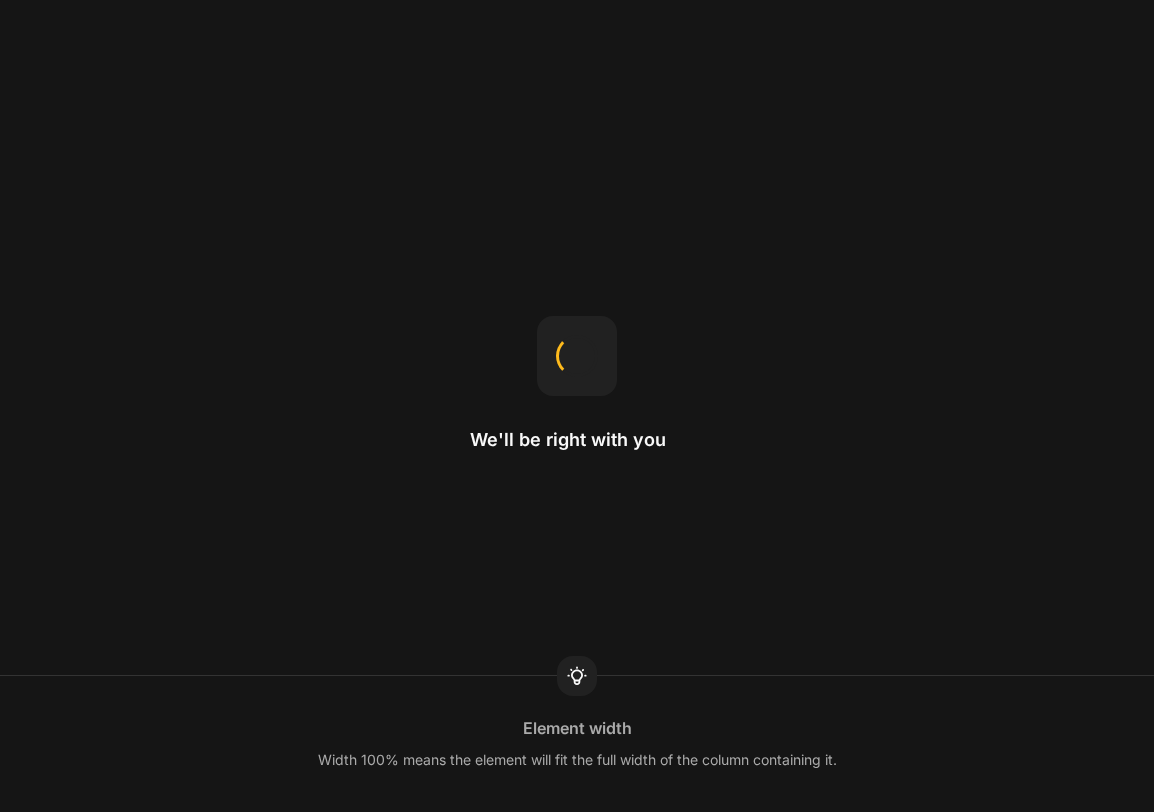 scroll, scrollTop: 0, scrollLeft: 0, axis: both 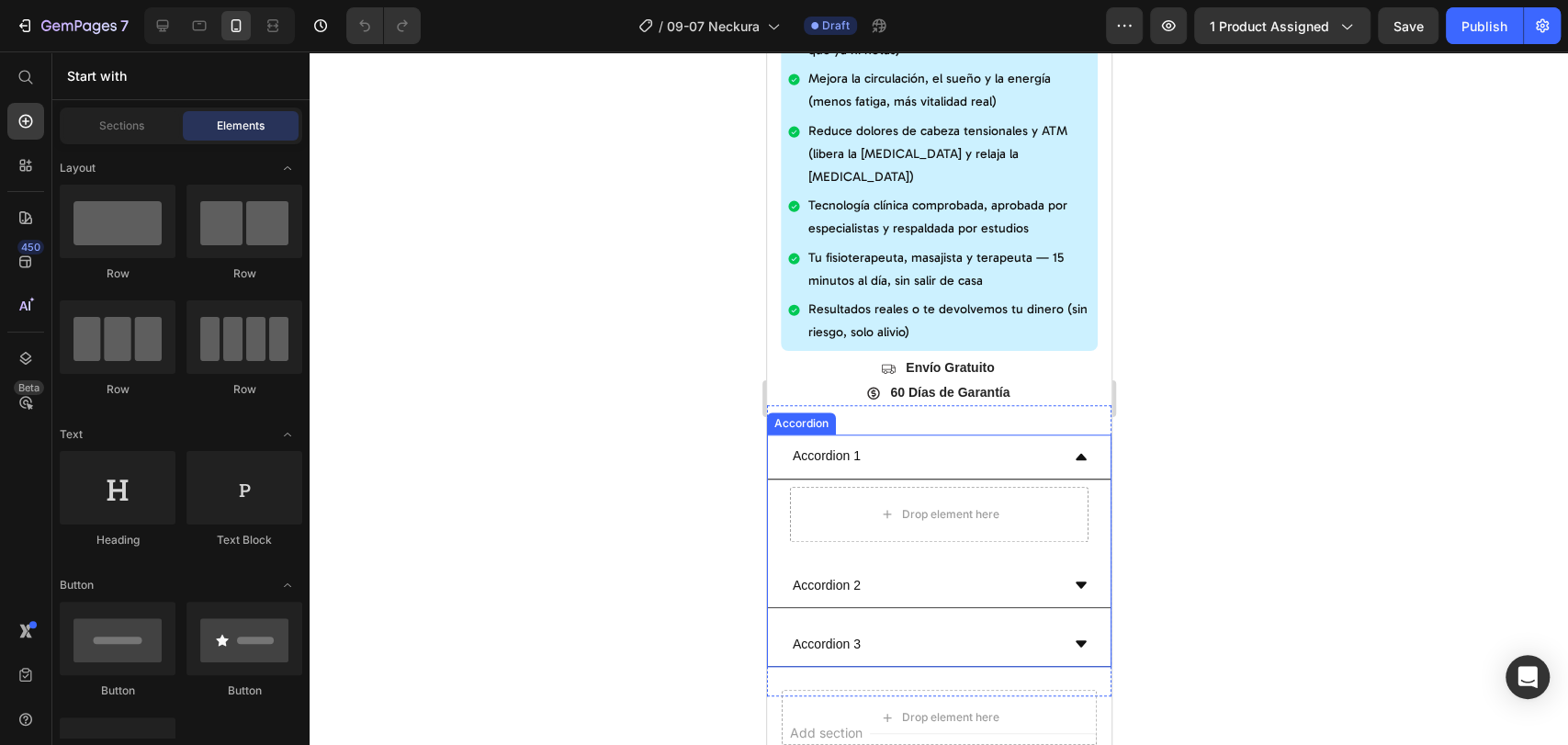 click on "Accordion 1" at bounding box center [826, 456] 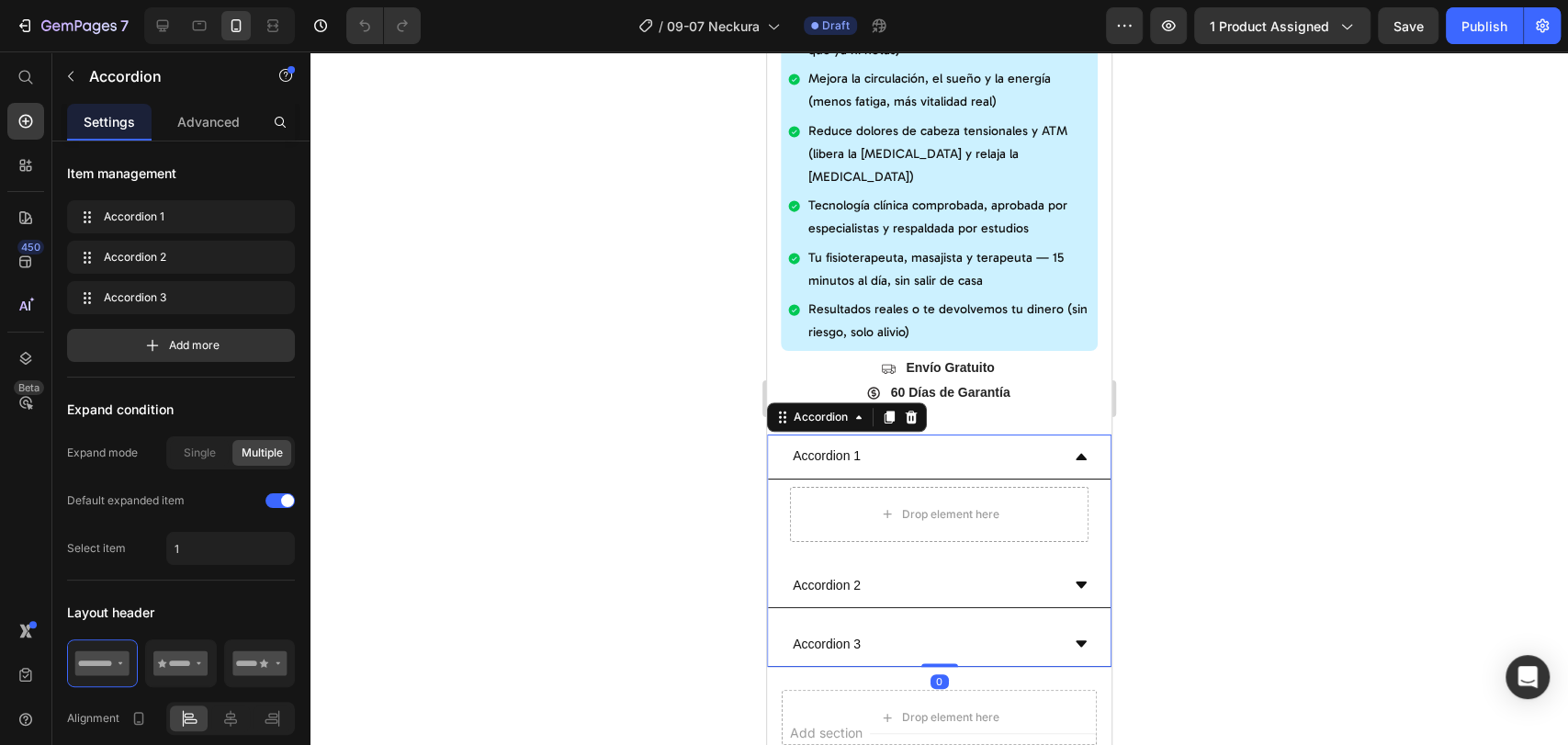 click on "Accordion 1" at bounding box center (938, 457) 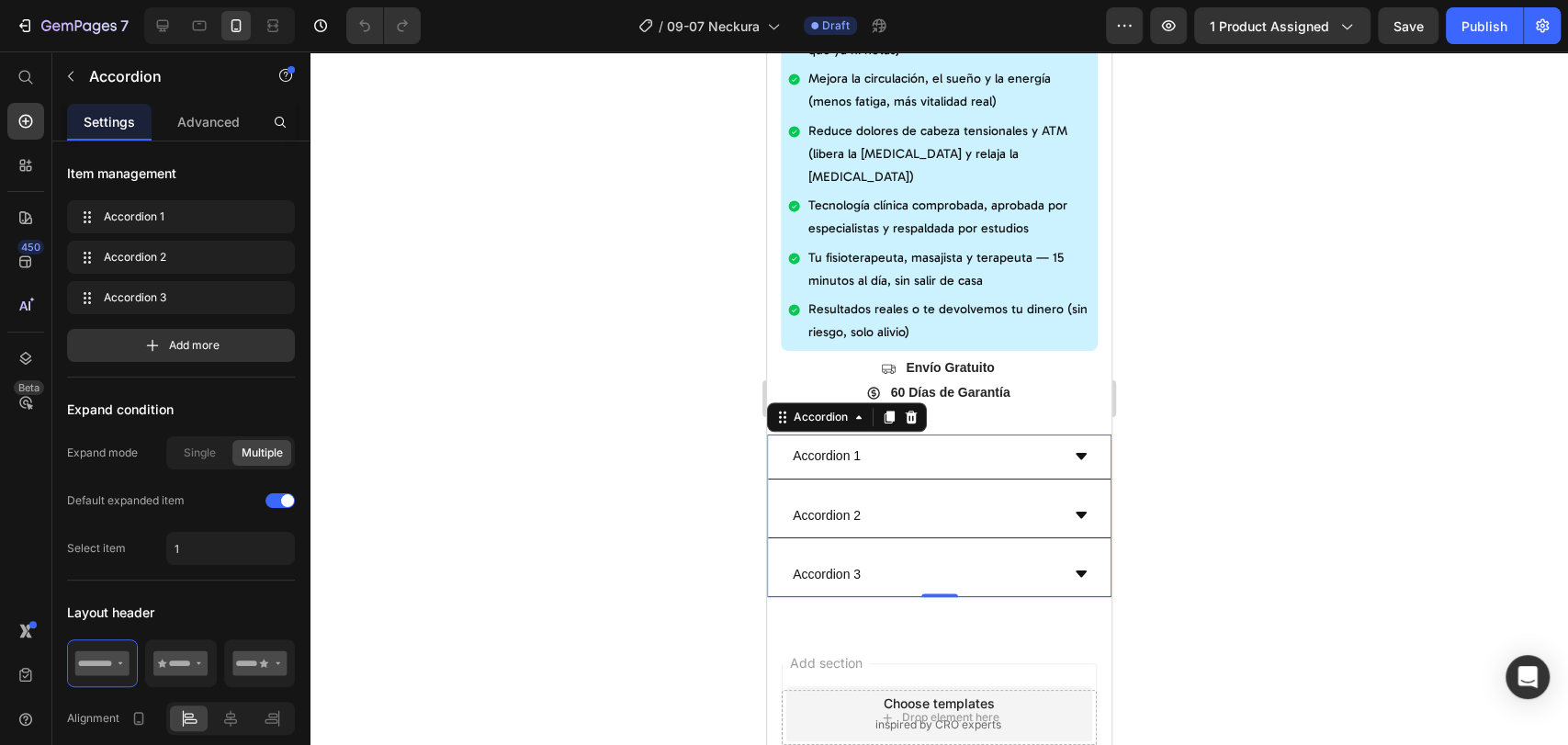 click 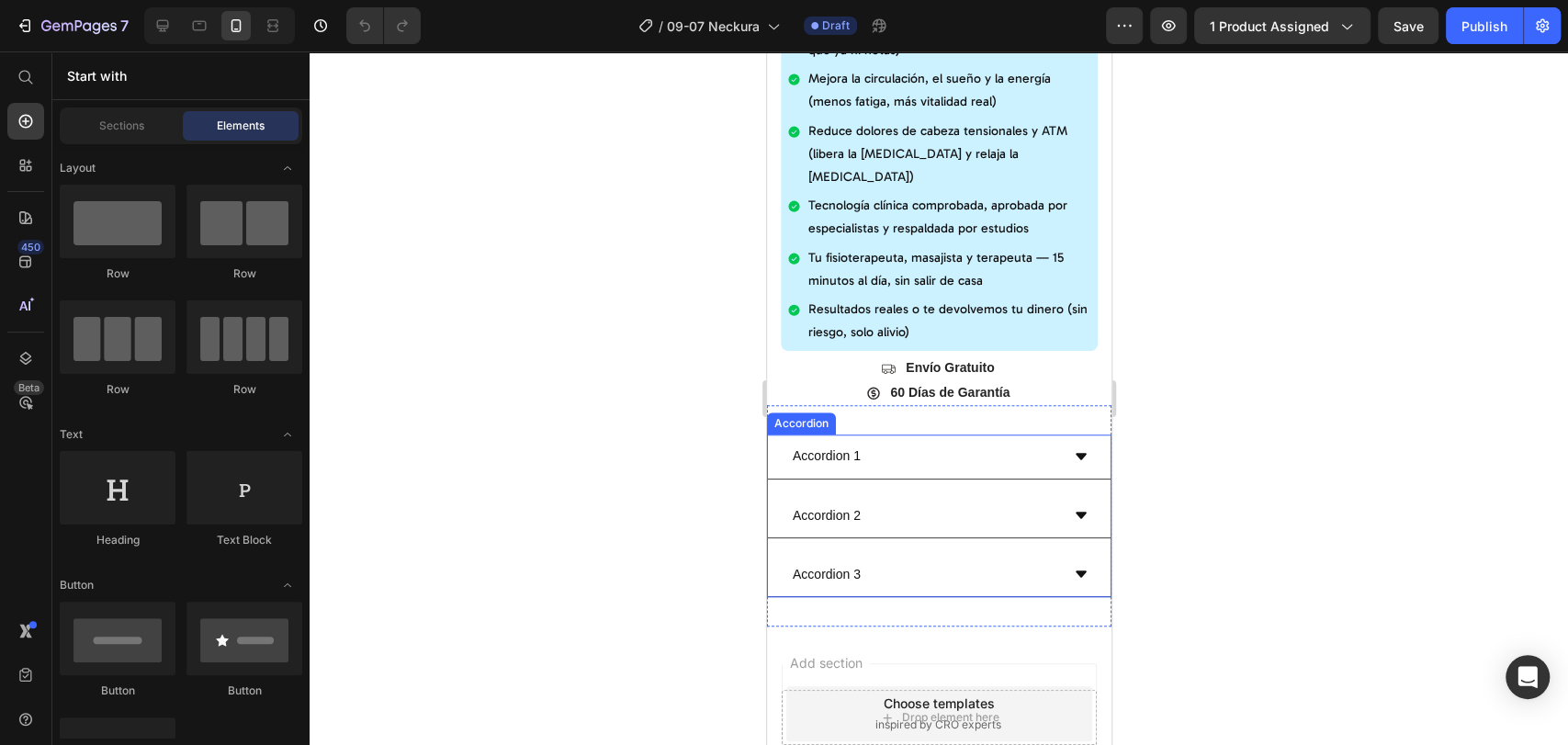 click on "Accordion 1" at bounding box center [826, 456] 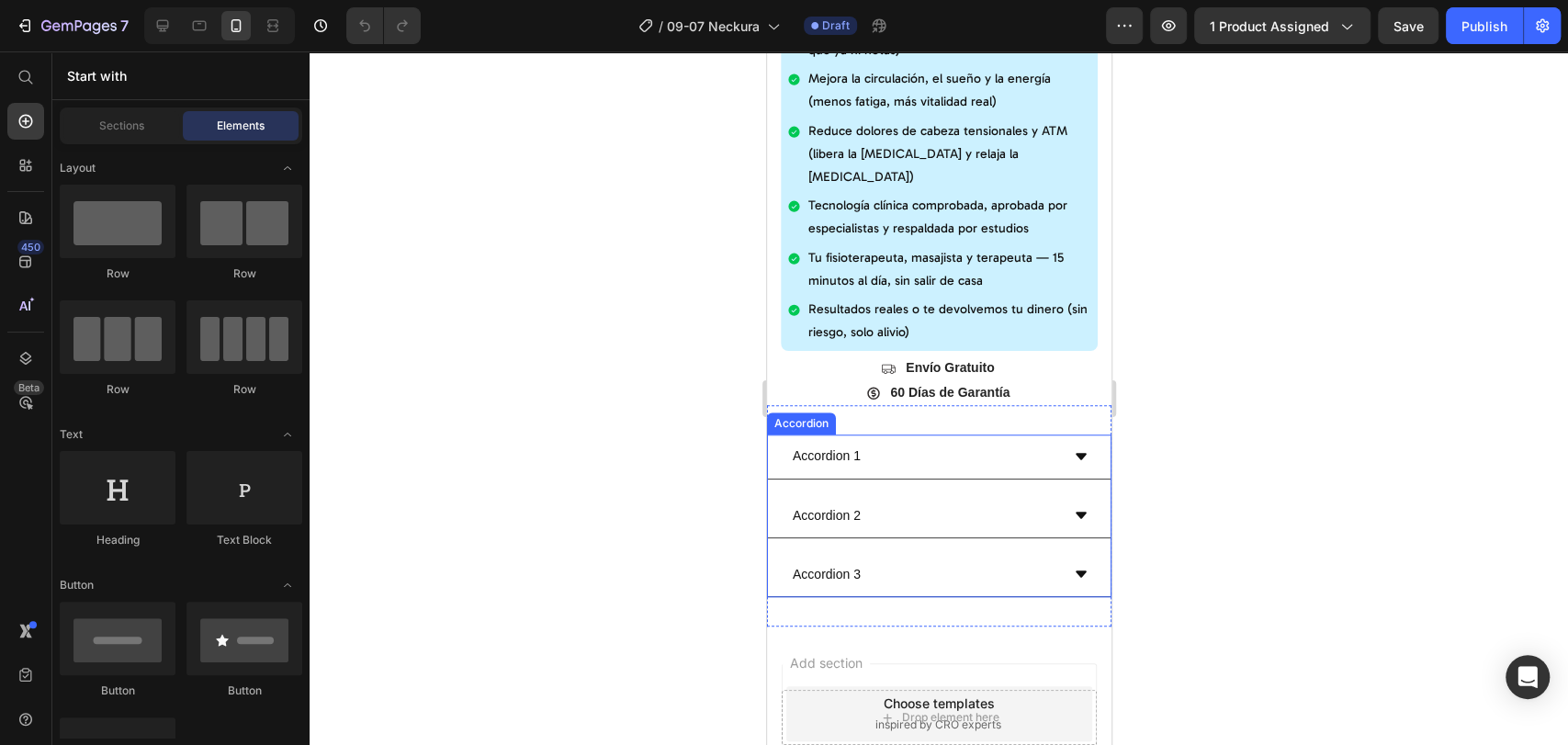 click on "Accordion 1" at bounding box center [826, 456] 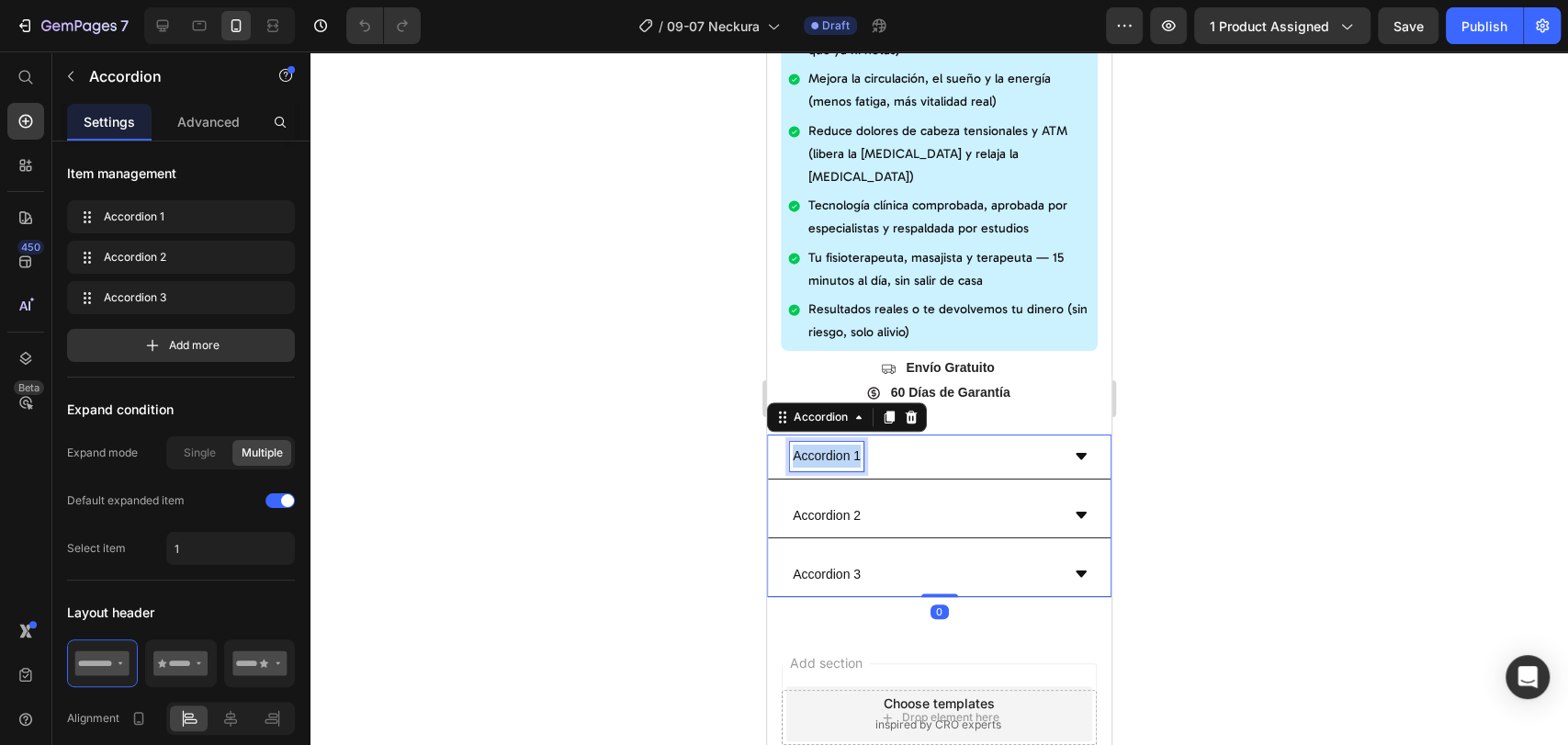 click on "Accordion 1" at bounding box center [826, 456] 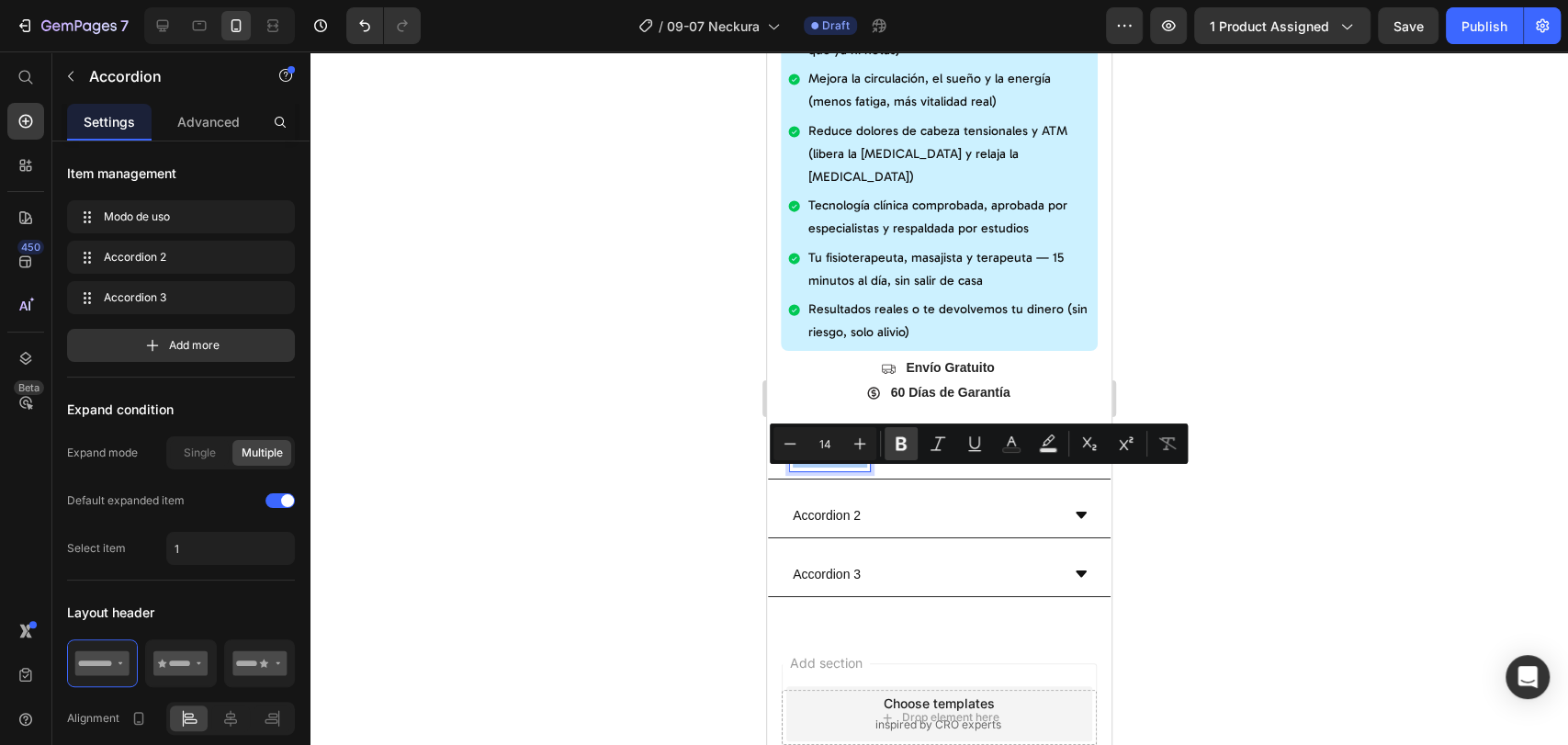 click 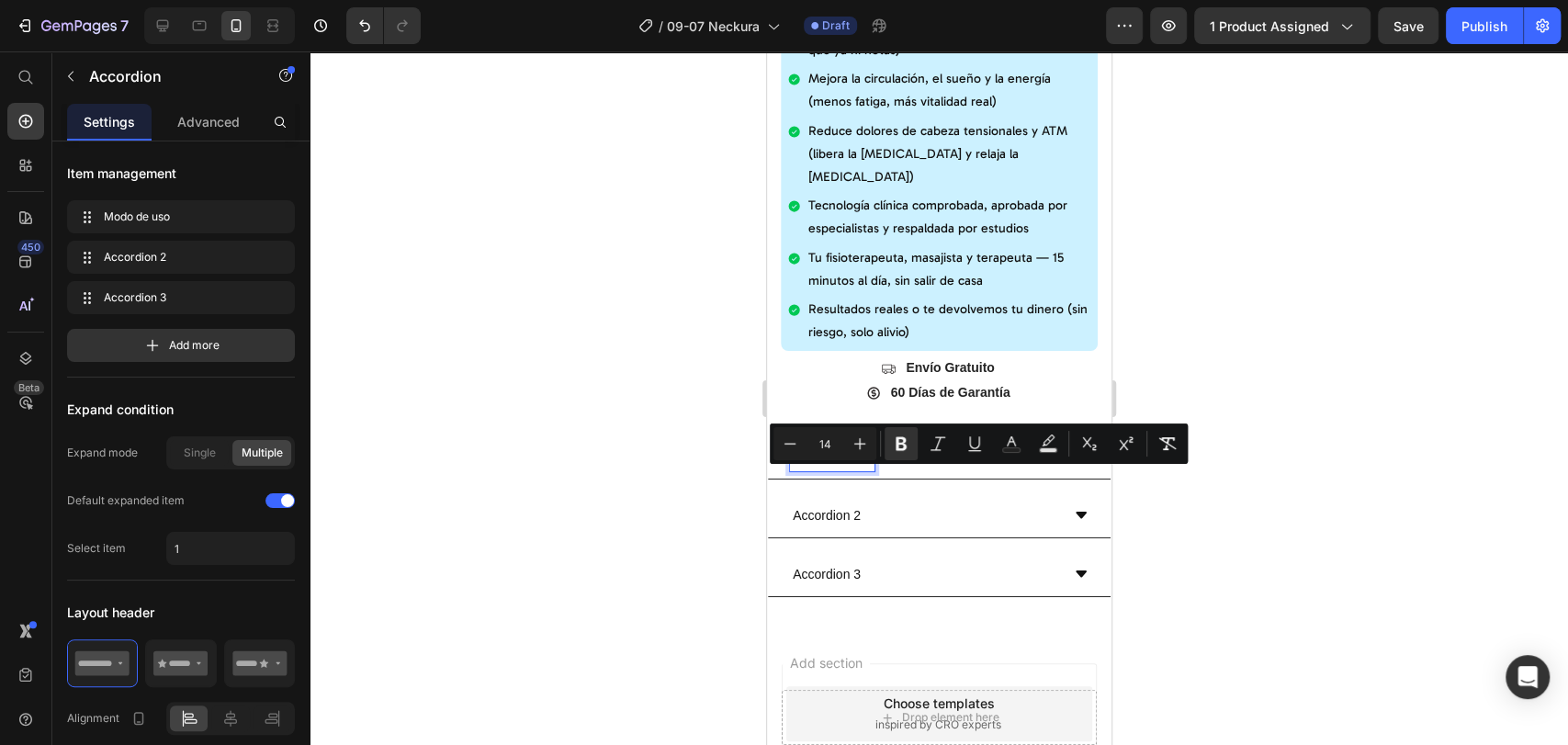 click 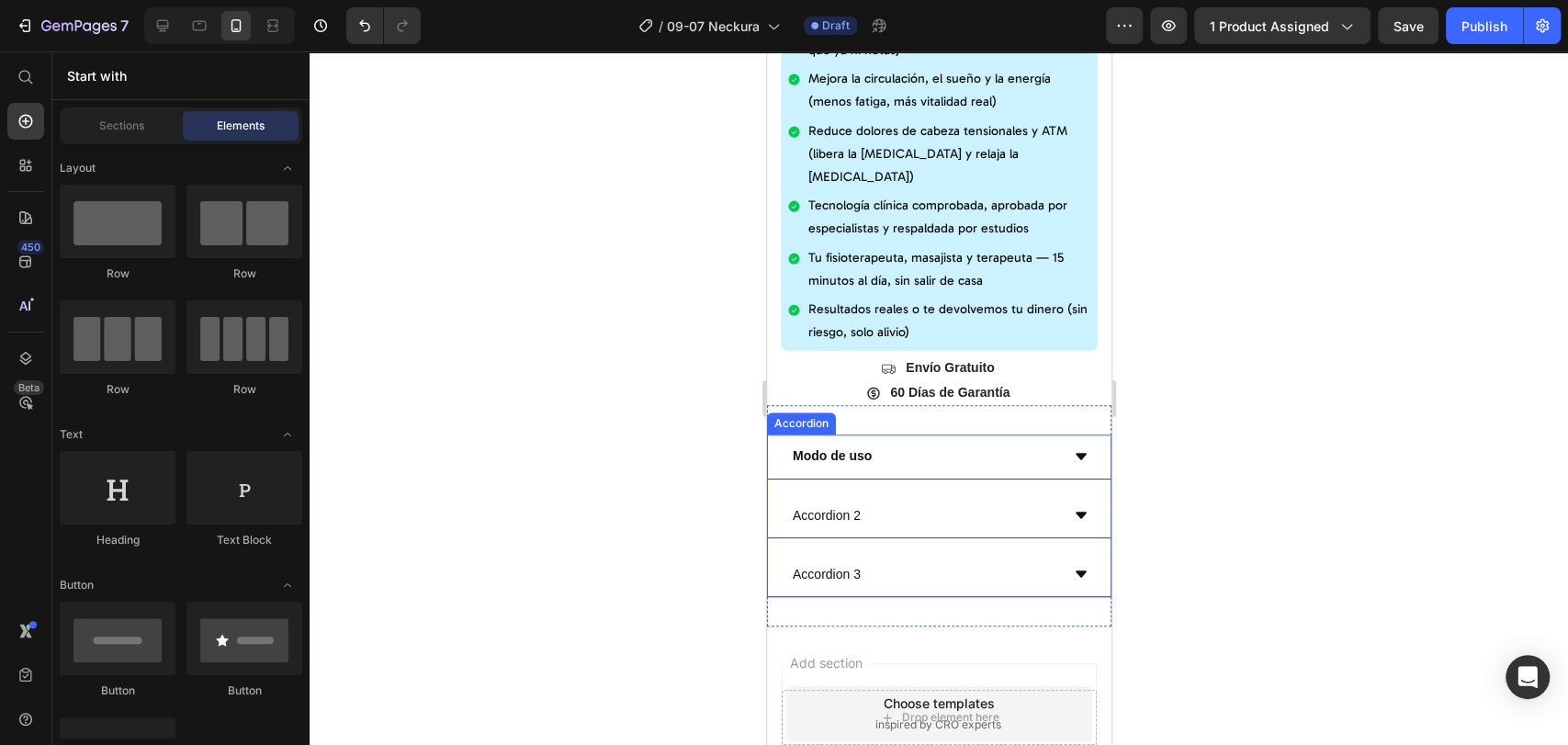 click on "Accordion 2" at bounding box center [826, 515] 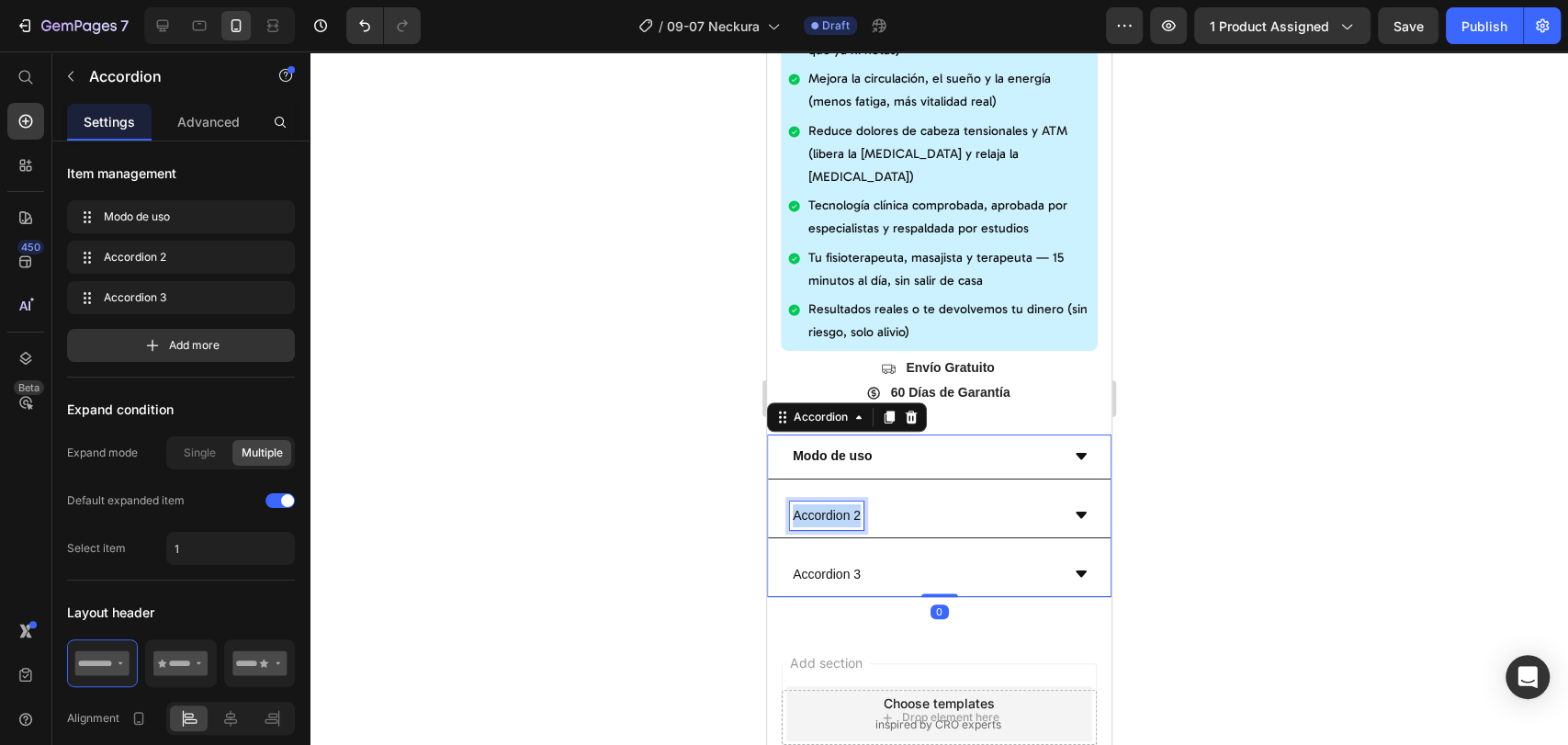 click on "Accordion 2" at bounding box center [826, 515] 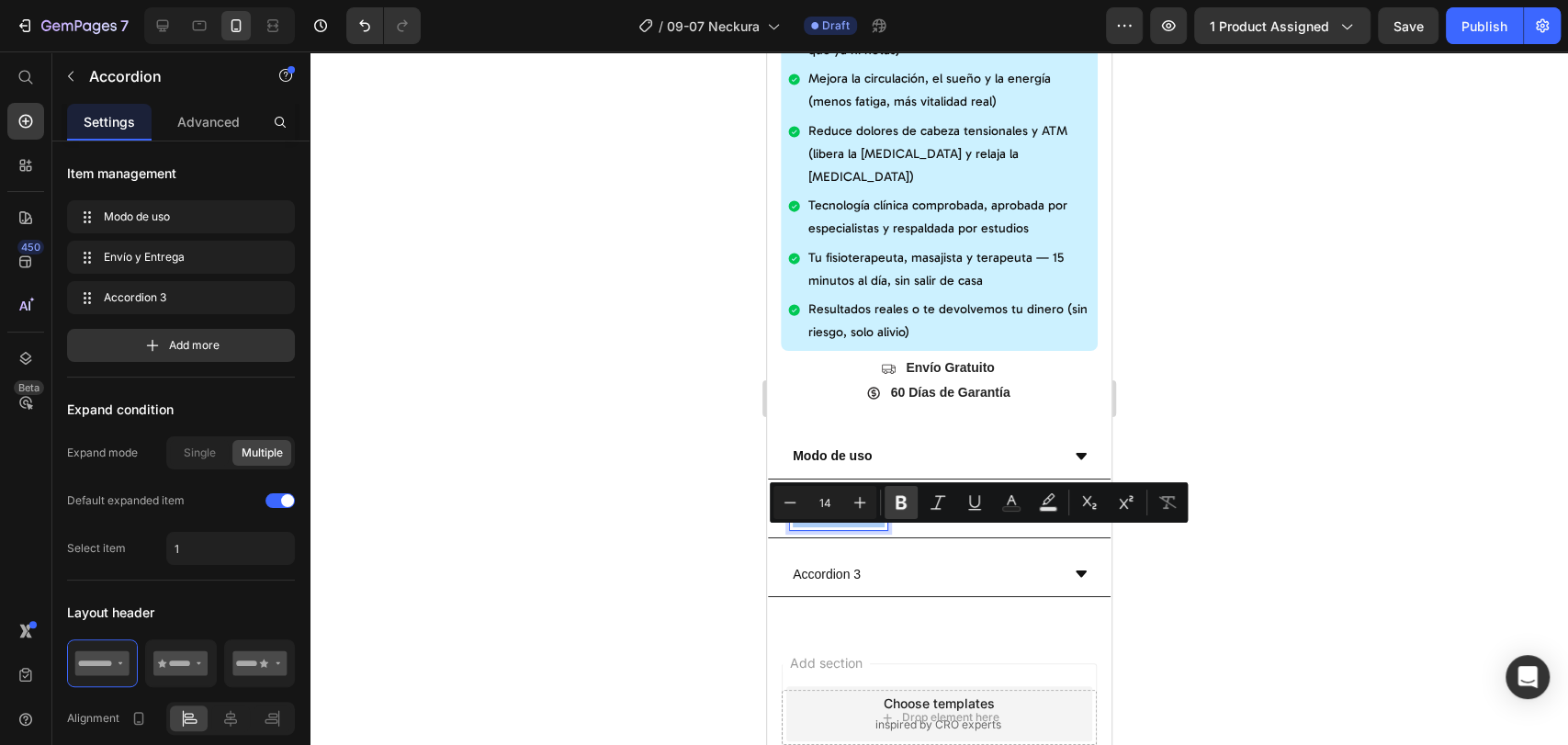 drag, startPoint x: 897, startPoint y: 503, endPoint x: 889, endPoint y: 508, distance: 9.43398 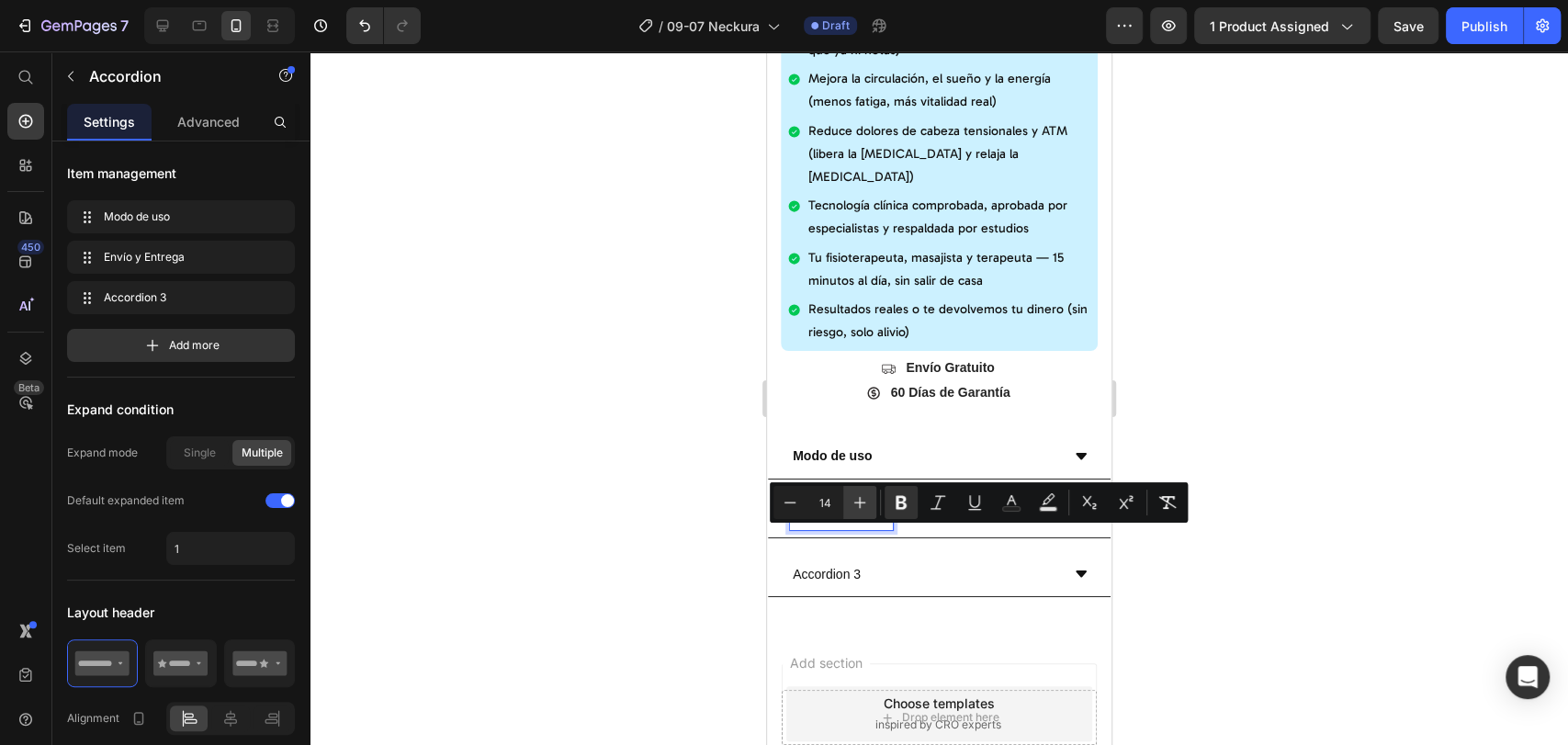 click 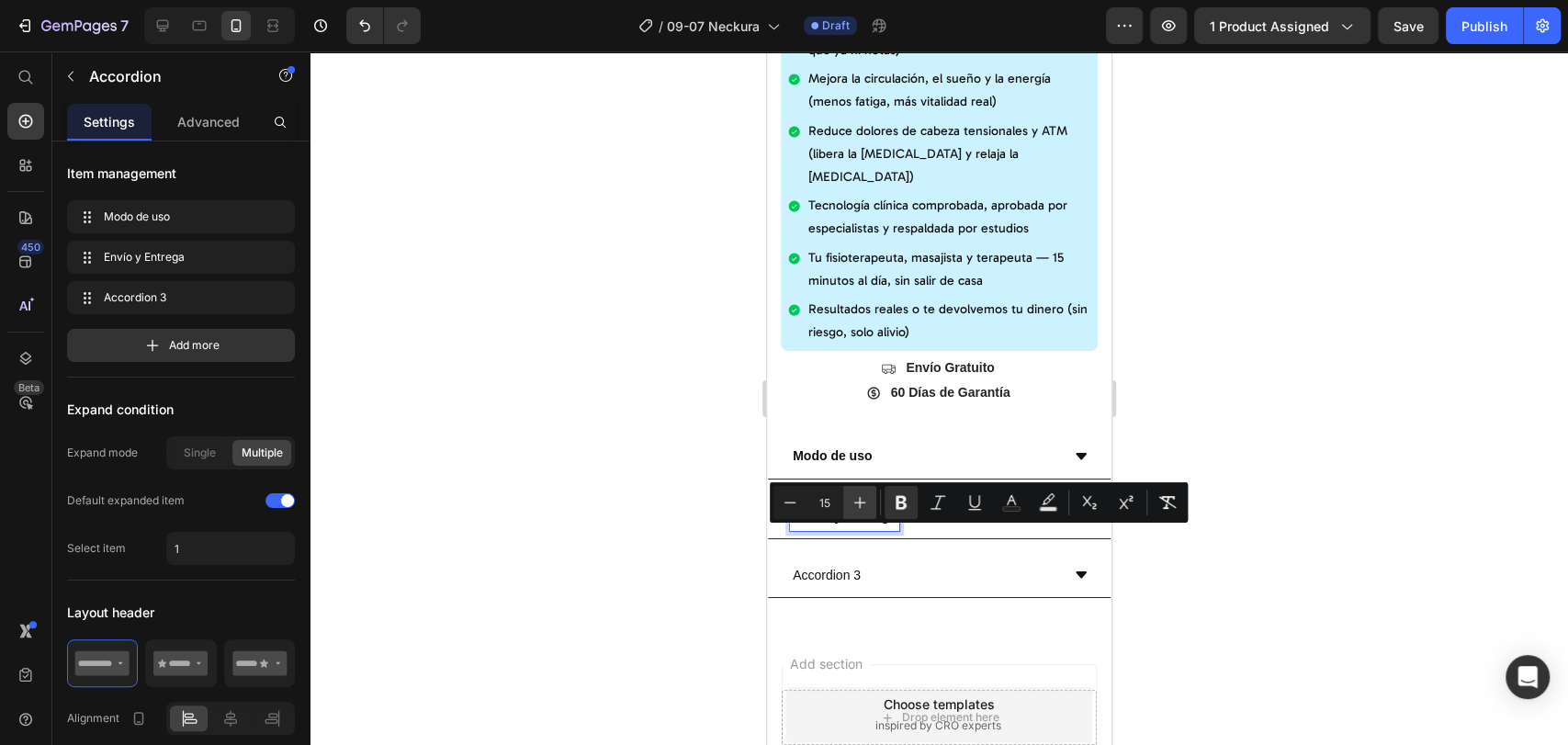 click 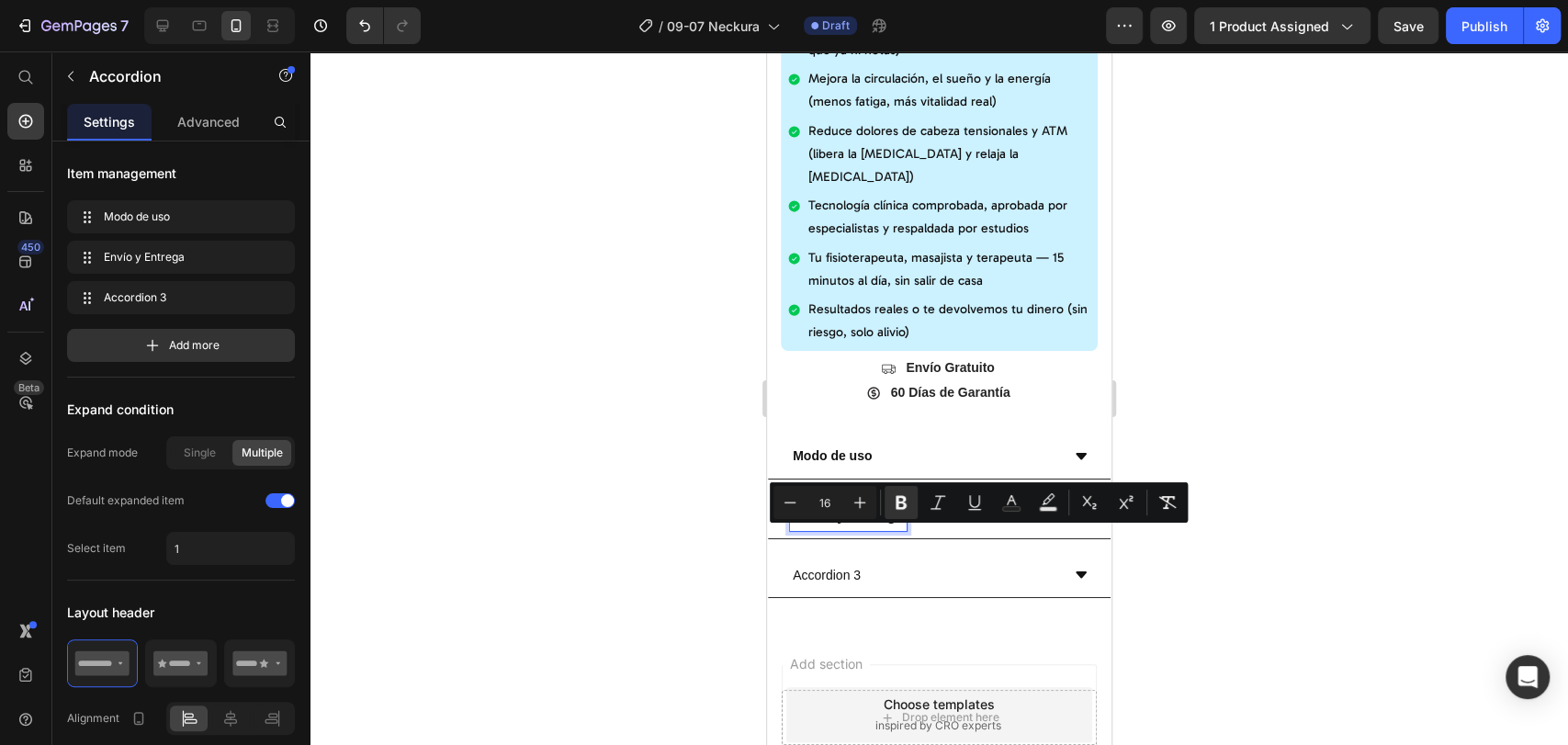 click 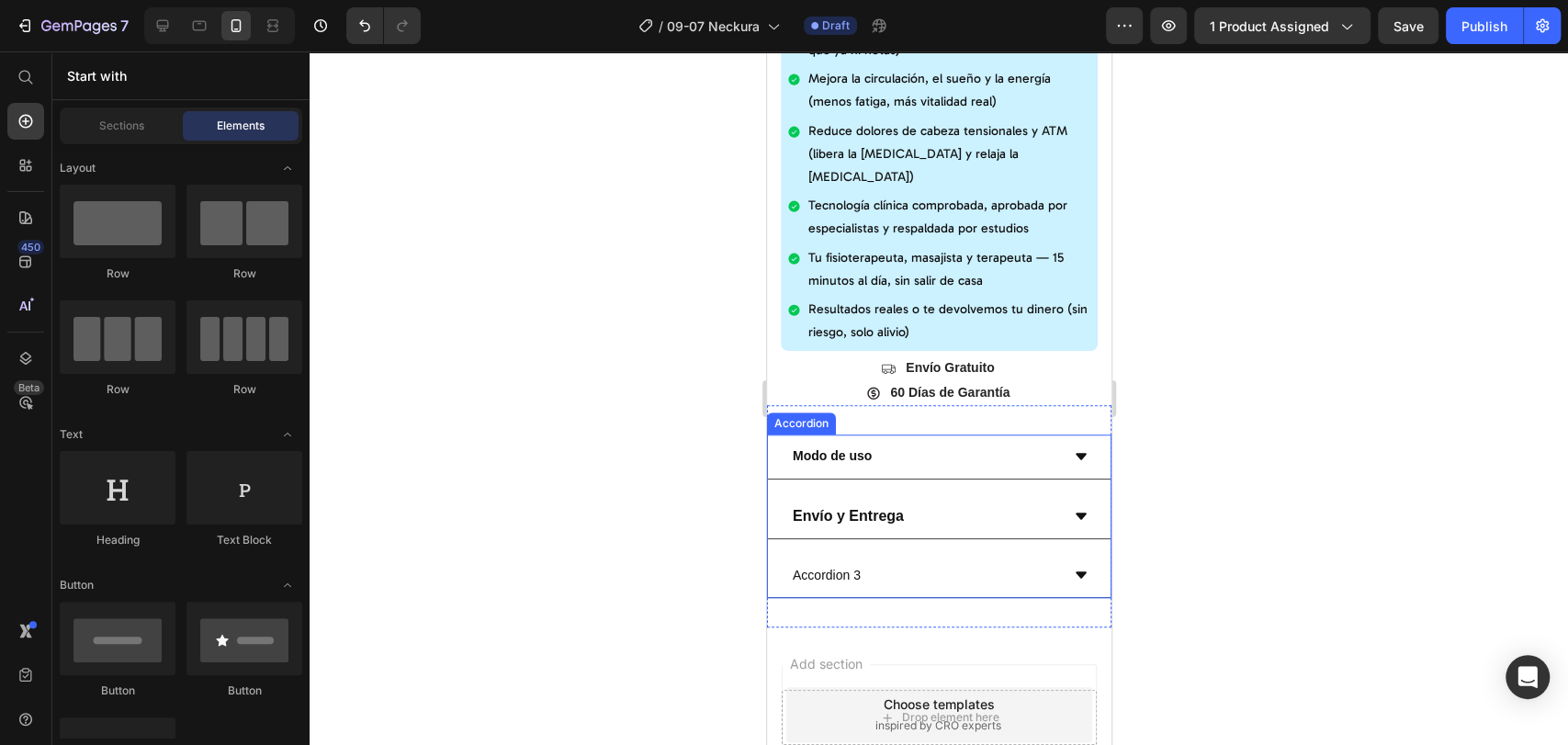 click on "Modo de uso" at bounding box center (831, 456) 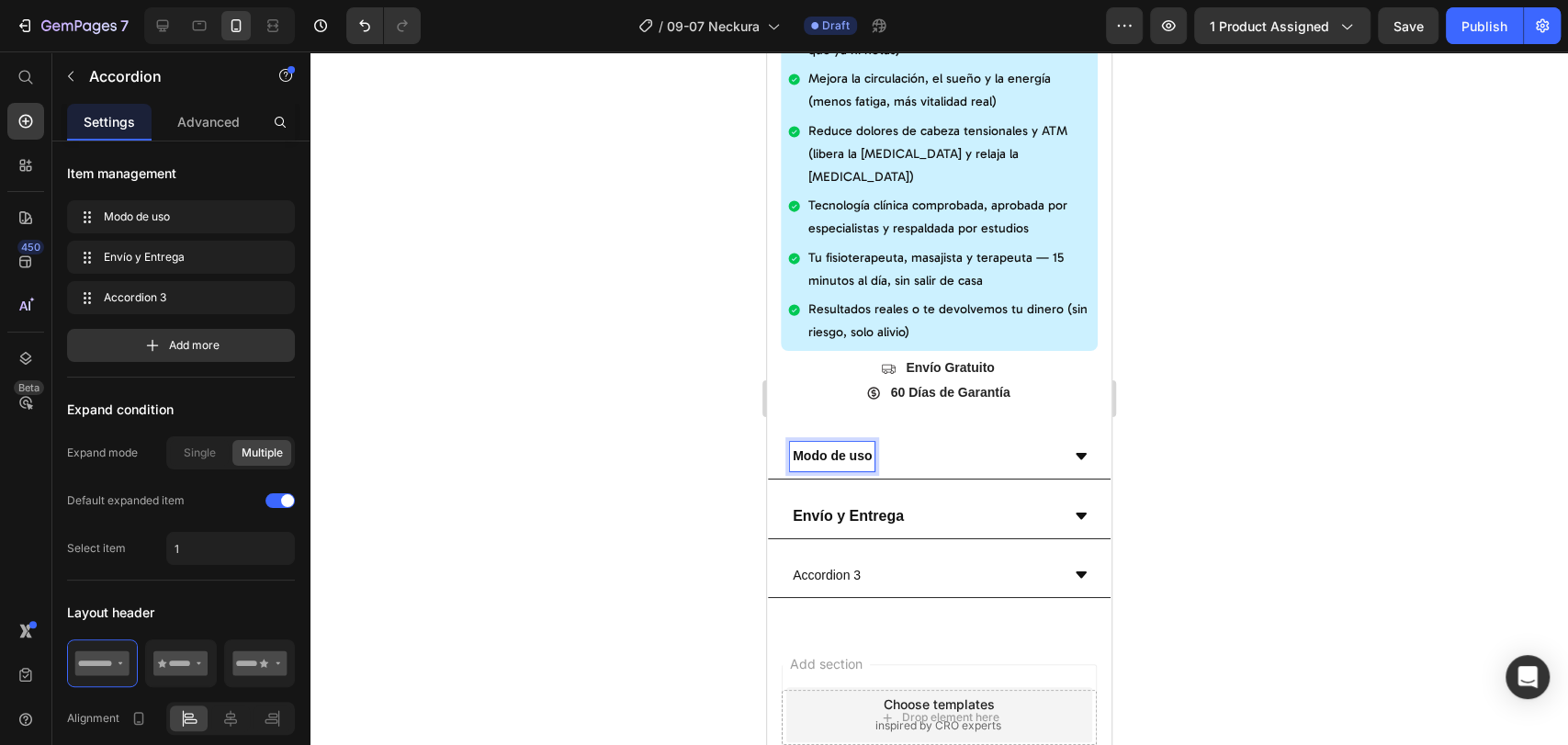 click on "Modo de uso" at bounding box center [831, 456] 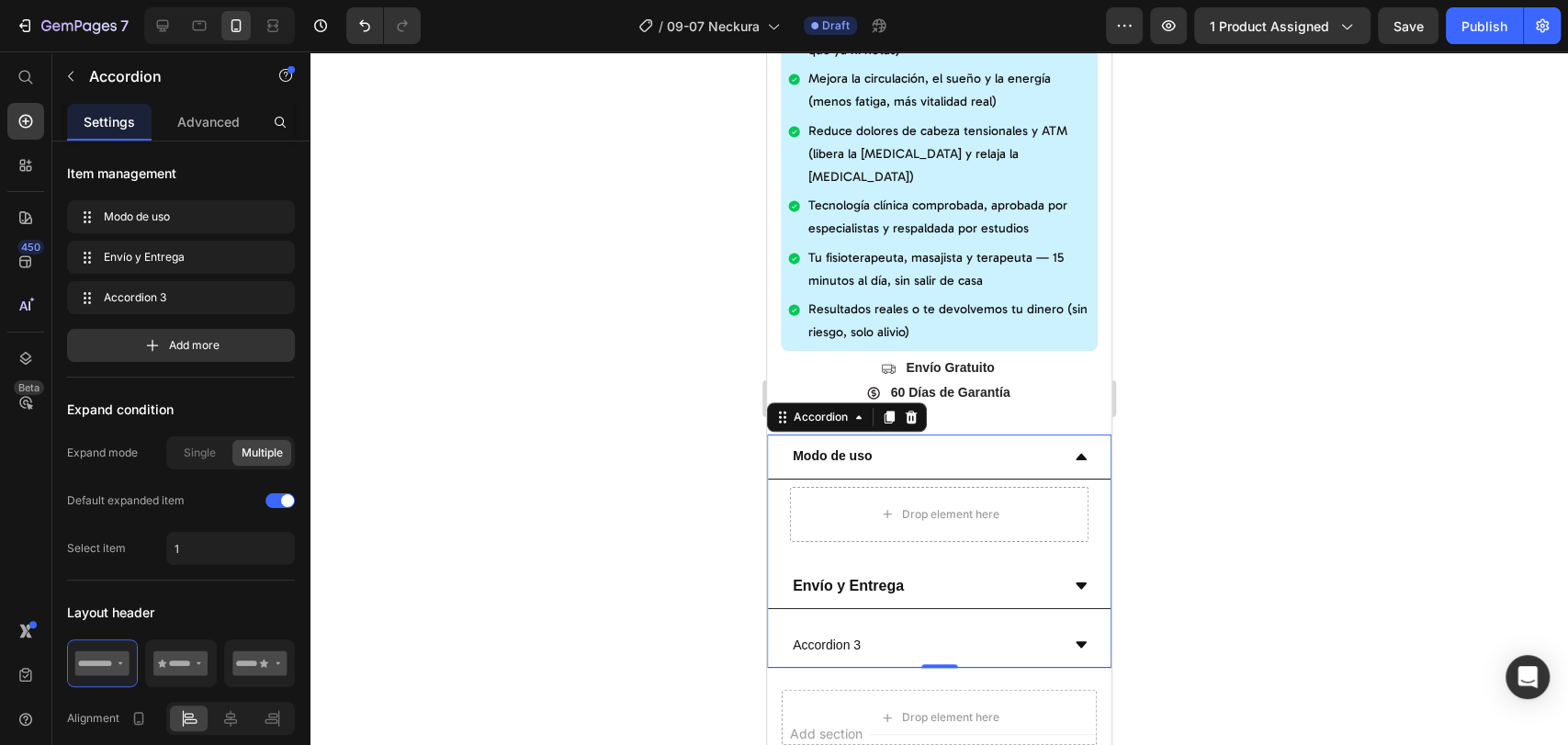 click 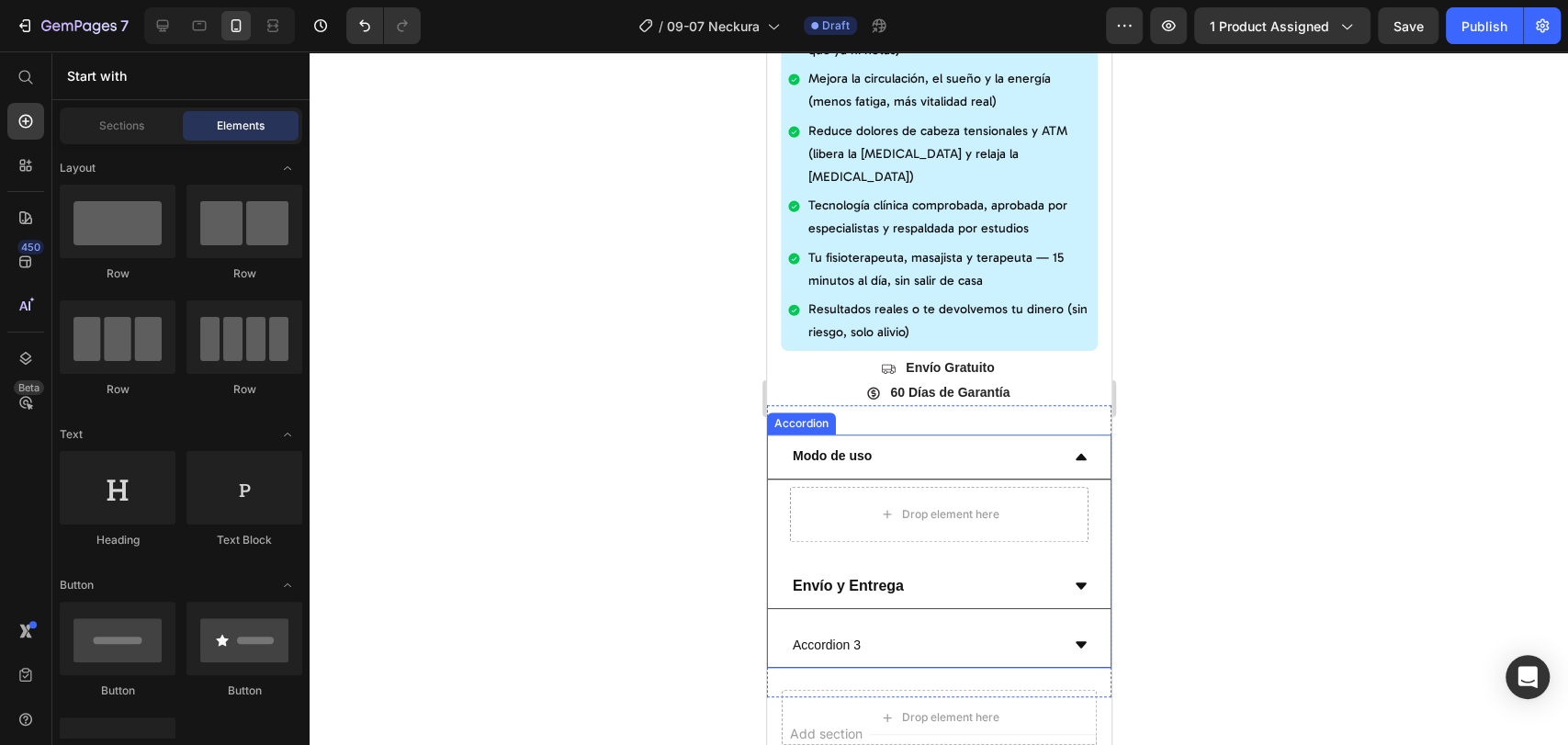 click on "Modo de uso" at bounding box center [831, 456] 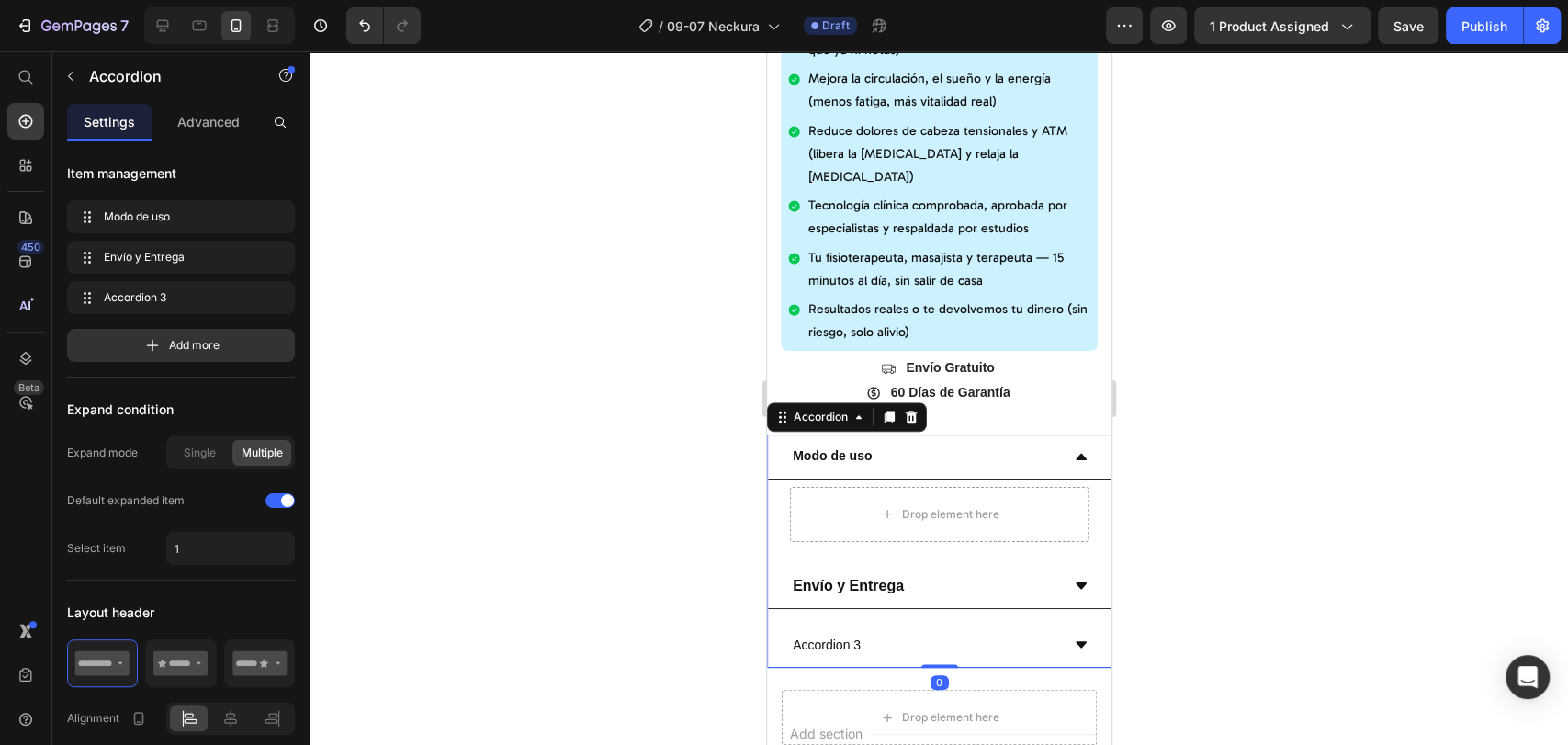click 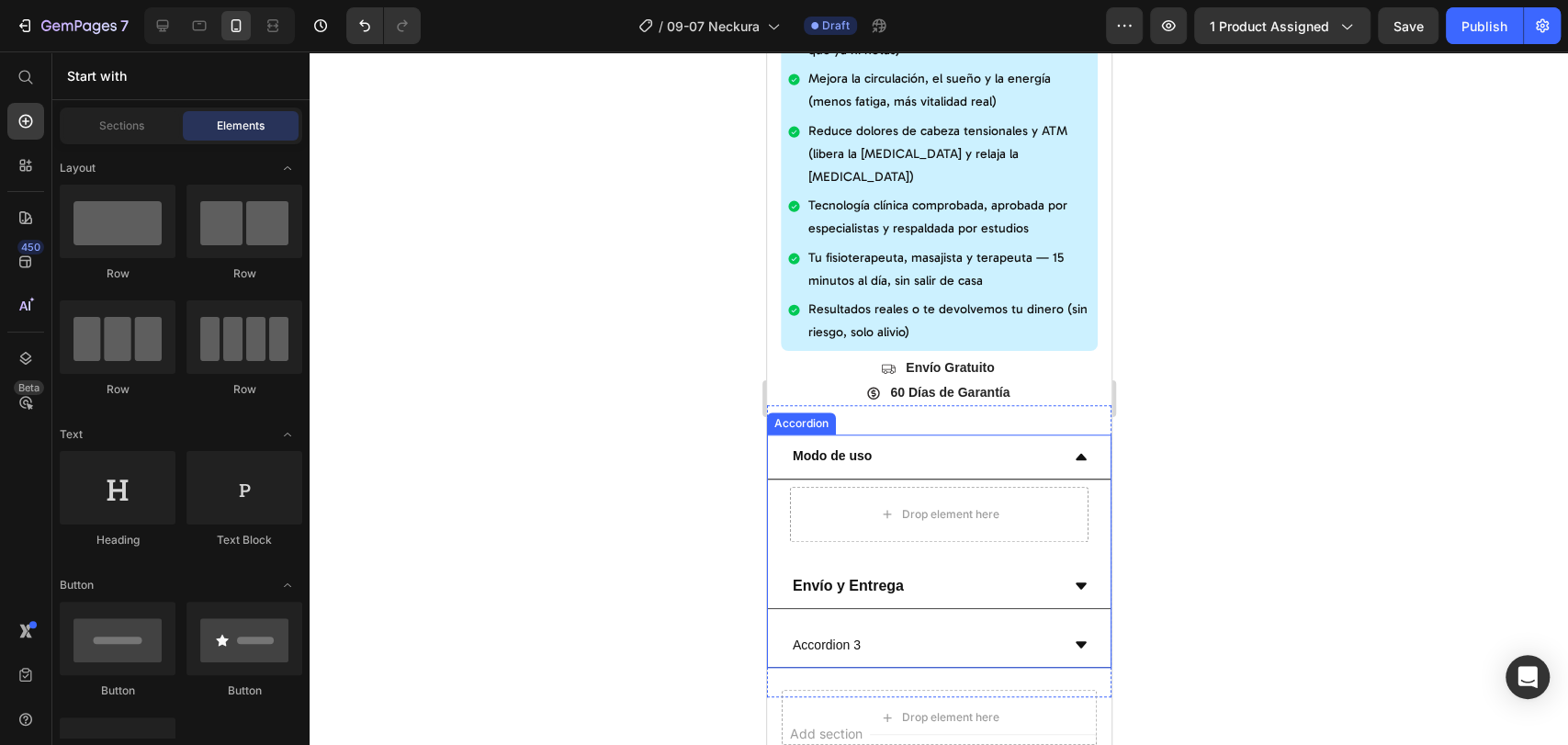 click on "Modo de uso" at bounding box center (831, 456) 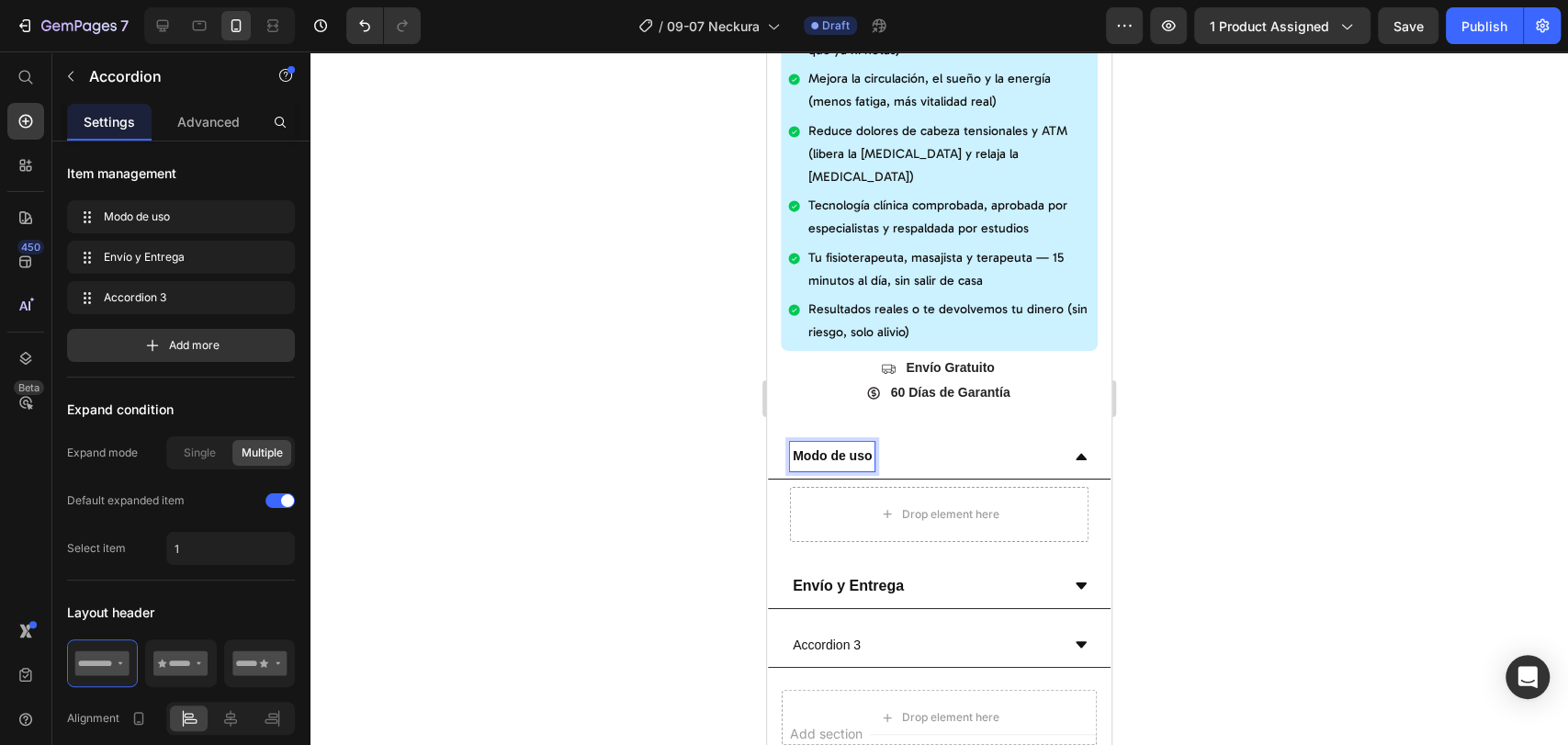 click on "Modo de uso" at bounding box center [831, 456] 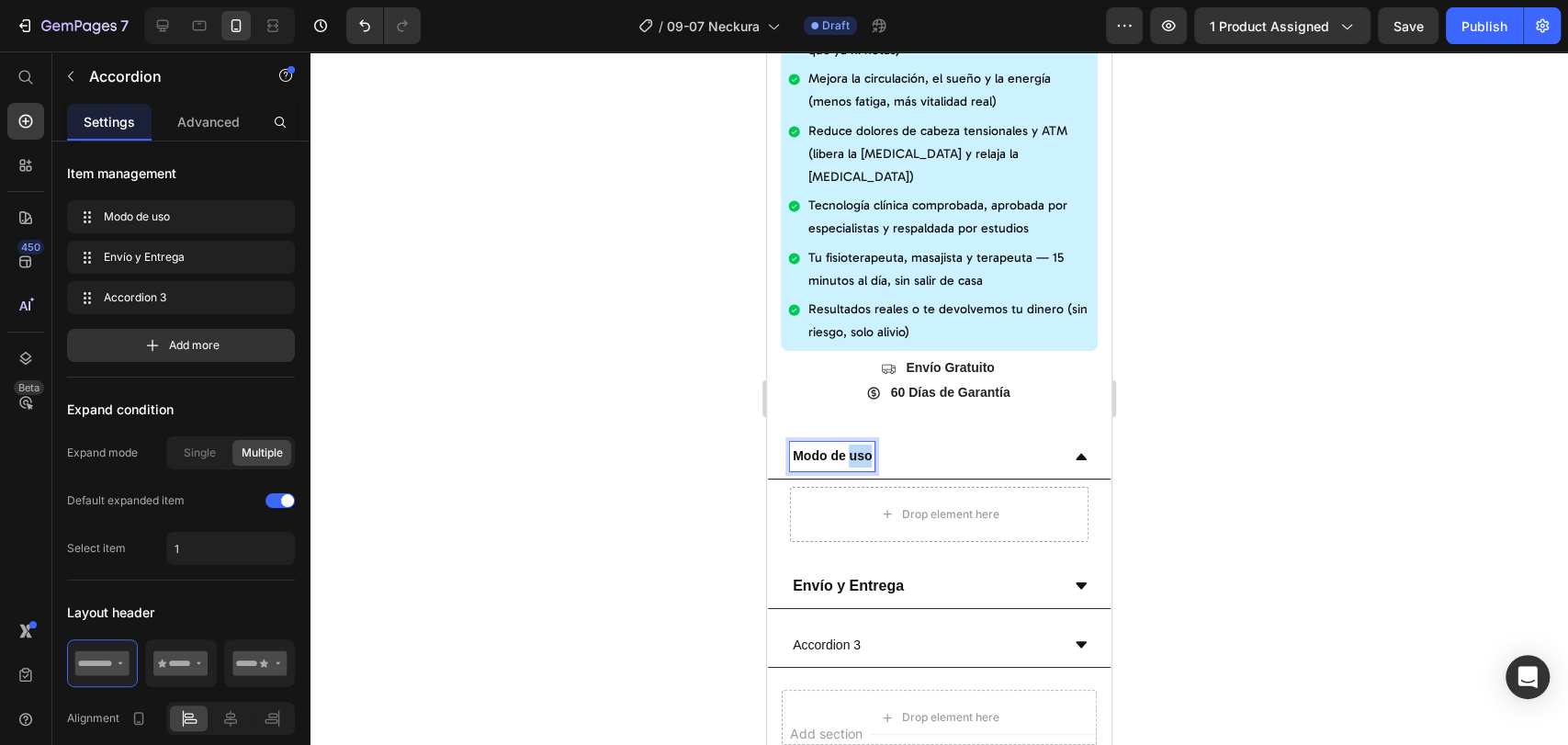 click on "Modo de uso" at bounding box center [831, 456] 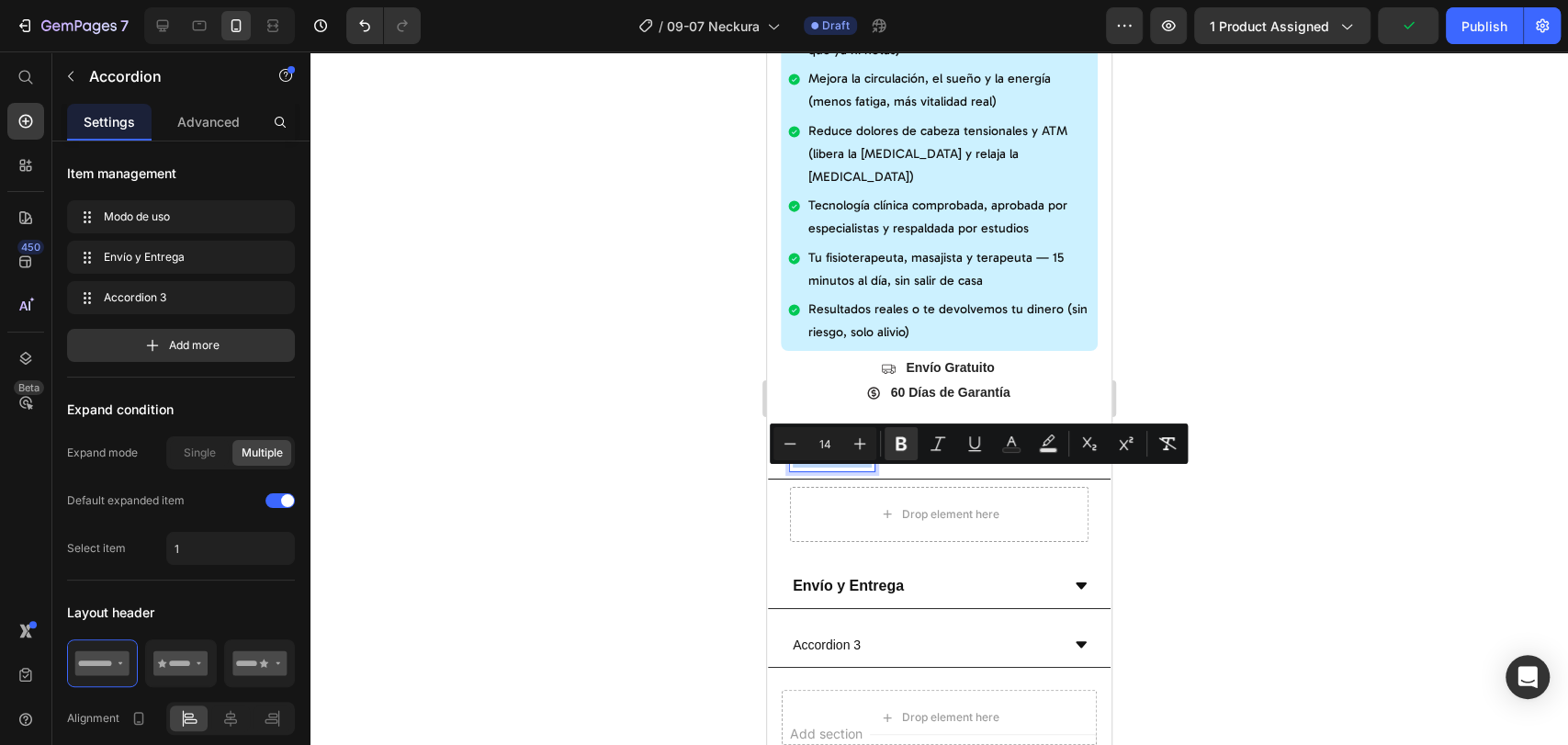 click on "Modo de uso" at bounding box center [831, 456] 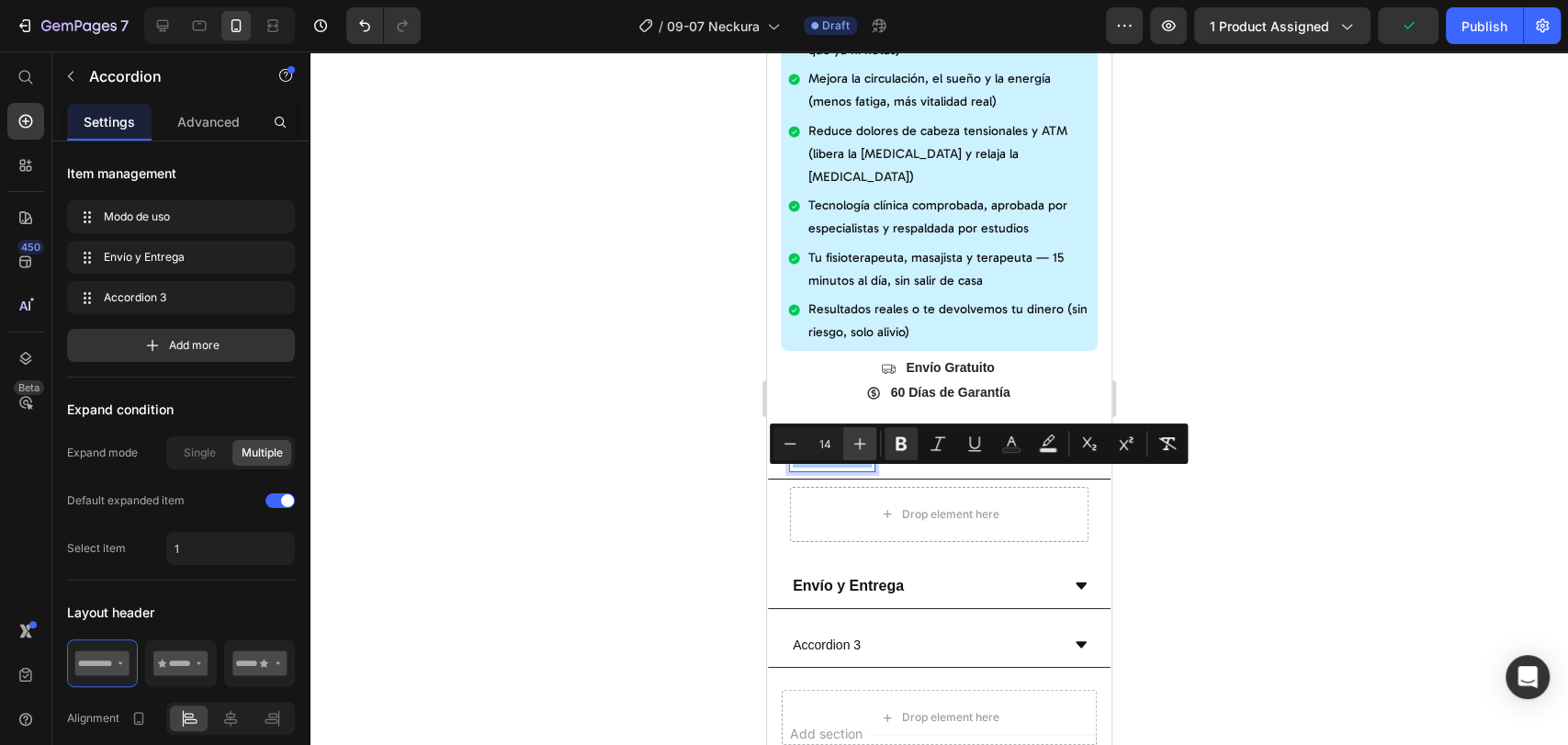 click 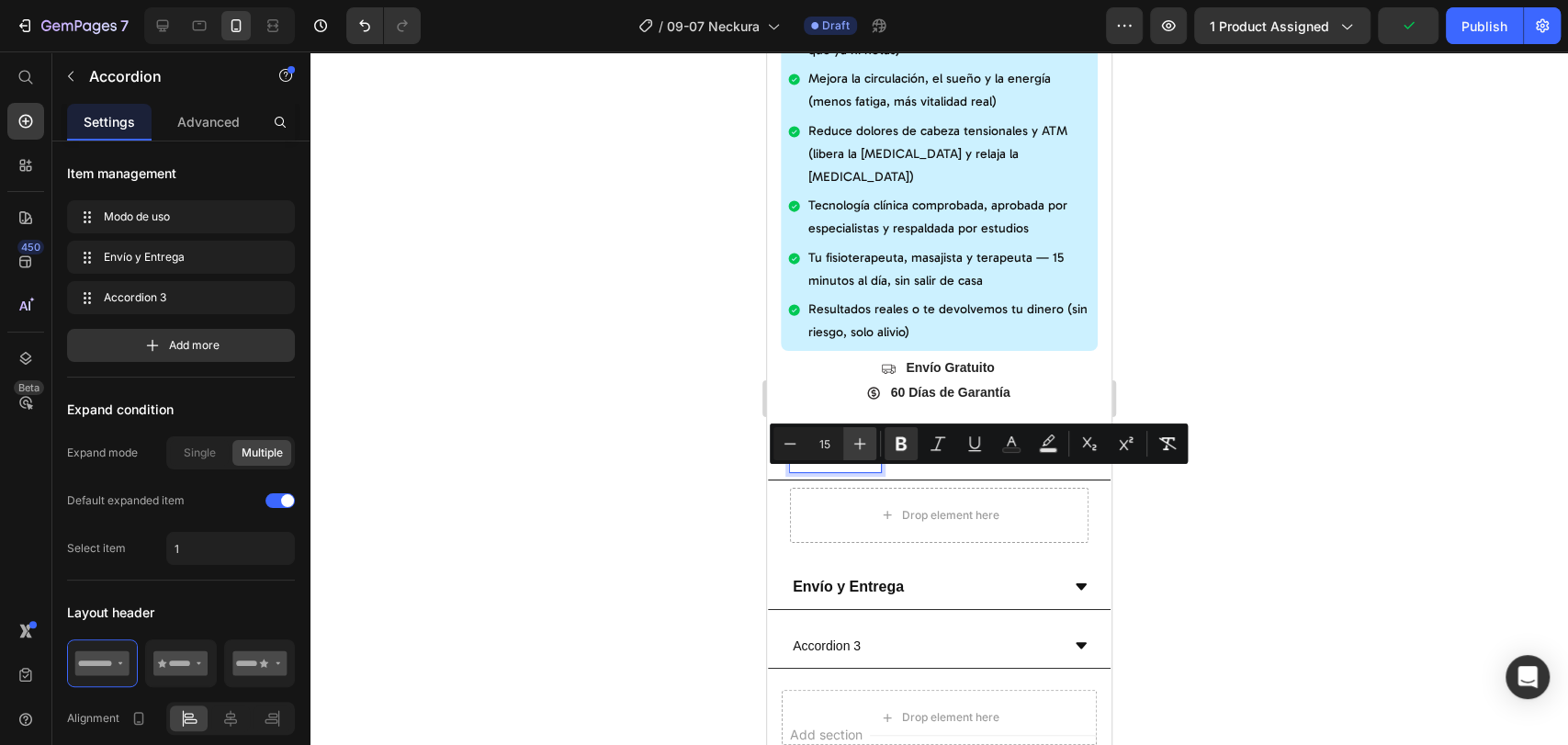 click 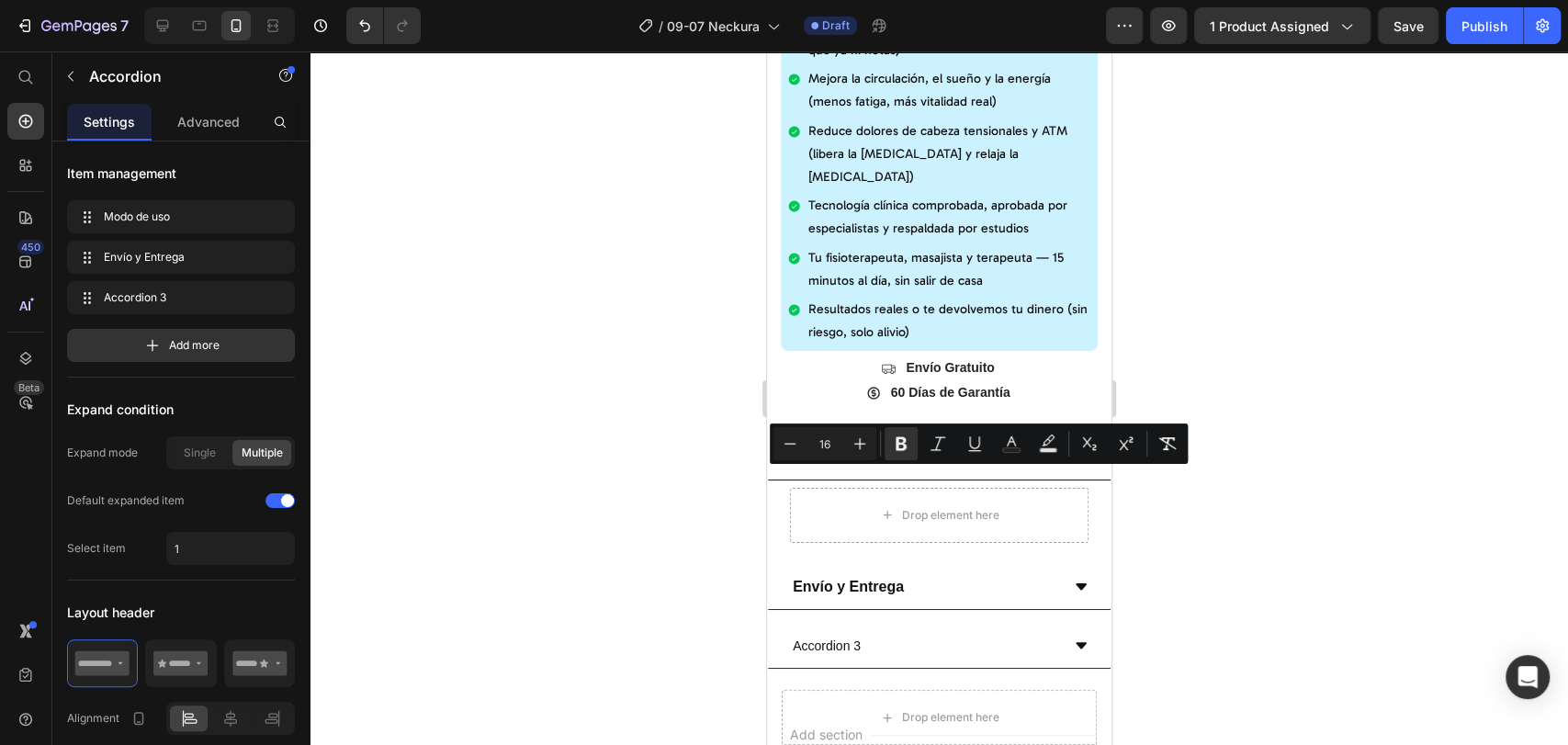 click 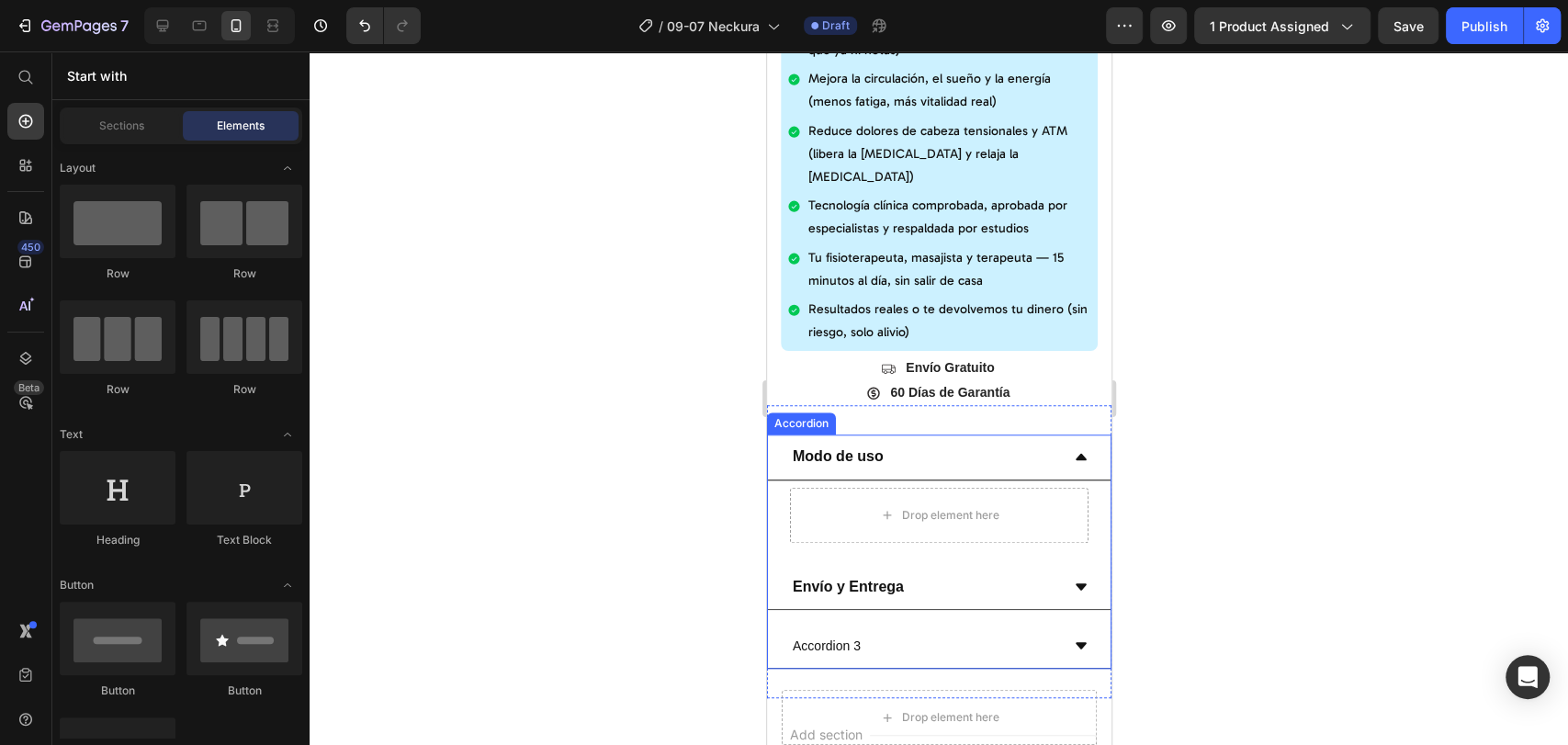 click 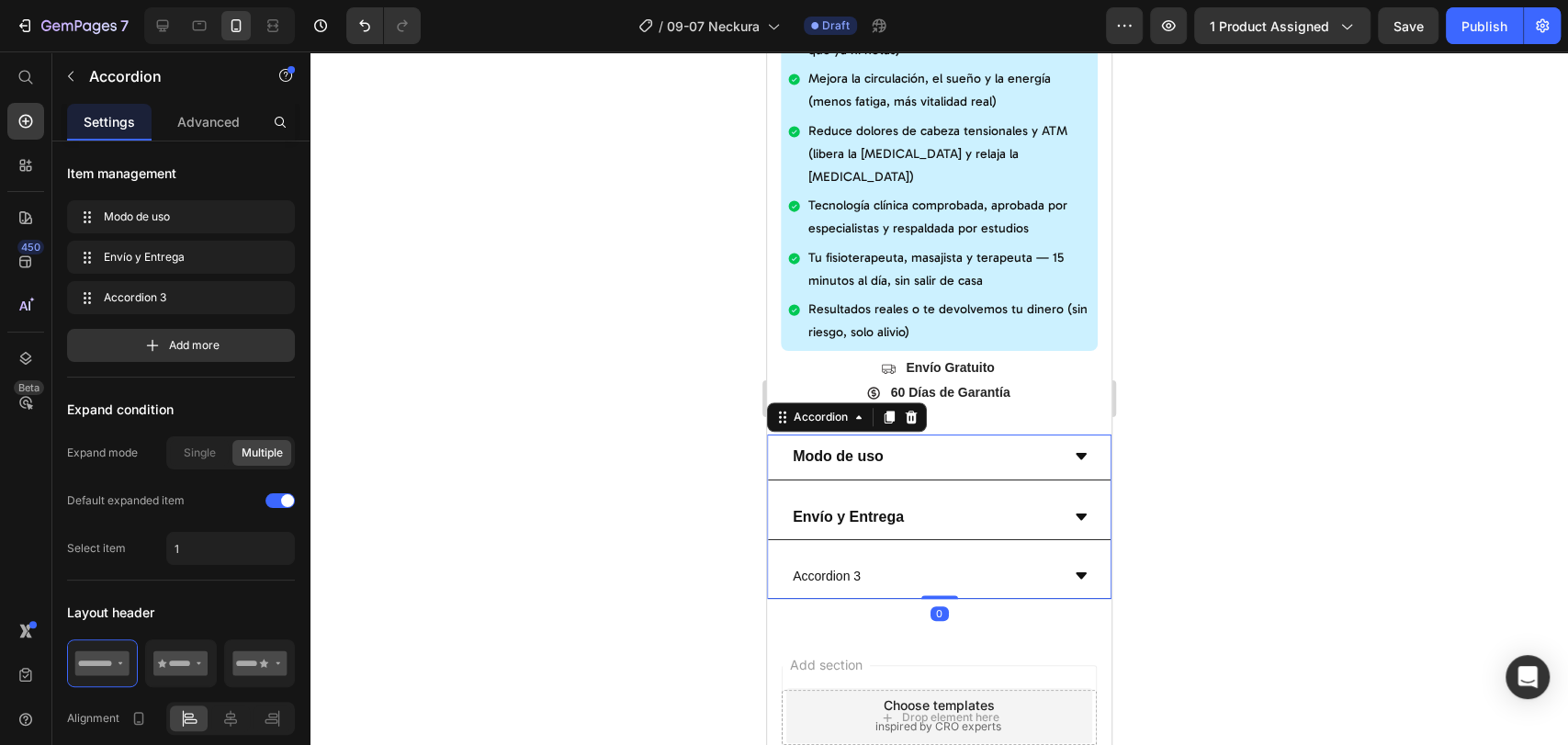 click on "Modo de uso" at bounding box center (923, 457) 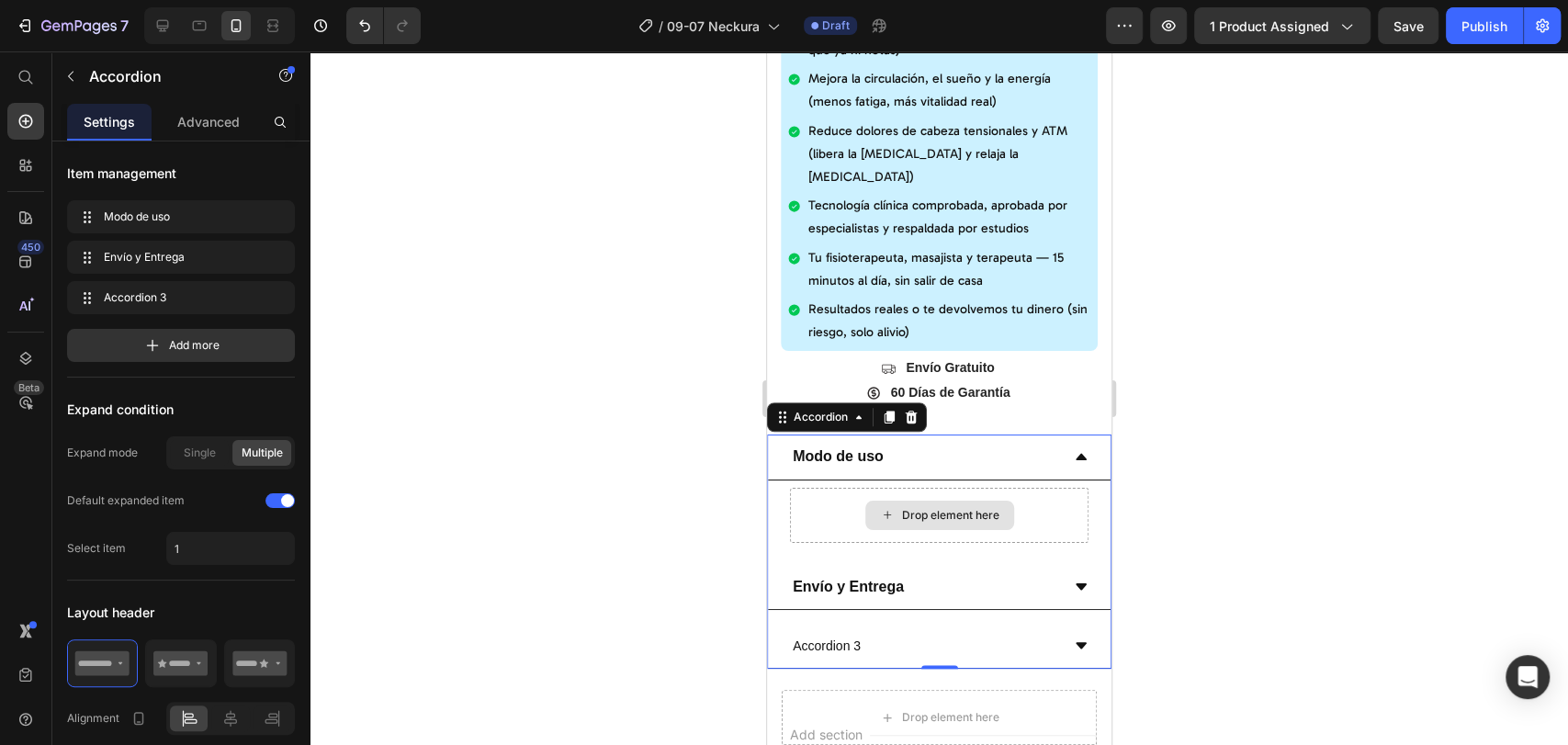 click on "Drop element here" at bounding box center [950, 515] 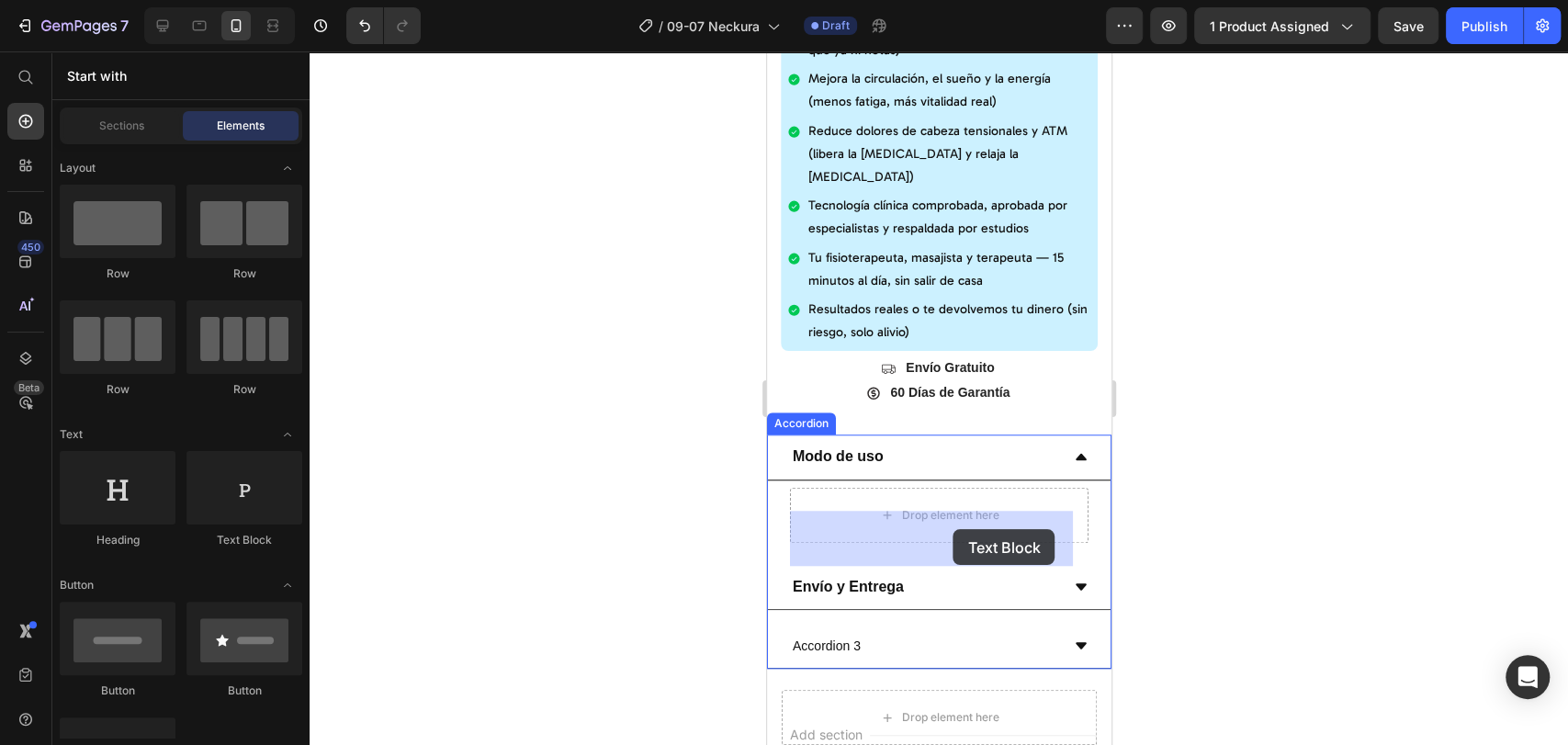 drag, startPoint x: 1007, startPoint y: 560, endPoint x: 953, endPoint y: 529, distance: 62.26556 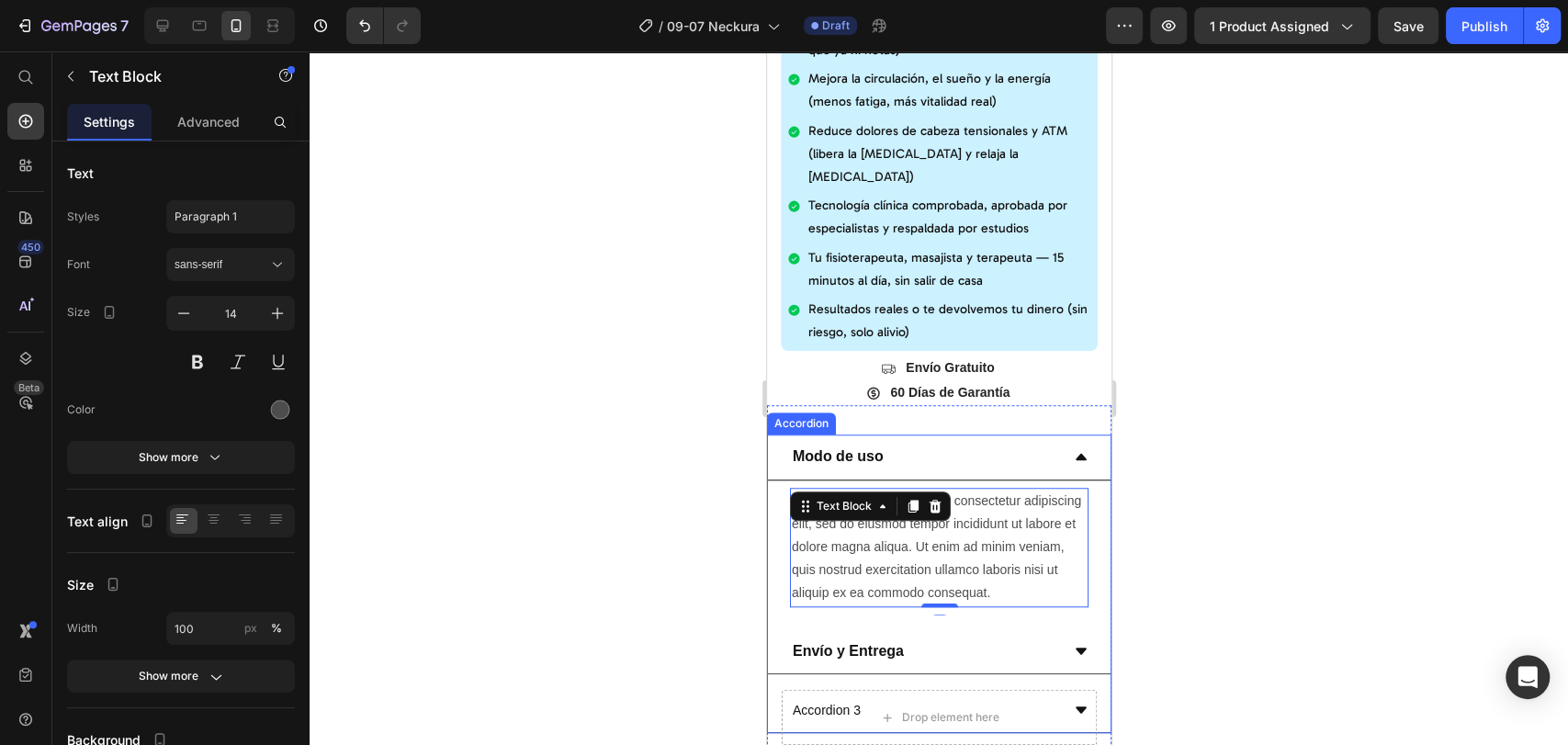 click on "Modo de uso" at bounding box center [923, 457] 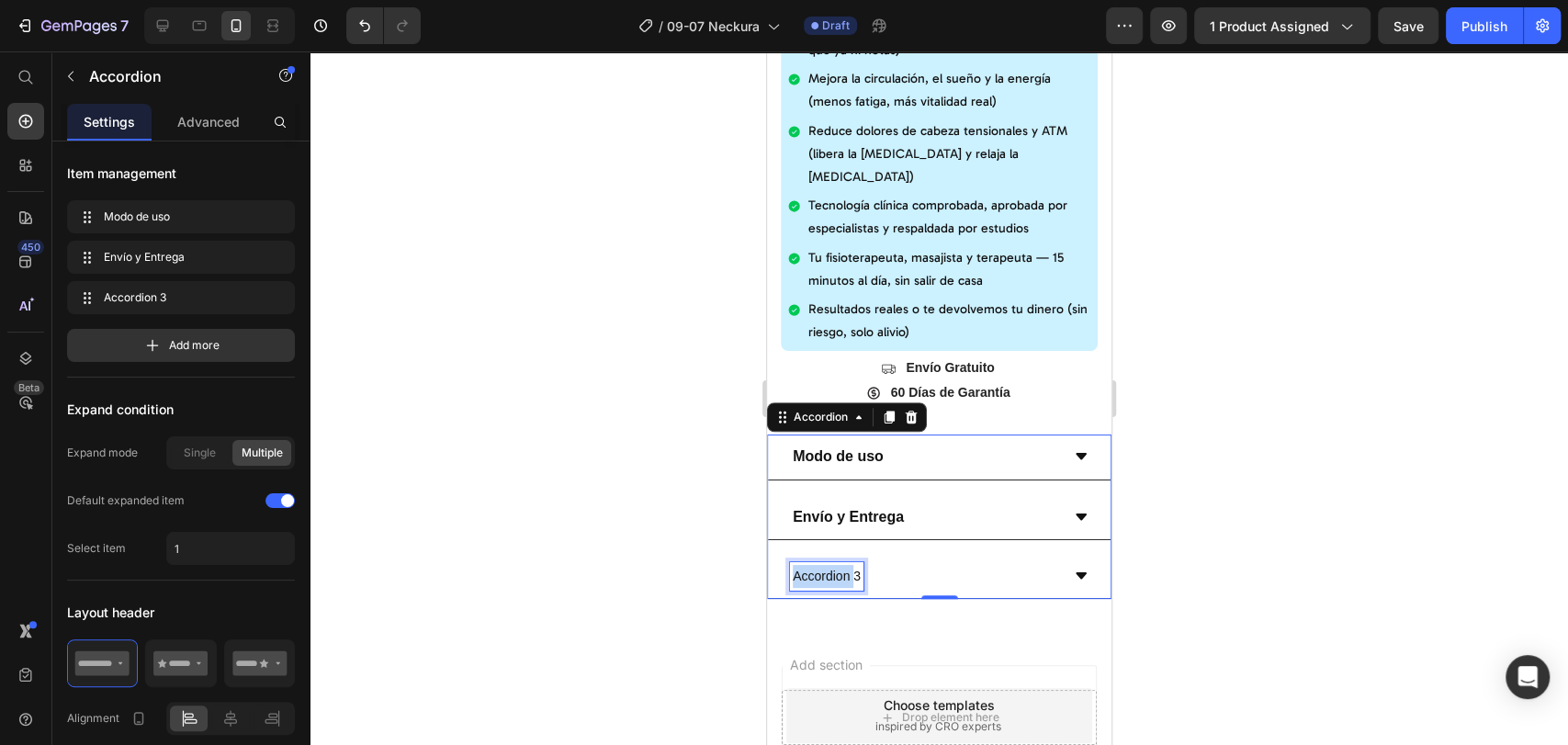 click on "Accordion 3" at bounding box center [826, 576] 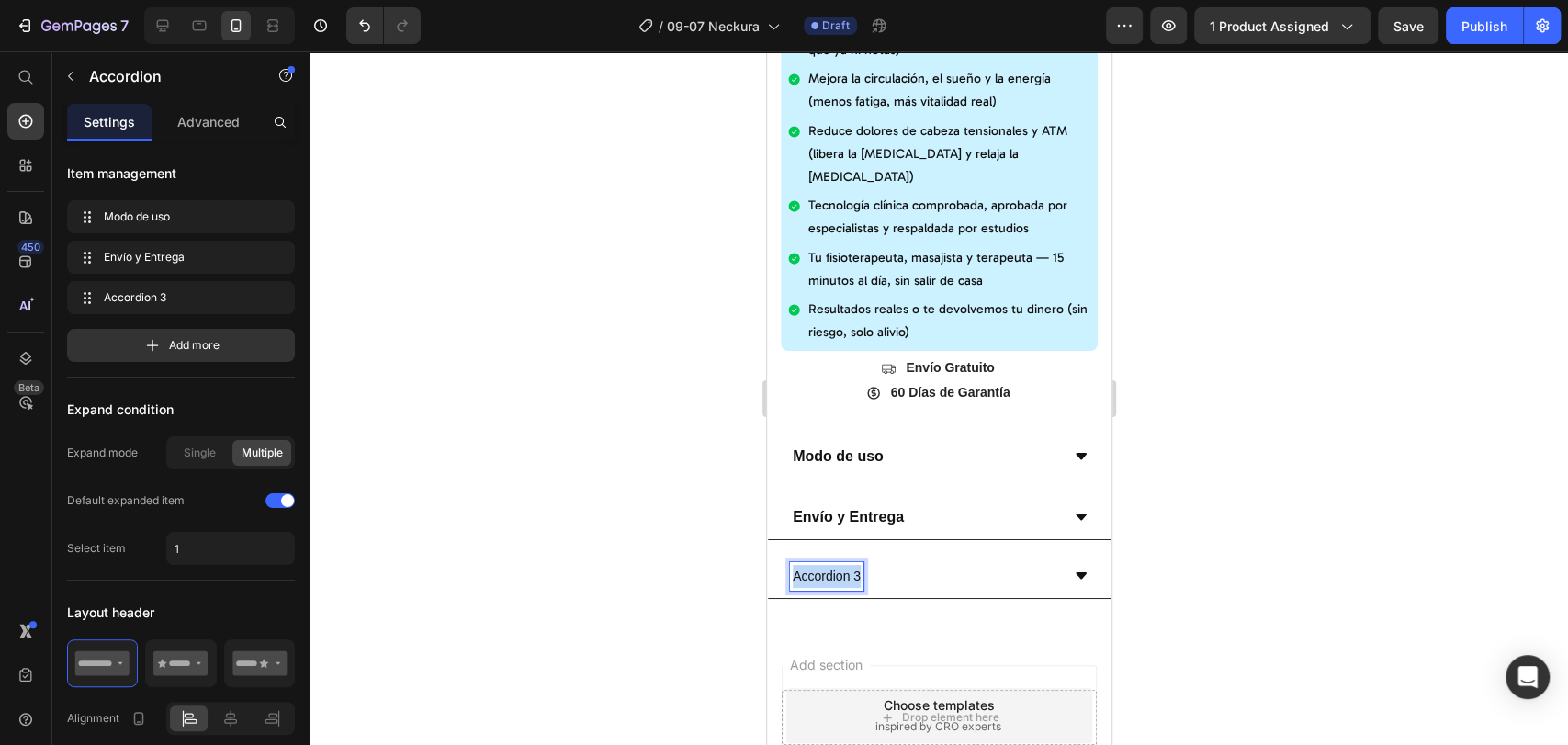click on "Accordion 3" at bounding box center (826, 576) 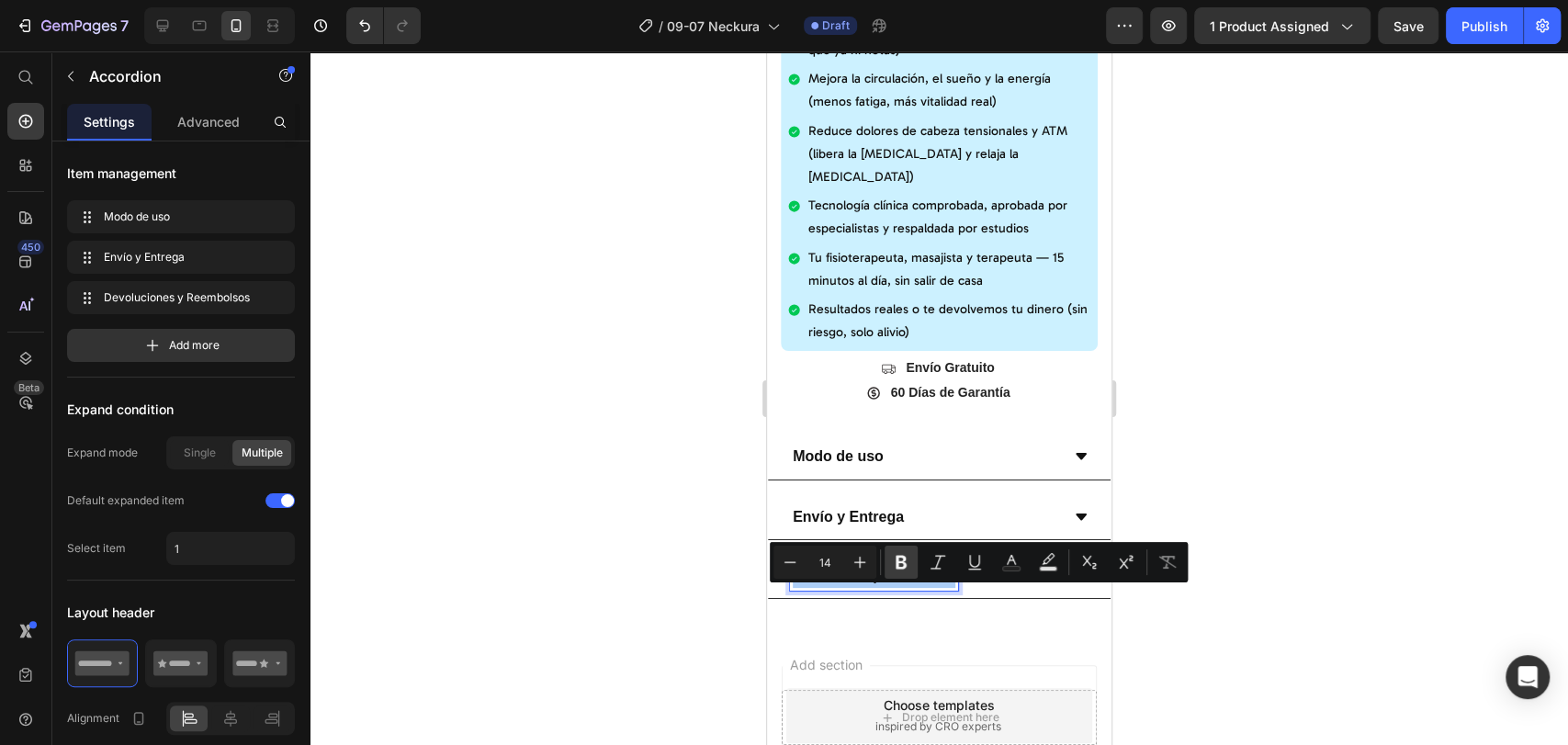 click 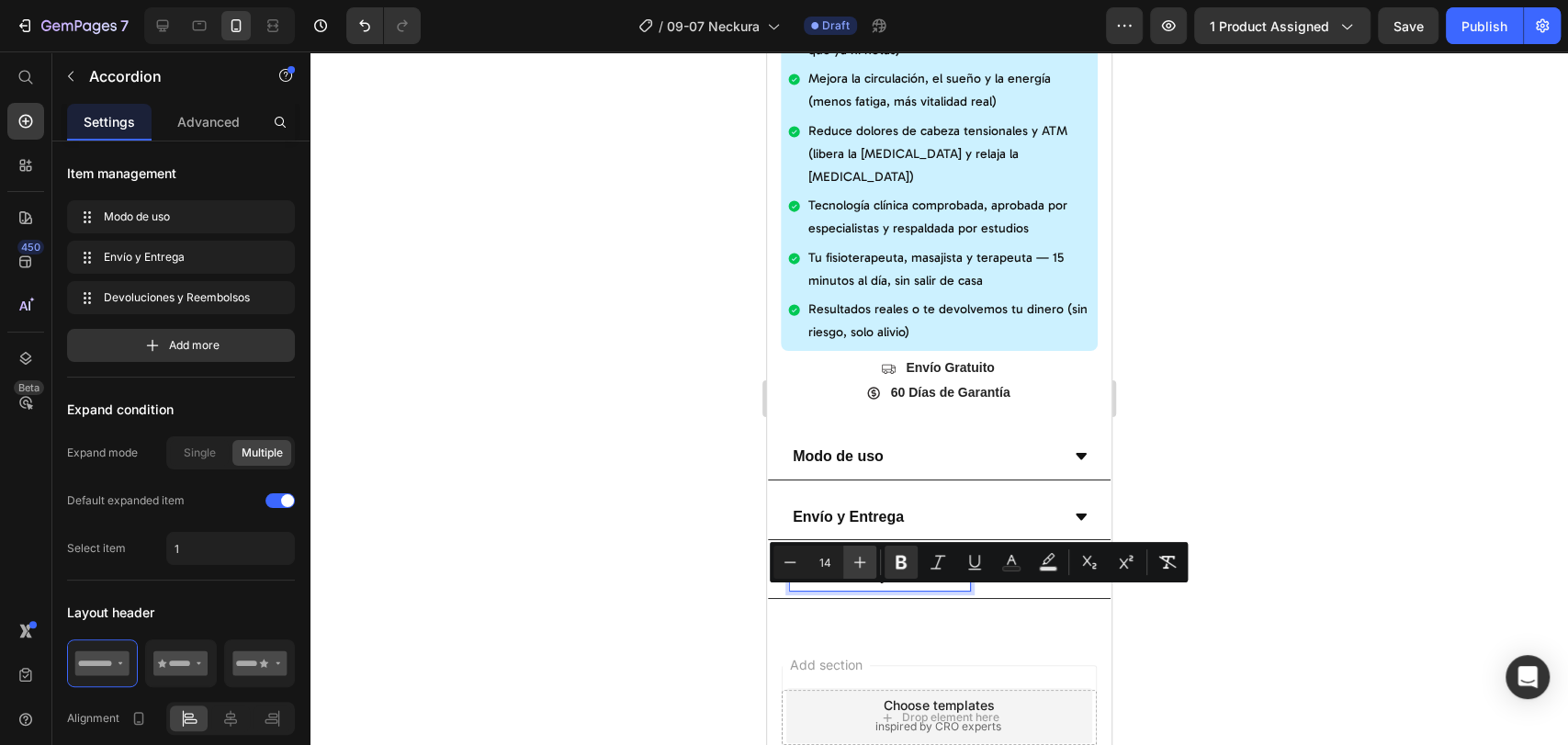 click 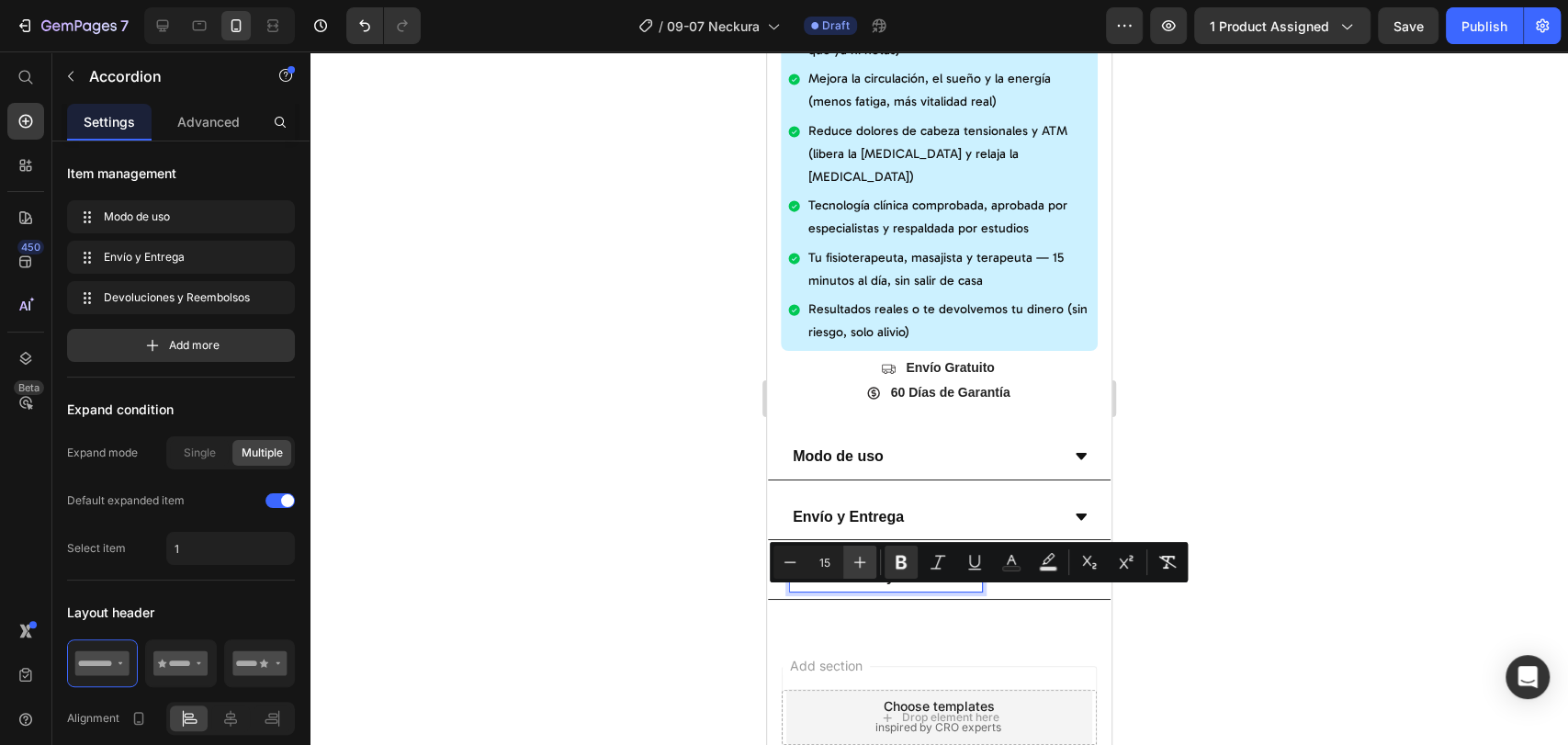 drag, startPoint x: 852, startPoint y: 561, endPoint x: 787, endPoint y: 565, distance: 65.12296 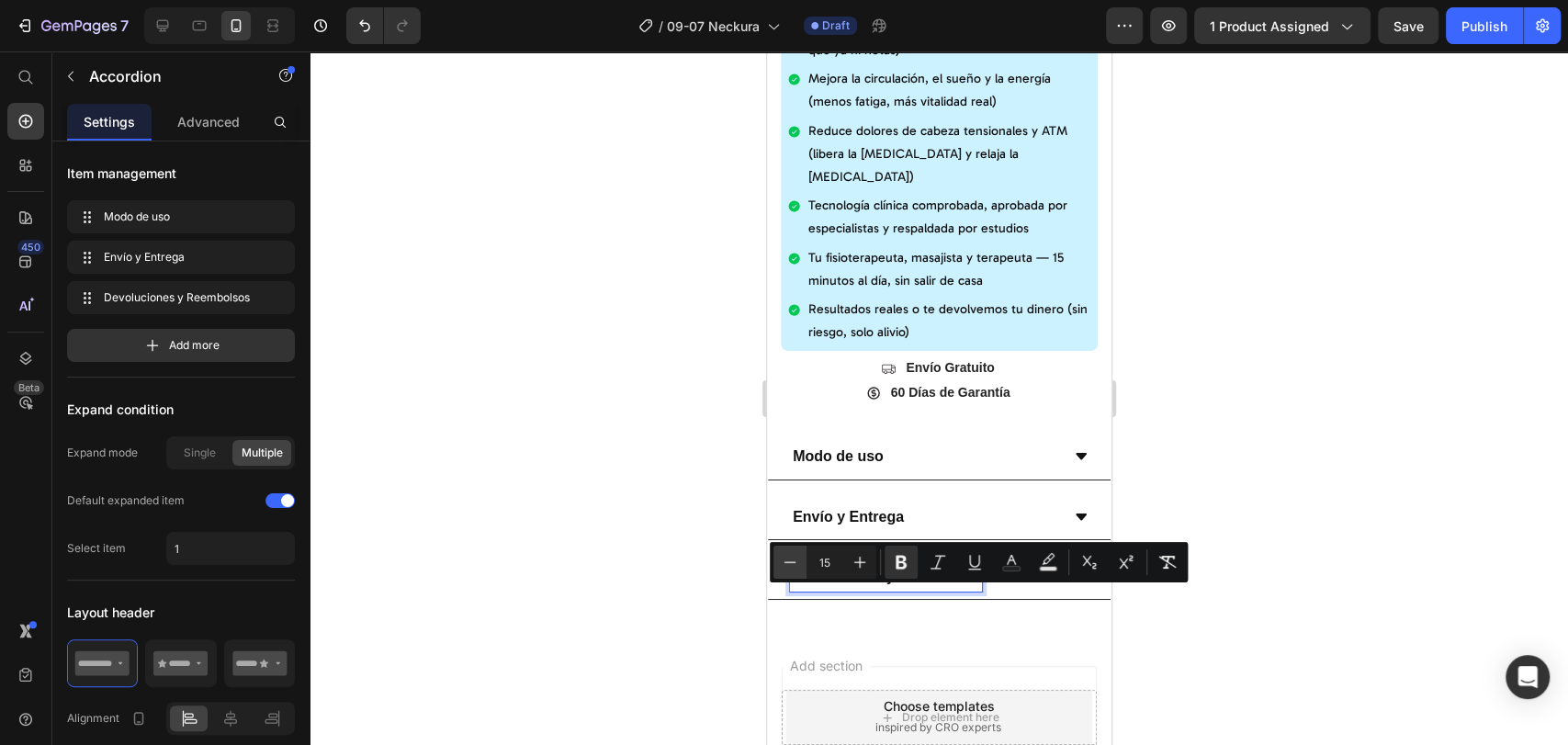 click on "Plus" at bounding box center [860, 562] 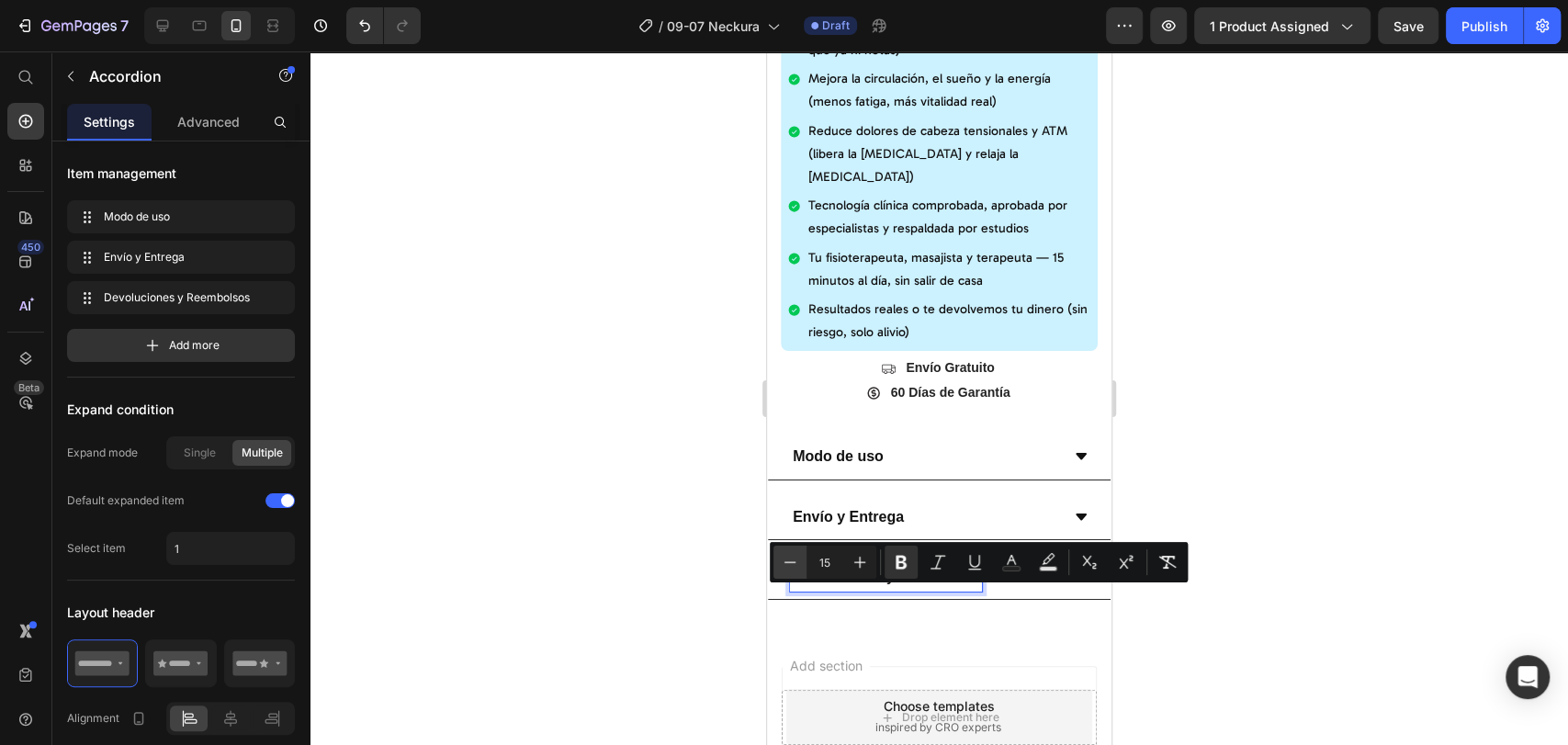 type on "16" 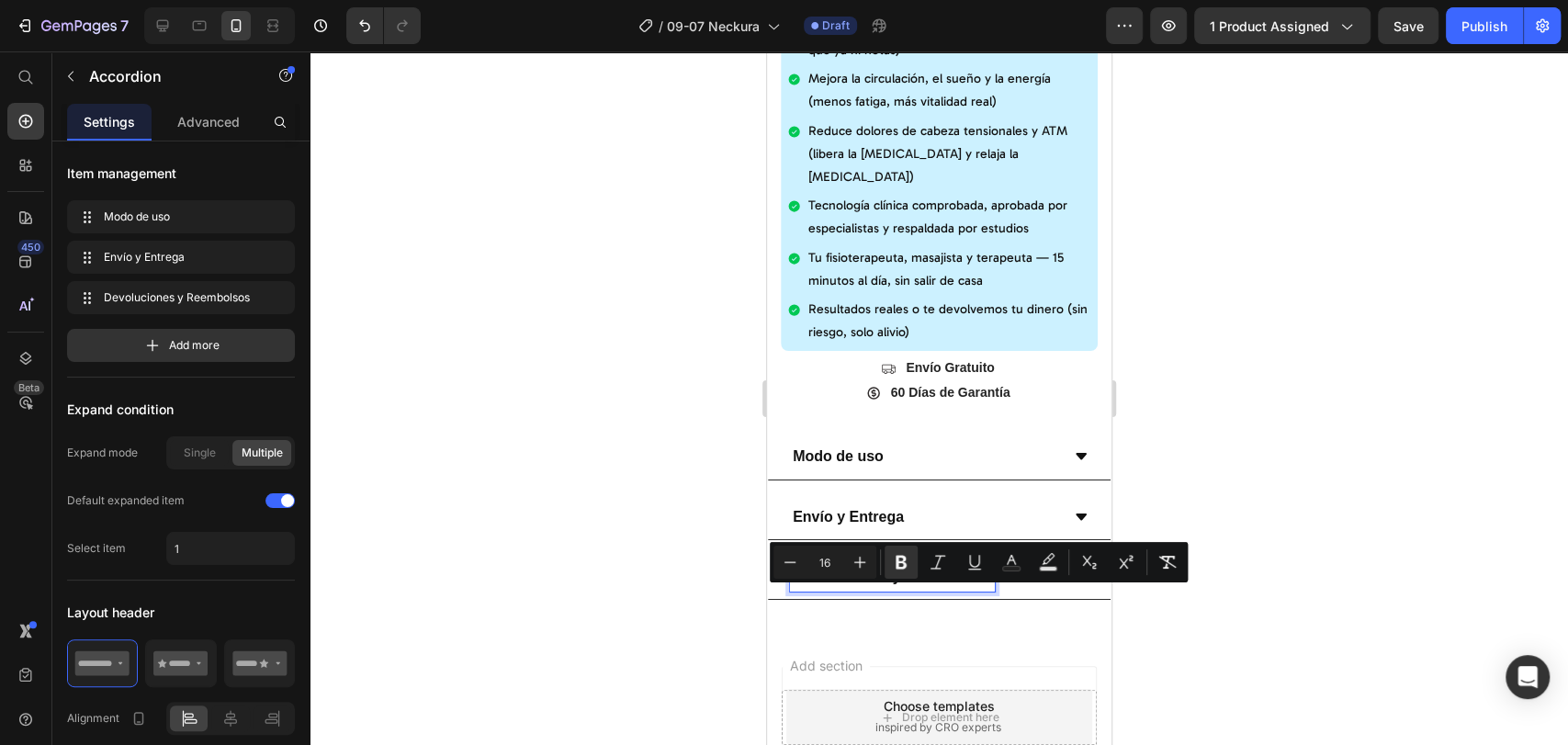 click 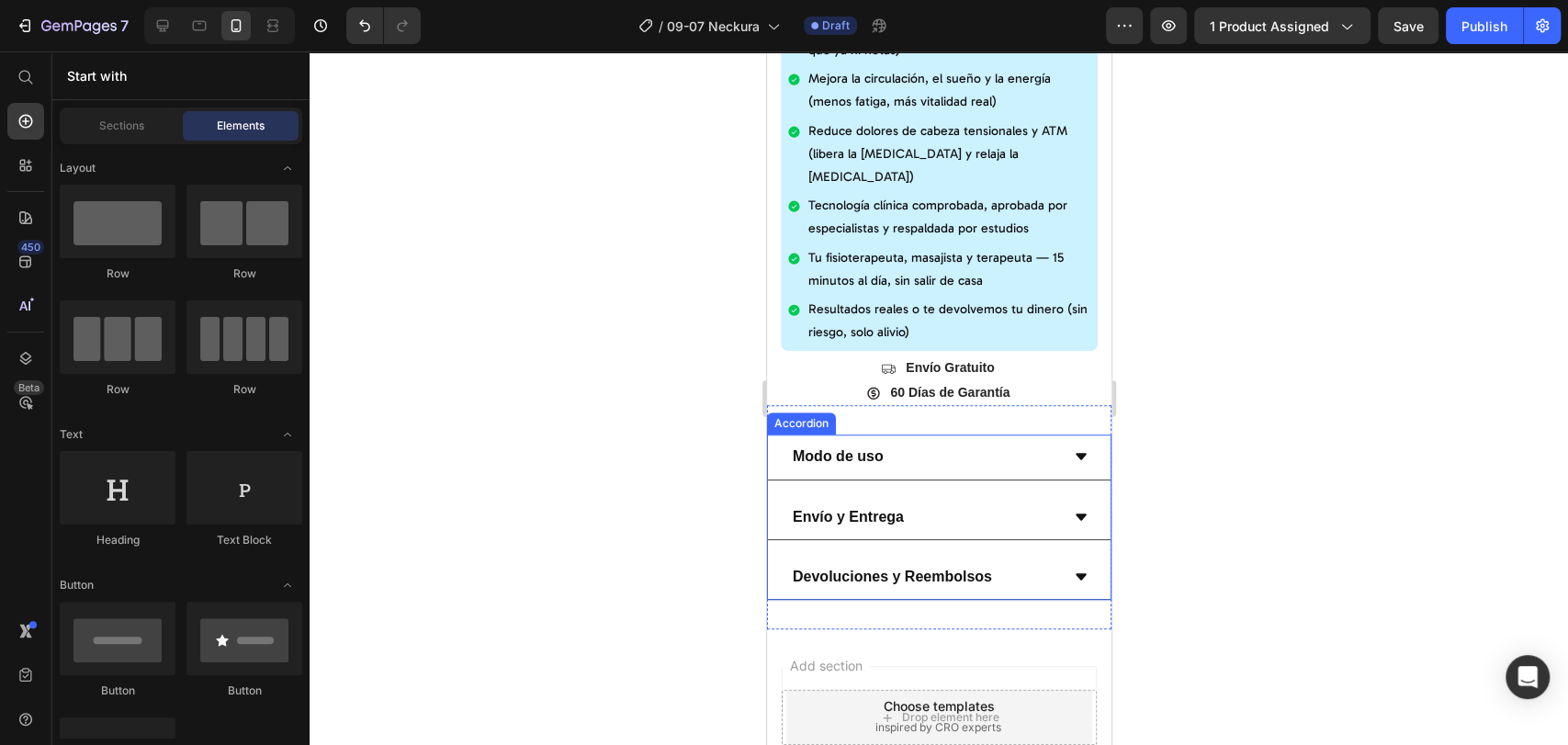 click on "Envío y Entrega" at bounding box center (847, 517) 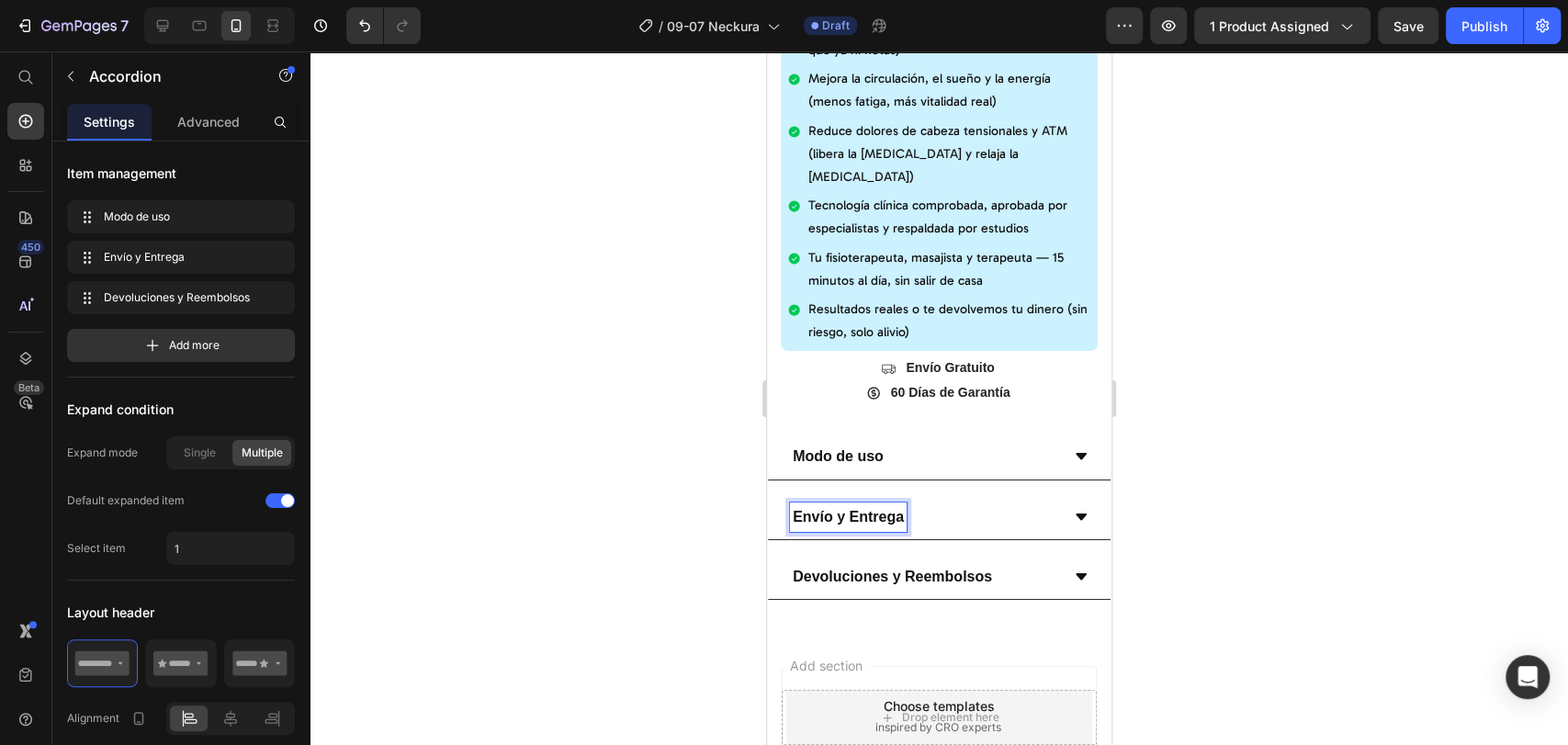 click on "Envío y Entrega" at bounding box center [847, 516] 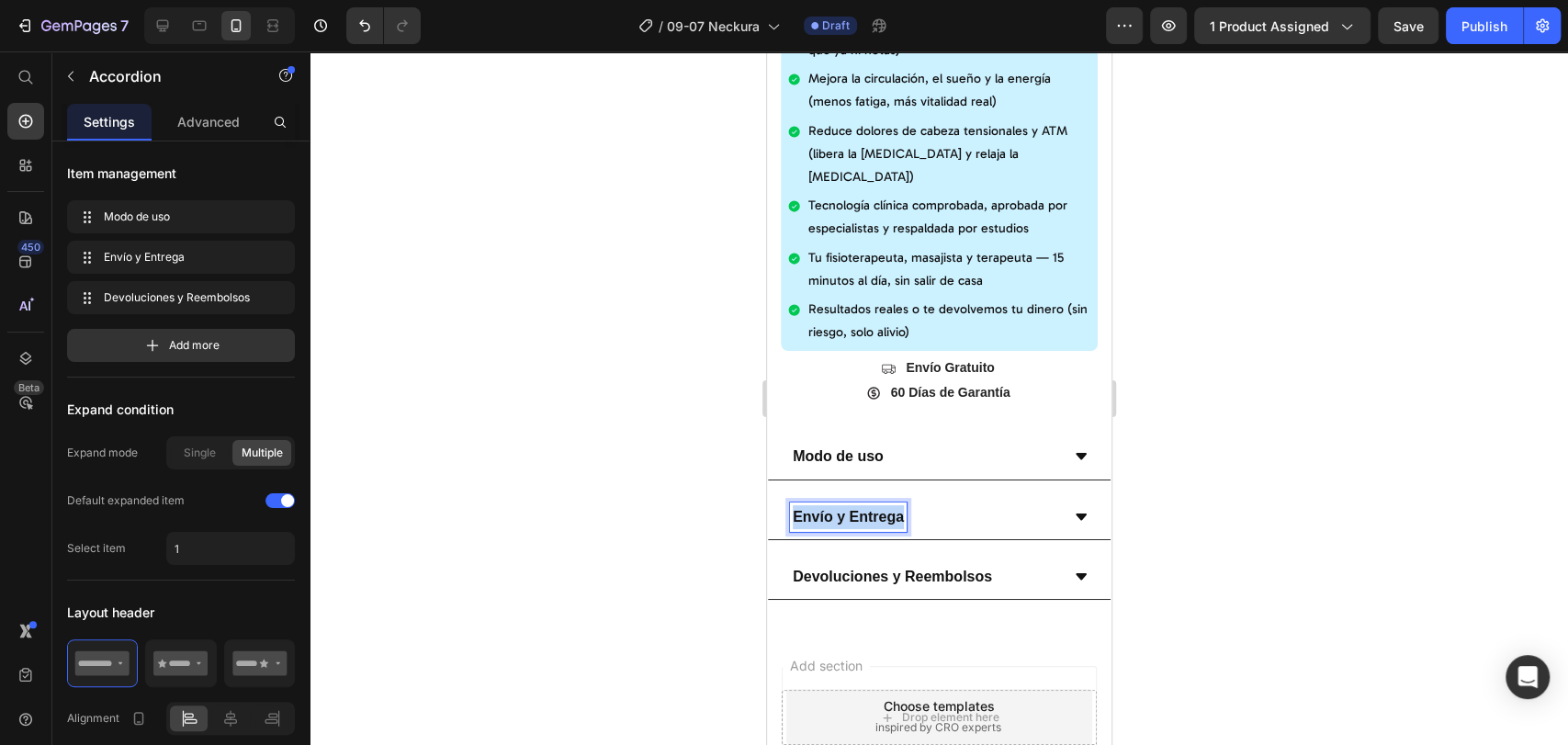 click on "Envío y Entrega" at bounding box center (847, 516) 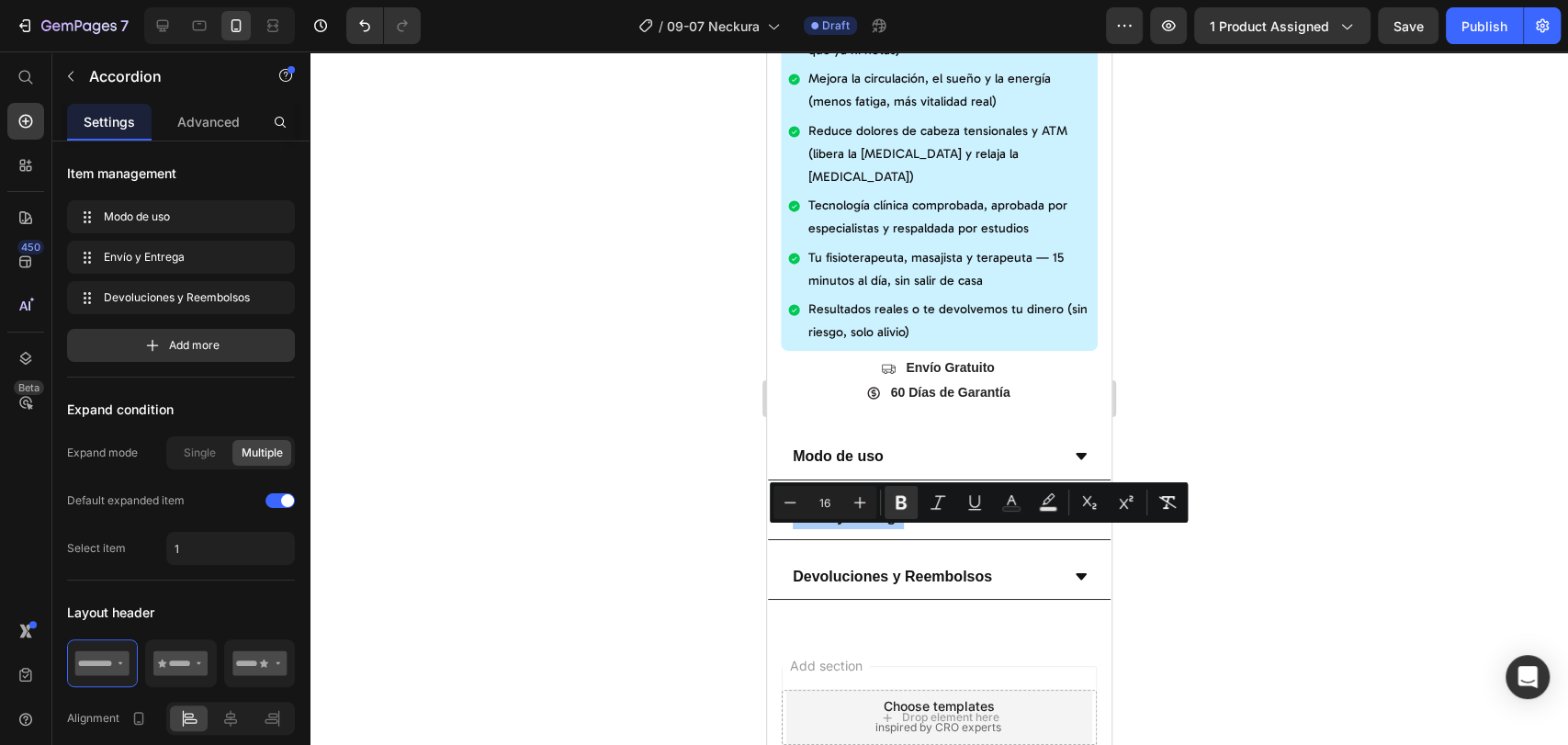 click 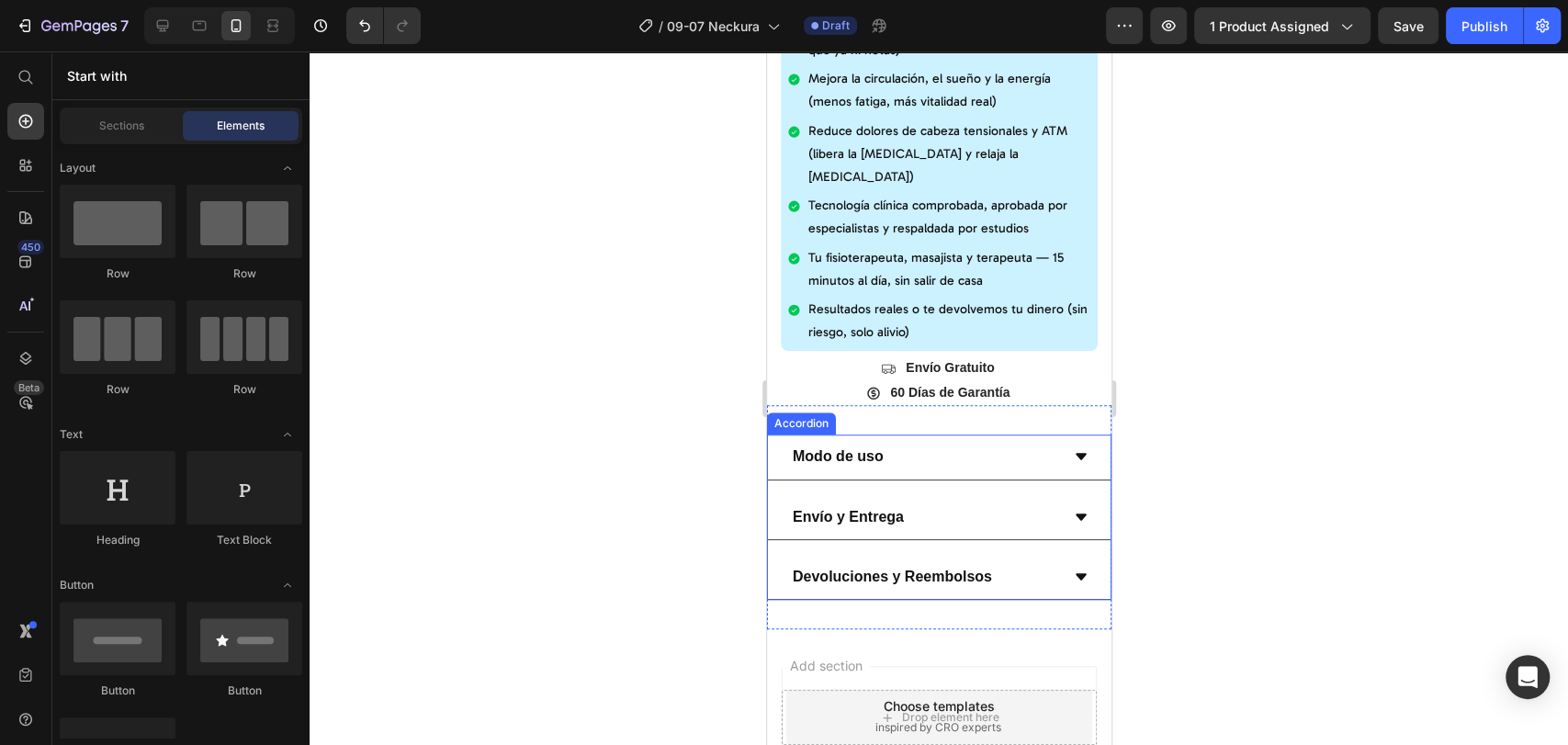 click 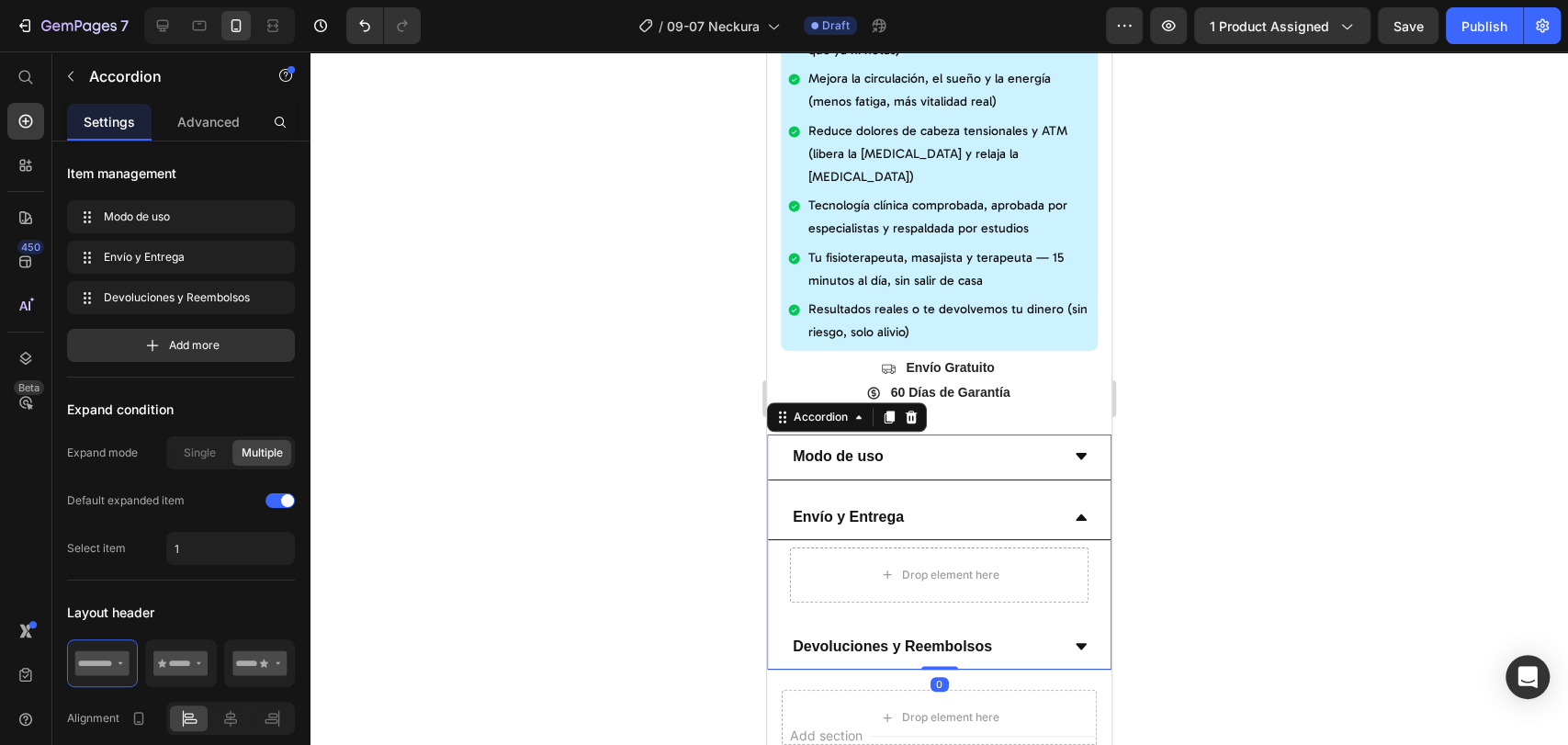 click 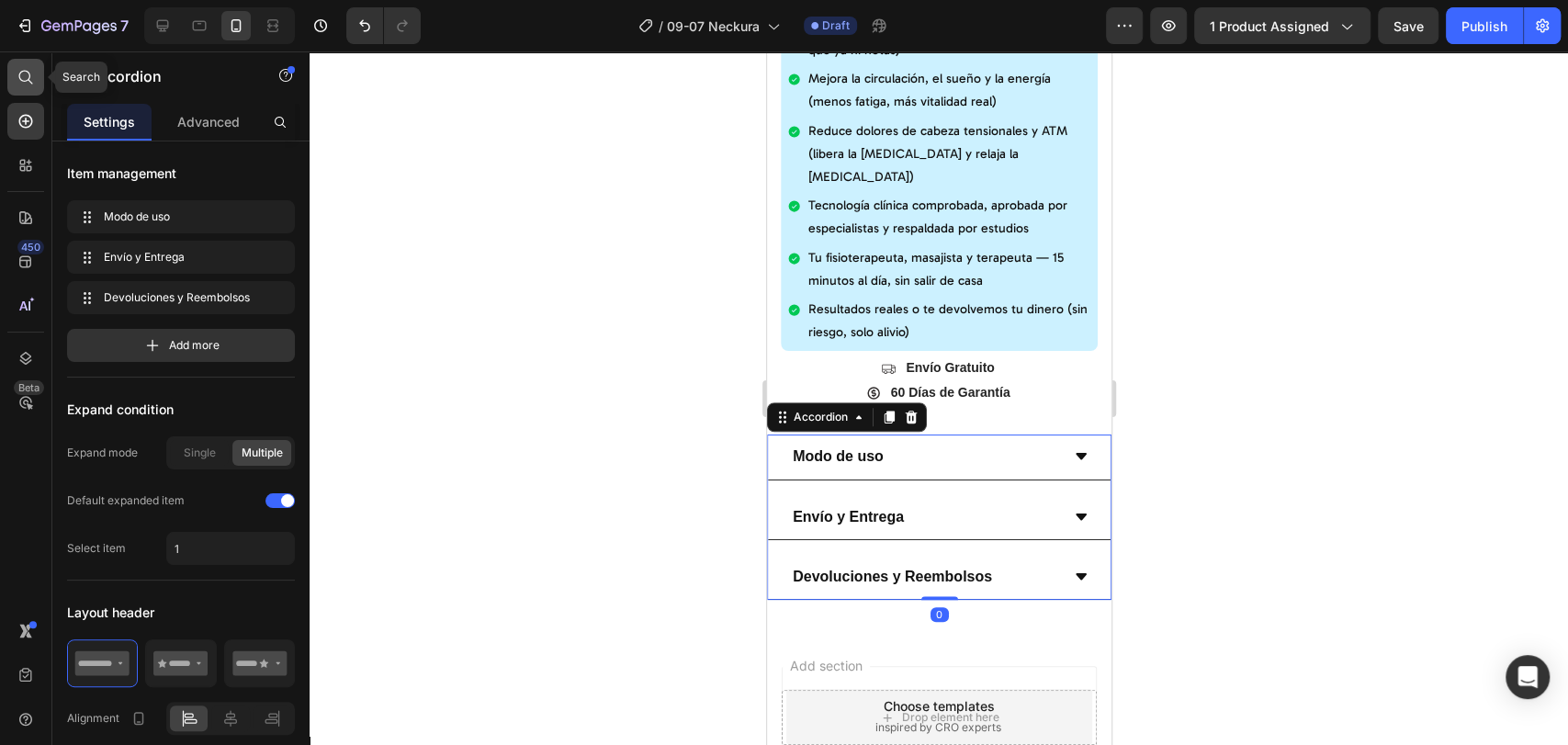 click 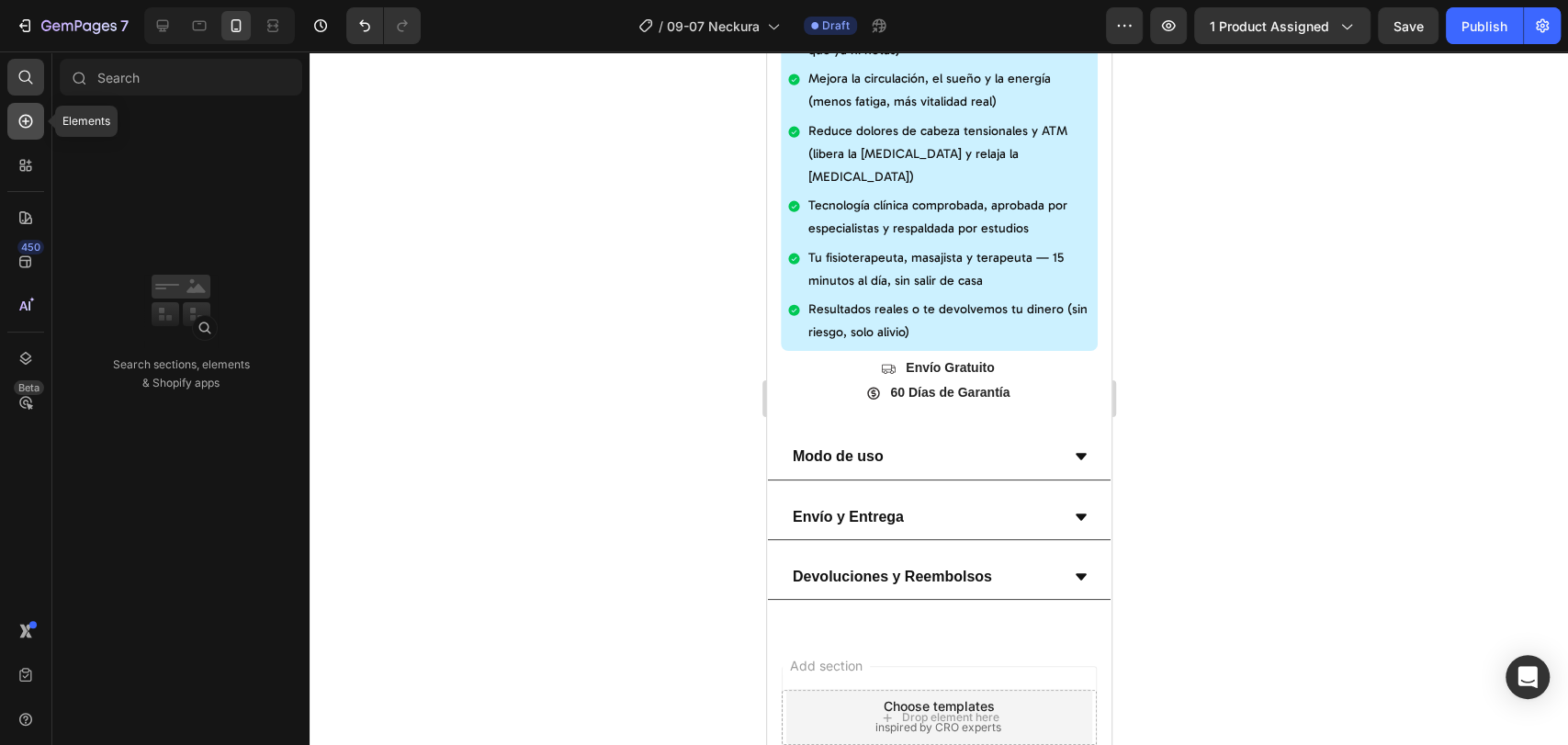 click 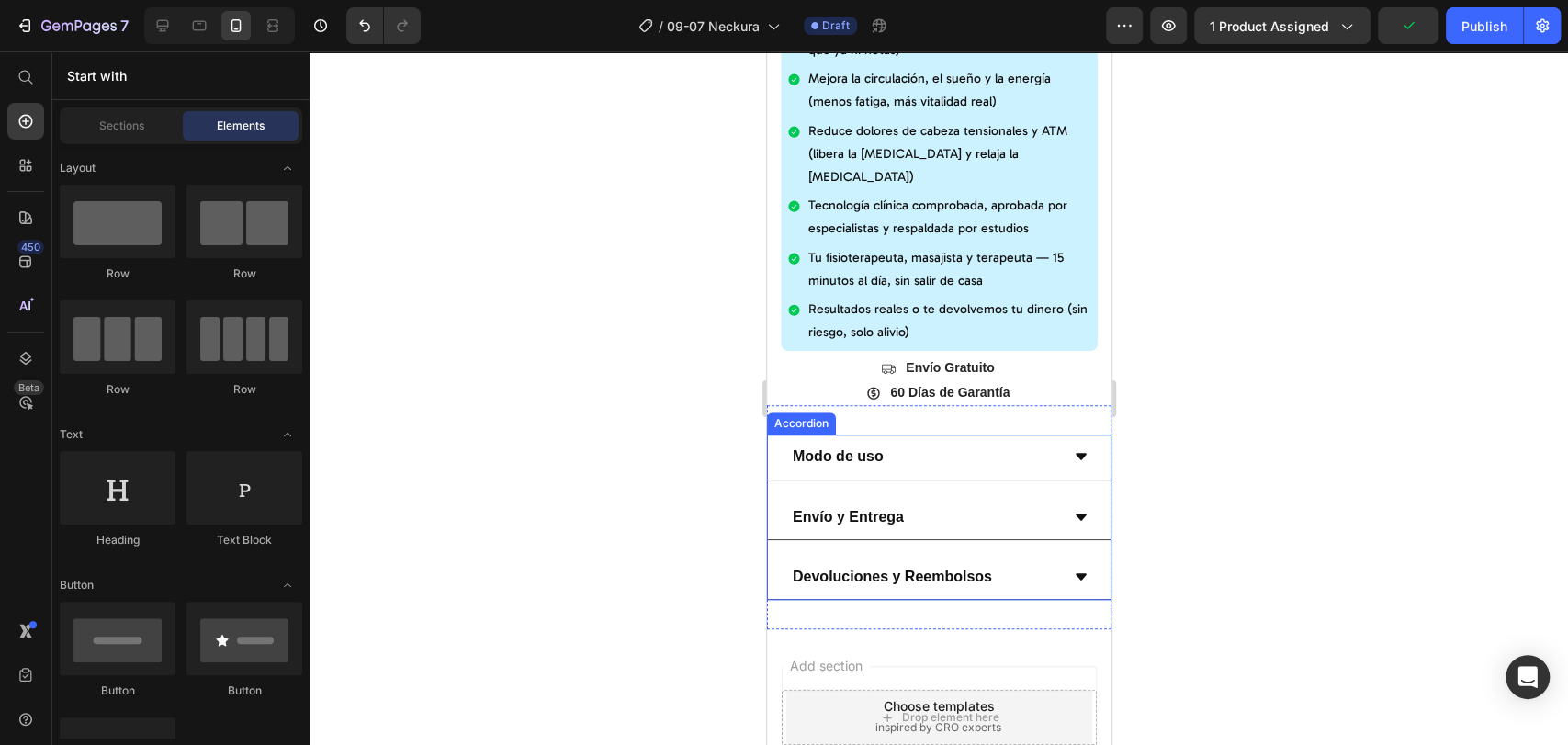 click on "Envío y Entrega" at bounding box center [923, 517] 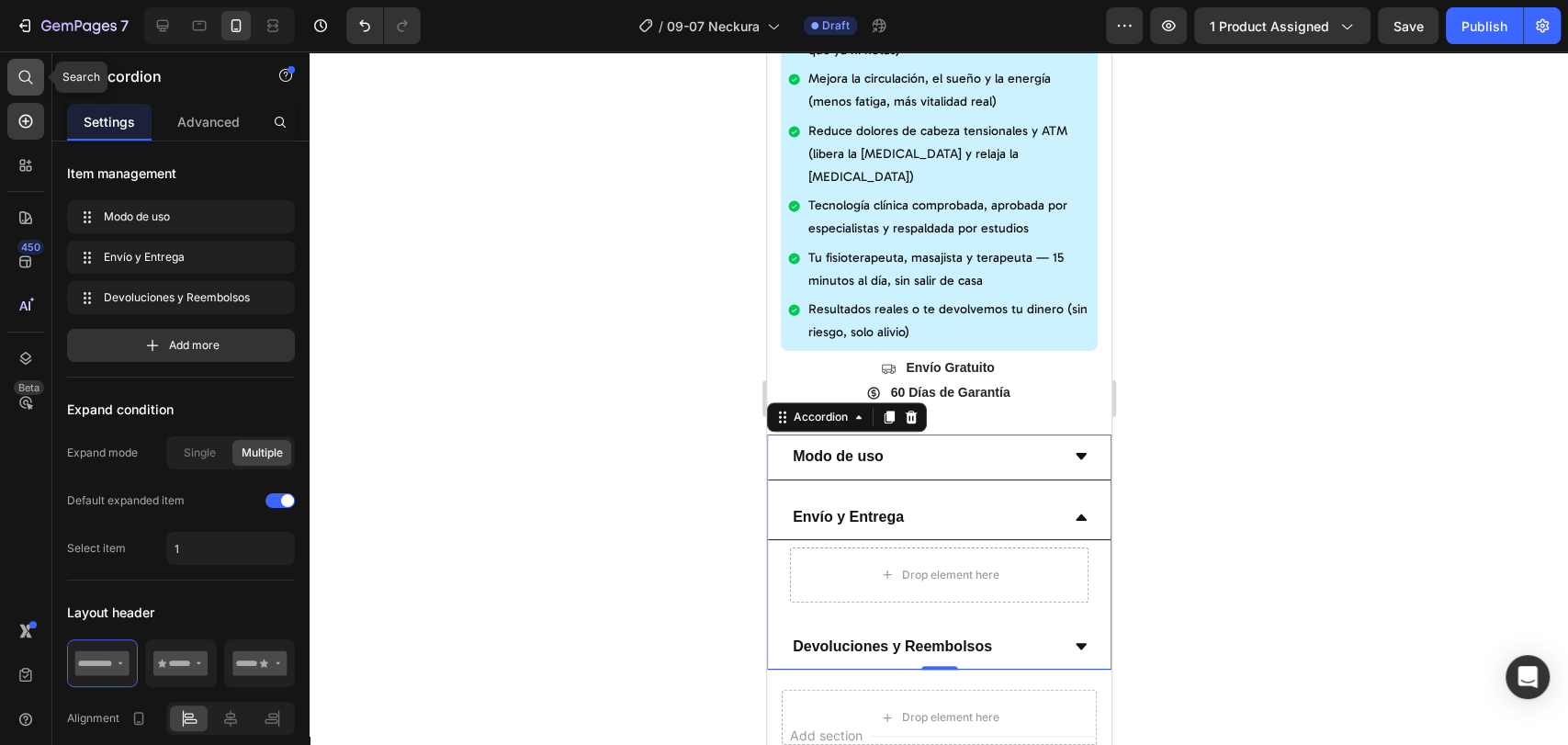 click 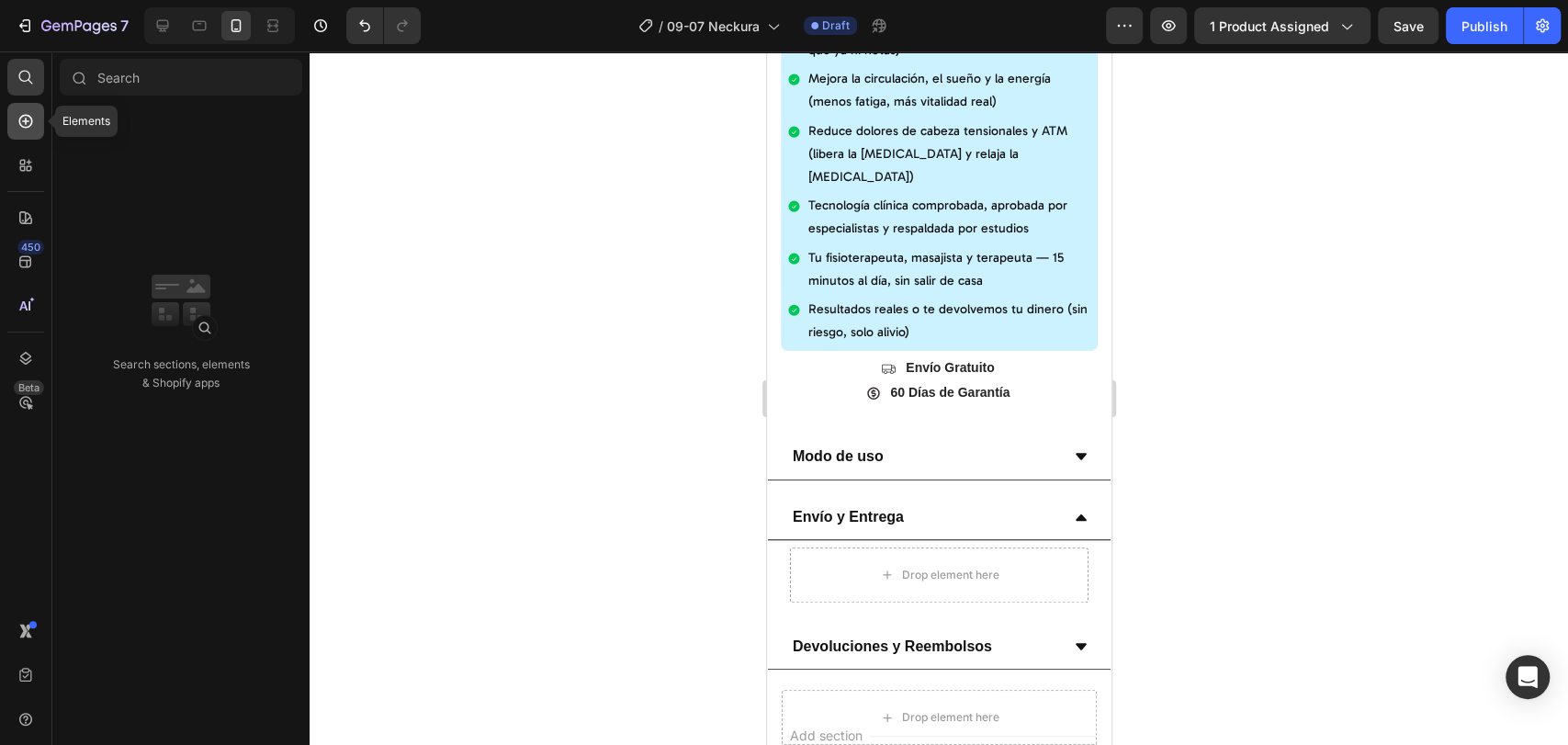 click 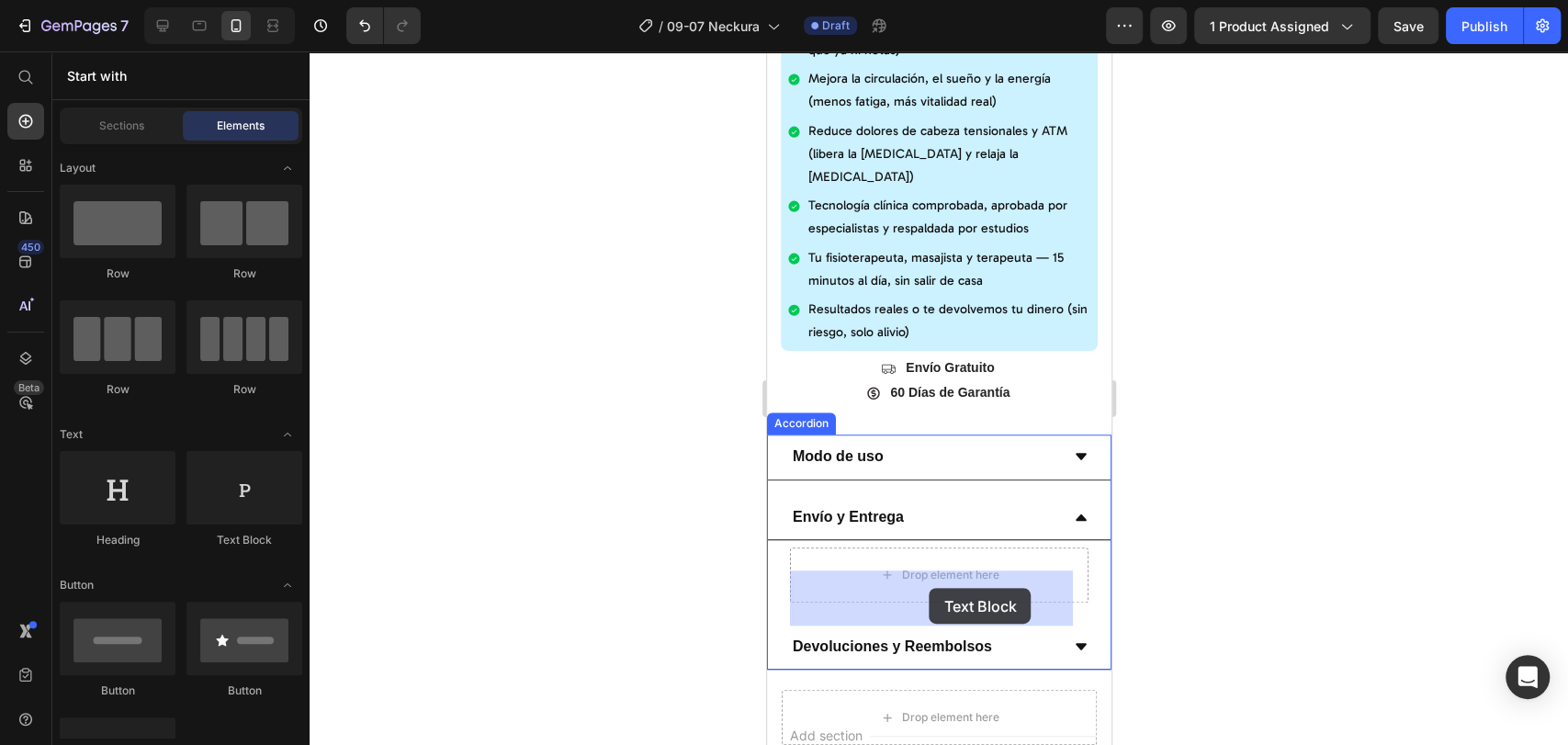 drag, startPoint x: 1023, startPoint y: 562, endPoint x: 929, endPoint y: 588, distance: 97.529 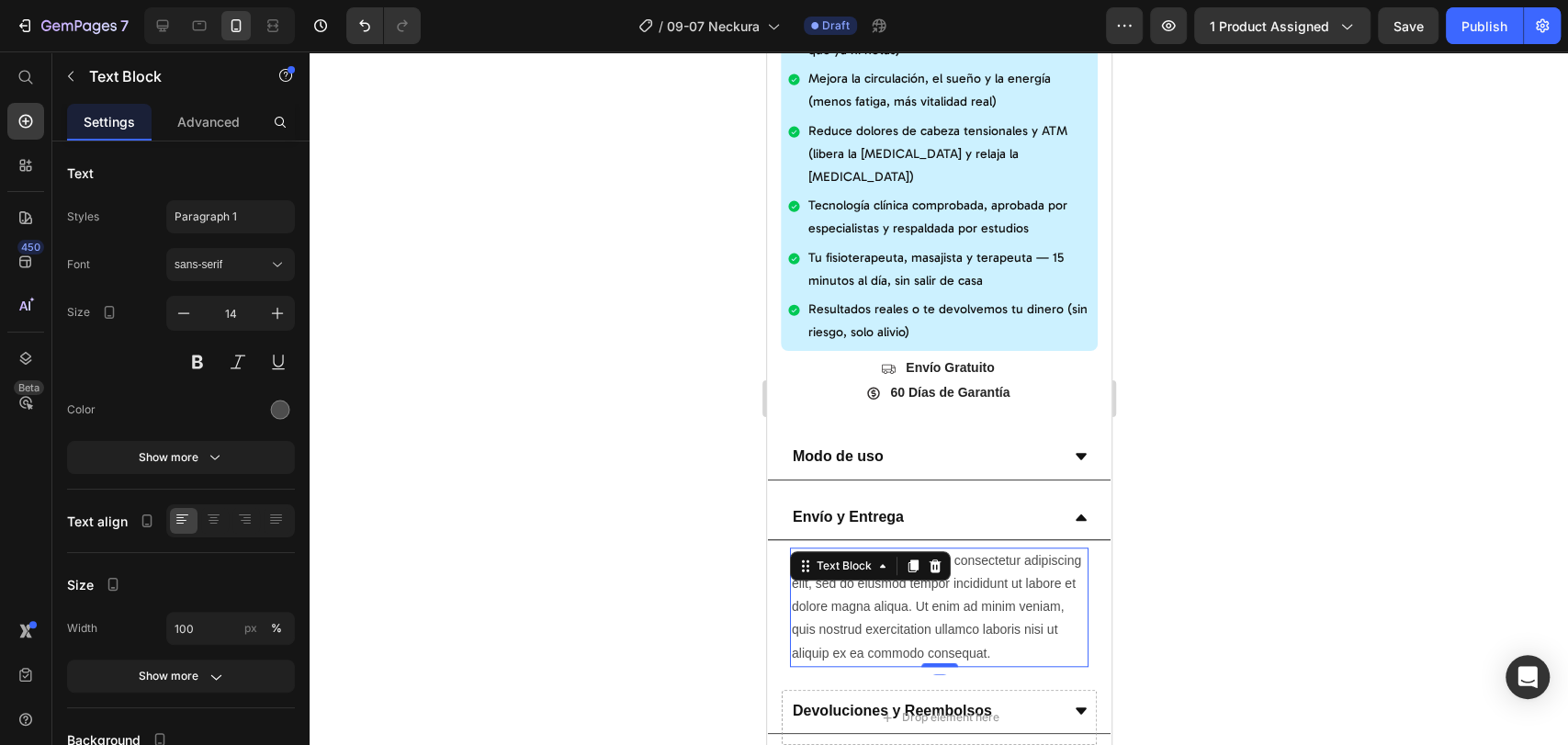 click 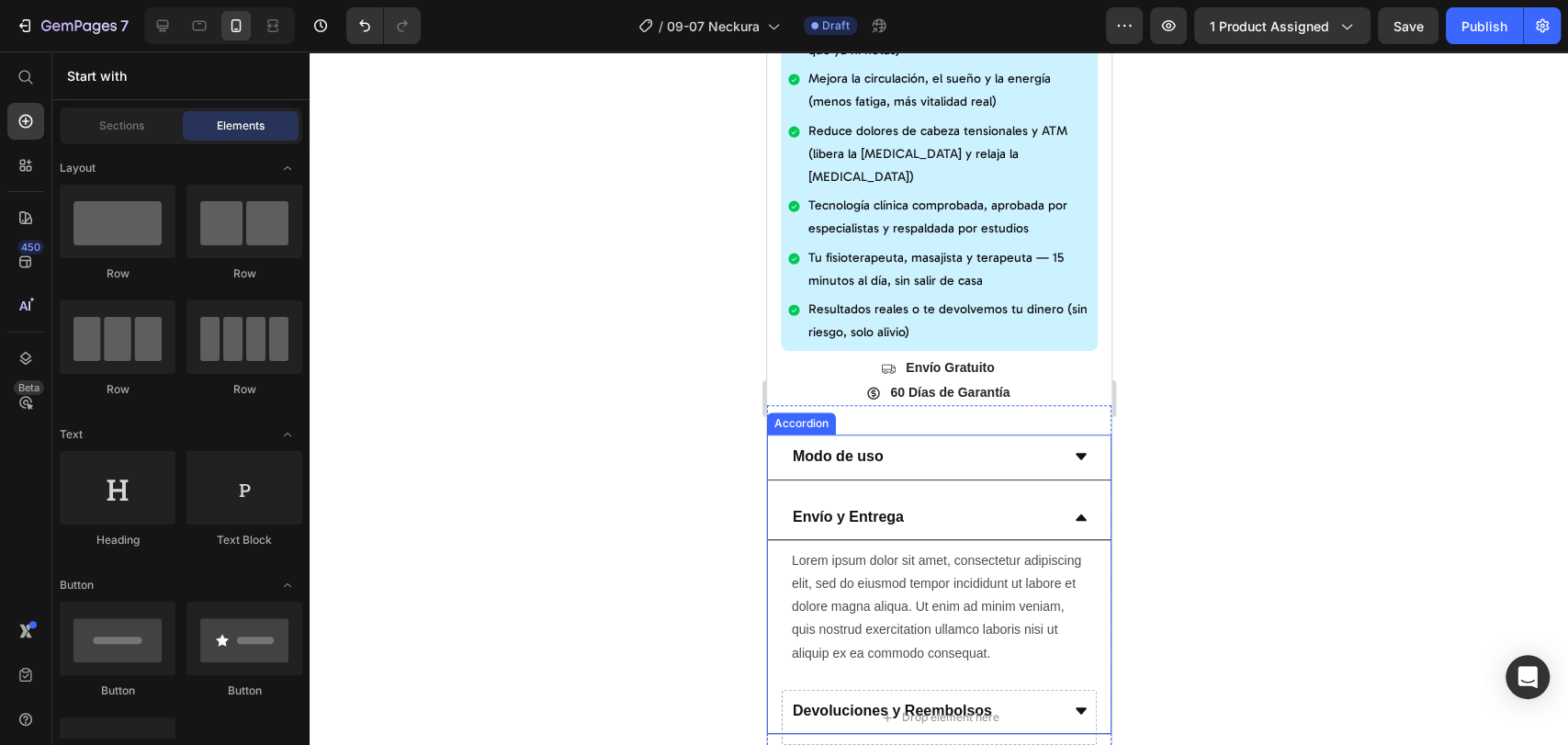 click 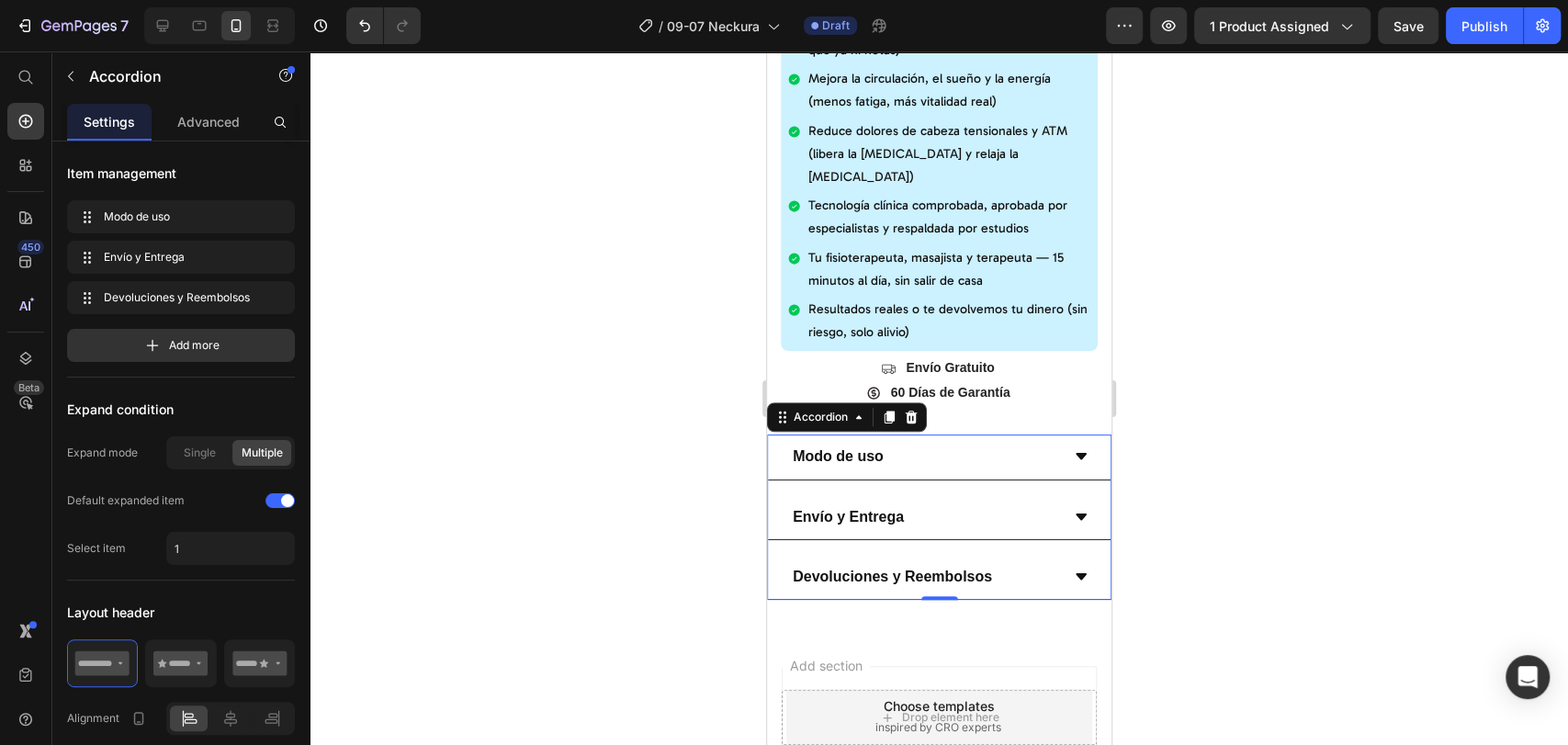 click on "Devoluciones y Reembolsos" at bounding box center (938, 577) 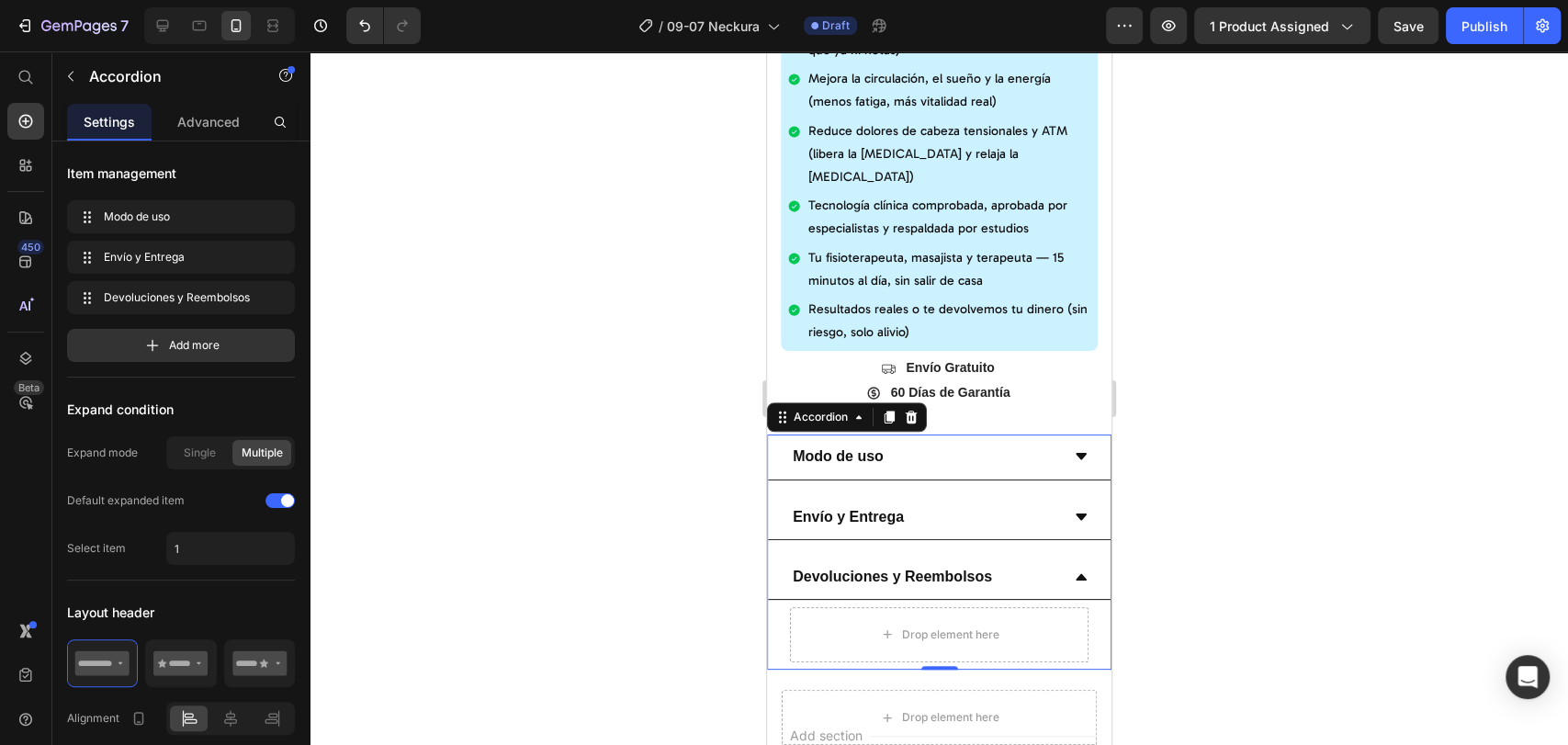 click on "Devoluciones y Reembolsos" at bounding box center [938, 577] 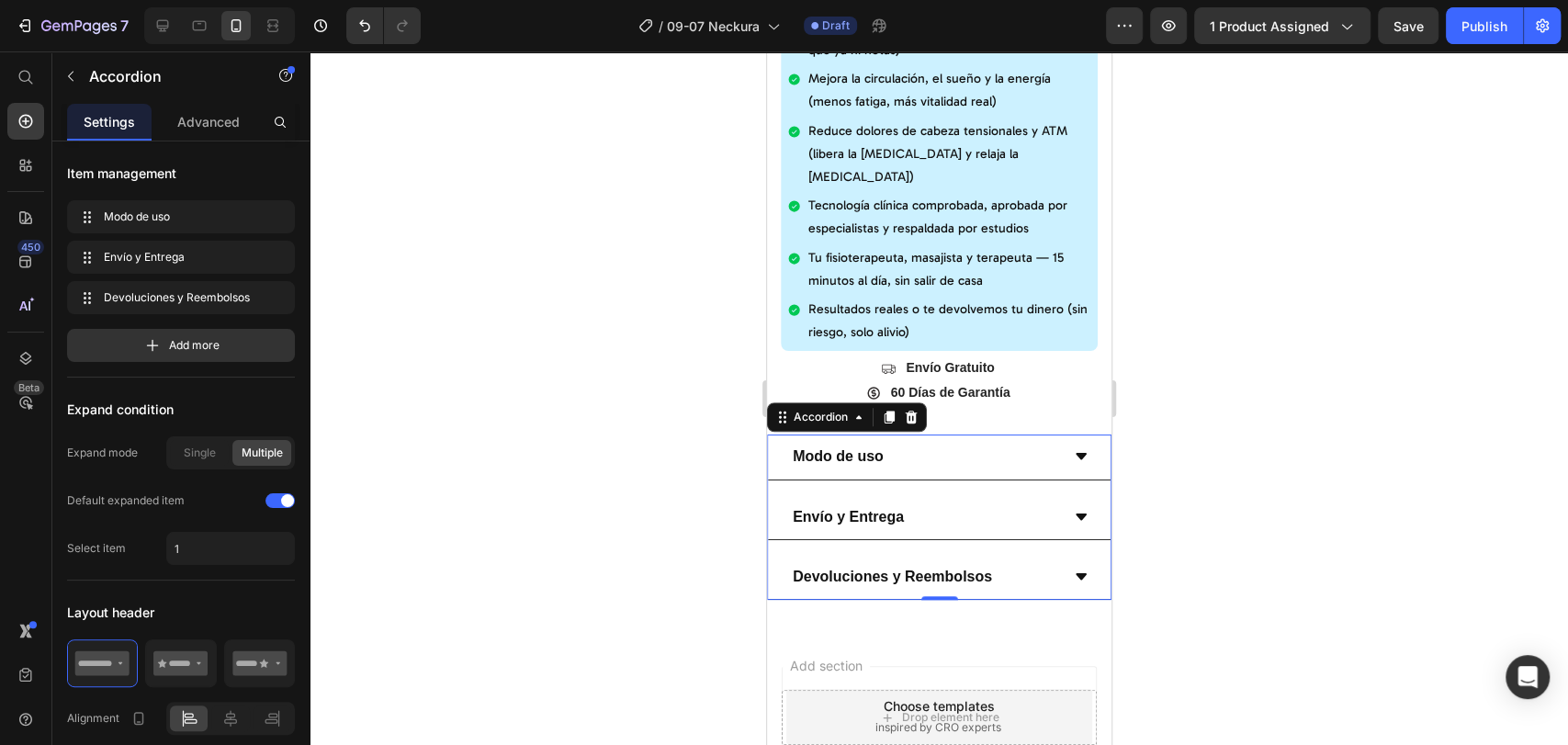 click on "Envío y Entrega" at bounding box center [938, 517] 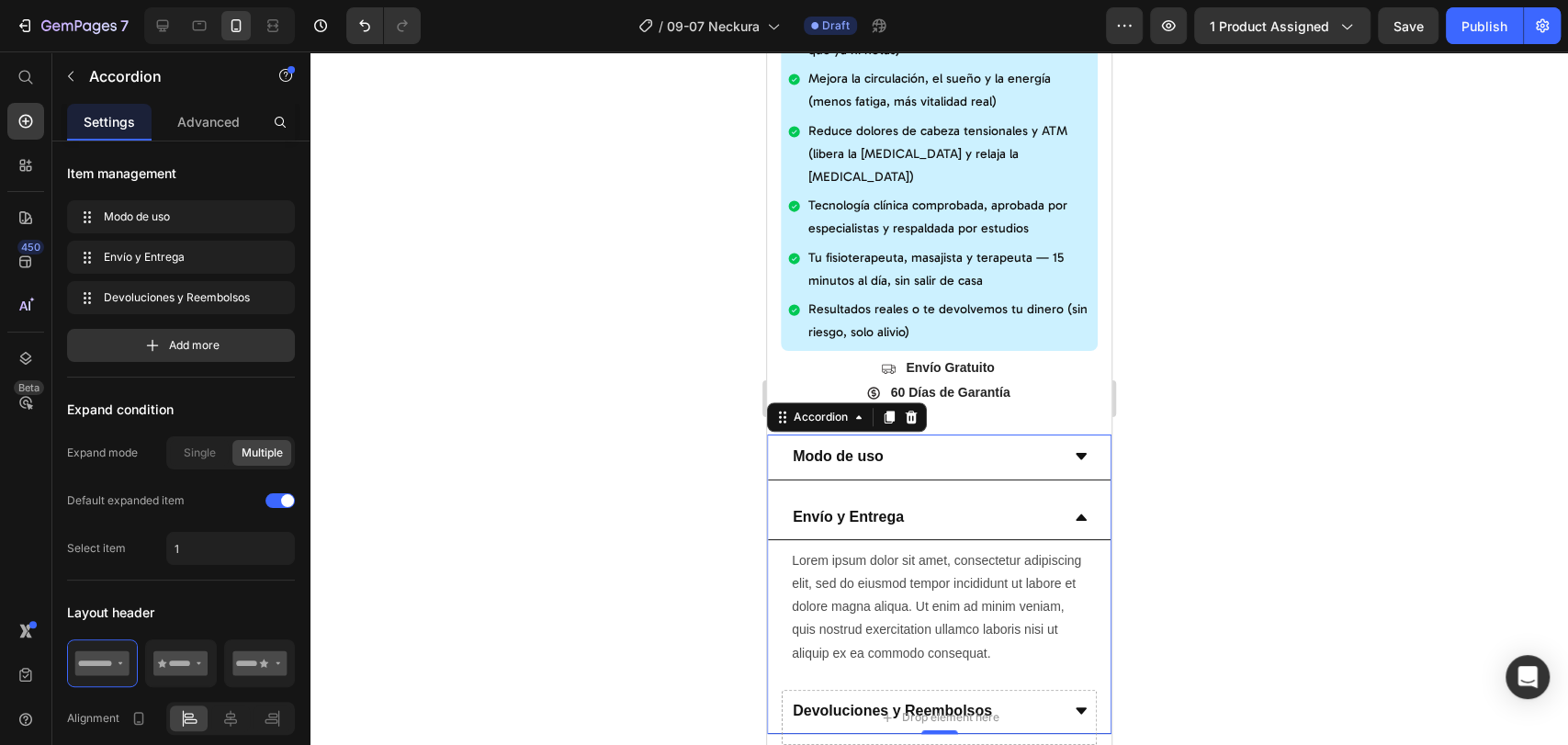 click on "Envío y Entrega" at bounding box center (938, 517) 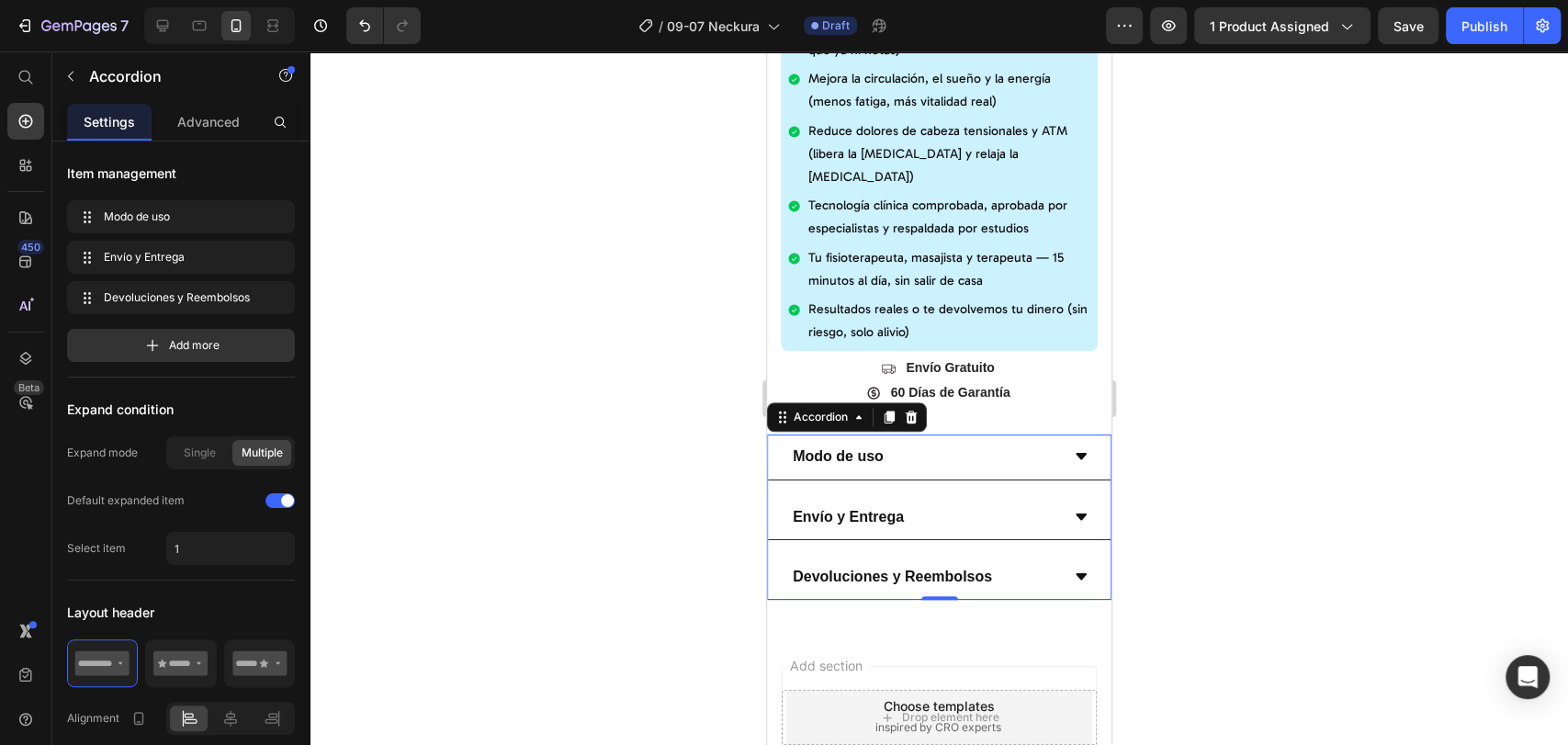 click on "Envío y Entrega" at bounding box center (938, 517) 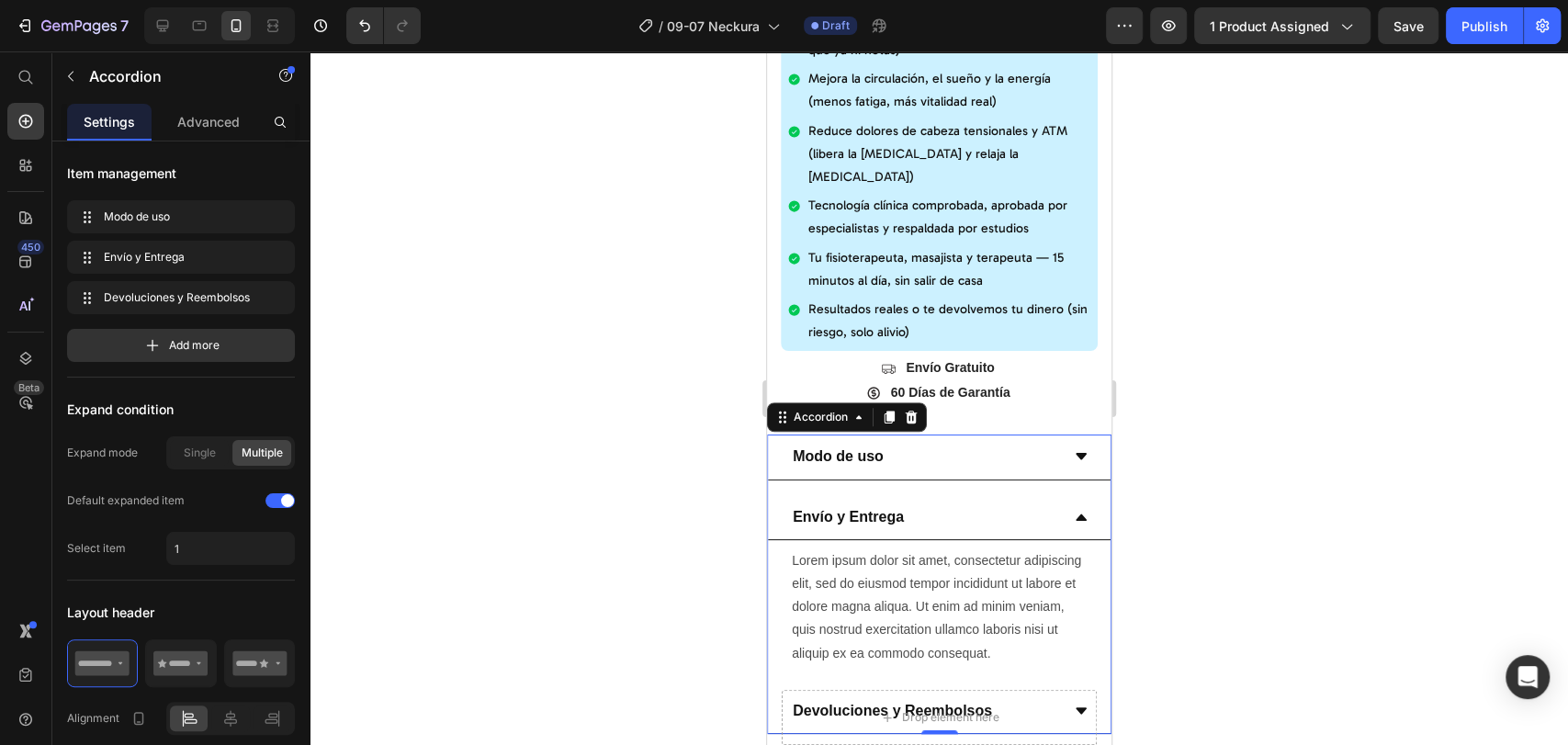 click on "Envío y Entrega" at bounding box center [938, 517] 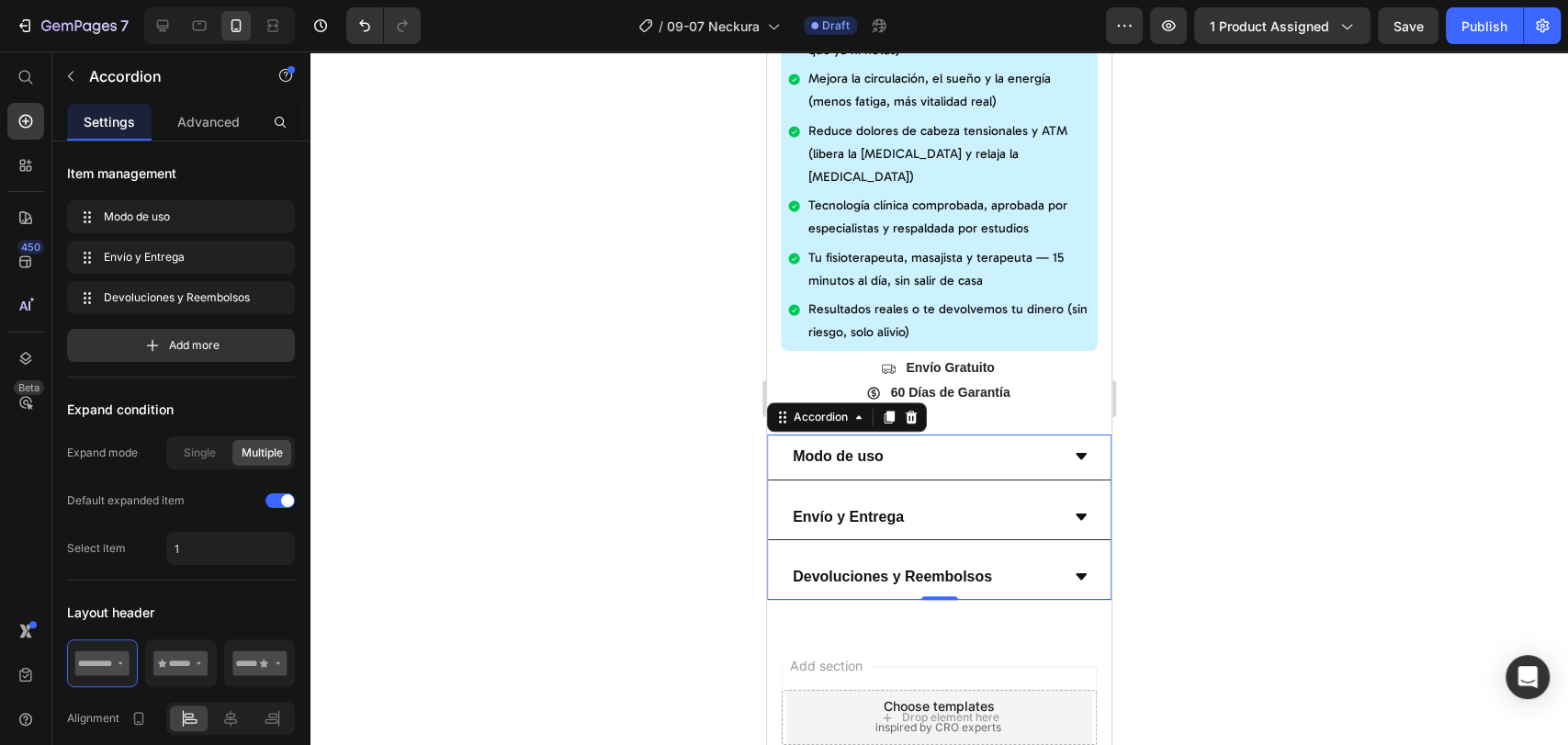 click 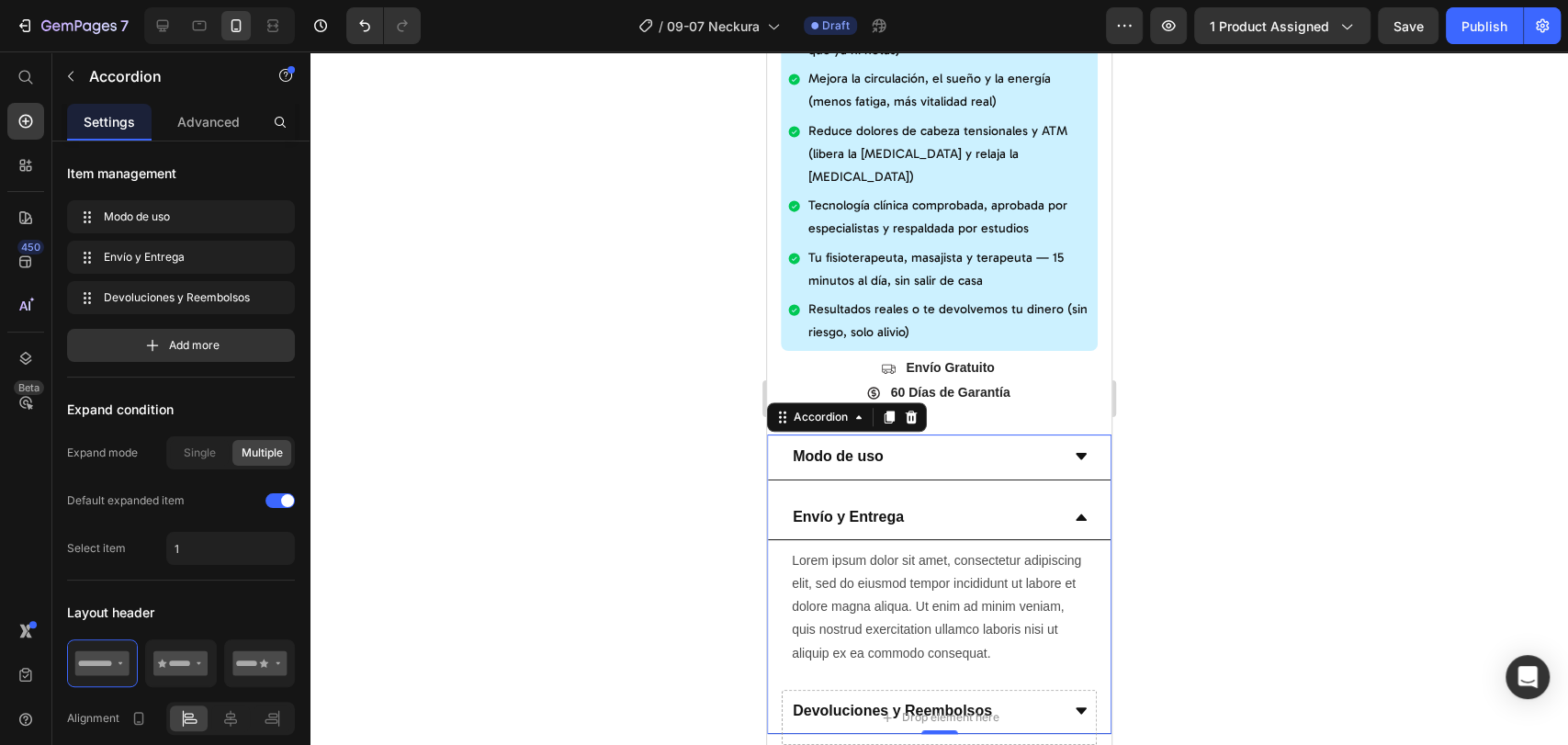 click 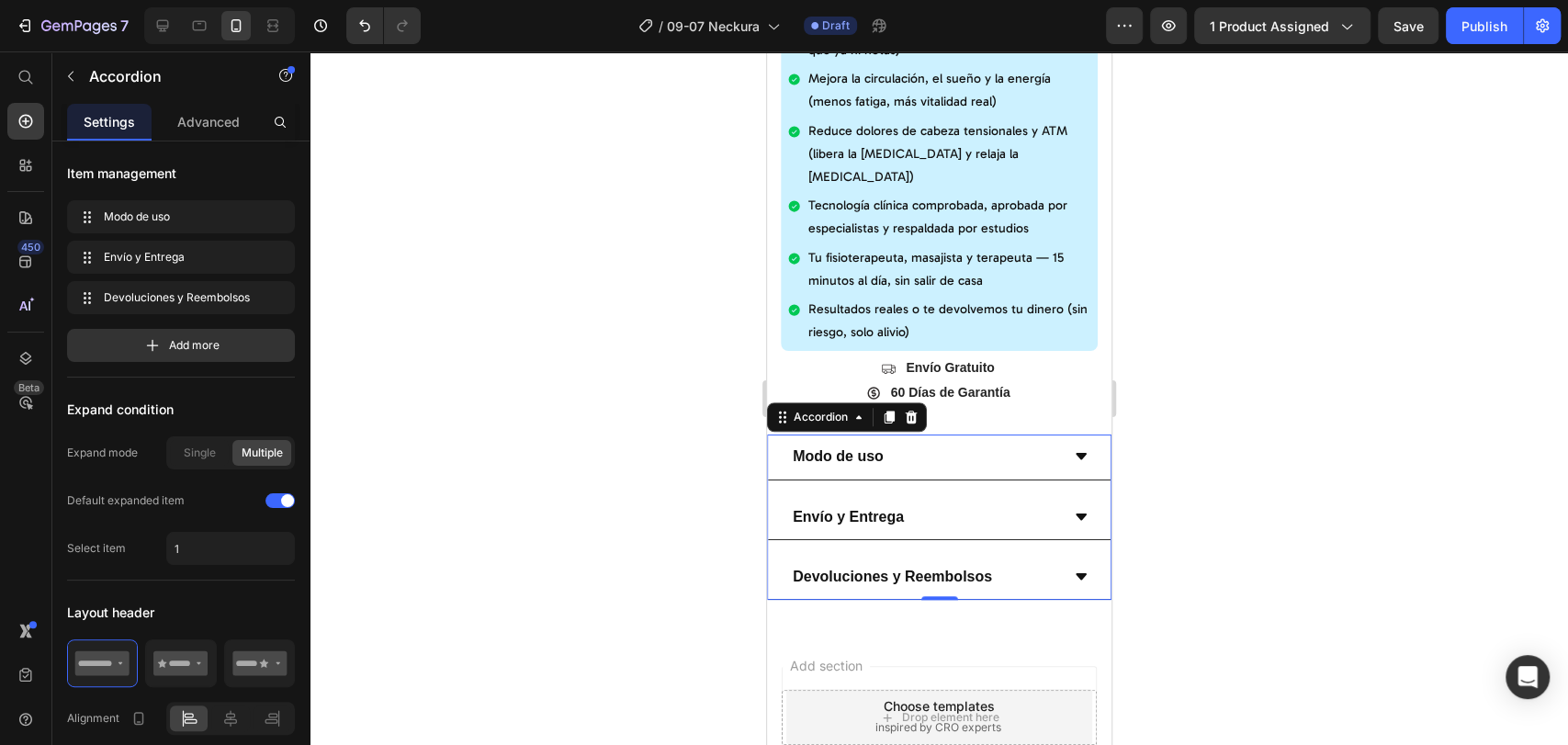 click on "Modo de uso" at bounding box center [938, 457] 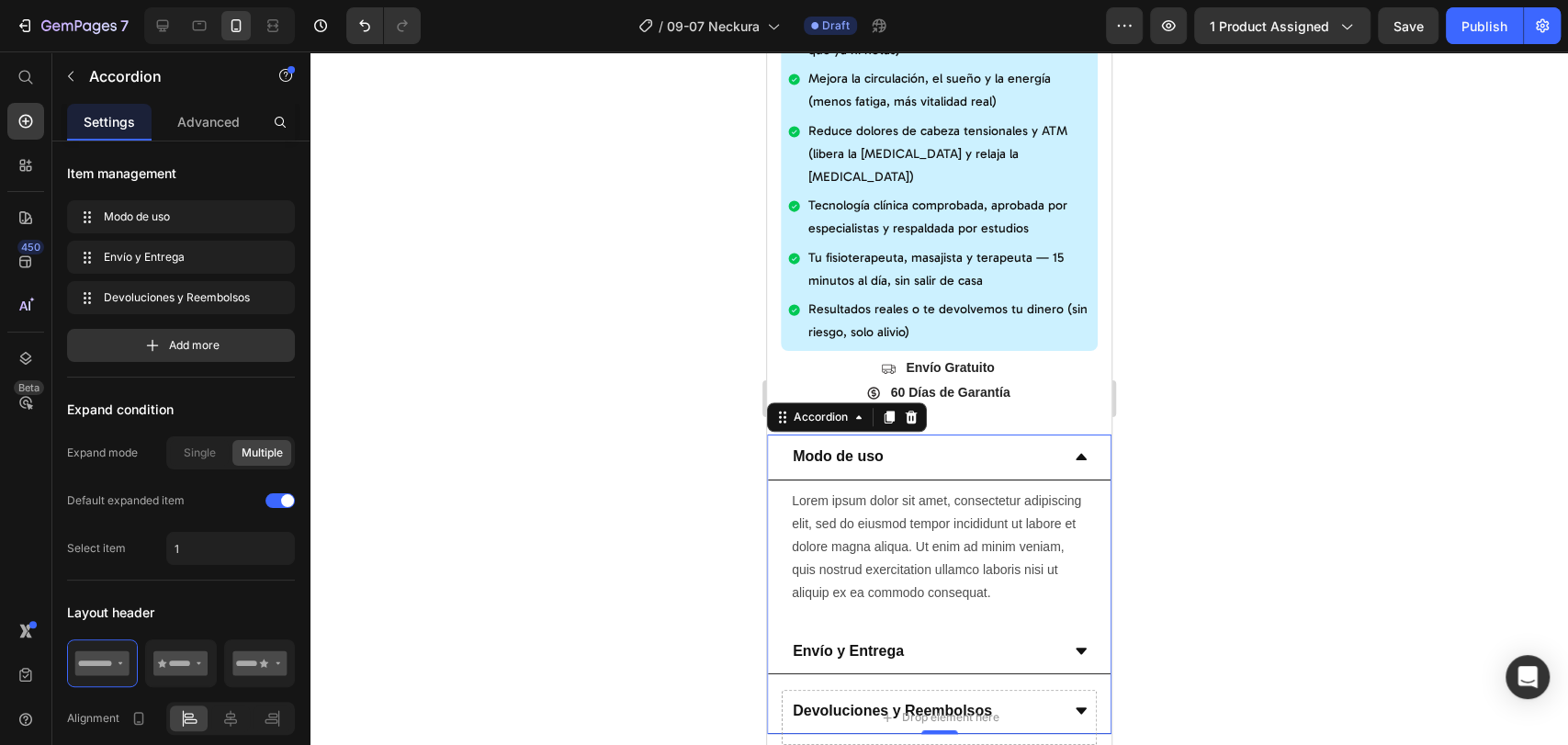 click on "Modo de uso" at bounding box center (938, 457) 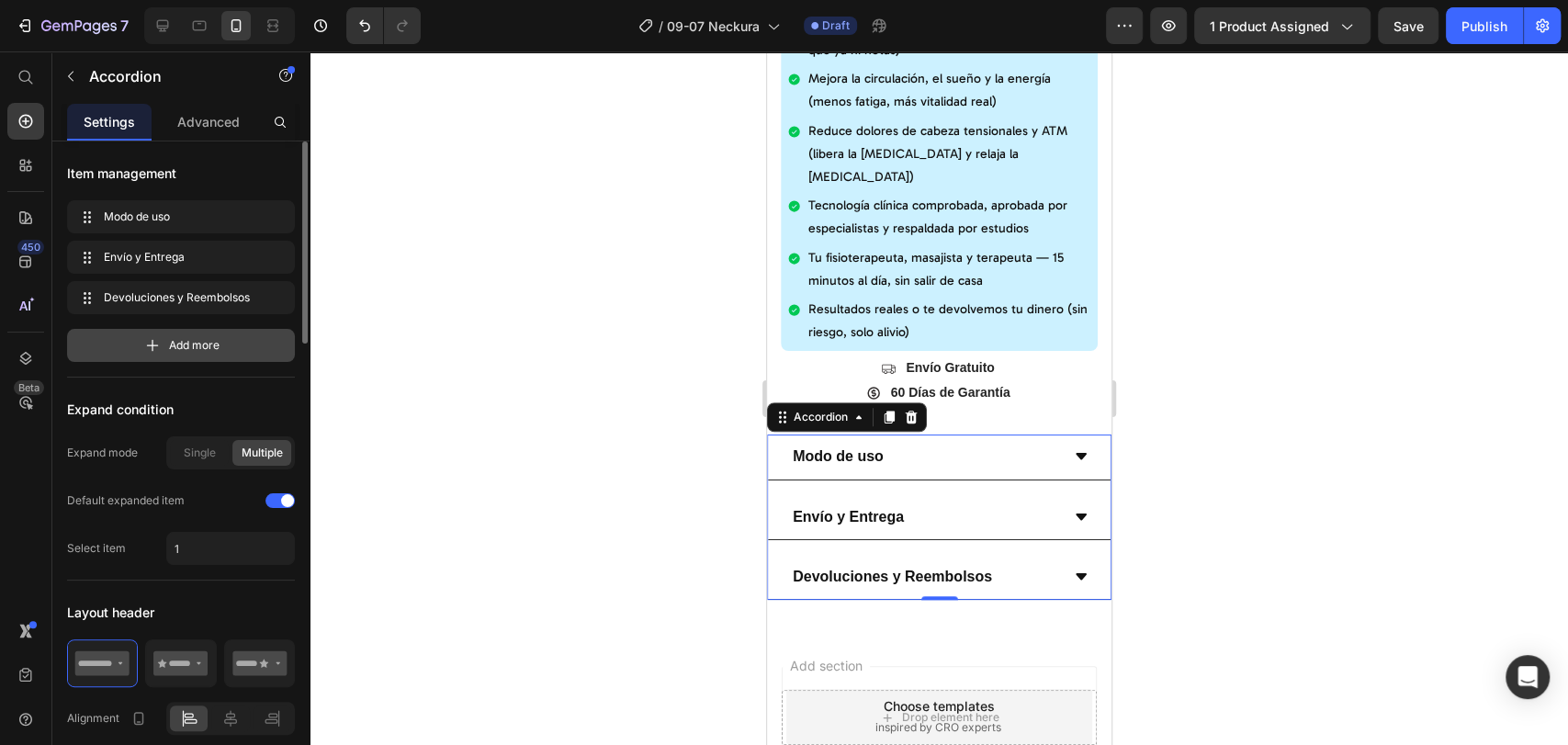click on "Add more" at bounding box center (181, 345) 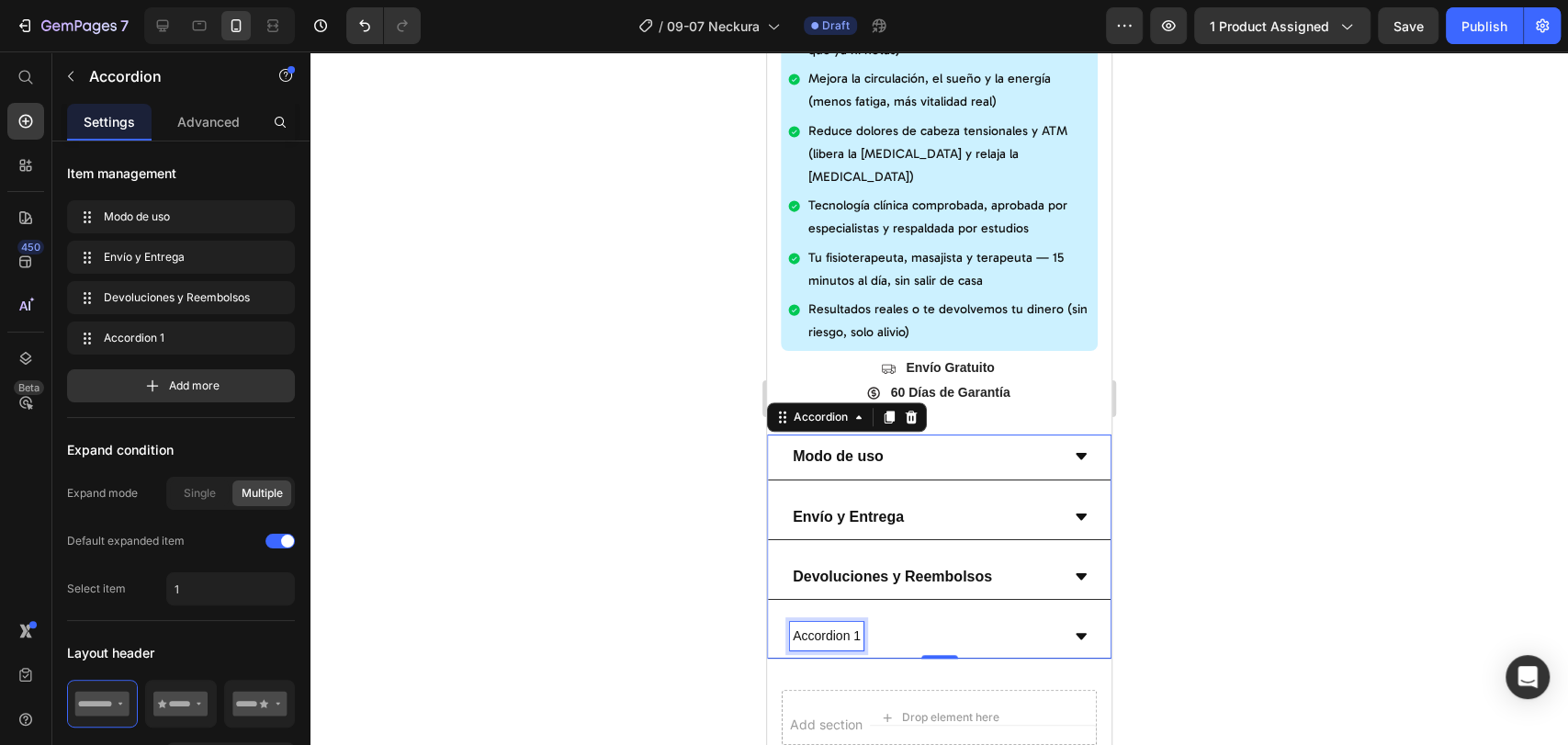click on "Accordion 1" at bounding box center (826, 636) 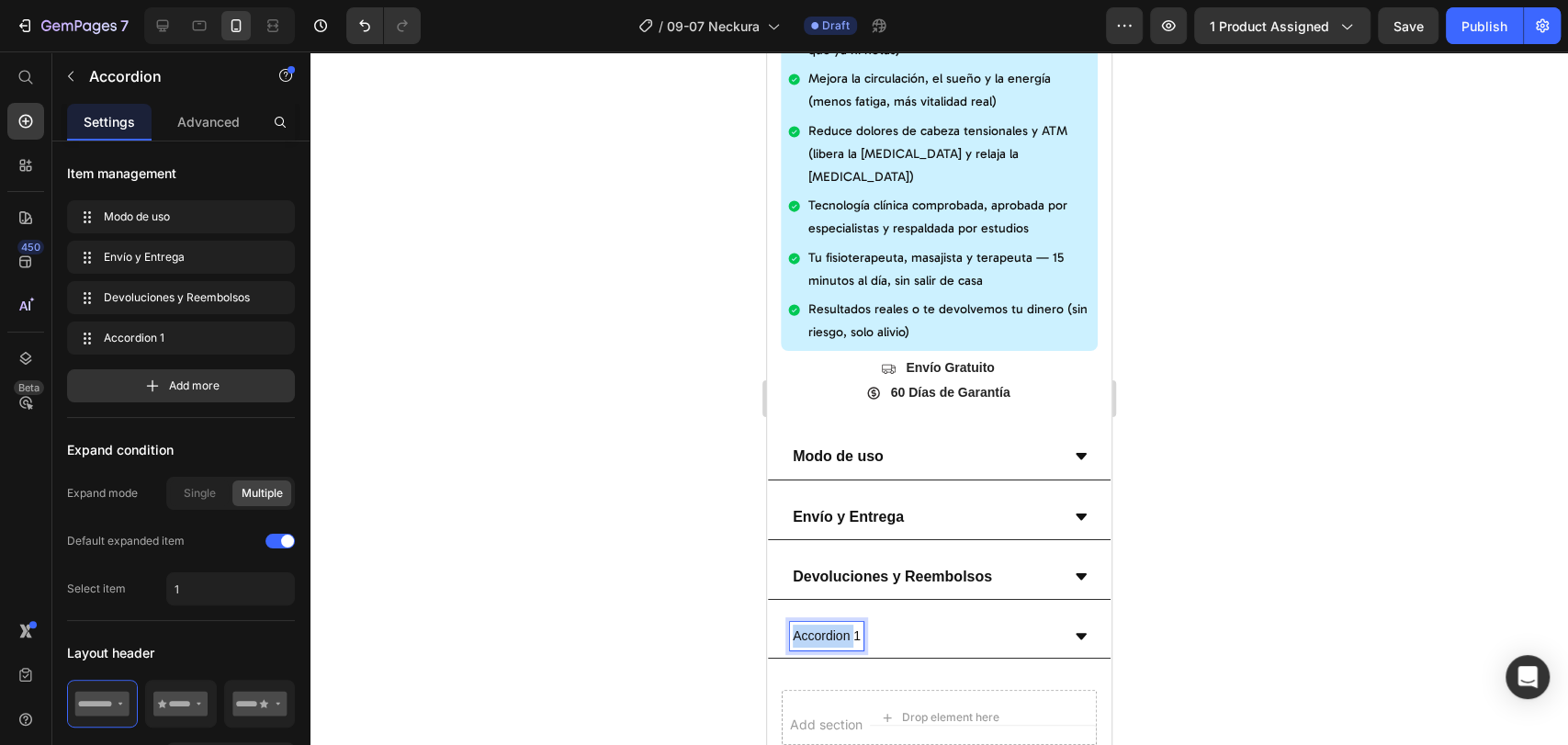 click on "Accordion 1" at bounding box center (826, 636) 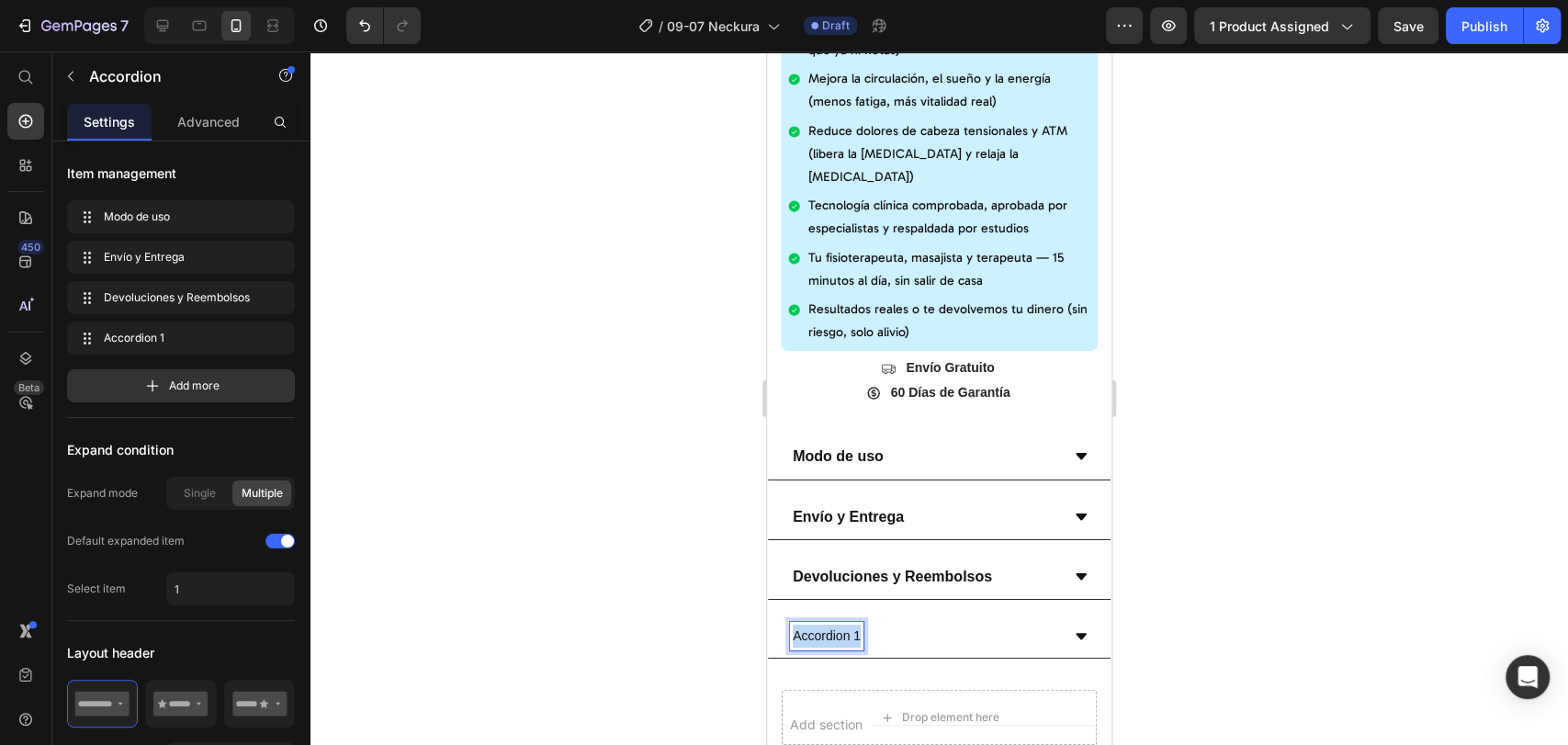 click on "Accordion 1" at bounding box center (826, 636) 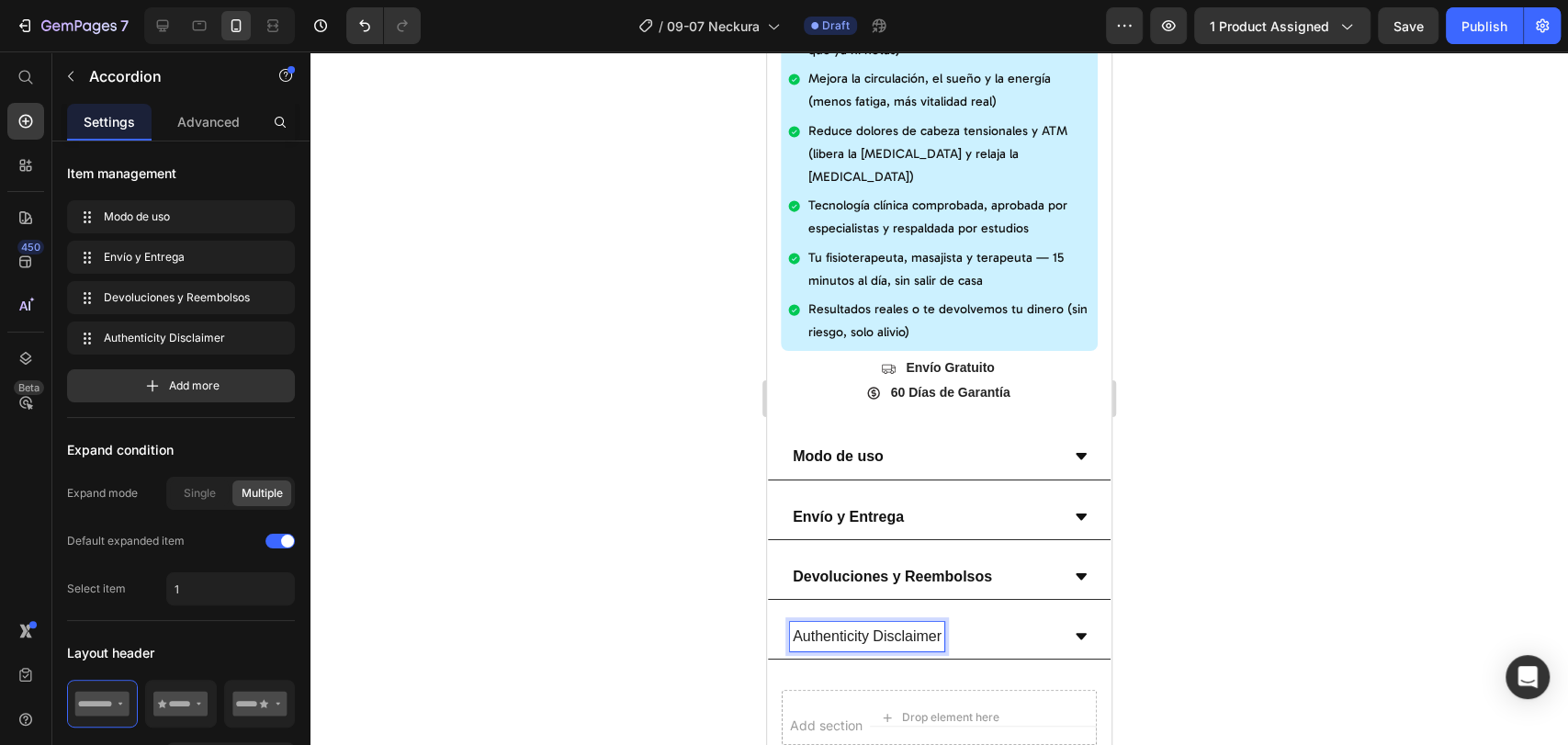 click on "Authenticity Disclaimer" at bounding box center [866, 637] 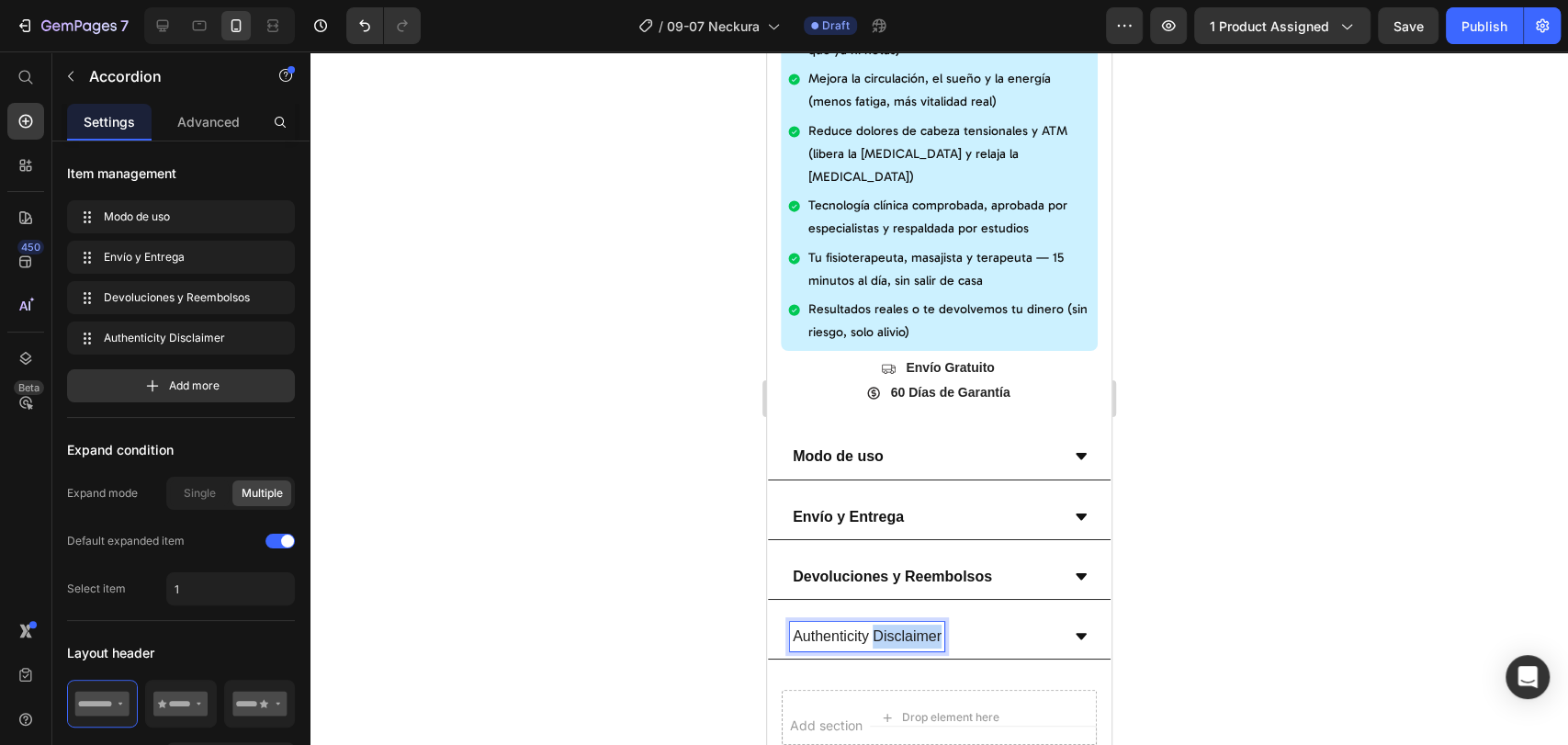 click on "Authenticity Disclaimer" at bounding box center (866, 637) 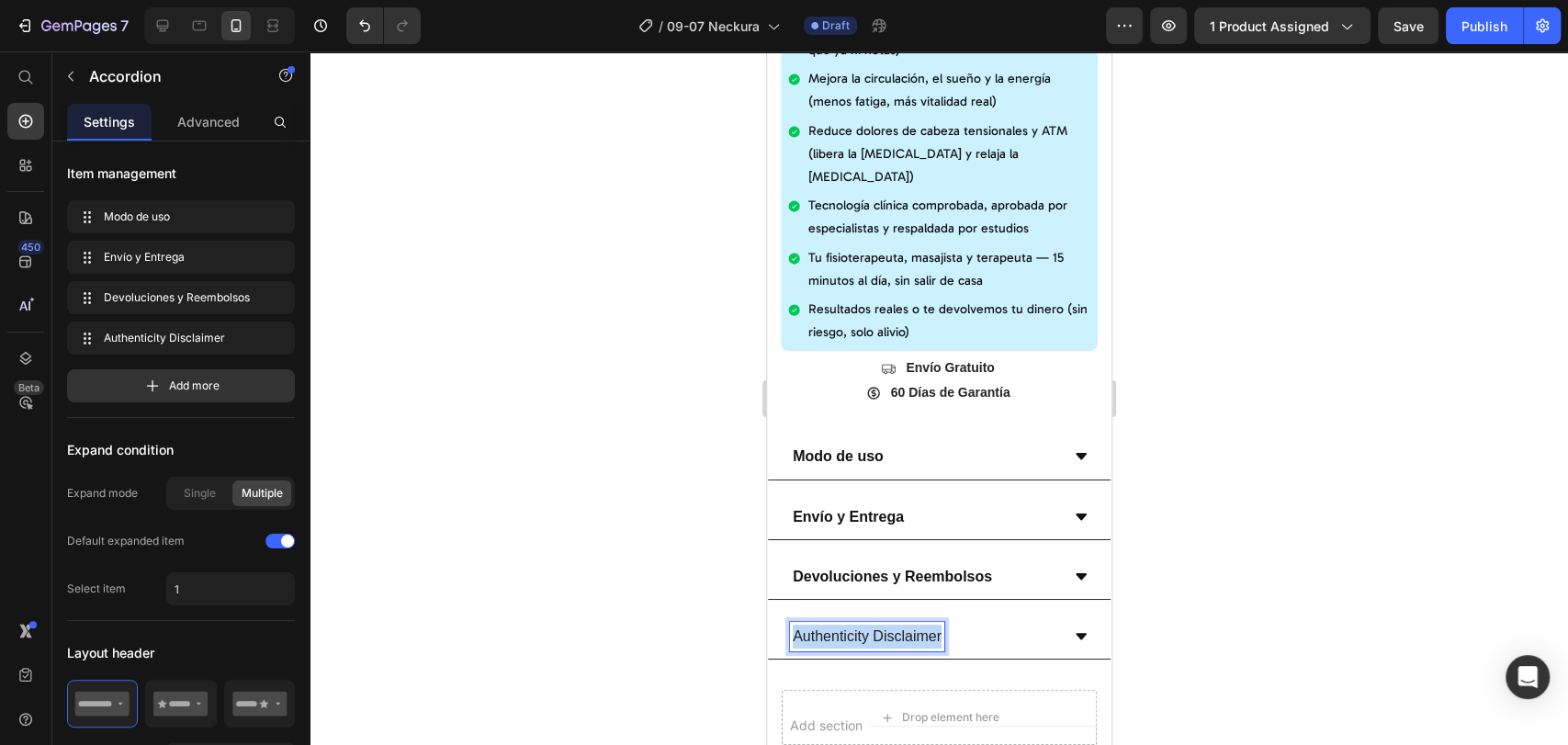 click on "Authenticity Disclaimer" at bounding box center (866, 637) 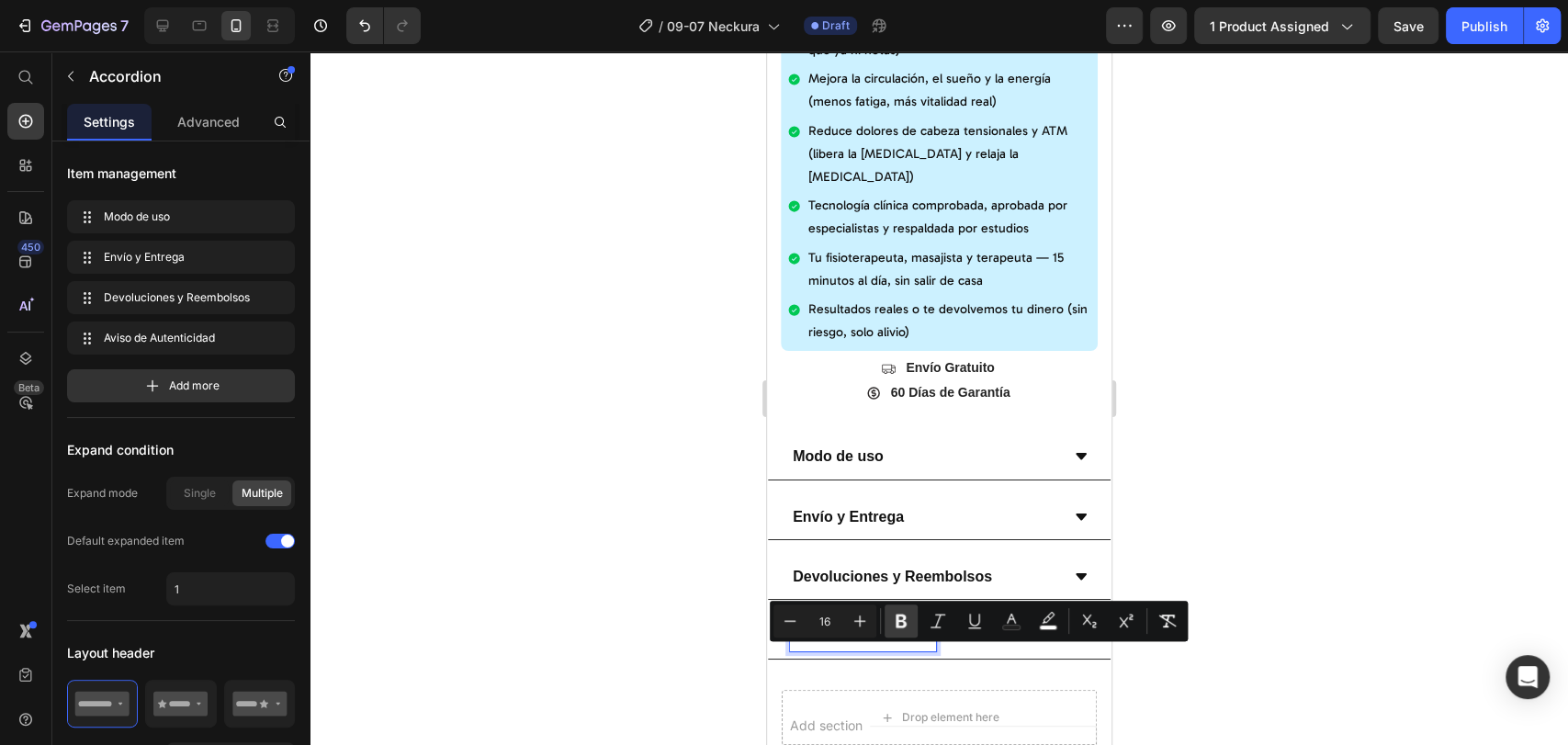 click 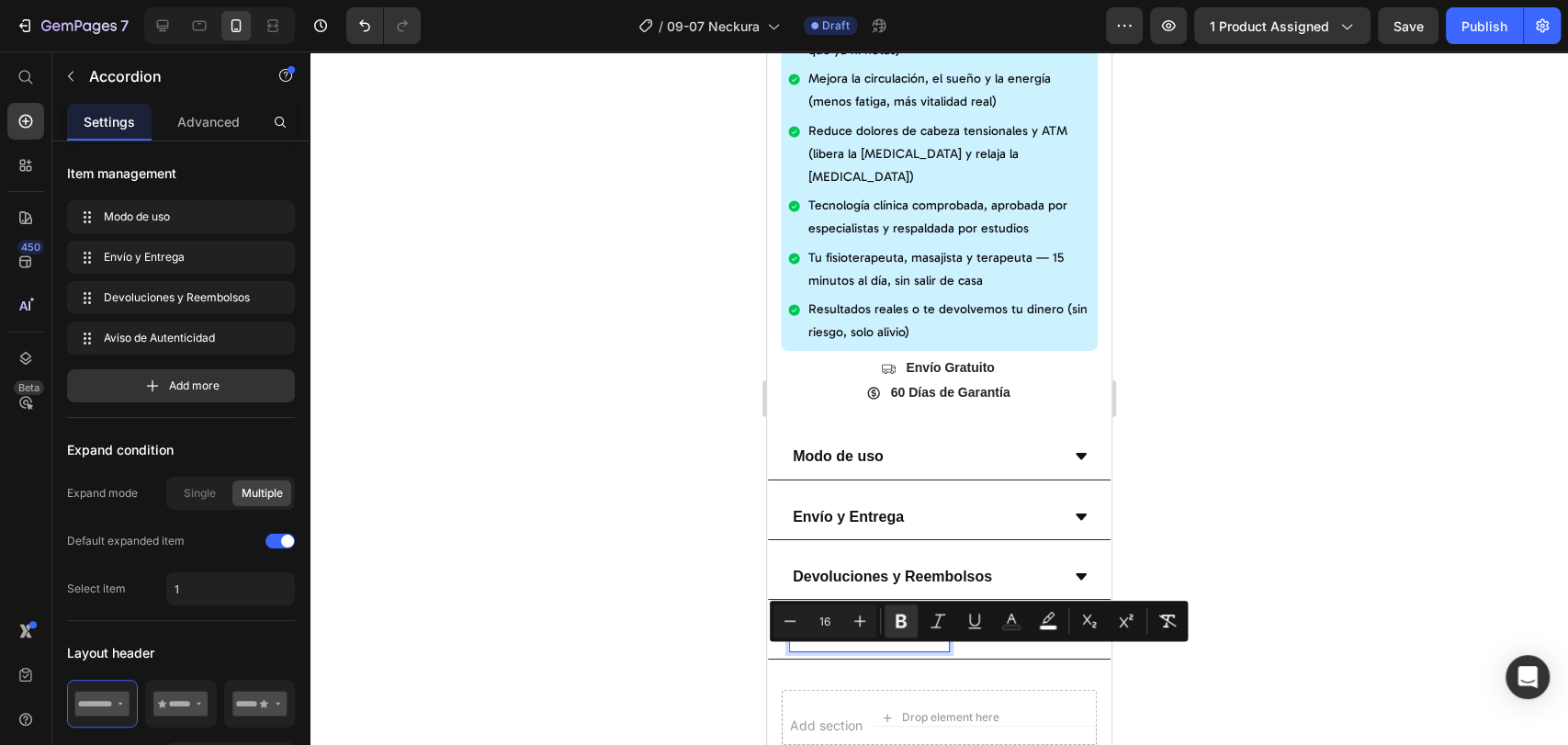click 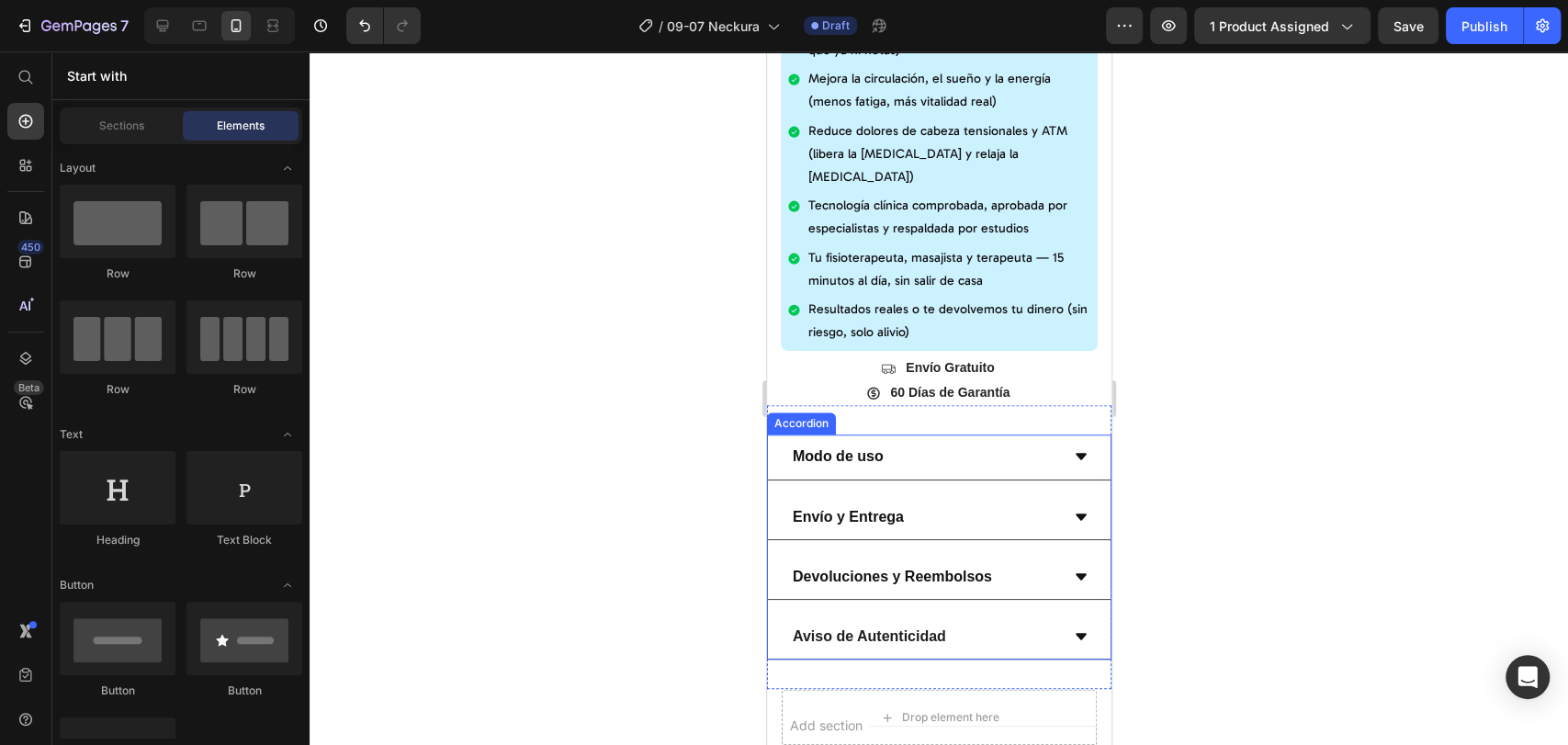 click 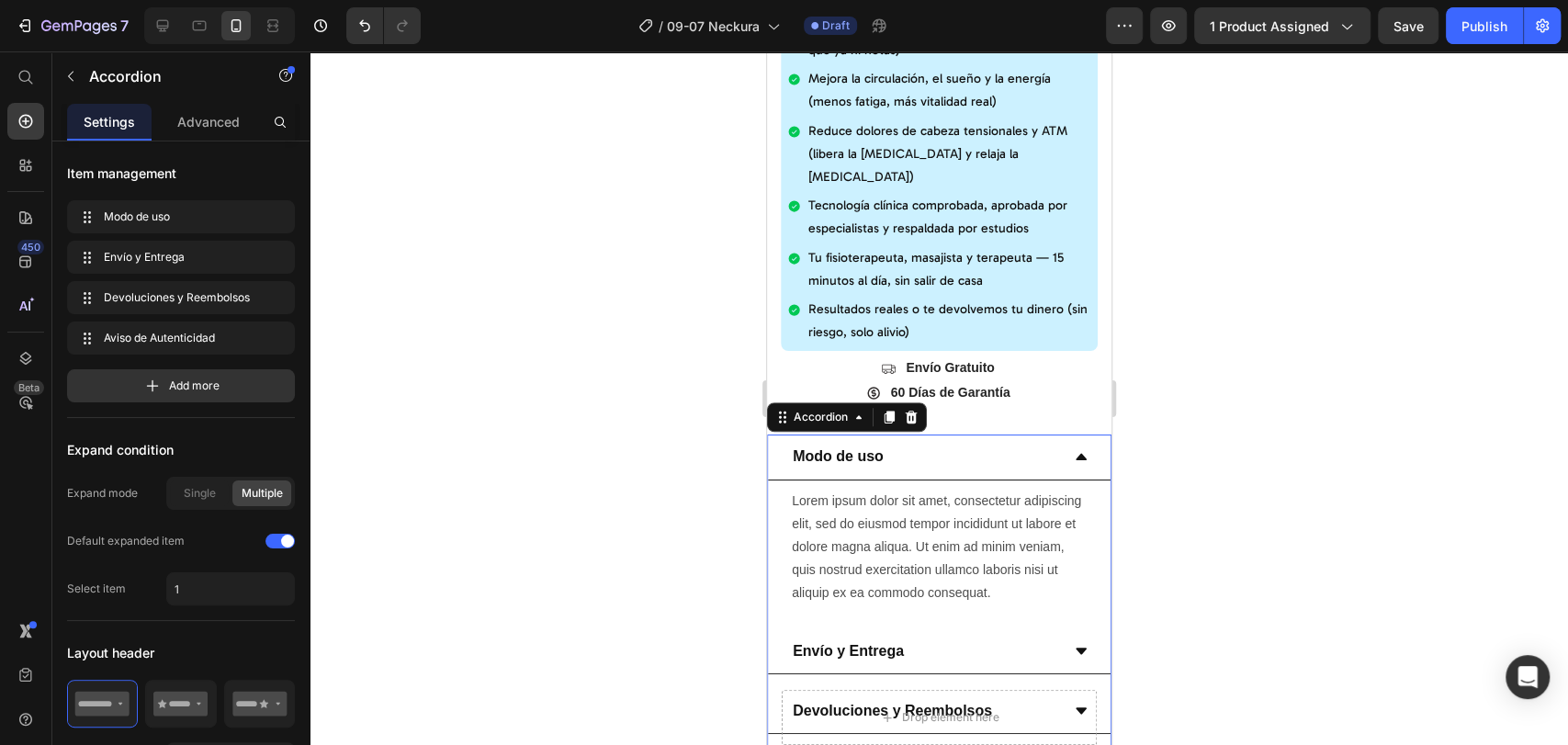 click 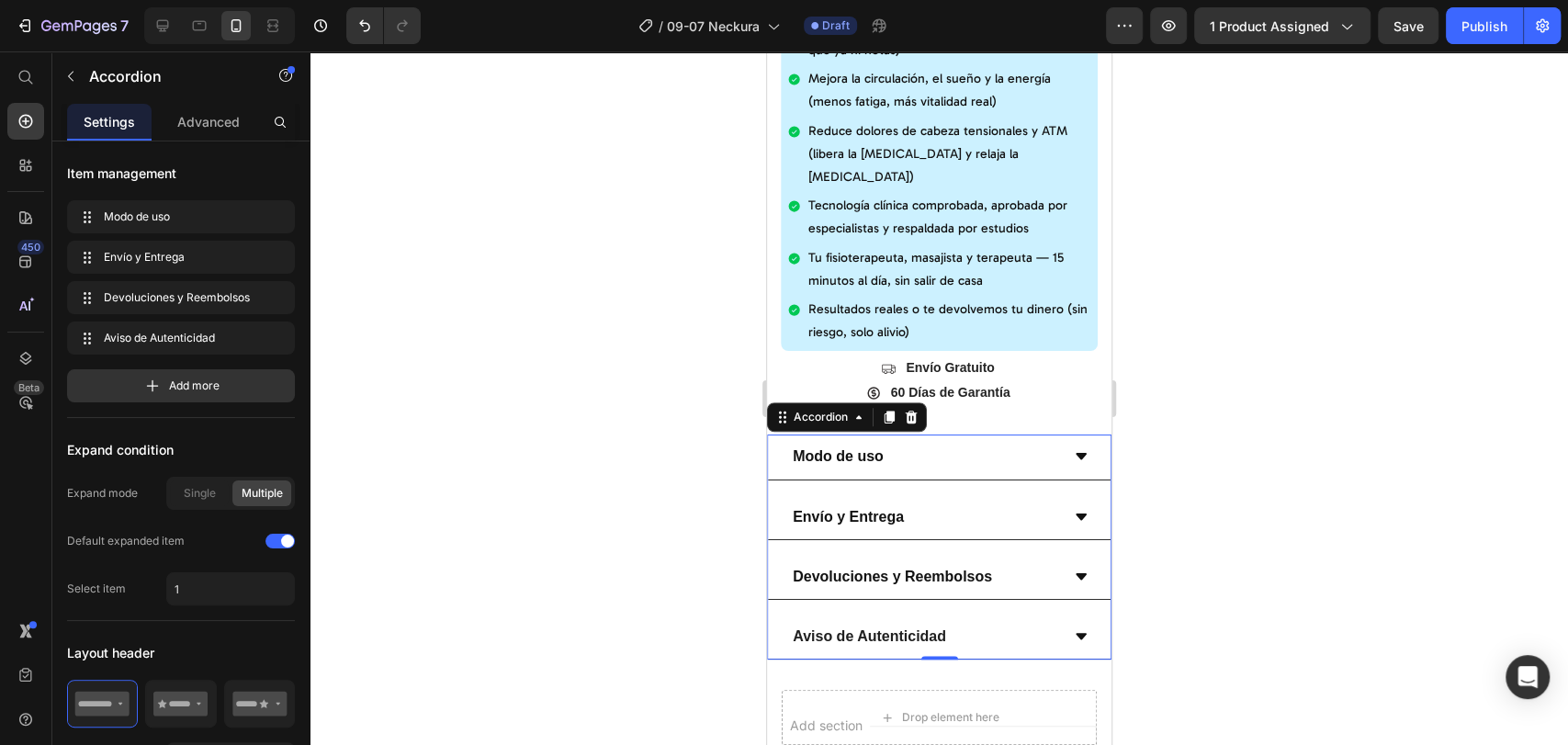 click on "Modo de uso" at bounding box center (923, 457) 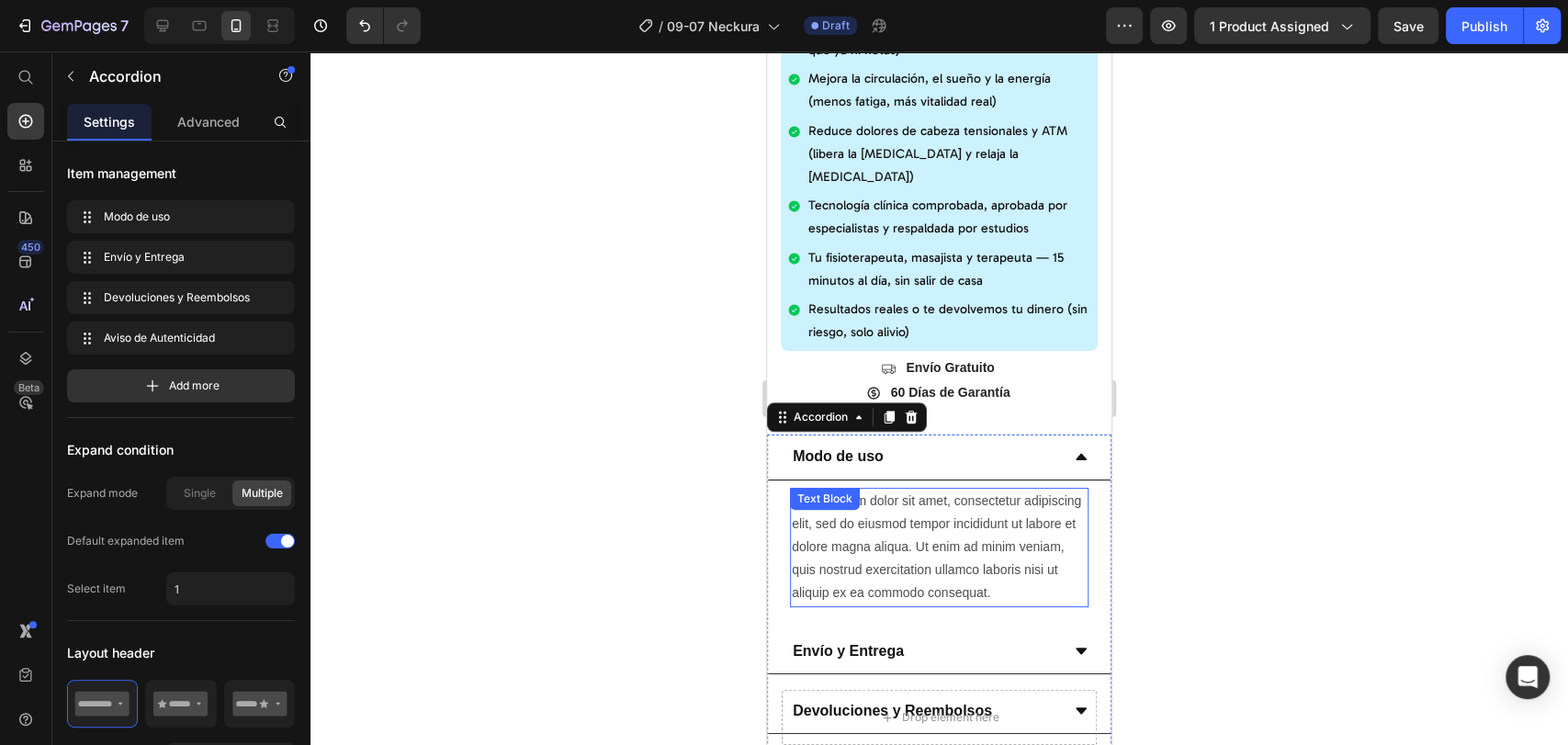 click on "Lorem ipsum dolor sit amet, consectetur adipiscing elit, sed do eiusmod tempor incididunt ut labore et dolore magna aliqua. Ut enim ad minim veniam, quis nostrud exercitation ullamco laboris nisi ut aliquip ex ea commodo consequat." at bounding box center (938, 547) 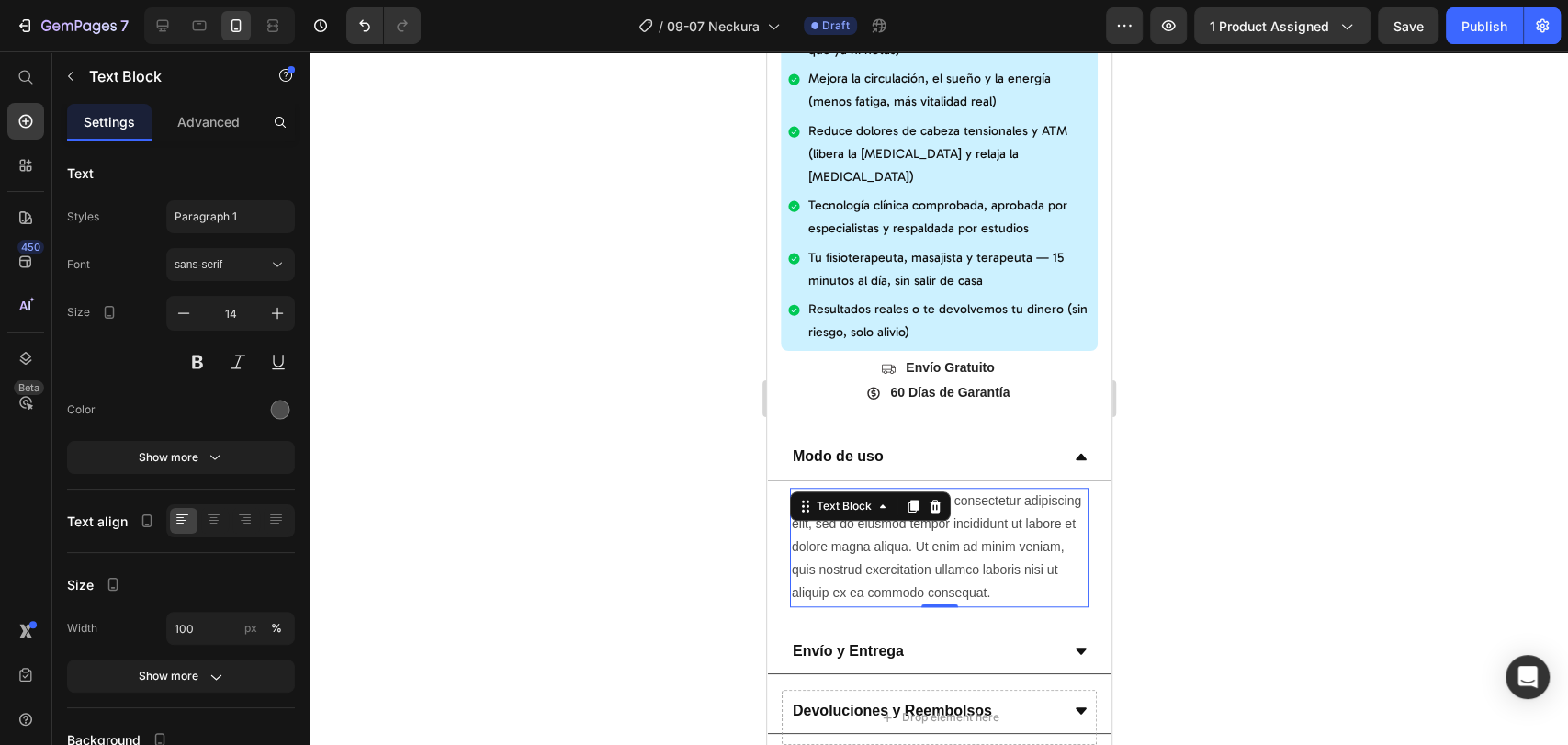 click on "Lorem ipsum dolor sit amet, consectetur adipiscing elit, sed do eiusmod tempor incididunt ut labore et dolore magna aliqua. Ut enim ad minim veniam, quis nostrud exercitation ullamco laboris nisi ut aliquip ex ea commodo consequat." at bounding box center (938, 547) 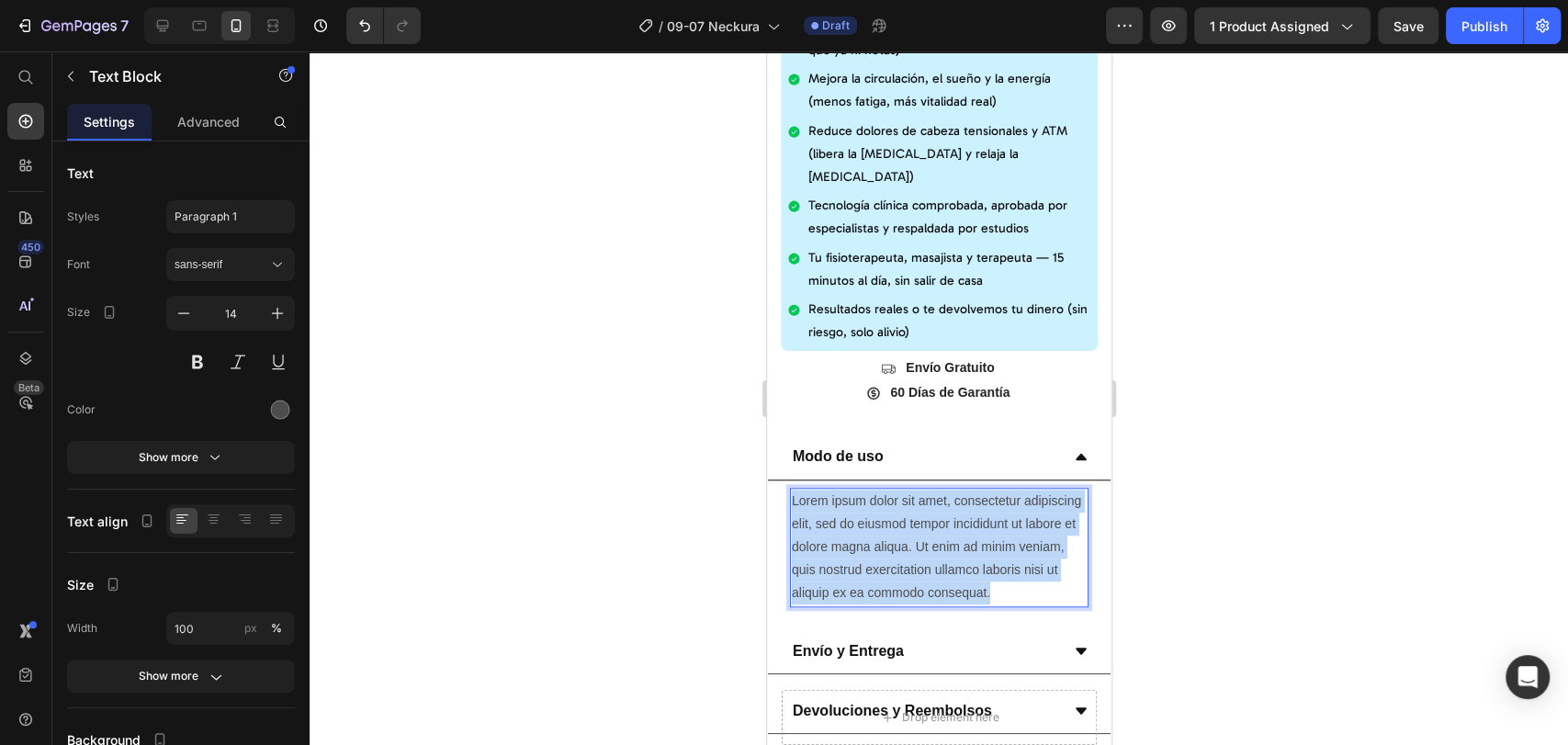 click on "Lorem ipsum dolor sit amet, consectetur adipiscing elit, sed do eiusmod tempor incididunt ut labore et dolore magna aliqua. Ut enim ad minim veniam, quis nostrud exercitation ullamco laboris nisi ut aliquip ex ea commodo consequat." at bounding box center [938, 547] 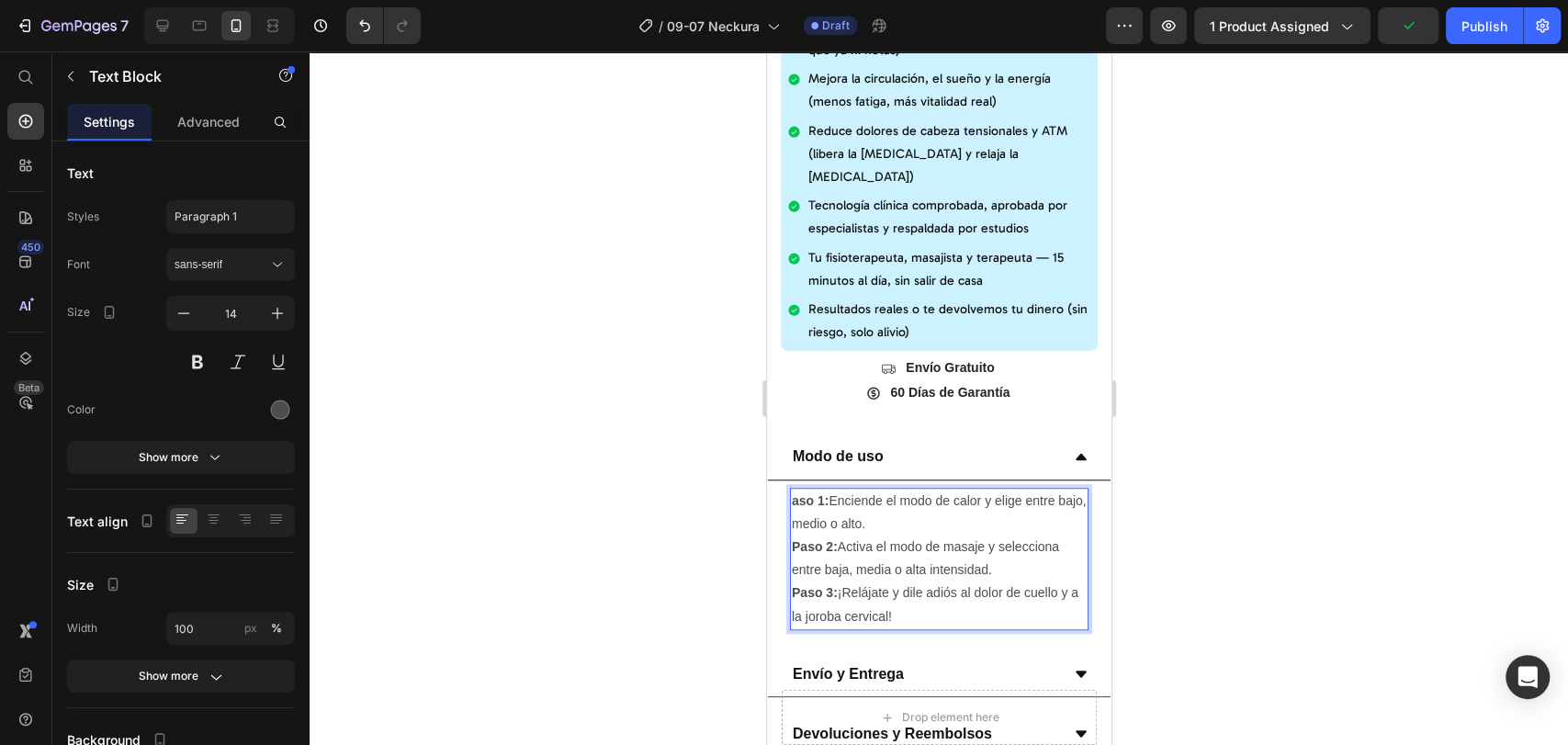 click on "aso 1:" at bounding box center (809, 501) 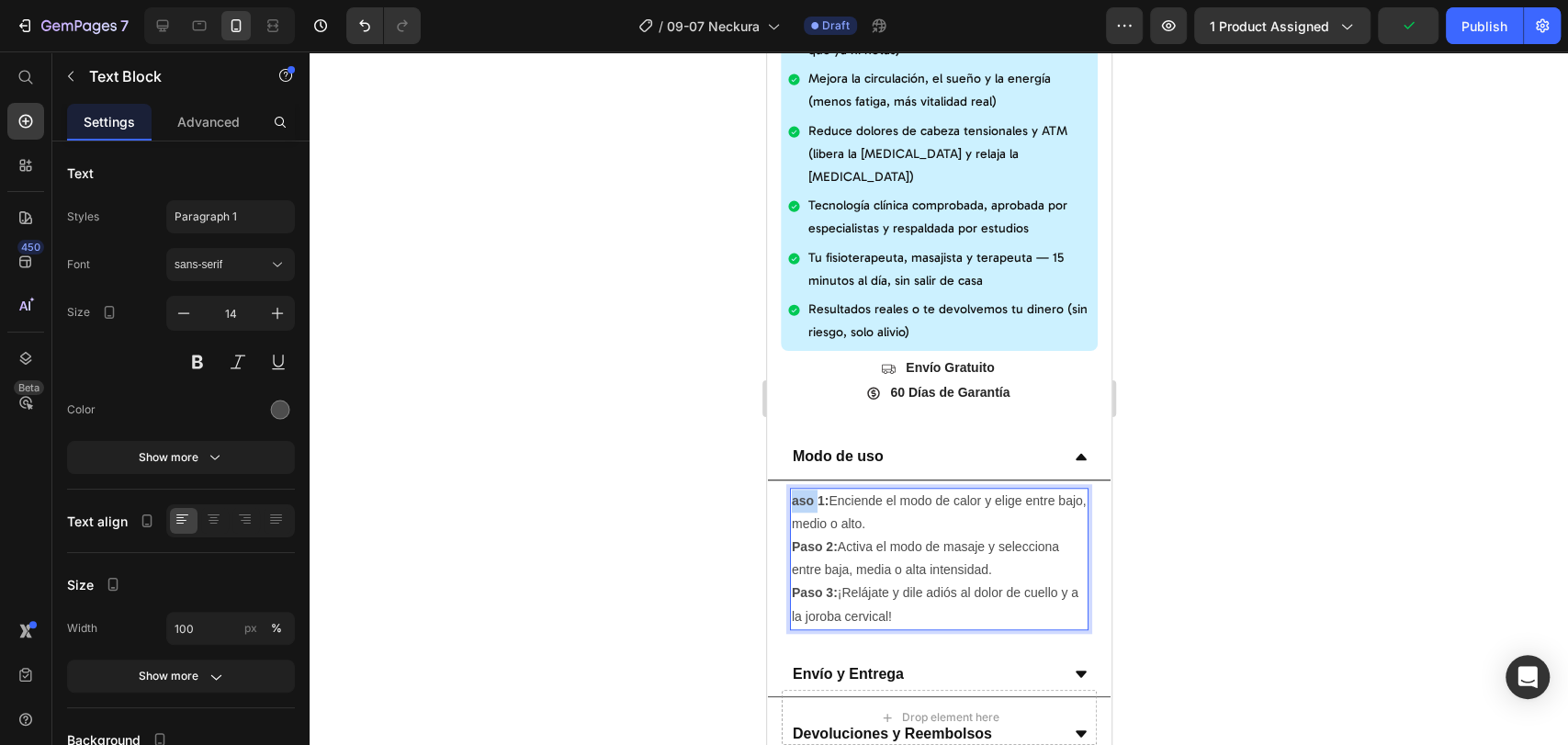 click on "aso 1:" at bounding box center [809, 501] 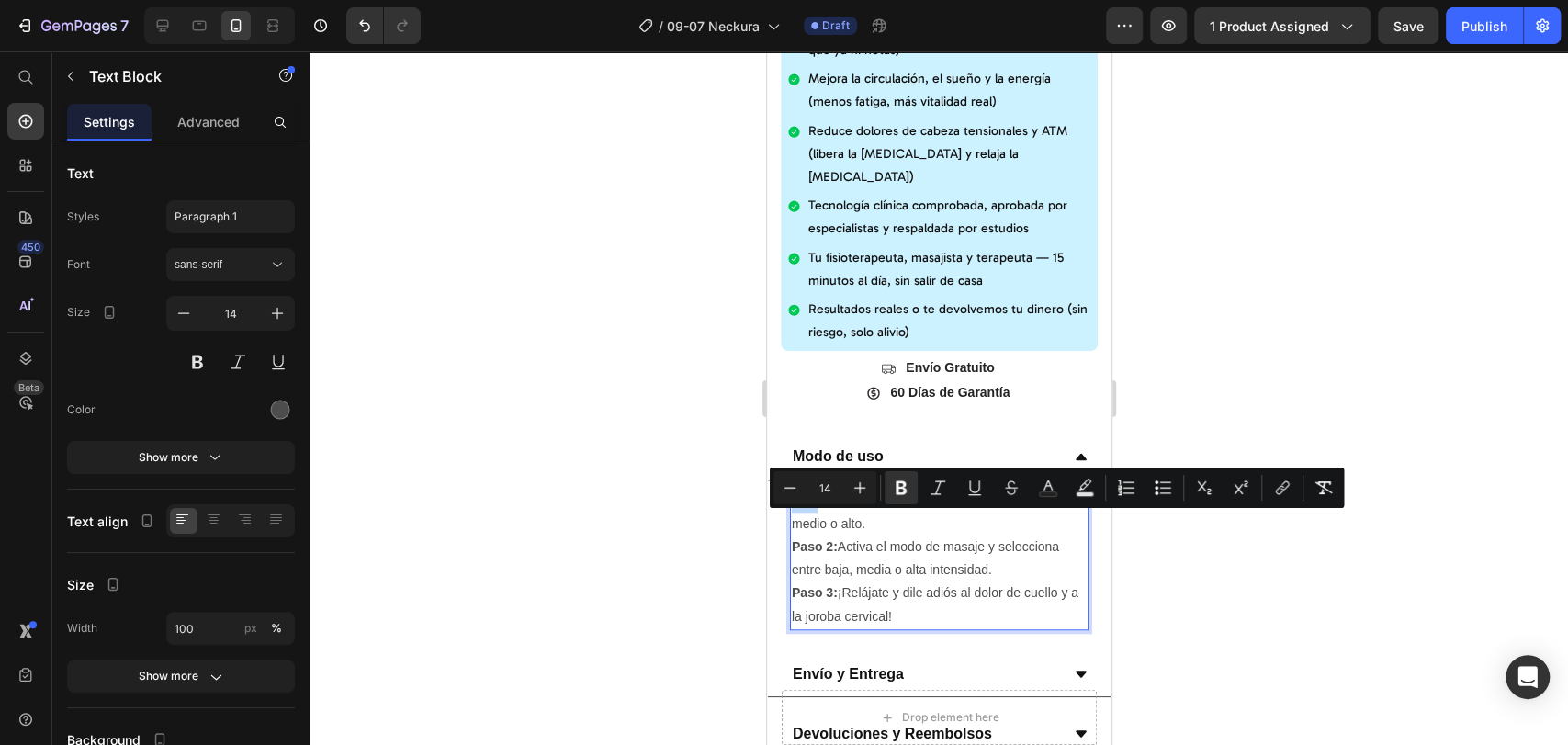 click on "aso 1:" at bounding box center (809, 501) 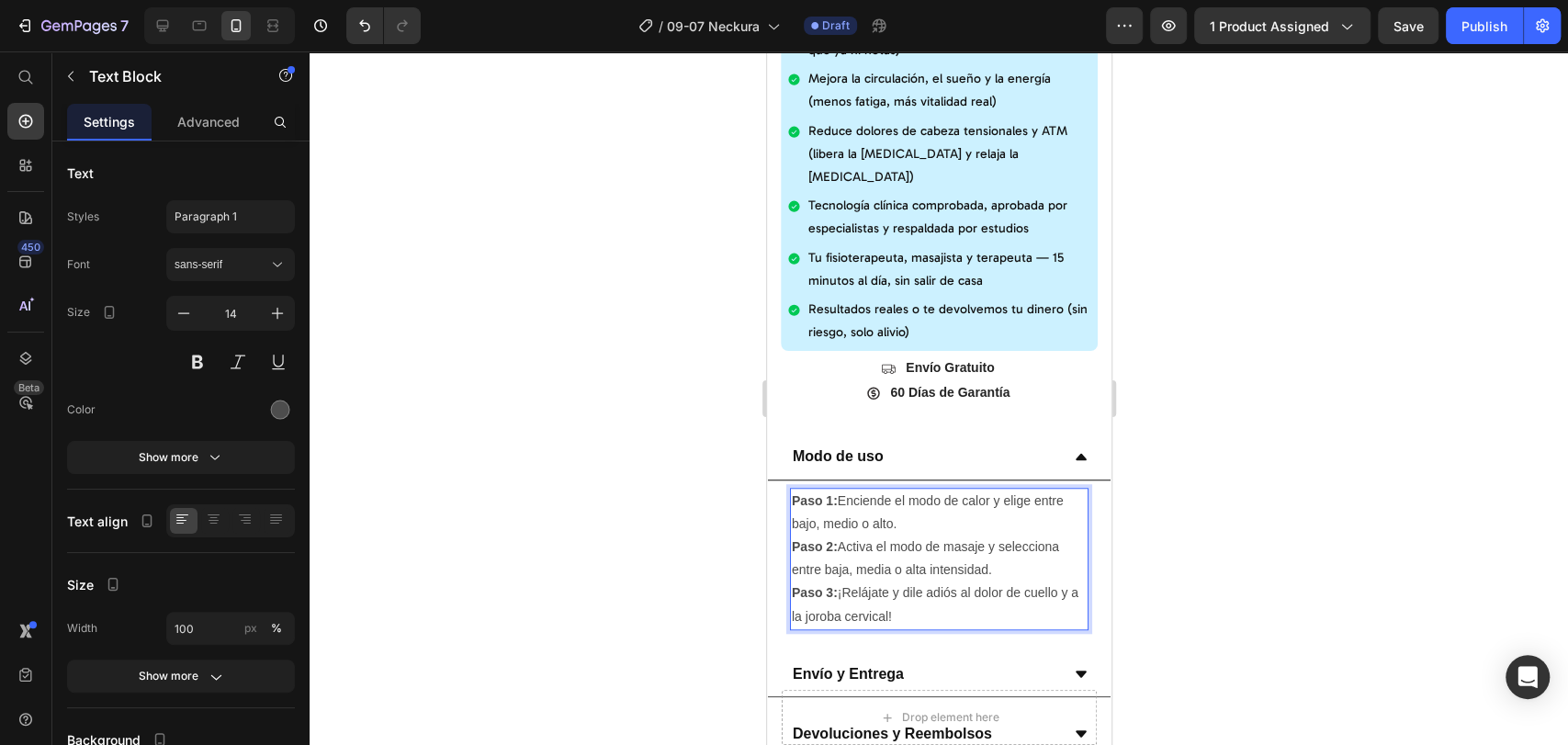 click on "Paso 1:  Enciende el modo de calor y elige entre bajo, medio o alto. Paso 2:  Activa el modo de masaje y selecciona entre baja, media o alta intensidad. Paso 3:  ¡Relájate y dile adiós al dolor de cuello y a la joroba cervical!" at bounding box center [938, 559] 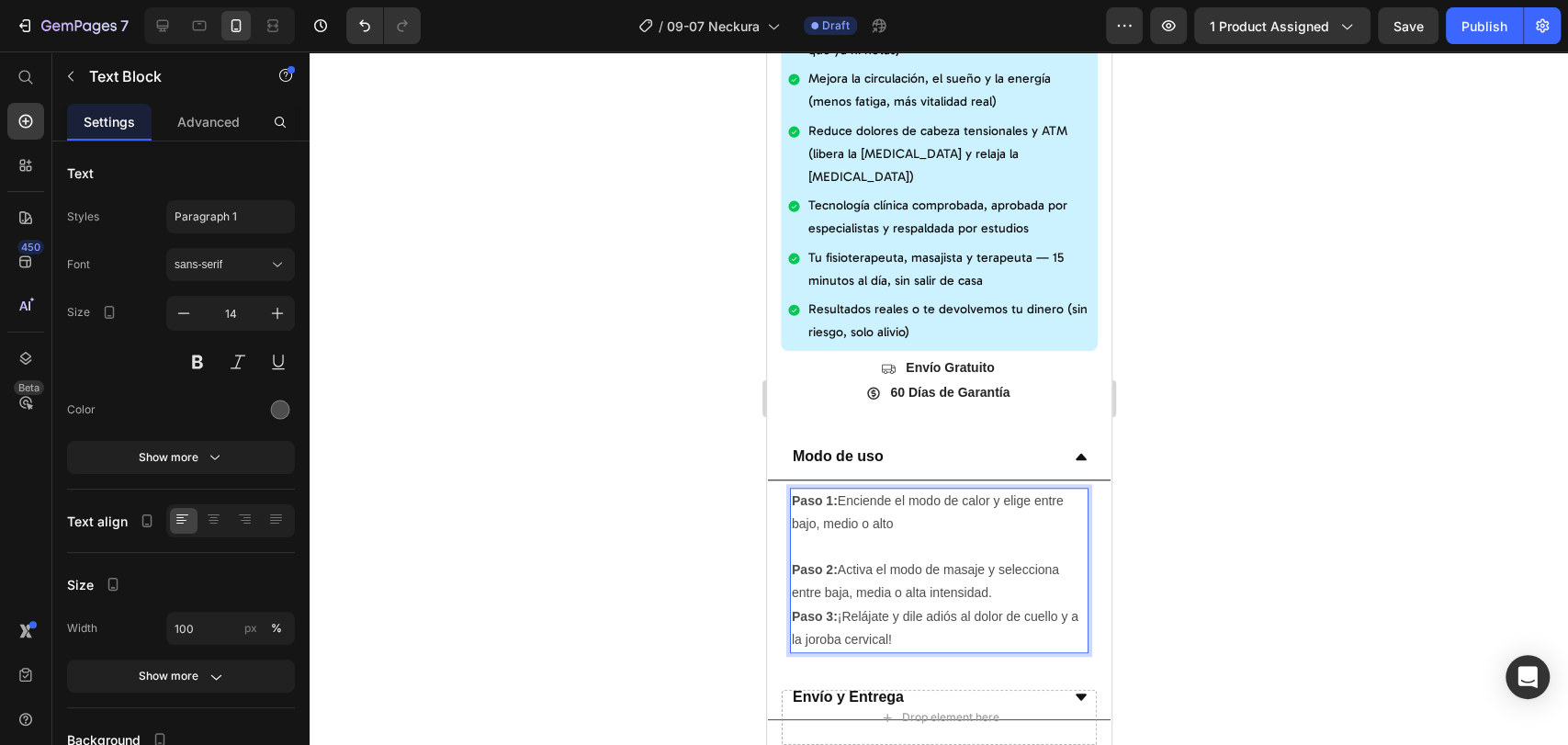 click on "⁠⁠⁠⁠⁠⁠⁠ Paso 2:  Activa el modo de masaje y selecciona entre baja, media o alta intensidad. Paso 3:  ¡Relájate y dile adiós al dolor de cuello y a la joroba cervical!" at bounding box center [938, 593] 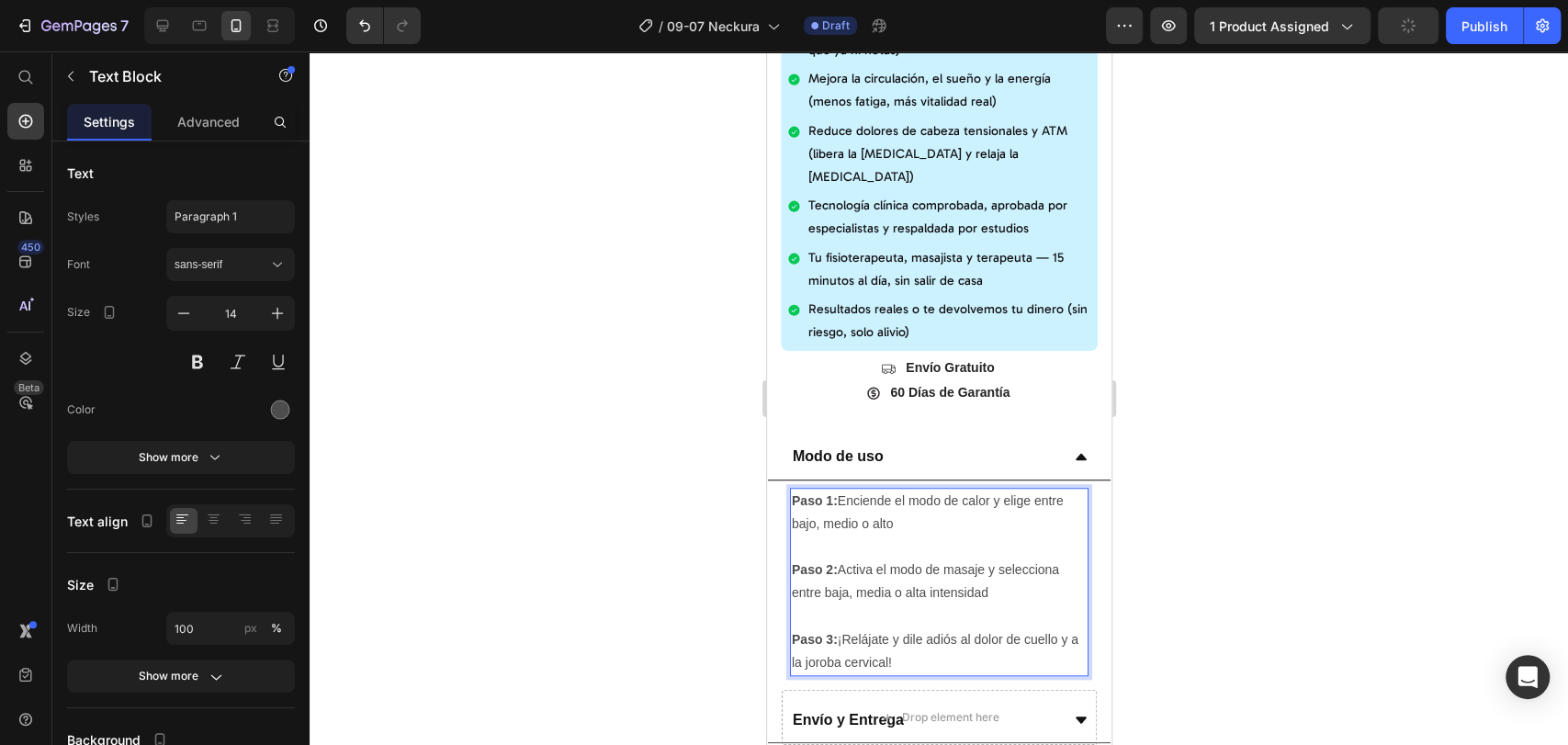 click 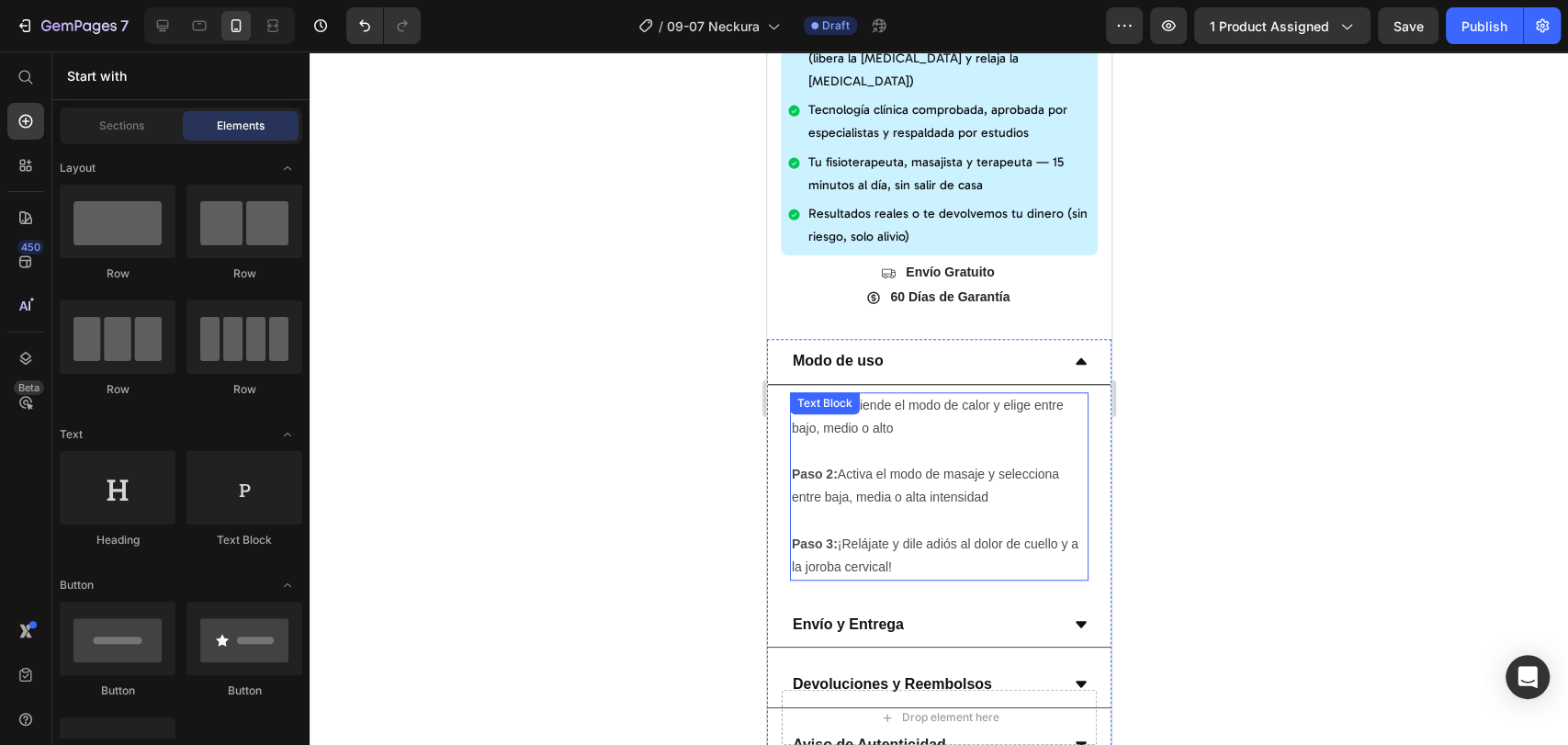 scroll, scrollTop: 919, scrollLeft: 0, axis: vertical 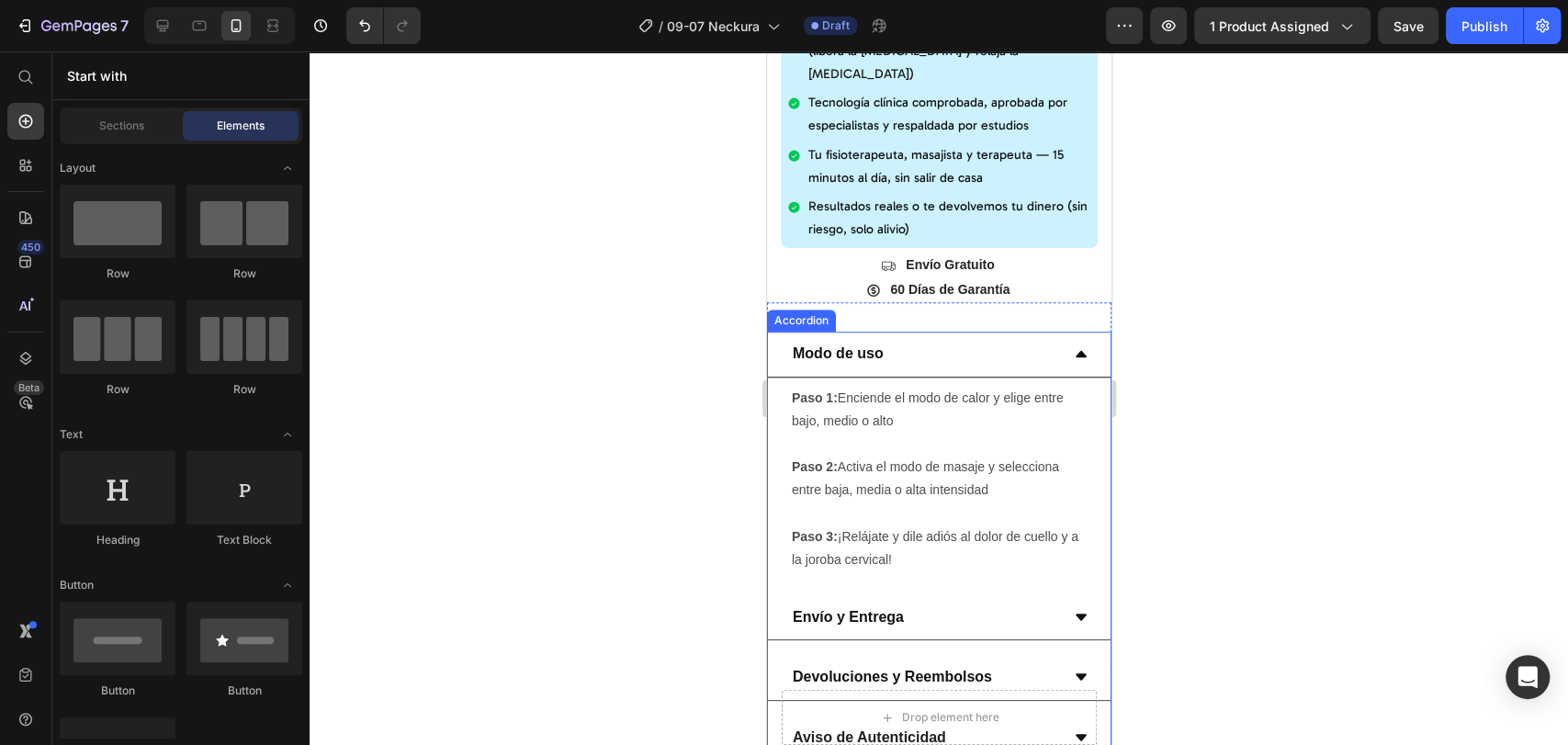 click on "Modo de uso" at bounding box center [938, 354] 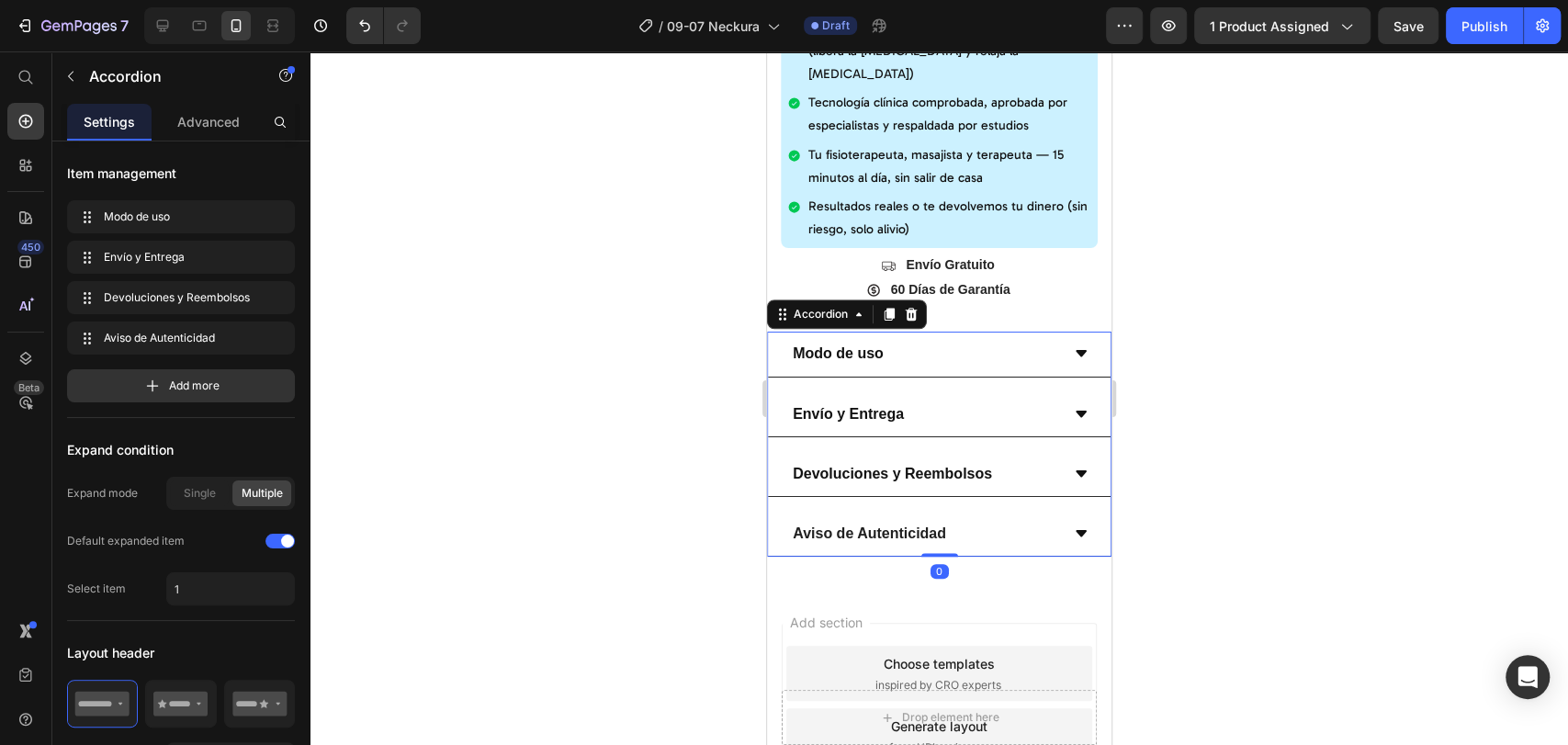 click on "Envío y Entrega" at bounding box center [938, 414] 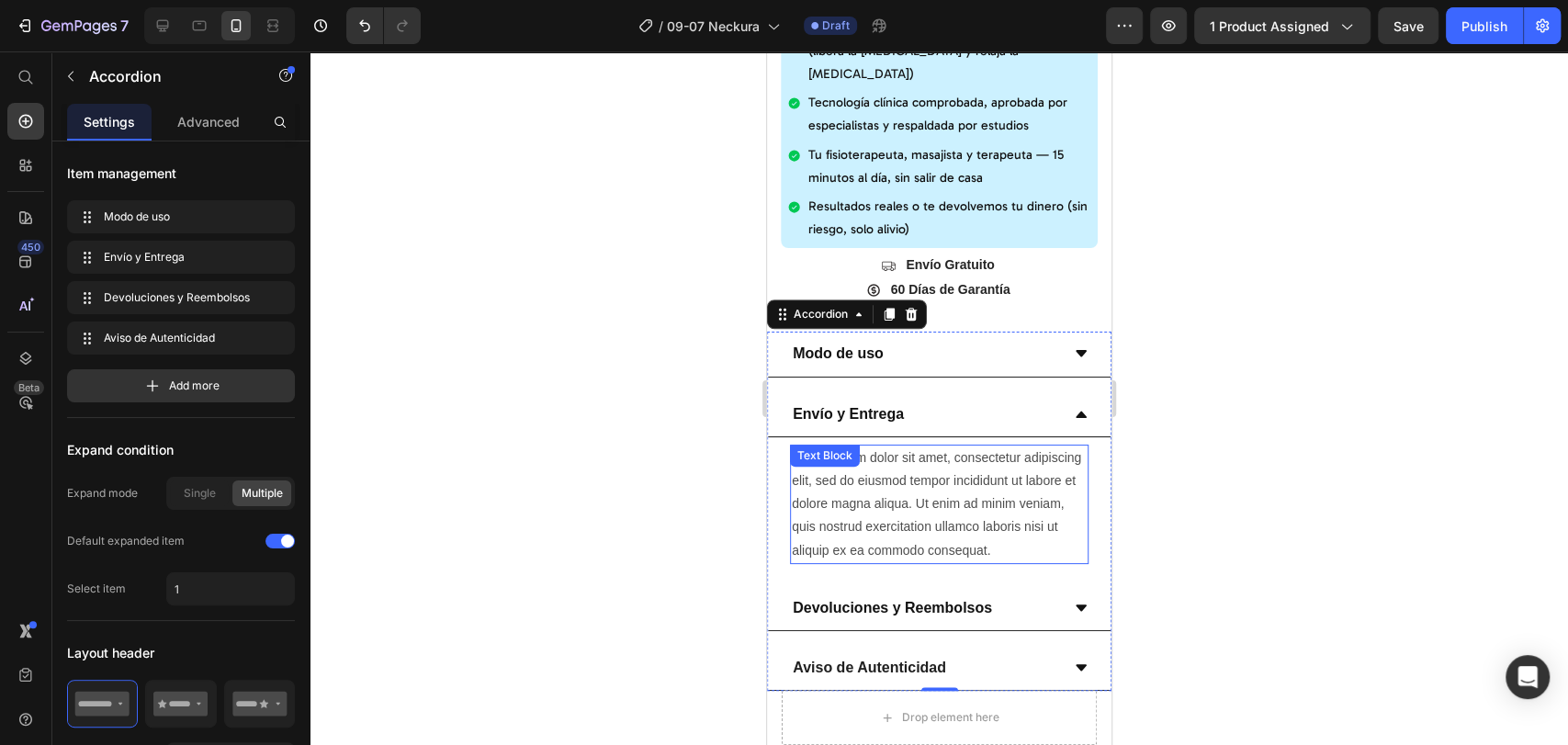 click on "Lorem ipsum dolor sit amet, consectetur adipiscing elit, sed do eiusmod tempor incididunt ut labore et dolore magna aliqua. Ut enim ad minim veniam, quis nostrud exercitation ullamco laboris nisi ut aliquip ex ea commodo consequat." at bounding box center [938, 504] 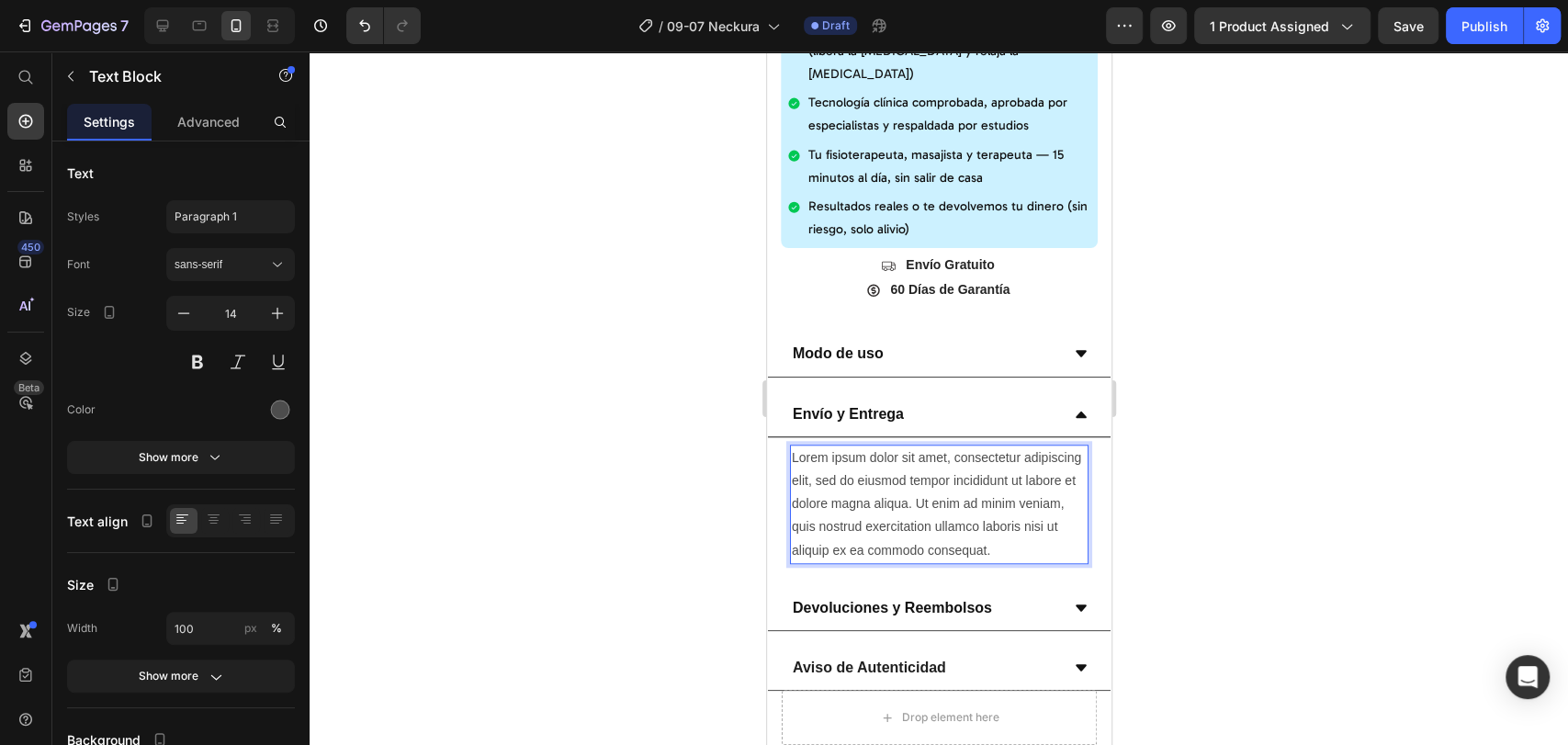 click on "Lorem ipsum dolor sit amet, consectetur adipiscing elit, sed do eiusmod tempor incididunt ut labore et dolore magna aliqua. Ut enim ad minim veniam, quis nostrud exercitation ullamco laboris nisi ut aliquip ex ea commodo consequat." at bounding box center [938, 504] 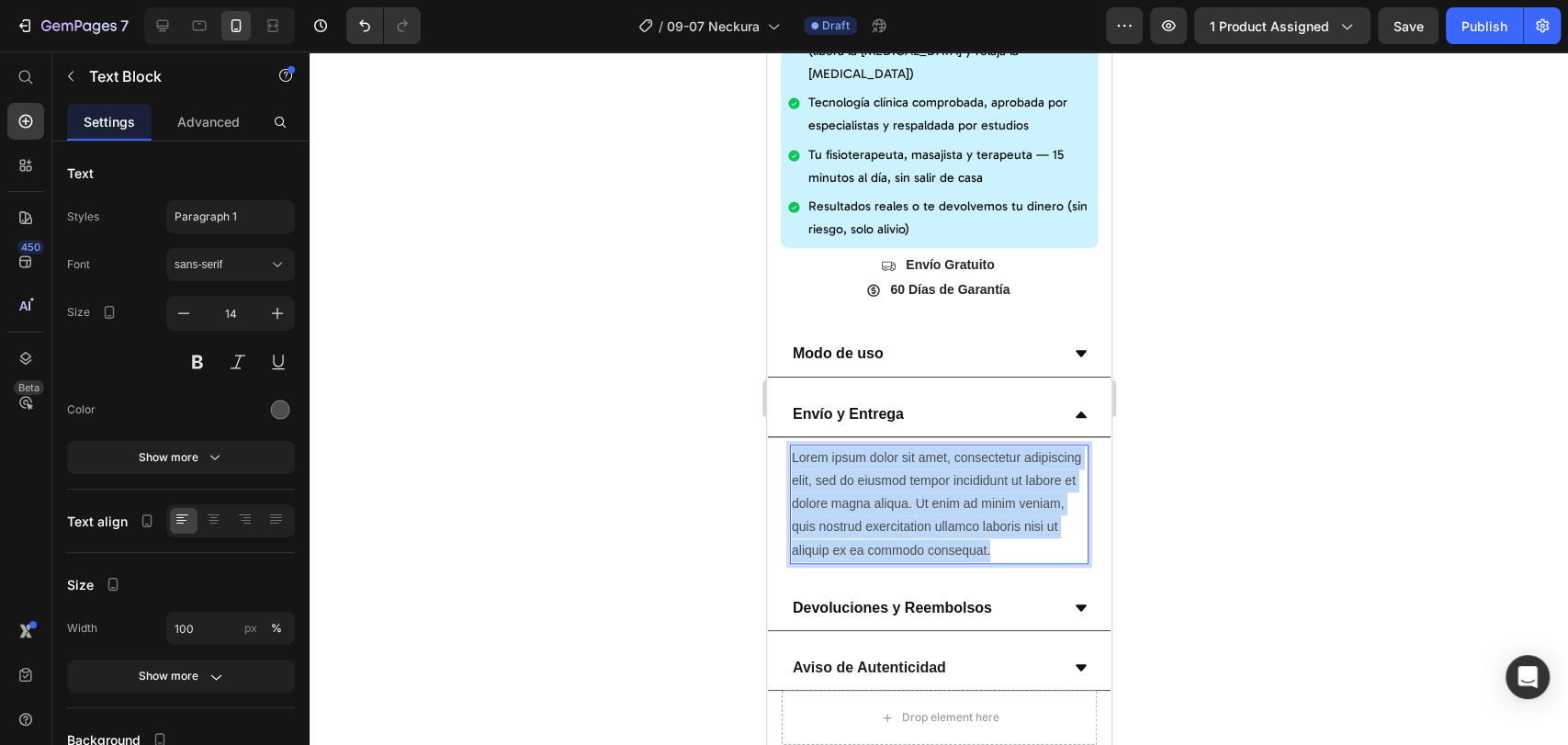 click on "Lorem ipsum dolor sit amet, consectetur adipiscing elit, sed do eiusmod tempor incididunt ut labore et dolore magna aliqua. Ut enim ad minim veniam, quis nostrud exercitation ullamco laboris nisi ut aliquip ex ea commodo consequat." at bounding box center (938, 504) 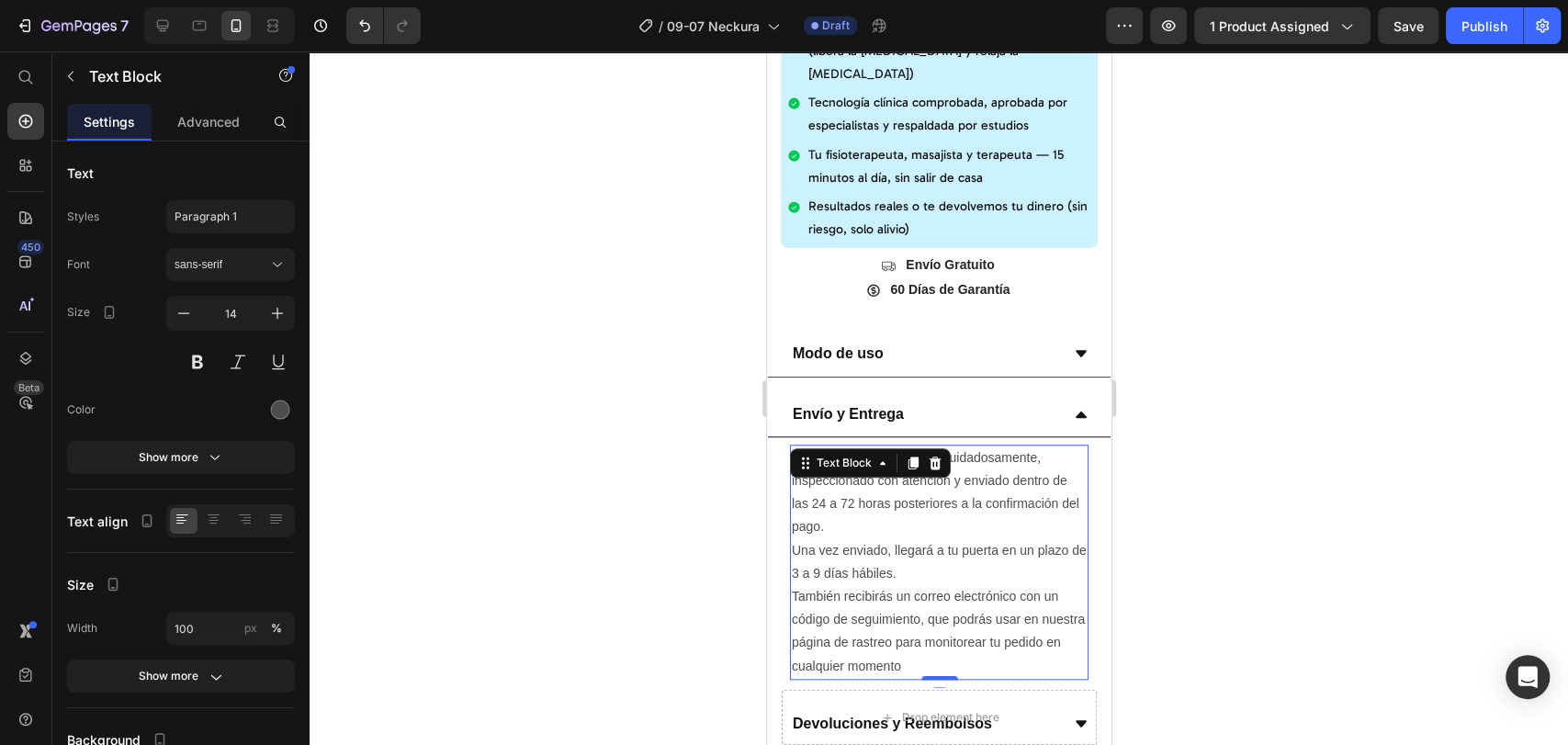 click 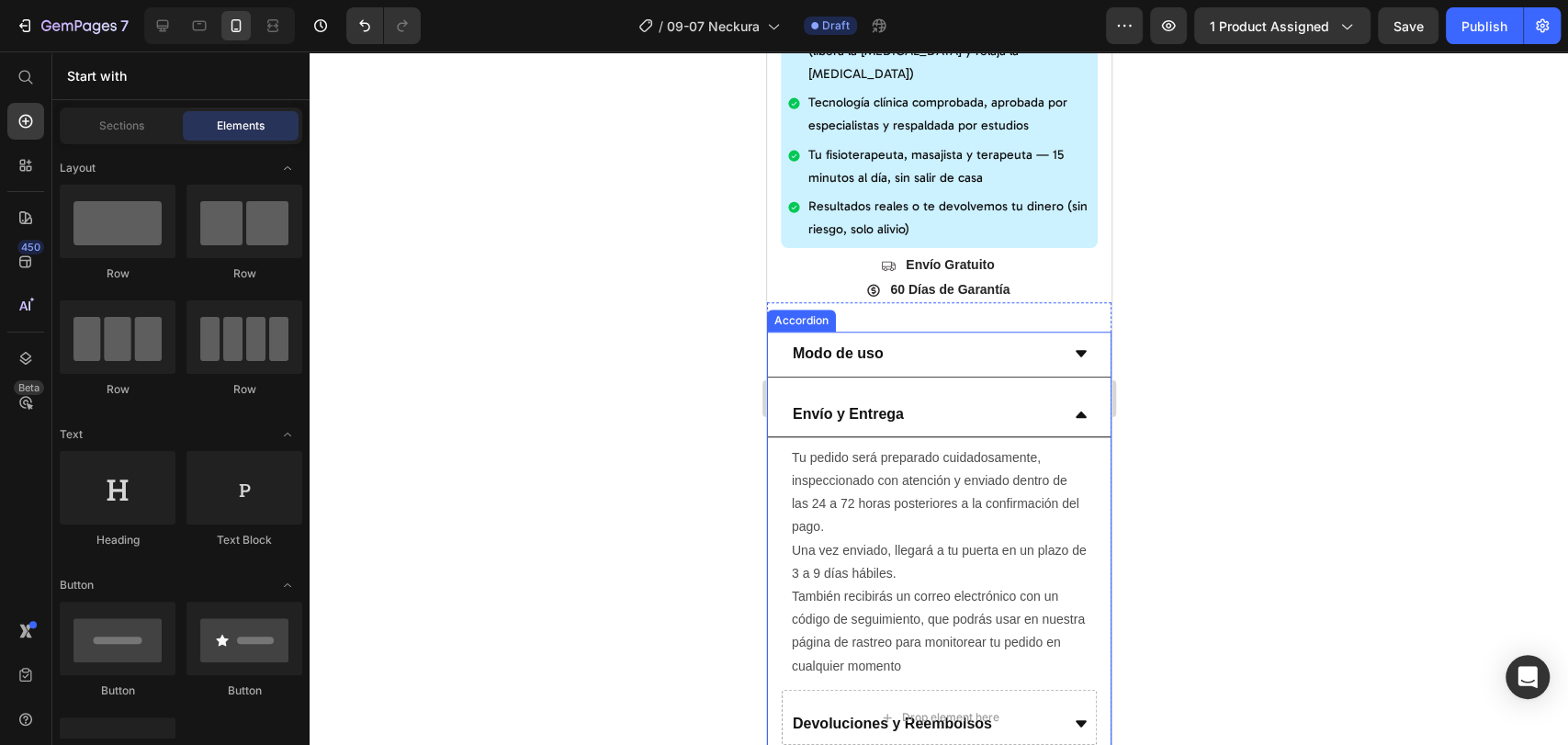 click on "Envío y Entrega" at bounding box center [938, 414] 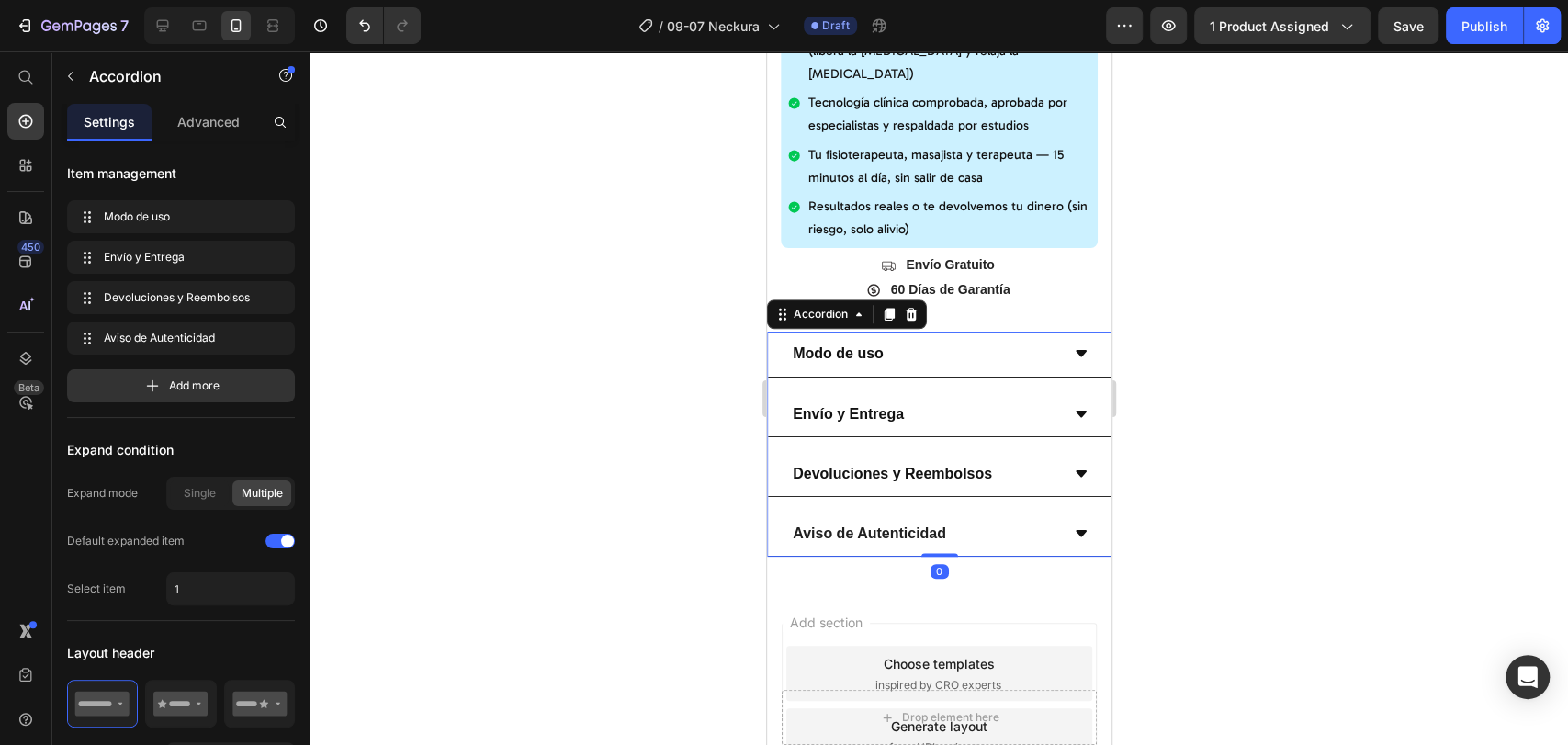 click on "Devoluciones y Reembolsos" at bounding box center (923, 474) 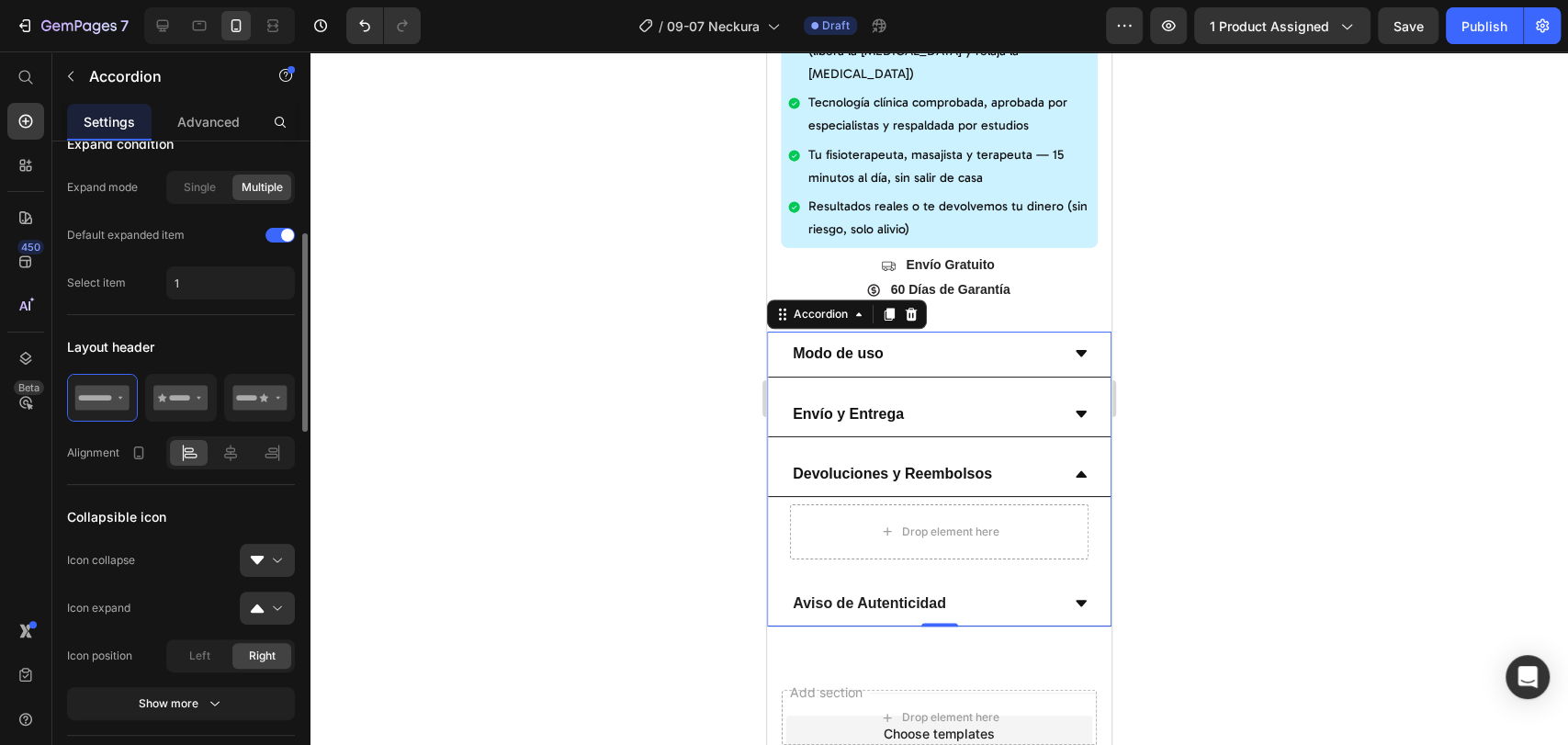 scroll, scrollTop: 0, scrollLeft: 0, axis: both 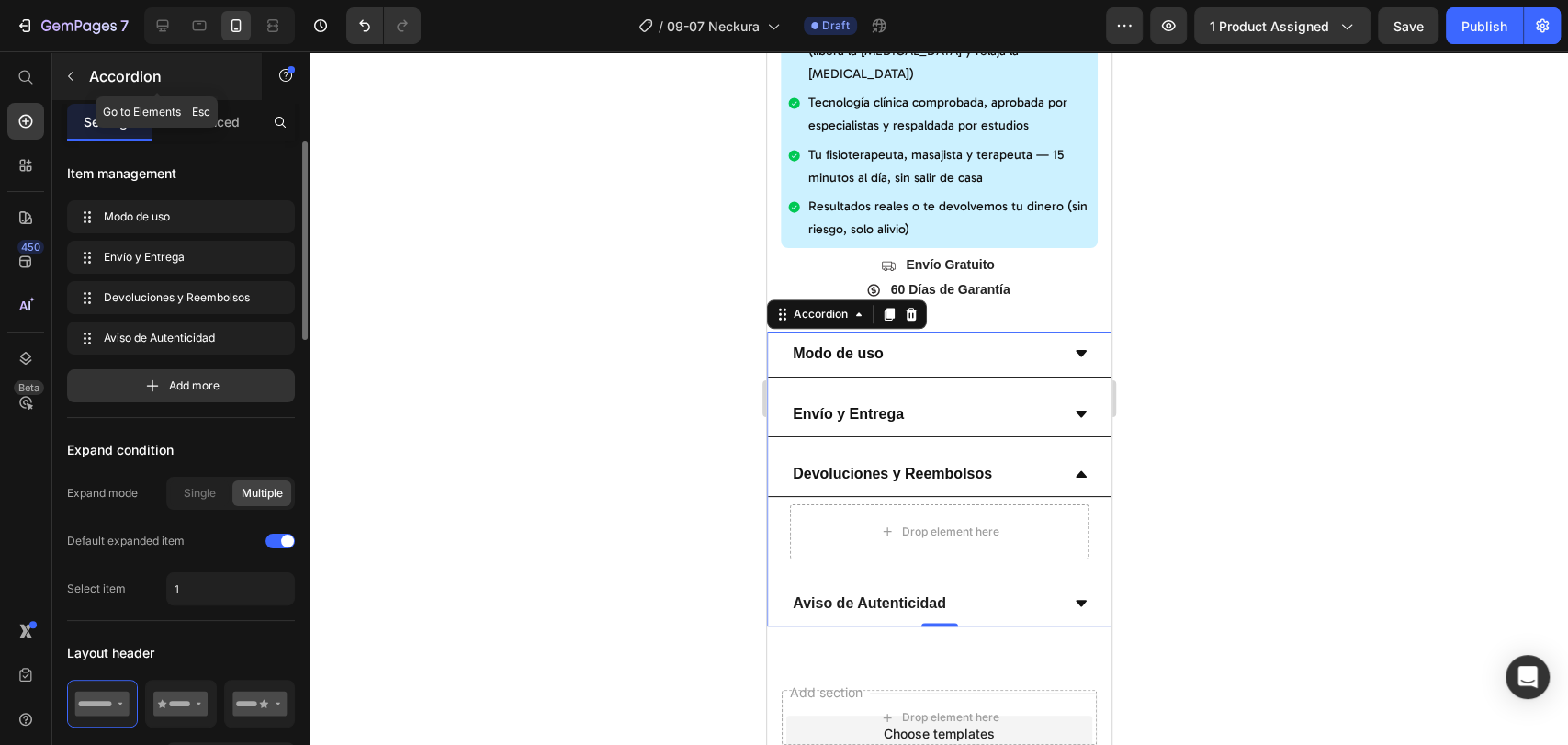 click 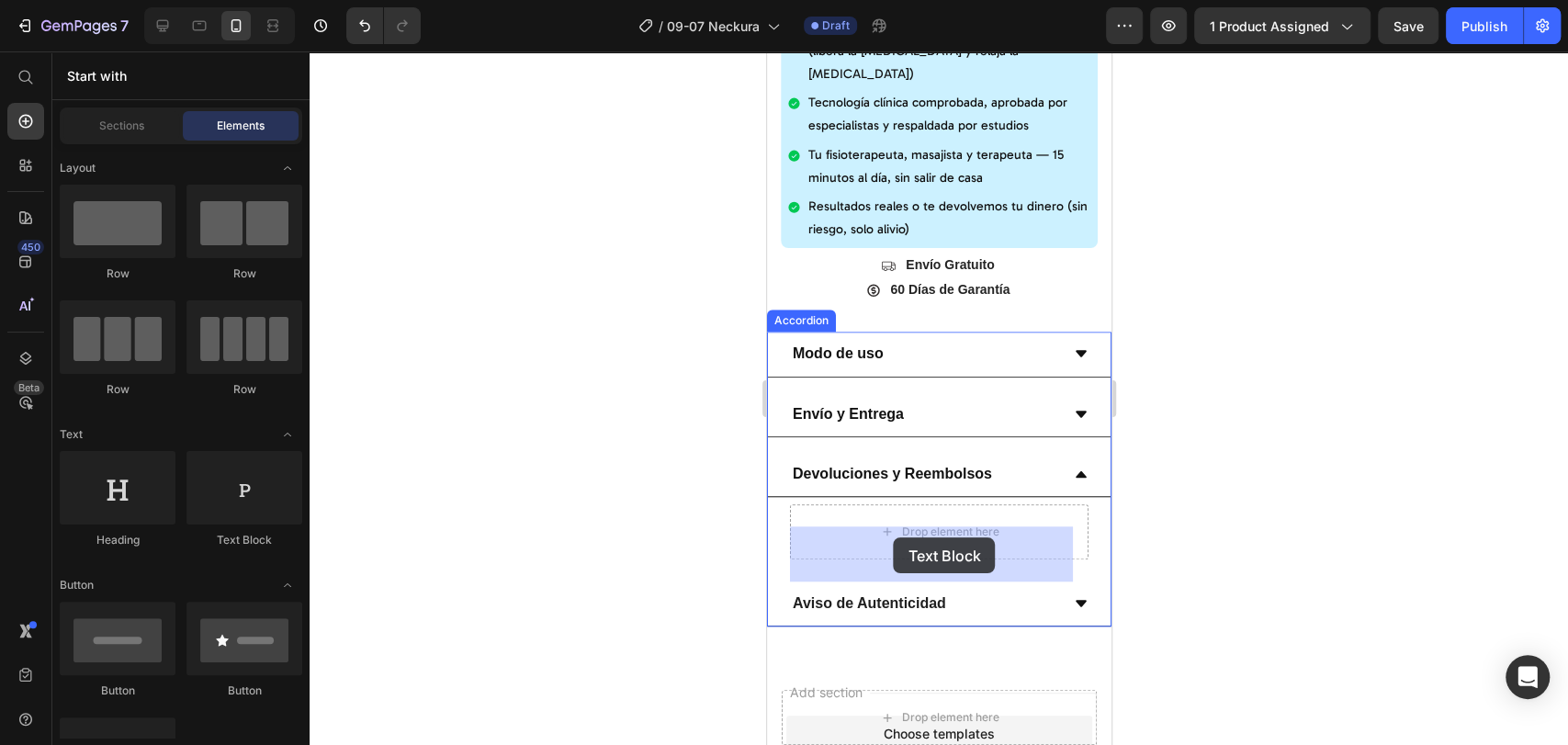 drag, startPoint x: 1016, startPoint y: 568, endPoint x: 893, endPoint y: 537, distance: 126.84636 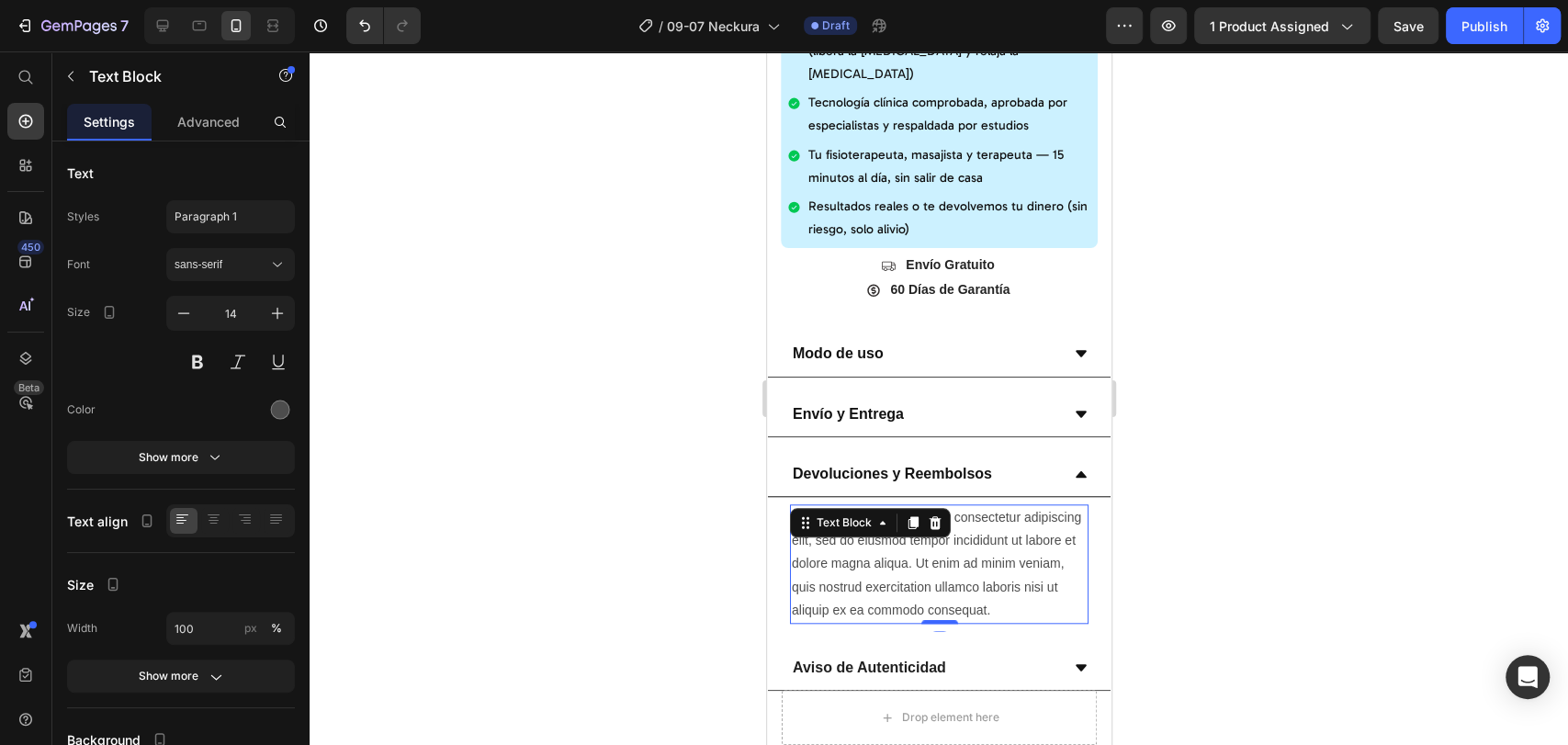 click on "Lorem ipsum dolor sit amet, consectetur adipiscing elit, sed do eiusmod tempor incididunt ut labore et dolore magna aliqua. Ut enim ad minim veniam, quis nostrud exercitation ullamco laboris nisi ut aliquip ex ea commodo consequat." at bounding box center (938, 564) 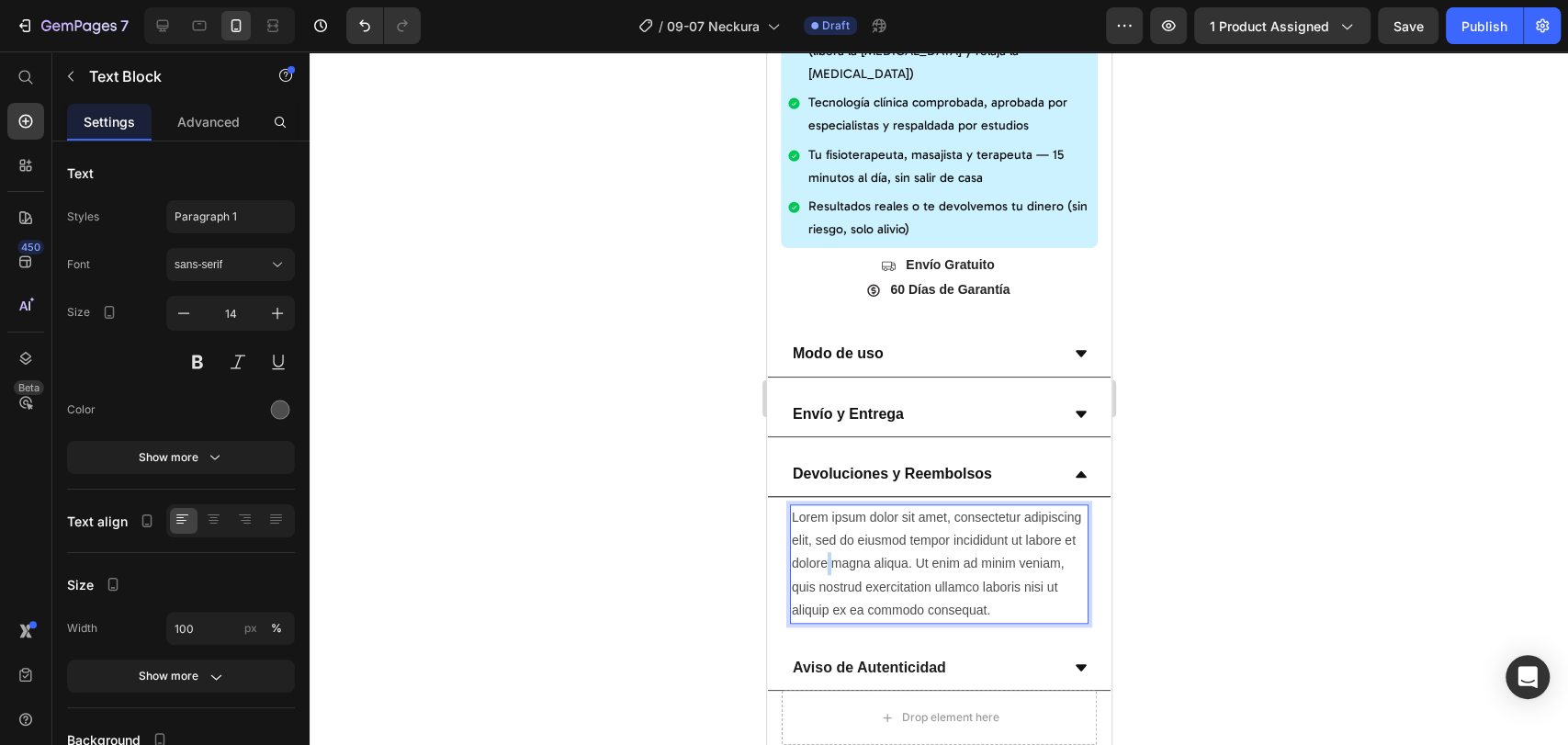 click on "Lorem ipsum dolor sit amet, consectetur adipiscing elit, sed do eiusmod tempor incididunt ut labore et dolore magna aliqua. Ut enim ad minim veniam, quis nostrud exercitation ullamco laboris nisi ut aliquip ex ea commodo consequat." at bounding box center (938, 564) 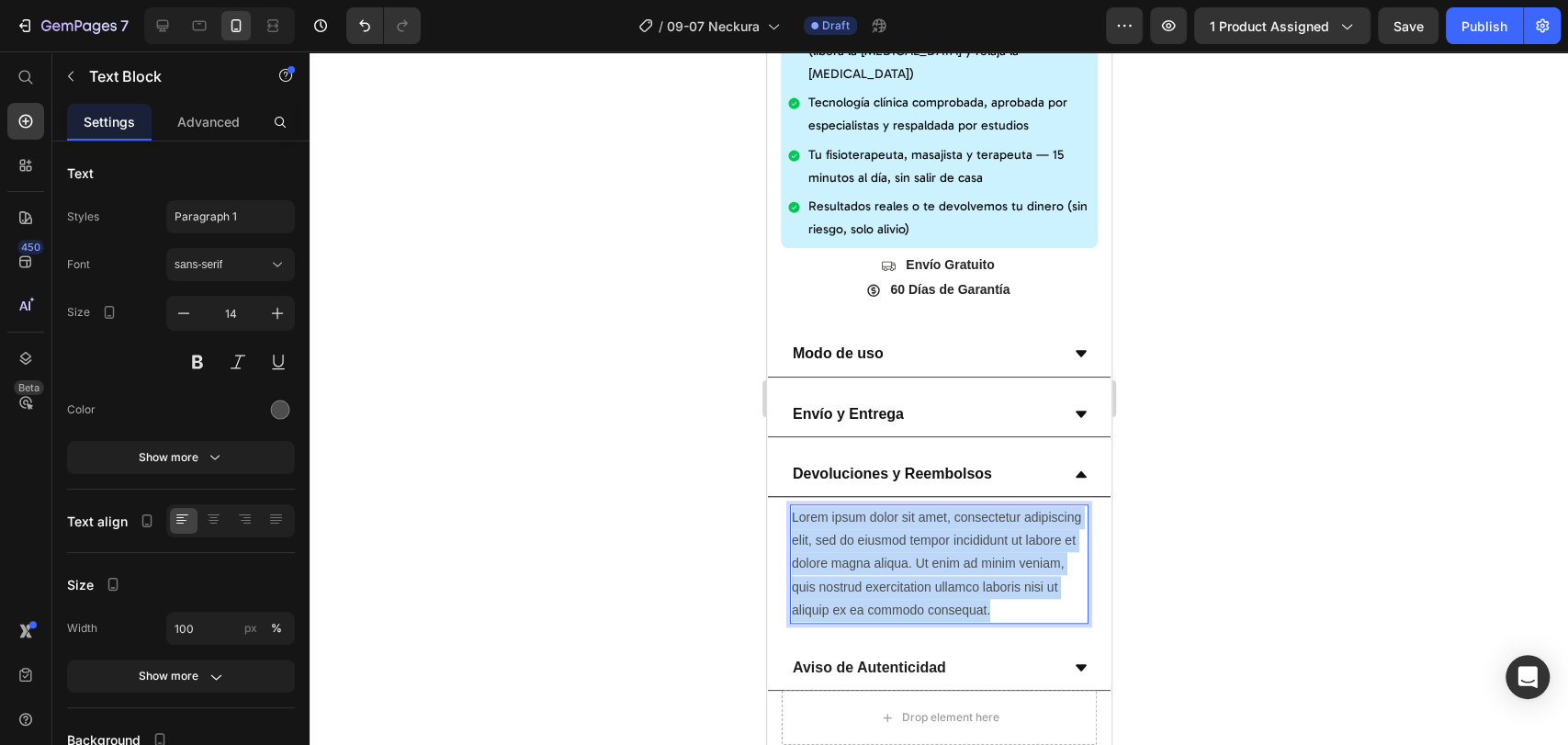 click on "Lorem ipsum dolor sit amet, consectetur adipiscing elit, sed do eiusmod tempor incididunt ut labore et dolore magna aliqua. Ut enim ad minim veniam, quis nostrud exercitation ullamco laboris nisi ut aliquip ex ea commodo consequat." at bounding box center (938, 564) 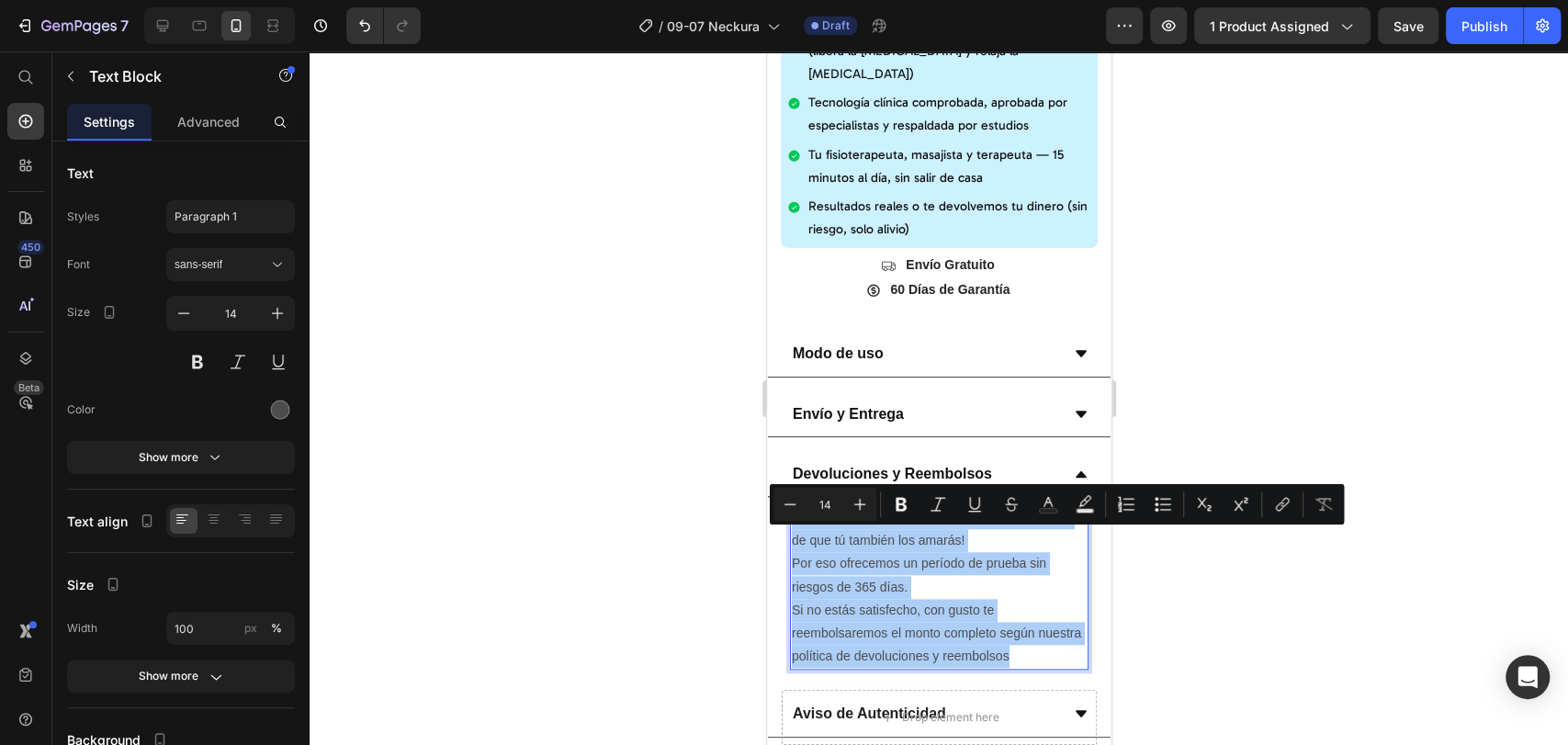 click 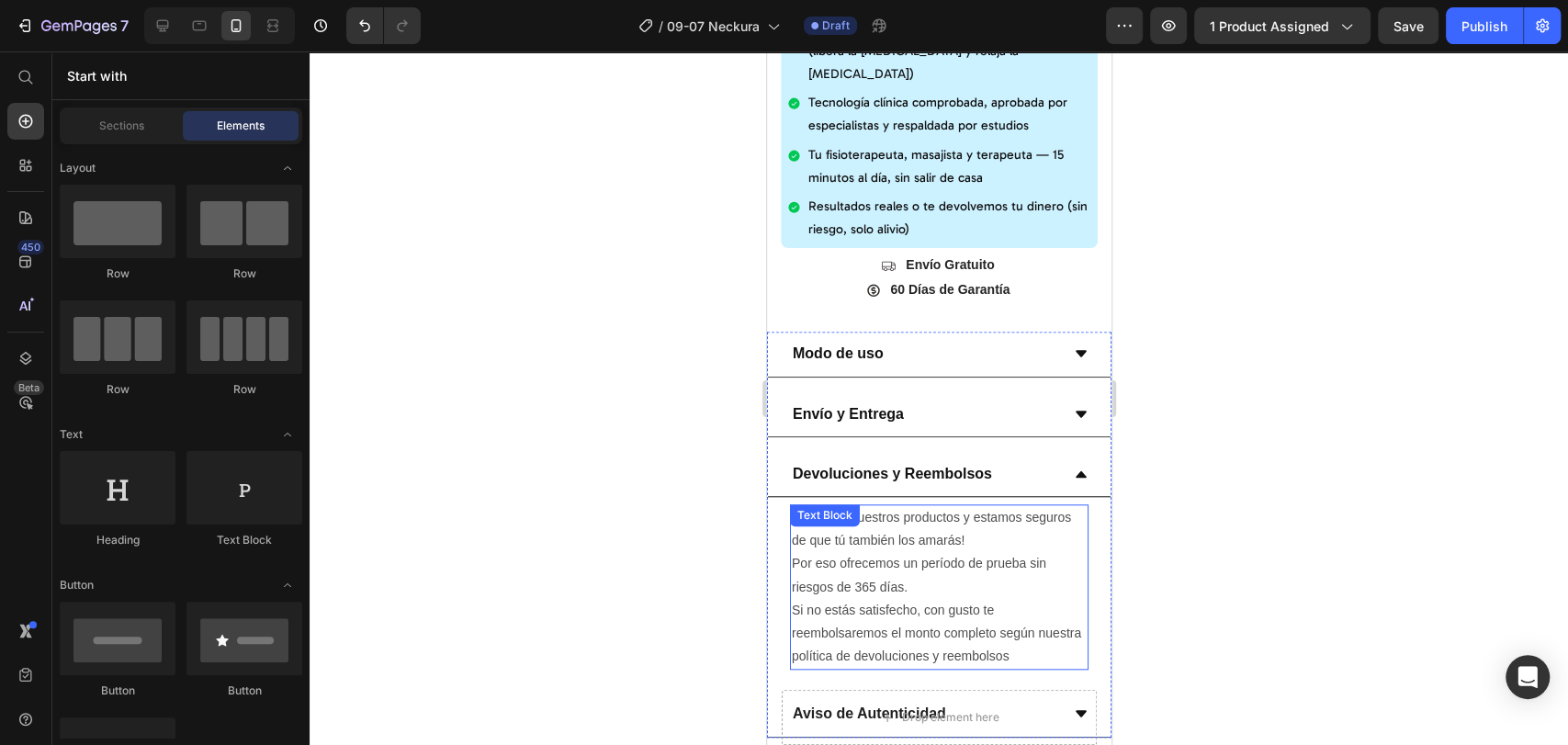 click on "Devoluciones y Reembolsos" at bounding box center [923, 474] 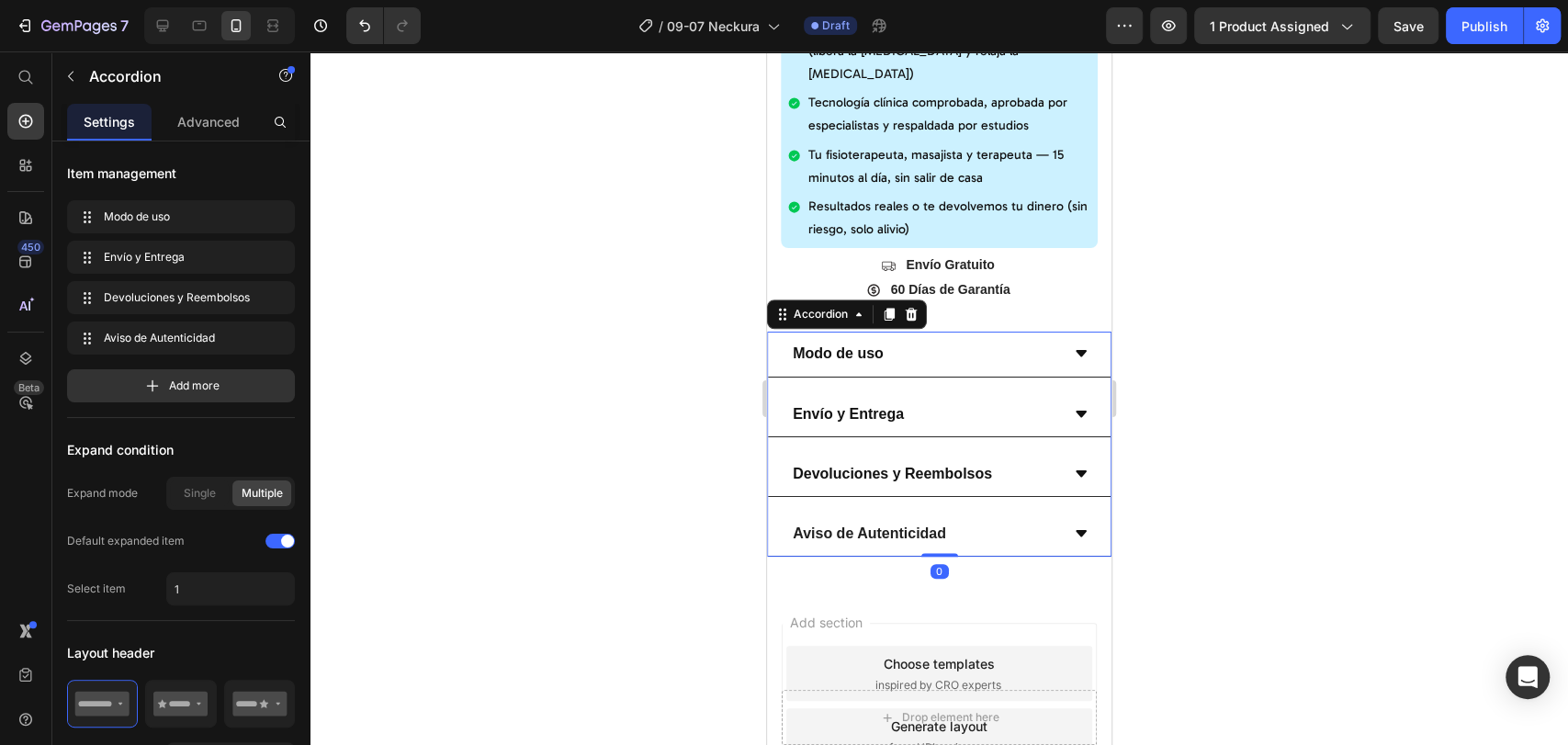 click on "Envío y Entrega" at bounding box center [938, 414] 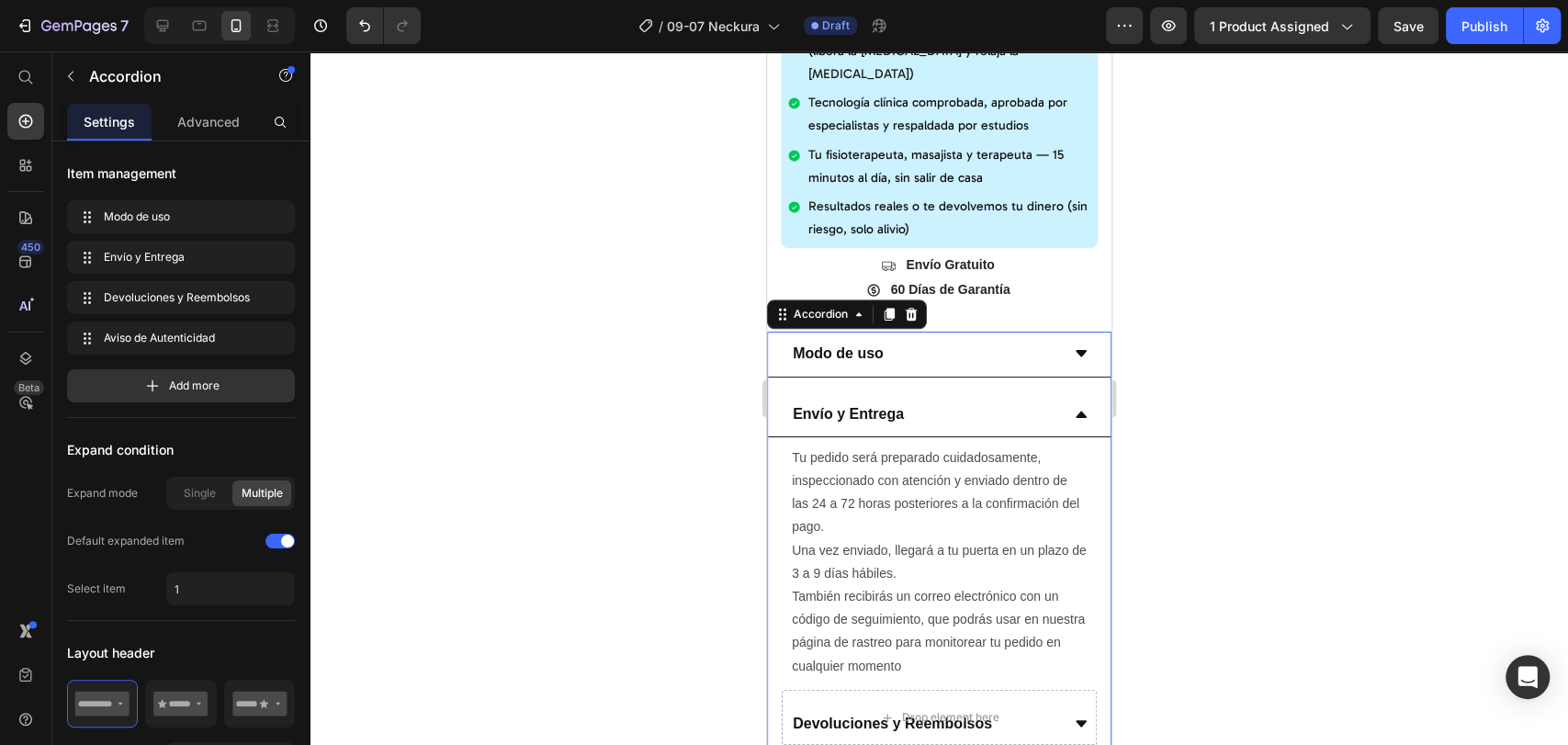 click on "Envío y Entrega" at bounding box center (938, 414) 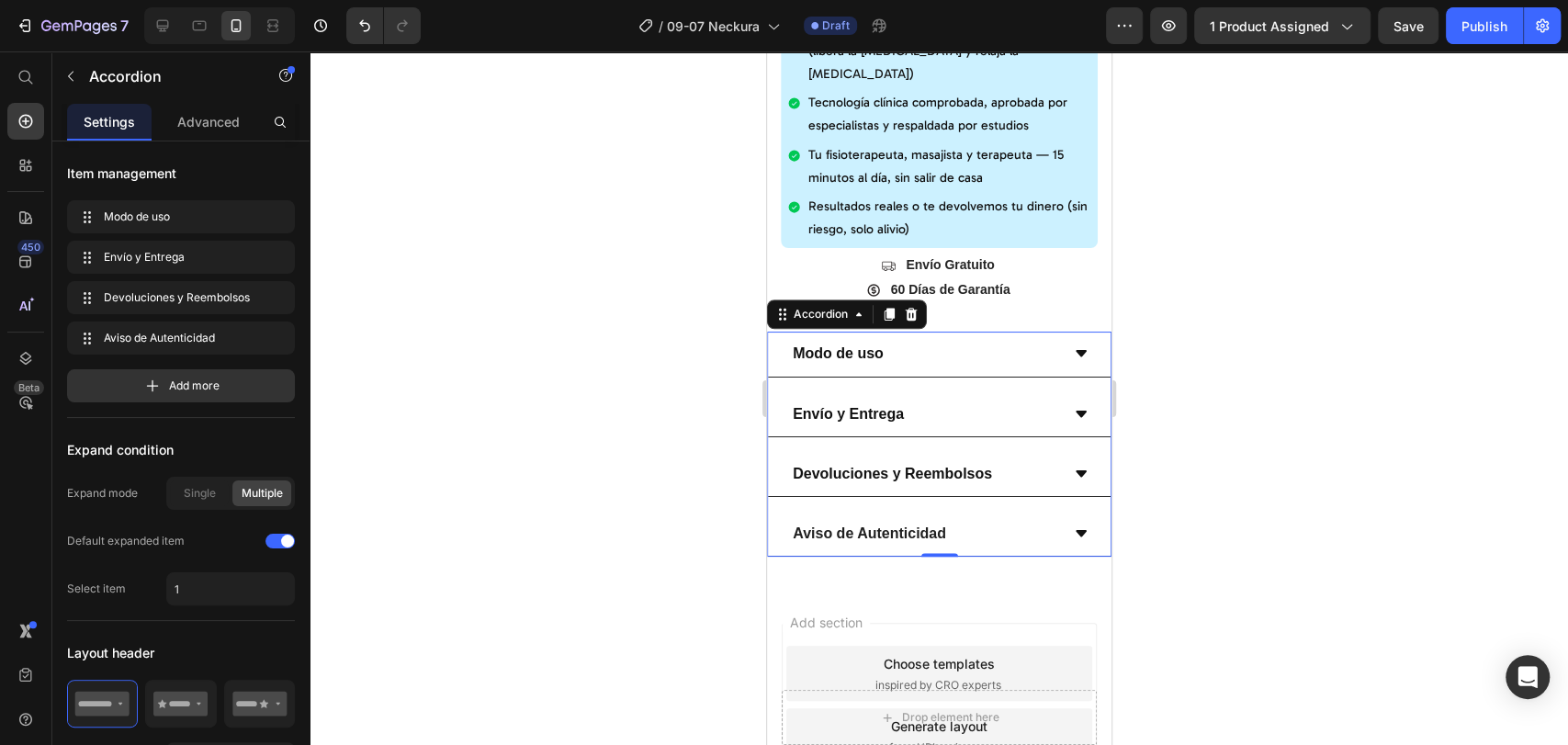 click on "Modo de uso" at bounding box center [938, 354] 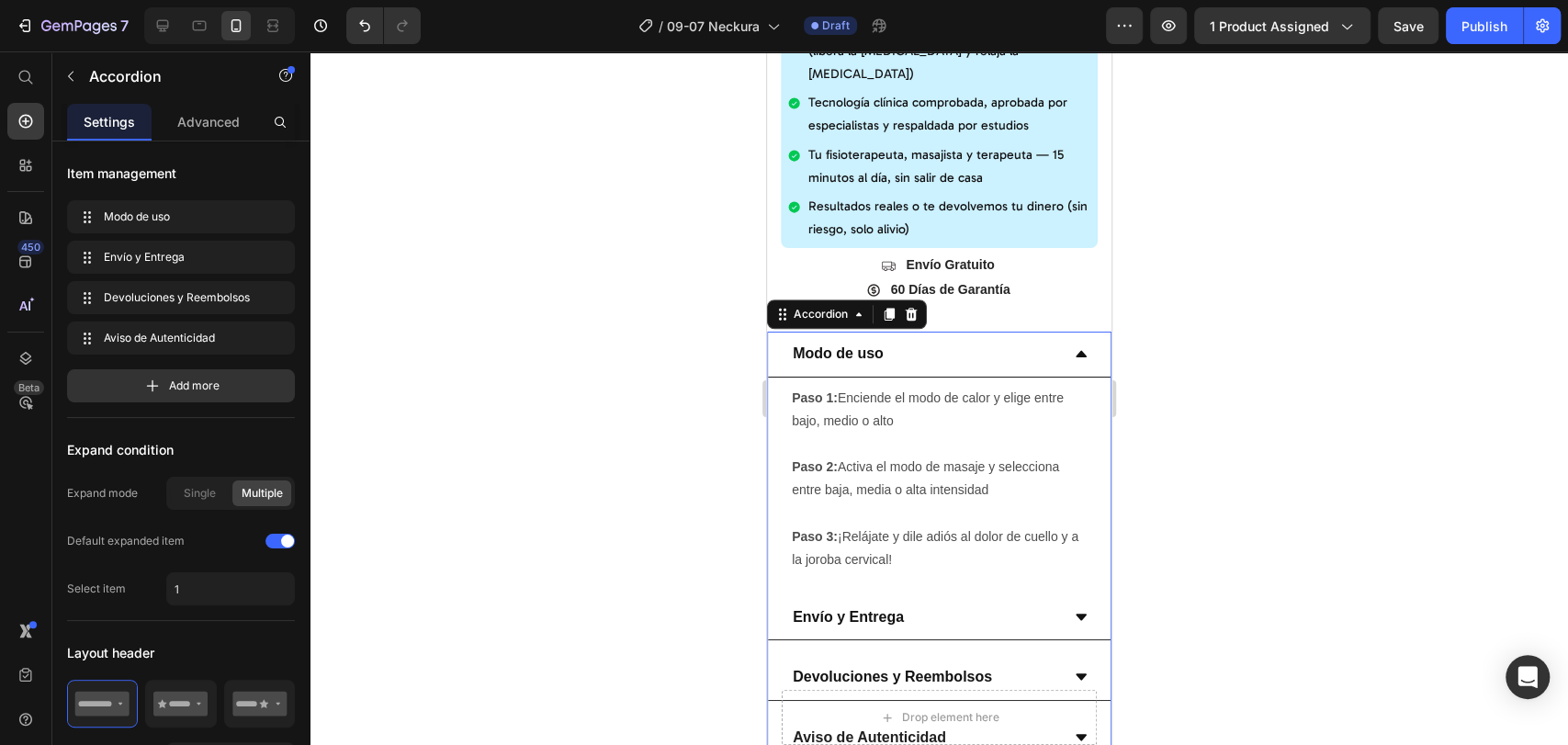 click on "Modo de uso" at bounding box center [938, 354] 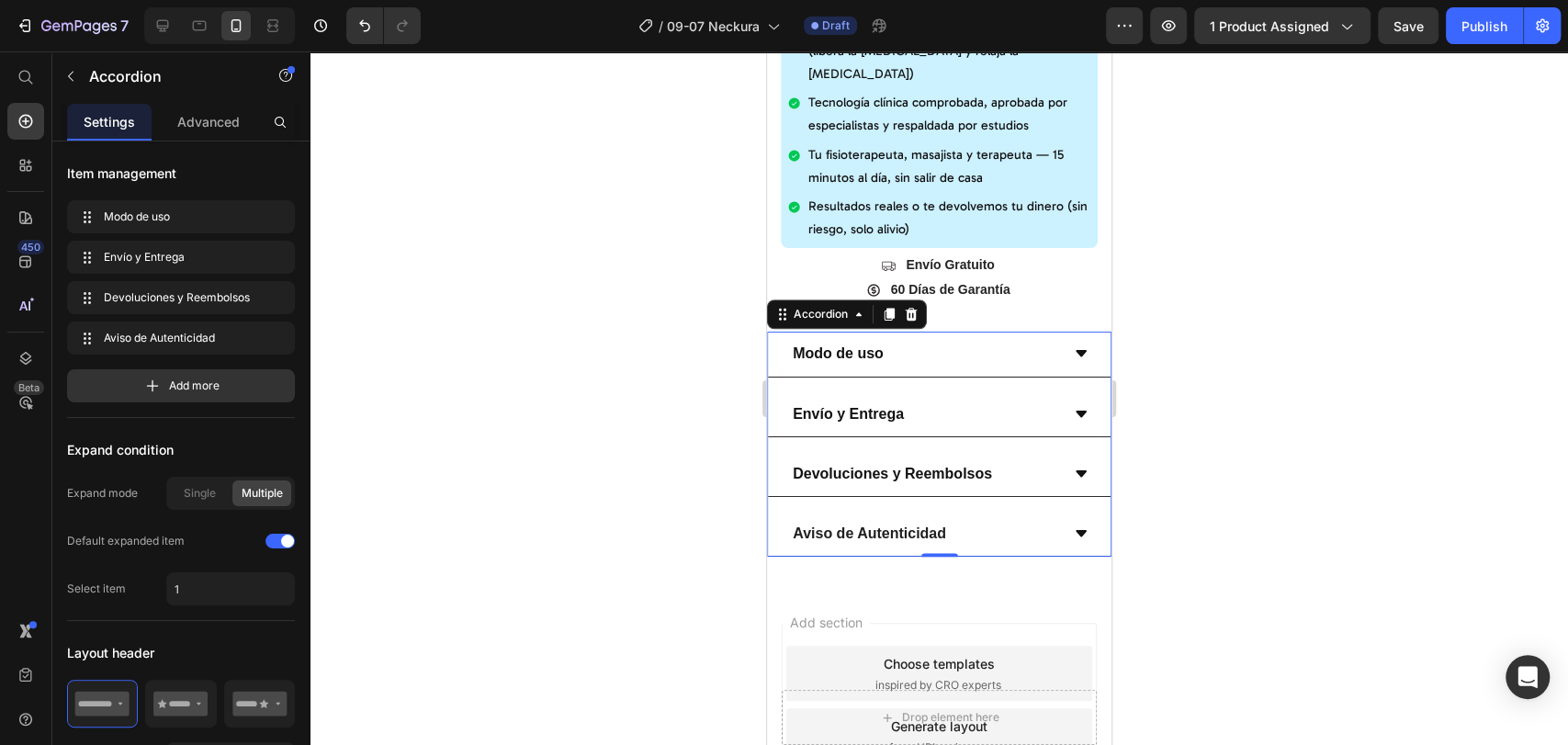 click on "Envío y Entrega" at bounding box center [938, 414] 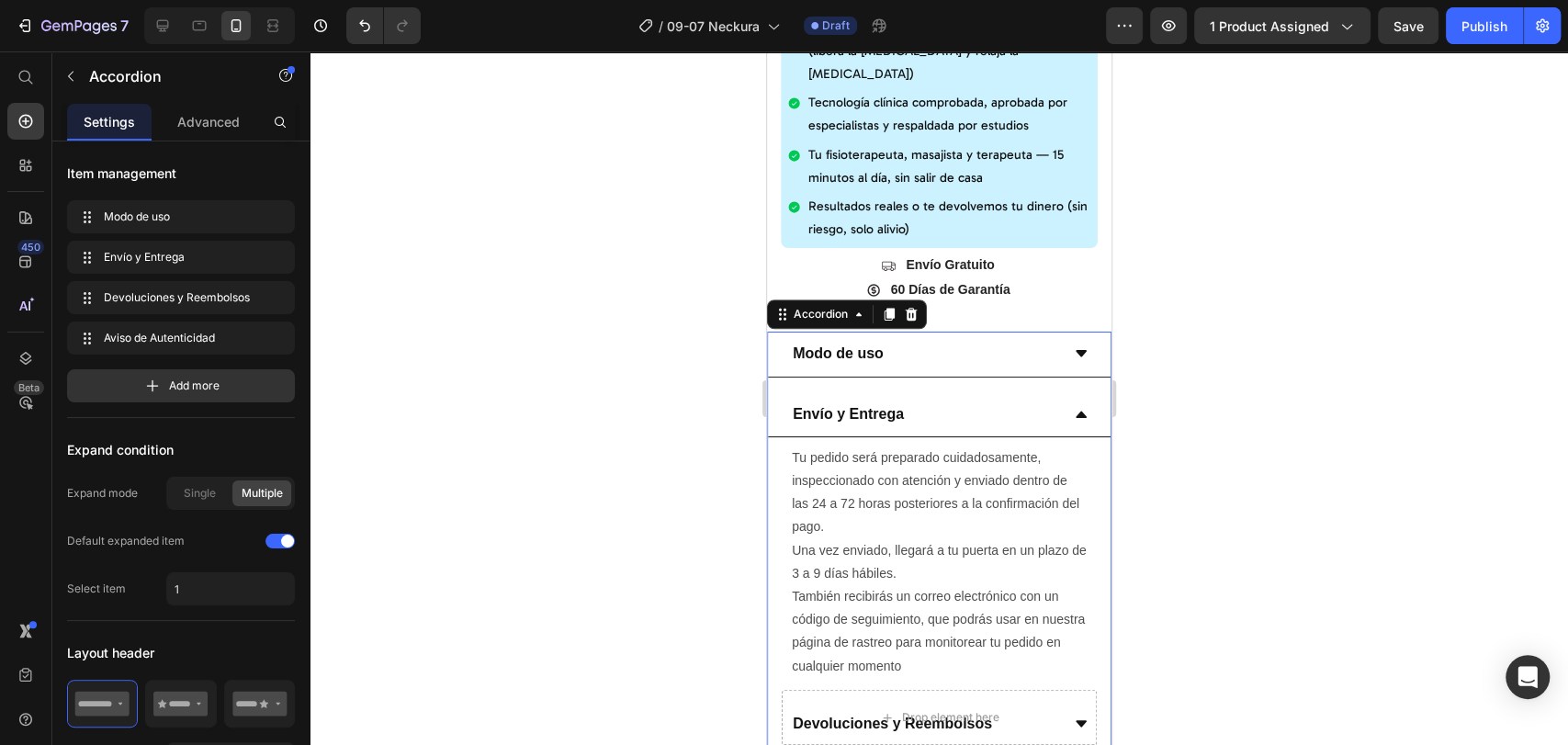 click on "Envío y Entrega" at bounding box center [923, 414] 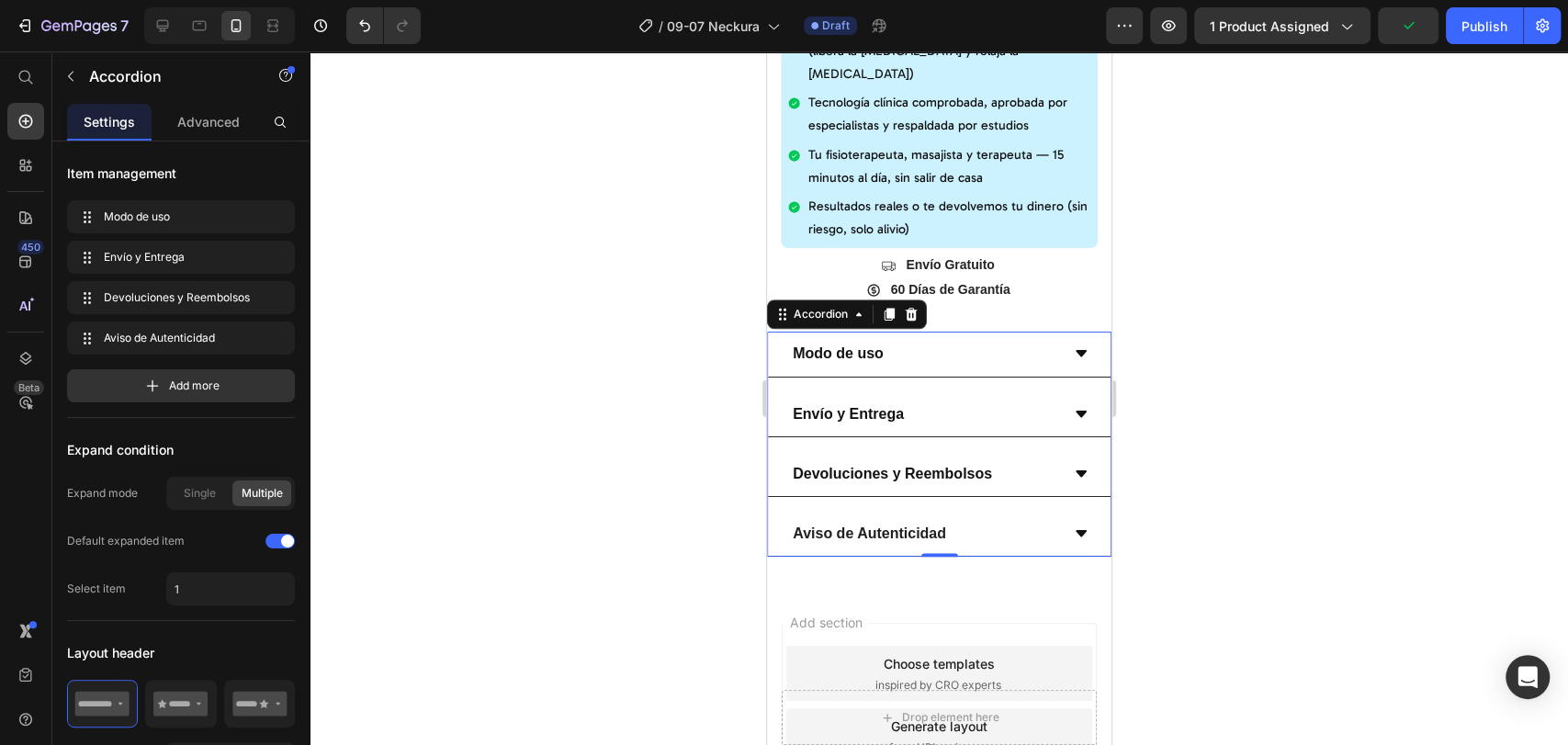 click on "Aviso de Autenticidad" at bounding box center (923, 534) 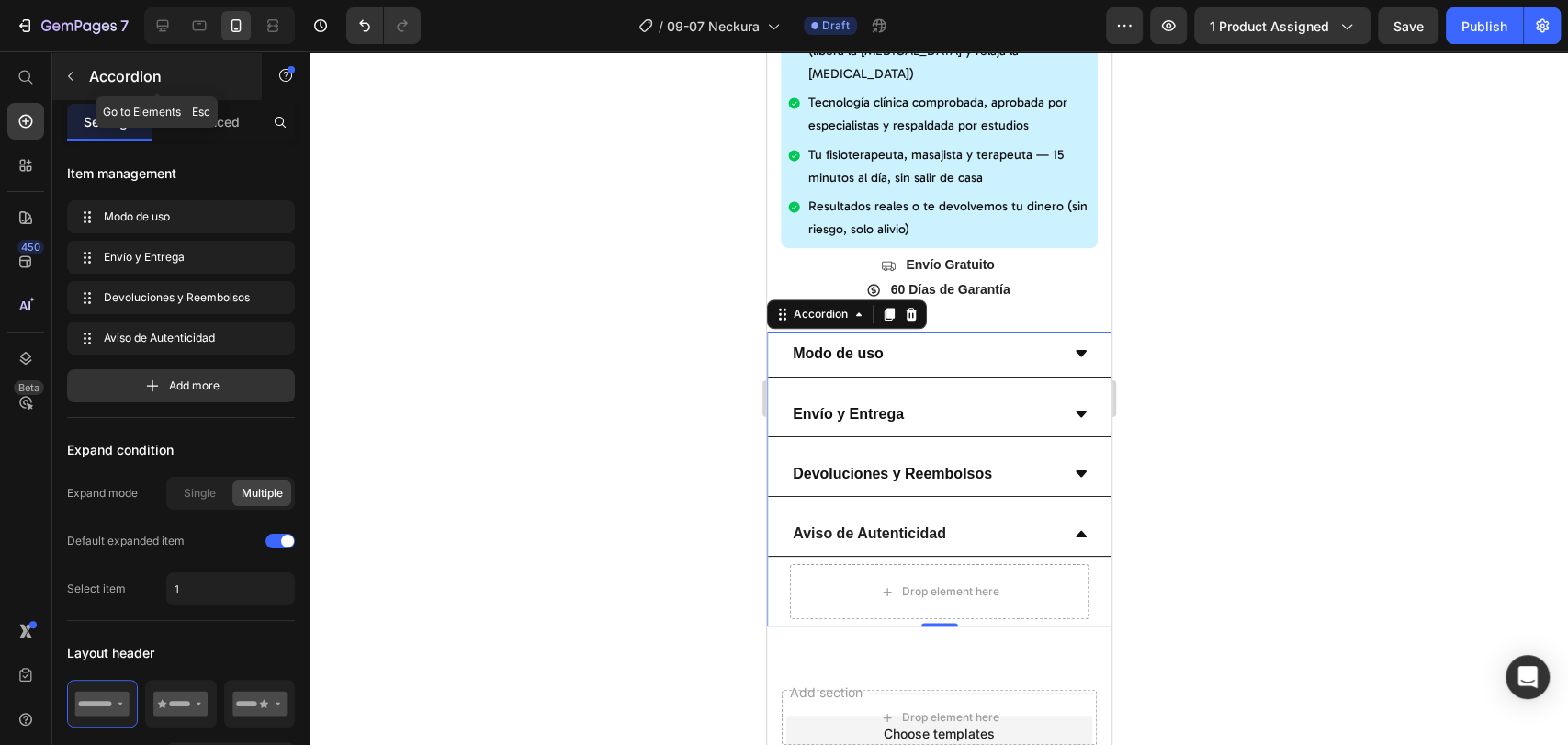 click 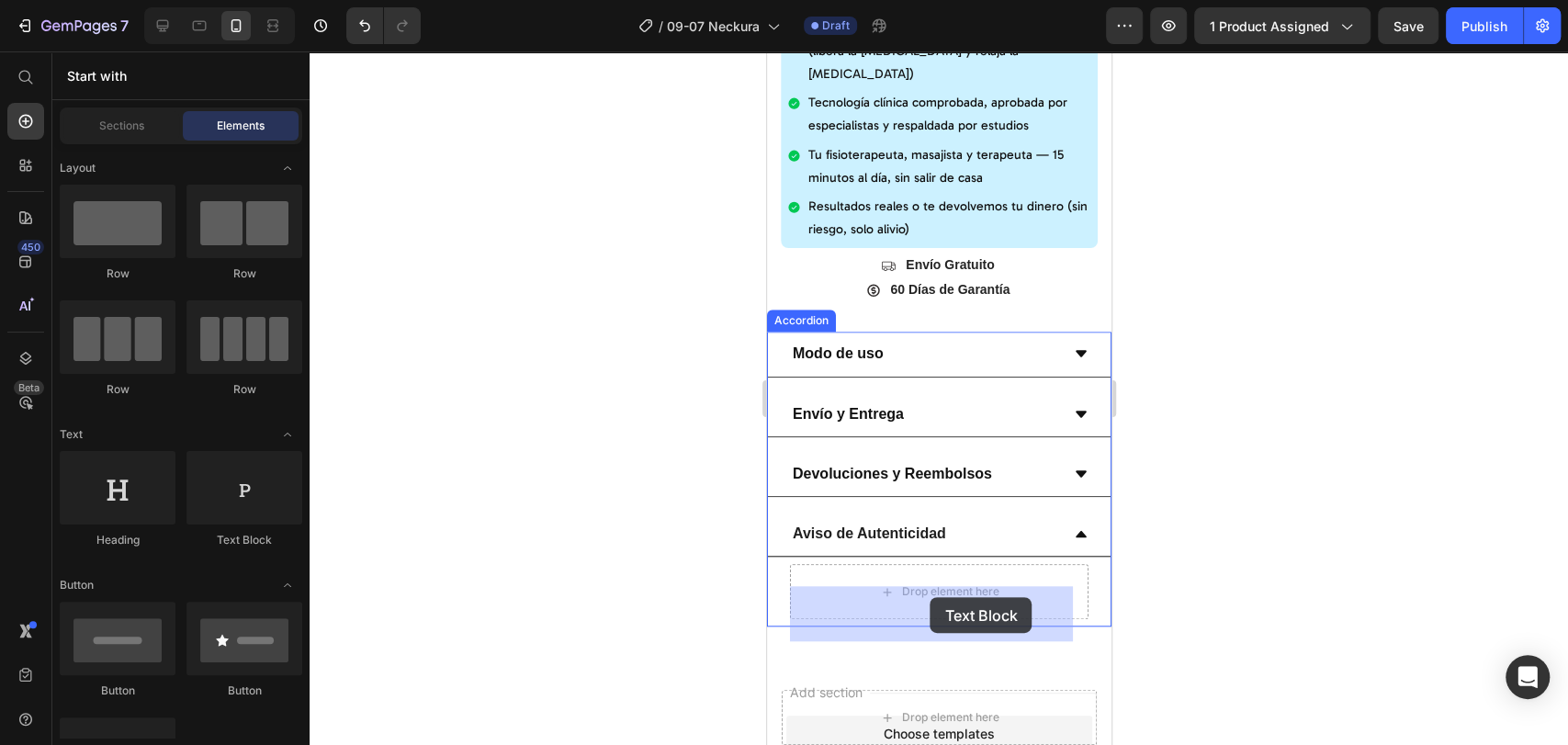 drag, startPoint x: 1005, startPoint y: 582, endPoint x: 909, endPoint y: 597, distance: 97.16481 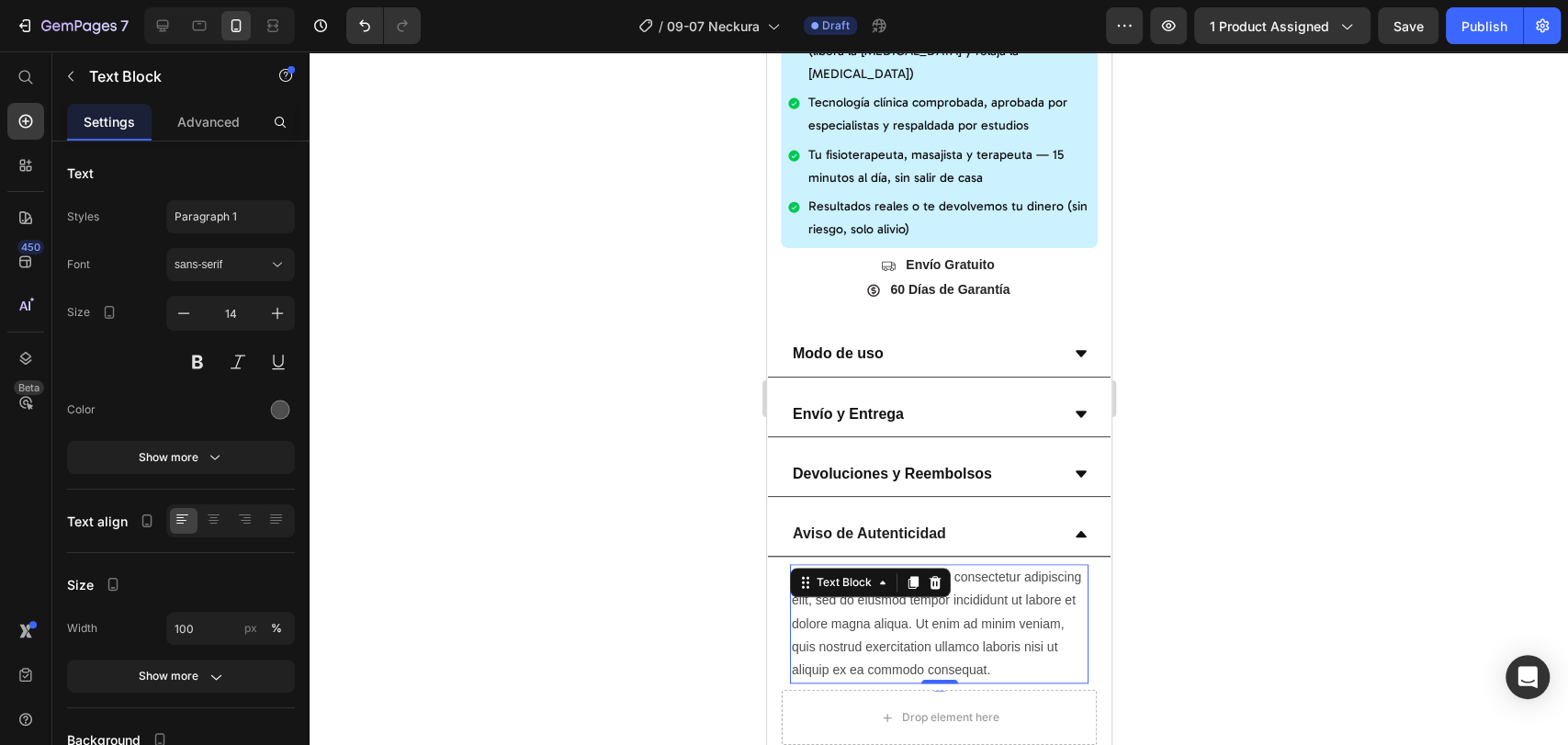 click on "Lorem ipsum dolor sit amet, consectetur adipiscing elit, sed do eiusmod tempor incididunt ut labore et dolore magna aliqua. Ut enim ad minim veniam, quis nostrud exercitation ullamco laboris nisi ut aliquip ex ea commodo consequat." at bounding box center [938, 624] 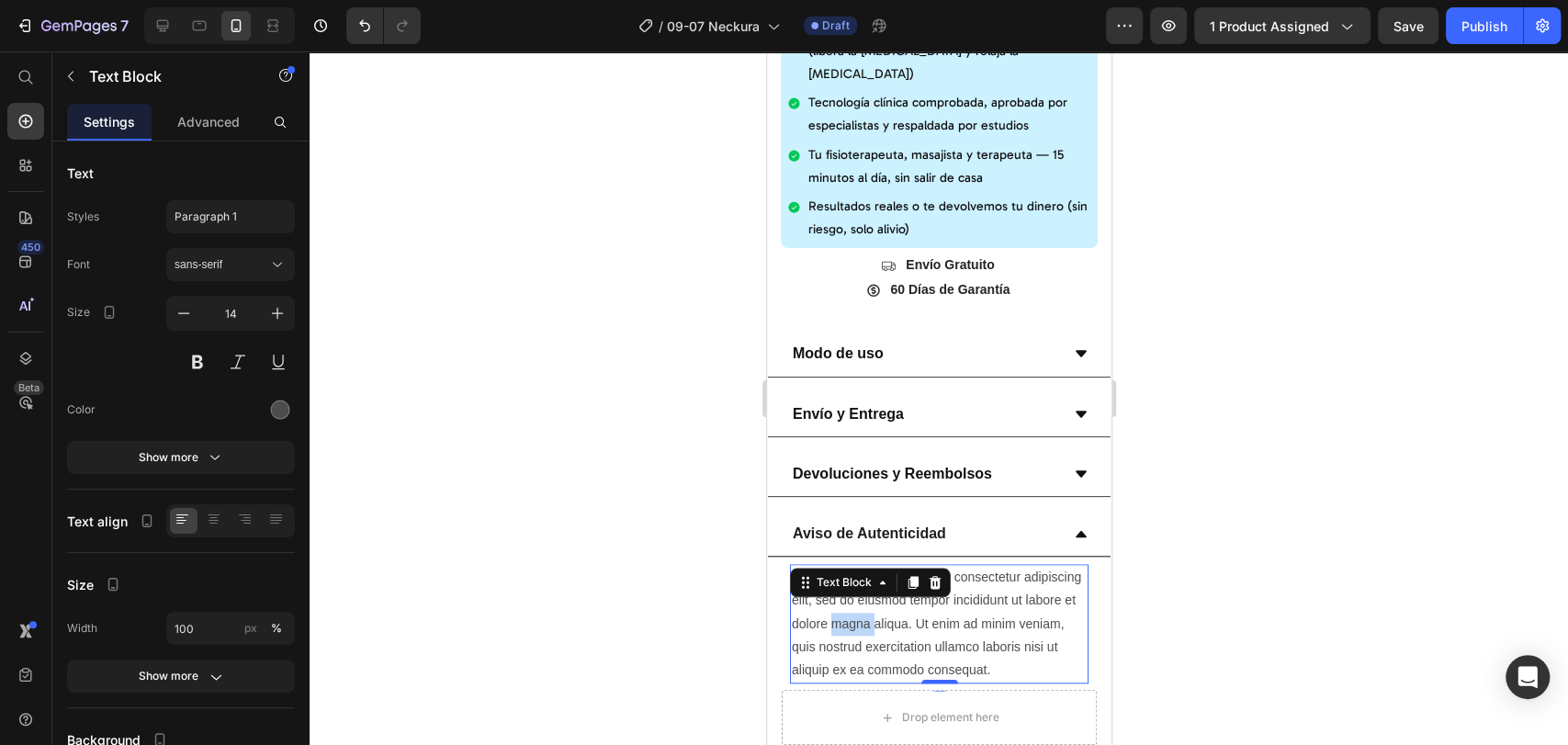click on "Lorem ipsum dolor sit amet, consectetur adipiscing elit, sed do eiusmod tempor incididunt ut labore et dolore magna aliqua. Ut enim ad minim veniam, quis nostrud exercitation ullamco laboris nisi ut aliquip ex ea commodo consequat." at bounding box center (938, 624) 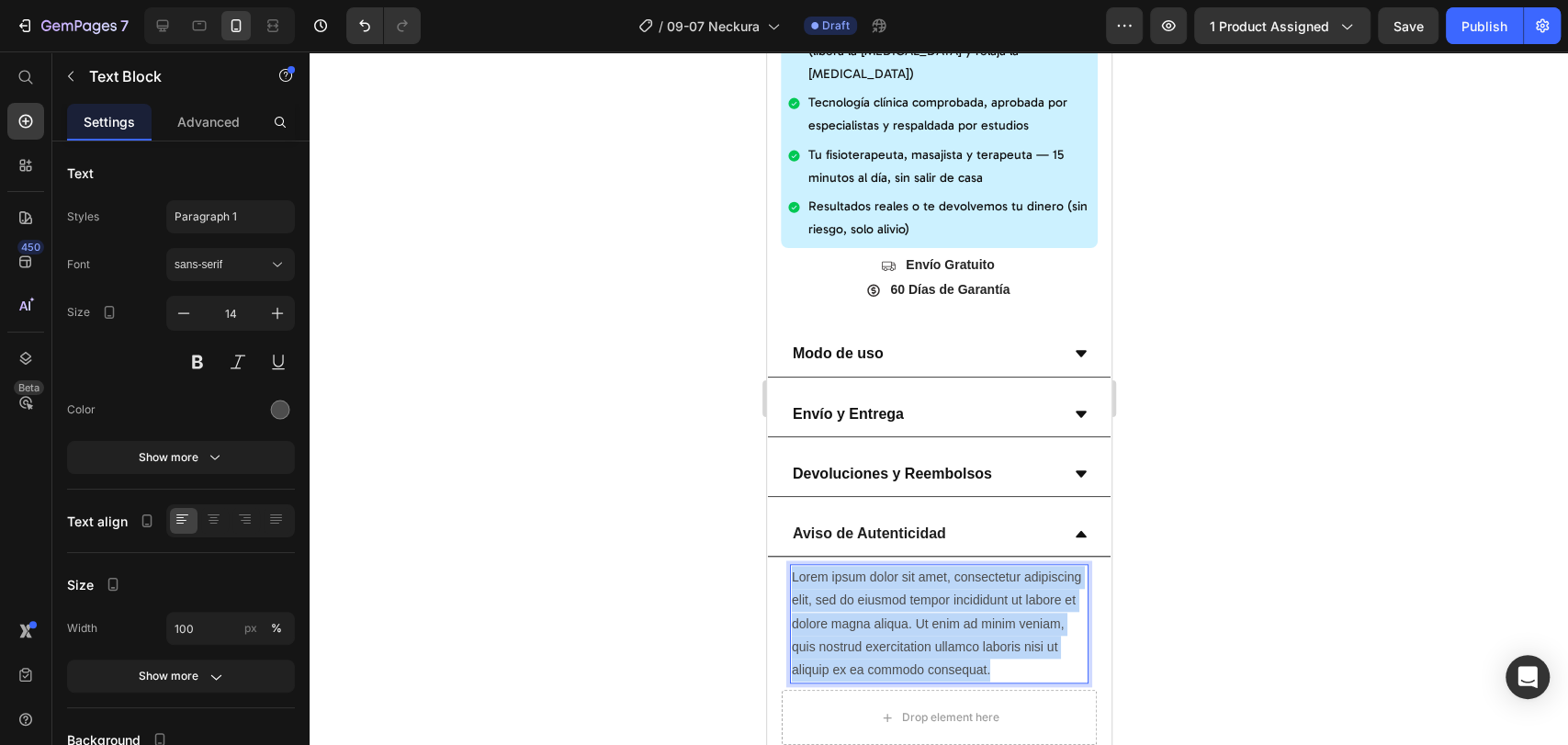 click on "Lorem ipsum dolor sit amet, consectetur adipiscing elit, sed do eiusmod tempor incididunt ut labore et dolore magna aliqua. Ut enim ad minim veniam, quis nostrud exercitation ullamco laboris nisi ut aliquip ex ea commodo consequat." at bounding box center (938, 624) 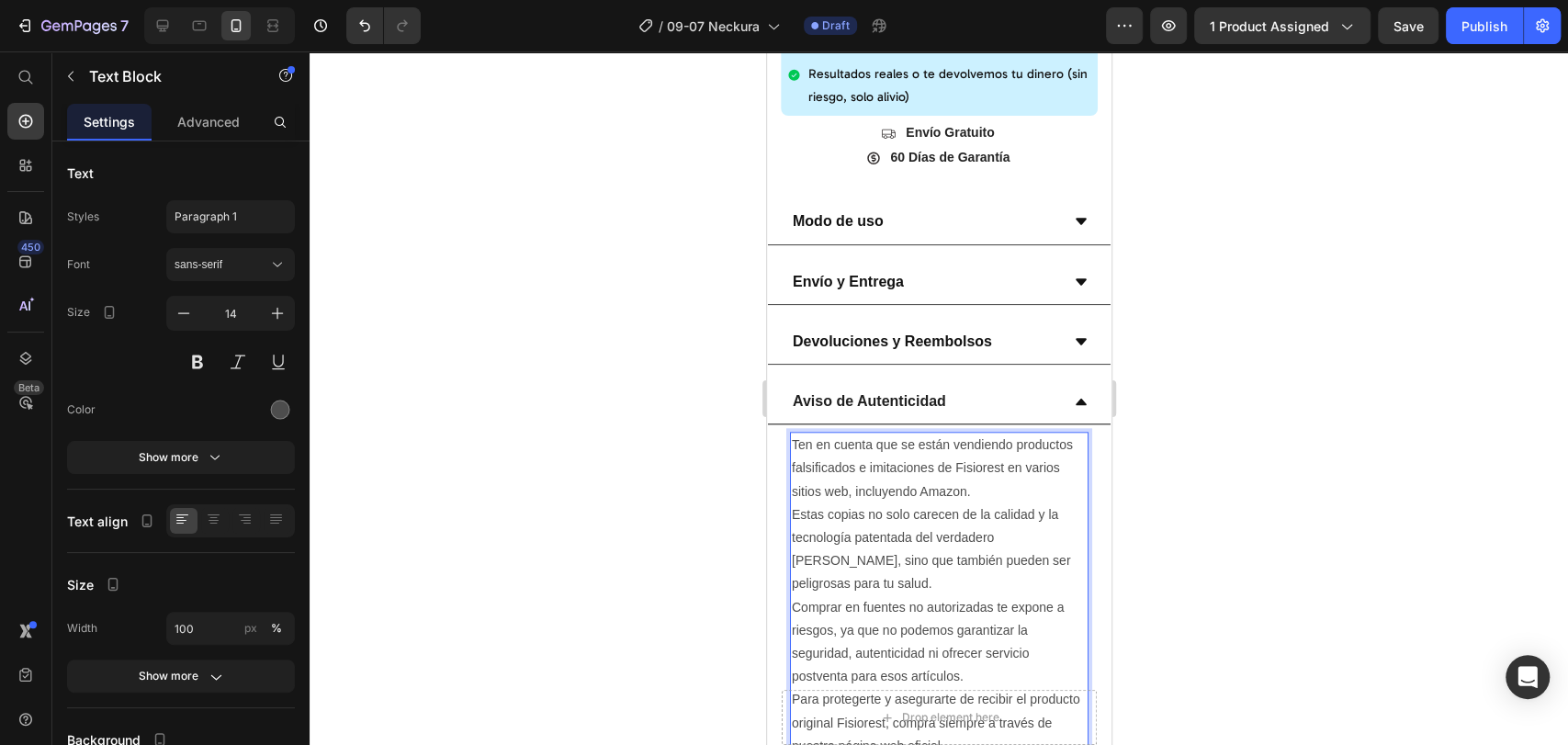scroll, scrollTop: 1098, scrollLeft: 0, axis: vertical 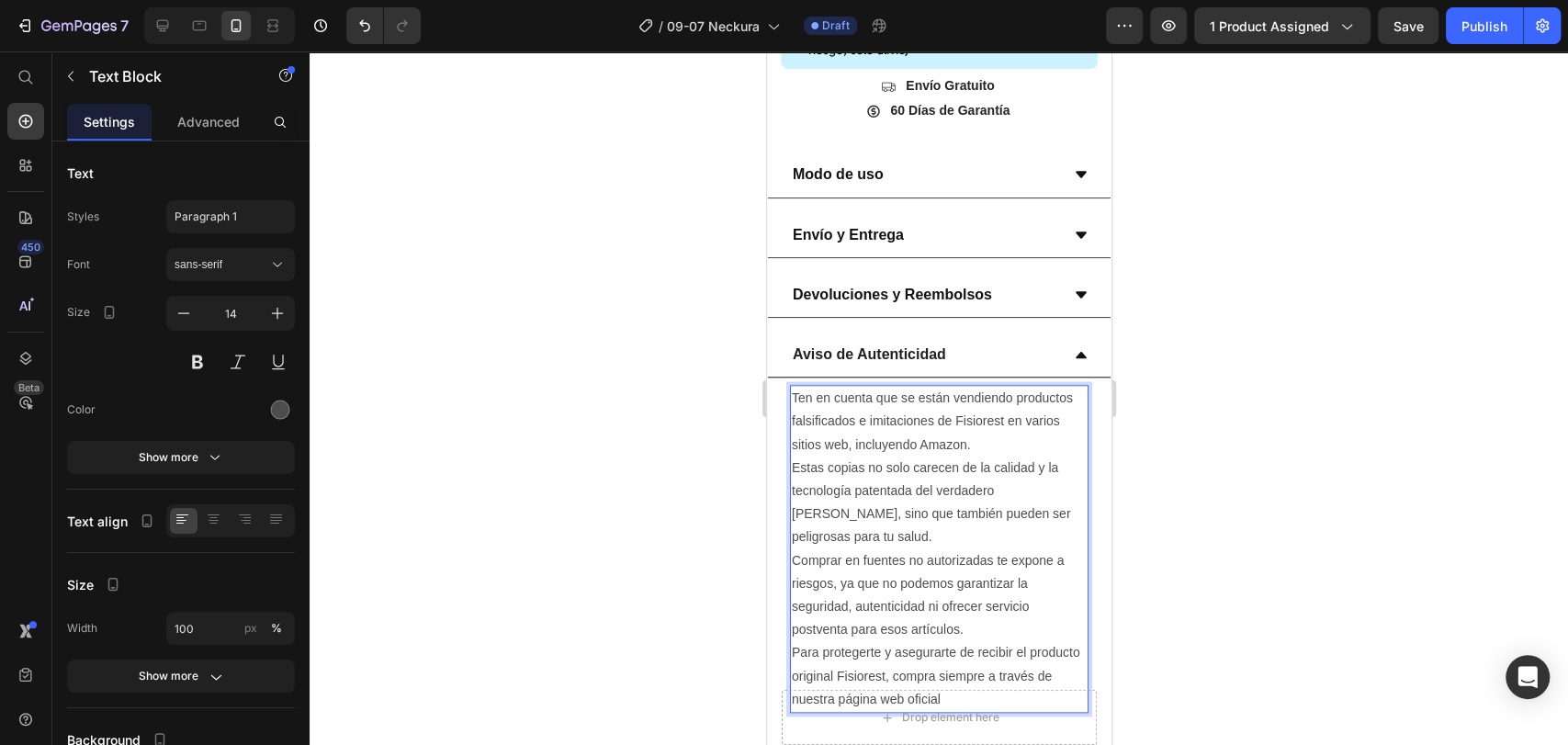 click on "Ten en cuenta que se están vendiendo productos falsificados e imitaciones de Fisiorest en varios sitios web, incluyendo Amazon. Estas copias no solo carecen de la calidad y la tecnología patentada del verdadero Fisiorest, sino que también pueden ser peligrosas para tu salud. Comprar en fuentes no autorizadas te expone a riesgos, ya que no podemos garantizar la seguridad, autenticidad ni ofrecer servicio postventa para esos artículos. Para protegerte y asegurarte de recibir el producto original Fisiorest, compra siempre a través de nuestra página web oficial" at bounding box center (938, 548) 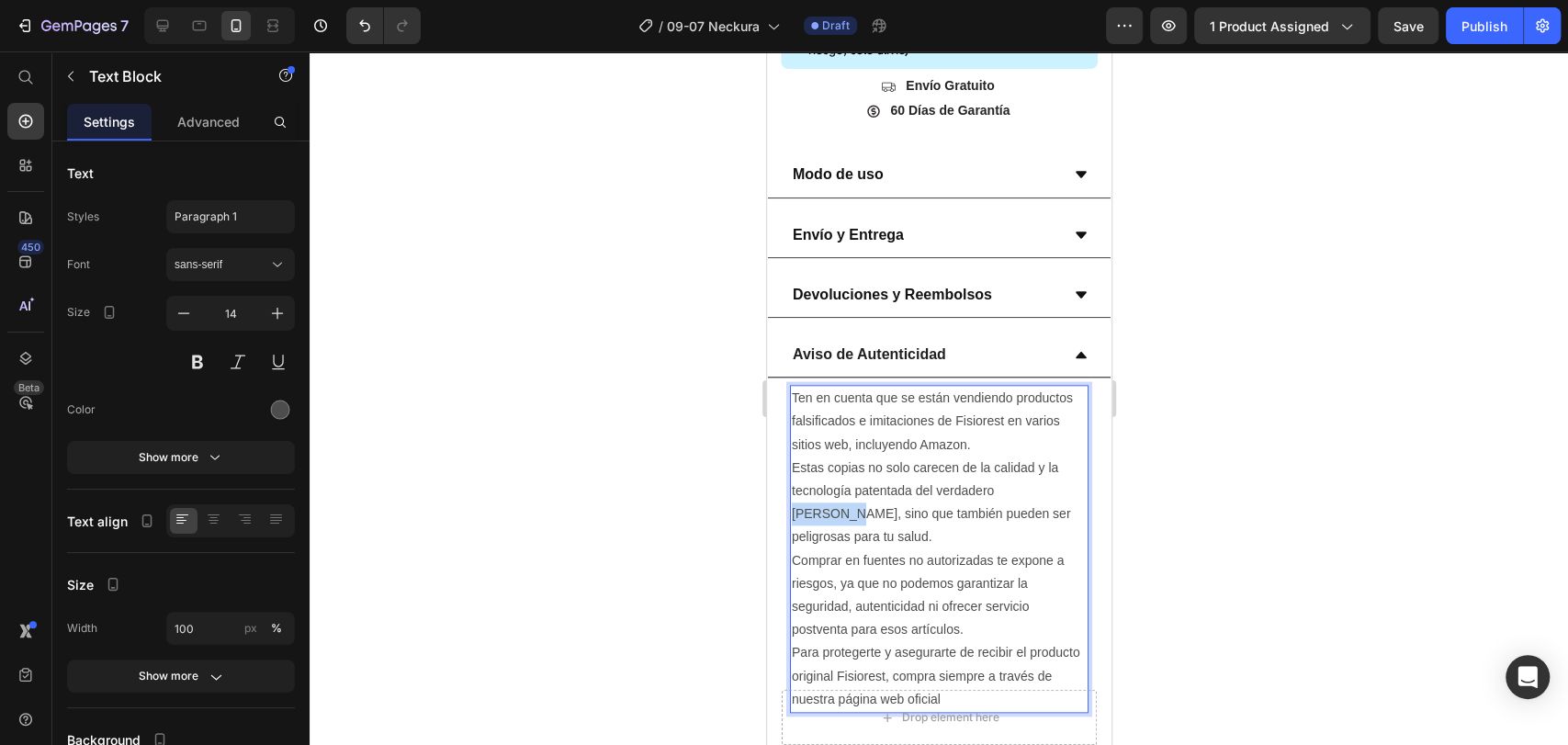 click on "Ten en cuenta que se están vendiendo productos falsificados e imitaciones de Fisiorest en varios sitios web, incluyendo Amazon. Estas copias no solo carecen de la calidad y la tecnología patentada del verdadero Fisiorest, sino que también pueden ser peligrosas para tu salud. Comprar en fuentes no autorizadas te expone a riesgos, ya que no podemos garantizar la seguridad, autenticidad ni ofrecer servicio postventa para esos artículos. Para protegerte y asegurarte de recibir el producto original Fisiorest, compra siempre a través de nuestra página web oficial" at bounding box center [938, 548] 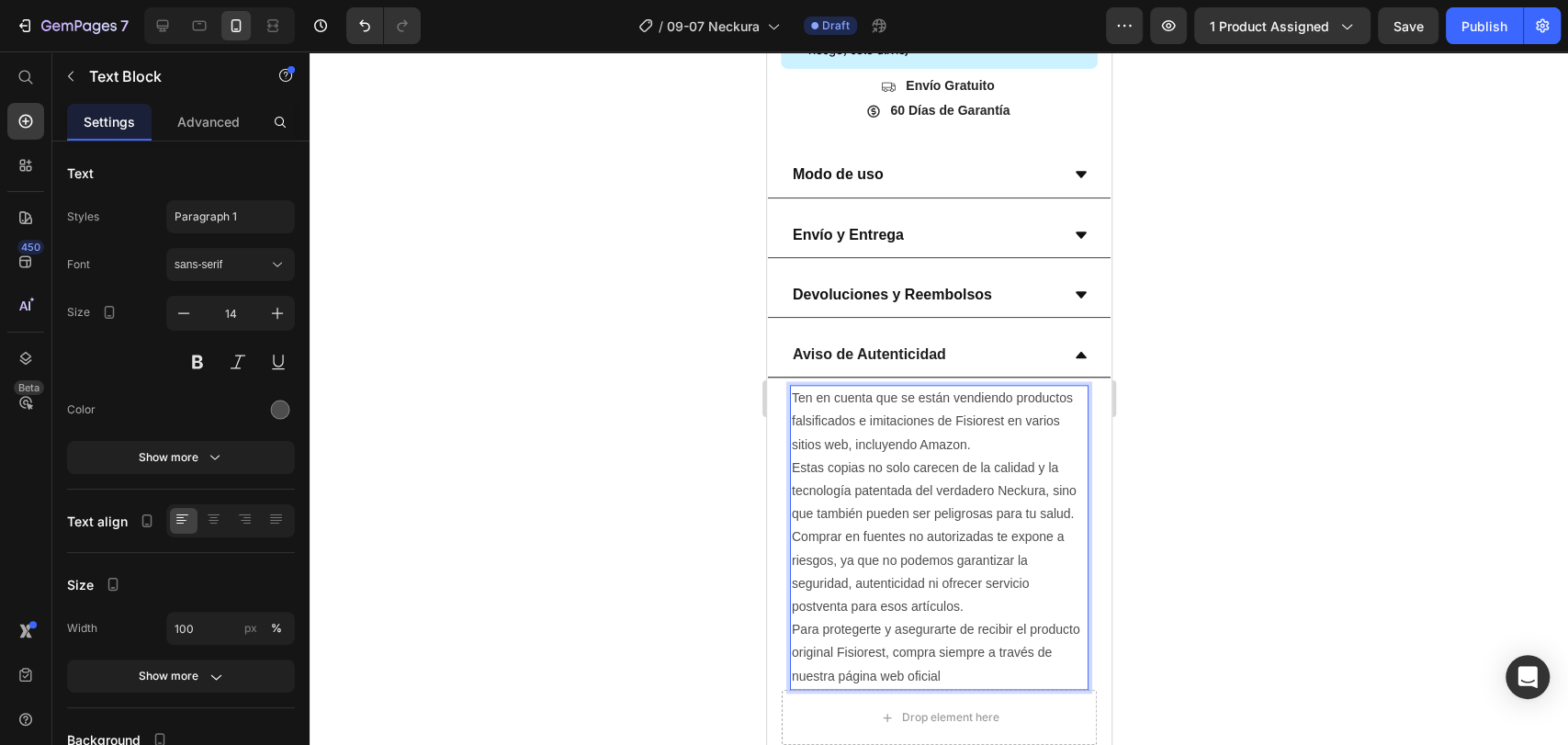 click 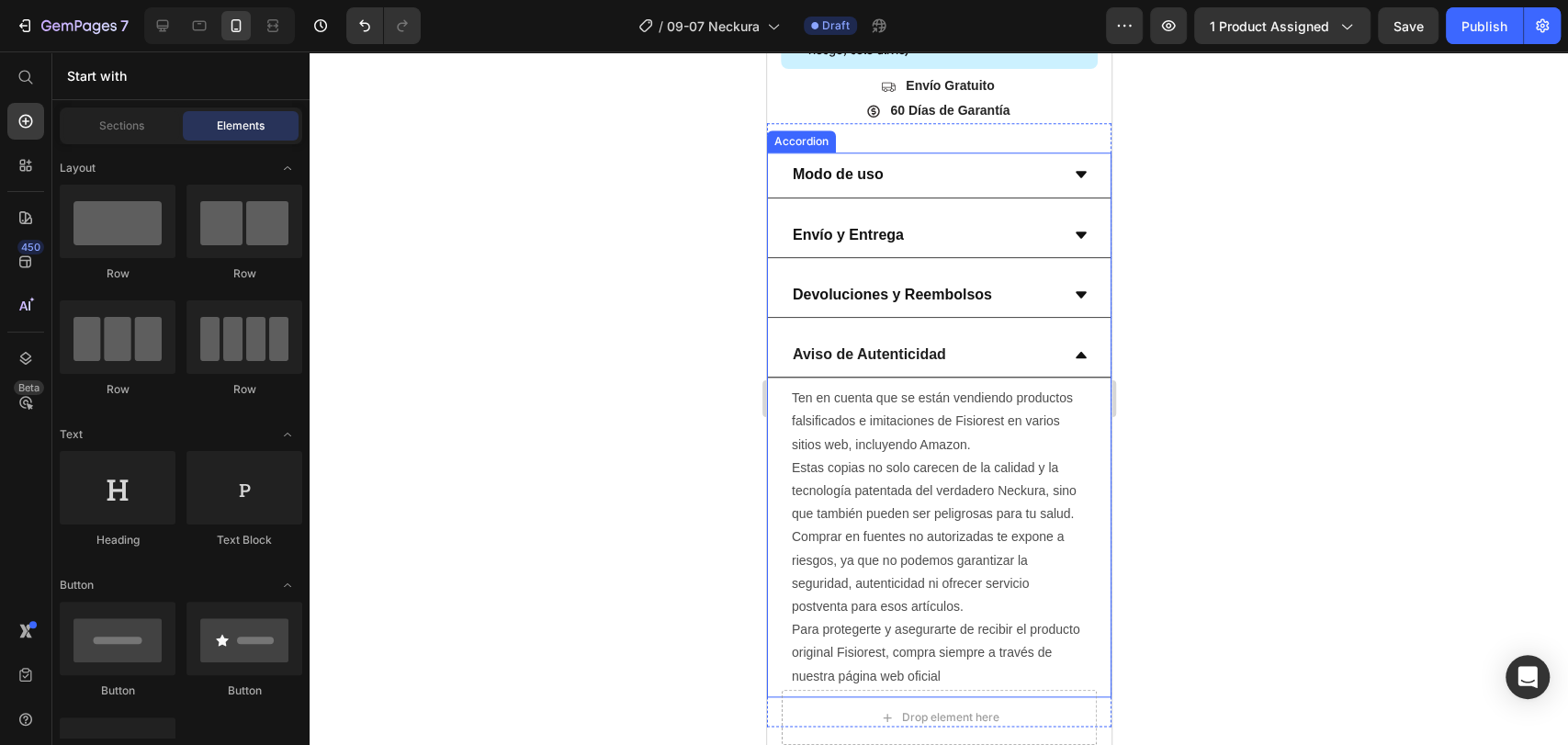 click on "Aviso de Autenticidad" at bounding box center [938, 355] 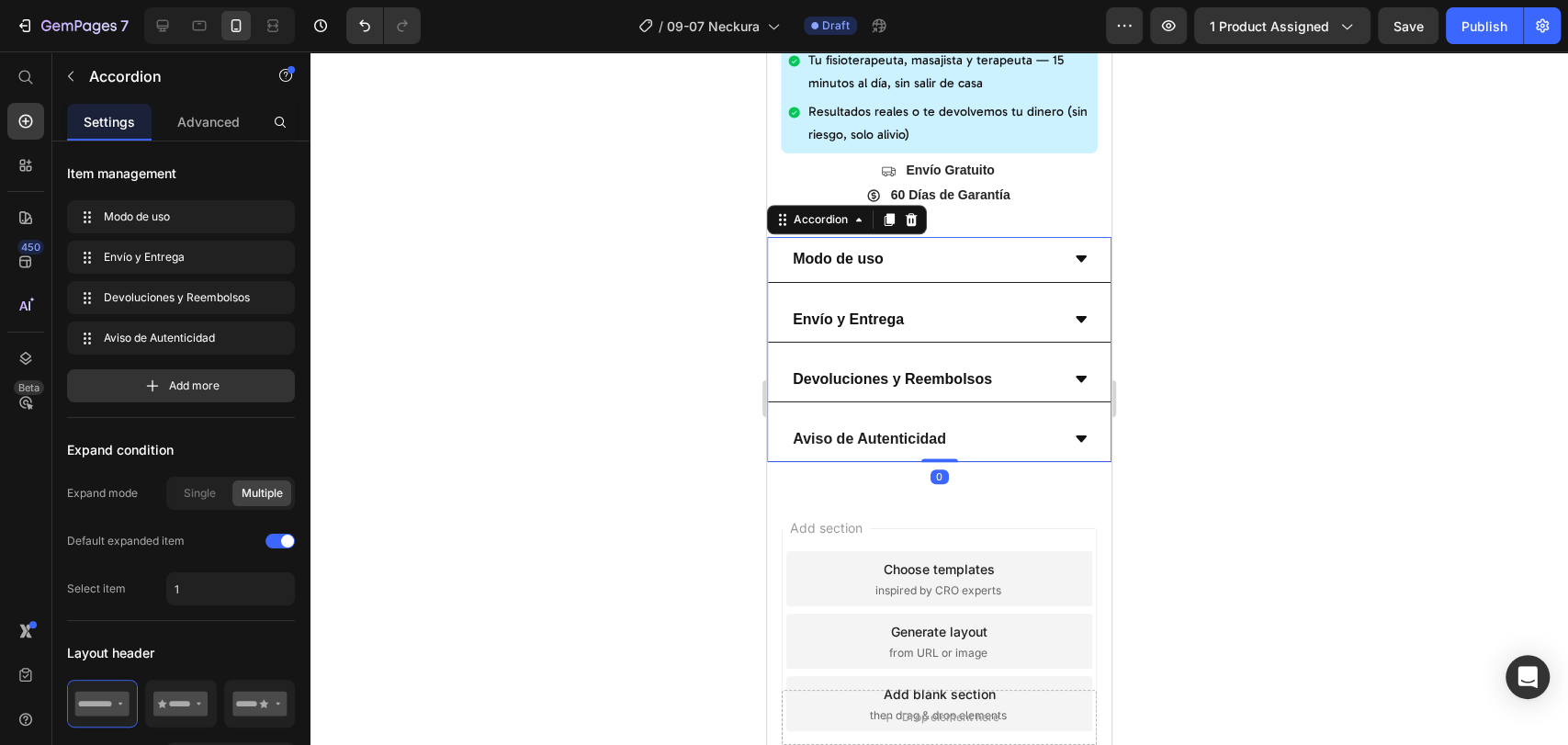 click on "Modo de uso
Envío y Entrega
Devoluciones y Reembolsos
Aviso de Autenticidad Ten en cuenta que se están vendiendo productos falsificados e imitaciones de Fisiorest en varios sitios web, incluyendo Amazon. Estas copias no solo carecen de la calidad y la tecnología patentada del verdadero Neckura, sino que también pueden ser peligrosas para tu salud. Comprar en fuentes no autorizadas te expone a riesgos, ya que no podemos garantizar la seguridad, autenticidad ni ofrecer servicio postventa para esos artículos. Para protegerte y asegurarte de recibir el producto original Fisiorest, compra siempre a través de nuestra página web oficial Text Block" at bounding box center [938, 349] 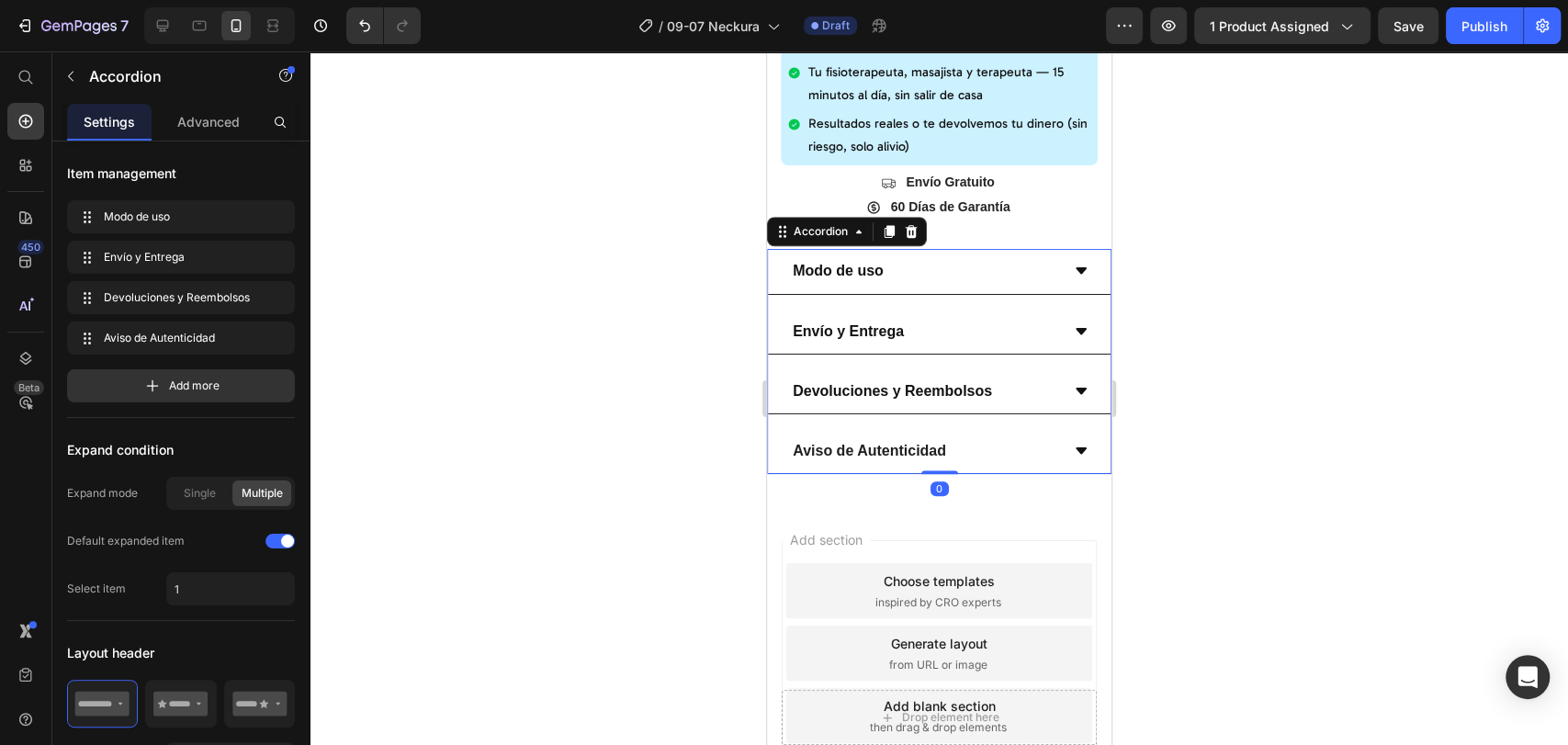 click on "Devoluciones y Reembolsos" at bounding box center [923, 391] 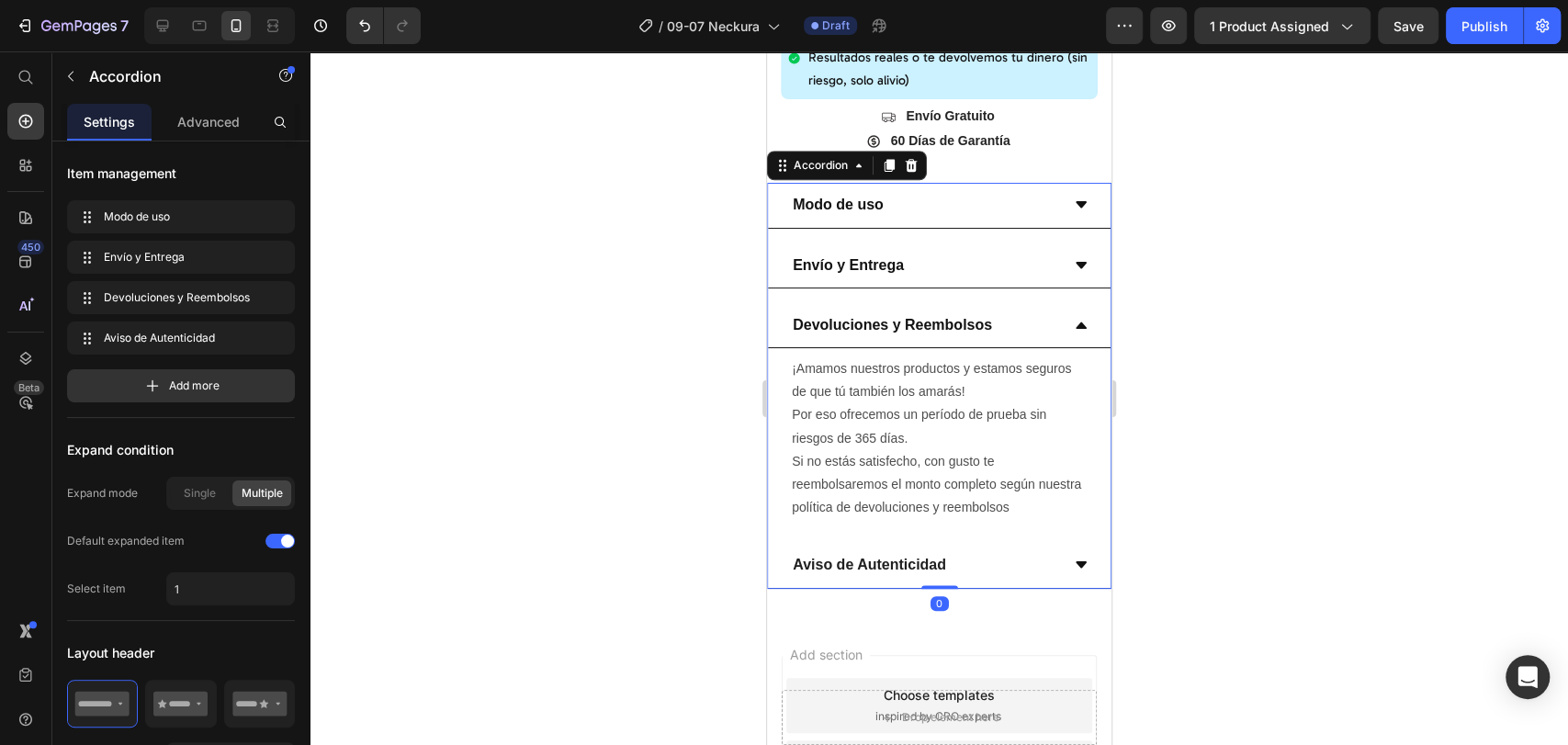 scroll, scrollTop: 1098, scrollLeft: 0, axis: vertical 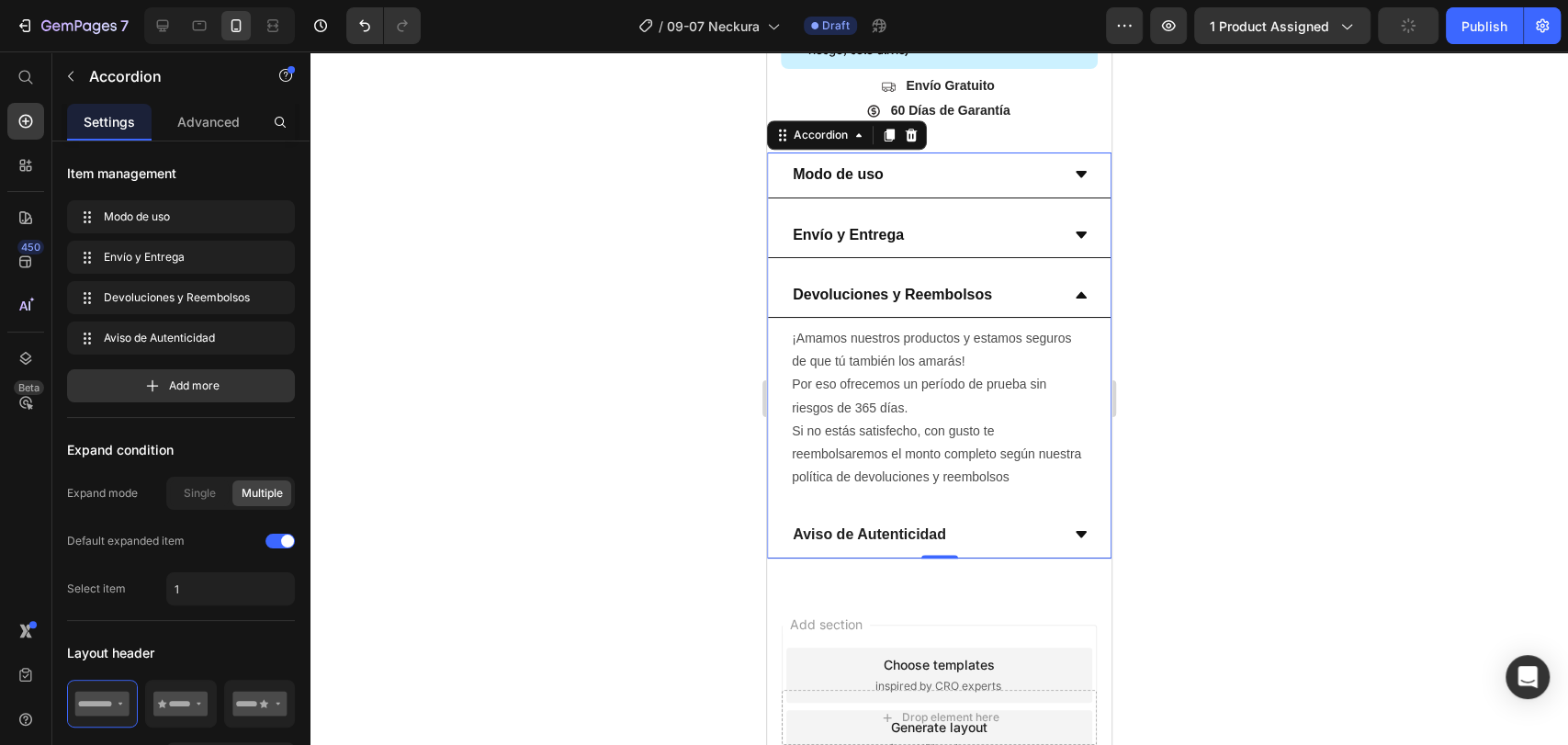 click on "Devoluciones y Reembolsos" at bounding box center [923, 295] 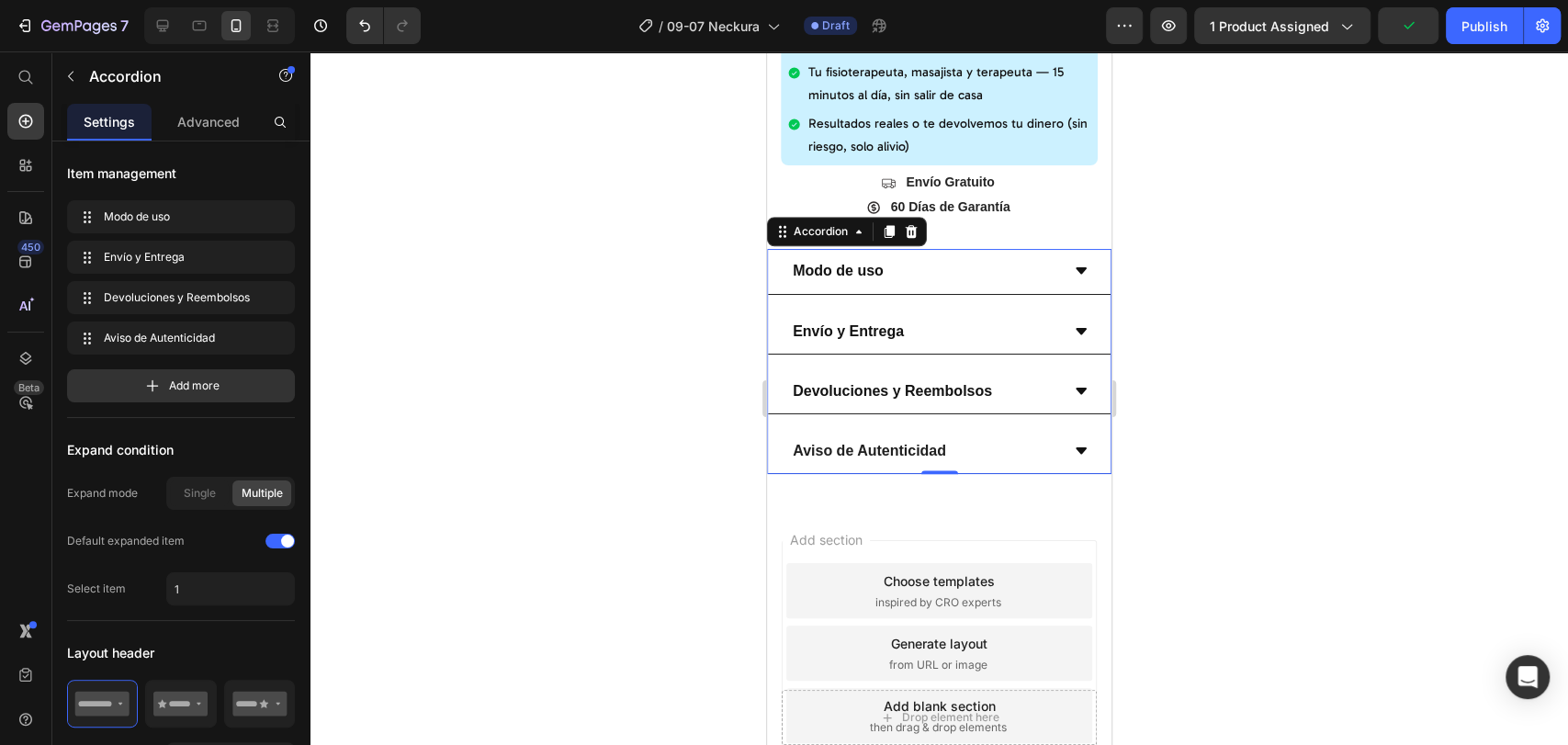 click on "Envío y Entrega" at bounding box center (923, 332) 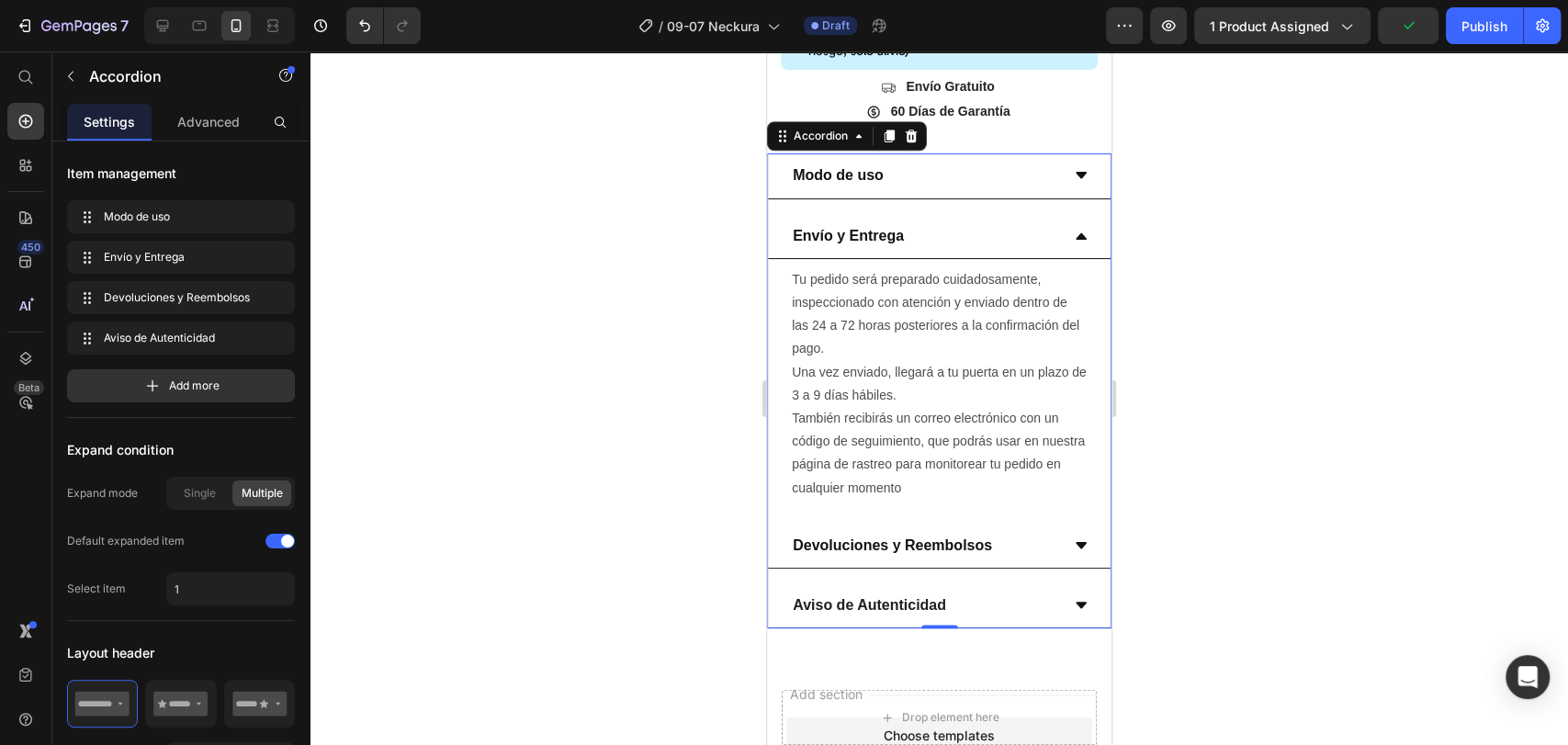 scroll, scrollTop: 1098, scrollLeft: 0, axis: vertical 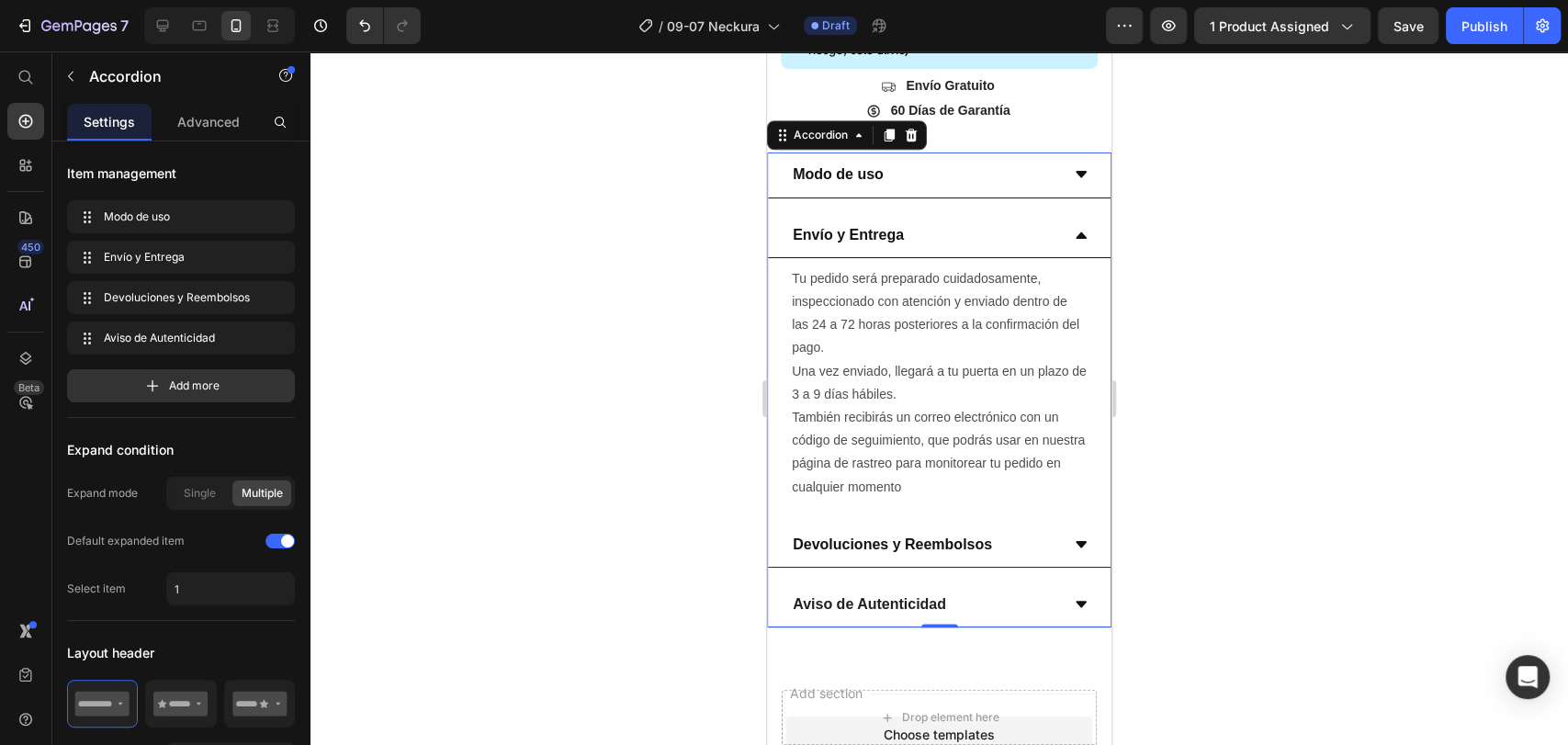 click on "Envío y Entrega" at bounding box center [938, 235] 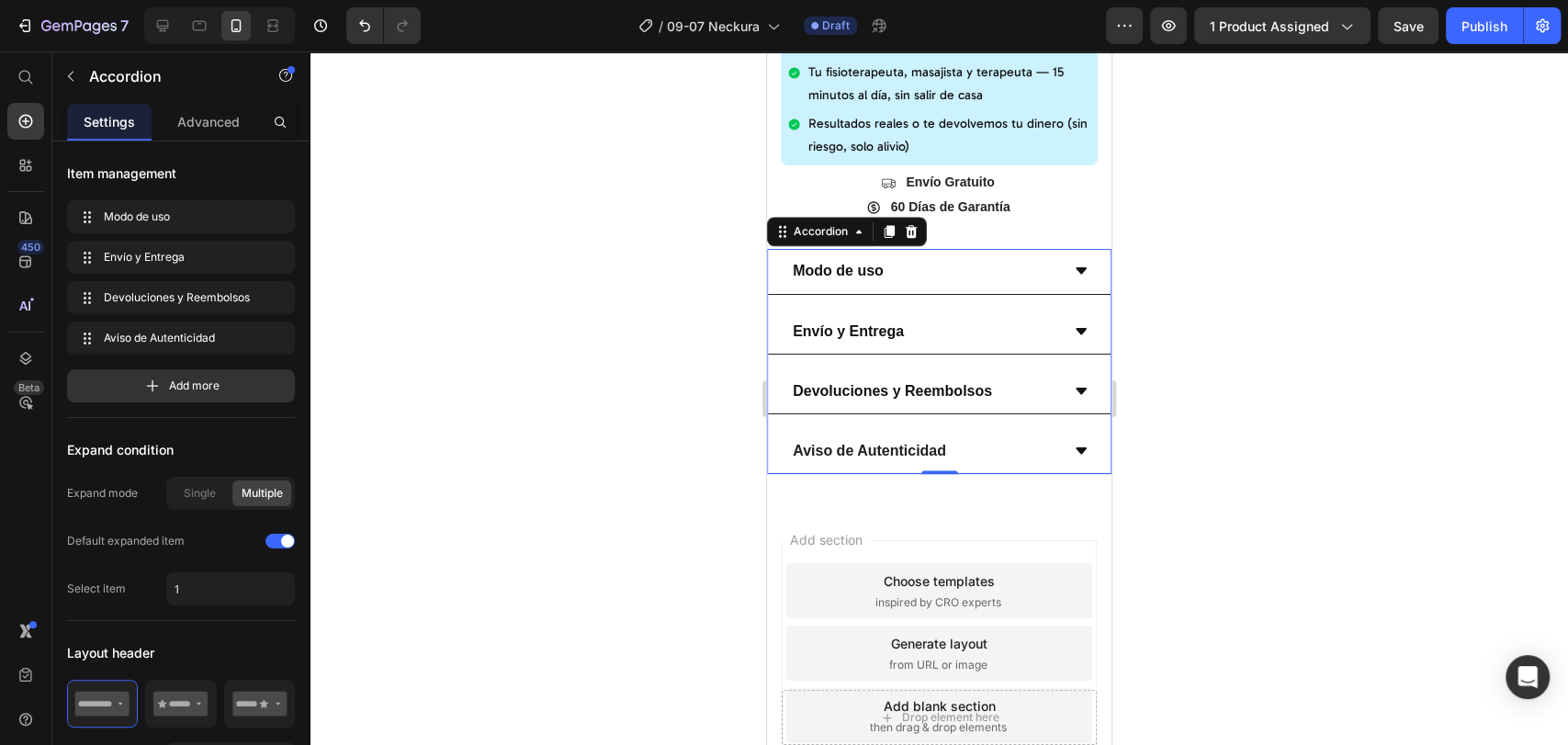 click on "Modo de uso" at bounding box center [923, 271] 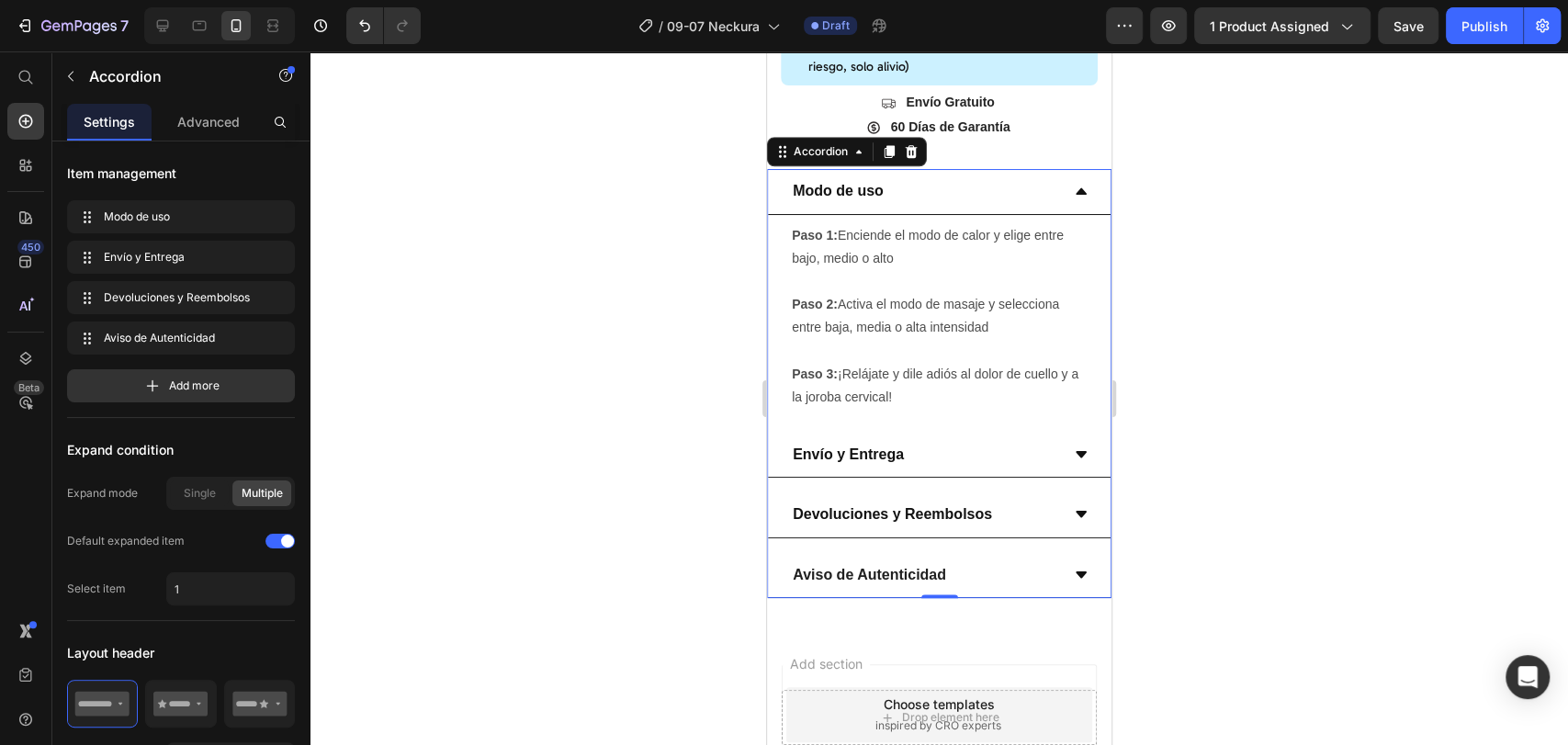 scroll, scrollTop: 1098, scrollLeft: 0, axis: vertical 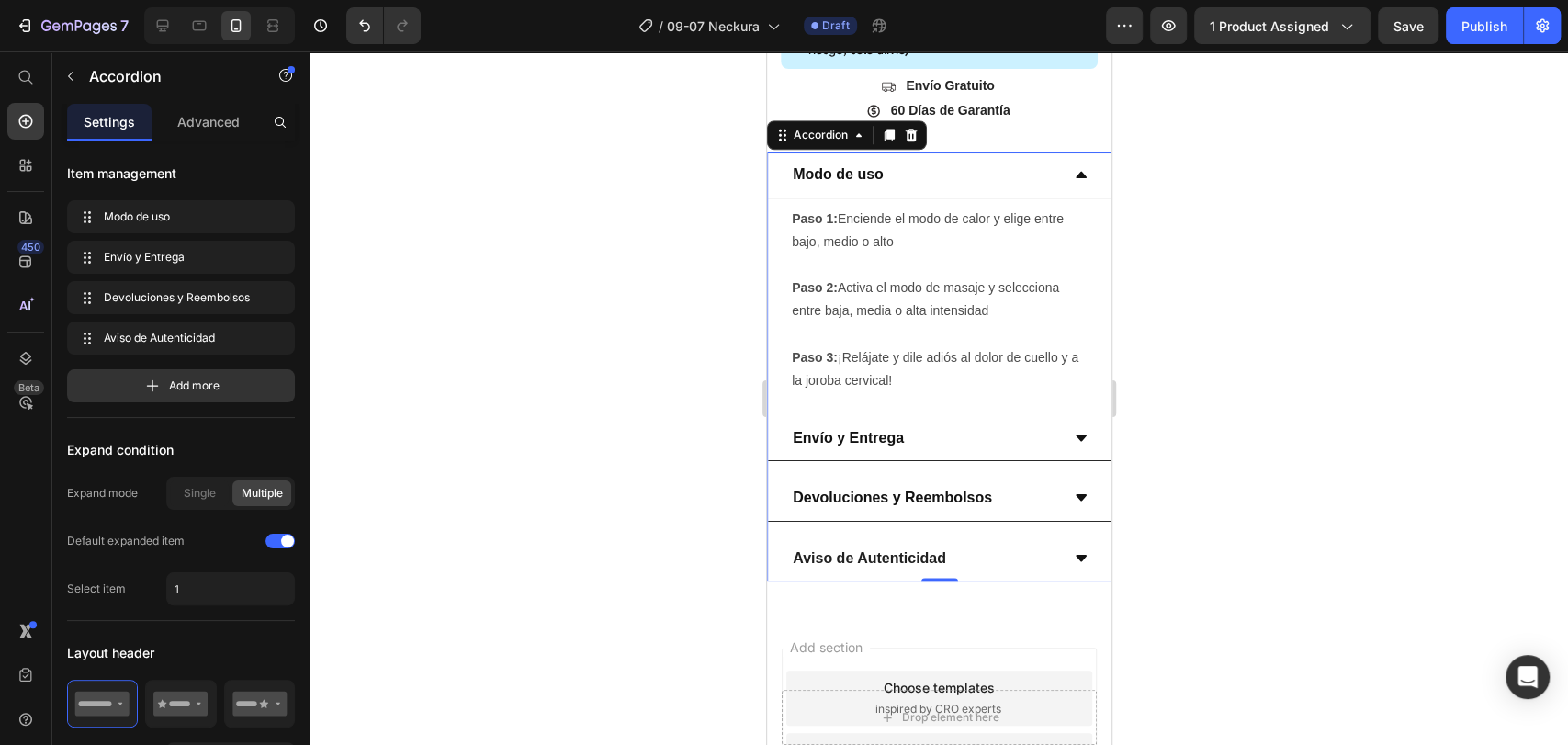 click on "Modo de uso" at bounding box center (923, 175) 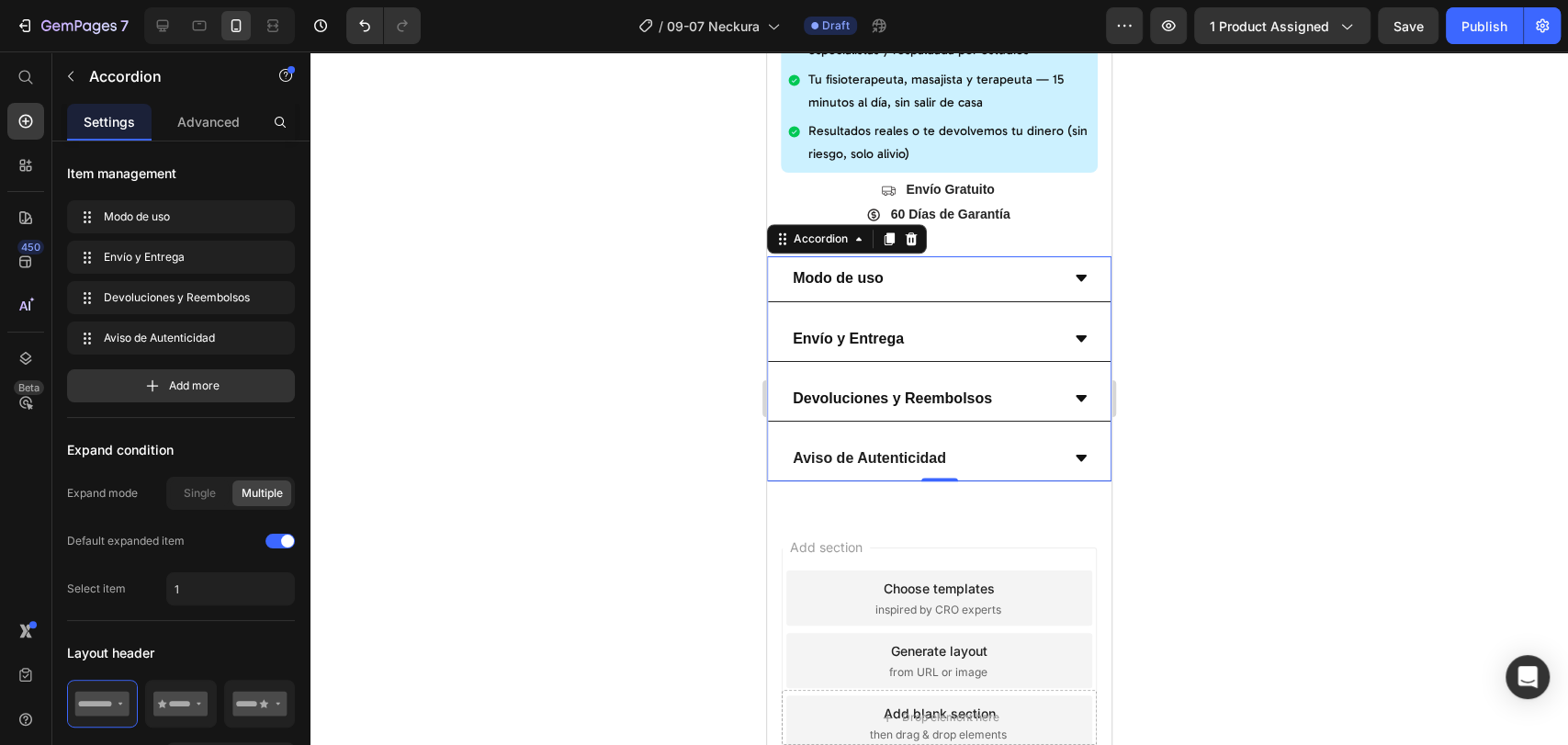 scroll, scrollTop: 1001, scrollLeft: 0, axis: vertical 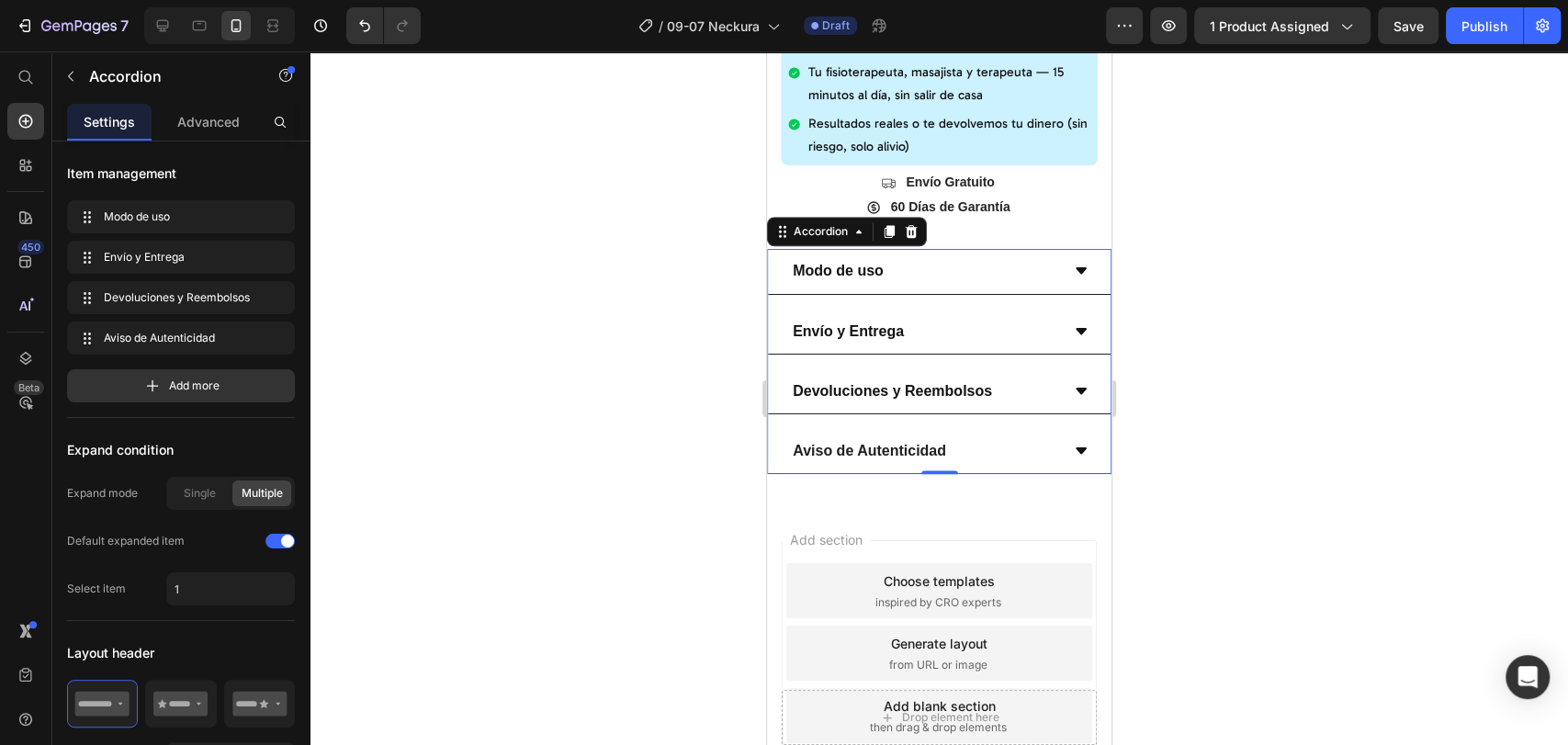 click on "Aviso de Autenticidad" at bounding box center [938, 451] 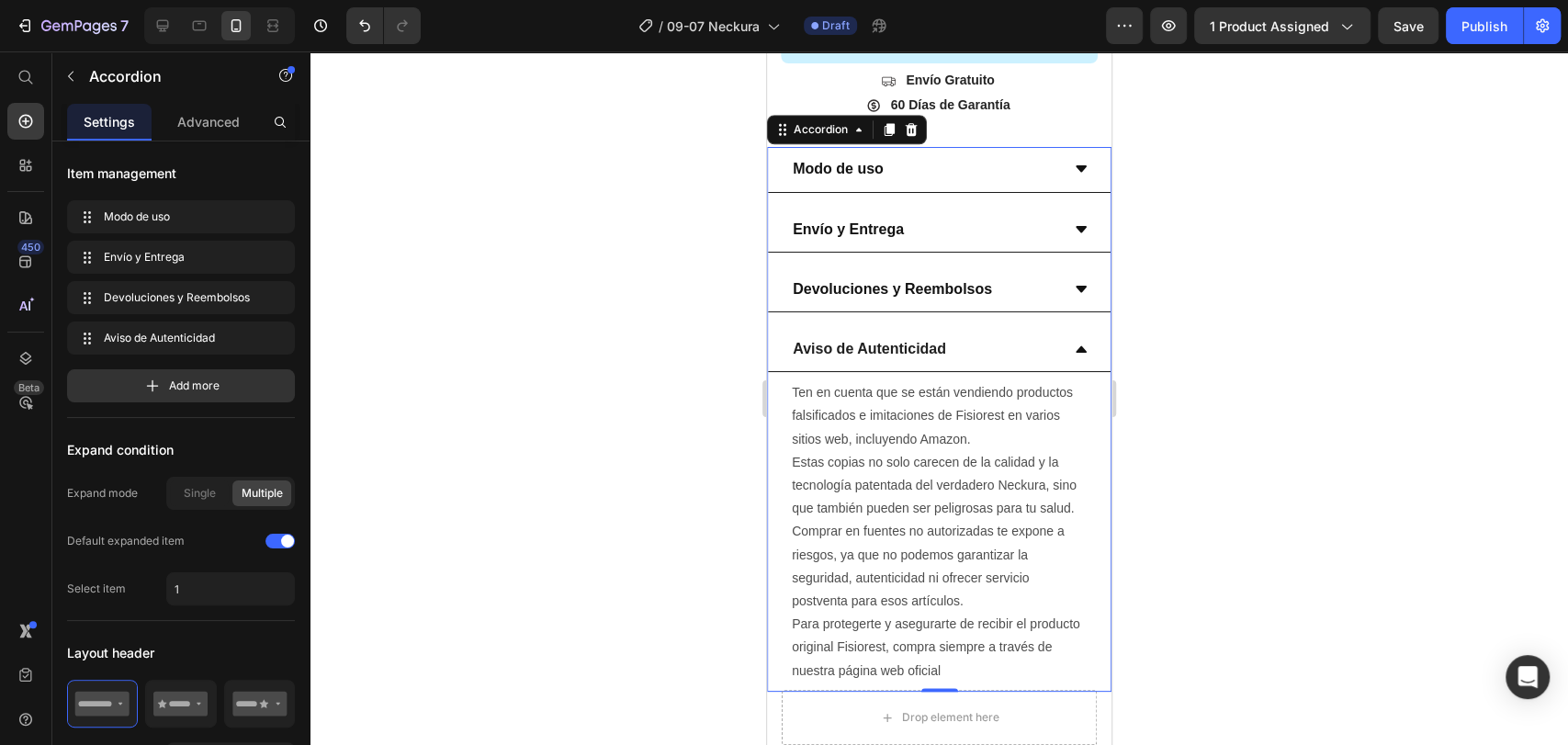 click on "Aviso de Autenticidad" at bounding box center [938, 349] 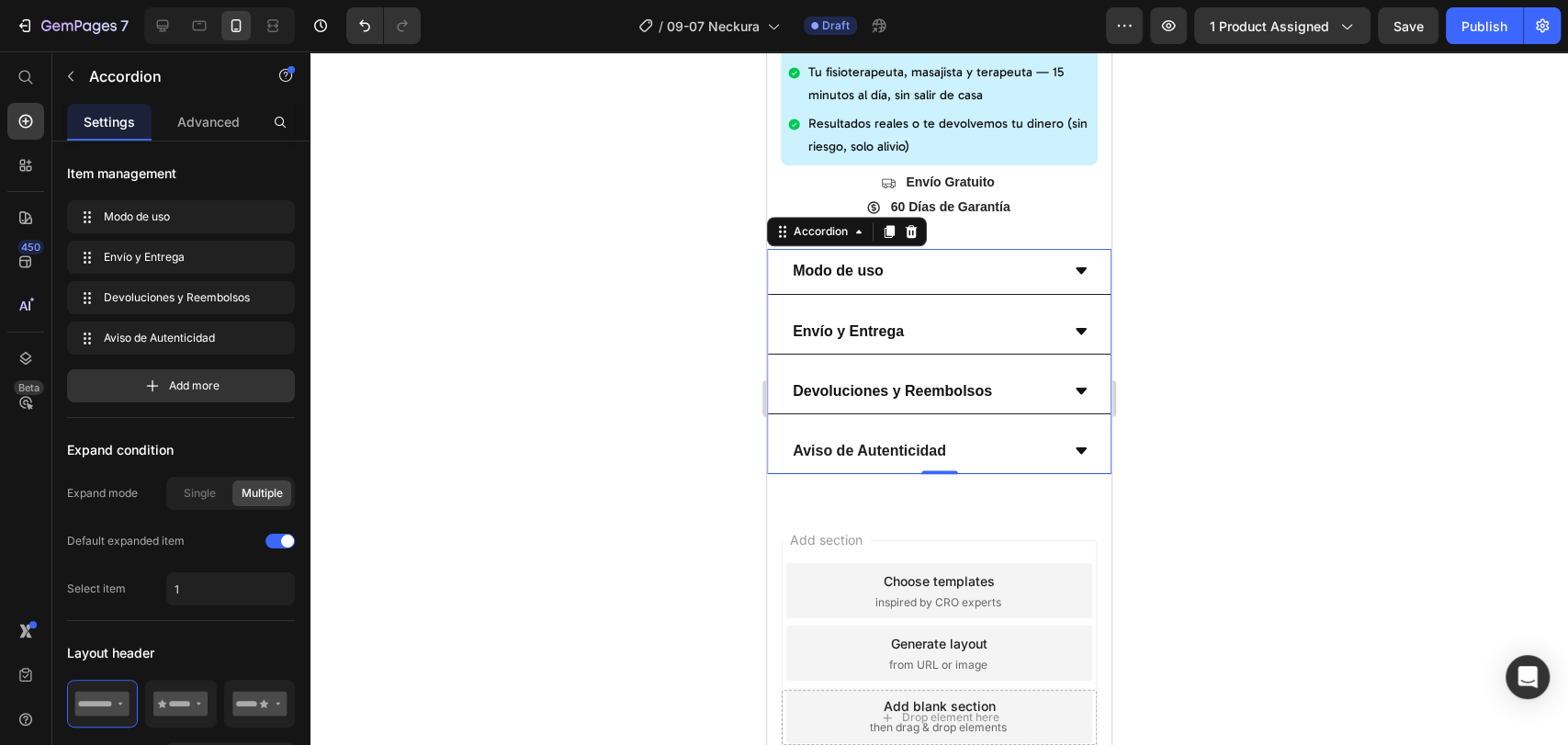 click on "Devoluciones y Reembolsos" at bounding box center (938, 391) 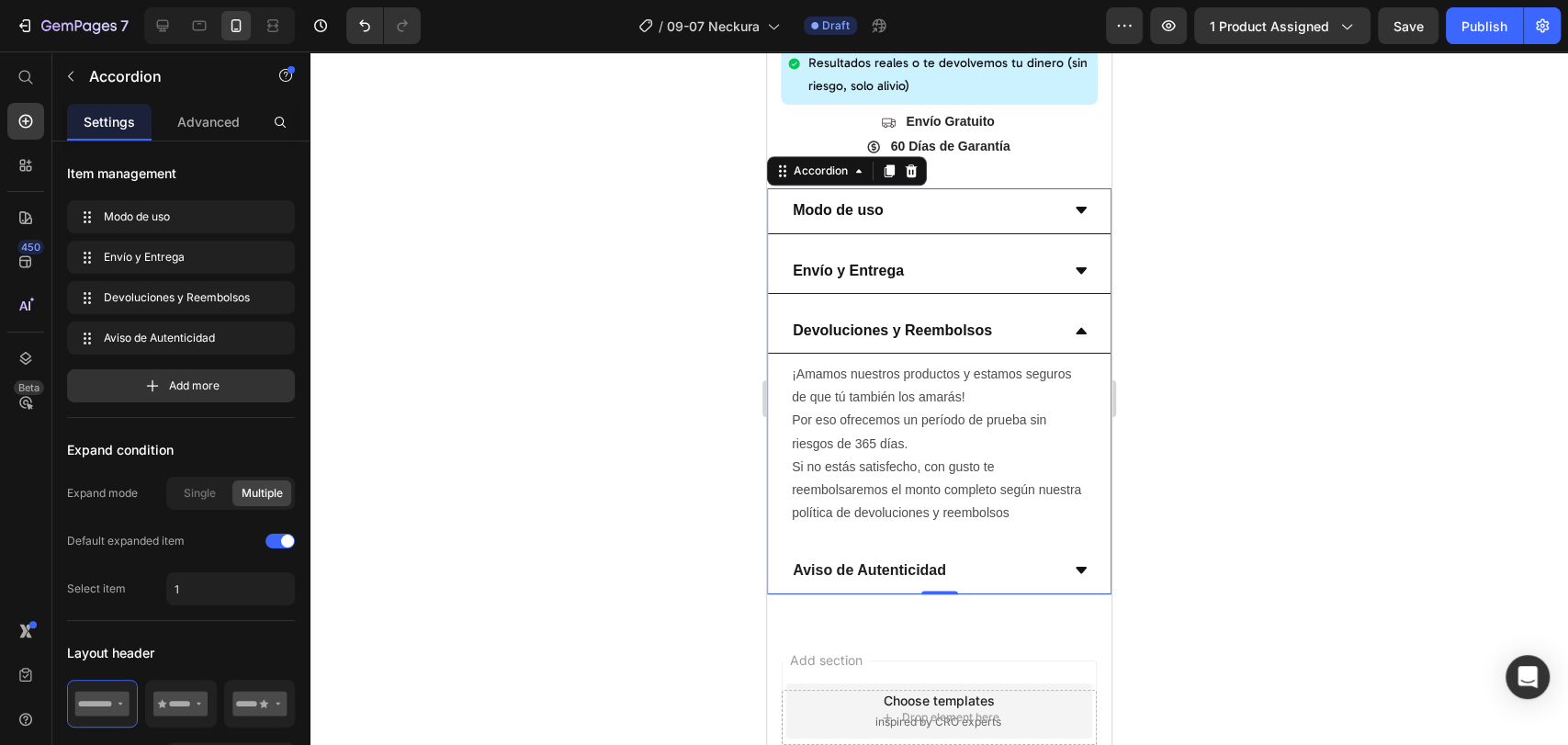 scroll, scrollTop: 1103, scrollLeft: 0, axis: vertical 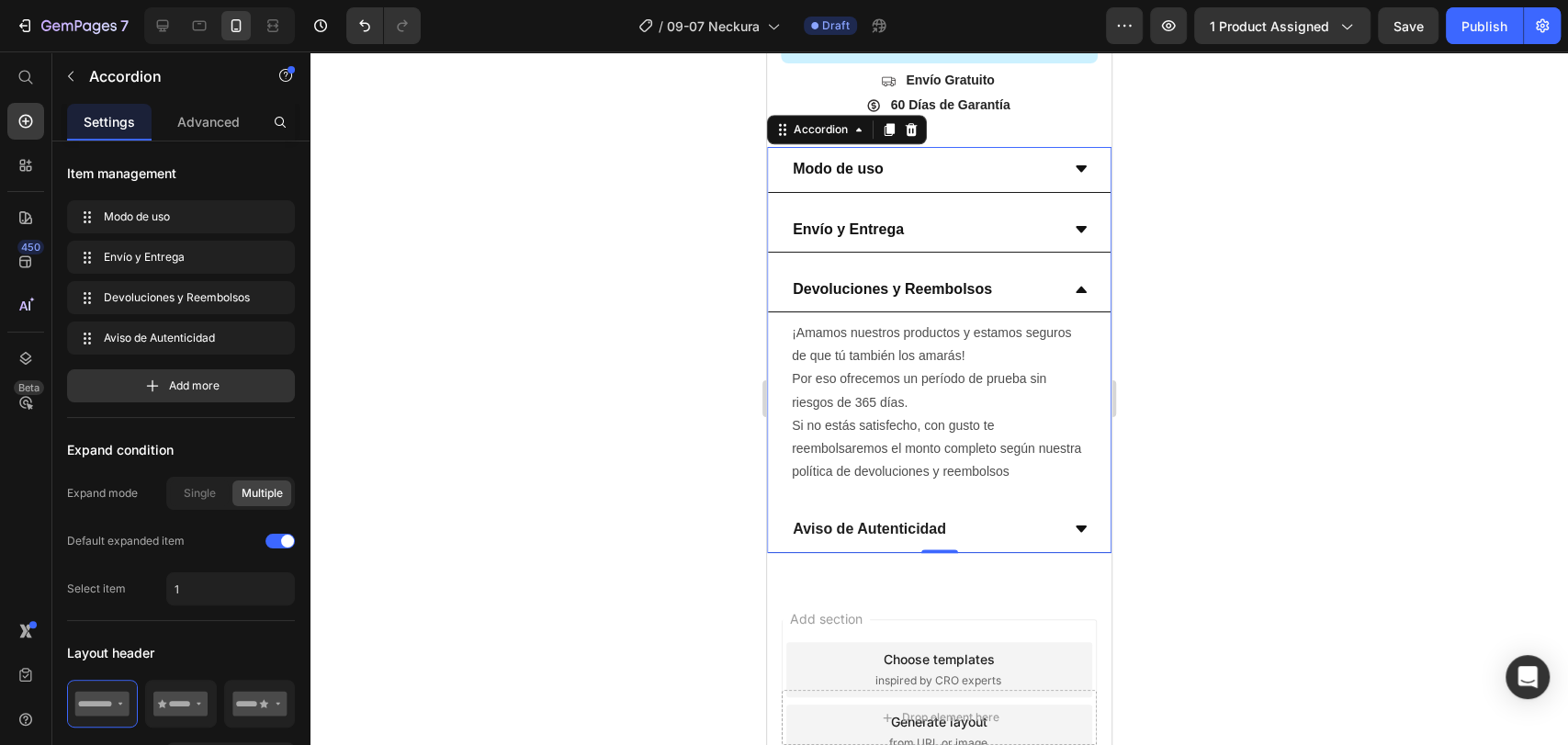 click on "Devoluciones y Reembolsos" at bounding box center (938, 289) 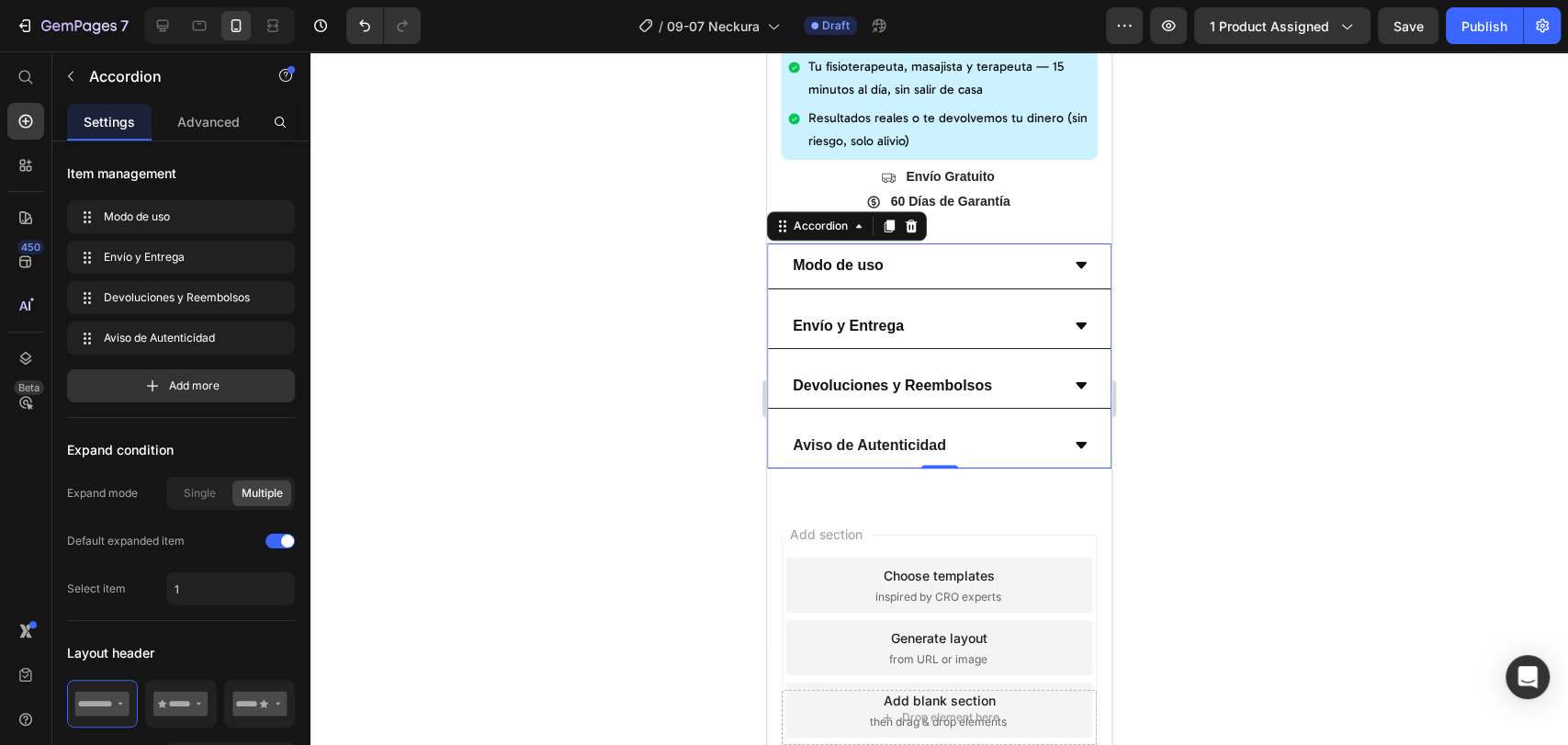 scroll, scrollTop: 1001, scrollLeft: 0, axis: vertical 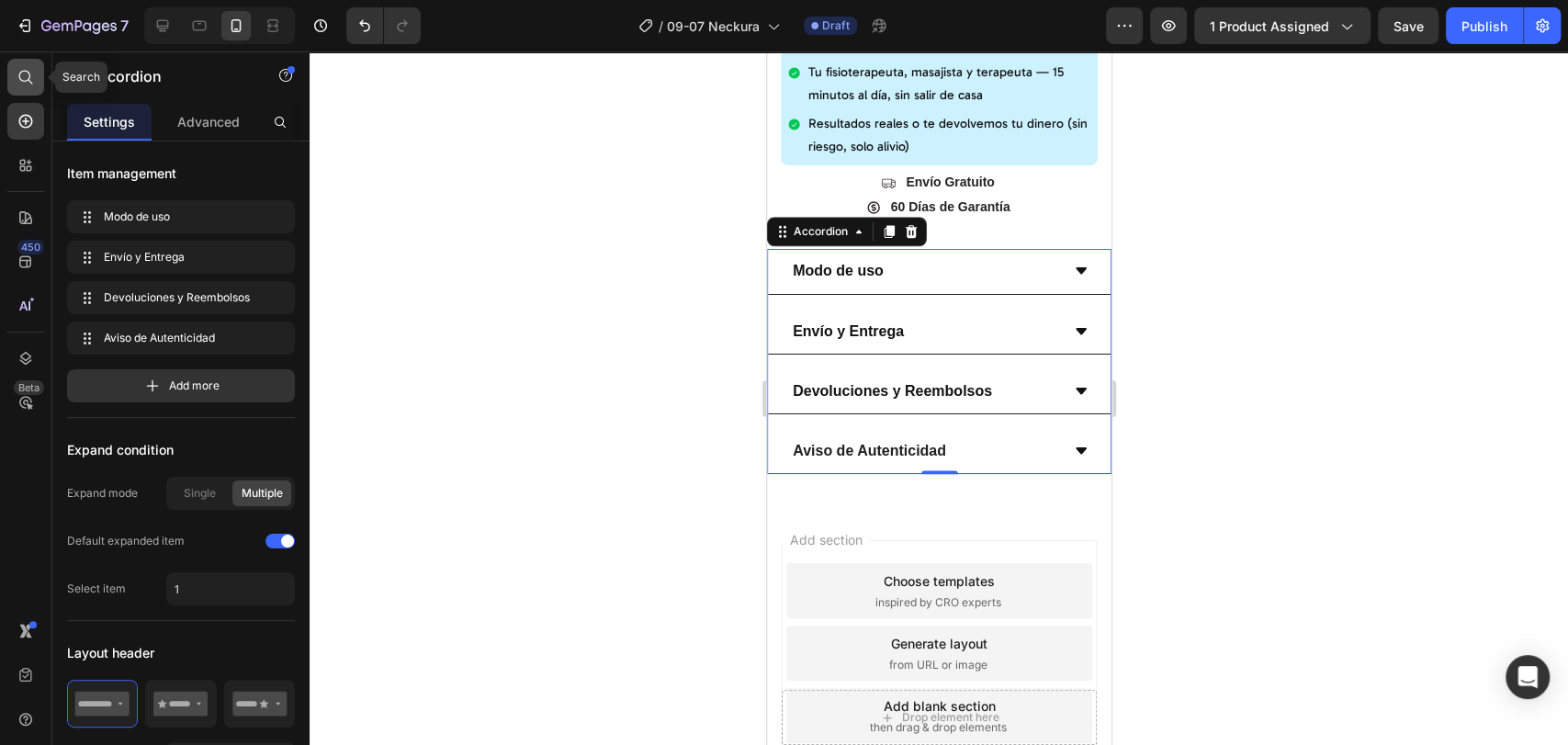 click 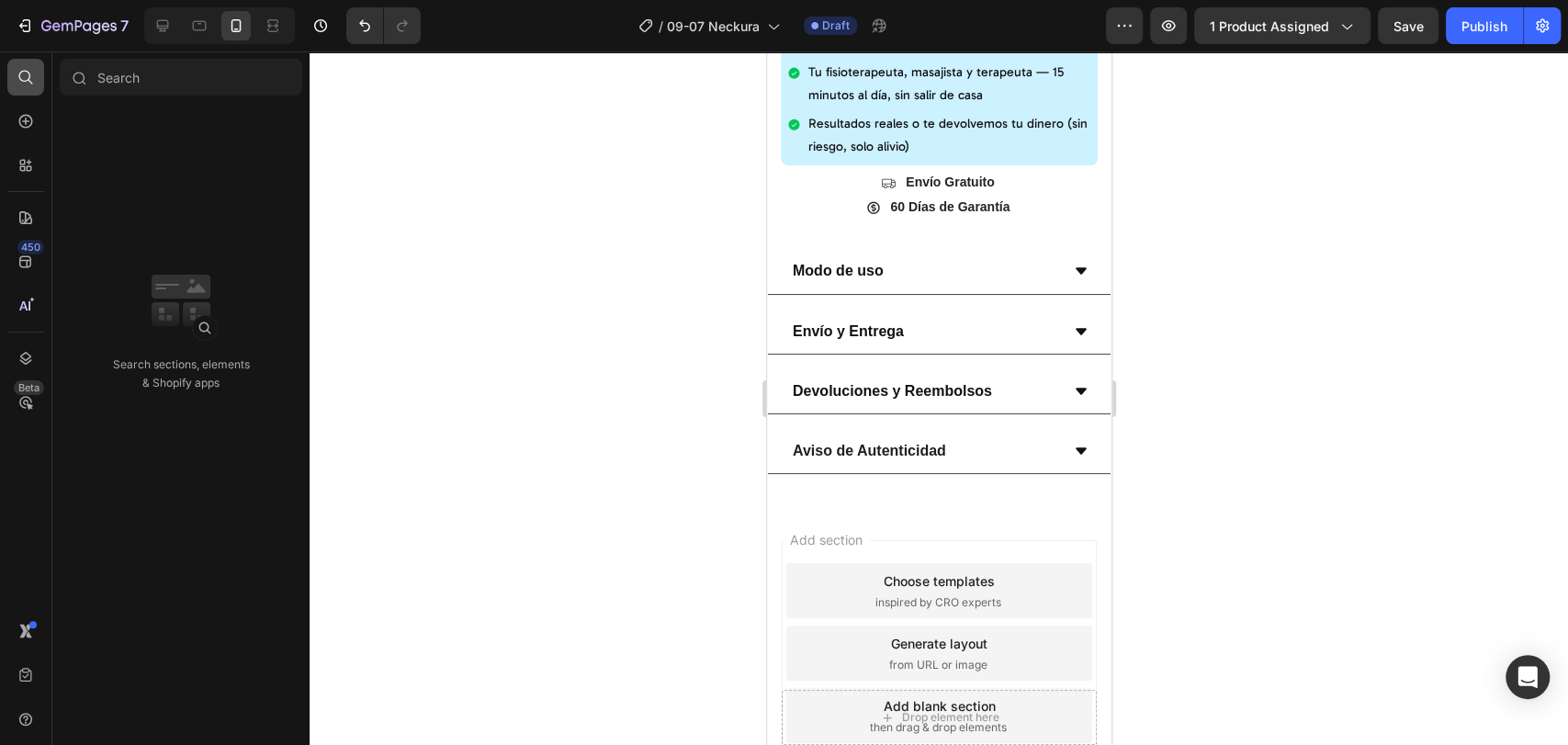 click 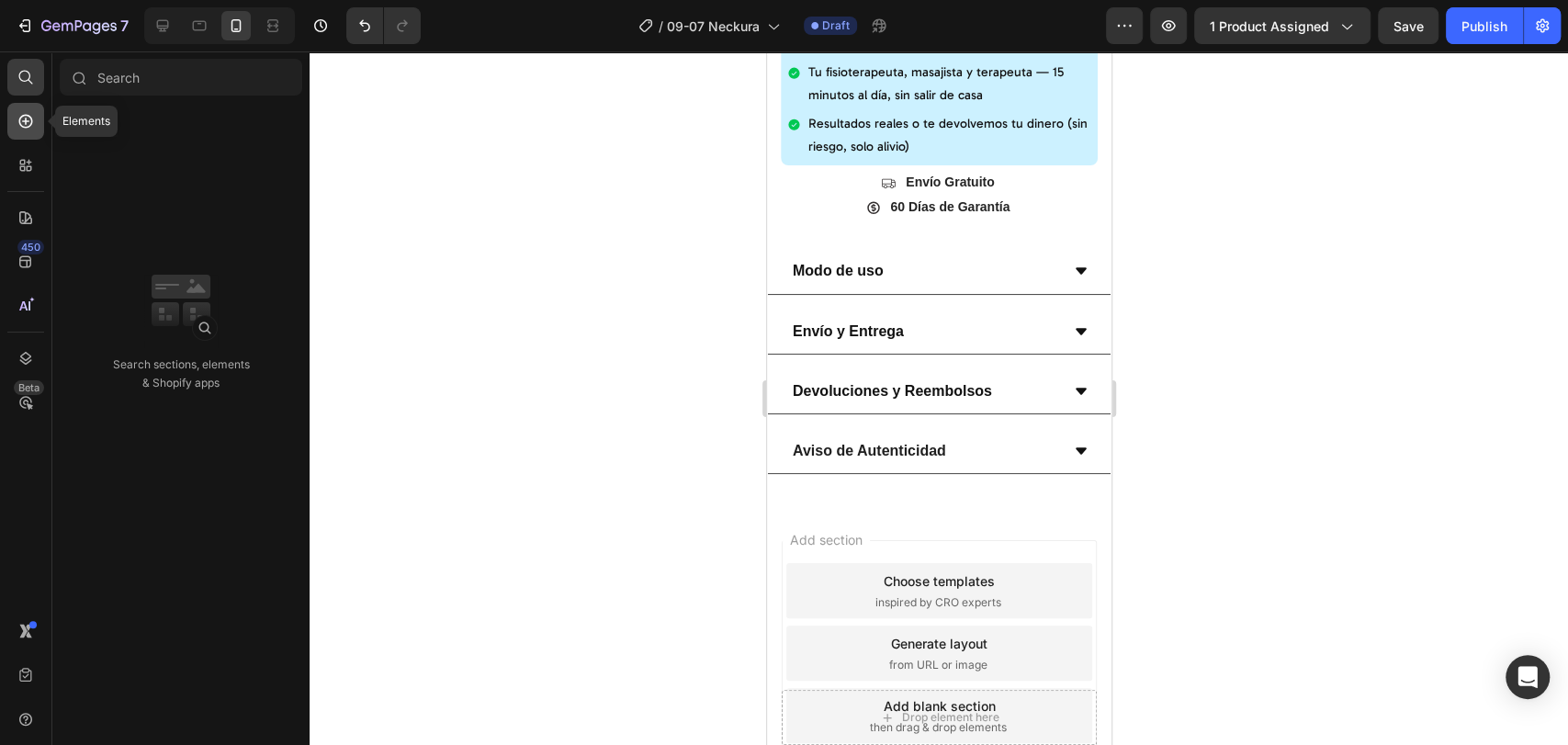 click 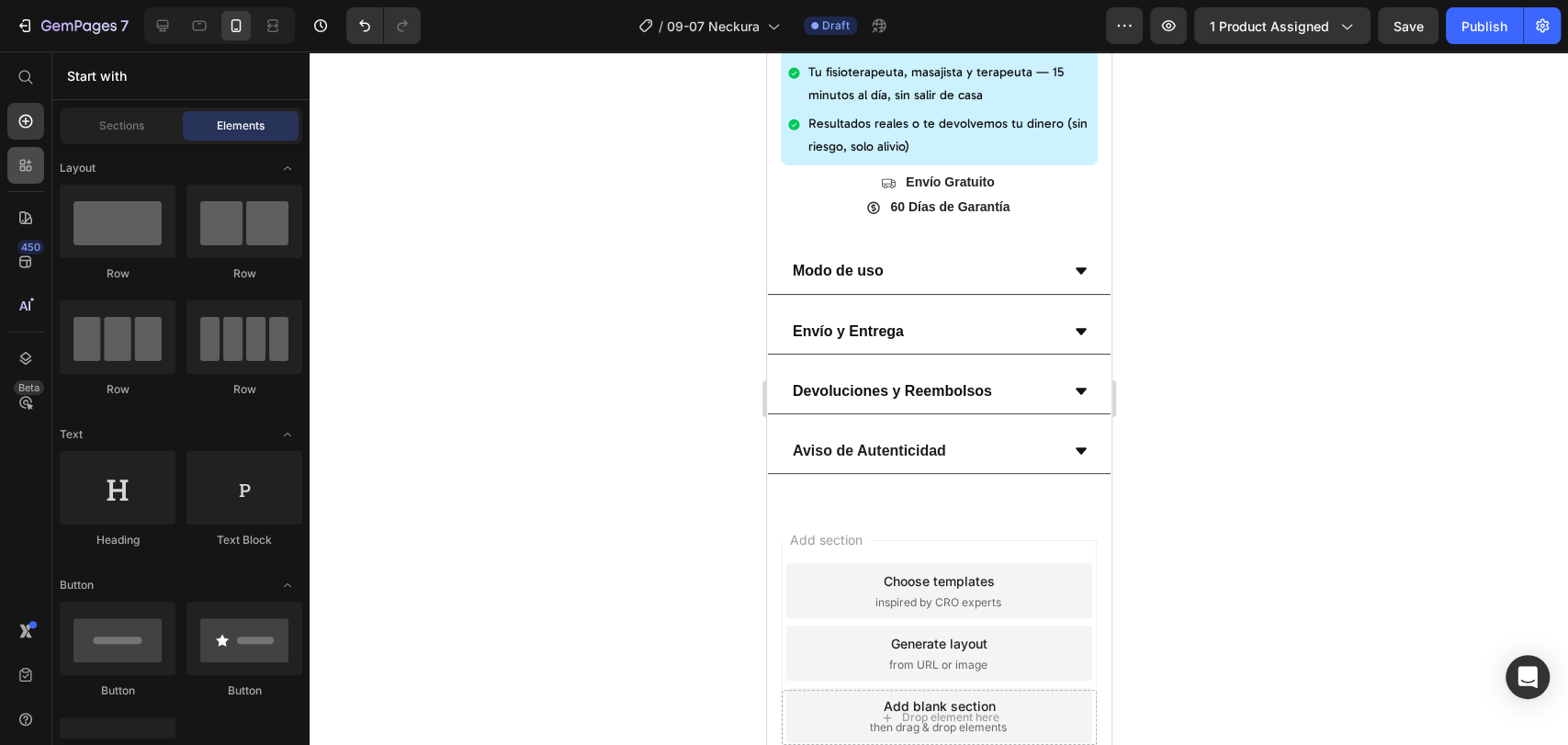 click 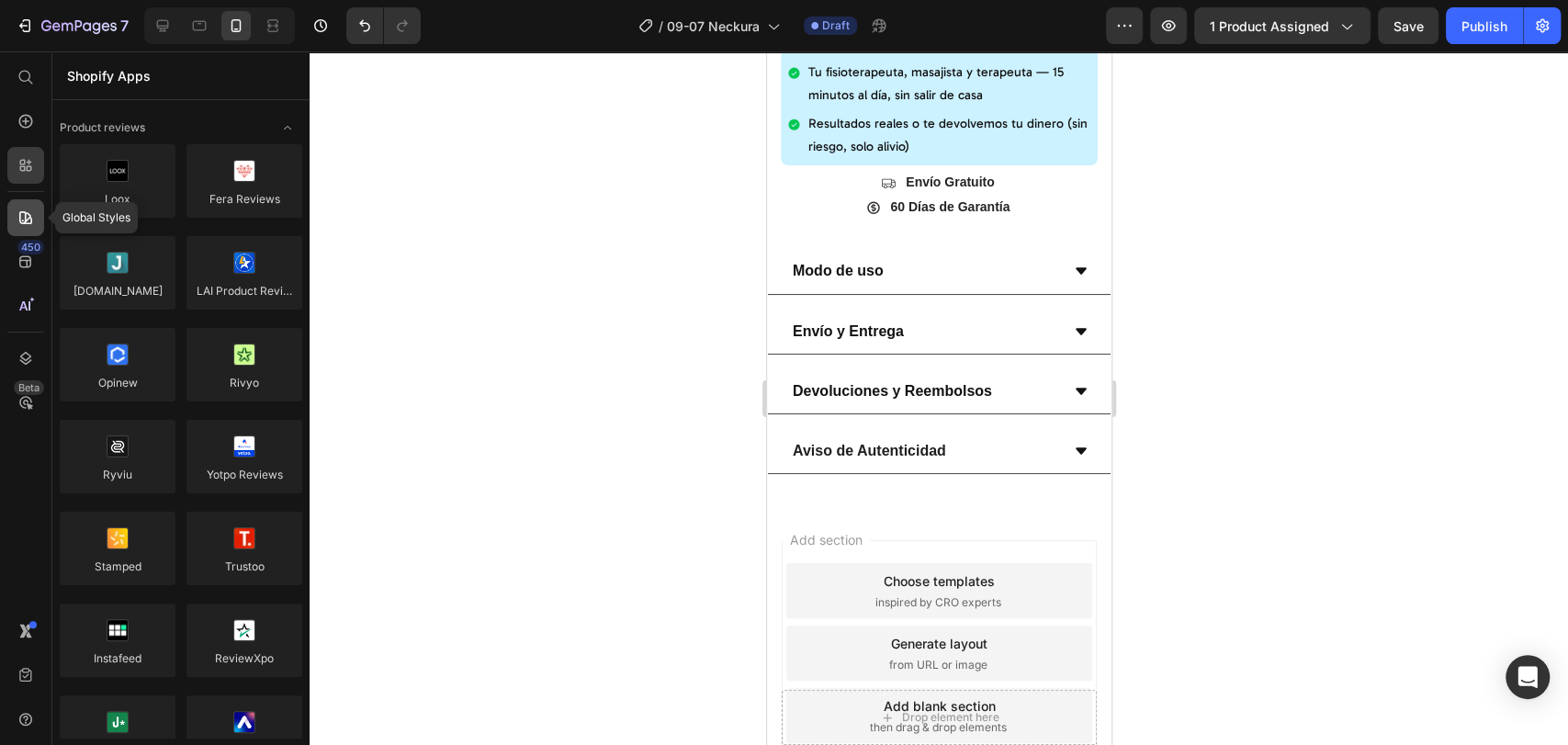 click 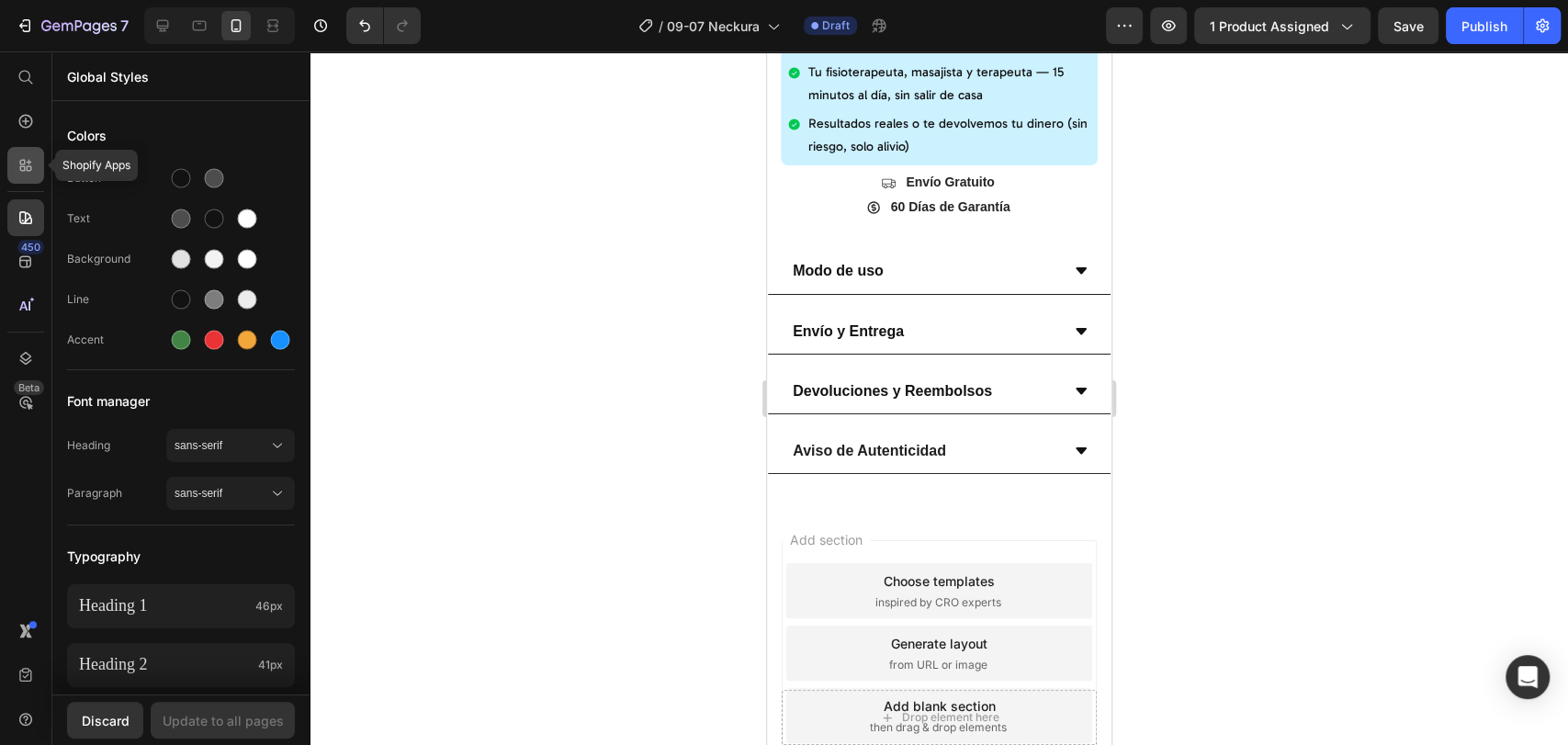 click 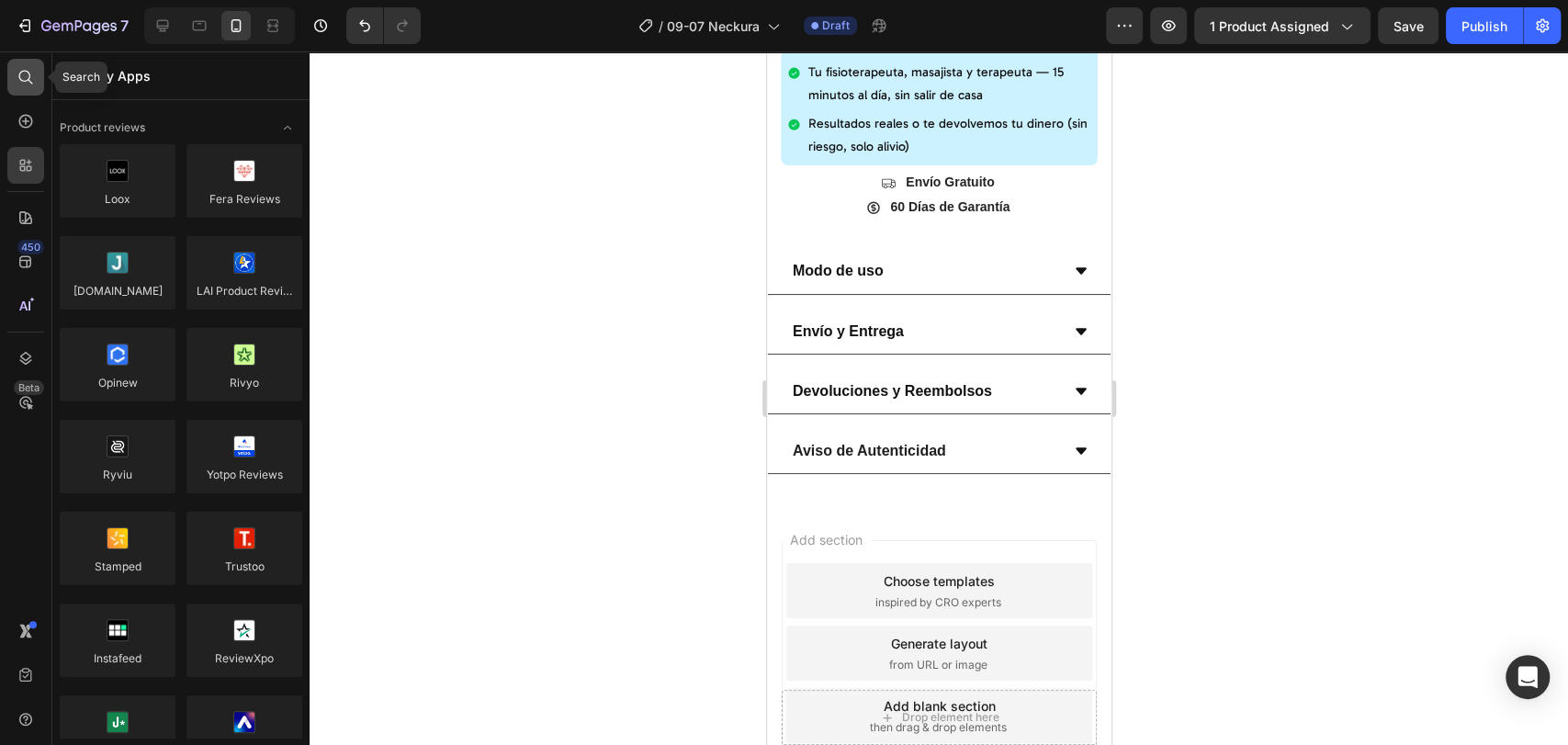 click 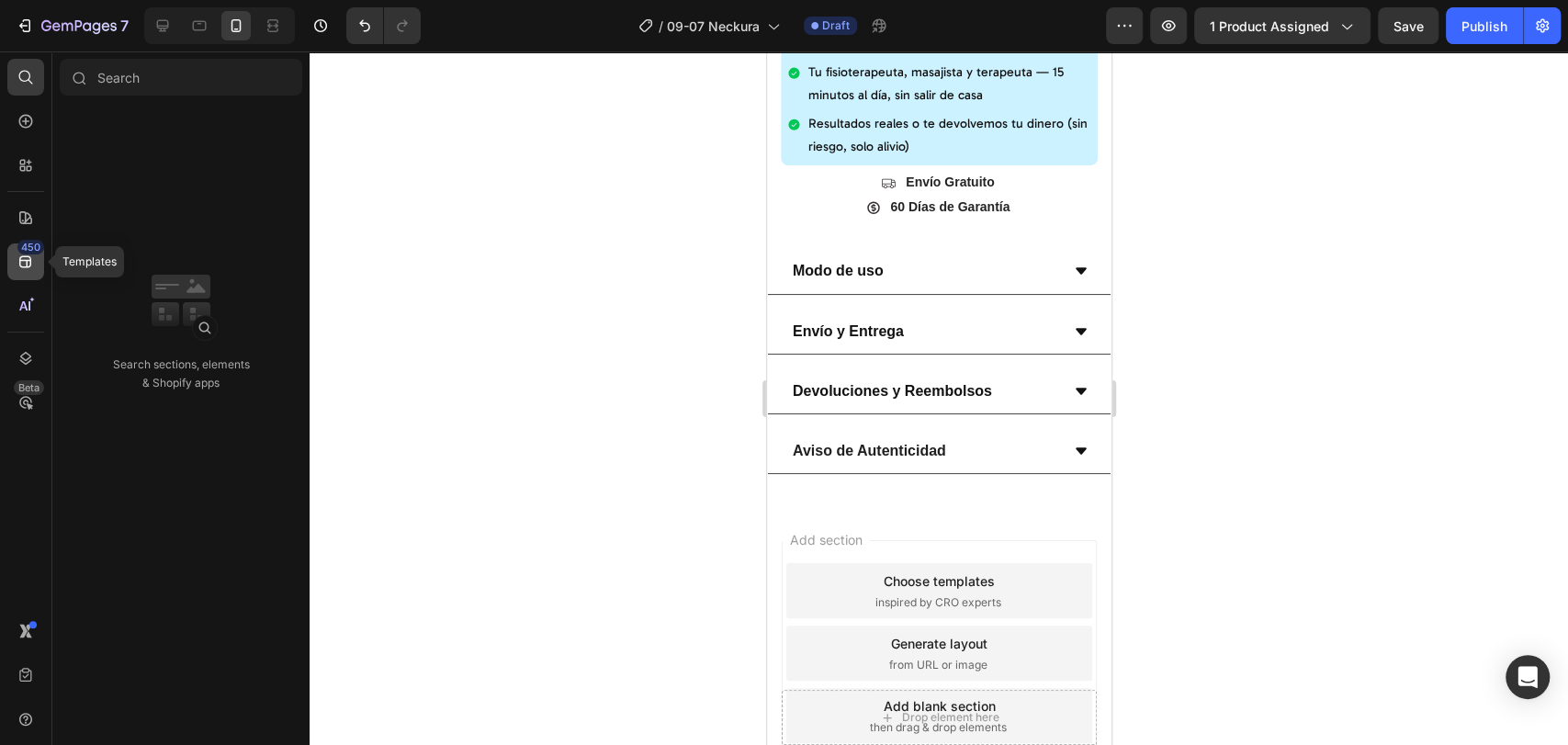 click on "450" 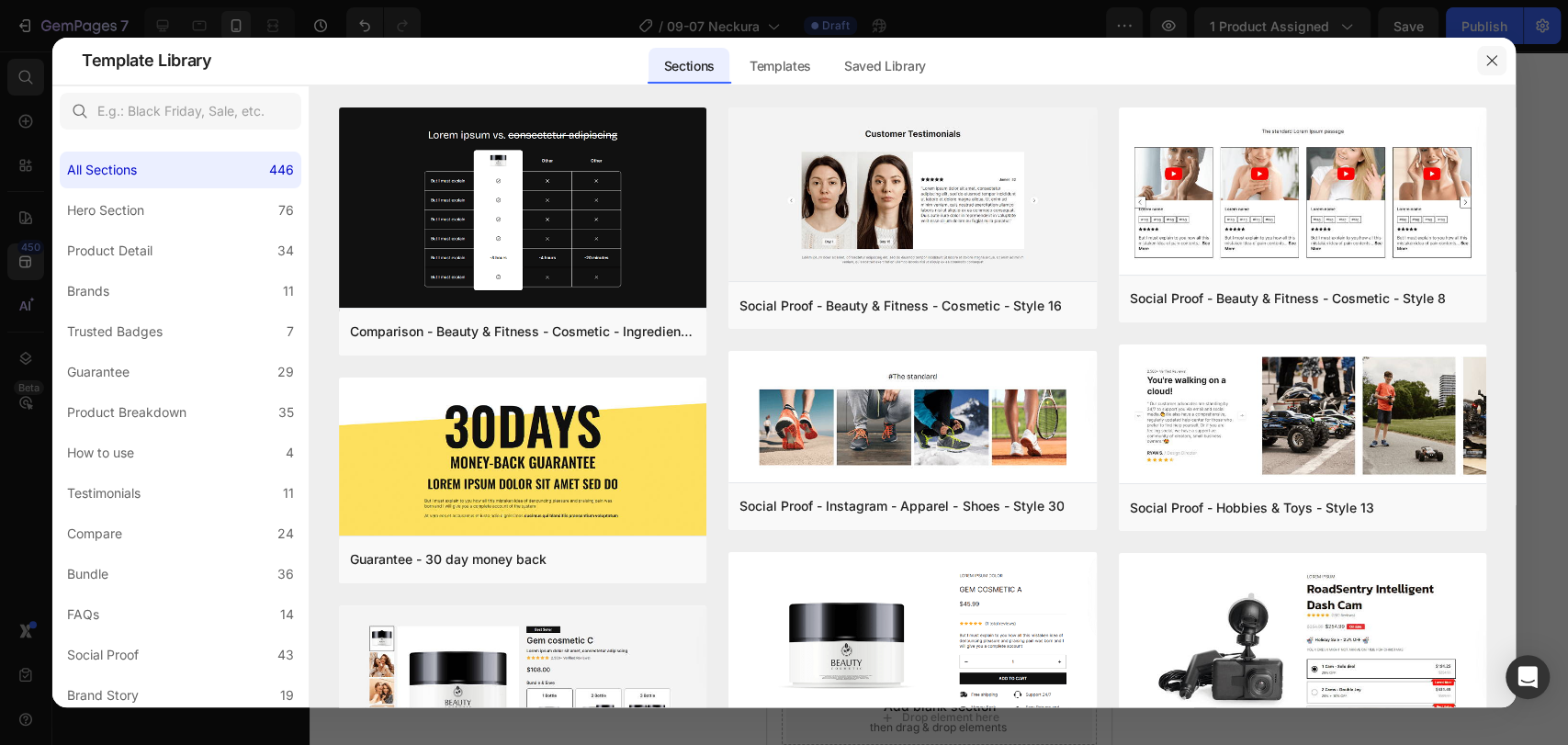 click 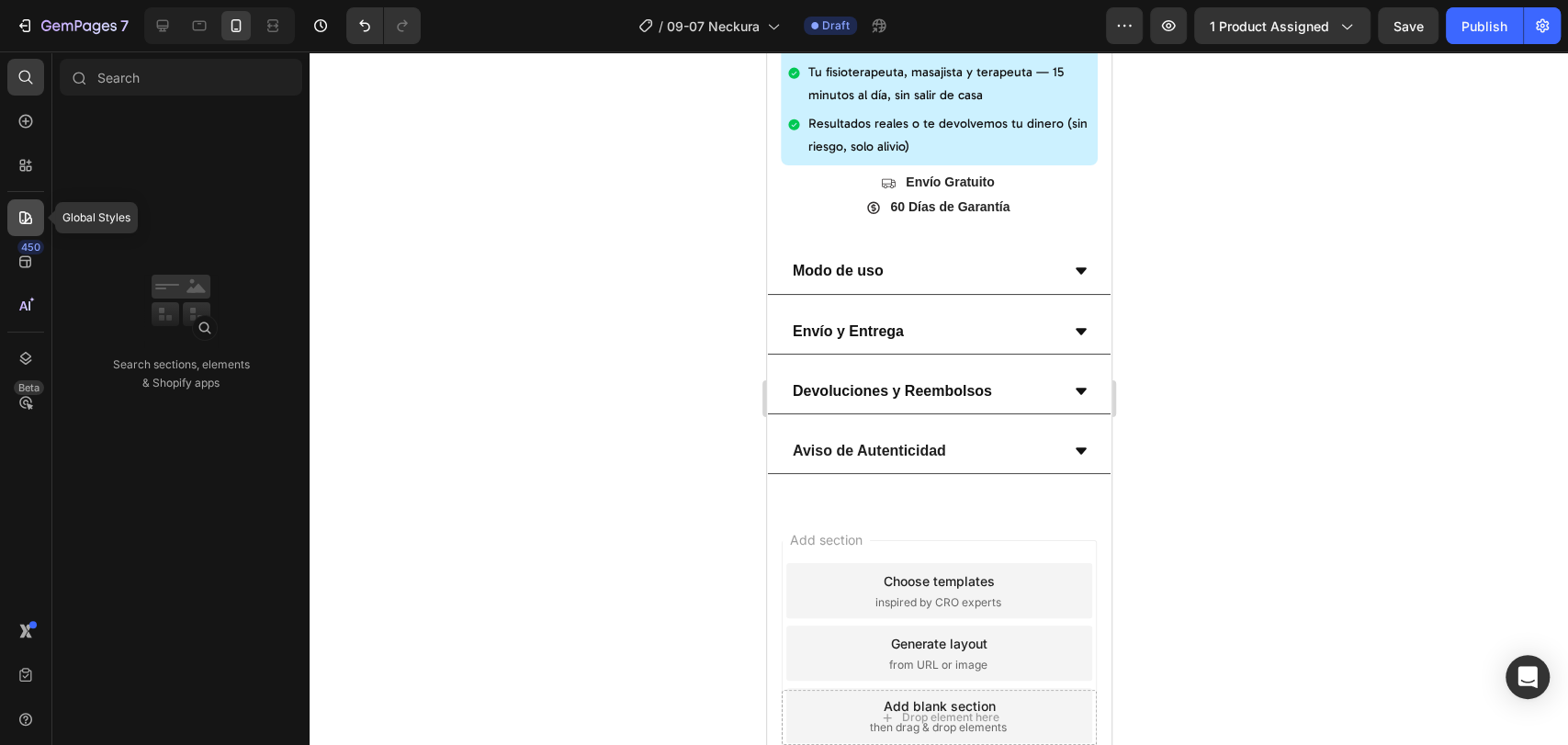 click 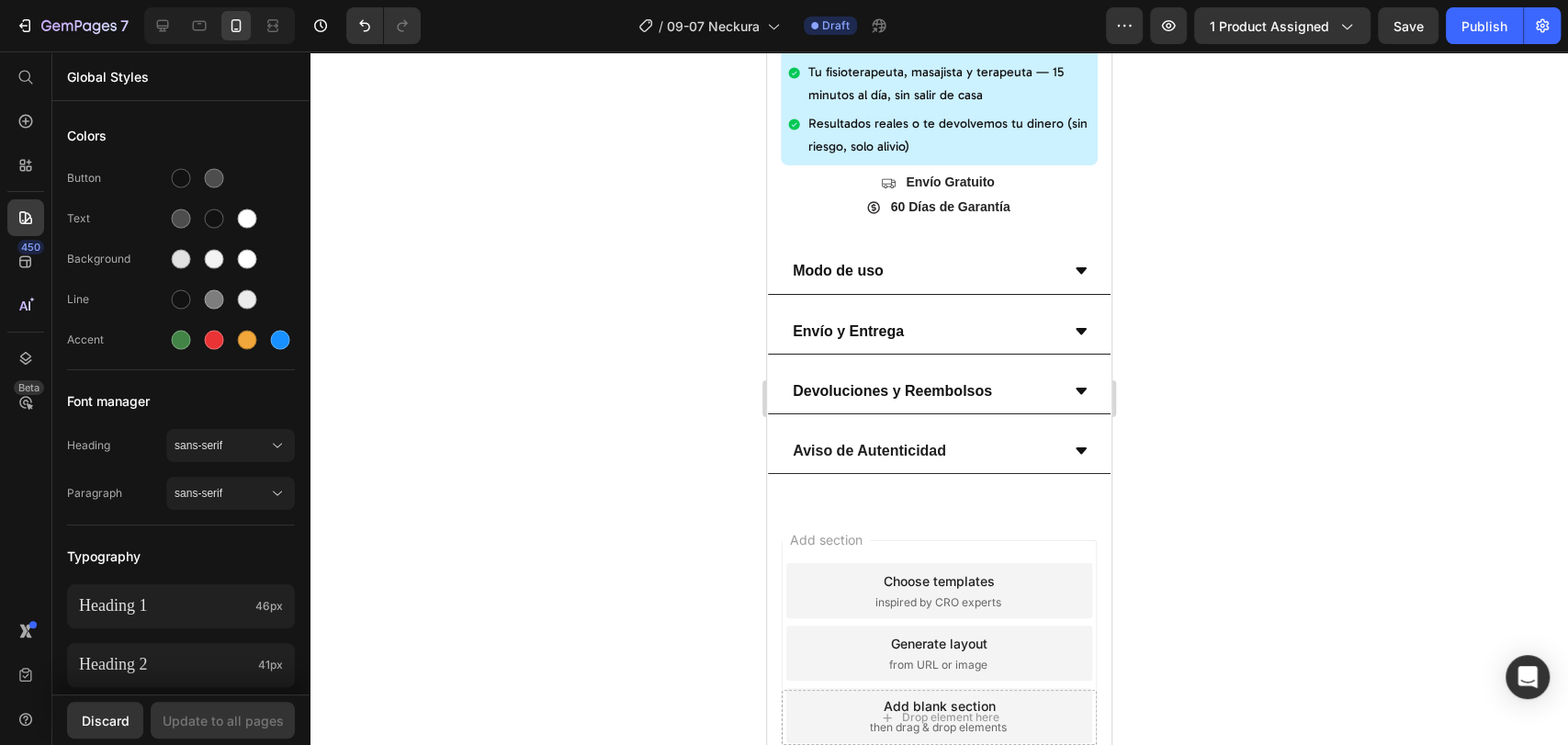 click 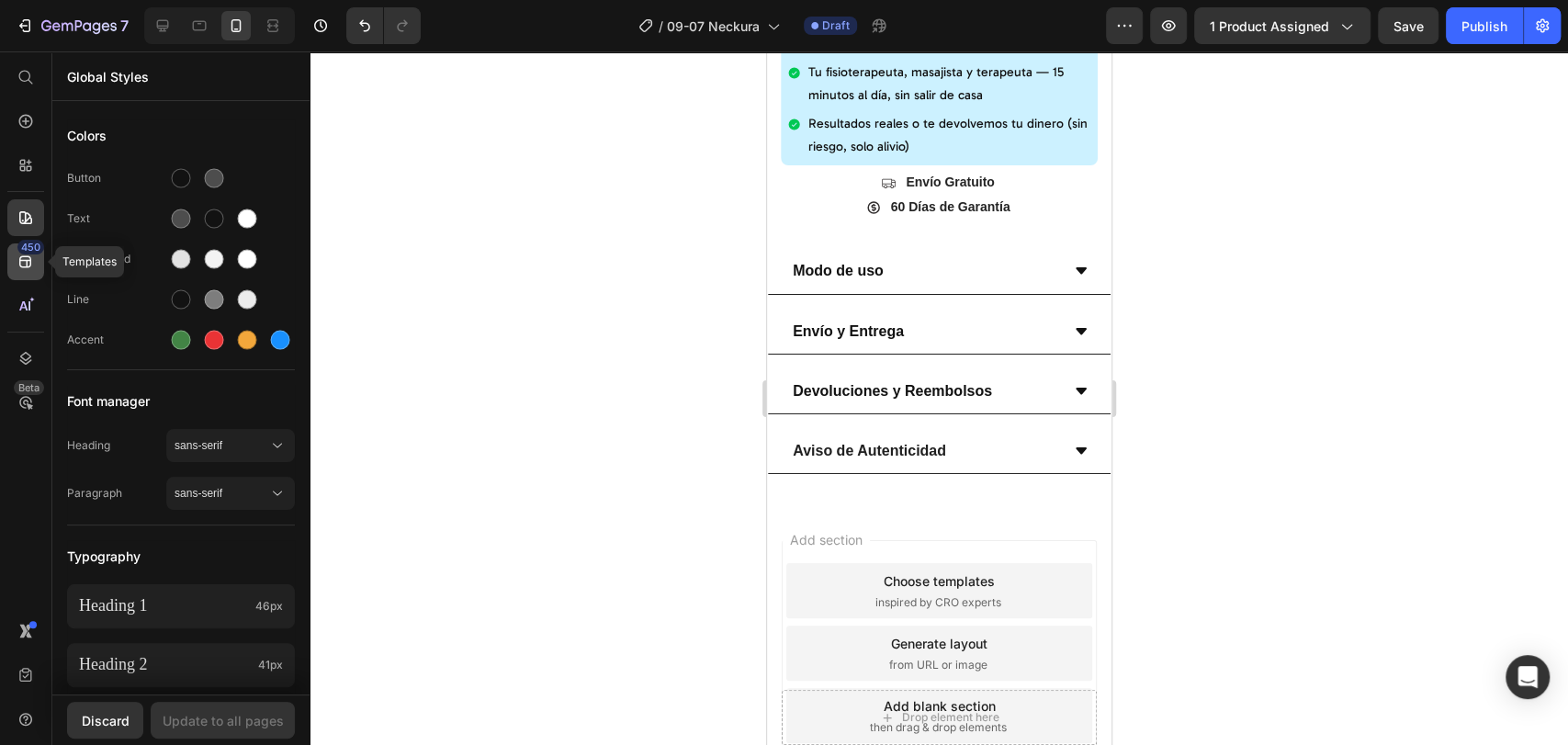 click 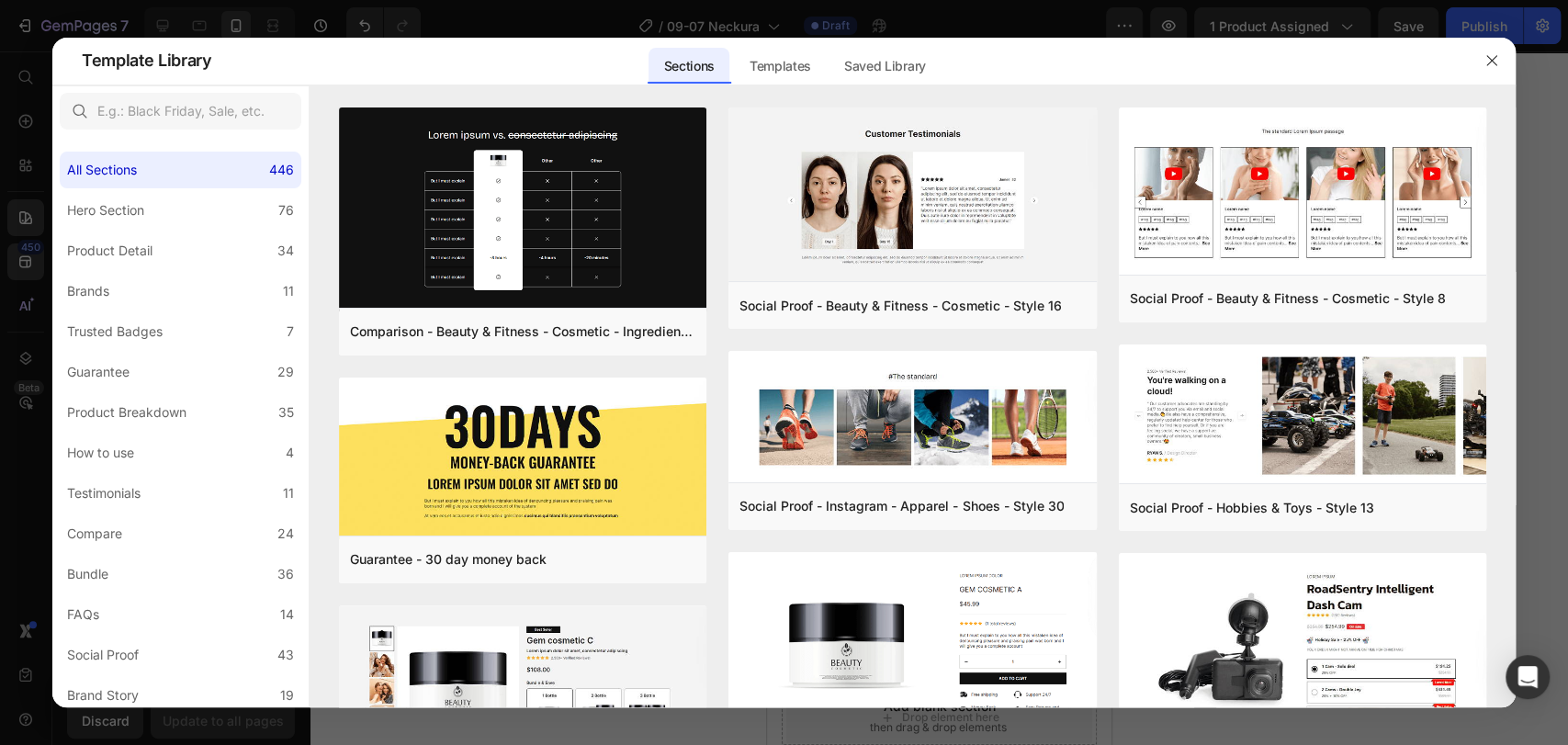 click at bounding box center [784, 372] 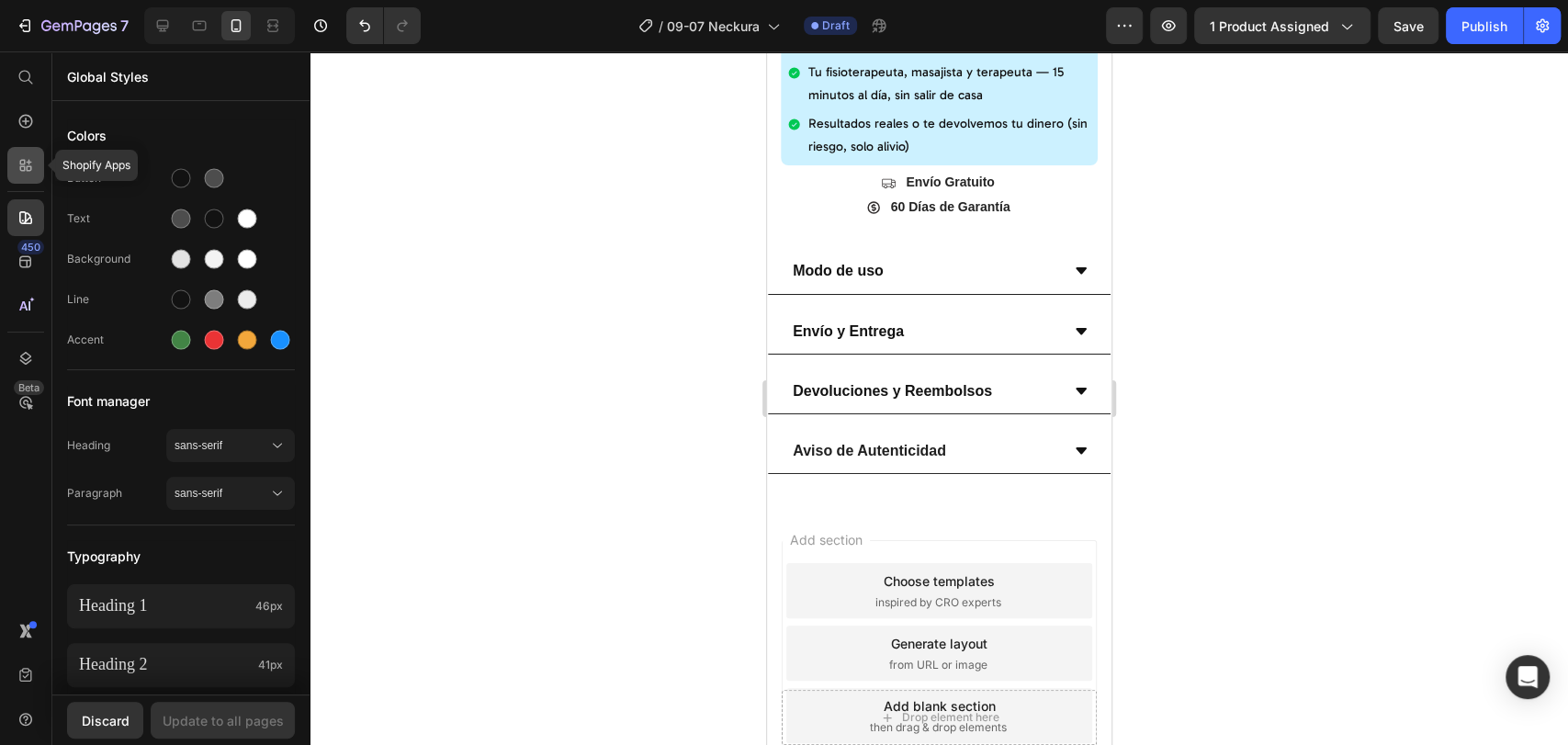 click 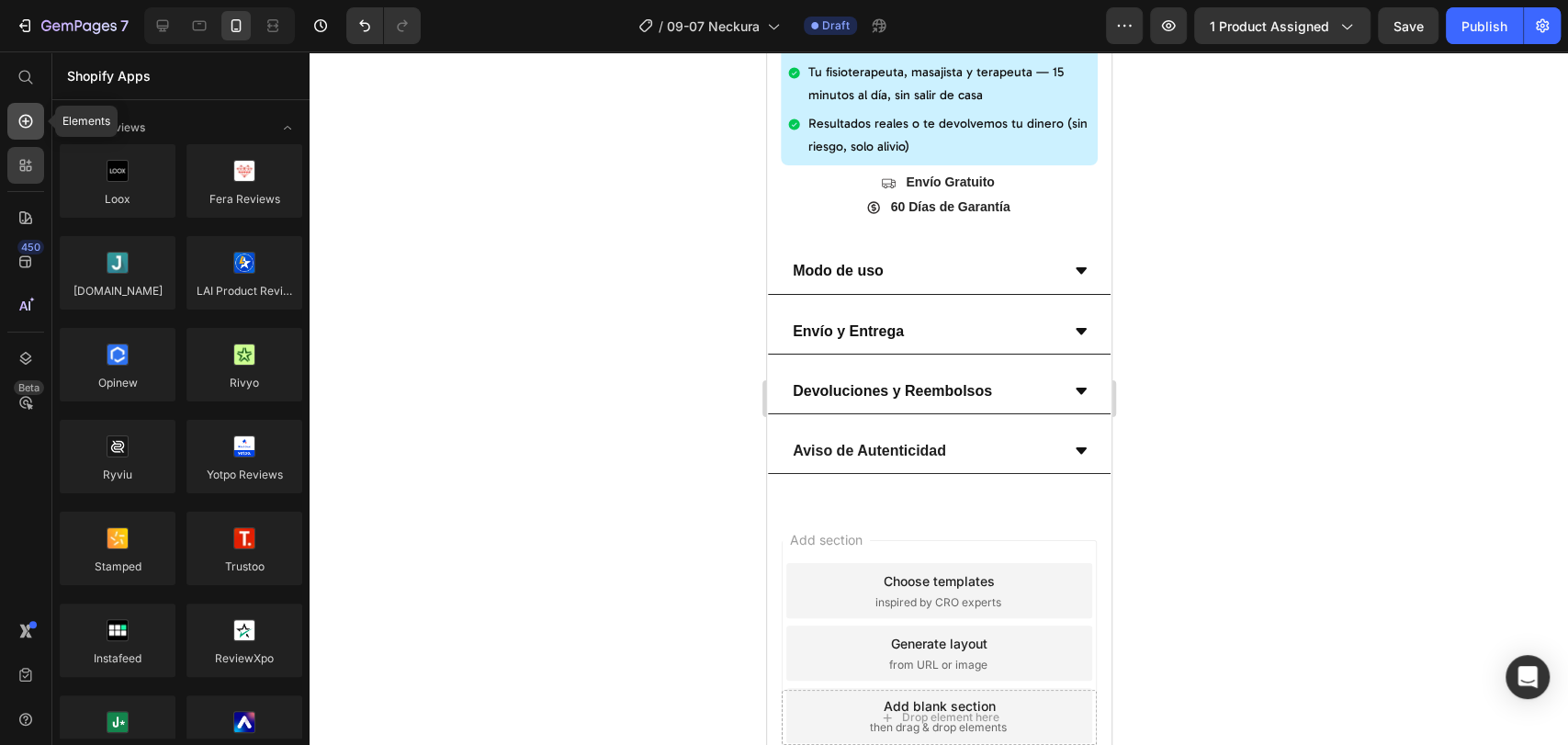 click 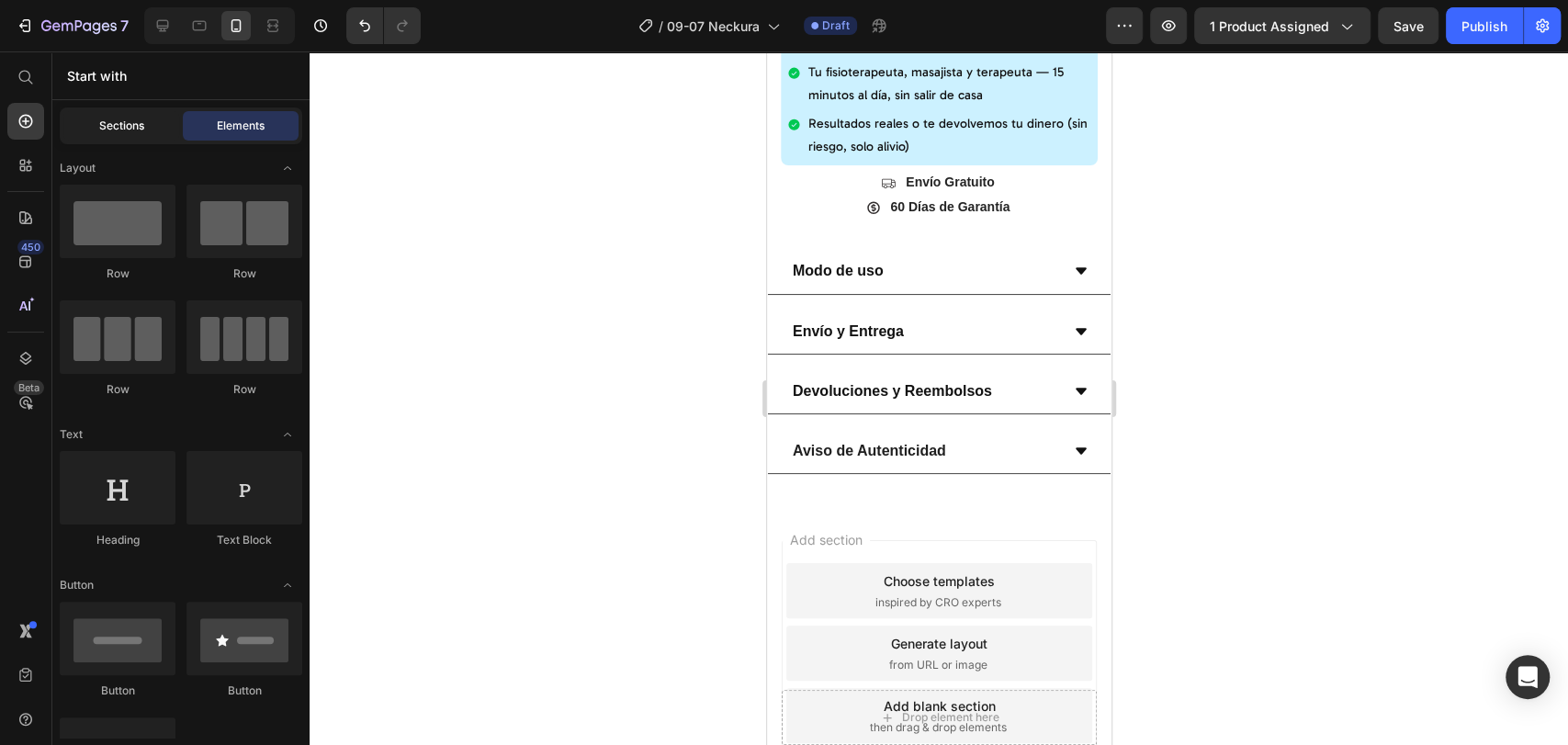 click on "Sections" at bounding box center [121, 126] 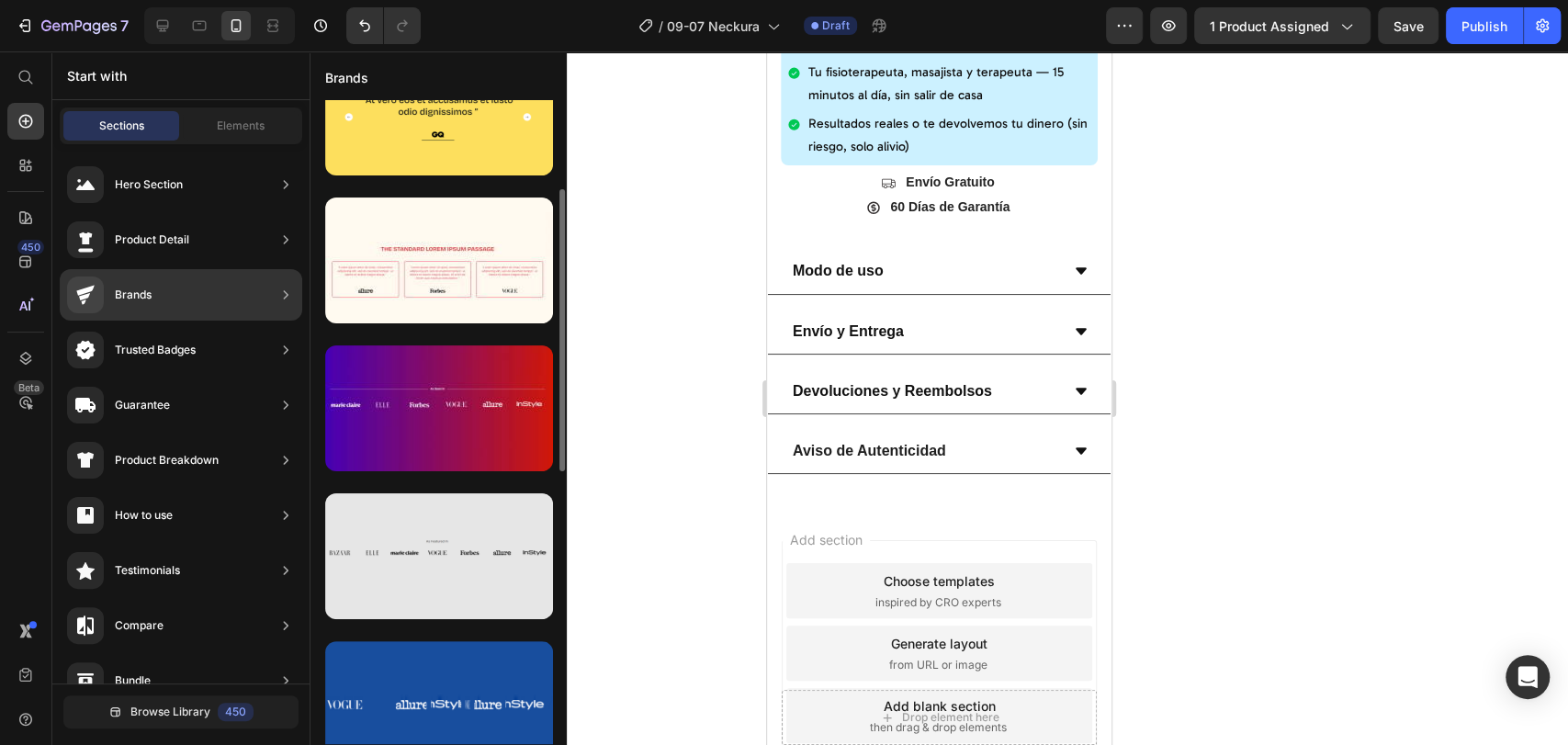 scroll, scrollTop: 306, scrollLeft: 0, axis: vertical 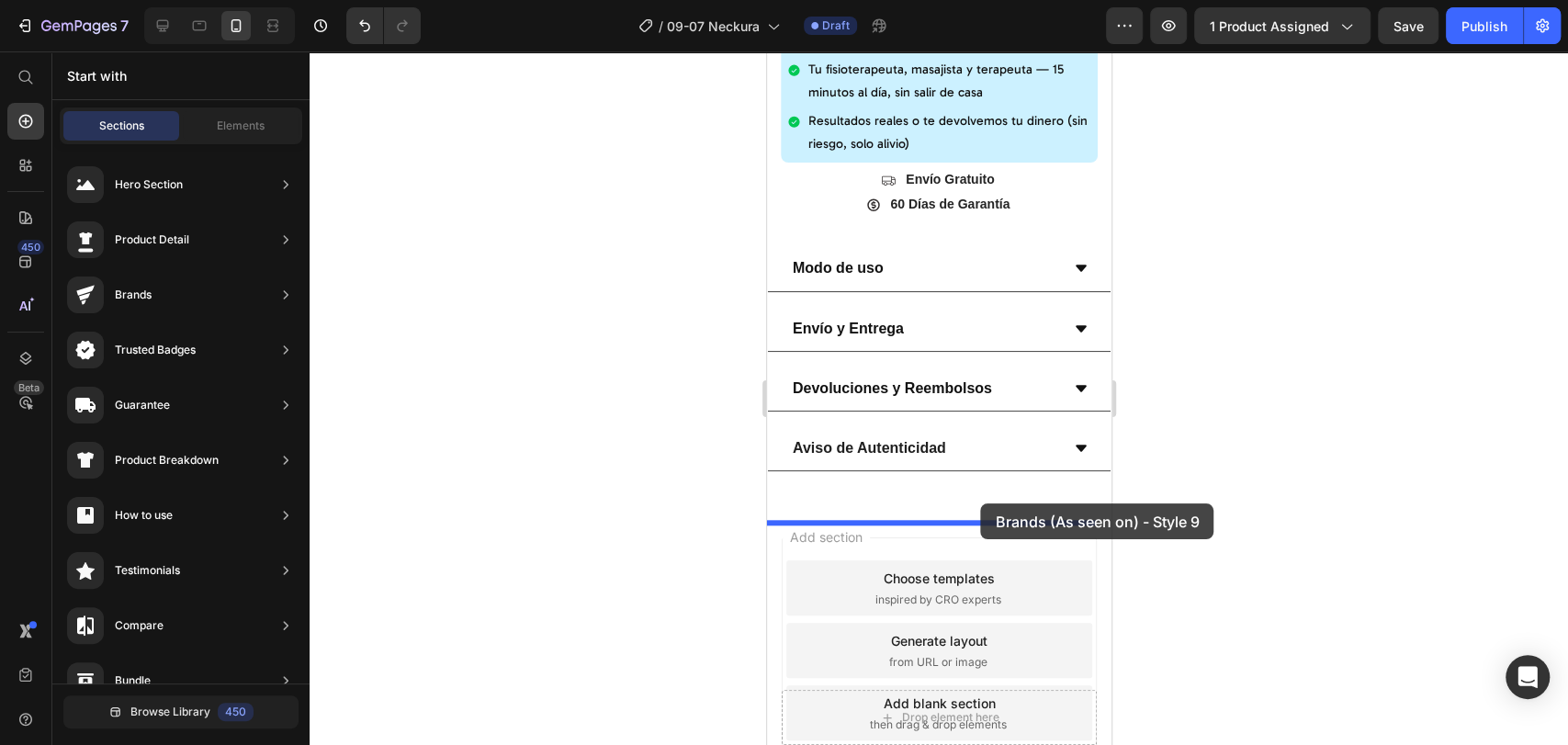 drag, startPoint x: 1197, startPoint y: 500, endPoint x: 980, endPoint y: 503, distance: 217.02074 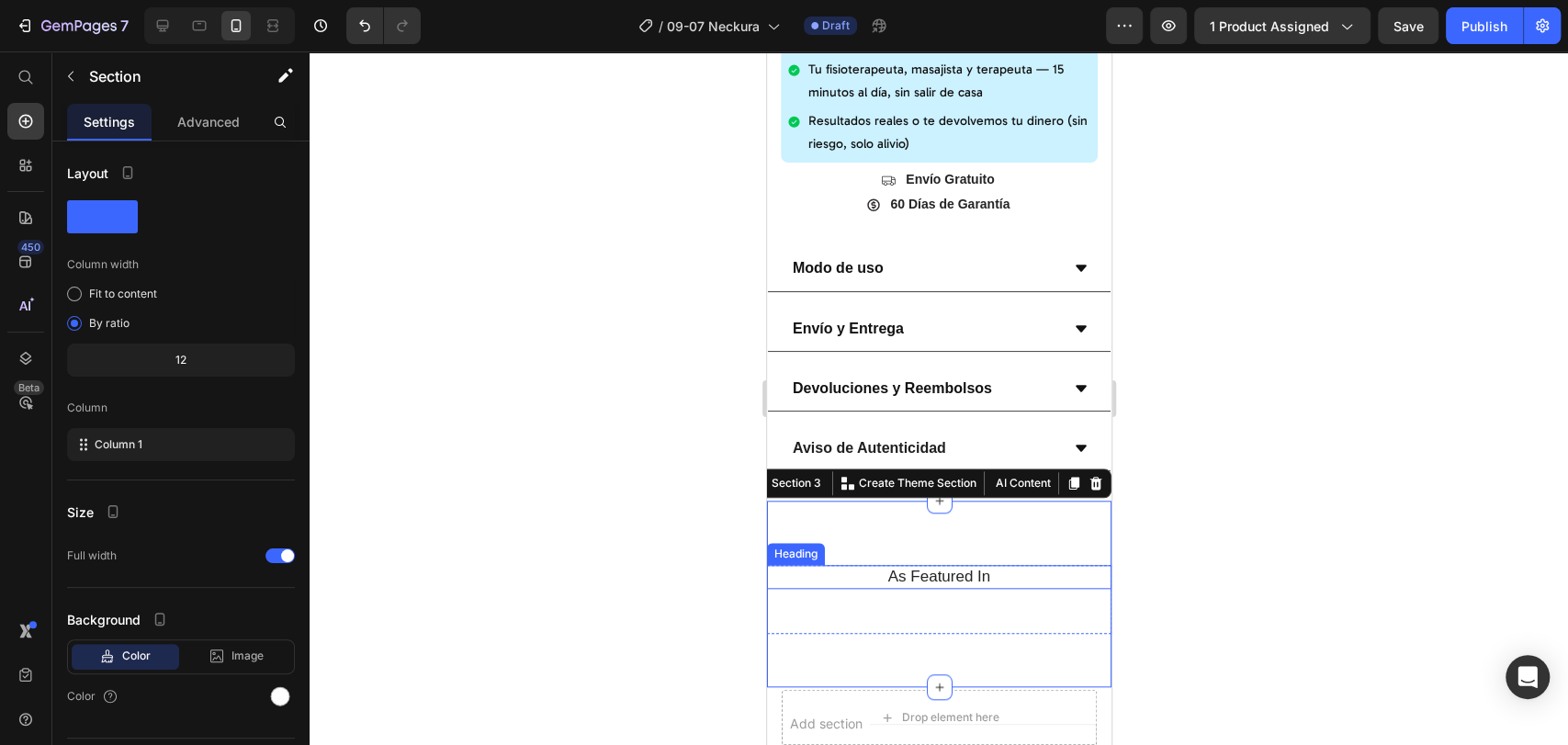 scroll, scrollTop: 1103, scrollLeft: 0, axis: vertical 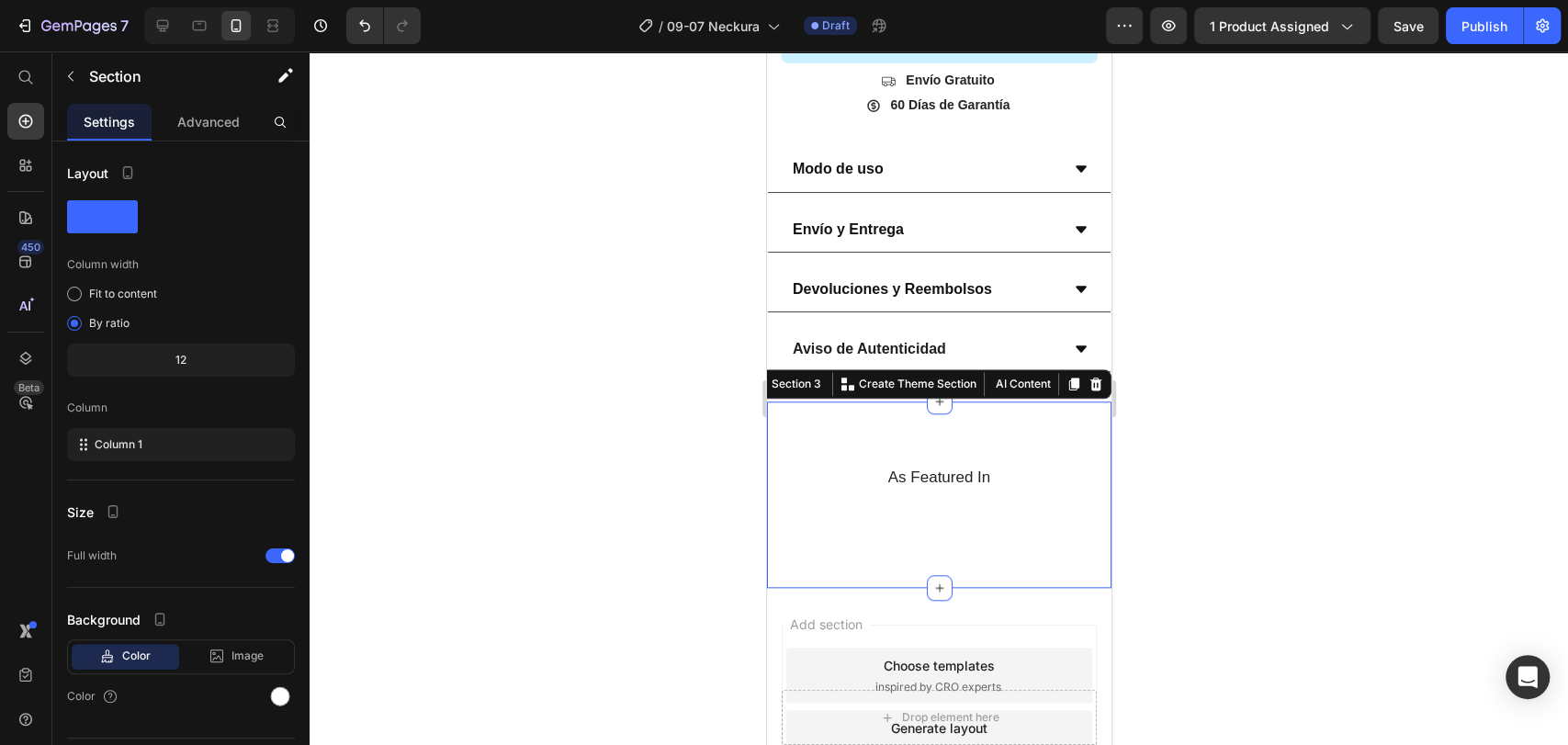 click 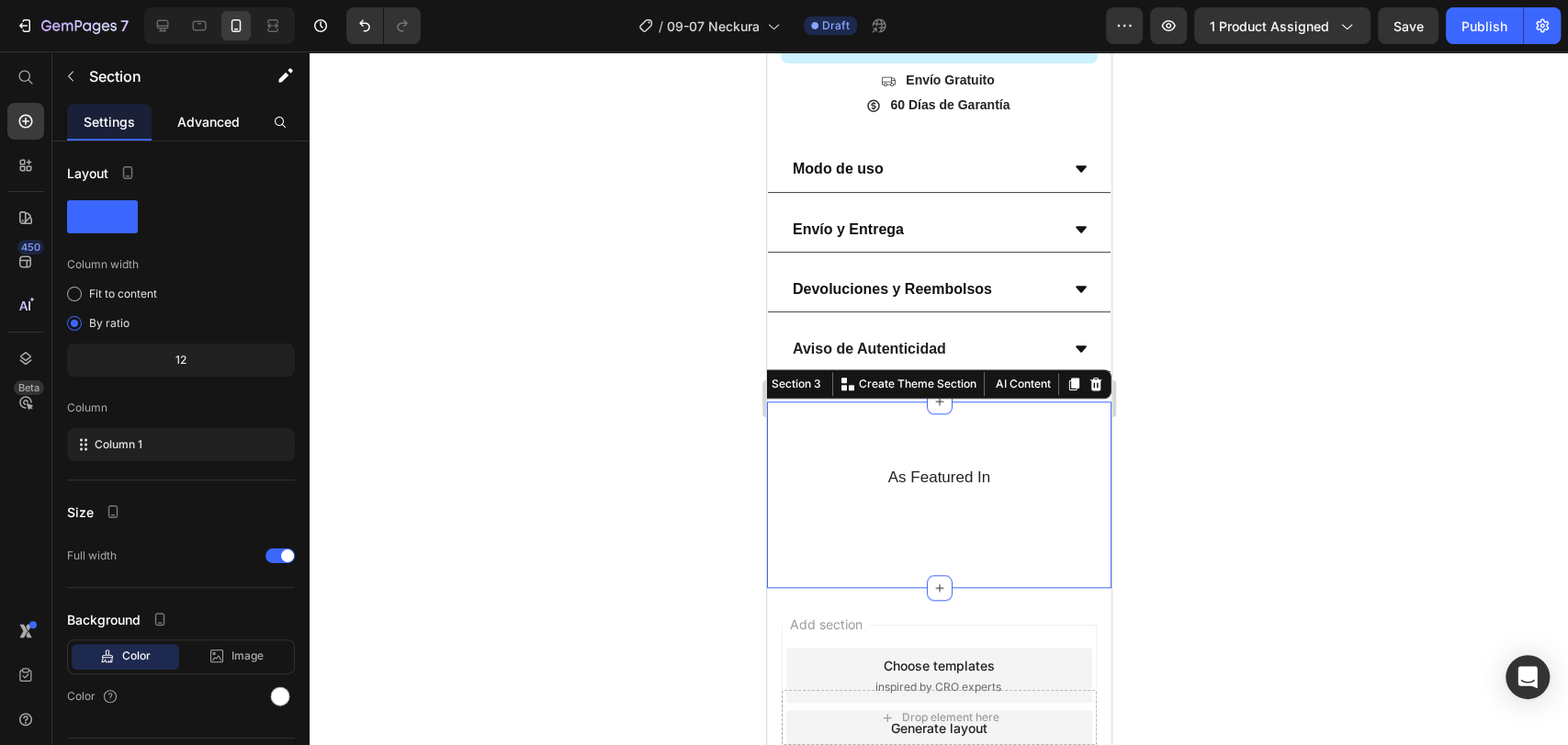 click on "Advanced" at bounding box center [209, 121] 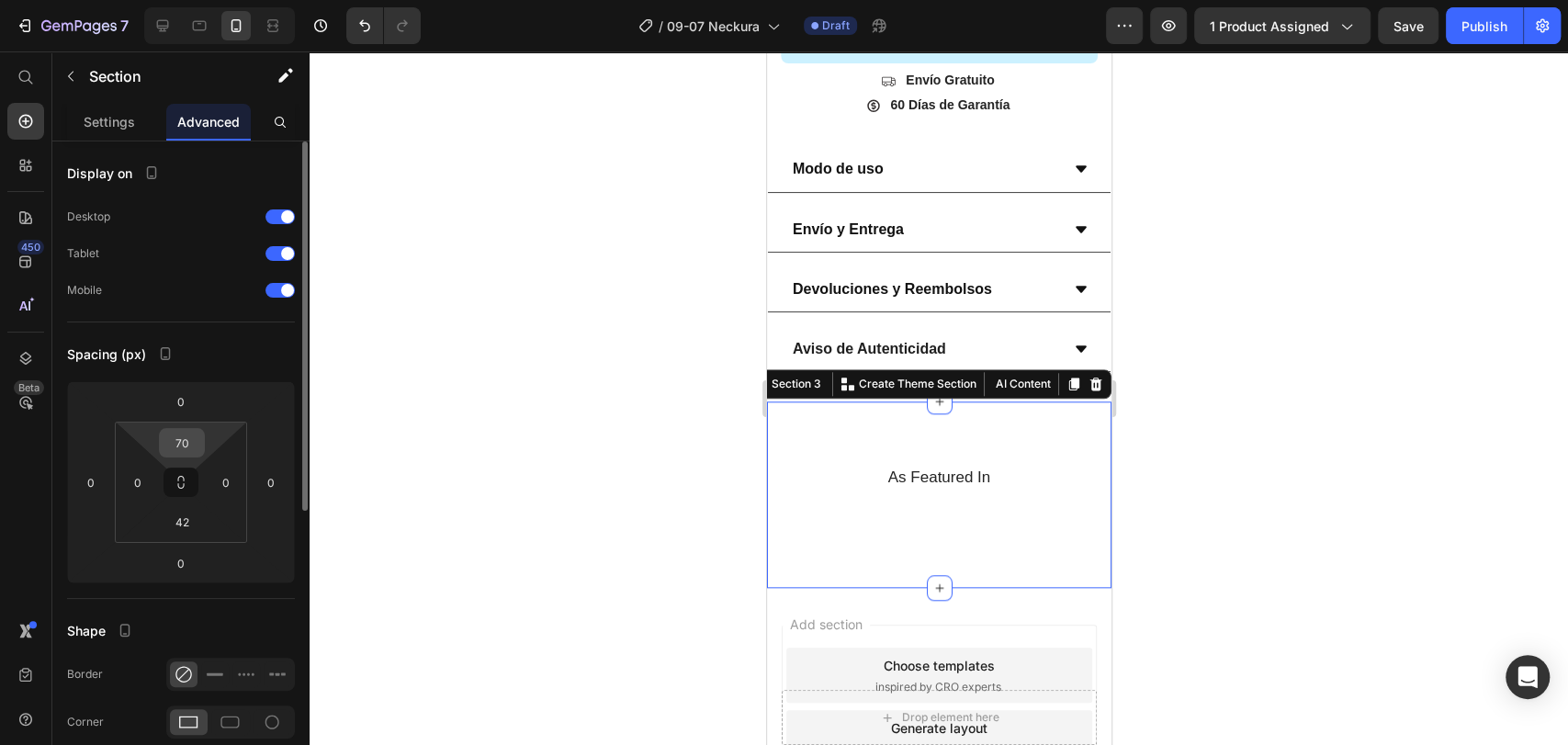 click on "70" at bounding box center (182, 443) 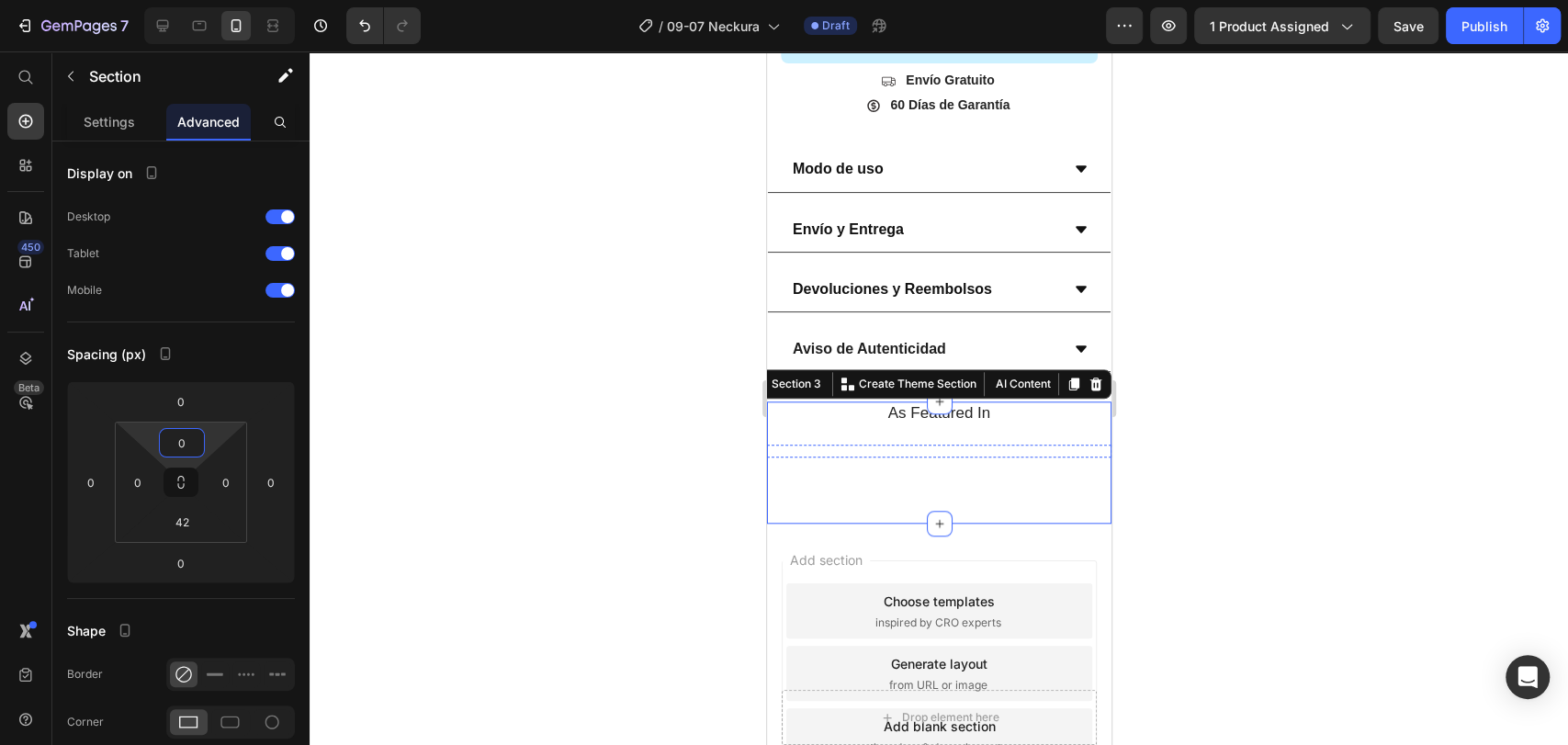 type on "0" 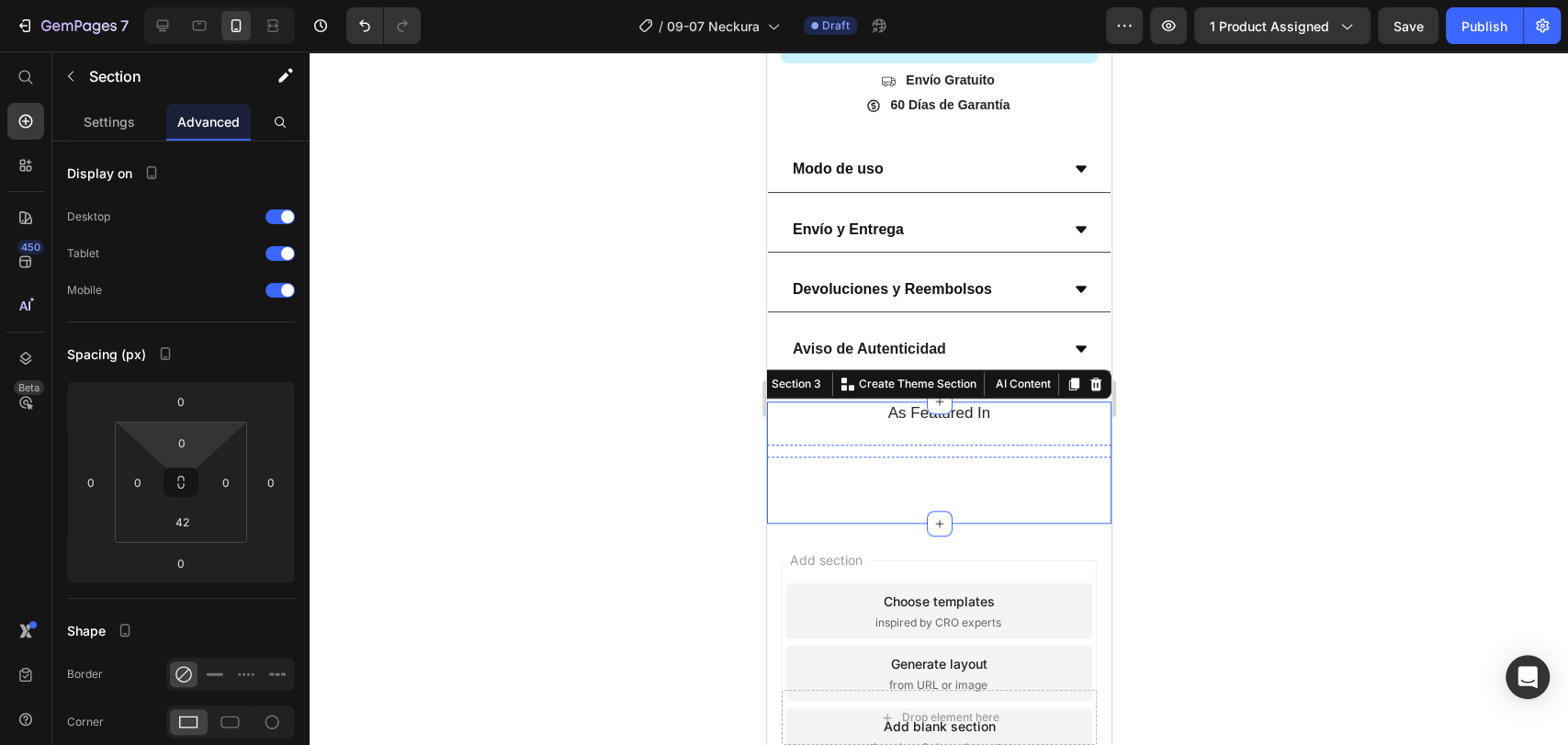 click 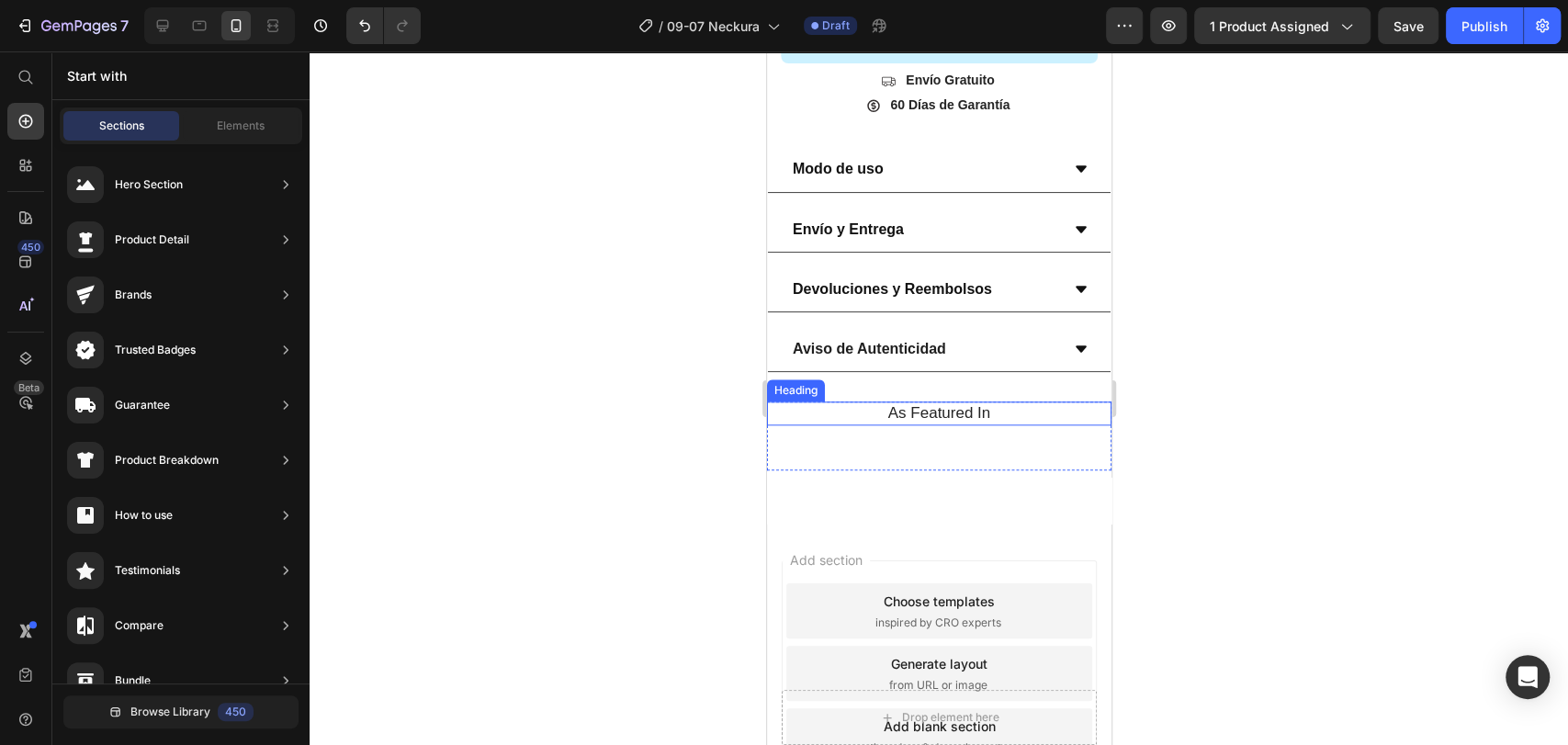 click on "As Featured In" at bounding box center [938, 413] 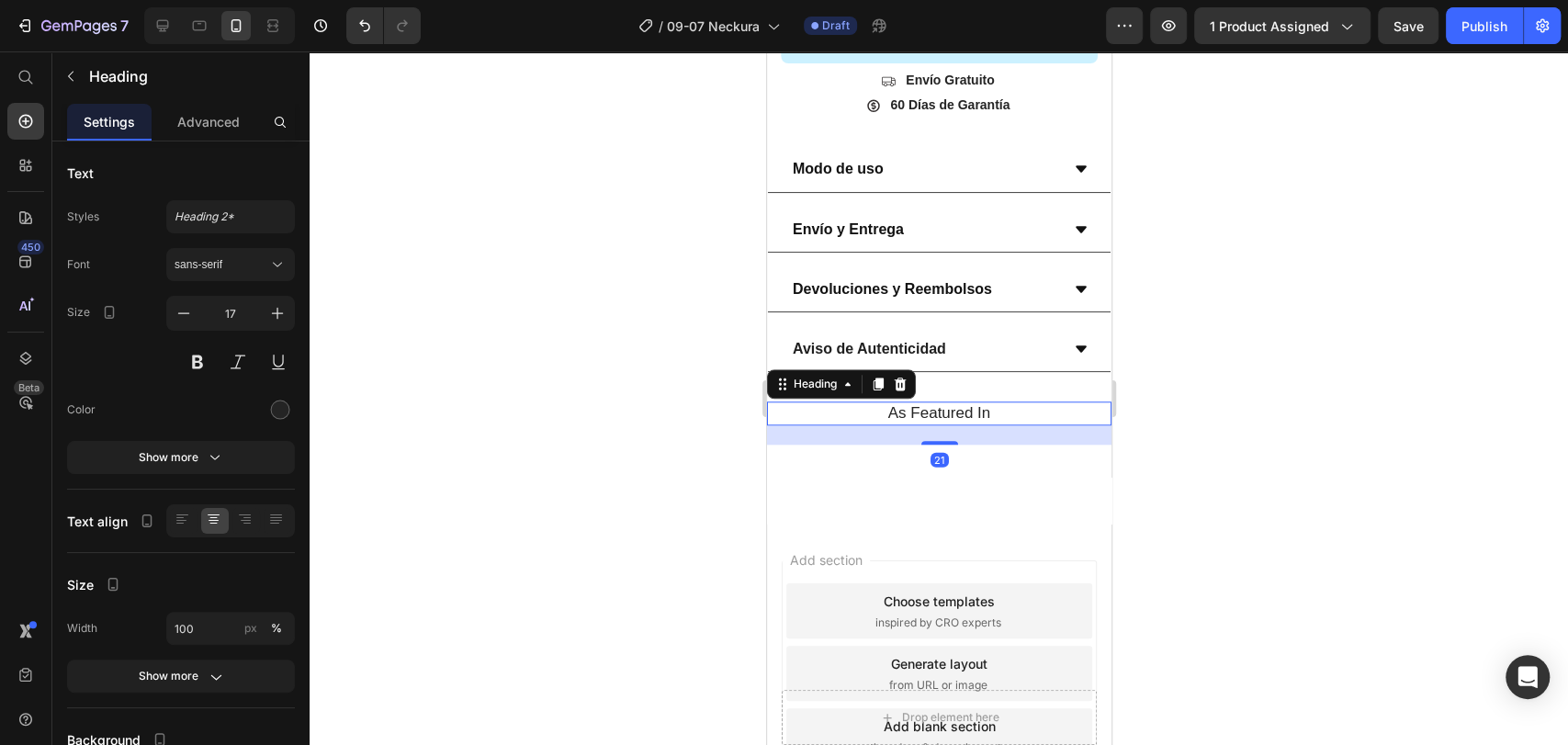 click on "As Featured In" at bounding box center (938, 413) 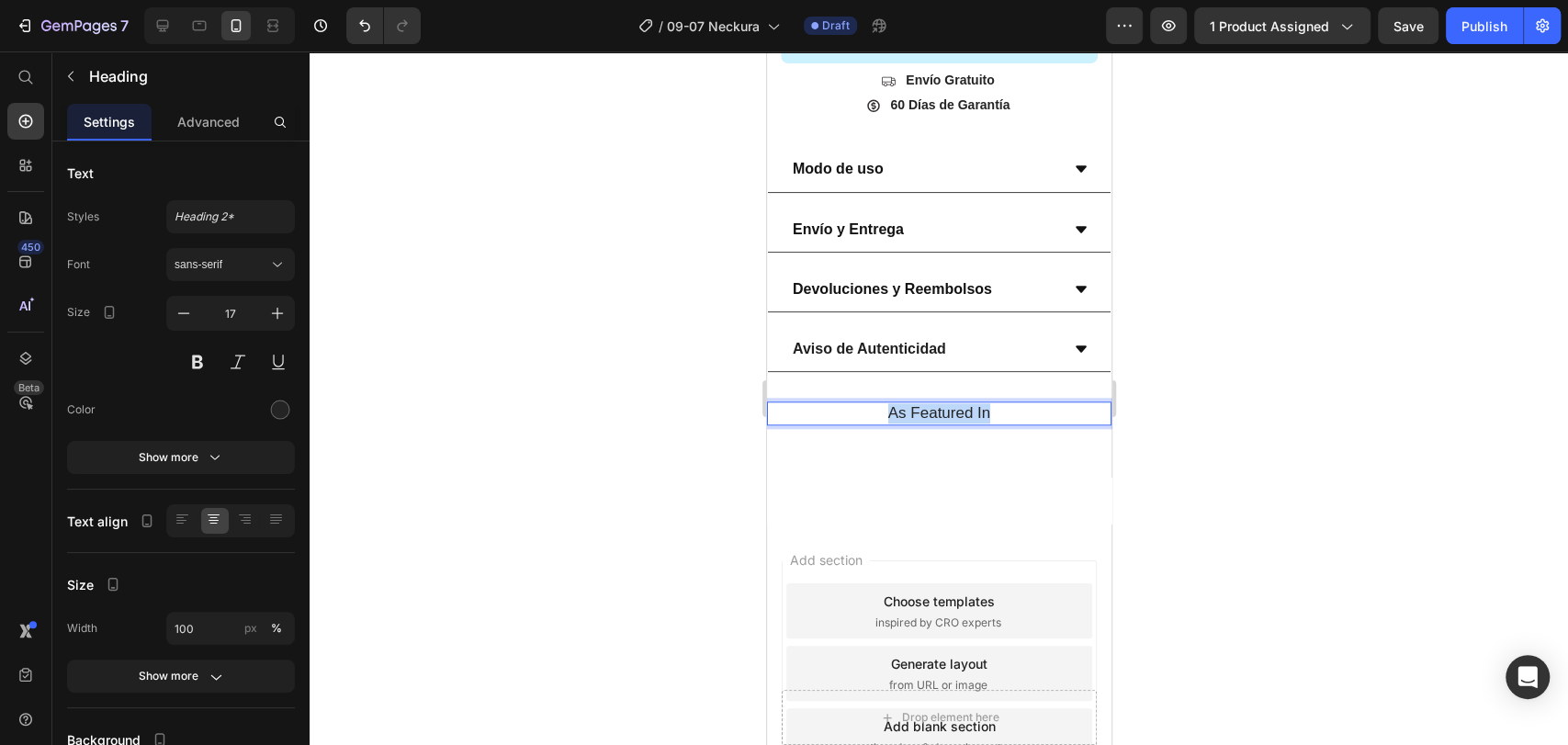 click on "As Featured In" at bounding box center [938, 413] 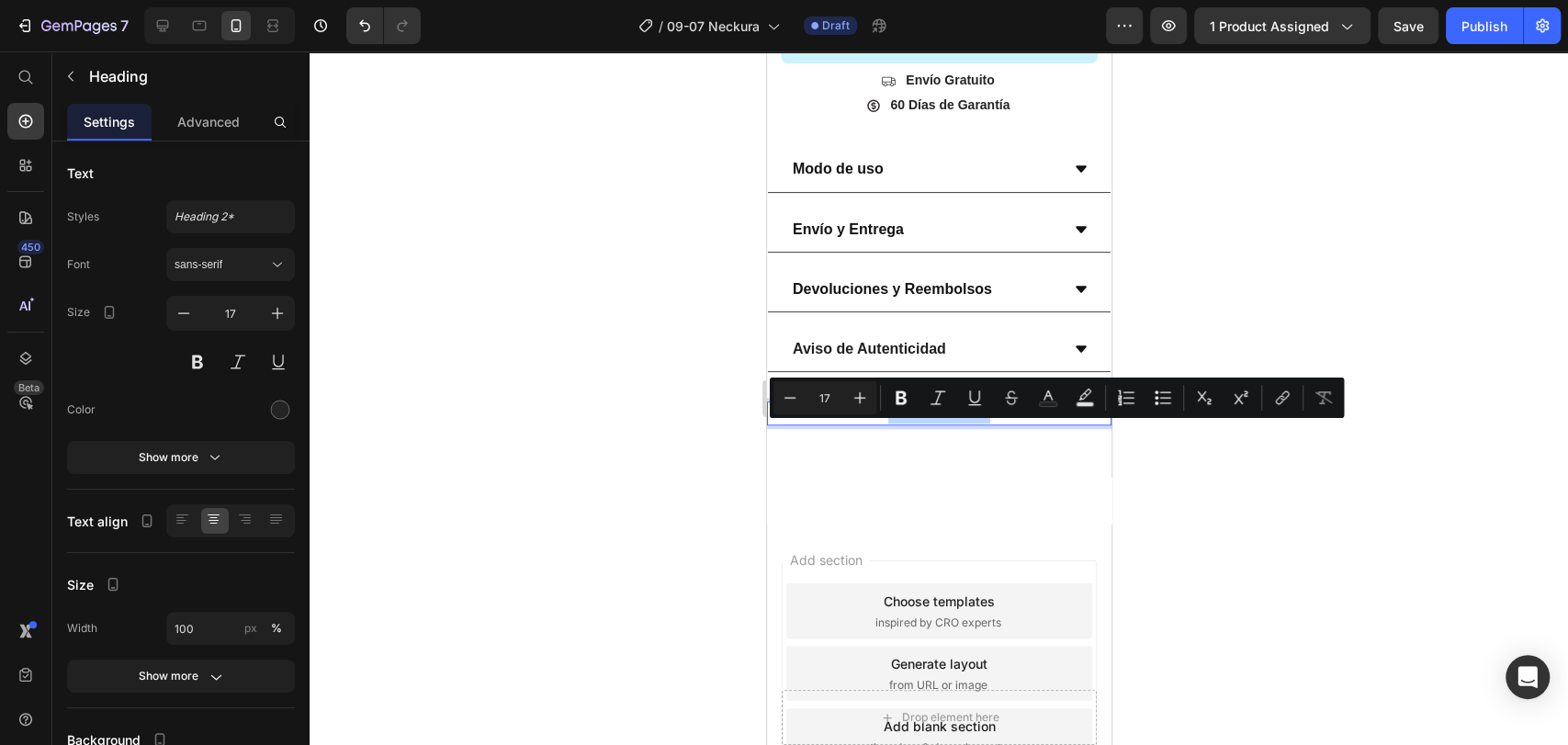 copy on "As Featured In" 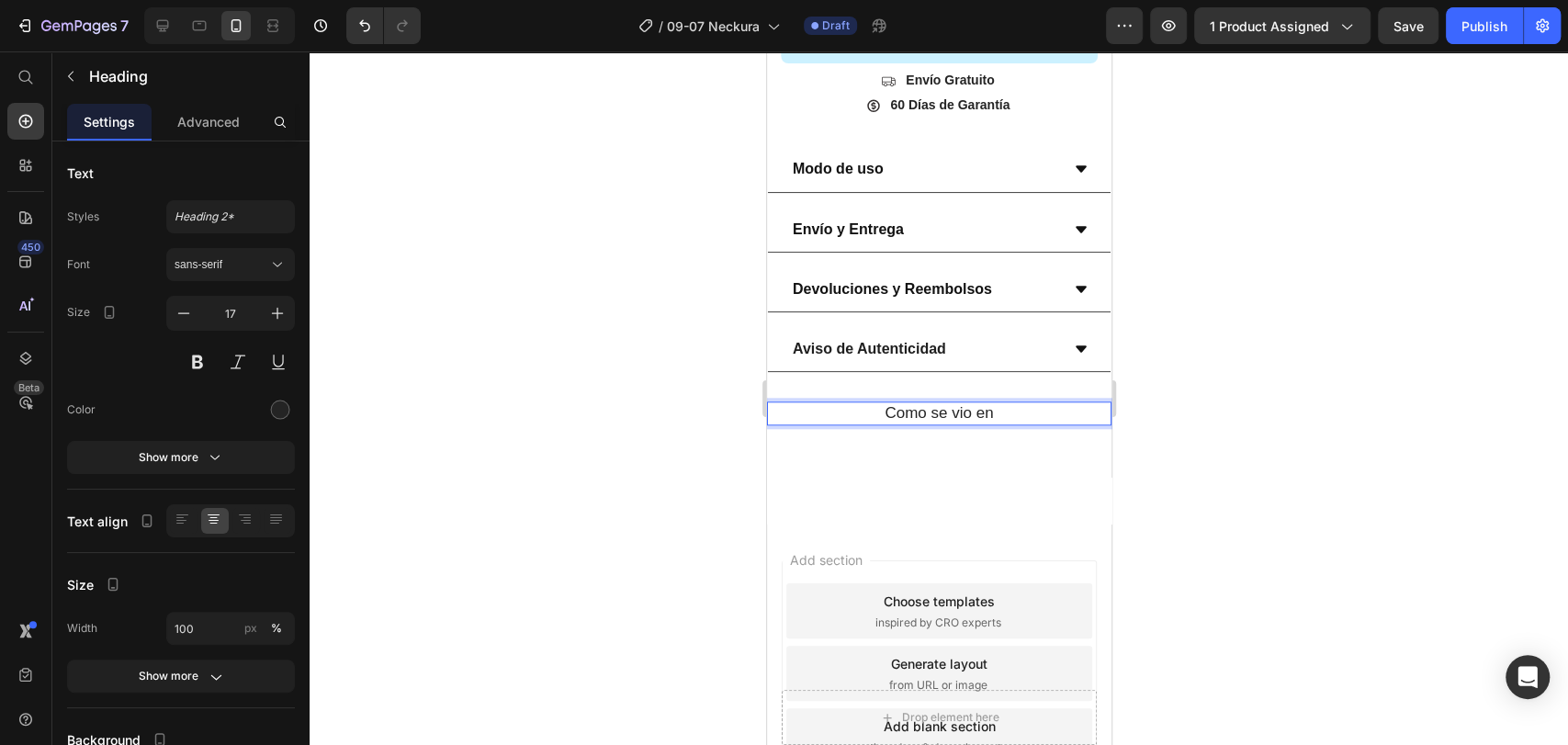 click 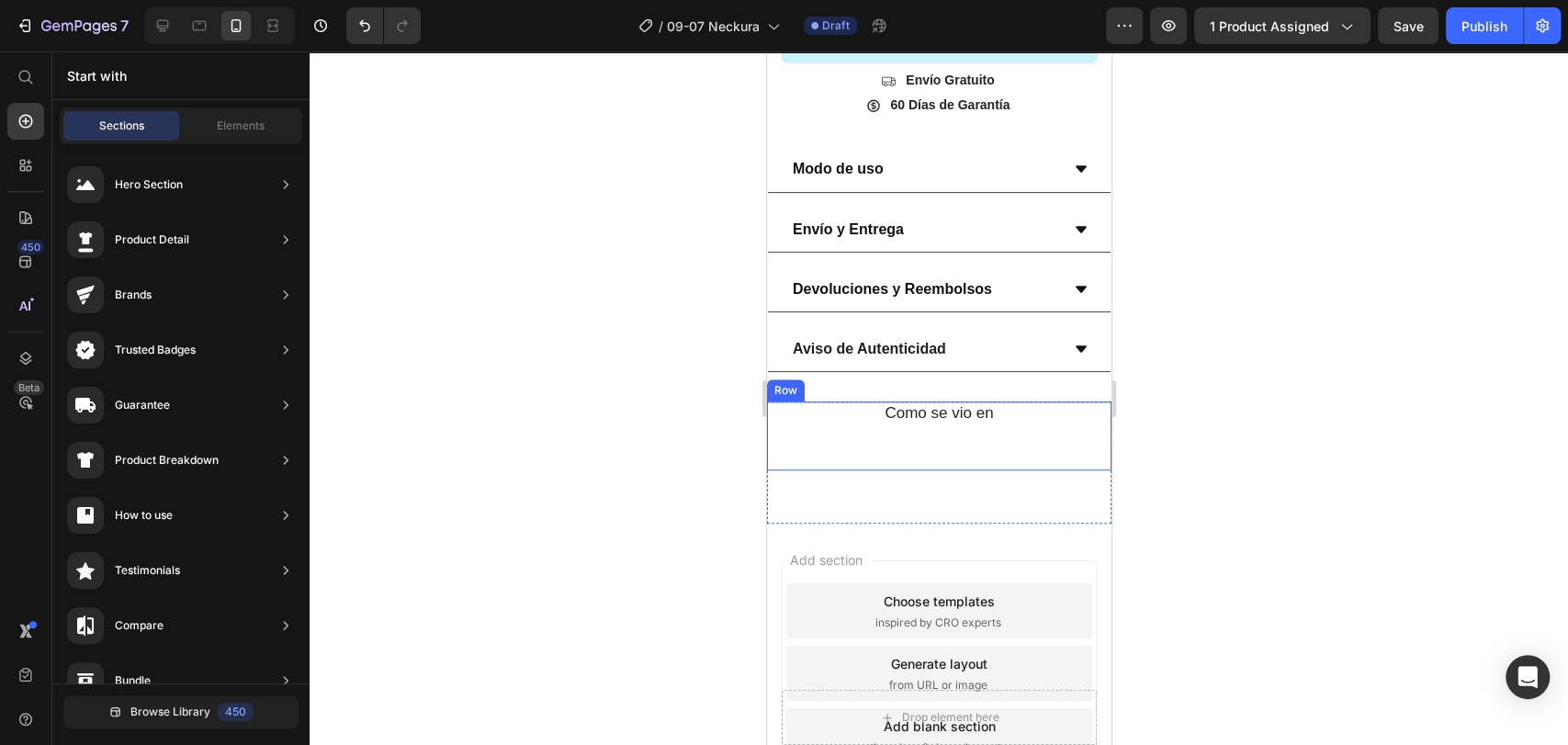 click on "Como se vio en Heading Image Image Image Image Image Image Image Carousel" at bounding box center [938, 435] 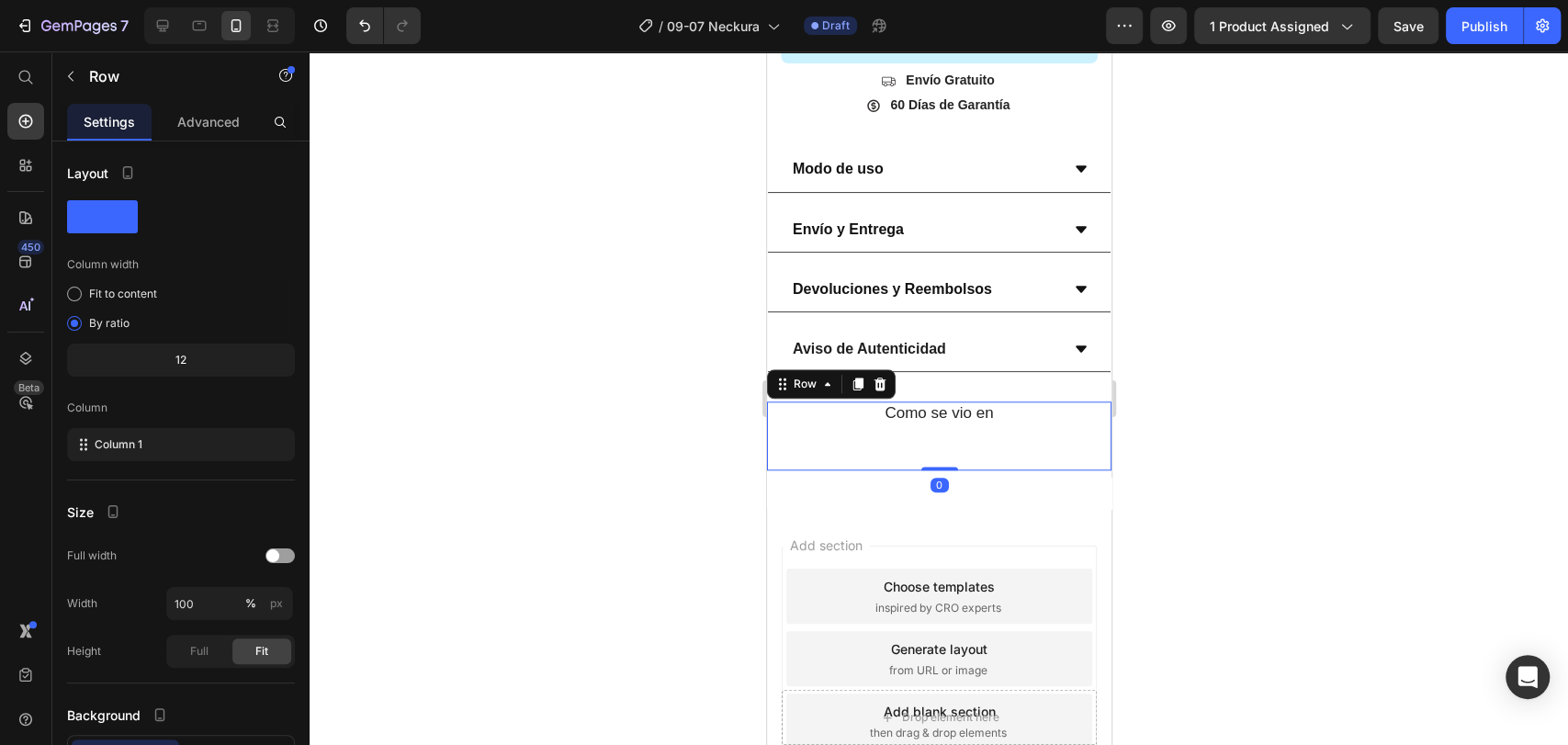 drag, startPoint x: 943, startPoint y: 552, endPoint x: 955, endPoint y: 484, distance: 69.05071 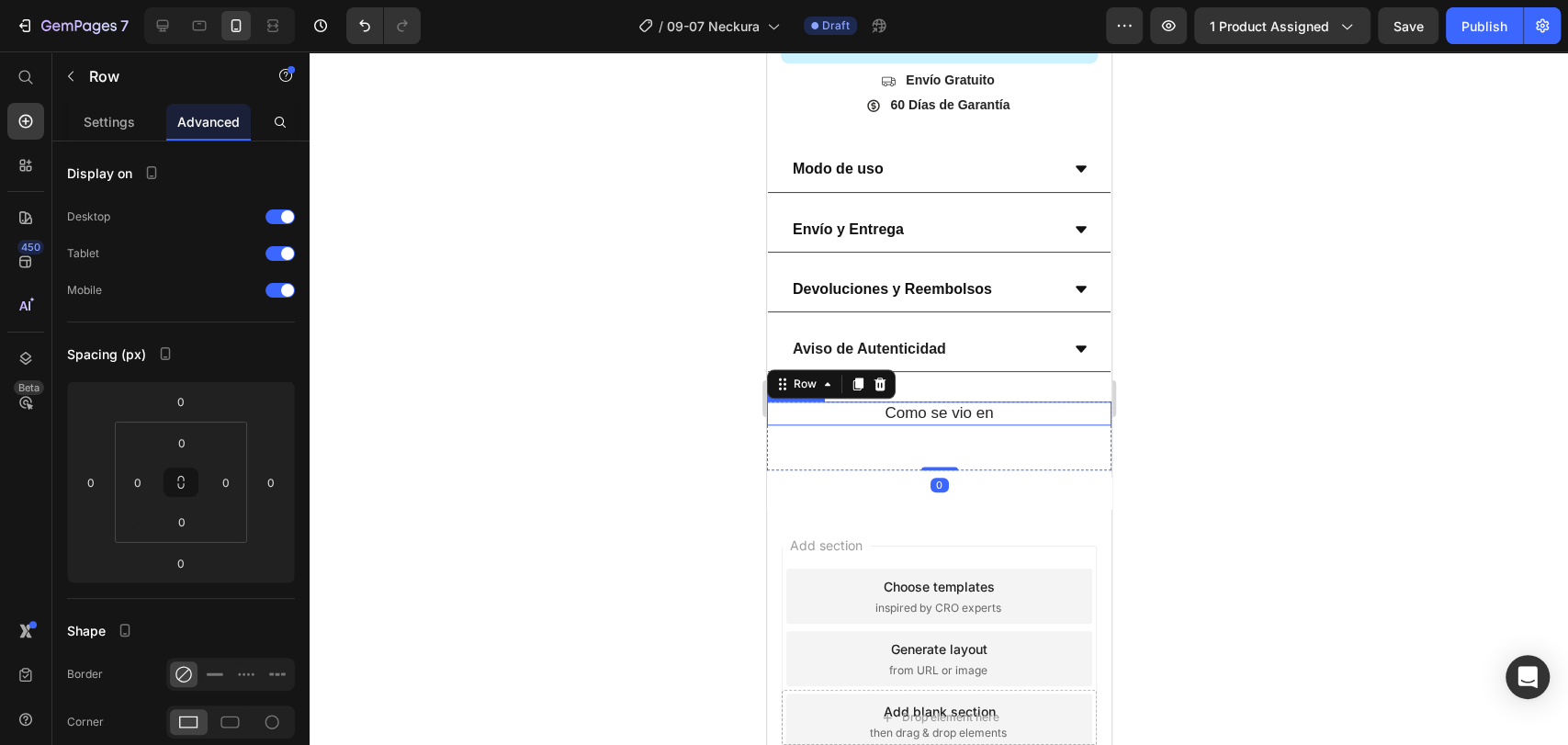 click on "Como se vio en" at bounding box center [938, 413] 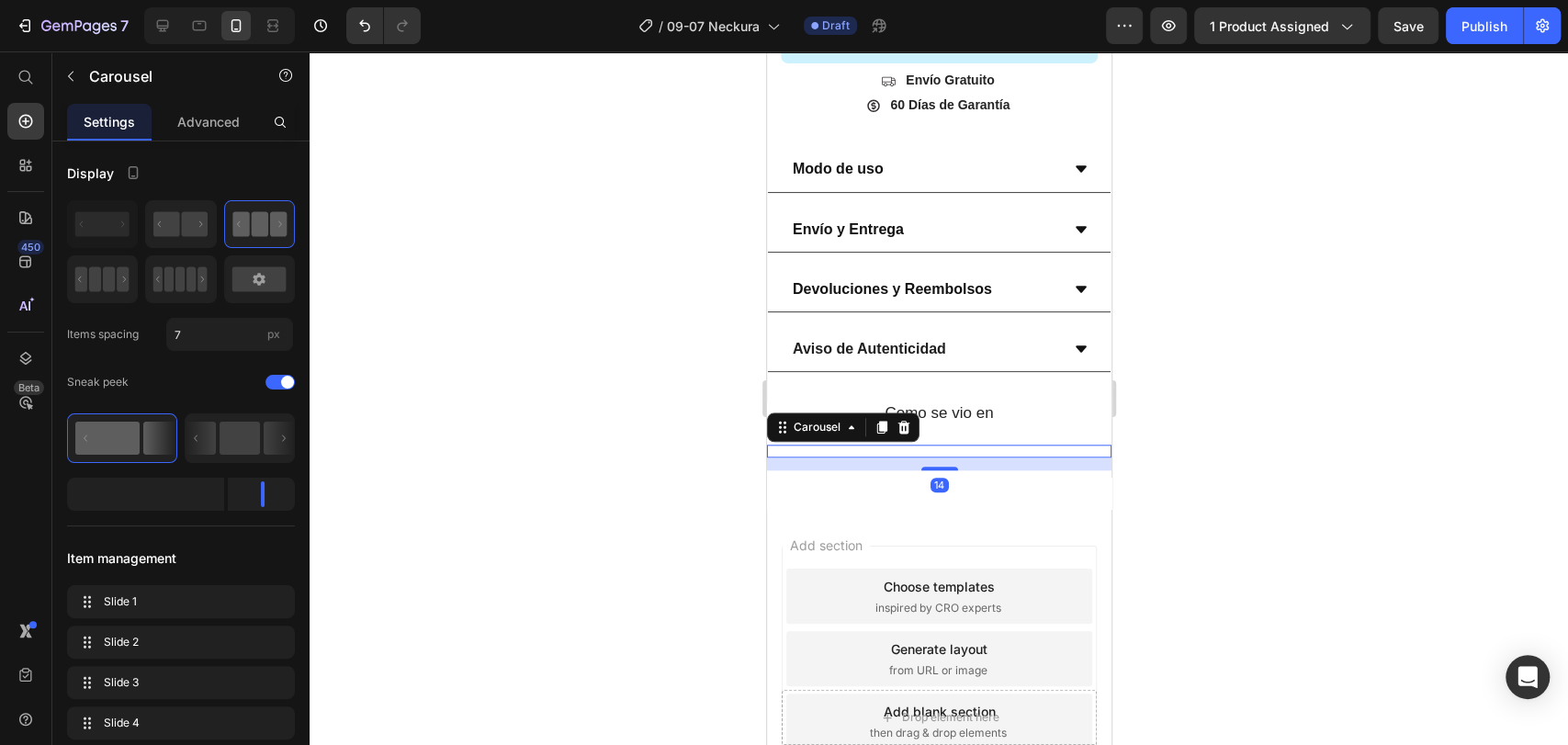 click on "Image Image Image Image Image Image Image Carousel   14" at bounding box center (938, 451) 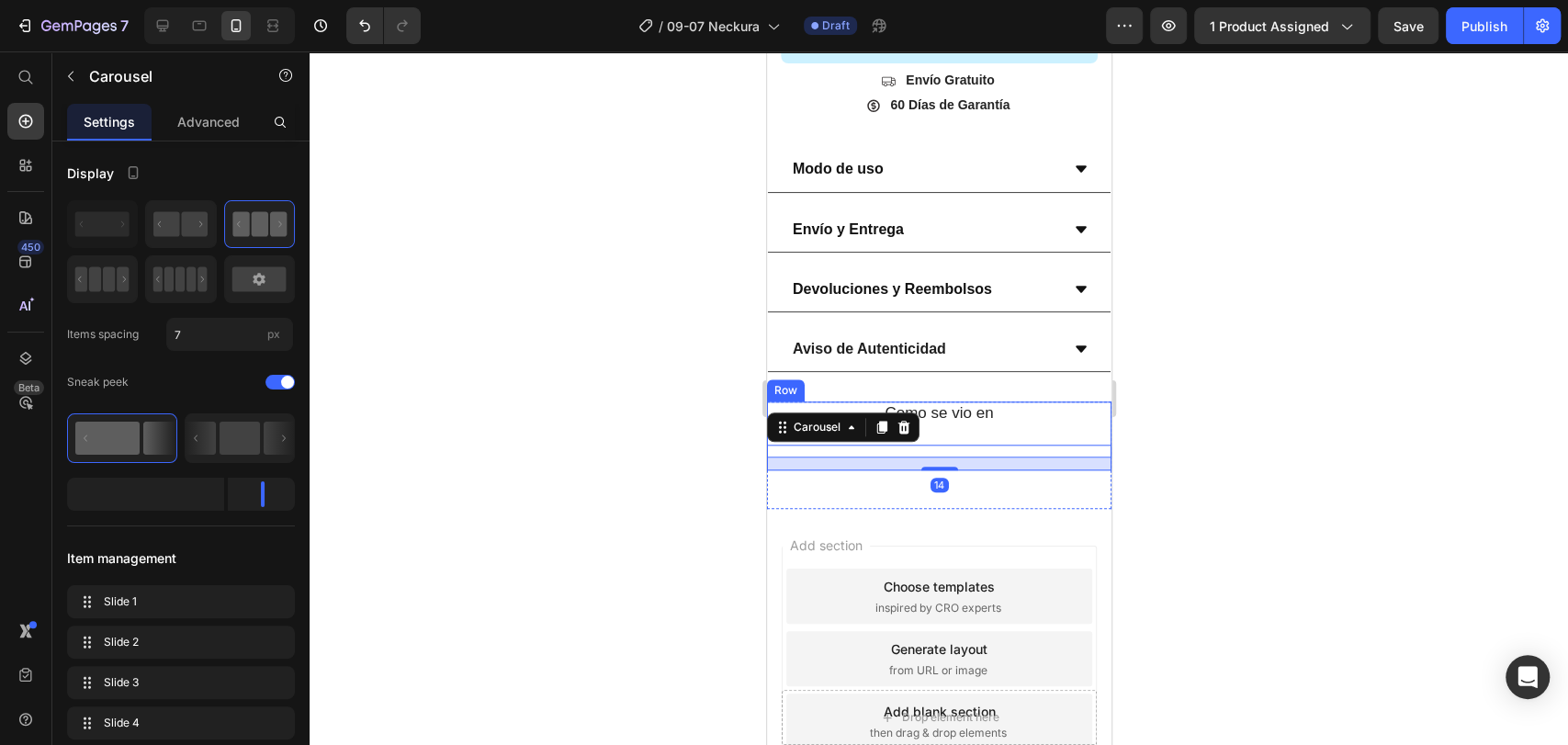 click on "Como se vio en" at bounding box center (938, 413) 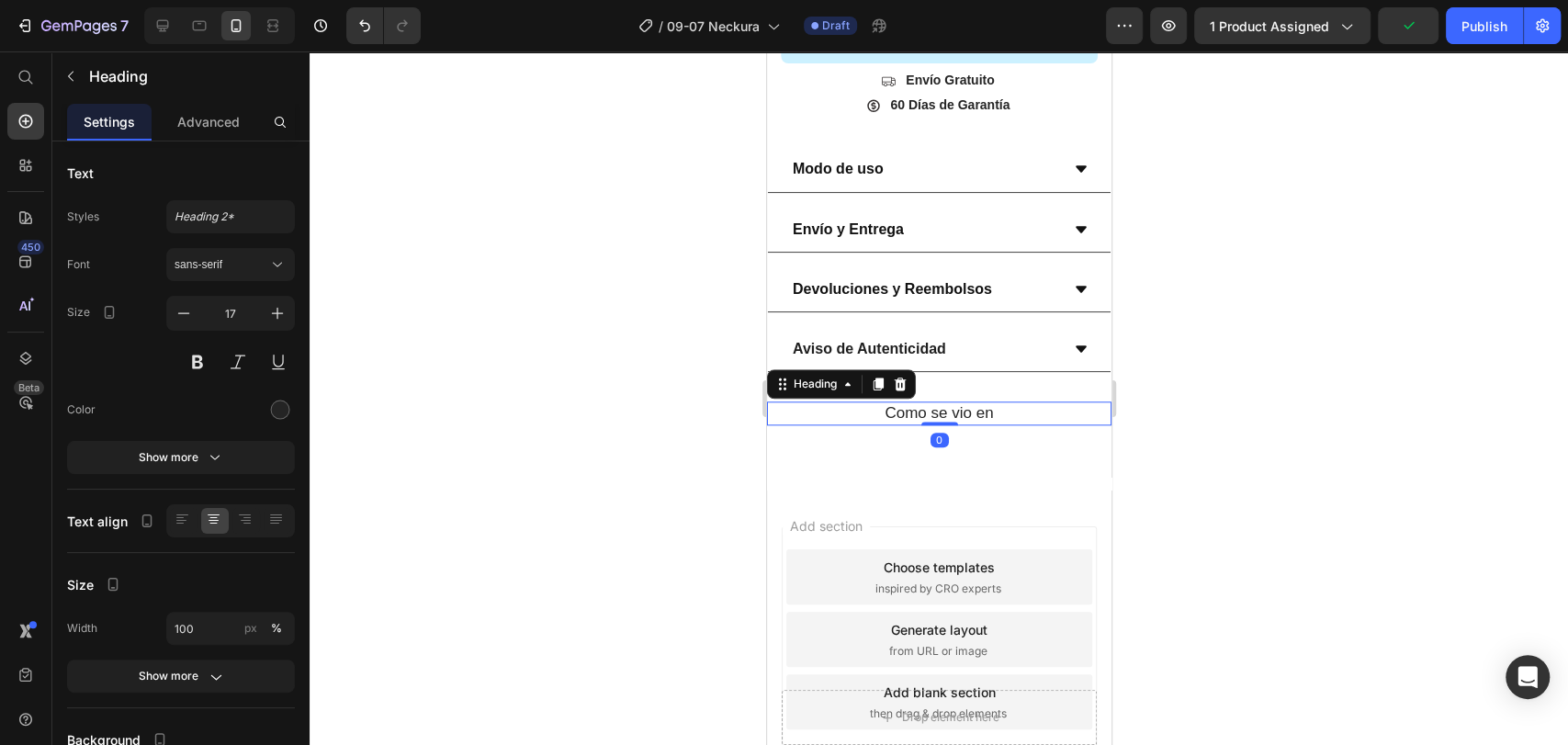 drag, startPoint x: 937, startPoint y: 465, endPoint x: 1929, endPoint y: 449, distance: 992.129 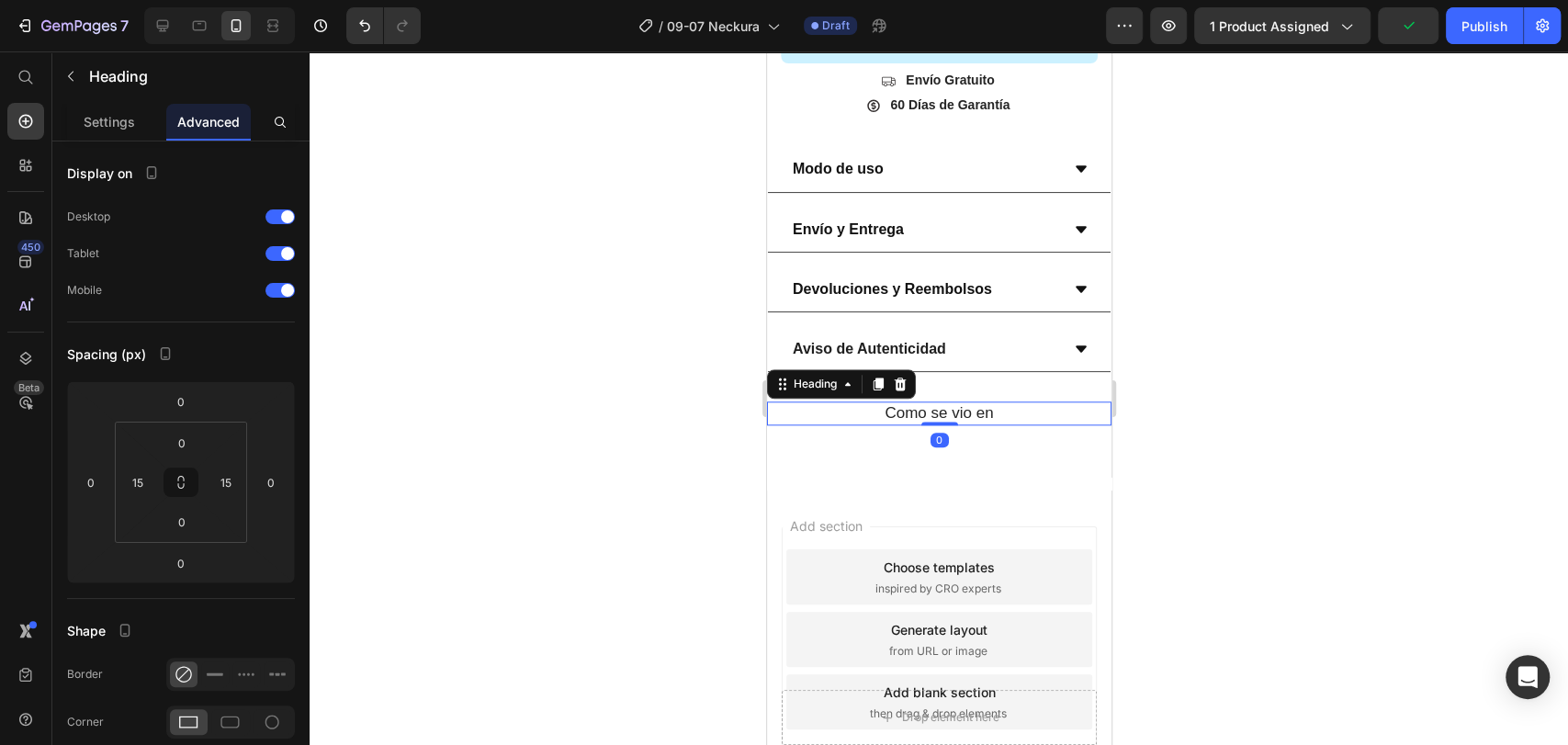 click 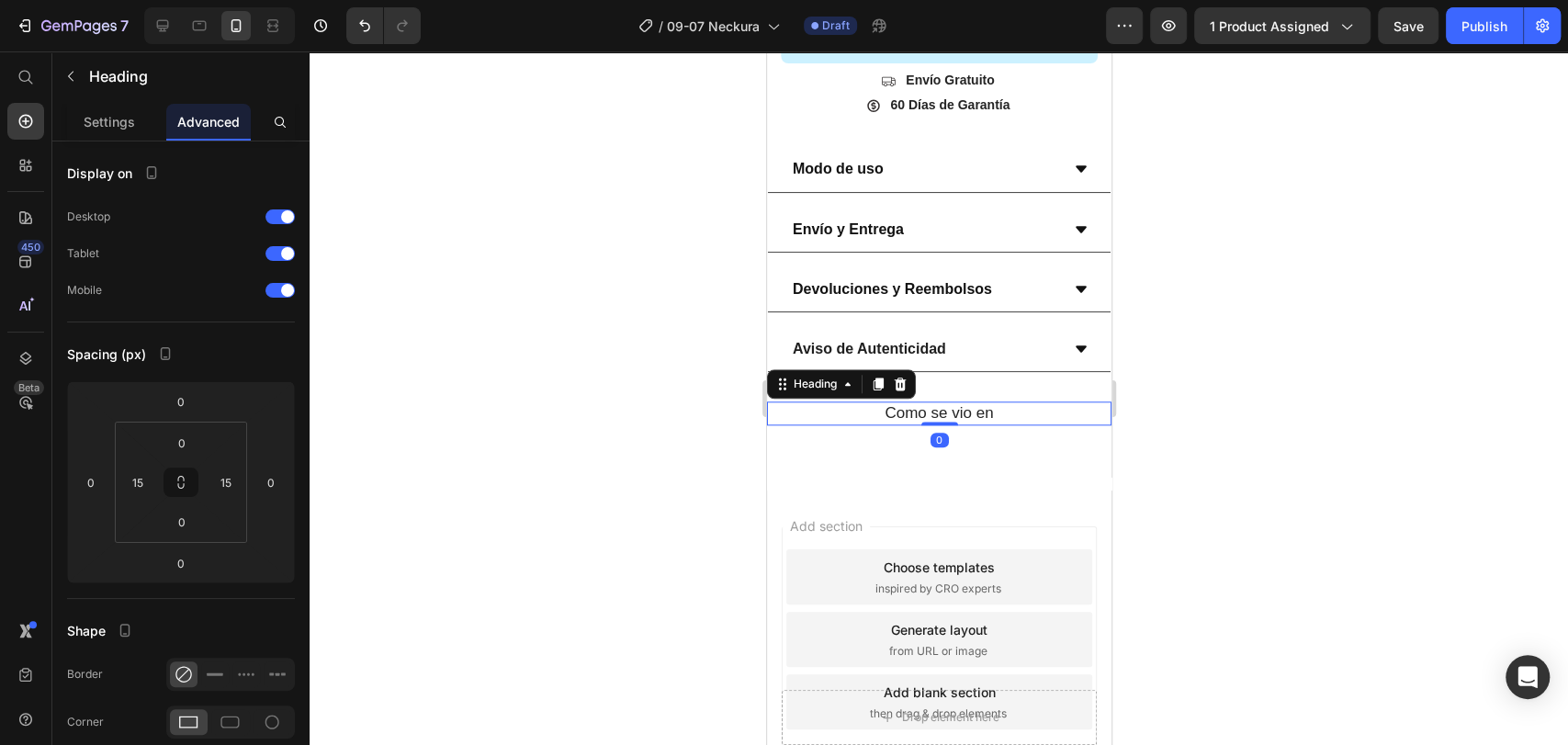 click on "Como se vio en" at bounding box center (938, 413) 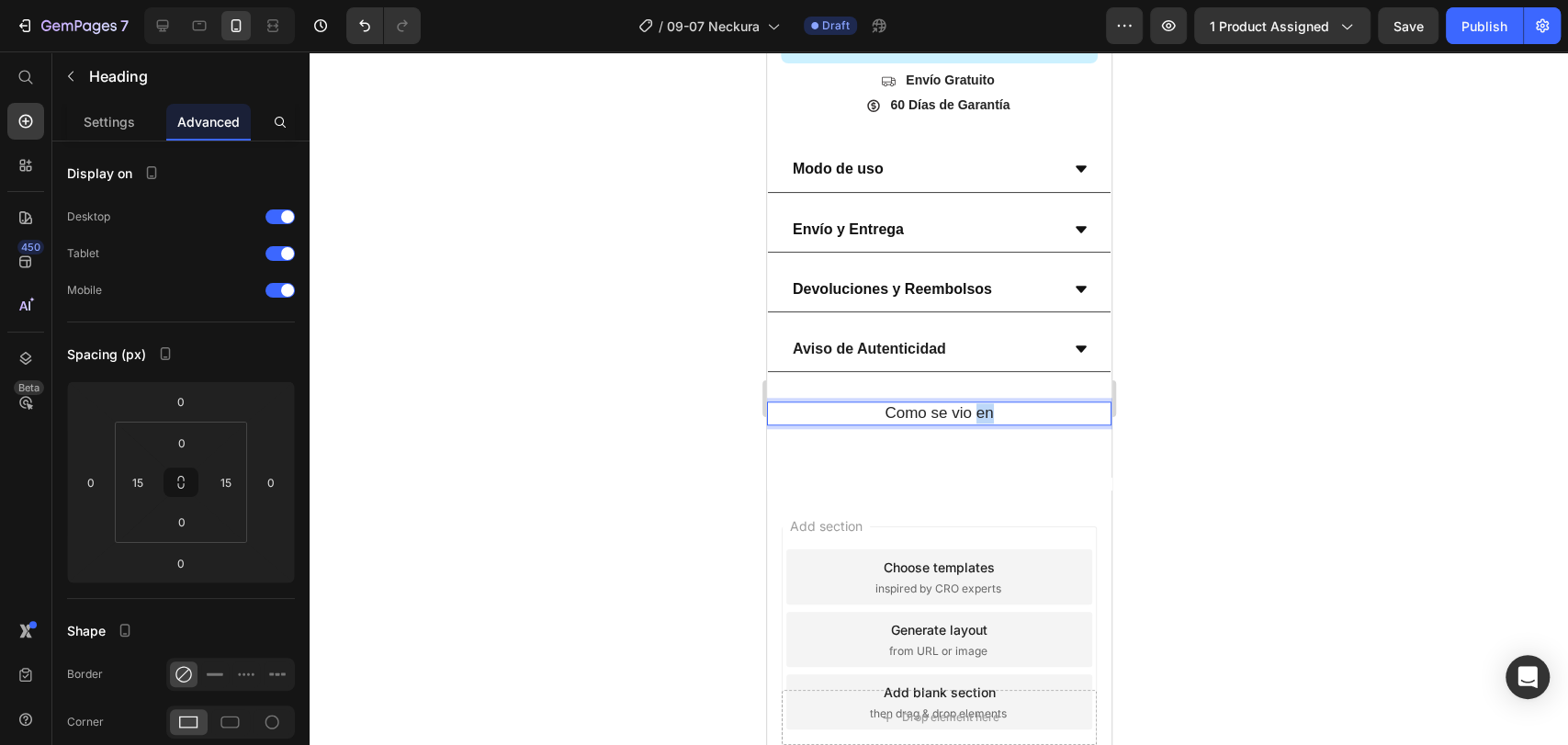 click on "Como se vio en" at bounding box center [938, 413] 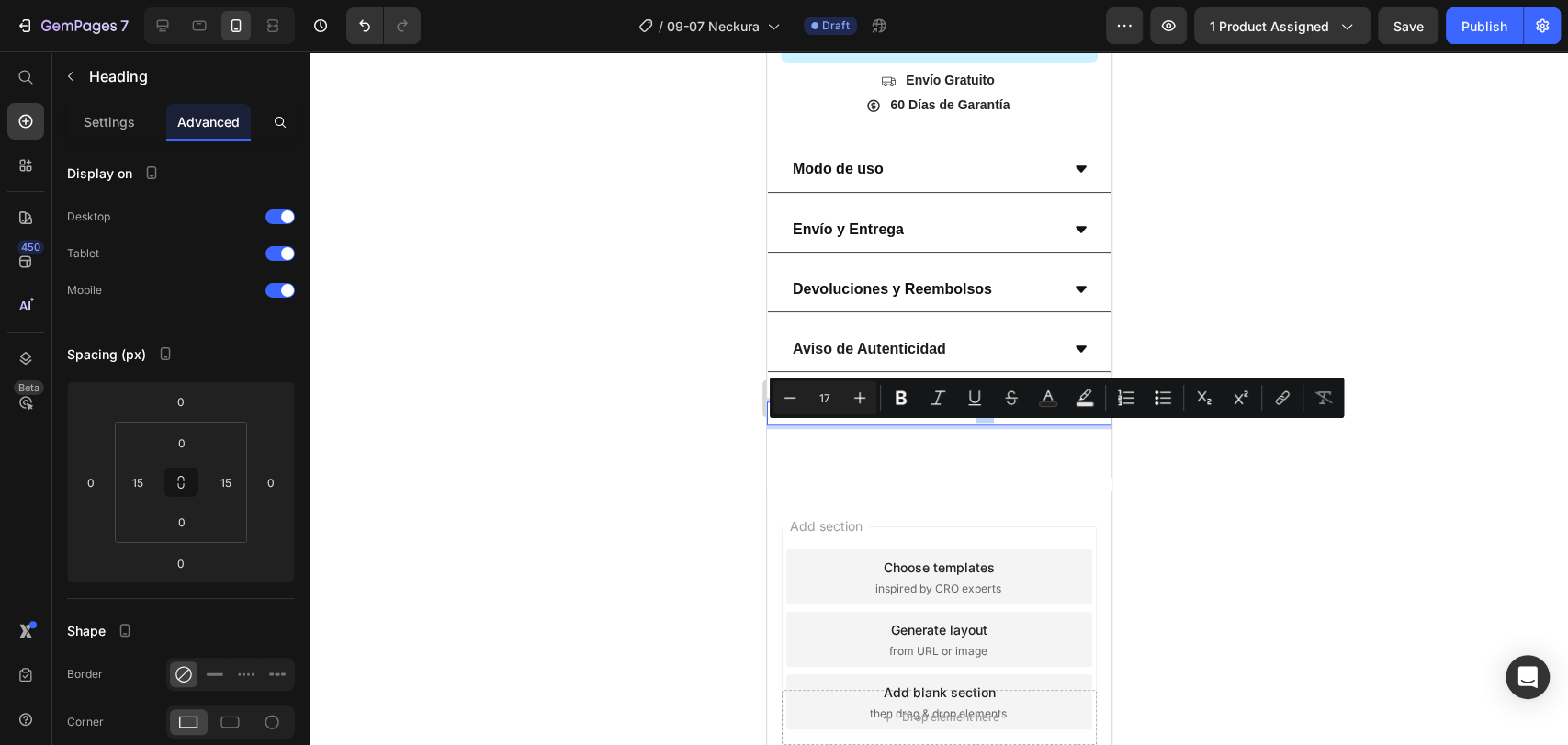 click on "Como se vio en" at bounding box center [938, 413] 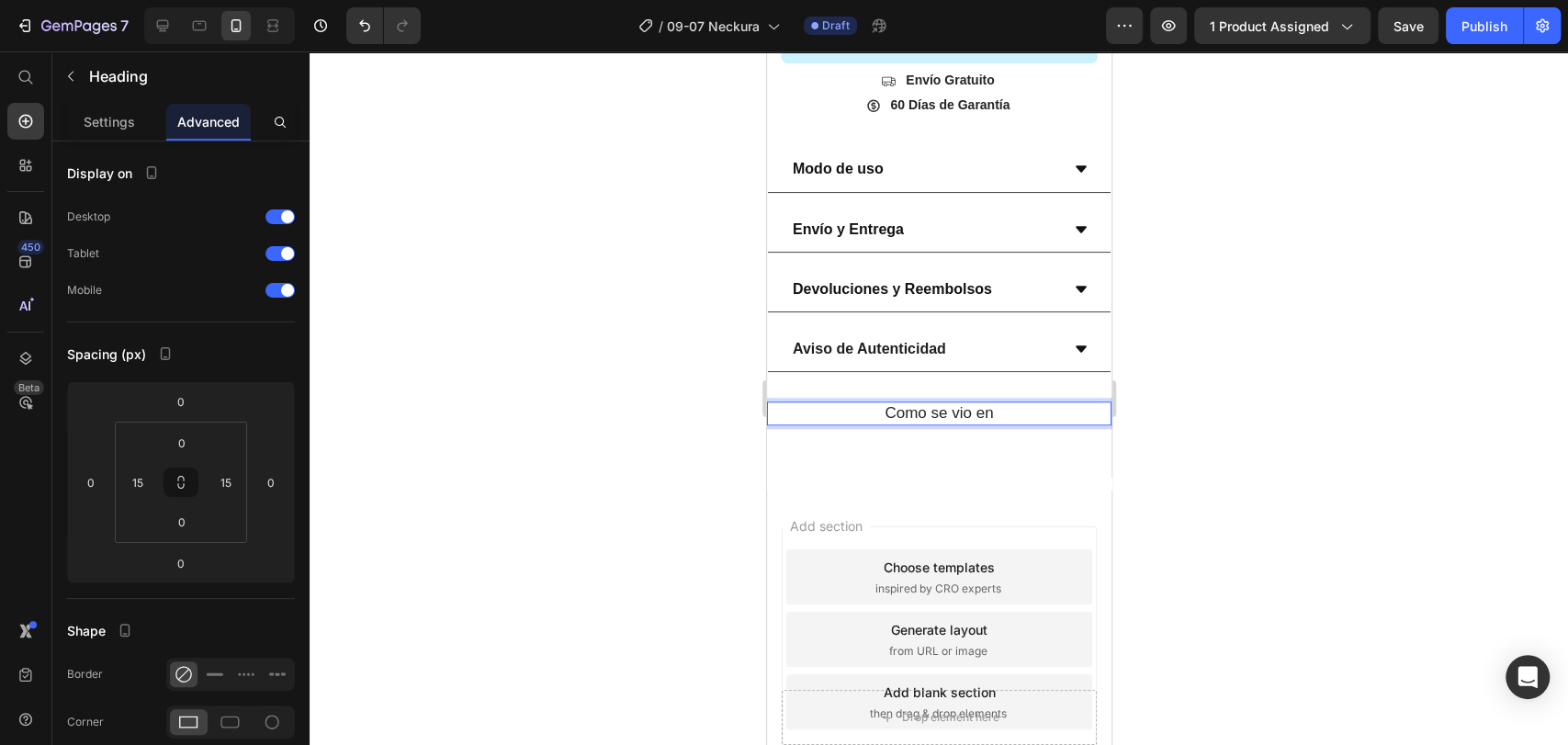 click 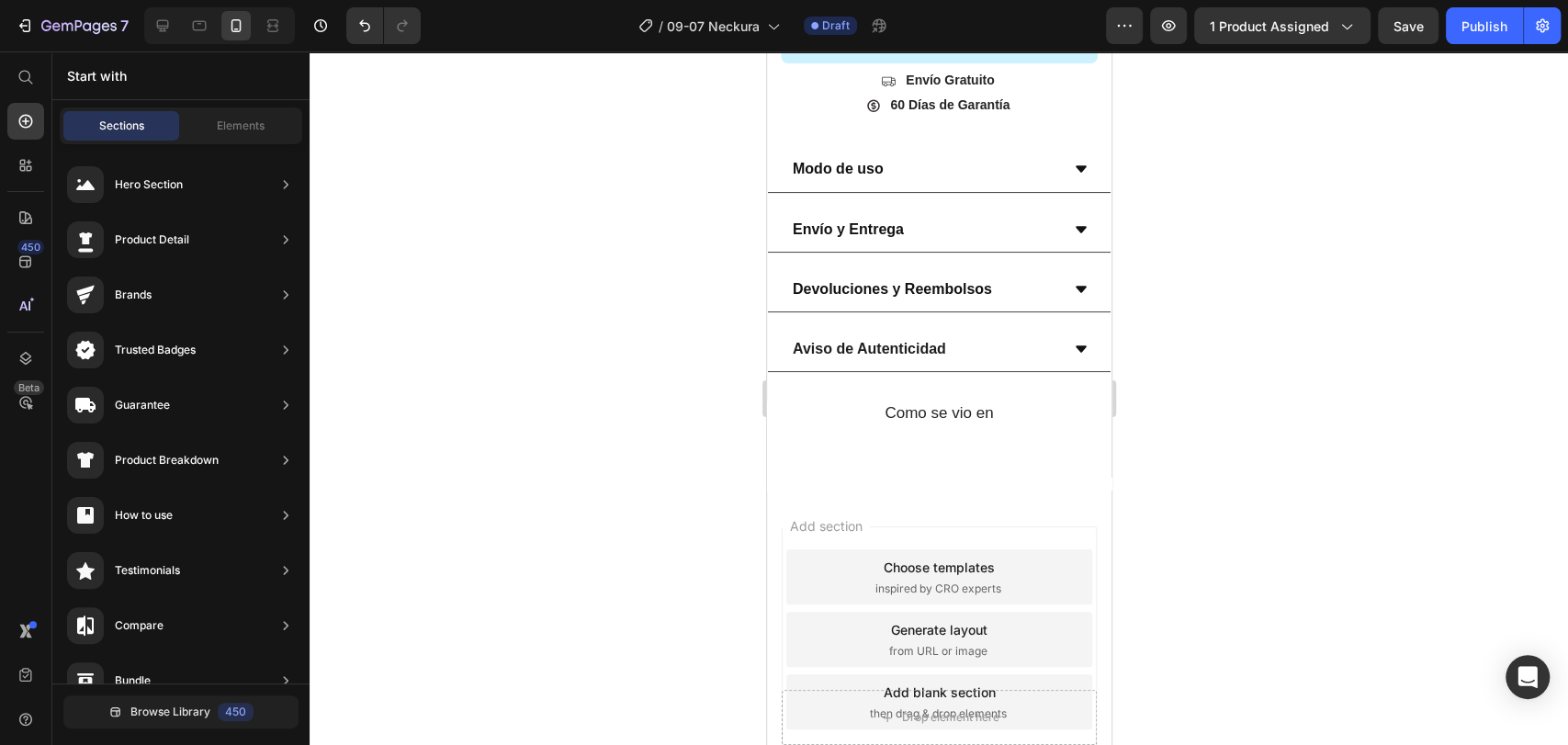 scroll, scrollTop: 0, scrollLeft: 0, axis: both 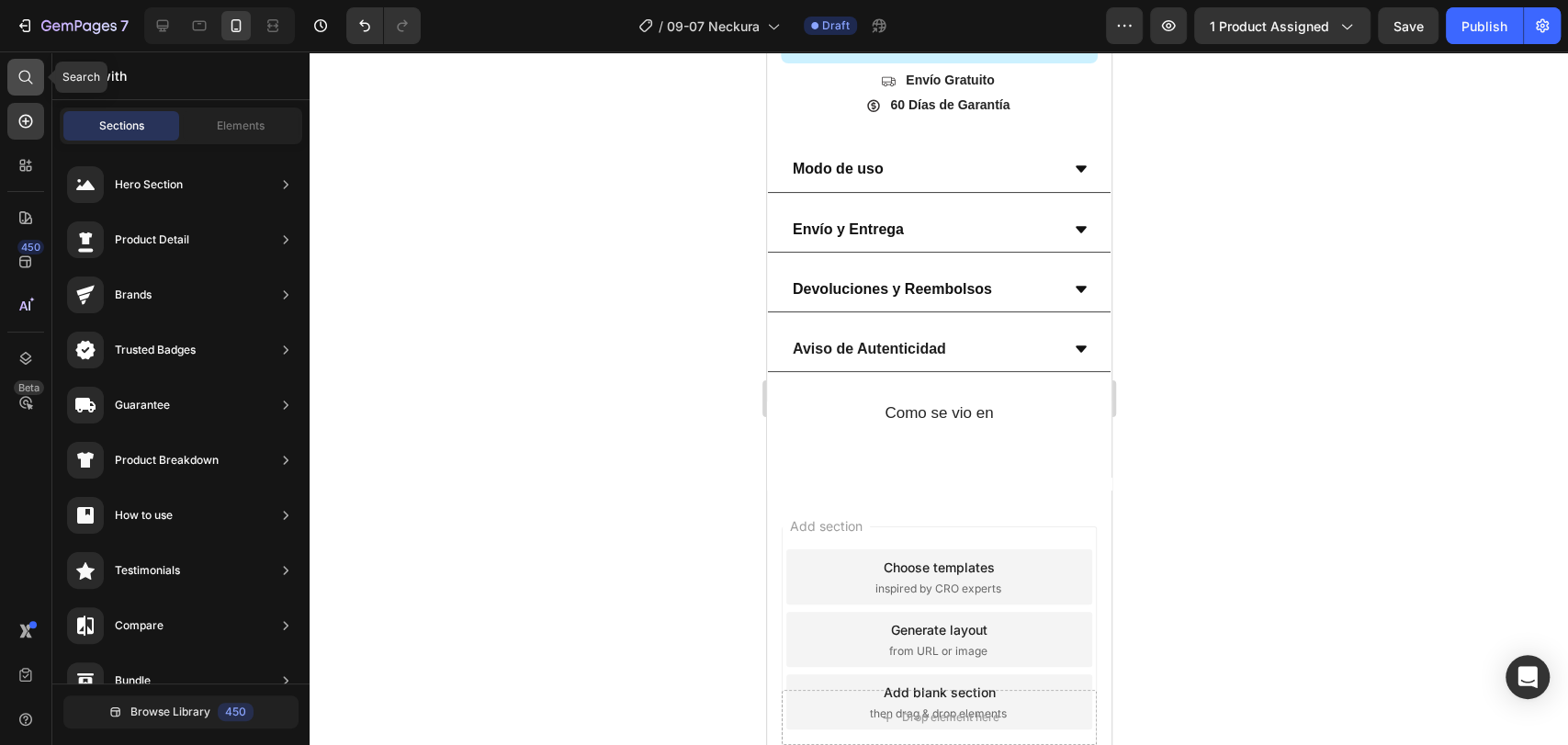 click 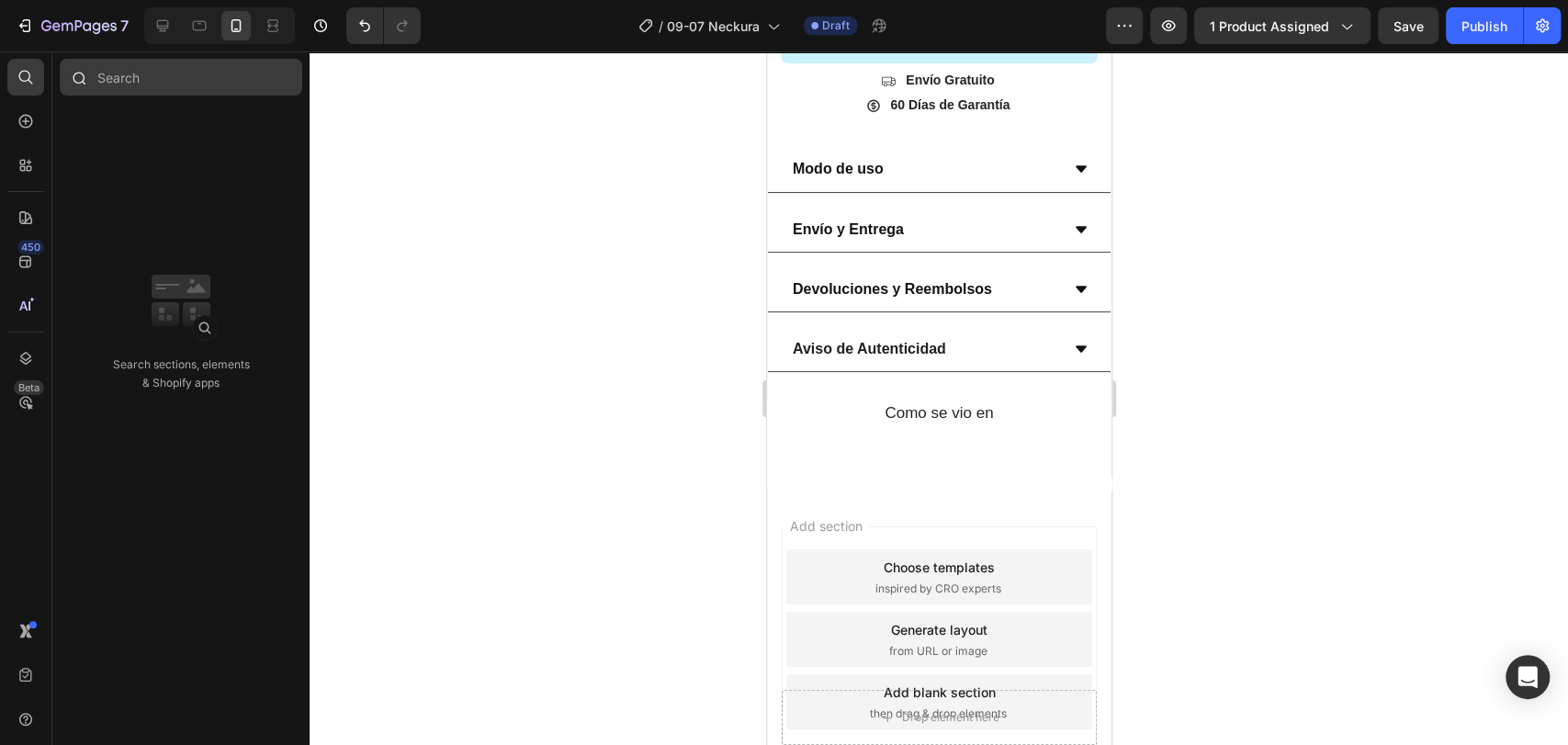 click at bounding box center [181, 77] 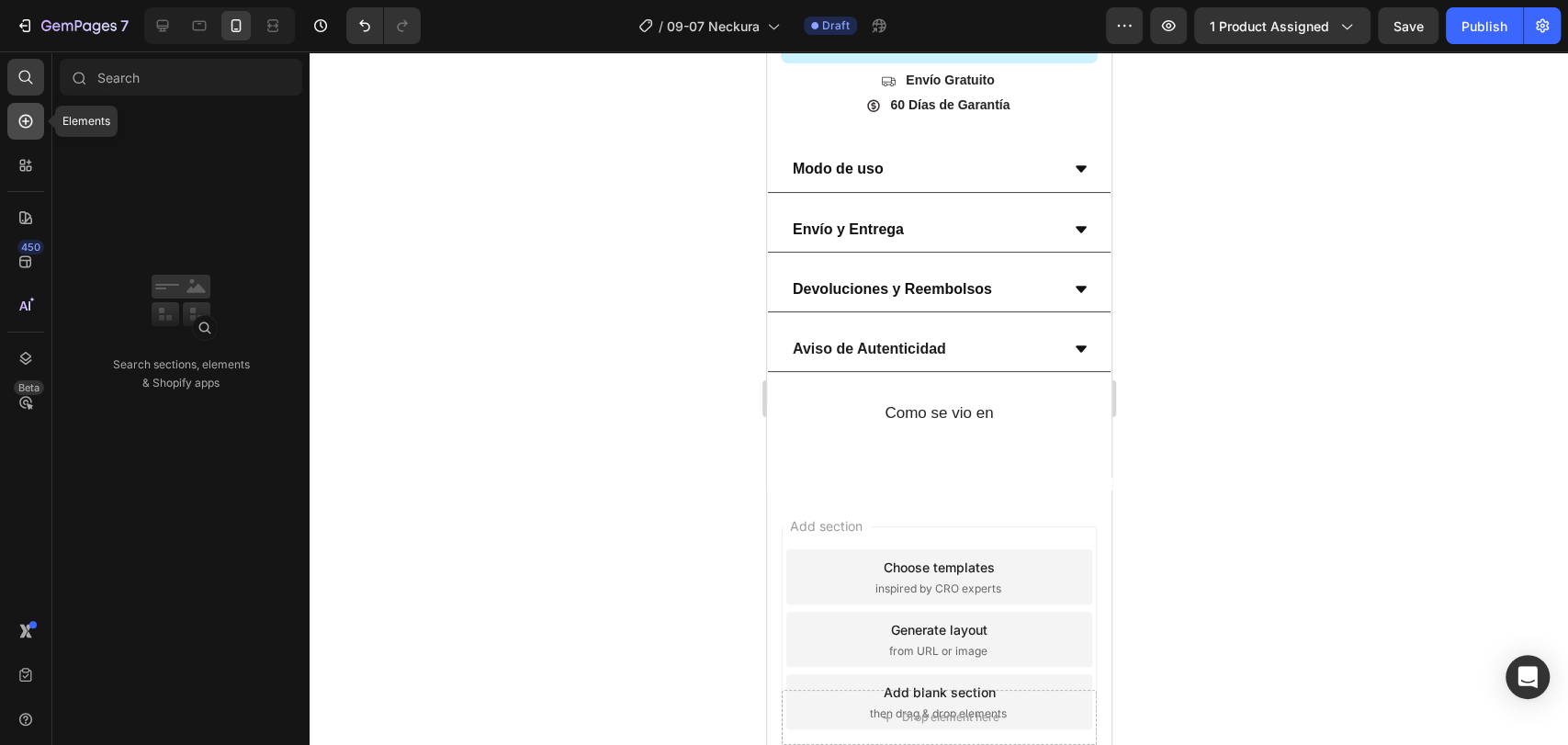 click 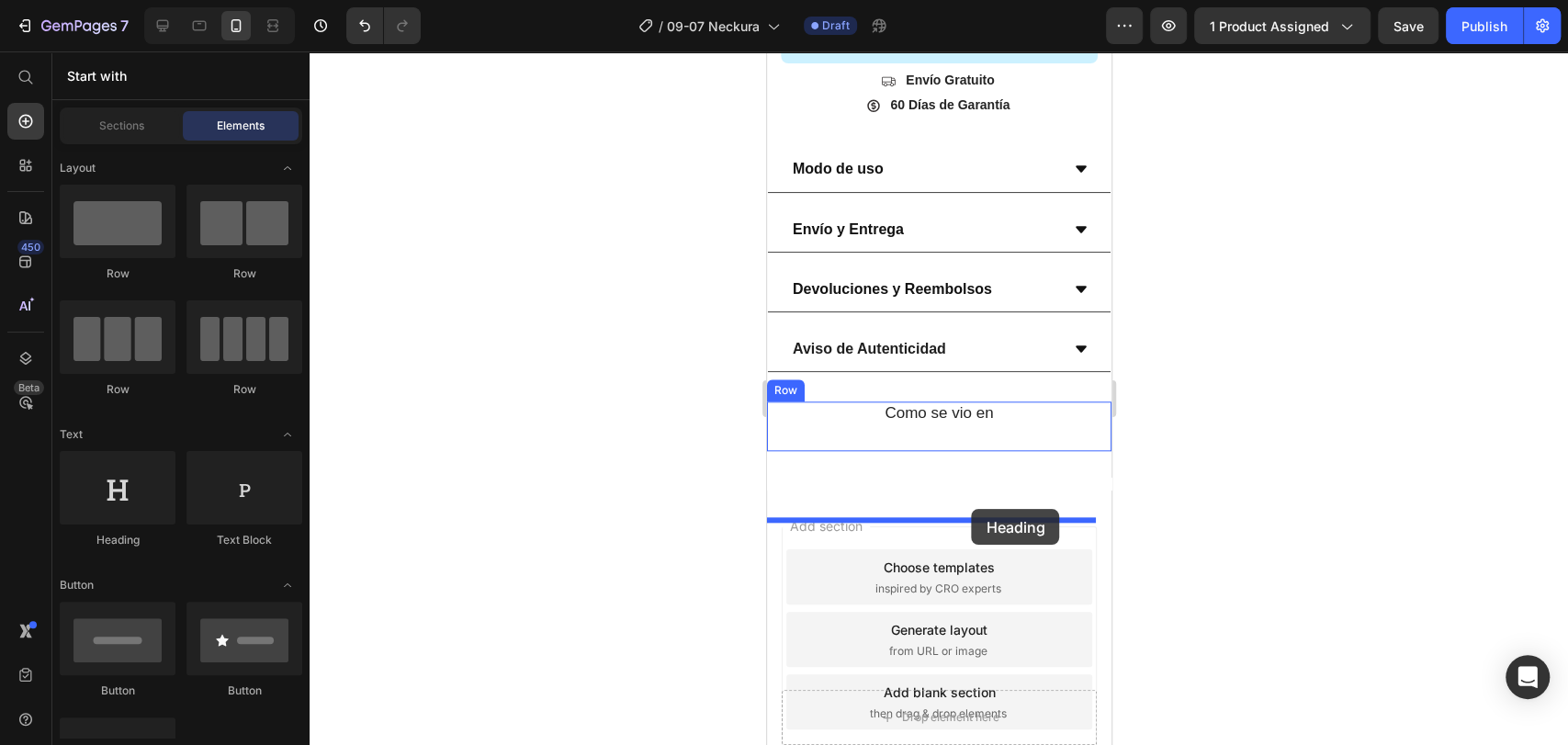 drag, startPoint x: 901, startPoint y: 534, endPoint x: 971, endPoint y: 509, distance: 74.33034 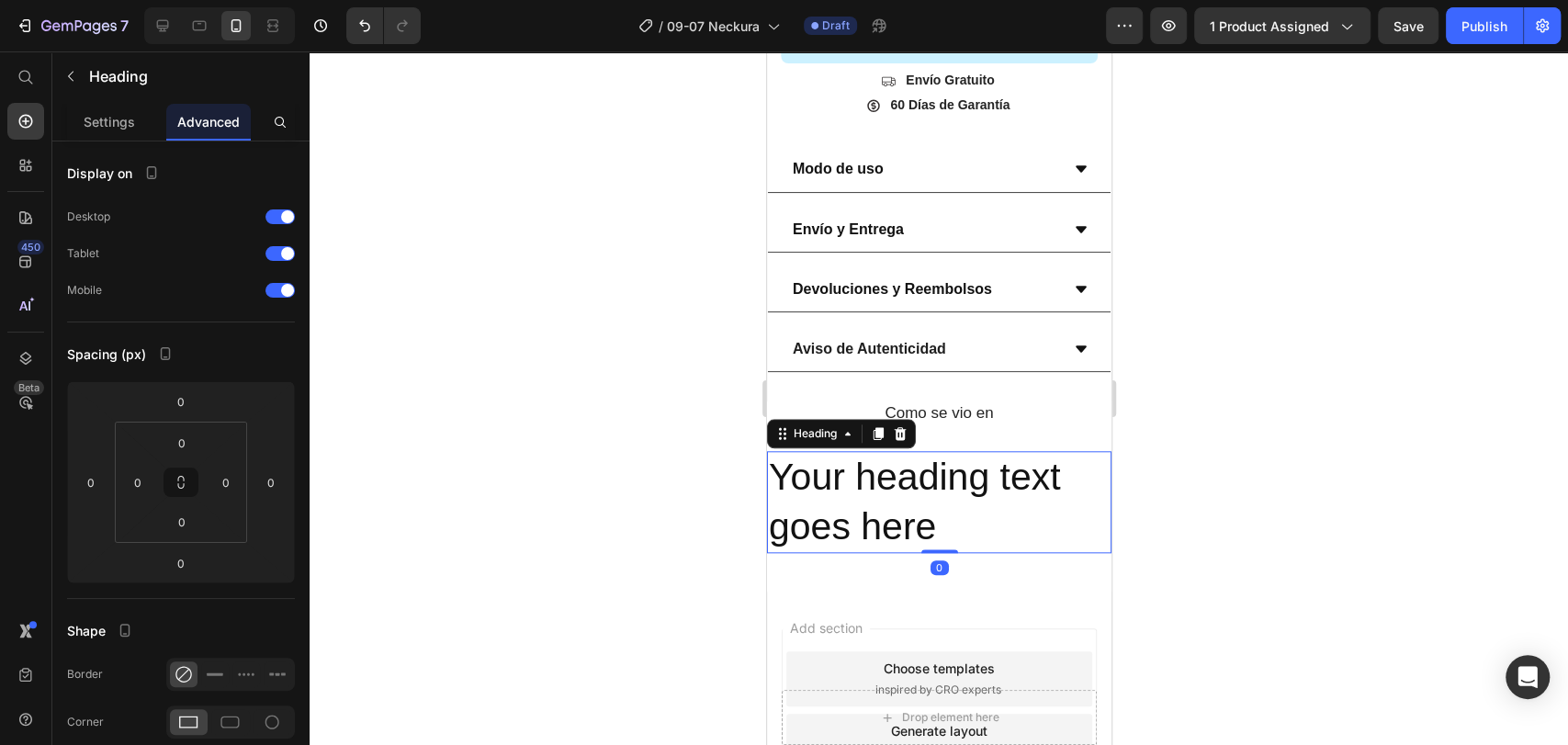 click on "Your heading text goes here" at bounding box center (938, 502) 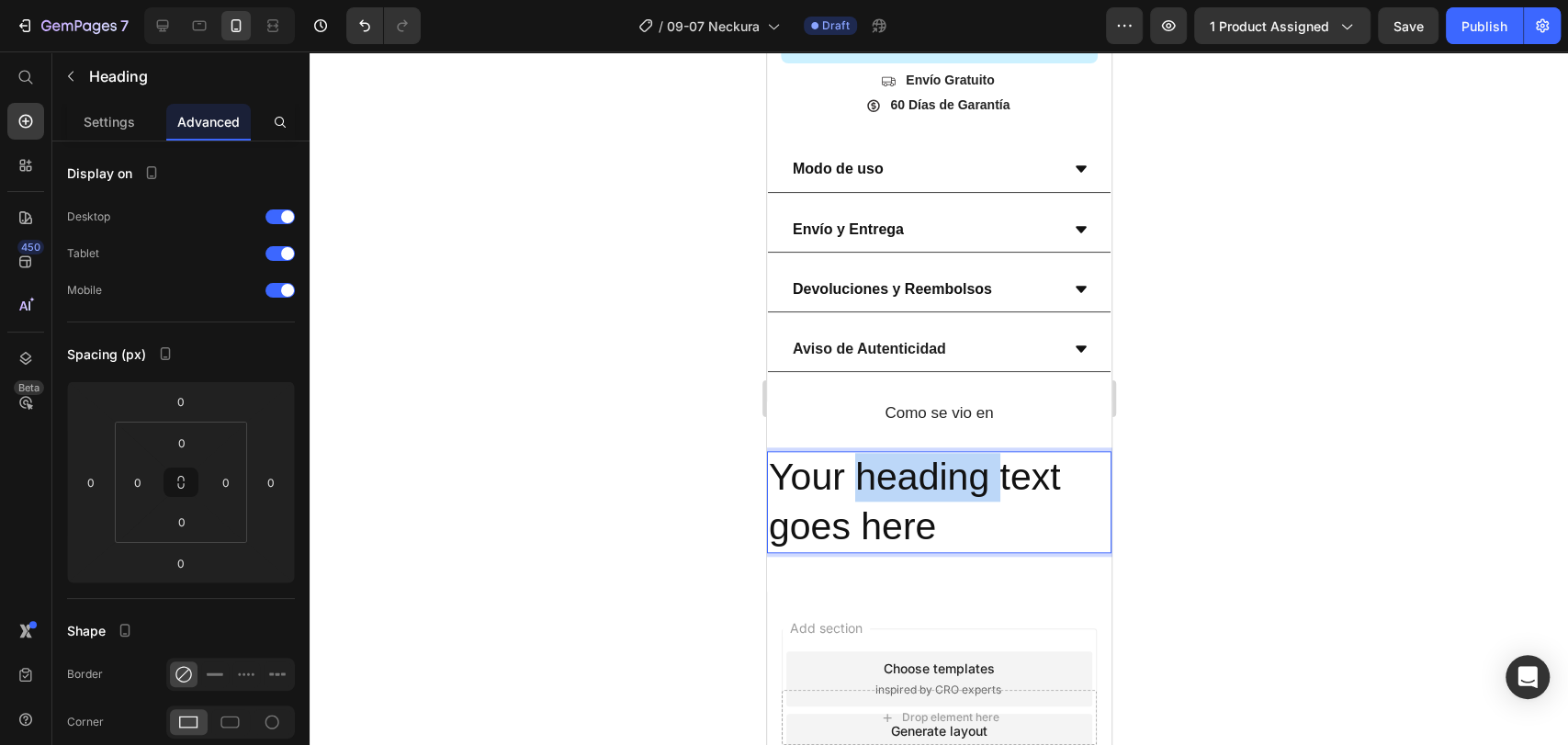 click on "Your heading text goes here" at bounding box center [938, 502] 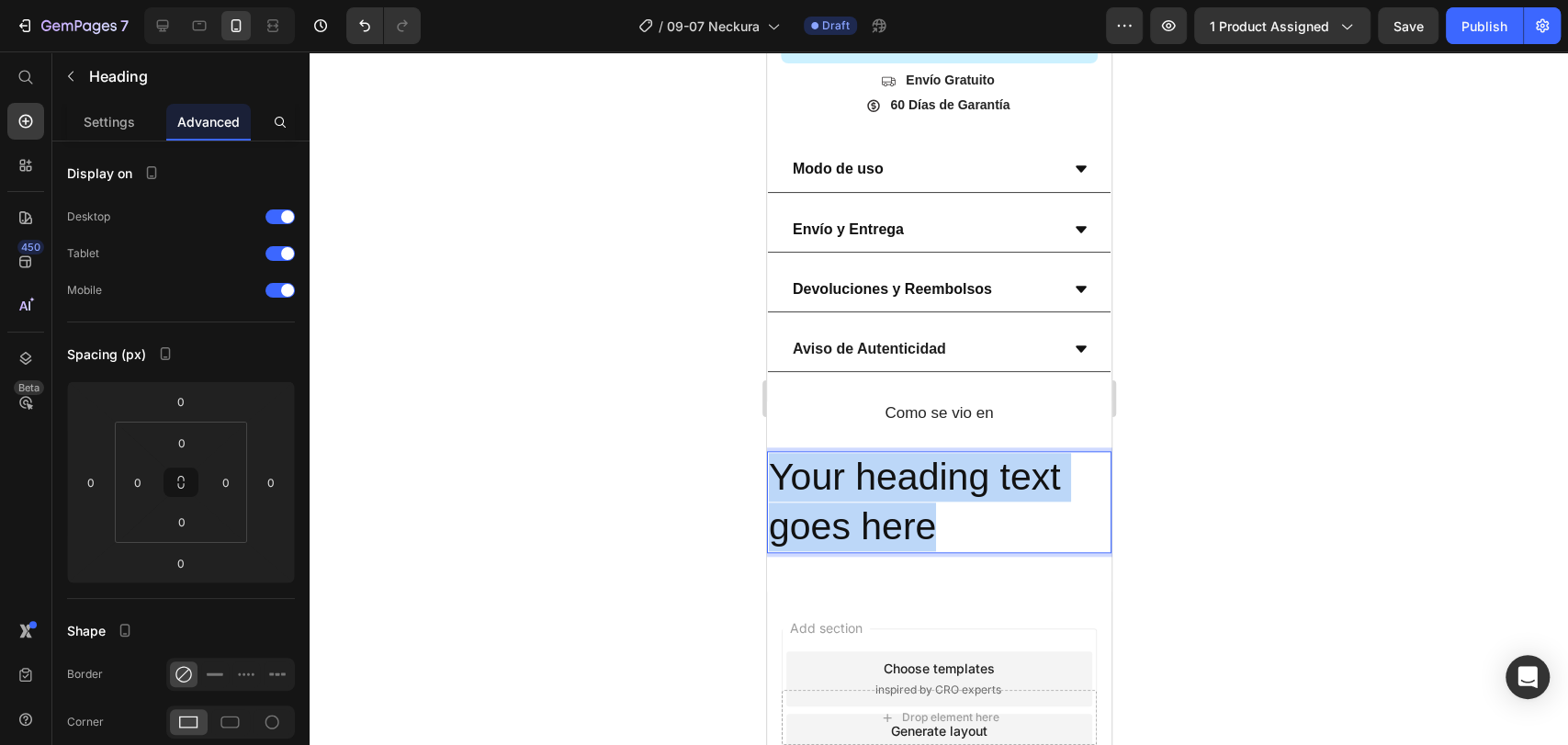 click on "Your heading text goes here" at bounding box center (938, 502) 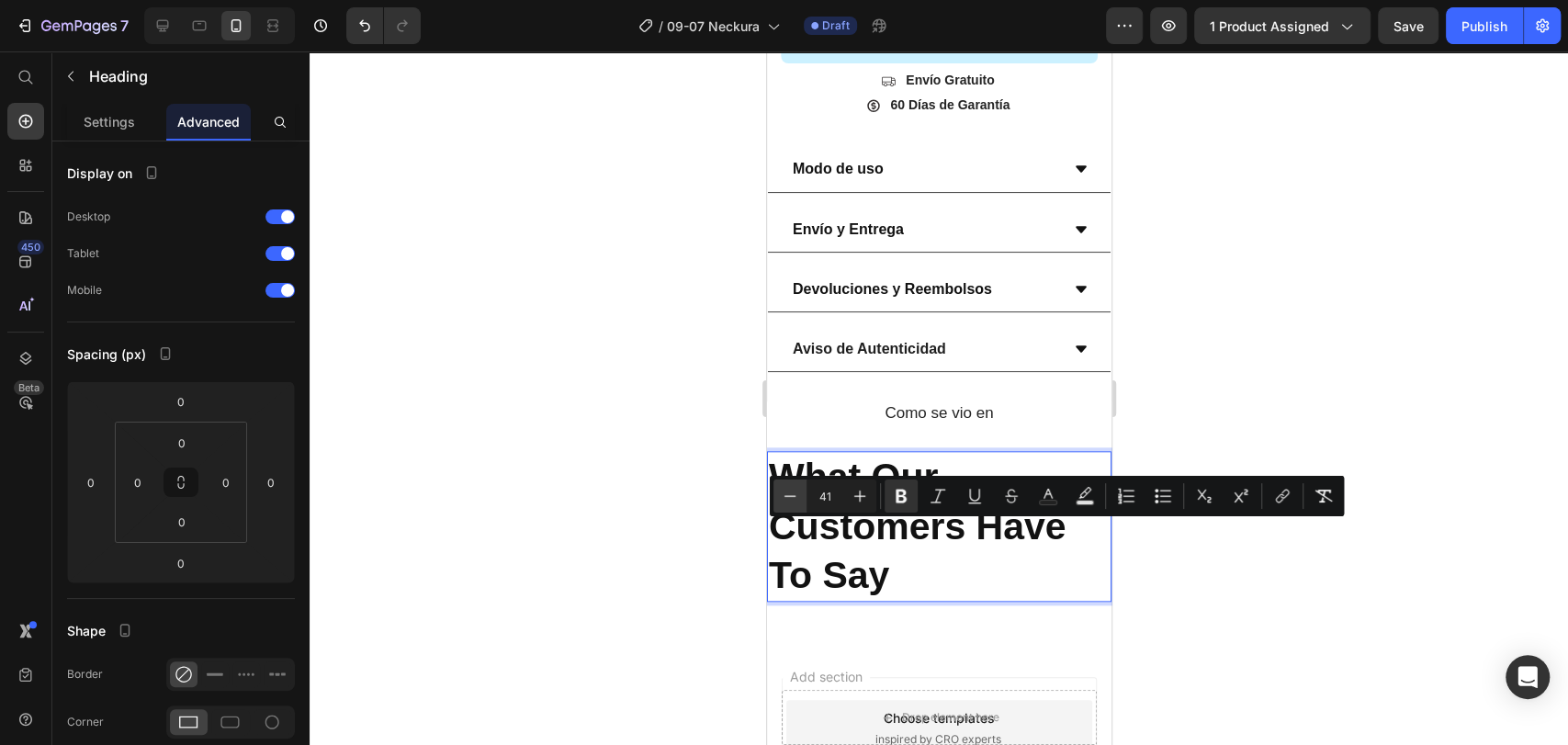 click 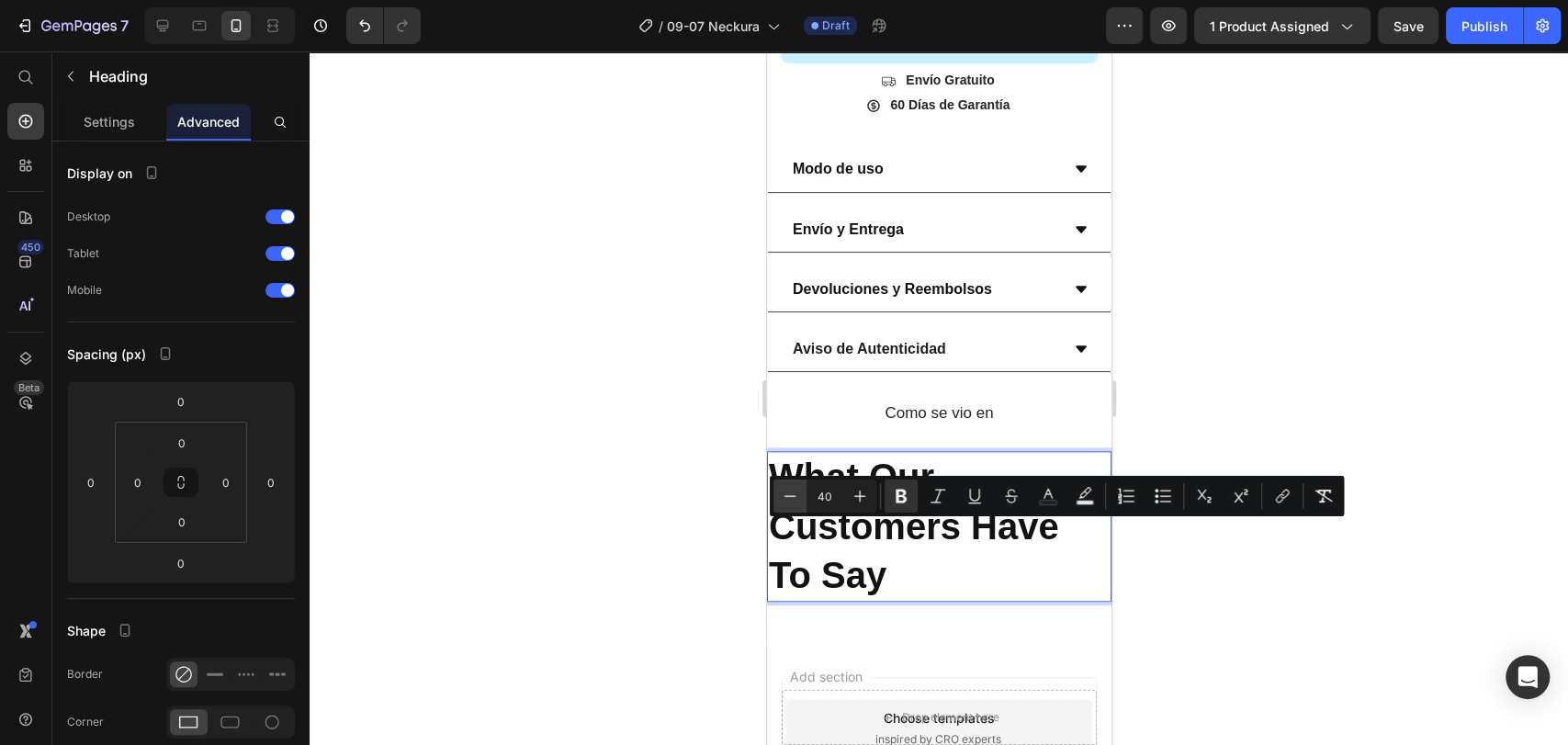 click 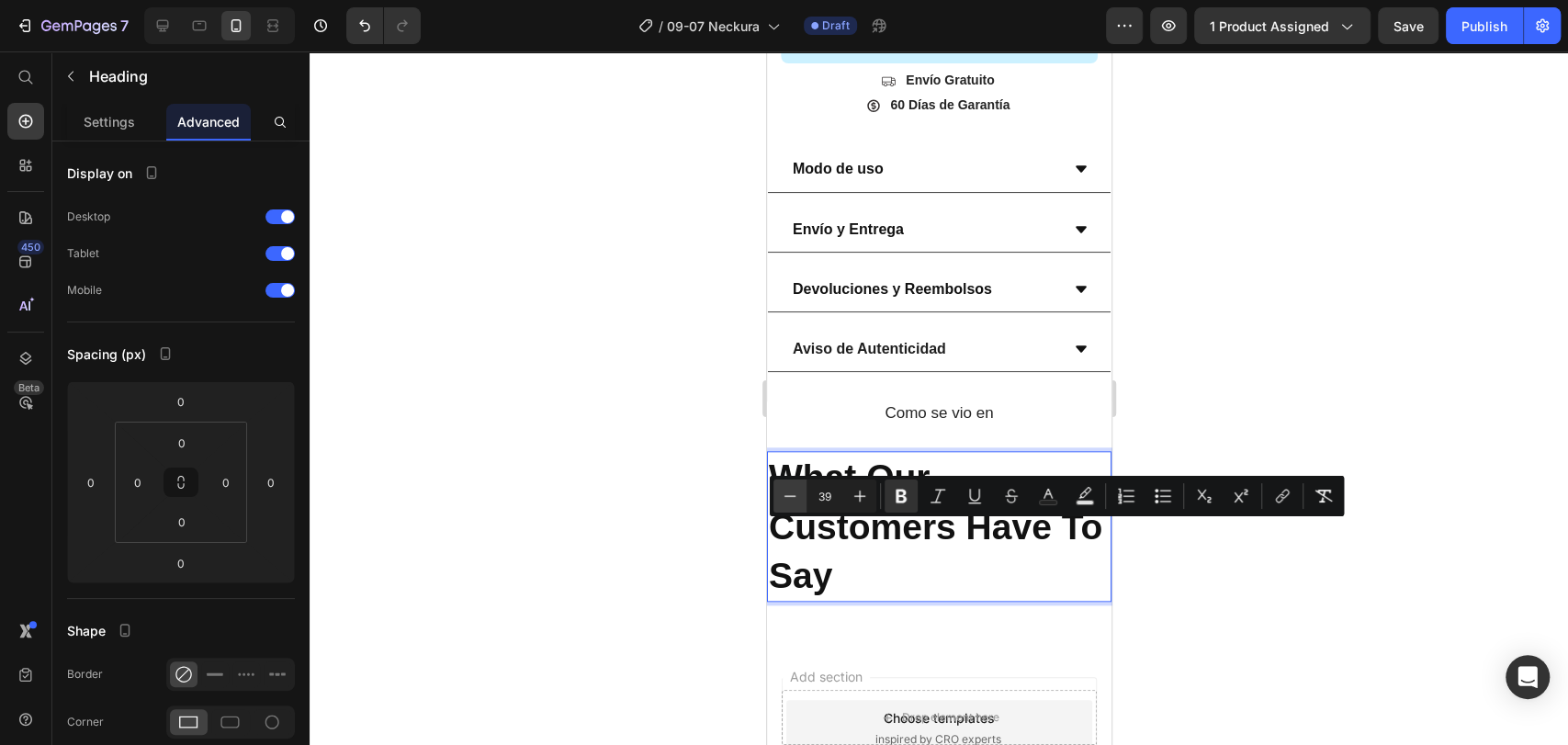 click 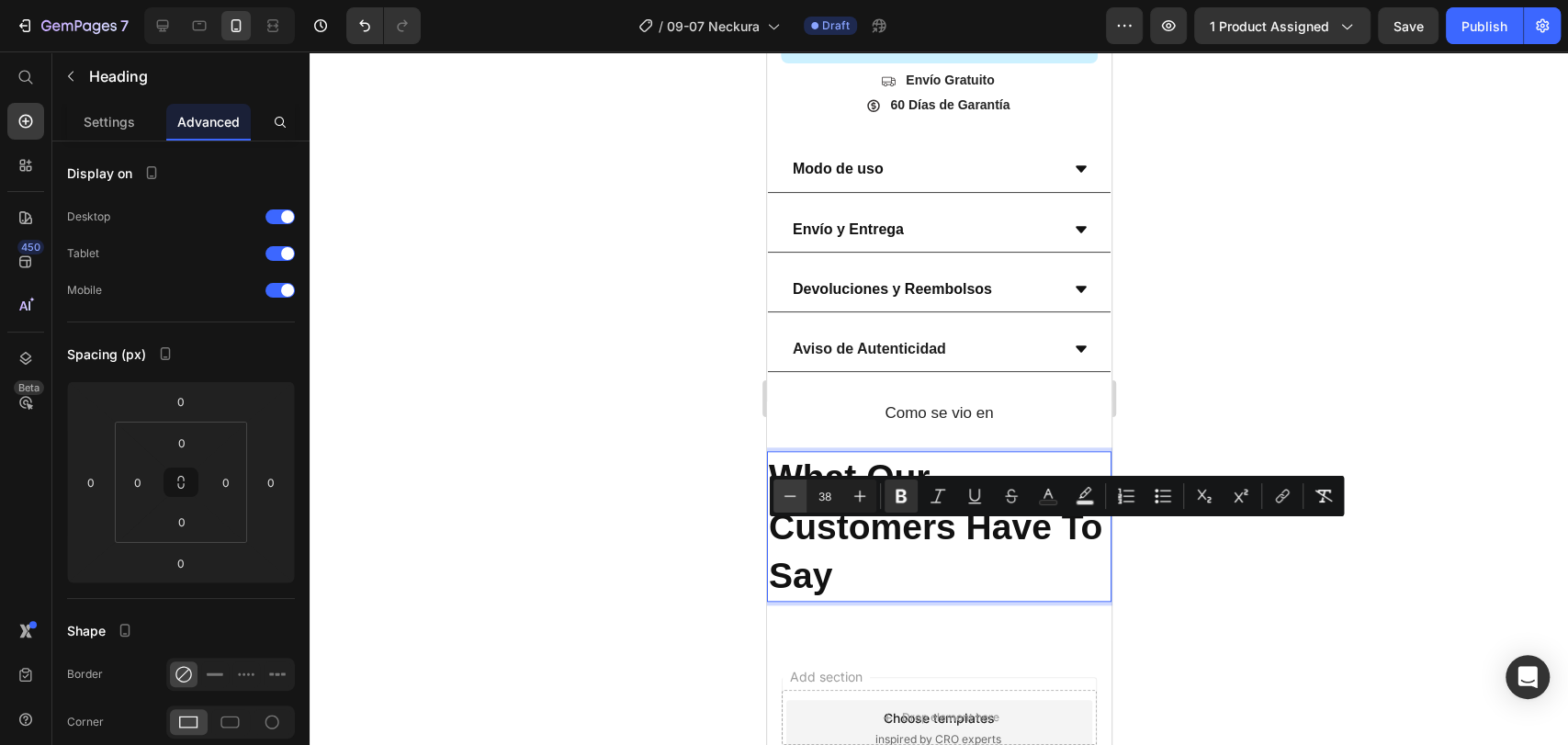 click 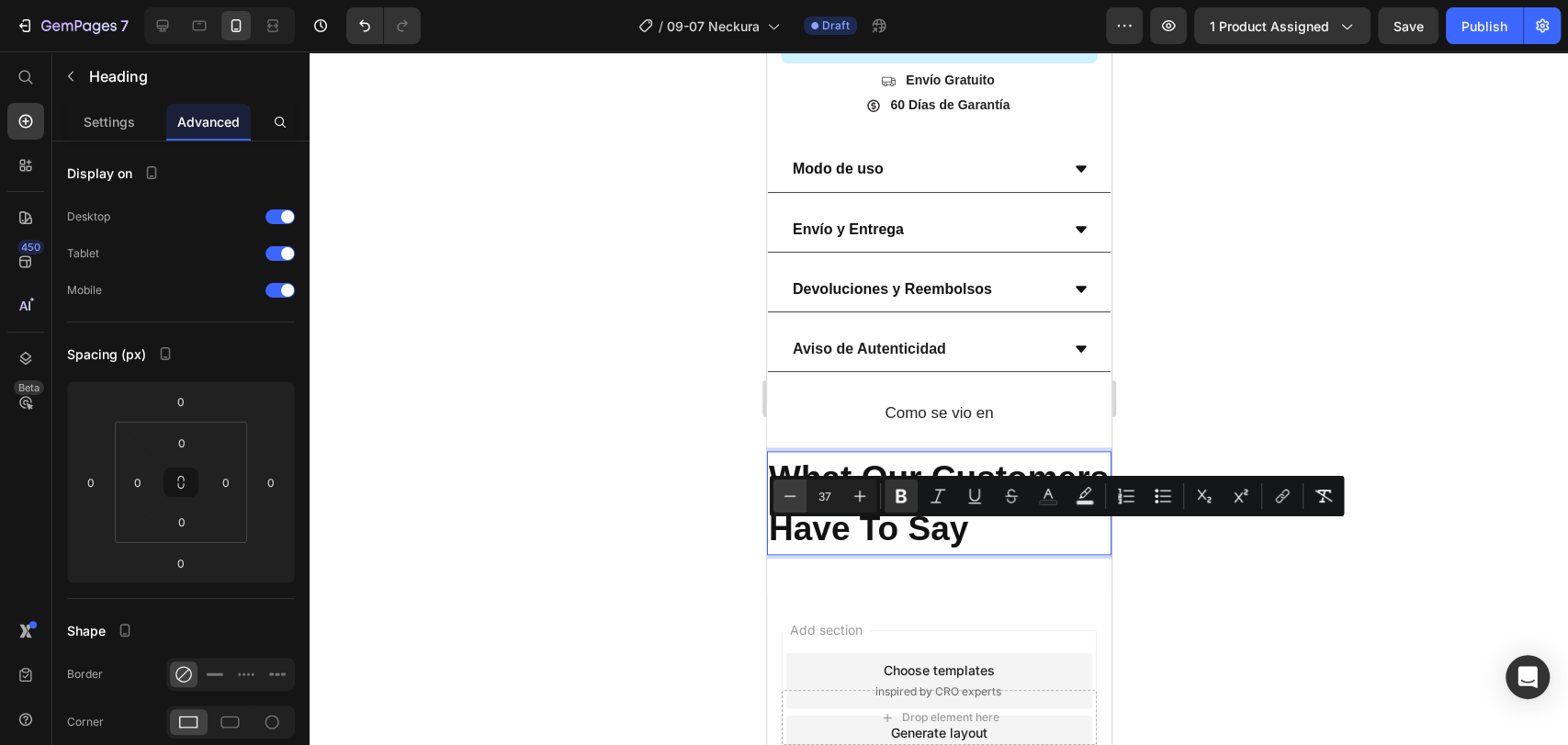 click 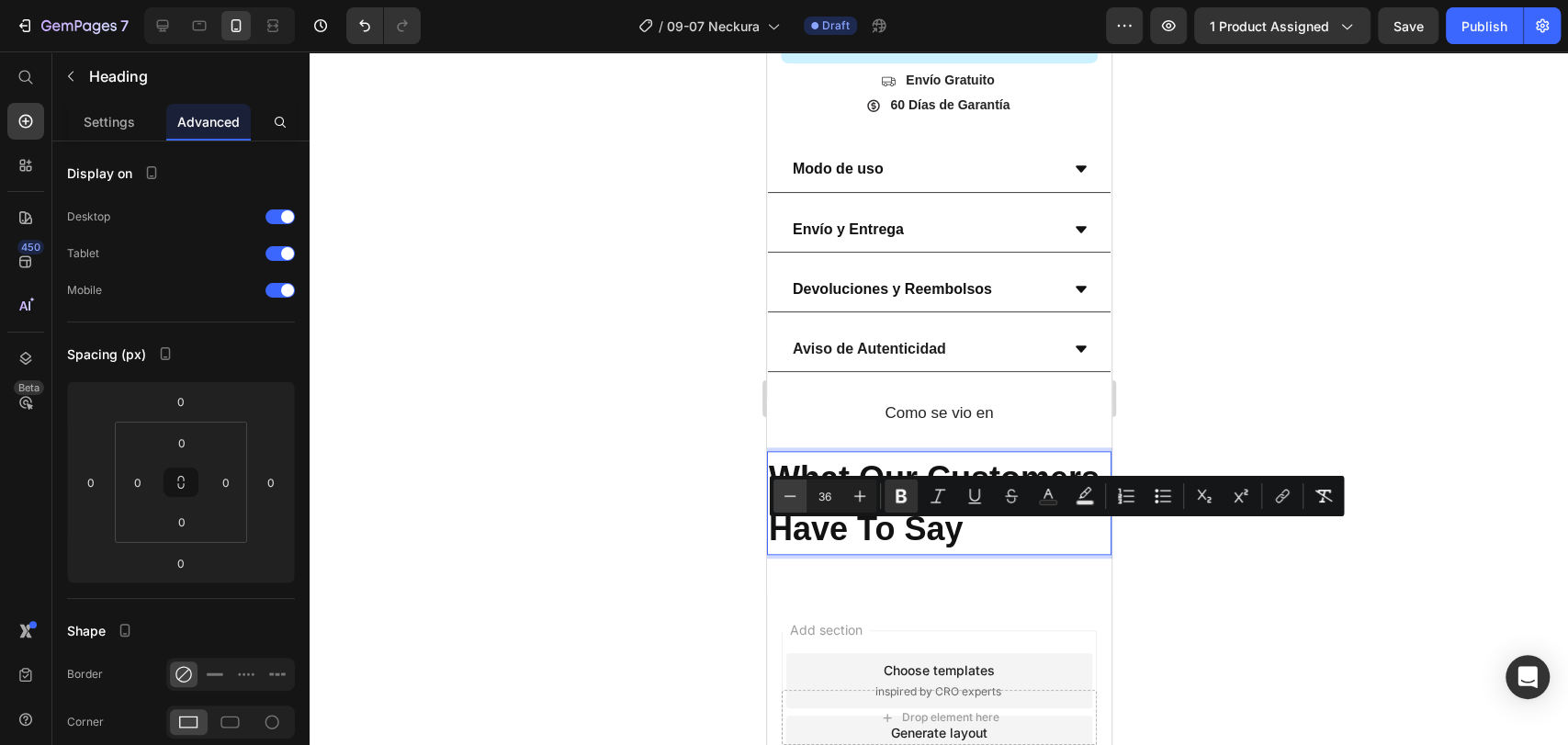 click 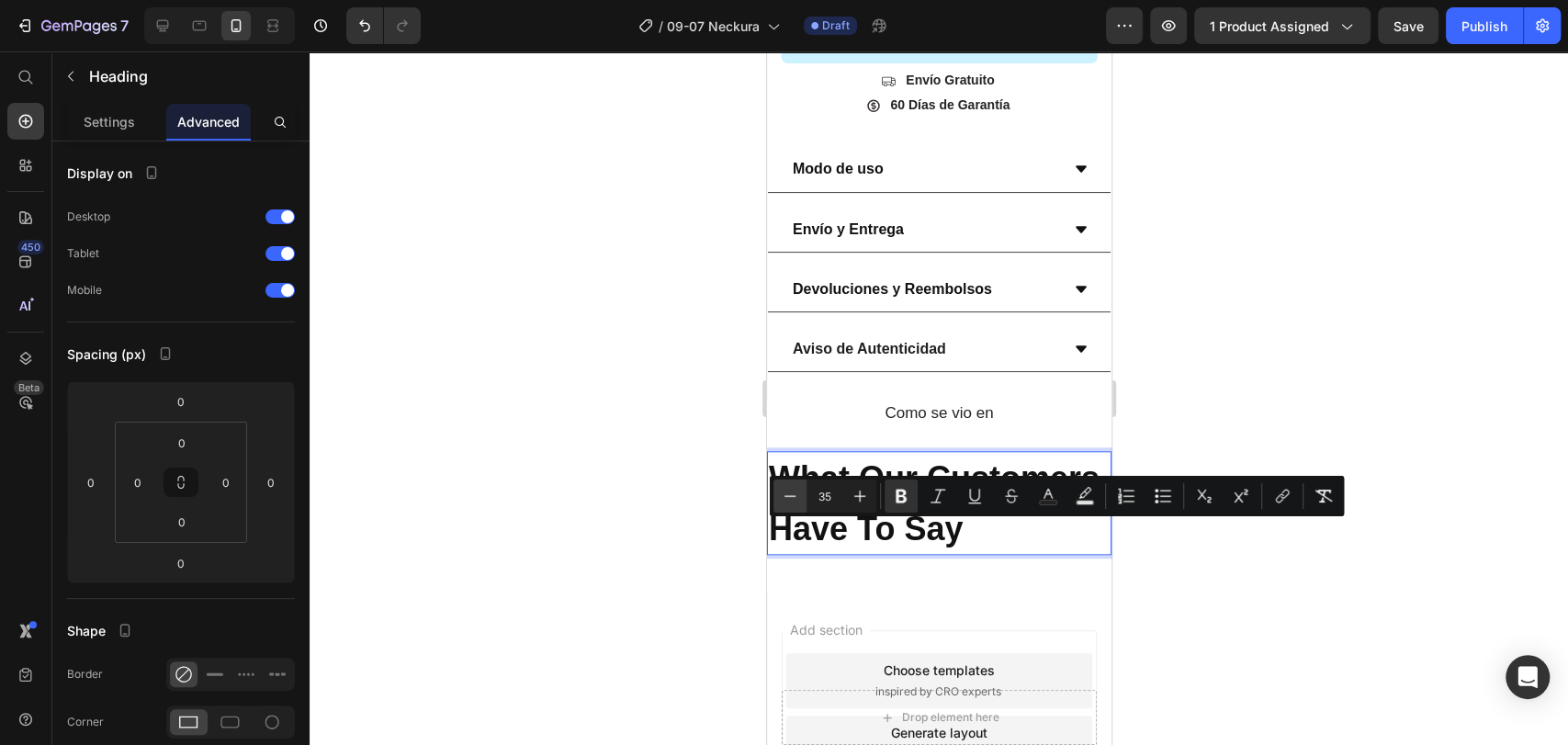 click 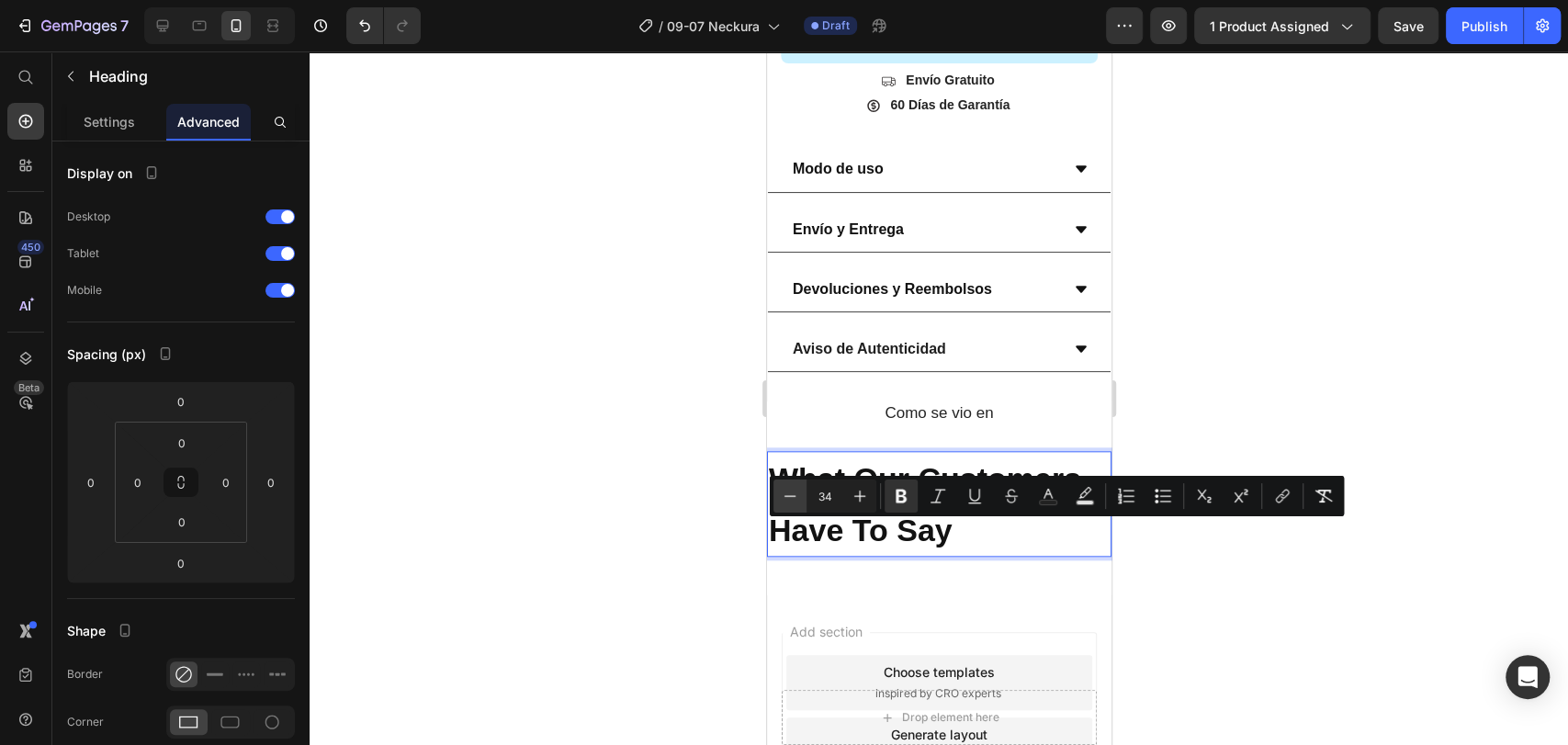 click 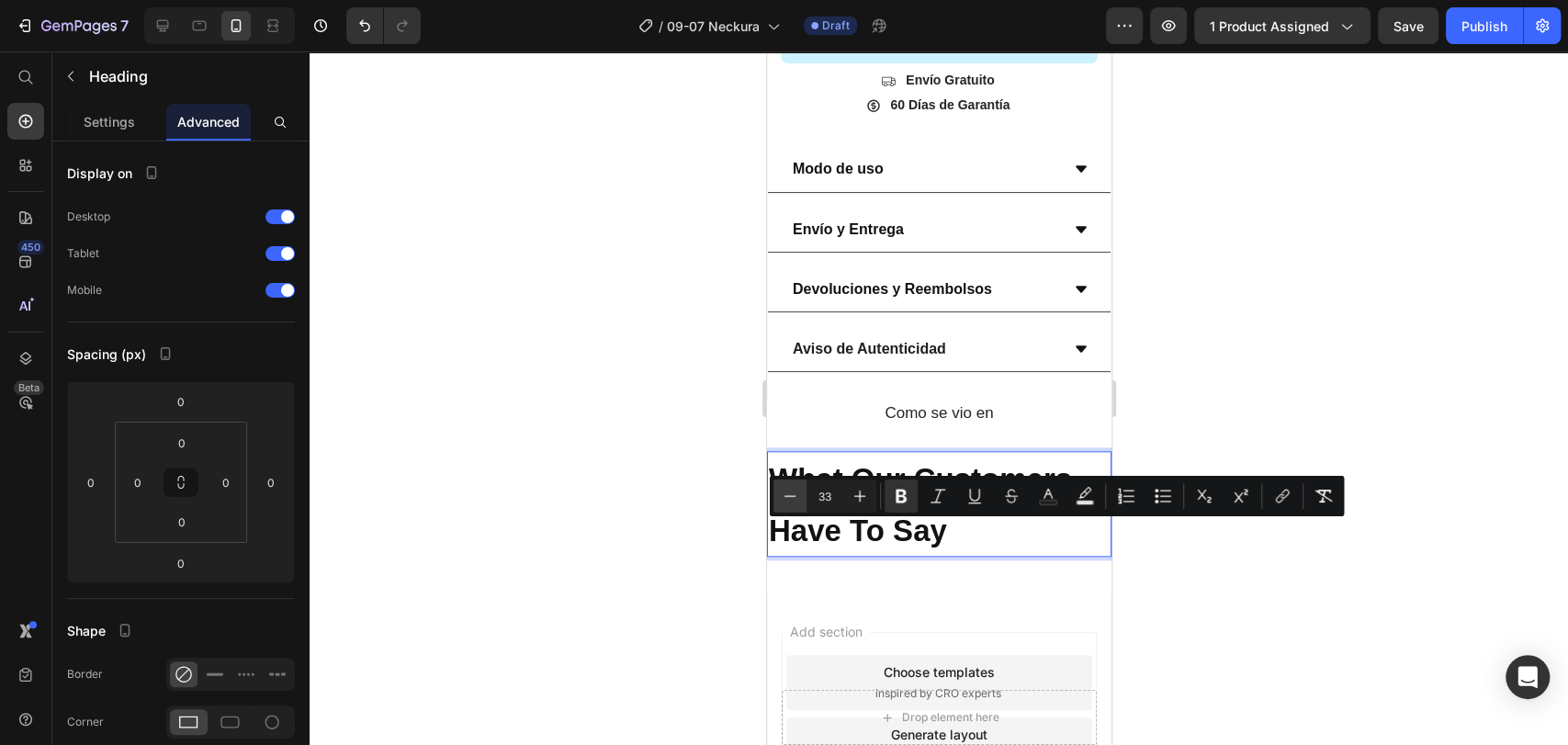 click 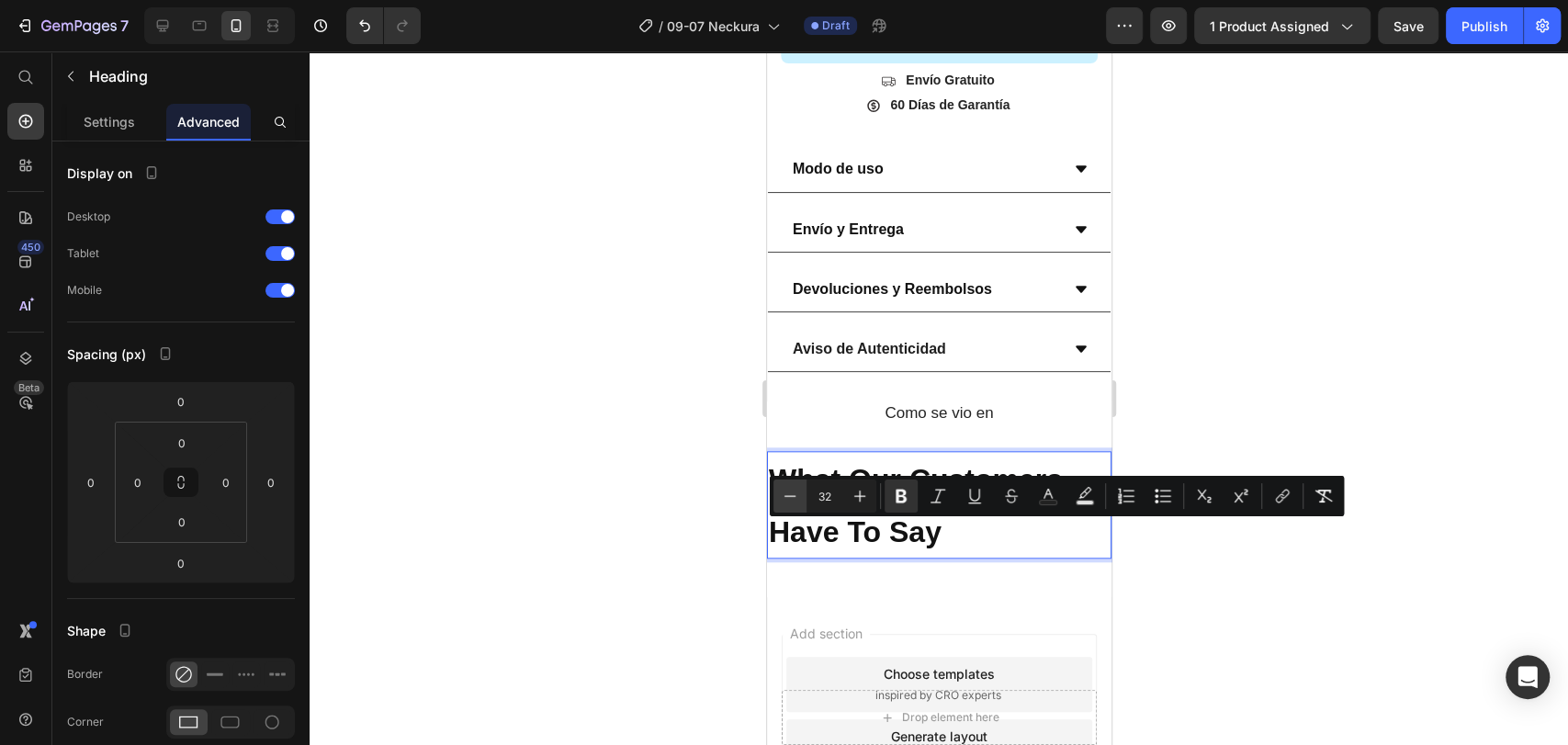 click 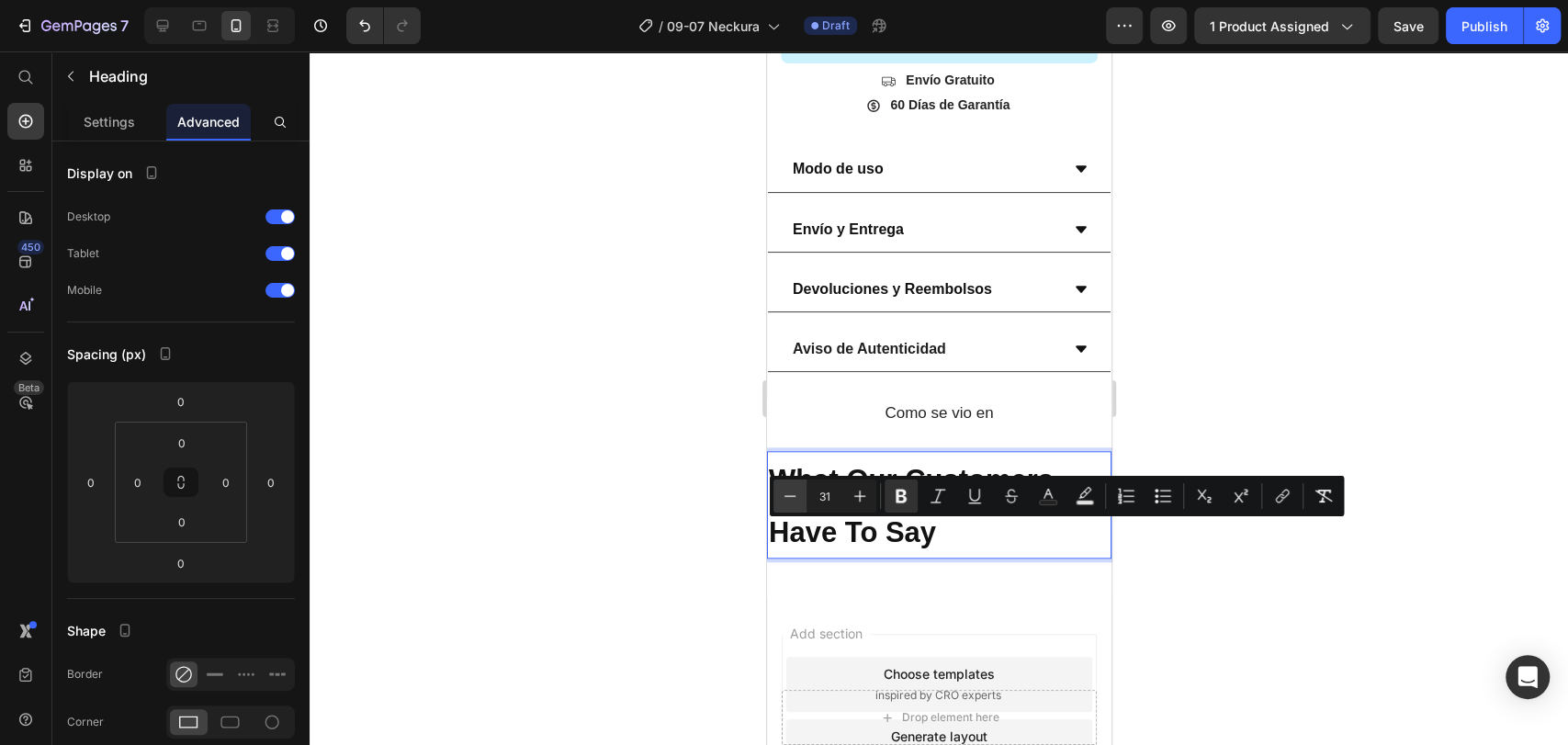 click 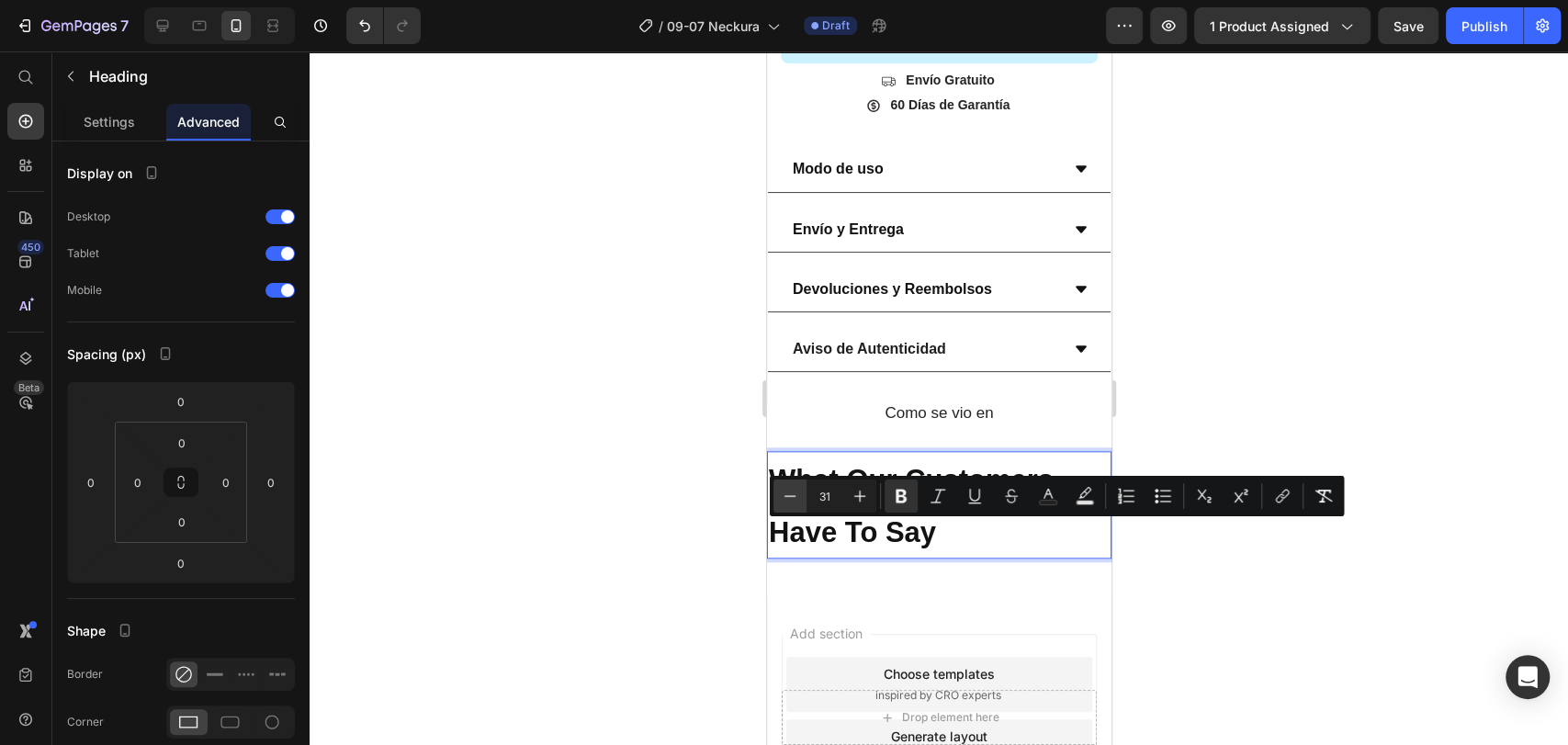 type on "30" 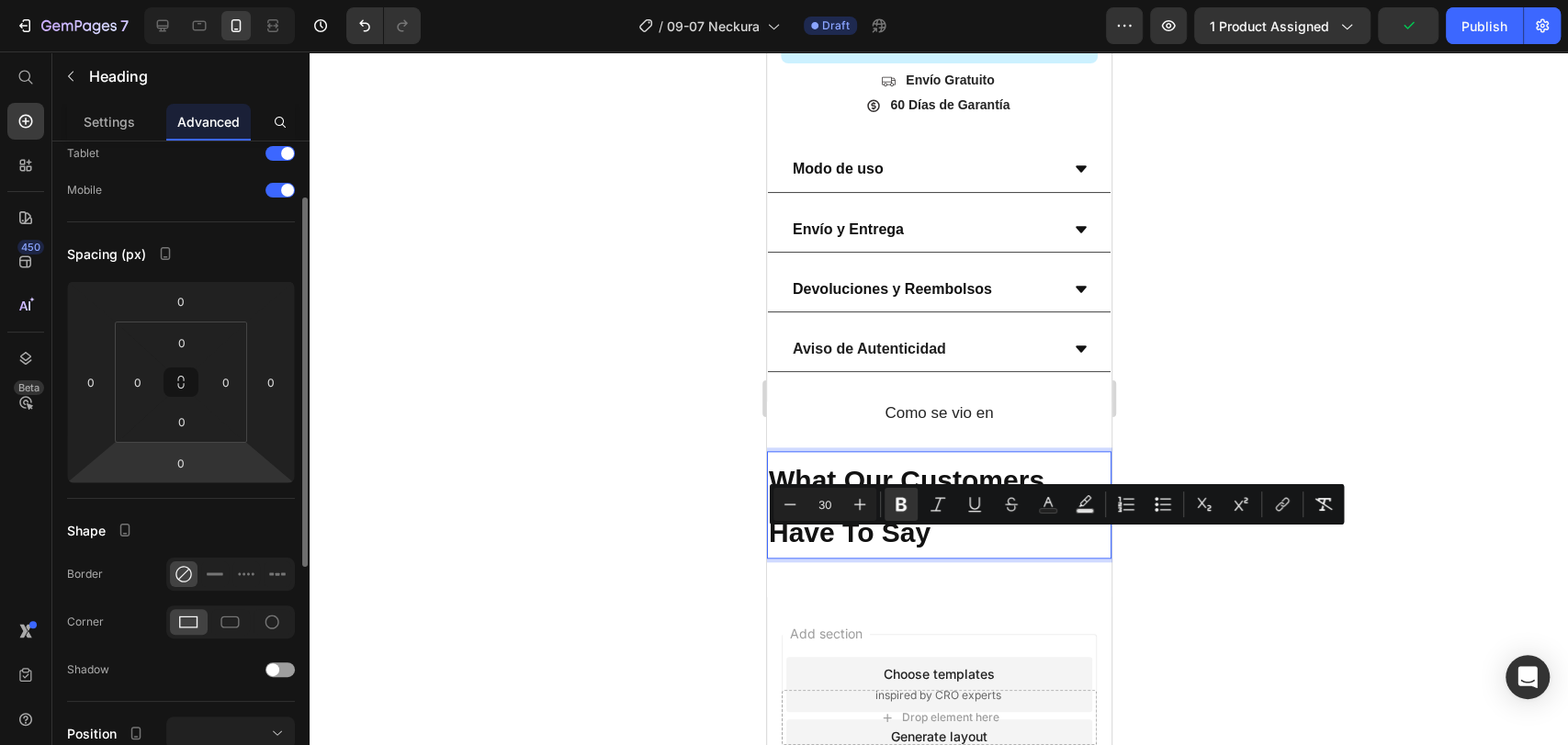 scroll, scrollTop: 0, scrollLeft: 0, axis: both 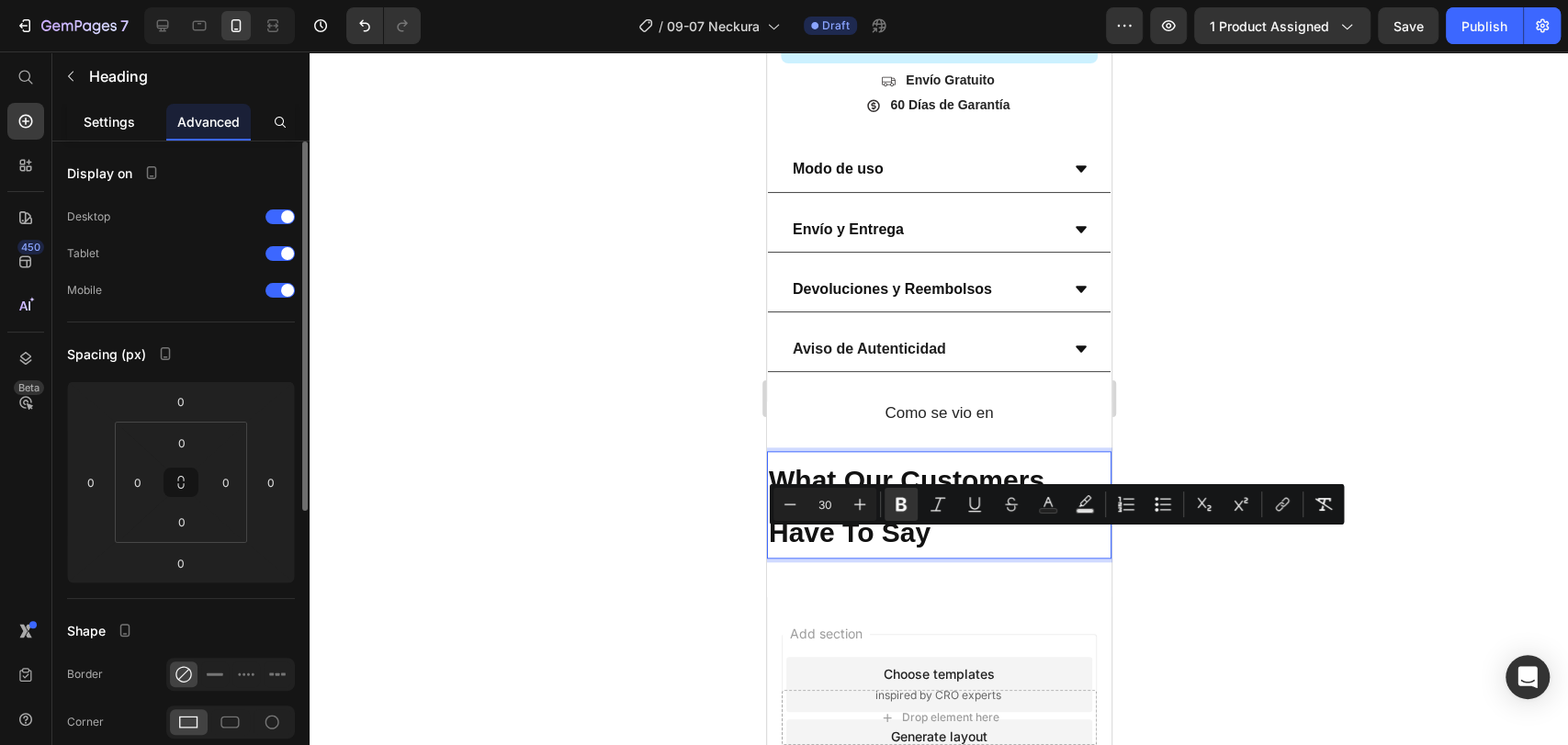 click on "Settings" at bounding box center [109, 121] 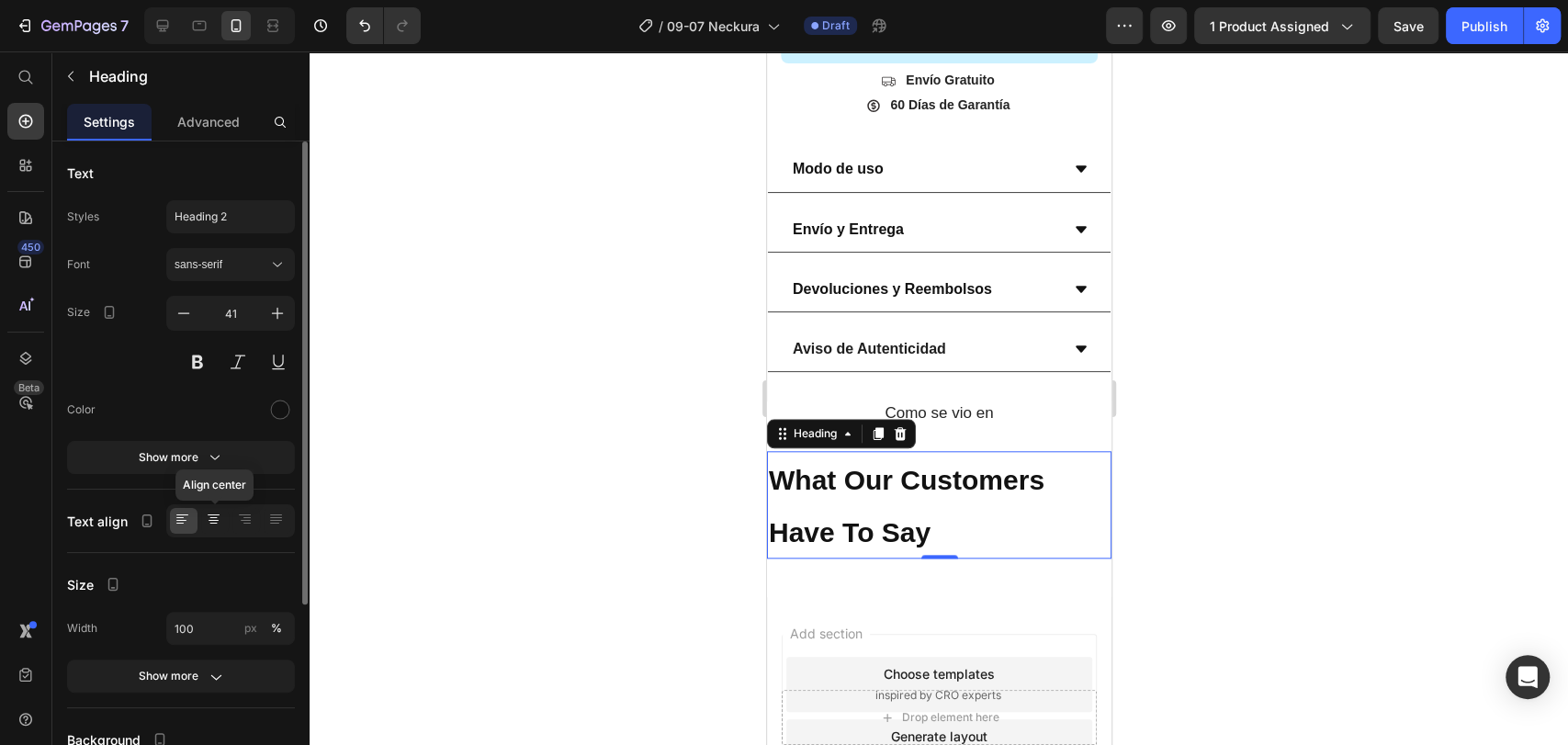 click 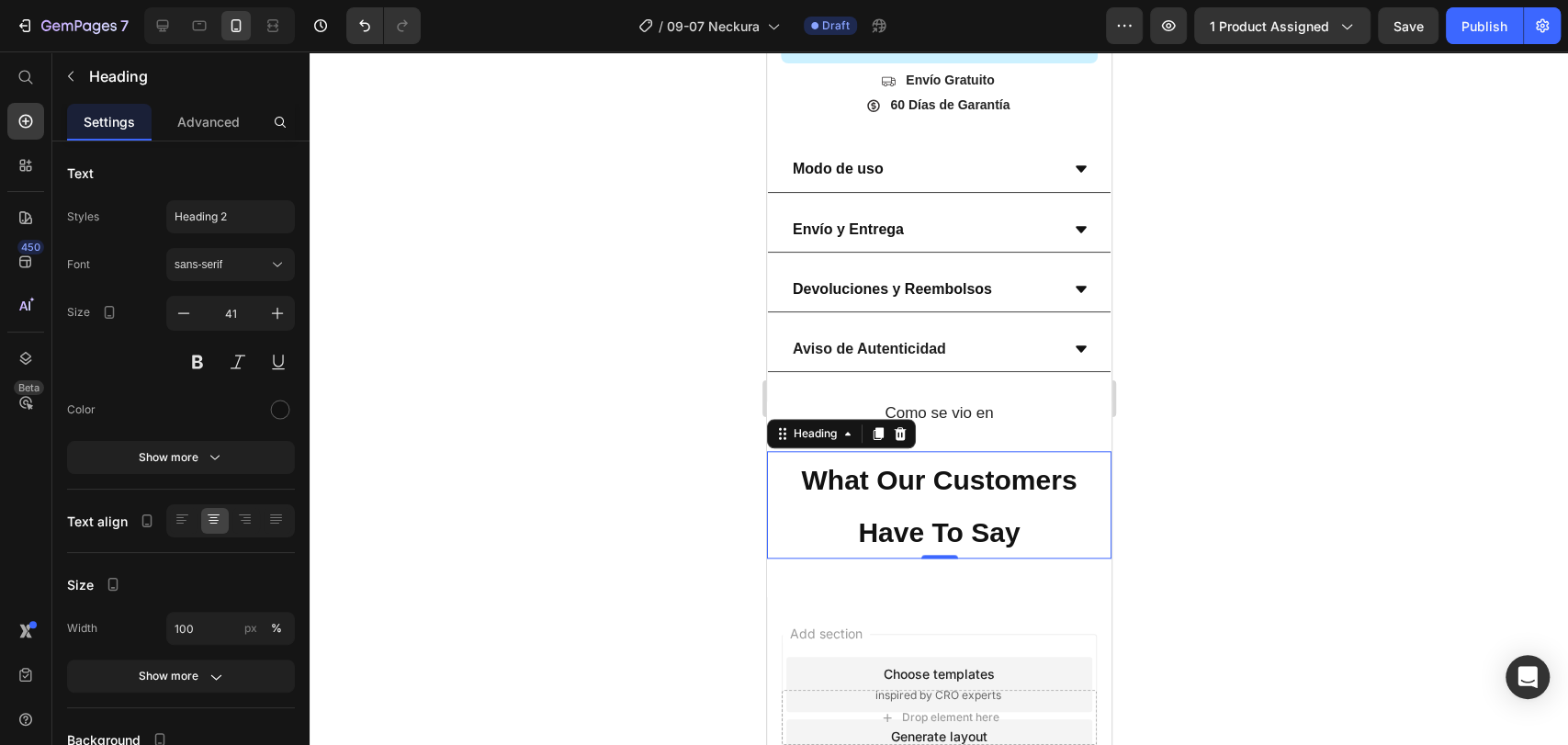 click 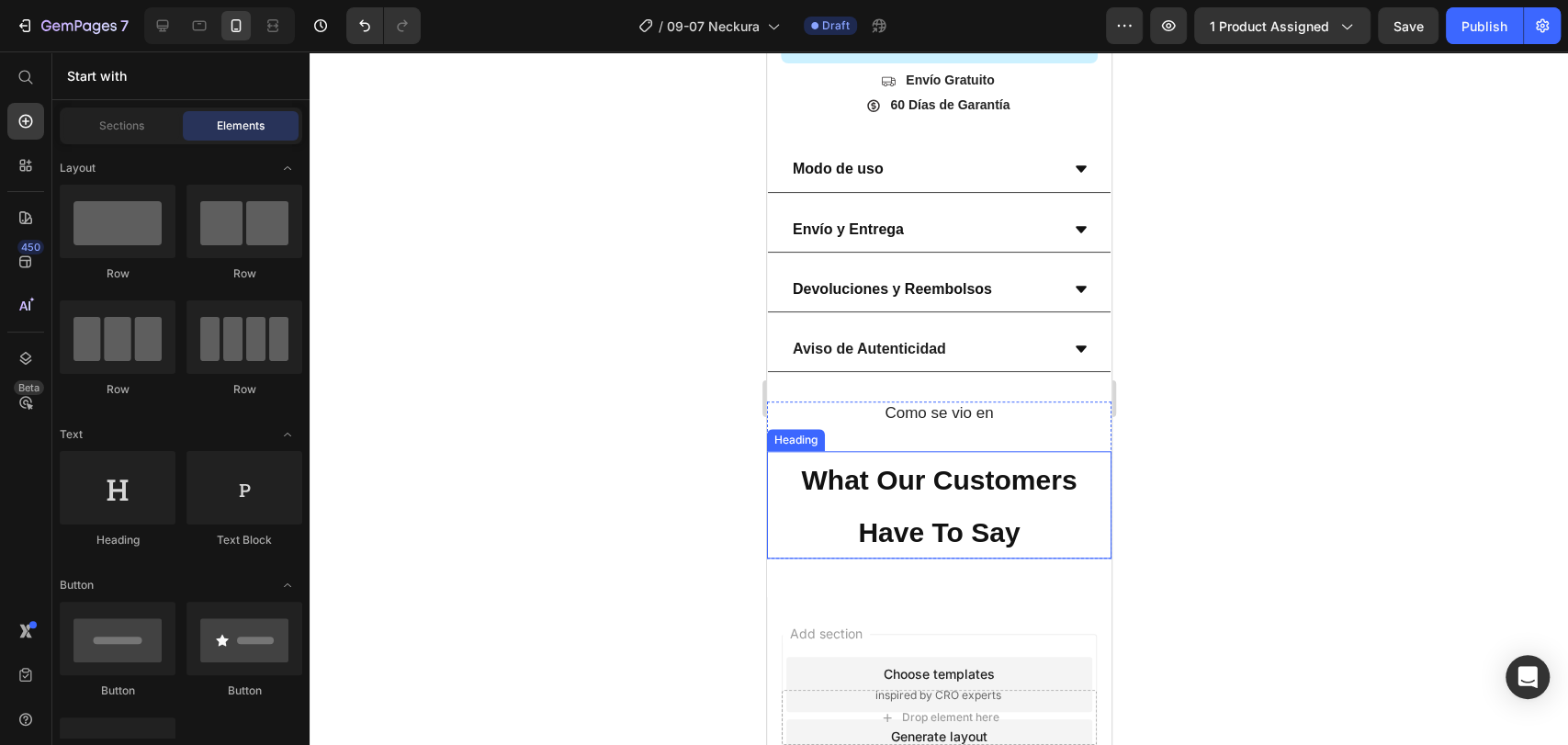 click on "⁠⁠⁠⁠⁠⁠⁠ What Our Customers Have To Say" at bounding box center [938, 504] 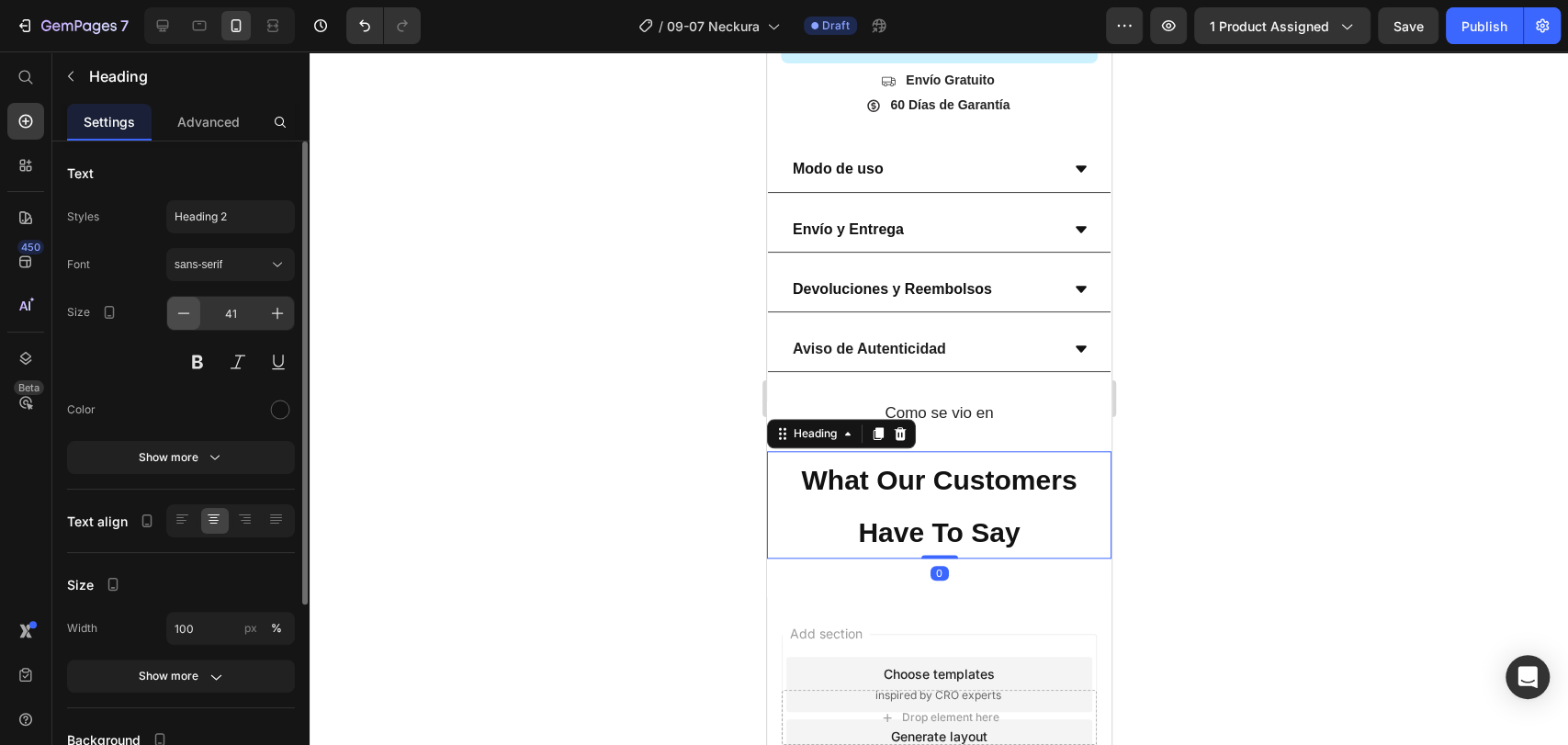 click 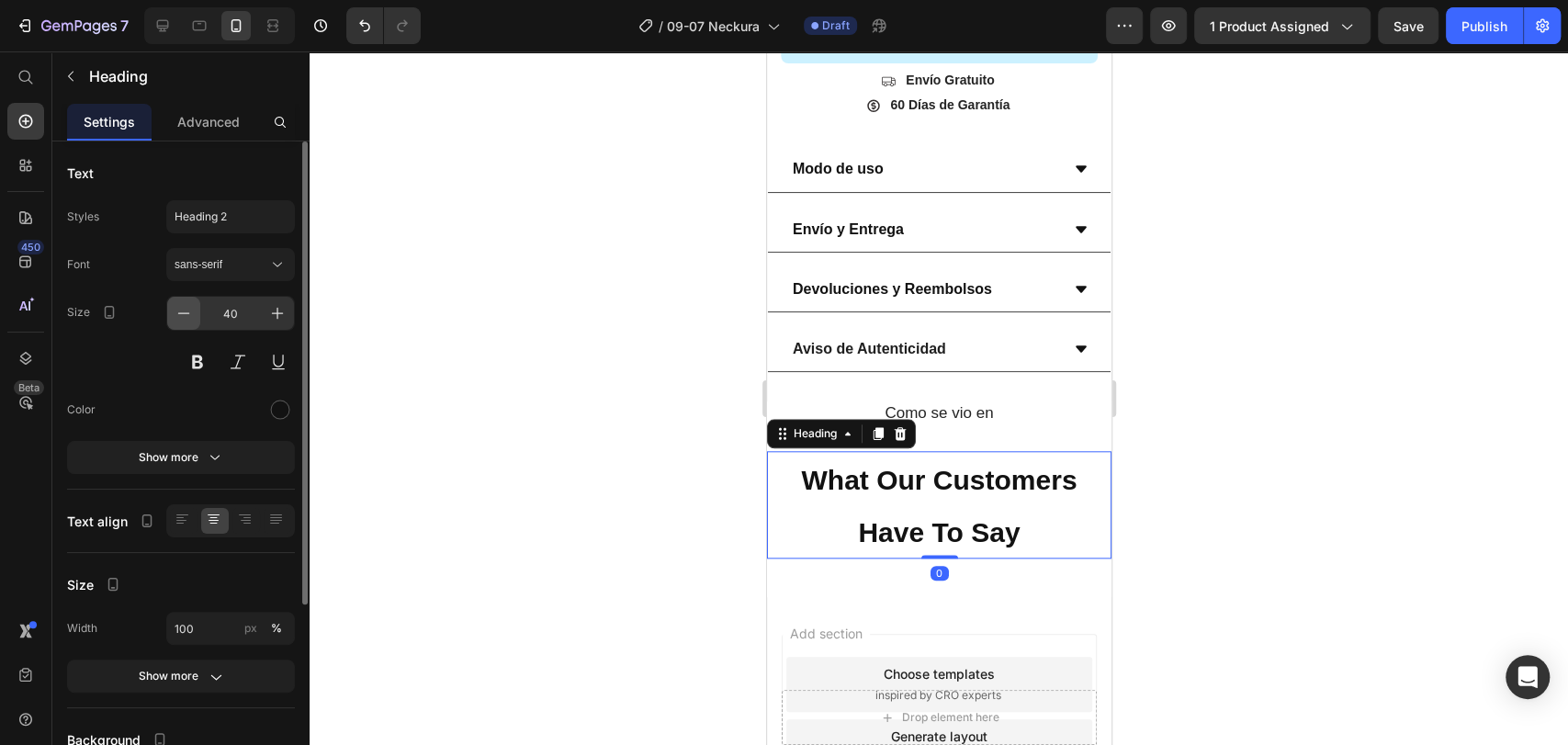 click 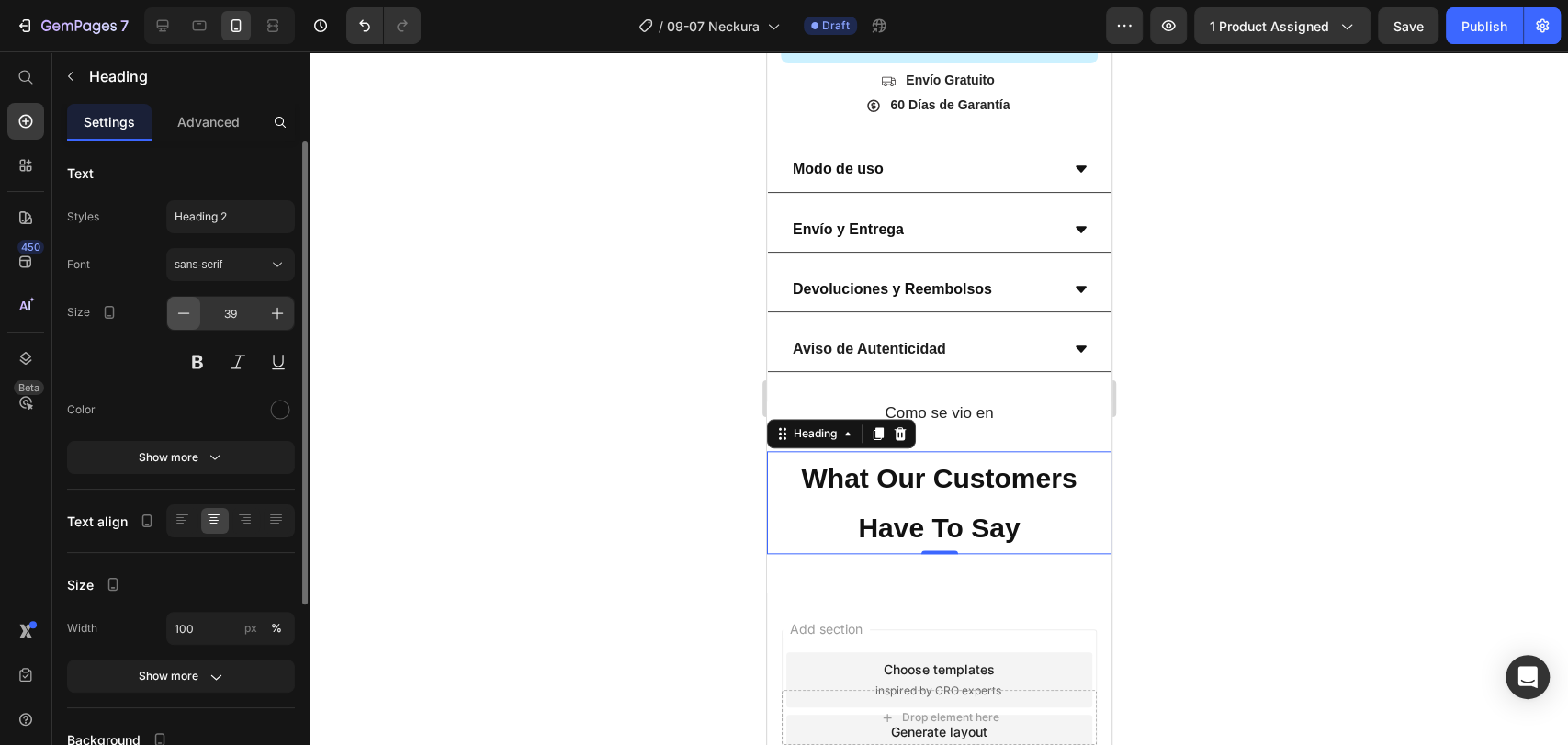 click 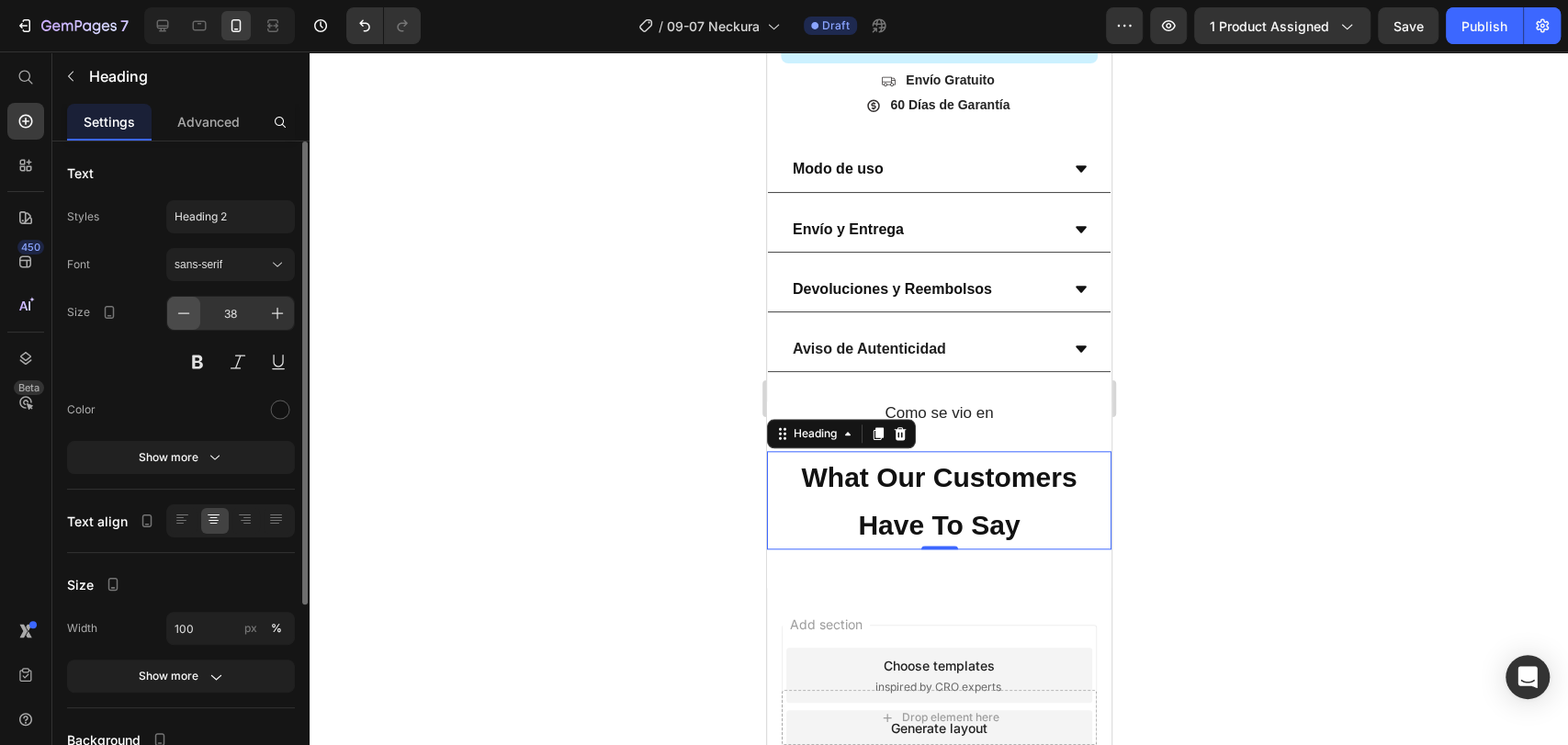 click 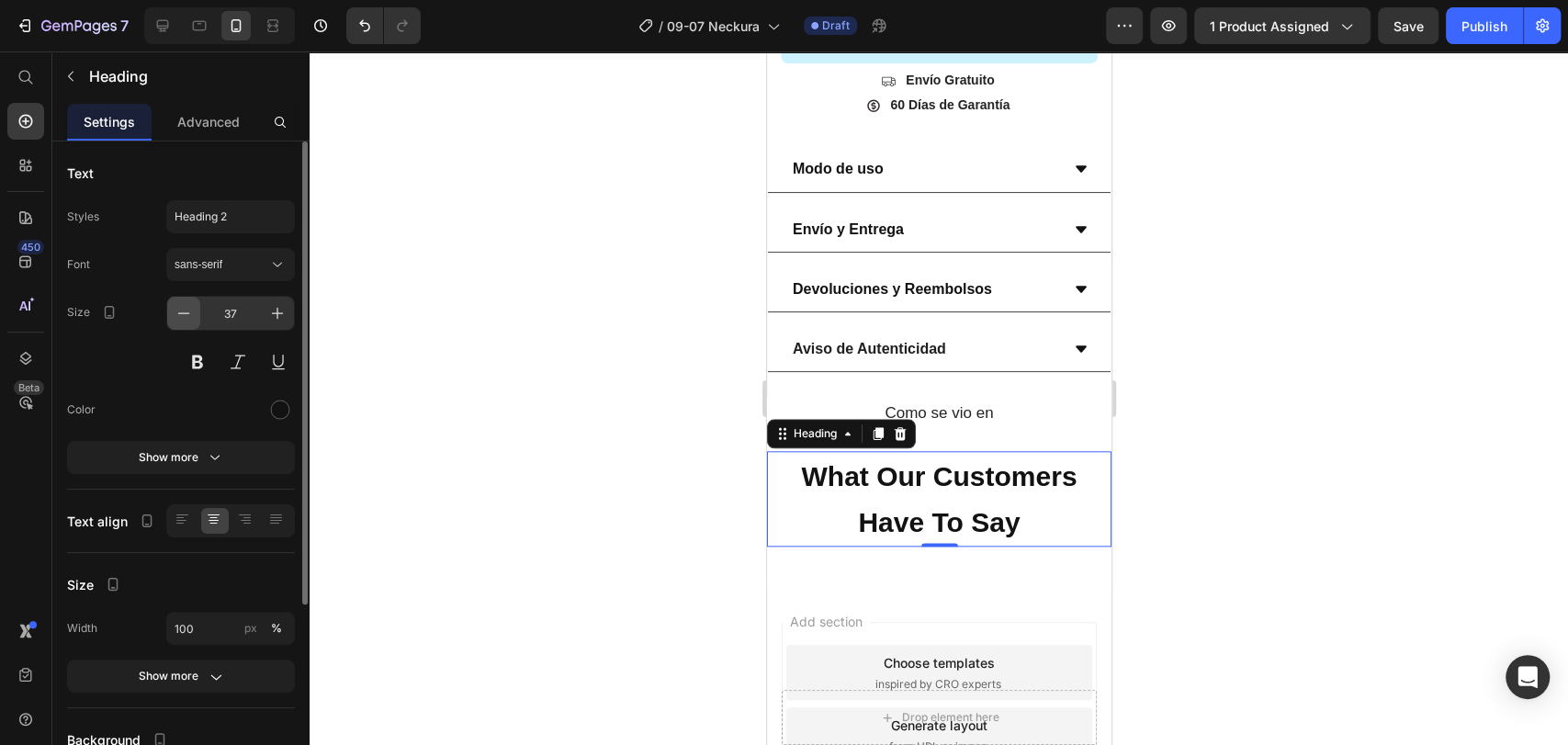 click 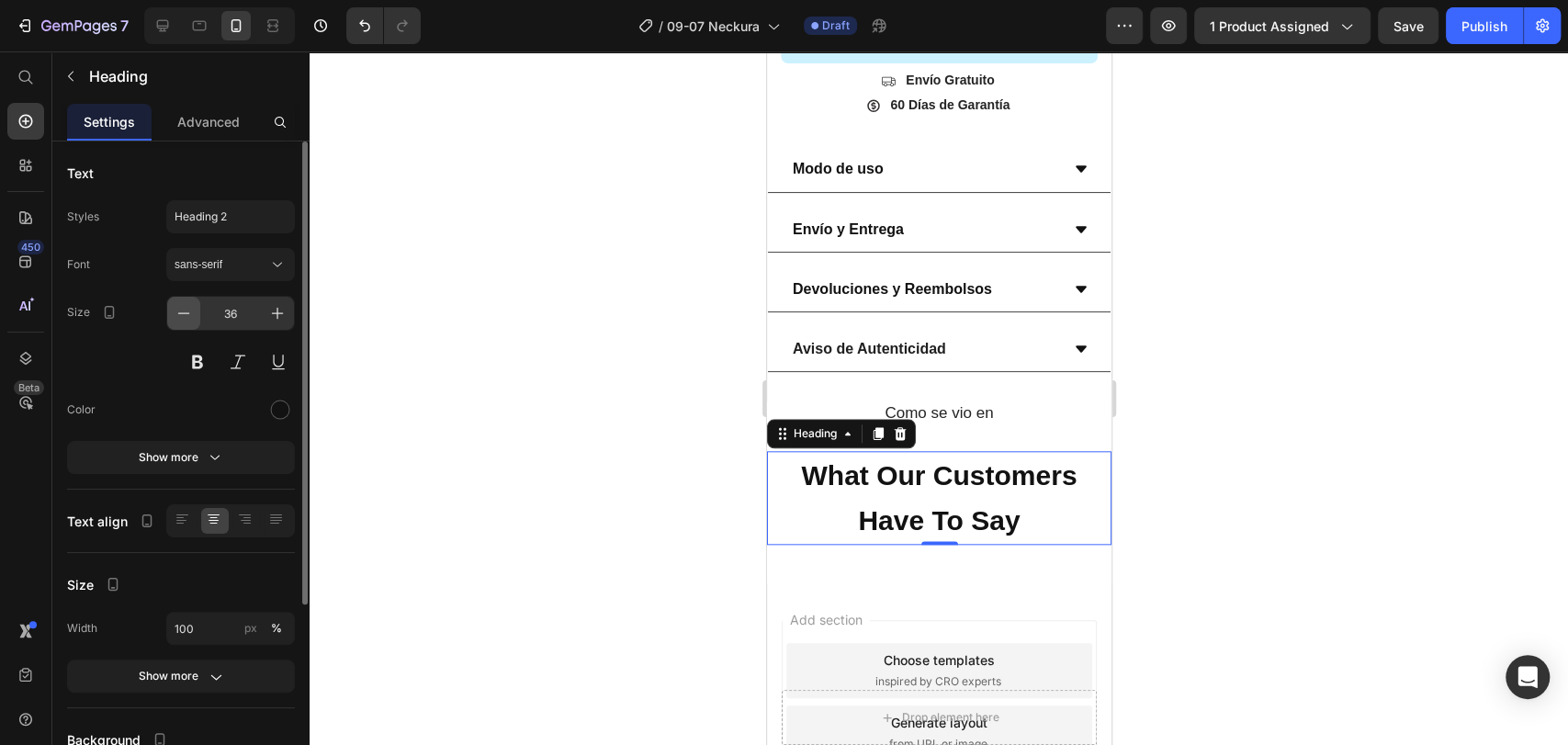 click 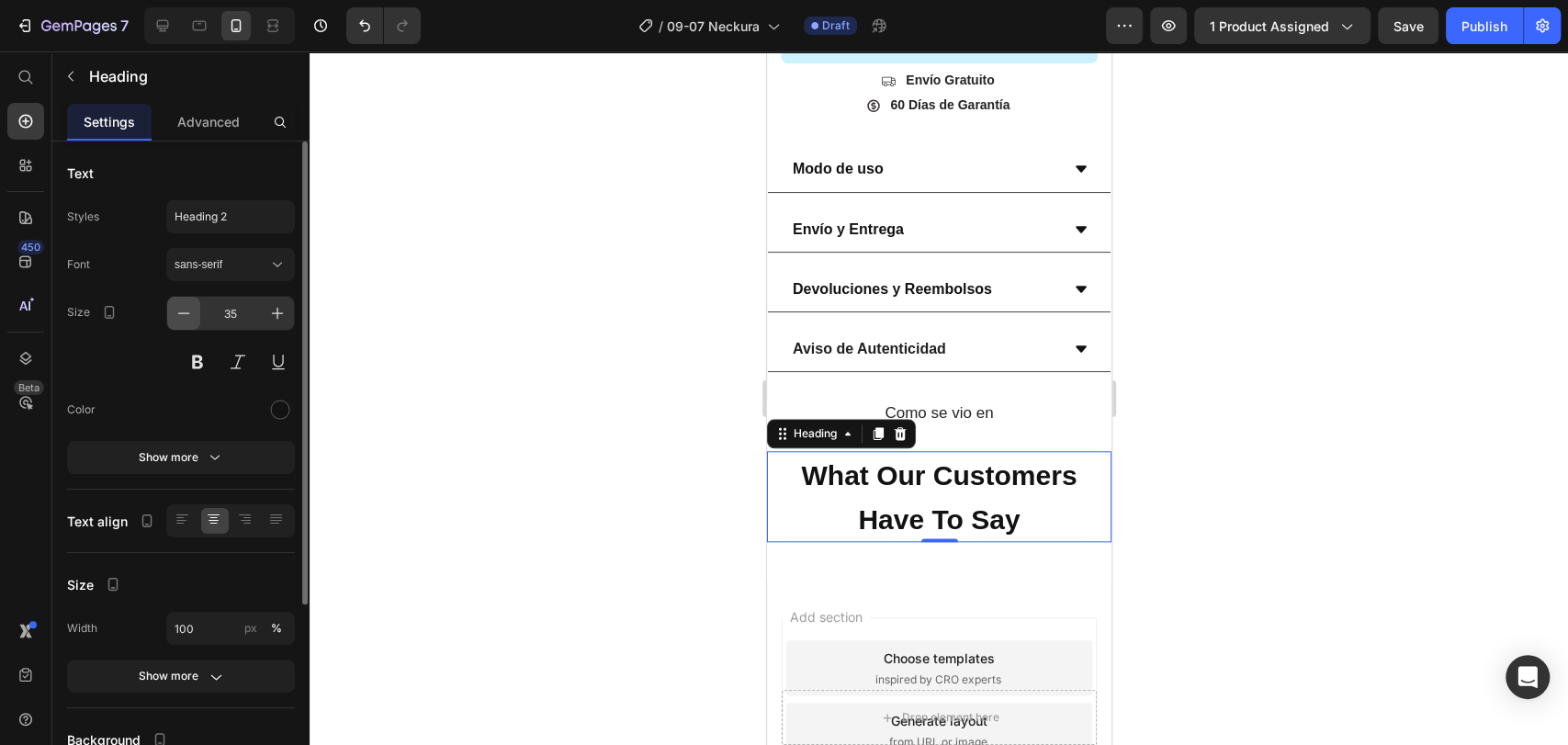 click 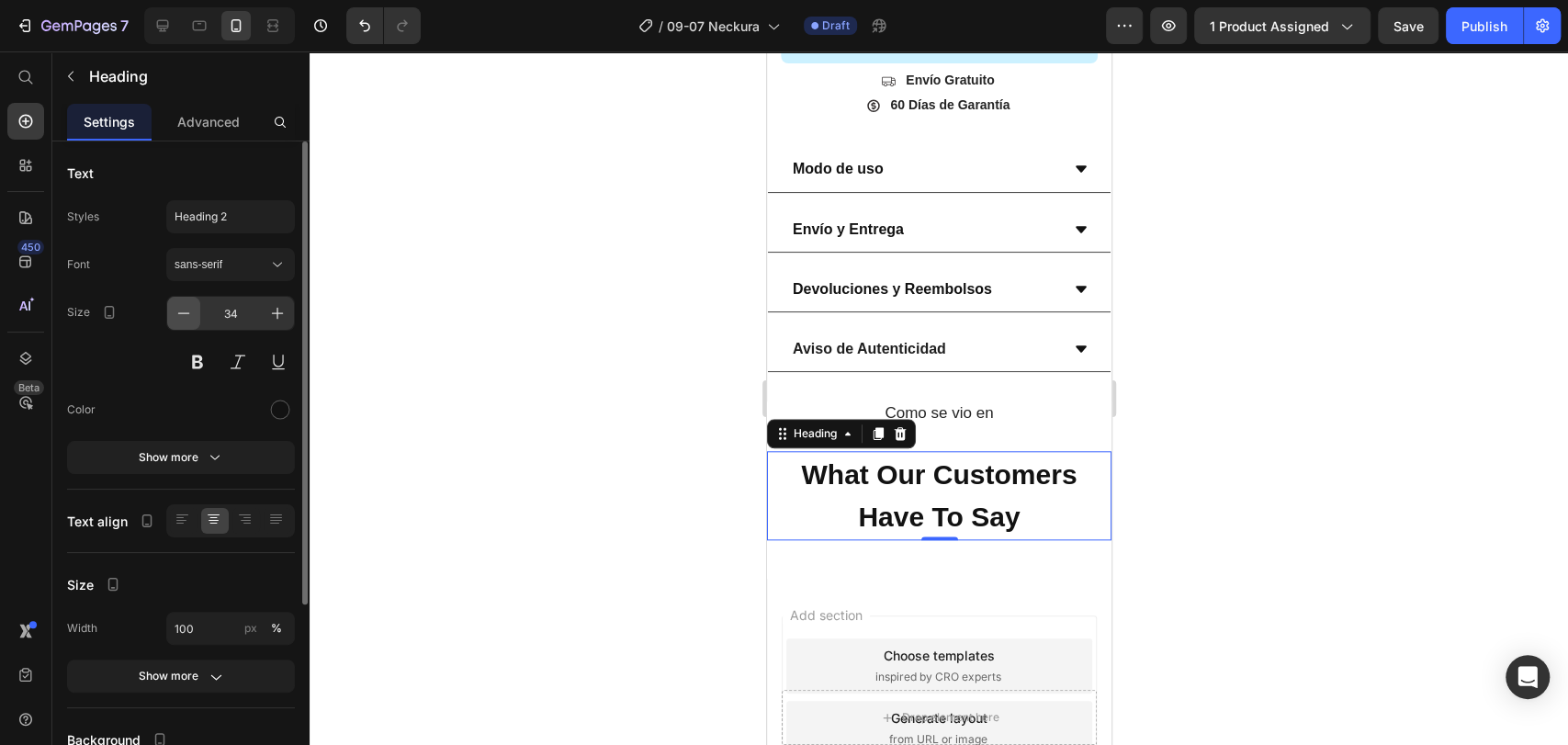 click 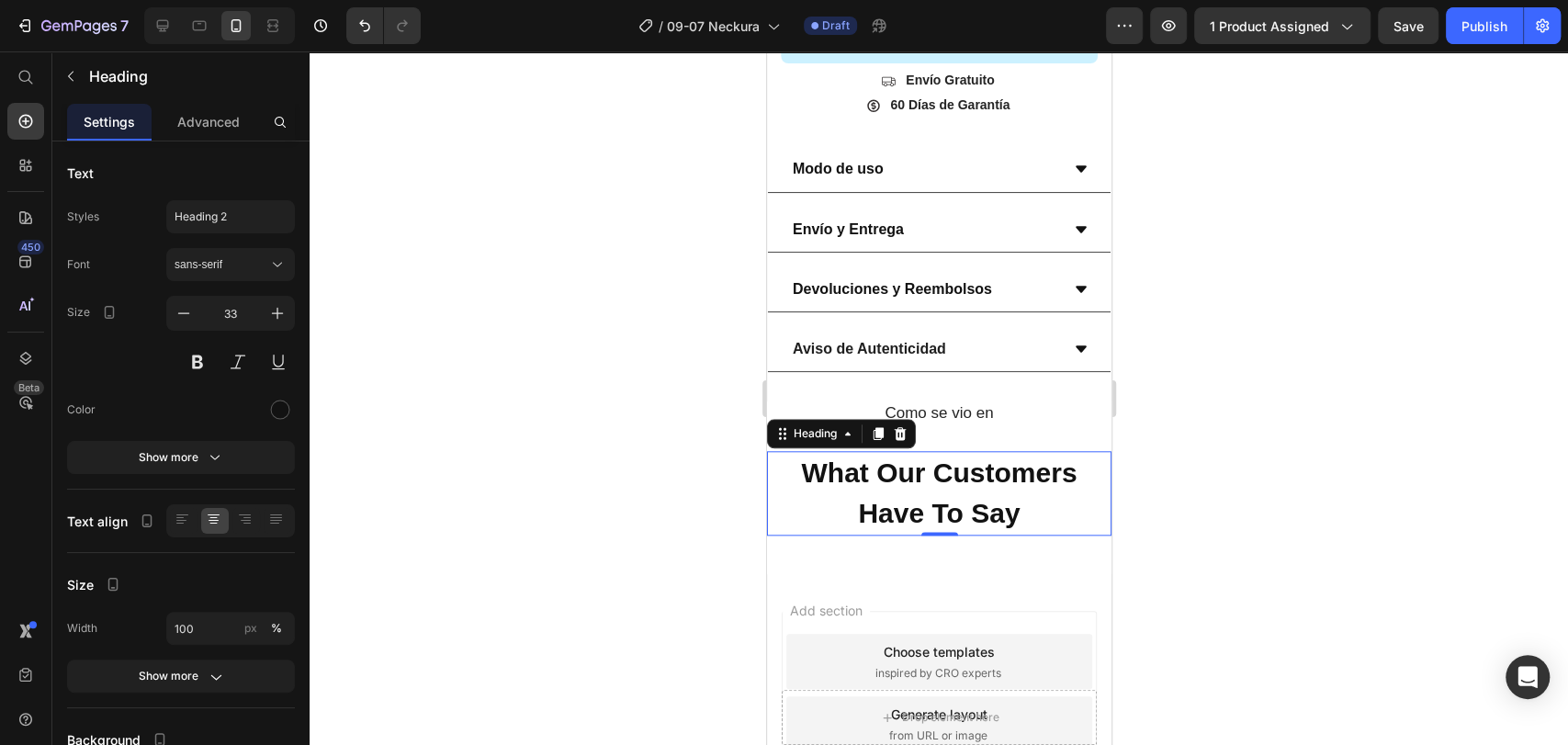 click 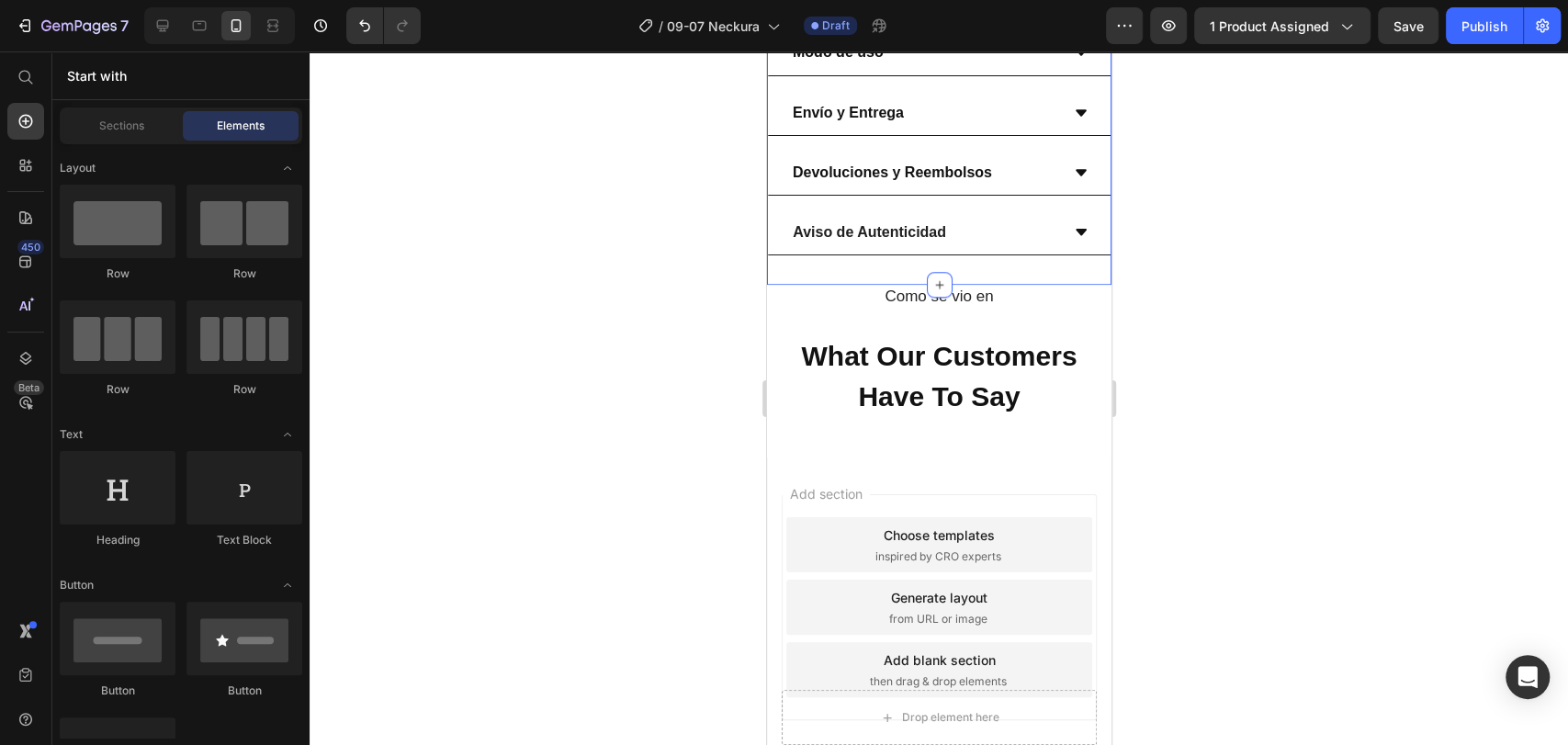 scroll, scrollTop: 1221, scrollLeft: 0, axis: vertical 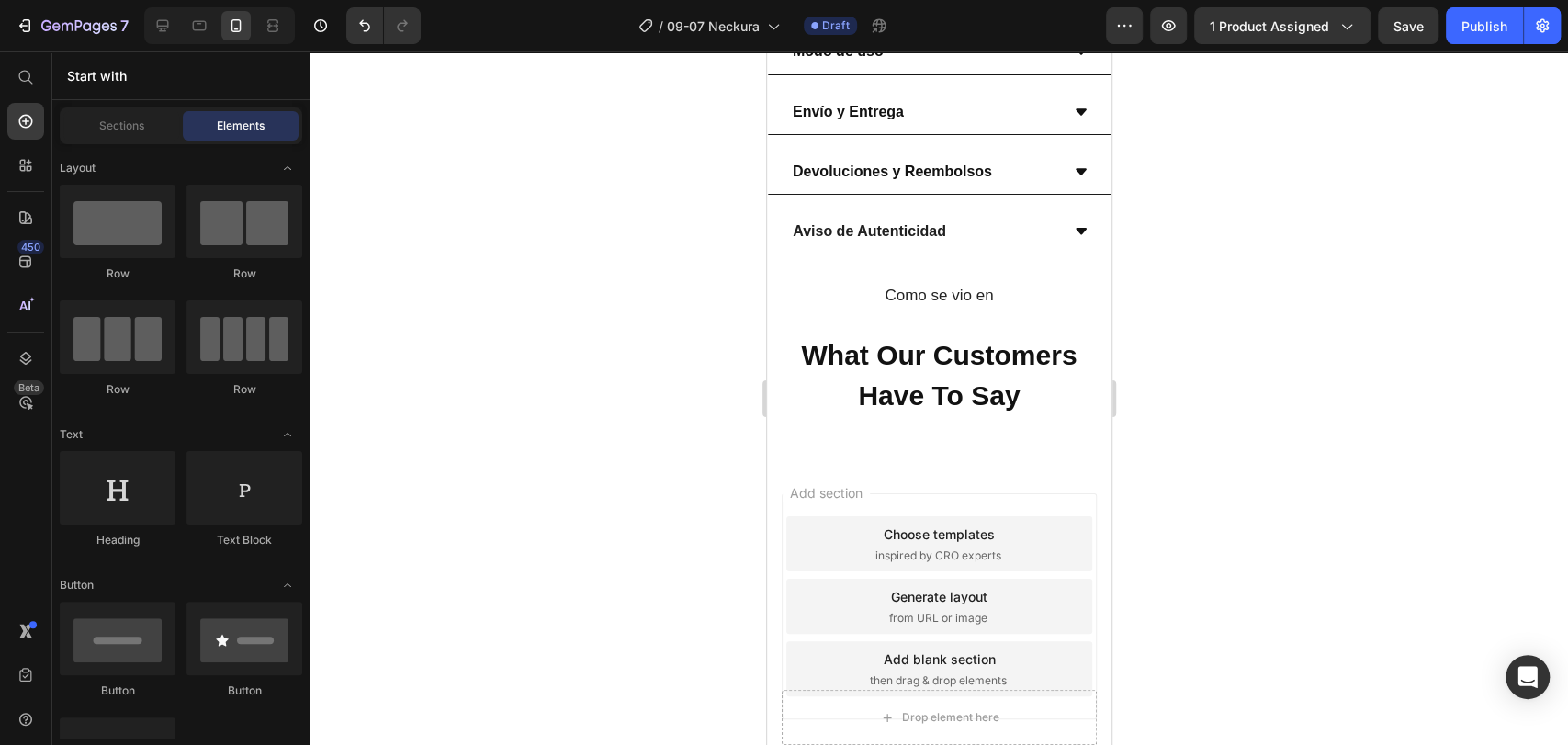 click 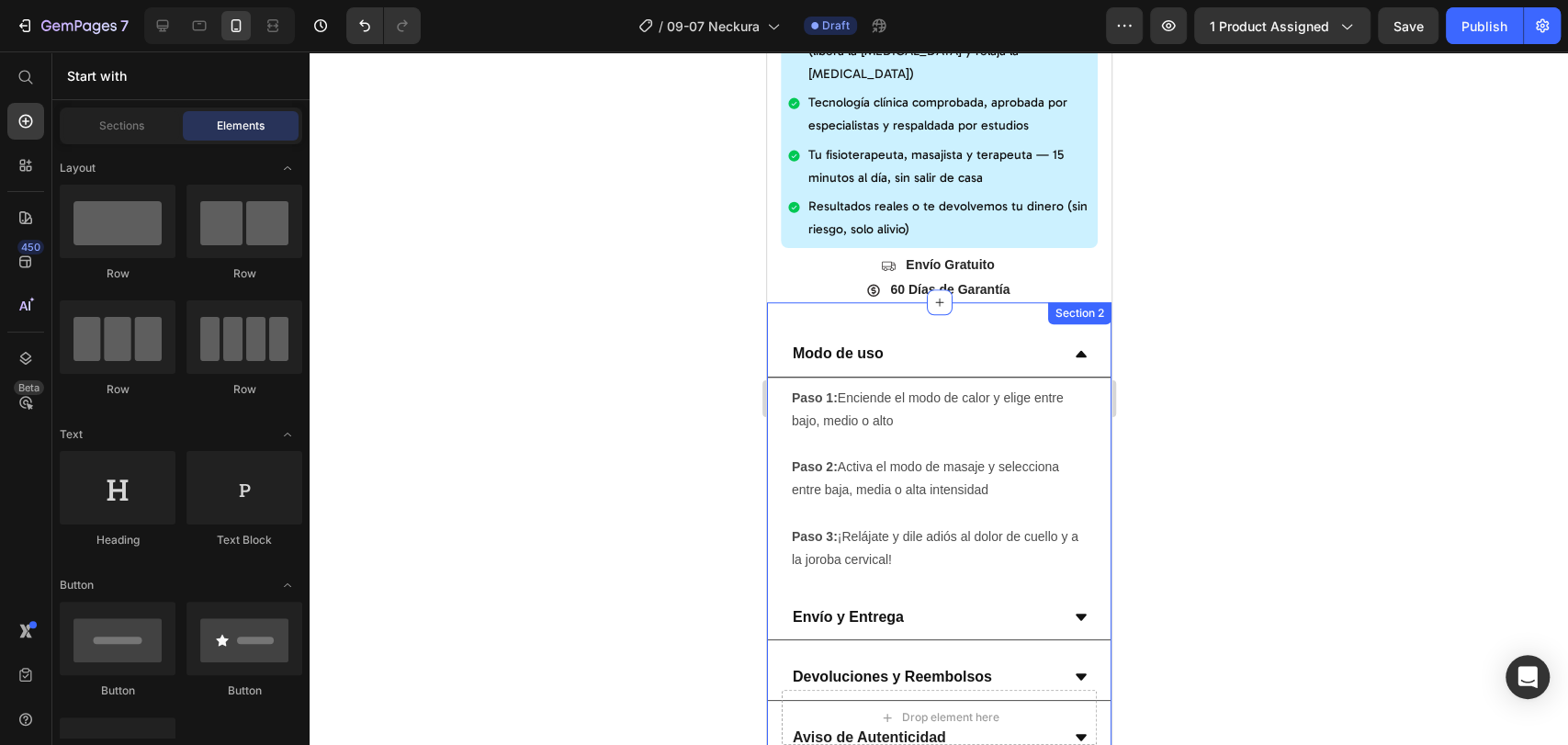 scroll, scrollTop: 919, scrollLeft: 0, axis: vertical 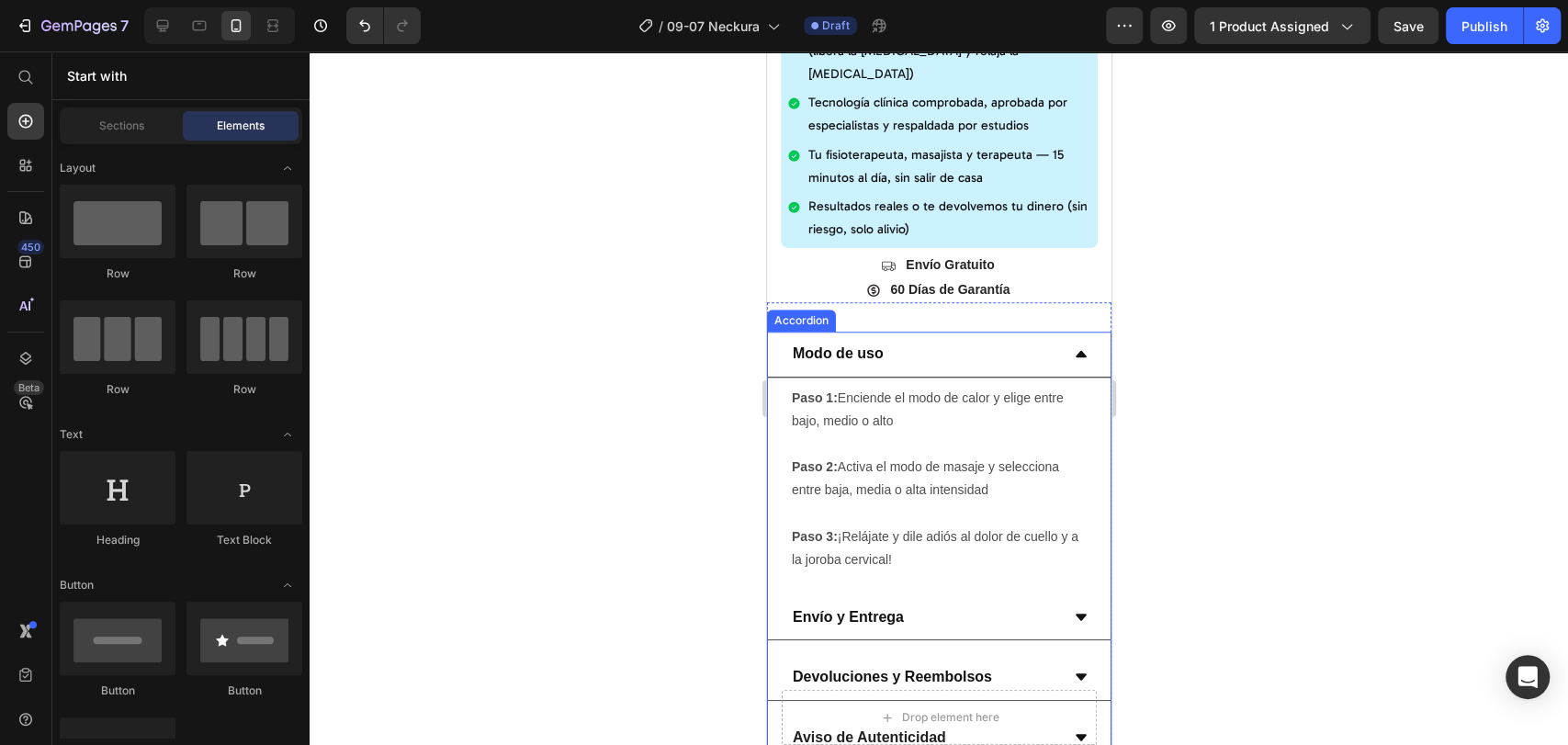 click on "Modo de uso" at bounding box center [923, 354] 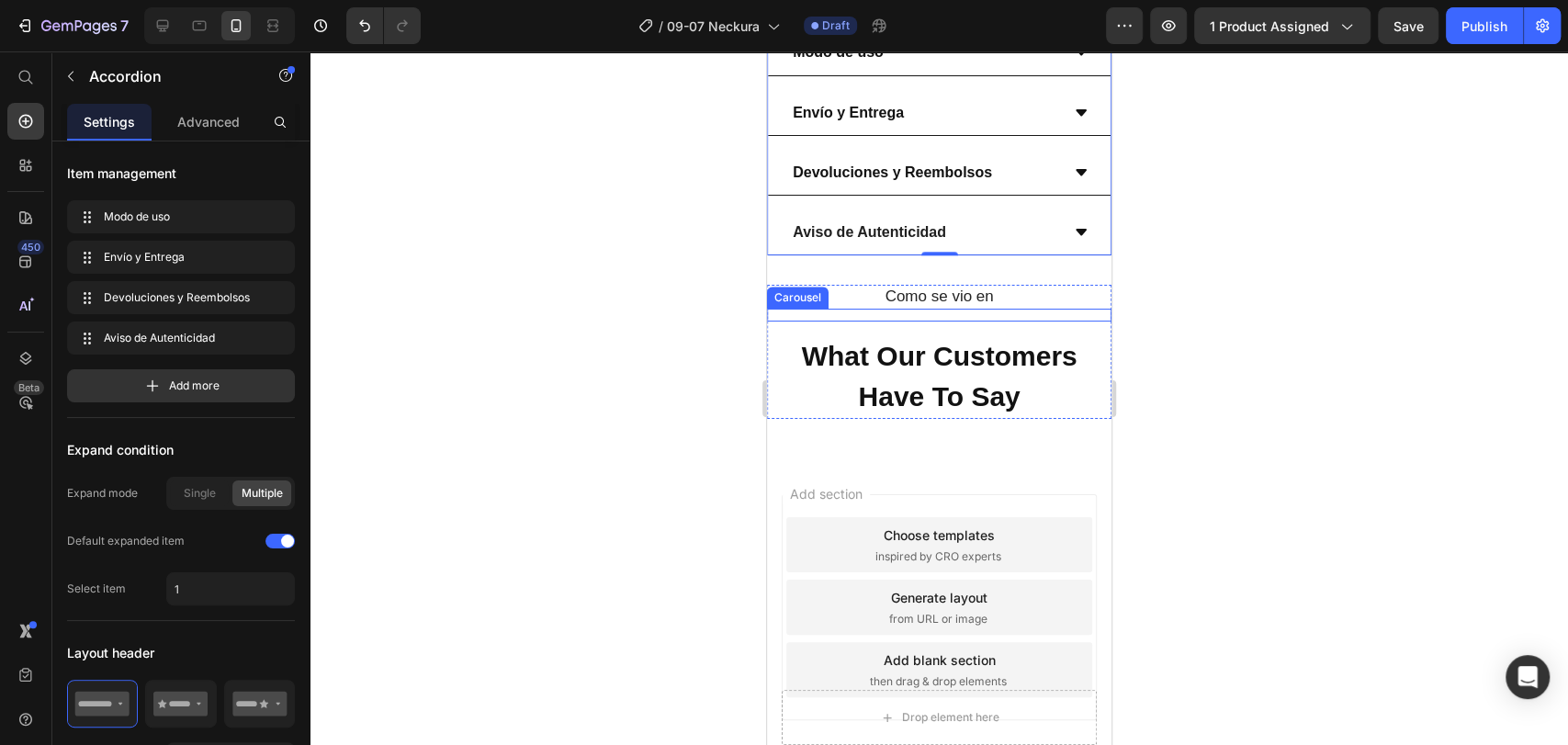 scroll, scrollTop: 1221, scrollLeft: 0, axis: vertical 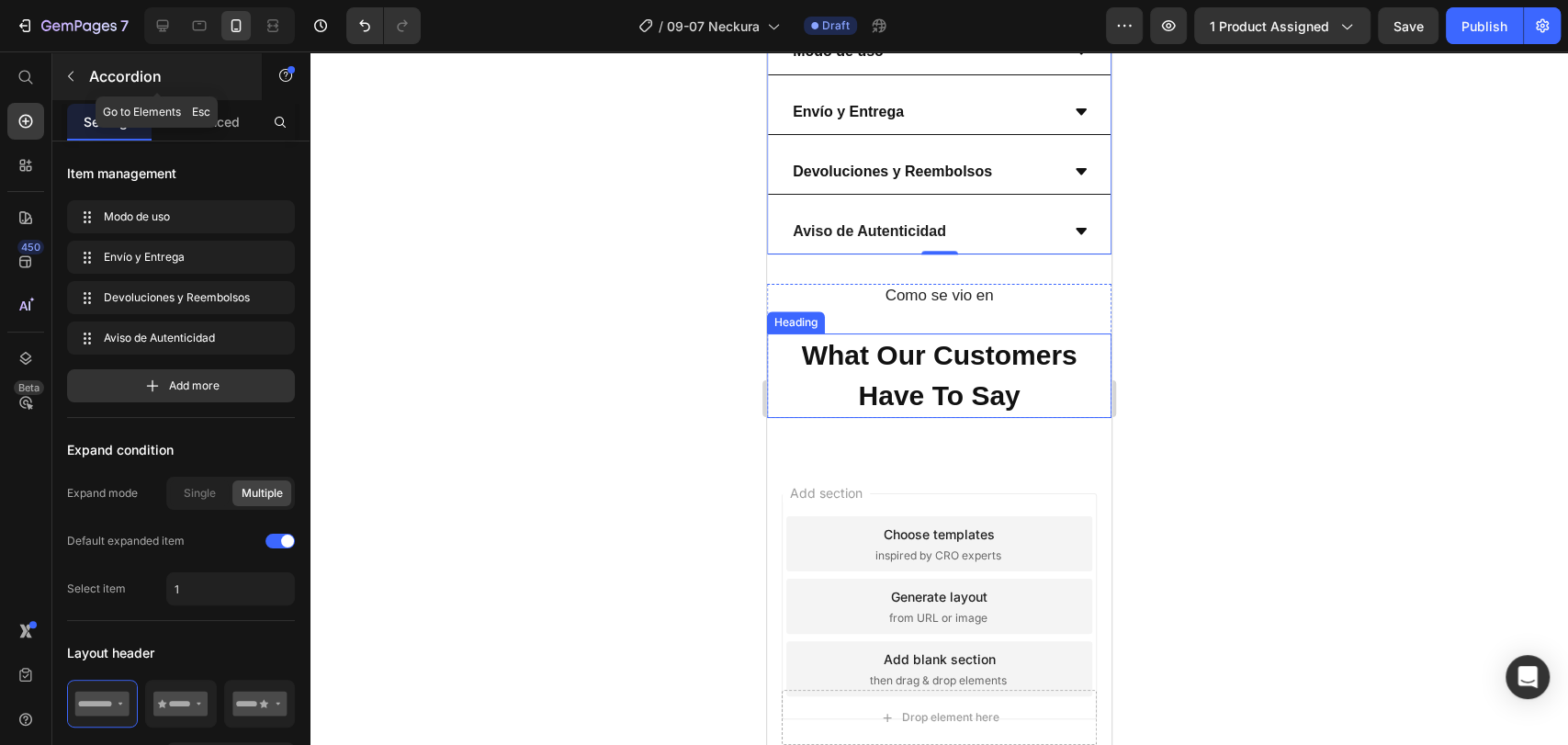 click 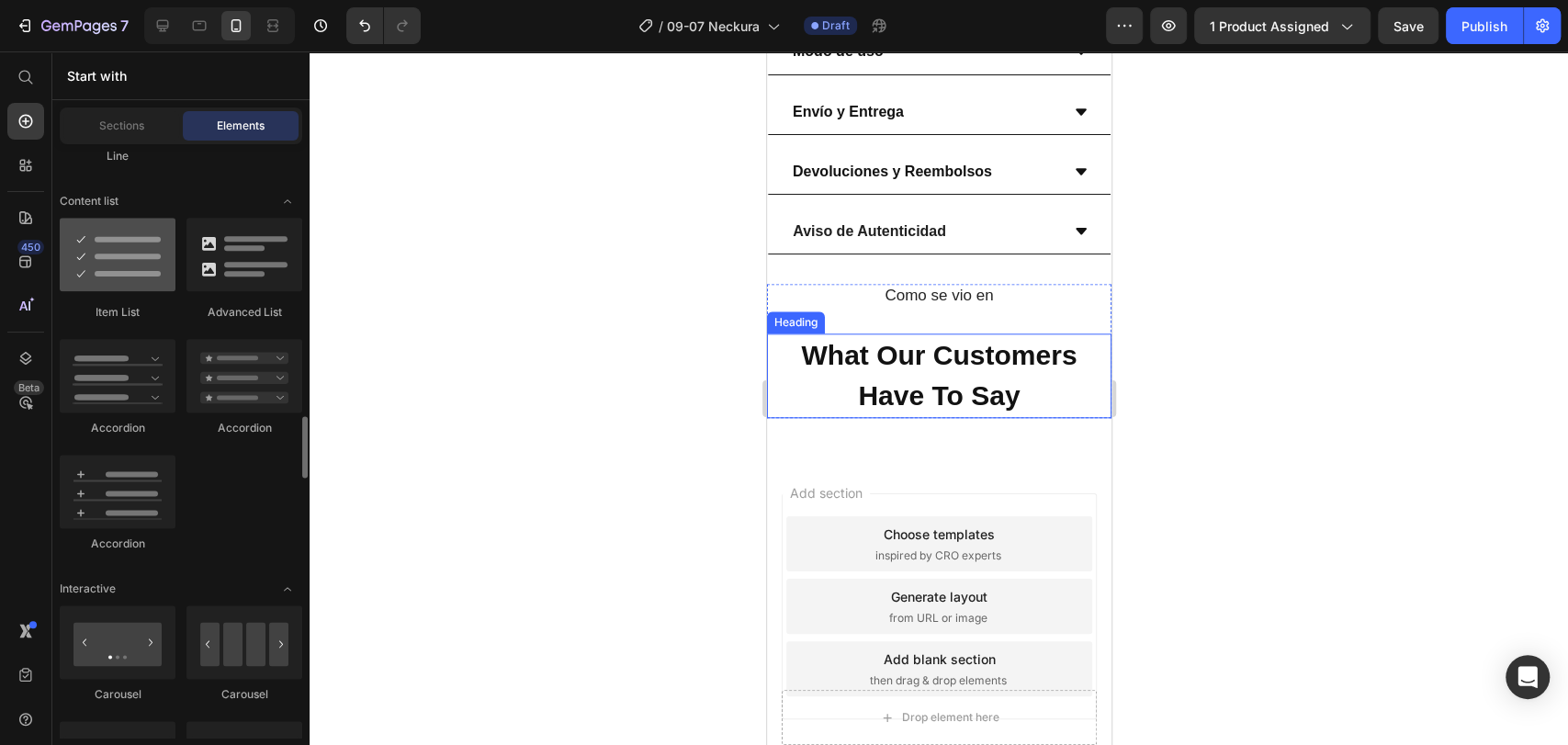 scroll, scrollTop: 1837, scrollLeft: 0, axis: vertical 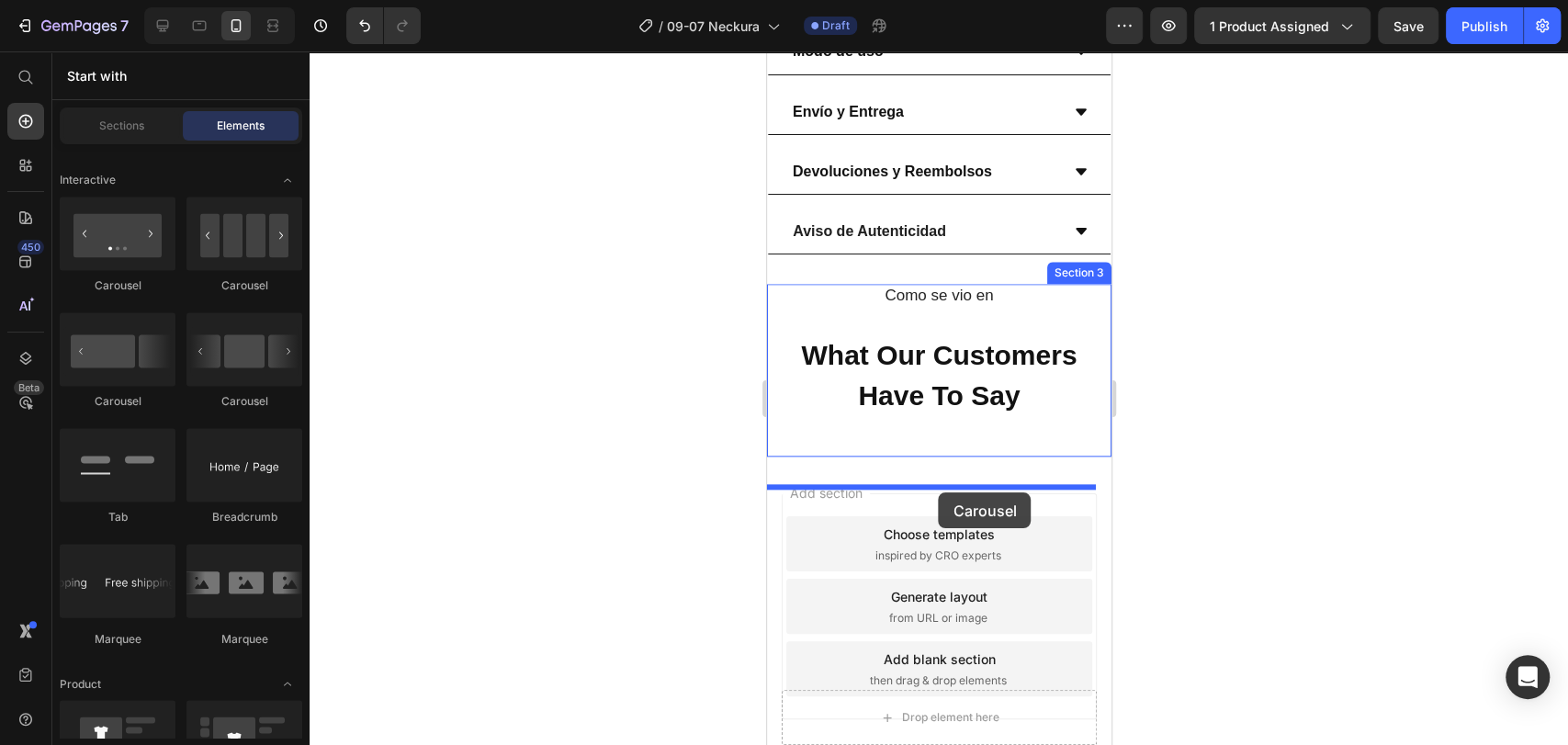 drag, startPoint x: 908, startPoint y: 313, endPoint x: 938, endPoint y: 492, distance: 181.4966 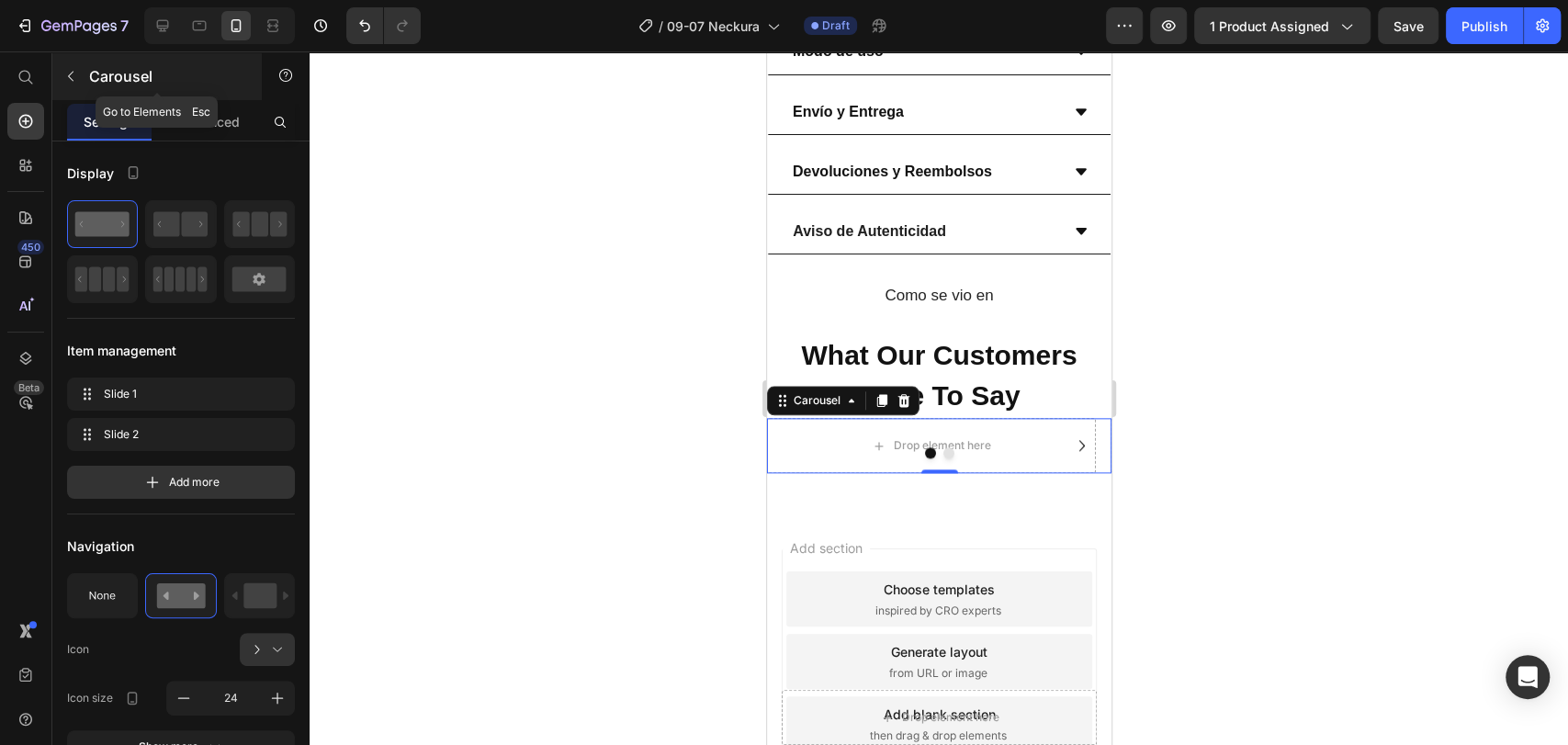 click 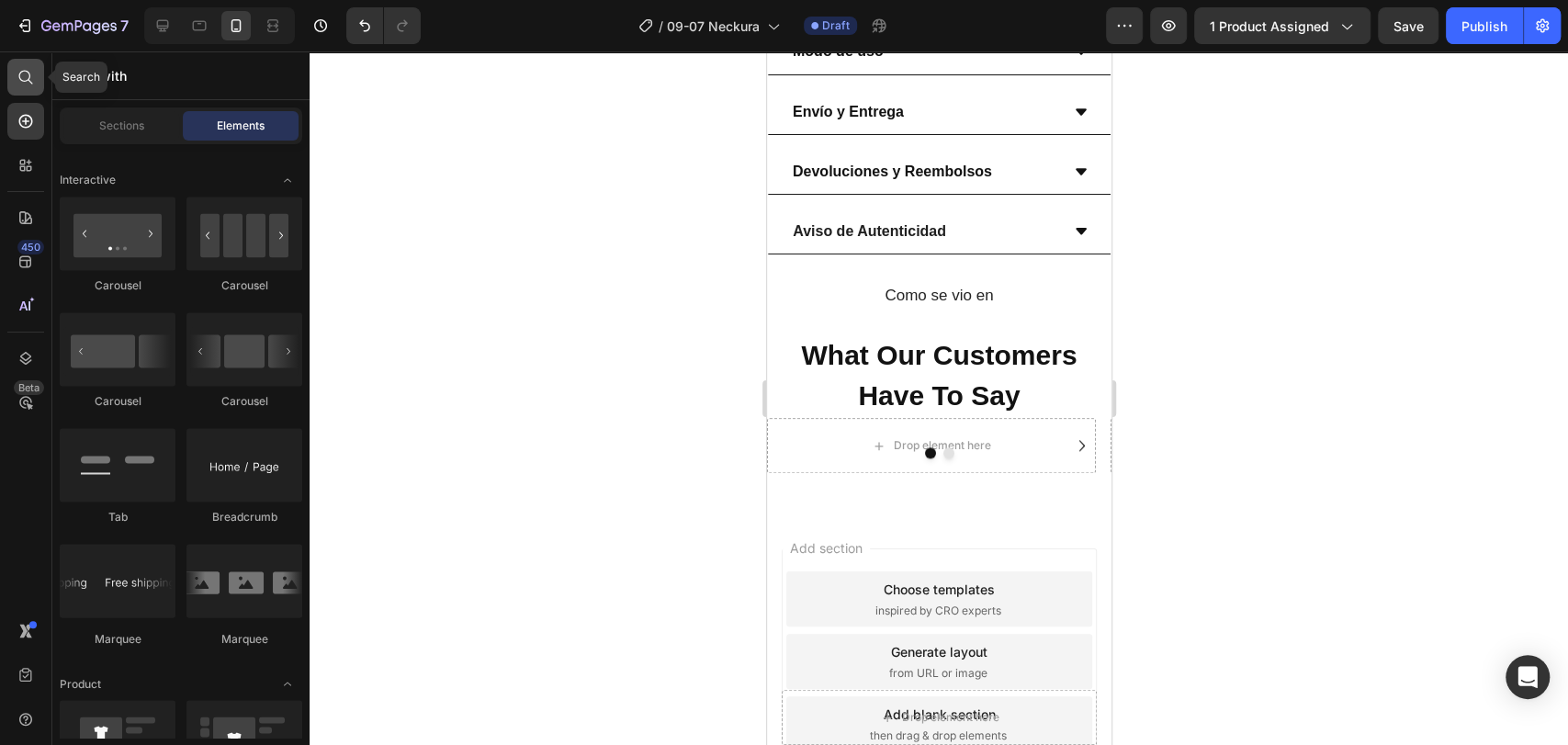 click 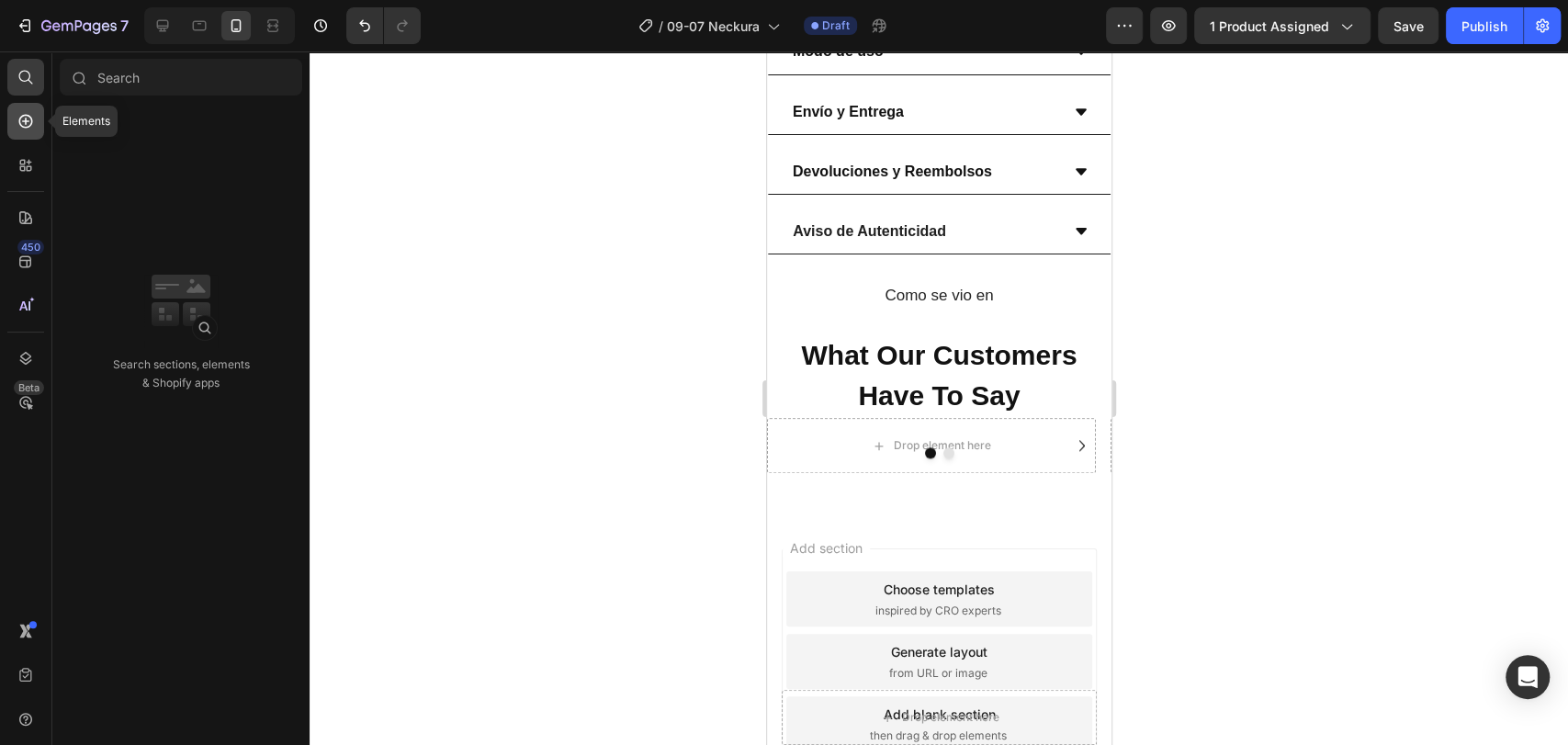 click 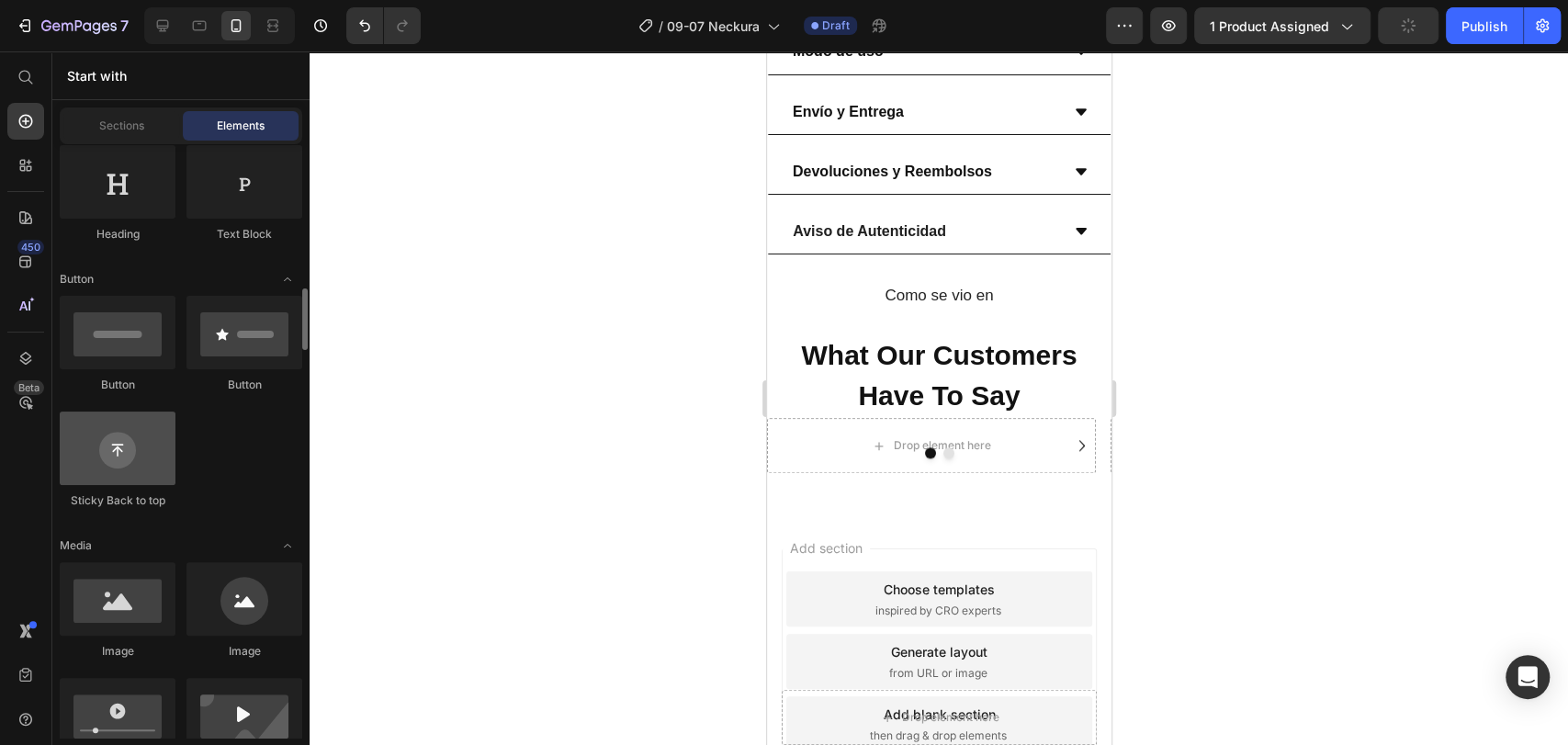 scroll, scrollTop: 408, scrollLeft: 0, axis: vertical 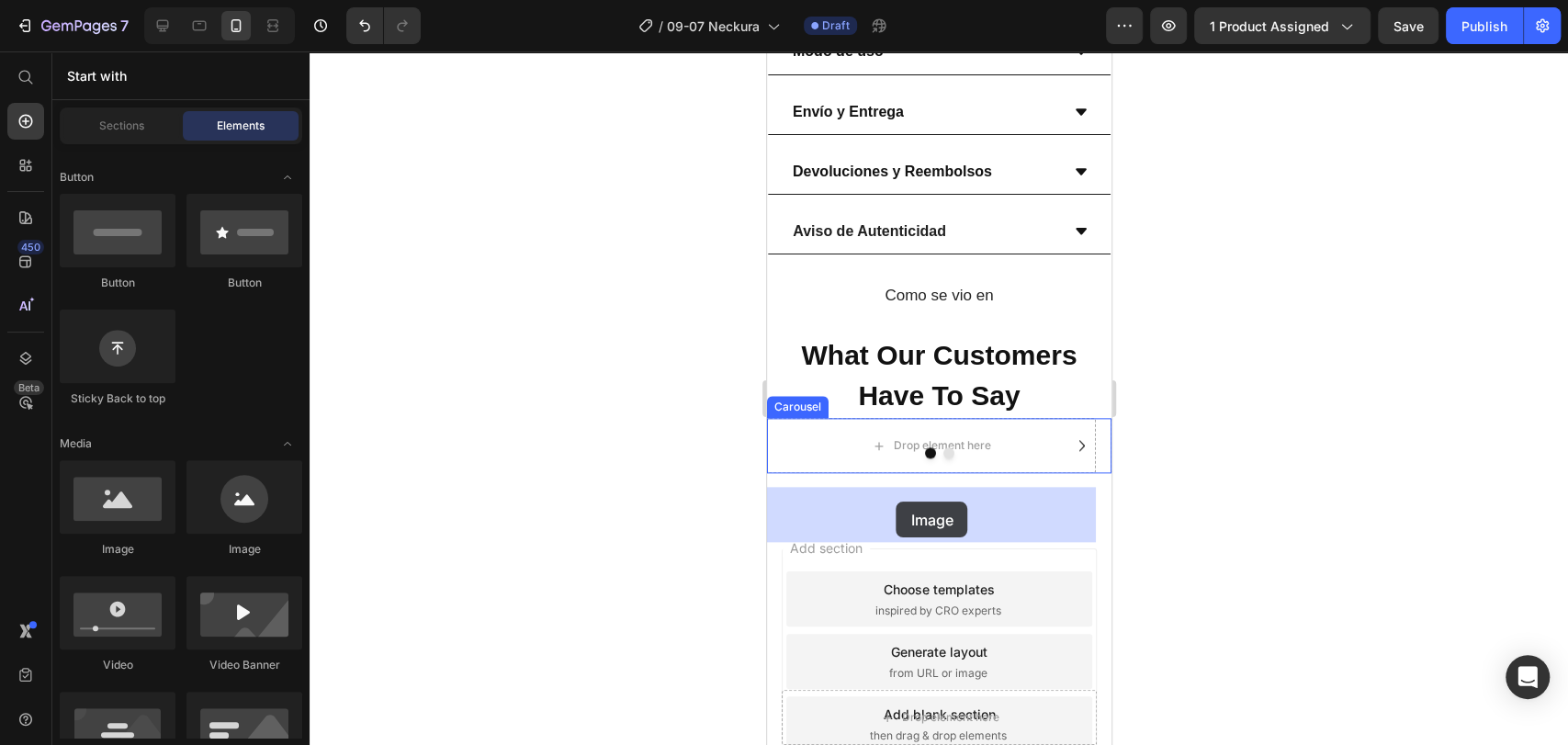 drag, startPoint x: 907, startPoint y: 561, endPoint x: 896, endPoint y: 502, distance: 60.01666 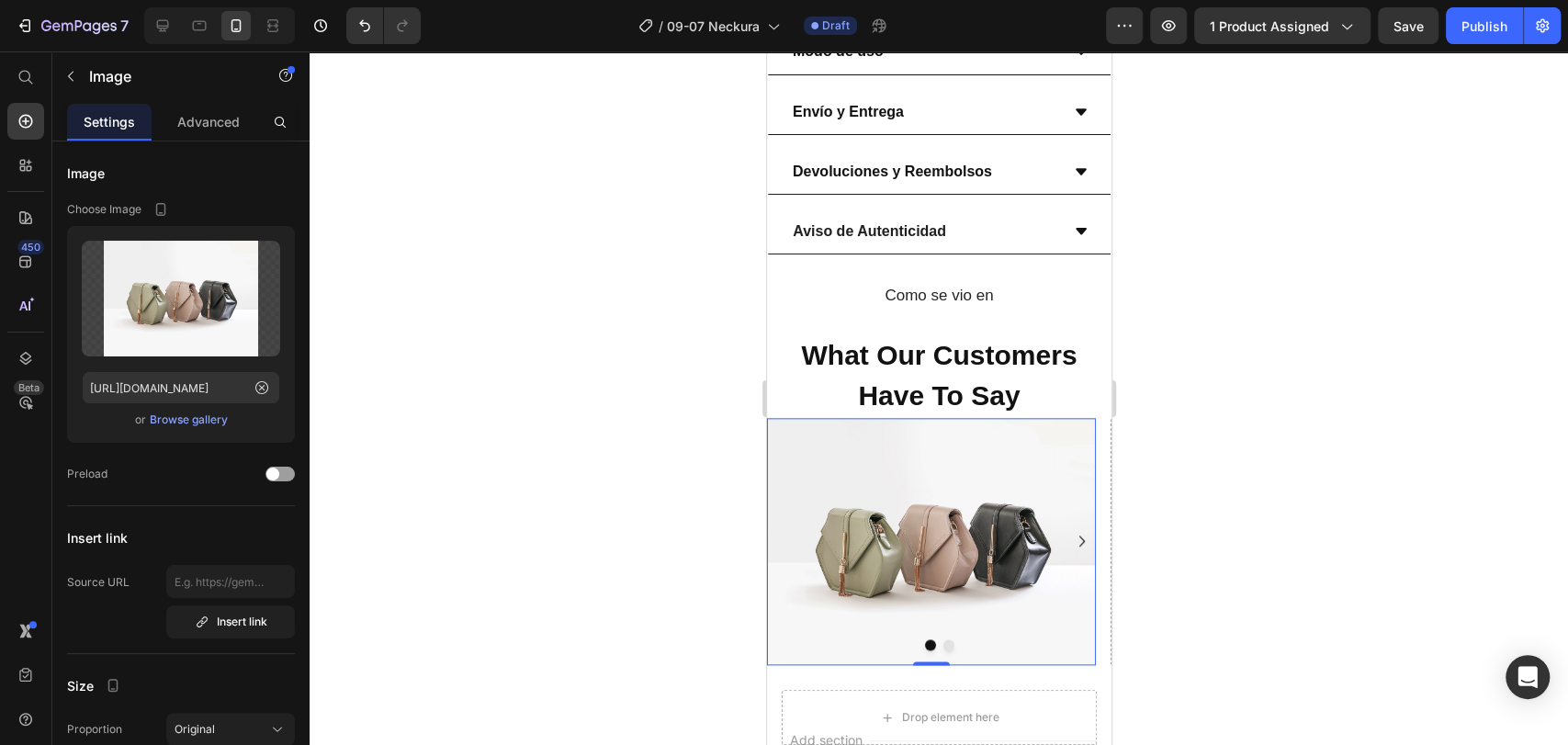 click 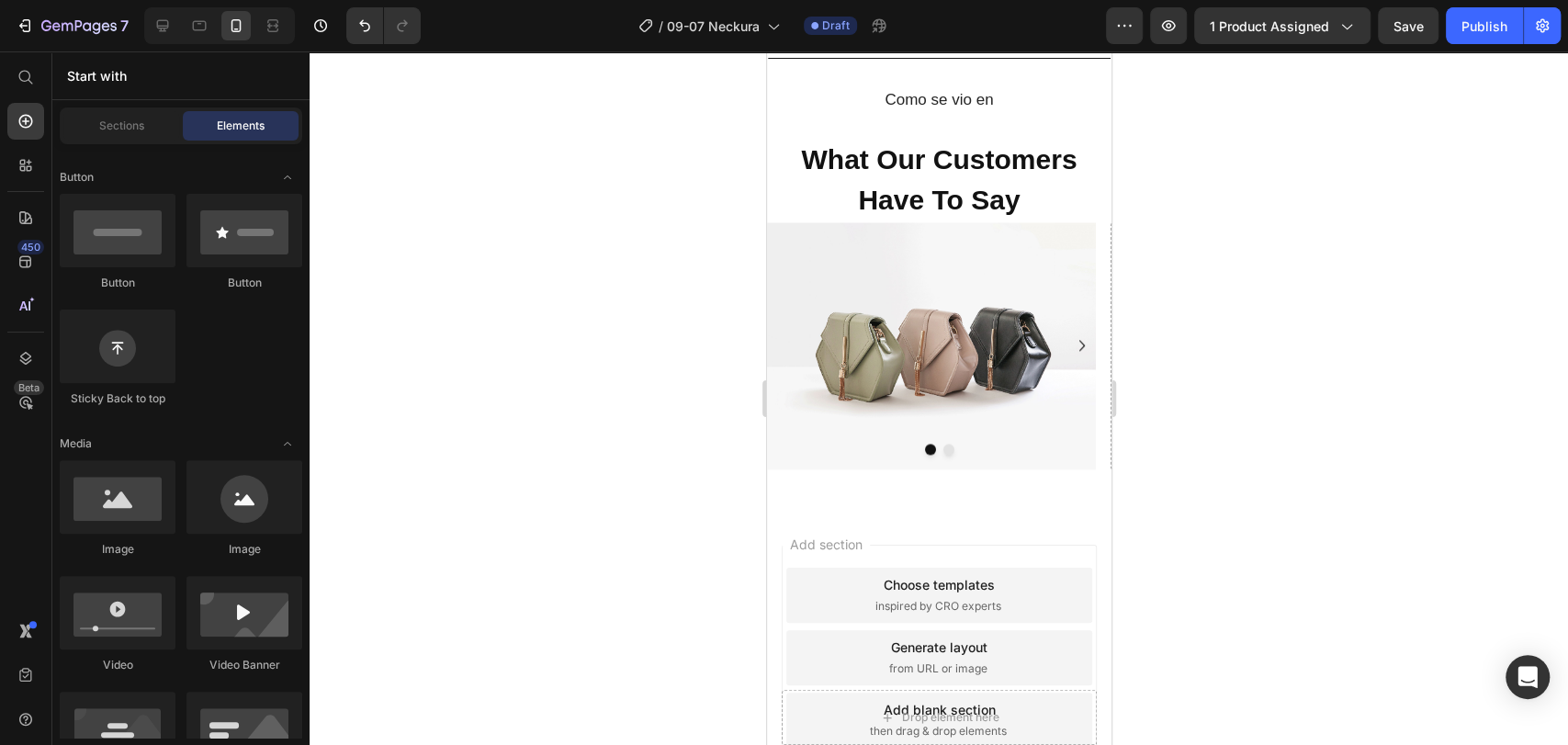 scroll, scrollTop: 1426, scrollLeft: 0, axis: vertical 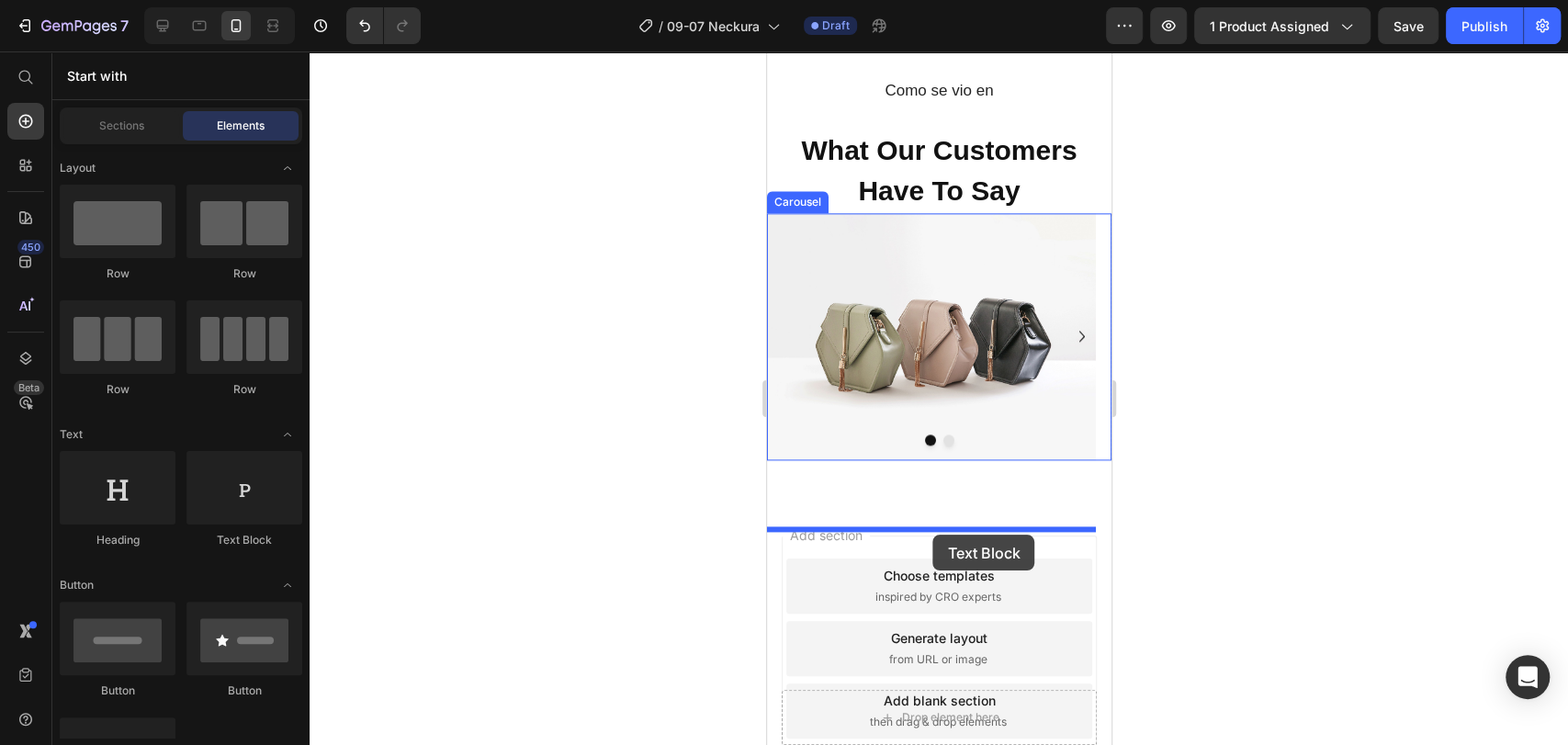 drag, startPoint x: 1017, startPoint y: 568, endPoint x: 933, endPoint y: 535, distance: 90.249654 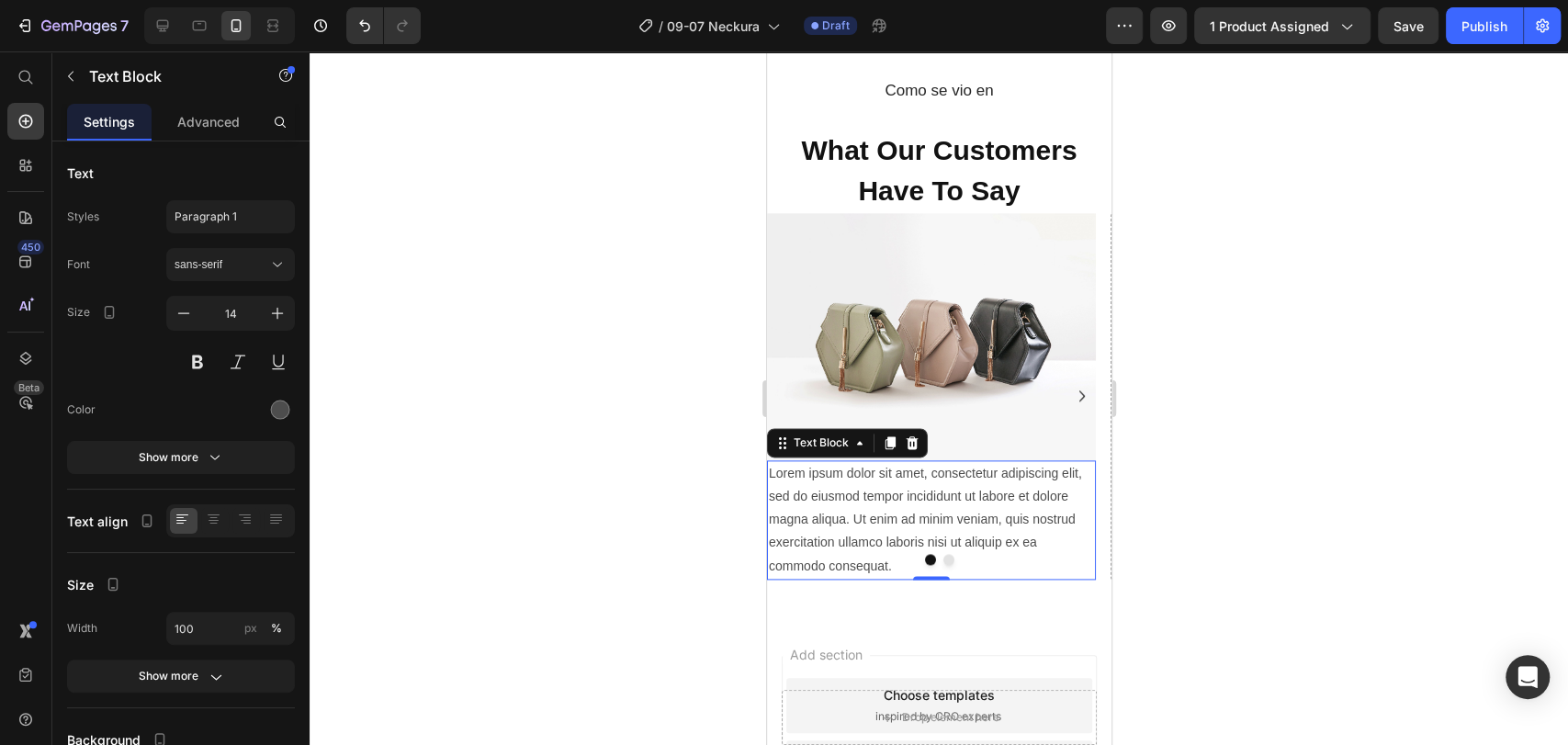 click on "Lorem ipsum dolor sit amet, consectetur adipiscing elit, sed do eiusmod tempor incididunt ut labore et dolore magna aliqua. Ut enim ad minim veniam, quis nostrud exercitation ullamco laboris nisi ut aliquip ex ea commodo consequat." at bounding box center (931, 520) 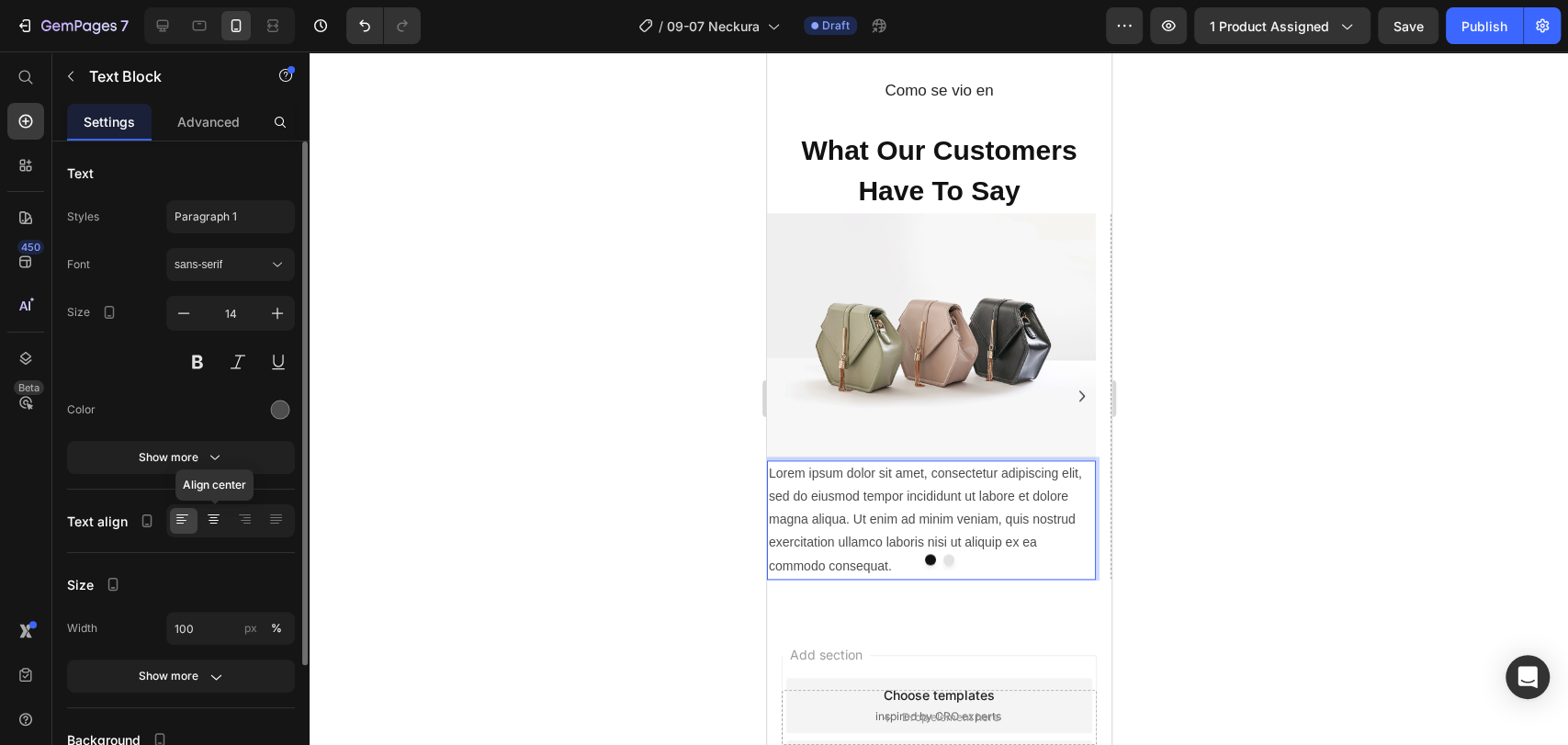 click 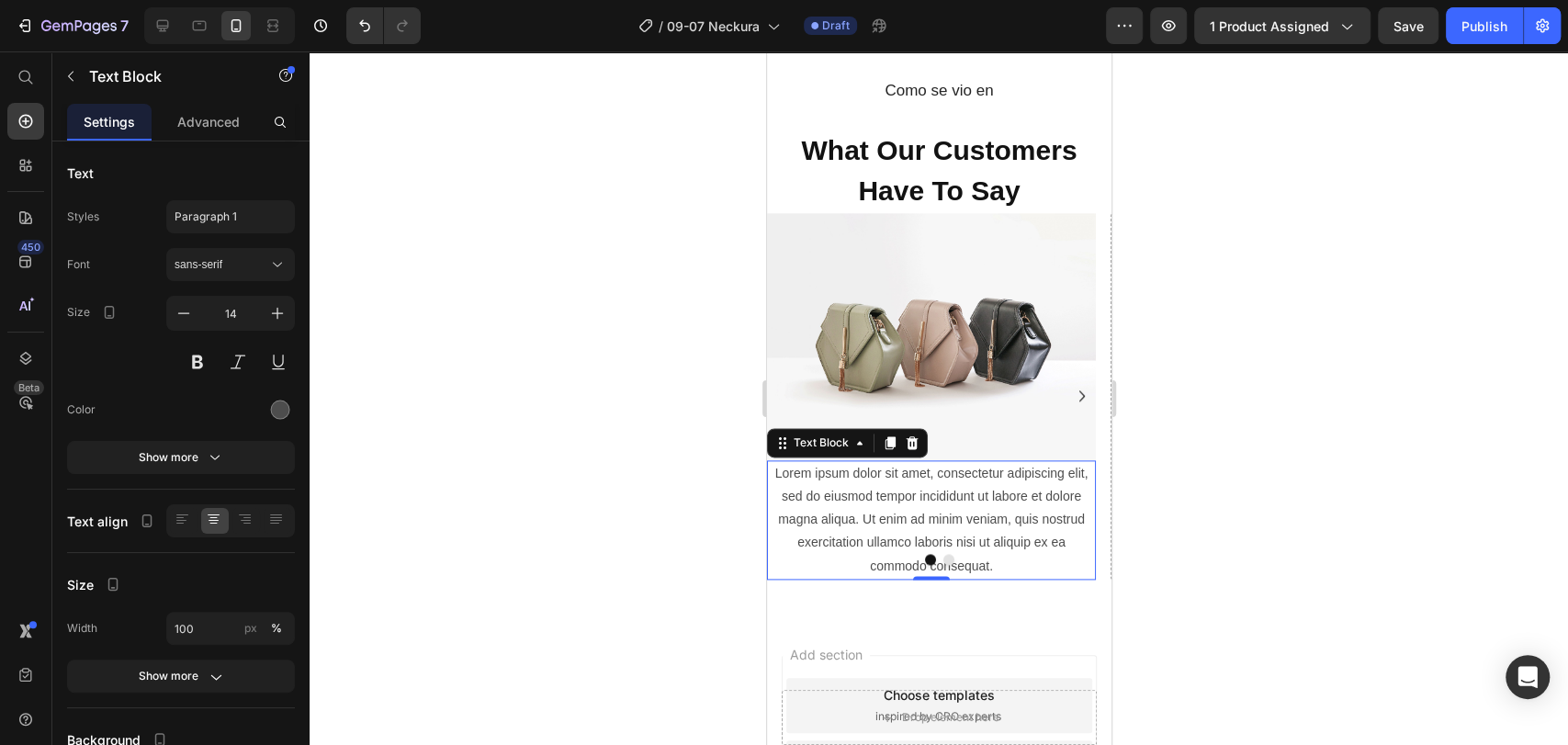 click on "Lorem ipsum dolor sit amet, consectetur adipiscing elit, sed do eiusmod tempor incididunt ut labore et dolore magna aliqua. Ut enim ad minim veniam, quis nostrud exercitation ullamco laboris nisi ut aliquip ex ea commodo consequat." at bounding box center (931, 520) 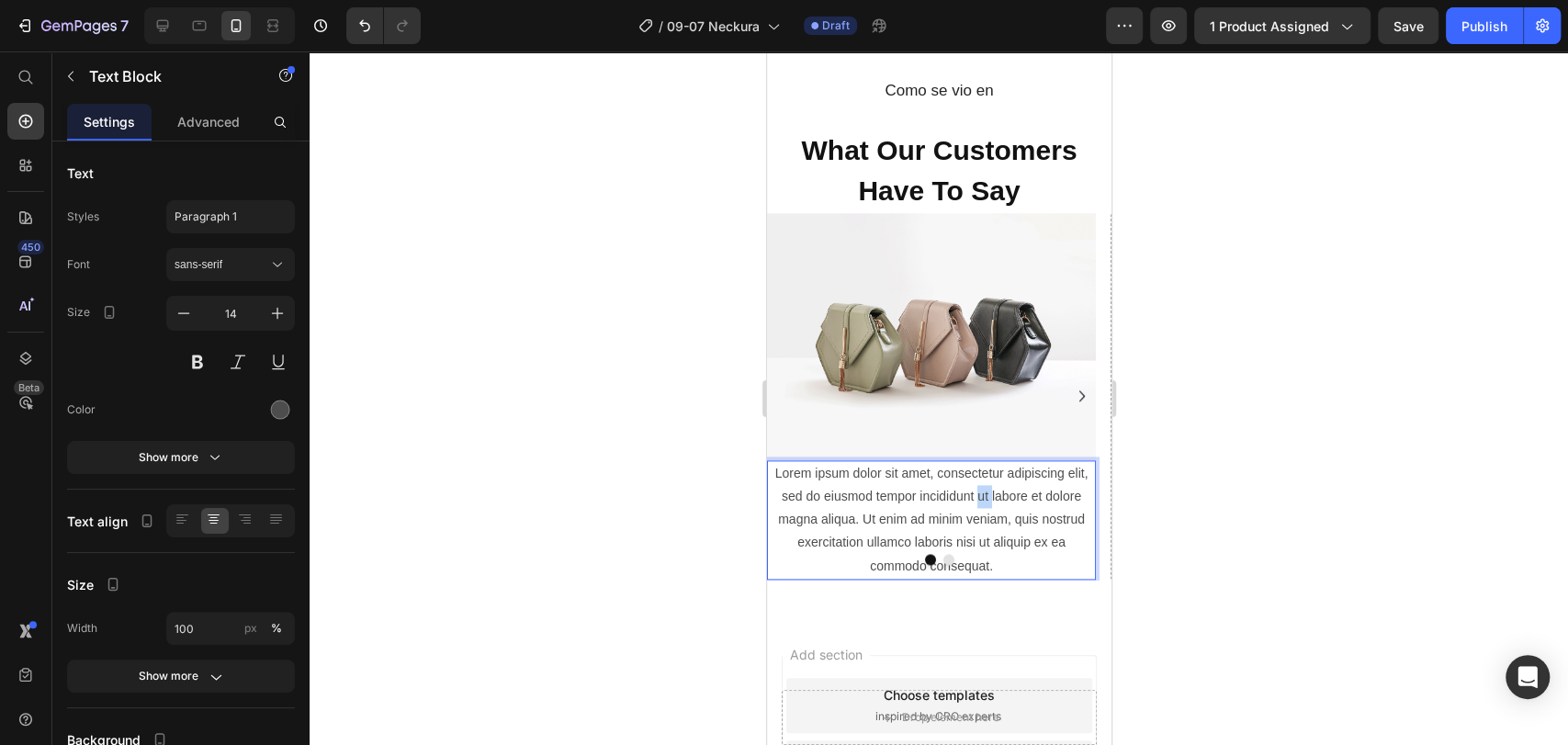 click on "Lorem ipsum dolor sit amet, consectetur adipiscing elit, sed do eiusmod tempor incididunt ut labore et dolore magna aliqua. Ut enim ad minim veniam, quis nostrud exercitation ullamco laboris nisi ut aliquip ex ea commodo consequat." at bounding box center (931, 520) 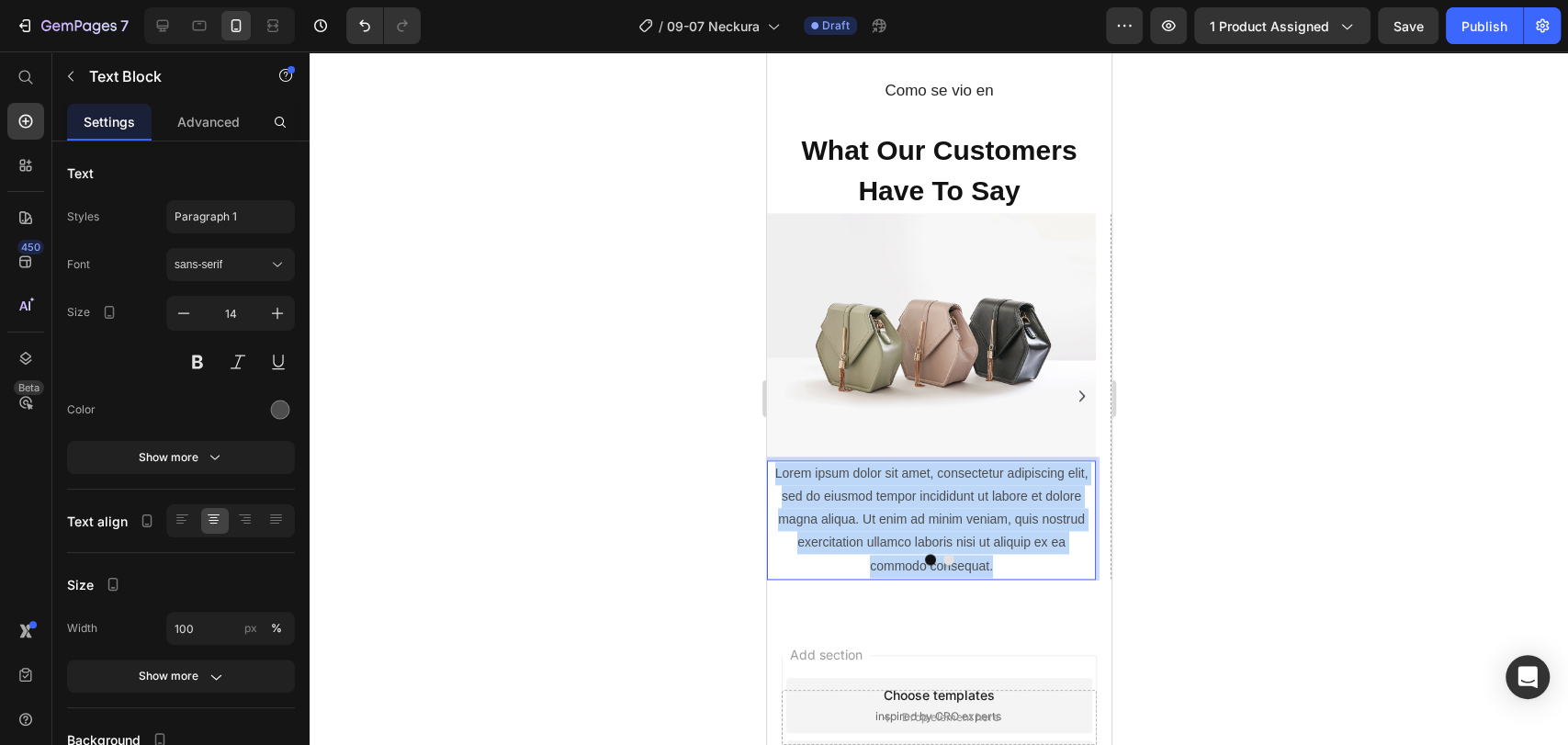 click on "Lorem ipsum dolor sit amet, consectetur adipiscing elit, sed do eiusmod tempor incididunt ut labore et dolore magna aliqua. Ut enim ad minim veniam, quis nostrud exercitation ullamco laboris nisi ut aliquip ex ea commodo consequat." at bounding box center (931, 520) 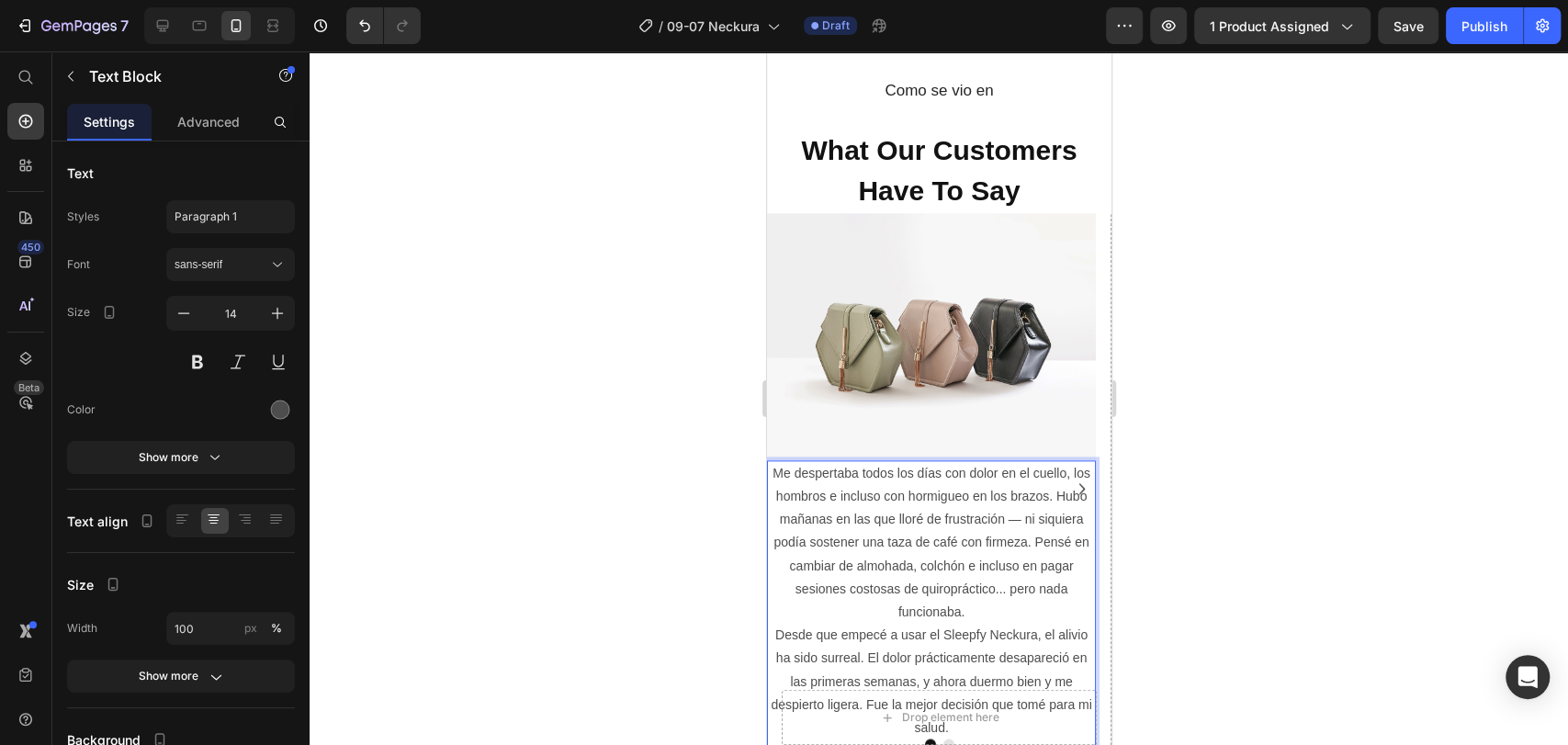 scroll, scrollTop: 1525, scrollLeft: 0, axis: vertical 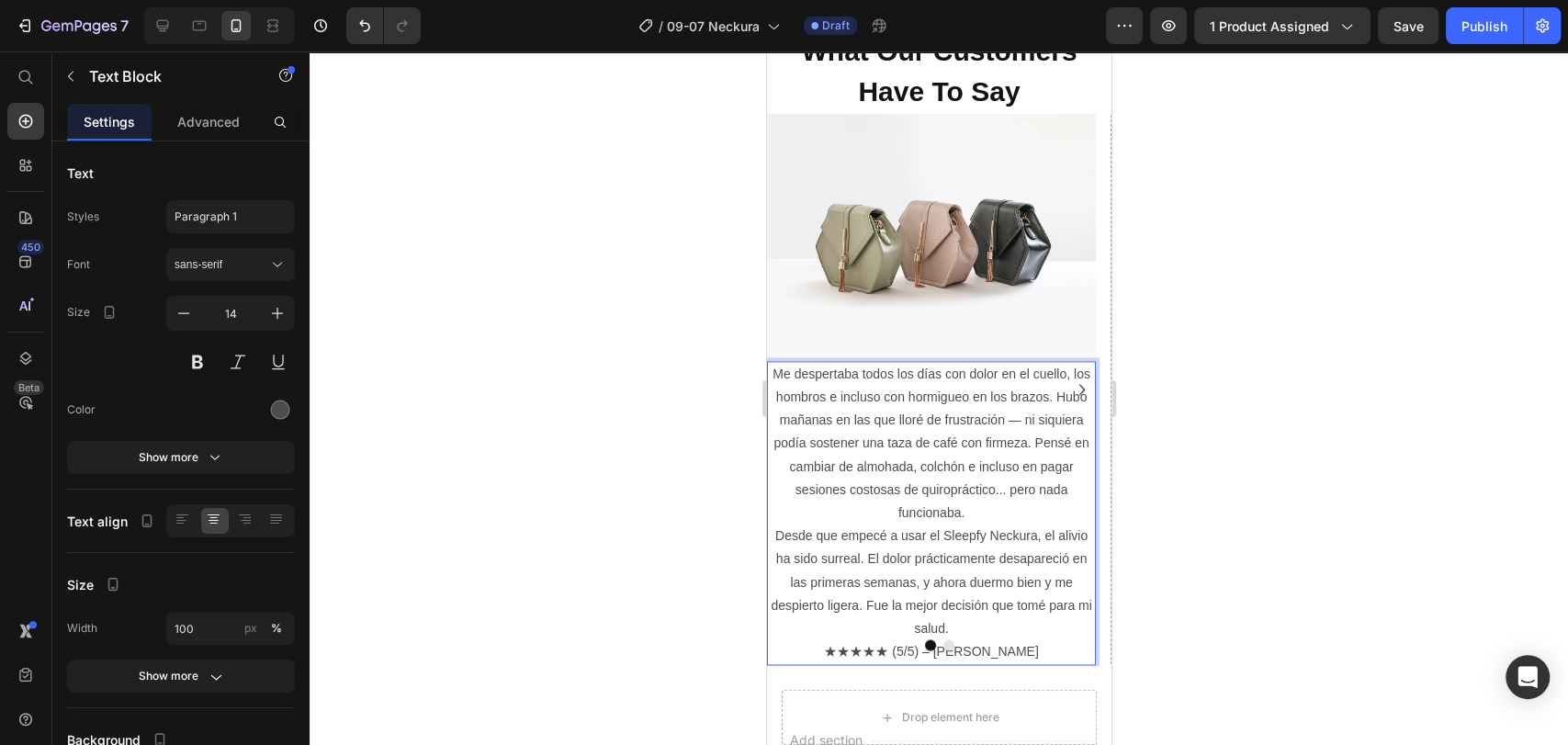 click 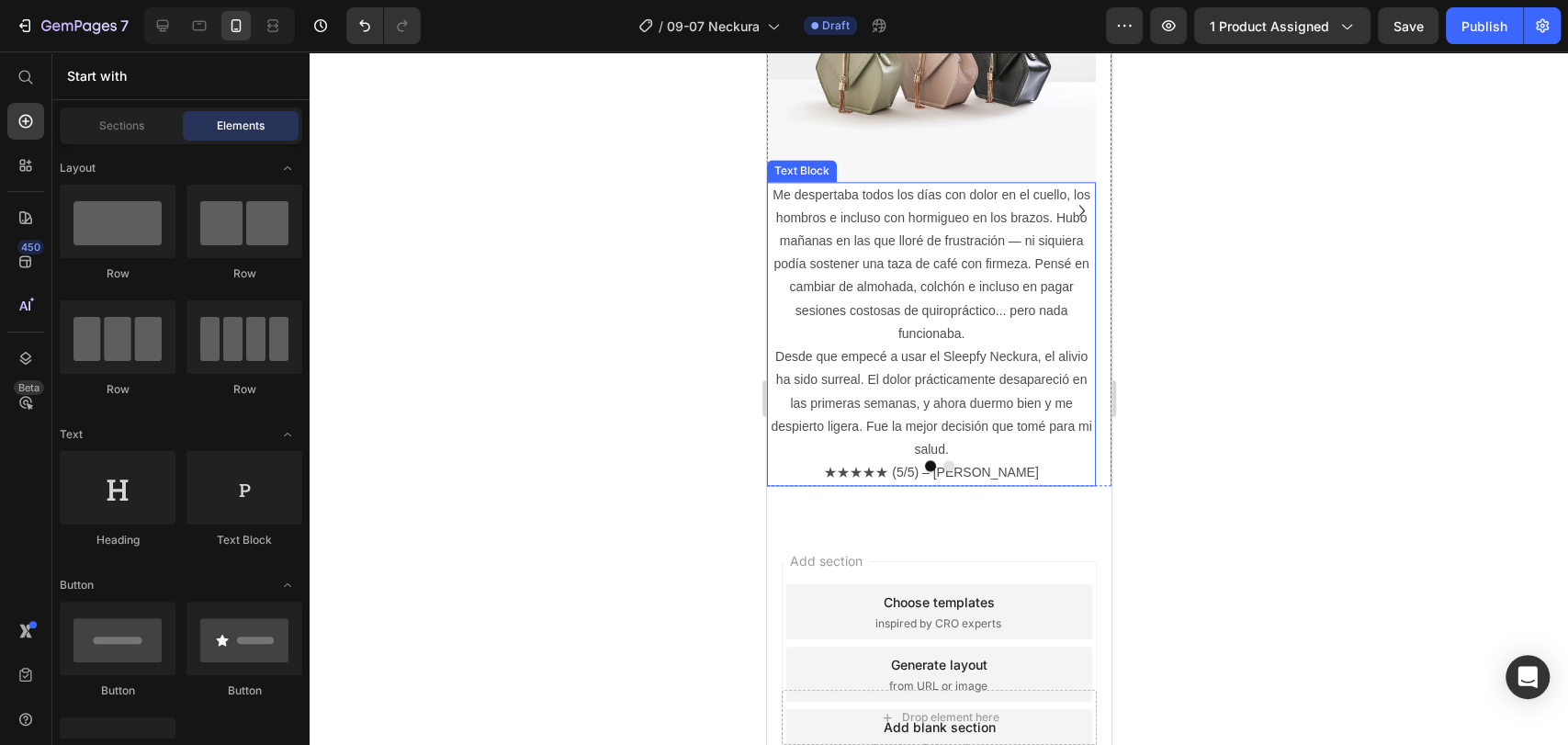 scroll, scrollTop: 1729, scrollLeft: 0, axis: vertical 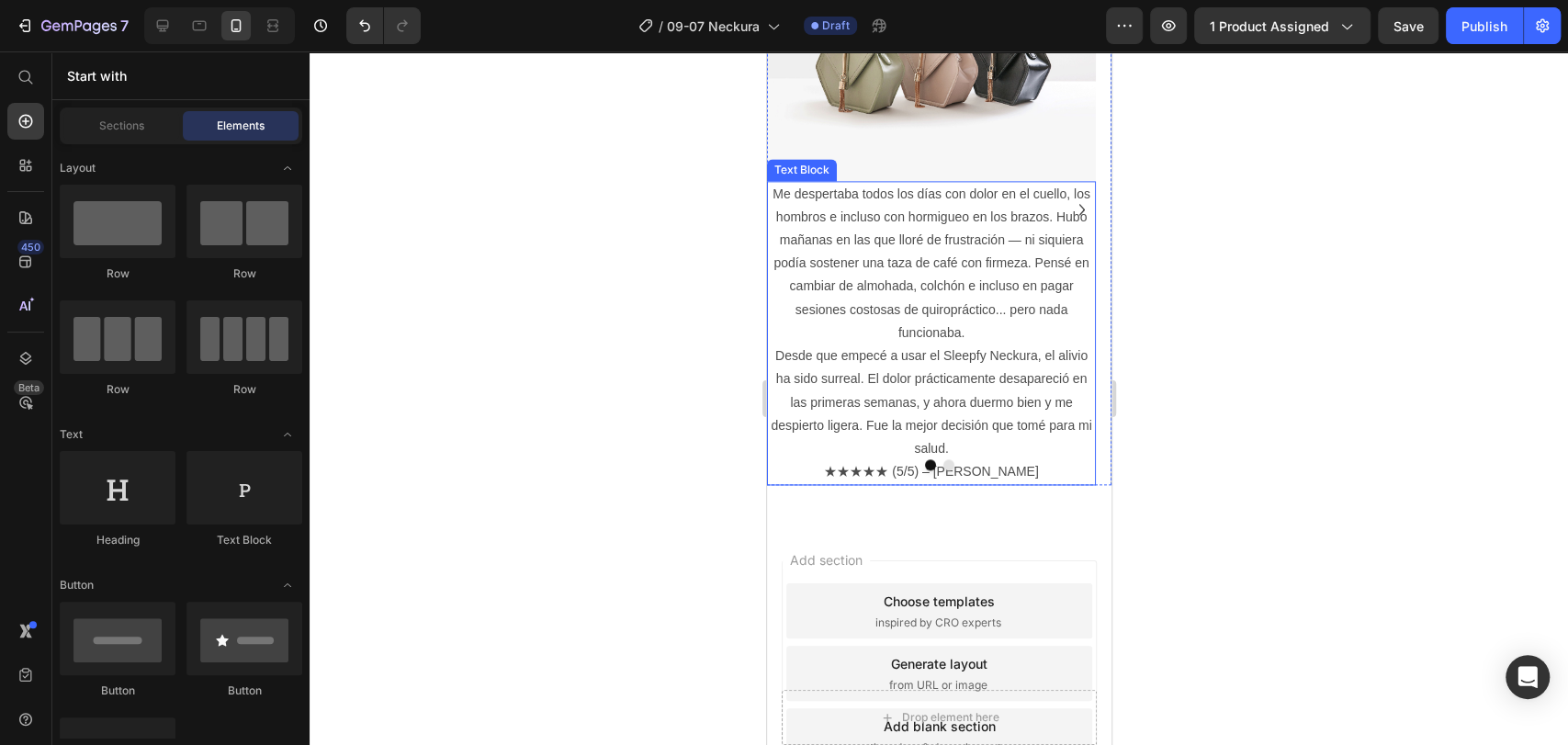 click on "Me despertaba todos los días con dolor en el cuello, los hombros e incluso con hormigueo en los brazos. Hubo mañanas en las que lloré de frustración — ni siquiera podía sostener una taza de café con firmeza. Pensé en cambiar de almohada, colchón e incluso en pagar sesiones costosas de quiropráctico... pero nada funcionaba. Desde que empecé a usar el Sleepfy Neckura, el alivio ha sido surreal. El dolor prácticamente desapareció en las primeras semanas, y ahora duermo bien y me despierto ligera. Fue la mejor decisión que tomé para mi salud. ★★★★★ (5/5) – Renata M" at bounding box center (931, 333) 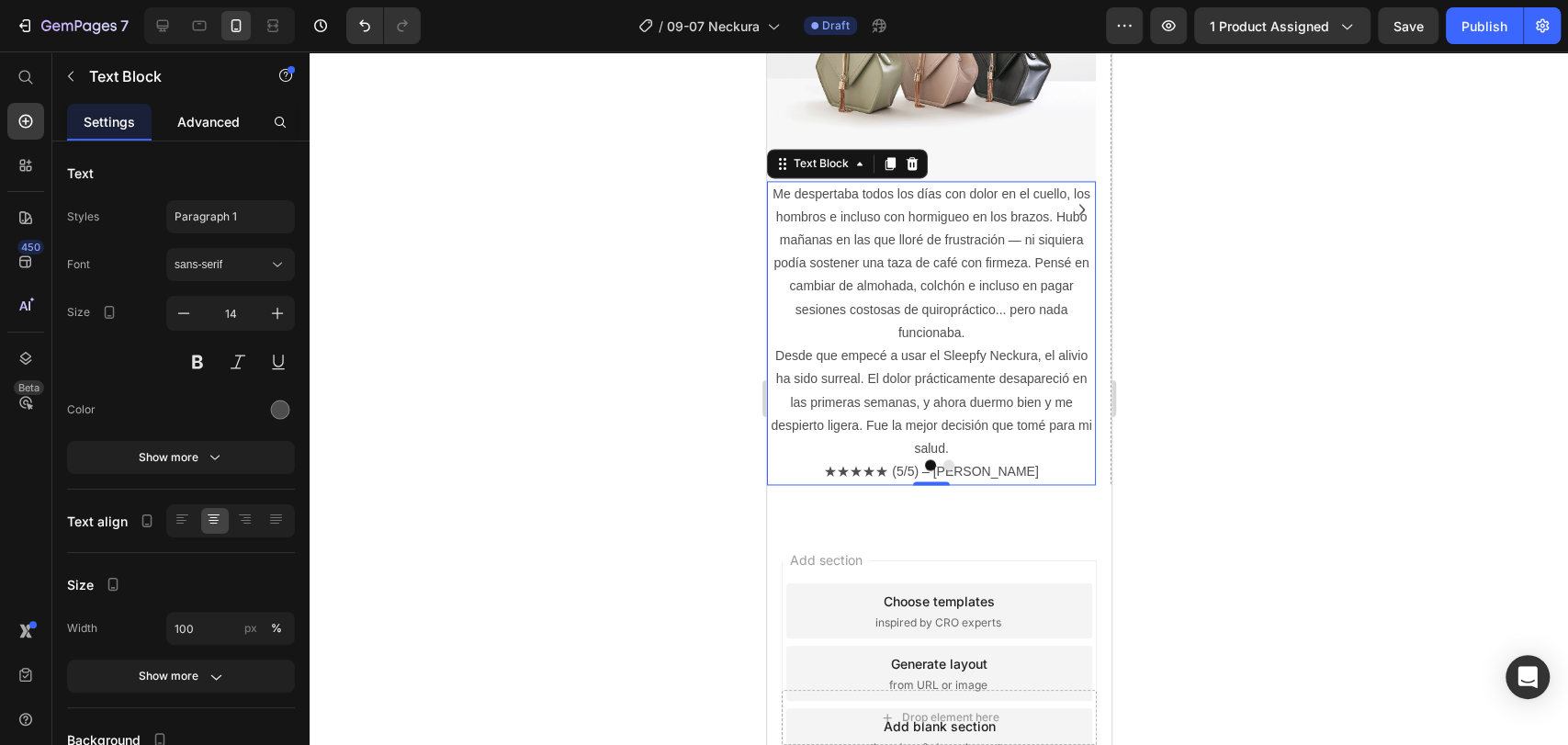 click on "Advanced" 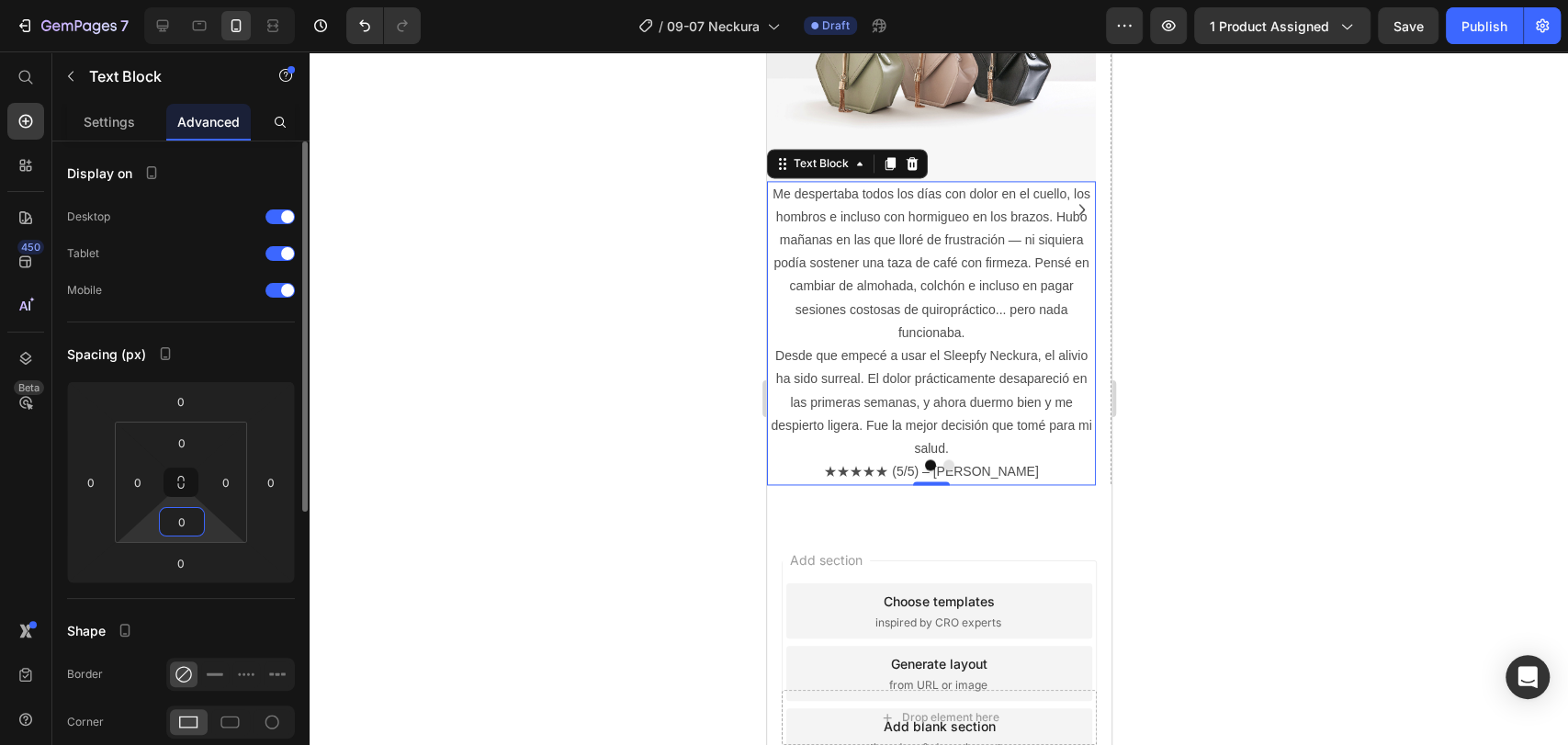click on "0" at bounding box center (182, 522) 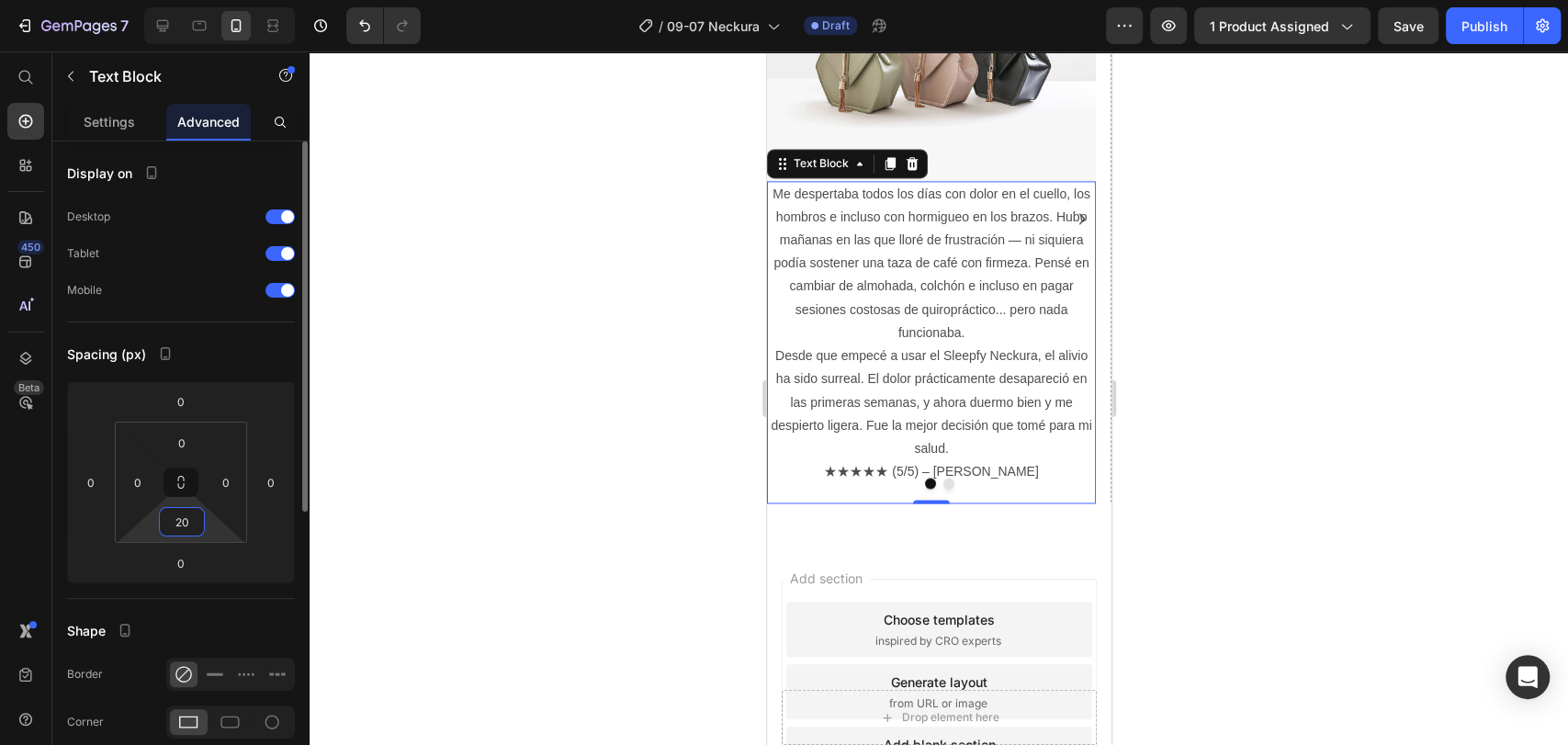 type on "2" 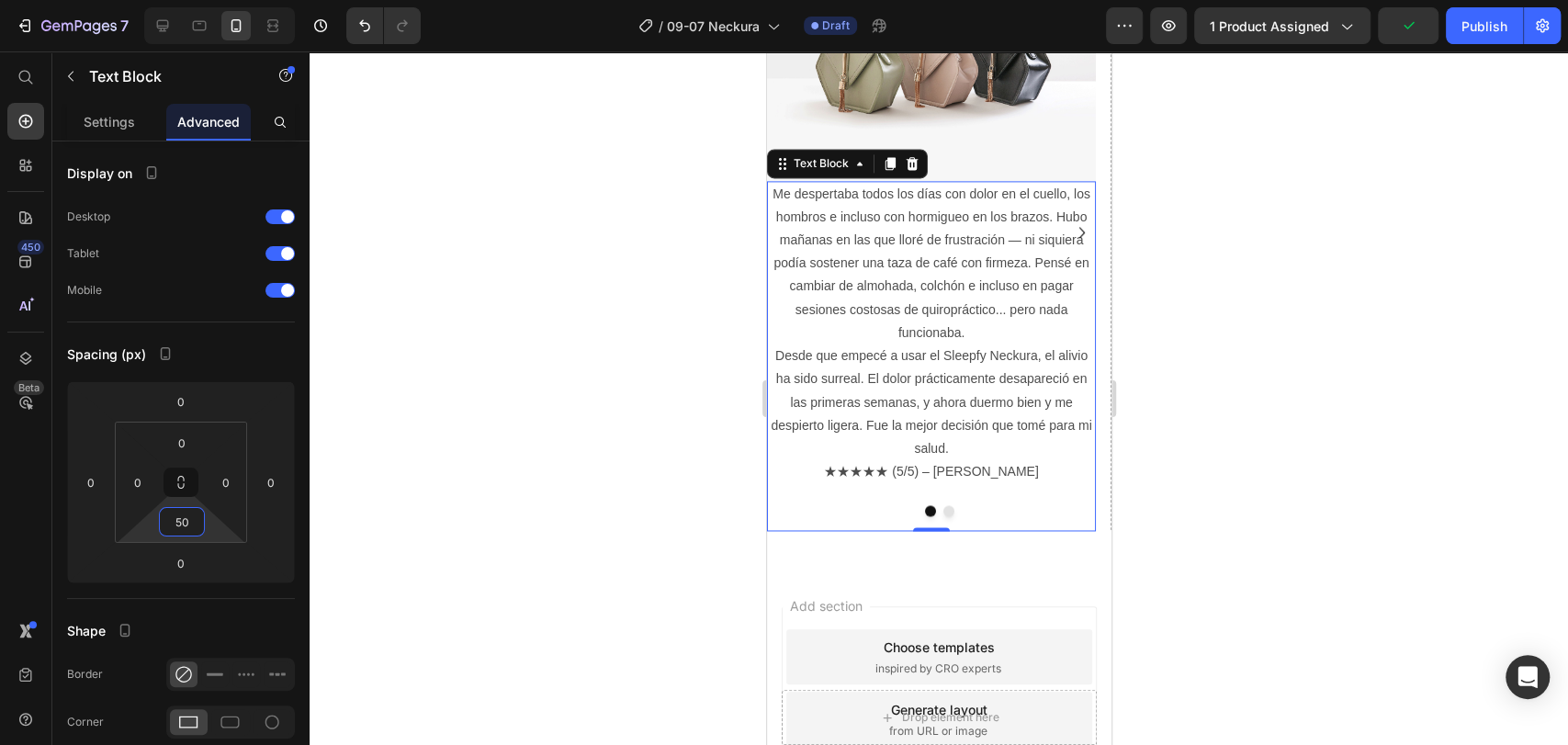 type on "50" 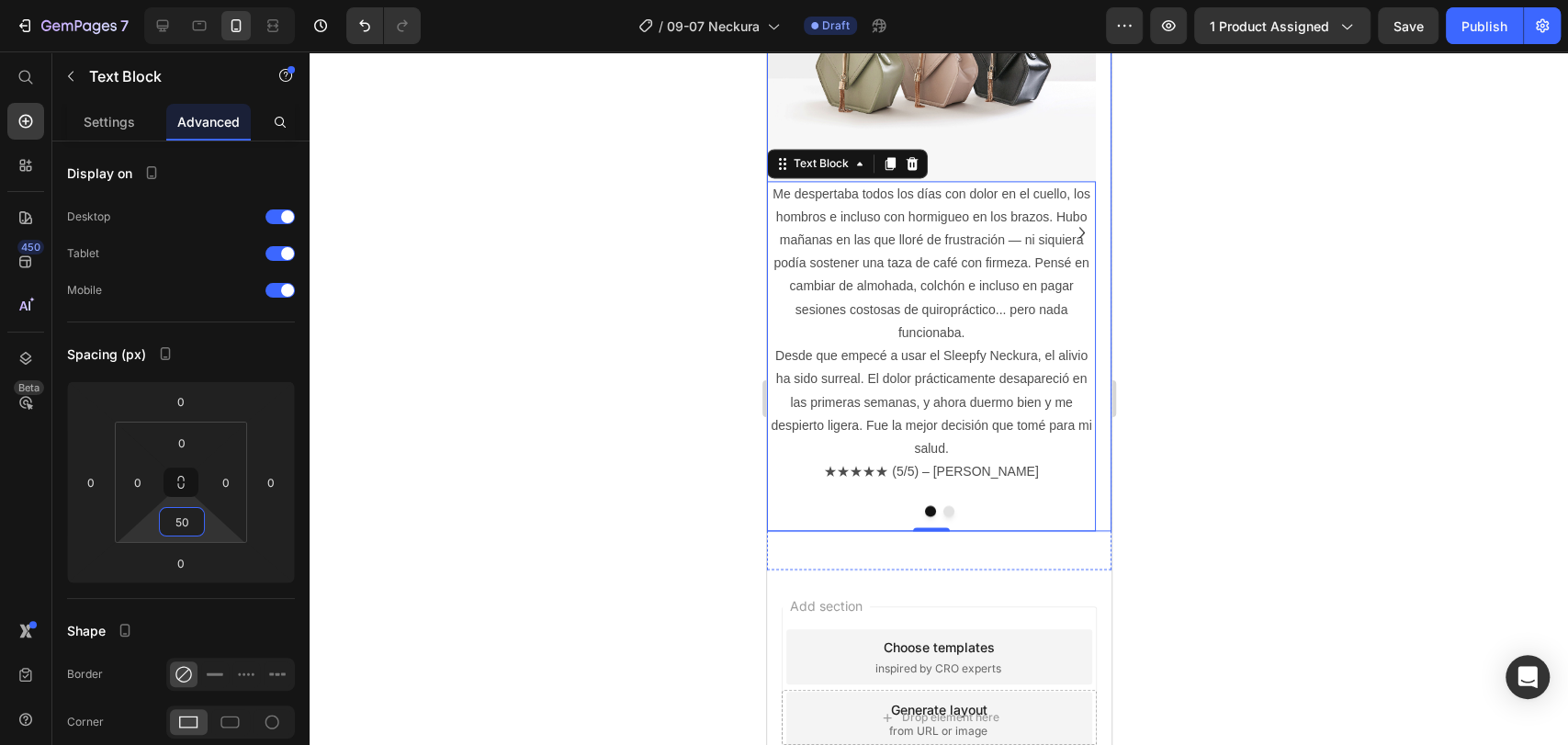 click at bounding box center (948, 511) 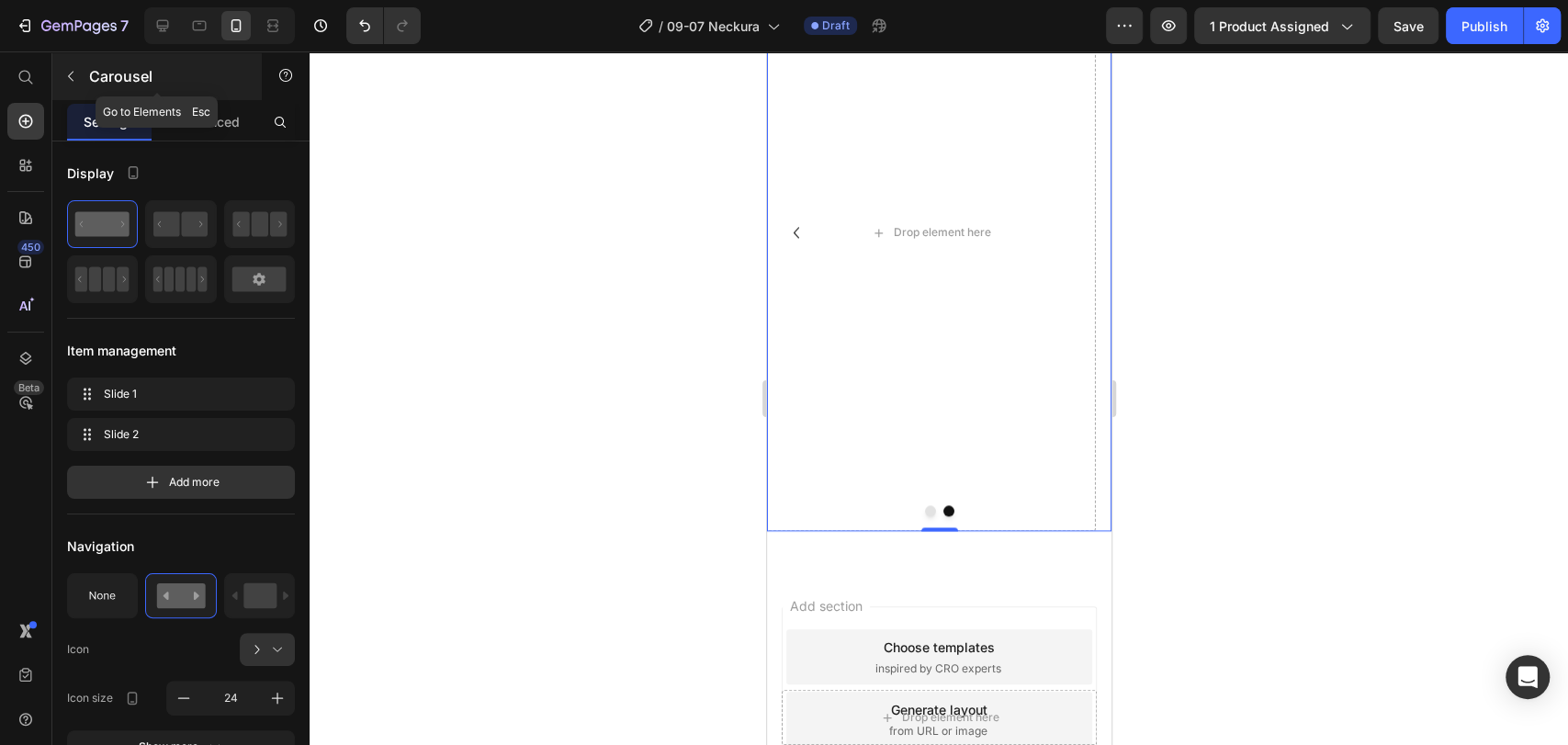 click 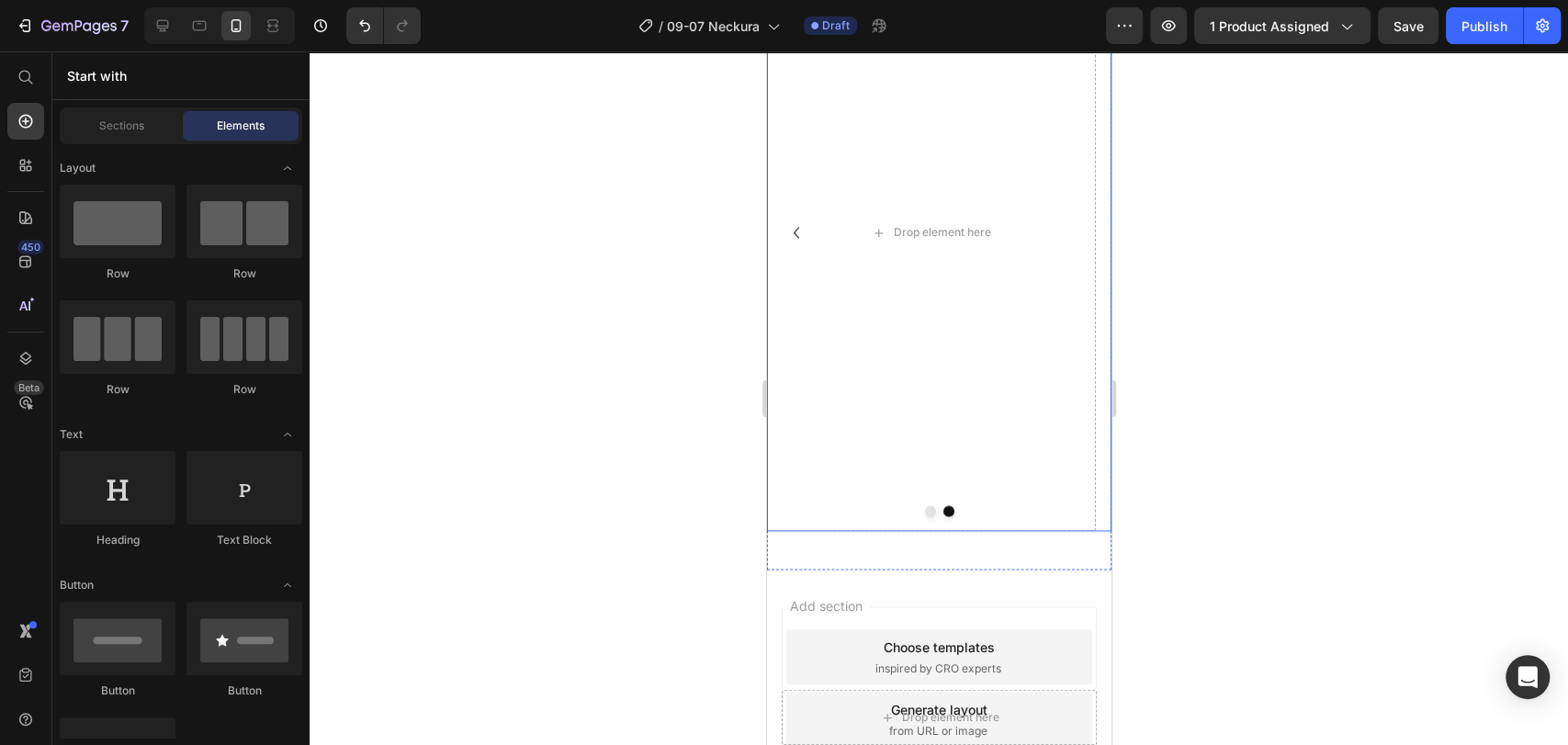 click at bounding box center (930, 511) 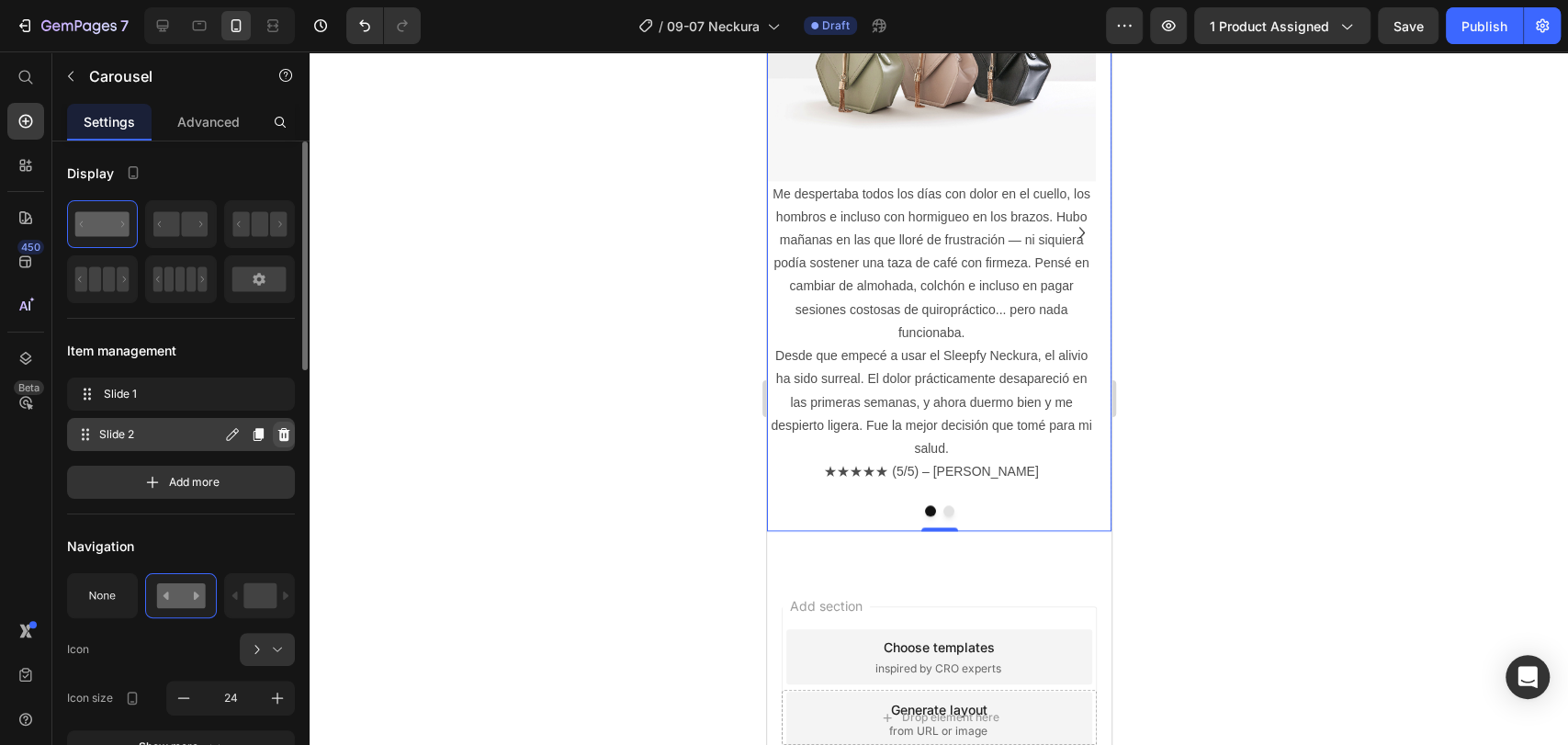 click 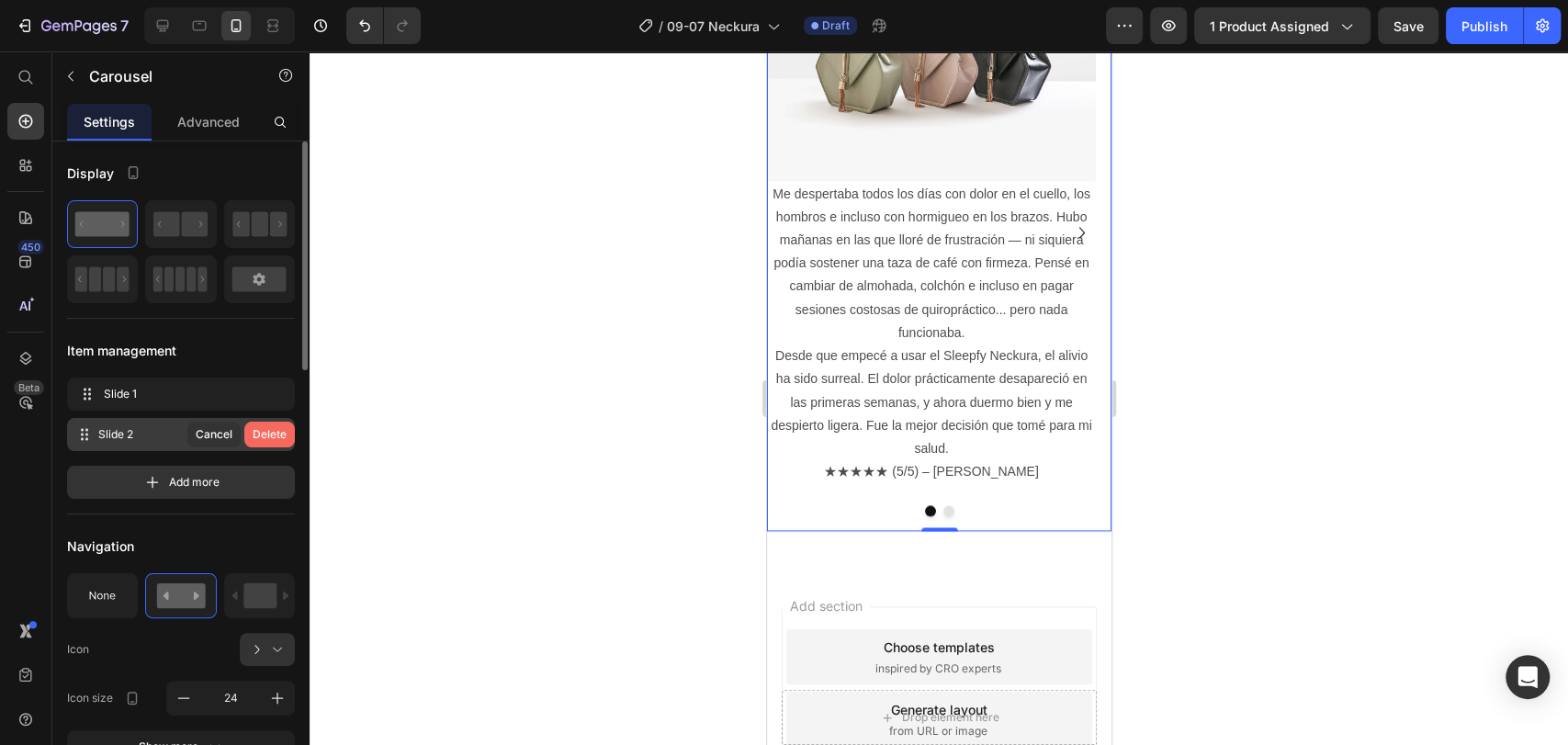 click on "Delete" at bounding box center (269, 435) 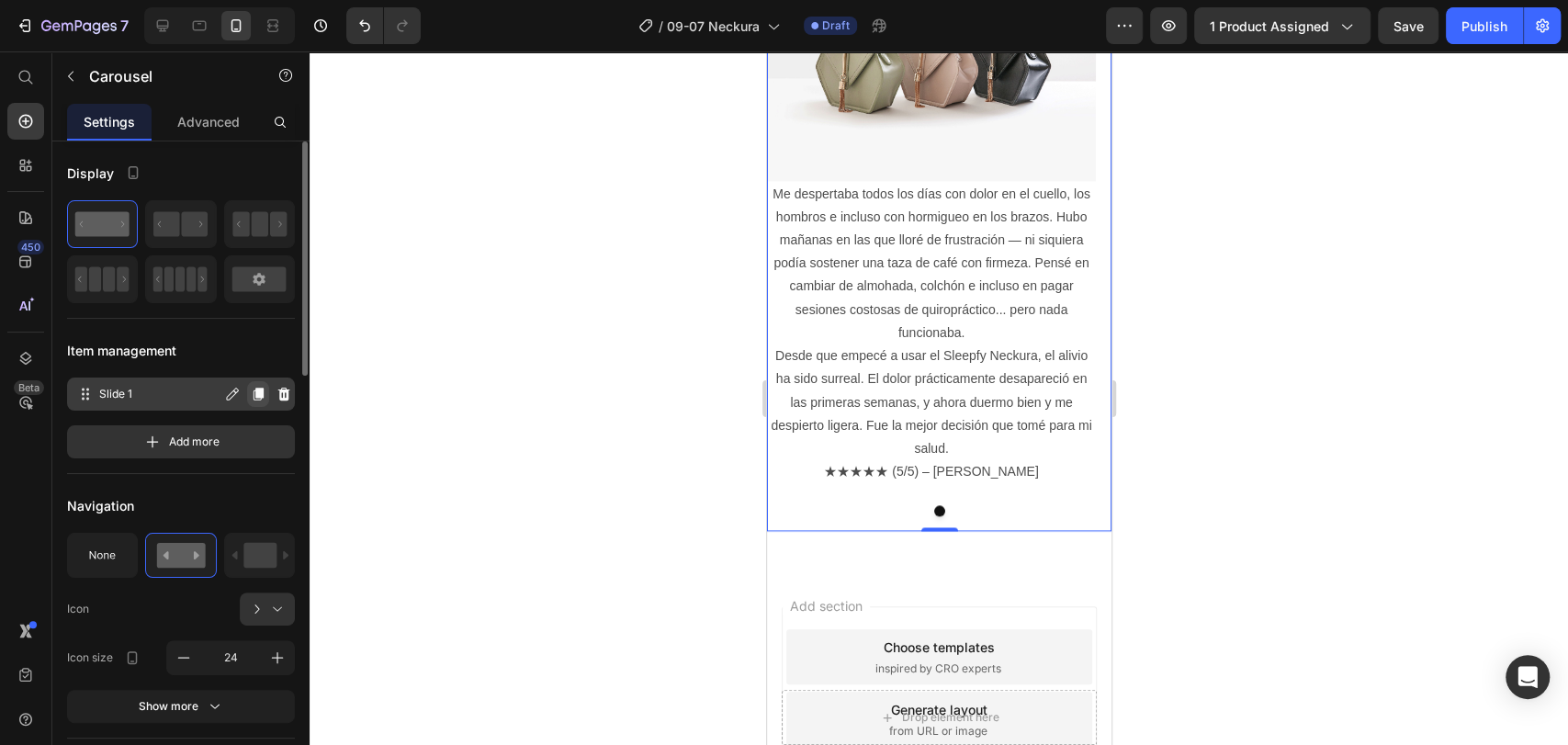 click 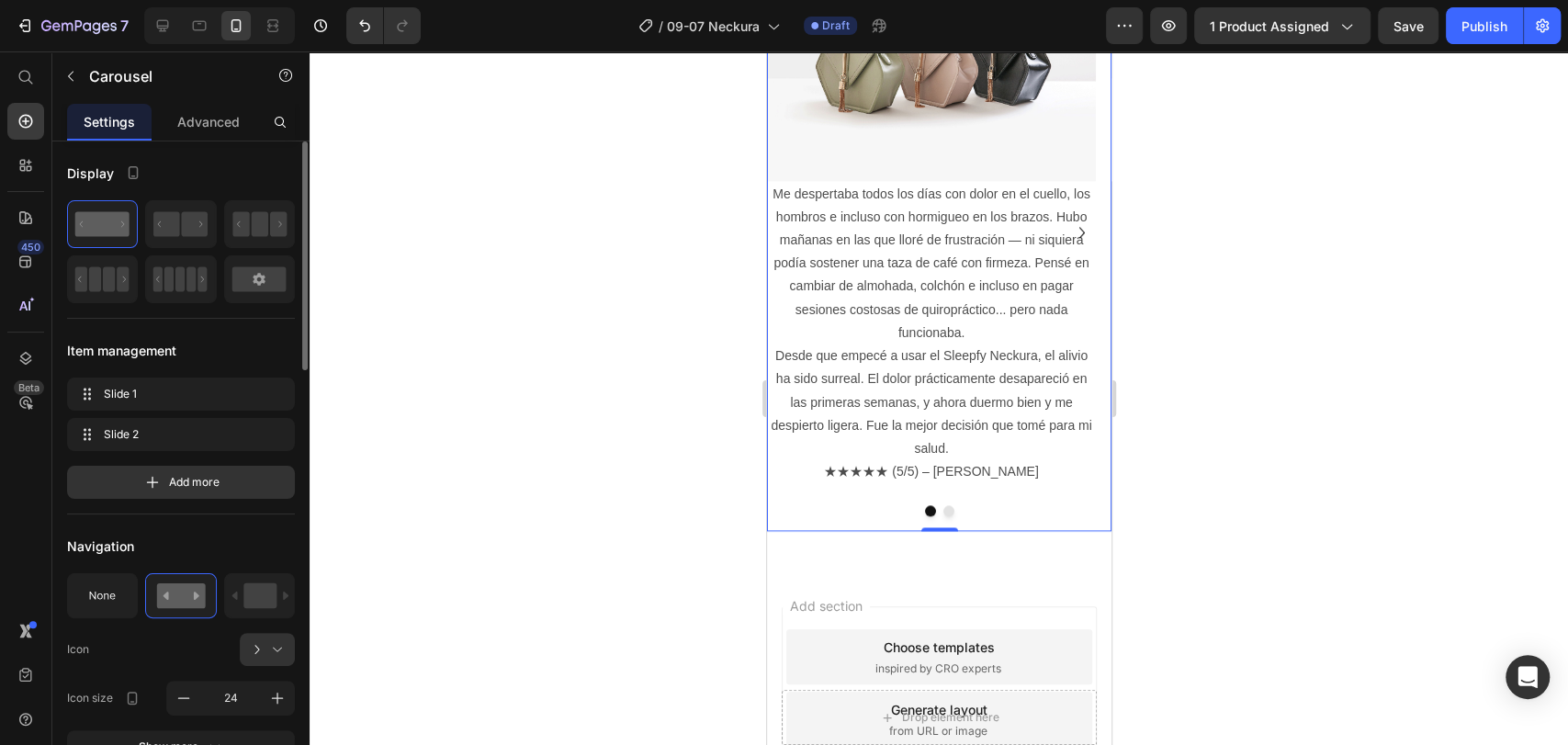 click at bounding box center [948, 511] 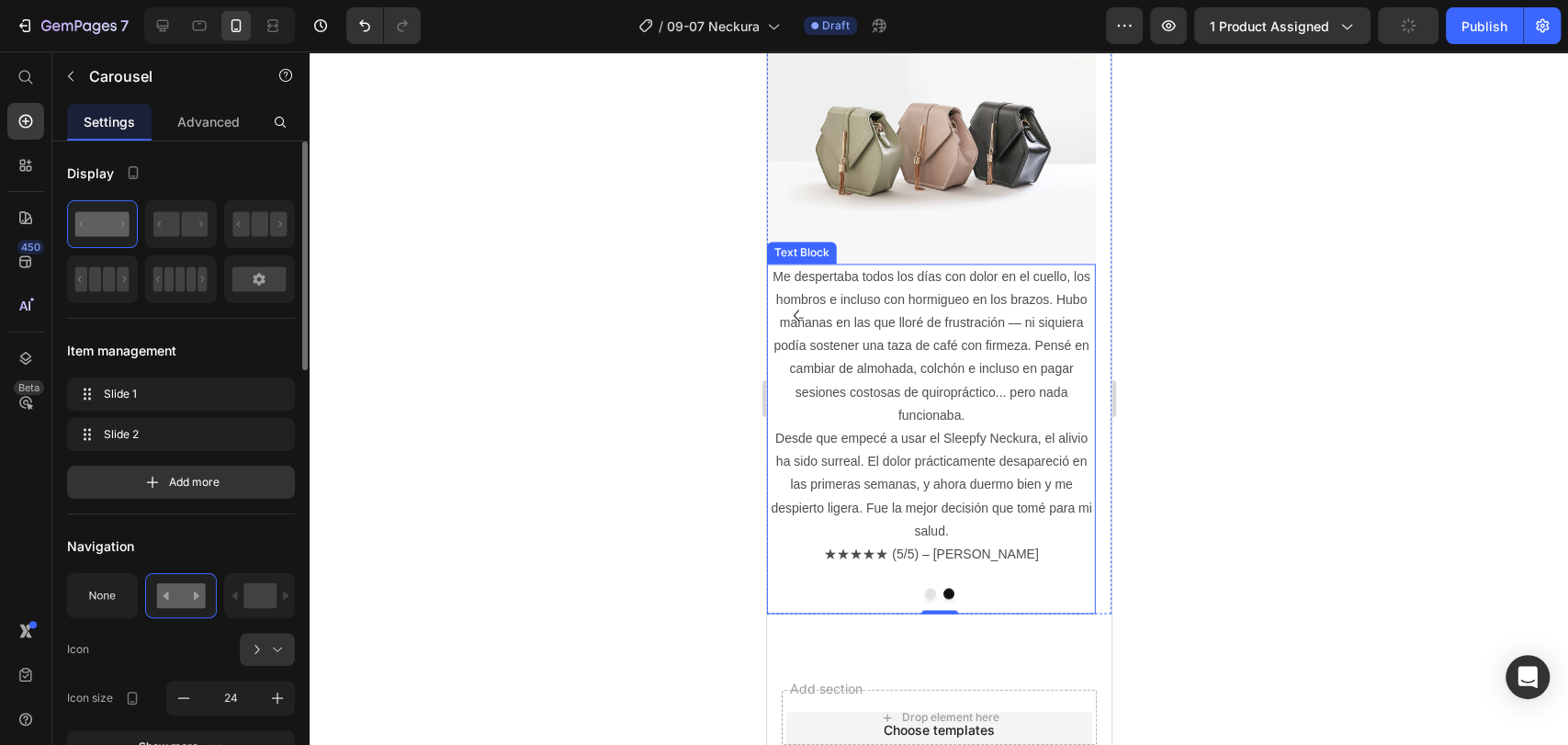 scroll, scrollTop: 1525, scrollLeft: 0, axis: vertical 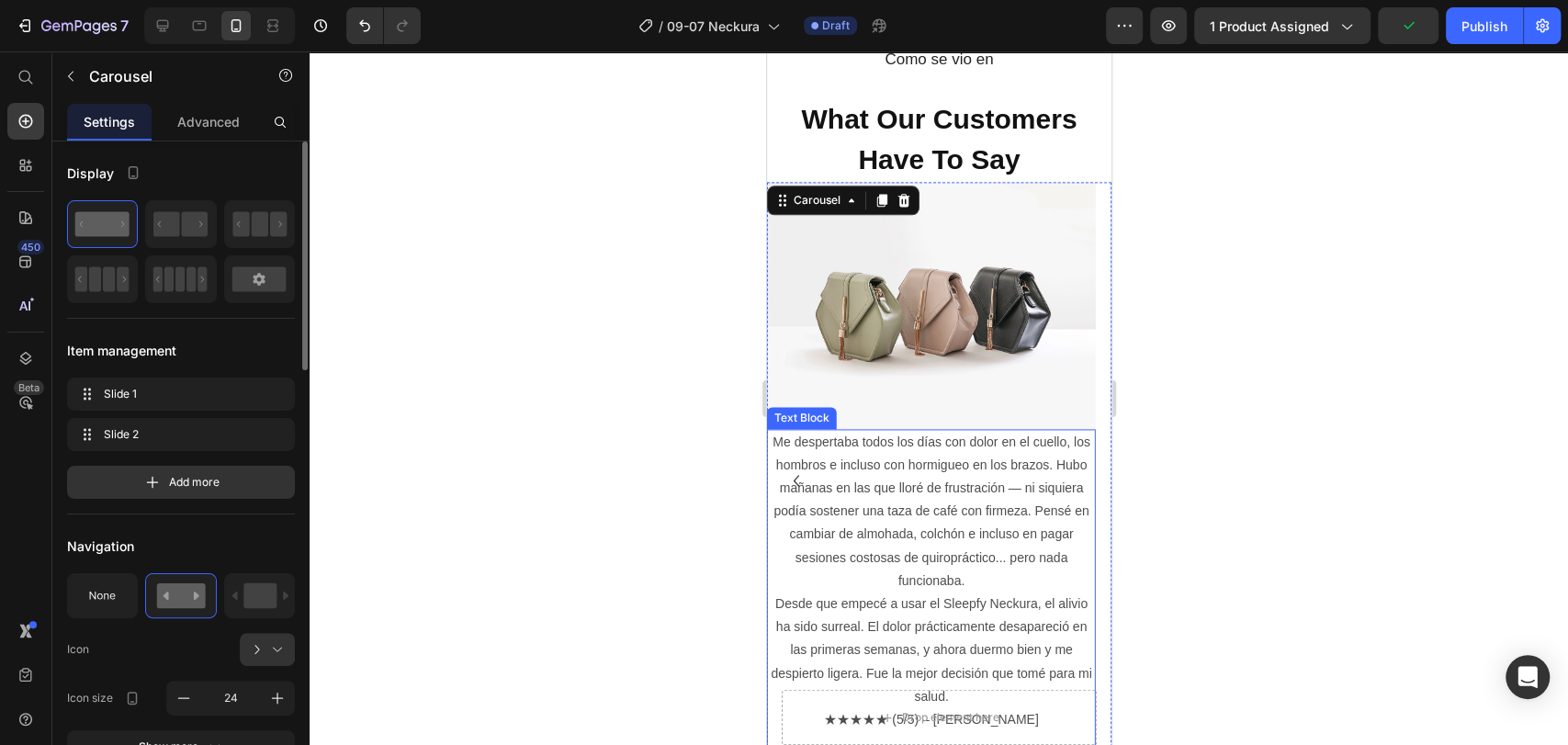 click on "Me despertaba todos los días con dolor en el cuello, los hombros e incluso con hormigueo en los brazos. Hubo mañanas en las que lloré de frustración — ni siquiera podía sostener una taza de café con firmeza. Pensé en cambiar de almohada, colchón e incluso en pagar sesiones costosas de quiropráctico... pero nada funcionaba. Desde que empecé a usar el Sleepfy Neckura, el alivio ha sido surreal. El dolor prácticamente desapareció en las primeras semanas, y ahora duermo bien y me despierto ligera. Fue la mejor decisión que tomé para mi salud. ★★★★★ (5/5) – Renata M" at bounding box center (931, 581) 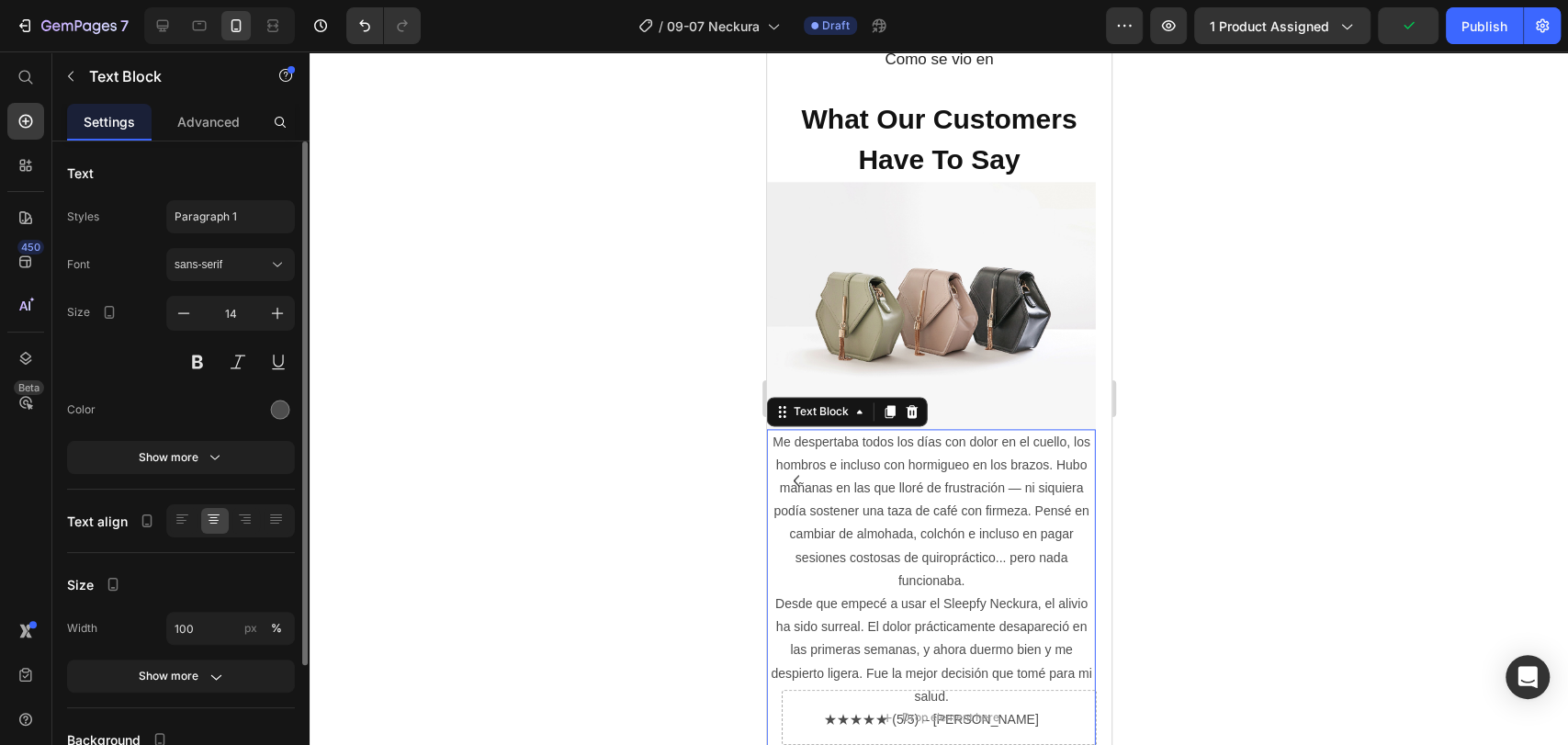 click on "Me despertaba todos los días con dolor en el cuello, los hombros e incluso con hormigueo en los brazos. Hubo mañanas en las que lloré de frustración — ni siquiera podía sostener una taza de café con firmeza. Pensé en cambiar de almohada, colchón e incluso en pagar sesiones costosas de quiropráctico... pero nada funcionaba. Desde que empecé a usar el Sleepfy Neckura, el alivio ha sido surreal. El dolor prácticamente desapareció en las primeras semanas, y ahora duermo bien y me despierto ligera. Fue la mejor decisión que tomé para mi salud. ★★★★★ (5/5) – Renata M" at bounding box center [931, 581] 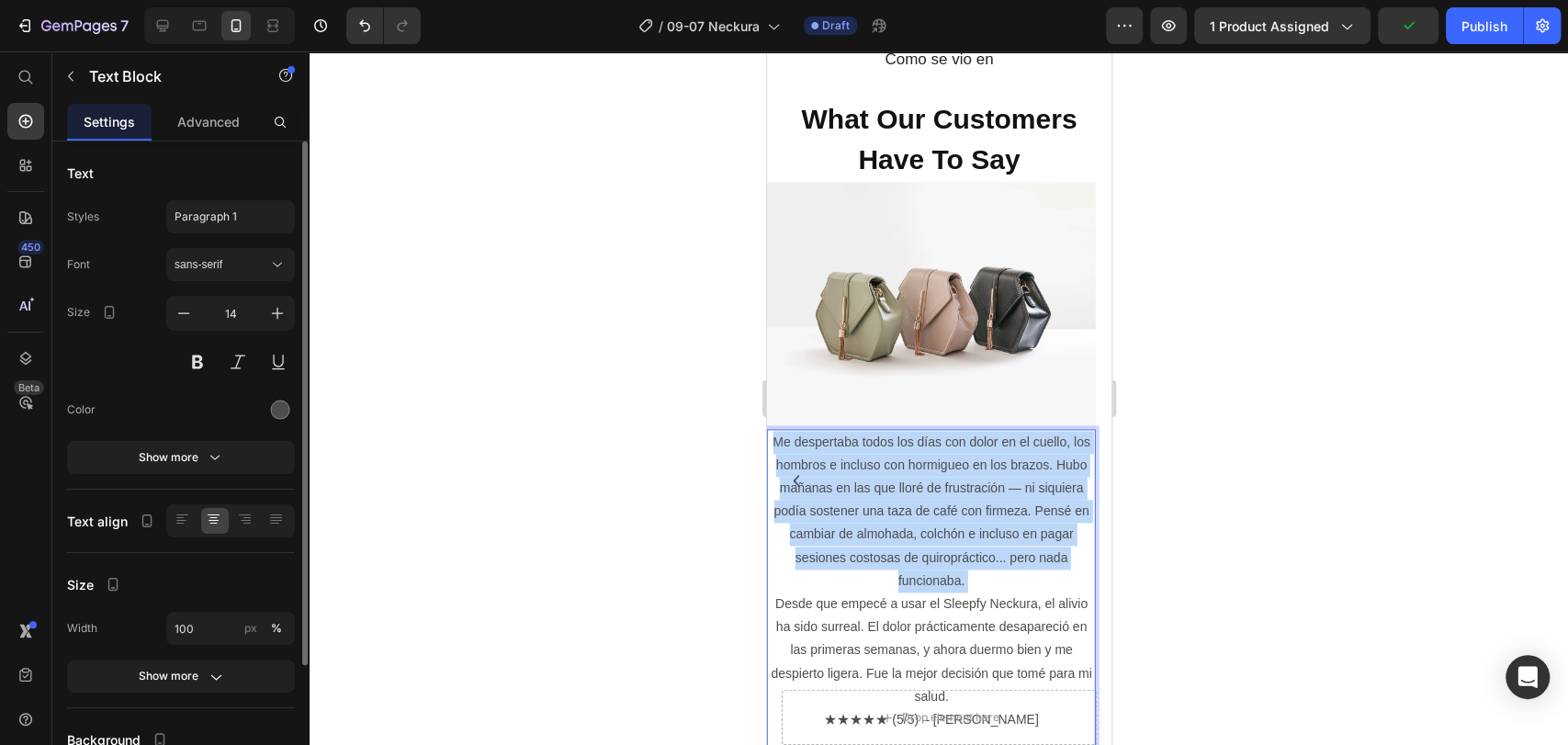 click on "Me despertaba todos los días con dolor en el cuello, los hombros e incluso con hormigueo en los brazos. Hubo mañanas en las que lloré de frustración — ni siquiera podía sostener una taza de café con firmeza. Pensé en cambiar de almohada, colchón e incluso en pagar sesiones costosas de quiropráctico... pero nada funcionaba. Desde que empecé a usar el Sleepfy Neckura, el alivio ha sido surreal. El dolor prácticamente desapareció en las primeras semanas, y ahora duermo bien y me despierto ligera. Fue la mejor decisión que tomé para mi salud. ★★★★★ (5/5) – Renata M" at bounding box center [931, 581] 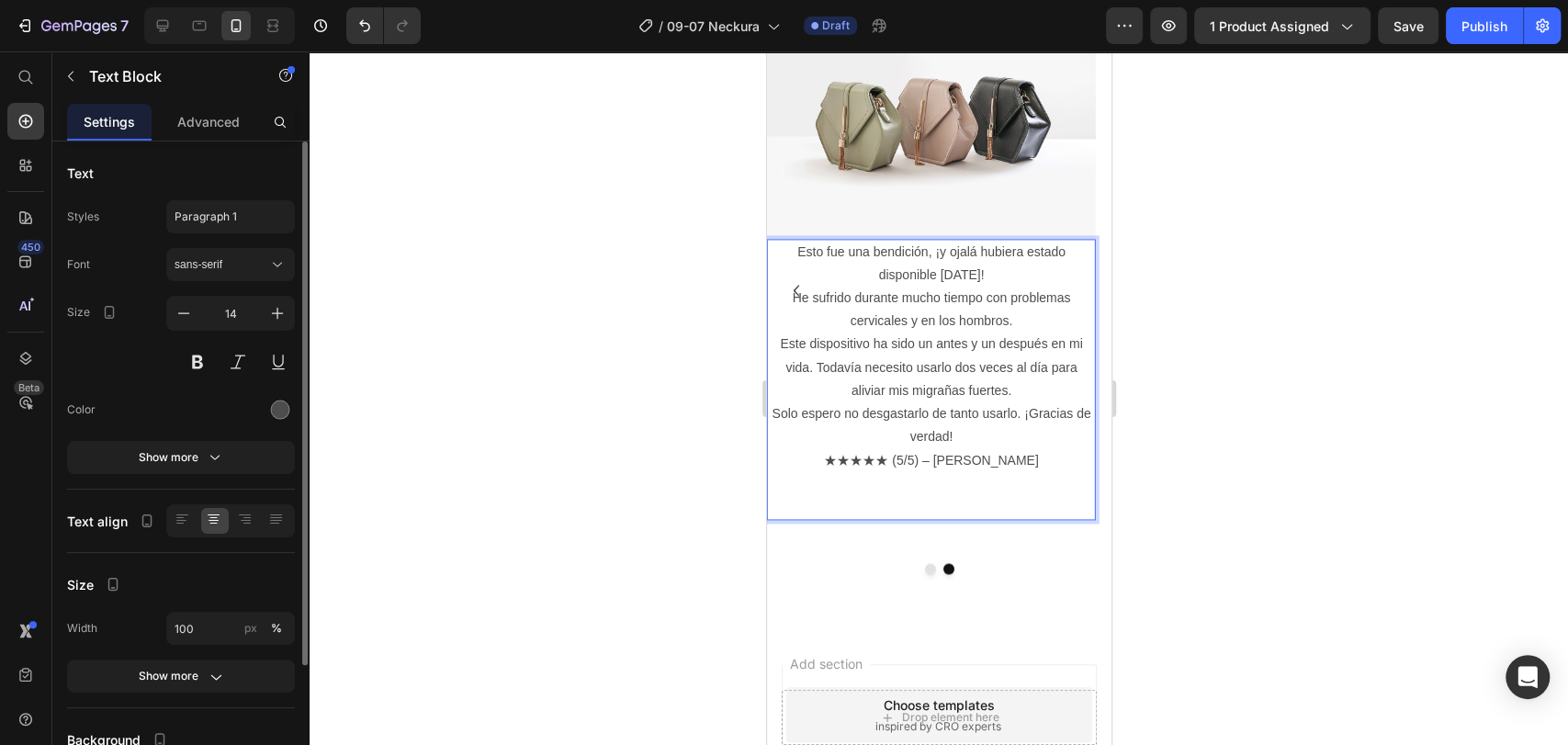 scroll, scrollTop: 1729, scrollLeft: 0, axis: vertical 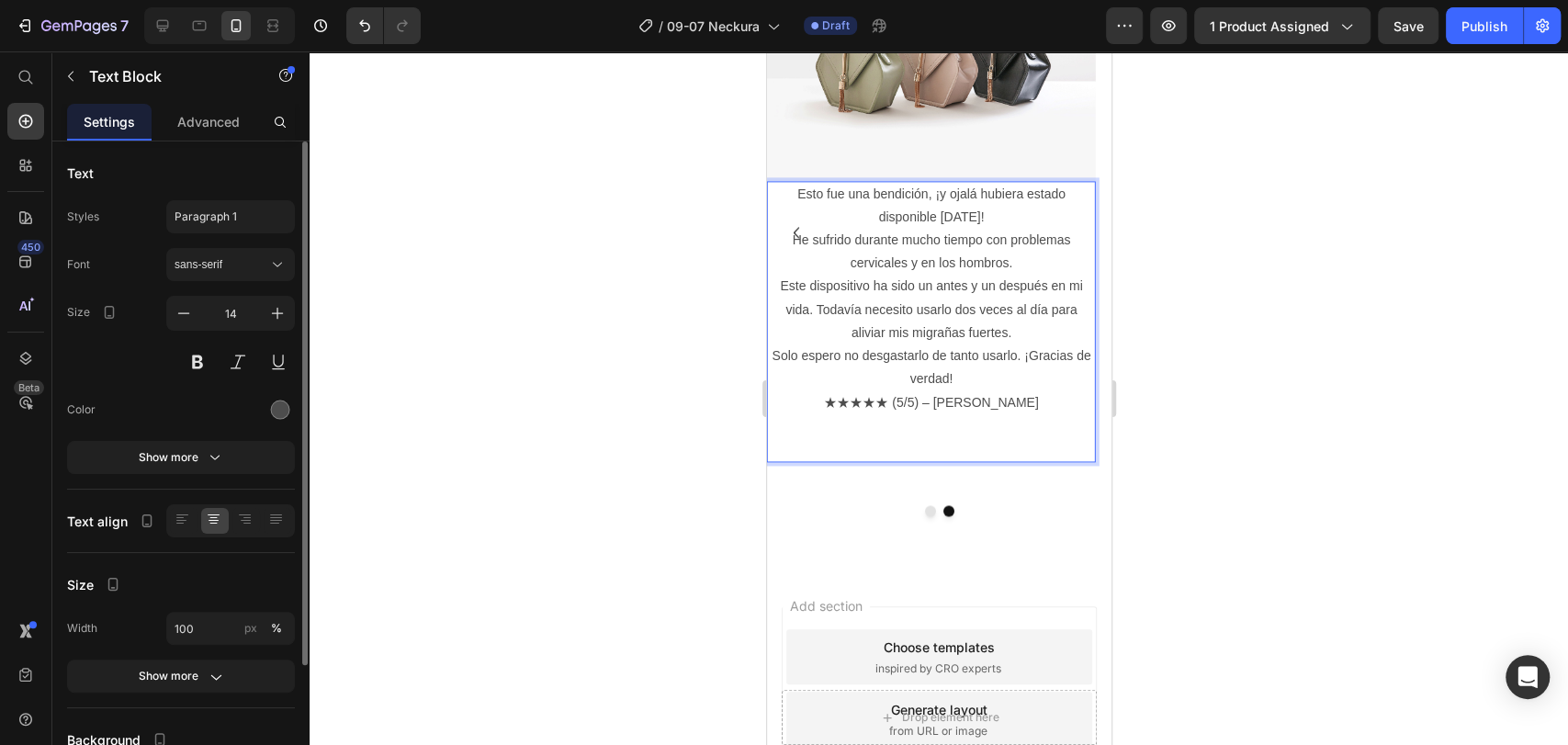 click 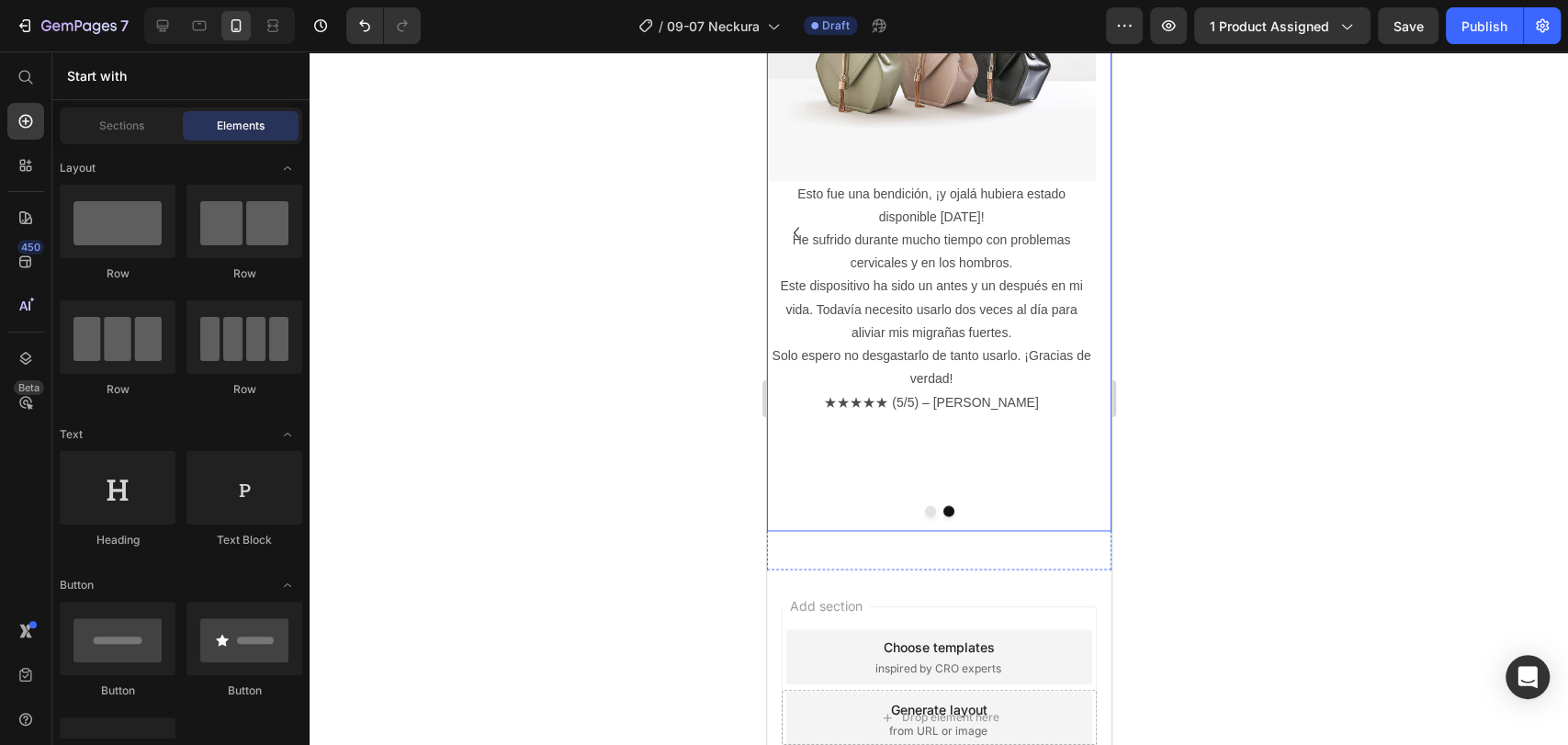 click 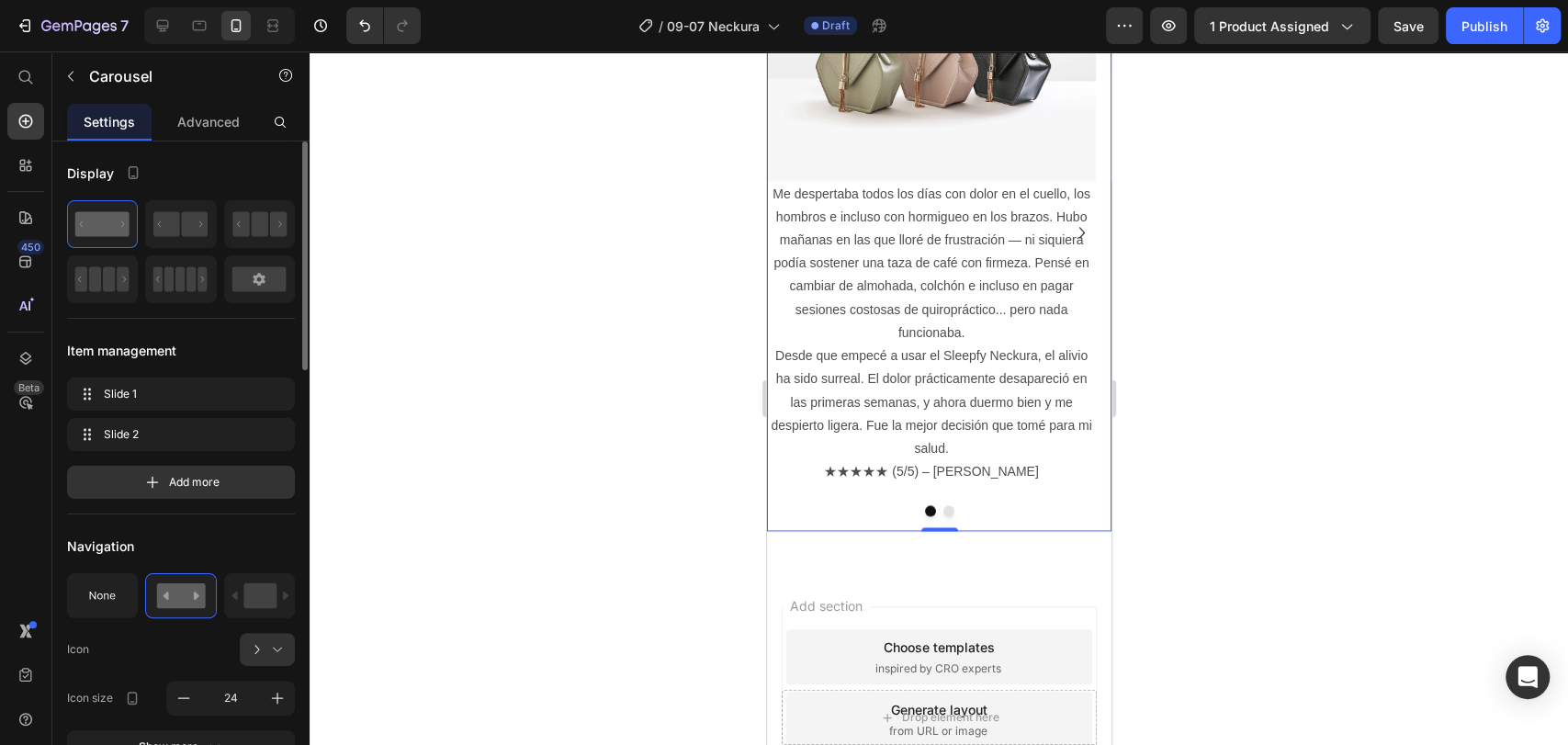 click 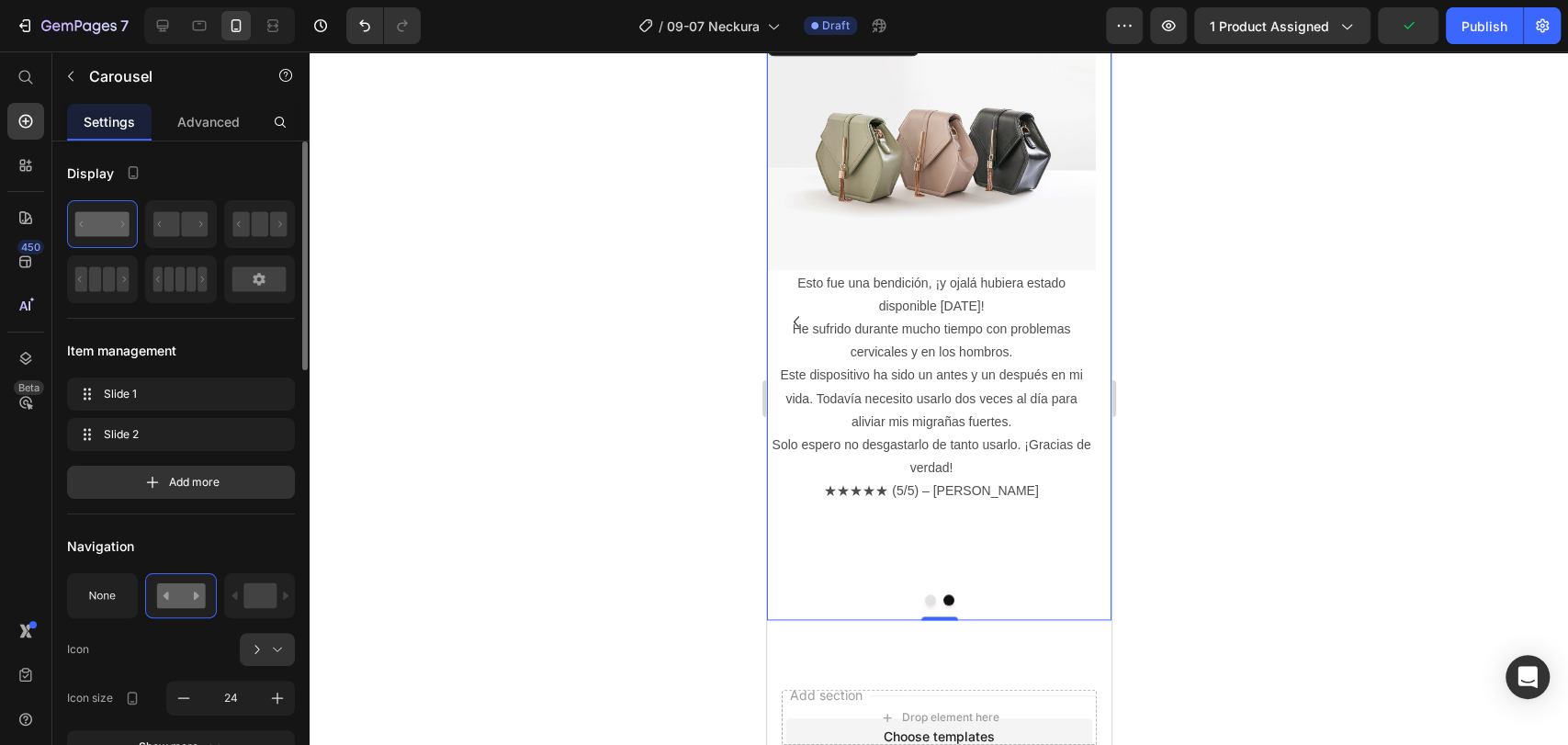 scroll, scrollTop: 1525, scrollLeft: 0, axis: vertical 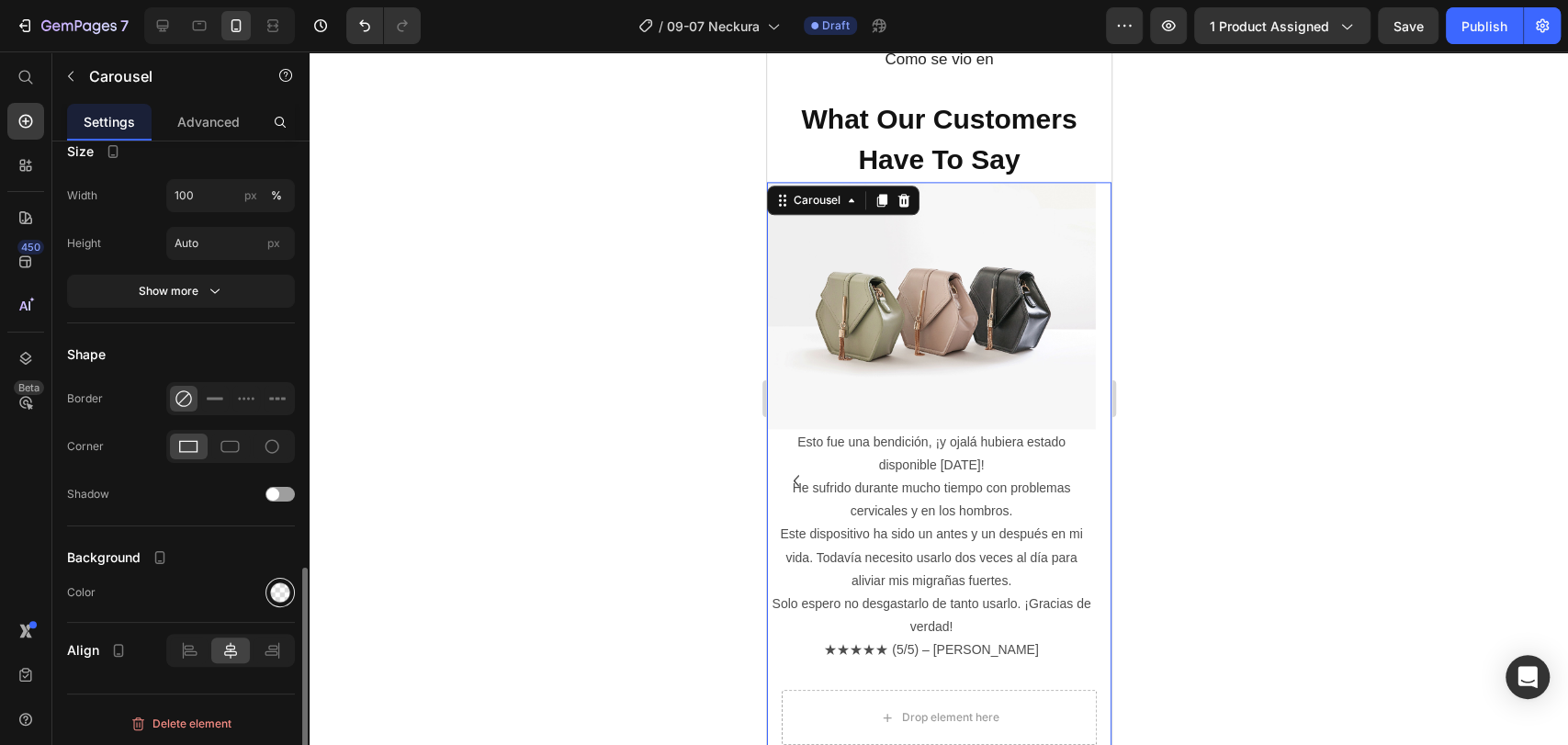 click on "Color" at bounding box center [181, 593] 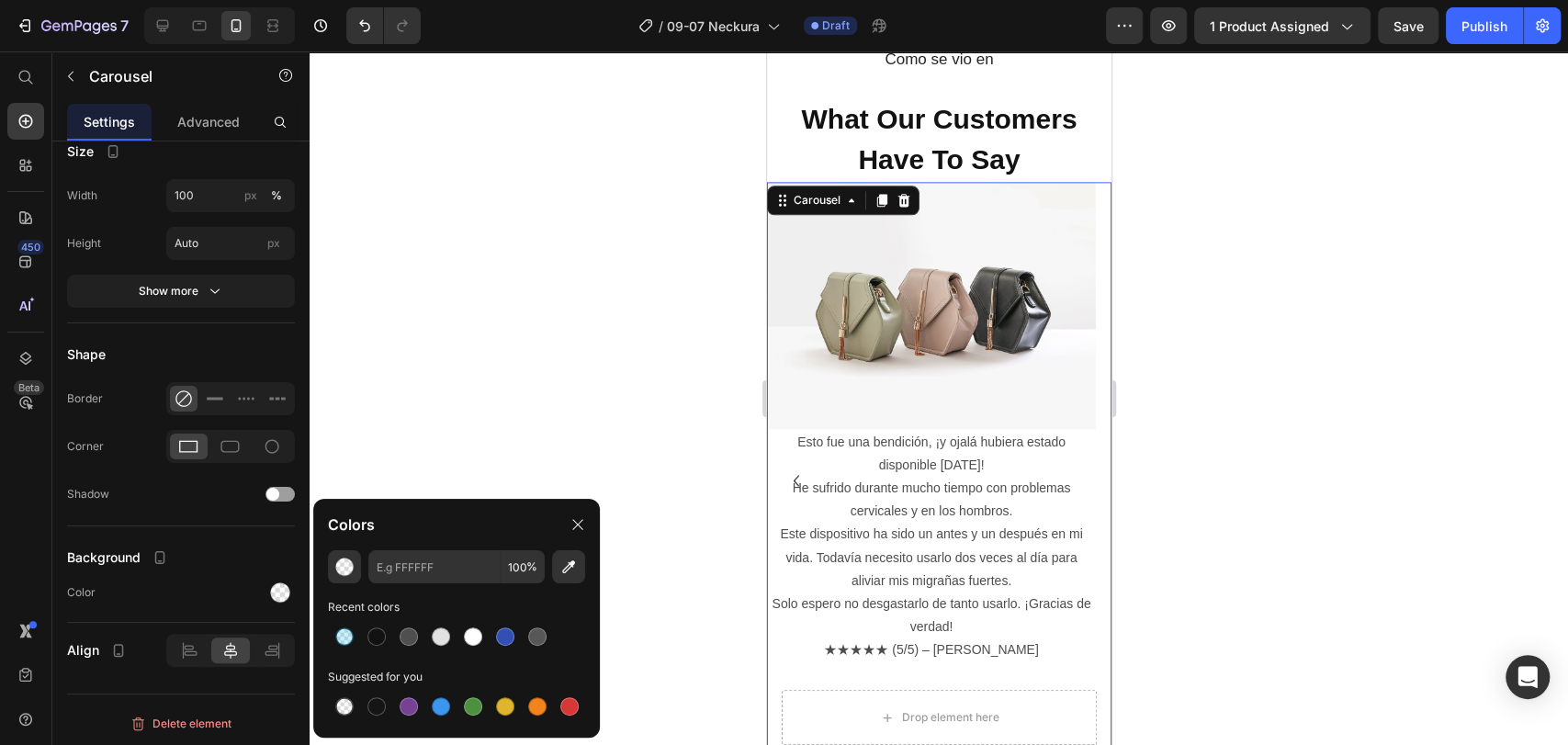 click 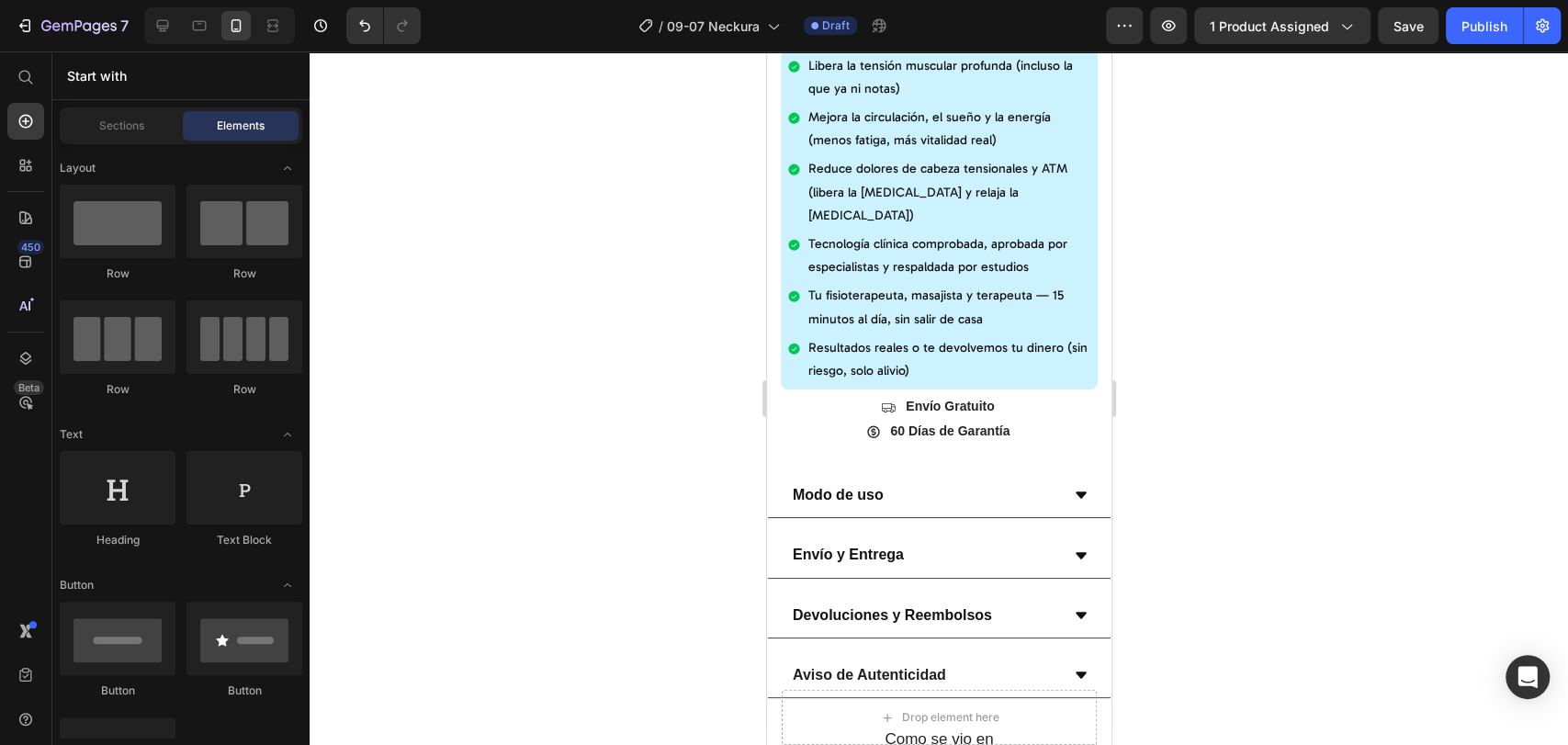 scroll, scrollTop: 810, scrollLeft: 0, axis: vertical 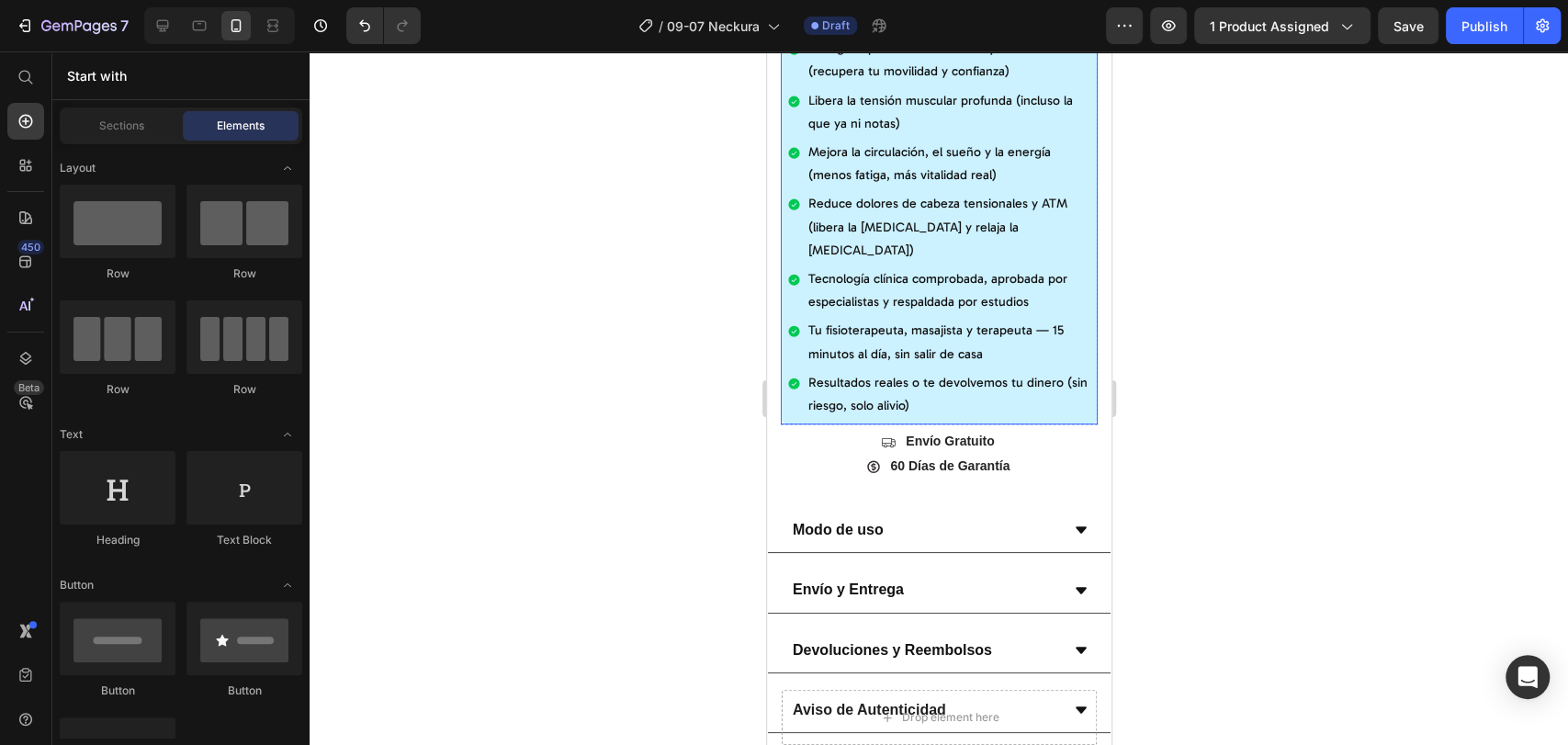 click on "Resultados reales o te devolvemos tu dinero (sin riesgo, solo alivio)" at bounding box center [948, 394] 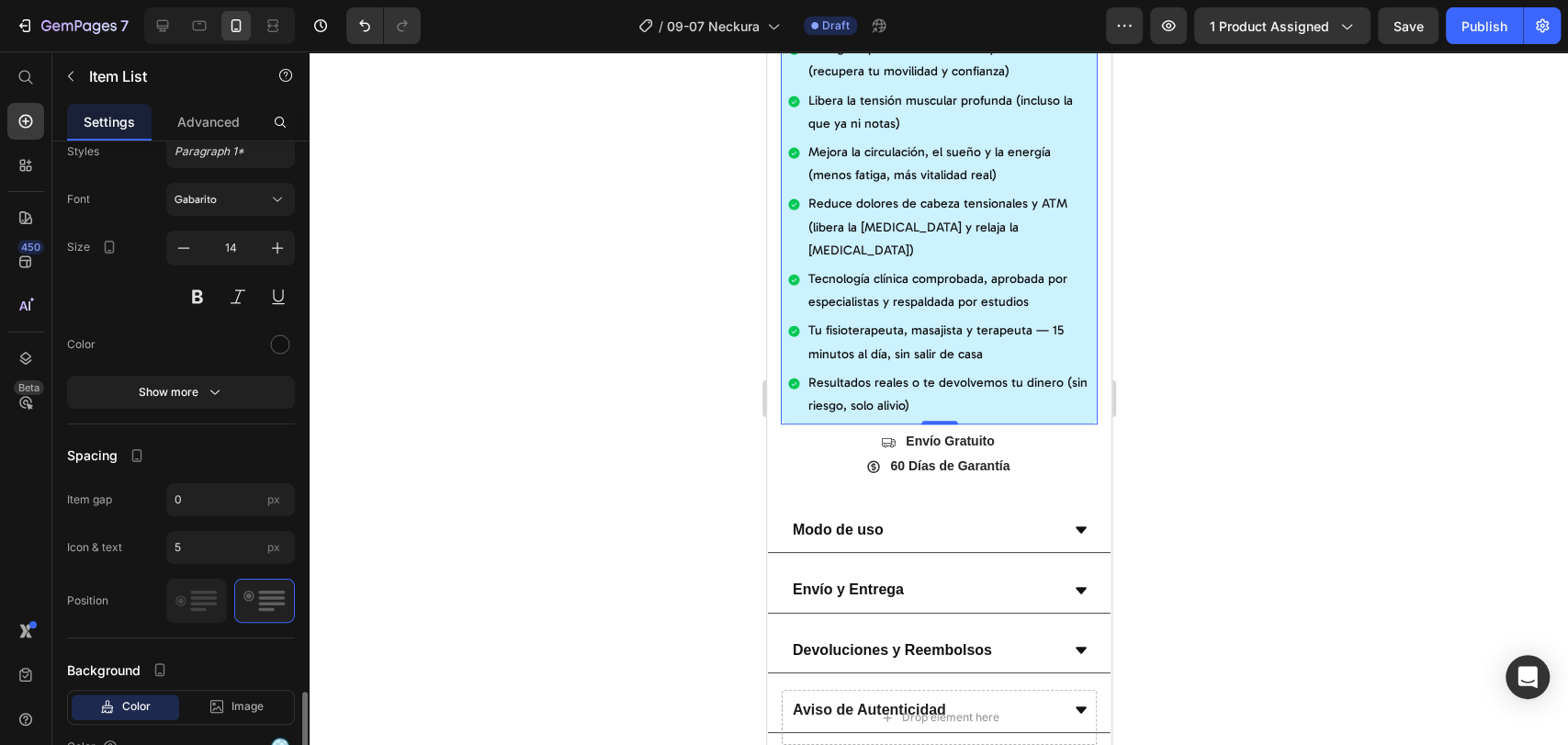 scroll, scrollTop: 974, scrollLeft: 0, axis: vertical 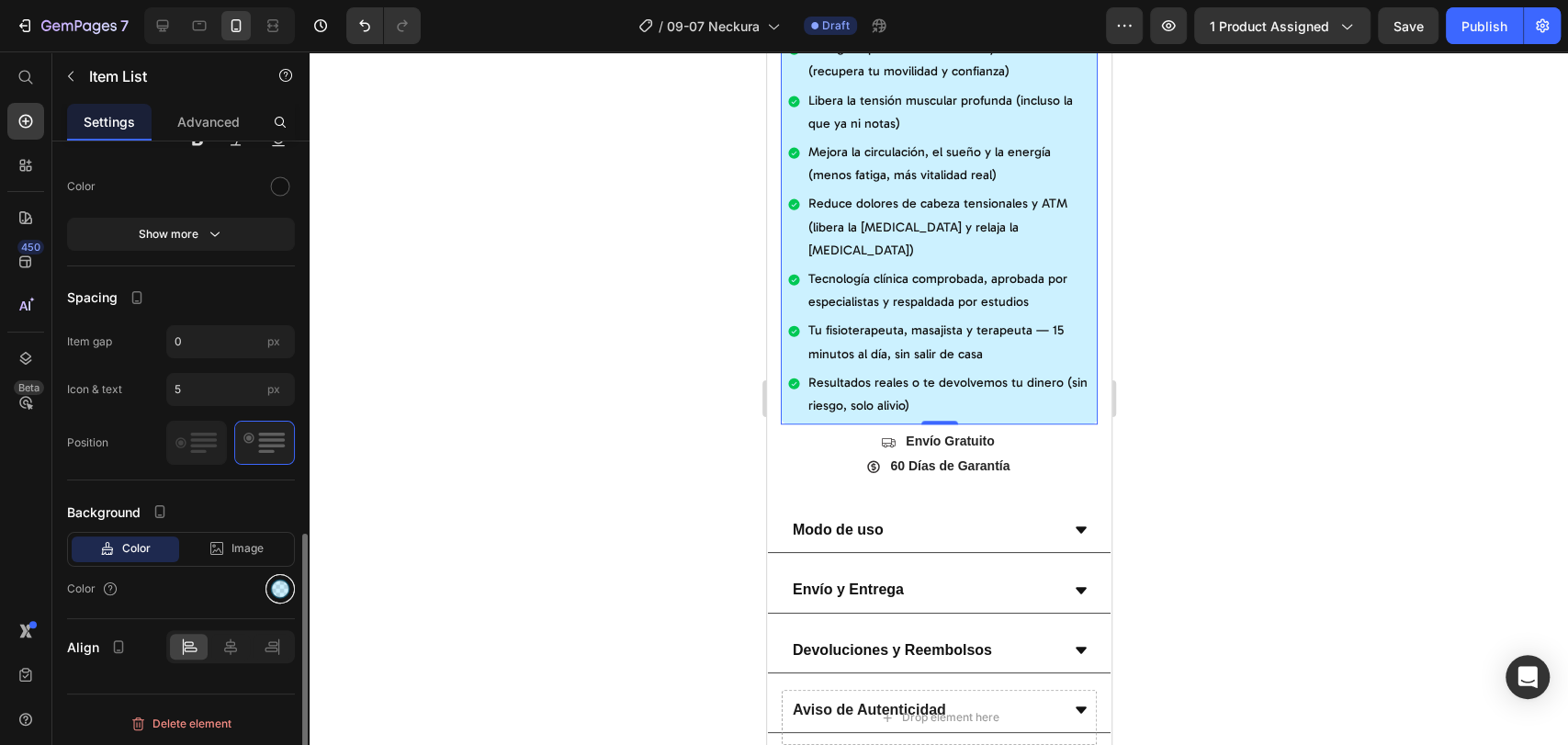click at bounding box center (280, 589) 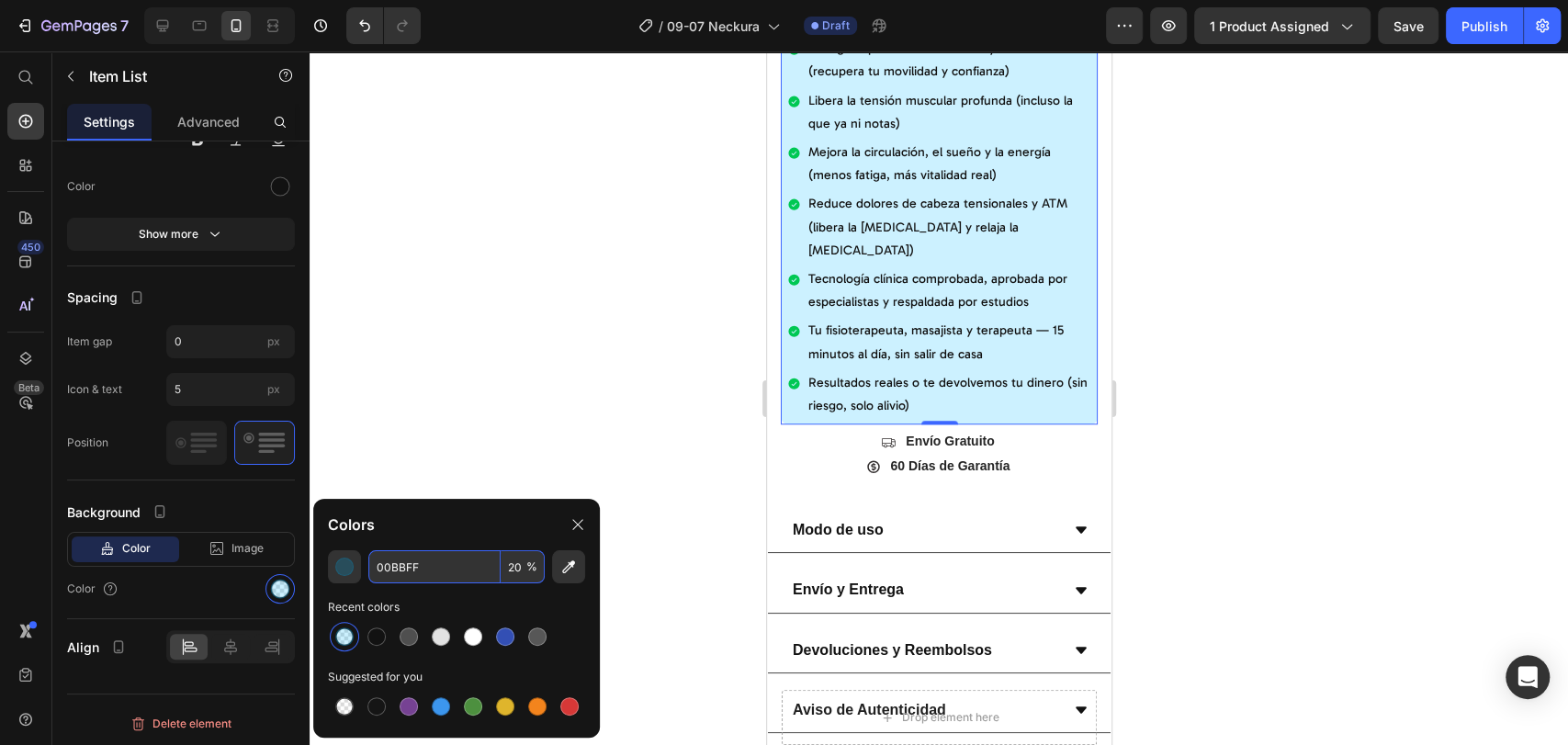 drag, startPoint x: 545, startPoint y: 414, endPoint x: 630, endPoint y: 457, distance: 95.25755 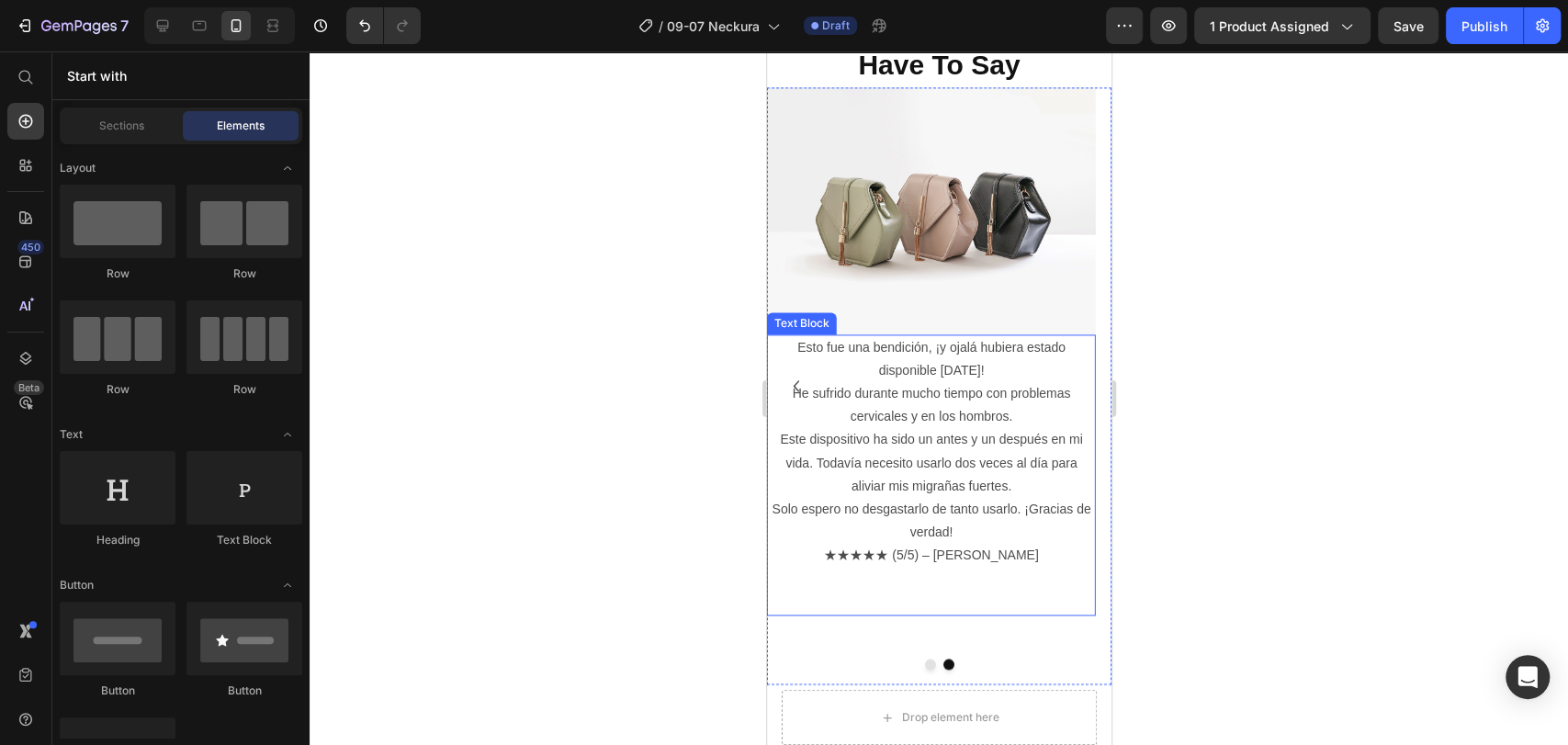 scroll, scrollTop: 1627, scrollLeft: 0, axis: vertical 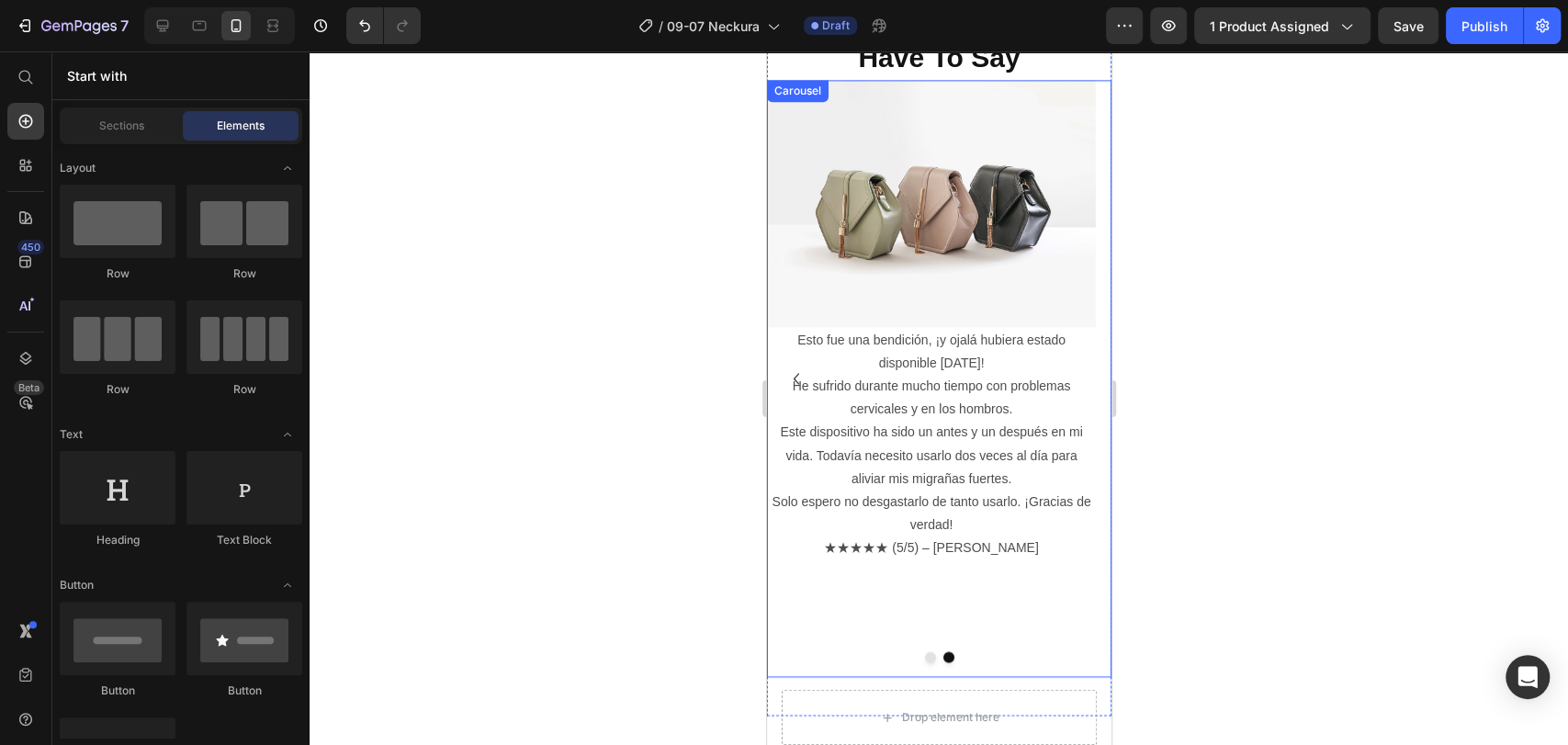 click on "Image Esto fue una bendición, ¡y ojalá hubiera estado disponible hace 10 años! He sufrido durante mucho tiempo con problemas cervicales y en los hombros. Este dispositivo ha sido un antes y un después en mi vida. Todavía necesito usarlo dos veces al día para aliviar mis migrañas fuertes. Solo espero no desgastarlo de tanto usarlo. ¡Gracias de verdad! ★★★★★ (5/5) – Lucas P Text Block" at bounding box center (931, 378) 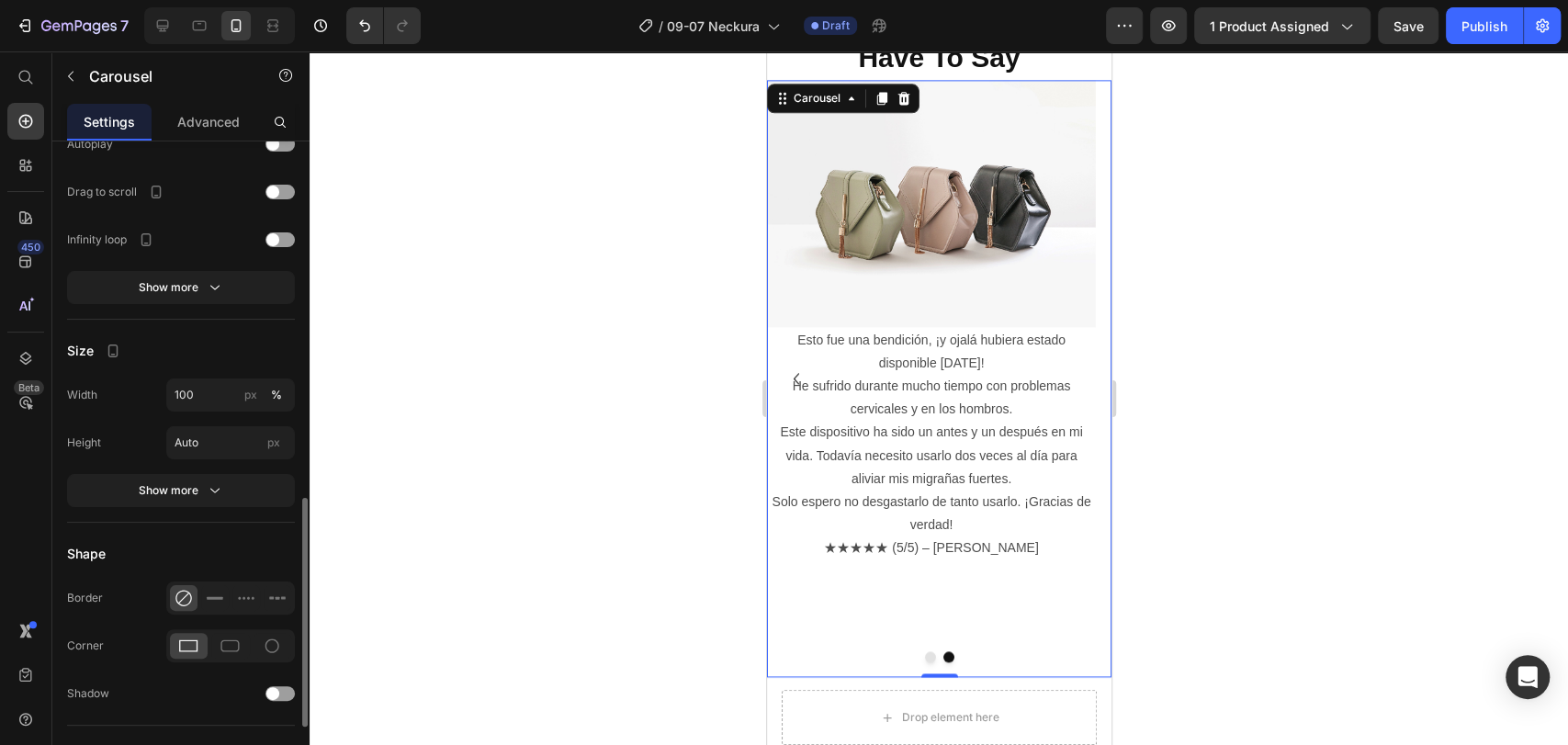 scroll, scrollTop: 1220, scrollLeft: 0, axis: vertical 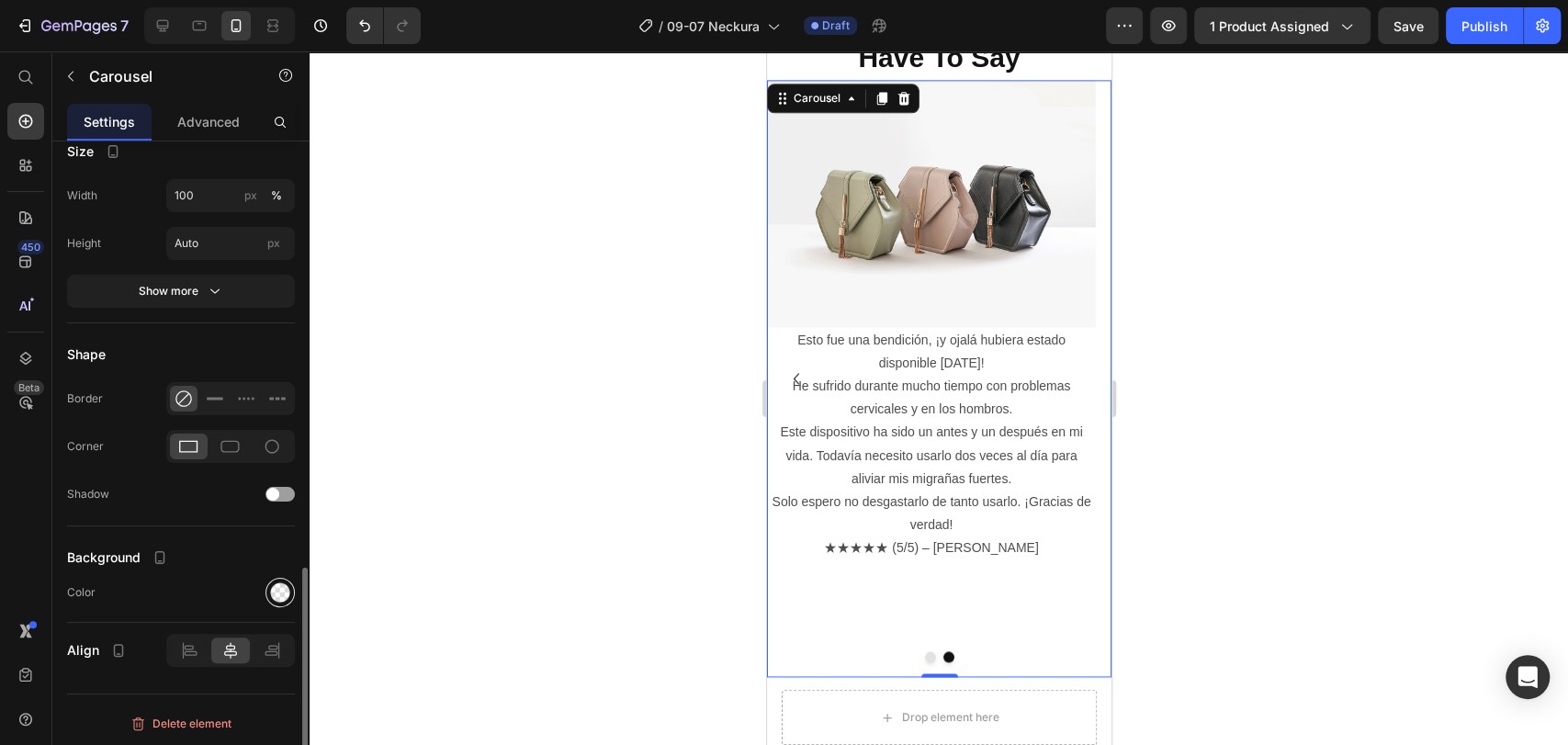 click at bounding box center (280, 593) 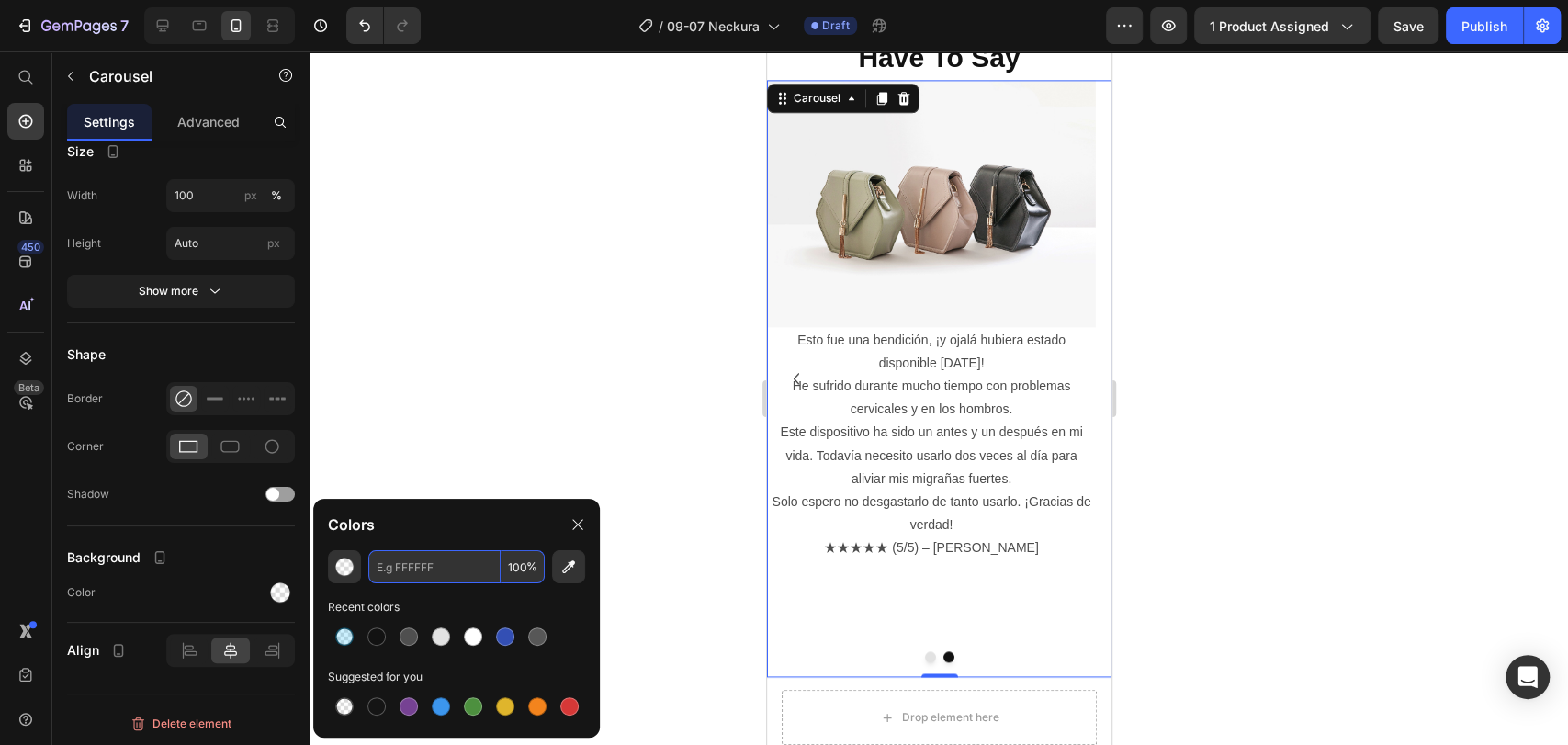click at bounding box center [434, 567] 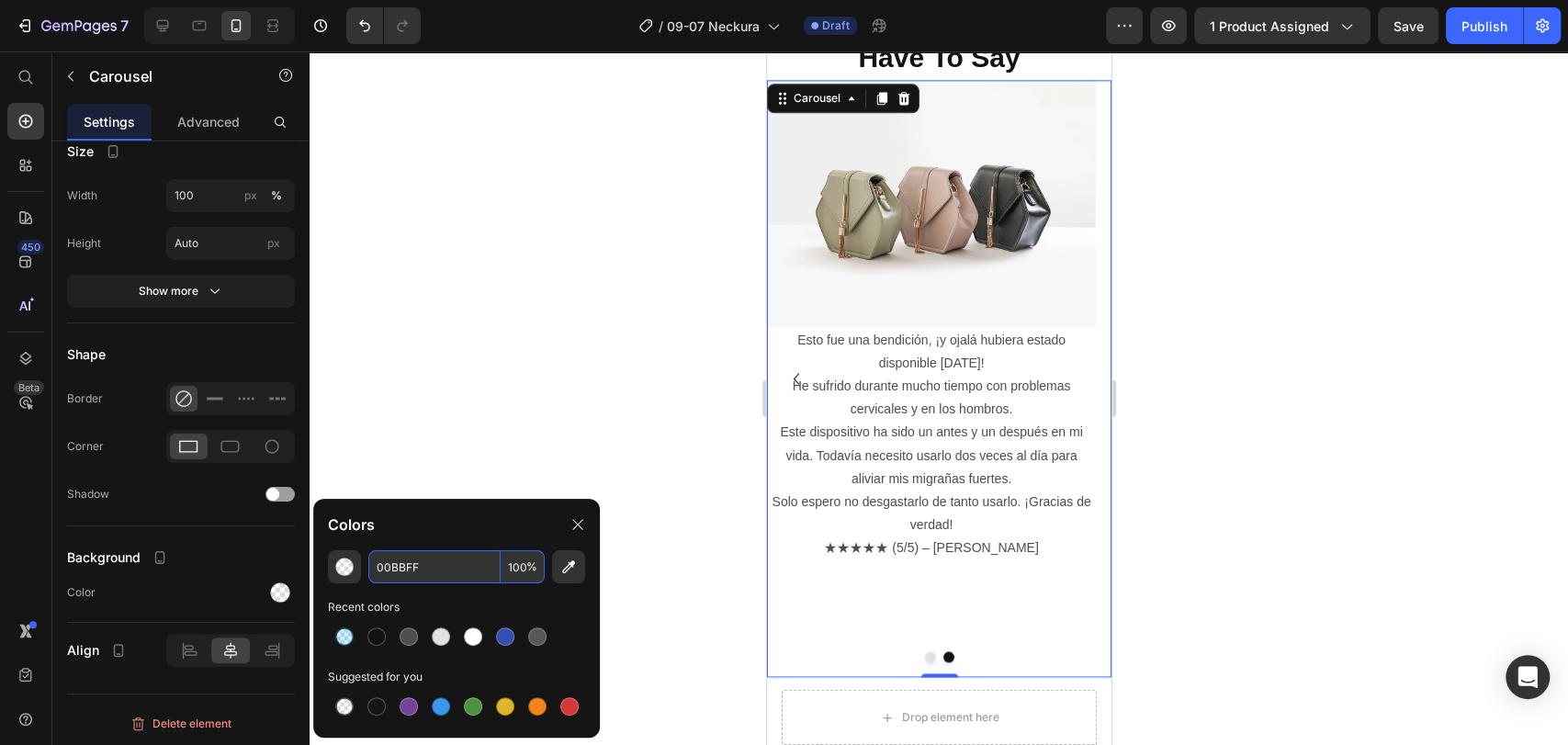 type on "00BBFF" 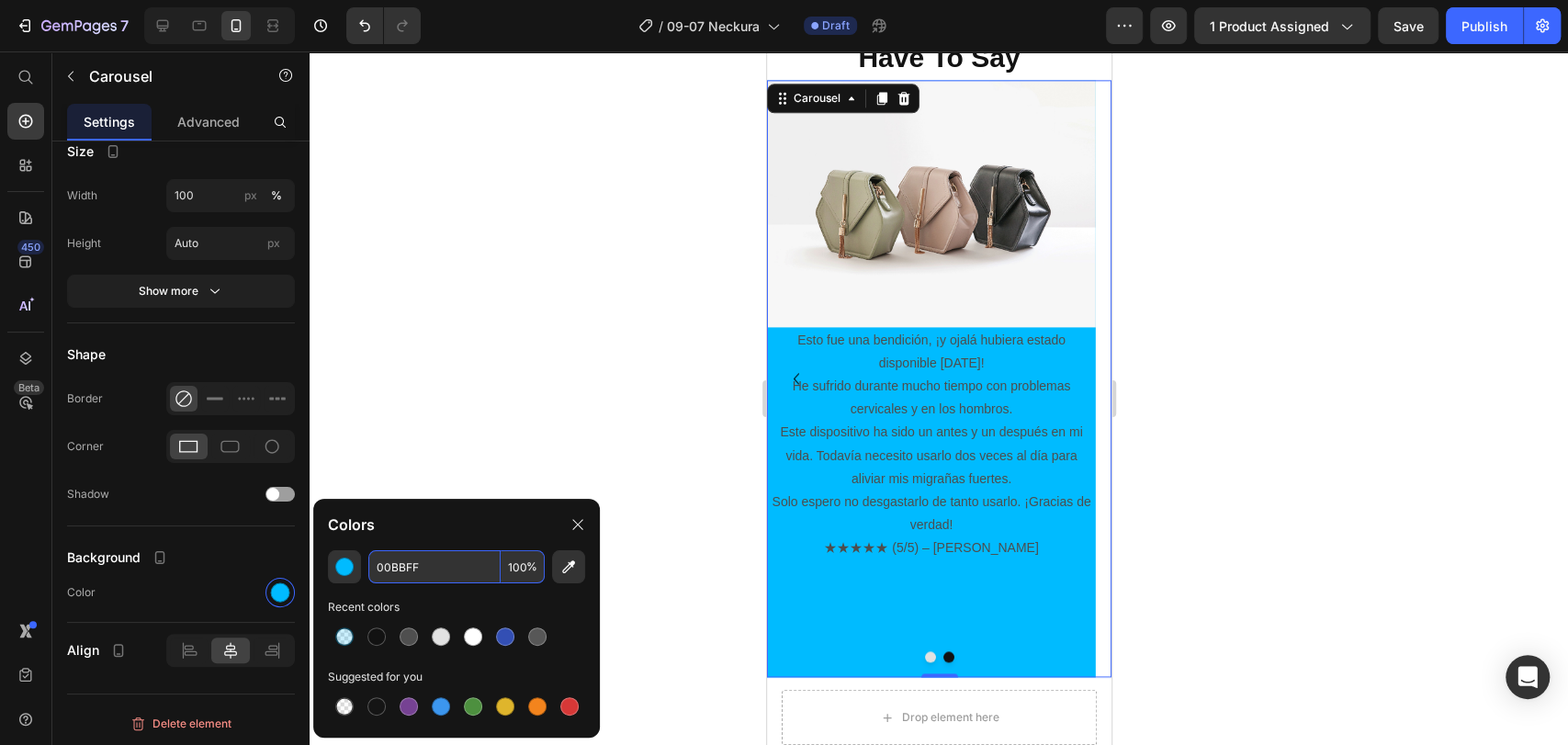 click on "%" at bounding box center (532, 567) 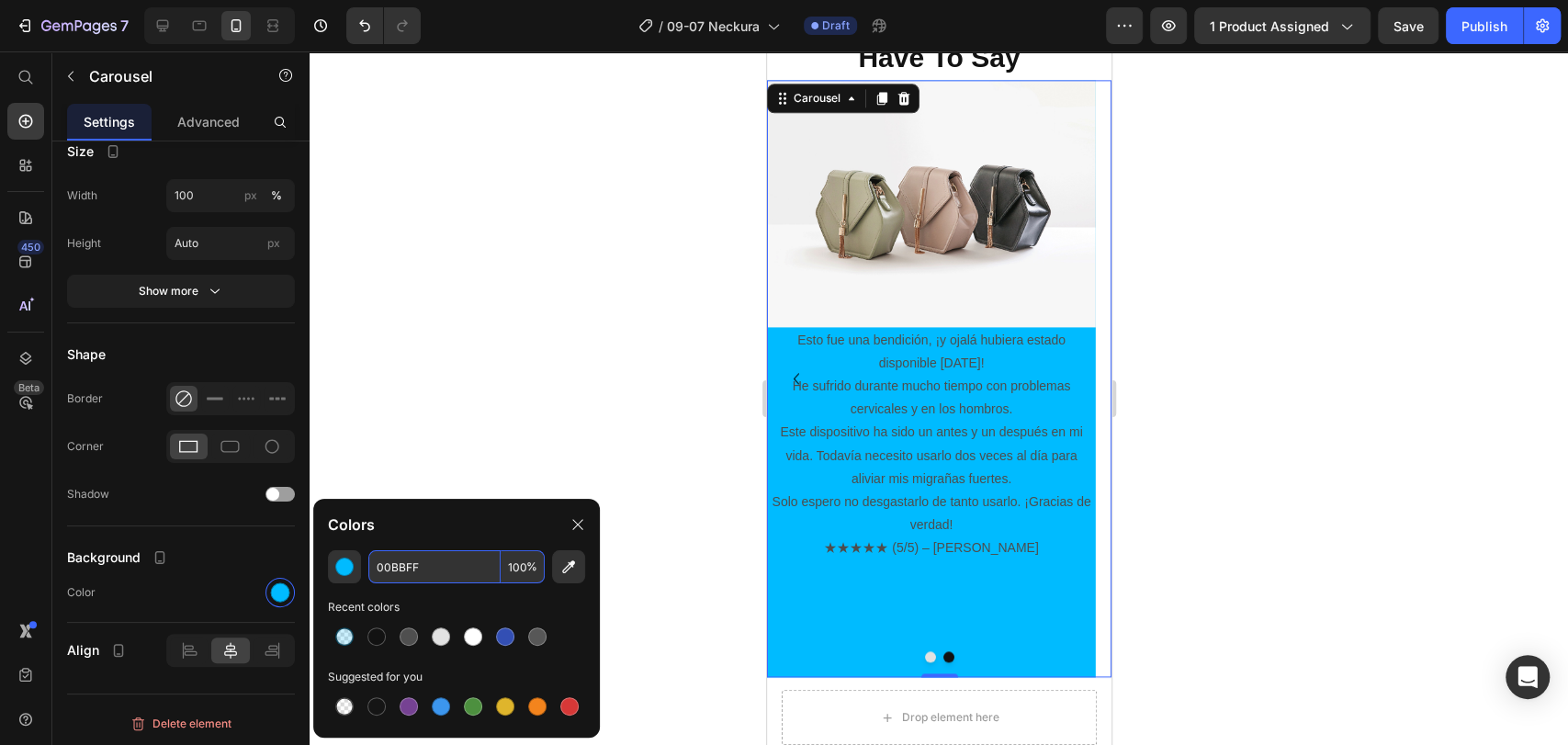 click on "%" at bounding box center [532, 567] 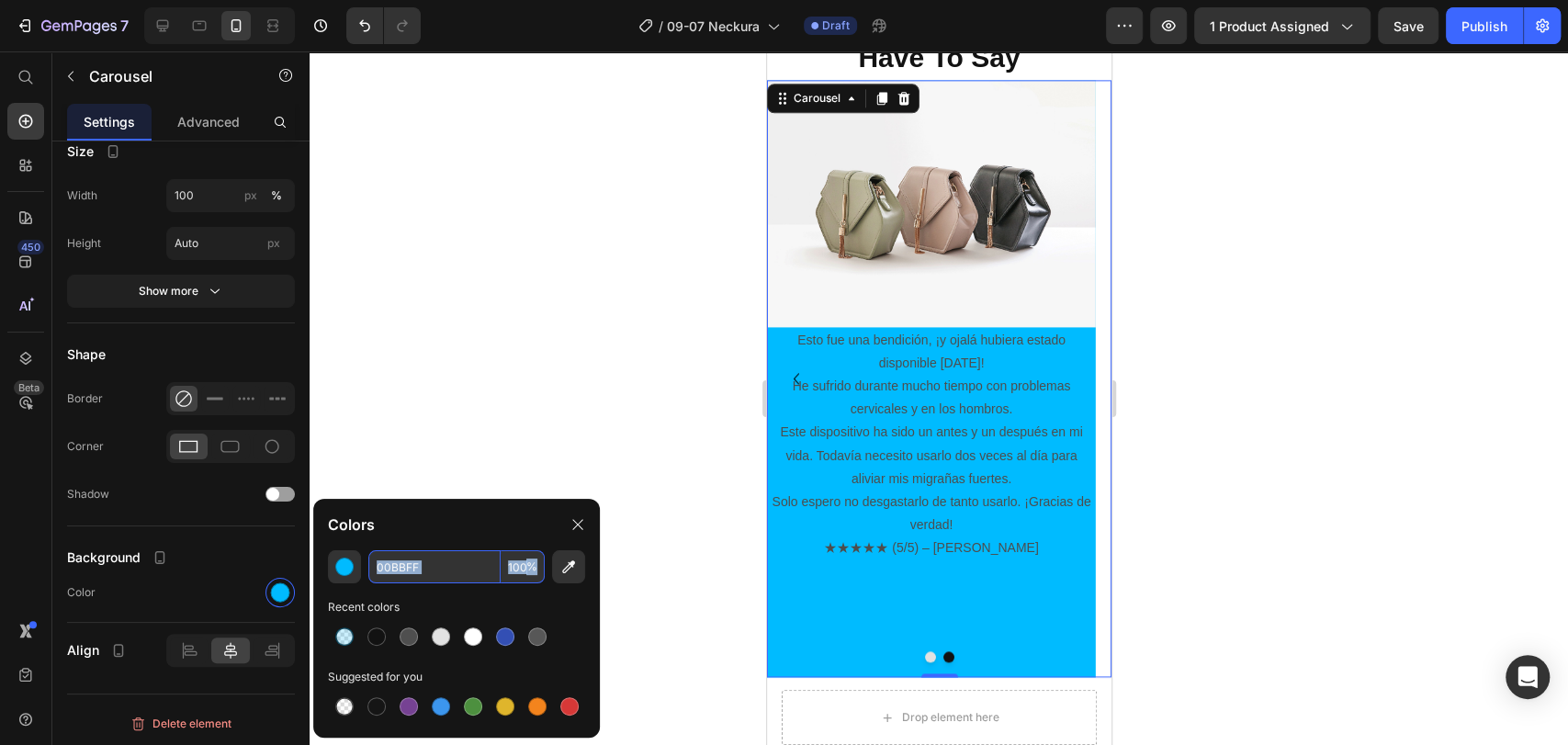 drag, startPoint x: 526, startPoint y: 563, endPoint x: 514, endPoint y: 564, distance: 12.041595 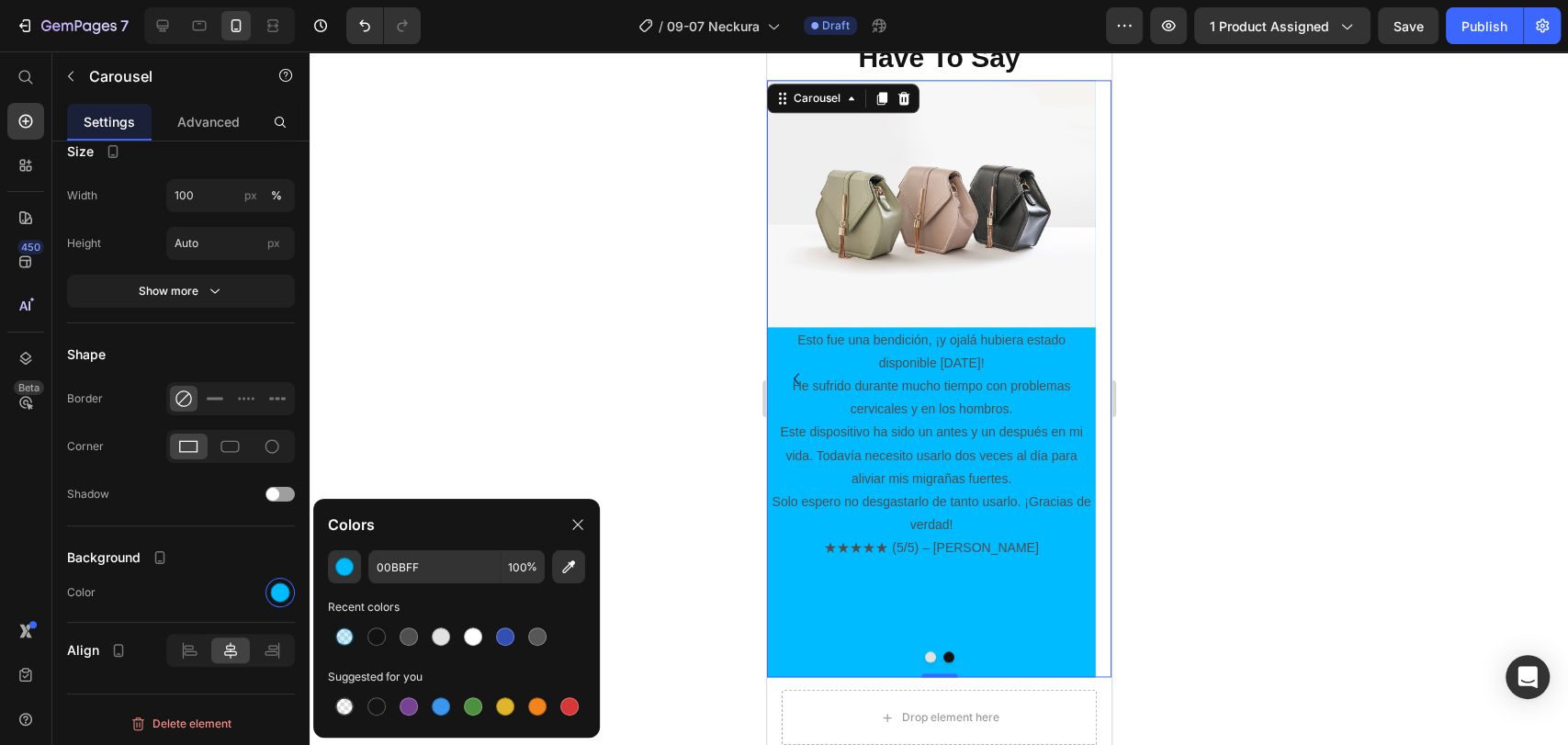 click on "Colors" 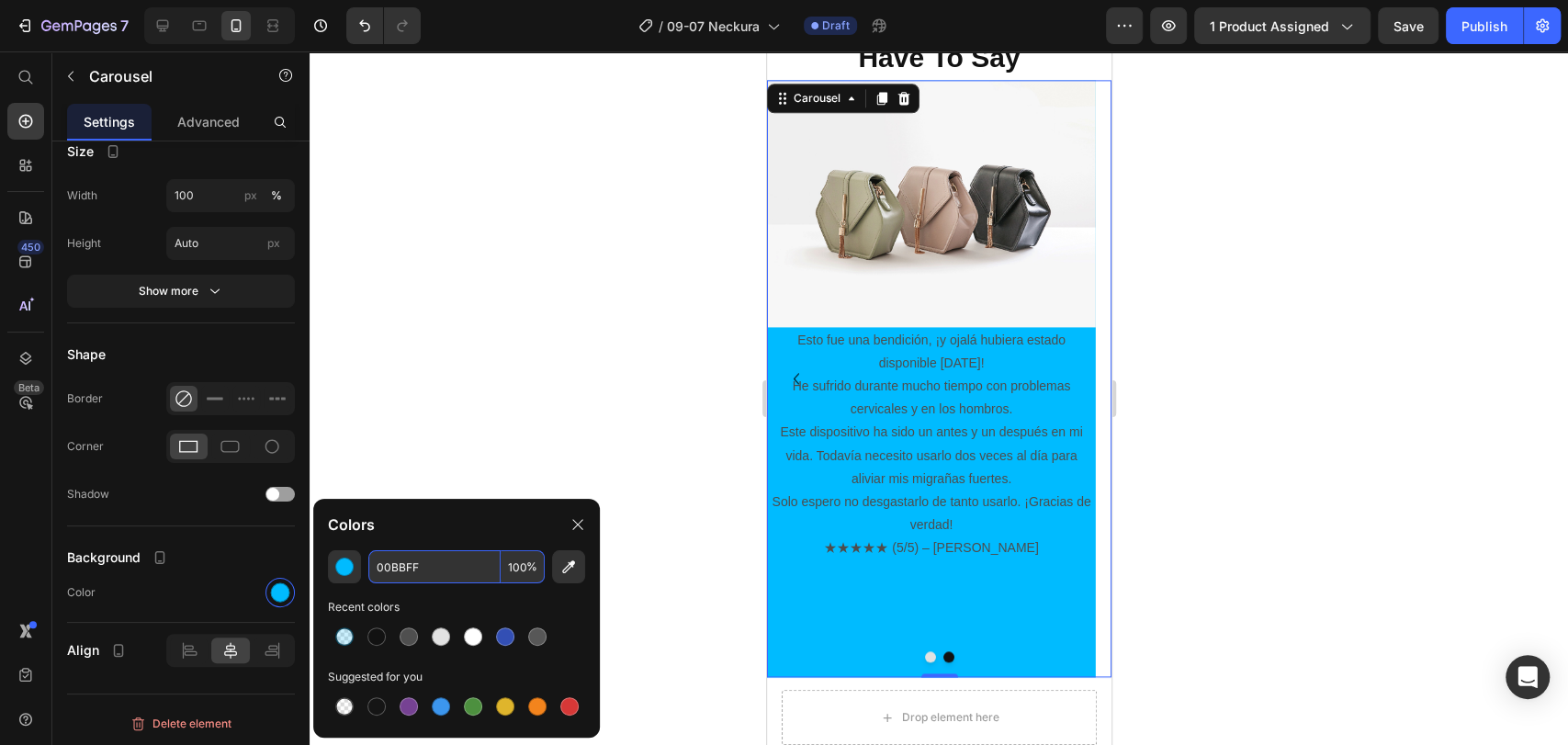 click on "100" at bounding box center [523, 567] 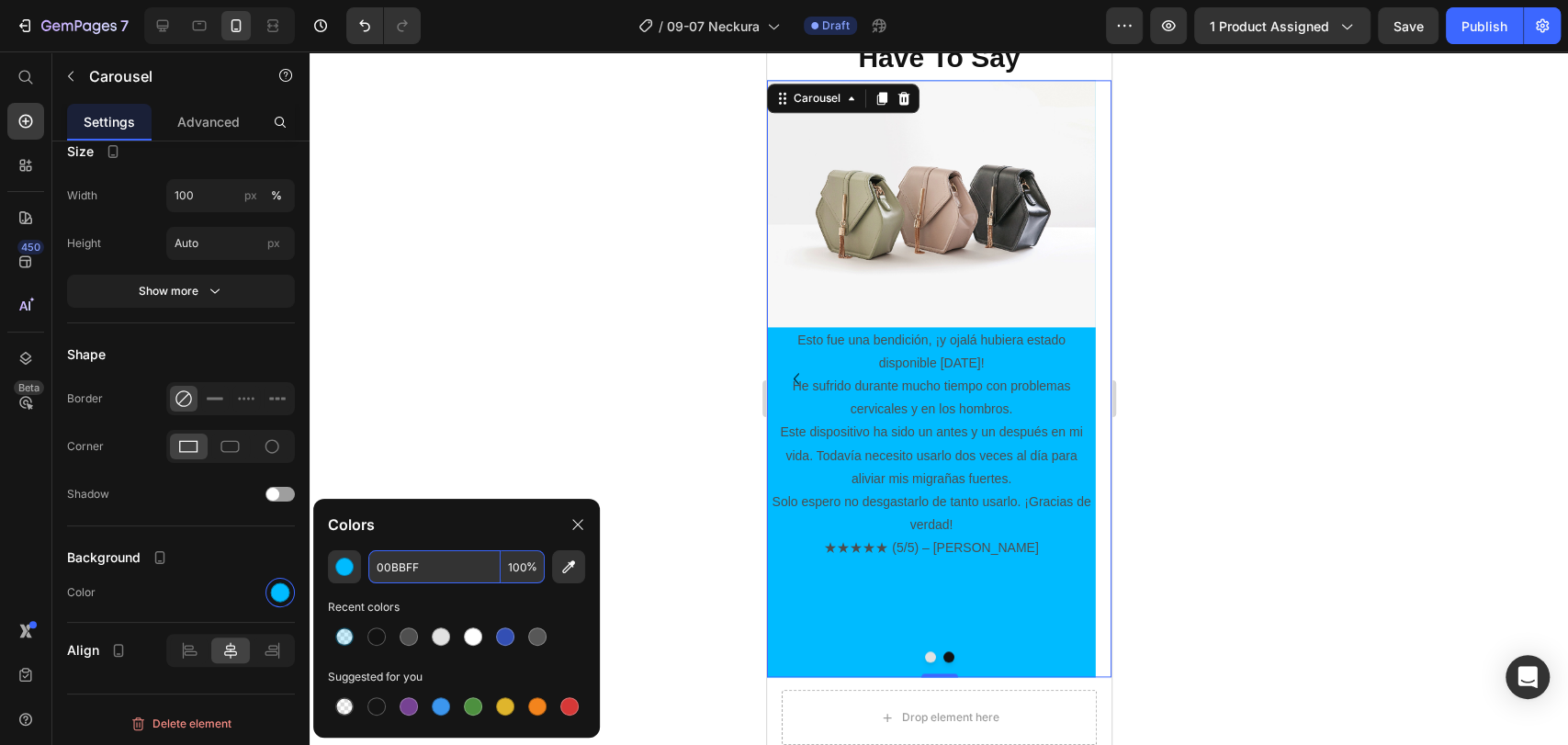 click on "Colors" 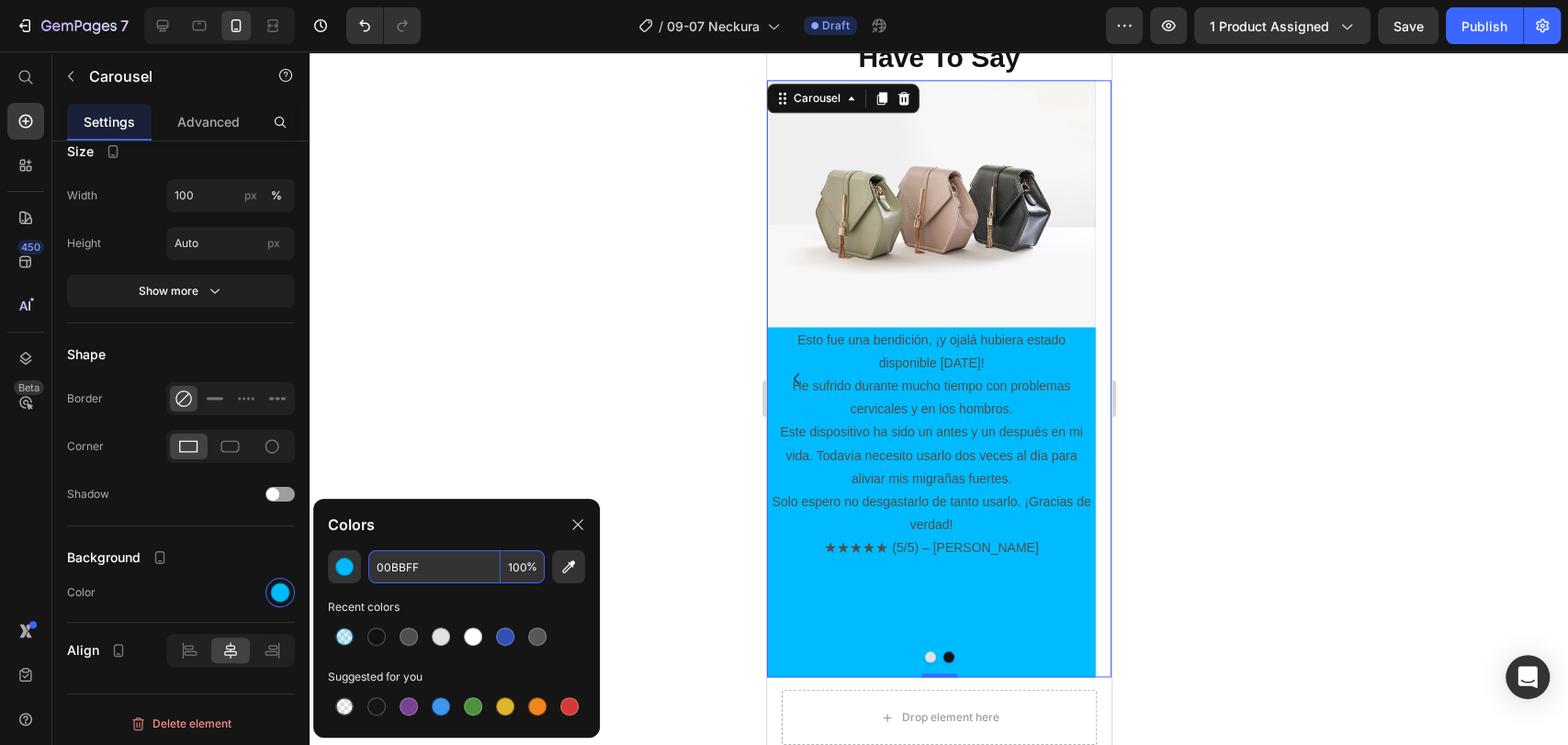 click on "100" at bounding box center (523, 567) 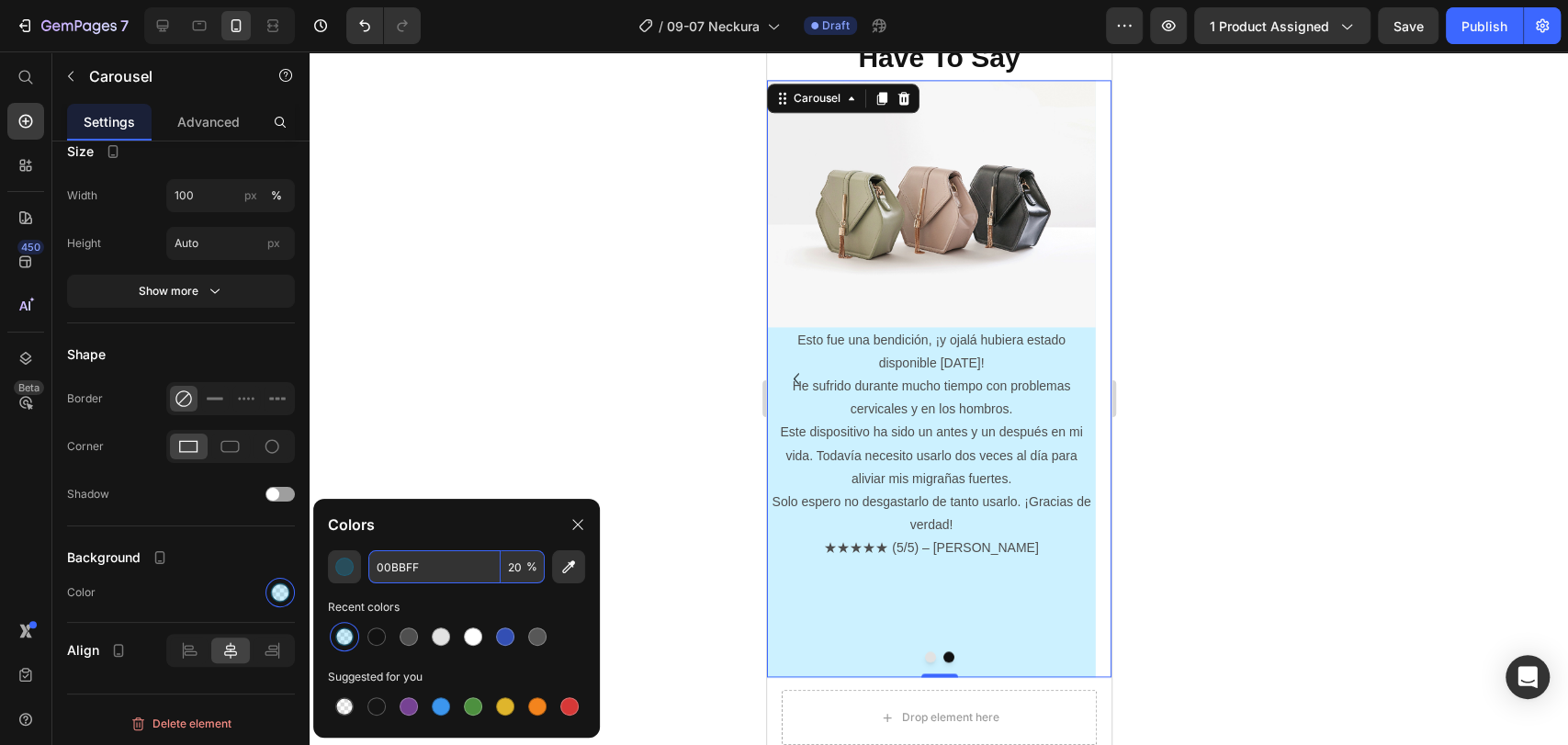 type on "2" 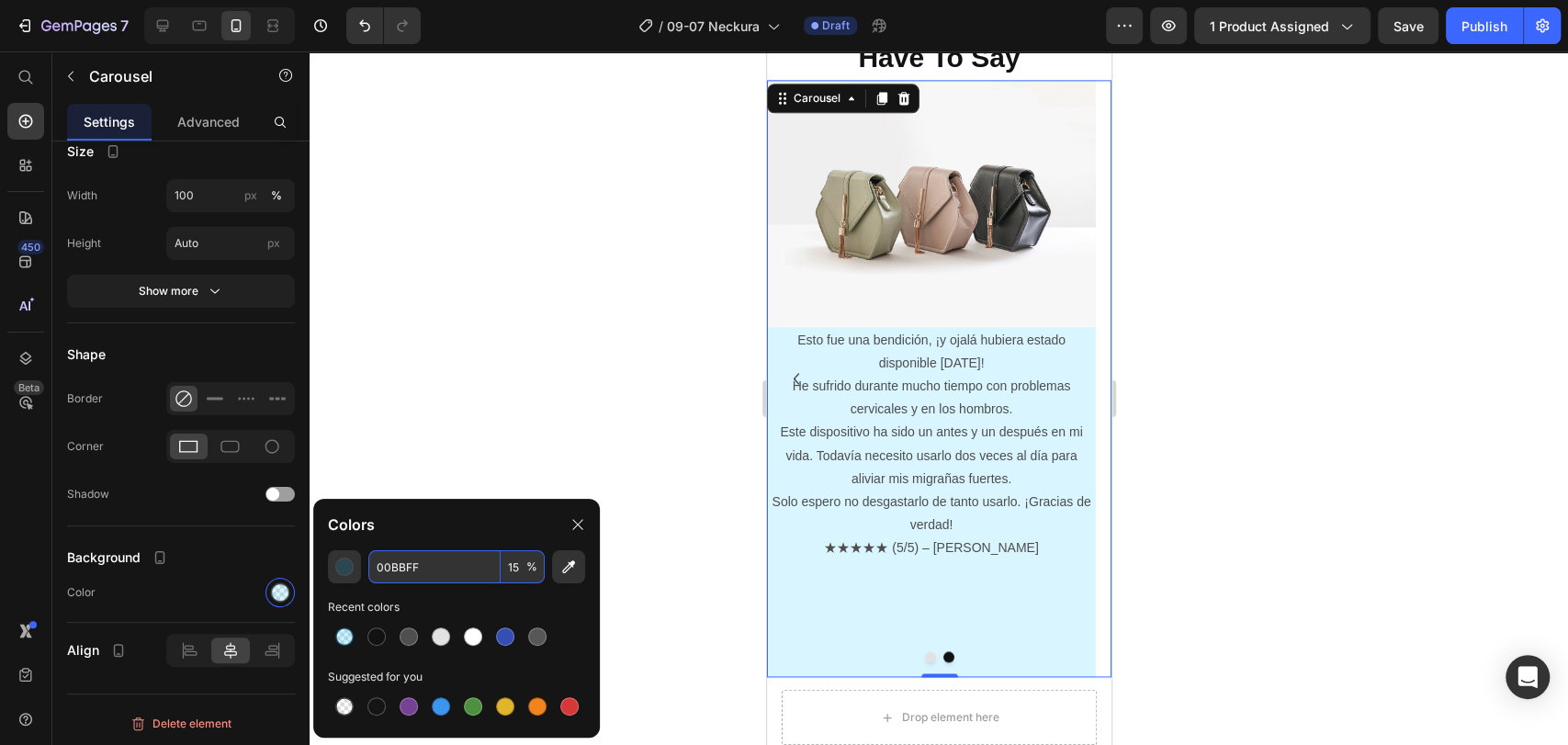type on "15" 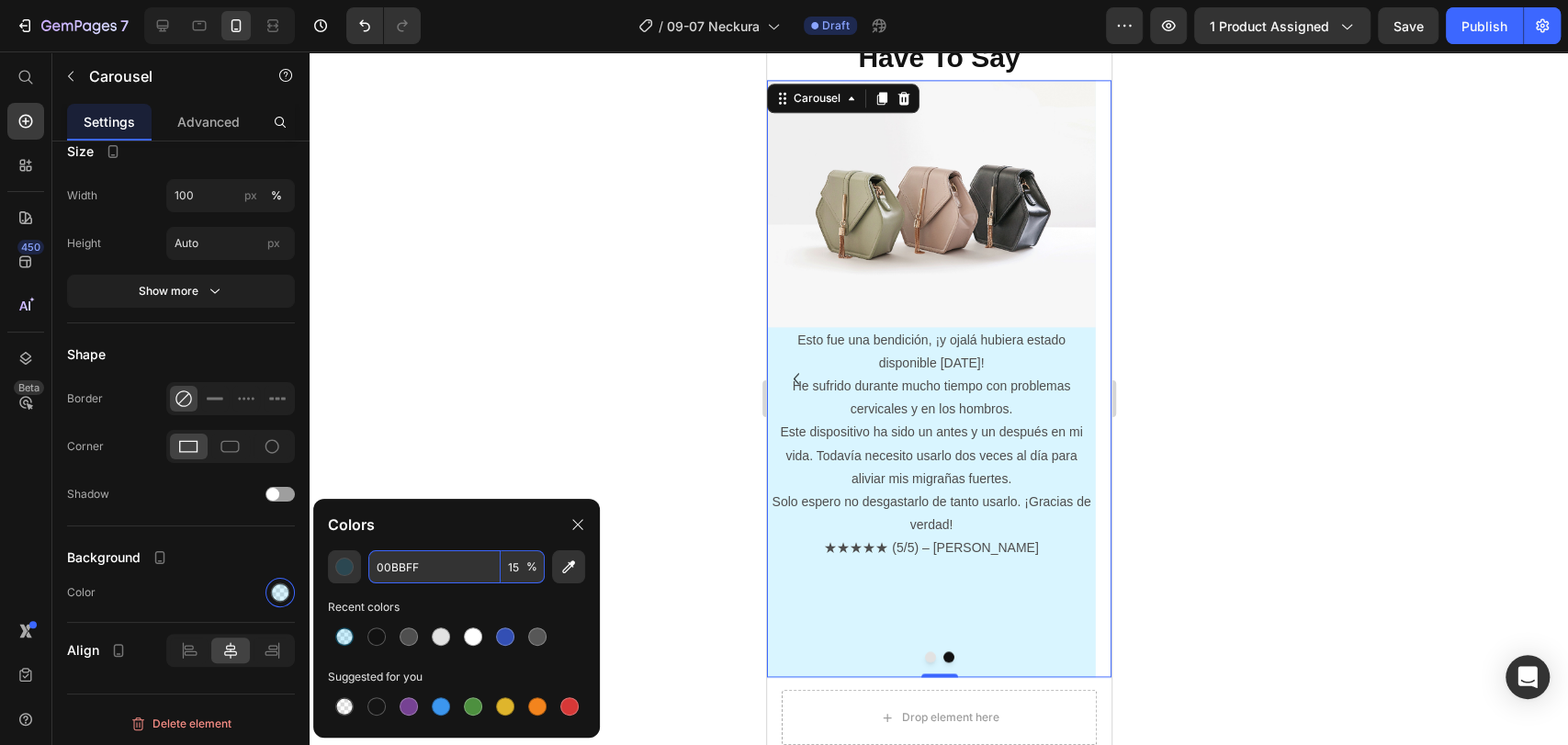 click on "Colors" 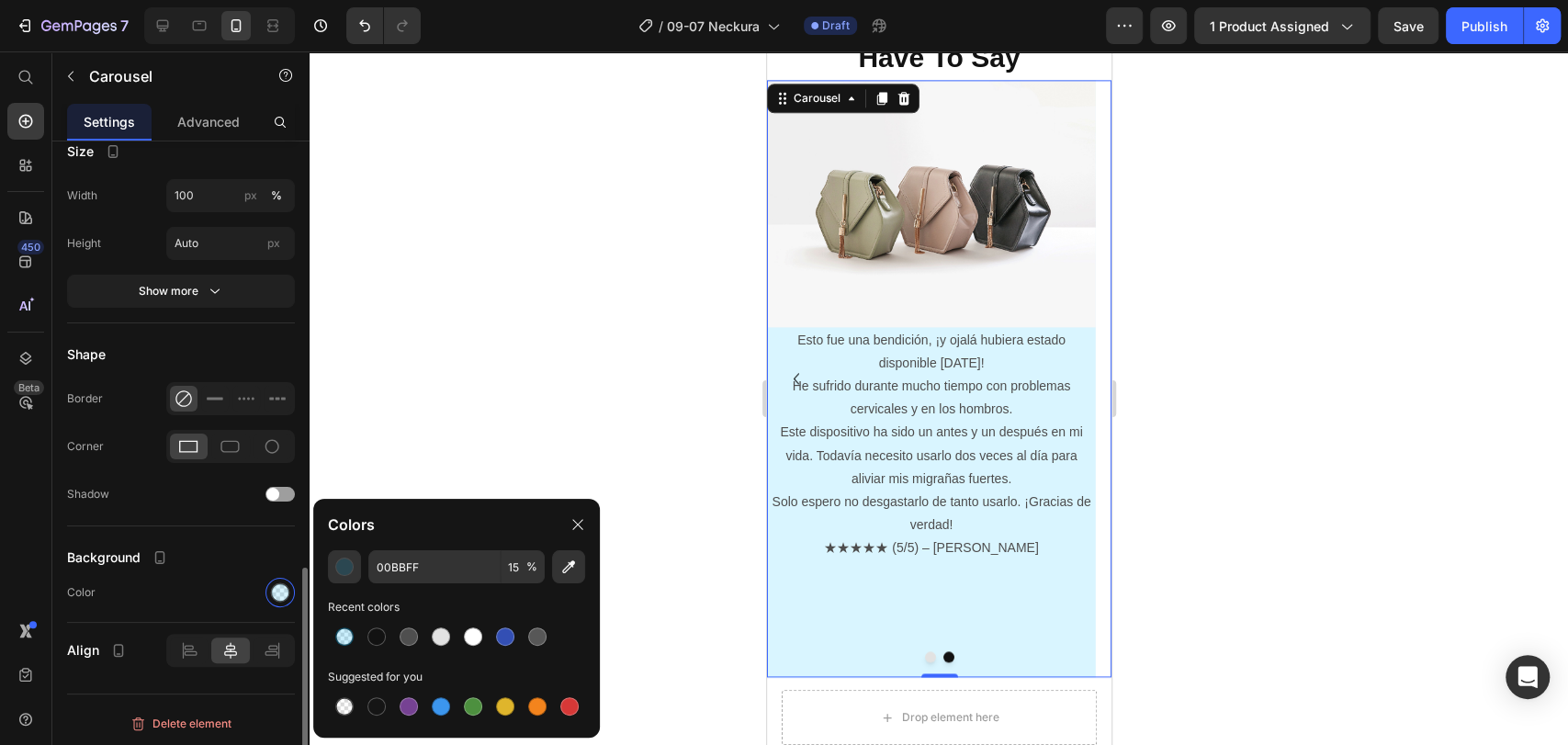 click on "Display Item management Slide 1 Slide 1 Slide 2 Slide 2 Add more Navigation Icon
Icon size 24 Show more Dots Active color Inactive color Show more Interaction Direction
Autoplay Drag to scroll Infinity loop Show more Size Width 100 px % Height Auto px Show more Shape Border Corner Shadow Background  Color  Align" at bounding box center [181, -186] 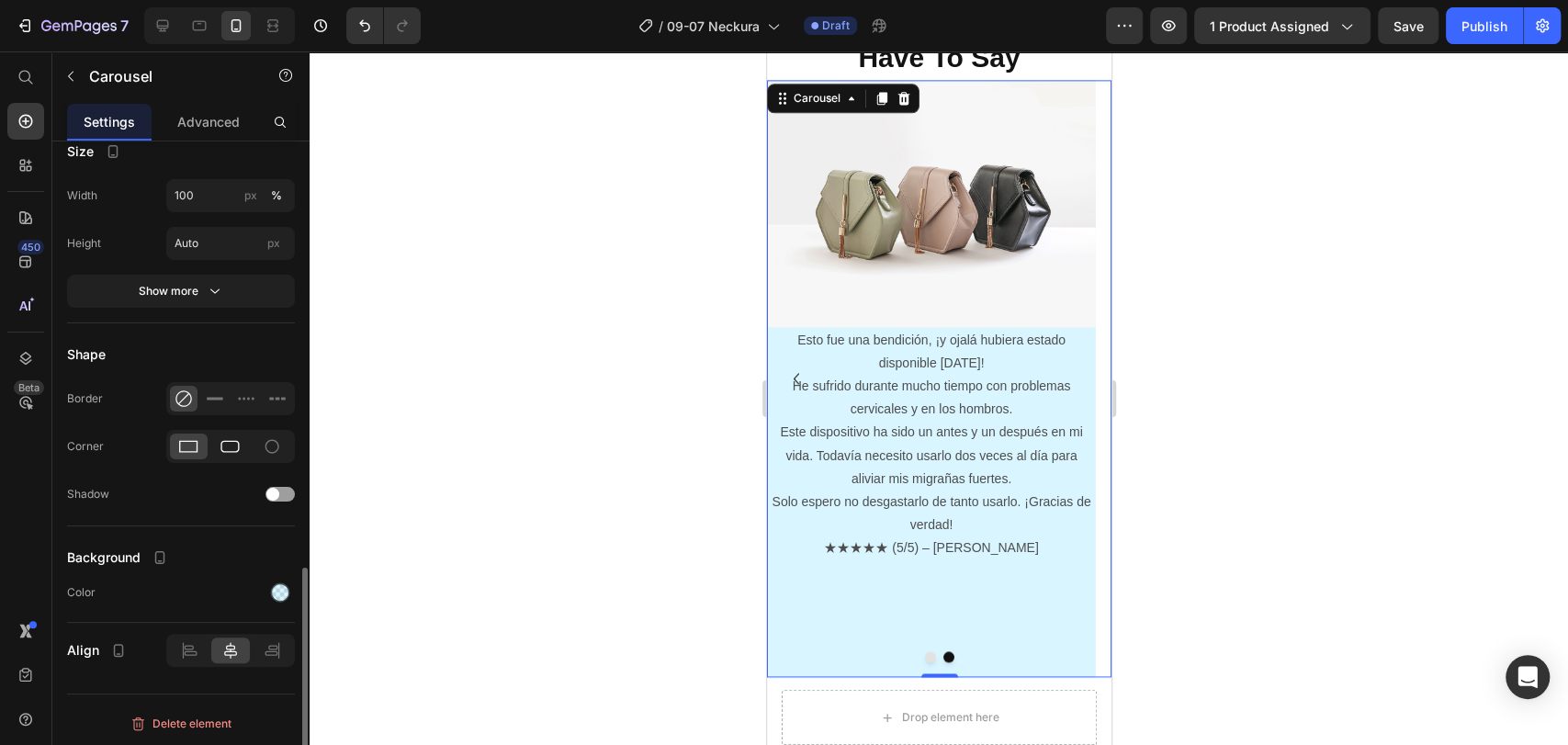 click 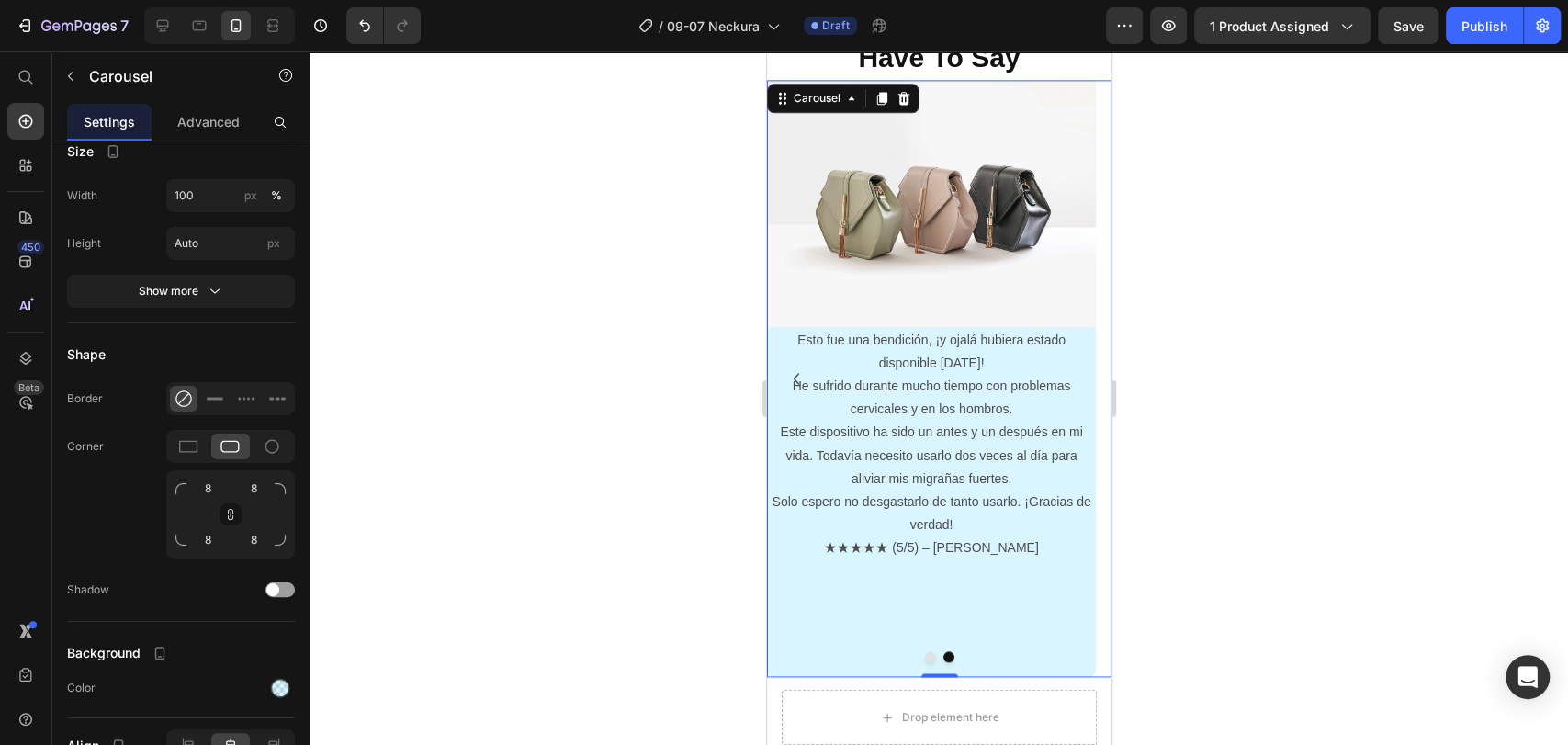click 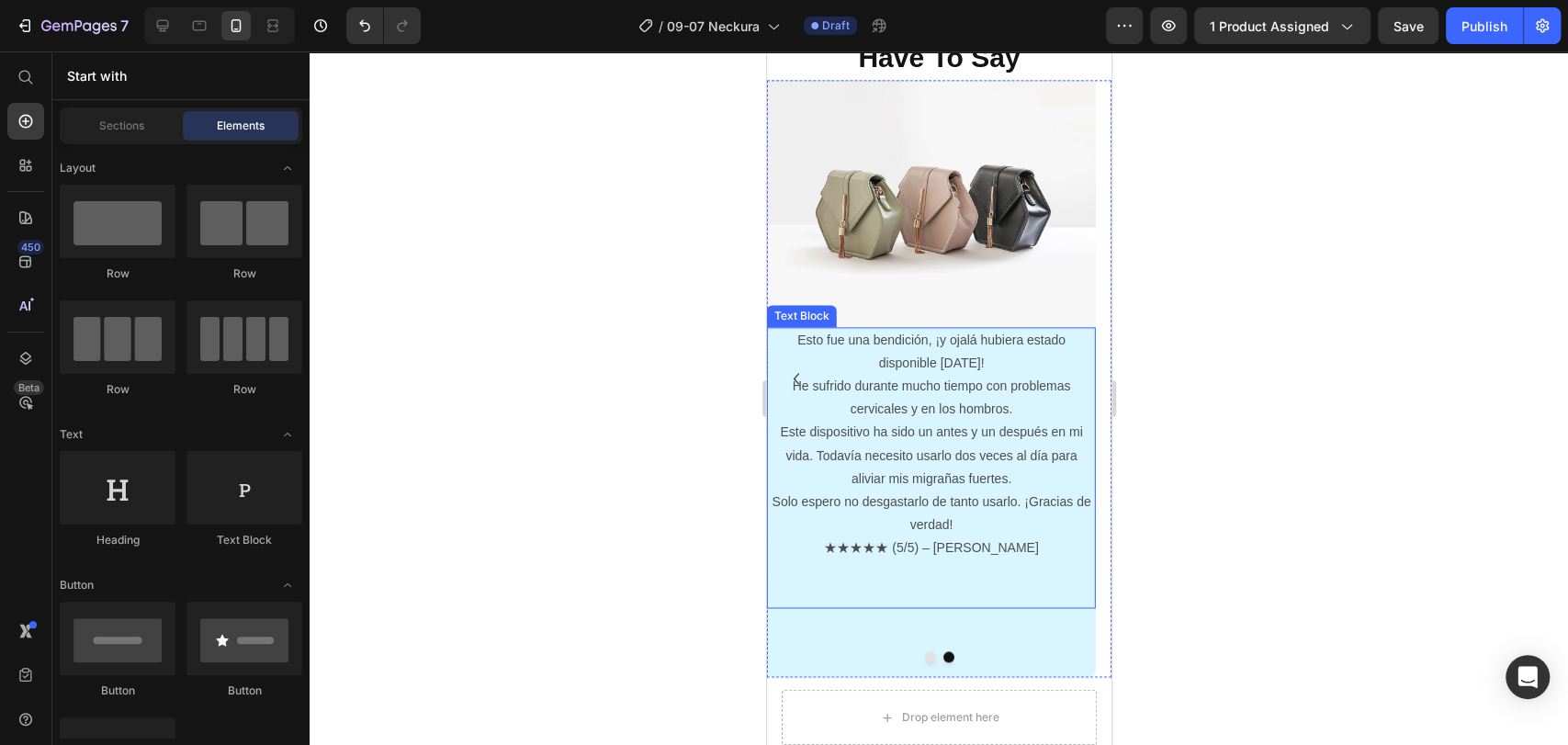 click on "Esto fue una bendición, ¡y ojalá hubiera estado disponible hace 10 años! He sufrido durante mucho tiempo con problemas cervicales y en los hombros. Este dispositivo ha sido un antes y un después en mi vida. Todavía necesito usarlo dos veces al día para aliviar mis migrañas fuertes. Solo espero no desgastarlo de tanto usarlo. ¡Gracias de verdad! ★★★★★ (5/5) – Lucas P Text Block" at bounding box center [931, 468] 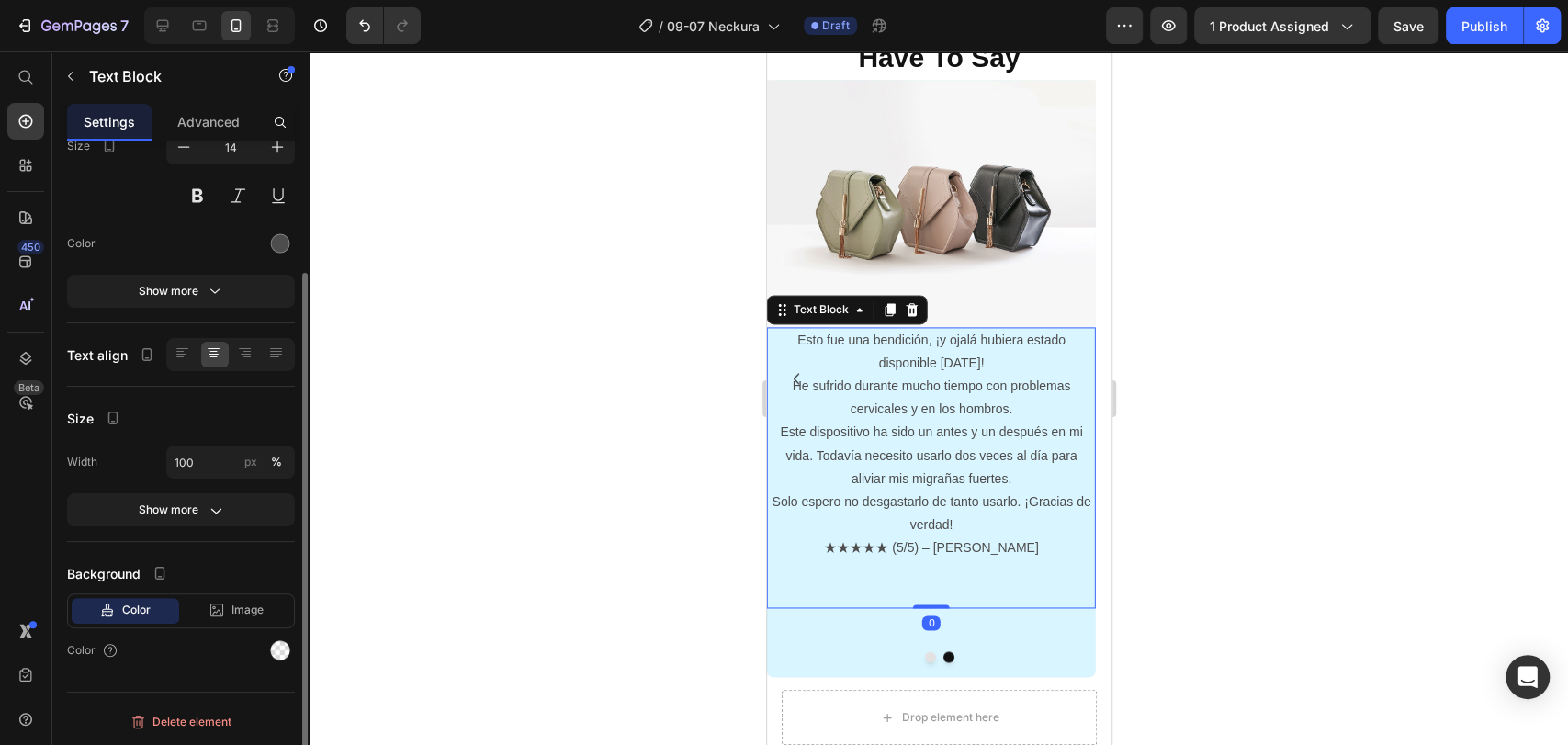 scroll, scrollTop: 0, scrollLeft: 0, axis: both 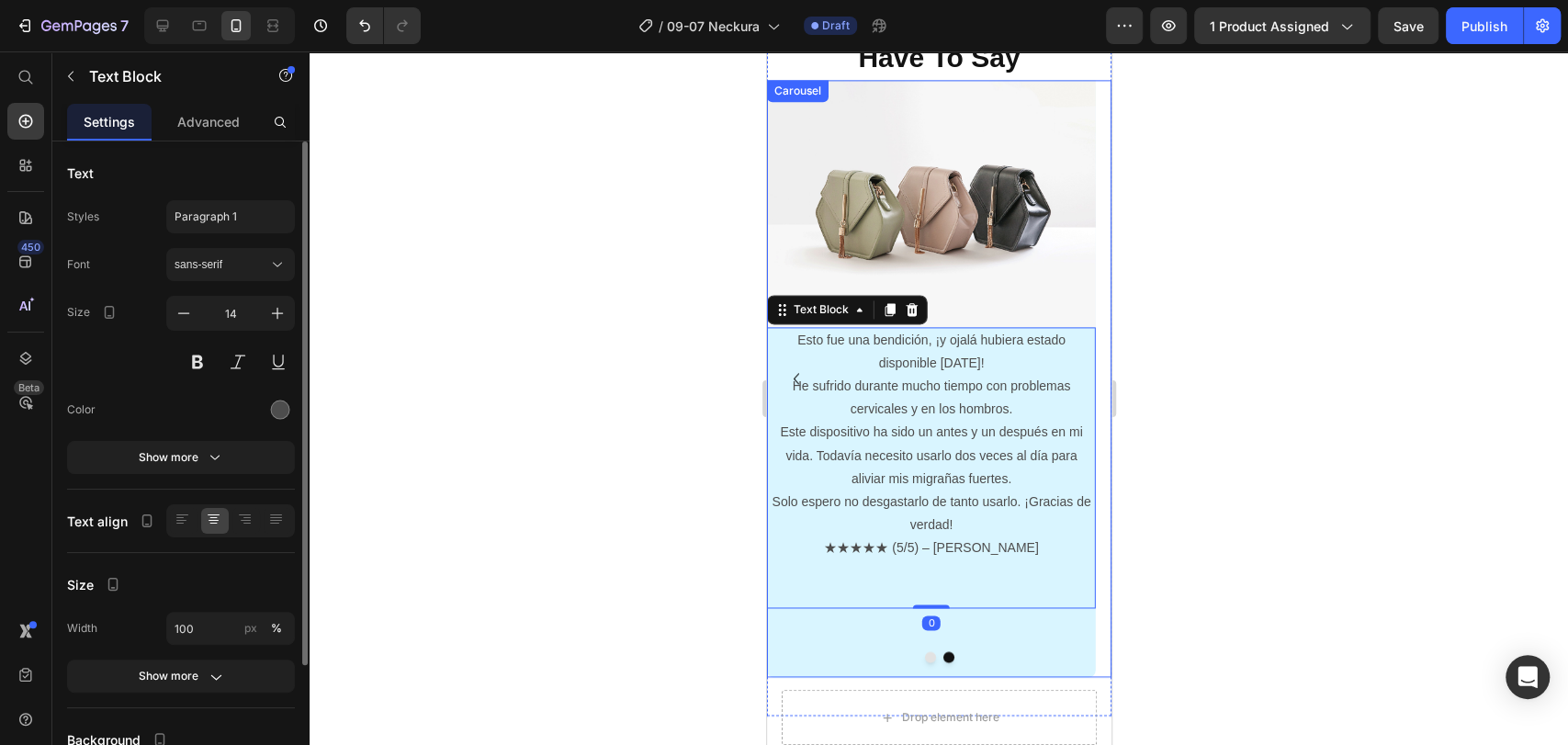 click on "Image Esto fue una bendición, ¡y ojalá hubiera estado disponible hace 10 años! He sufrido durante mucho tiempo con problemas cervicales y en los hombros. Este dispositivo ha sido un antes y un después en mi vida. Todavía necesito usarlo dos veces al día para aliviar mis migrañas fuertes. Solo espero no desgastarlo de tanto usarlo. ¡Gracias de verdad! ★★★★★ (5/5) – Lucas P Text Block   0" at bounding box center [931, 378] 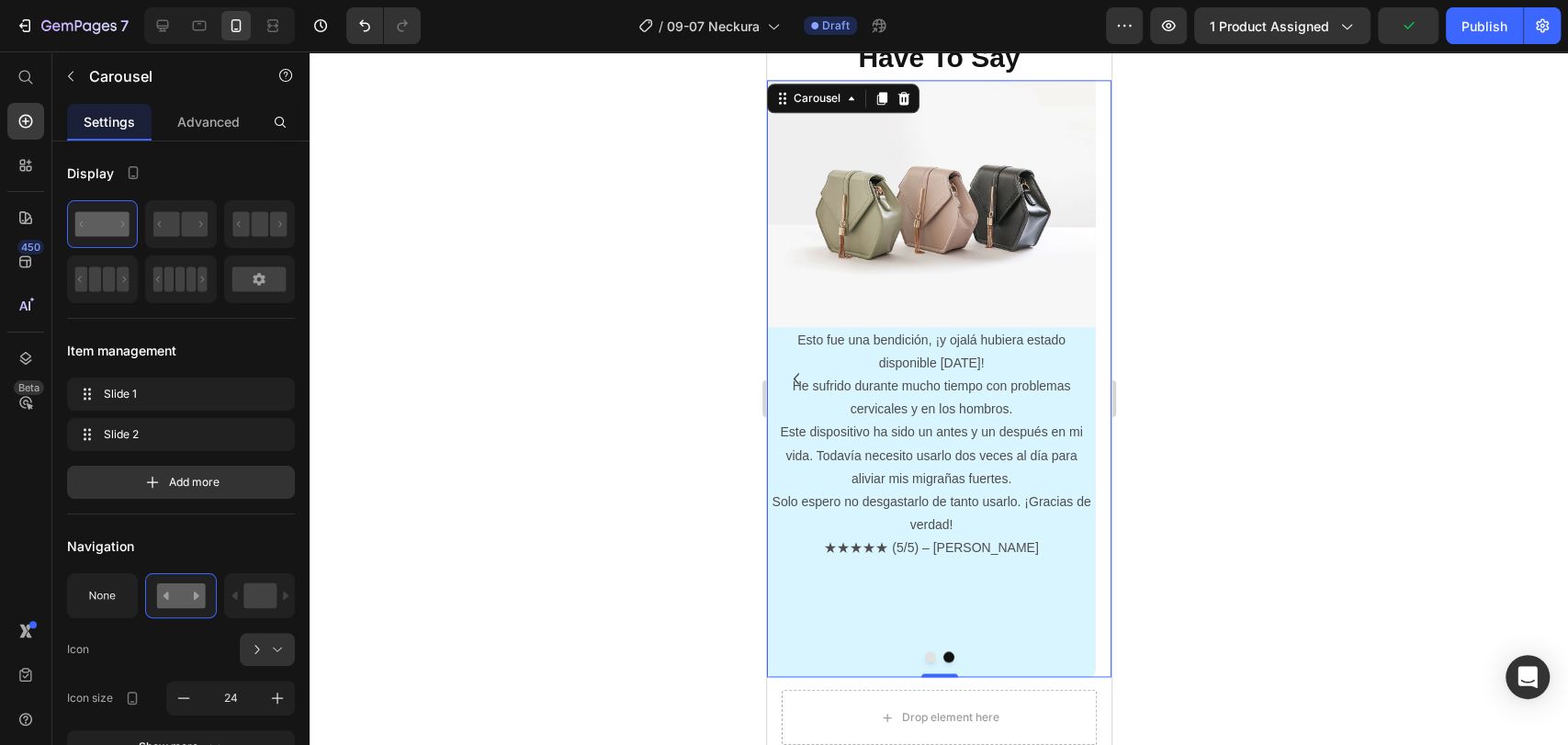click 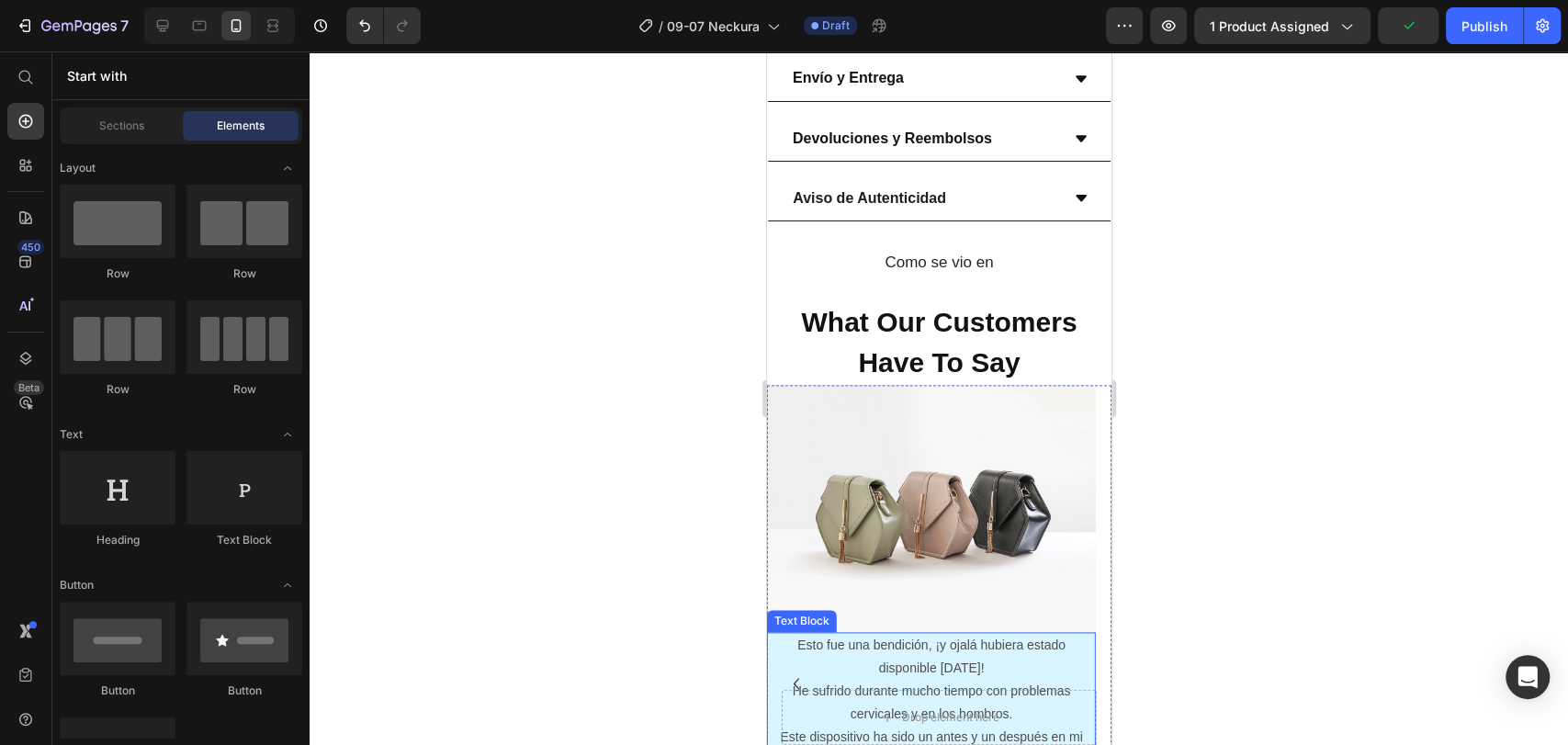 scroll, scrollTop: 1321, scrollLeft: 0, axis: vertical 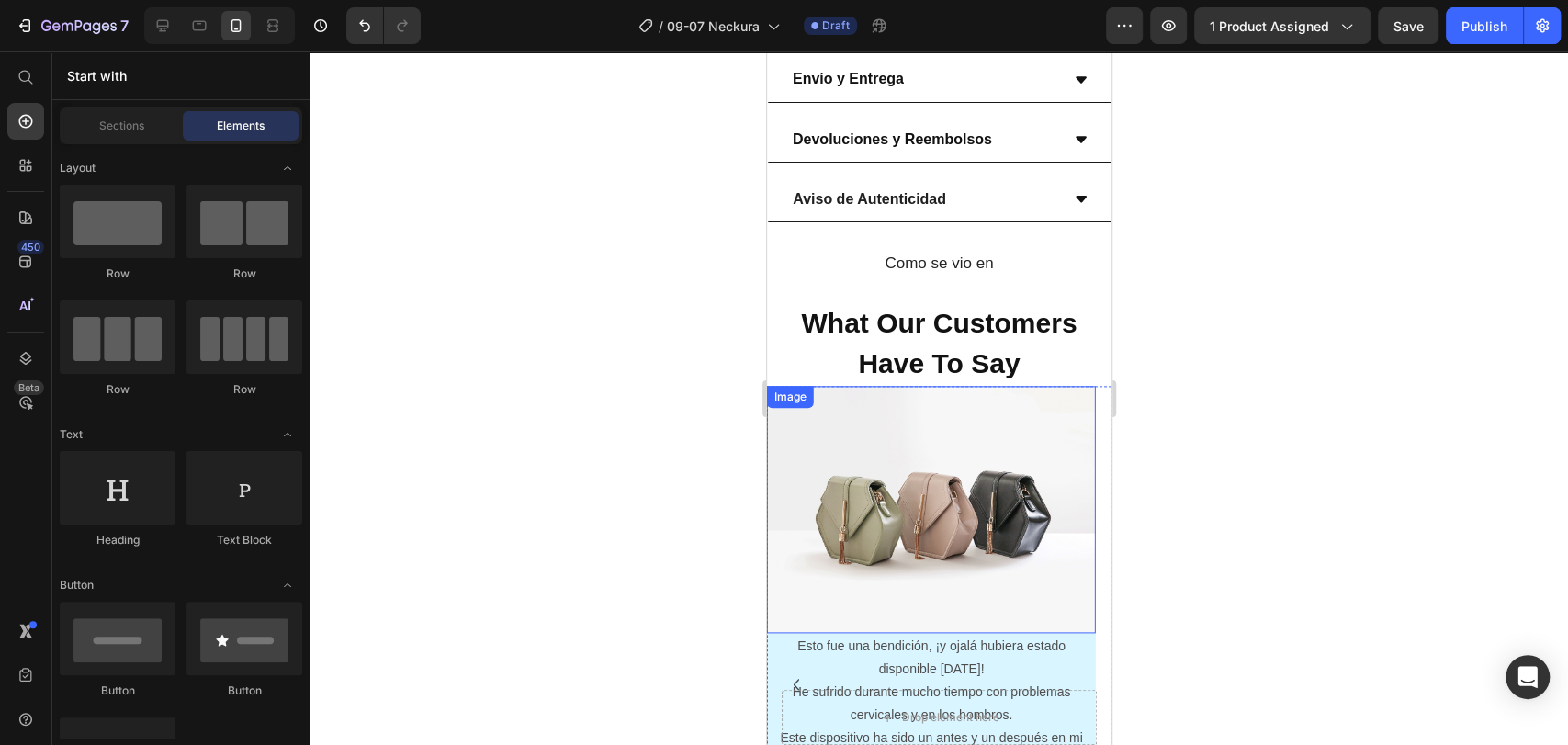 click at bounding box center (931, 509) 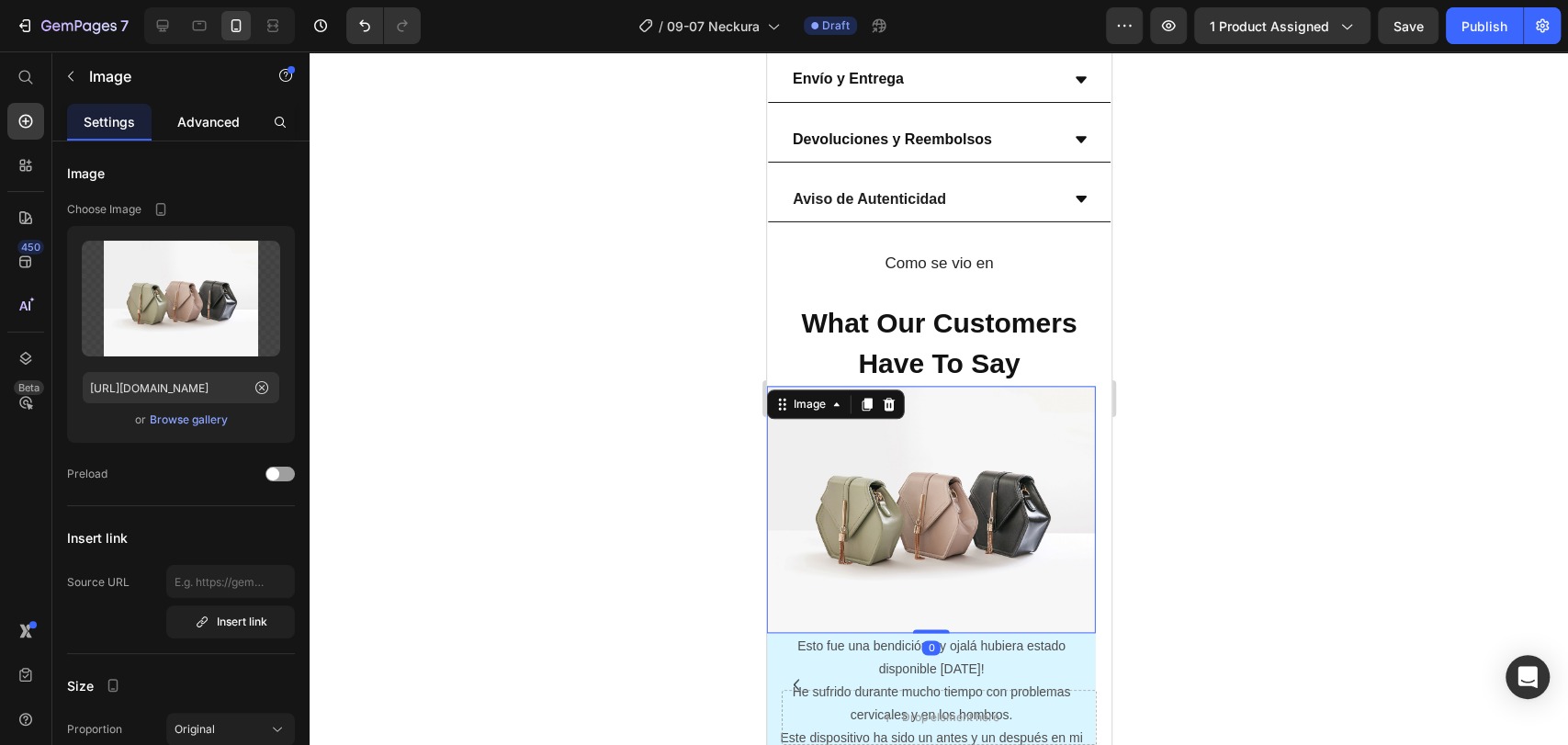 click on "Advanced" 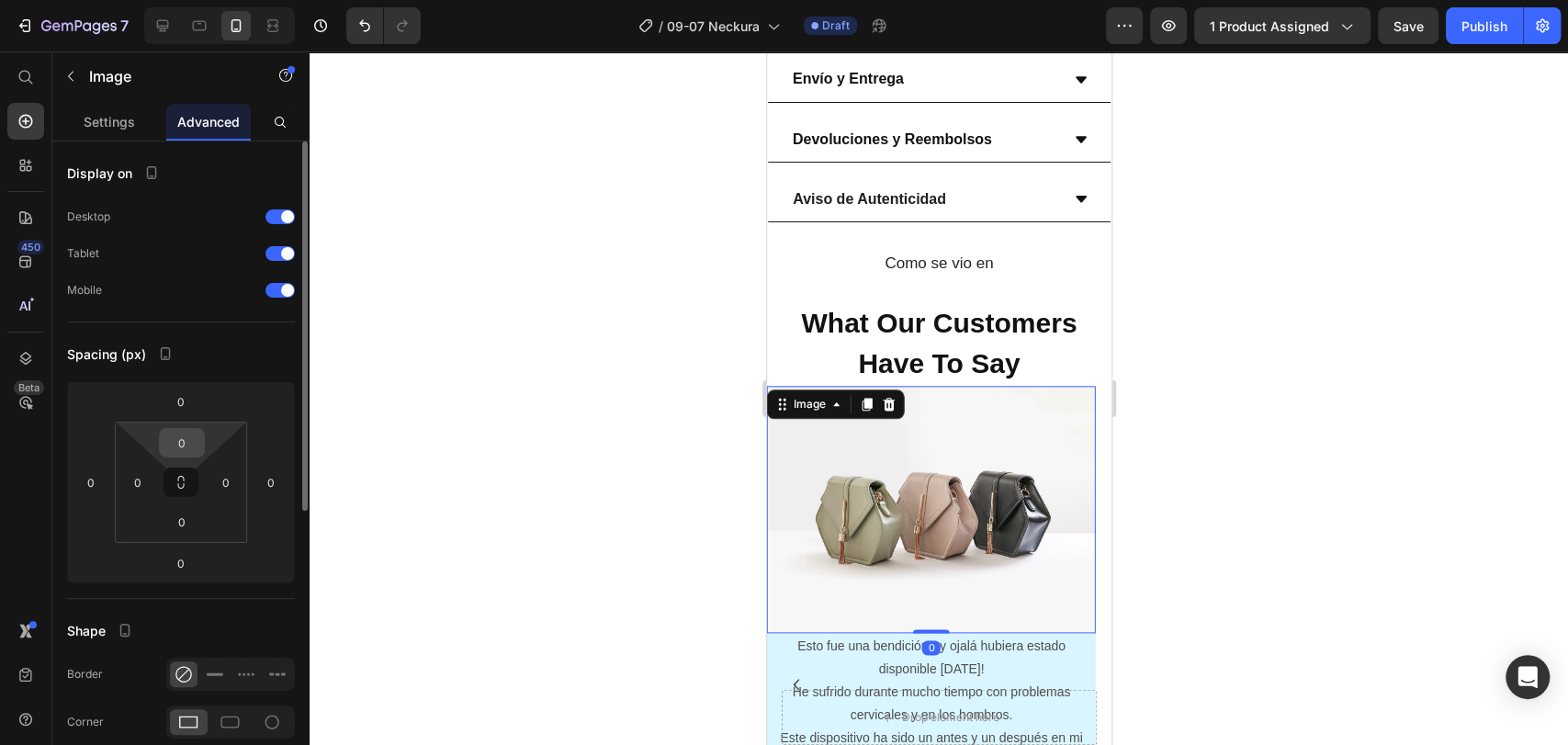 click on "0" at bounding box center (182, 443) 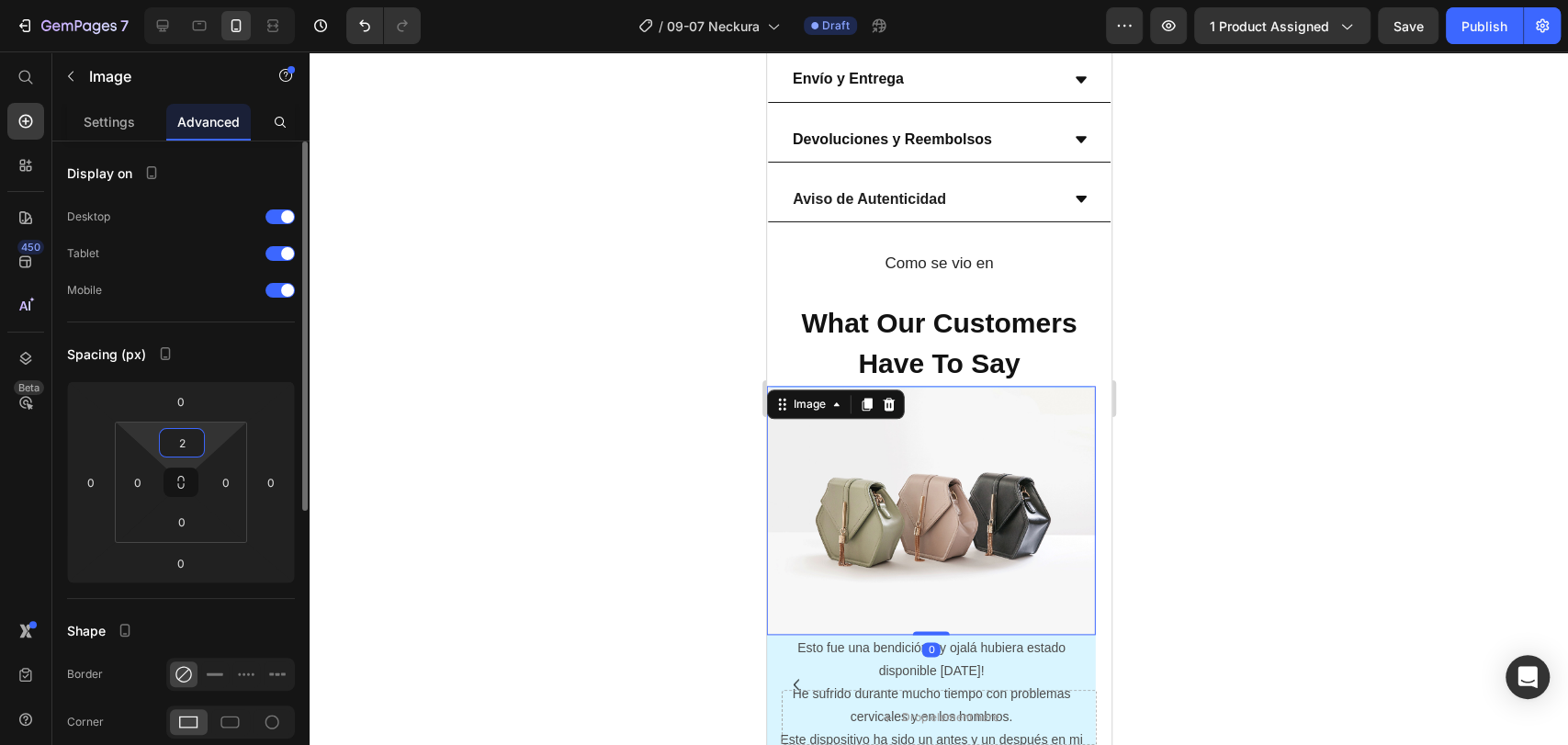 type on "20" 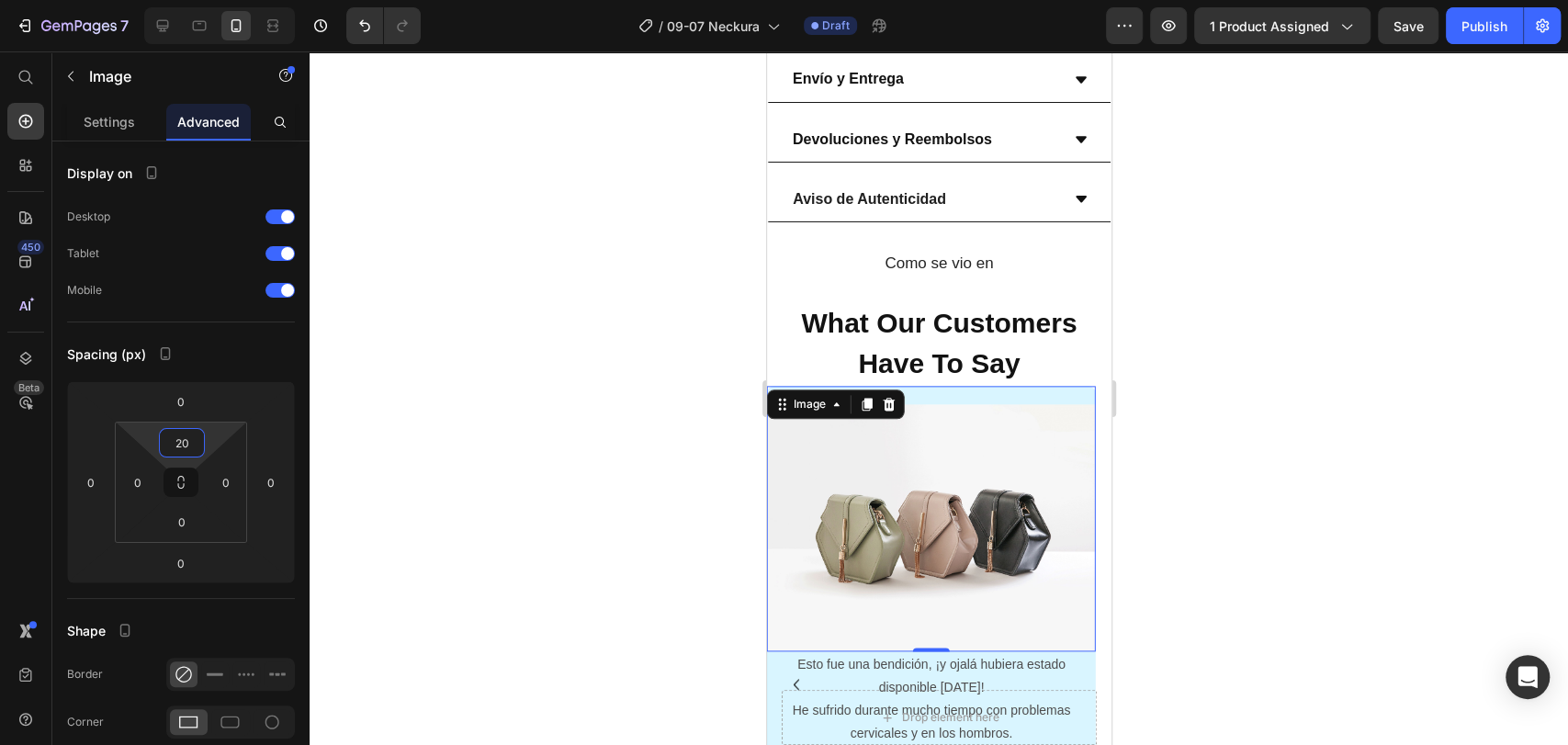 click 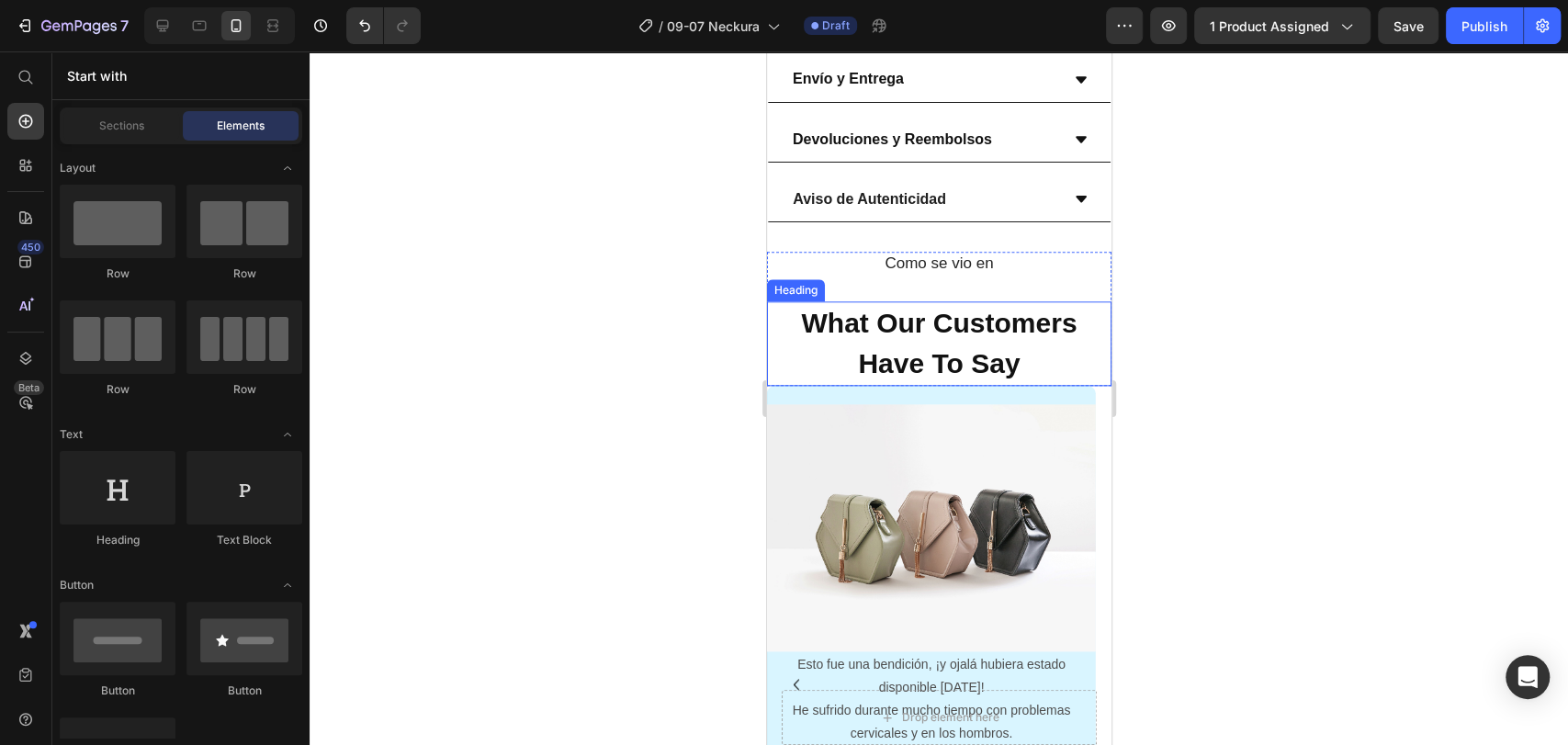 click on "What Our Customers Have To Say" at bounding box center [938, 343] 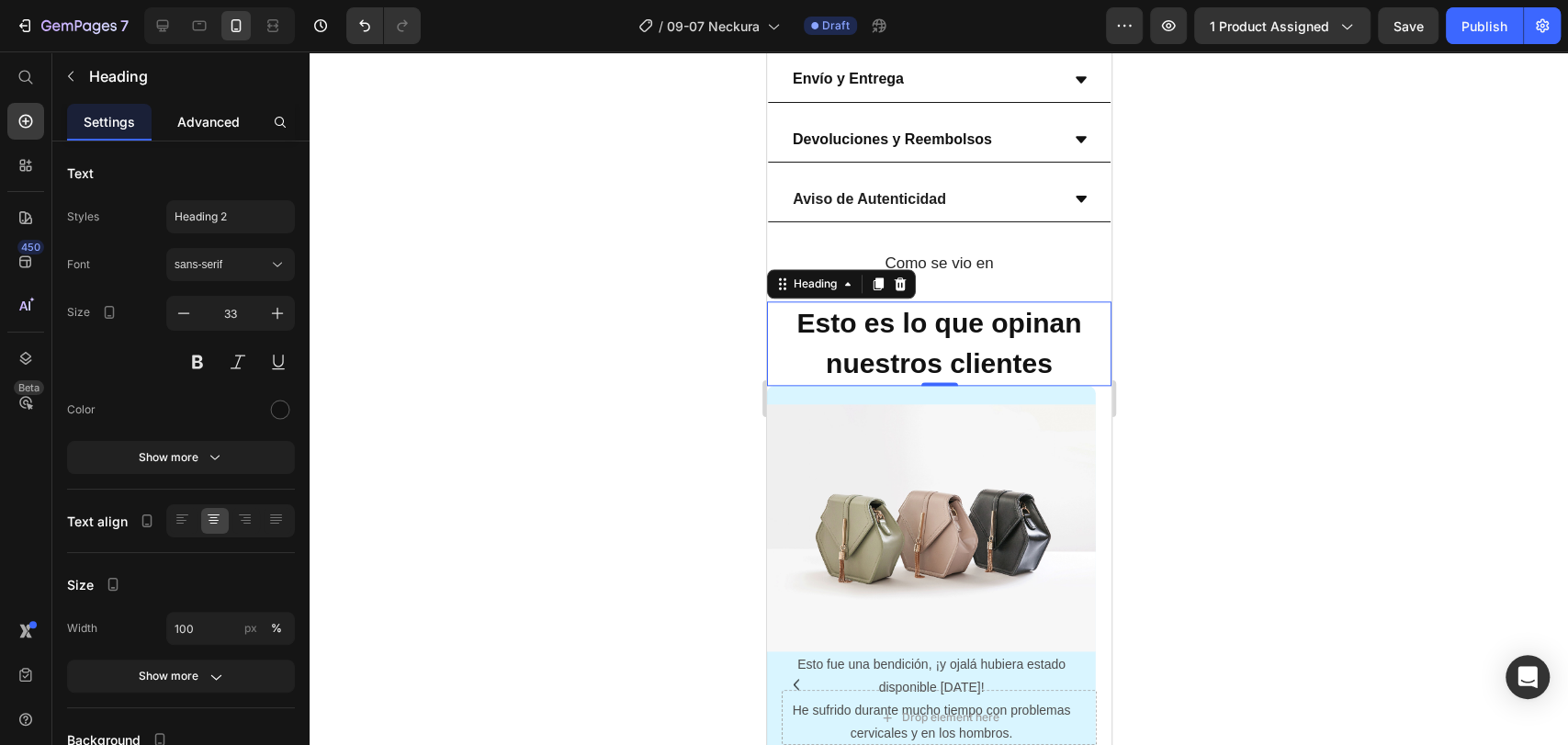 click on "Advanced" at bounding box center [209, 121] 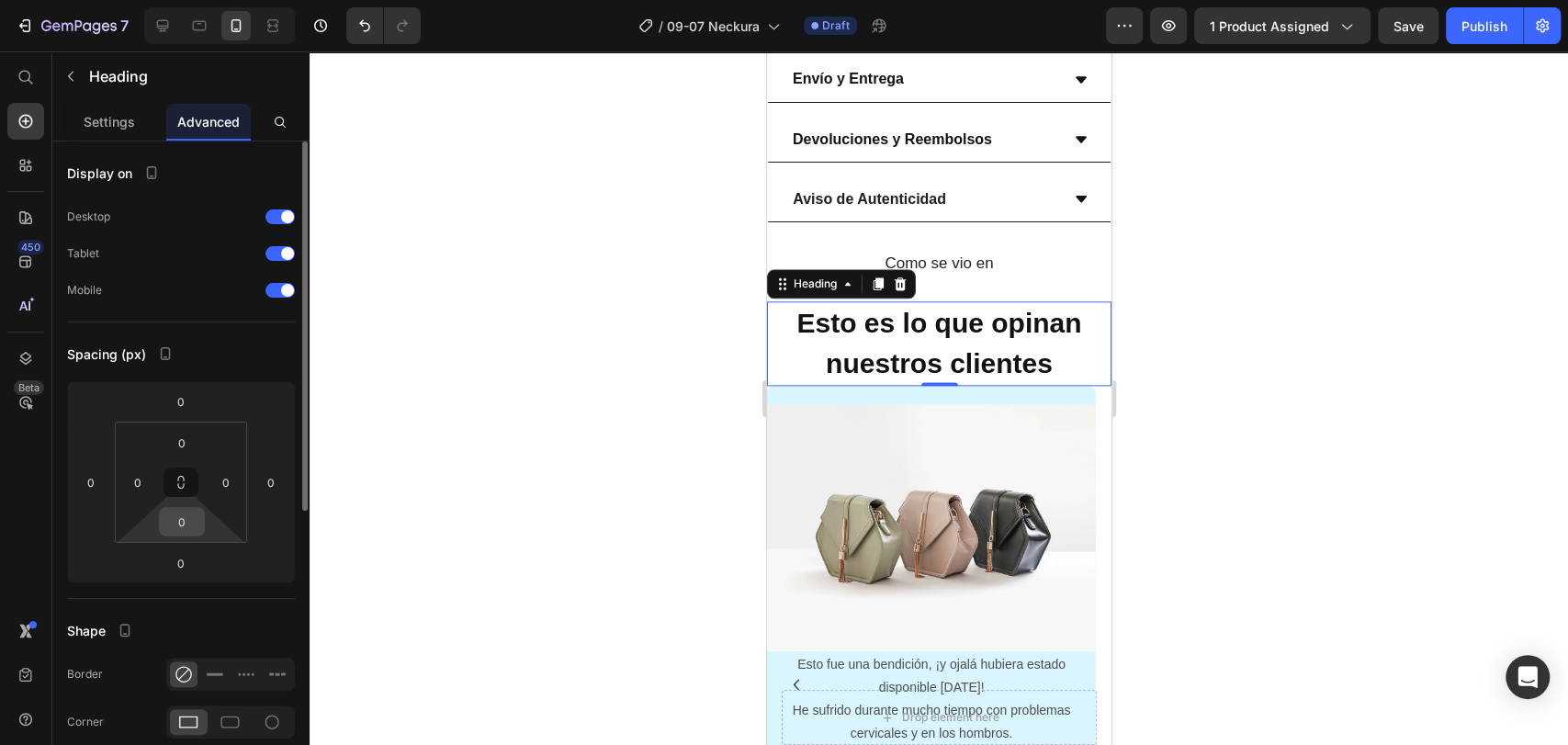 click on "0" at bounding box center [182, 522] 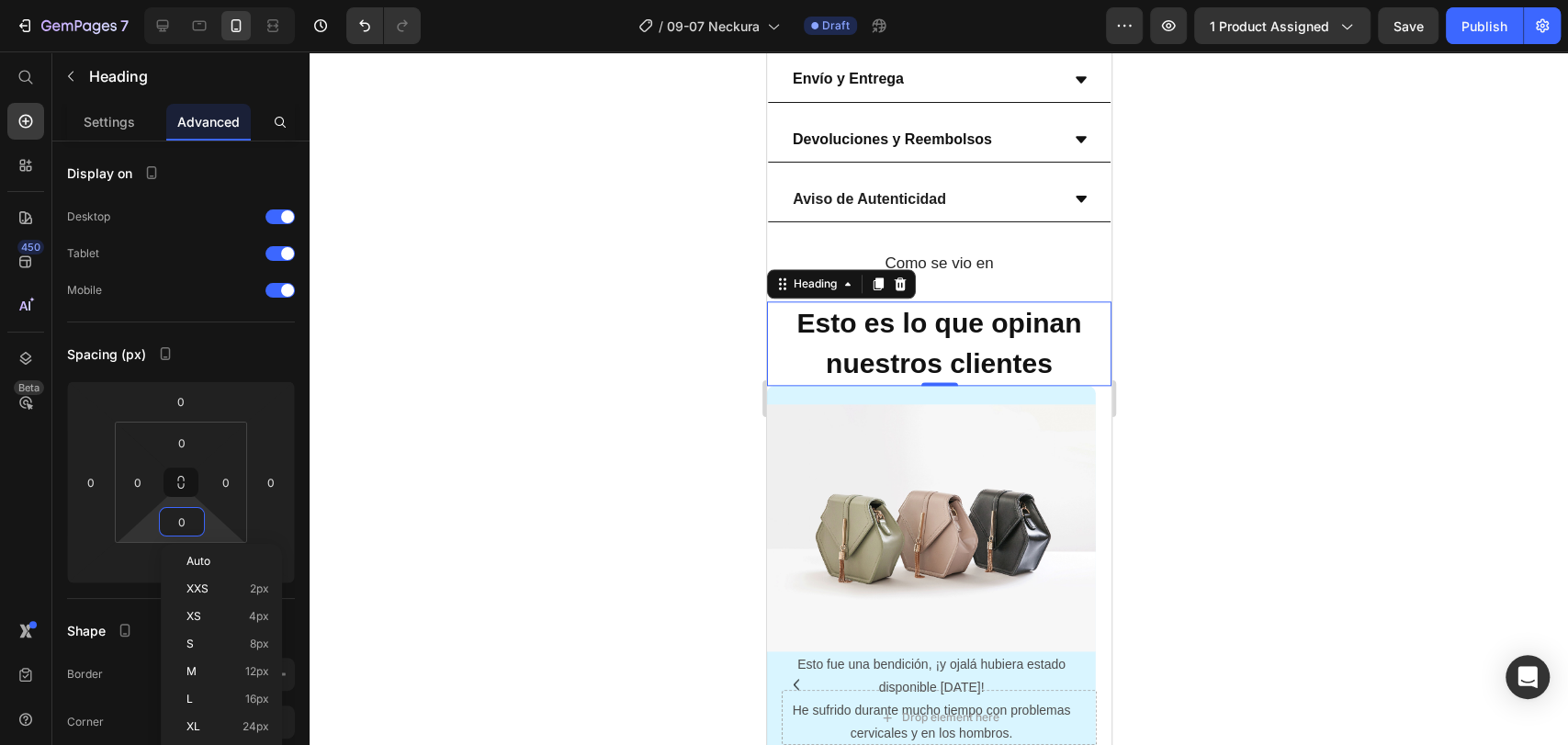 type on "5" 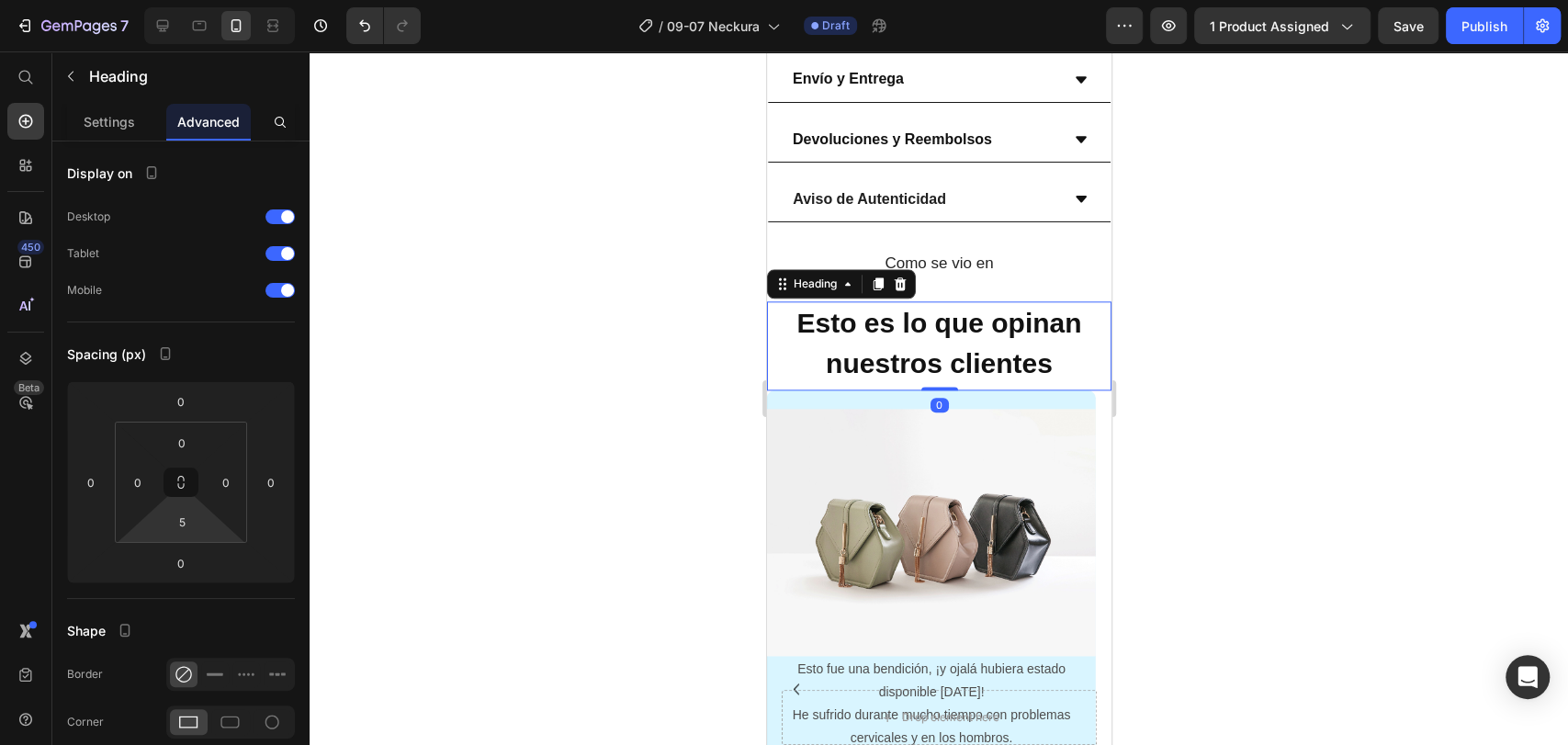 click 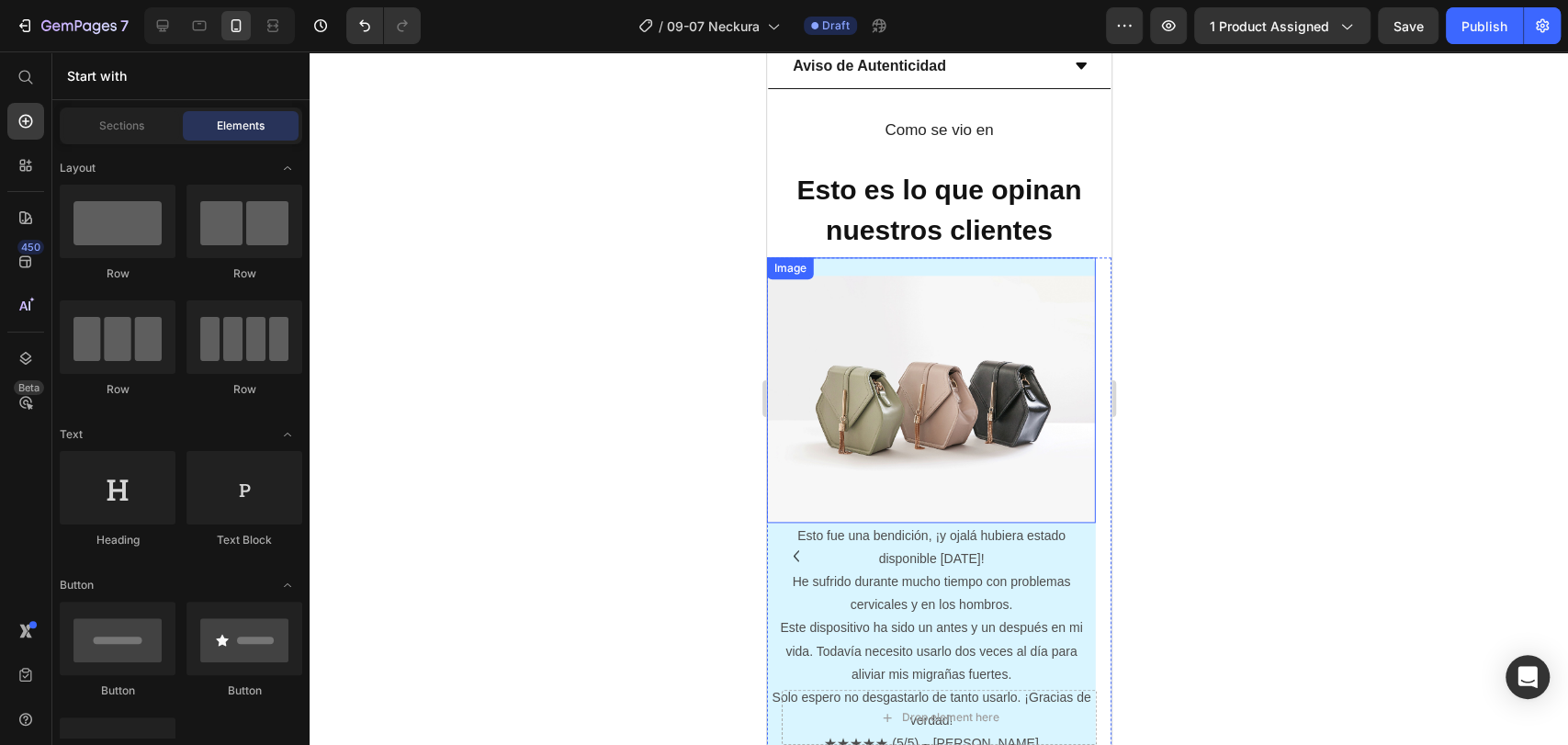 scroll, scrollTop: 1525, scrollLeft: 0, axis: vertical 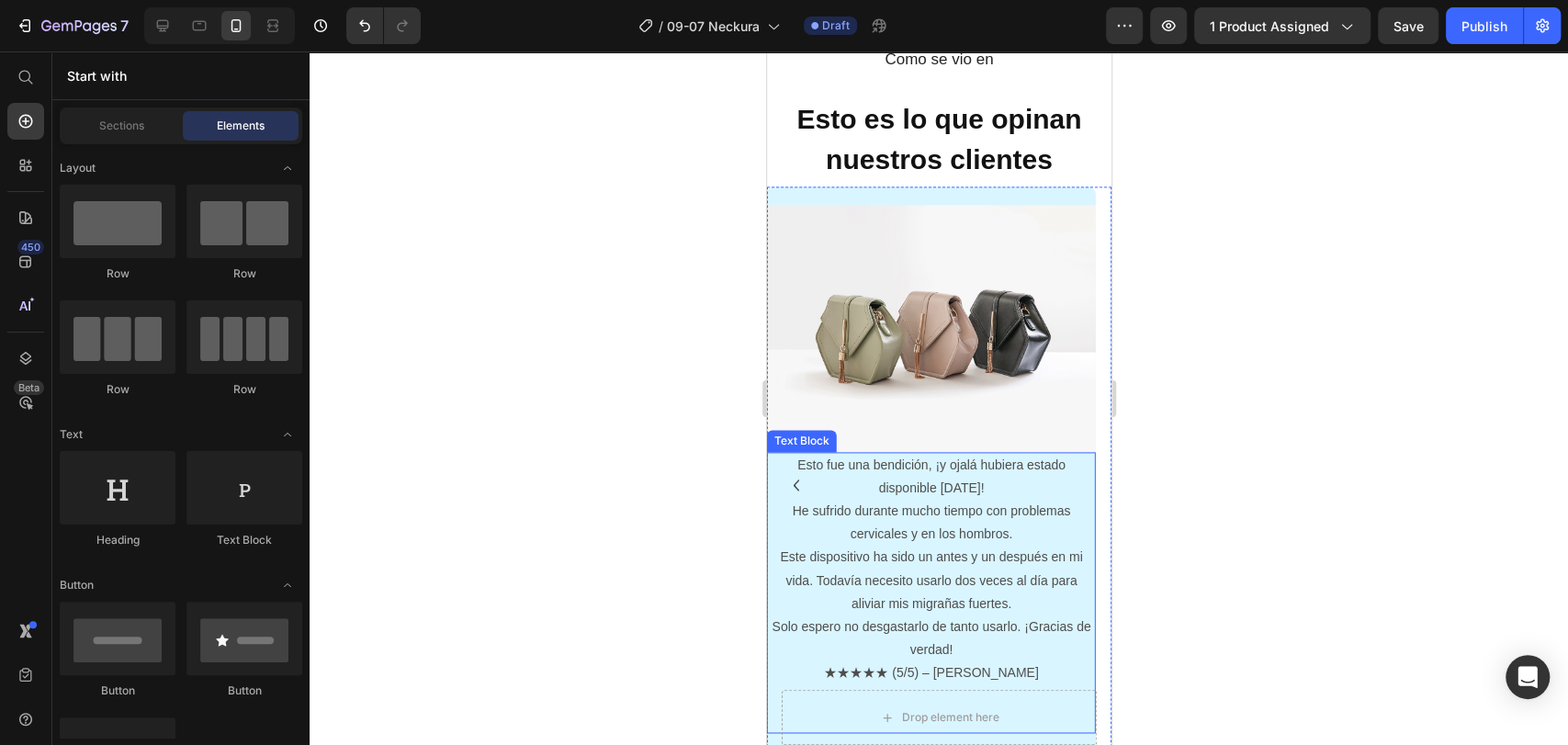 click on "Esto fue una bendición, ¡y ojalá hubiera estado disponible hace 10 años! He sufrido durante mucho tiempo con problemas cervicales y en los hombros. Este dispositivo ha sido un antes y un después en mi vida. Todavía necesito usarlo dos veces al día para aliviar mis migrañas fuertes. Solo espero no desgastarlo de tanto usarlo. ¡Gracias de verdad! ★★★★★ (5/5) – Lucas P" at bounding box center (931, 570) 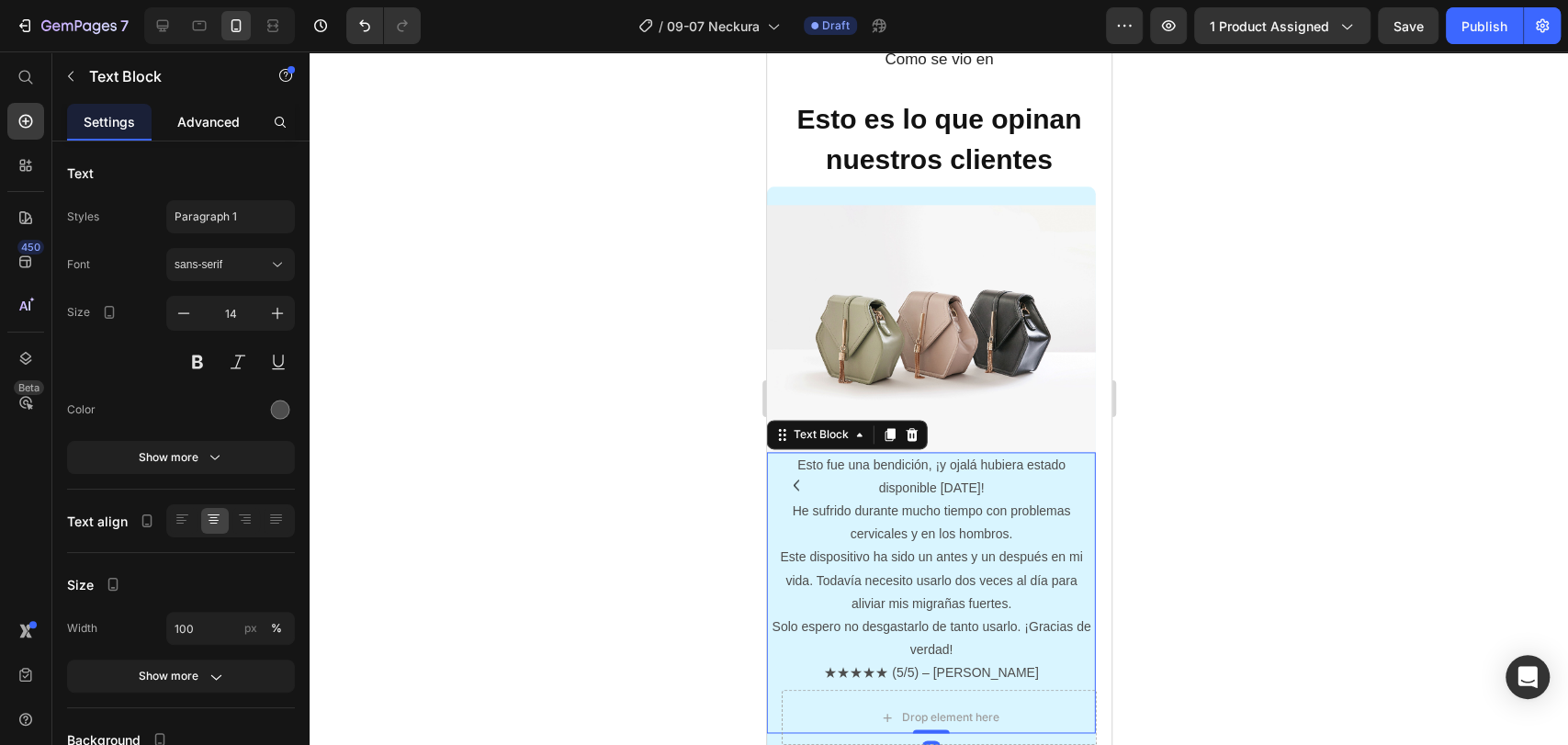 click on "Advanced" at bounding box center (209, 121) 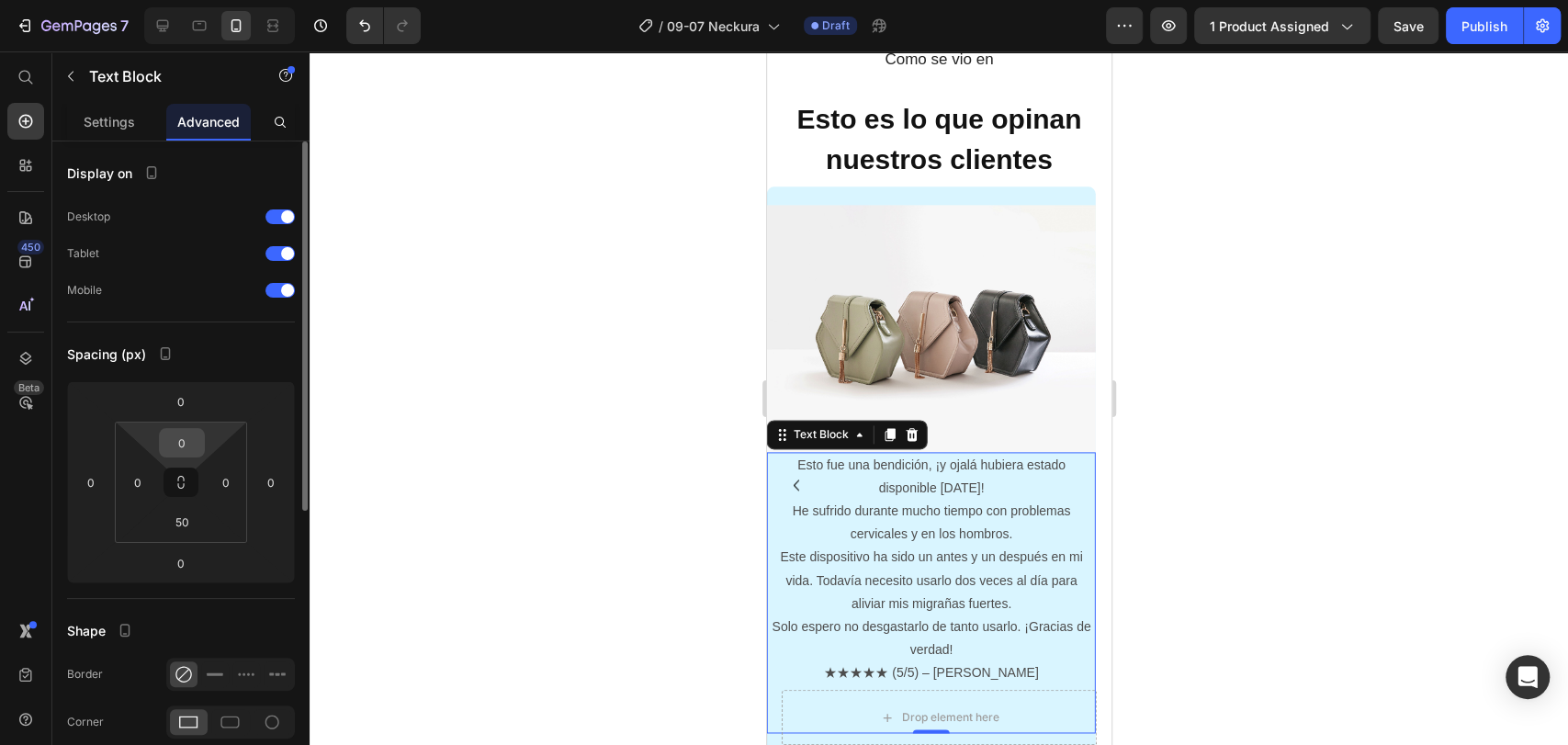 click on "0" at bounding box center (182, 443) 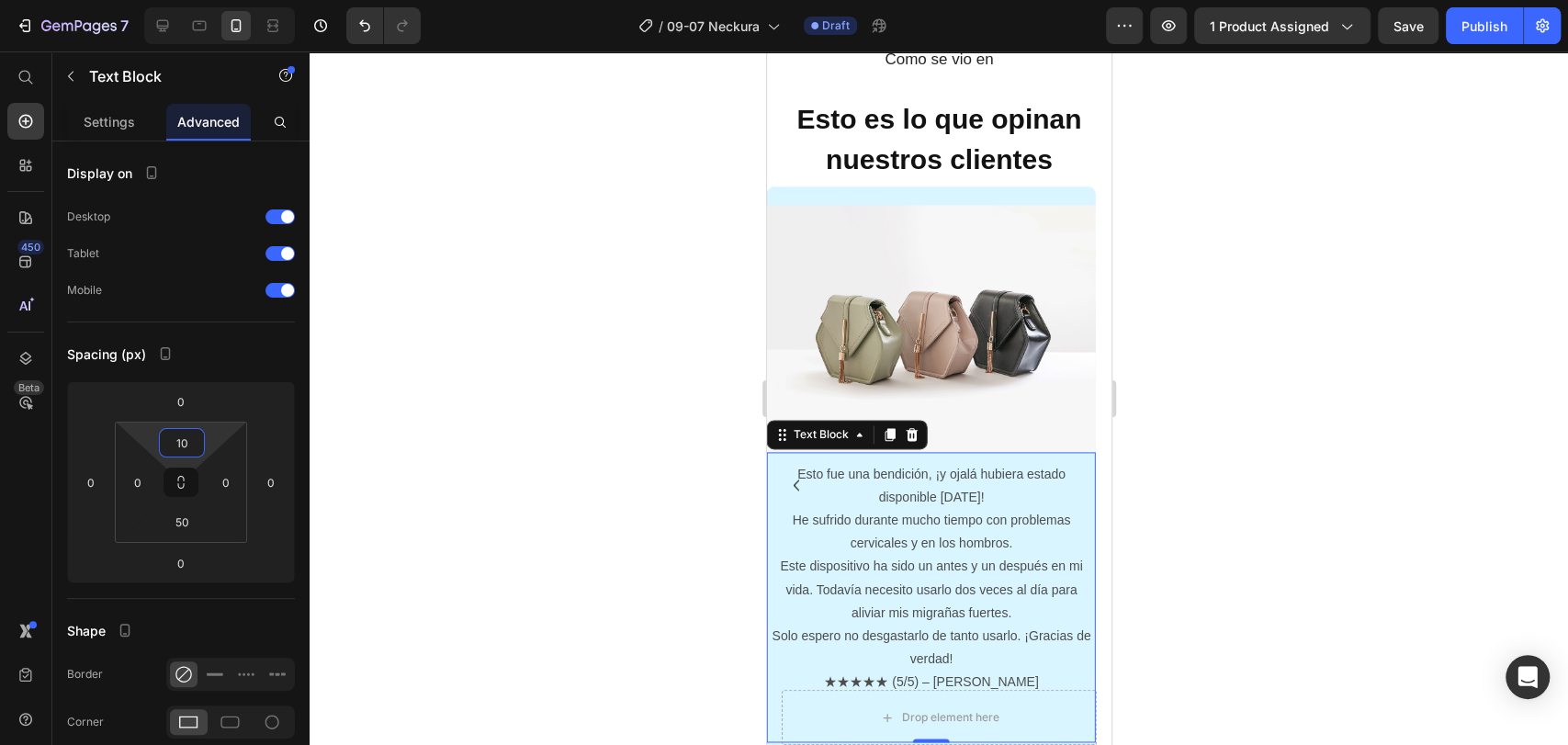 type on "10" 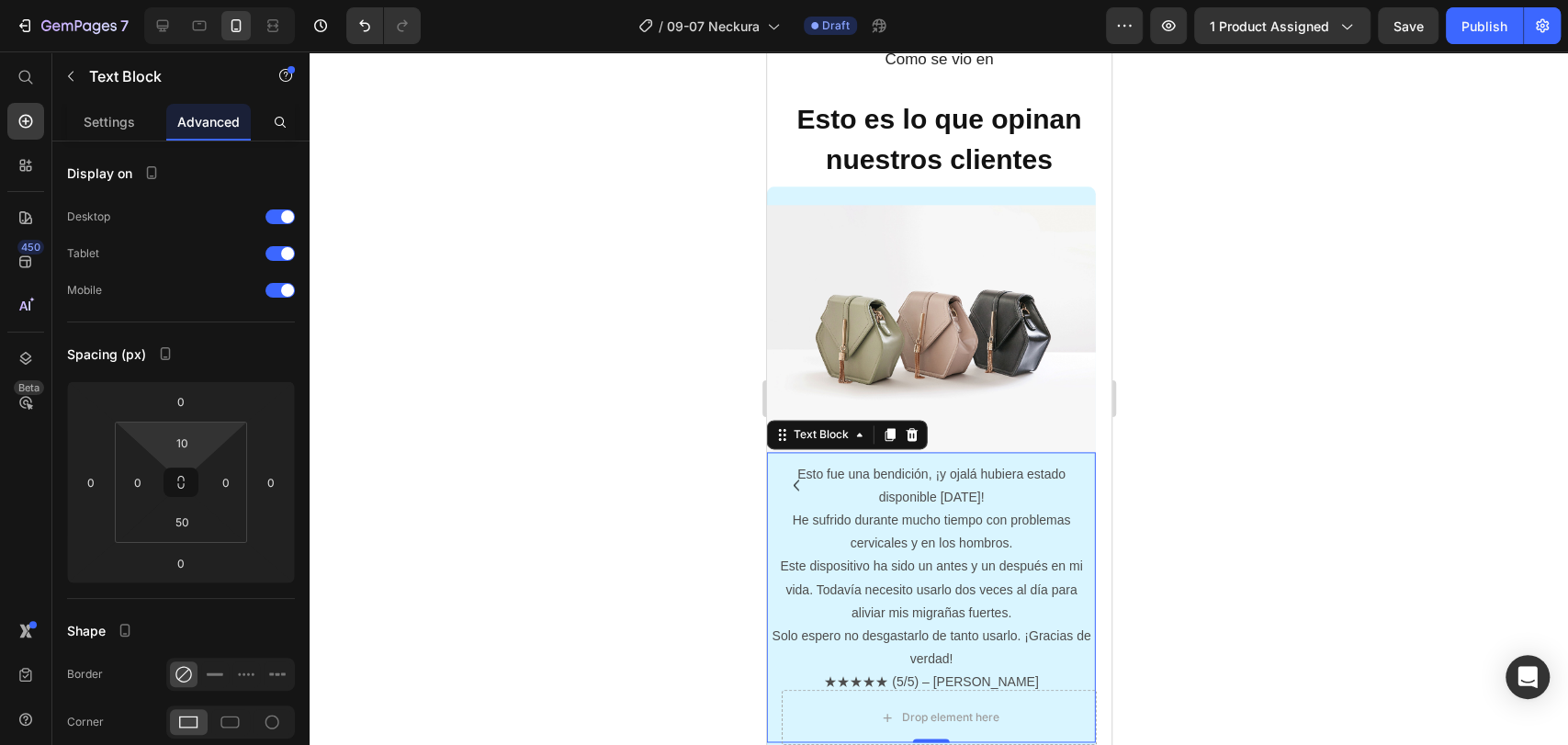 click 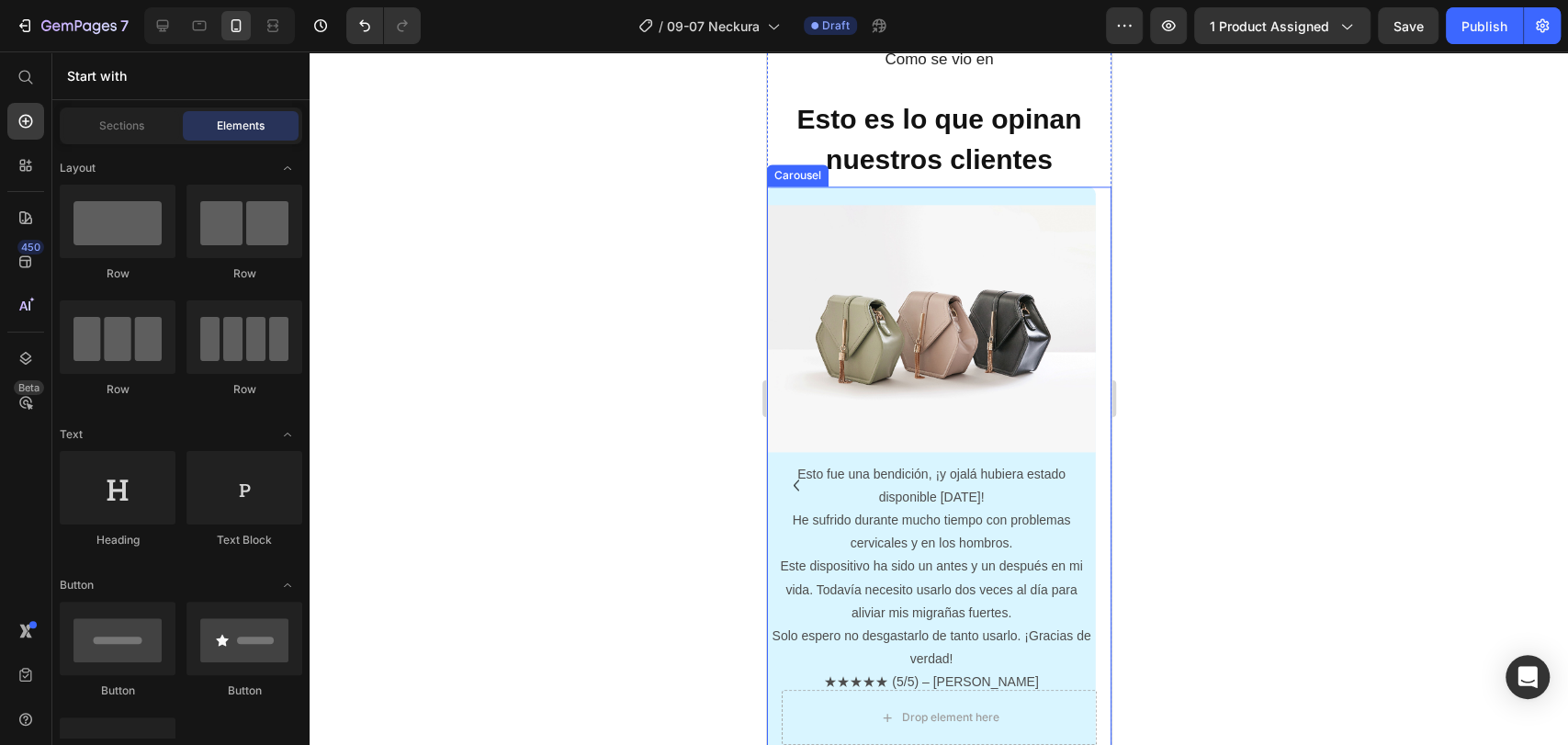 click 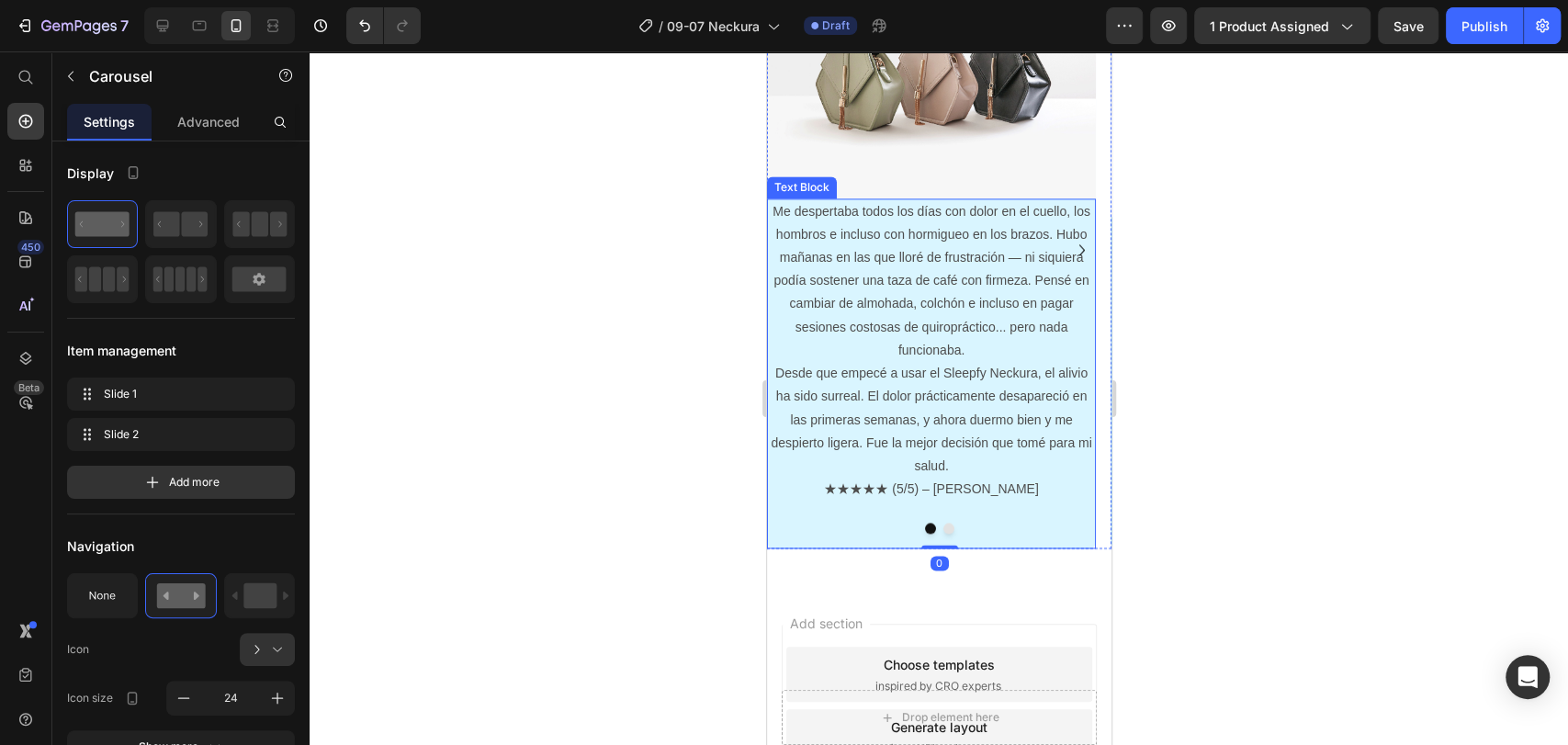 scroll, scrollTop: 1729, scrollLeft: 0, axis: vertical 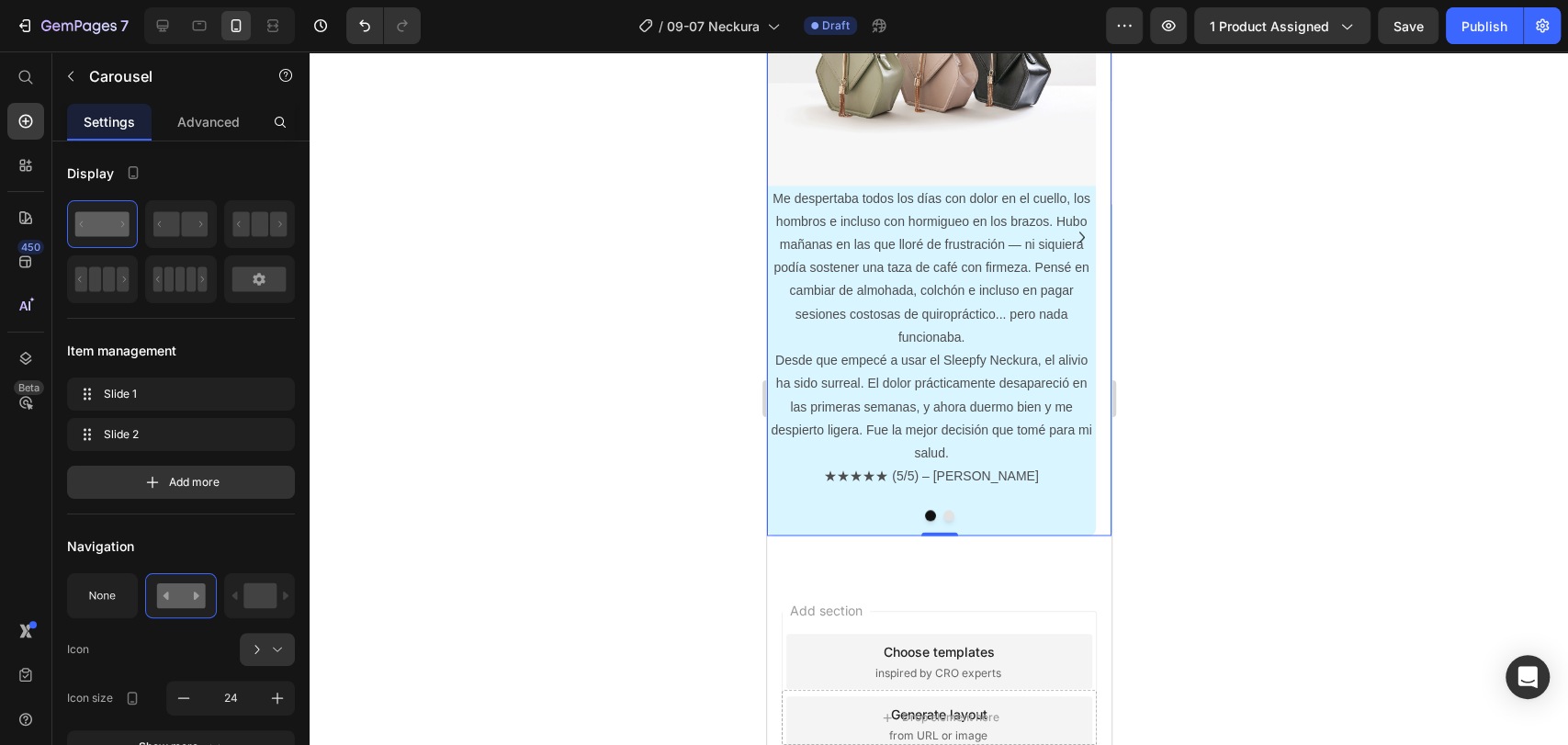 click 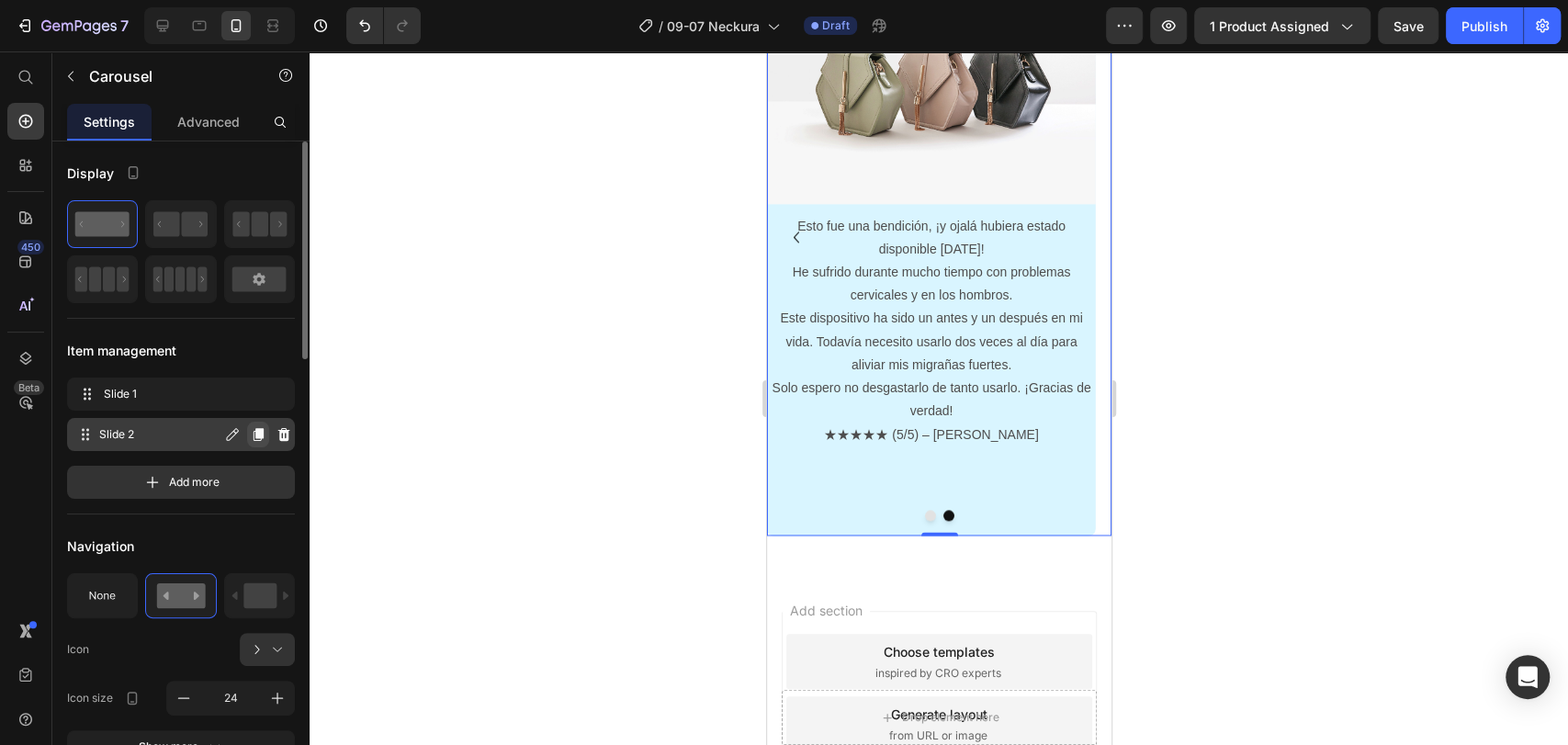 click 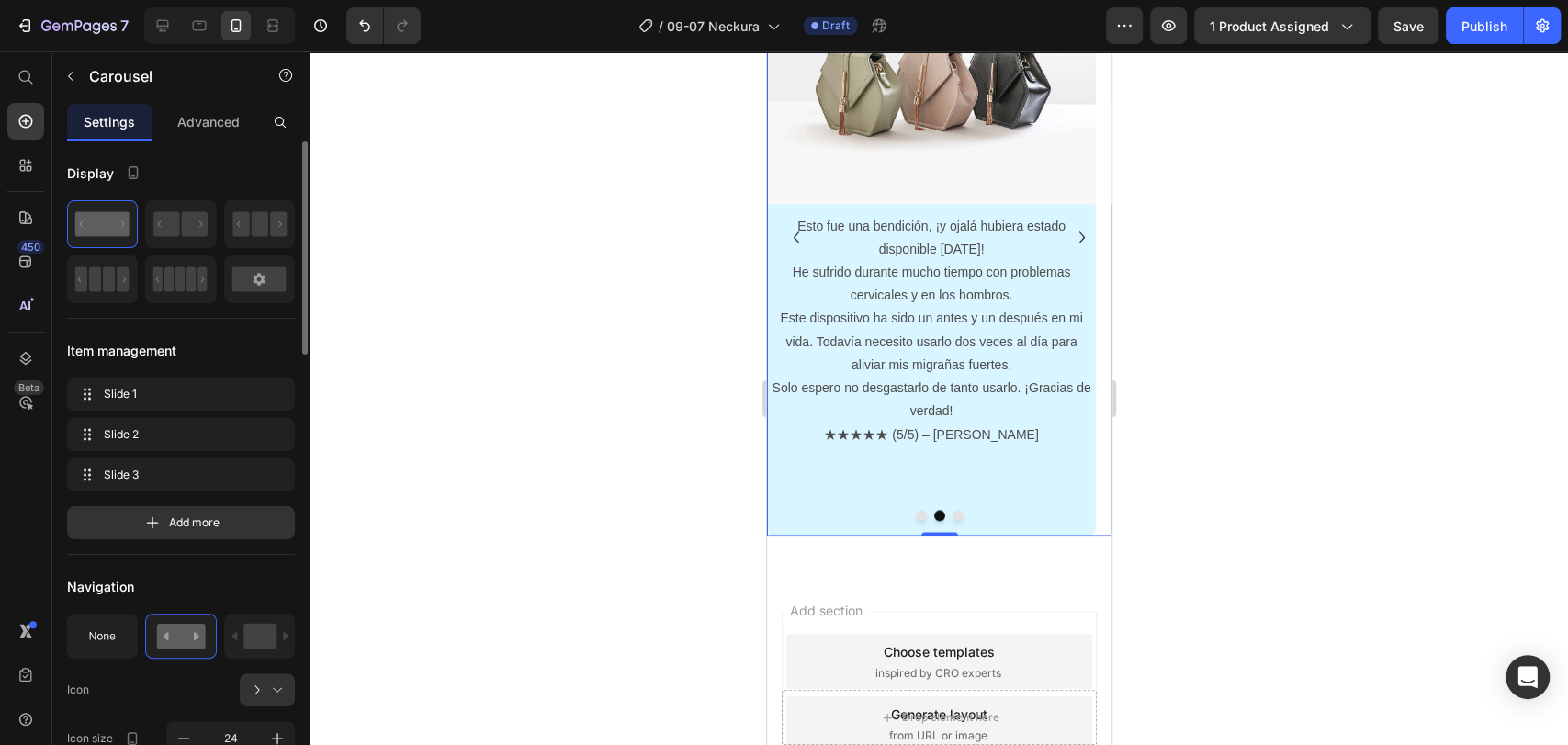 click 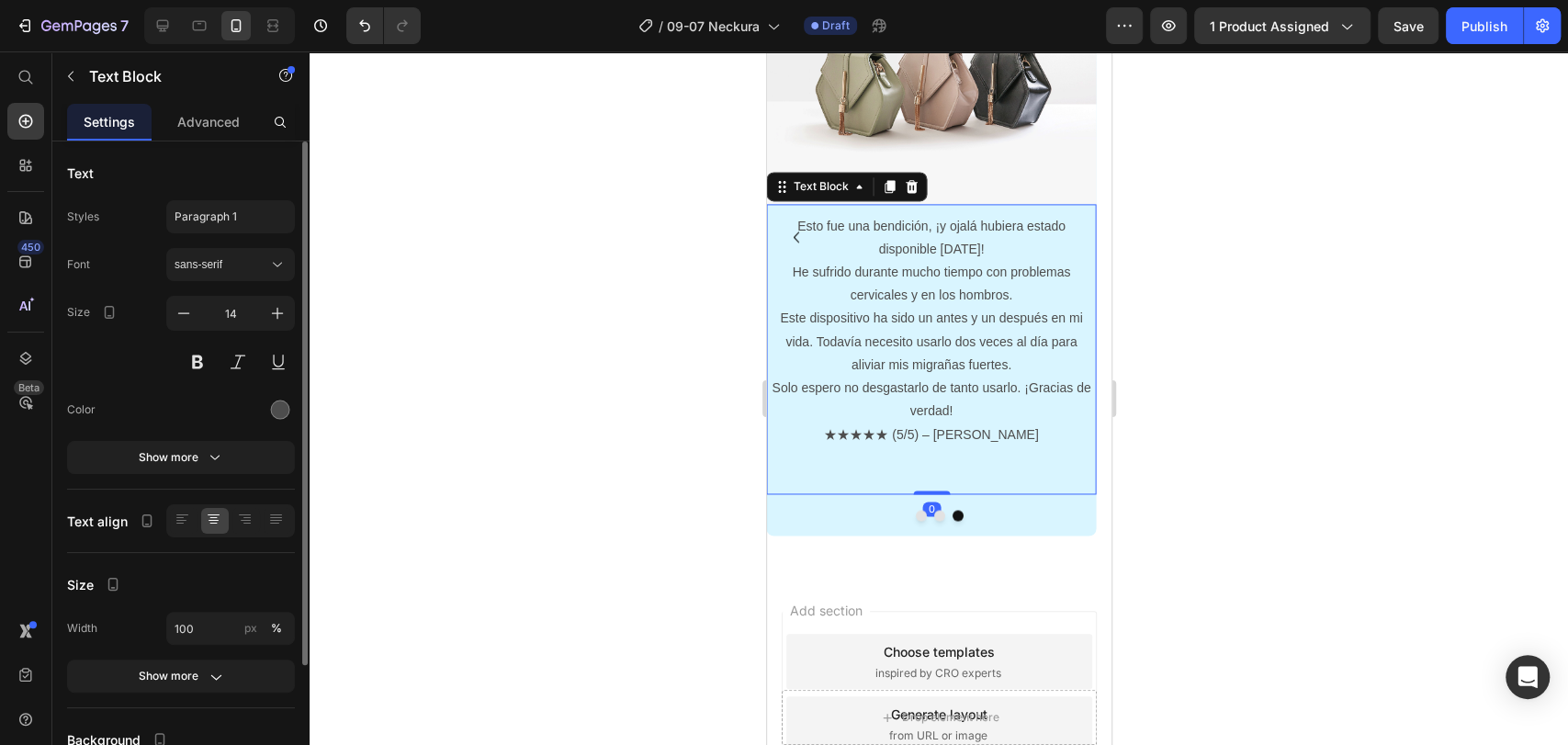 click on "Esto fue una bendición, ¡y ojalá hubiera estado disponible hace 10 años! He sufrido durante mucho tiempo con problemas cervicales y en los hombros. Este dispositivo ha sido un antes y un después en mi vida. Todavía necesito usarlo dos veces al día para aliviar mis migrañas fuertes. Solo espero no desgastarlo de tanto usarlo. ¡Gracias de verdad! ★★★★★ (5/5) – Lucas P" at bounding box center (931, 331) 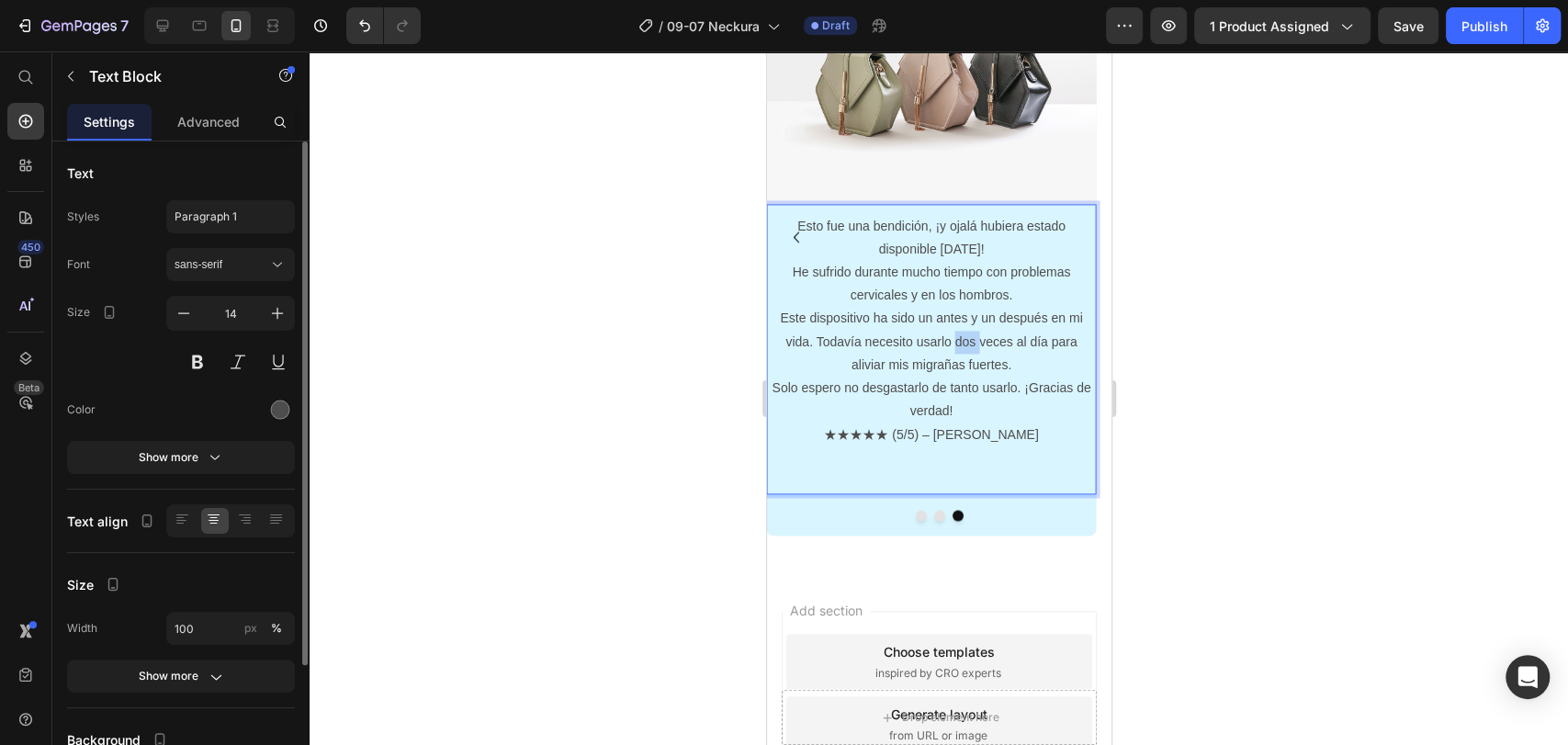 click on "Esto fue una bendición, ¡y ojalá hubiera estado disponible hace 10 años! He sufrido durante mucho tiempo con problemas cervicales y en los hombros. Este dispositivo ha sido un antes y un después en mi vida. Todavía necesito usarlo dos veces al día para aliviar mis migrañas fuertes. Solo espero no desgastarlo de tanto usarlo. ¡Gracias de verdad! ★★★★★ (5/5) – Lucas P" at bounding box center [931, 331] 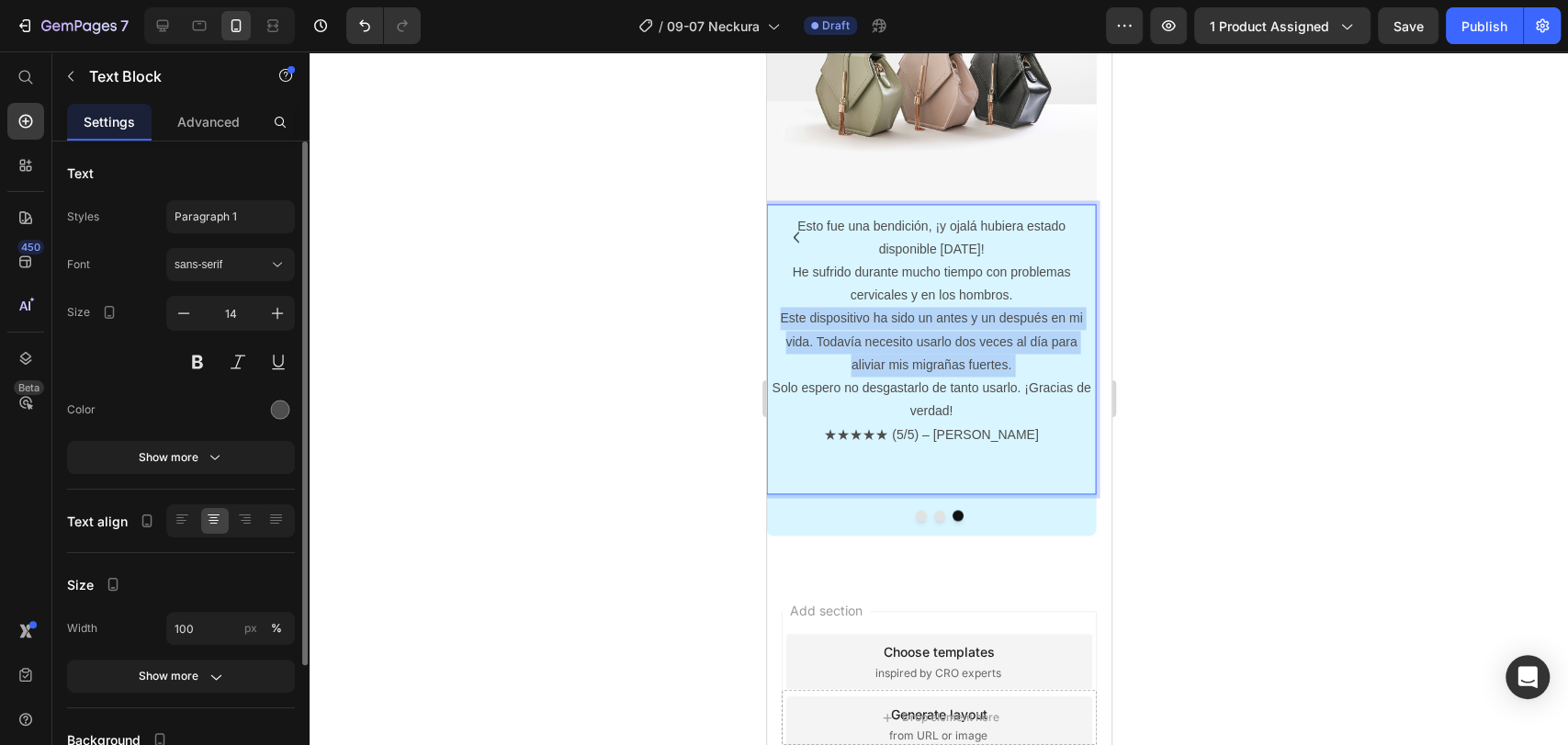click on "Esto fue una bendición, ¡y ojalá hubiera estado disponible hace 10 años! He sufrido durante mucho tiempo con problemas cervicales y en los hombros. Este dispositivo ha sido un antes y un después en mi vida. Todavía necesito usarlo dos veces al día para aliviar mis migrañas fuertes. Solo espero no desgastarlo de tanto usarlo. ¡Gracias de verdad! ★★★★★ (5/5) – Lucas P" at bounding box center (931, 331) 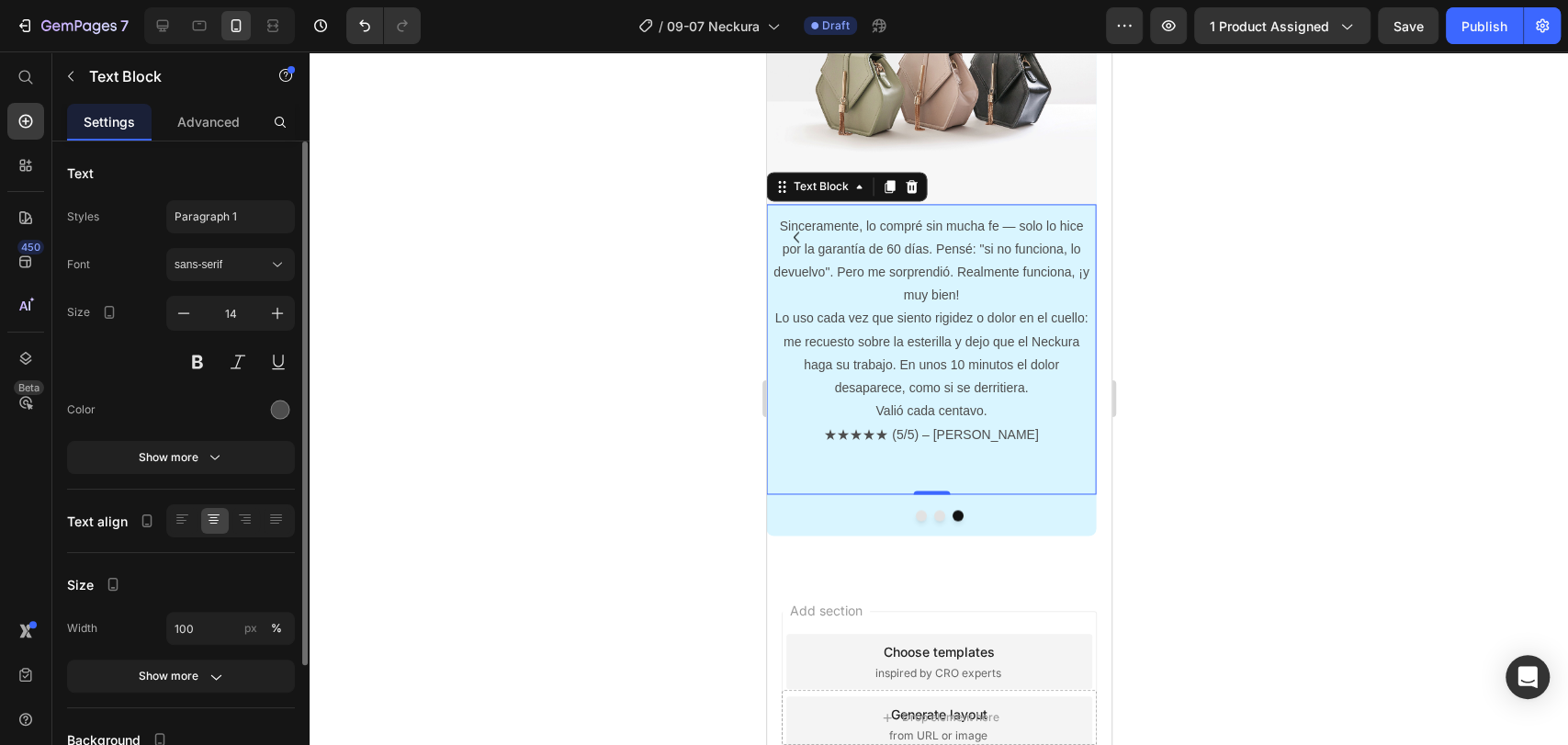 click 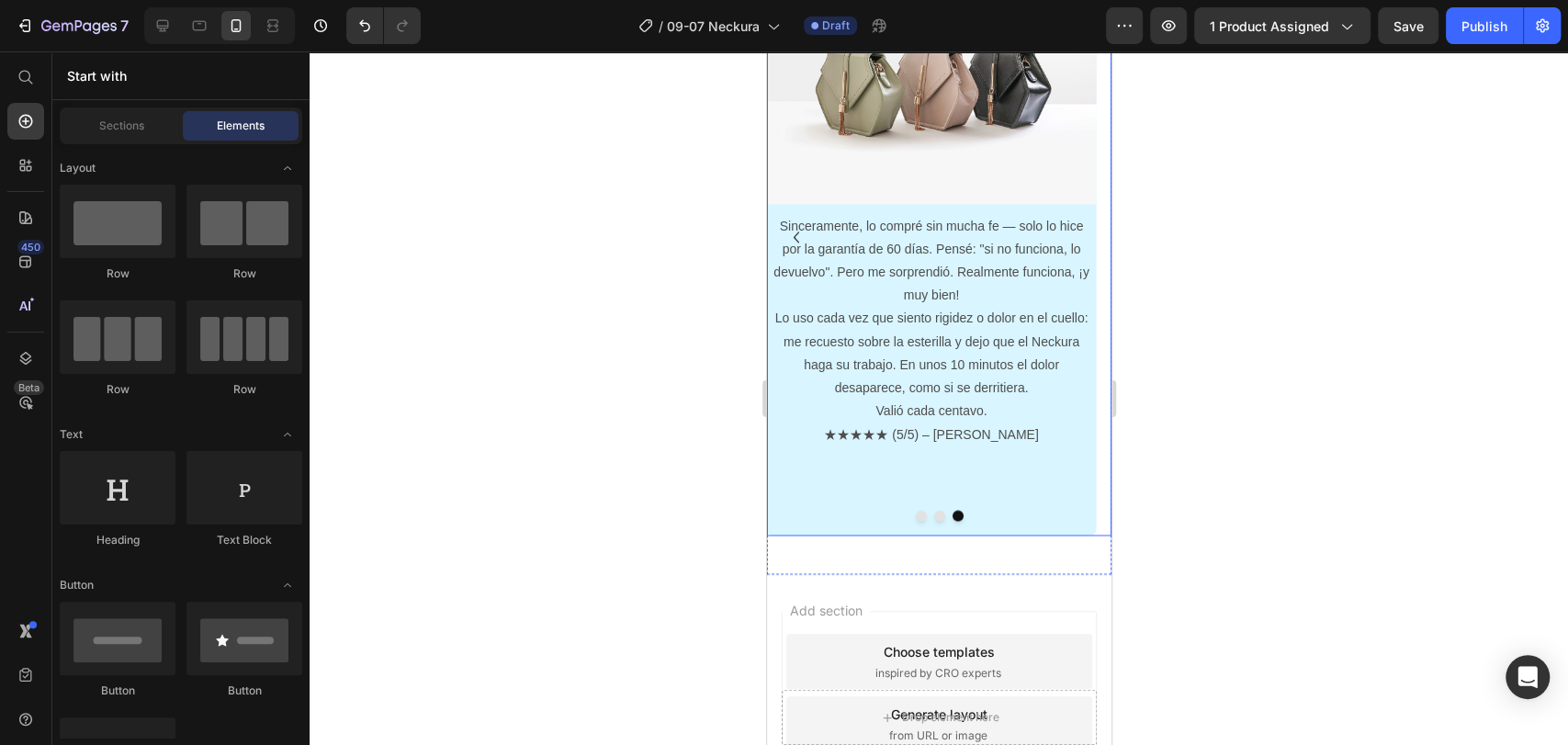 click 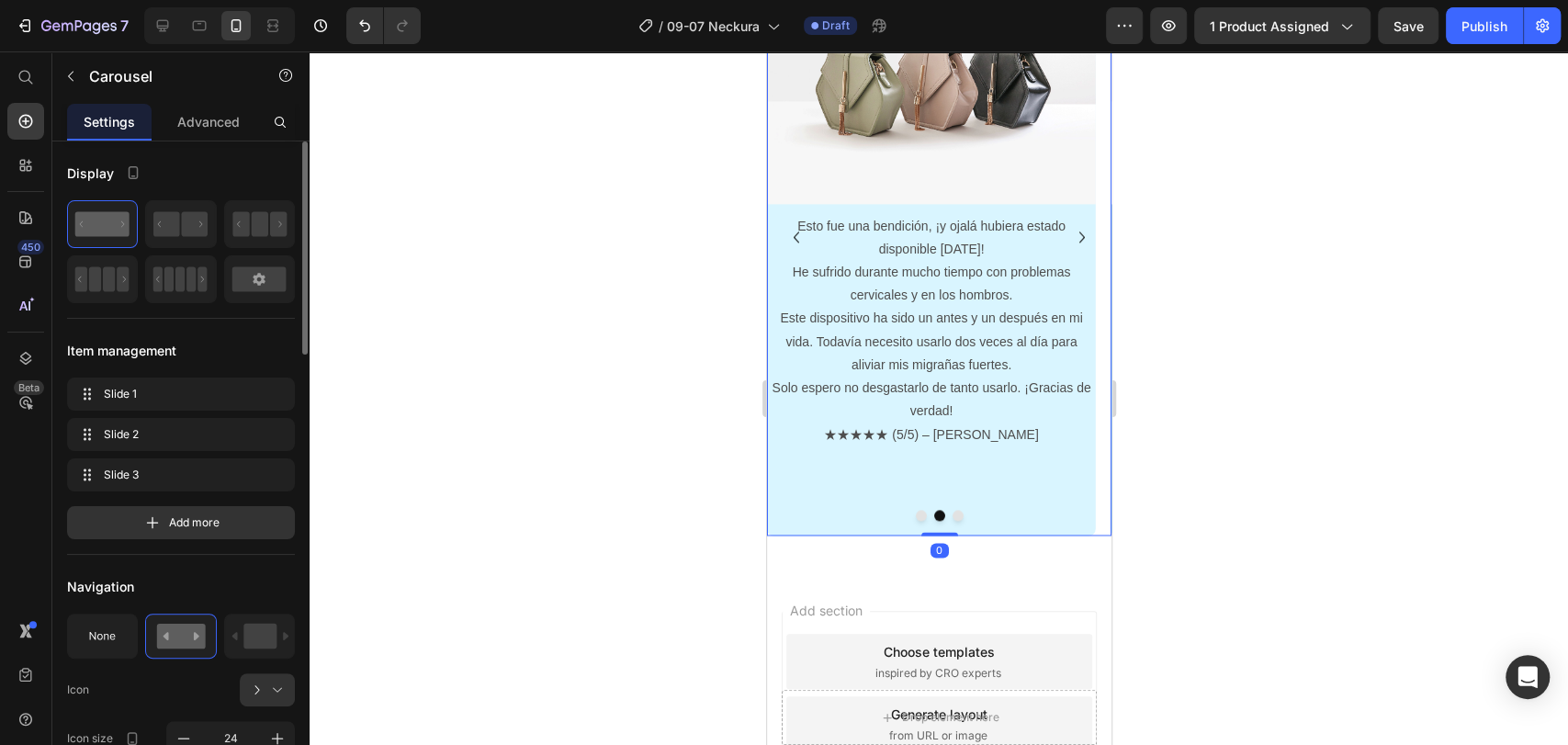 click 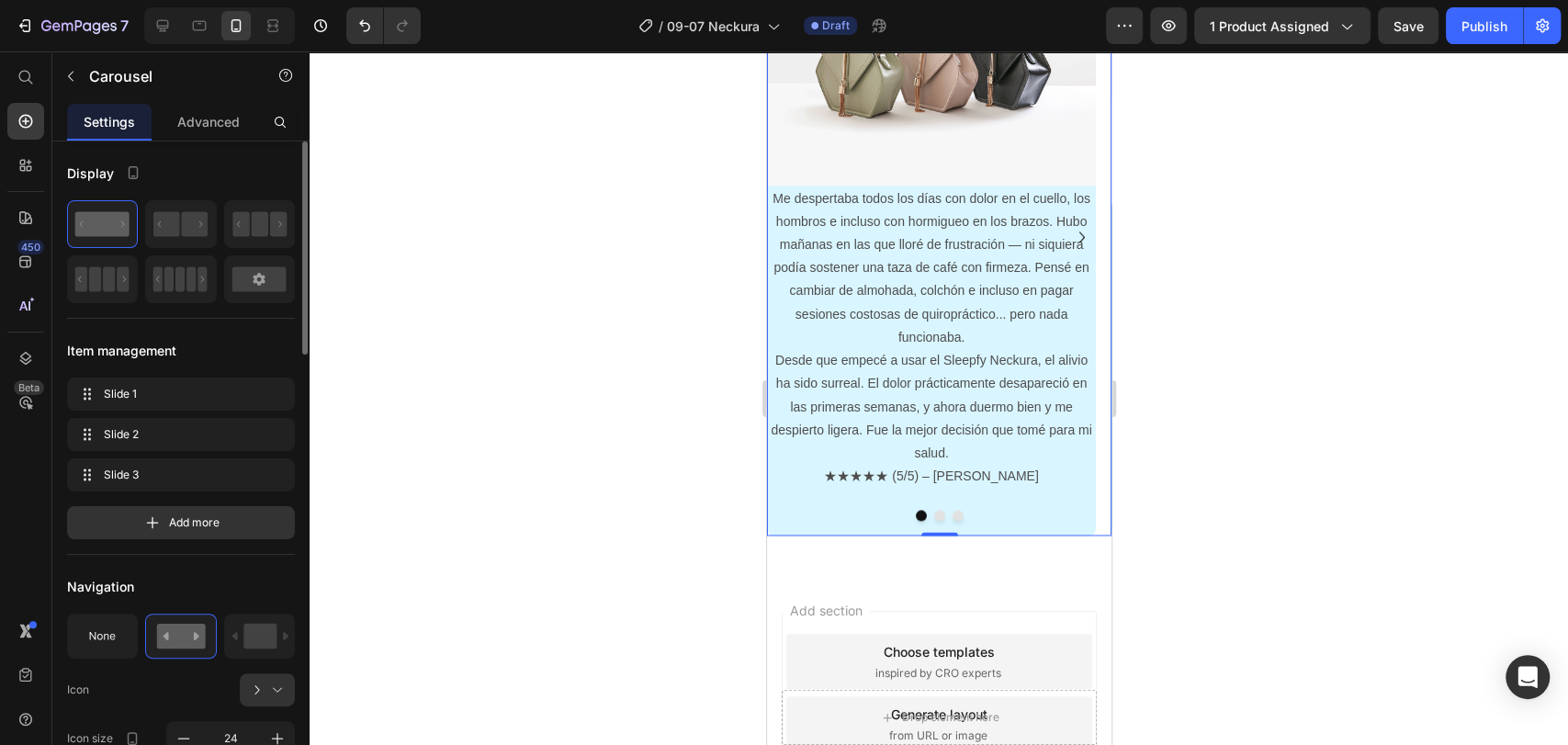 click 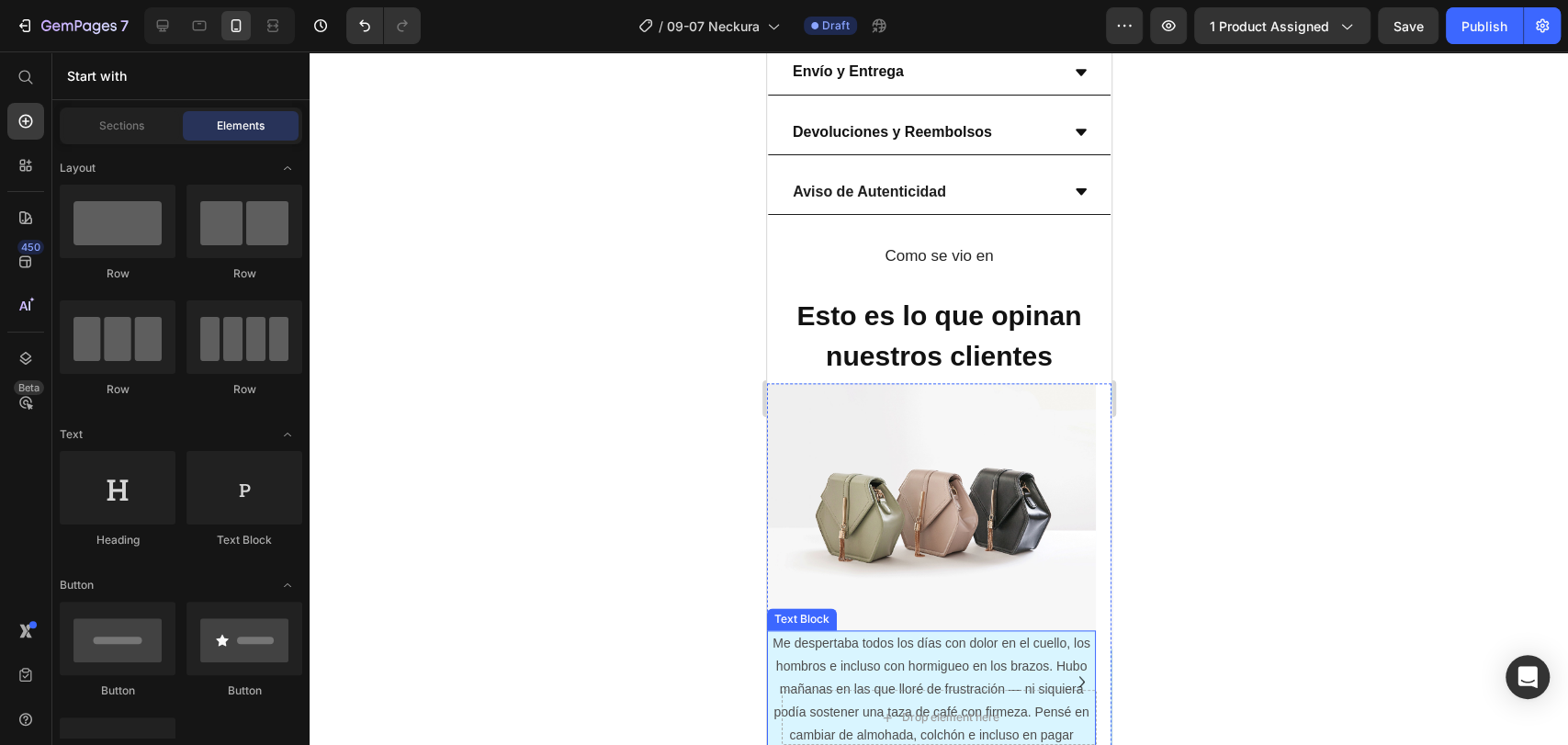 scroll, scrollTop: 1321, scrollLeft: 0, axis: vertical 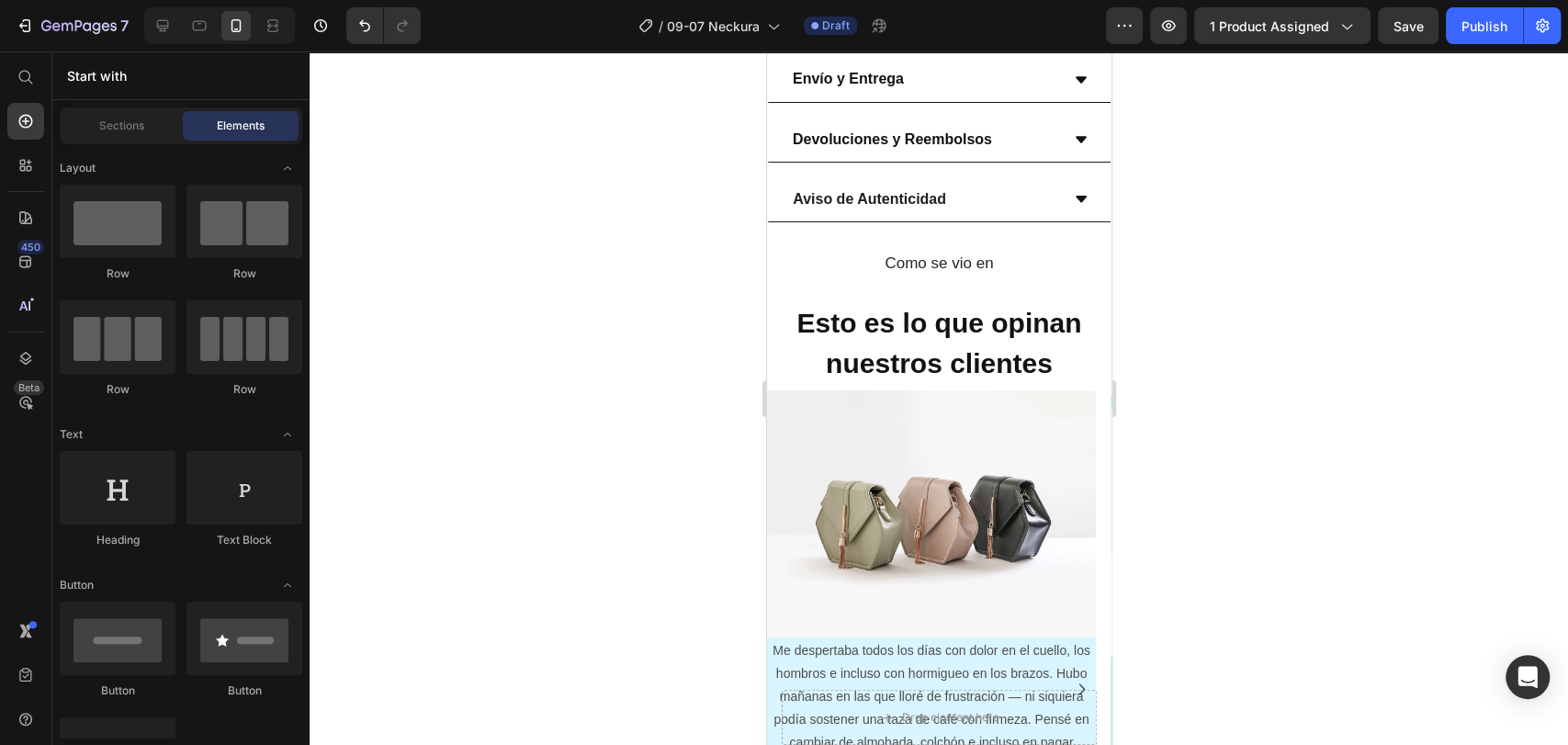 click 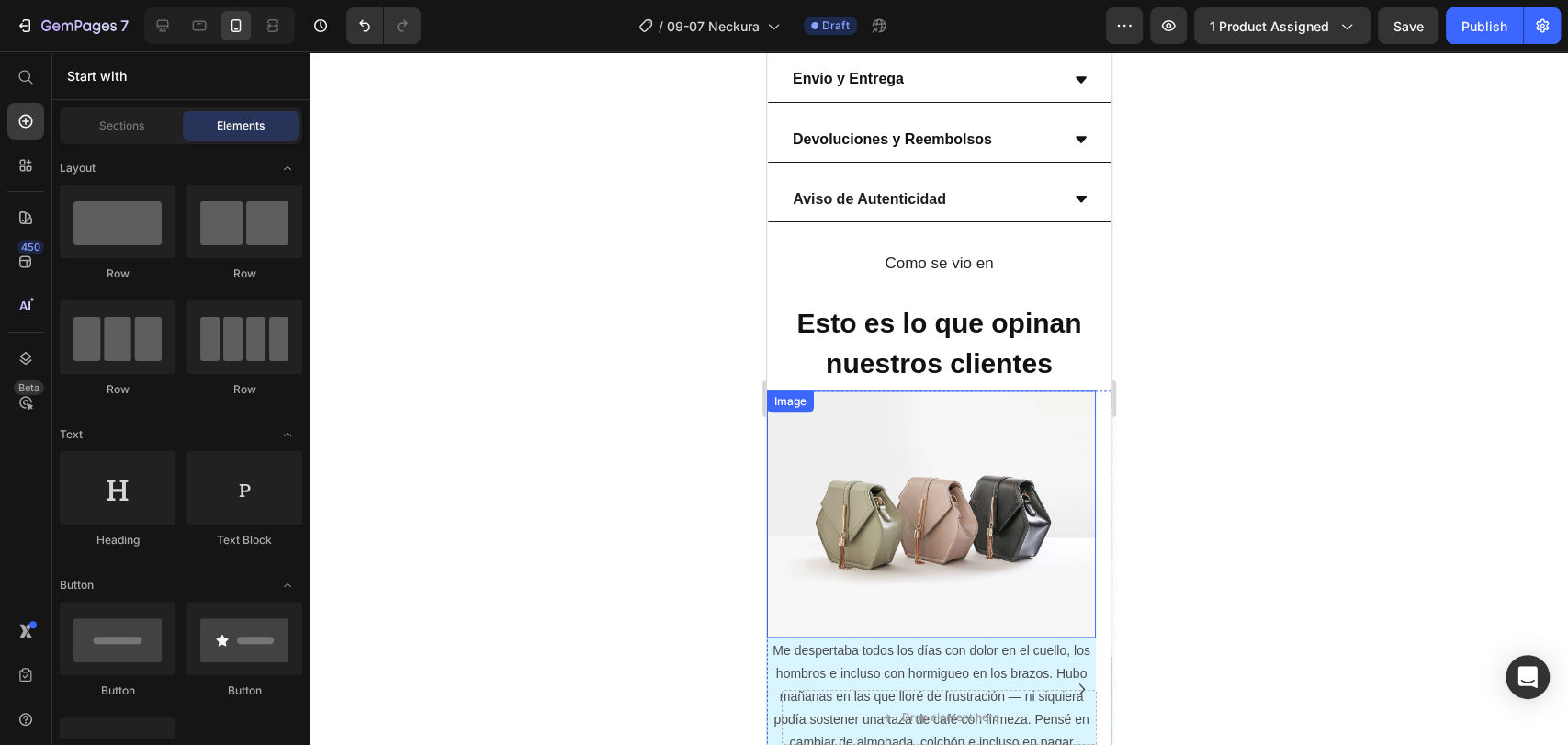 click at bounding box center [931, 514] 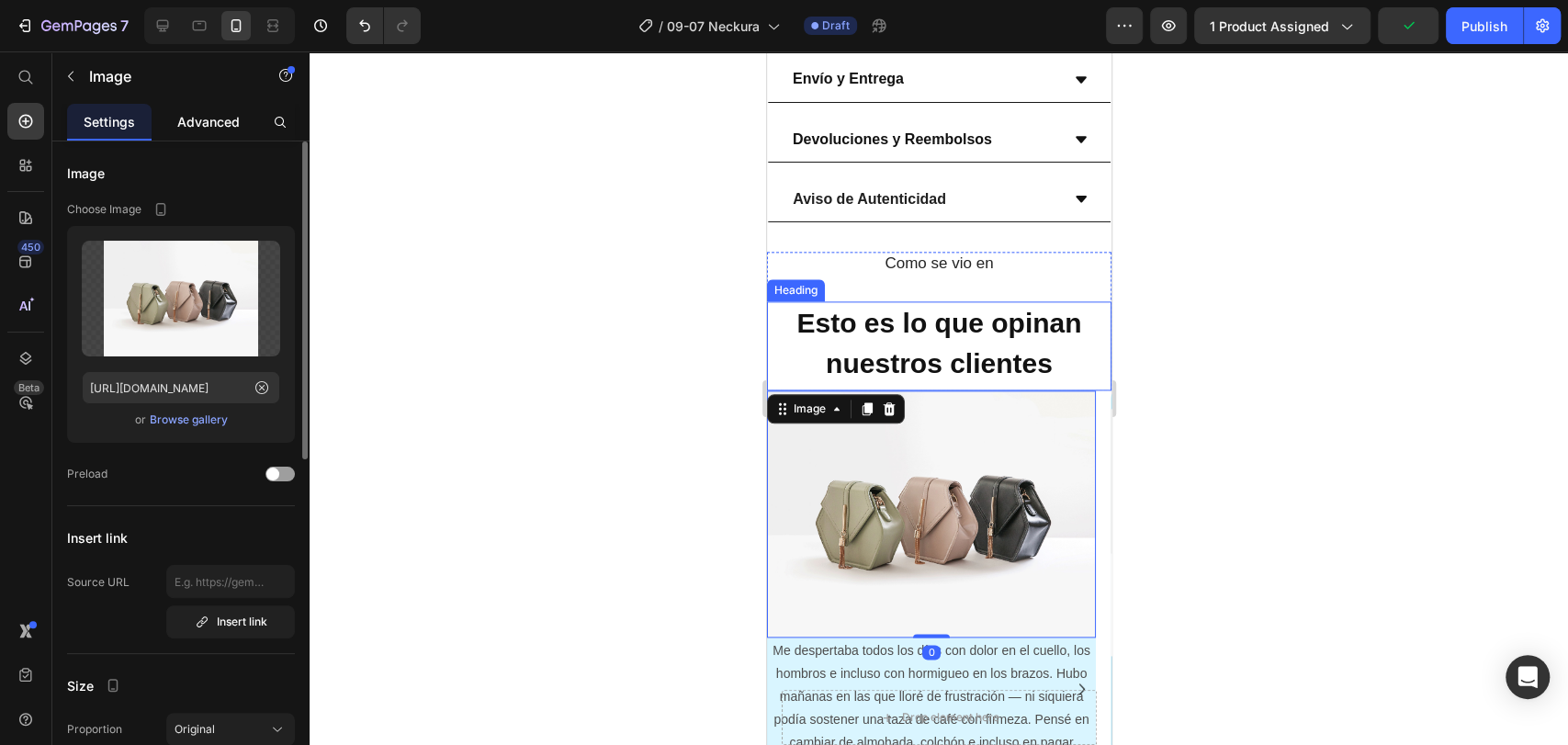 click on "Advanced" at bounding box center (209, 121) 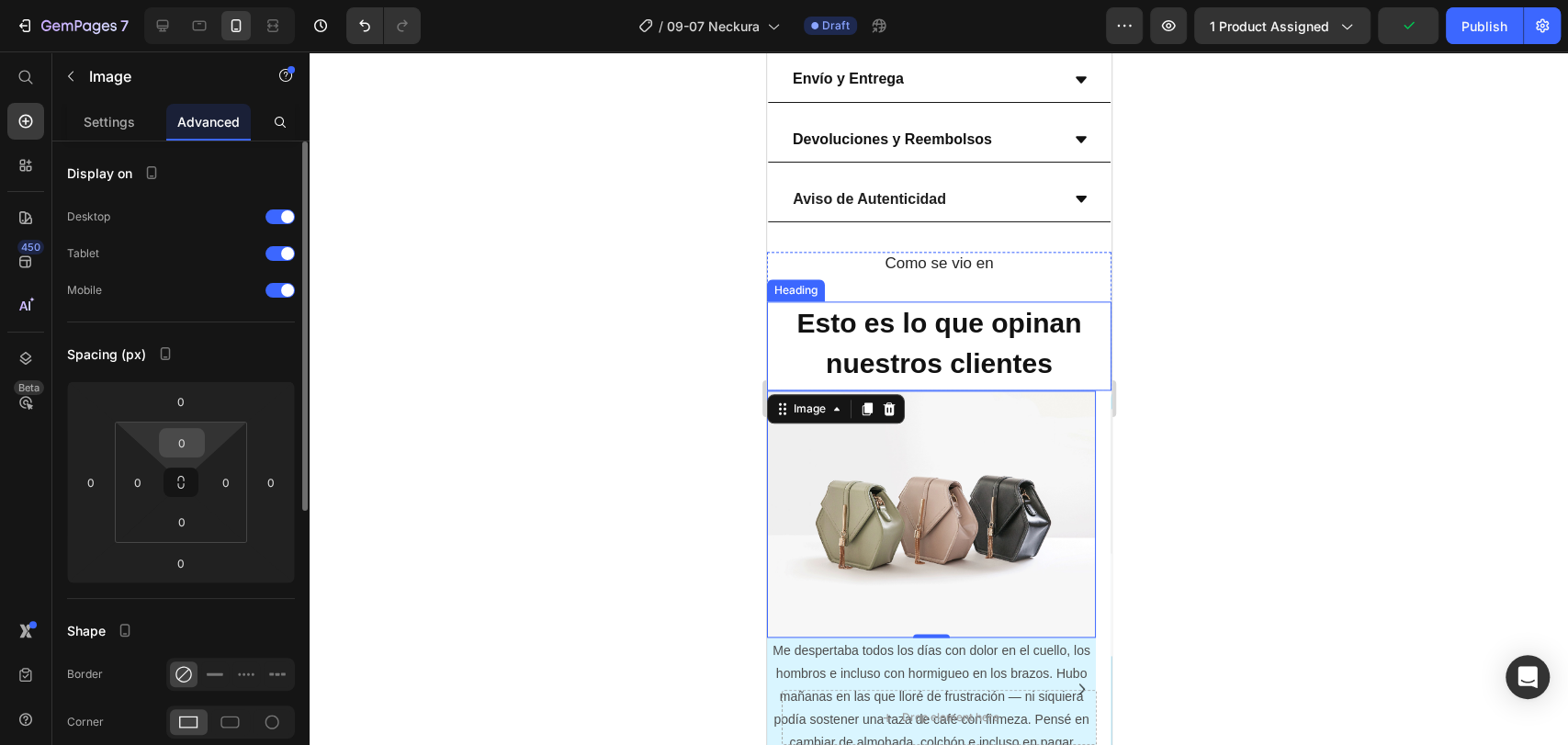 click on "0" at bounding box center (182, 443) 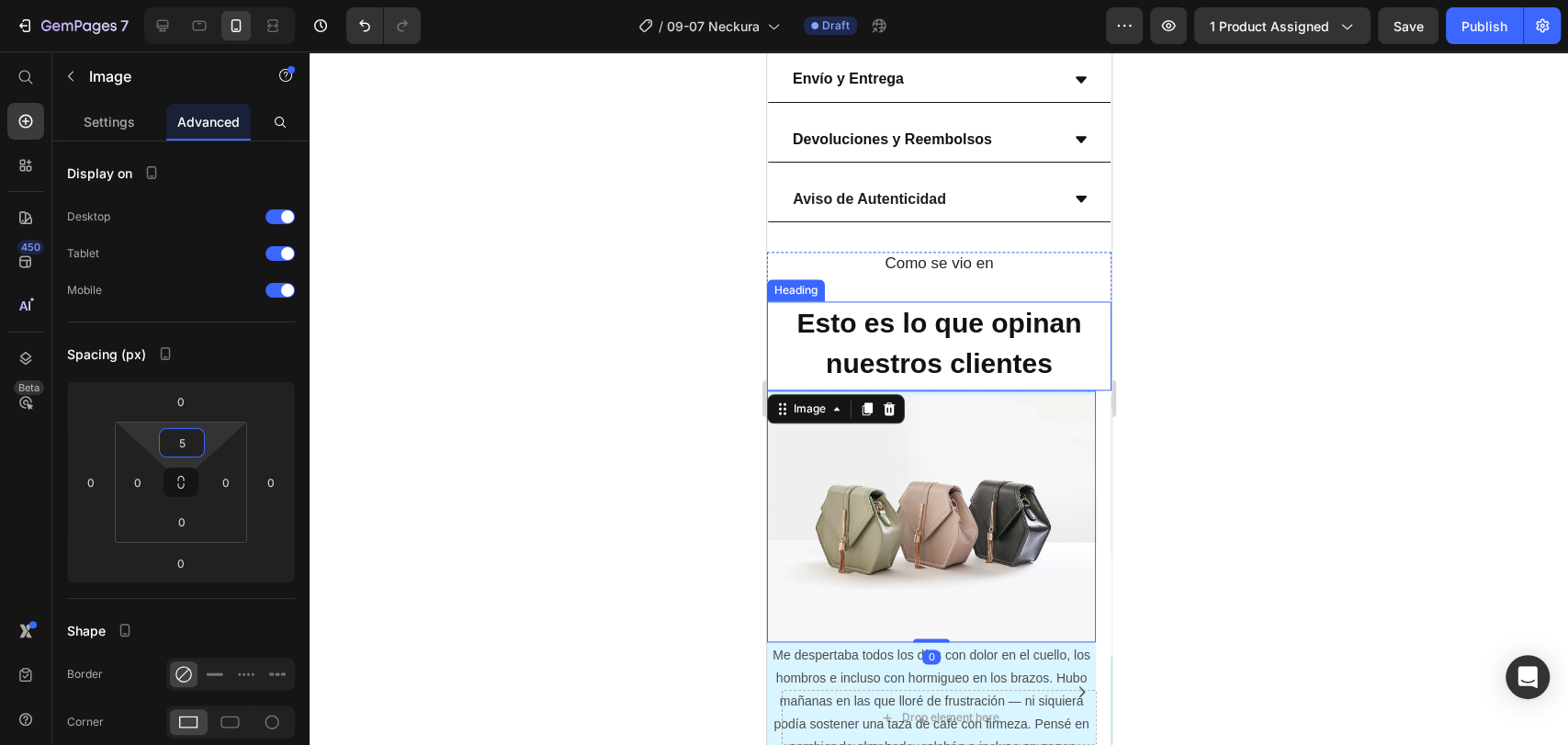 type on "5" 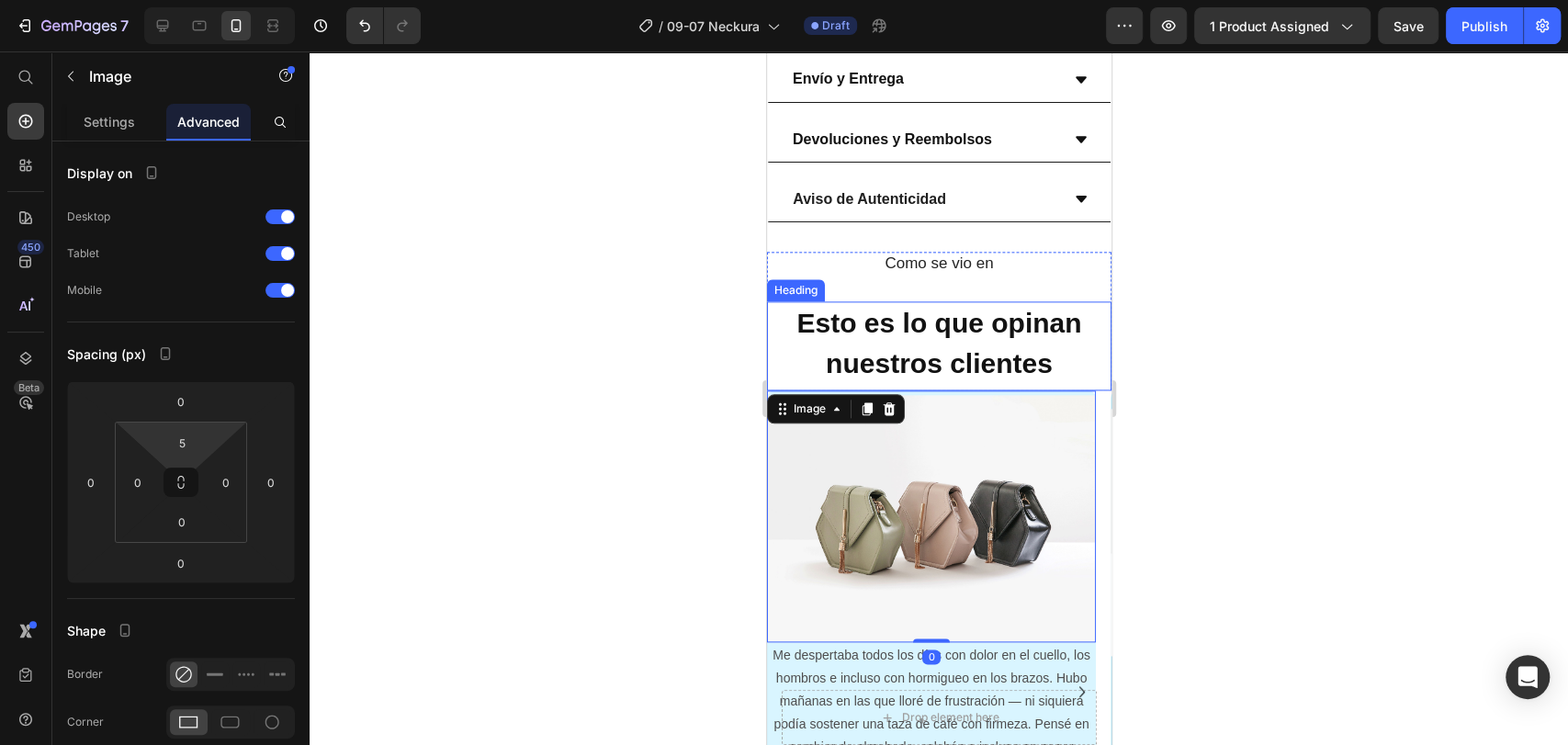 click 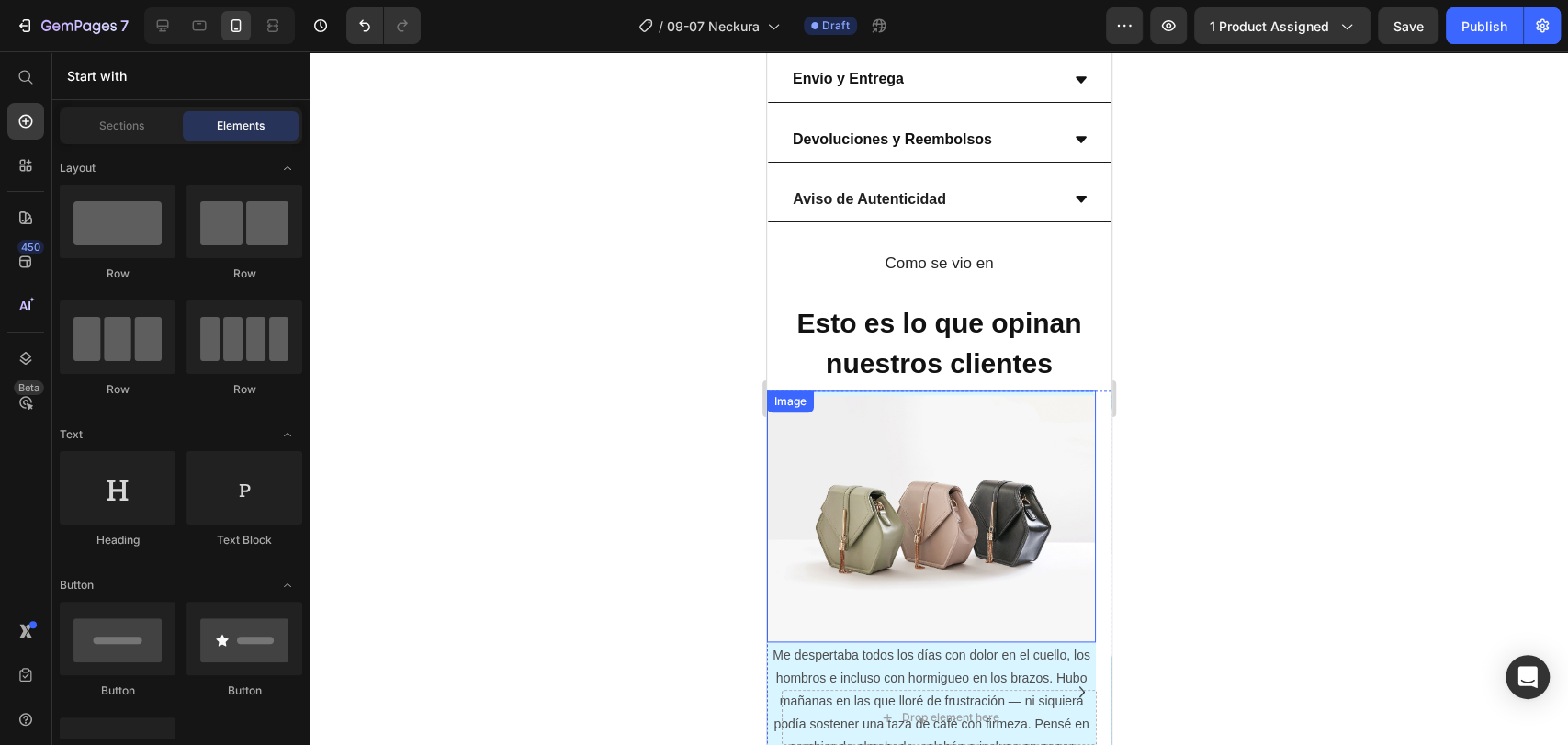 click at bounding box center [931, 516] 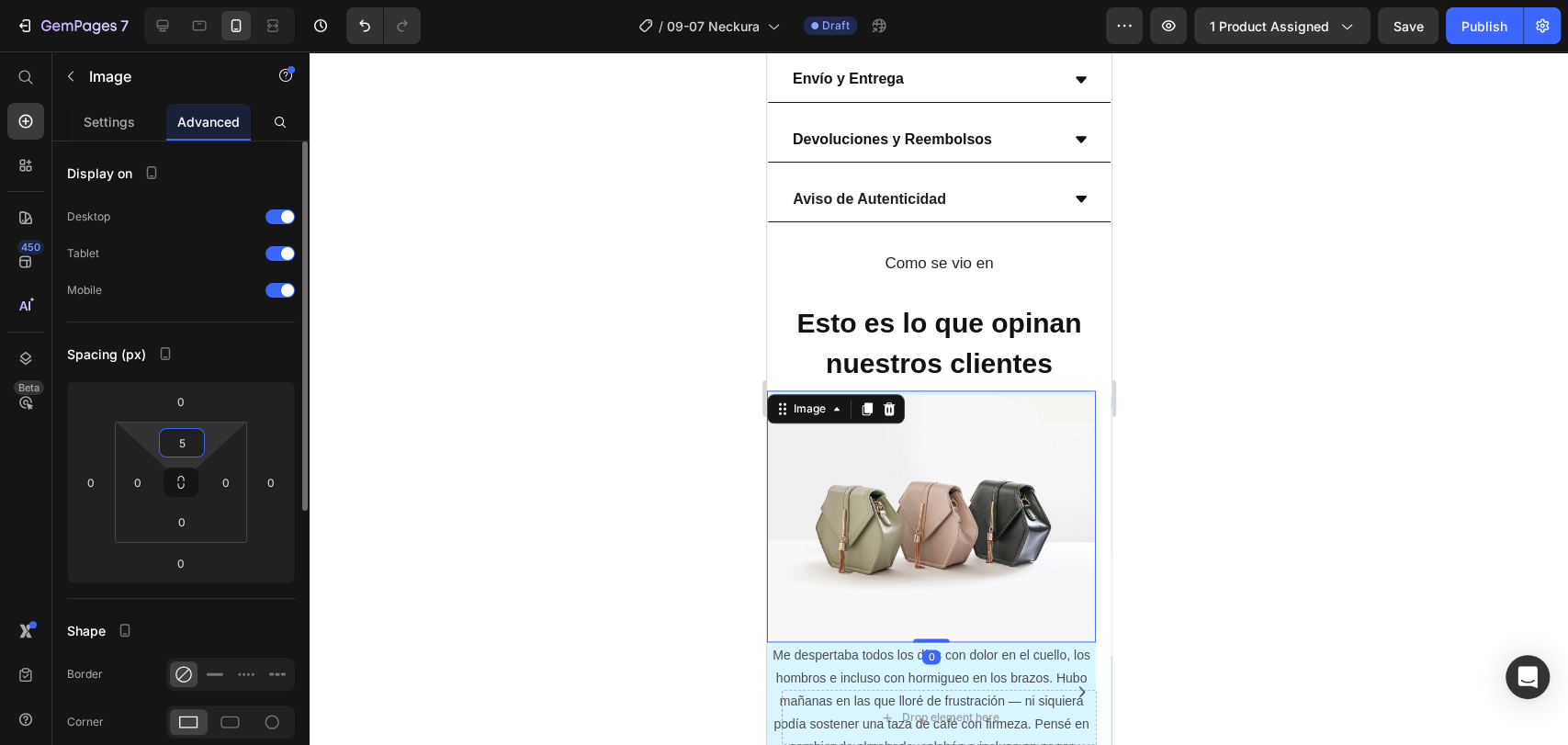 click on "5" at bounding box center (182, 443) 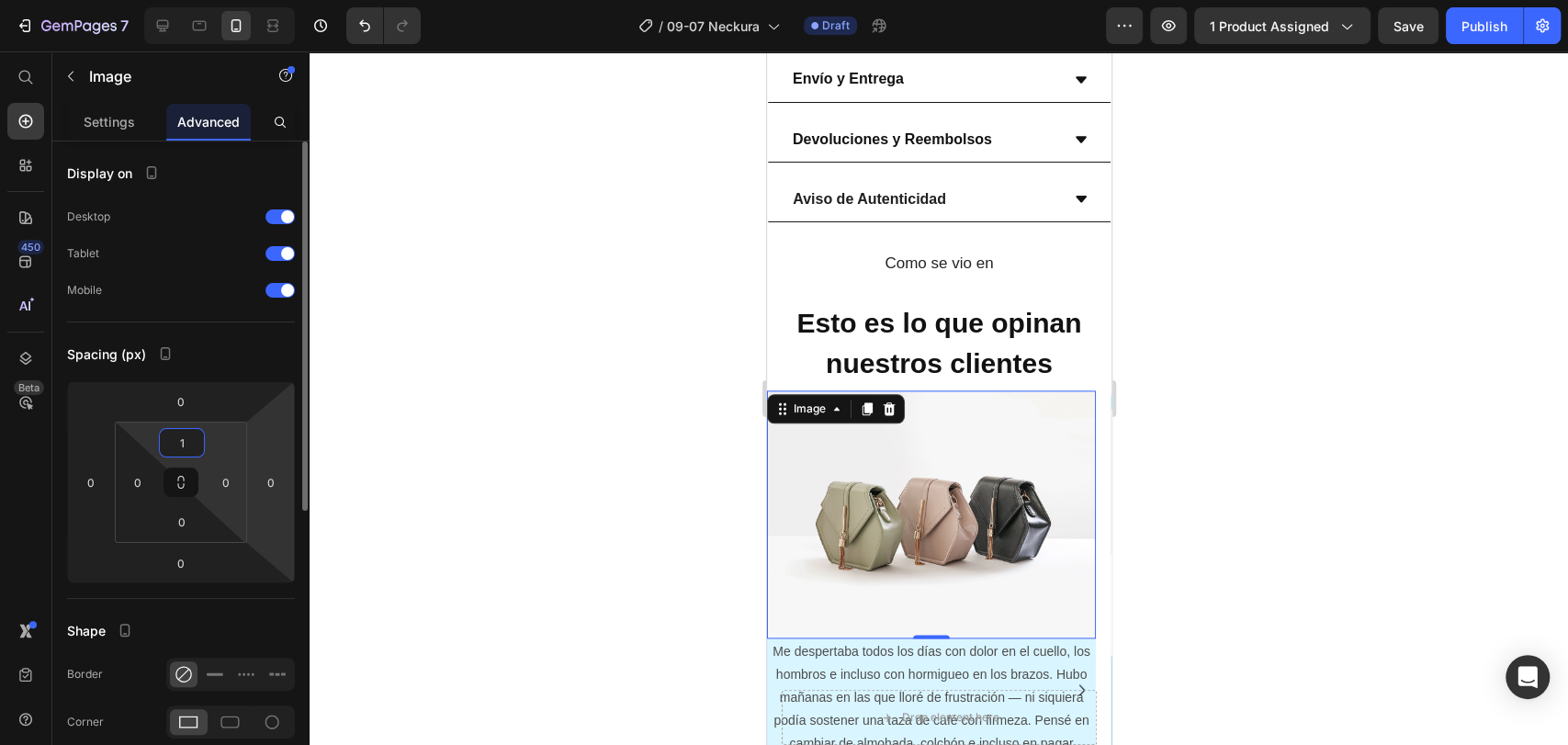 type on "10" 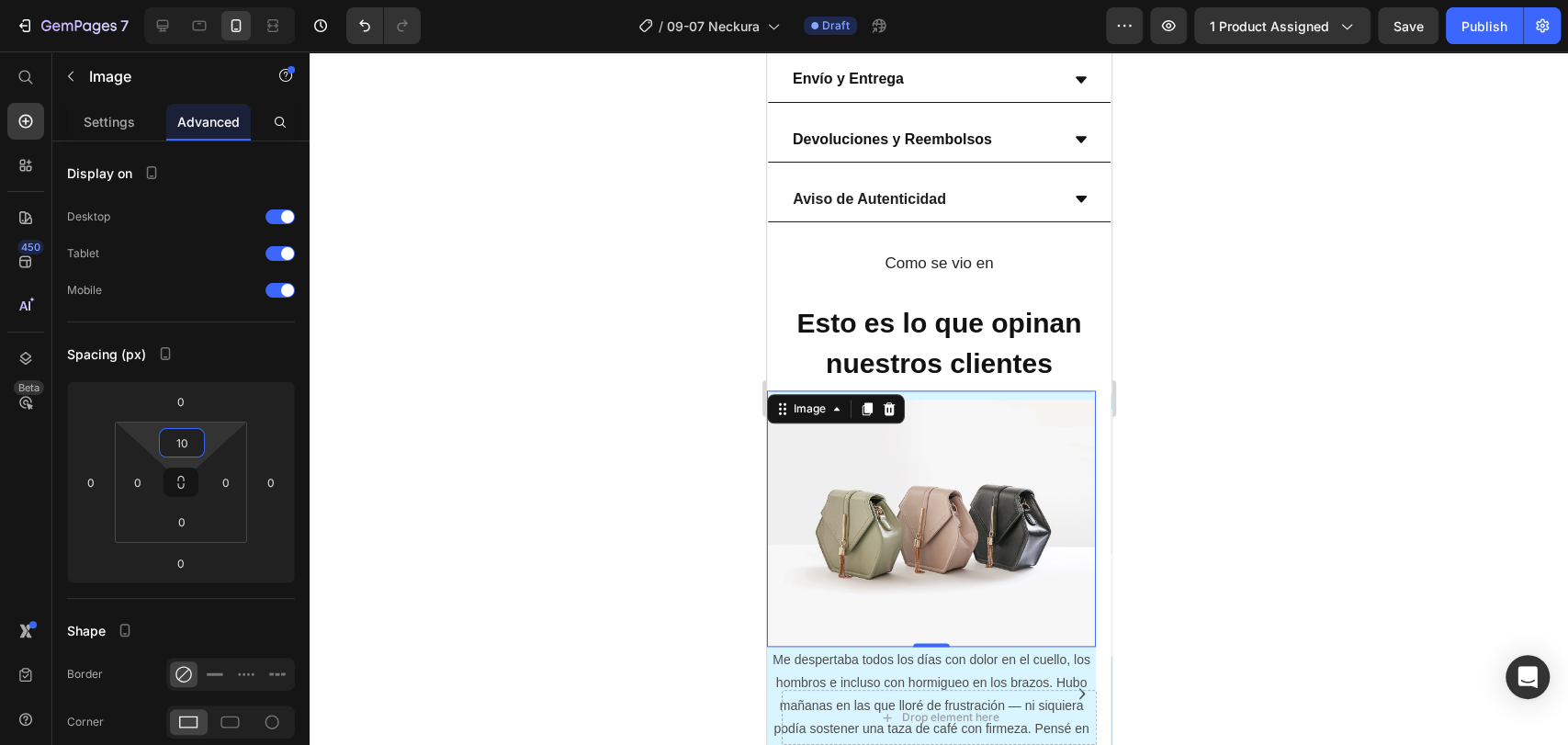 click 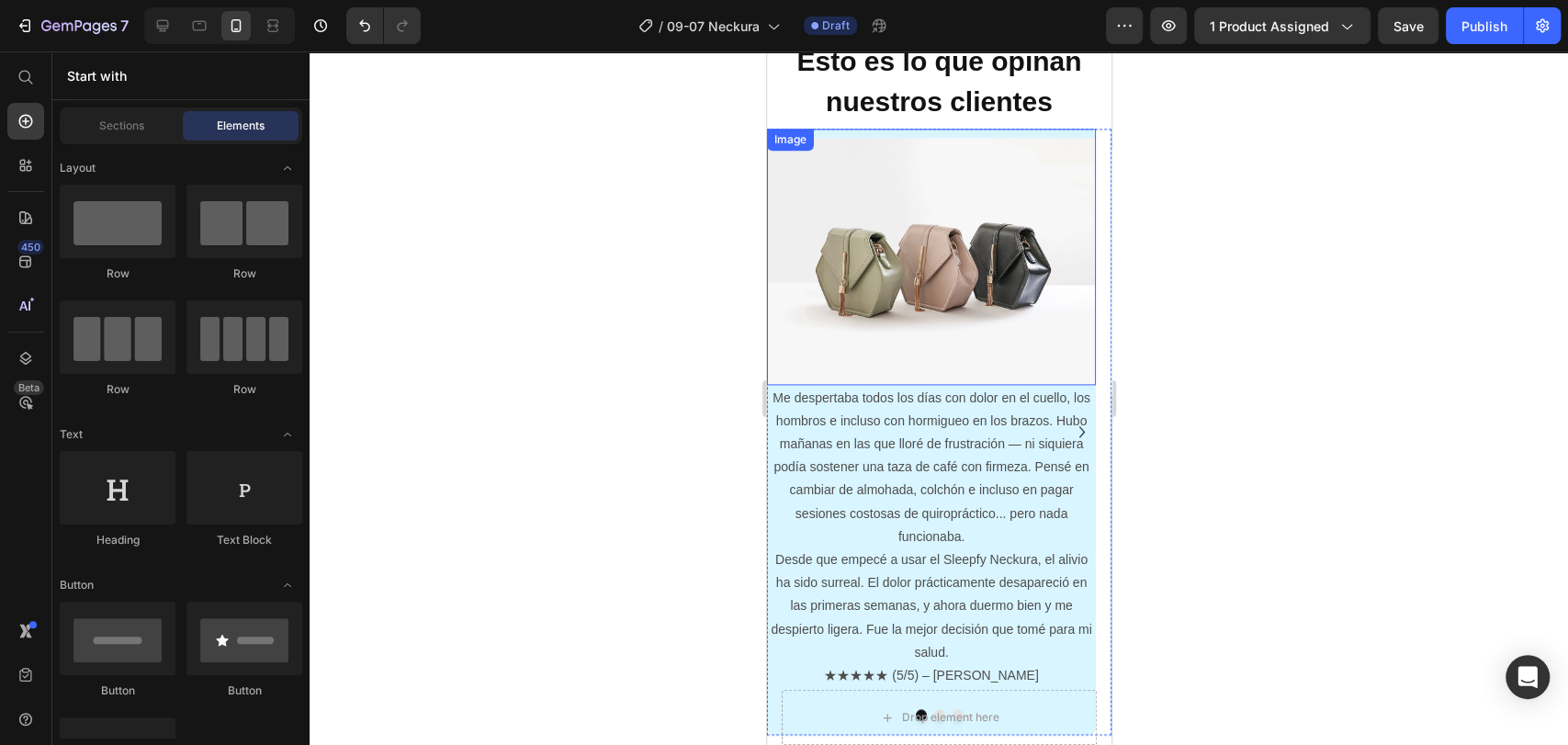 scroll, scrollTop: 1627, scrollLeft: 0, axis: vertical 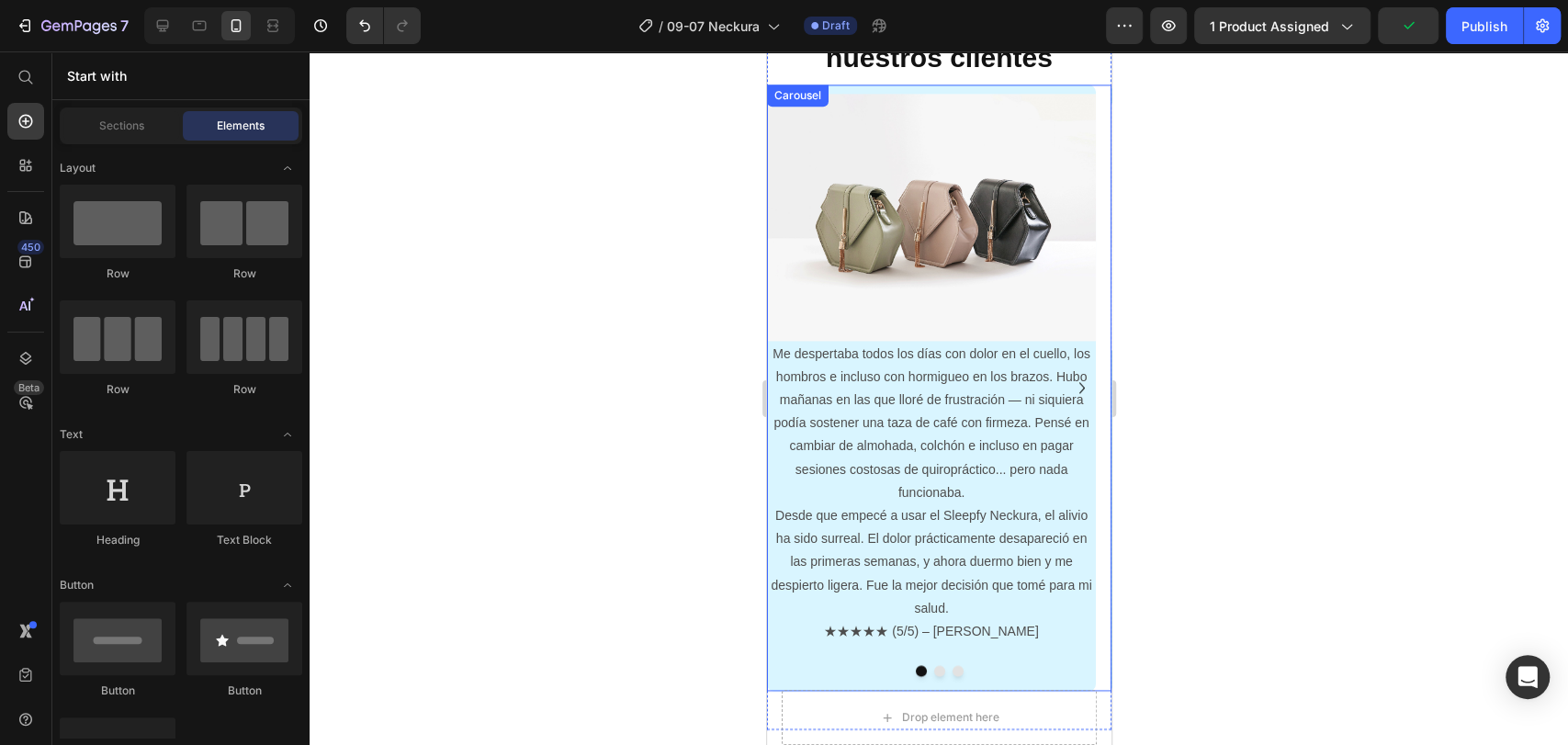 click 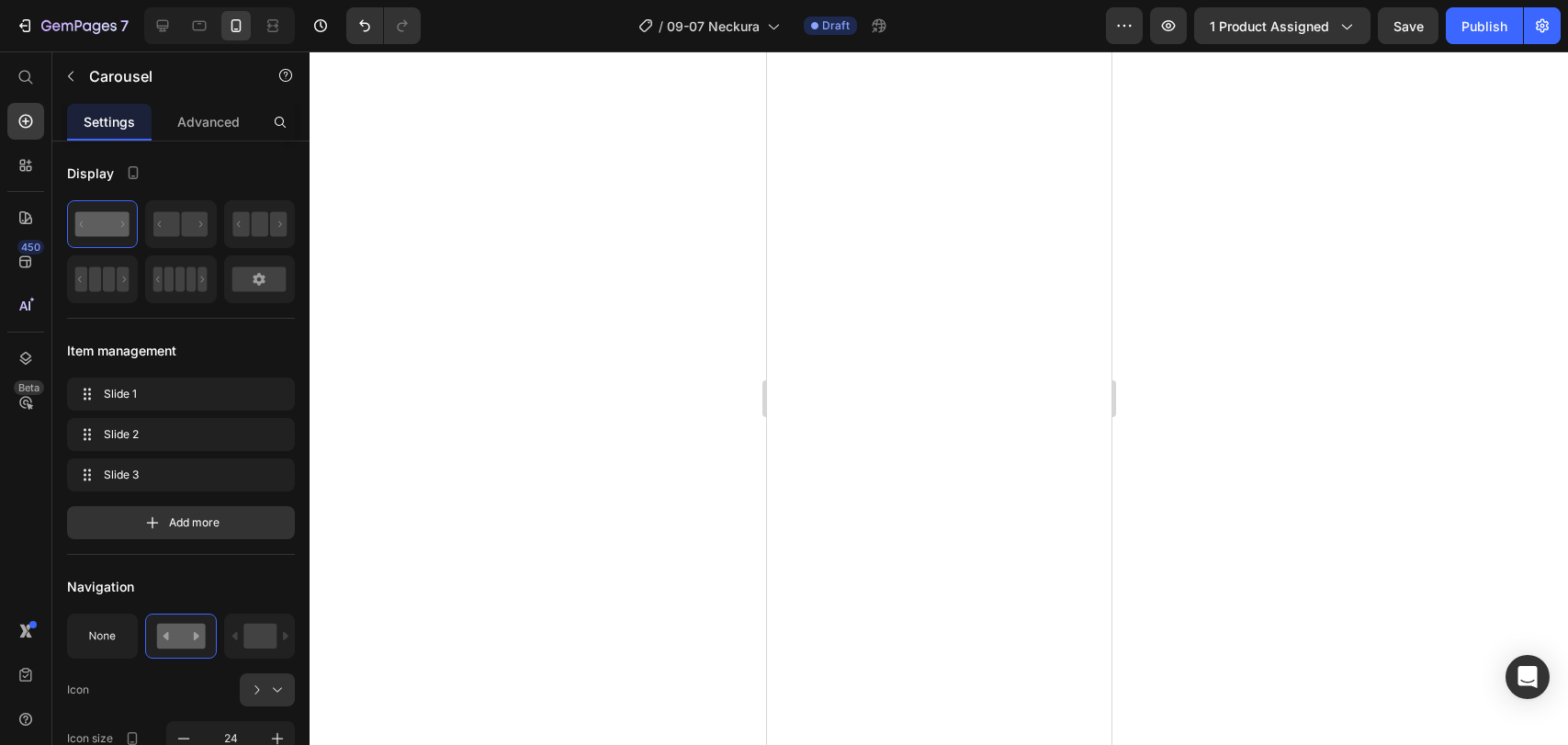 scroll, scrollTop: 0, scrollLeft: 0, axis: both 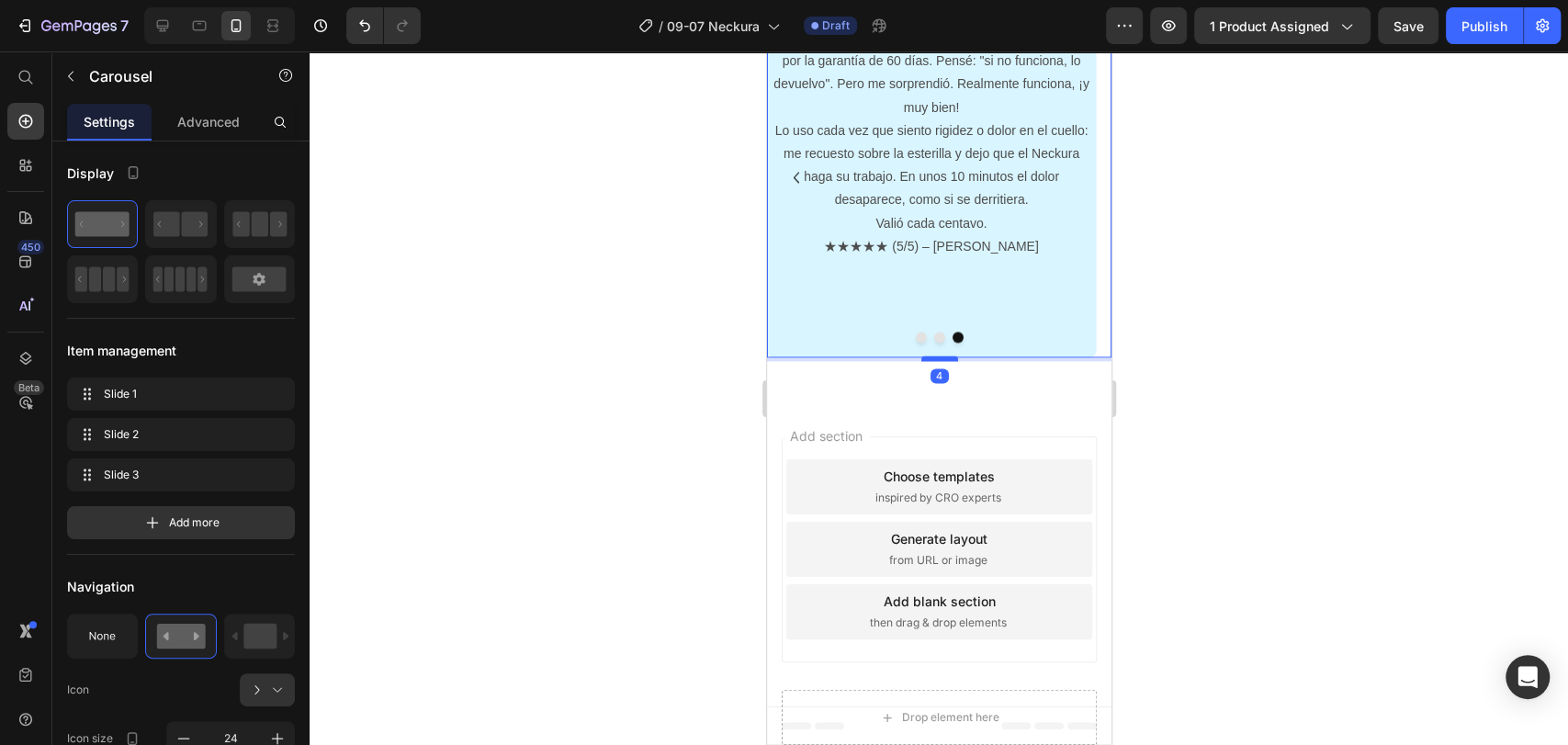 click at bounding box center (939, 358) 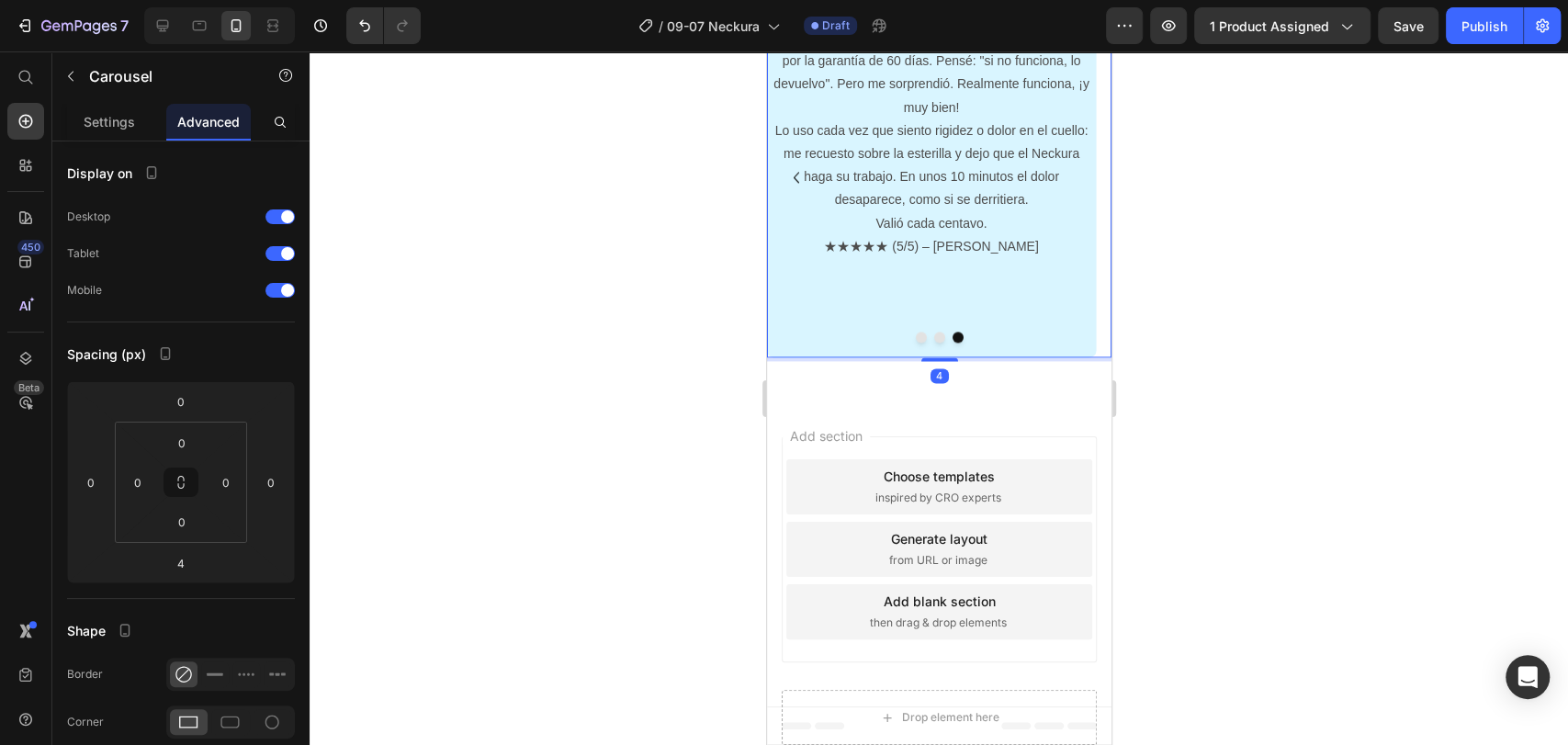 click 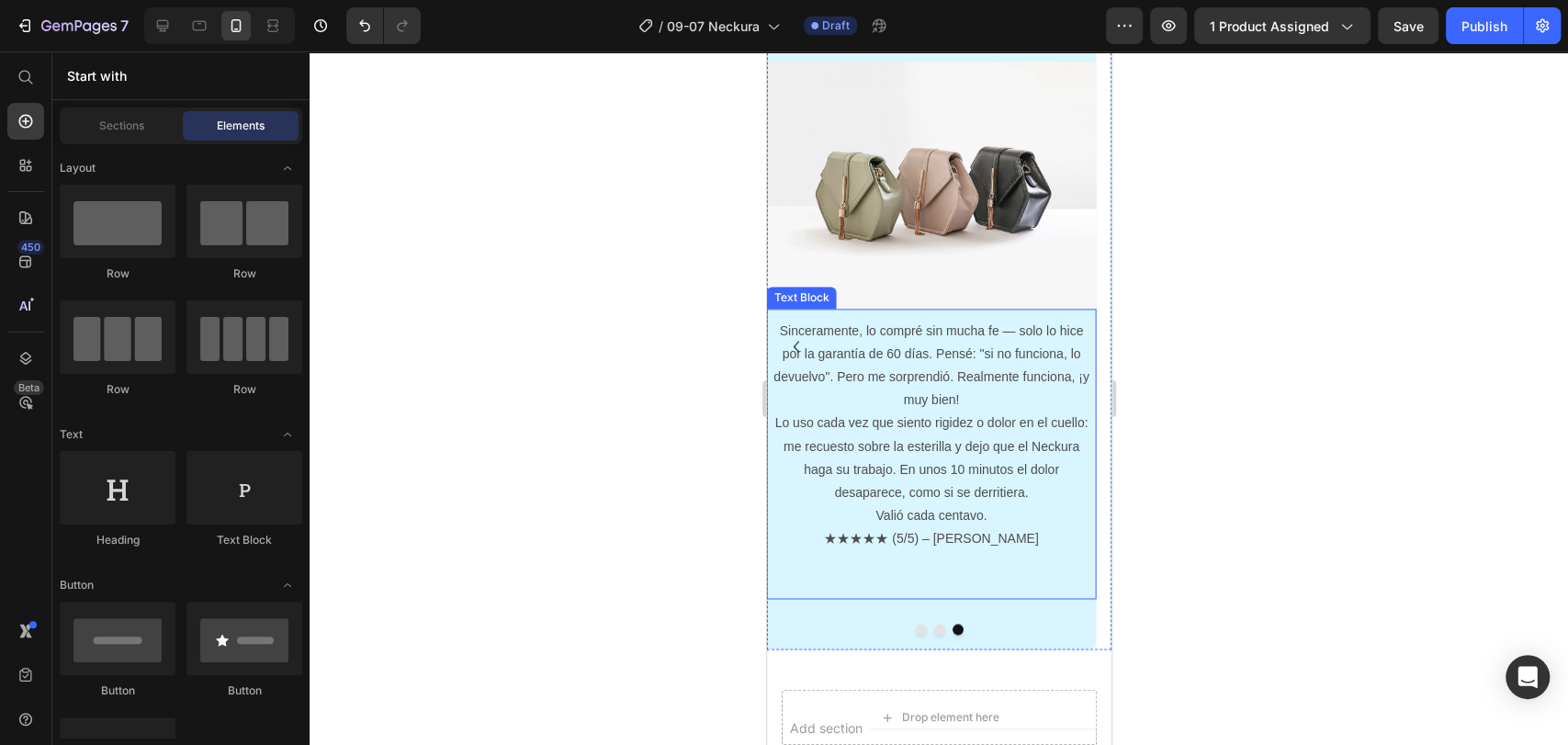 scroll, scrollTop: 1627, scrollLeft: 0, axis: vertical 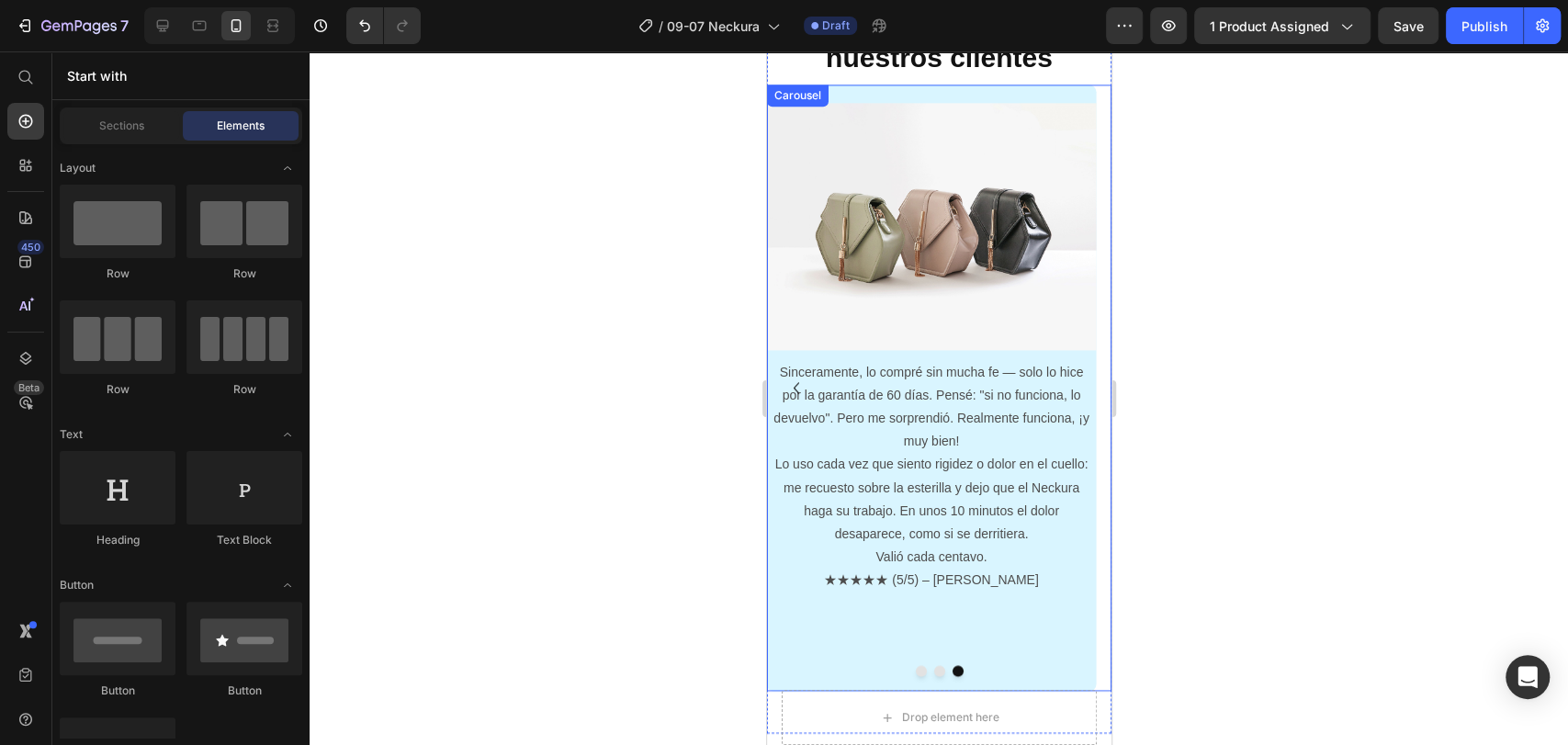 click 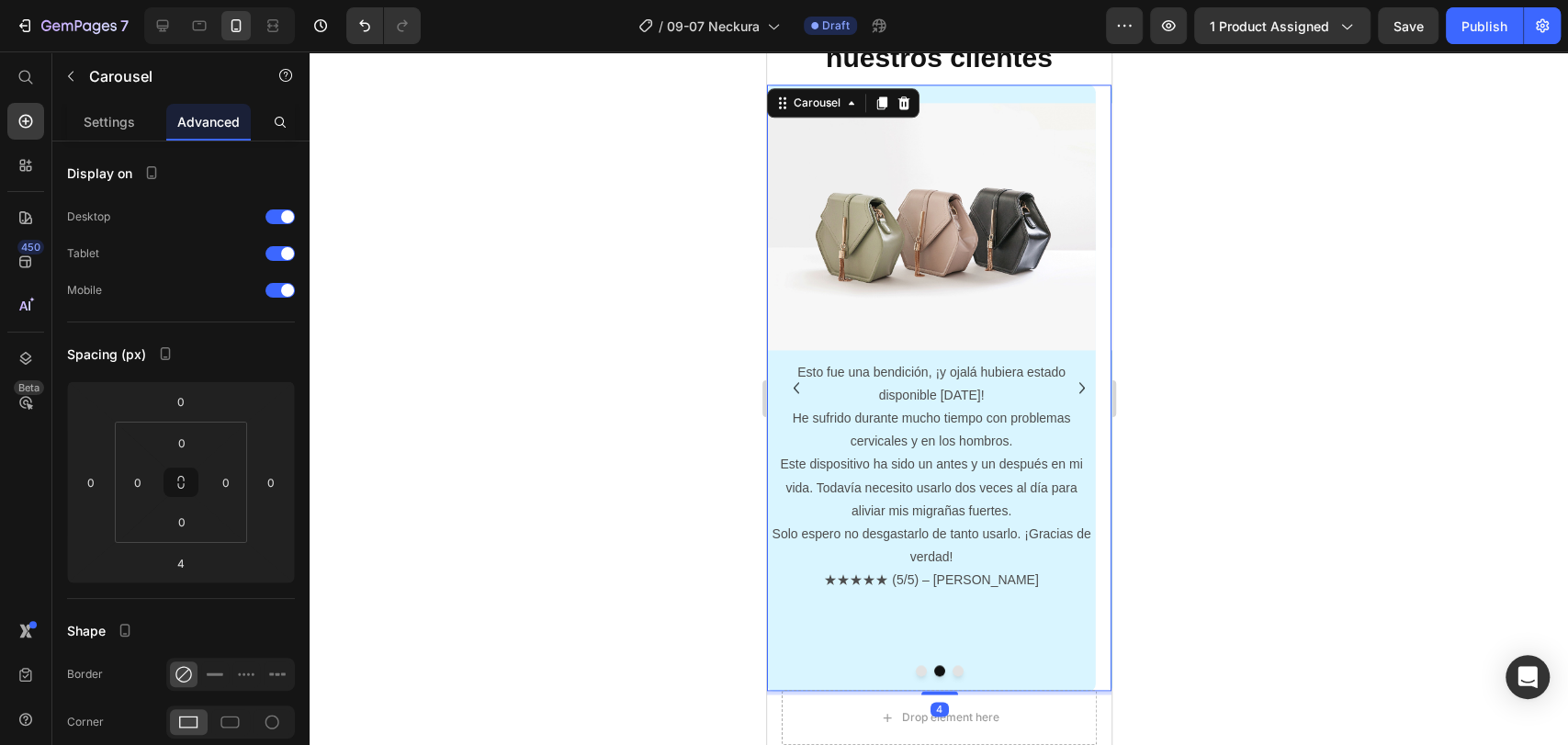 click 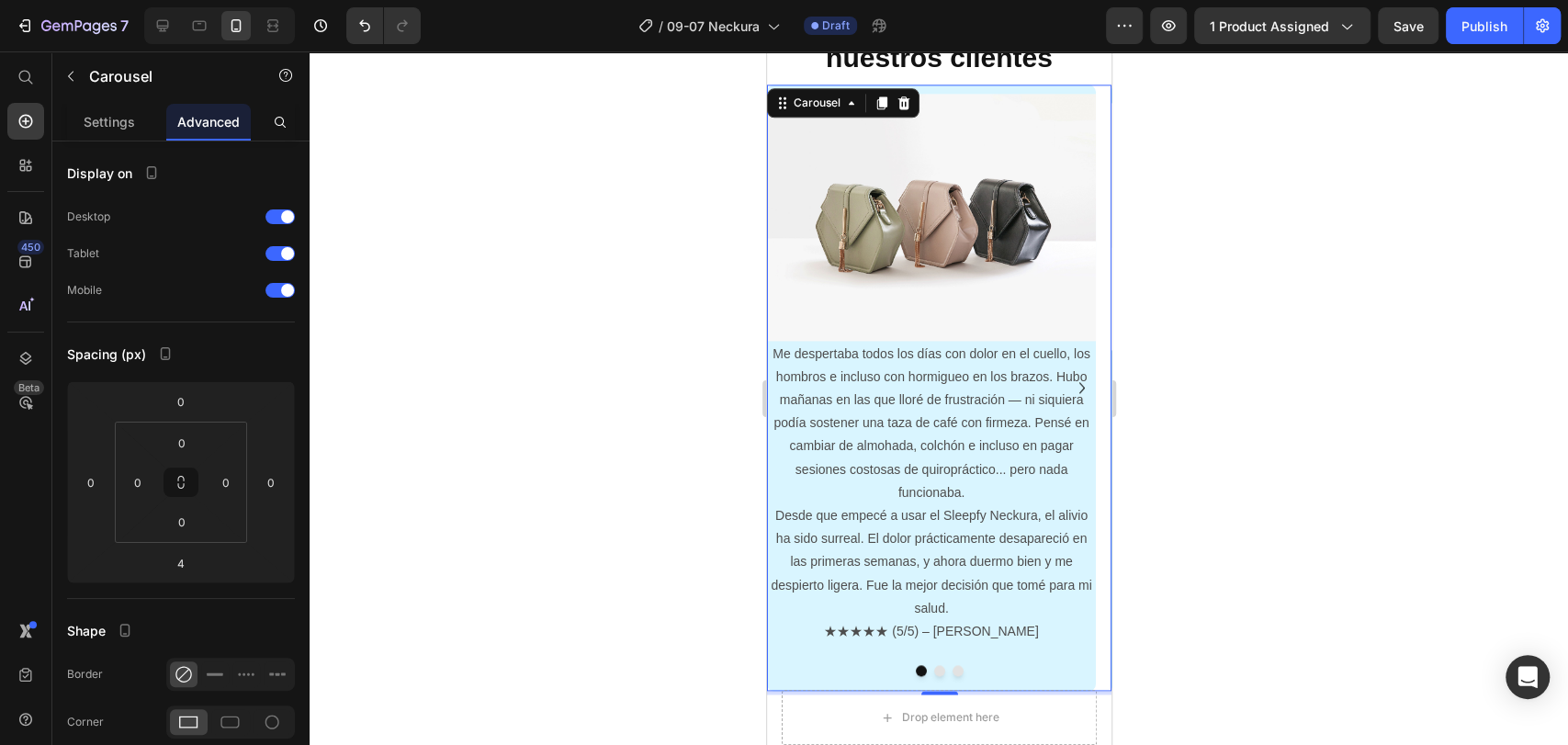 click 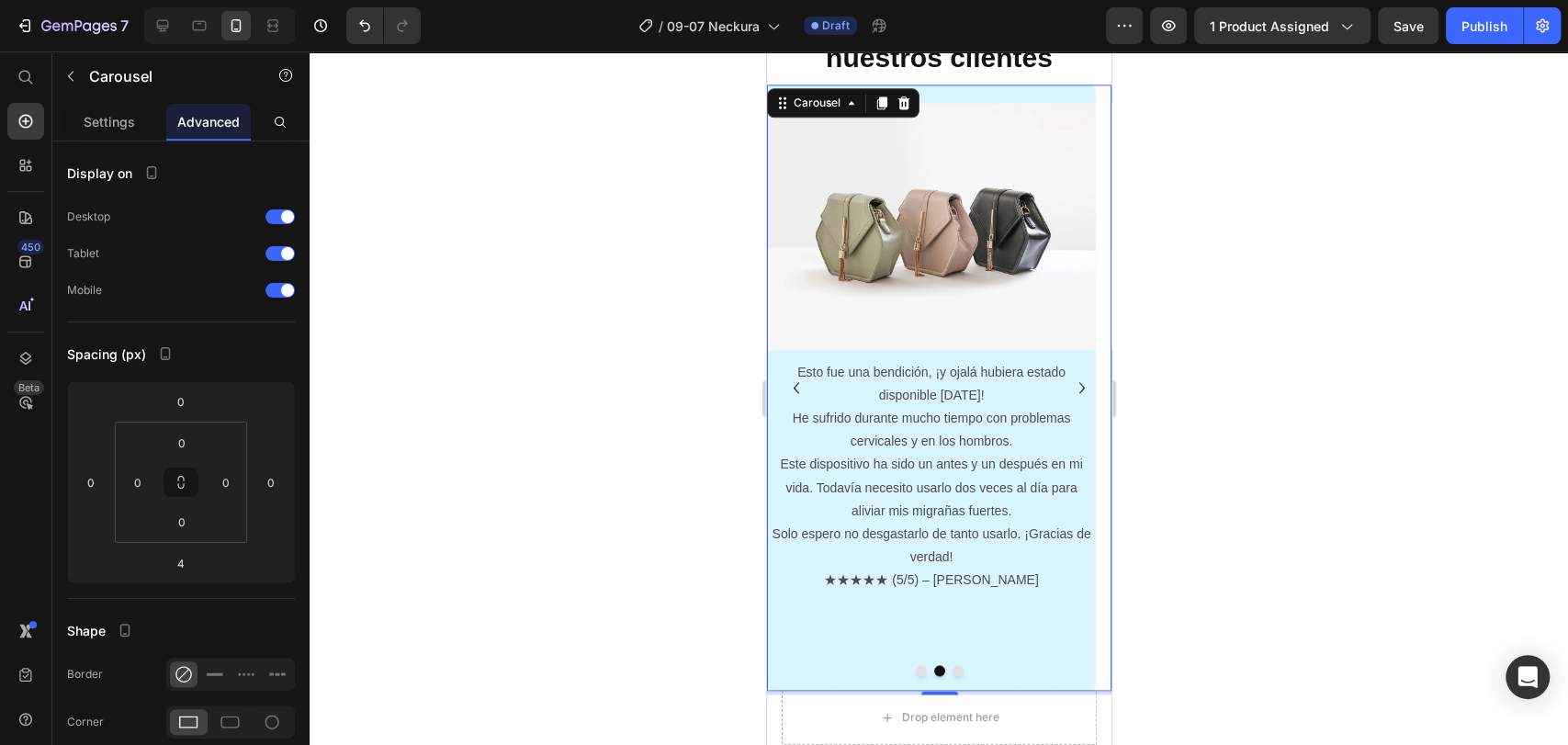 click 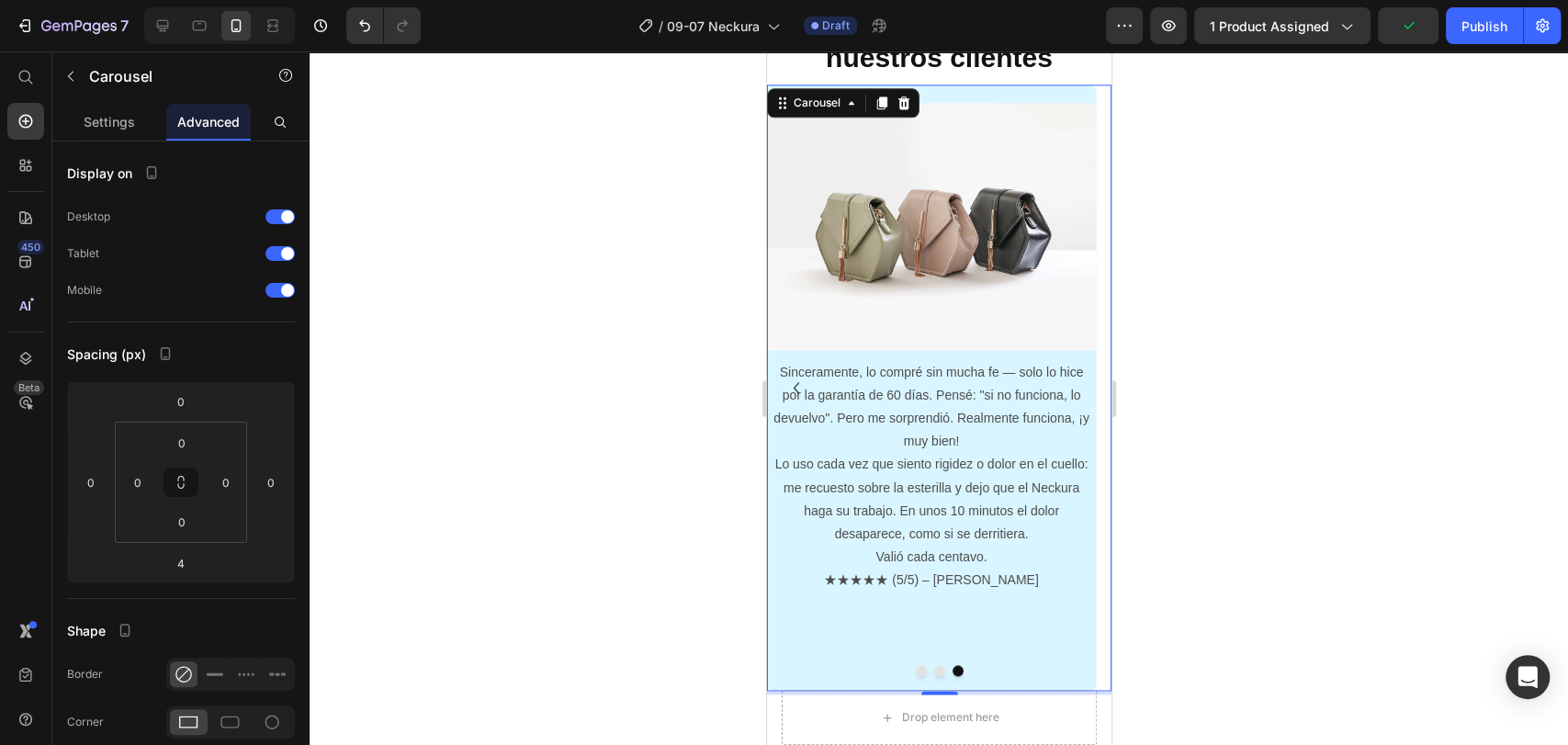 click 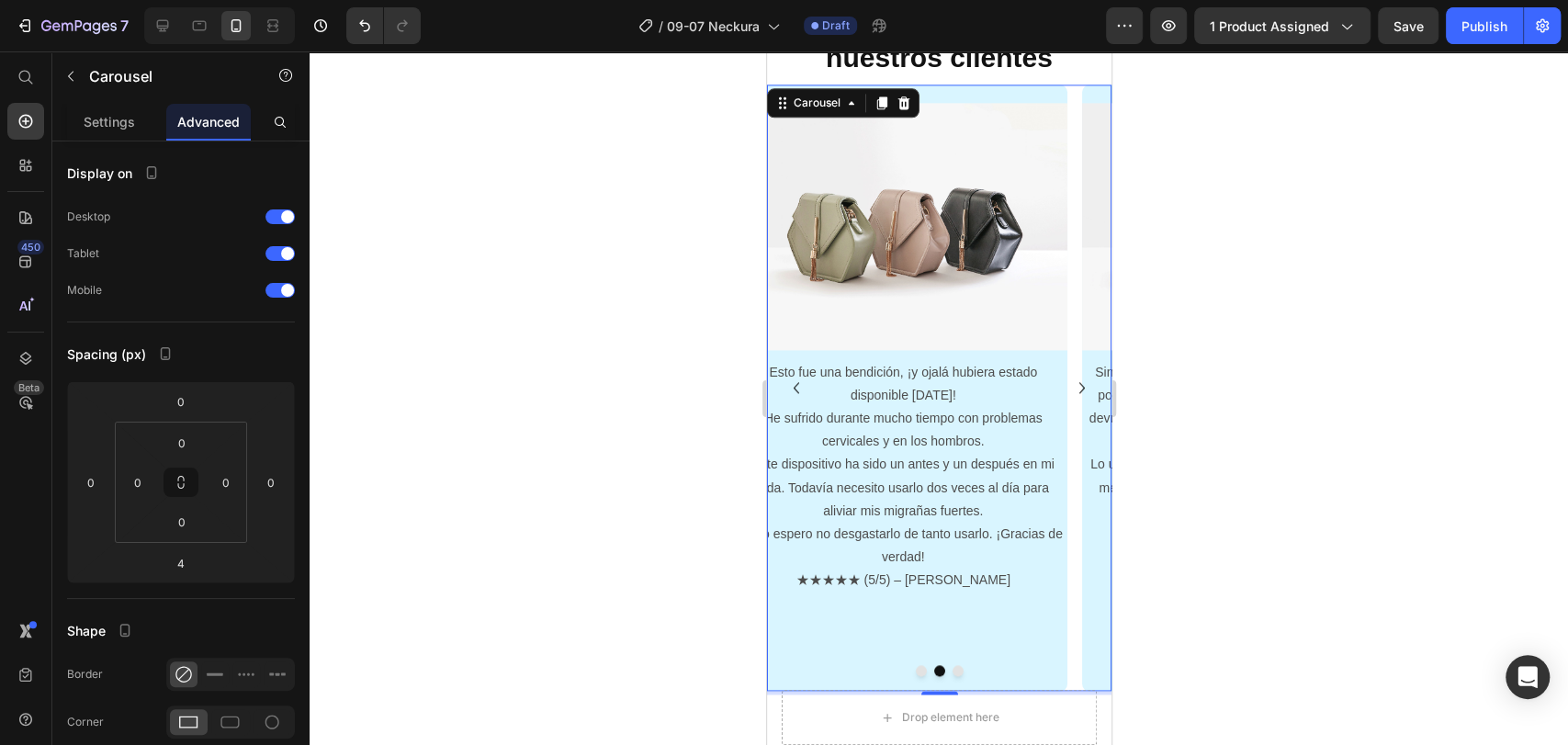 click 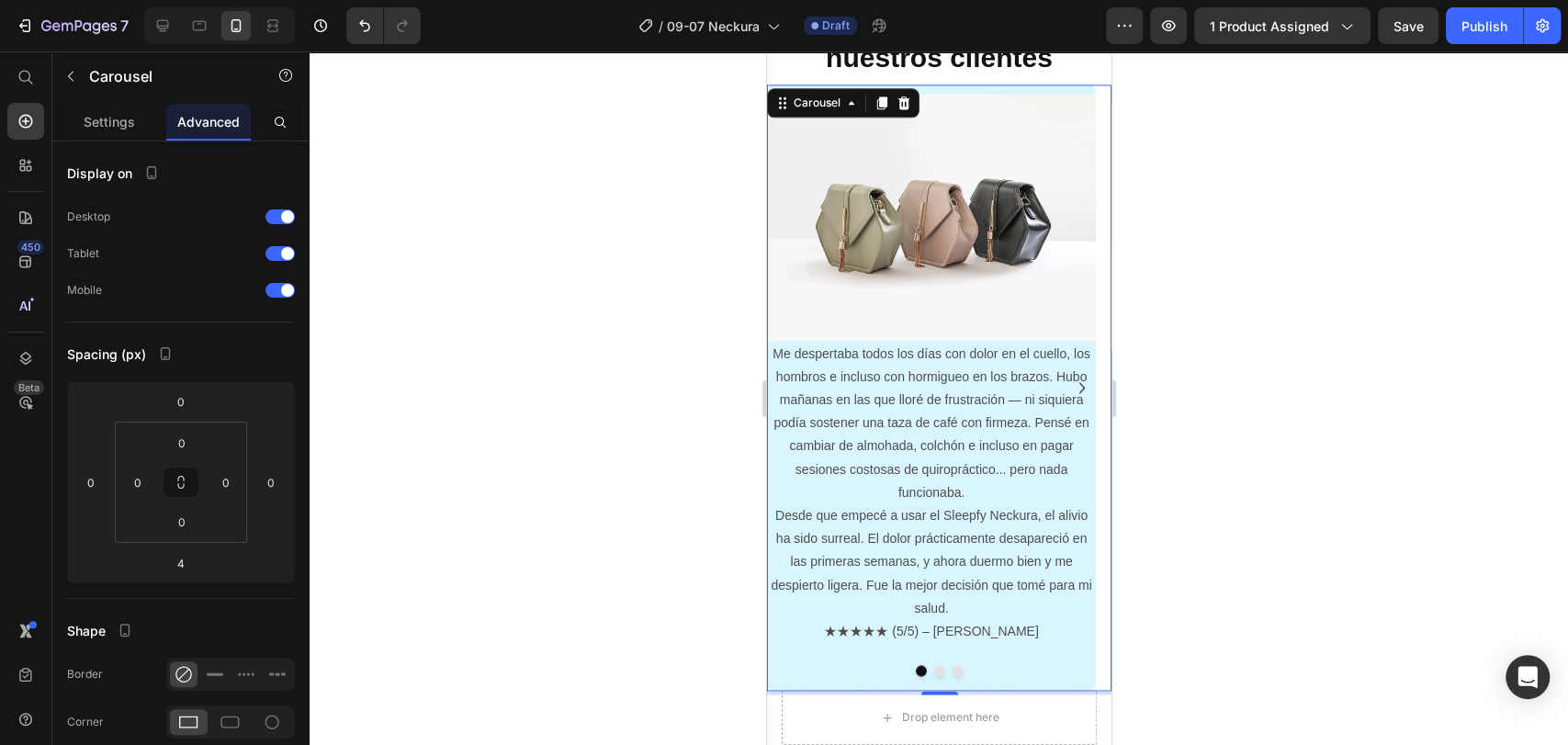 click 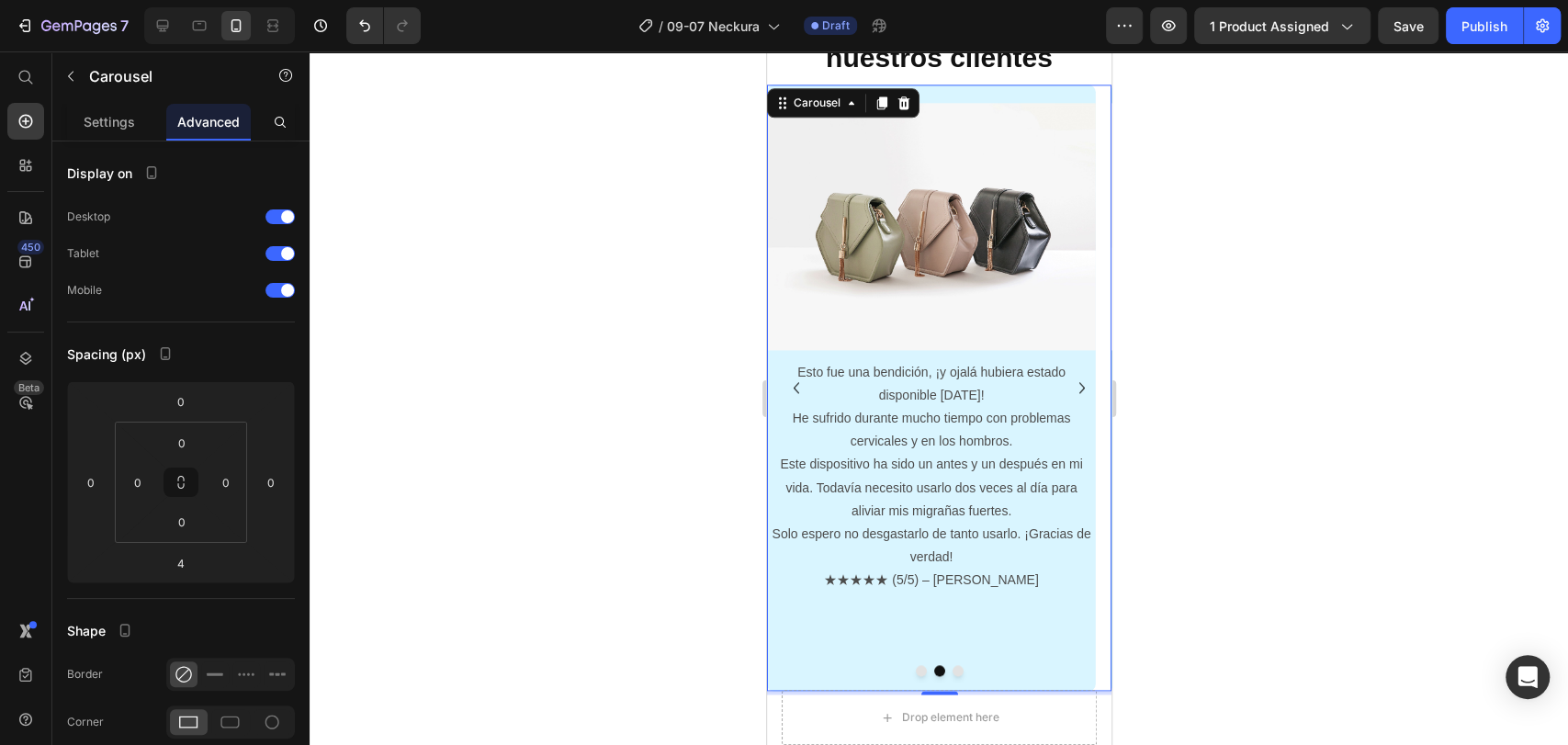 click 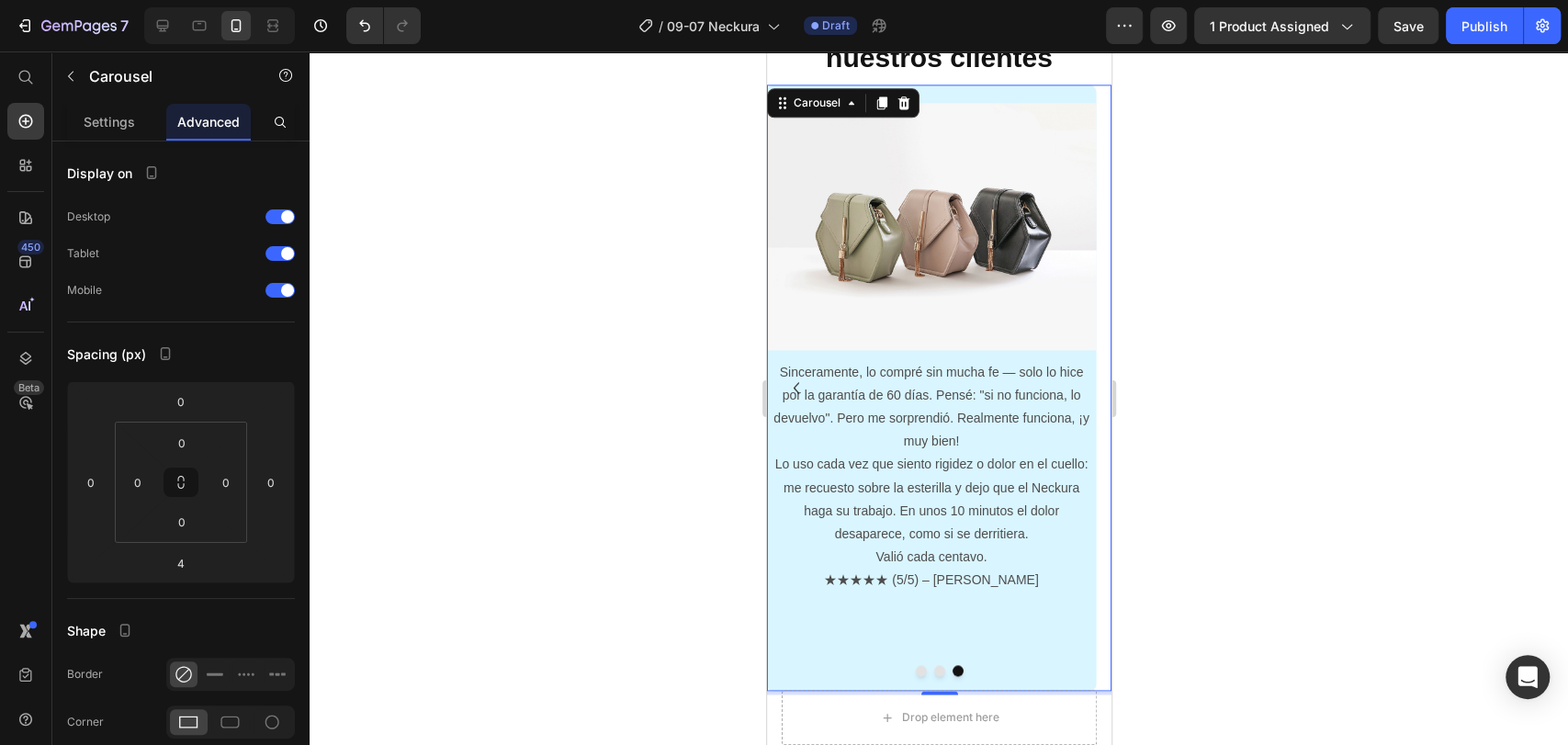 click 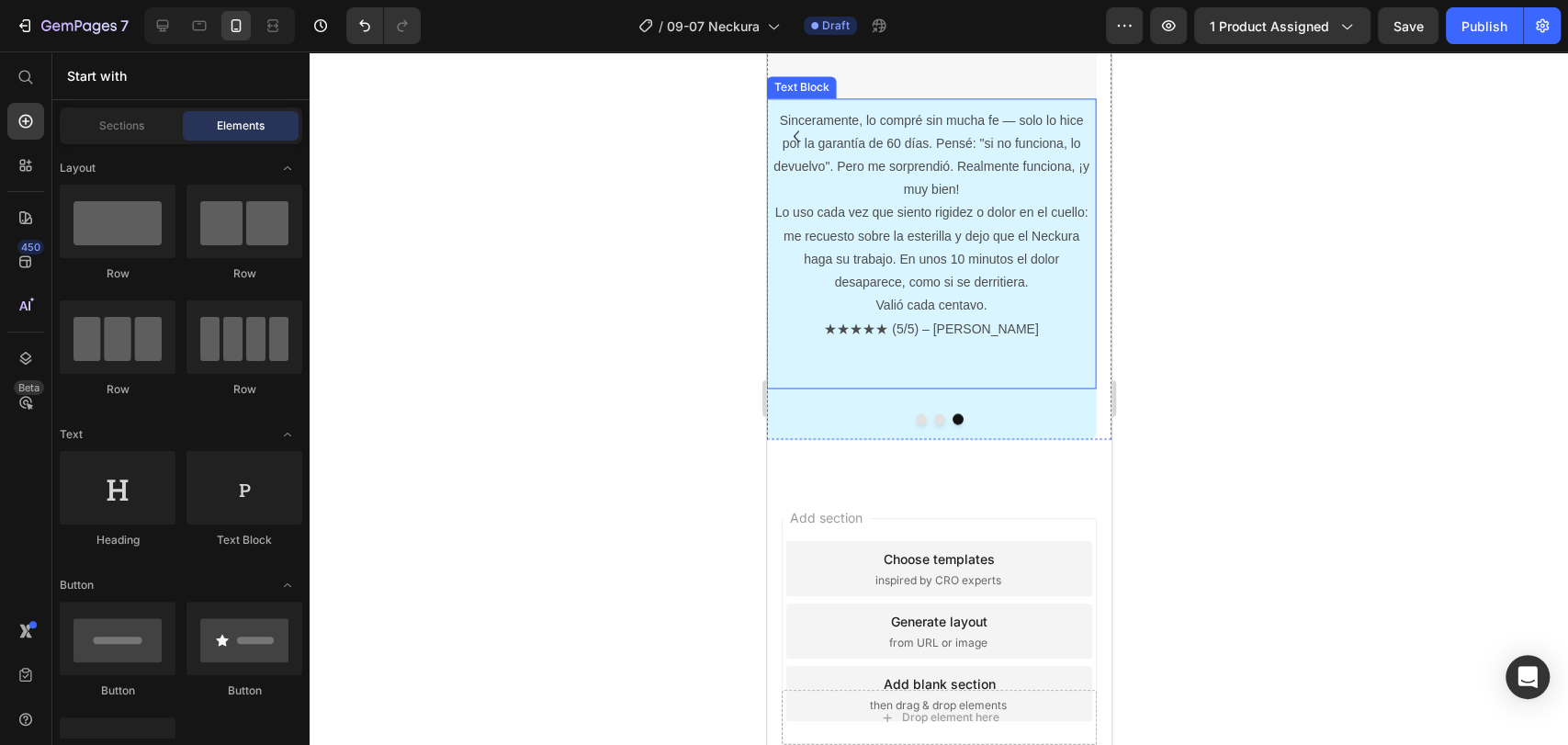 scroll, scrollTop: 1836, scrollLeft: 0, axis: vertical 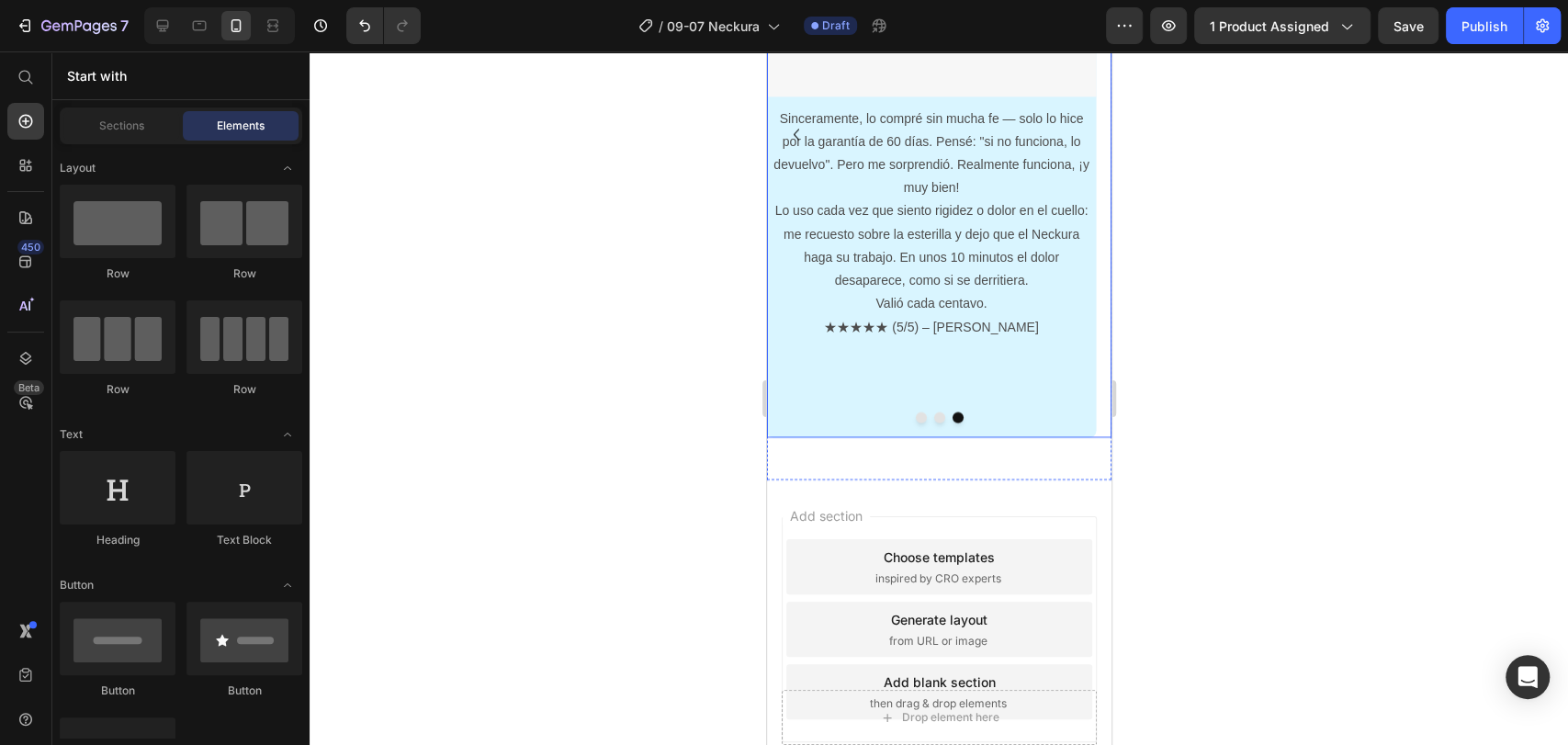 click on "Image Sinceramente, lo compré sin mucha fe — solo lo hice por la garantía de 60 días. Pensé: "si no funciona, lo devuelvo". Pero me sorprendió. Realmente funciona, ¡y muy bien! Lo uso cada vez que siento rigidez o dolor en el cuello: me recuesto sobre la esterilla y dejo que el Neckura haga su trabajo. En unos 10 minutos el dolor desaparece, como si se derritiera. Valió cada centavo. ★★★★★ (5/5) – Henrique V Text Block" at bounding box center [931, 134] 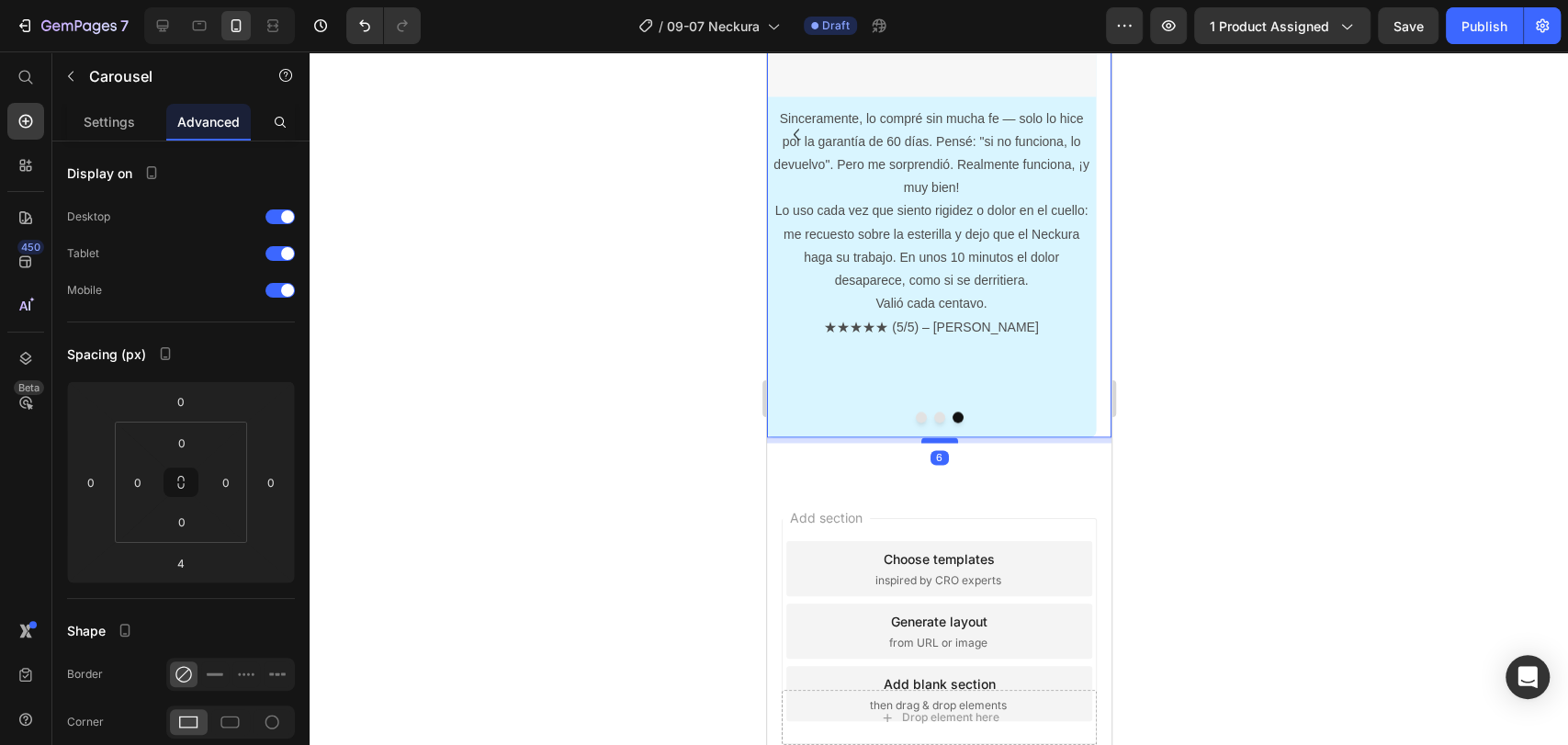 click at bounding box center (939, 440) 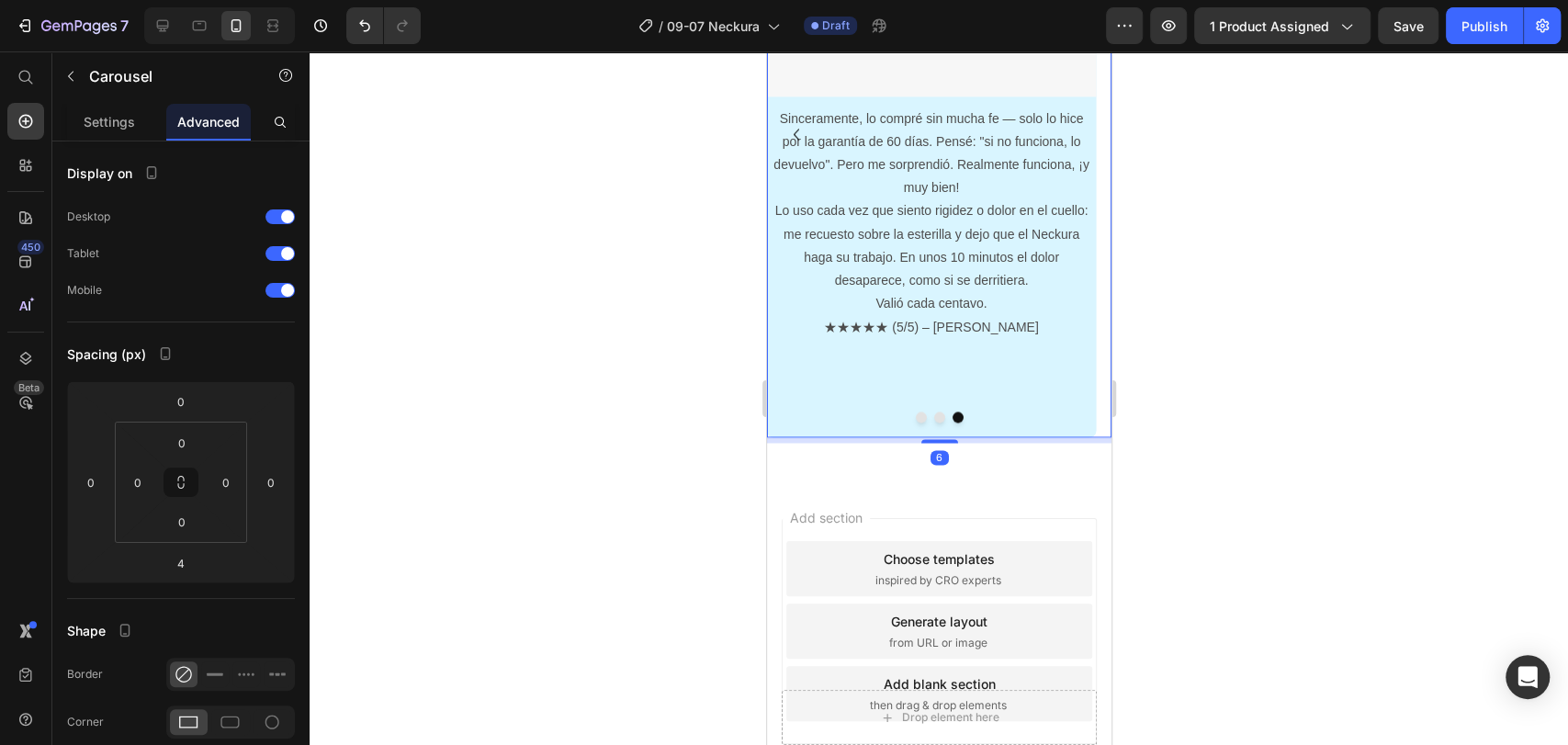 type on "6" 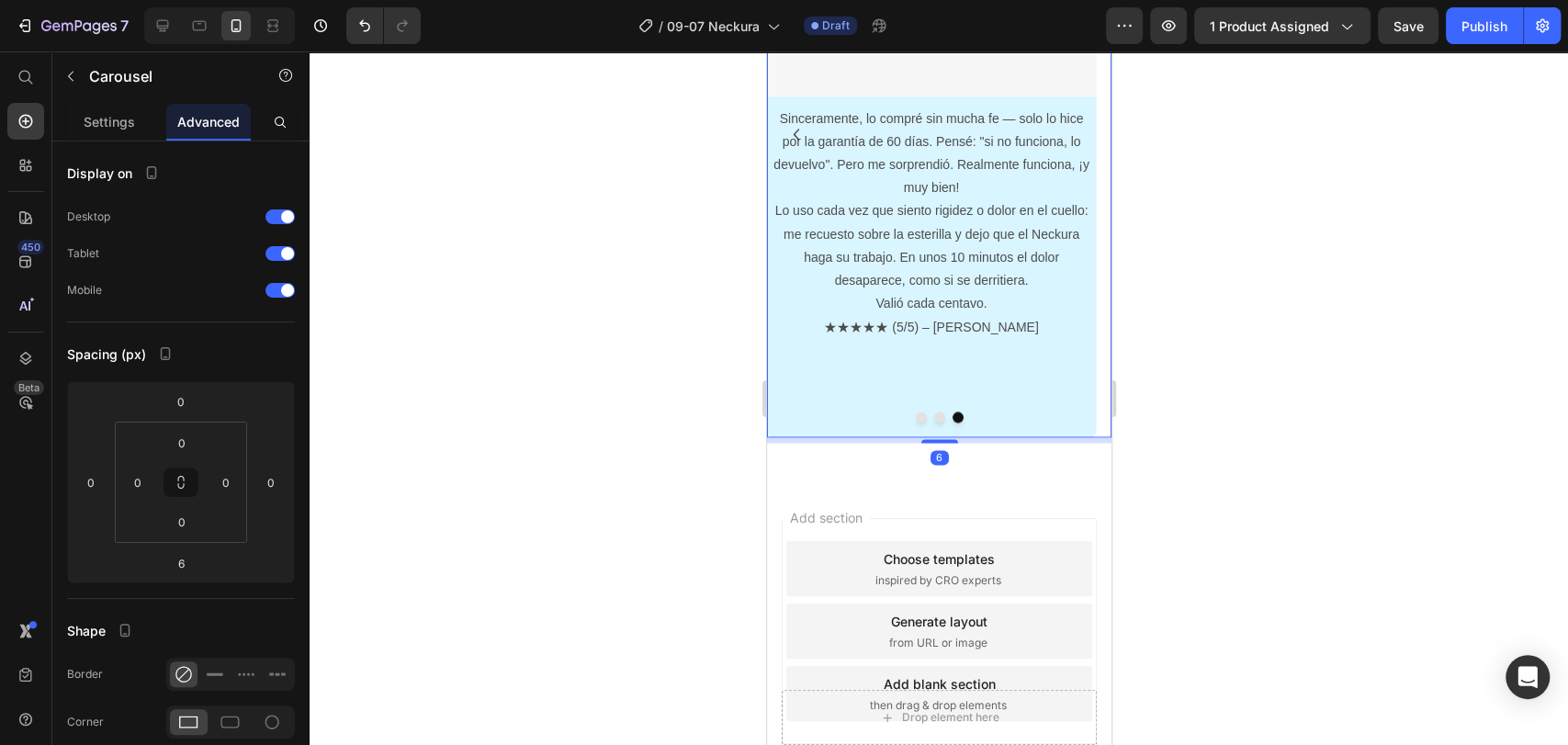 click 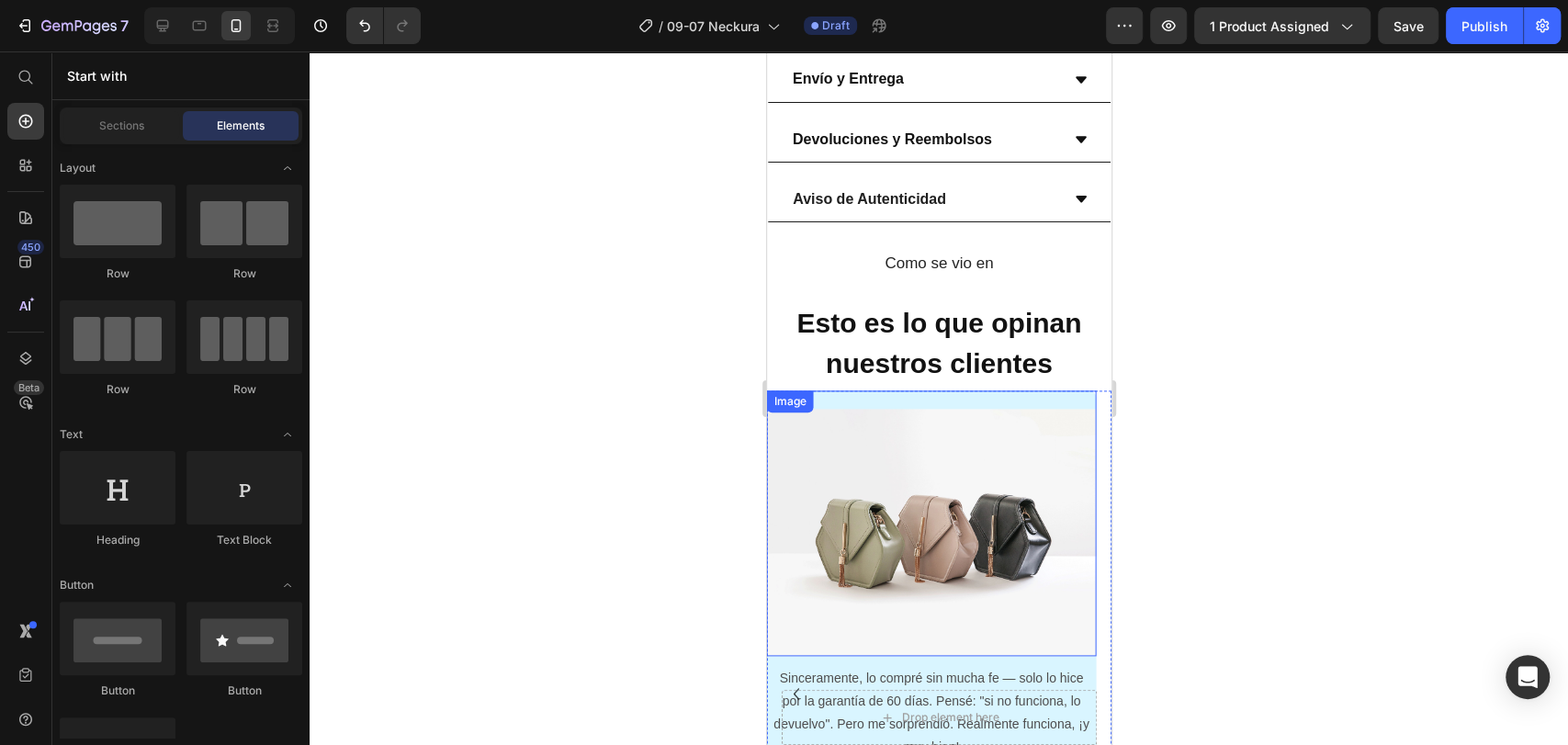 scroll, scrollTop: 1327, scrollLeft: 0, axis: vertical 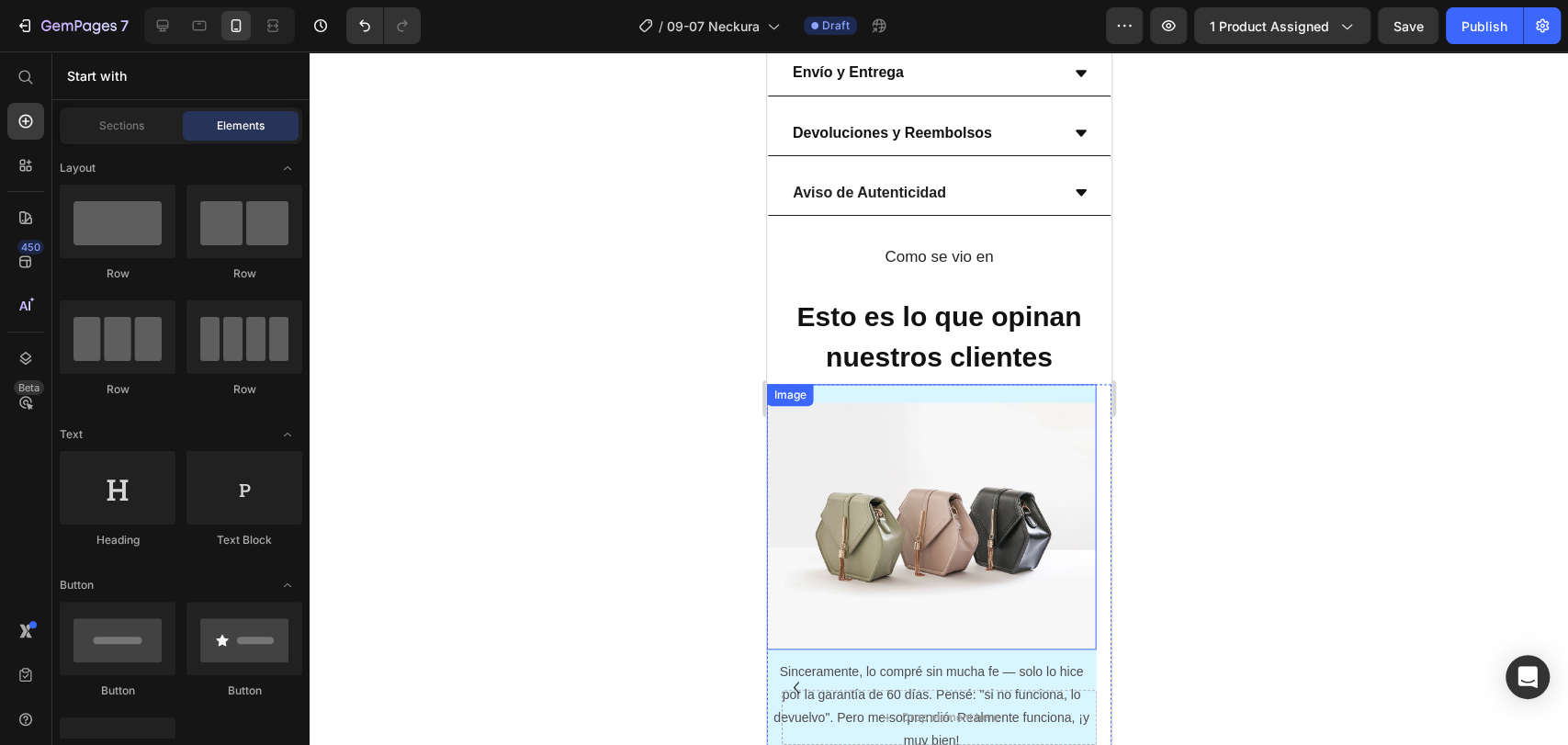 click at bounding box center [931, 516] 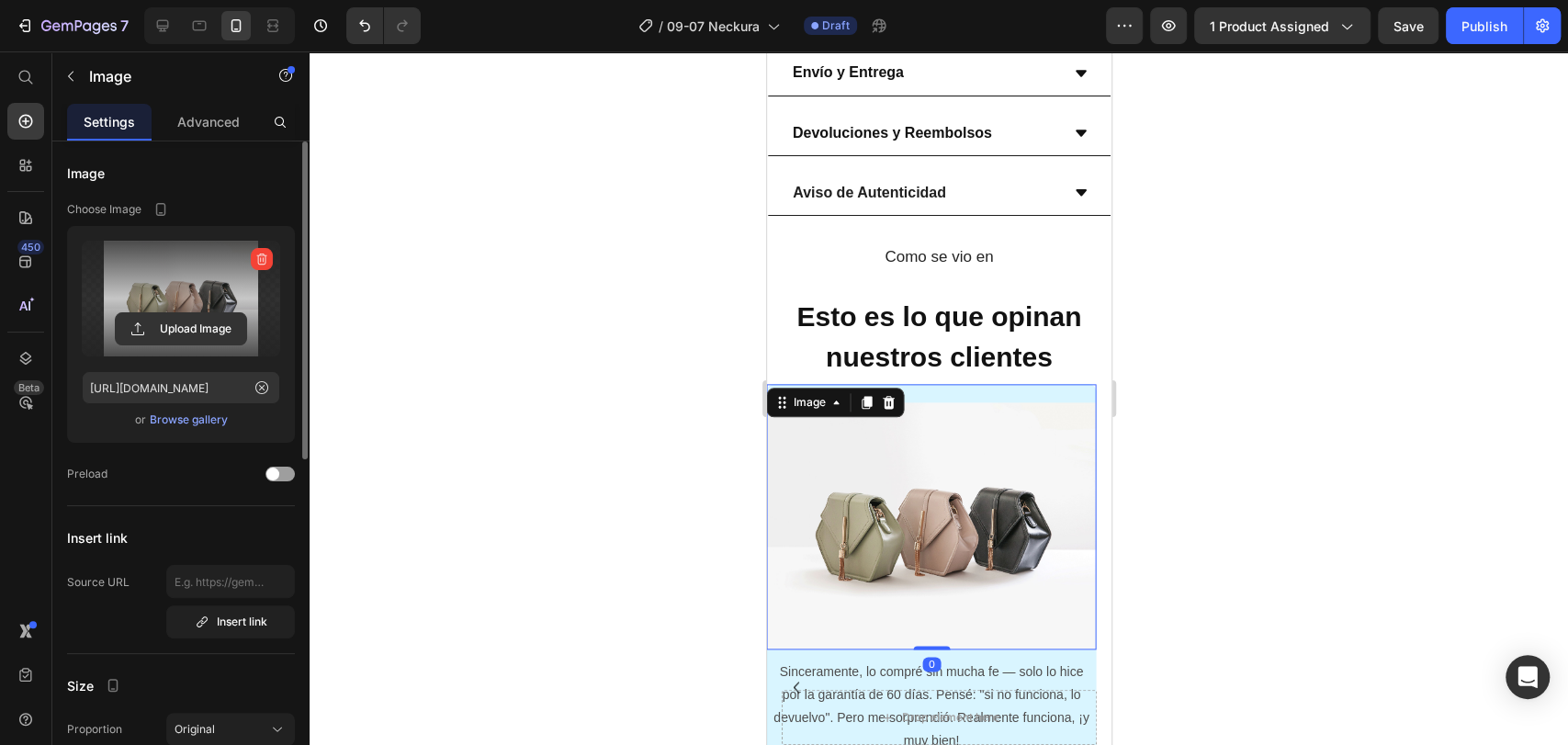 click at bounding box center [181, 299] 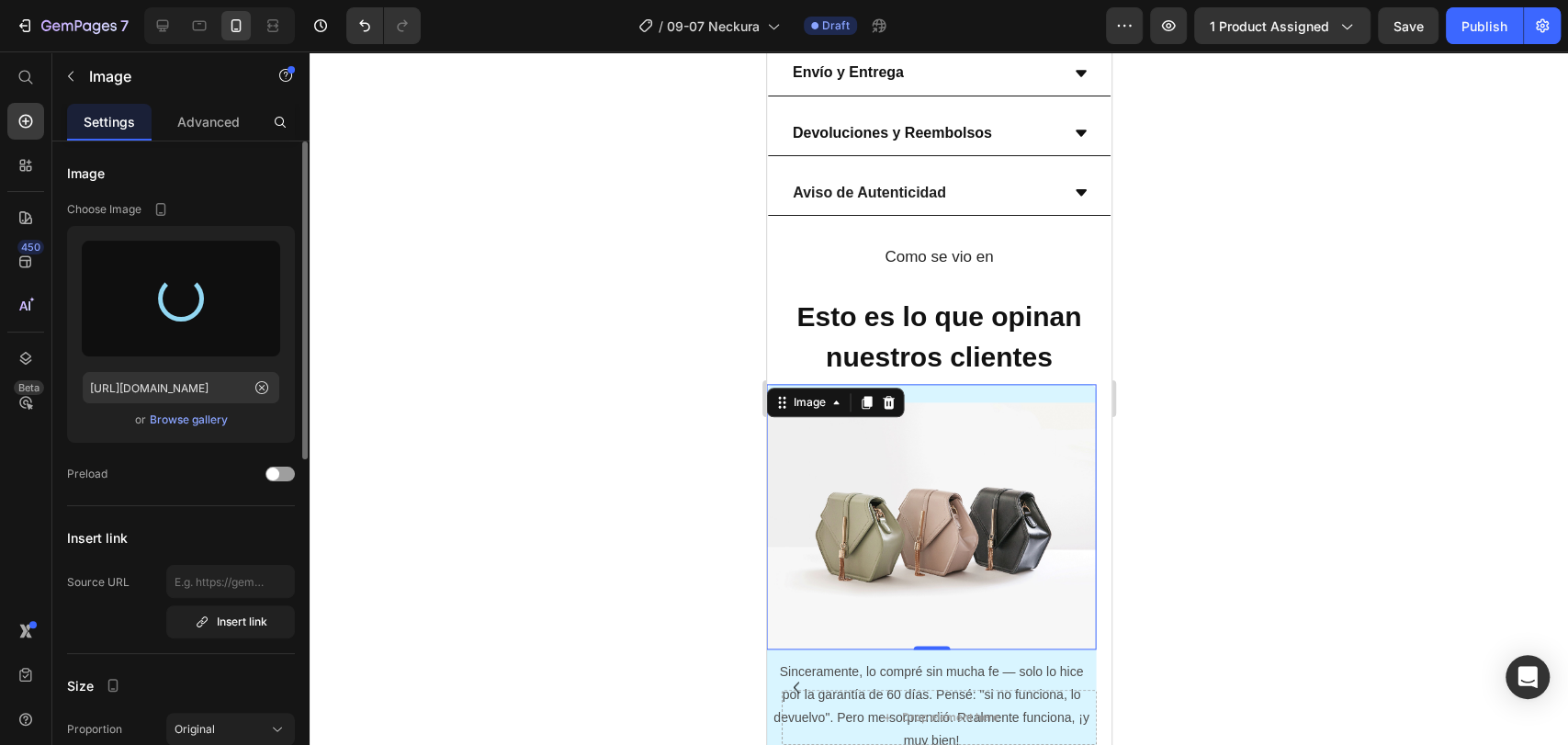 type on "https://cdn.shopify.com/s/files/1/0772/3974/6779/files/gempages_572996054547432673-b26d7c86-31be-4093-8ca6-a06243a6be2c.jpg" 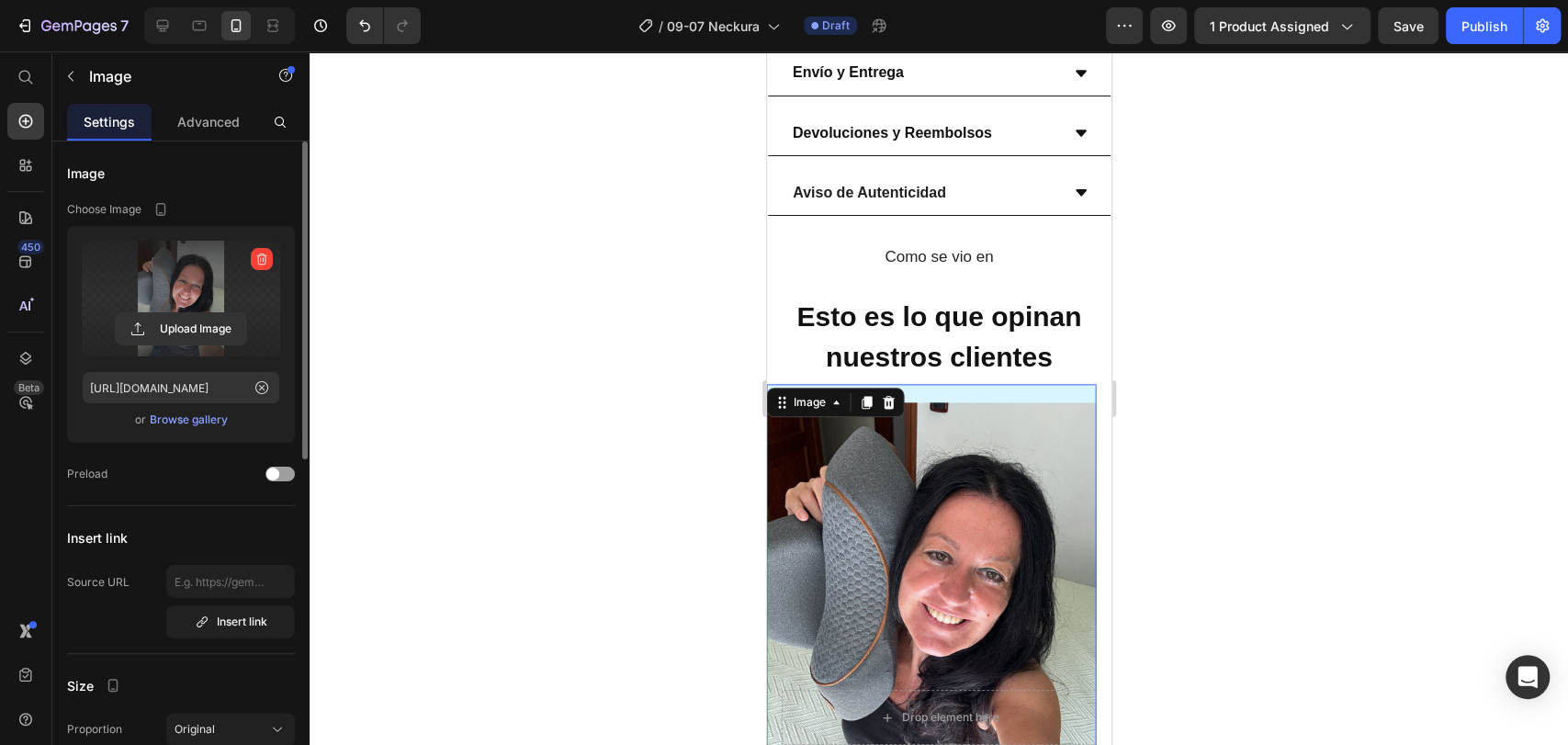 click 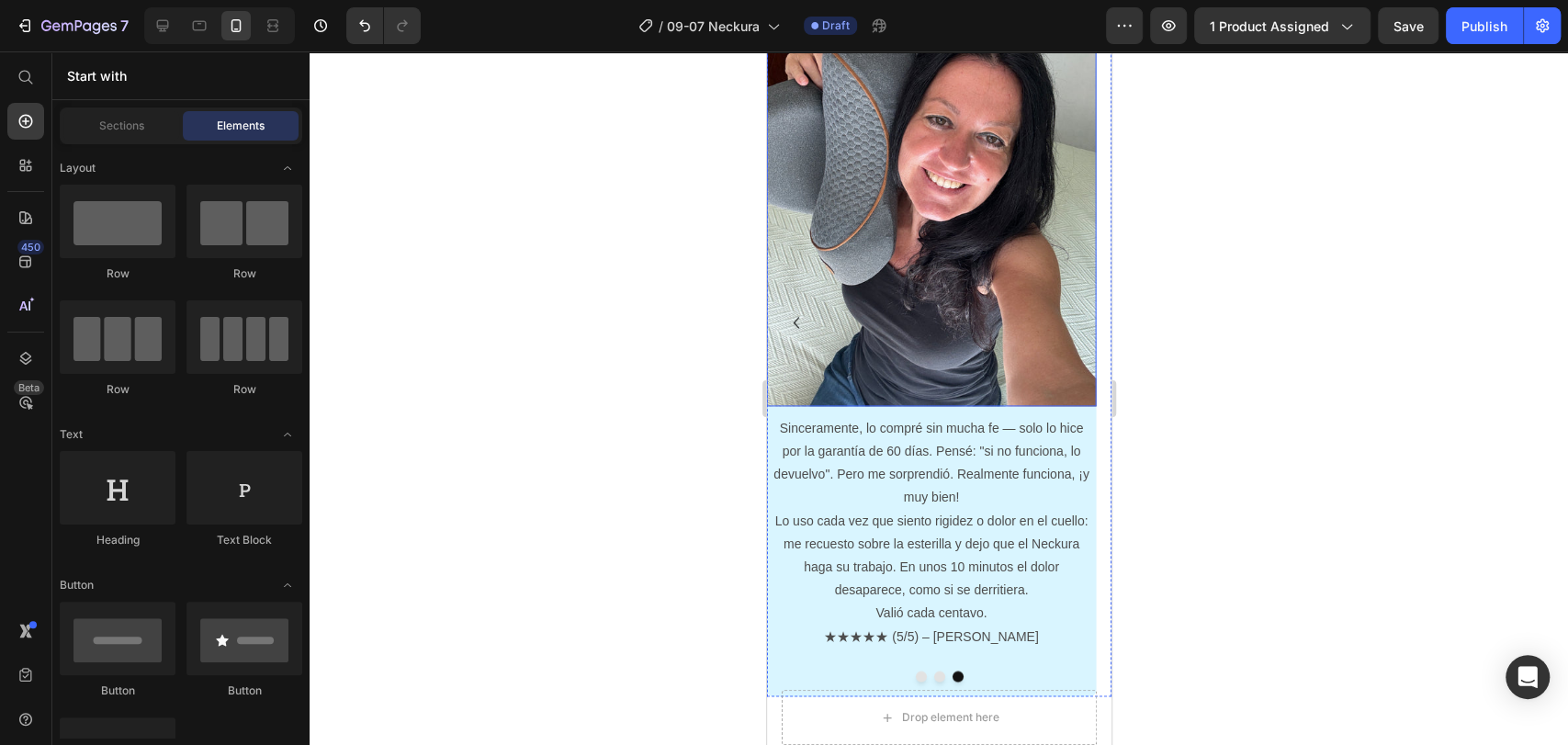scroll, scrollTop: 1735, scrollLeft: 0, axis: vertical 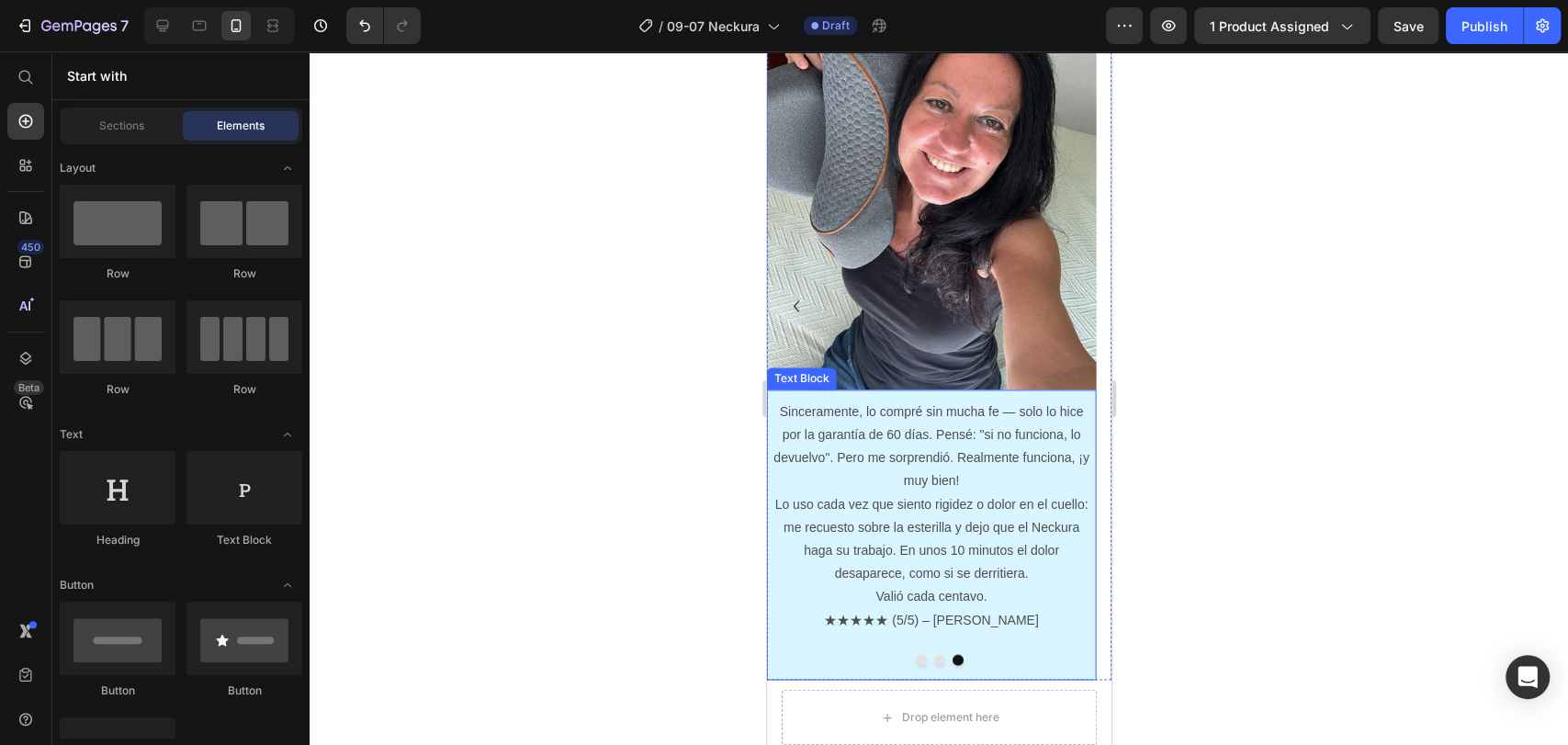 click on "Sinceramente, lo compré sin mucha fe — solo lo hice por la garantía de 60 días. Pensé: "si no funciona, lo devuelvo". Pero me sorprendió. Realmente funciona, ¡y muy bien! Lo uso cada vez que siento rigidez o dolor en el cuello: me recuesto sobre la esterilla y dejo que el Neckura haga su trabajo. En unos 10 minutos el dolor desaparece, como si se derritiera. Valió cada centavo. ★★★★★ (5/5) – Henrique V" at bounding box center (931, 516) 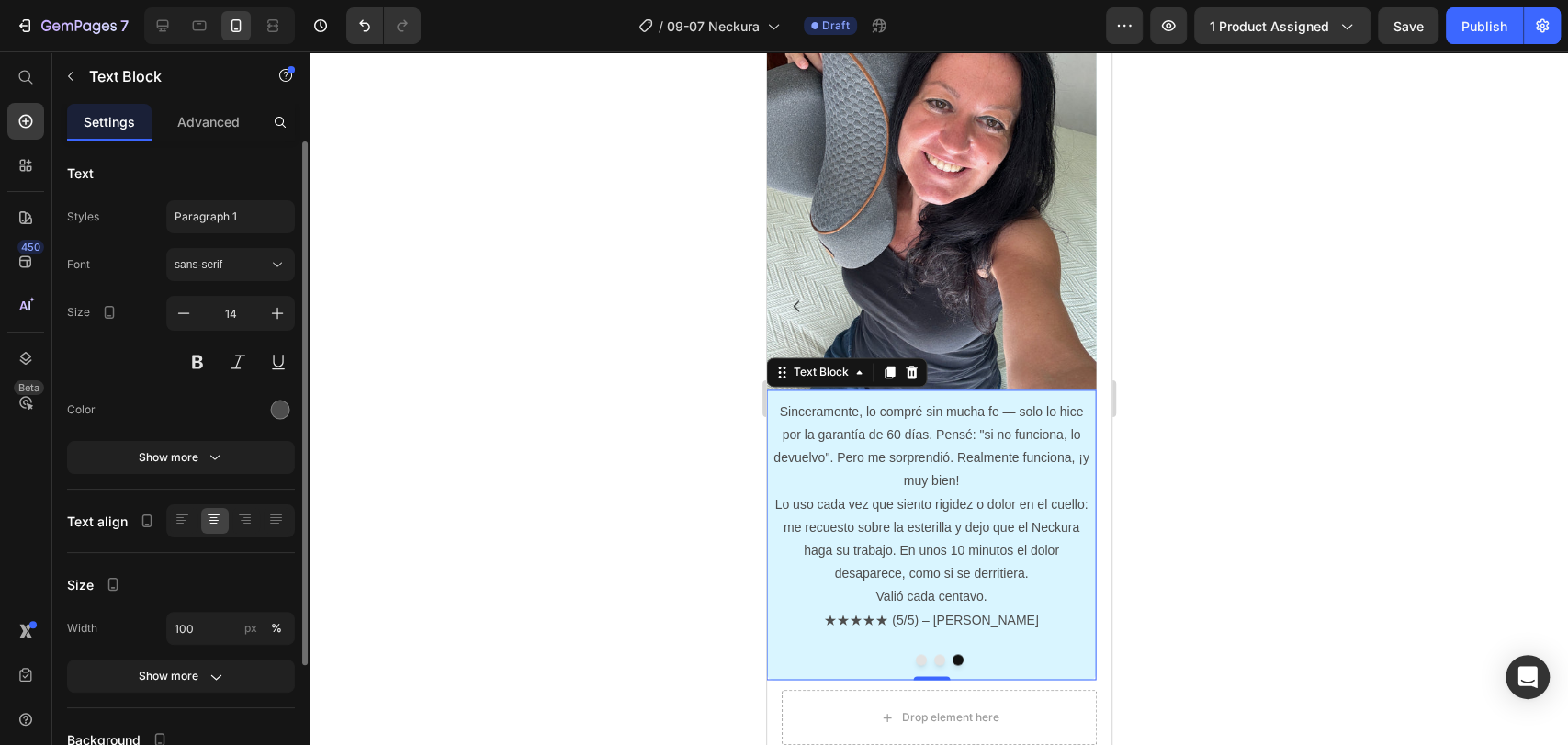 scroll, scrollTop: 165, scrollLeft: 0, axis: vertical 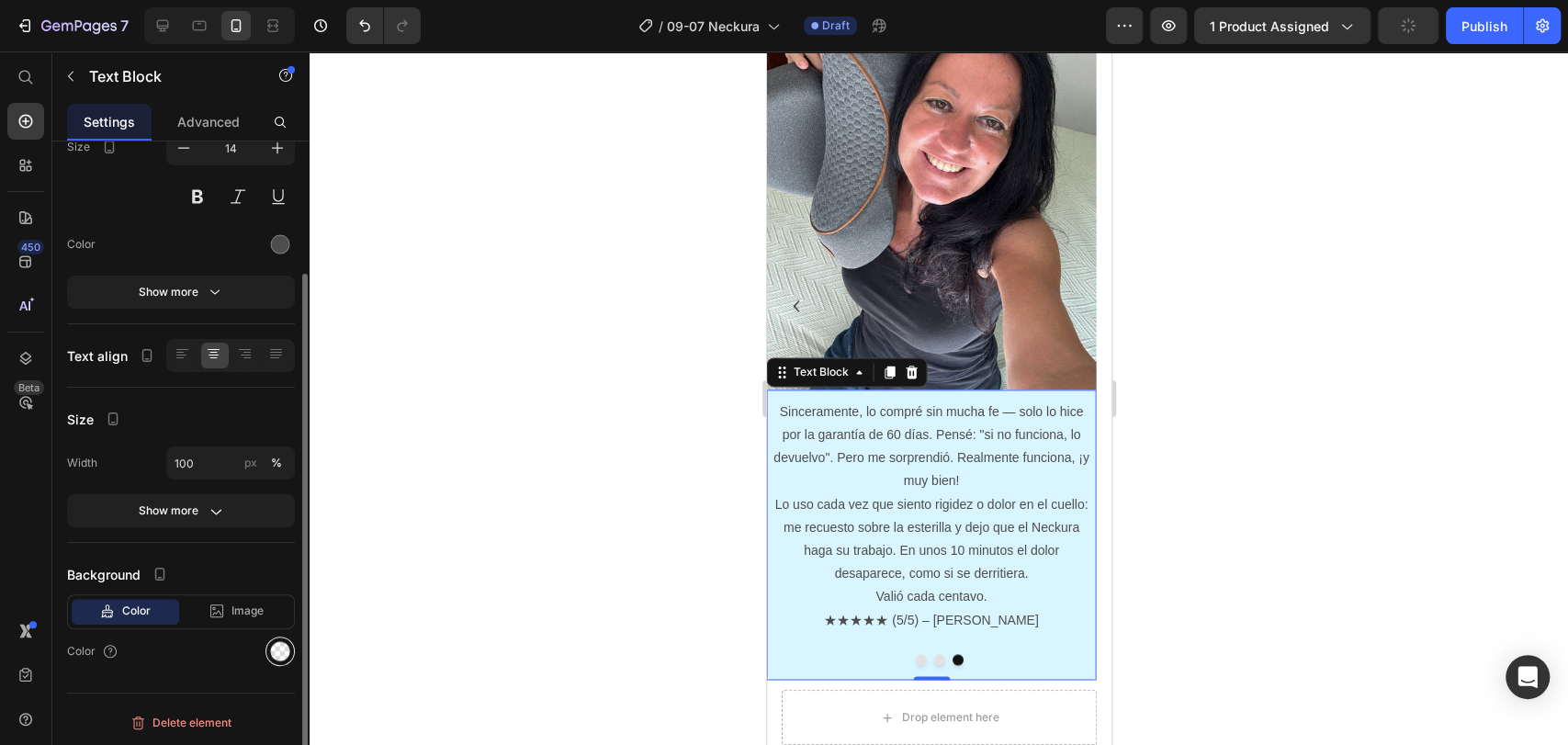 click at bounding box center (280, 651) 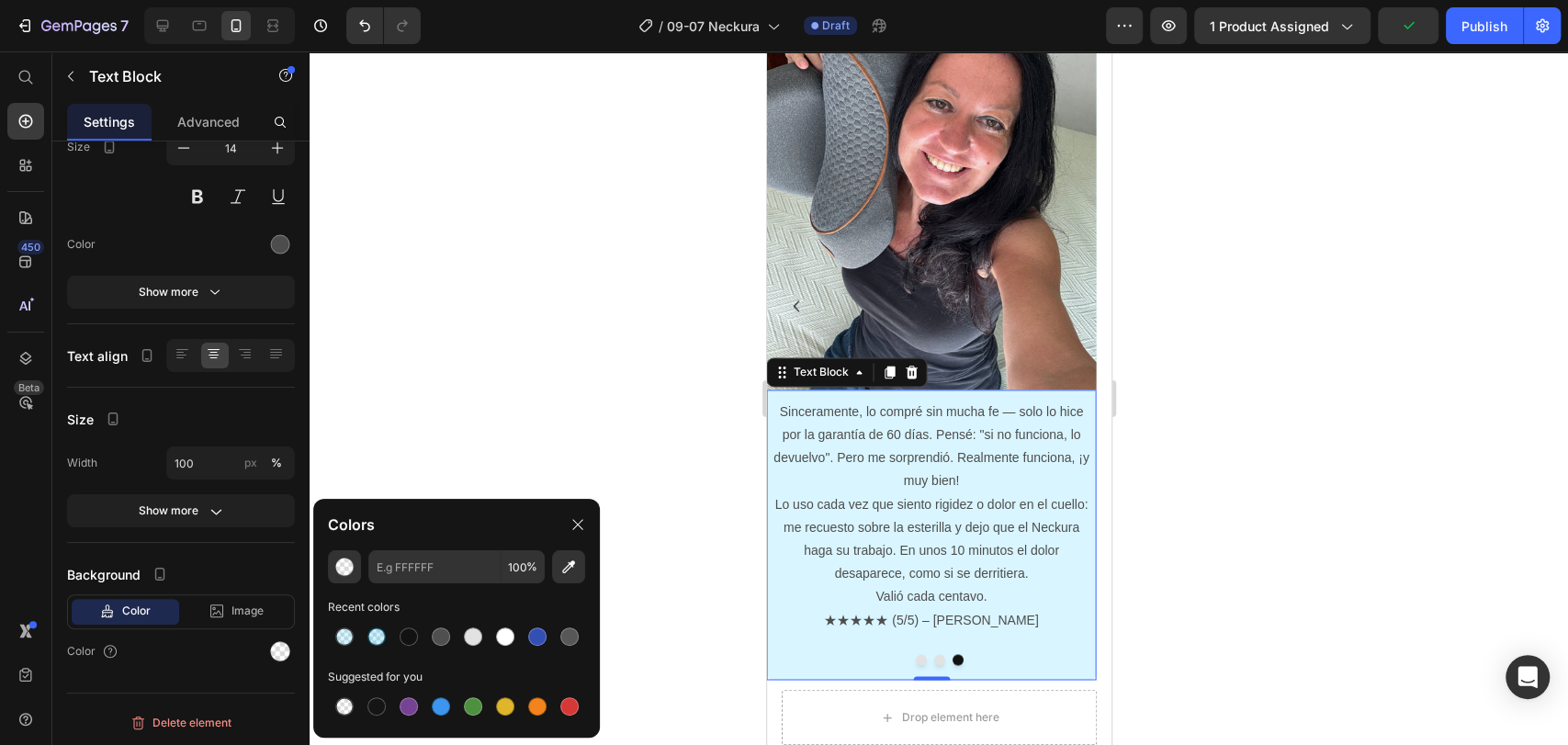 click 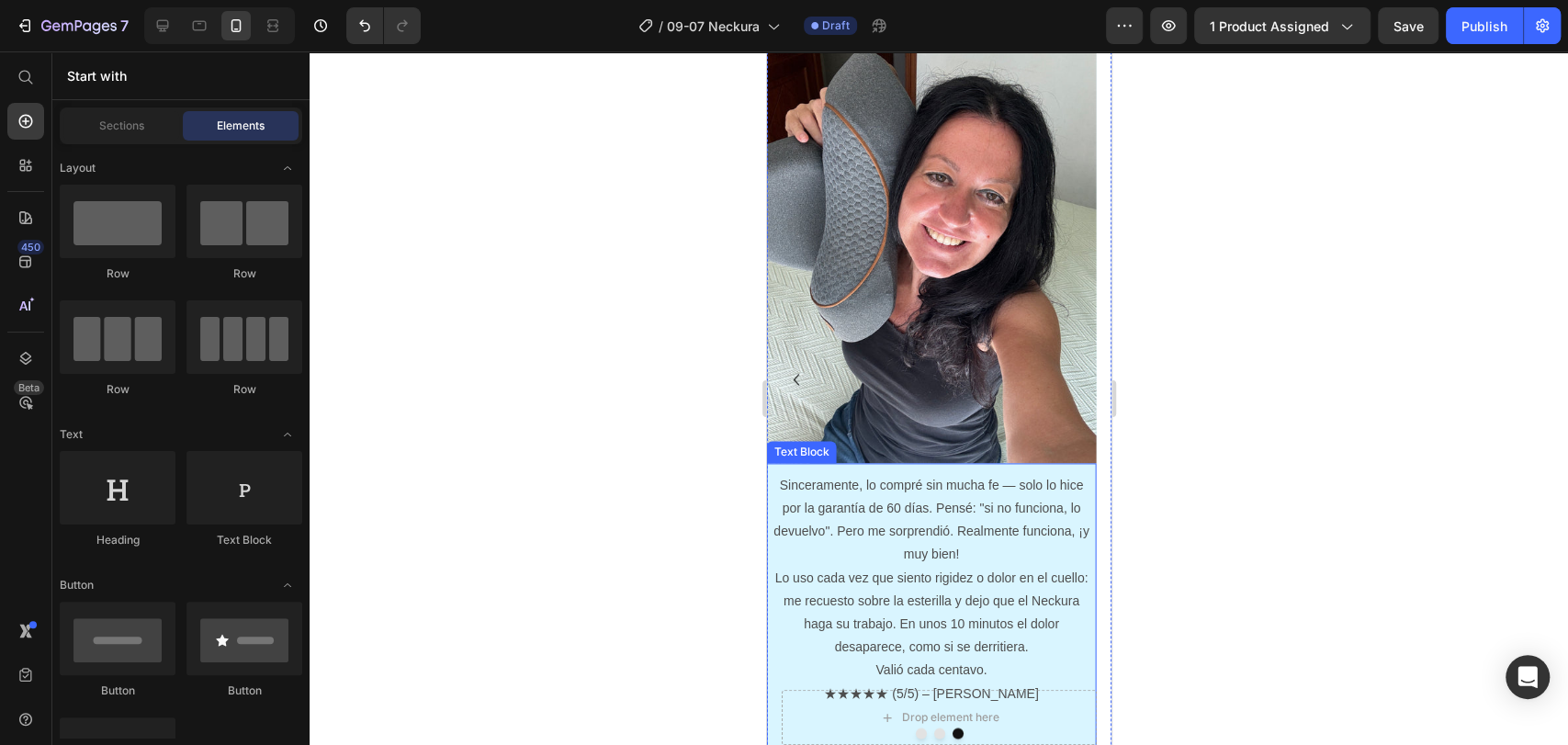 scroll, scrollTop: 1979, scrollLeft: 0, axis: vertical 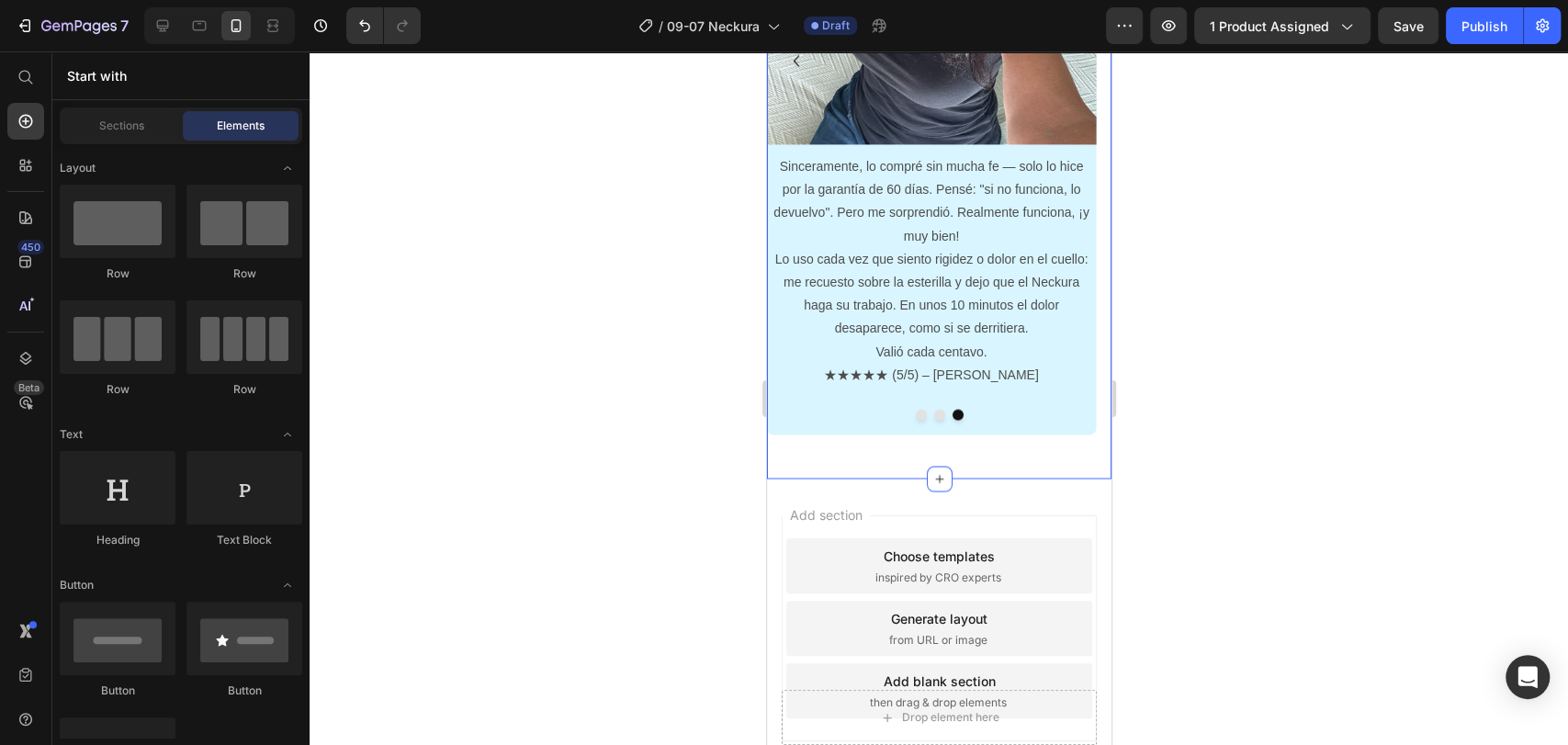 click on "Como se vio en Heading Image Image Image Image Image Image Image Carousel ⁠⁠⁠⁠⁠⁠⁠ Esto es lo que opinan nuestros clientes Heading Row
Image Me despertaba todos los días con dolor en el cuello, los hombros e incluso con hormigueo en los brazos. Hubo mañanas en las que lloré de frustración — ni siquiera podía sostener una taza de café con firmeza. Pensé en cambiar de almohada, colchón e incluso en pagar sesiones costosas de quiropráctico... pero nada funcionaba. Desde que empecé a usar el Sleepfy Neckura, el alivio ha sido surreal. El dolor prácticamente desapareció en las primeras semanas, y ahora duermo bien y me despierto ligera. Fue la mejor decisión que tomé para mi salud. ★★★★★ (5/5) – Renata M Text Block Image Esto fue una bendición, ¡y ojalá hubiera estado disponible hace 10 años! He sufrido durante mucho tiempo con problemas cervicales y en los hombros. ★★★★★ (5/5) – Lucas P Text Block Image" at bounding box center (938, 13) 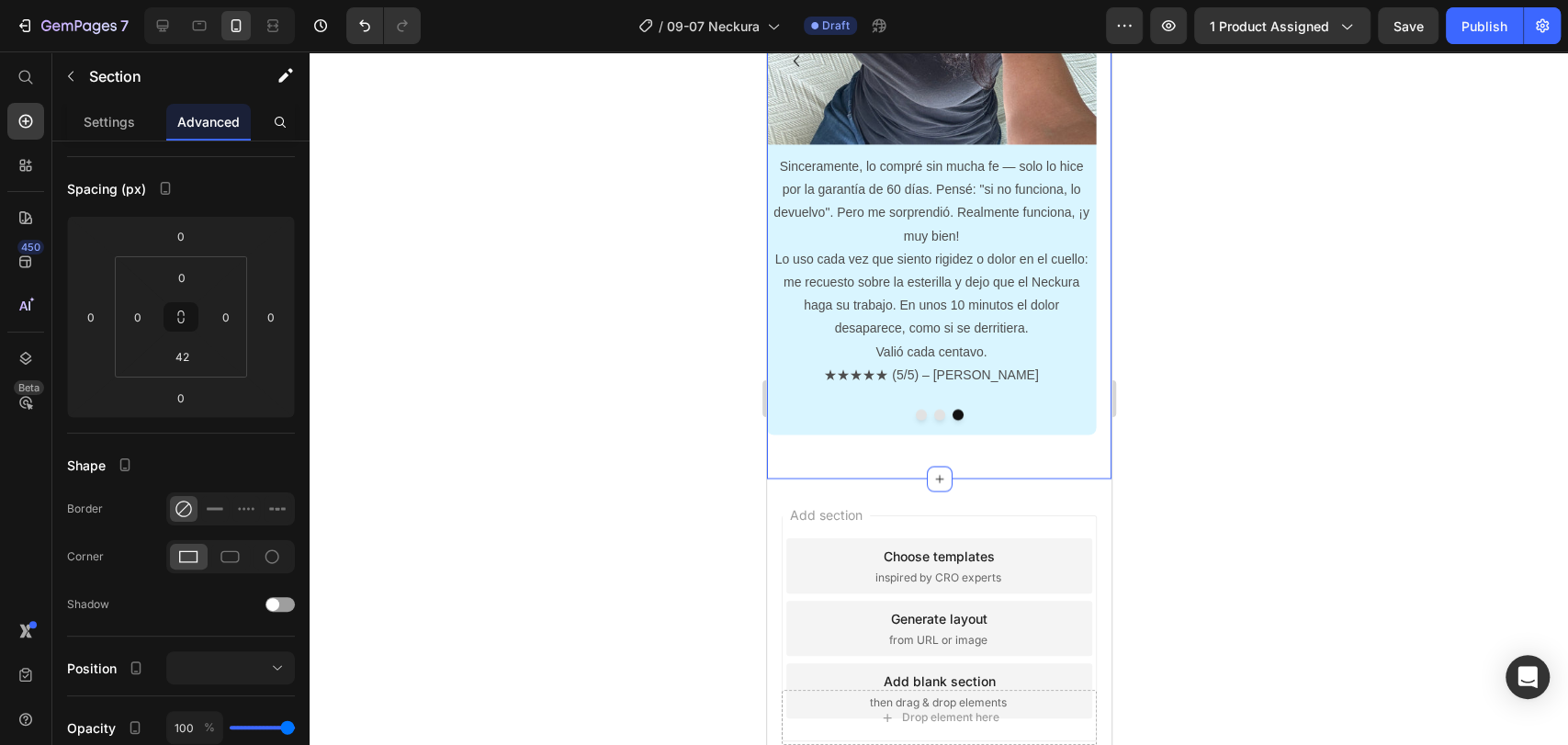 scroll, scrollTop: 0, scrollLeft: 0, axis: both 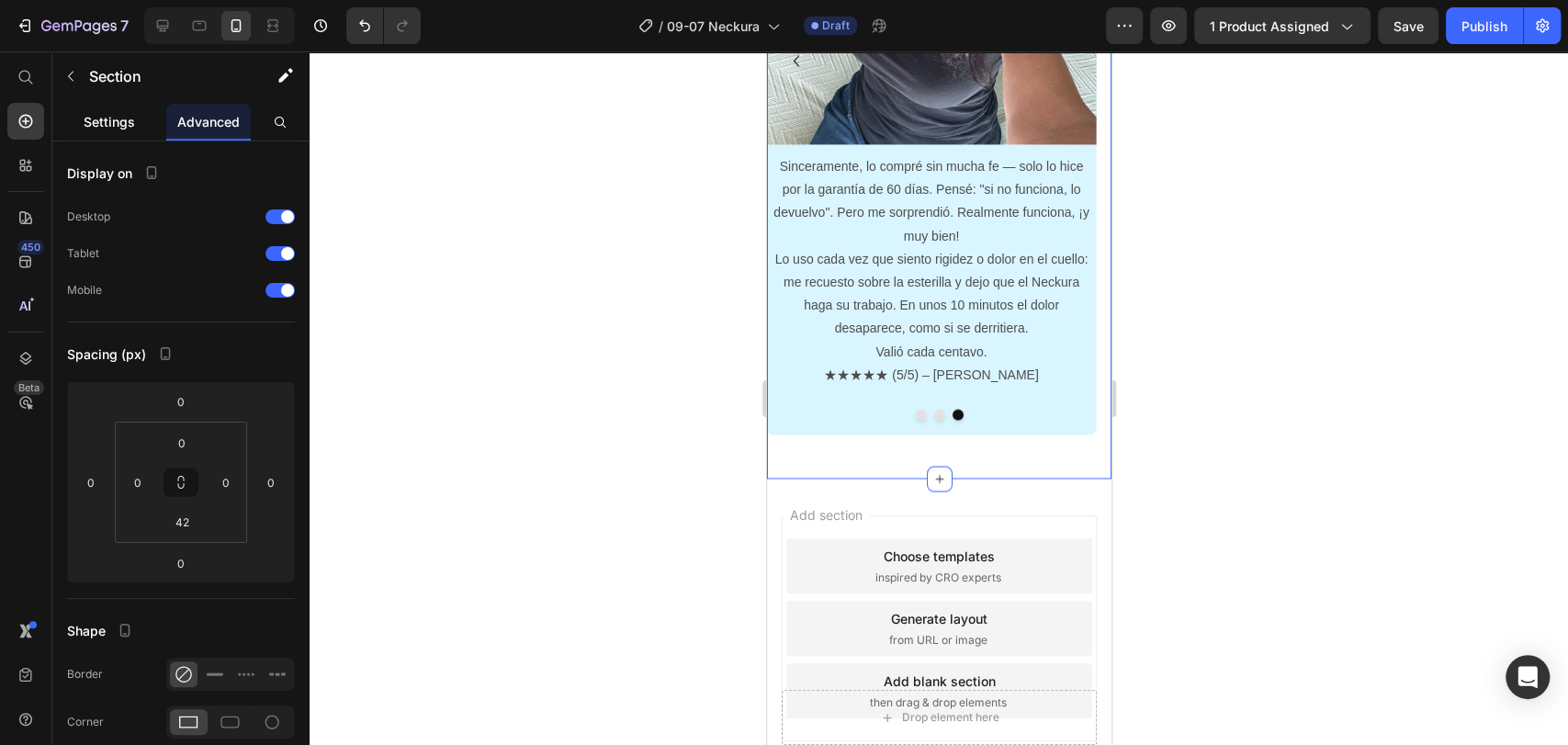 click on "Settings" at bounding box center (109, 121) 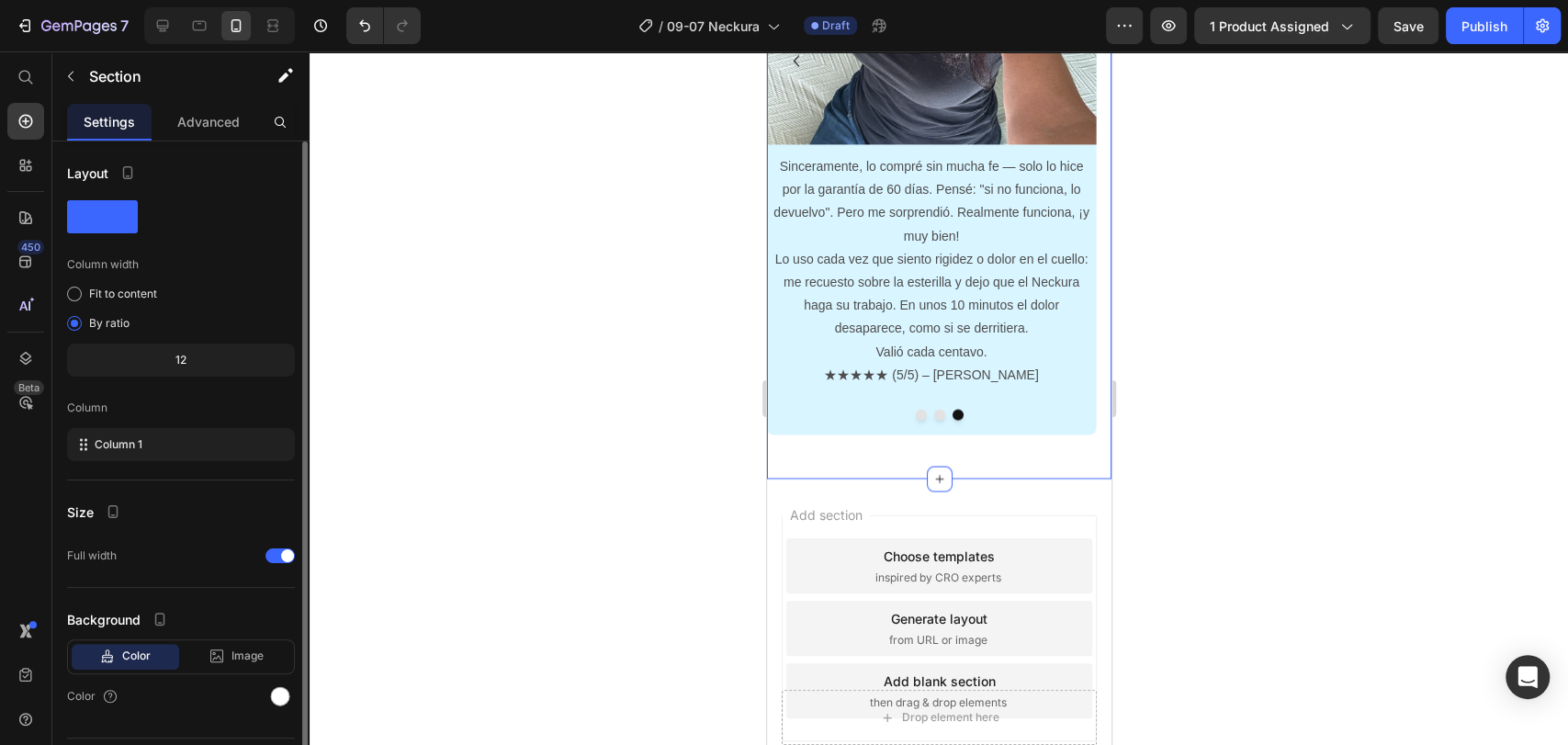 scroll, scrollTop: 45, scrollLeft: 0, axis: vertical 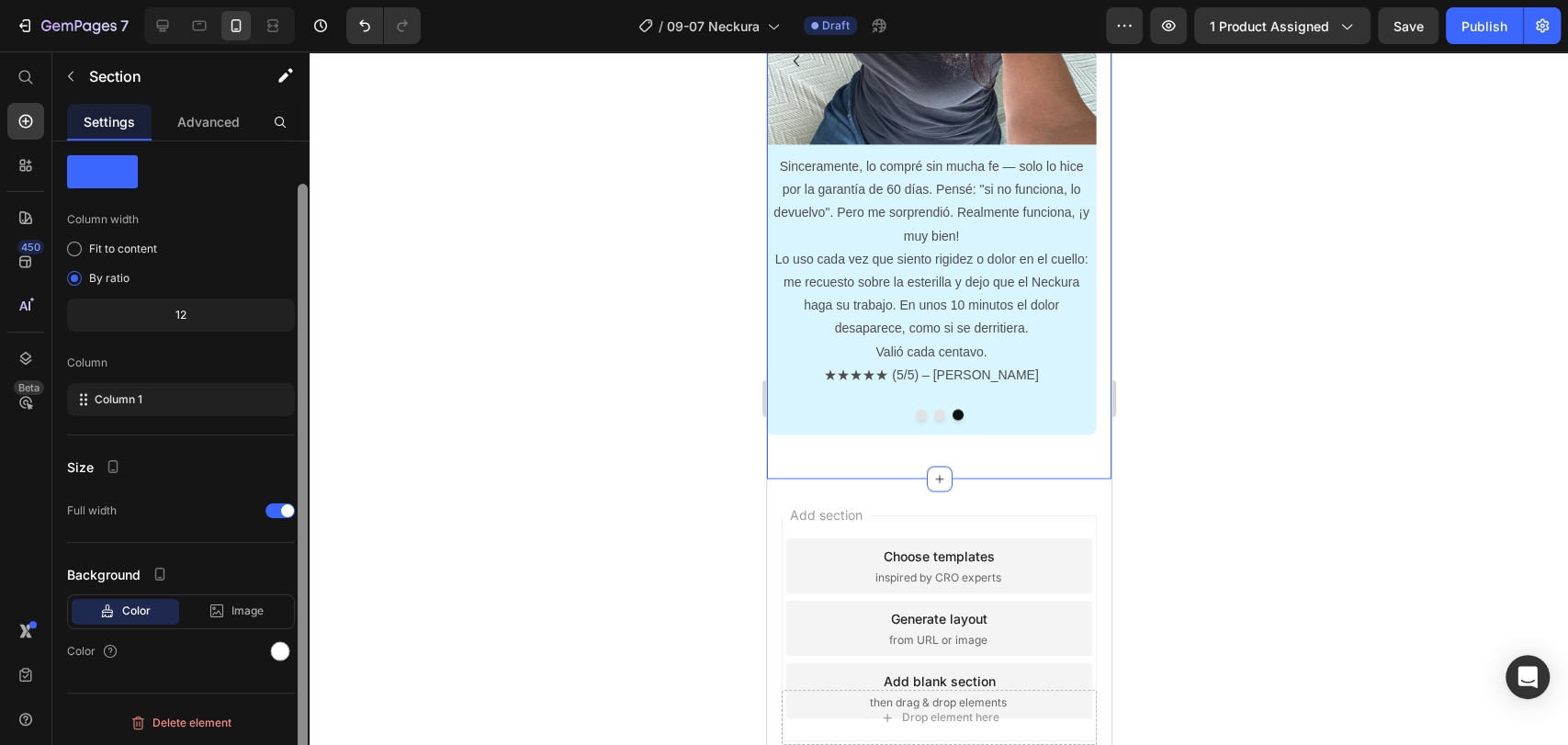 click at bounding box center (302, 469) 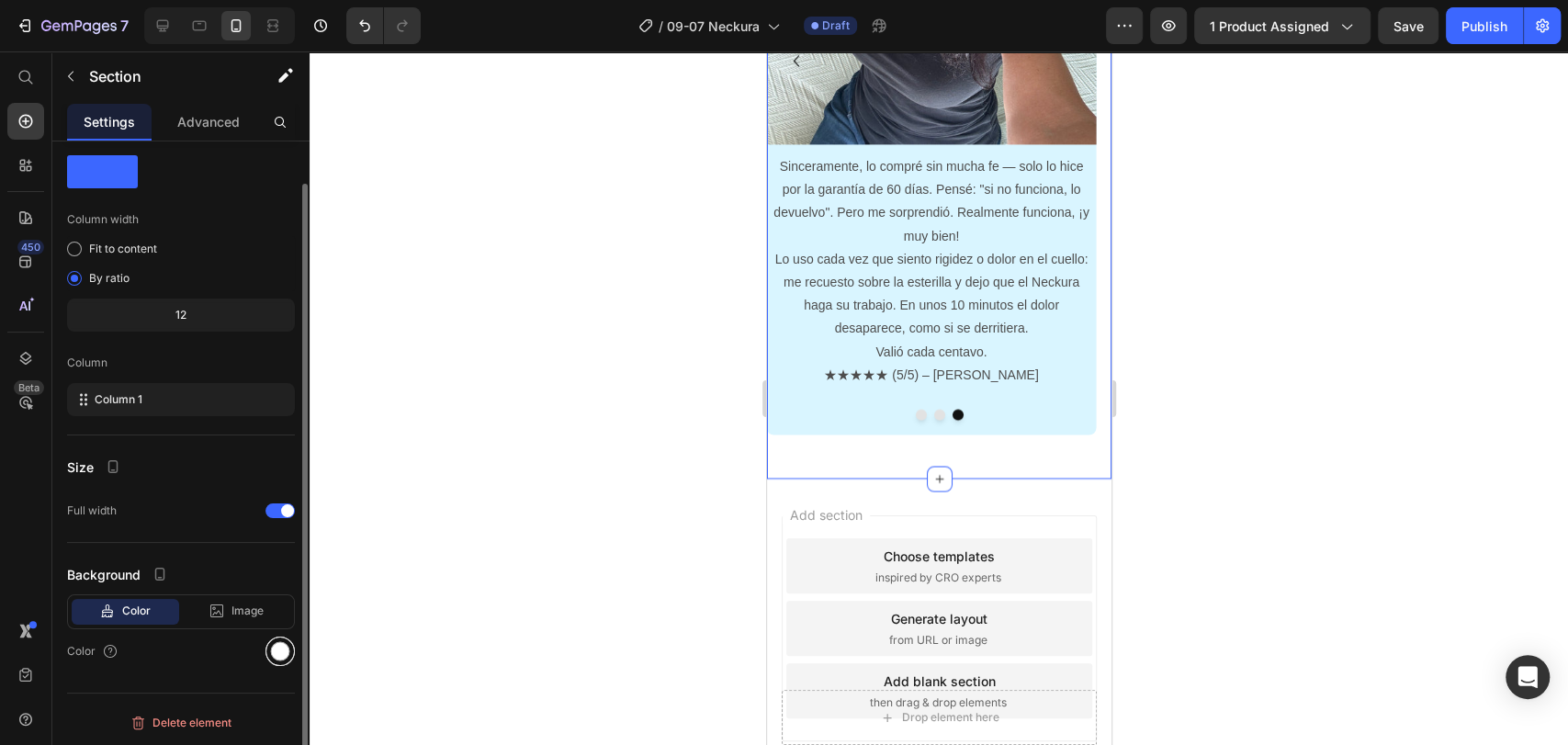 click at bounding box center (280, 651) 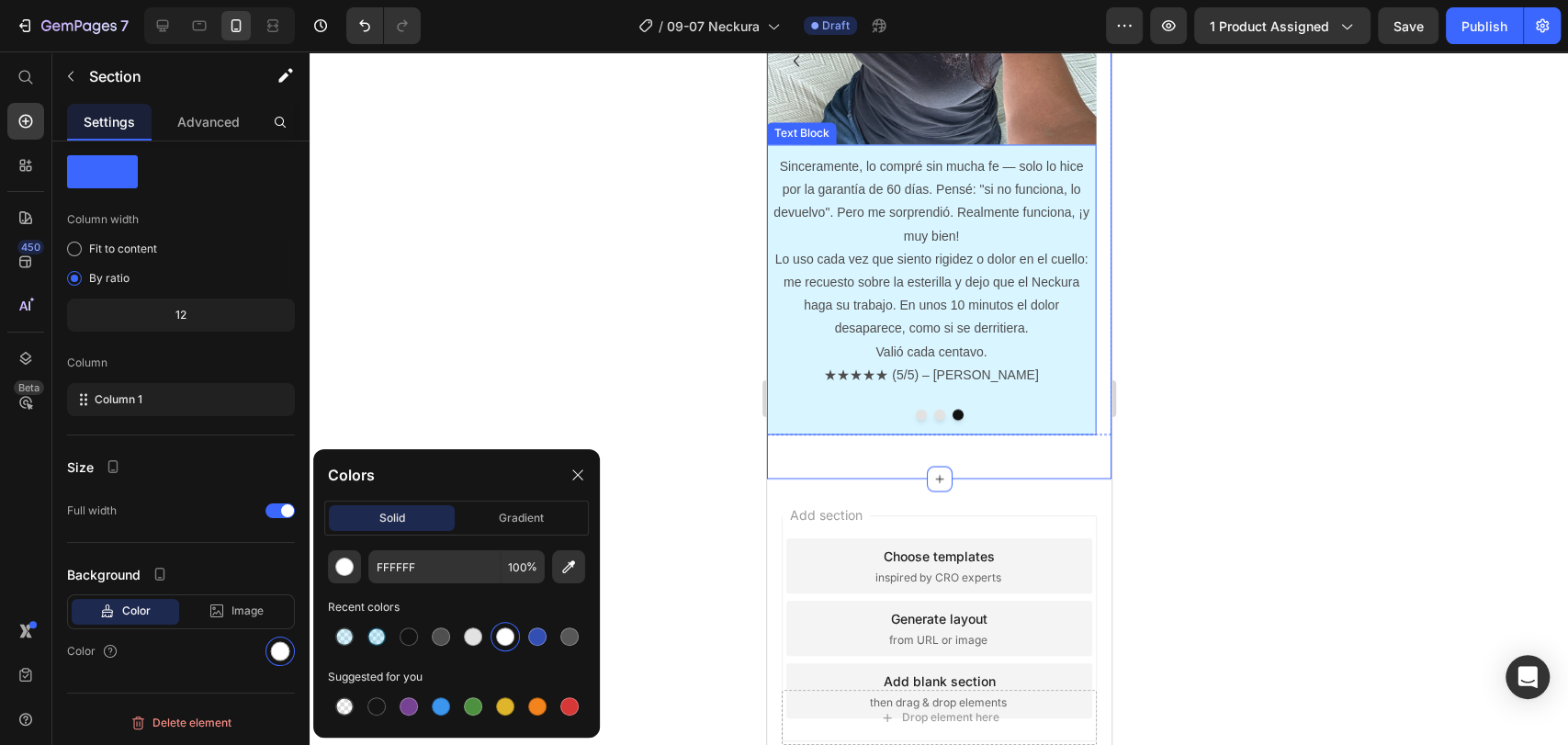 click on "Sinceramente, lo compré sin mucha fe — solo lo hice por la garantía de 60 días. Pensé: "si no funciona, lo devuelvo". Pero me sorprendió. Realmente funciona, ¡y muy bien! Lo uso cada vez que siento rigidez o dolor en el cuello: me recuesto sobre la esterilla y dejo que el Neckura haga su trabajo. En unos 10 minutos el dolor desaparece, como si se derritiera. Valió cada centavo. ★★★★★ (5/5) – Henrique V Text Block" at bounding box center (931, 289) 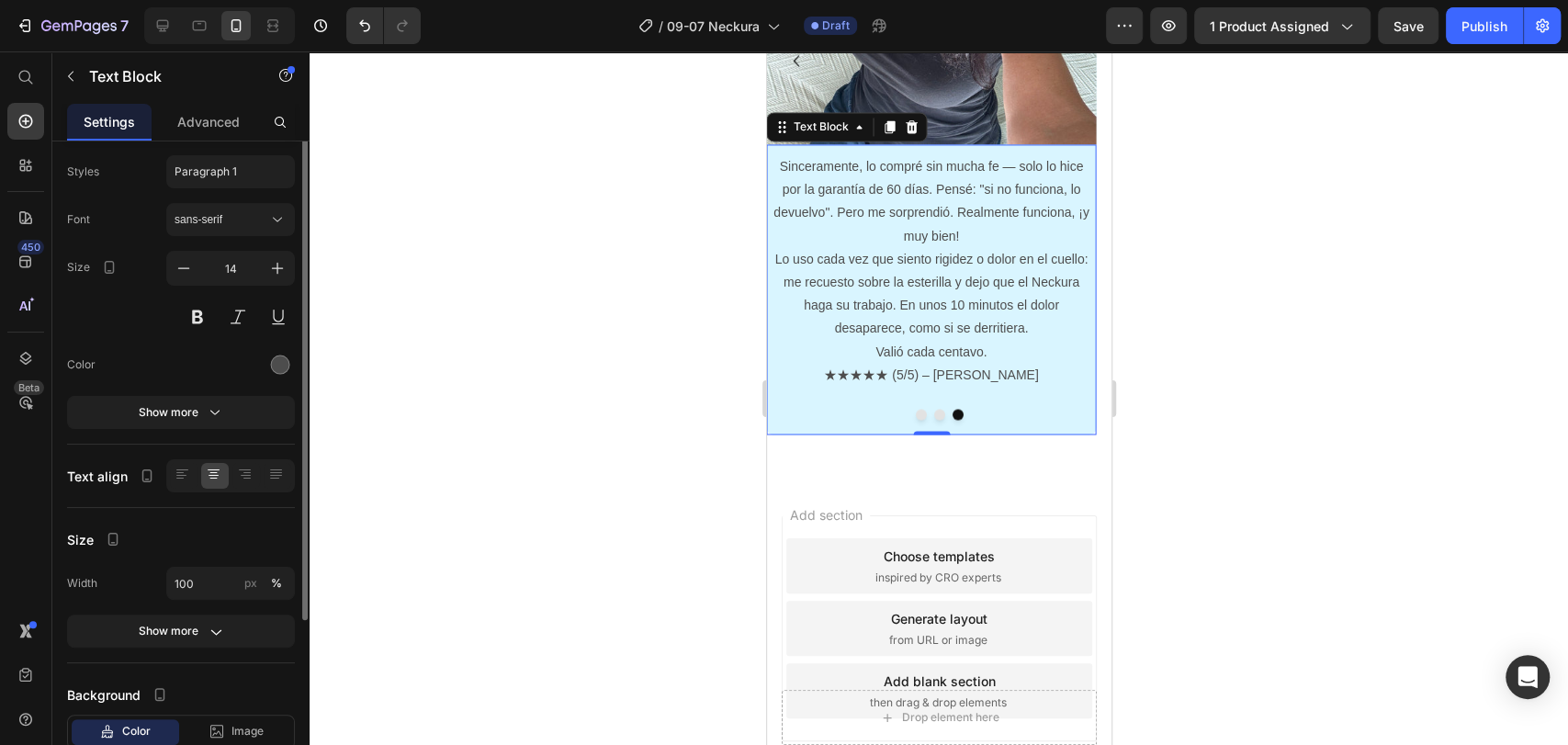scroll, scrollTop: 0, scrollLeft: 0, axis: both 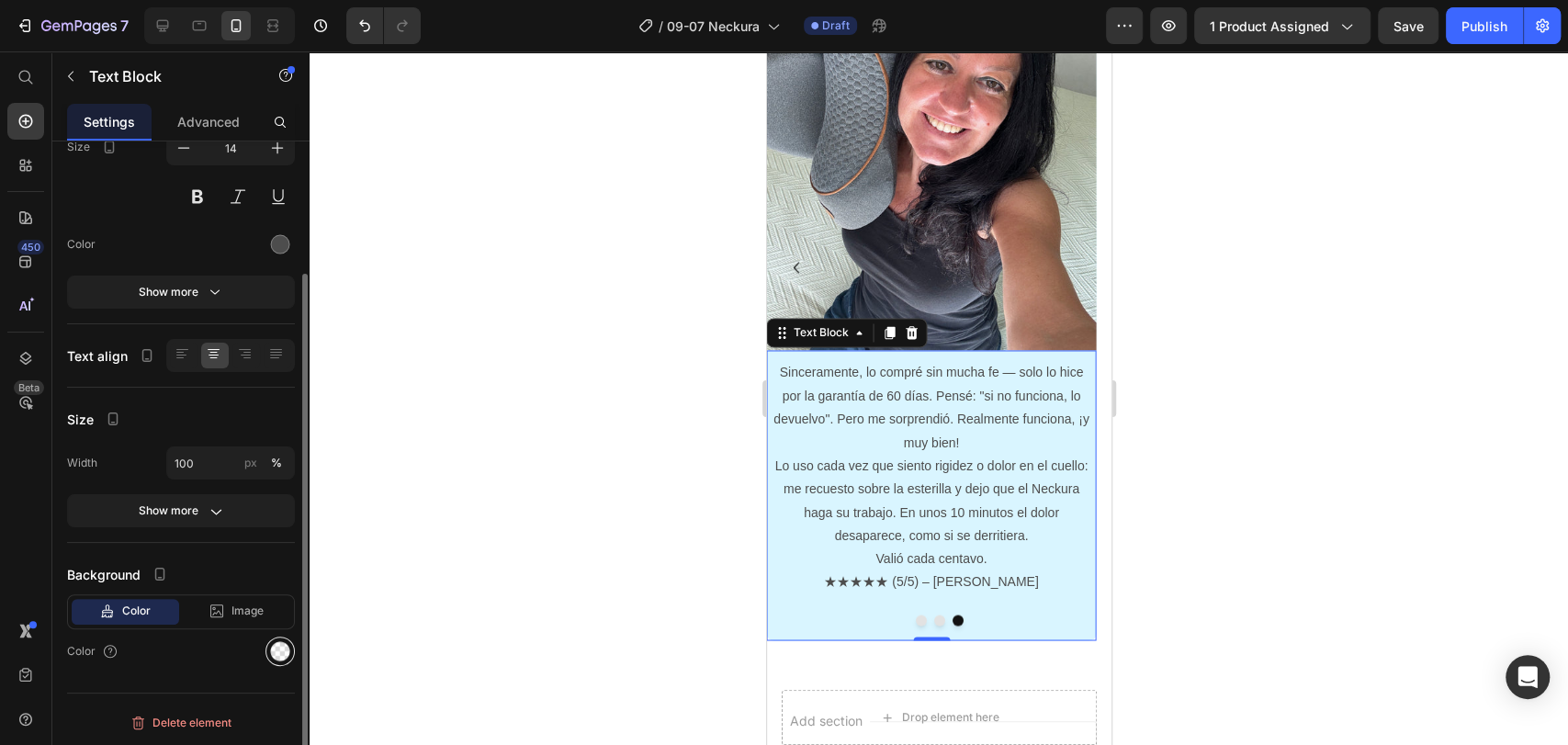 click at bounding box center (280, 651) 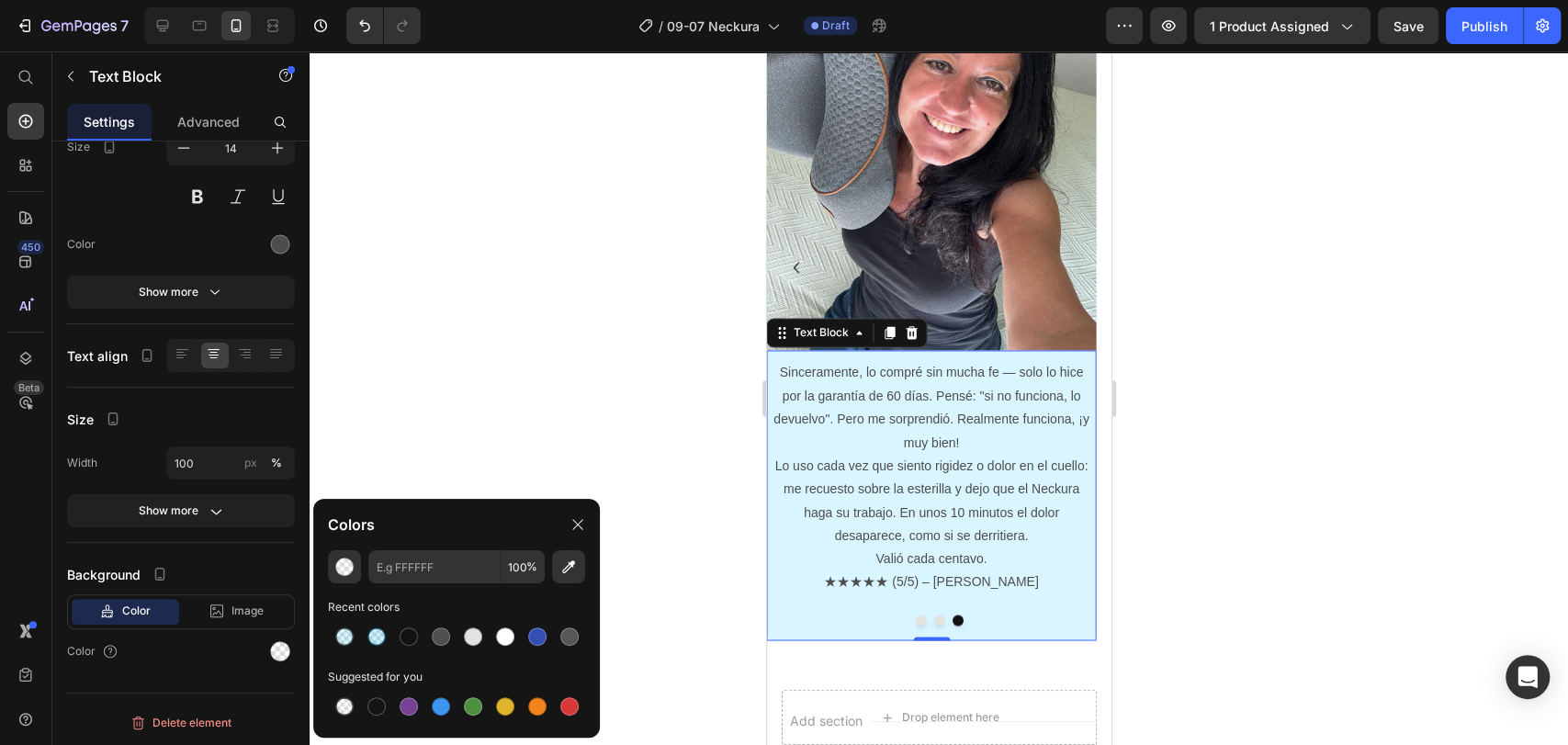 click 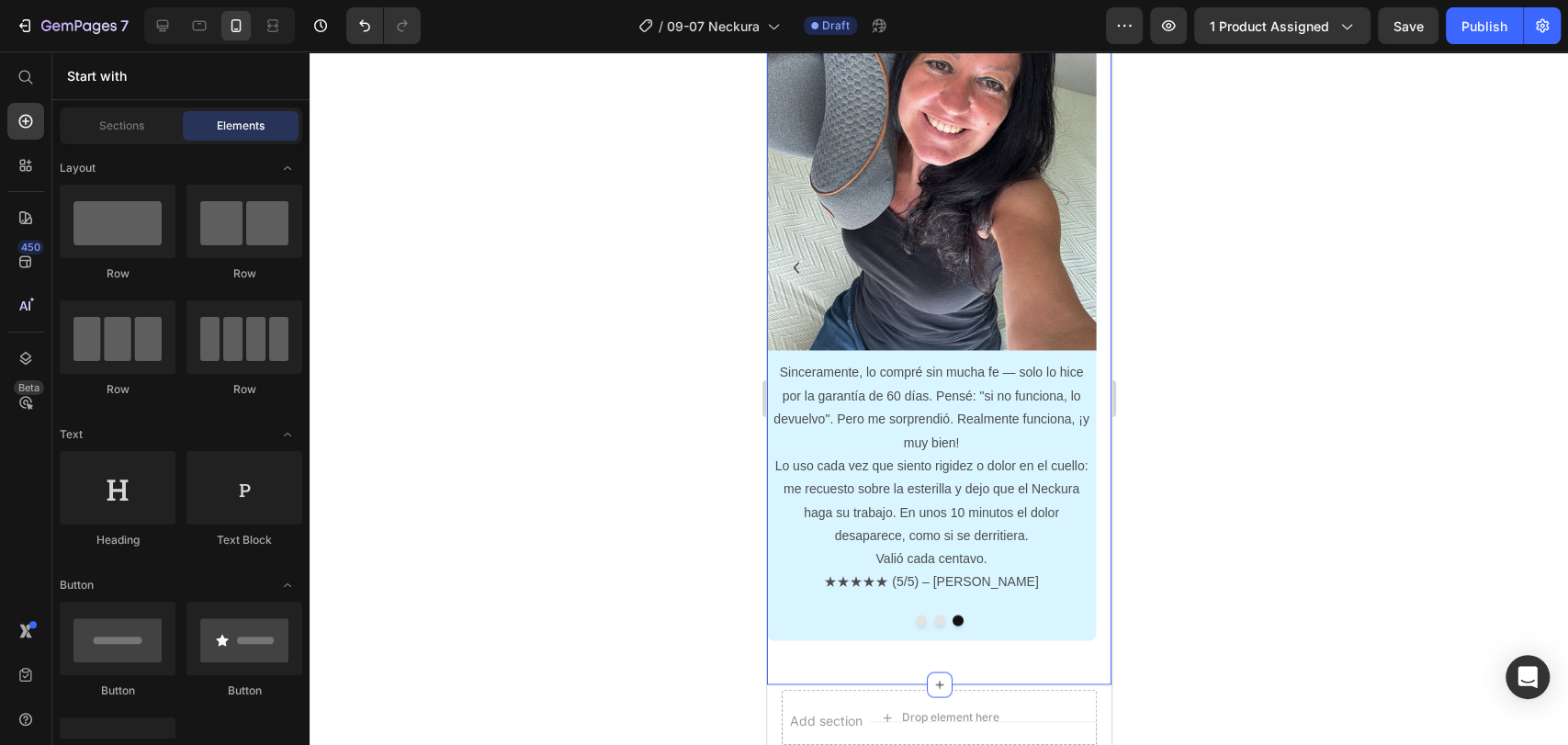 click on "Image Me despertaba todos los días con dolor en el cuello, los hombros e incluso con hormigueo en los brazos. Hubo mañanas en las que lloré de frustración — ni siquiera podía sostener una taza de café con firmeza. Pensé en cambiar de almohada, colchón e incluso en pagar sesiones costosas de quiropráctico... pero nada funcionaba. Desde que empecé a usar el Sleepfy Neckura, el alivio ha sido surreal. El dolor prácticamente desapareció en las primeras semanas, y ahora duermo bien y me despierto ligera. Fue la mejor decisión que tomé para mi salud. ★★★★★ (5/5) – Renata M Text Block Image Esto fue una bendición, ¡y ojalá hubiera estado disponible hace 10 años! He sufrido durante mucho tiempo con problemas cervicales y en los hombros. Este dispositivo ha sido un antes y un después en mi vida. Todavía necesito usarlo dos veces al día para aliviar mis migrañas fuertes. Solo espero no desgastarlo de tanto usarlo. ¡Gracias de verdad!" at bounding box center [938, 270] 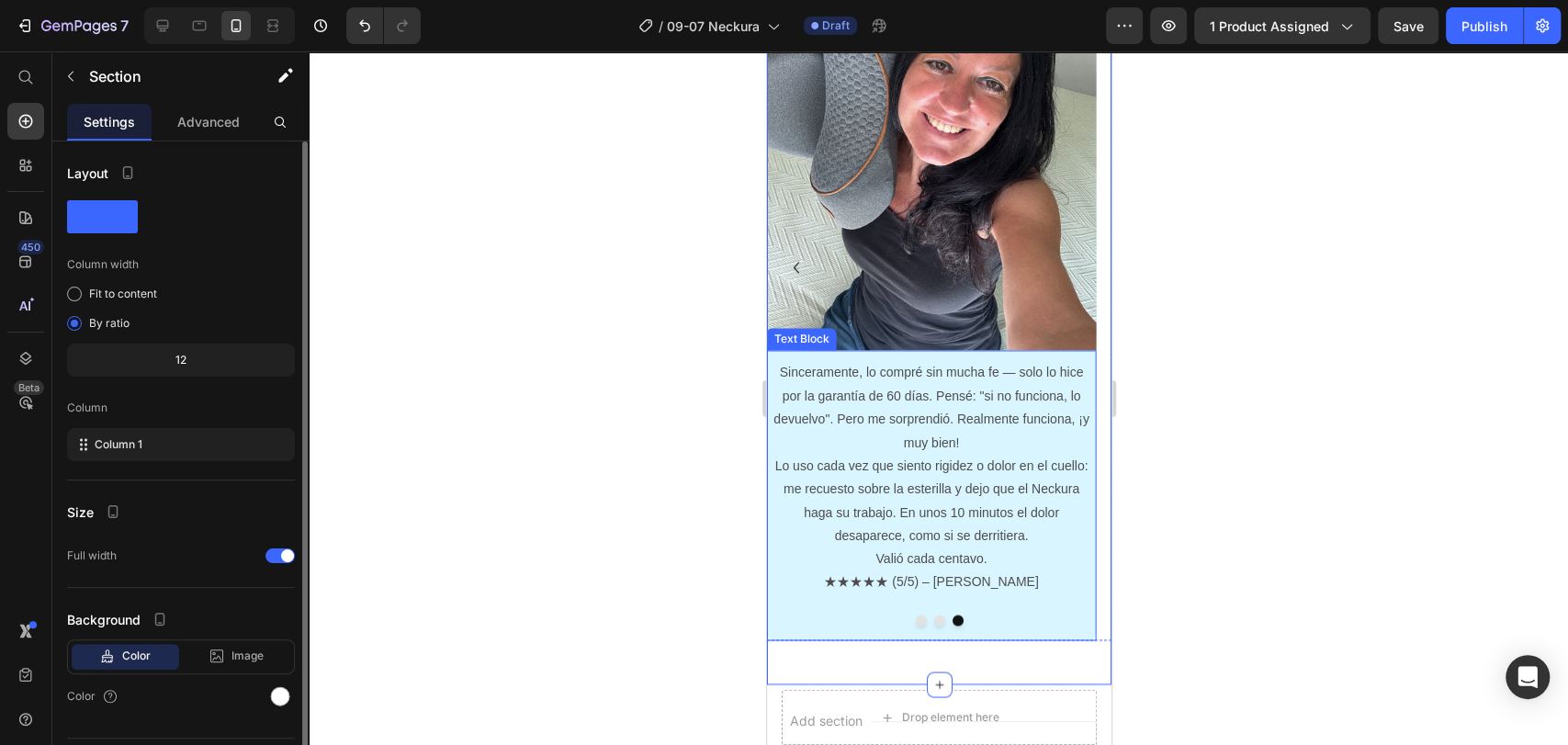 scroll, scrollTop: 45, scrollLeft: 0, axis: vertical 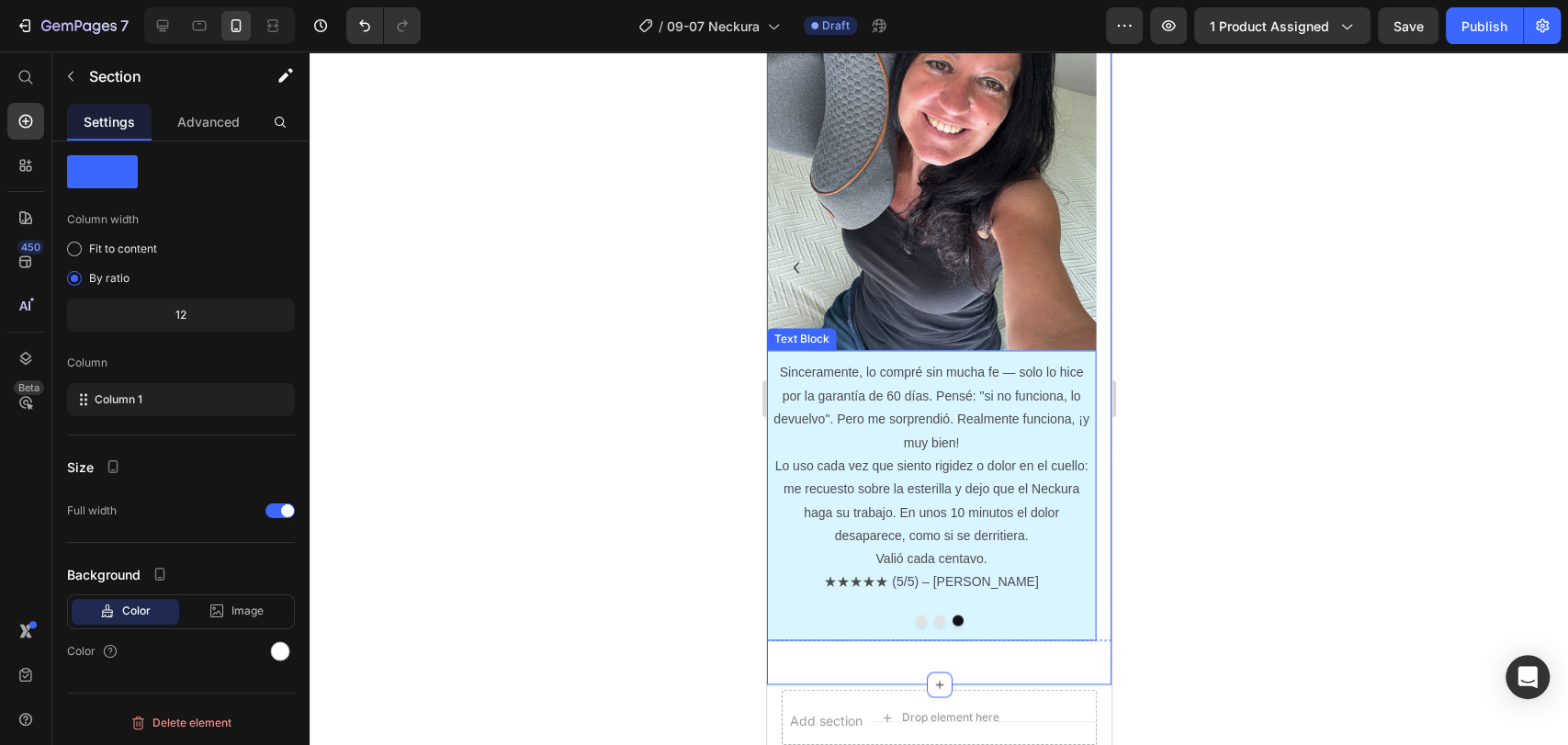 click on "Sinceramente, lo compré sin mucha fe — solo lo hice por la garantía de 60 días. Pensé: "si no funciona, lo devuelvo". Pero me sorprendió. Realmente funciona, ¡y muy bien! Lo uso cada vez que siento rigidez o dolor en el cuello: me recuesto sobre la esterilla y dejo que el Neckura haga su trabajo. En unos 10 minutos el dolor desaparece, como si se derritiera. Valió cada centavo. ★★★★★ (5/5) – Henrique V Text Block" at bounding box center [931, 495] 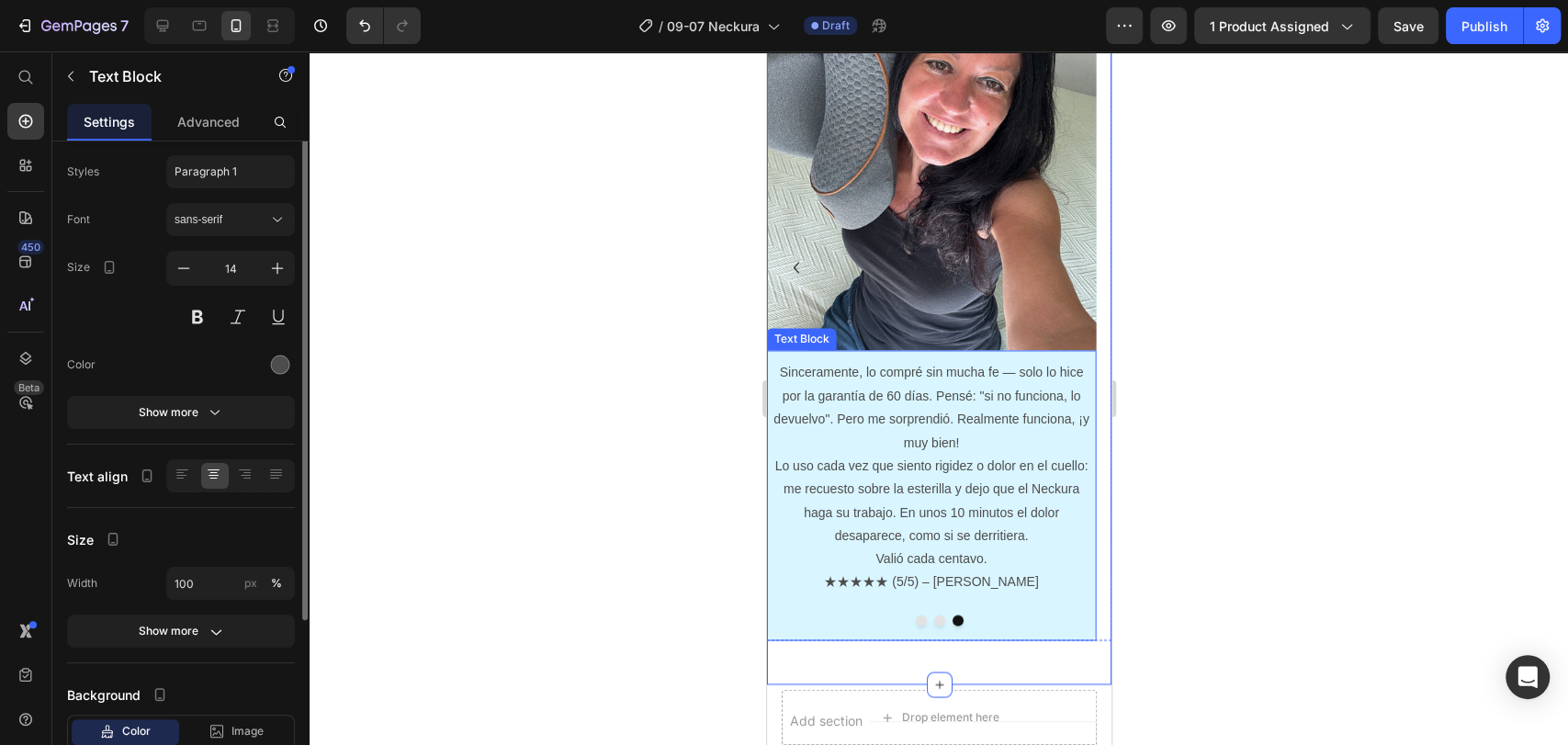 scroll, scrollTop: 0, scrollLeft: 0, axis: both 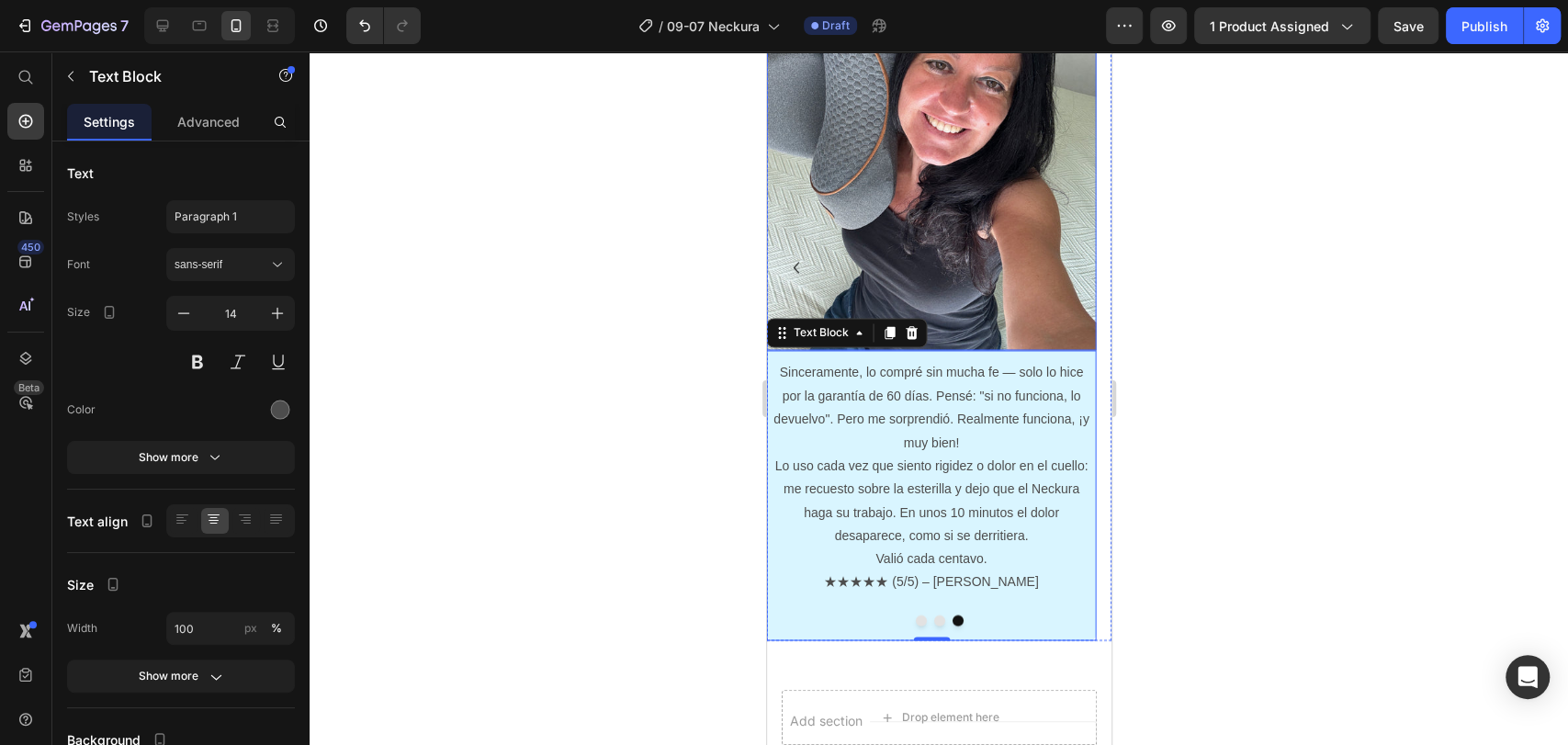 click at bounding box center (931, 122) 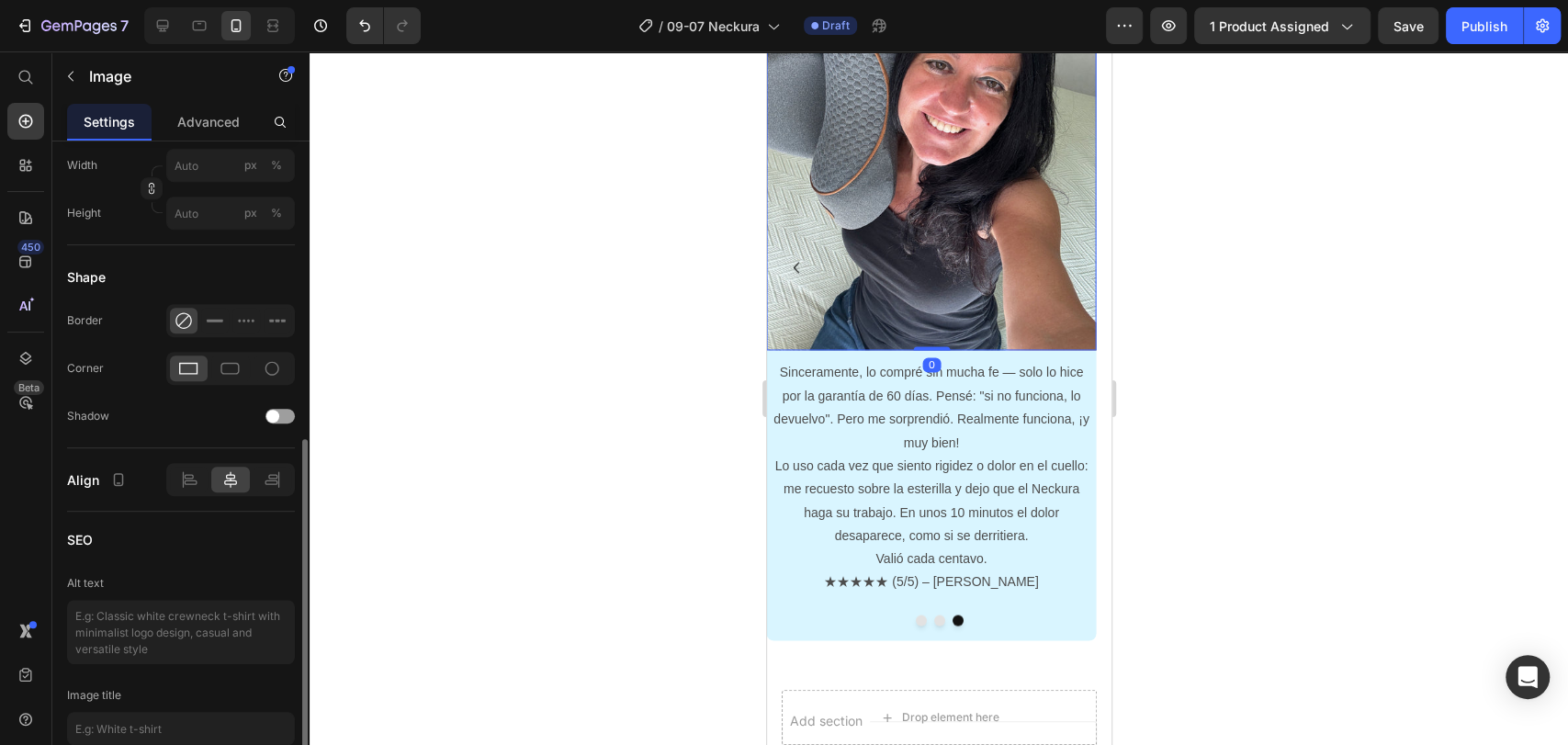 scroll, scrollTop: 694, scrollLeft: 0, axis: vertical 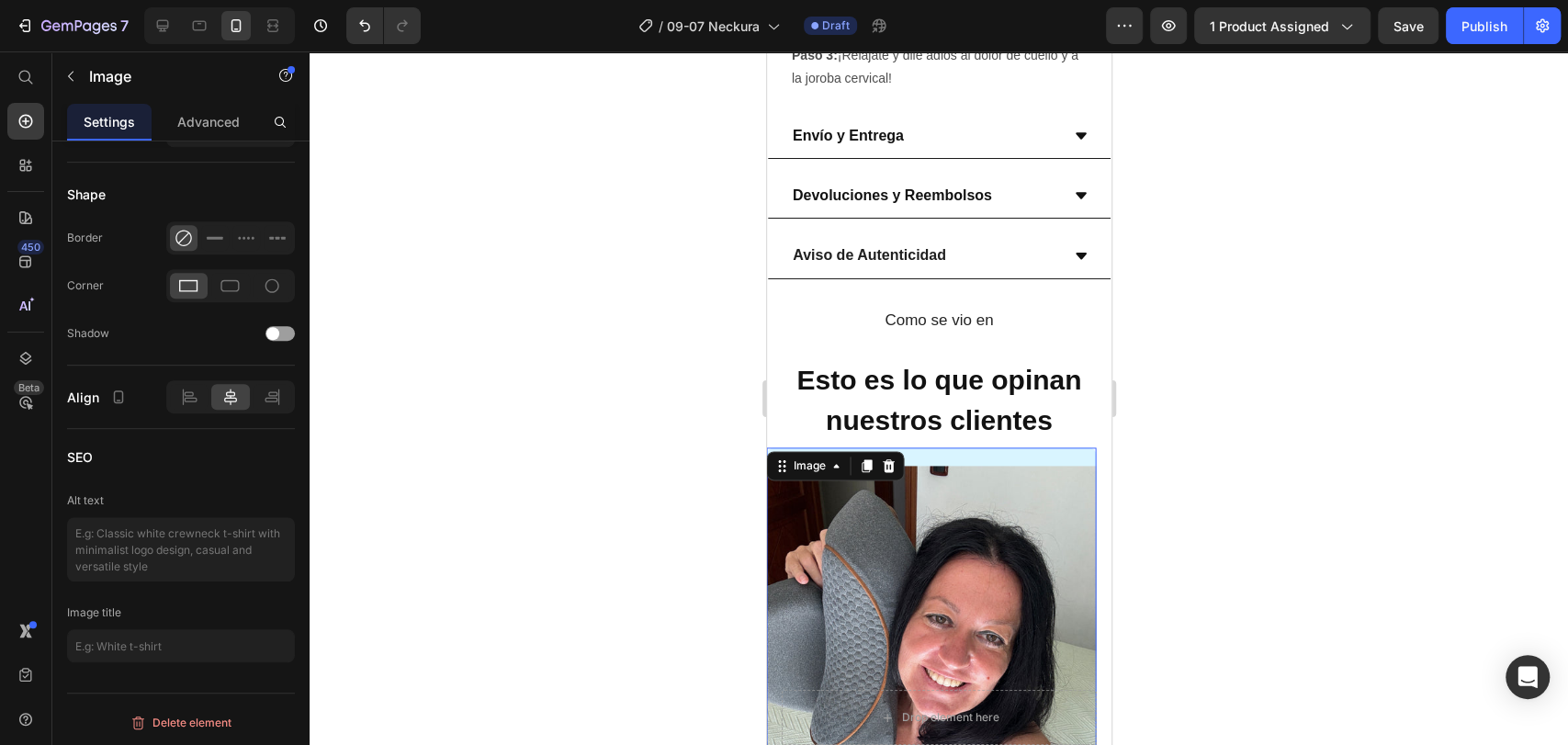 click at bounding box center (931, 676) 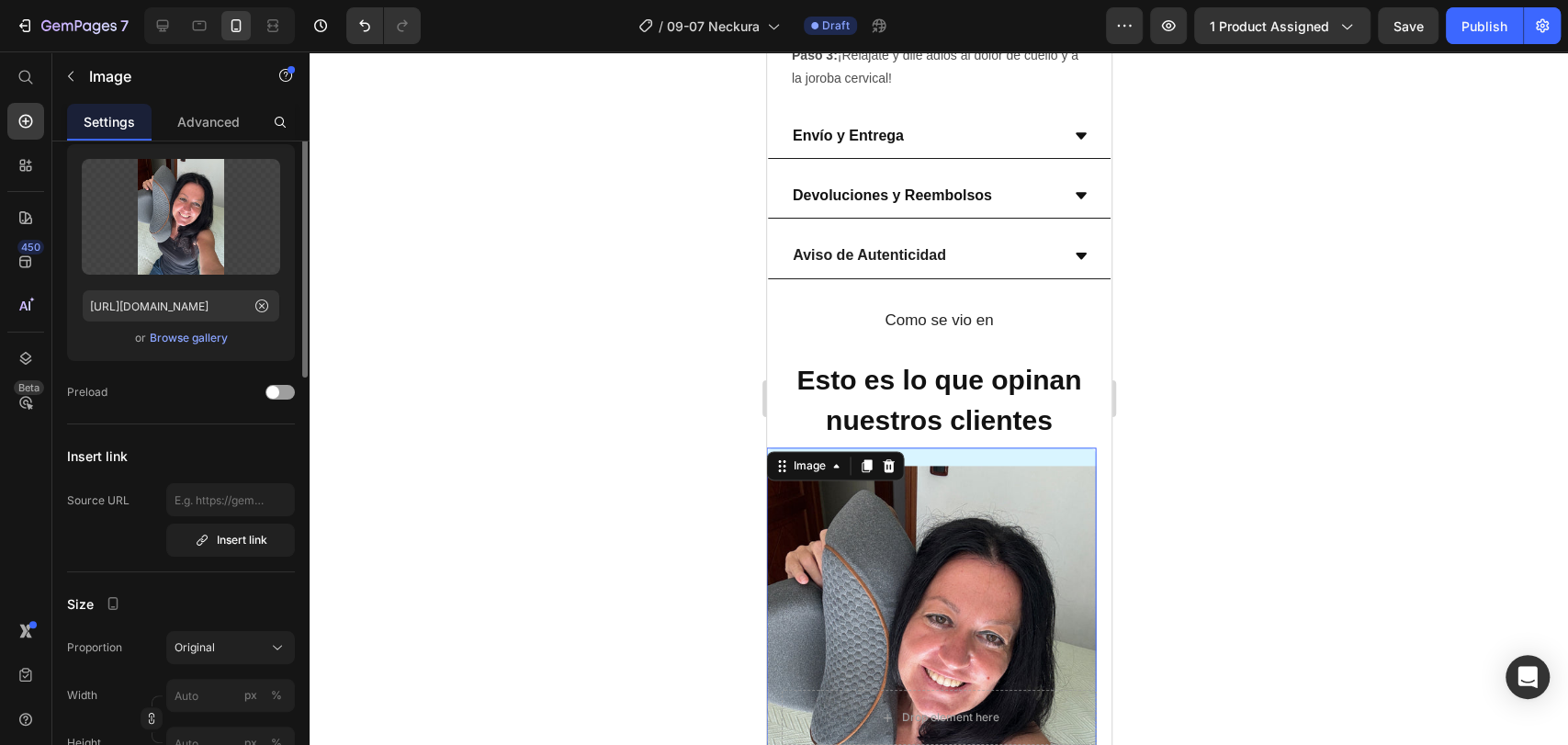 scroll, scrollTop: 0, scrollLeft: 0, axis: both 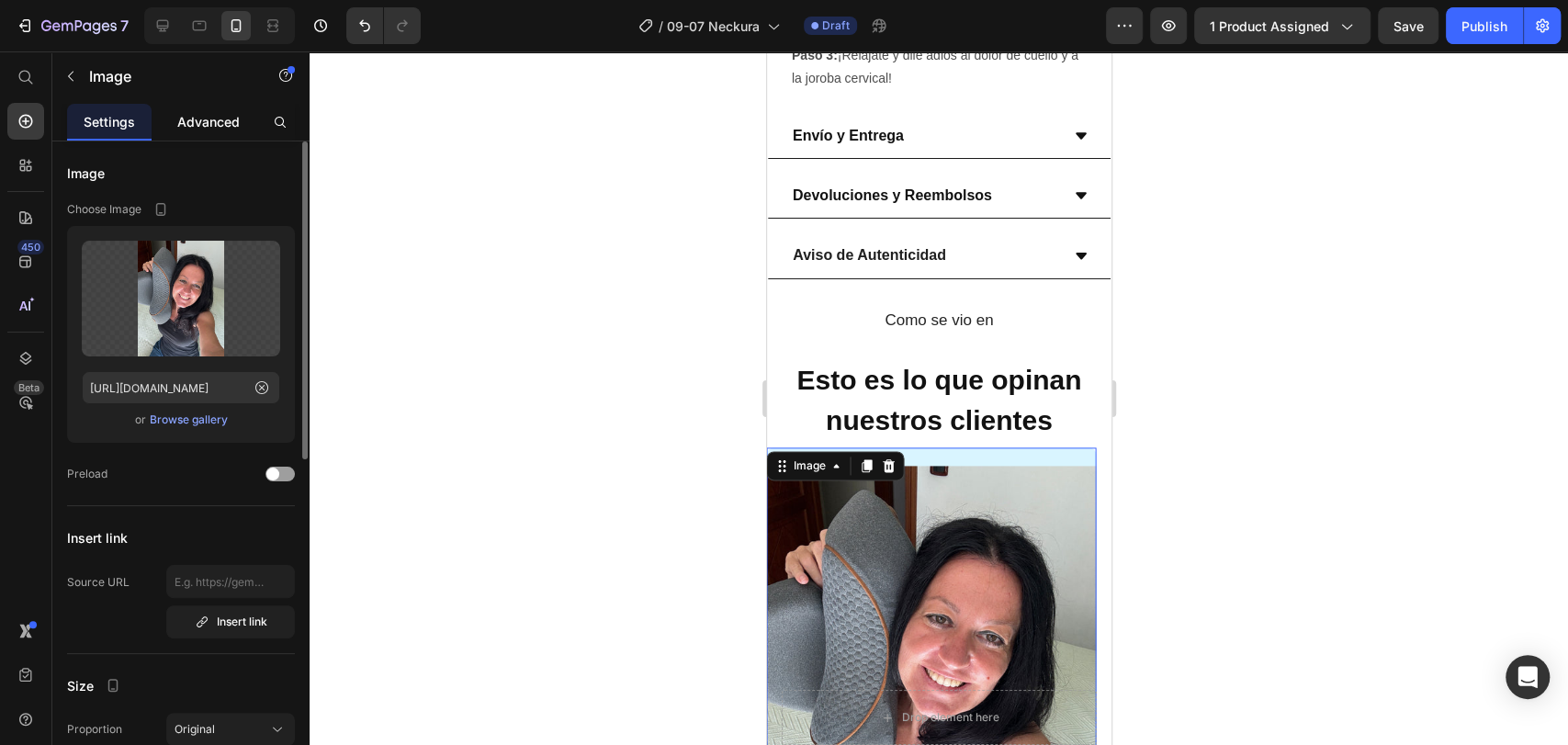 click on "Advanced" 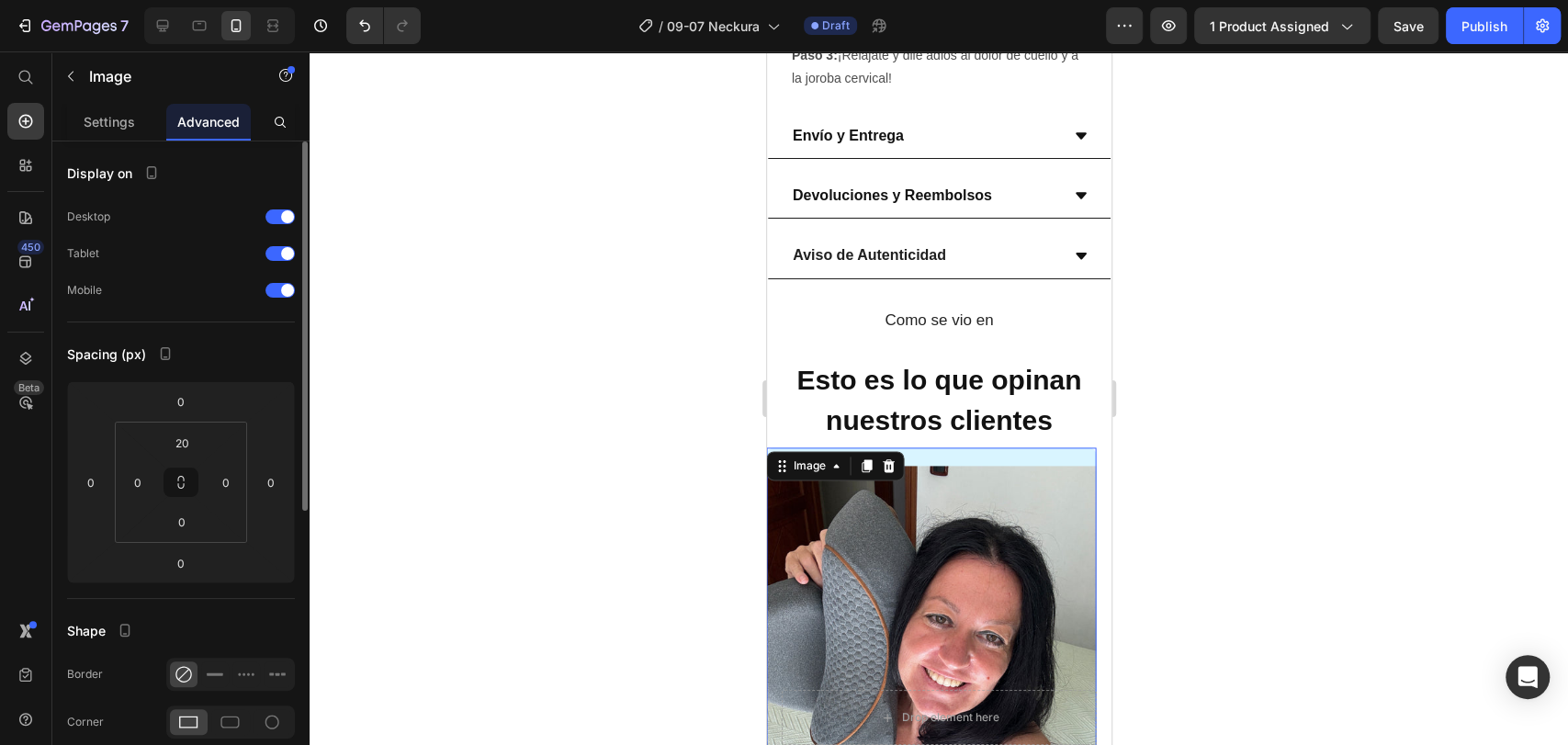 click on "Advanced" at bounding box center (209, 121) 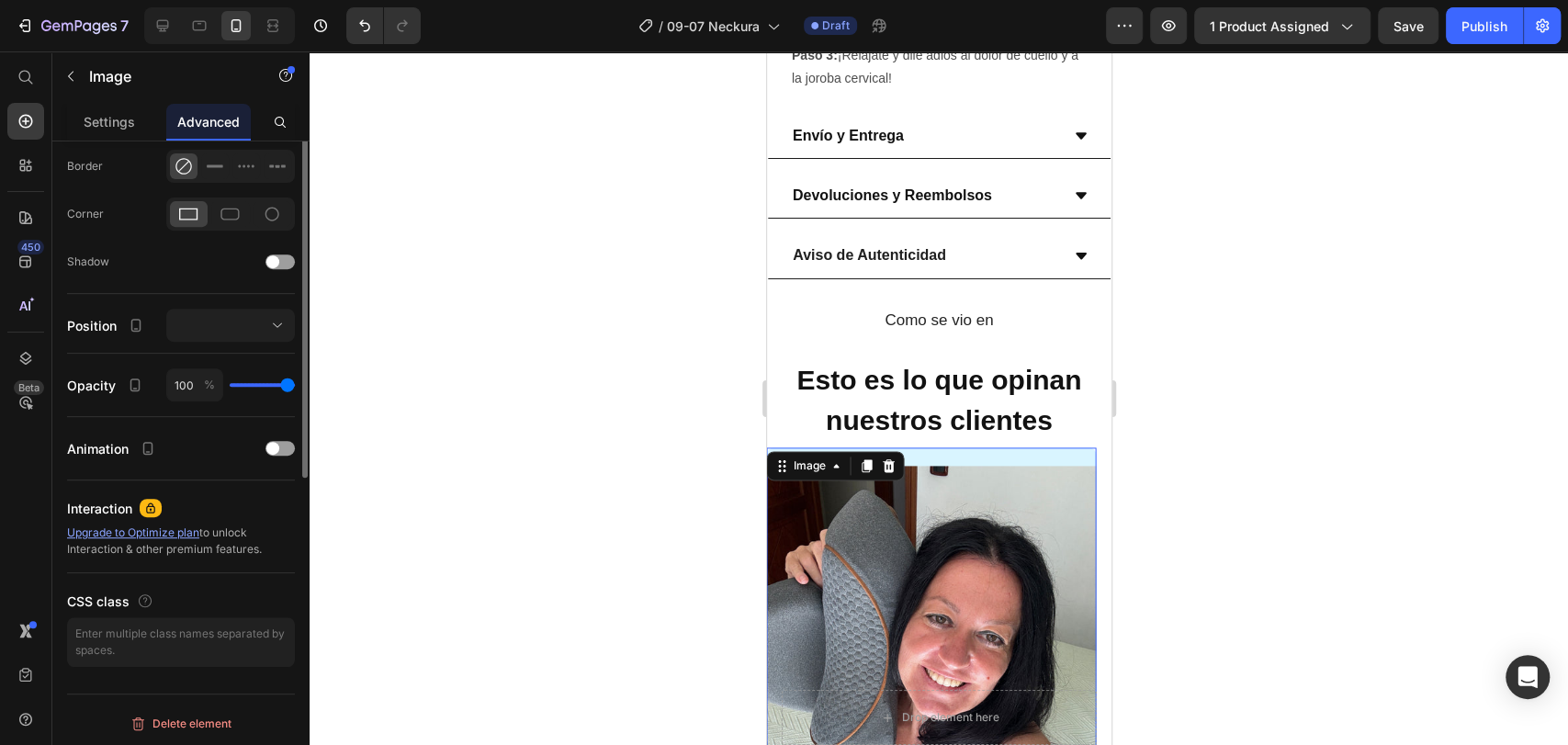 scroll, scrollTop: 0, scrollLeft: 0, axis: both 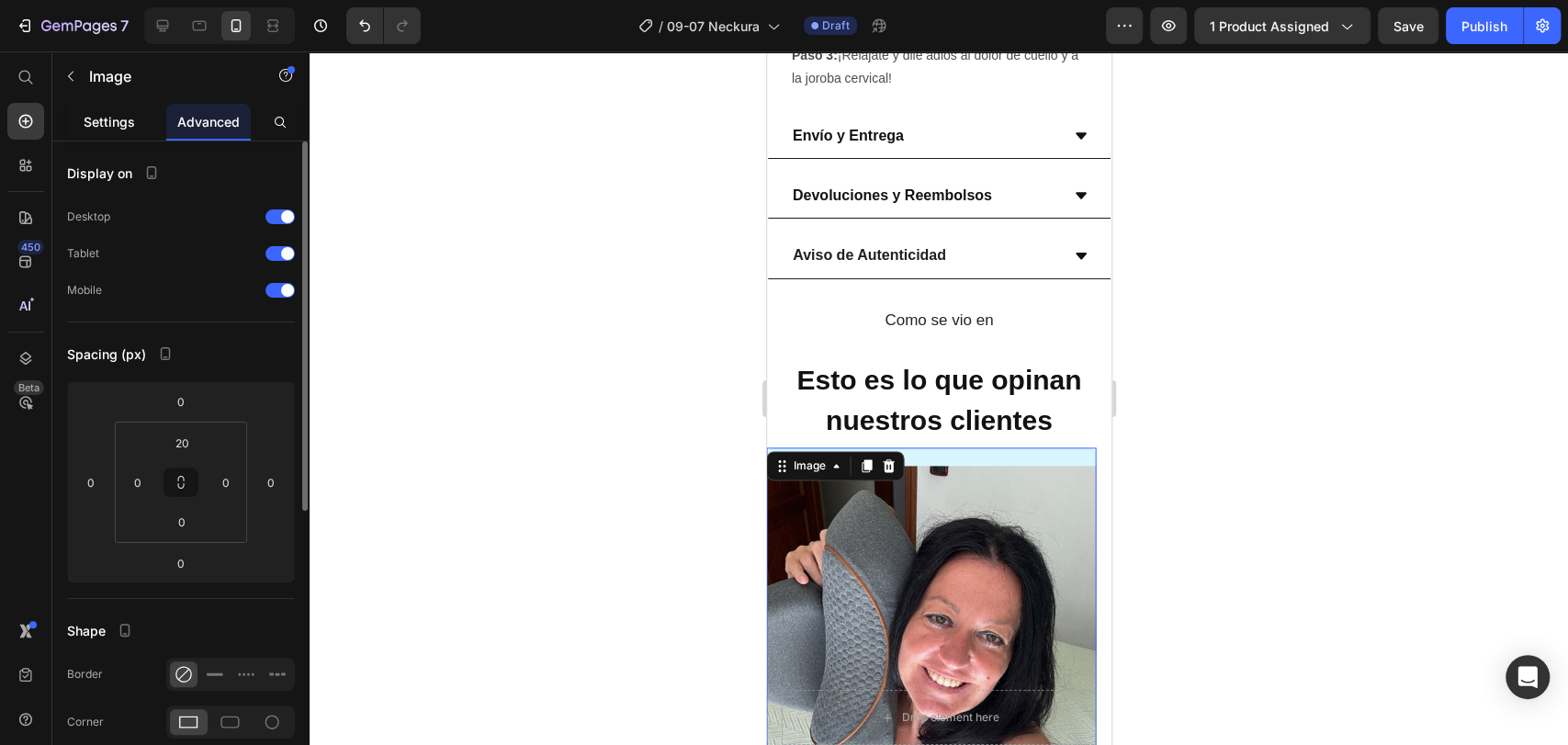 click on "Settings" 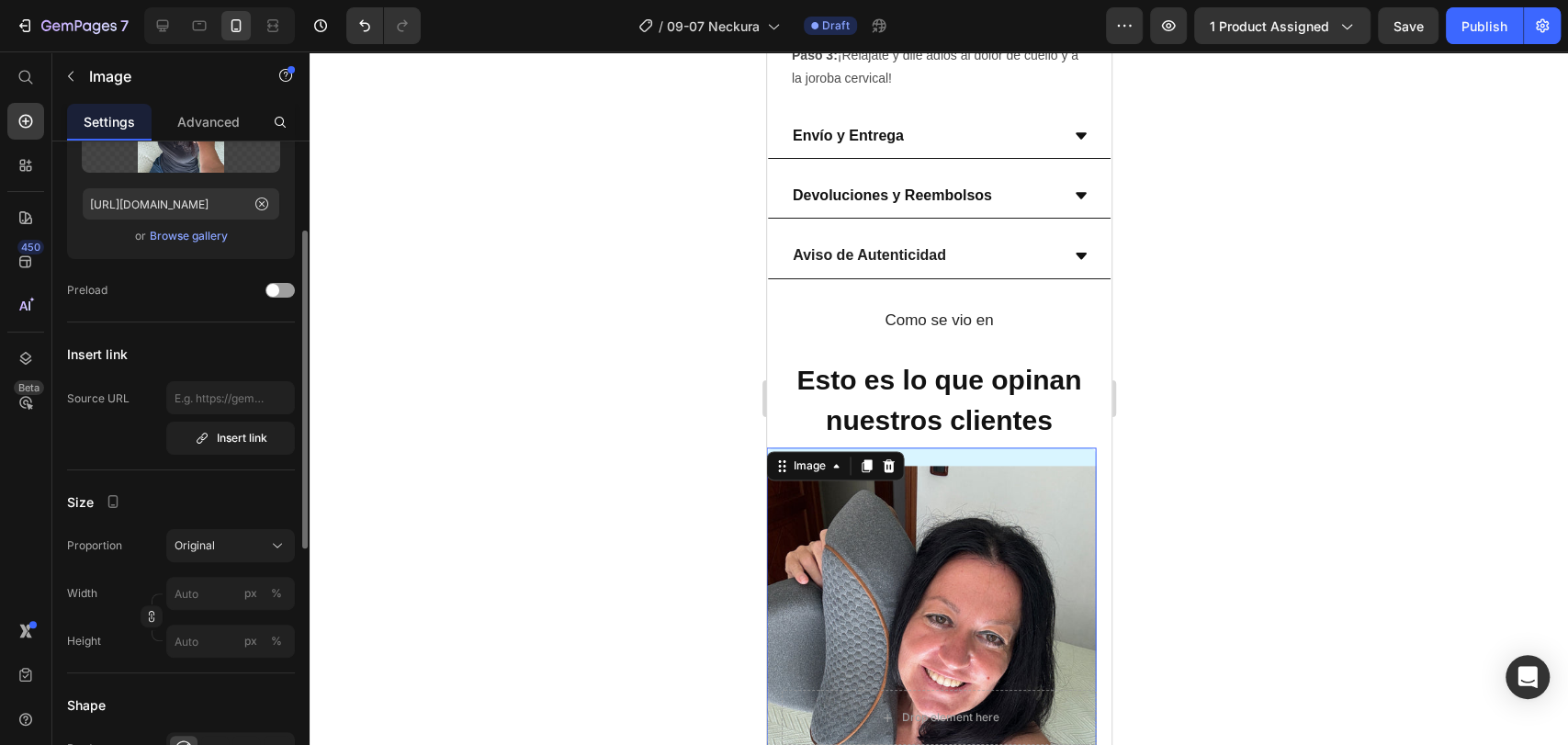 scroll, scrollTop: 0, scrollLeft: 0, axis: both 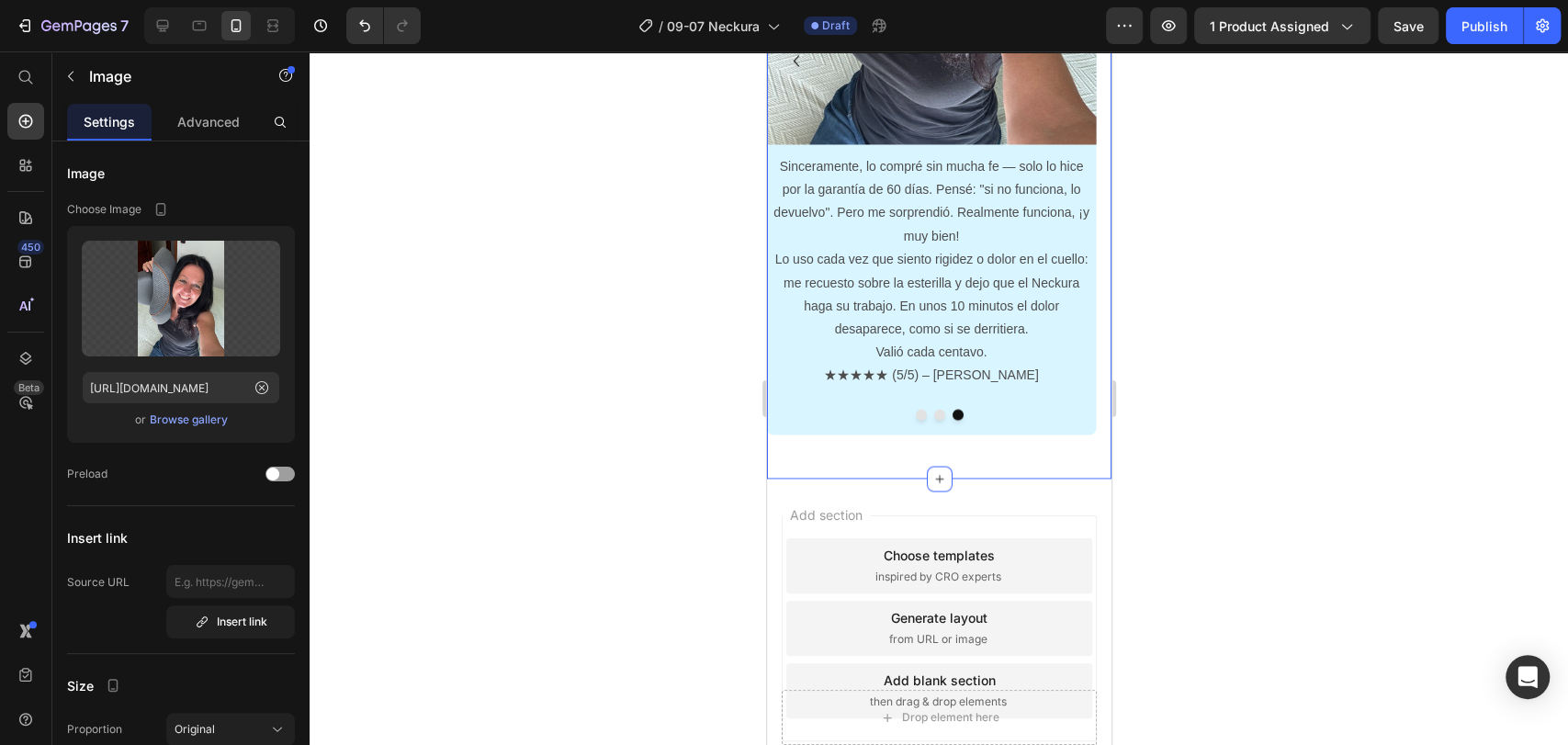 click on "Como se vio en Heading Image Image Image Image Image Image Image Carousel ⁠⁠⁠⁠⁠⁠⁠ Esto es lo que opinan nuestros clientes Heading Row
Image Me despertaba todos los días con dolor en el cuello, los hombros e incluso con hormigueo en los brazos. Hubo mañanas en las que lloré de frustración — ni siquiera podía sostener una taza de café con firmeza. Pensé en cambiar de almohada, colchón e incluso en pagar sesiones costosas de quiropráctico... pero nada funcionaba. Desde que empecé a usar el Sleepfy Neckura, el alivio ha sido surreal. El dolor prácticamente desapareció en las primeras semanas, y ahora duermo bien y me despierto ligera. Fue la mejor decisión que tomé para mi salud. ★★★★★ (5/5) – Renata M Text Block Image Esto fue una bendición, ¡y ojalá hubiera estado disponible hace 10 años! He sufrido durante mucho tiempo con problemas cervicales y en los hombros. ★★★★★ (5/5) – Lucas P Text Block Image" at bounding box center [938, 13] 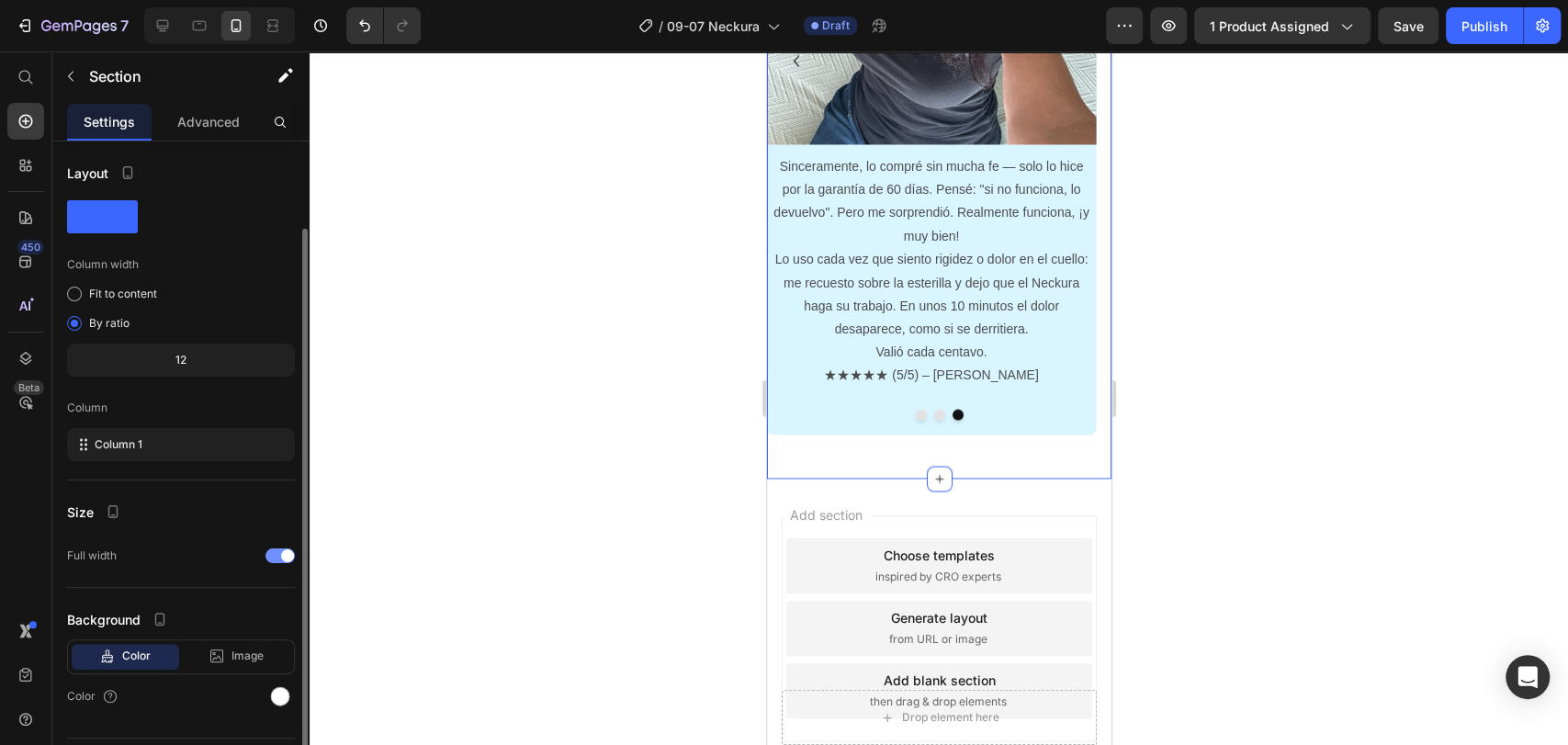 scroll, scrollTop: 45, scrollLeft: 0, axis: vertical 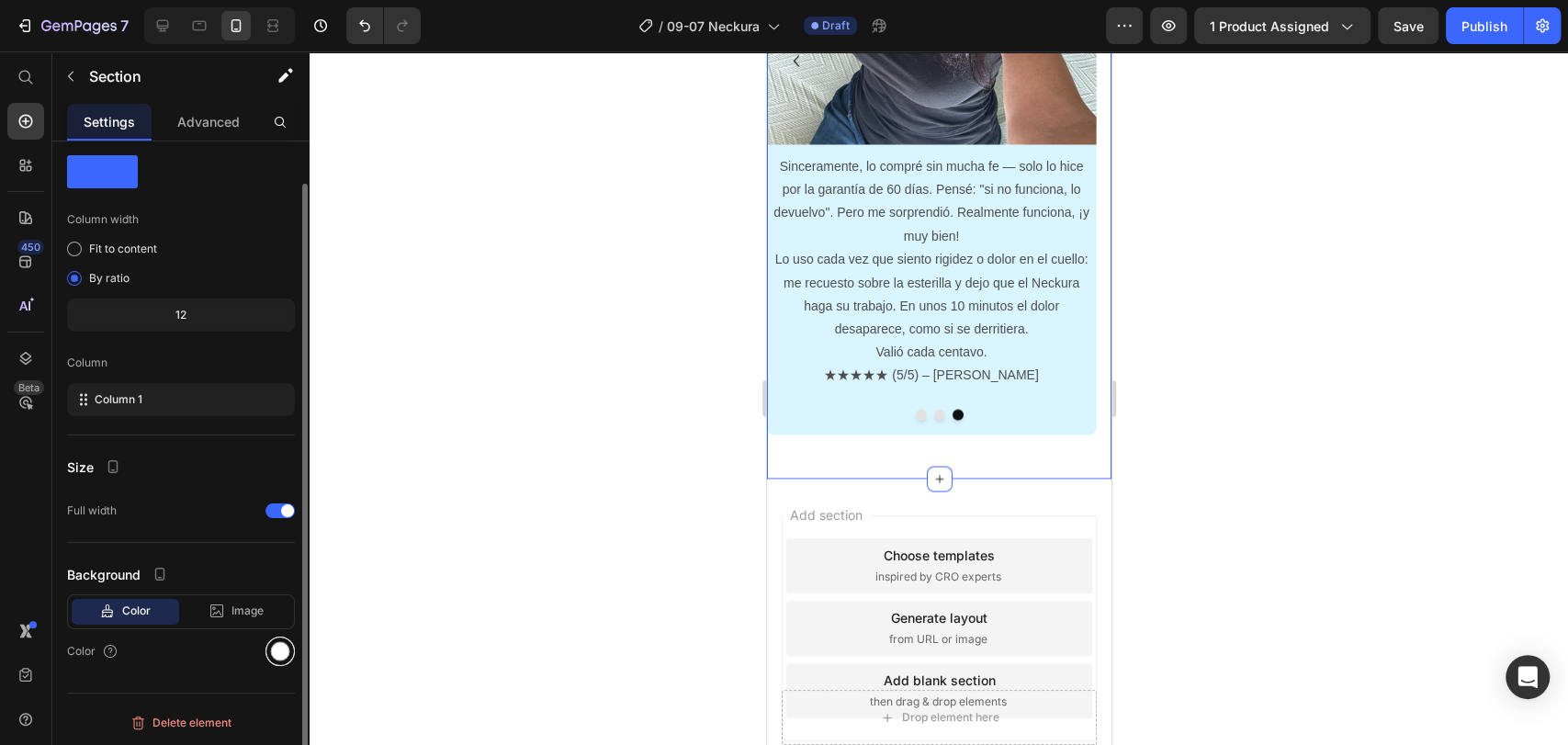 click at bounding box center (280, 651) 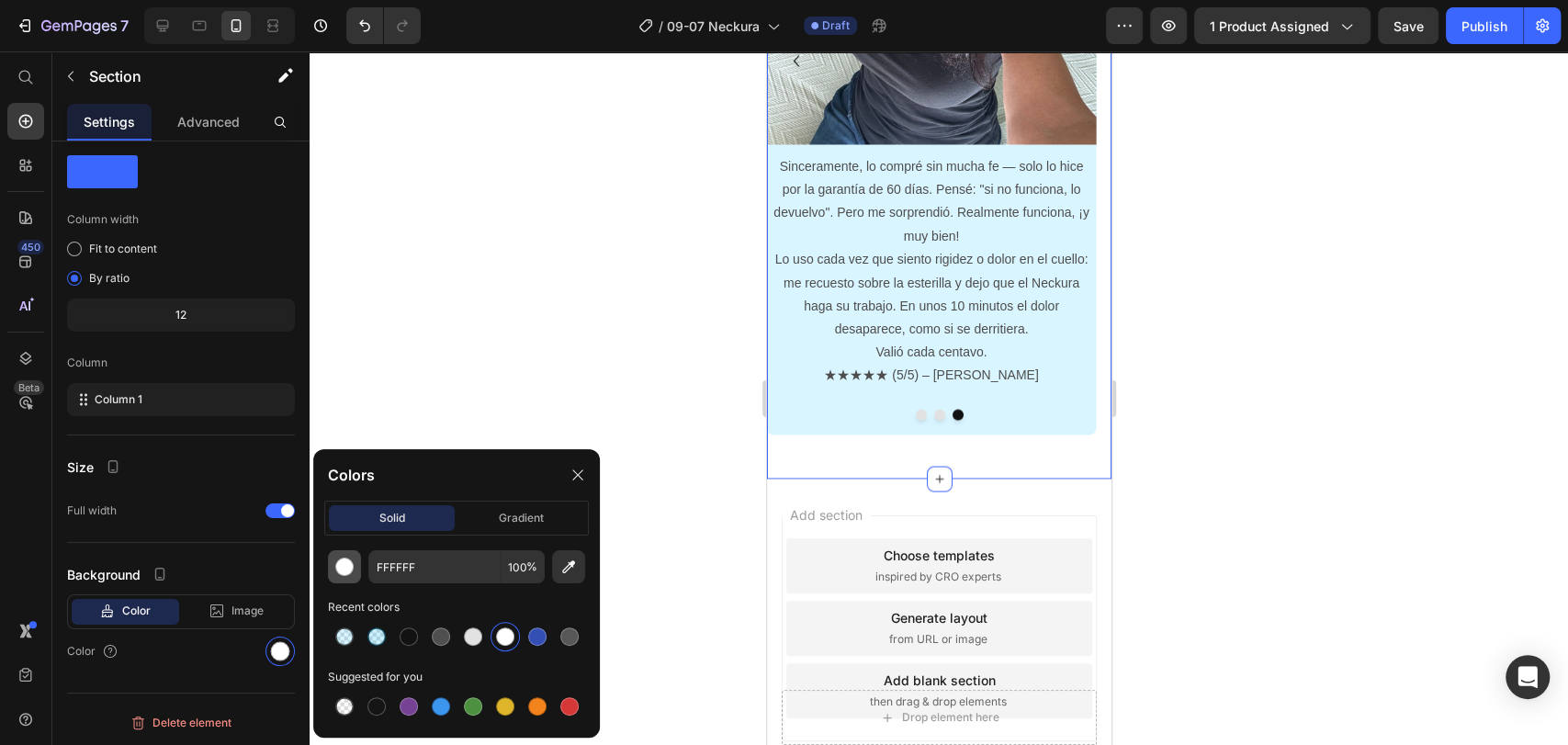 click at bounding box center (344, 567) 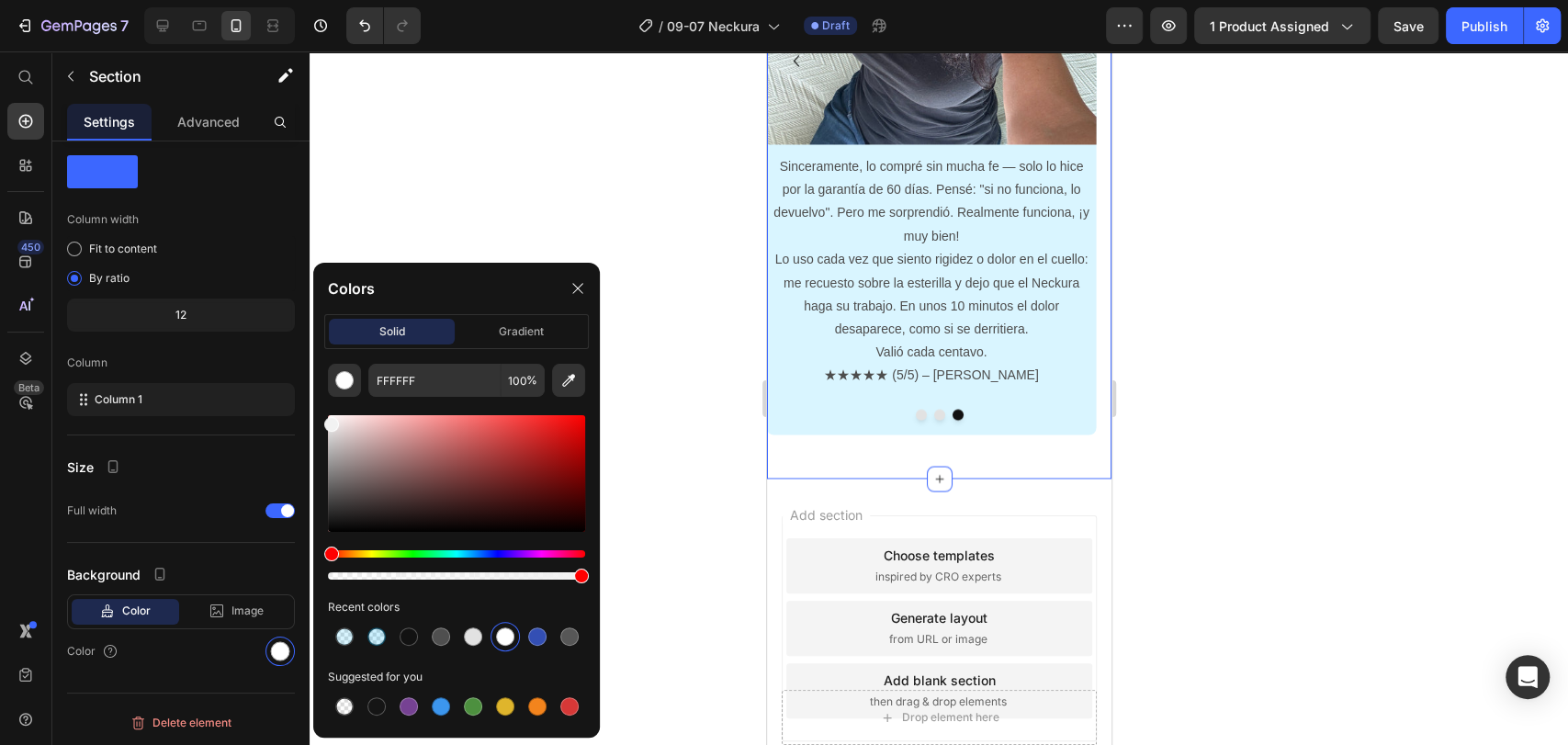 drag, startPoint x: 335, startPoint y: 425, endPoint x: 316, endPoint y: 410, distance: 24.207437 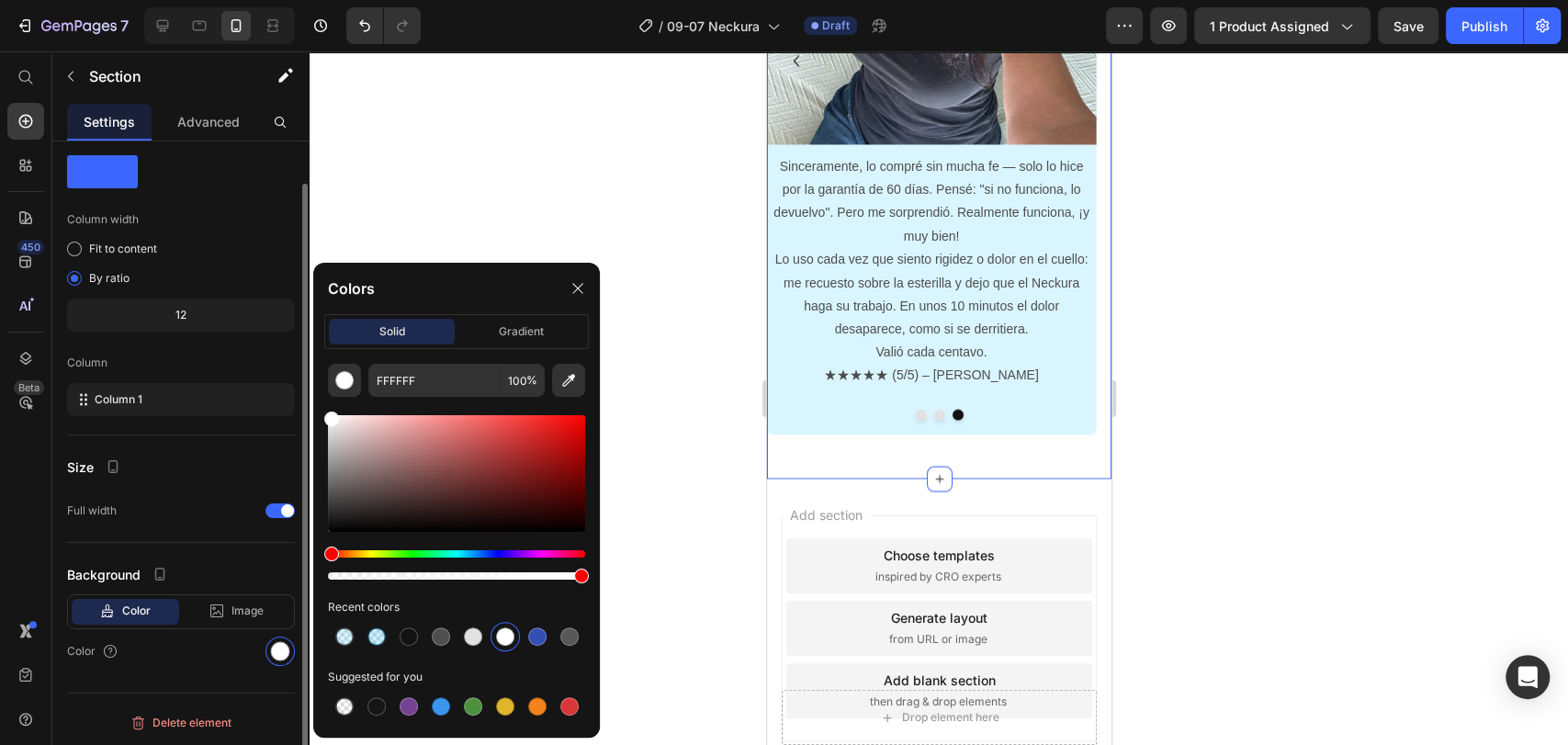 click on "Column" at bounding box center (181, 363) 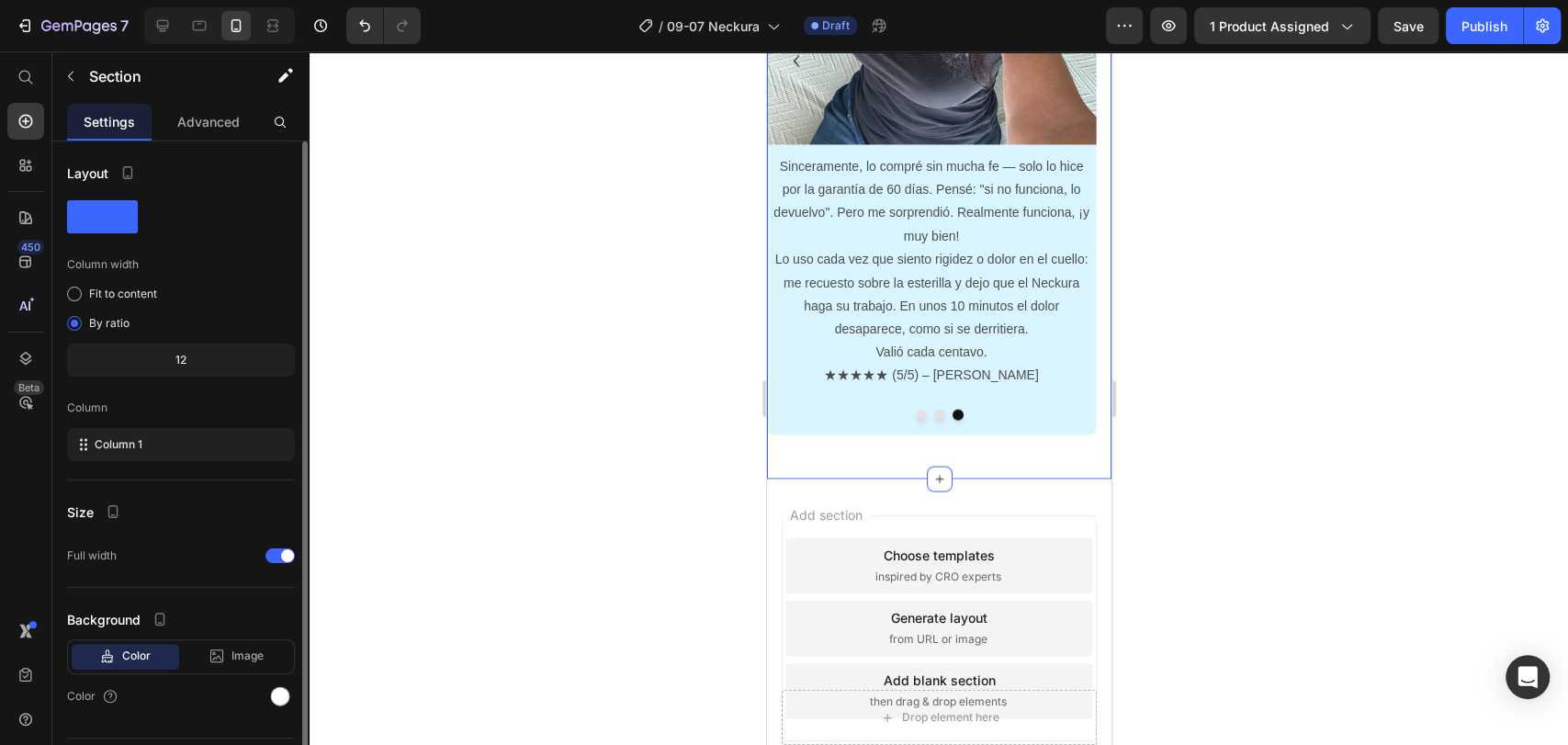 scroll, scrollTop: 45, scrollLeft: 0, axis: vertical 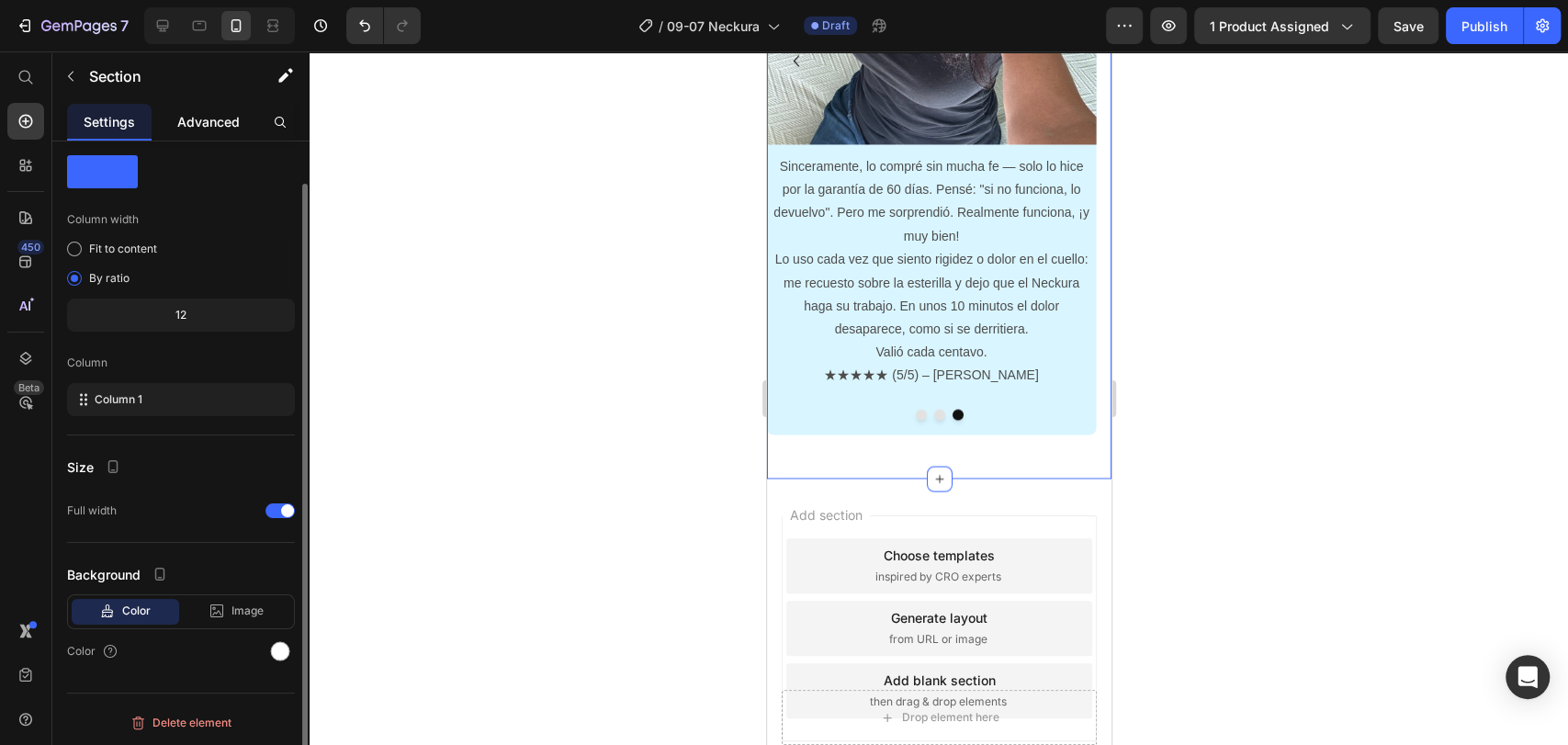 click on "Advanced" 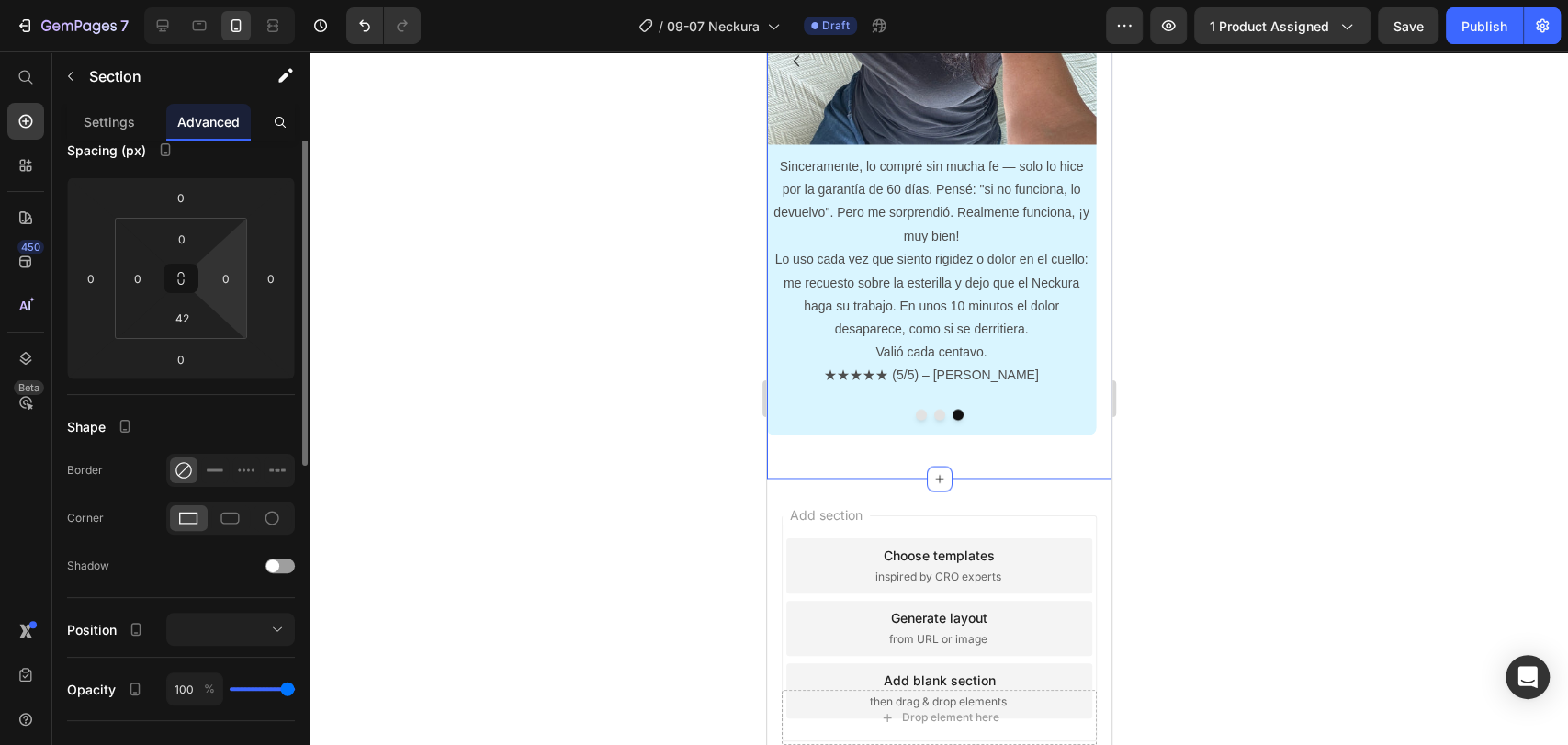 scroll, scrollTop: 408, scrollLeft: 0, axis: vertical 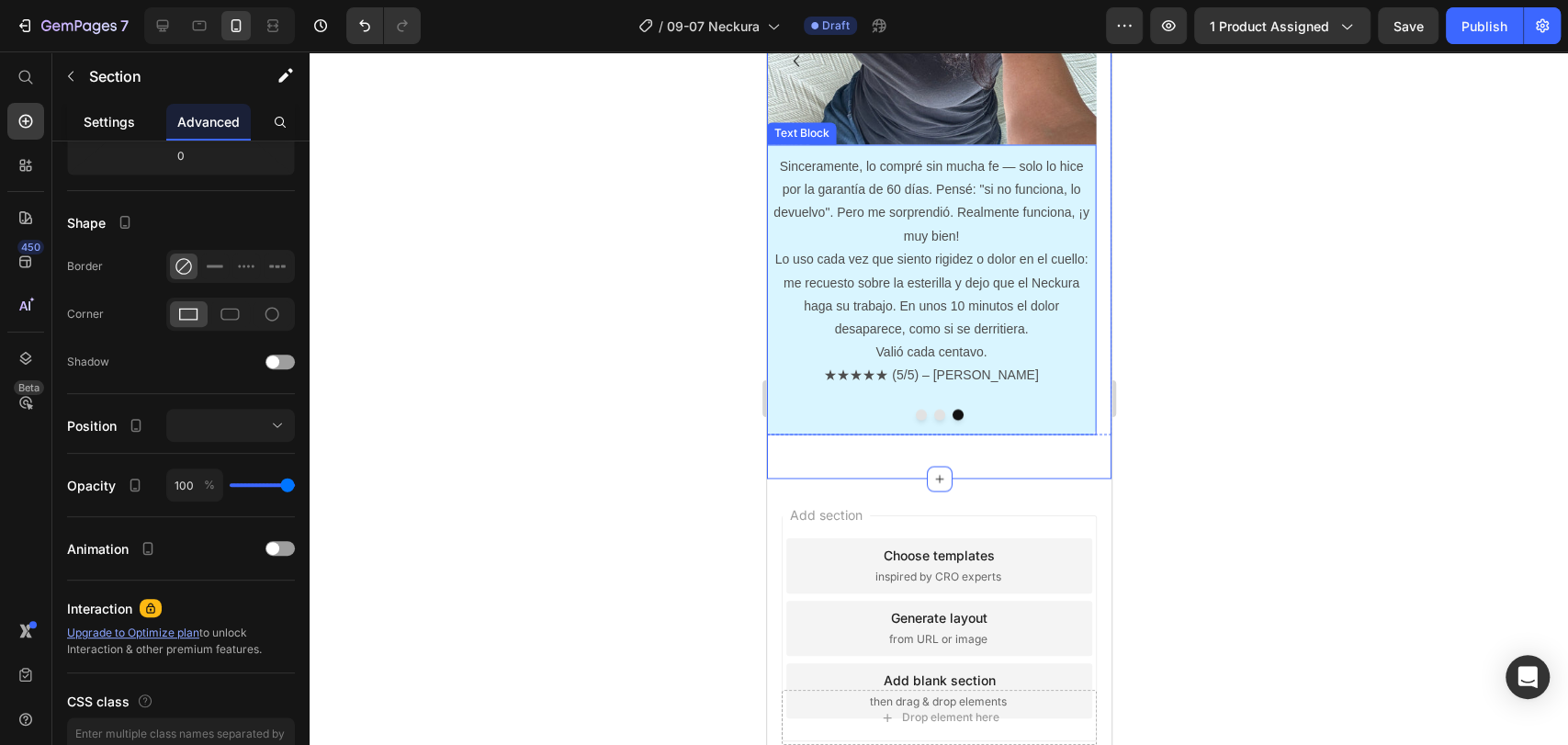 click on "Settings" at bounding box center (109, 121) 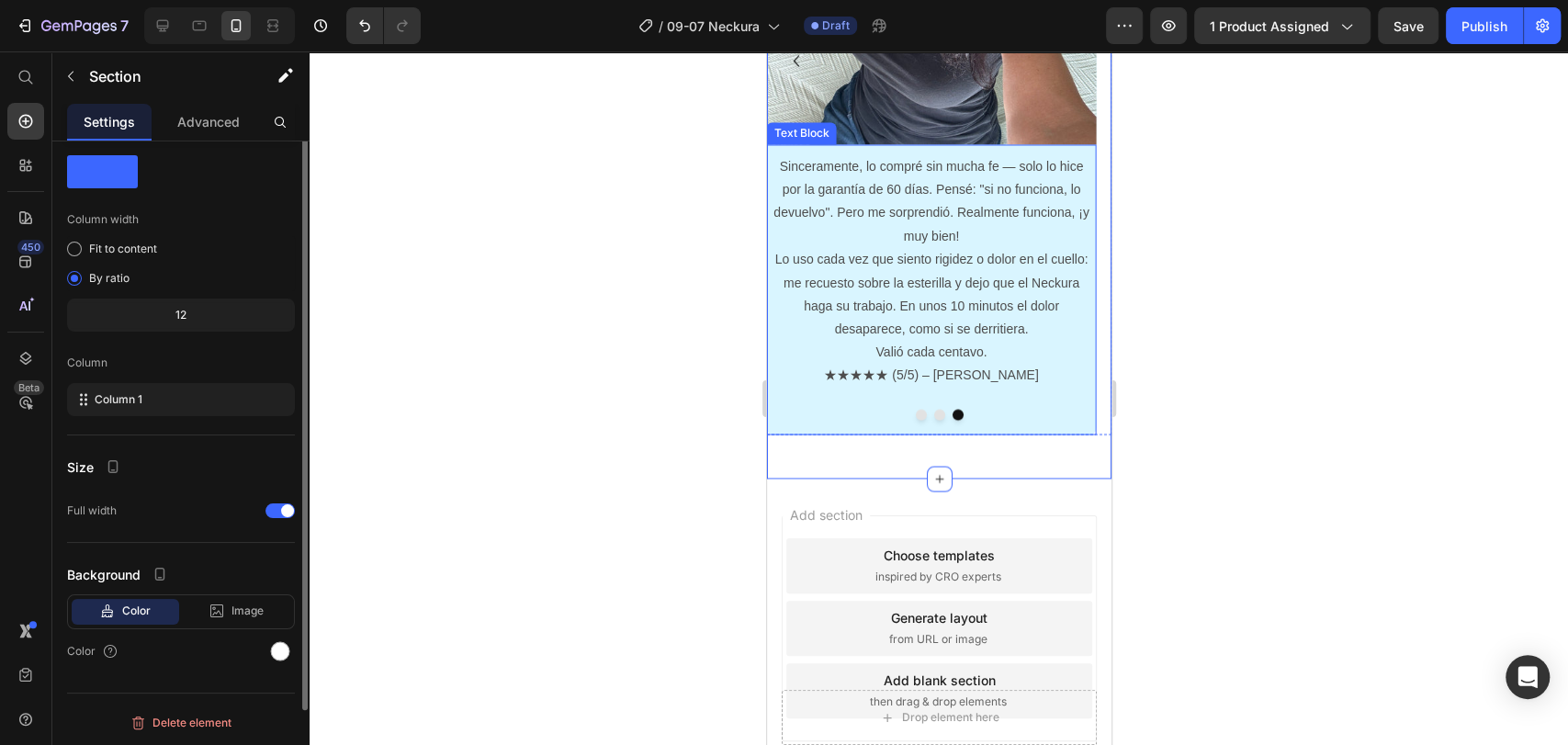 scroll, scrollTop: 0, scrollLeft: 0, axis: both 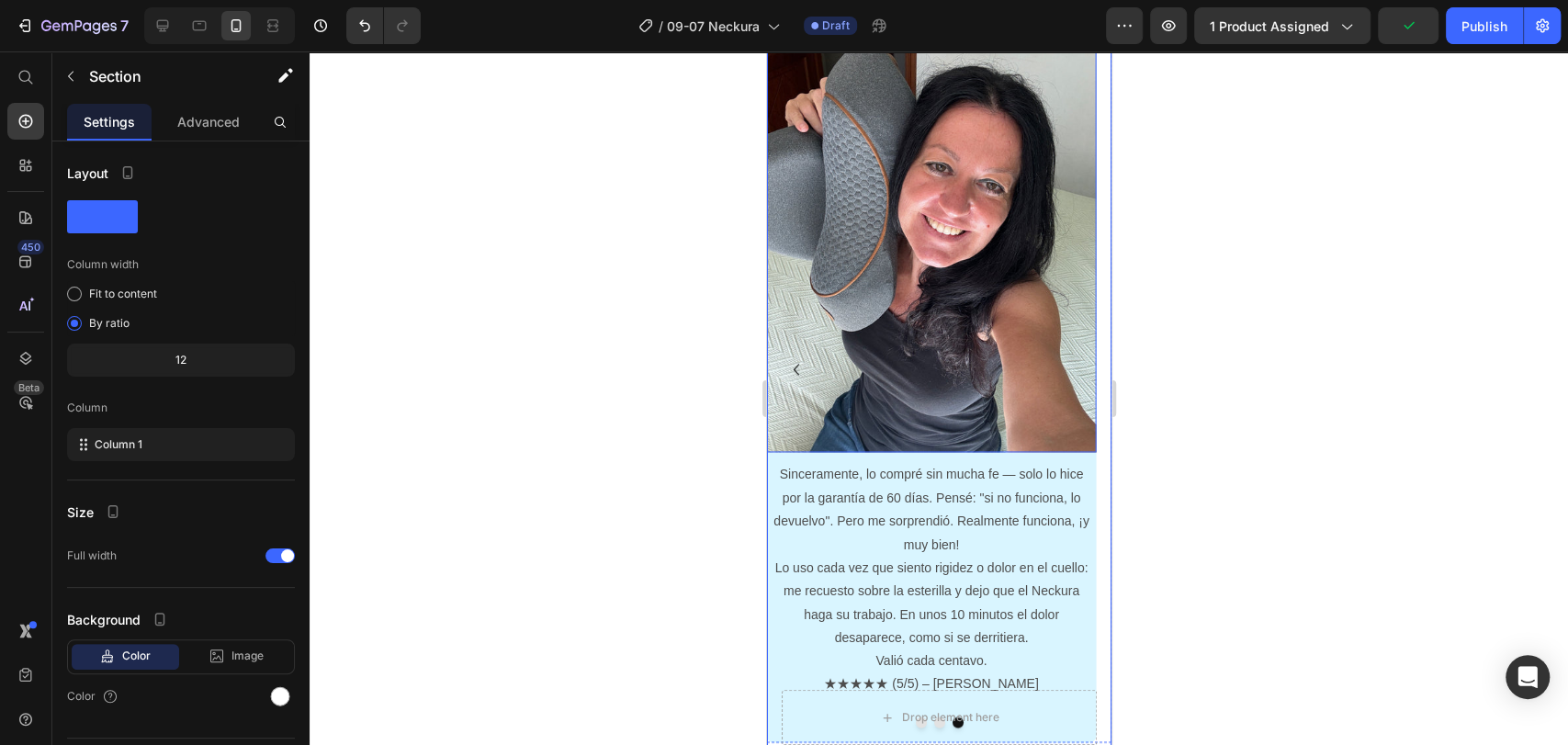 click at bounding box center [931, 224] 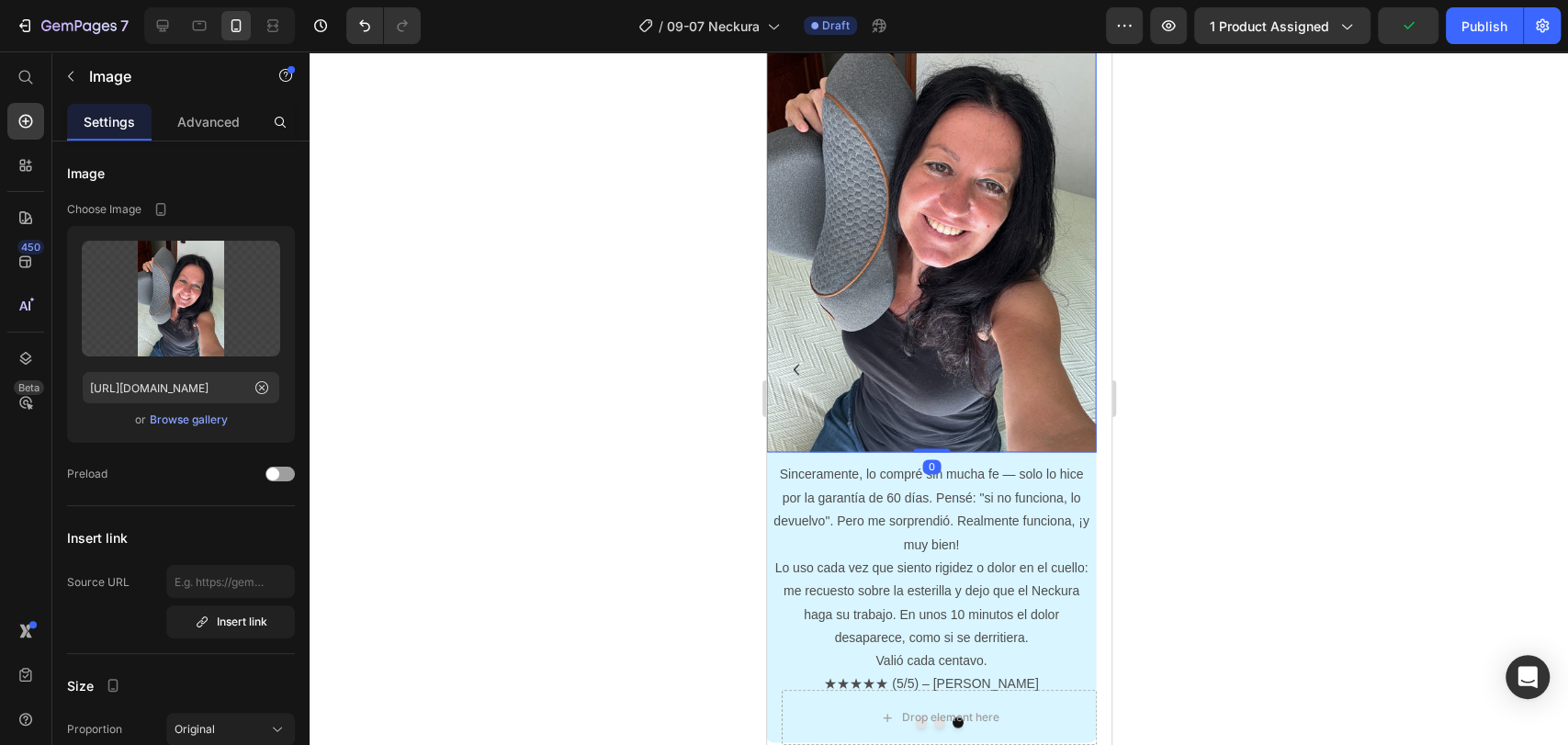 click 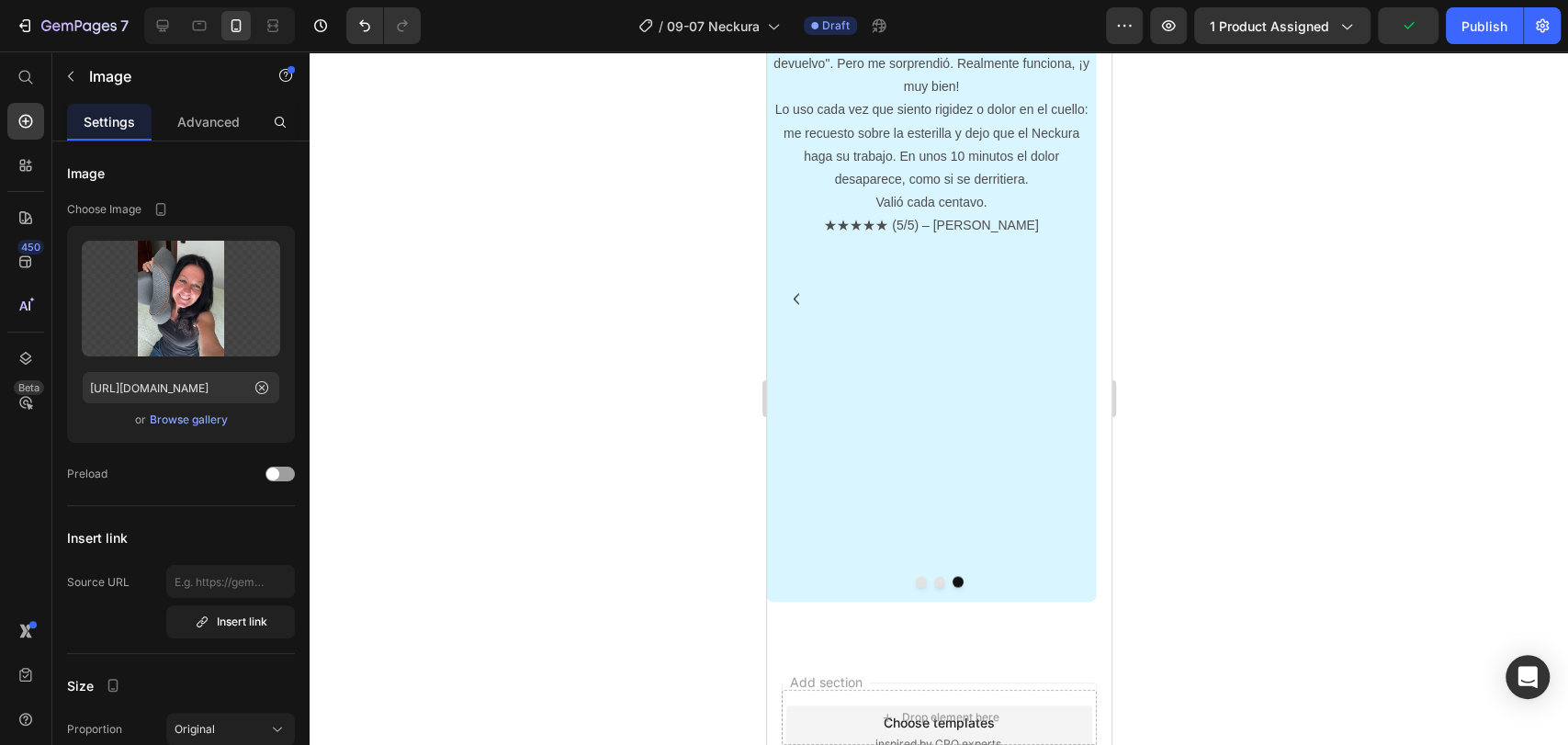 scroll, scrollTop: 1806, scrollLeft: 0, axis: vertical 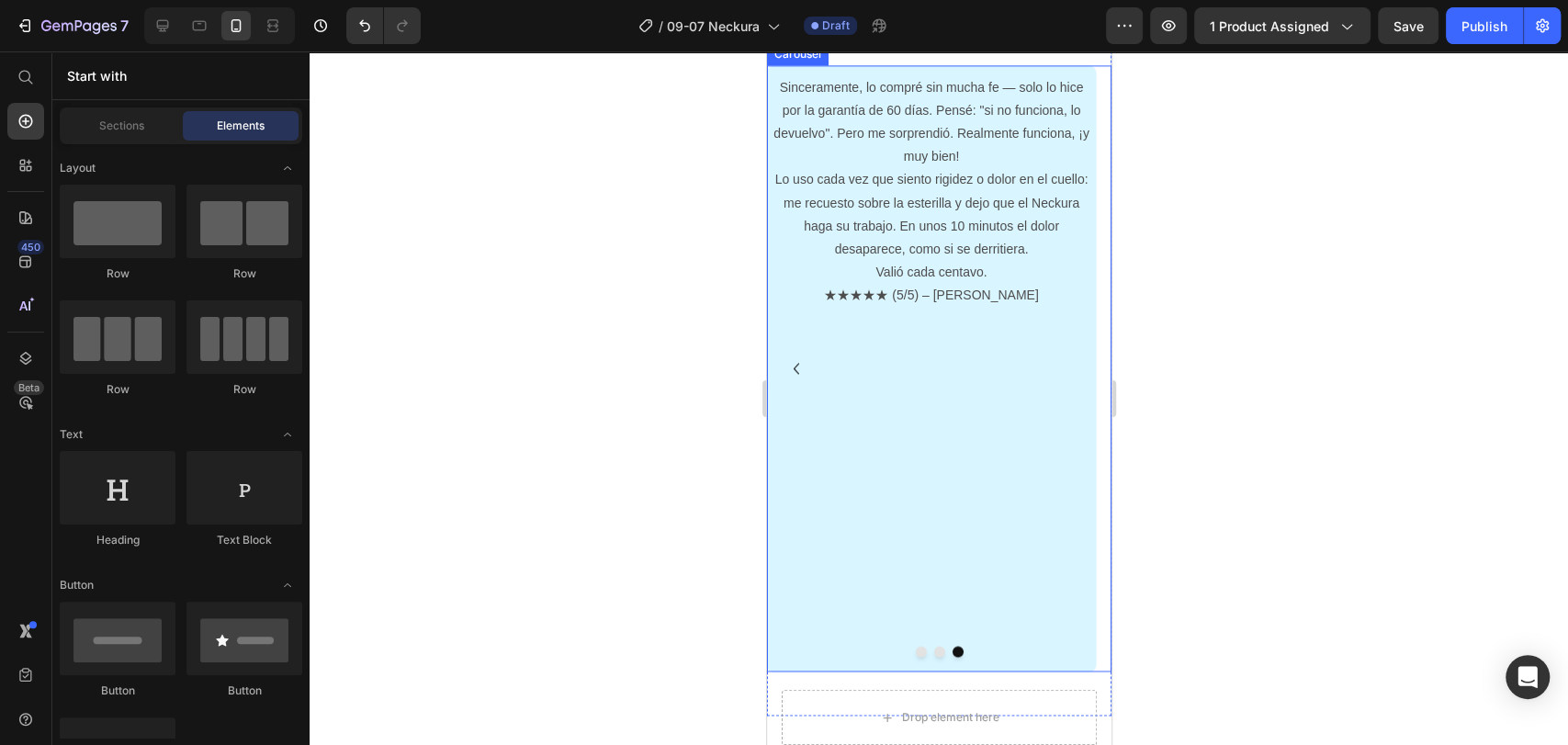 click on "Sinceramente, lo compré sin mucha fe — solo lo hice por la garantía de 60 días. Pensé: "si no funciona, lo devuelvo". Pero me sorprendió. Realmente funciona, ¡y muy bien! Lo uso cada vez que siento rigidez o dolor en el cuello: me recuesto sobre la esterilla y dejo que el Neckura haga su trabajo. En unos 10 minutos el dolor desaparece, como si se derritiera. Valió cada centavo. ★★★★★ (5/5) – Henrique V Text Block" at bounding box center (931, 368) 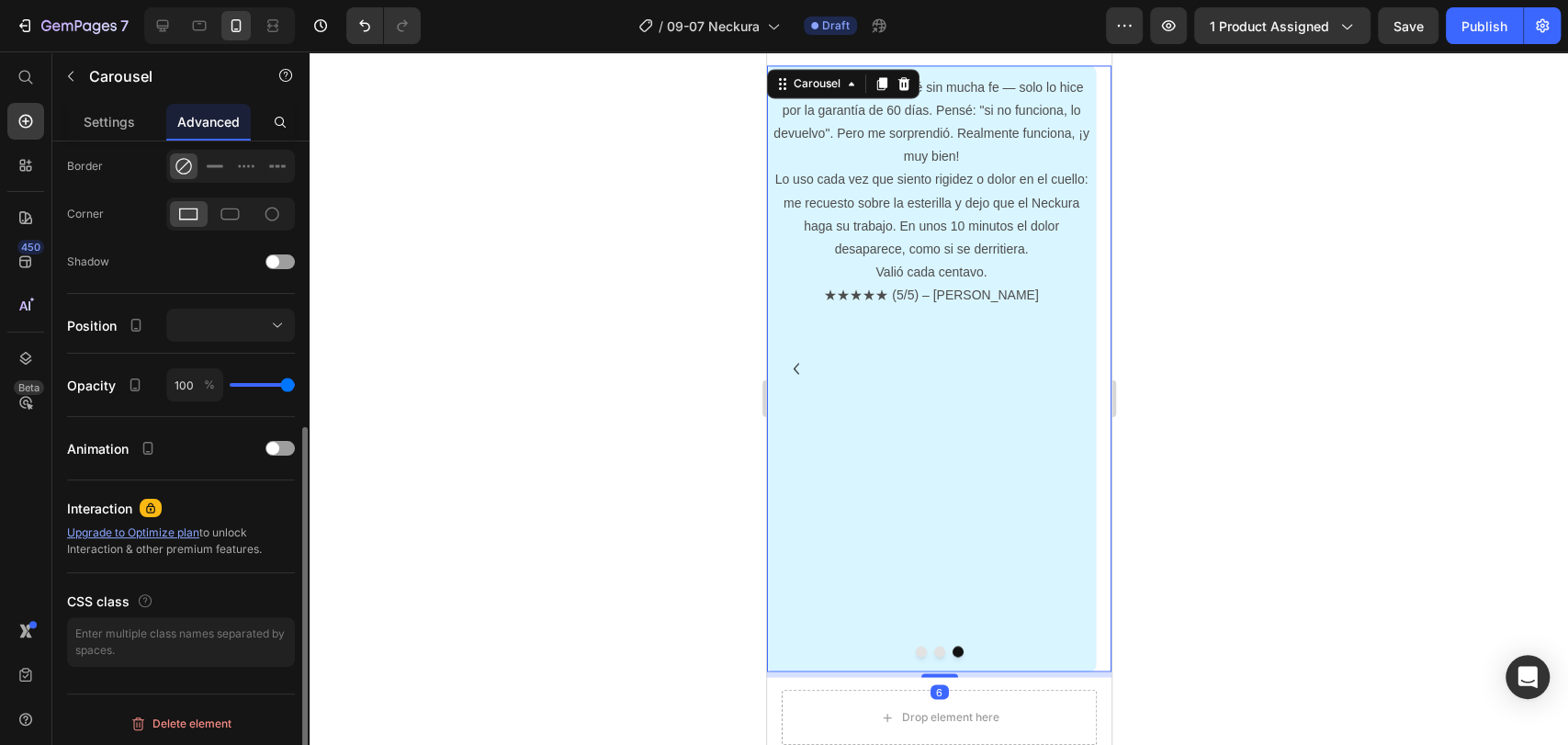 scroll, scrollTop: 100, scrollLeft: 0, axis: vertical 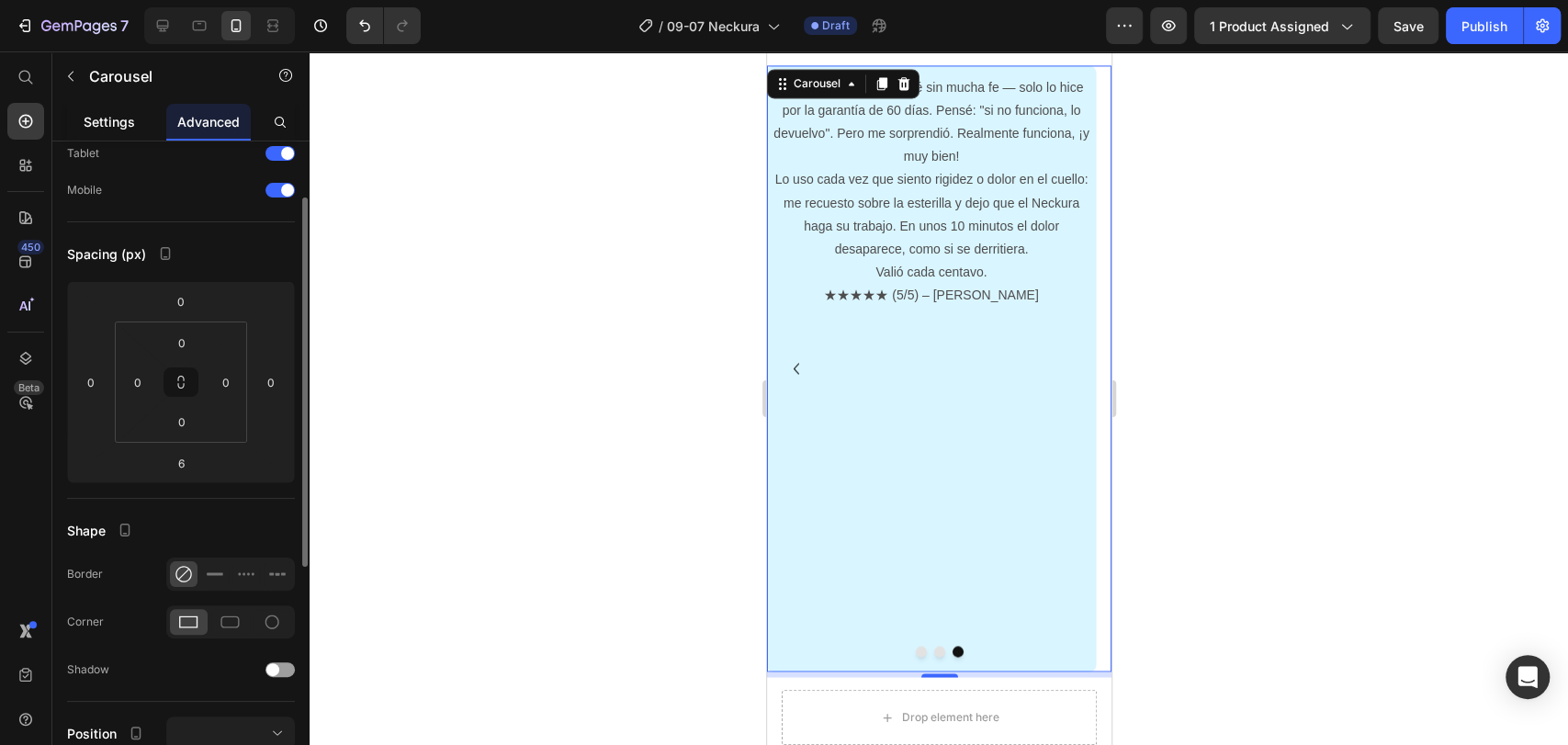 click on "Settings" 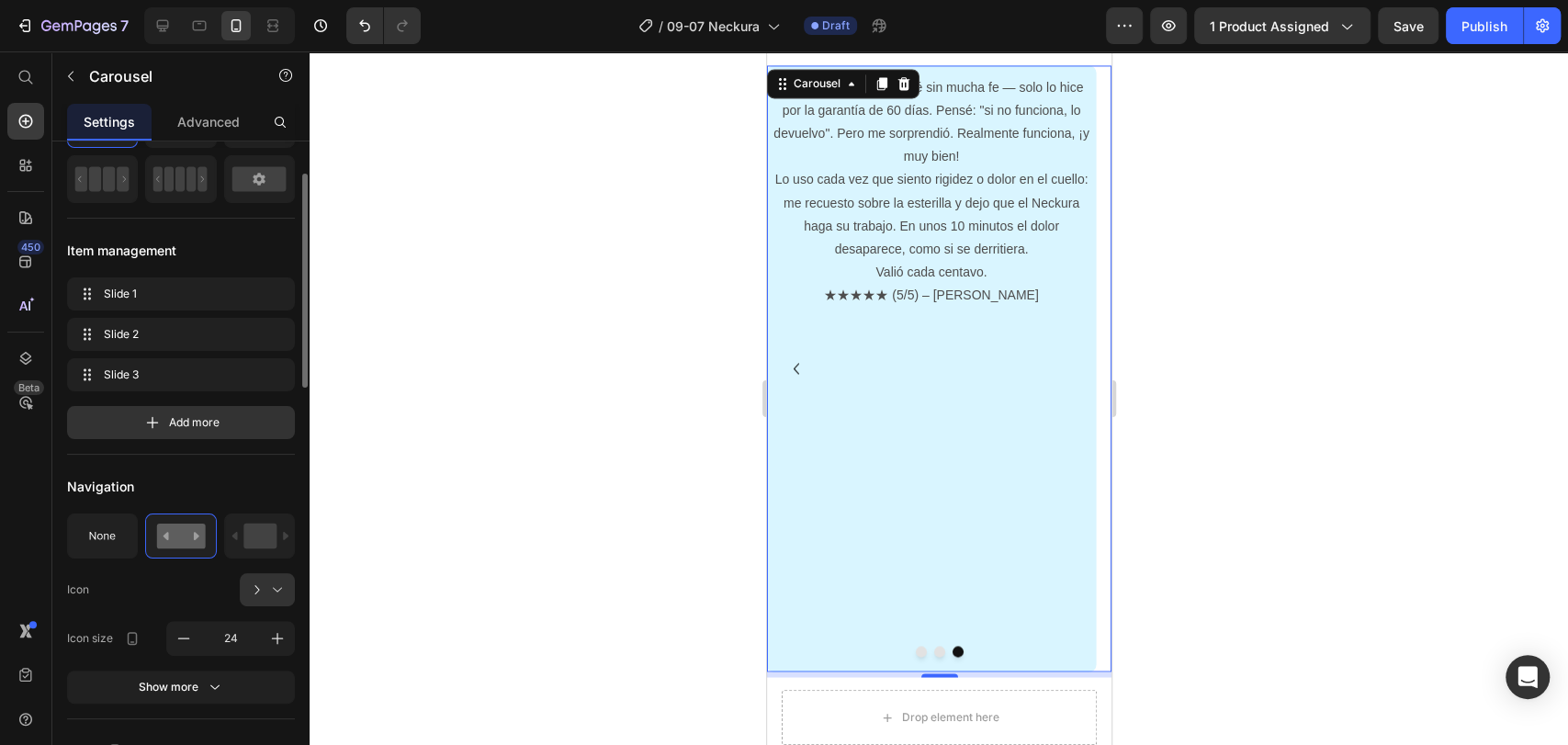 scroll, scrollTop: 0, scrollLeft: 0, axis: both 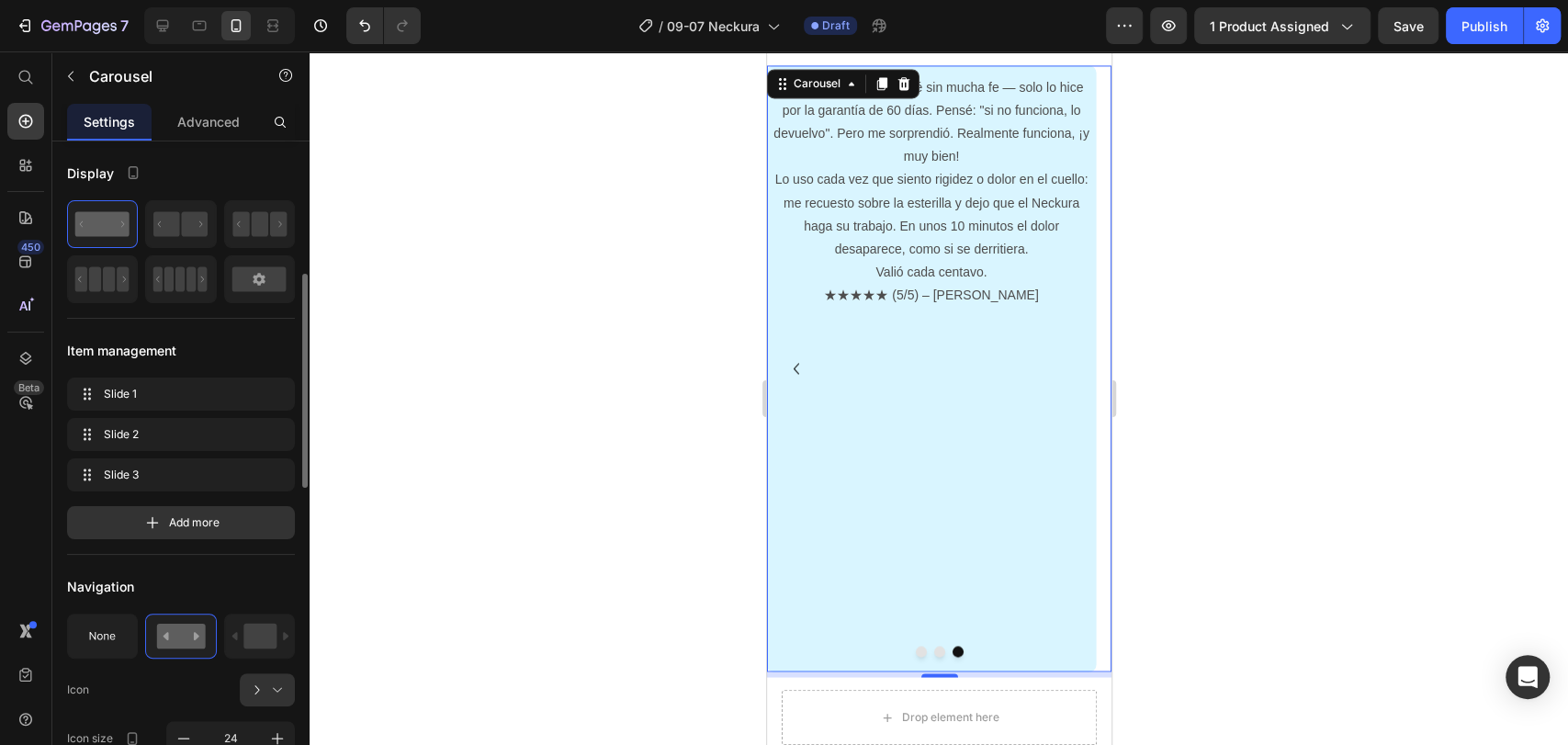 click on "Settings" at bounding box center [109, 121] 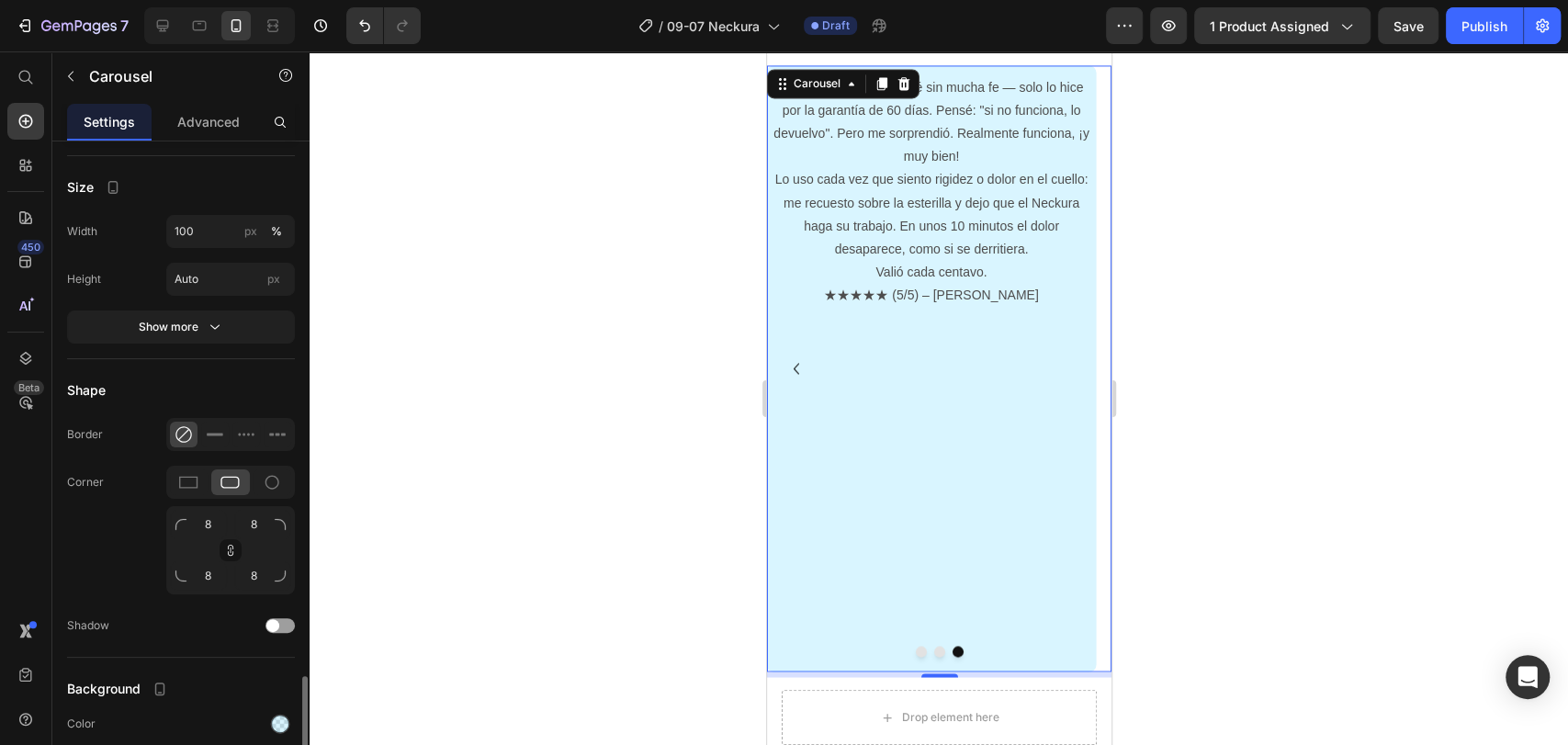 scroll, scrollTop: 1326, scrollLeft: 0, axis: vertical 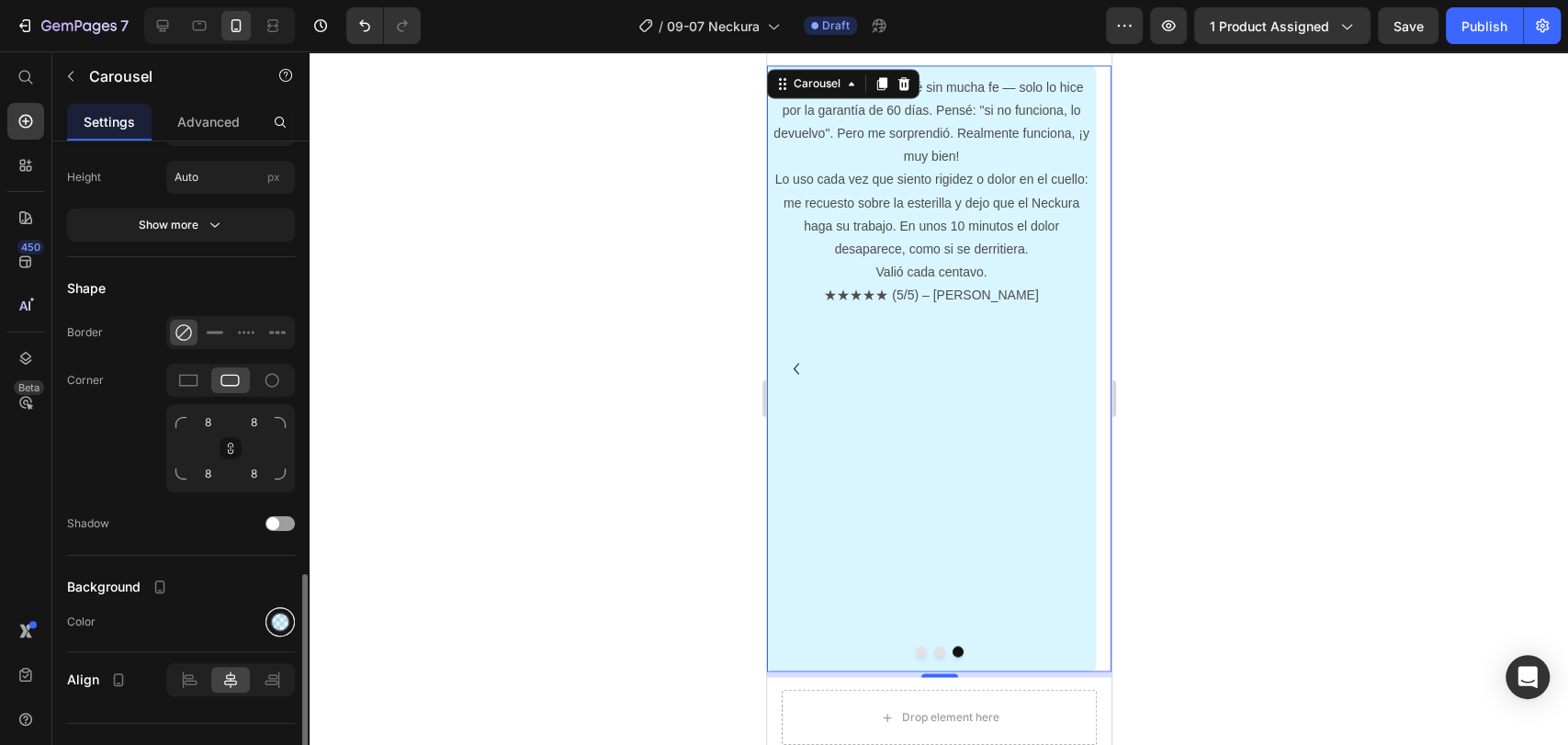 click at bounding box center (280, 621) 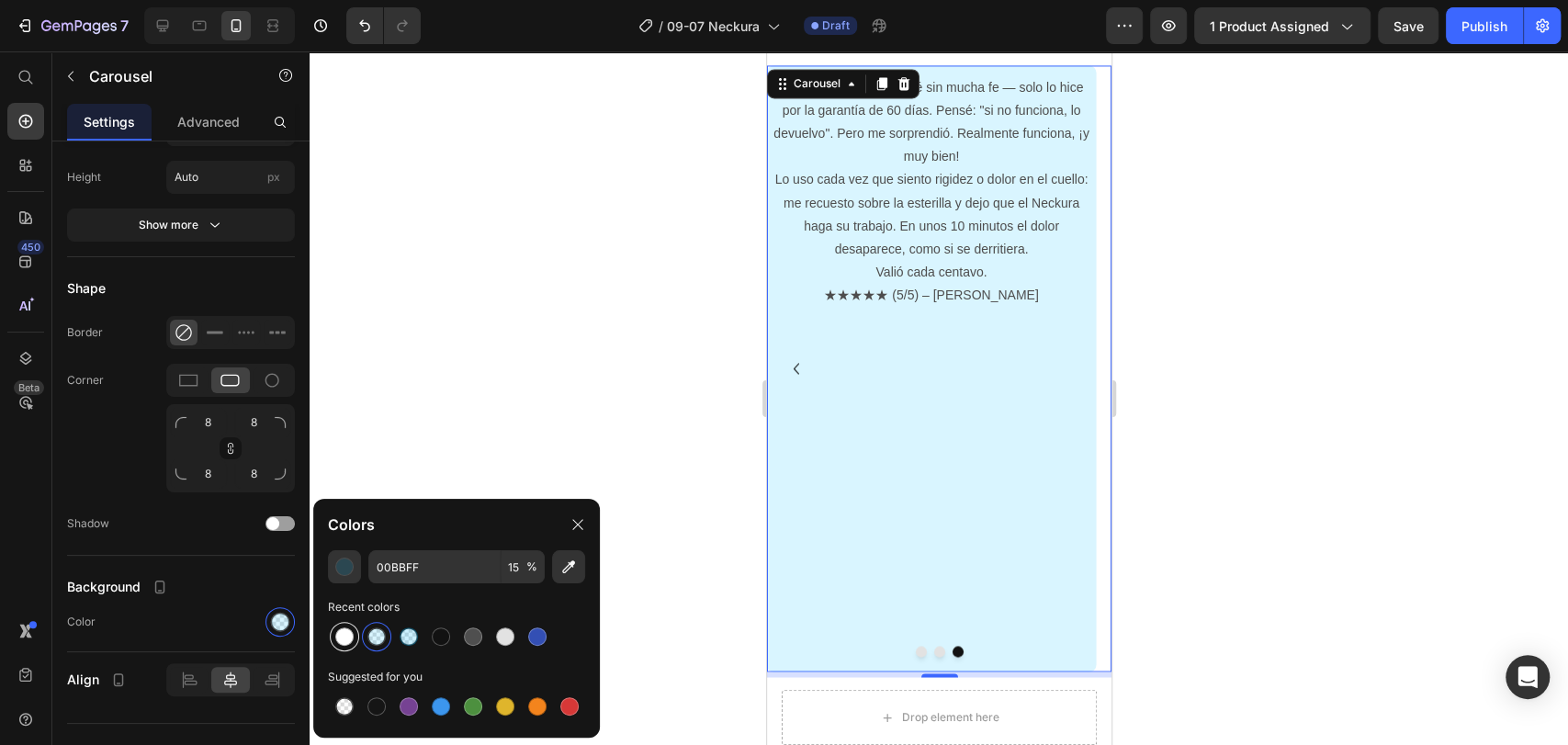 click at bounding box center [344, 637] 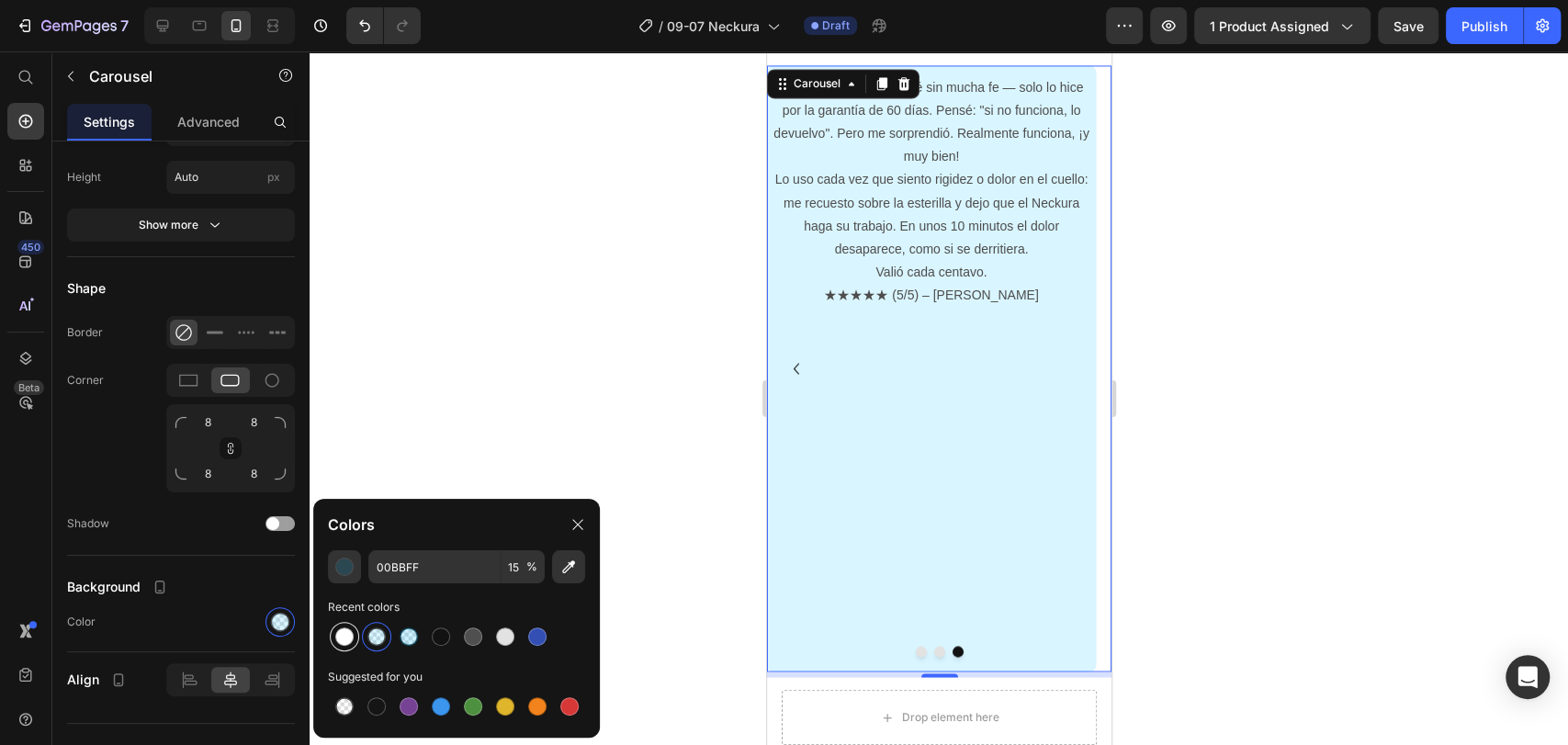 type on "FFFFFF" 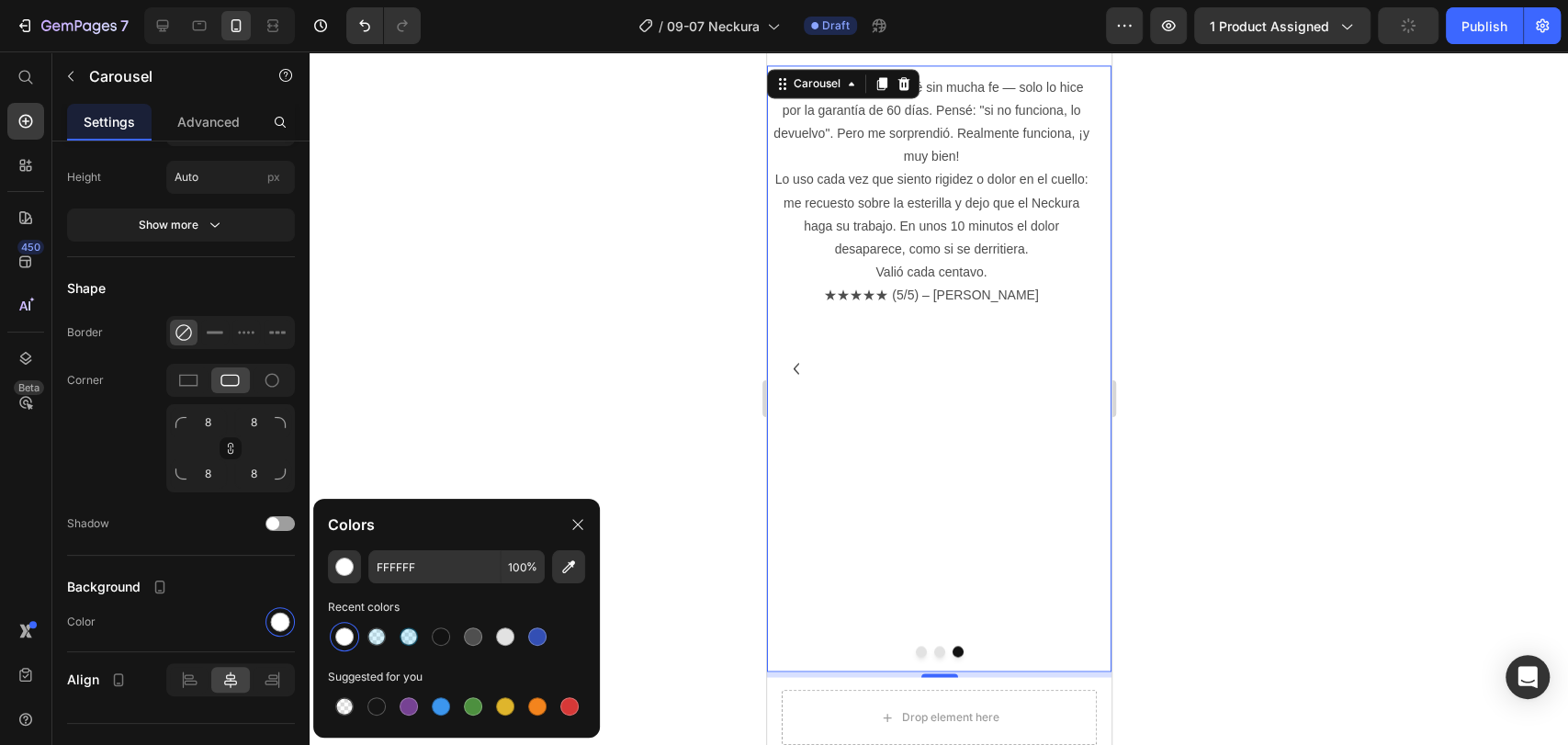 click 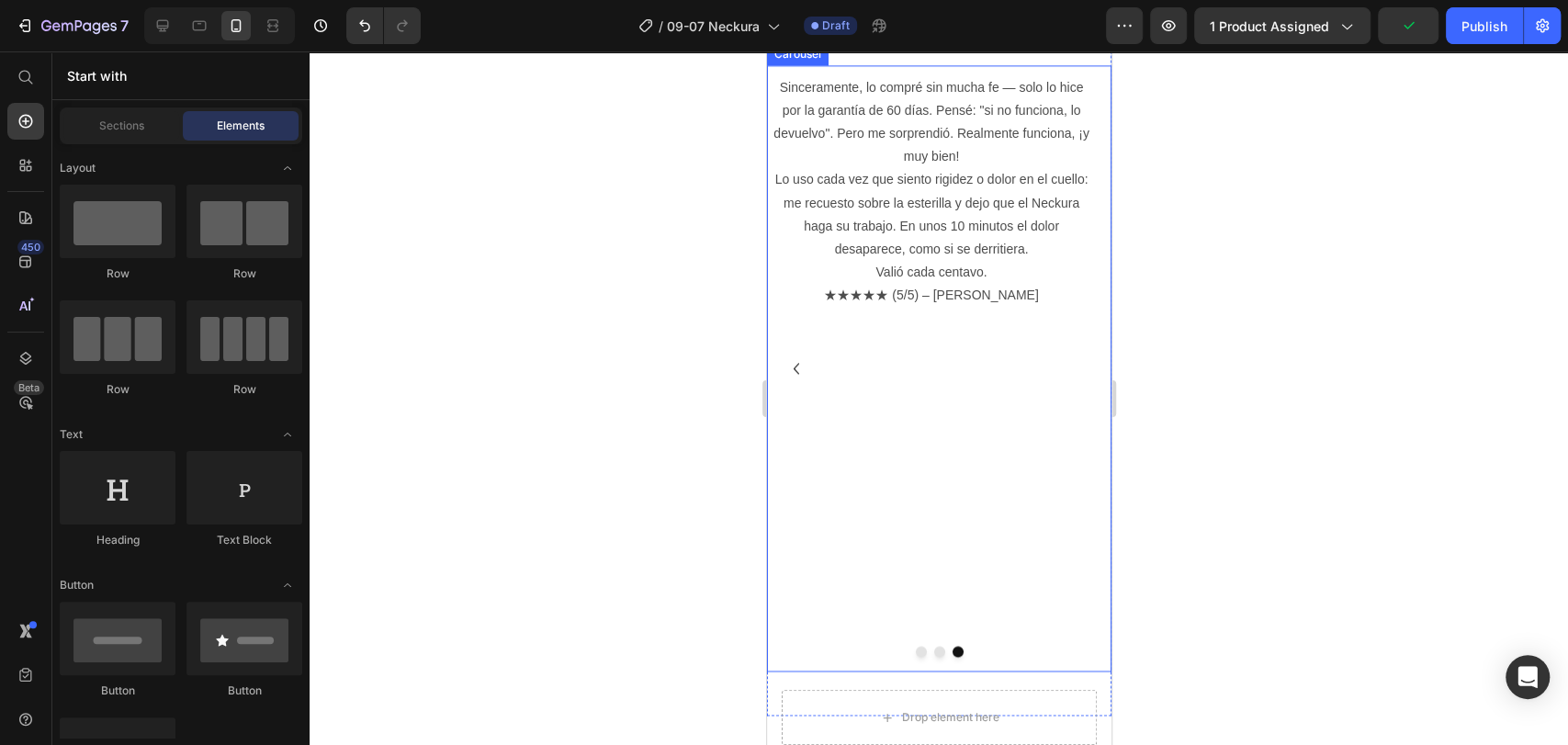 click 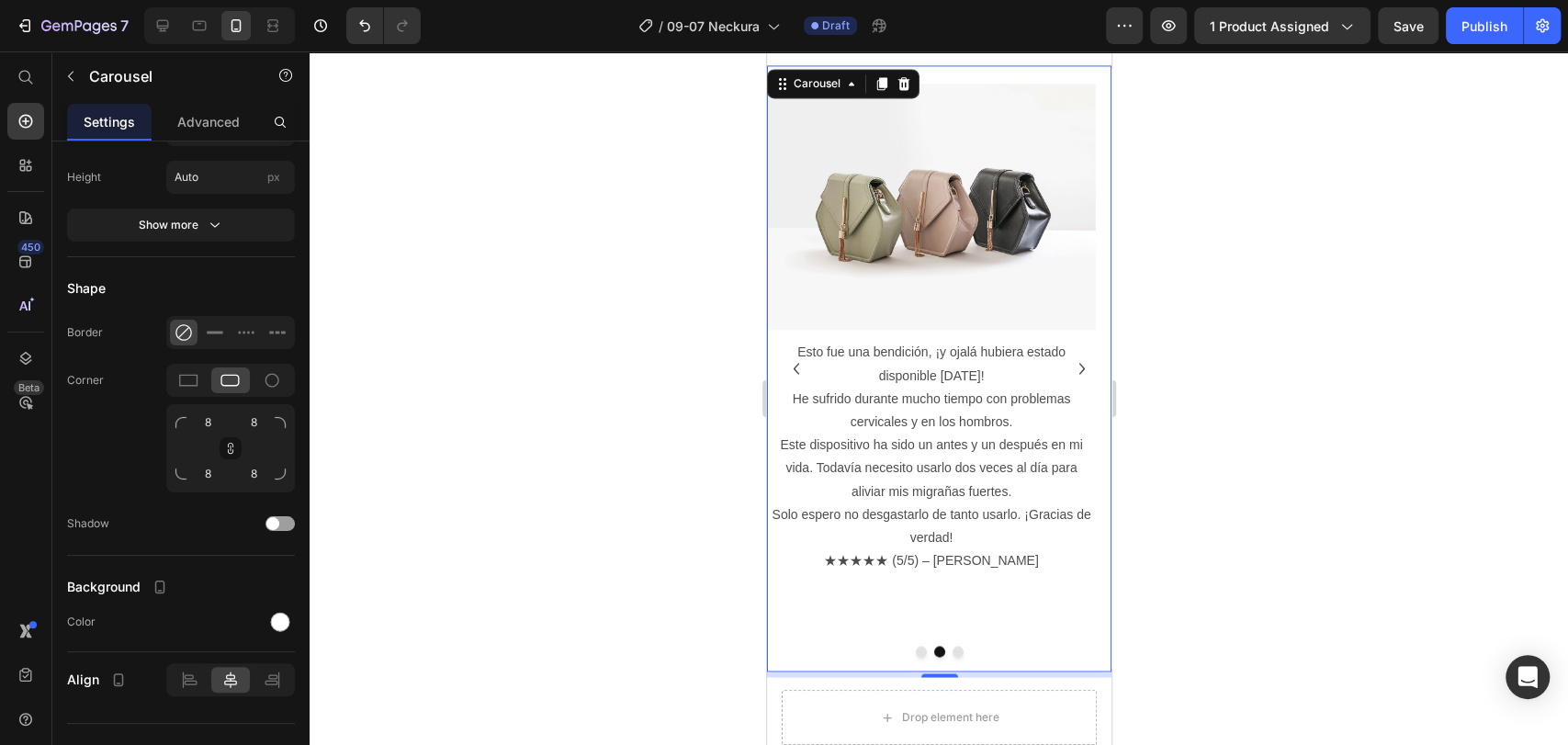 click 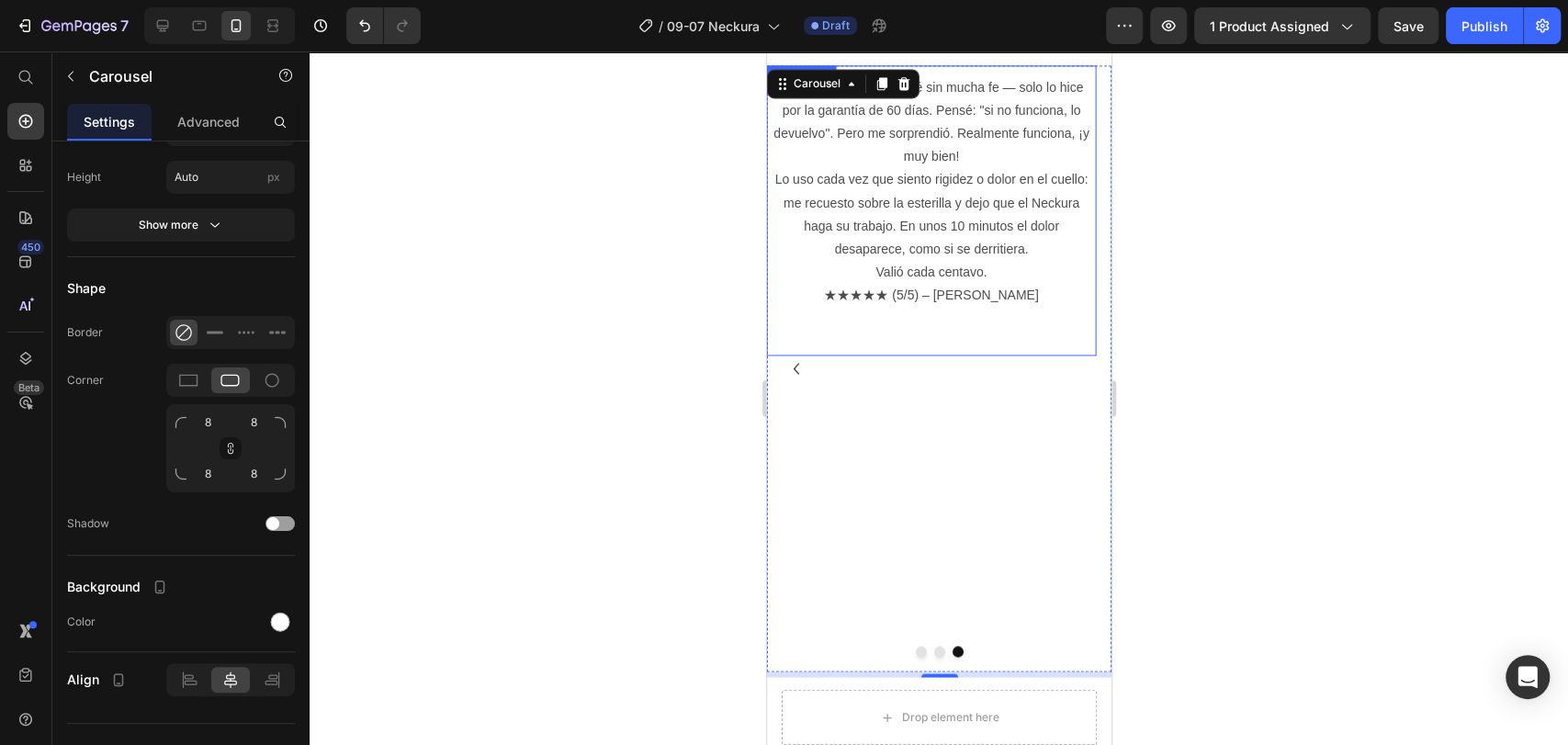 click on "Sinceramente, lo compré sin mucha fe — solo lo hice por la garantía de 60 días. Pensé: "si no funciona, lo devuelvo". Pero me sorprendió. Realmente funciona, ¡y muy bien! Lo uso cada vez que siento rigidez o dolor en el cuello: me recuesto sobre la esterilla y dejo que el Neckura haga su trabajo. En unos 10 minutos el dolor desaparece, como si se derritiera. Valió cada centavo. ★★★★★ (5/5) – Henrique V" at bounding box center (931, 192) 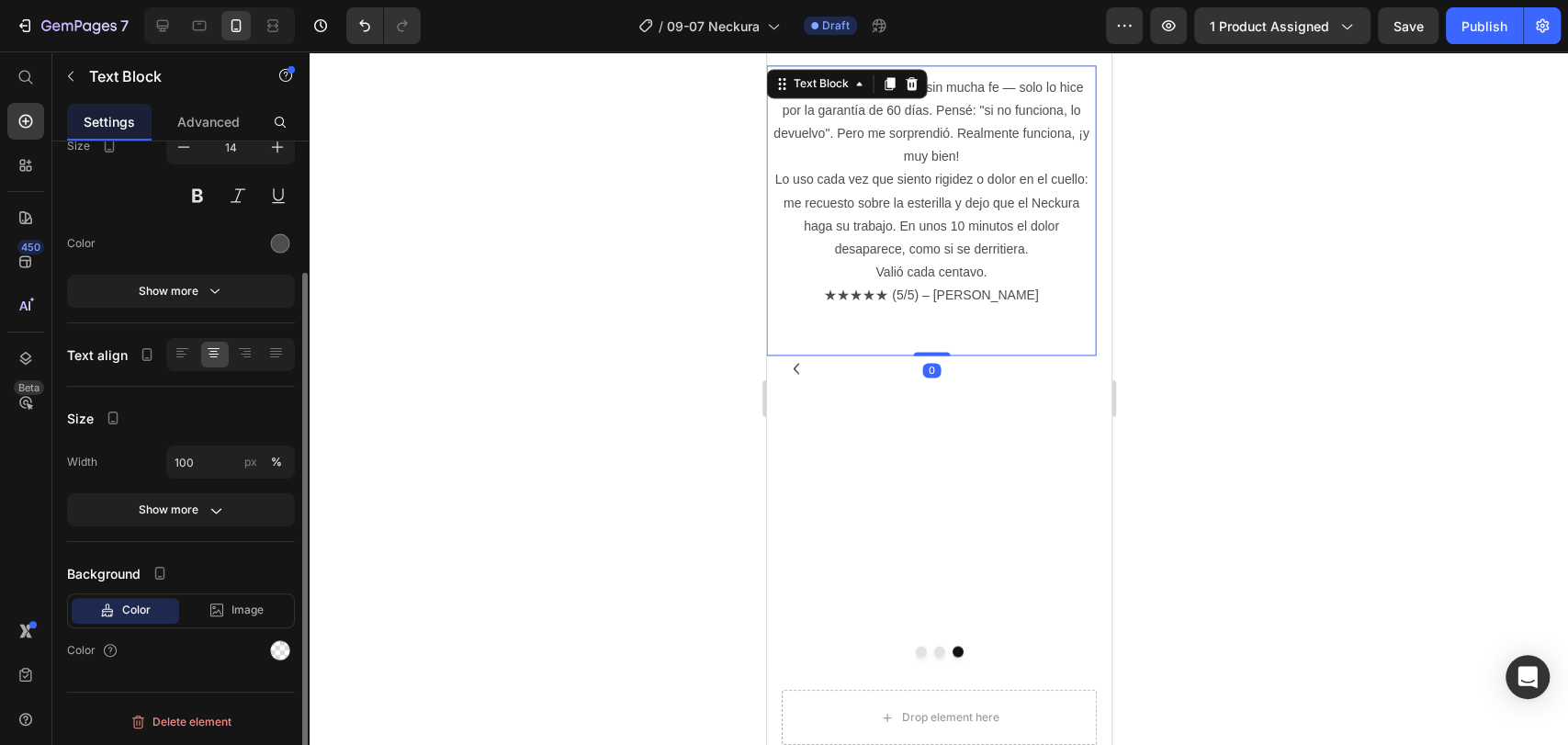 scroll, scrollTop: 0, scrollLeft: 0, axis: both 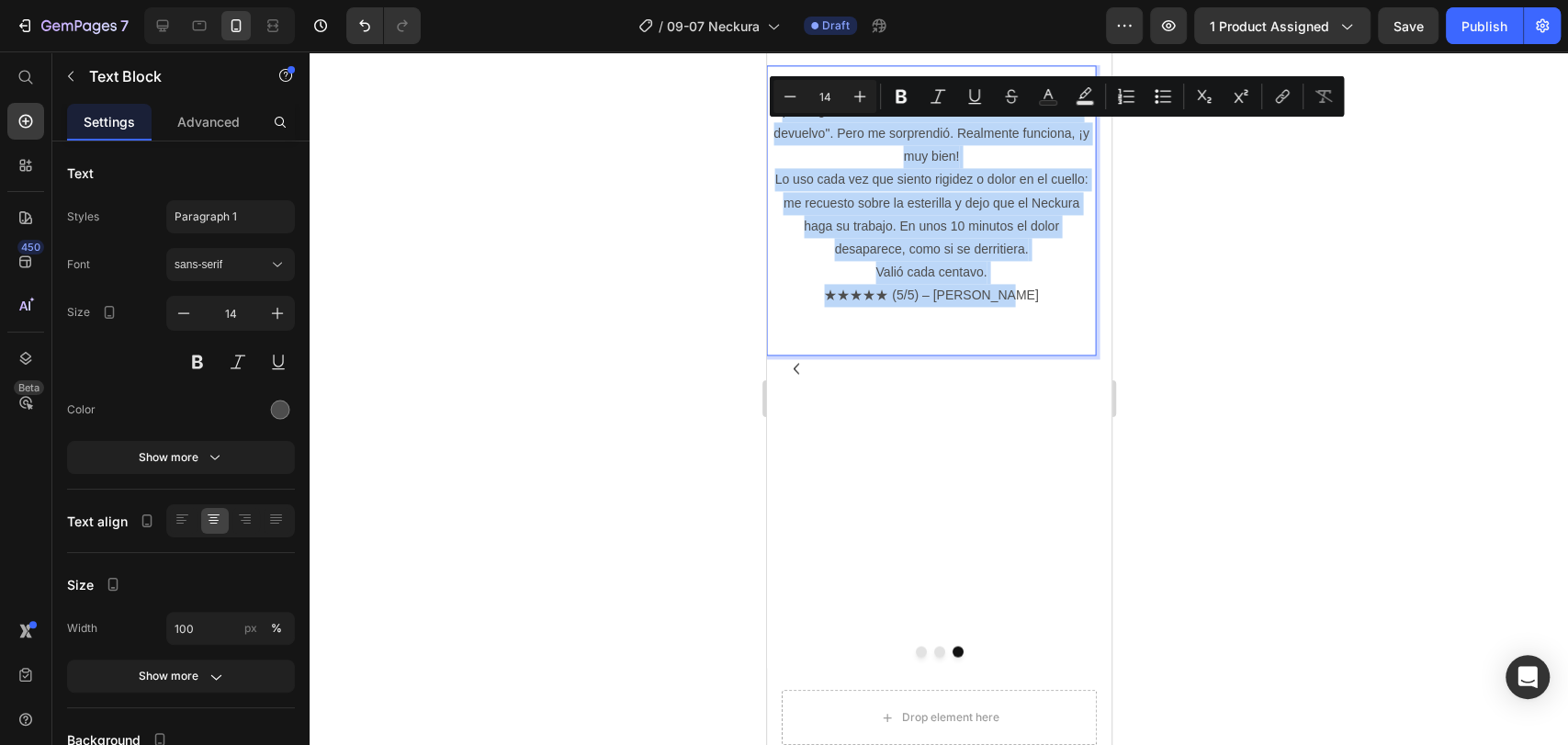 copy on "Sinceramente, lo compré sin mucha fe — solo lo hice por la garantía de 60 días. Pensé: "si no funciona, lo devuelvo". Pero me sorprendió. Realmente funciona, ¡y muy bien! Lo uso cada vez que siento rigidez o dolor en el cuello: me recuesto sobre la esterilla y dejo que el Neckura haga su trabajo. En unos 10 minutos el dolor desaparece, como si se derritiera. Valió cada centavo. ★★★★★ (5/5) – Henrique V" 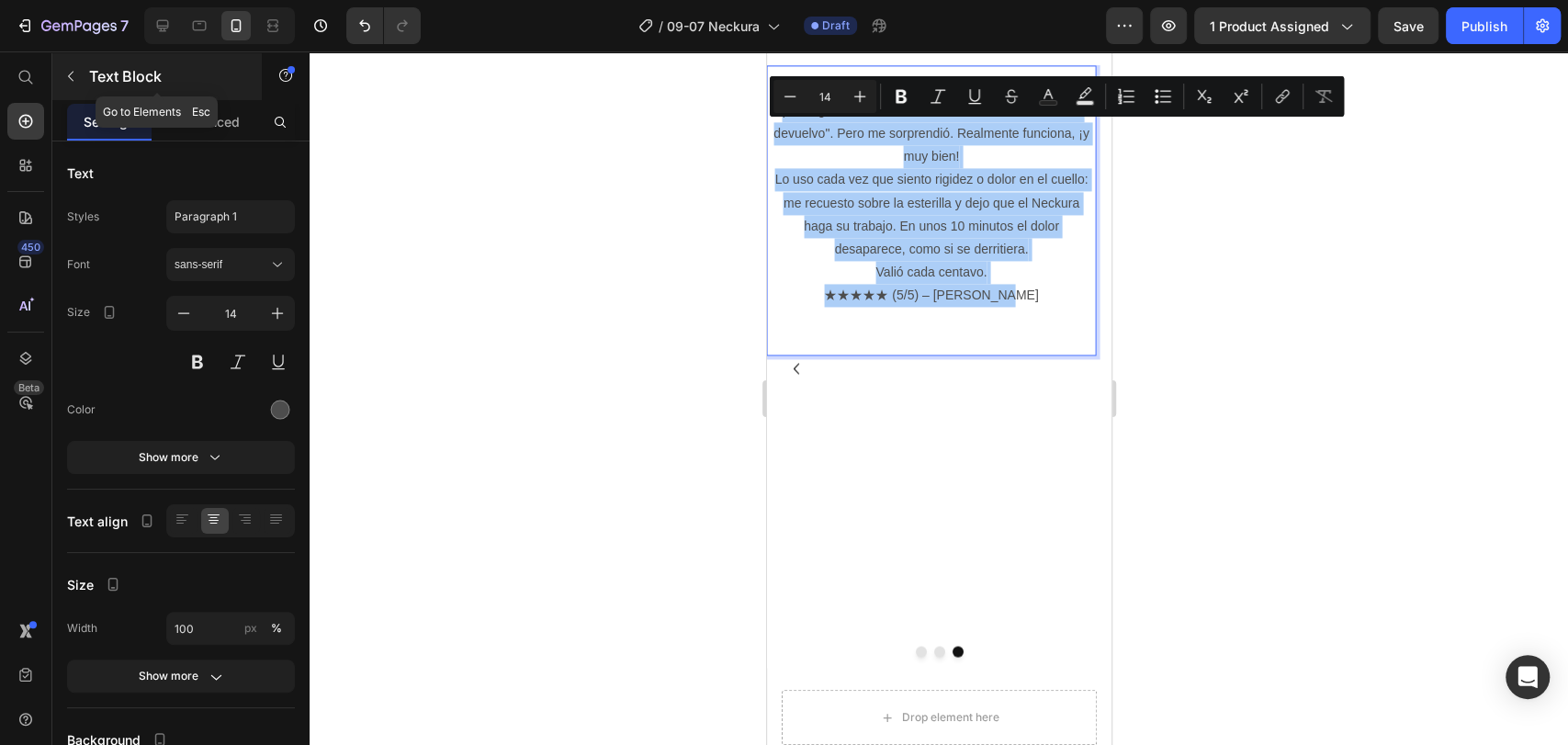 click 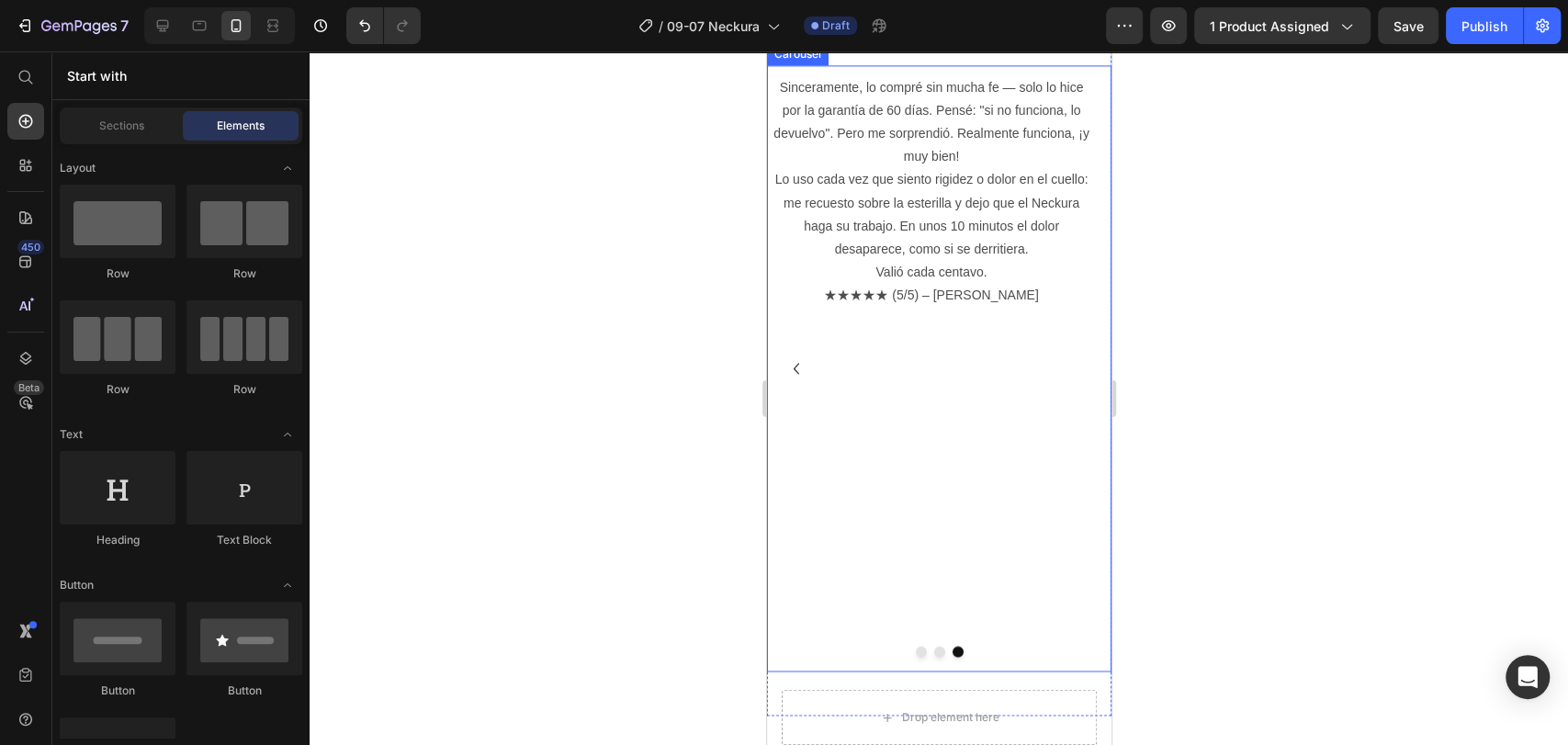 click on "Sinceramente, lo compré sin mucha fe — solo lo hice por la garantía de 60 días. Pensé: "si no funciona, lo devuelvo". Pero me sorprendió. Realmente funciona, ¡y muy bien! Lo uso cada vez que siento rigidez o dolor en el cuello: me recuesto sobre la esterilla y dejo que el Neckura haga su trabajo. En unos 10 minutos el dolor desaparece, como si se derritiera. Valió cada centavo. ★★★★★ (5/5) – Henrique V Text Block" at bounding box center (931, 368) 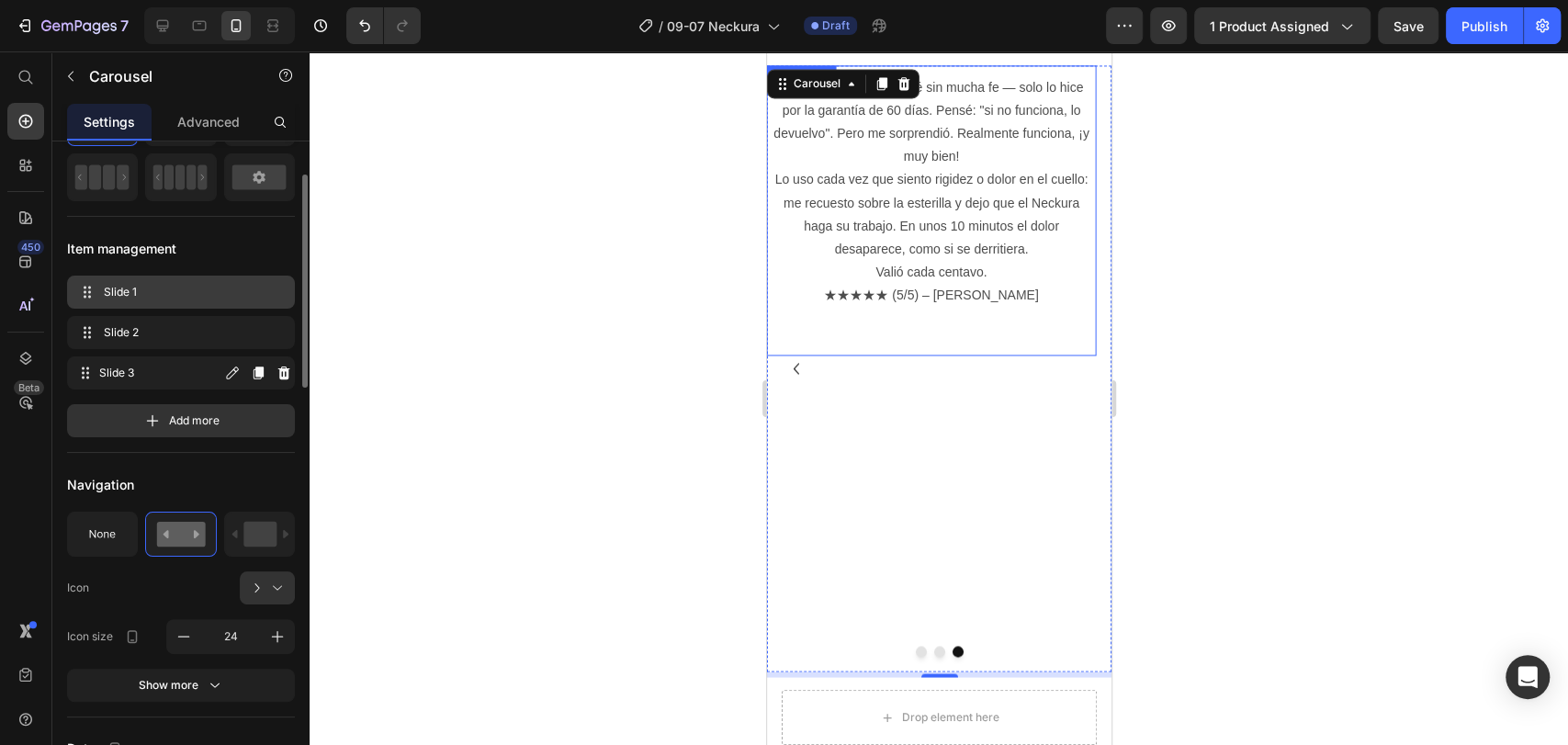 scroll, scrollTop: 0, scrollLeft: 0, axis: both 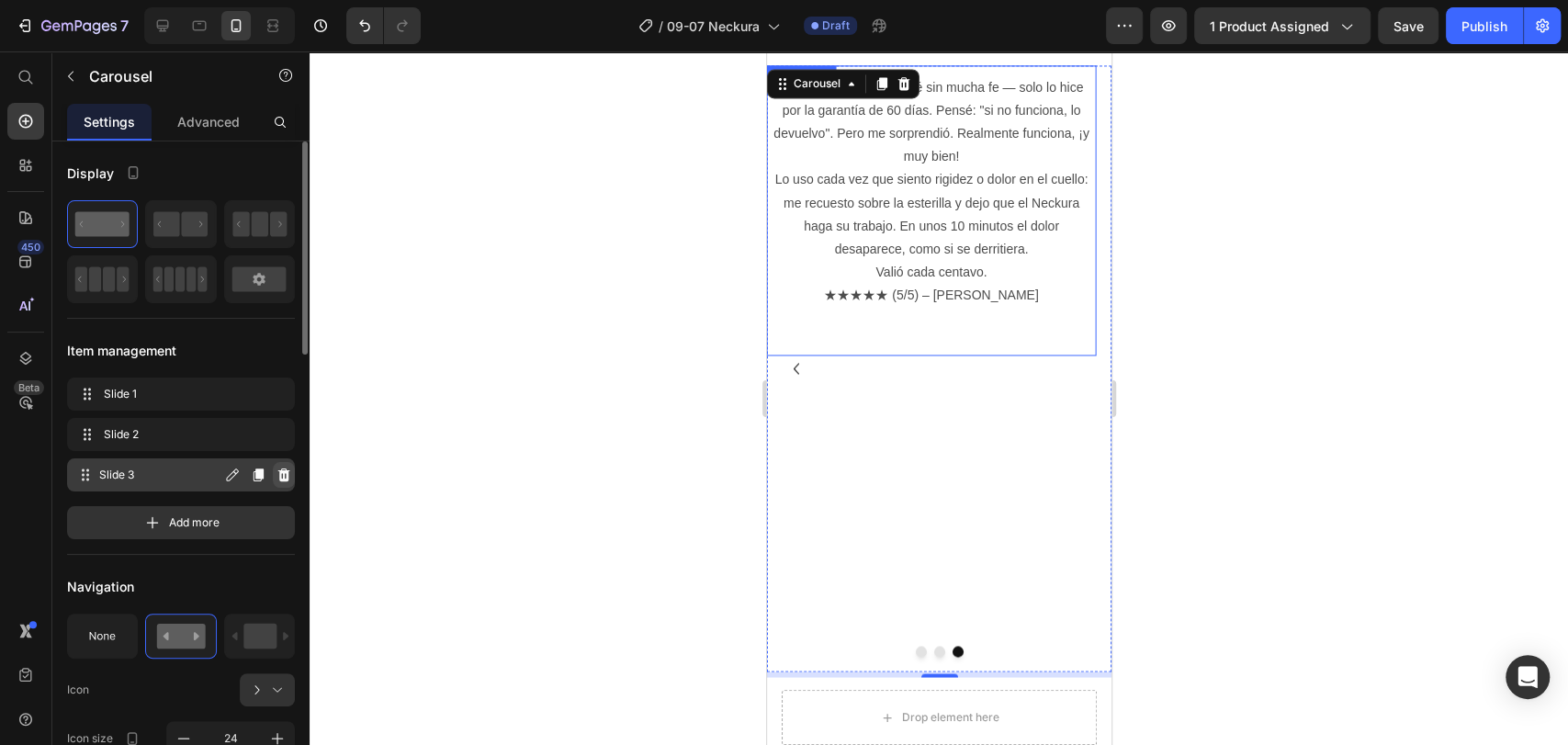 click 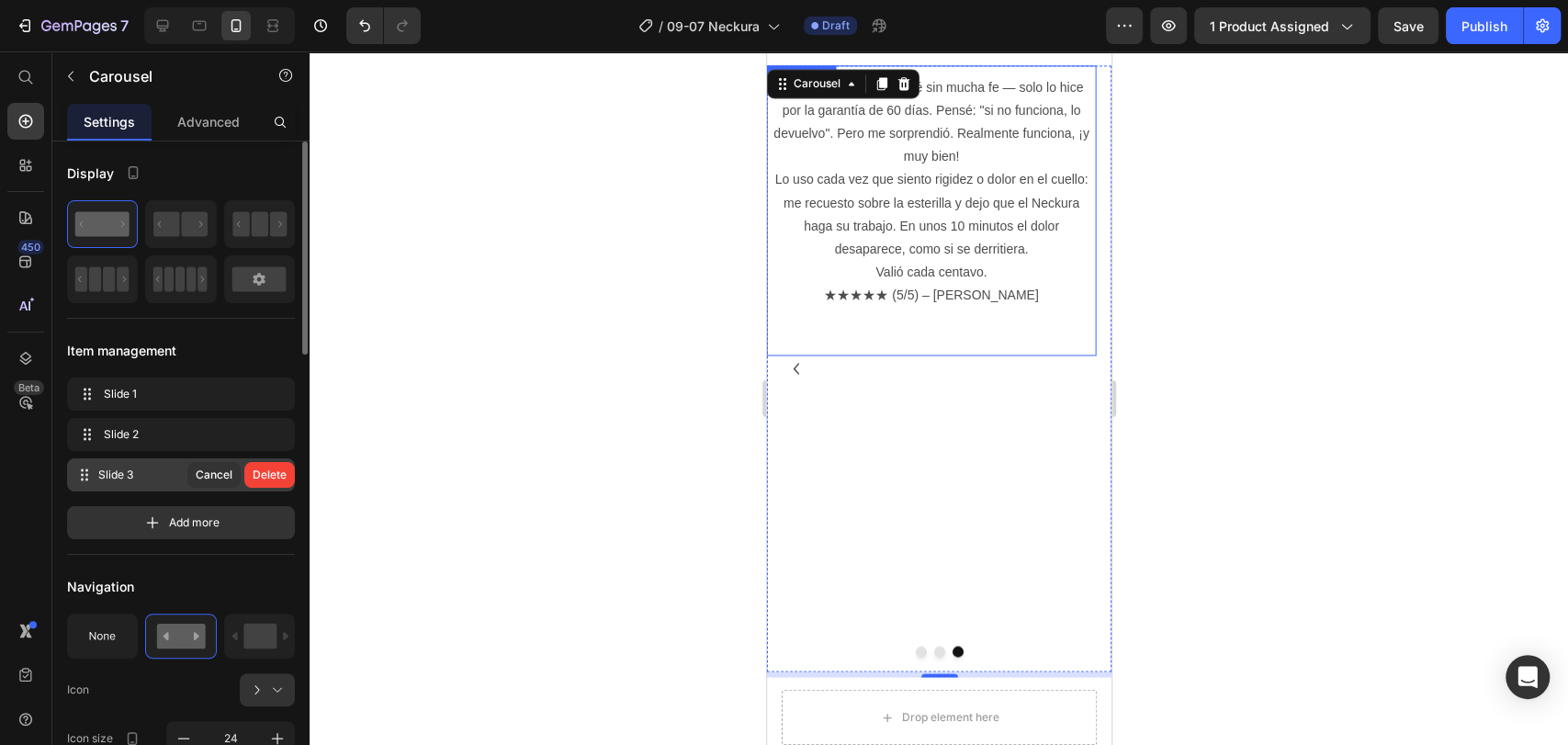 click on "Delete" at bounding box center (269, 475) 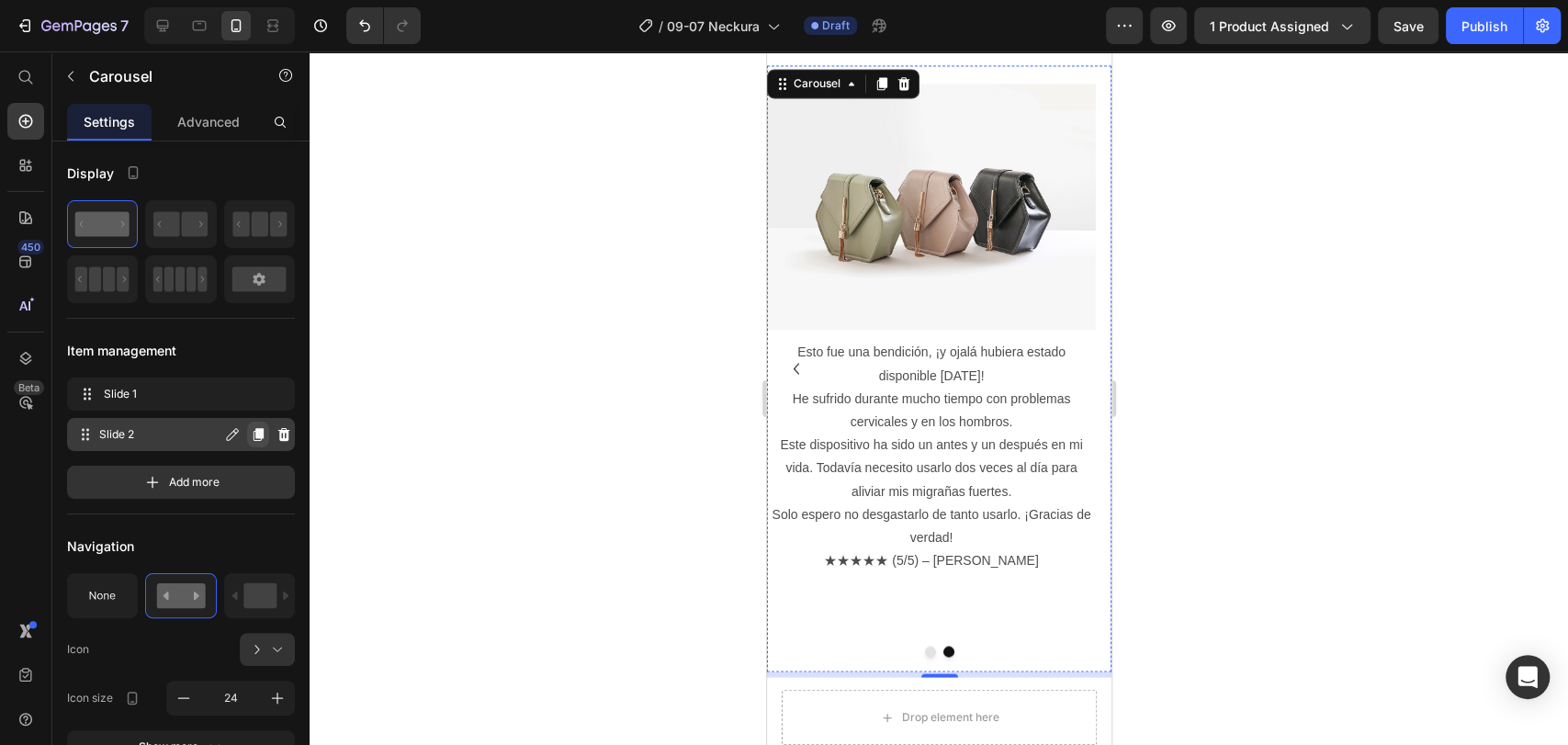 click 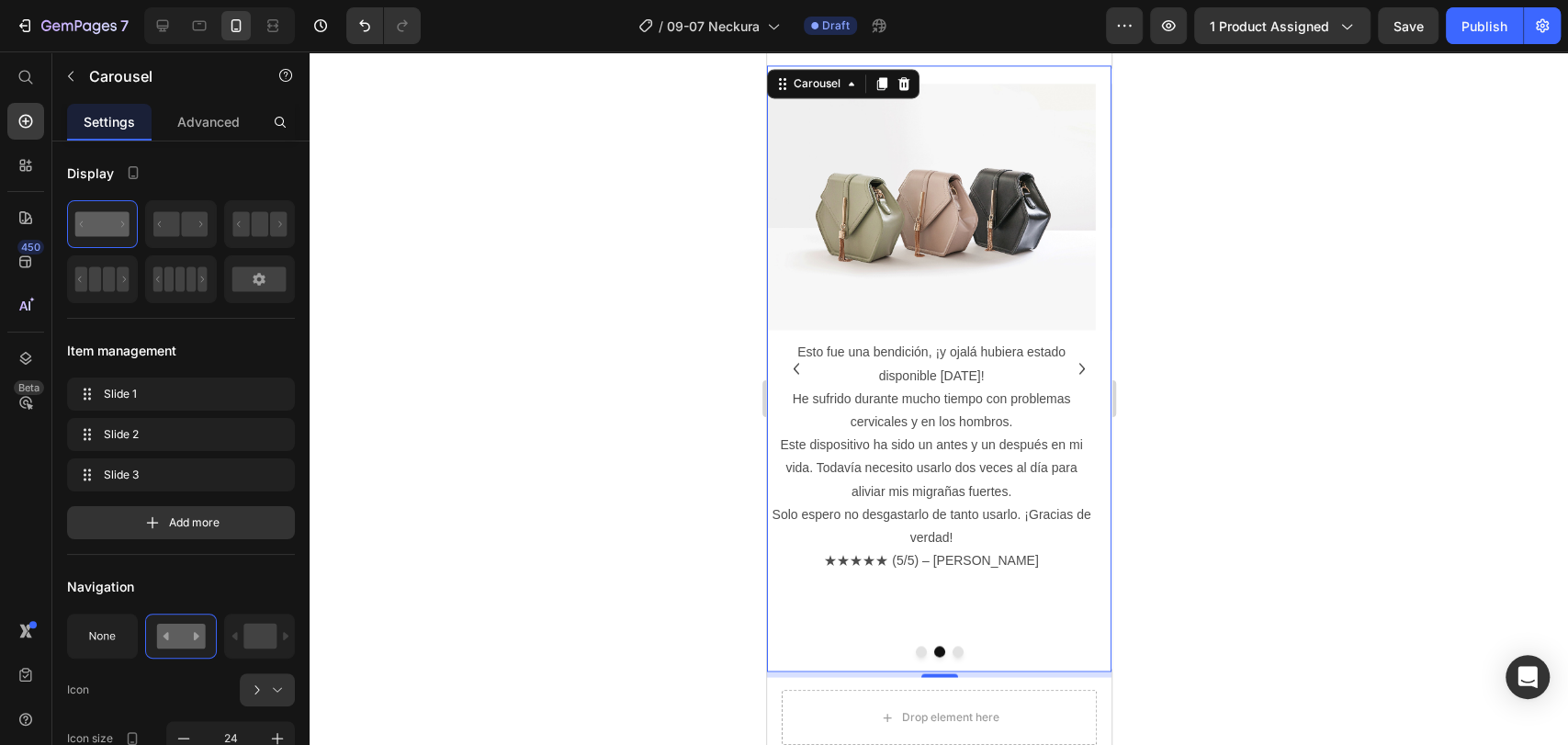 click 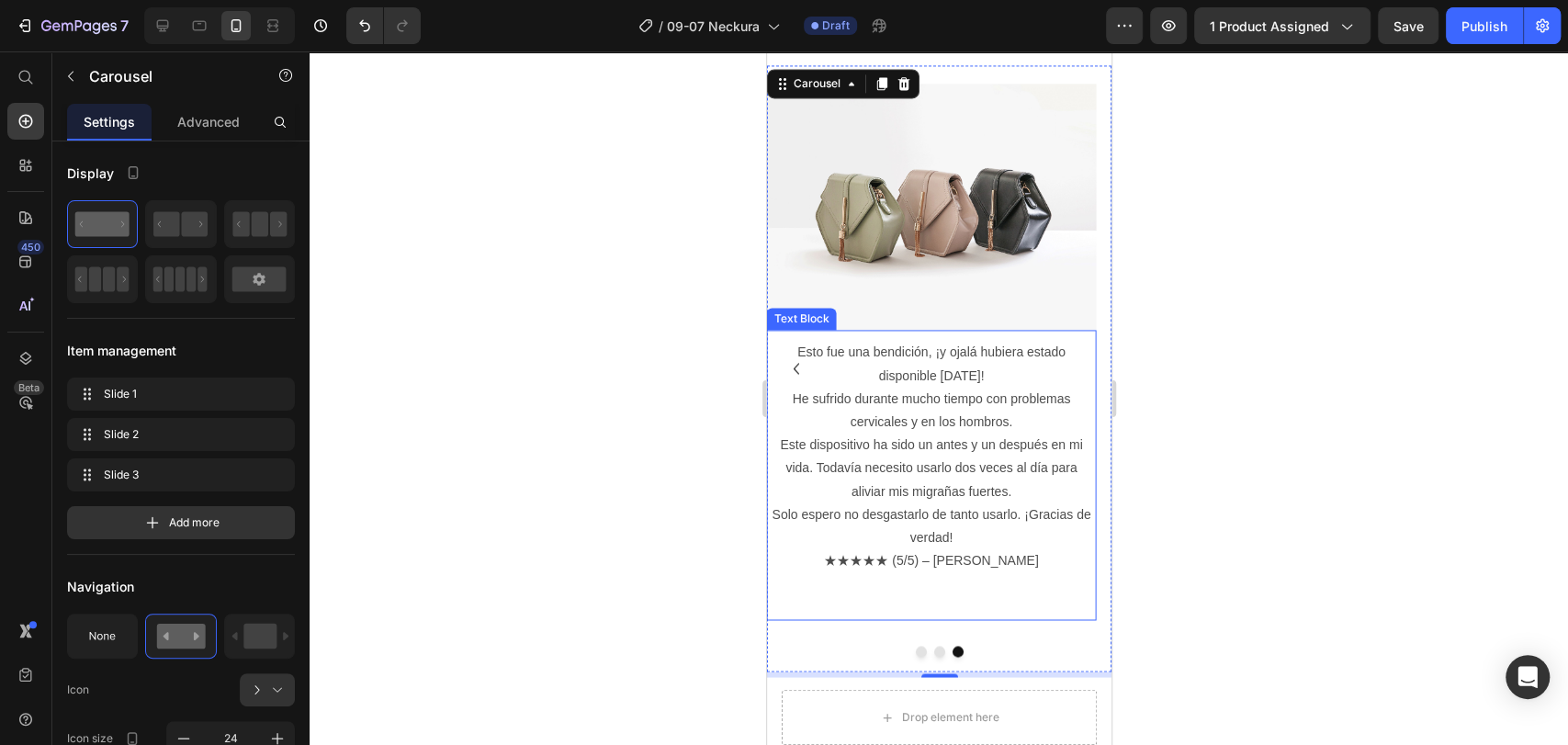 click on "Esto fue una bendición, ¡y ojalá hubiera estado disponible hace 10 años! He sufrido durante mucho tiempo con problemas cervicales y en los hombros. Este dispositivo ha sido un antes y un después en mi vida. Todavía necesito usarlo dos veces al día para aliviar mis migrañas fuertes. Solo espero no desgastarlo de tanto usarlo. ¡Gracias de verdad! ★★★★★ (5/5) – Lucas P" at bounding box center [931, 457] 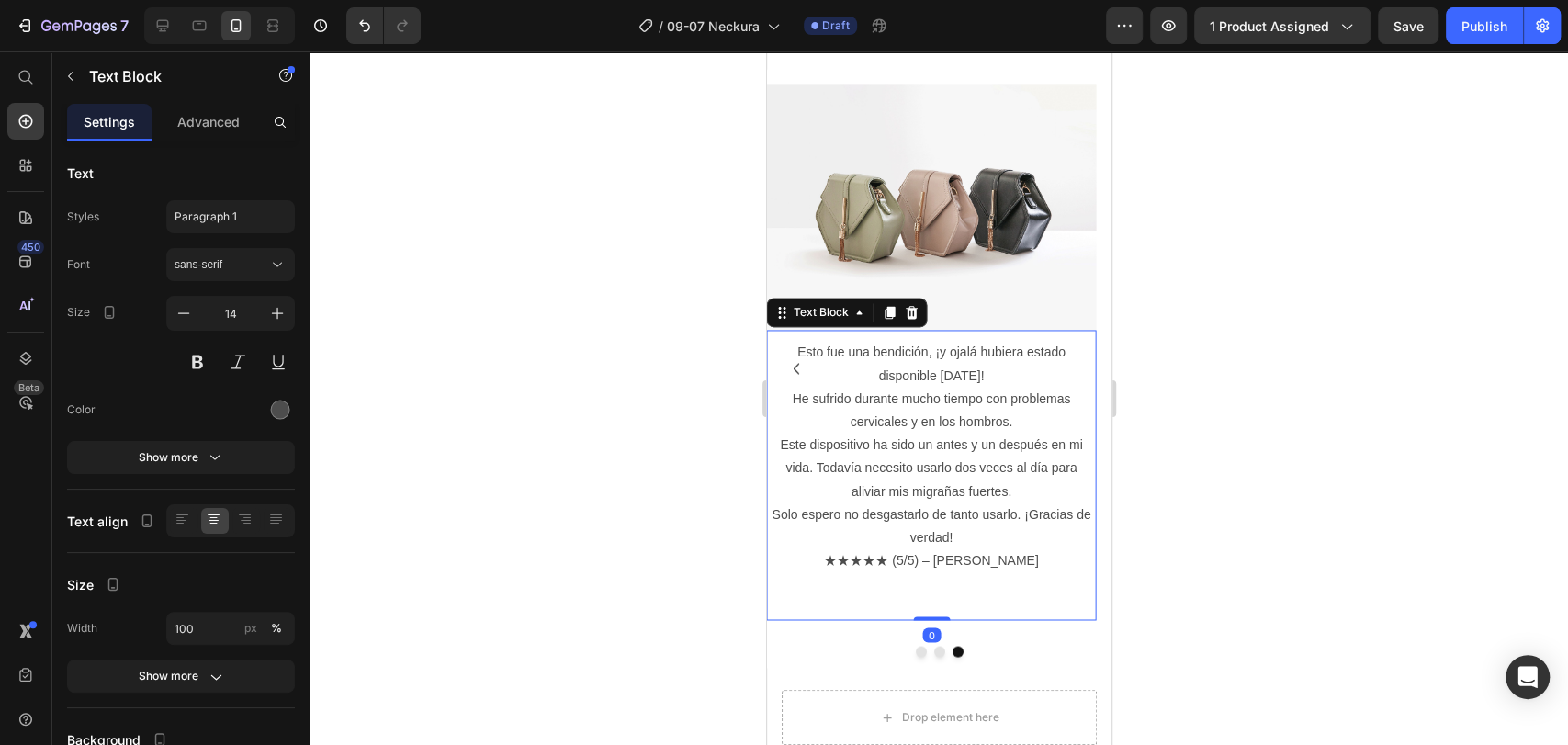 click on "Esto fue una bendición, ¡y ojalá hubiera estado disponible hace 10 años! He sufrido durante mucho tiempo con problemas cervicales y en los hombros. Este dispositivo ha sido un antes y un después en mi vida. Todavía necesito usarlo dos veces al día para aliviar mis migrañas fuertes. Solo espero no desgastarlo de tanto usarlo. ¡Gracias de verdad! ★★★★★ (5/5) – Lucas P" at bounding box center [931, 457] 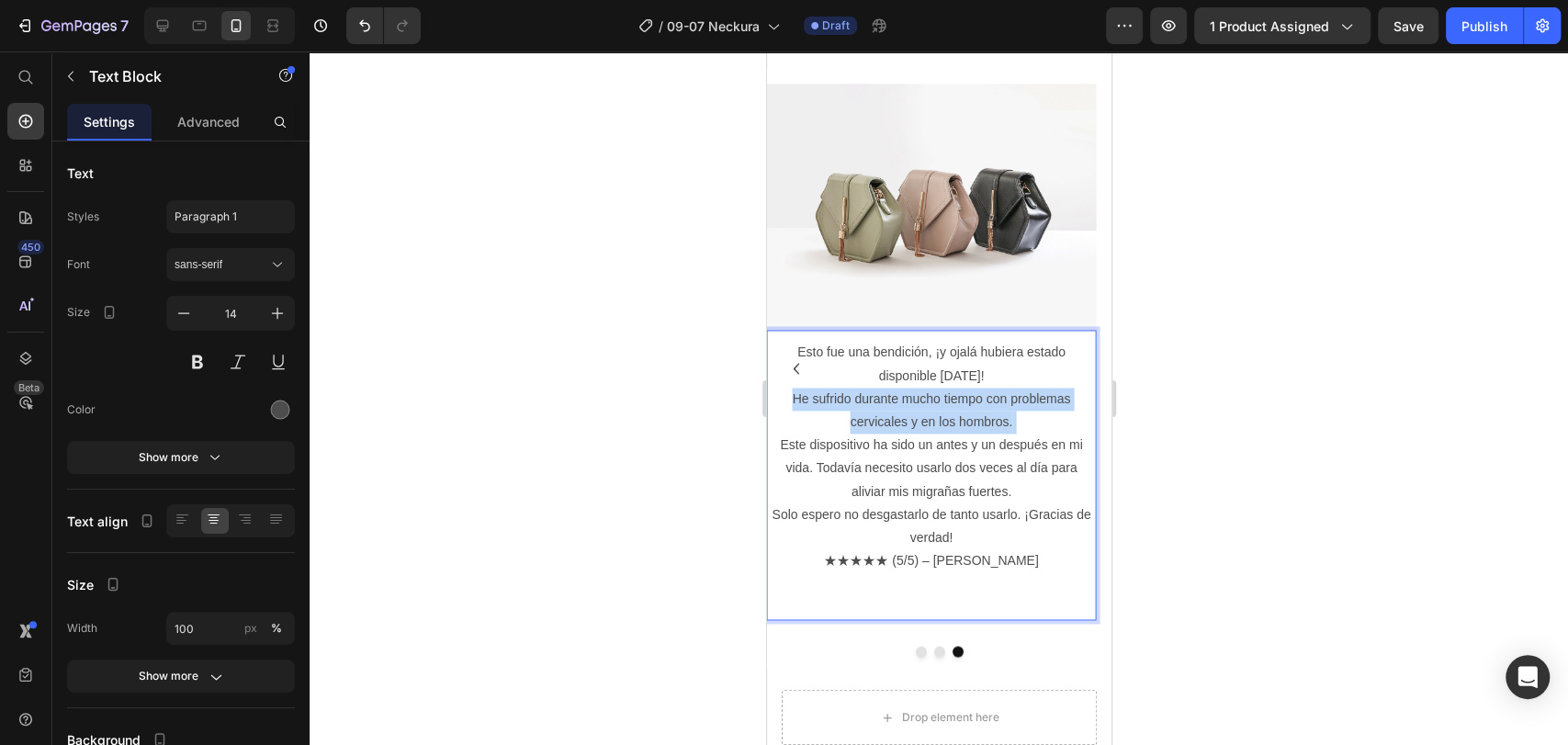 click on "Esto fue una bendición, ¡y ojalá hubiera estado disponible hace 10 años! He sufrido durante mucho tiempo con problemas cervicales y en los hombros. Este dispositivo ha sido un antes y un después en mi vida. Todavía necesito usarlo dos veces al día para aliviar mis migrañas fuertes. Solo espero no desgastarlo de tanto usarlo. ¡Gracias de verdad! ★★★★★ (5/5) – Lucas P" at bounding box center [931, 457] 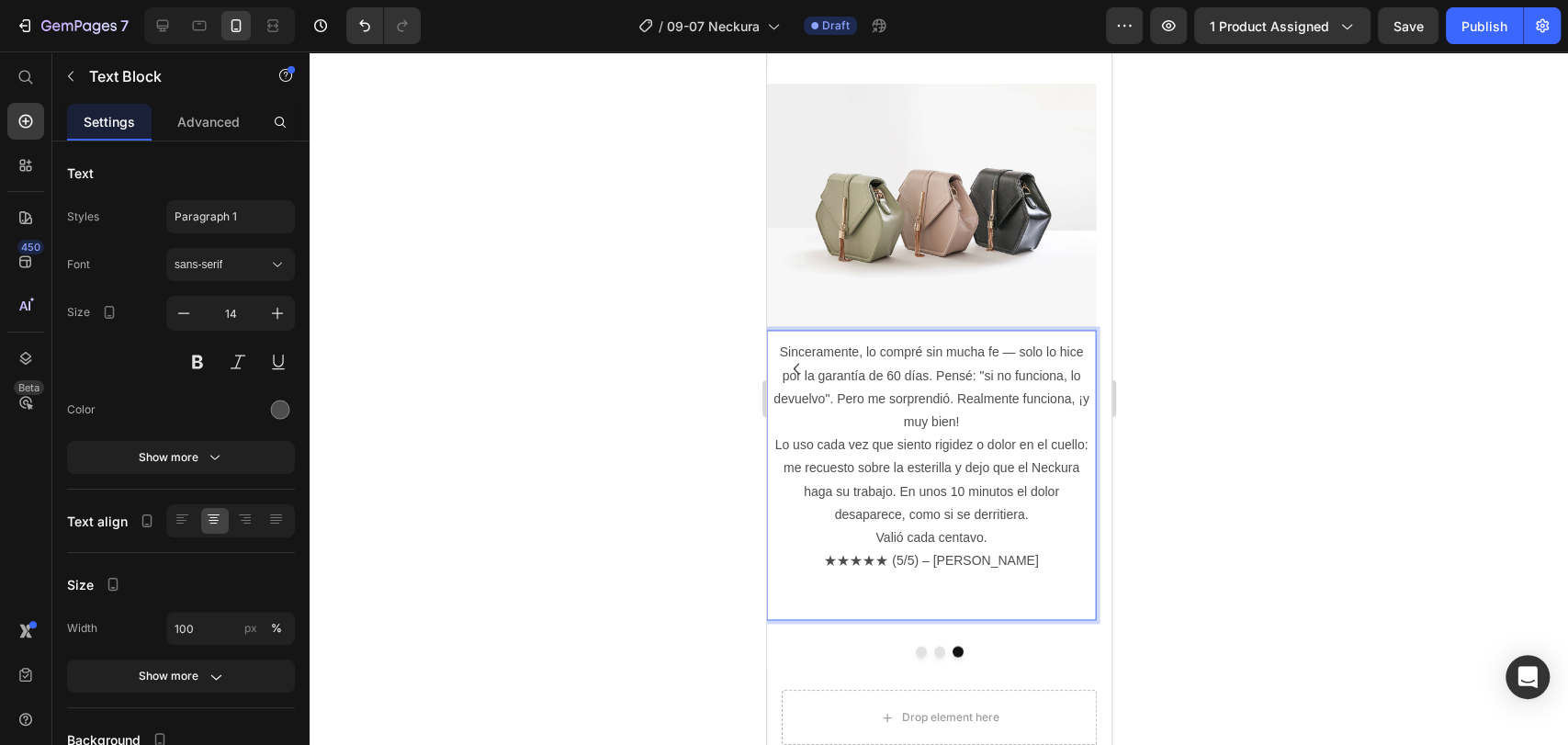 click 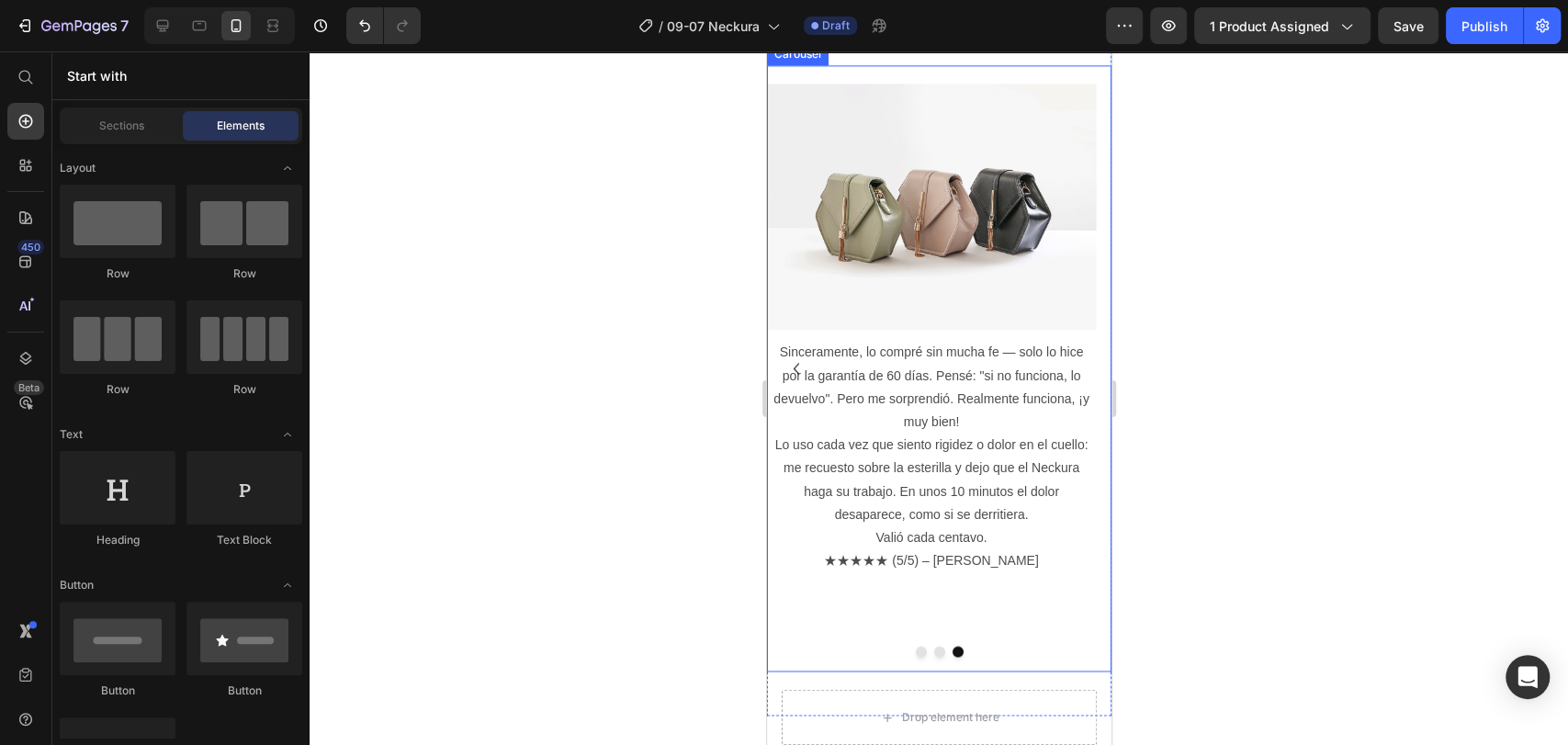 click 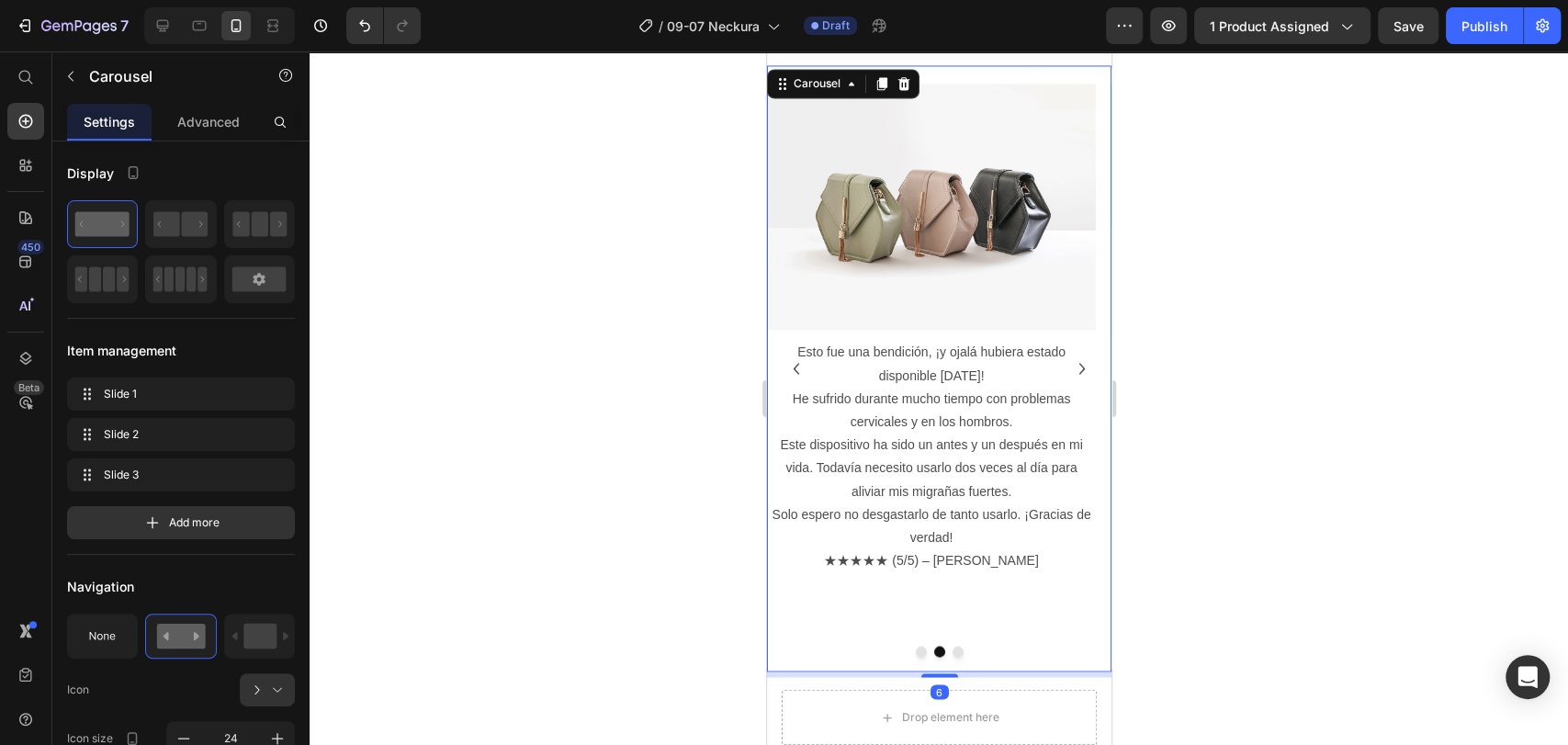 click 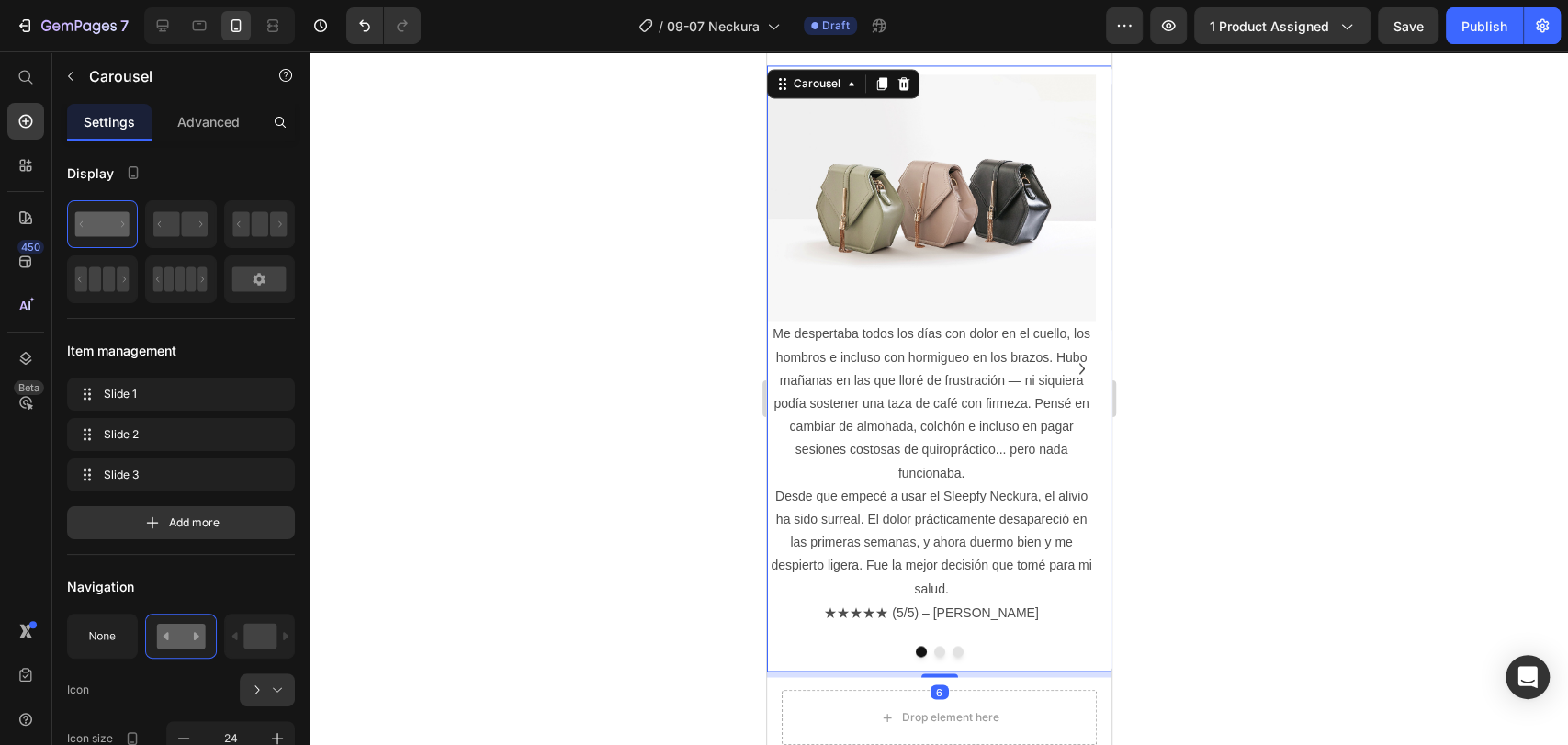 click 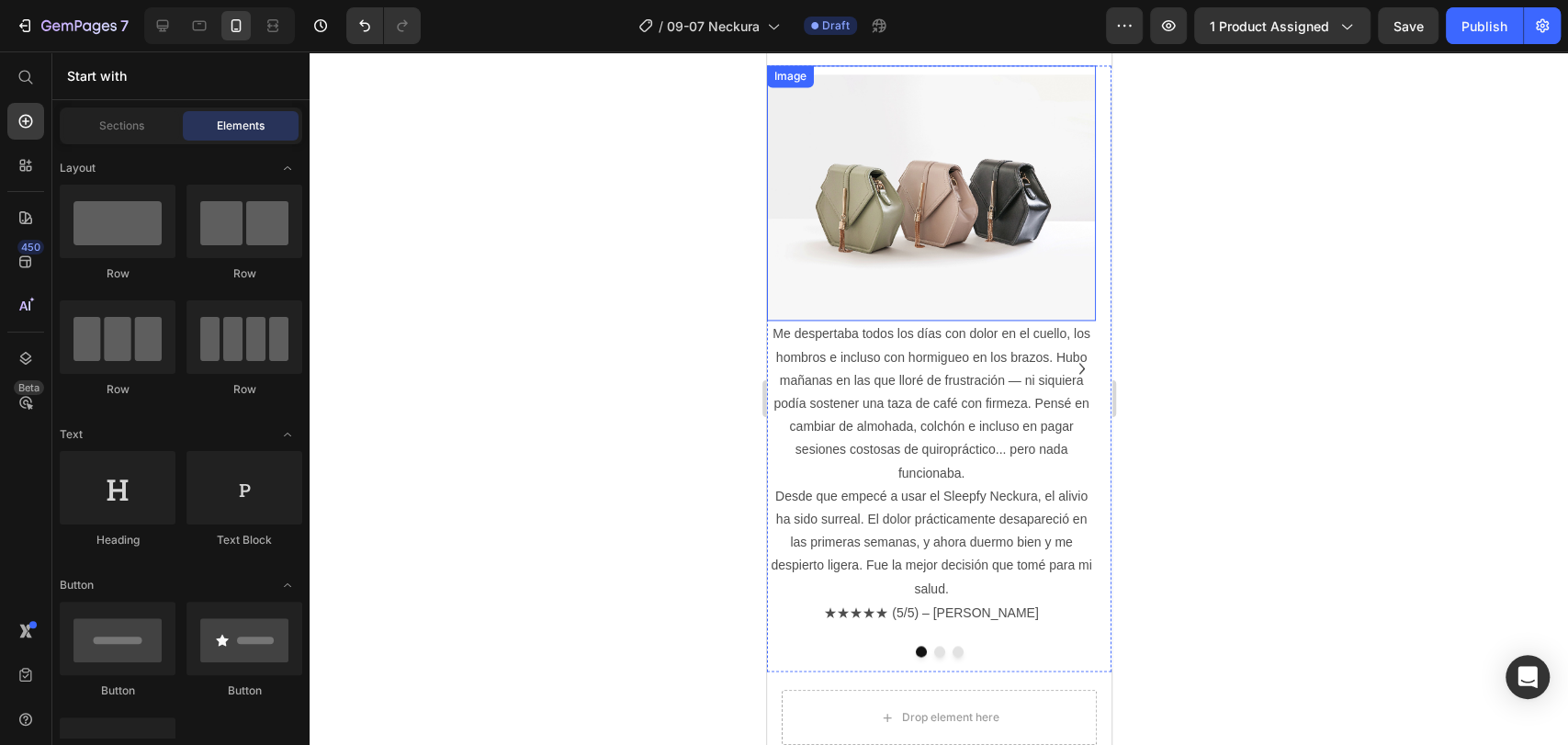 click at bounding box center [931, 193] 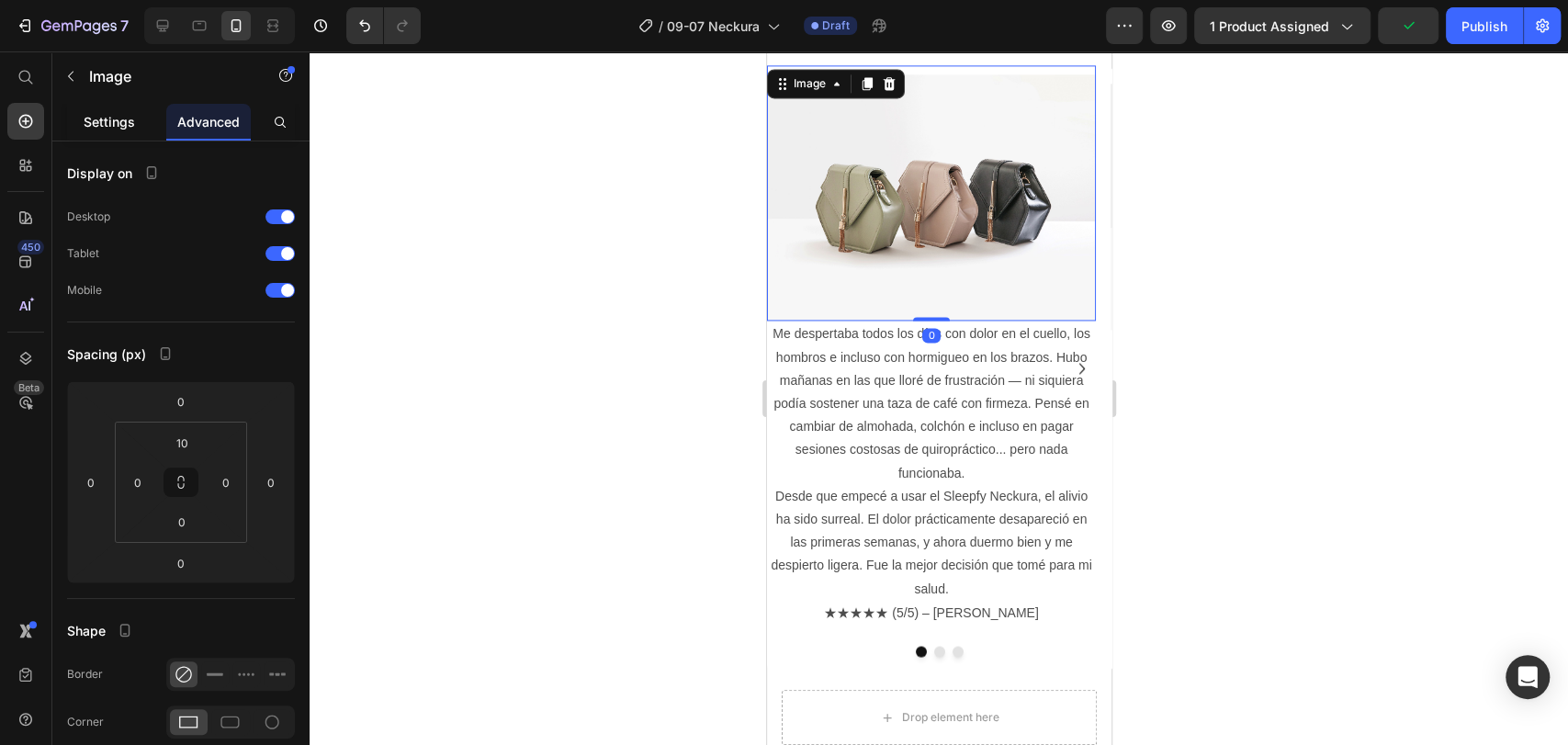 click on "Settings" at bounding box center (109, 121) 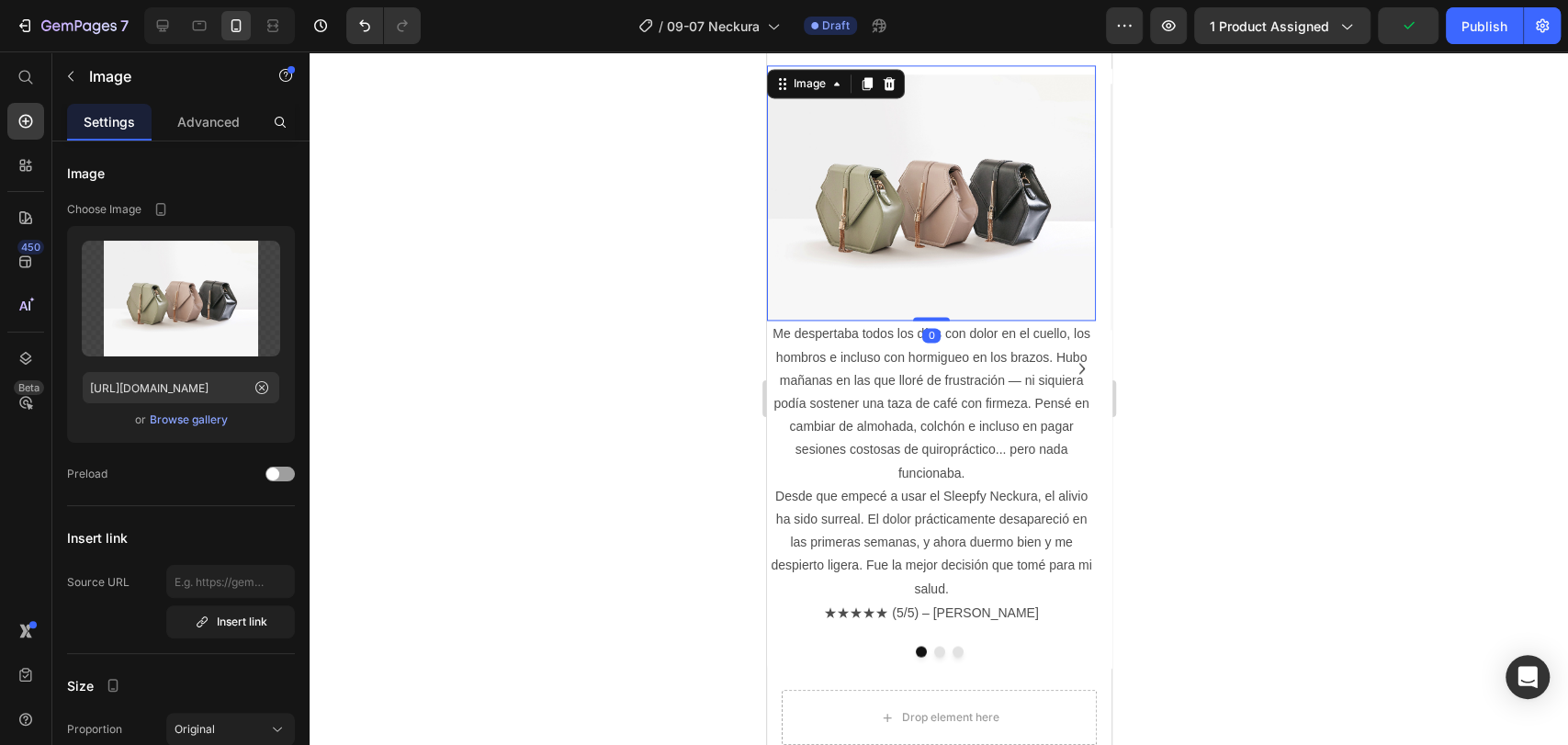 click at bounding box center [931, 193] 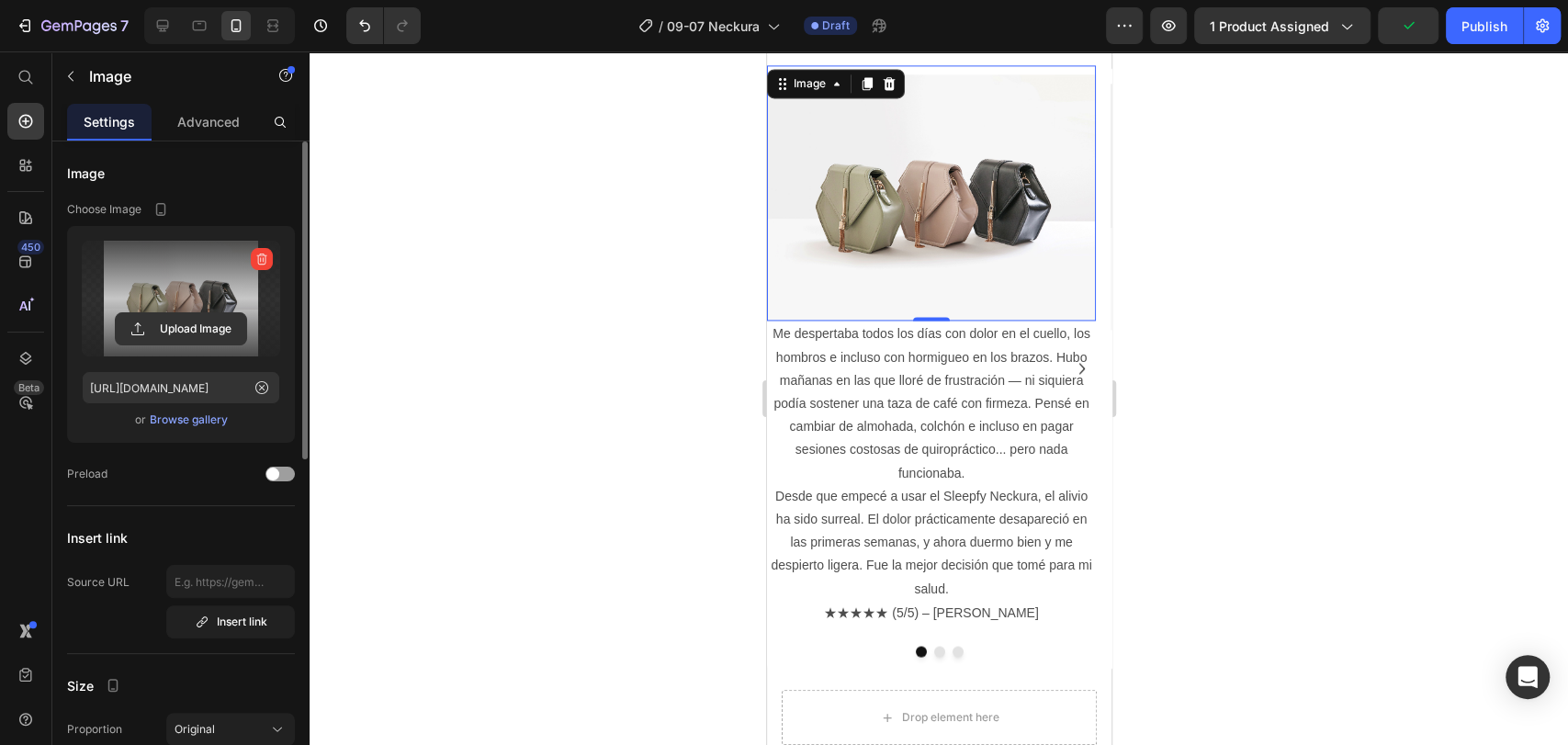 click at bounding box center [181, 299] 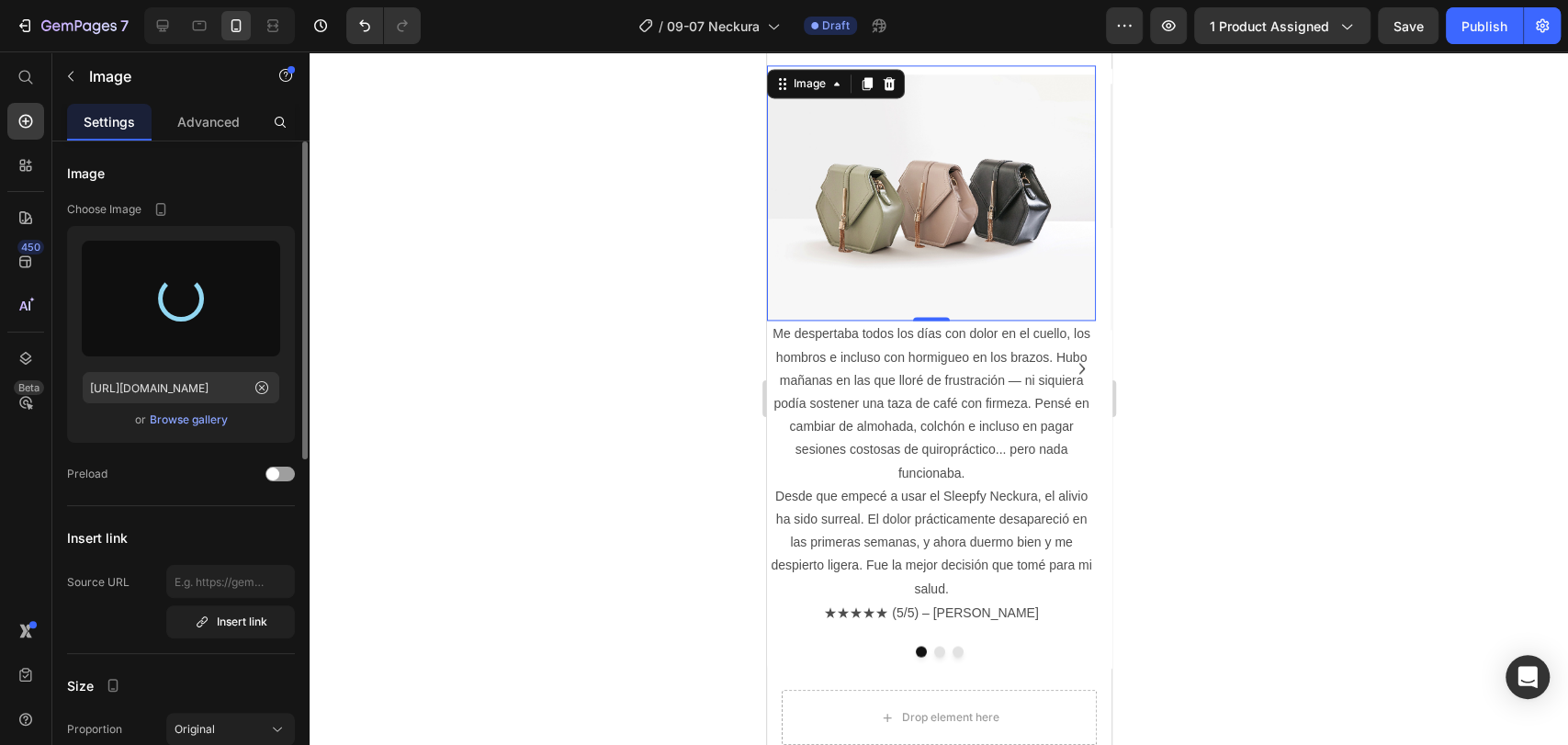 type on "https://cdn.shopify.com/s/files/1/0772/3974/6779/files/gempages_572996054547432673-b26d7c86-31be-4093-8ca6-a06243a6be2c.jpg" 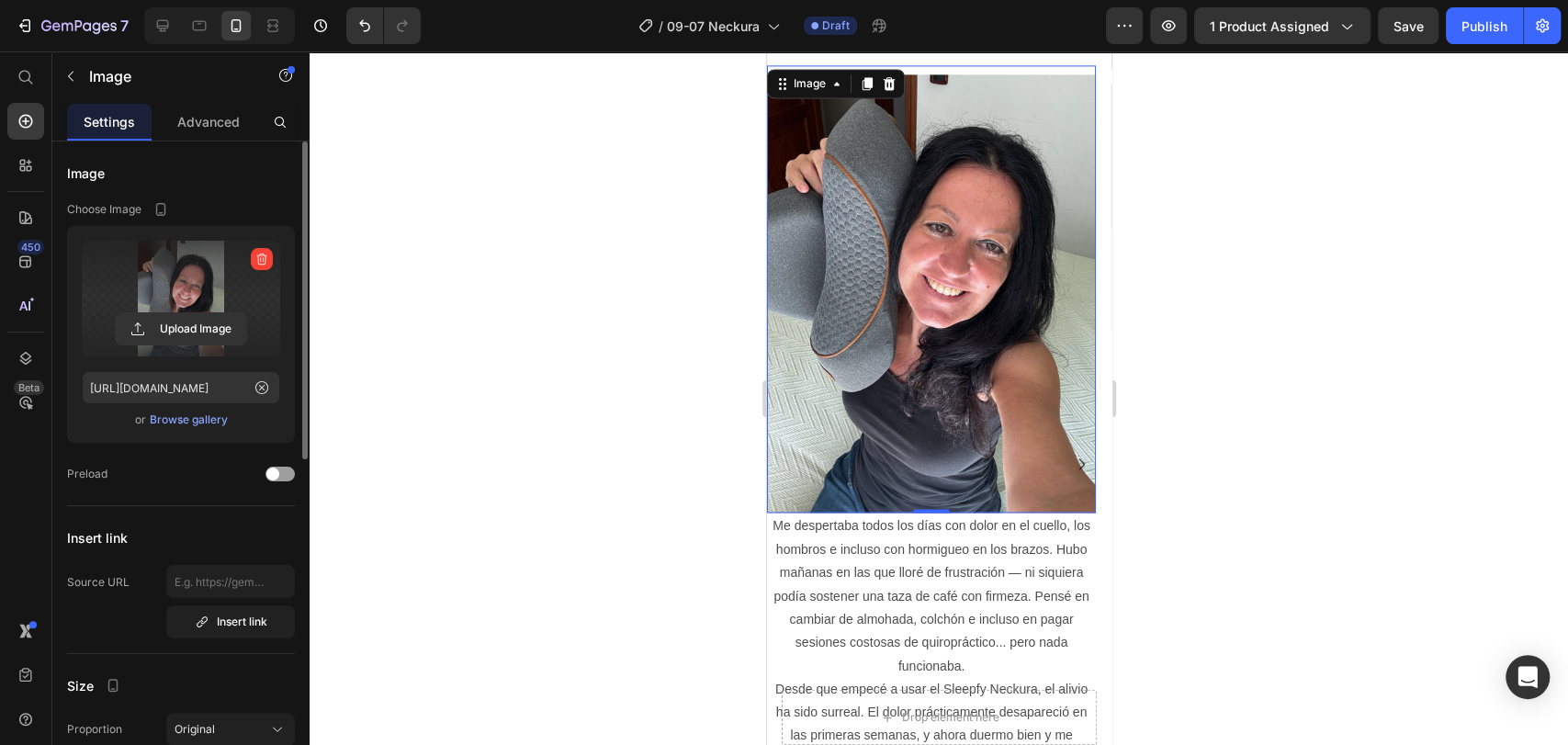 click 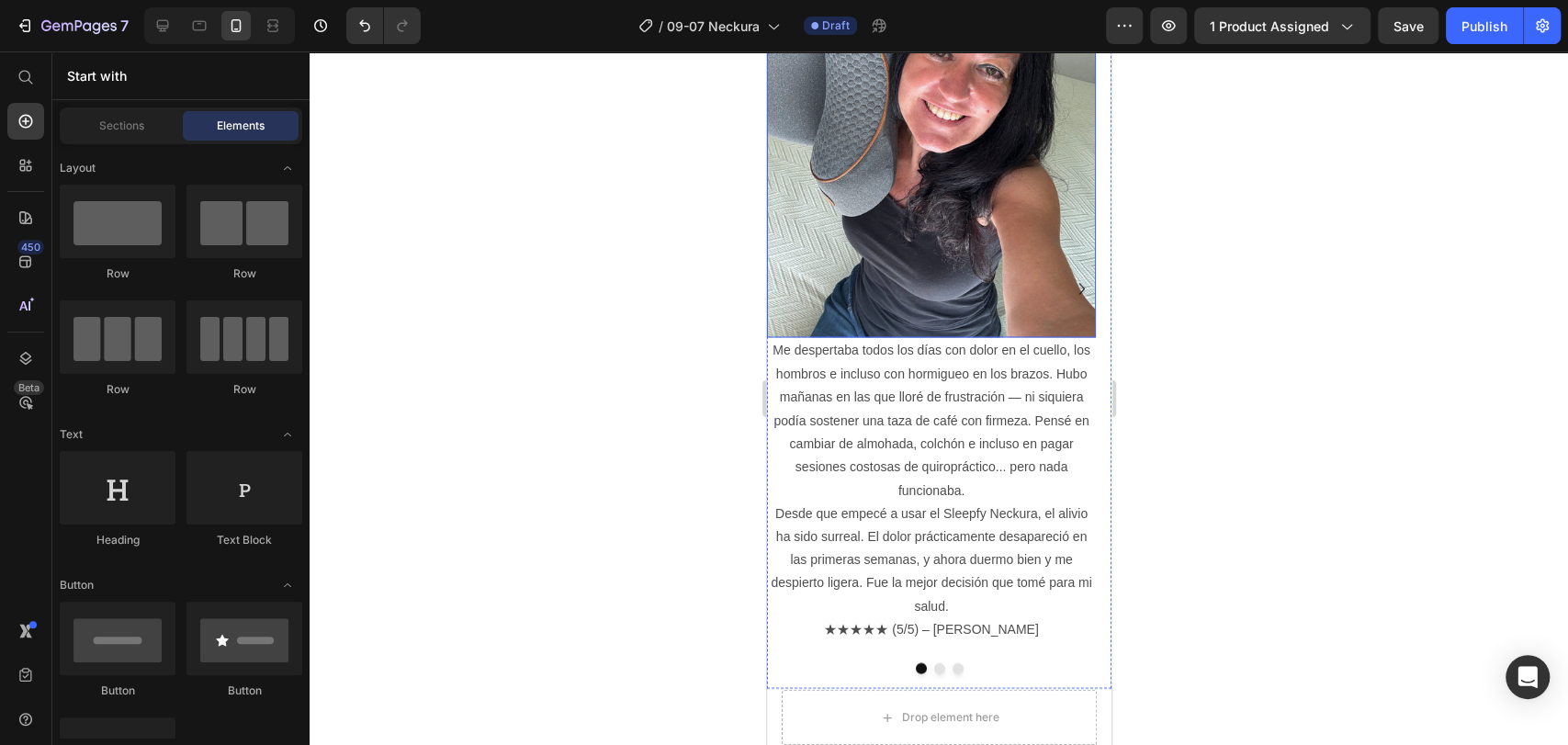 scroll, scrollTop: 2010, scrollLeft: 0, axis: vertical 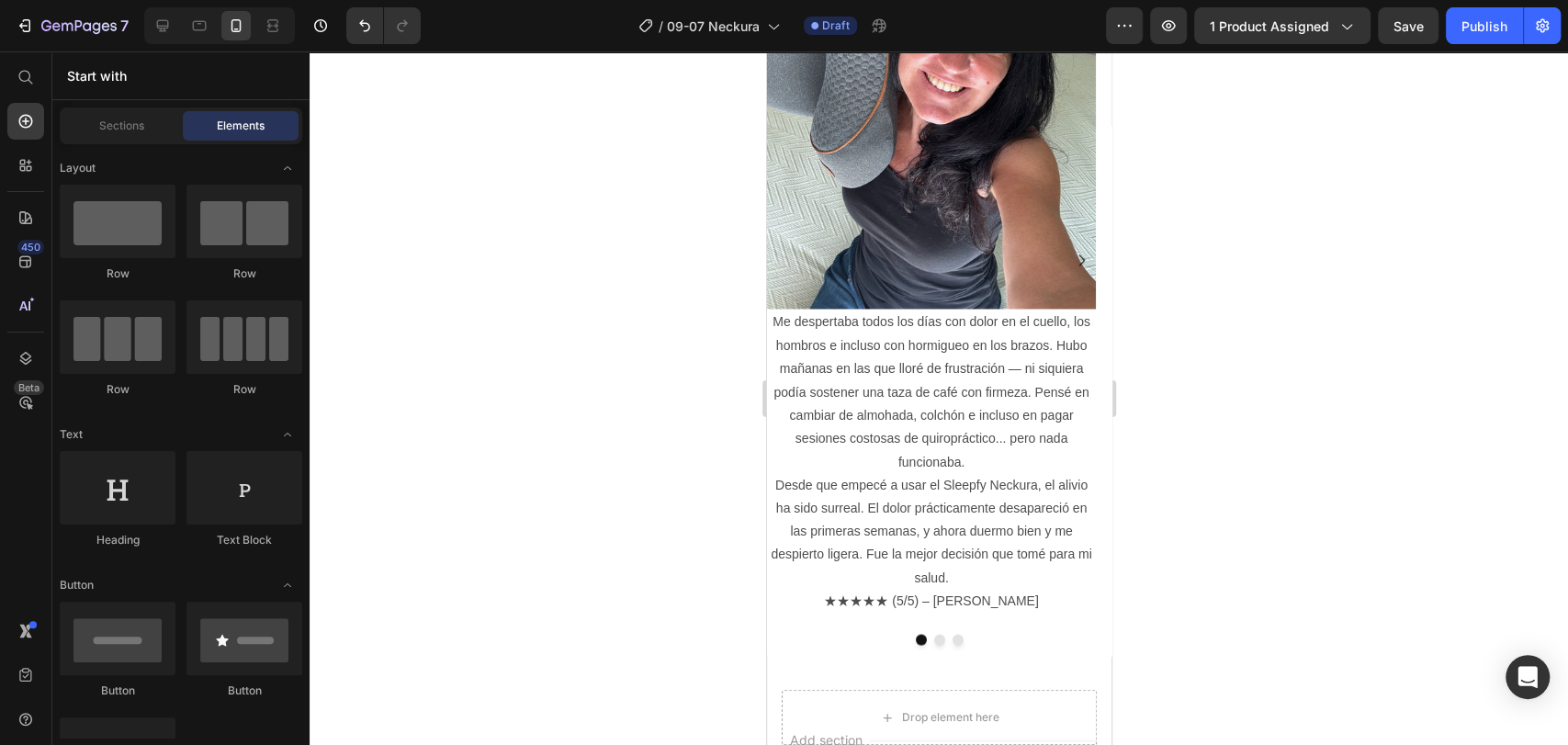 click 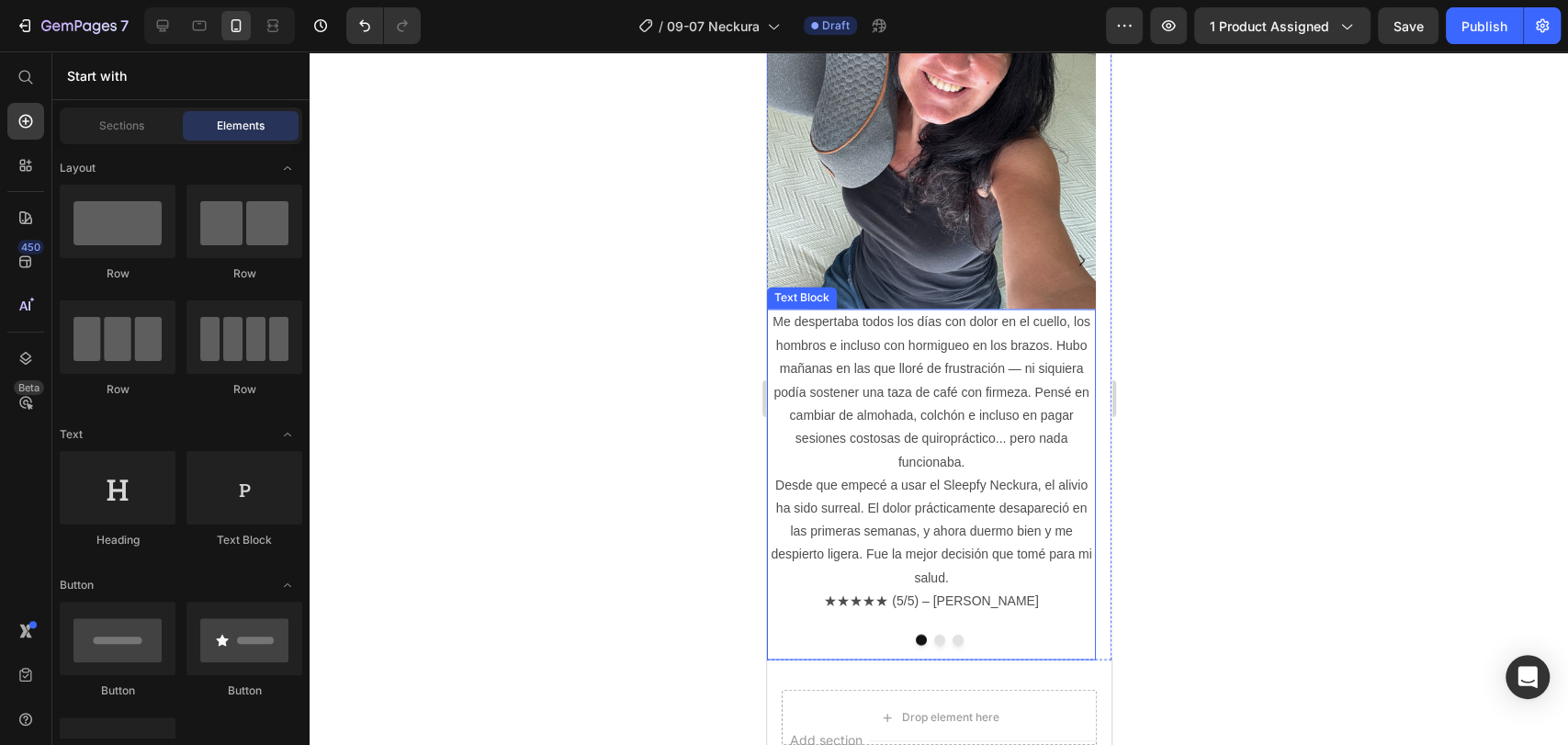 click on "Me despertaba todos los días con dolor en el cuello, los hombros e incluso con hormigueo en los brazos. Hubo mañanas en las que lloré de frustración — ni siquiera podía sostener una taza de café con firmeza. Pensé en cambiar de almohada, colchón e incluso en pagar sesiones costosas de quiropráctico... pero nada funcionaba. Desde que empecé a usar el Sleepfy Neckura, el alivio ha sido surreal. El dolor prácticamente desapareció en las primeras semanas, y ahora duermo bien y me despierto ligera. Fue la mejor decisión que tomé para mi salud. ★★★★★ (5/5) – Renata M" at bounding box center (931, 461) 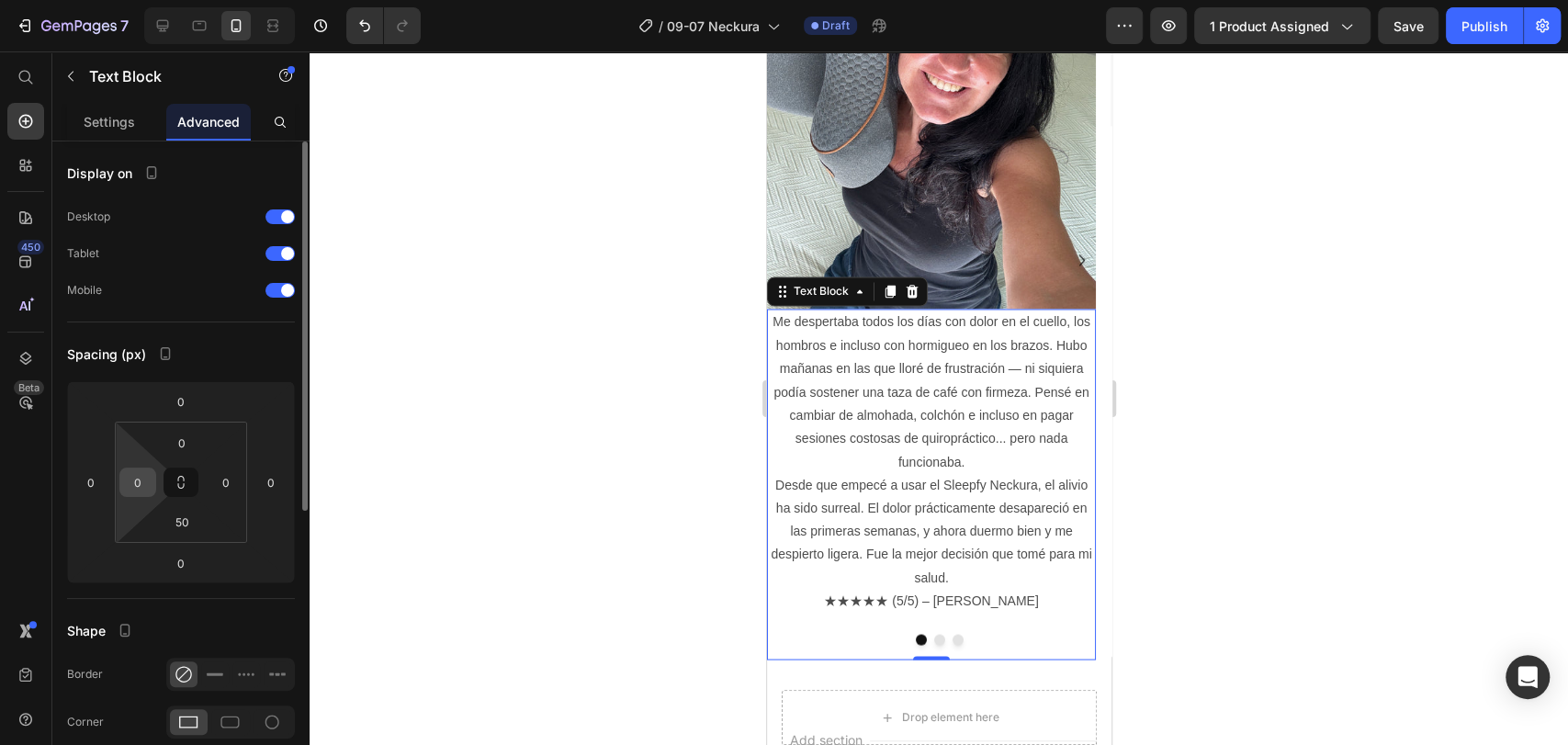 click on "0" at bounding box center [138, 482] 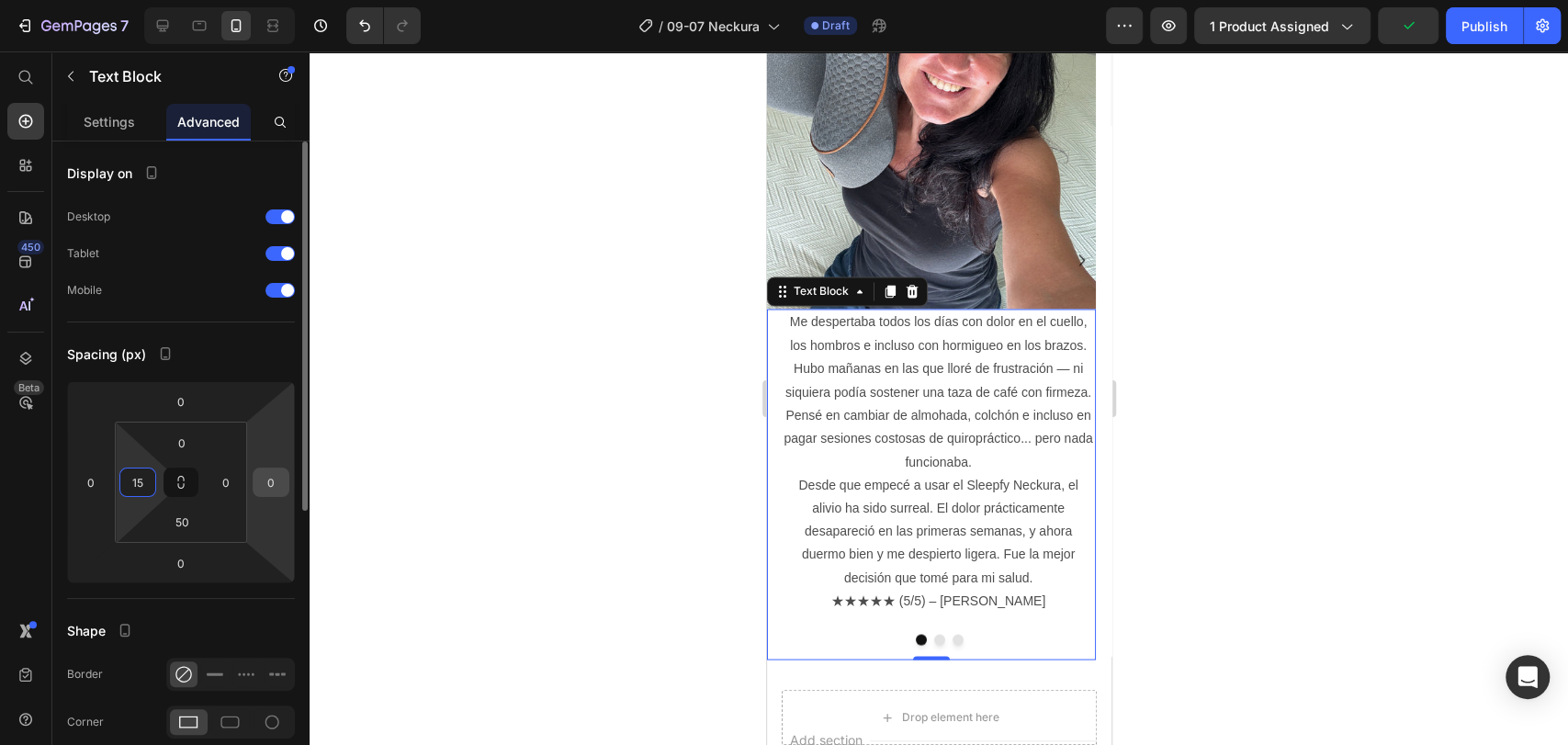 type on "15" 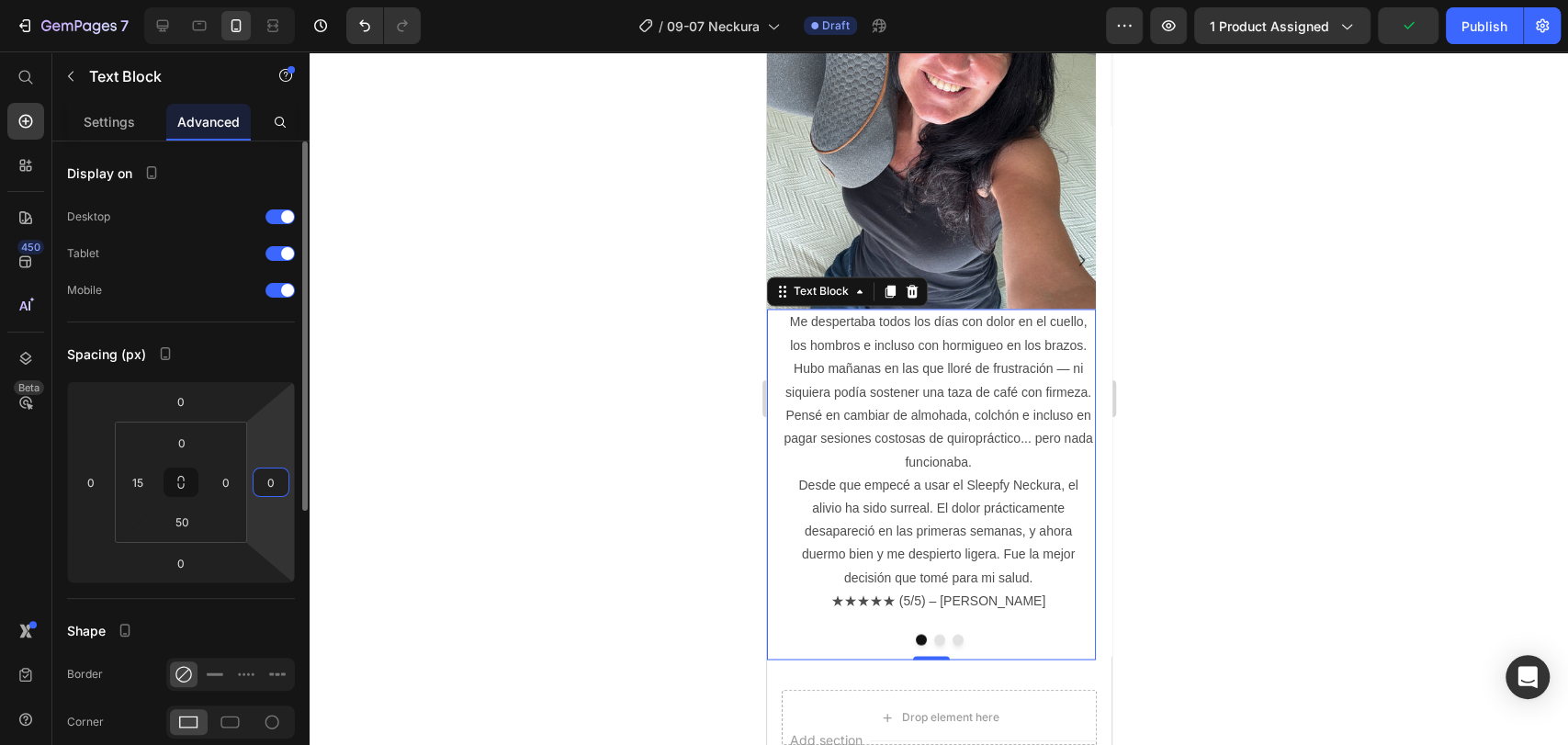 click on "0" at bounding box center (271, 482) 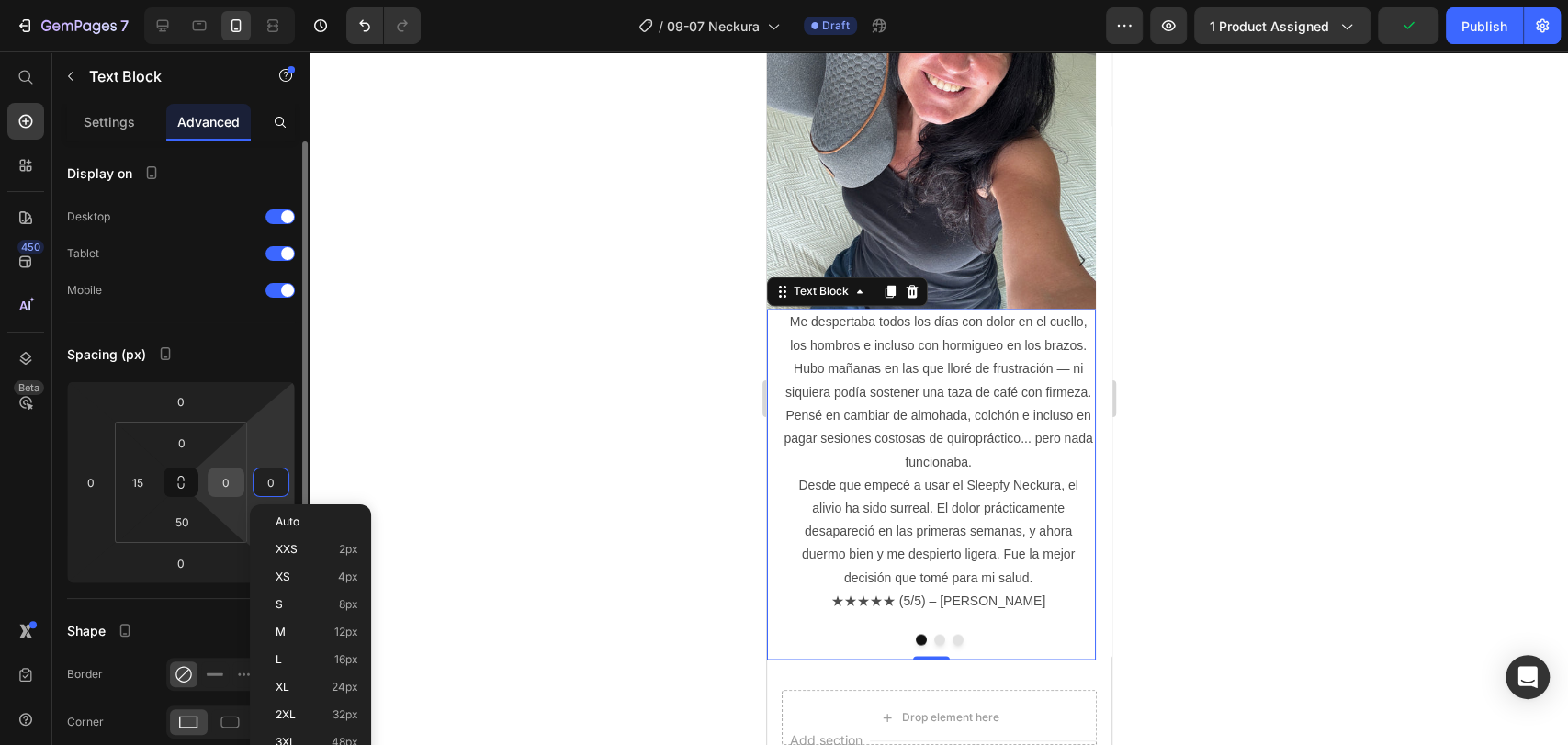 click on "0" at bounding box center [226, 482] 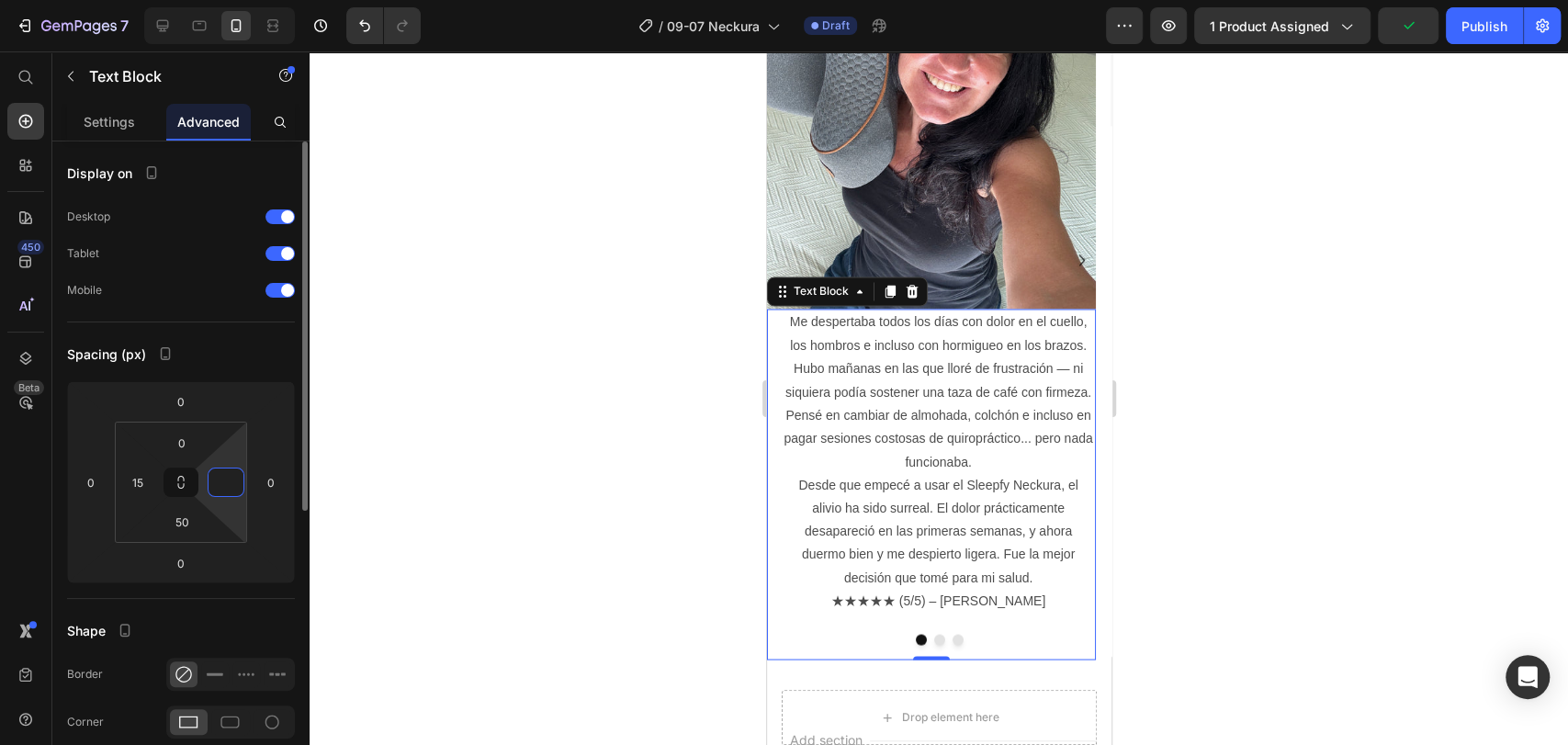 type on "5" 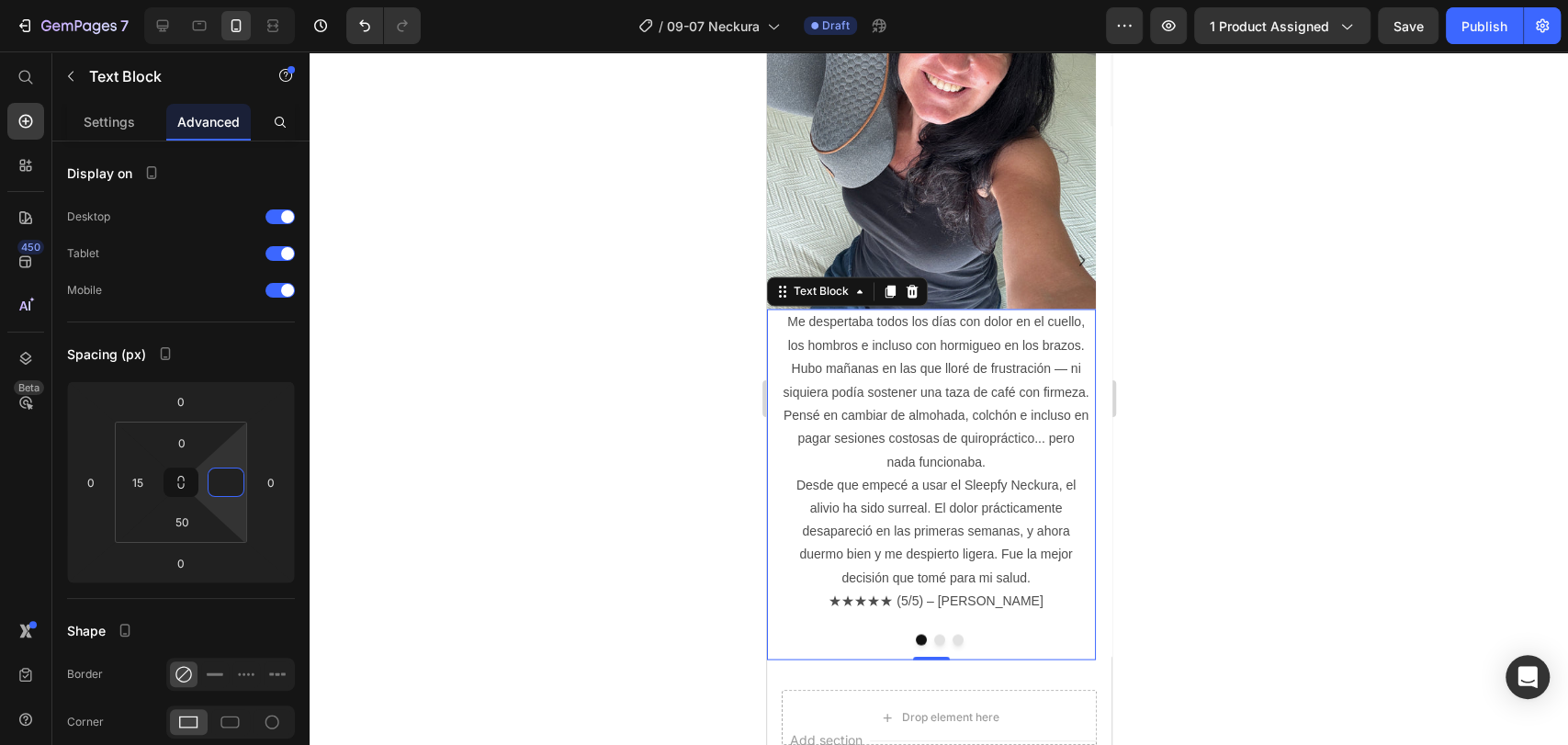 type on "5" 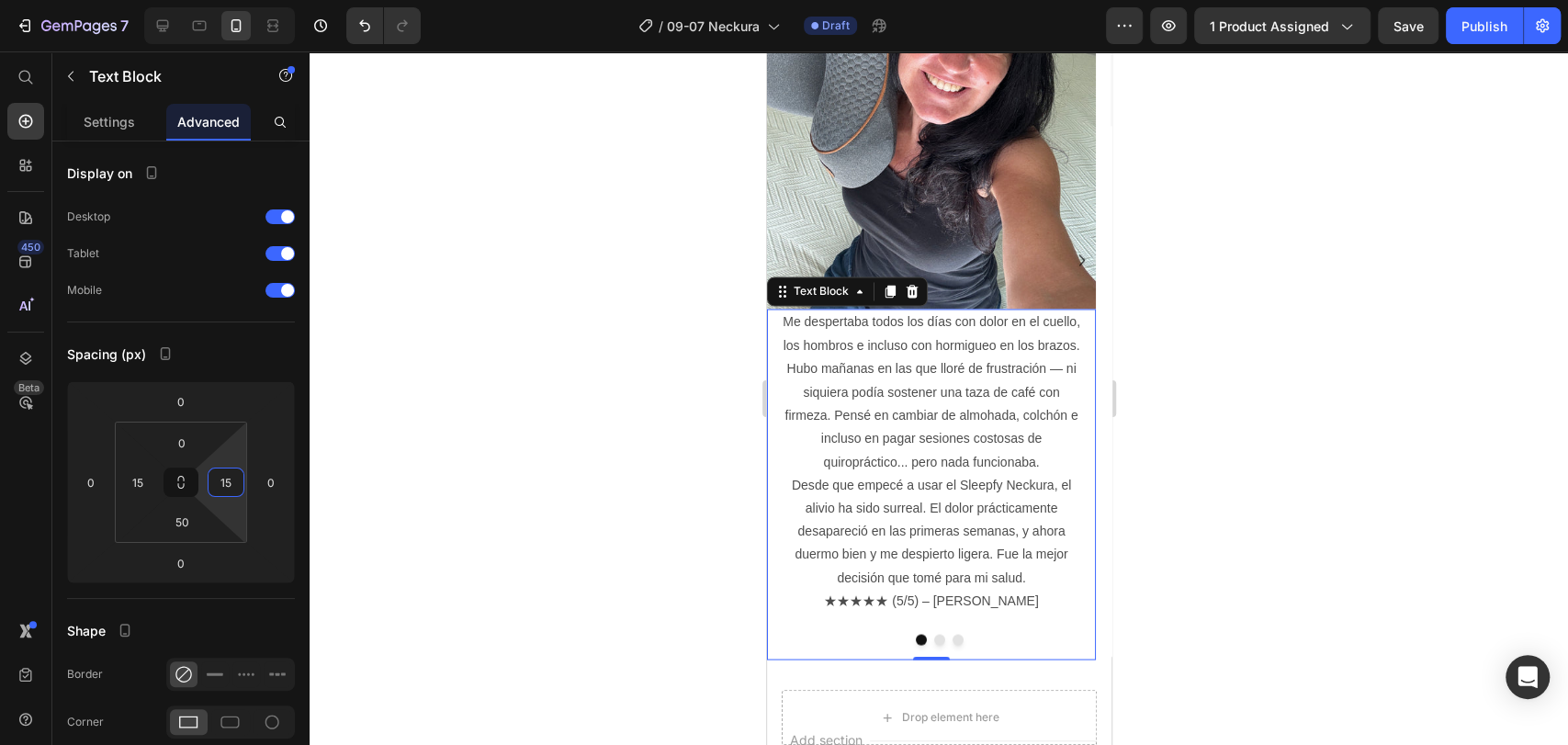 type on "15" 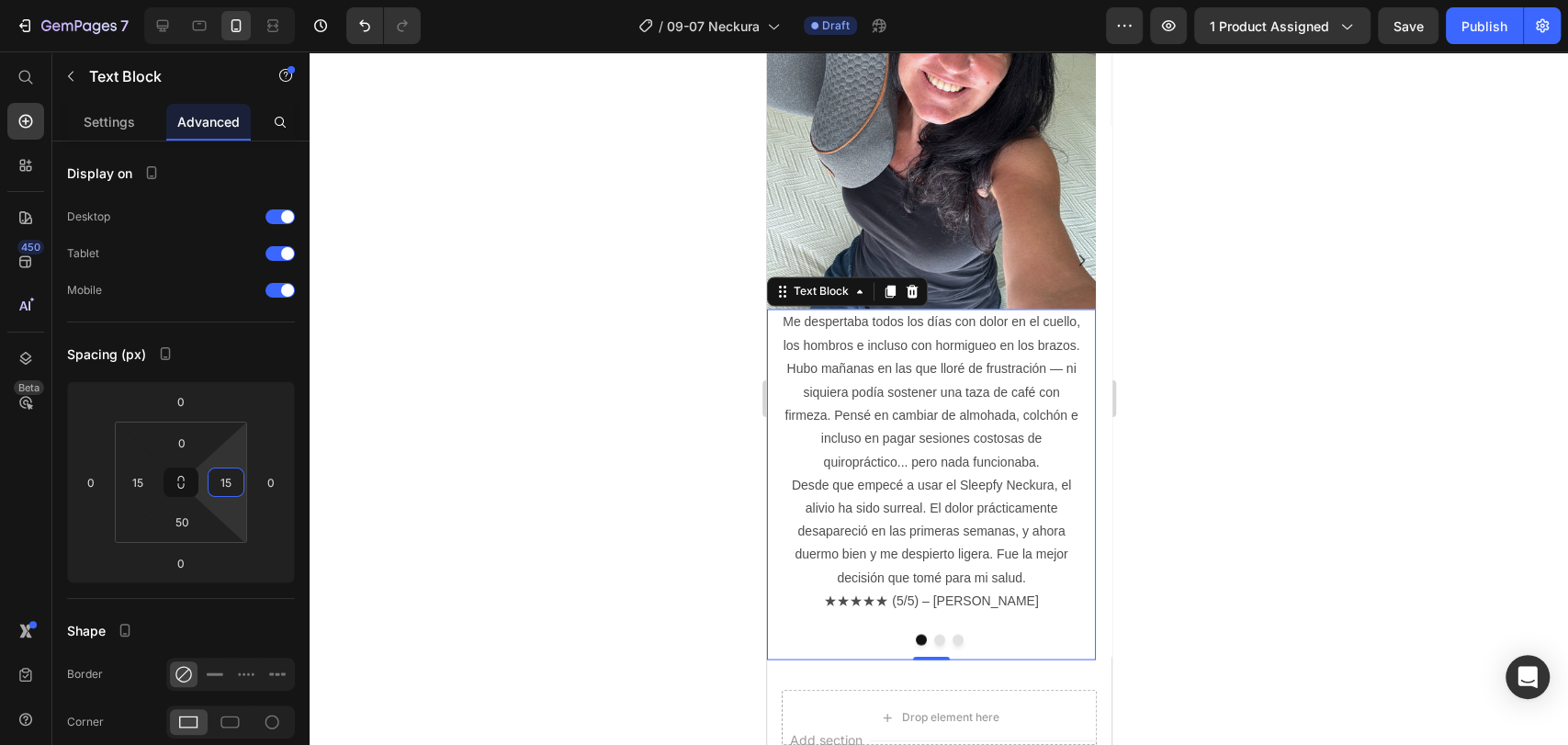 click 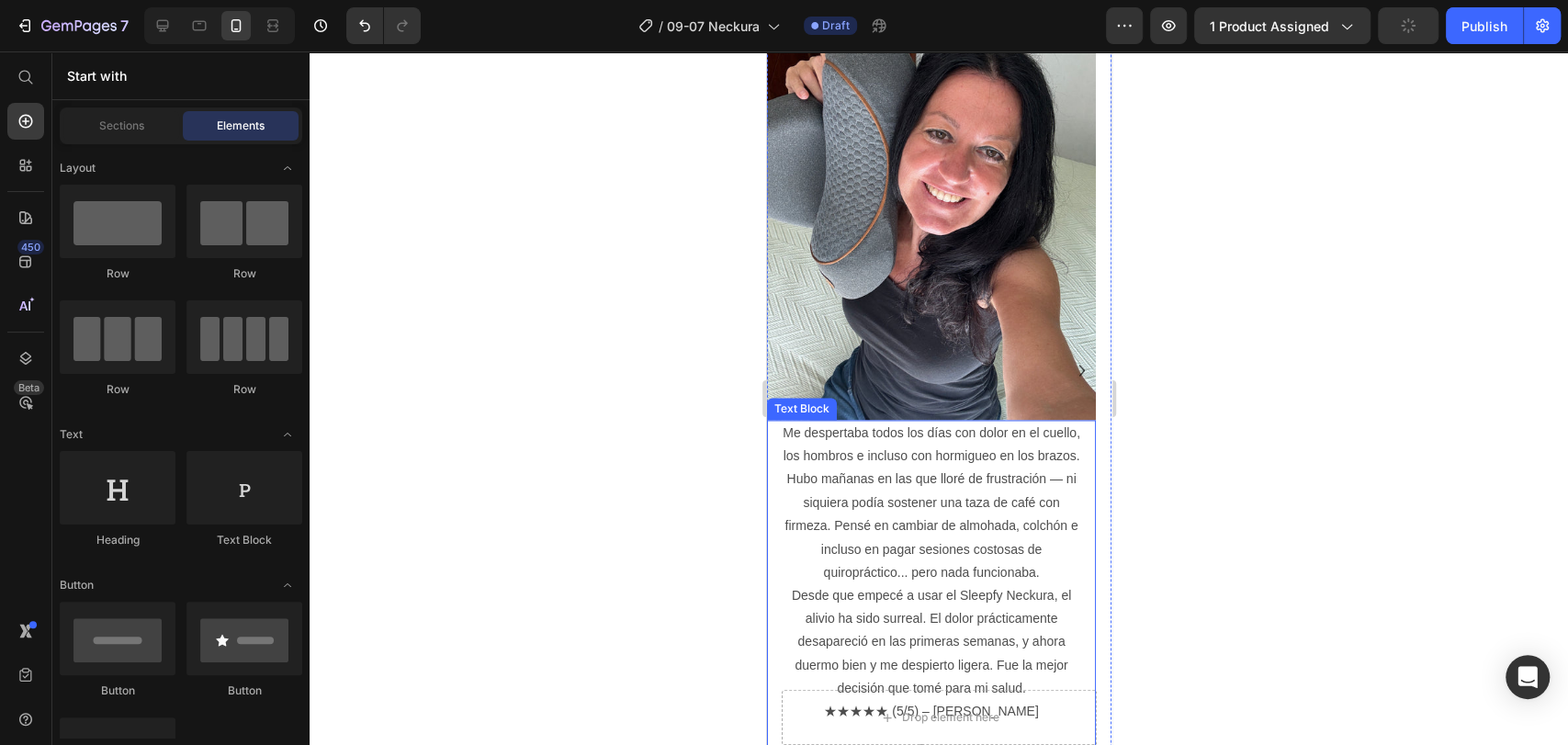 scroll, scrollTop: 1825, scrollLeft: 0, axis: vertical 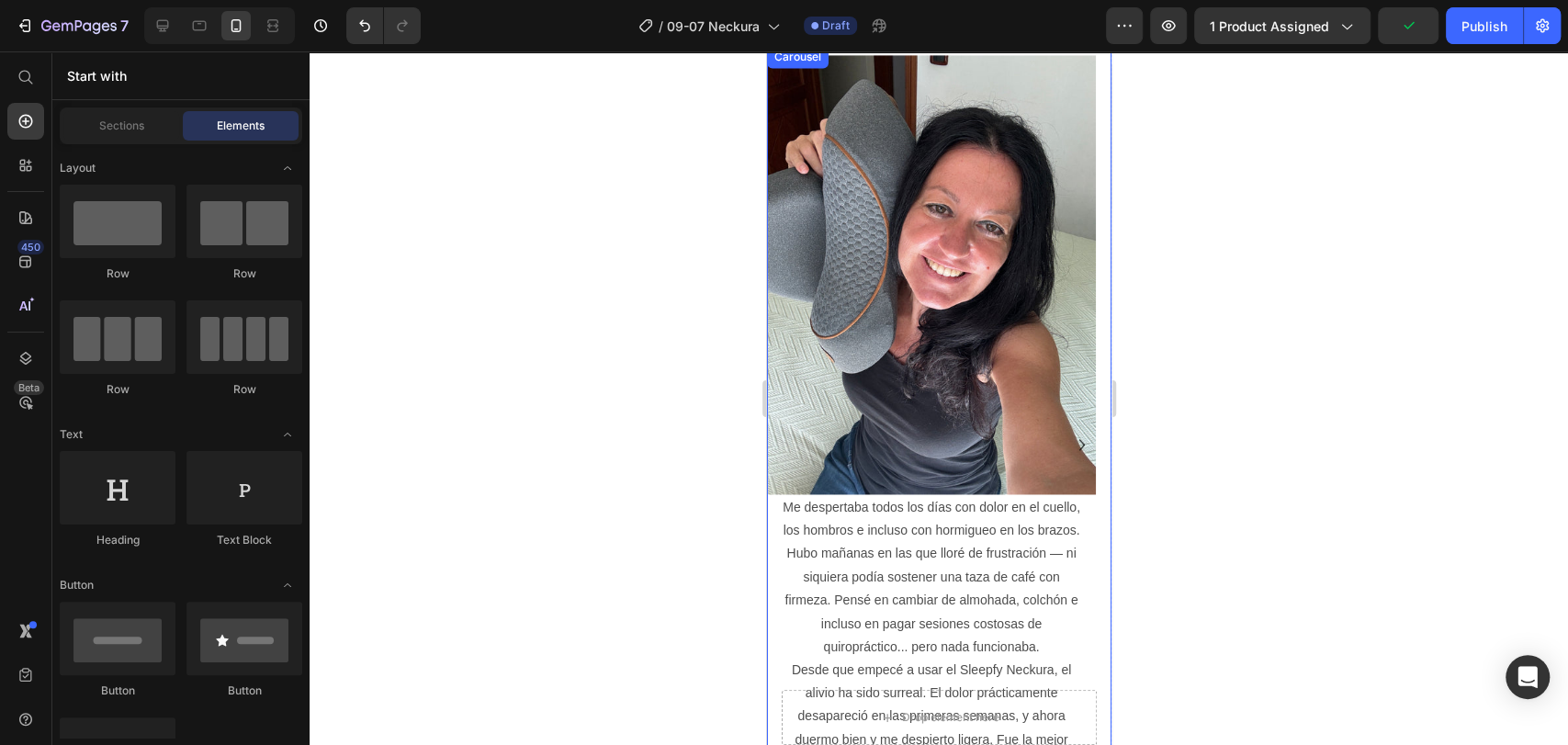 click 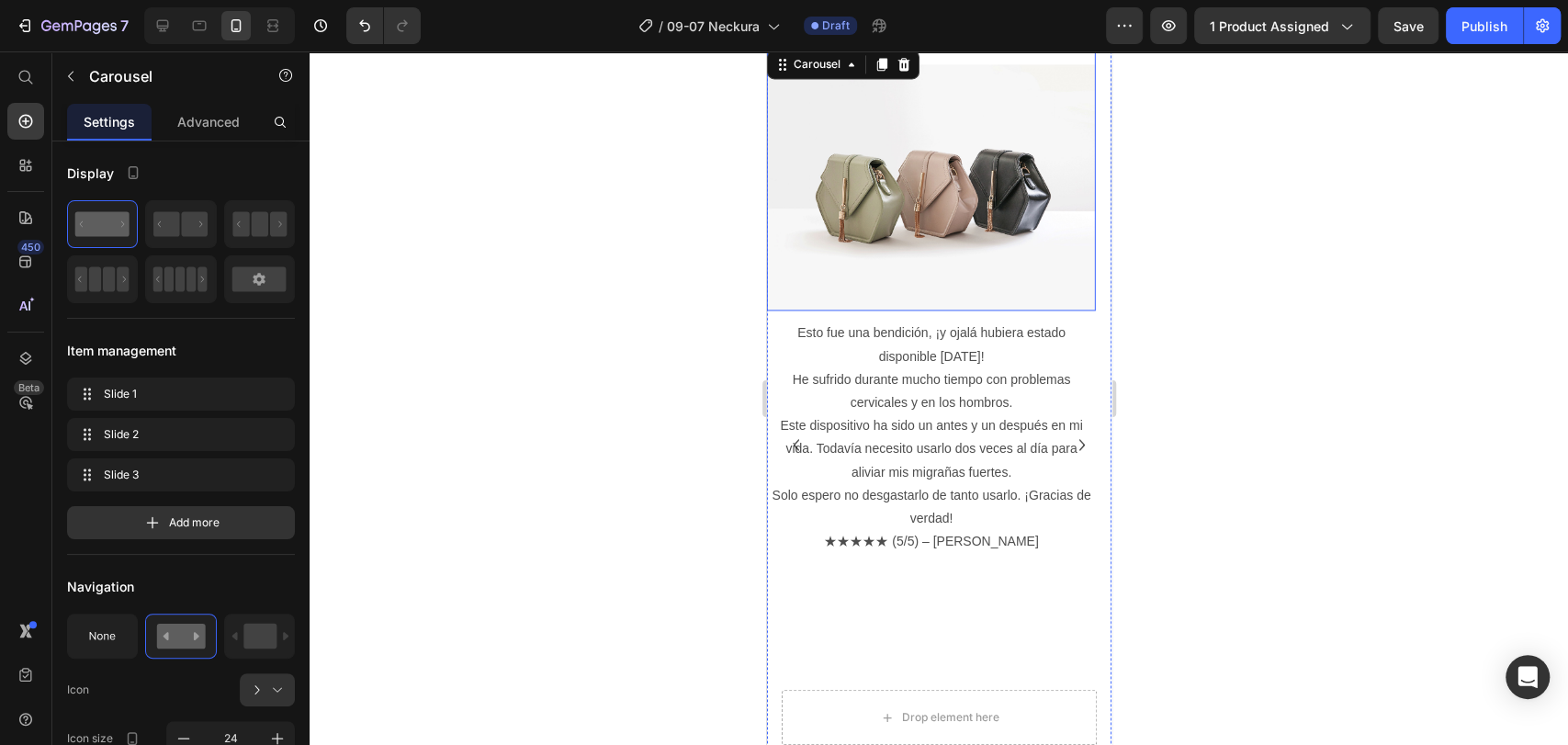 click at bounding box center (931, 178) 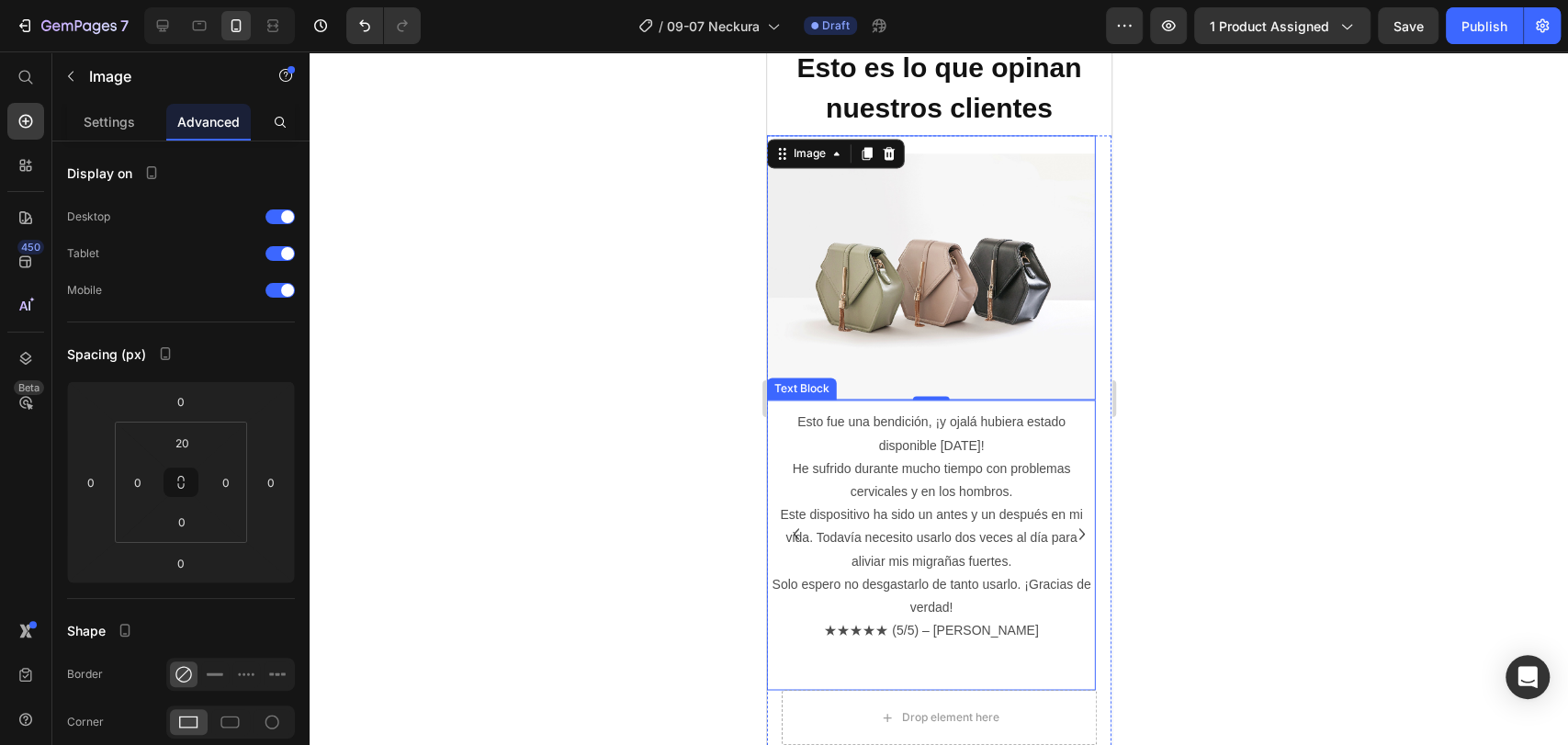 scroll, scrollTop: 1723, scrollLeft: 0, axis: vertical 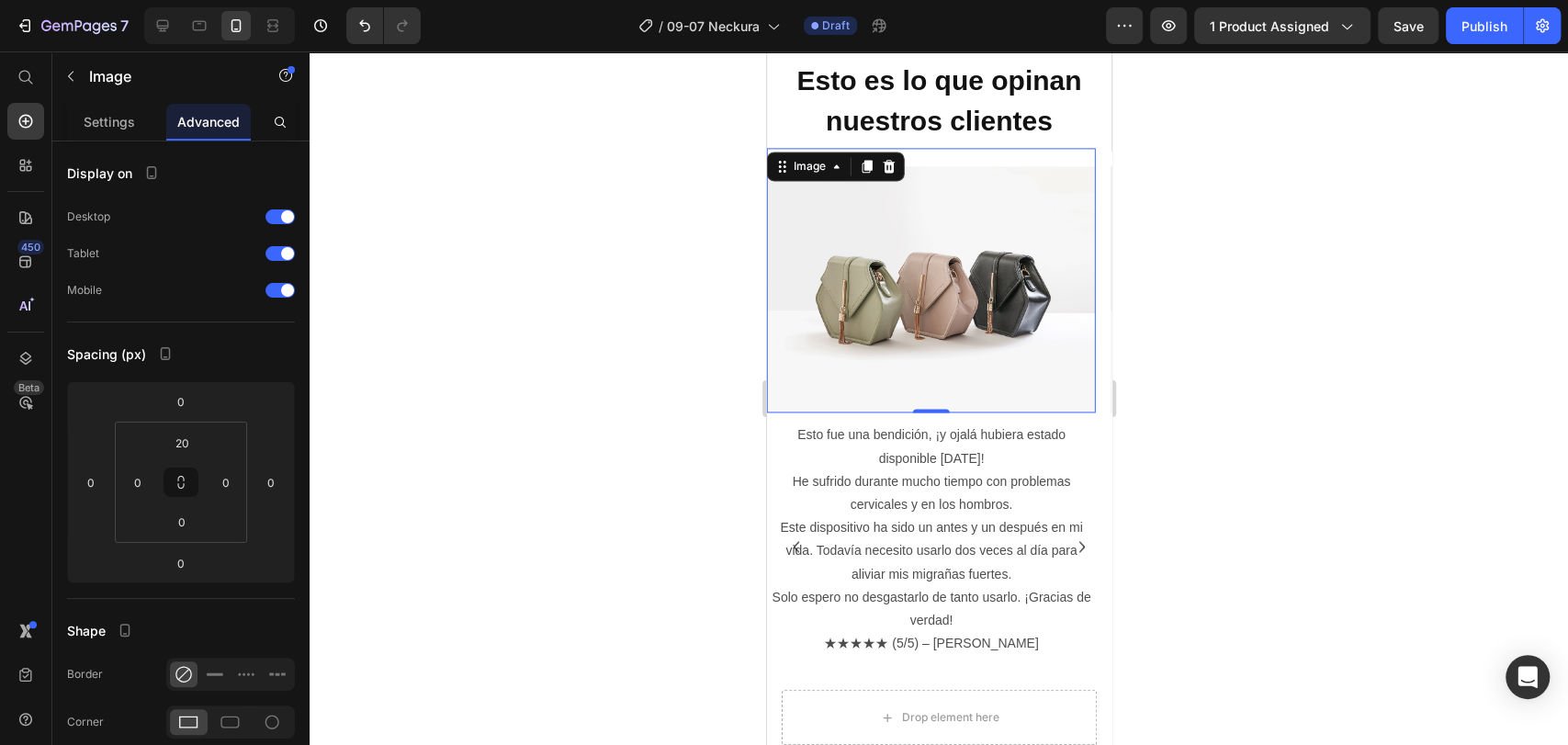 click at bounding box center [931, 280] 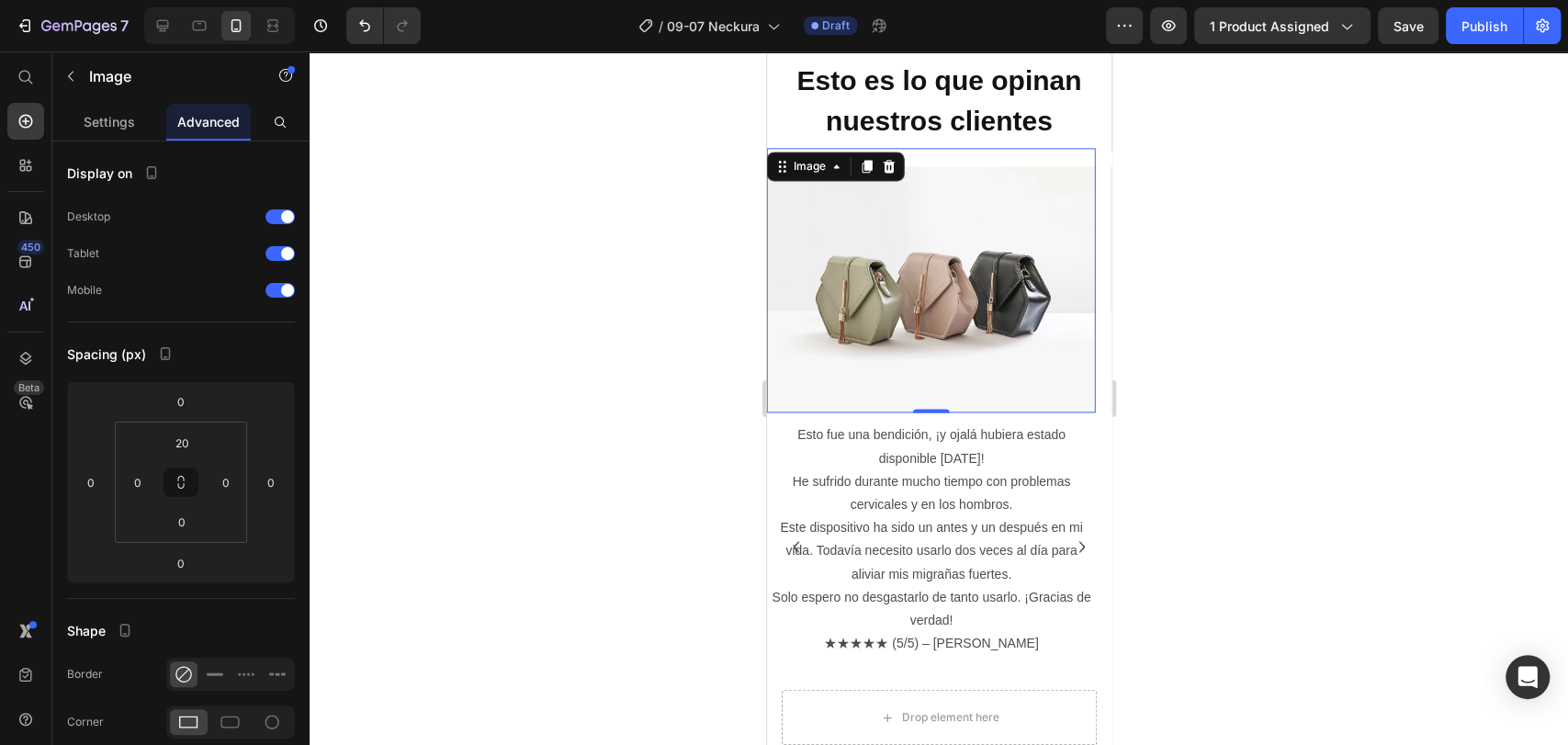 click at bounding box center [931, 280] 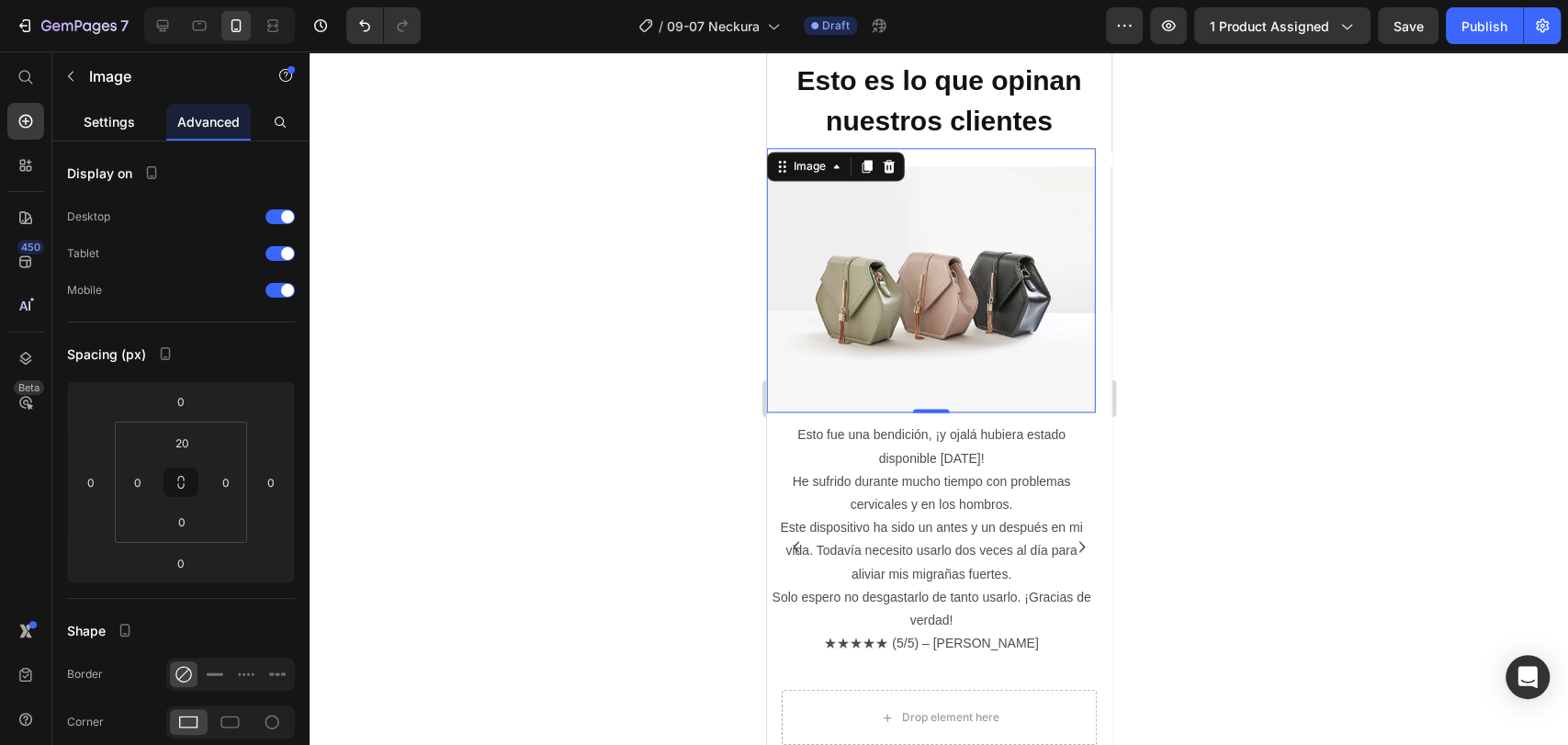 click on "Settings" 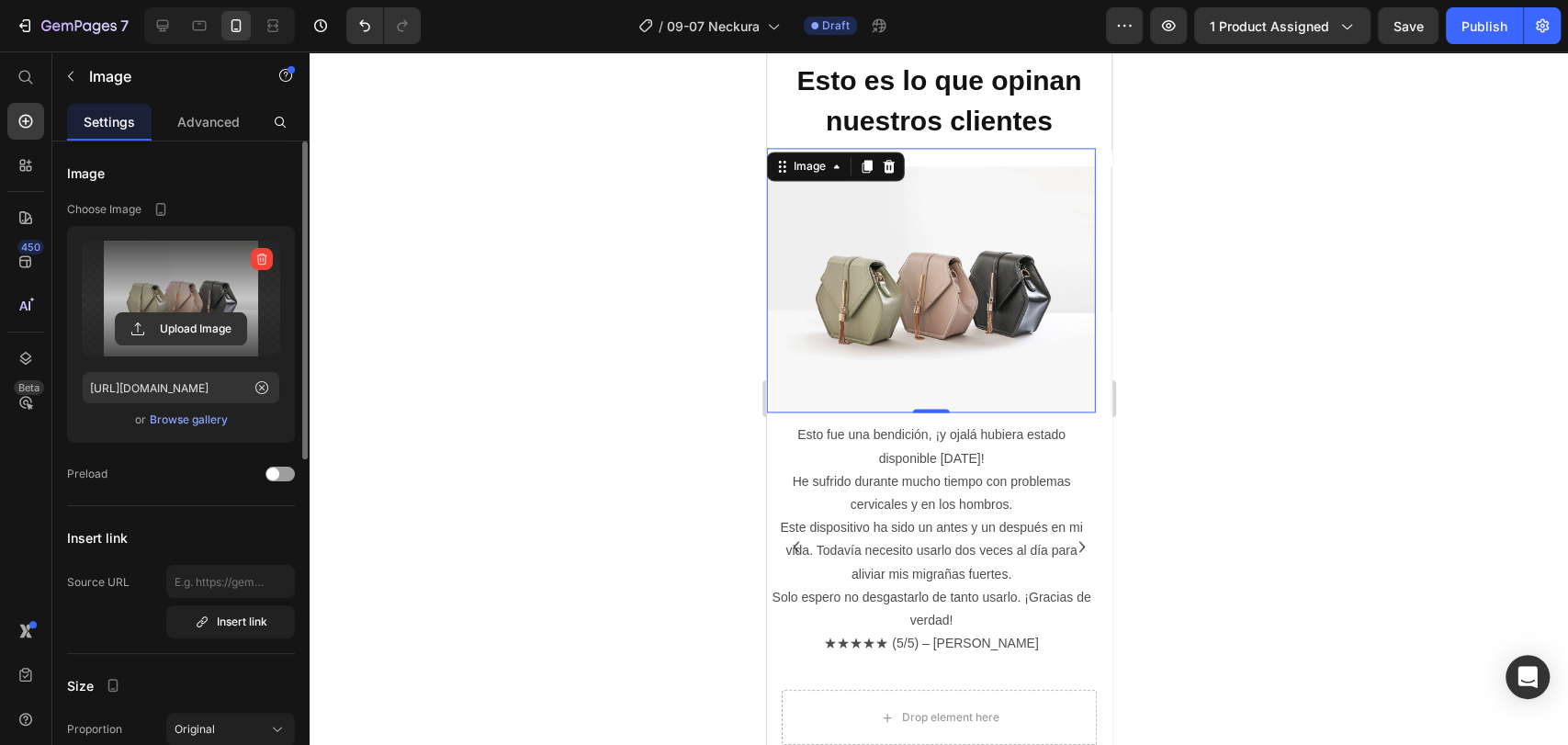 click at bounding box center (181, 299) 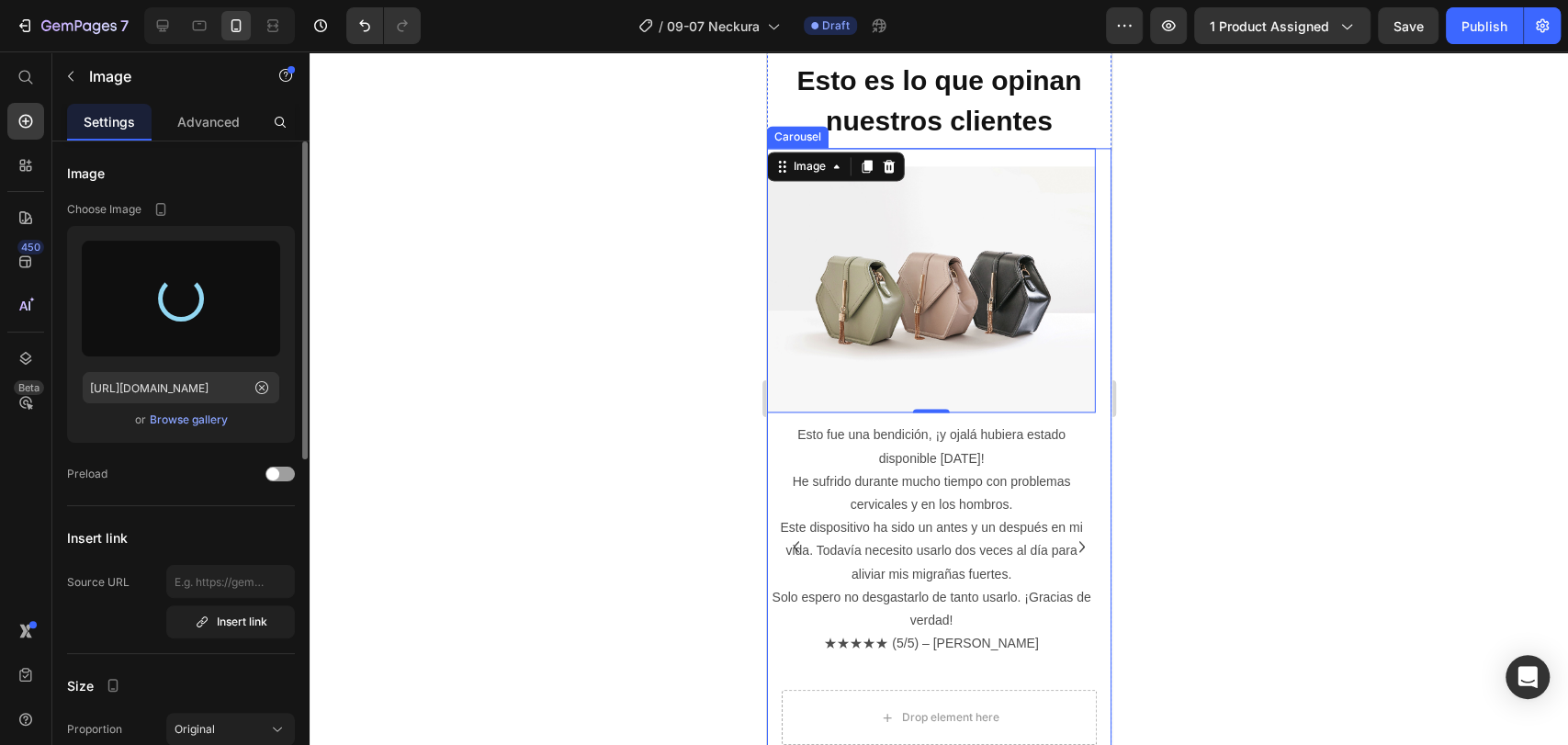 type on "https://cdn.shopify.com/s/files/1/0772/3974/6779/files/gempages_572996054547432673-b5598ff1-7735-4615-adce-c6dd36279eaa.webp" 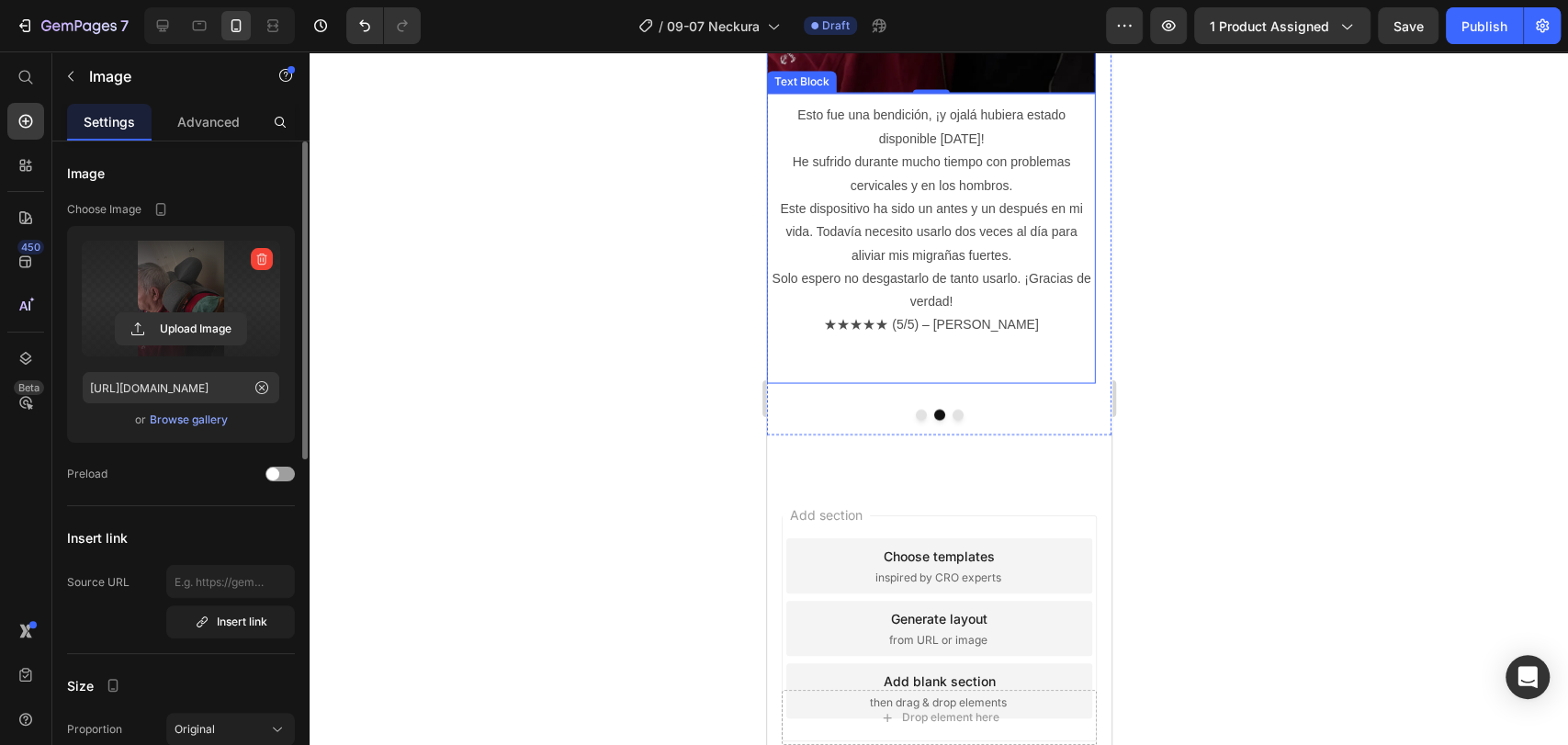 scroll, scrollTop: 2234, scrollLeft: 0, axis: vertical 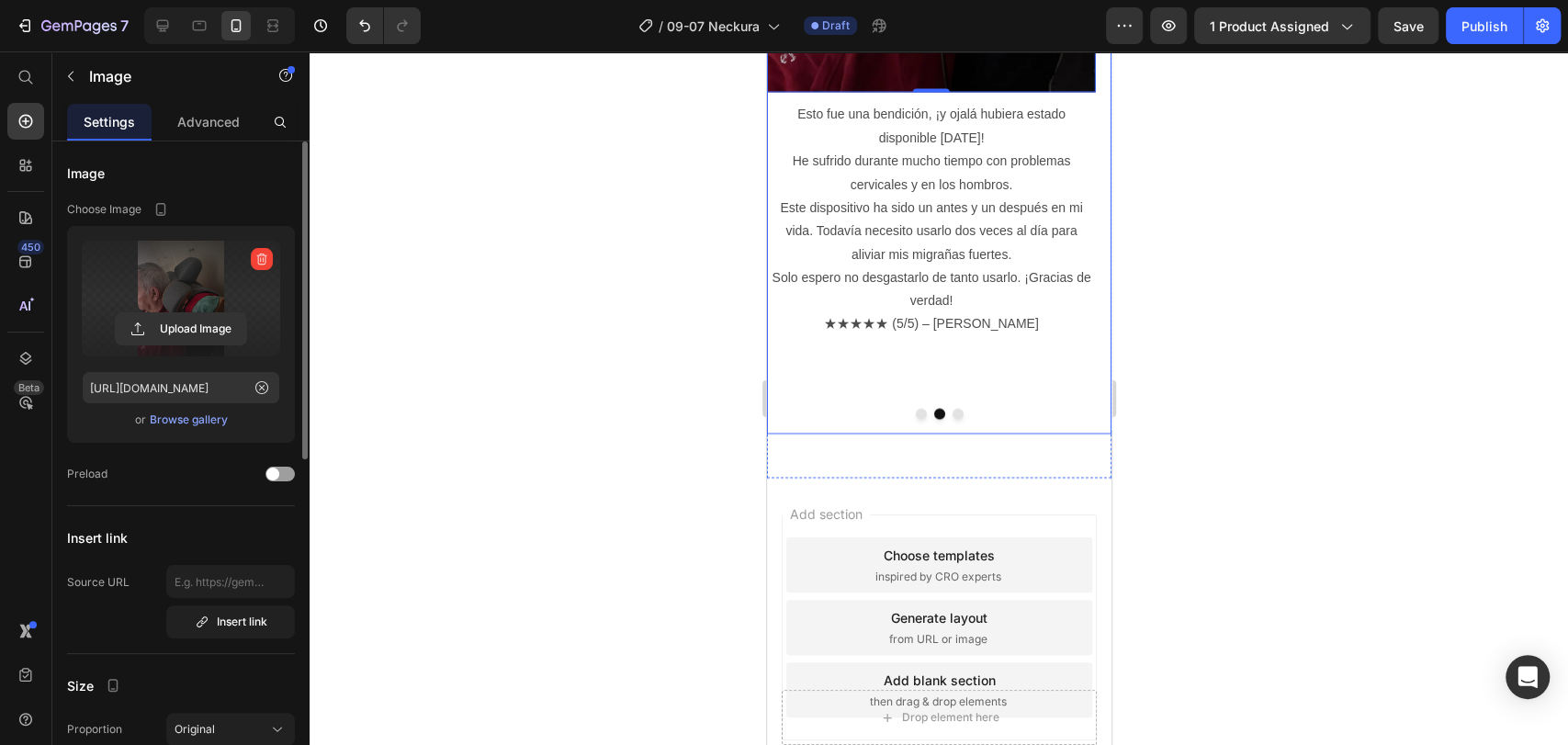 click at bounding box center [920, 413] 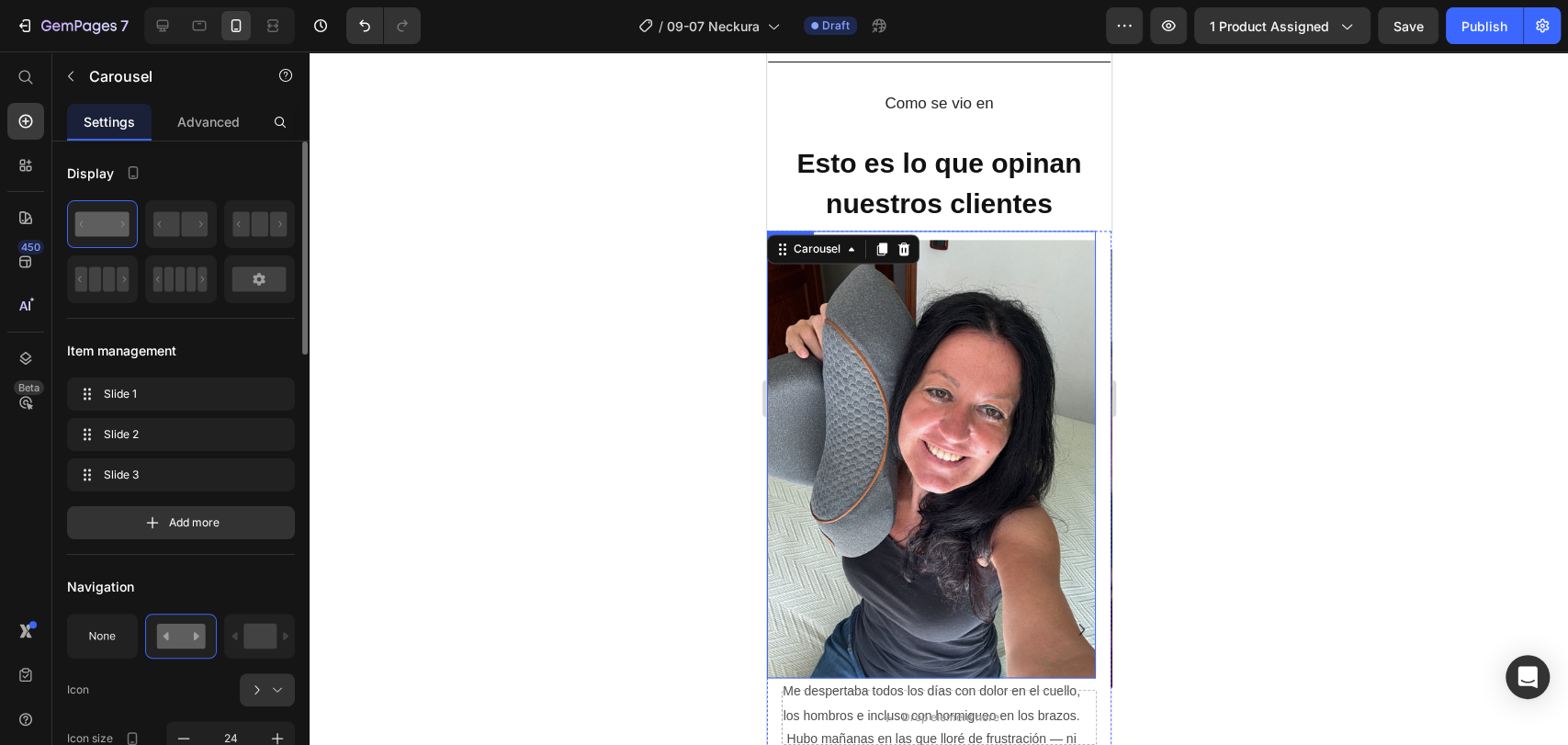 scroll, scrollTop: 1621, scrollLeft: 0, axis: vertical 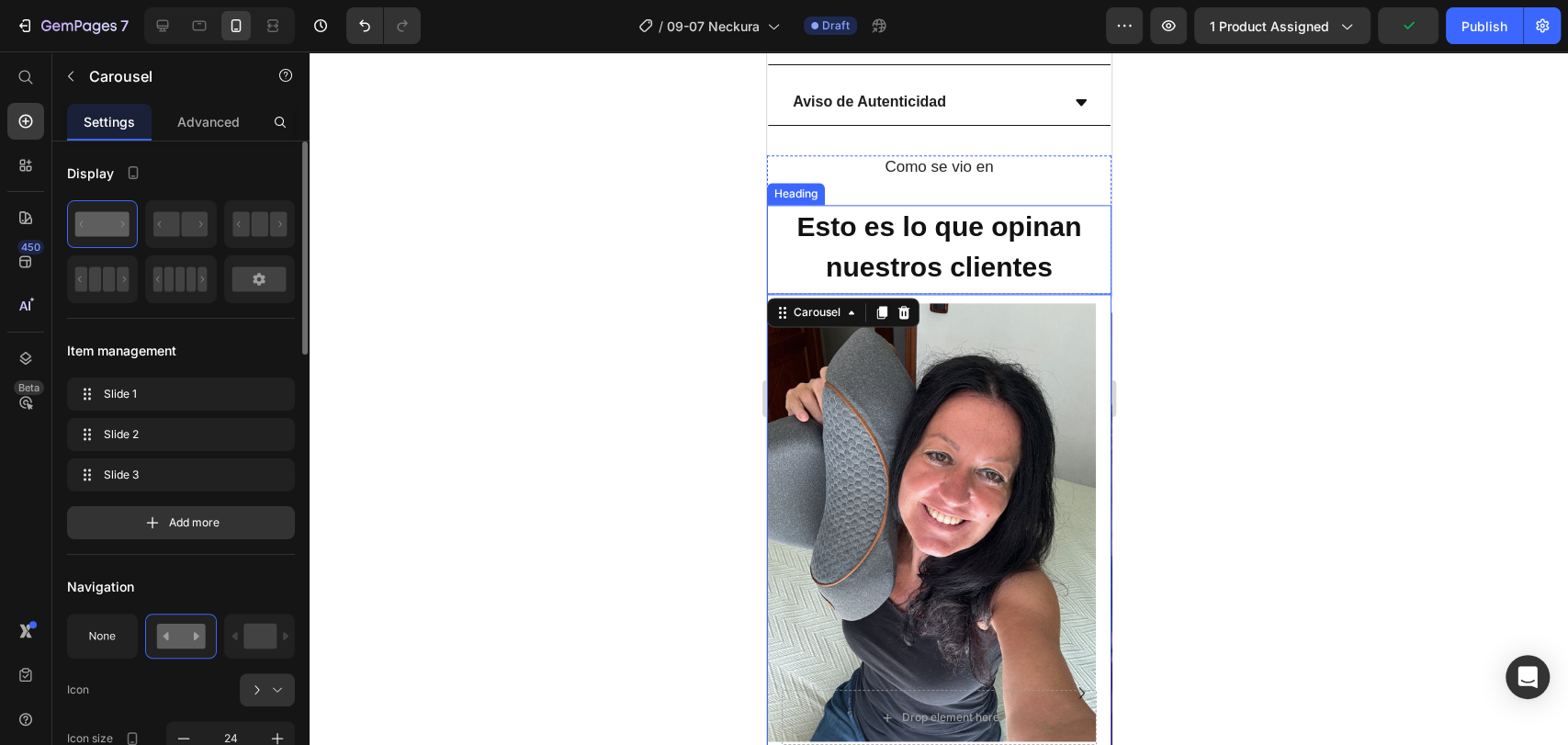 click on "⁠⁠⁠⁠⁠⁠⁠ Esto es lo que opinan nuestros clientes" at bounding box center [938, 247] 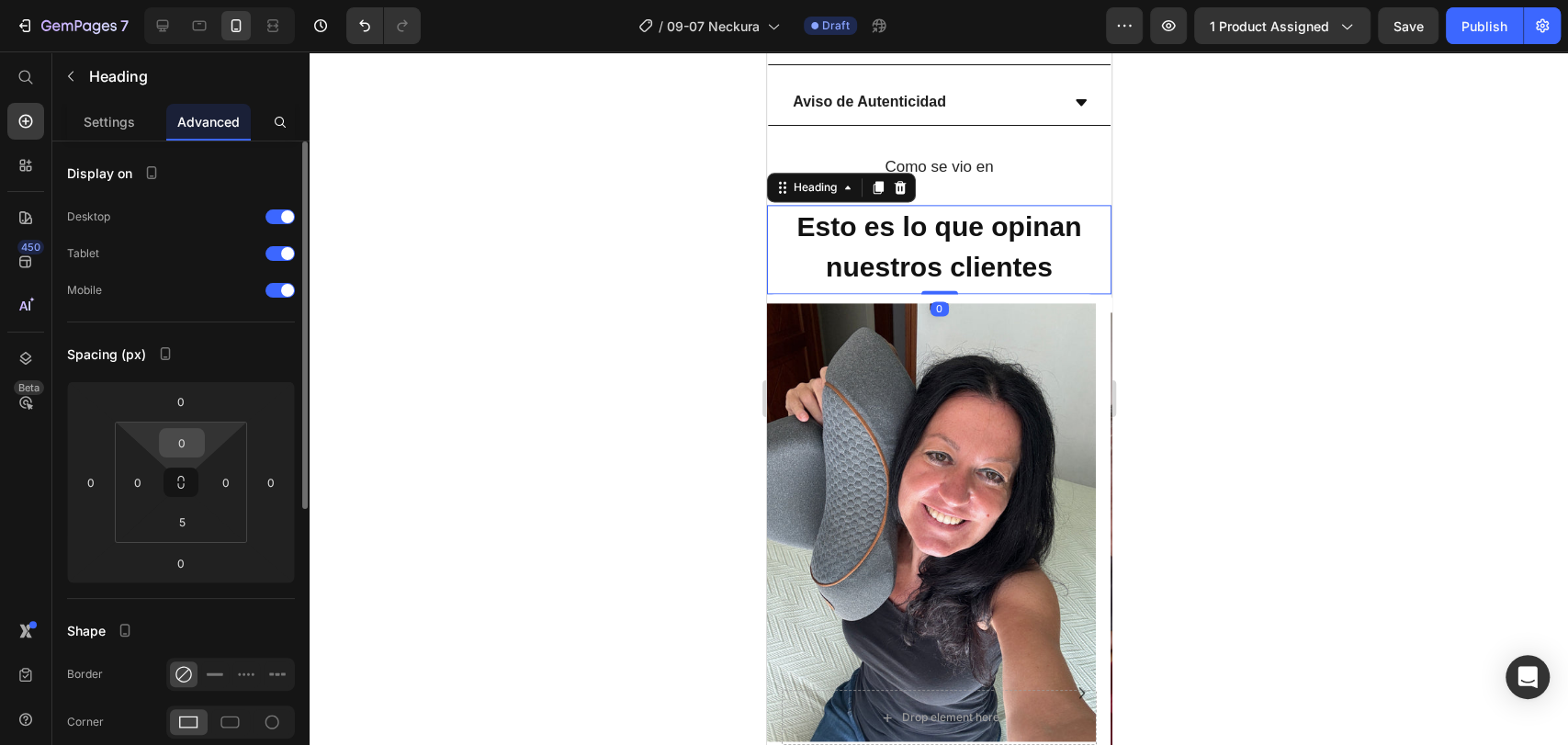 click on "0" at bounding box center [182, 443] 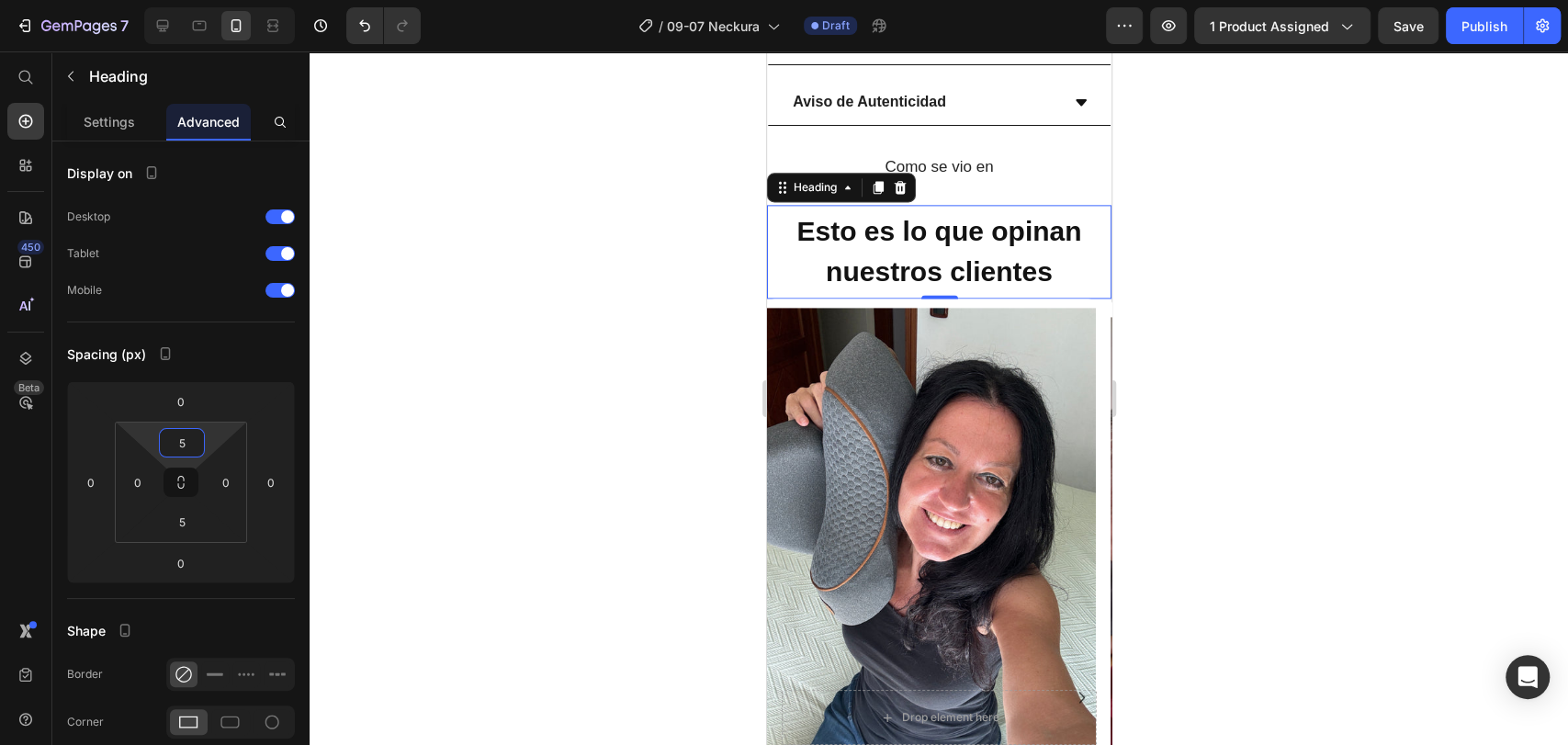type on "5" 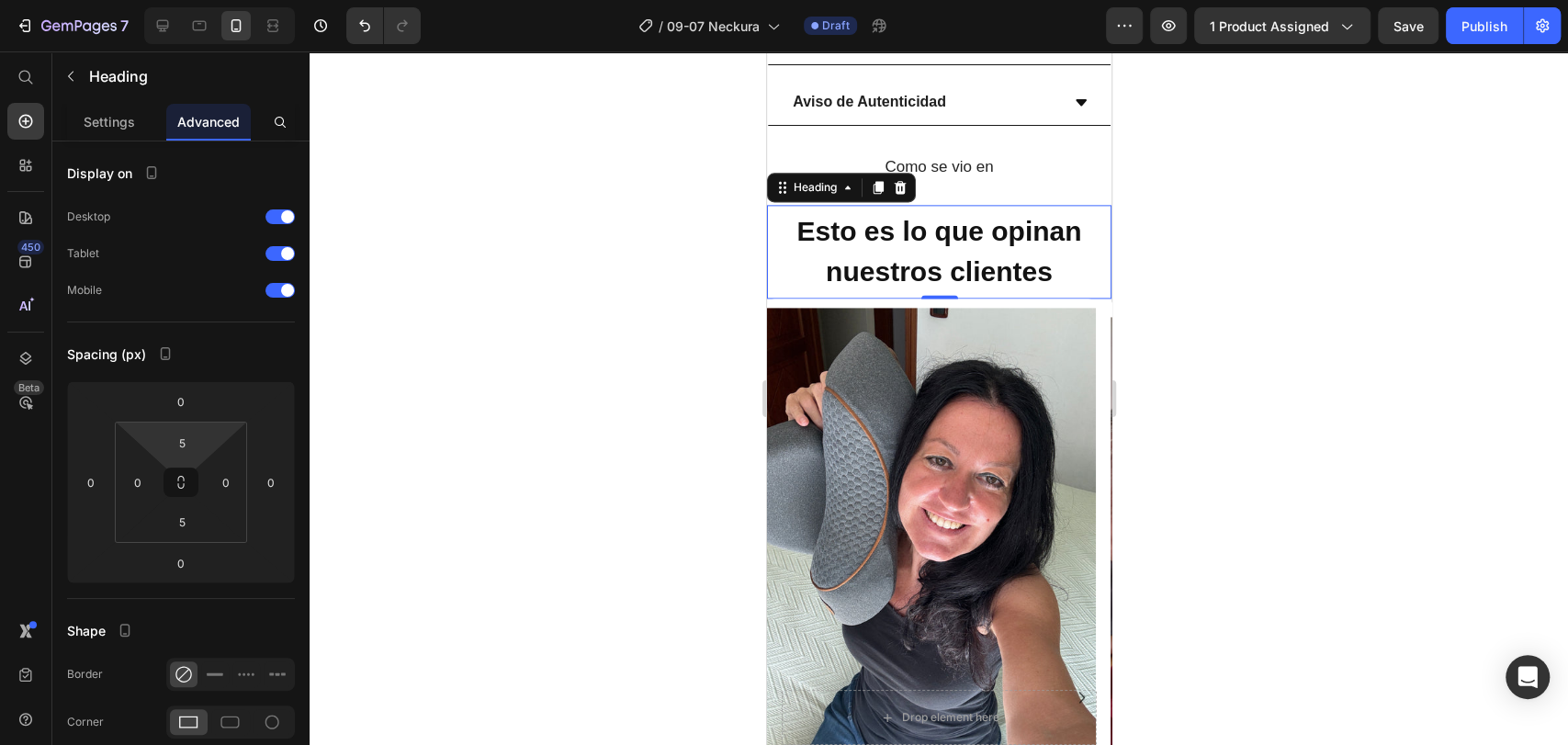 click 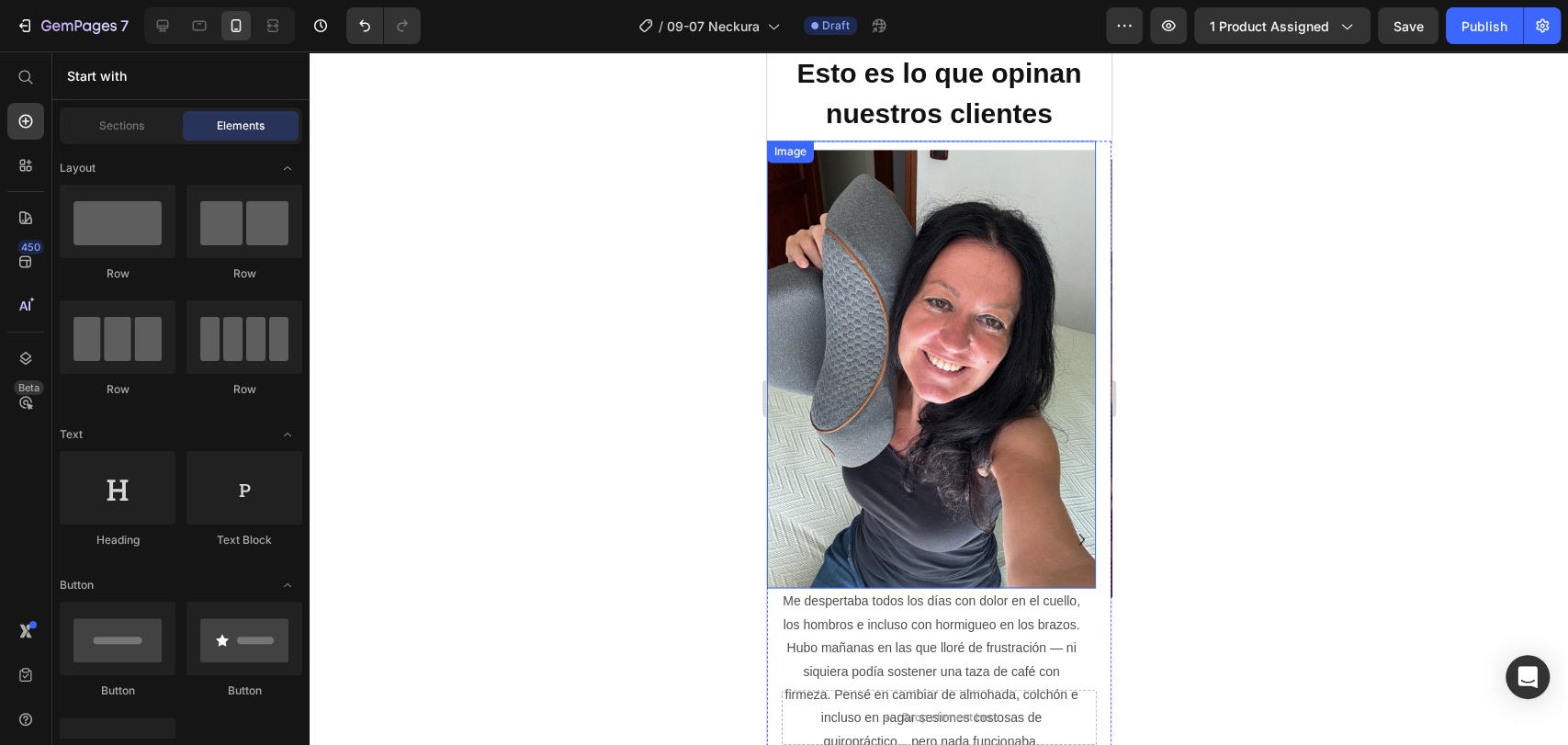 scroll, scrollTop: 1825, scrollLeft: 0, axis: vertical 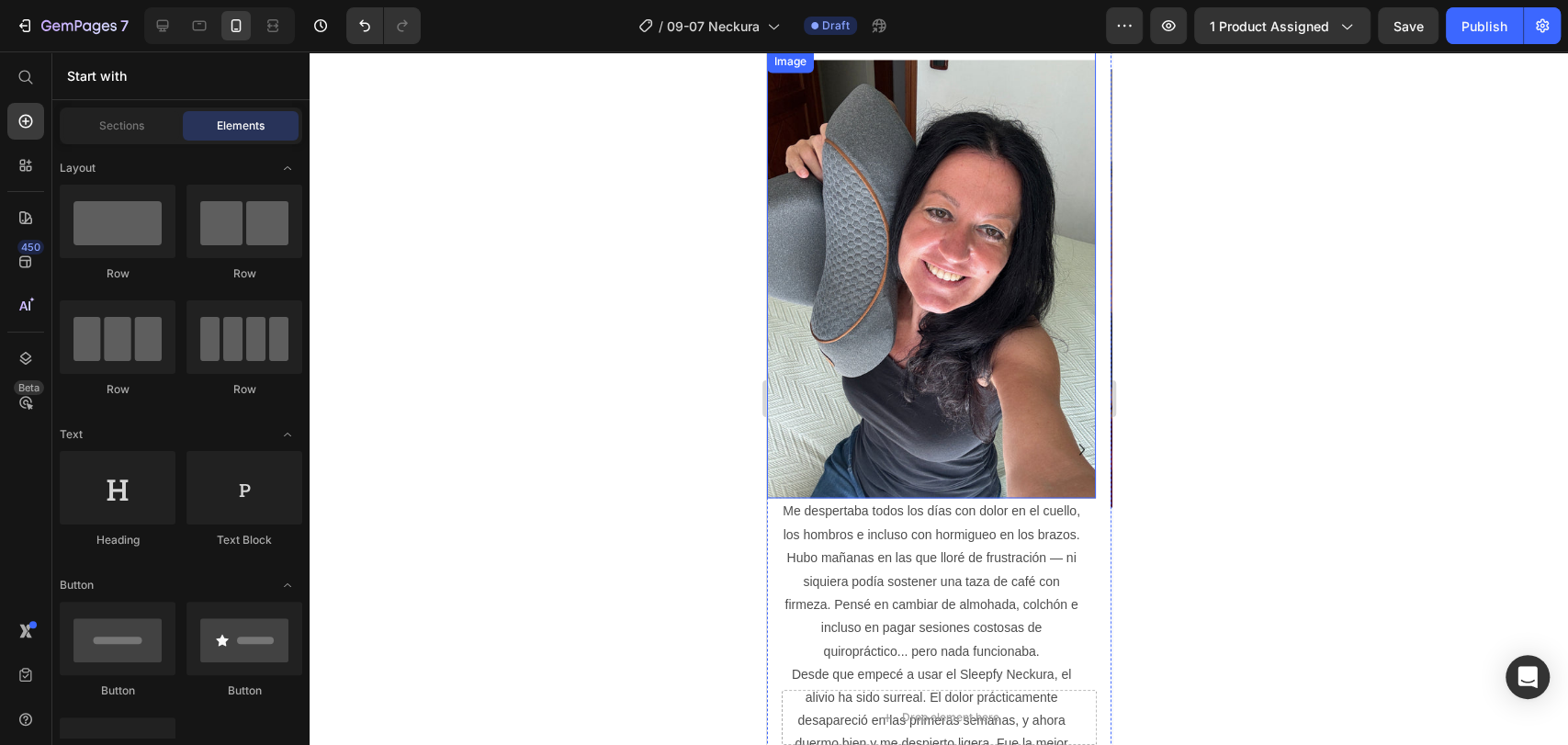 click 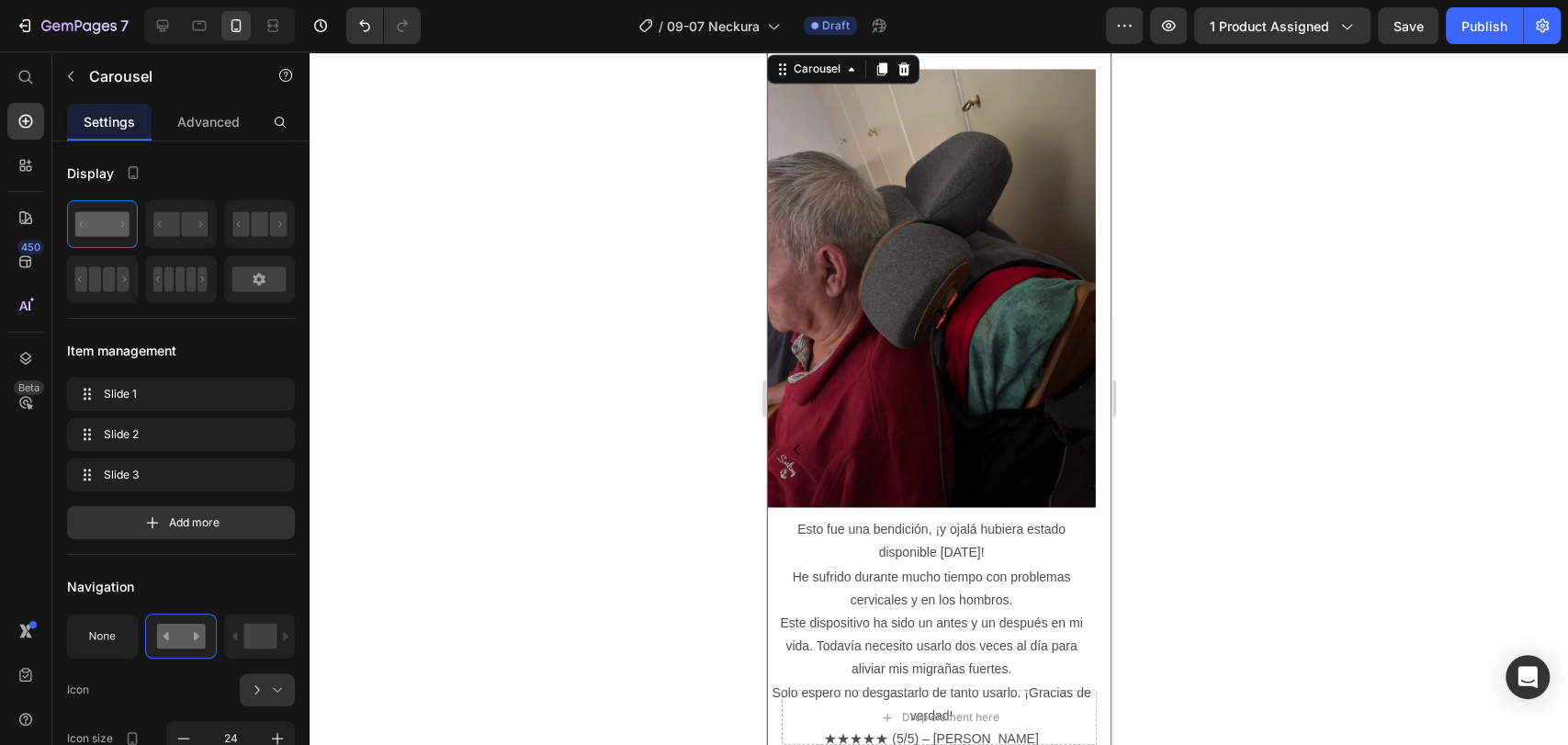 click 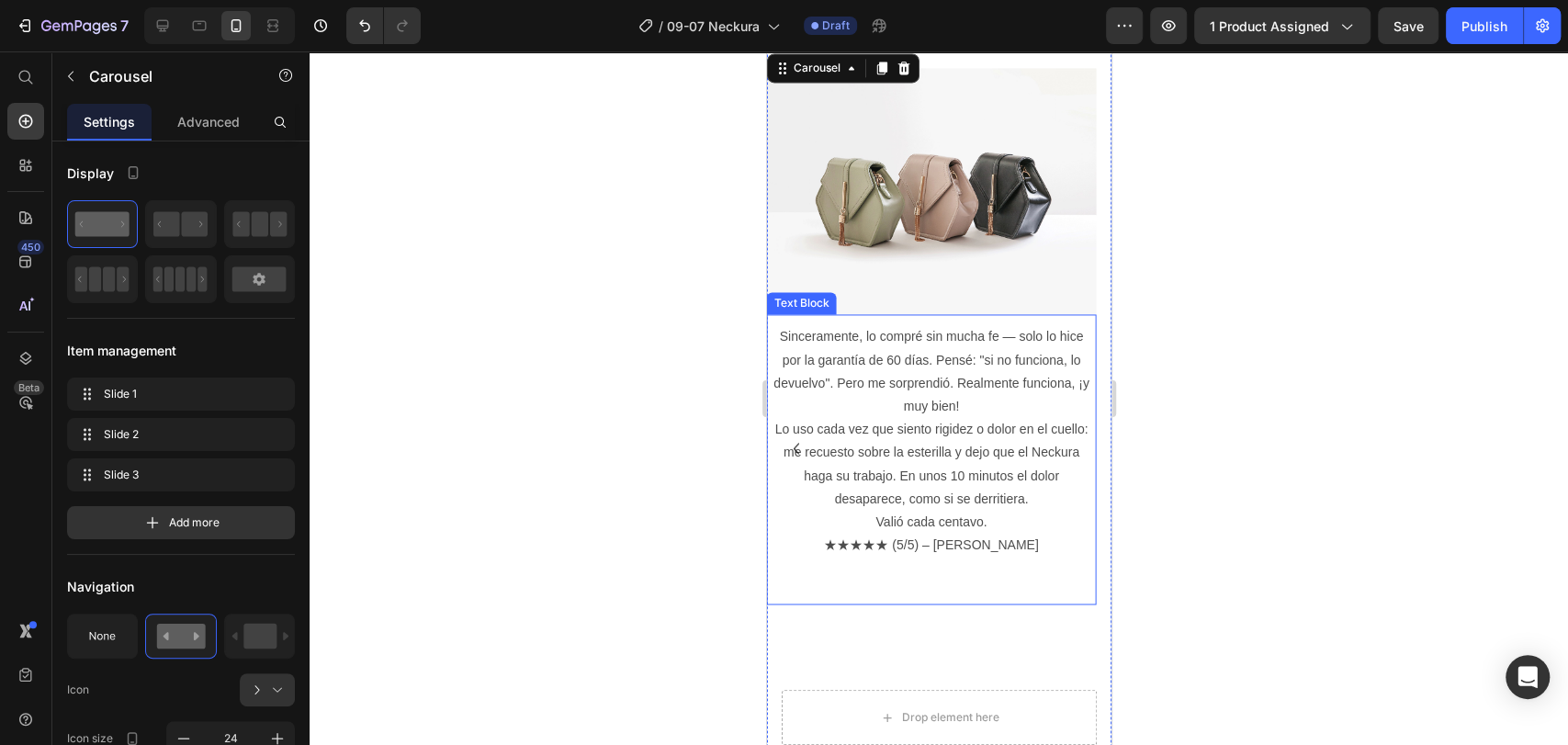 scroll, scrollTop: 1825, scrollLeft: 0, axis: vertical 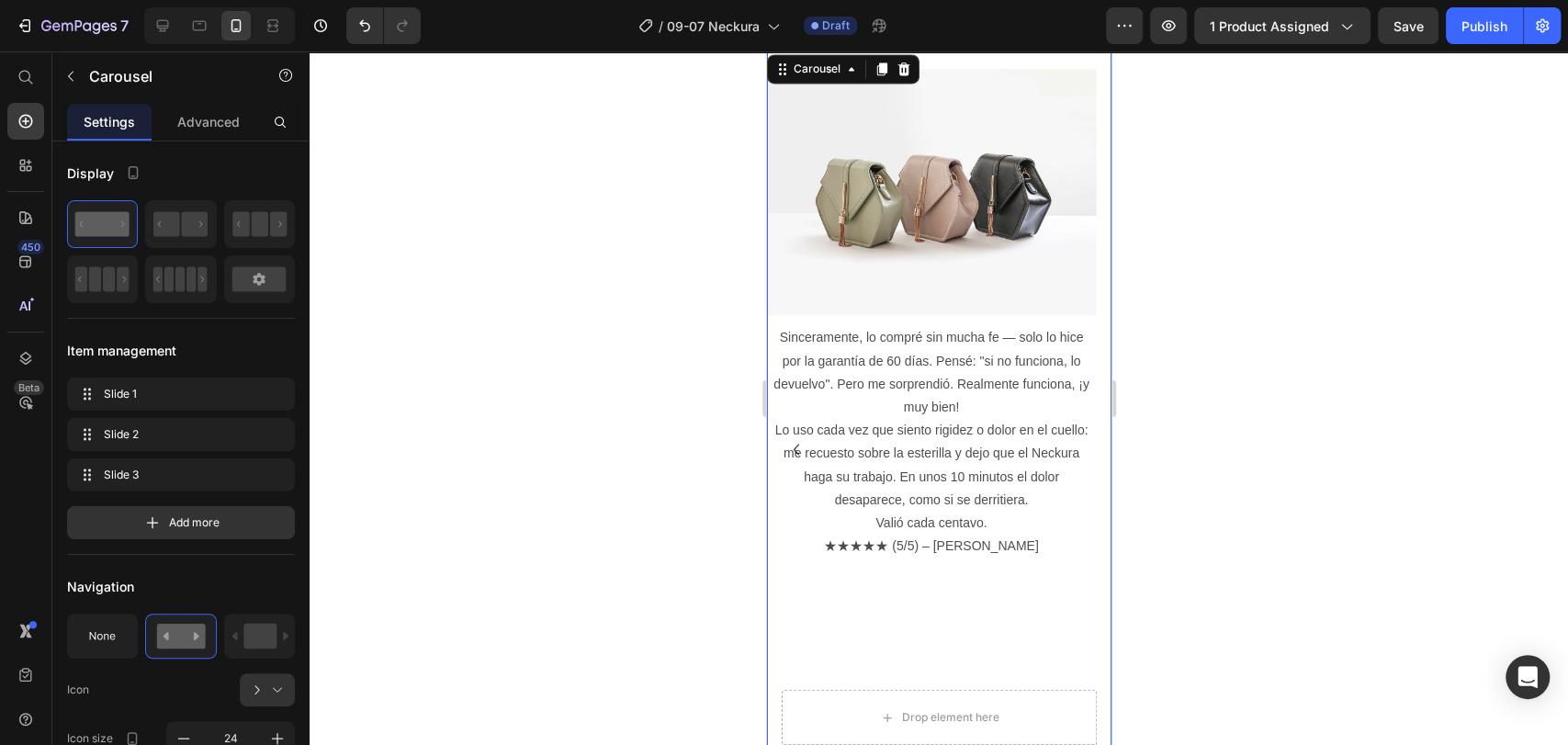click 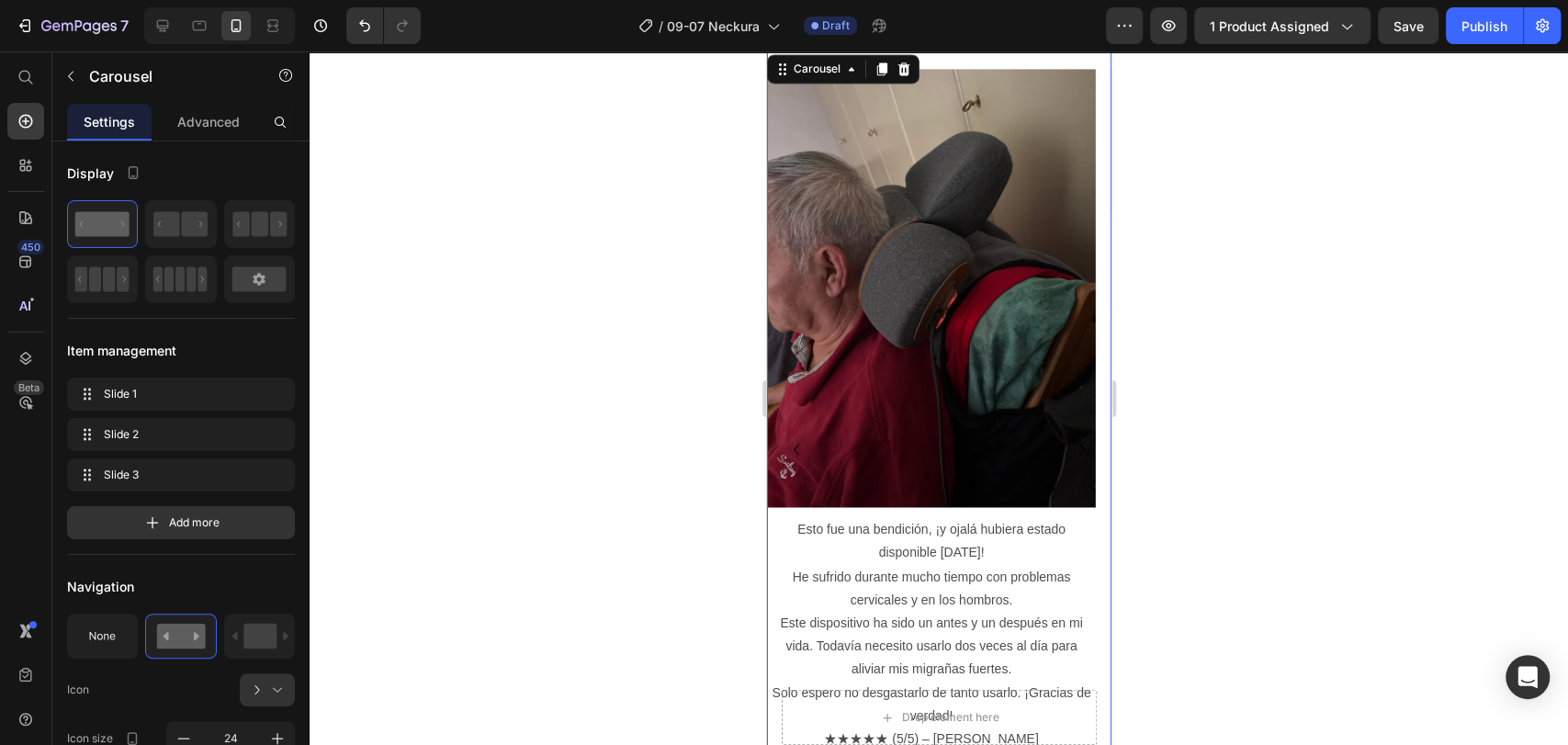 click 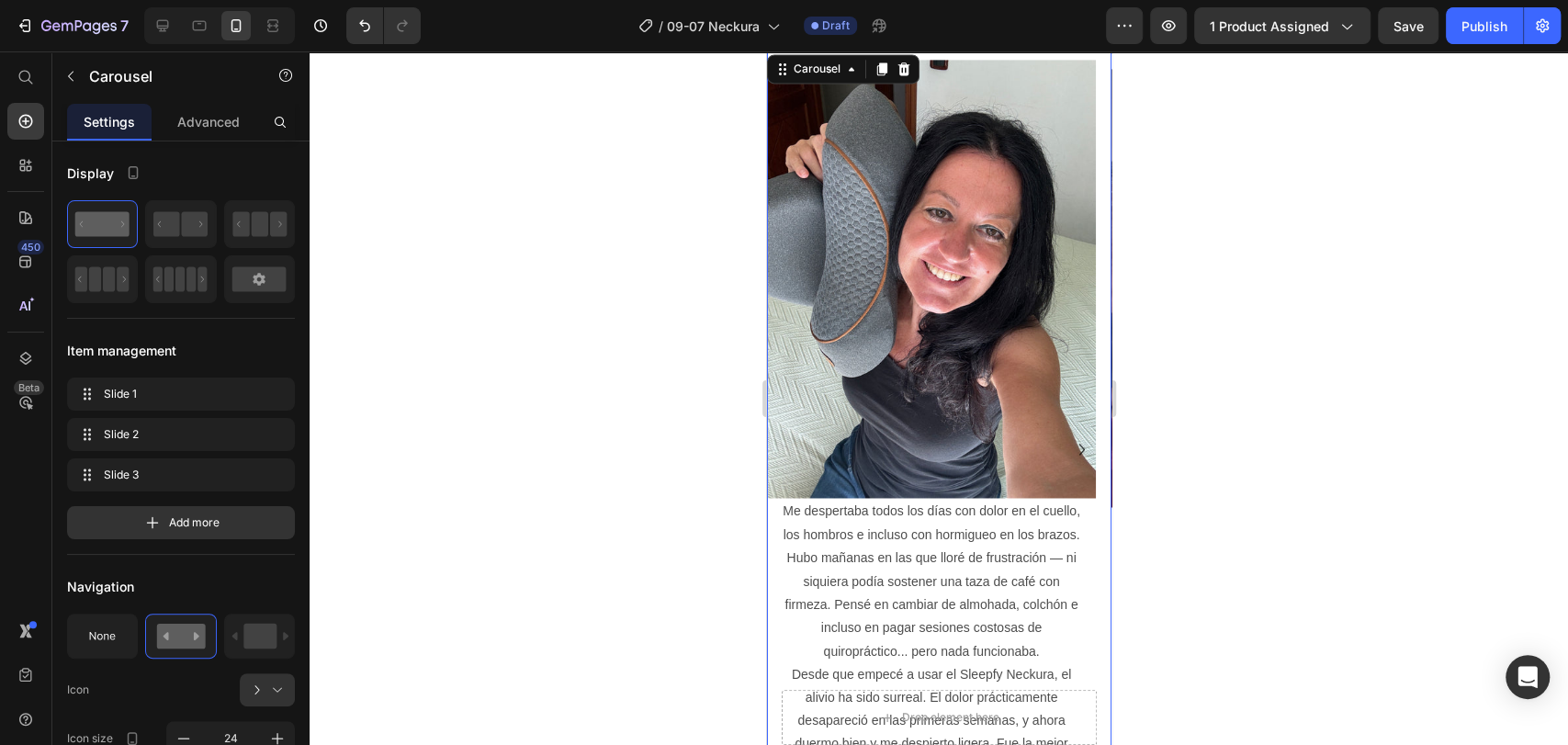 click 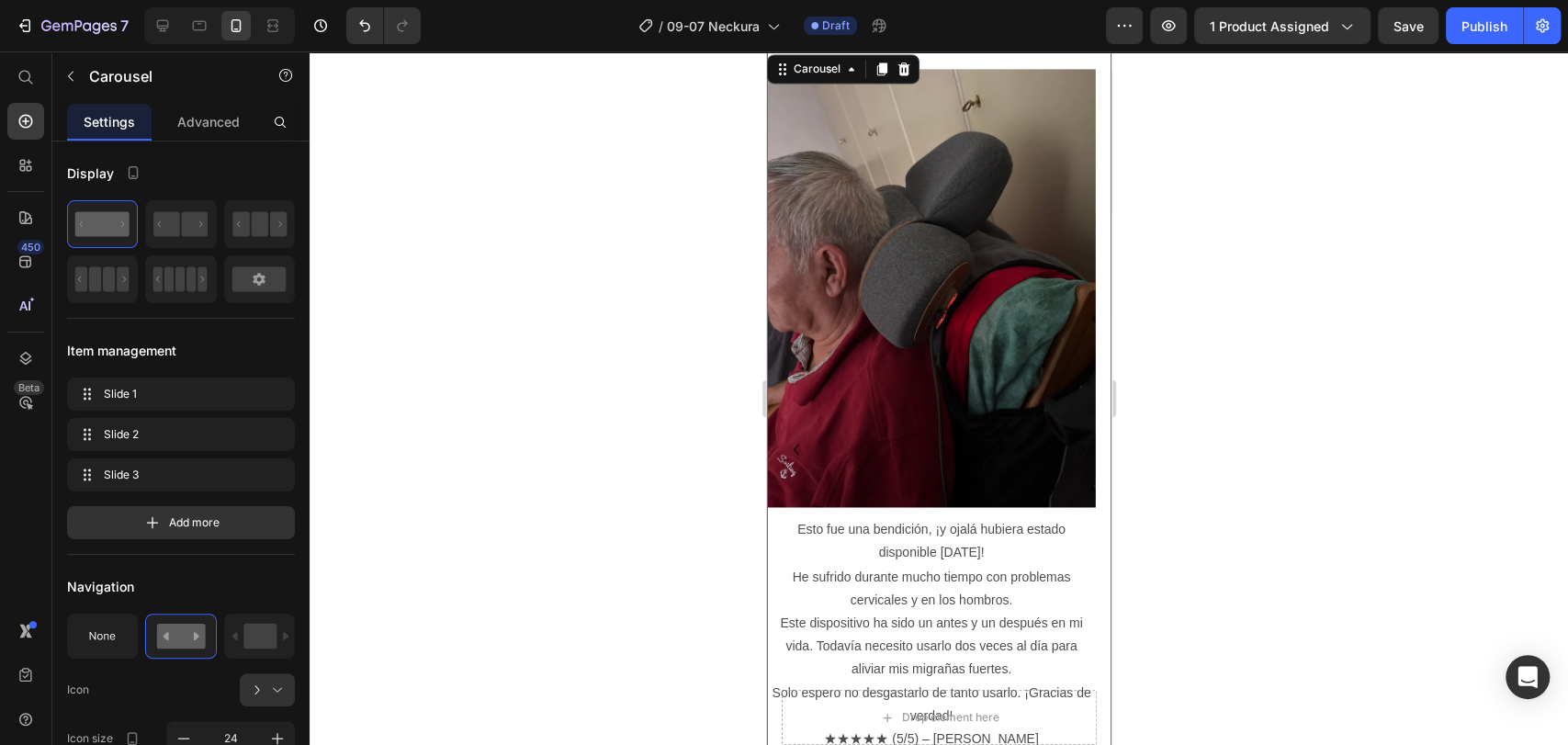 click 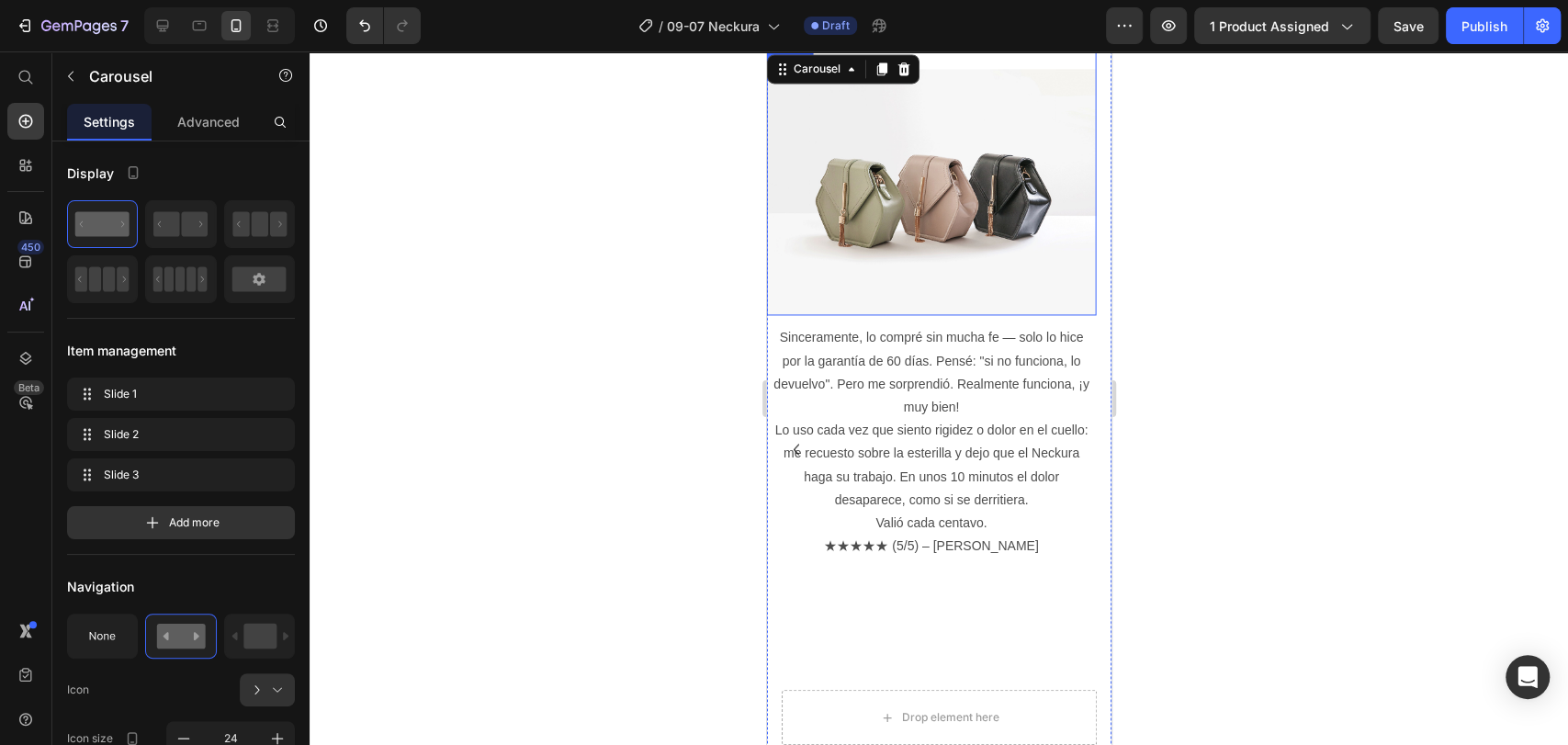 click at bounding box center (931, 183) 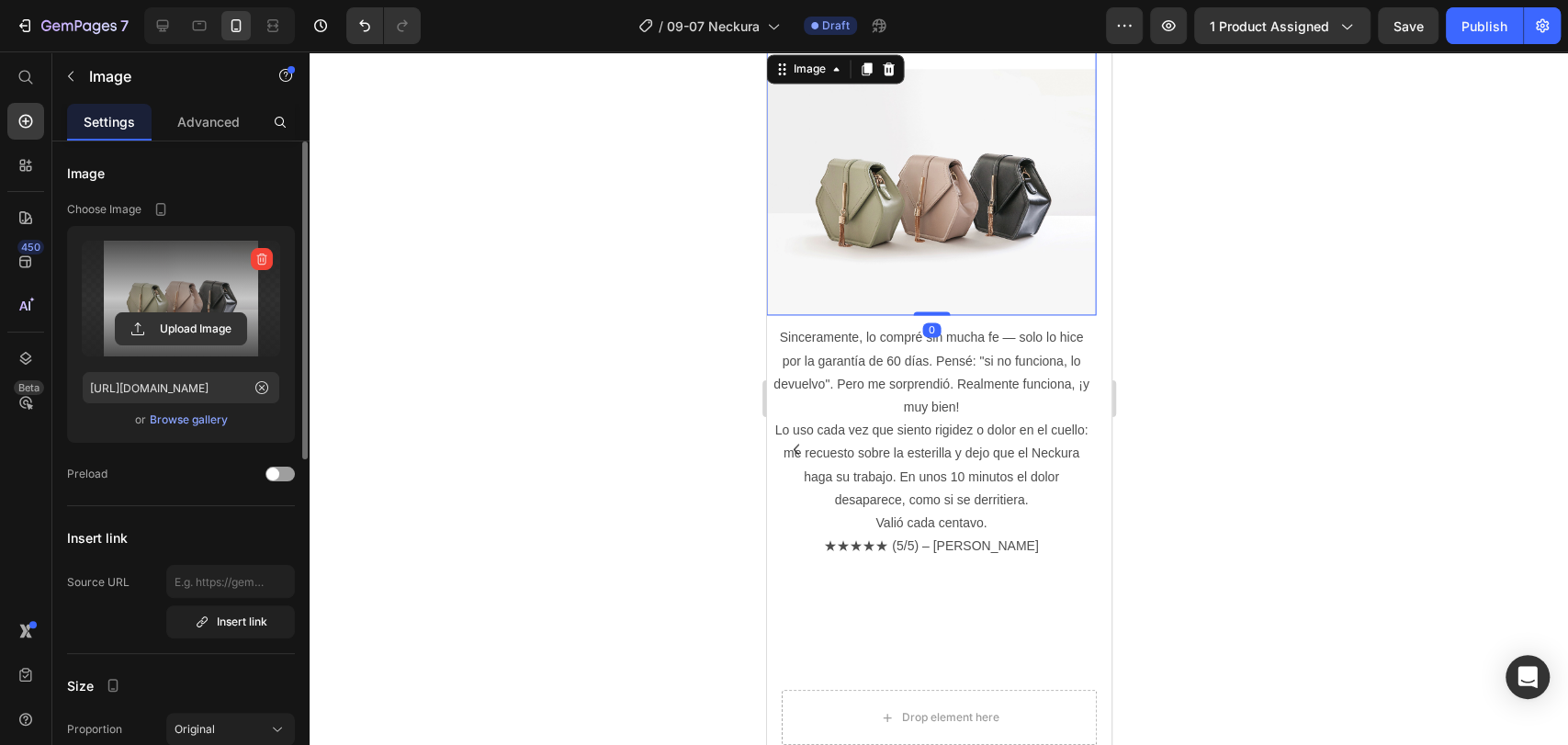 click at bounding box center [181, 299] 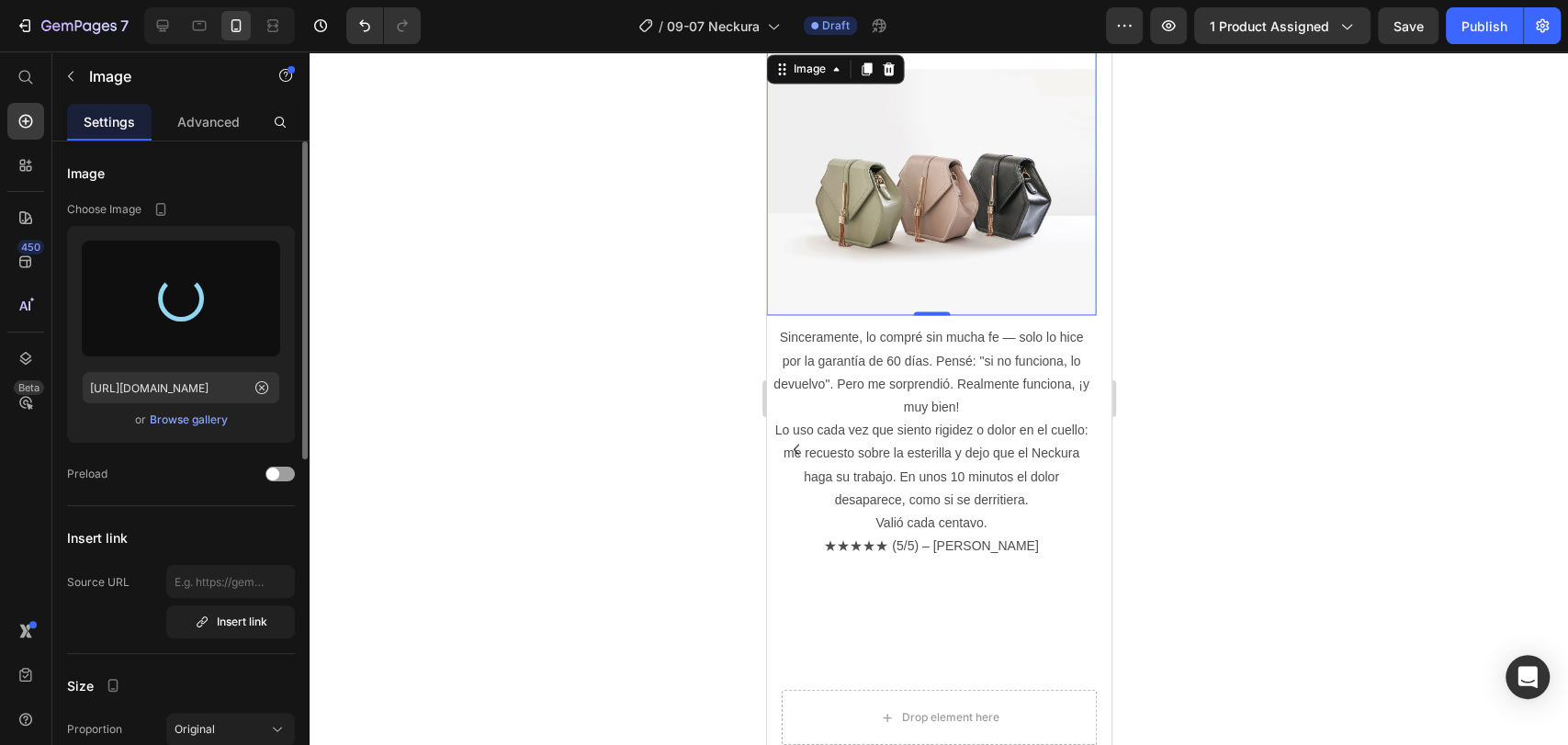 type on "https://cdn.shopify.com/s/files/1/0772/3974/6779/files/gempages_572996054547432673-70a826ec-806e-43f7-b6f4-23008017b33a.webp" 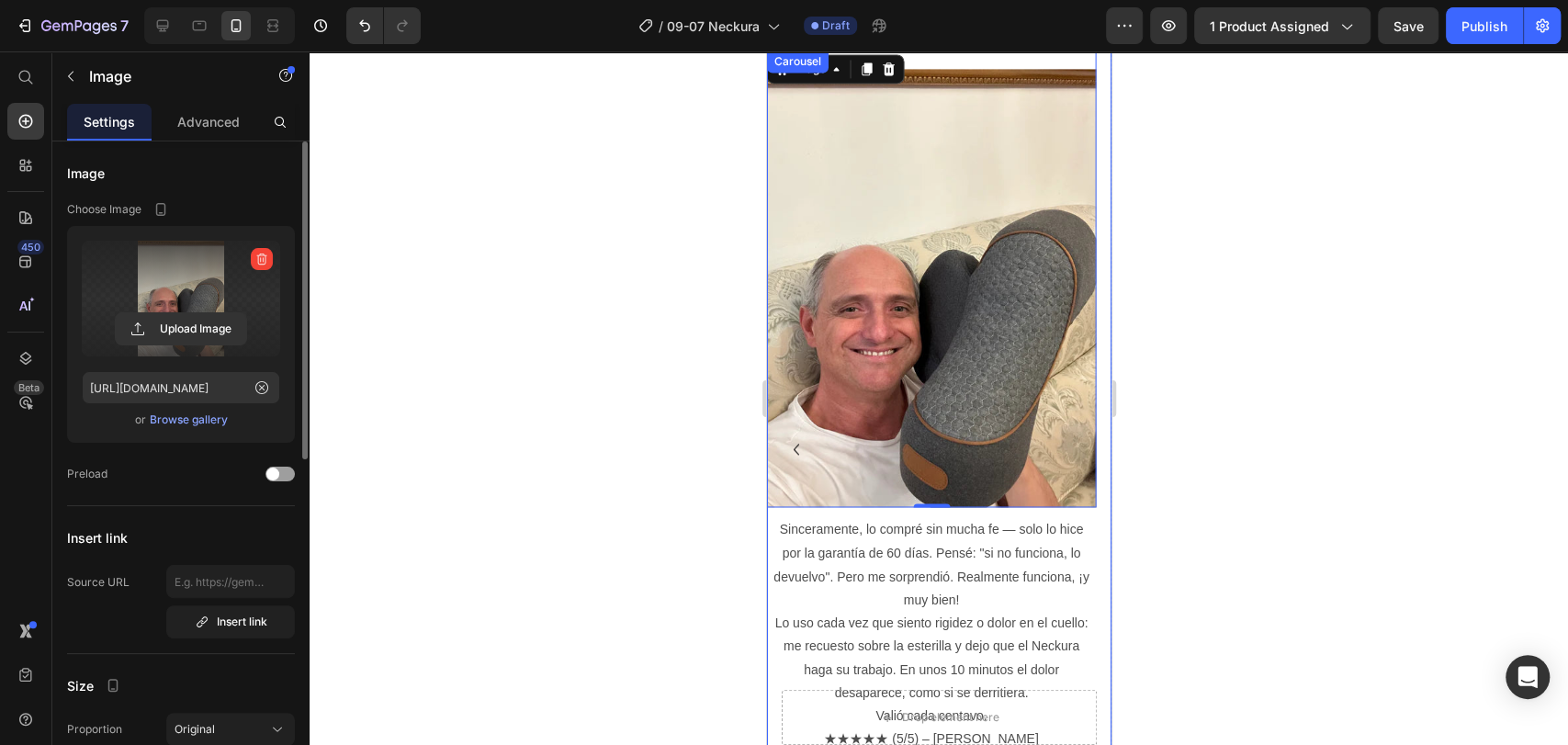click 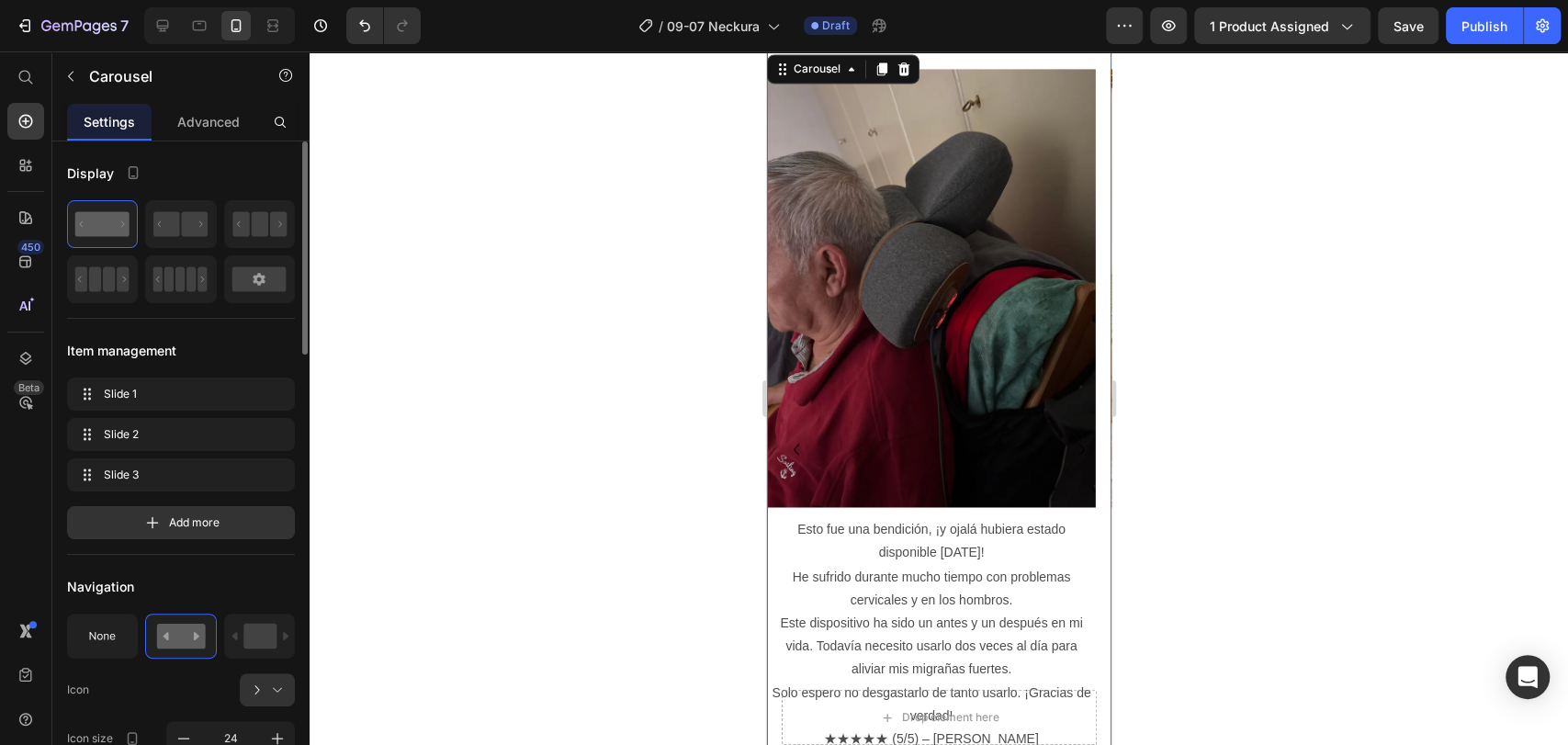 click 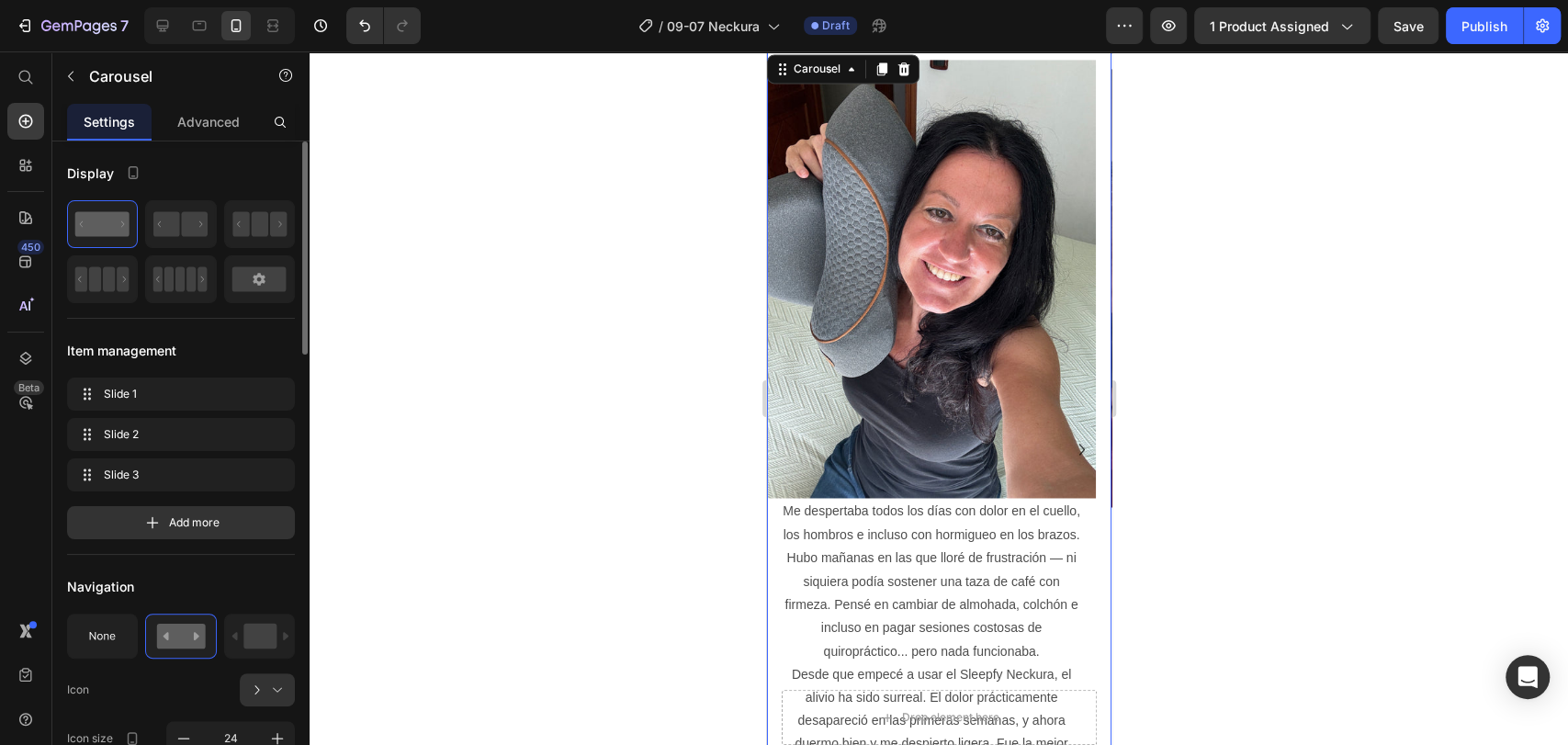 click 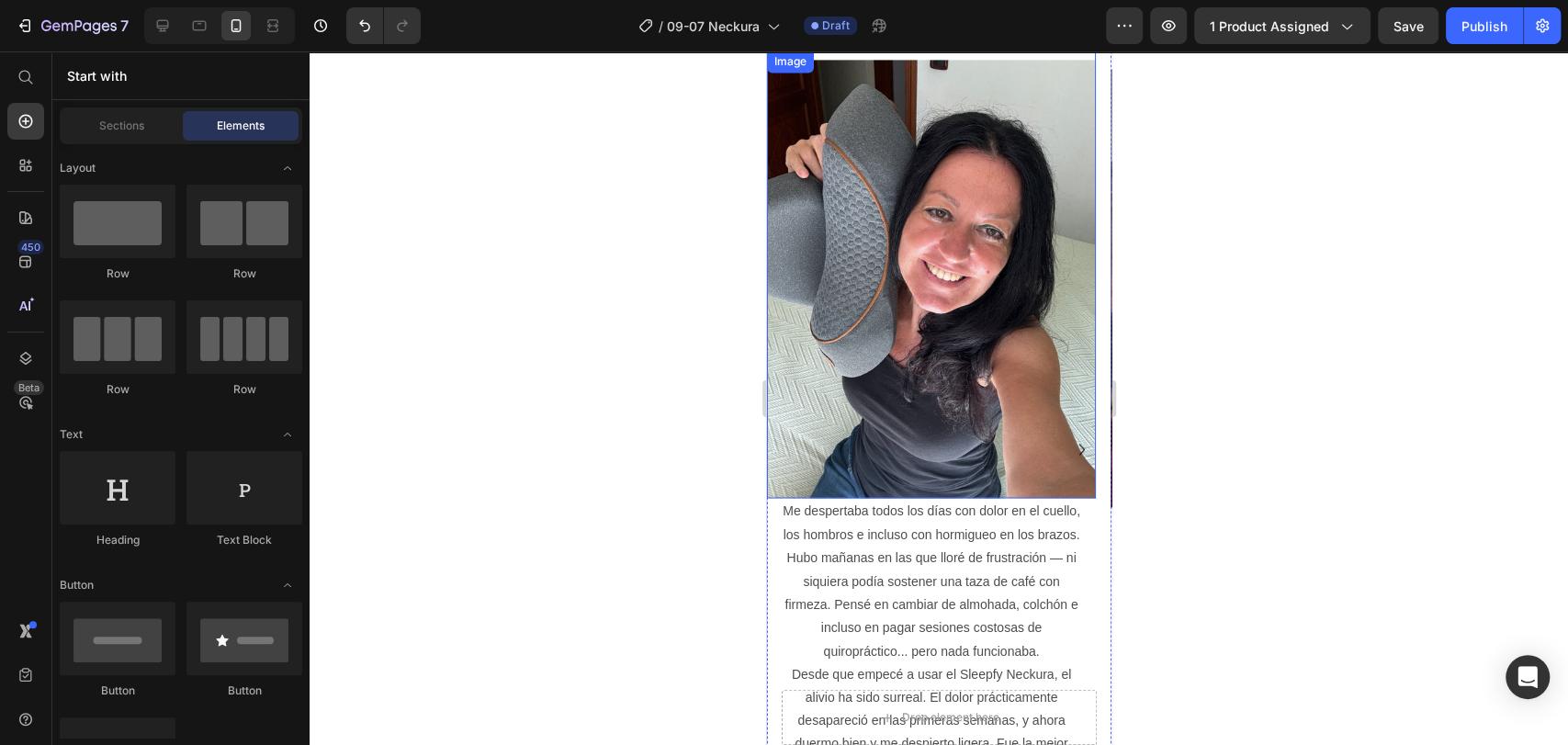 click at bounding box center [931, 275] 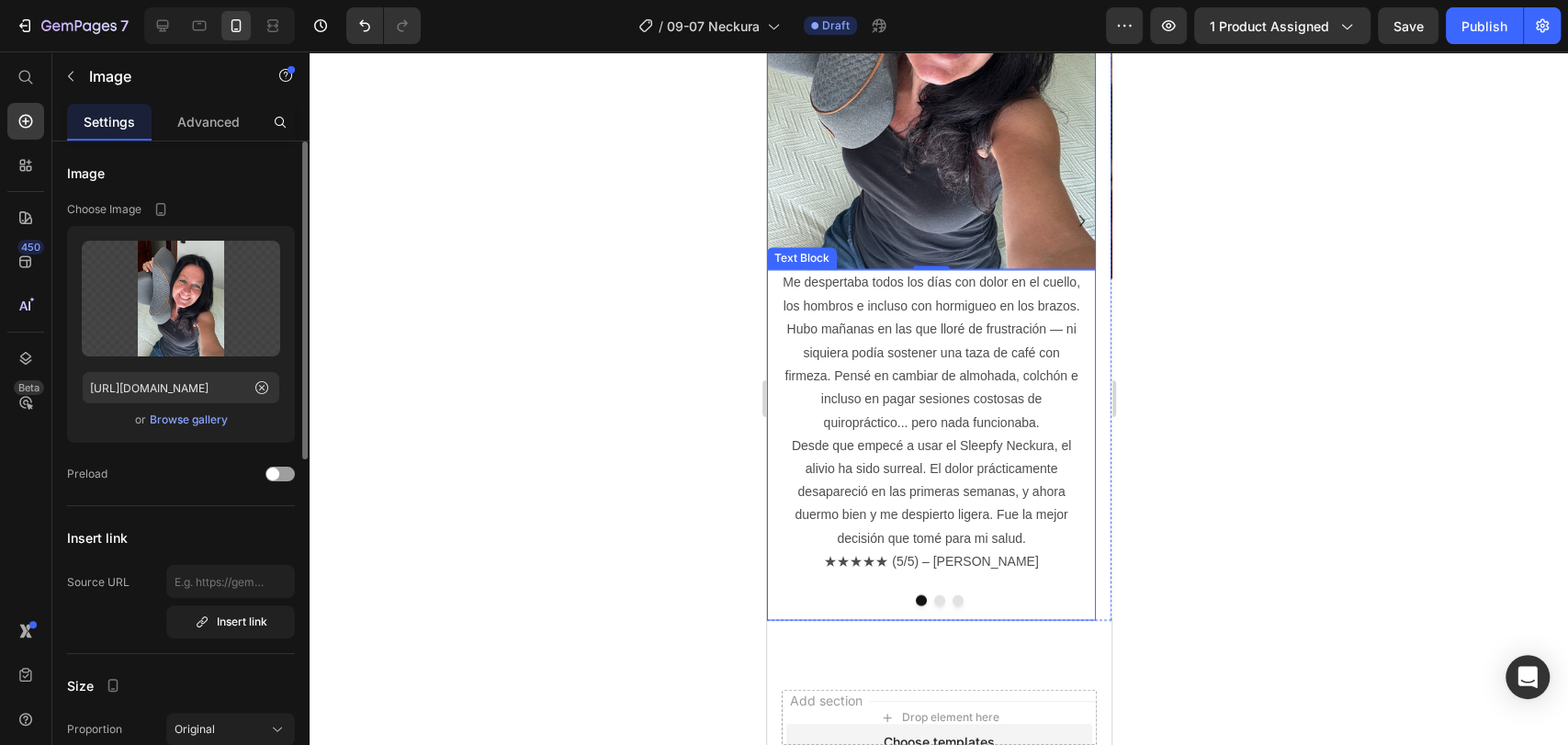 scroll, scrollTop: 2131, scrollLeft: 0, axis: vertical 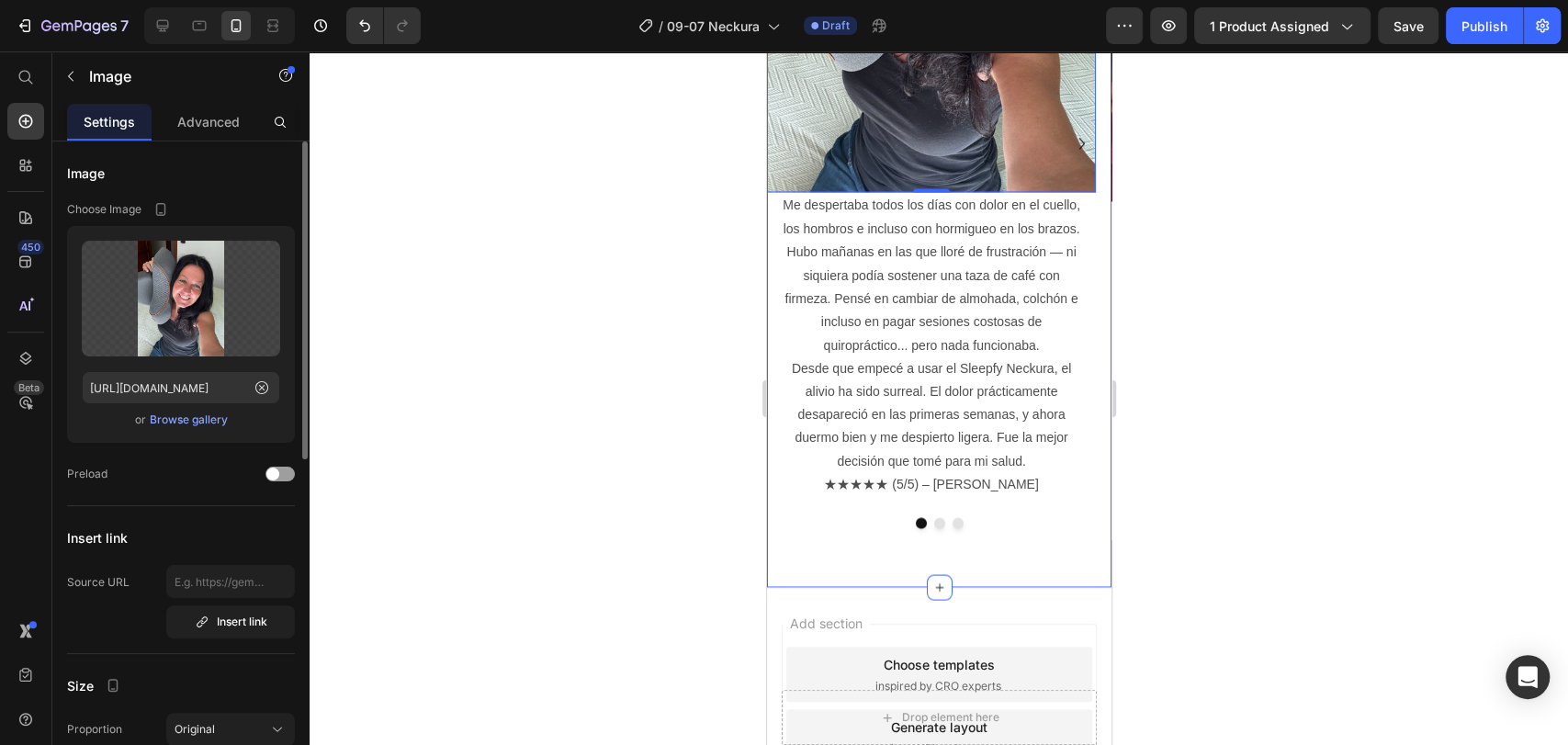 click on "Como se vio en Heading Image Image Image Image Image Image Image Carousel ⁠⁠⁠⁠⁠⁠⁠ Esto es lo que opinan nuestros clientes Heading Row
Image   0 Me despertaba todos los días con dolor en el cuello, los hombros e incluso con hormigueo en los brazos. Hubo mañanas en las que lloré de frustración — ni siquiera podía sostener una taza de café con firmeza. Pensé en cambiar de almohada, colchón e incluso en pagar sesiones costosas de quiropráctico... pero nada funcionaba. Desde que empecé a usar el Sleepfy Neckura, el alivio ha sido surreal. El dolor prácticamente desapareció en las primeras semanas, y ahora duermo bien y me despierto ligera. Fue la mejor decisión que tomé para mi salud. ★★★★★ (5/5) – Renata M Text Block Image Esto fue una bendición, ¡y ojalá hubiera estado disponible hace 10 años! He sufrido durante mucho tiempo con problemas cervicales y en los hombros. ★★★★★ (5/5) – Lucas P Text Block Image" at bounding box center (938, 94) 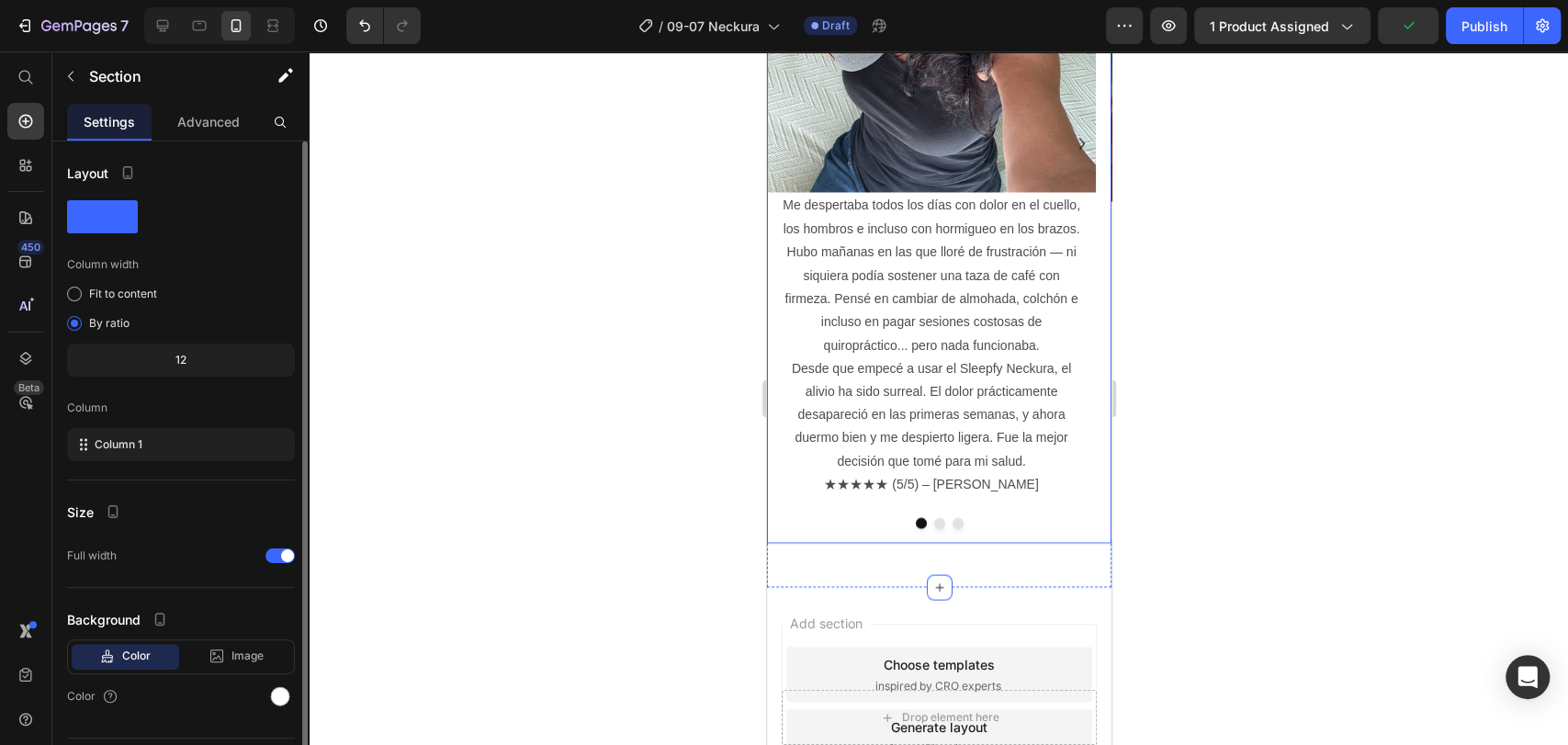 click on "Me despertaba todos los días con dolor en el cuello, los hombros e incluso con hormigueo en los brazos. Hubo mañanas en las que lloré de frustración — ni siquiera podía sostener una taza de café con firmeza. Pensé en cambiar de almohada, colchón e incluso en pagar sesiones costosas de quiropráctico... pero nada funcionaba. Desde que empecé a usar el Sleepfy Neckura, el alivio ha sido surreal. El dolor prácticamente desapareció en las primeras semanas, y ahora duermo bien y me despierto ligera. Fue la mejor decisión que tomé para mi salud. ★★★★★ (5/5) – Renata M Text Block" at bounding box center [931, 367] 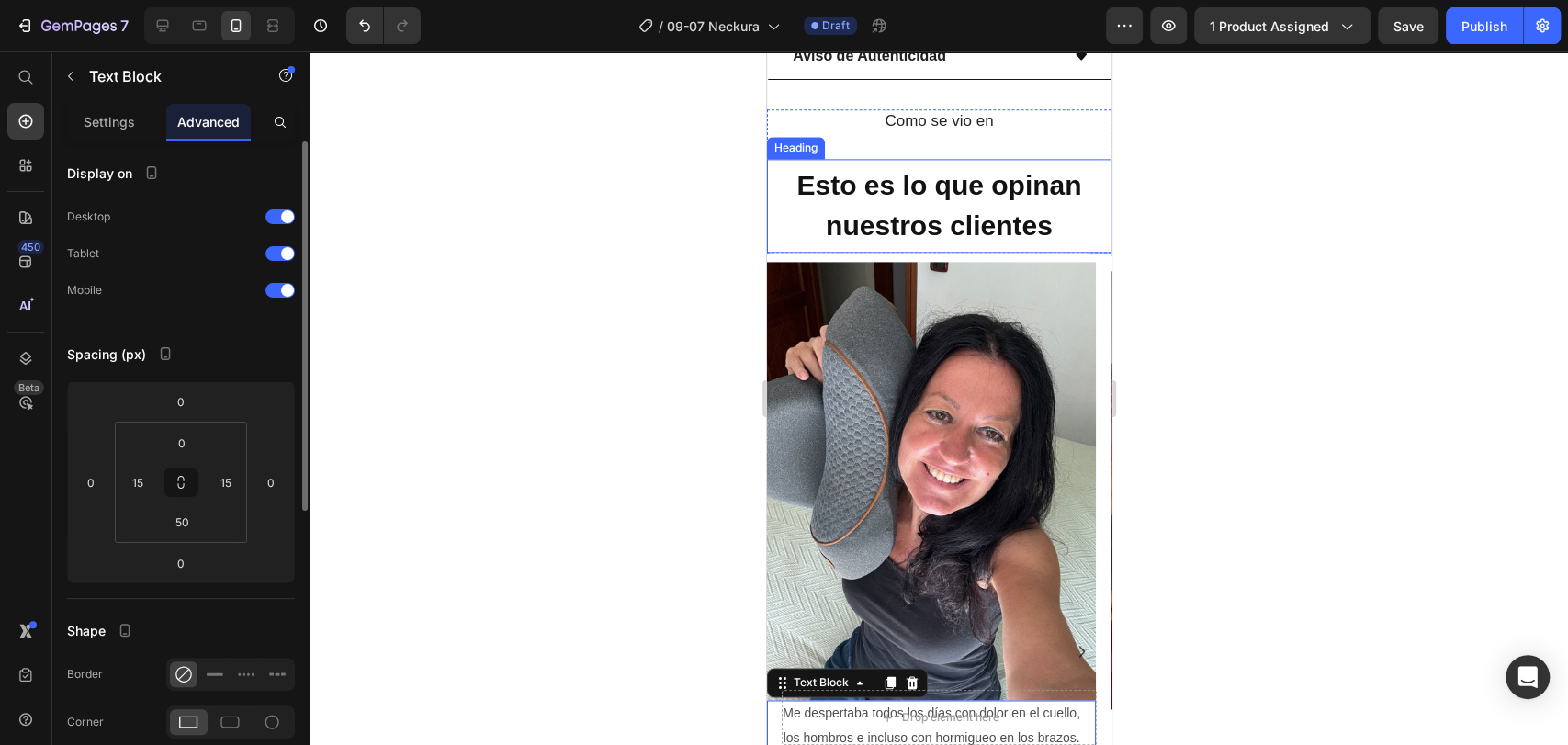 scroll, scrollTop: 1621, scrollLeft: 0, axis: vertical 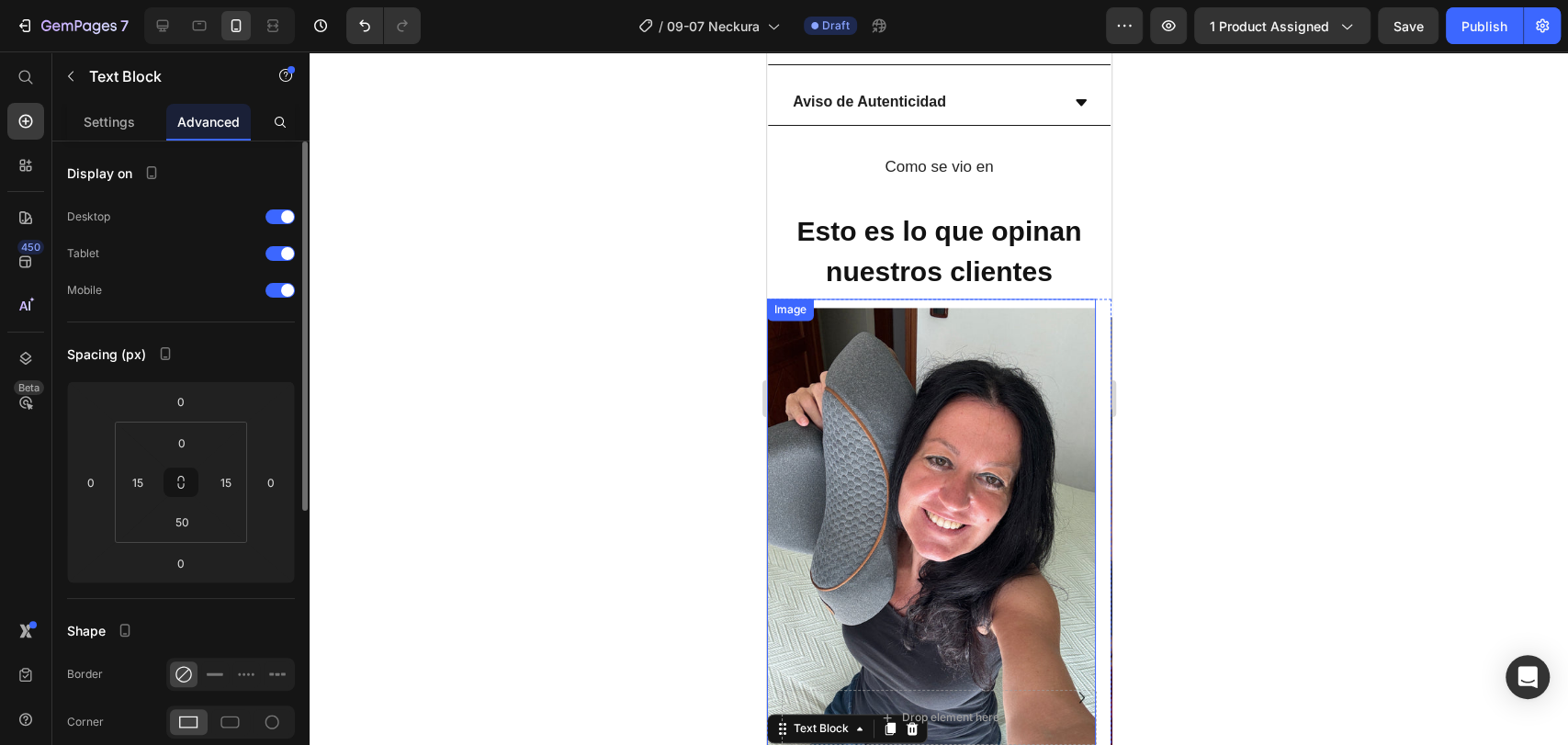 click at bounding box center [931, 523] 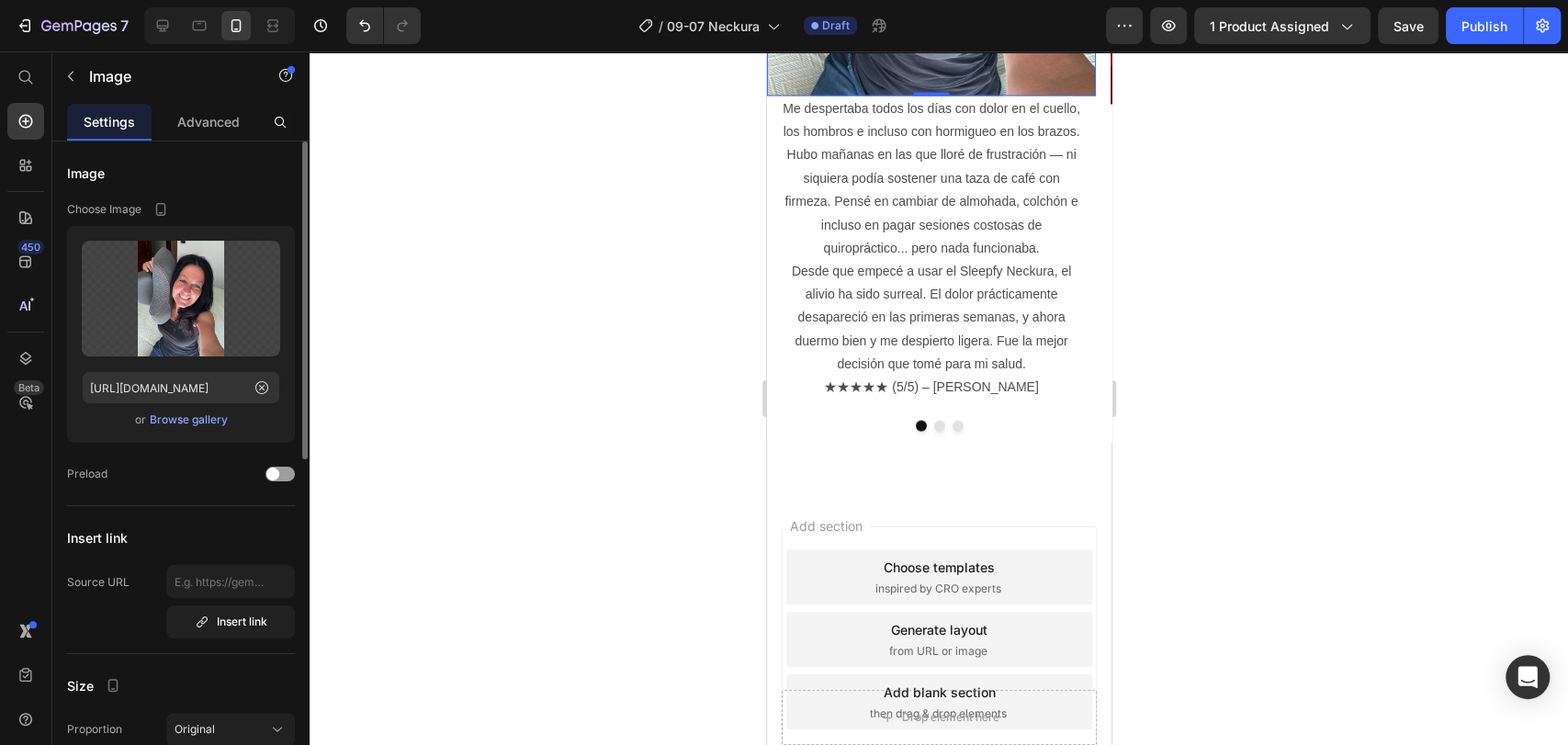 scroll, scrollTop: 2234, scrollLeft: 0, axis: vertical 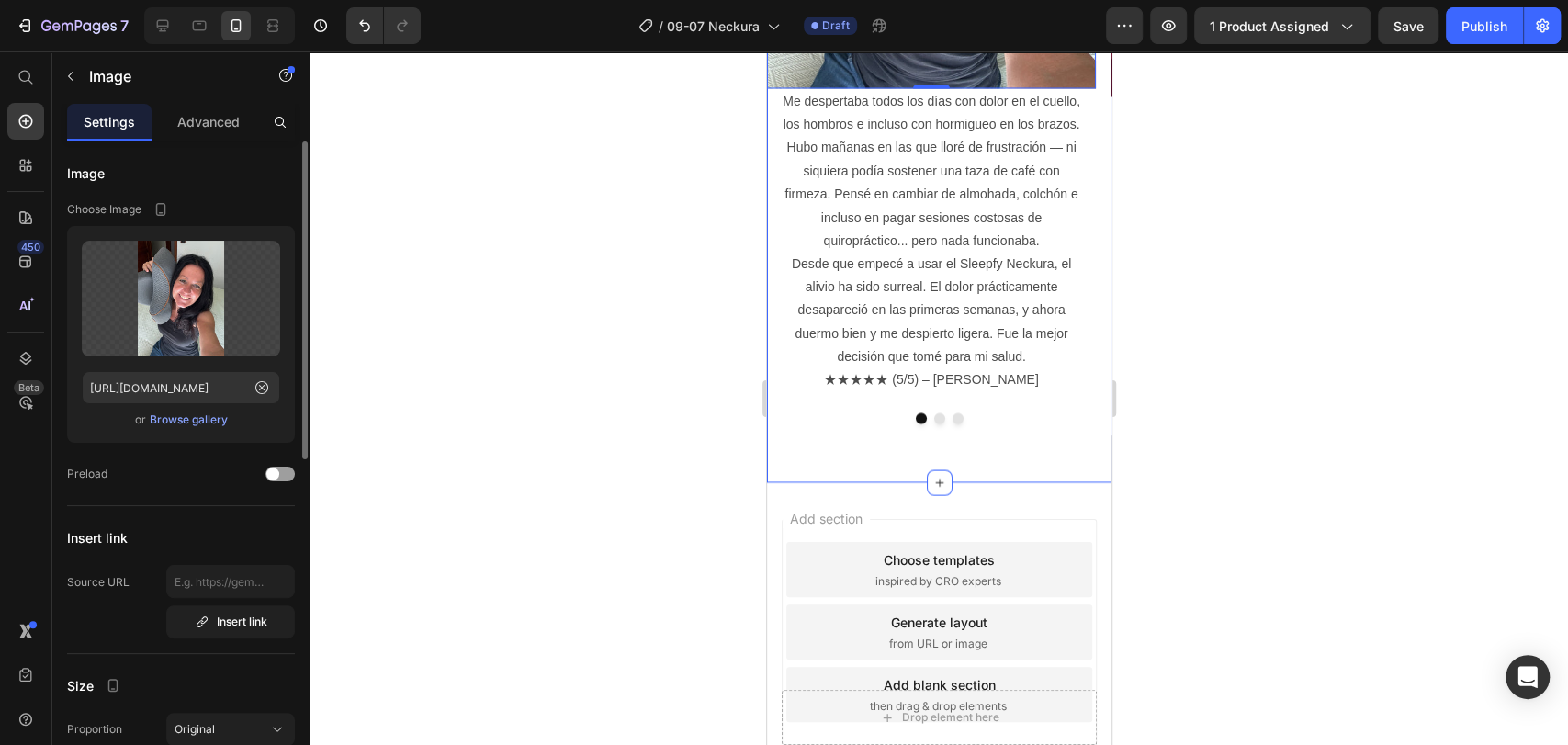 click on "Como se vio en Heading Image Image Image Image Image Image Image Carousel ⁠⁠⁠⁠⁠⁠⁠ Esto es lo que opinan nuestros clientes Heading Row
Image   0 Me despertaba todos los días con dolor en el cuello, los hombros e incluso con hormigueo en los brazos. Hubo mañanas en las que lloré de frustración — ni siquiera podía sostener una taza de café con firmeza. Pensé en cambiar de almohada, colchón e incluso en pagar sesiones costosas de quiropráctico... pero nada funcionaba. Desde que empecé a usar el Sleepfy Neckura, el alivio ha sido surreal. El dolor prácticamente desapareció en las primeras semanas, y ahora duermo bien y me despierto ligera. Fue la mejor decisión que tomé para mi salud. ★★★★★ (5/5) – Renata M Text Block Image Esto fue una bendición, ¡y ojalá hubiera estado disponible hace 10 años! He sufrido durante mucho tiempo con problemas cervicales y en los hombros. ★★★★★ (5/5) – Lucas P Text Block Image" at bounding box center (938, -11) 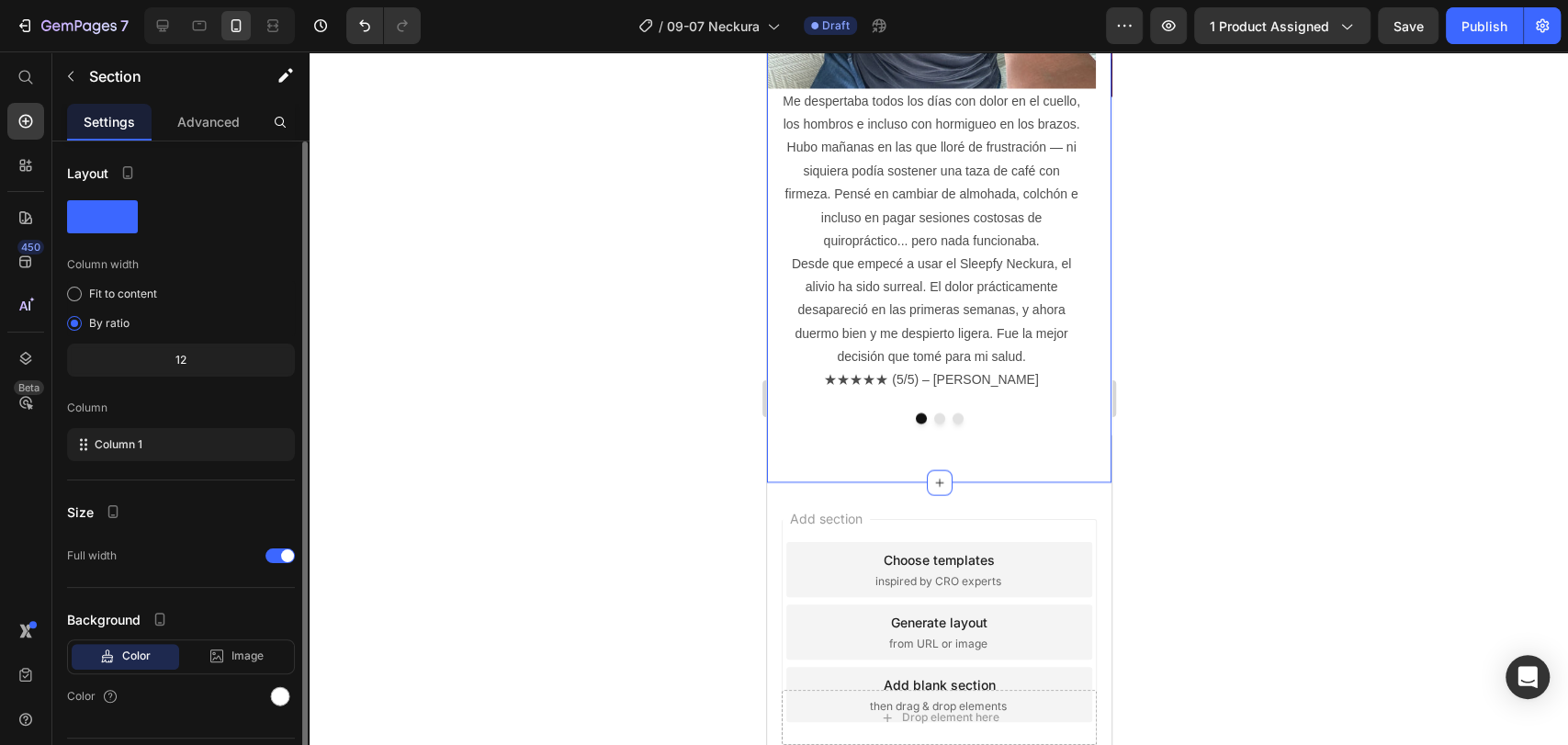 scroll, scrollTop: 45, scrollLeft: 0, axis: vertical 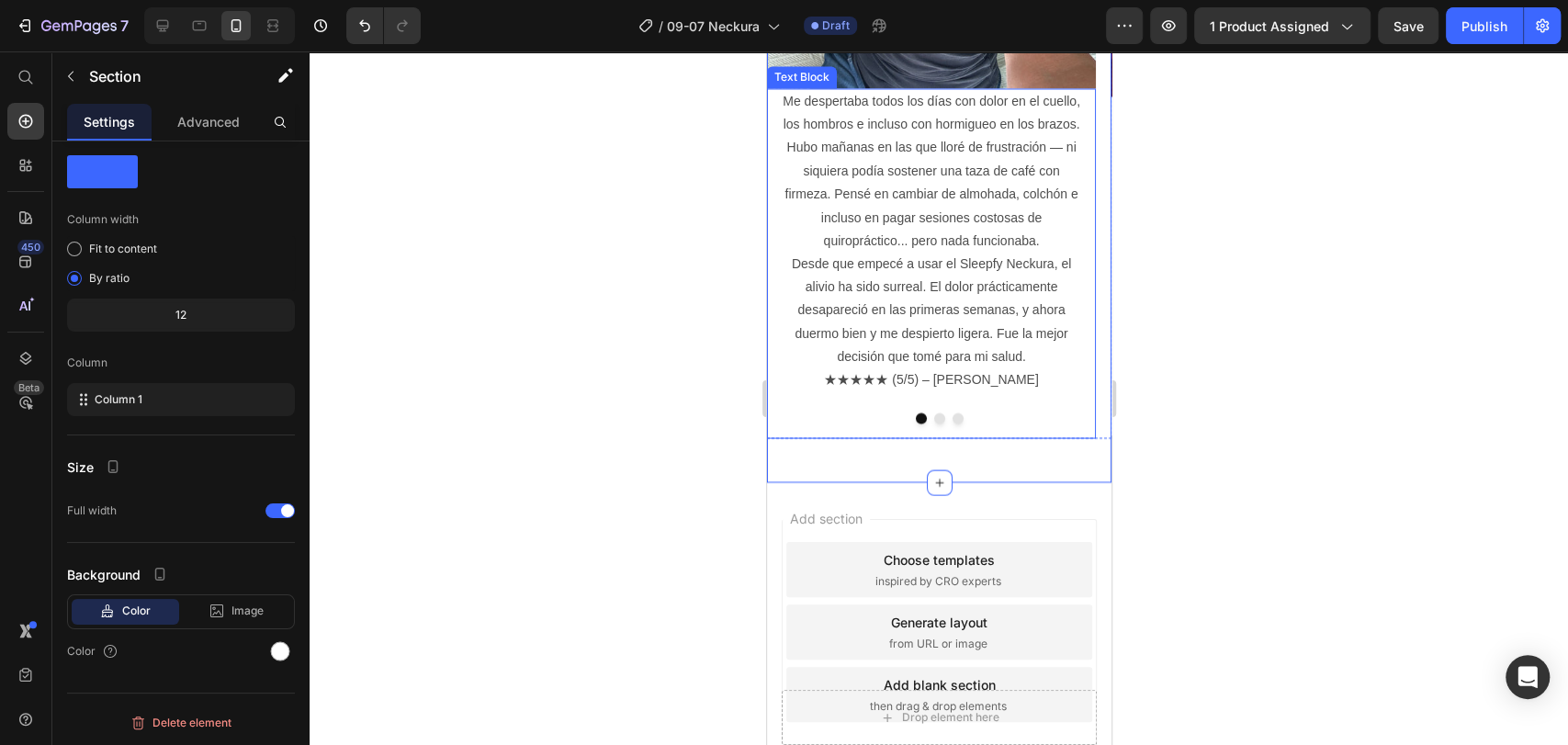 click on "Me despertaba todos los días con dolor en el cuello, los hombros e incluso con hormigueo en los brazos. Hubo mañanas en las que lloré de frustración — ni siquiera podía sostener una taza de café con firmeza. Pensé en cambiar de almohada, colchón e incluso en pagar sesiones costosas de quiropráctico... pero nada funcionaba. Desde que empecé a usar el Sleepfy Neckura, el alivio ha sido surreal. El dolor prácticamente desapareció en las primeras semanas, y ahora duermo bien y me despierto ligera. Fue la mejor decisión que tomé para mi salud. ★★★★★ (5/5) – Renata M" at bounding box center [931, 241] 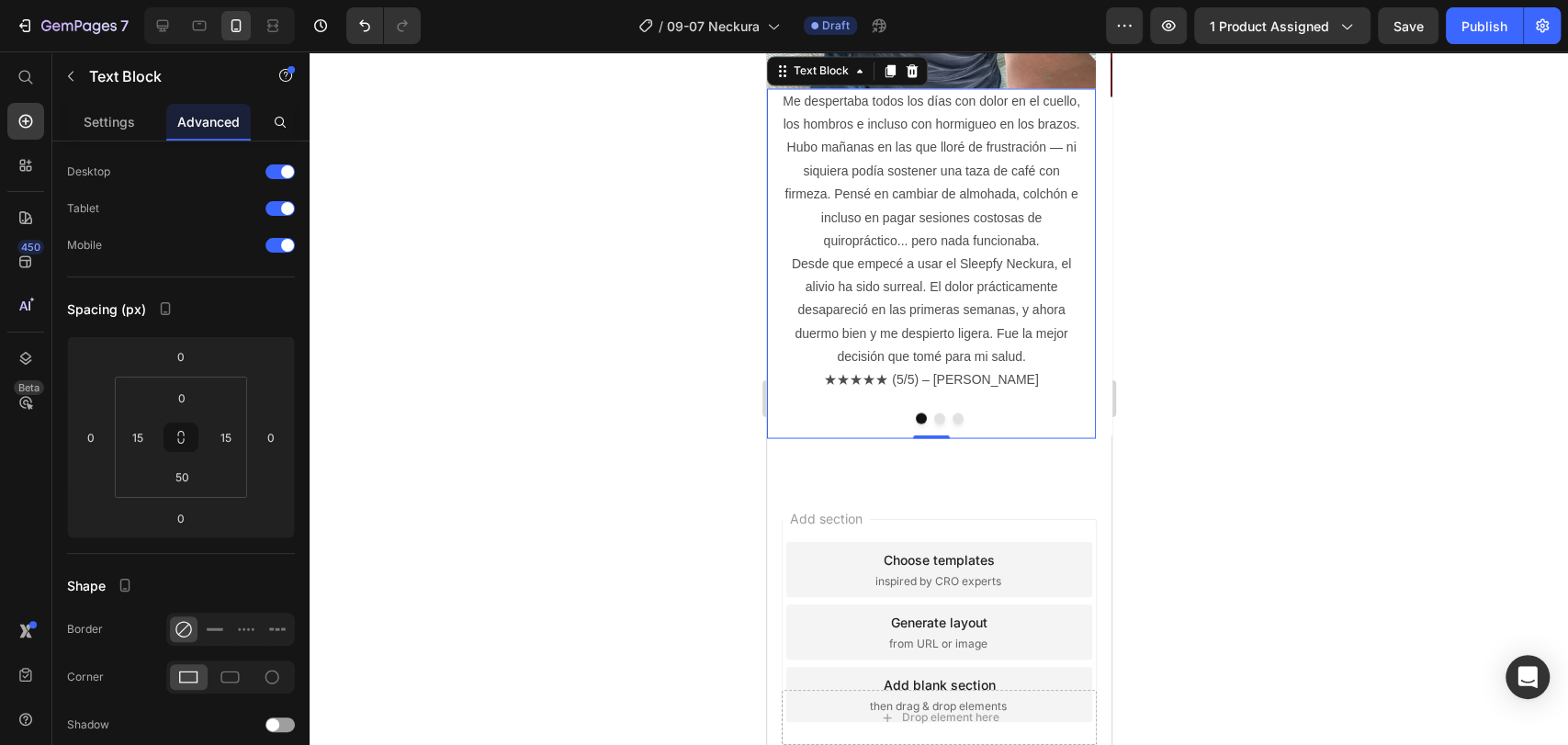scroll, scrollTop: 0, scrollLeft: 0, axis: both 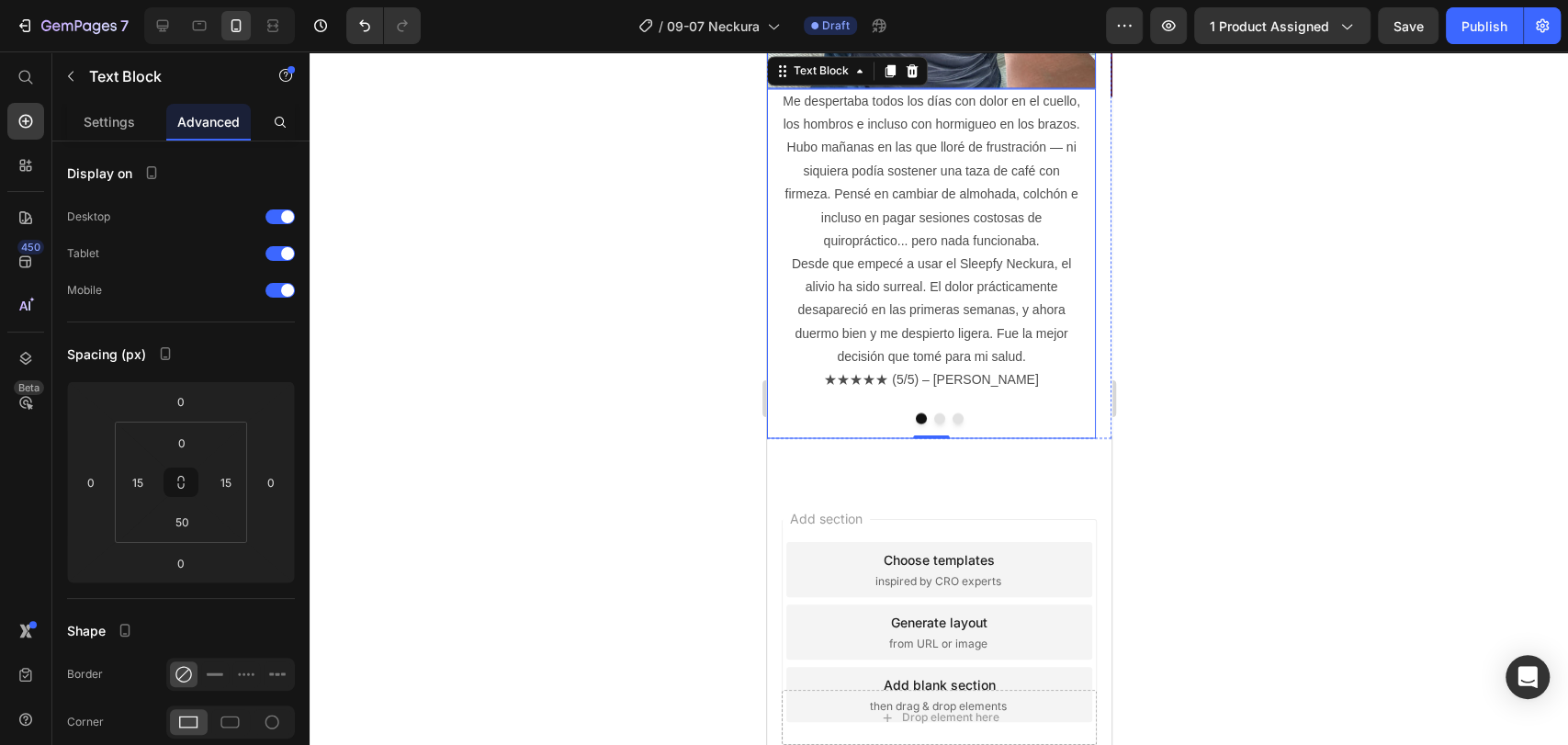 click at bounding box center (931, -136) 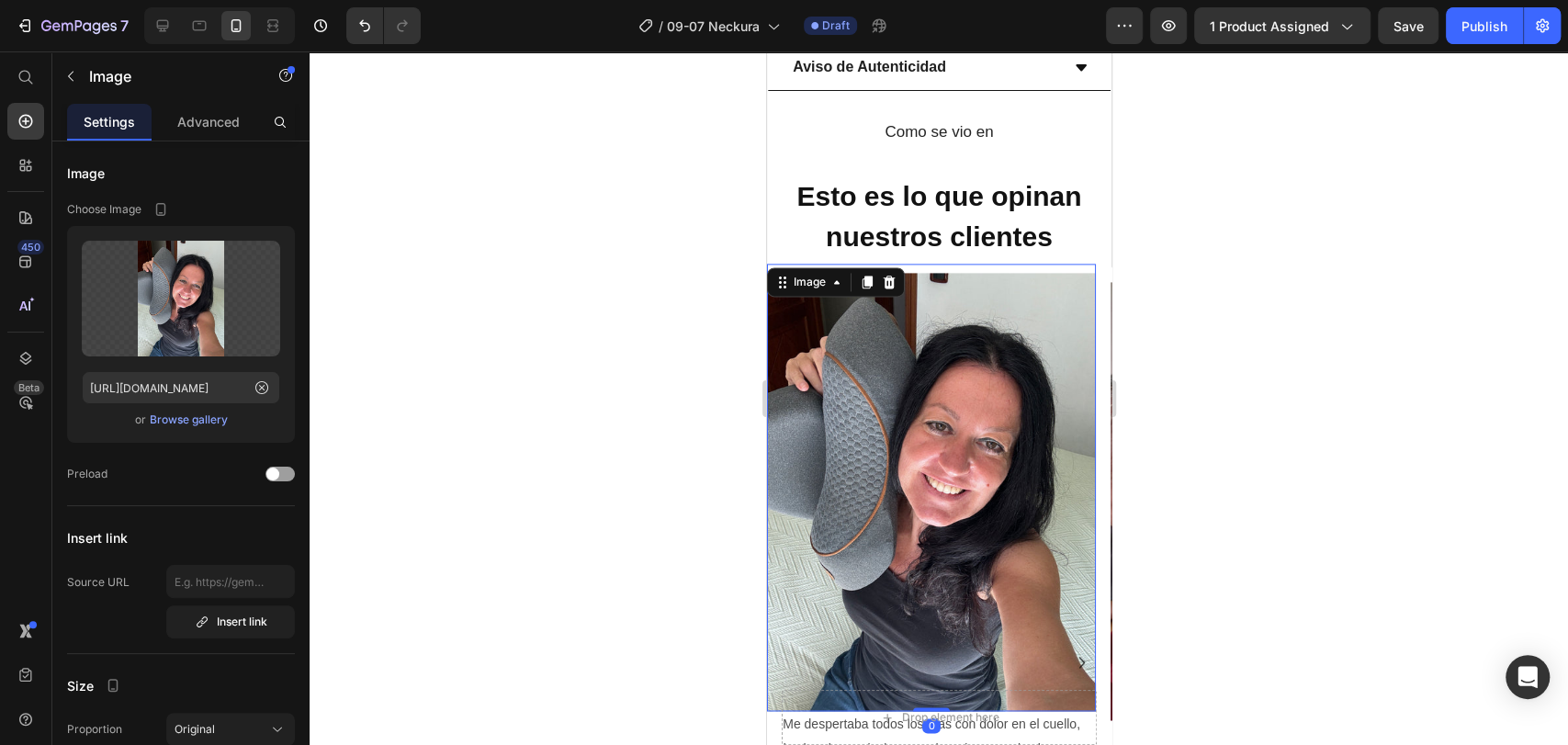 scroll, scrollTop: 1621, scrollLeft: 0, axis: vertical 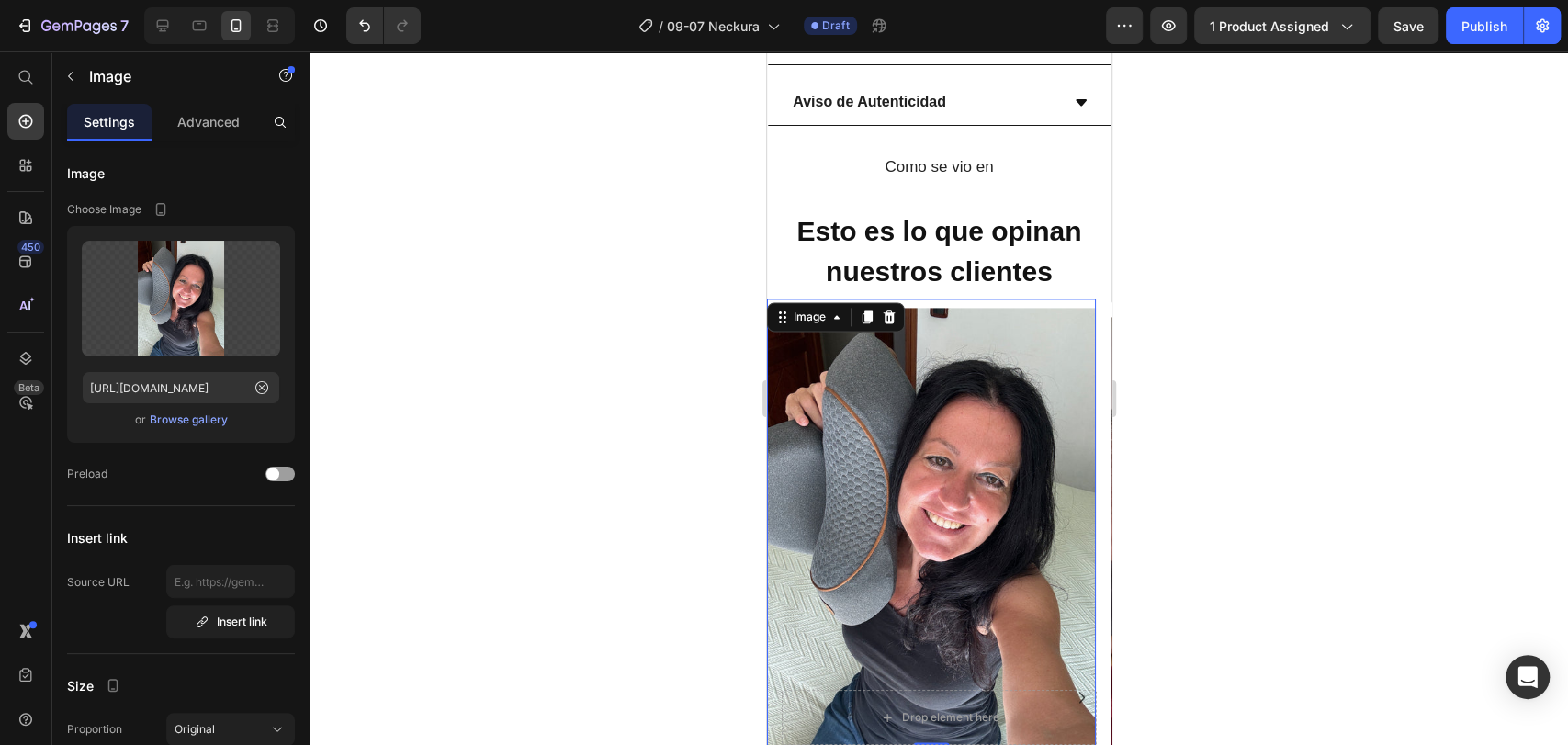 click at bounding box center [931, 523] 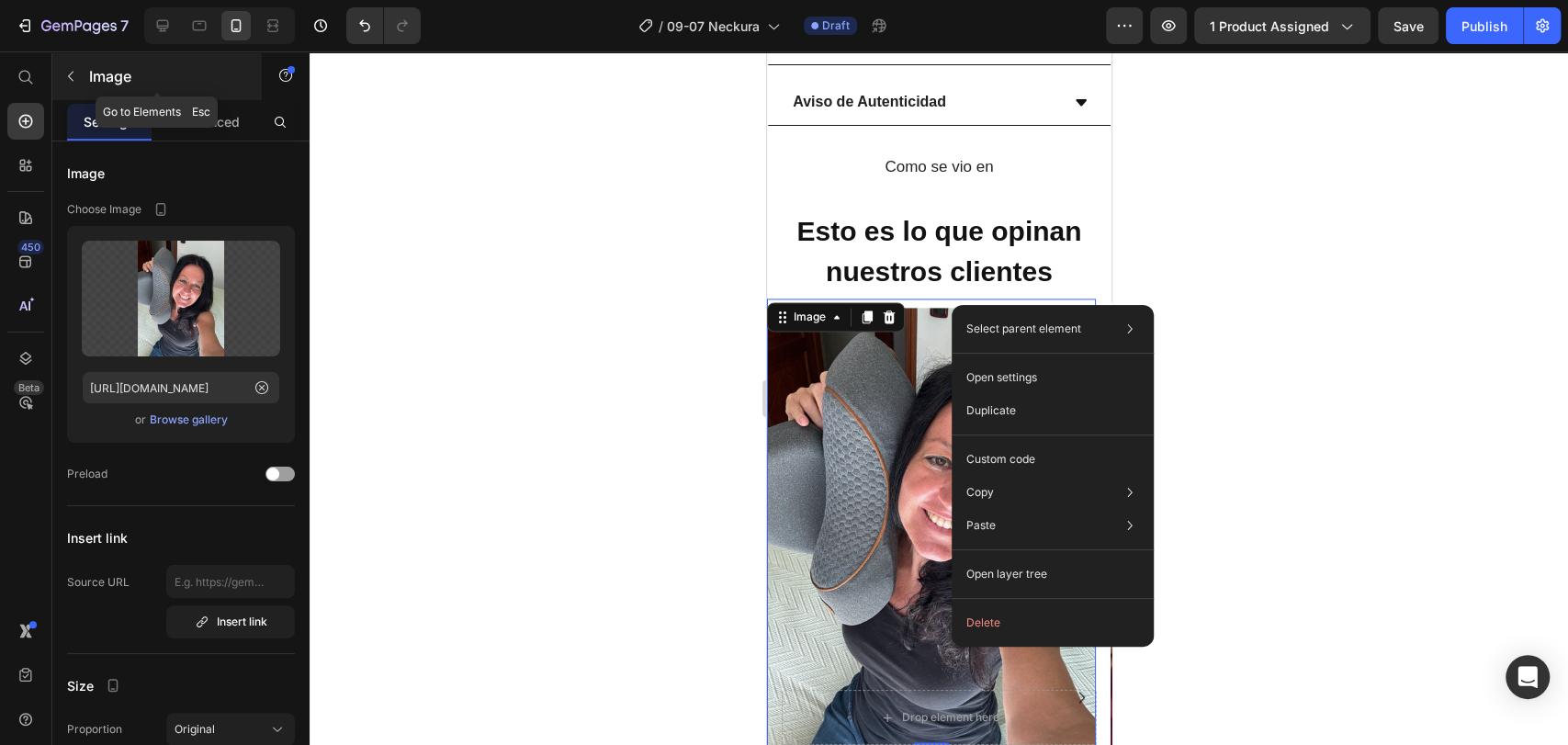 click at bounding box center [71, 76] 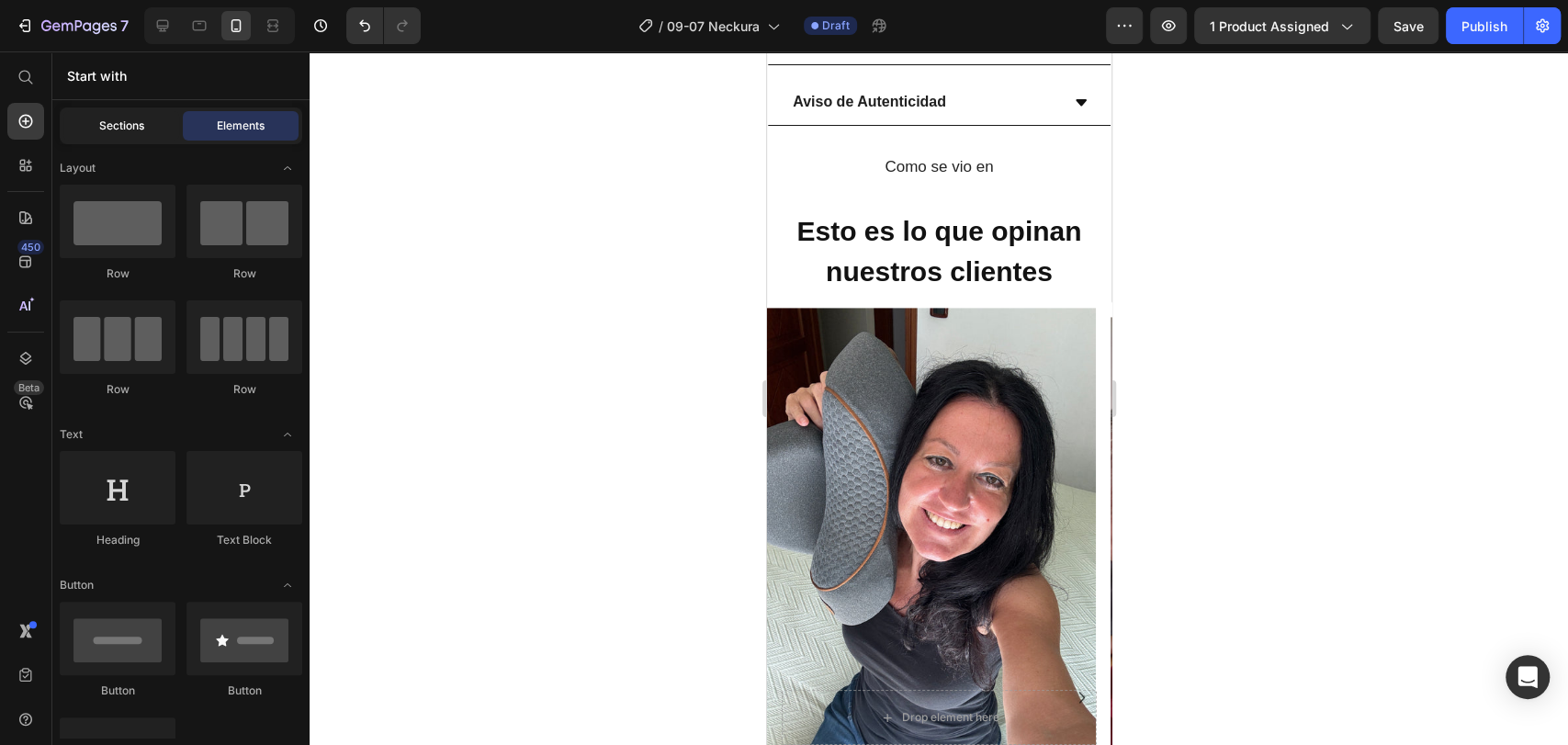 click on "Sections" 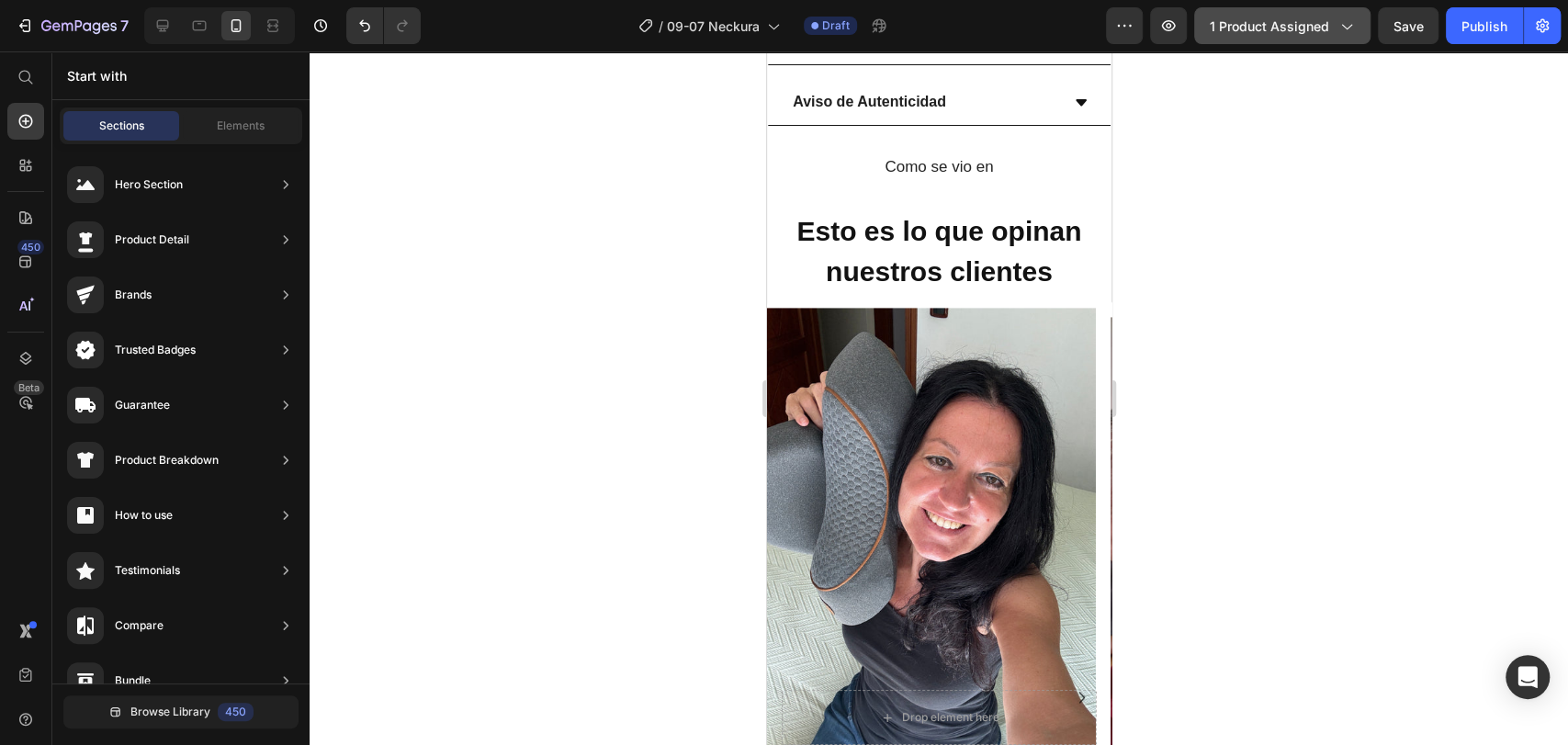 click on "1 product assigned" 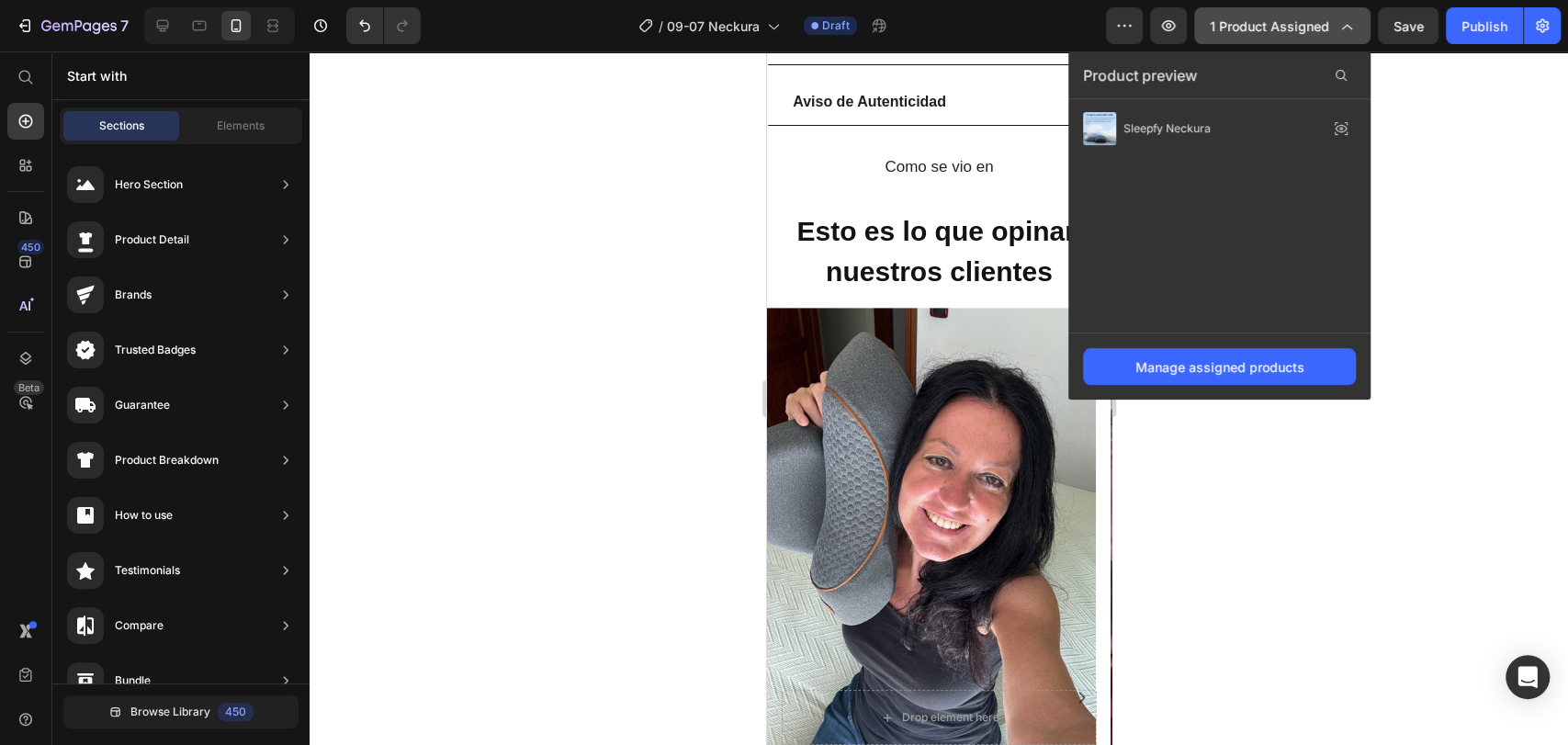 click on "1 product assigned" 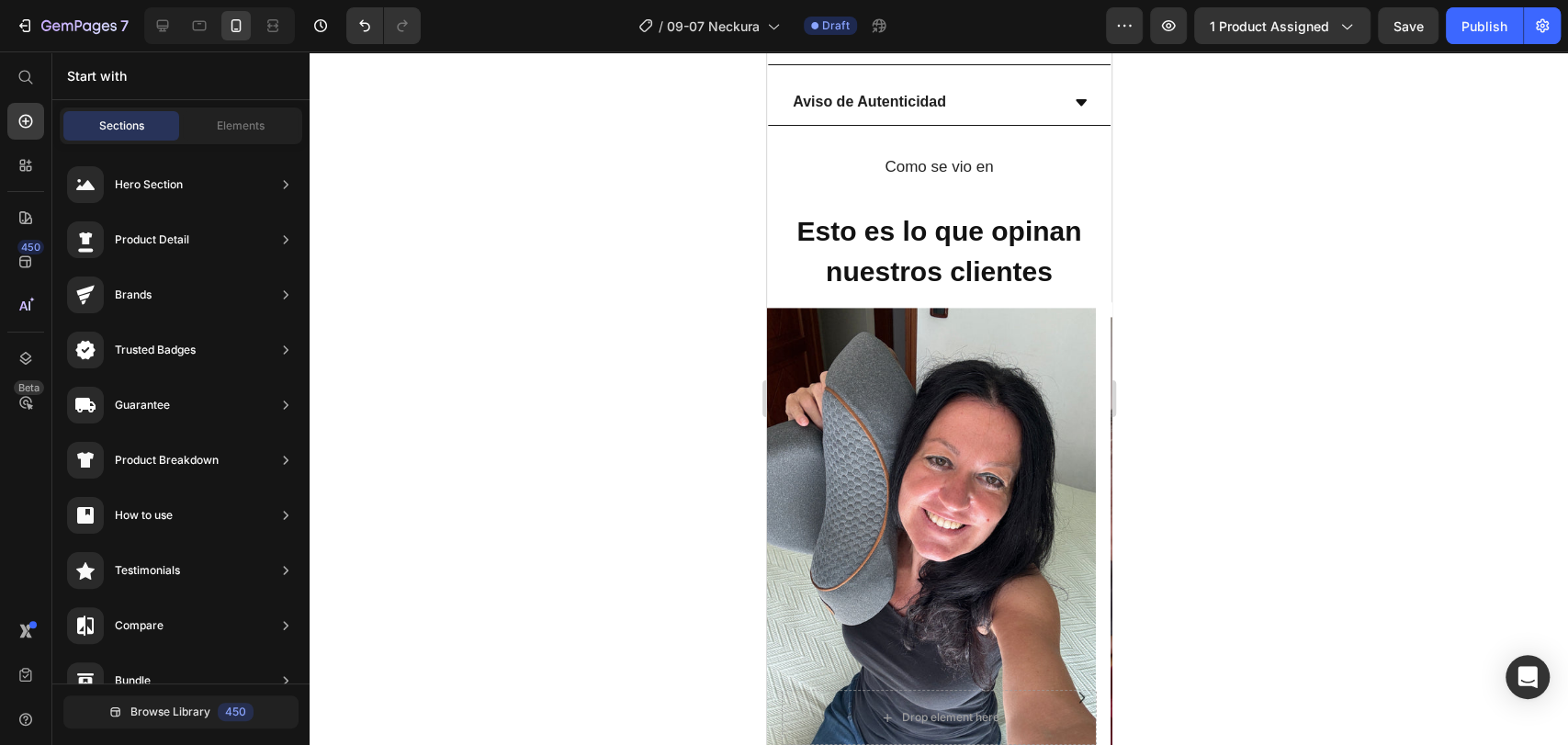 click 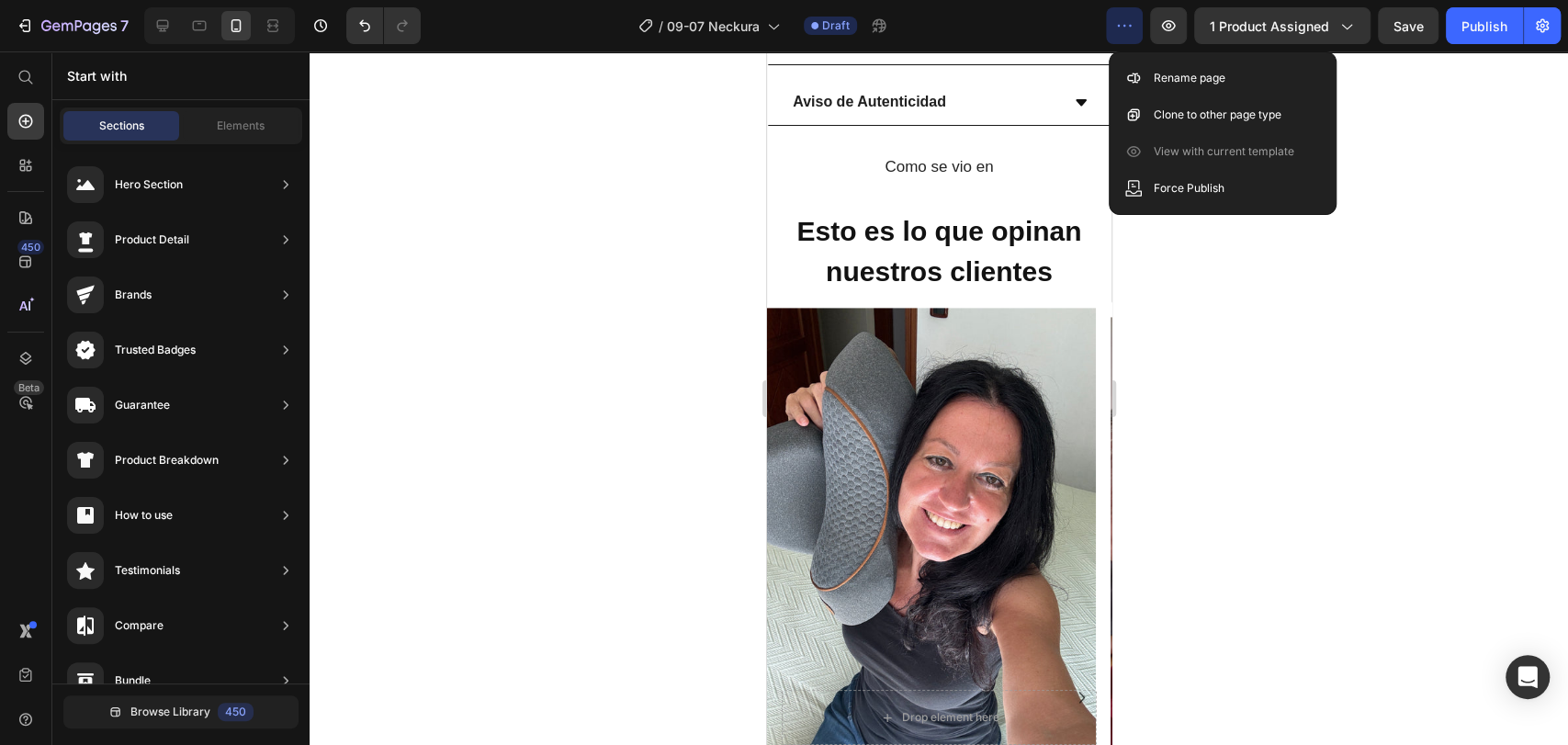 click 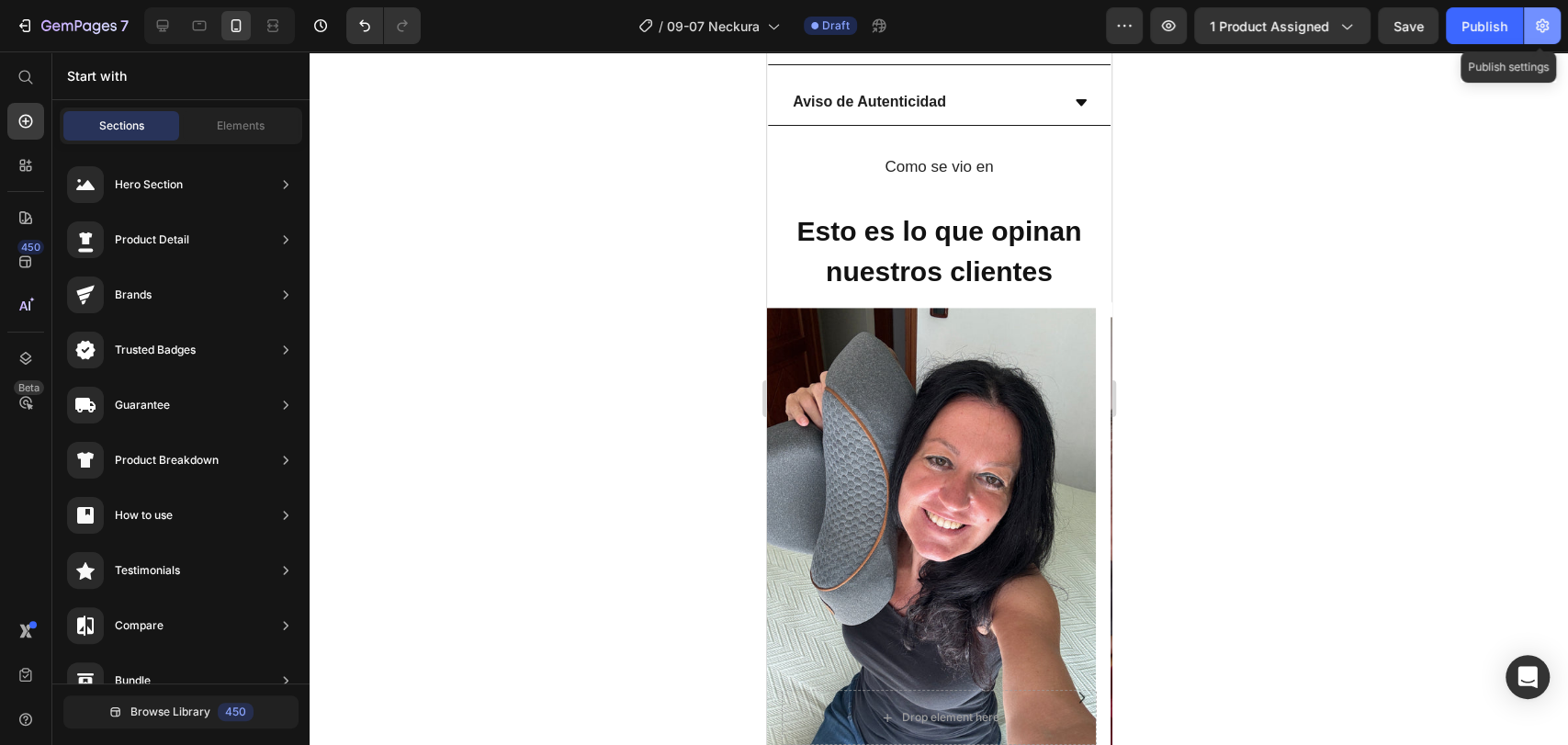 click 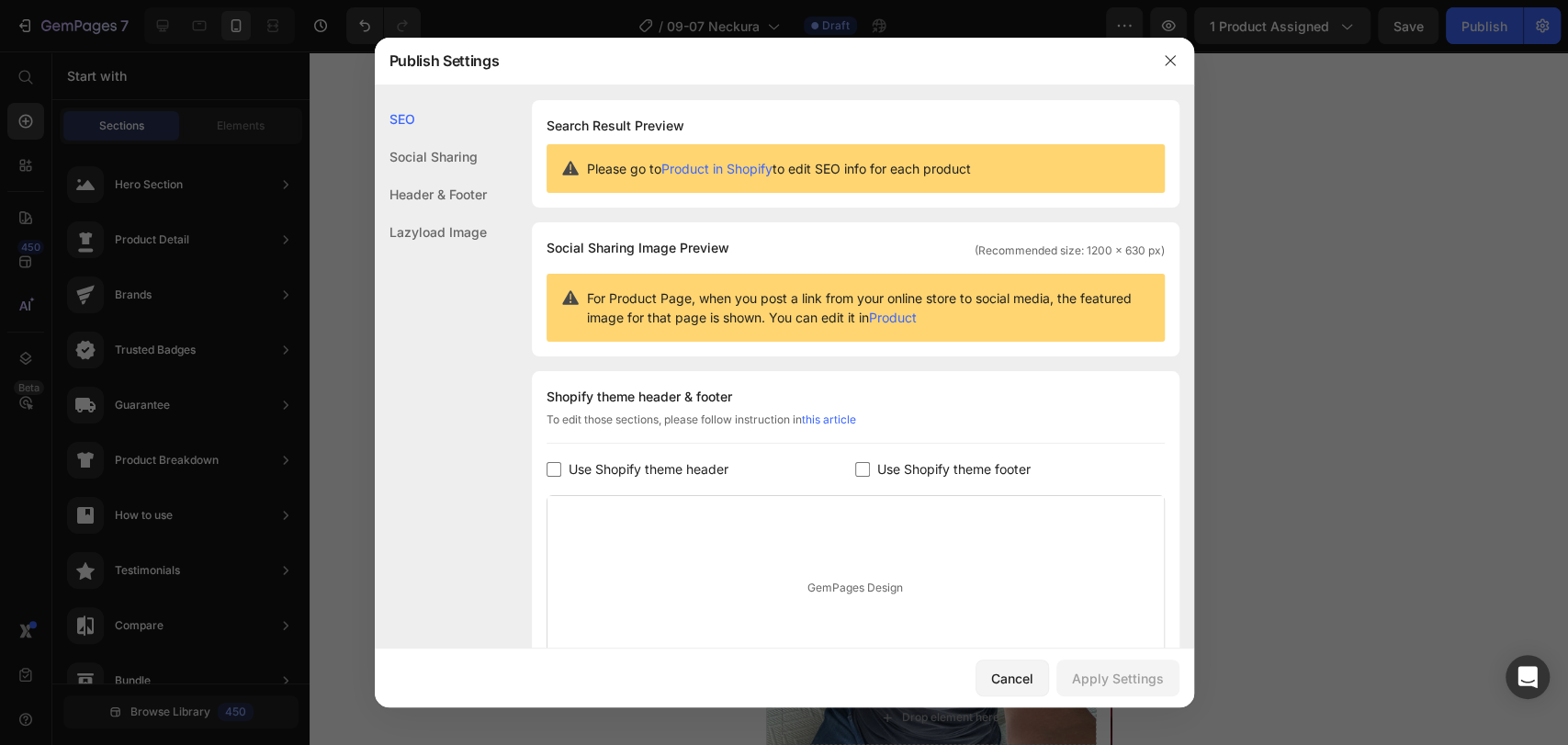 click 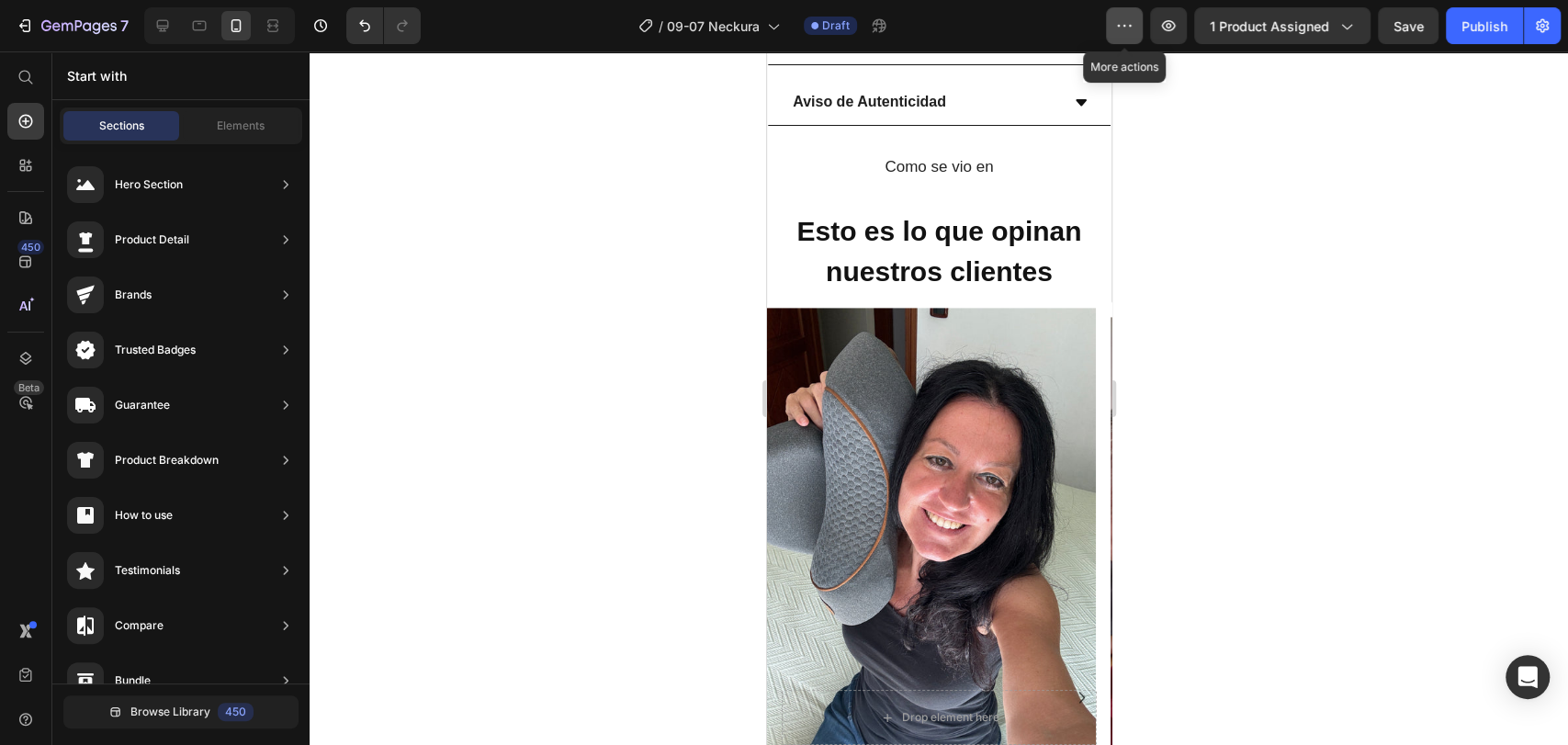 click 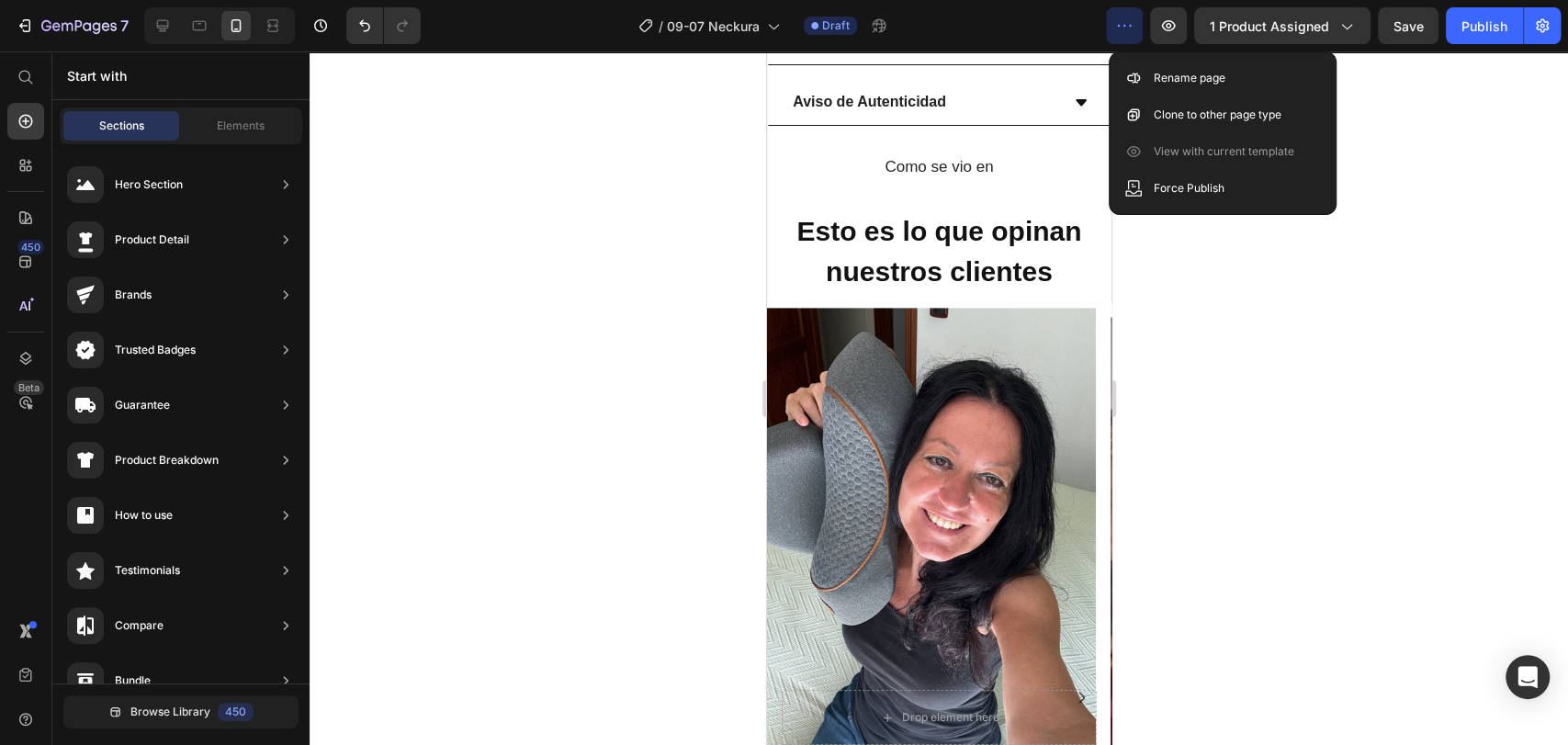click 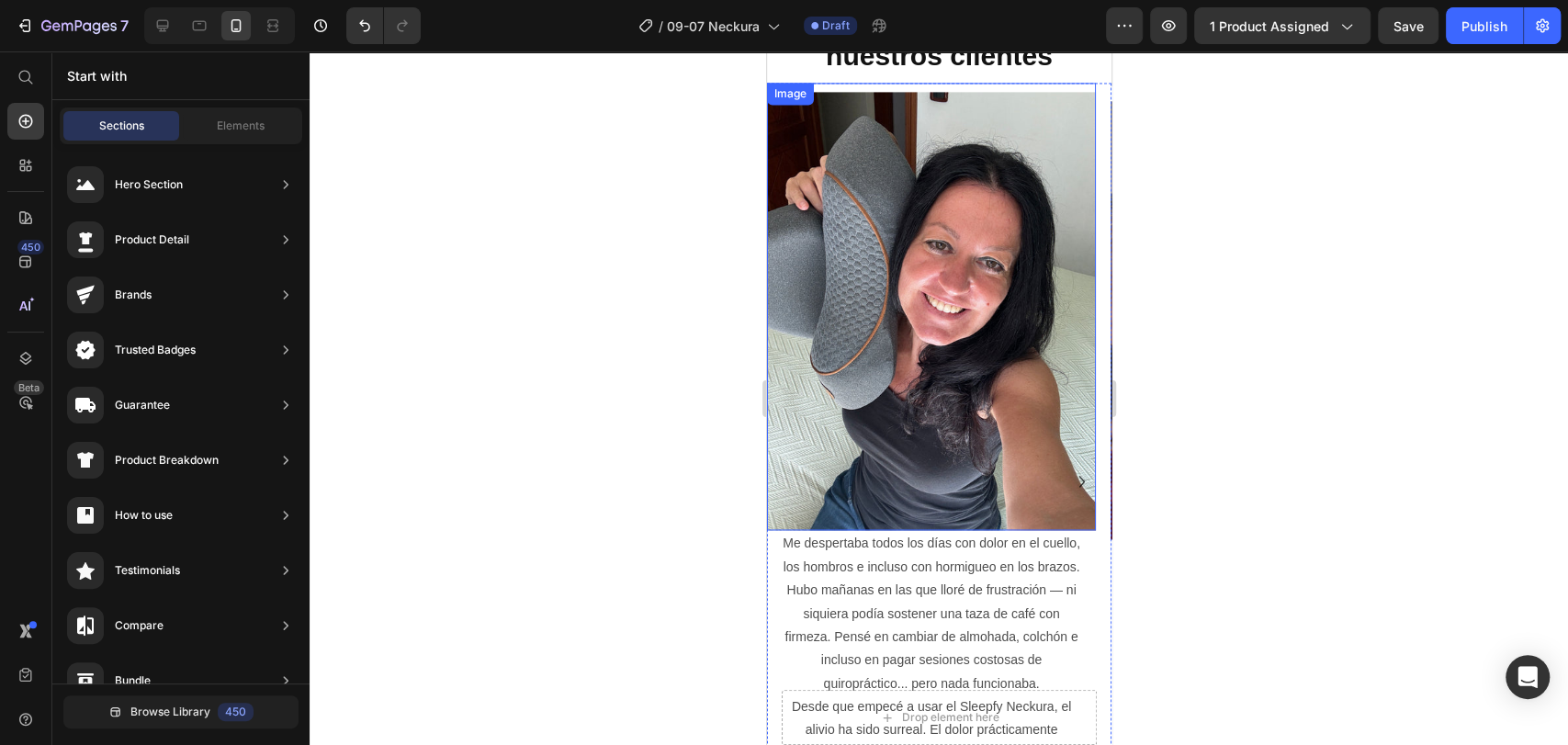 scroll, scrollTop: 2029, scrollLeft: 0, axis: vertical 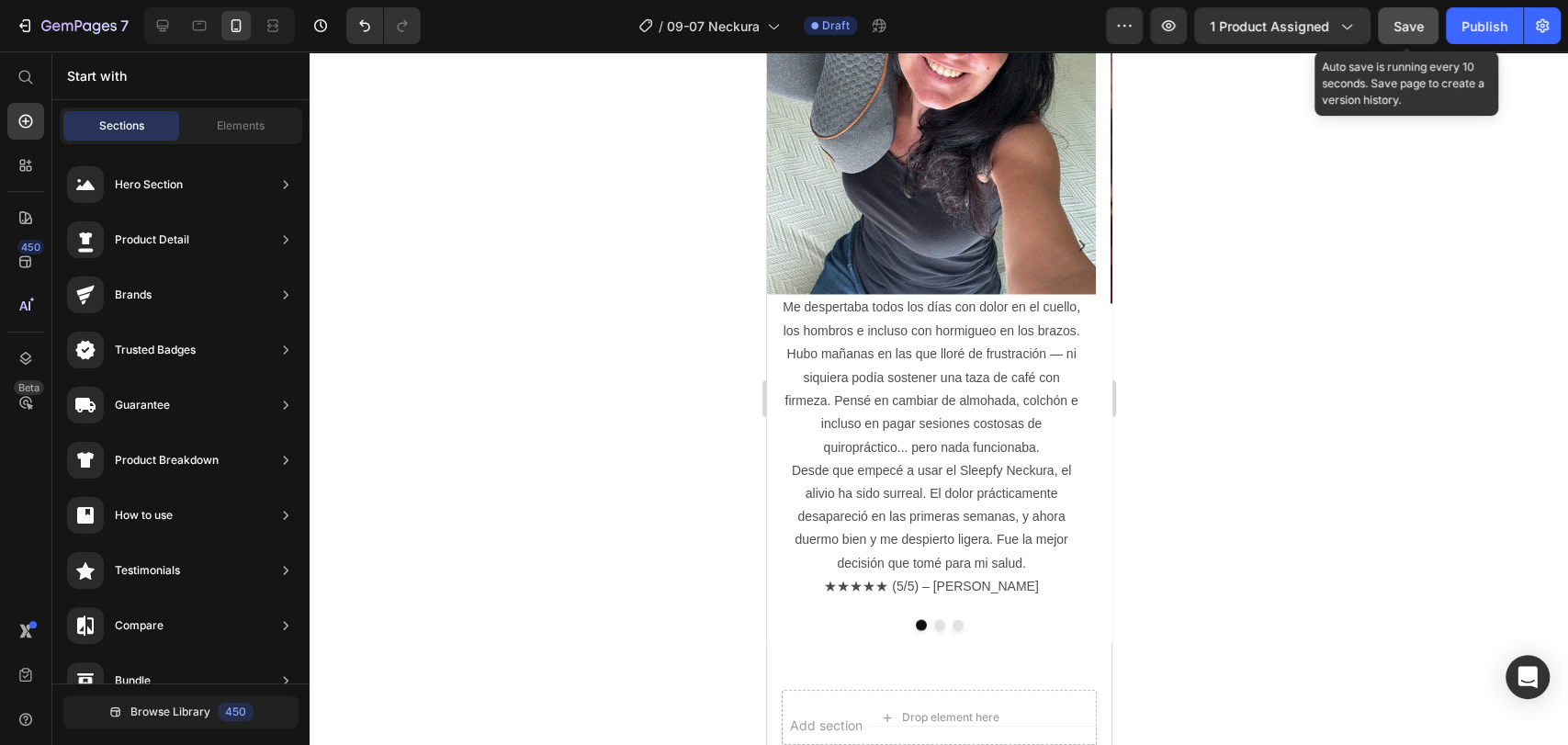 click on "Save" at bounding box center [1408, 26] 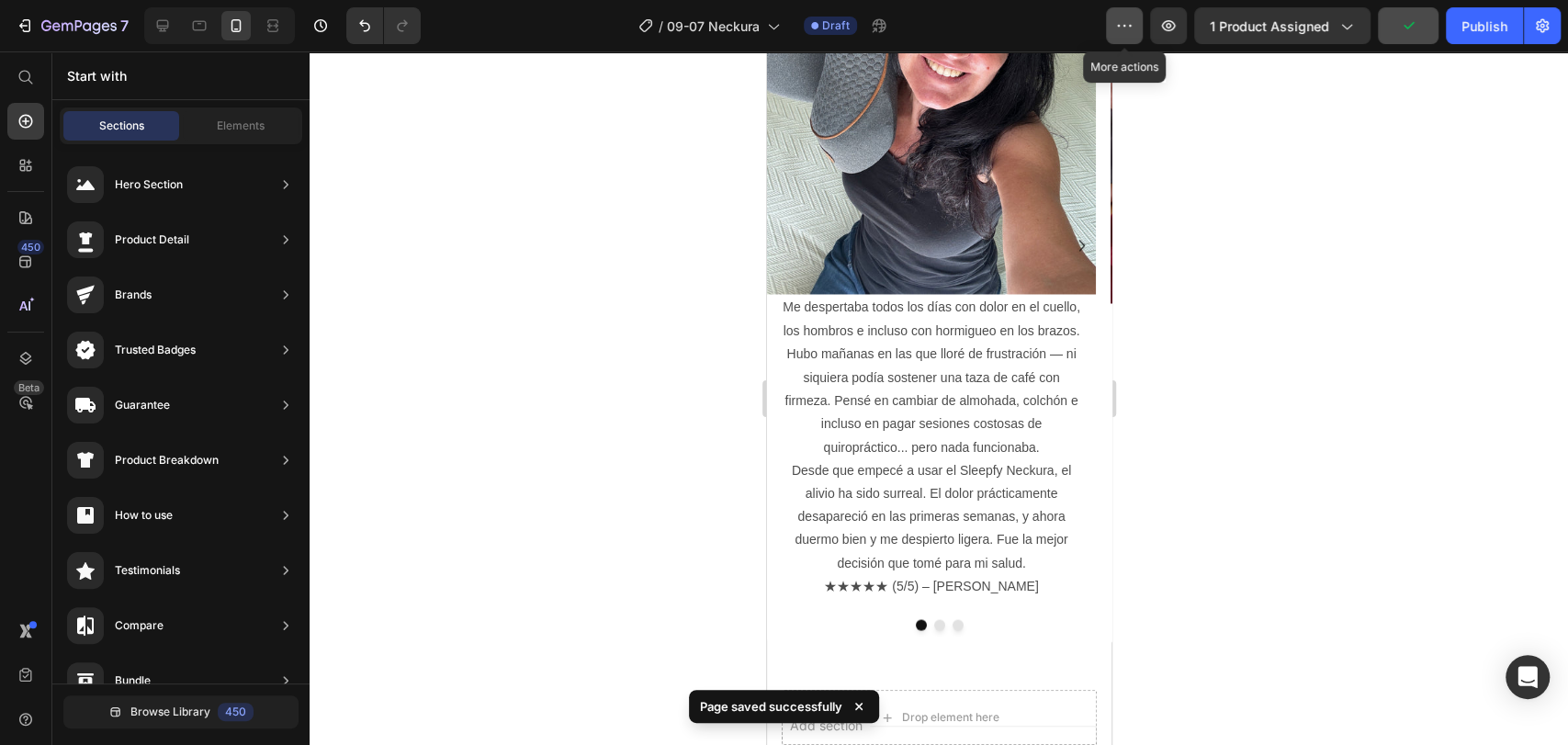 click 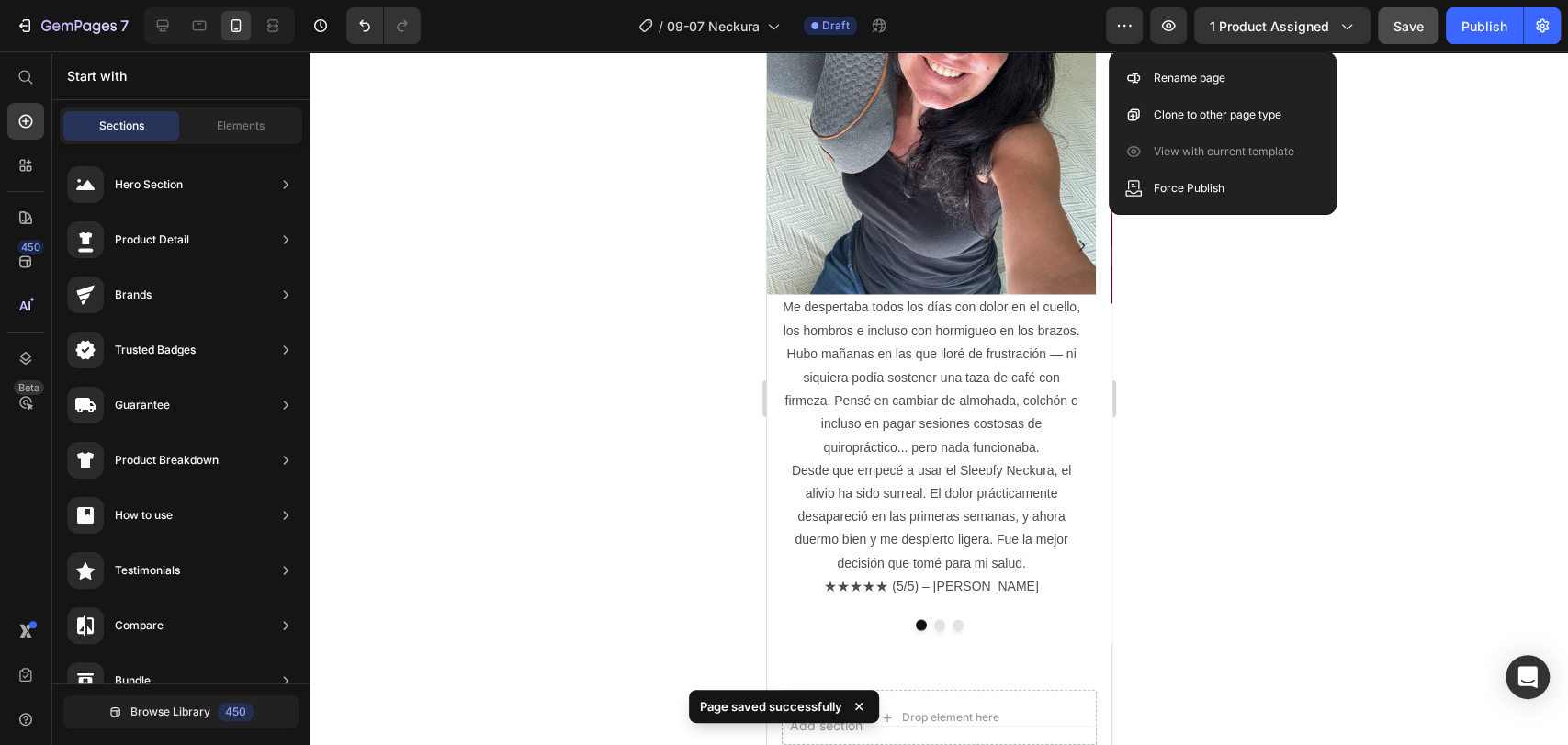 click 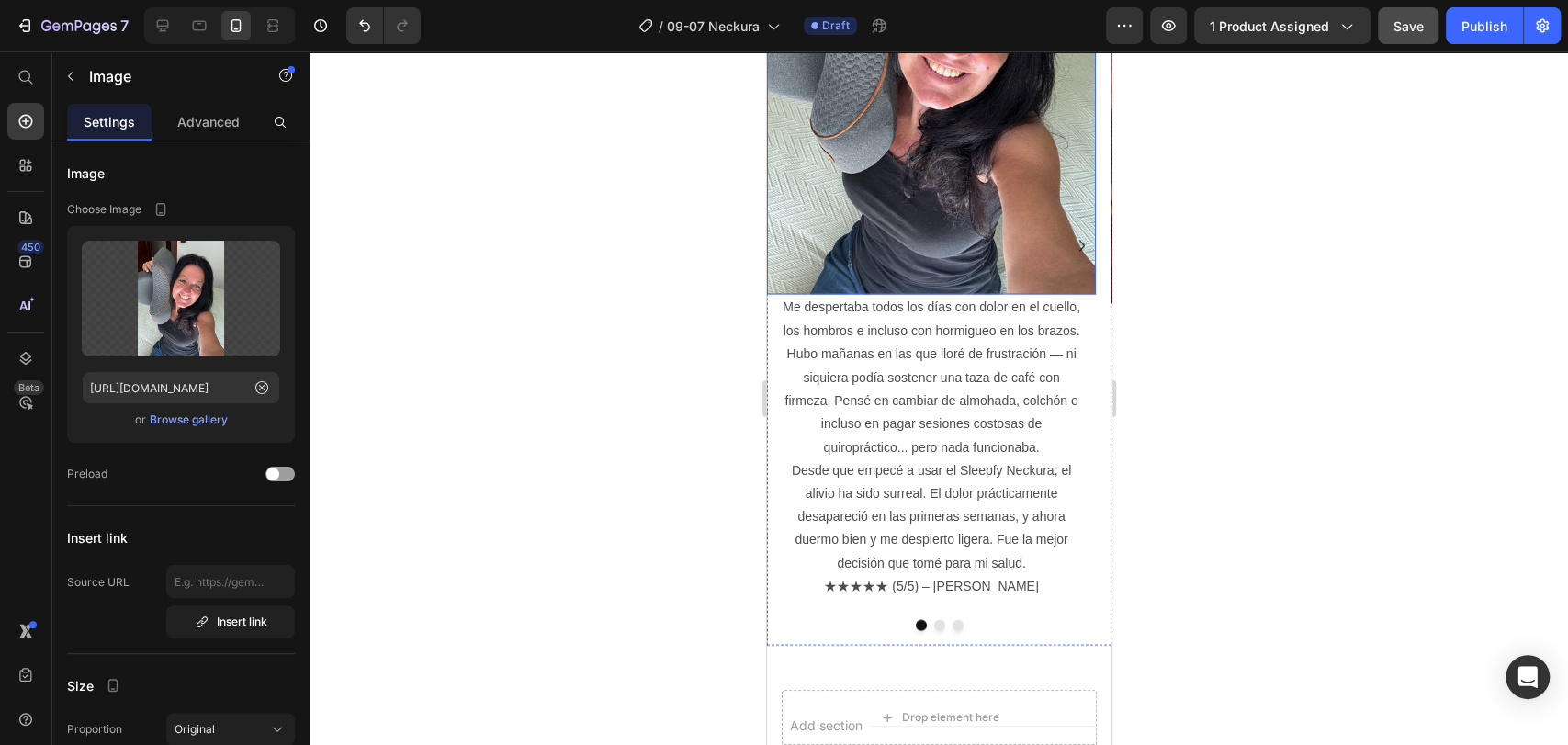 click at bounding box center (931, 71) 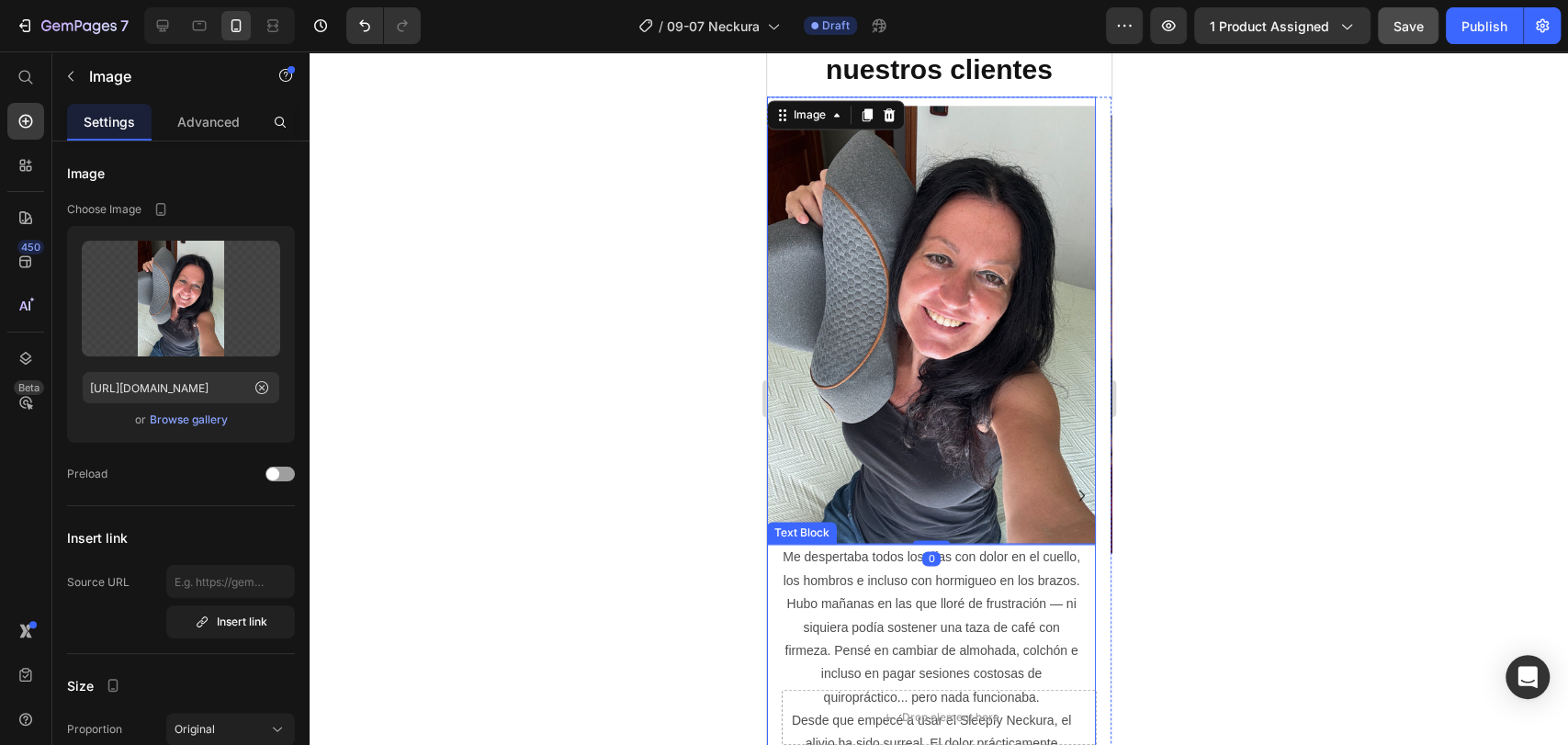 scroll, scrollTop: 1723, scrollLeft: 0, axis: vertical 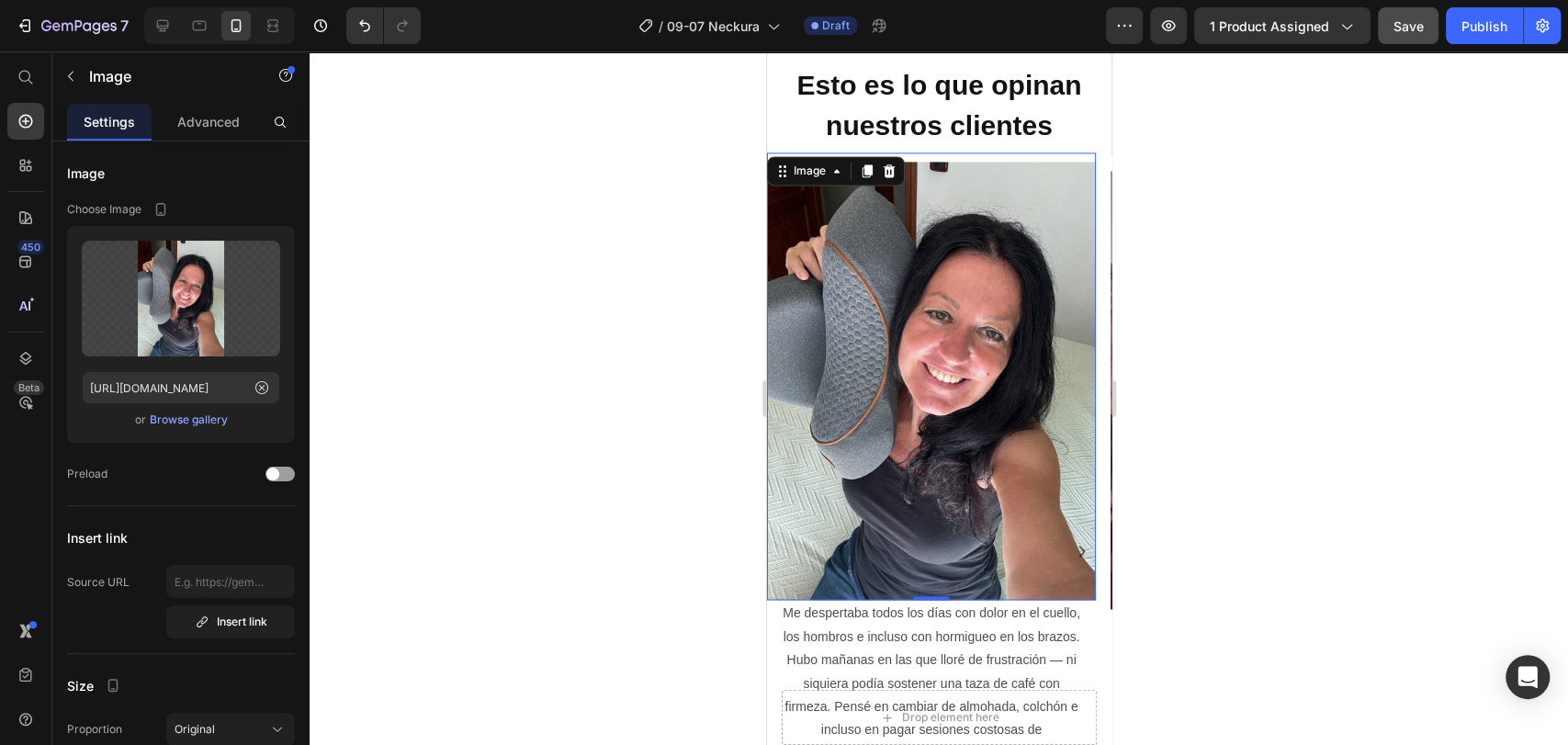 click at bounding box center [931, 377] 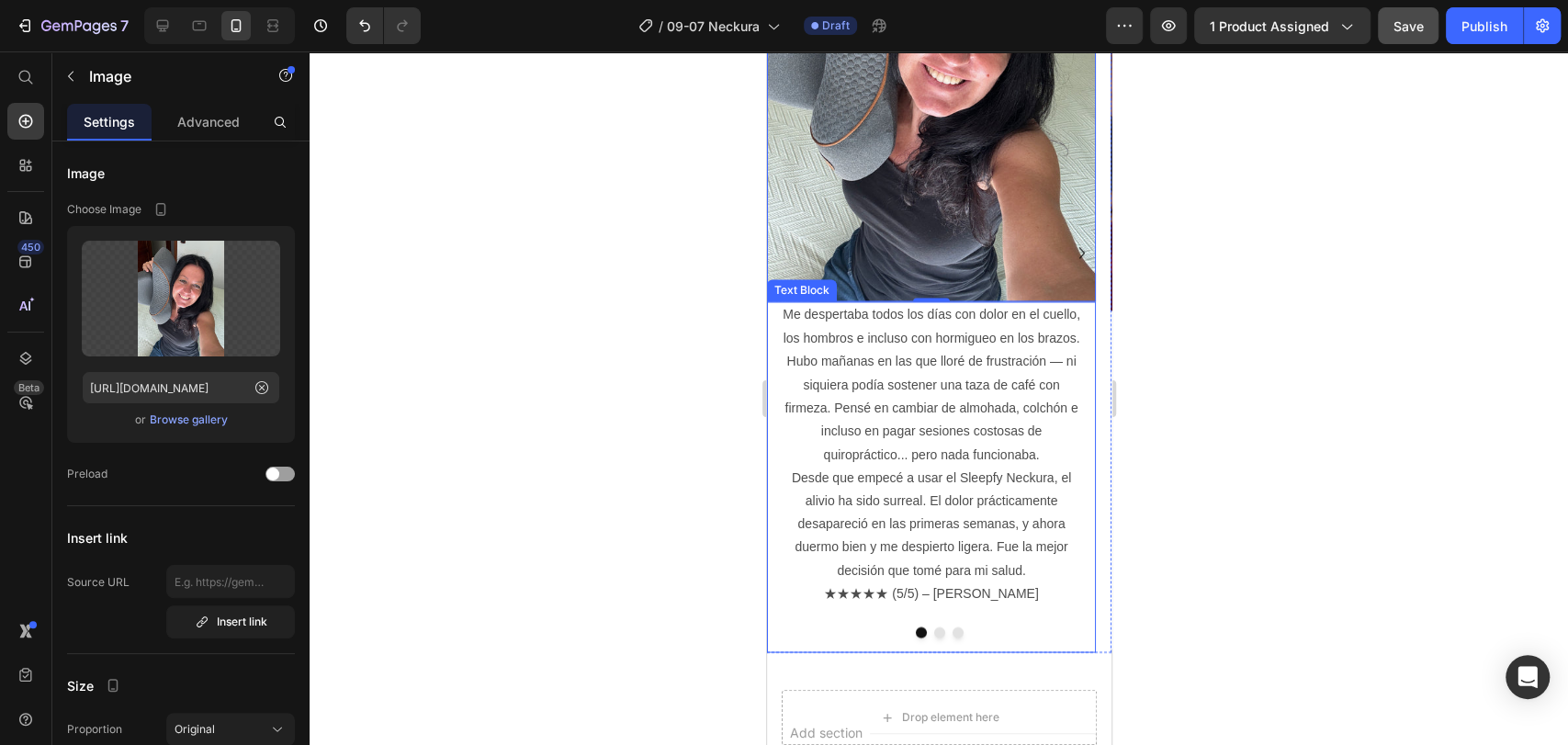 scroll, scrollTop: 2029, scrollLeft: 0, axis: vertical 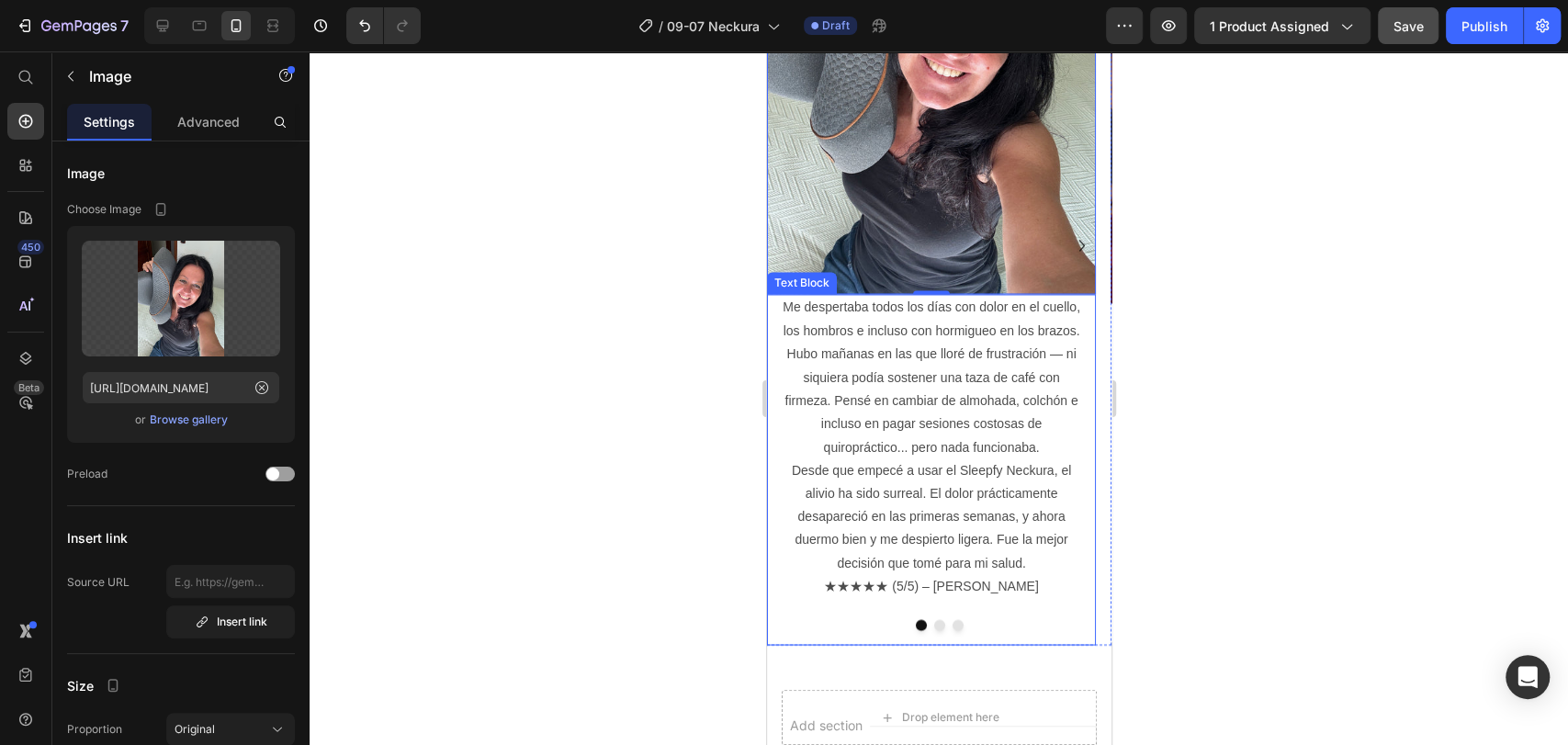 click on "Me despertaba todos los días con dolor en el cuello, los hombros e incluso con hormigueo en los brazos. Hubo mañanas en las que lloré de frustración — ni siquiera podía sostener una taza de café con firmeza. Pensé en cambiar de almohada, colchón e incluso en pagar sesiones costosas de quiropráctico... pero nada funcionaba. Desde que empecé a usar el Sleepfy Neckura, el alivio ha sido surreal. El dolor prácticamente desapareció en las primeras semanas, y ahora duermo bien y me despierto ligera. Fue la mejor decisión que tomé para mi salud. ★★★★★ (5/5) – Renata M Text Block" at bounding box center (931, 469) 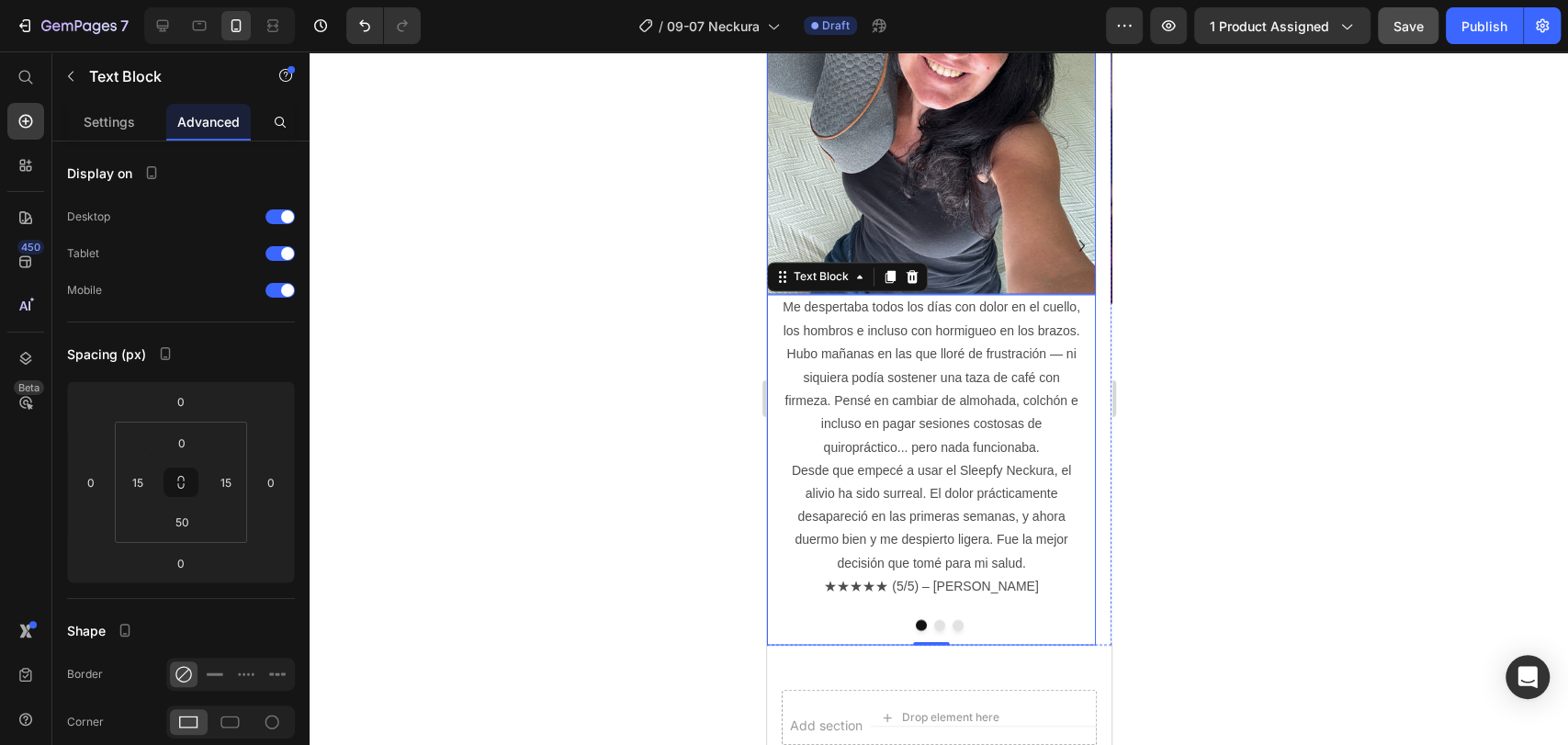 click at bounding box center [931, 71] 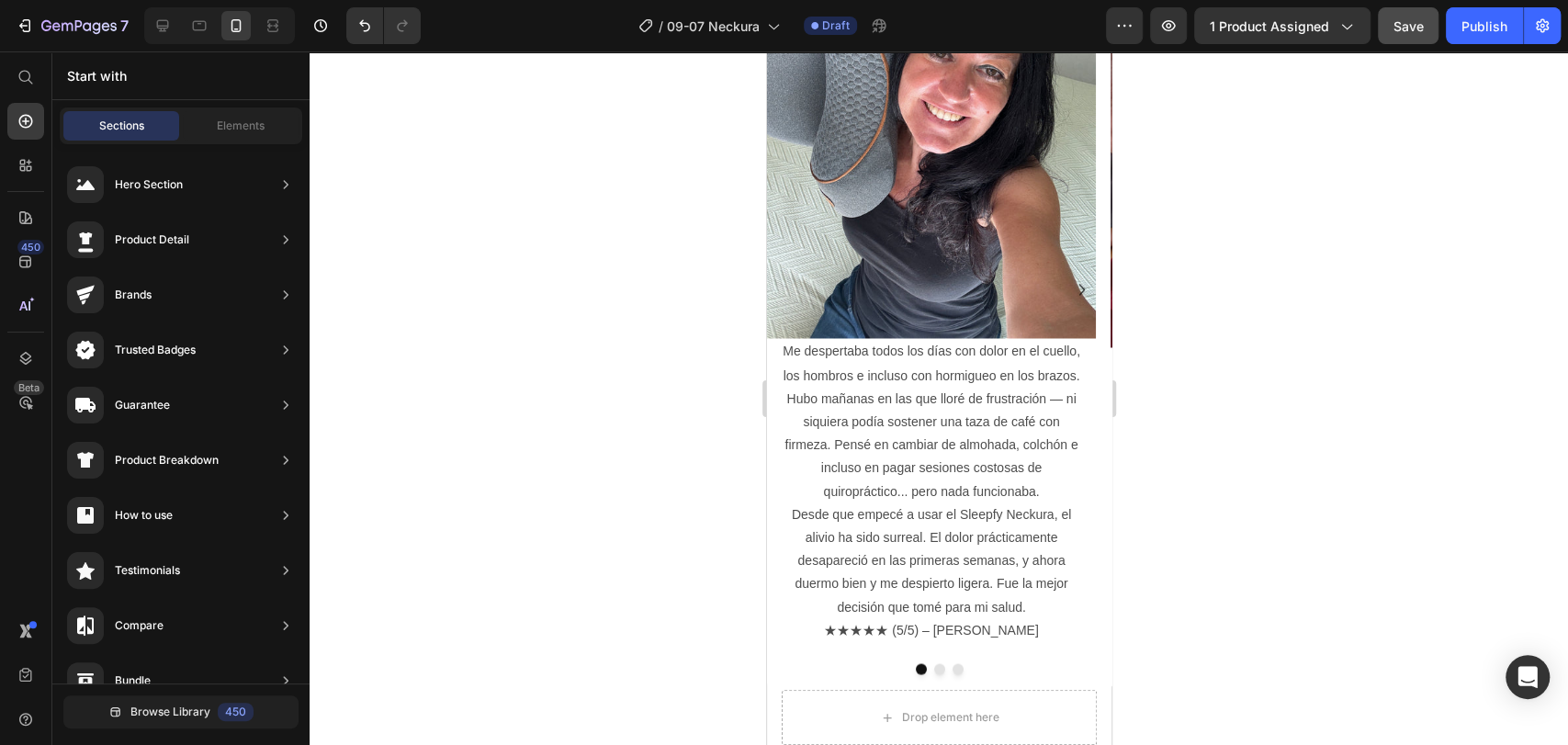 scroll, scrollTop: 1423, scrollLeft: 0, axis: vertical 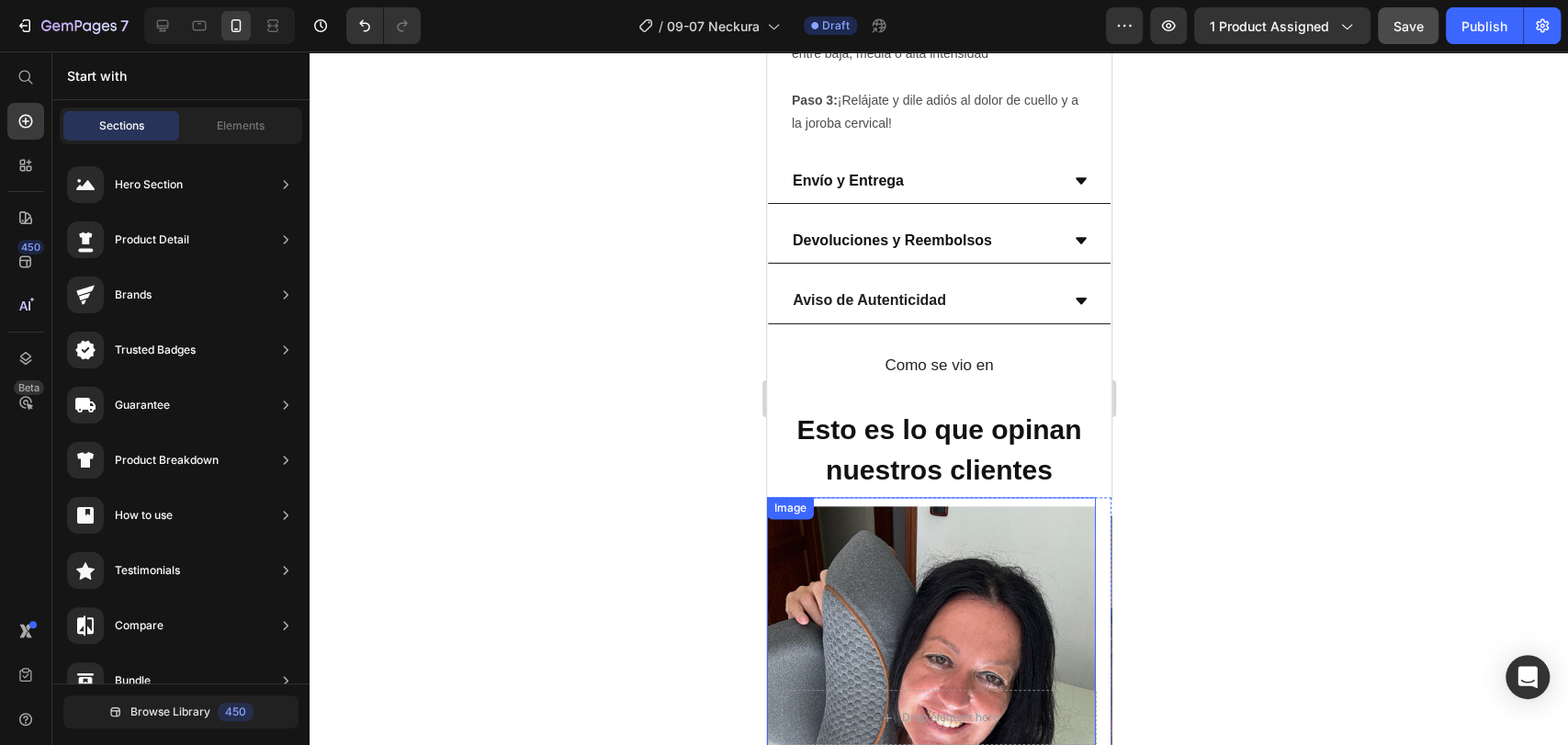 click at bounding box center (931, 721) 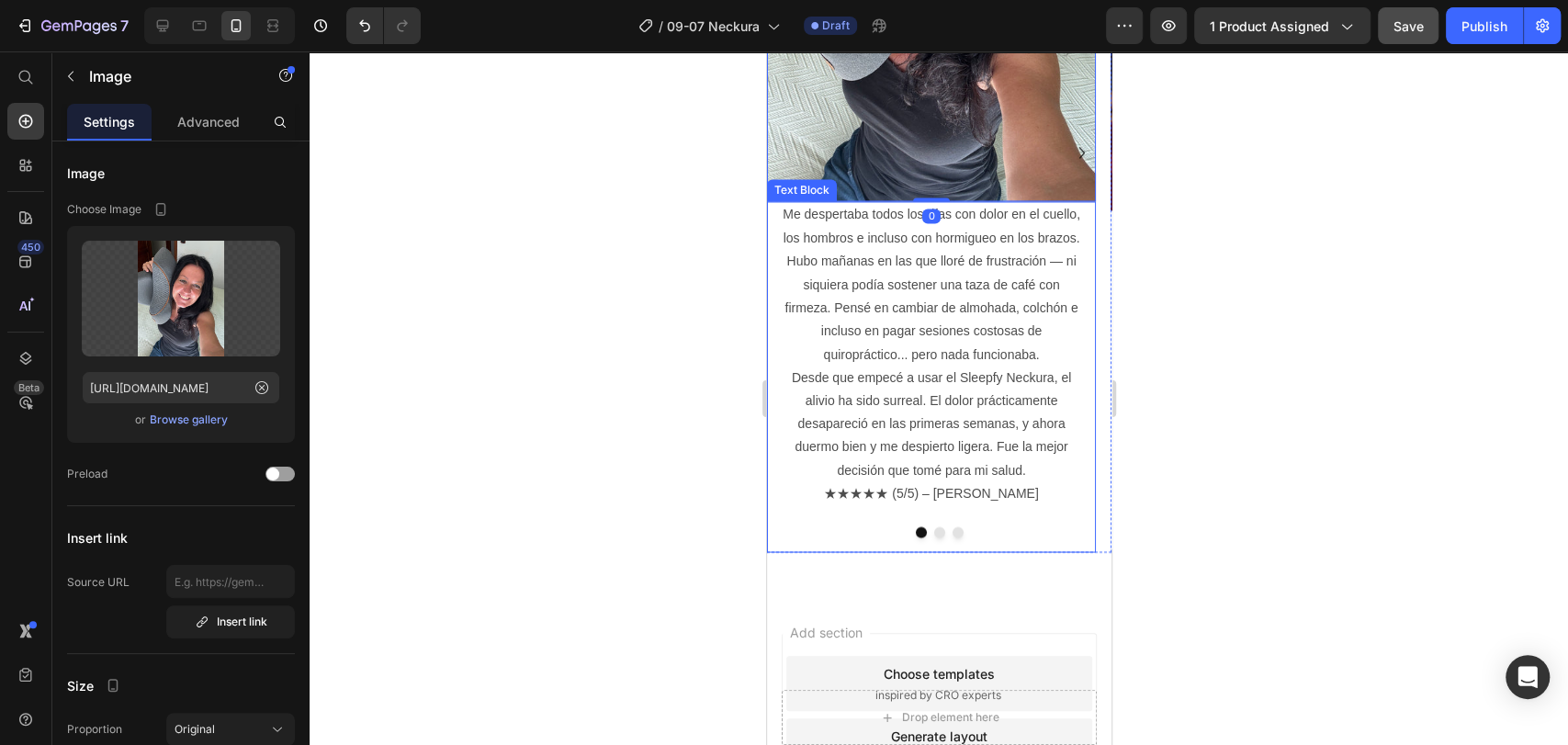 scroll, scrollTop: 2138, scrollLeft: 0, axis: vertical 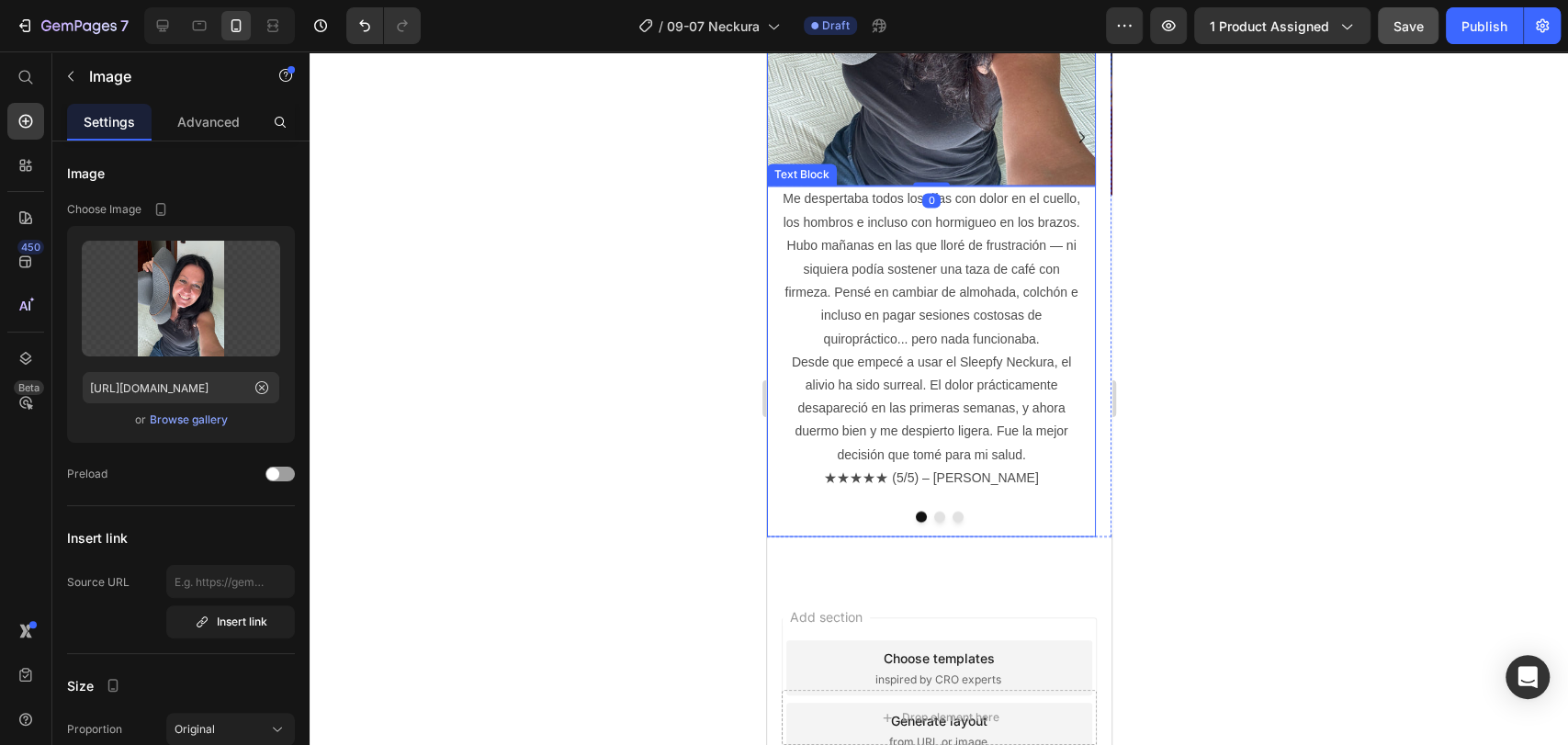 click on "Me despertaba todos los días con dolor en el cuello, los hombros e incluso con hormigueo en los brazos. Hubo mañanas en las que lloré de frustración — ni siquiera podía sostener una taza de café con firmeza. Pensé en cambiar de almohada, colchón e incluso en pagar sesiones costosas de quiropráctico... pero nada funcionaba. Desde que empecé a usar el Sleepfy Neckura, el alivio ha sido surreal. El dolor prácticamente desapareció en las primeras semanas, y ahora duermo bien y me despierto ligera. Fue la mejor decisión que tomé para mi salud. ★★★★★ (5/5) – Renata M Text Block" at bounding box center [931, 361] 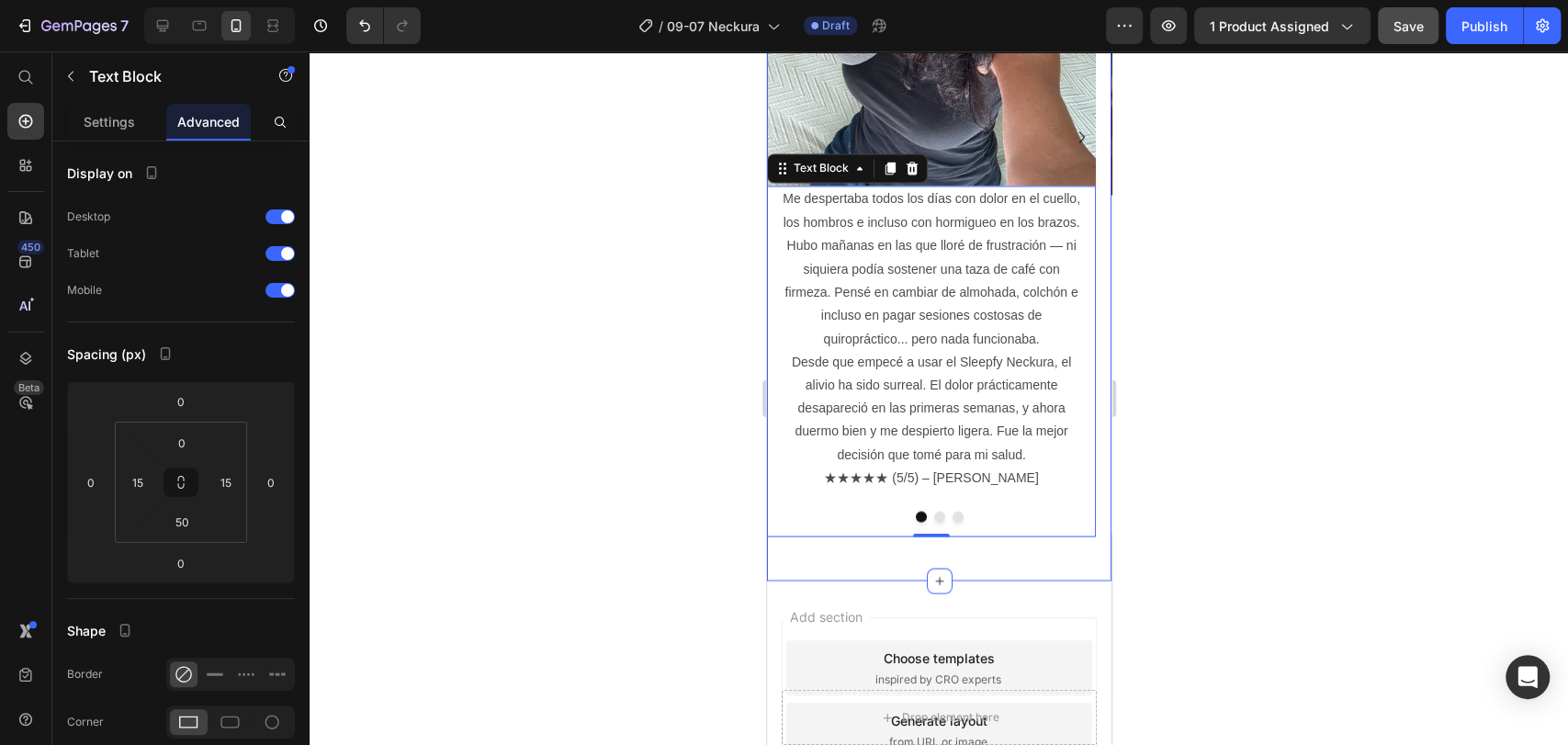 click on "Como se vio en Heading Image Image Image Image Image Image Image Carousel ⁠⁠⁠⁠⁠⁠⁠ Esto es lo que opinan nuestros clientes Heading Row
Image Me despertaba todos los días con dolor en el cuello, los hombros e incluso con hormigueo en los brazos. Hubo mañanas en las que lloré de frustración — ni siquiera podía sostener una taza de café con firmeza. Pensé en cambiar de almohada, colchón e incluso en pagar sesiones costosas de quiropráctico... pero nada funcionaba. Desde que empecé a usar el Sleepfy Neckura, el alivio ha sido surreal. El dolor prácticamente desapareció en las primeras semanas, y ahora duermo bien y me despierto ligera. Fue la mejor decisión que tomé para mi salud. ★★★★★ (5/5) – Renata M Text Block   0 Image Esto fue una bendición, ¡y ojalá hubiera estado disponible hace 10 años! He sufrido durante mucho tiempo con problemas cervicales y en los hombros. ★★★★★ (5/5) – Lucas P Text Block Image" at bounding box center (938, 87) 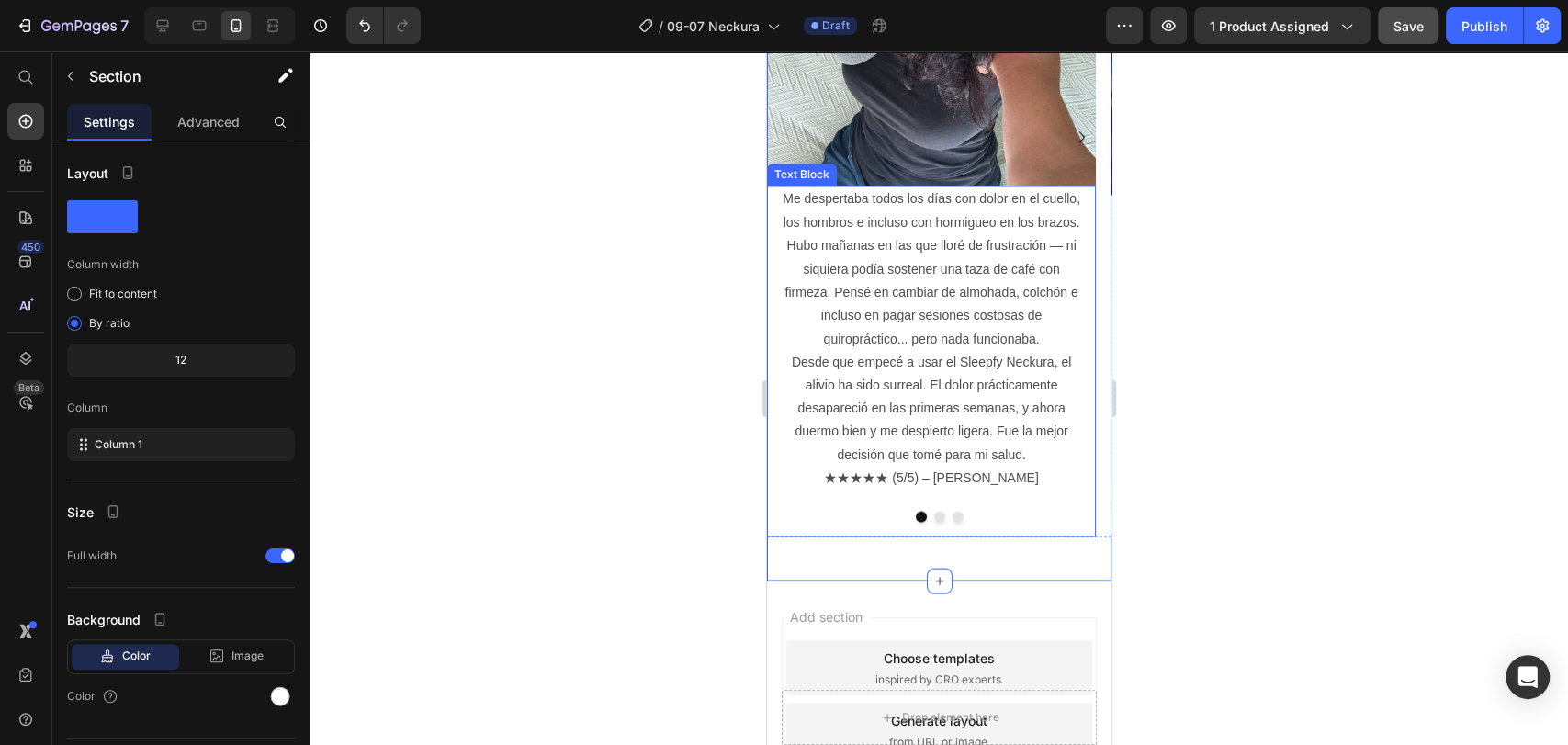 click on "Me despertaba todos los días con dolor en el cuello, los hombros e incluso con hormigueo en los brazos. Hubo mañanas en las que lloré de frustración — ni siquiera podía sostener una taza de café con firmeza. Pensé en cambiar de almohada, colchón e incluso en pagar sesiones costosas de quiropráctico... pero nada funcionaba. Desde que empecé a usar el Sleepfy Neckura, el alivio ha sido surreal. El dolor prácticamente desapareció en las primeras semanas, y ahora duermo bien y me despierto ligera. Fue la mejor decisión que tomé para mi salud. ★★★★★ (5/5) – Renata M Text Block" at bounding box center (931, 361) 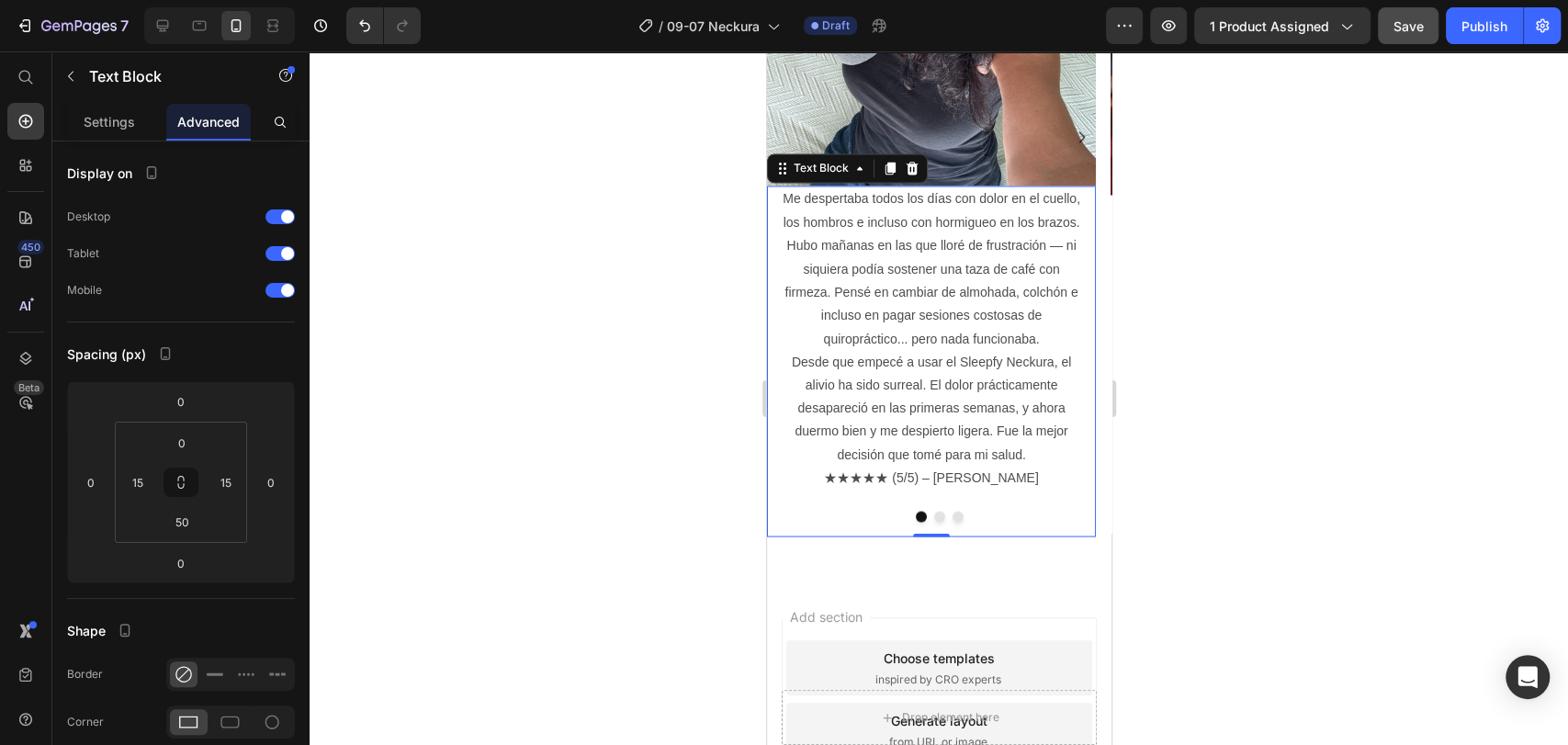 click at bounding box center (939, 516) 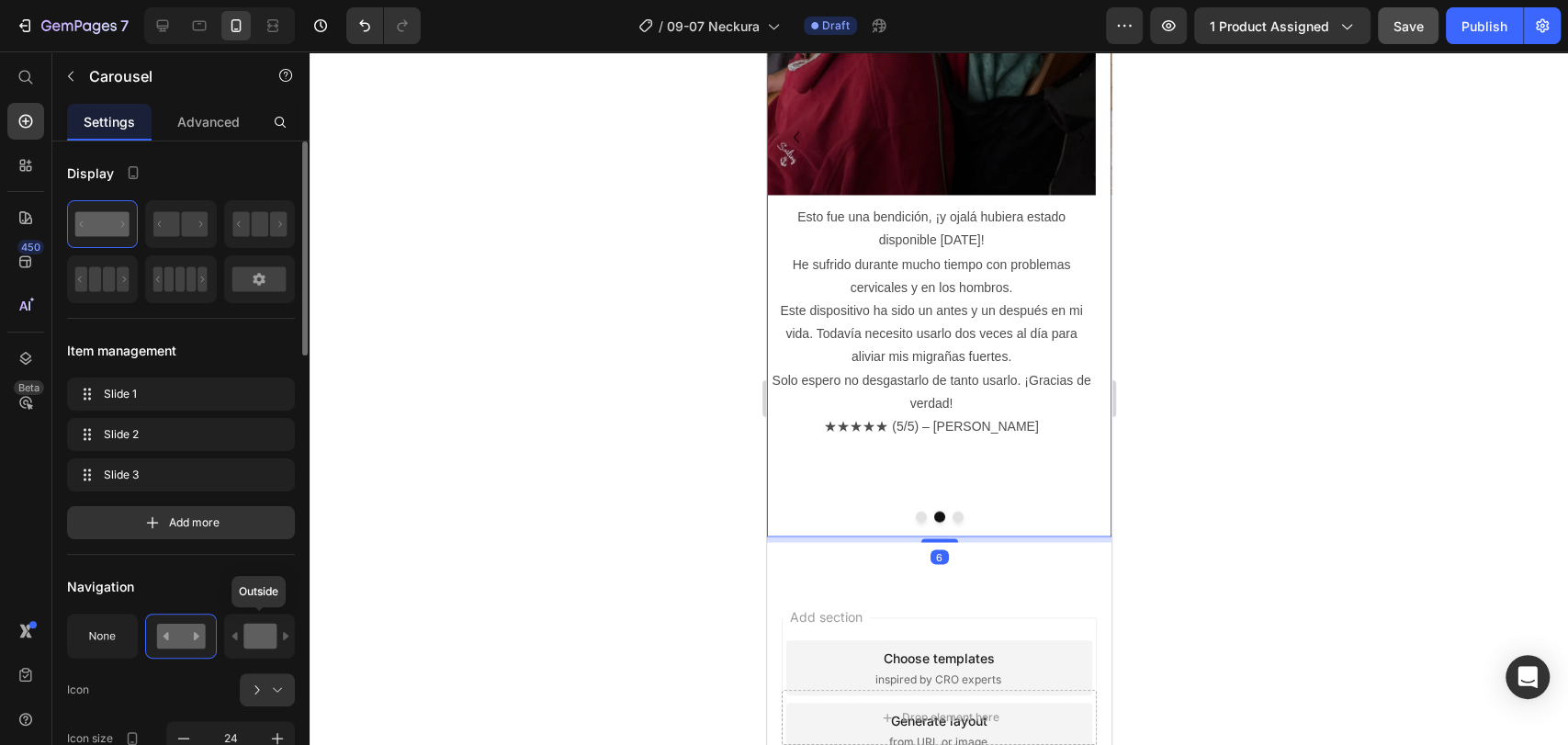 click 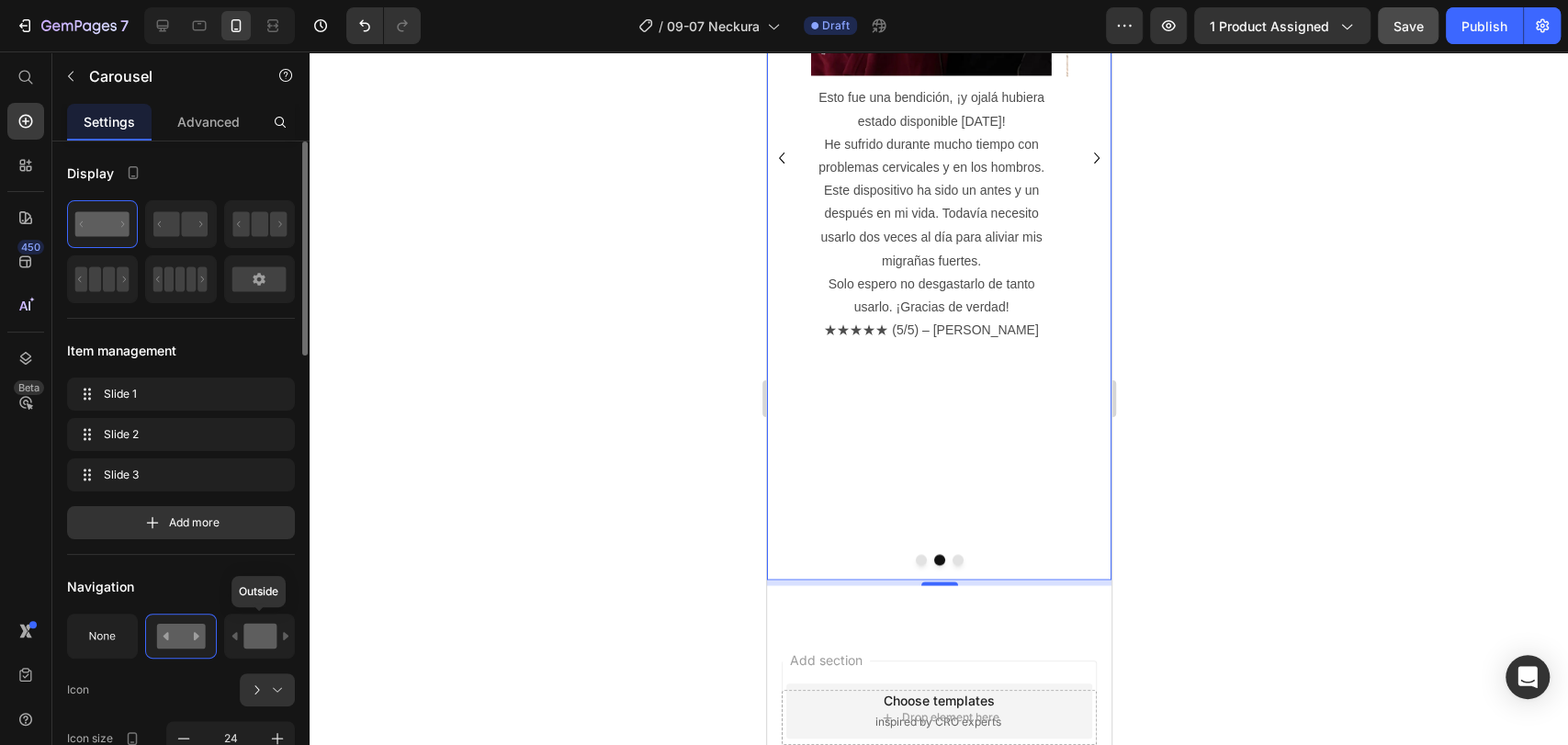 scroll, scrollTop: 2148, scrollLeft: 0, axis: vertical 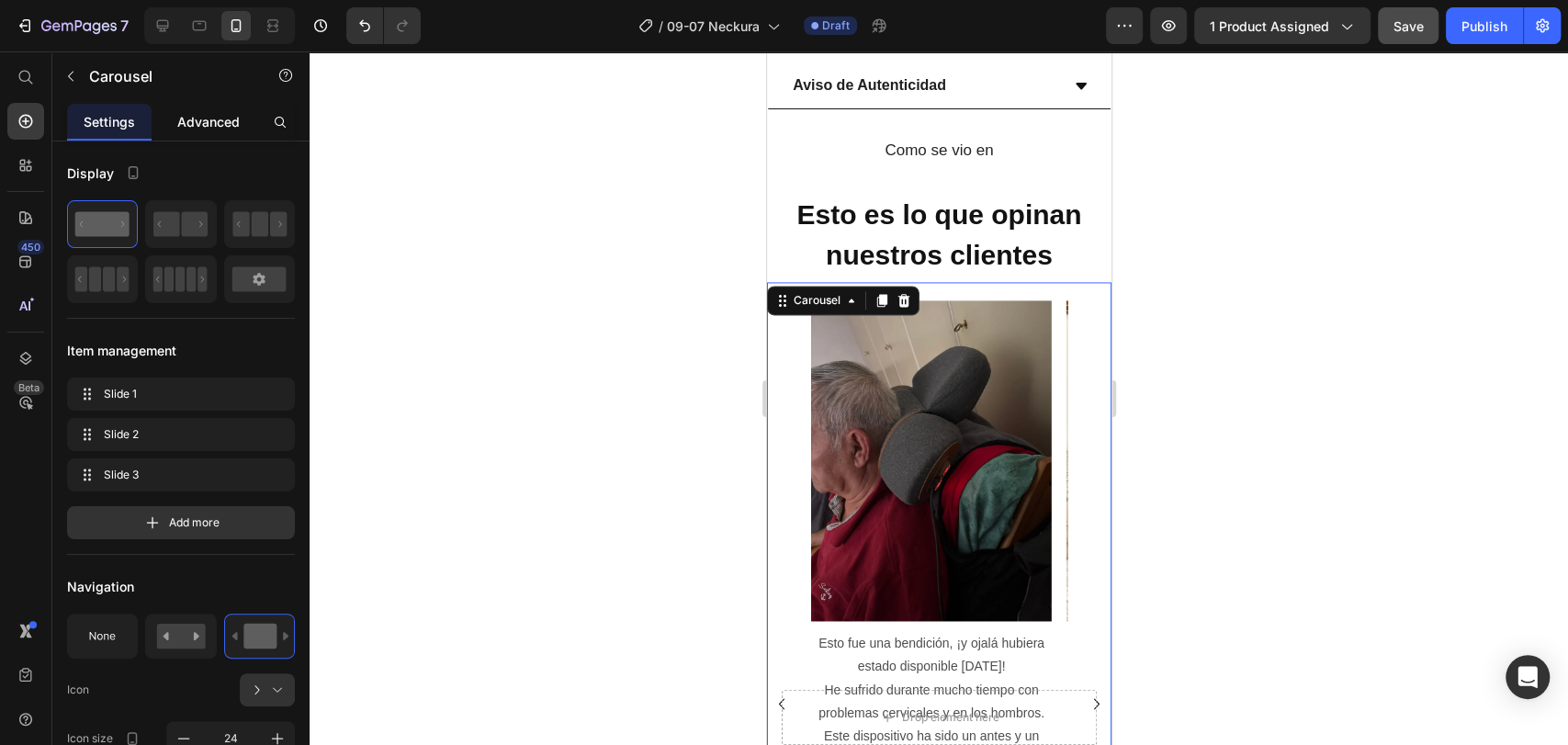 click on "Advanced" at bounding box center (209, 121) 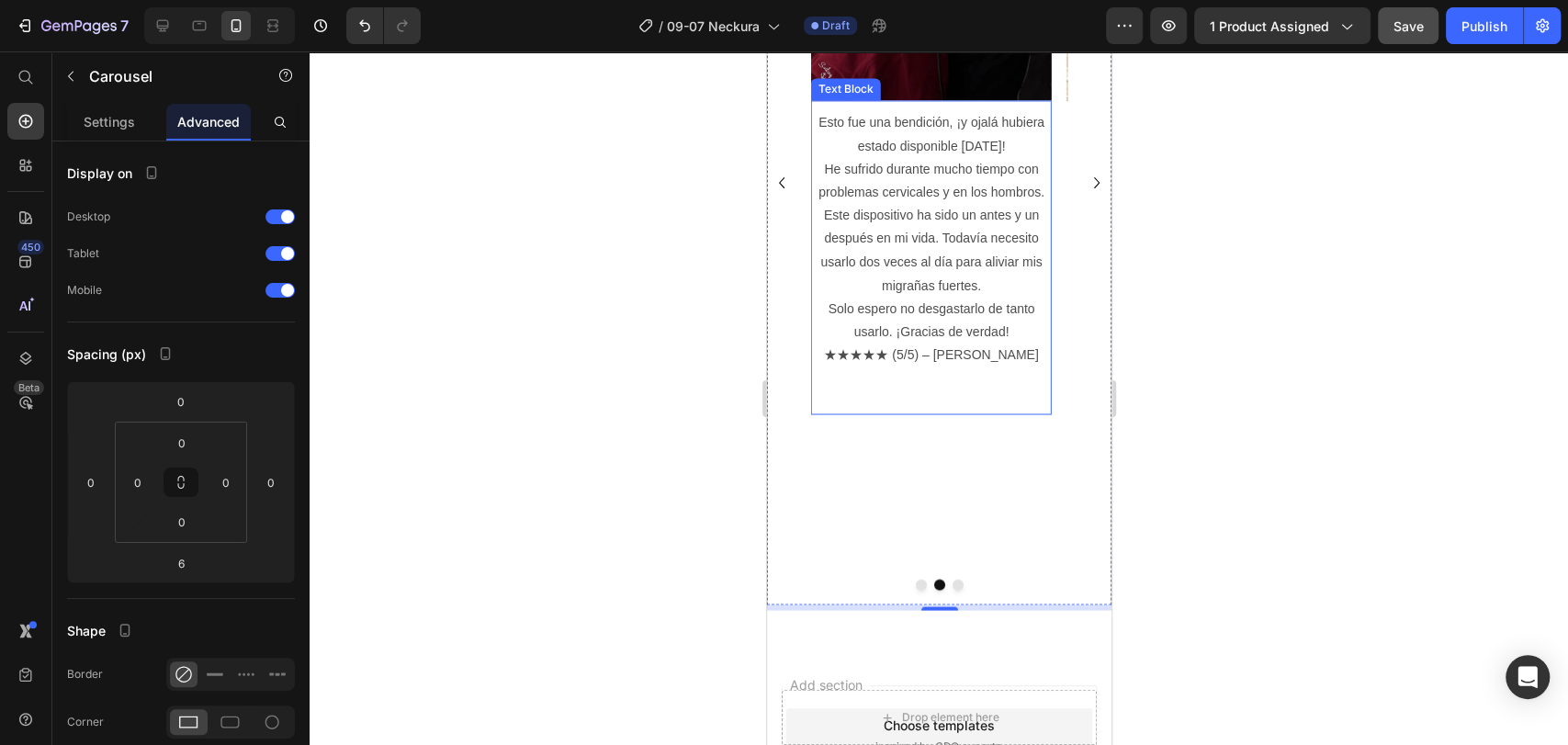 scroll, scrollTop: 2148, scrollLeft: 0, axis: vertical 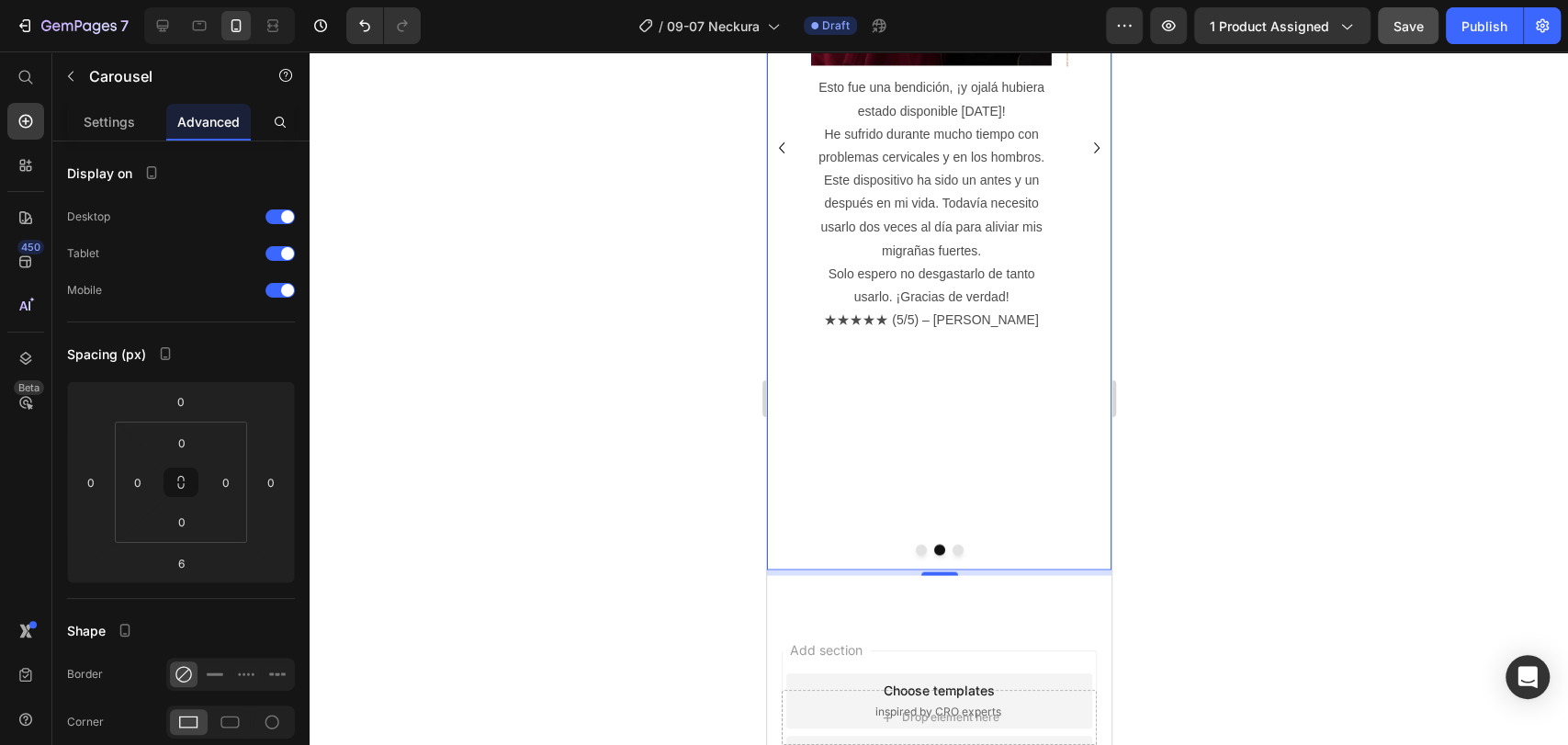 click on "Image Esto fue una bendición, ¡y ojalá hubiera estado disponible hace 10 años! He sufrido durante mucho tiempo con problemas cervicales y en los hombros. Este dispositivo ha sido un antes y un después en mi vida. Todavía necesito usarlo dos veces al día para aliviar mis migrañas fuertes. Solo espero no desgastarlo de tanto usarlo. ¡Gracias de verdad! ★★★★★ (5/5) – Lucas P Text Block" at bounding box center [931, 148] 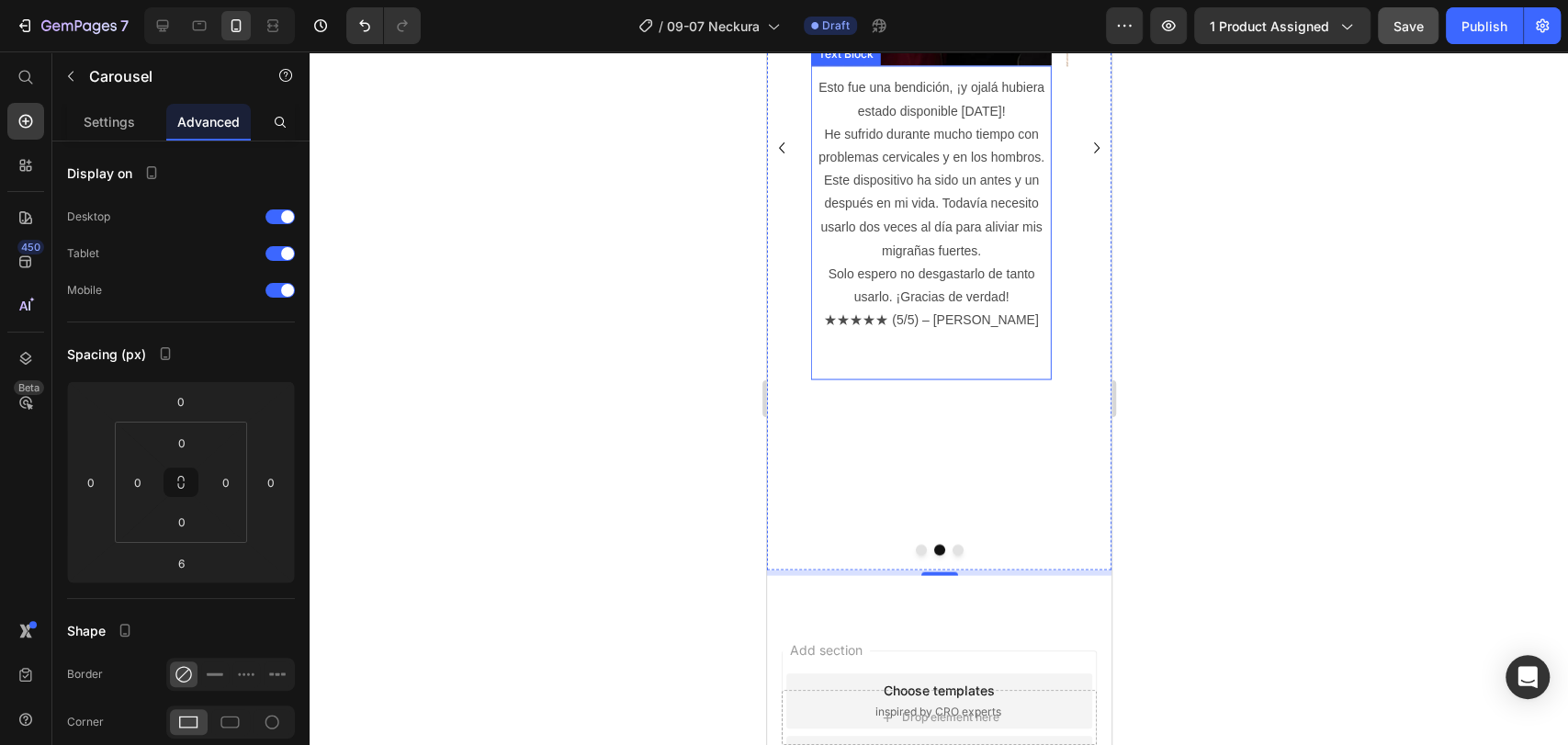 click on "Esto fue una bendición, ¡y ojalá hubiera estado disponible hace 10 años! He sufrido durante mucho tiempo con problemas cervicales y en los hombros. Este dispositivo ha sido un antes y un después en mi vida. Todavía necesito usarlo dos veces al día para aliviar mis migrañas fuertes. Solo espero no desgastarlo de tanto usarlo. ¡Gracias de verdad! ★★★★★ (5/5) – Lucas P Text Block" at bounding box center (931, 221) 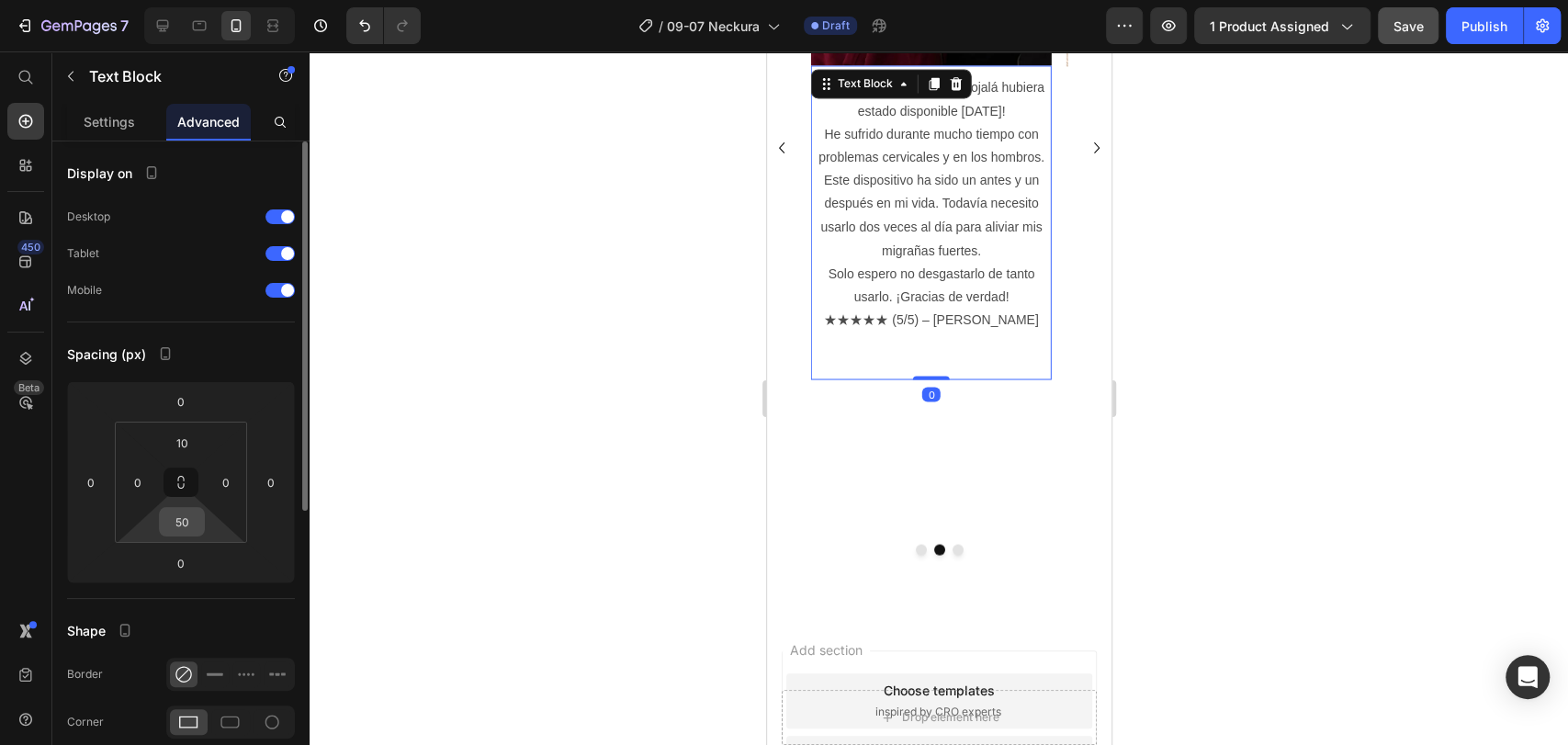 click on "50" at bounding box center (182, 522) 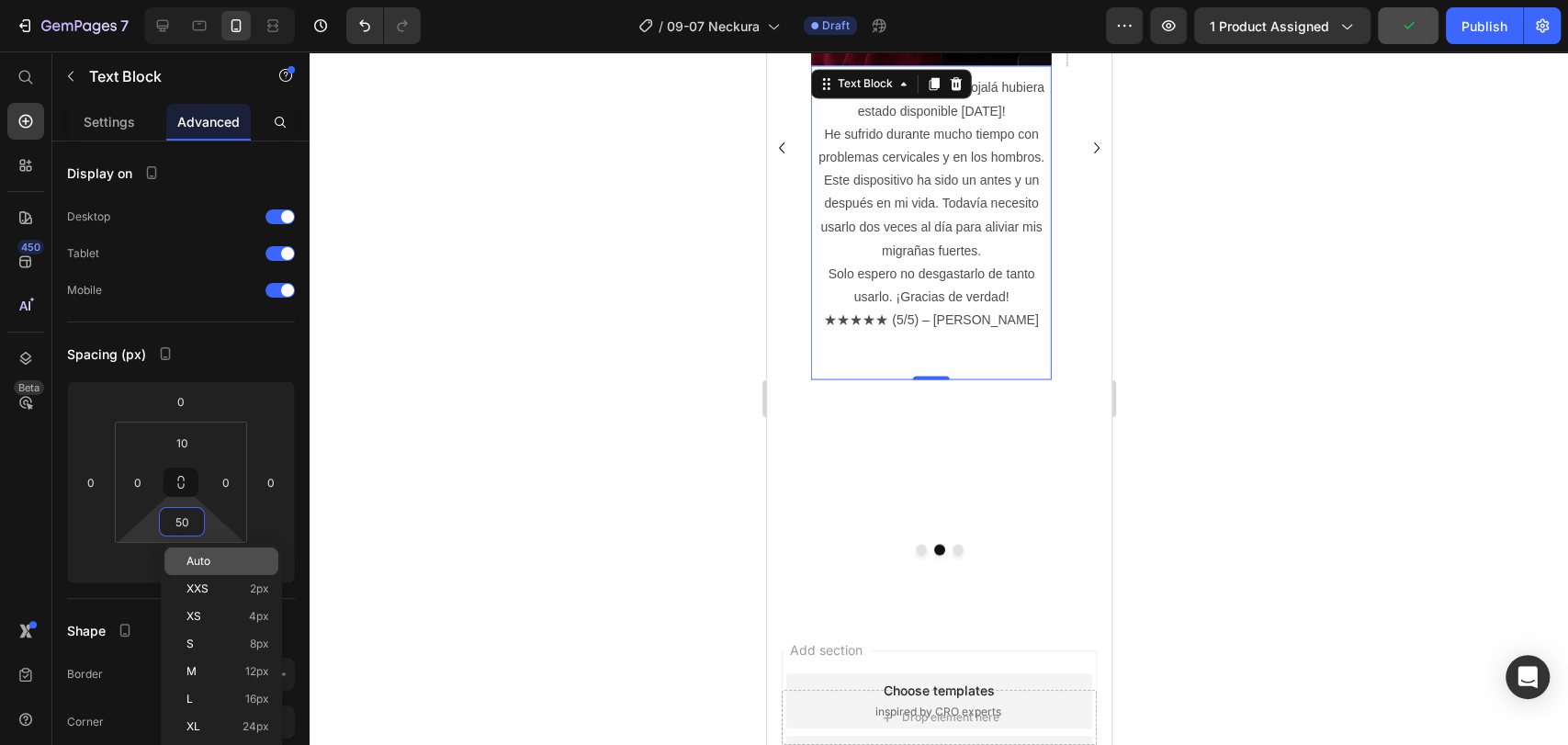 type on "0" 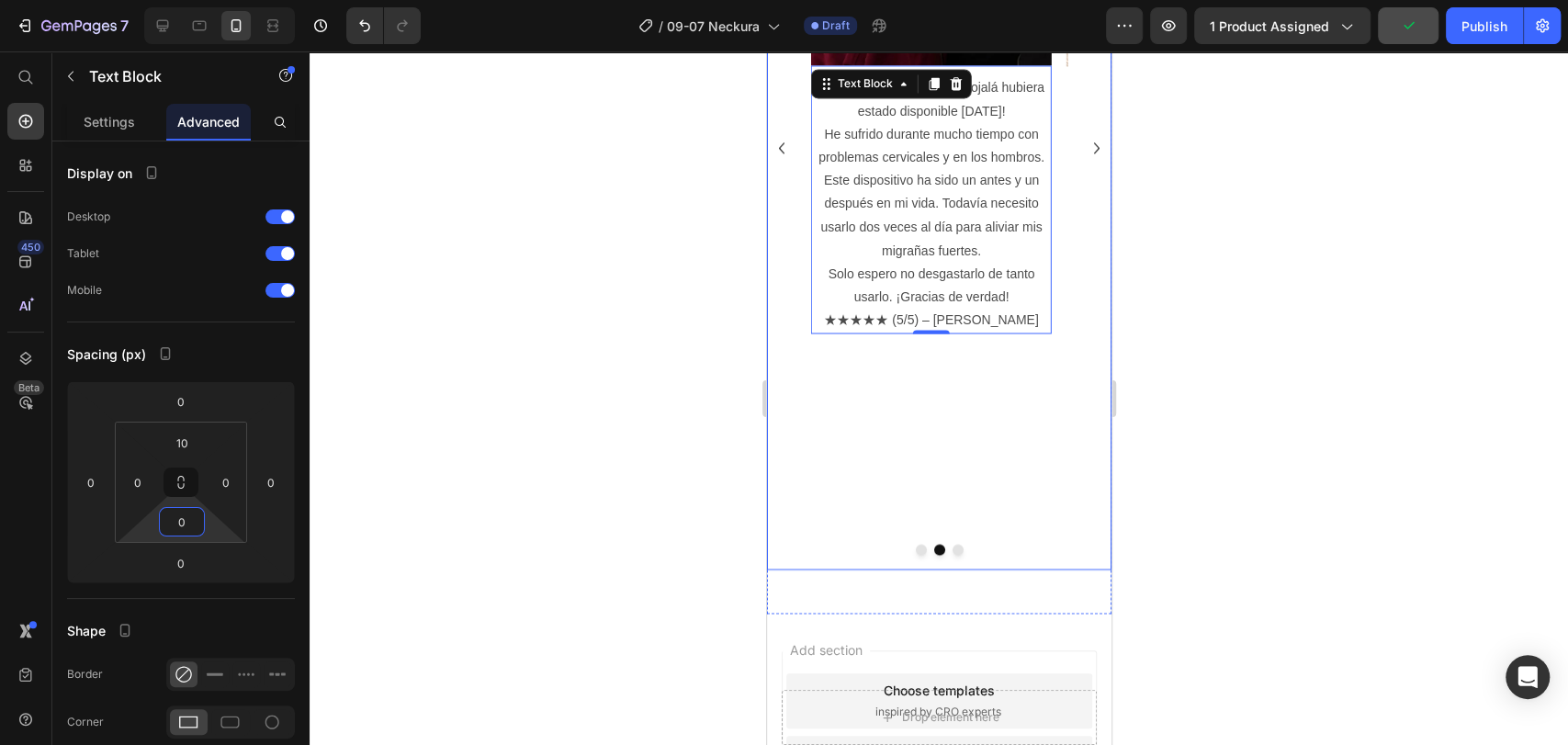 click on "Image Esto fue una bendición, ¡y ojalá hubiera estado disponible hace 10 años! He sufrido durante mucho tiempo con problemas cervicales y en los hombros. Este dispositivo ha sido un antes y un después en mi vida. Todavía necesito usarlo dos veces al día para aliviar mis migrañas fuertes. Solo espero no desgastarlo de tanto usarlo. ¡Gracias de verdad! ★★★★★ (5/5) – Lucas P Text Block   0" at bounding box center [931, 148] 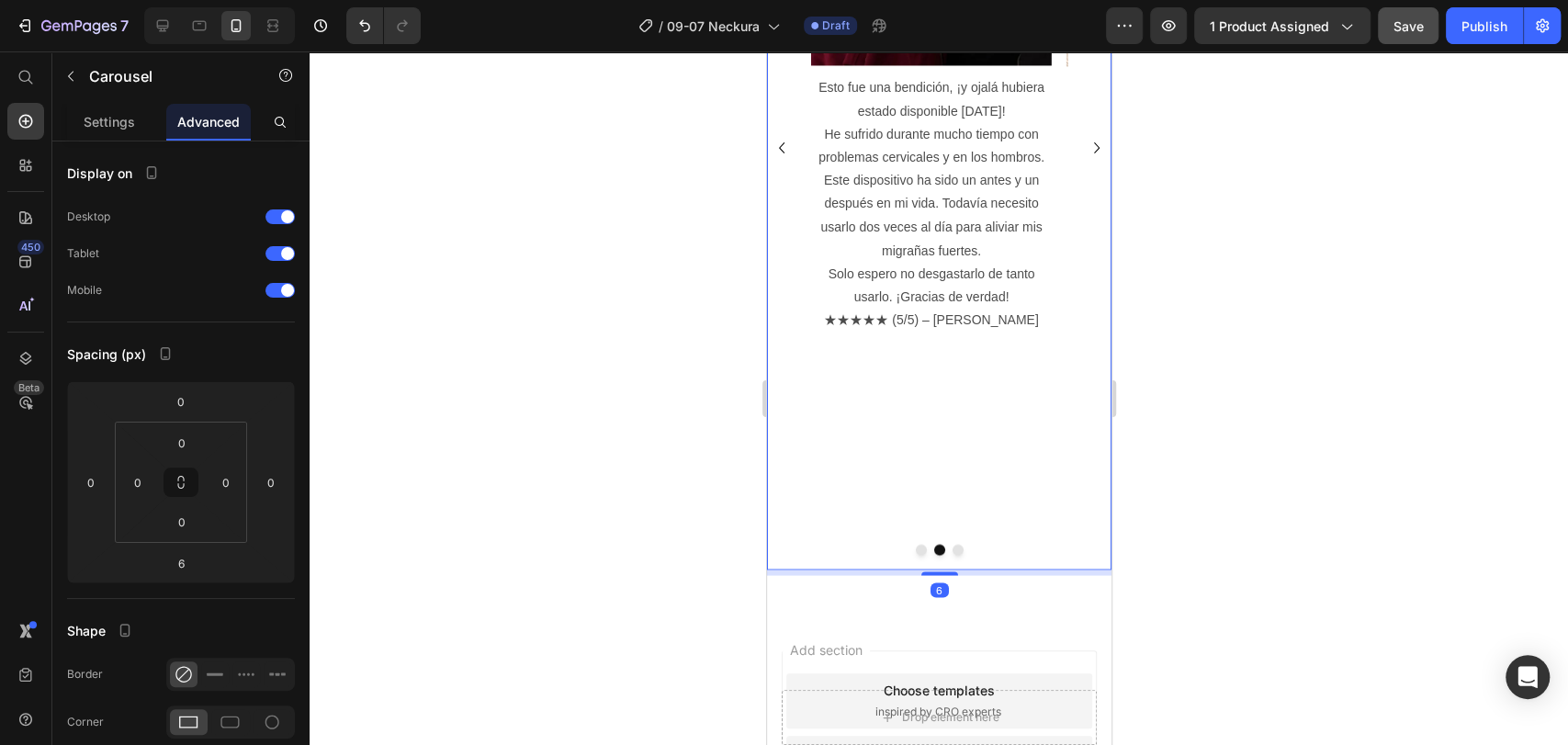 drag, startPoint x: 920, startPoint y: 593, endPoint x: 961, endPoint y: 381, distance: 215.92823 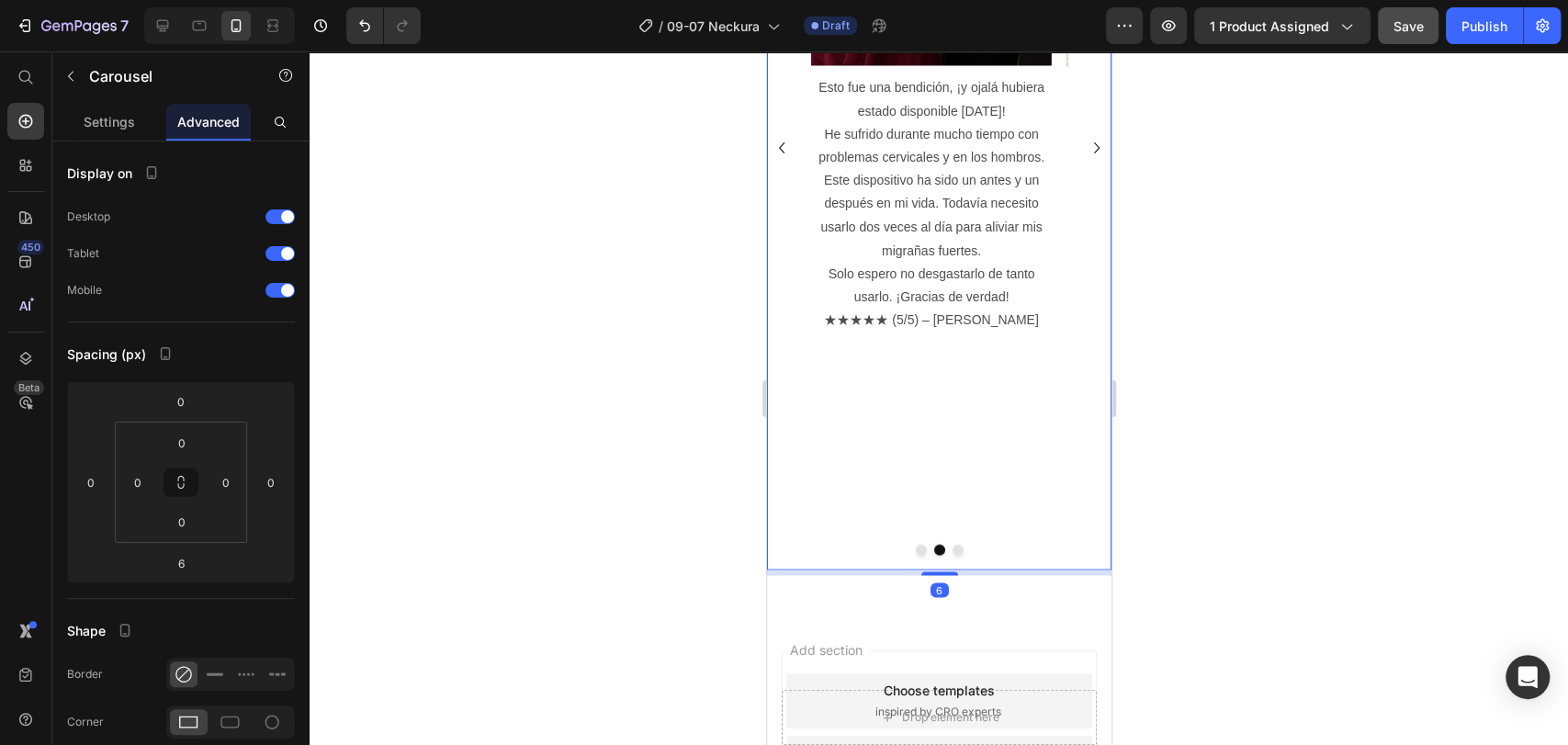 click on "Image Me despertaba todos los días con dolor en el cuello, los hombros e incluso con hormigueo en los brazos. Hubo mañanas en las que lloré de frustración — ni siquiera podía sostener una taza de café con firmeza. Pensé en cambiar de almohada, colchón e incluso en pagar sesiones costosas de quiropráctico... pero nada funcionaba. Desde que empecé a usar el Sleepfy Neckura, el alivio ha sido surreal. El dolor prácticamente desapareció en las primeras semanas, y ahora duermo bien y me despierto ligera. Fue la mejor decisión que tomé para mi salud. ★★★★★ (5/5) – Renata M Text Block Image Esto fue una bendición, ¡y ojalá hubiera estado disponible hace 10 años! He sufrido durante mucho tiempo con problemas cervicales y en los hombros. Este dispositivo ha sido un antes y un después en mi vida. Todavía necesito usarlo dos veces al día para aliviar mis migrañas fuertes. Solo espero no desgastarlo de tanto usarlo. ¡Gracias de verdad!" at bounding box center [938, 148] 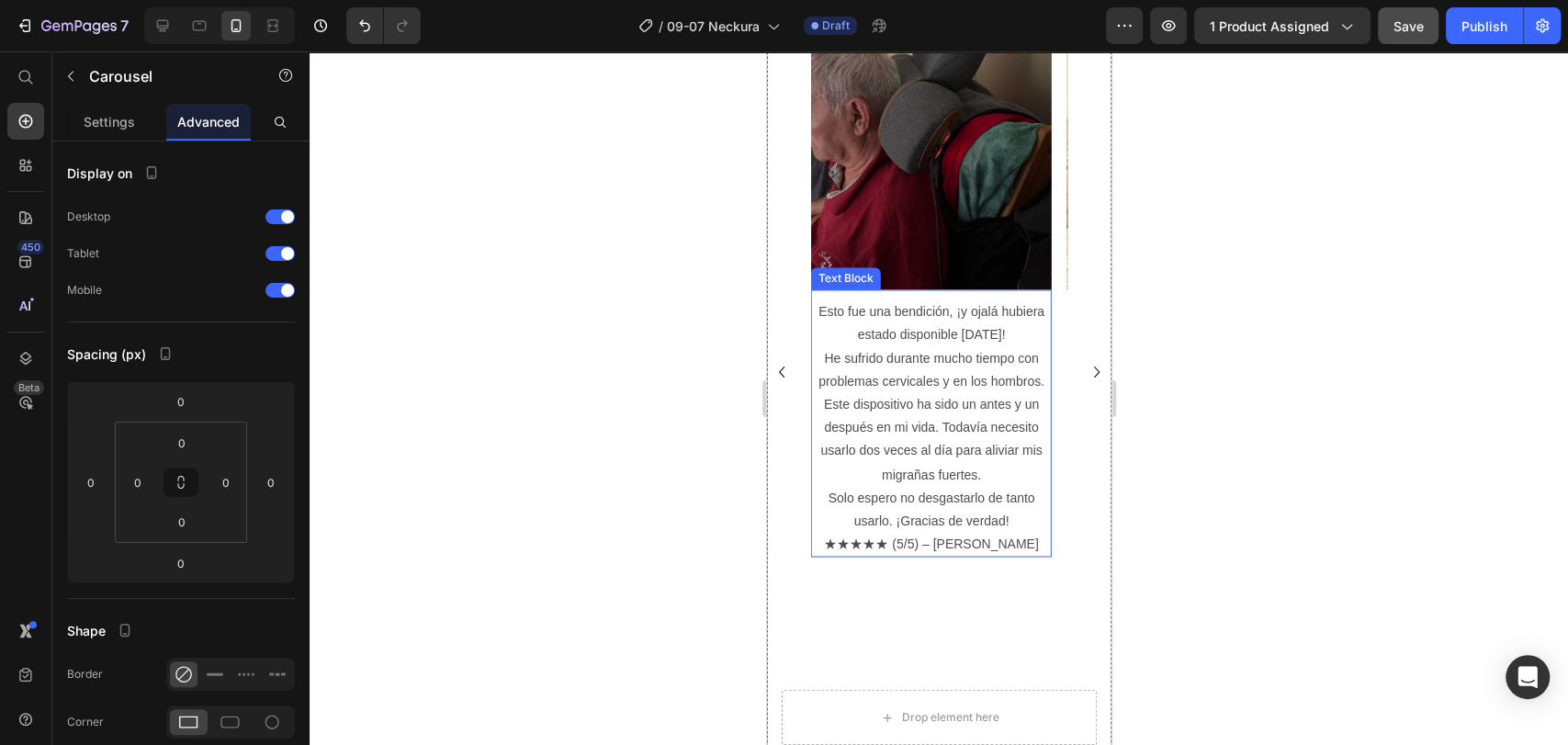 scroll, scrollTop: 1842, scrollLeft: 0, axis: vertical 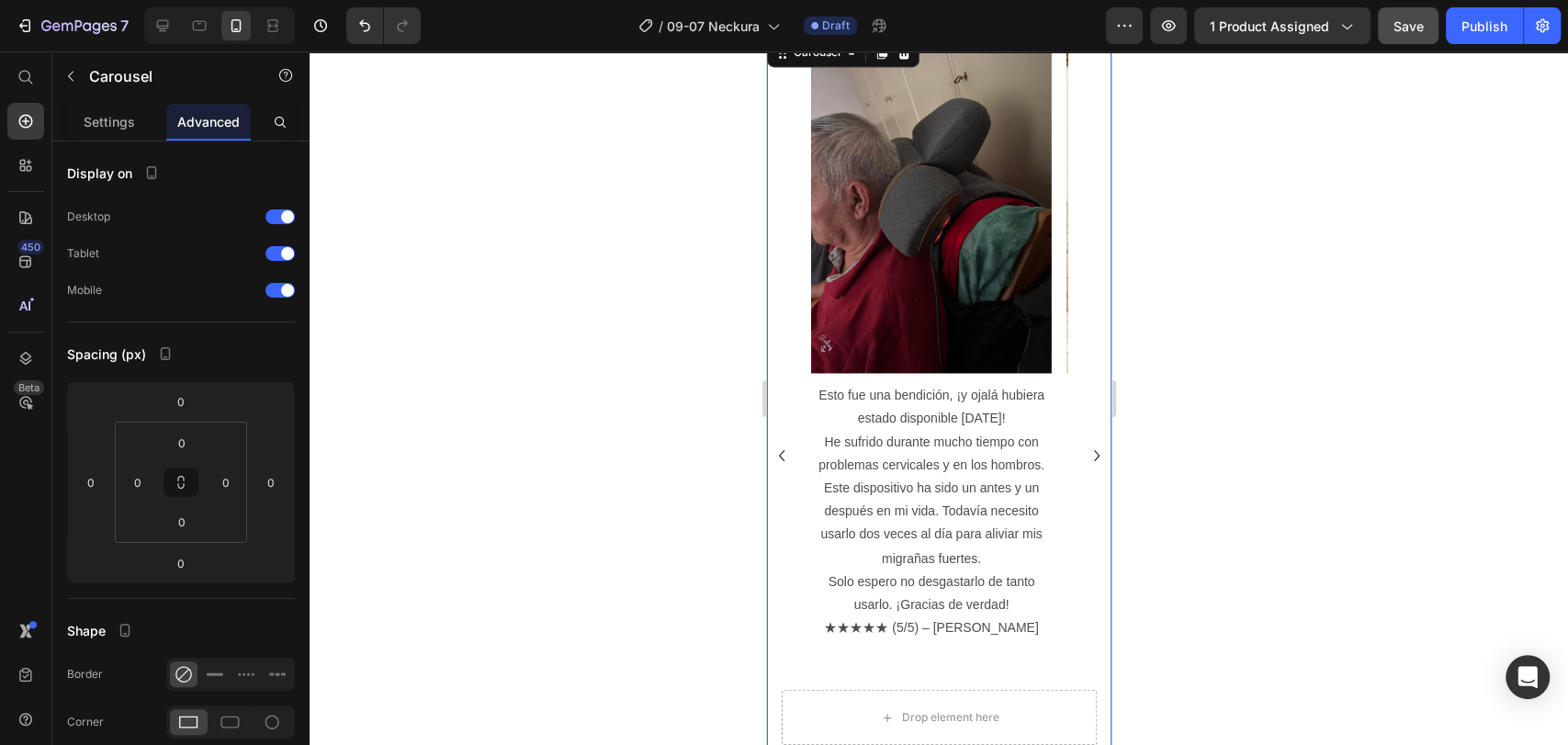 click on "Image Me despertaba todos los días con dolor en el cuello, los hombros e incluso con hormigueo en los brazos. Hubo mañanas en las que lloré de frustración — ni siquiera podía sostener una taza de café con firmeza. Pensé en cambiar de almohada, colchón e incluso en pagar sesiones costosas de quiropráctico... pero nada funcionaba. Desde que empecé a usar el Sleepfy Neckura, el alivio ha sido surreal. El dolor prácticamente desapareció en las primeras semanas, y ahora duermo bien y me despierto ligera. Fue la mejor decisión que tomé para mi salud. ★★★★★ (5/5) – Renata M Text Block Image Esto fue una bendición, ¡y ojalá hubiera estado disponible hace 10 años! He sufrido durante mucho tiempo con problemas cervicales y en los hombros. Este dispositivo ha sido un antes y un después en mi vida. Todavía necesito usarlo dos veces al día para aliviar mis migrañas fuertes. Solo espero no desgastarlo de tanto usarlo. ¡Gracias de verdad!" at bounding box center [938, 456] 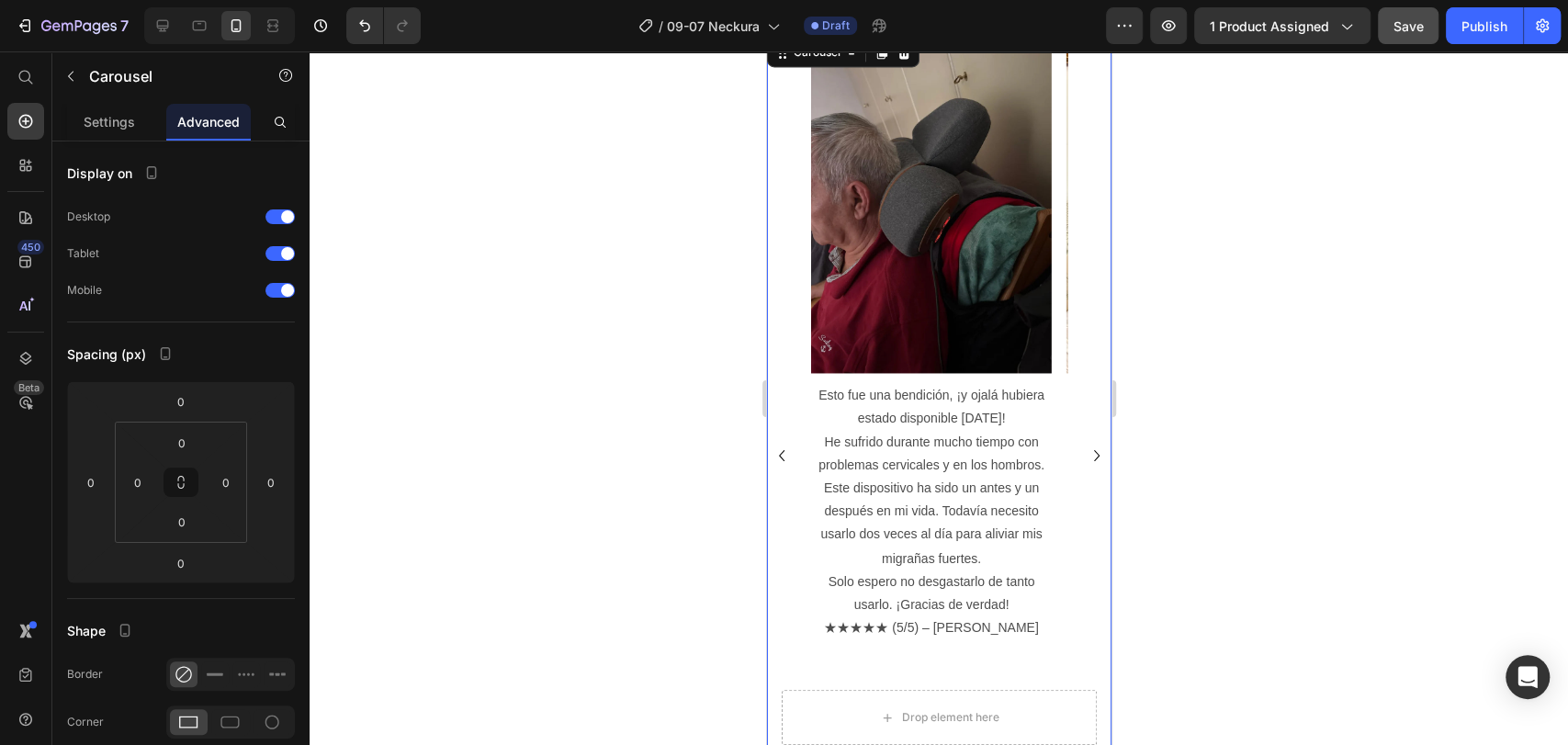 click 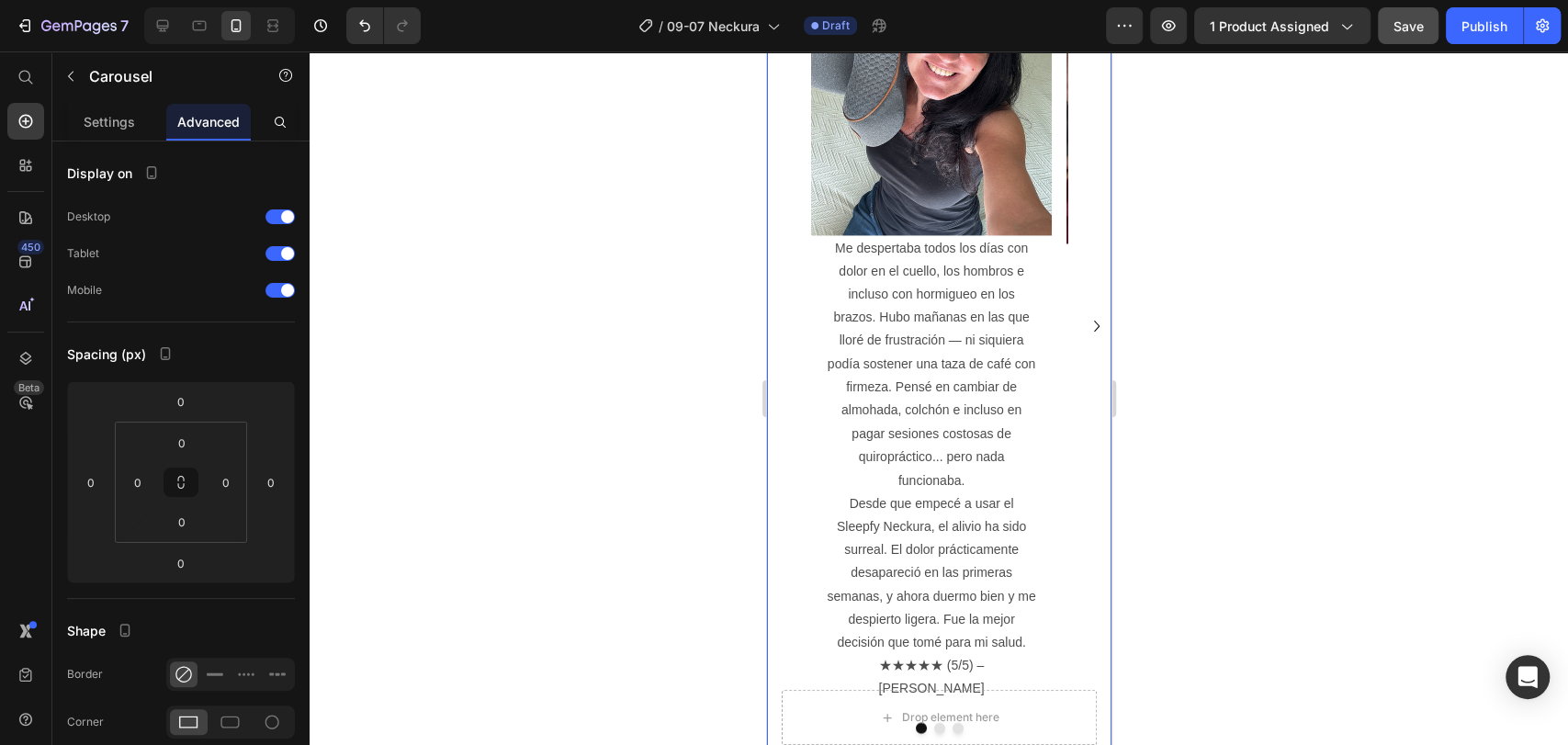 scroll, scrollTop: 1944, scrollLeft: 0, axis: vertical 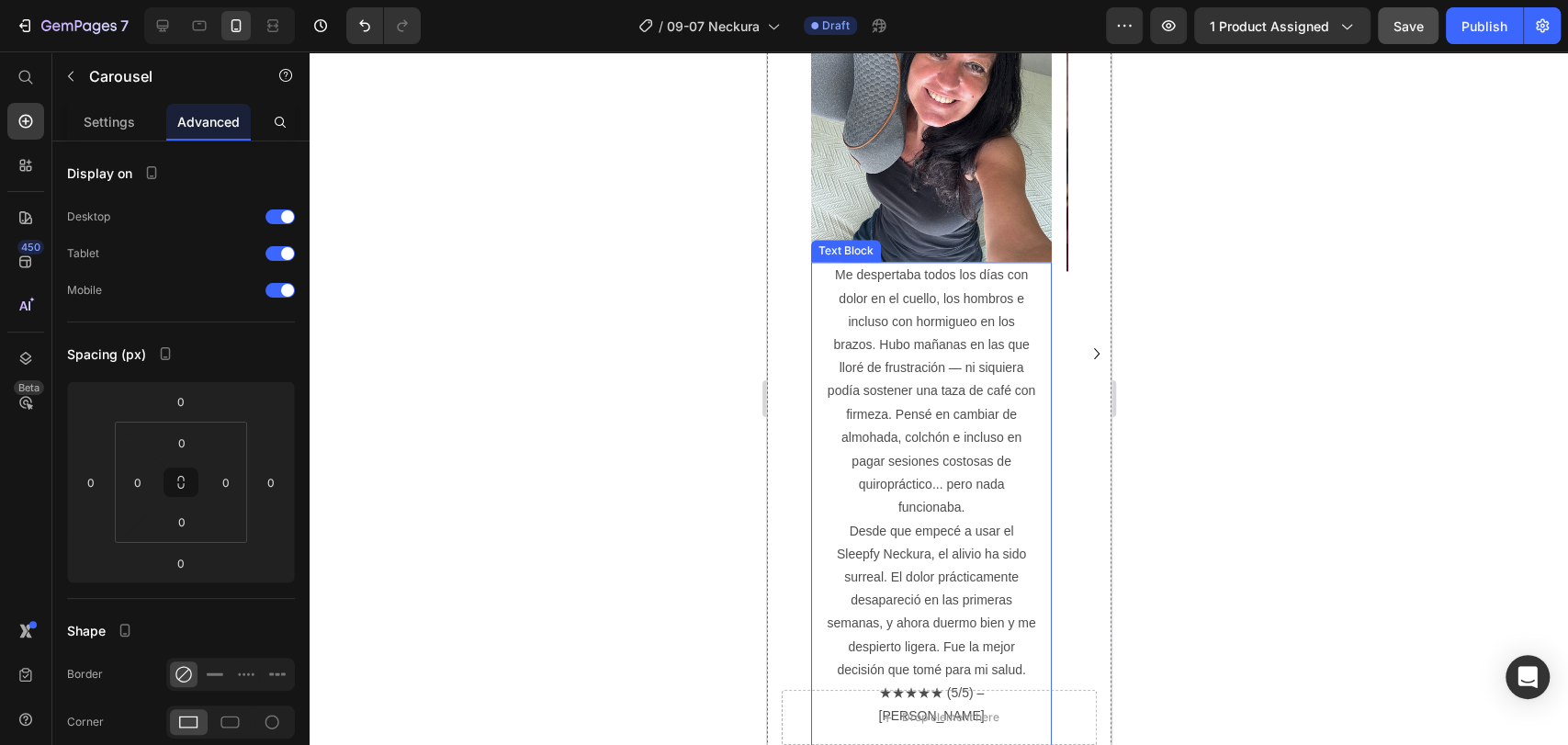click on "Me despertaba todos los días con dolor en el cuello, los hombros e incluso con hormigueo en los brazos. Hubo mañanas en las que lloré de frustración — ni siquiera podía sostener una taza de café con firmeza. Pensé en cambiar de almohada, colchón e incluso en pagar sesiones costosas de quiropráctico... pero nada funcionaba. Desde que empecé a usar el Sleepfy Neckura, el alivio ha sido surreal. El dolor prácticamente desapareció en las primeras semanas, y ahora duermo bien y me despierto ligera. Fue la mejor decisión que tomé para mi salud. ★★★★★ (5/5) – Renata M" at bounding box center [931, 495] 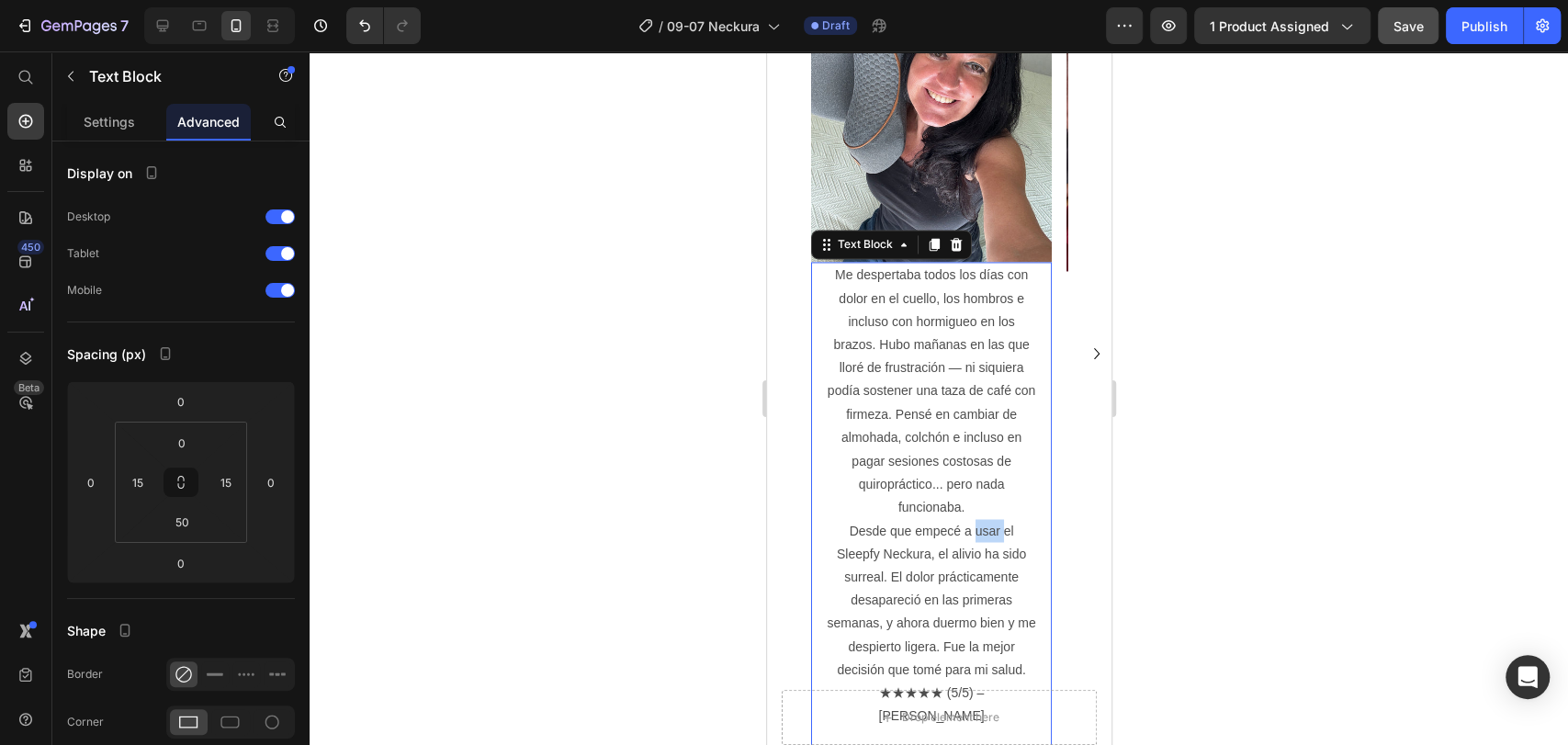 click on "Me despertaba todos los días con dolor en el cuello, los hombros e incluso con hormigueo en los brazos. Hubo mañanas en las que lloré de frustración — ni siquiera podía sostener una taza de café con firmeza. Pensé en cambiar de almohada, colchón e incluso en pagar sesiones costosas de quiropráctico... pero nada funcionaba. Desde que empecé a usar el Sleepfy Neckura, el alivio ha sido surreal. El dolor prácticamente desapareció en las primeras semanas, y ahora duermo bien y me despierto ligera. Fue la mejor decisión que tomé para mi salud. ★★★★★ (5/5) – Renata M" at bounding box center [931, 495] 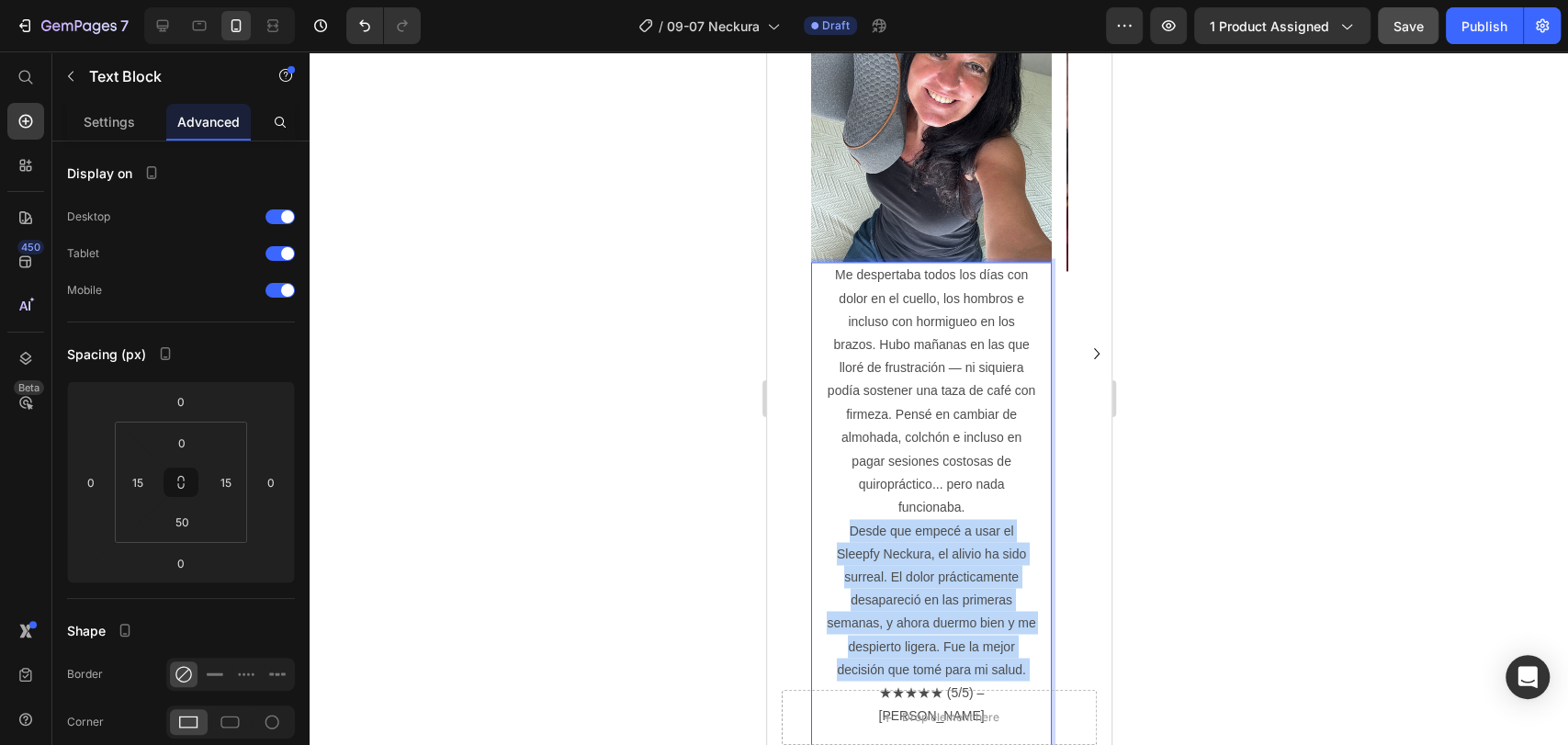 click on "Me despertaba todos los días con dolor en el cuello, los hombros e incluso con hormigueo en los brazos. Hubo mañanas en las que lloré de frustración — ni siquiera podía sostener una taza de café con firmeza. Pensé en cambiar de almohada, colchón e incluso en pagar sesiones costosas de quiropráctico... pero nada funcionaba. Desde que empecé a usar el Sleepfy Neckura, el alivio ha sido surreal. El dolor prácticamente desapareció en las primeras semanas, y ahora duermo bien y me despierto ligera. Fue la mejor decisión que tomé para mi salud. ★★★★★ (5/5) – Renata M" at bounding box center [931, 495] 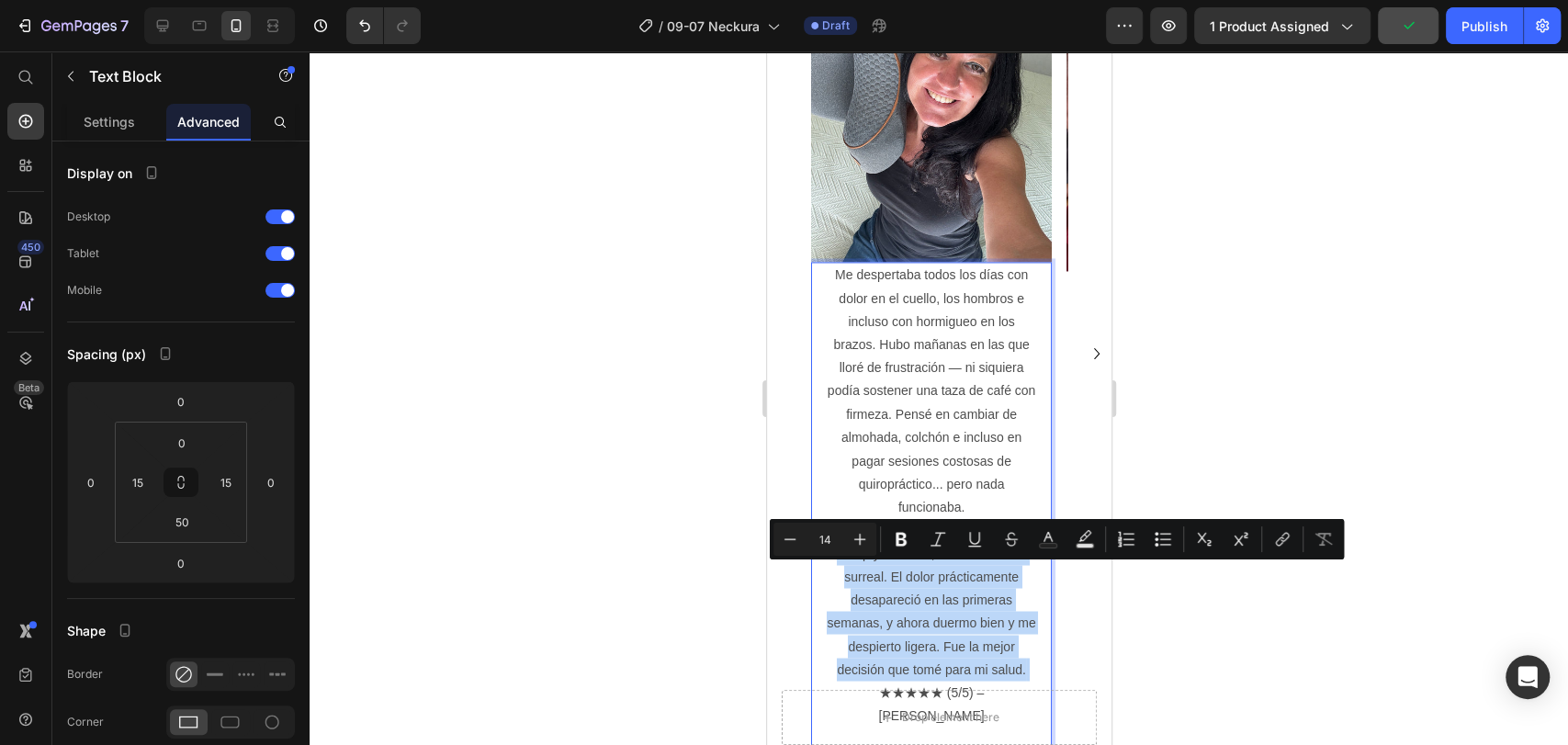 click on "Me despertaba todos los días con dolor en el cuello, los hombros e incluso con hormigueo en los brazos. Hubo mañanas en las que lloré de frustración — ni siquiera podía sostener una taza de café con firmeza. Pensé en cambiar de almohada, colchón e incluso en pagar sesiones costosas de quiropráctico... pero nada funcionaba. Desde que empecé a usar el Sleepfy Neckura, el alivio ha sido surreal. El dolor prácticamente desapareció en las primeras semanas, y ahora duermo bien y me despierto ligera. Fue la mejor decisión que tomé para mi salud. ★★★★★ (5/5) – Renata M" at bounding box center (931, 495) 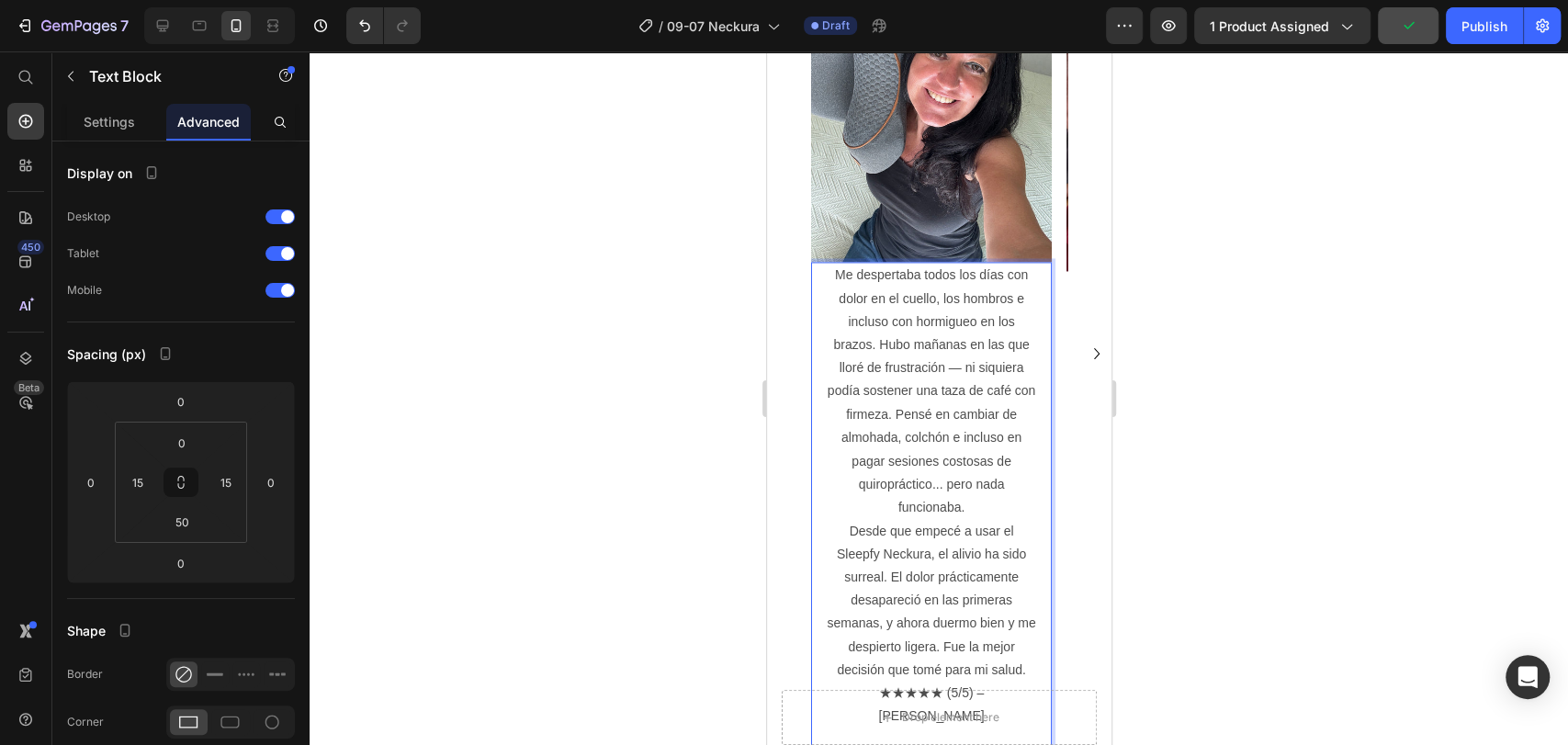 scroll, scrollTop: 2046, scrollLeft: 0, axis: vertical 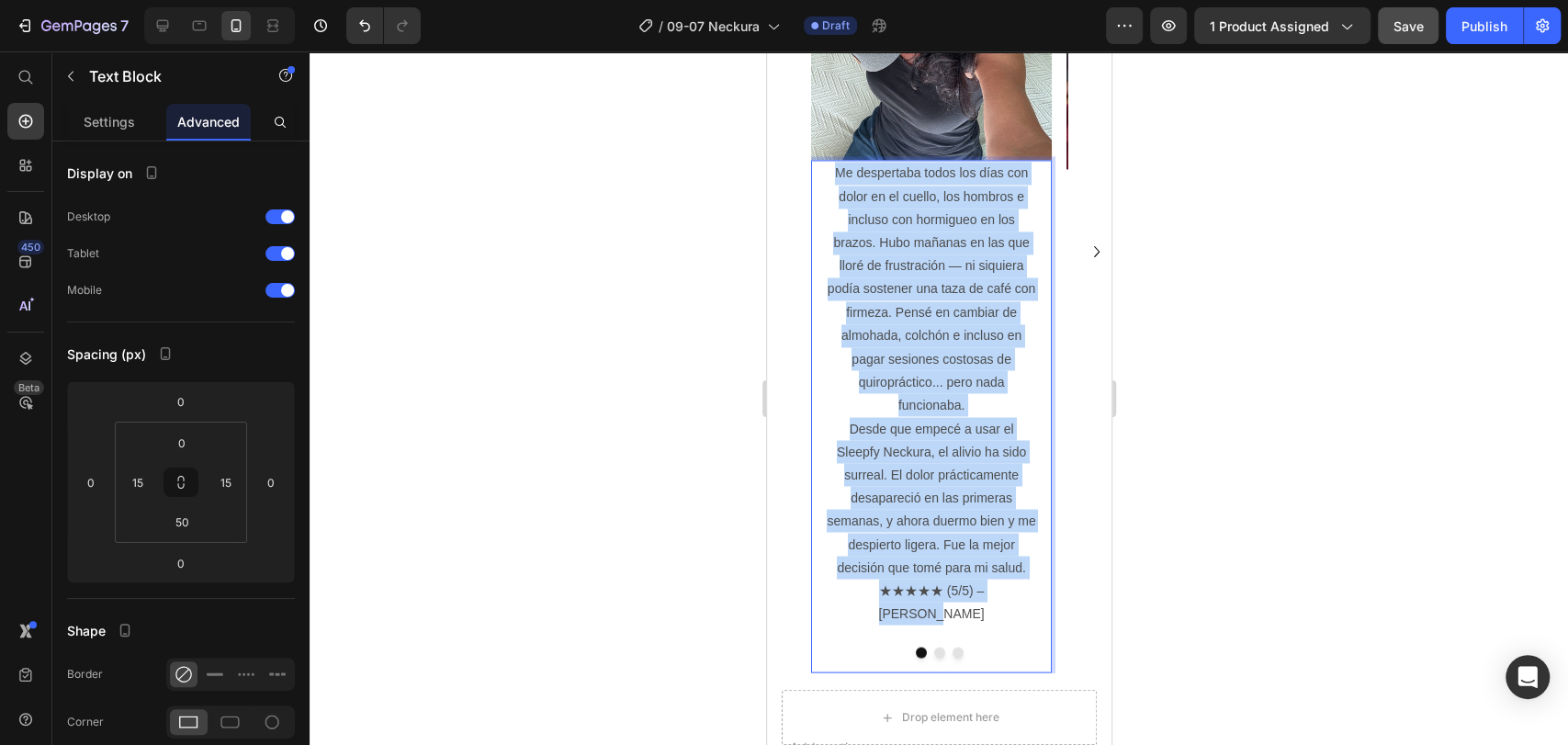 drag, startPoint x: 1018, startPoint y: 637, endPoint x: 822, endPoint y: 219, distance: 461.6709 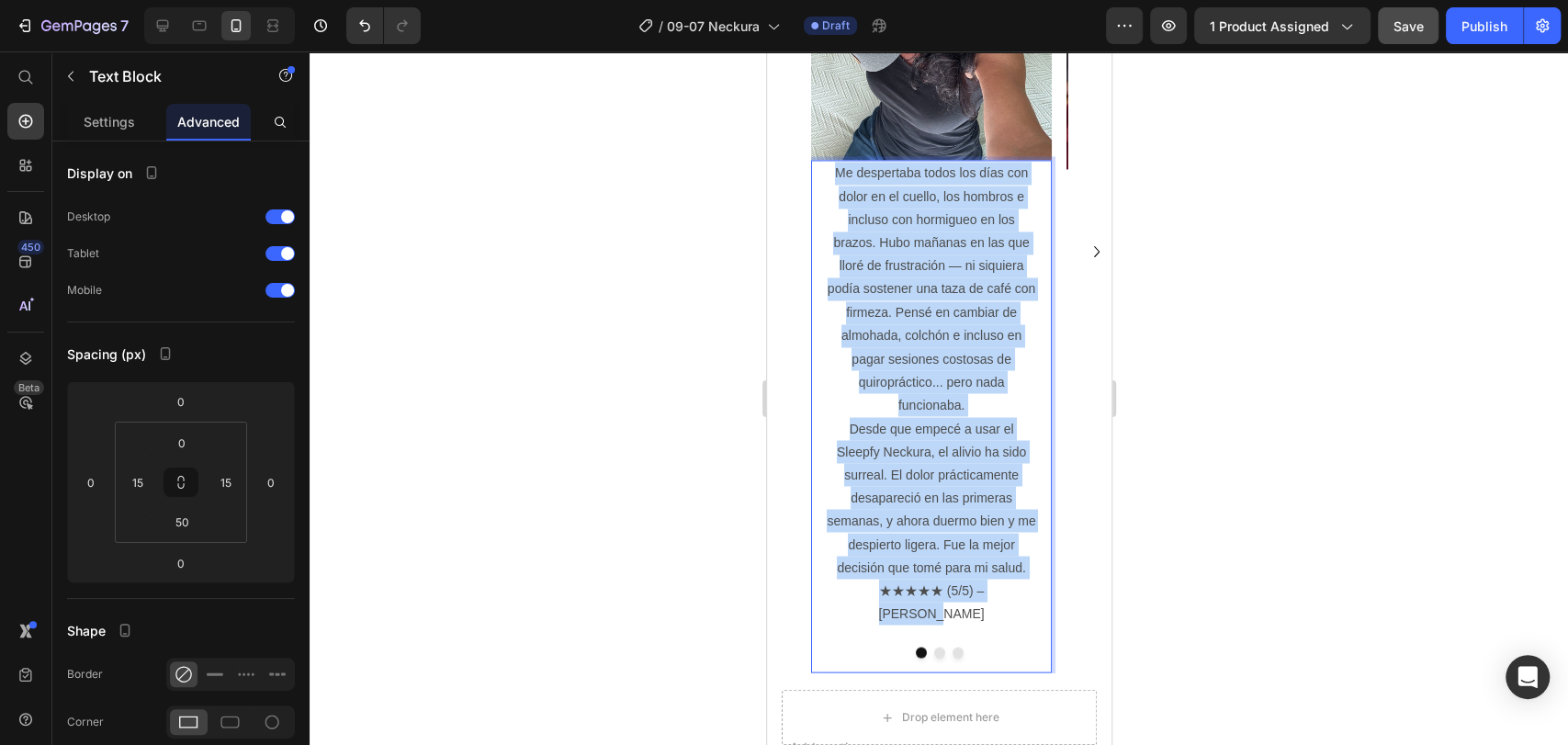 click on "Me despertaba todos los días con dolor en el cuello, los hombros e incluso con hormigueo en los brazos. Hubo mañanas en las que lloré de frustración — ni siquiera podía sostener una taza de café con firmeza. Pensé en cambiar de almohada, colchón e incluso en pagar sesiones costosas de quiropráctico... pero nada funcionaba. Desde que empecé a usar el Sleepfy Neckura, el alivio ha sido surreal. El dolor prácticamente desapareció en las primeras semanas, y ahora duermo bien y me despierto ligera. Fue la mejor decisión que tomé para mi salud. ★★★★★ (5/5) – Renata M Text Block   0" at bounding box center (931, 416) 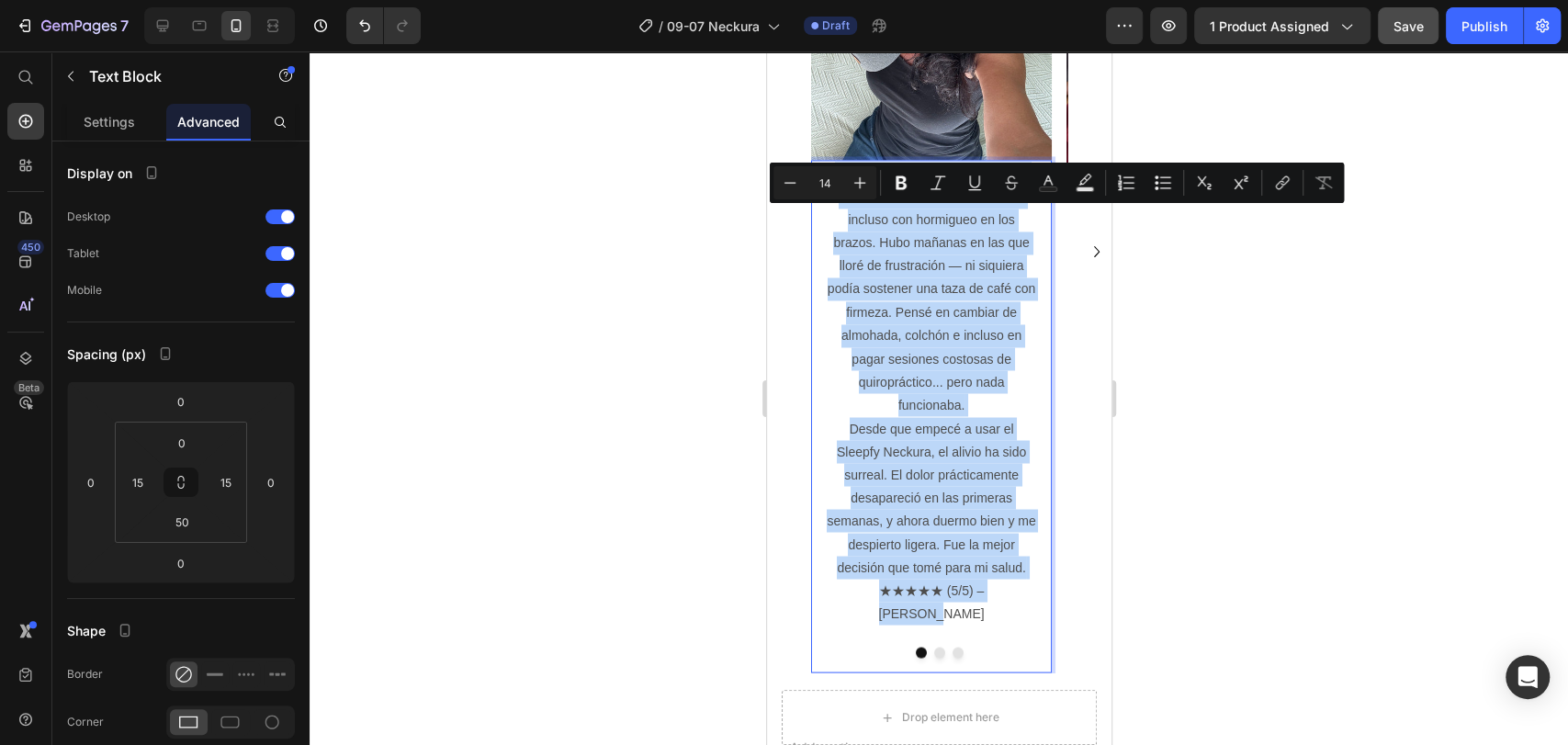 copy on "Me despertaba todos los días con dolor en el cuello, los hombros e incluso con hormigueo en los brazos. Hubo mañanas en las que lloré de frustración — ni siquiera podía sostener una taza de café con firmeza. Pensé en cambiar de almohada, colchón e incluso en pagar sesiones costosas de quiropráctico... pero nada funcionaba. Desde que empecé a usar el Sleepfy Neckura, el alivio ha sido surreal. El dolor prácticamente desapareció en las primeras semanas, y ahora duermo bien y me despierto ligera. Fue la mejor decisión que tomé para mi salud. ★★★★★ (5/5) – Renata M" 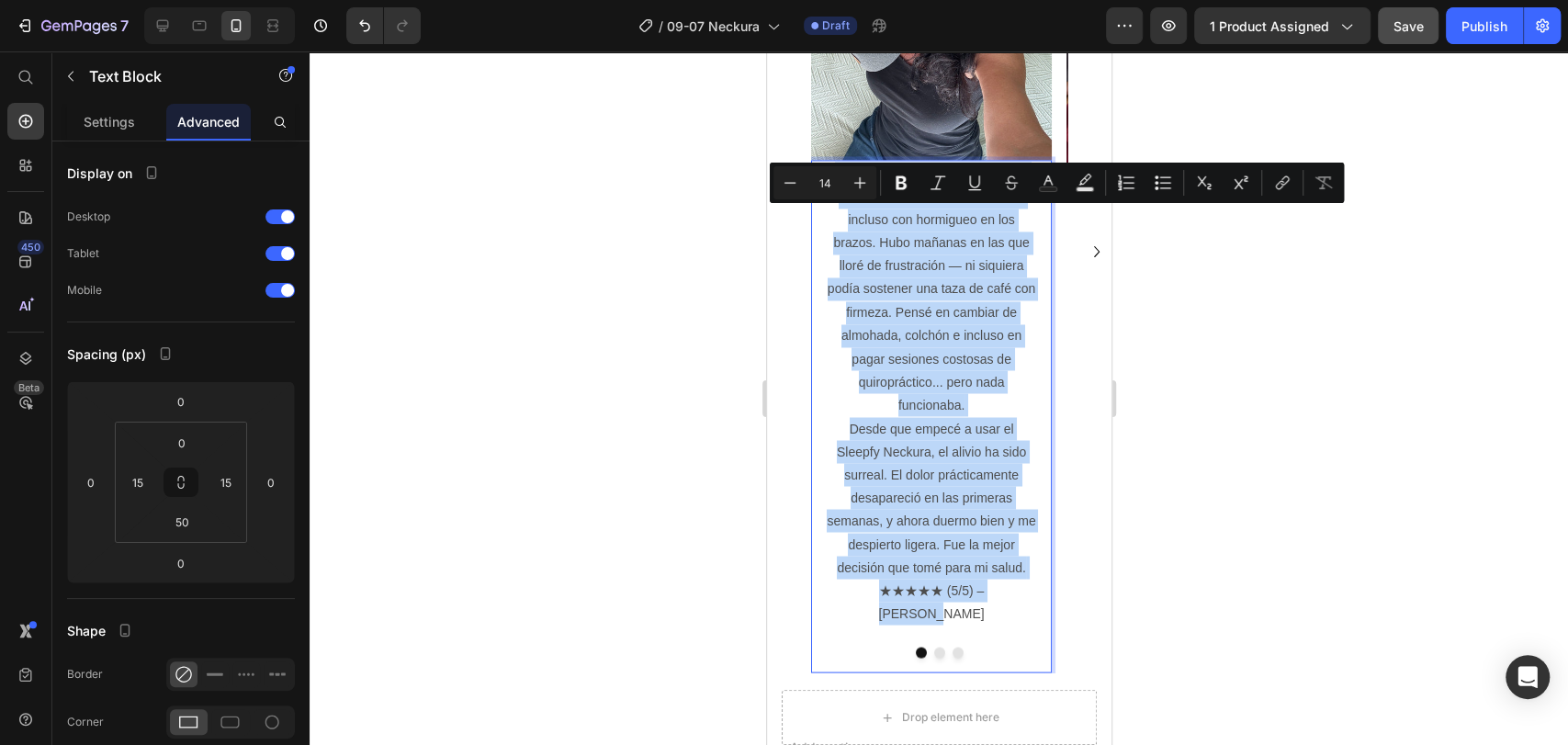 click on "Me despertaba todos los días con dolor en el cuello, los hombros e incluso con hormigueo en los brazos. Hubo mañanas en las que lloré de frustración — ni siquiera podía sostener una taza de café con firmeza. Pensé en cambiar de almohada, colchón e incluso en pagar sesiones costosas de quiropráctico... pero nada funcionaba. Desde que empecé a usar el Sleepfy Neckura, el alivio ha sido surreal. El dolor prácticamente desapareció en las primeras semanas, y ahora duermo bien y me despierto ligera. Fue la mejor decisión que tomé para mi salud. ★★★★★ (5/5) – Renata M" at bounding box center (931, 393) 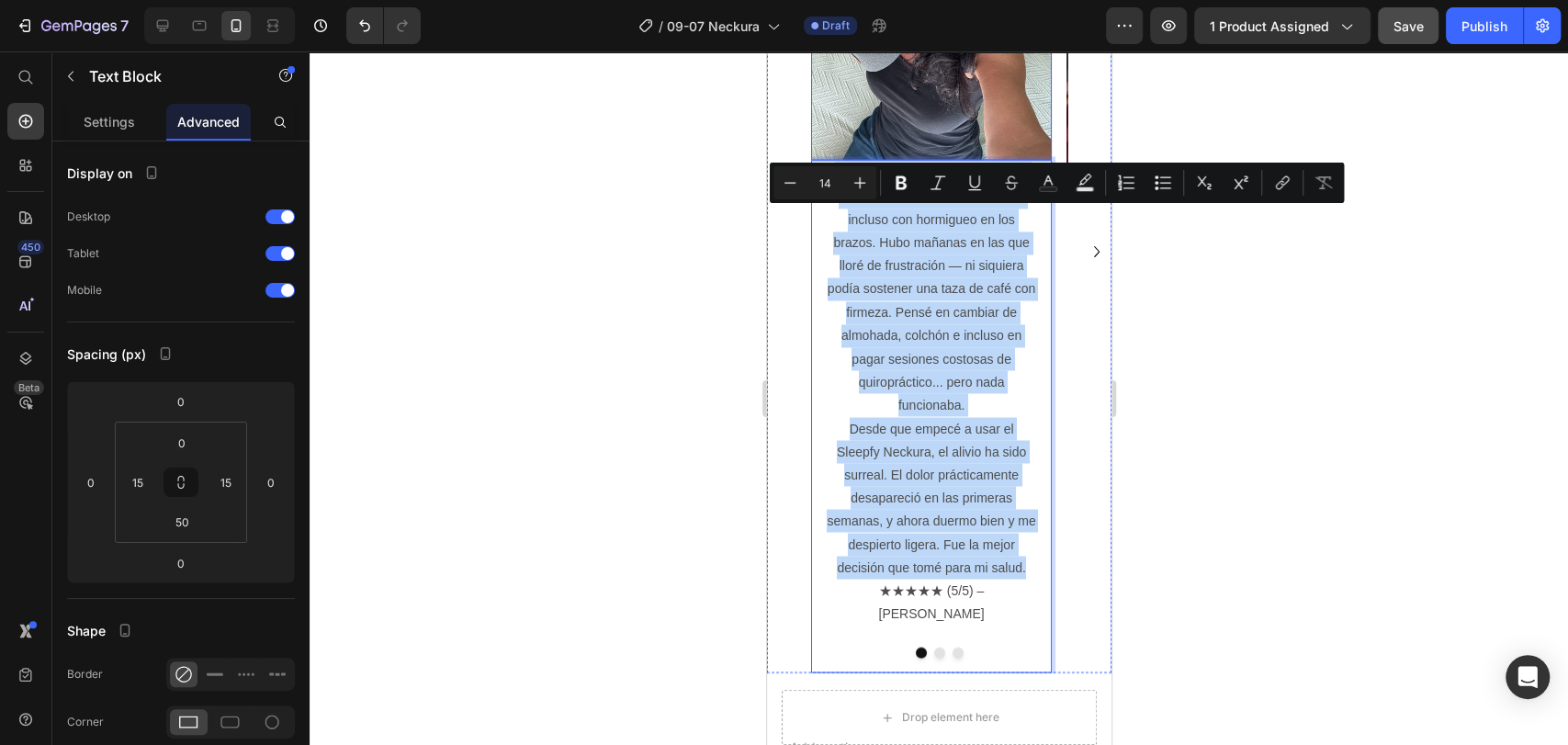 drag, startPoint x: 1027, startPoint y: 610, endPoint x: 835, endPoint y: 196, distance: 456.35512 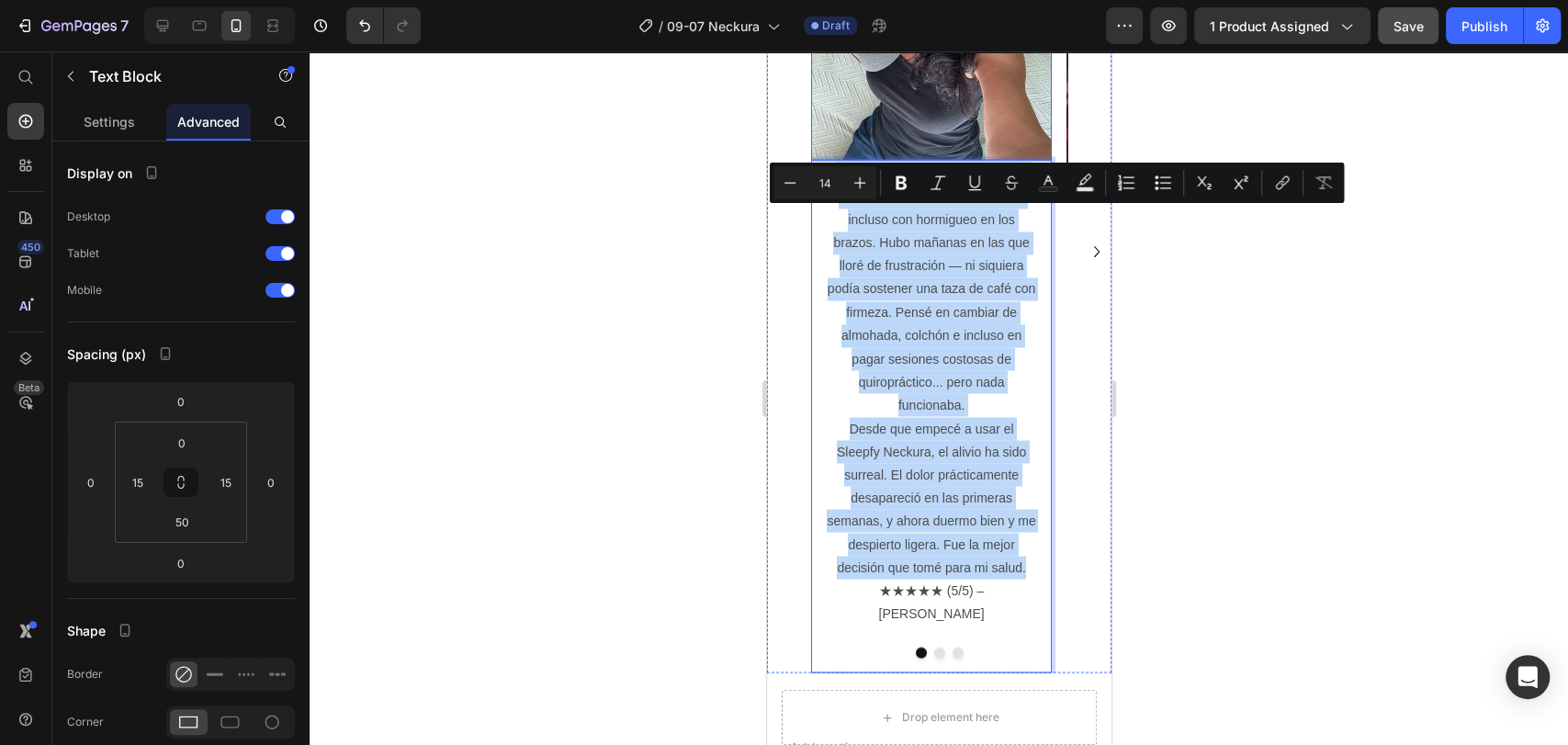 click on "Image Me despertaba todos los días con dolor en el cuello, los hombros e incluso con hormigueo en los brazos. Hubo mañanas en las que lloré de frustración — ni siquiera podía sostener una taza de café con firmeza. Pensé en cambiar de almohada, colchón e incluso en pagar sesiones costosas de quiropráctico... pero nada funcionaba. Desde que empecé a usar el Sleepfy Neckura, el alivio ha sido surreal. El dolor prácticamente desapareció en las primeras semanas, y ahora duermo bien y me despierto ligera. Fue la mejor decisión que tomé para mi salud. ★★★★★ (5/5) – Renata M Text Block   0" at bounding box center (931, 252) 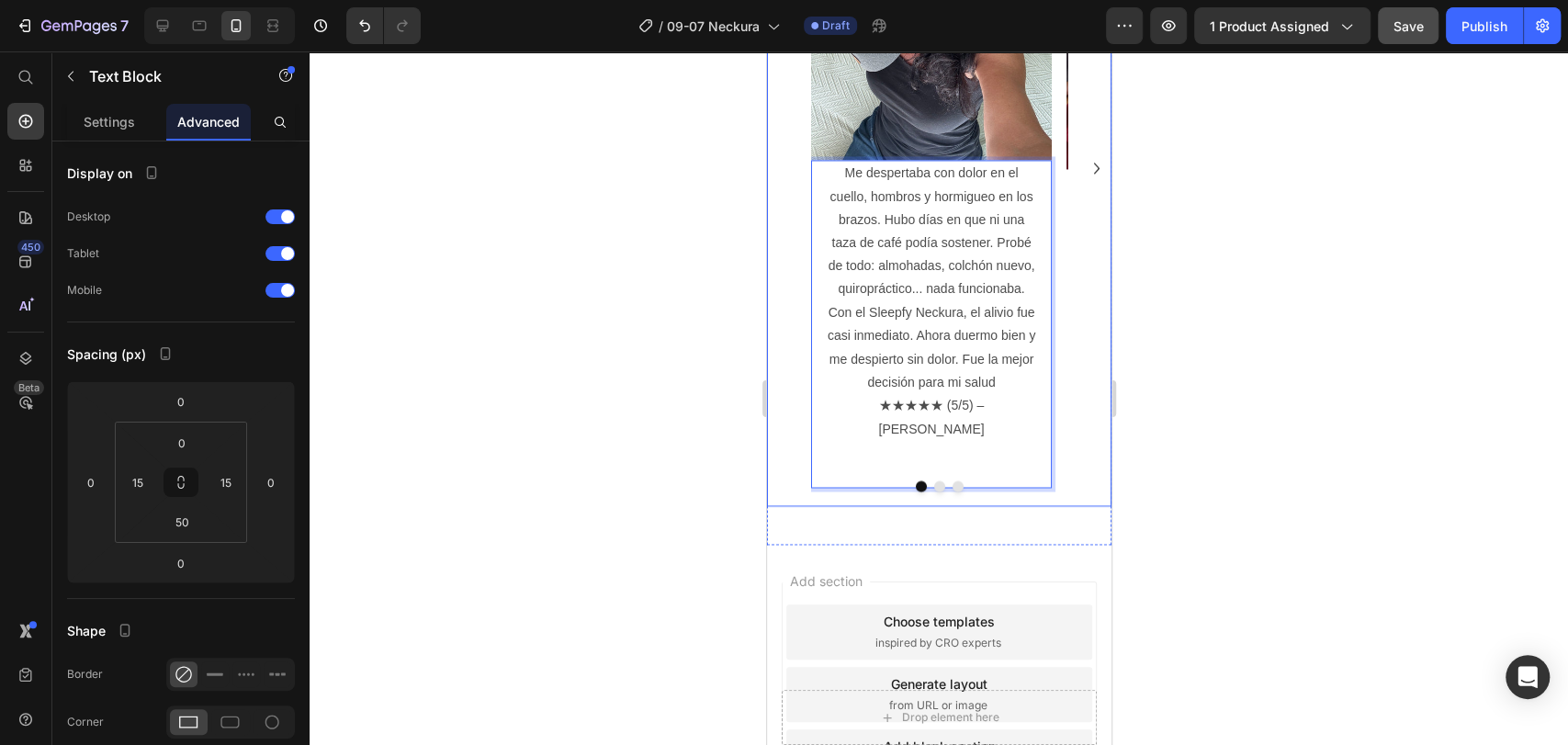click 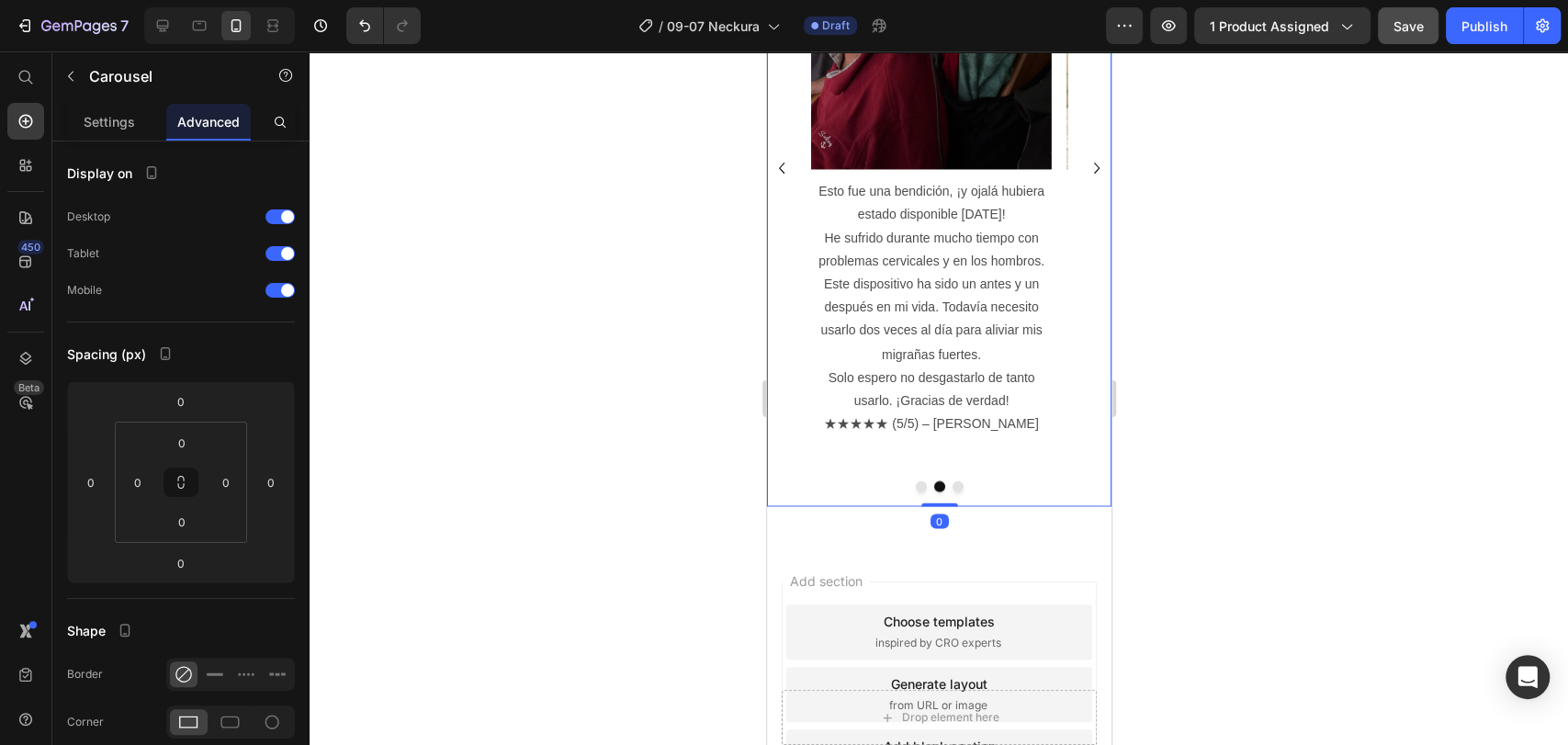 click 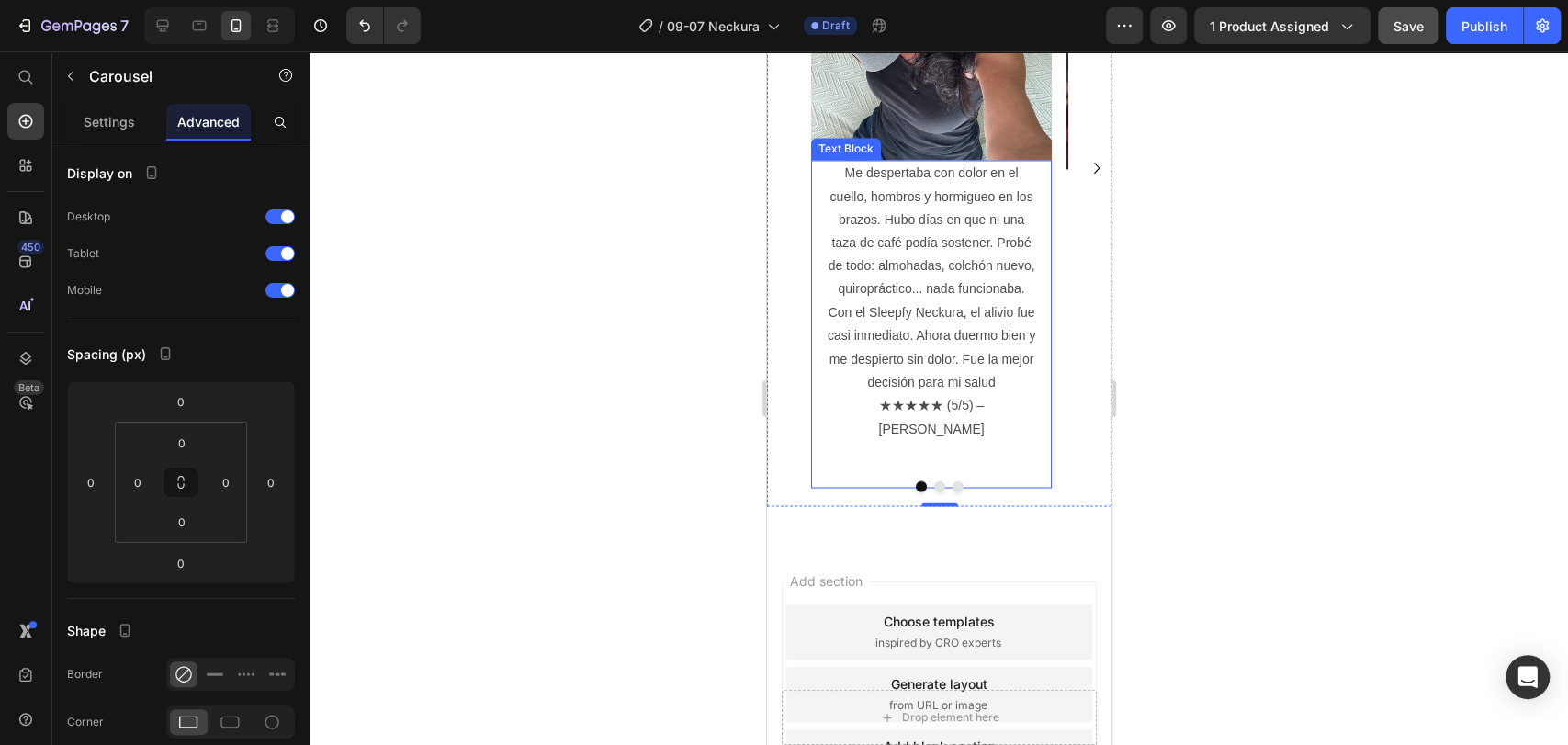 click on "Me despertaba con dolor en el cuello, hombros y hormigueo en los brazos. Hubo días en que ni una taza de café podía sostener. Probé de todo: almohadas, colchón nuevo, quiropráctico... nada funcionaba. Con el Sleepfy Neckura, el alivio fue casi inmediato. Ahora duermo bien y me despierto sin dolor. Fue la mejor decisión para mi salud ★★★★★ (5/5) – Renata M" at bounding box center [931, 300] 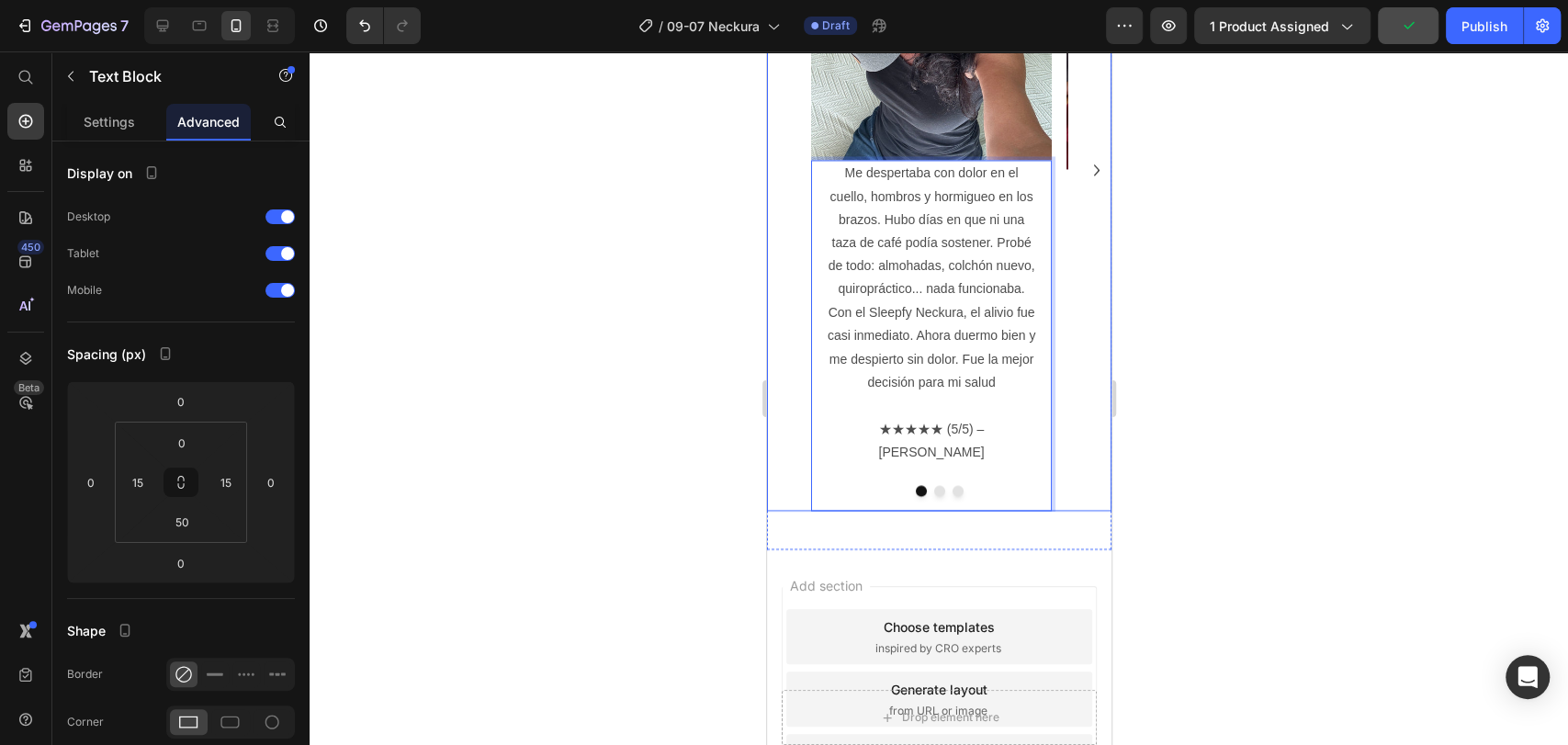 click 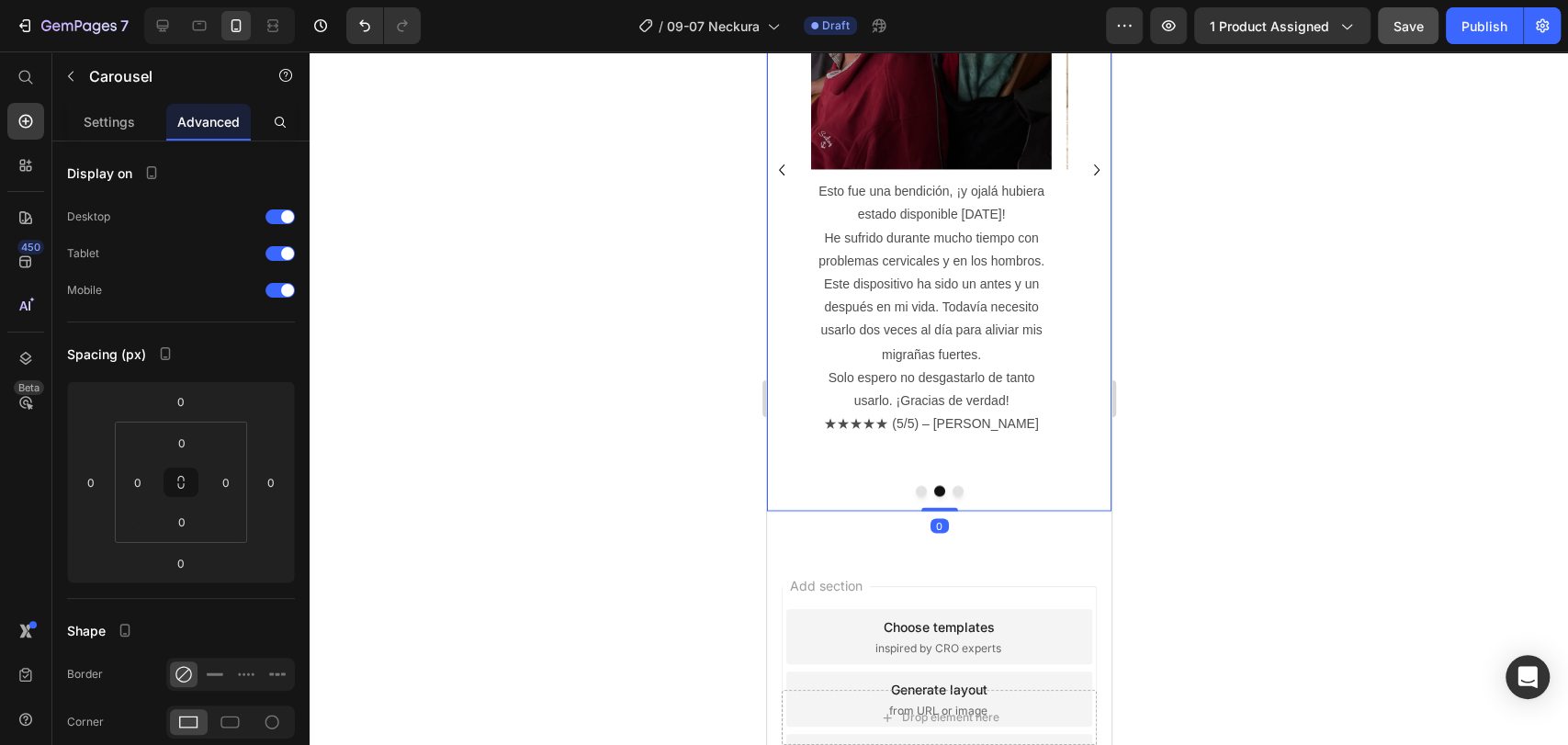 click 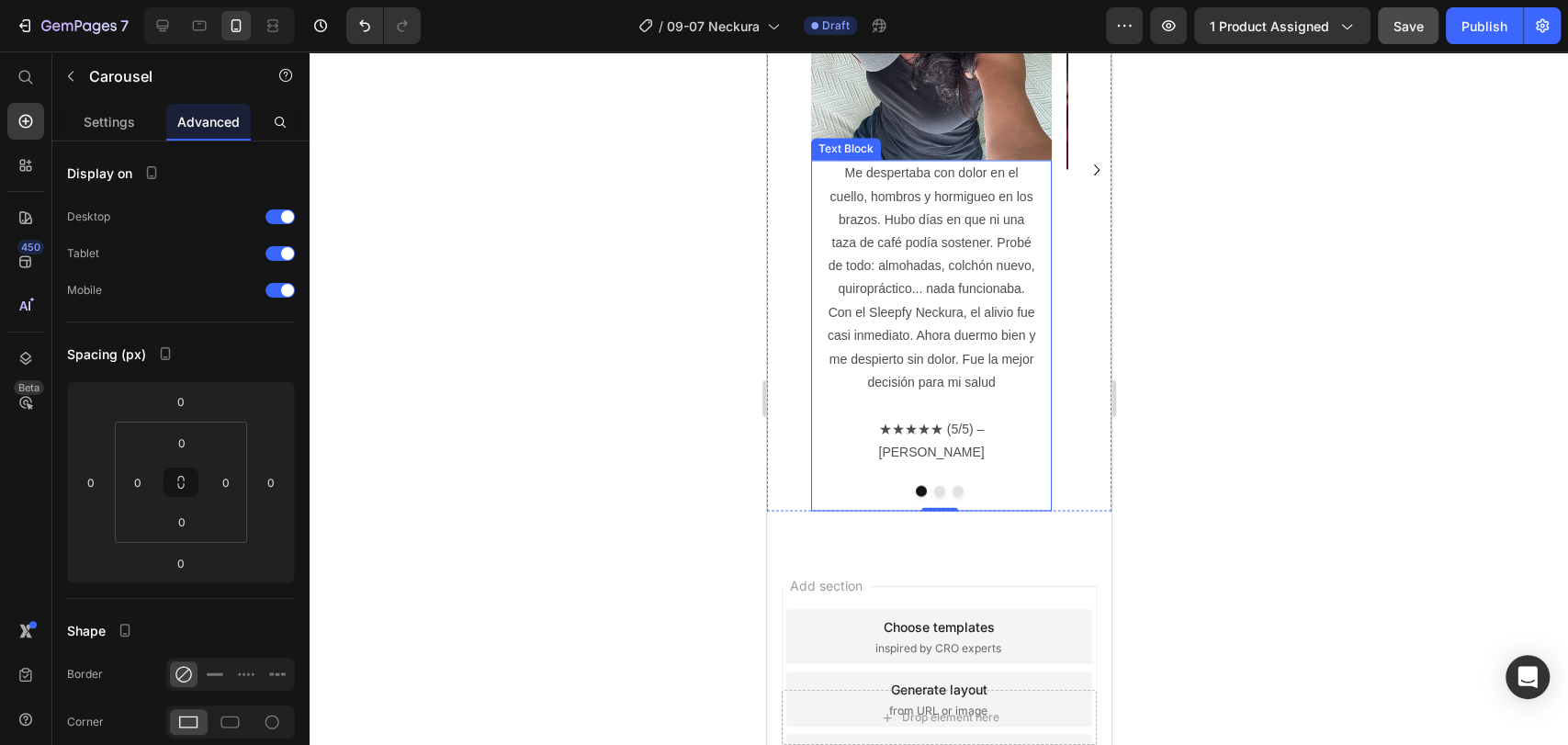 click on "⁠⁠⁠⁠⁠⁠⁠ ★★★★★ (5/5) – Renata M" at bounding box center (931, 428) 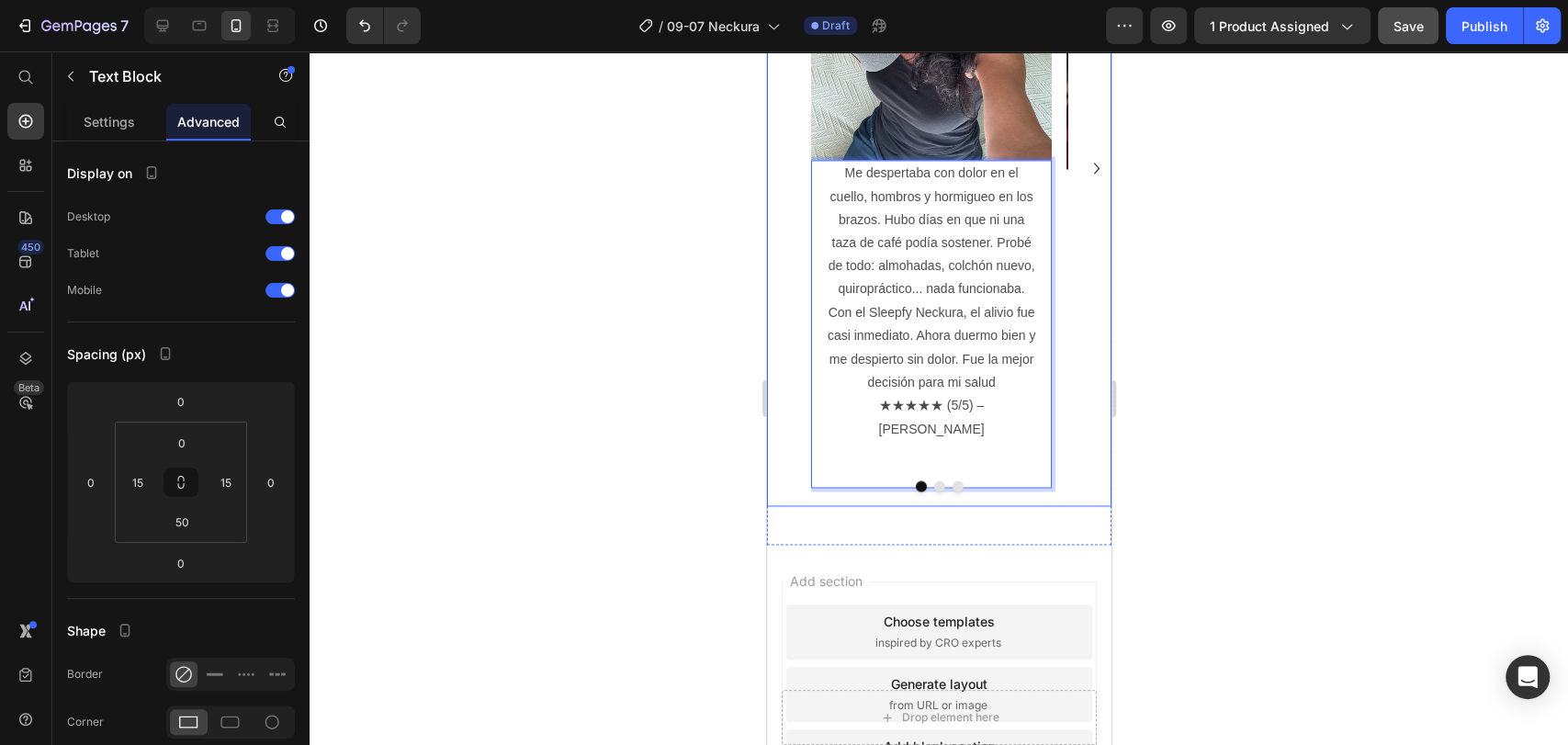 click 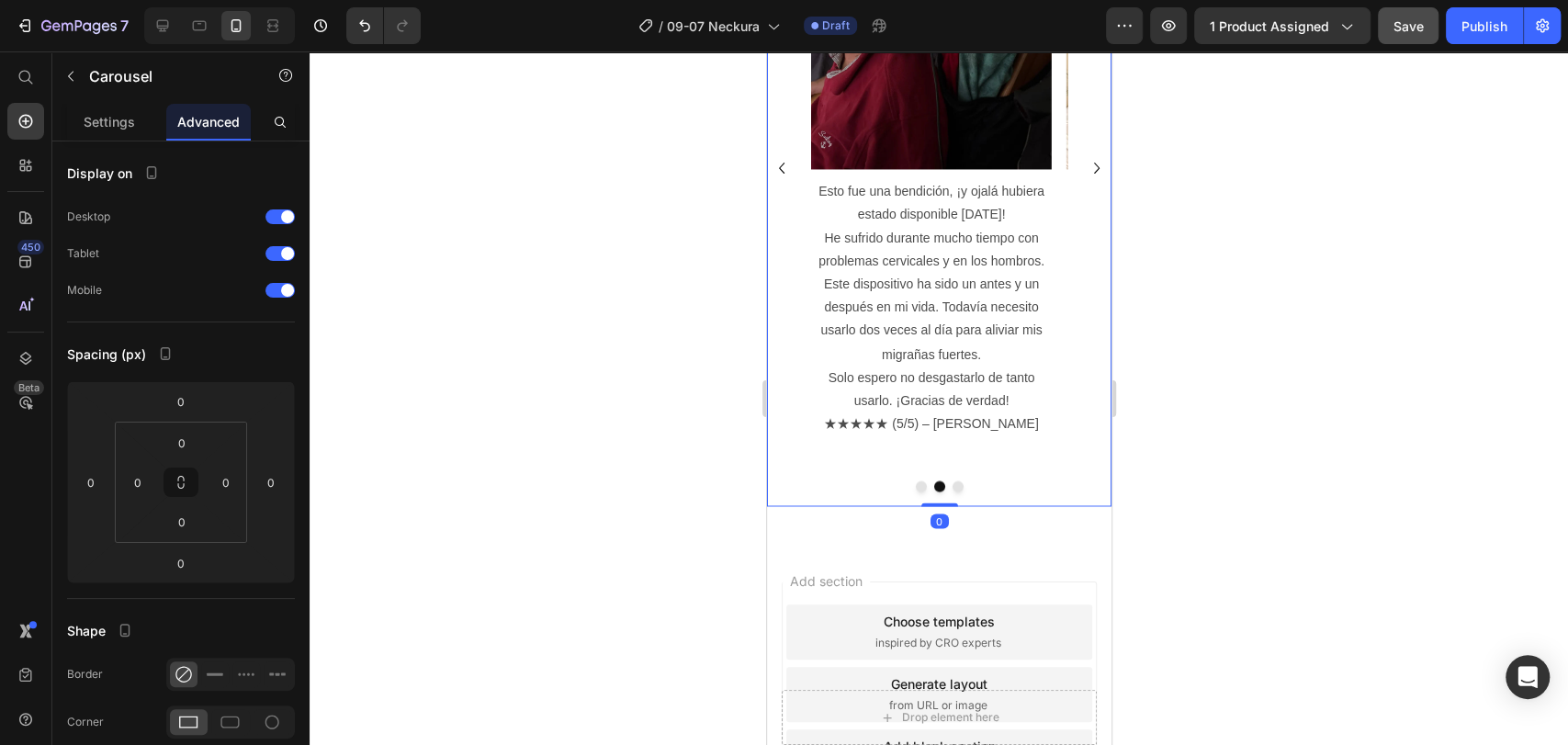 click 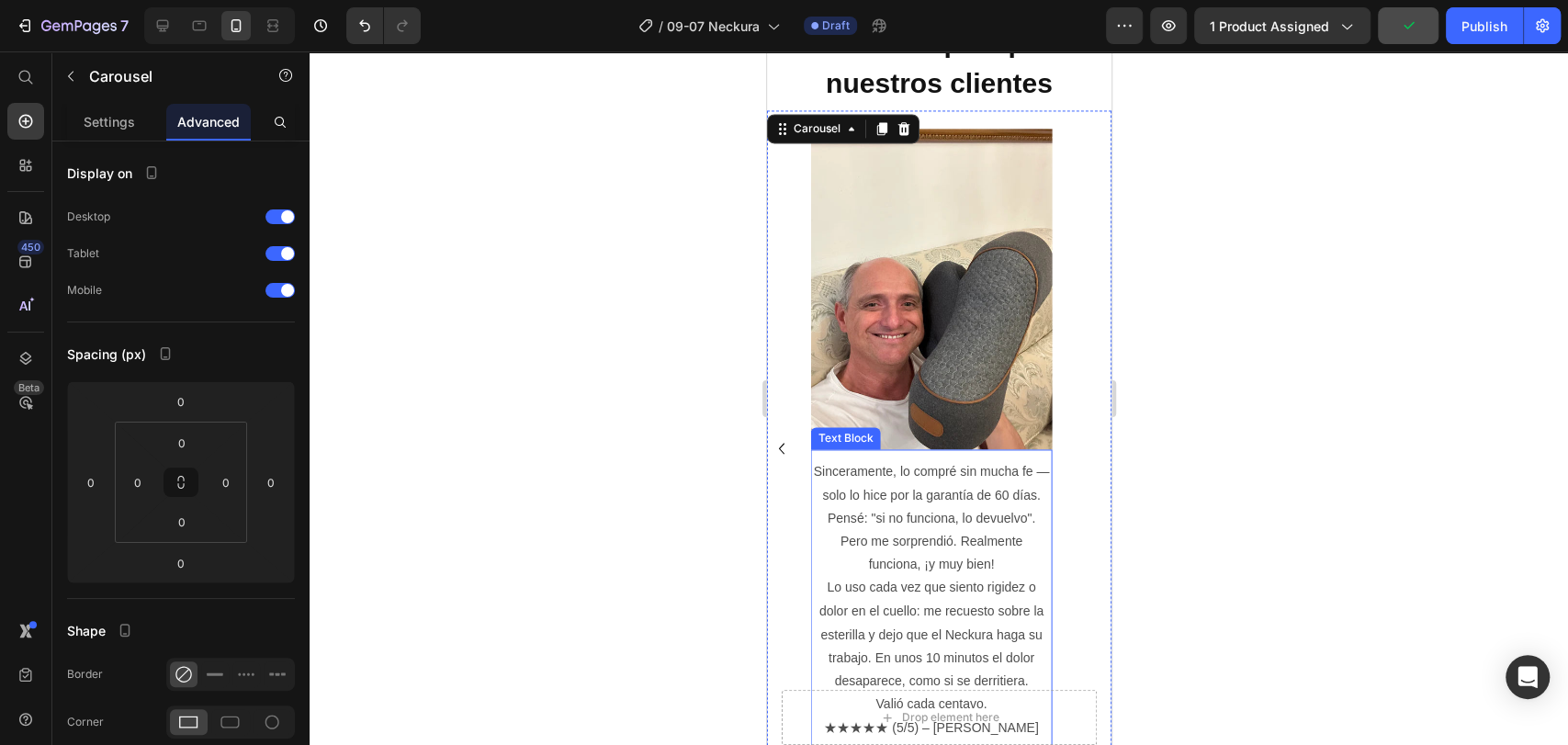 scroll, scrollTop: 1740, scrollLeft: 0, axis: vertical 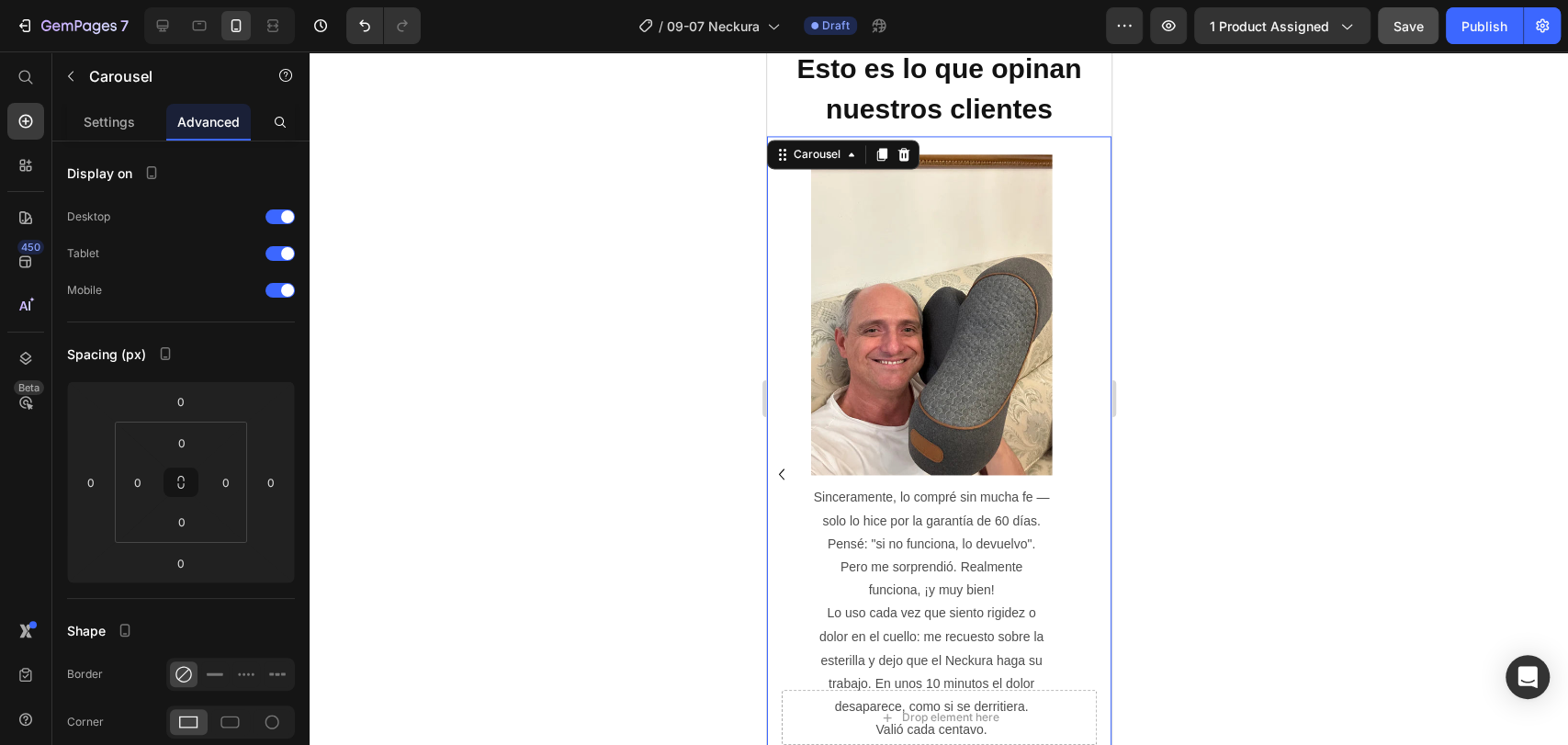 click 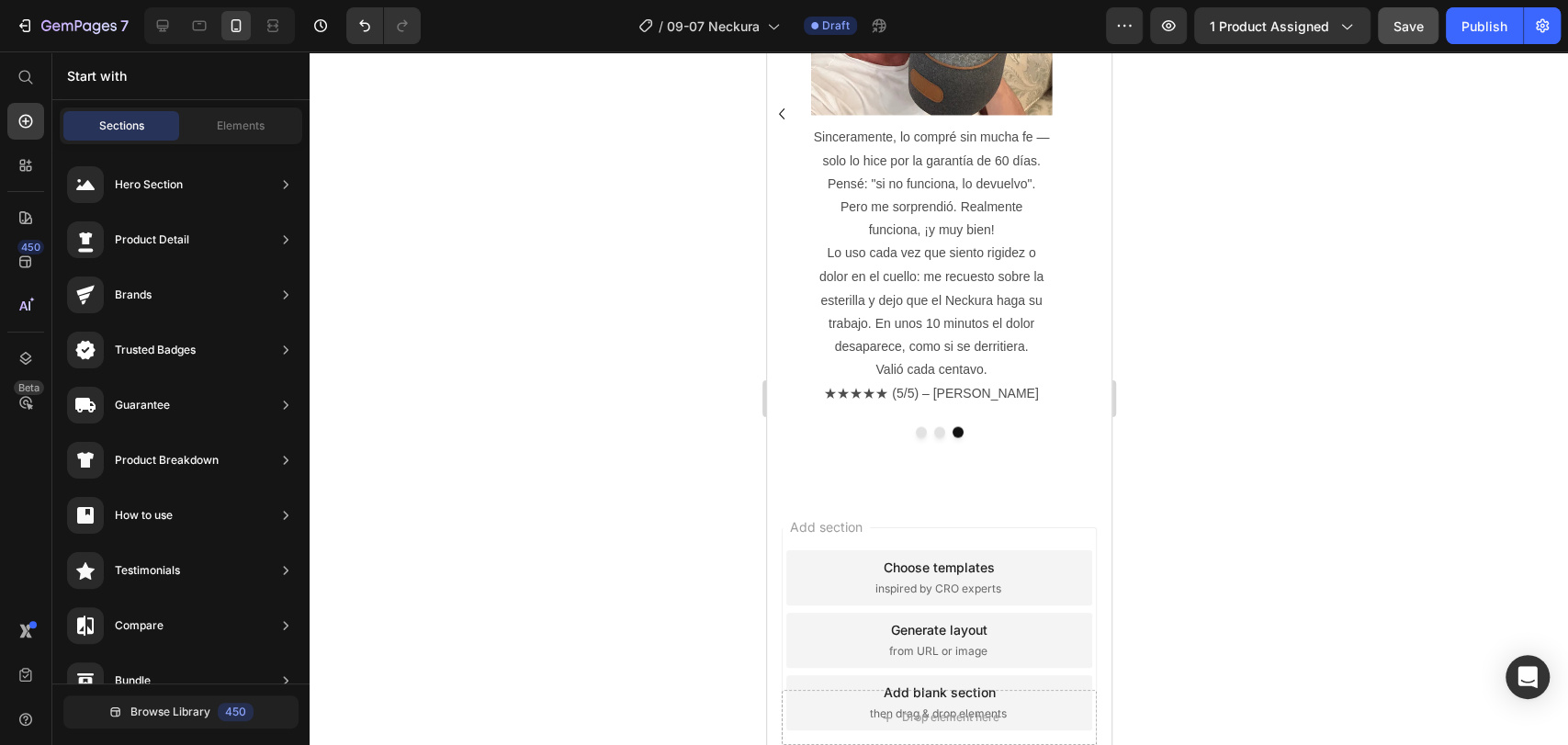 scroll, scrollTop: 2110, scrollLeft: 0, axis: vertical 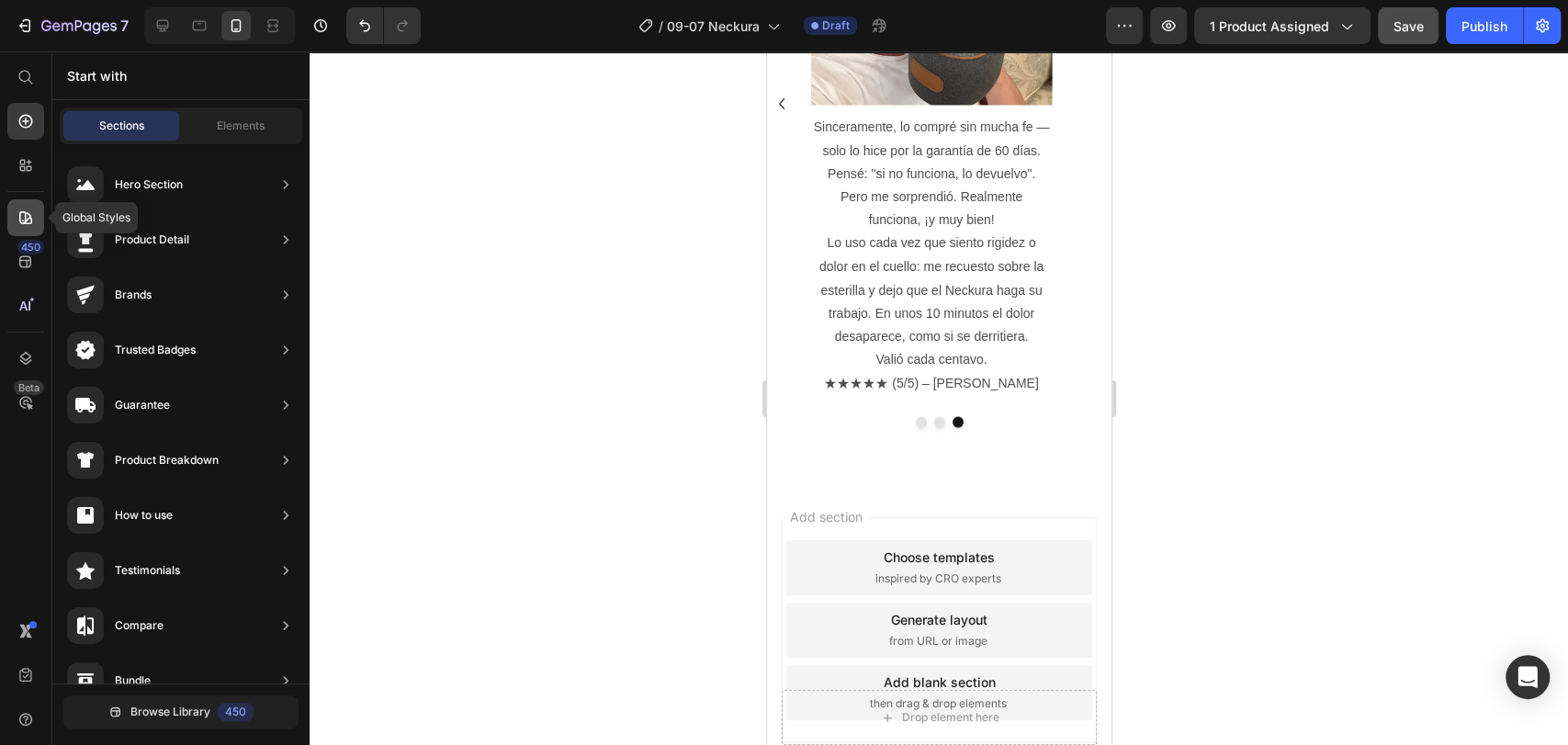 click 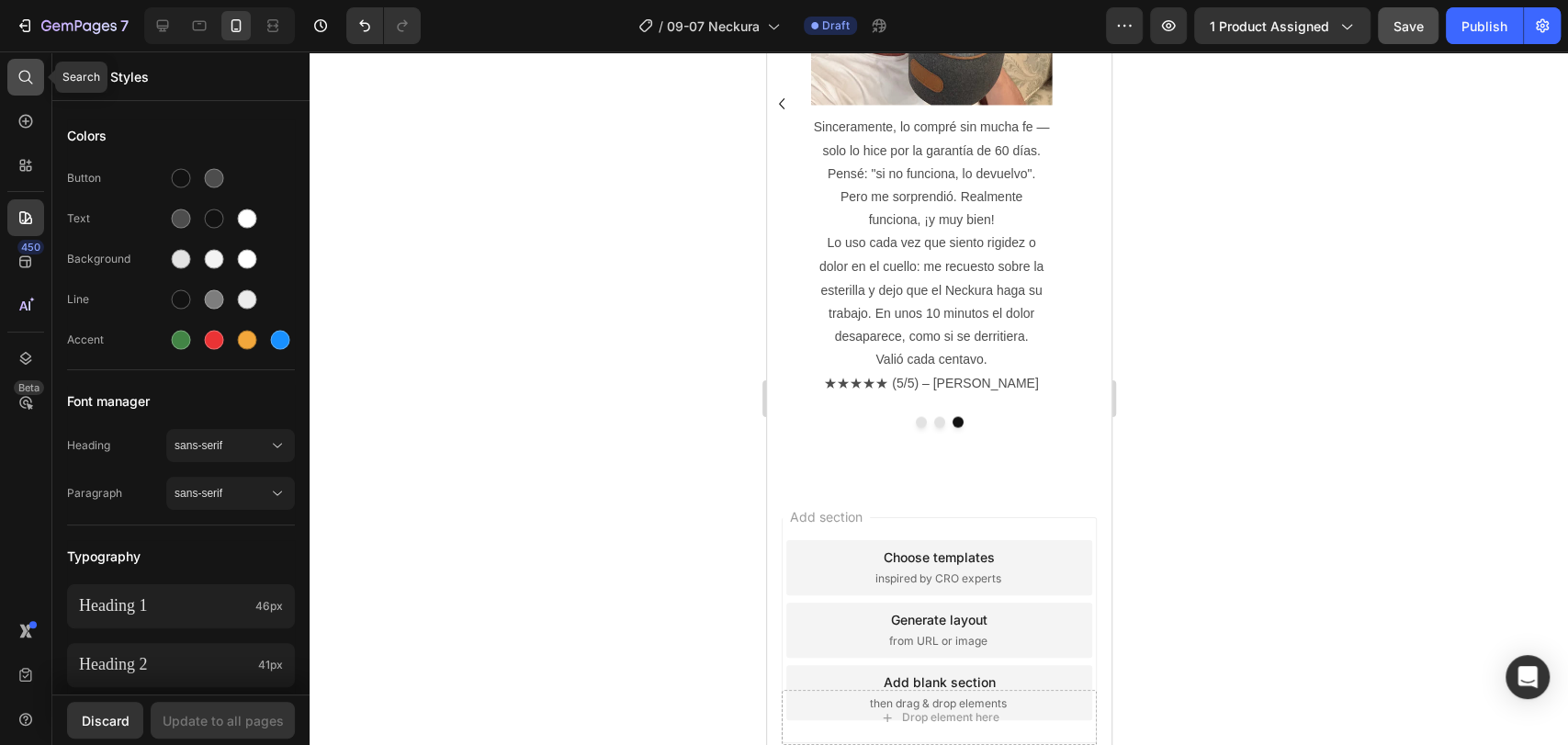 click 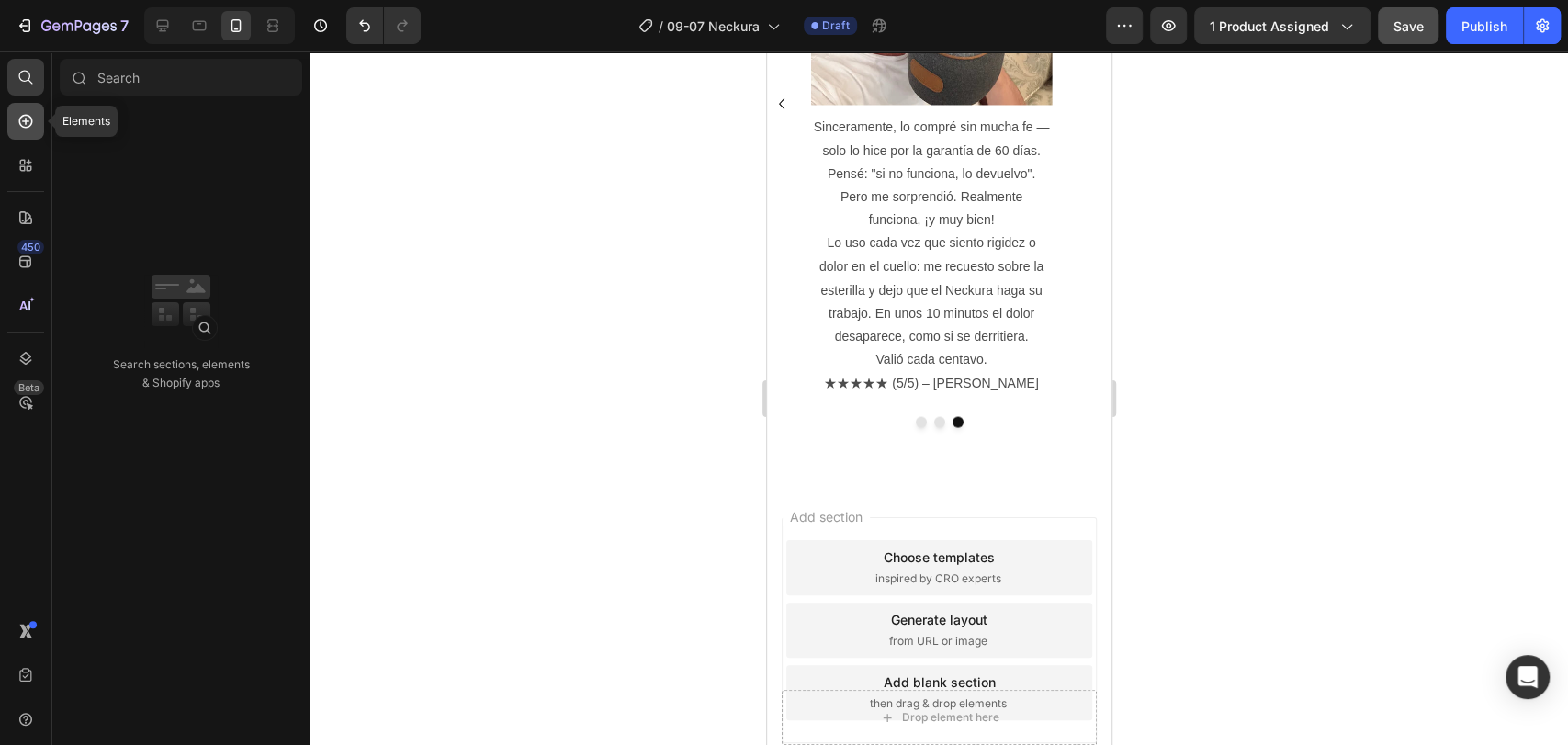 click 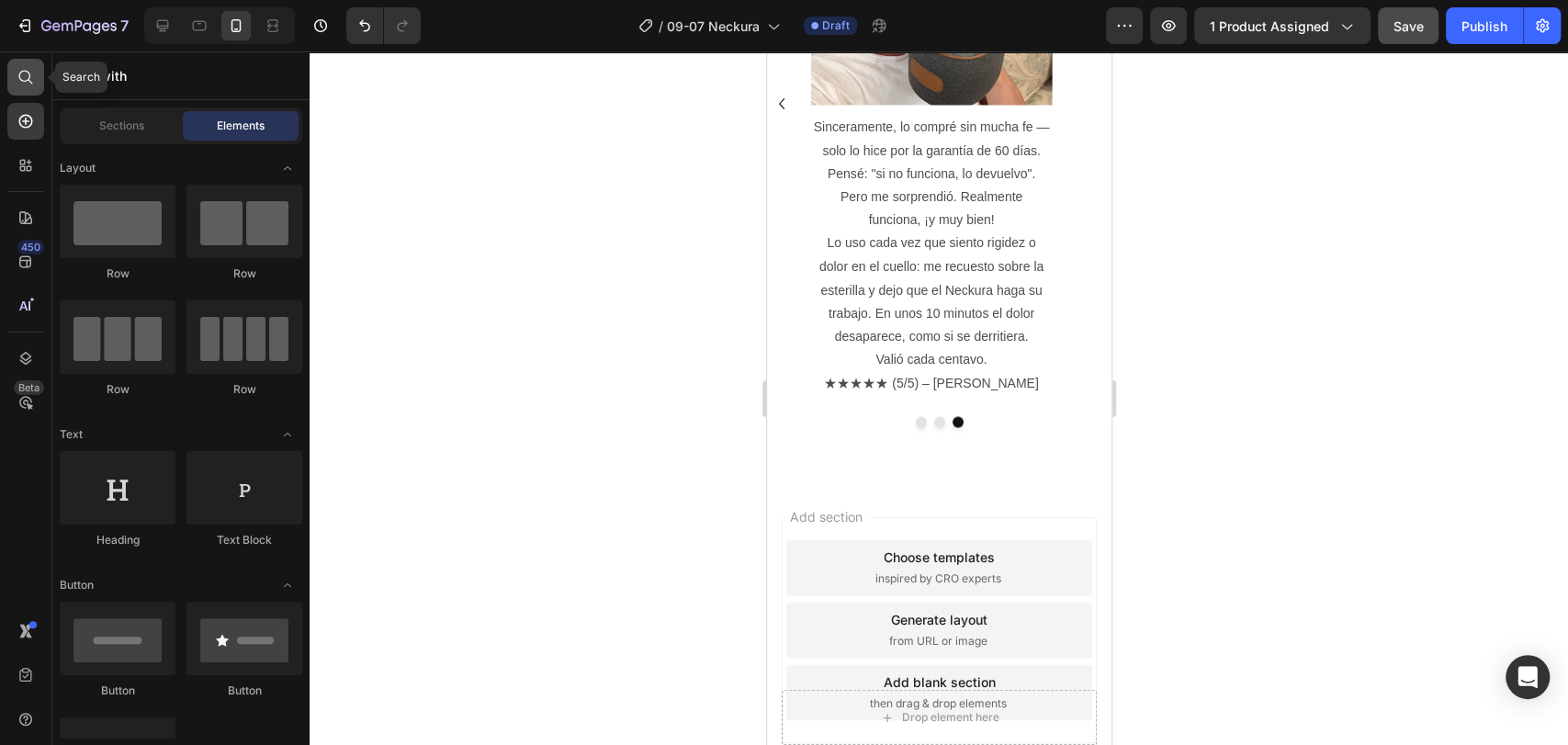 click 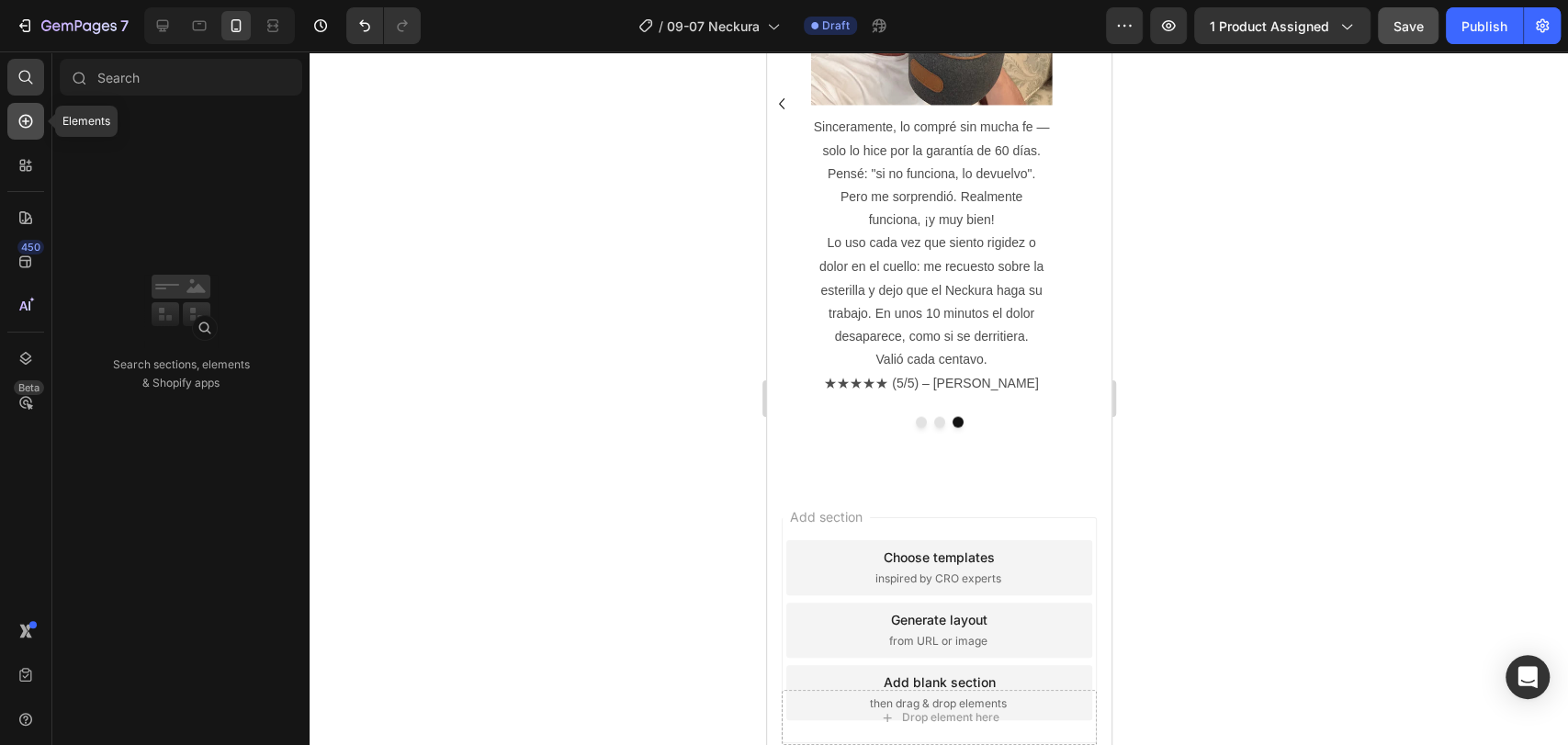 click 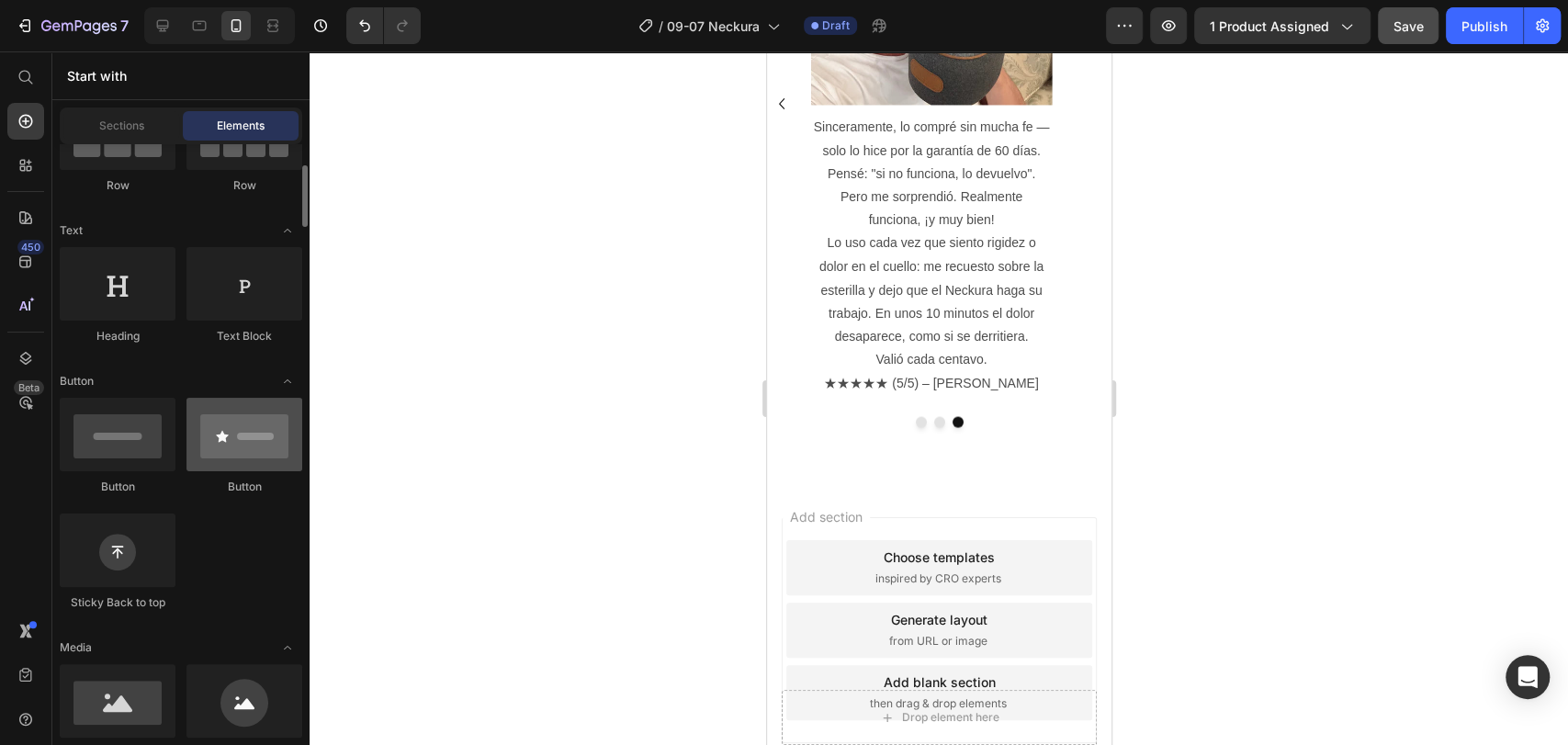 scroll, scrollTop: 510, scrollLeft: 0, axis: vertical 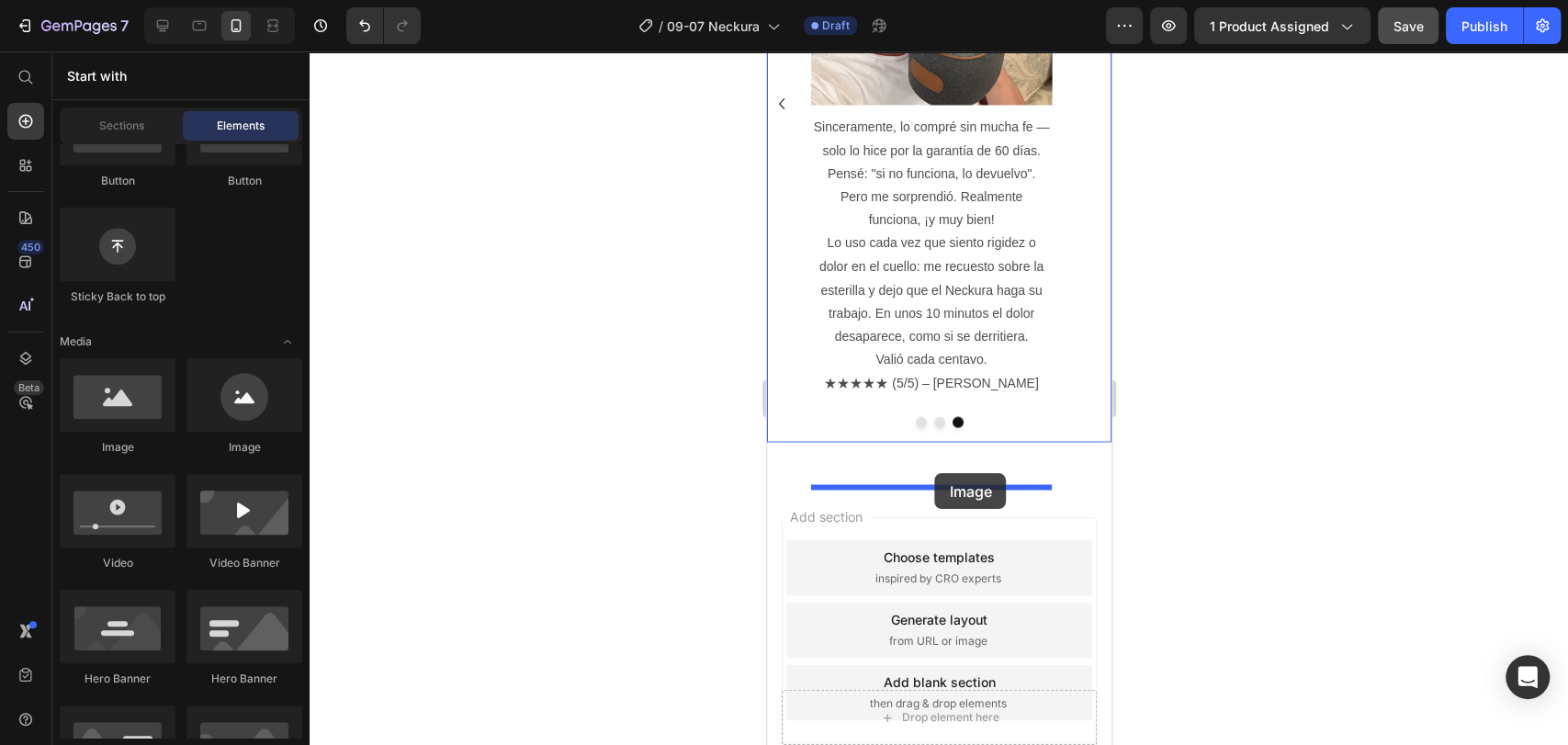 drag, startPoint x: 906, startPoint y: 463, endPoint x: 935, endPoint y: 473, distance: 30.67572 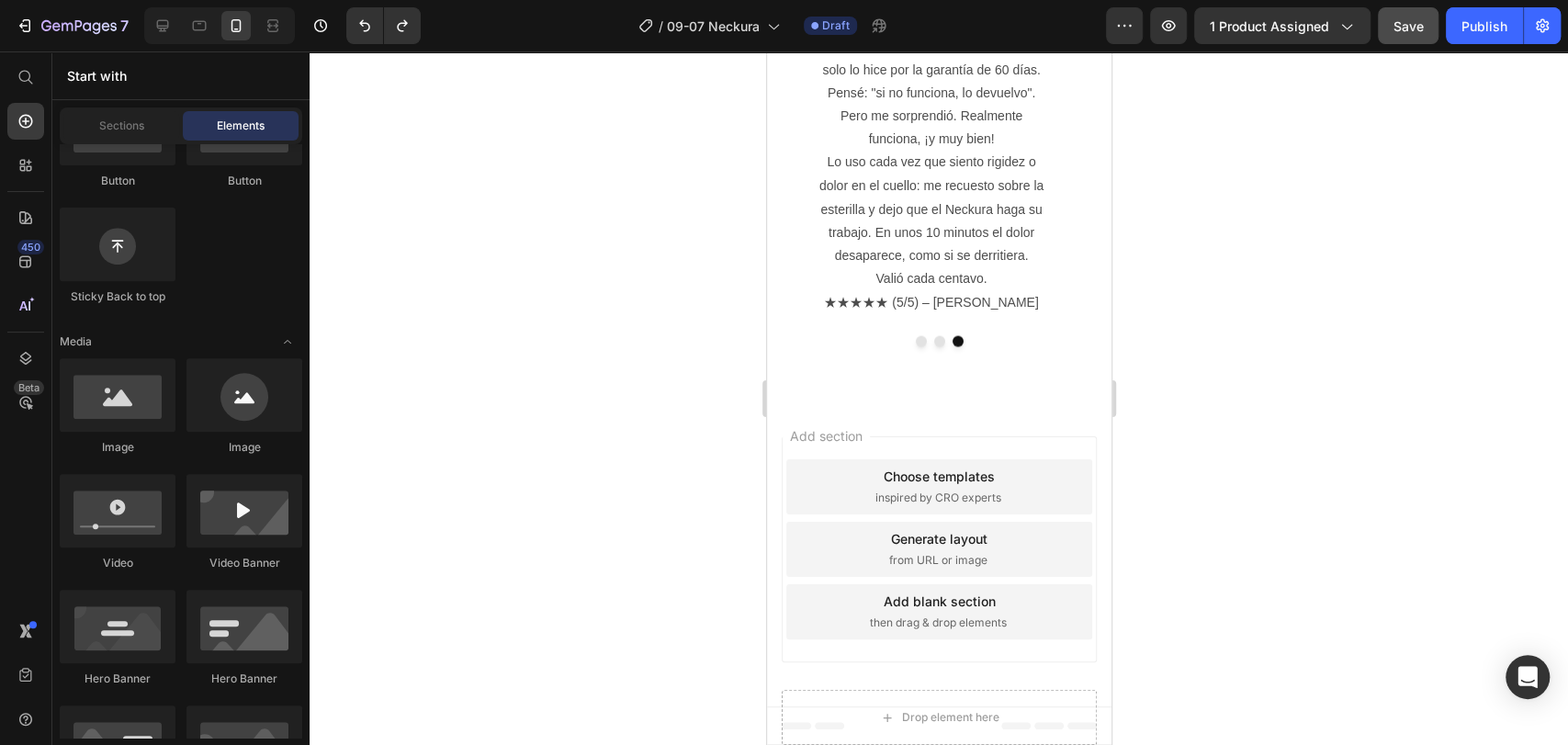 scroll, scrollTop: 2110, scrollLeft: 0, axis: vertical 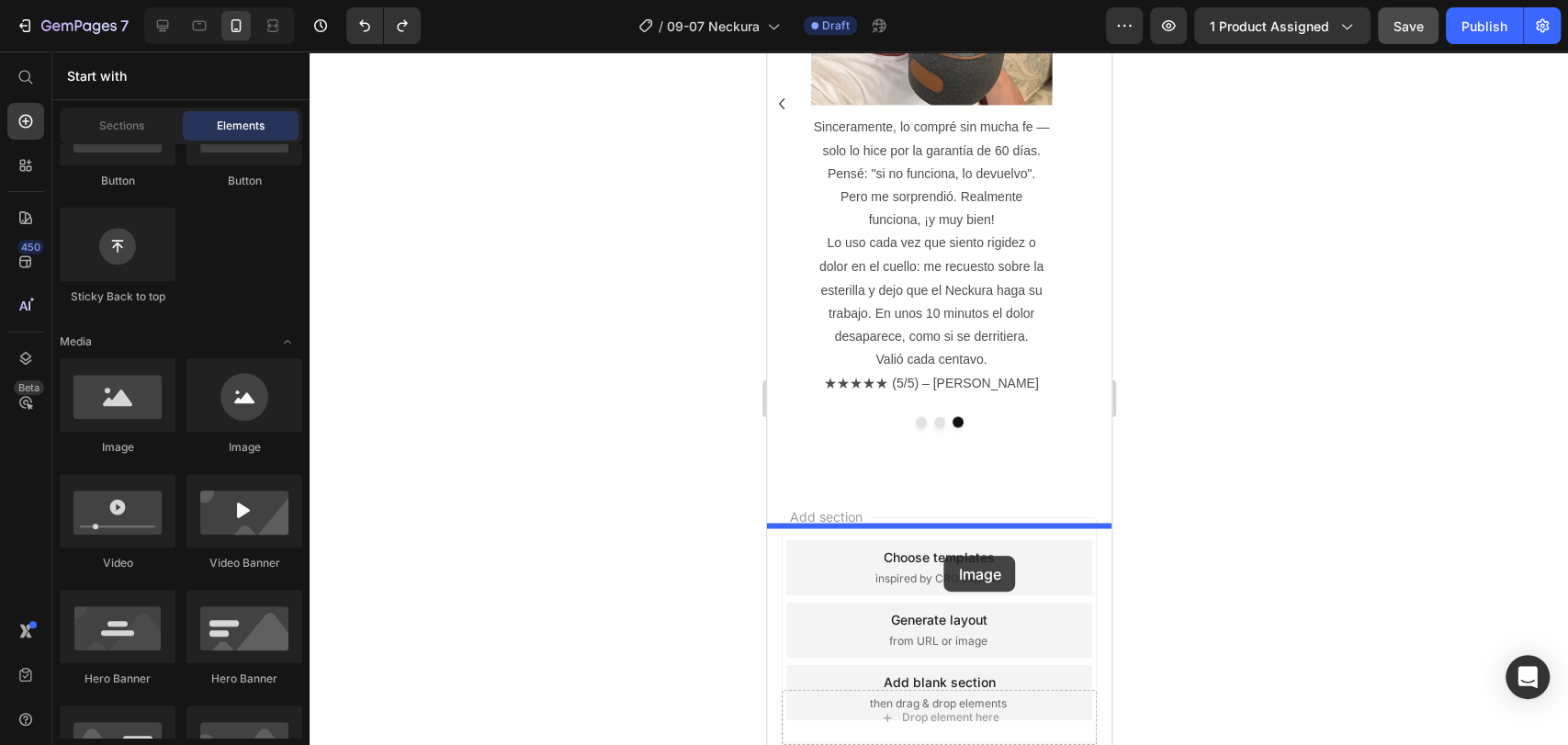 drag, startPoint x: 868, startPoint y: 468, endPoint x: 943, endPoint y: 556, distance: 115.624392 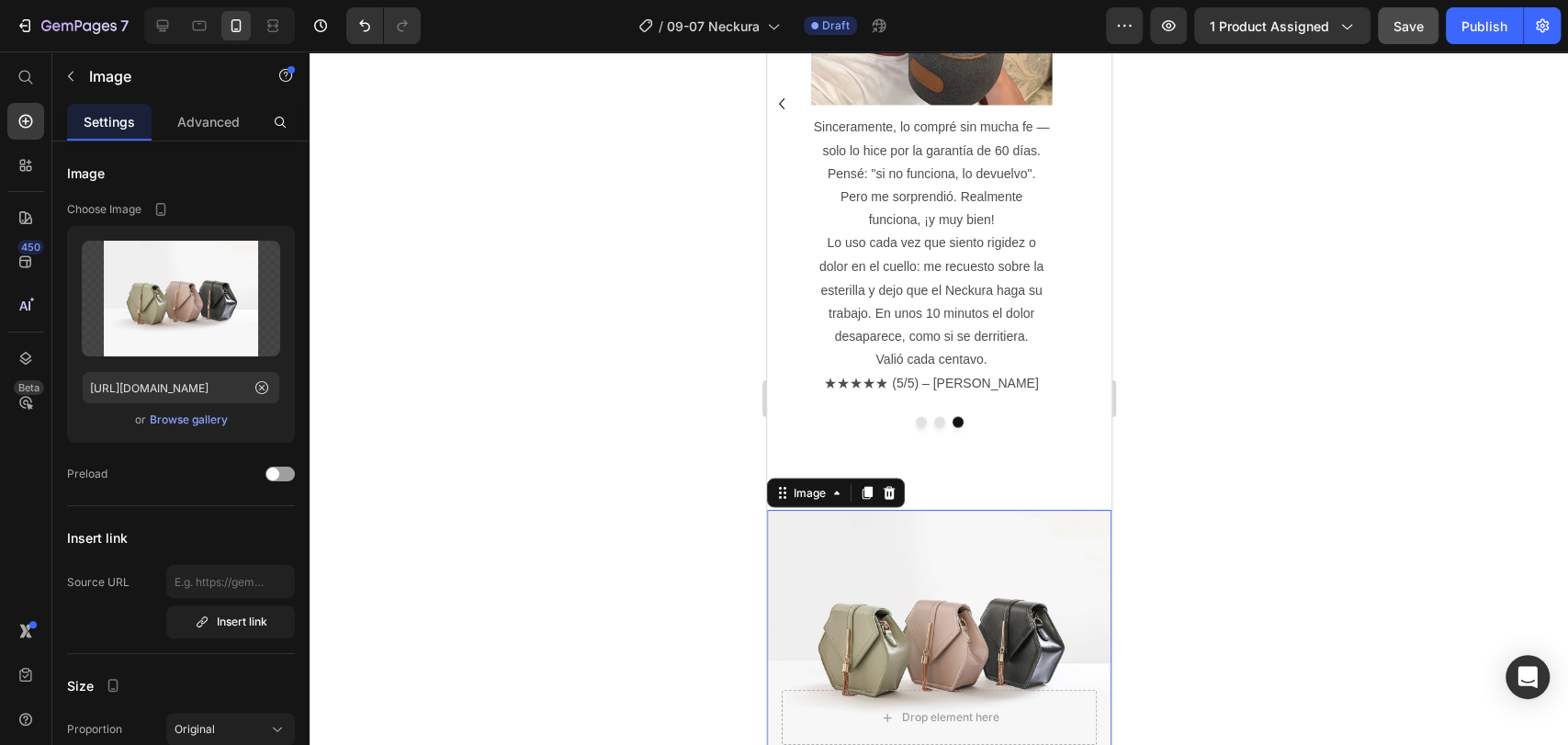 click 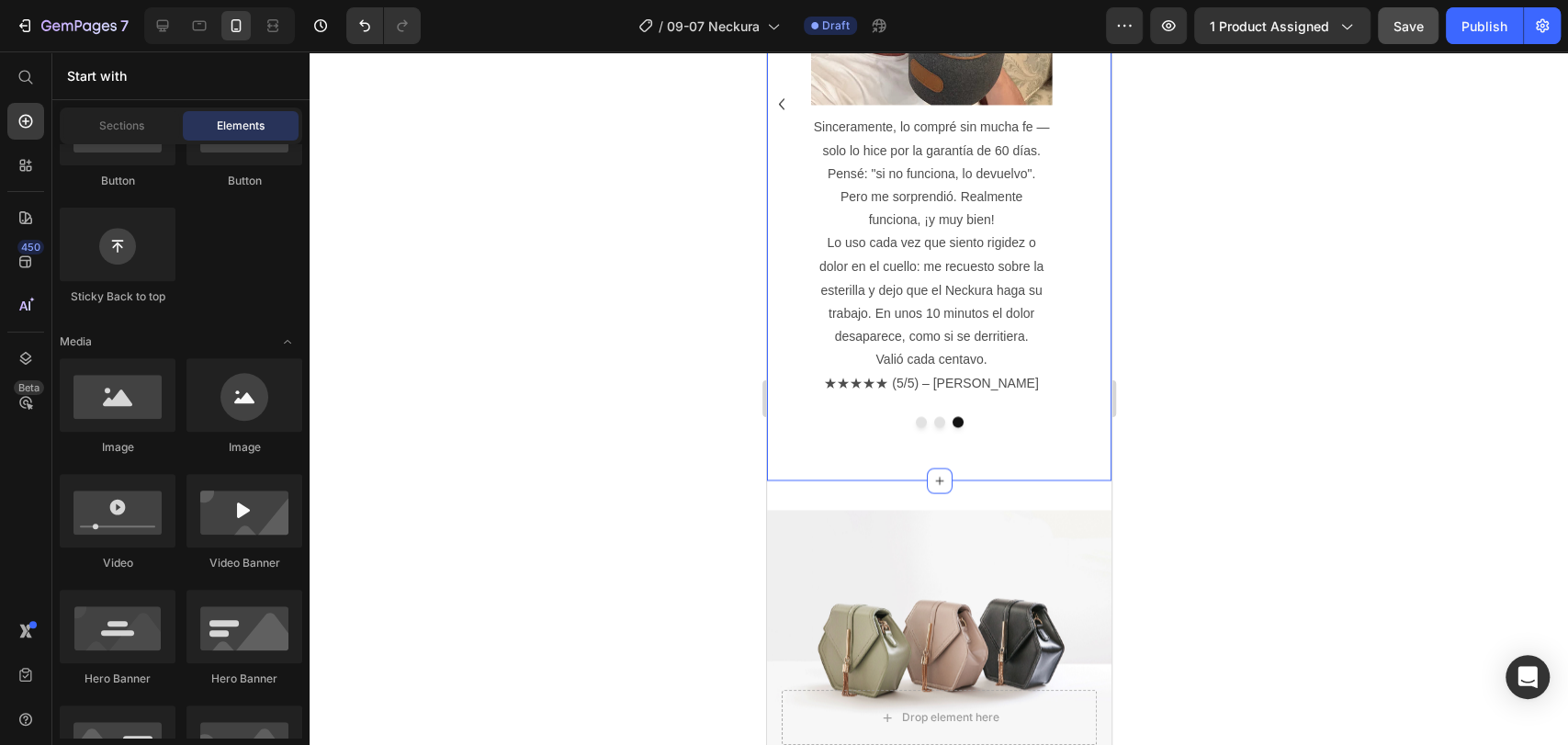 click on "Como se vio en Heading Image Image Image Image Image Image Image Carousel ⁠⁠⁠⁠⁠⁠⁠ Esto es lo que opinan nuestros clientes Heading Row
Image Me despertaba con dolor en el cuello, hombros y hormigueo en los brazos. Hubo días en que ni una taza de café podía sostener. Probé de todo: almohadas, colchón nuevo, quiropráctico... nada funcionaba. Con el Sleepfy Neckura, el alivio fue casi inmediato. Ahora duermo bien y me despierto sin dolor. Fue la mejor decisión para mi salud ★★★★★ (5/5) – Renata M Text Block Image Esto fue una bendición, ¡y ojalá hubiera estado disponible hace 10 años! He sufrido durante mucho tiempo con problemas cervicales y en los hombros. Este dispositivo ha sido un antes y un después en mi vida. Todavía necesito usarlo dos veces al día para aliviar mis migrañas fuertes. Solo espero no desgastarlo de tanto usarlo. ¡Gracias de verdad! ★★★★★ (5/5) – Lucas P Text Block Image Valió cada centavo." at bounding box center (938, 51) 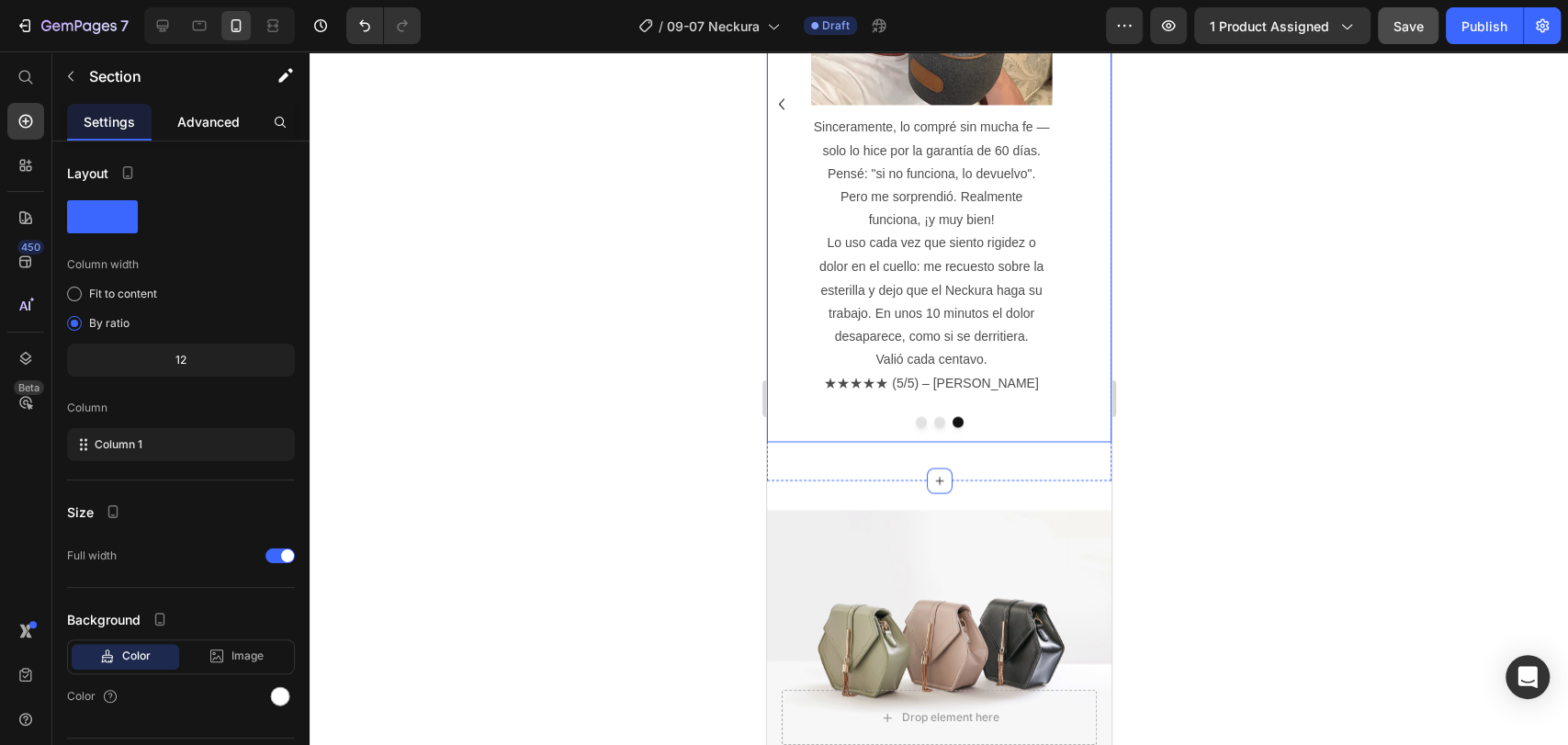 click on "Advanced" at bounding box center (209, 121) 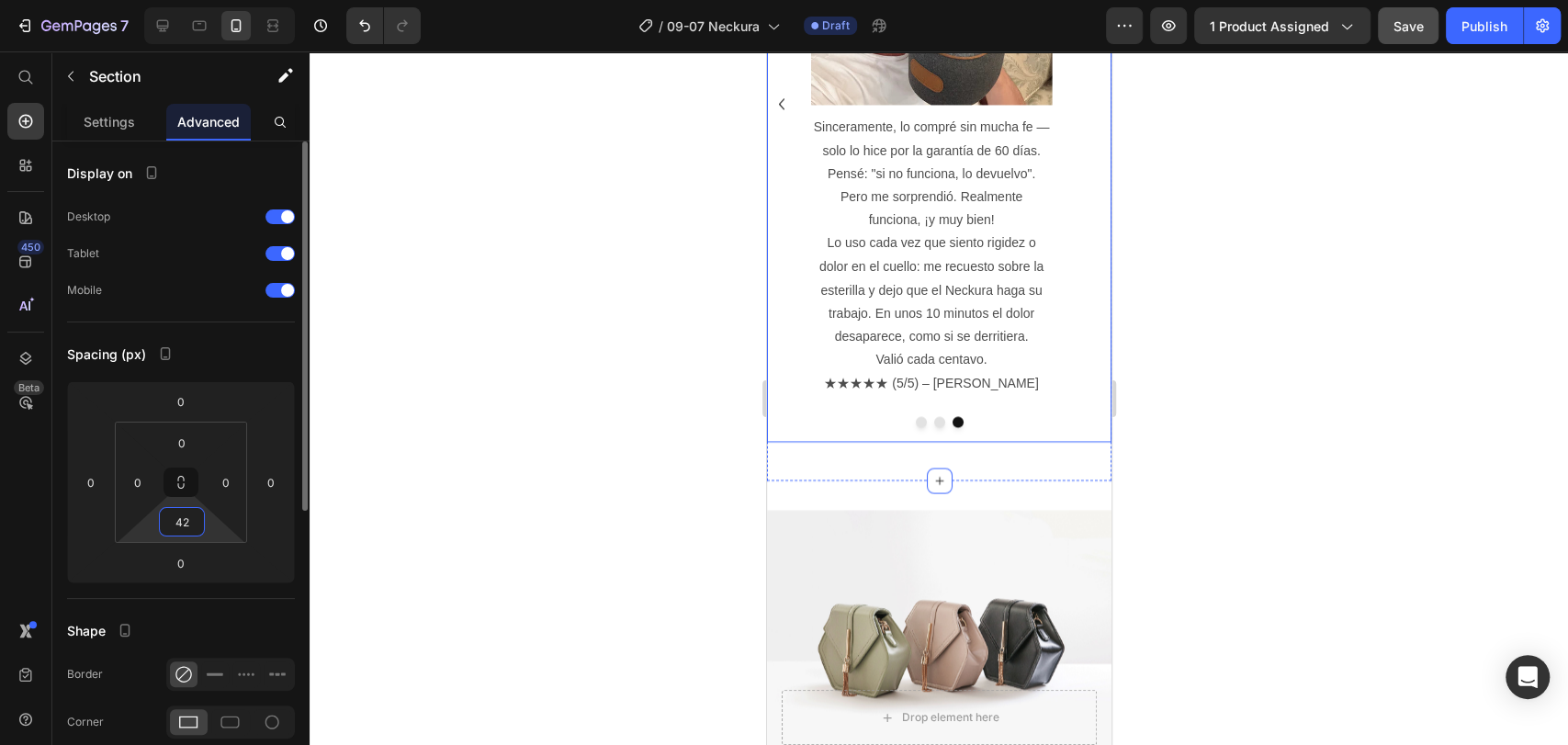 click on "42" at bounding box center [182, 522] 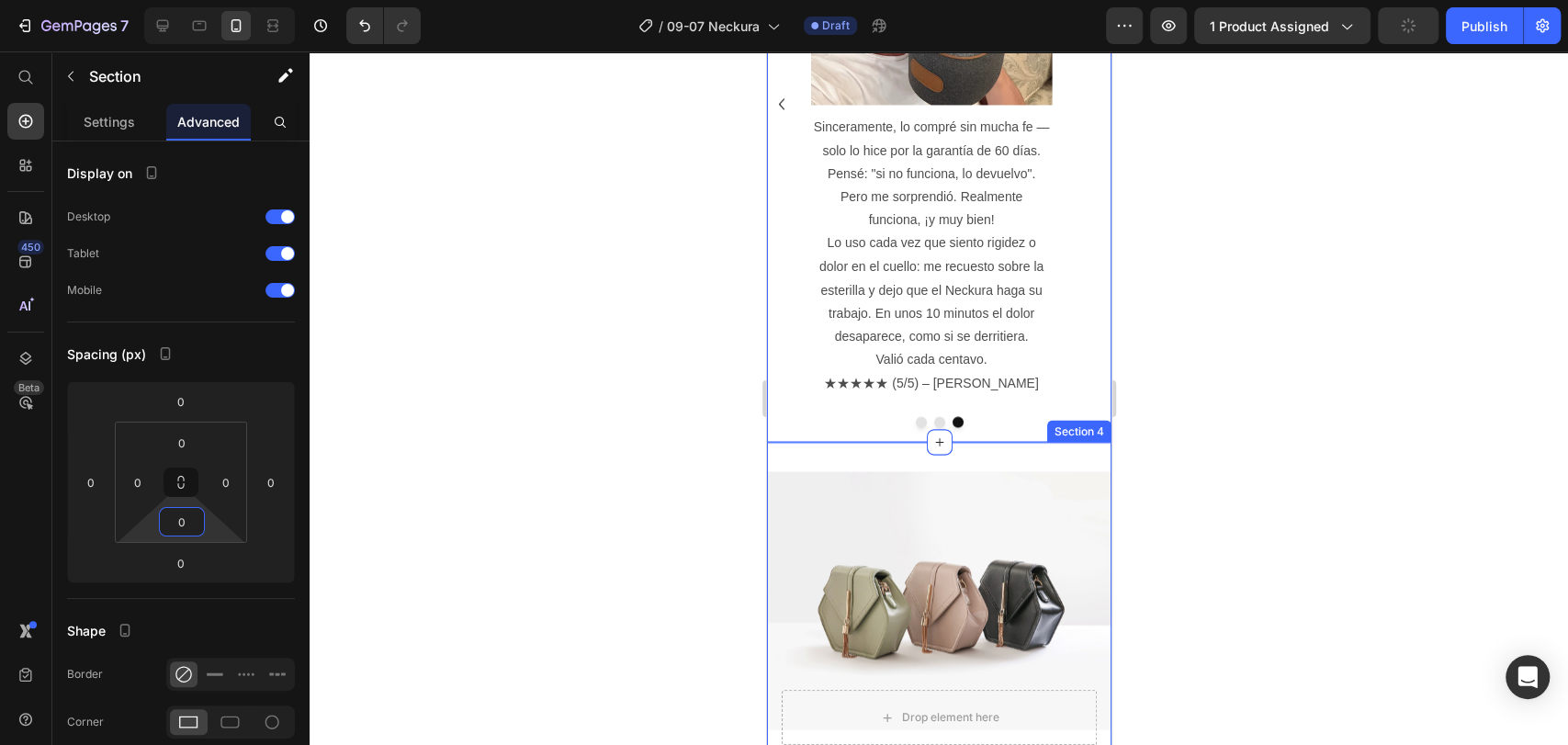 type on "0" 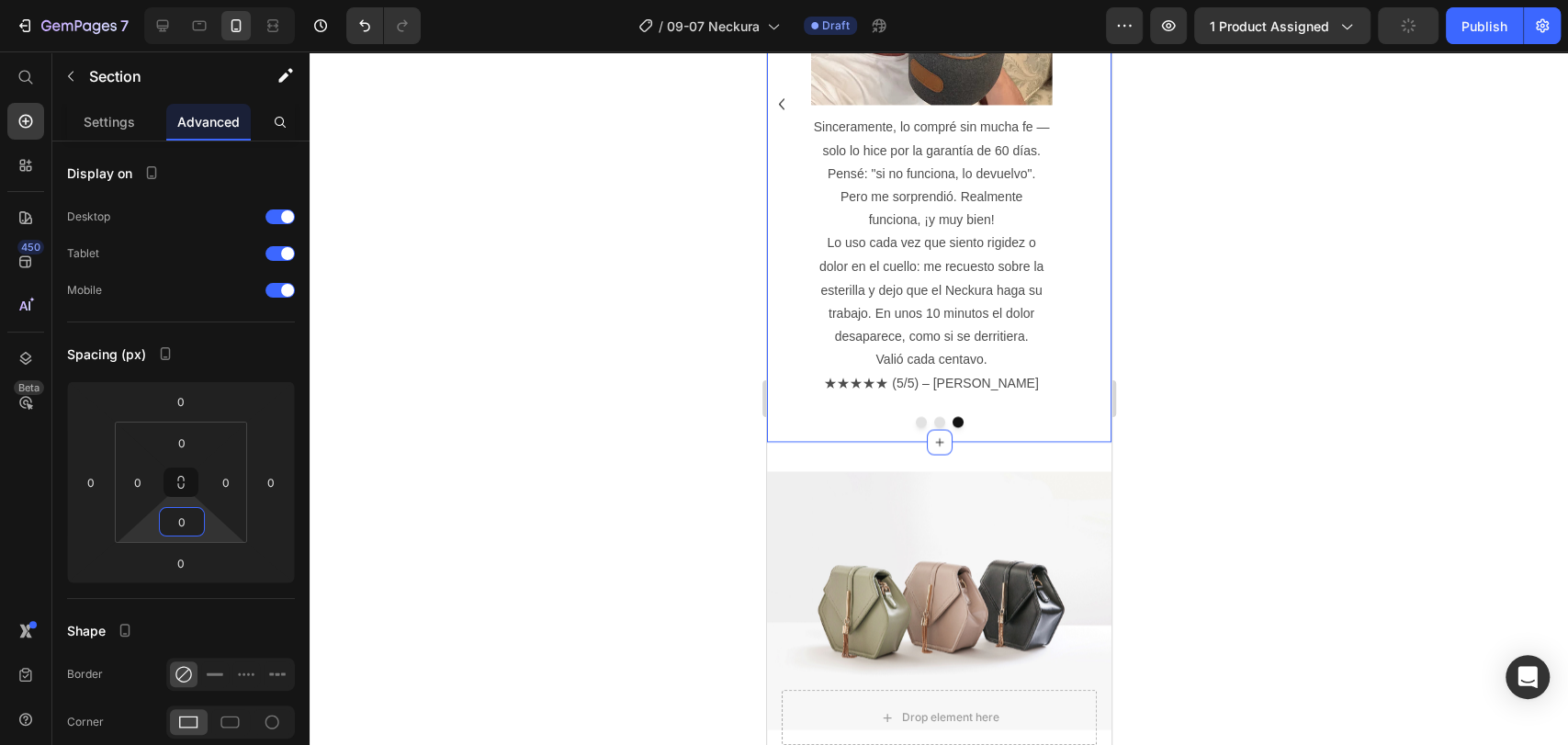 click 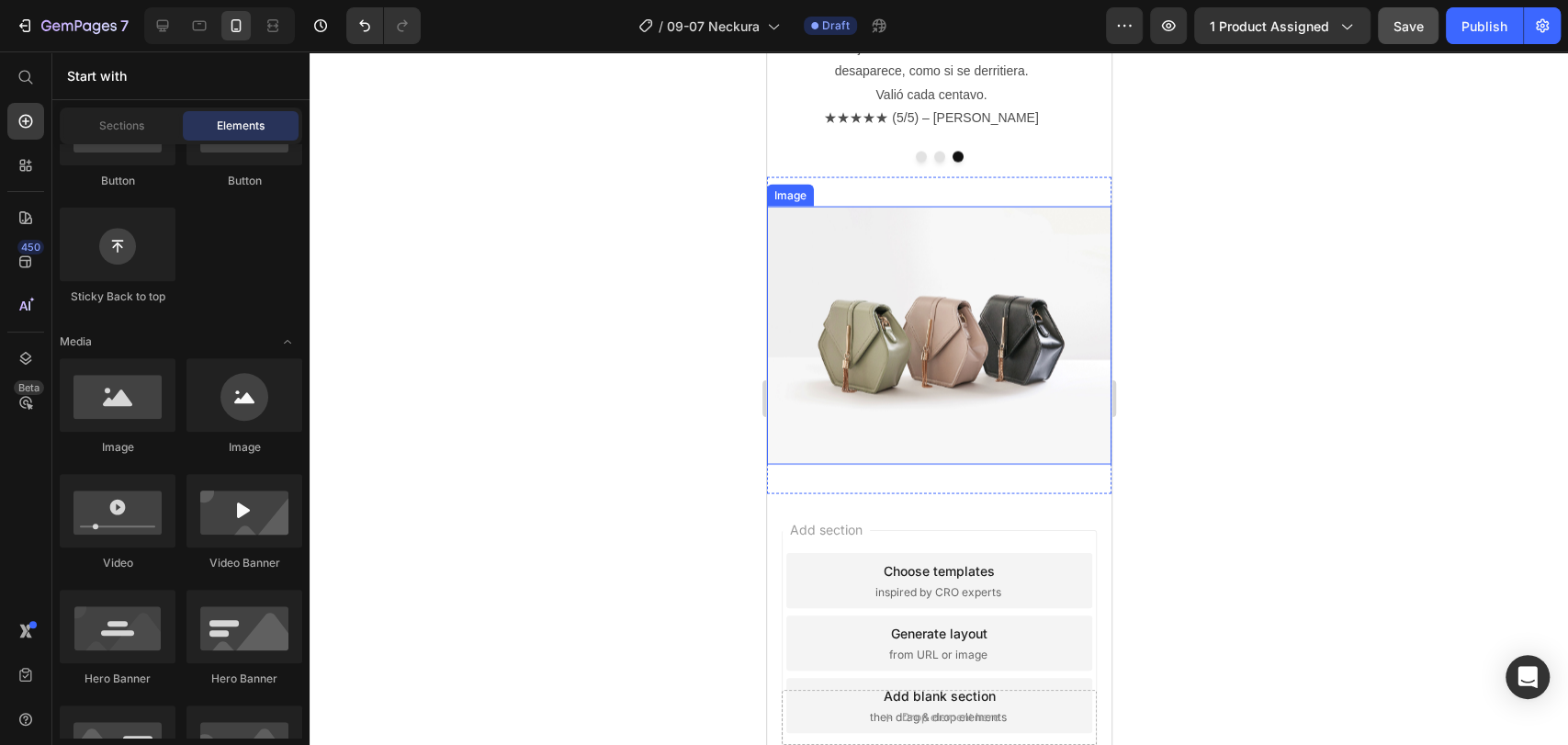 scroll, scrollTop: 2377, scrollLeft: 0, axis: vertical 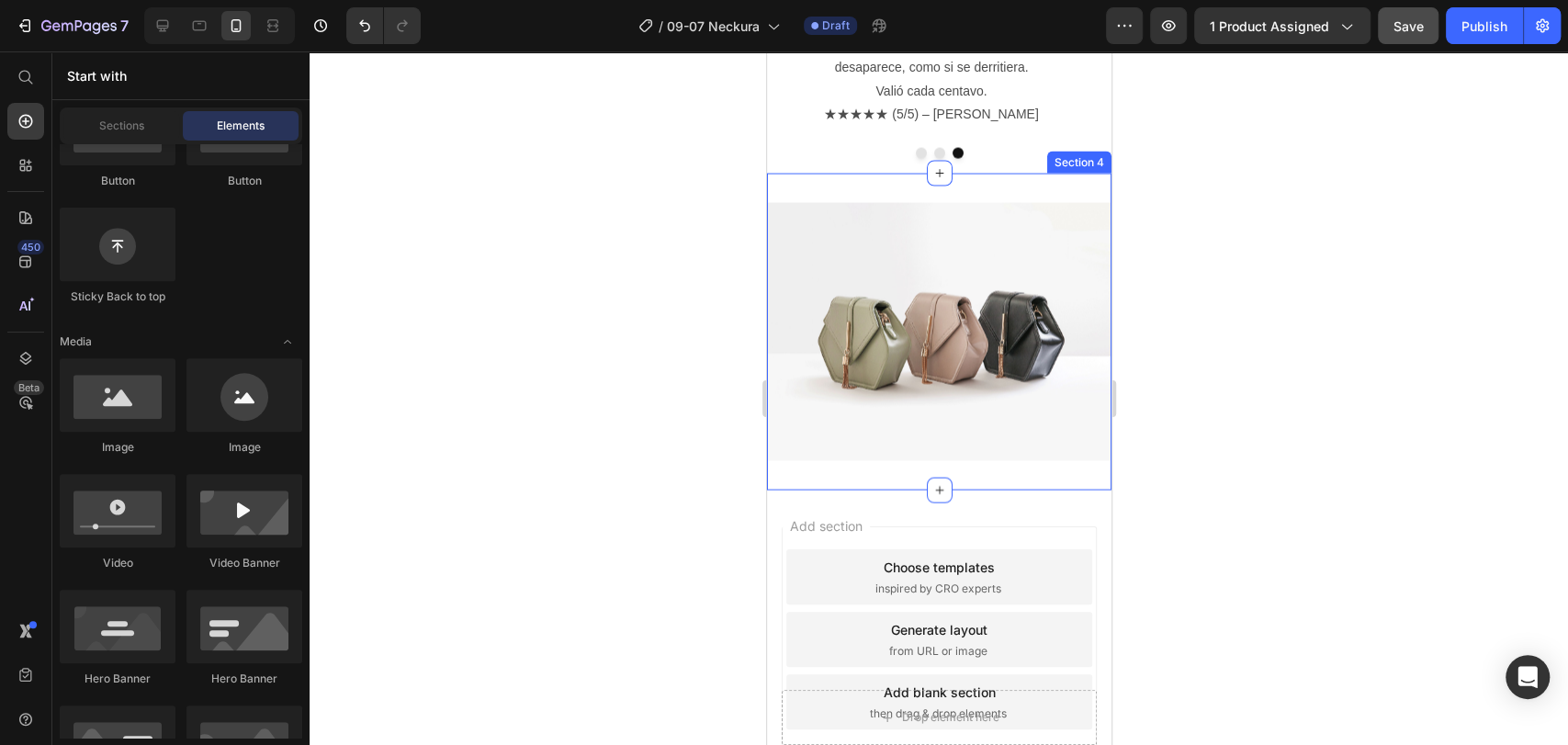 click on "Image Section 4" at bounding box center (938, 331) 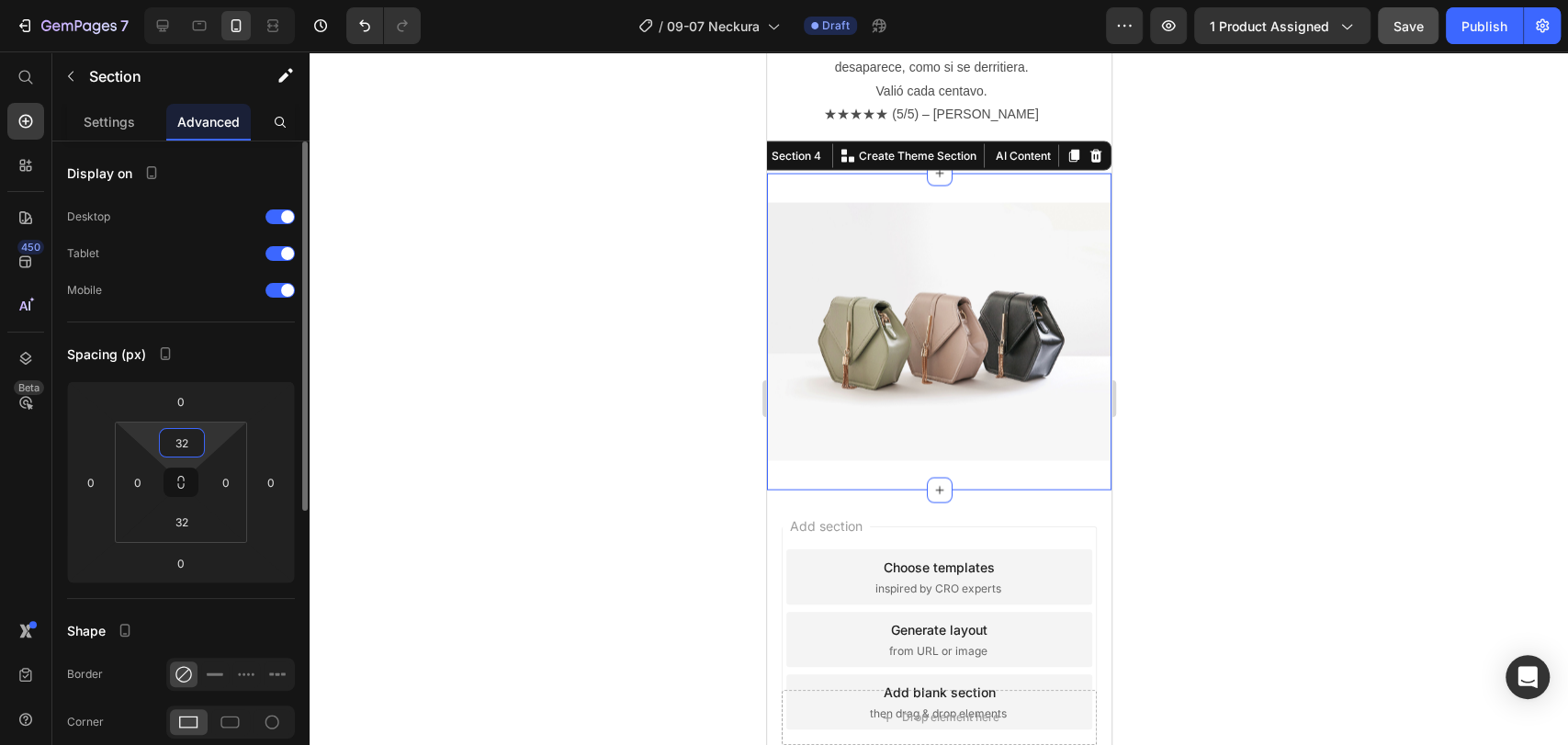 click on "32" at bounding box center [182, 443] 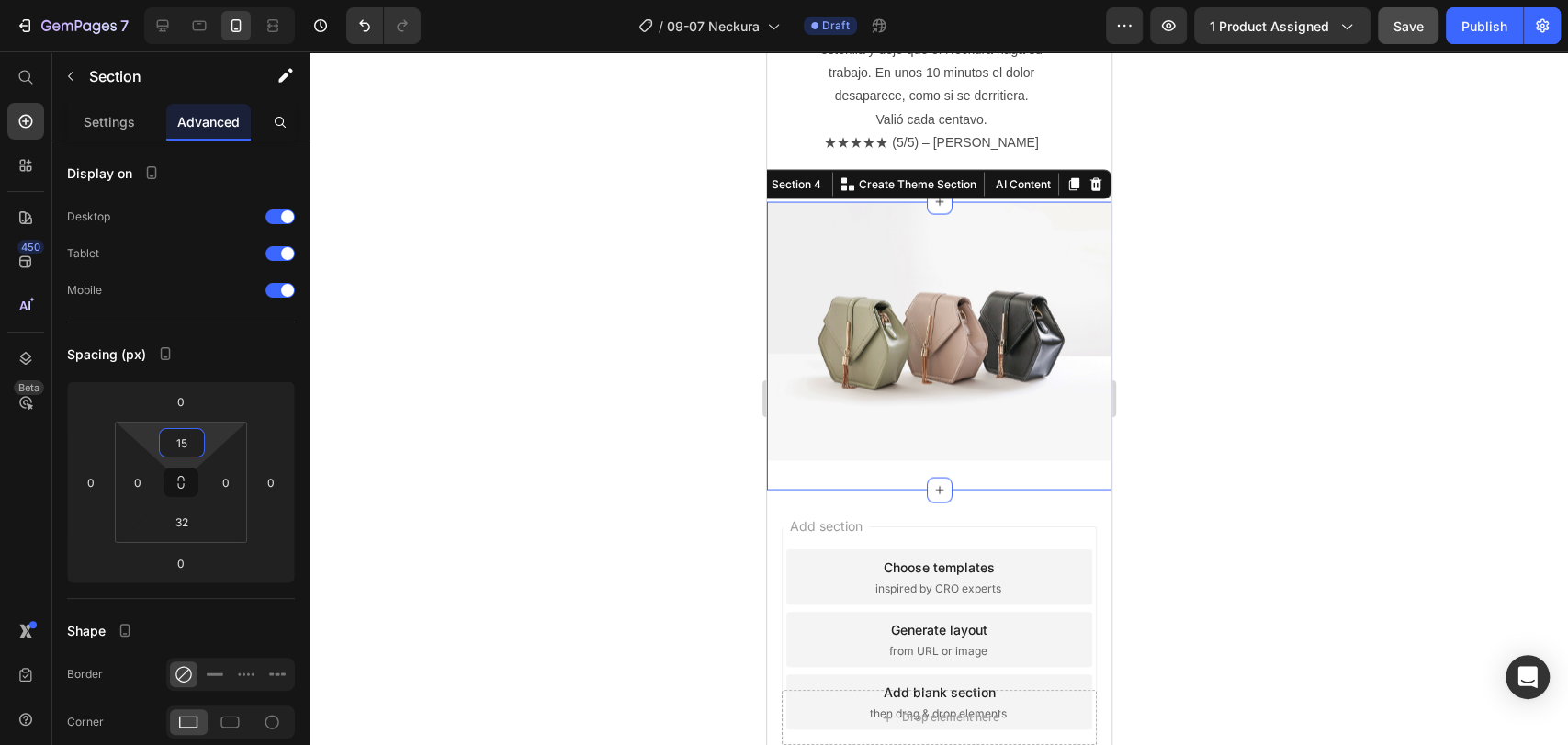 scroll, scrollTop: 2362, scrollLeft: 0, axis: vertical 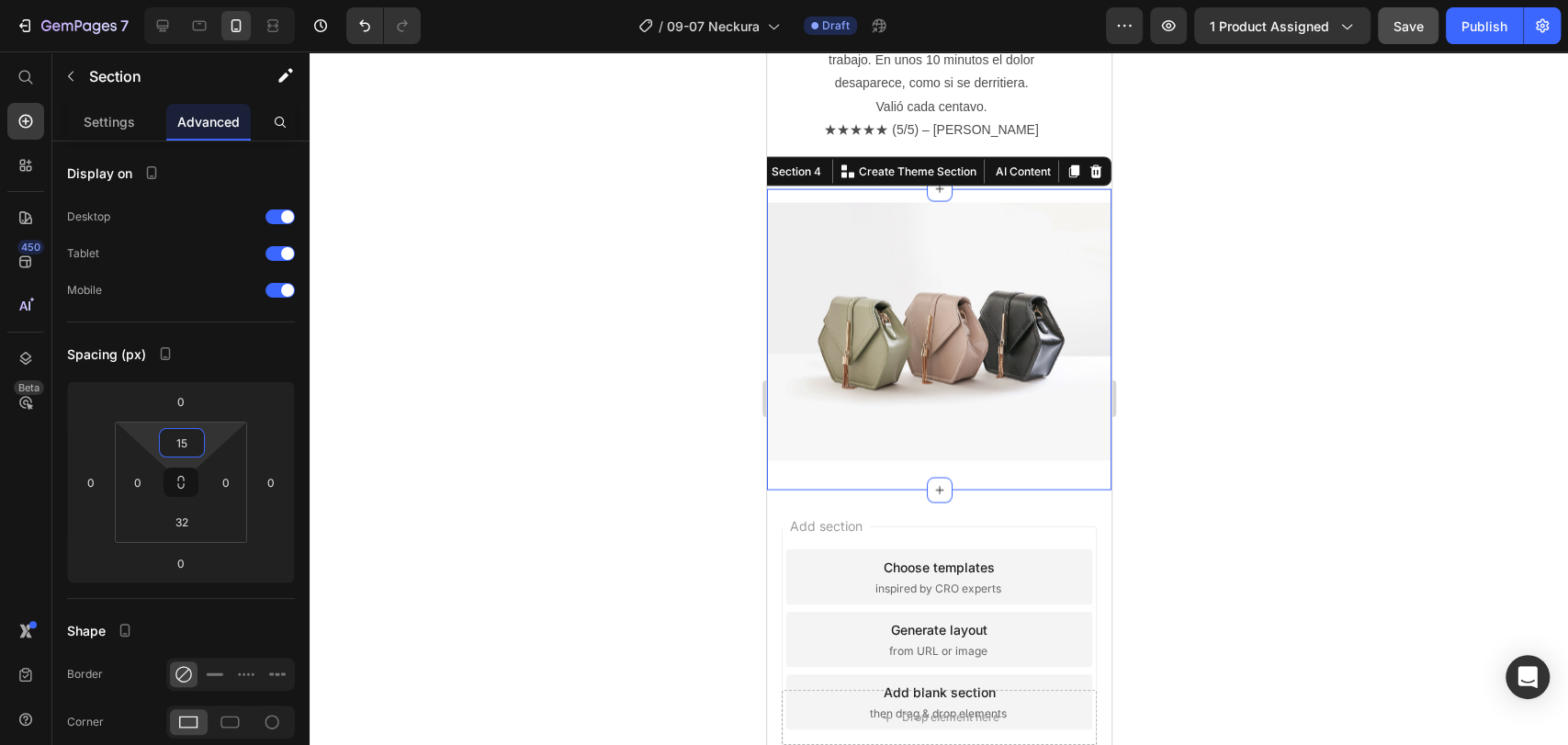 type on "15" 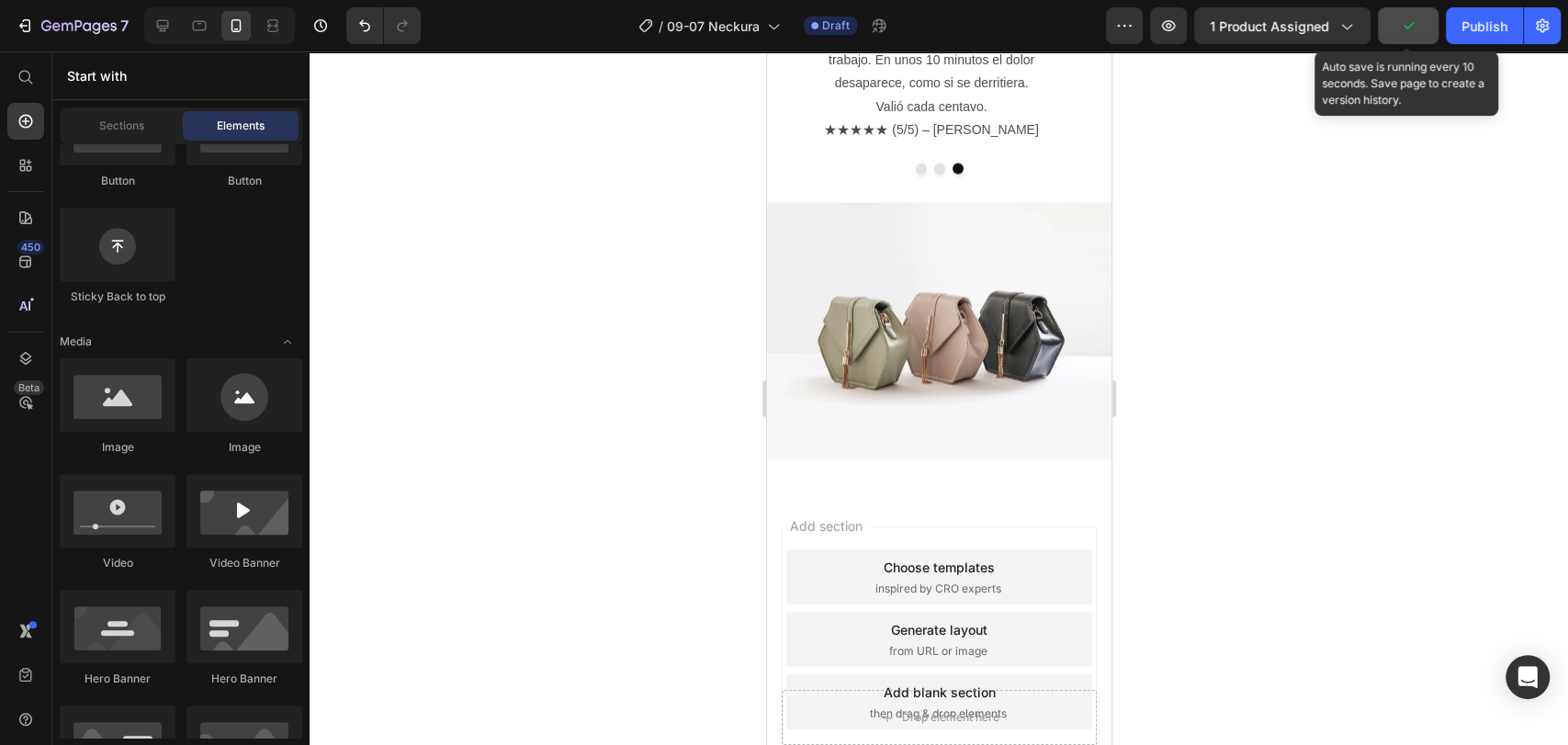 click 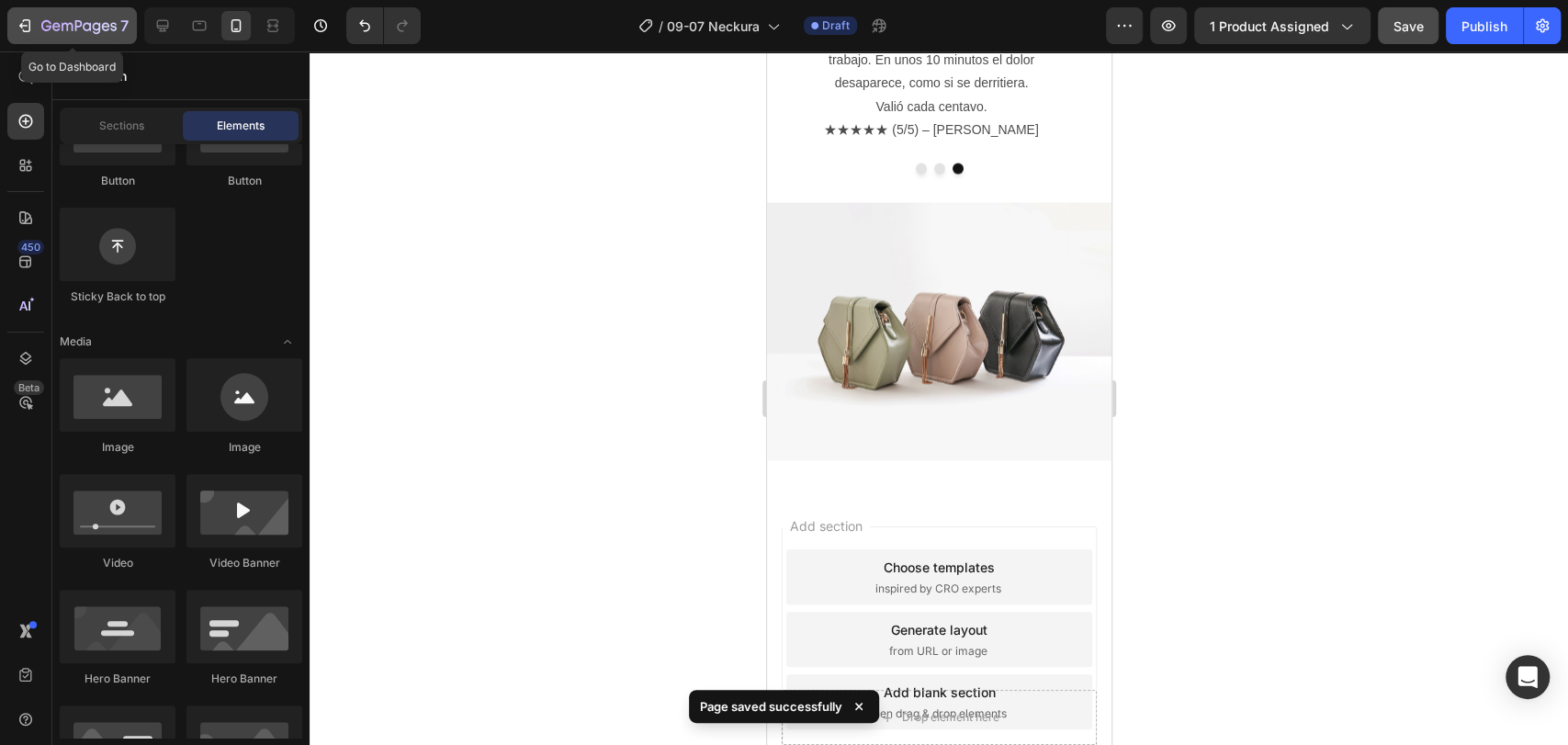 click on "7" 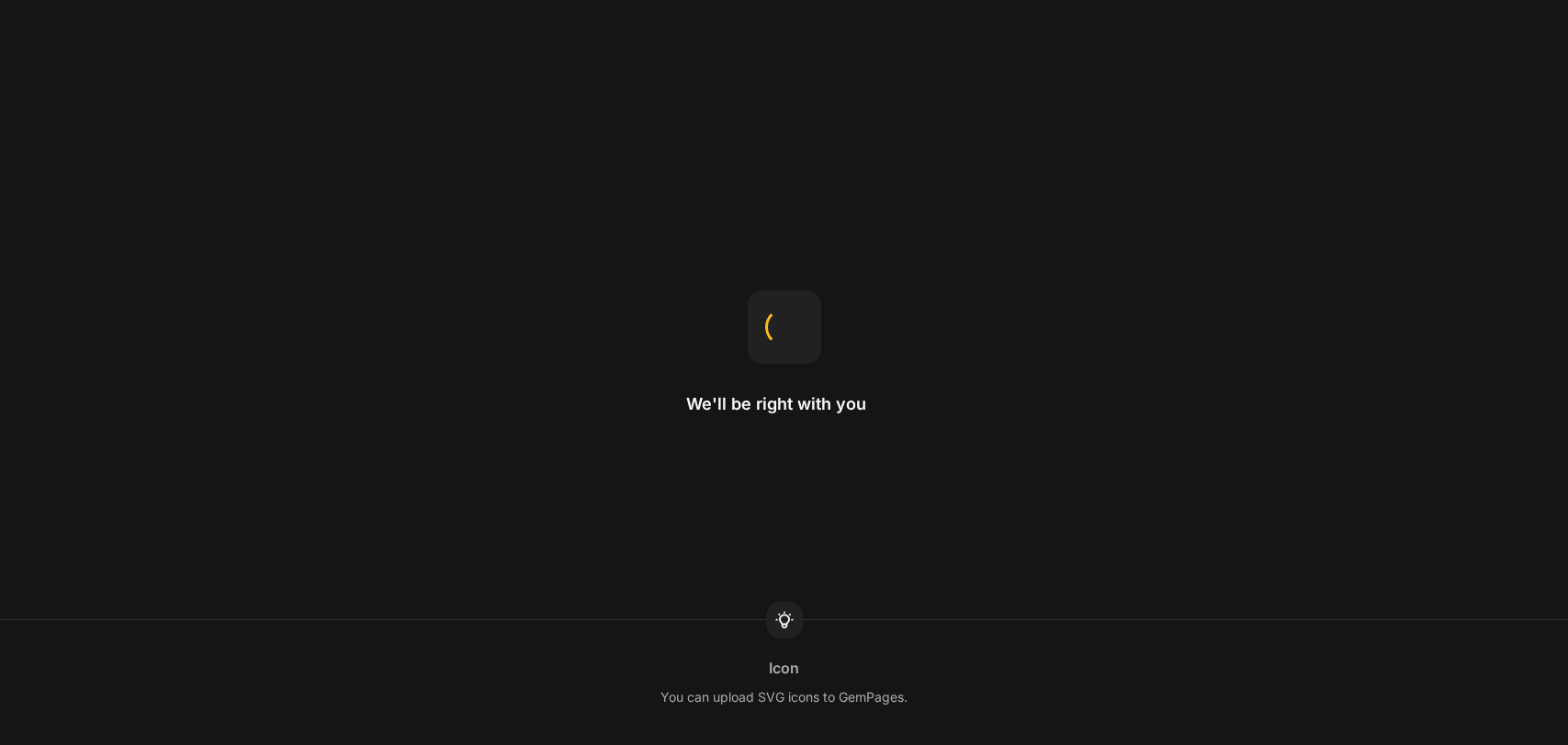 scroll, scrollTop: 0, scrollLeft: 0, axis: both 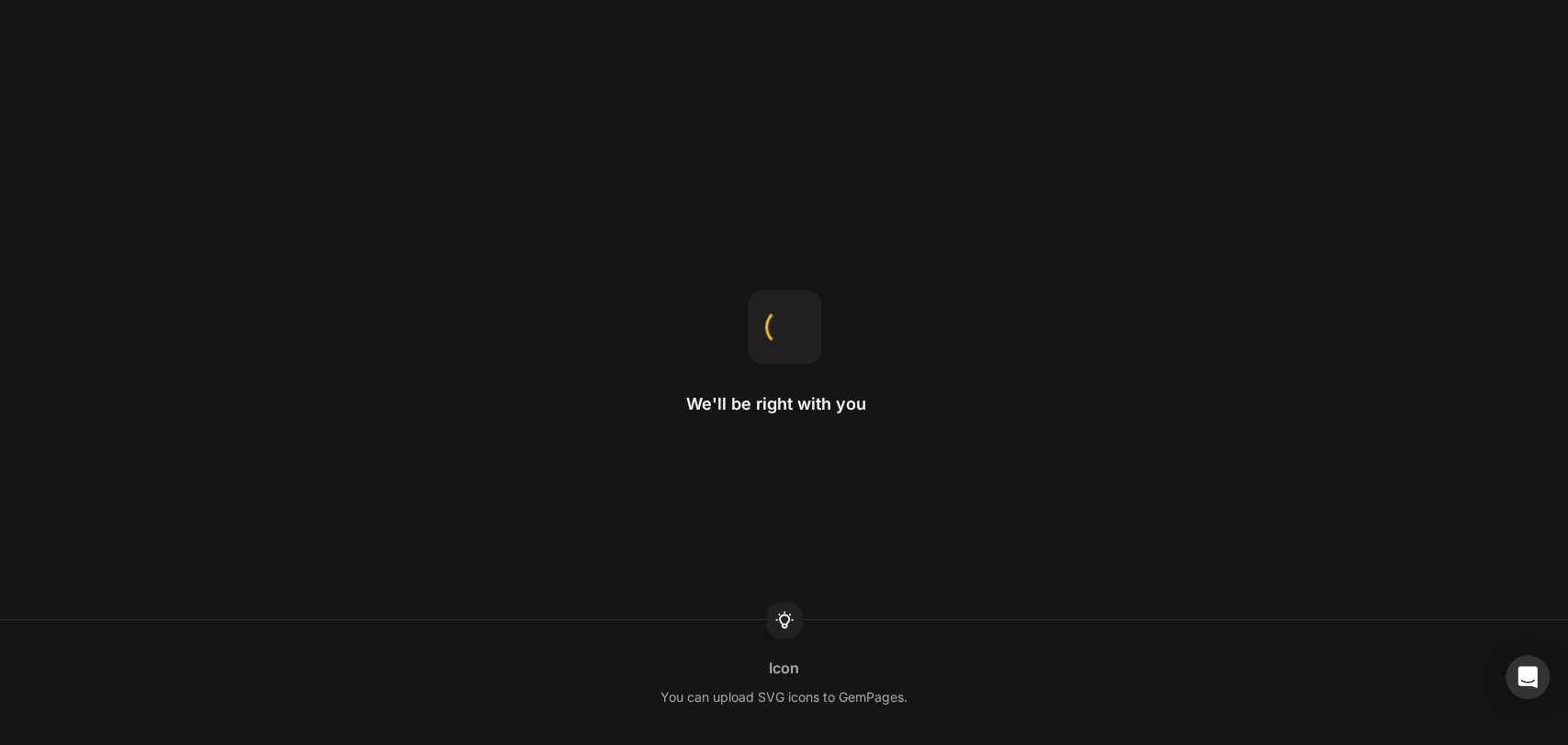click on "We'll be right with you Icon You can upload SVG icons to GemPages." at bounding box center (784, 372) 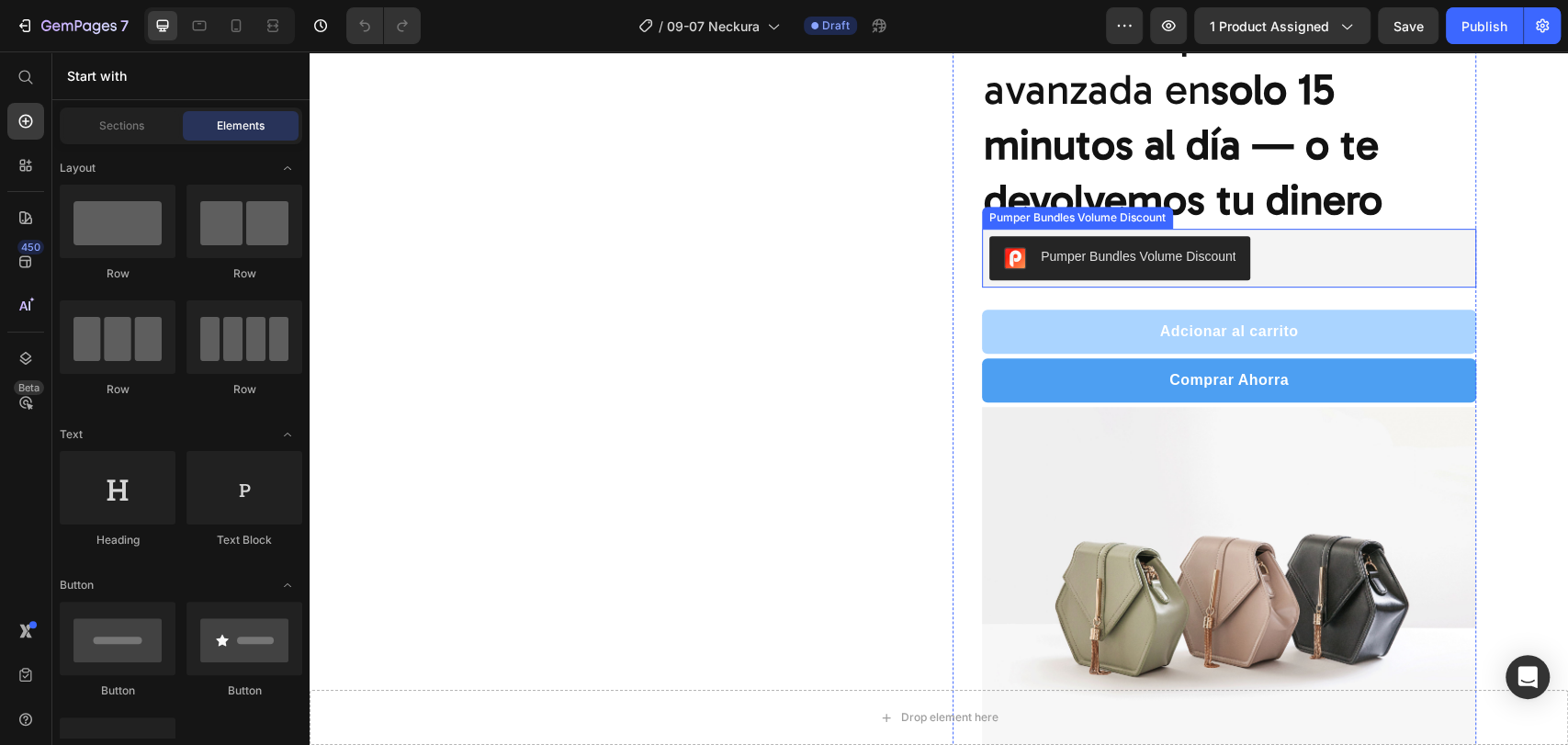 scroll, scrollTop: 102, scrollLeft: 0, axis: vertical 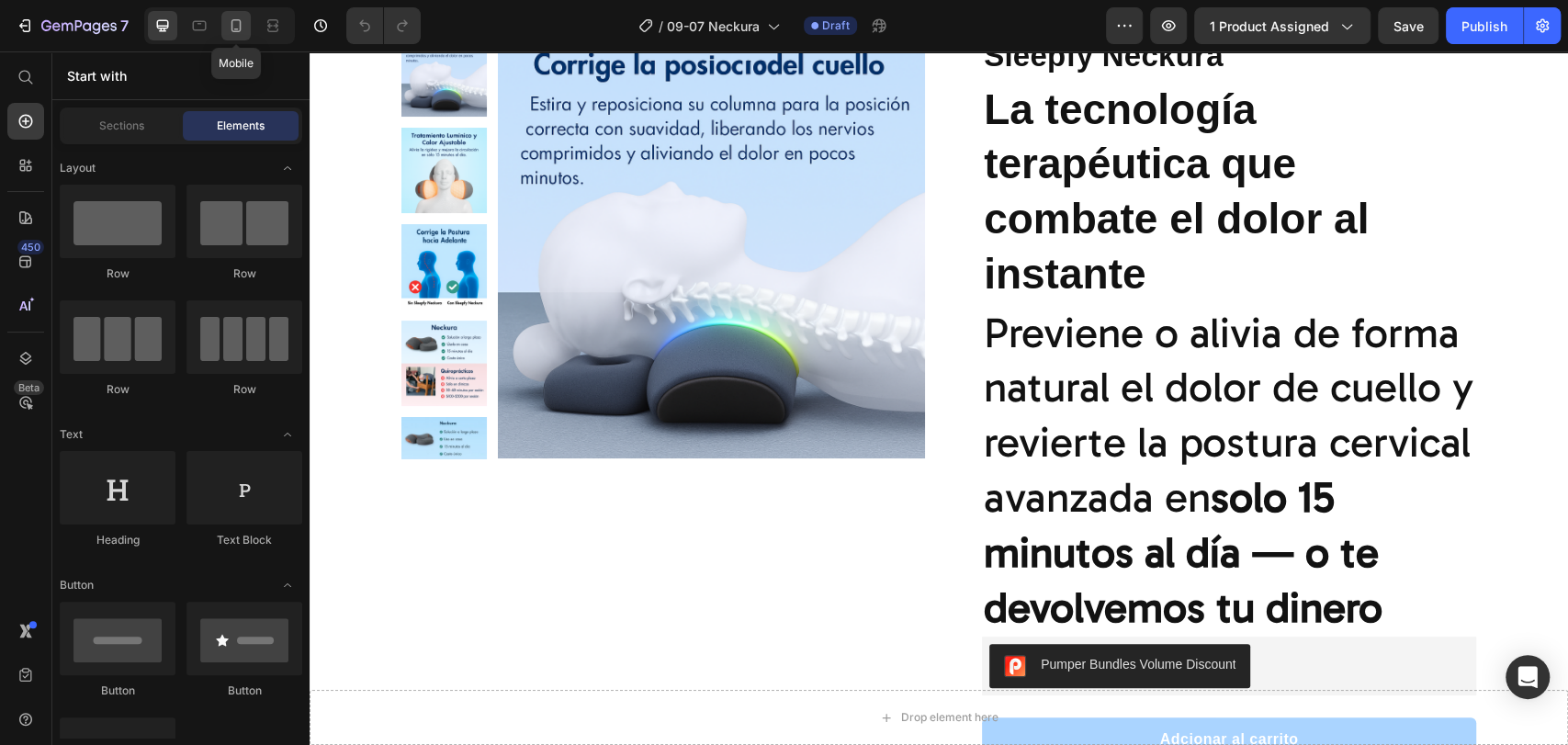 click 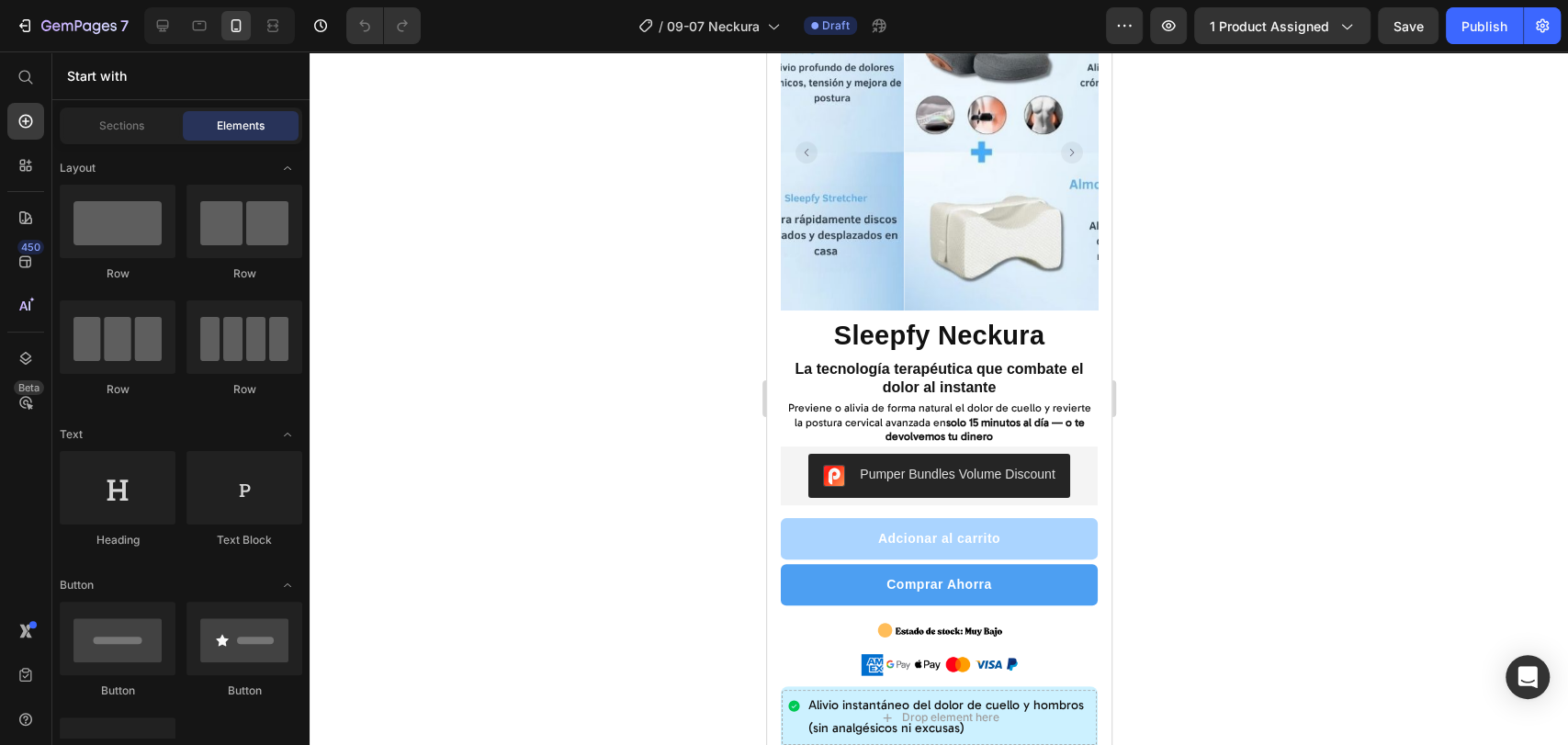 click 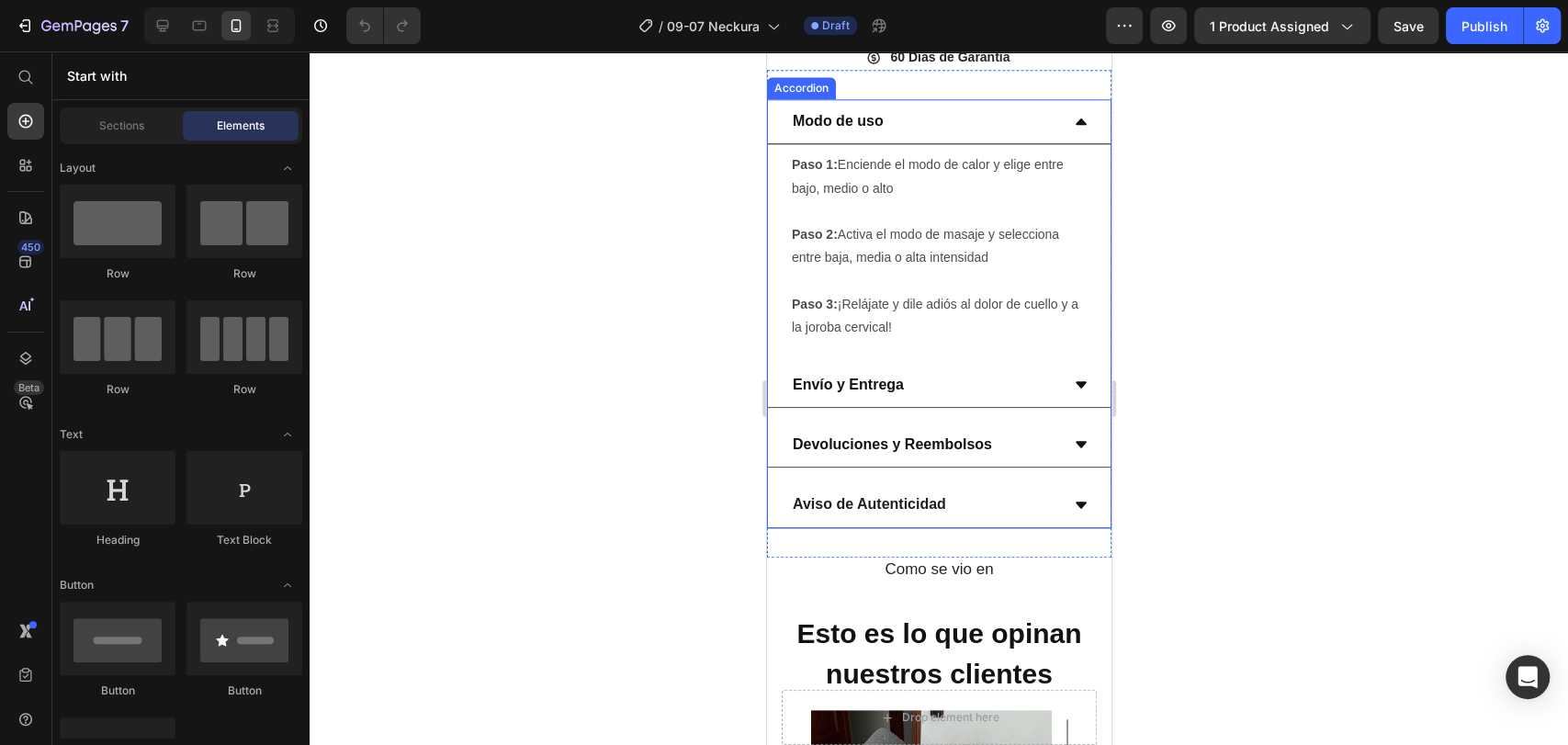 scroll, scrollTop: 1225, scrollLeft: 0, axis: vertical 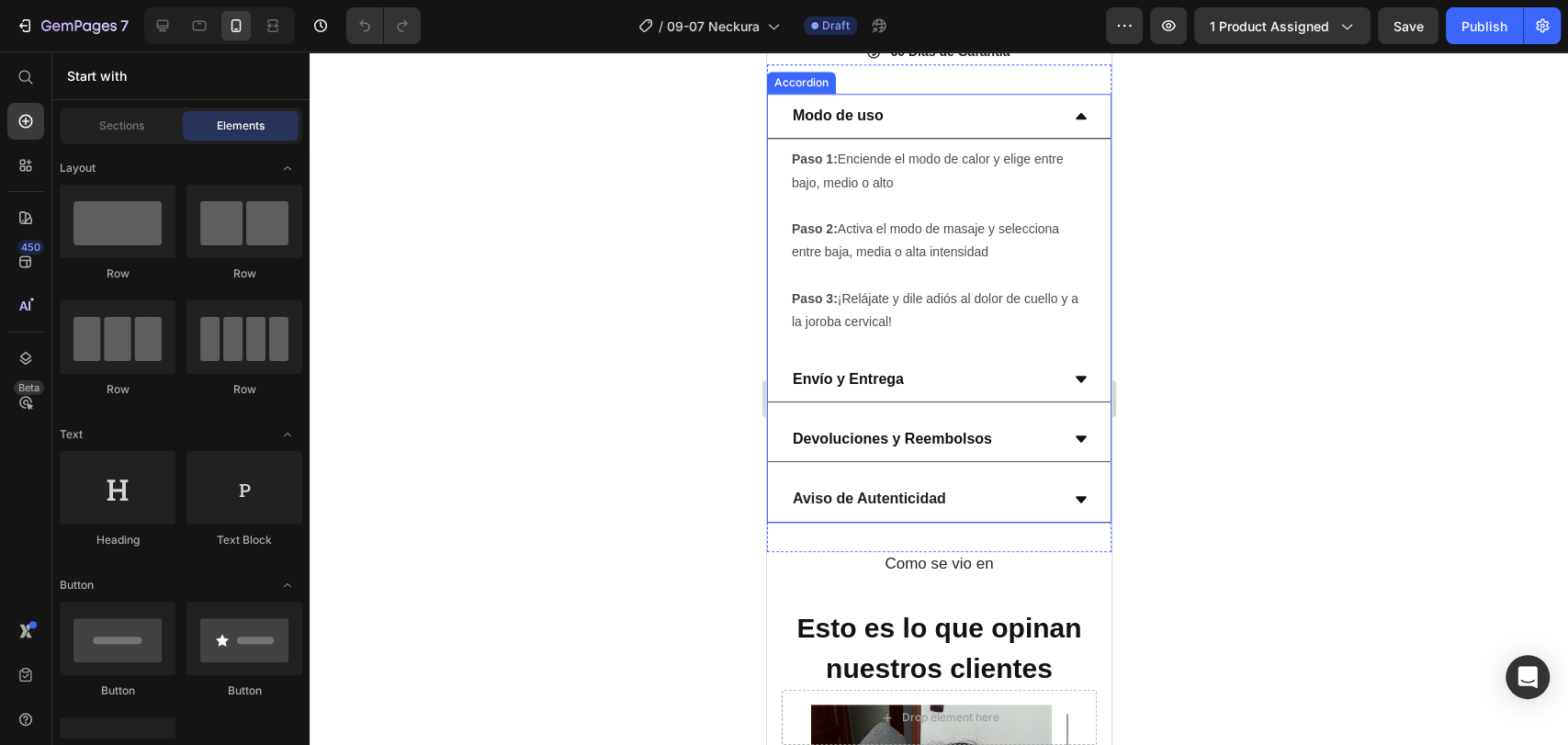 click on "Aviso de Autenticidad" at bounding box center [923, 499] 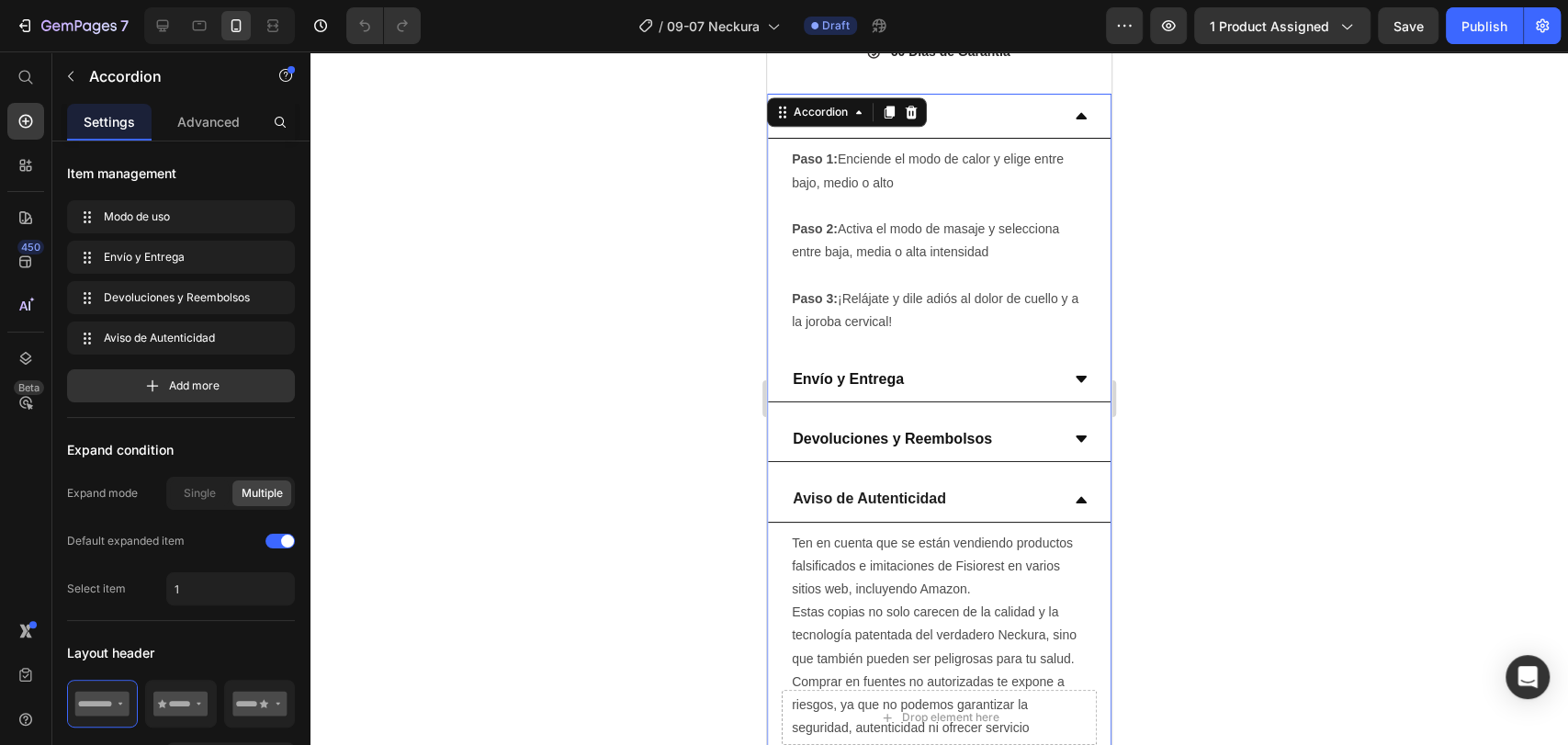 click on "Aviso de Autenticidad" at bounding box center (923, 499) 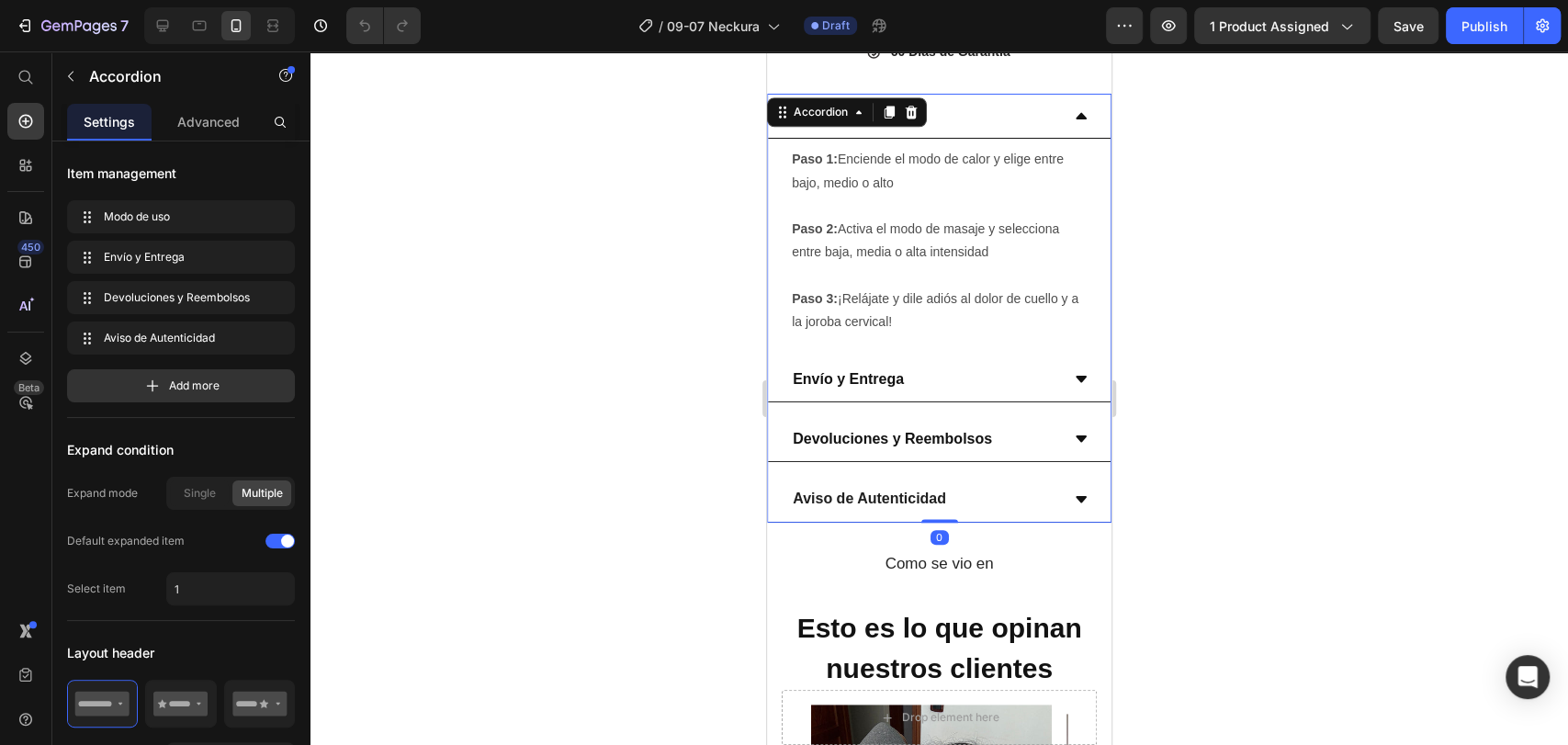 click on "Devoluciones y Reembolsos" at bounding box center [923, 439] 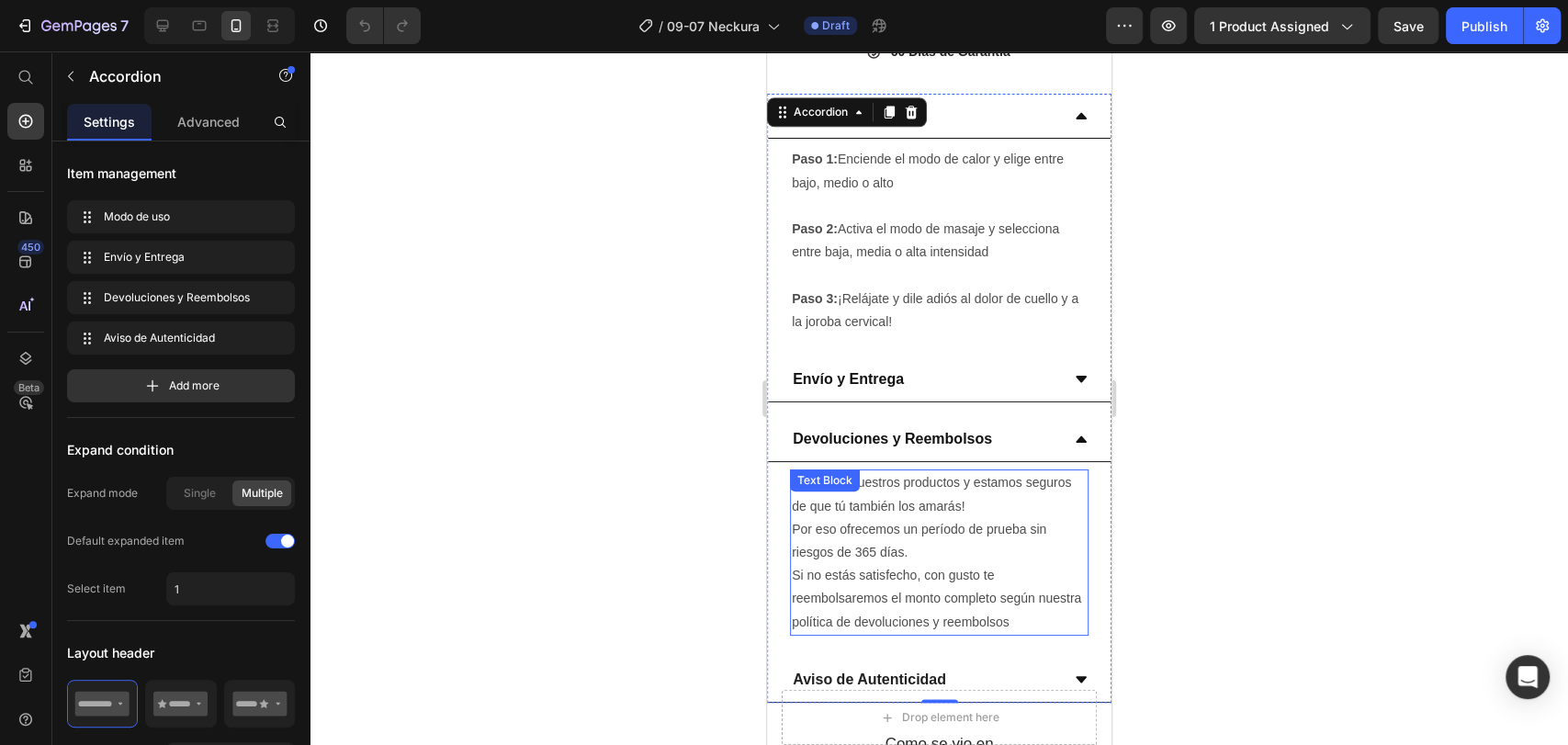 click on "¡Amamos nuestros productos y estamos seguros de que tú también los amarás! Por eso ofrecemos un período de prueba sin riesgos de 365 días. Si no estás satisfecho, con gusto te reembolsaremos el monto completo según nuestra política de devoluciones y reembolsos" at bounding box center [938, 552] 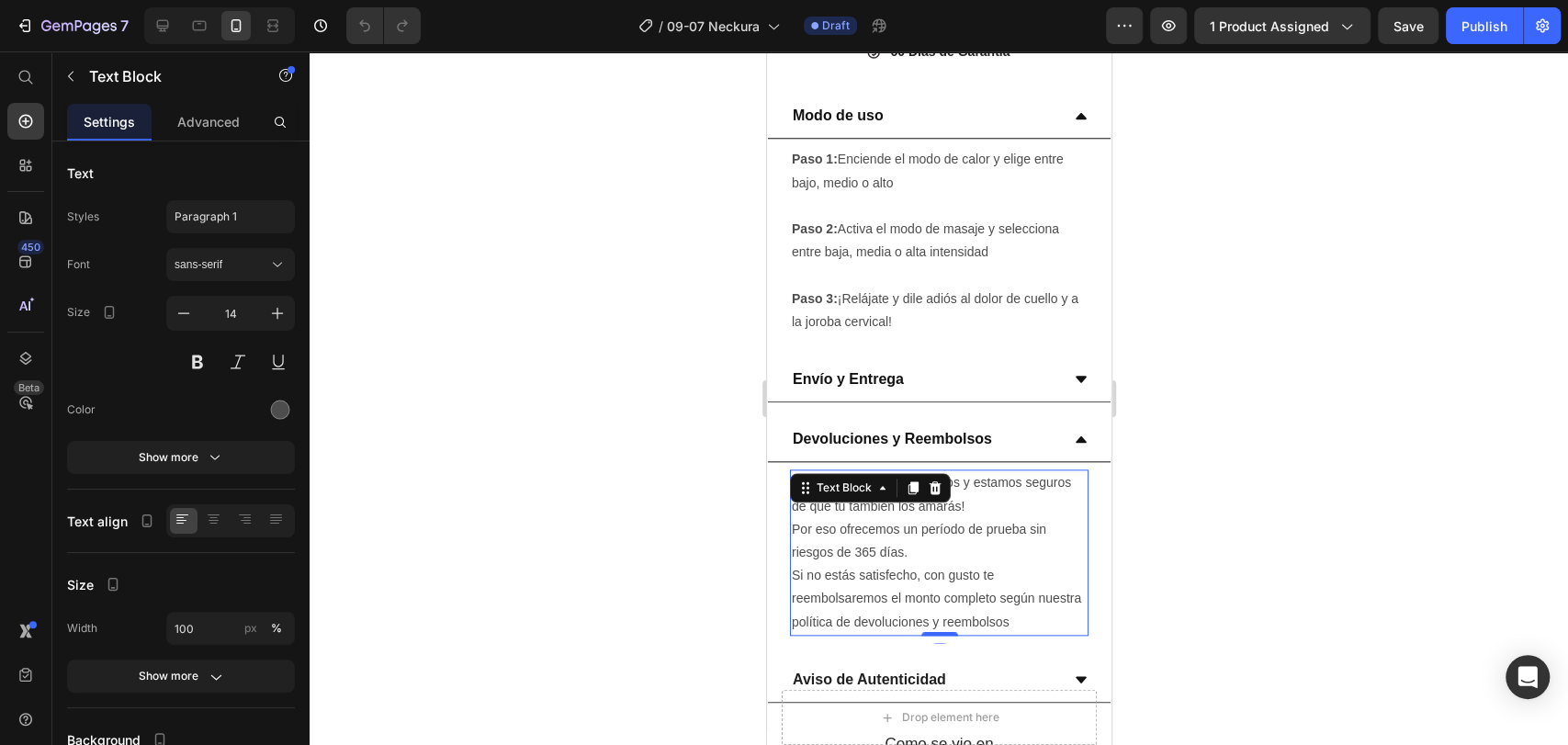 click on "¡Amamos nuestros productos y estamos seguros de que tú también los amarás! Por eso ofrecemos un período de prueba sin riesgos de 365 días. Si no estás satisfecho, con gusto te reembolsaremos el monto completo según nuestra política de devoluciones y reembolsos" at bounding box center [938, 552] 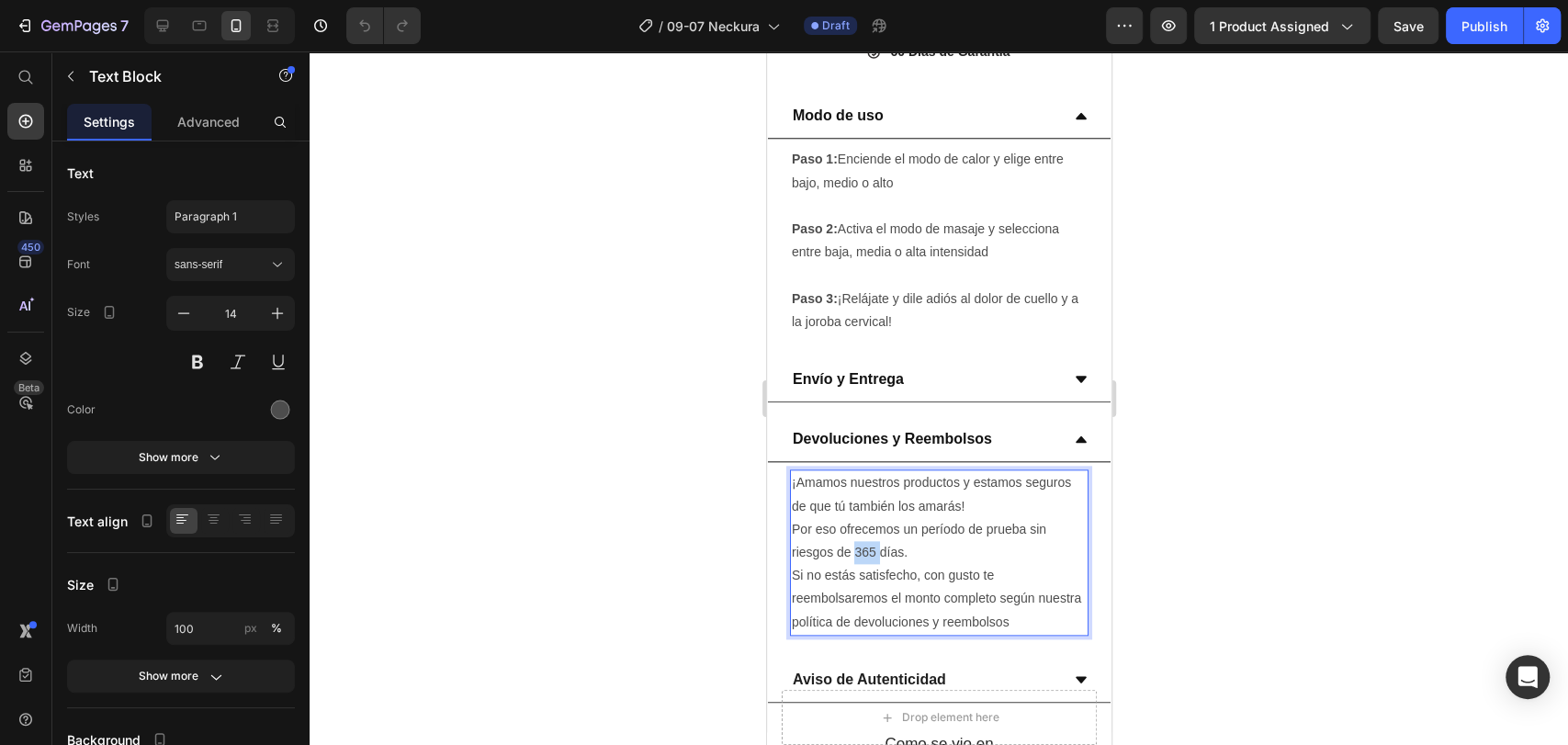click on "¡Amamos nuestros productos y estamos seguros de que tú también los amarás! Por eso ofrecemos un período de prueba sin riesgos de 365 días. Si no estás satisfecho, con gusto te reembolsaremos el monto completo según nuestra política de devoluciones y reembolsos" at bounding box center [938, 552] 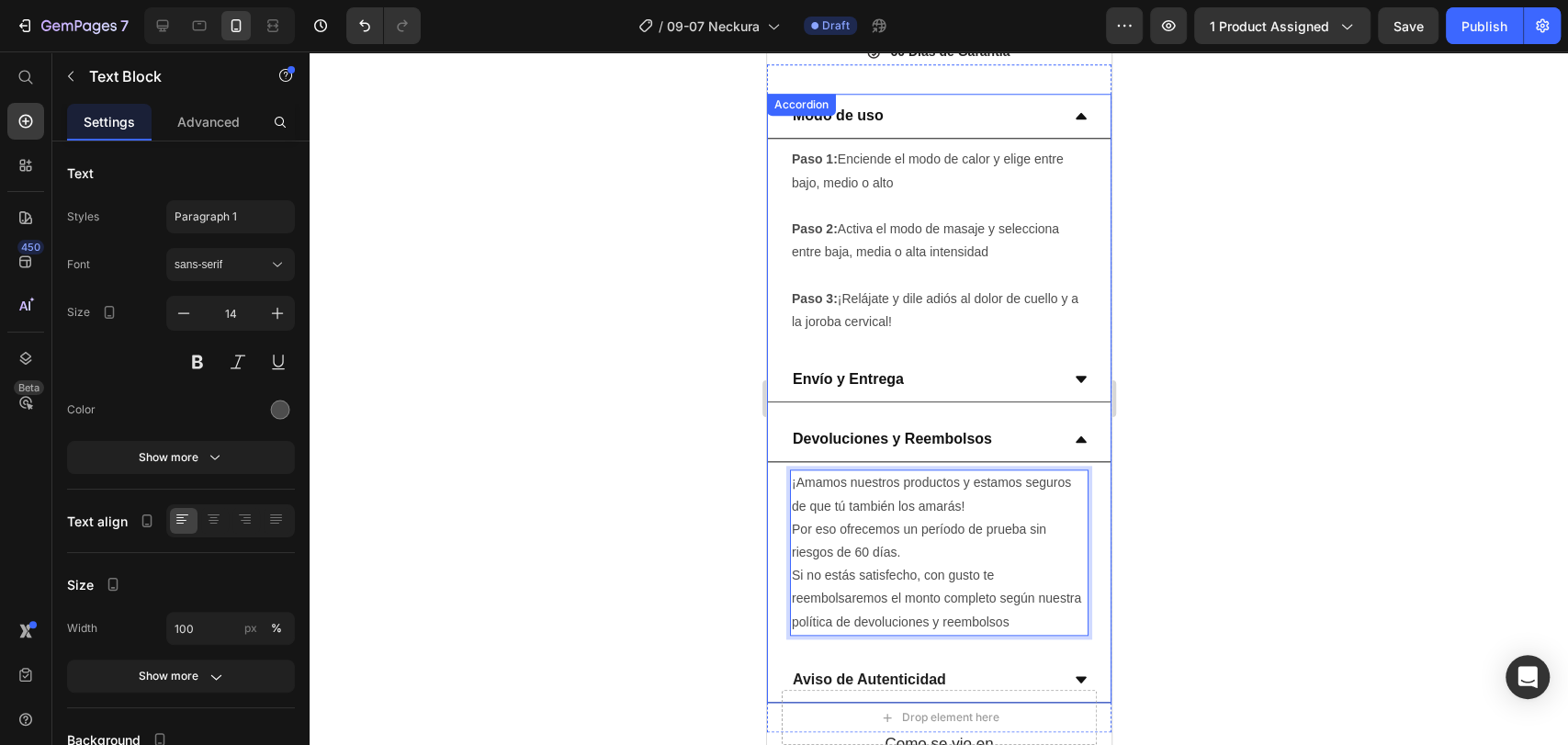 click on "Devoluciones y Reembolsos" at bounding box center [923, 439] 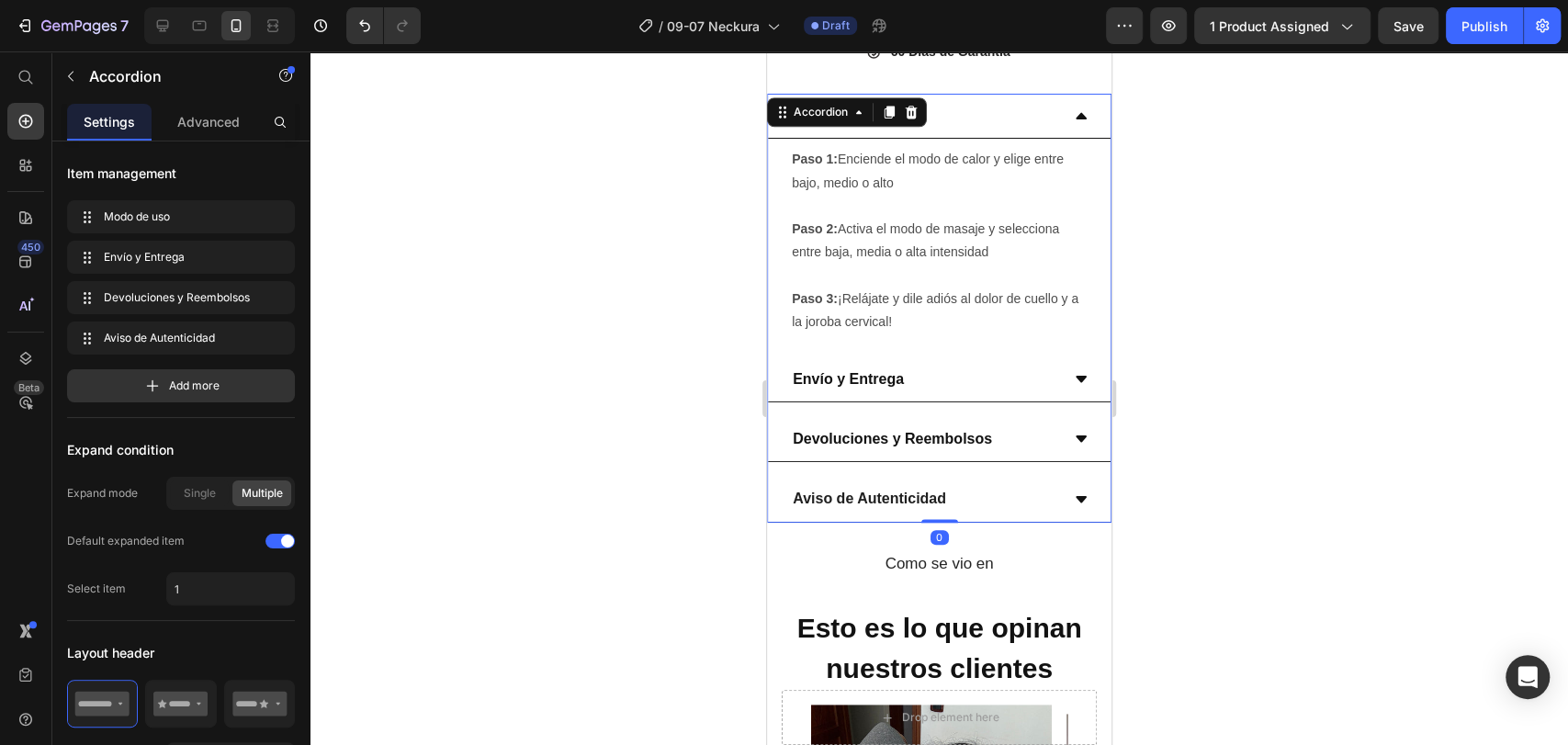 click on "Devoluciones y Reembolsos" at bounding box center [891, 438] 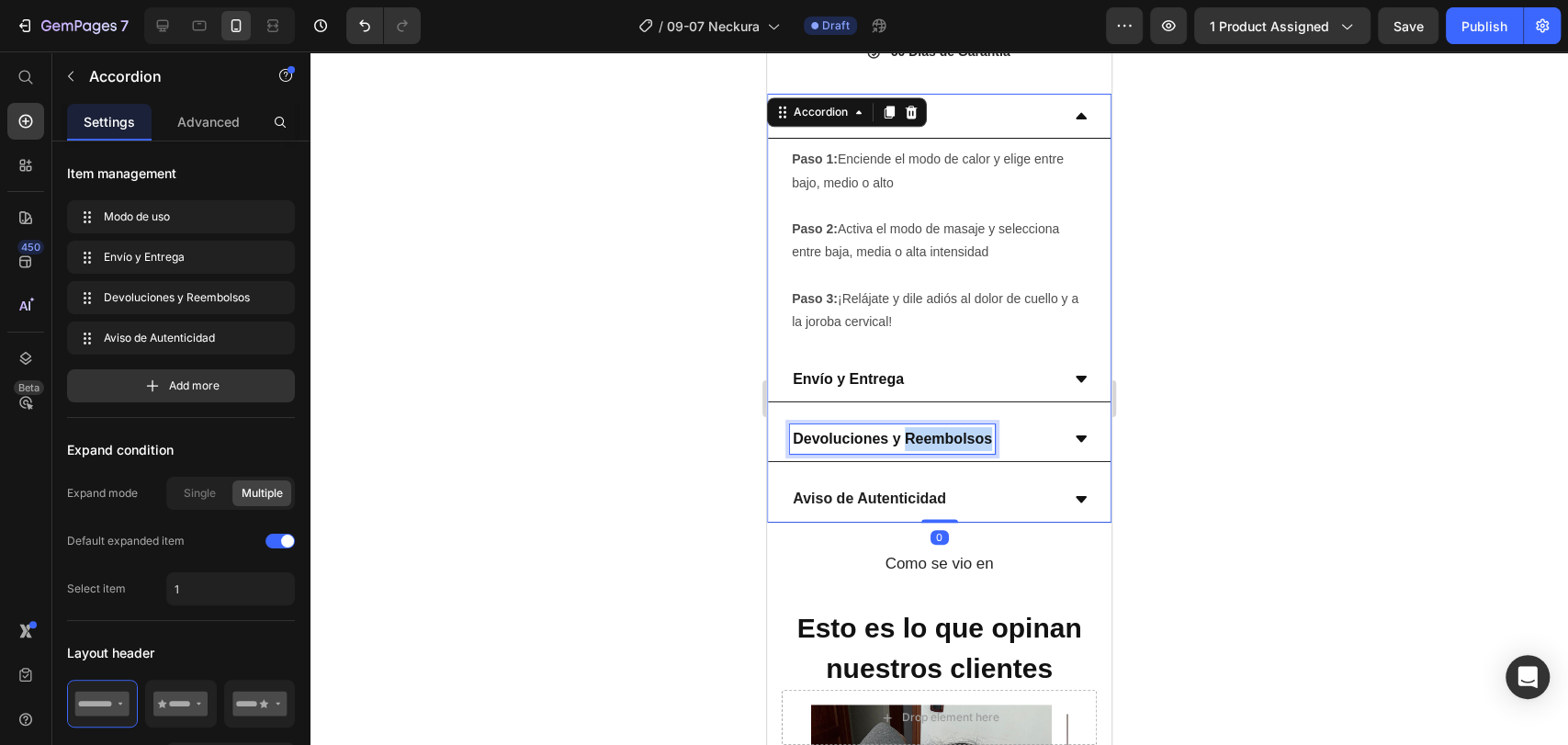 click on "Devoluciones y Reembolsos" at bounding box center (891, 438) 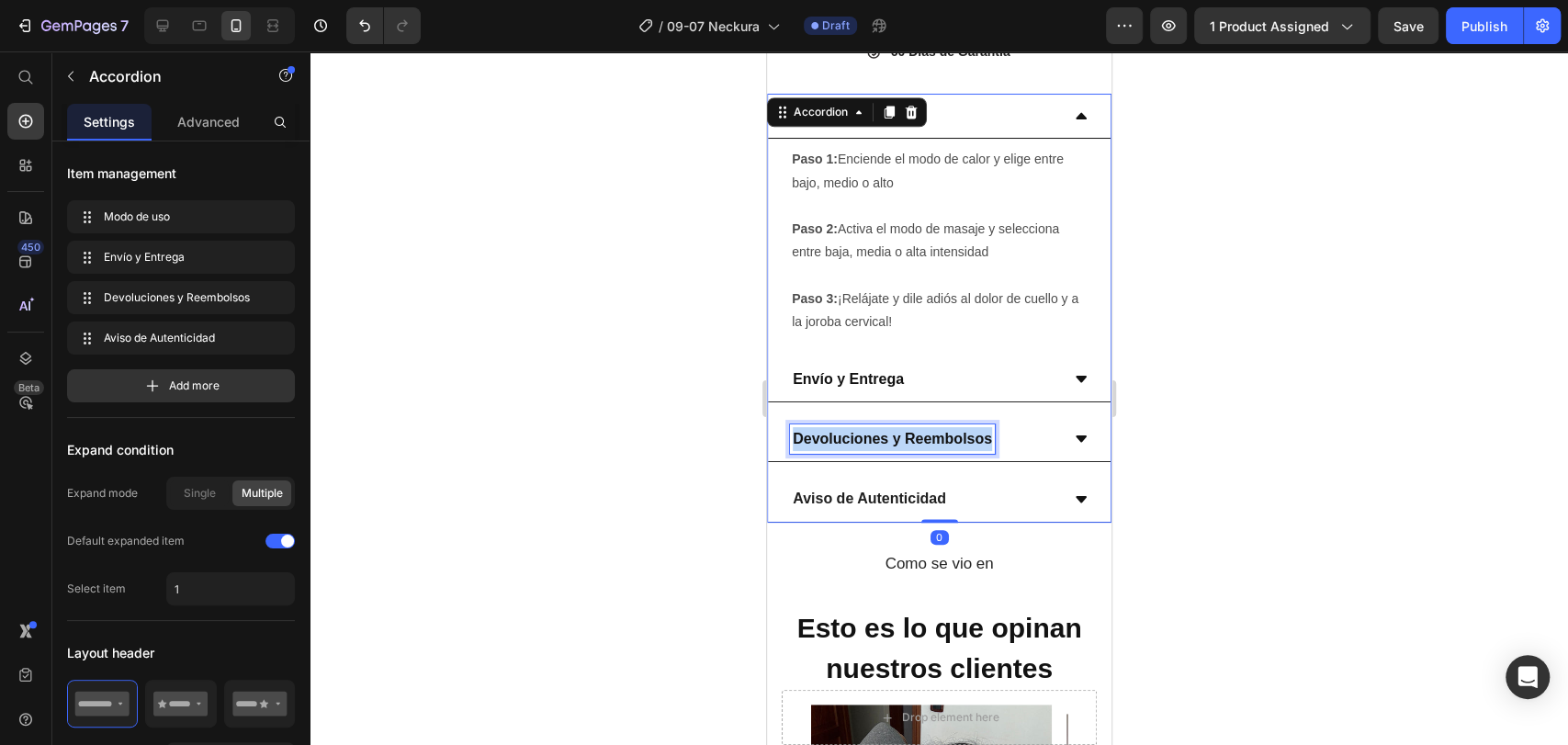 click on "Devoluciones y Reembolsos" at bounding box center (891, 438) 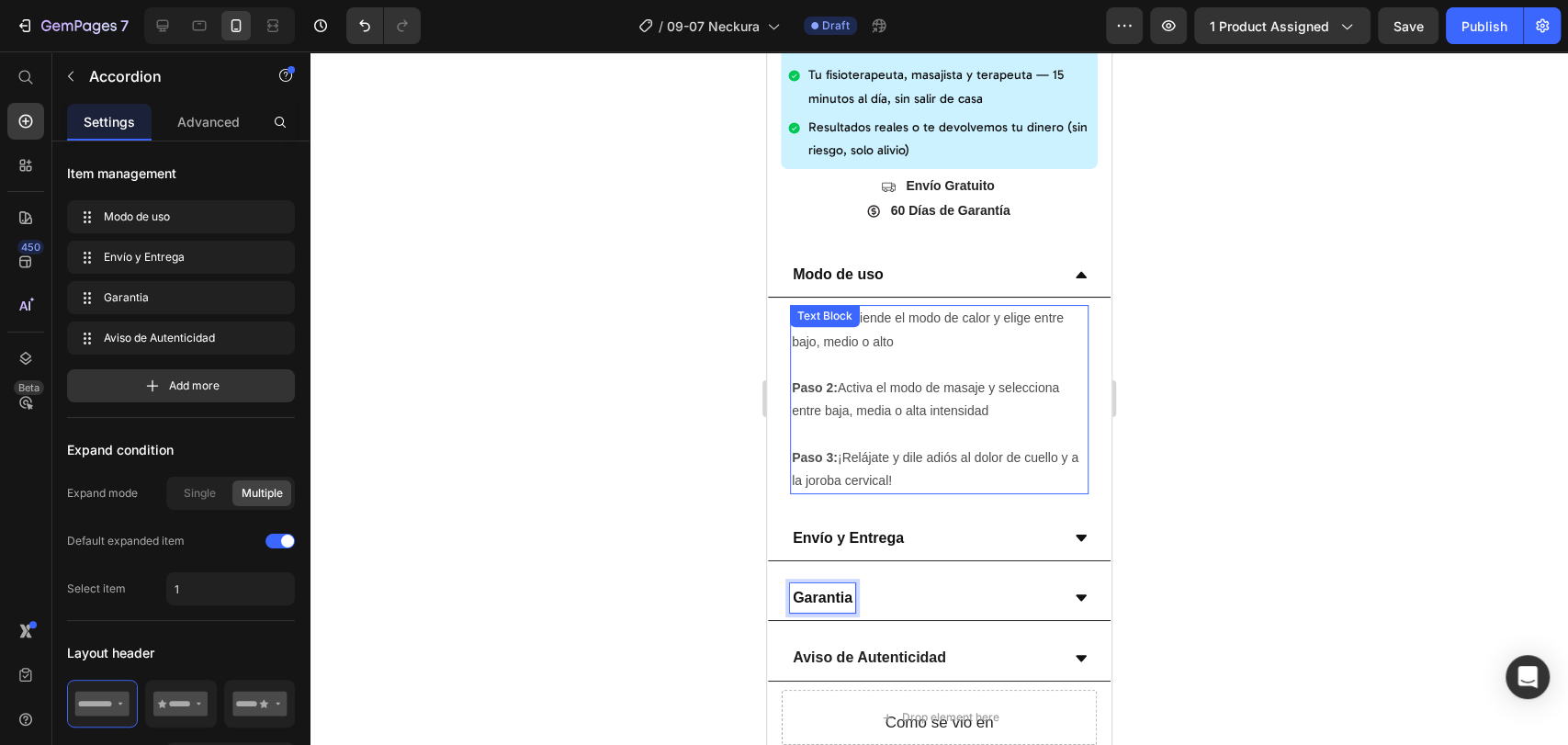 scroll, scrollTop: 1123, scrollLeft: 0, axis: vertical 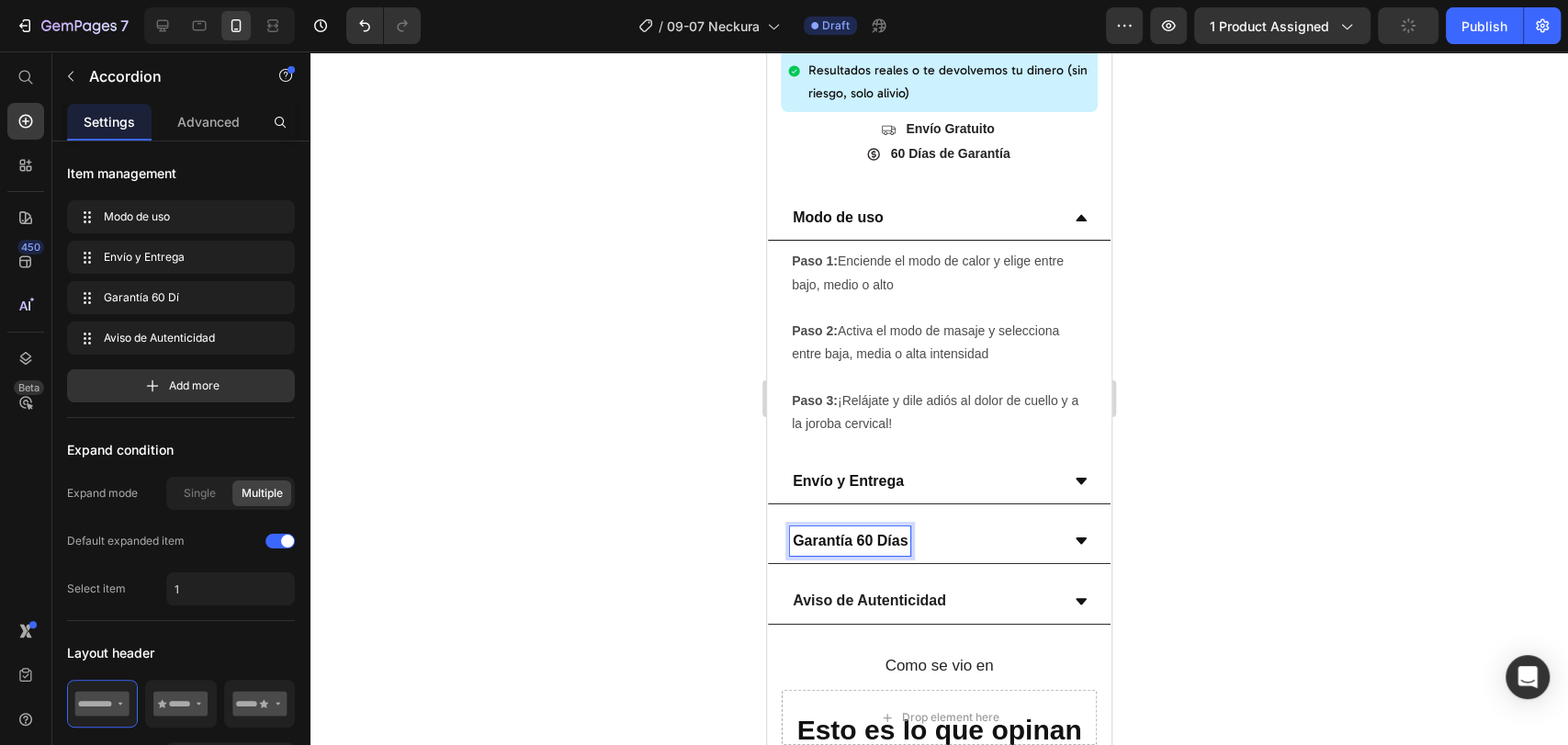 click 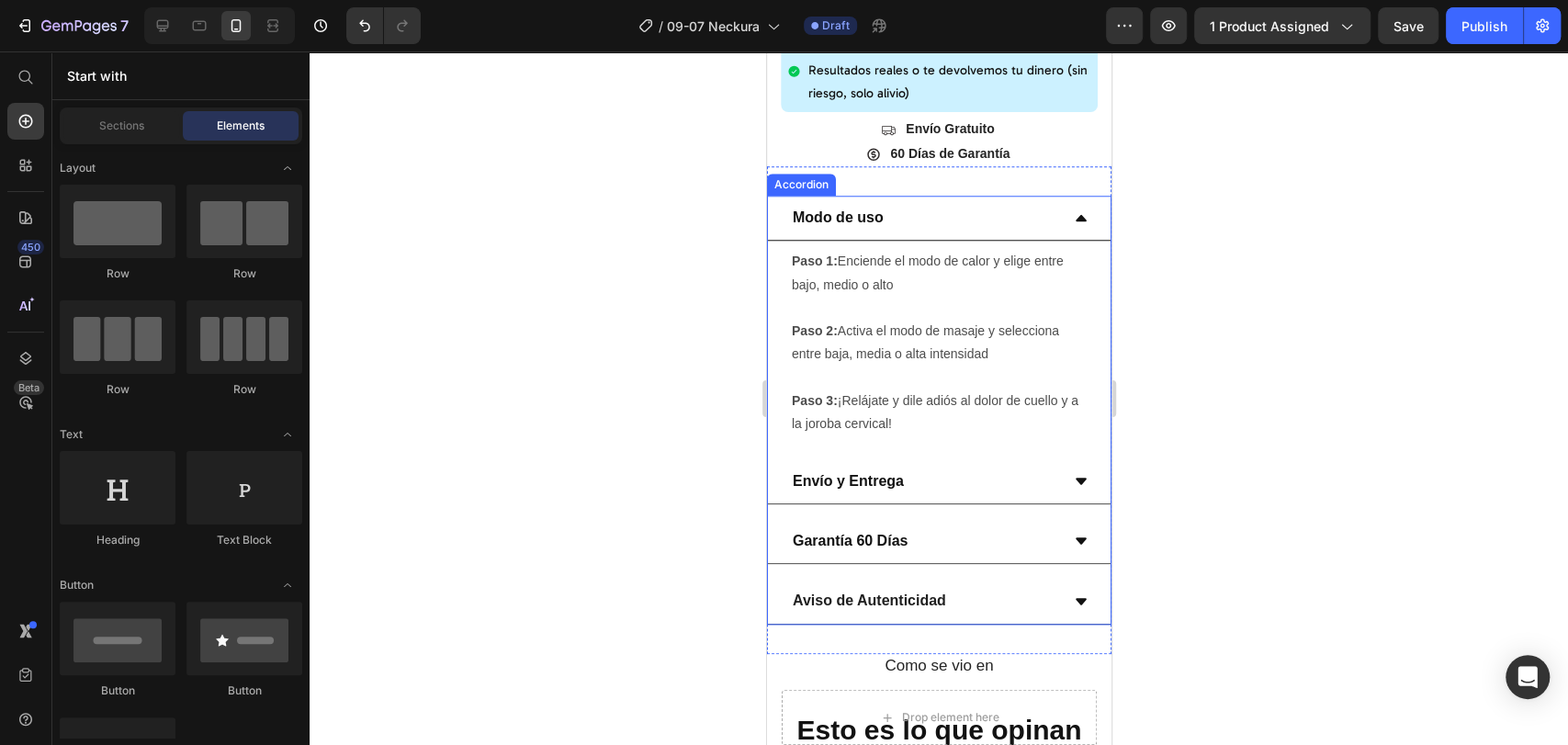 click on "Modo de uso" at bounding box center [938, 218] 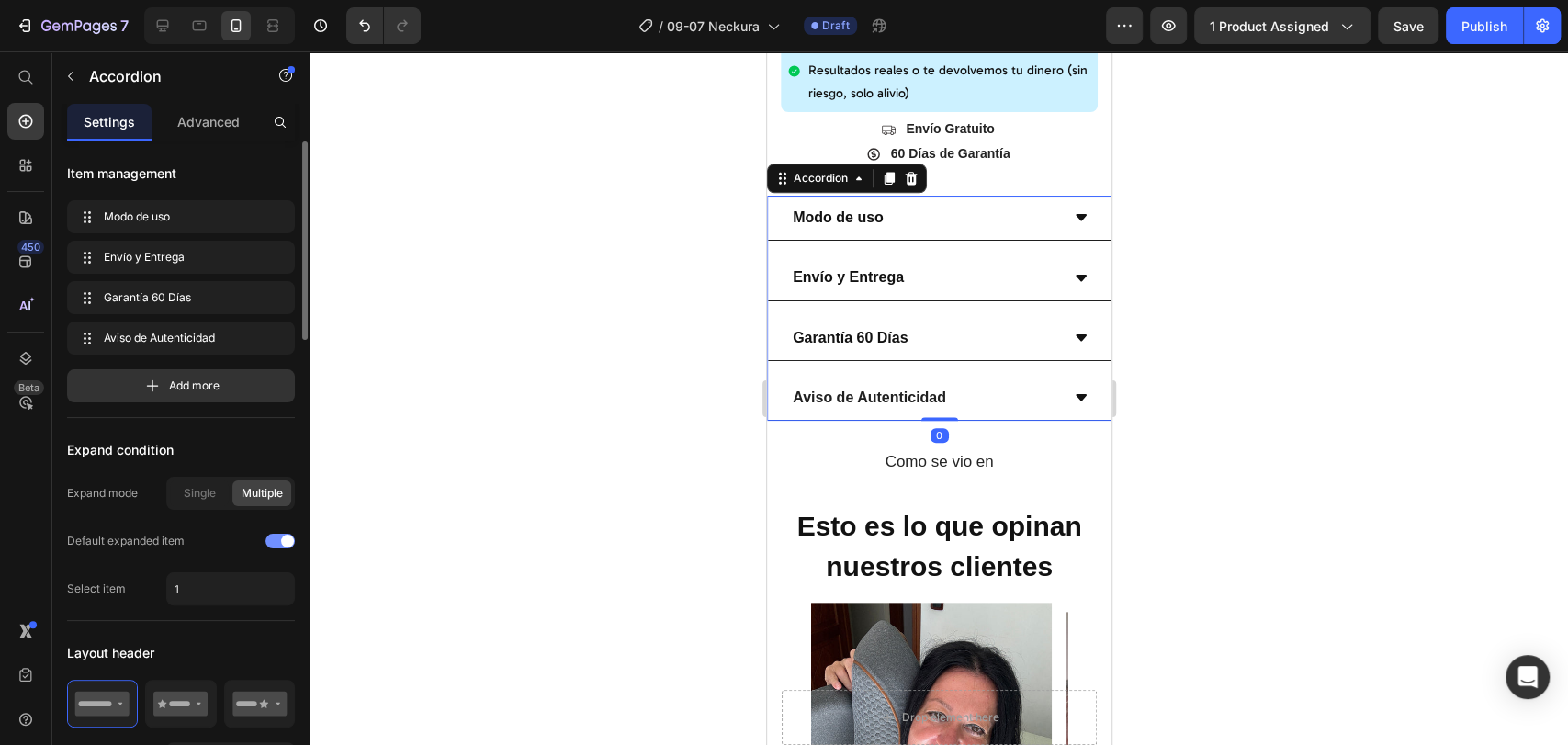 click at bounding box center [288, 541] 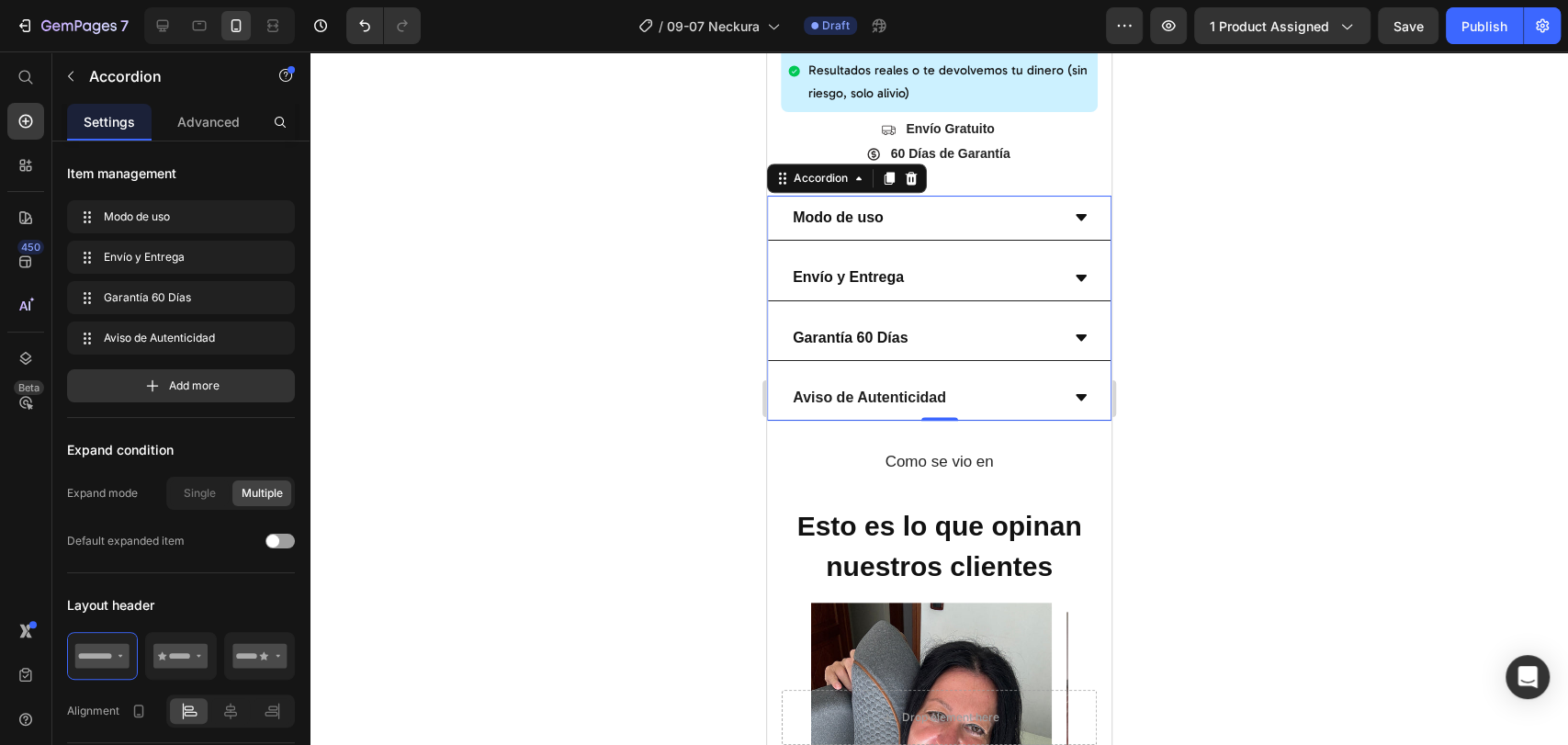 click 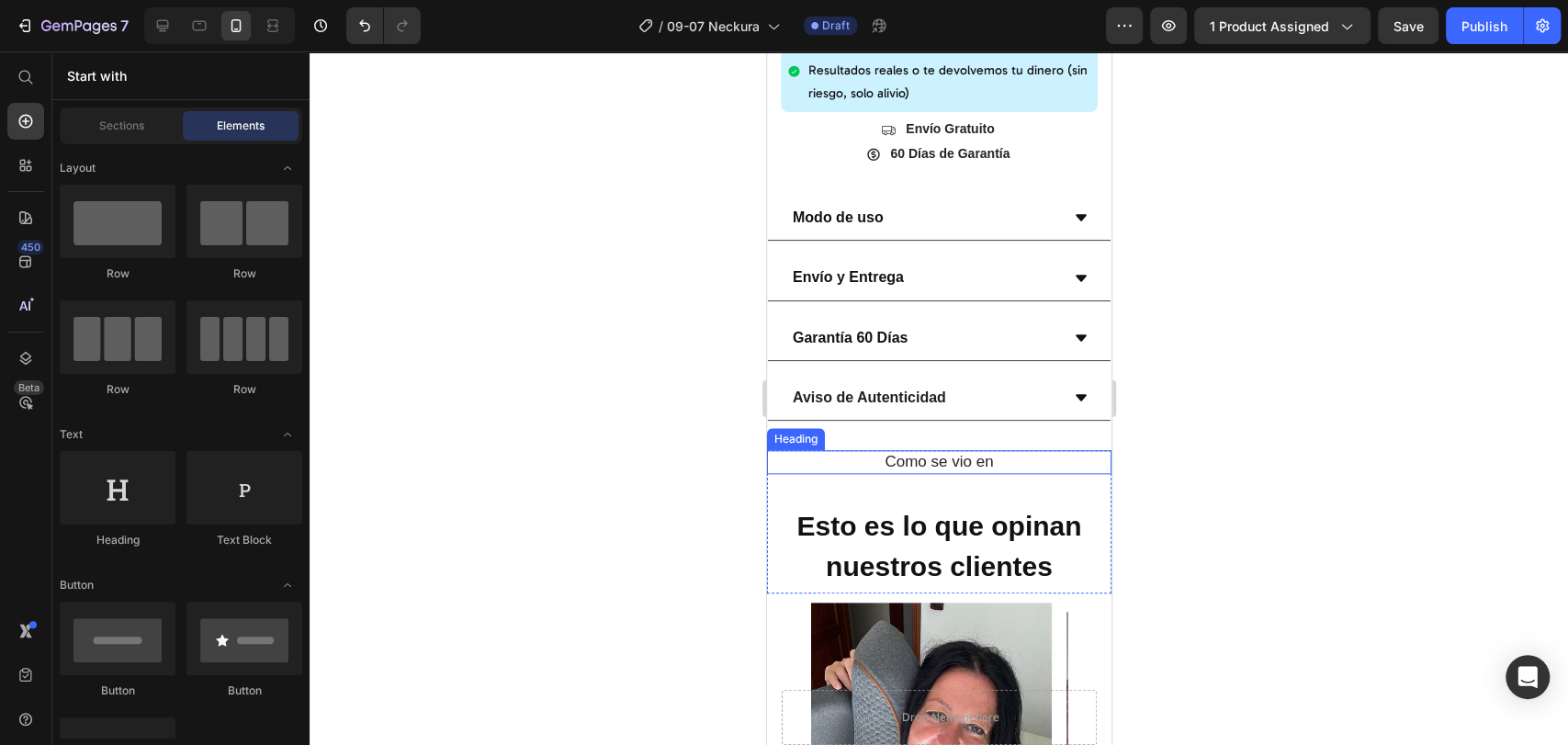 click on "Como se vio en" at bounding box center [938, 462] 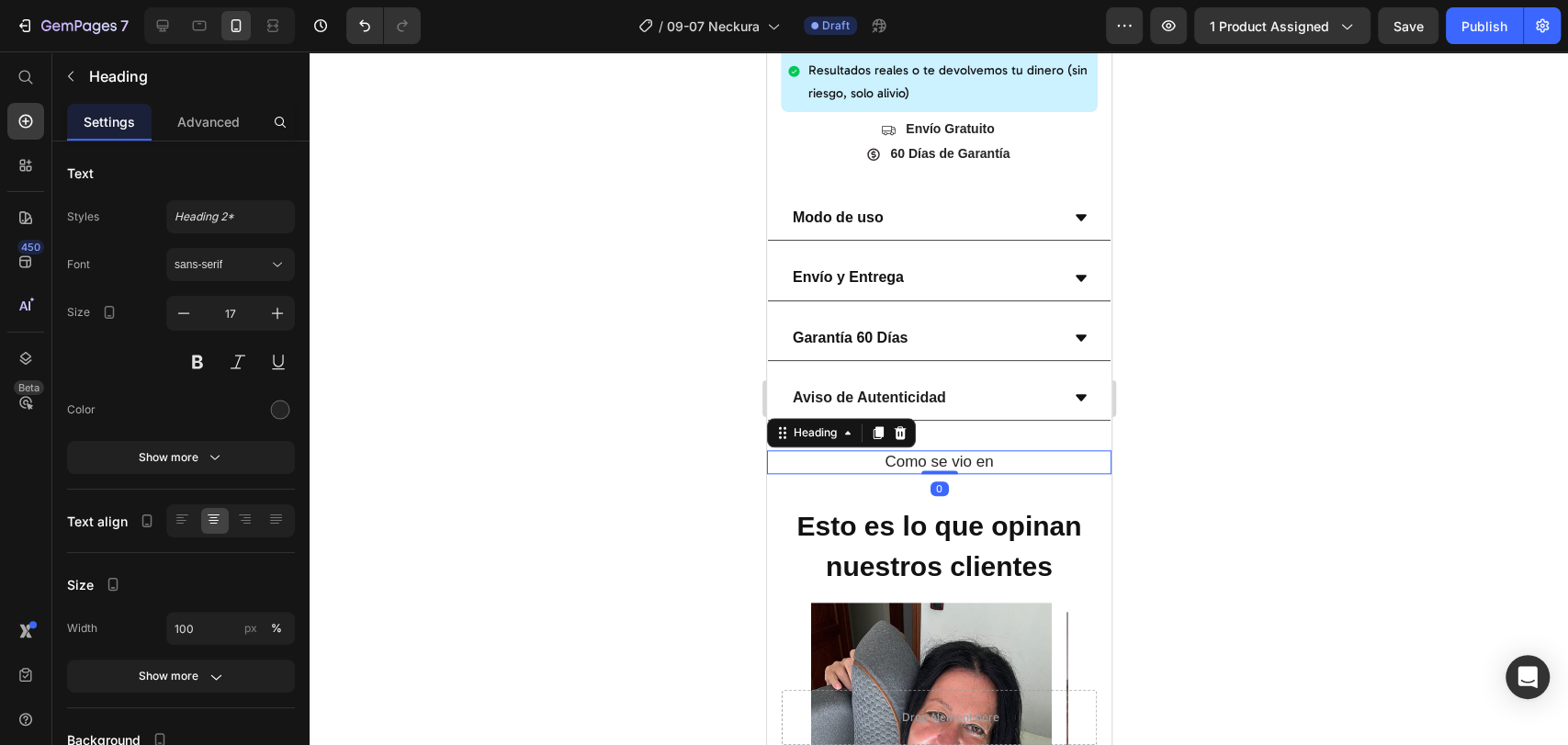 click on "Como se vio en" at bounding box center [938, 462] 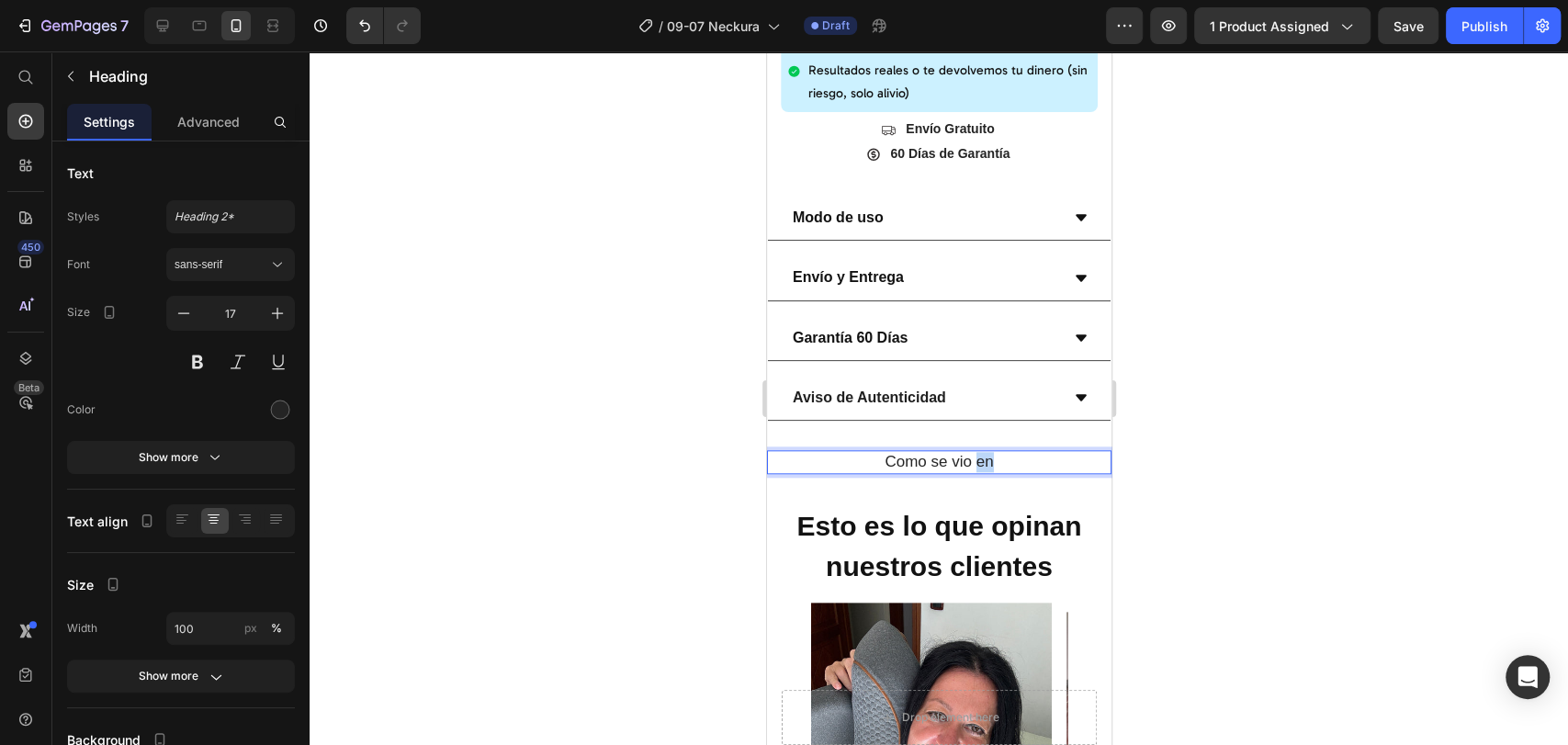 click on "Como se vio en" at bounding box center [938, 462] 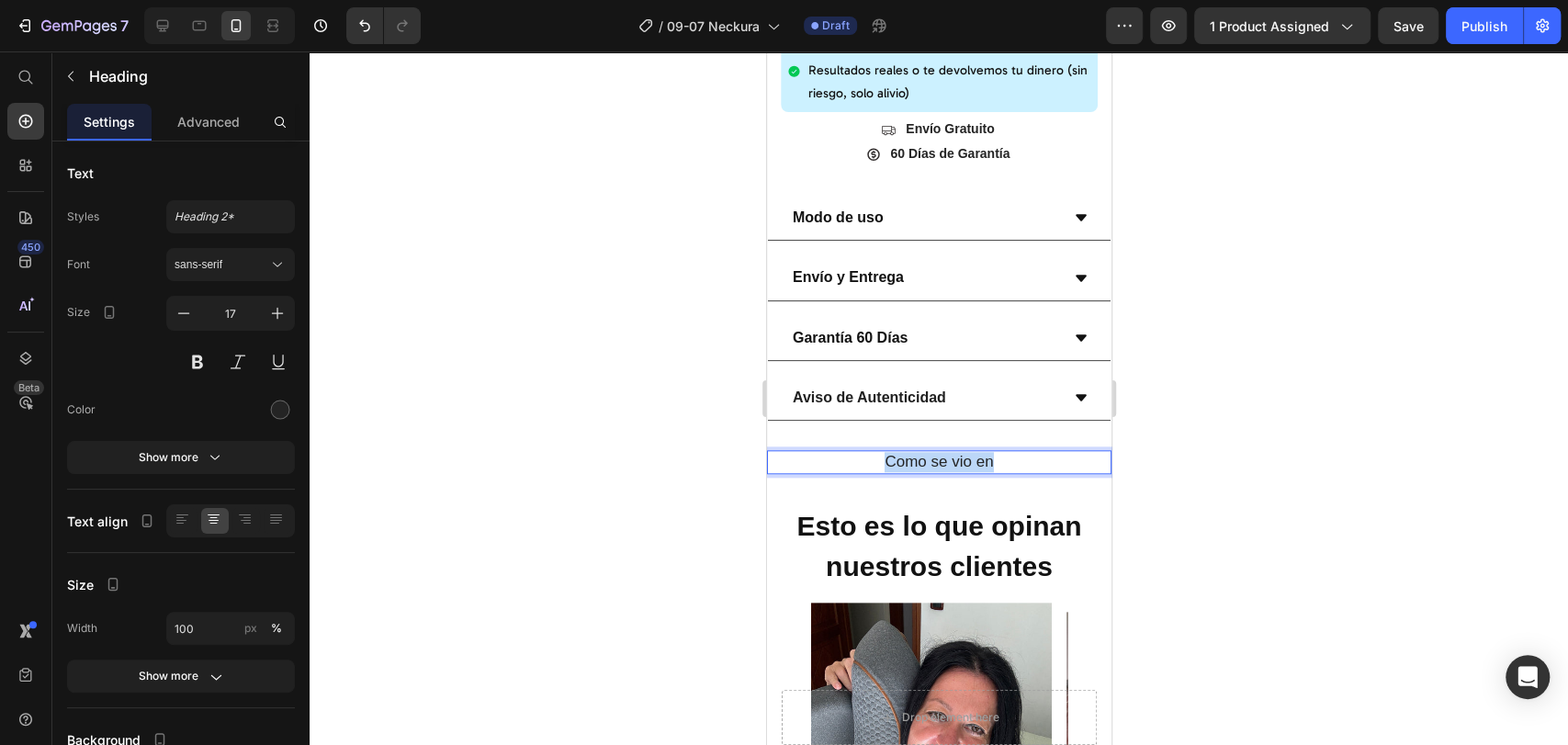 click on "Como se vio en" at bounding box center [938, 462] 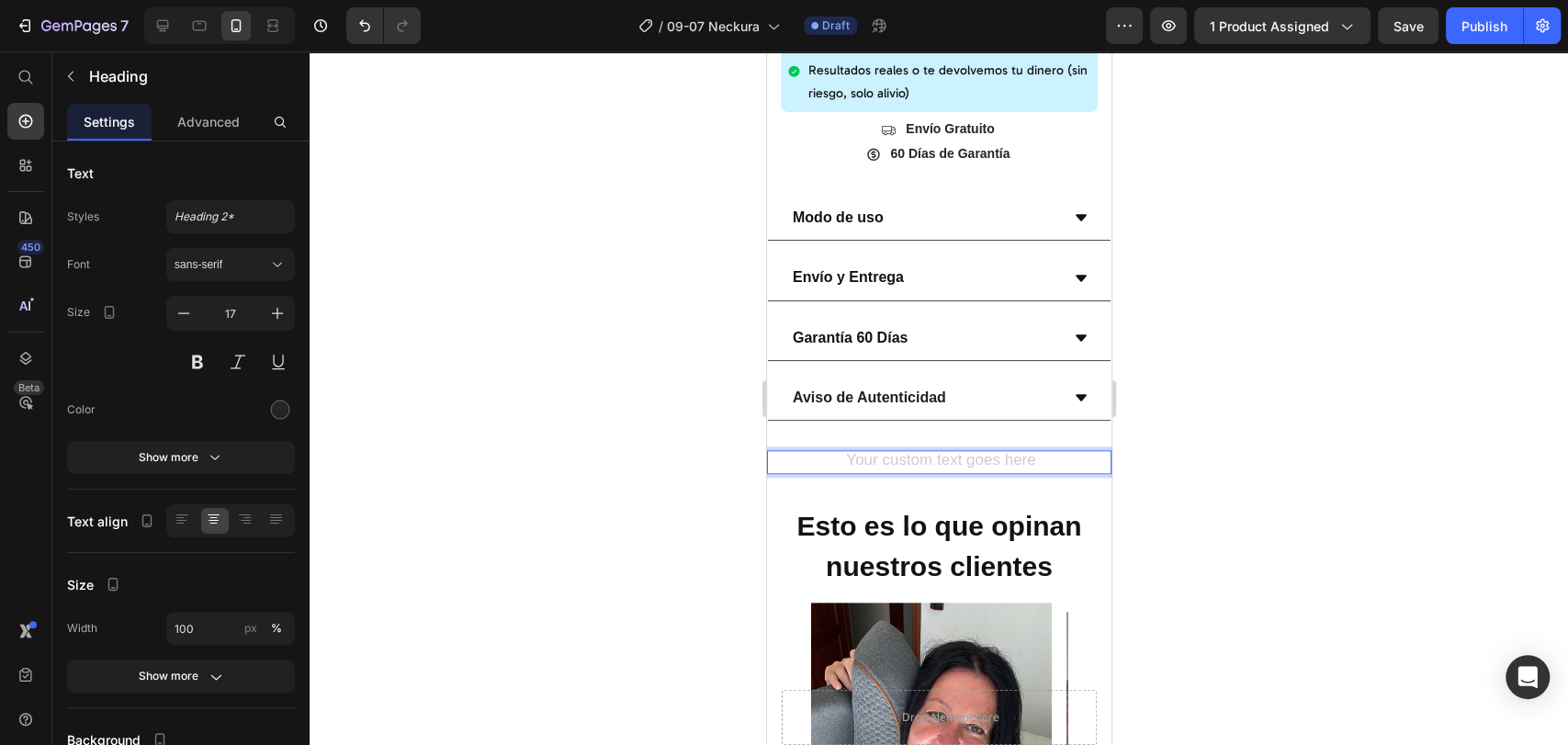 click 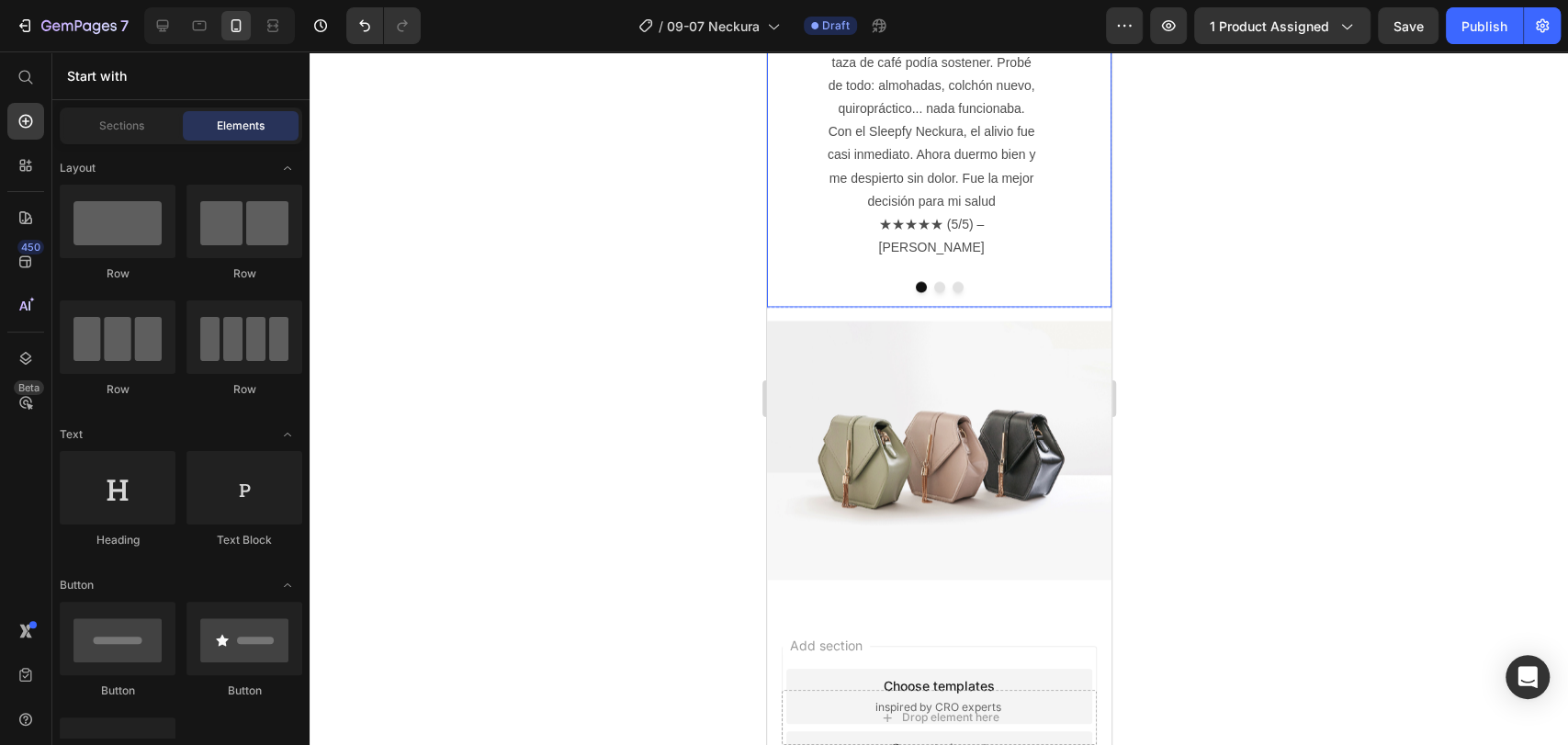scroll, scrollTop: 2041, scrollLeft: 0, axis: vertical 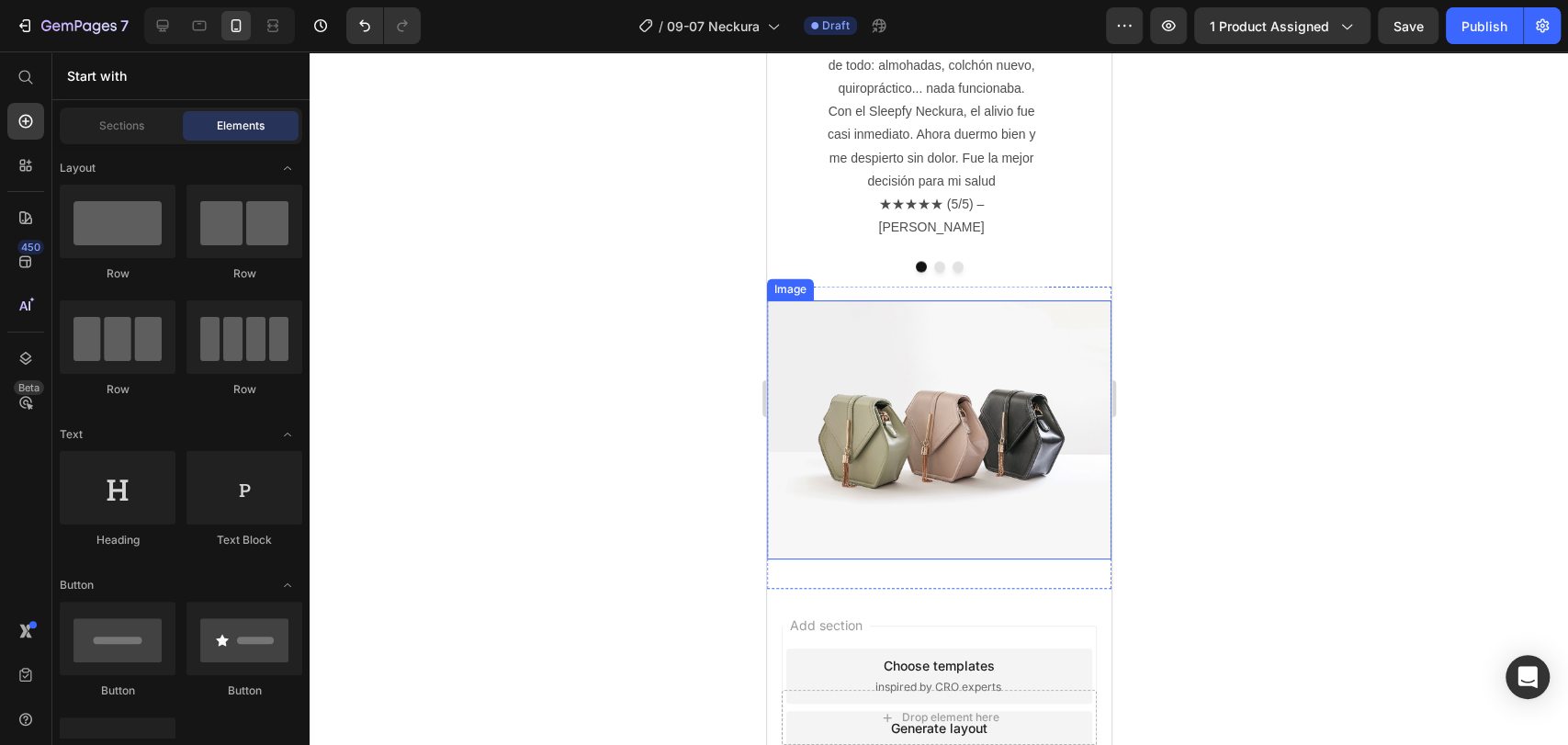 click at bounding box center (938, 429) 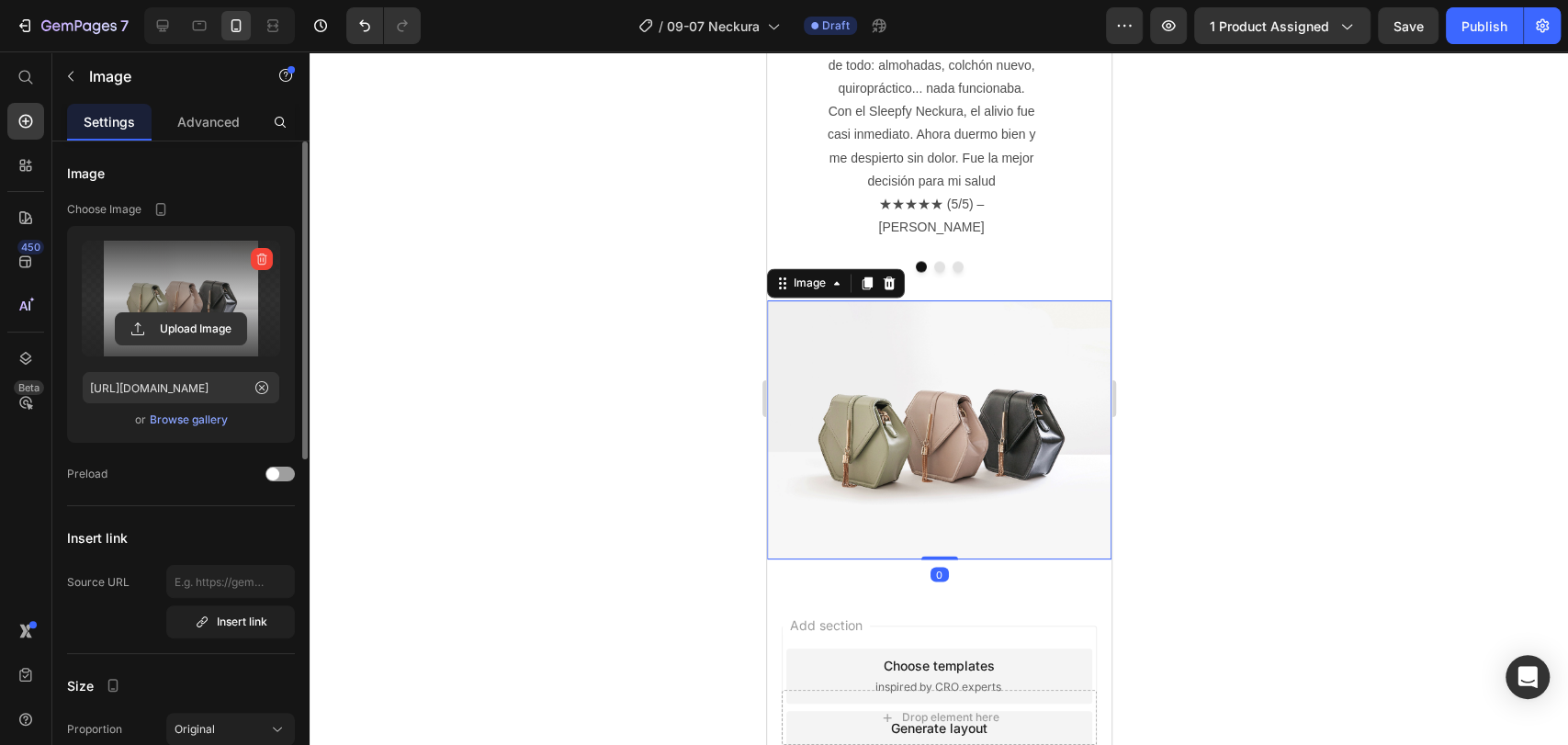 click at bounding box center [181, 299] 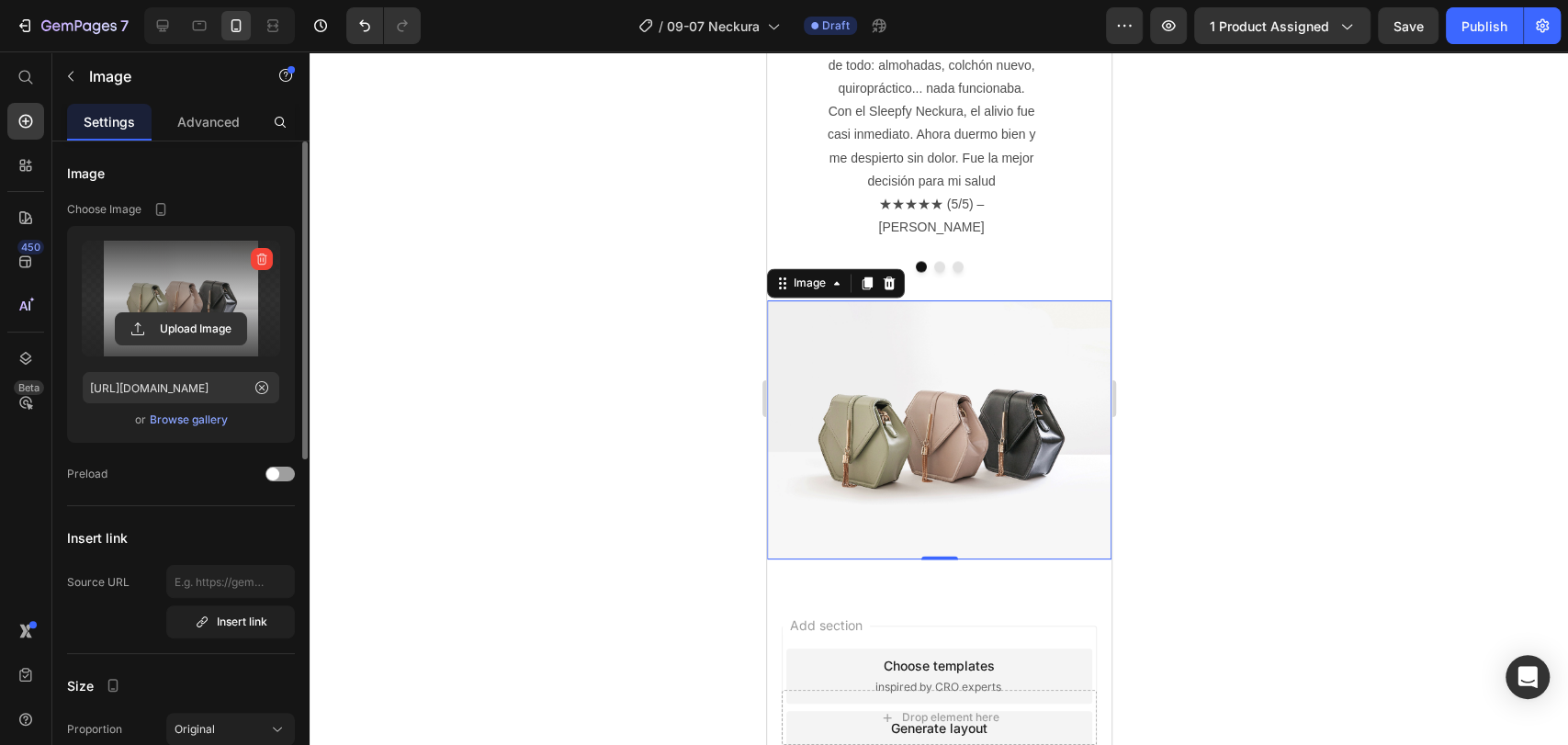 click at bounding box center [181, 299] 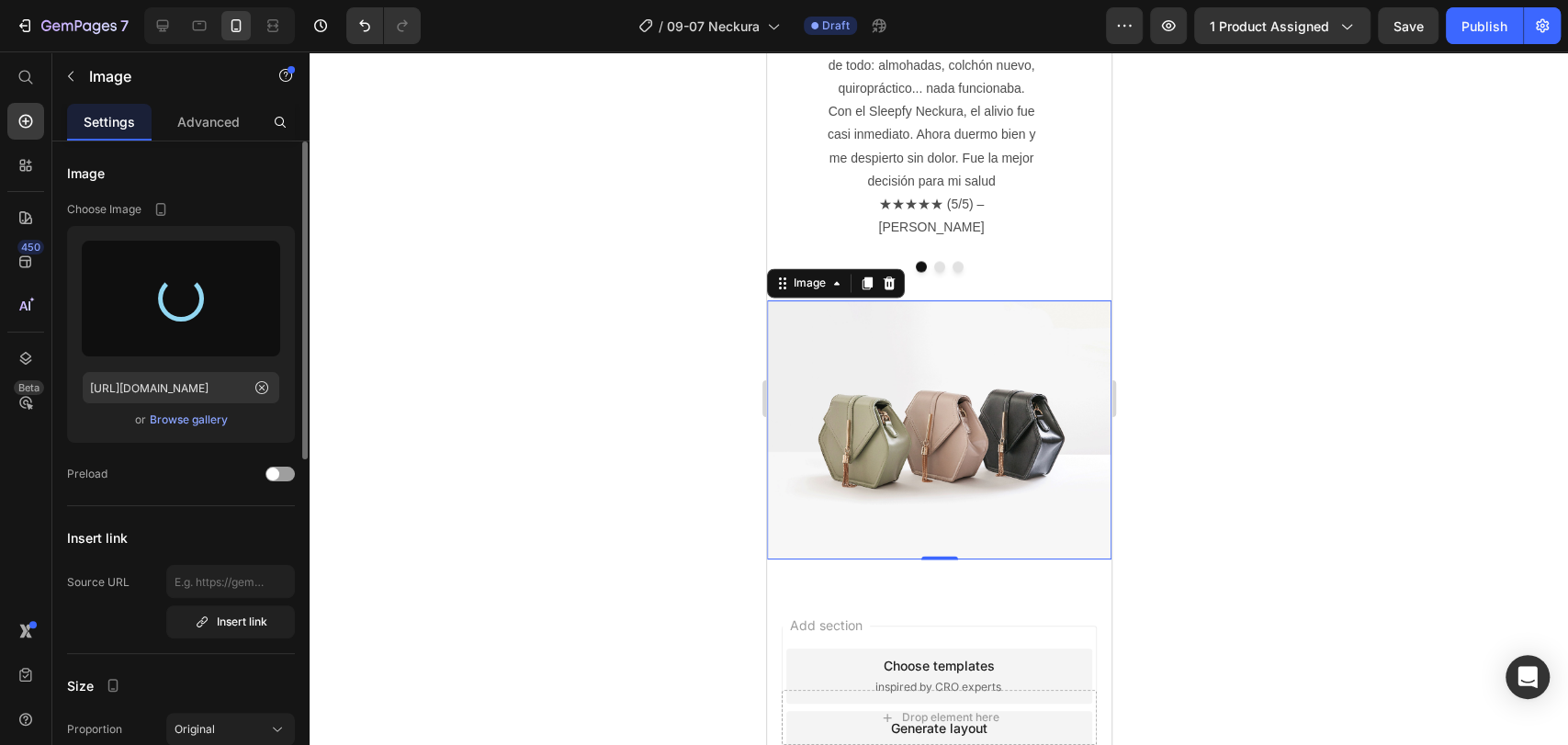 type on "[URL][DOMAIN_NAME]" 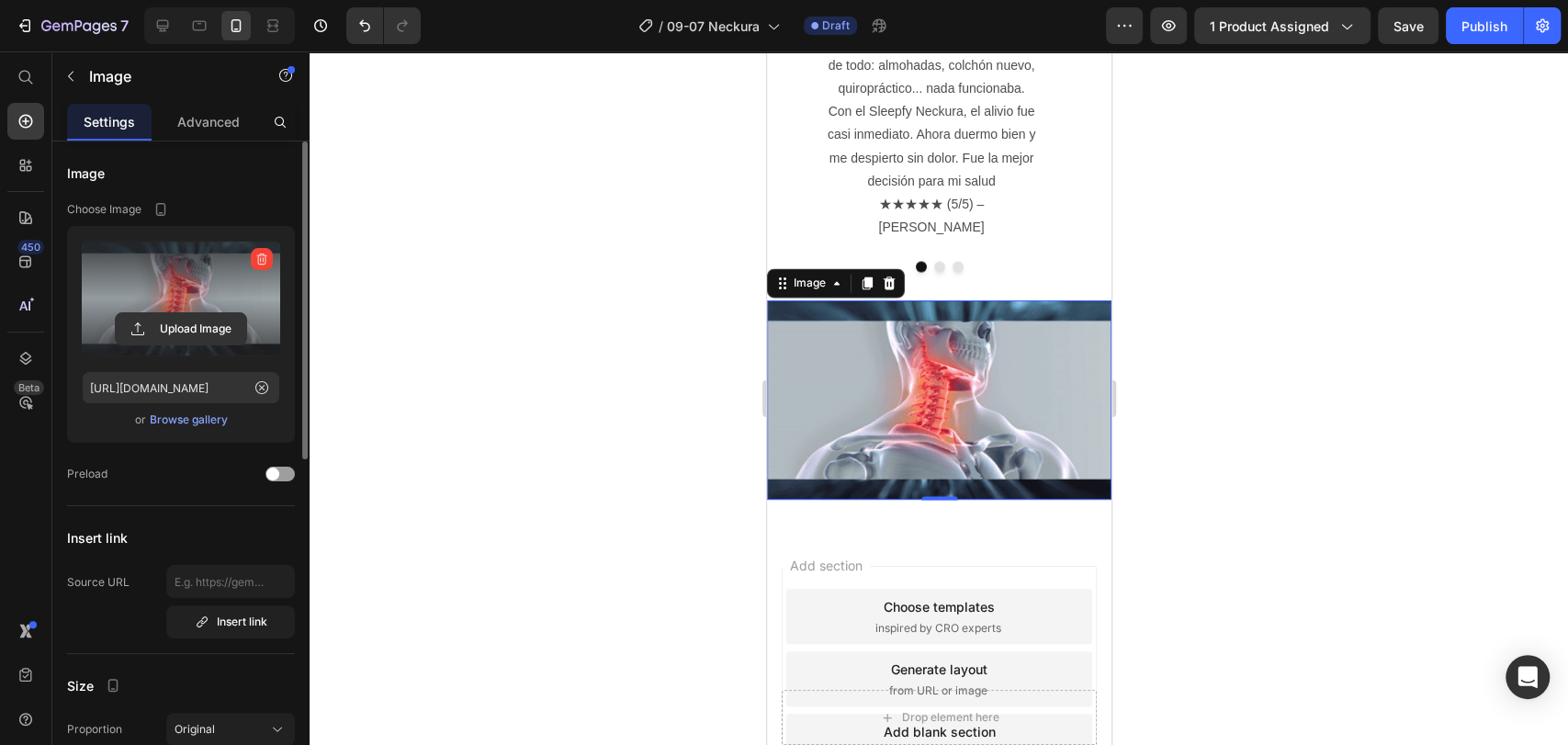 click 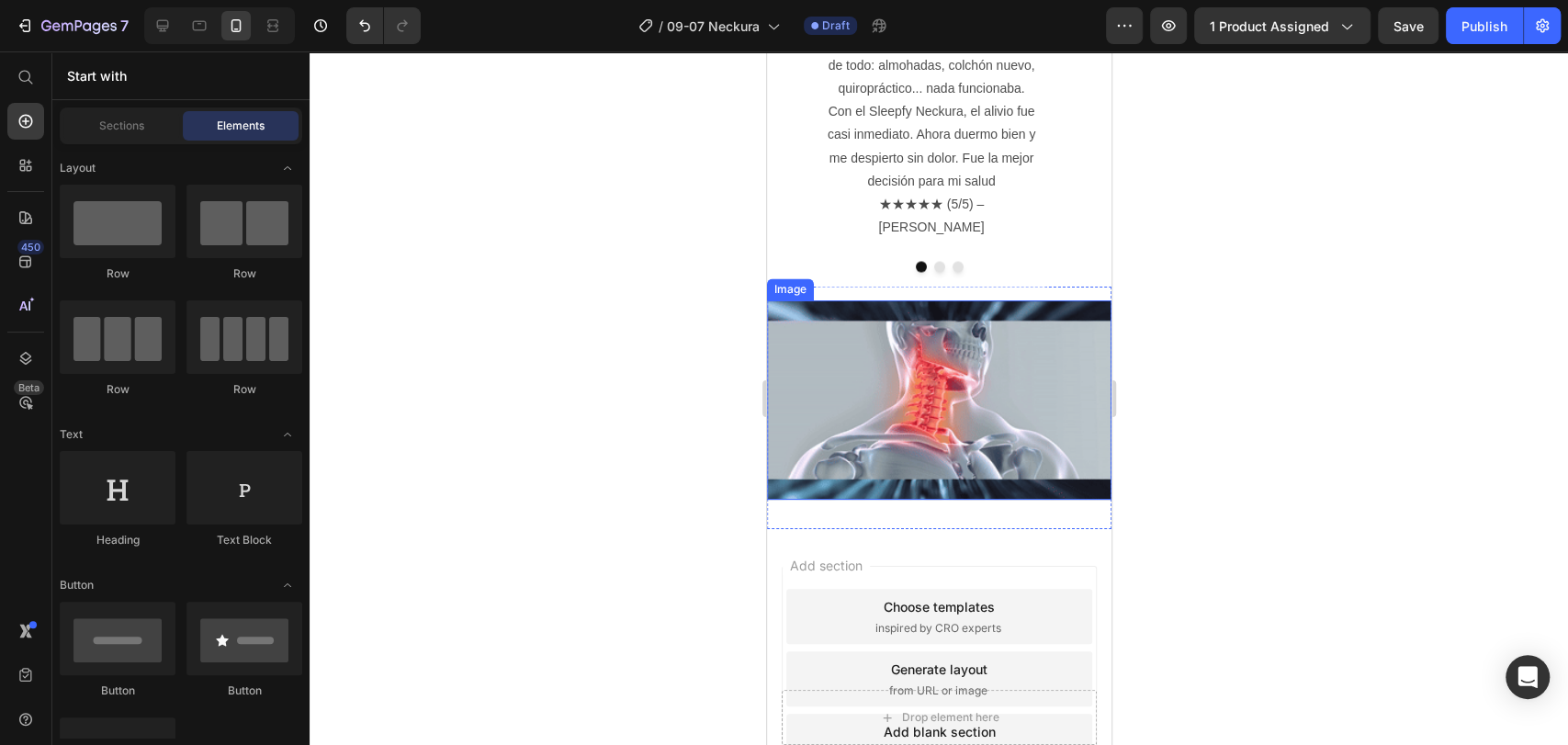 click at bounding box center (938, 400) 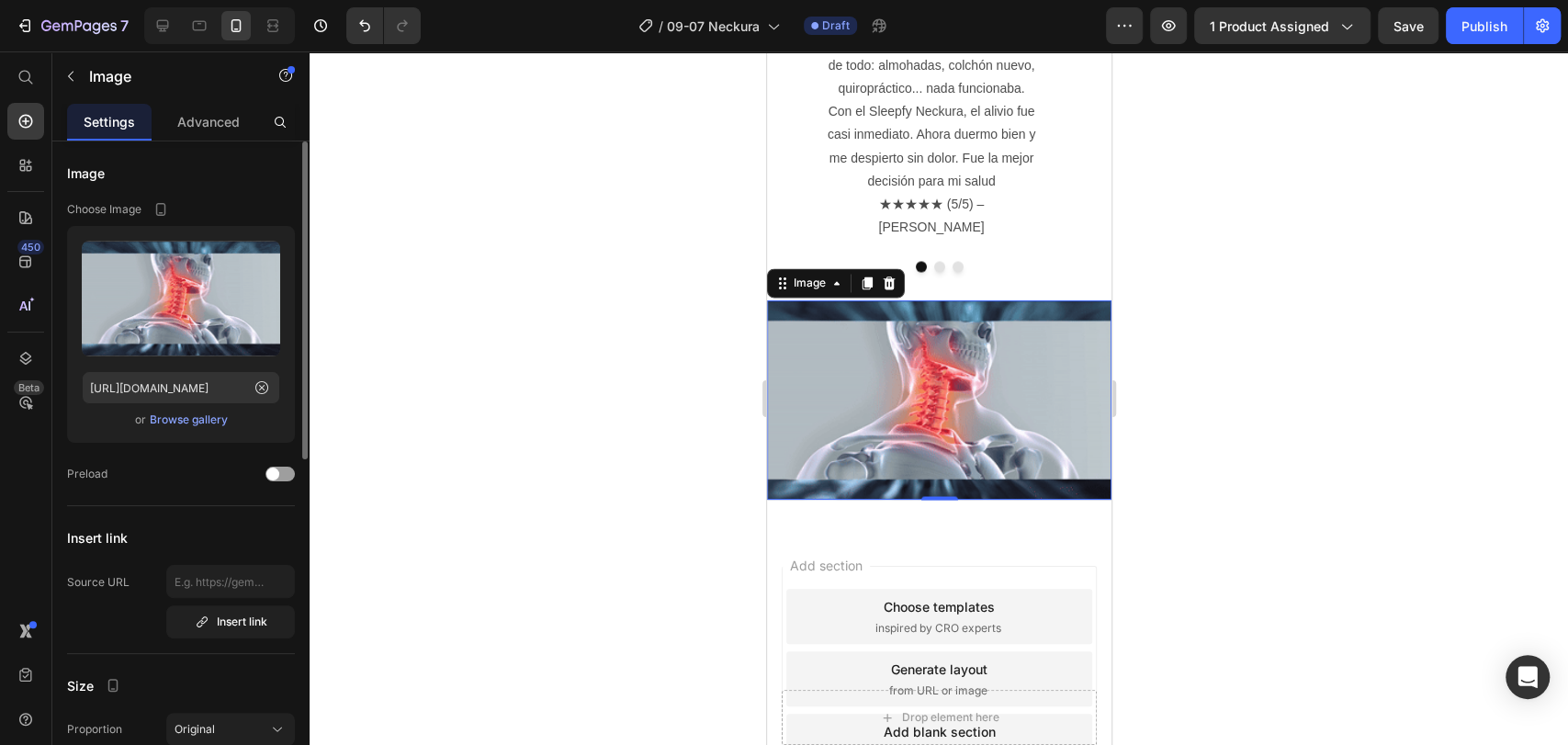 click 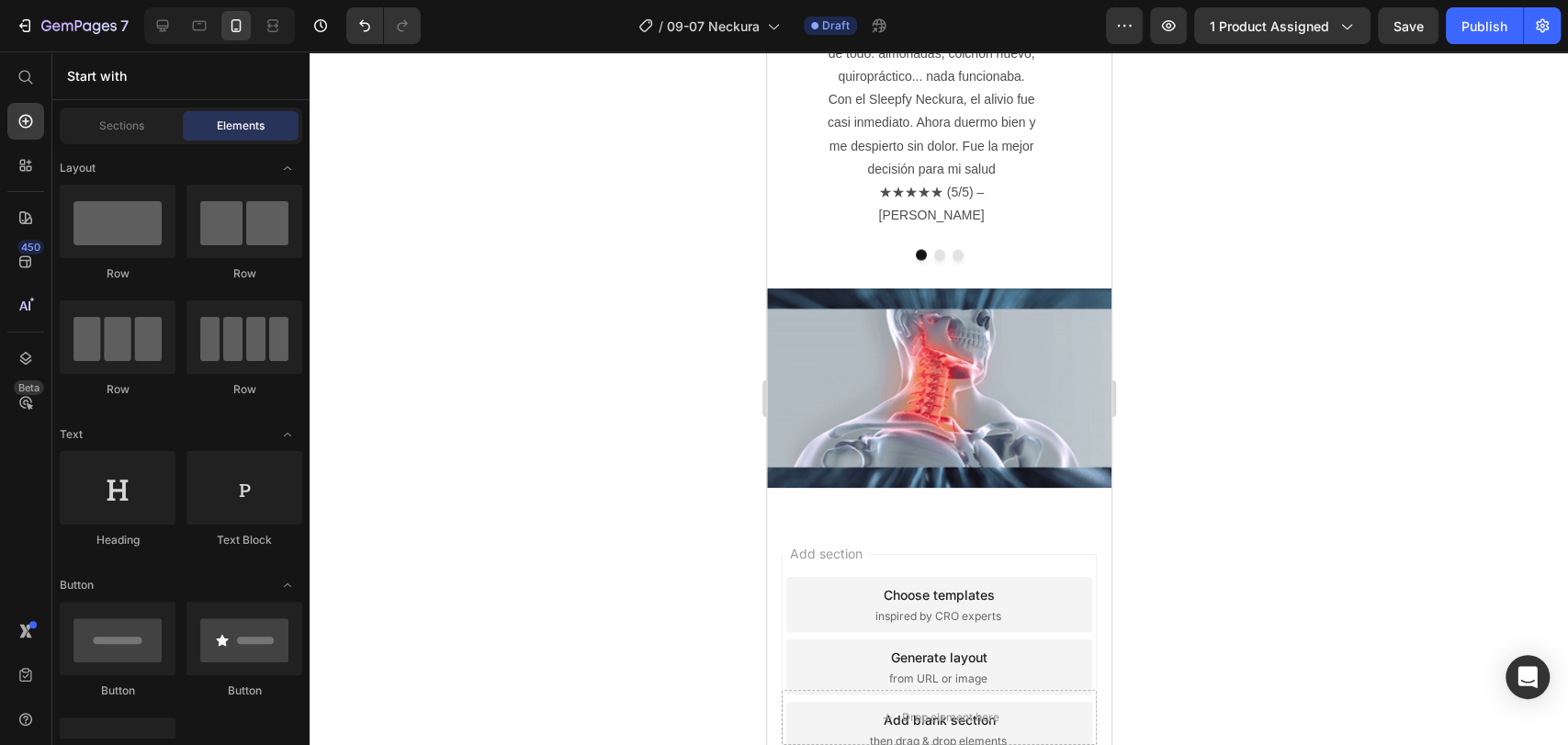 scroll, scrollTop: 2060, scrollLeft: 0, axis: vertical 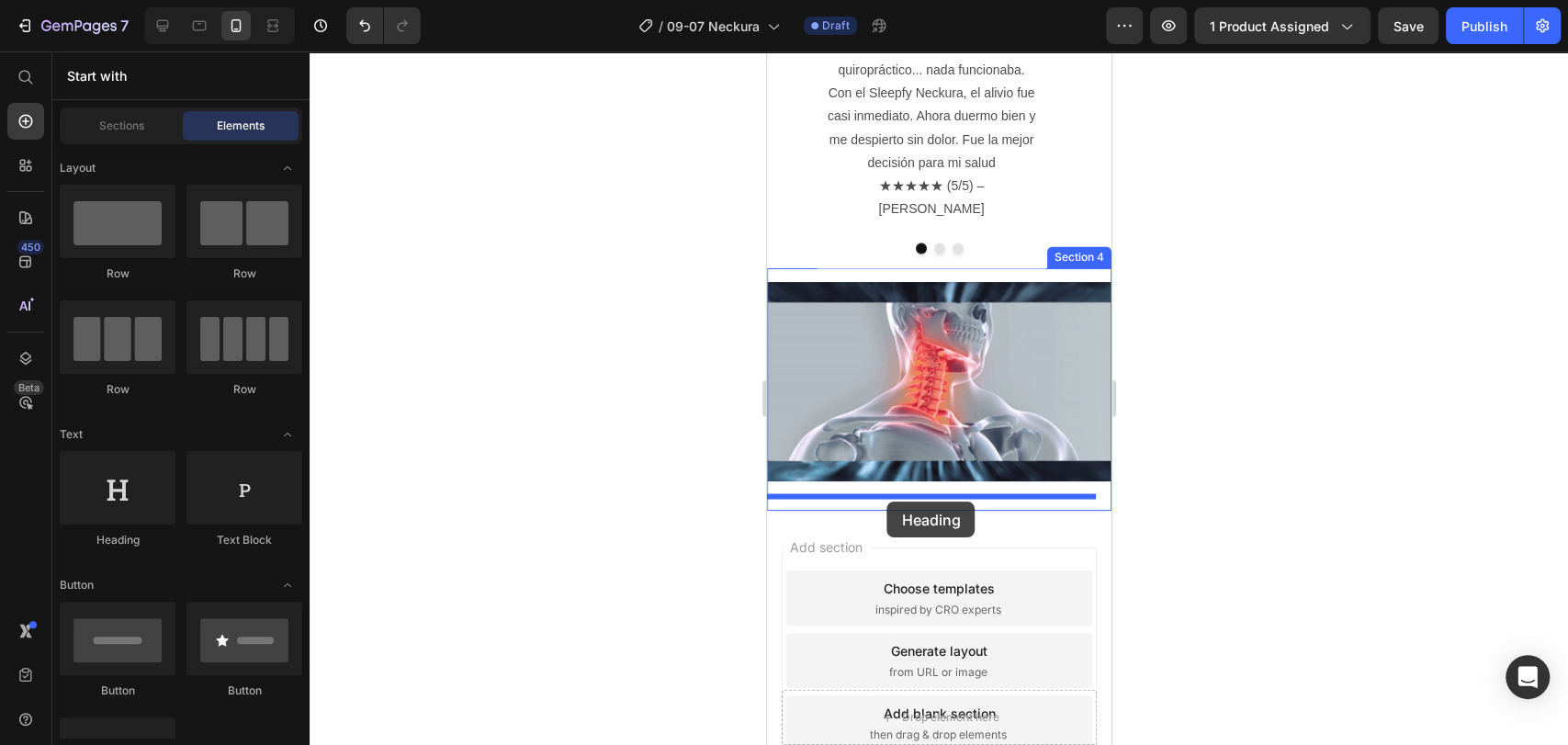 drag, startPoint x: 899, startPoint y: 536, endPoint x: 886, endPoint y: 502, distance: 36.400549 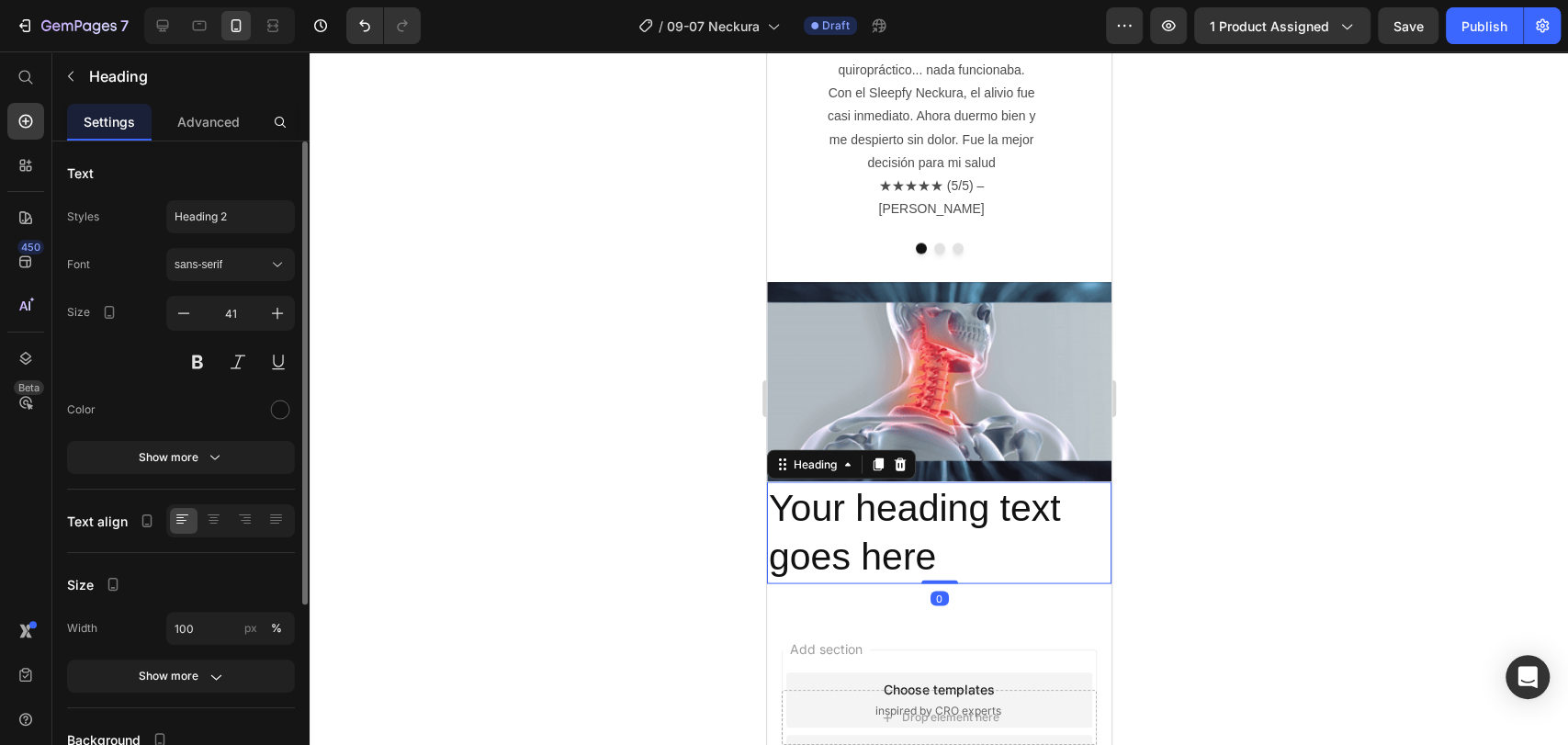 click on "Your heading text goes here" at bounding box center [938, 532] 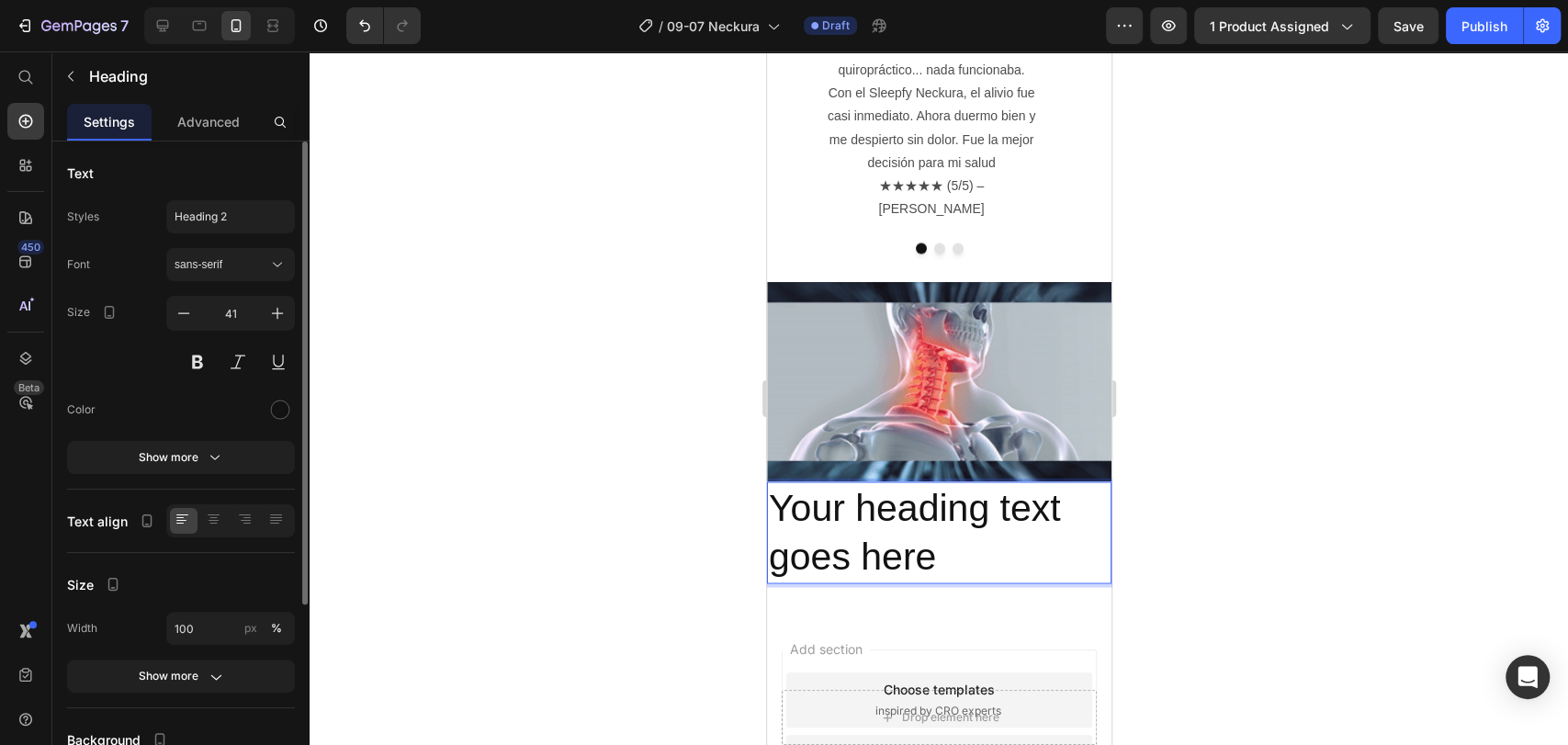 click on "Your heading text goes here" at bounding box center [938, 532] 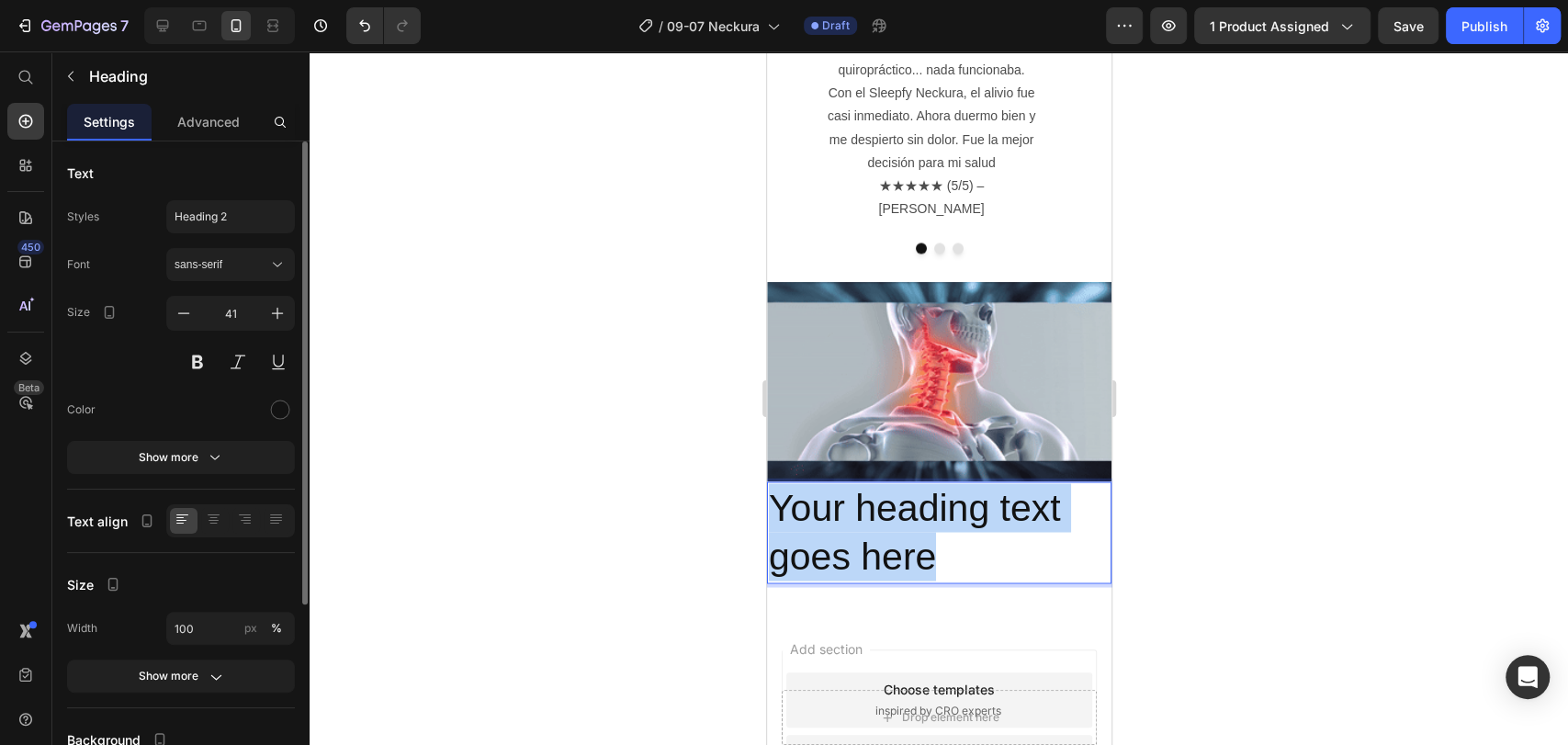 click on "Your heading text goes here" at bounding box center [938, 532] 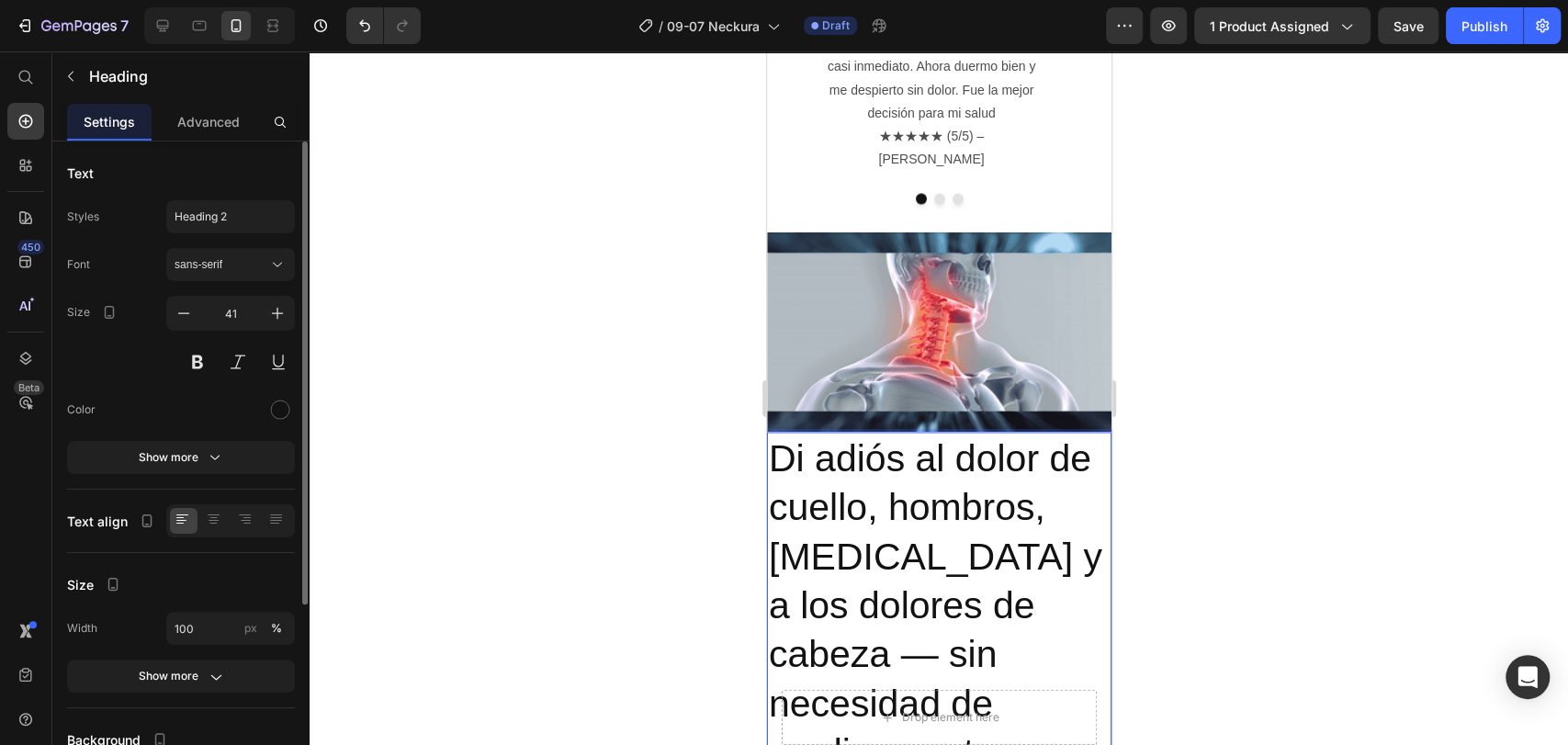 scroll, scrollTop: 2119, scrollLeft: 0, axis: vertical 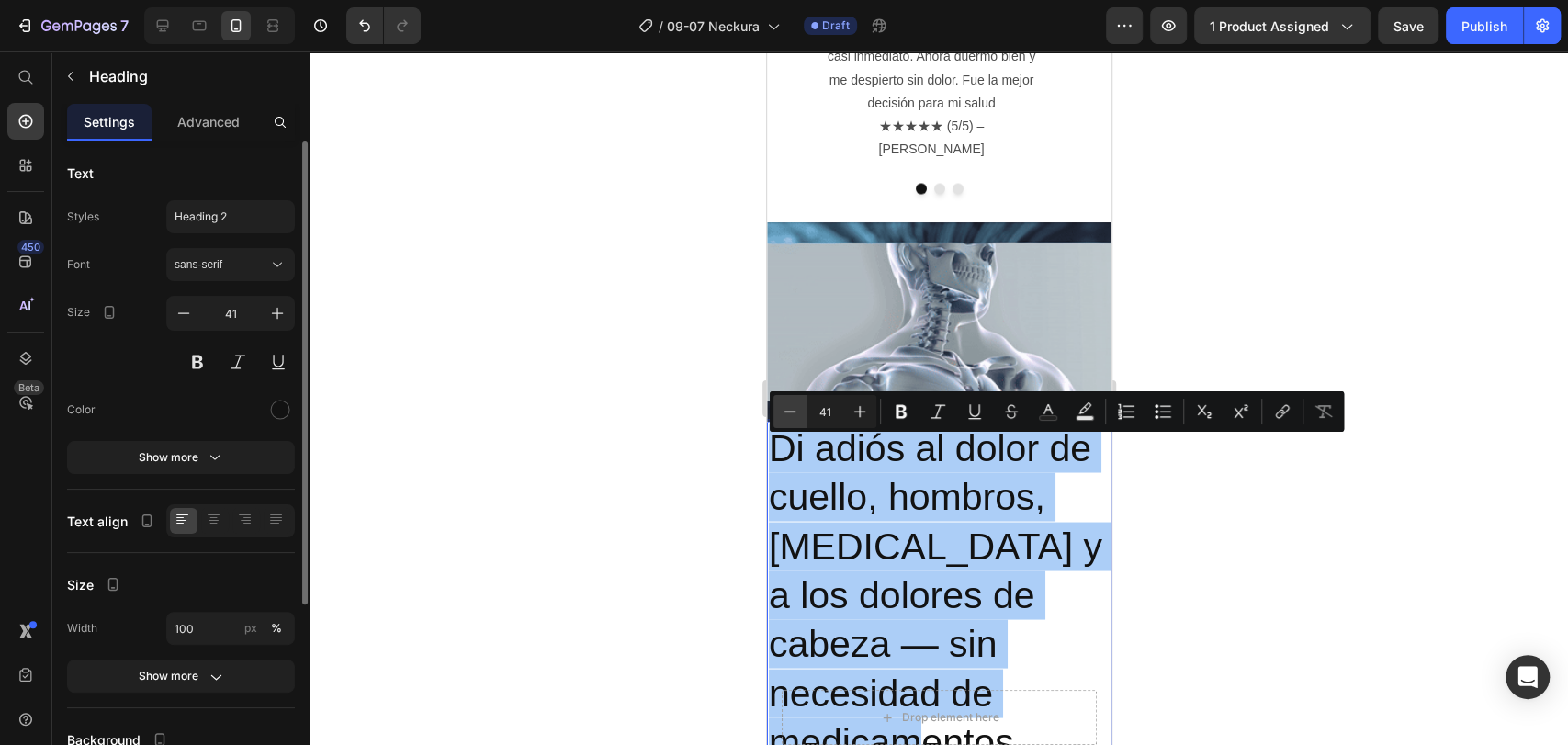 click 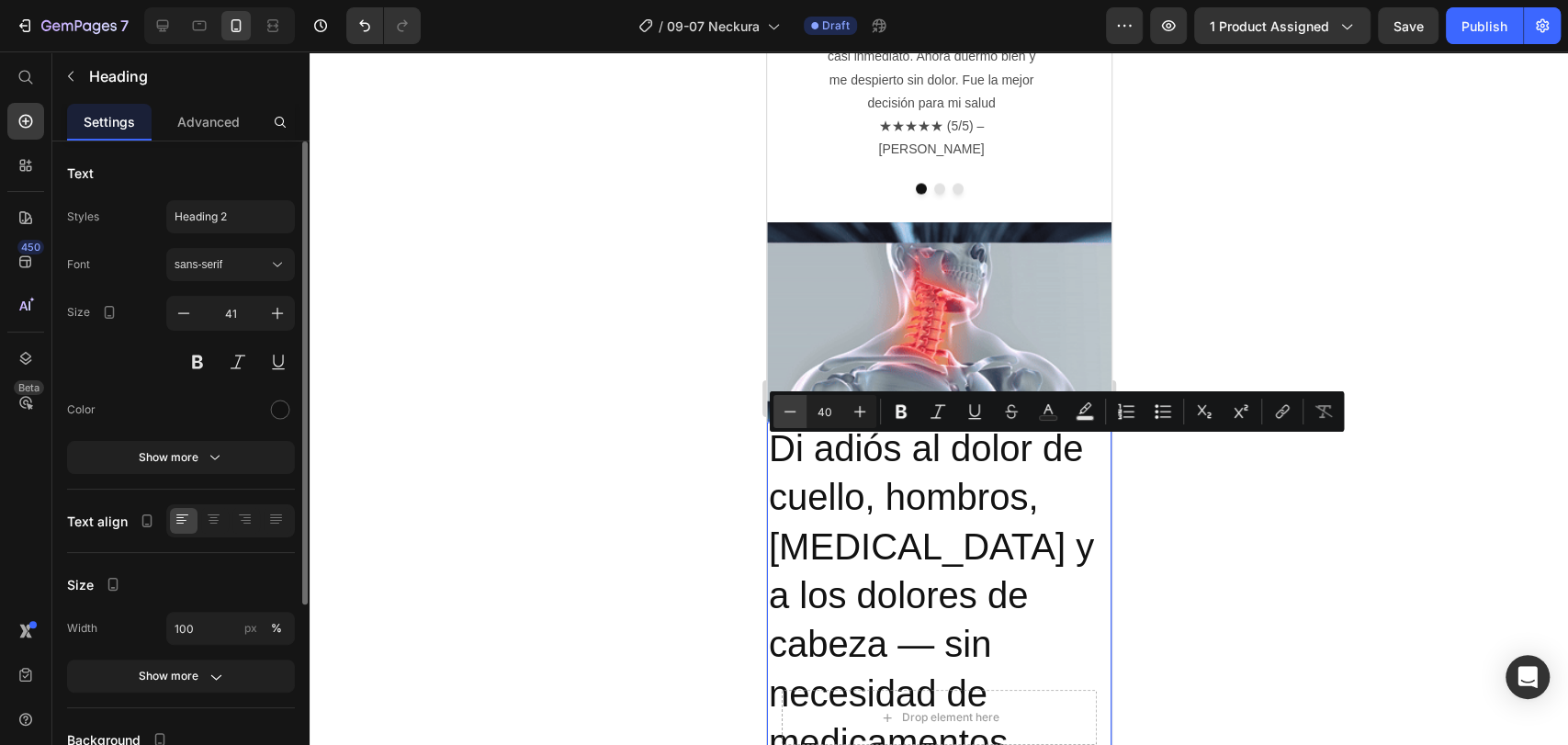click 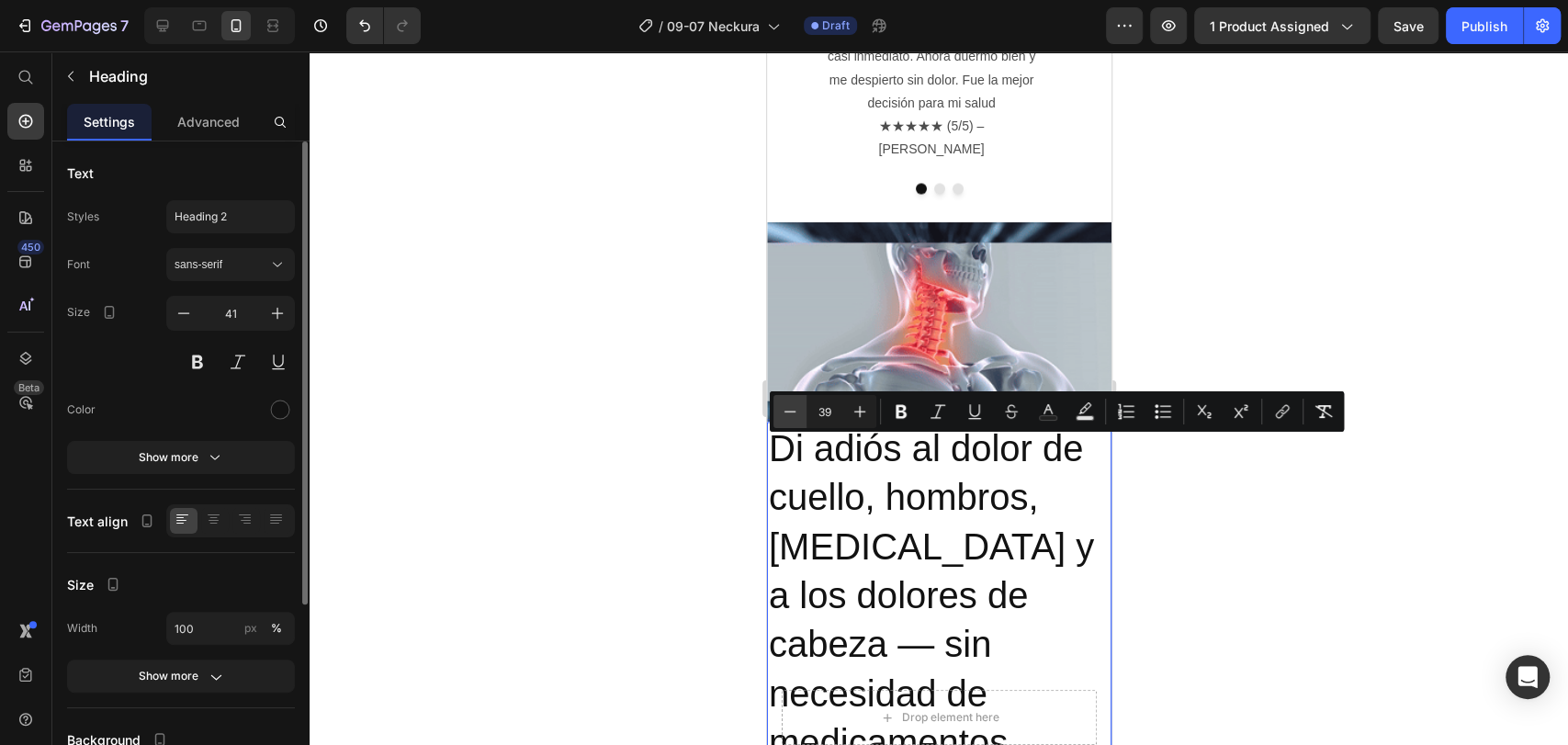 click 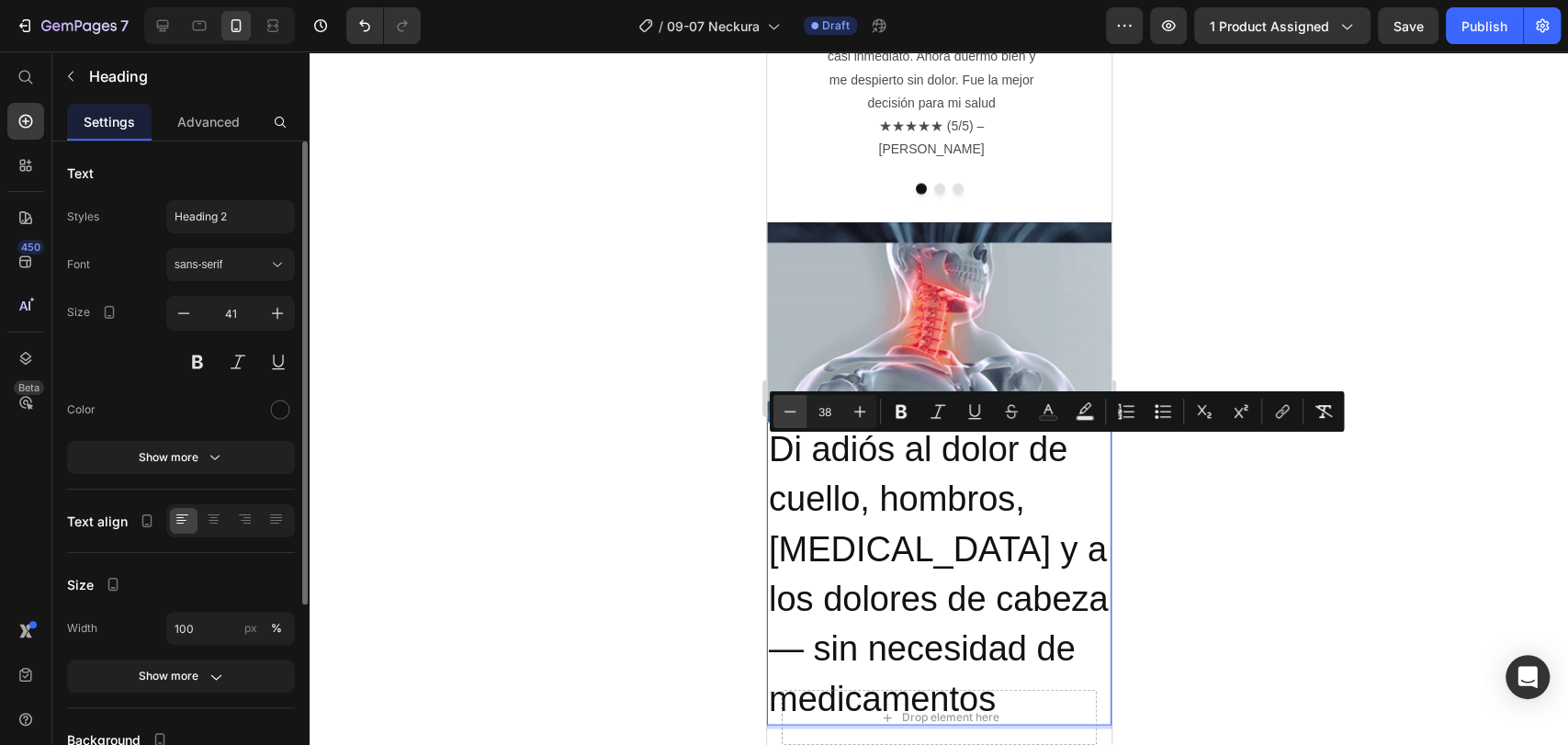 click 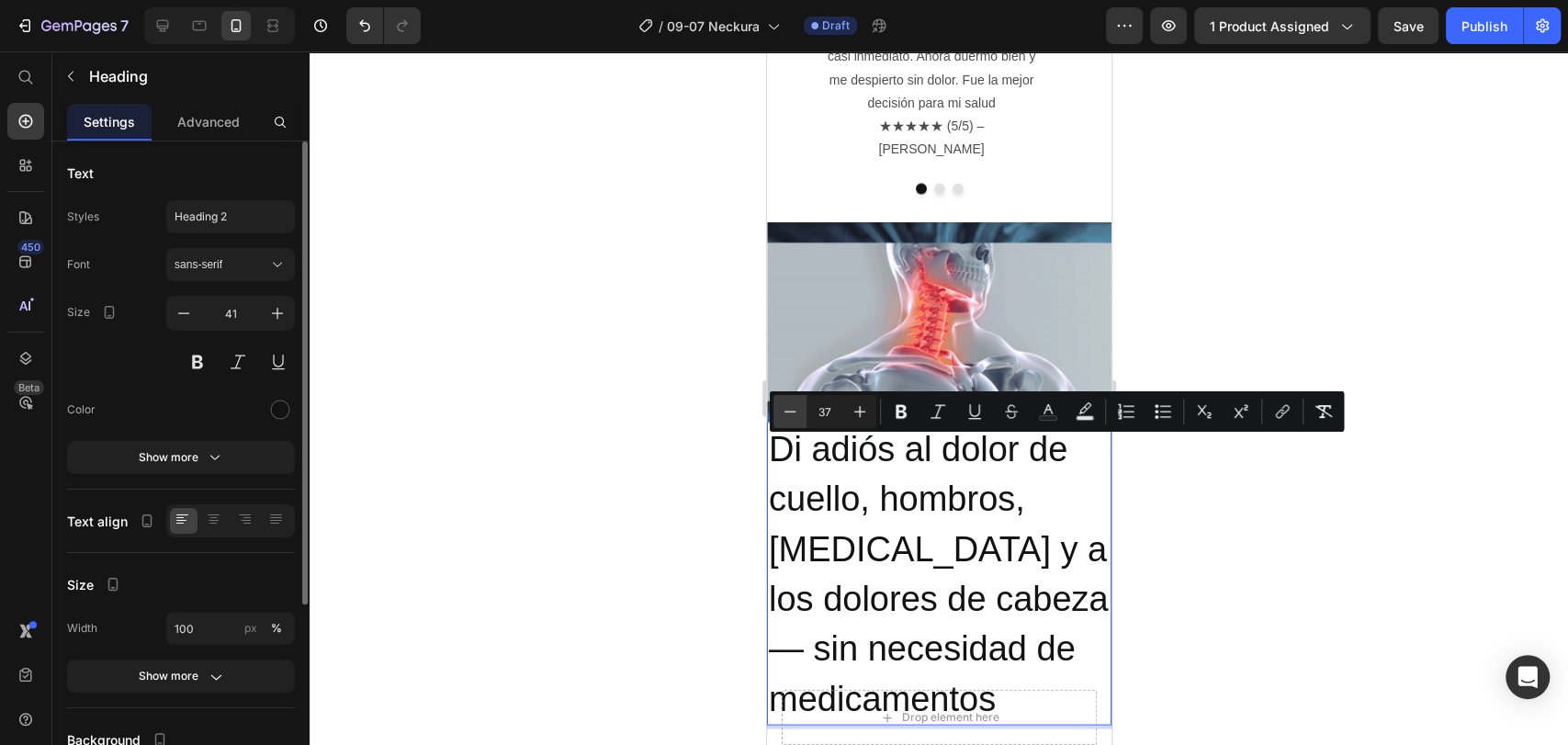 click 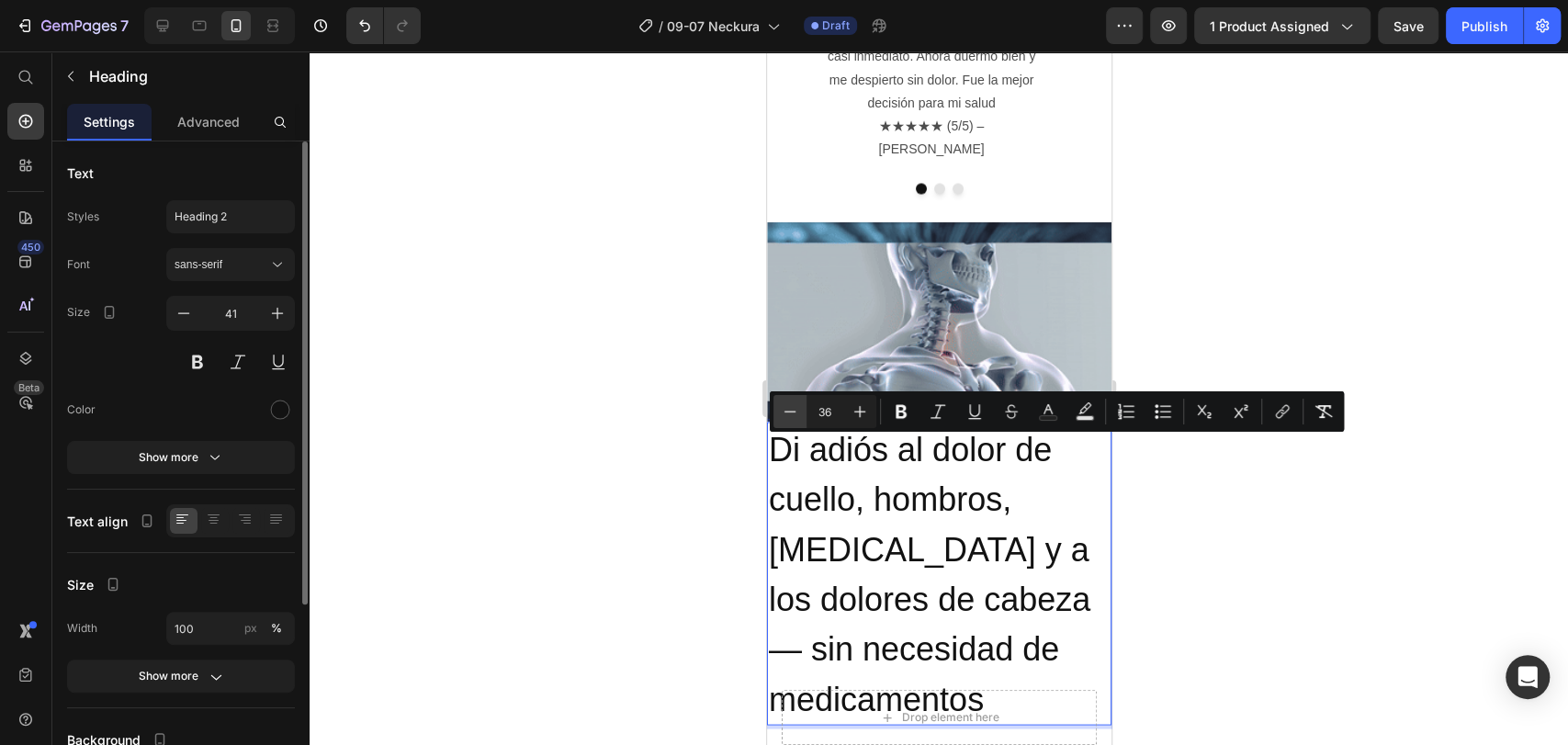 click 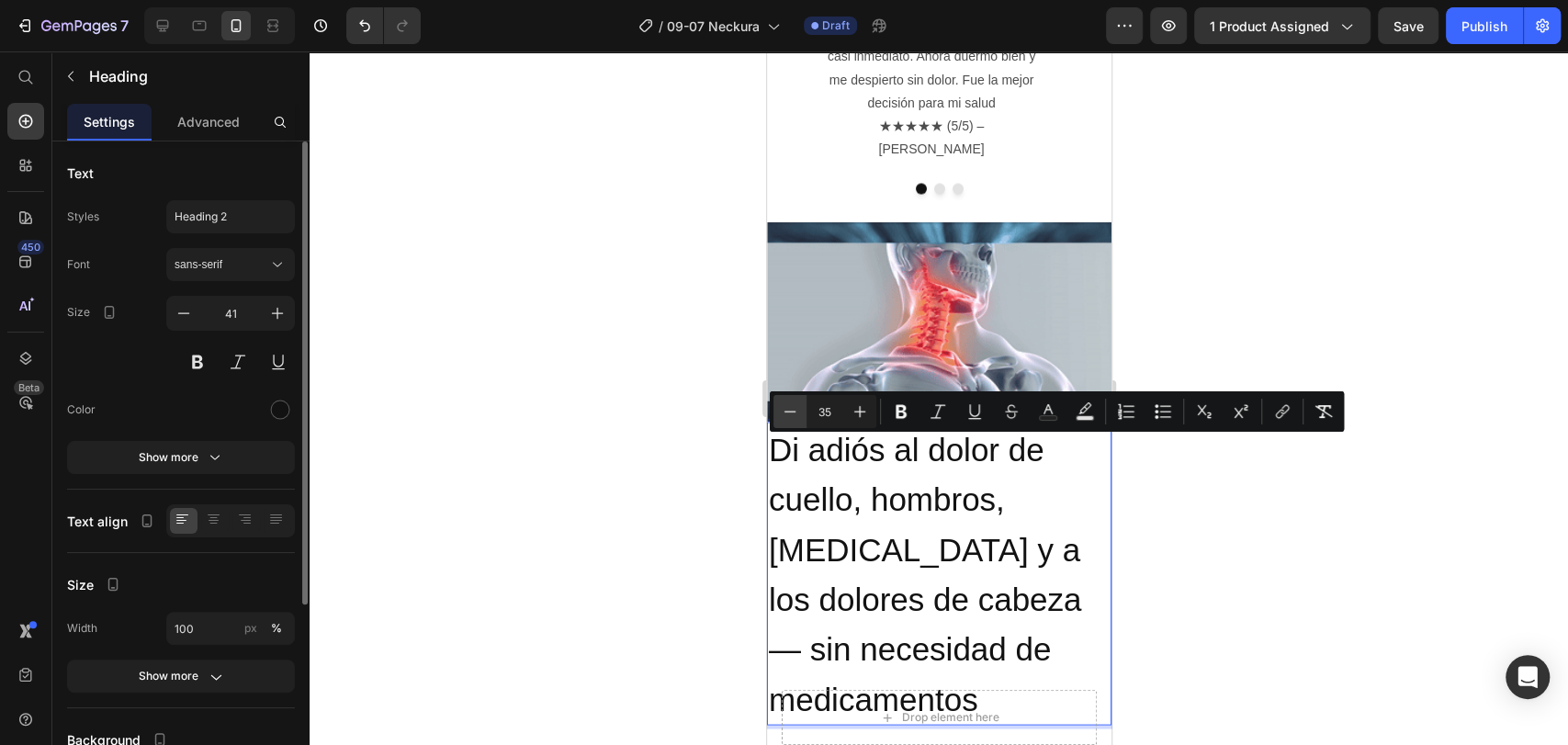 click 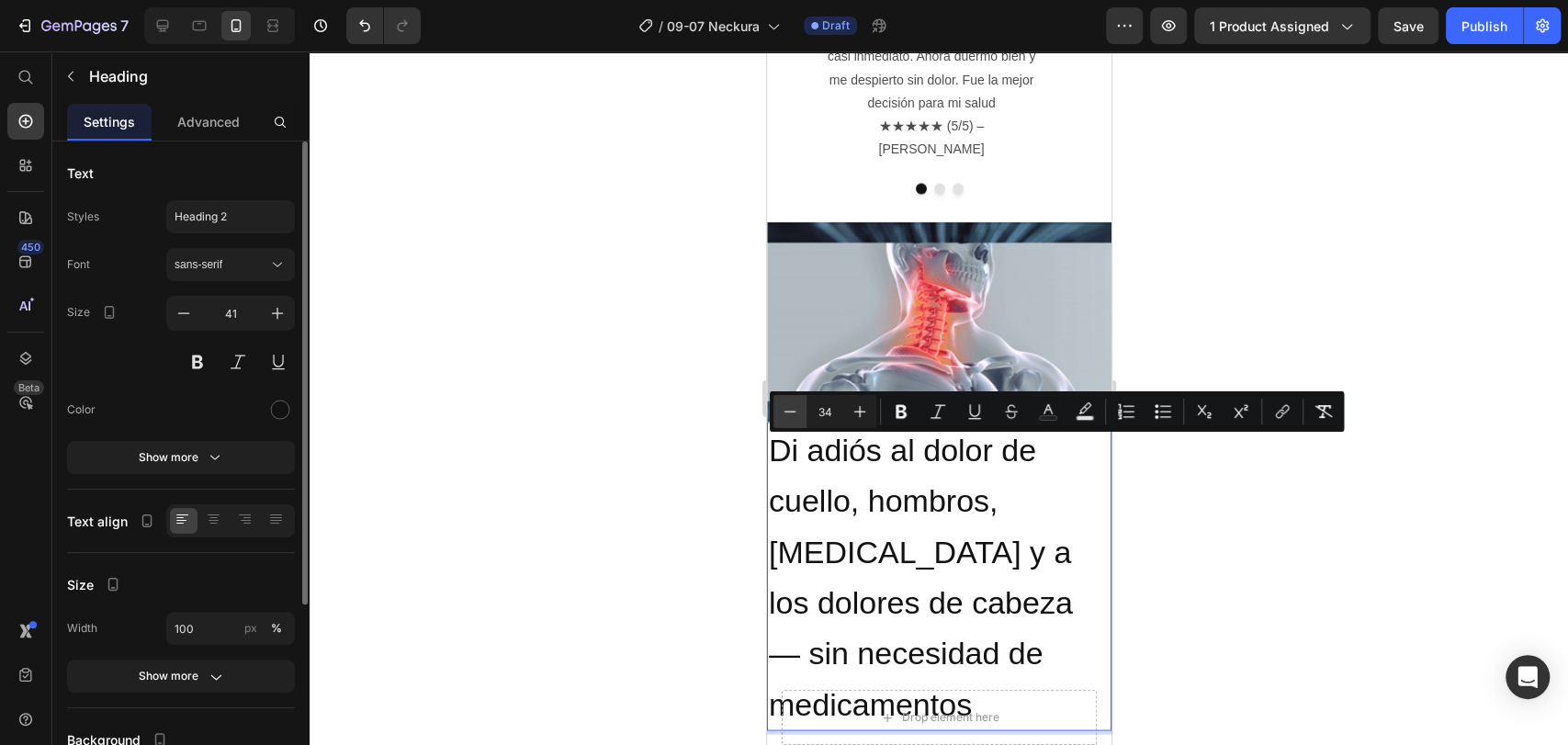 click 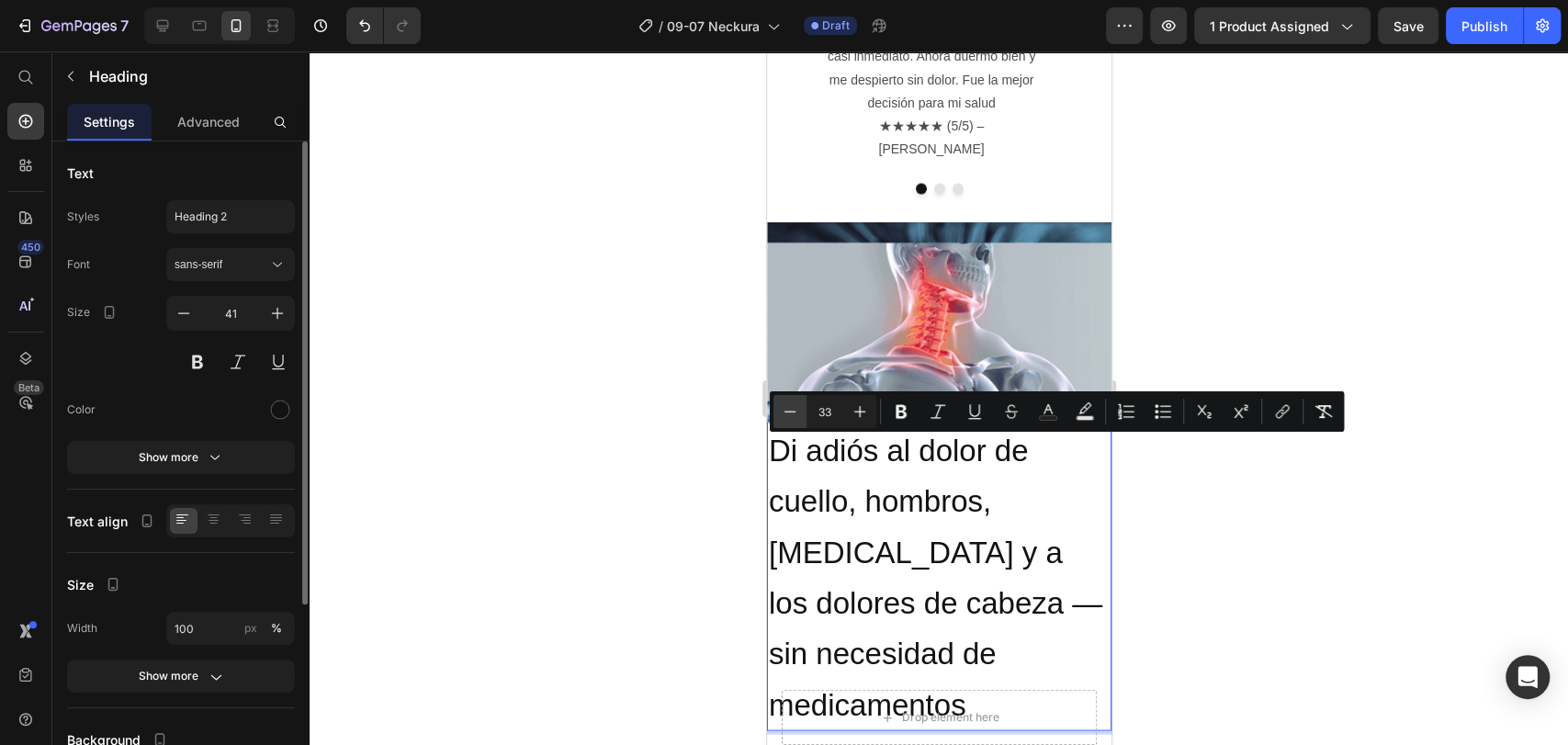 click 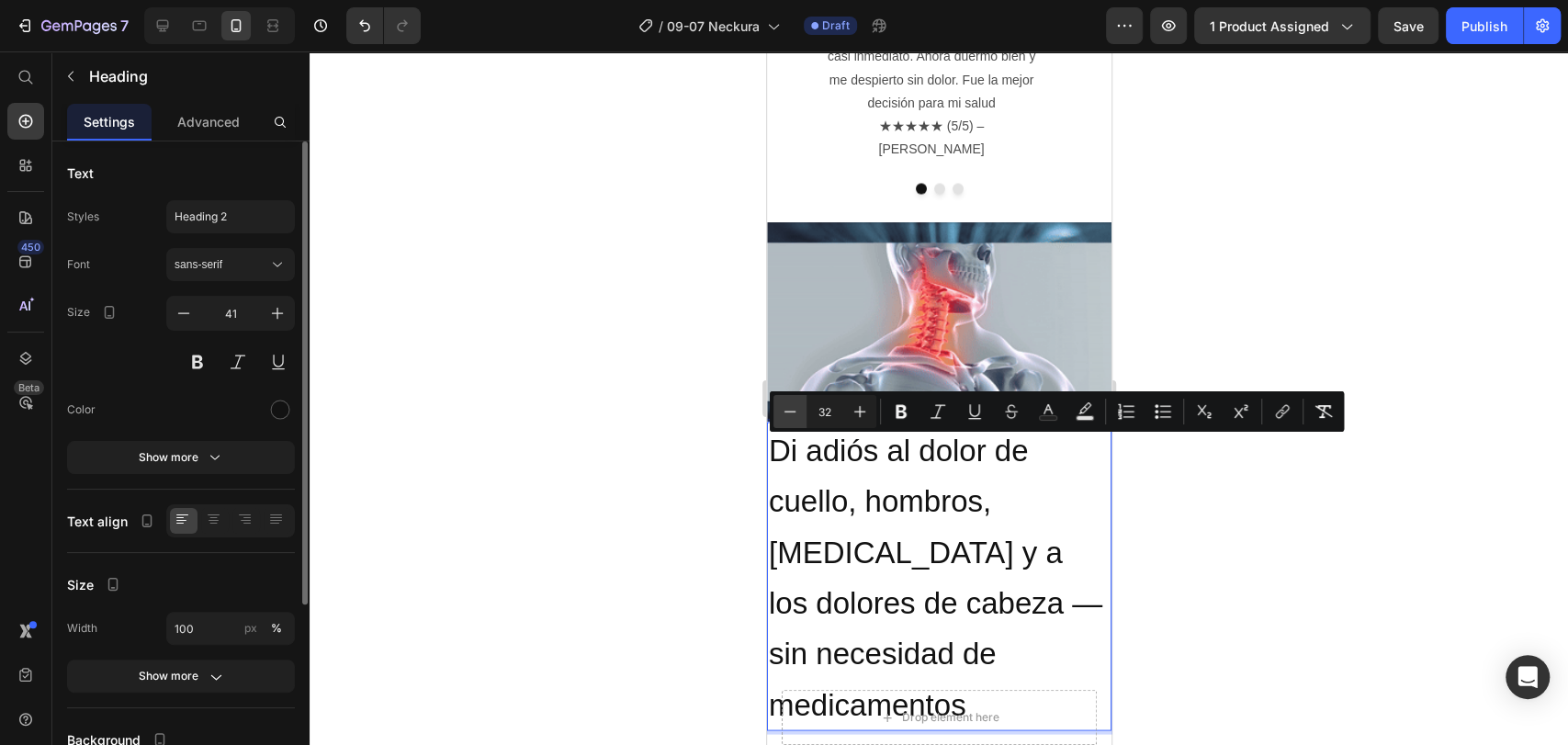 click 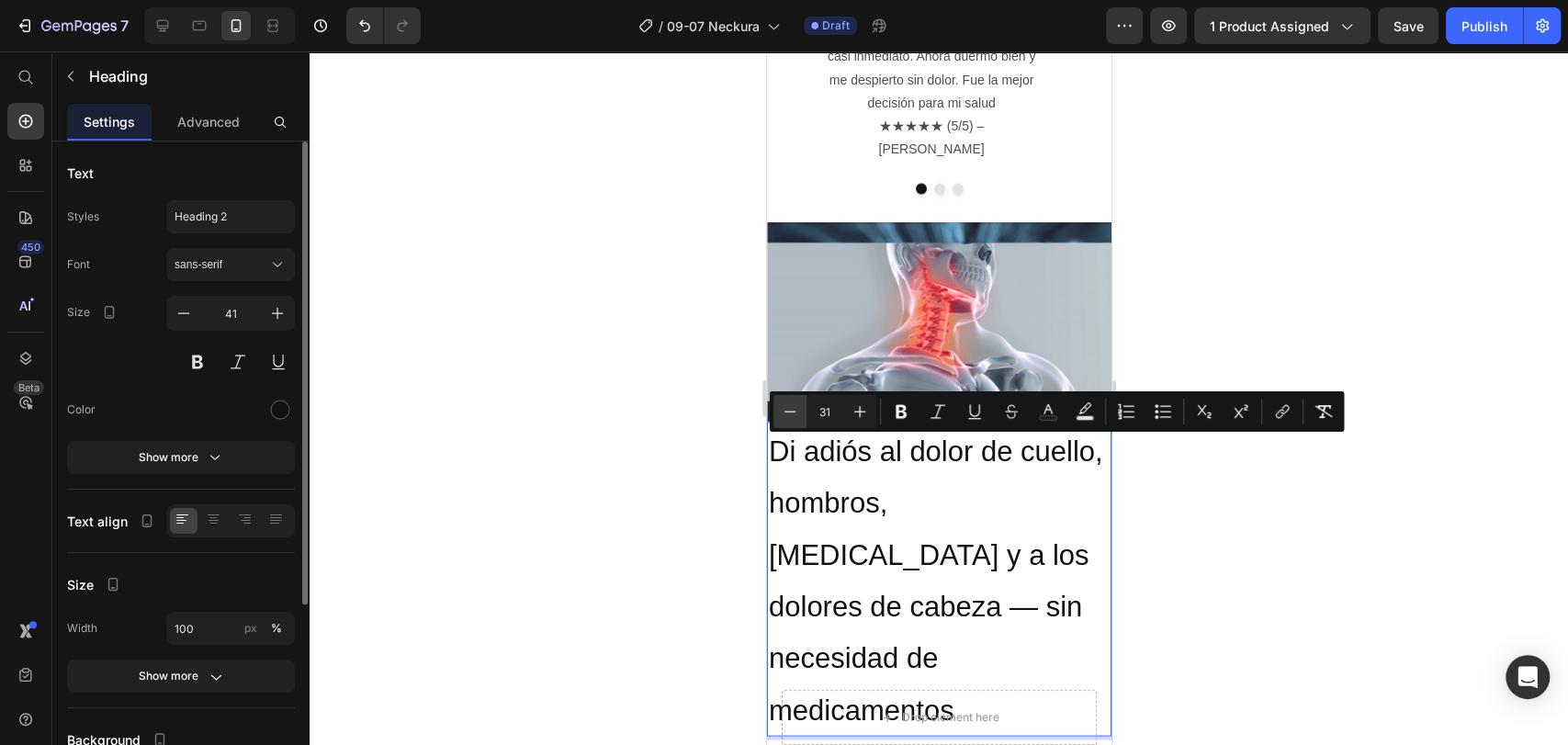 click 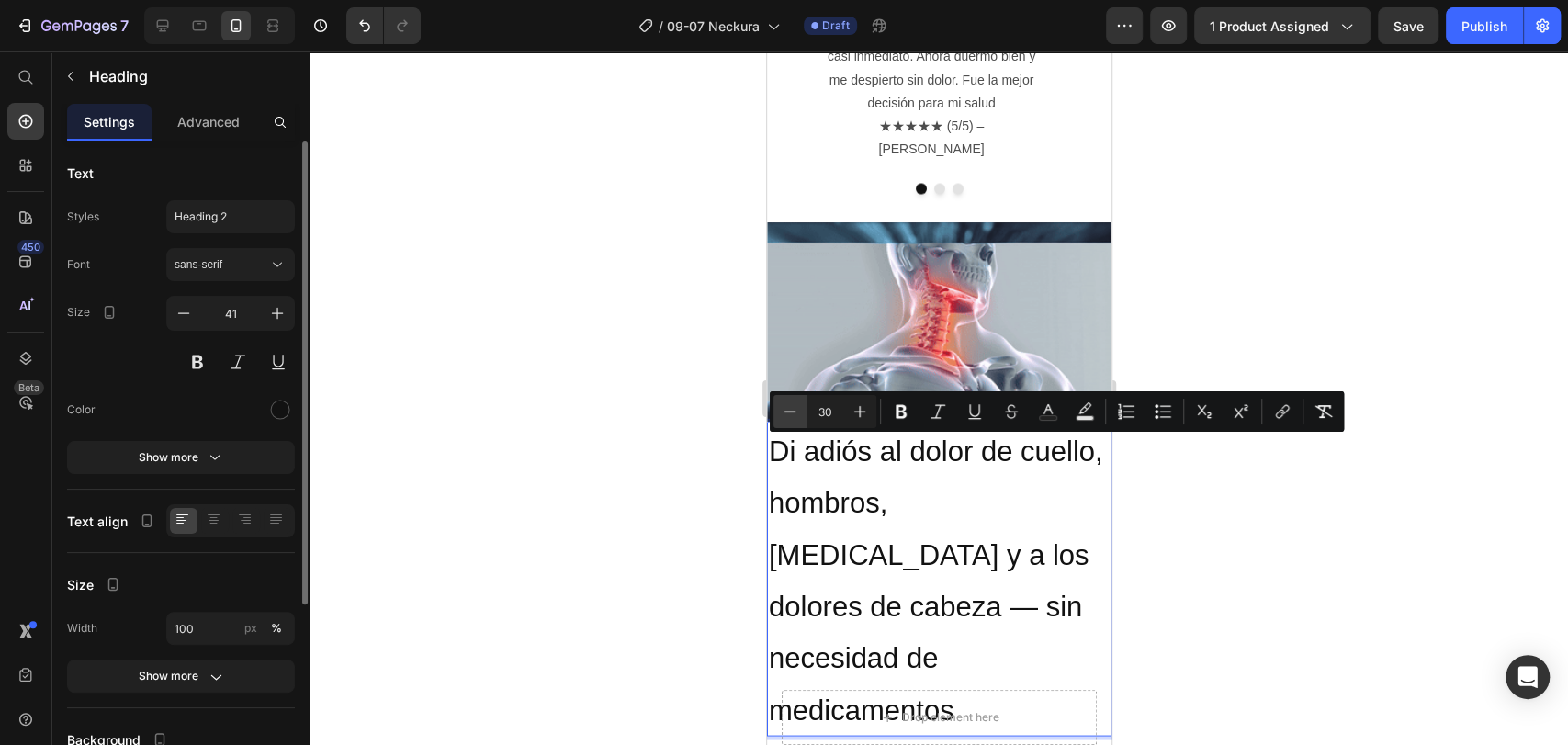 click 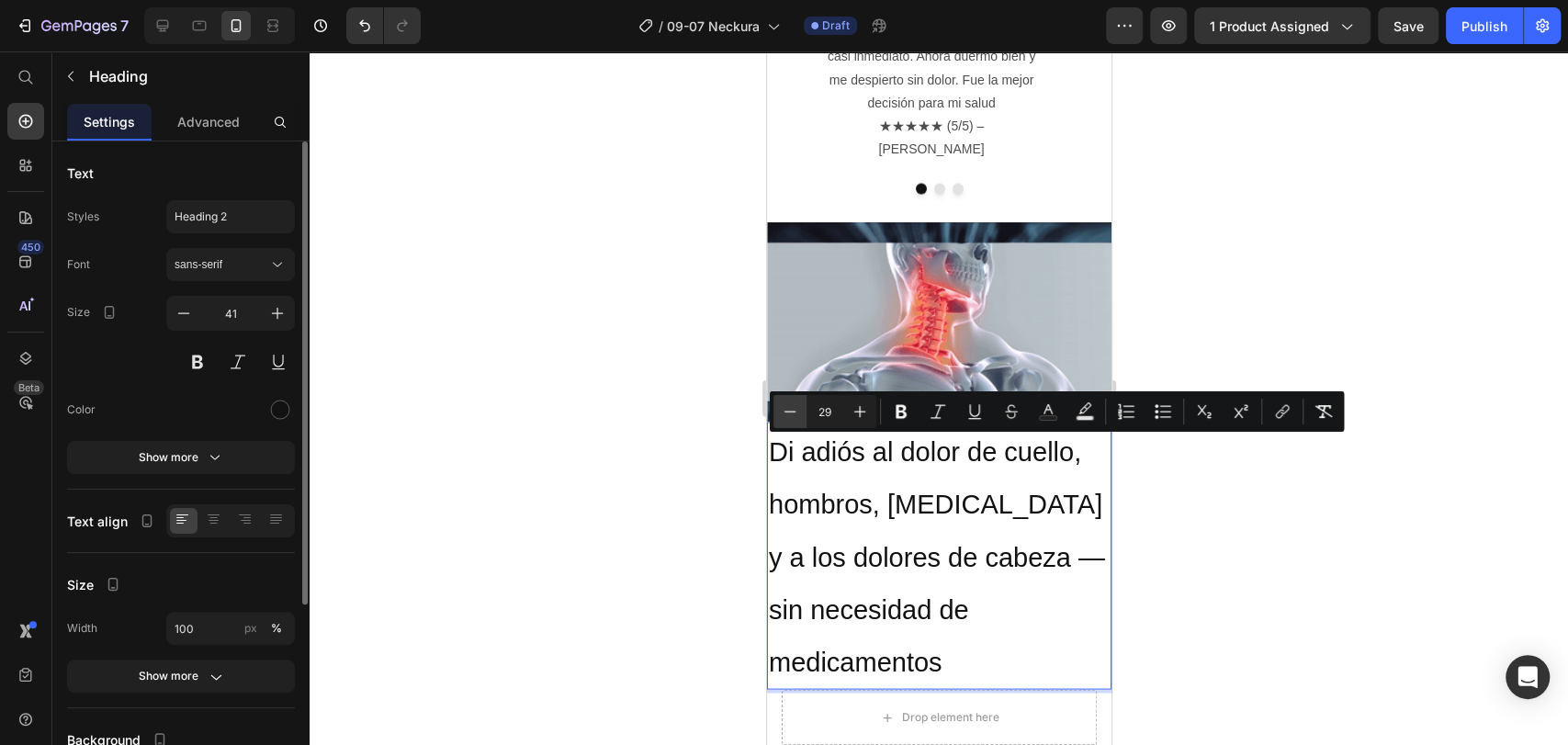 click 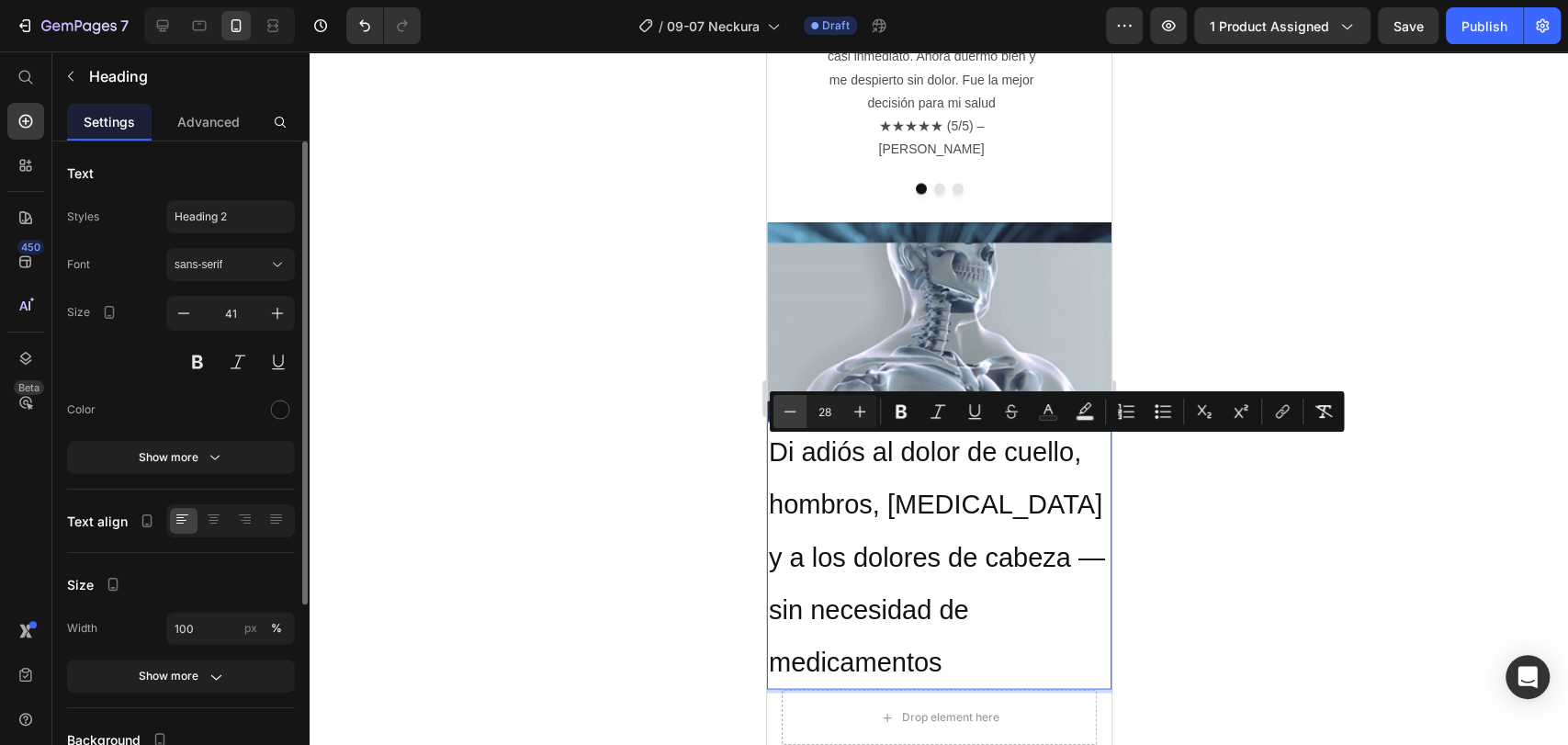 click 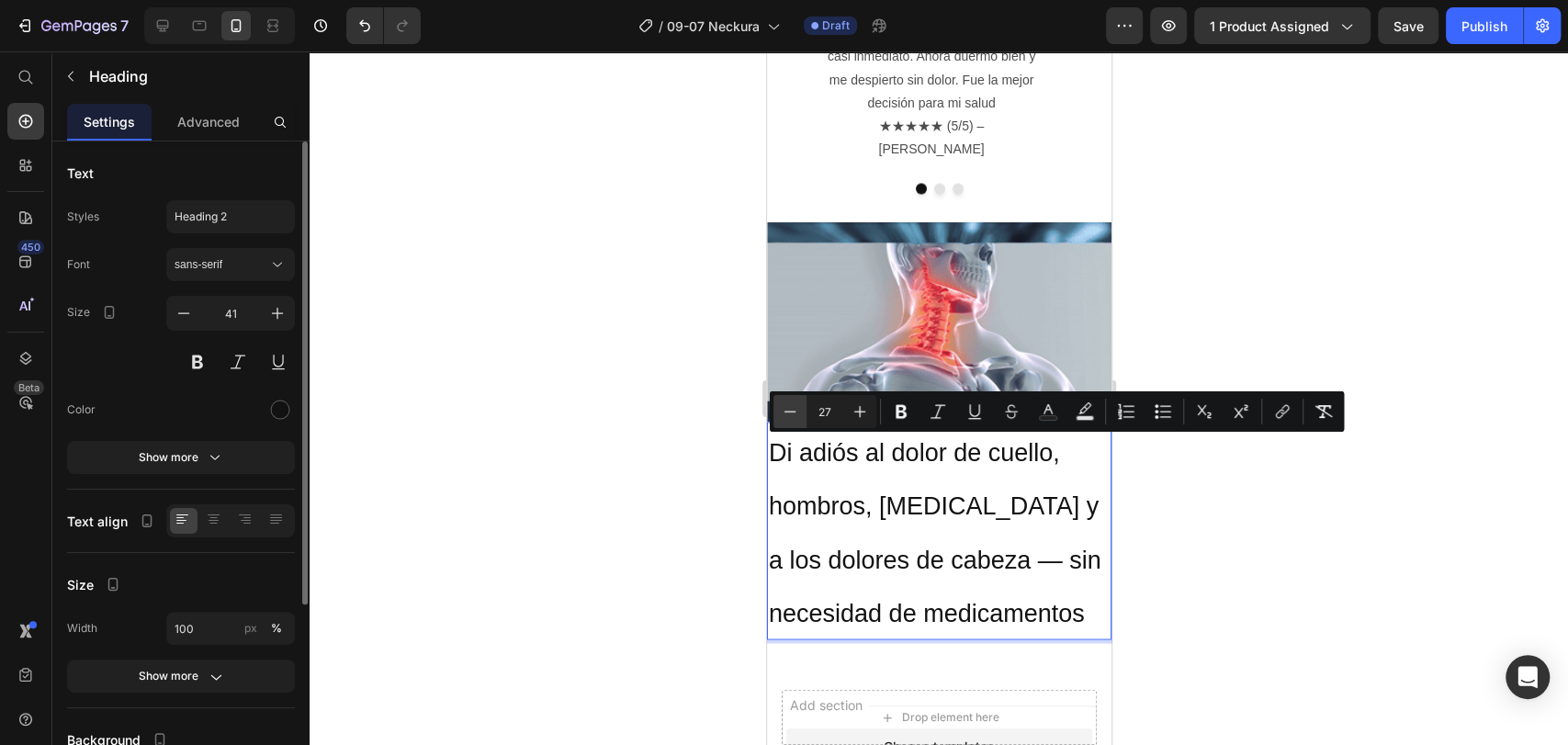 click 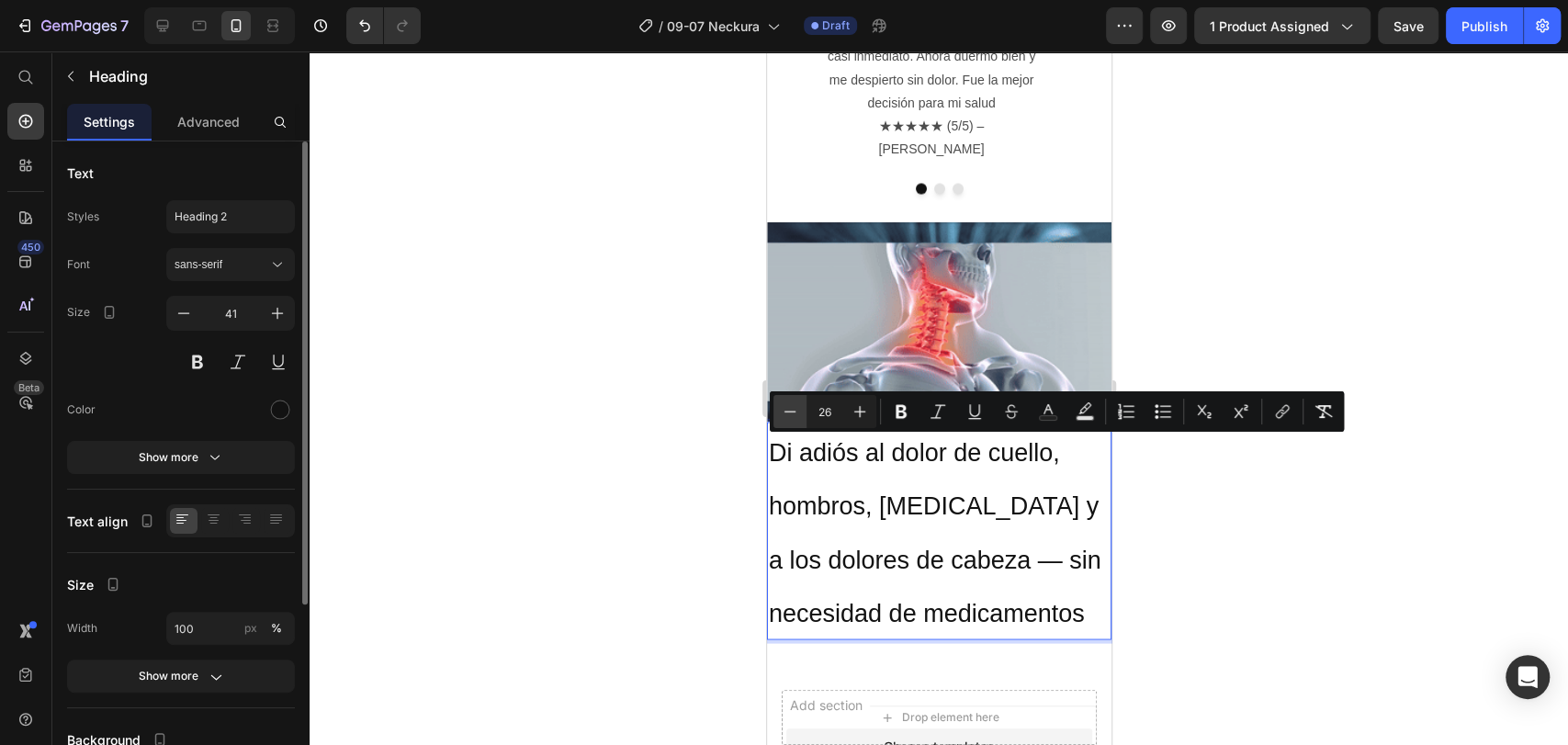 click 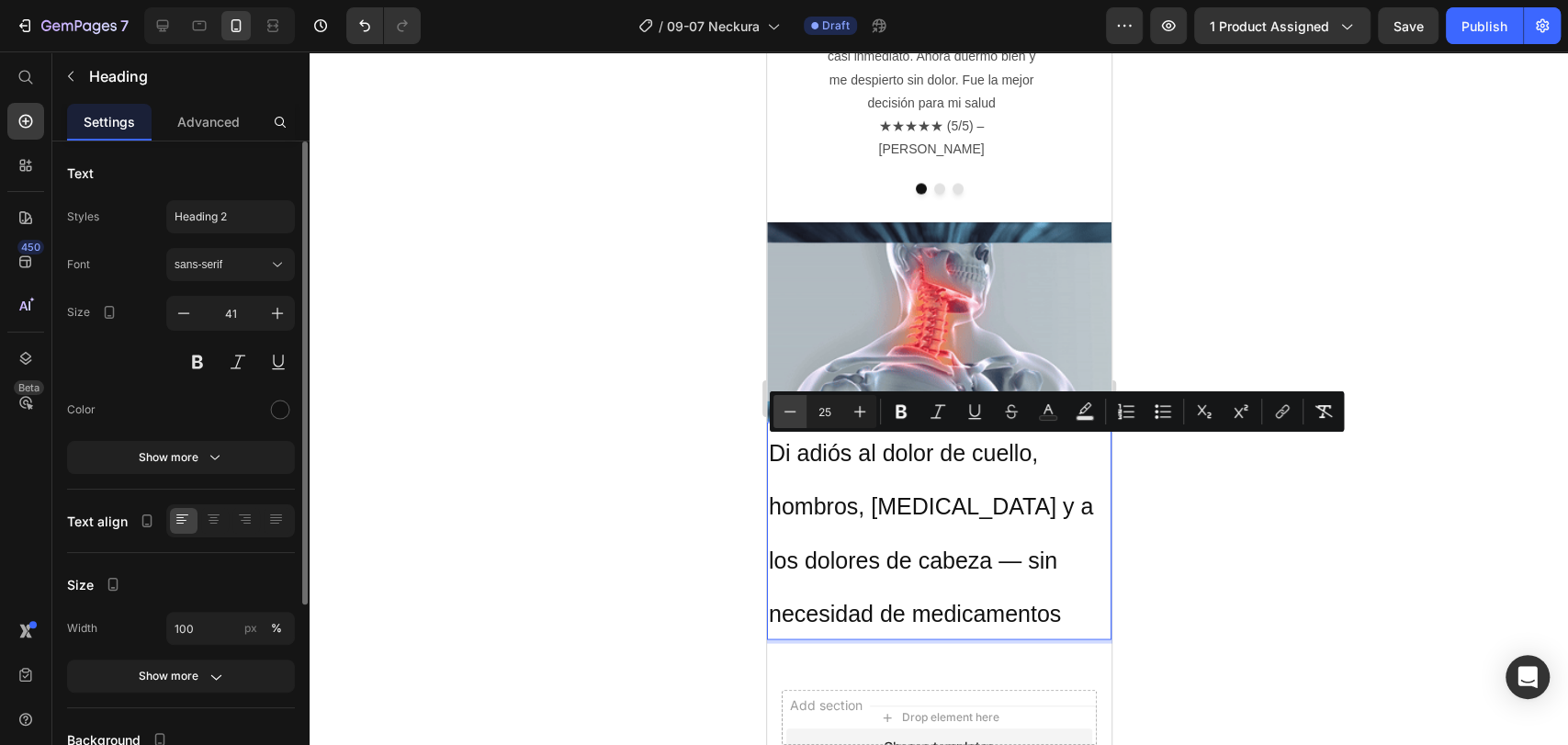 click 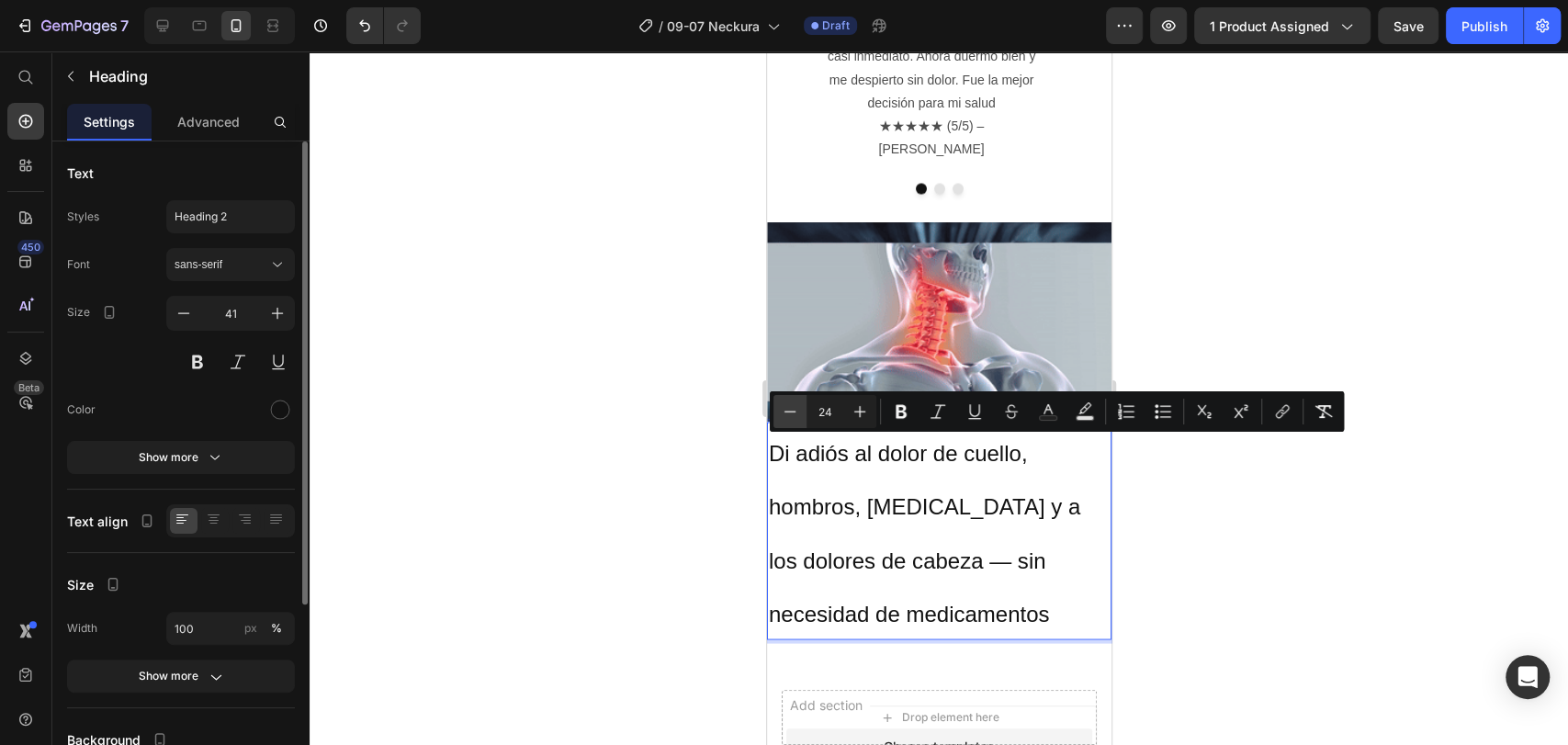 click 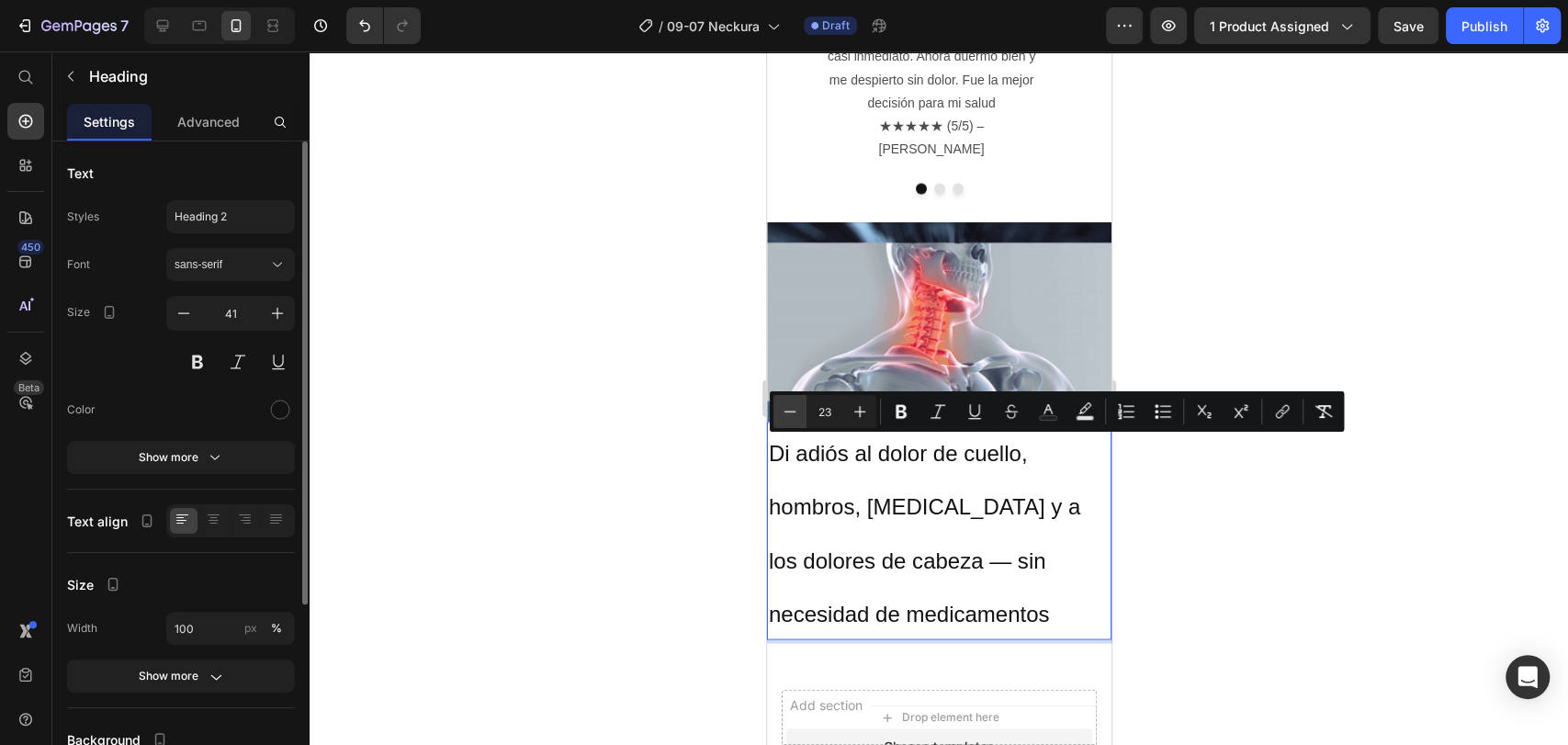 click 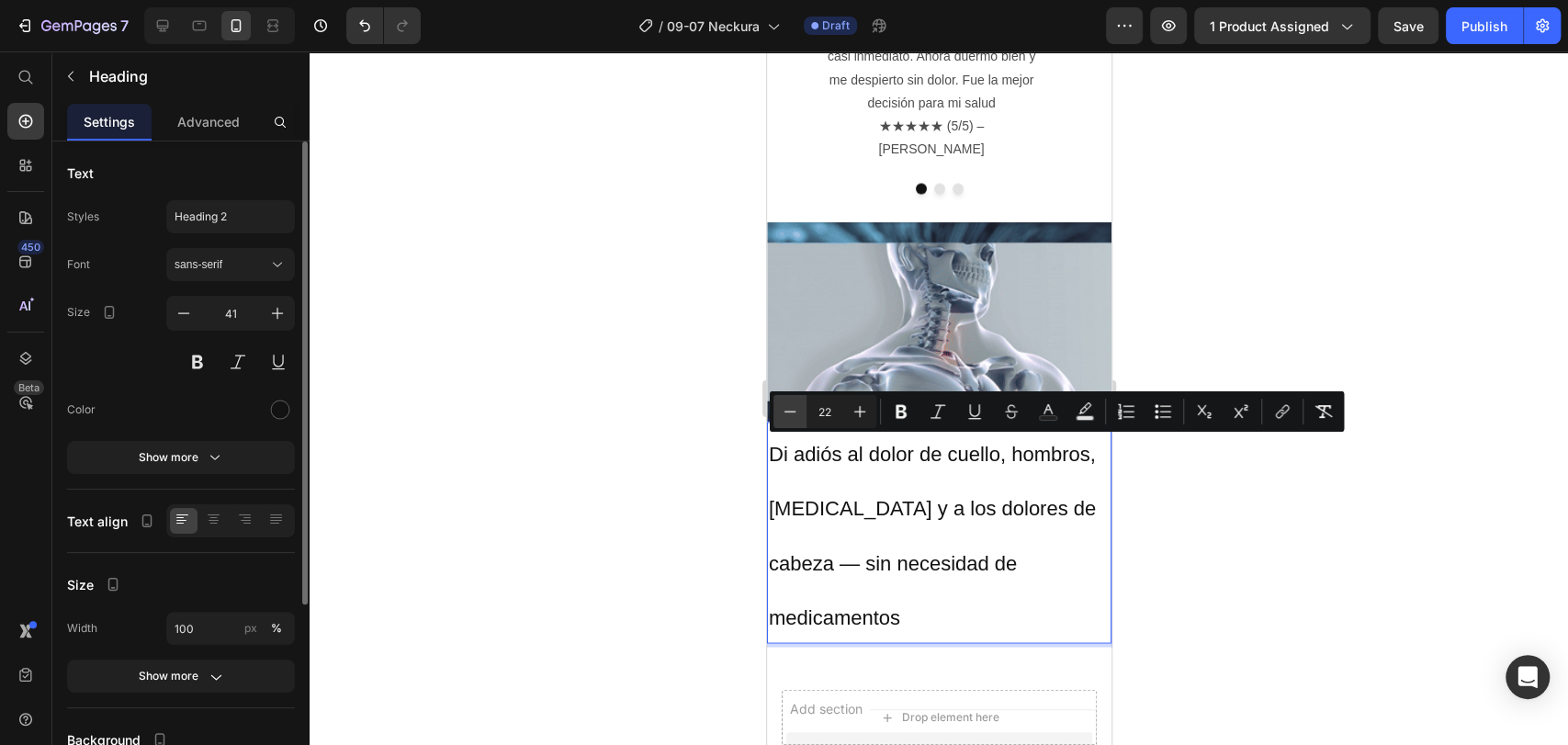 click 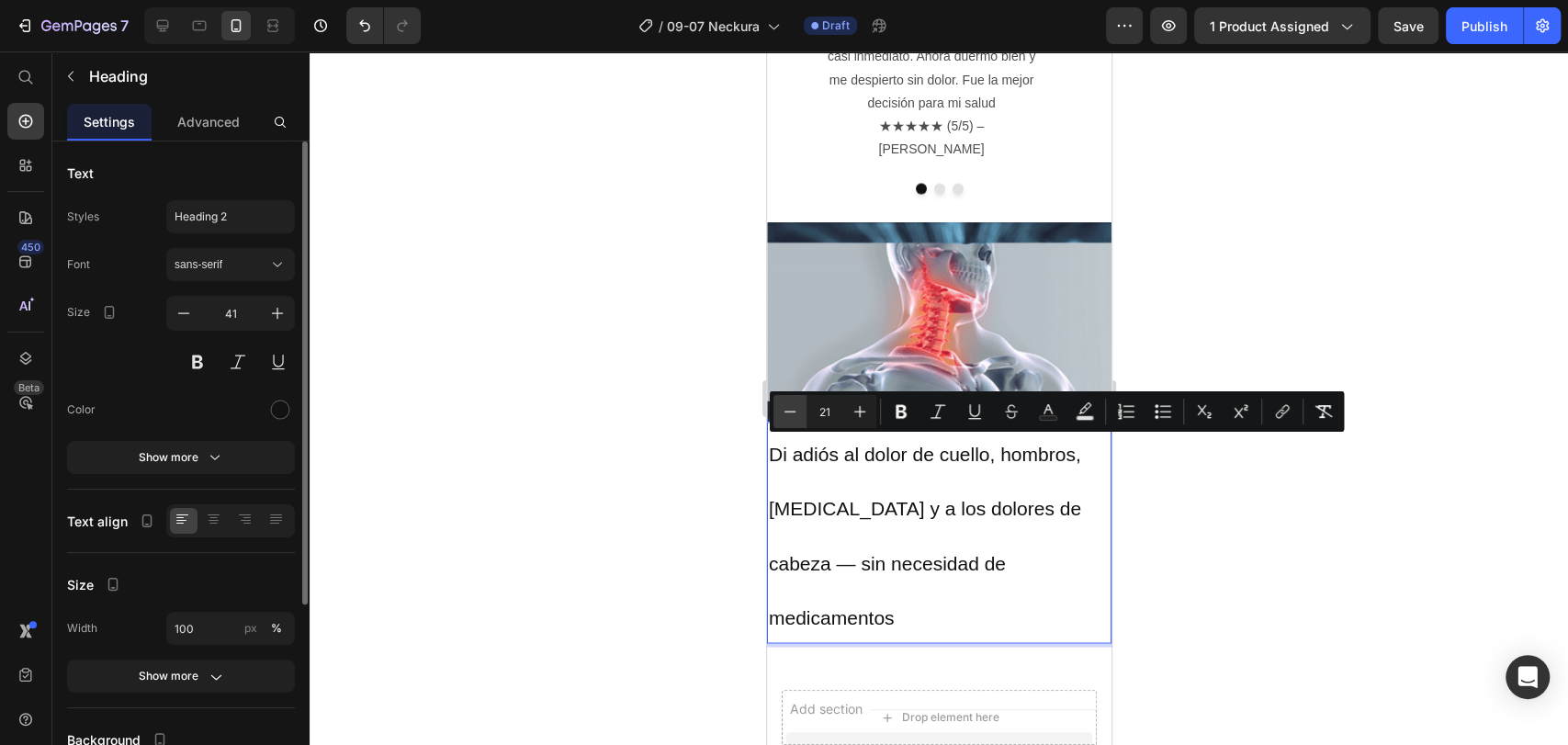 click 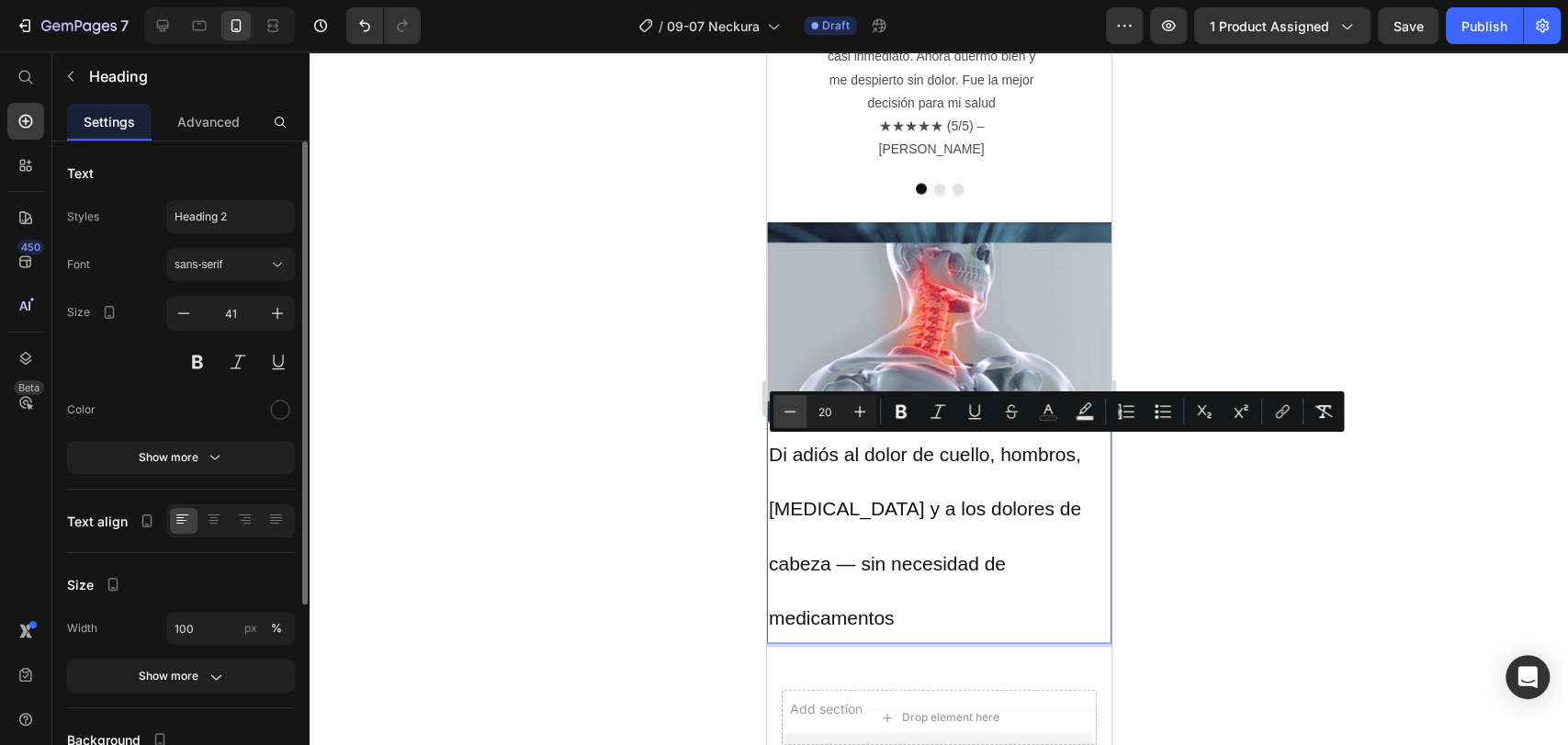 click 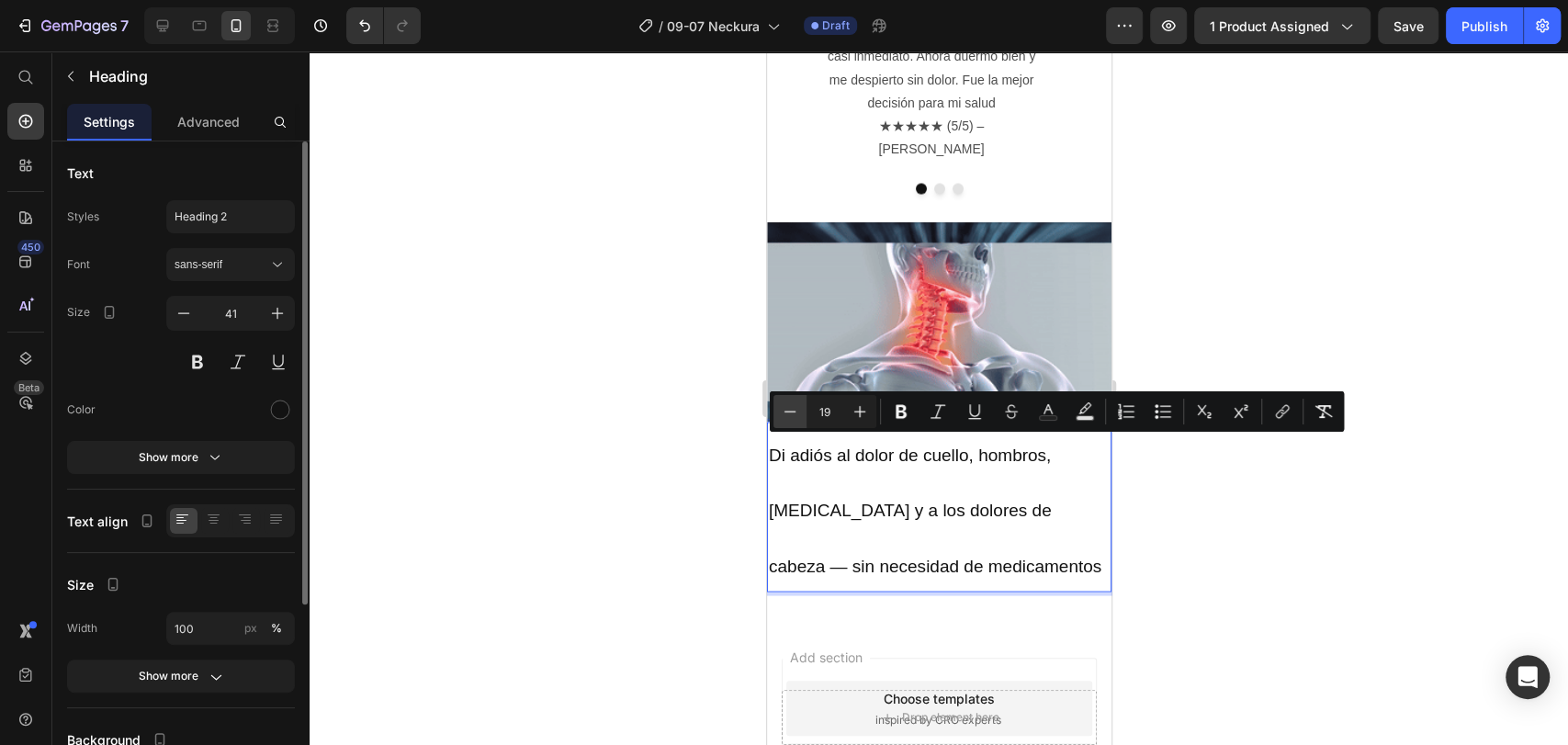 click 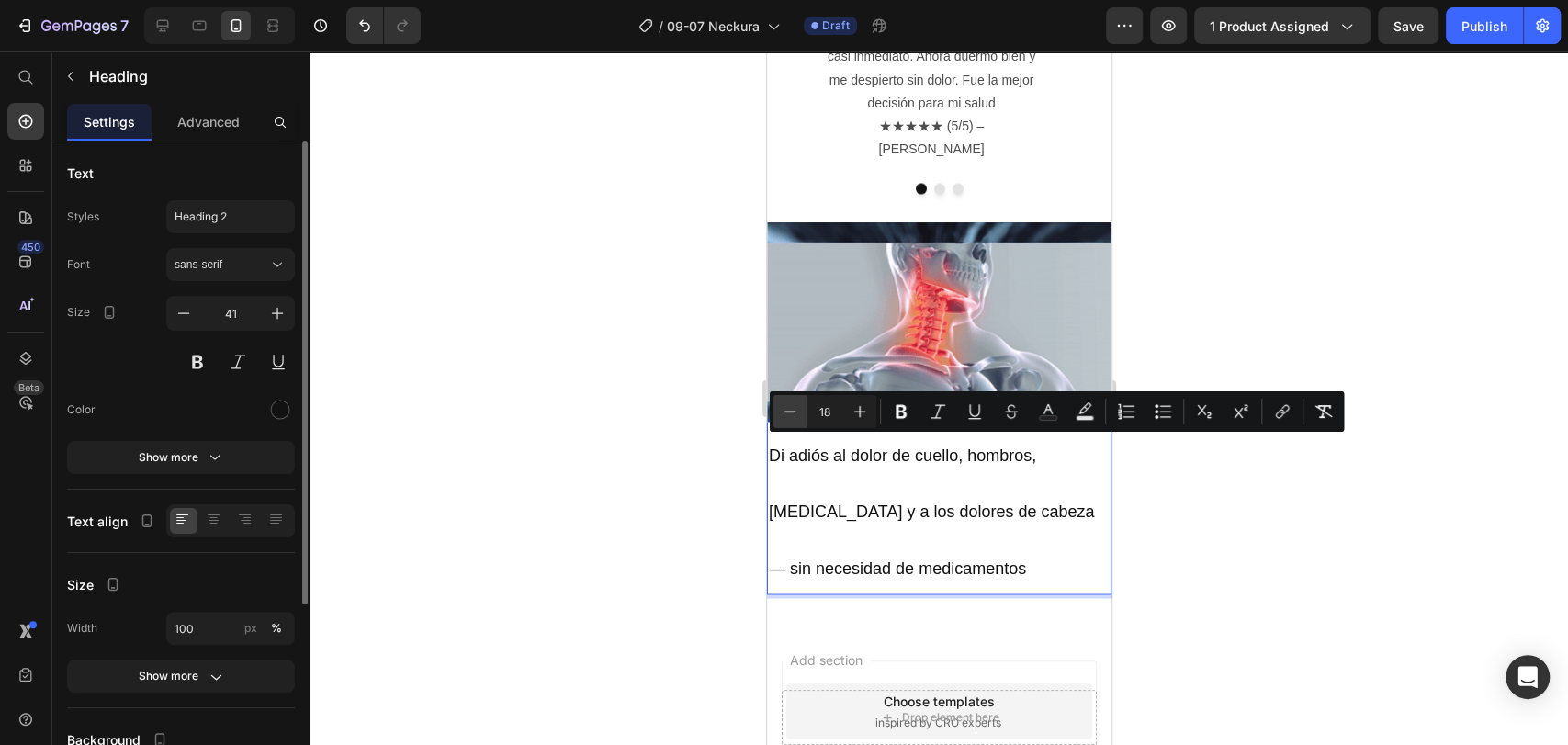 click 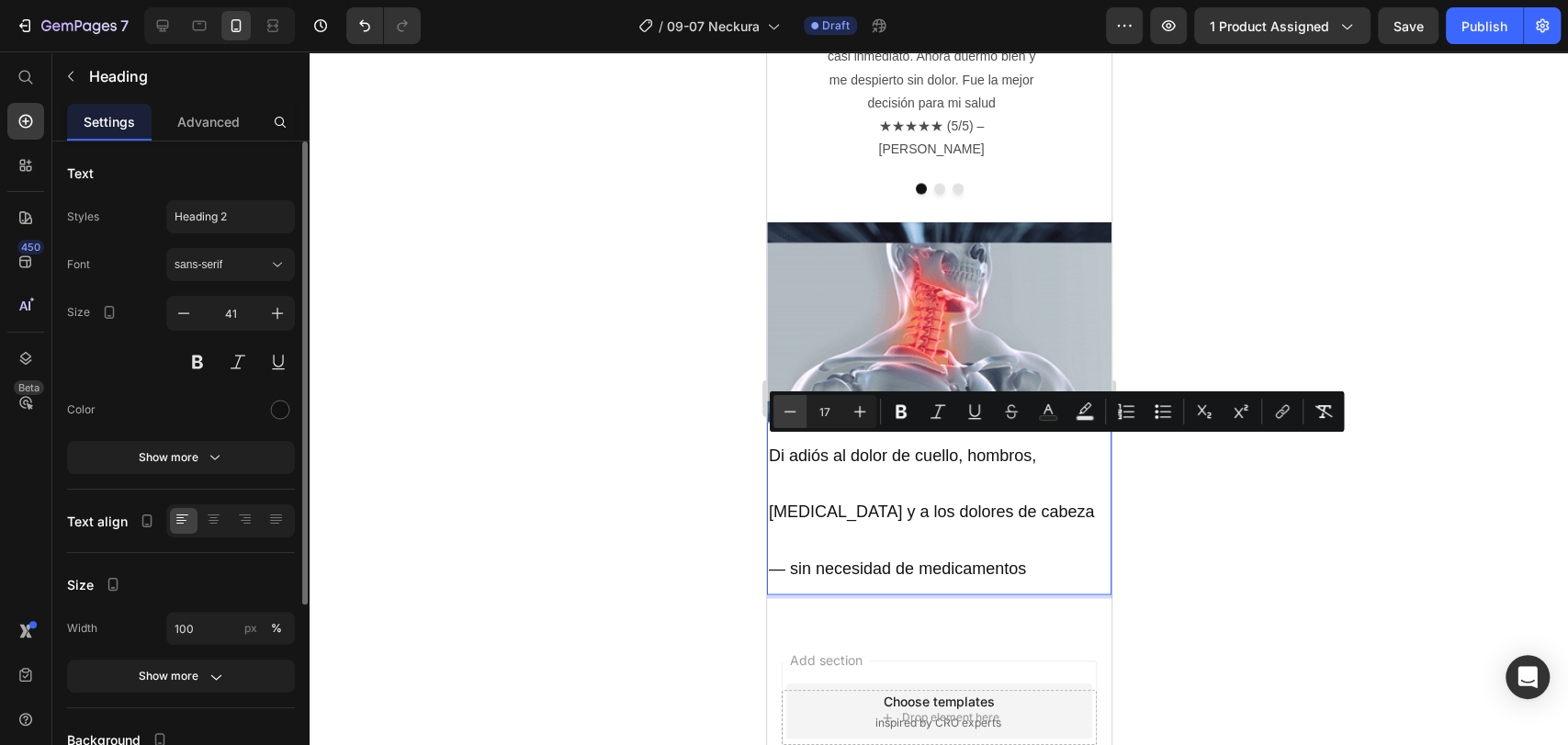click 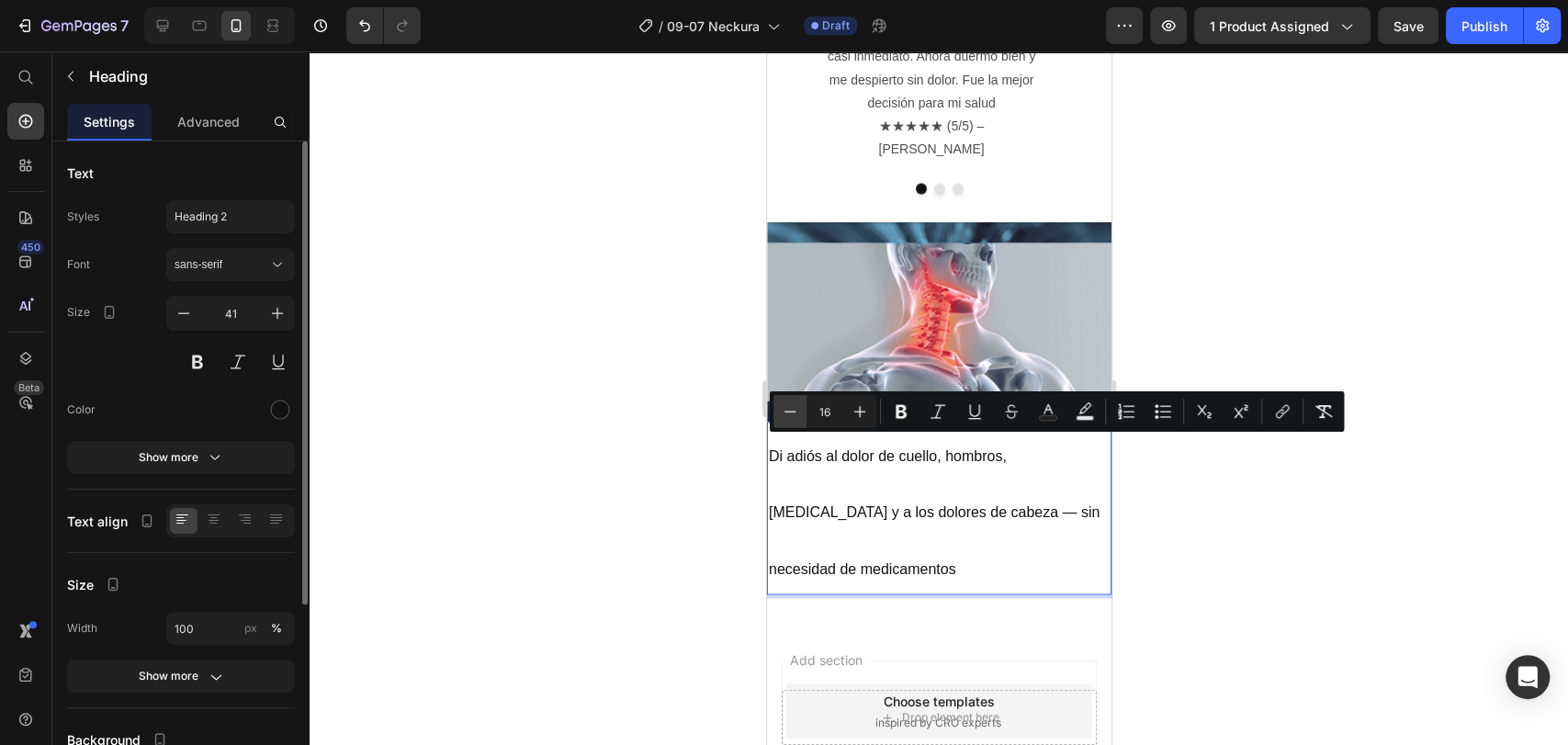 click 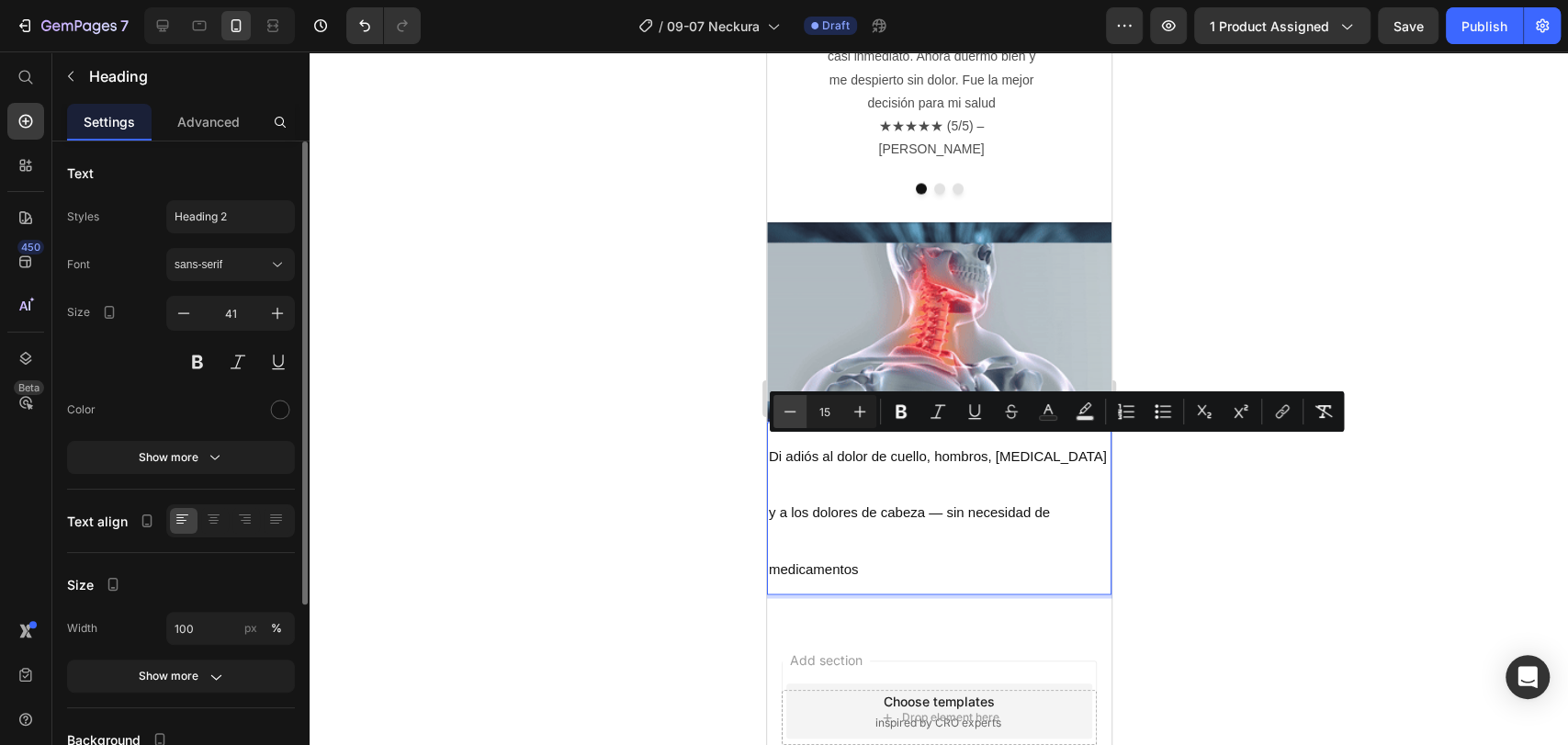 click 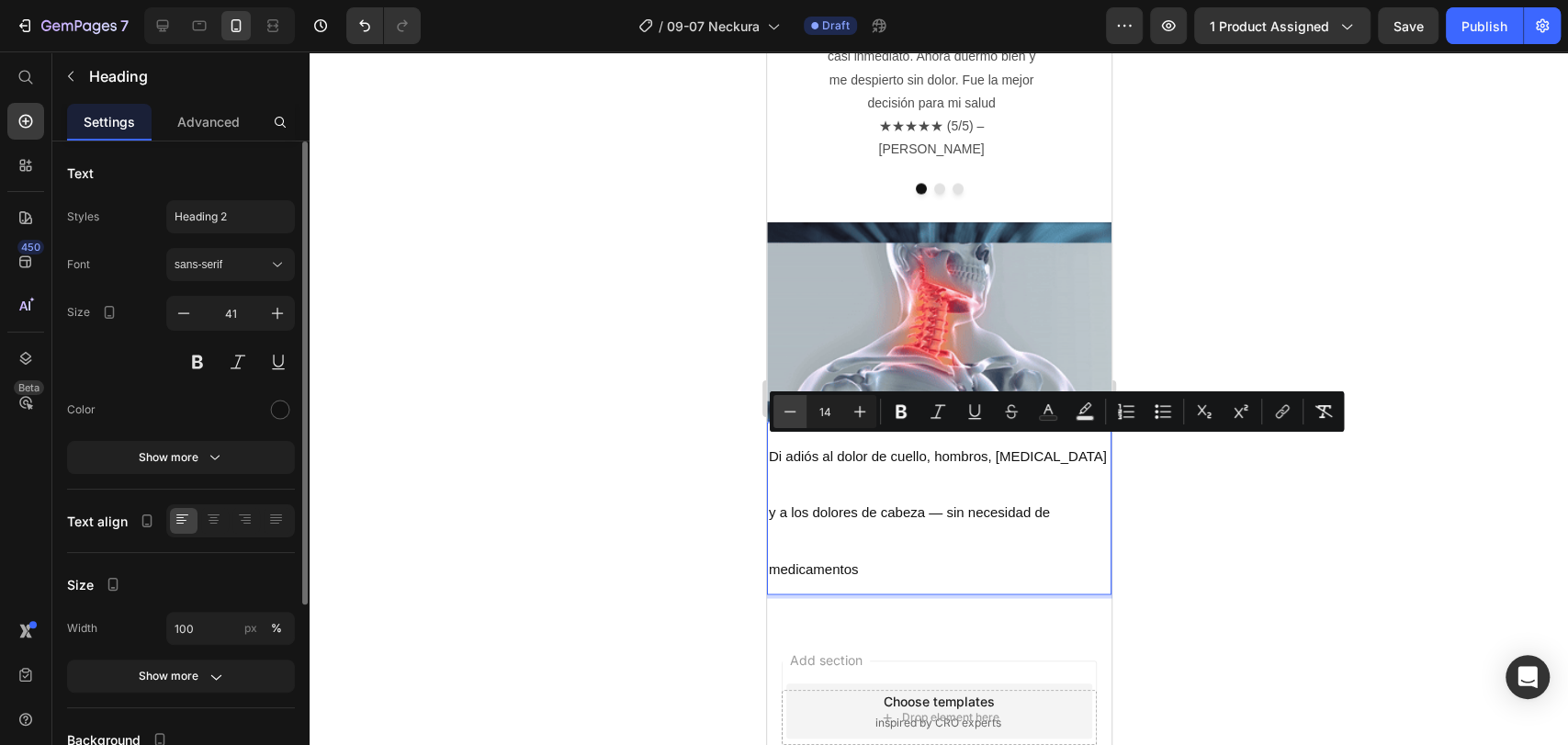 click 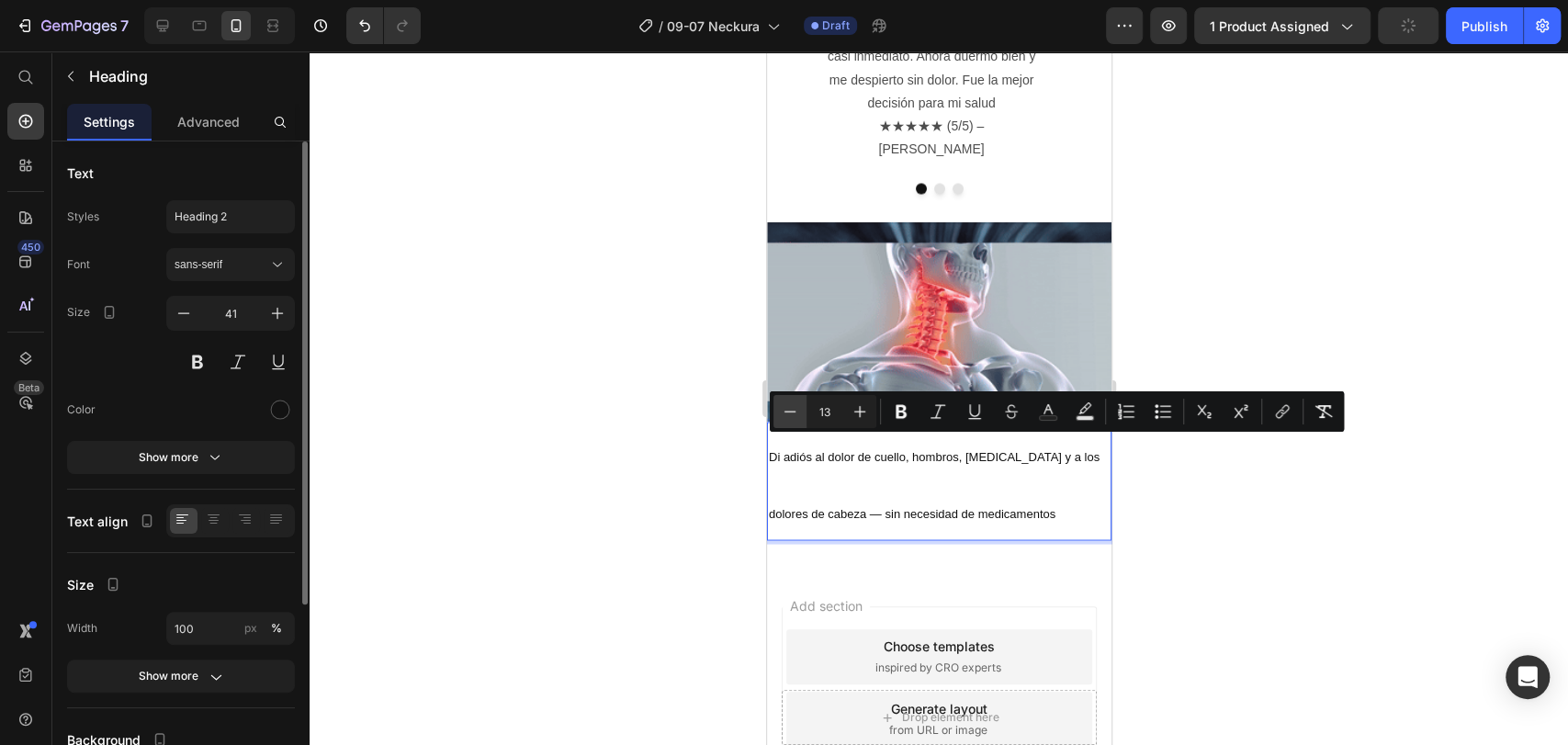 click 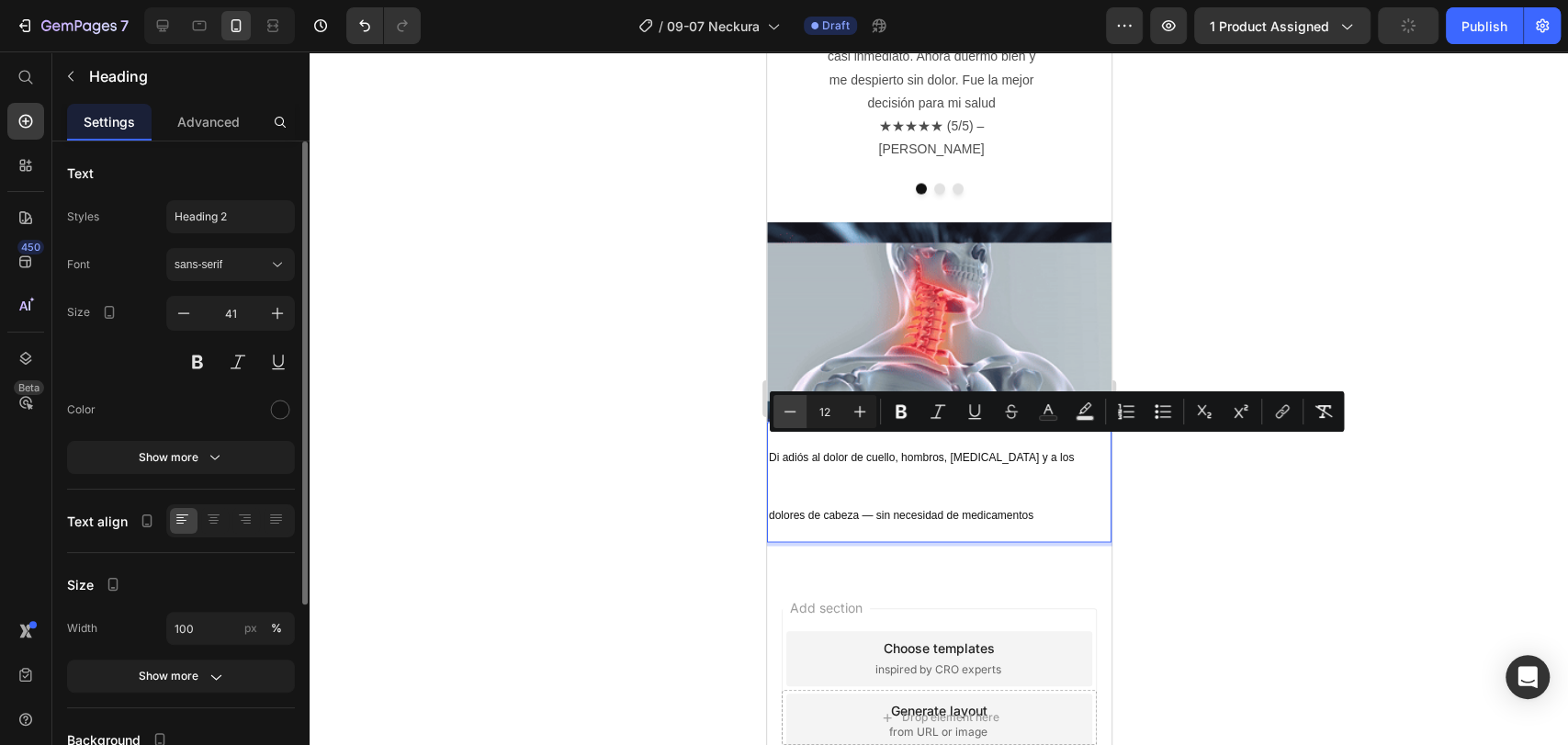 click 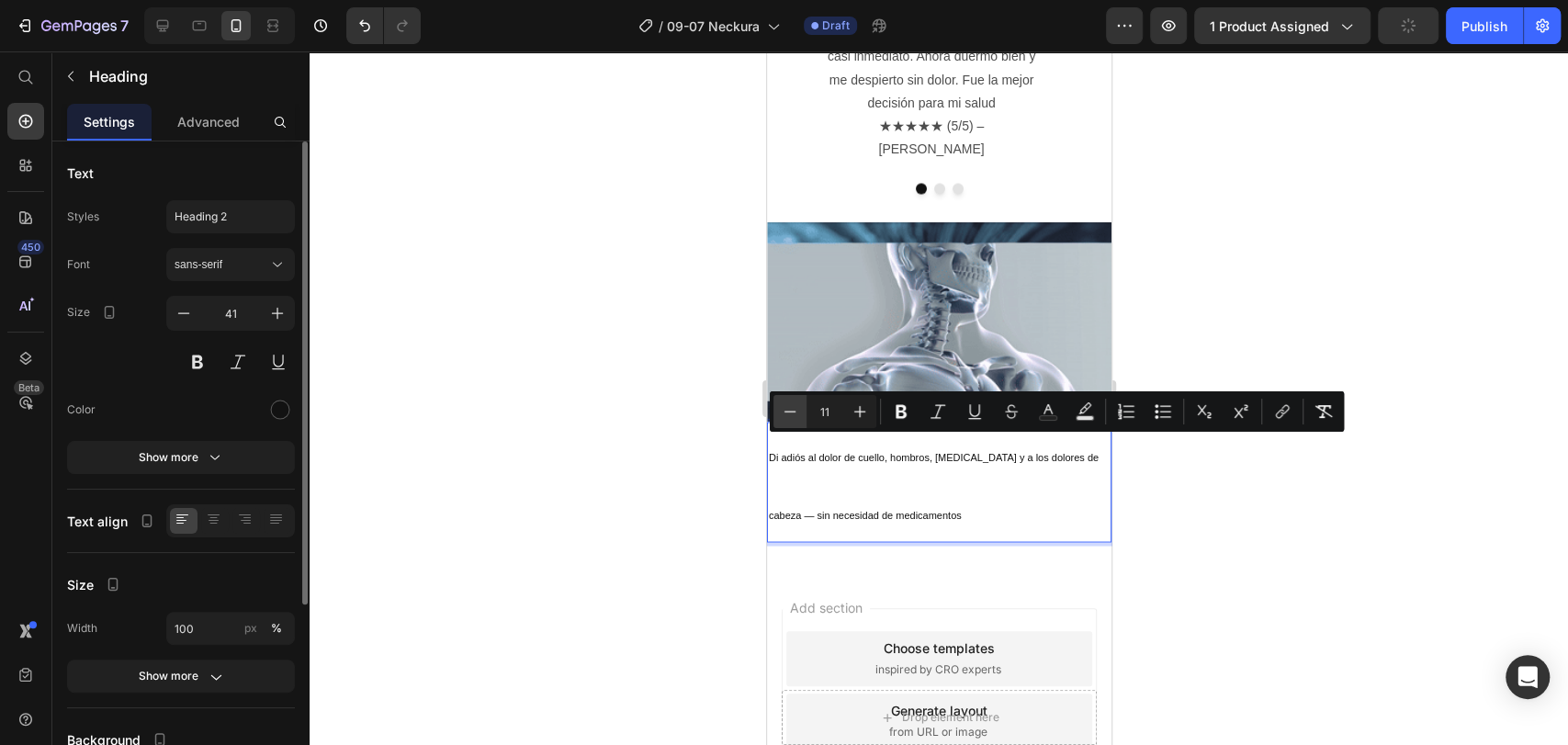 click 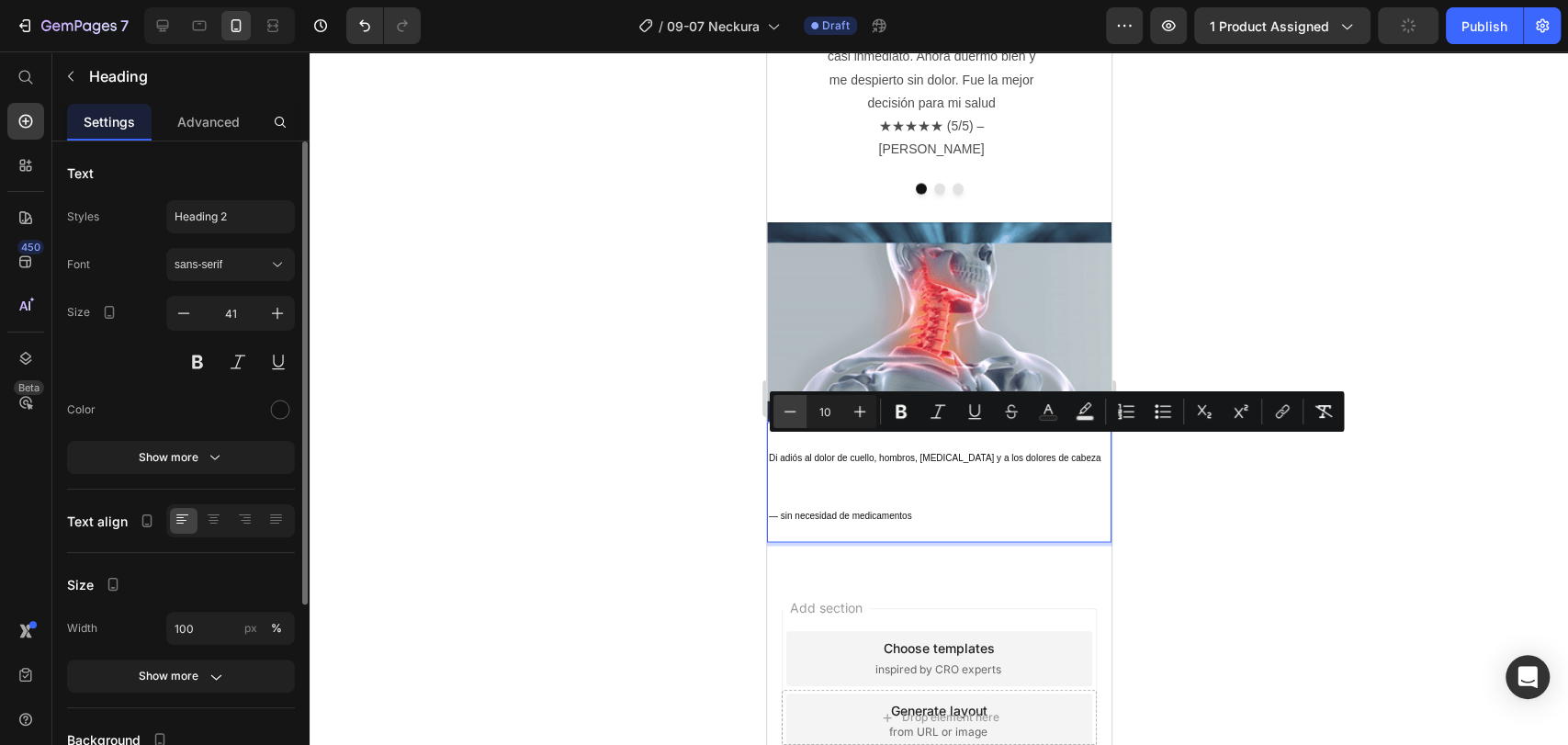 click 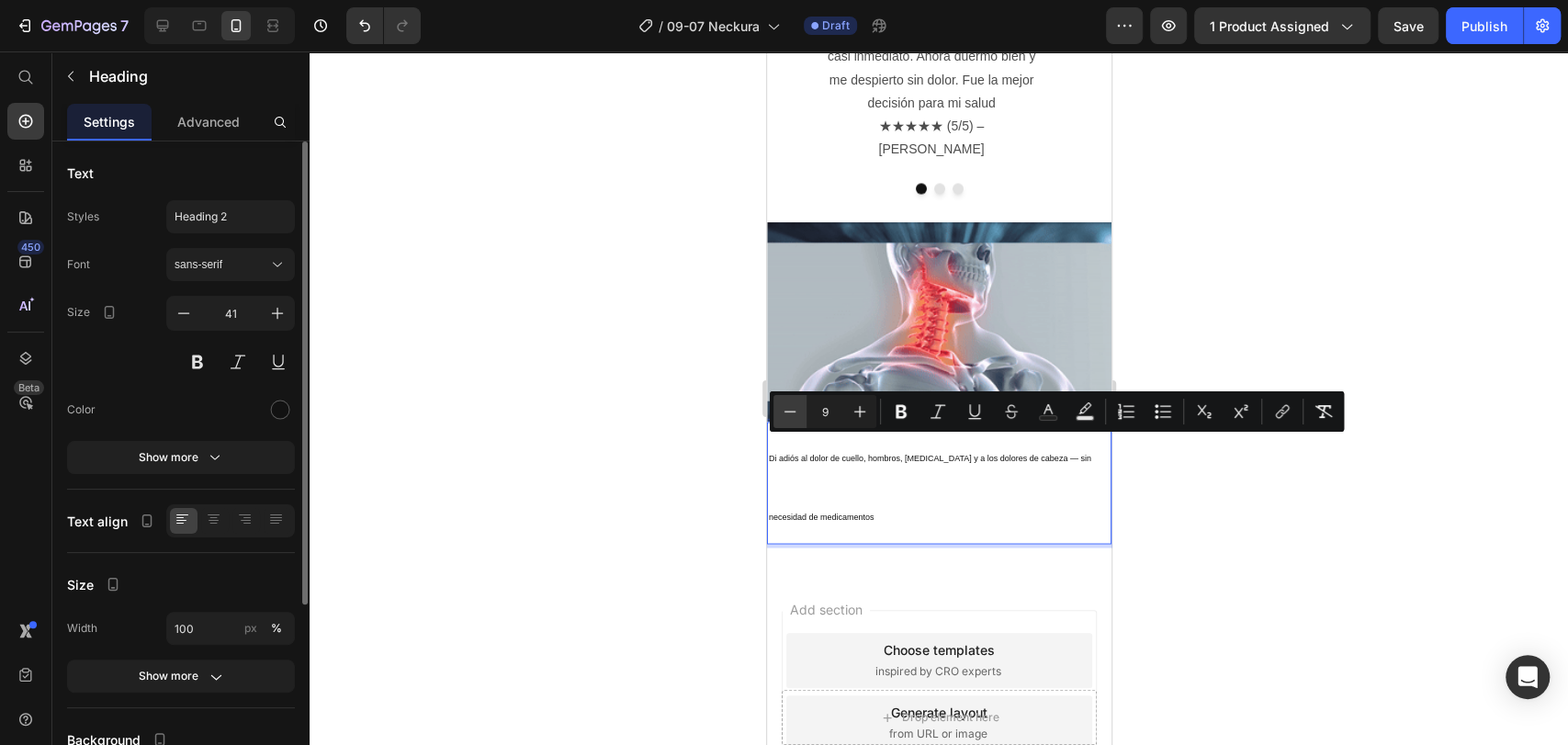 click 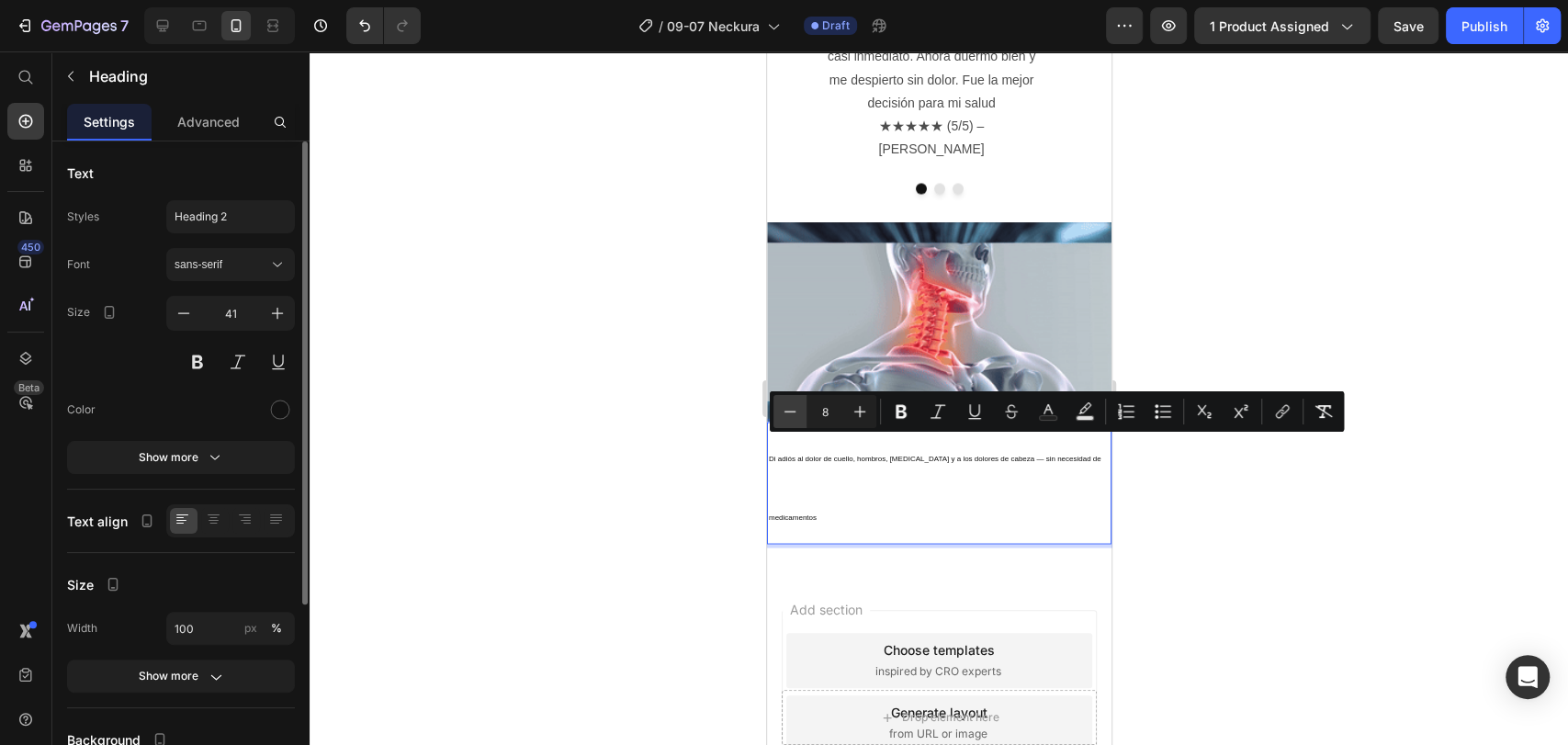 click 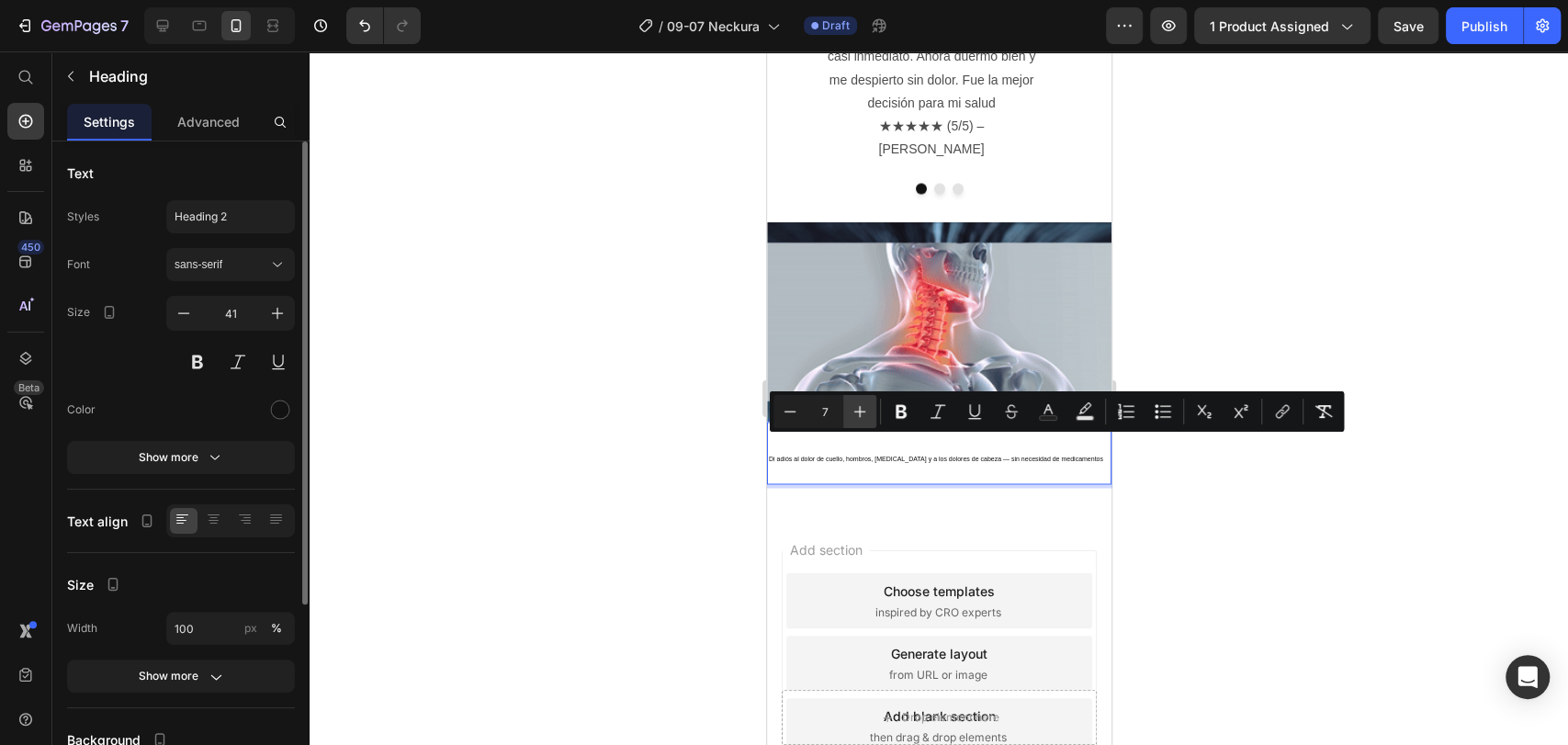 click on "Plus" at bounding box center (860, 412) 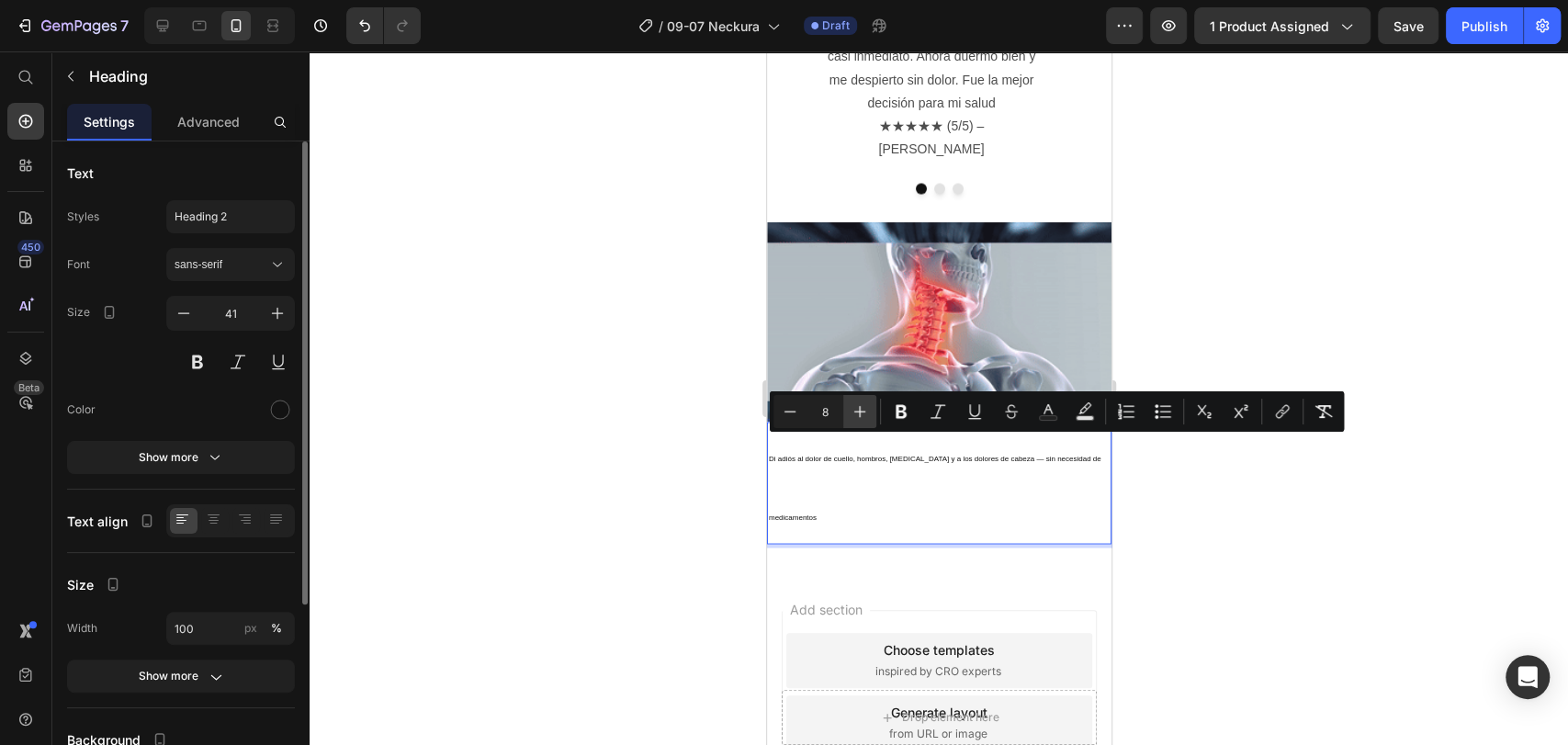 click 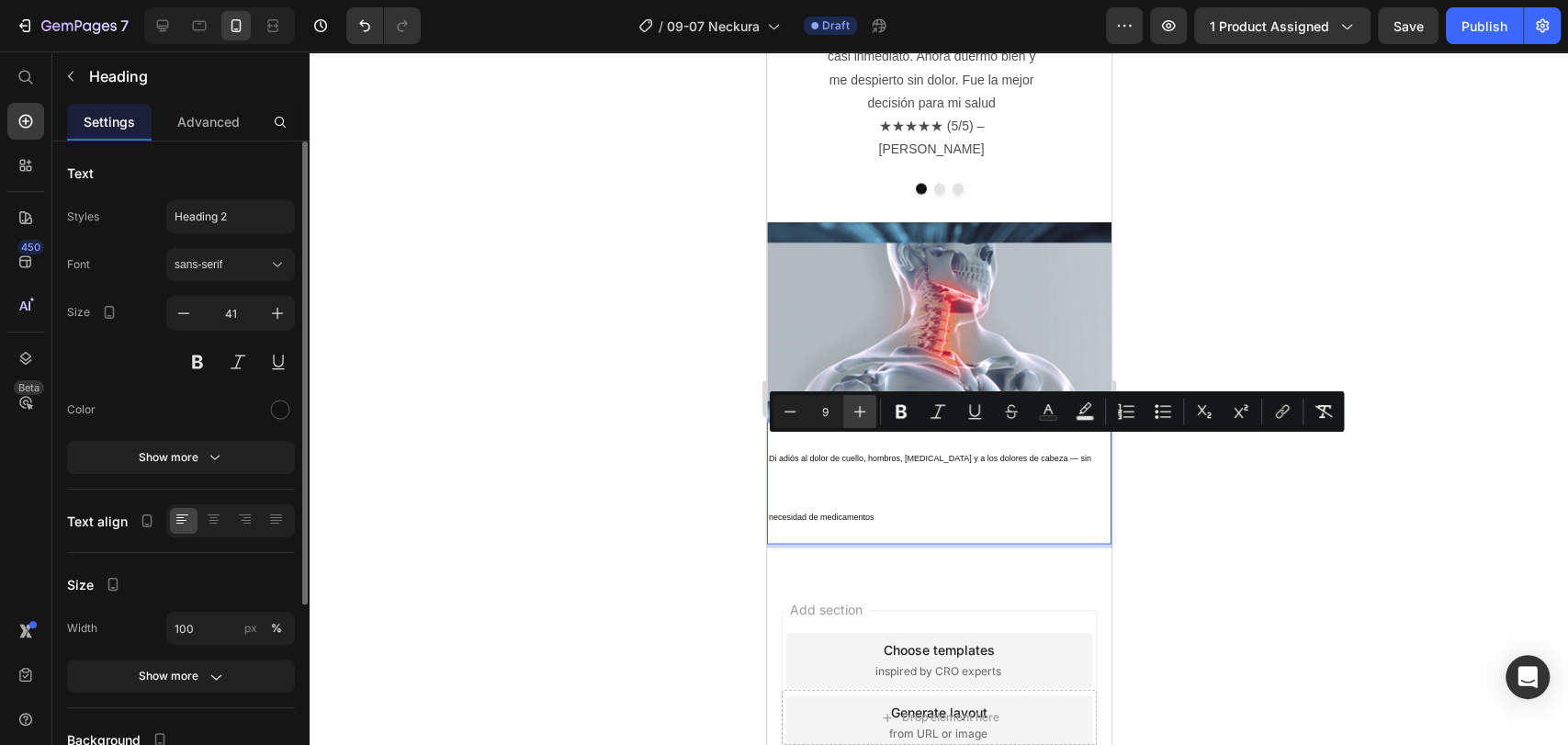 click 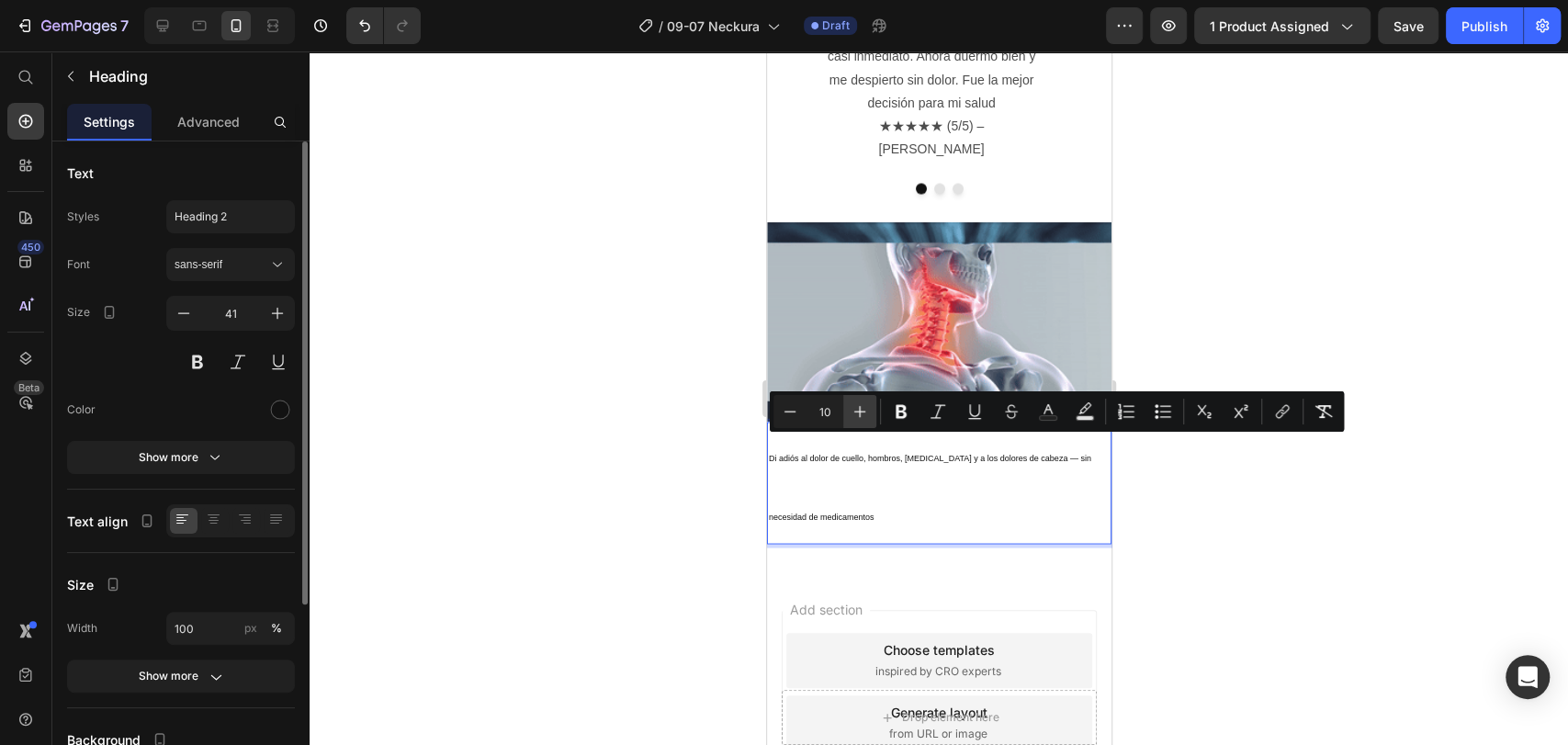 click 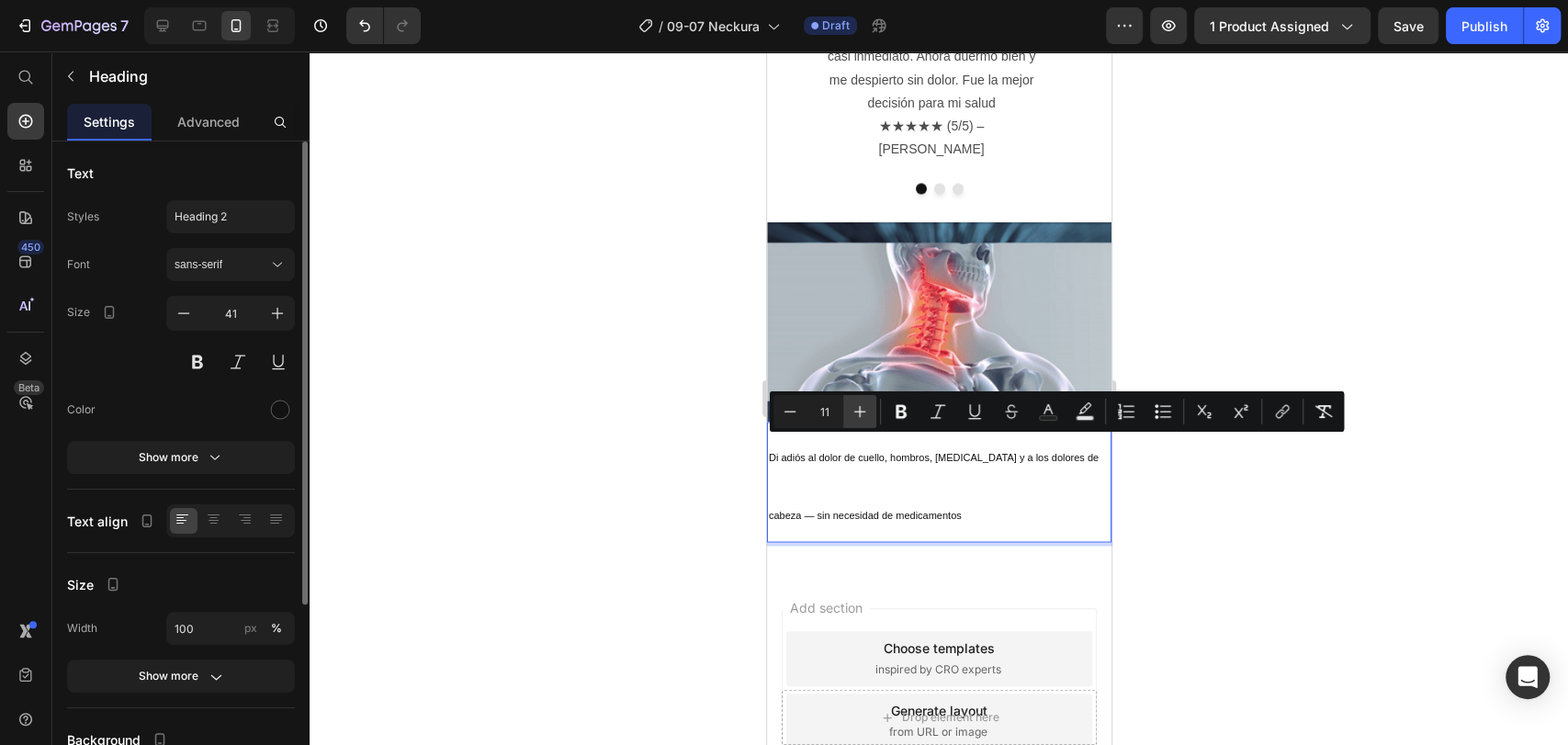 click 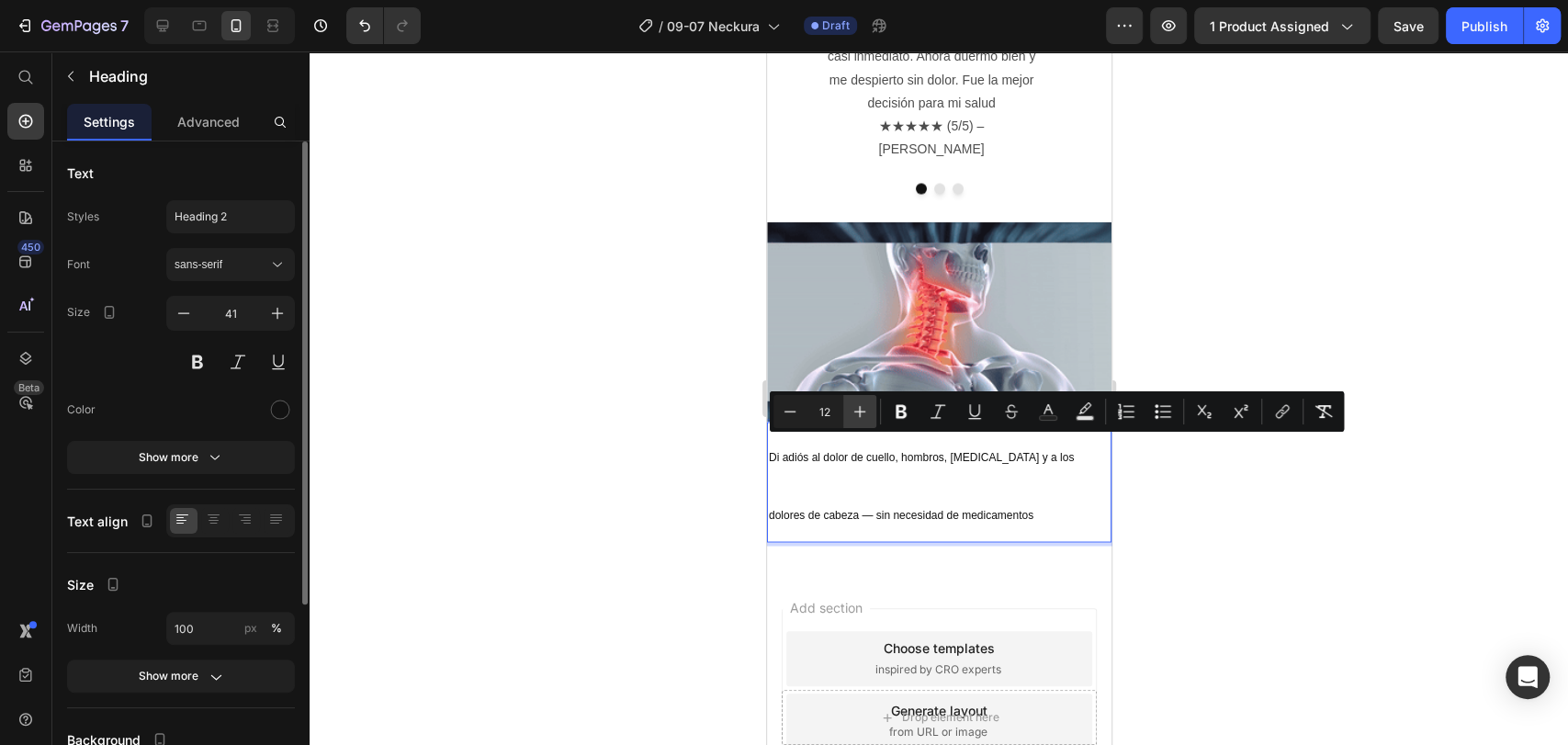click 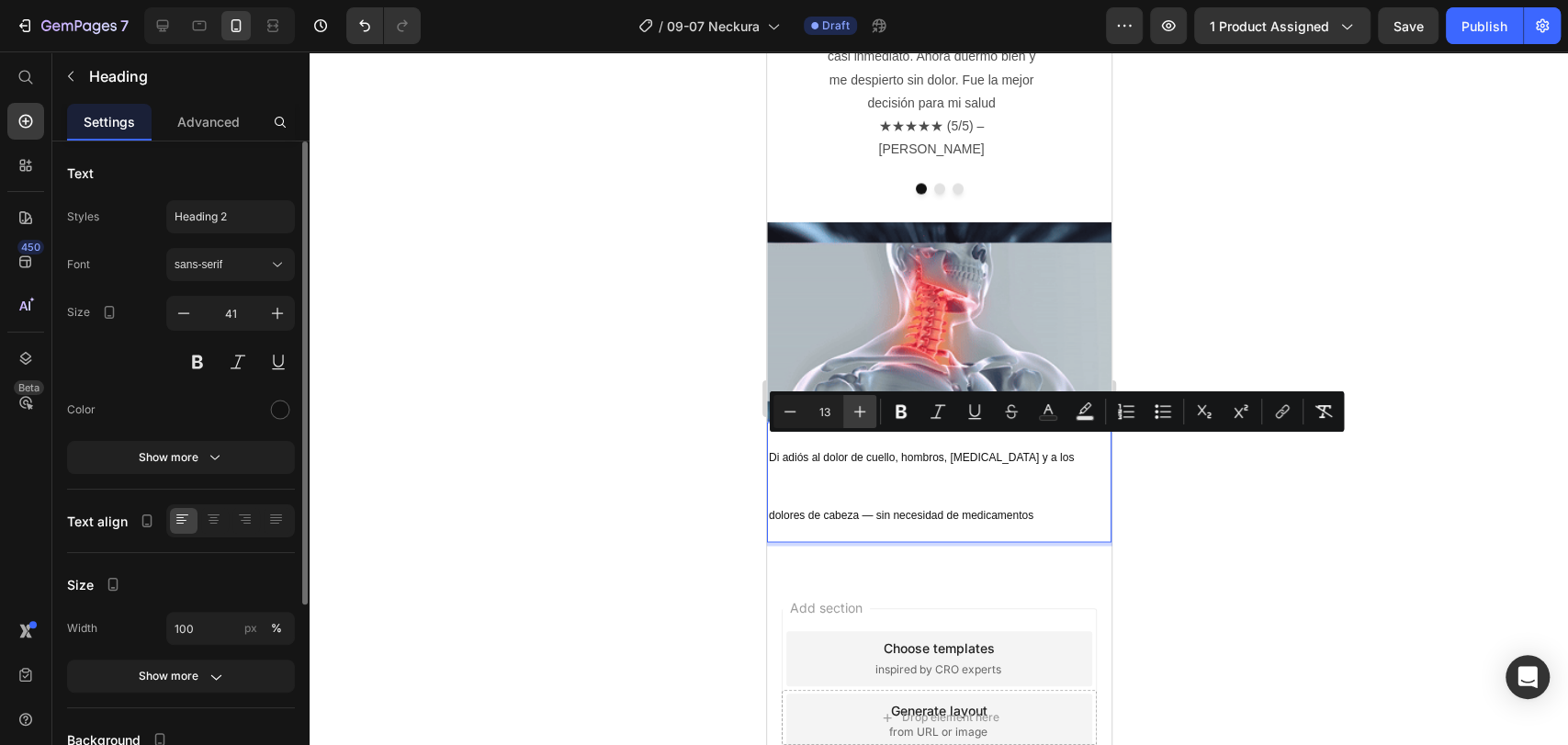 click 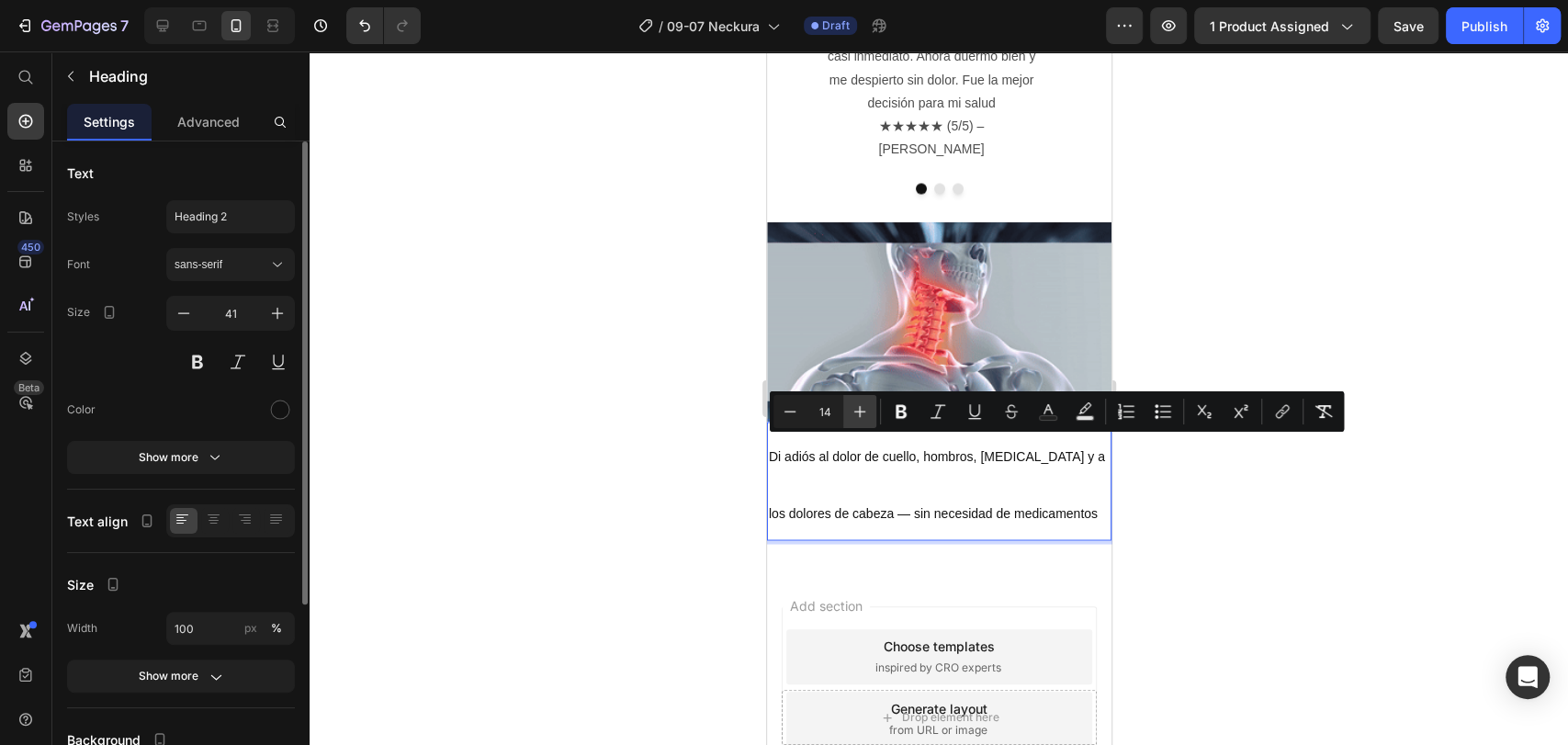 click 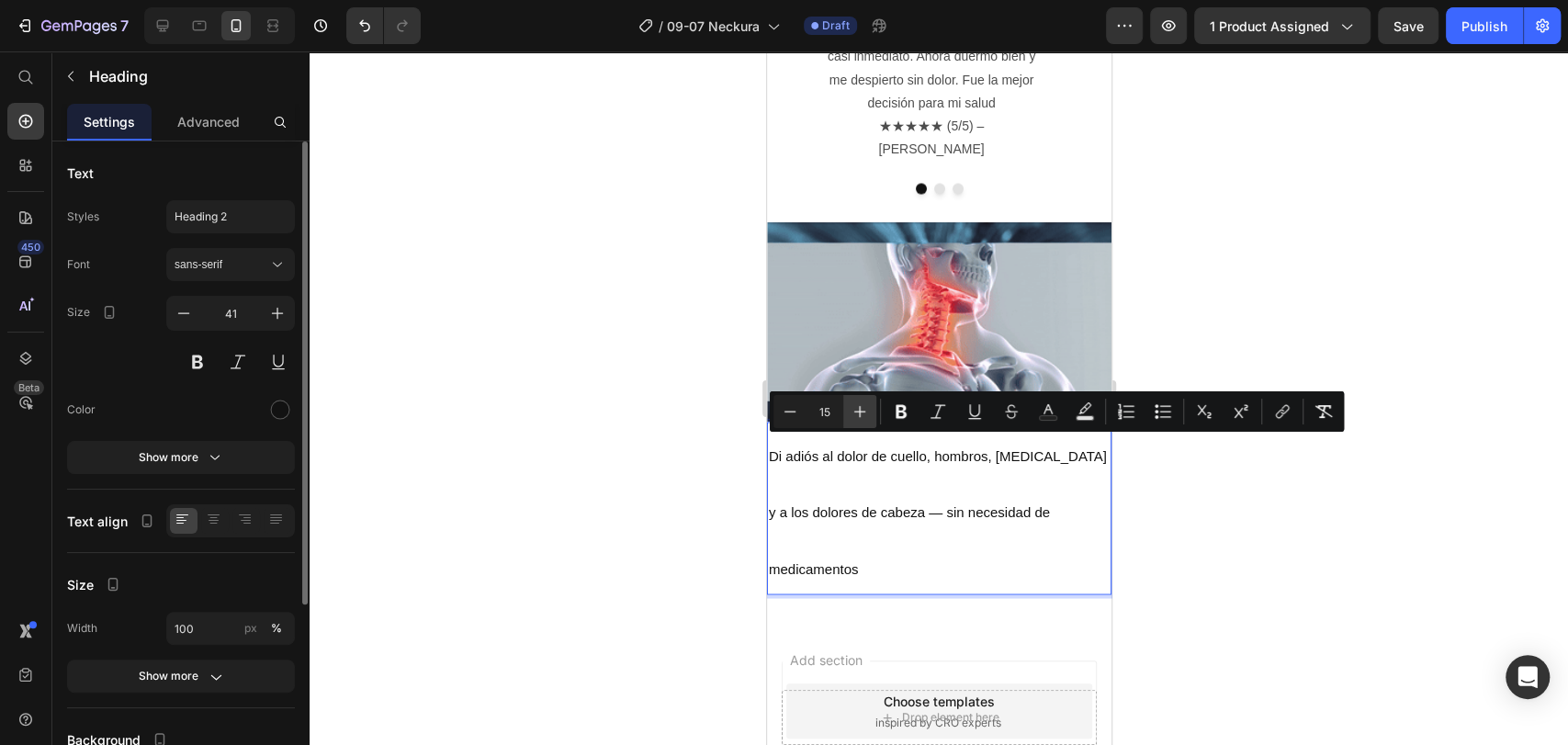 click 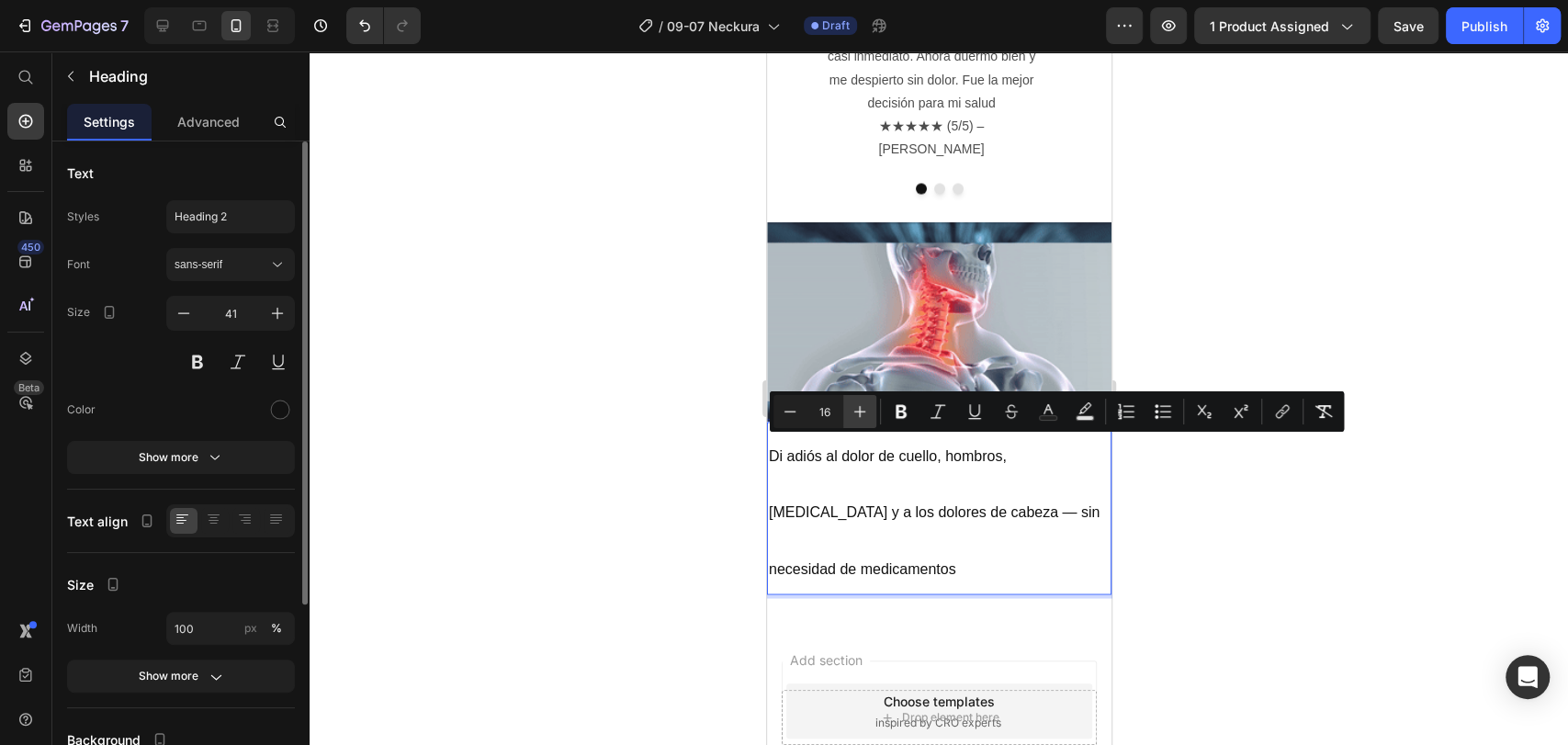 click 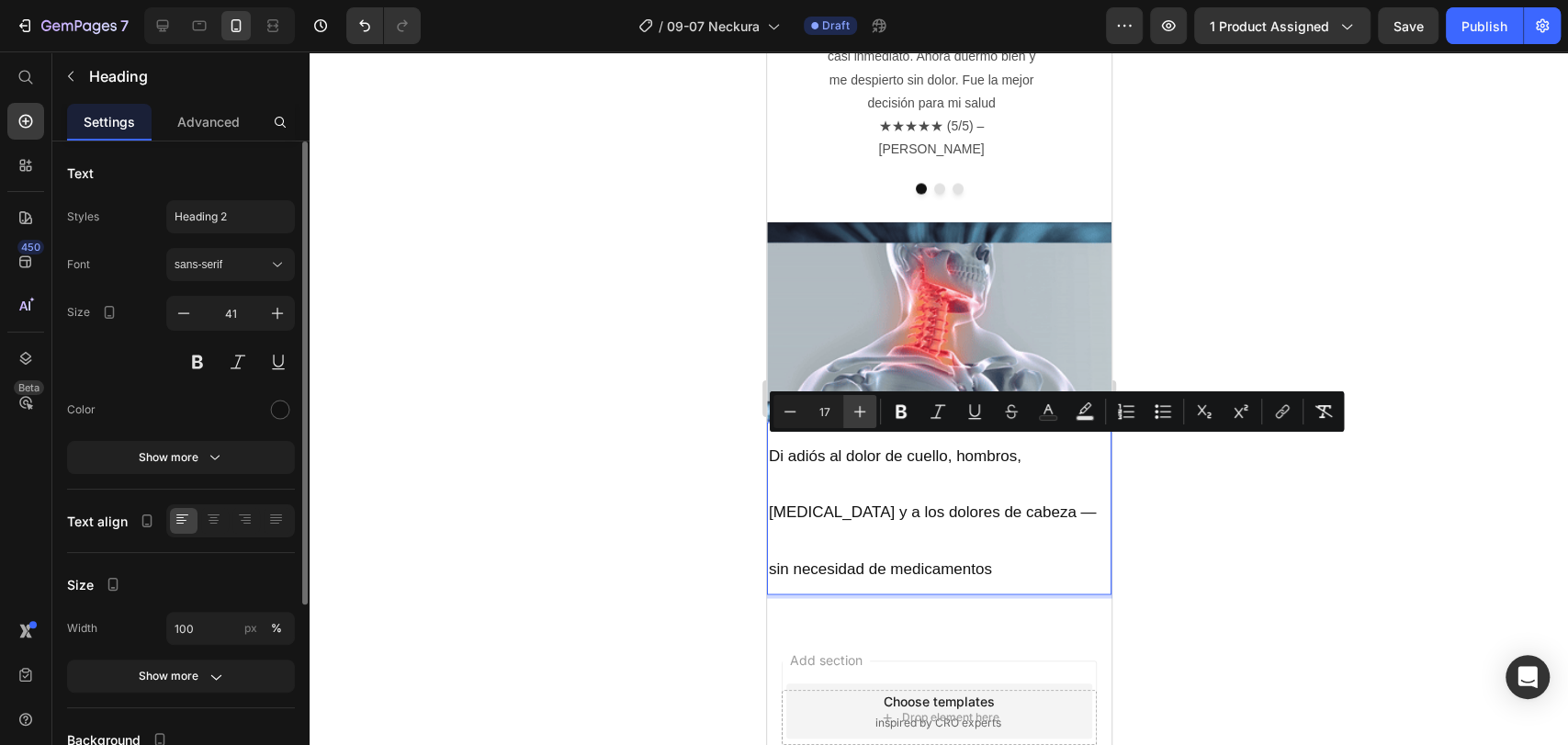 click 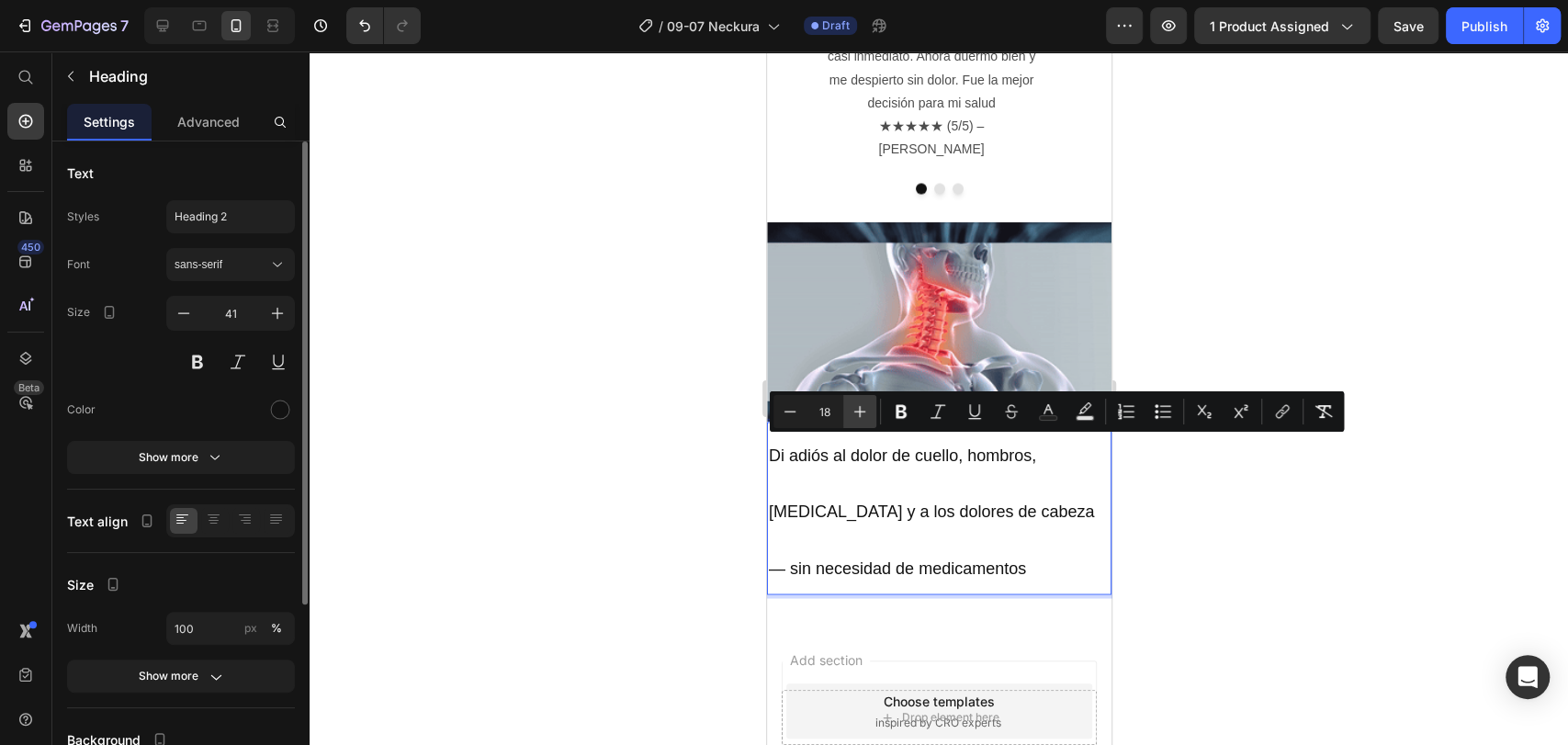 click 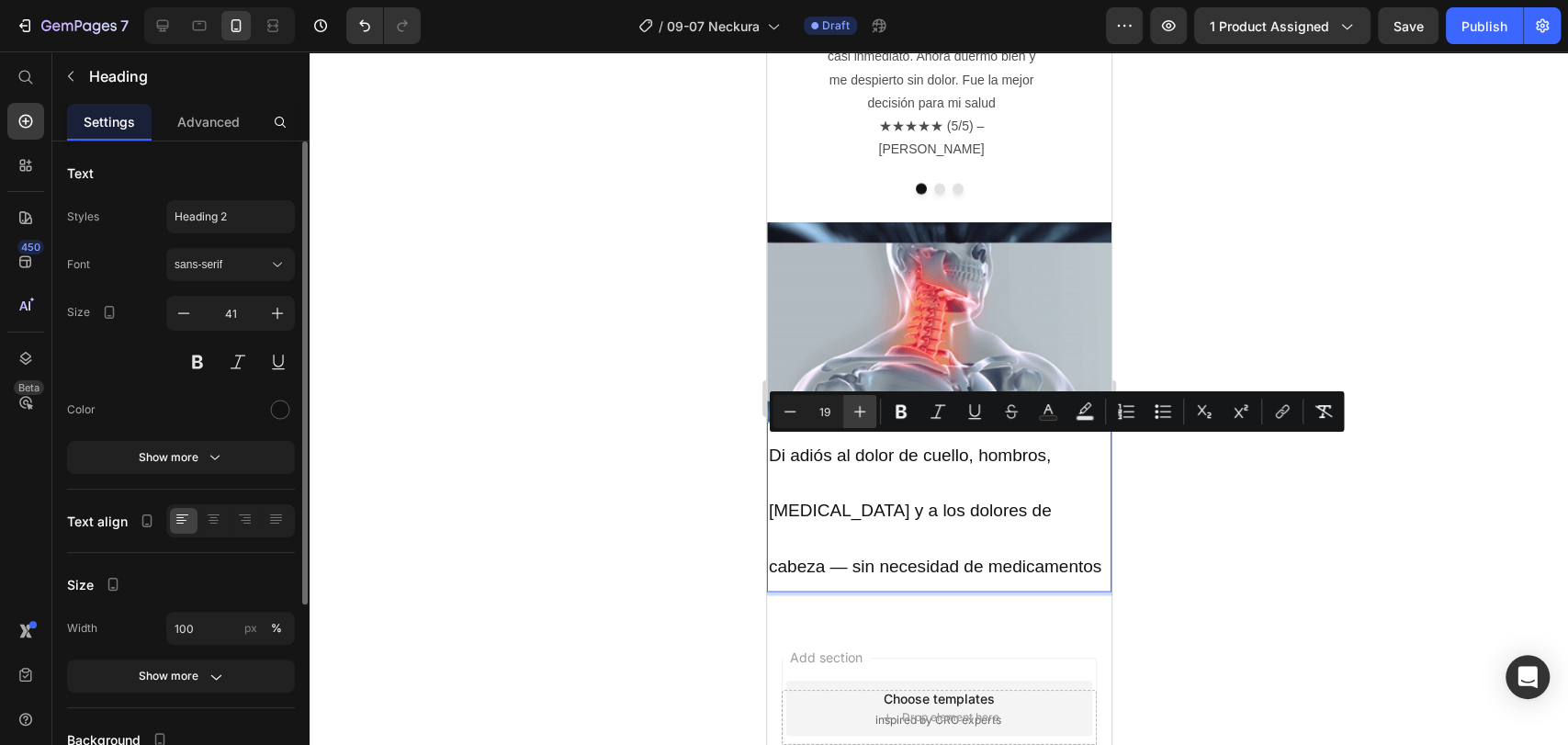 click 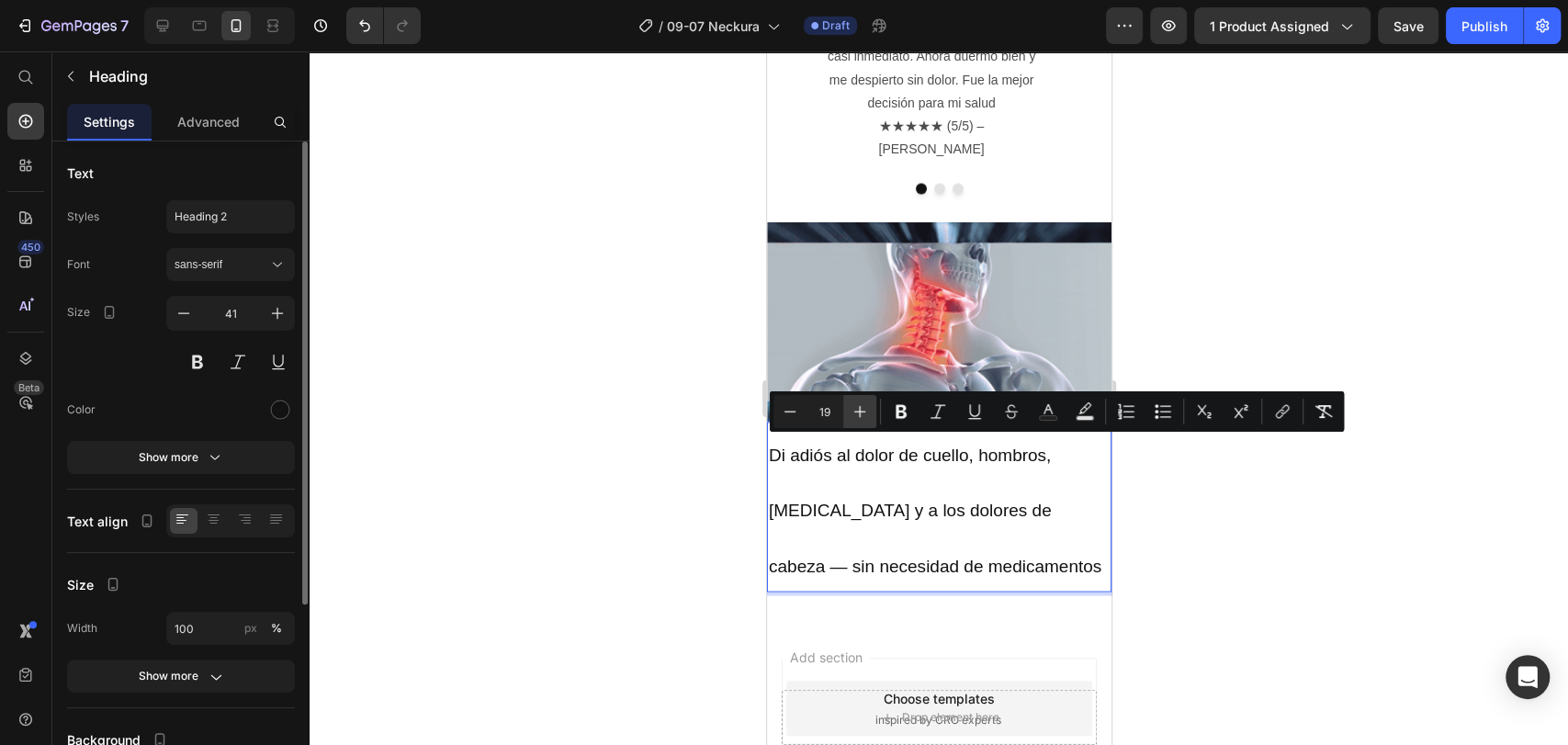type on "20" 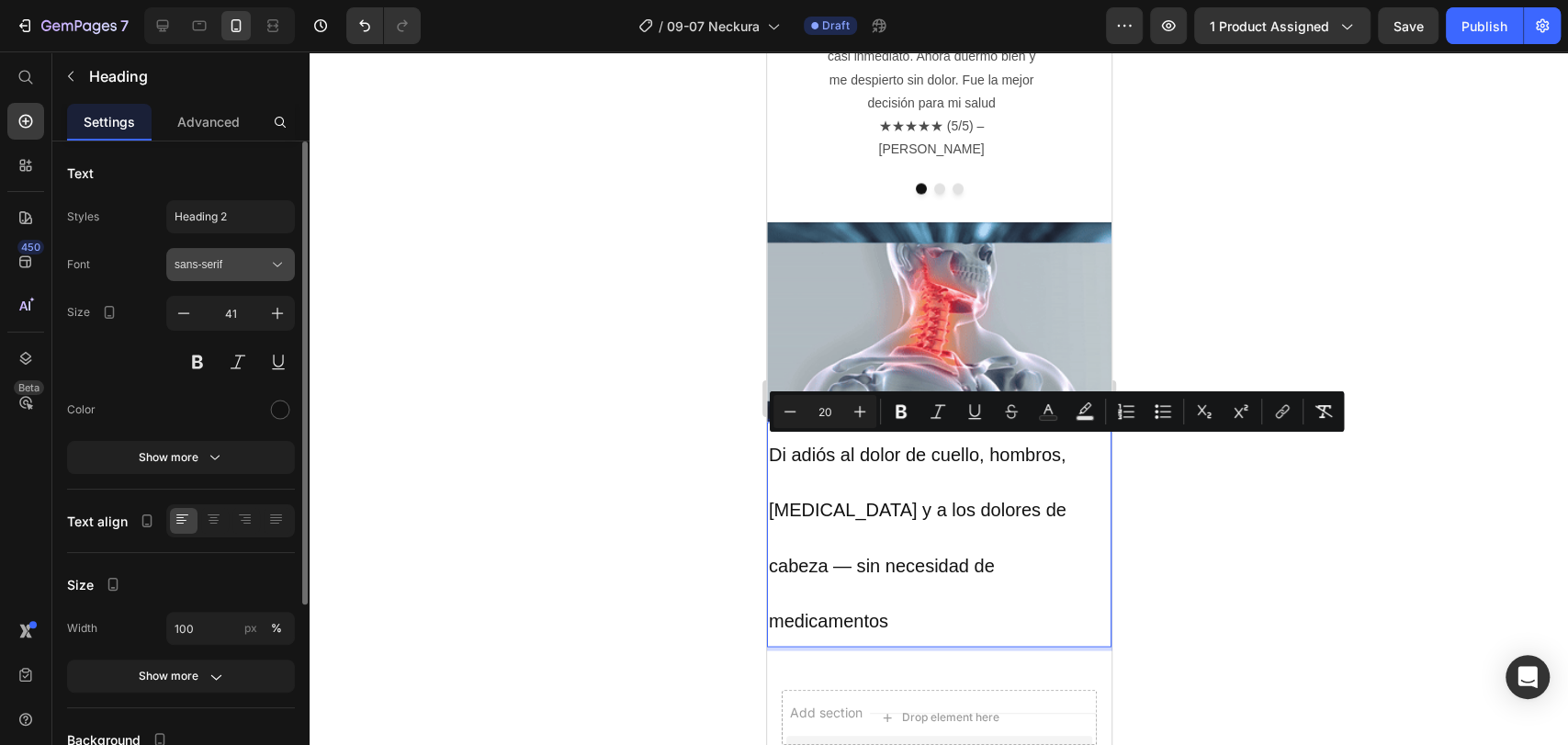 click on "sans-serif" at bounding box center [221, 265] 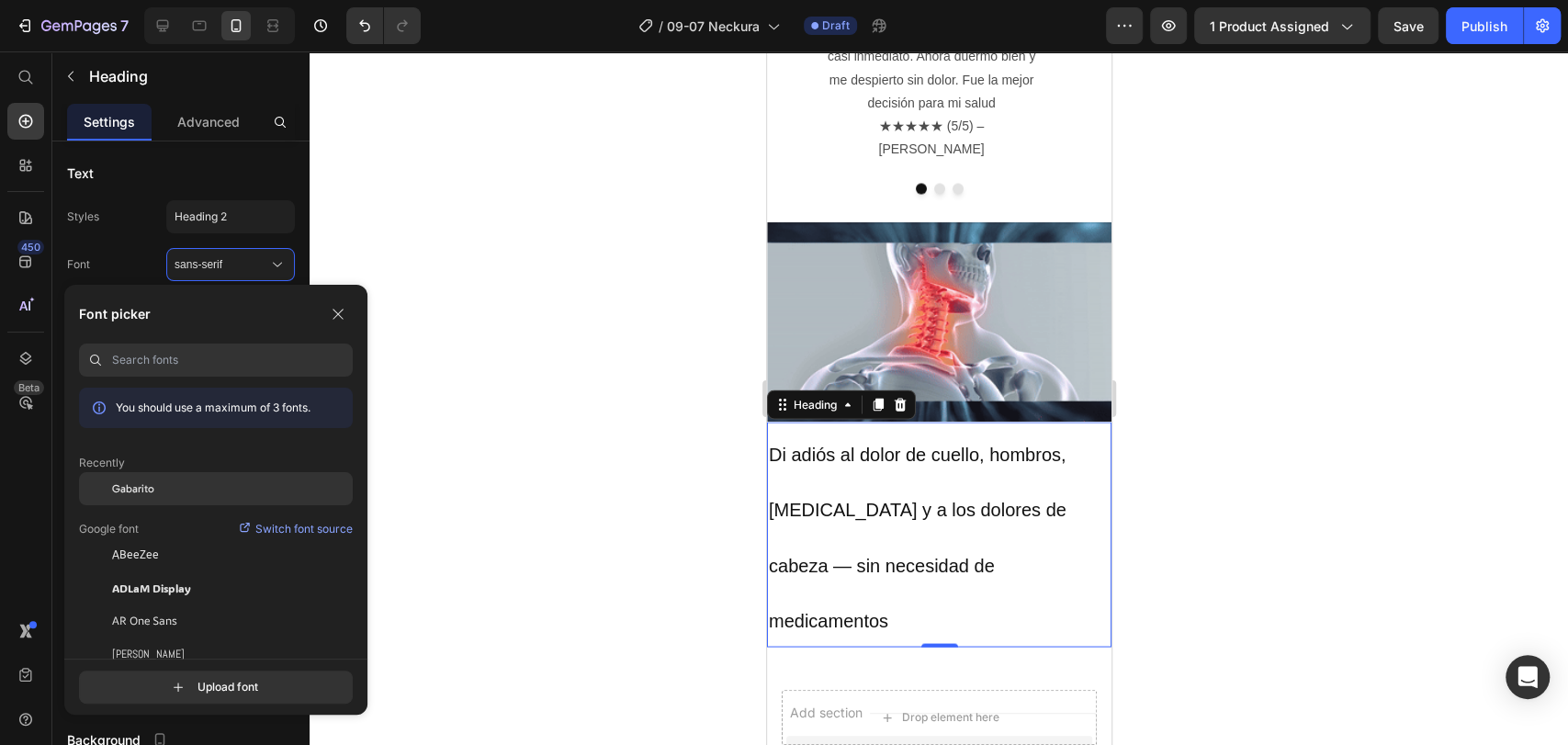 click on "Gabarito" 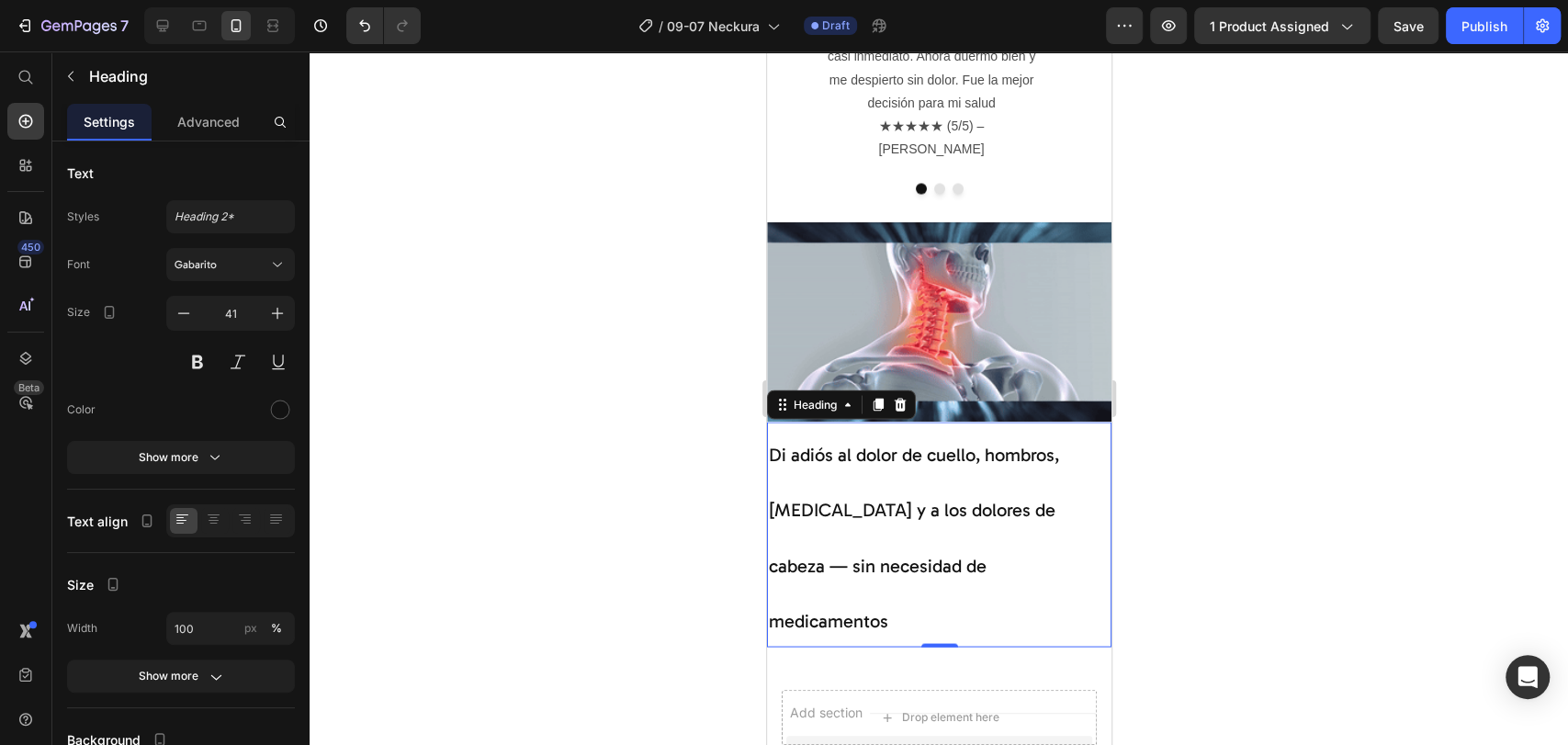 click 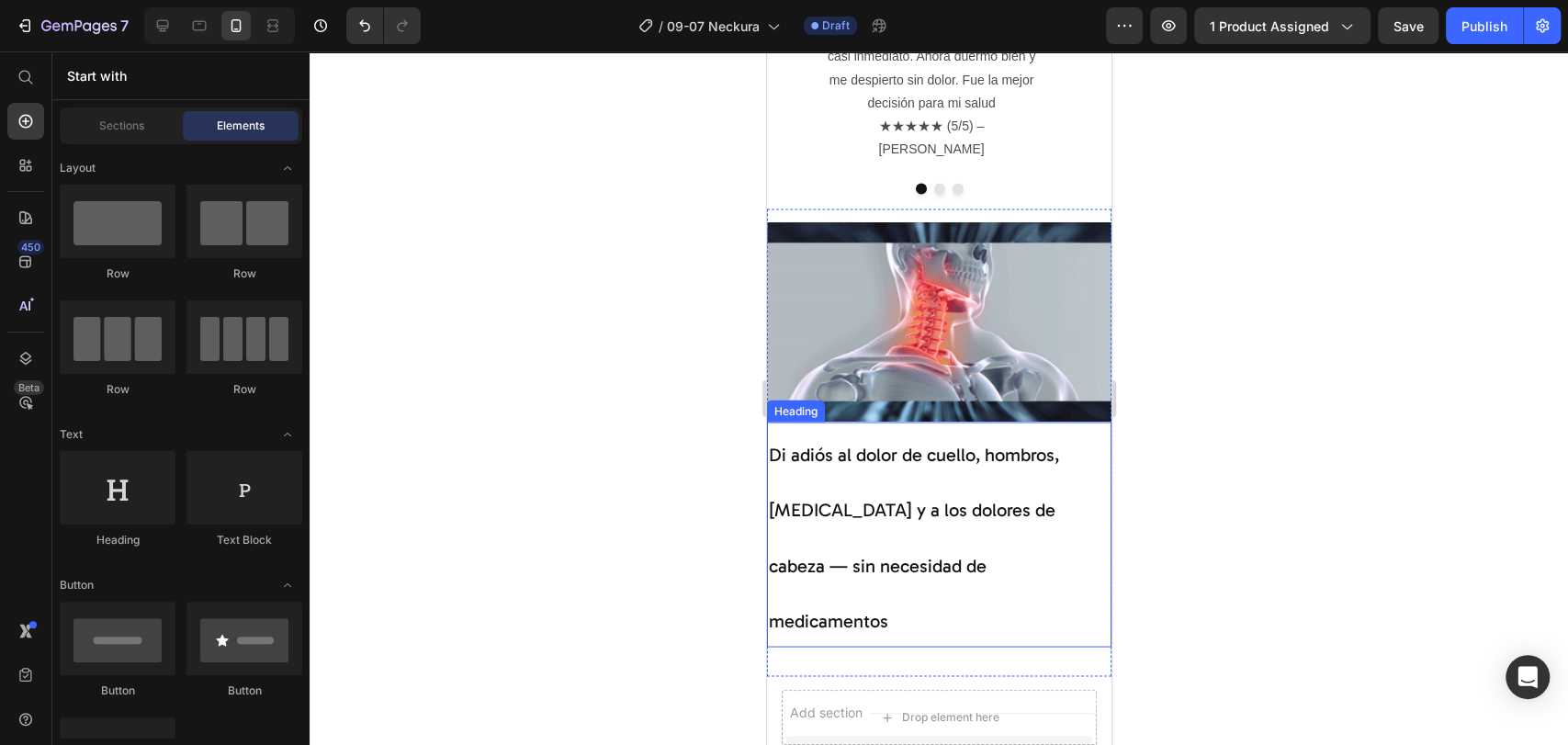 click on "⁠⁠⁠⁠⁠⁠⁠ Di adiós al dolor de cuello, hombros, mandíbula y a los dolores de cabeza — sin necesidad de medicamentos" at bounding box center (938, 534) 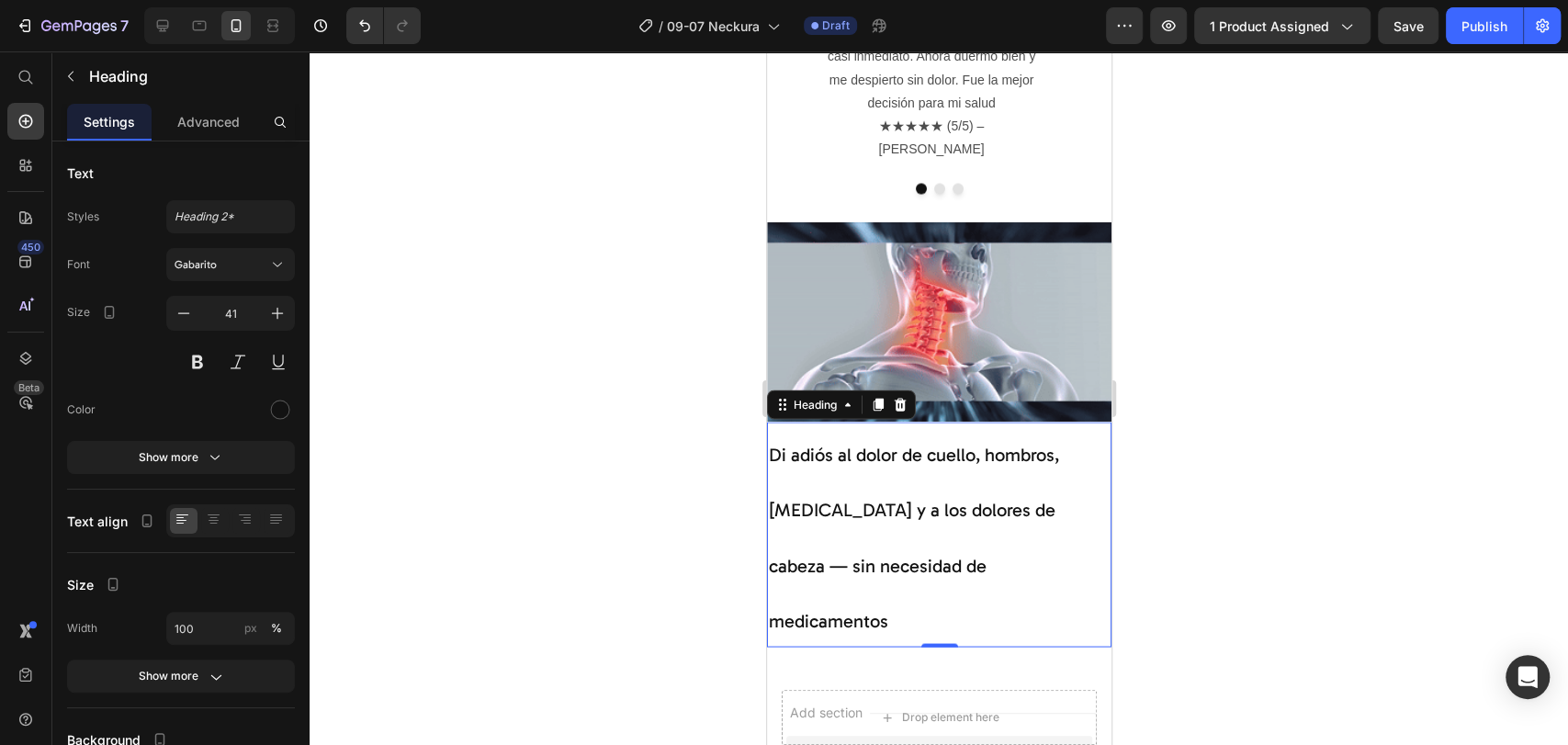 click 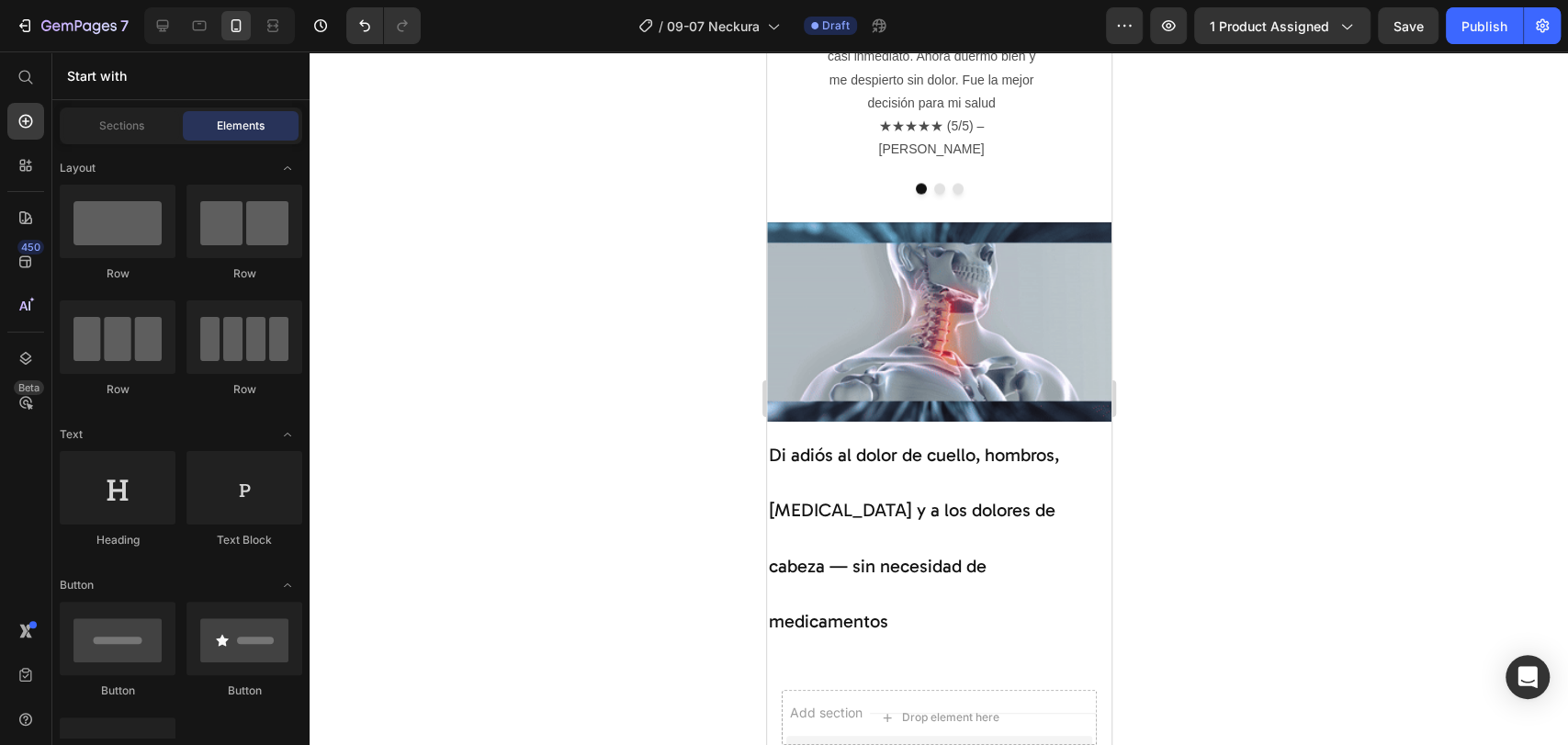scroll, scrollTop: 102, scrollLeft: 0, axis: vertical 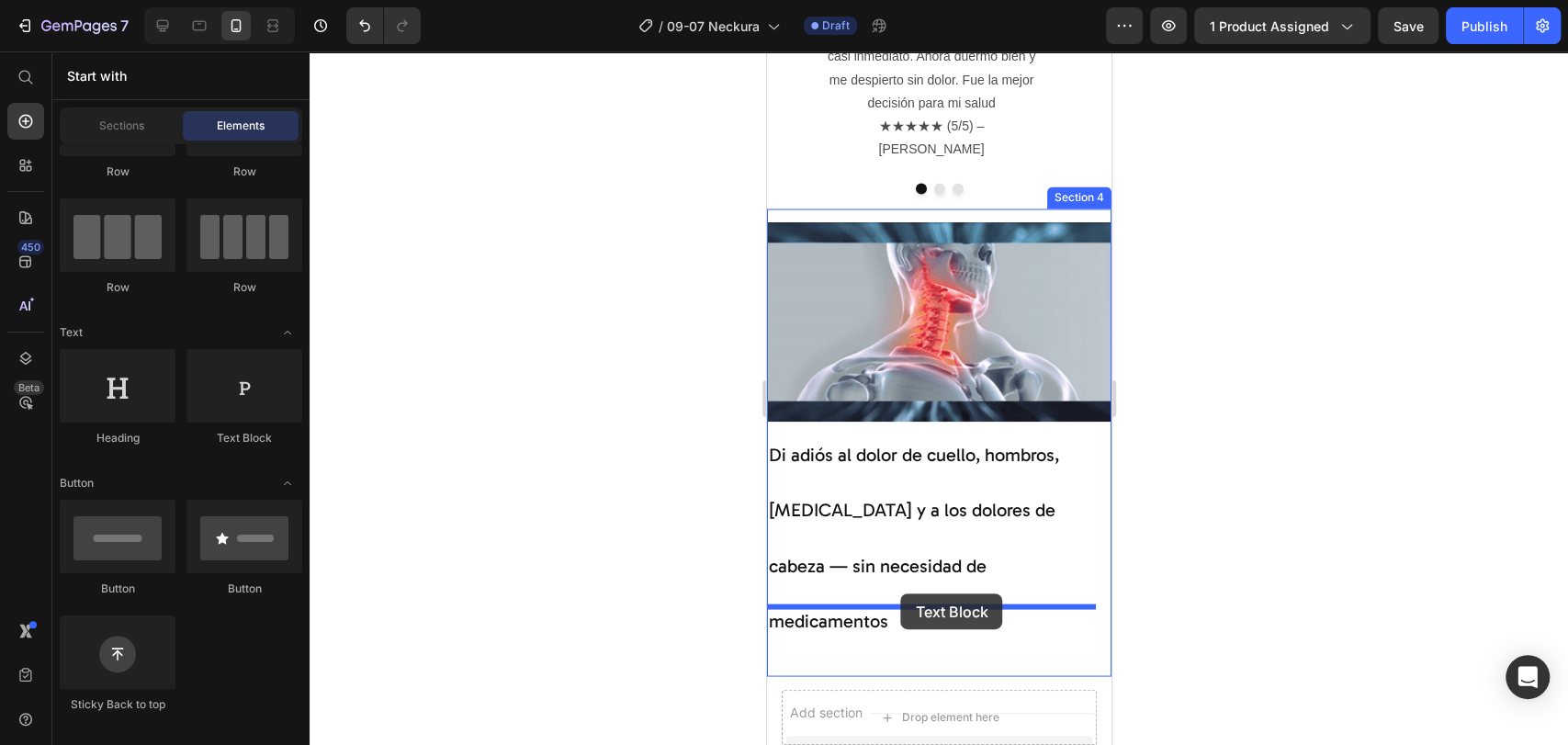 drag, startPoint x: 1007, startPoint y: 456, endPoint x: 900, endPoint y: 593, distance: 173.83325 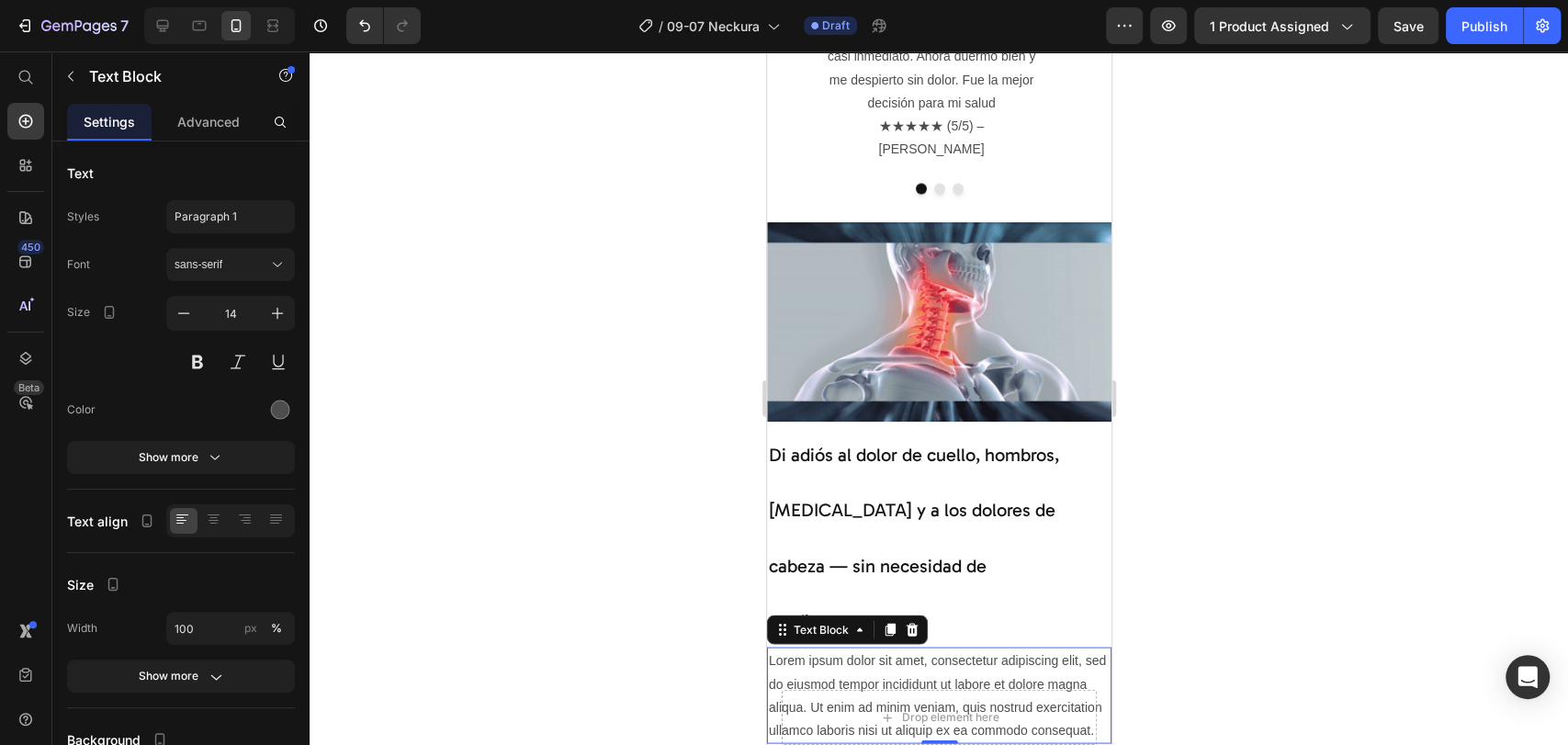 click on "Lorem ipsum dolor sit amet, consectetur adipiscing elit, sed do eiusmod tempor incididunt ut labore et dolore magna aliqua. Ut enim ad minim veniam, quis nostrud exercitation ullamco laboris nisi ut aliquip ex ea commodo consequat." at bounding box center (938, 694) 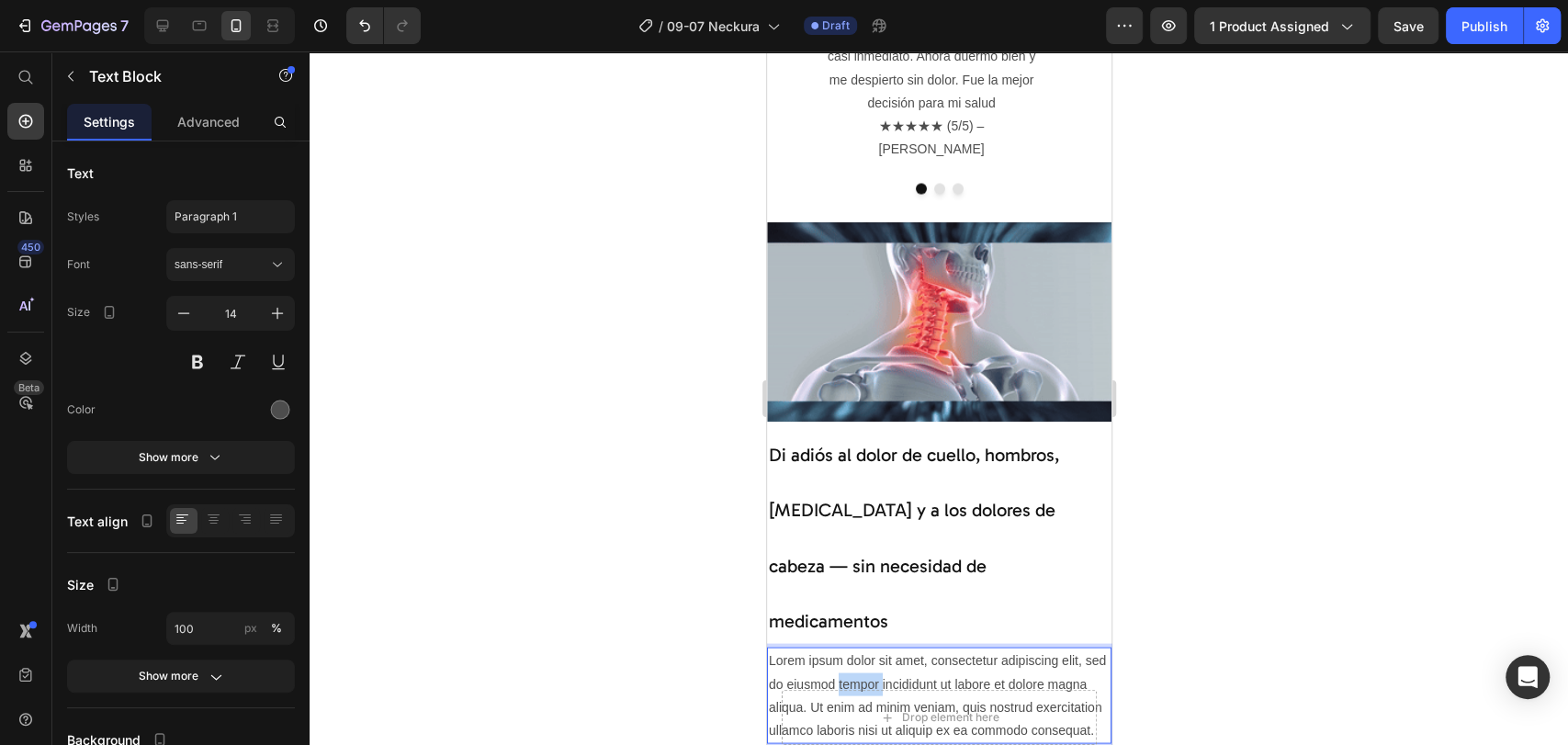 click on "Lorem ipsum dolor sit amet, consectetur adipiscing elit, sed do eiusmod tempor incididunt ut labore et dolore magna aliqua. Ut enim ad minim veniam, quis nostrud exercitation ullamco laboris nisi ut aliquip ex ea commodo consequat." at bounding box center (938, 694) 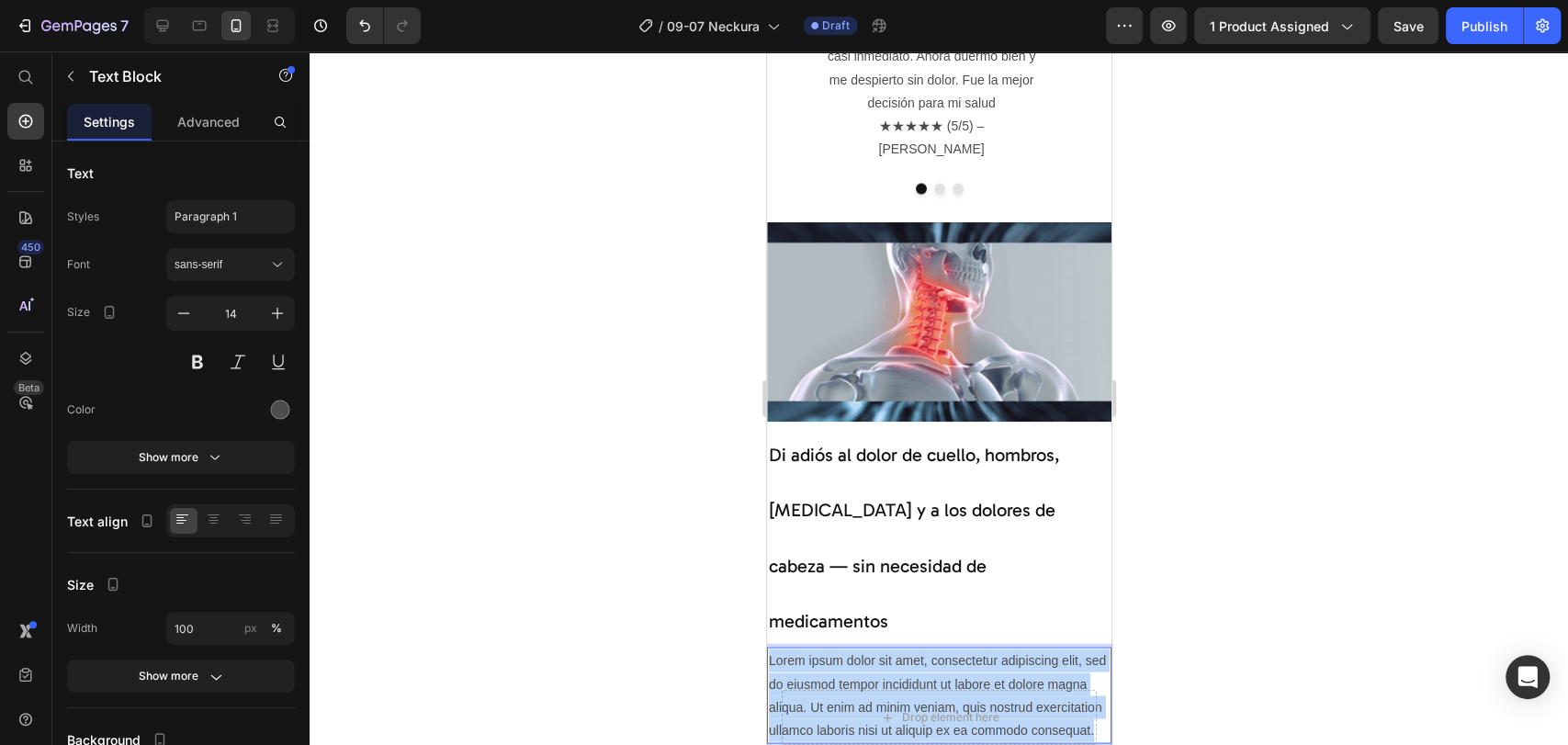 click on "Lorem ipsum dolor sit amet, consectetur adipiscing elit, sed do eiusmod tempor incididunt ut labore et dolore magna aliqua. Ut enim ad minim veniam, quis nostrud exercitation ullamco laboris nisi ut aliquip ex ea commodo consequat." at bounding box center [938, 694] 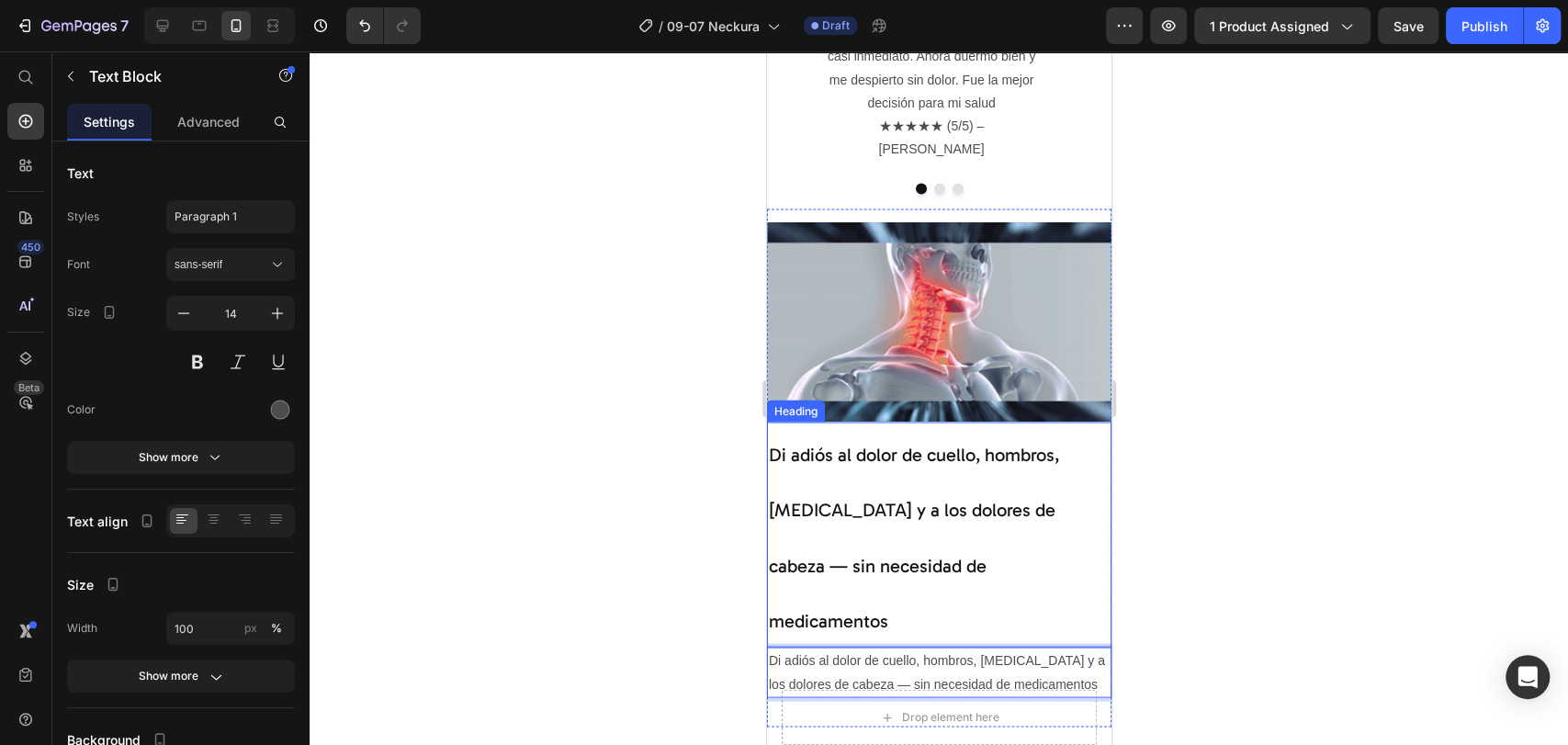 click on "⁠⁠⁠⁠⁠⁠⁠ Di adiós al dolor de cuello, hombros, mandíbula y a los dolores de cabeza — sin necesidad de medicamentos" at bounding box center [938, 534] 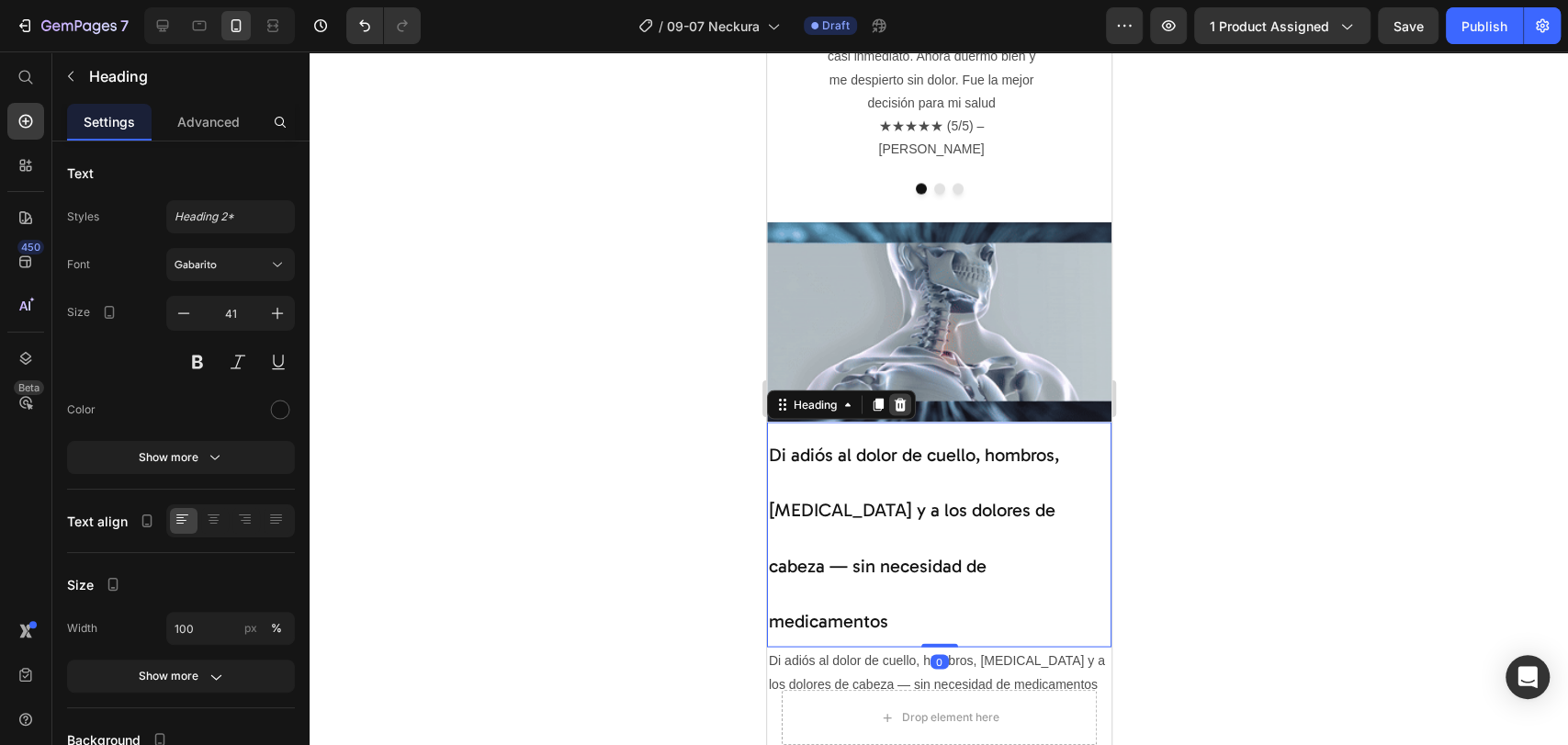 click 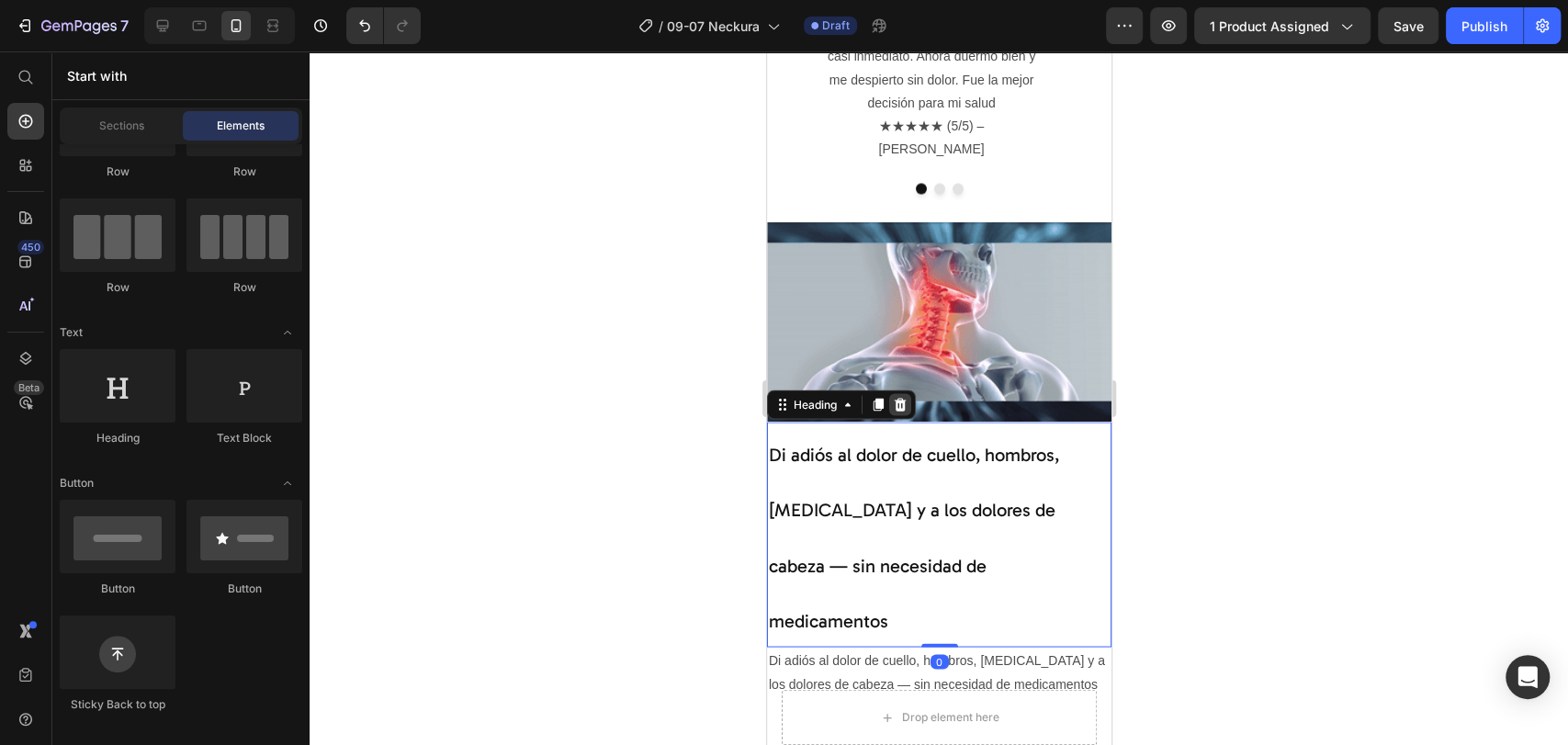 scroll, scrollTop: 2109, scrollLeft: 0, axis: vertical 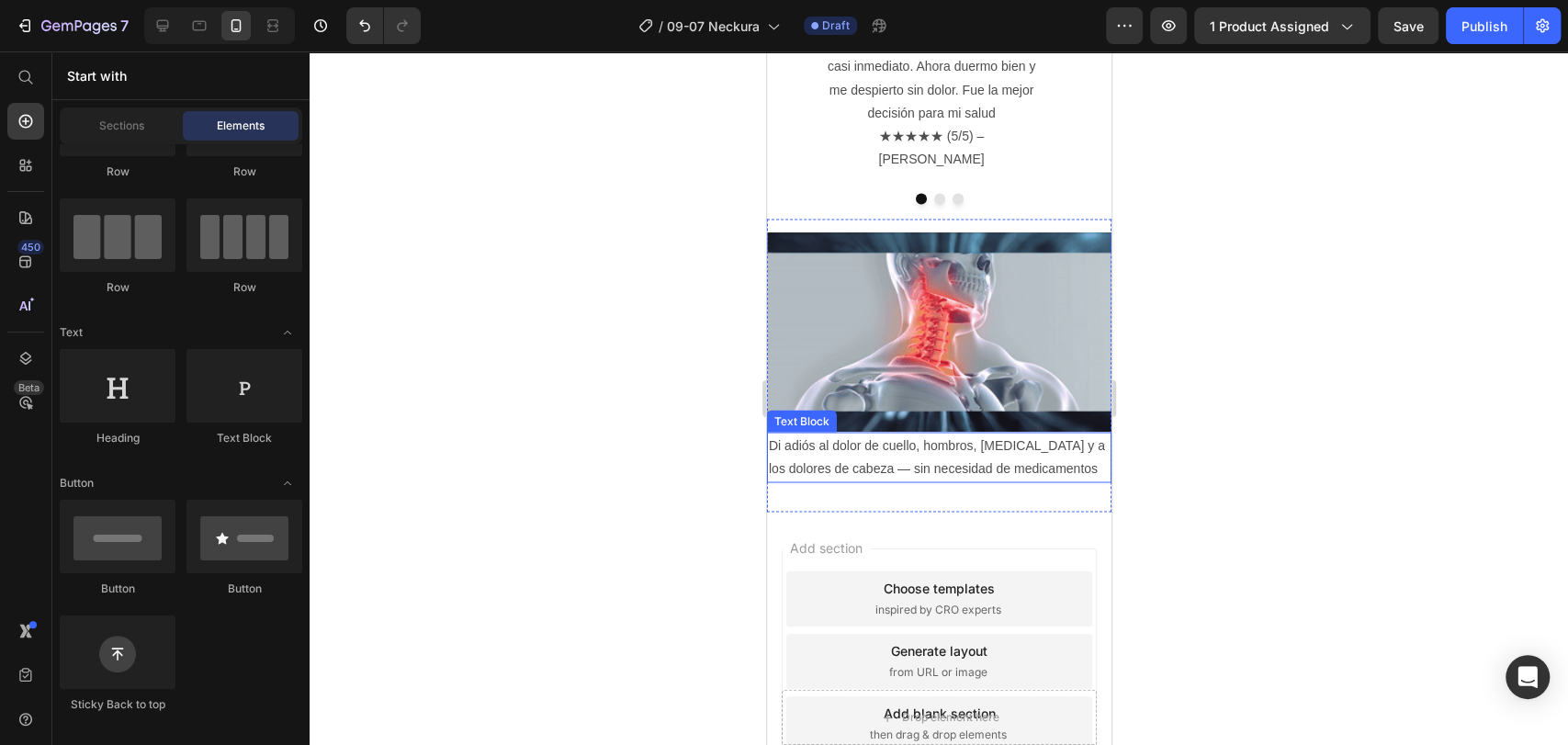 click on "Di adiós al dolor de cuello, hombros, [MEDICAL_DATA] y a los dolores de cabeza — sin necesidad de medicamentos" at bounding box center [938, 457] 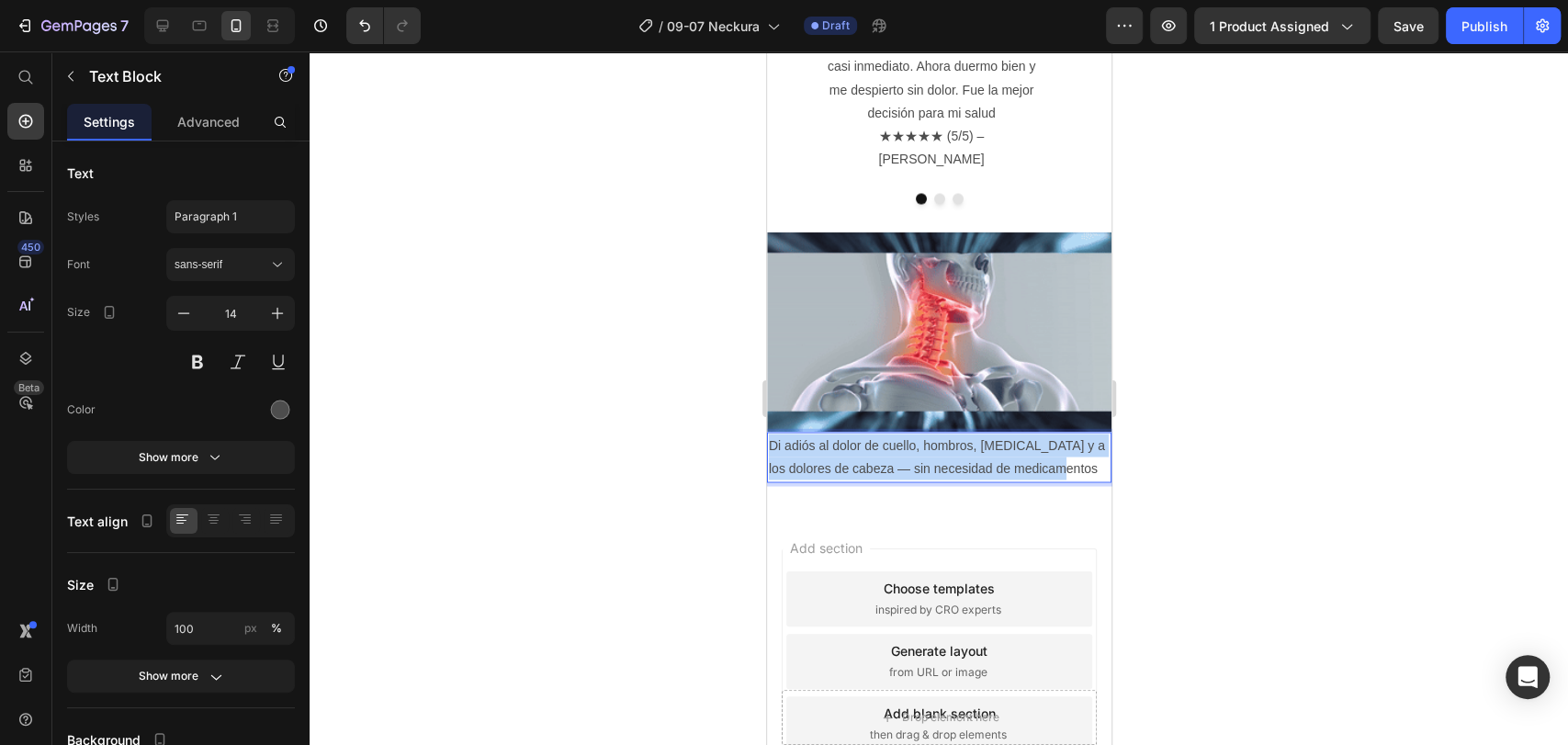 click on "Di adiós al dolor de cuello, hombros, [MEDICAL_DATA] y a los dolores de cabeza — sin necesidad de medicamentos" at bounding box center (938, 457) 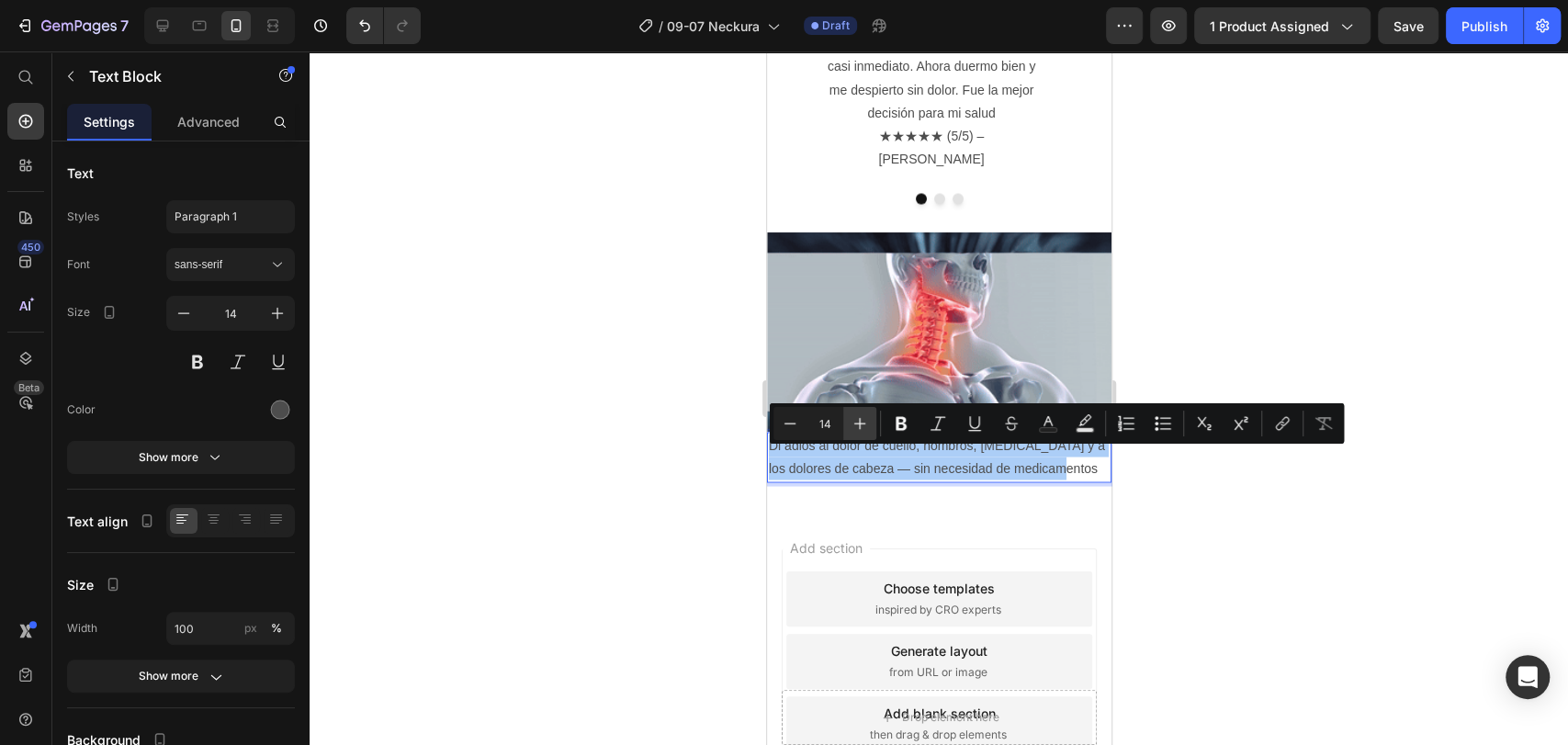 click 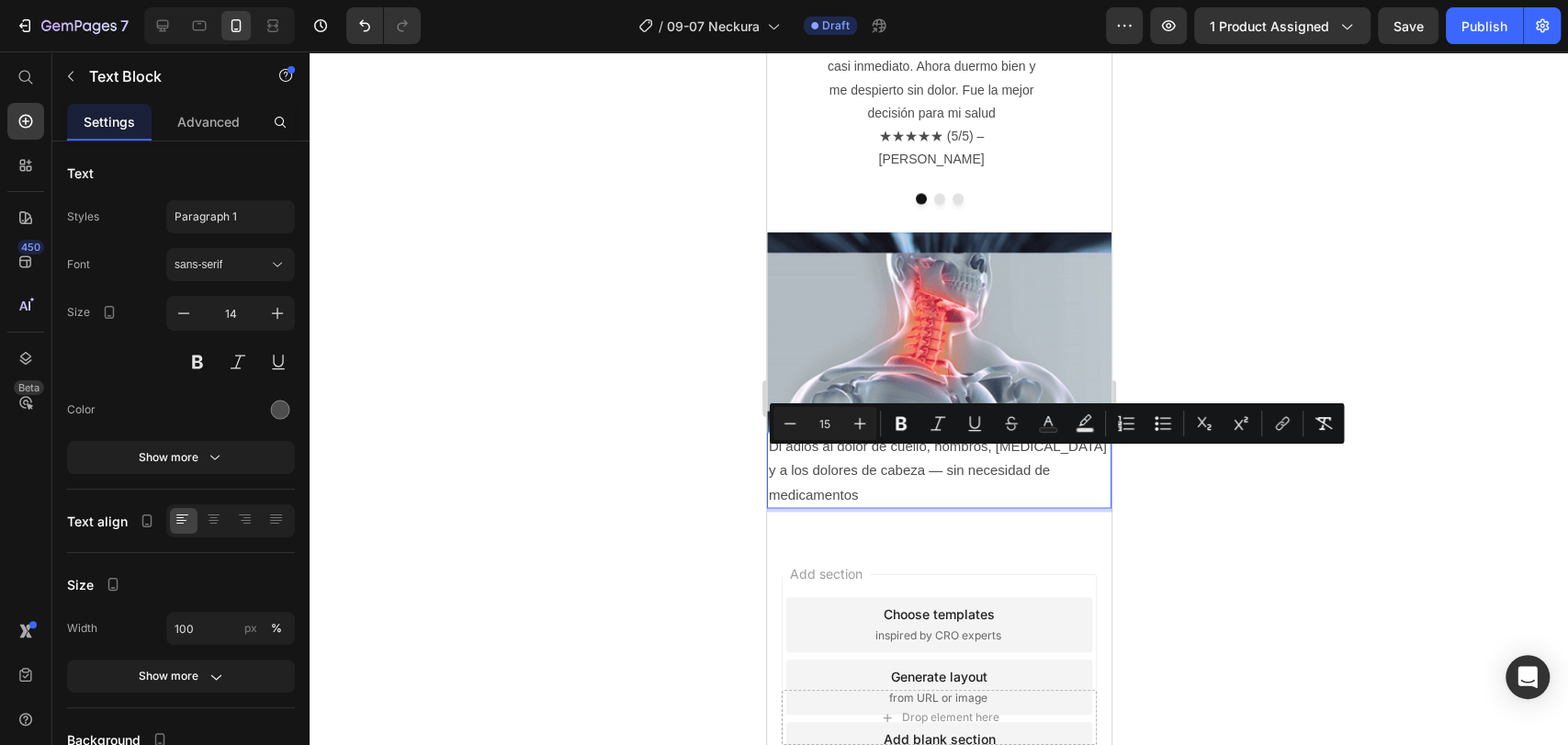 click on "Minus 15 Plus Bold Italic Underline       Strikethrough
Text Color
Text Background Color Numbered List Bulleted List Subscript Superscript       link Remove Format" at bounding box center (1056, 423) 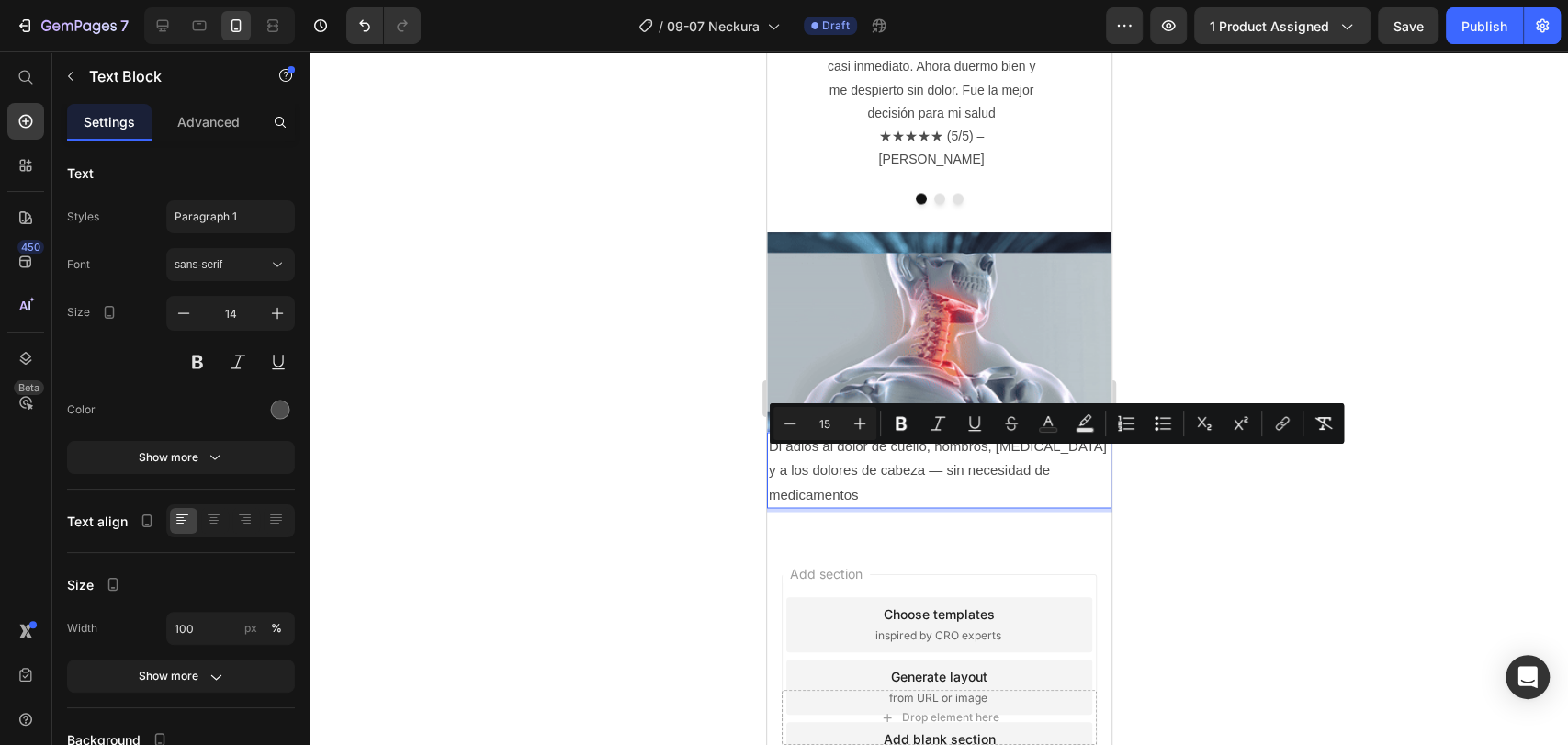 click on "Minus 15 Plus Bold Italic Underline       Strikethrough
Text Color
Text Background Color Numbered List Bulleted List Subscript Superscript       link Remove Format" at bounding box center [1056, 423] 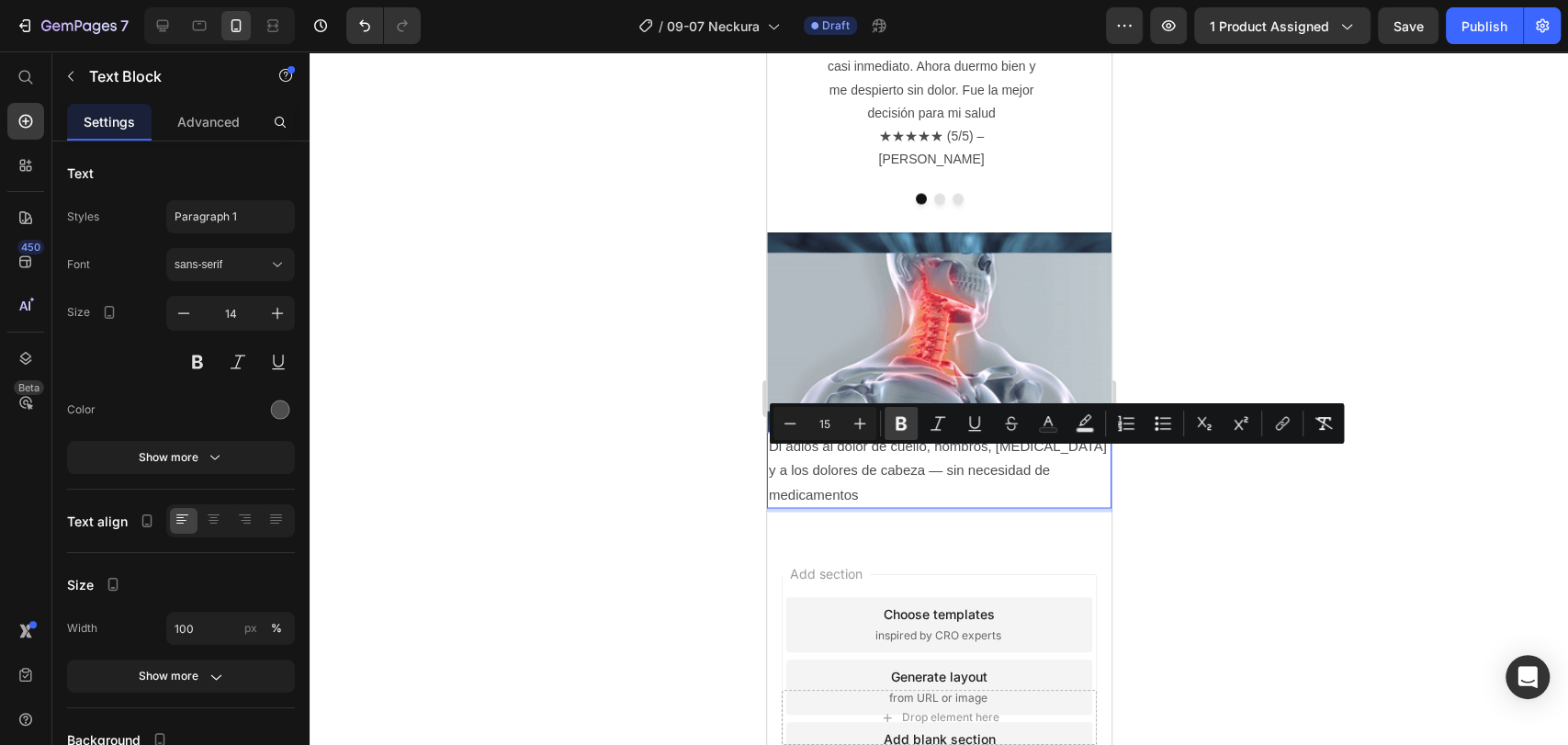 click on "Bold" at bounding box center (901, 423) 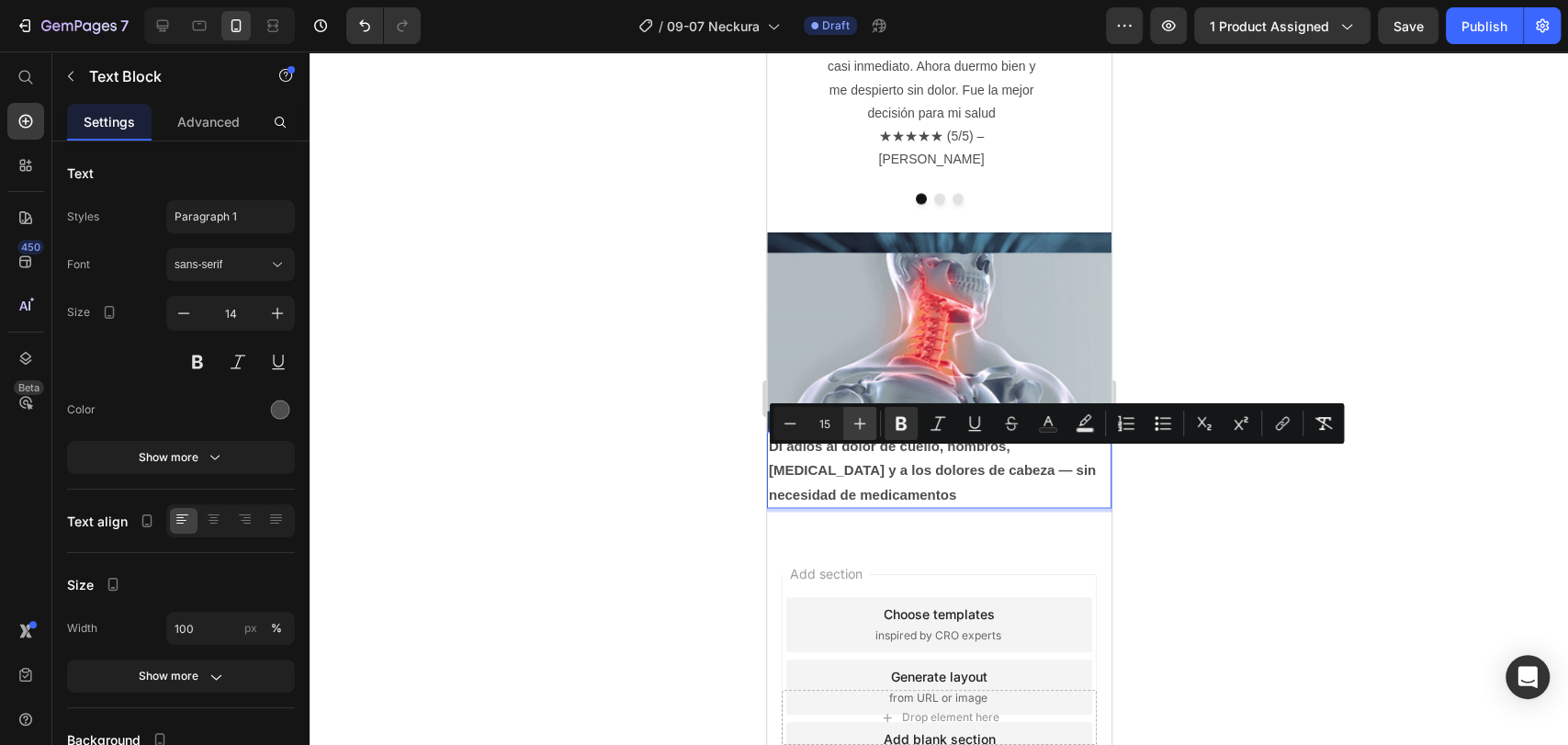 click on "Plus" at bounding box center [860, 423] 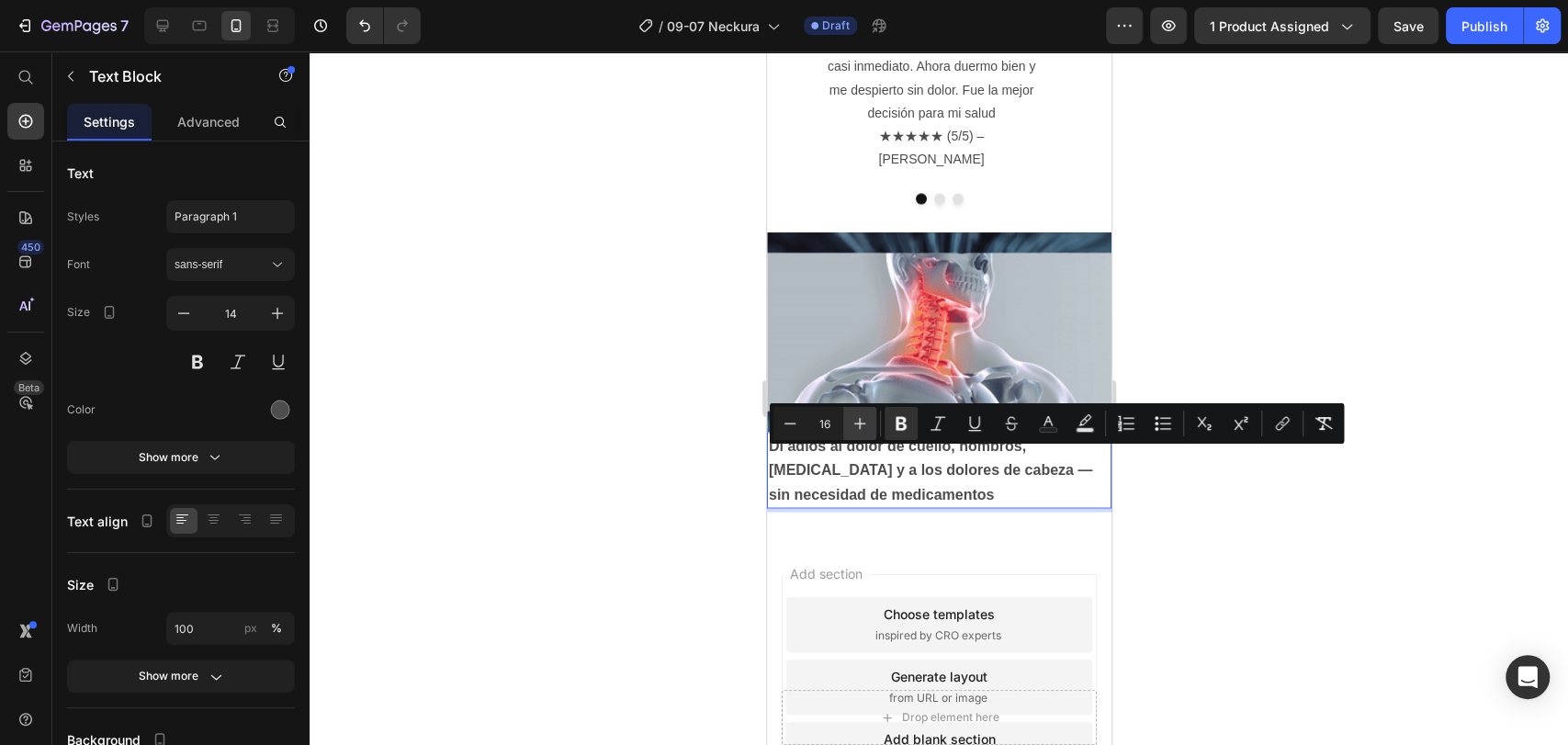 click on "Plus" at bounding box center [860, 423] 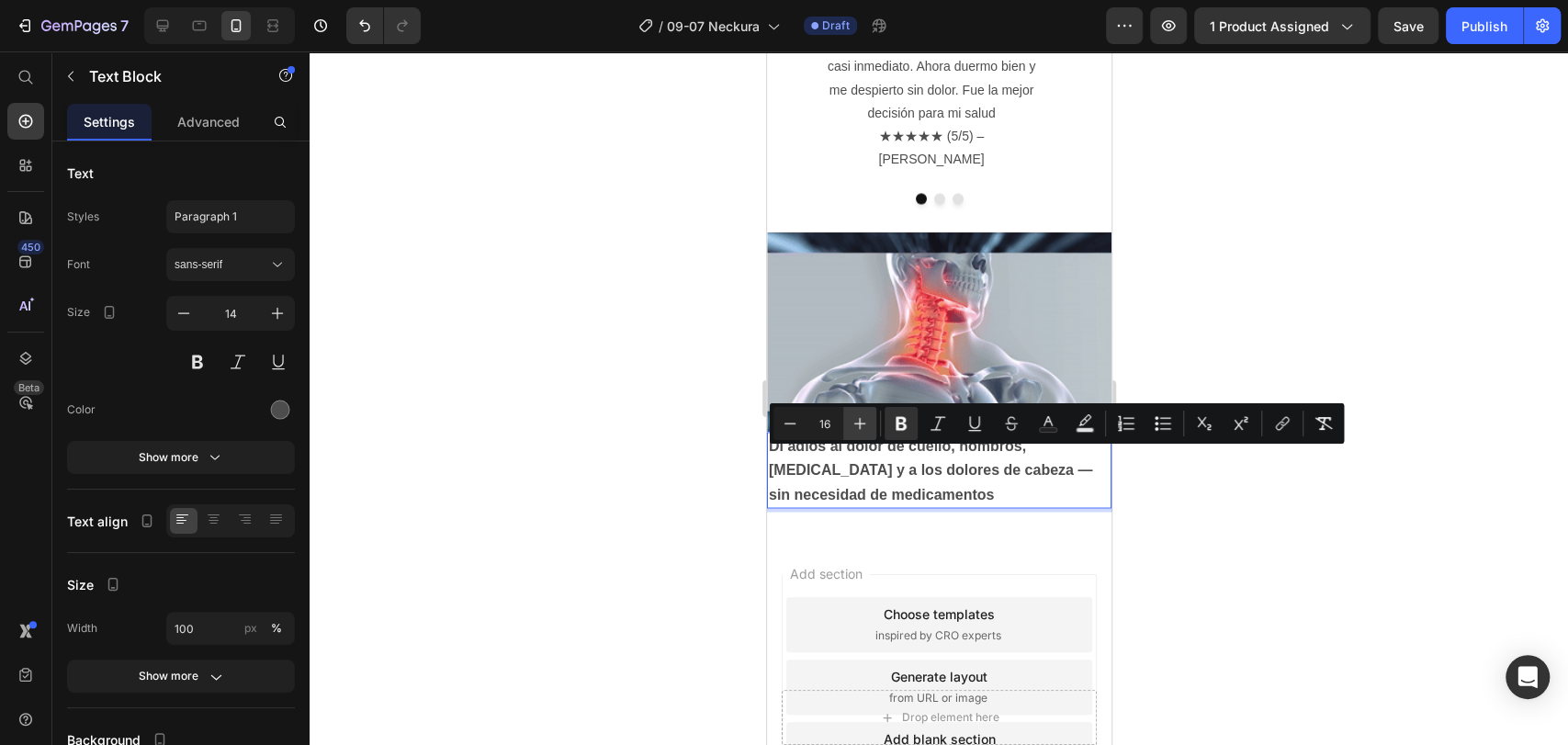 type on "17" 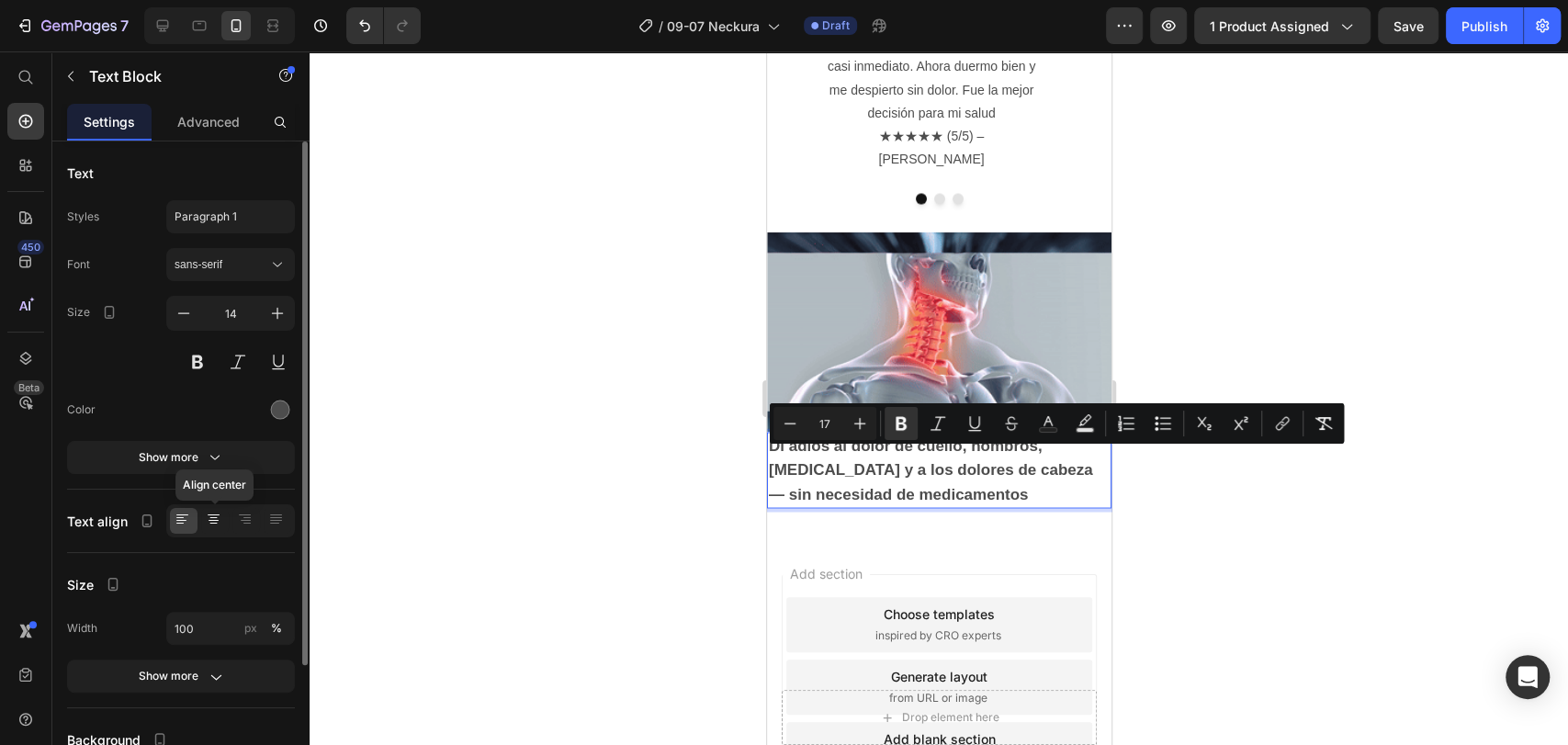 click 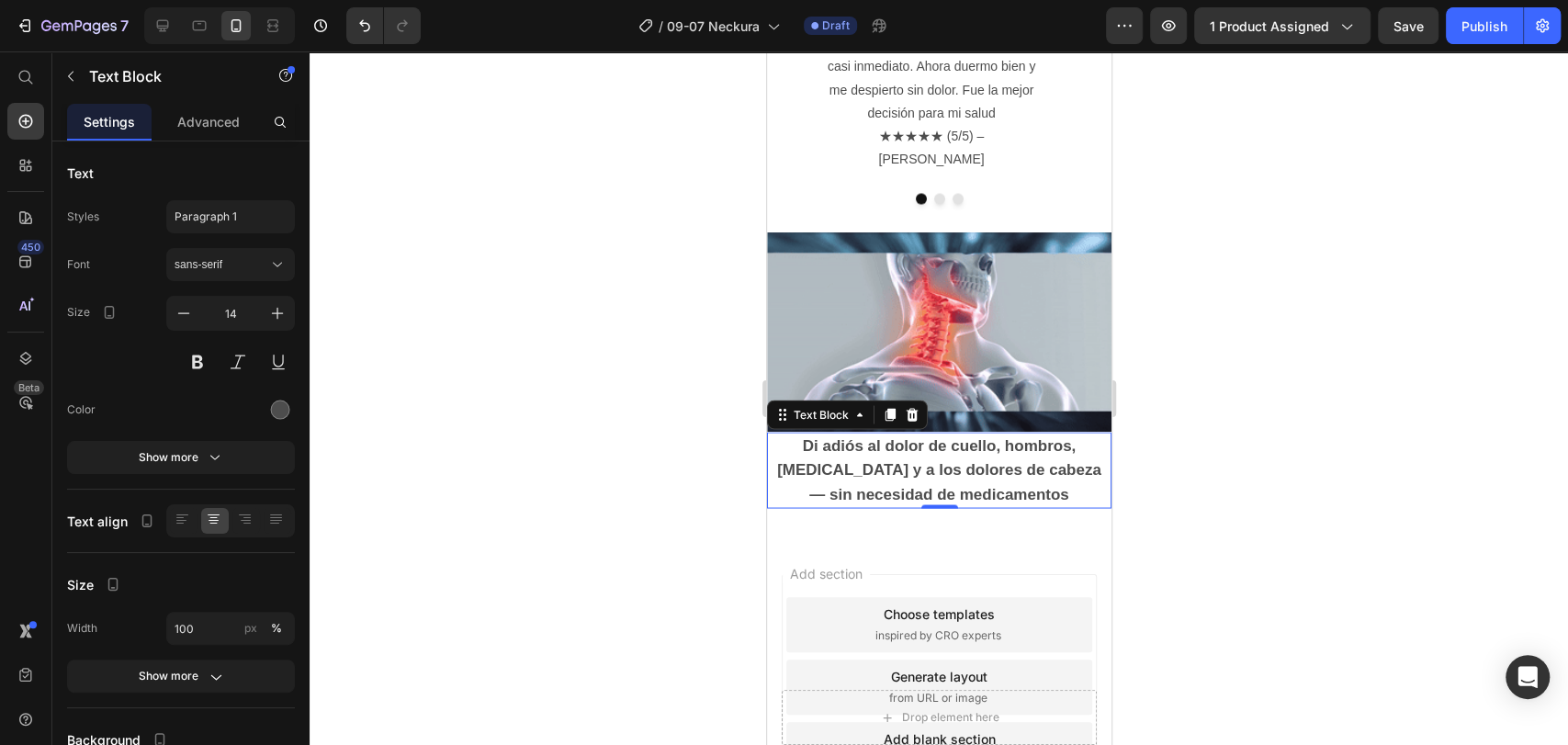 click on "Di adiós al dolor de cuello, hombros, [MEDICAL_DATA] y a los dolores de cabeza — sin necesidad de medicamentos" at bounding box center [938, 468] 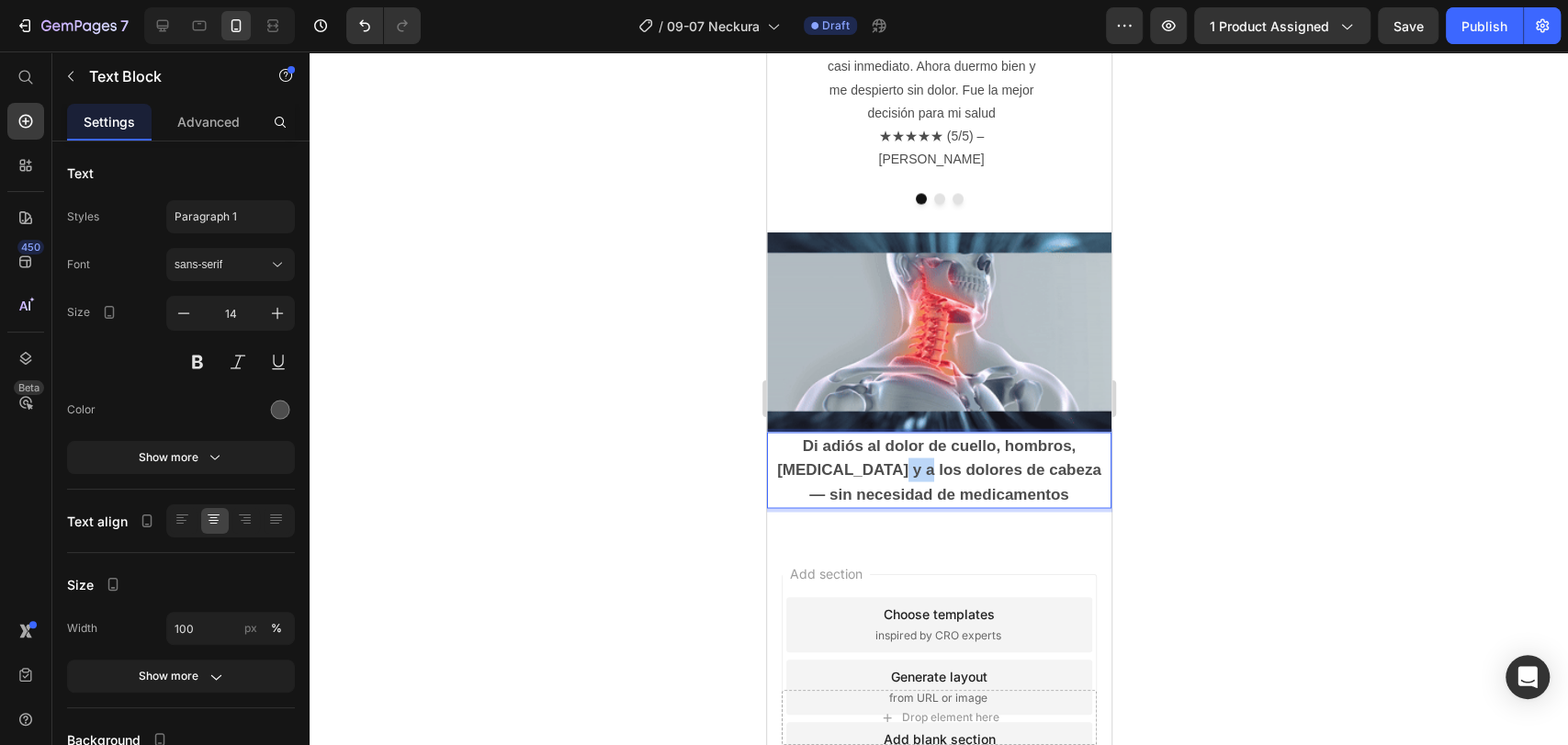 click on "Di adiós al dolor de cuello, hombros, [MEDICAL_DATA] y a los dolores de cabeza — sin necesidad de medicamentos" at bounding box center (938, 468) 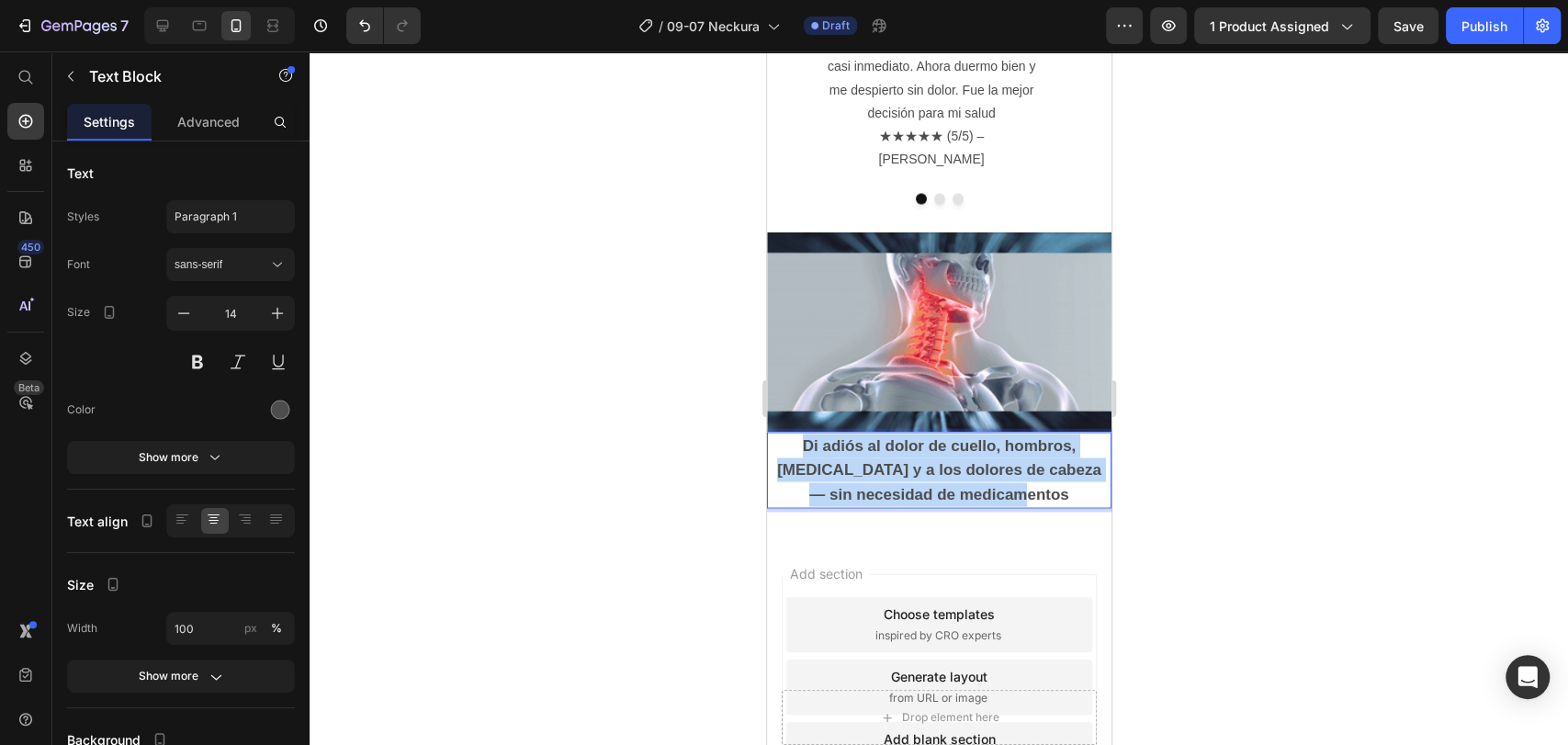 click on "Di adiós al dolor de cuello, hombros, [MEDICAL_DATA] y a los dolores de cabeza — sin necesidad de medicamentos" at bounding box center (938, 468) 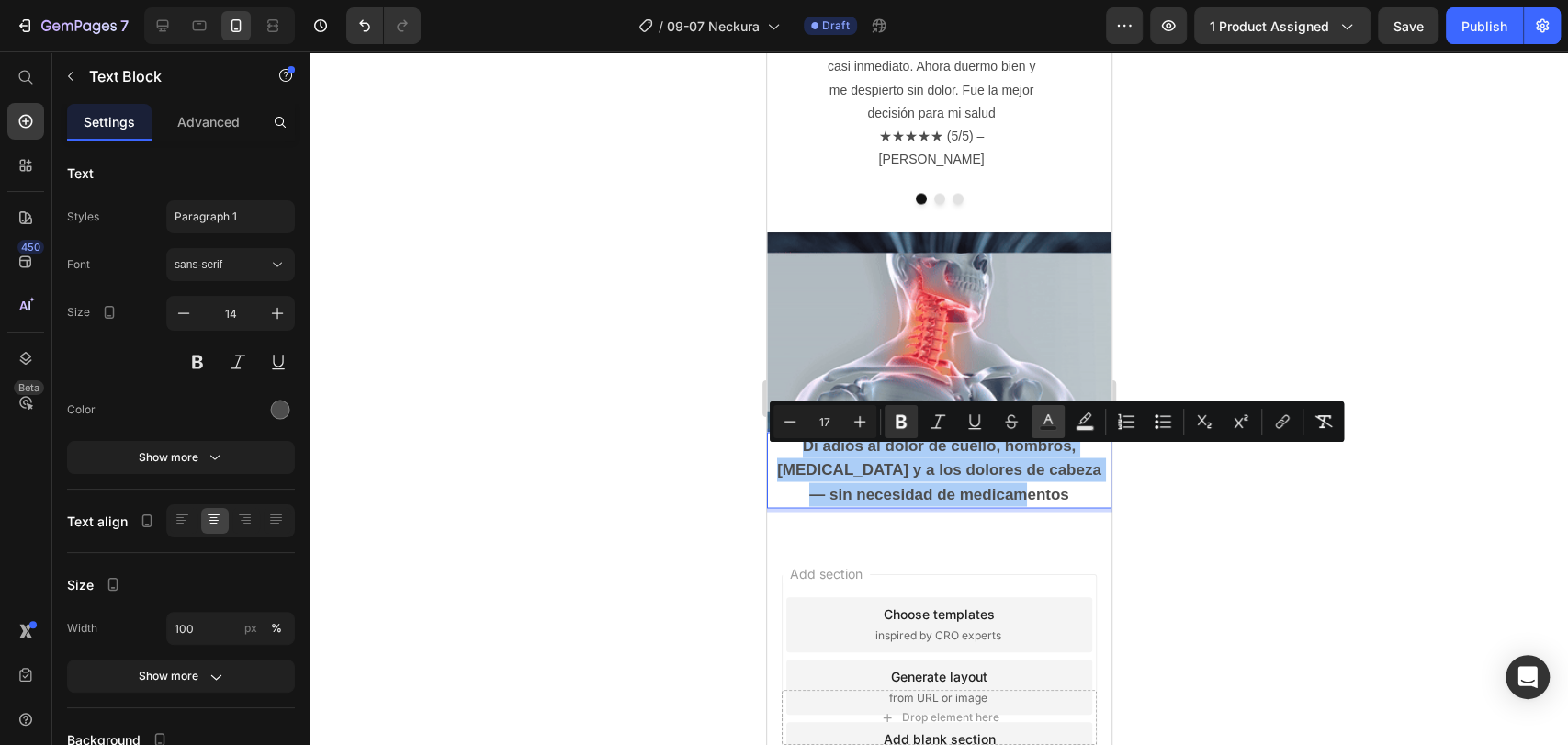 click 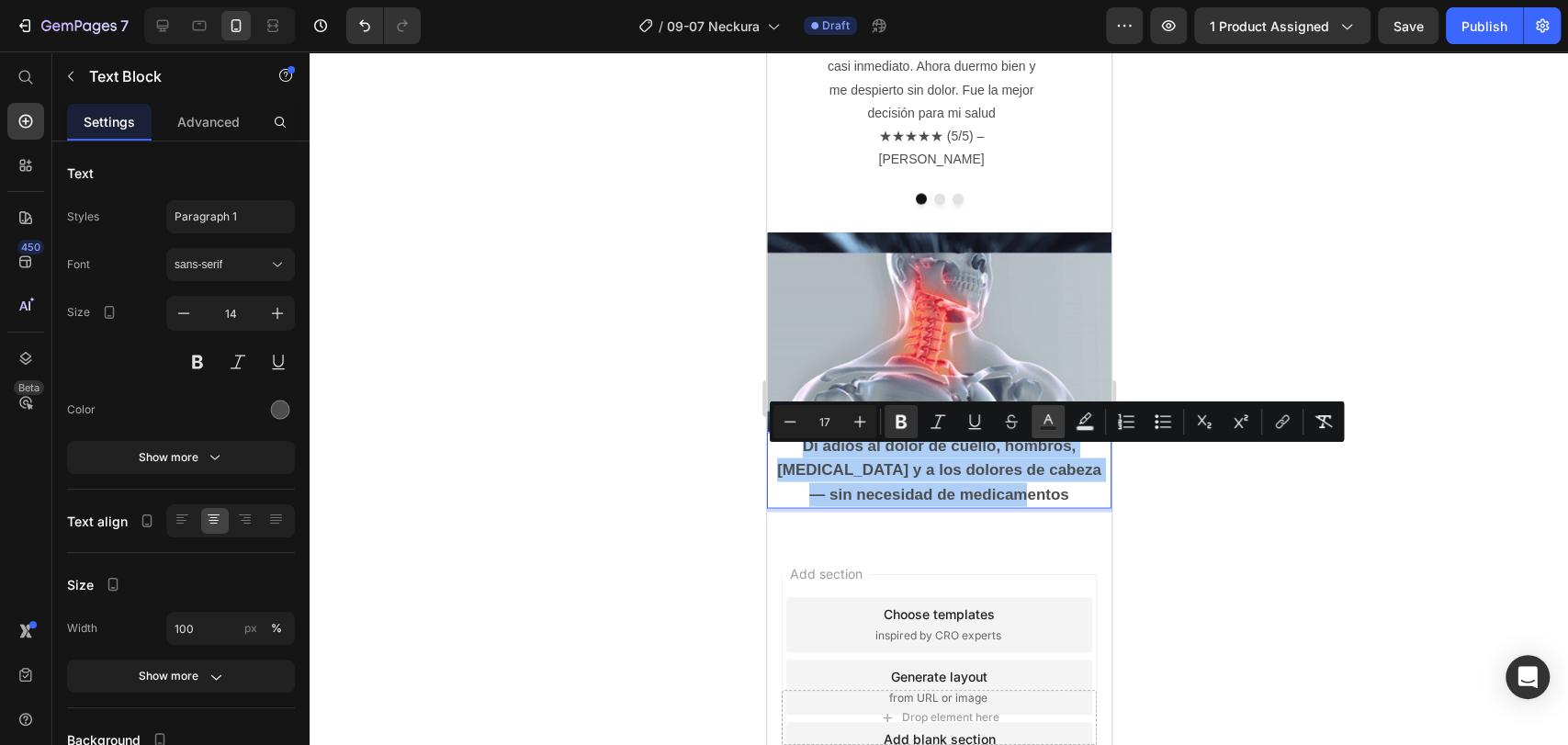 type on "4D4D4D" 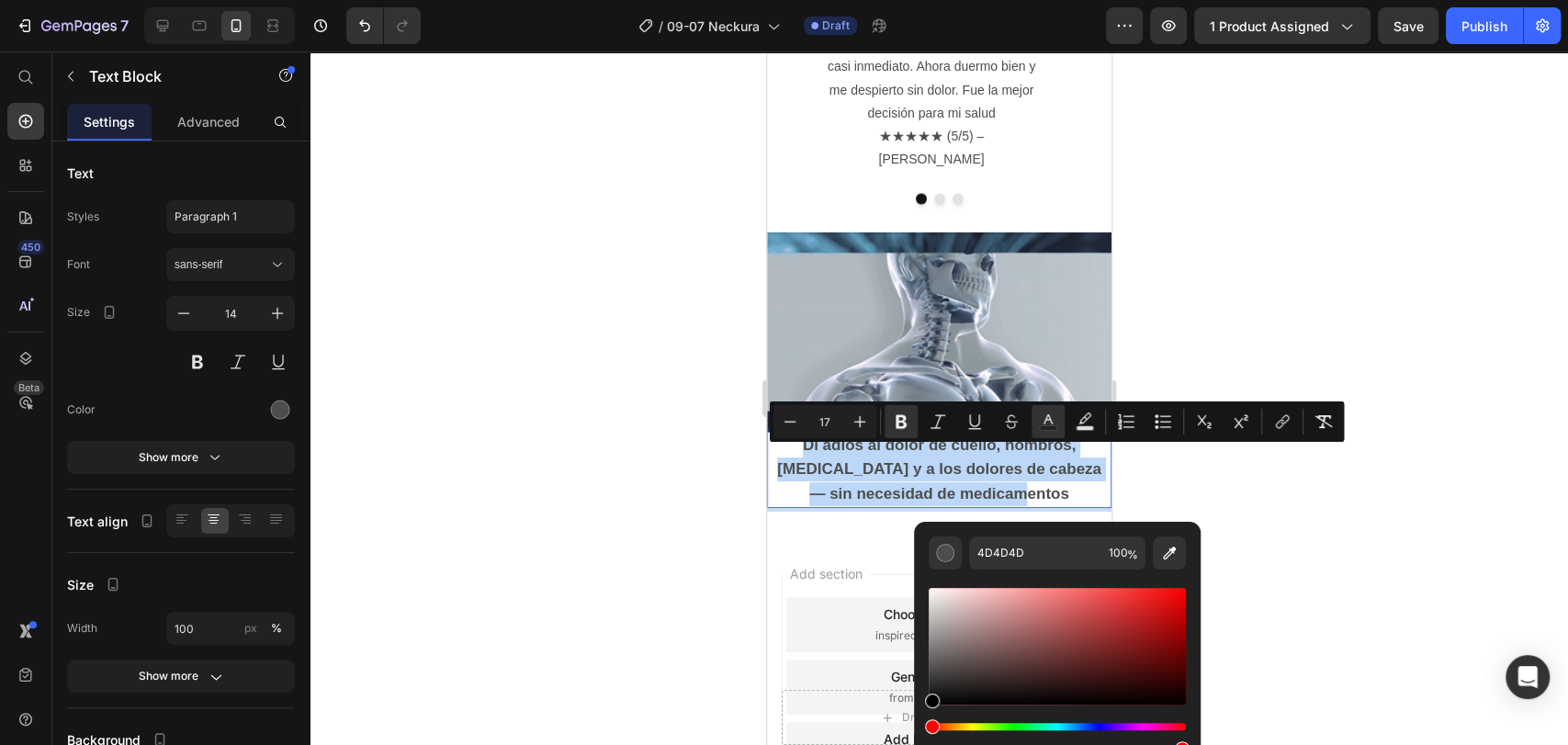 type on "000000" 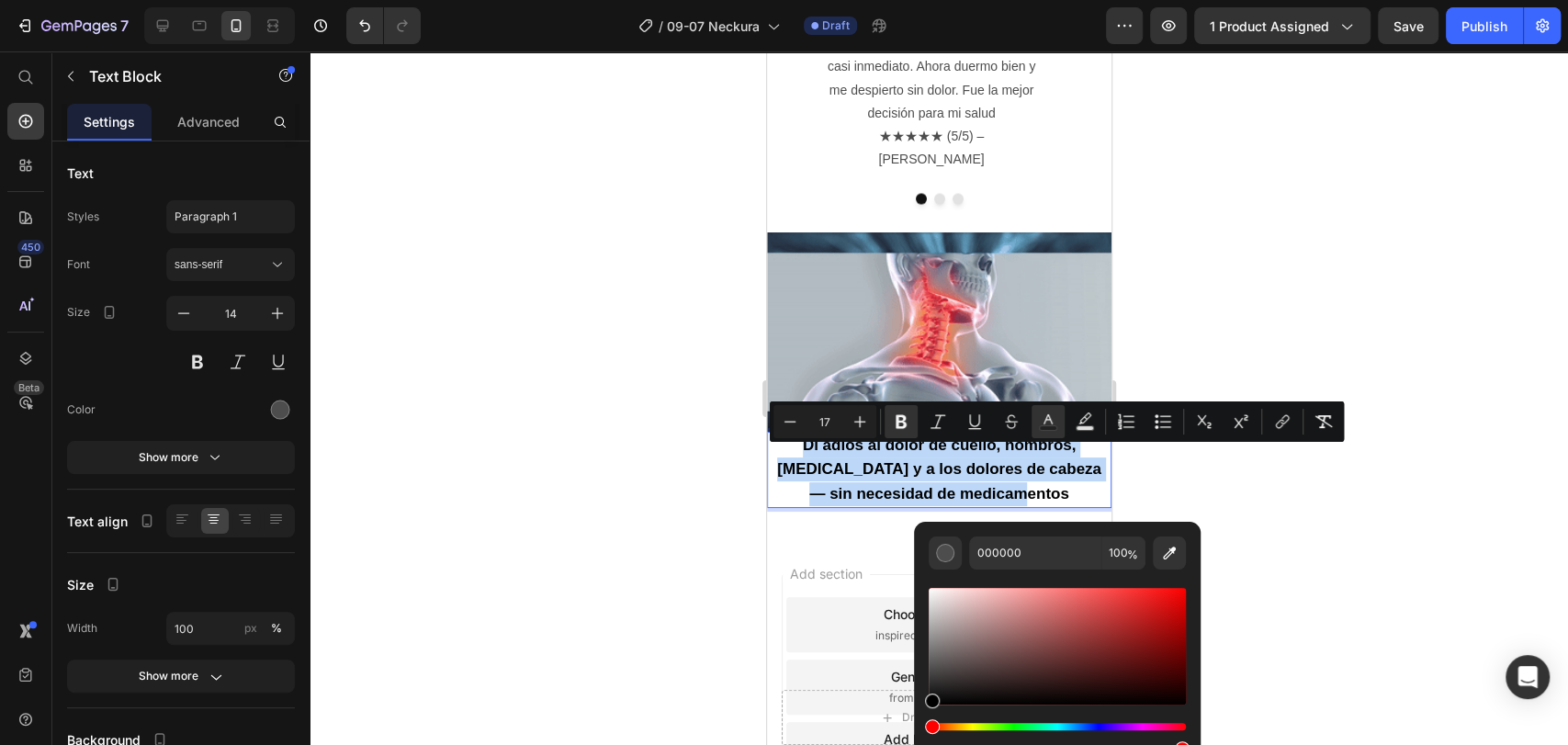 drag, startPoint x: 931, startPoint y: 671, endPoint x: 922, endPoint y: 737, distance: 66.61081 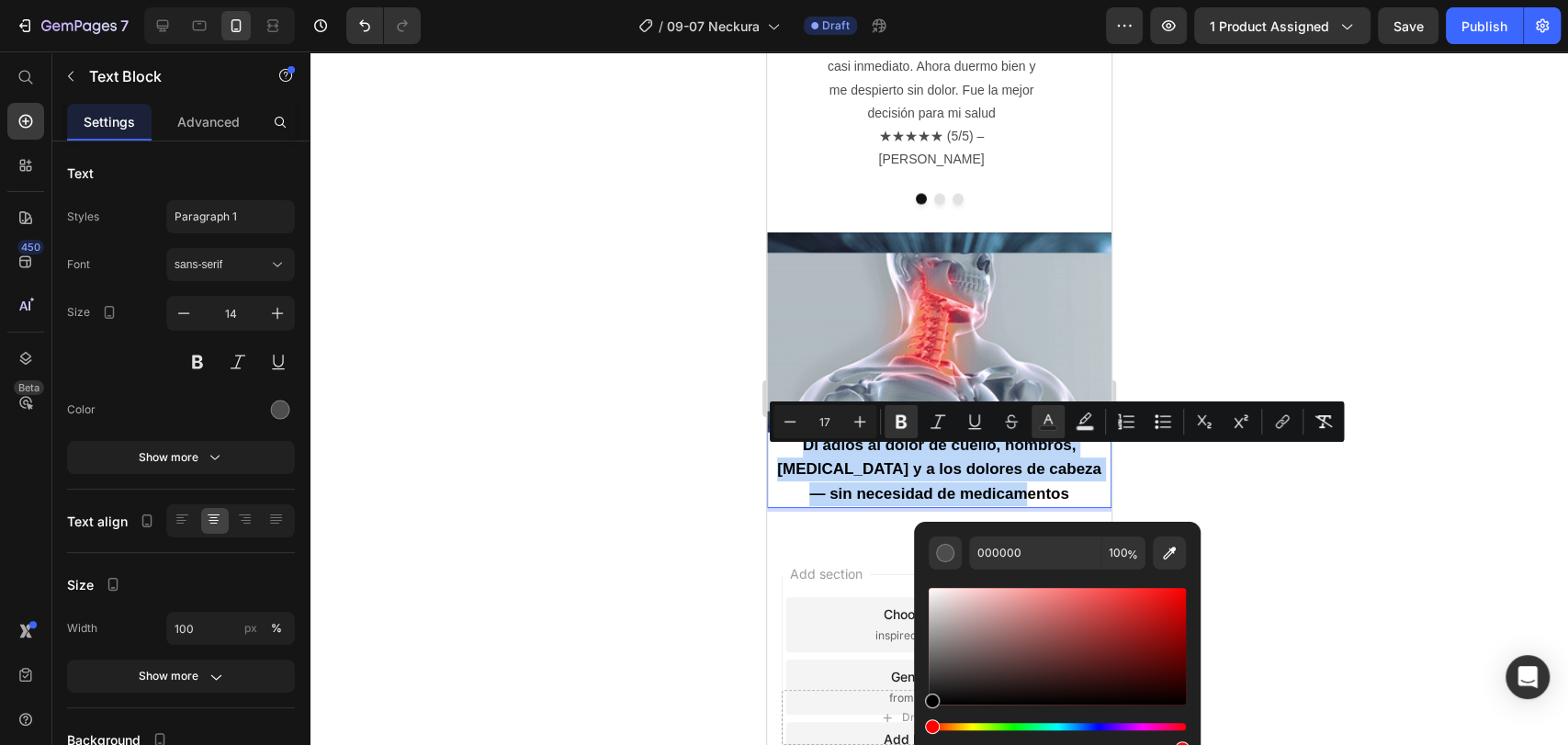 click on "000000 100 %" at bounding box center (1057, 638) 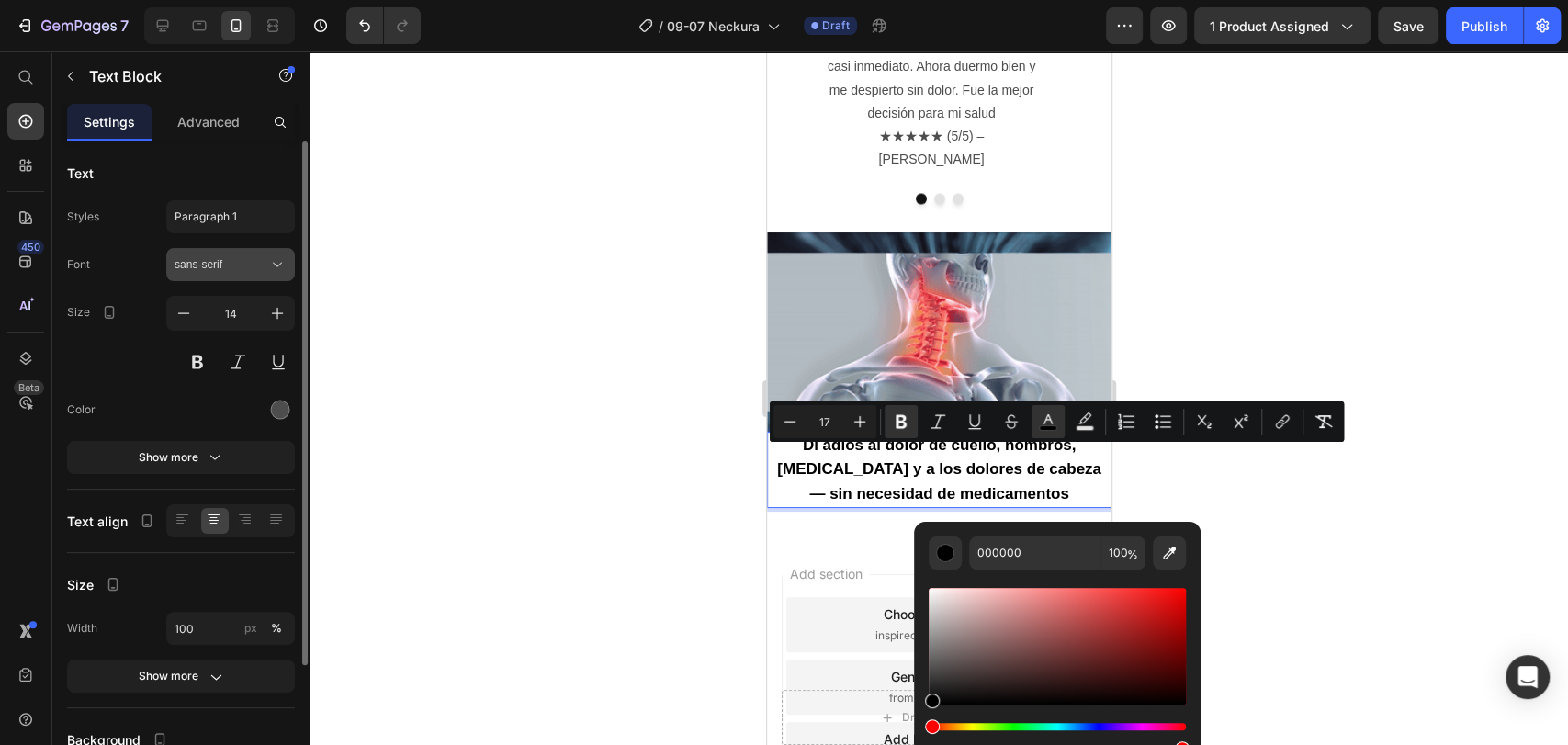 click on "sans-serif" at bounding box center [221, 265] 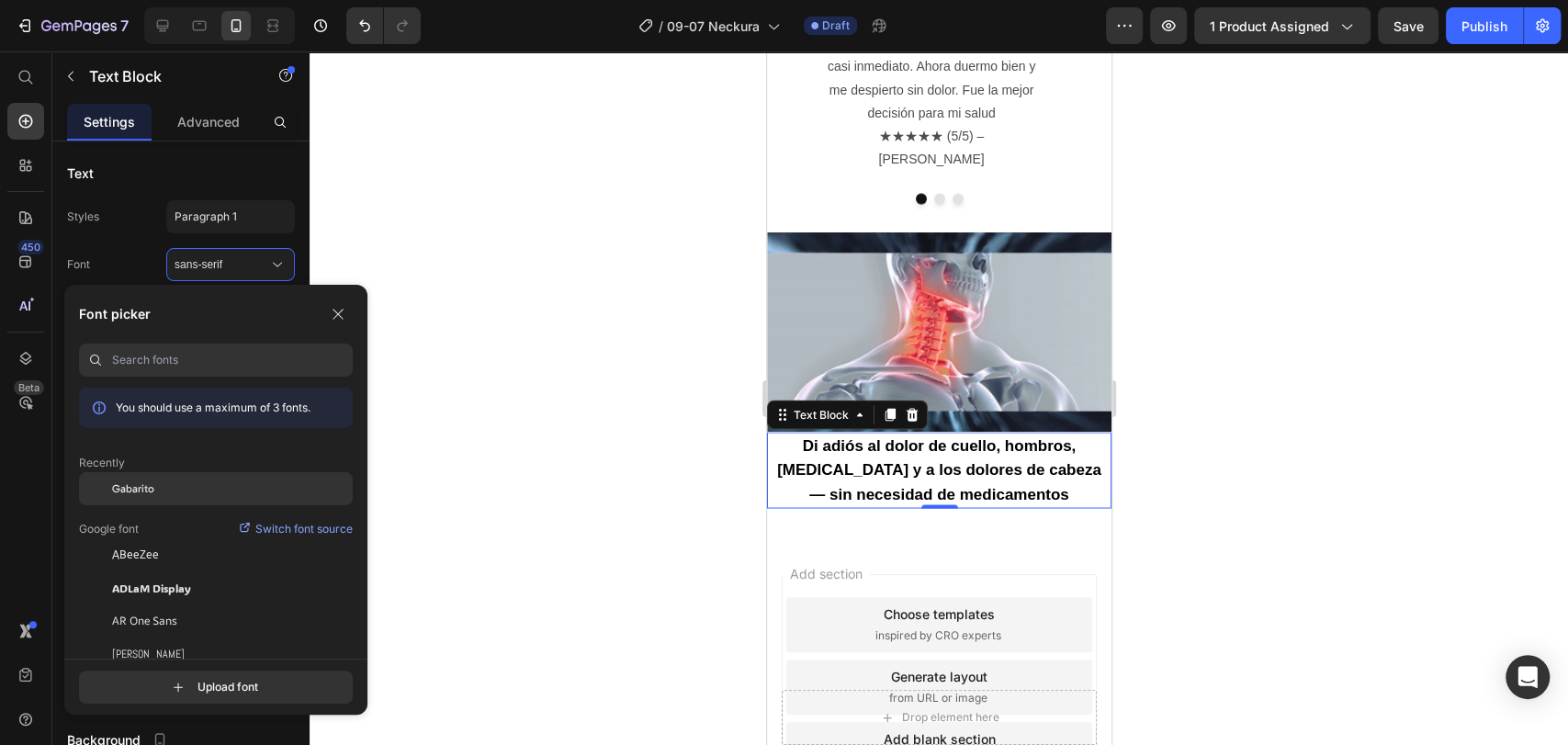 click on "Gabarito" 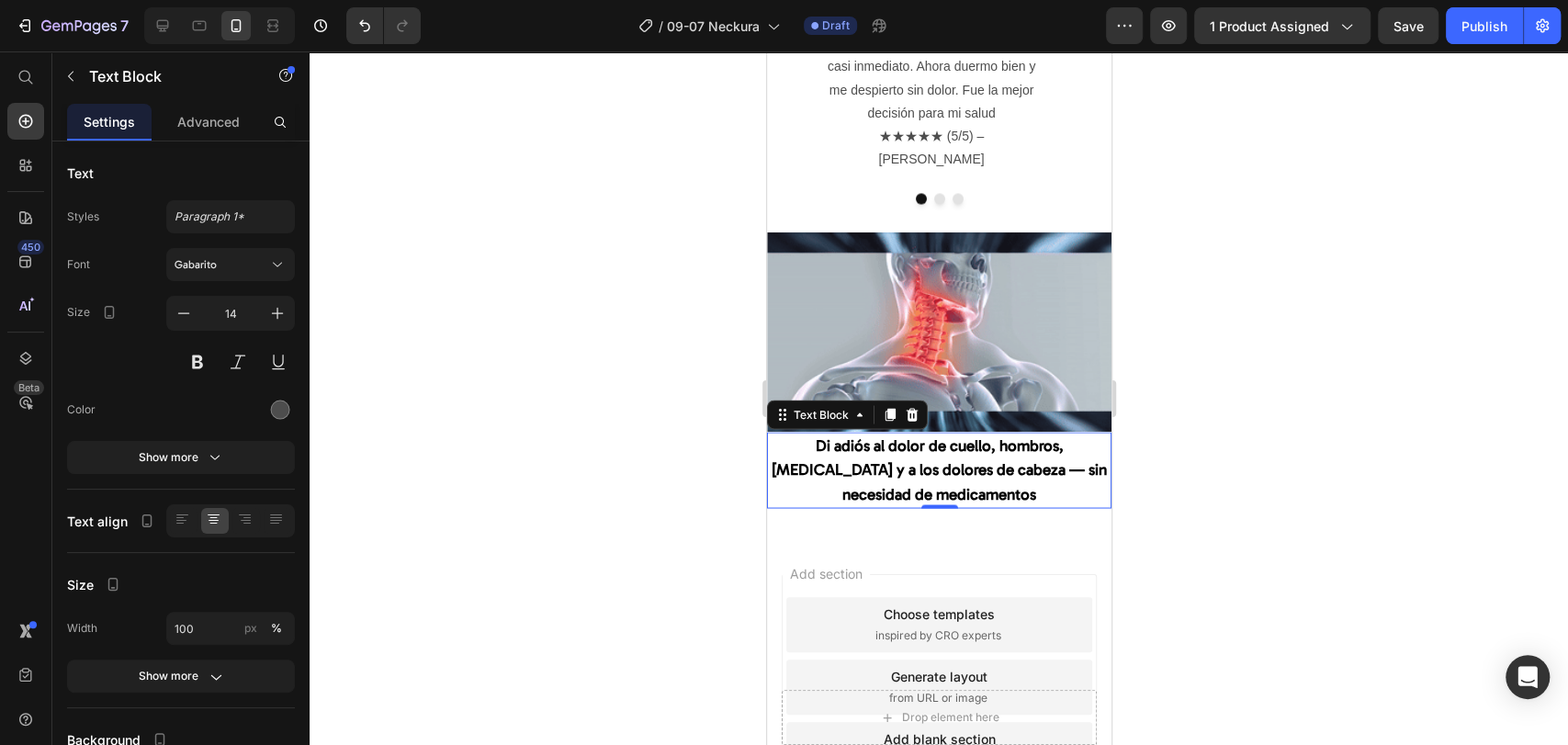 click 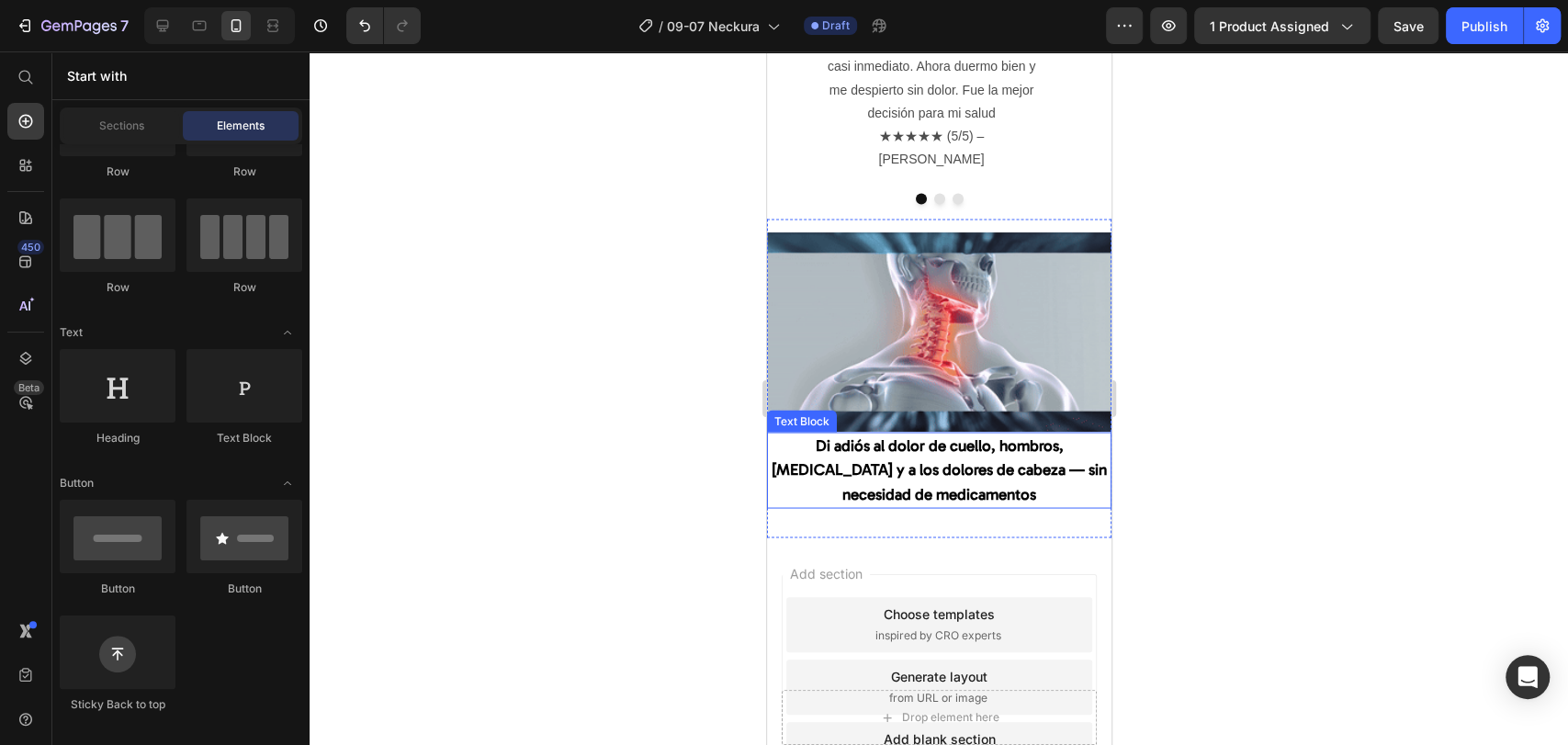 click on "Di adiós al dolor de cuello, hombros, [MEDICAL_DATA] y a los dolores de cabeza — sin necesidad de medicamentos" at bounding box center [938, 468] 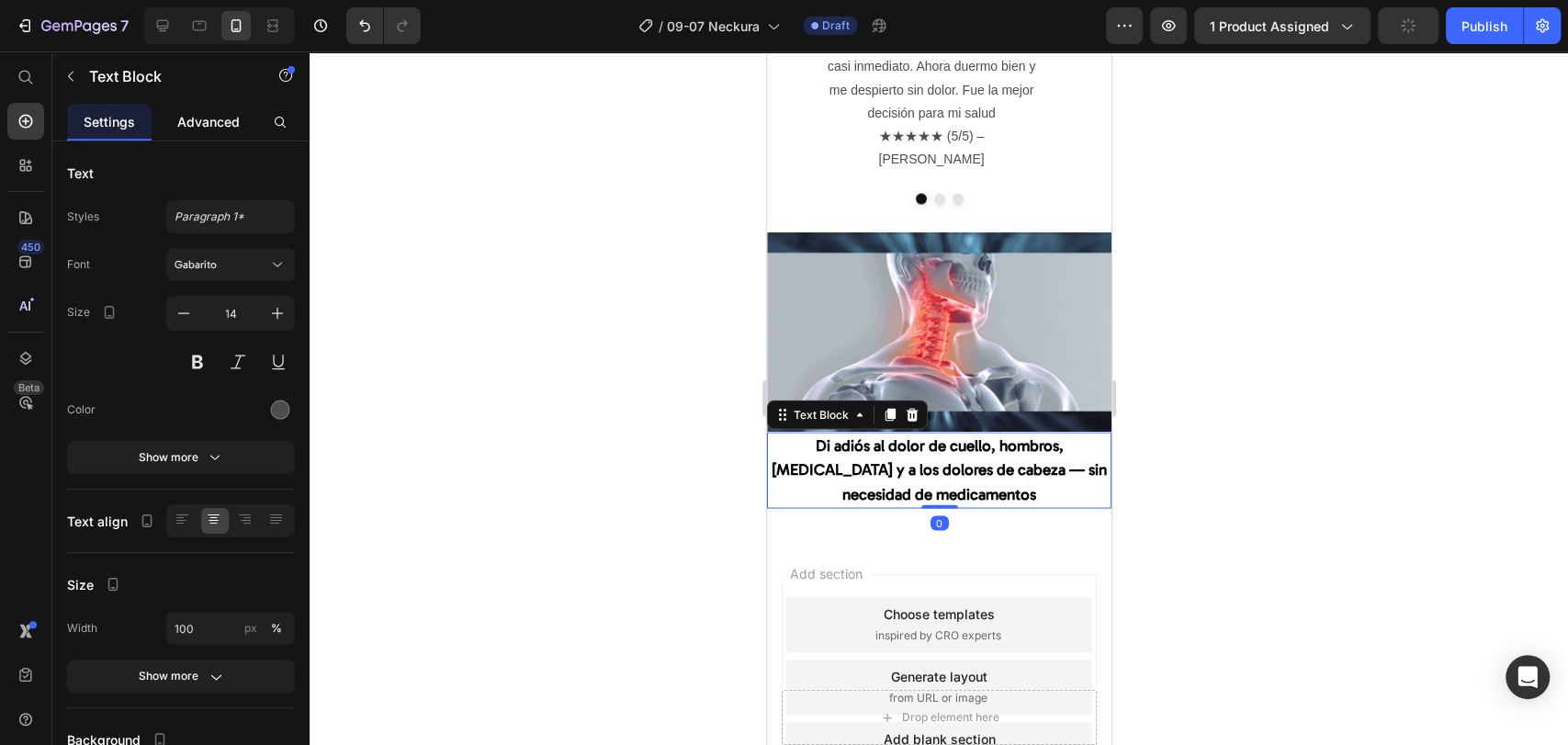 click on "Advanced" 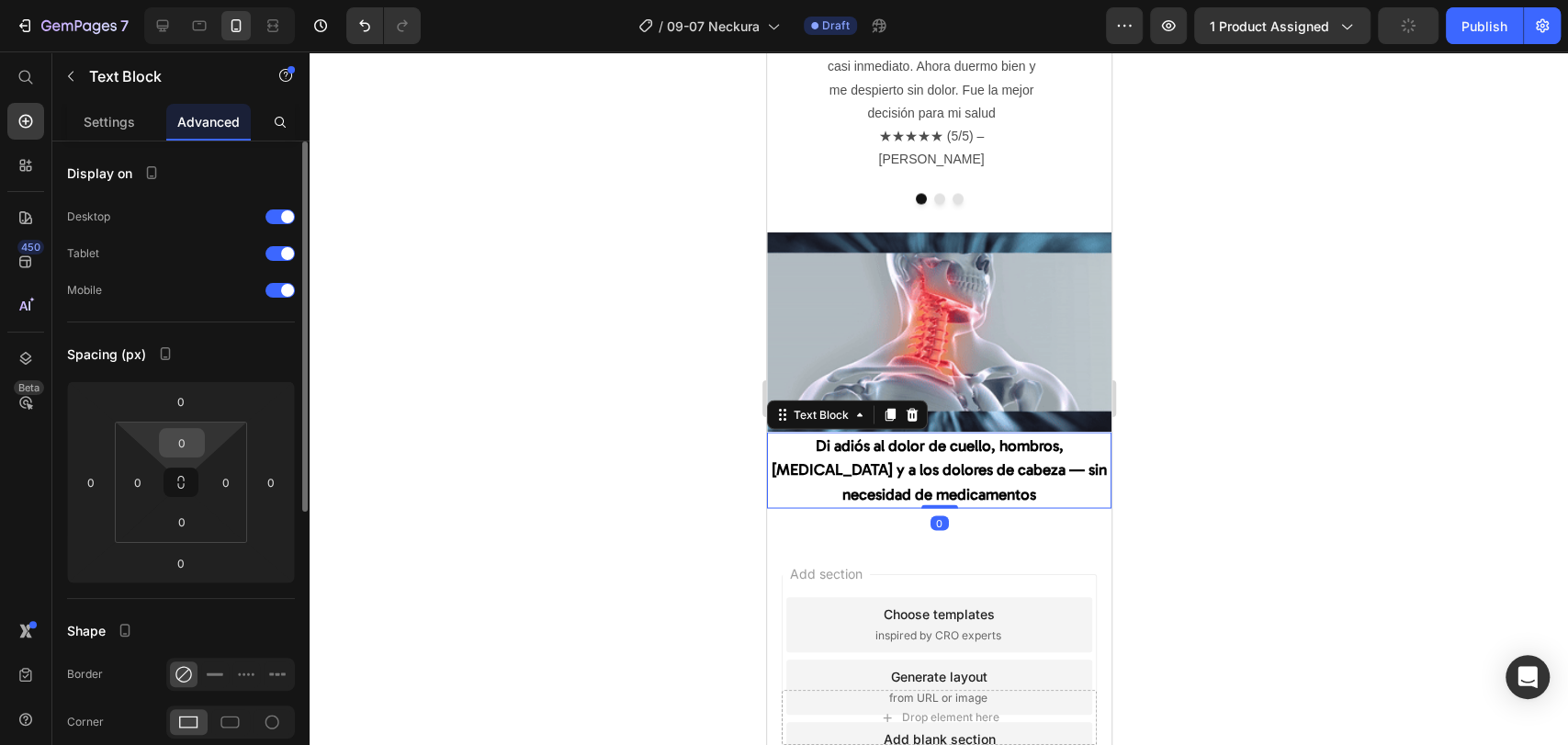 click on "0" at bounding box center [182, 443] 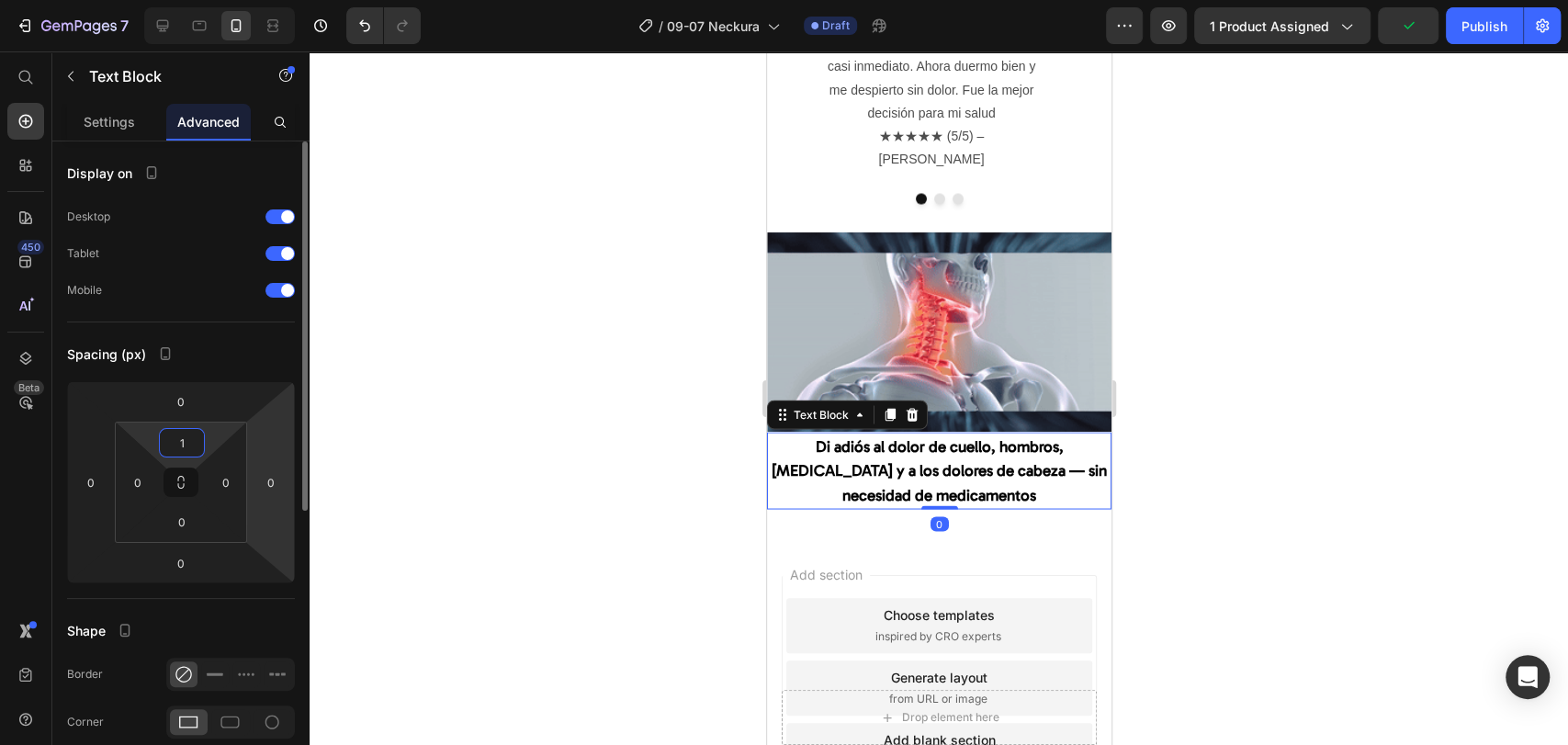 type on "15" 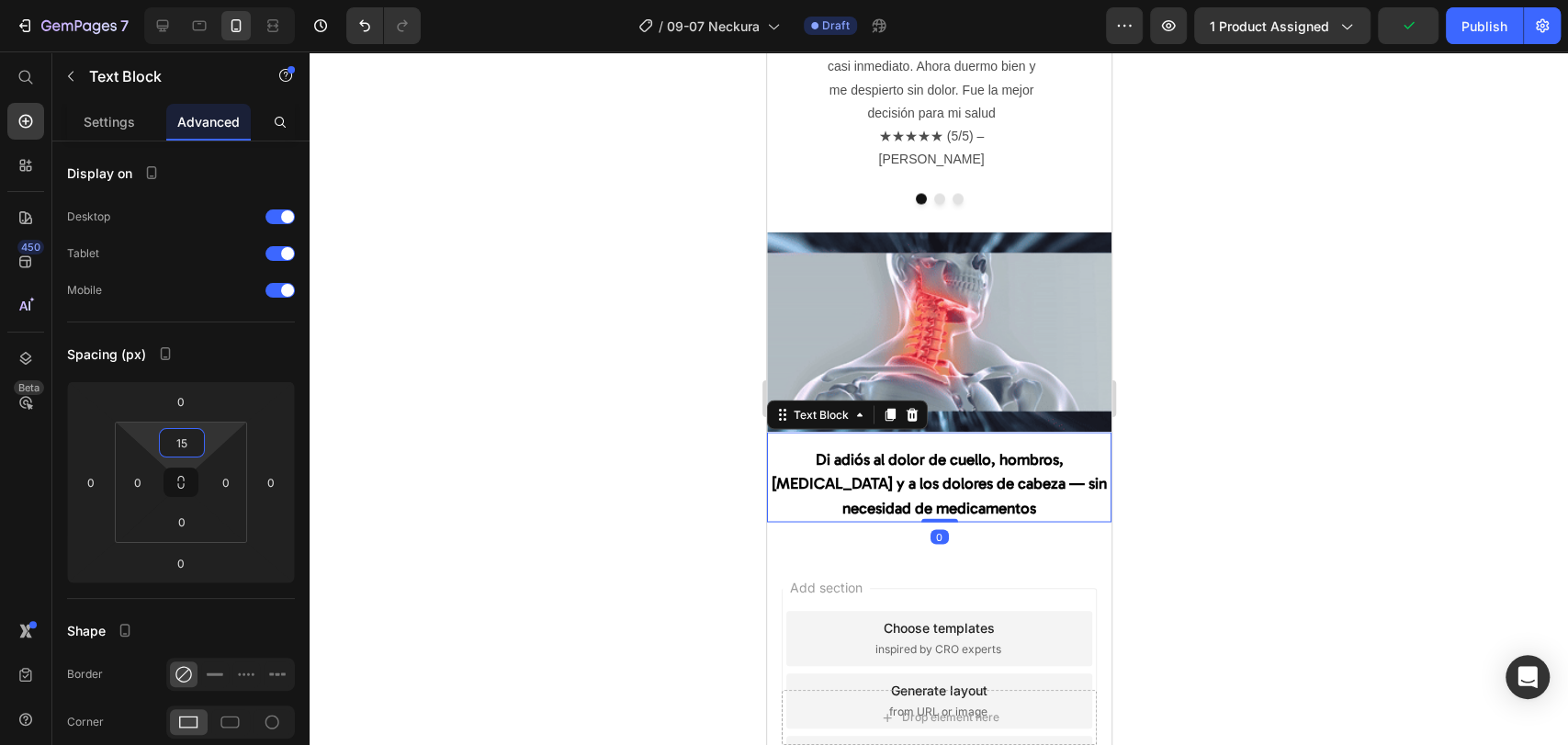 click 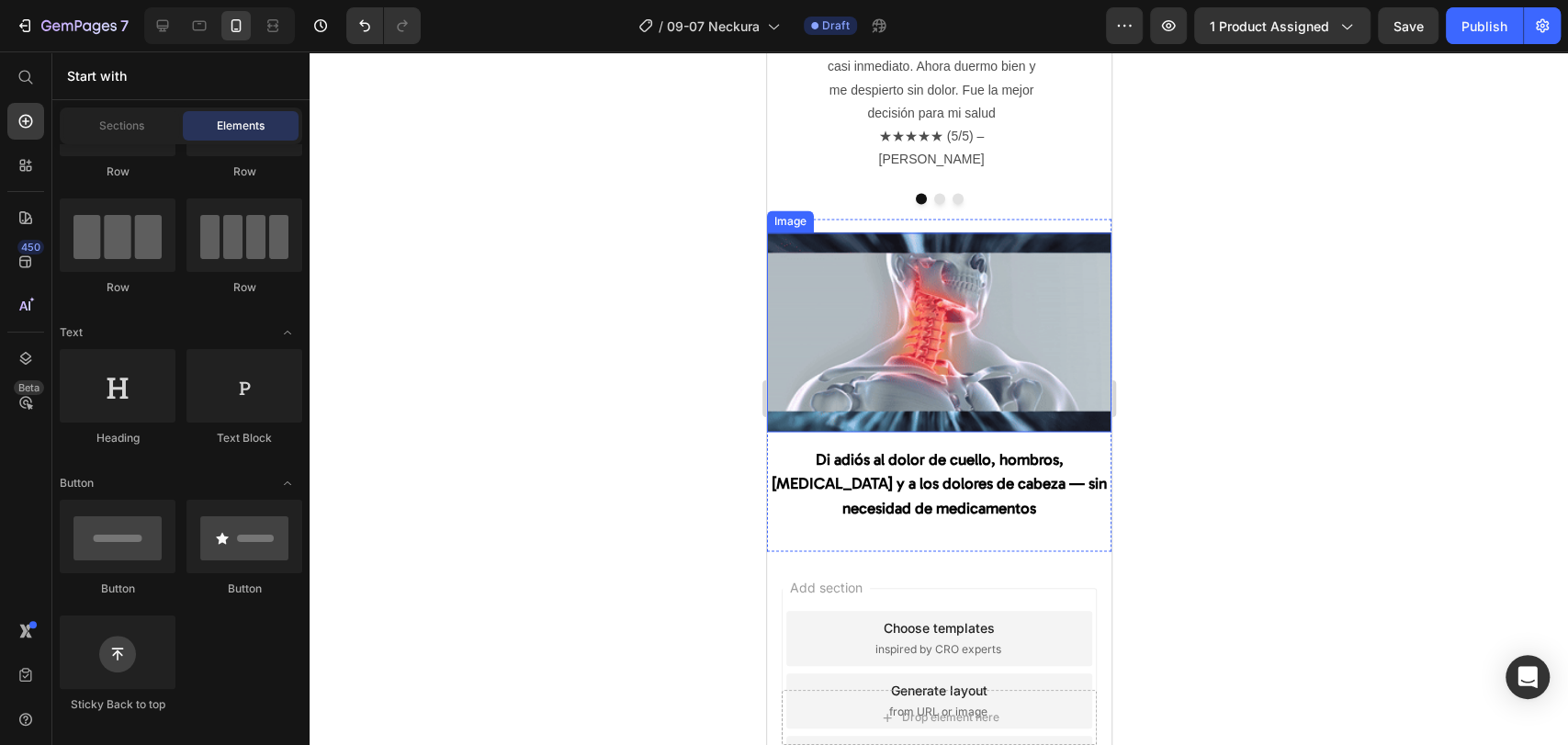 click 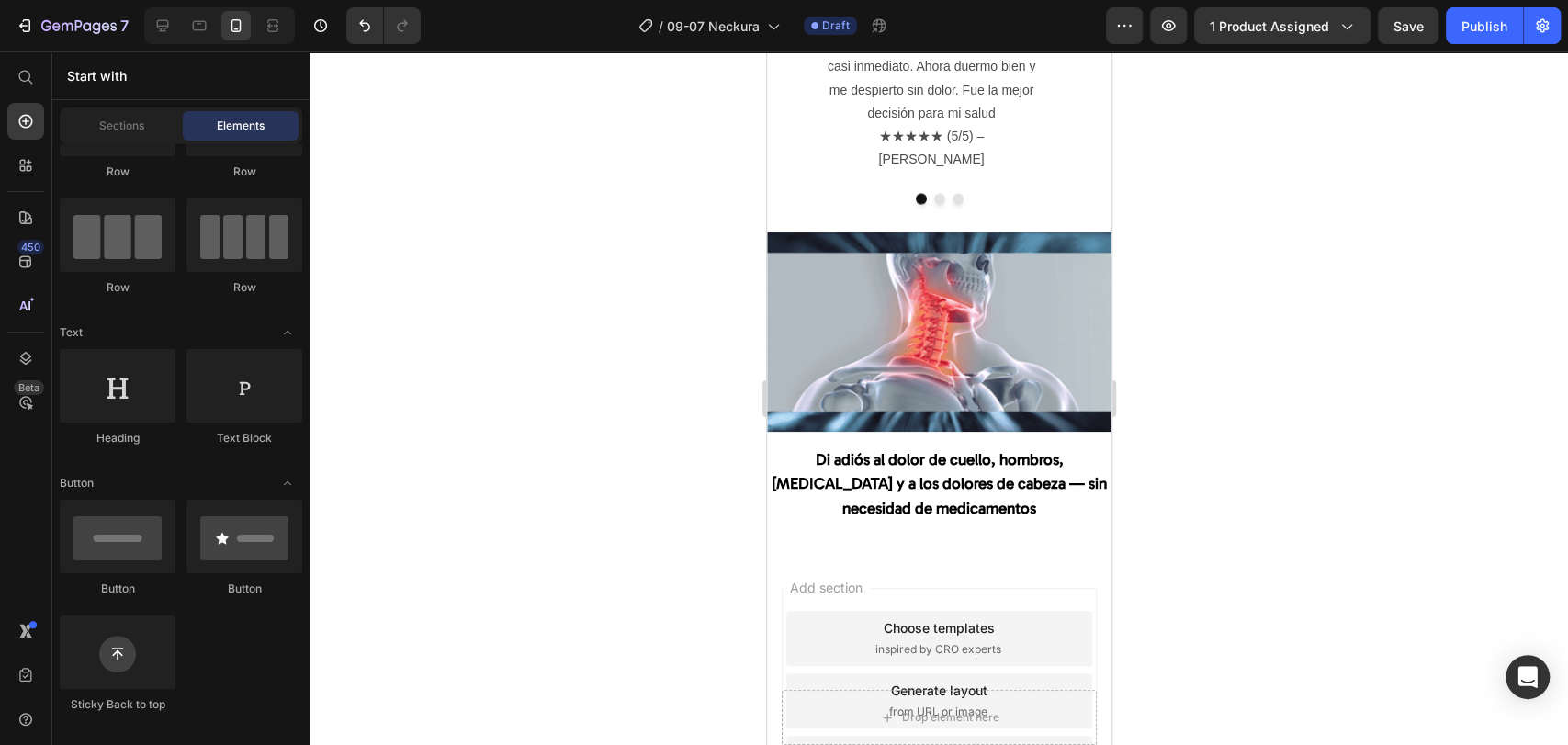 click 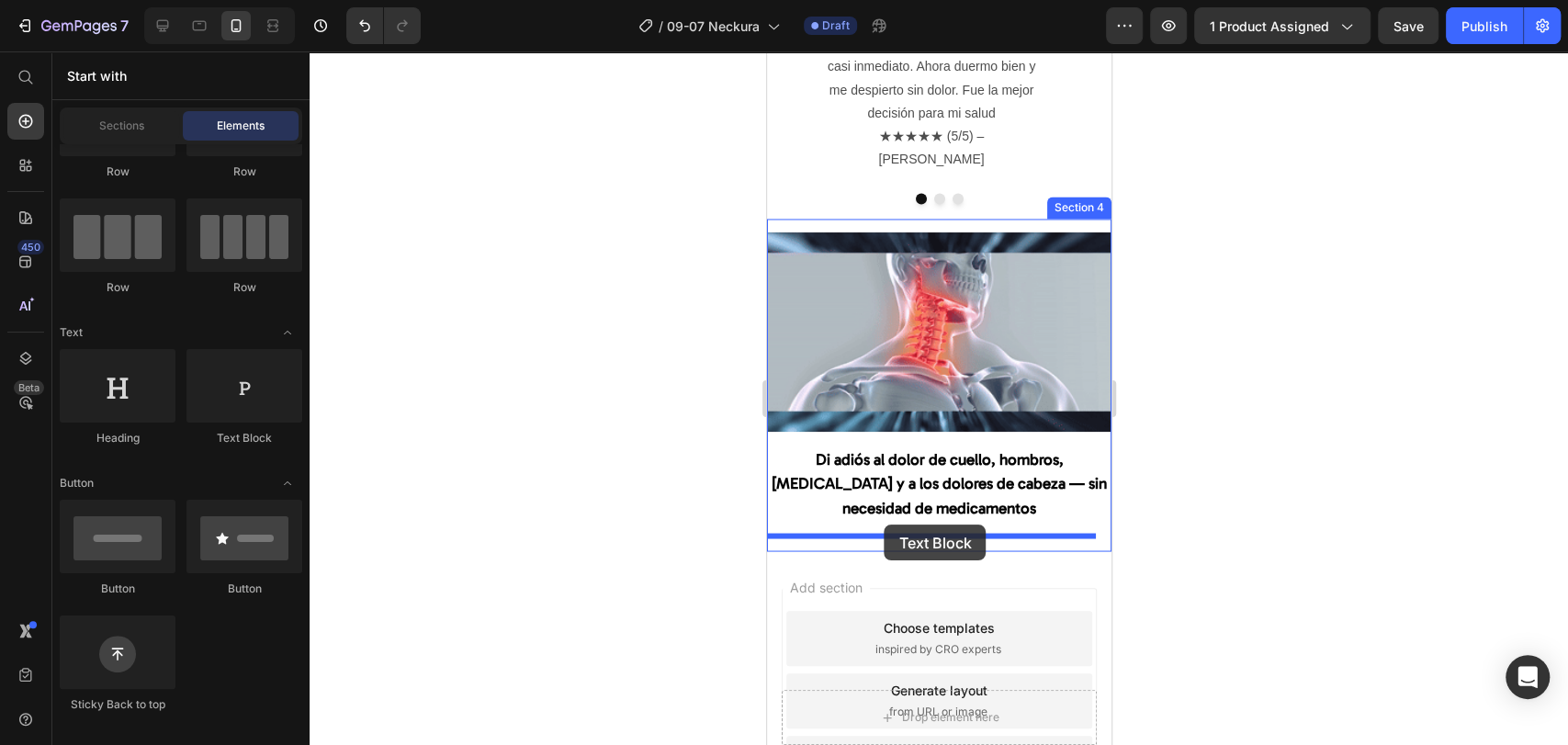 drag, startPoint x: 1486, startPoint y: 502, endPoint x: 884, endPoint y: 525, distance: 602.4392 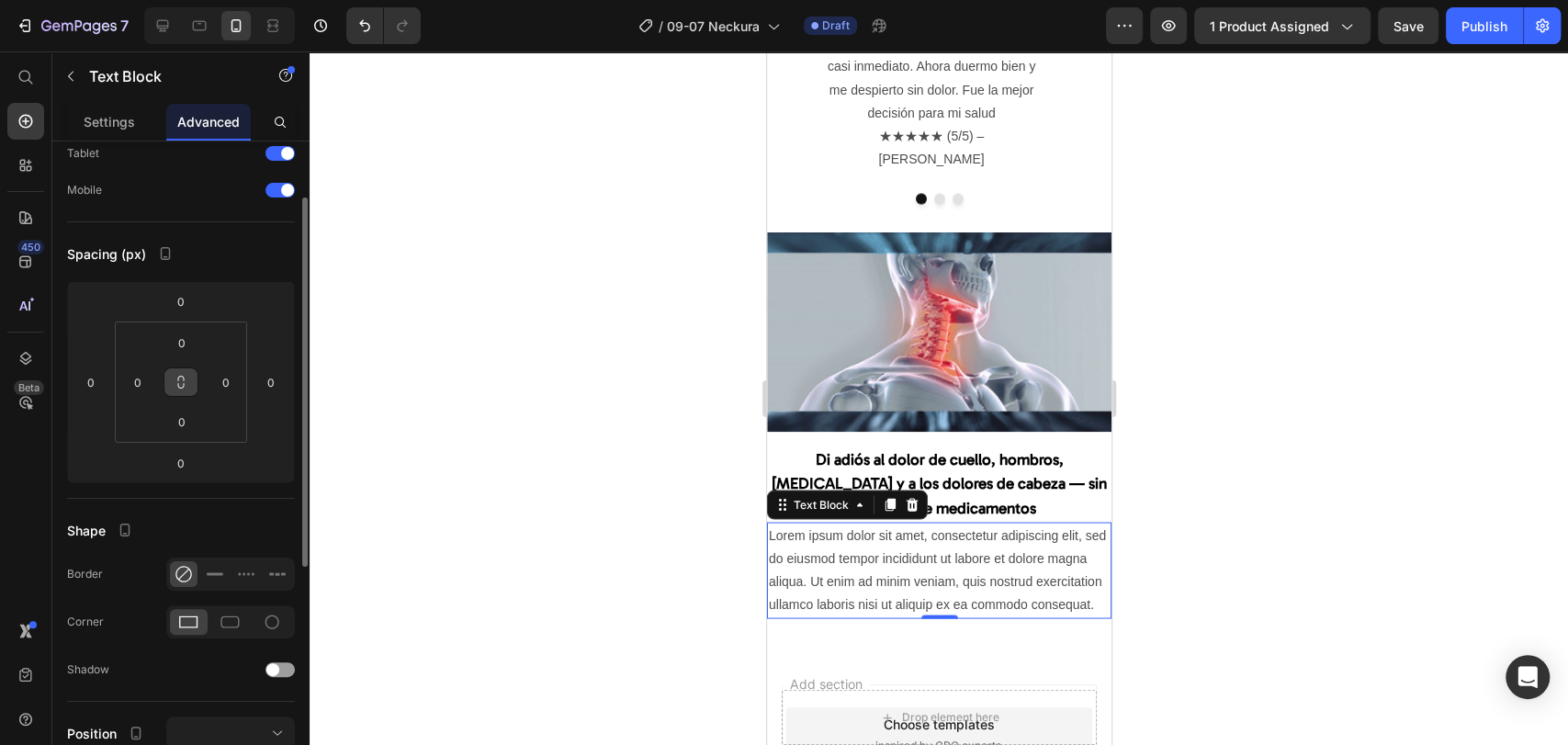 scroll, scrollTop: 0, scrollLeft: 0, axis: both 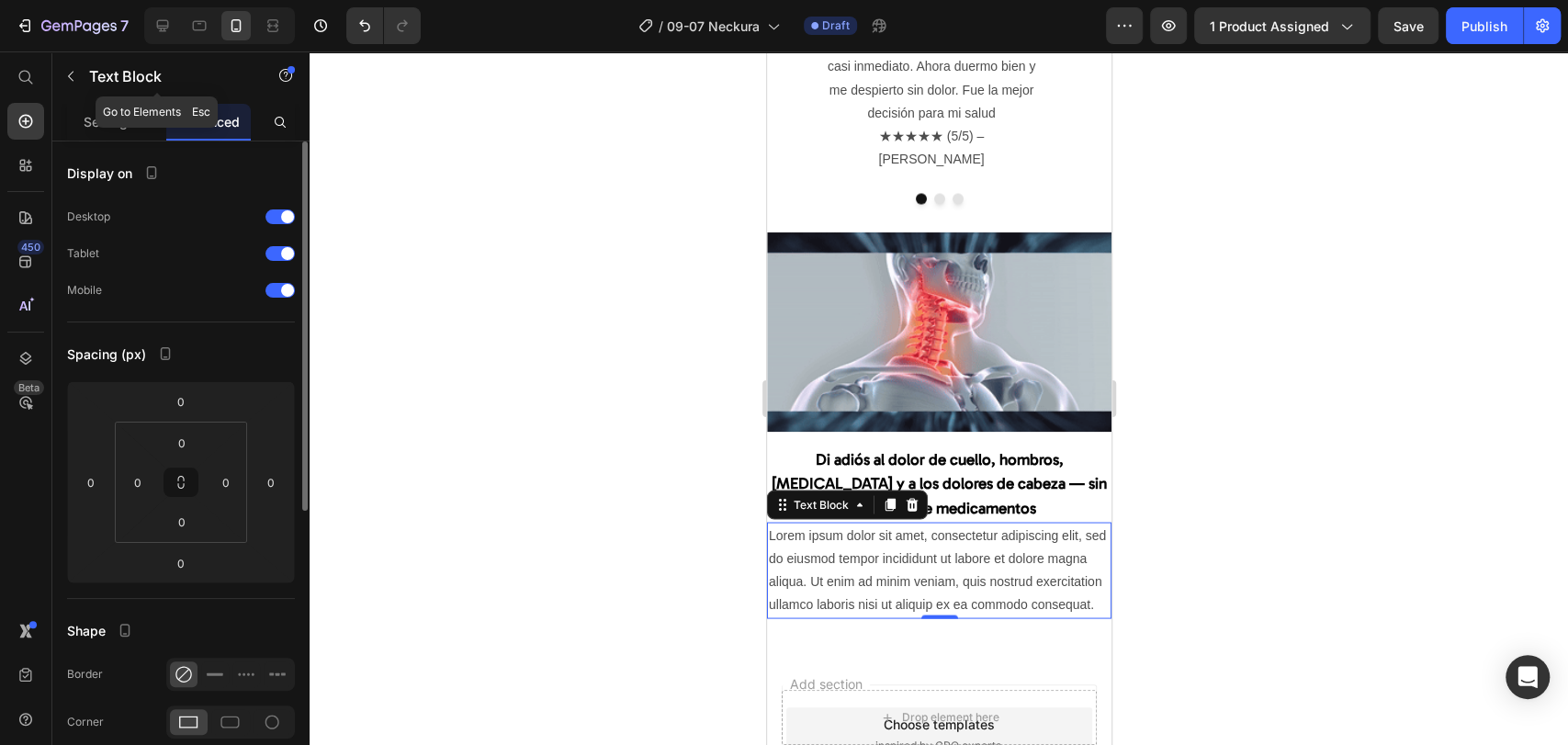 click on "Text Block" 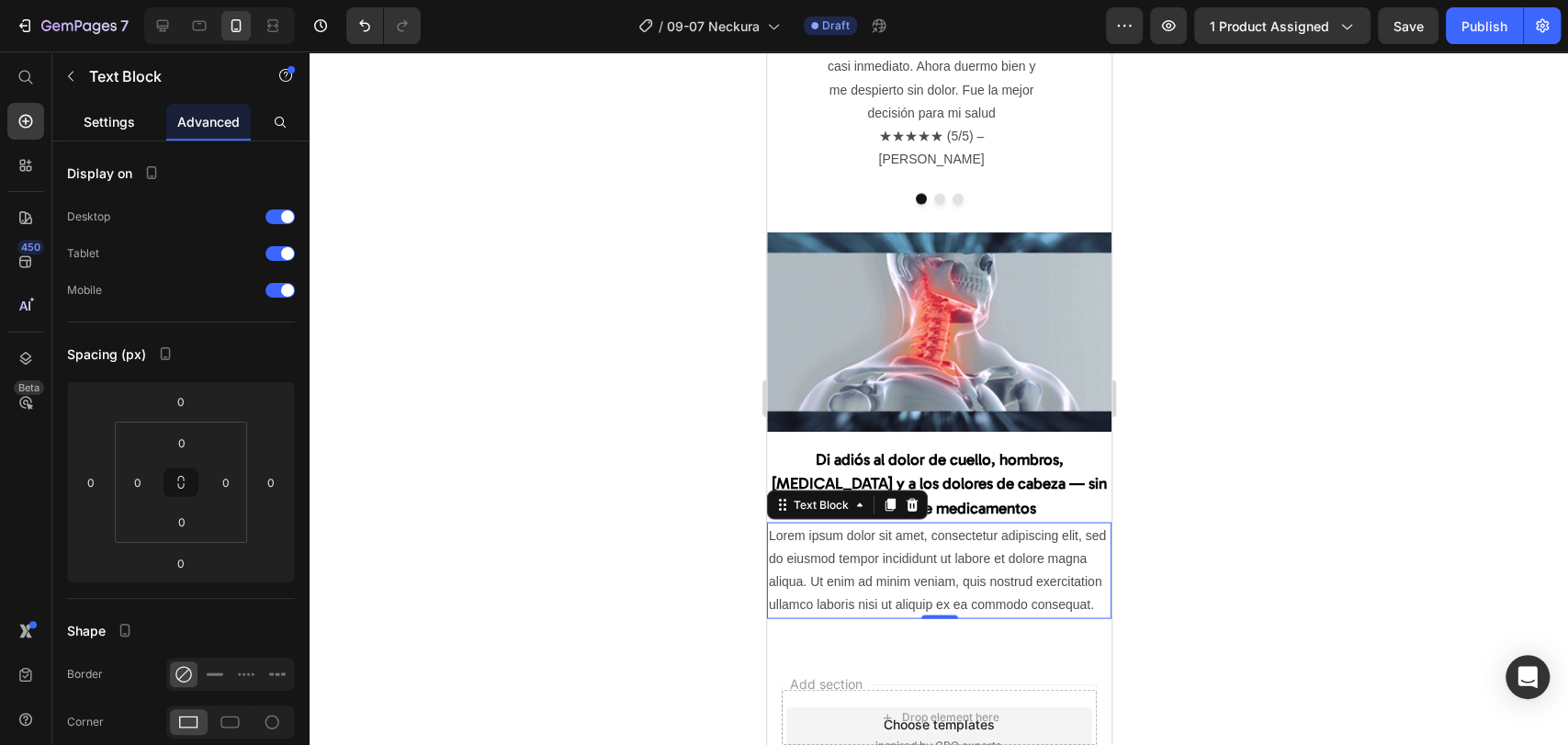 click on "Settings" at bounding box center [109, 121] 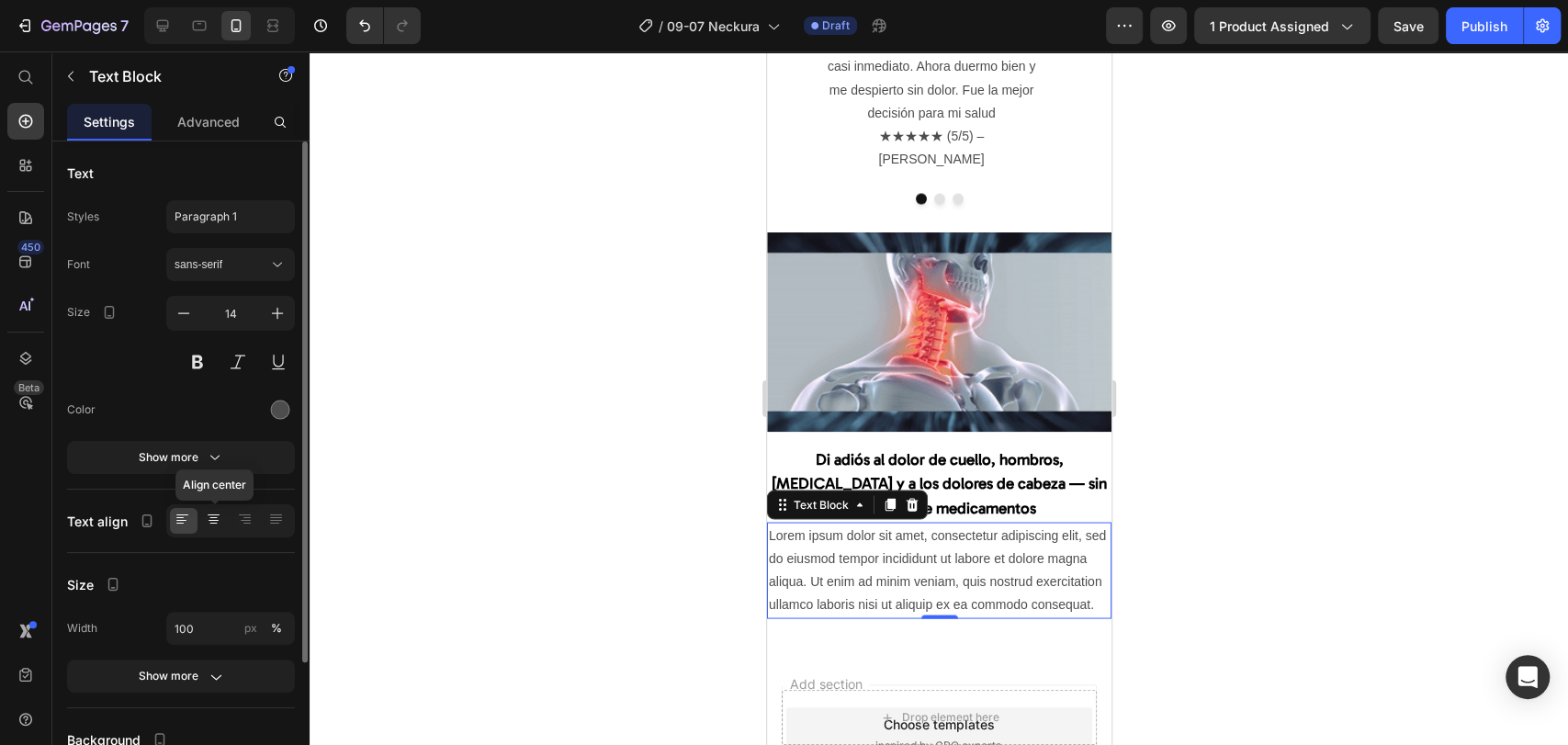 click 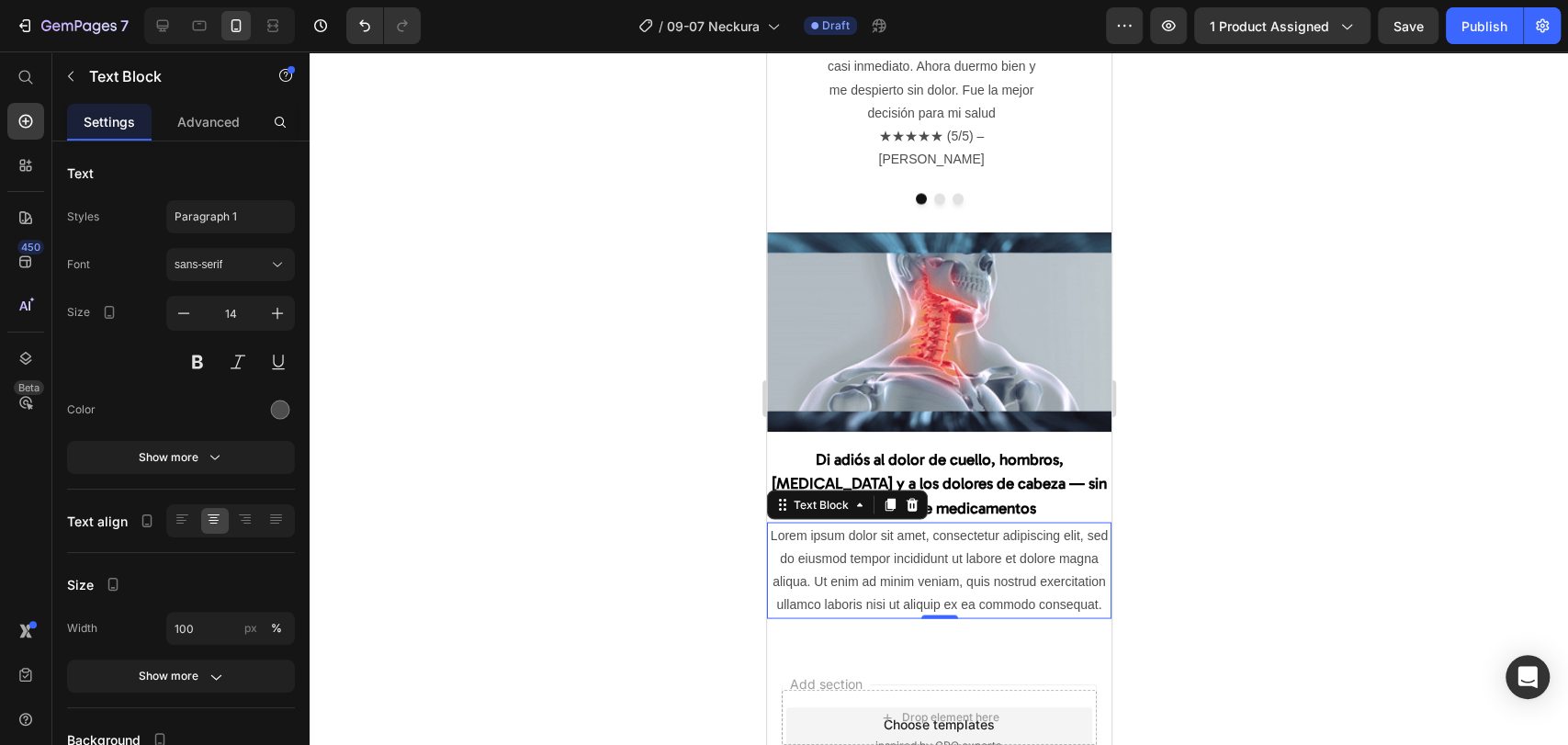 click 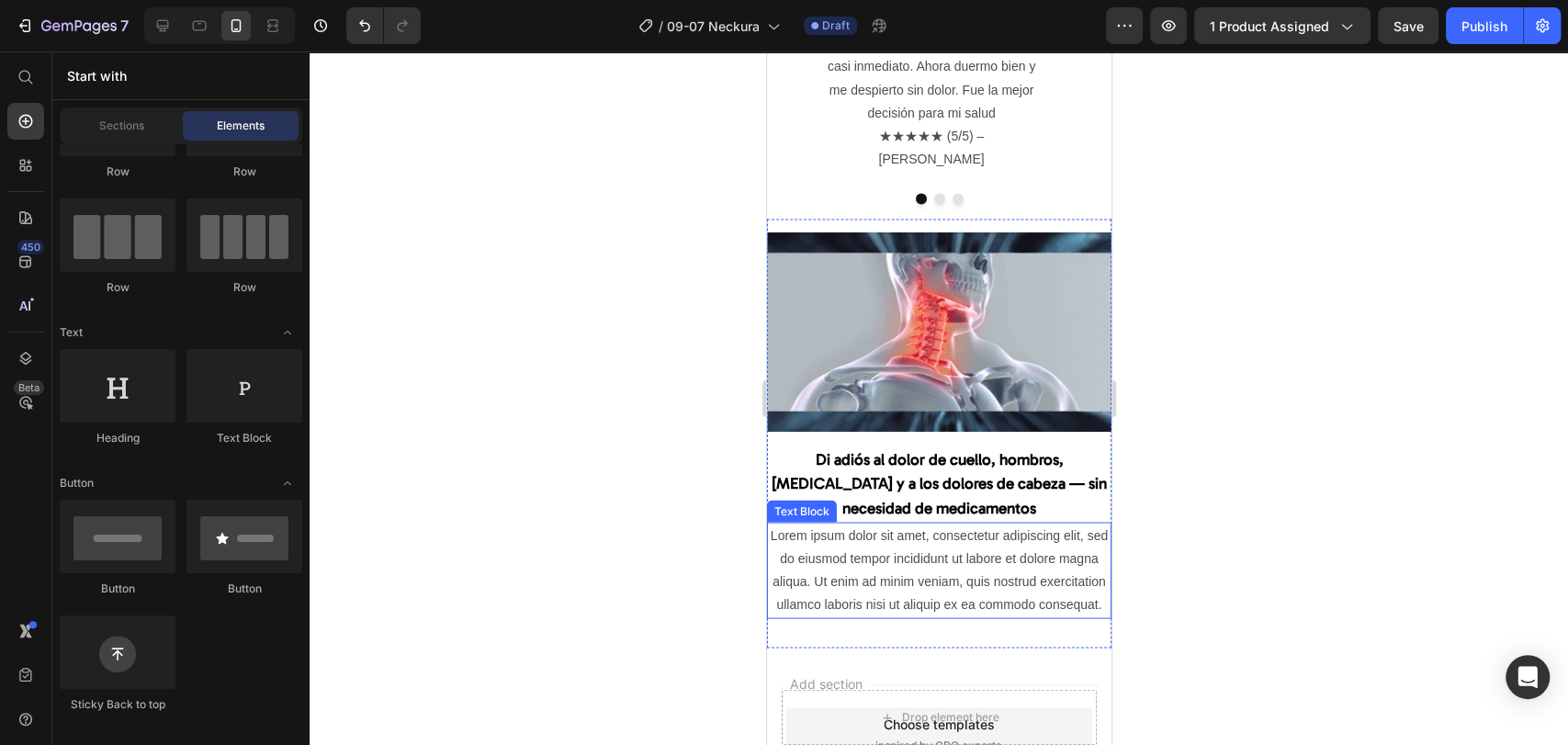 click on "Lorem ipsum dolor sit amet, consectetur adipiscing elit, sed do eiusmod tempor incididunt ut labore et dolore magna aliqua. Ut enim ad minim veniam, quis nostrud exercitation ullamco laboris nisi ut aliquip ex ea commodo consequat." at bounding box center [938, 570] 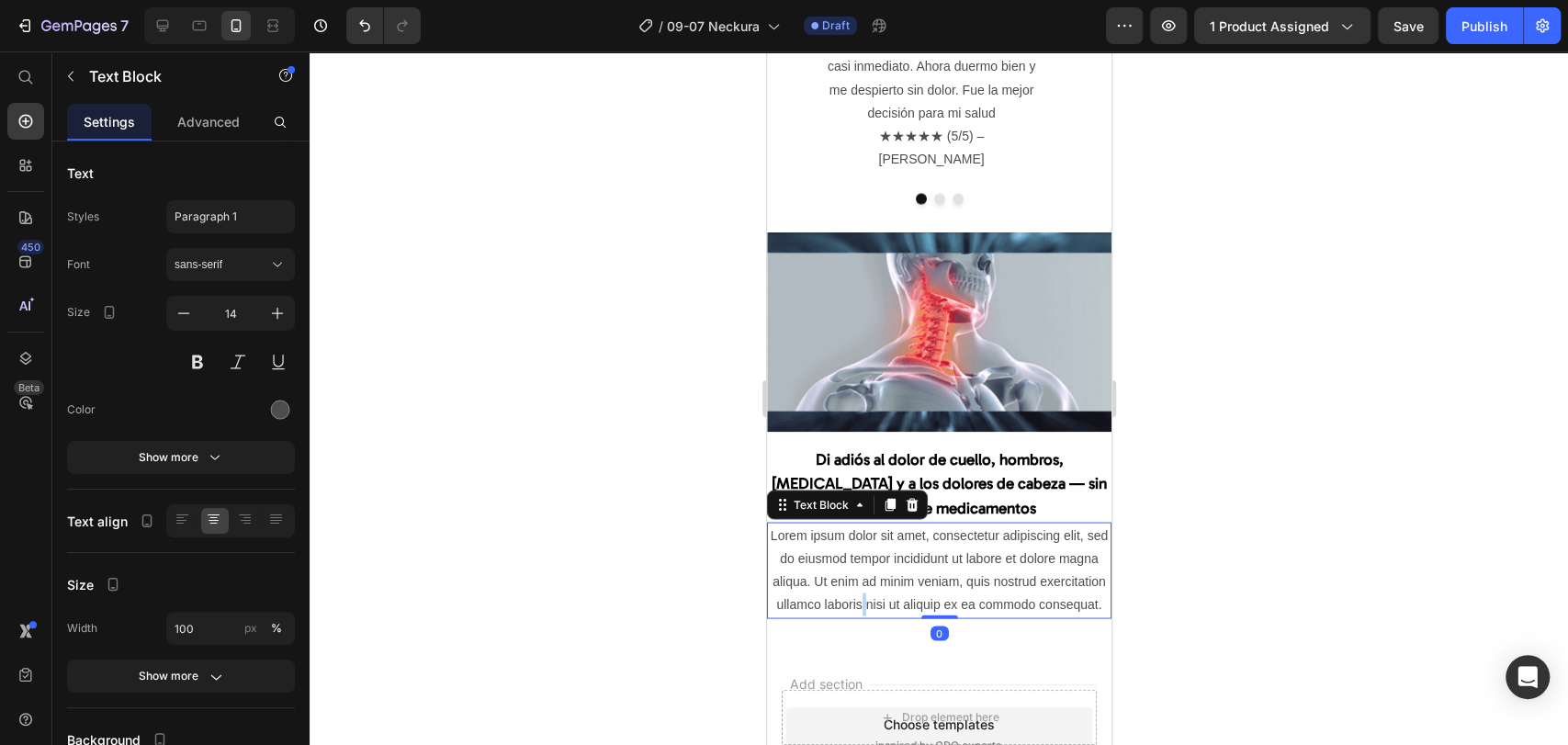 click on "Lorem ipsum dolor sit amet, consectetur adipiscing elit, sed do eiusmod tempor incididunt ut labore et dolore magna aliqua. Ut enim ad minim veniam, quis nostrud exercitation ullamco laboris nisi ut aliquip ex ea commodo consequat." at bounding box center (938, 570) 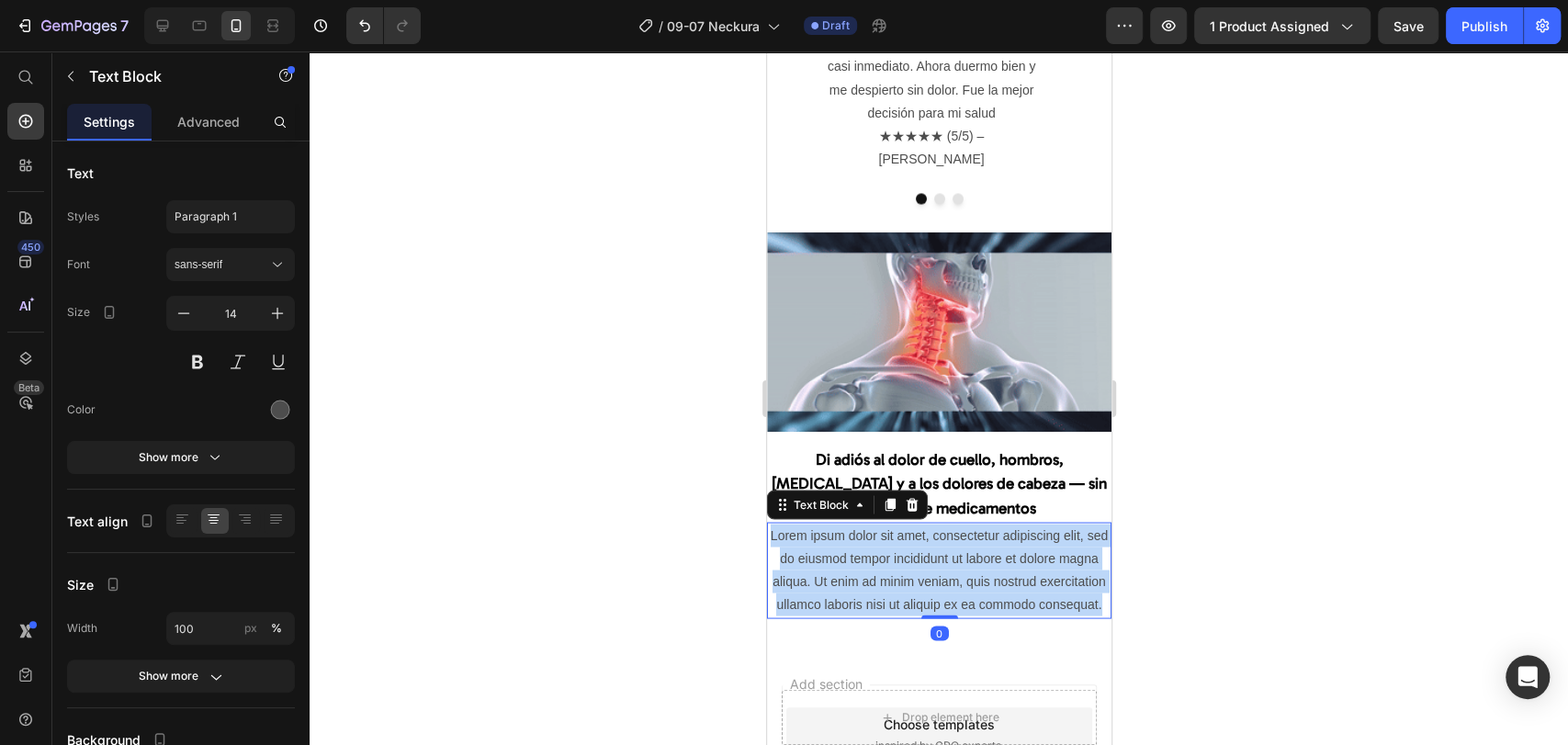 click on "Lorem ipsum dolor sit amet, consectetur adipiscing elit, sed do eiusmod tempor incididunt ut labore et dolore magna aliqua. Ut enim ad minim veniam, quis nostrud exercitation ullamco laboris nisi ut aliquip ex ea commodo consequat." at bounding box center (938, 570) 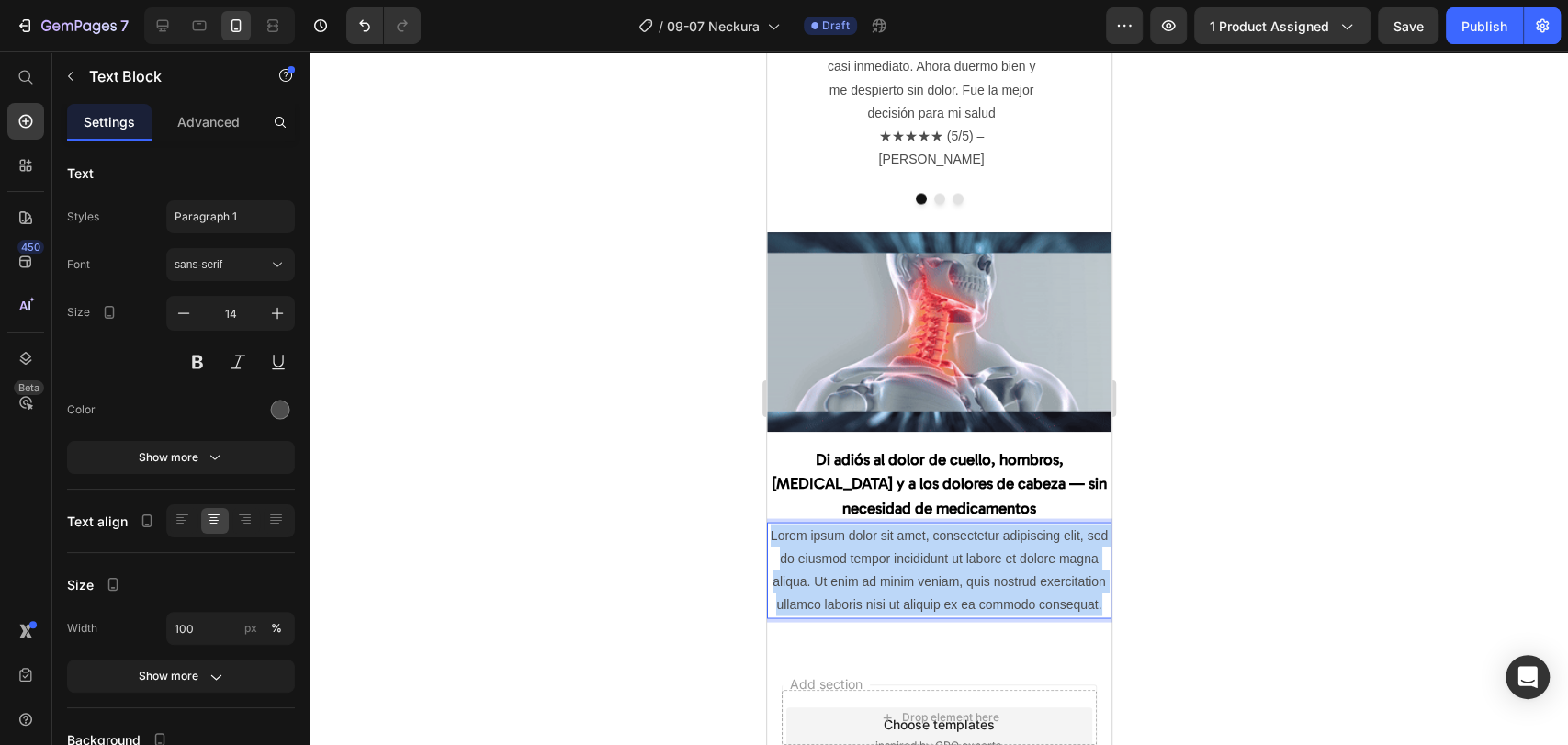 click on "Lorem ipsum dolor sit amet, consectetur adipiscing elit, sed do eiusmod tempor incididunt ut labore et dolore magna aliqua. Ut enim ad minim veniam, quis nostrud exercitation ullamco laboris nisi ut aliquip ex ea commodo consequat." at bounding box center [938, 570] 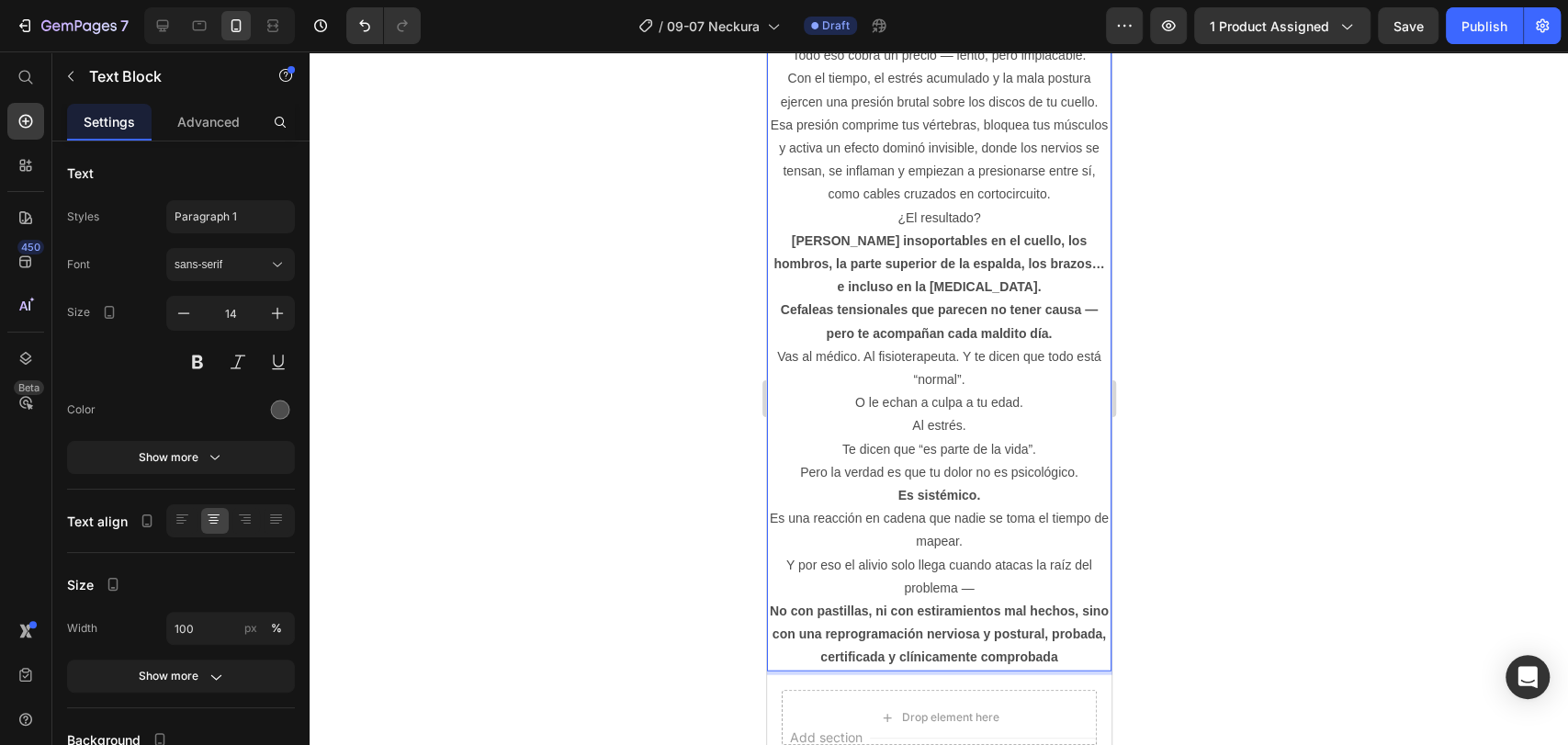 scroll, scrollTop: 2688, scrollLeft: 0, axis: vertical 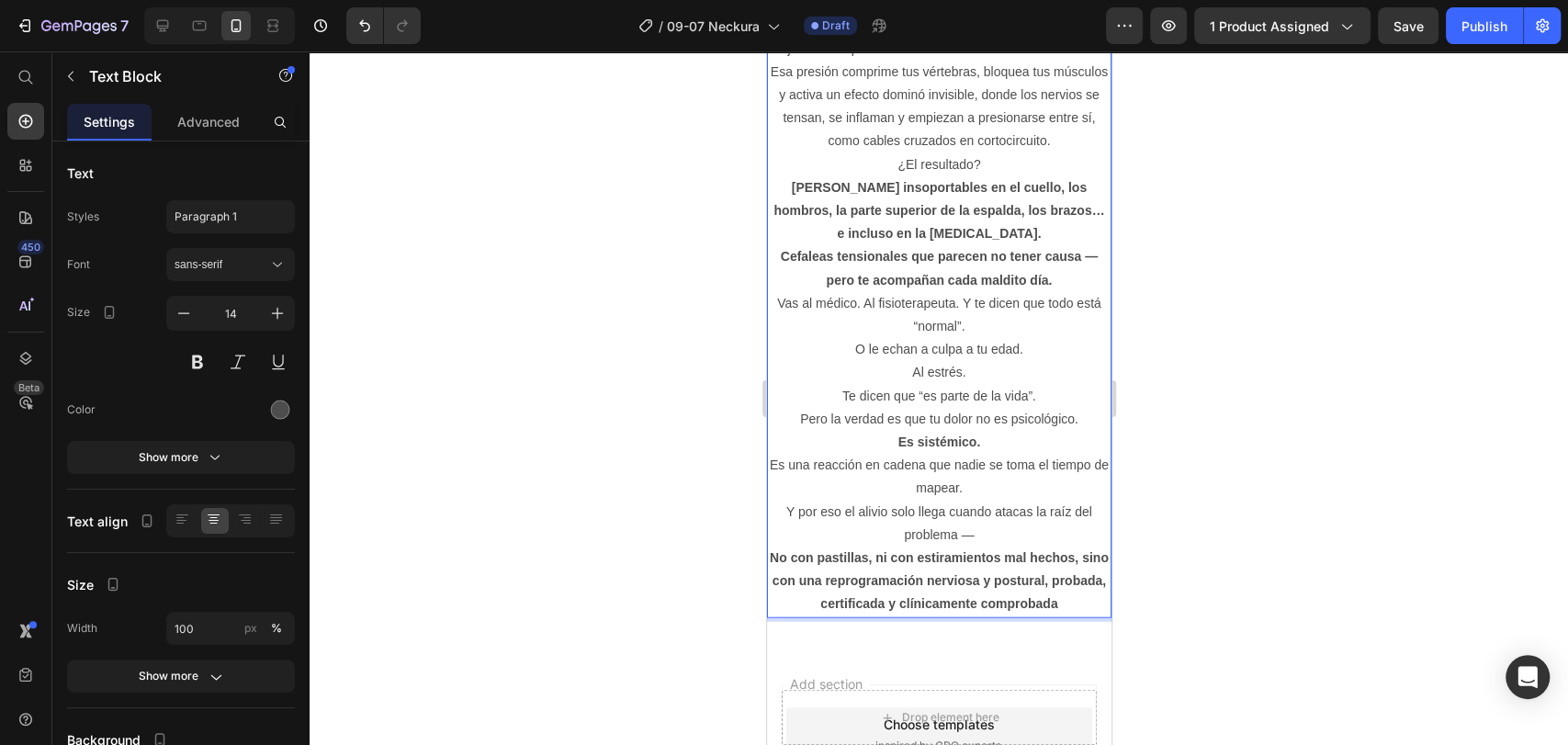 click 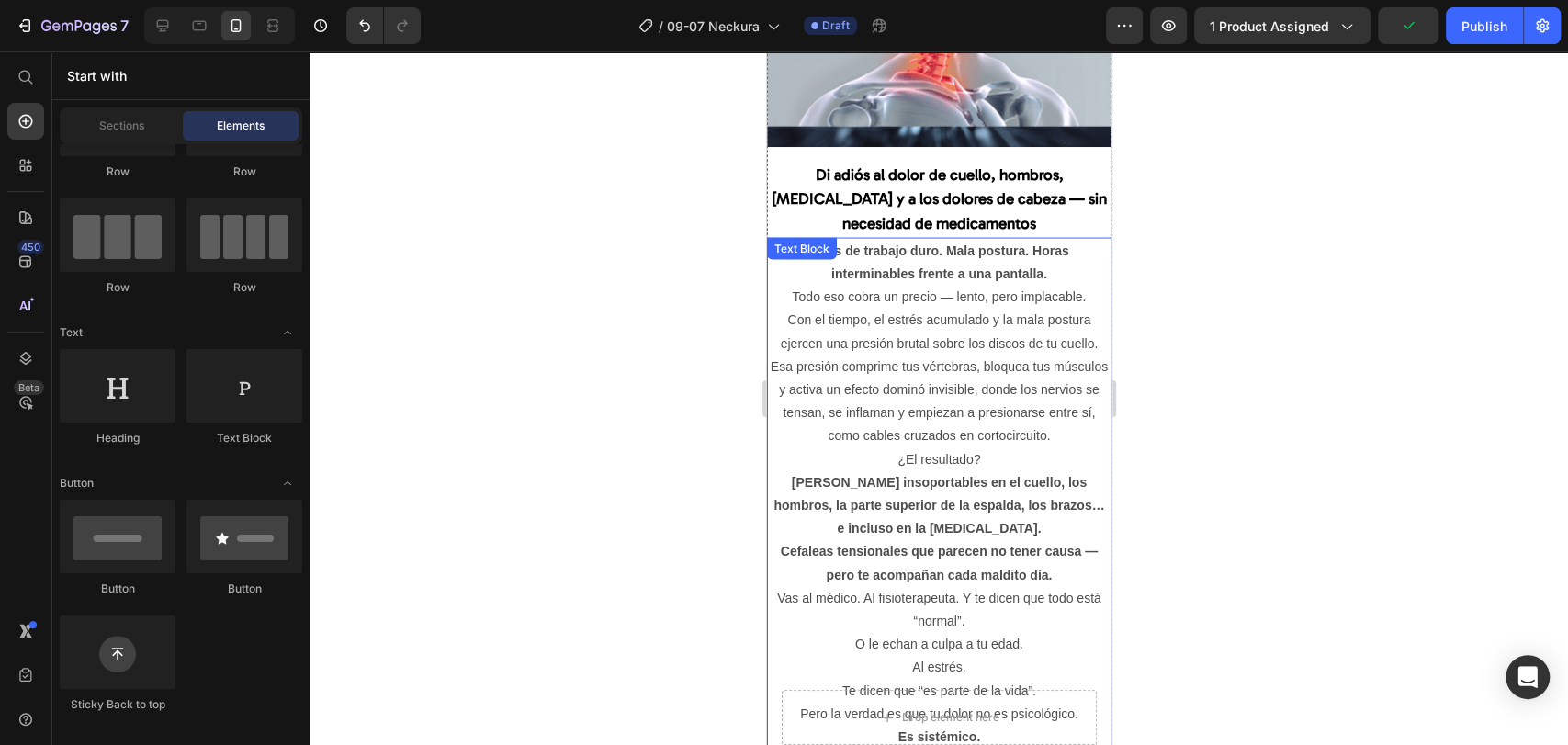 scroll, scrollTop: 2381, scrollLeft: 0, axis: vertical 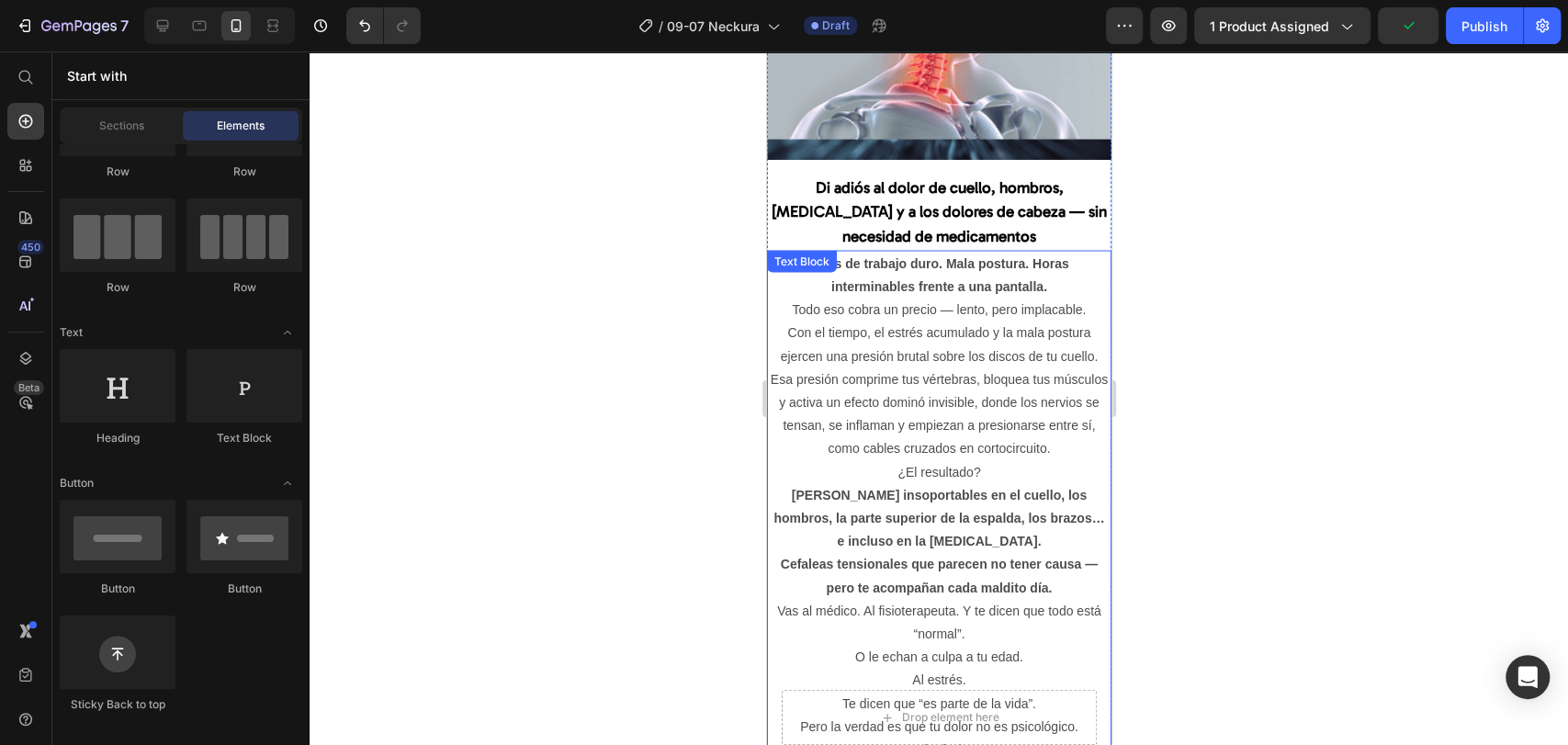 click on "¿El resultado? Dolores insoportables en el cuello, los hombros, la parte superior de la espalda, los brazos… e incluso en la mandíbula. Cefaleas tensionales que parecen no tener causa — pero te acompañan cada maldito día." at bounding box center [938, 529] 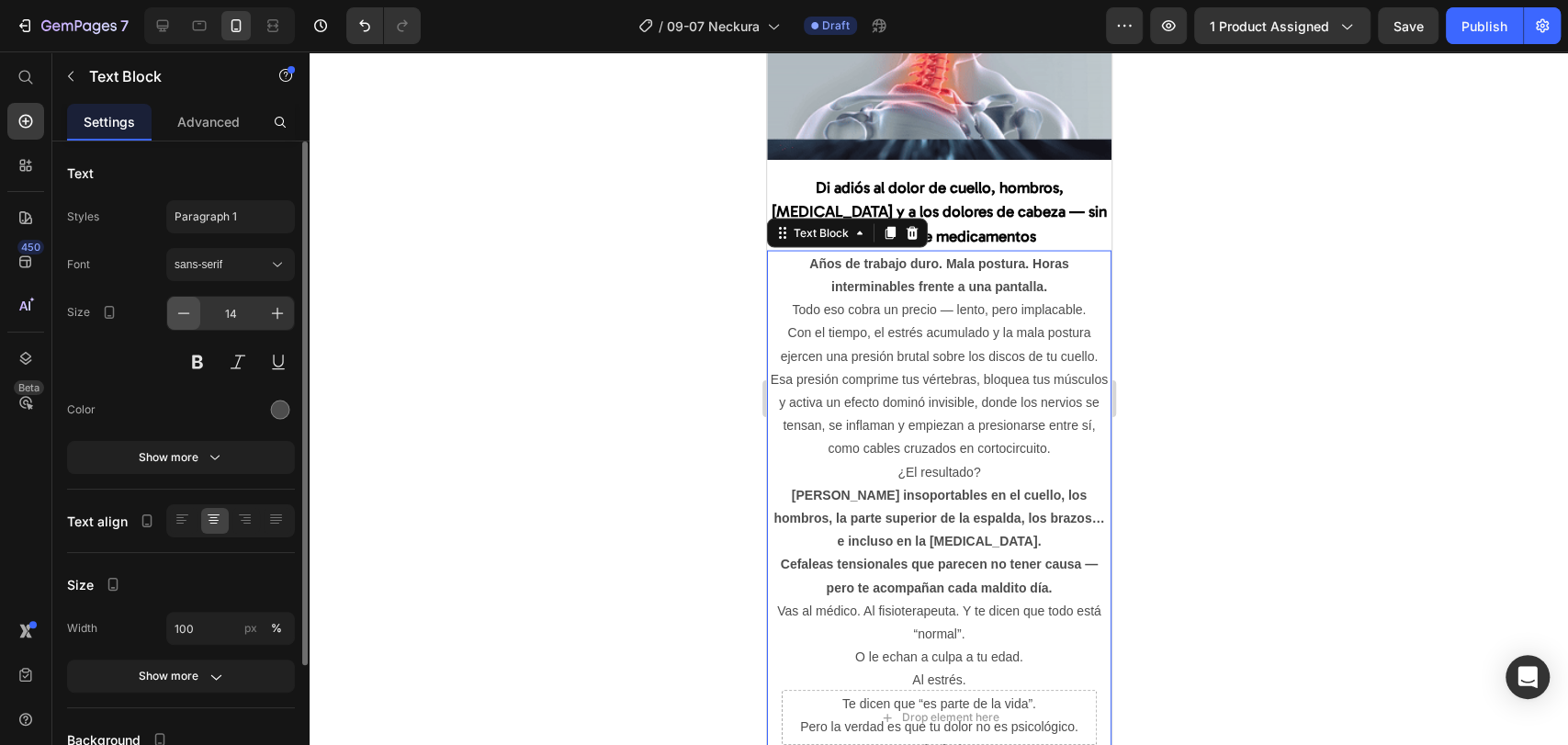 click 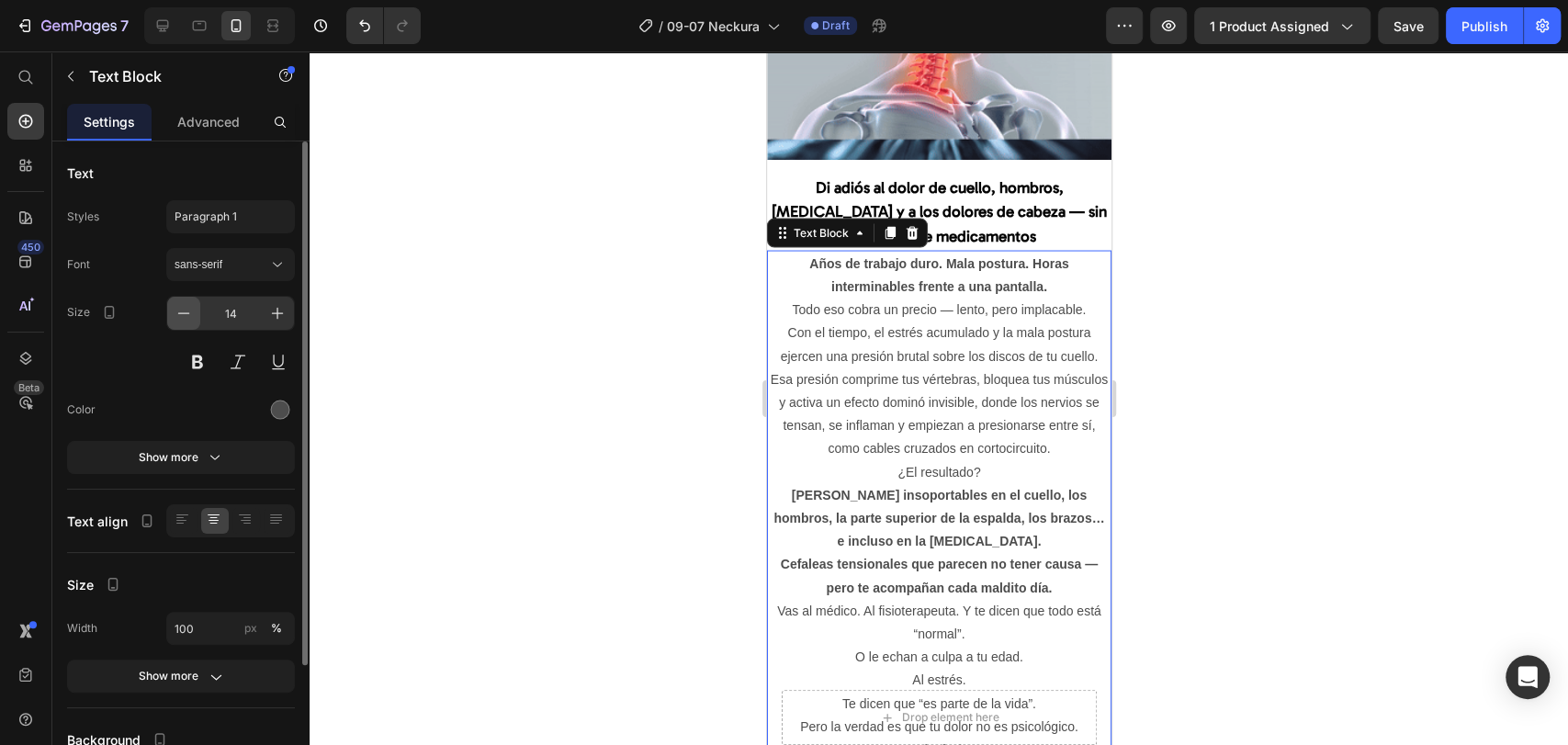 type on "13" 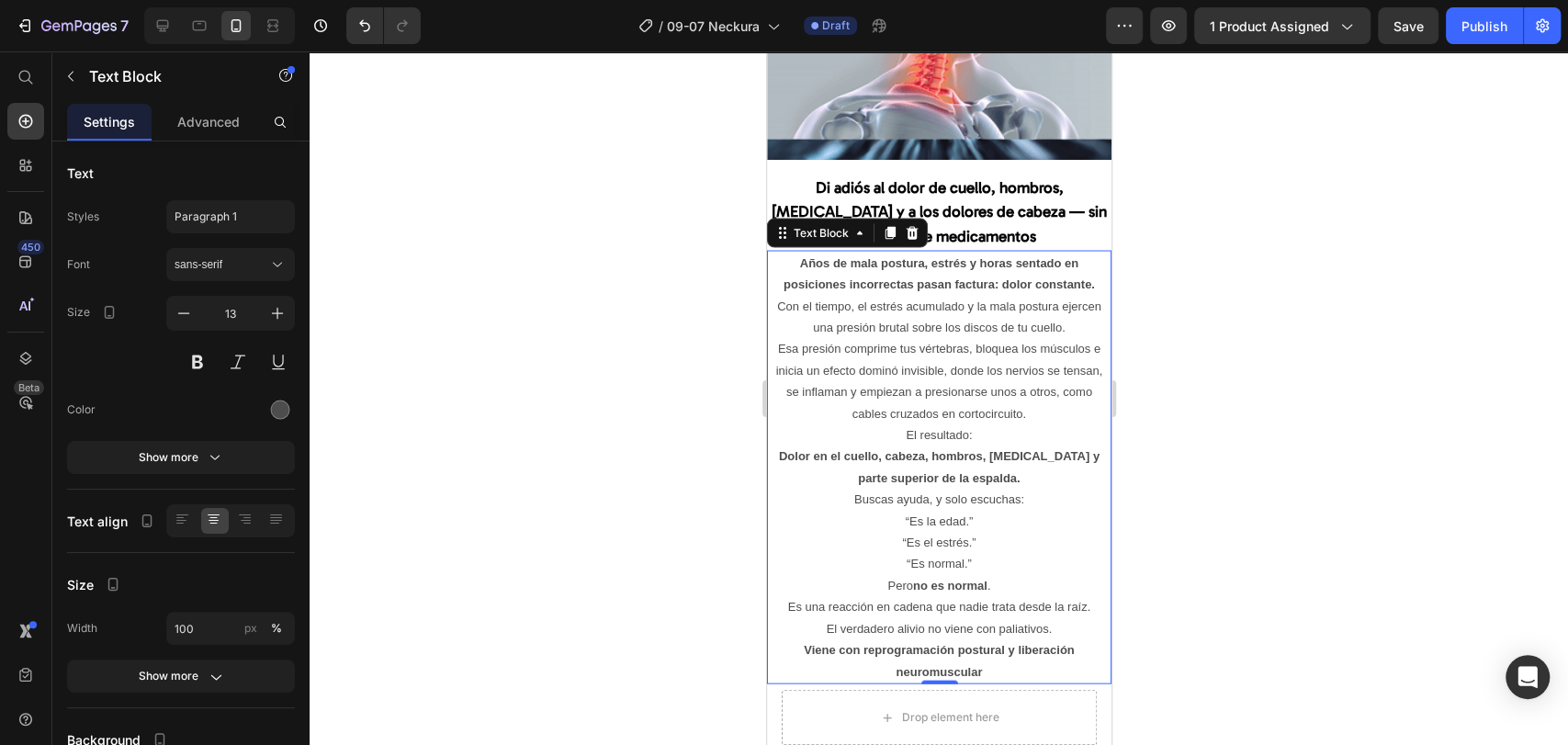 click 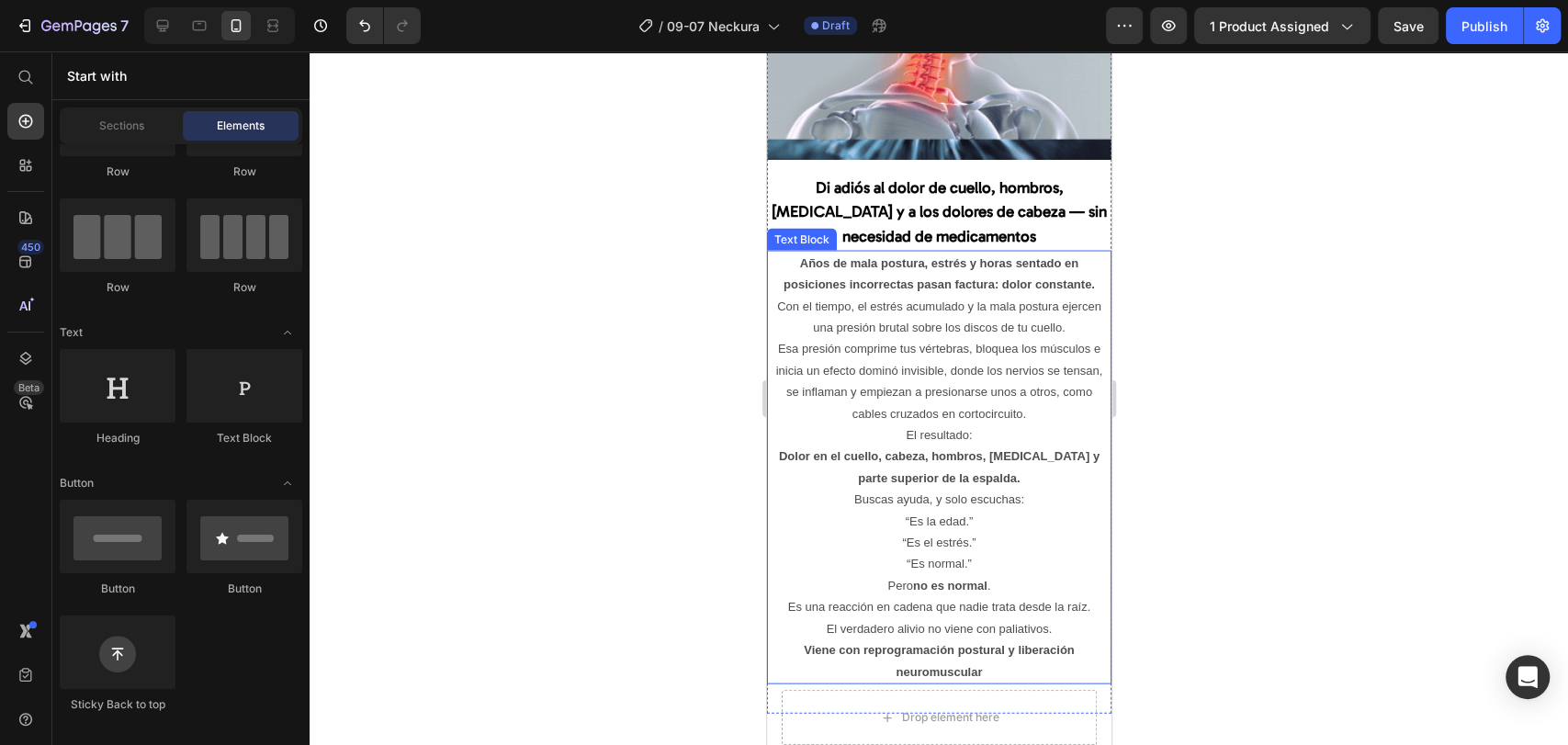 click on "Con el tiempo, el estrés acumulado y la mala postura ejercen una presión brutal sobre los discos de tu cuello. Esa presión comprime tus vértebras, bloquea los músculos e inicia un efecto dominó invisible, donde los nervios se tensan, se inflaman y empiezan a presionarse unos a otros, como cables cruzados en cortocircuito." at bounding box center [938, 359] 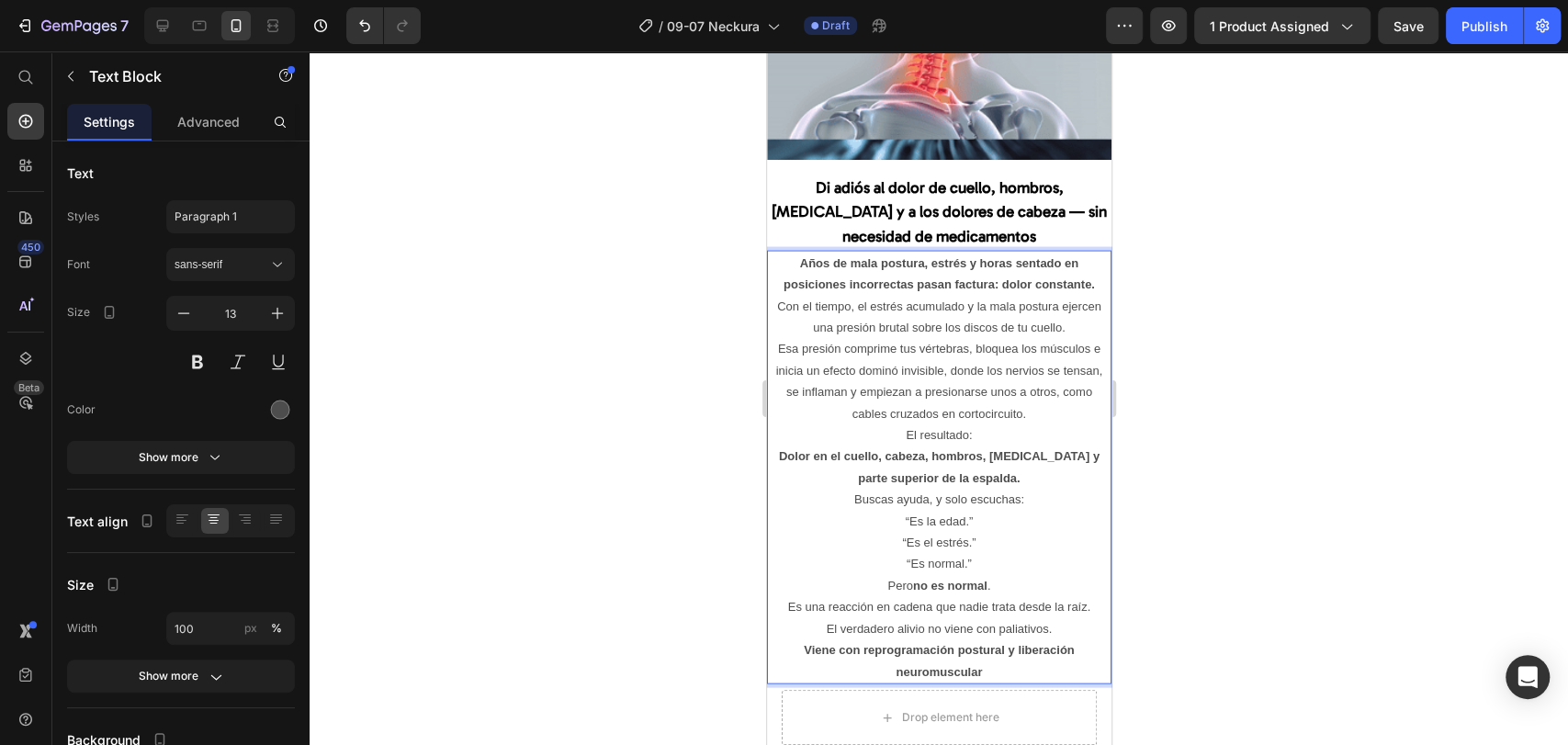 click on "Años de mala postura, estrés y horas sentado en posiciones incorrectas pasan factura: dolor constante." at bounding box center [938, 273] 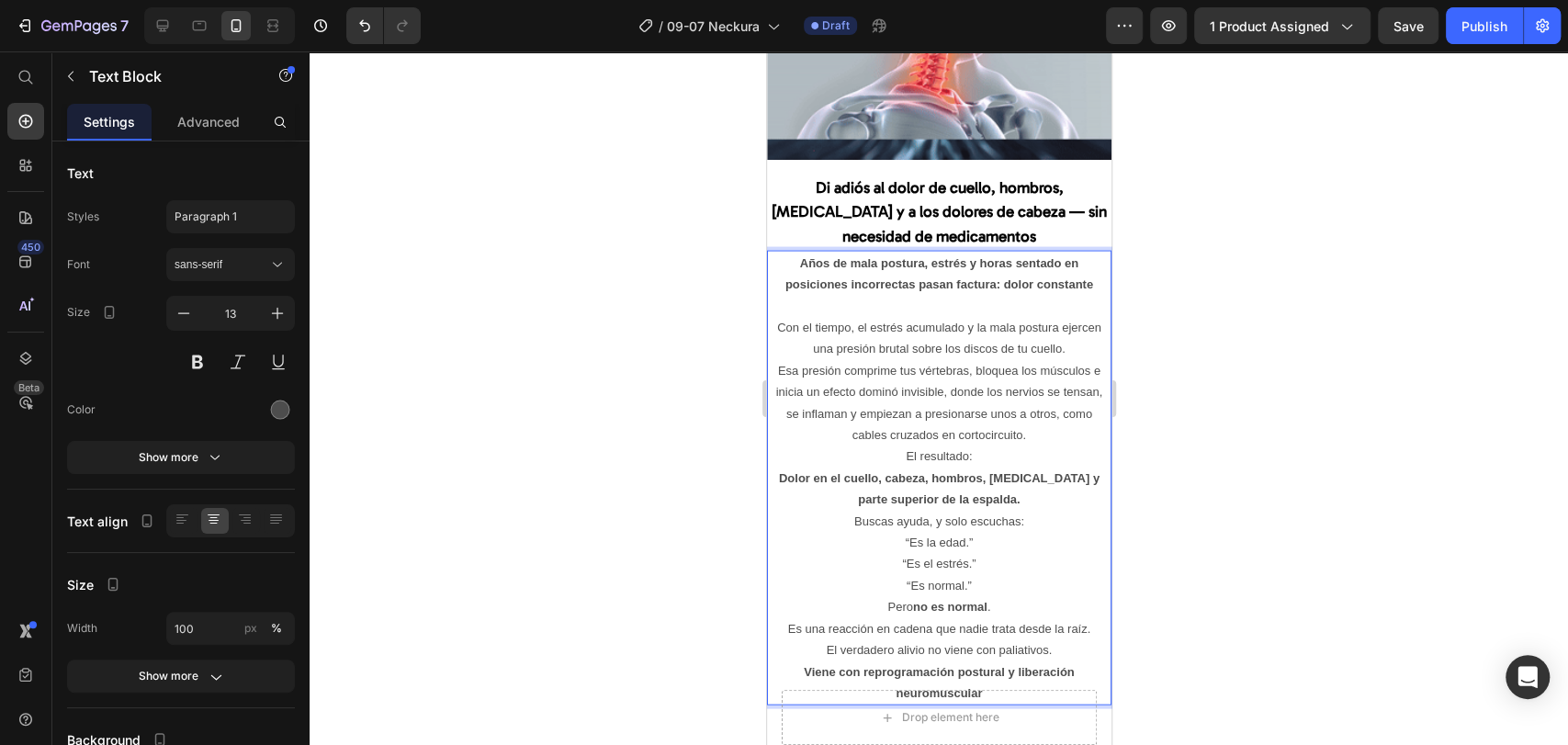 click 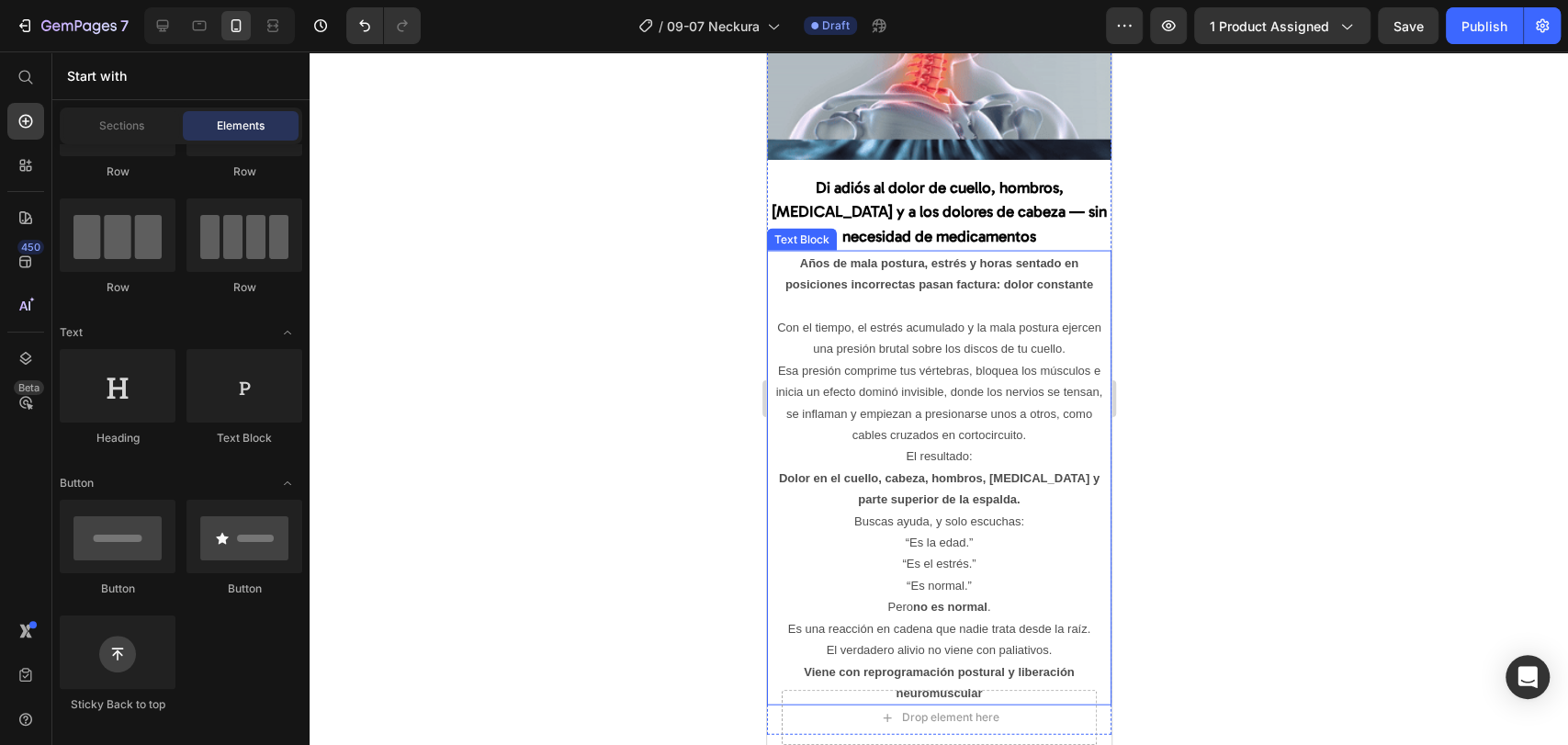 click on "El resultado: Dolor en el cuello, cabeza, hombros, mandíbula y parte superior de la espalda." at bounding box center (938, 477) 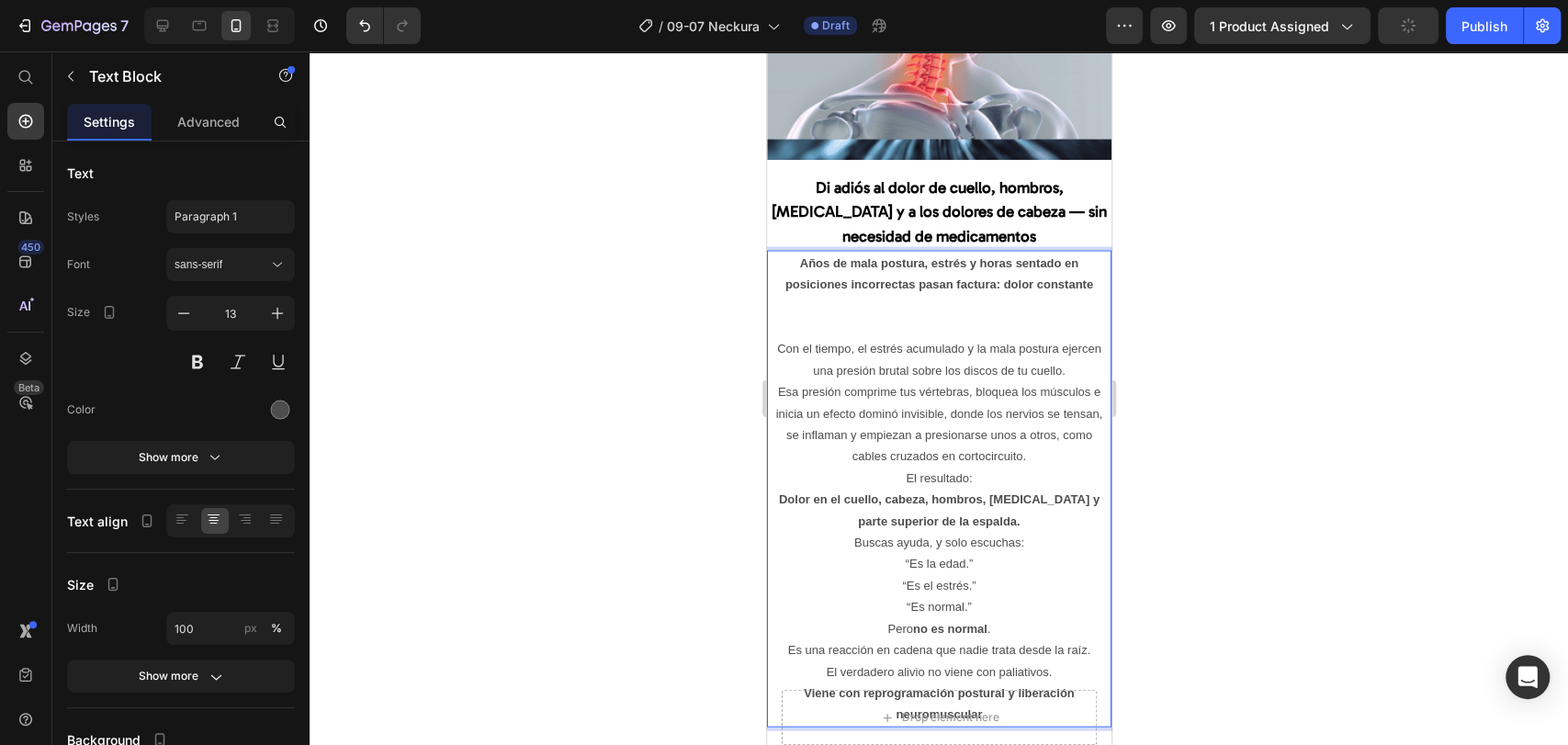 click 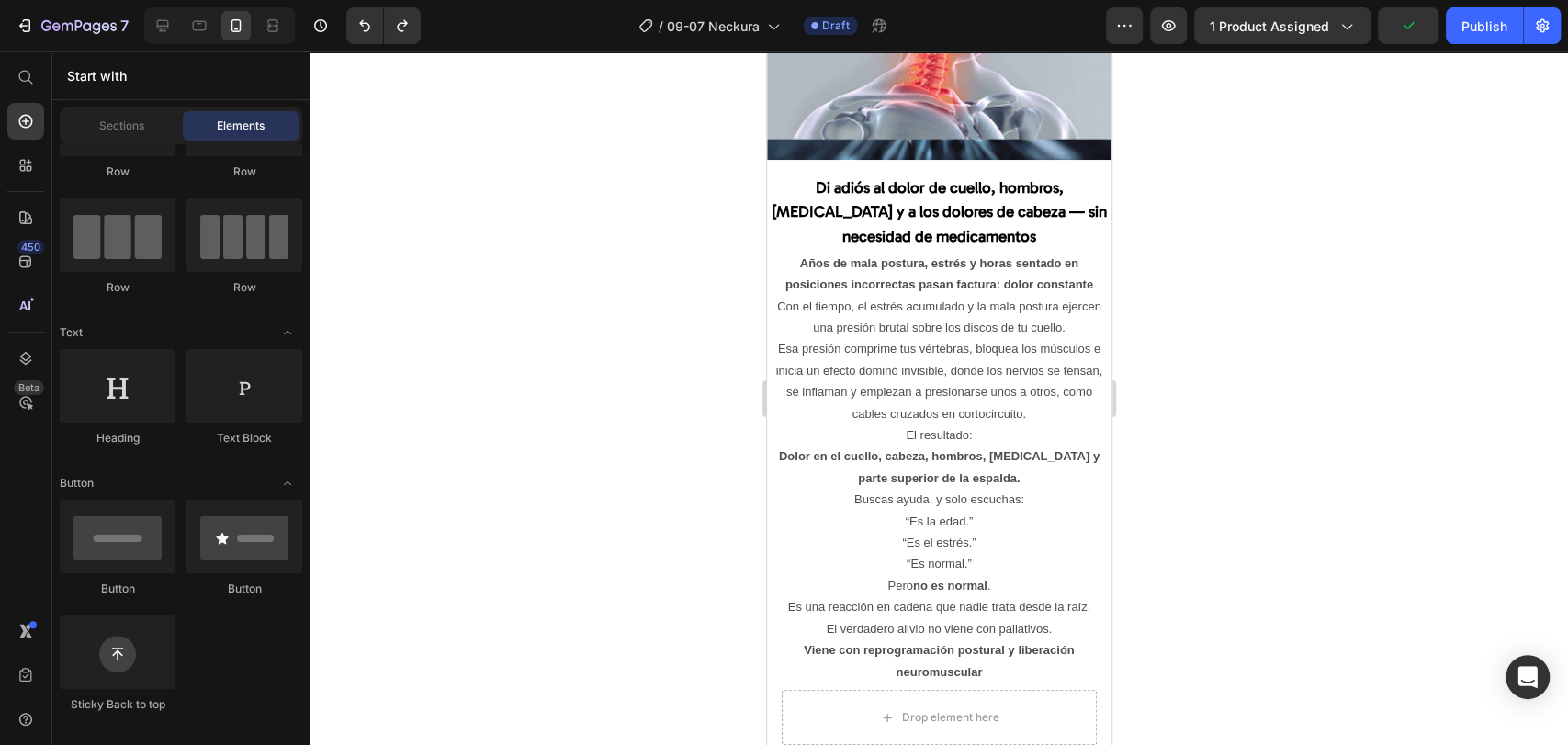 click 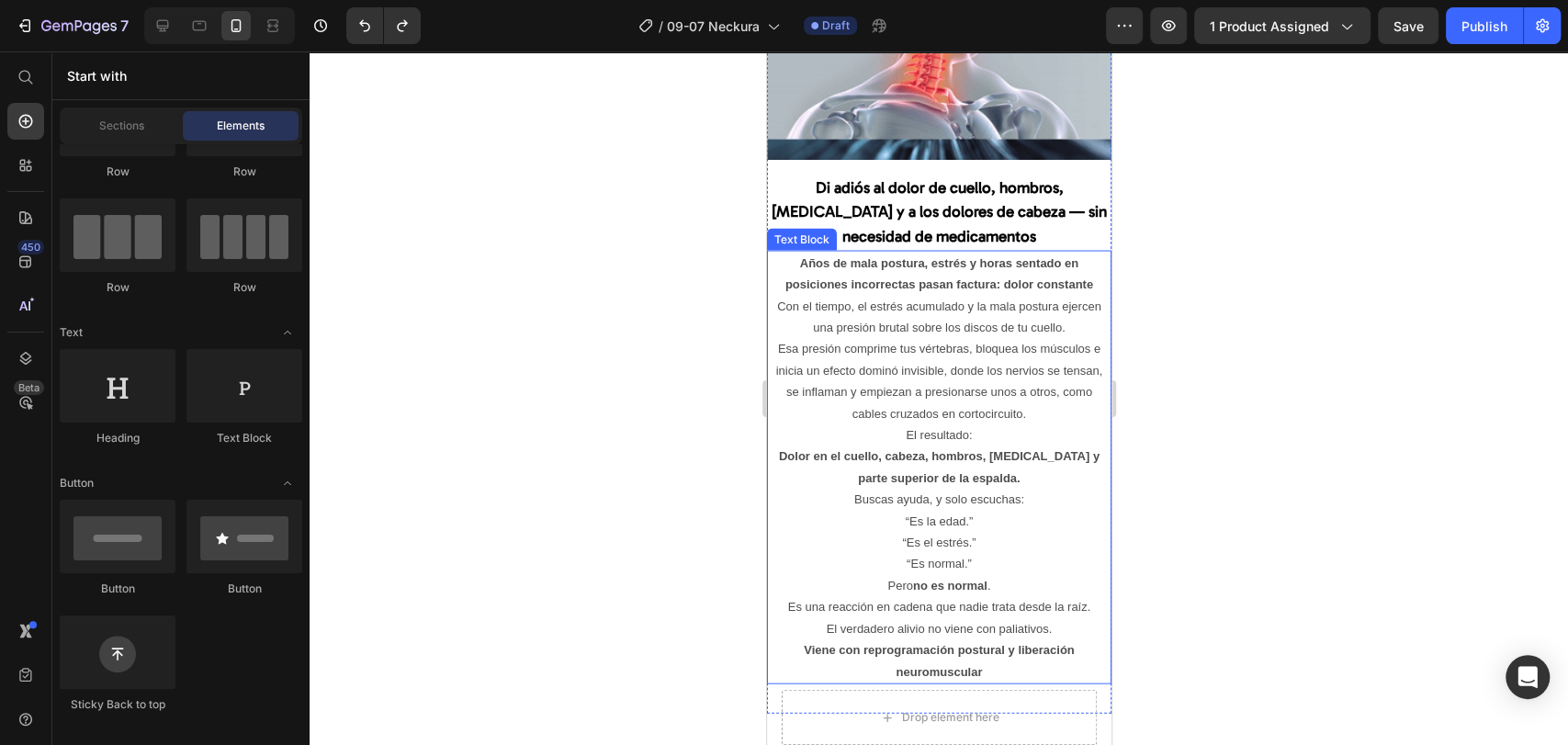 click on "Años de mala postura, estrés y horas sentado en posiciones incorrectas pasan factura: dolor constante" at bounding box center (938, 273) 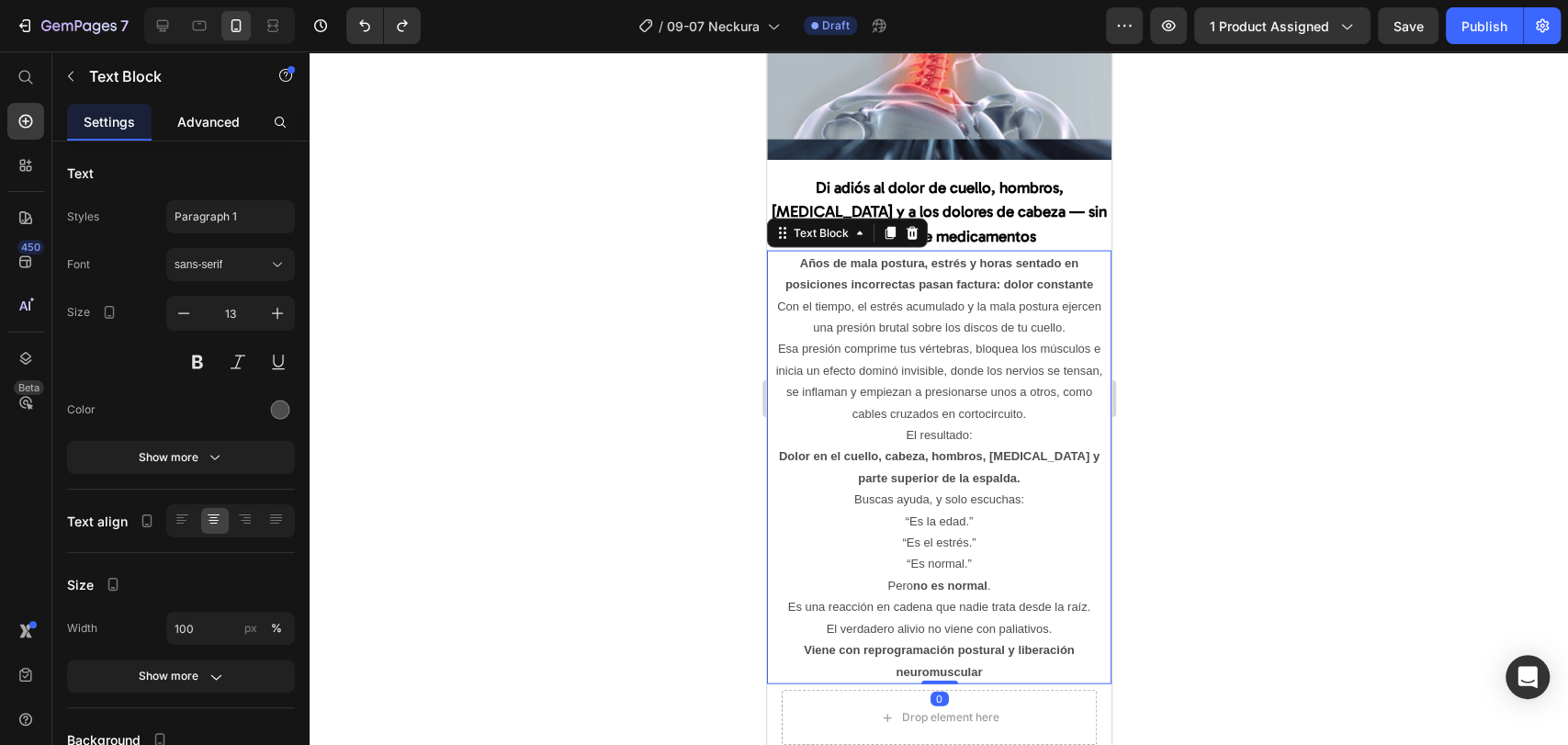 click on "Advanced" at bounding box center [209, 121] 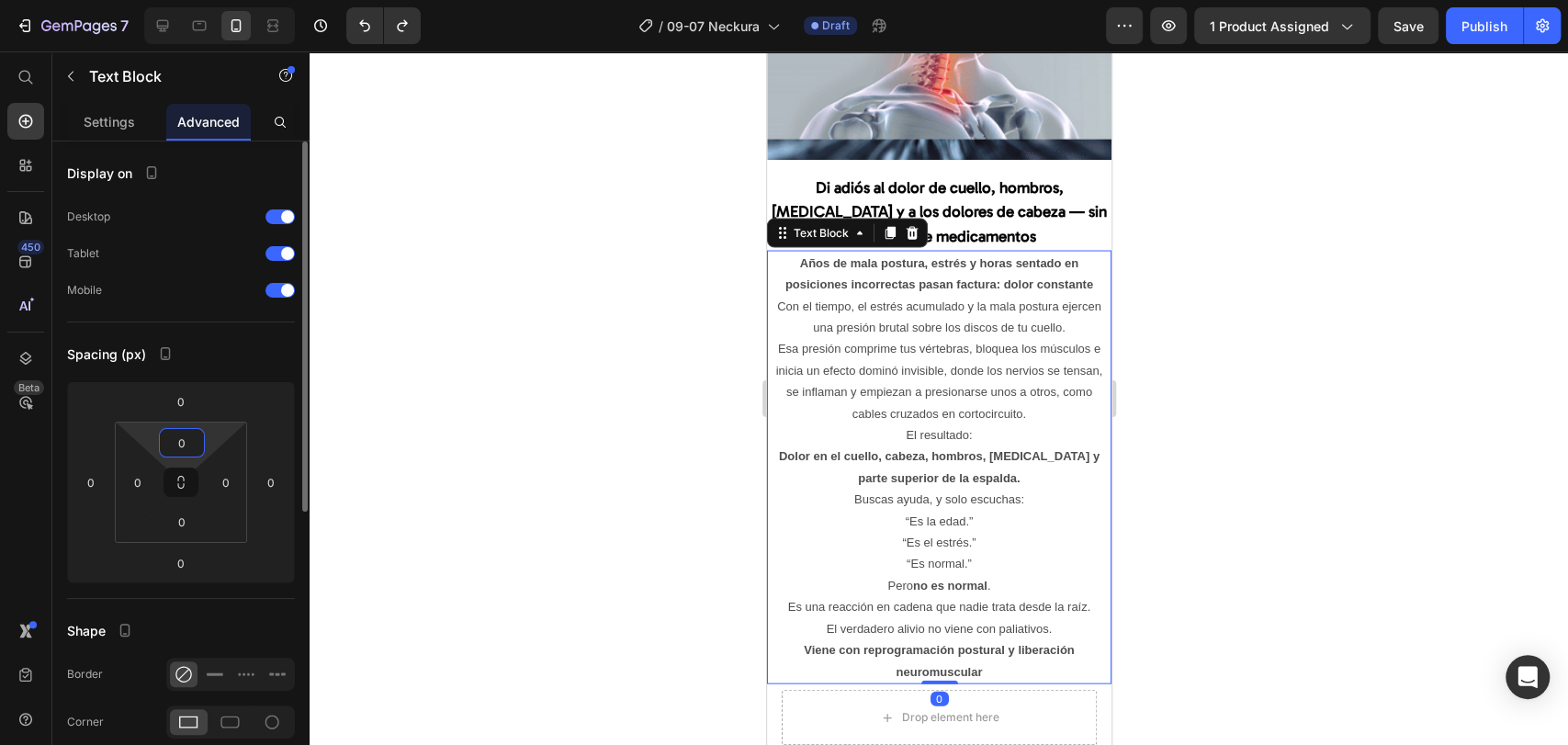 click on "0" at bounding box center (182, 443) 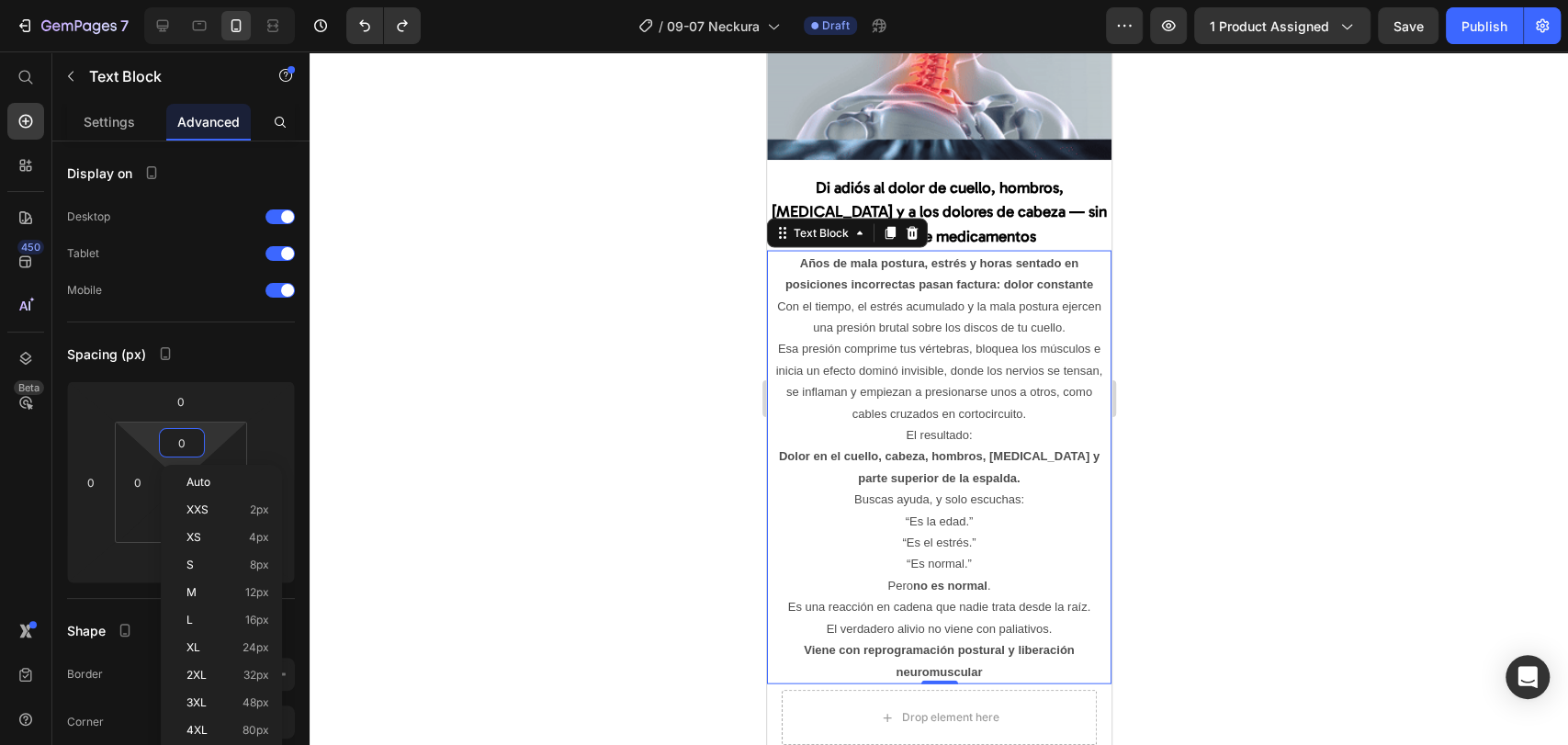 type on "7" 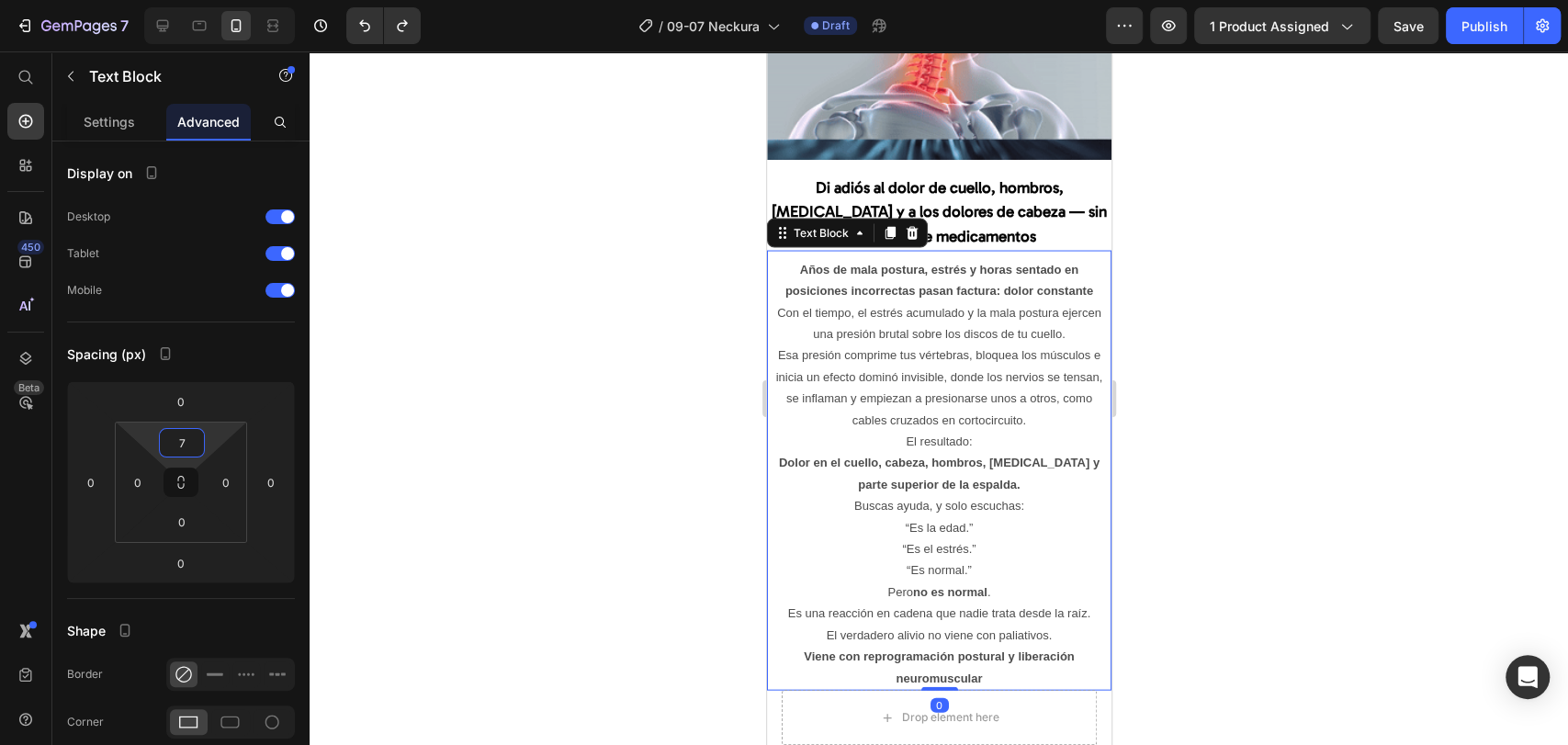 click 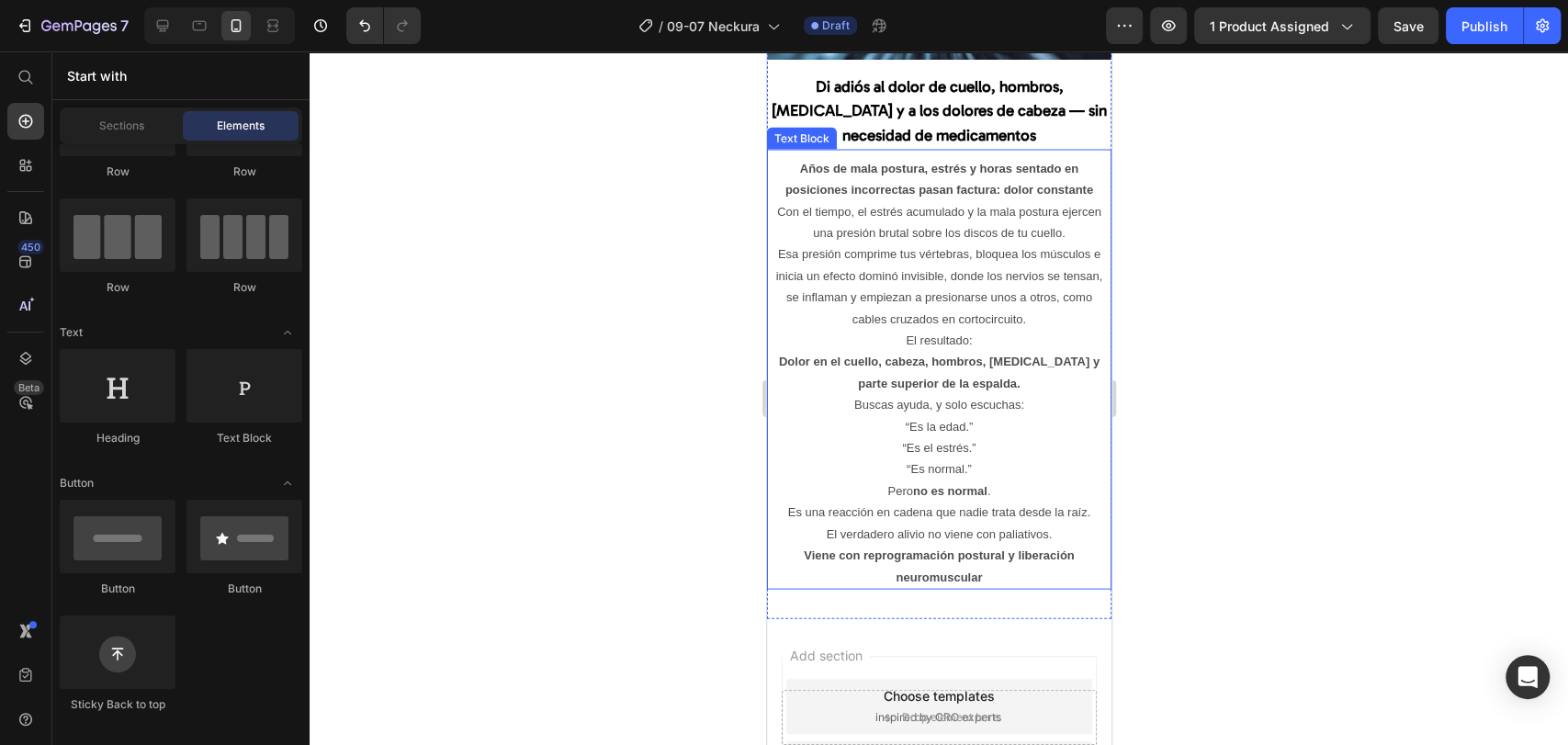 scroll, scrollTop: 2484, scrollLeft: 0, axis: vertical 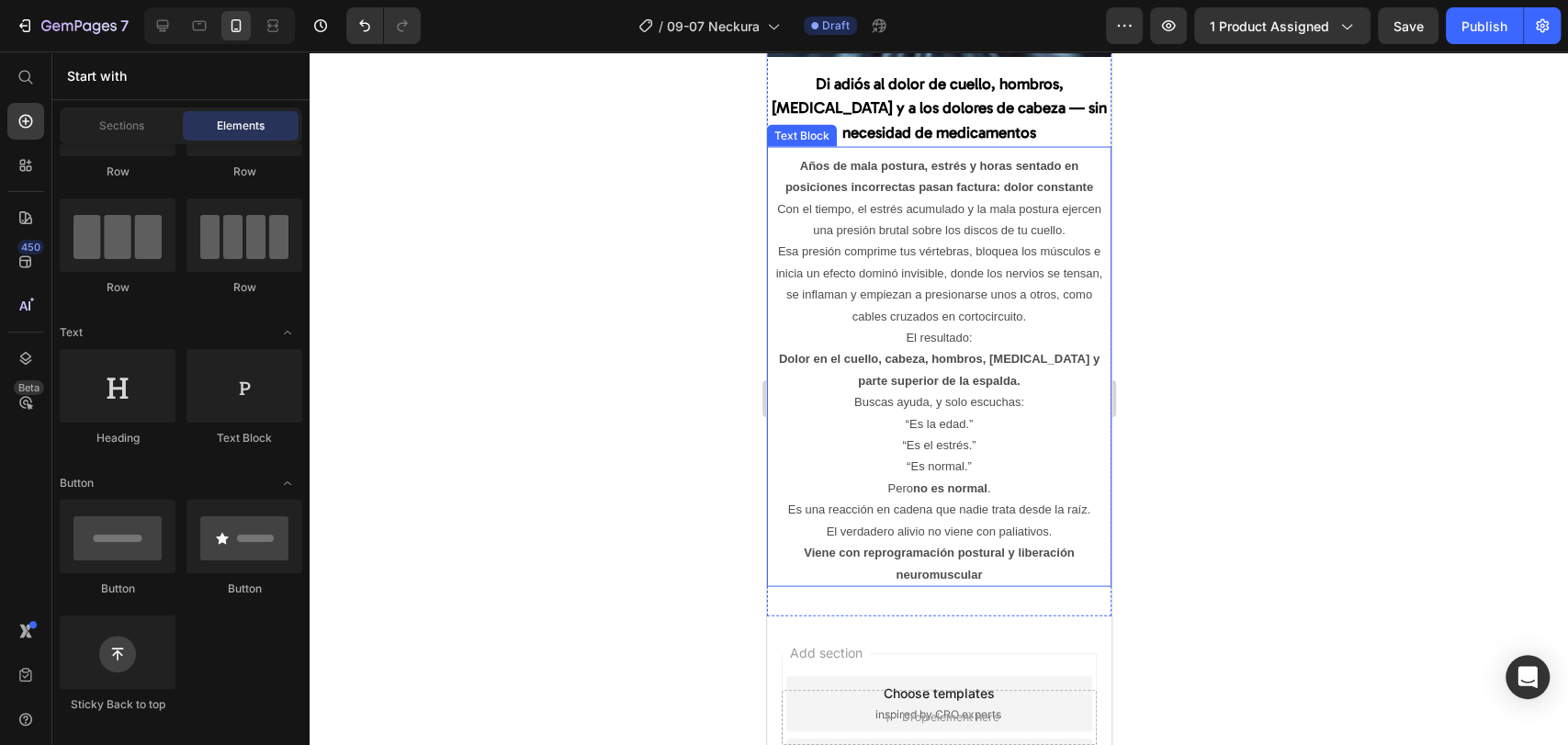 click on "El verdadero alivio no viene con paliativos. Viene con reprogramación postural y liberación neuromuscular" at bounding box center (938, 553) 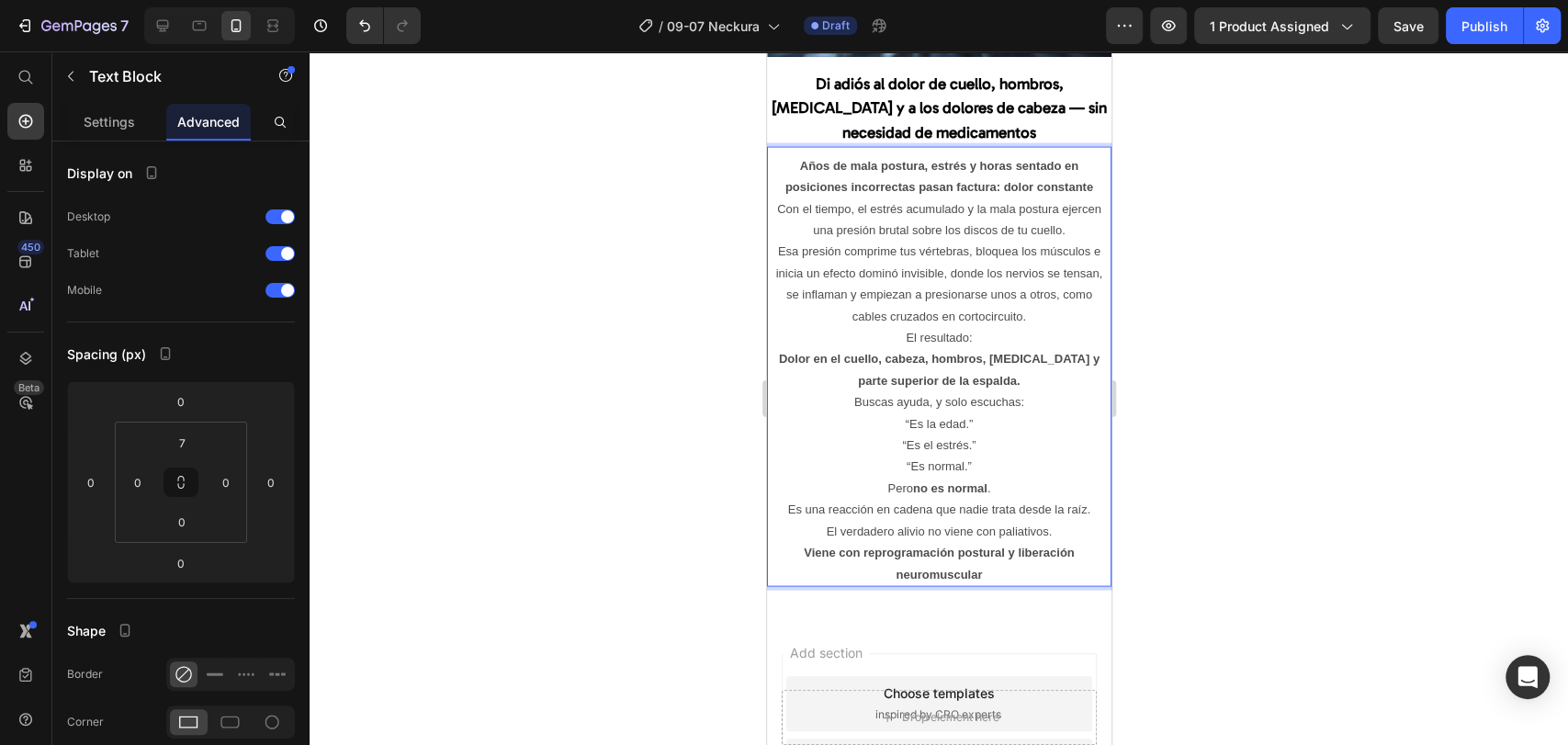click on "El verdadero alivio no viene con paliativos. Viene con reprogramación postural y liberación neuromuscular" at bounding box center [938, 553] 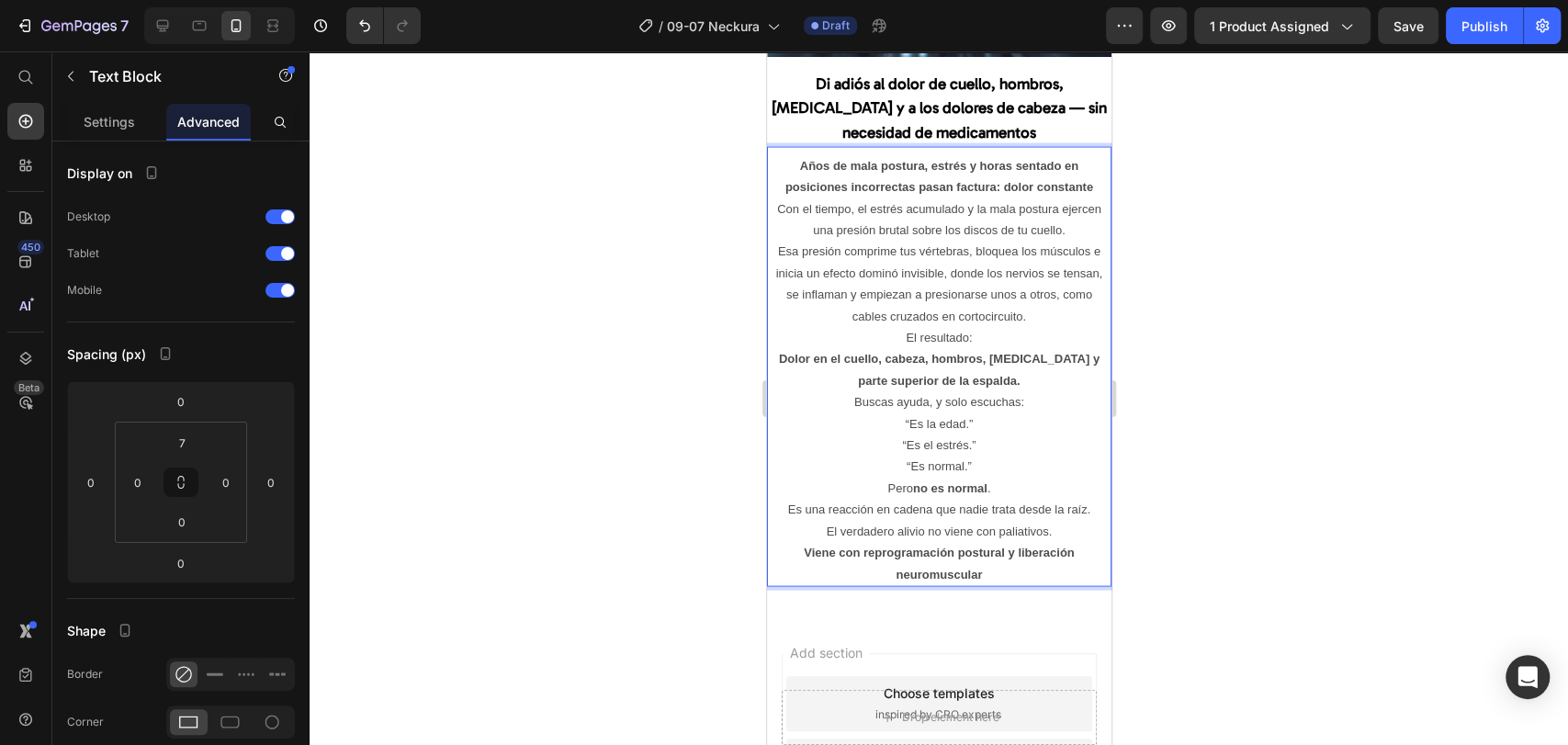 click on "El verdadero alivio no viene con paliativos. Viene con reprogramación postural y liberación neuromuscular" at bounding box center (938, 553) 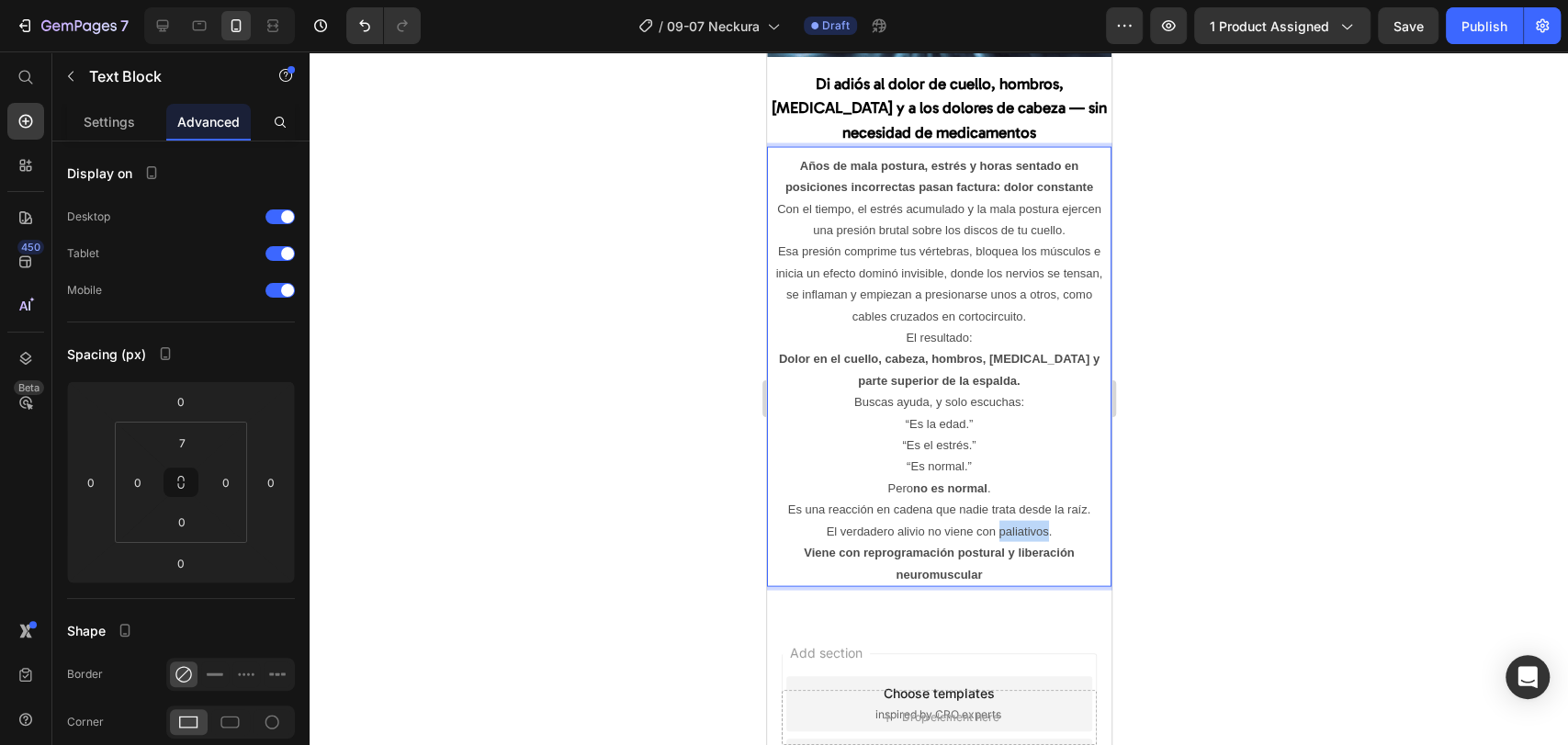 click on "El verdadero alivio no viene con paliativos. Viene con reprogramación postural y liberación neuromuscular" at bounding box center [938, 553] 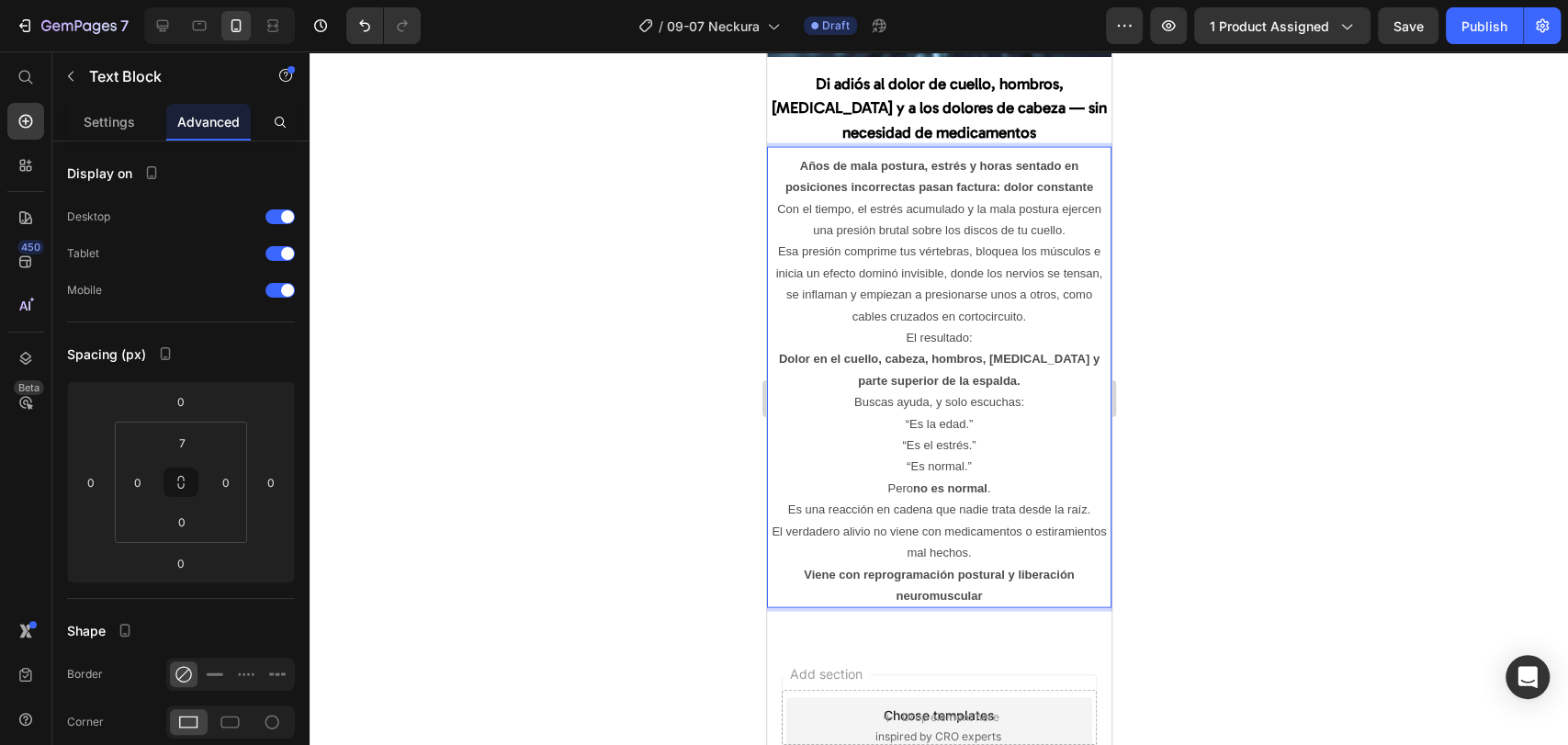 click 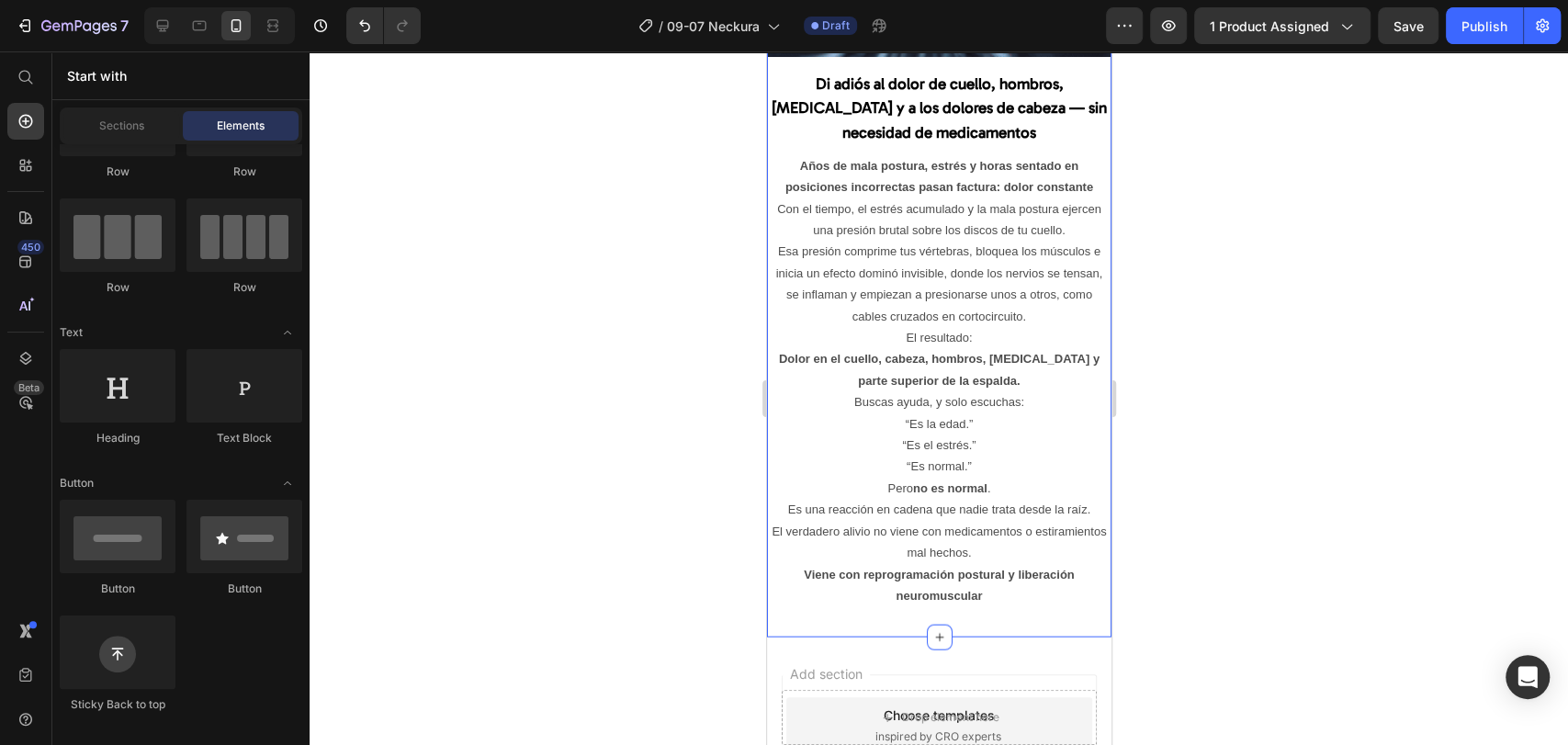 click on "Image Di adiós al dolor de cuello, hombros, mandíbula y a los dolores de cabeza — sin necesidad de medicamentos Text Block Años de mala postura, estrés y horas sentado en posiciones incorrectas pasan factura: dolor constante Con el tiempo, el estrés acumulado y la mala postura ejercen una presión brutal sobre los discos de tu cuello. Esa presión comprime tus vértebras, bloquea los músculos e inicia un efecto dominó invisible, donde los nervios se tensan, se inflaman y empiezan a presionarse unos a otros, como cables cruzados en cortocircuito. El resultado: Dolor en el cuello, cabeza, hombros, mandíbula y parte superior de la espalda. Buscas ayuda, y solo escuchas: “Es la edad.” “Es el estrés.” “Es normal.” Pero  no es normal . Es una reacción en cadena que nadie trata desde la raíz. El verdadero alivio no viene con medicamentos o estiramientos mal hechos. Viene con reprogramación postural y liberación neuromuscular Text Block Section 4" at bounding box center (938, 241) 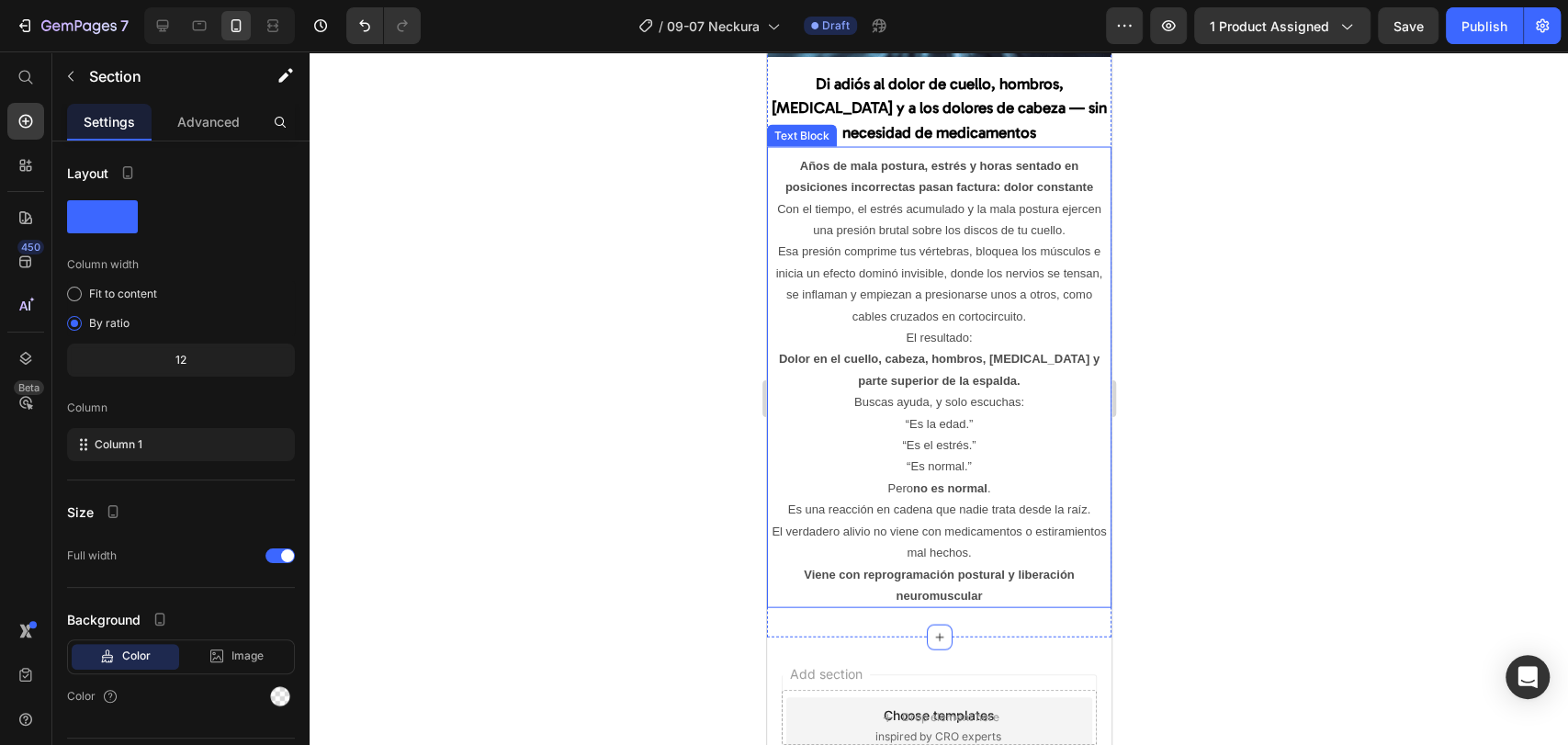 click on "El verdadero alivio no viene con medicamentos o estiramientos mal hechos. Viene con reprogramación postural y liberación neuromuscular" at bounding box center [938, 564] 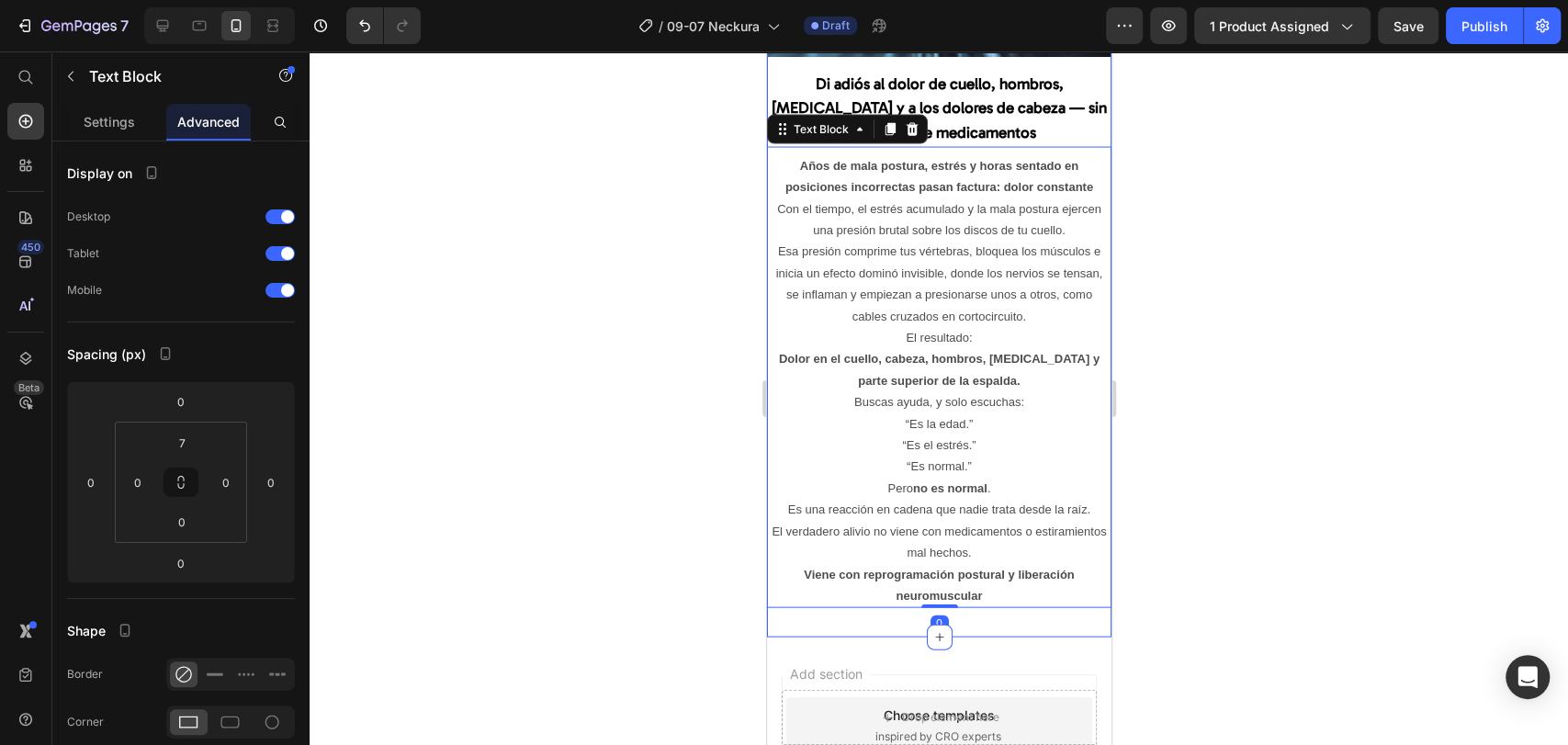 click on "Image Di adiós al dolor de cuello, hombros, mandíbula y a los dolores de cabeza — sin necesidad de medicamentos Text Block Años de mala postura, estrés y horas sentado en posiciones incorrectas pasan factura: dolor constante Con el tiempo, el estrés acumulado y la mala postura ejercen una presión brutal sobre los discos de tu cuello. Esa presión comprime tus vértebras, bloquea los músculos e inicia un efecto dominó invisible, donde los nervios se tensan, se inflaman y empiezan a presionarse unos a otros, como cables cruzados en cortocircuito. El resultado: Dolor en el cuello, cabeza, hombros, mandíbula y parte superior de la espalda. Buscas ayuda, y solo escuchas: “Es la edad.” “Es el estrés.” “Es normal.” Pero  no es normal . Es una reacción en cadena que nadie trata desde la raíz. El verdadero alivio no viene con medicamentos o estiramientos mal hechos. Viene con reprogramación postural y liberación neuromuscular Text Block   0 Section 4" at bounding box center (938, 241) 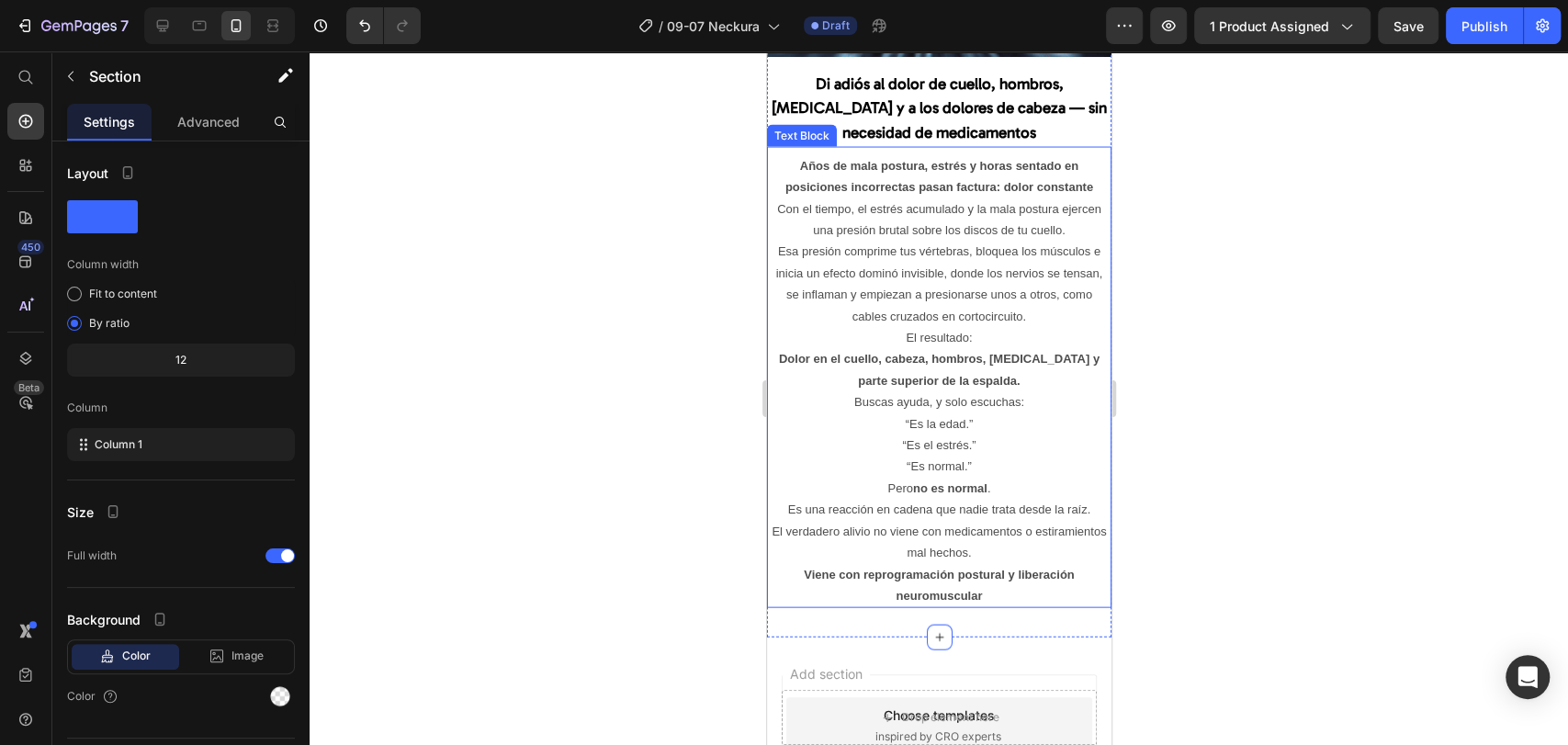 click 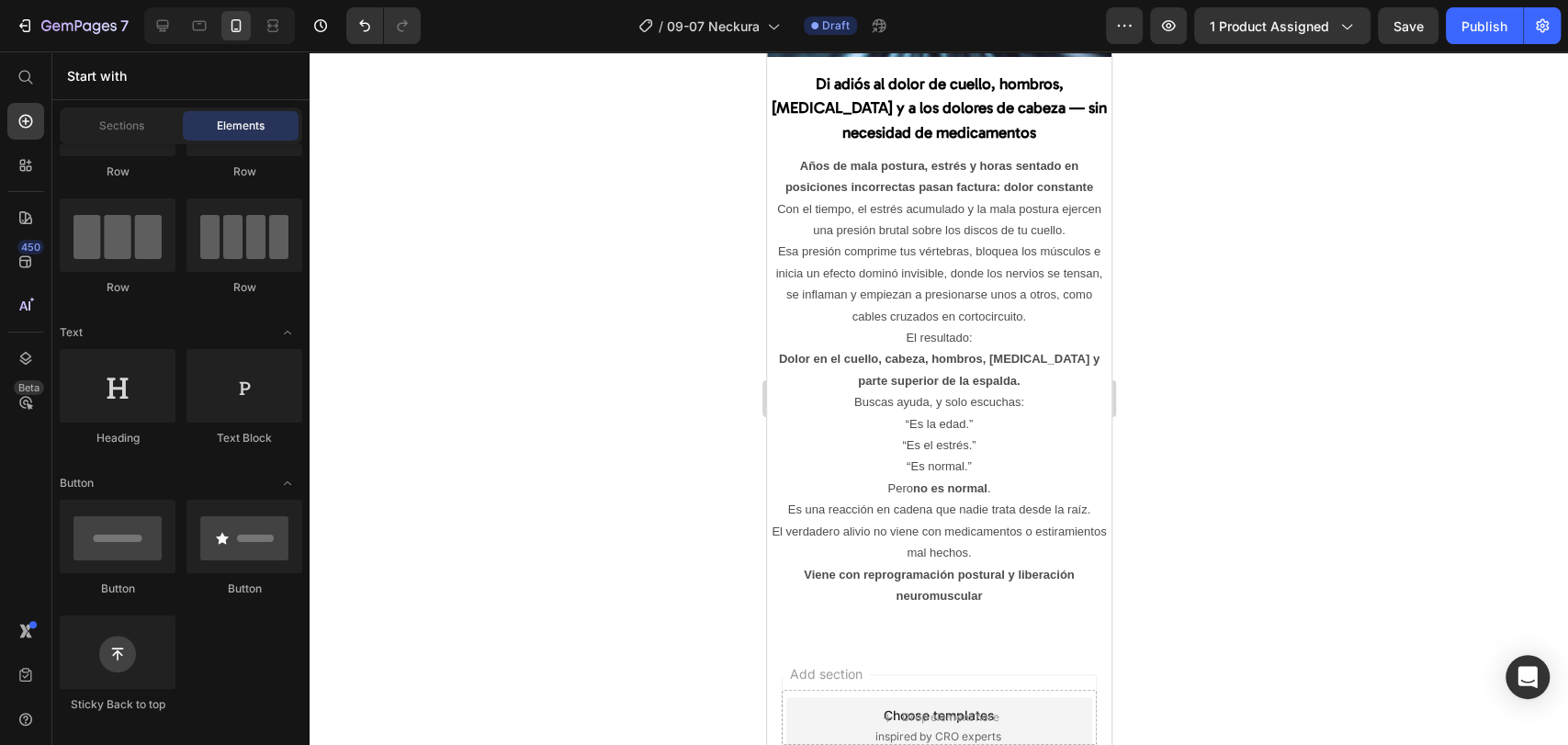 click 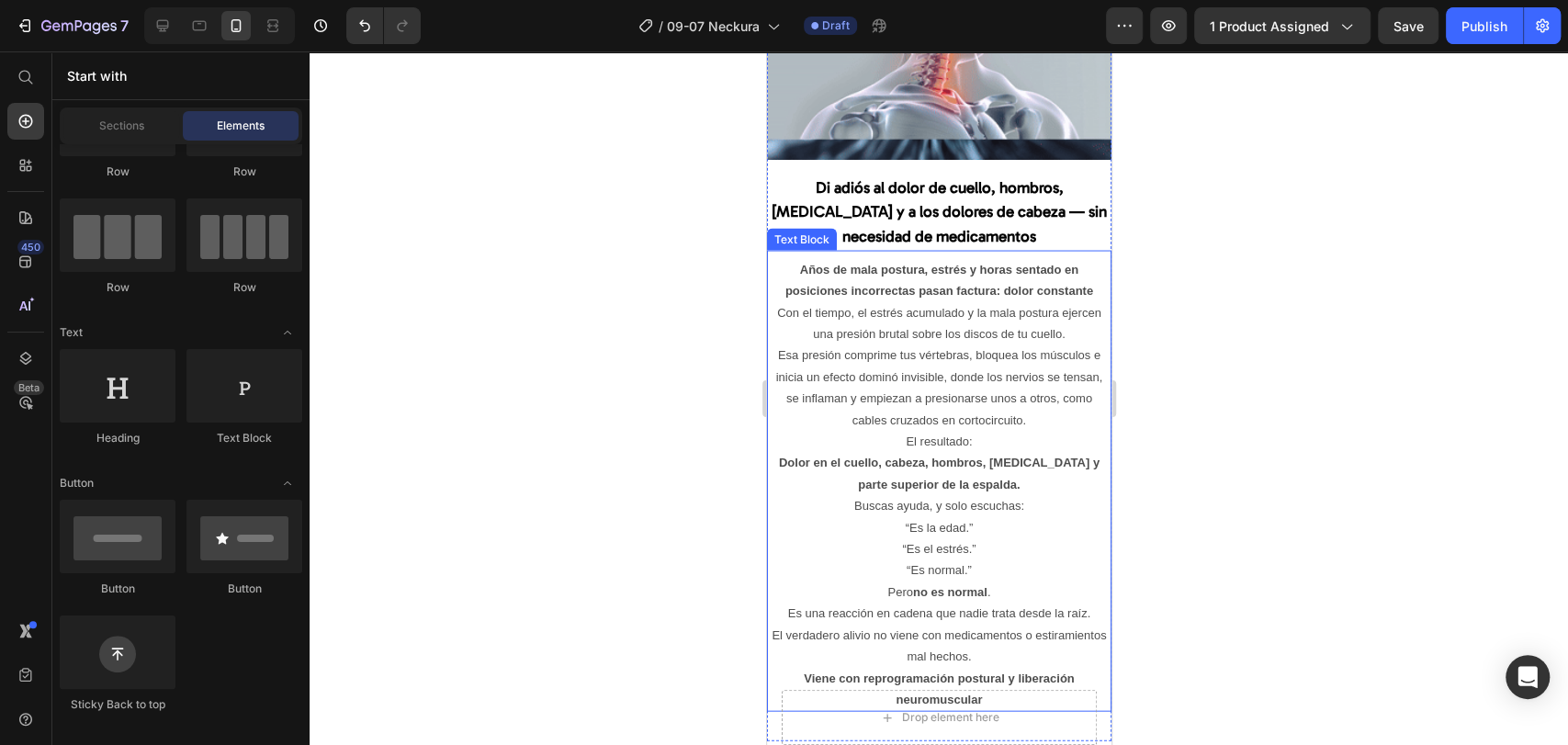 scroll, scrollTop: 2586, scrollLeft: 0, axis: vertical 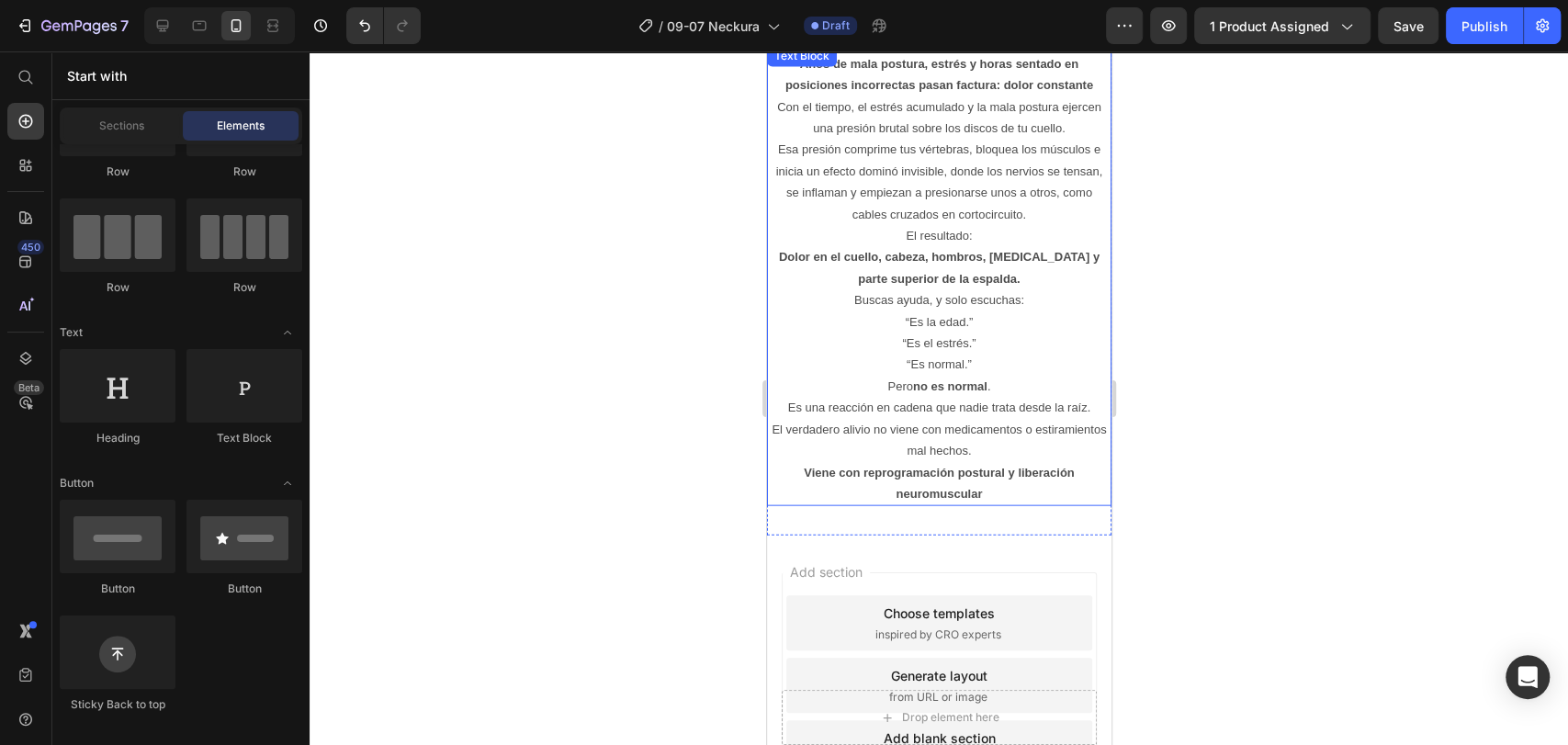 click on "El verdadero alivio no viene con medicamentos o estiramientos mal hechos. Viene con reprogramación postural y liberación neuromuscular" at bounding box center [938, 462] 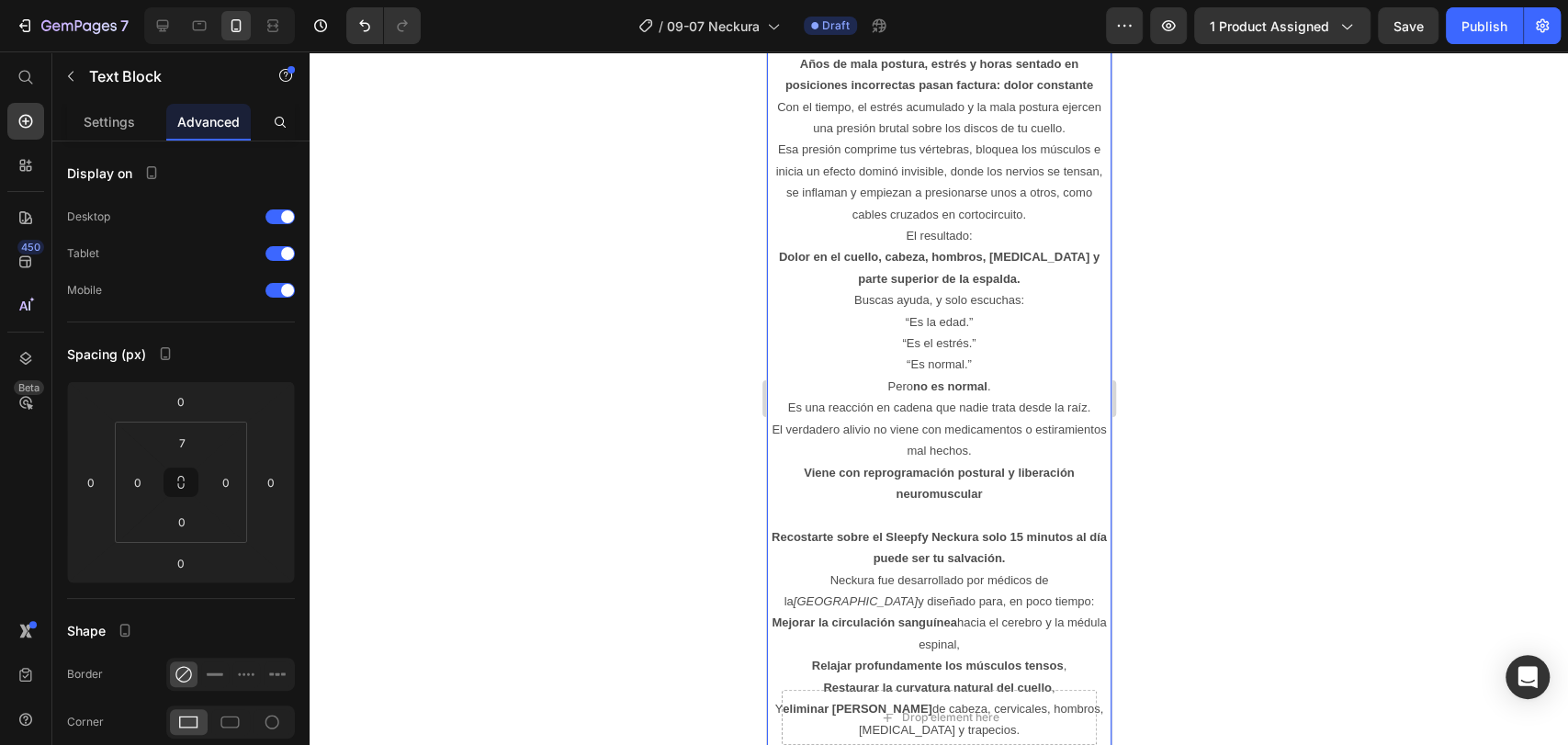 scroll, scrollTop: 2674, scrollLeft: 0, axis: vertical 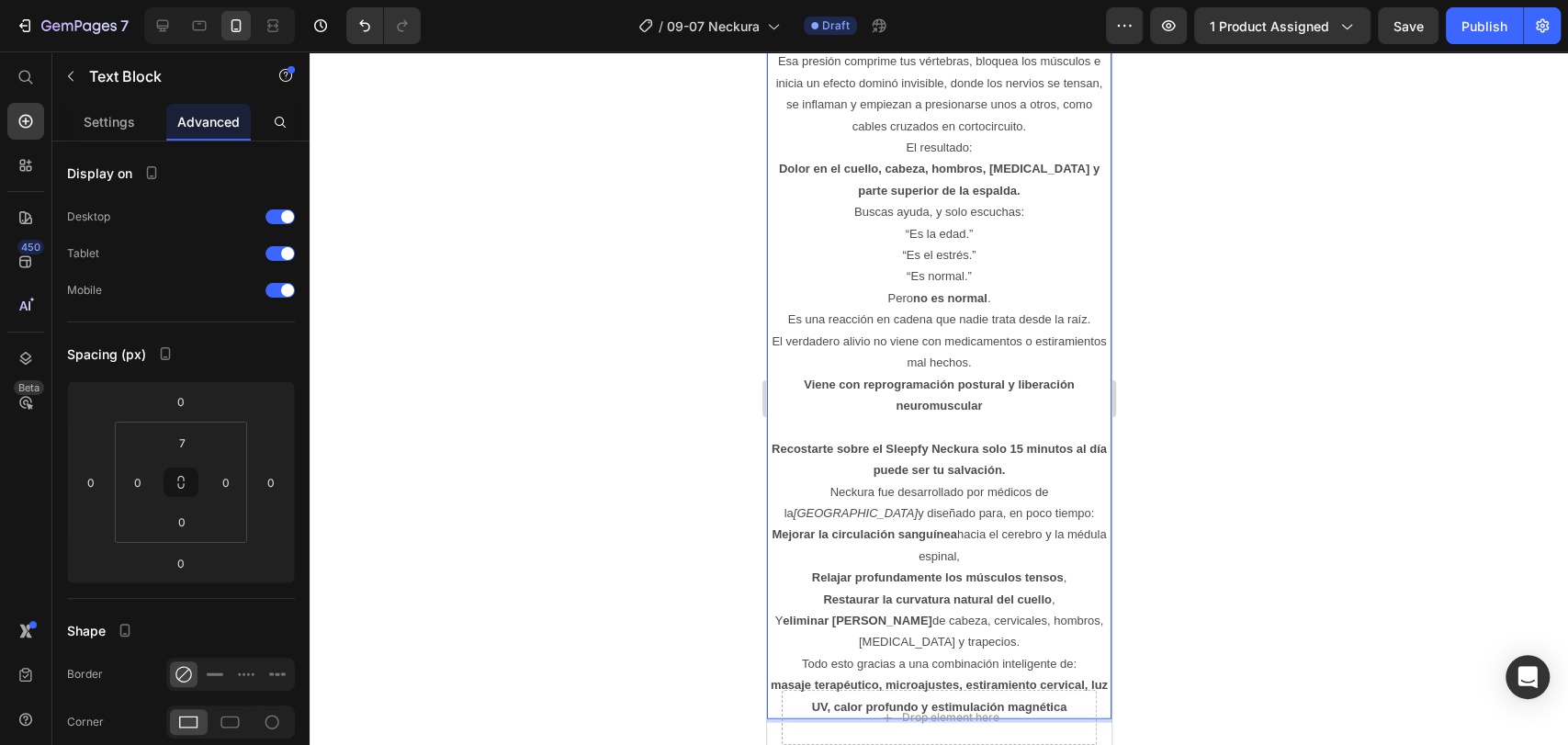 click 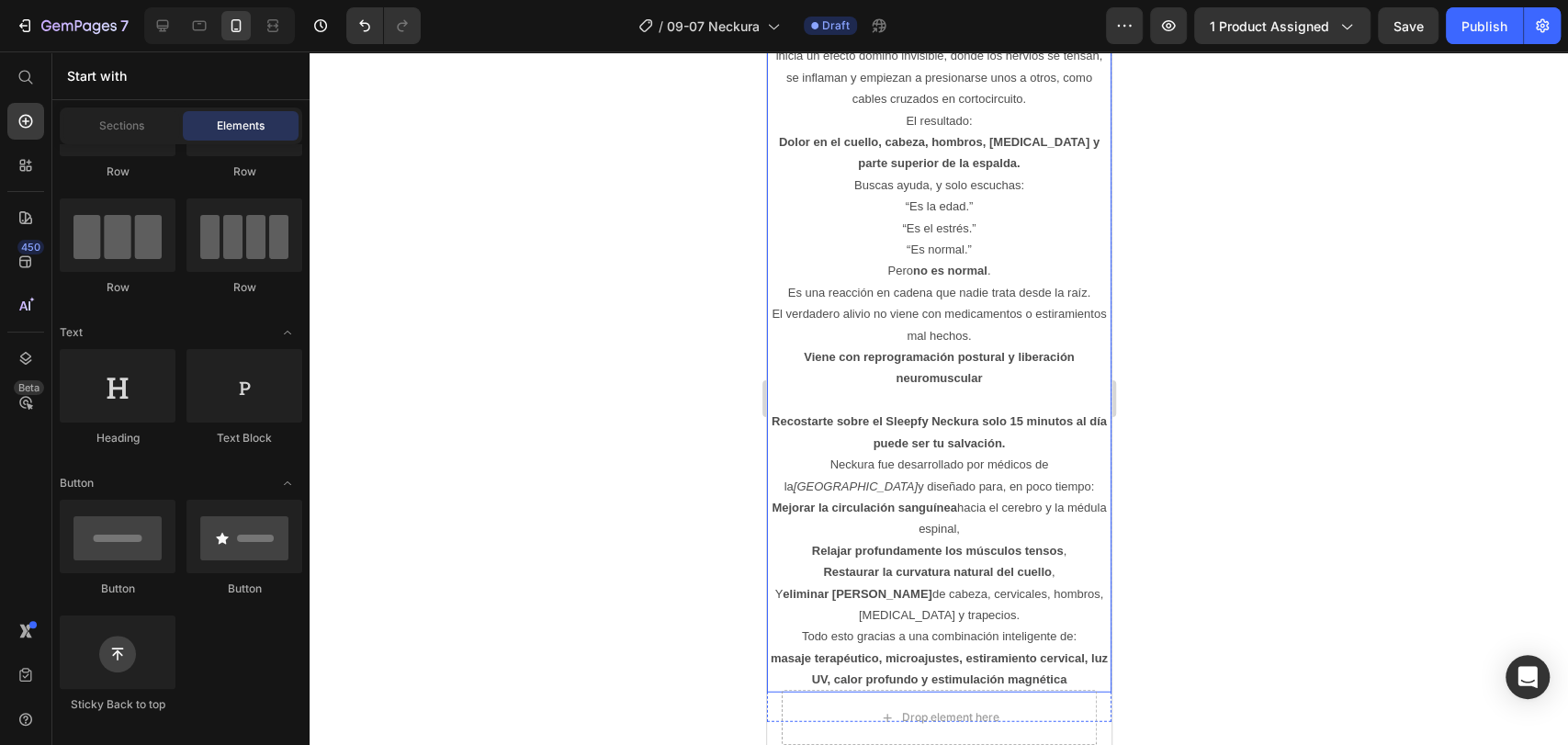 scroll, scrollTop: 2878, scrollLeft: 0, axis: vertical 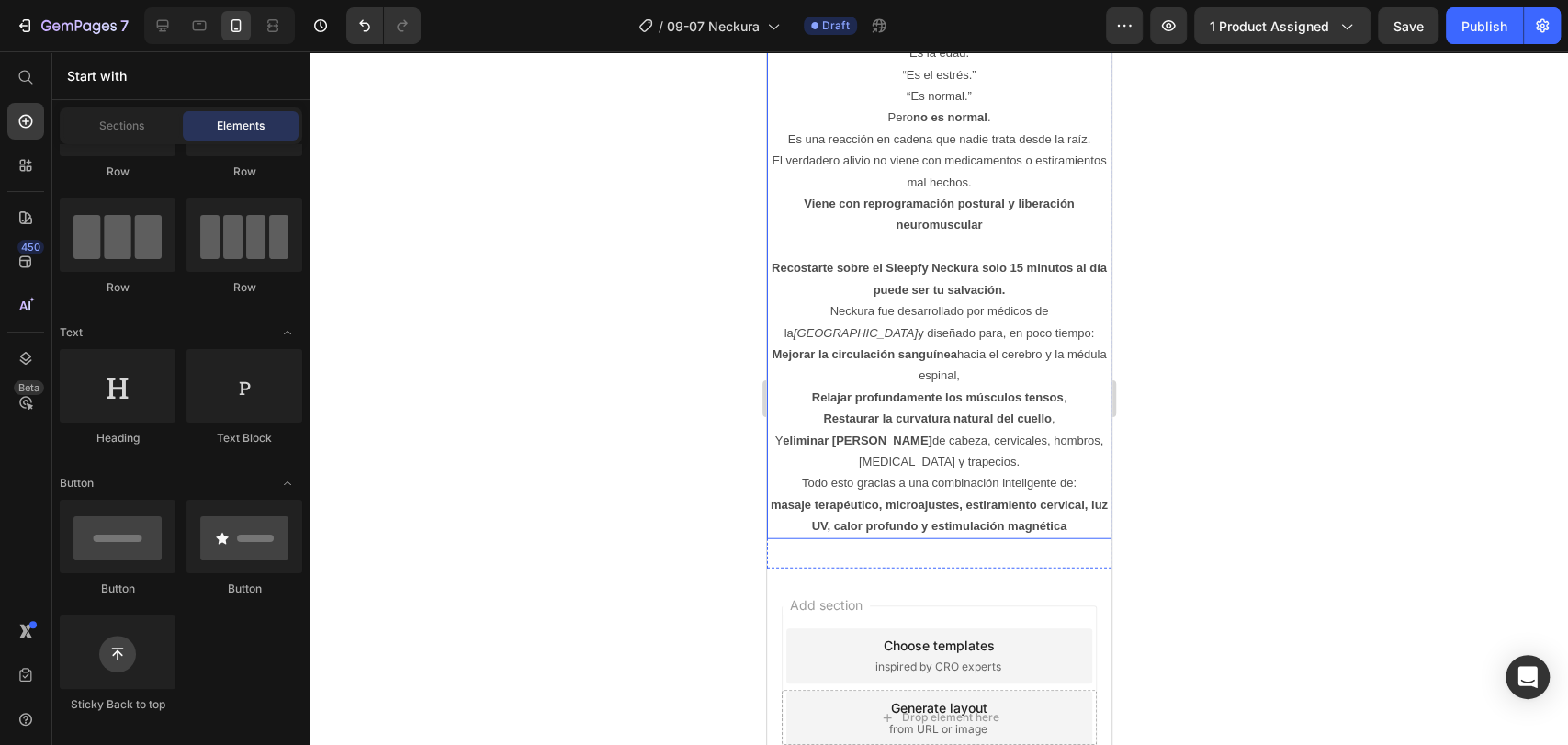 click on "El verdadero alivio no viene con medicamentos o estiramientos mal hechos. Viene con reprogramación postural y liberación neuromuscular" at bounding box center [938, 193] 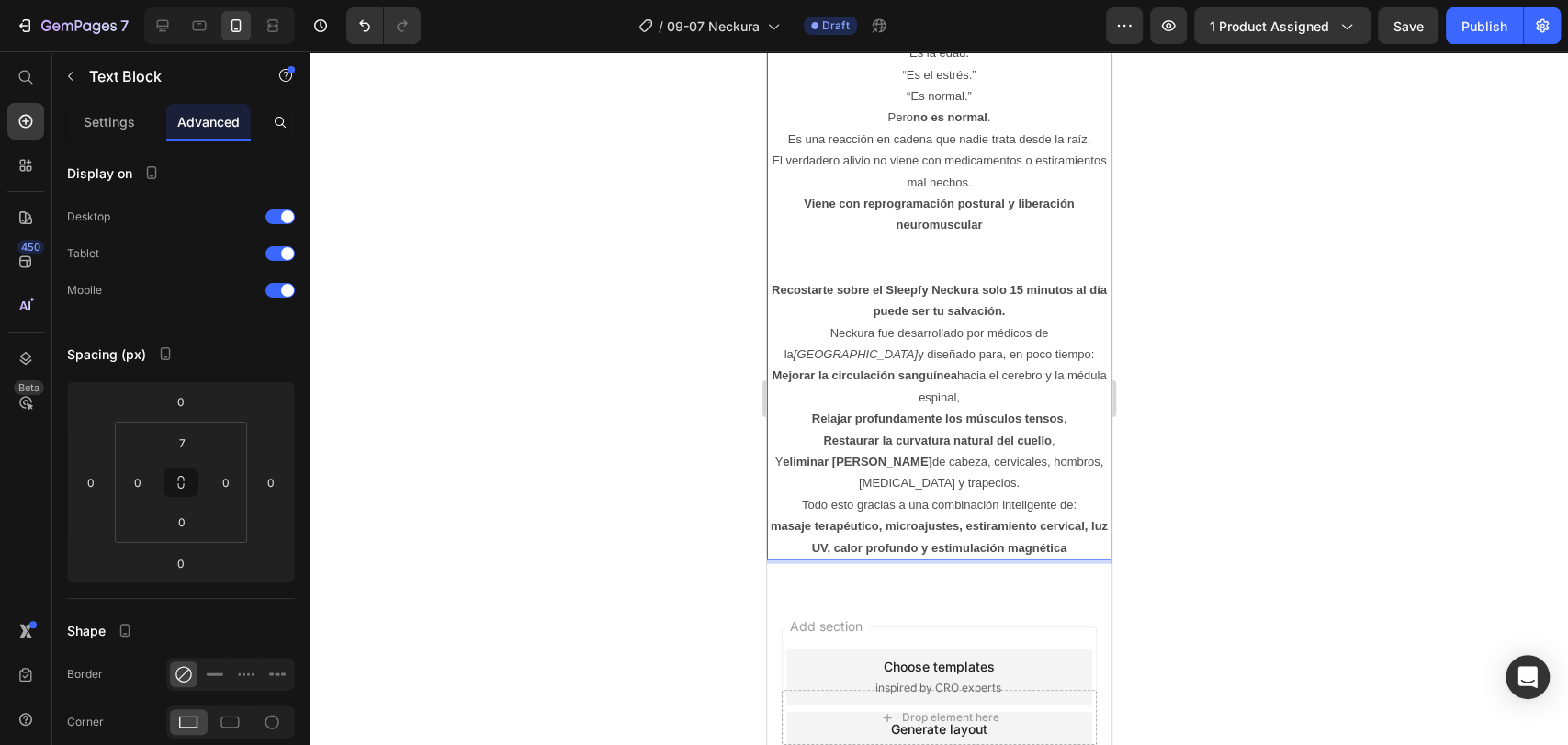 click 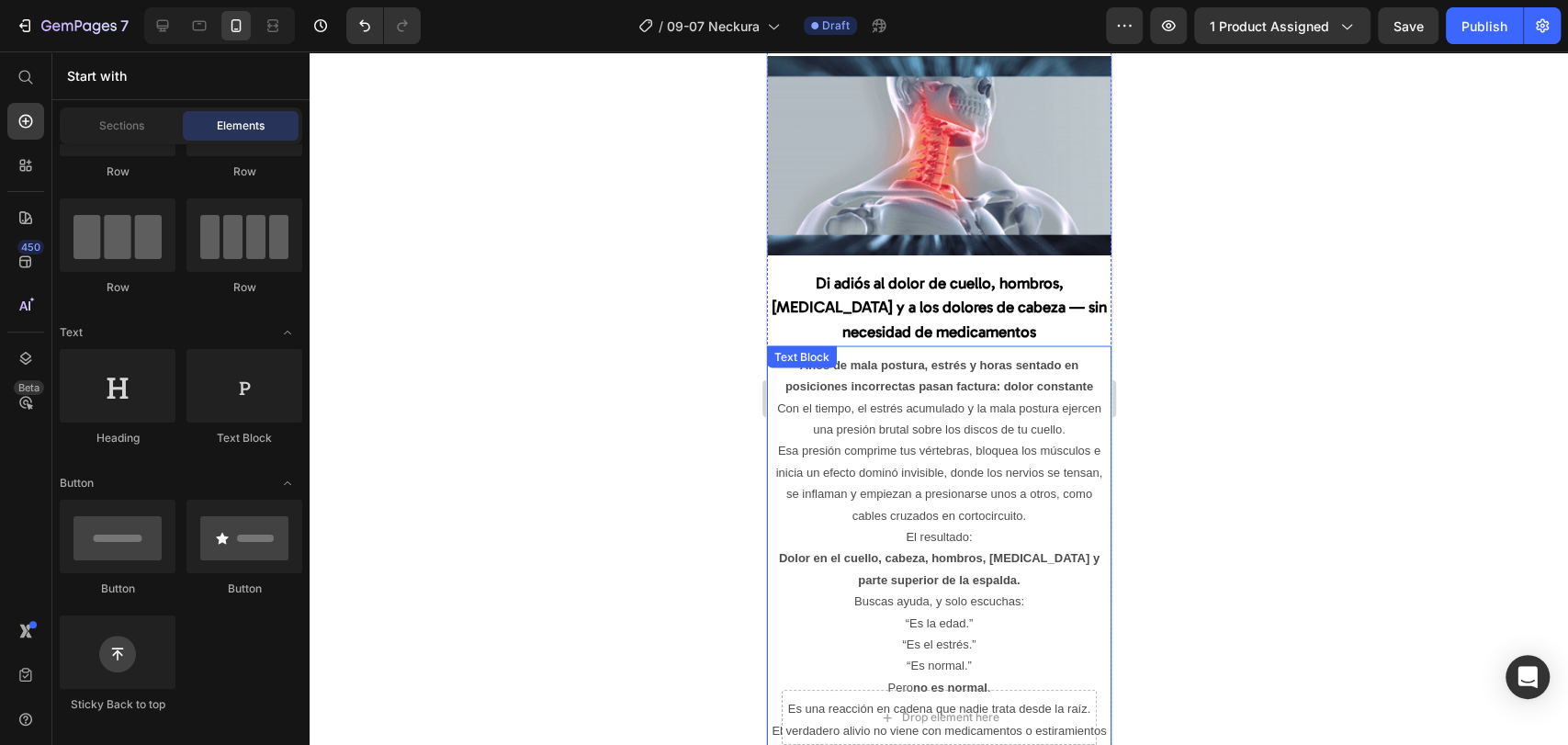 scroll, scrollTop: 2347, scrollLeft: 0, axis: vertical 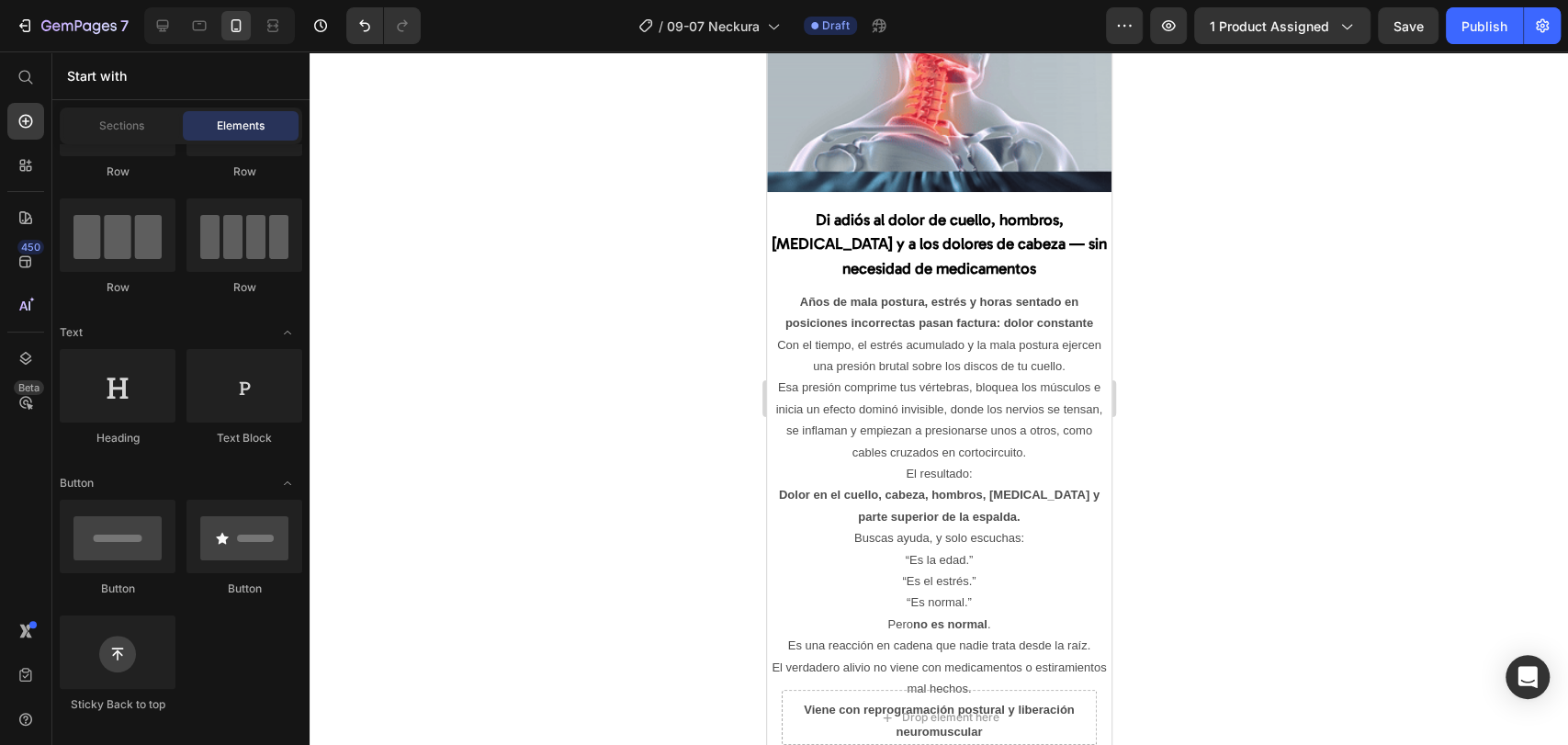 click 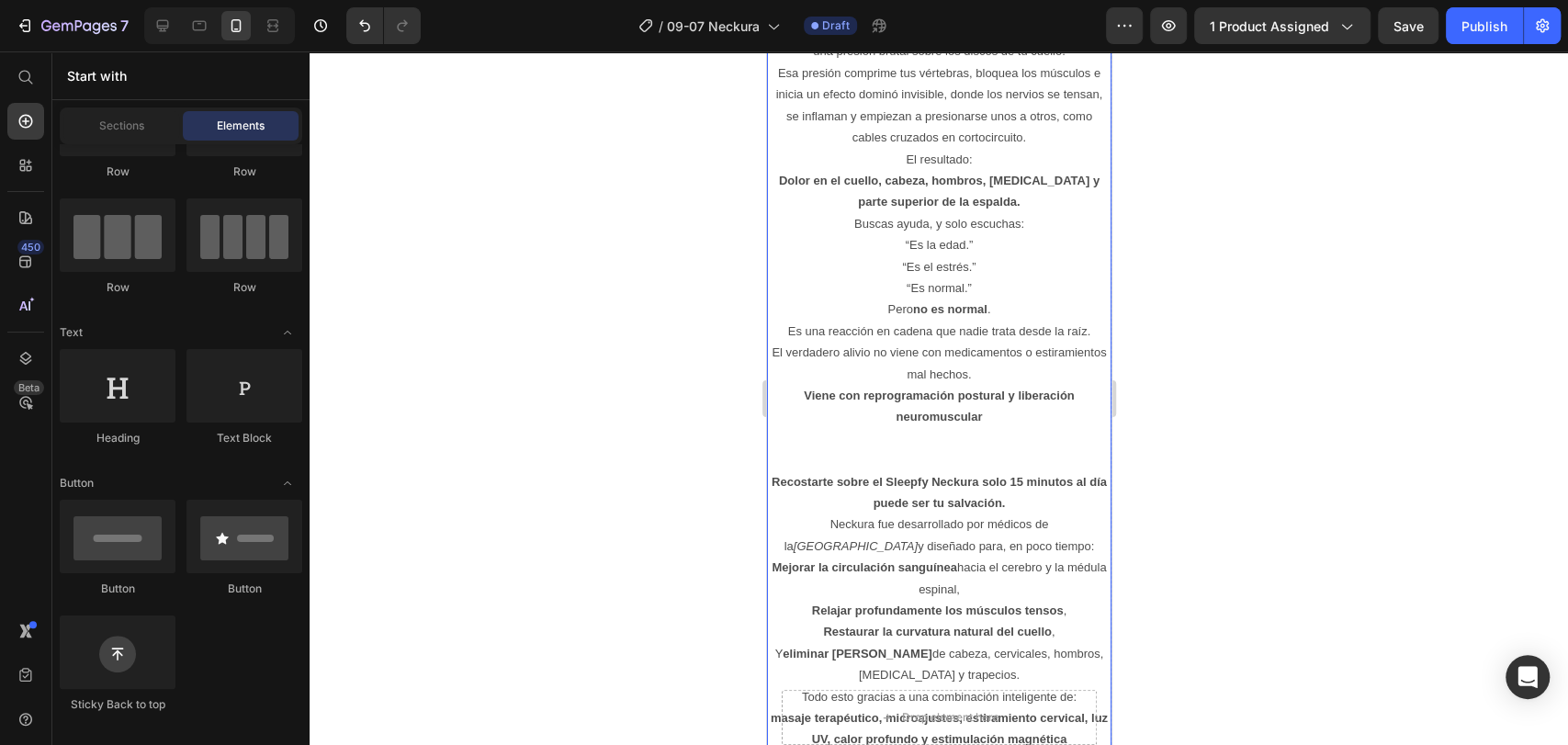 scroll, scrollTop: 2858, scrollLeft: 0, axis: vertical 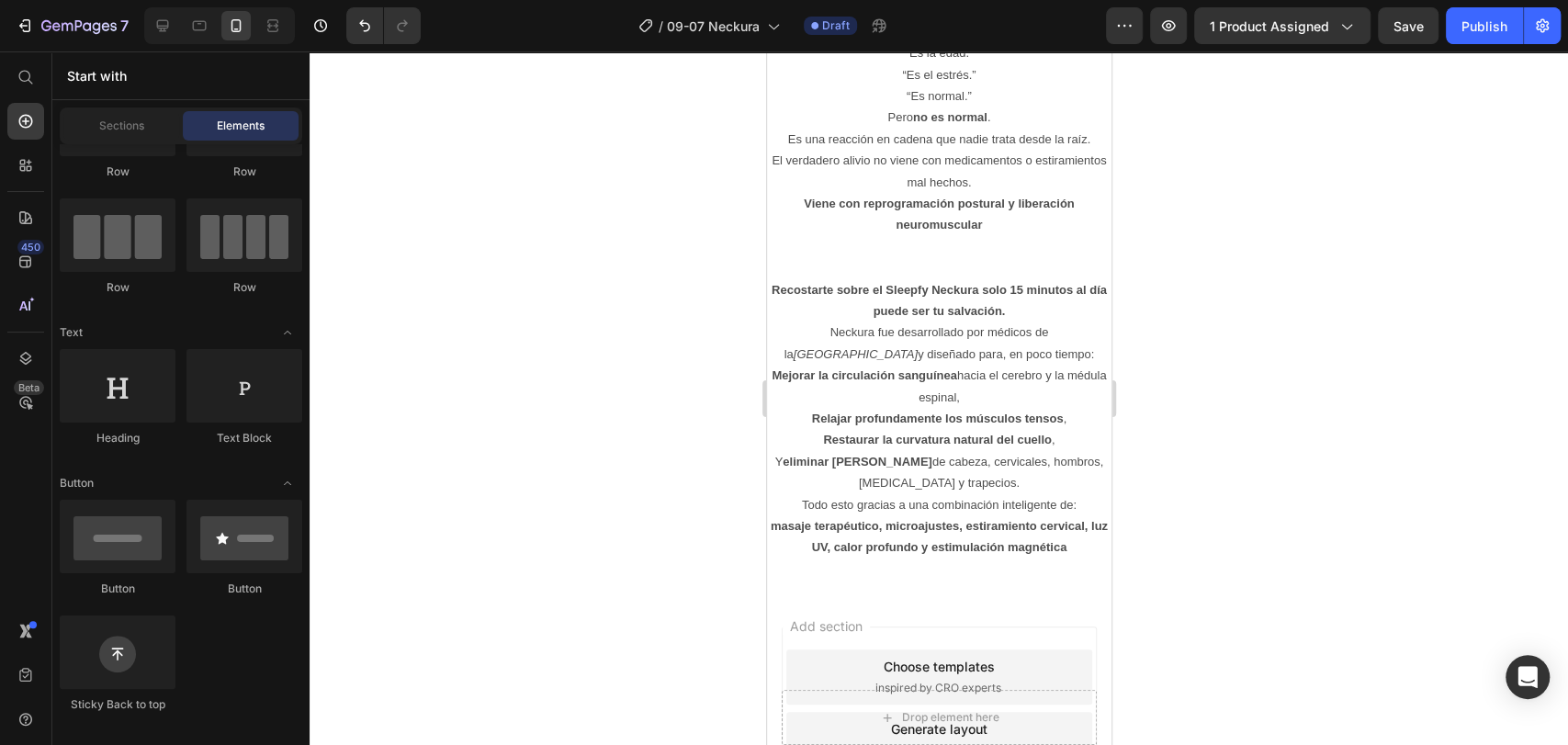 click 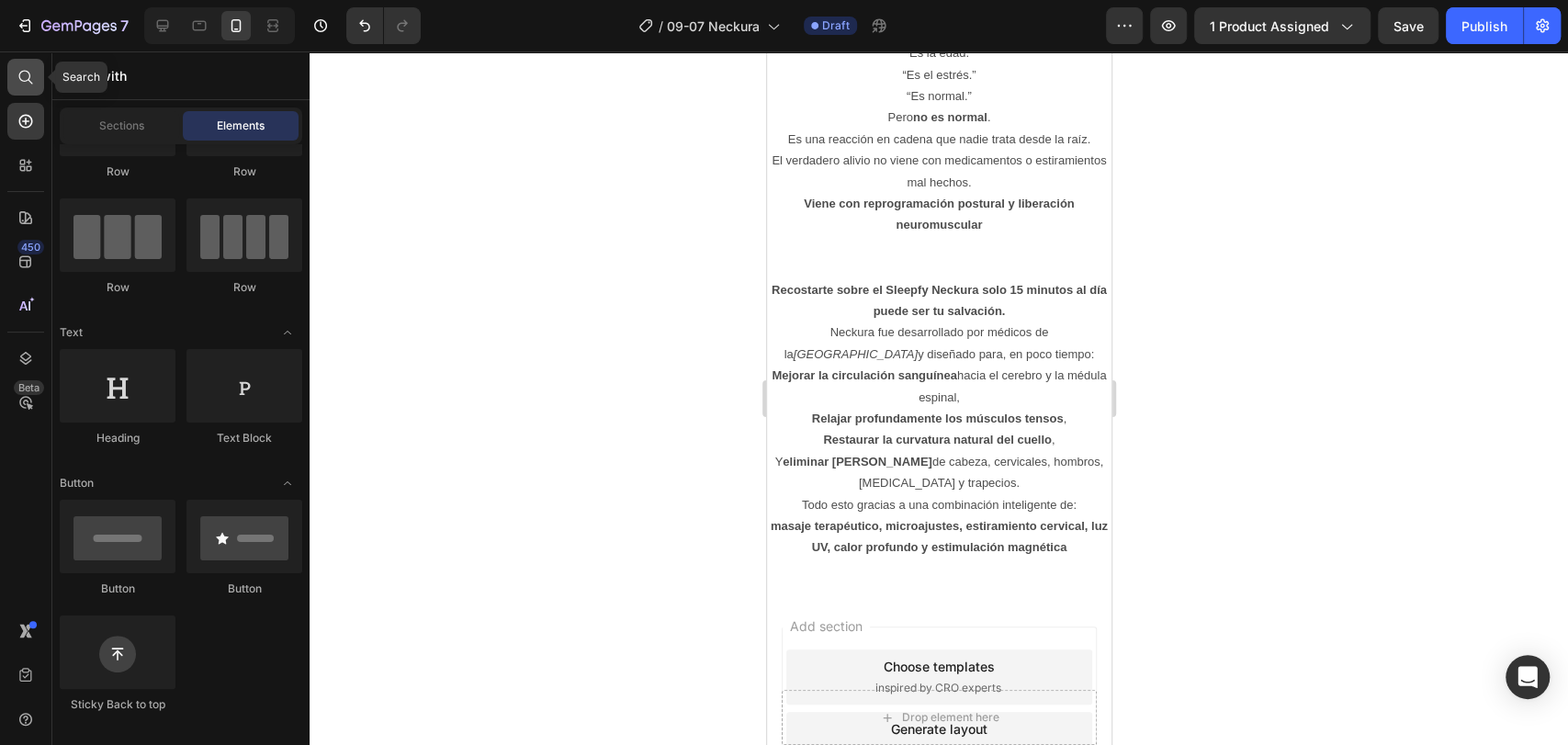 click 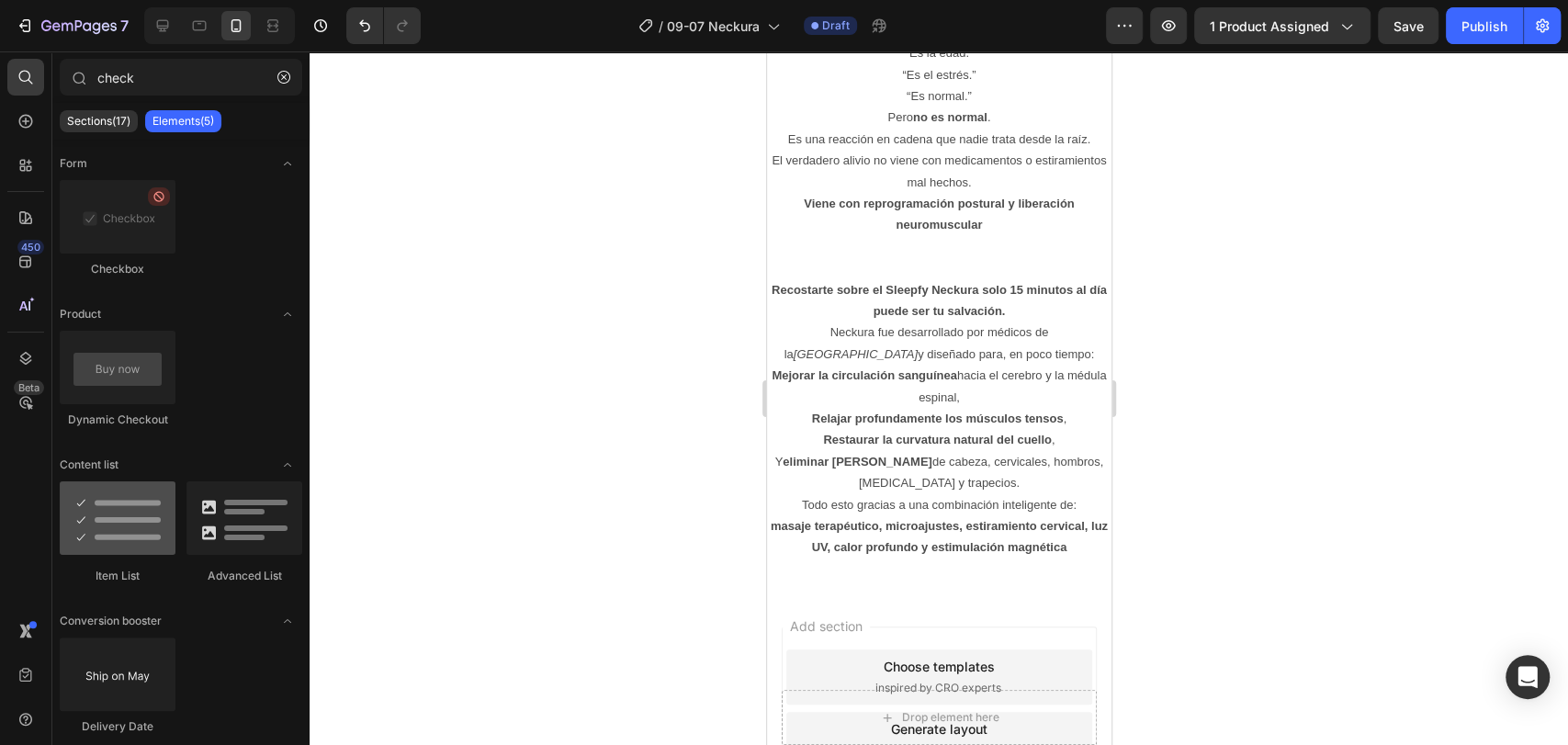 type on "check" 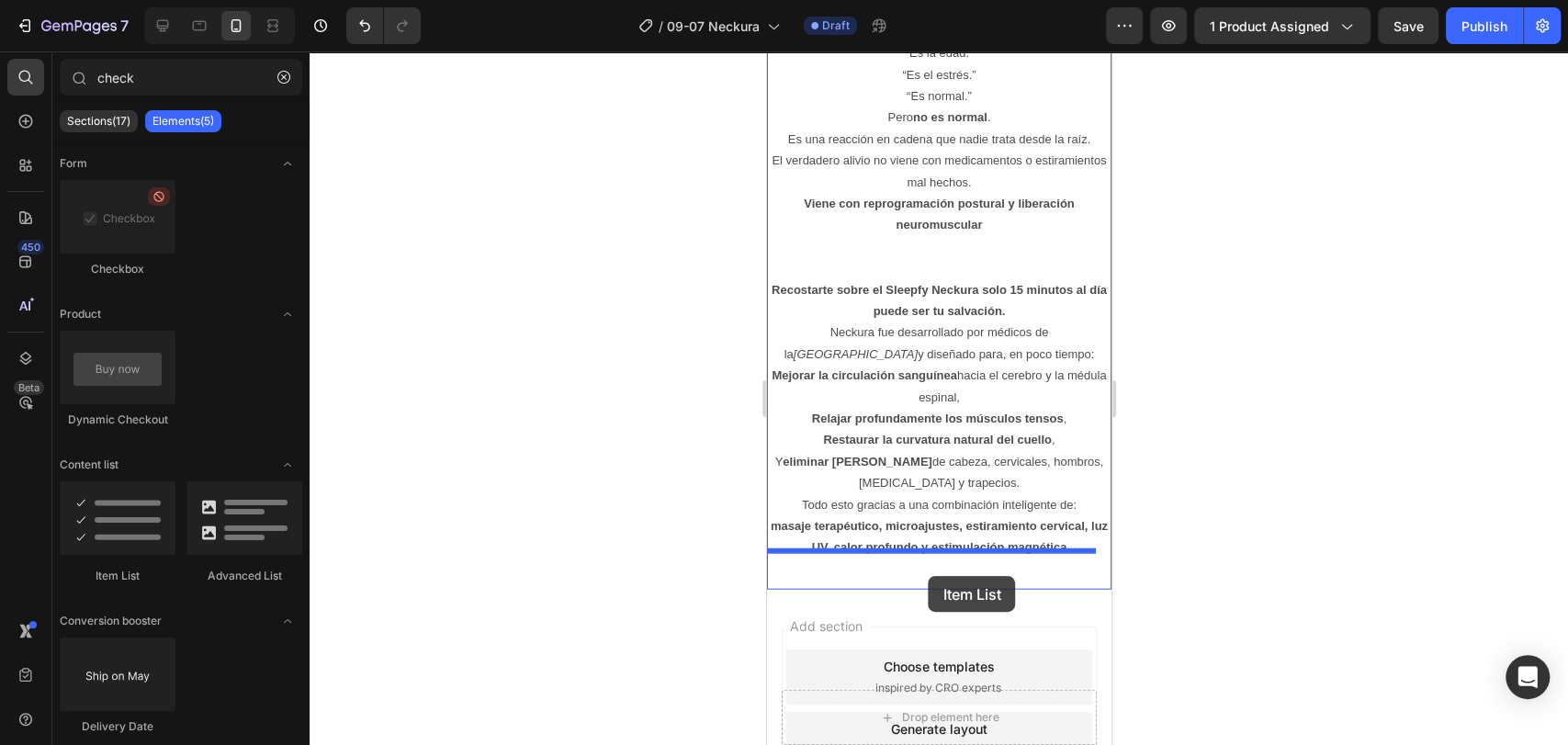 drag, startPoint x: 876, startPoint y: 584, endPoint x: 1909, endPoint y: 593, distance: 1033.039 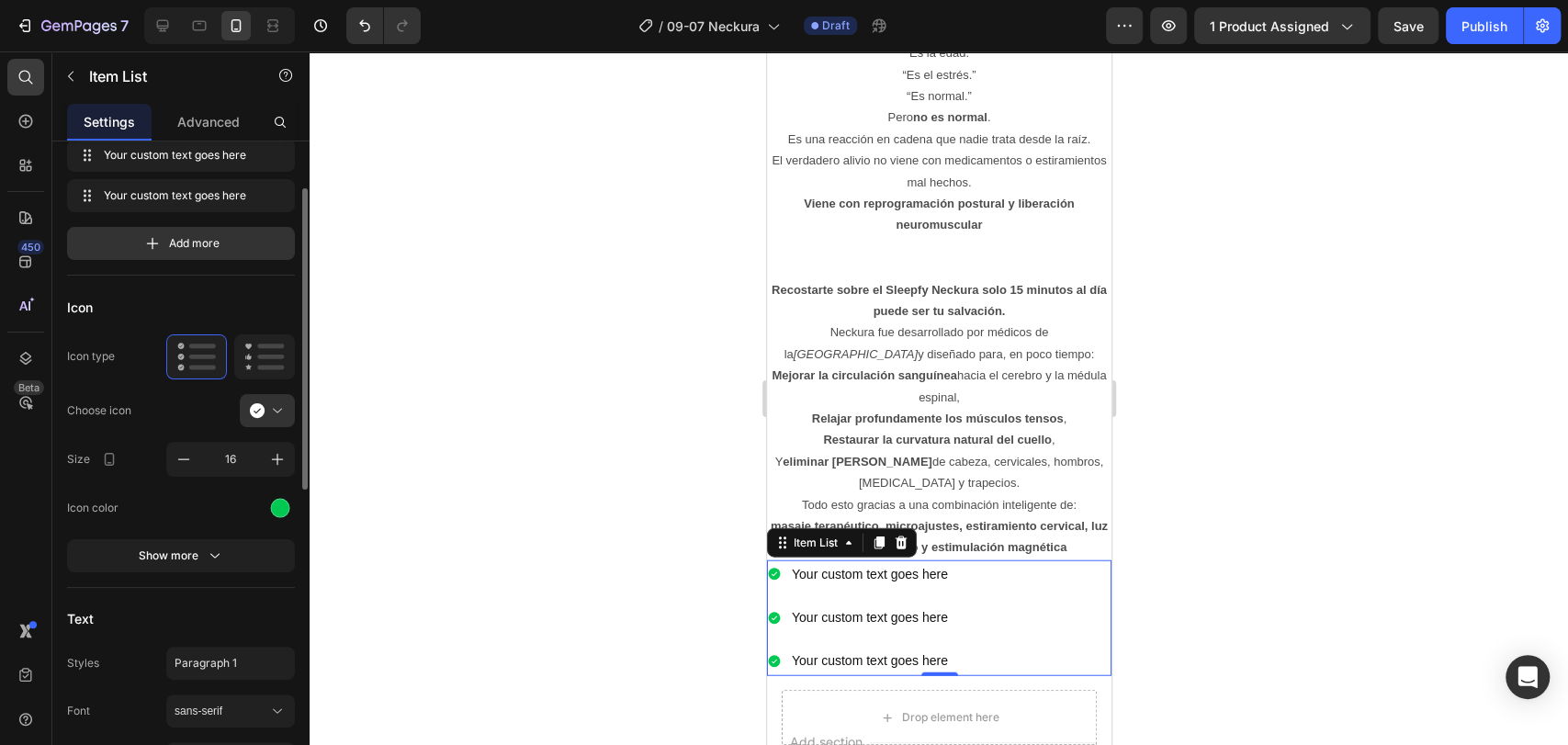 scroll, scrollTop: 0, scrollLeft: 0, axis: both 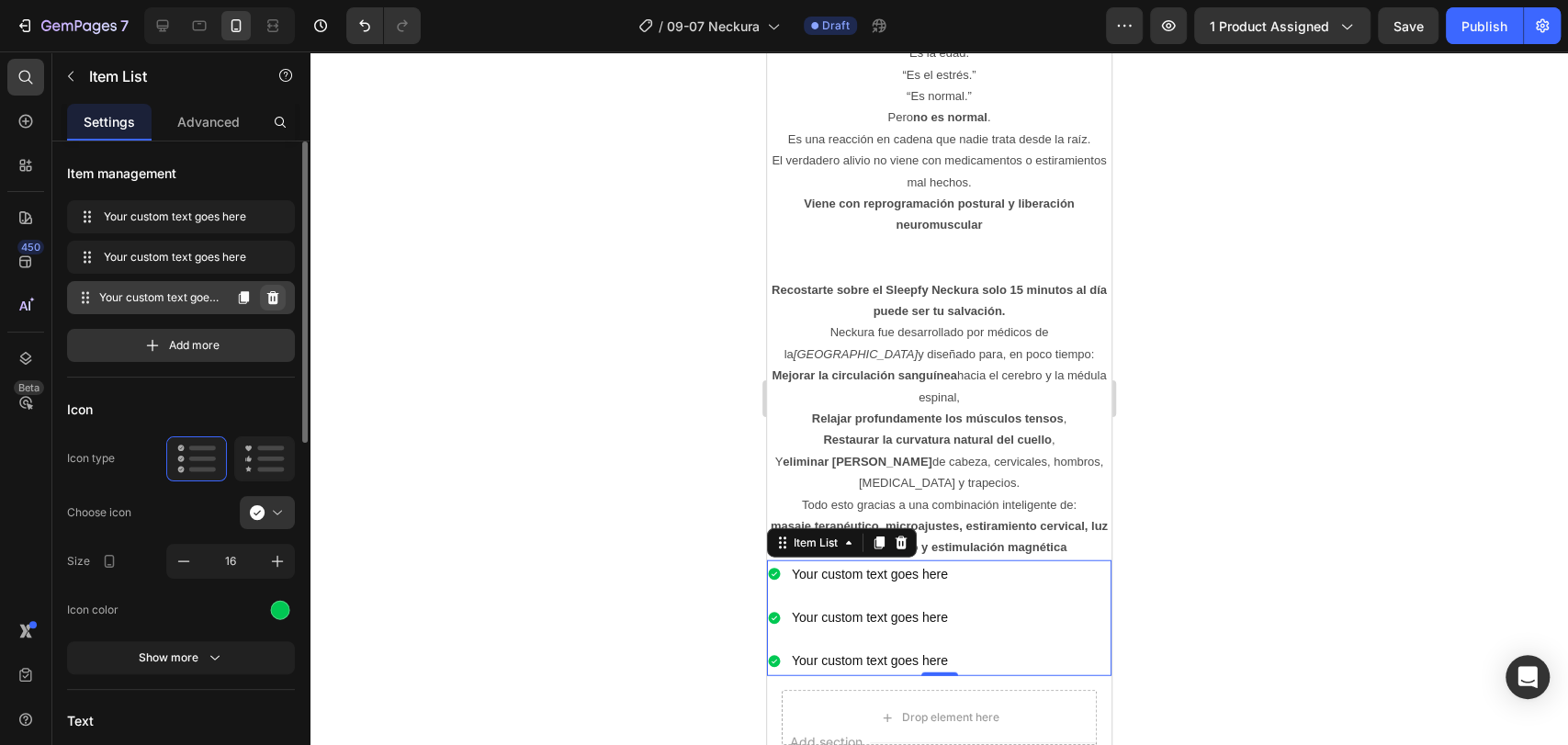 click 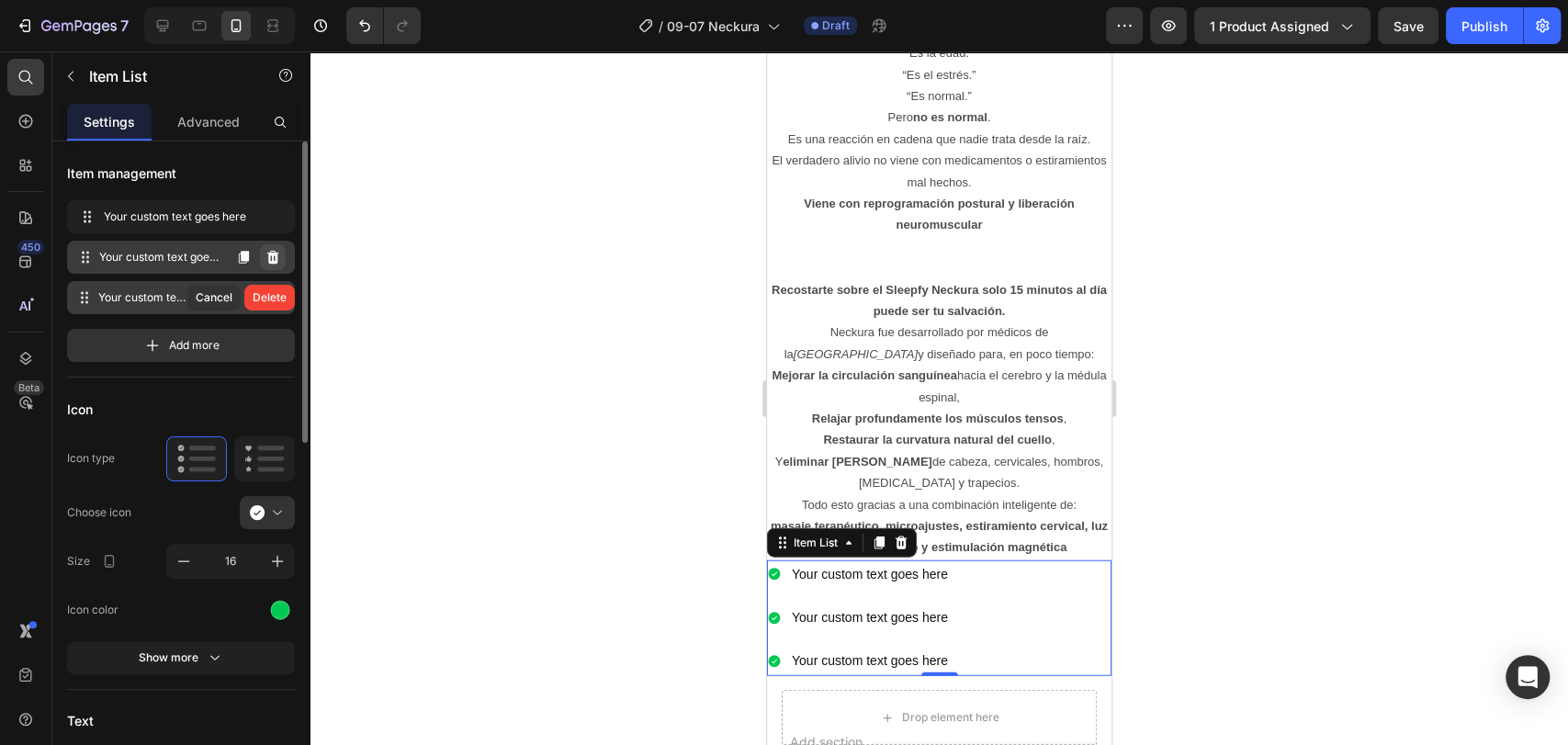 click 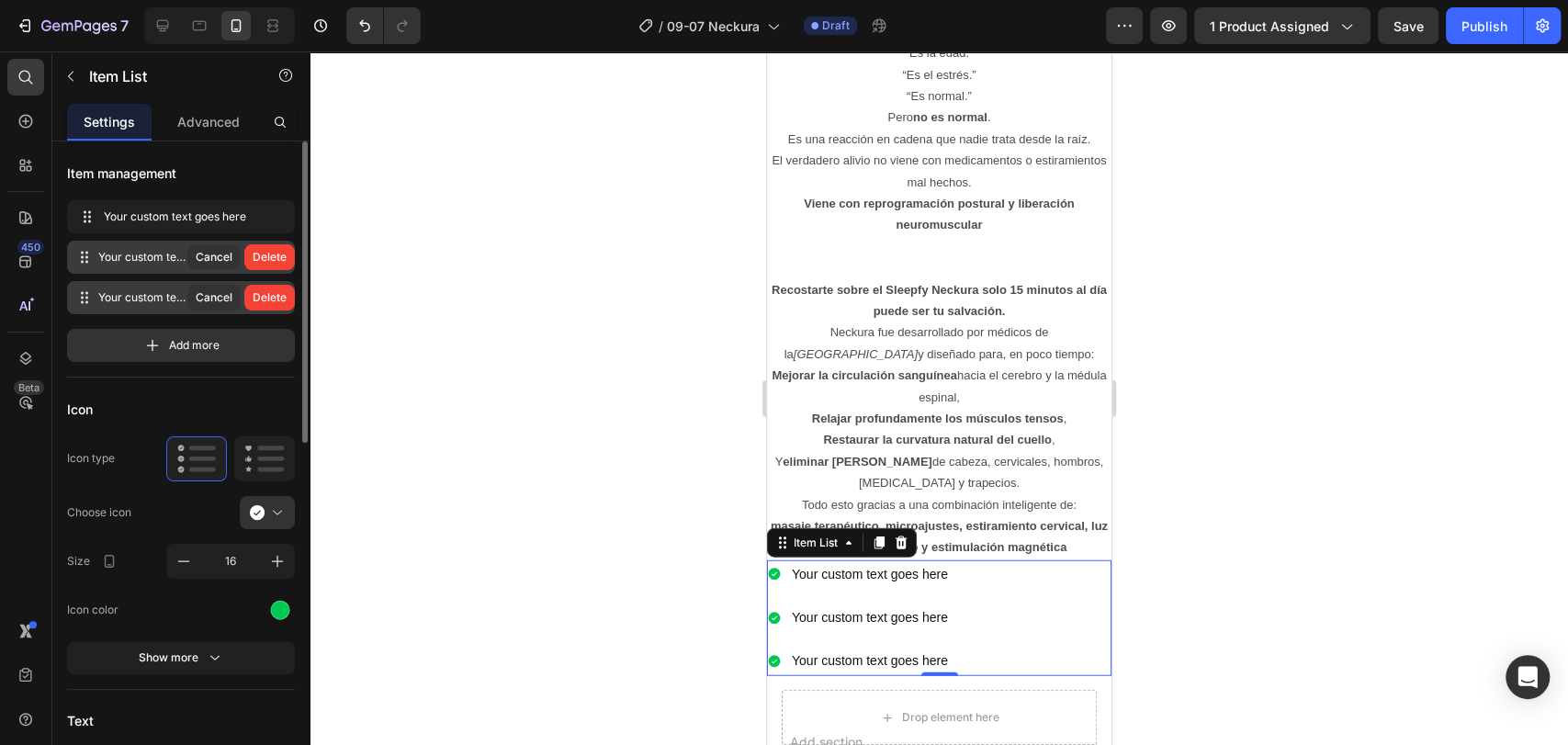 click on "Delete" at bounding box center [269, 257] 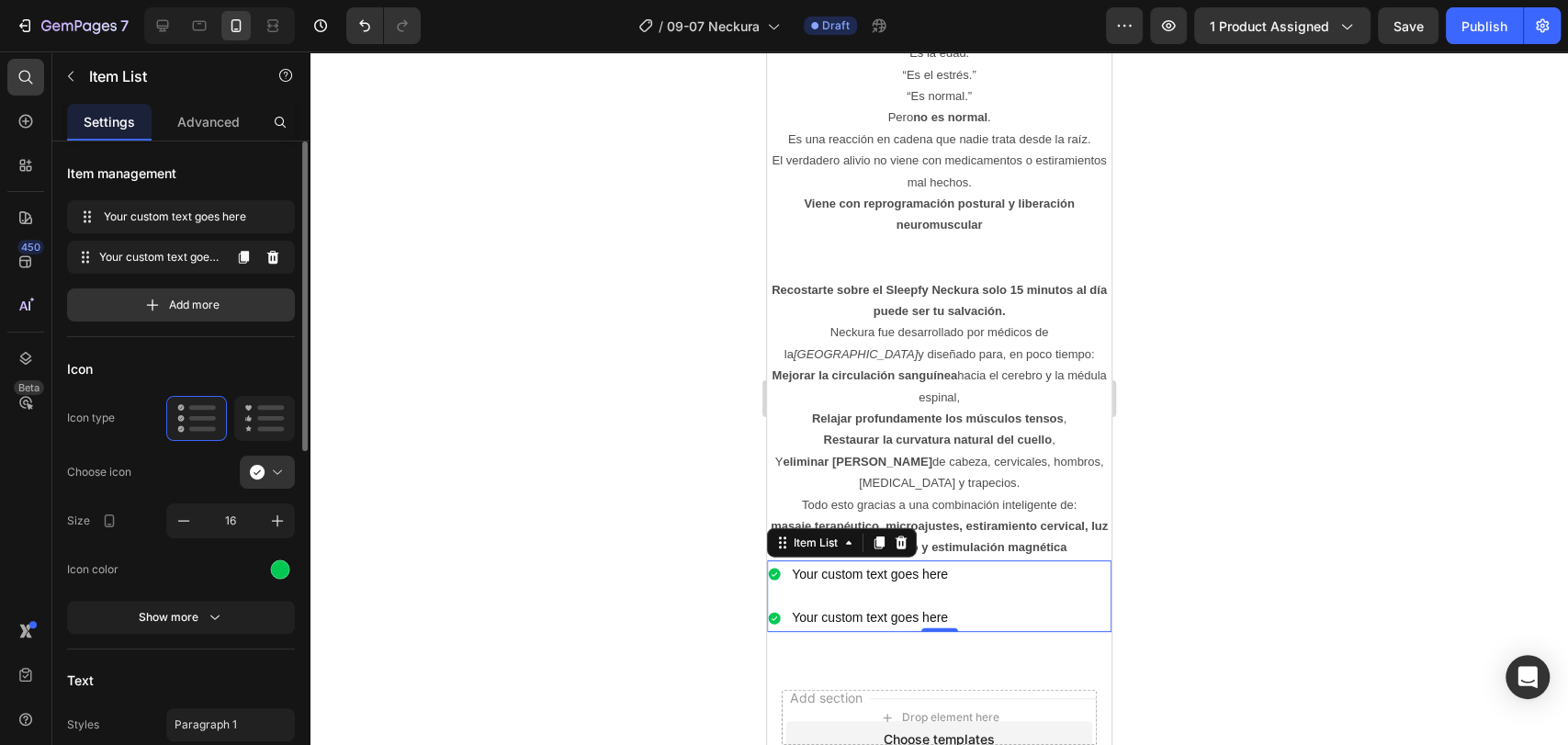 click 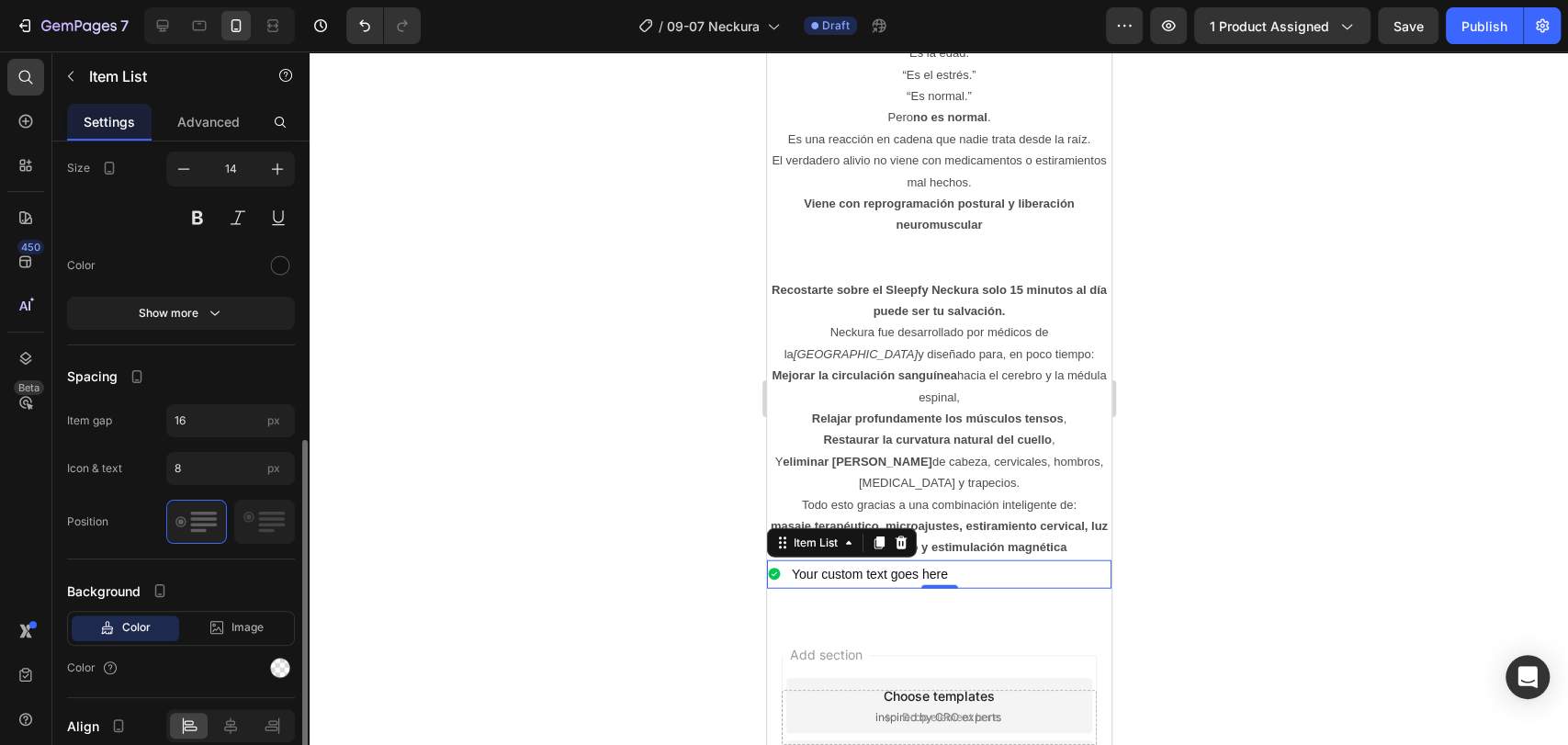 scroll, scrollTop: 691, scrollLeft: 0, axis: vertical 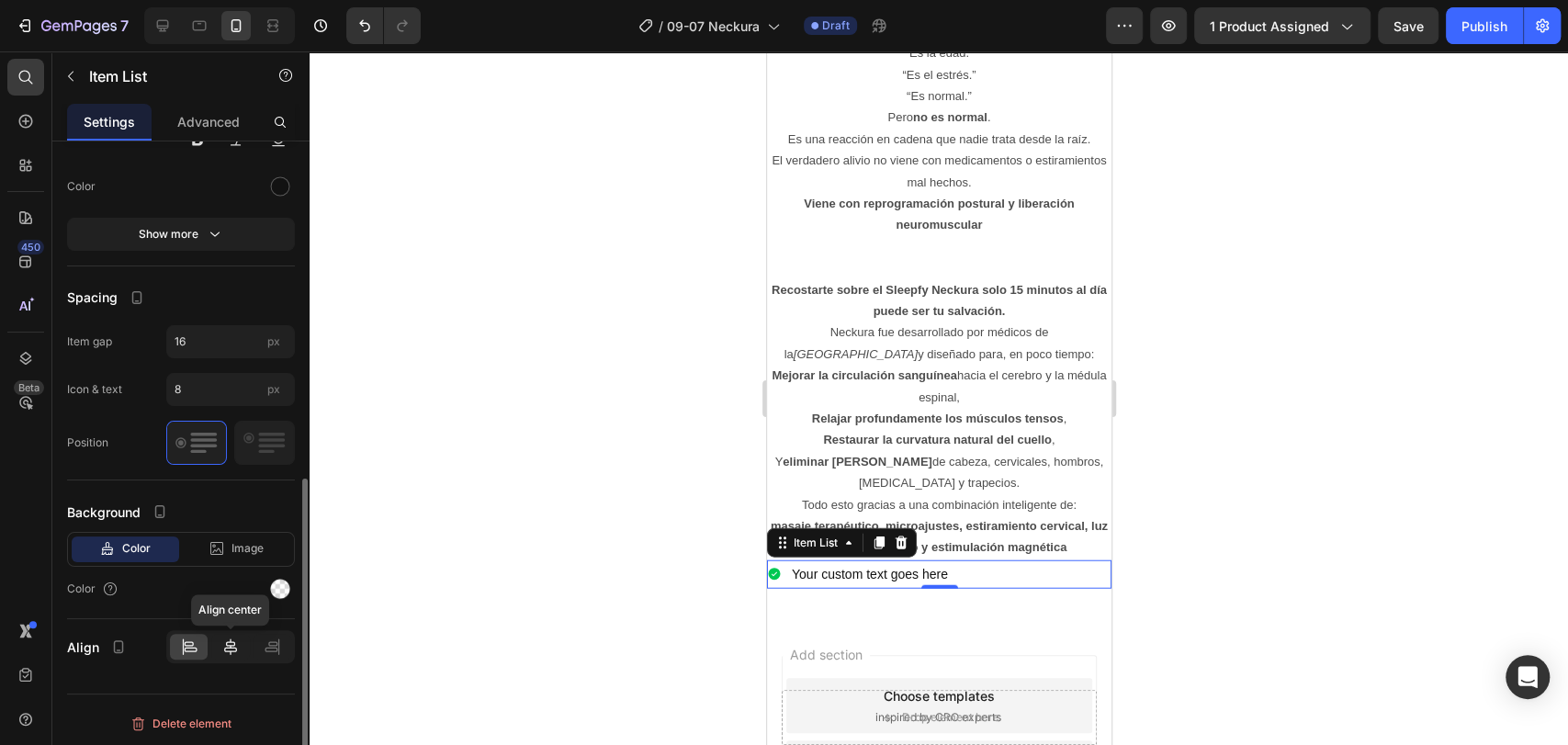 click 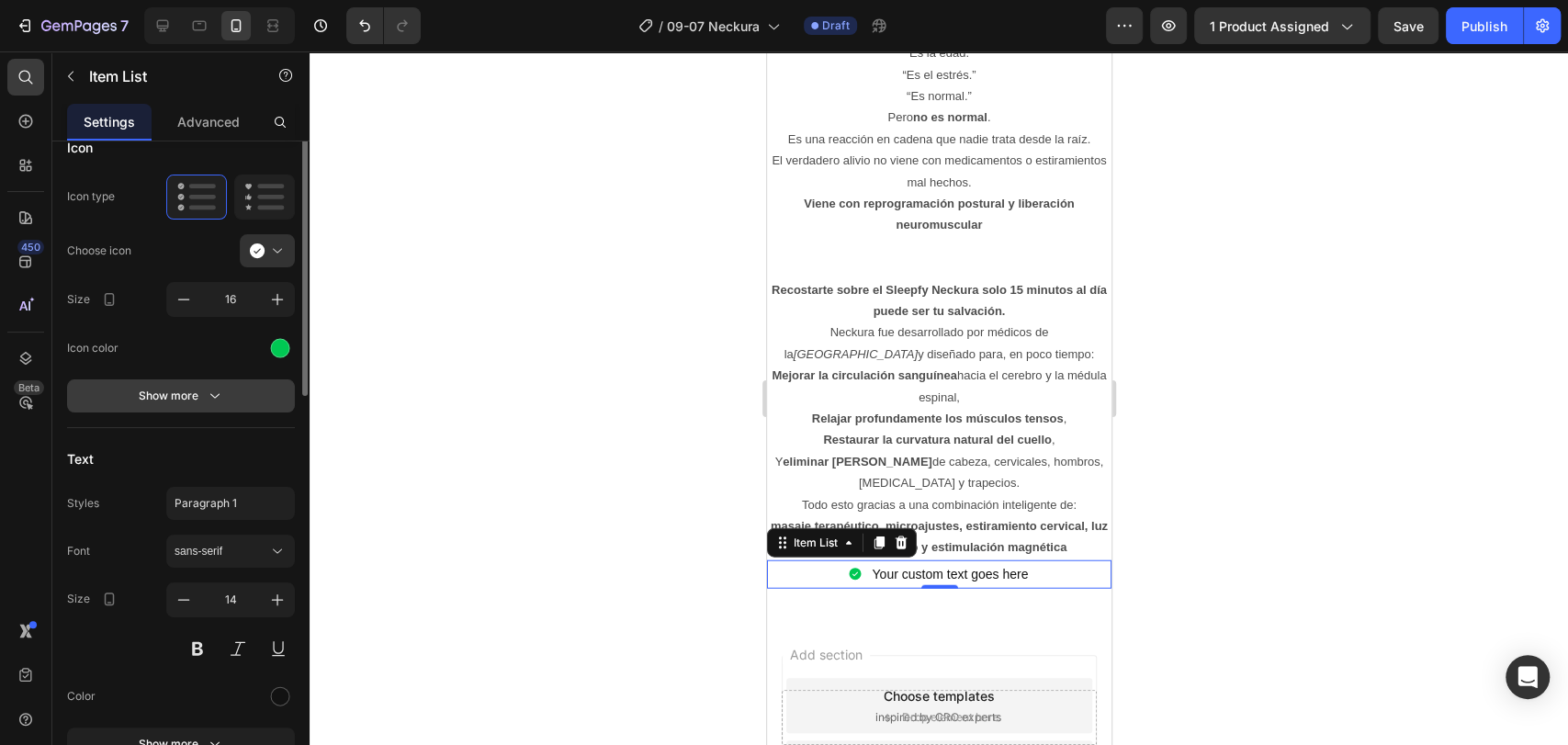 scroll, scrollTop: 79, scrollLeft: 0, axis: vertical 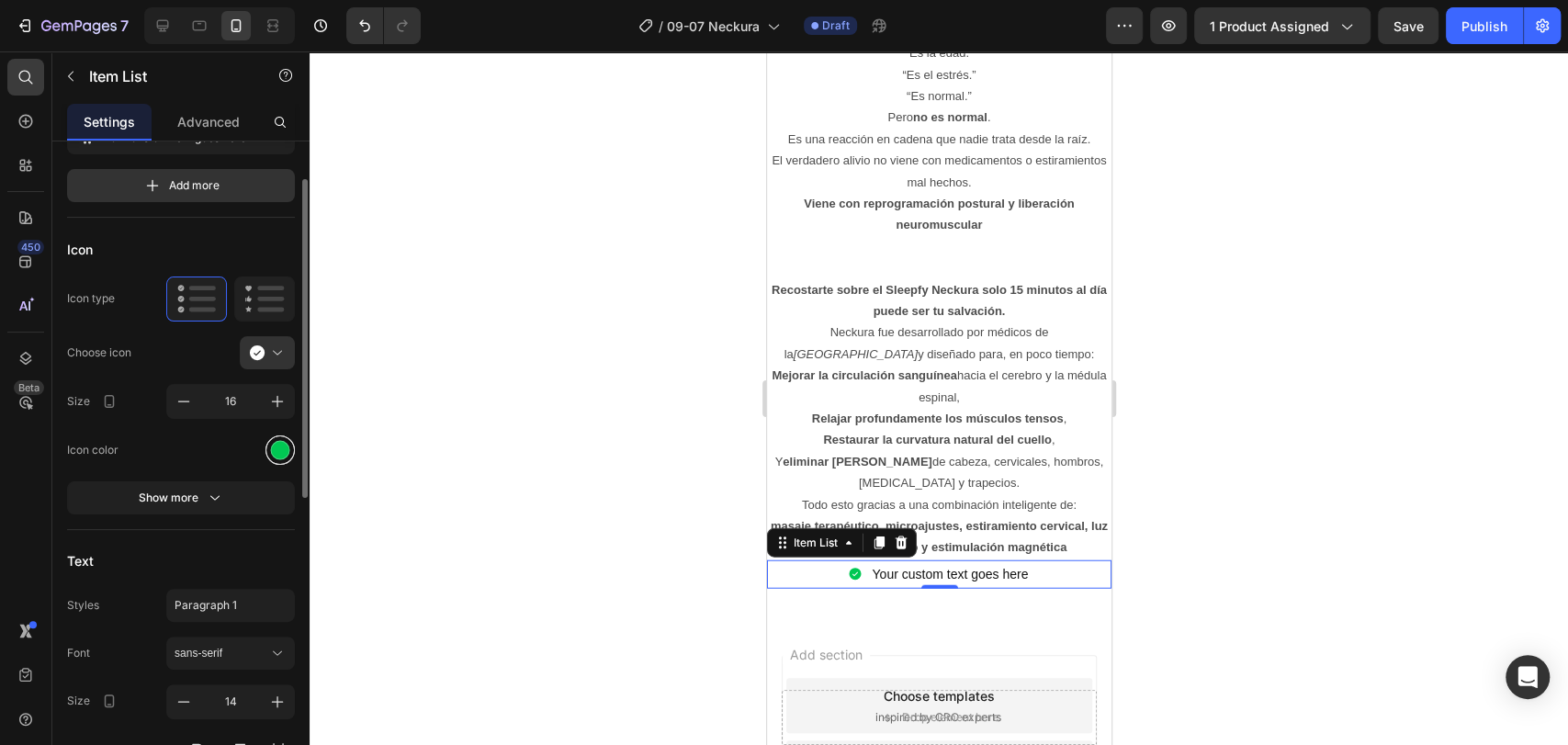 click at bounding box center [280, 449] 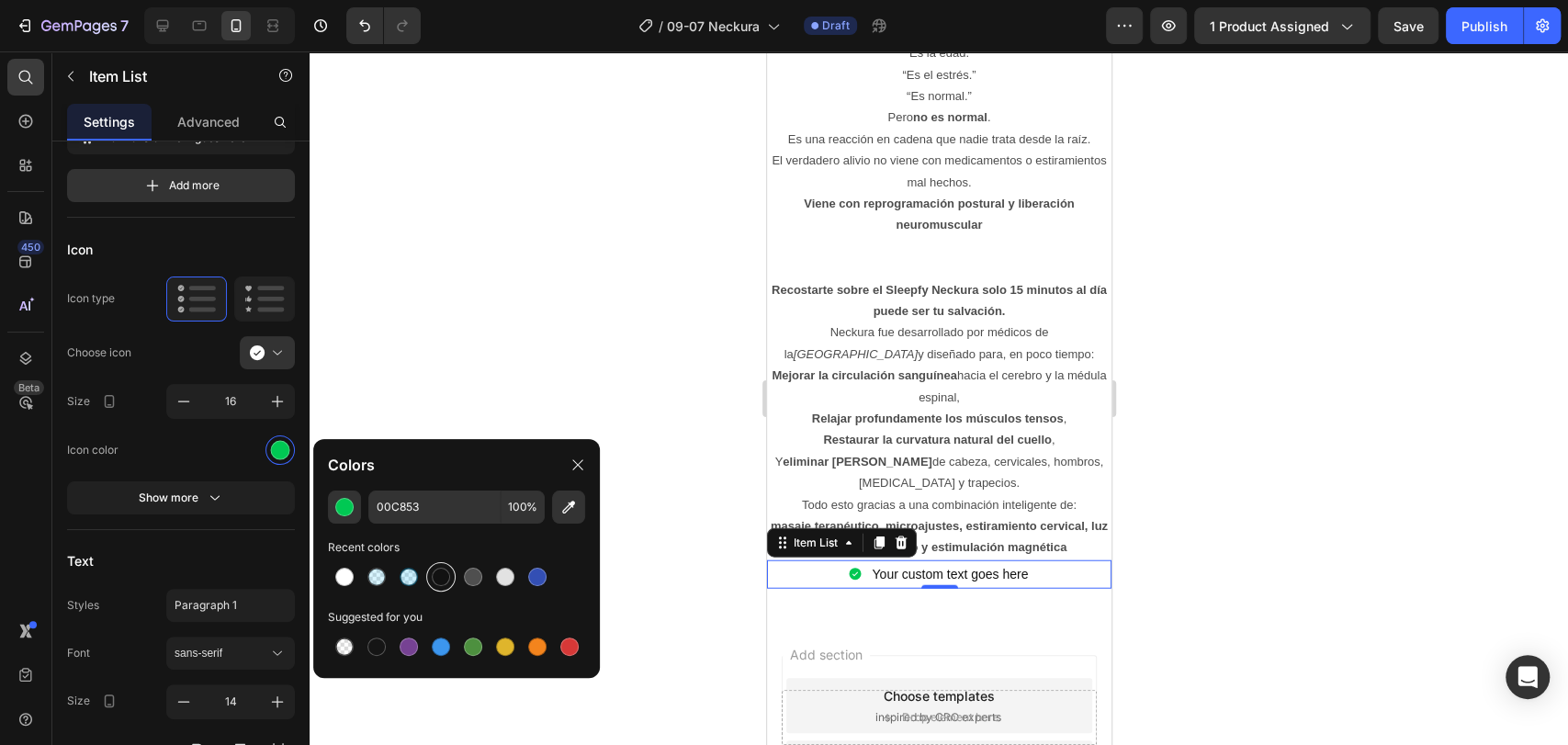 click at bounding box center [441, 577] 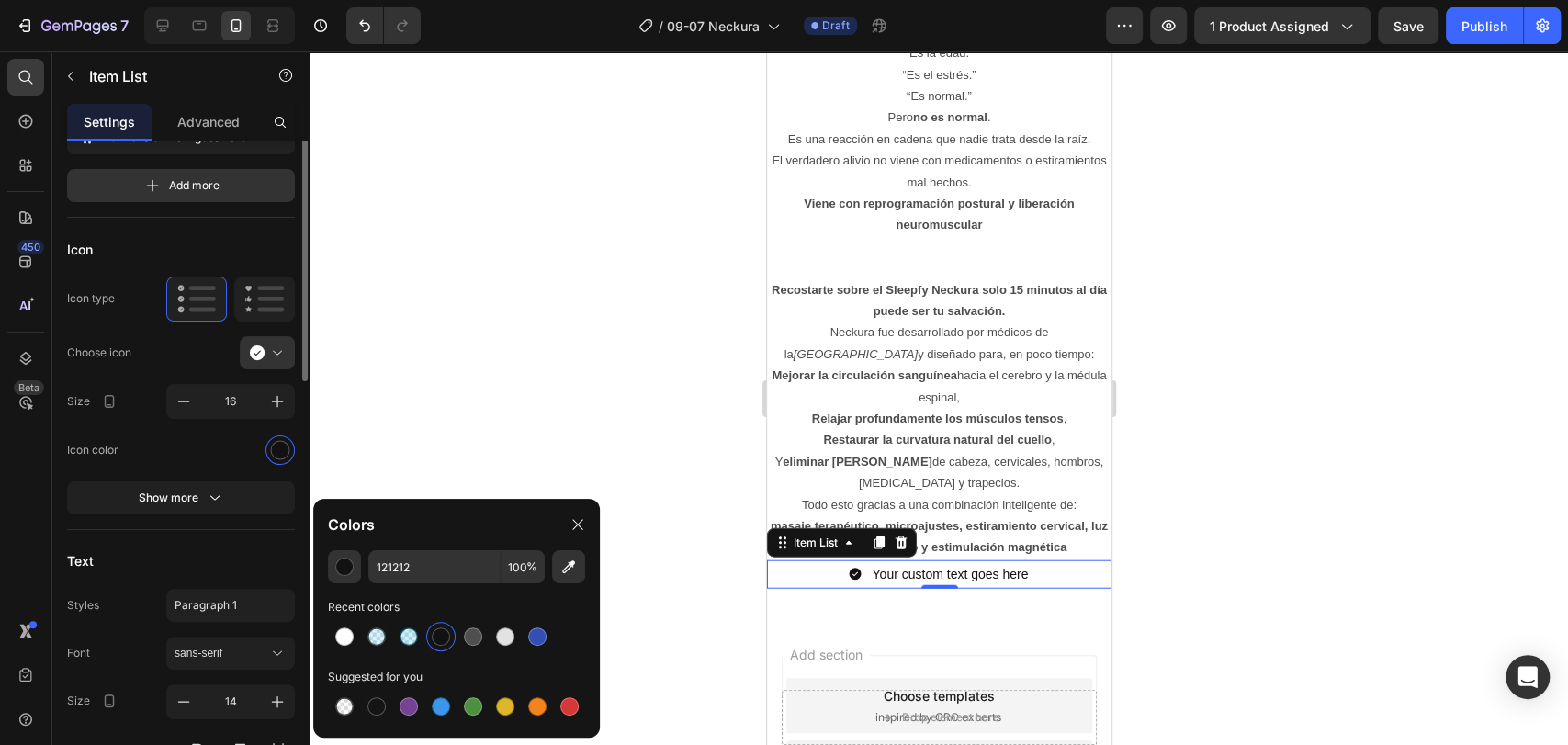 scroll, scrollTop: 0, scrollLeft: 0, axis: both 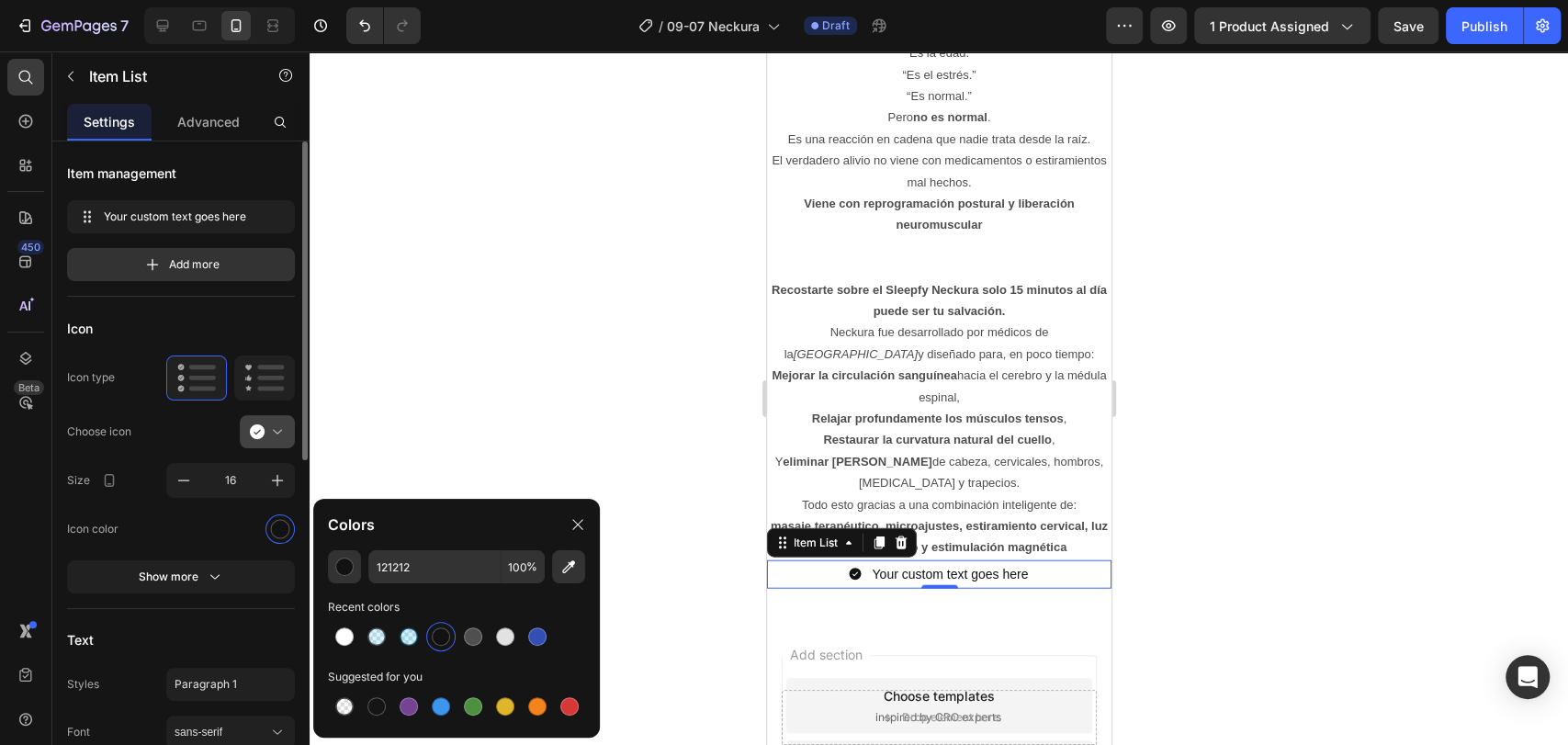 click at bounding box center (275, 432) 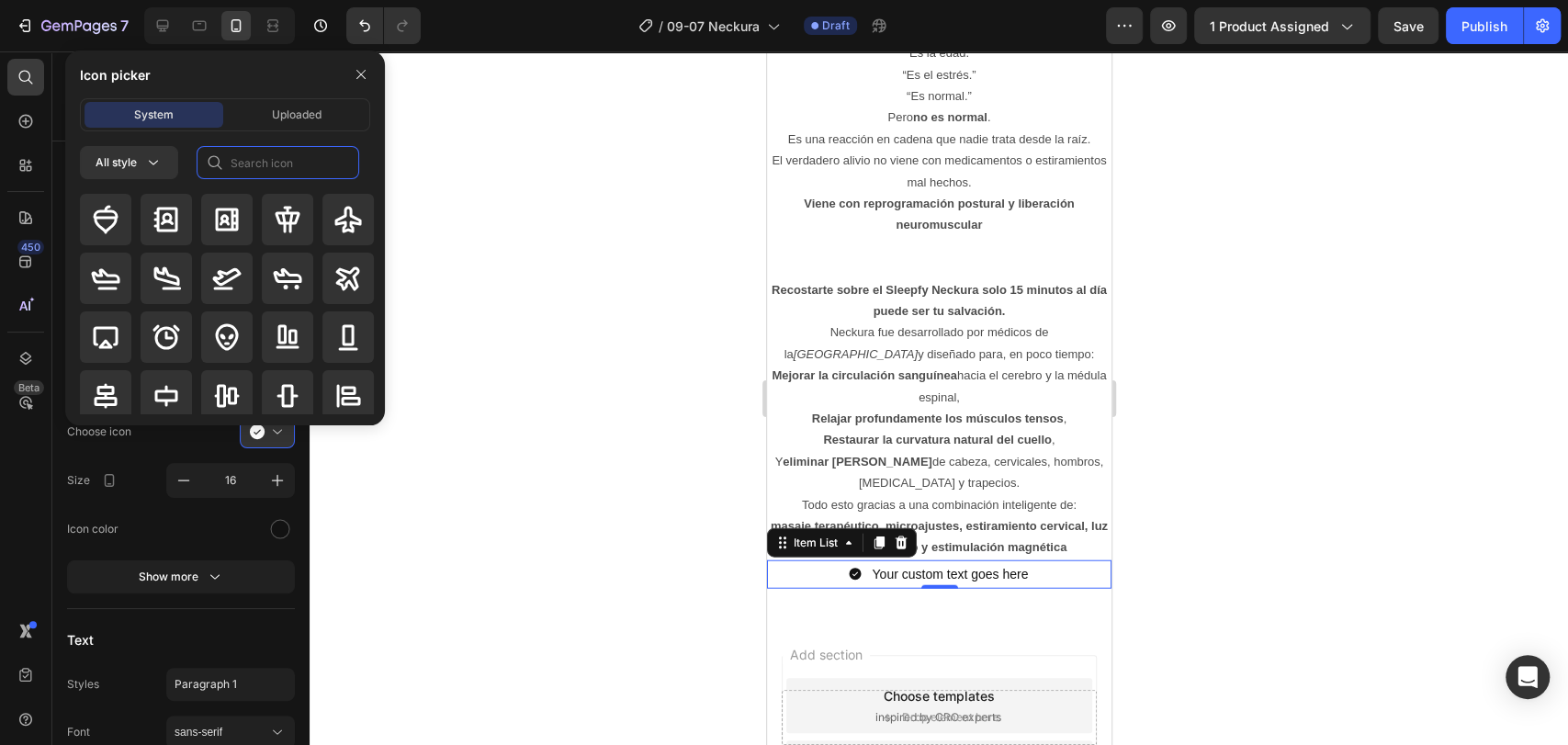 click 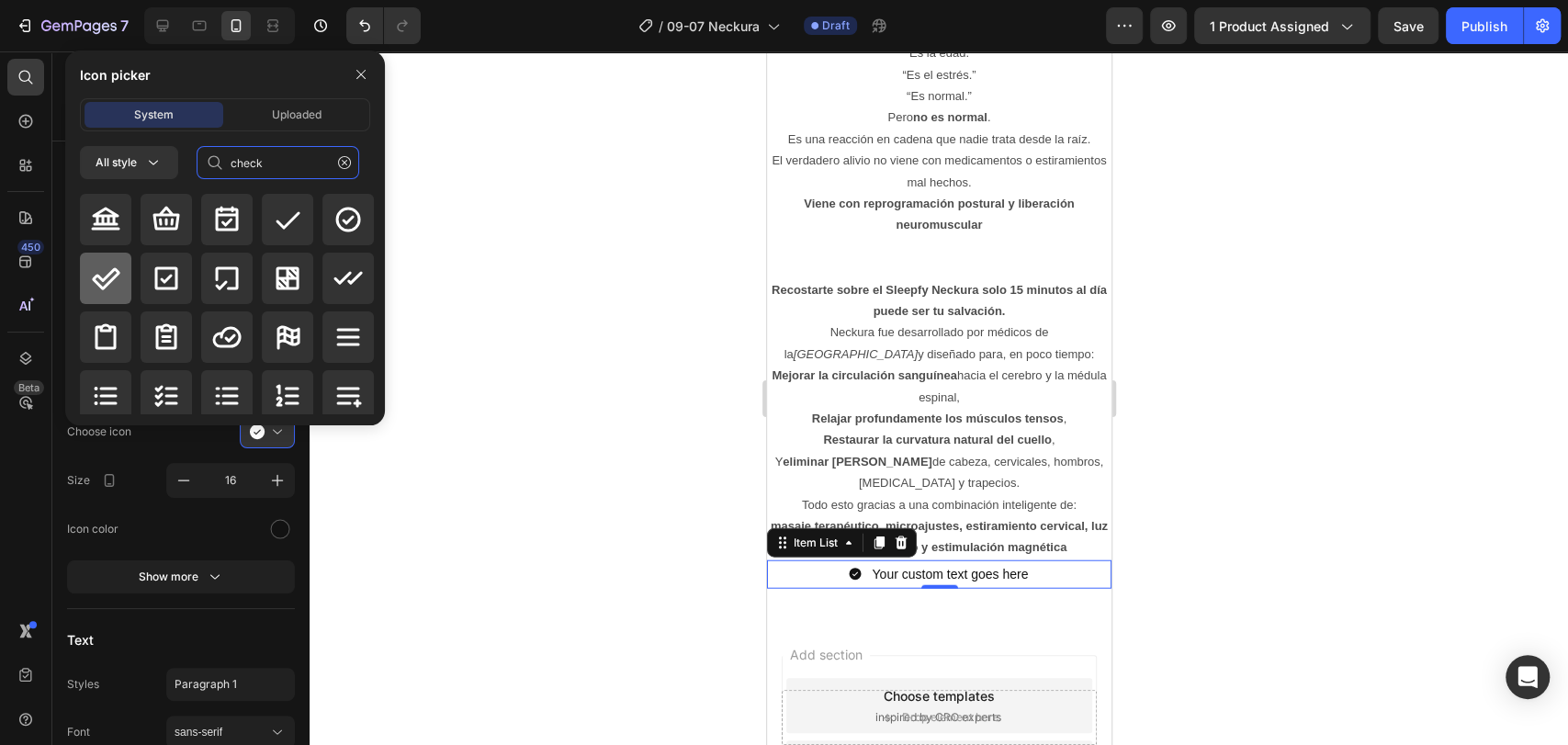 type on "check" 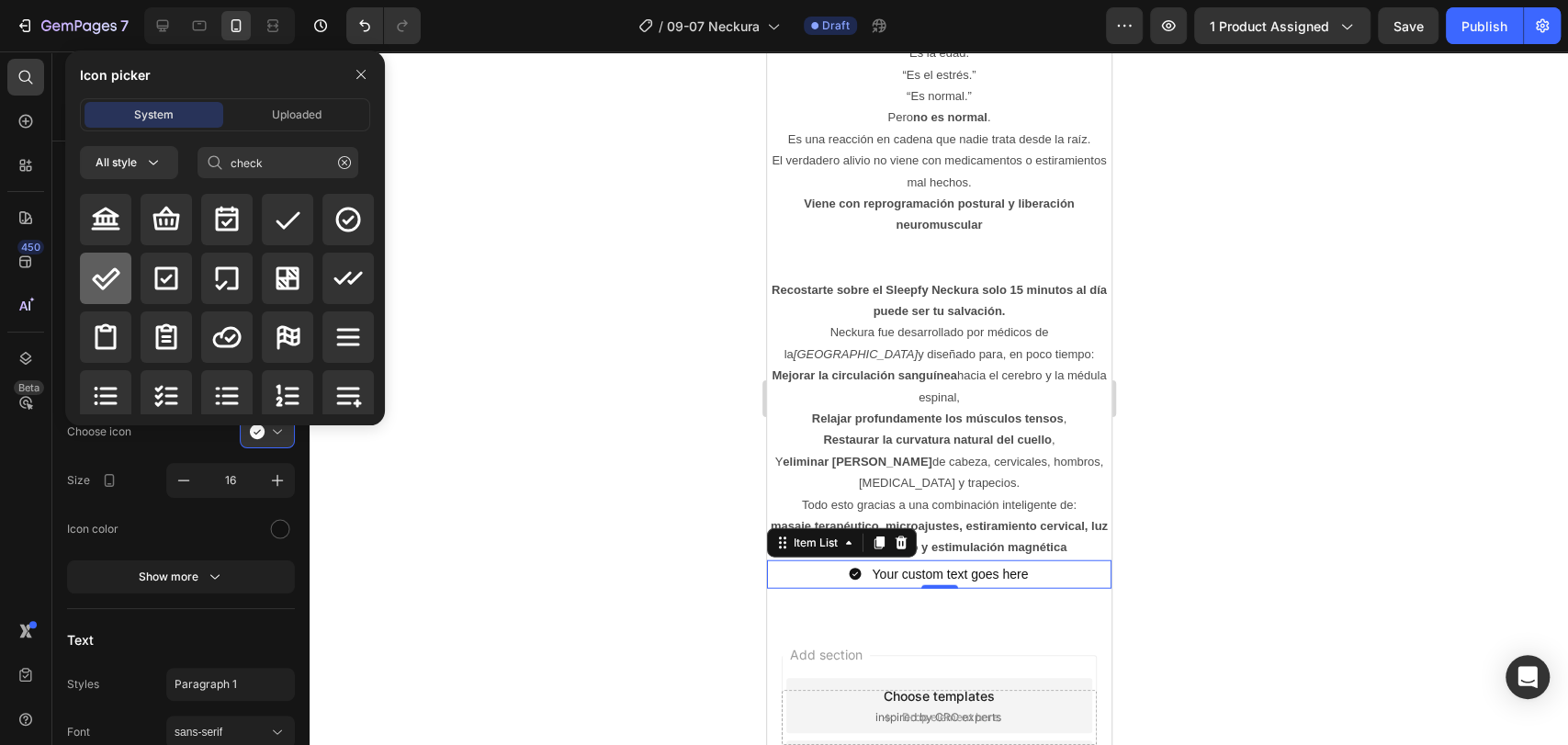 click 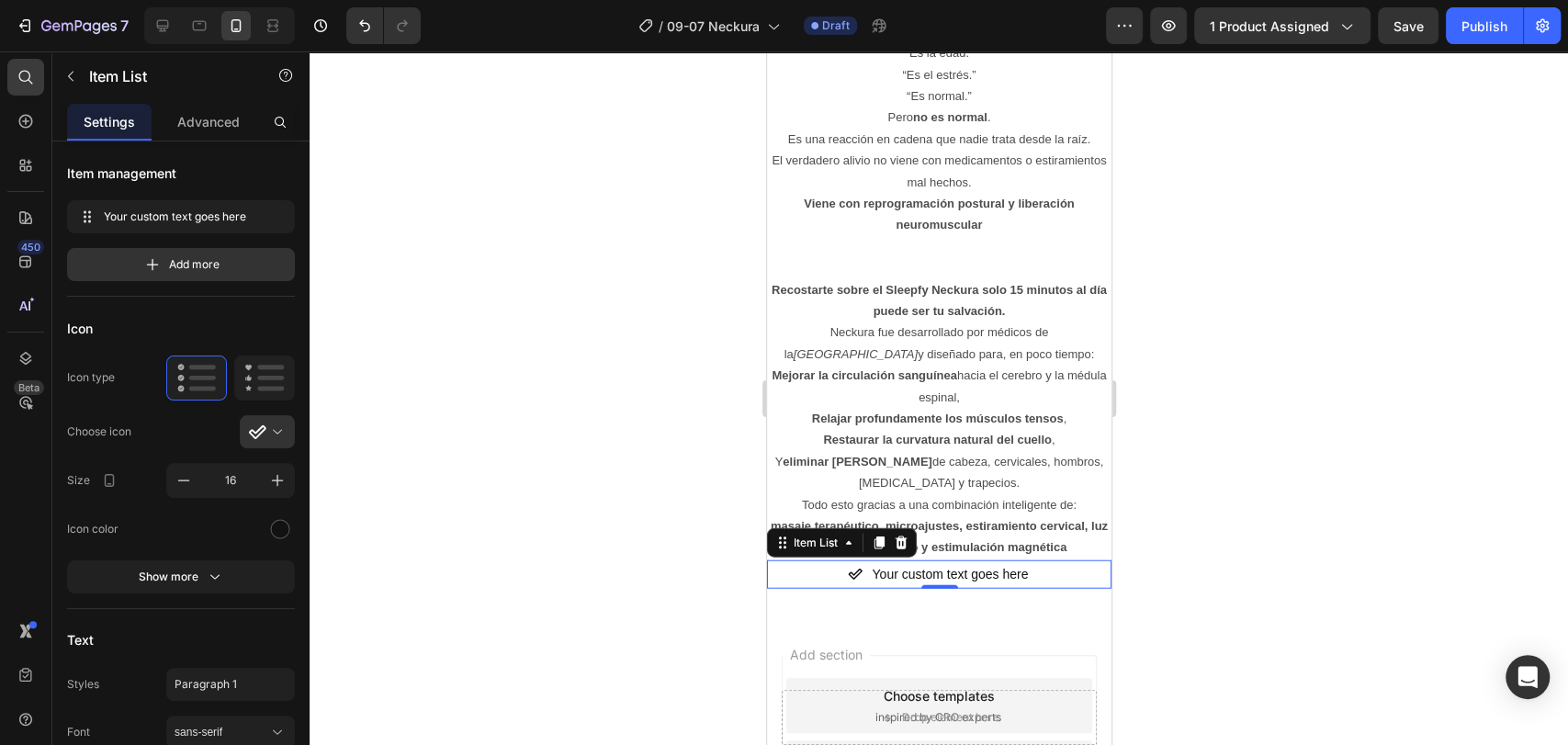 click 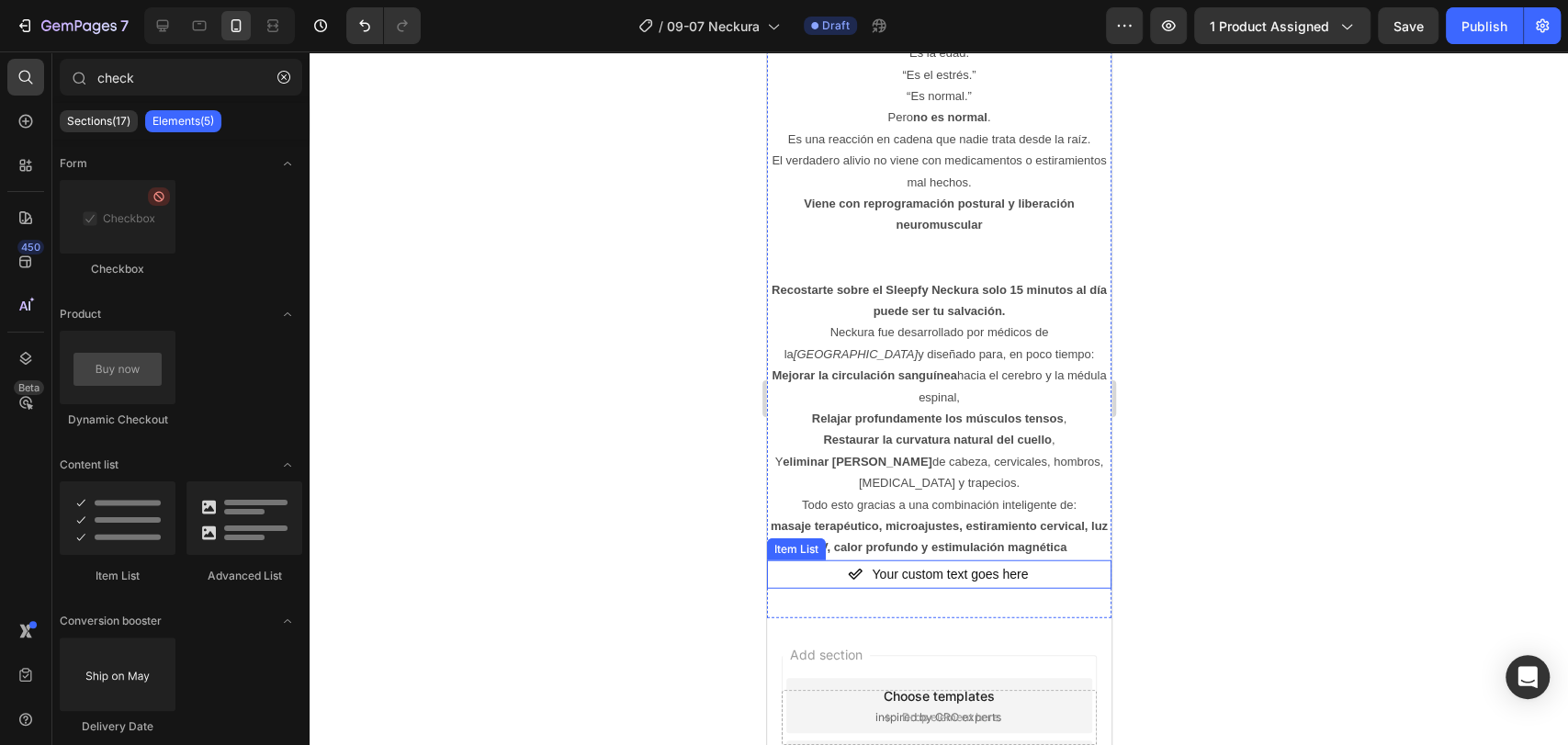 click on "Your custom text goes here" at bounding box center [950, 574] 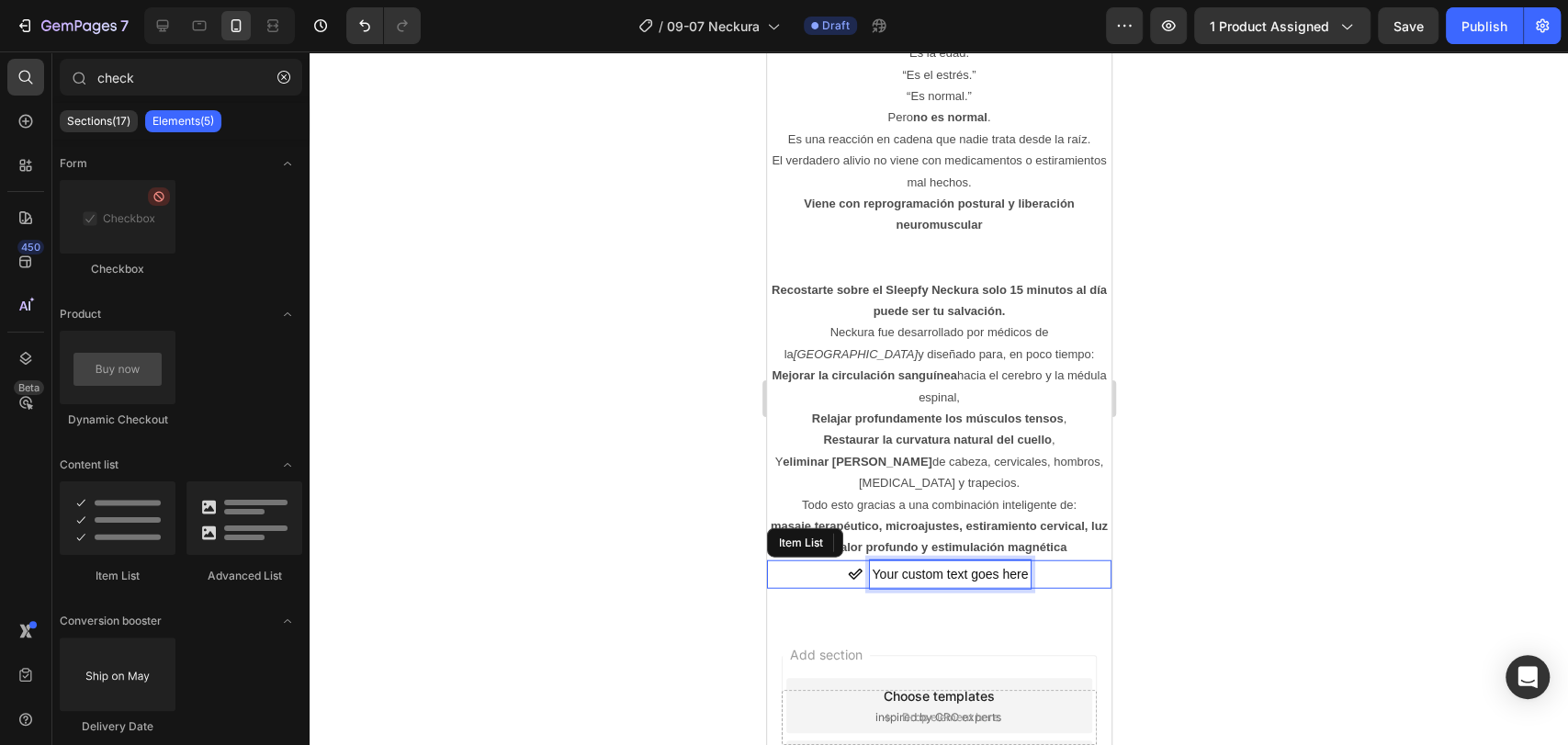 click on "Your custom text goes here" at bounding box center [950, 574] 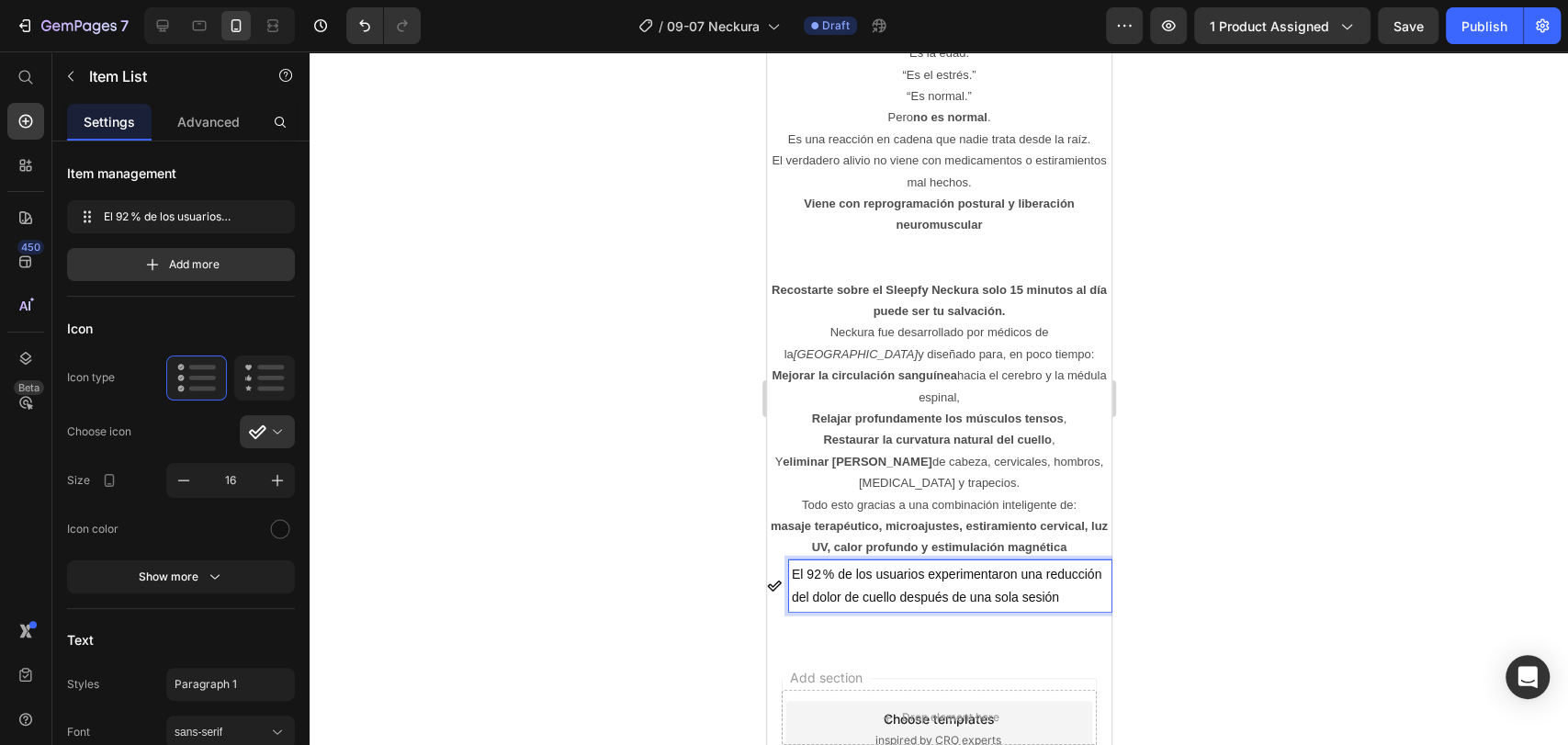 click 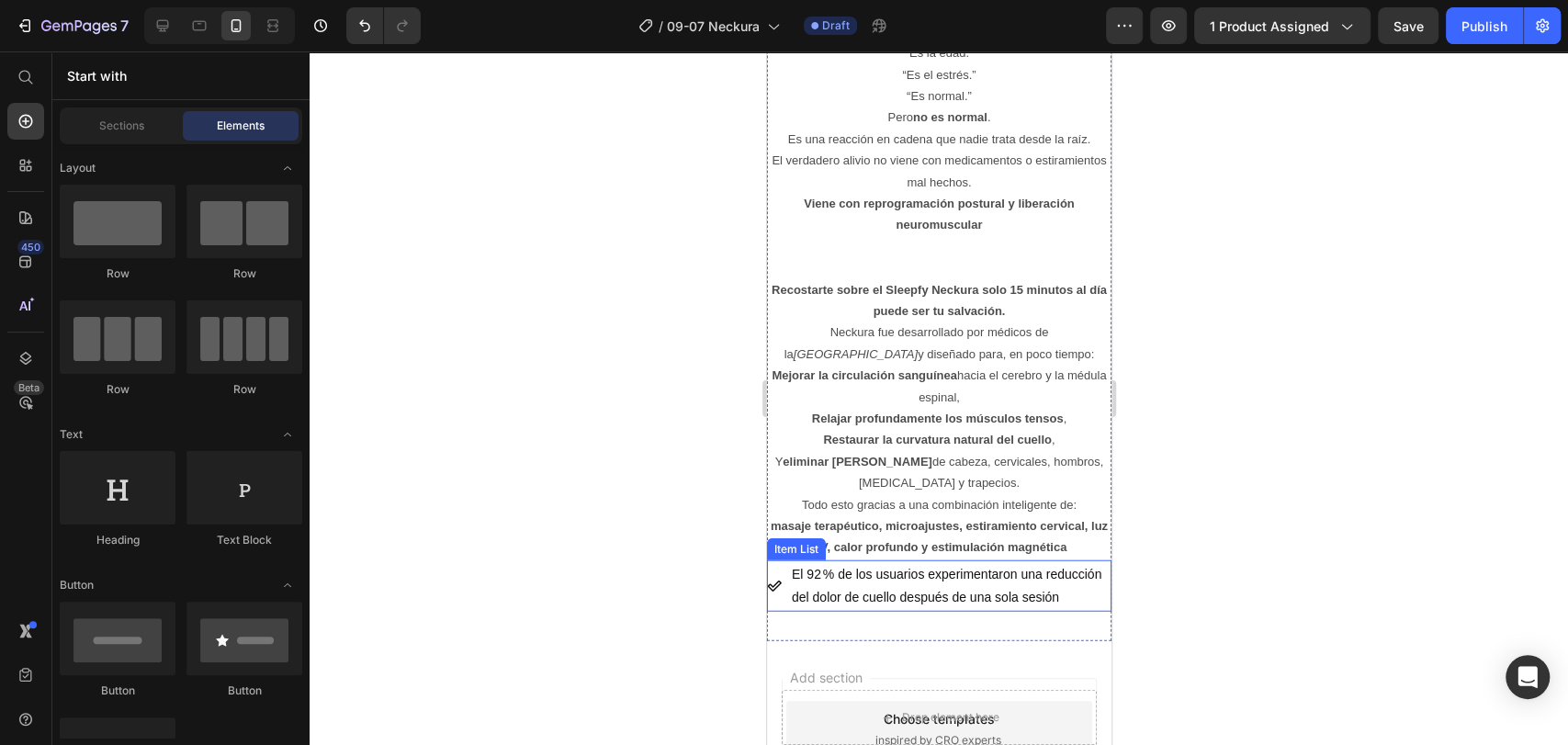 click on "El 92 % de los usuarios experimentaron una reducción del dolor de cuello después de una sola sesión" at bounding box center [949, 586] 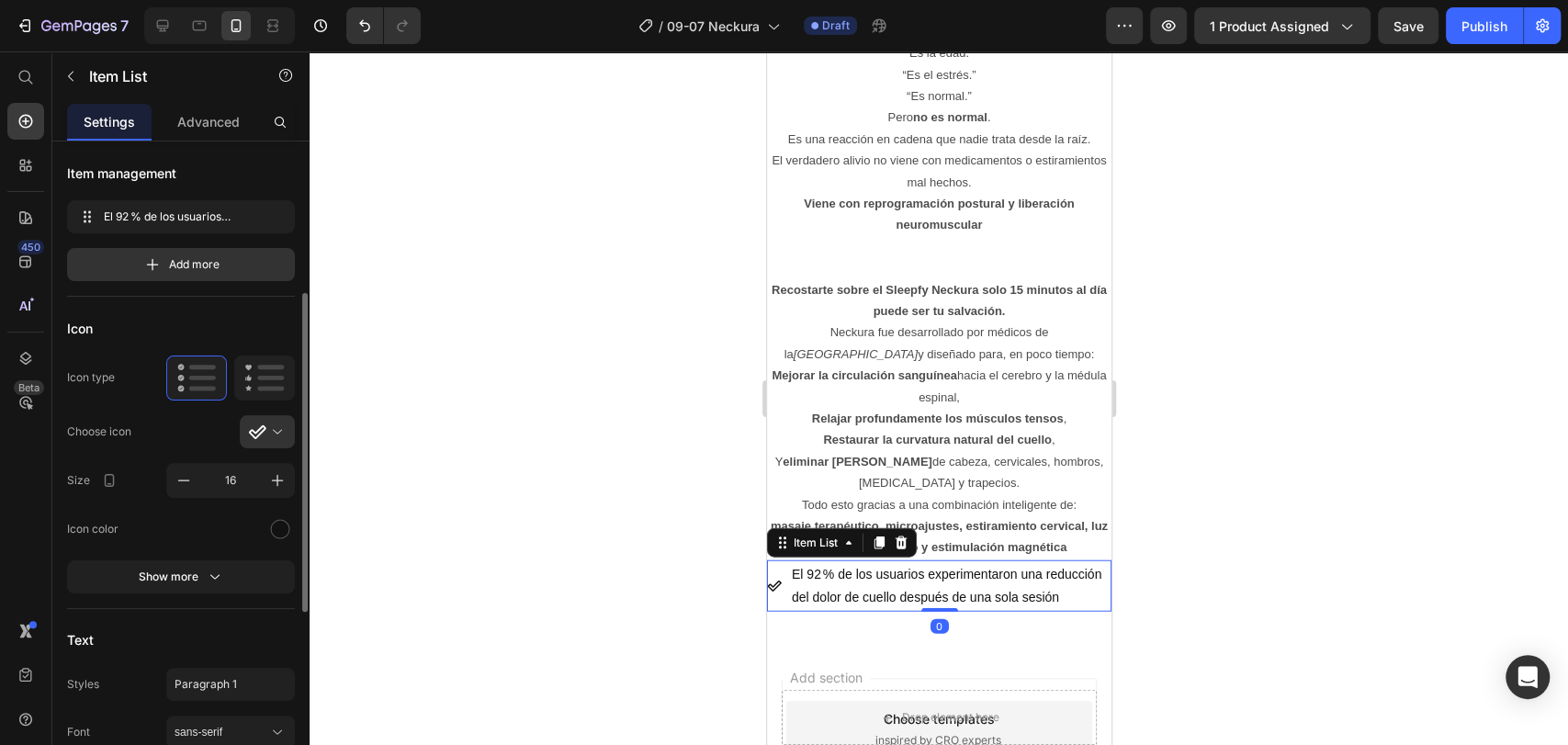 scroll, scrollTop: 102, scrollLeft: 0, axis: vertical 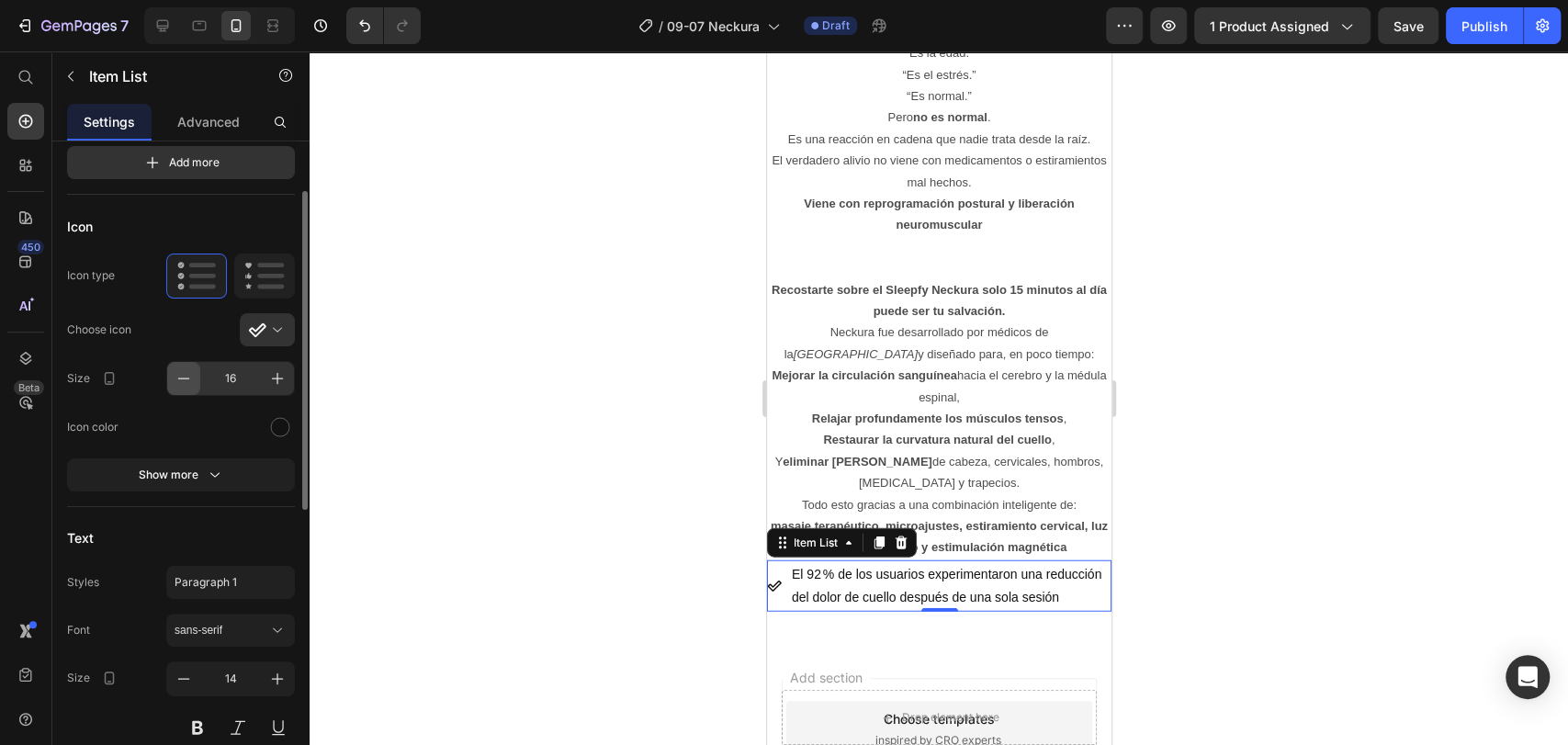 click 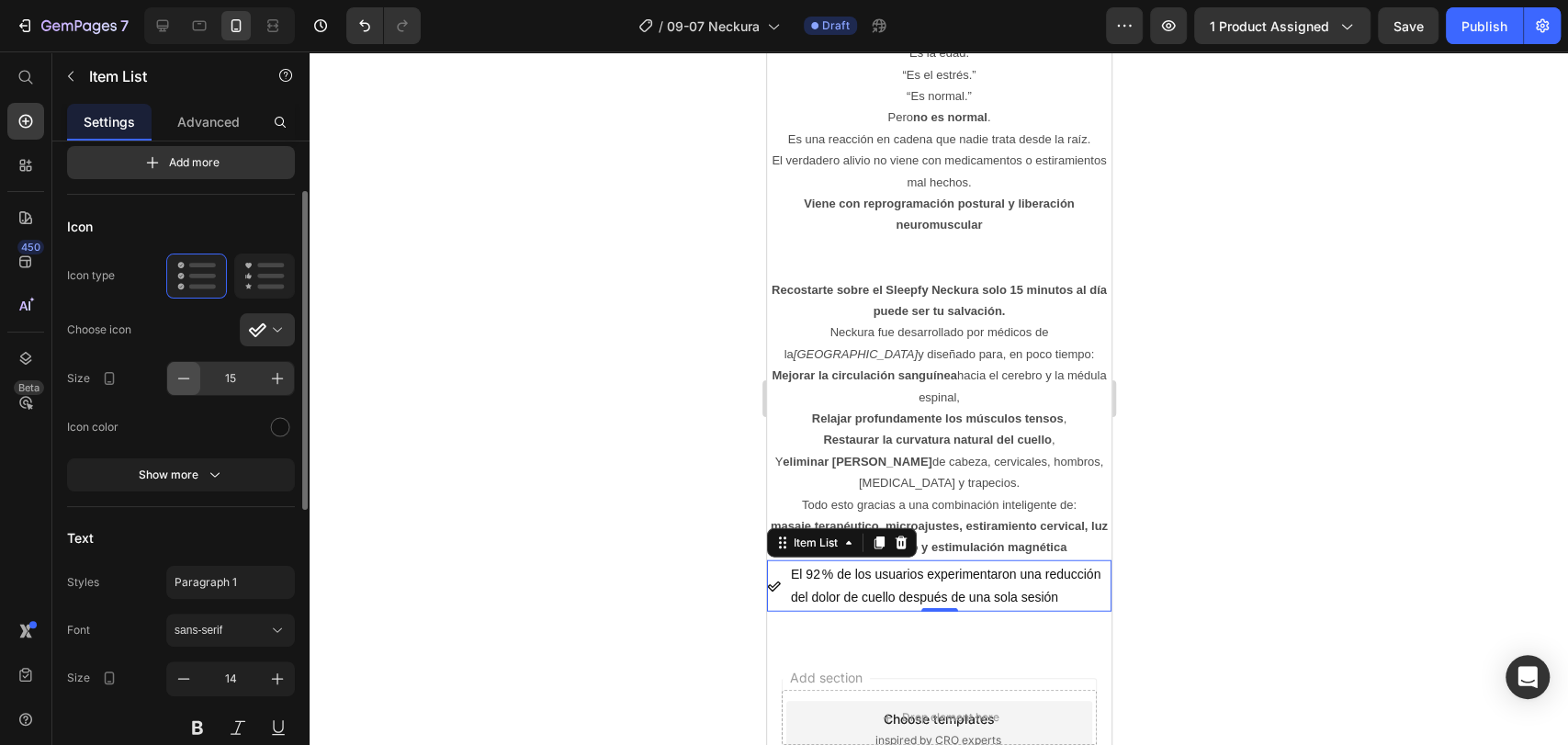 click 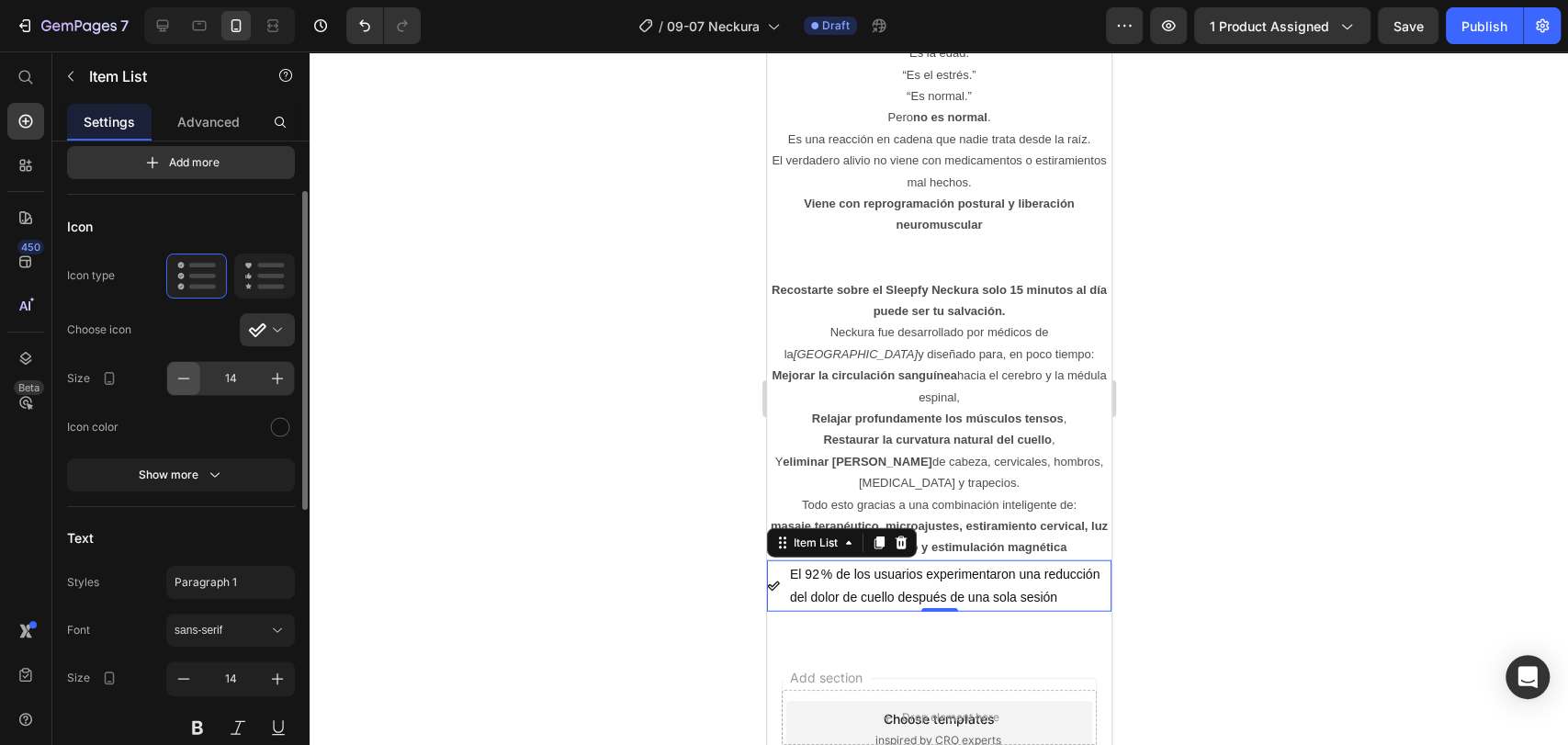 click 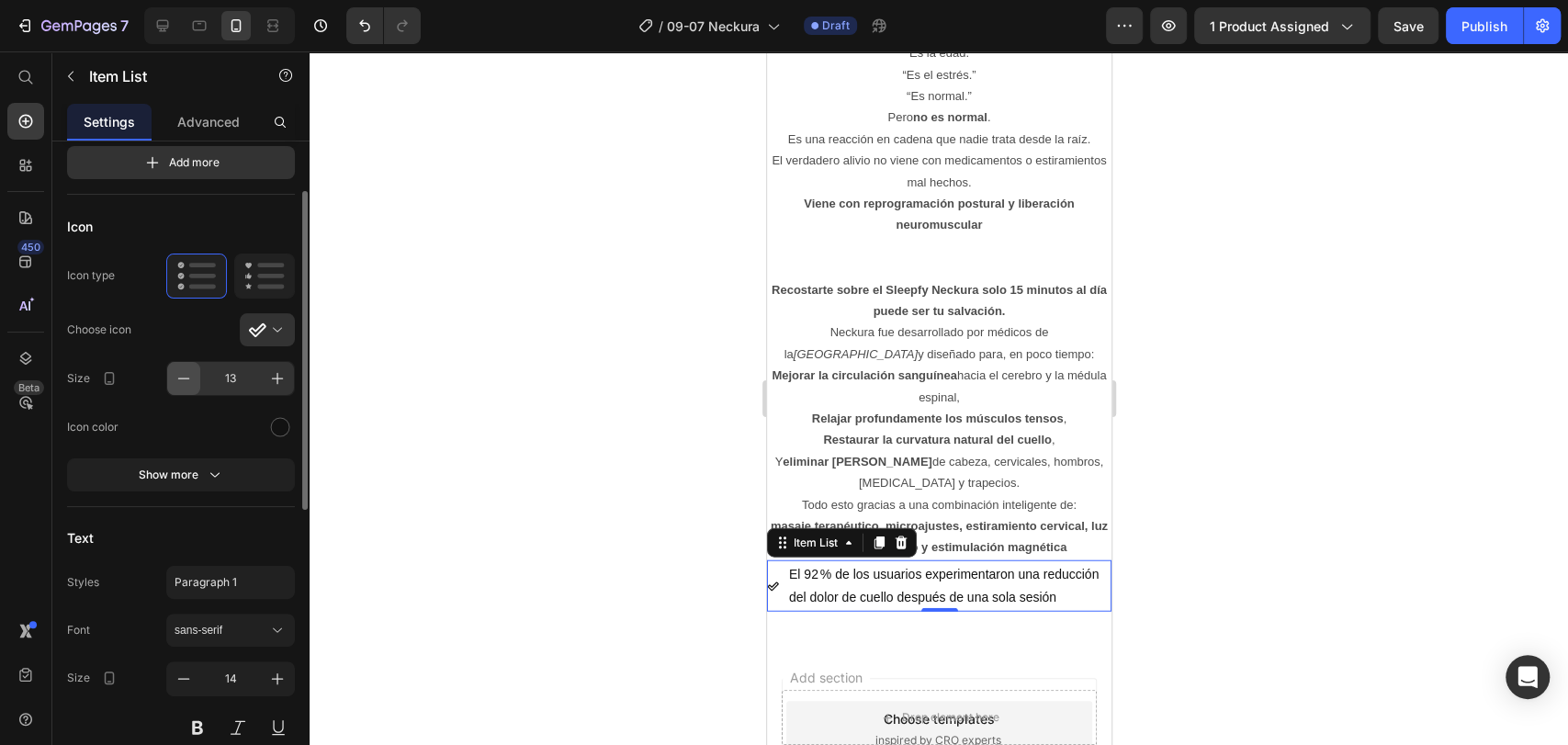 click 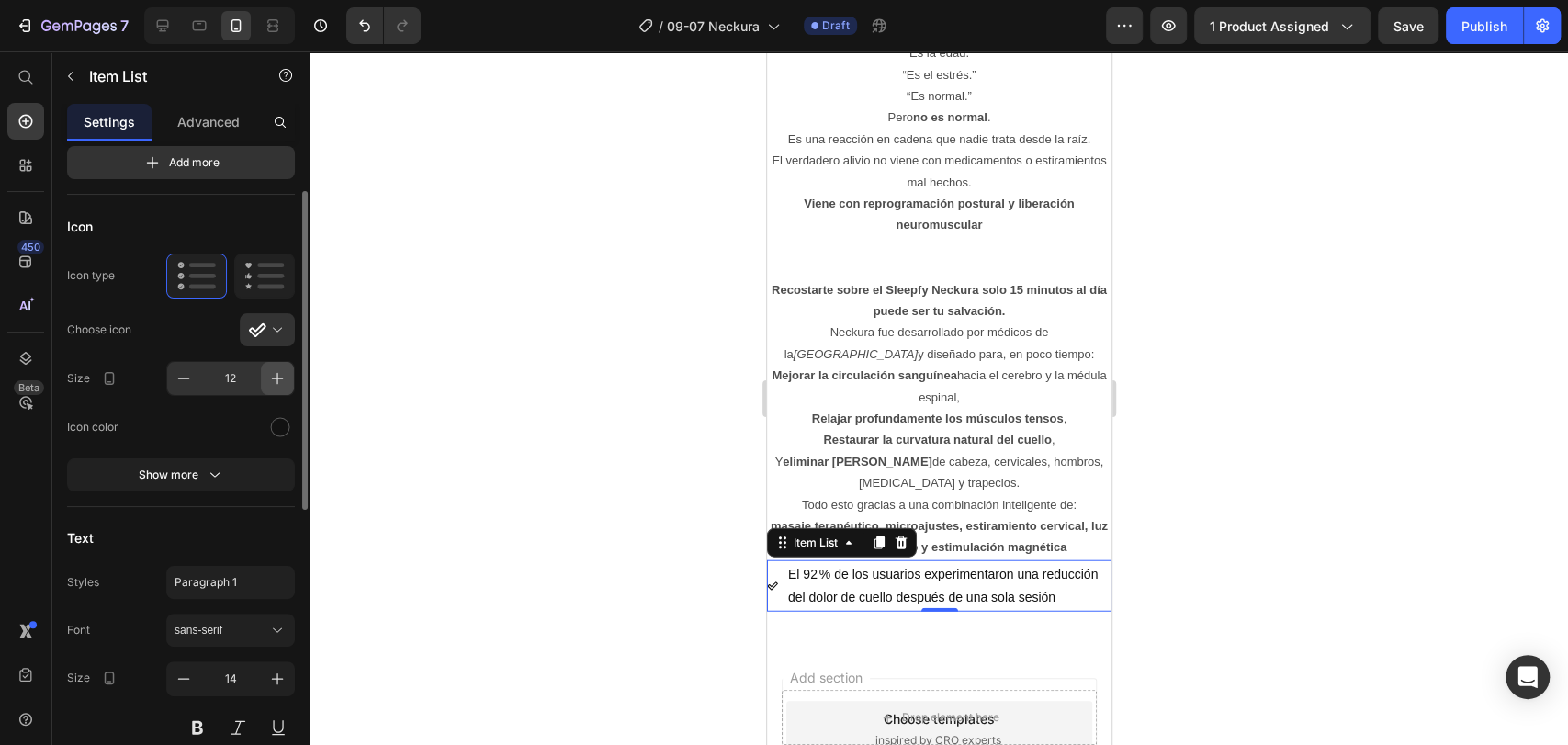 click 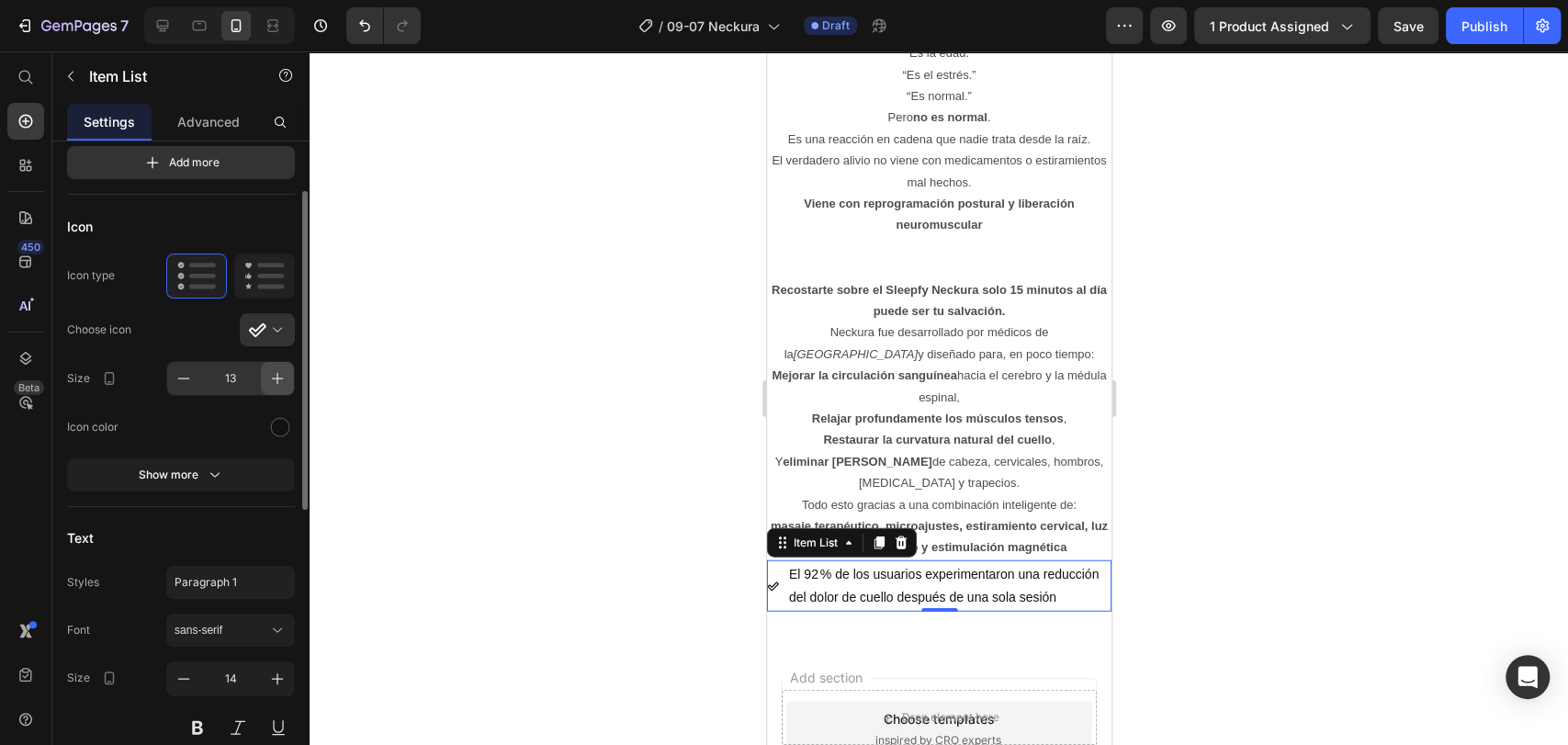 click 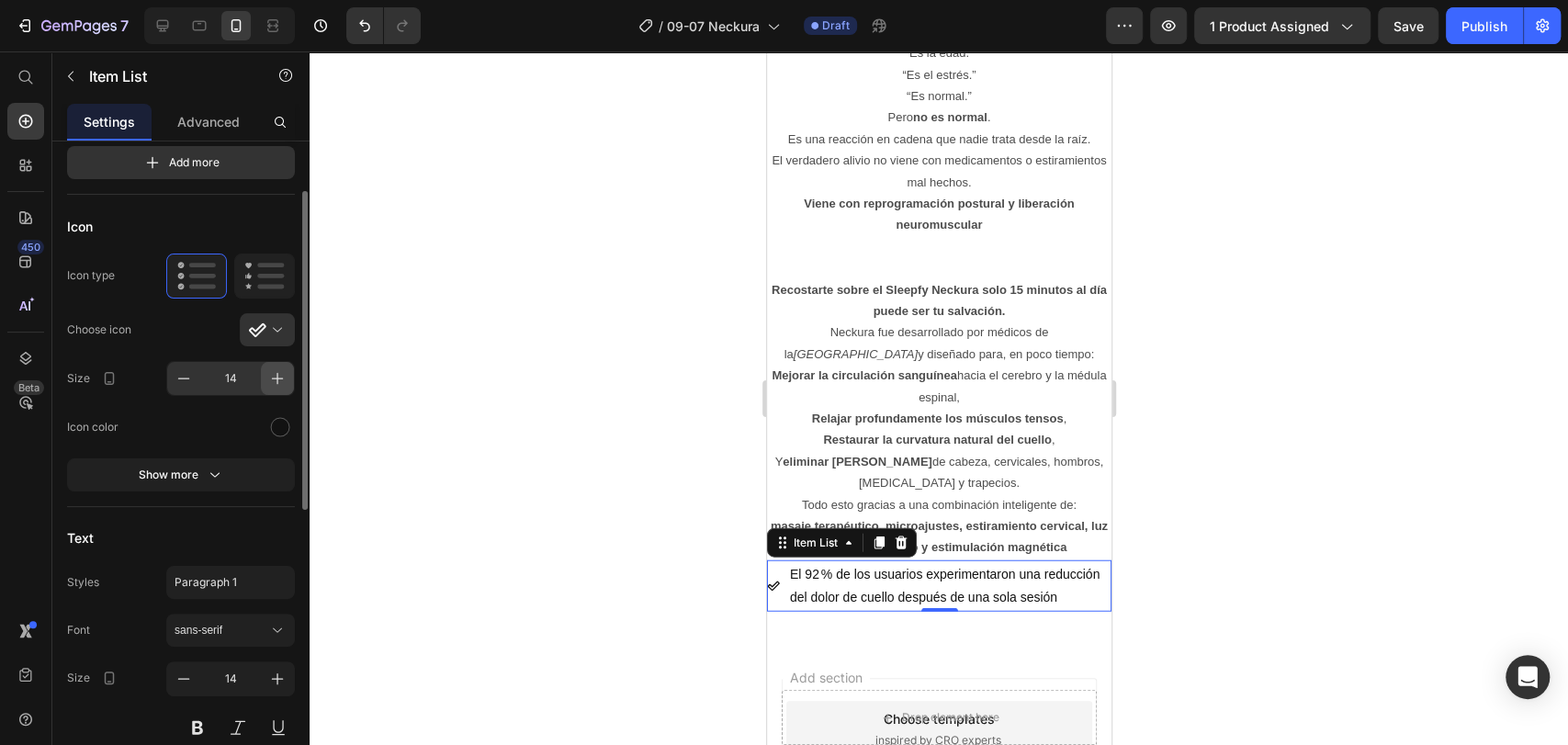 click 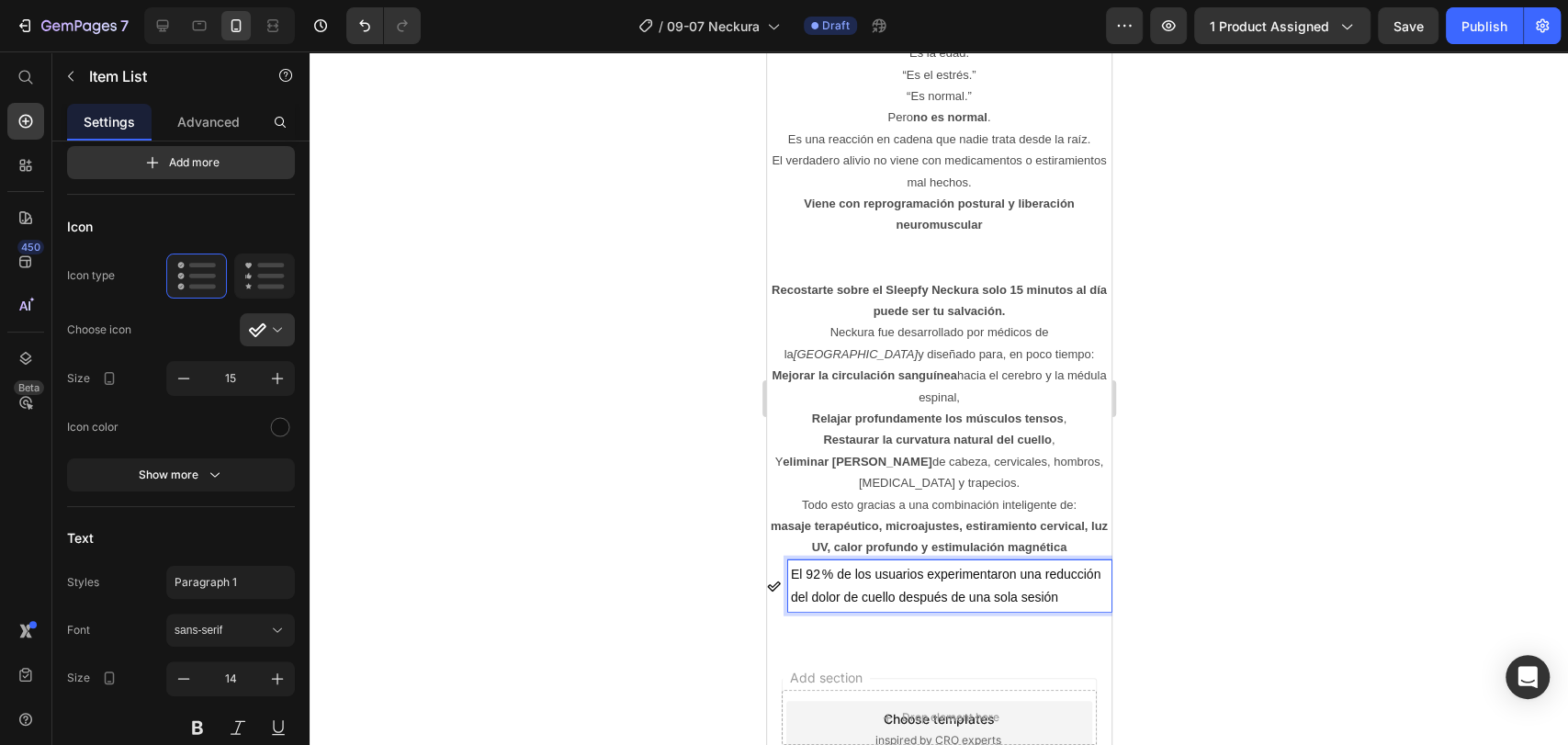 click on "El 92 % de los usuarios experimentaron una reducción del dolor de cuello después de una sola sesión" at bounding box center [949, 586] 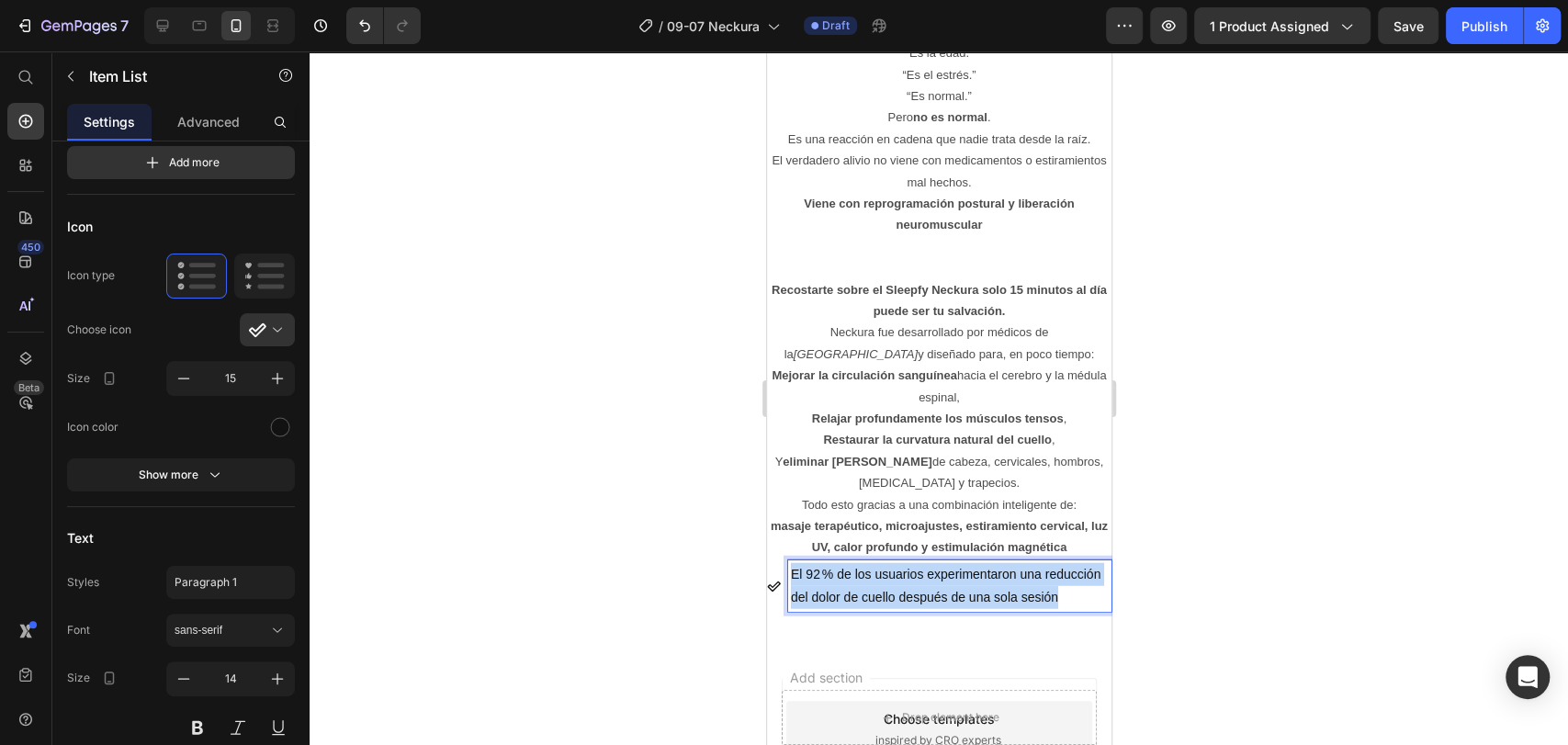 click on "El 92 % de los usuarios experimentaron una reducción del dolor de cuello después de una sola sesión" at bounding box center (949, 586) 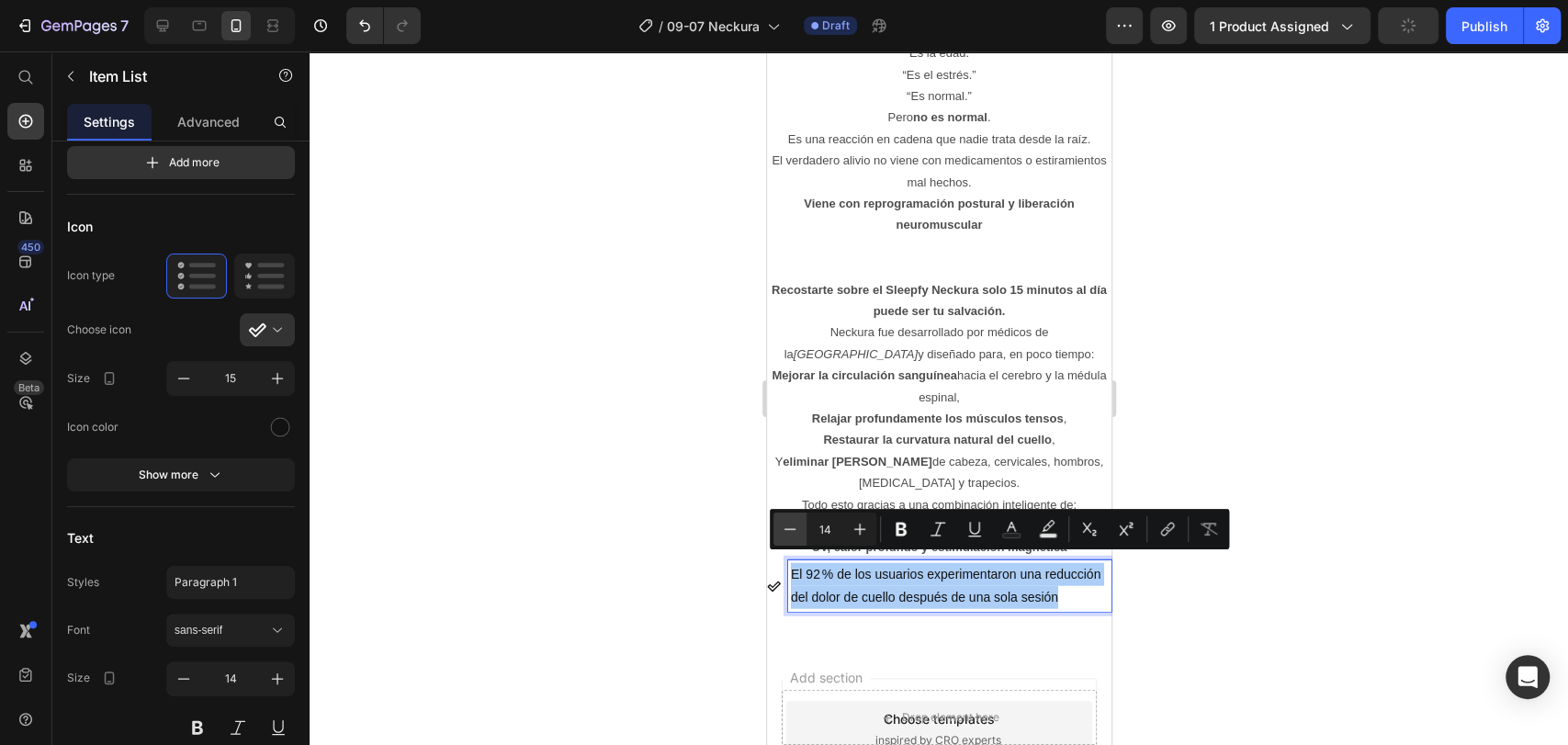 click 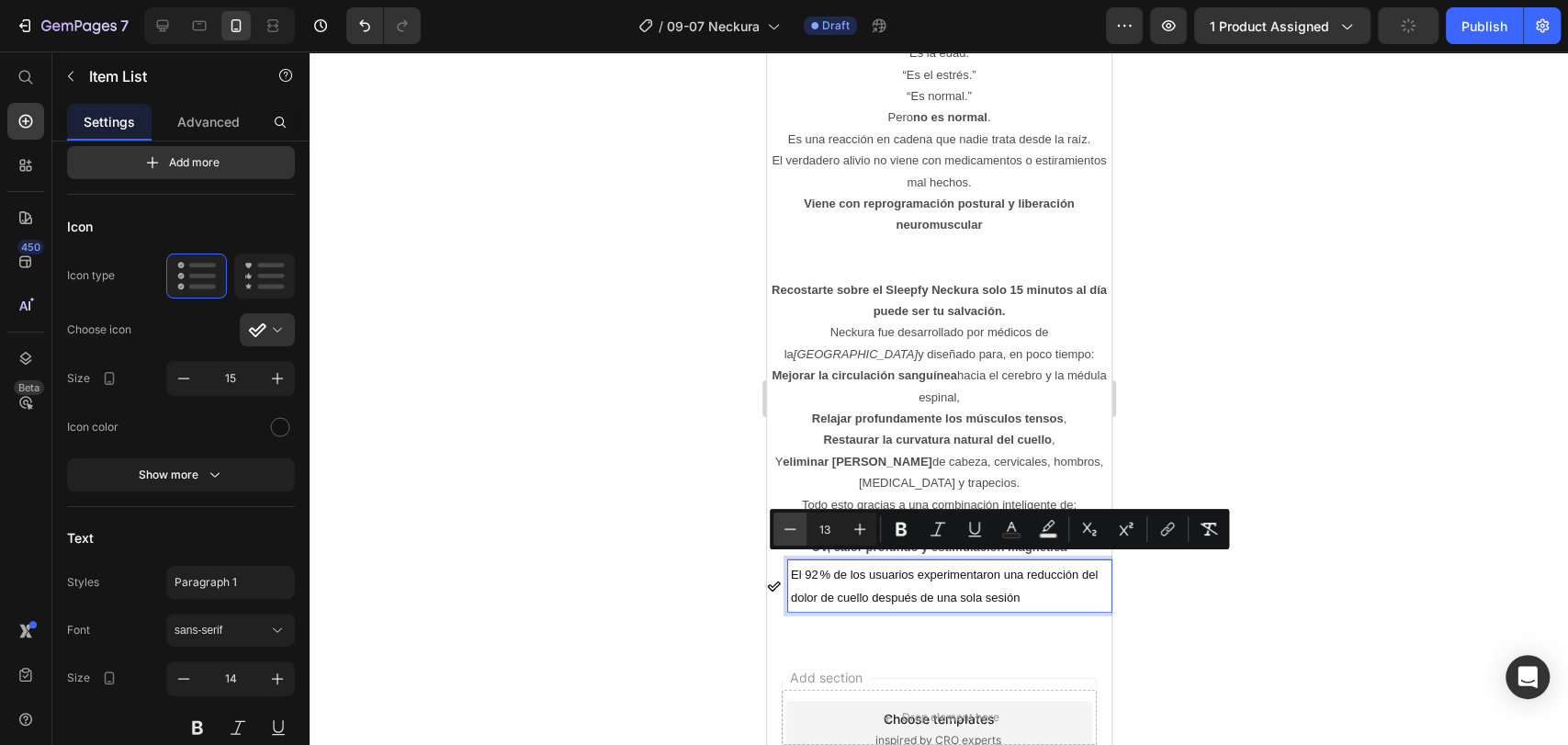 click 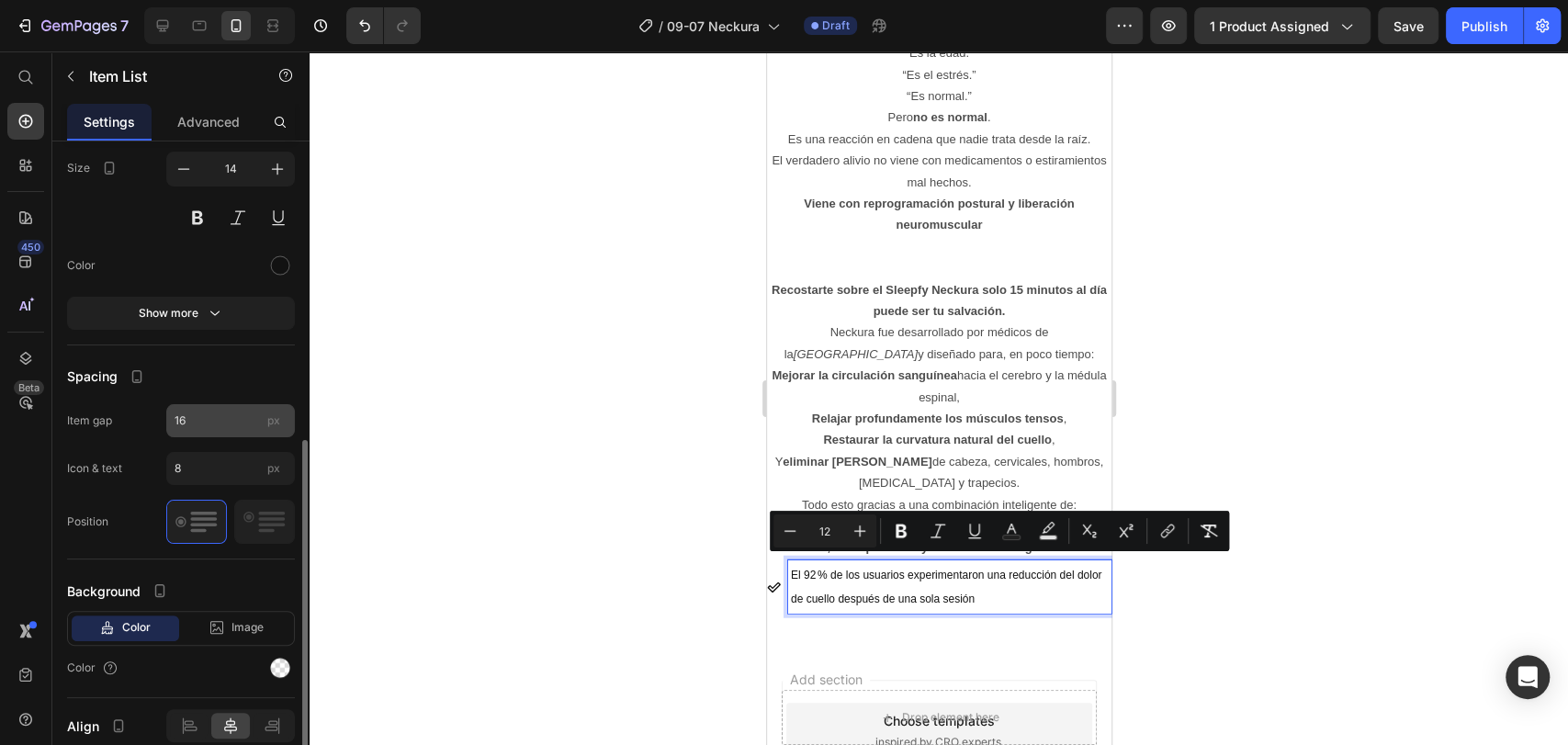 scroll, scrollTop: 691, scrollLeft: 0, axis: vertical 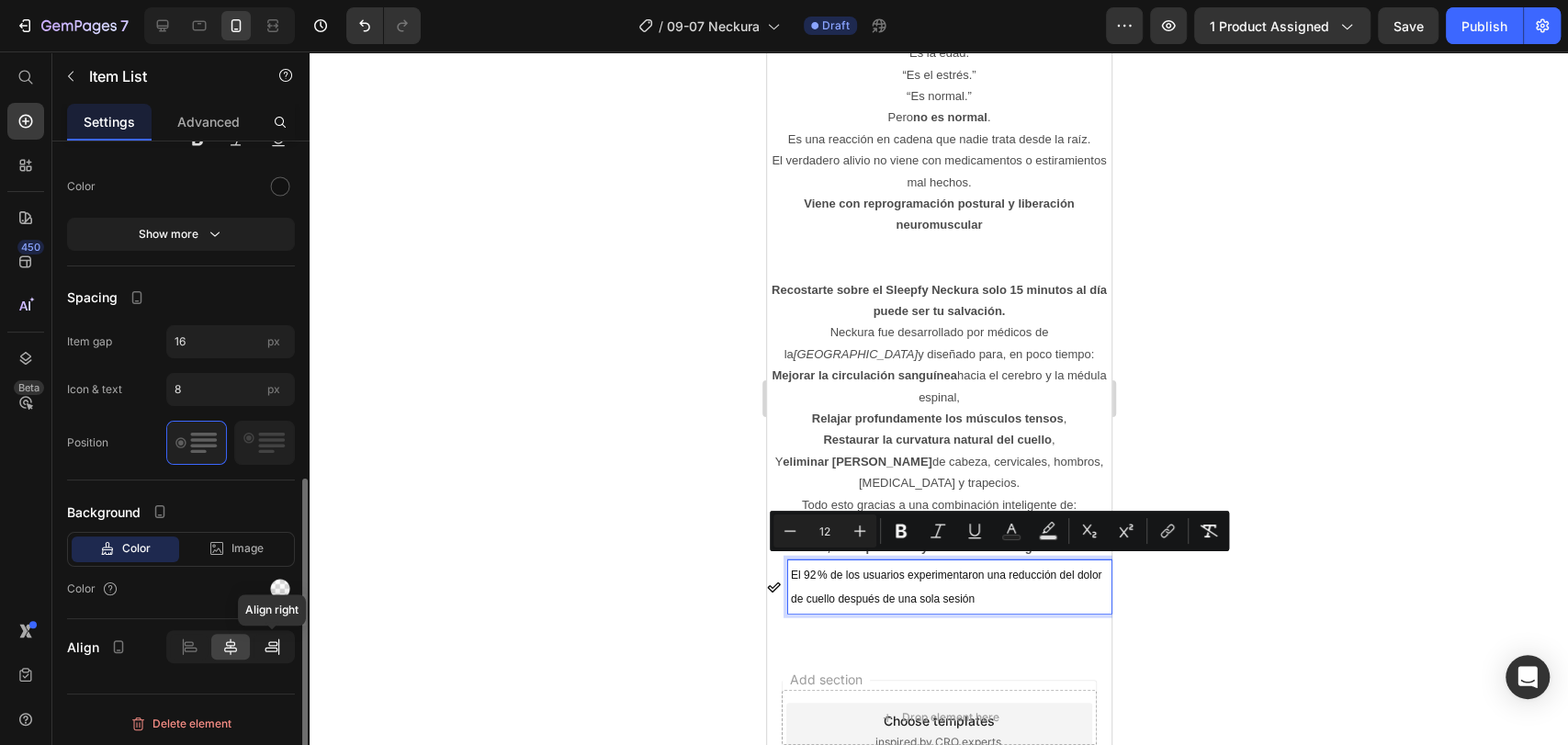 click 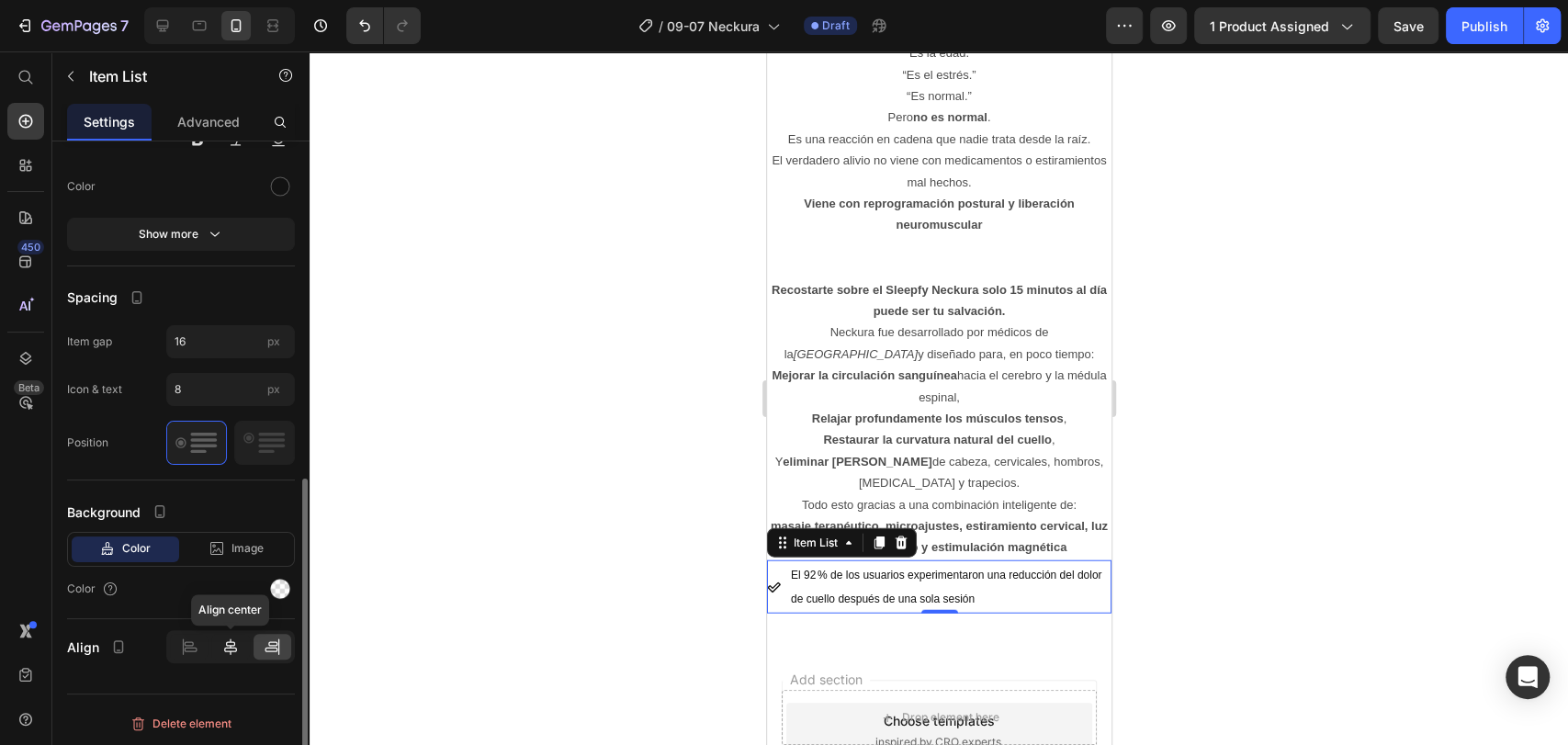 click 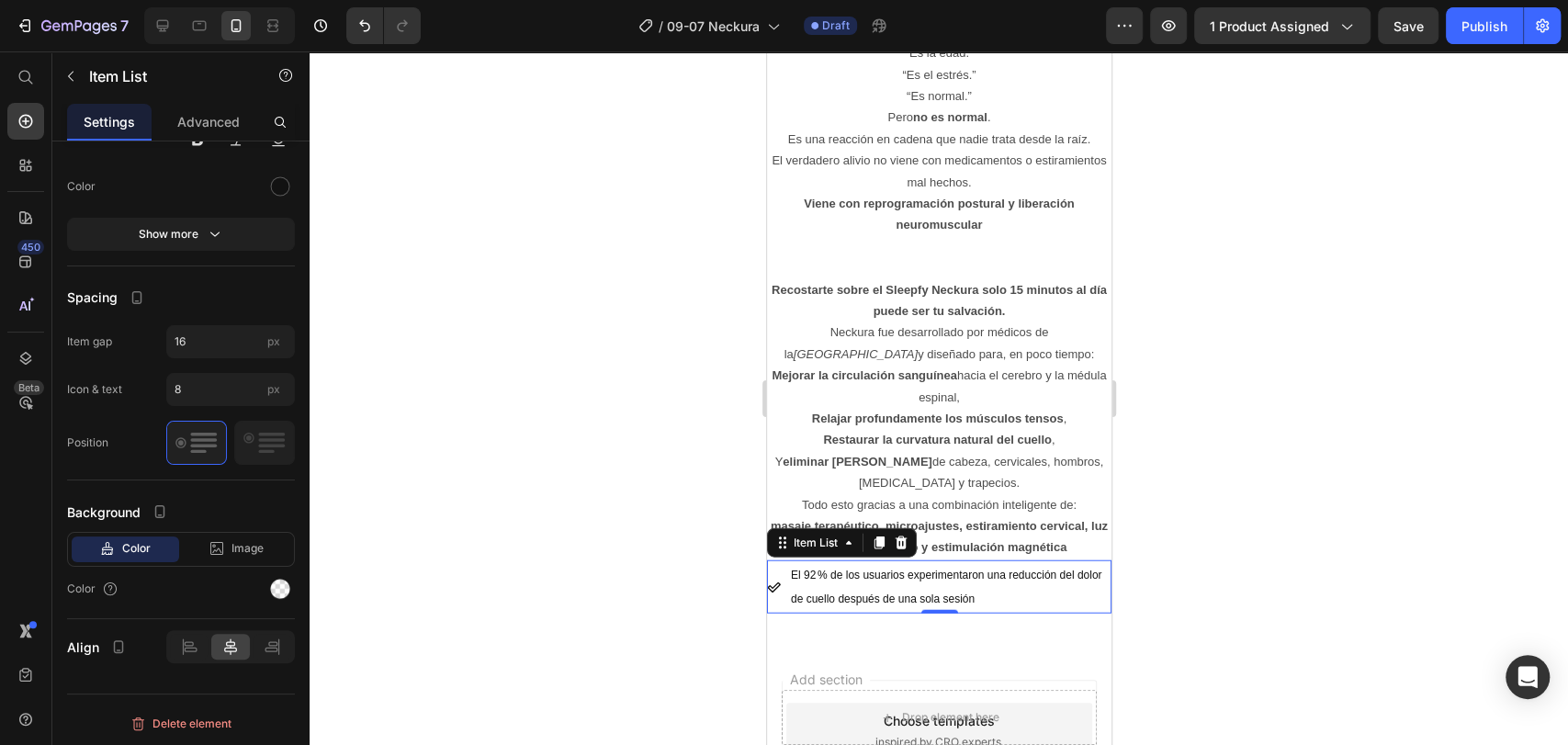 click 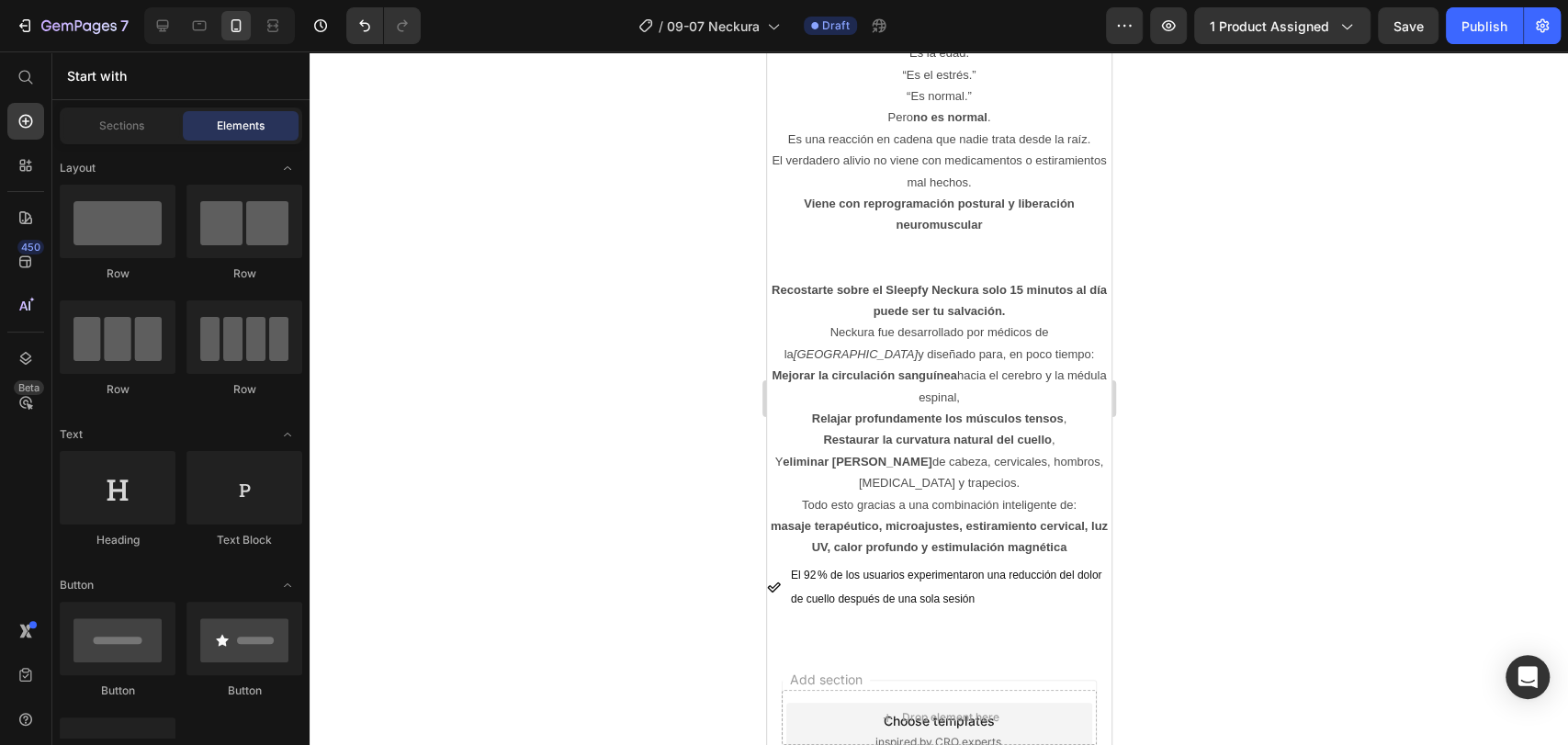 click on "El 92 % de los usuarios experimentaron una reducción del dolor de cuello después de una sola sesión" at bounding box center [949, 587] 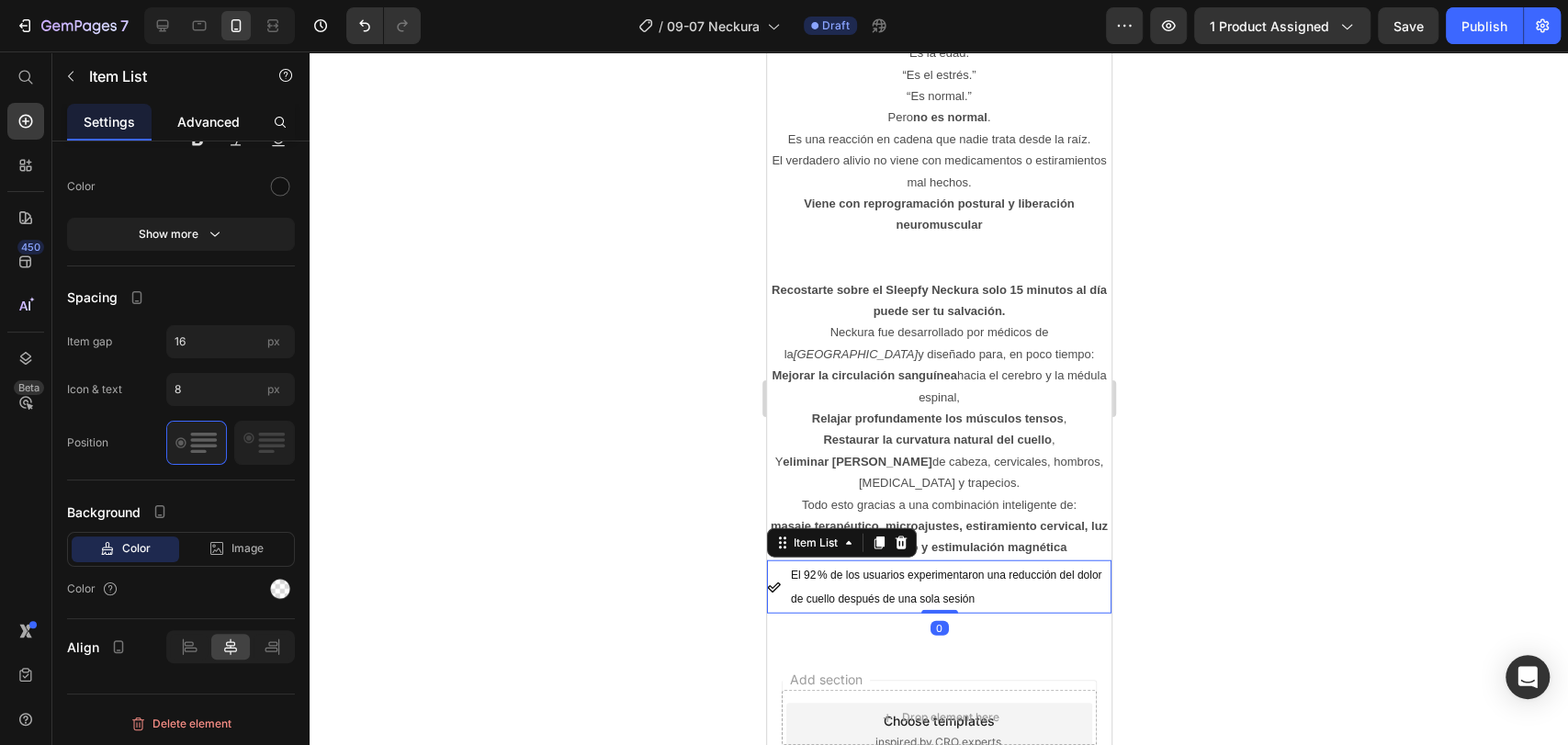 click on "Advanced" at bounding box center (209, 121) 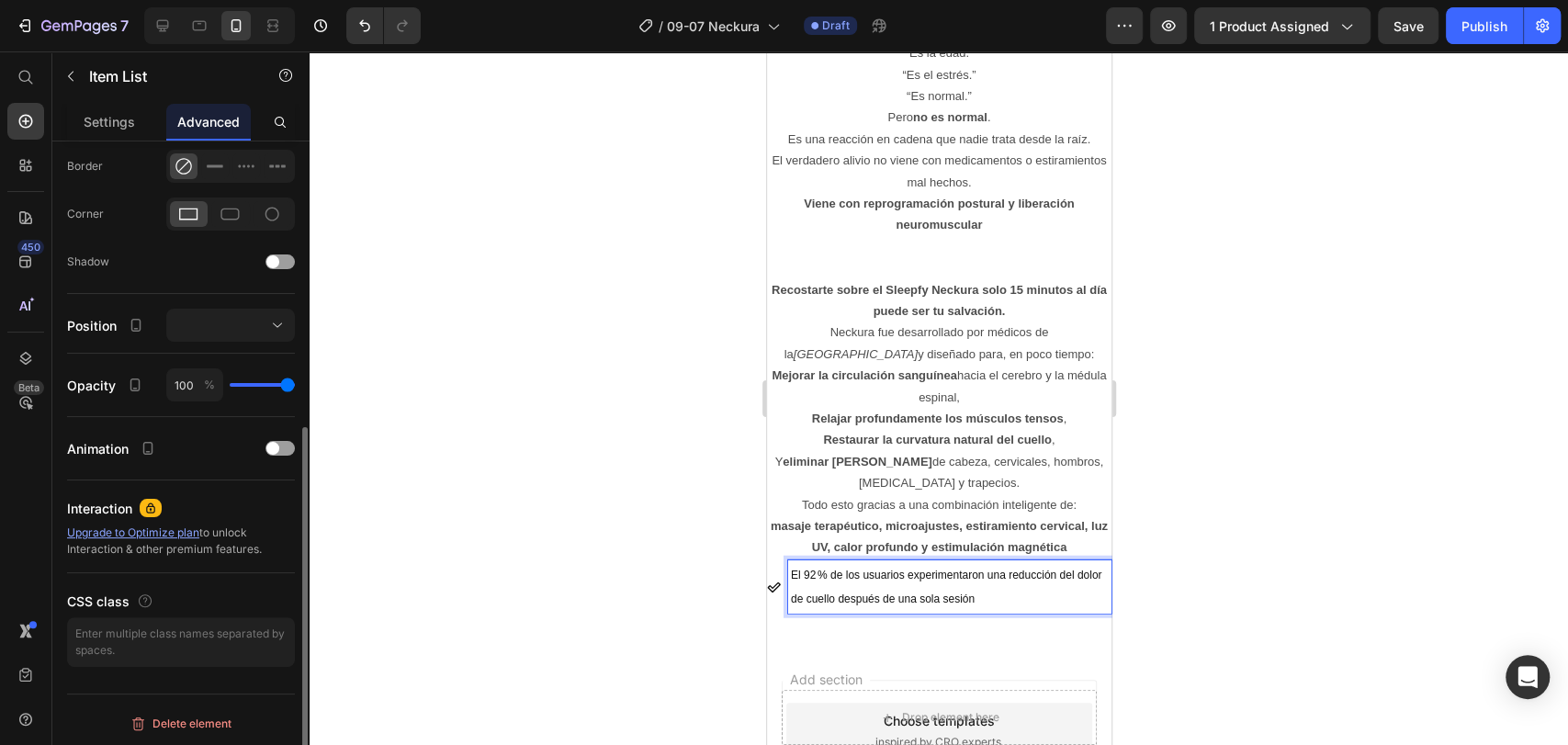 scroll, scrollTop: 100, scrollLeft: 0, axis: vertical 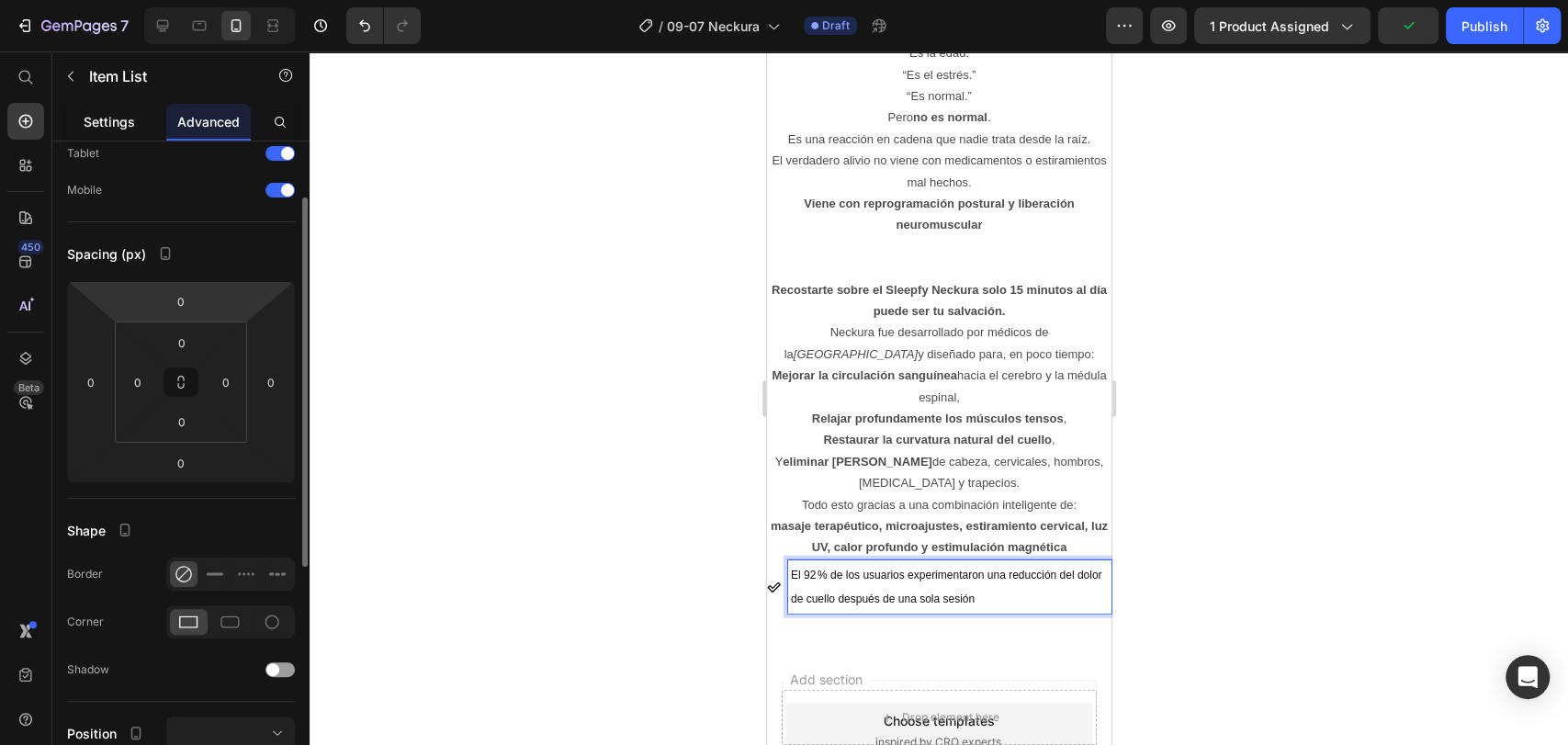 click on "Settings" 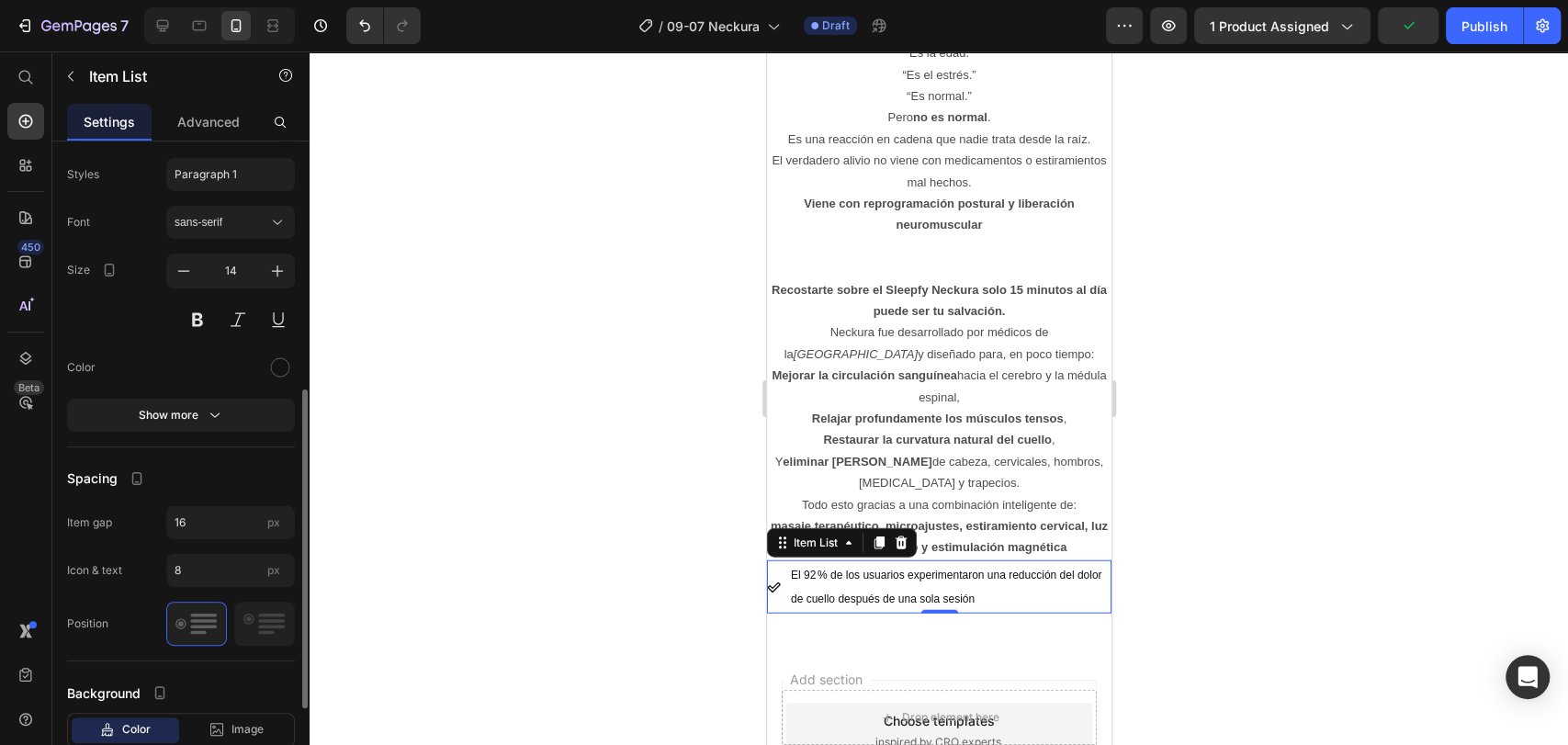 scroll, scrollTop: 691, scrollLeft: 0, axis: vertical 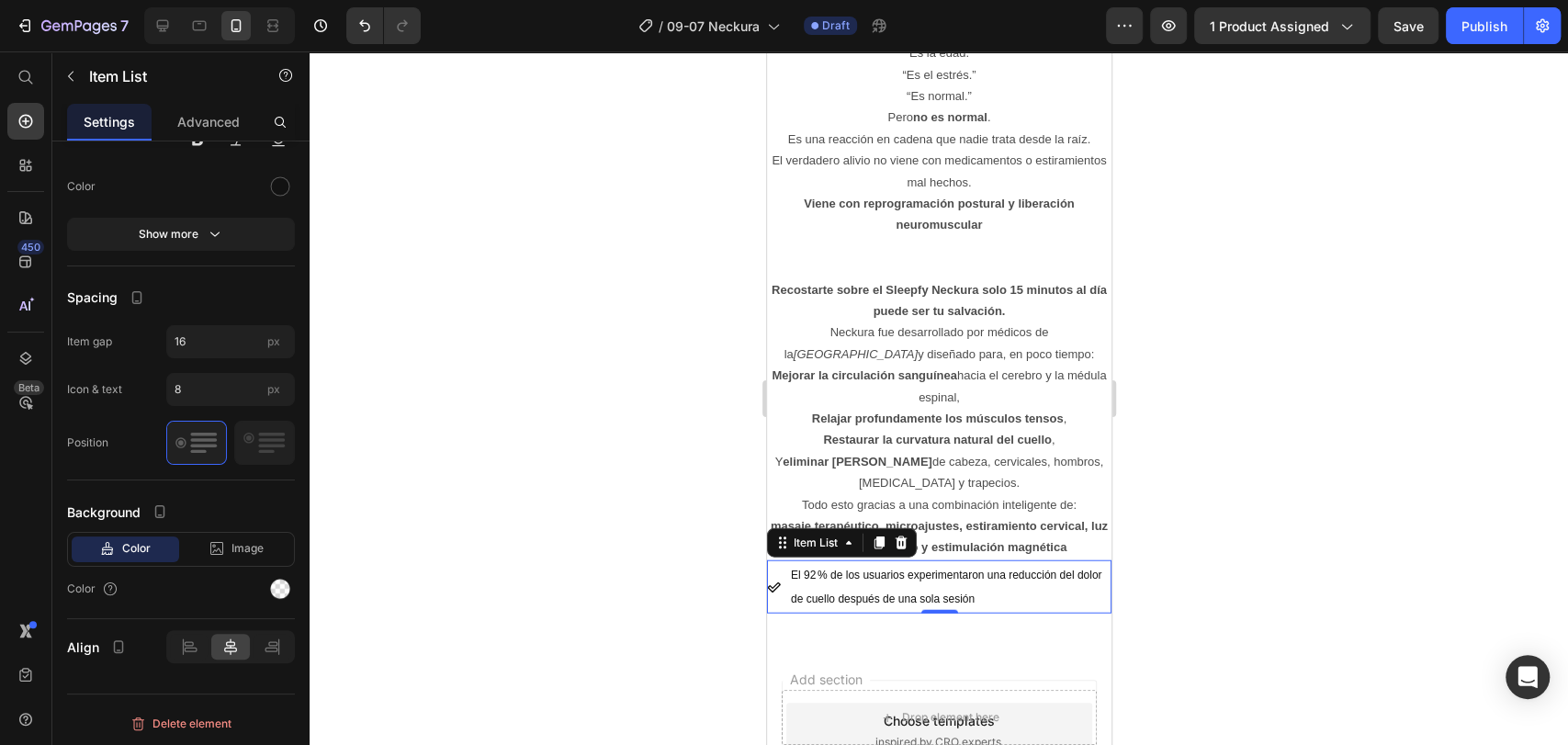 click 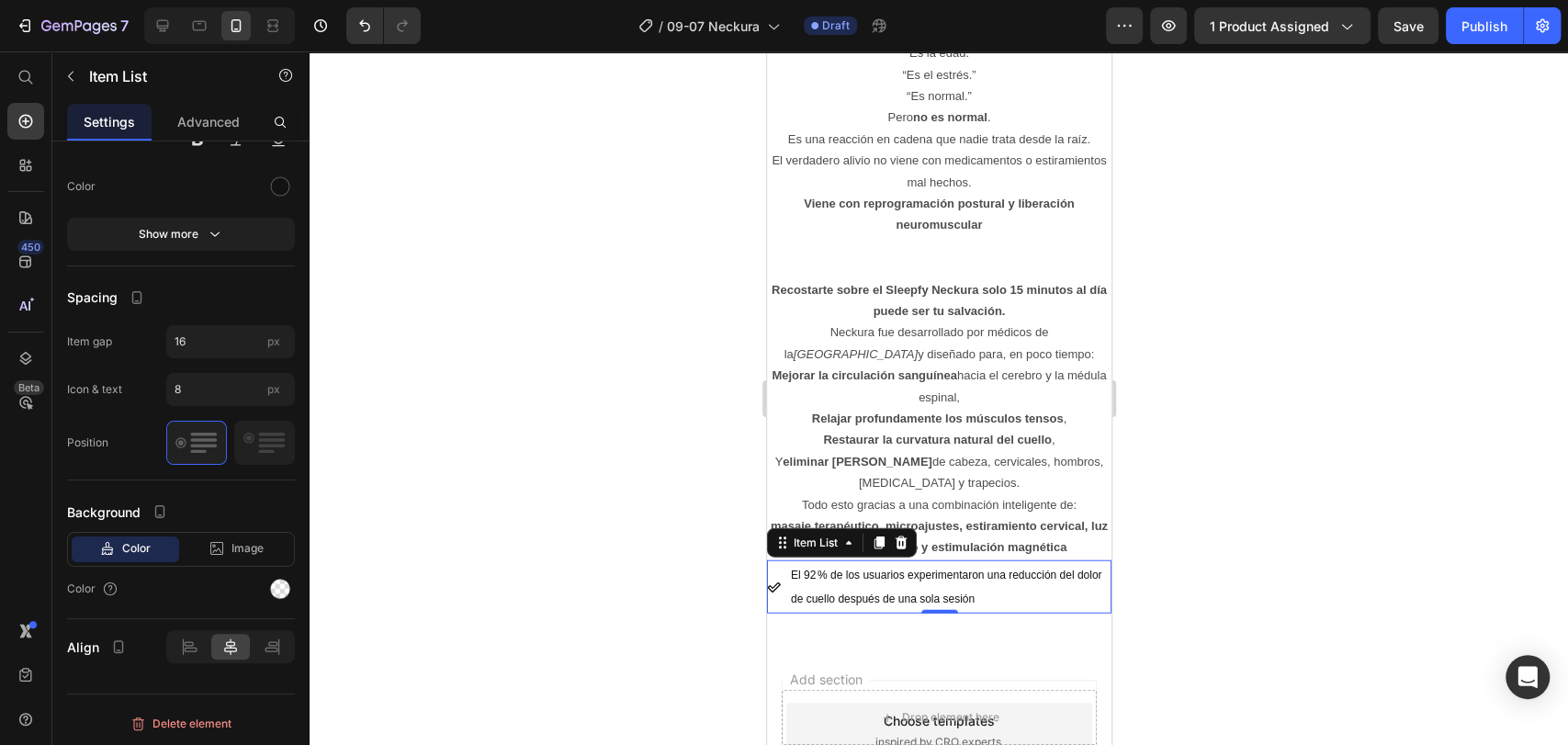 click 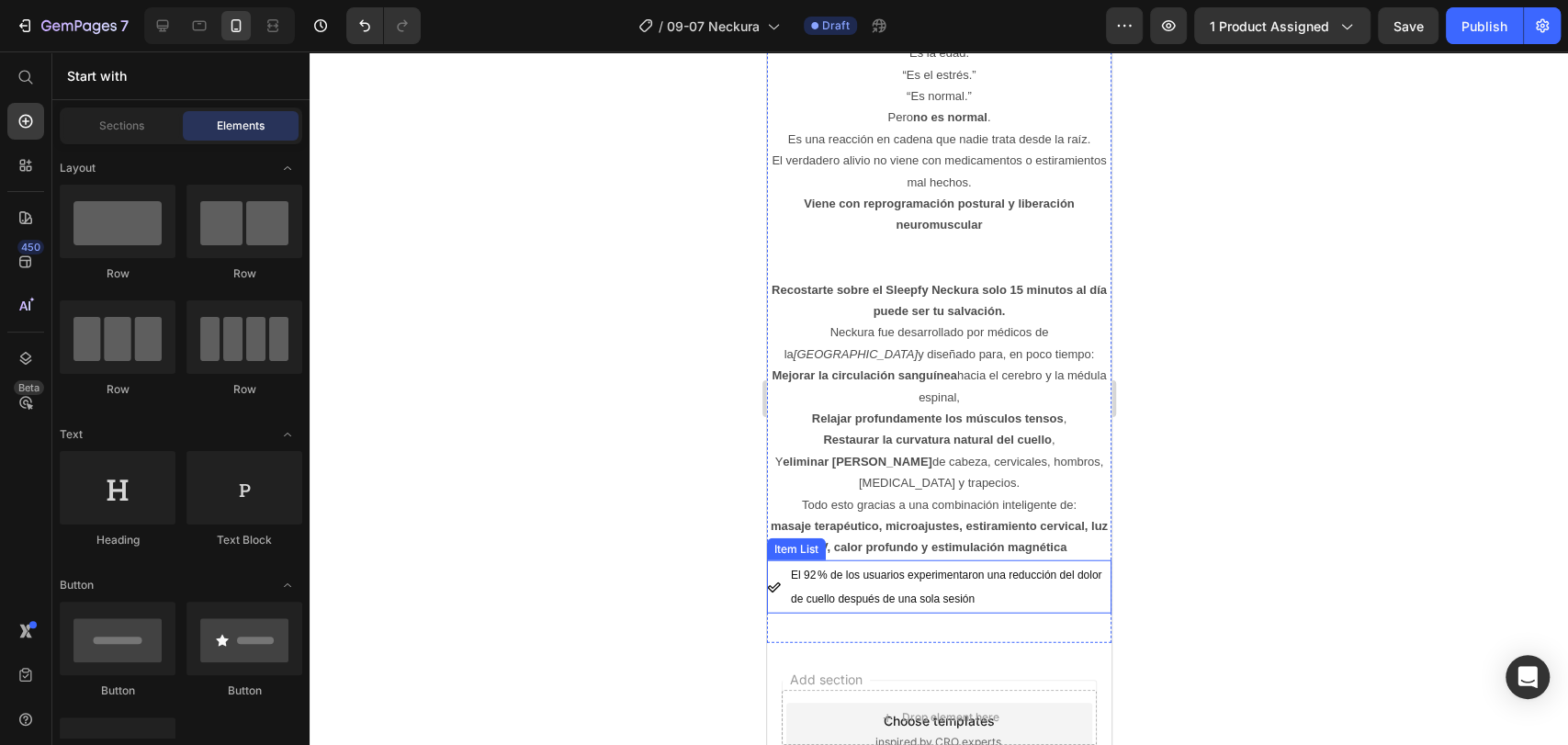 click on "El 92 % de los usuarios experimentaron una reducción del dolor de cuello después de una sola sesión" at bounding box center [945, 587] 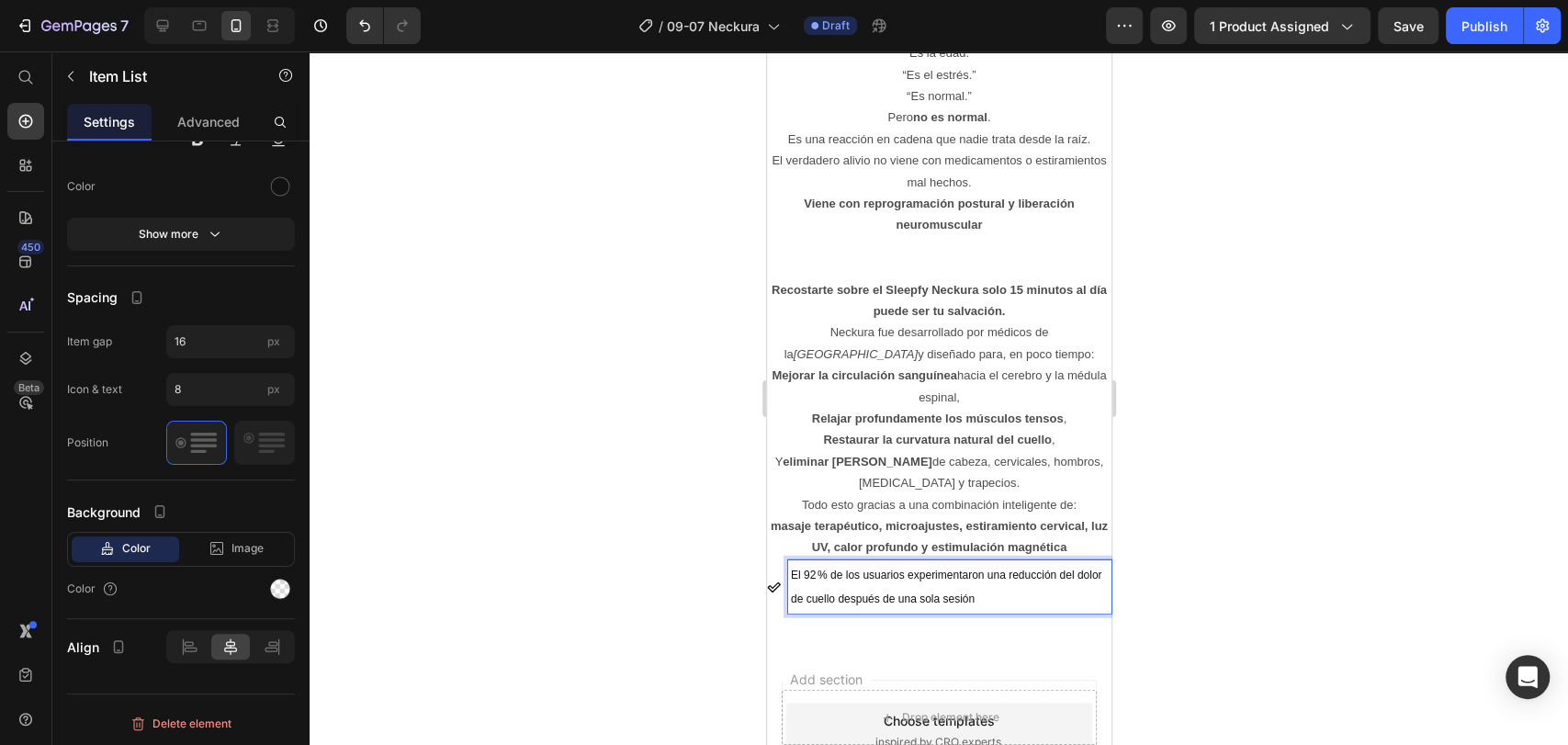 click on "El 92 % de los usuarios experimentaron una reducción del dolor de cuello después de una sola sesión" at bounding box center (945, 587) 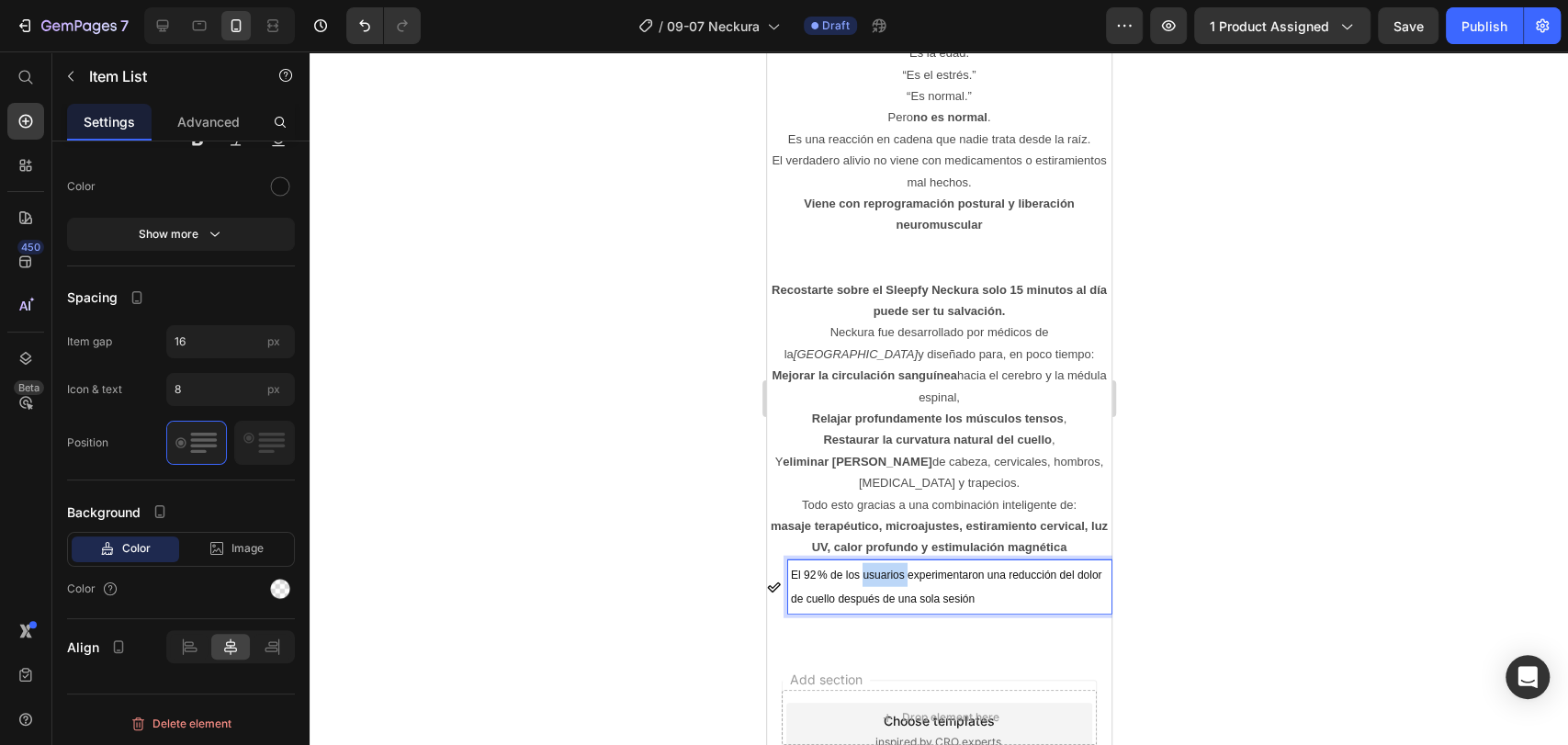 click on "El 92 % de los usuarios experimentaron una reducción del dolor de cuello después de una sola sesión" at bounding box center [945, 587] 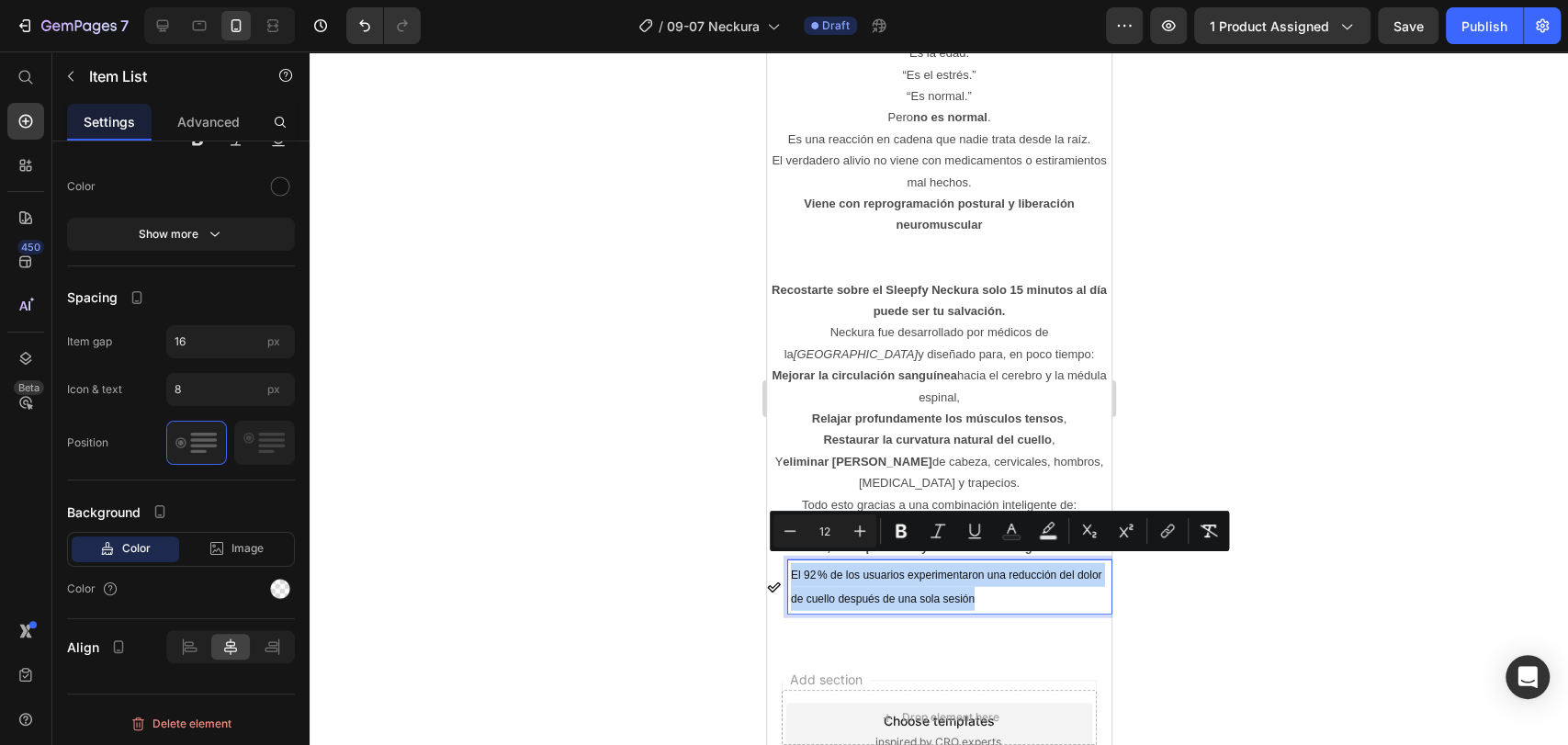 click on "El 92 % de los usuarios experimentaron una reducción del dolor de cuello después de una sola sesión" at bounding box center (945, 587) 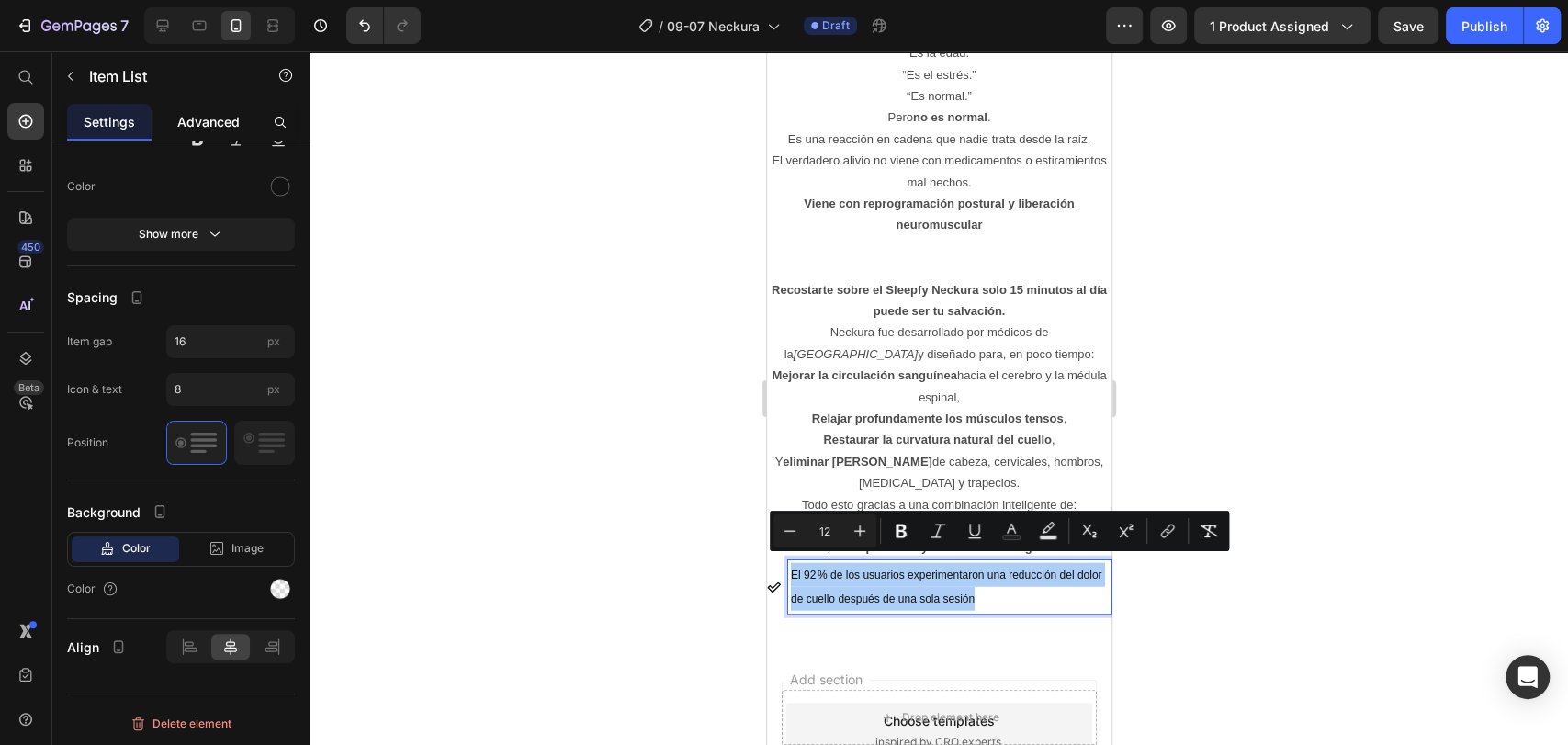 click on "Advanced" at bounding box center (209, 121) 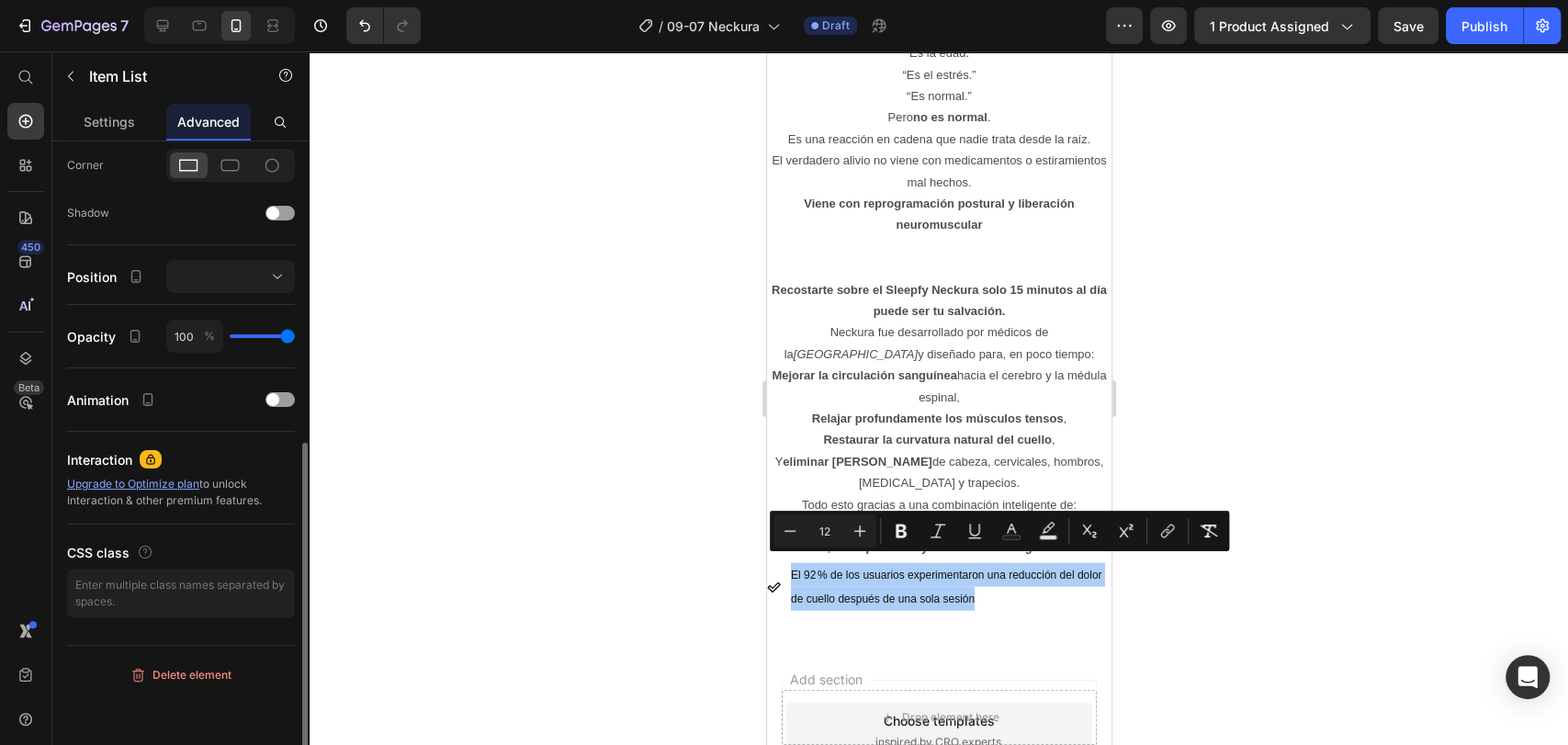 scroll, scrollTop: 0, scrollLeft: 0, axis: both 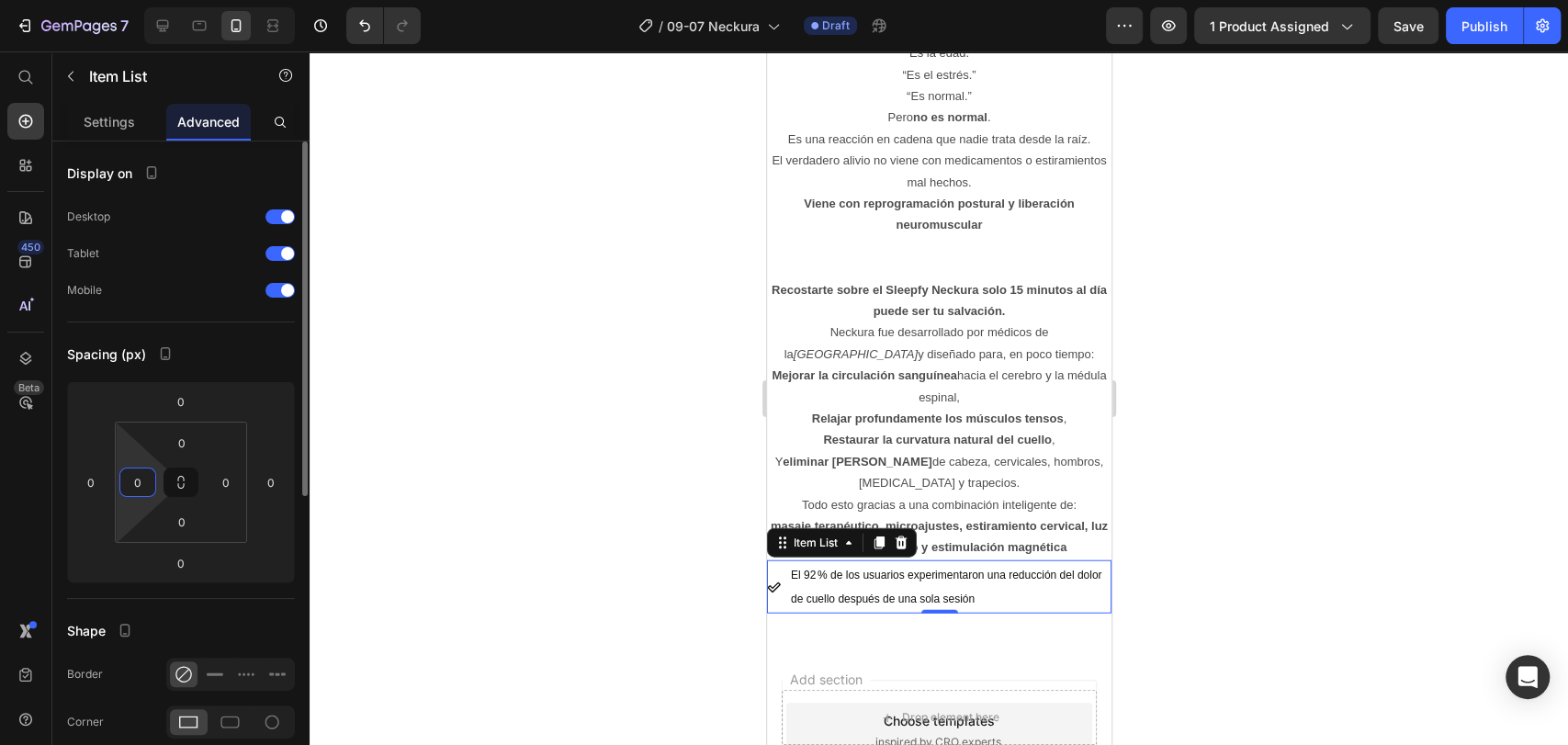 click on "0" at bounding box center [138, 482] 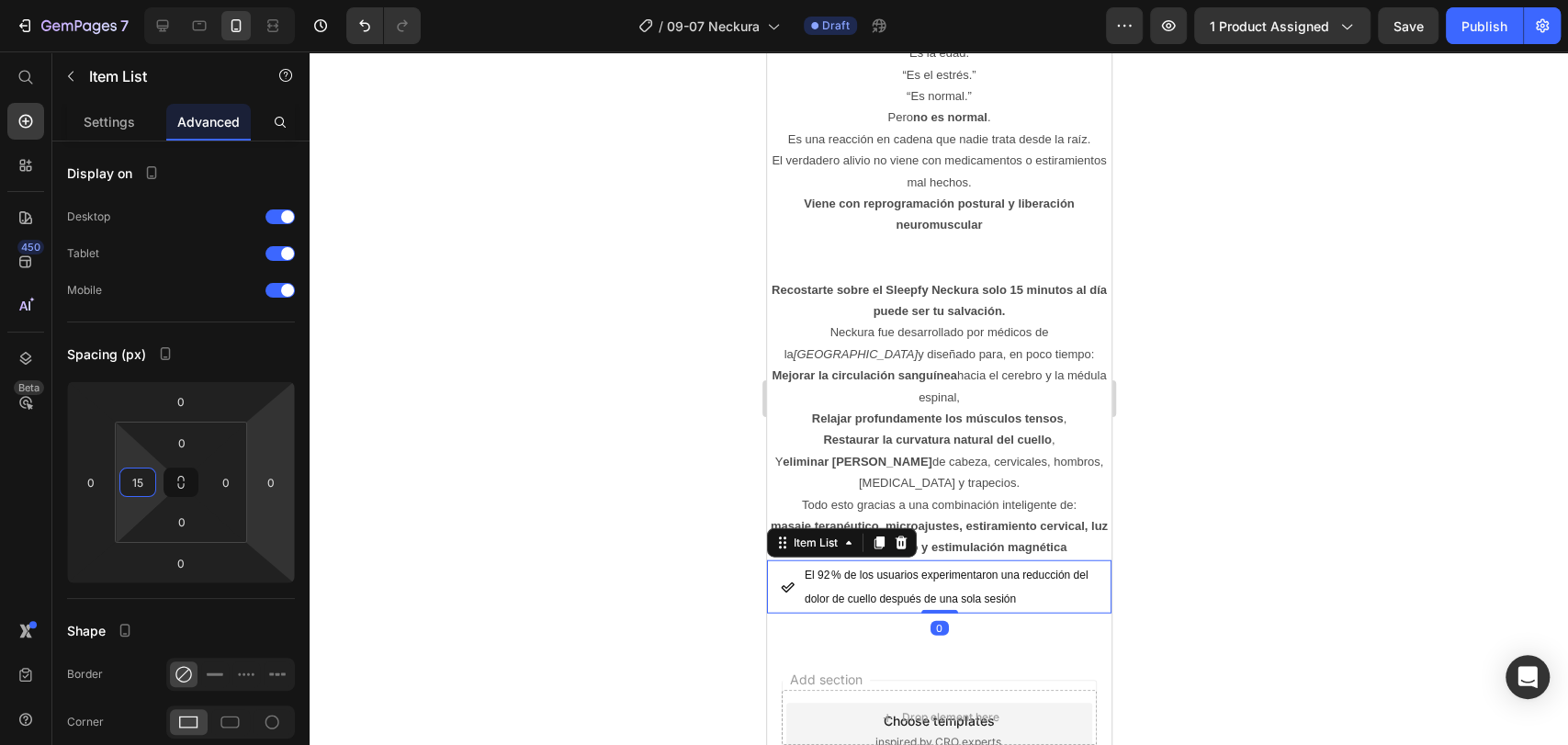 type on "15" 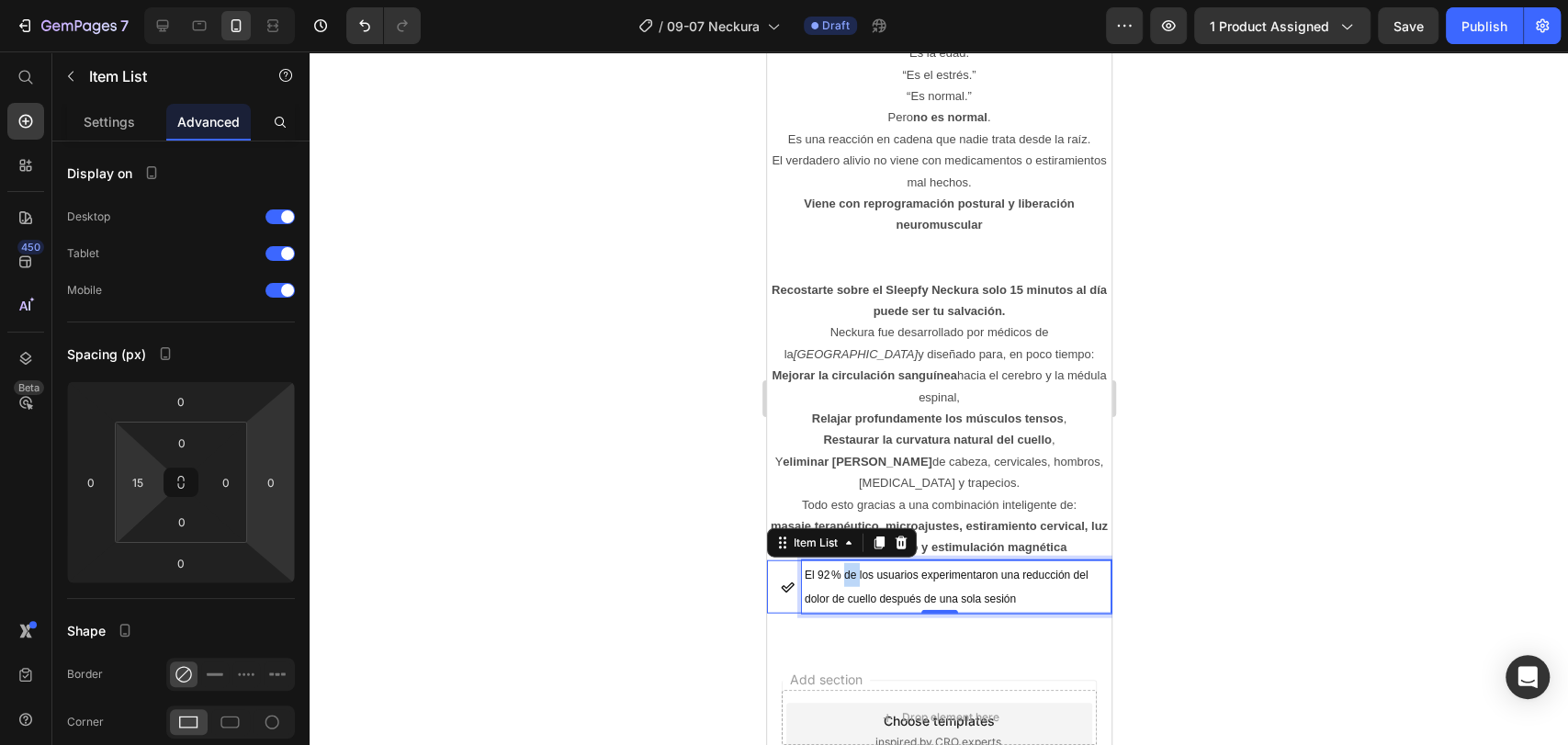 click on "El 92 % de los usuarios experimentaron una reducción del dolor de cuello después de una sola sesión" at bounding box center (945, 587) 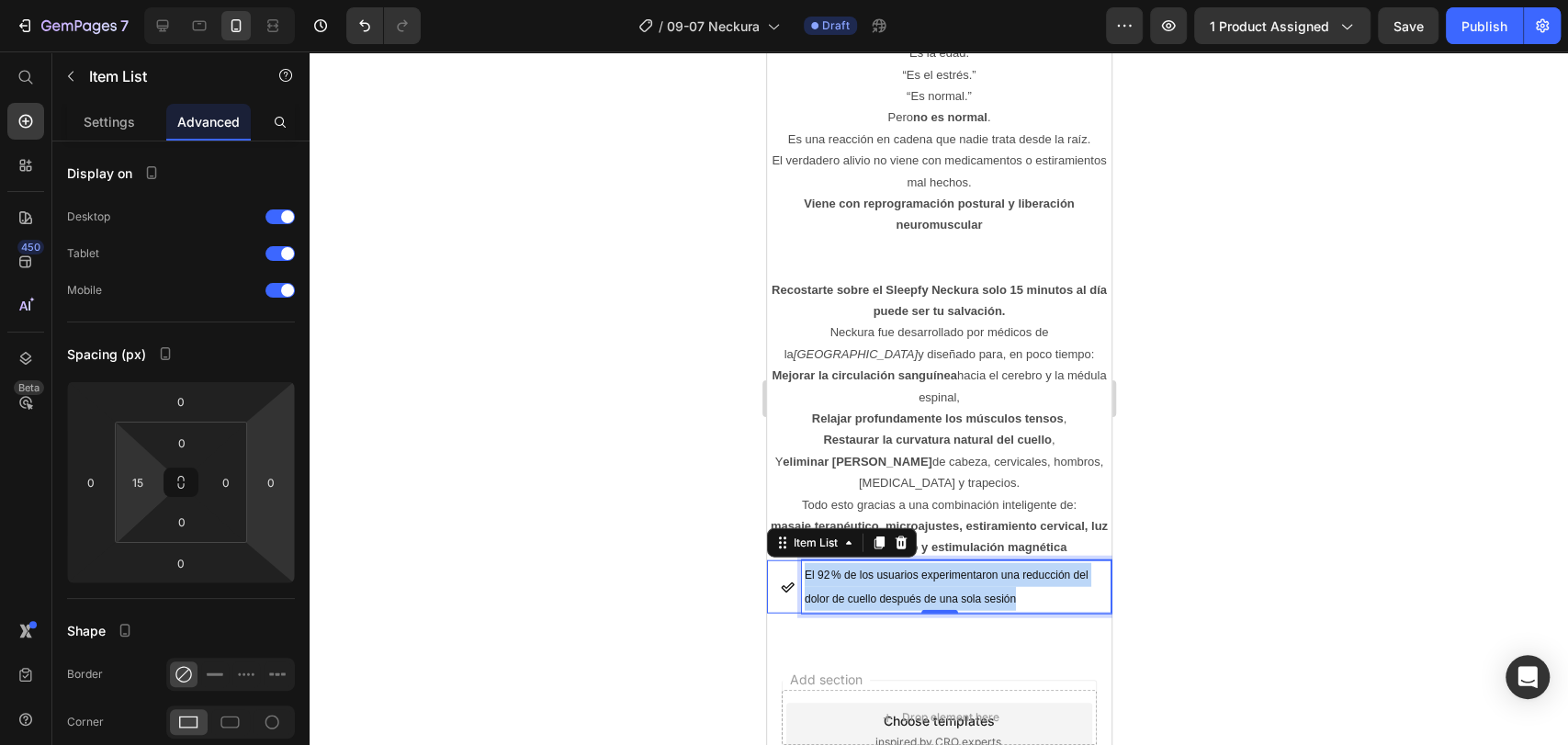 click on "El 92 % de los usuarios experimentaron una reducción del dolor de cuello después de una sola sesión" at bounding box center [945, 587] 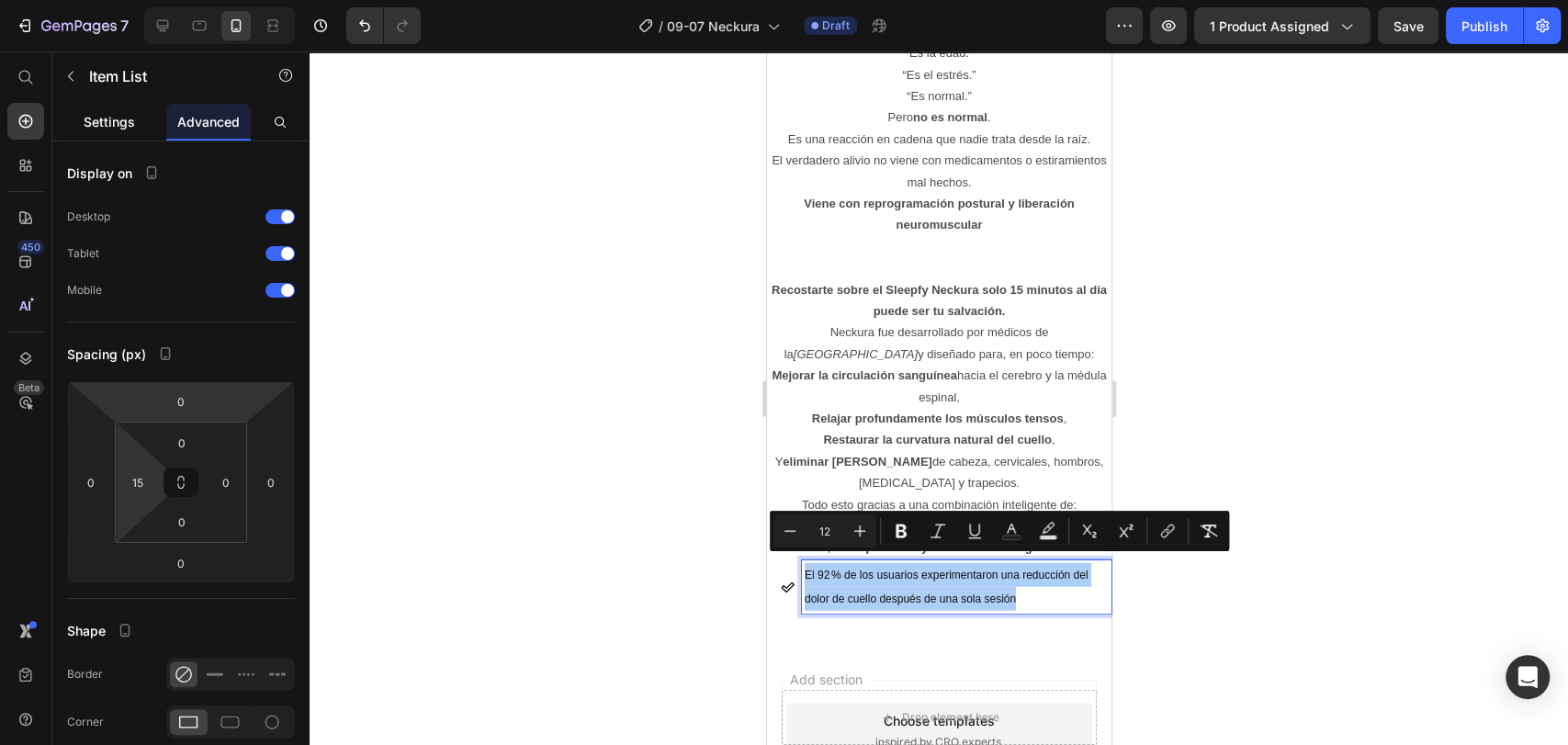 click on "Settings" at bounding box center [109, 121] 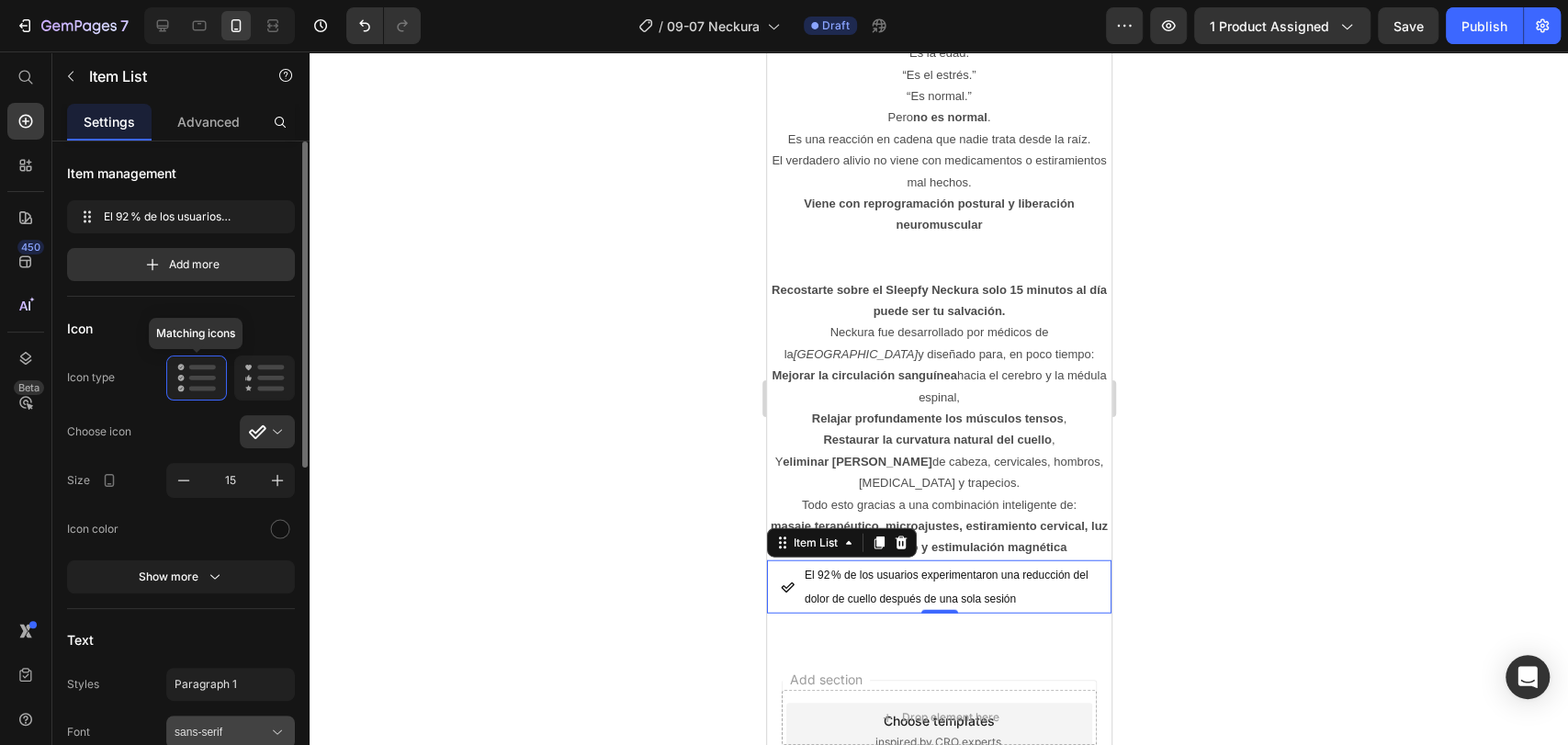 scroll, scrollTop: 306, scrollLeft: 0, axis: vertical 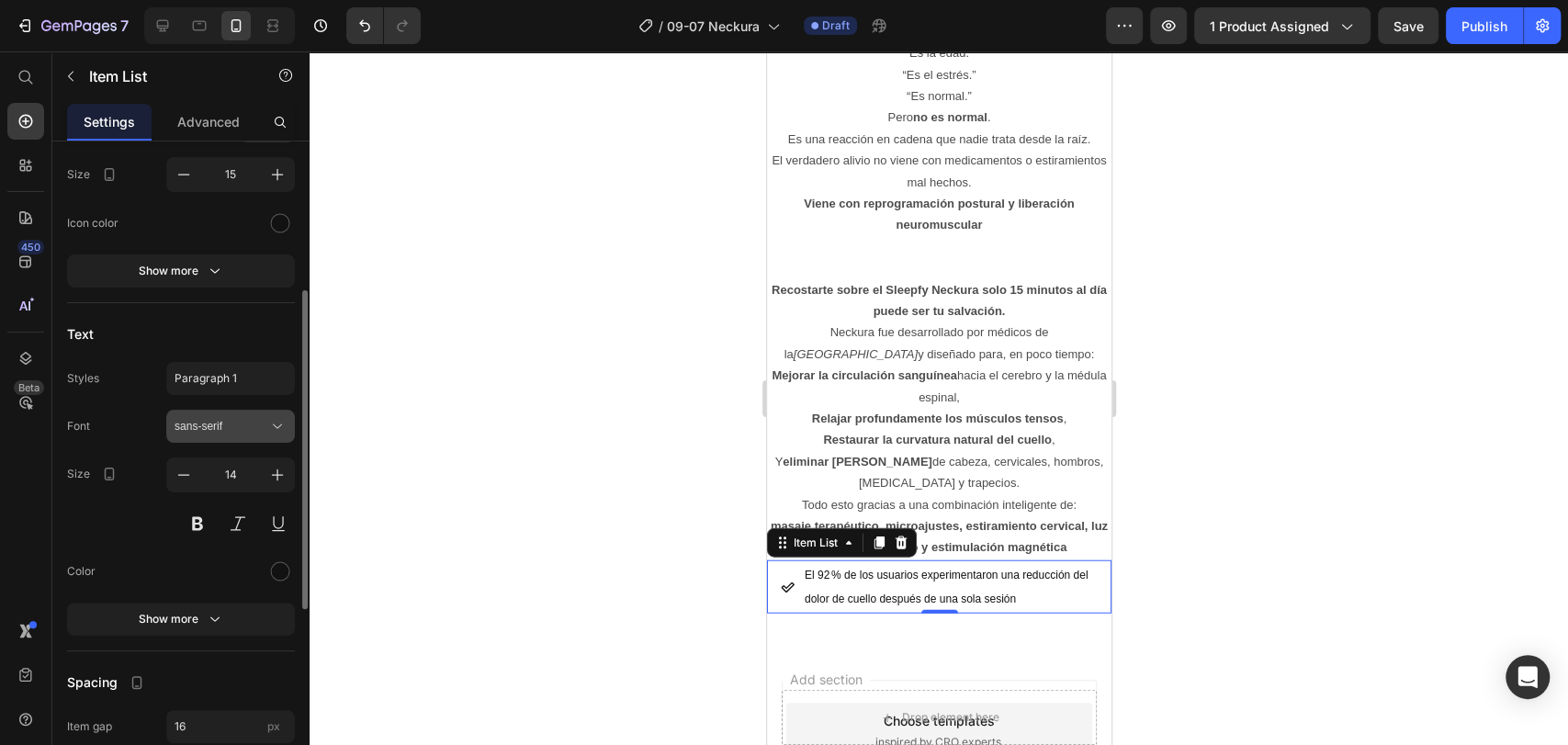 click on "sans-serif" at bounding box center [231, 426] 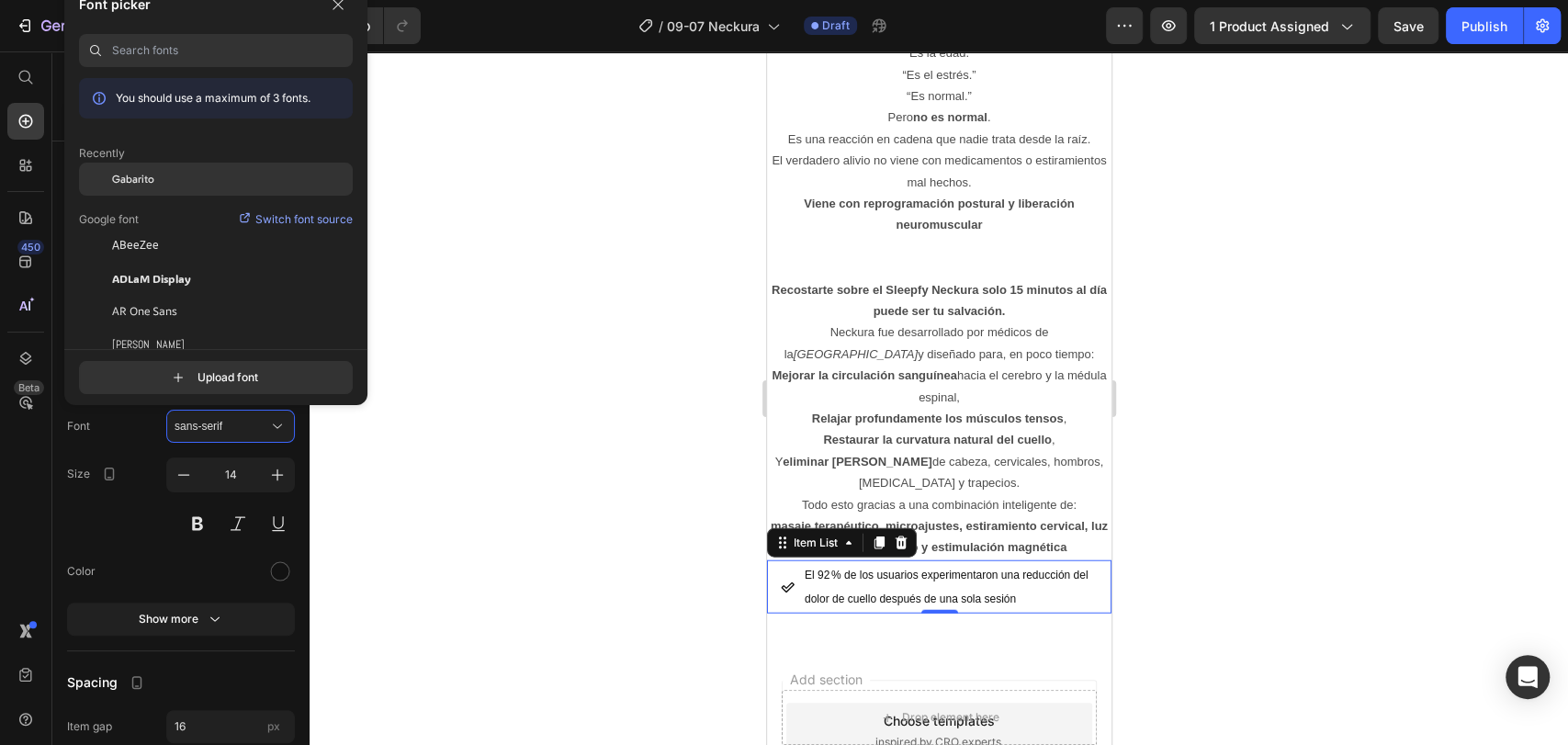 click on "Gabarito" at bounding box center (133, 179) 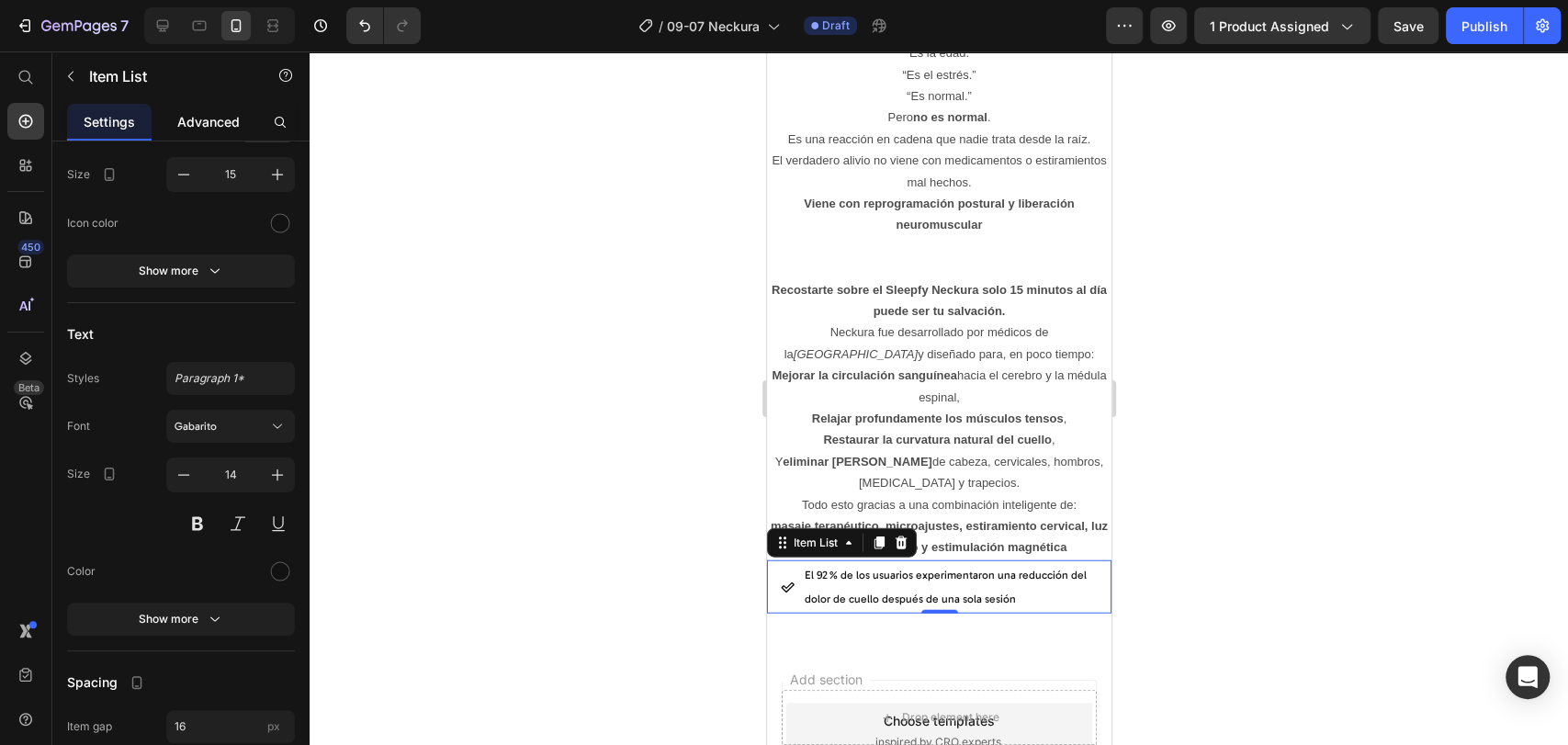 click on "Advanced" at bounding box center (209, 121) 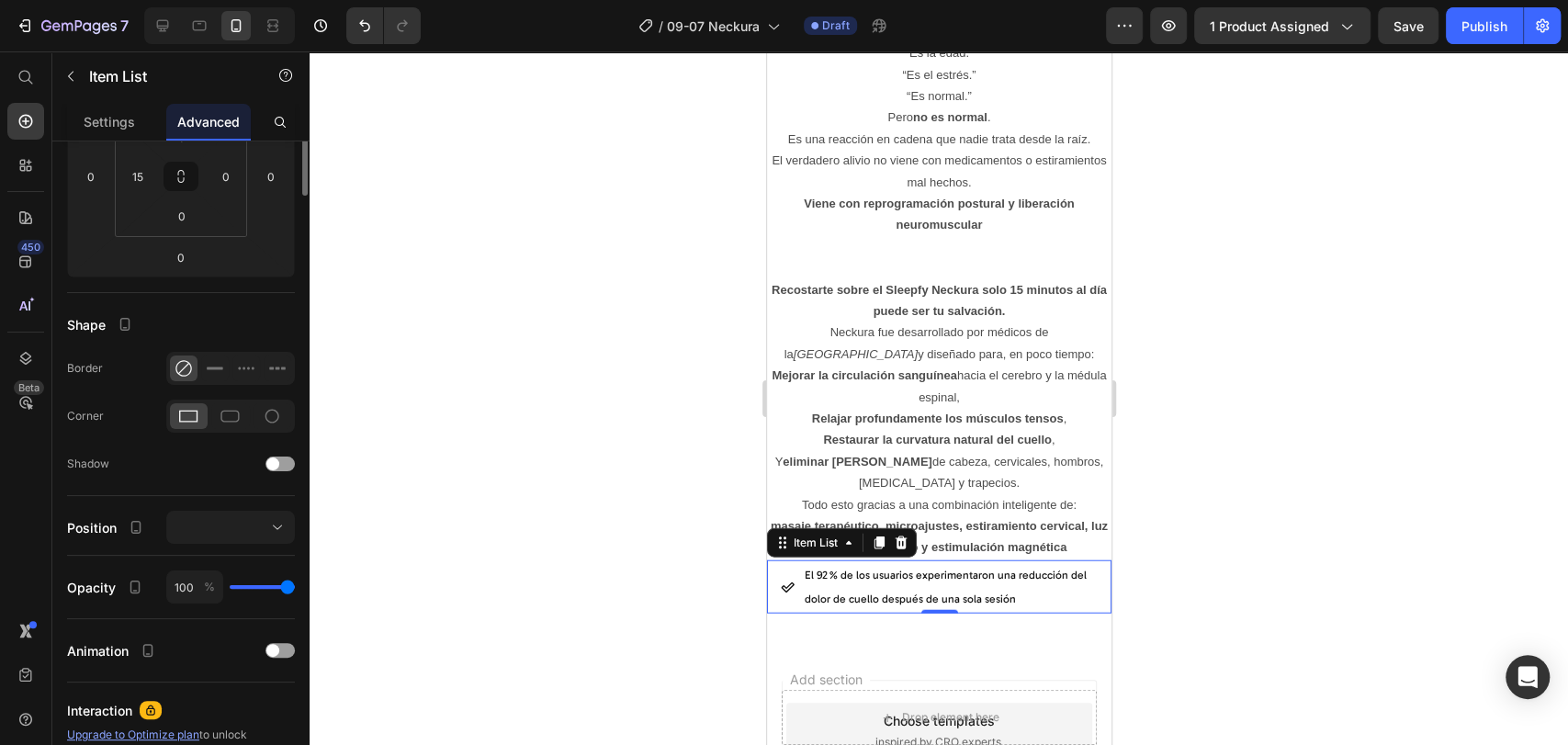 scroll, scrollTop: 0, scrollLeft: 0, axis: both 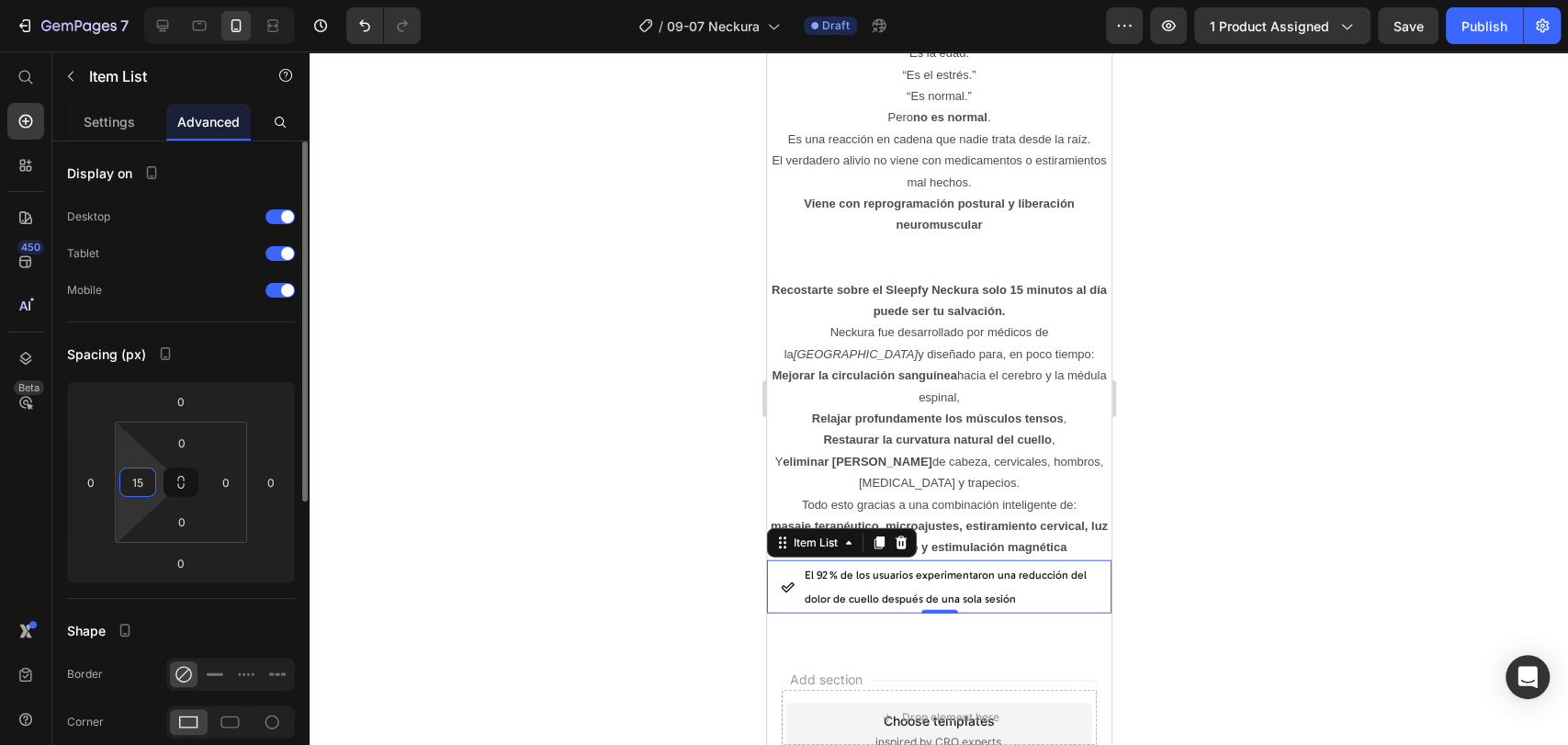 click on "15" at bounding box center [138, 482] 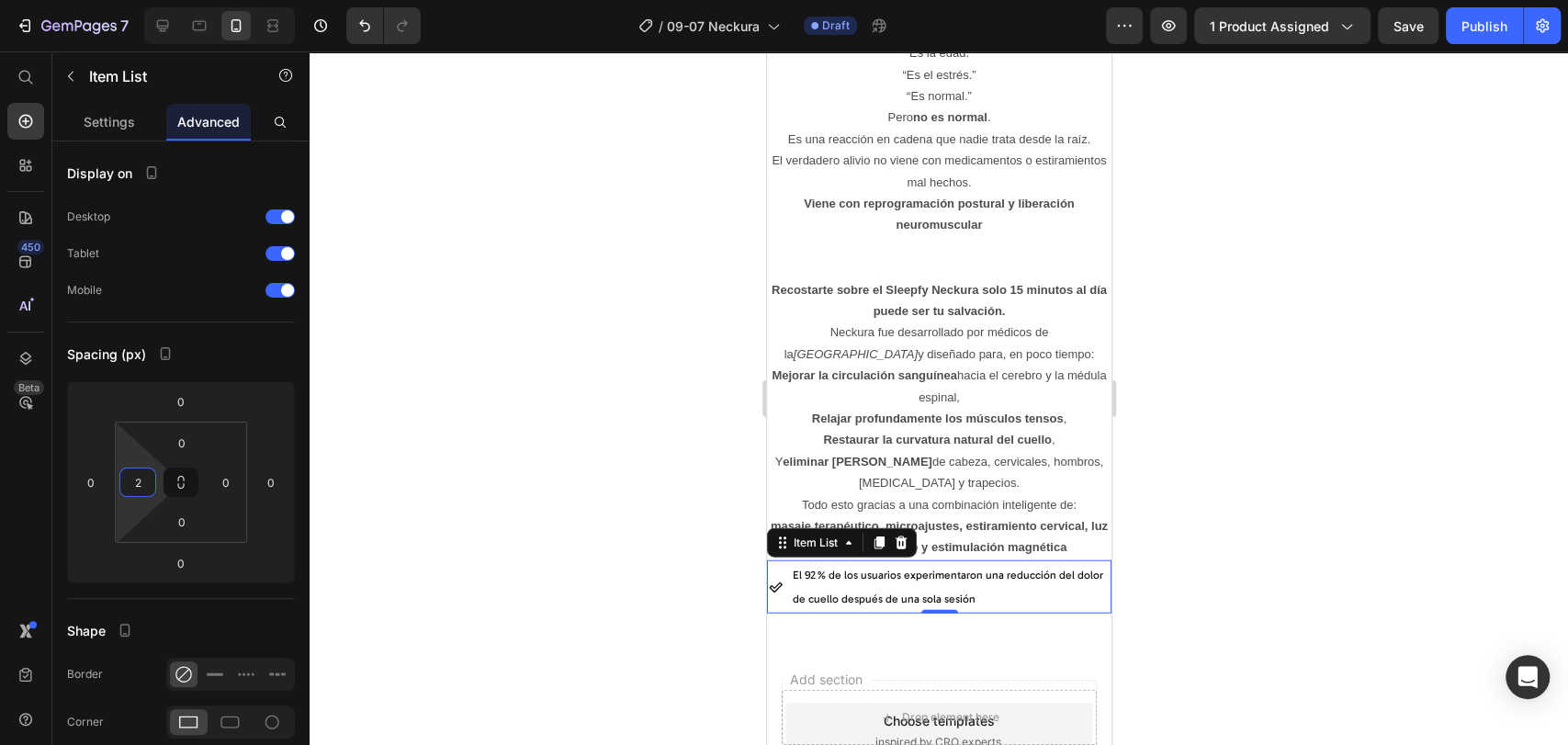 type on "20" 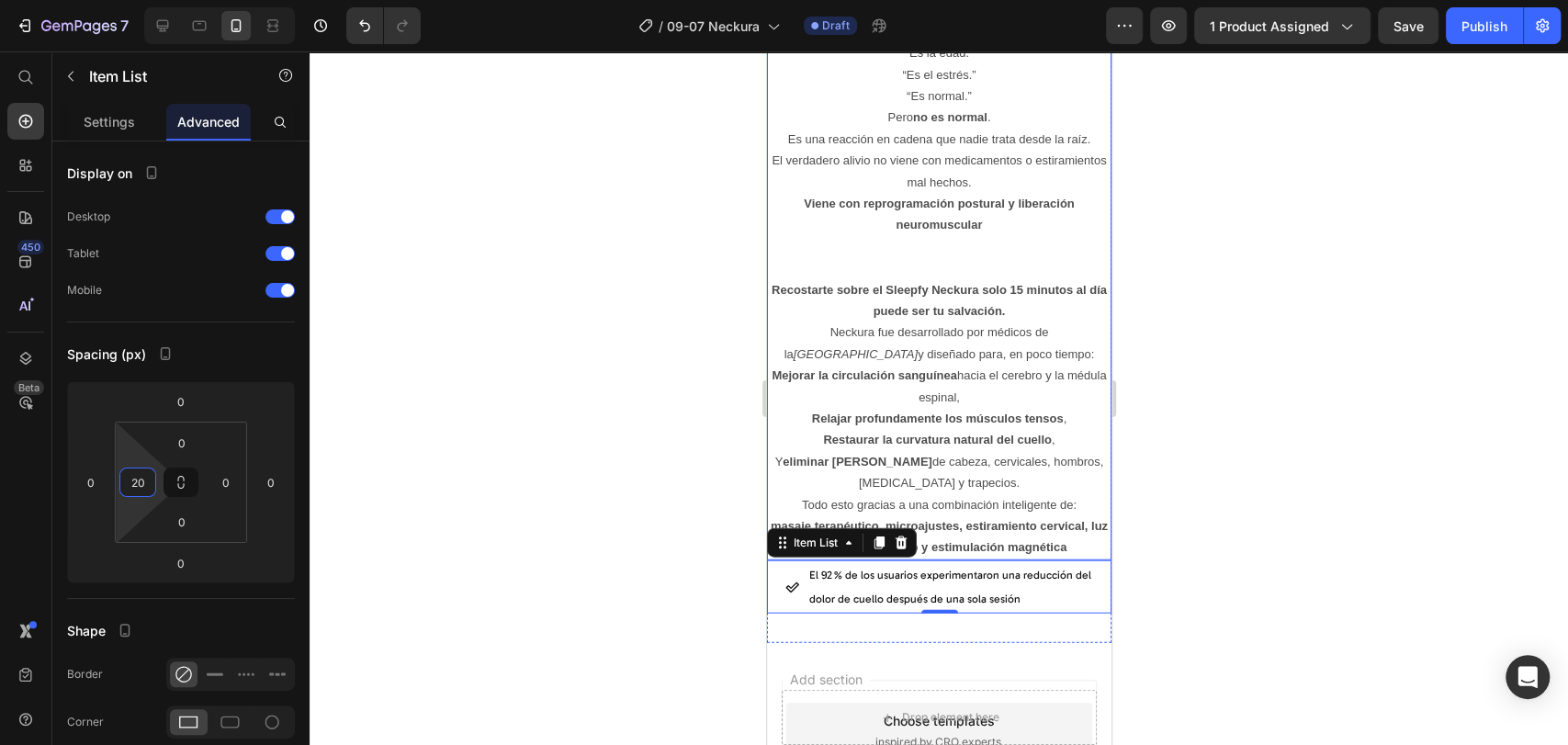 click 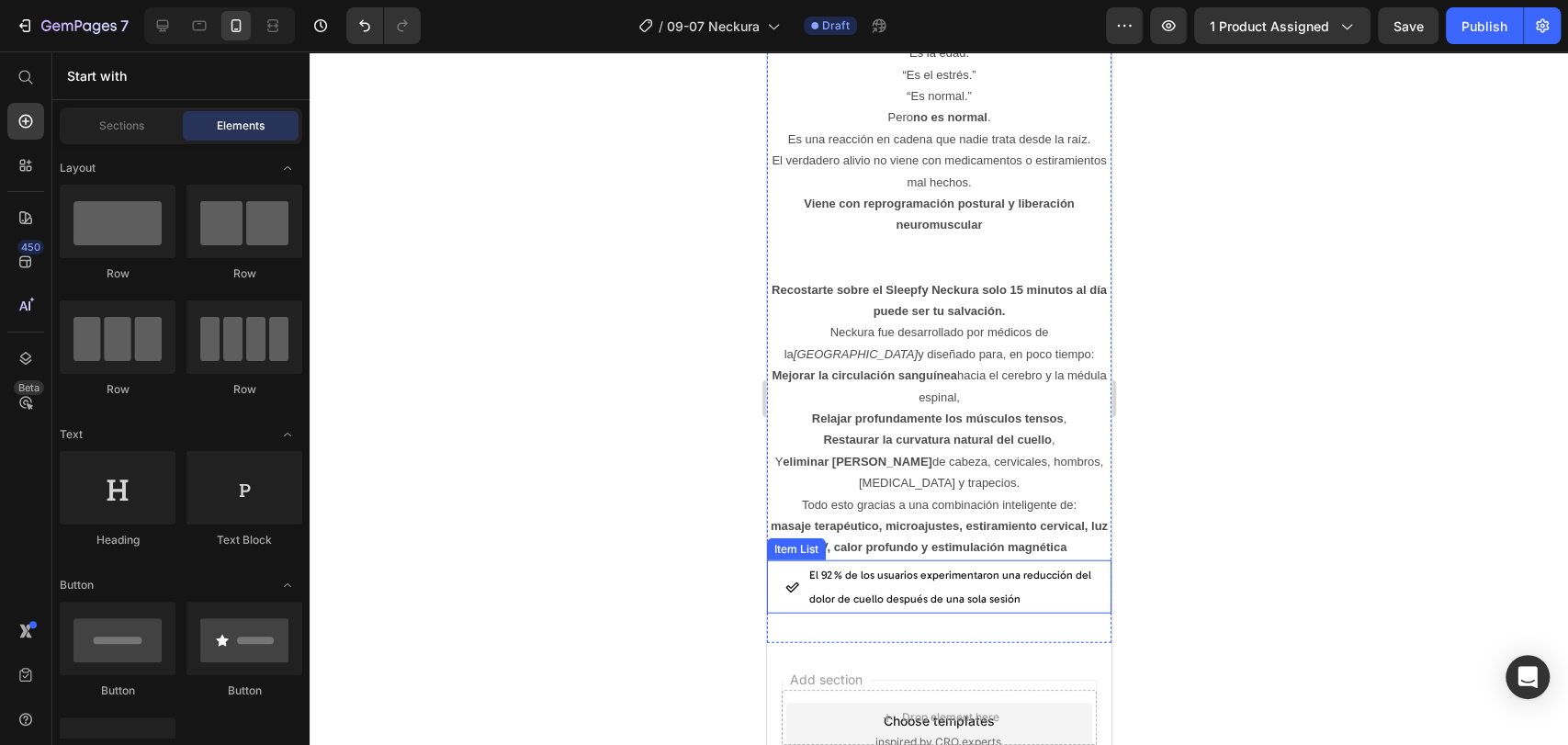 click on "El 92 % de los usuarios experimentaron una reducción del dolor de cuello después de una sola sesión" at bounding box center (949, 587) 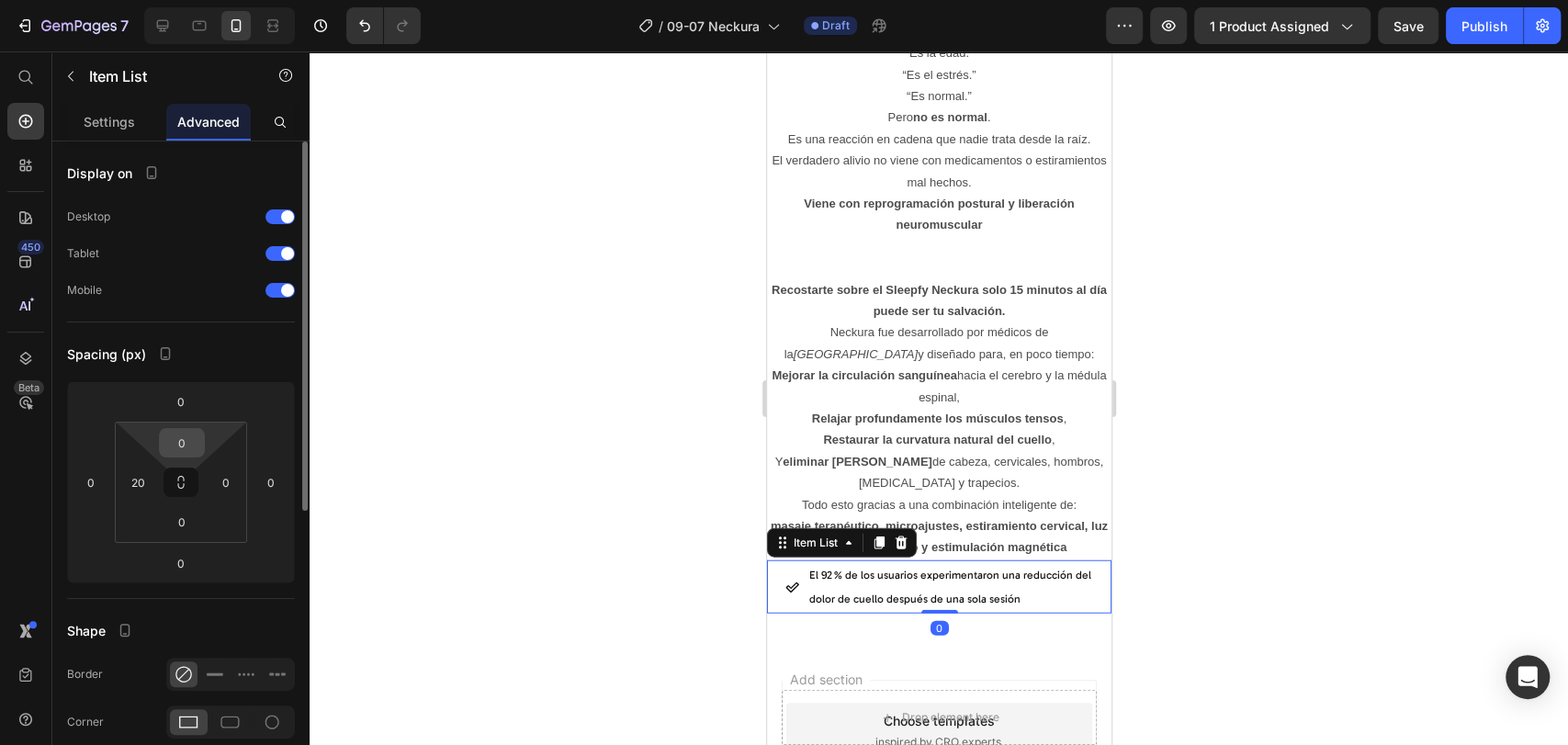click on "0" at bounding box center (182, 443) 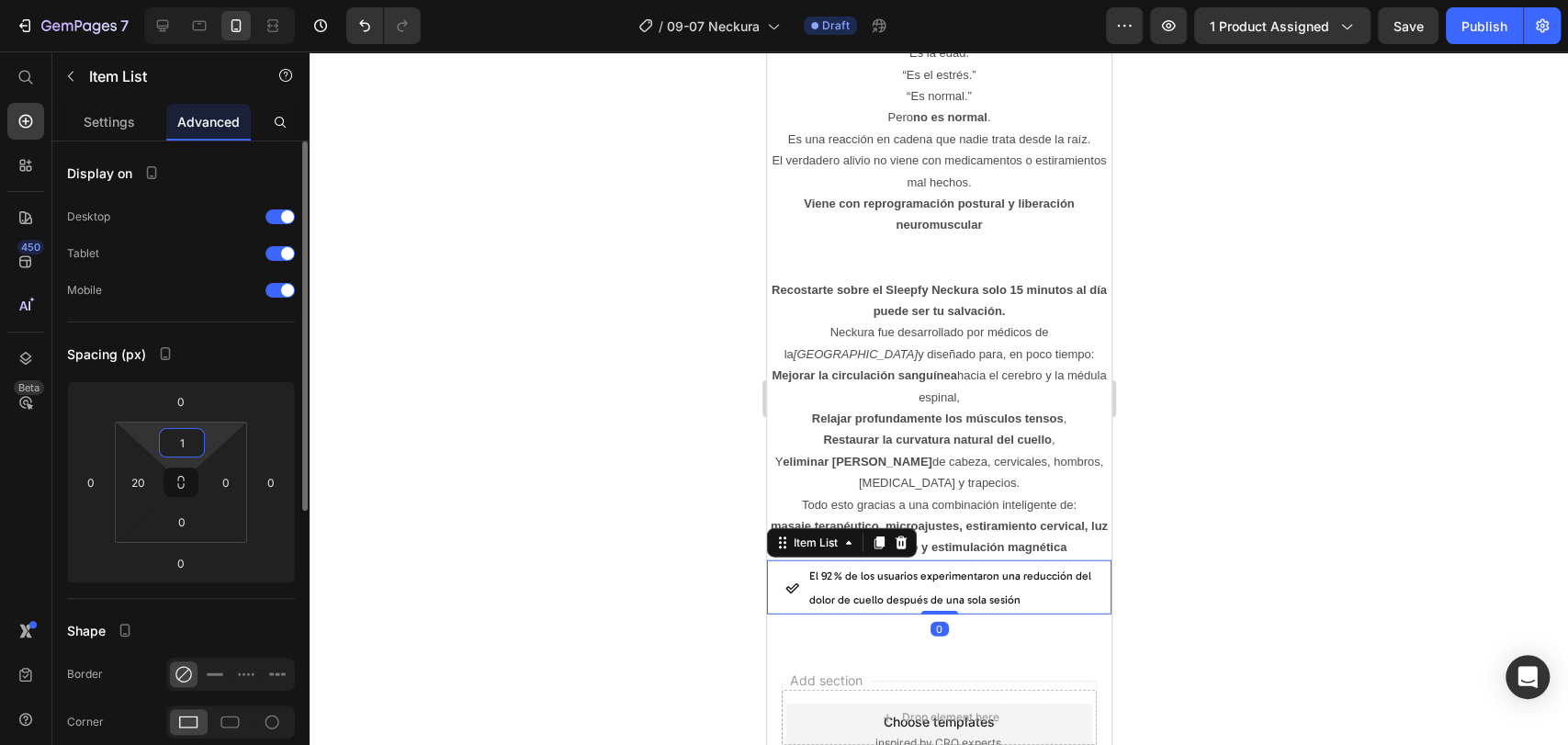 type on "15" 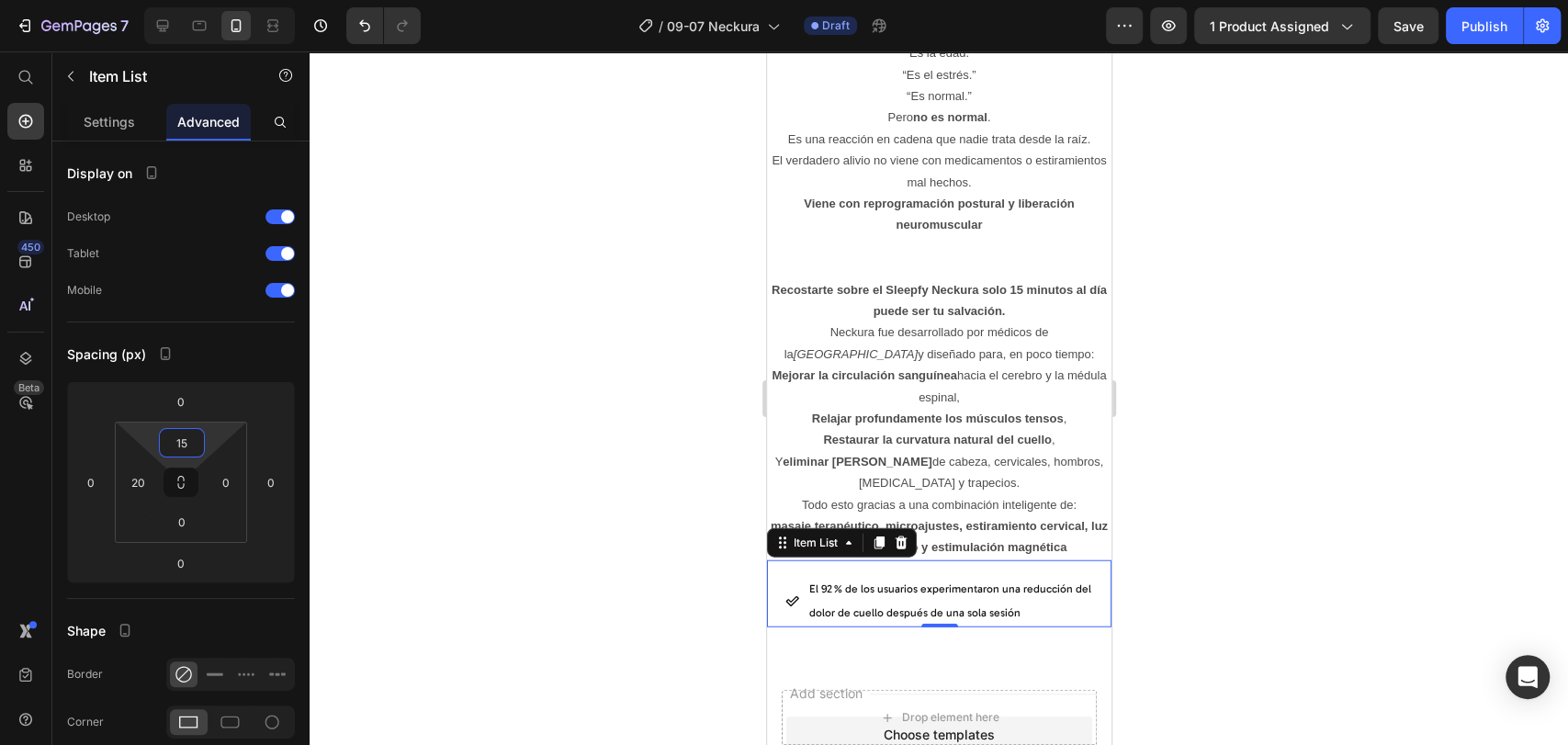 click 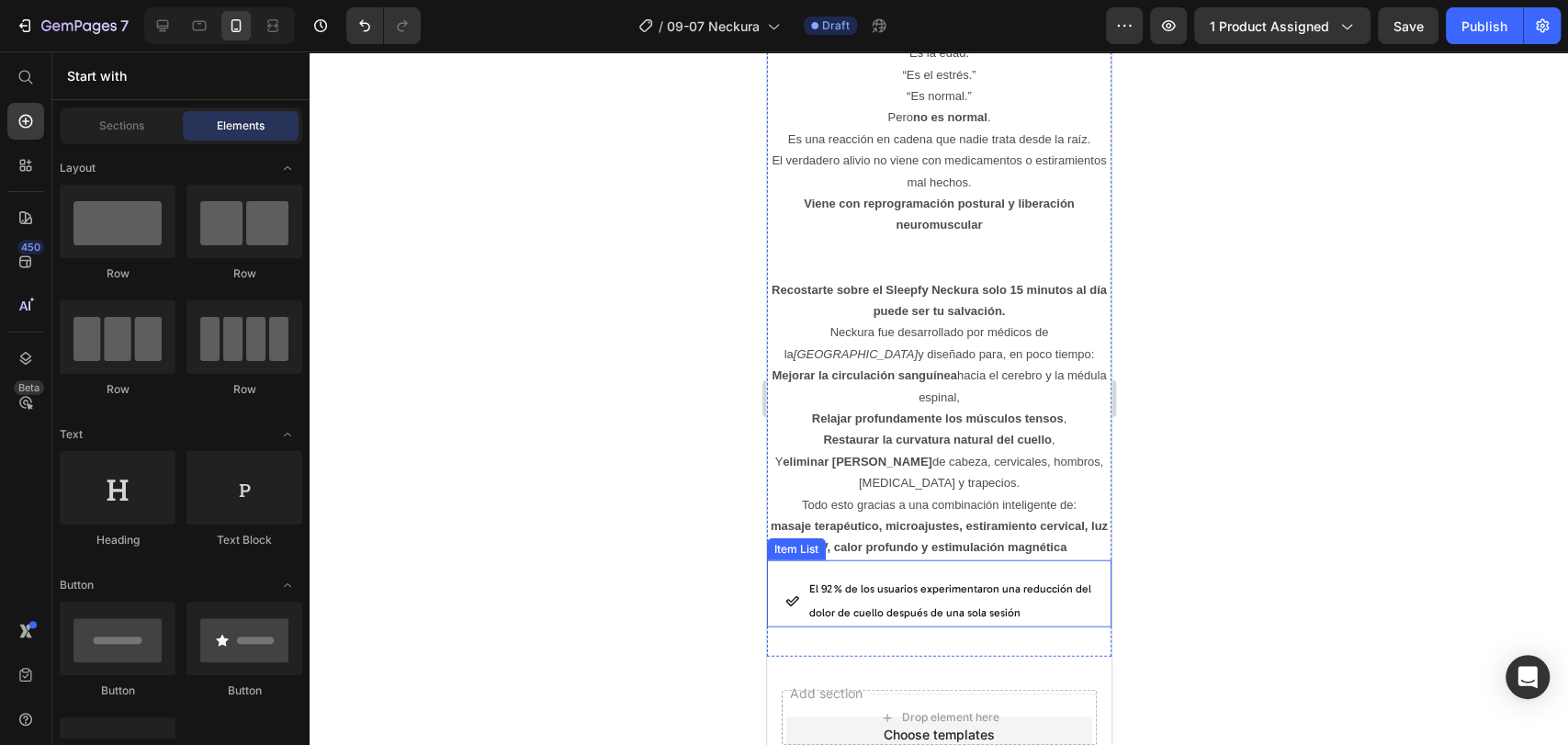 click on "El 92 % de los usuarios experimentaron una reducción del dolor de cuello después de una sola sesión" at bounding box center [949, 601] 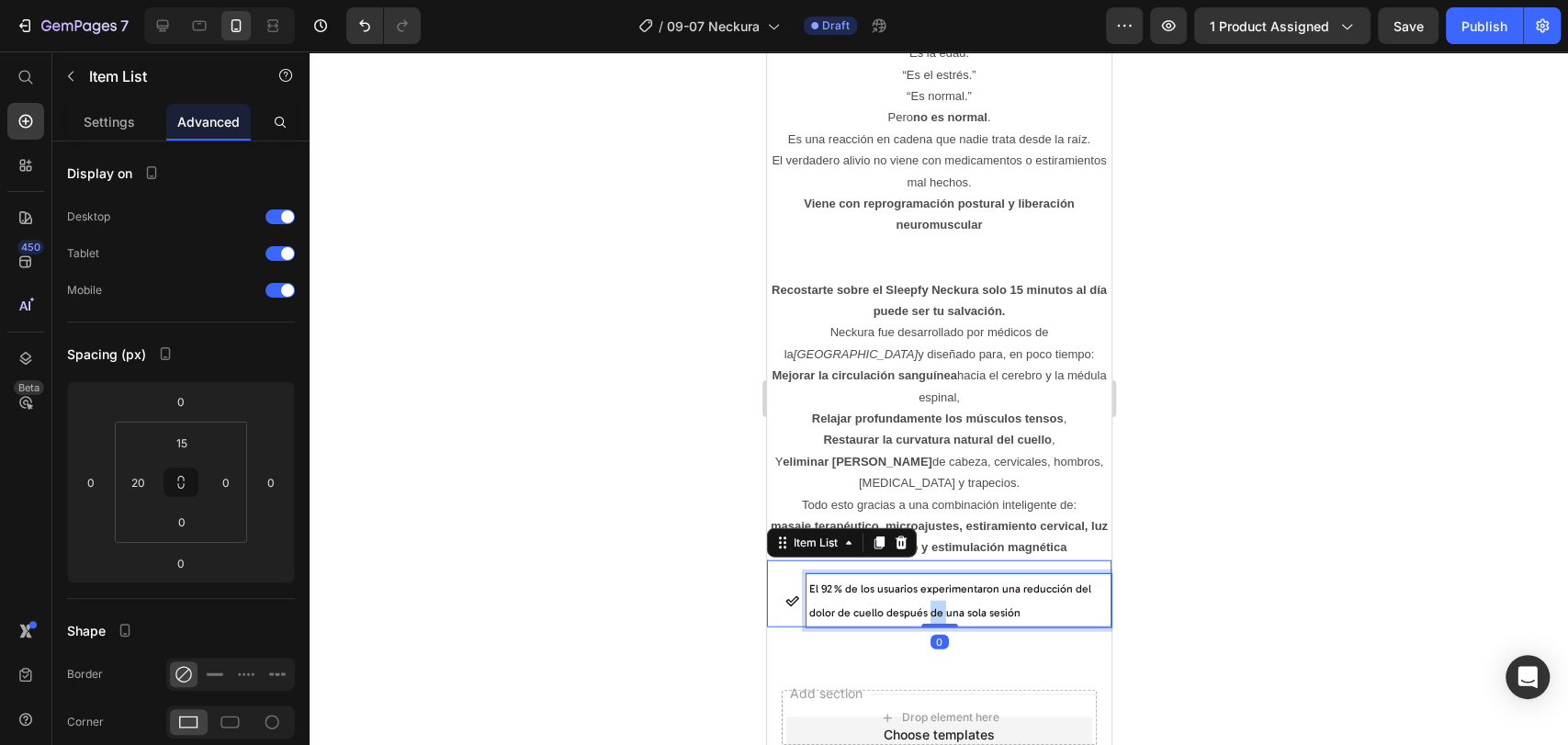 click on "El 92 % de los usuarios experimentaron una reducción del dolor de cuello después de una sola sesión" at bounding box center [949, 601] 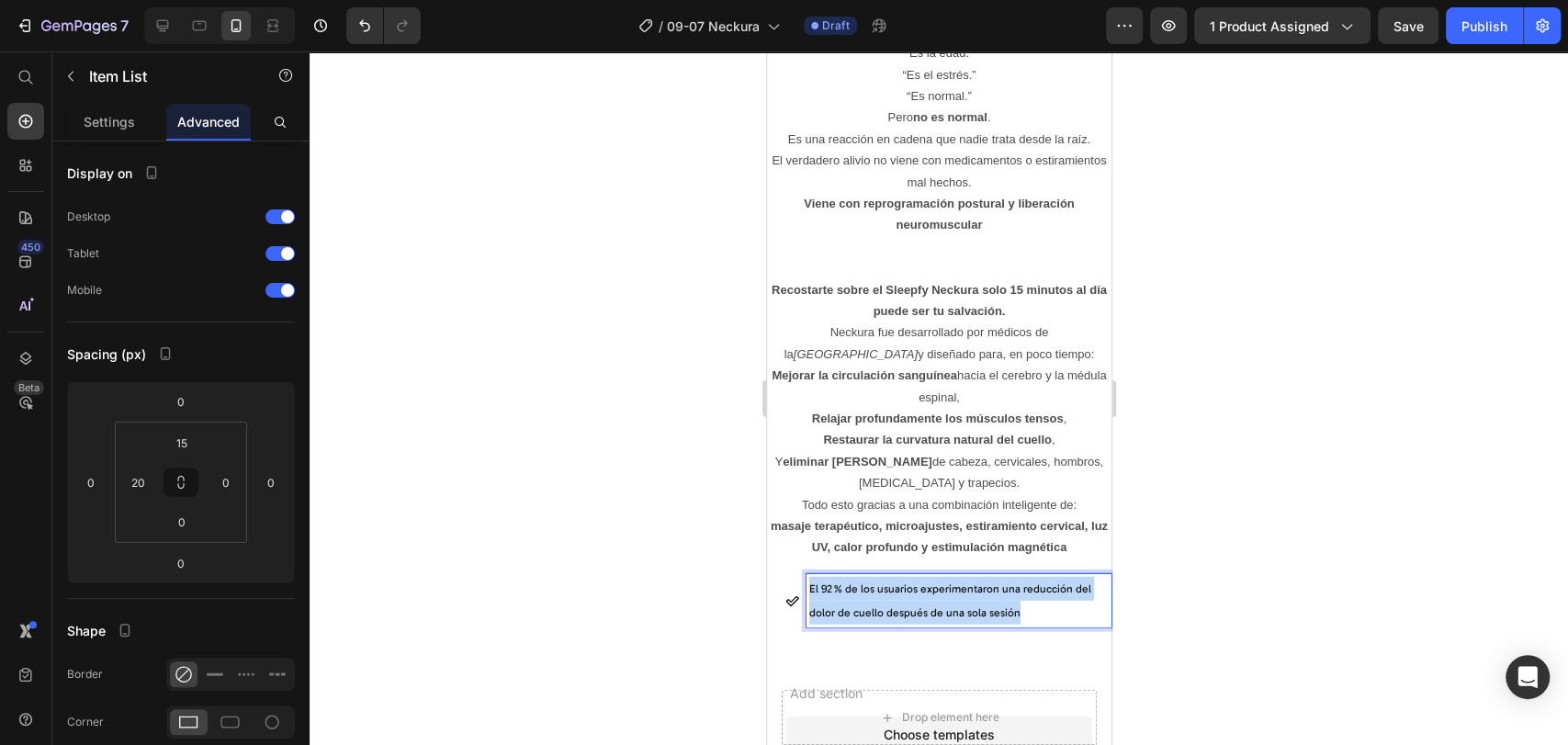 click on "El 92 % de los usuarios experimentaron una reducción del dolor de cuello después de una sola sesión" at bounding box center (949, 601) 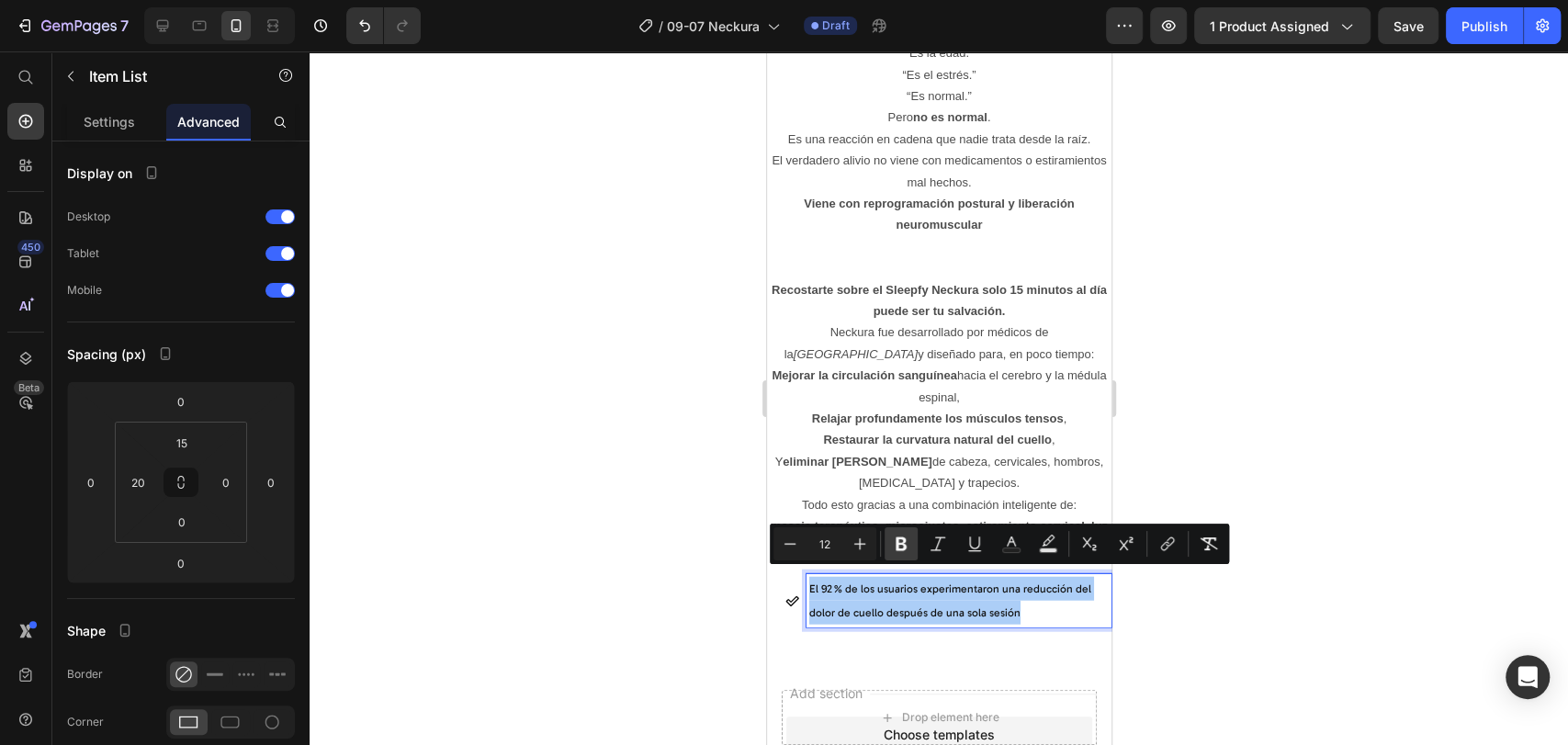 click 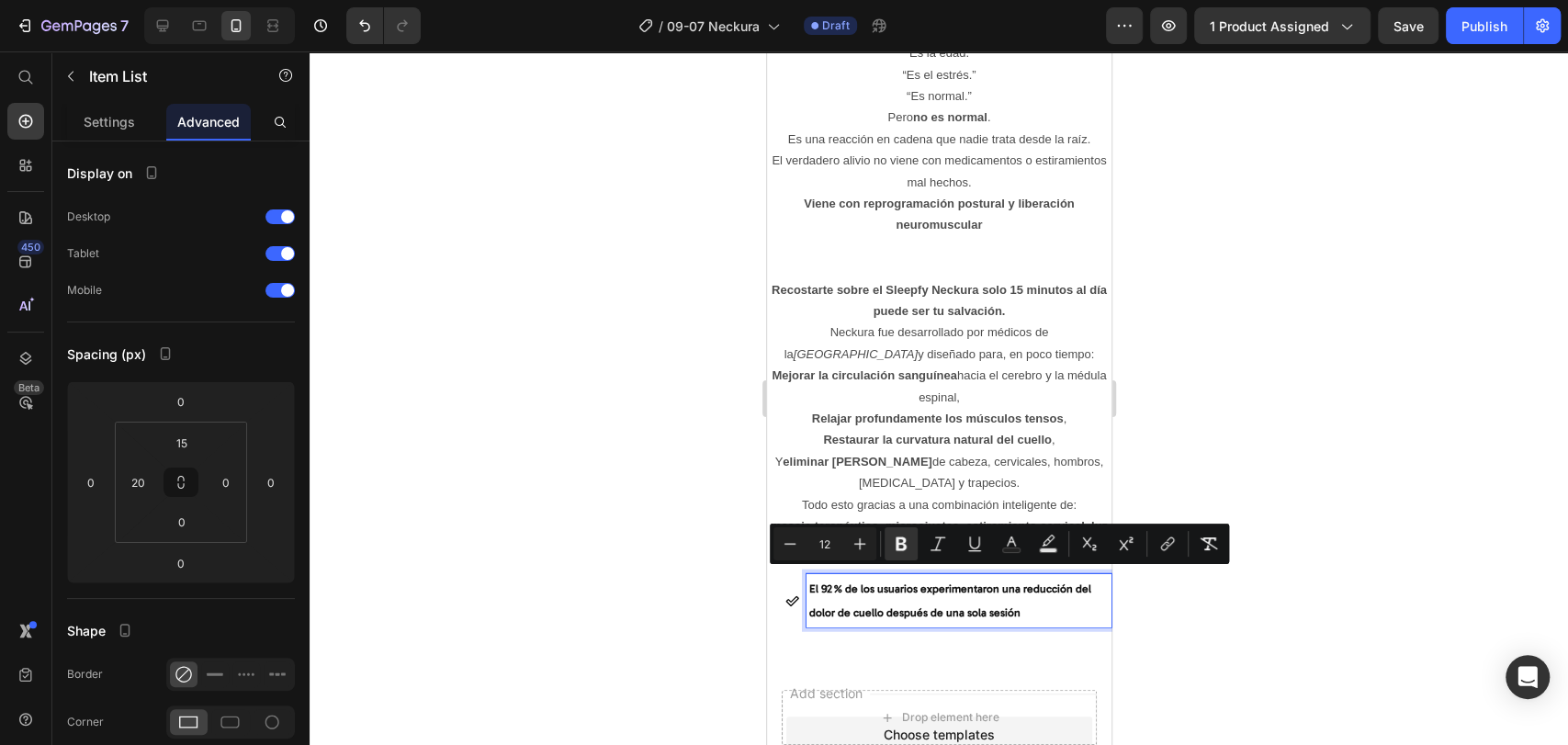 click 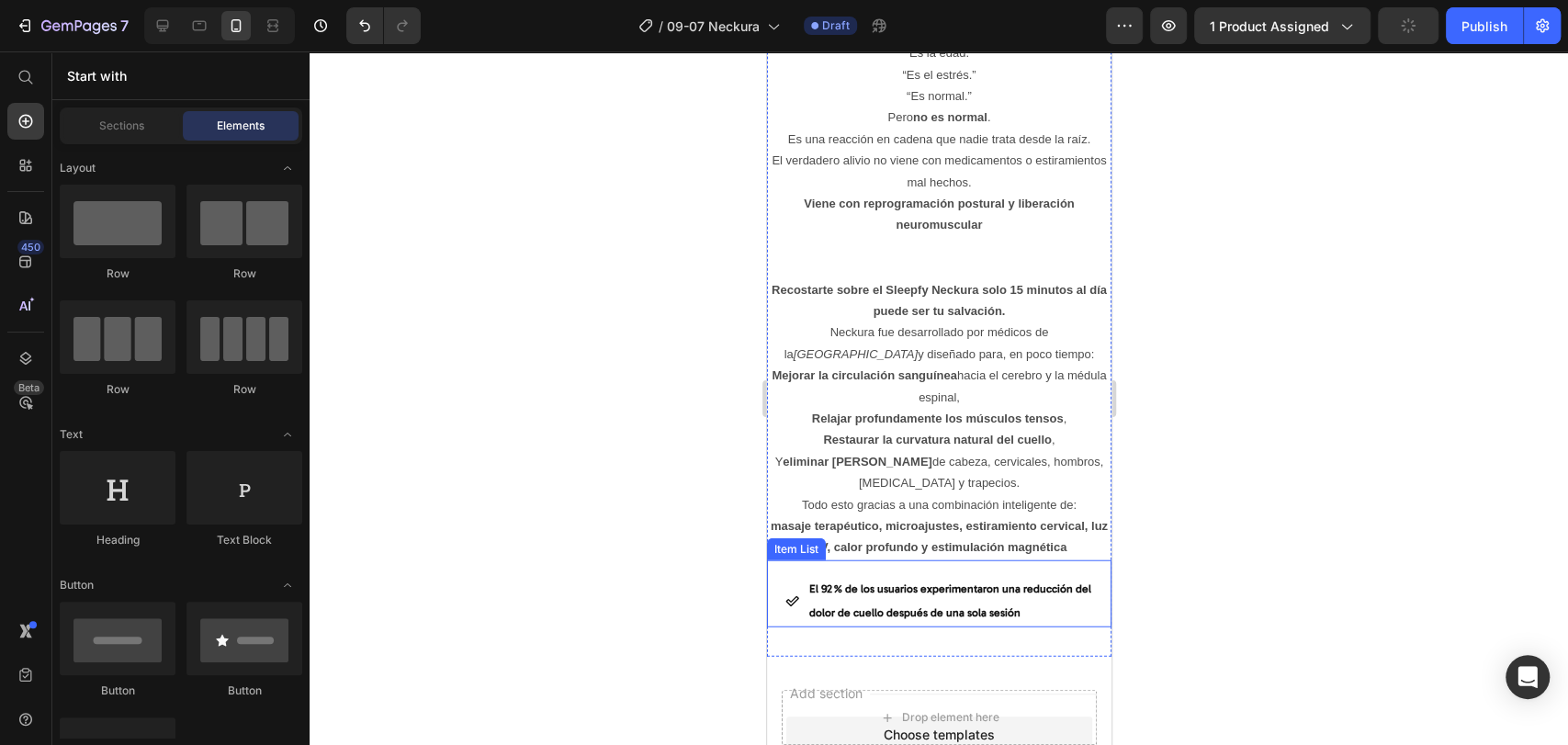 click on "El 92 % de los usuarios experimentaron una reducción del dolor de cuello después de una sola sesión" at bounding box center (949, 601) 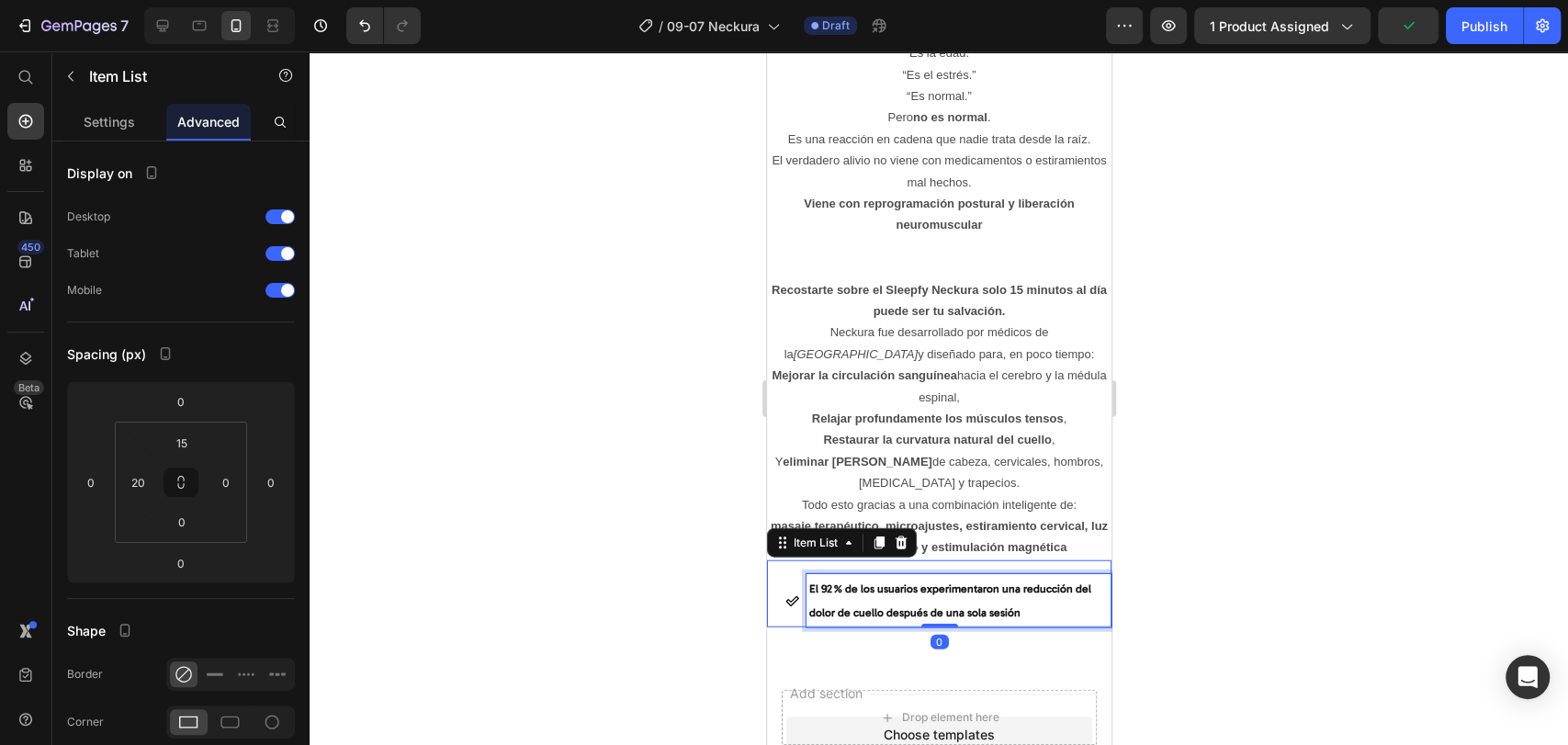 click on "El 92 % de los usuarios experimentaron una reducción del dolor de cuello después de una sola sesión" at bounding box center (949, 601) 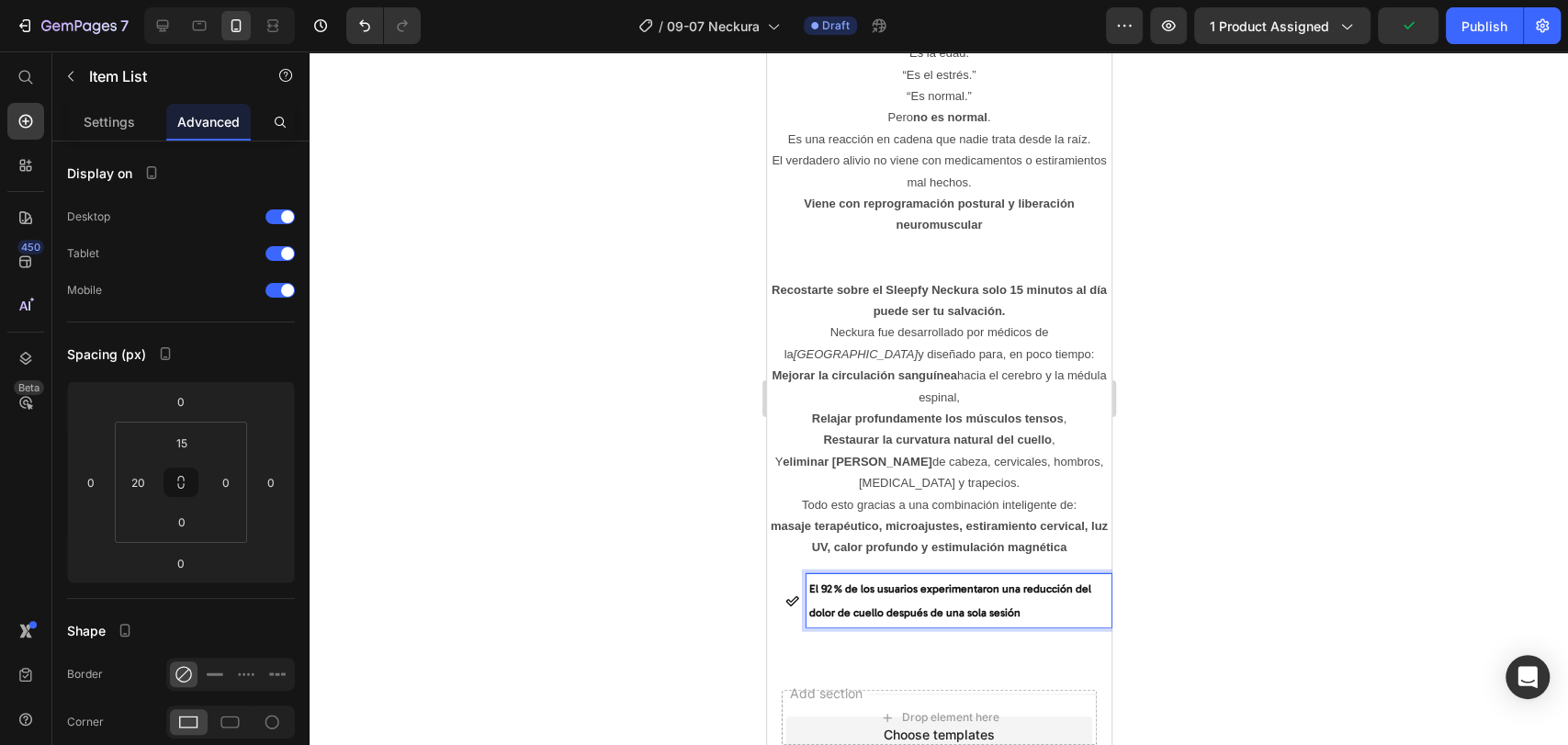 click on "El 92 % de los usuarios experimentaron una reducción del dolor de cuello después de una sola sesión" at bounding box center [949, 601] 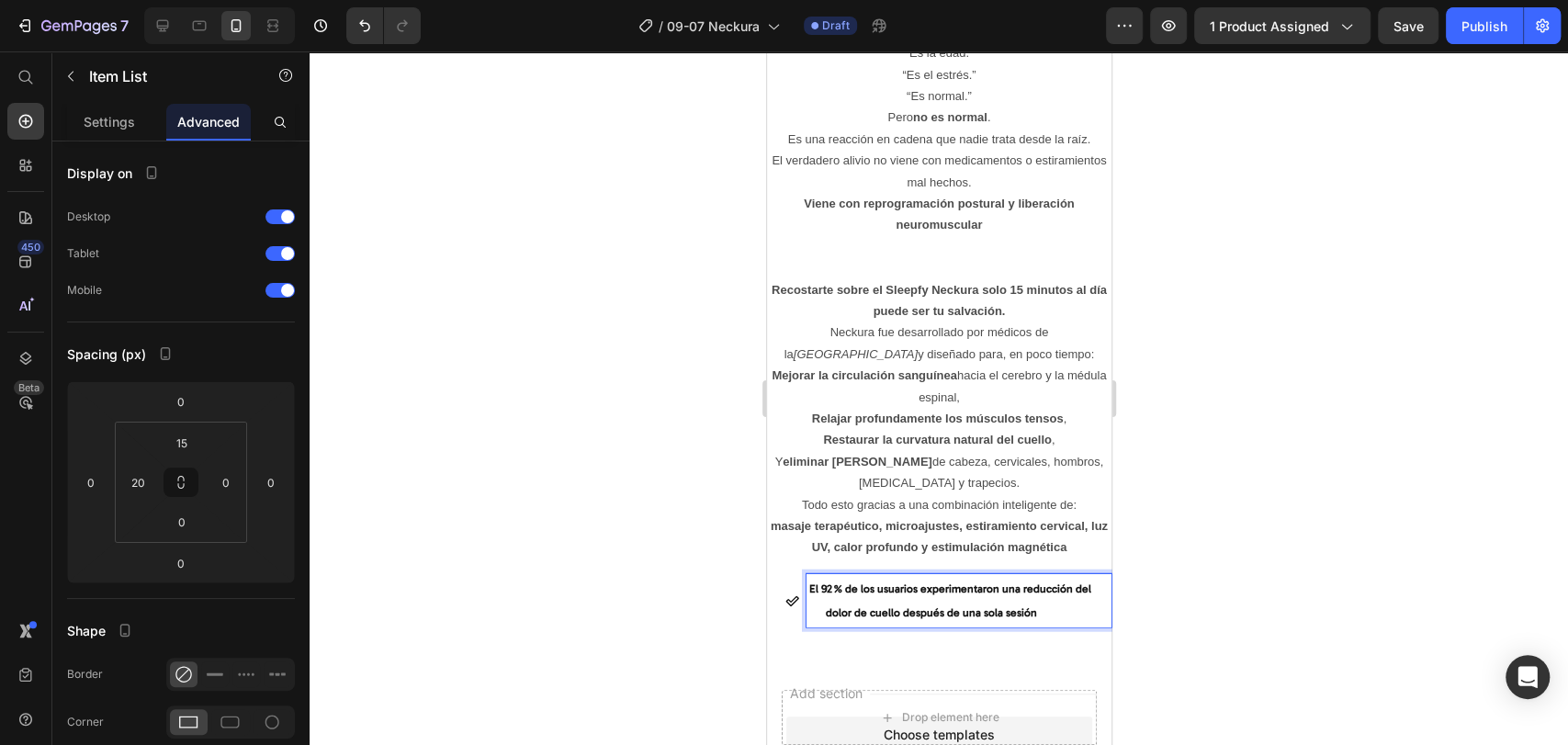 click 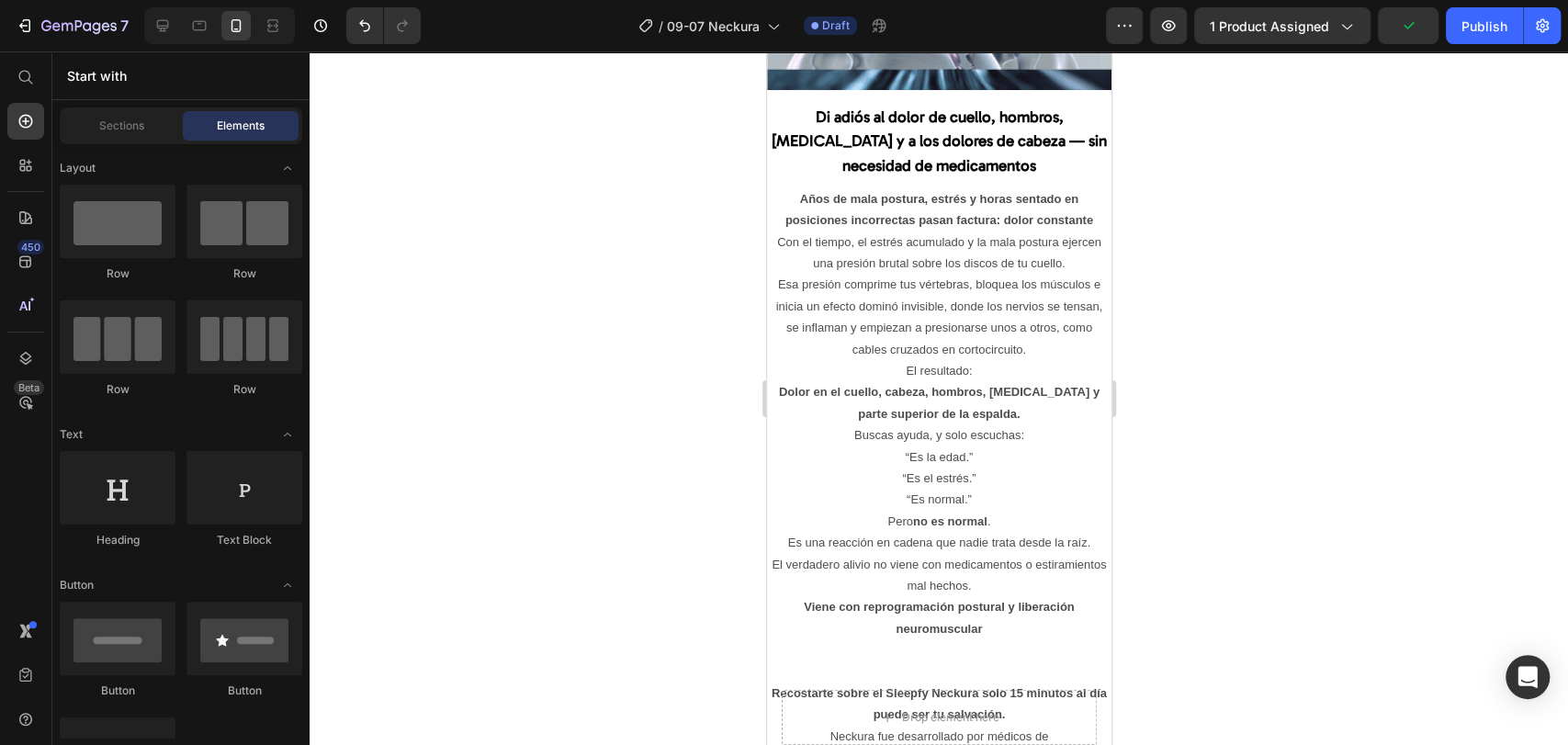 scroll, scrollTop: 2347, scrollLeft: 0, axis: vertical 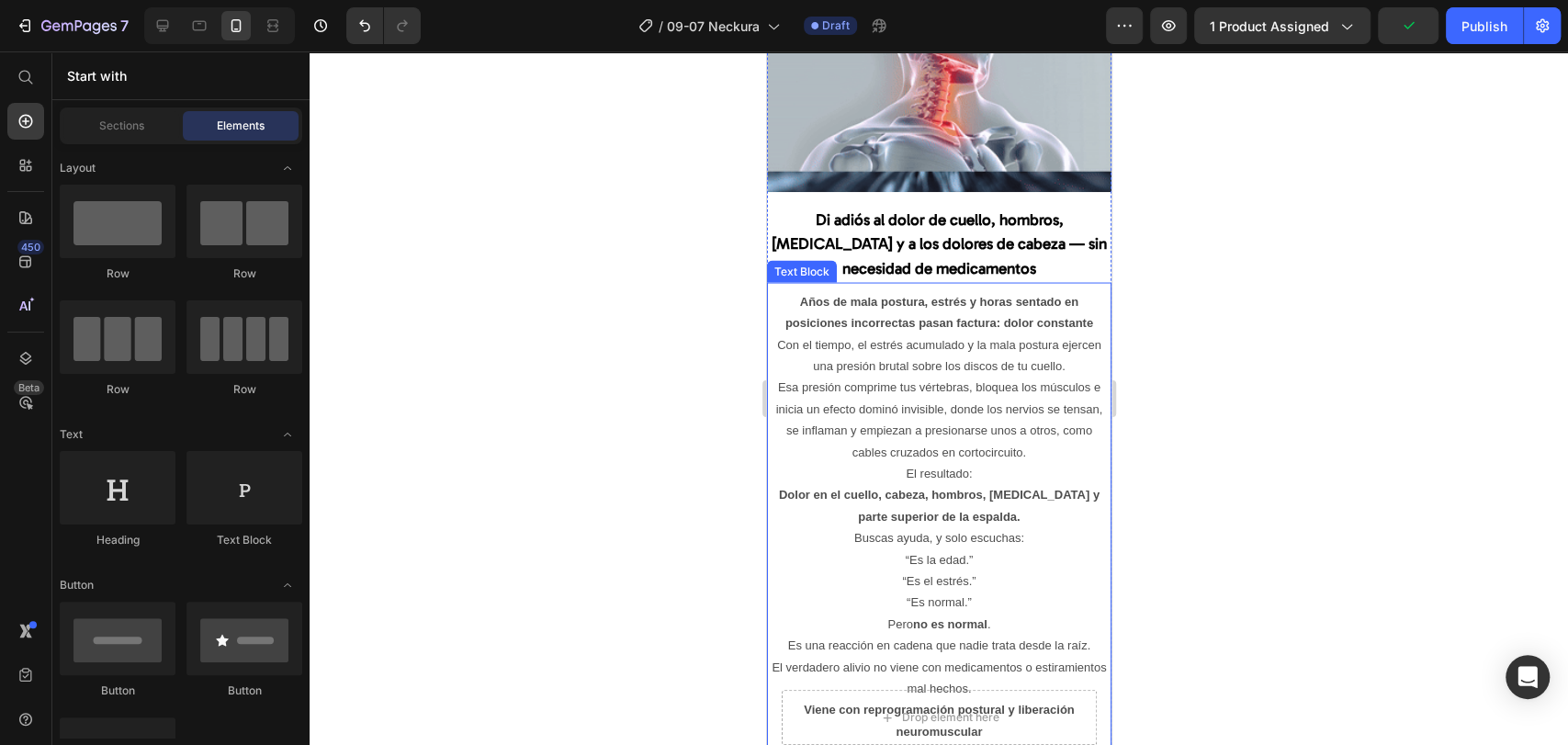 click on "Años de mala postura, estrés y horas sentado en posiciones incorrectas pasan factura: dolor constante" at bounding box center [938, 311] 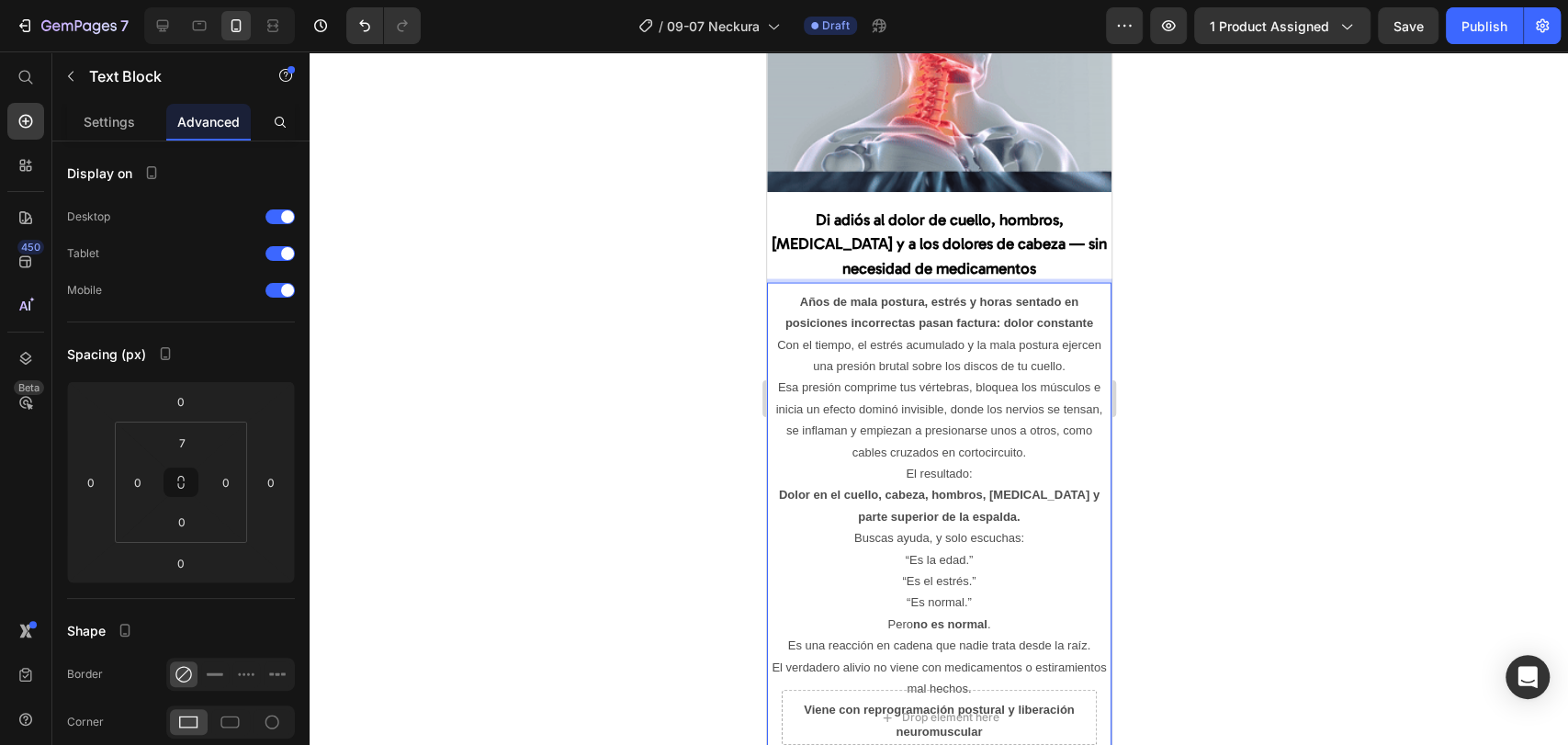 click on "Años de mala postura, estrés y horas sentado en posiciones incorrectas pasan factura: dolor constante" at bounding box center [938, 311] 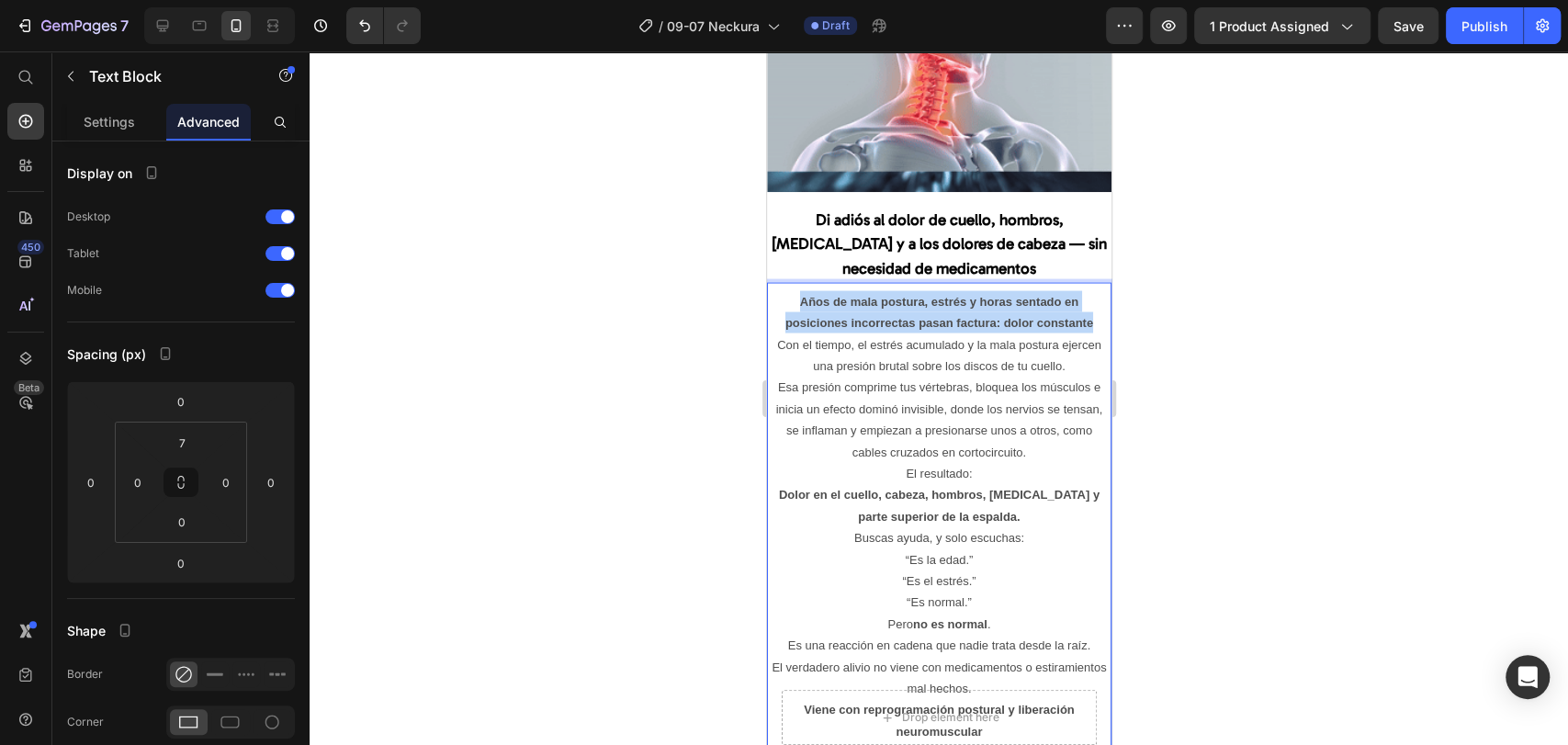 drag, startPoint x: 1085, startPoint y: 316, endPoint x: 785, endPoint y: 294, distance: 300.80559 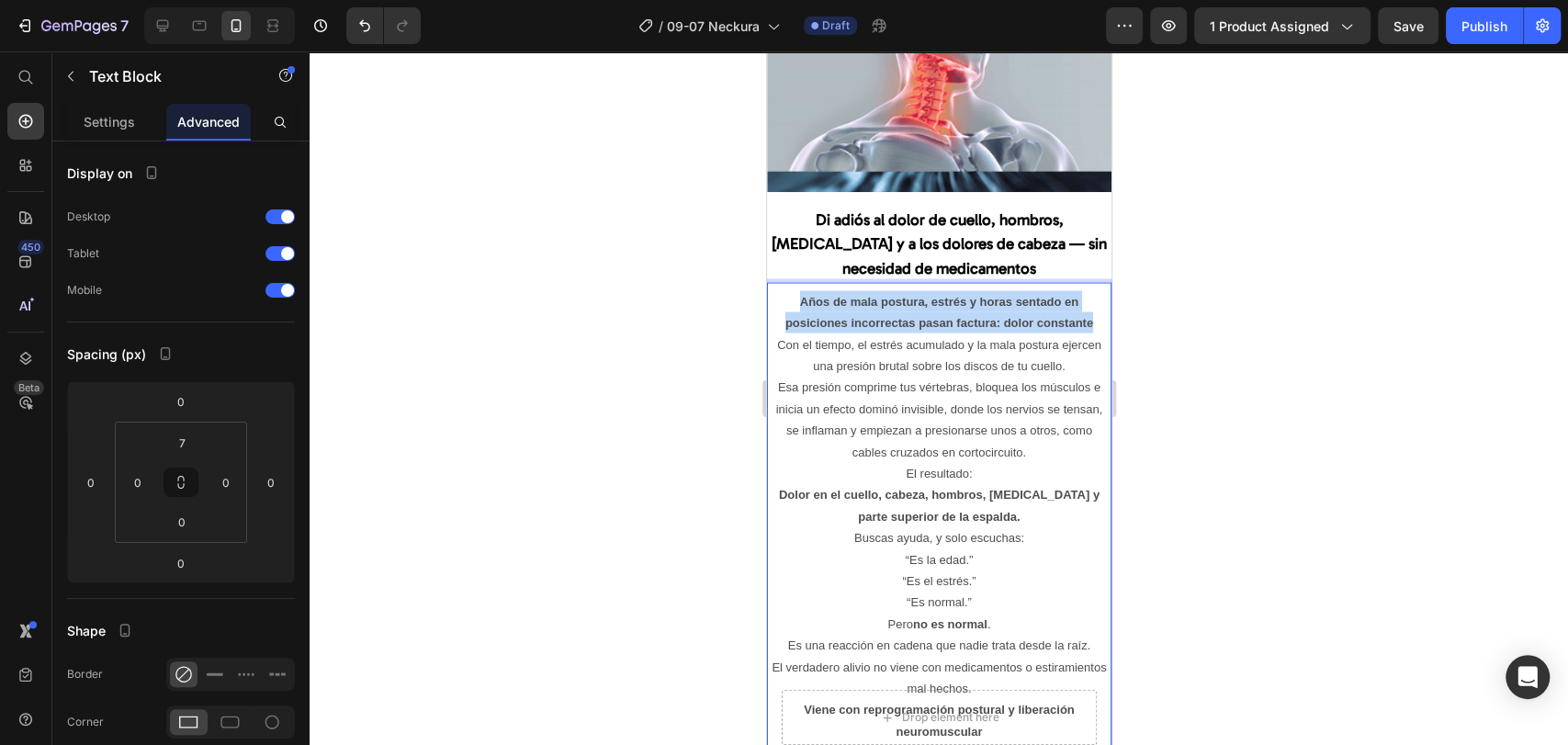 click on "Años de mala postura, estrés y horas sentado en posiciones incorrectas pasan factura: dolor constante" at bounding box center (938, 311) 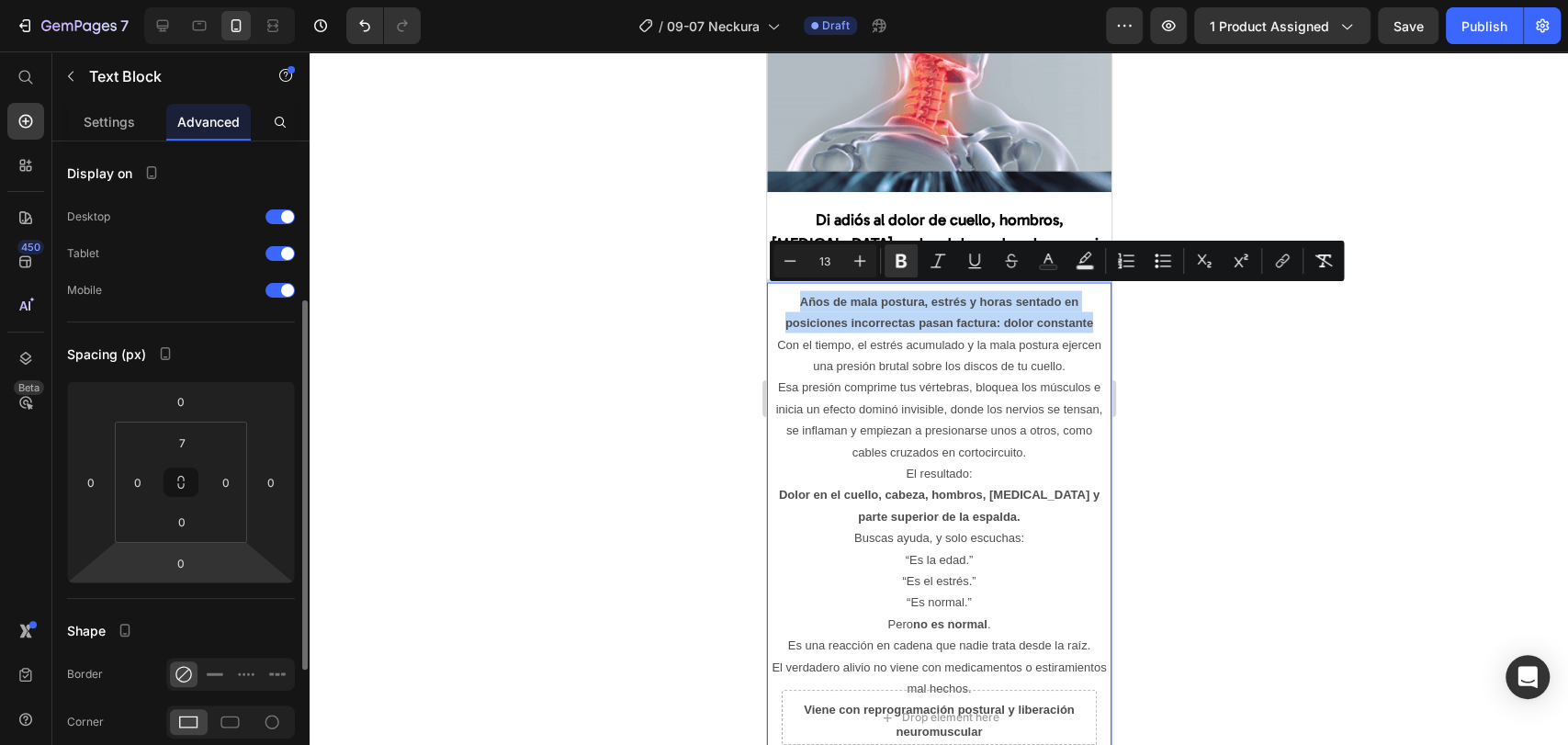 scroll, scrollTop: 102, scrollLeft: 0, axis: vertical 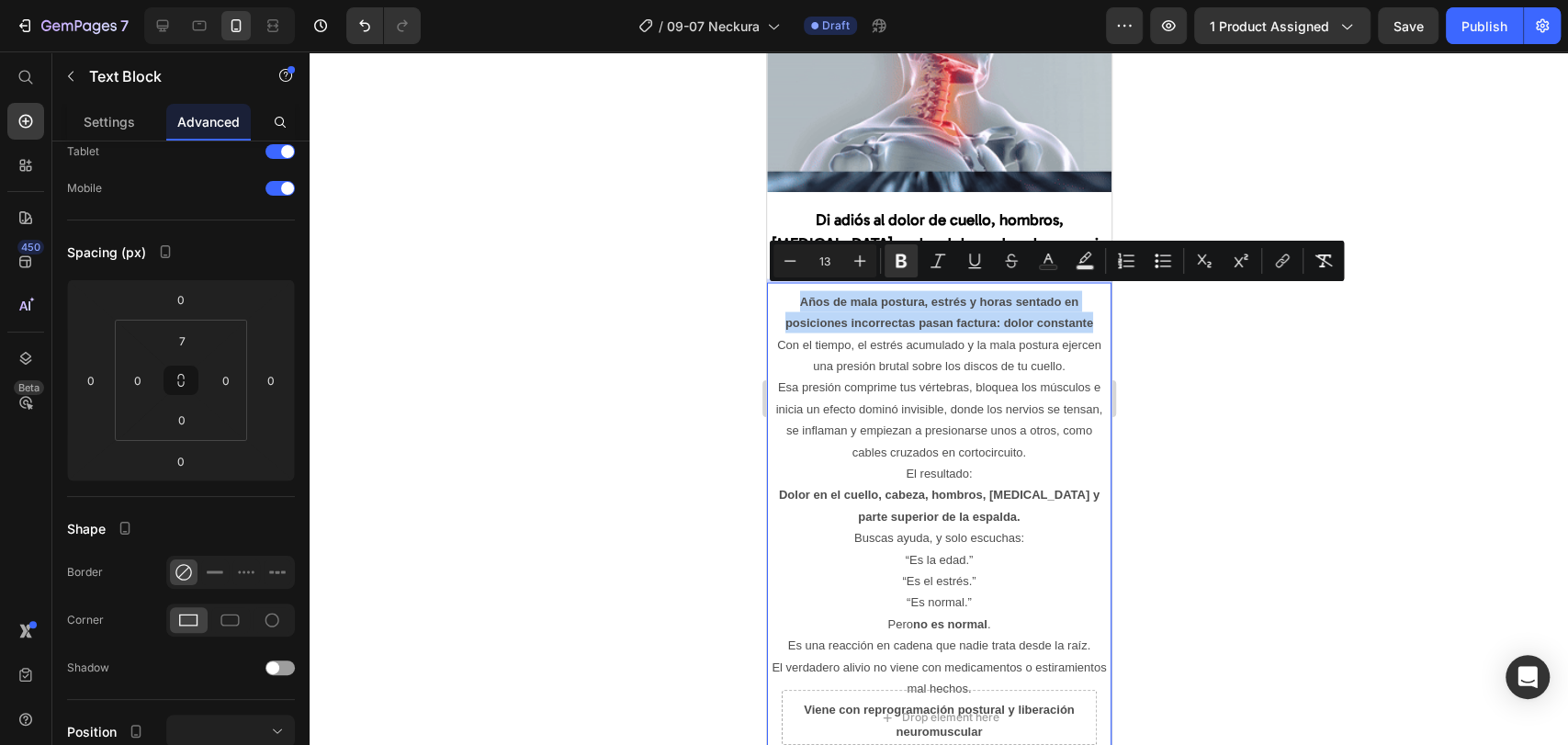 drag, startPoint x: 974, startPoint y: 307, endPoint x: 871, endPoint y: 316, distance: 103.39246 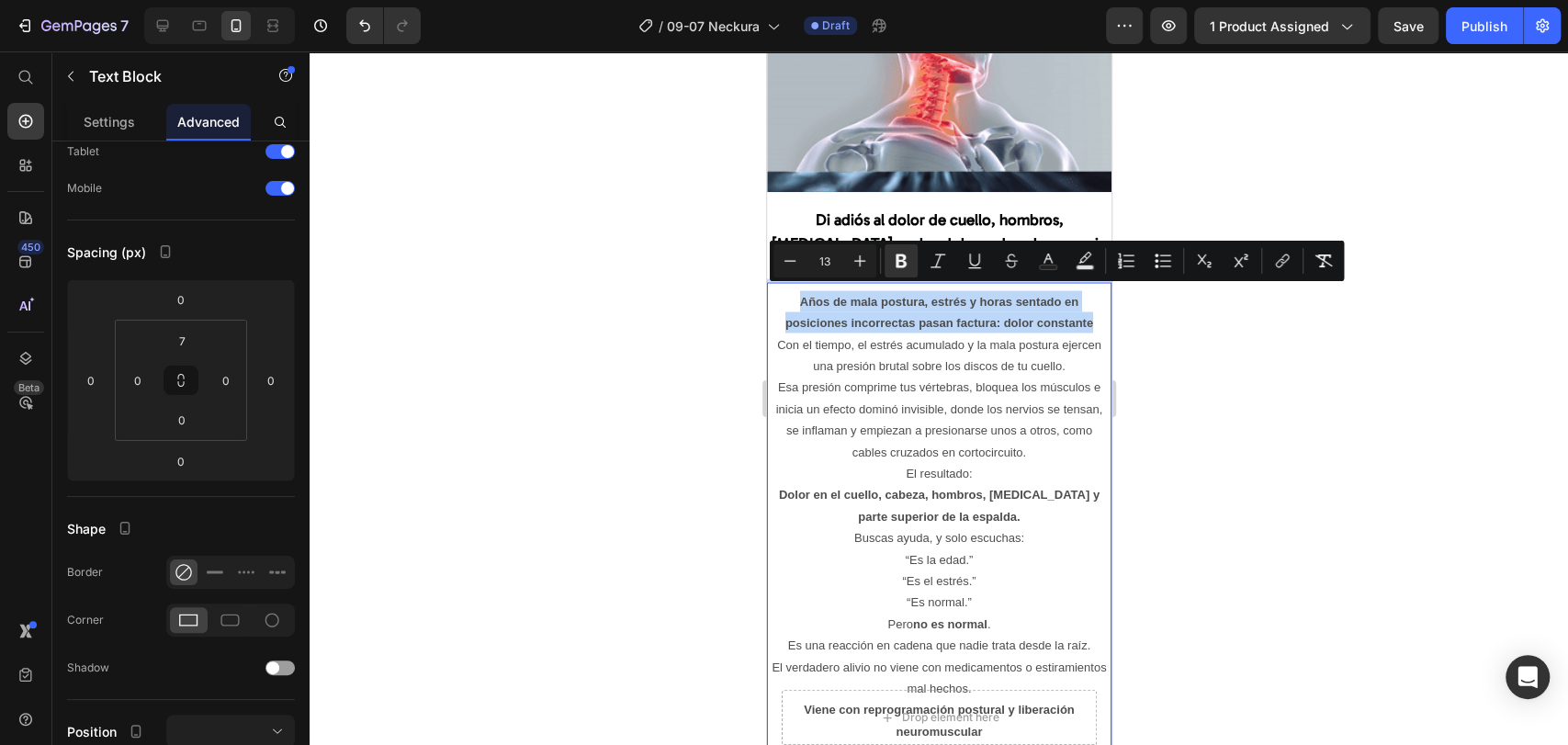 click on "Años de mala postura, estrés y horas sentado en posiciones incorrectas pasan factura: dolor constante" at bounding box center (938, 311) 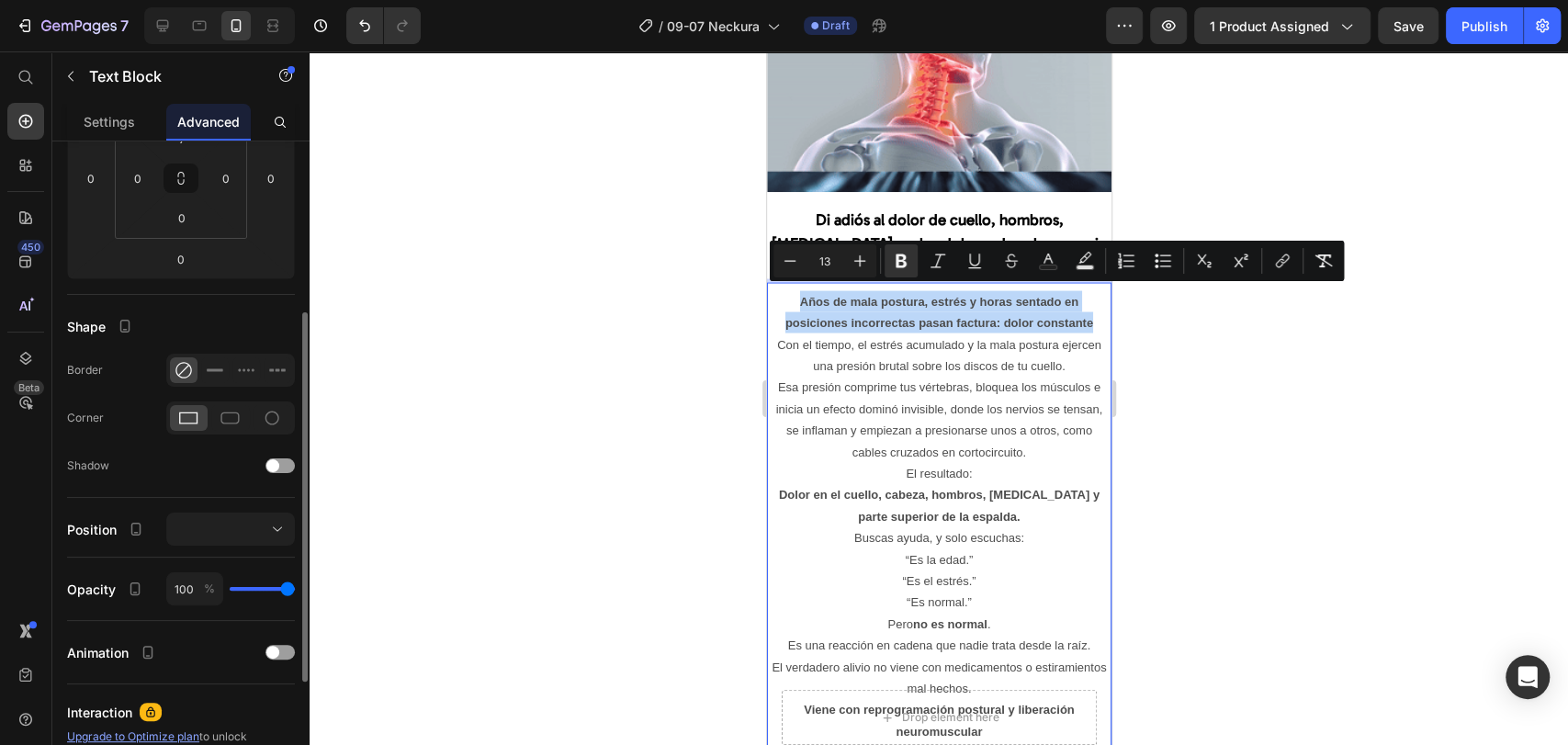 scroll, scrollTop: 0, scrollLeft: 0, axis: both 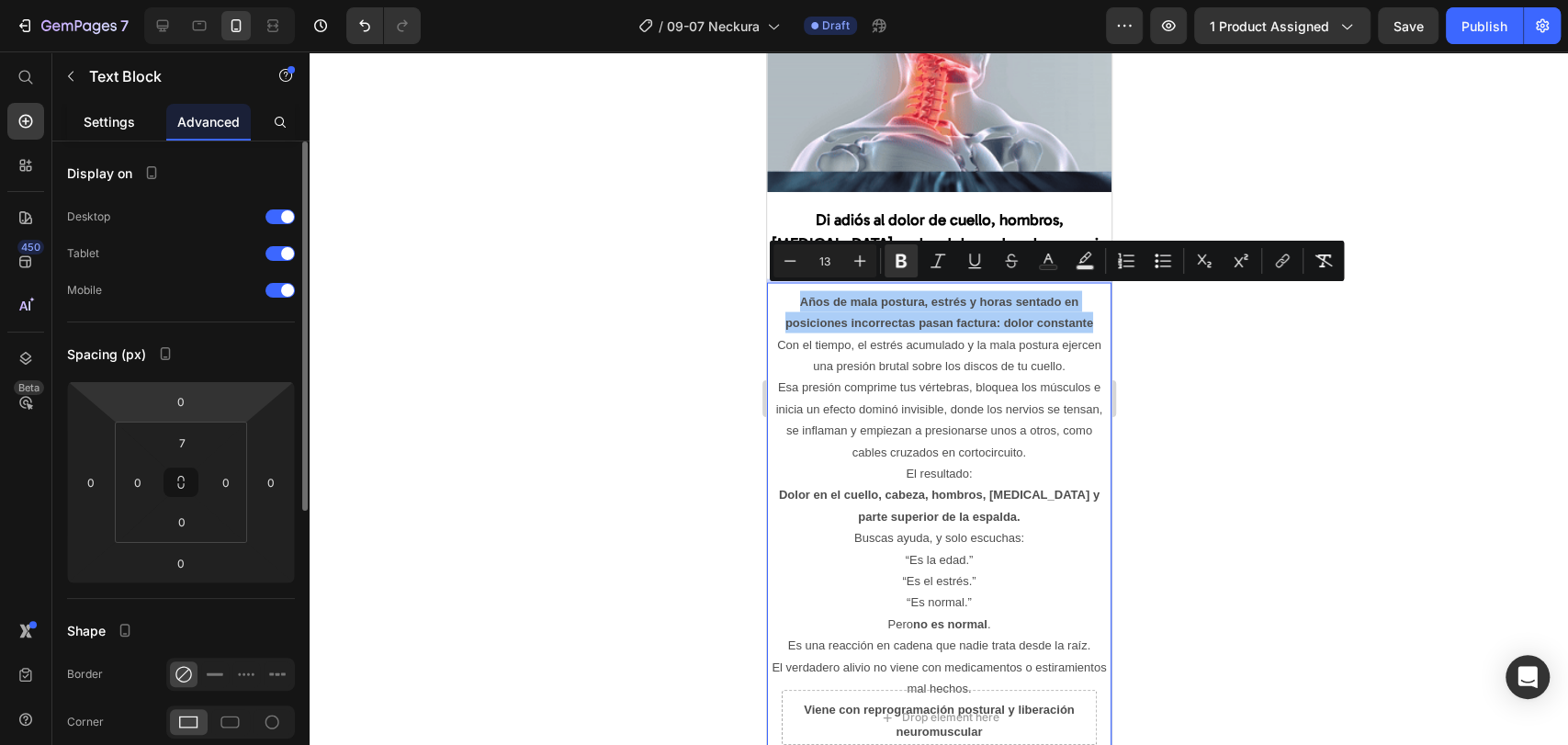 click on "Settings" at bounding box center (109, 121) 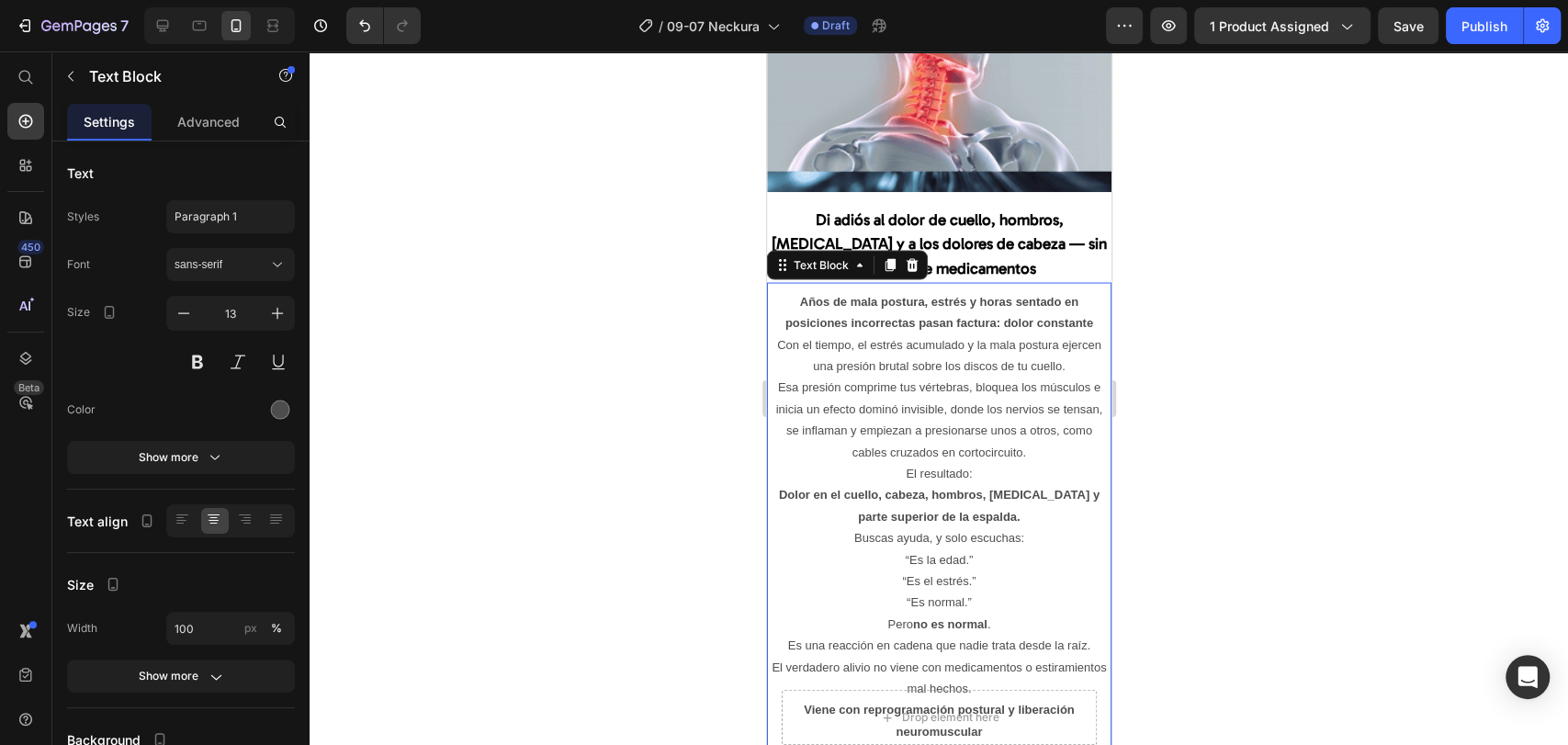 click 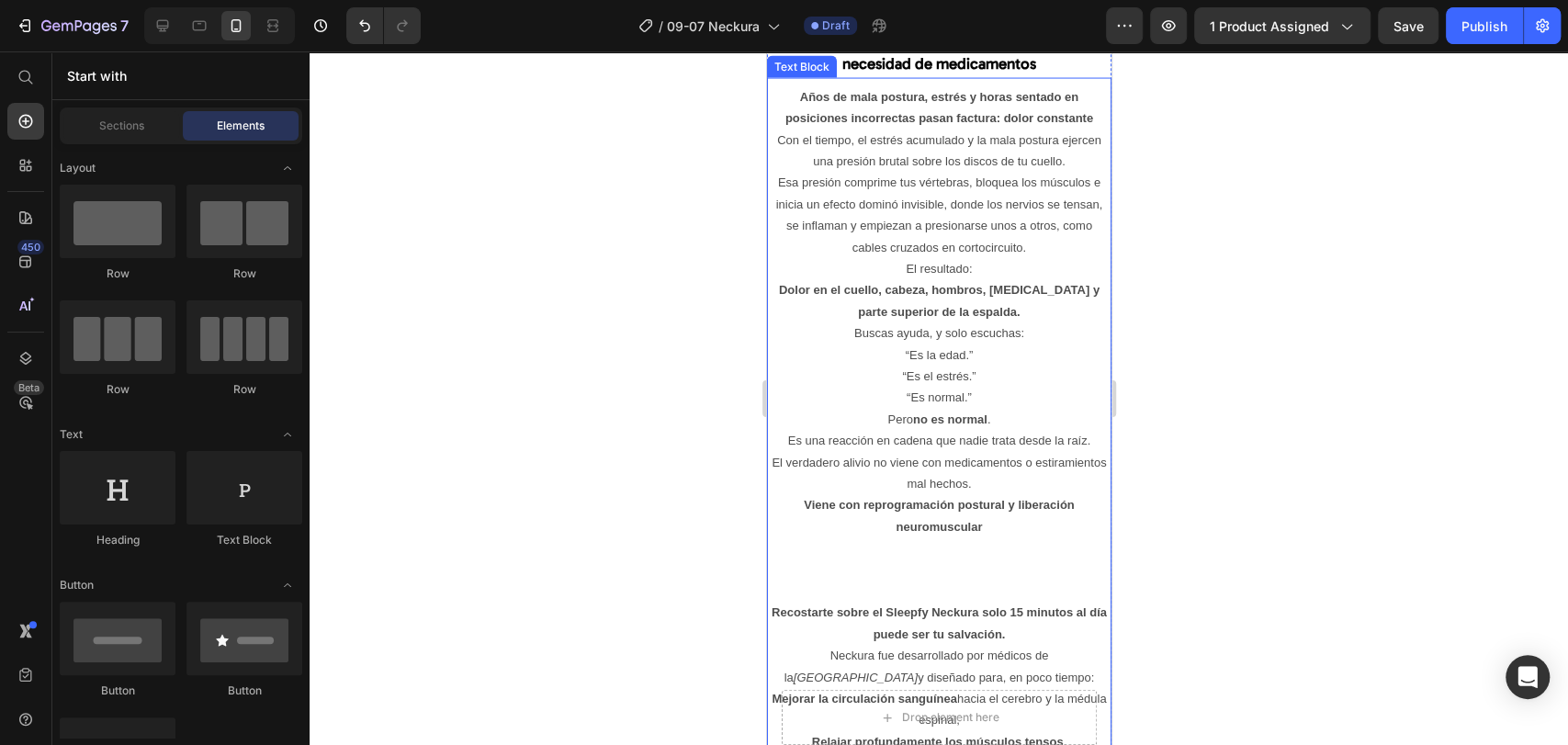 scroll, scrollTop: 2653, scrollLeft: 0, axis: vertical 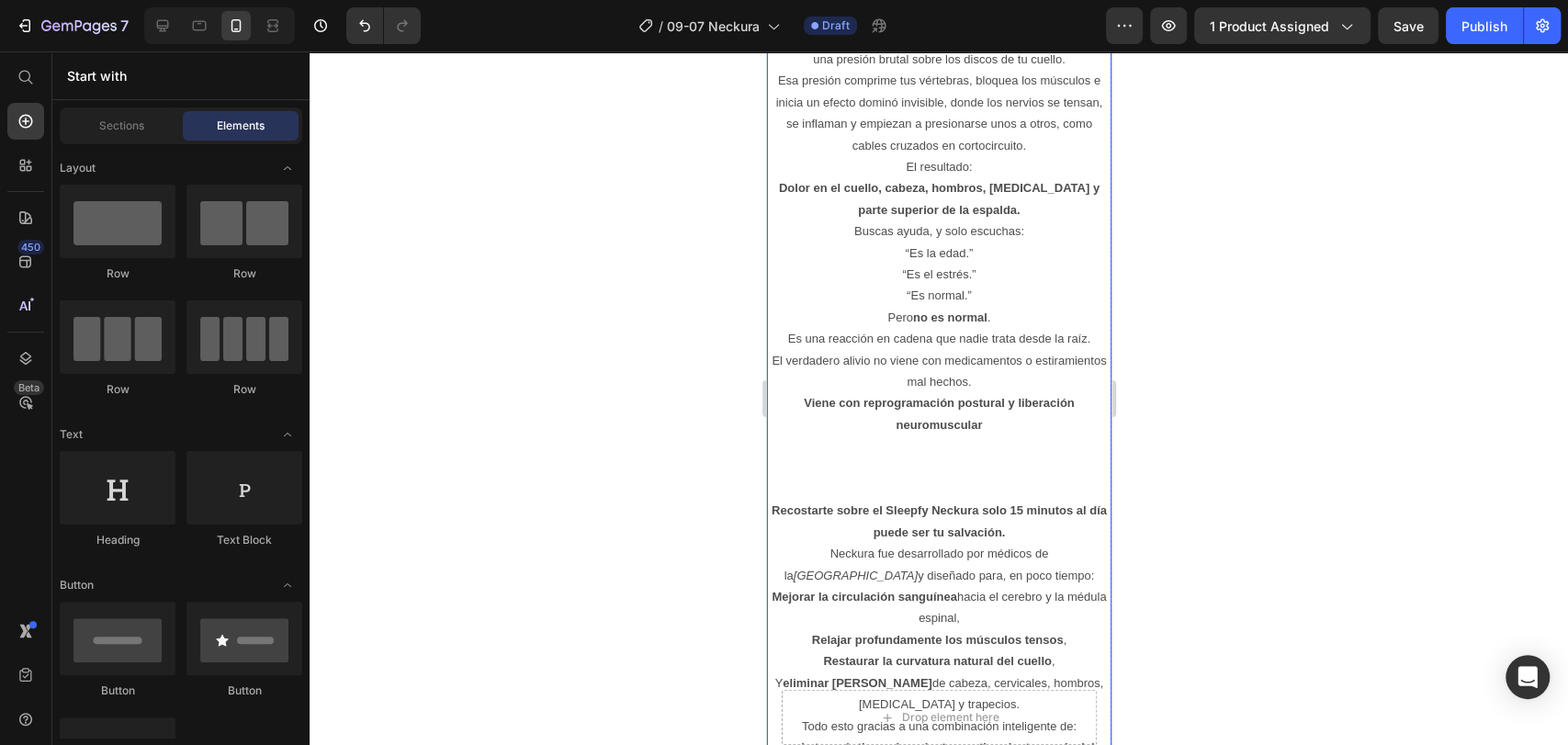 click at bounding box center (938, 489) 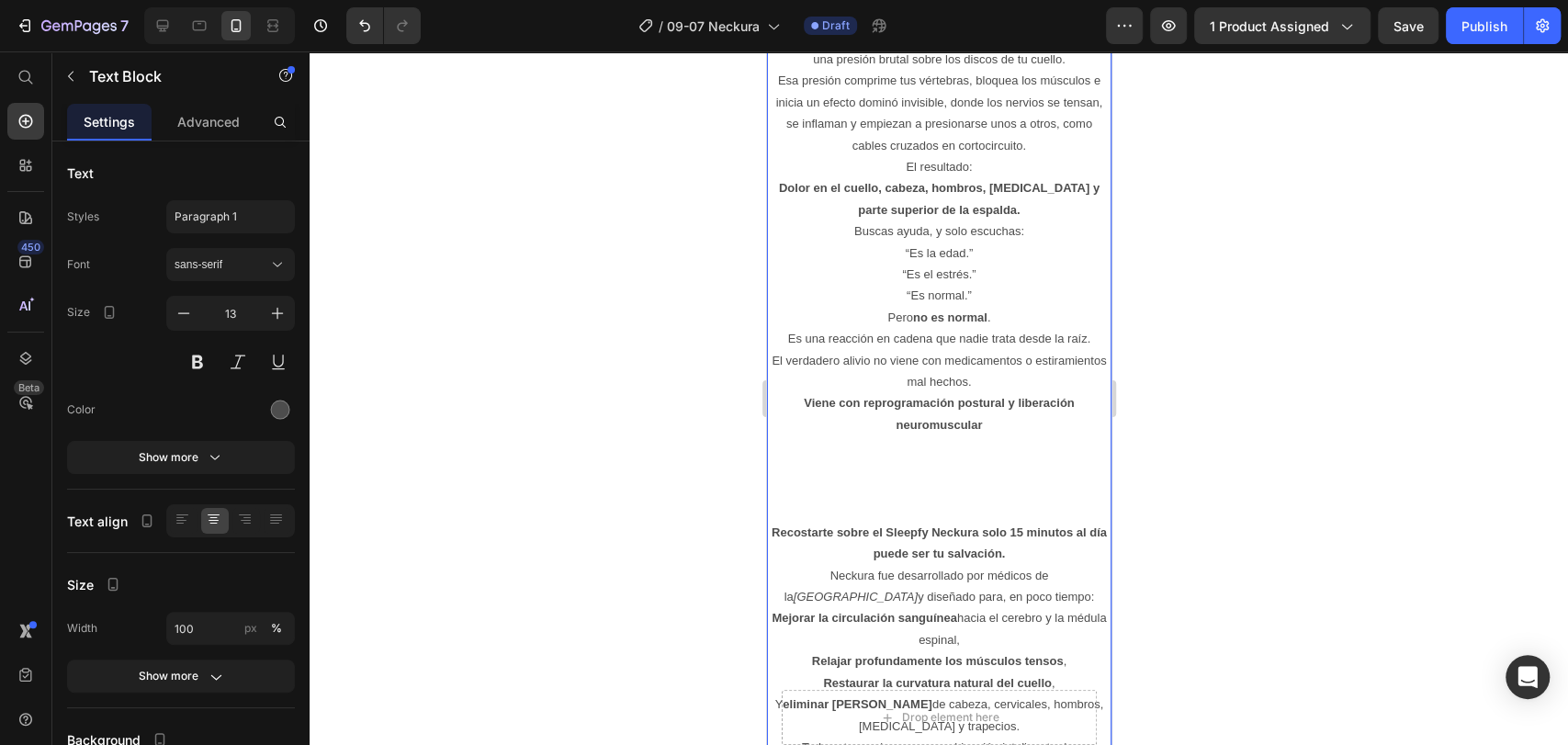 click at bounding box center [938, 510] 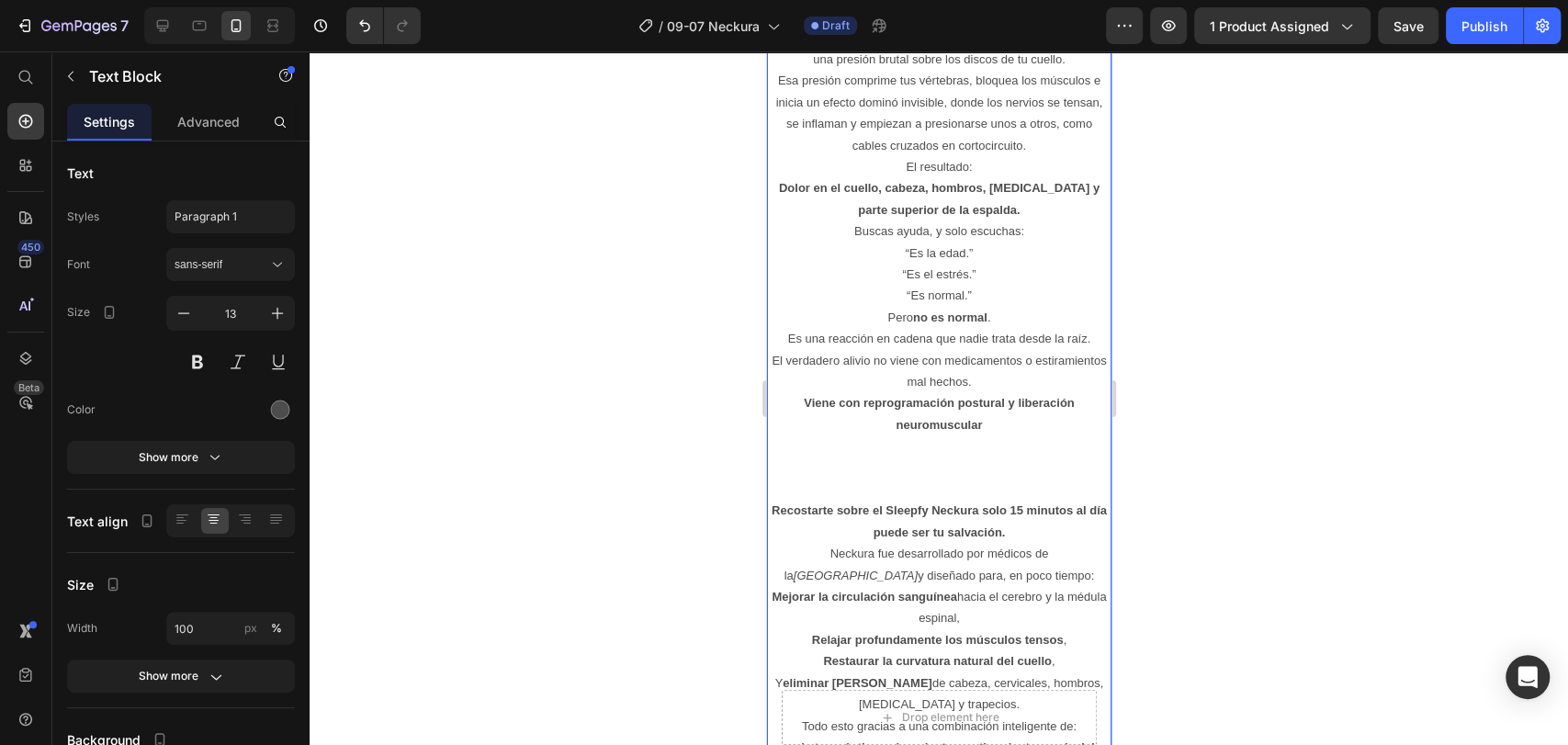 click 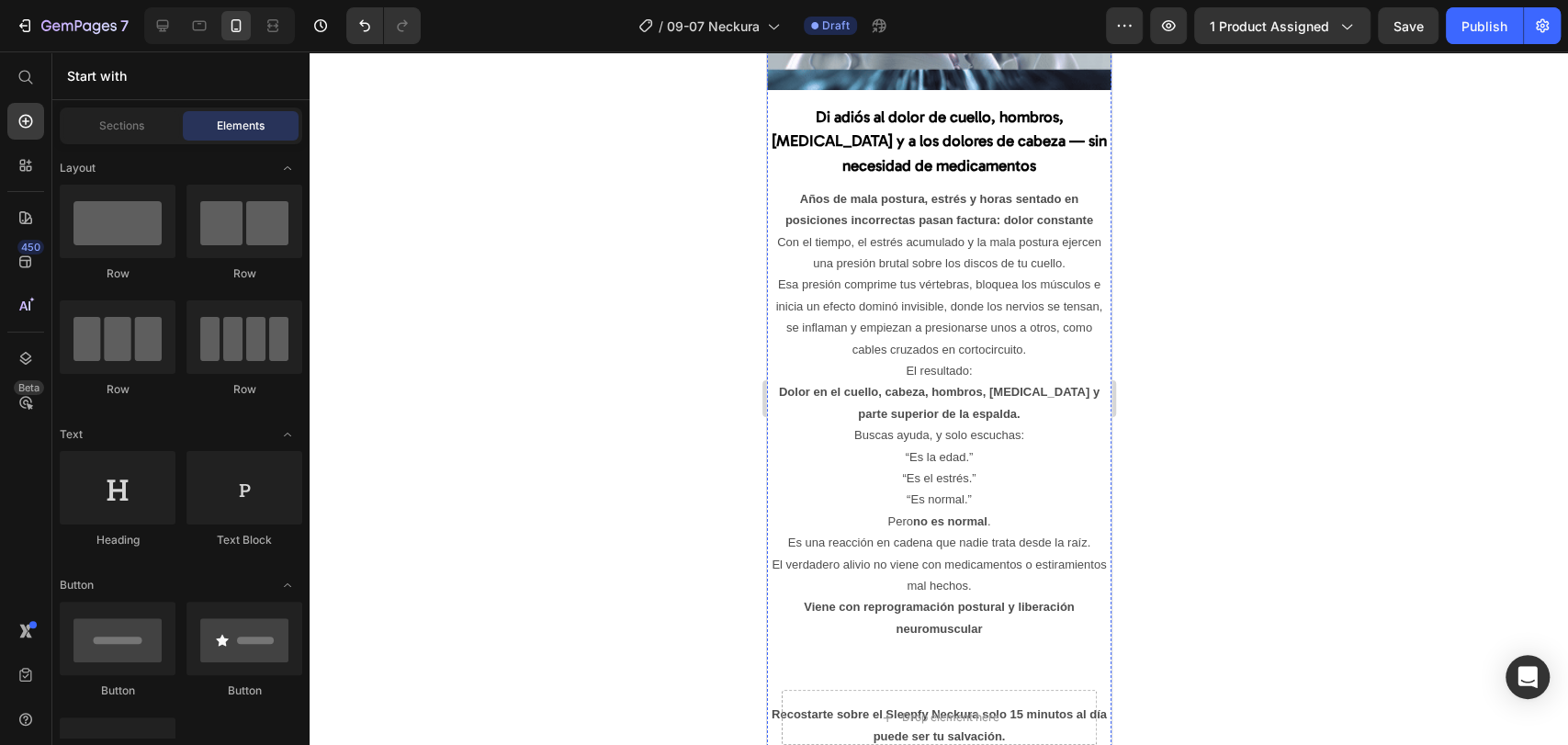 scroll, scrollTop: 2347, scrollLeft: 0, axis: vertical 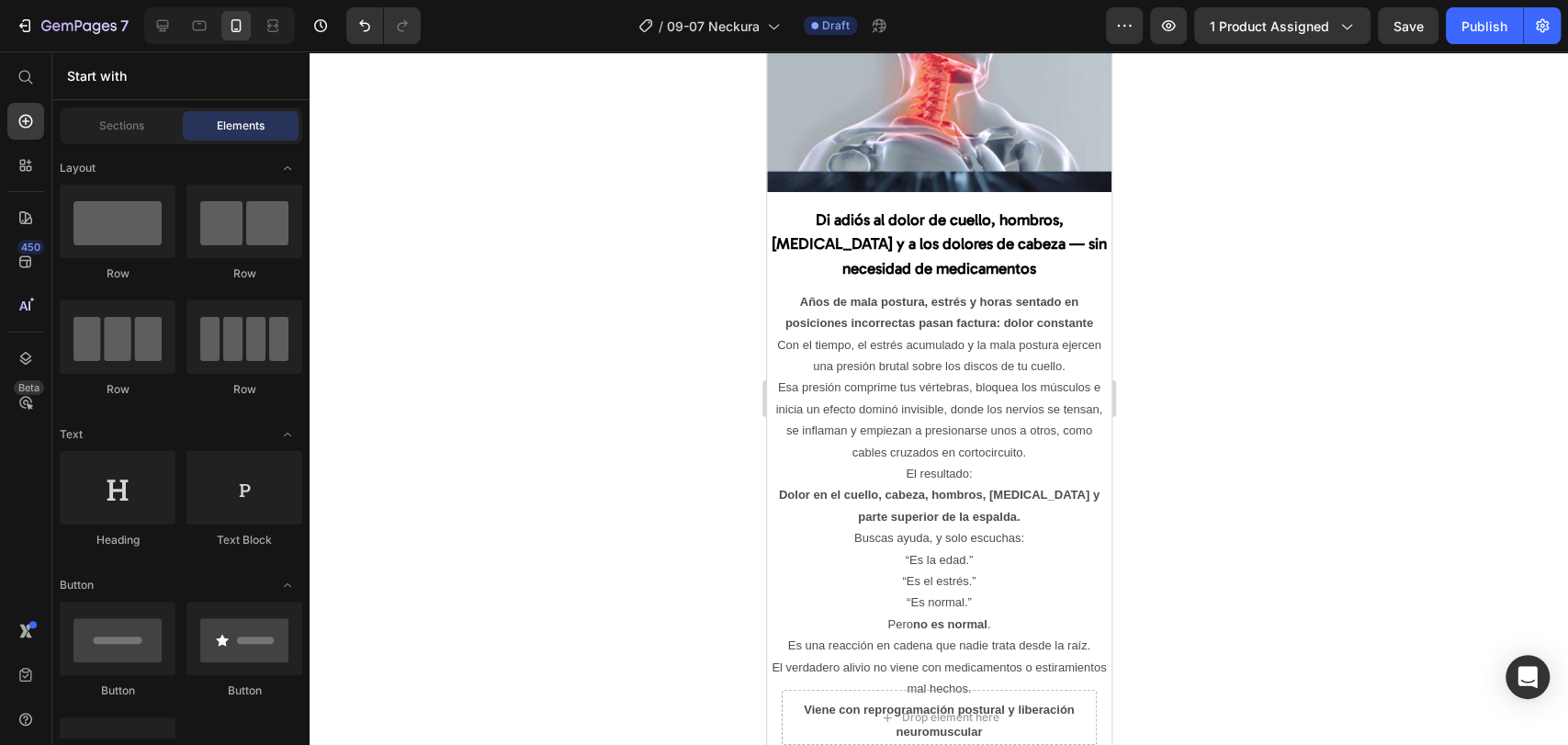 click 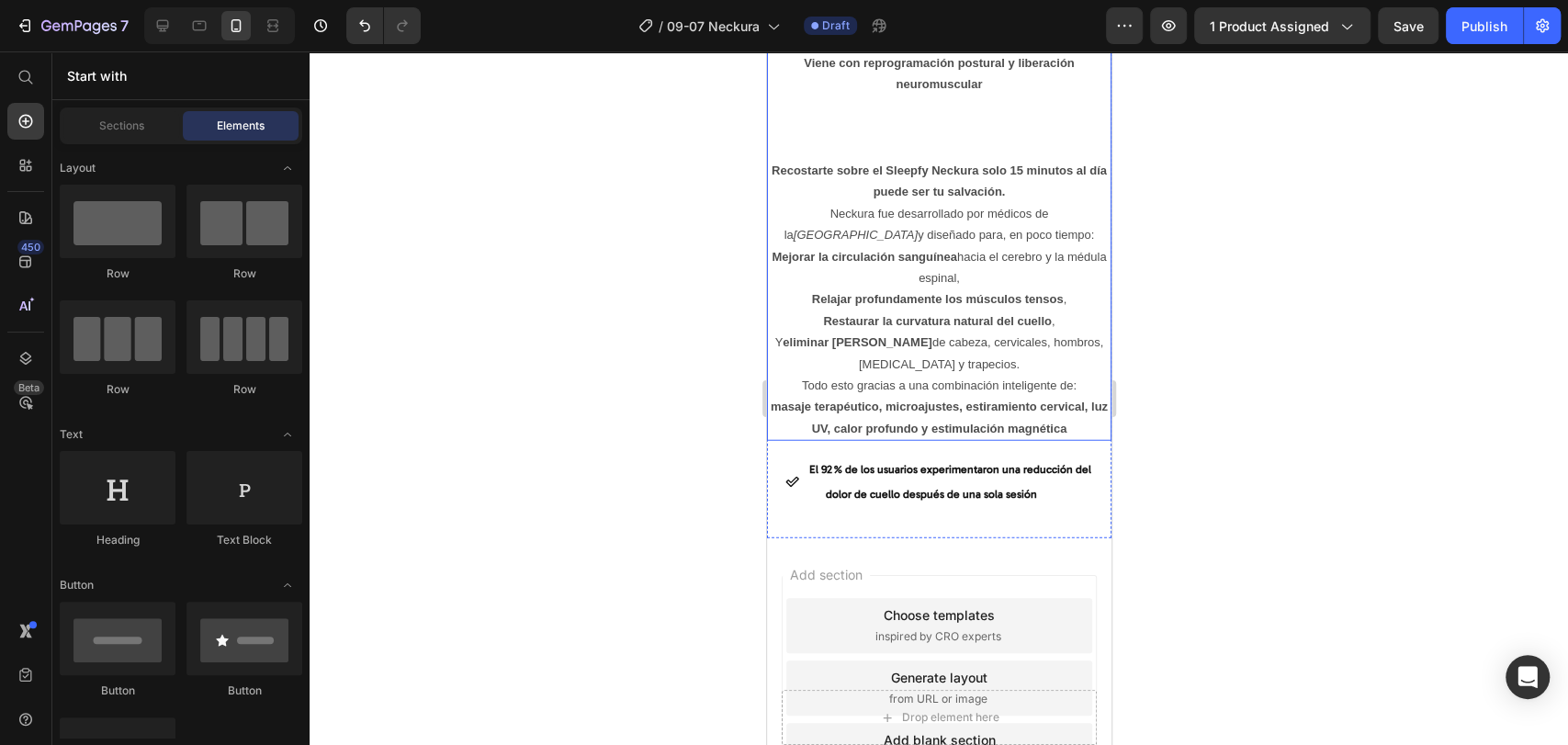 scroll, scrollTop: 3001, scrollLeft: 0, axis: vertical 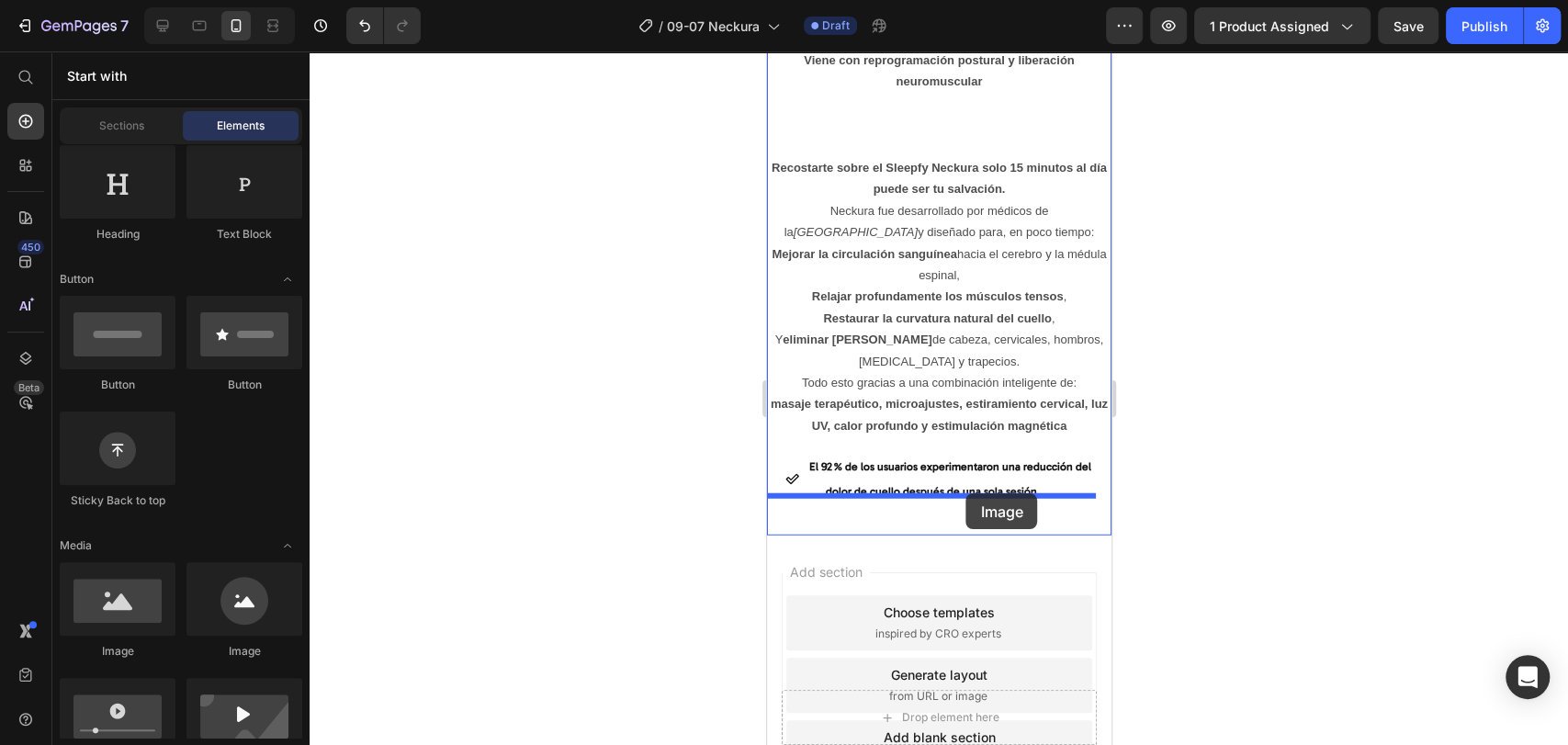 drag, startPoint x: 900, startPoint y: 643, endPoint x: 965, endPoint y: 493, distance: 163.478 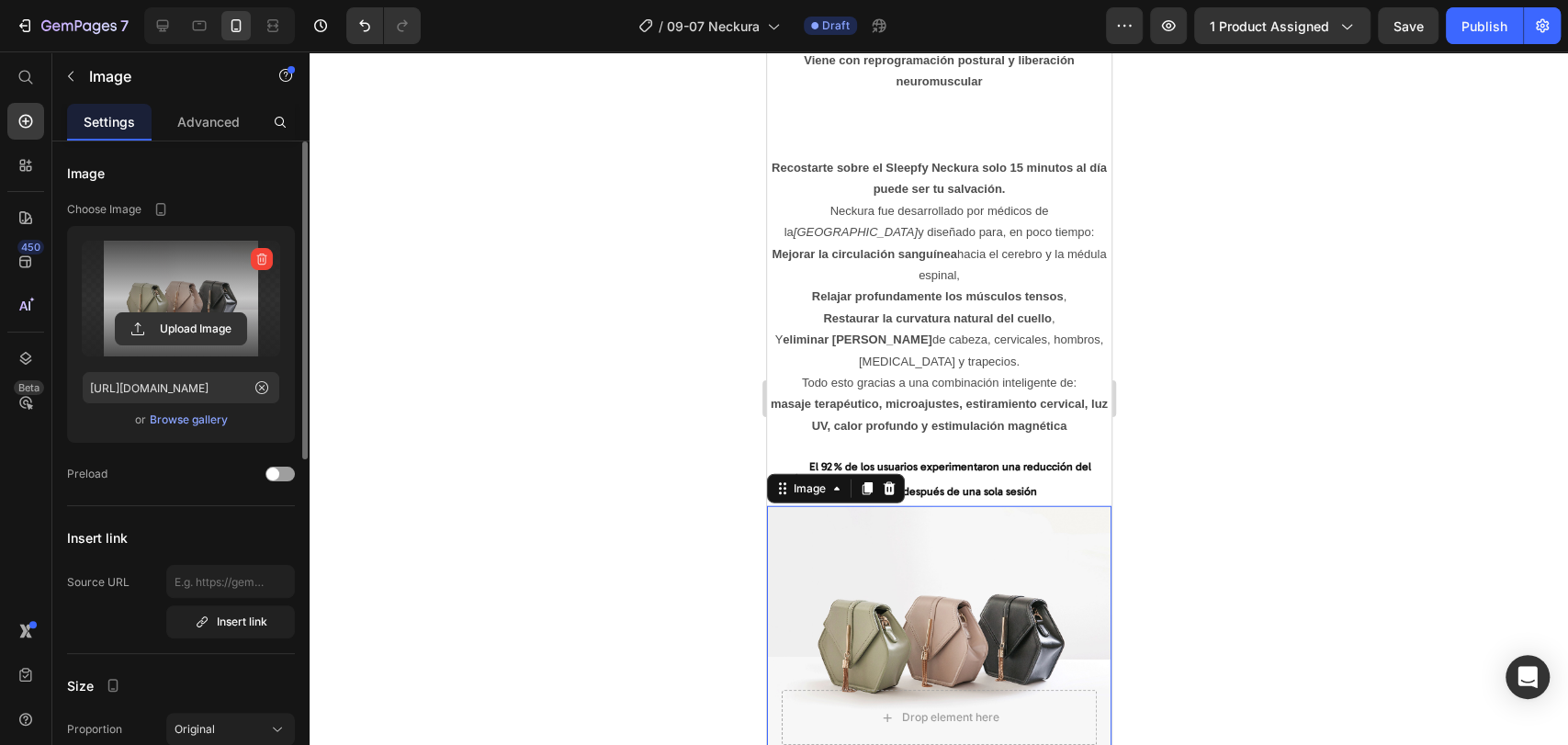 click at bounding box center (181, 299) 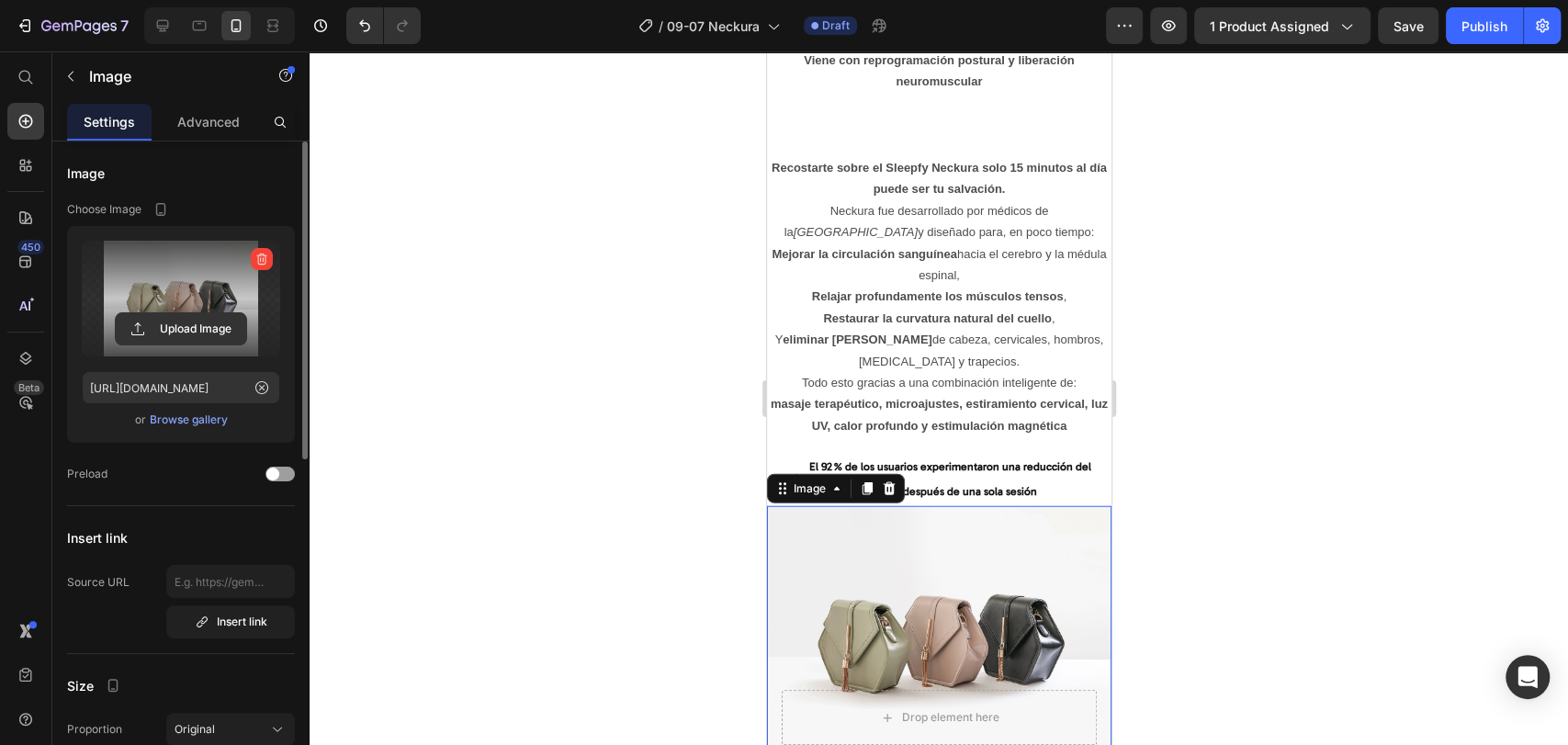 click at bounding box center [181, 299] 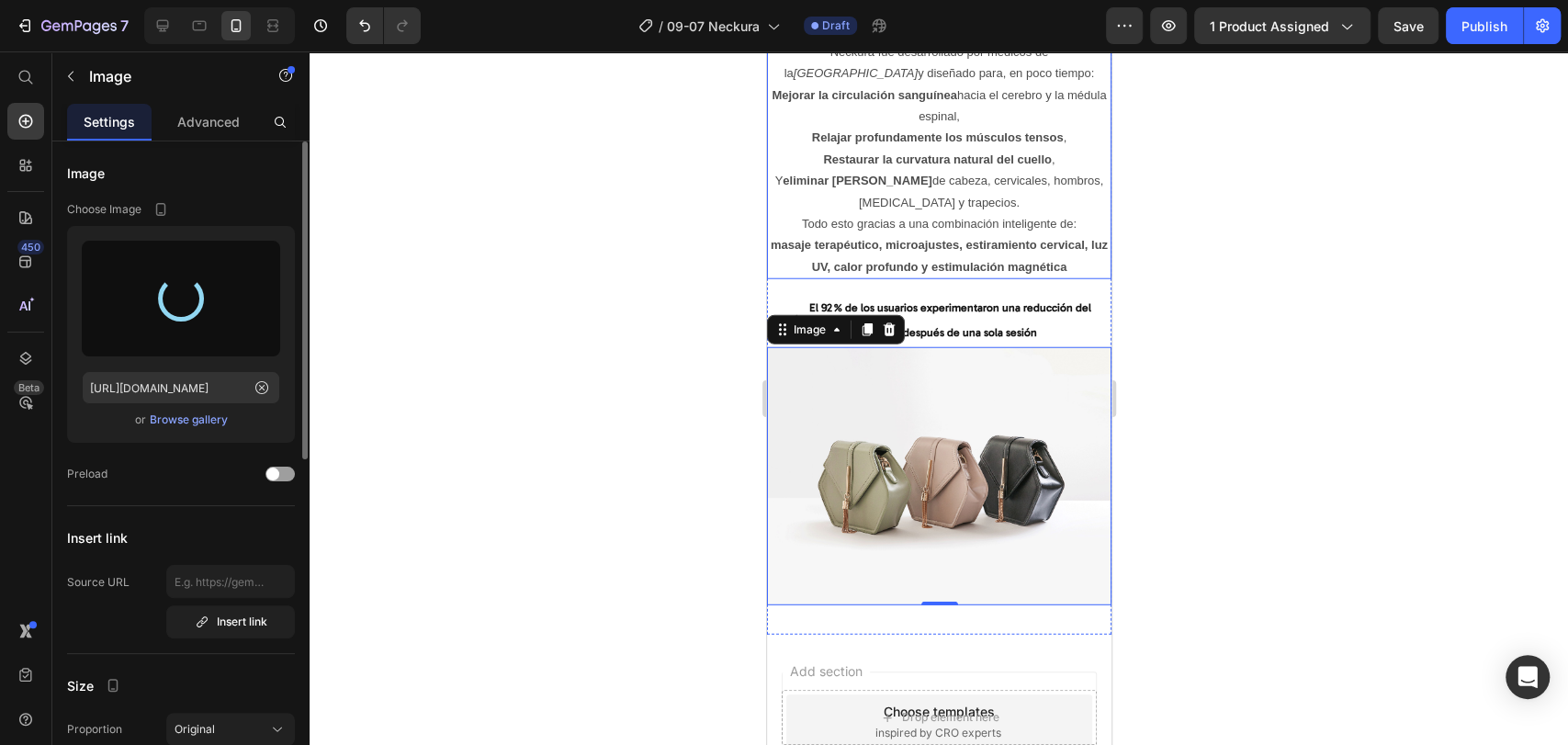 scroll, scrollTop: 3205, scrollLeft: 0, axis: vertical 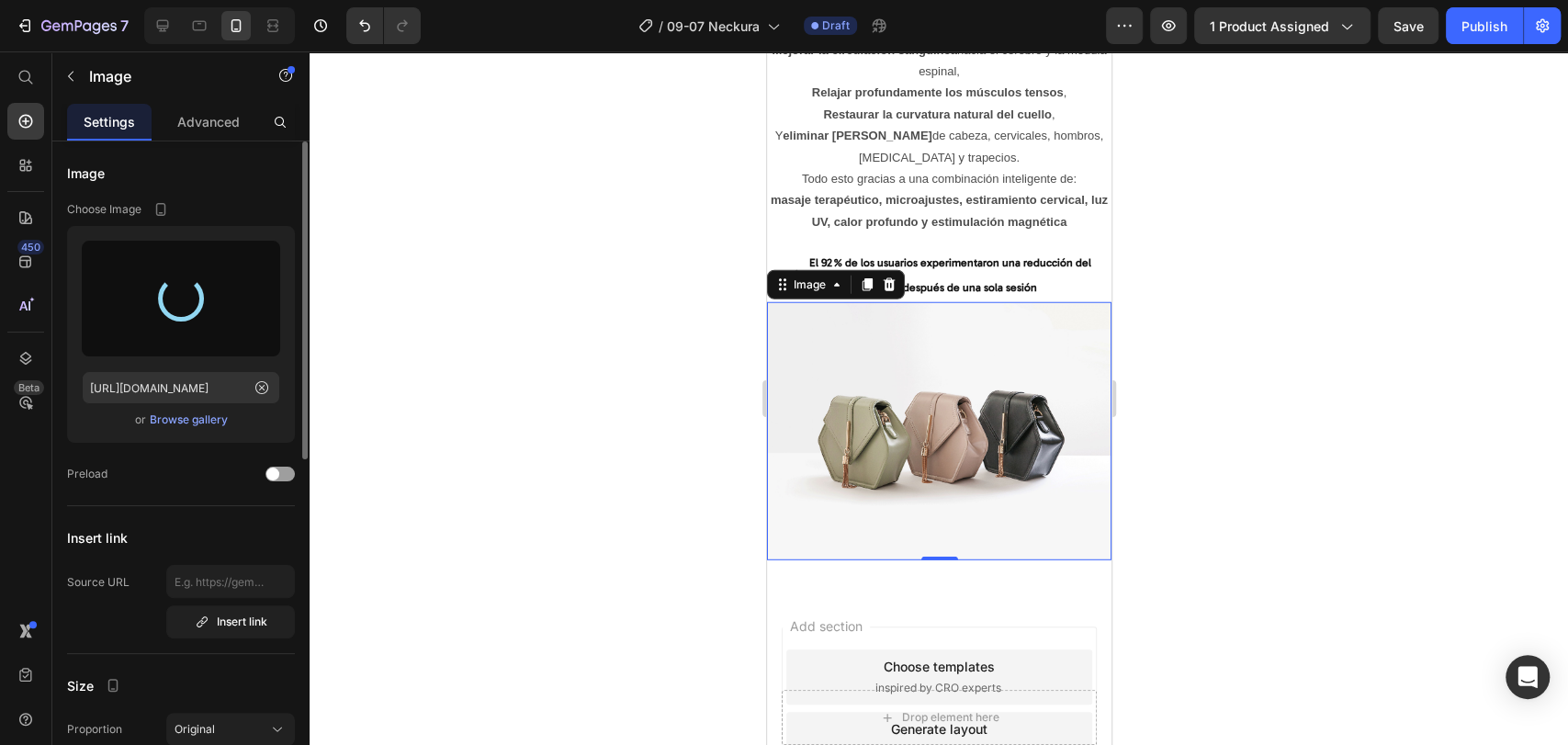 type on "https://cdn.shopify.com/s/files/1/0772/3974/6779/files/gempages_572996054547432673-f087b801-17ff-4db1-ab8a-12aa528ecf01.gif" 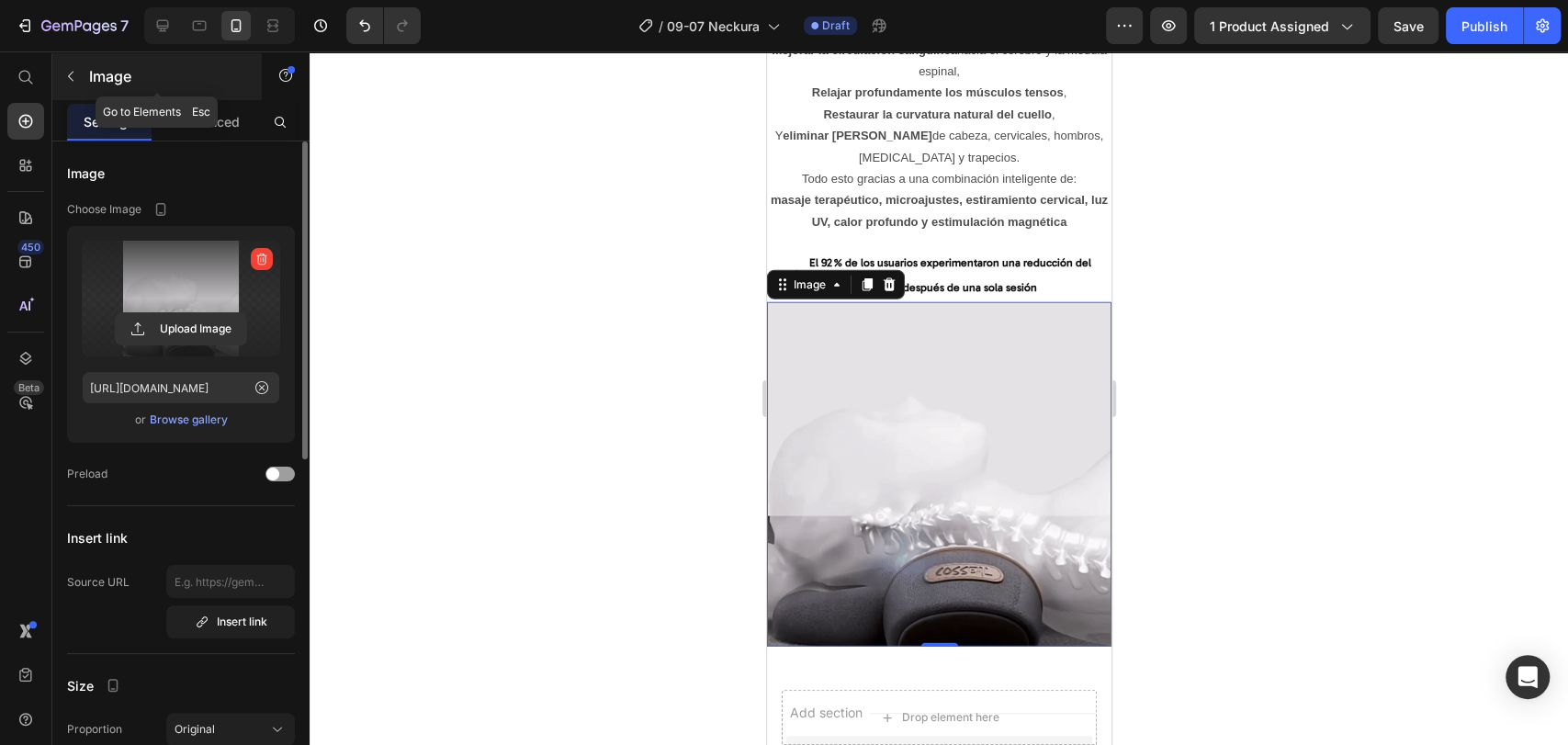 click 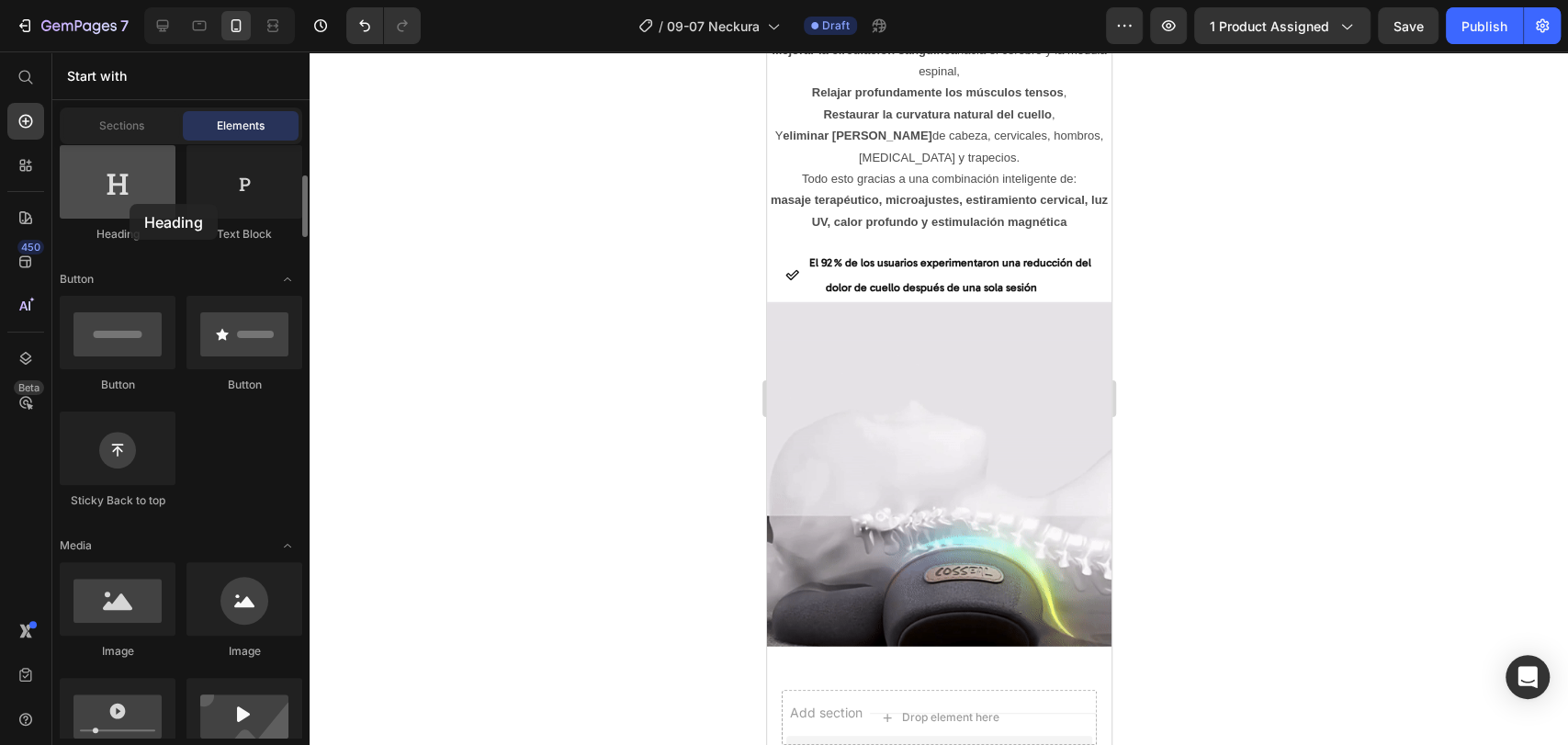 click at bounding box center [118, 182] 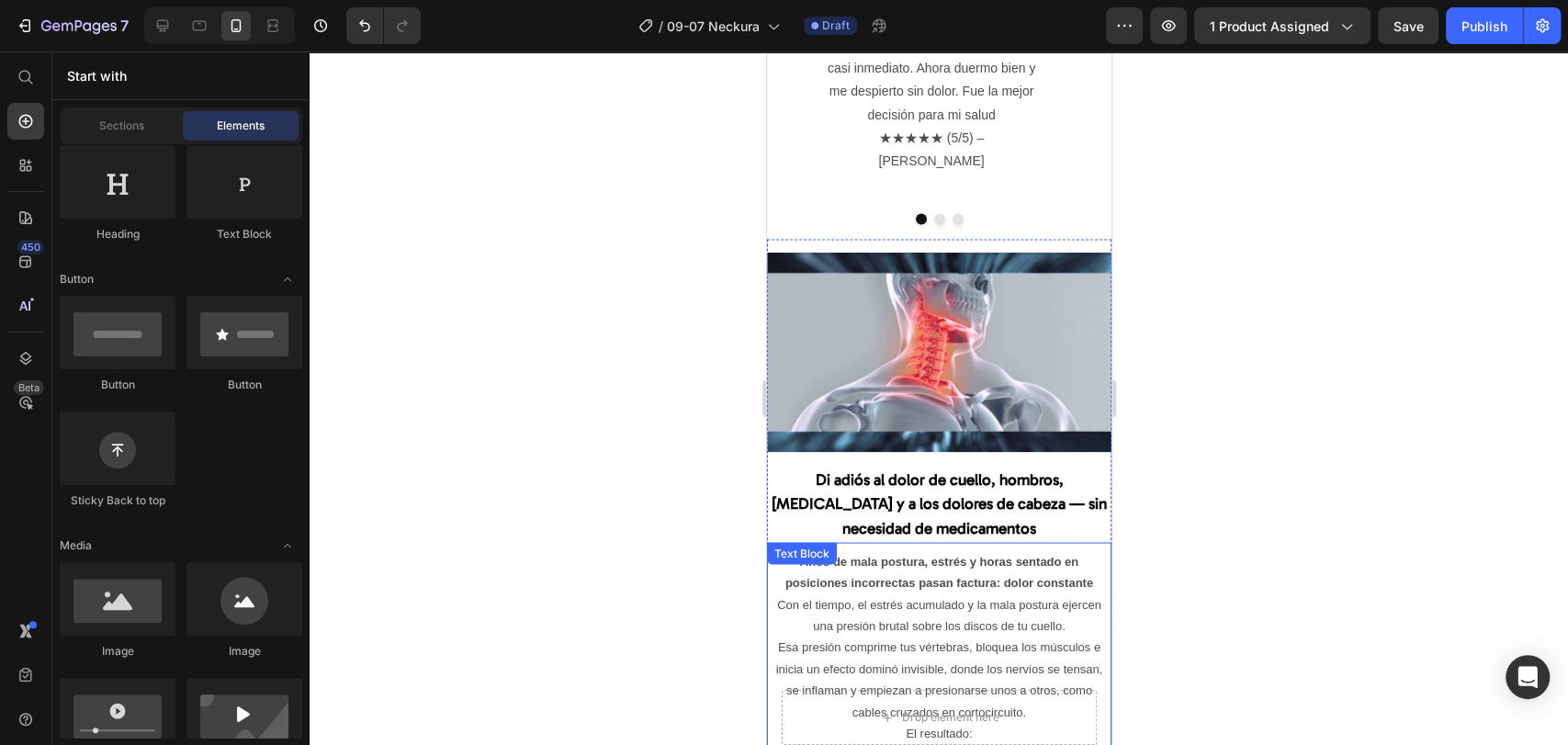 scroll, scrollTop: 2083, scrollLeft: 0, axis: vertical 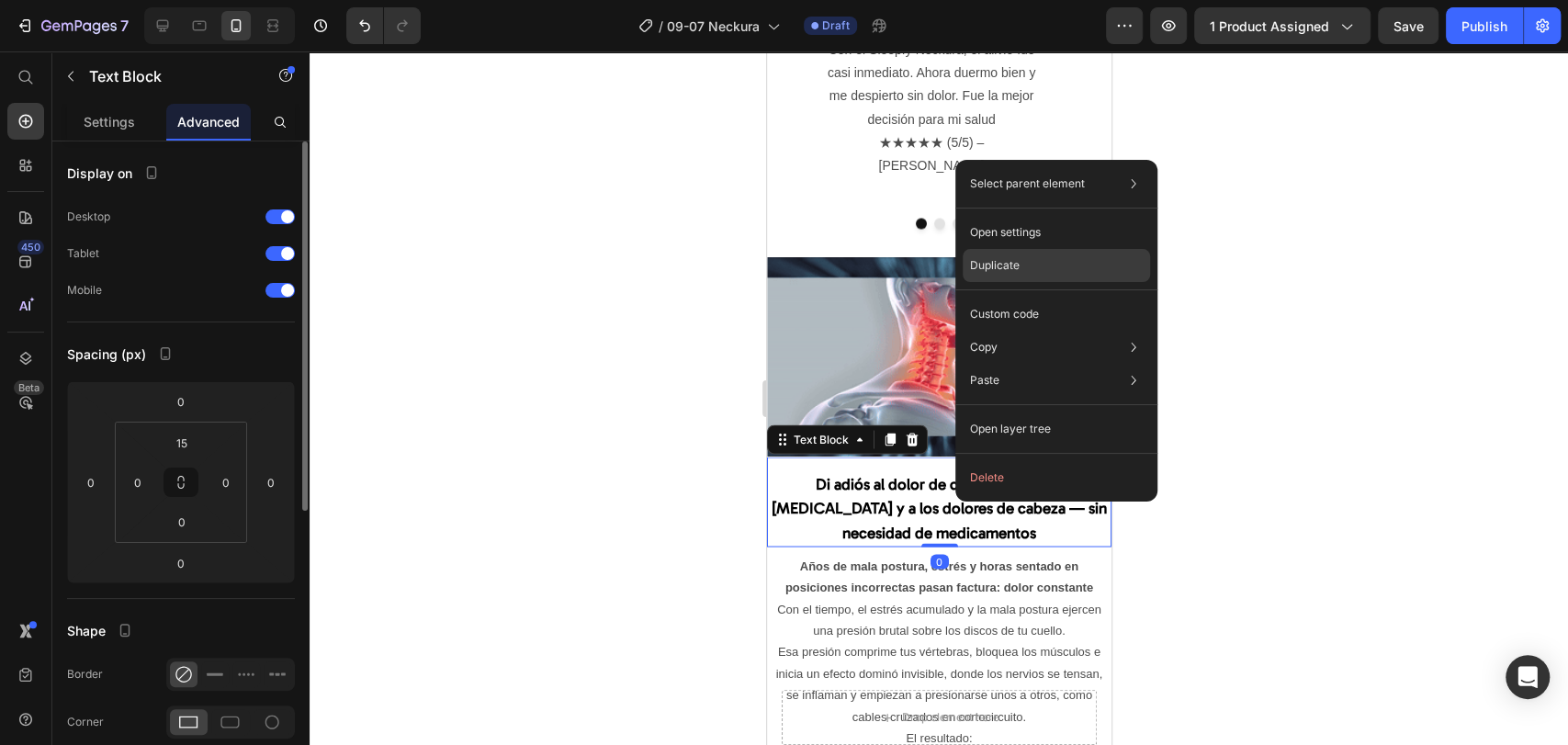 click on "Duplicate" at bounding box center [995, 265] 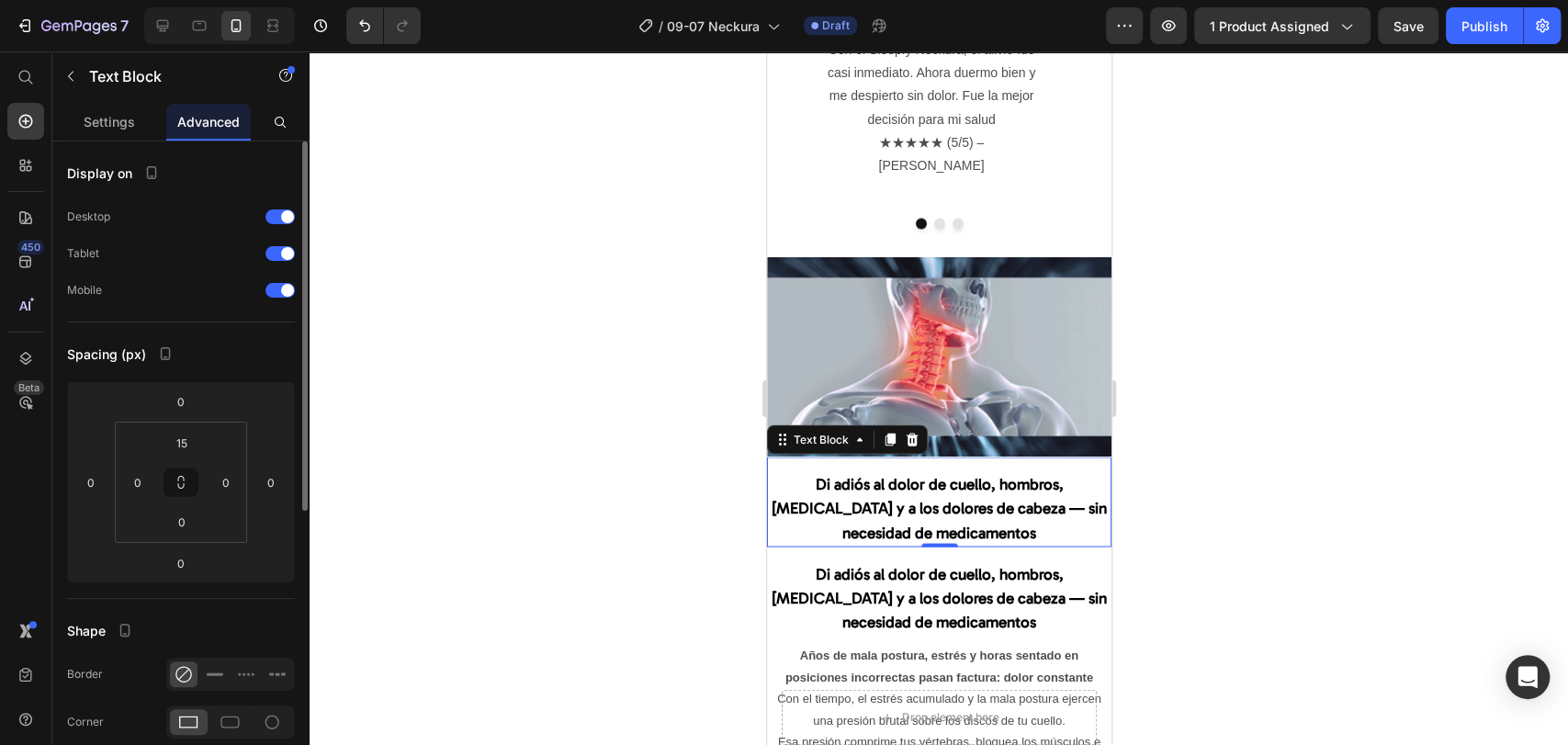click on "Di adiós al dolor de cuello, hombros, [MEDICAL_DATA] y a los dolores de cabeza — sin necesidad de medicamentos" at bounding box center [938, 507] 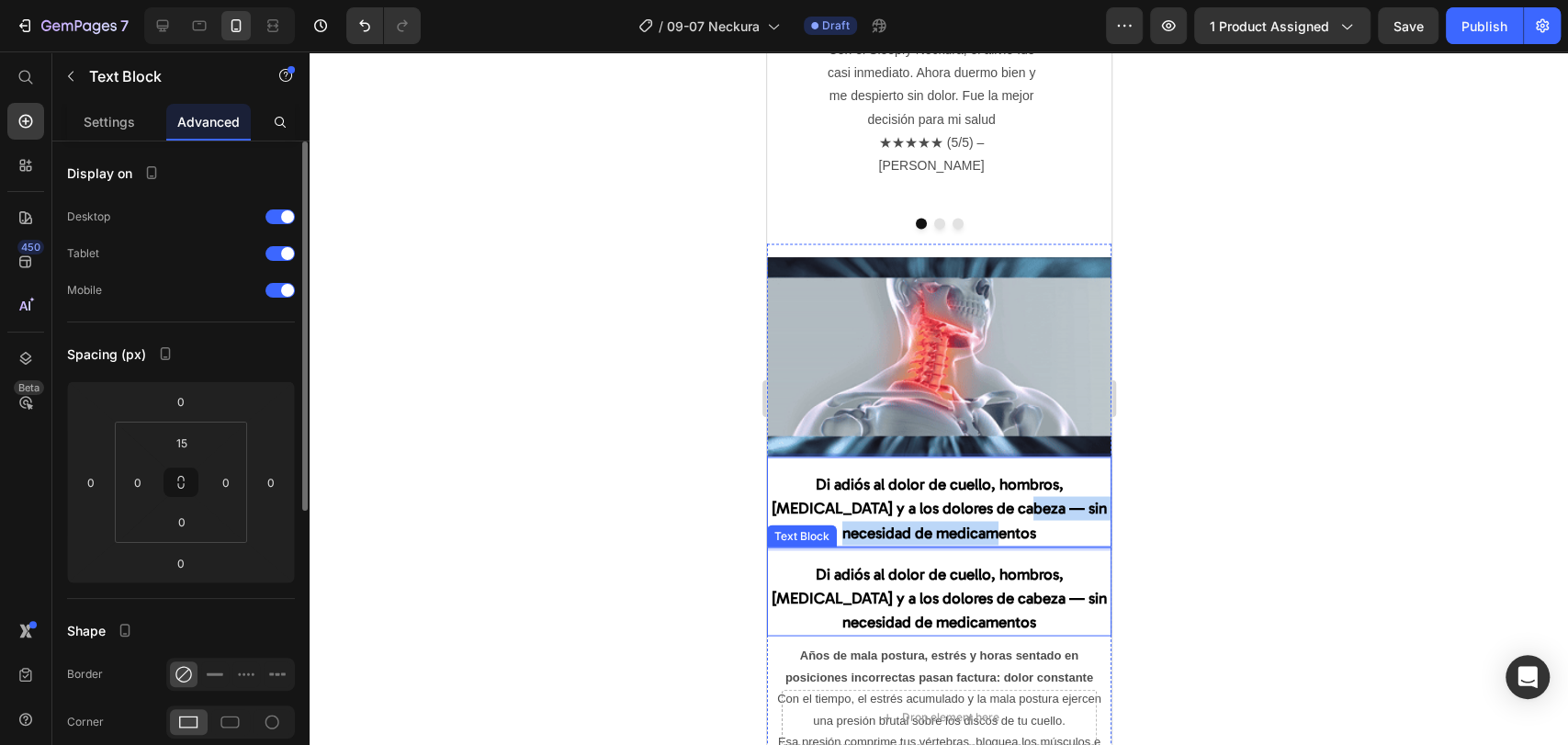 drag, startPoint x: 953, startPoint y: 497, endPoint x: 1086, endPoint y: 514, distance: 134.08206 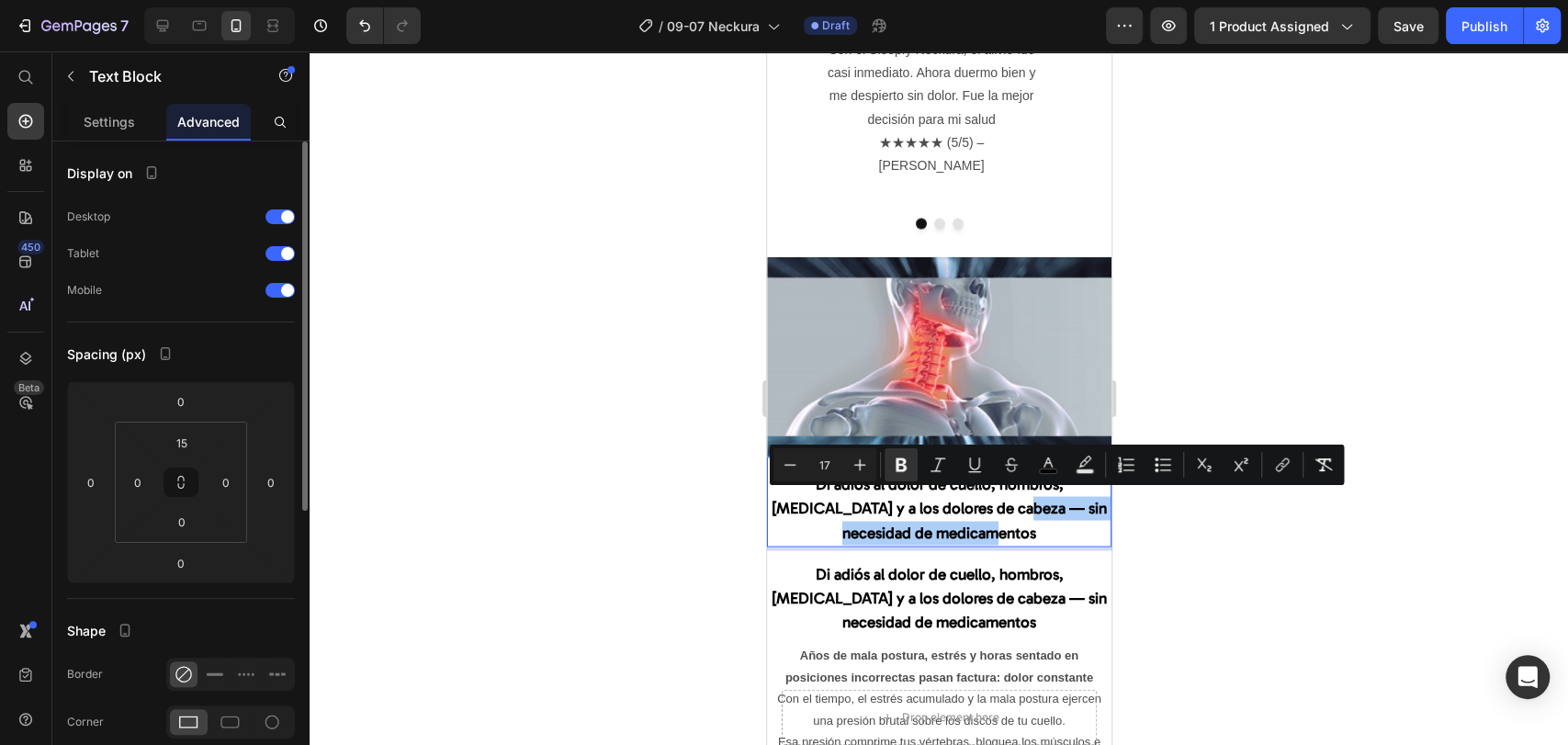 drag, startPoint x: 1179, startPoint y: 492, endPoint x: 343, endPoint y: 457, distance: 836.7323 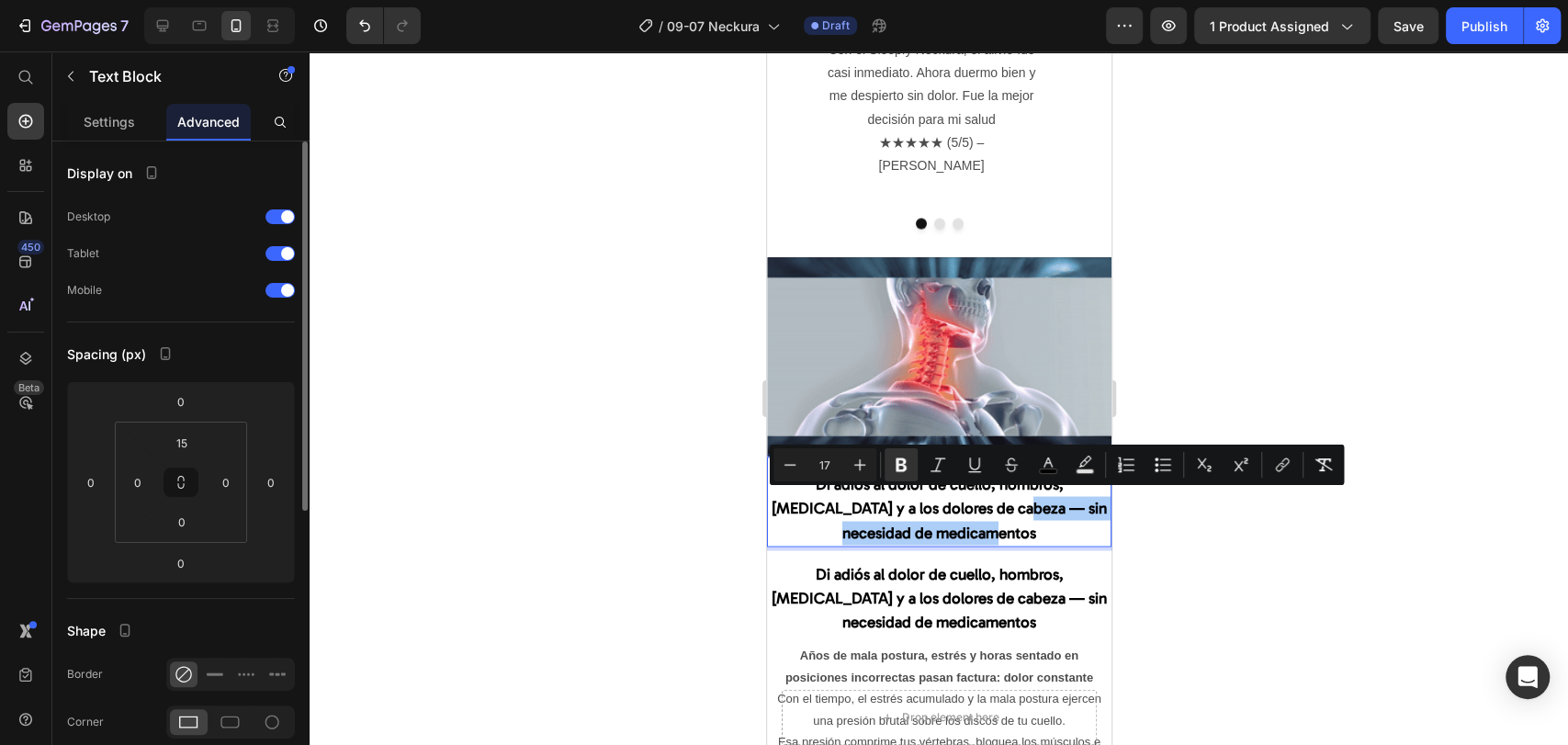 click 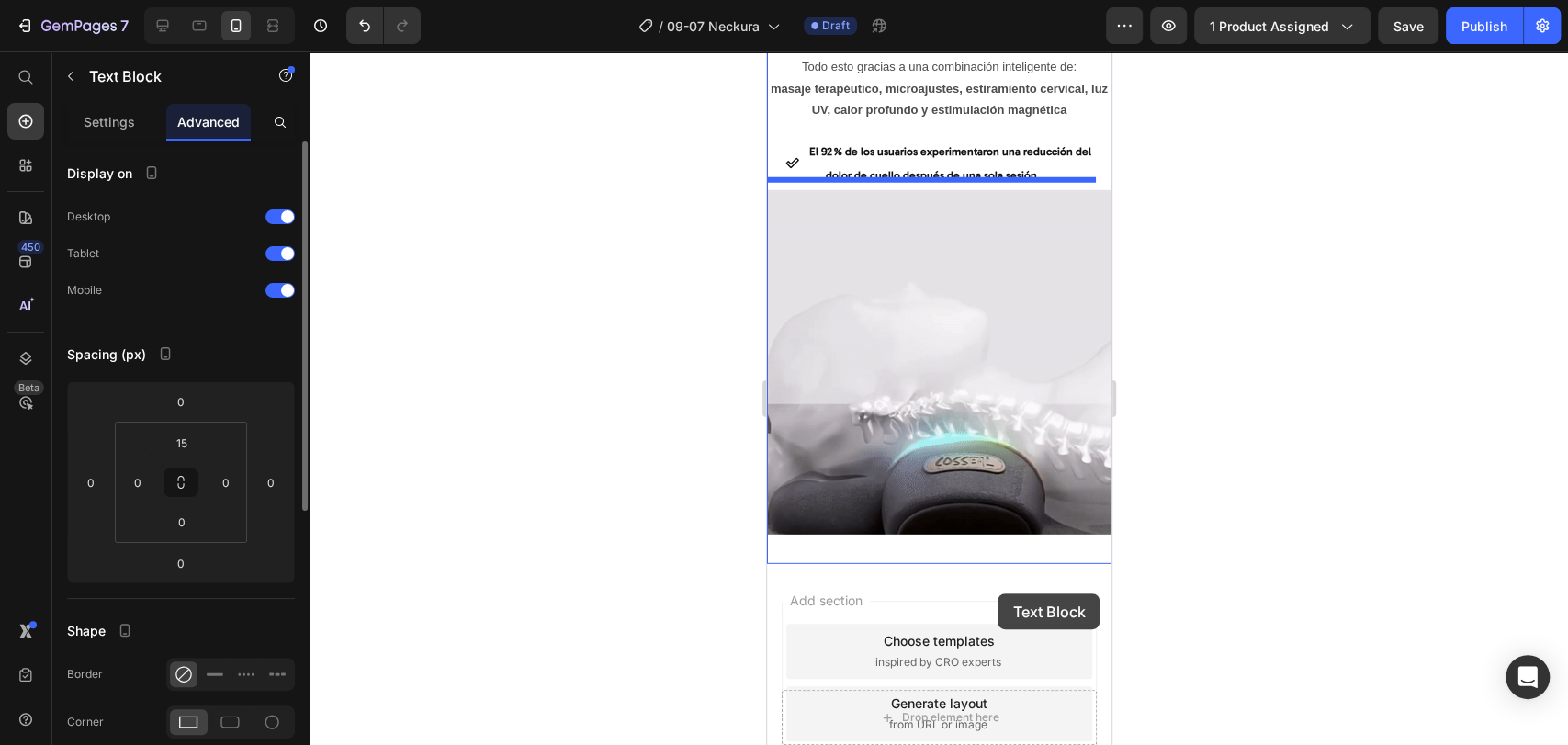 scroll, scrollTop: 3410, scrollLeft: 0, axis: vertical 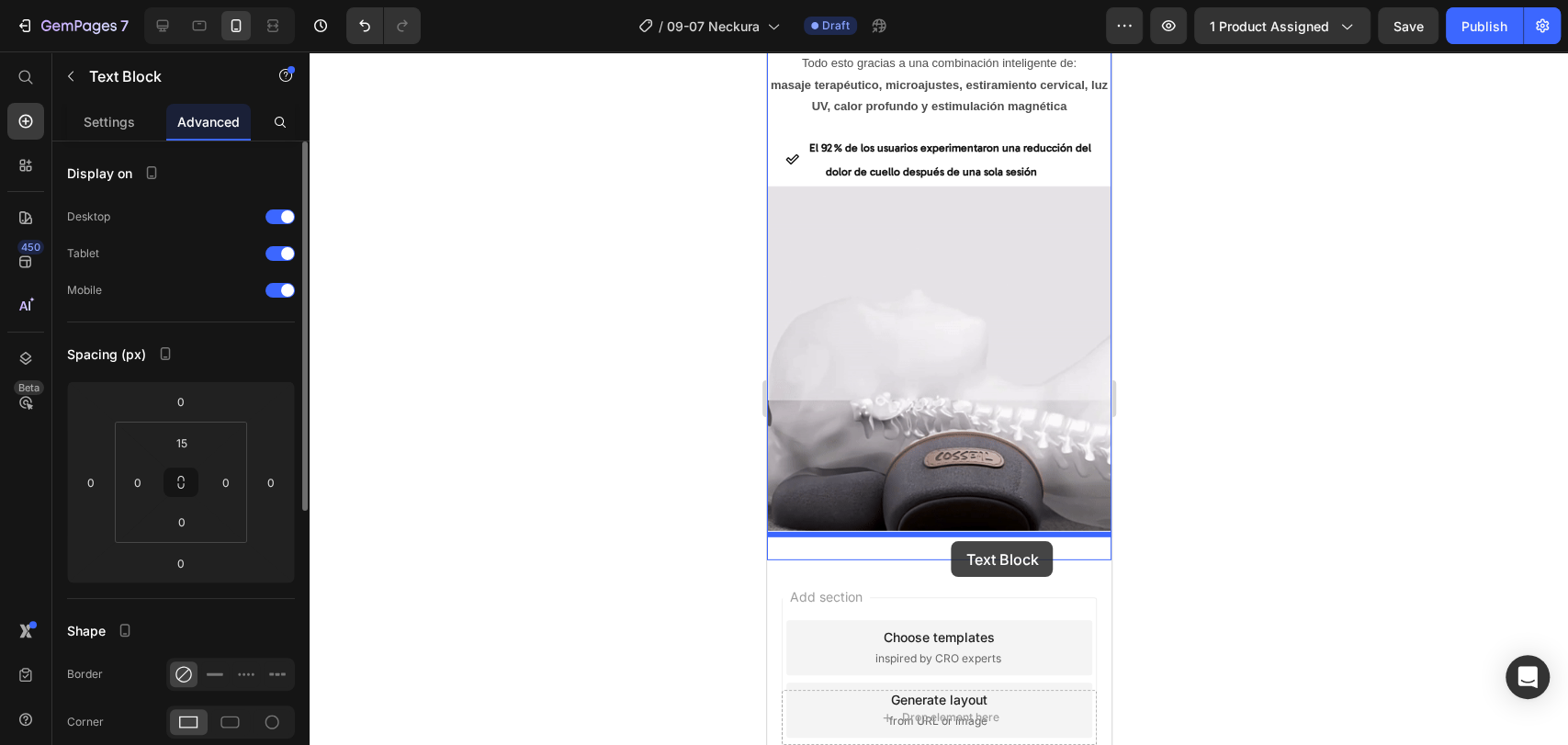 drag, startPoint x: 1012, startPoint y: 512, endPoint x: 951, endPoint y: 541, distance: 67.54258 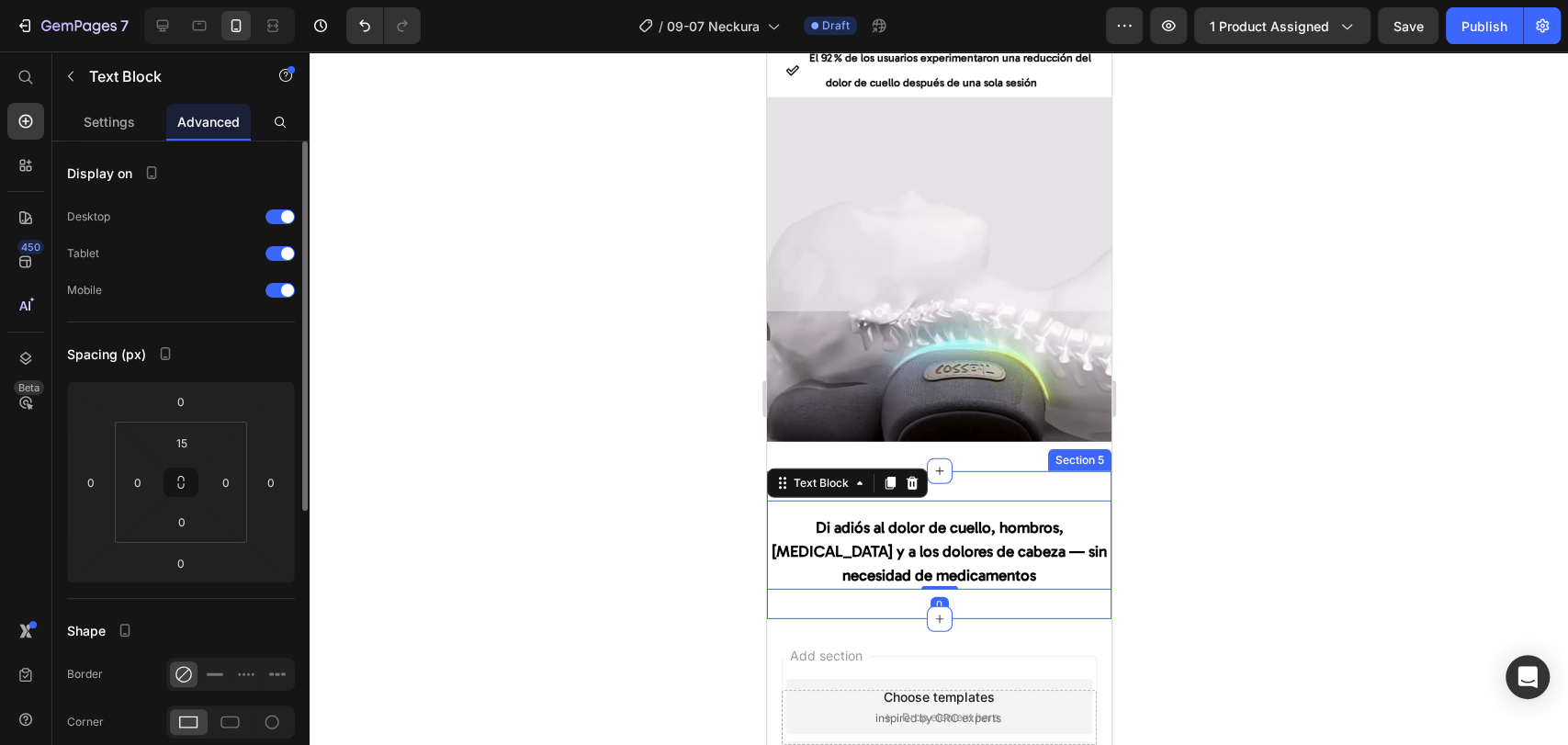 scroll, scrollTop: 3321, scrollLeft: 0, axis: vertical 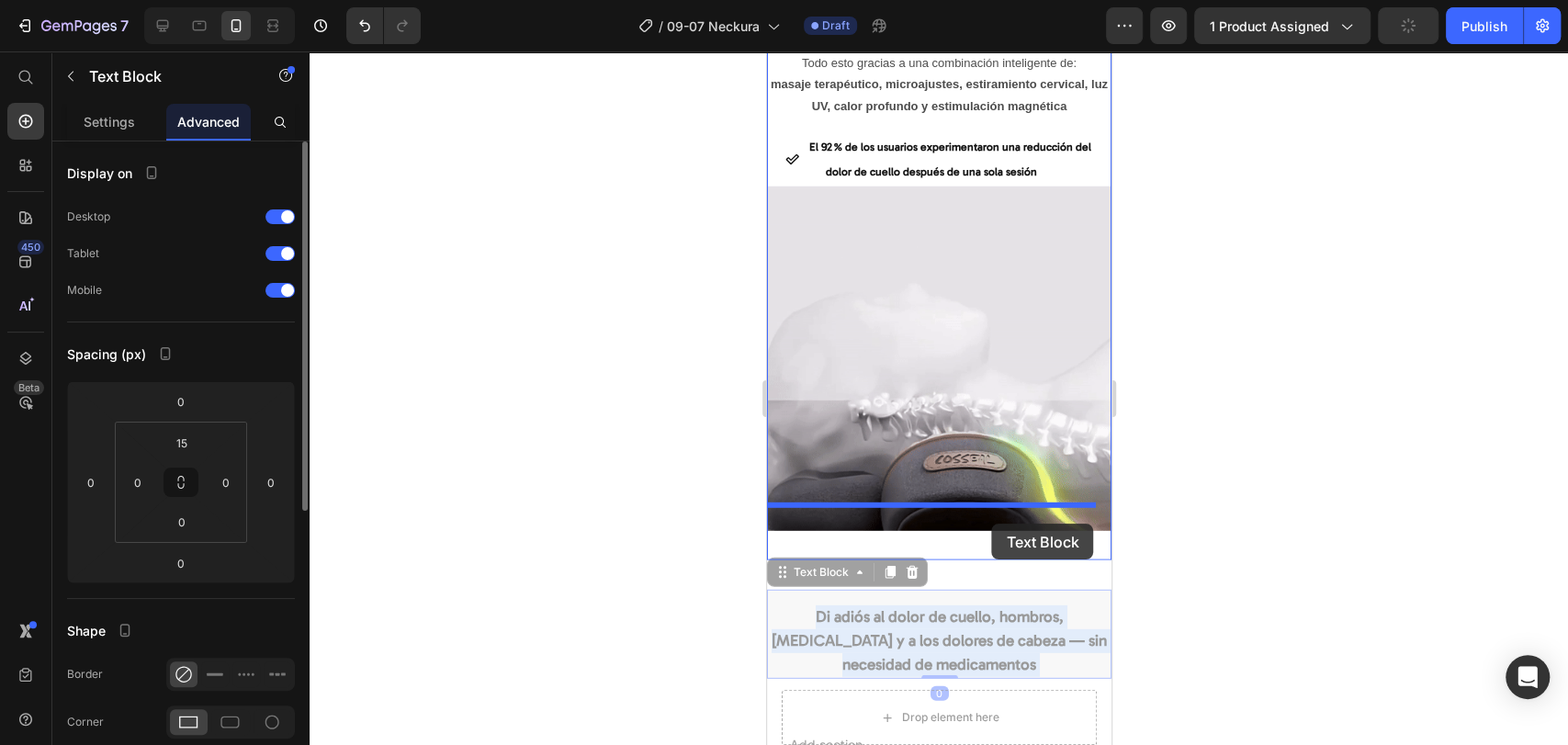 drag, startPoint x: 964, startPoint y: 596, endPoint x: 991, endPoint y: 524, distance: 76.89603 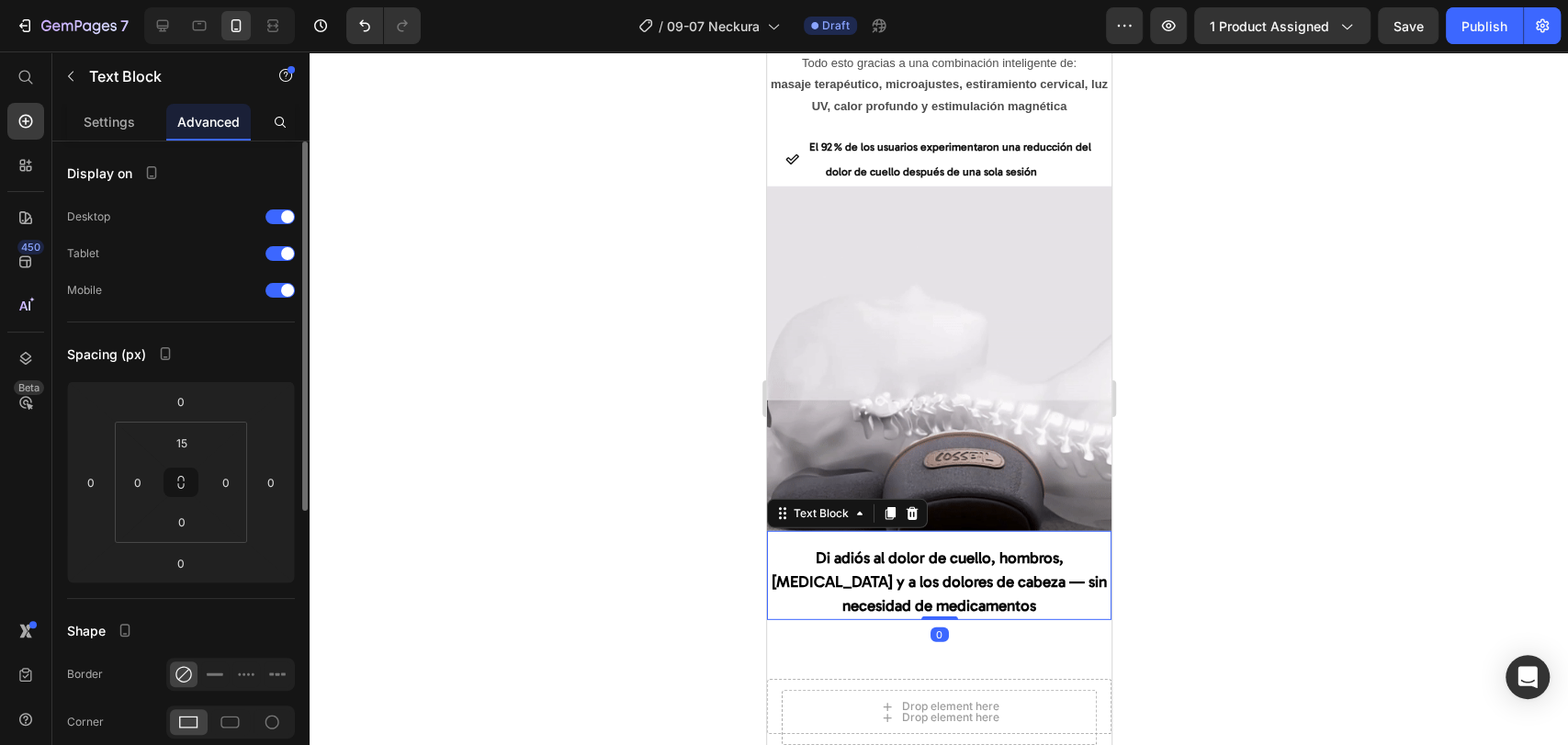 click 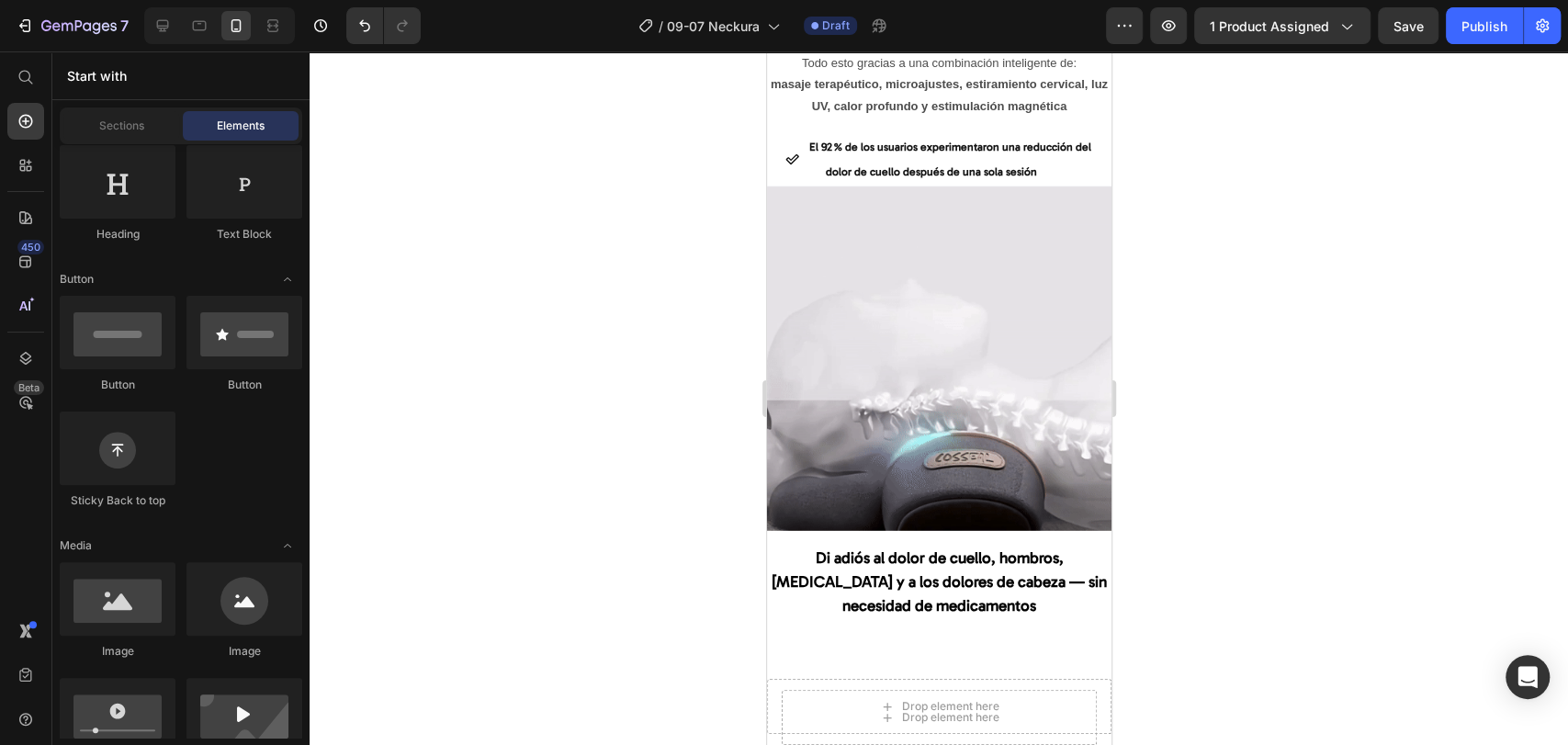 click 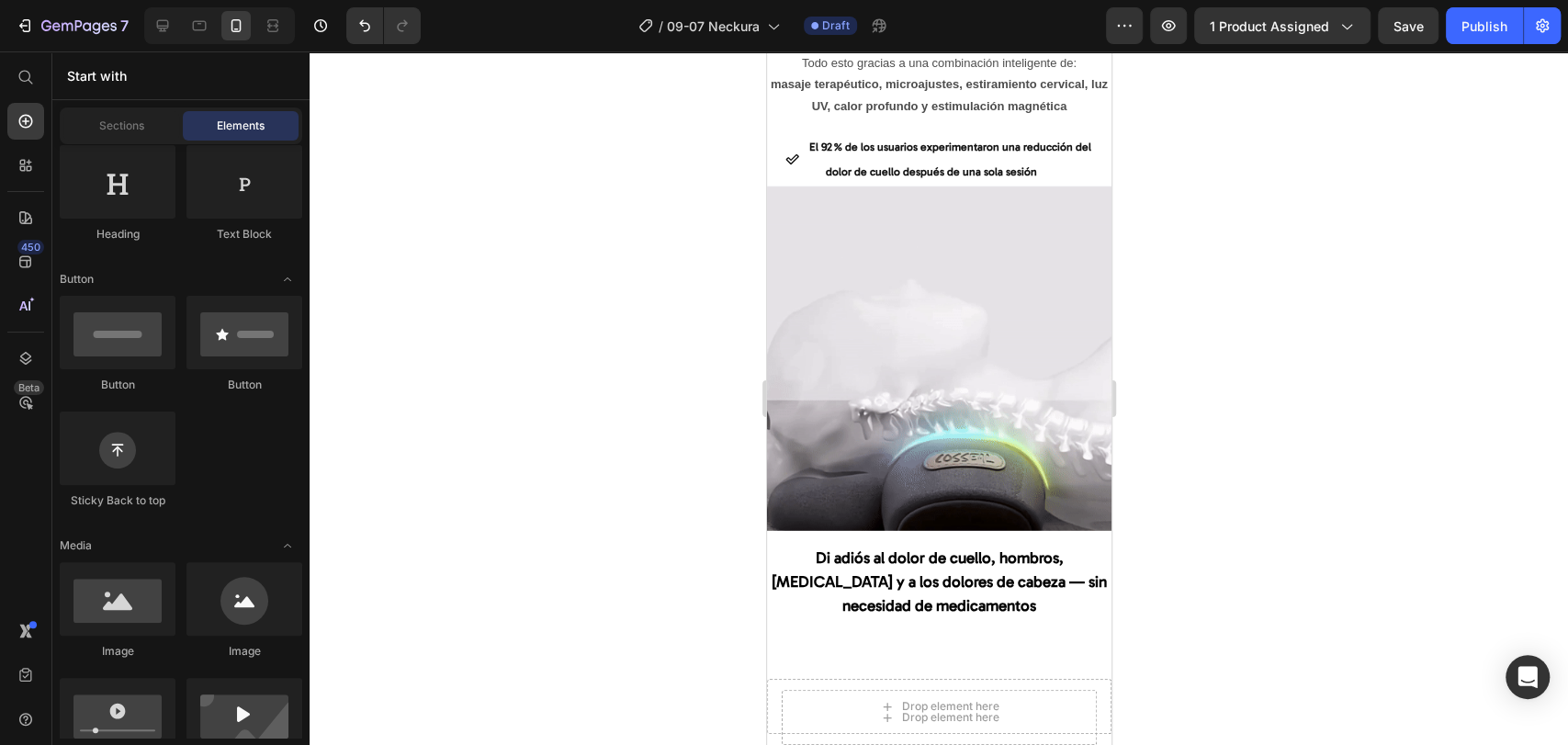 click 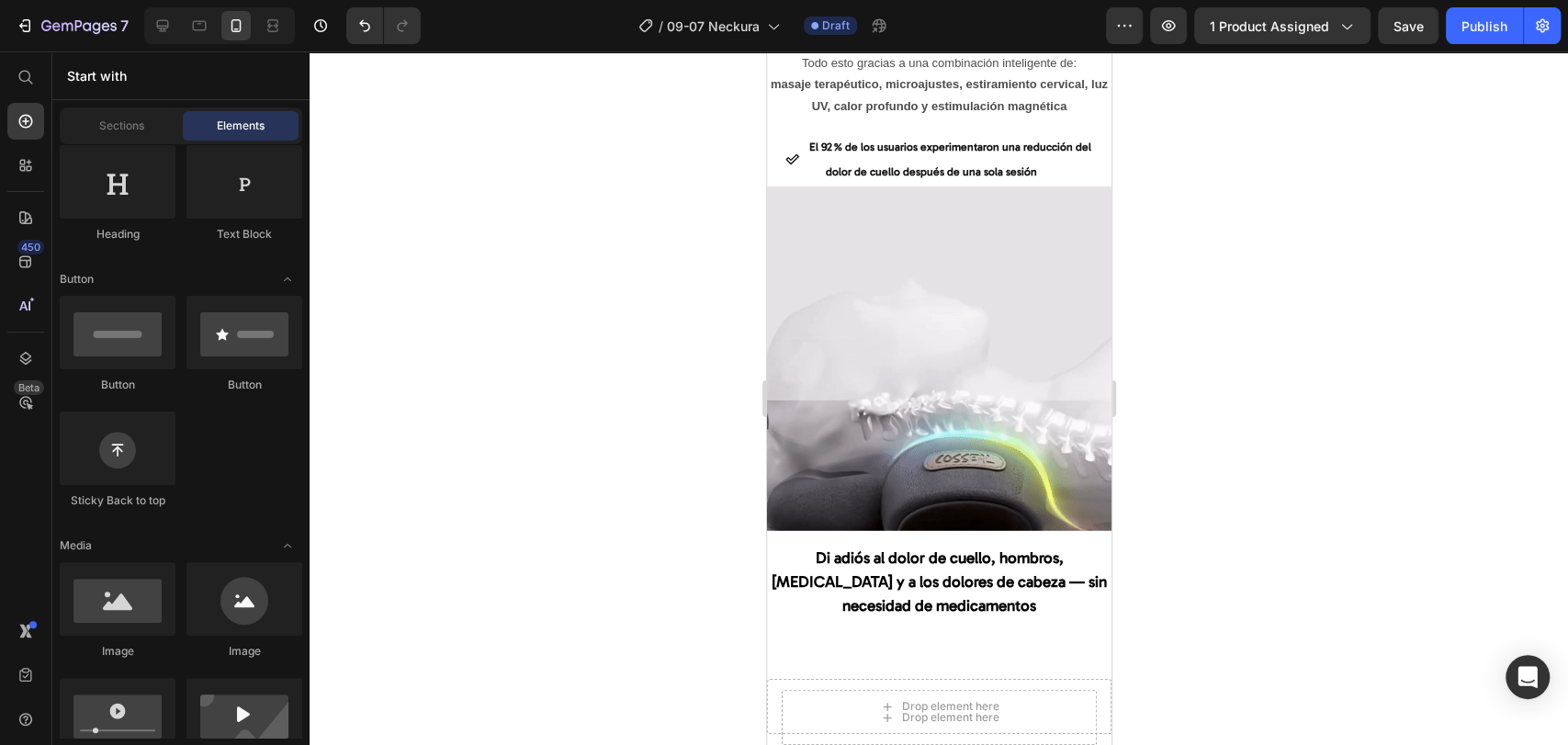 click 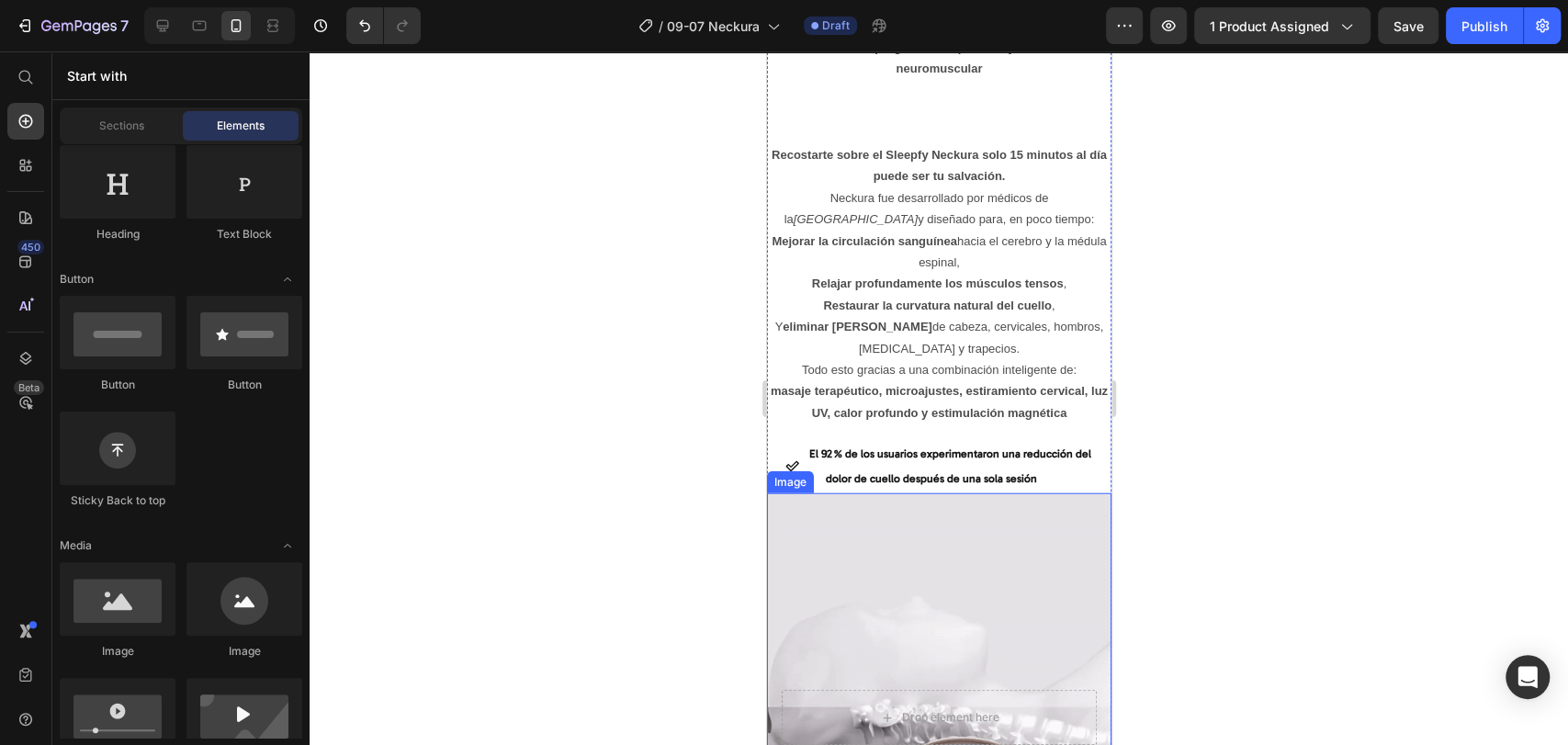 scroll, scrollTop: 2912, scrollLeft: 0, axis: vertical 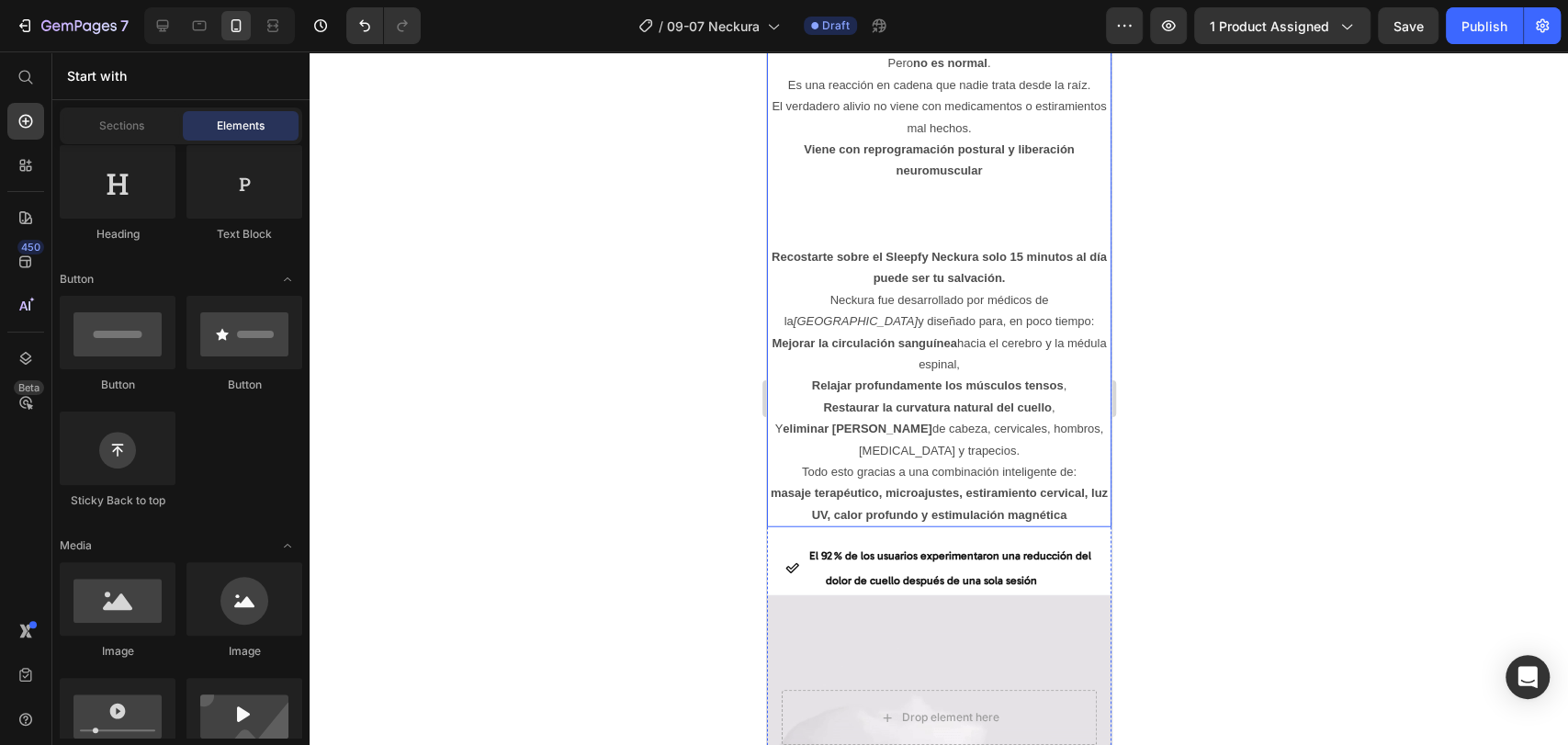 click on "Y  eliminar dolores  de cabeza, cervicales, hombros, mandíbula y trapecios." at bounding box center [938, 439] 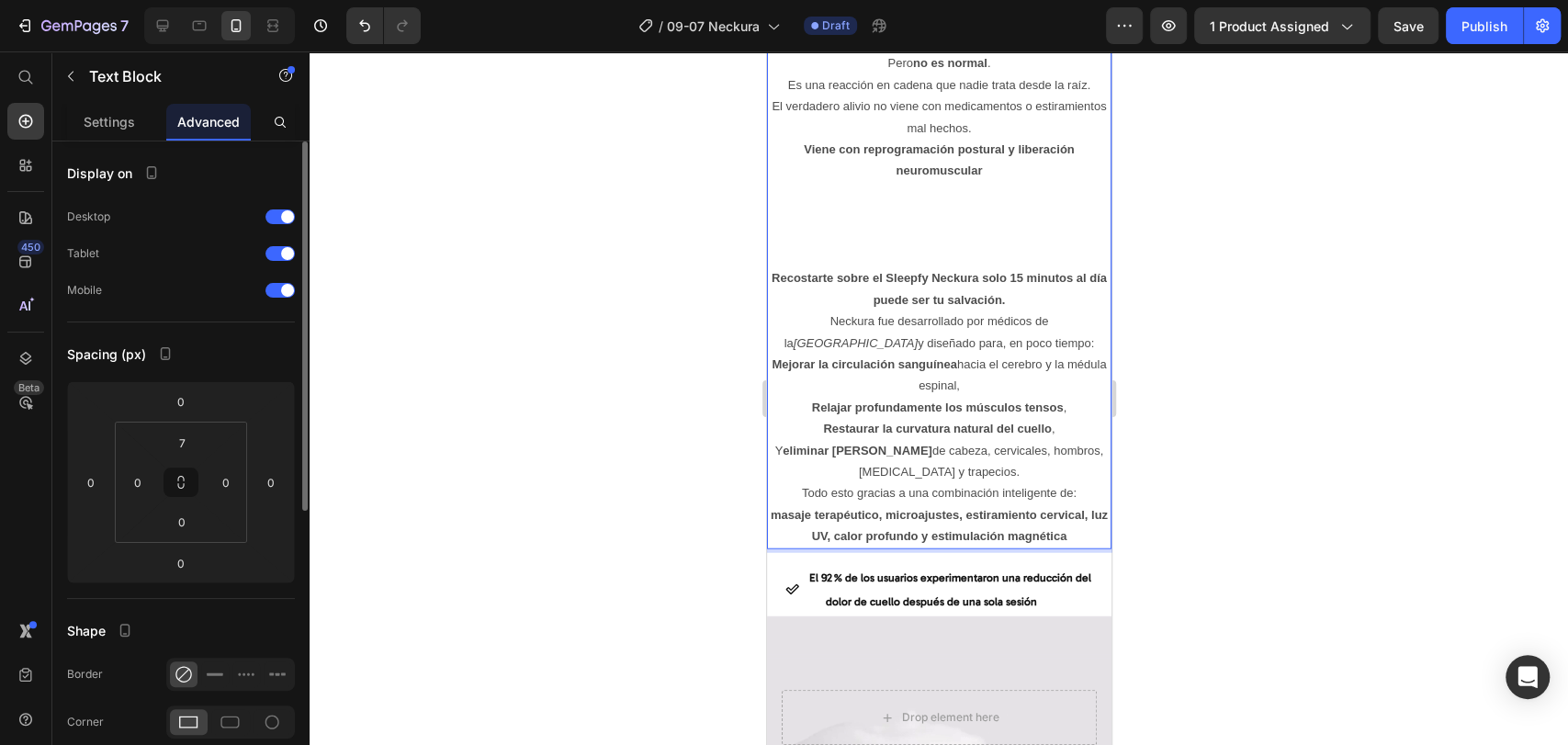 click on "Todo esto gracias a una combinación inteligente de: masaje terapéutico, microajustes, estiramiento cervical, luz UV, calor profundo y estimulación magnética" at bounding box center (938, 514) 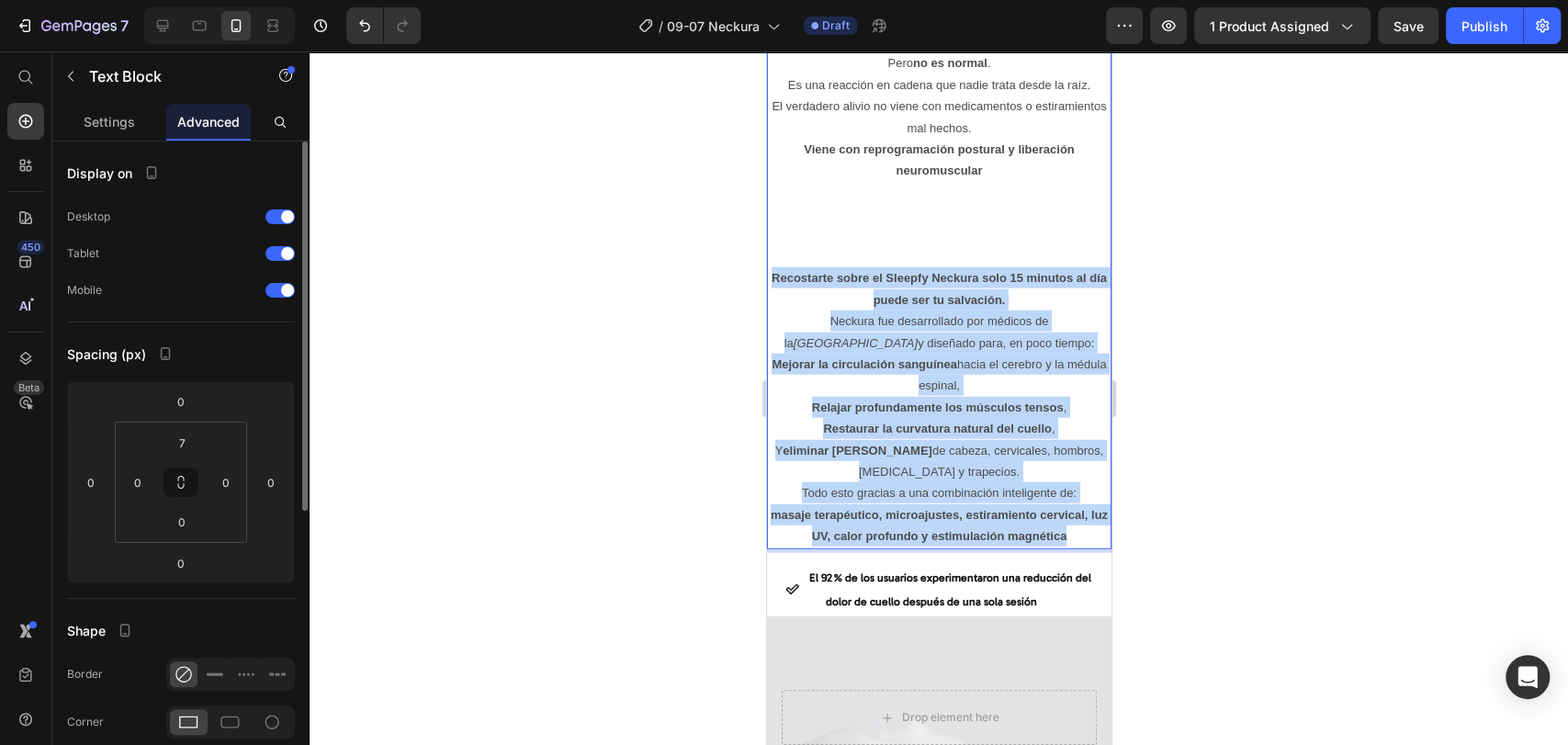 drag, startPoint x: 1075, startPoint y: 526, endPoint x: 771, endPoint y: 265, distance: 400.67069 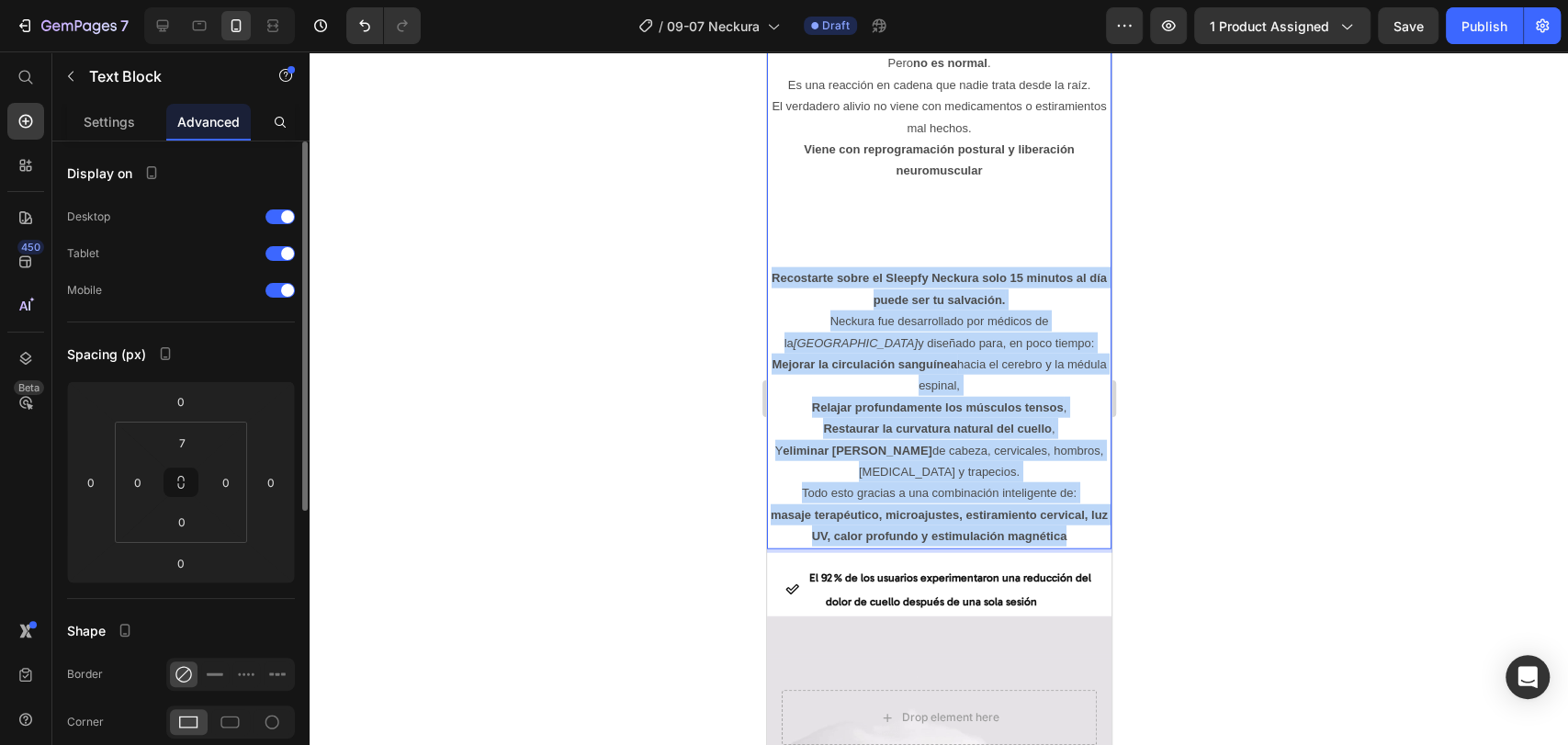 click on "Años de mala postura, estrés y horas sentado en posiciones incorrectas pasan factura: dolor constante Con el tiempo, el estrés acumulado y la mala postura ejercen una presión brutal sobre los discos de tu cuello. Esa presión comprime tus vértebras, bloquea los músculos e inicia un efecto dominó invisible, donde los nervios se tensan, se inflaman y empiezan a presionarse unos a otros, como cables cruzados en cortocircuito. El resultado: Dolor en el cuello, cabeza, hombros, mandíbula y parte superior de la espalda. Buscas ayuda, y solo escuchas: “Es la edad.” “Es el estrés.” “Es normal.” Pero  no es normal . Es una reacción en cadena que nadie trata desde la raíz. El verdadero alivio no viene con medicamentos o estiramientos mal hechos. Viene con reprogramación postural y liberación neuromuscular Recostarte sobre el Sleepfy Neckura solo 15 minutos al día puede ser tu salvación. Neckura fue desarrollado por médicos de la  University of Oxford  y diseñado para, en poco tiempo: , , Y" at bounding box center [938, 138] 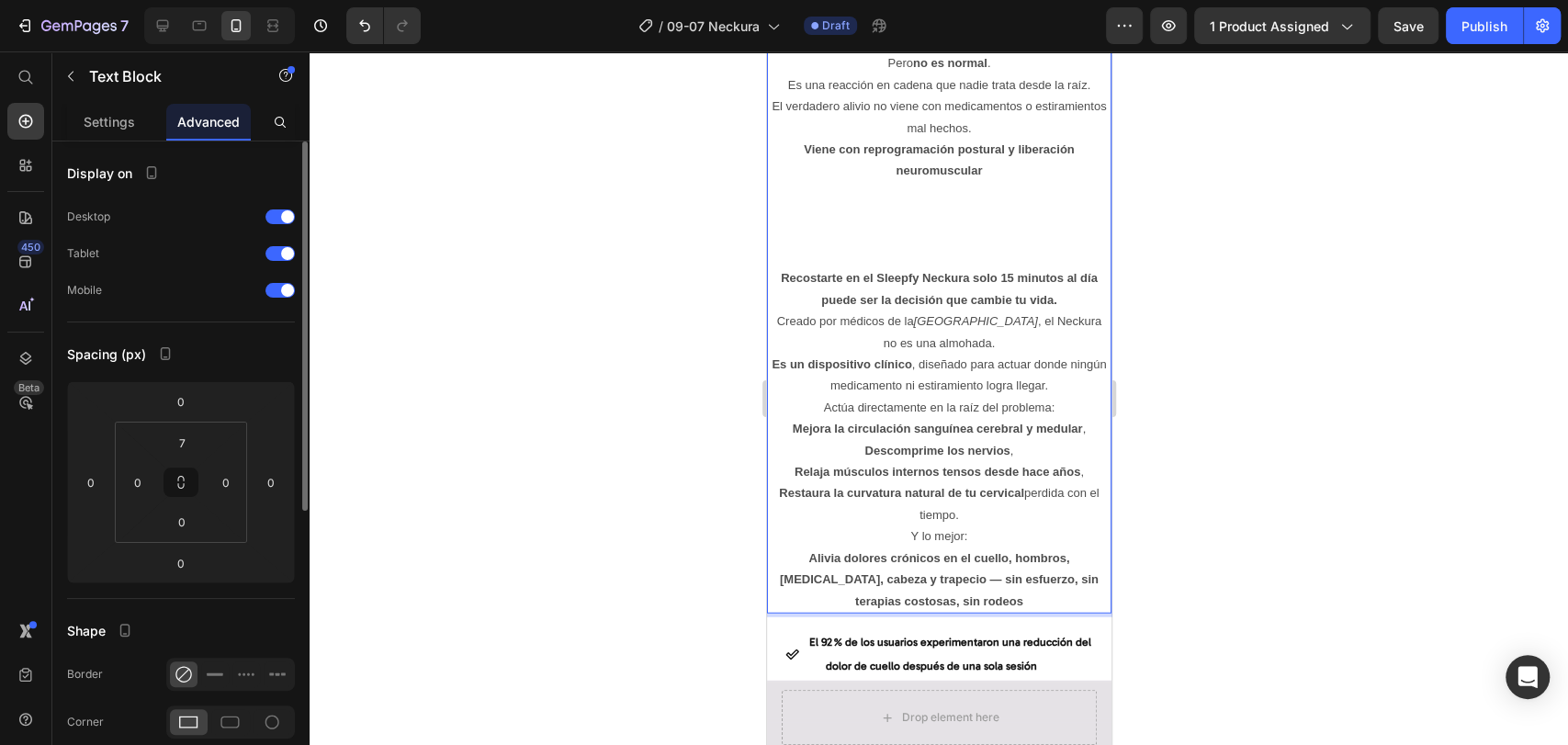 click 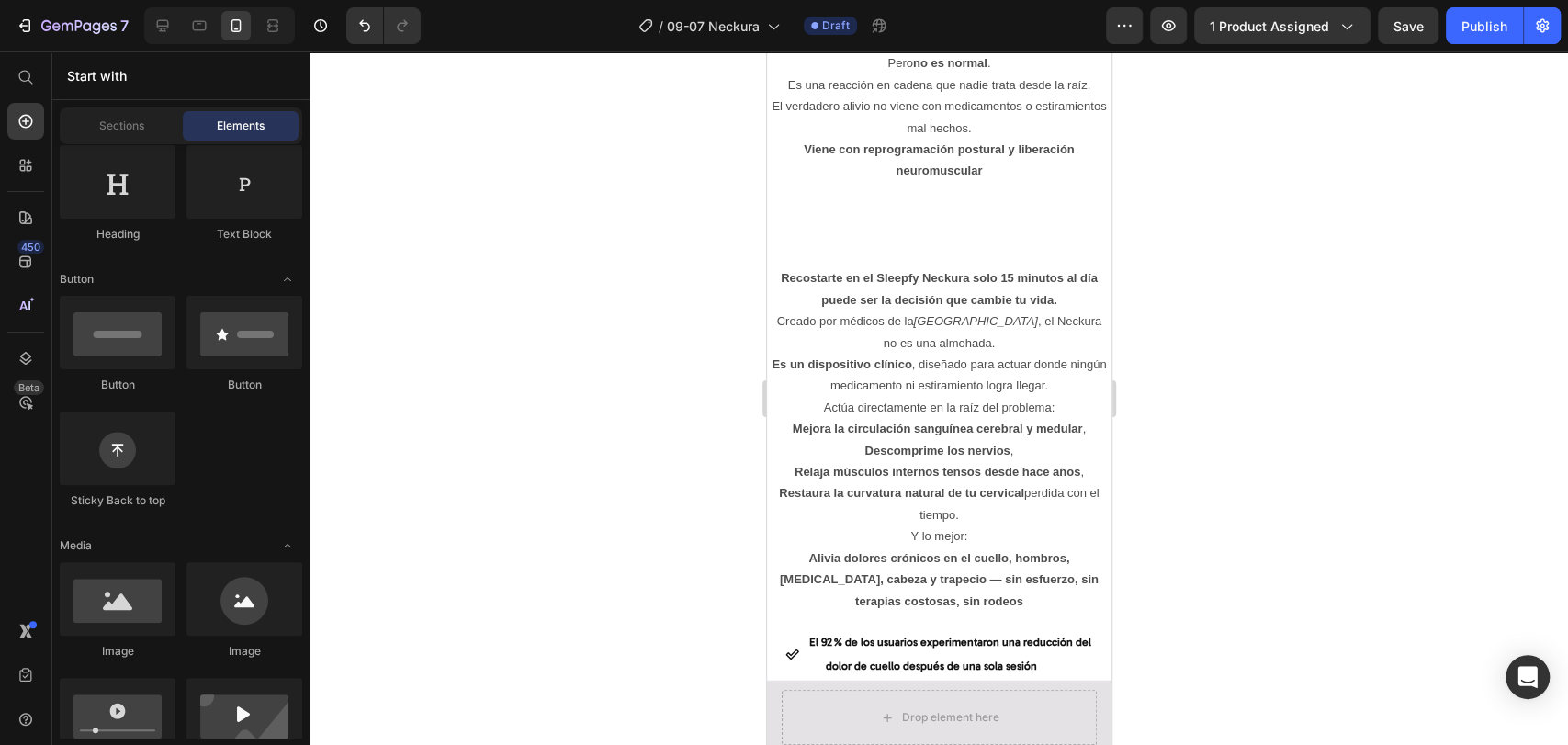 click 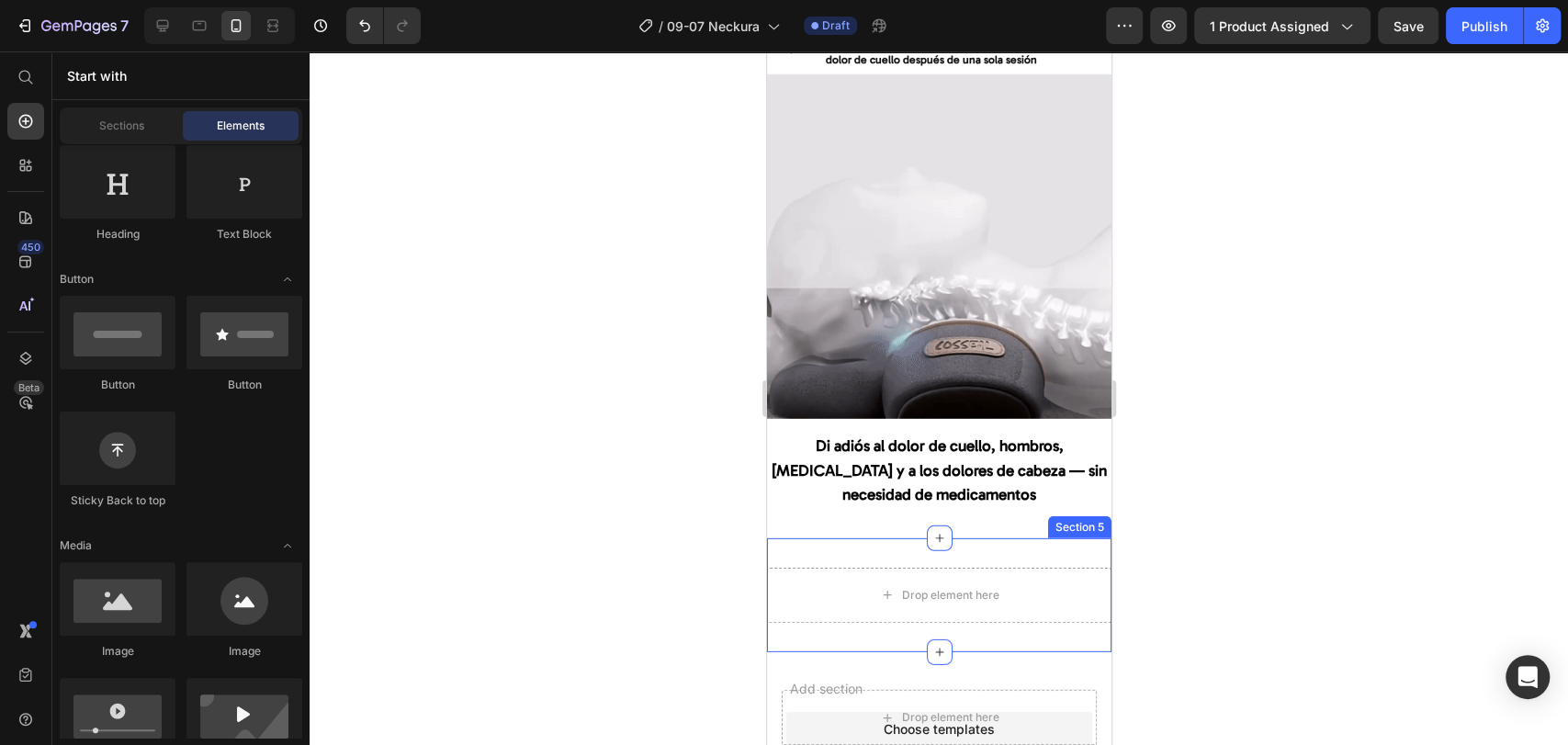 scroll, scrollTop: 3416, scrollLeft: 0, axis: vertical 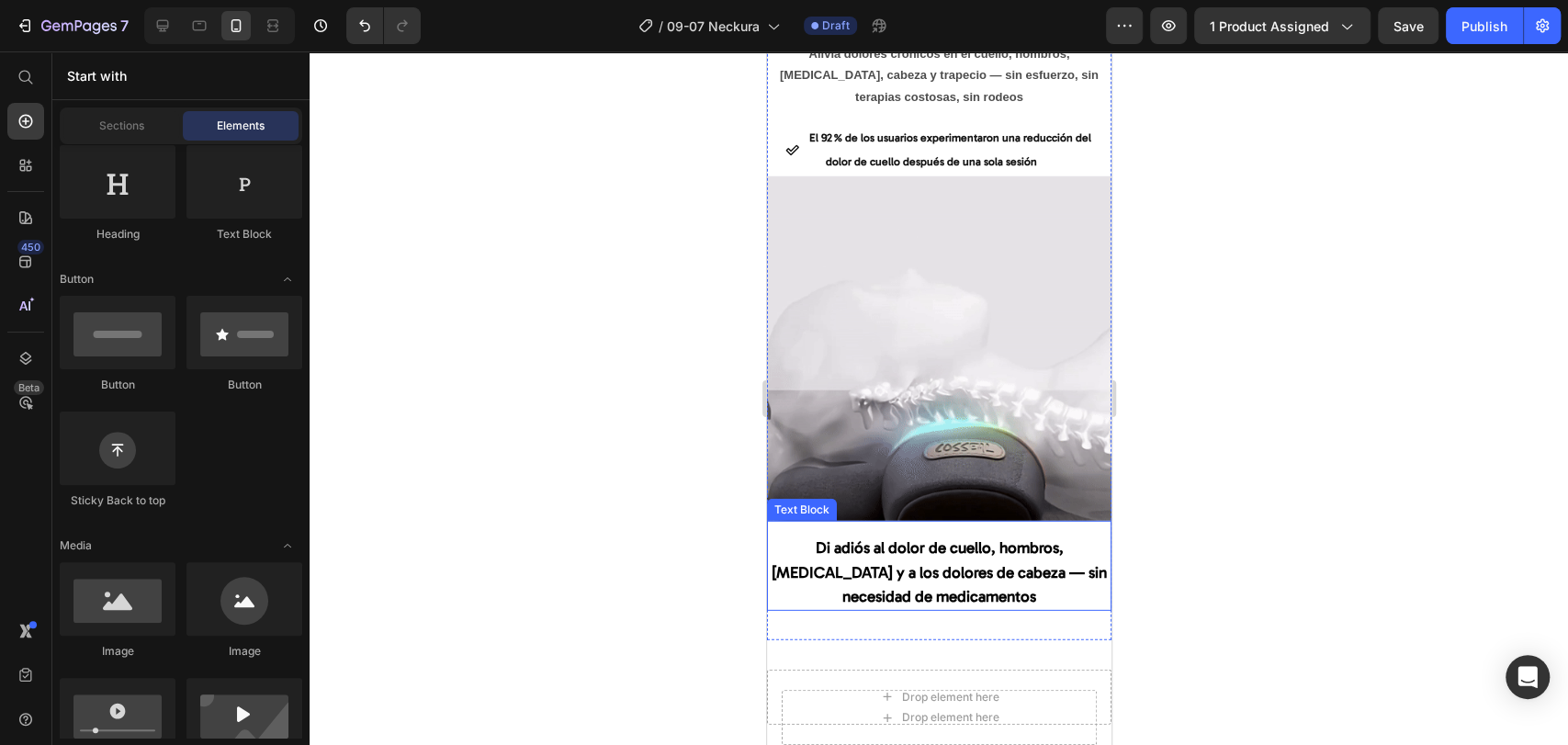 click on "Di adiós al dolor de cuello, hombros, [MEDICAL_DATA] y a los dolores de cabeza — sin necesidad de medicamentos" at bounding box center (938, 571) 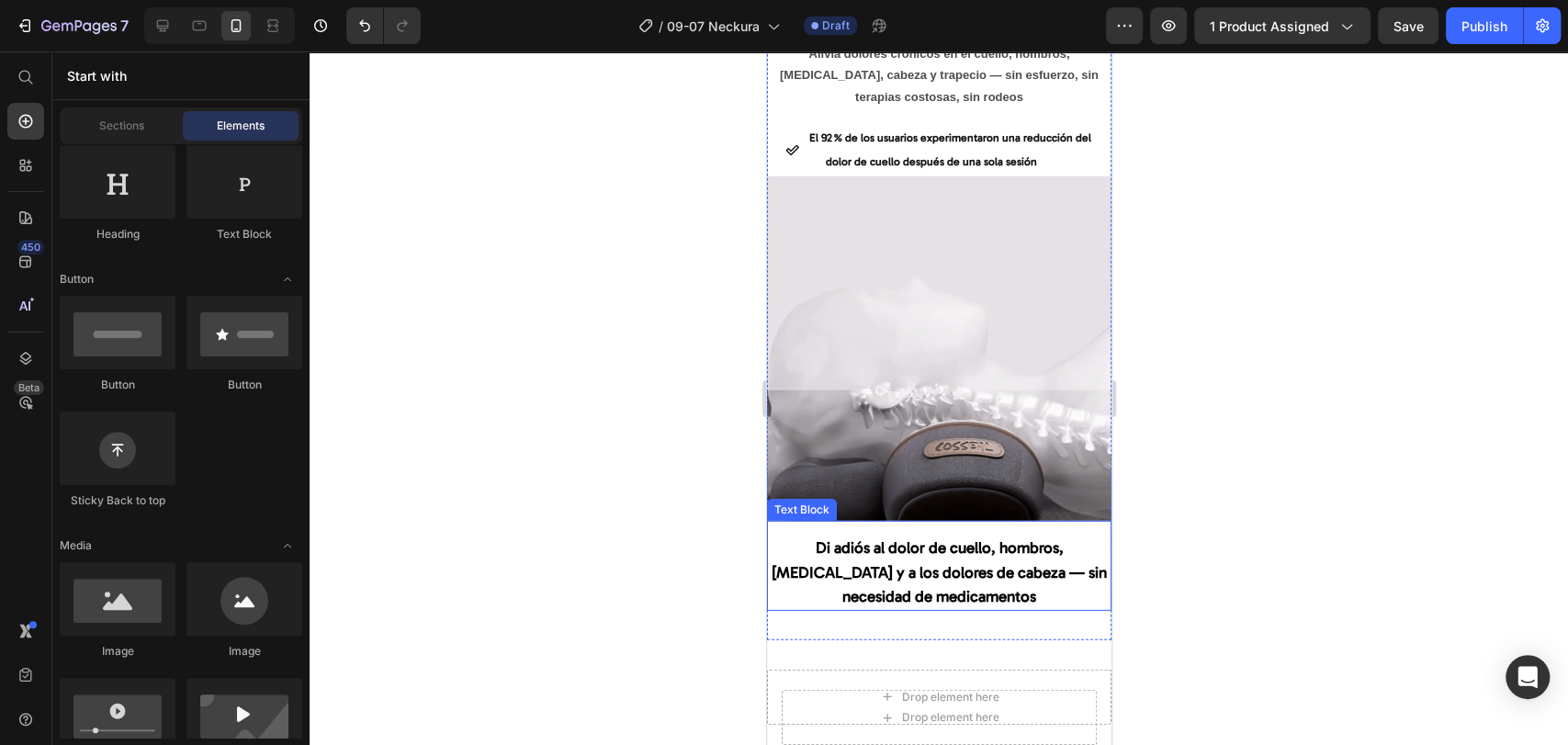 click on "Di adiós al dolor de cuello, hombros, [MEDICAL_DATA] y a los dolores de cabeza — sin necesidad de medicamentos" at bounding box center [938, 571] 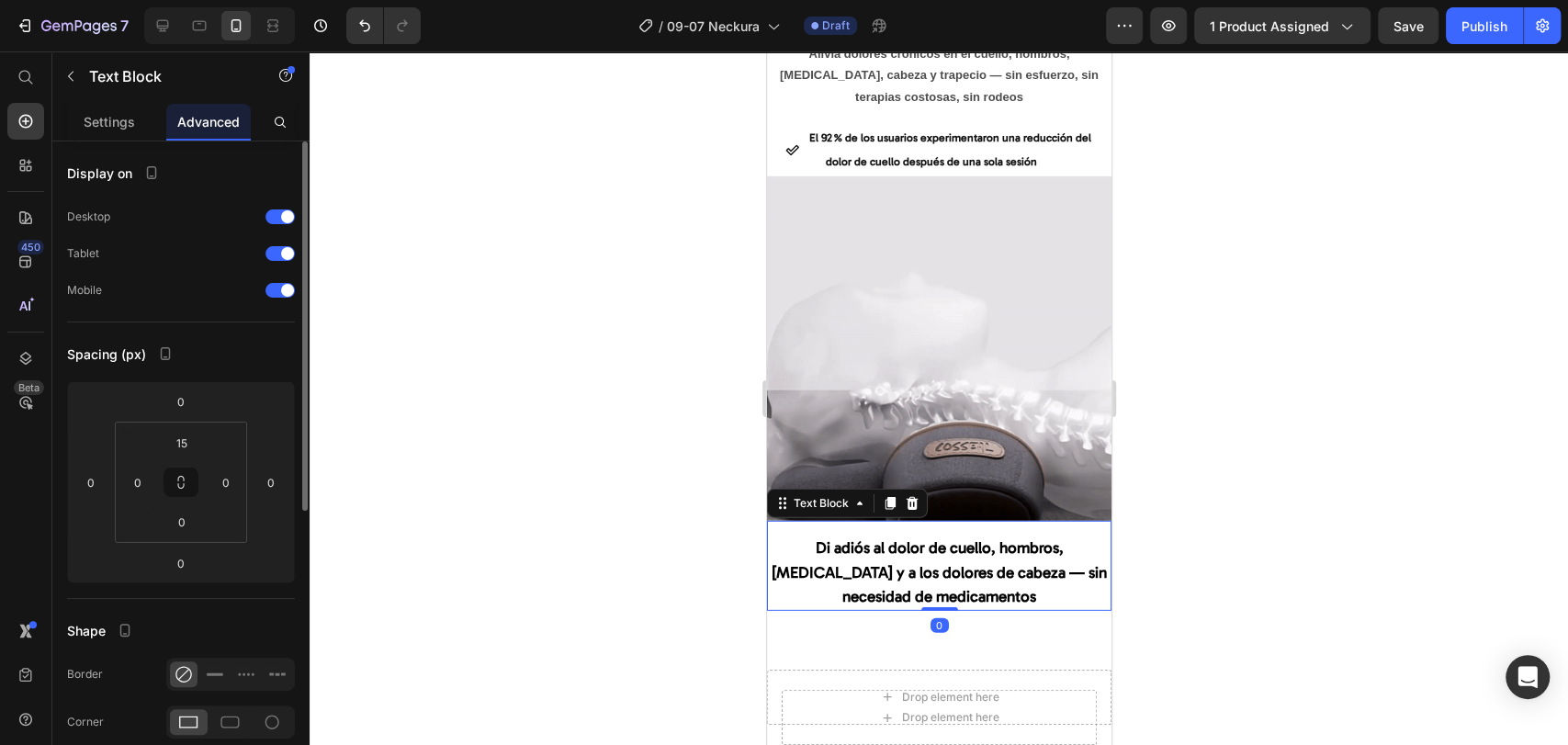 click on "Di adiós al dolor de cuello, hombros, [MEDICAL_DATA] y a los dolores de cabeza — sin necesidad de medicamentos" at bounding box center (938, 571) 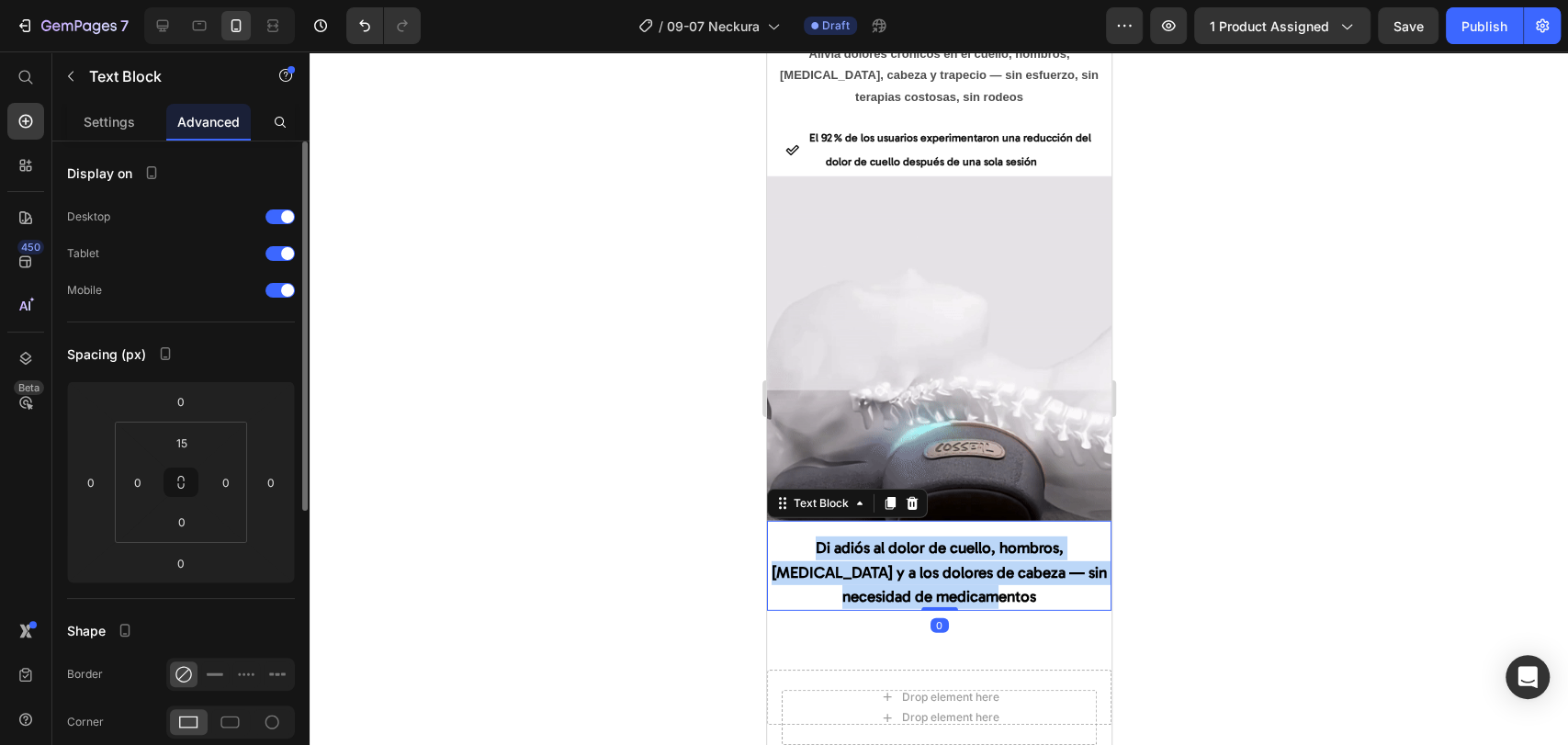 click on "Di adiós al dolor de cuello, hombros, [MEDICAL_DATA] y a los dolores de cabeza — sin necesidad de medicamentos" at bounding box center (938, 571) 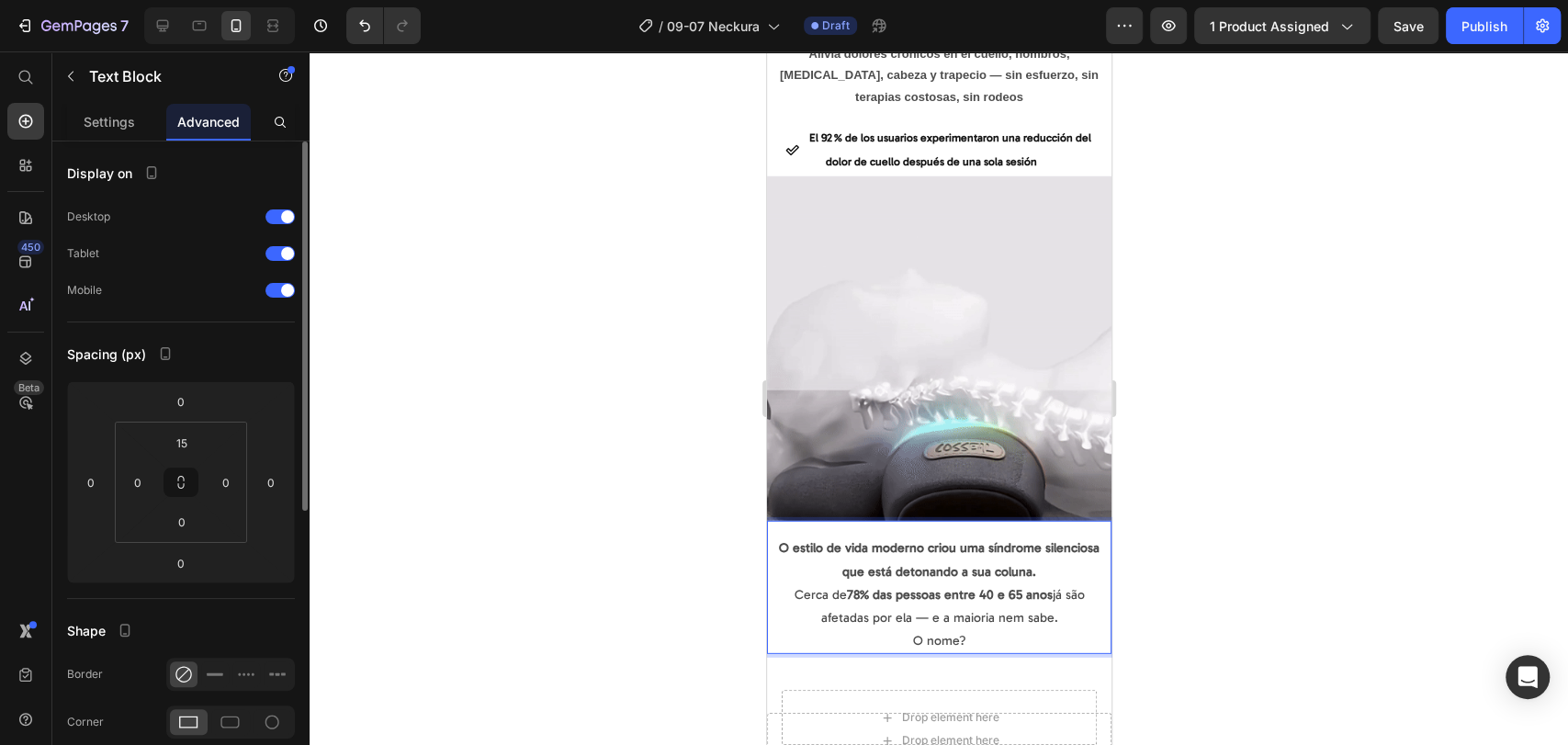 click 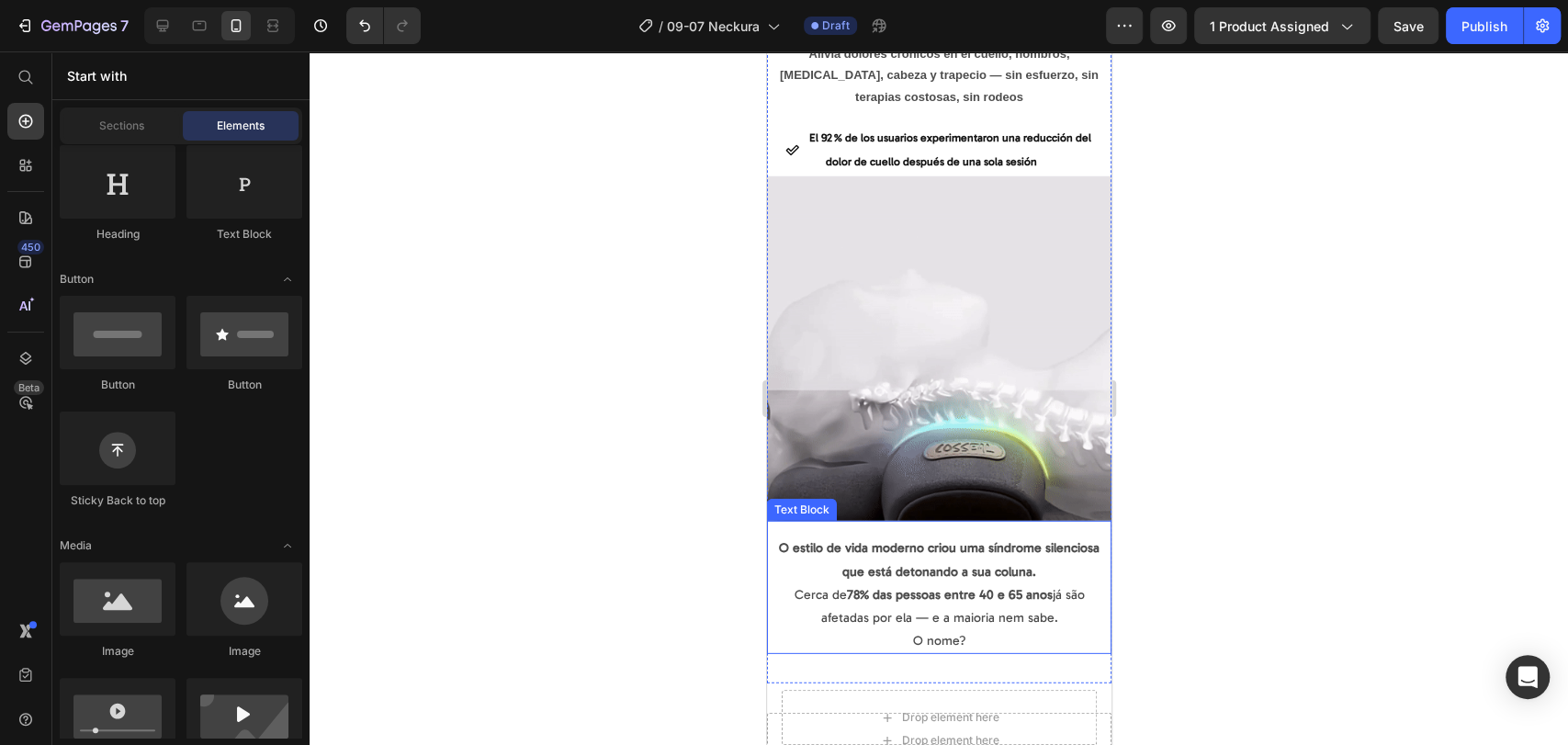 click on "O estilo de vida moderno criou uma síndrome silenciosa que está detonando a sua coluna. Cerca de  78% das pessoas entre 40 e 65 anos  já são afetadas por ela — e a maioria nem sabe." at bounding box center [938, 582] 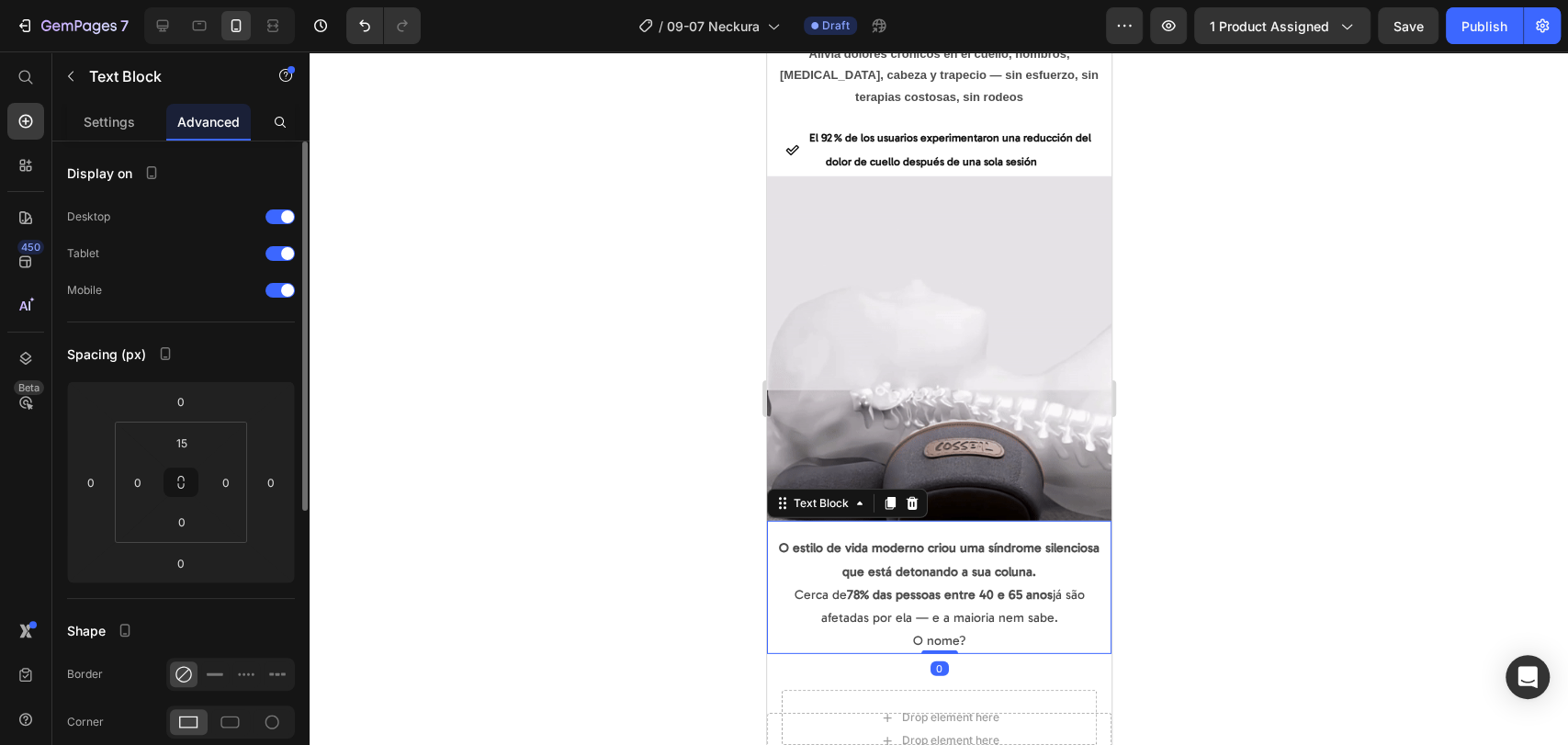 click on "O estilo de vida moderno criou uma síndrome silenciosa que está detonando a sua coluna. Cerca de  78% das pessoas entre 40 e 65 anos  já são afetadas por ela — e a maioria nem sabe." at bounding box center [938, 582] 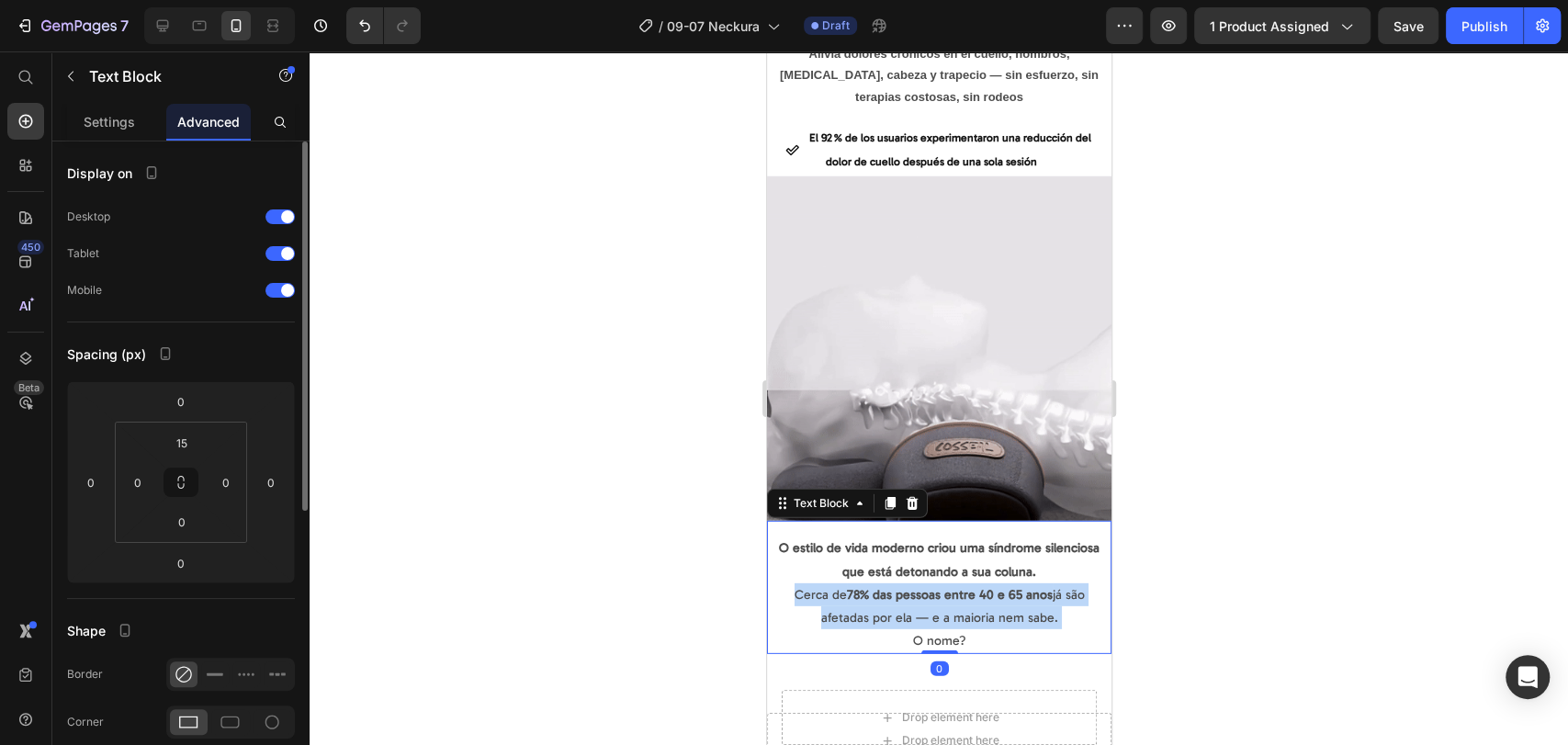 click on "O estilo de vida moderno criou uma síndrome silenciosa que está detonando a sua coluna. Cerca de  78% das pessoas entre 40 e 65 anos  já são afetadas por ela — e a maioria nem sabe." at bounding box center [938, 582] 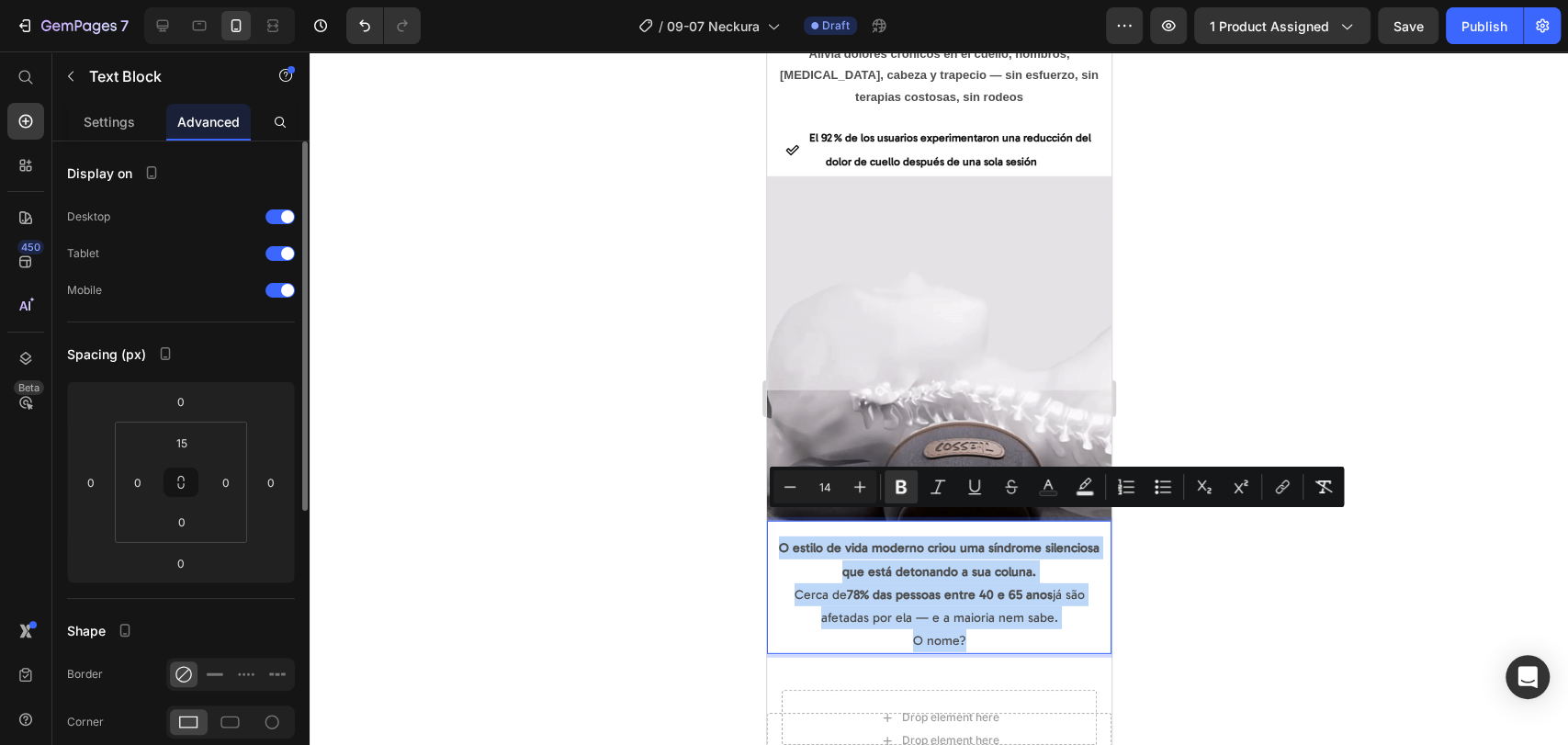 click on "O nome?" at bounding box center (938, 640) 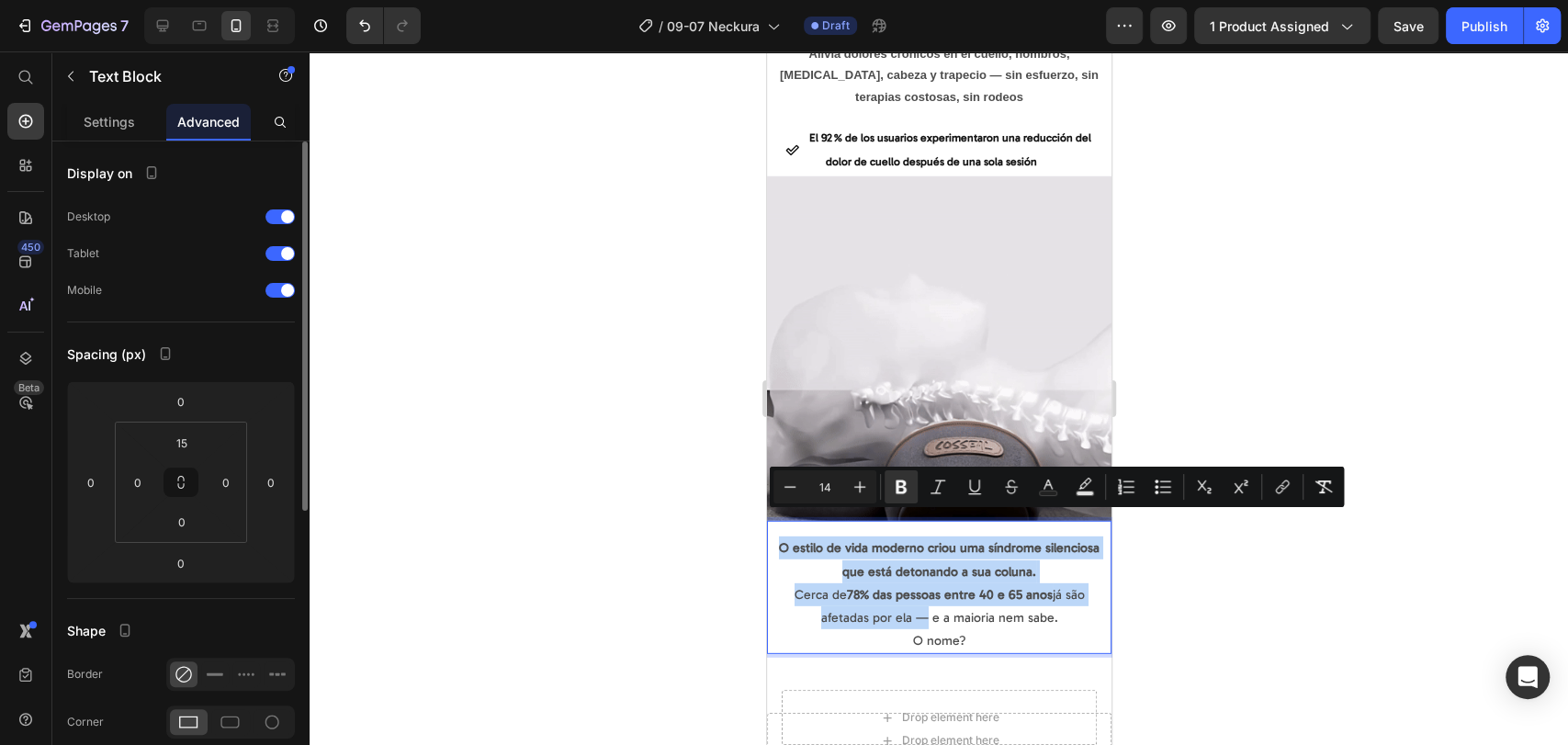 drag, startPoint x: 908, startPoint y: 593, endPoint x: 769, endPoint y: 519, distance: 157.4706 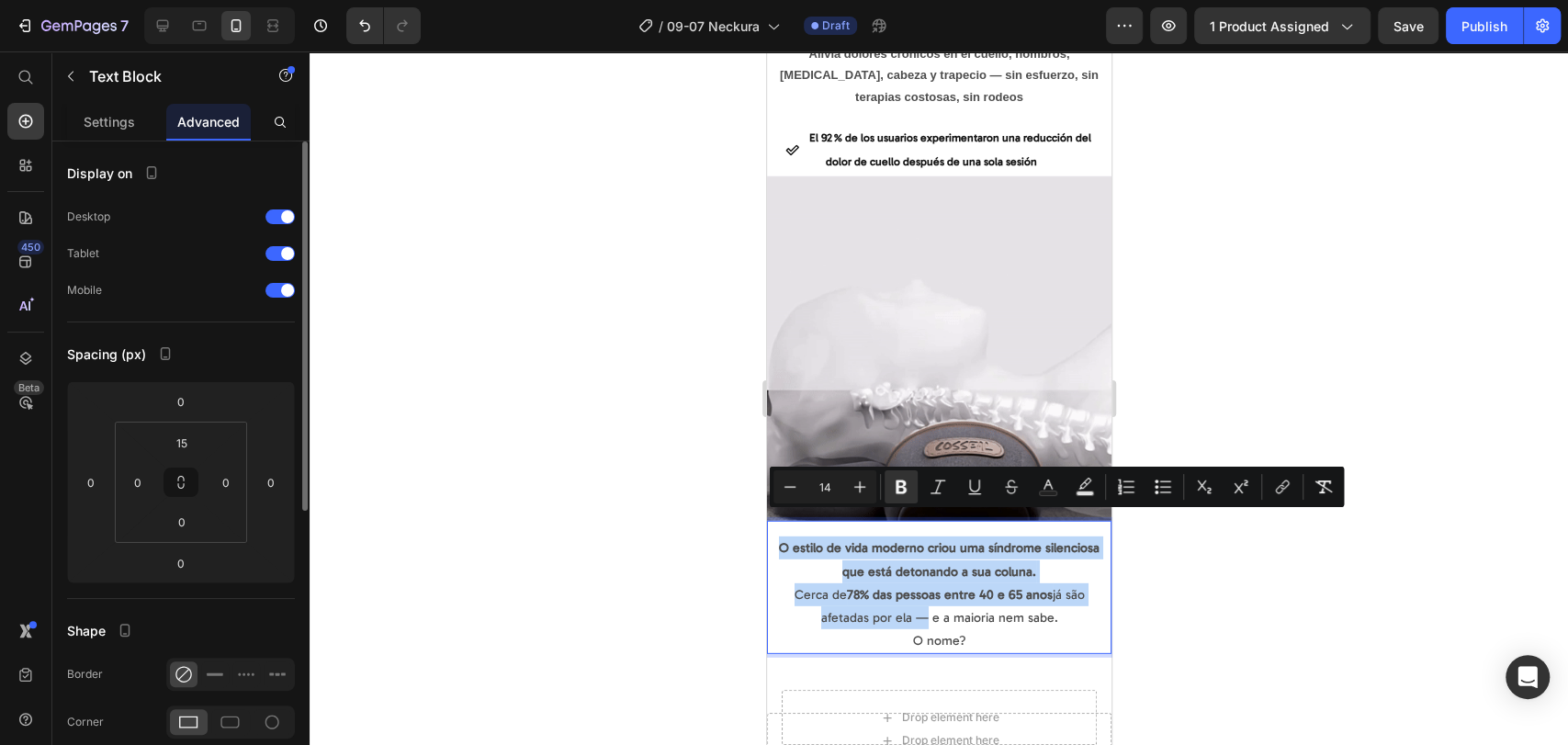 click on "O estilo de vida moderno criou uma síndrome silenciosa que está detonando a sua coluna. Cerca de  78% das pessoas entre 40 e 65 anos  já são afetadas por ela — e a maioria nem sabe." at bounding box center [938, 582] 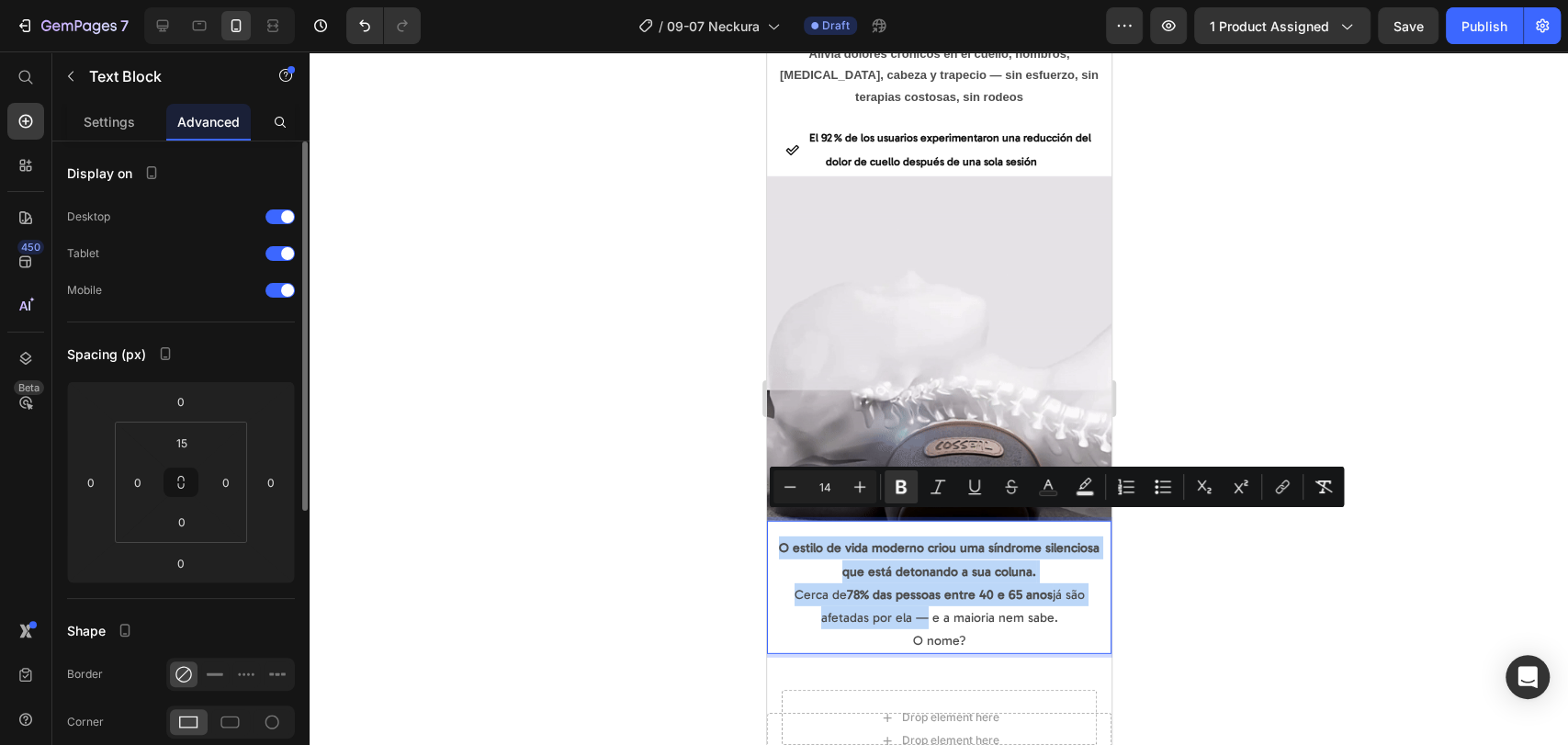 copy on "O estilo de vida moderno criou uma síndrome silenciosa que está detonando a sua coluna. Cerca de  78% das pessoas entre 40 e 65 anos  já são afetadas por ela" 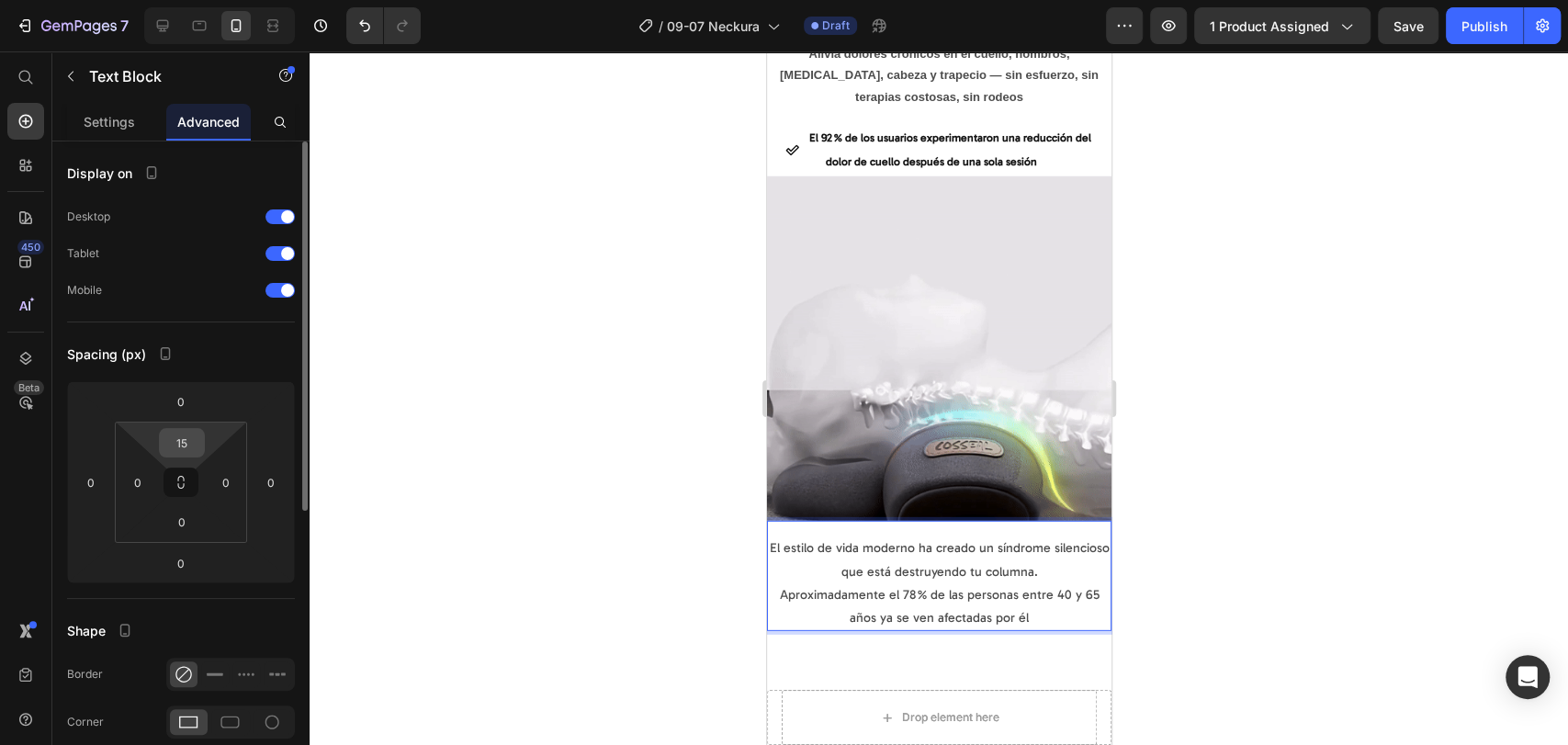 click on "15" at bounding box center [182, 443] 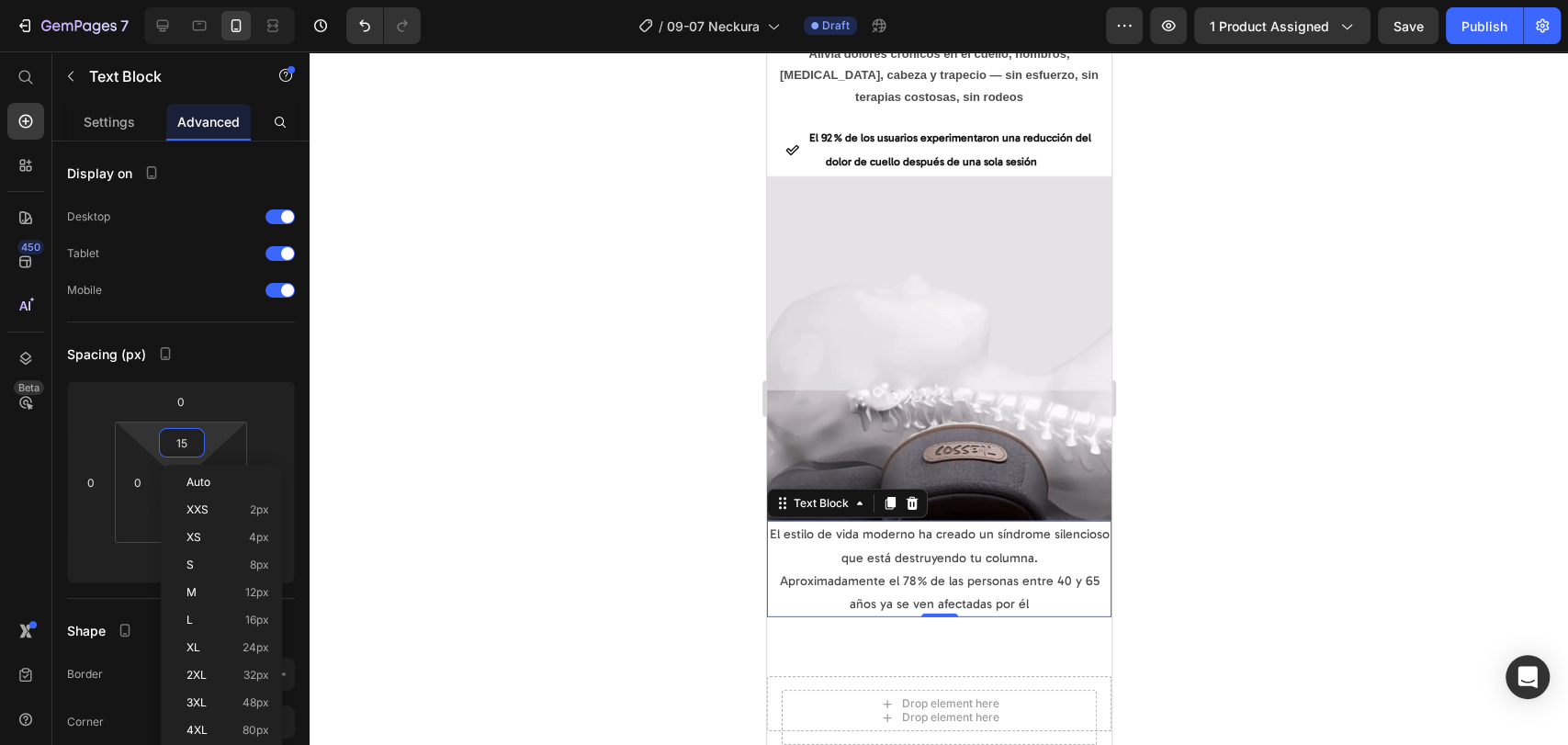type on "0" 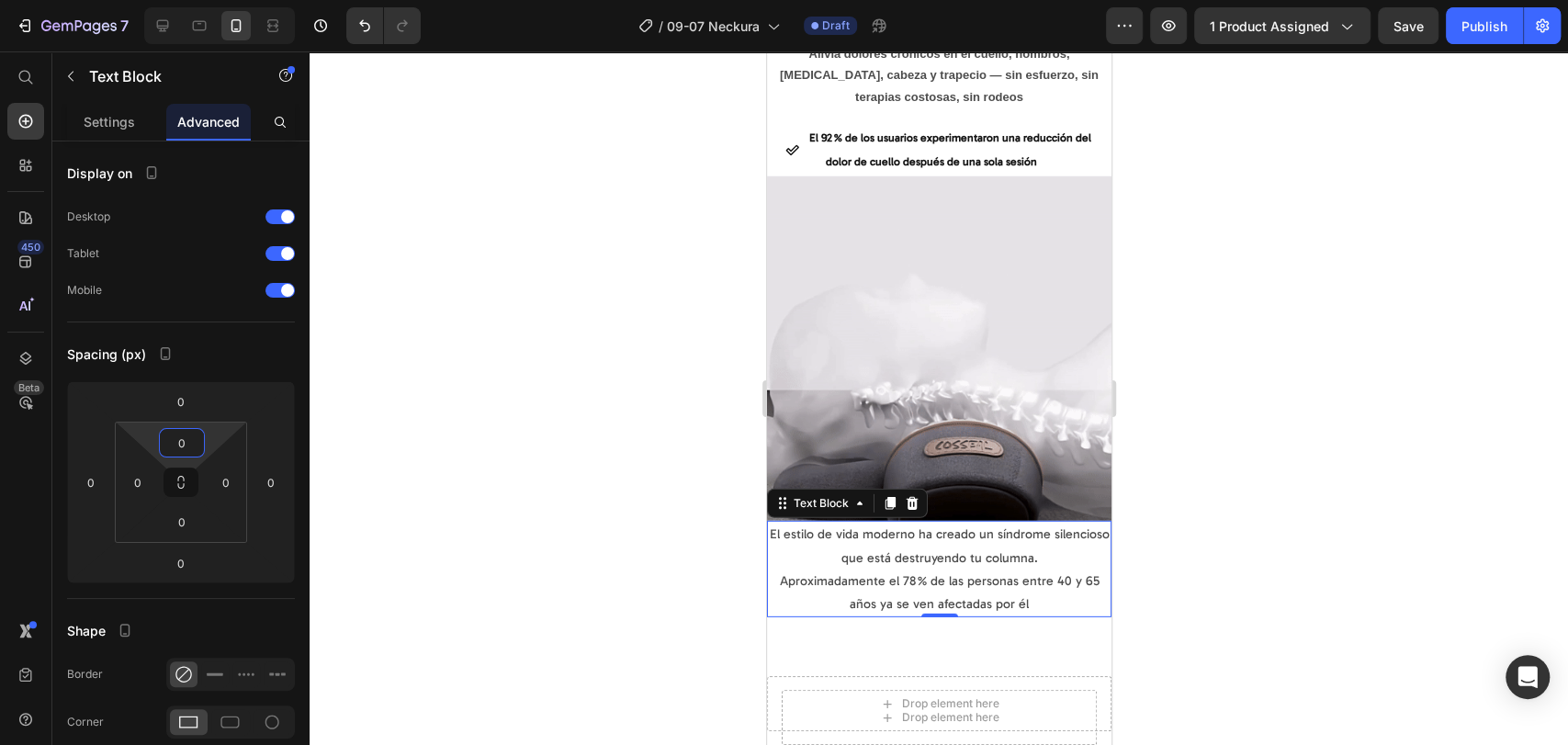 click 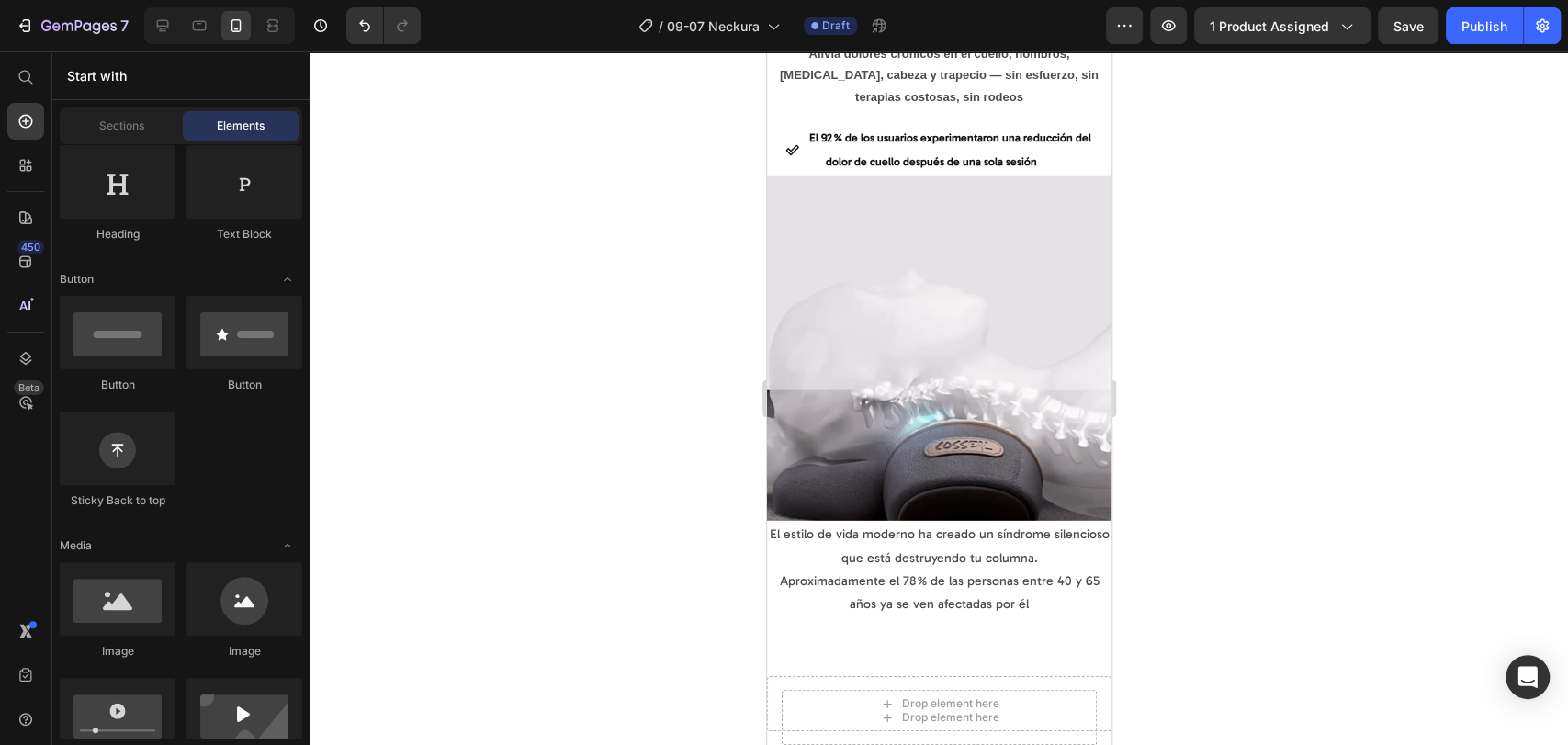 click 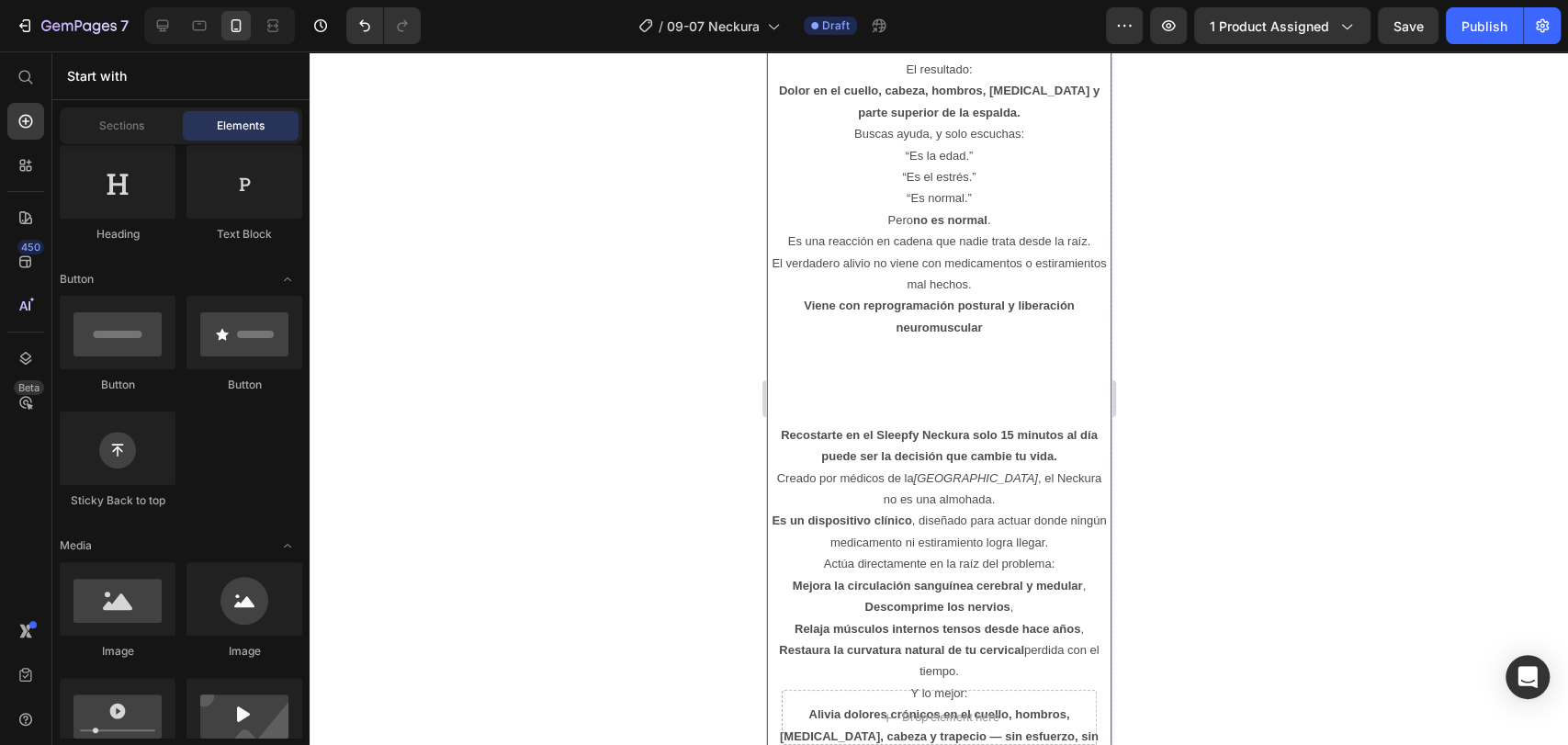 scroll, scrollTop: 2293, scrollLeft: 0, axis: vertical 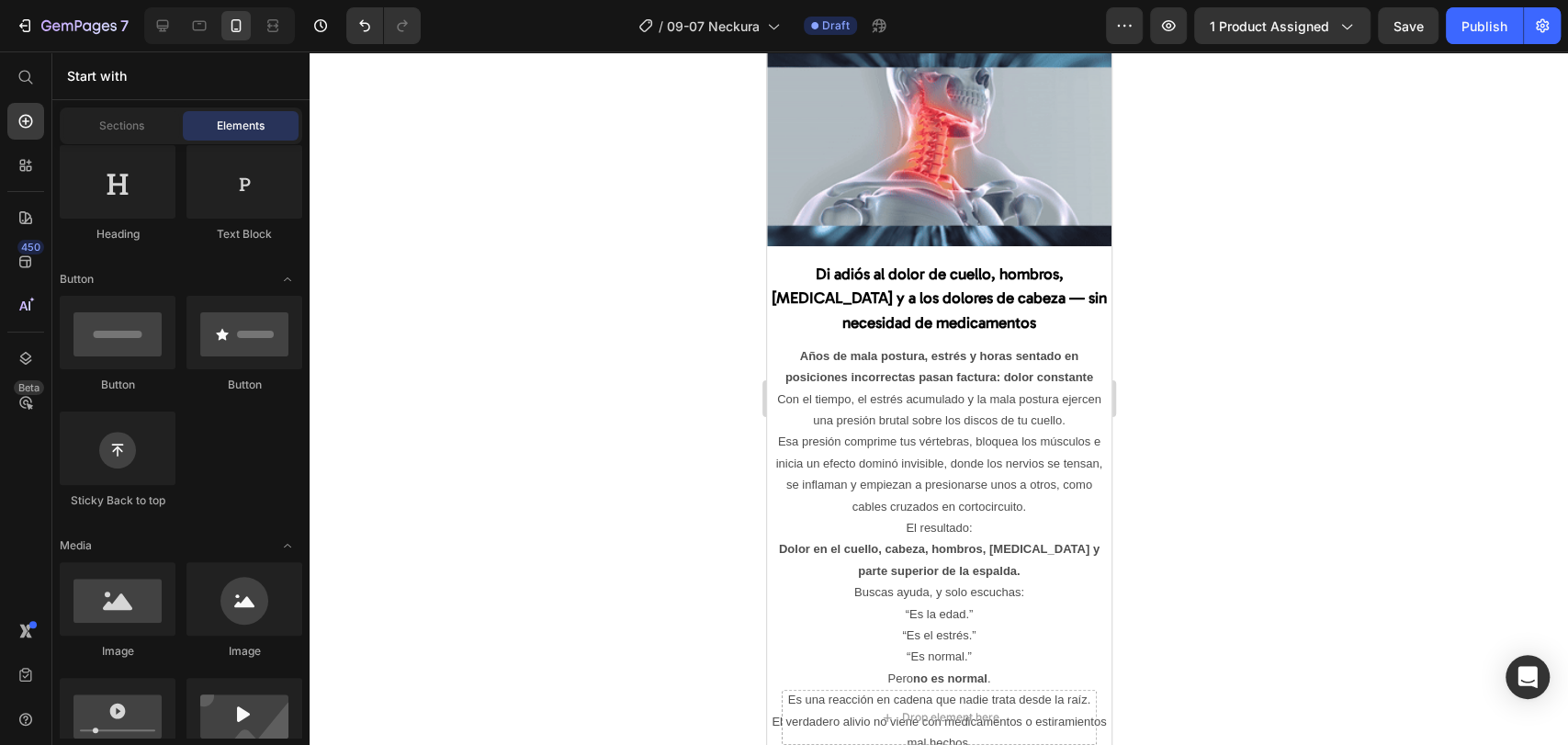 click 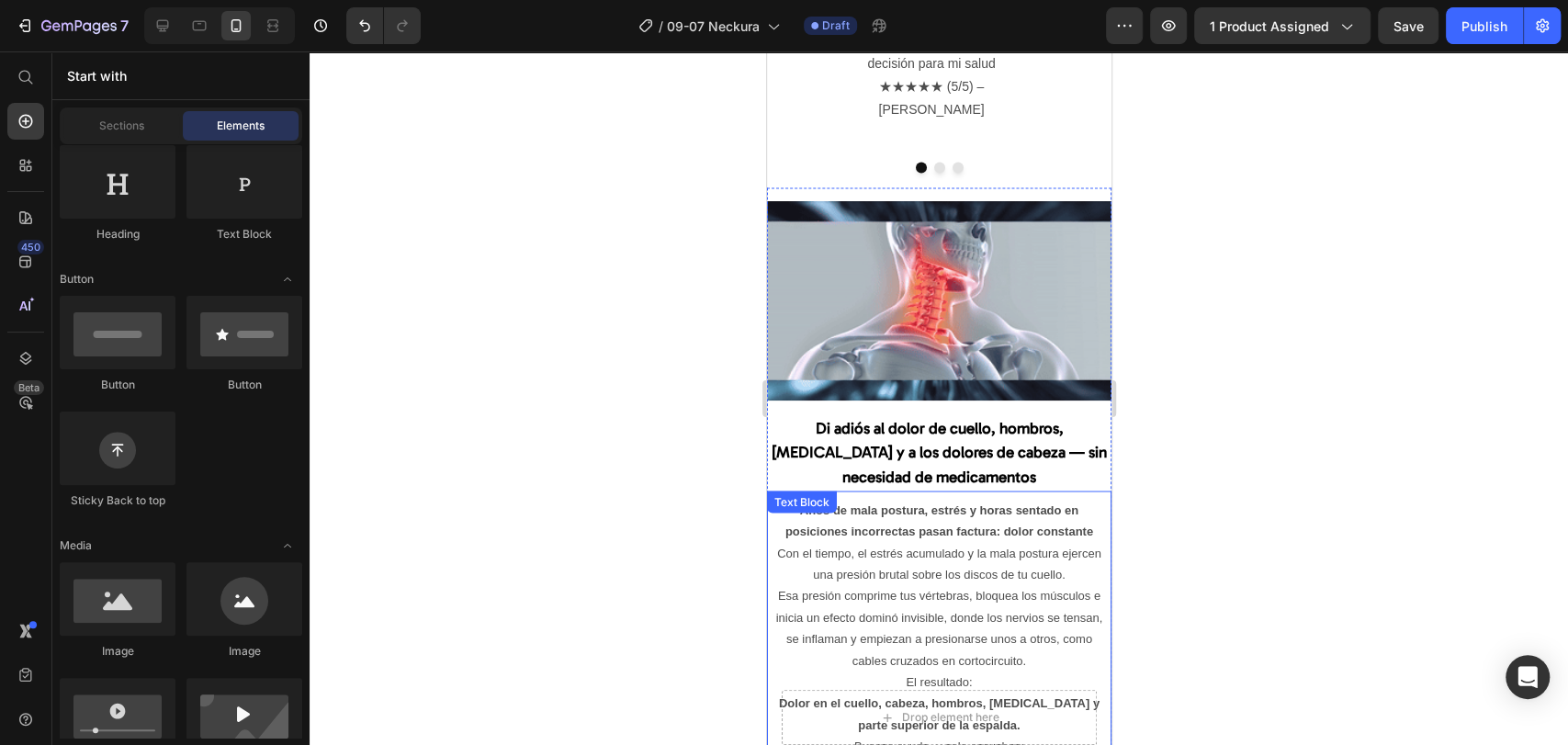 scroll, scrollTop: 2089, scrollLeft: 0, axis: vertical 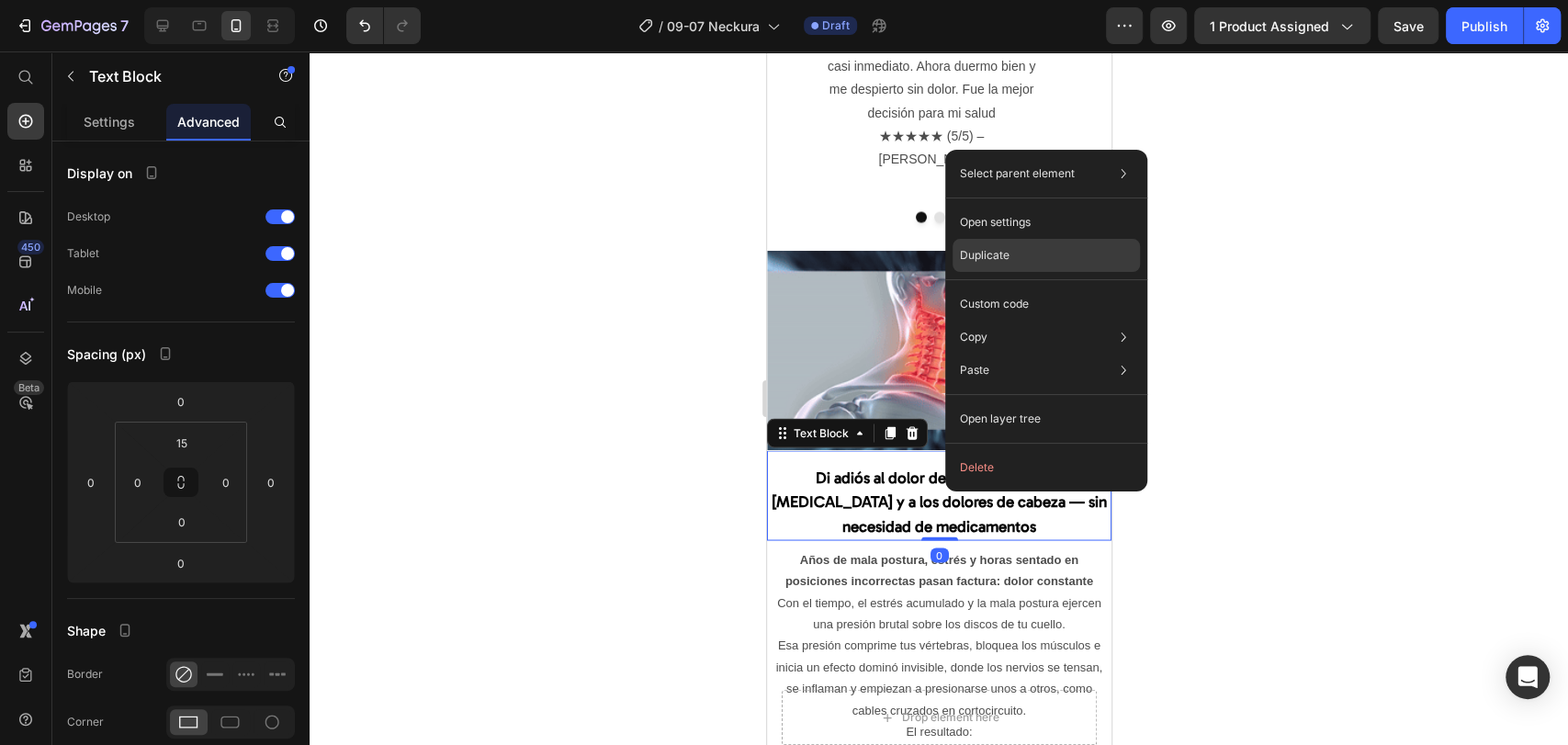 click on "Duplicate" at bounding box center [985, 255] 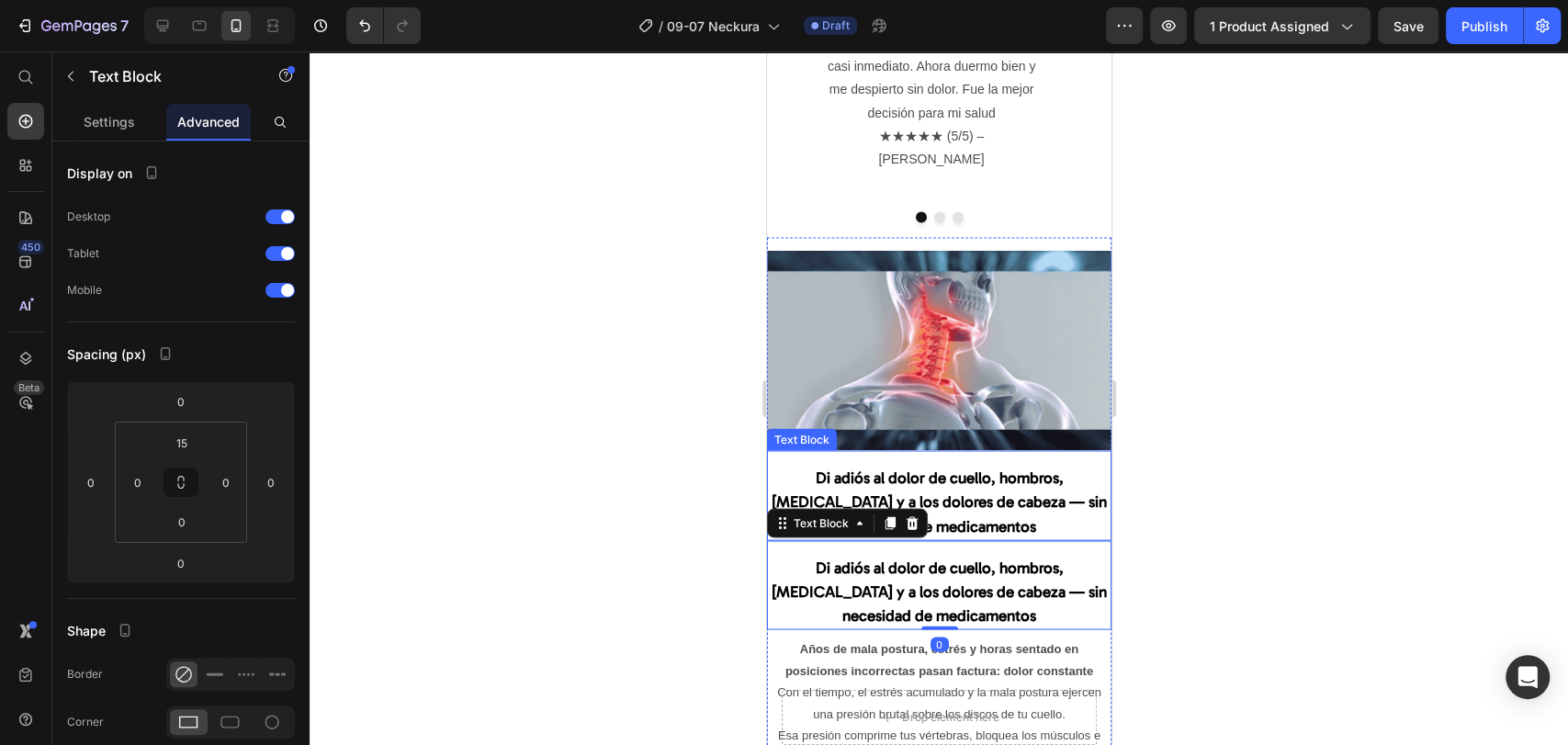 click on "Di adiós al dolor de cuello, hombros, [MEDICAL_DATA] y a los dolores de cabeza — sin necesidad de medicamentos" at bounding box center [938, 501] 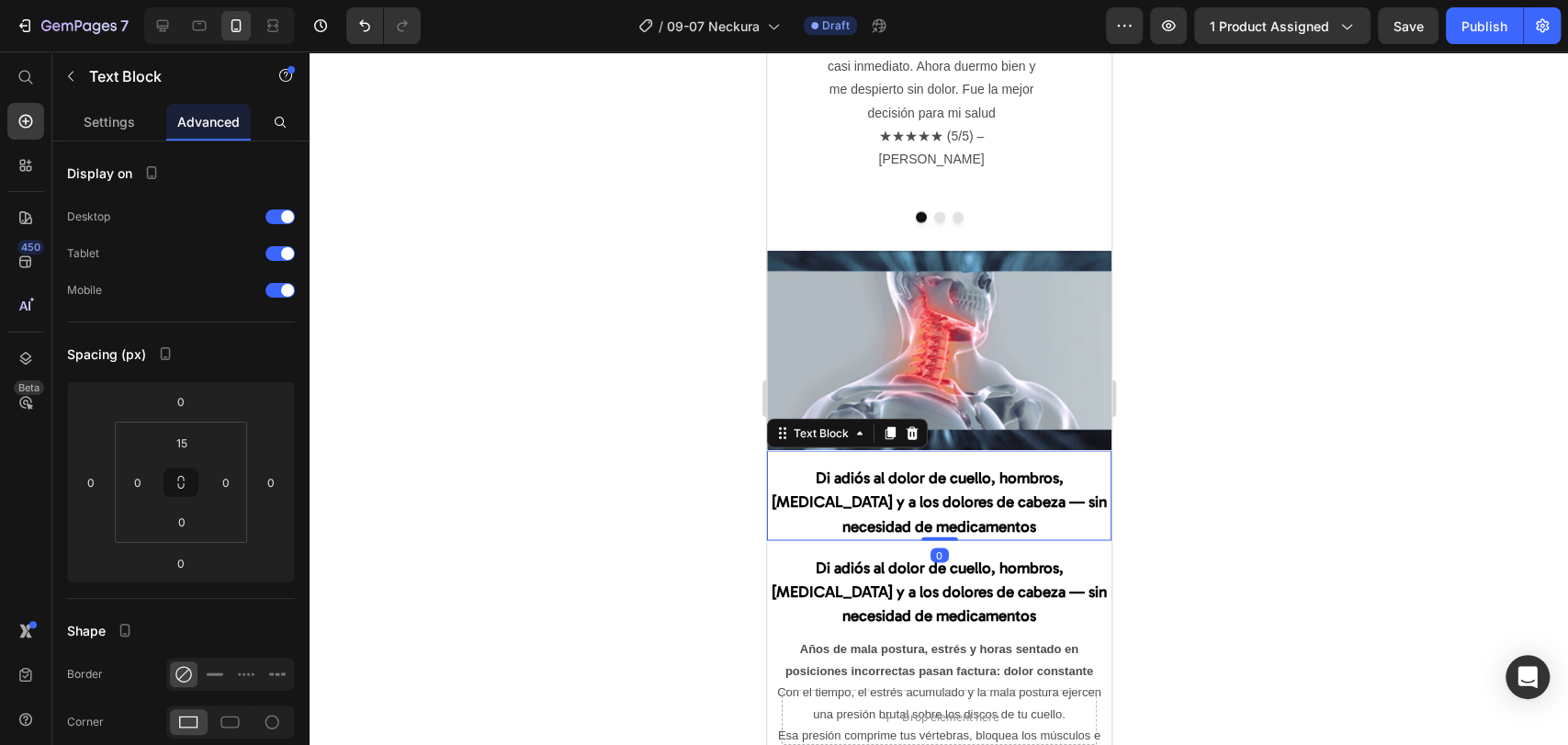 click 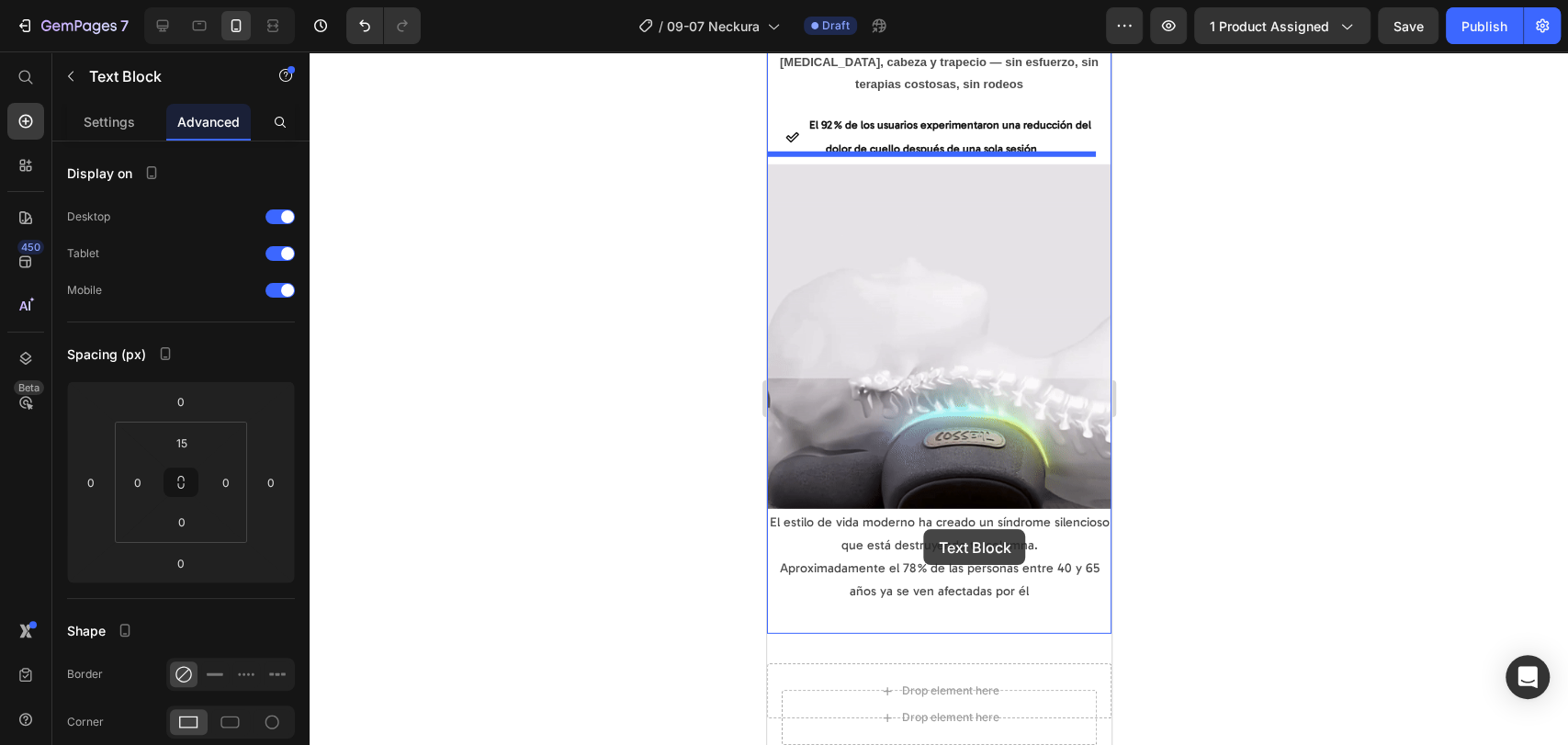 scroll, scrollTop: 3620, scrollLeft: 0, axis: vertical 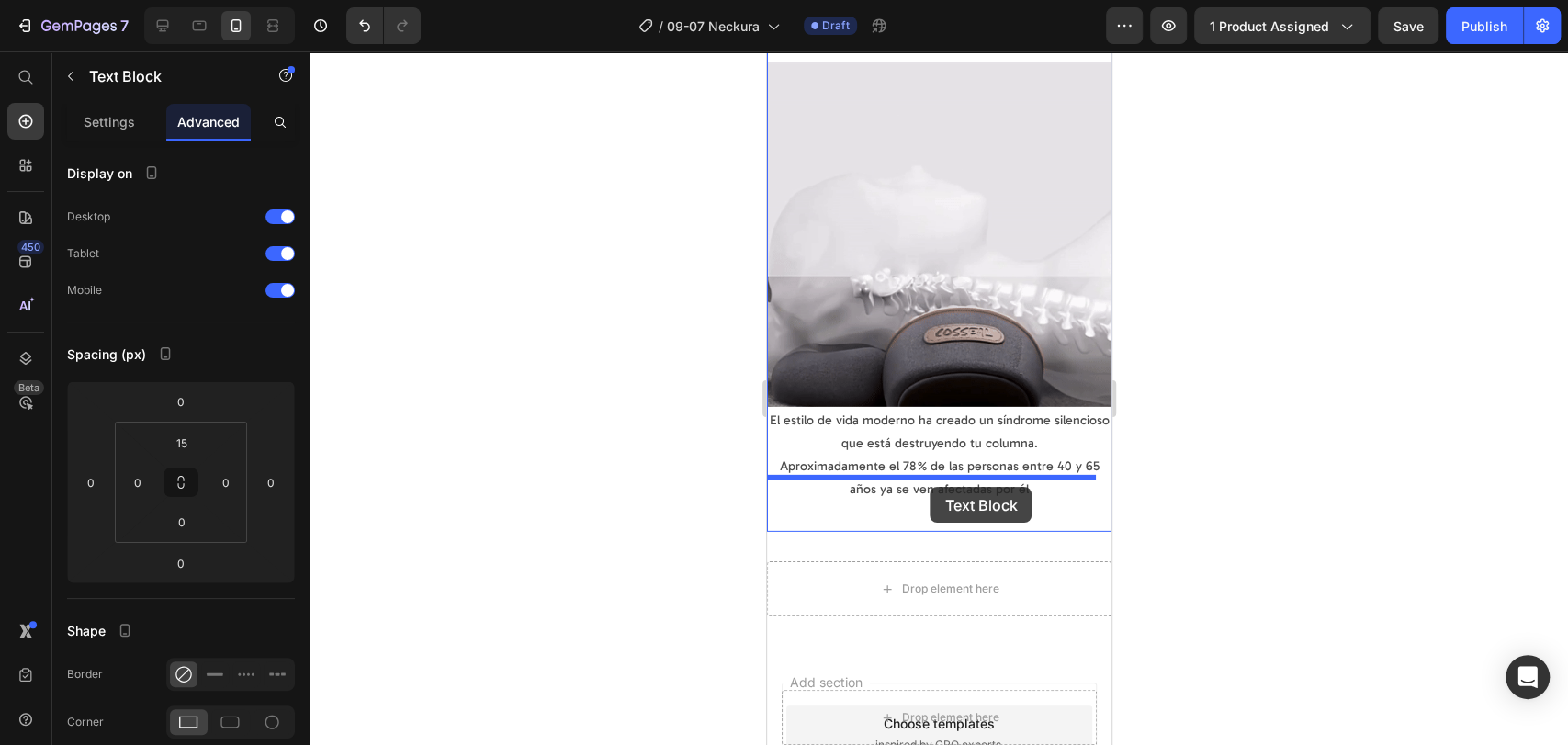drag, startPoint x: 932, startPoint y: 506, endPoint x: 930, endPoint y: 487, distance: 19.104973 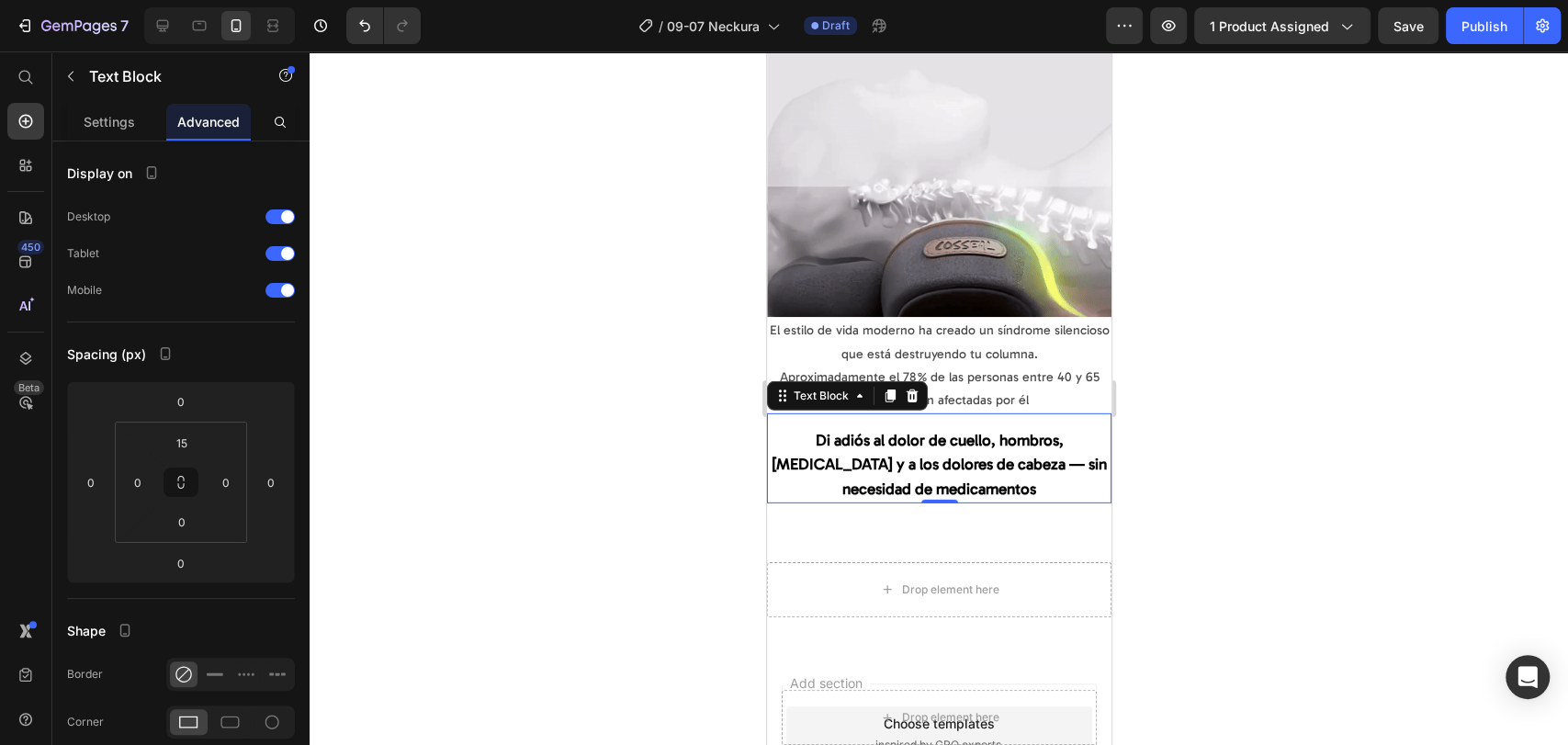 scroll, scrollTop: 3531, scrollLeft: 0, axis: vertical 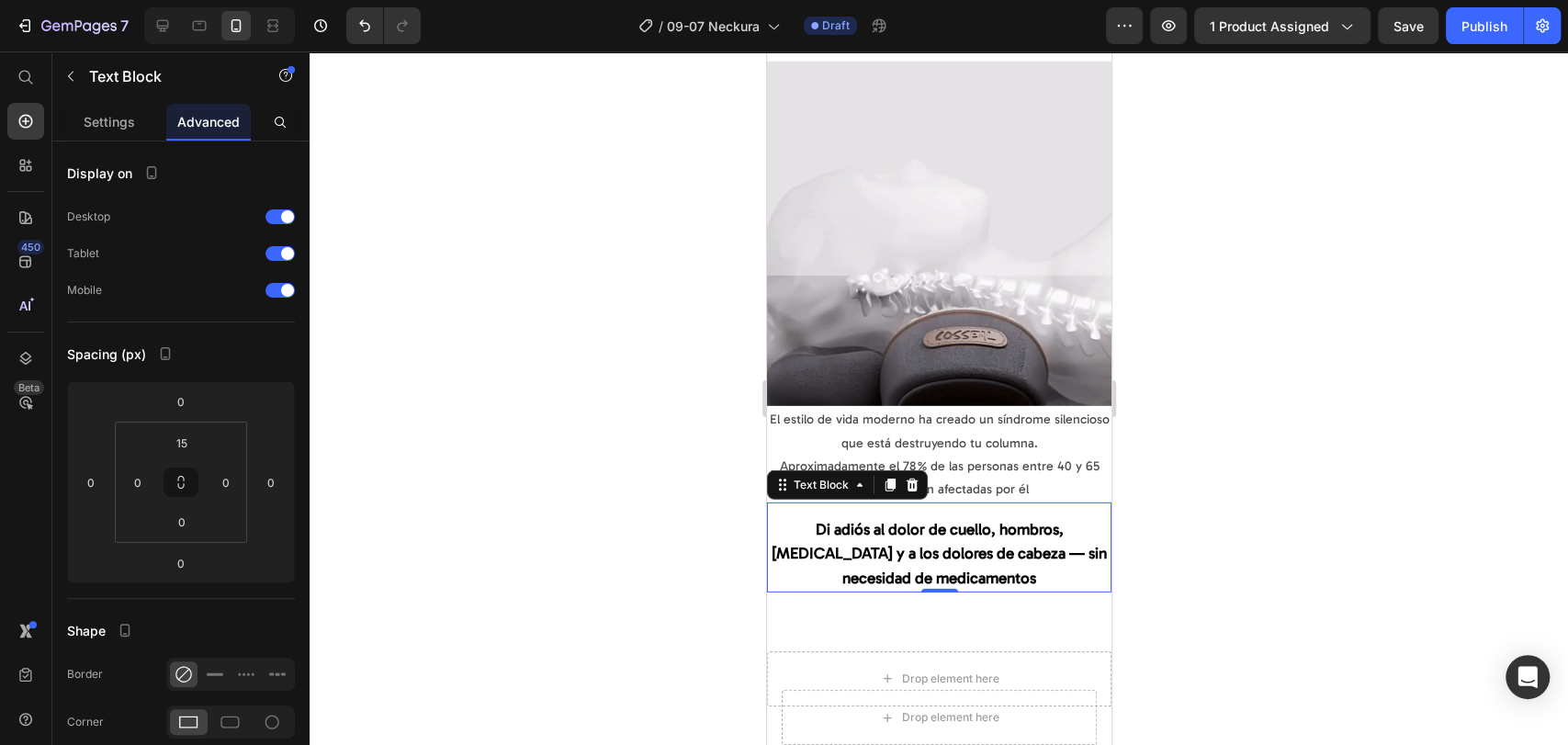 click 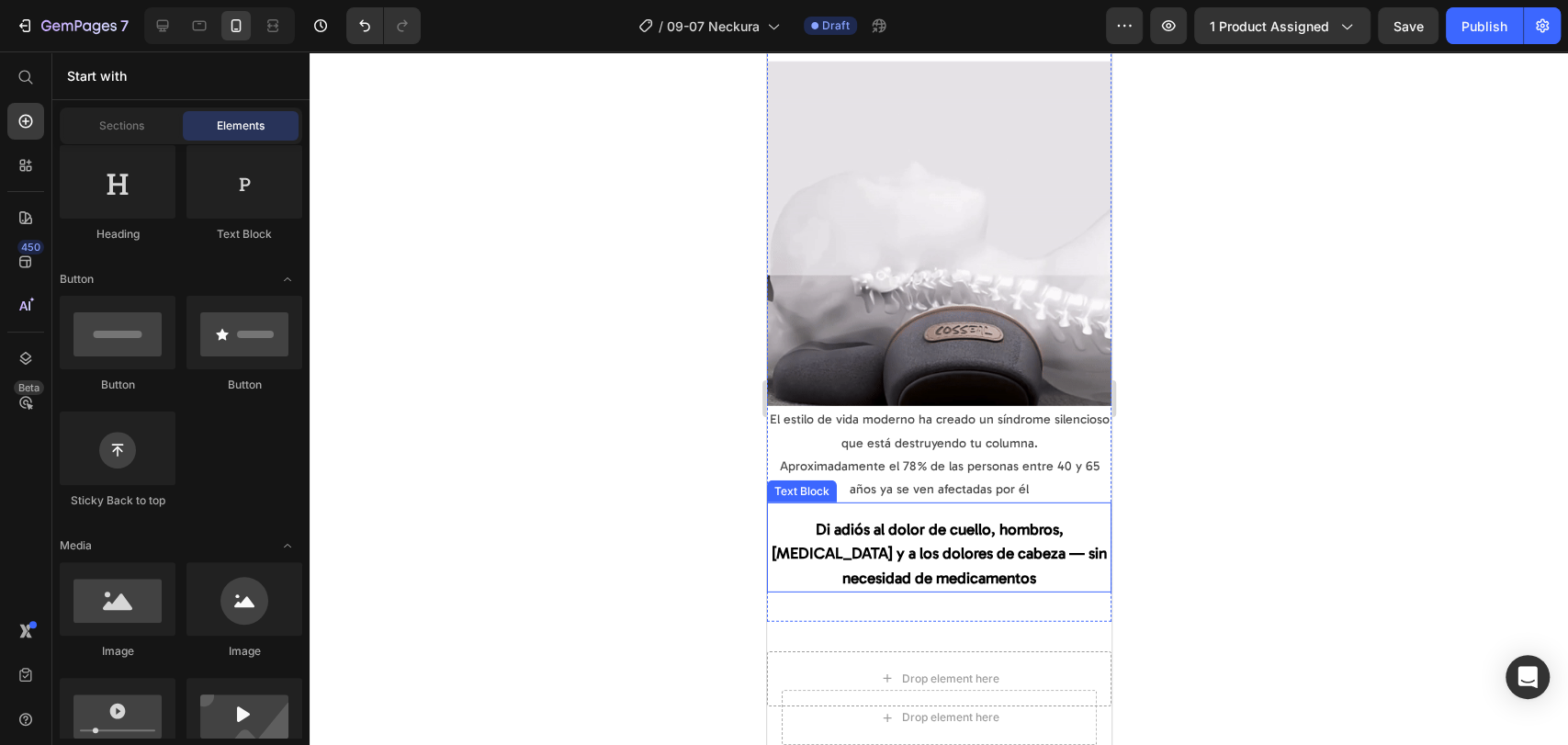 click on "Di adiós al dolor de cuello, hombros, [MEDICAL_DATA] y a los dolores de cabeza — sin necesidad de medicamentos" at bounding box center [938, 554] 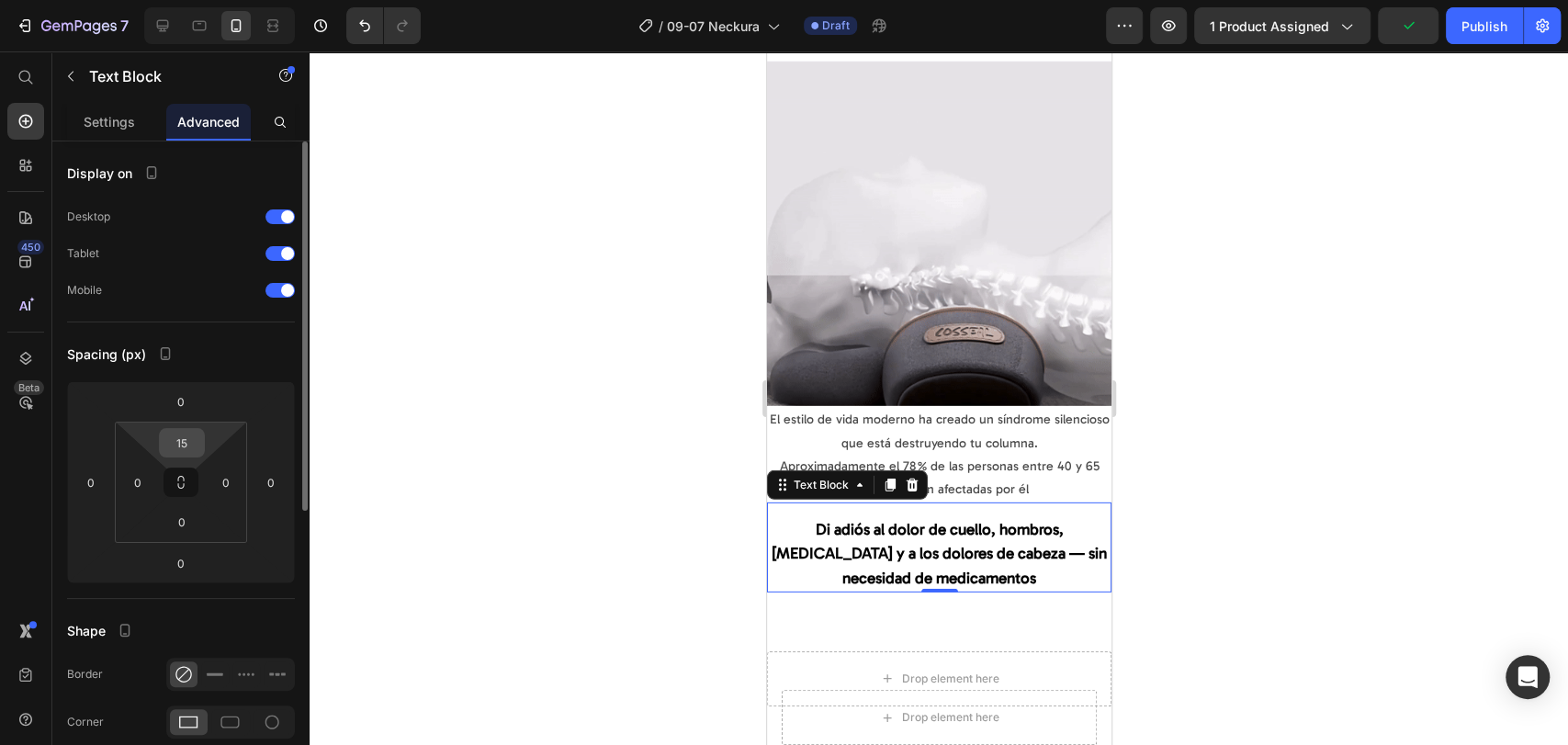 click on "15" at bounding box center [182, 443] 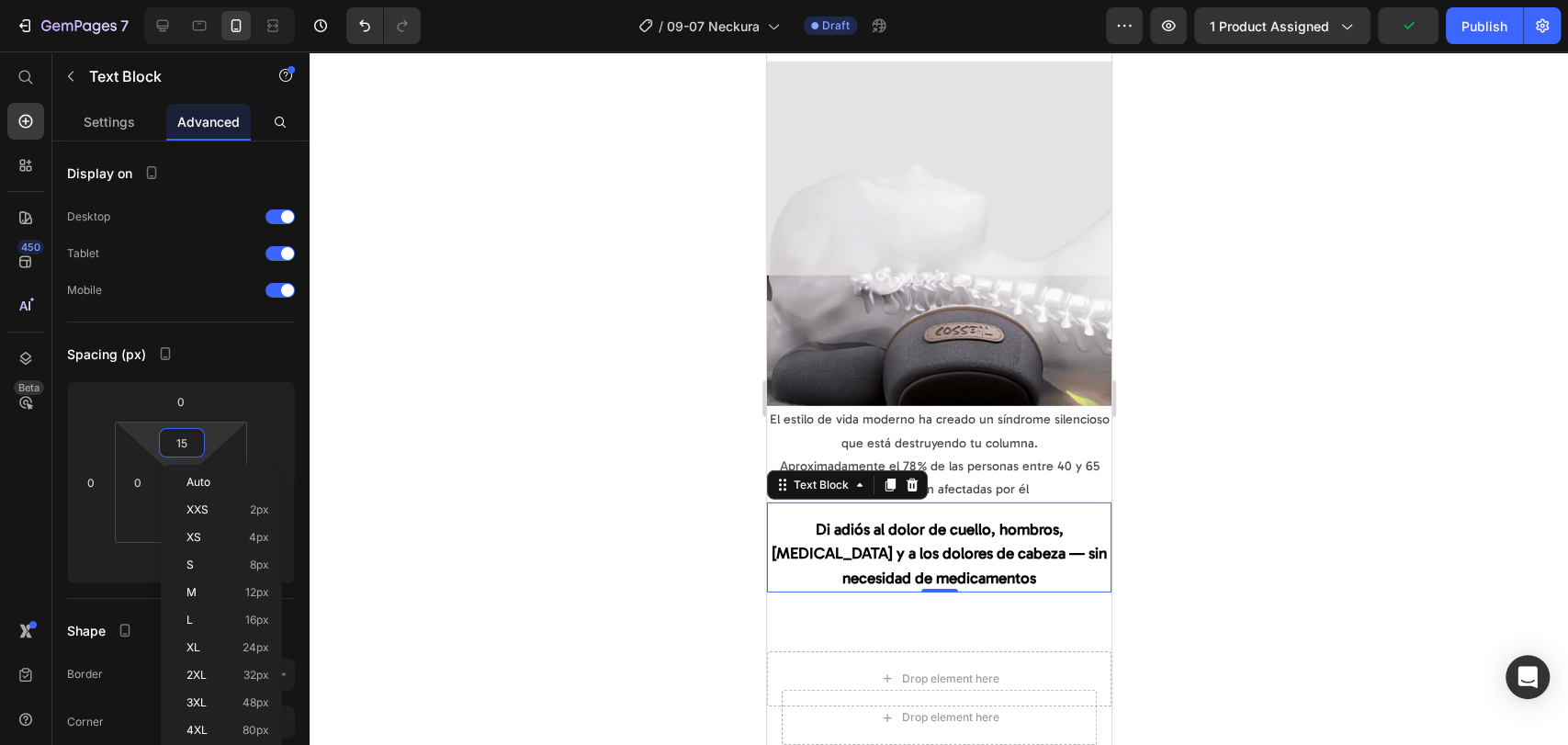 type on "0" 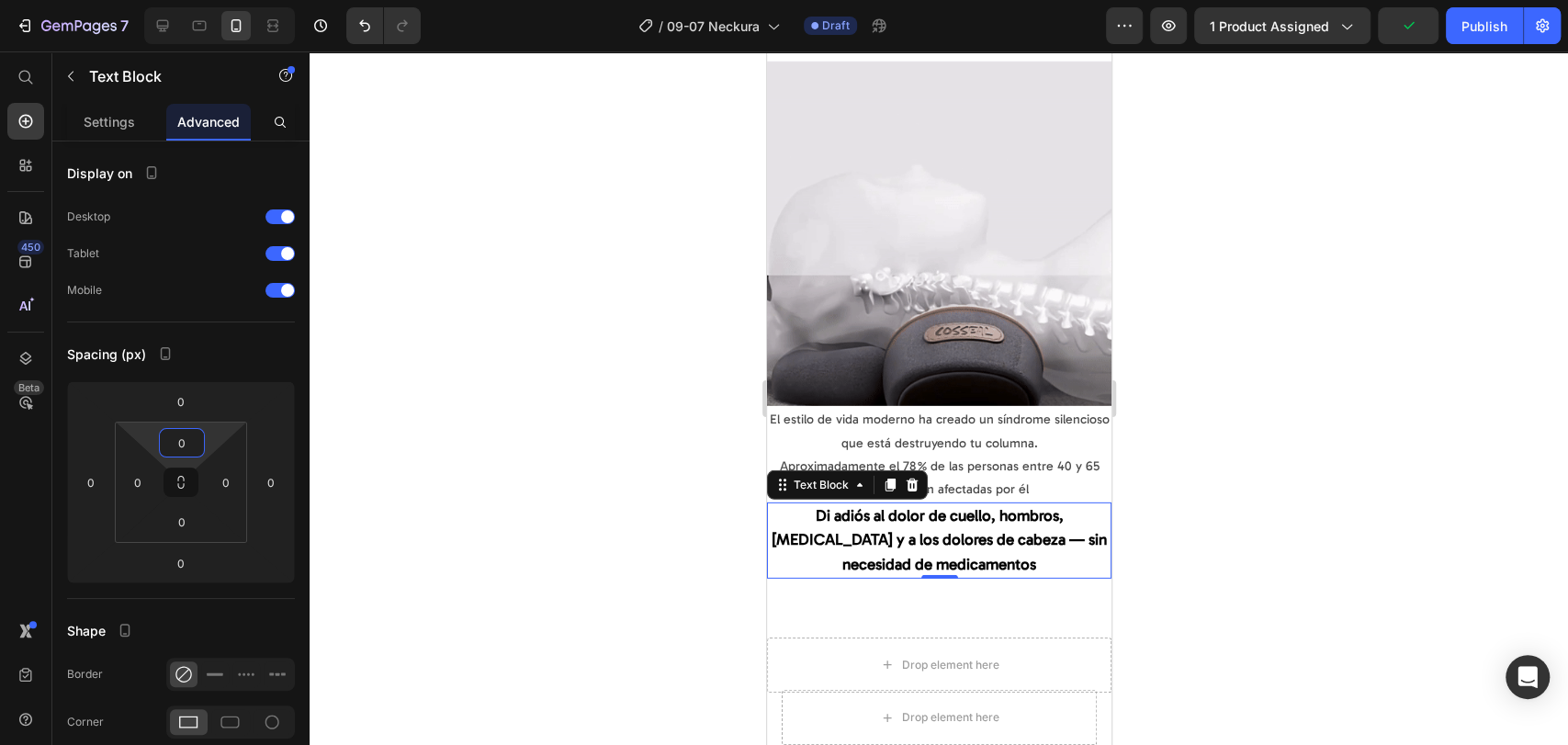 click 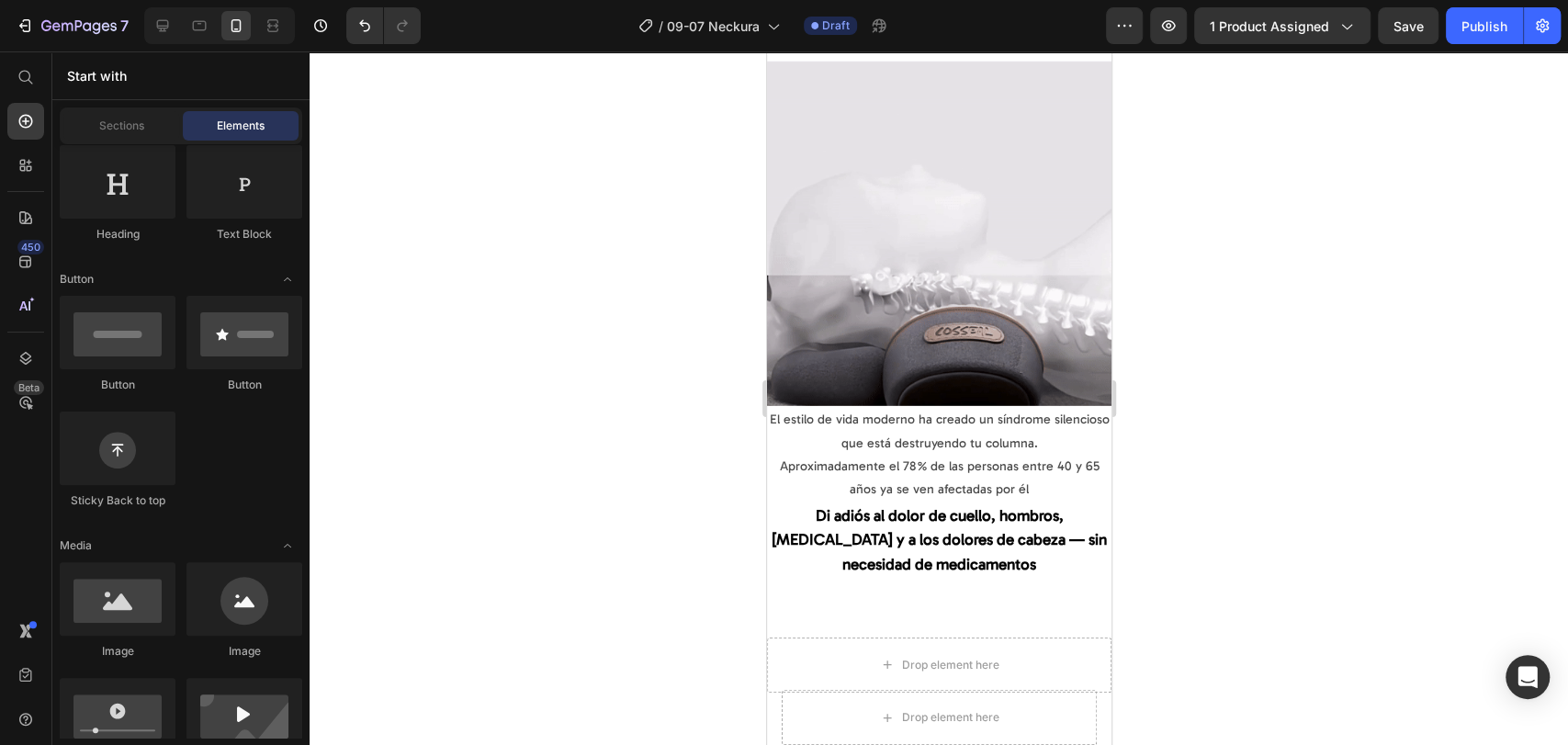 click 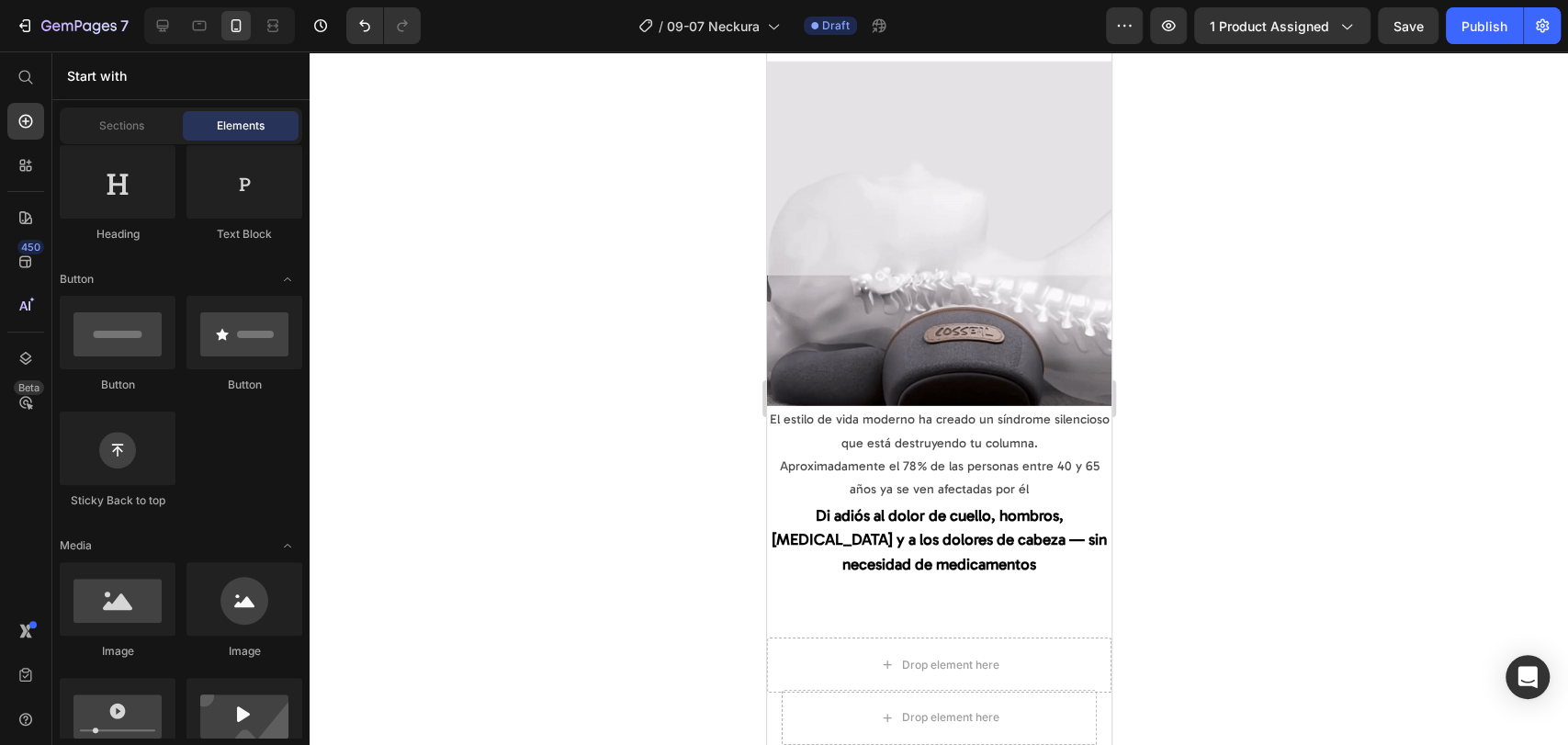 click 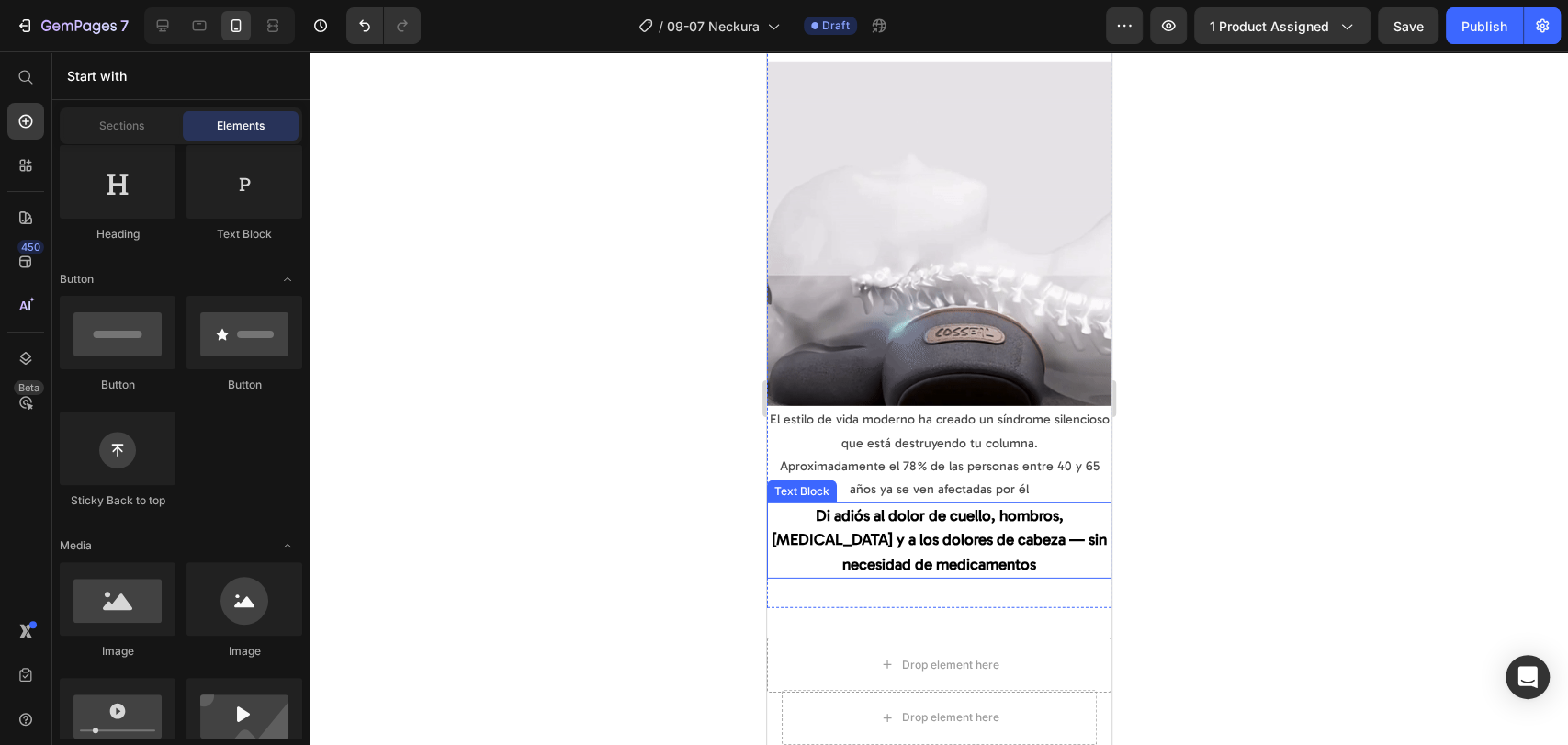click on "Di adiós al dolor de cuello, hombros, [MEDICAL_DATA] y a los dolores de cabeza — sin necesidad de medicamentos" at bounding box center (938, 539) 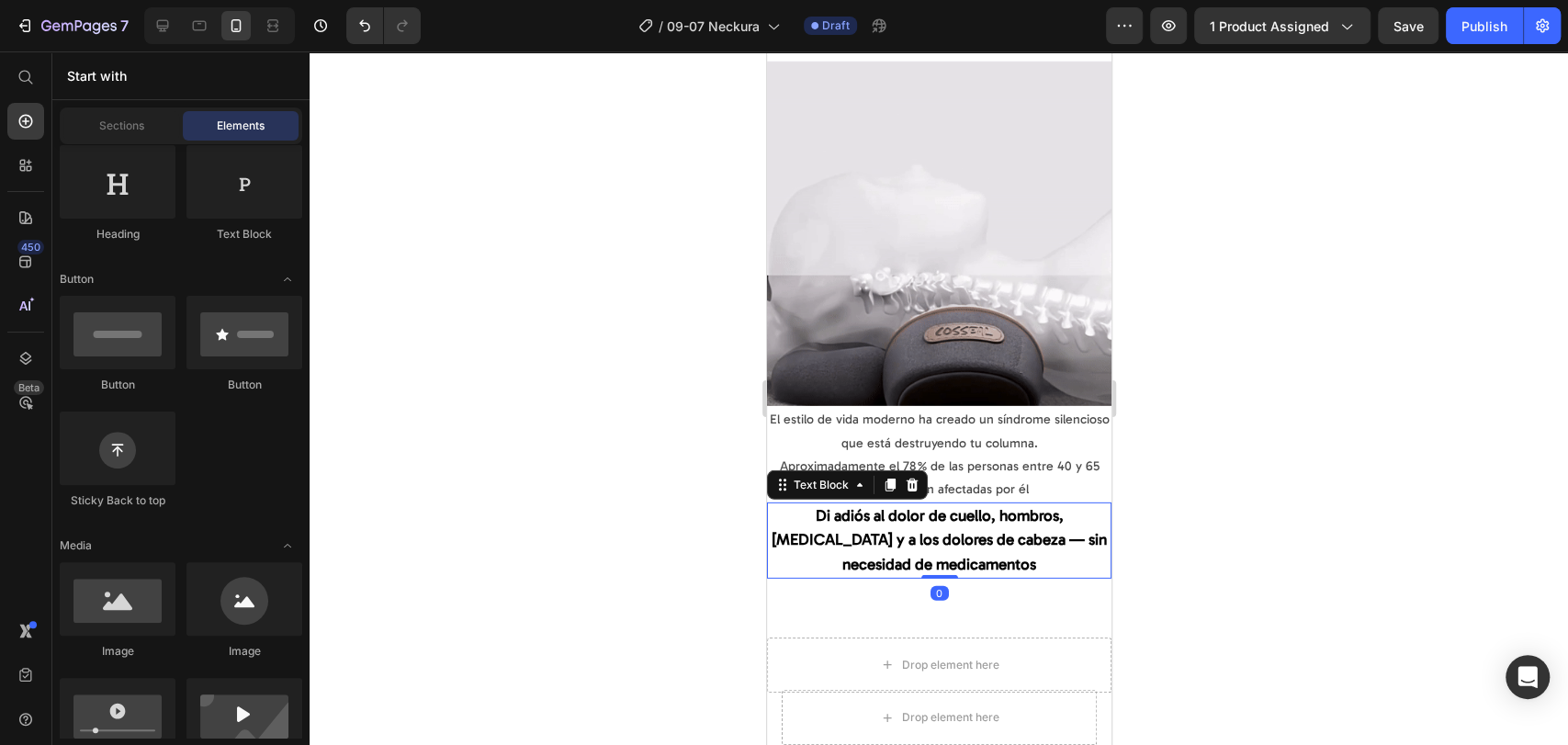 click on "Di adiós al dolor de cuello, hombros, [MEDICAL_DATA] y a los dolores de cabeza — sin necesidad de medicamentos" at bounding box center (938, 539) 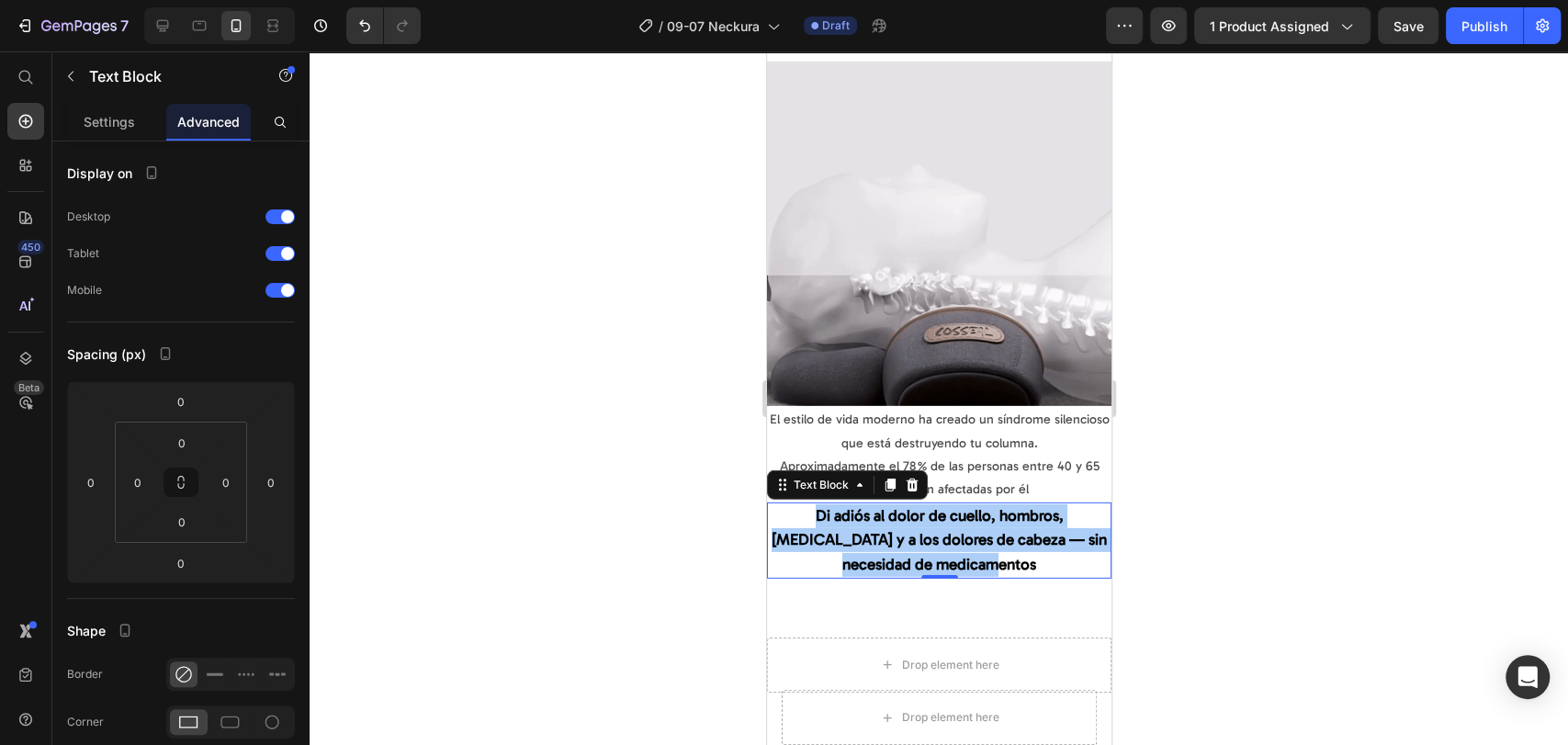 drag, startPoint x: 1174, startPoint y: 534, endPoint x: 1165, endPoint y: 557, distance: 24.698178 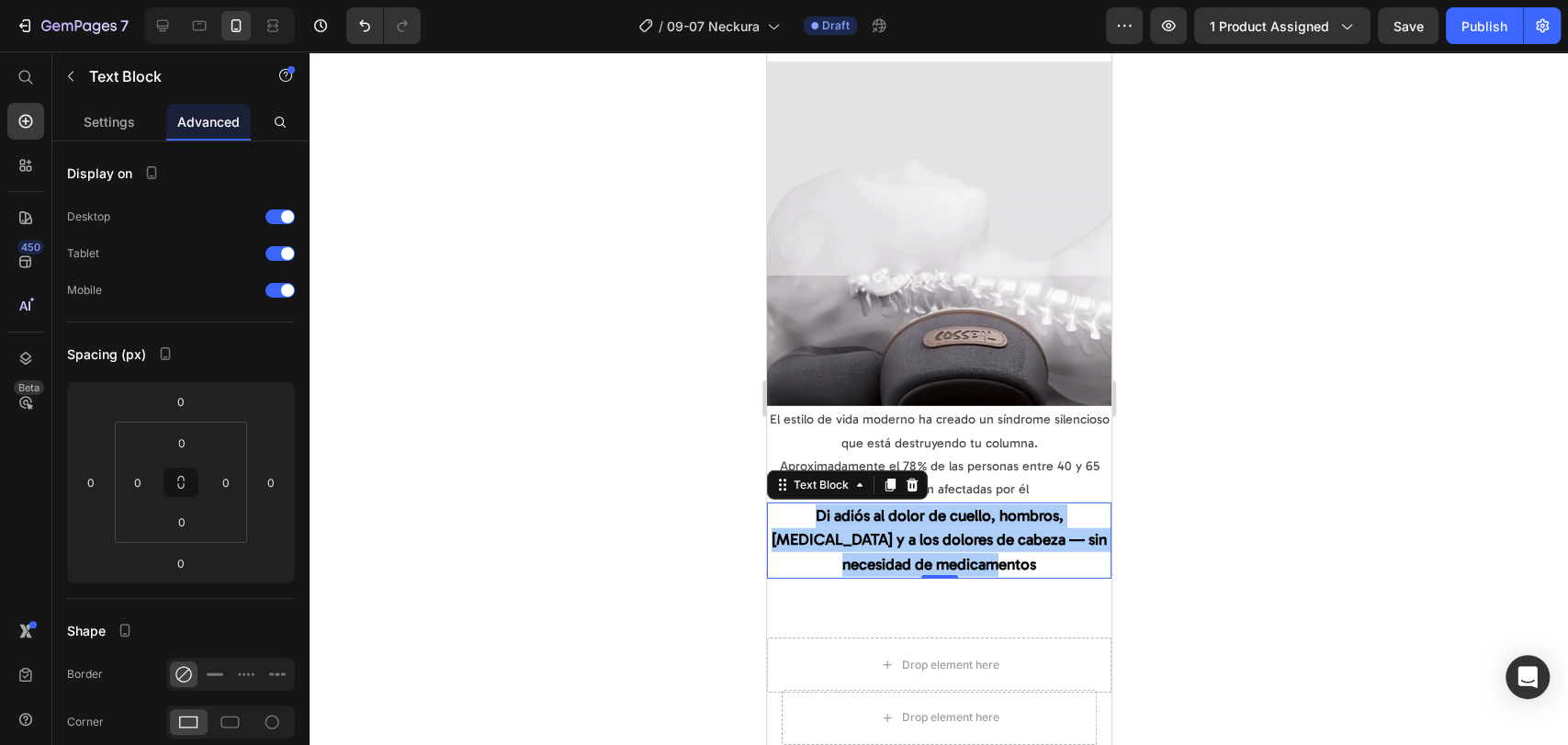click 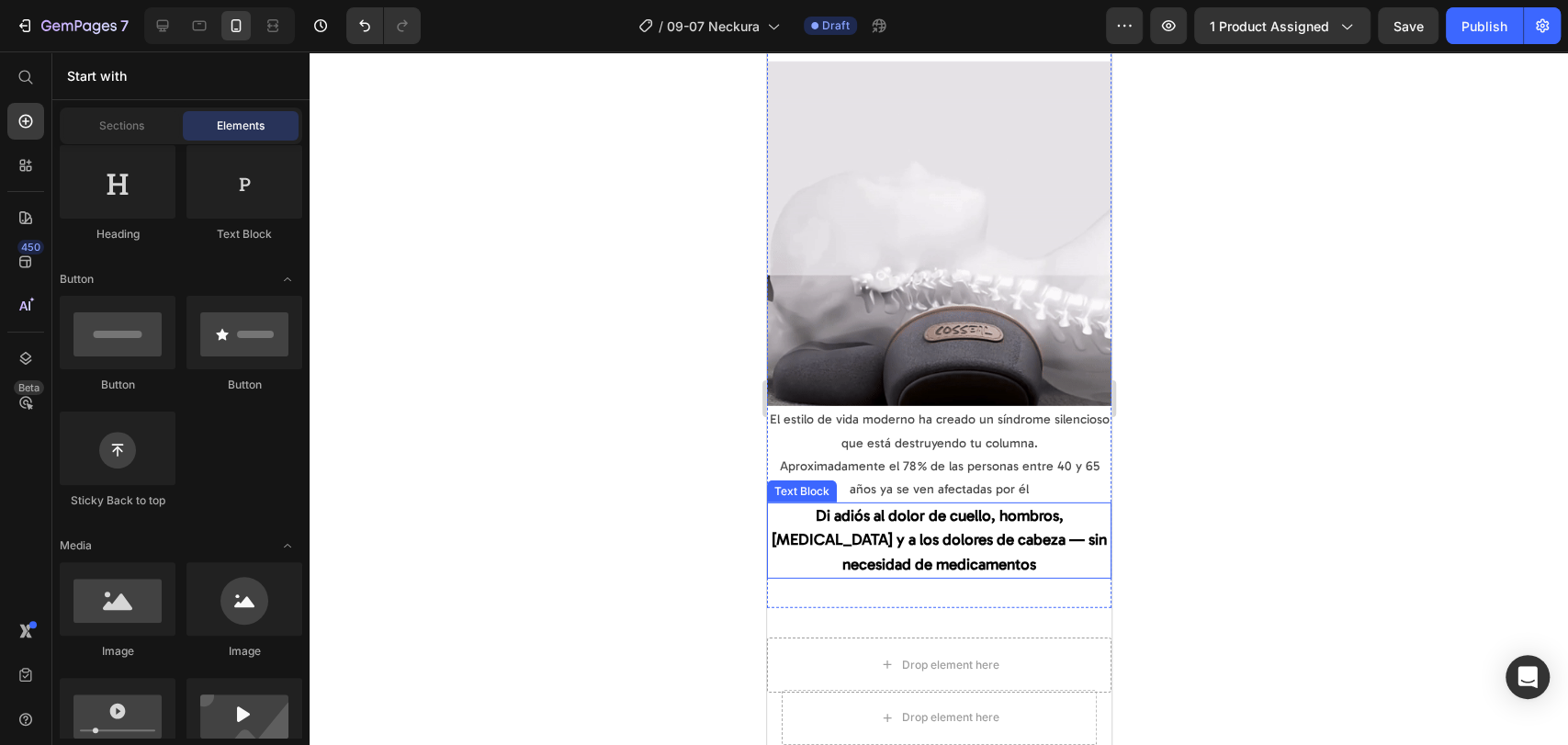 click on "Di adiós al dolor de cuello, hombros, [MEDICAL_DATA] y a los dolores de cabeza — sin necesidad de medicamentos" at bounding box center (938, 540) 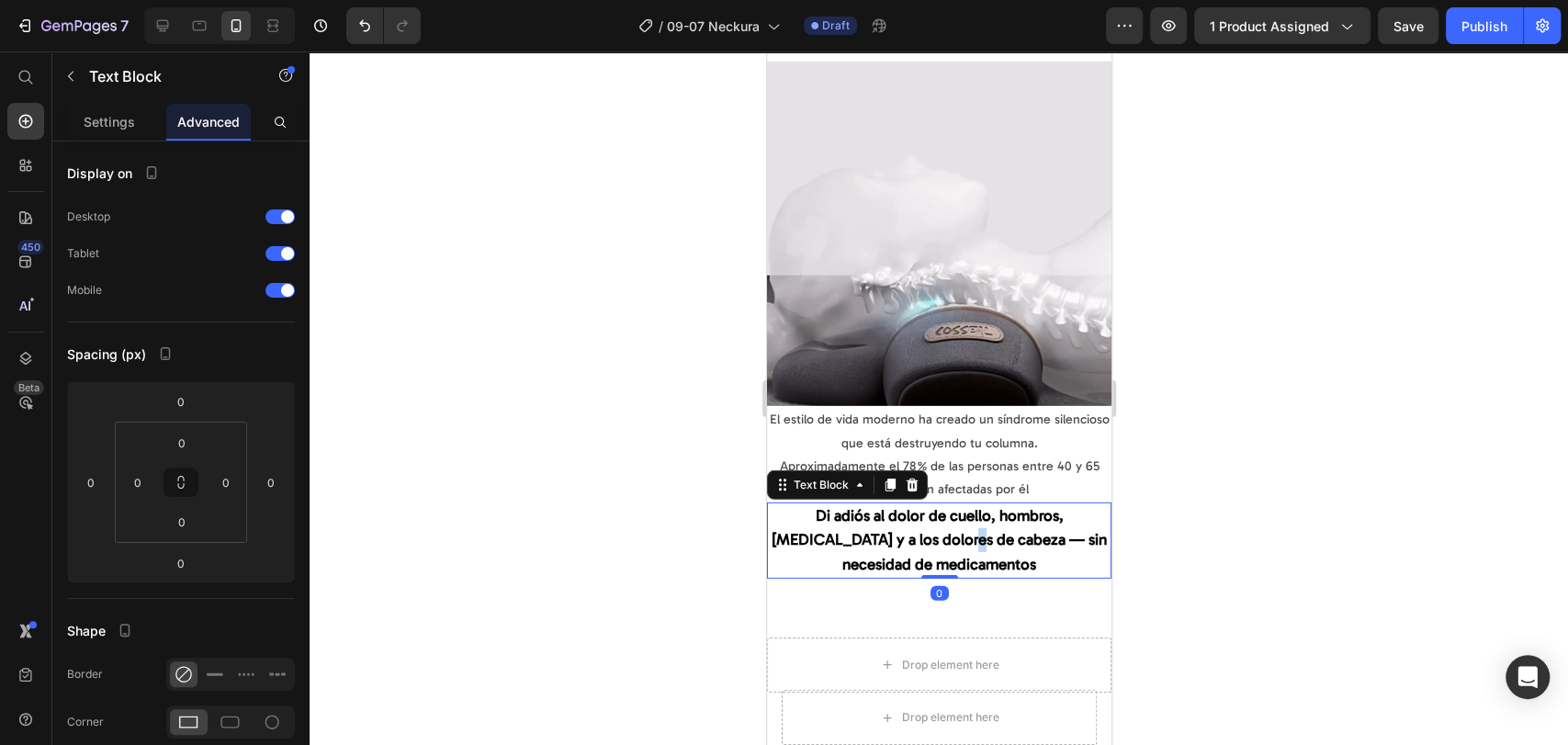 click on "Di adiós al dolor de cuello, hombros, [MEDICAL_DATA] y a los dolores de cabeza — sin necesidad de medicamentos" at bounding box center [938, 539] 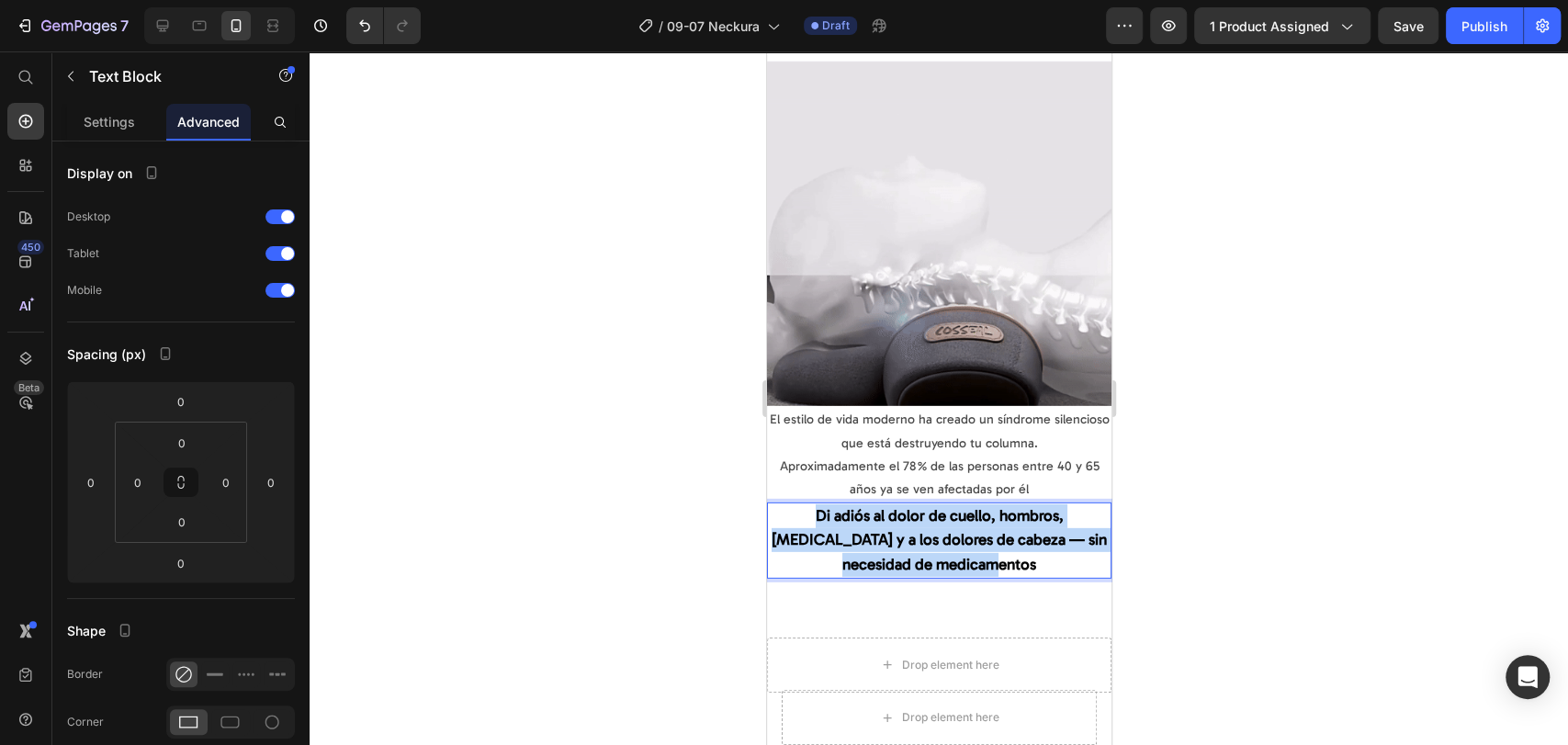 click on "Di adiós al dolor de cuello, hombros, [MEDICAL_DATA] y a los dolores de cabeza — sin necesidad de medicamentos" at bounding box center [938, 539] 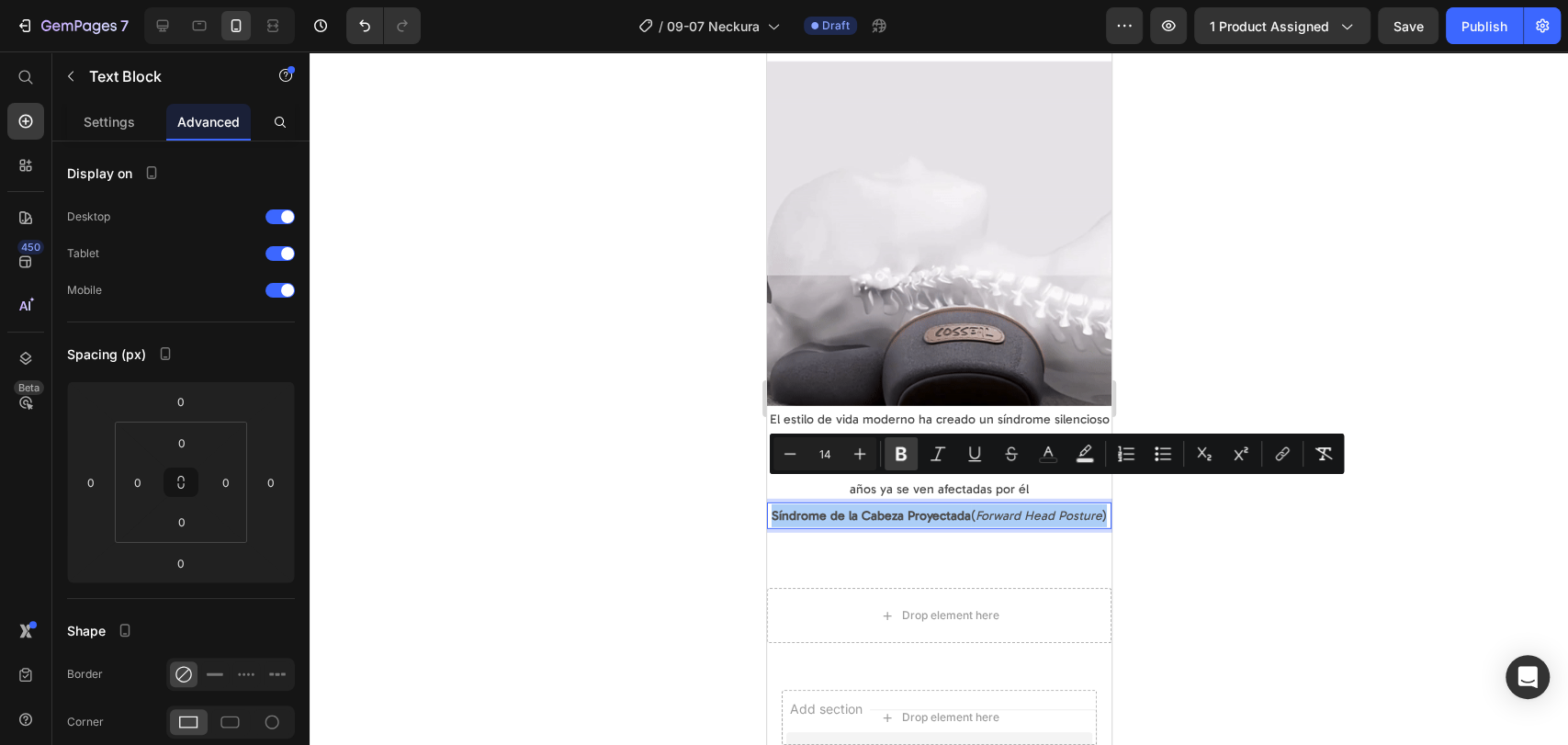 click 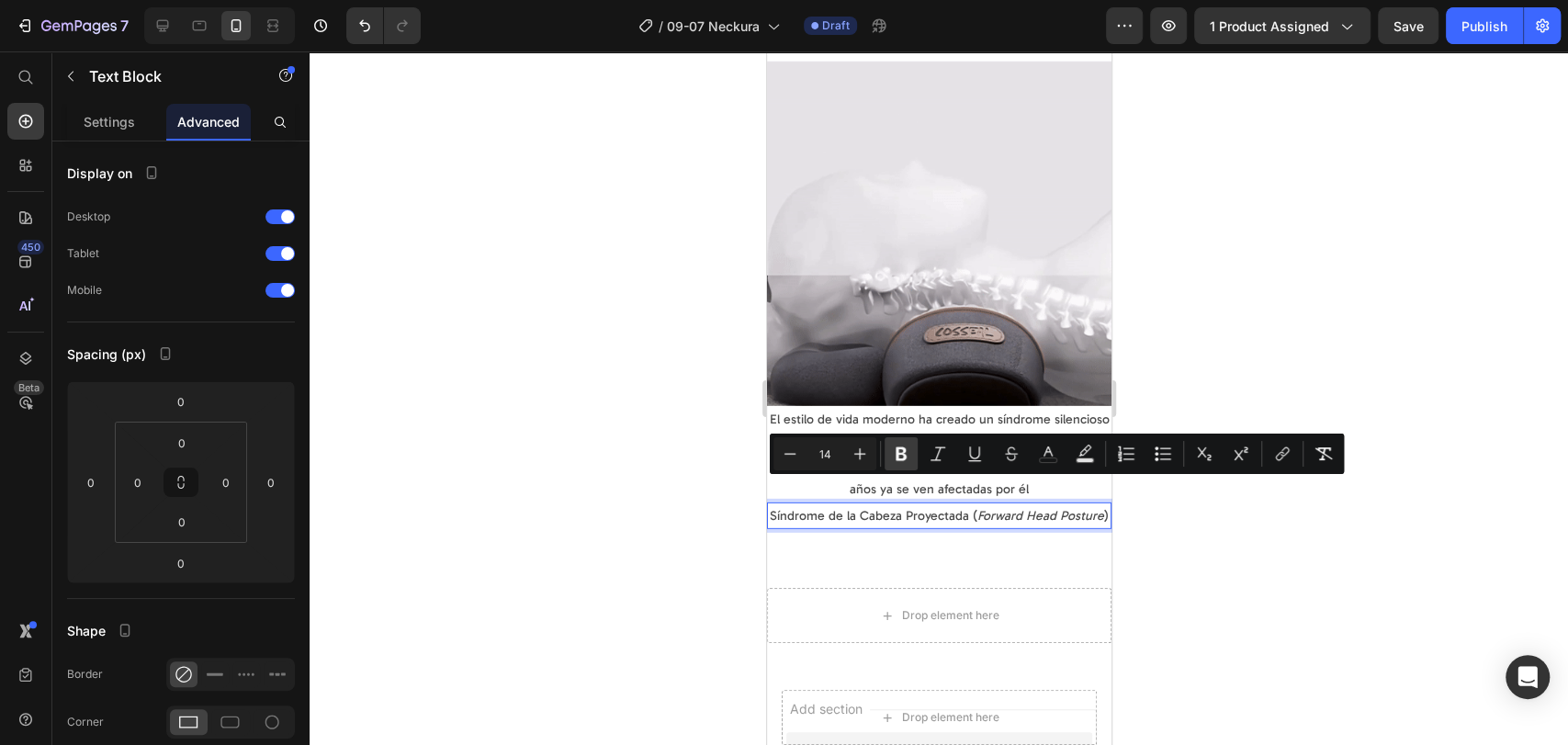 click 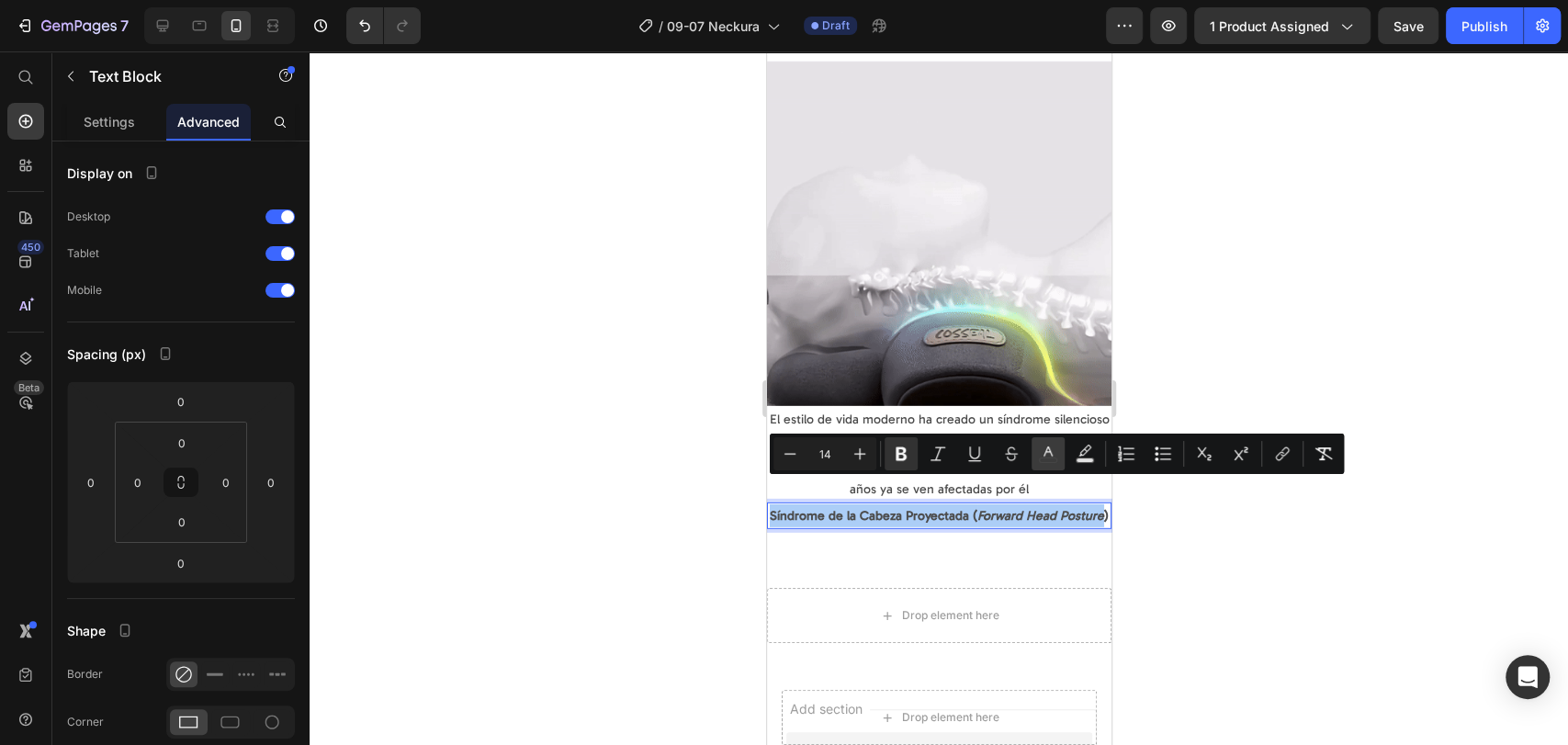 click on "color" at bounding box center (1048, 454) 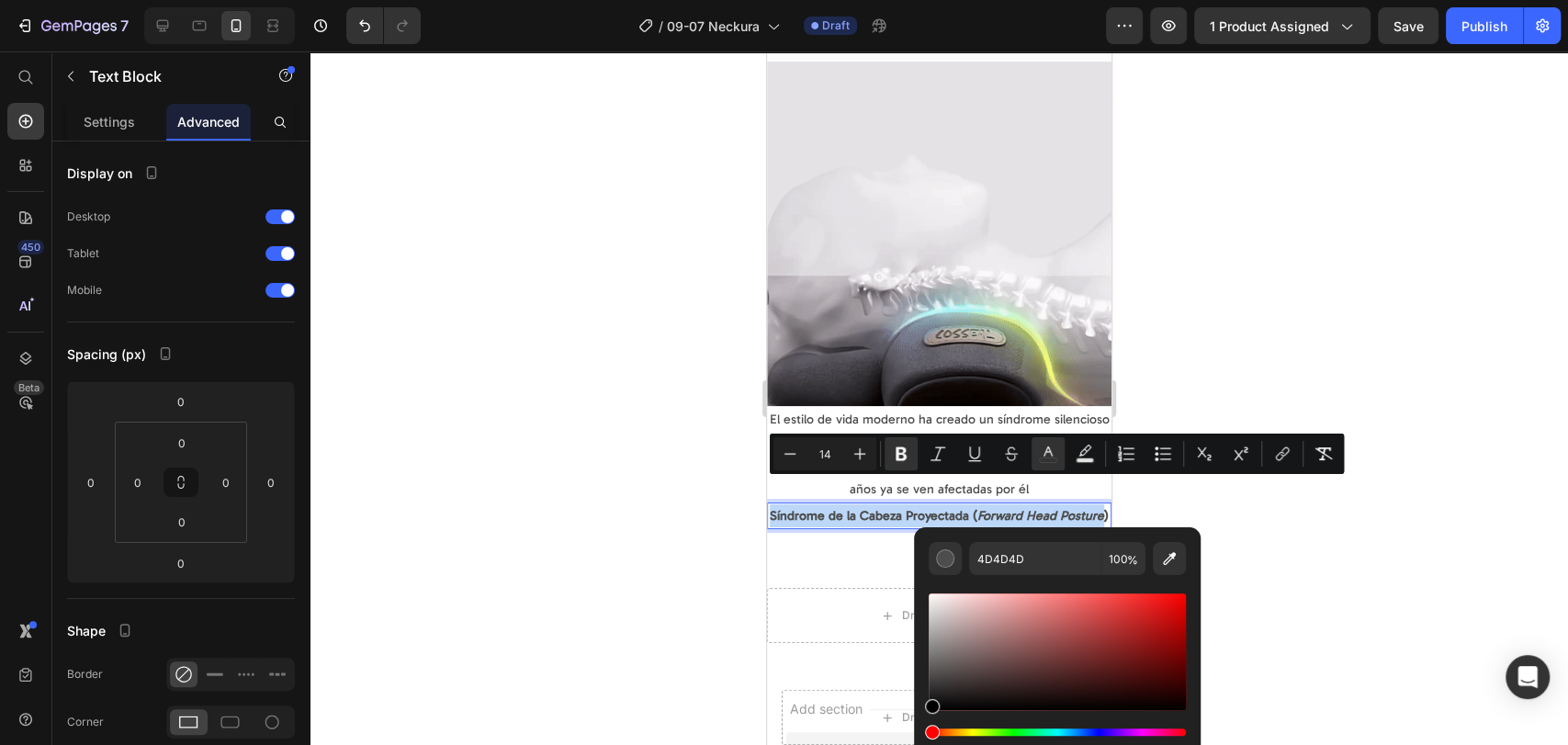 drag, startPoint x: 948, startPoint y: 660, endPoint x: 912, endPoint y: 717, distance: 67.416615 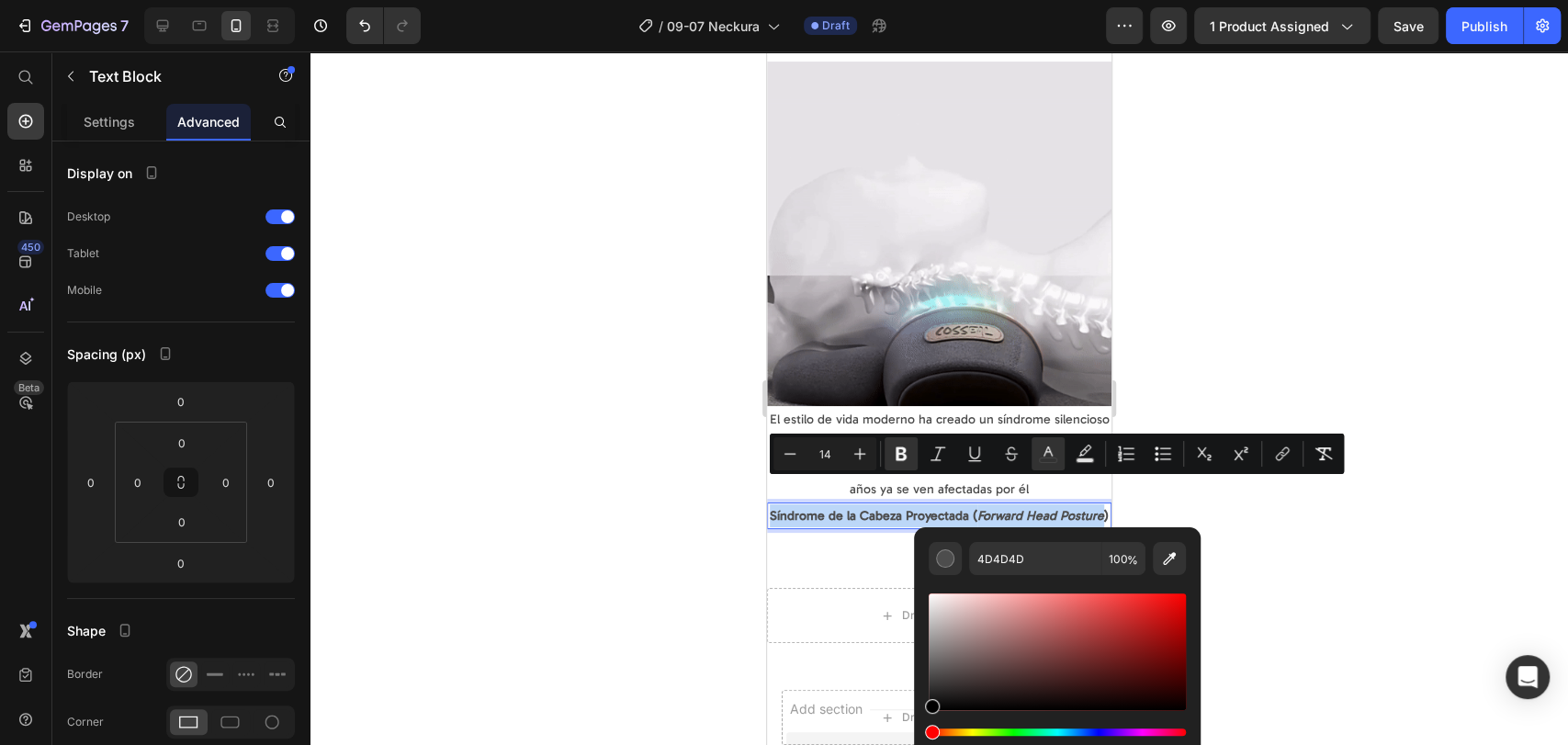 click on "4D4D4D 100 %" at bounding box center (1057, 644) 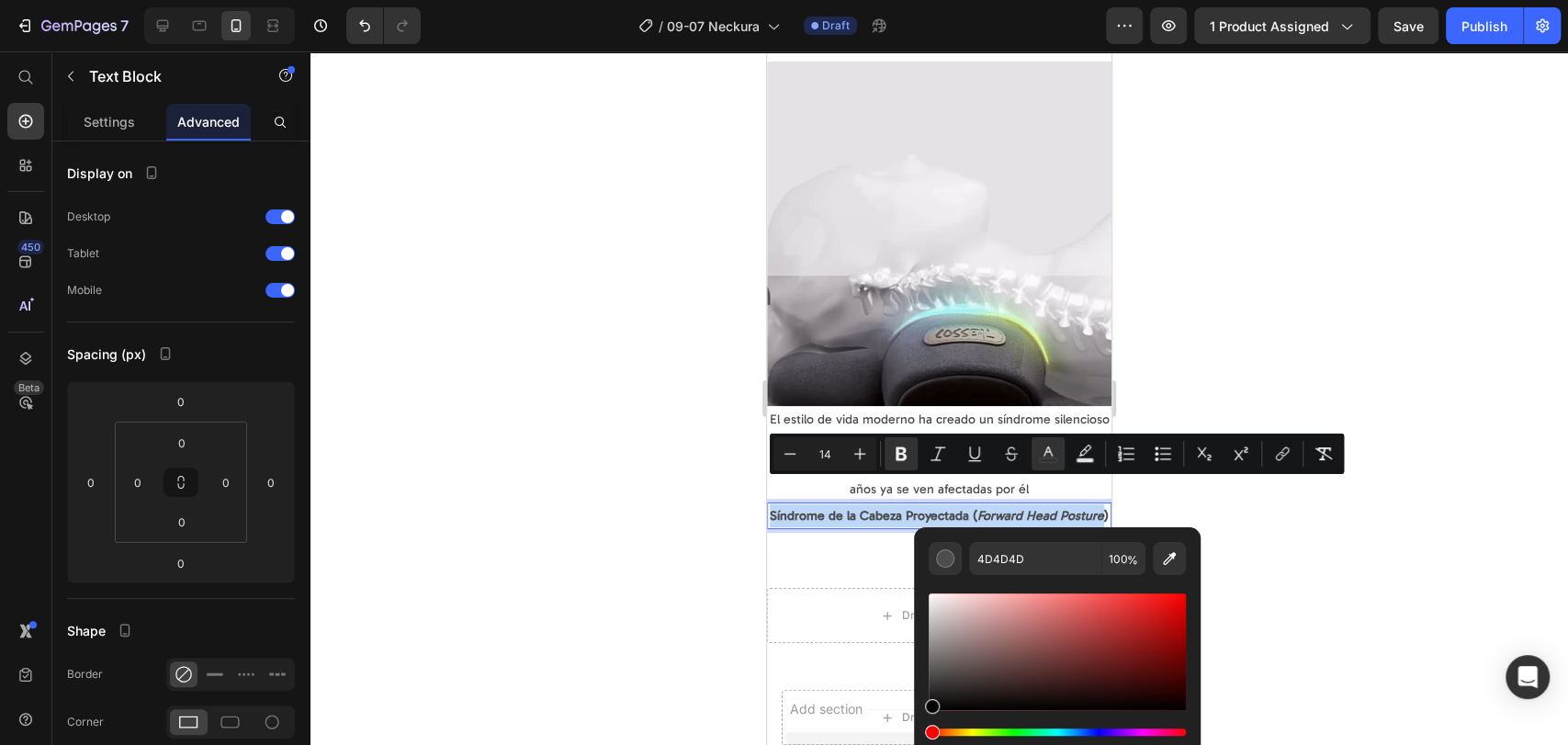 type on "000000" 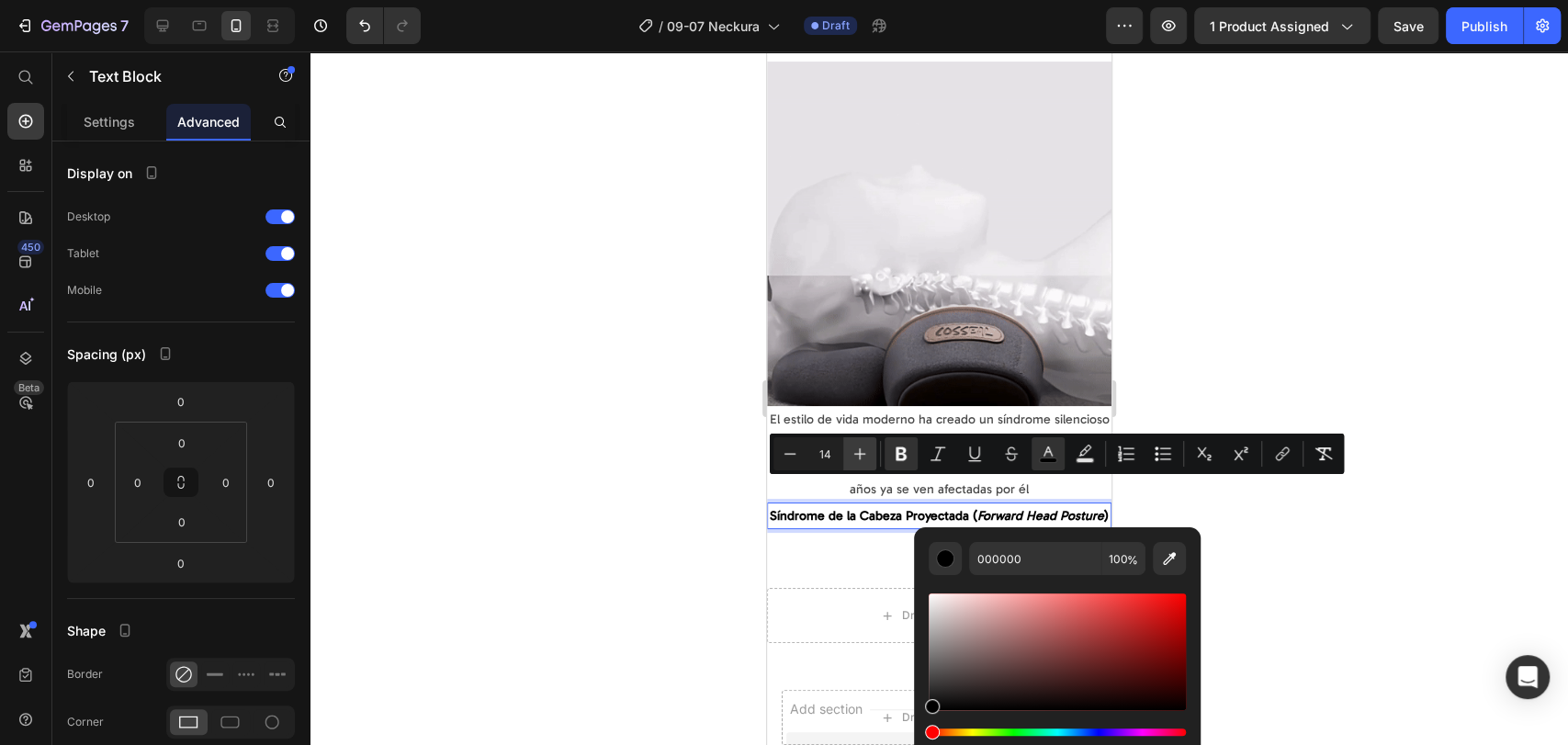 click 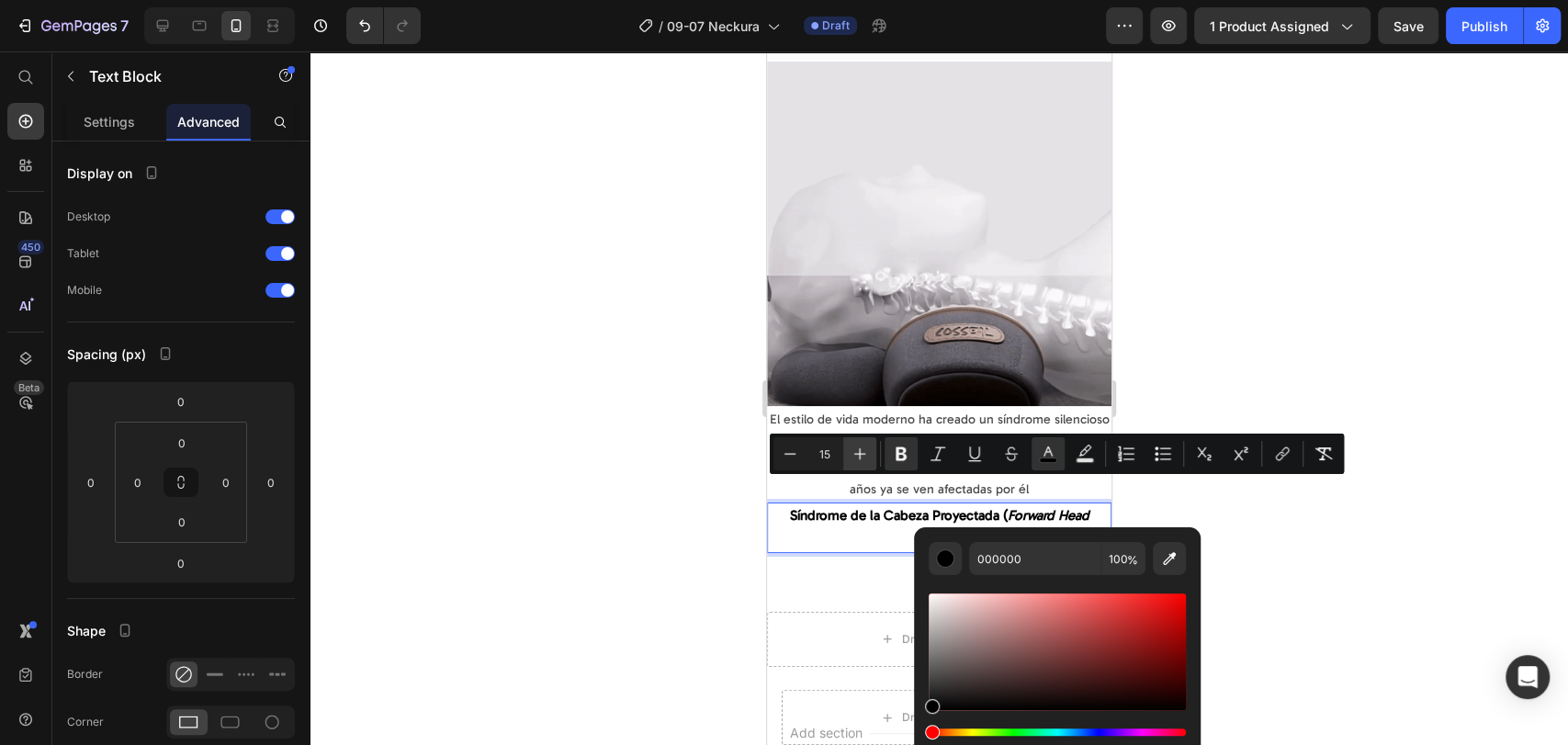 click 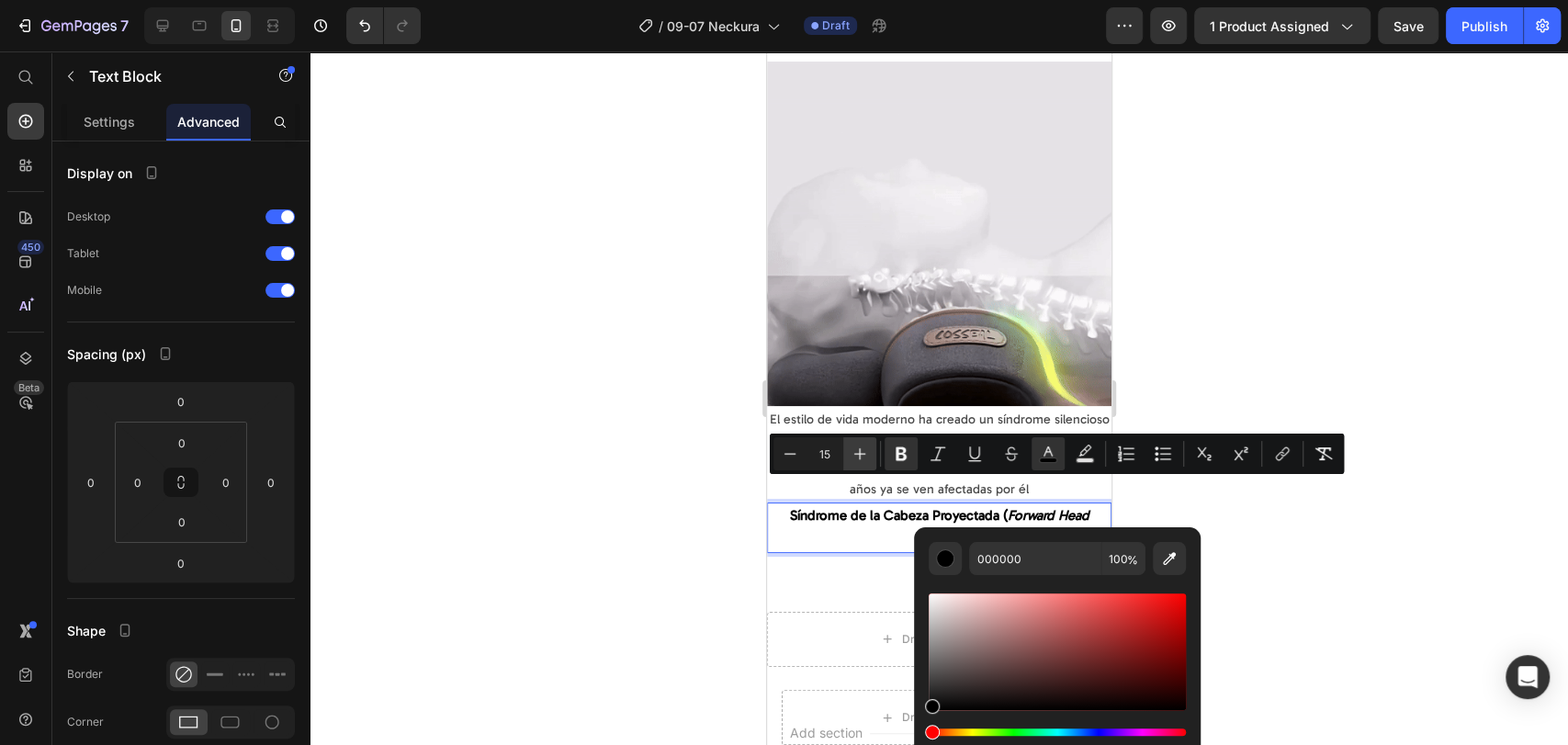 type on "16" 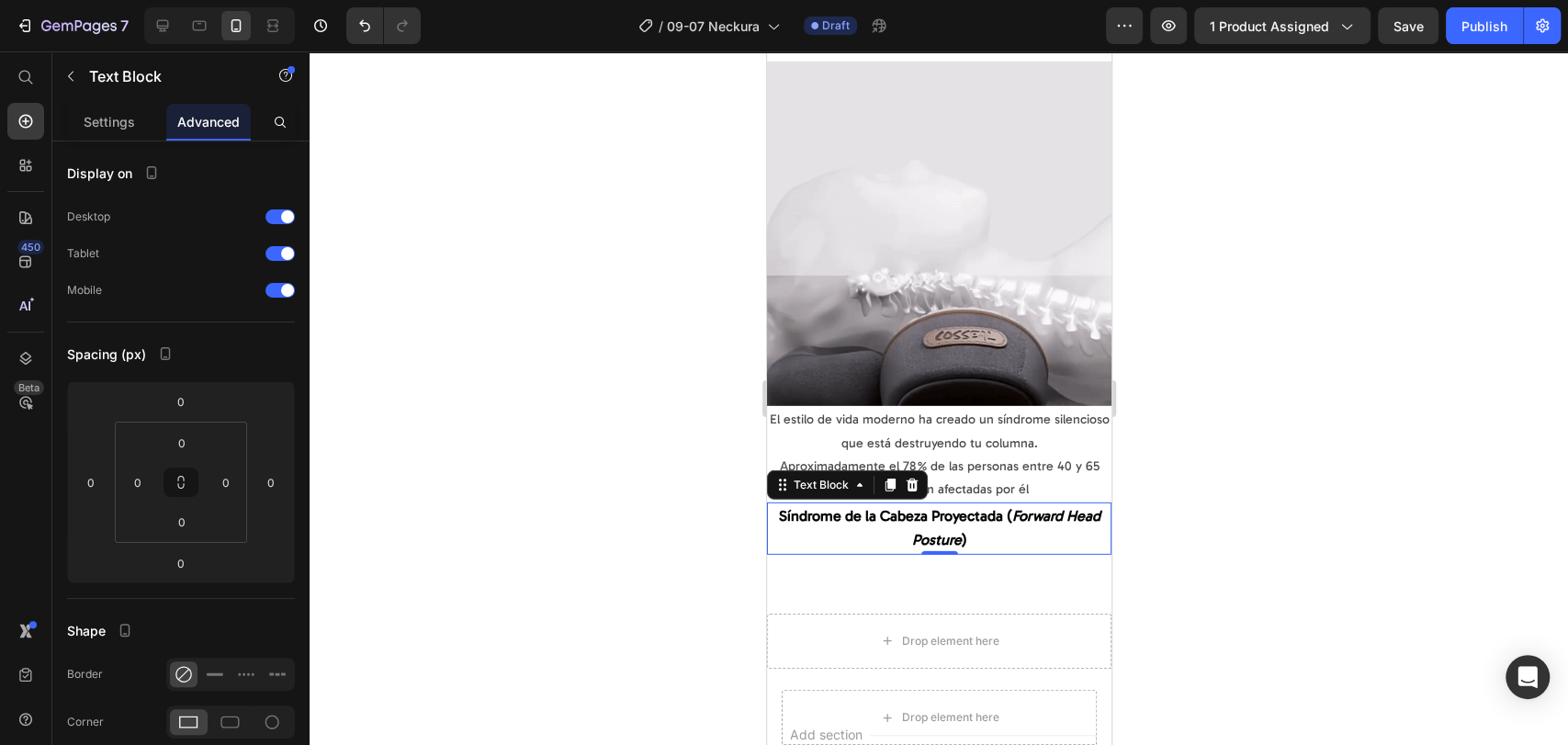 drag, startPoint x: 1275, startPoint y: 524, endPoint x: 1263, endPoint y: 538, distance: 18.439089 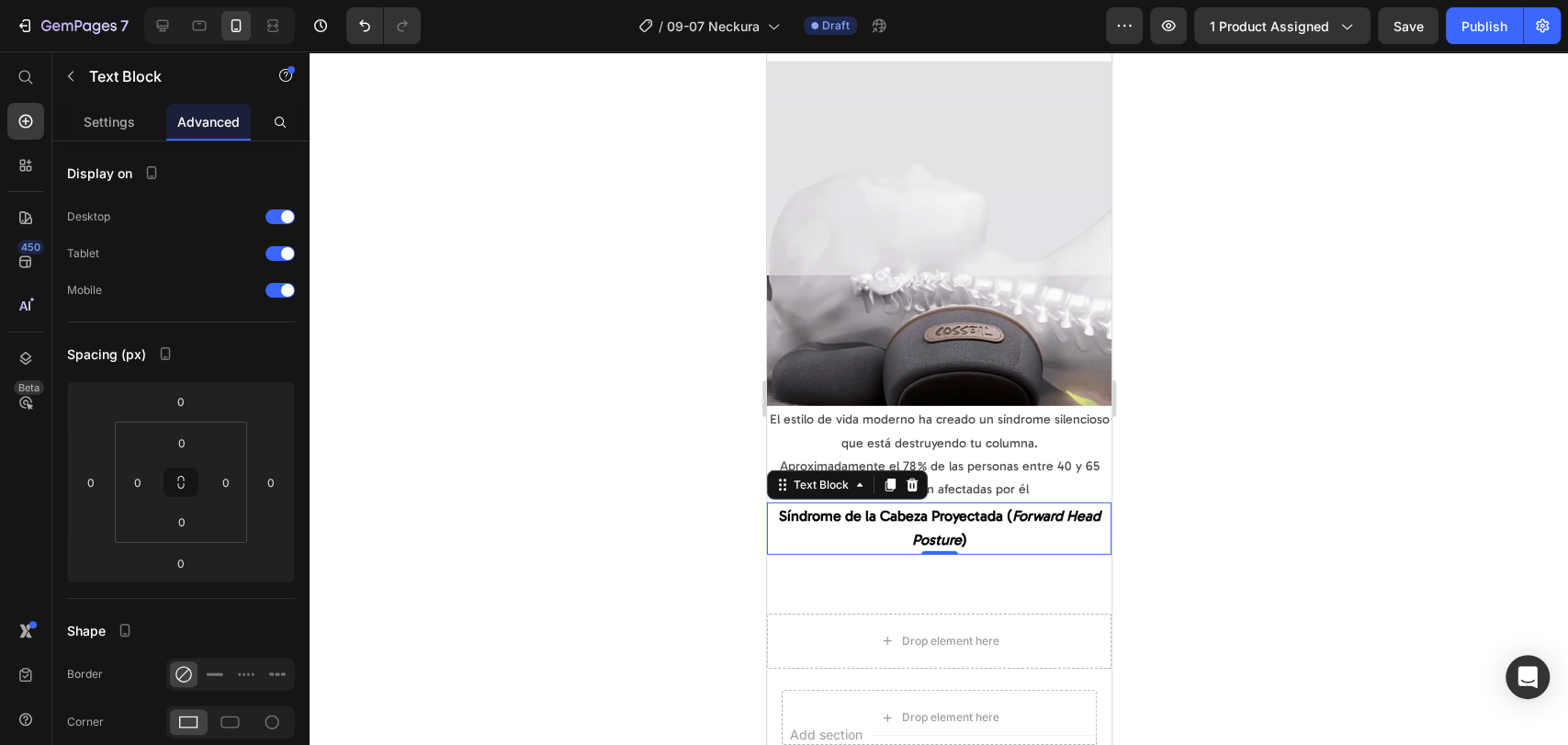 click 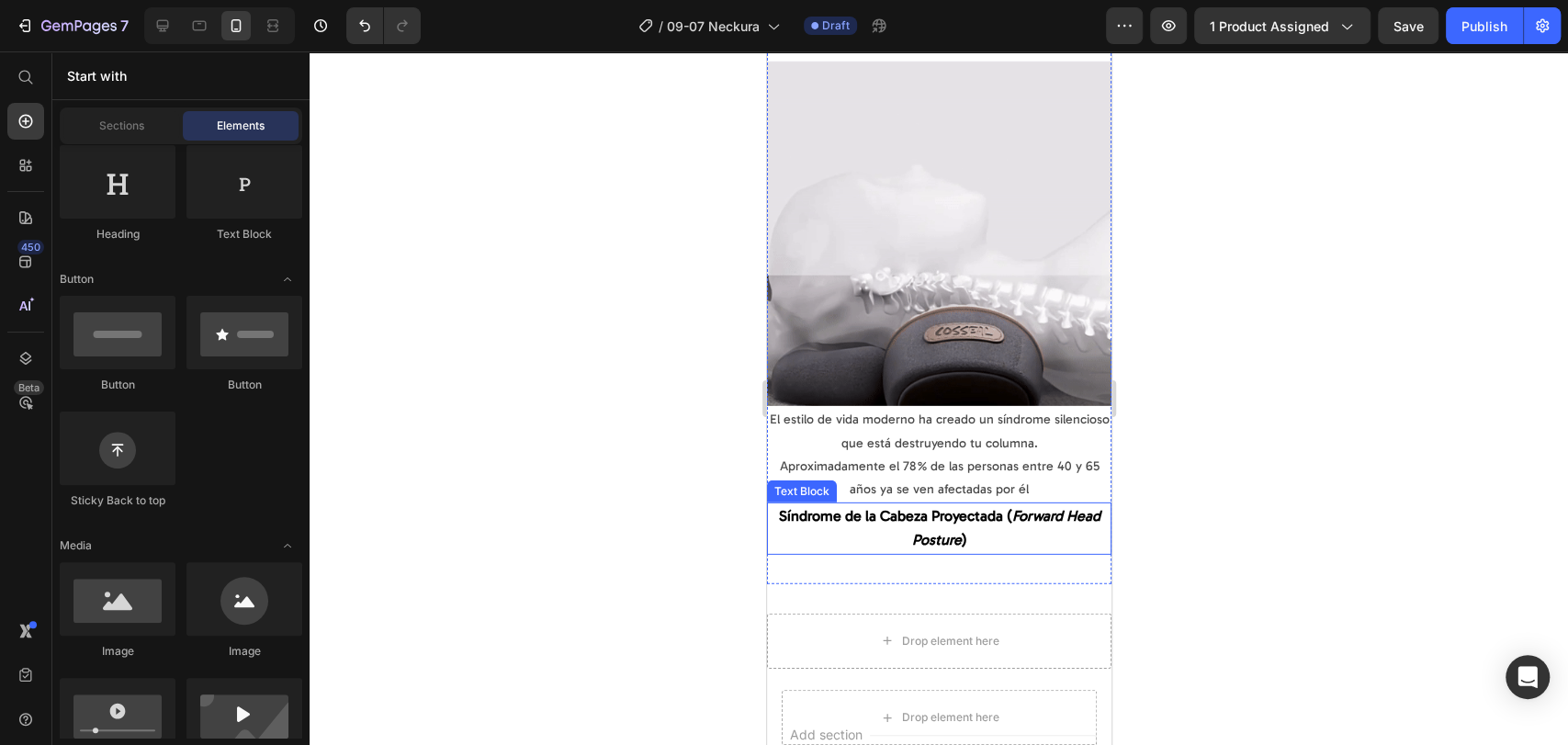 click on "Síndrome de la Cabeza Proyectada ( Forward Head Posture )" at bounding box center (938, 528) 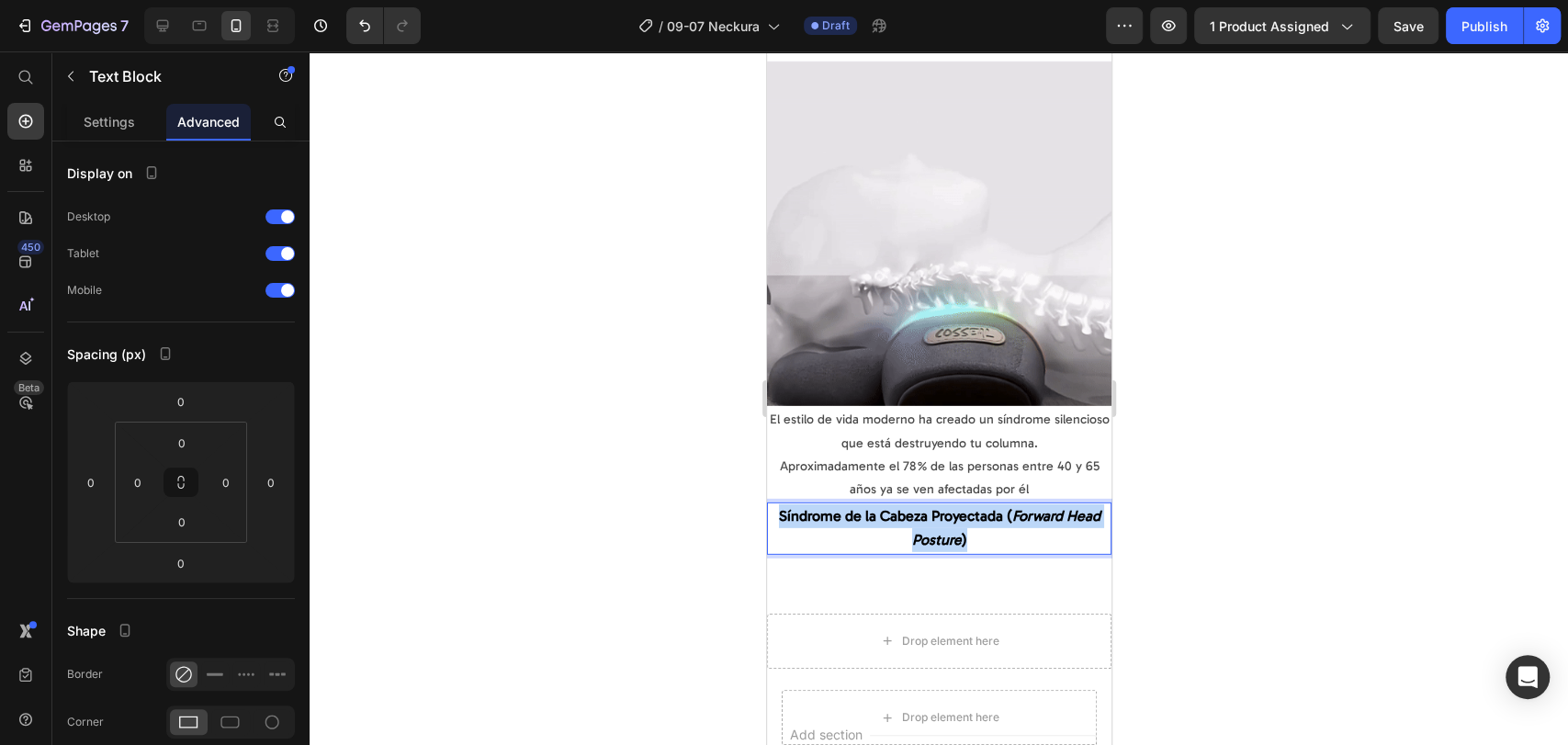click on "Síndrome de la Cabeza Proyectada ( Forward Head Posture )" at bounding box center [938, 528] 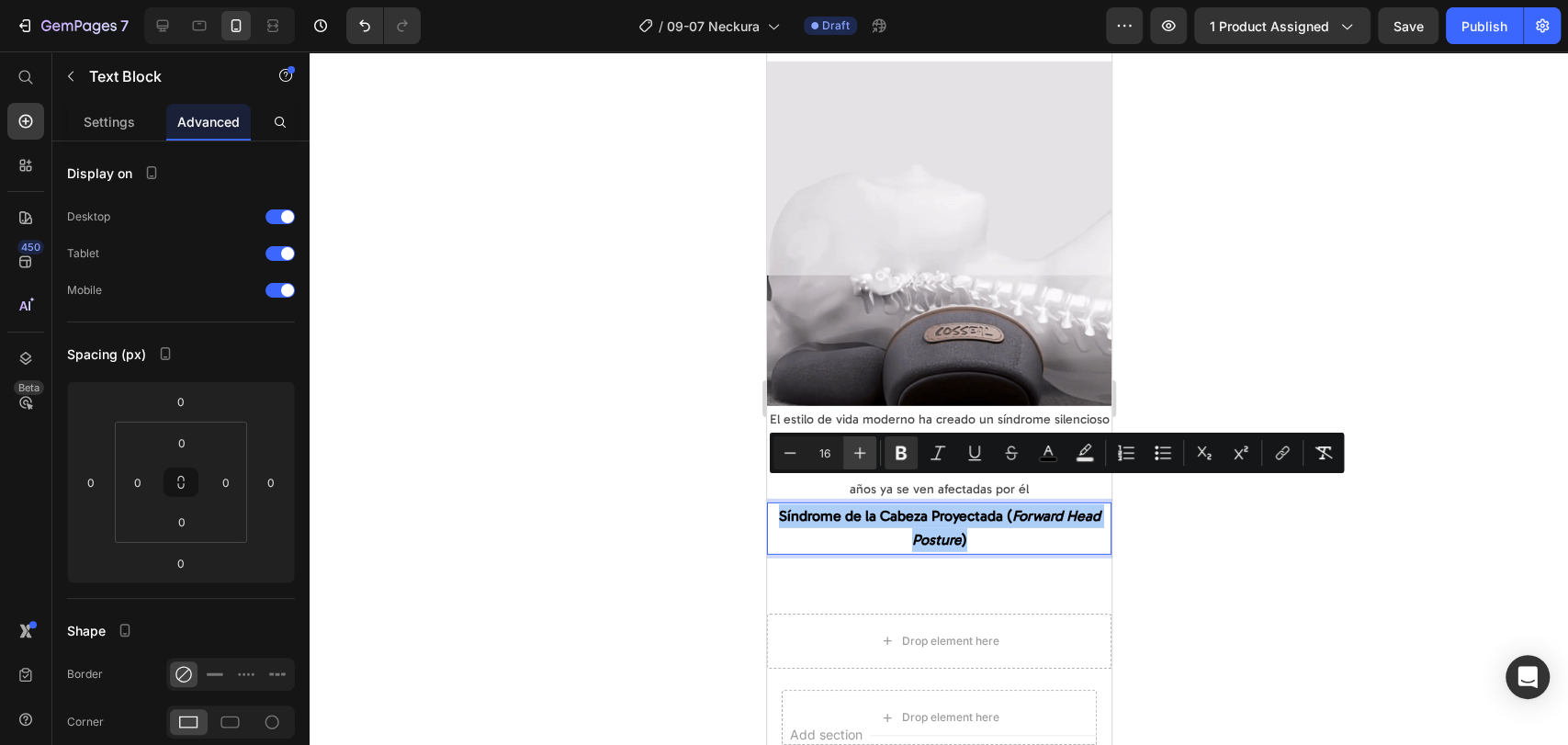 click 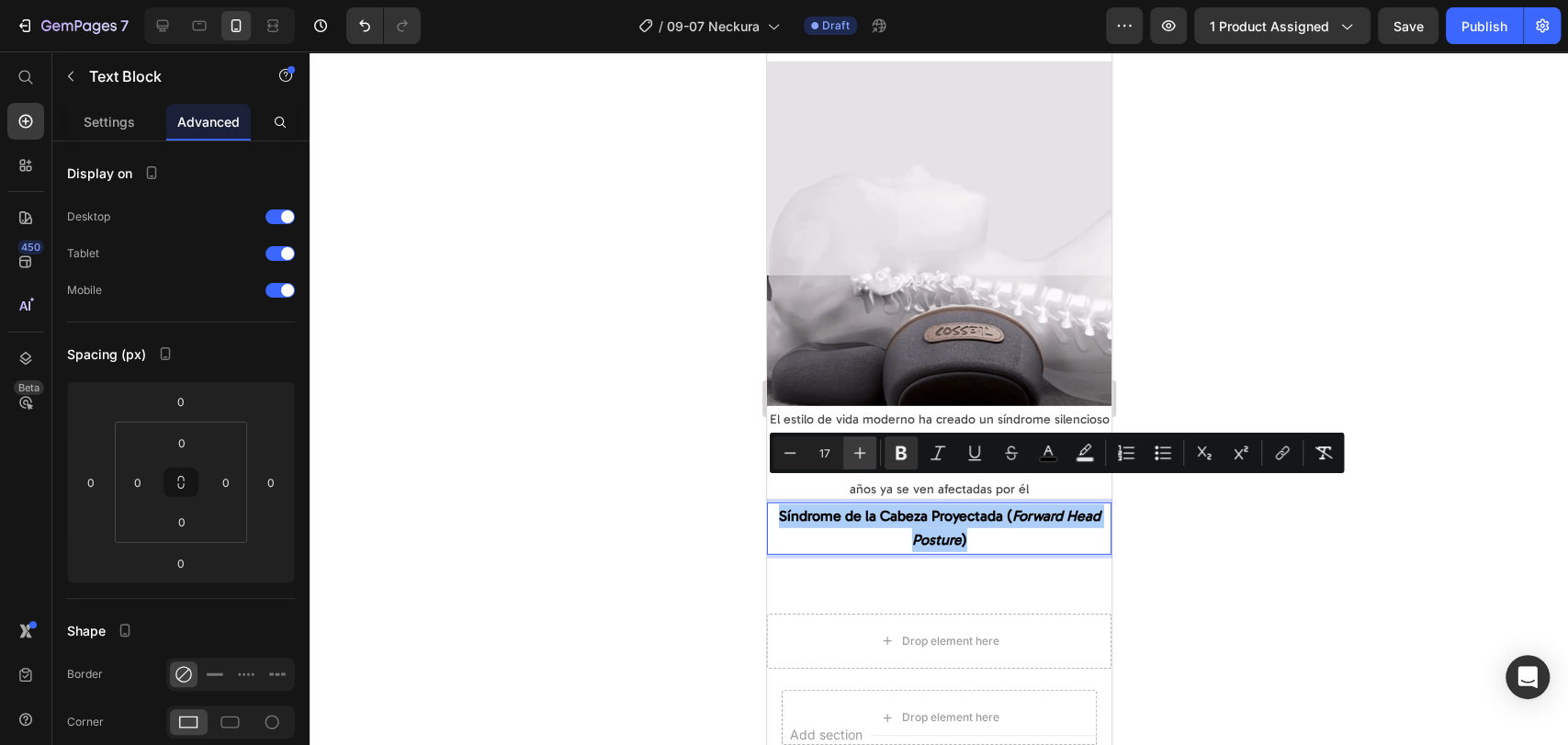 click 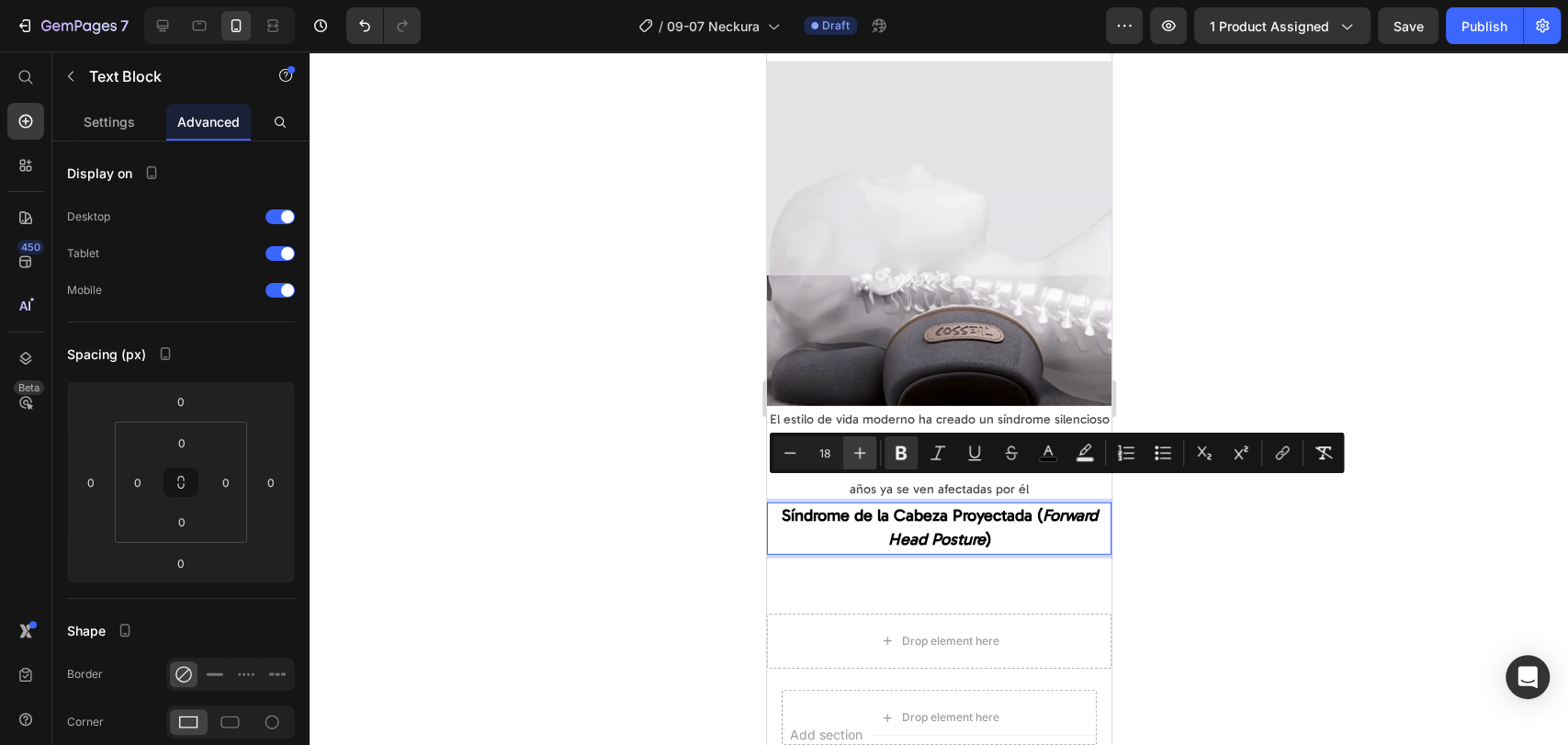click 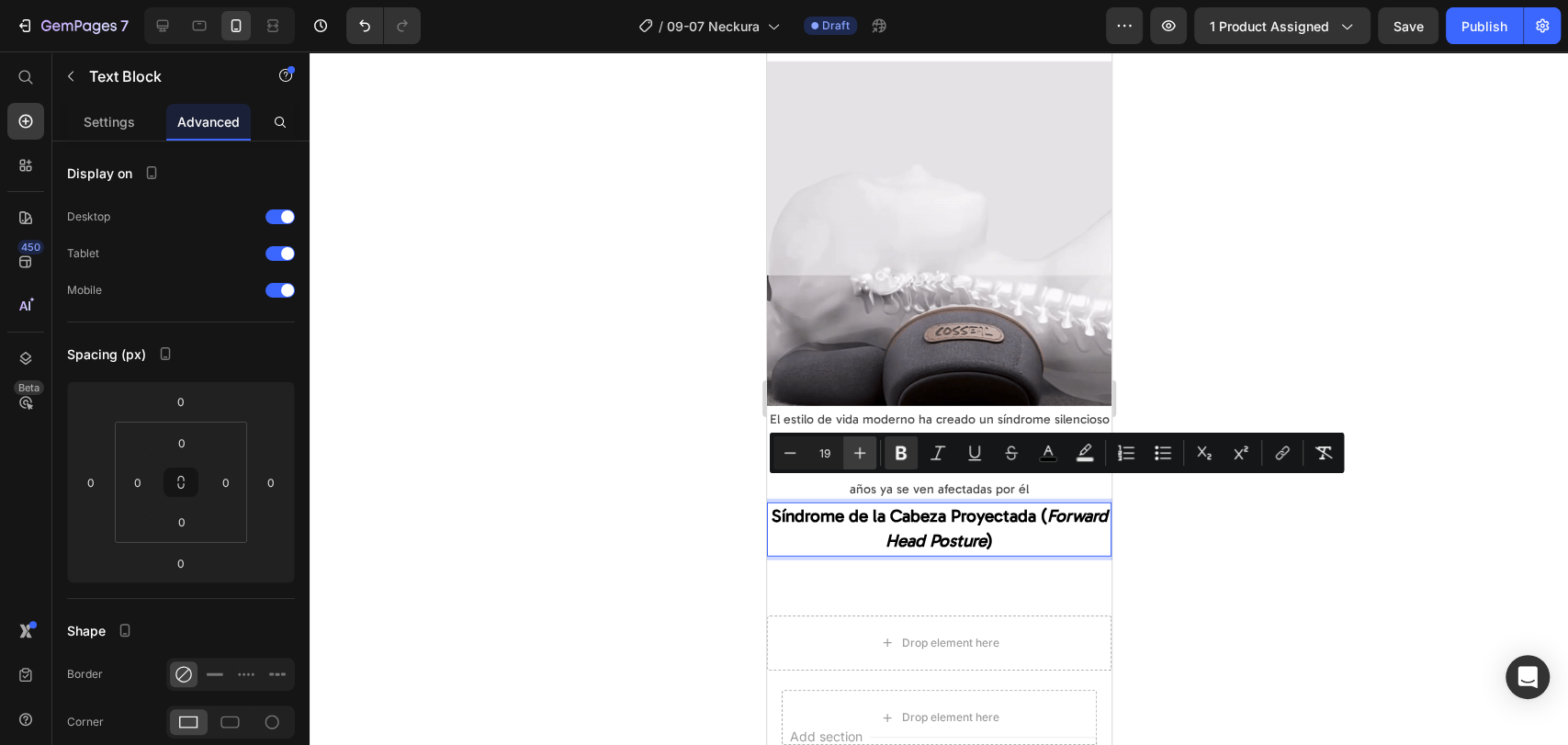 click 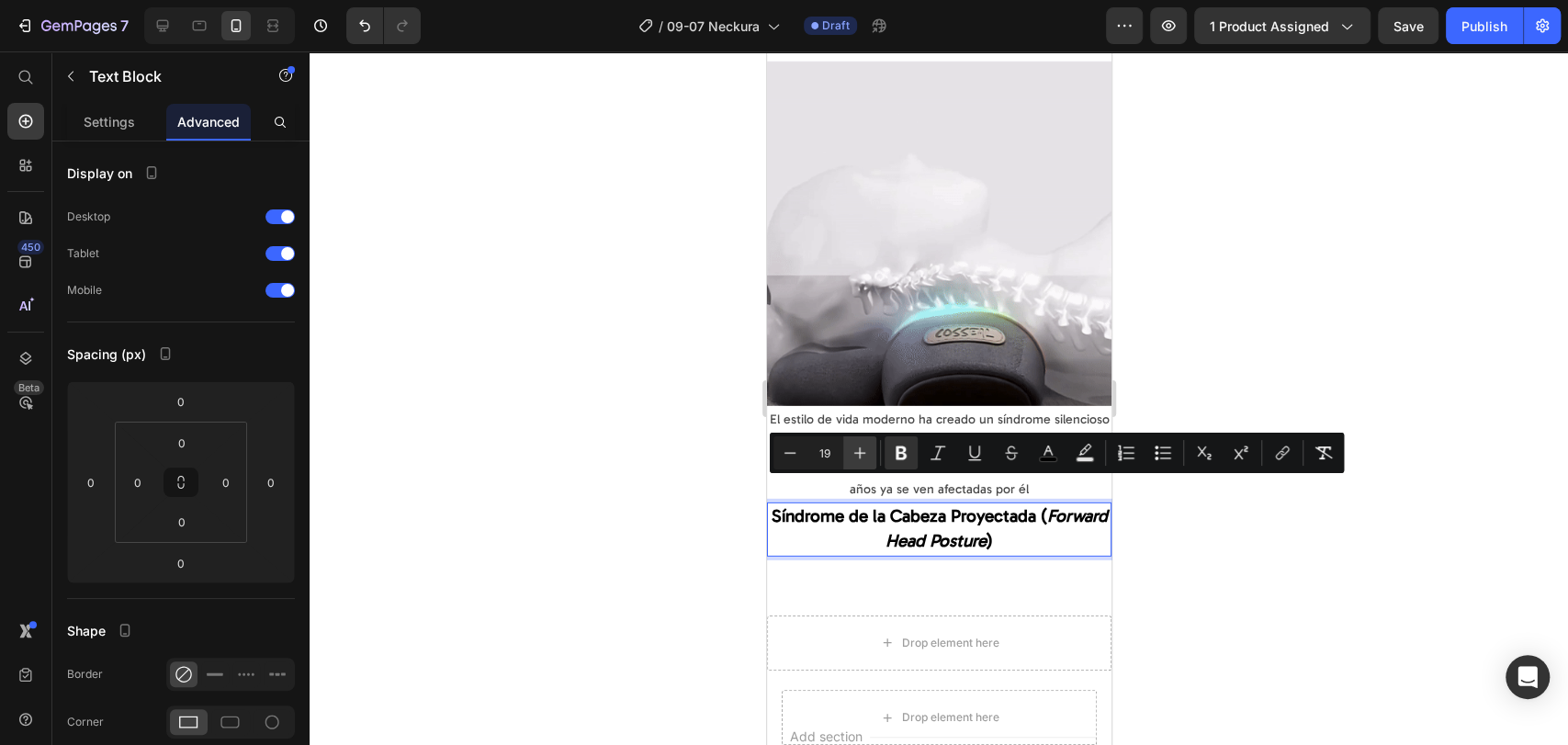 type on "20" 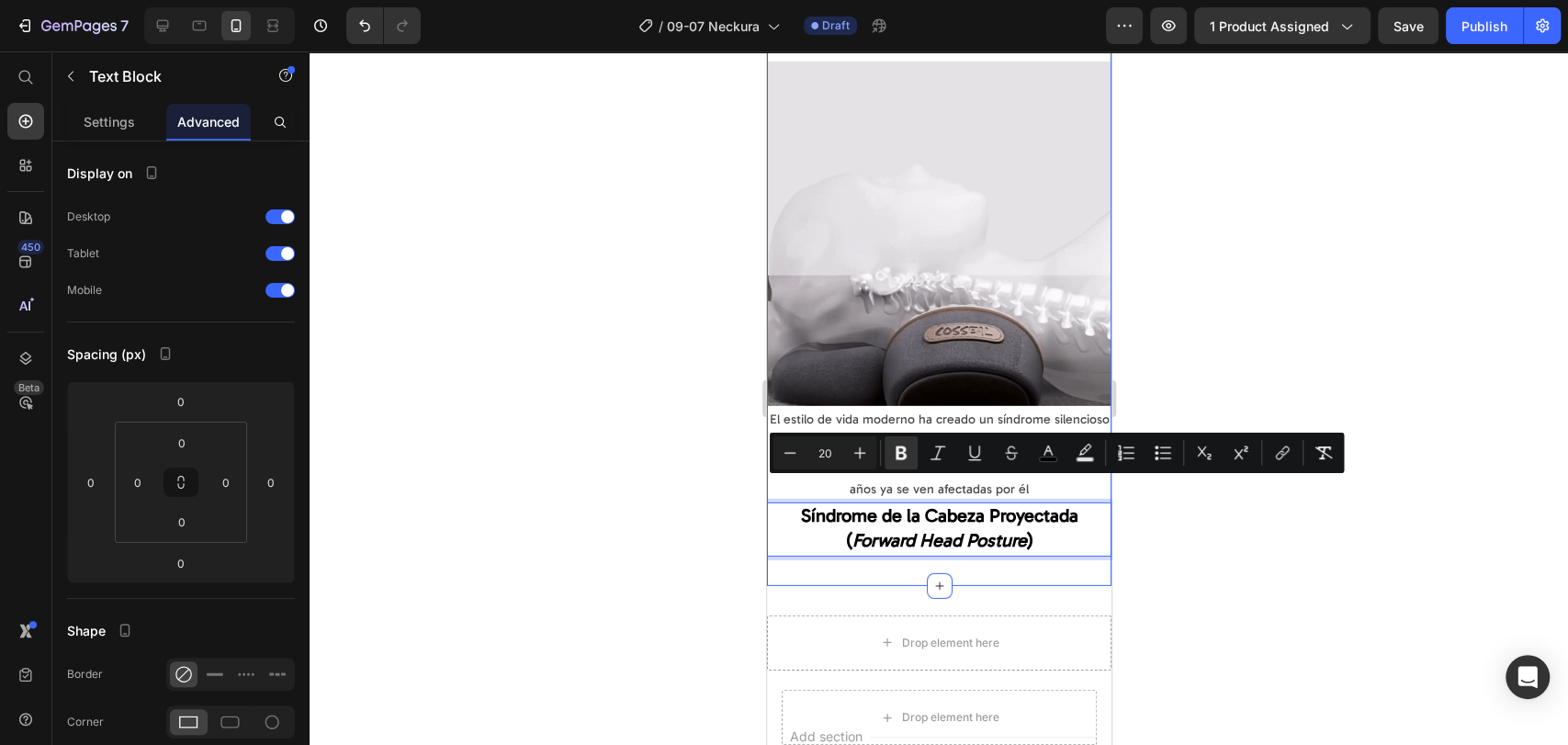 click 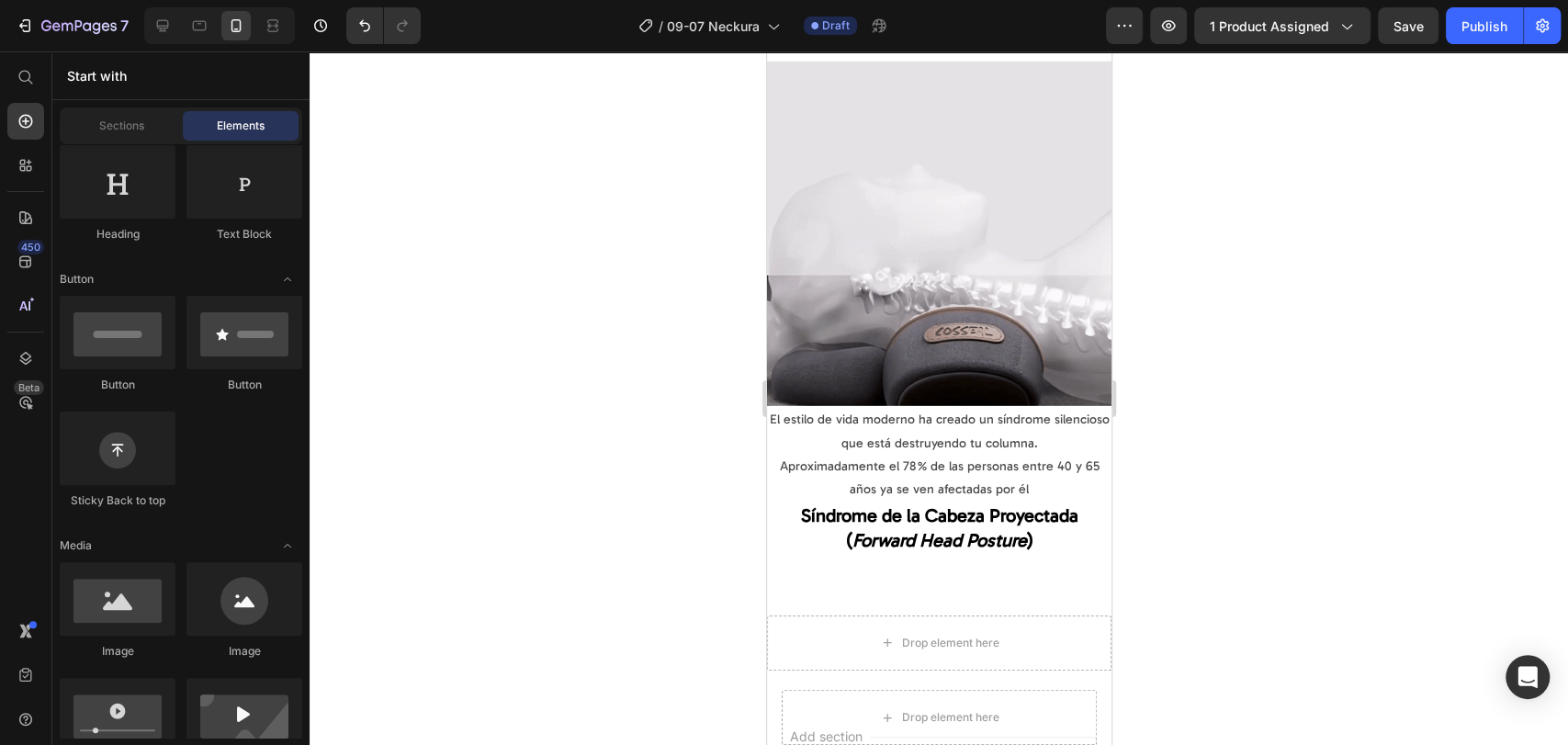 click 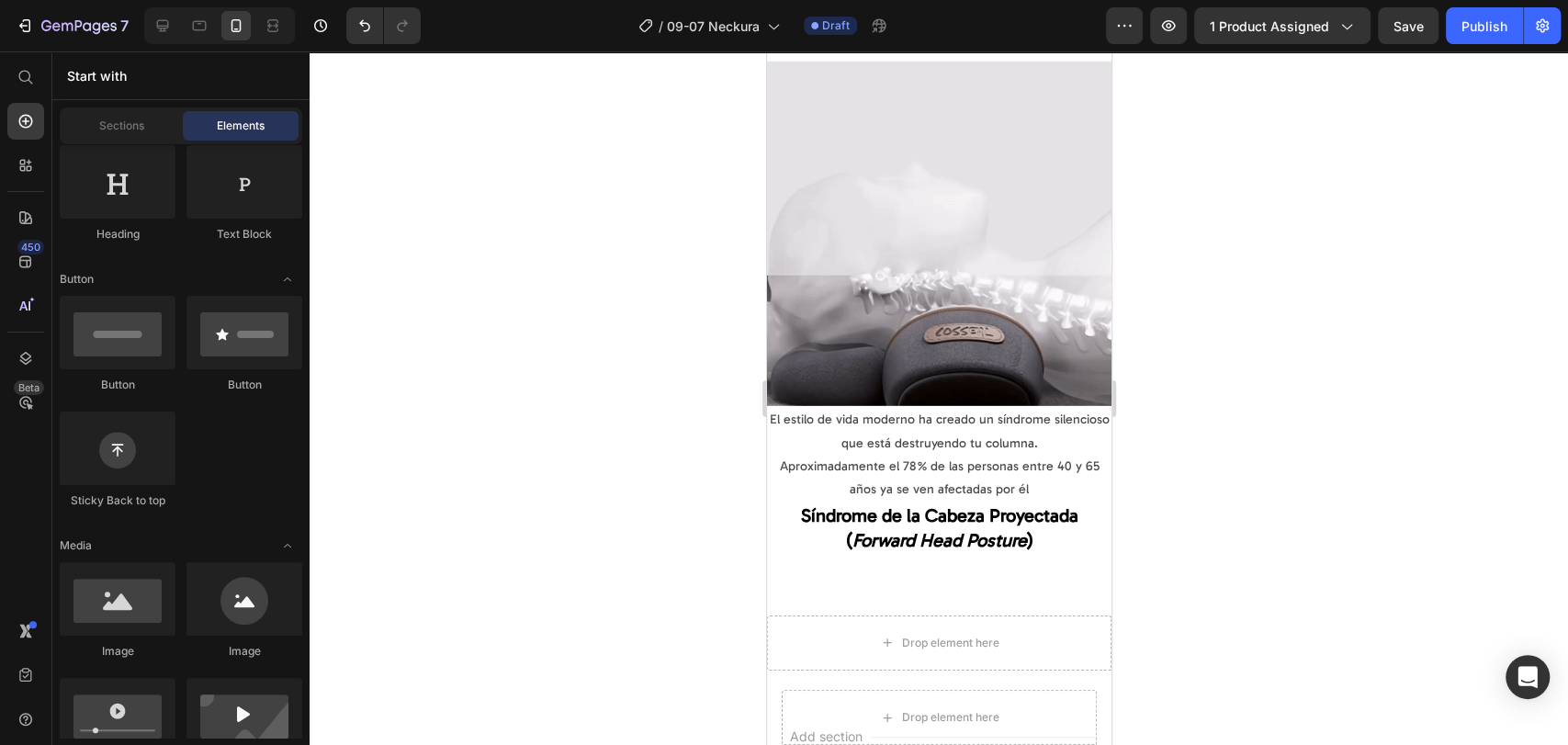 click 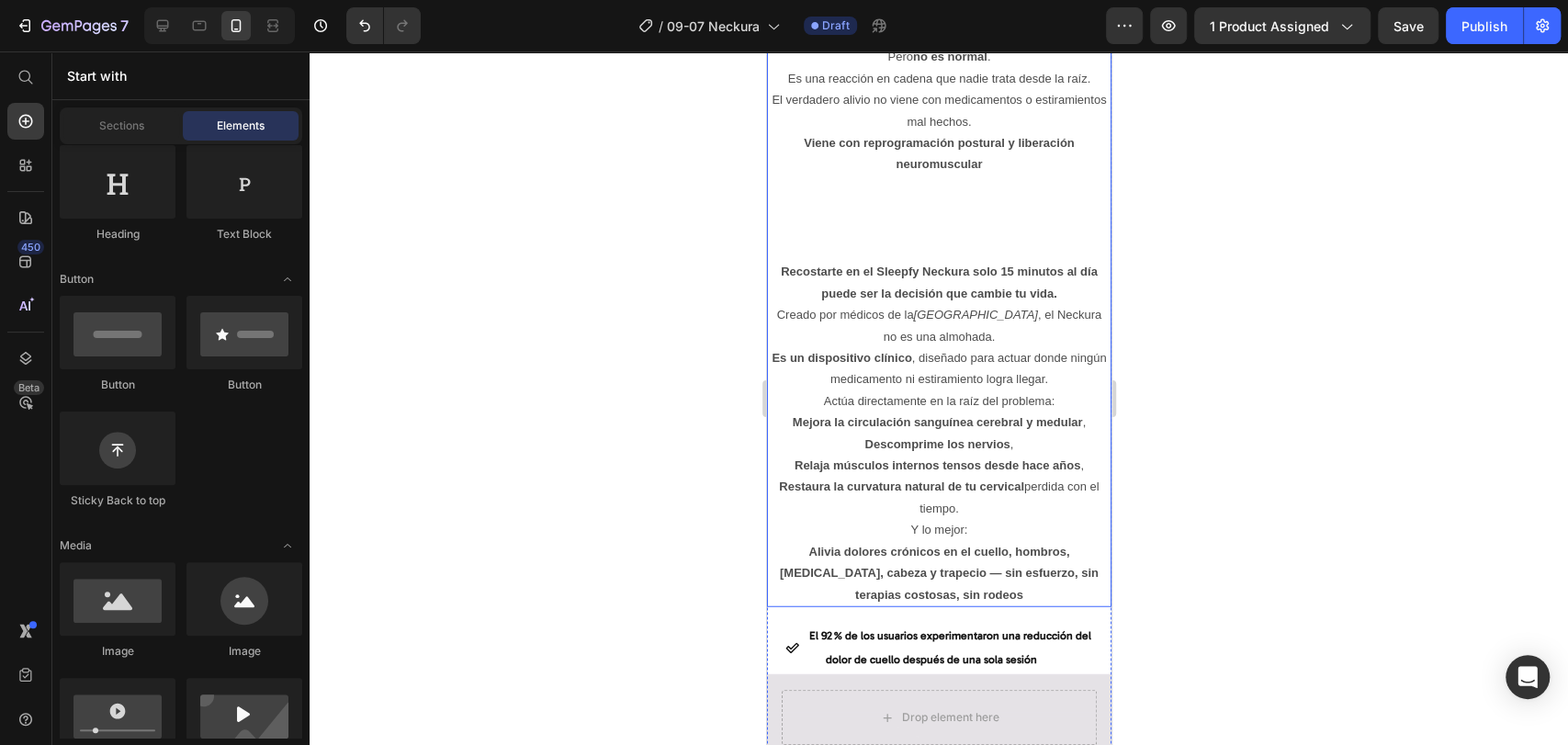 scroll, scrollTop: 2778, scrollLeft: 0, axis: vertical 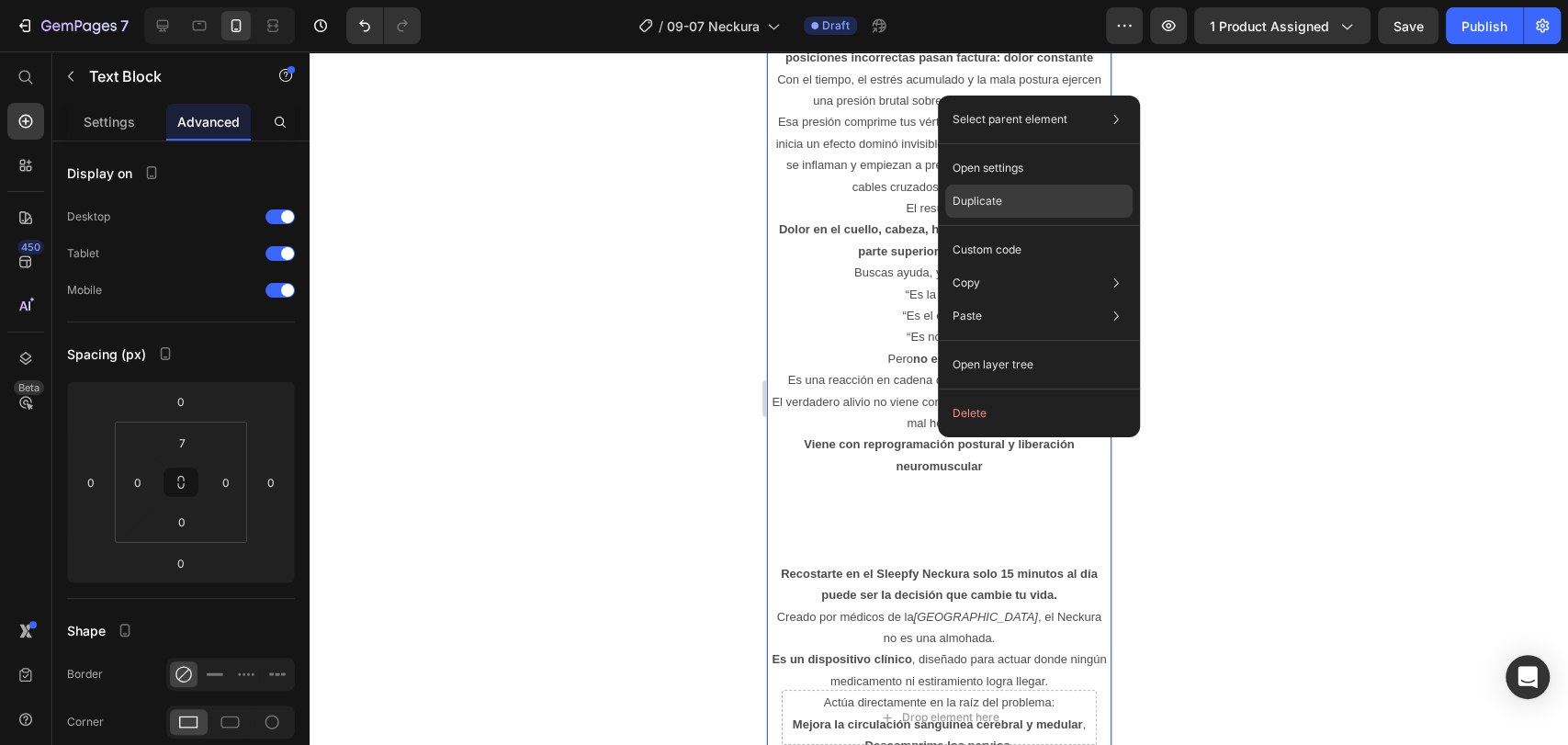 click on "Duplicate" at bounding box center (977, 201) 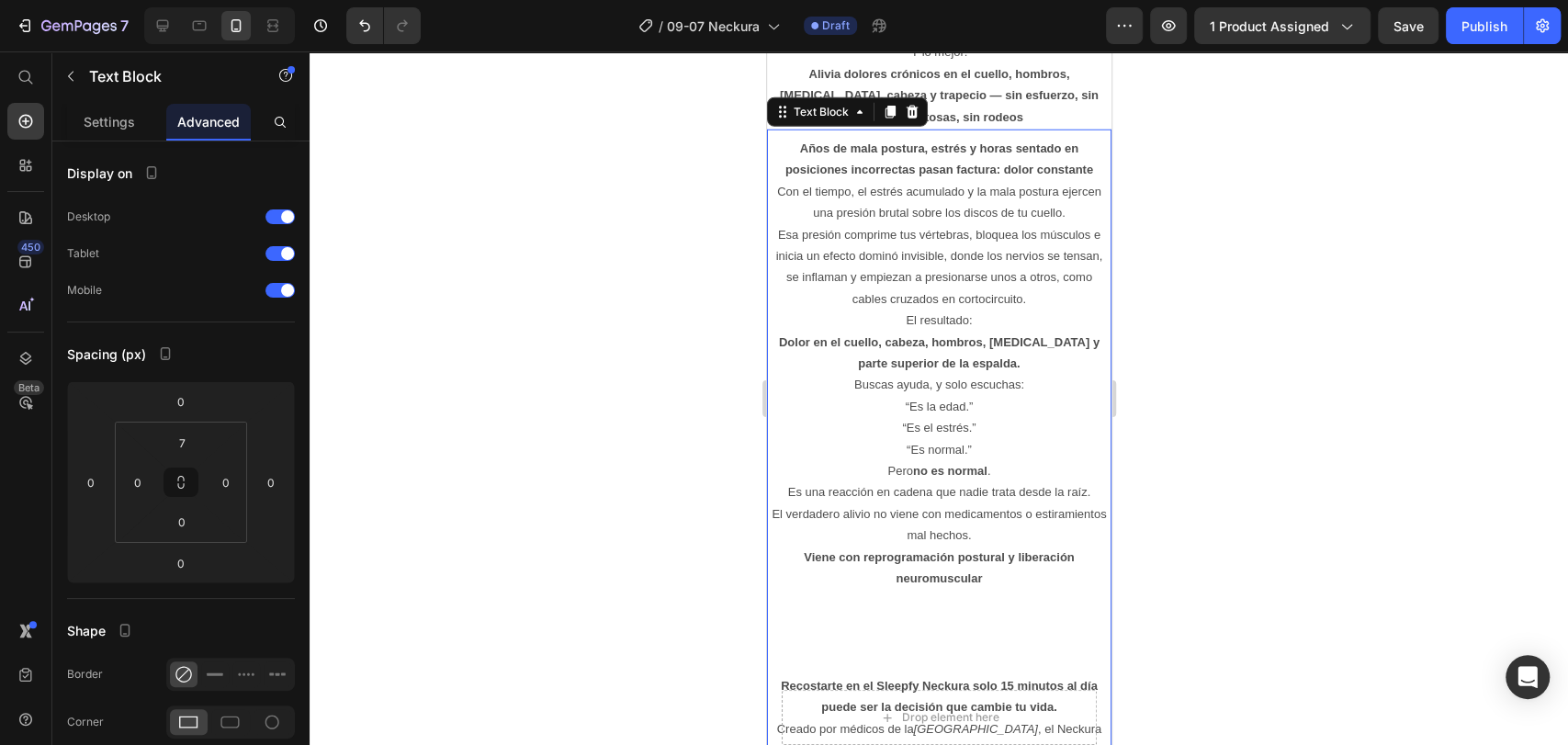 scroll, scrollTop: 3400, scrollLeft: 0, axis: vertical 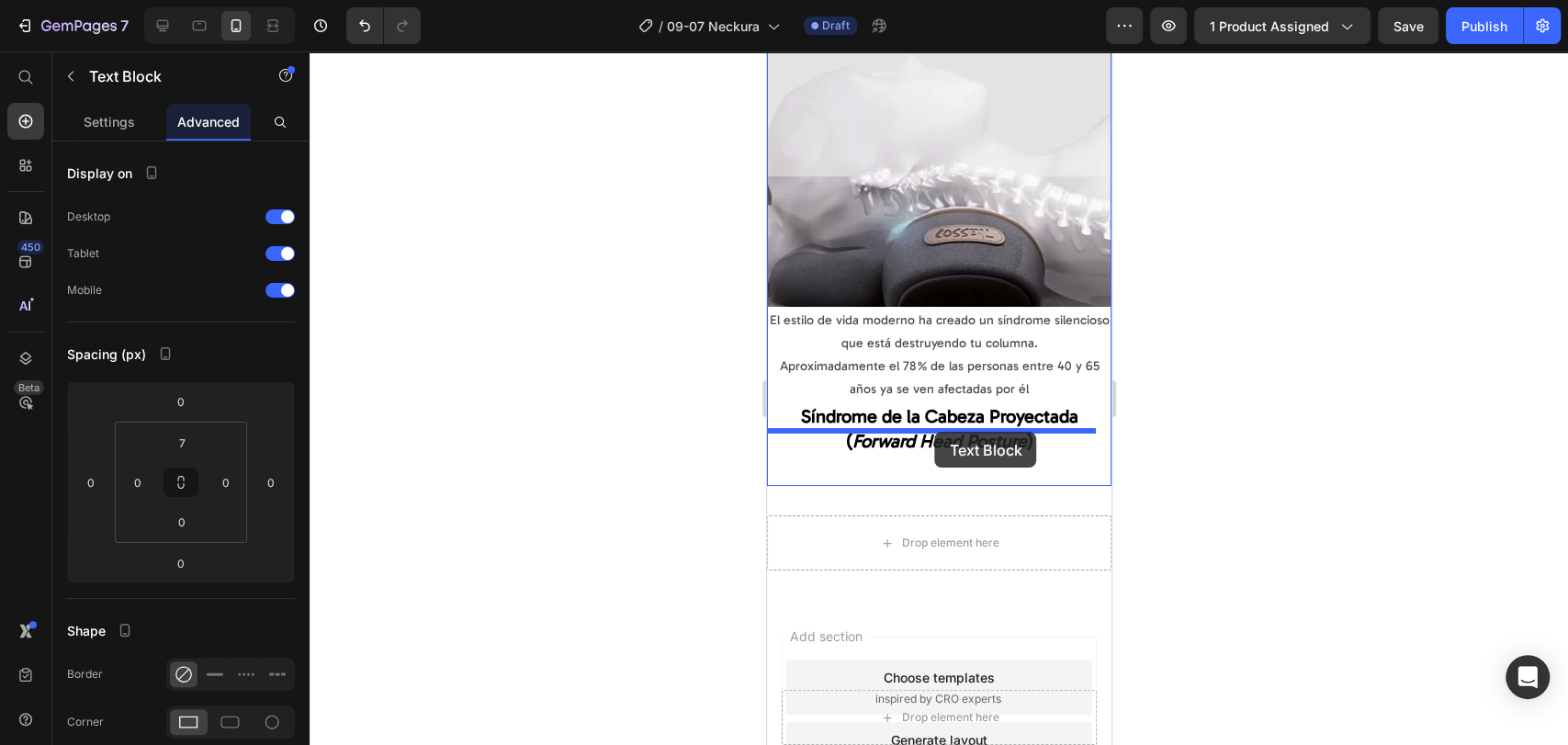 drag, startPoint x: 909, startPoint y: 159, endPoint x: 934, endPoint y: 432, distance: 274.1423 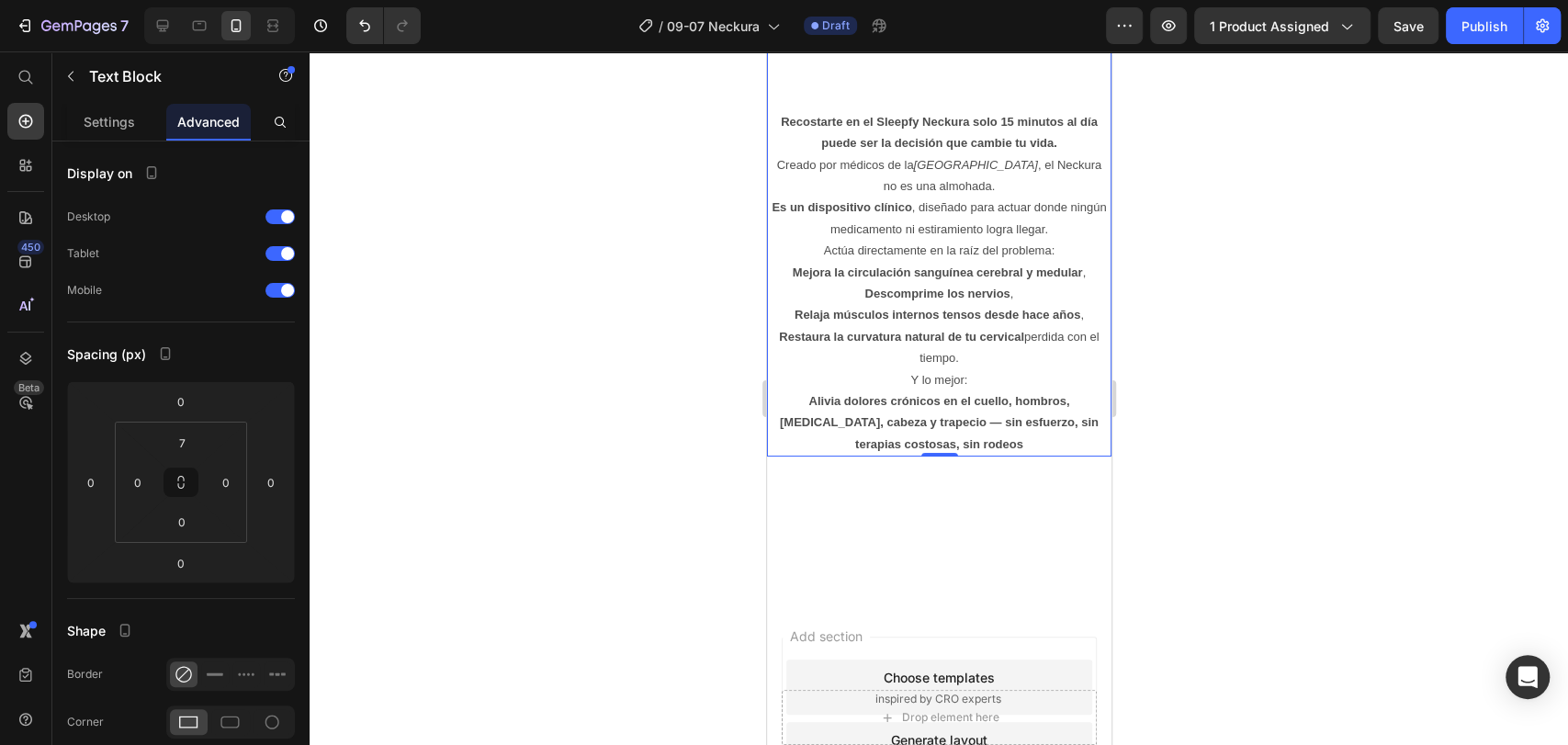 scroll, scrollTop: 3630, scrollLeft: 0, axis: vertical 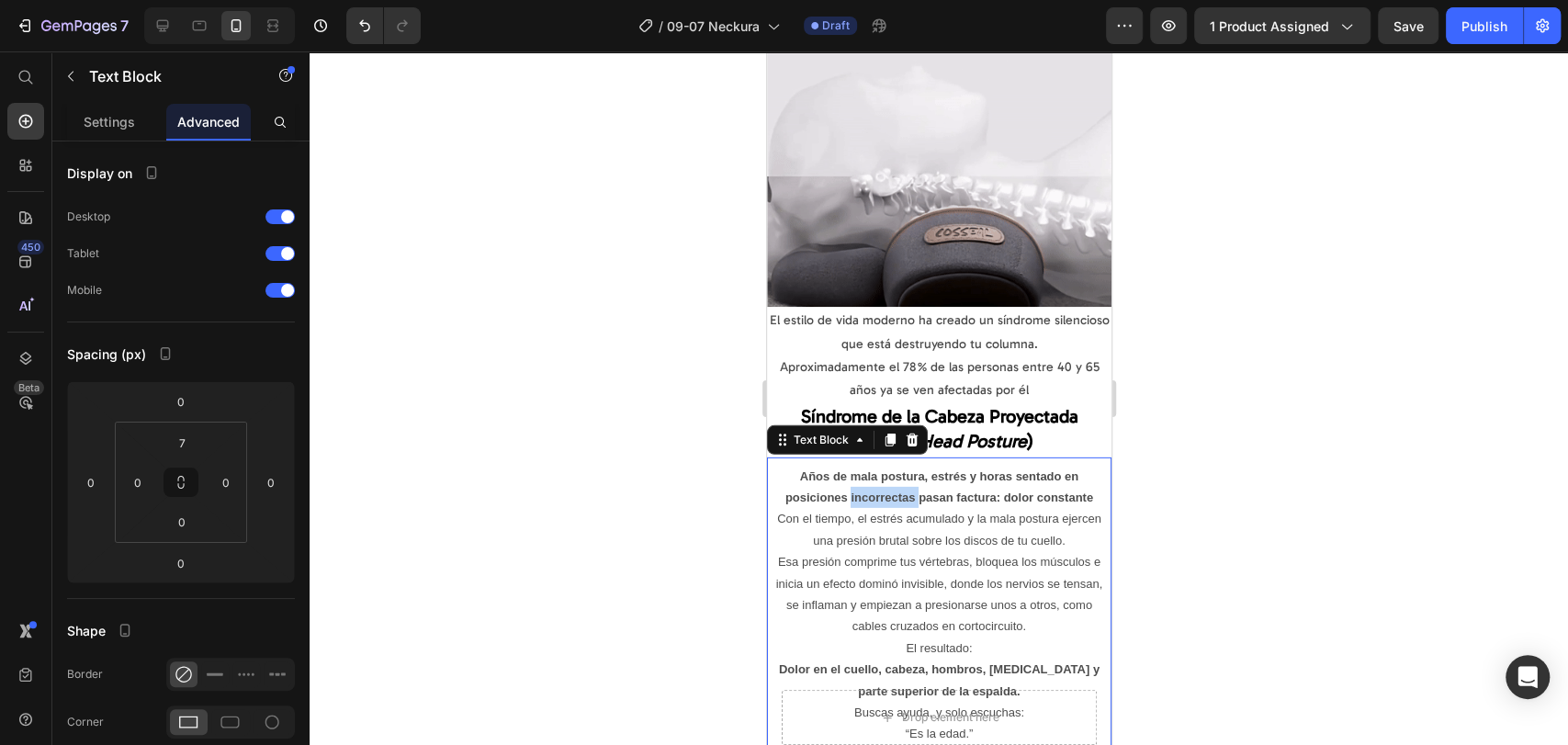 click on "Años de mala postura, estrés y horas sentado en posiciones incorrectas pasan factura: dolor constante" at bounding box center (938, 487) 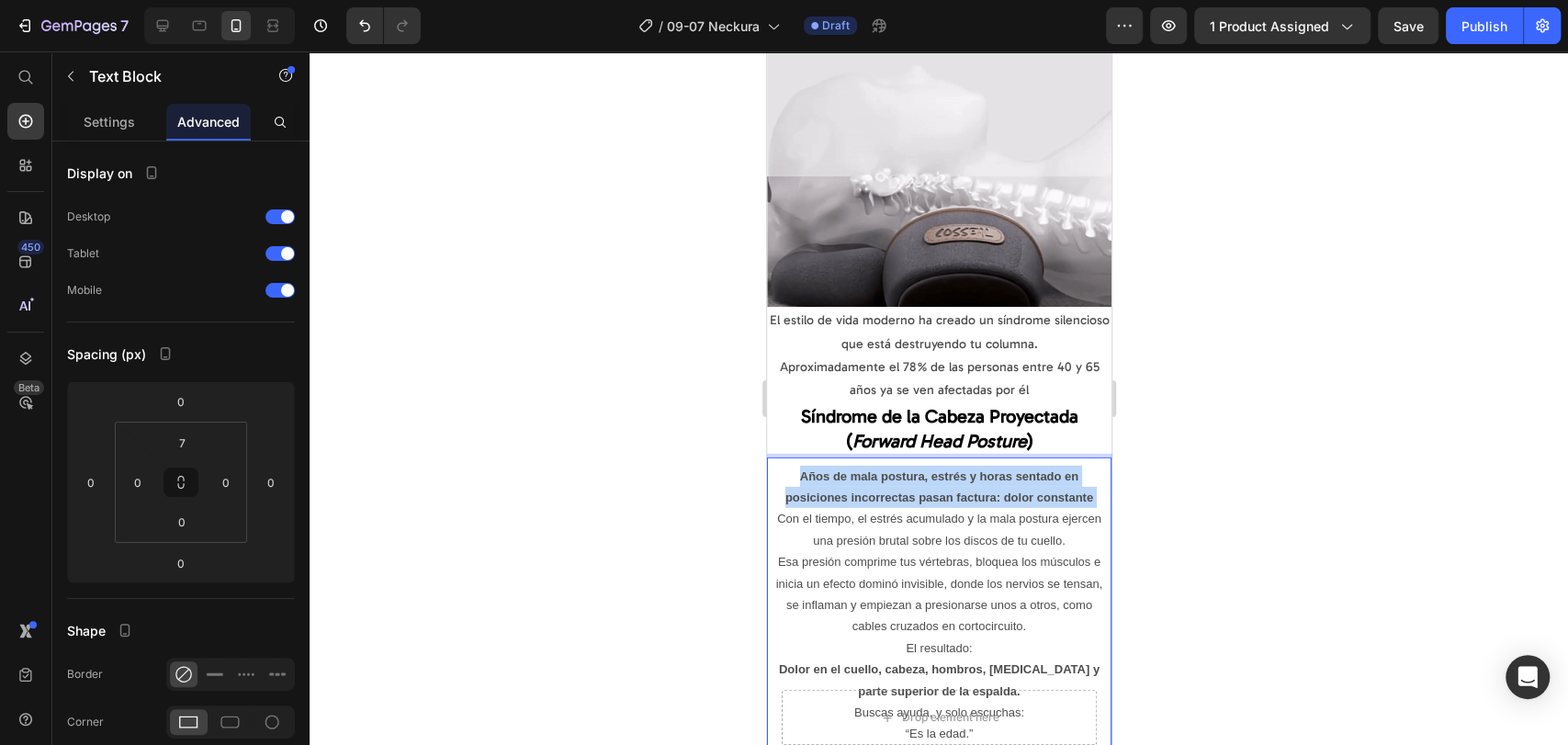 click on "Años de mala postura, estrés y horas sentado en posiciones incorrectas pasan factura: dolor constante" at bounding box center (938, 487) 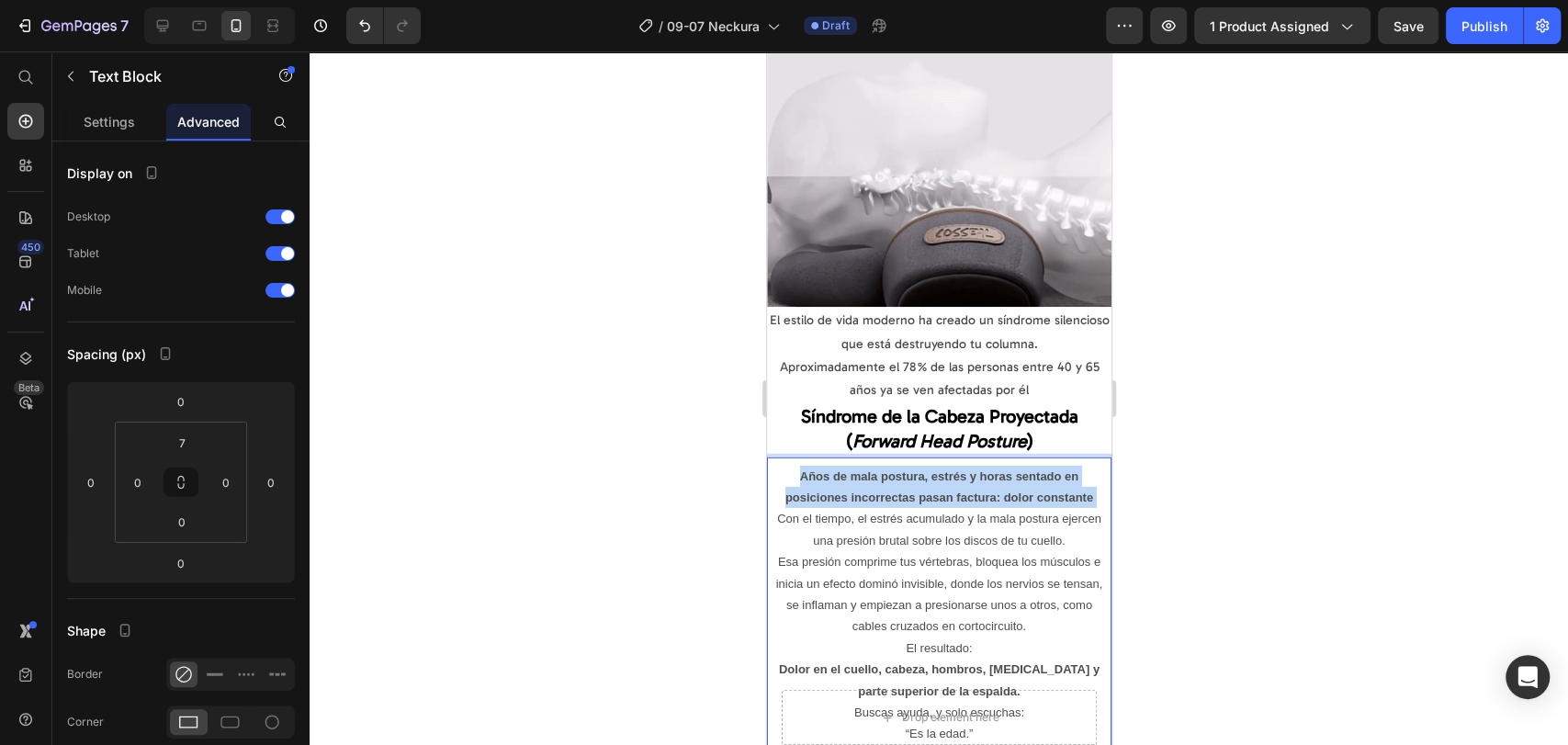 click on "Años de mala postura, estrés y horas sentado en posiciones incorrectas pasan factura: dolor constante" at bounding box center [938, 487] 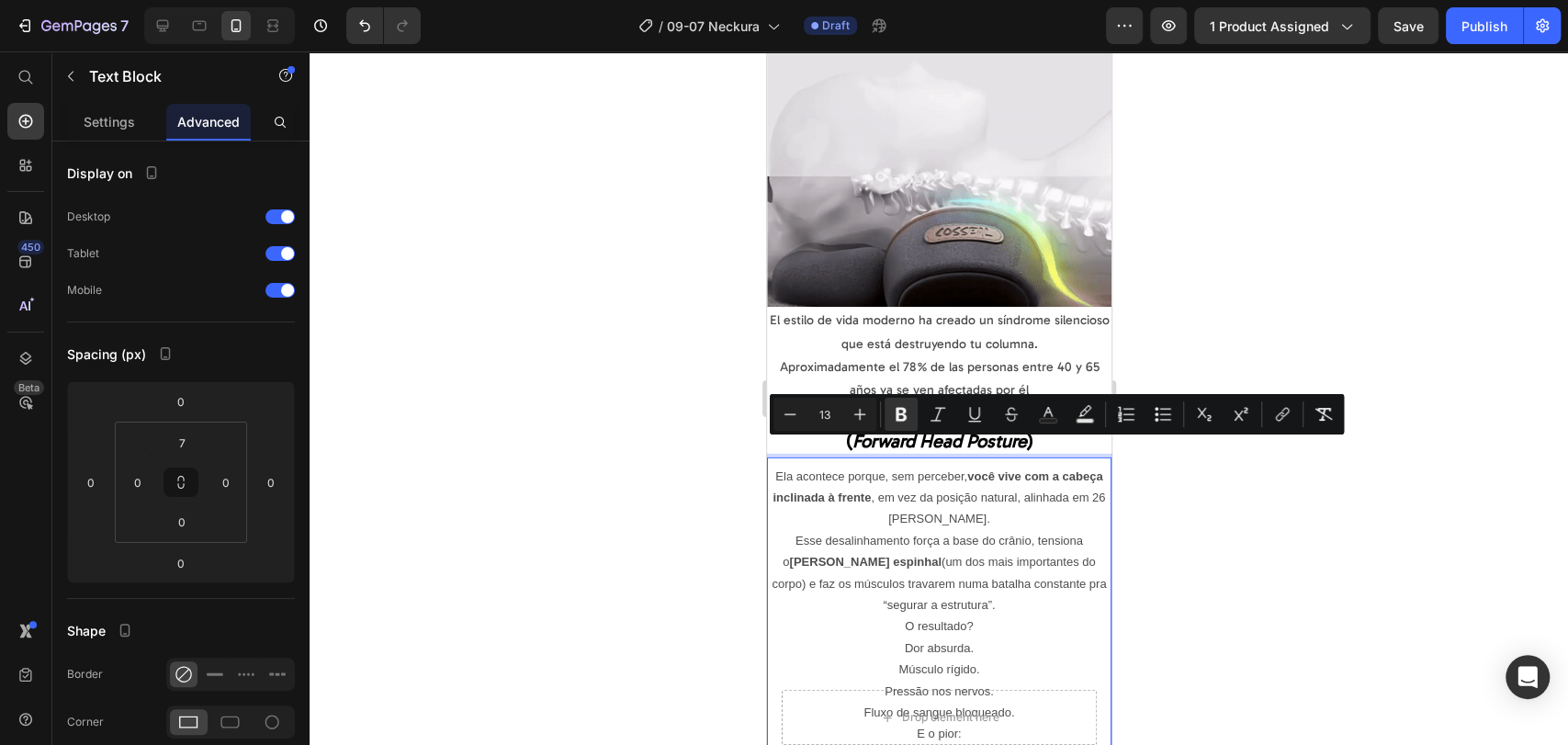 scroll, scrollTop: 3768, scrollLeft: 0, axis: vertical 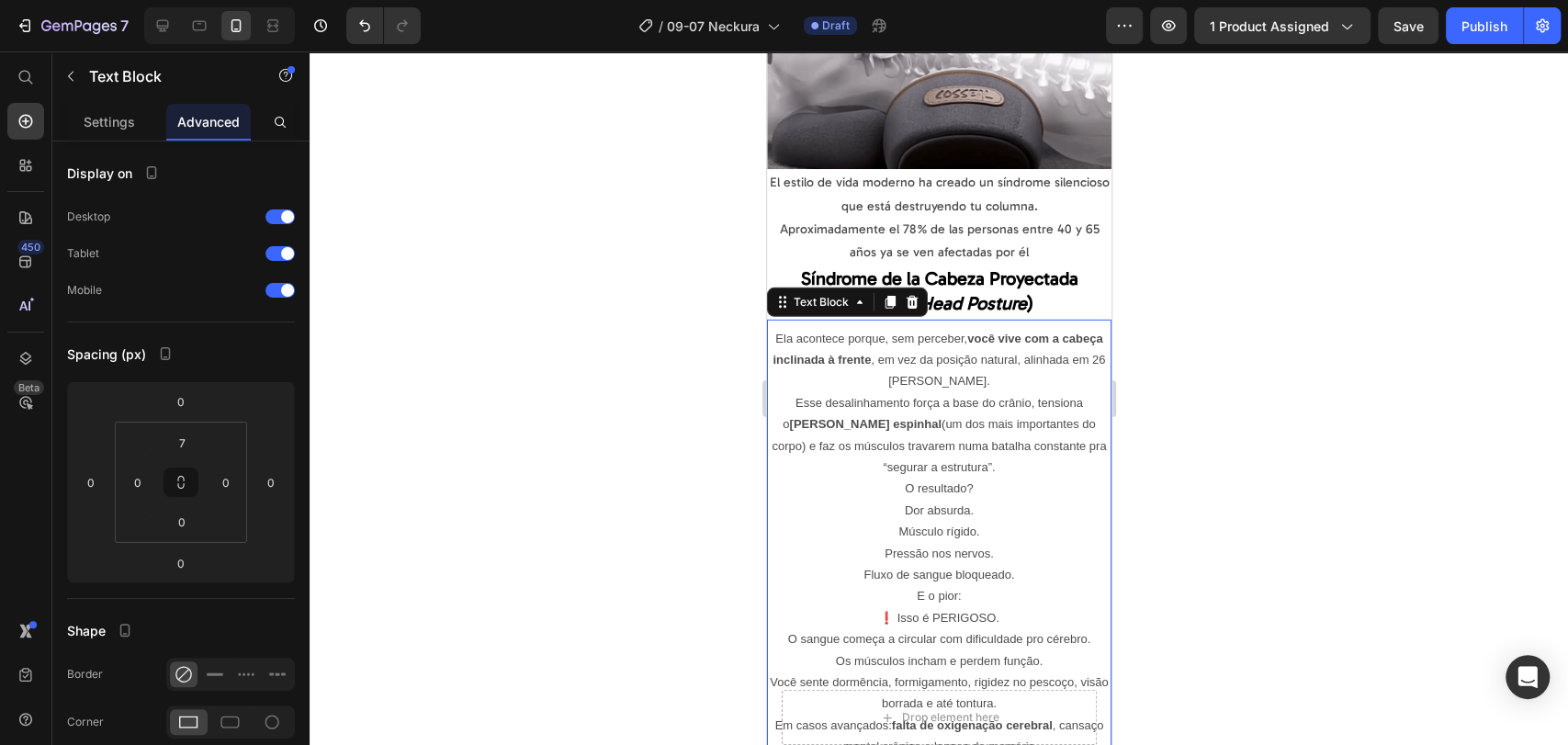 click 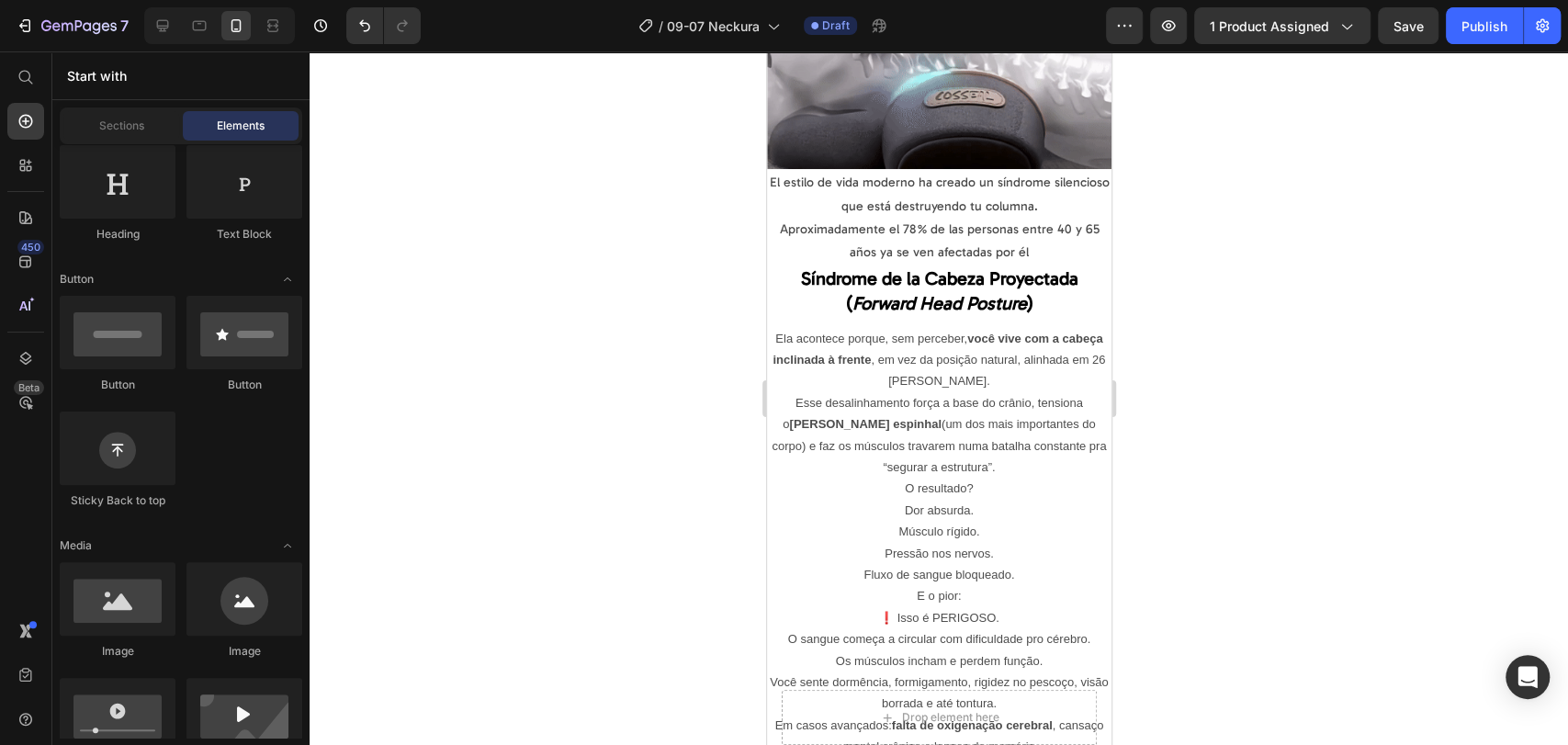 drag, startPoint x: 1312, startPoint y: 426, endPoint x: 1287, endPoint y: 430, distance: 25.317978 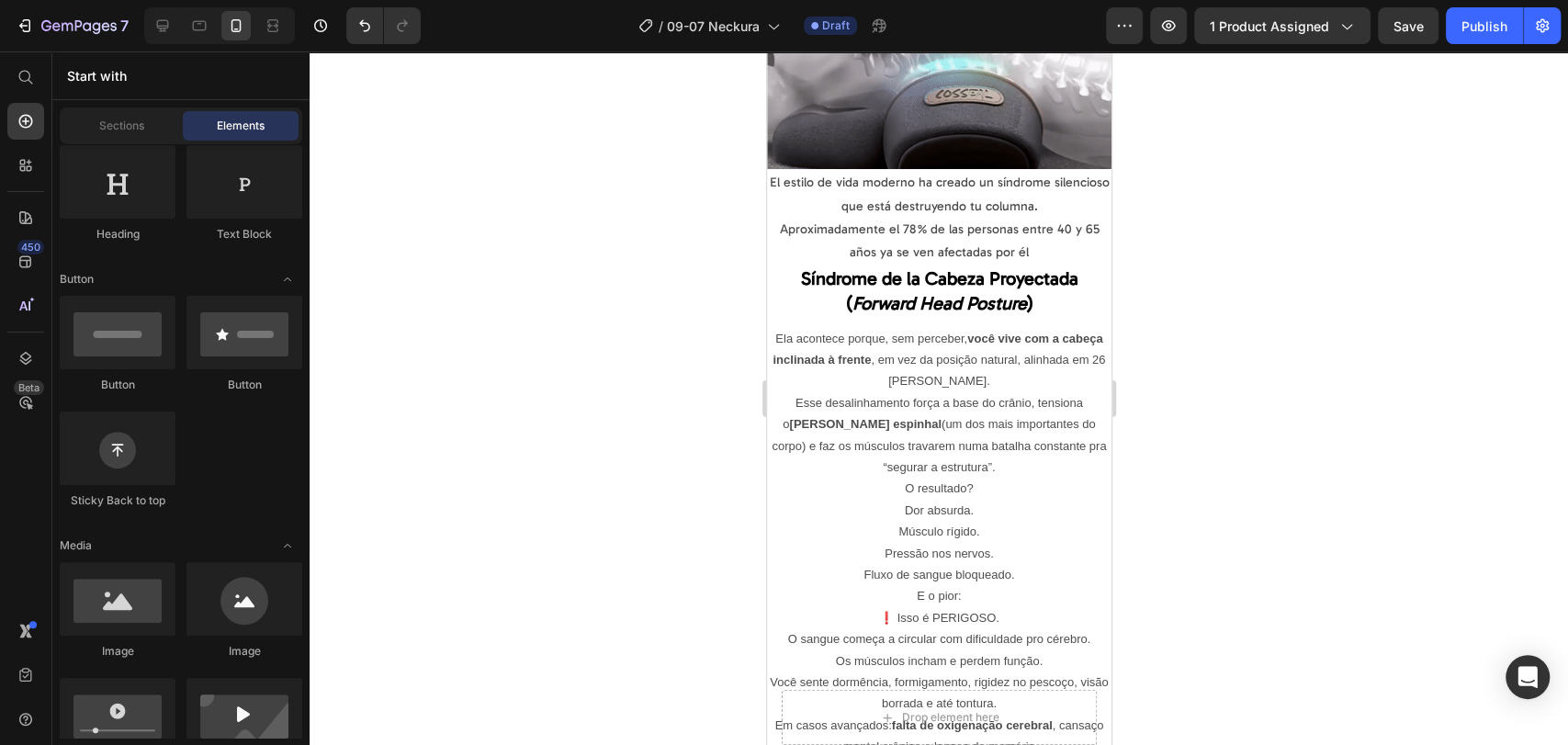 click 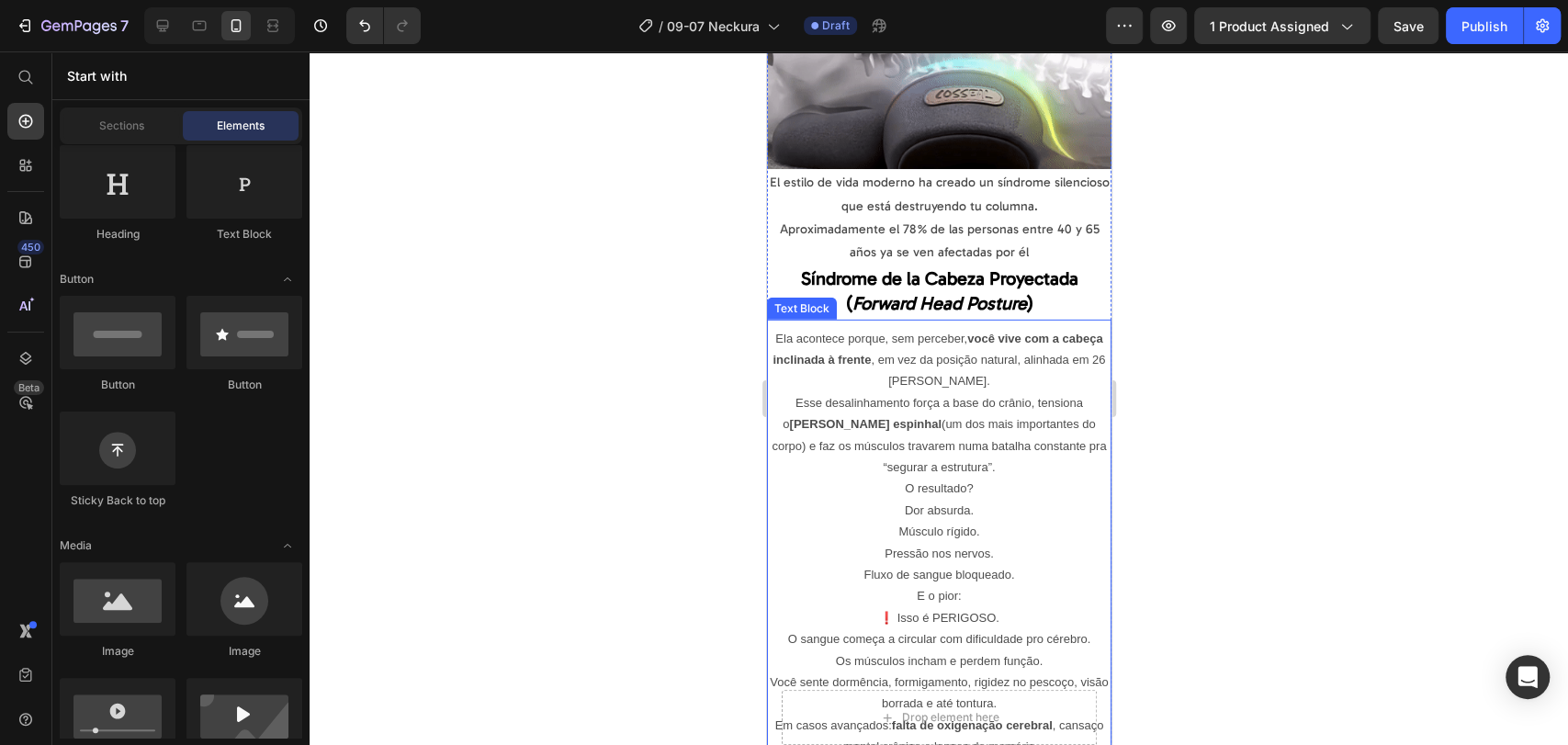 click on "Dor absurda. Músculo rígido. Pressão nos nervos. Fluxo de sangue bloqueado." at bounding box center [938, 543] 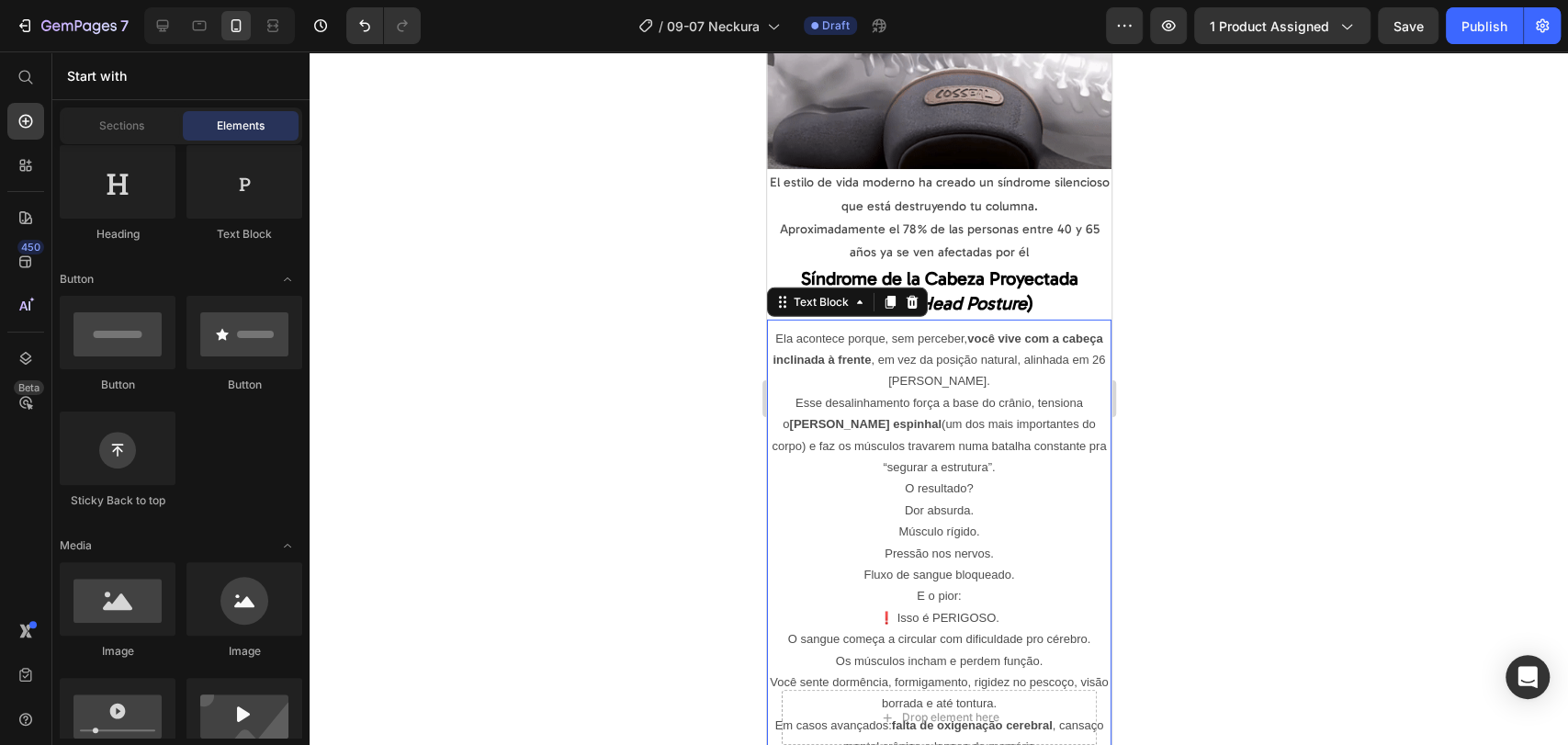 click on "Dor absurda. Músculo rígido. Pressão nos nervos. Fluxo de sangue bloqueado." at bounding box center [938, 543] 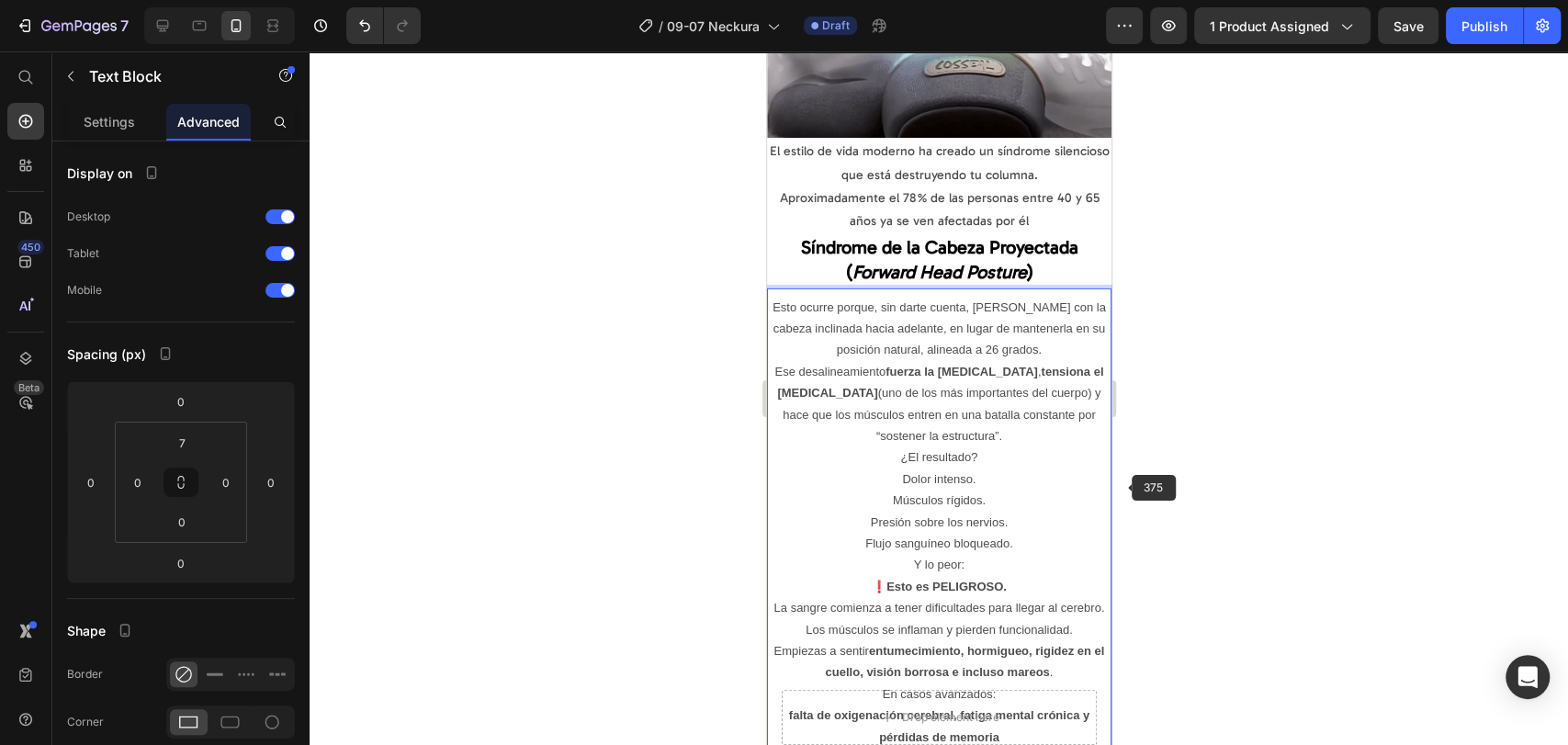 scroll, scrollTop: 3811, scrollLeft: 0, axis: vertical 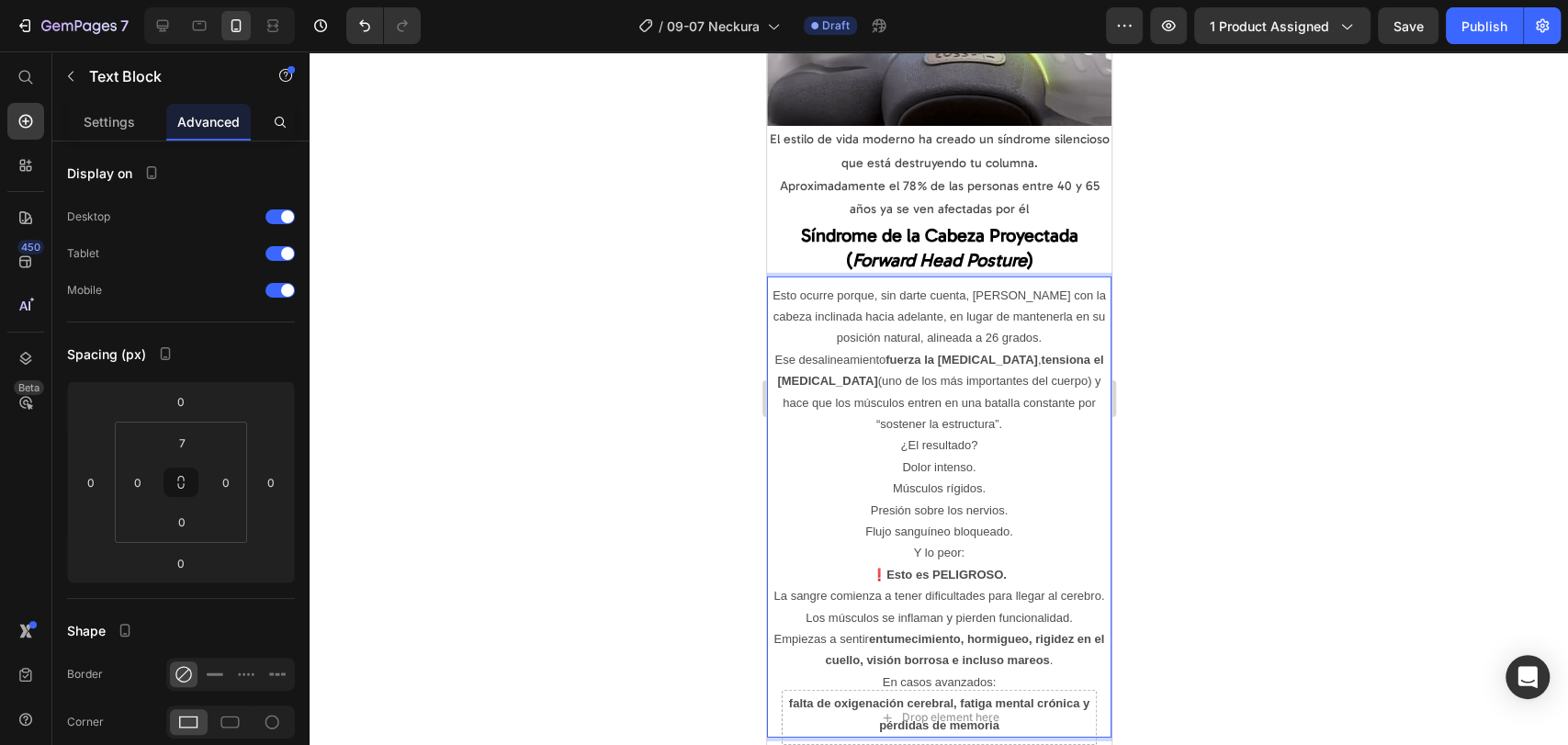 click 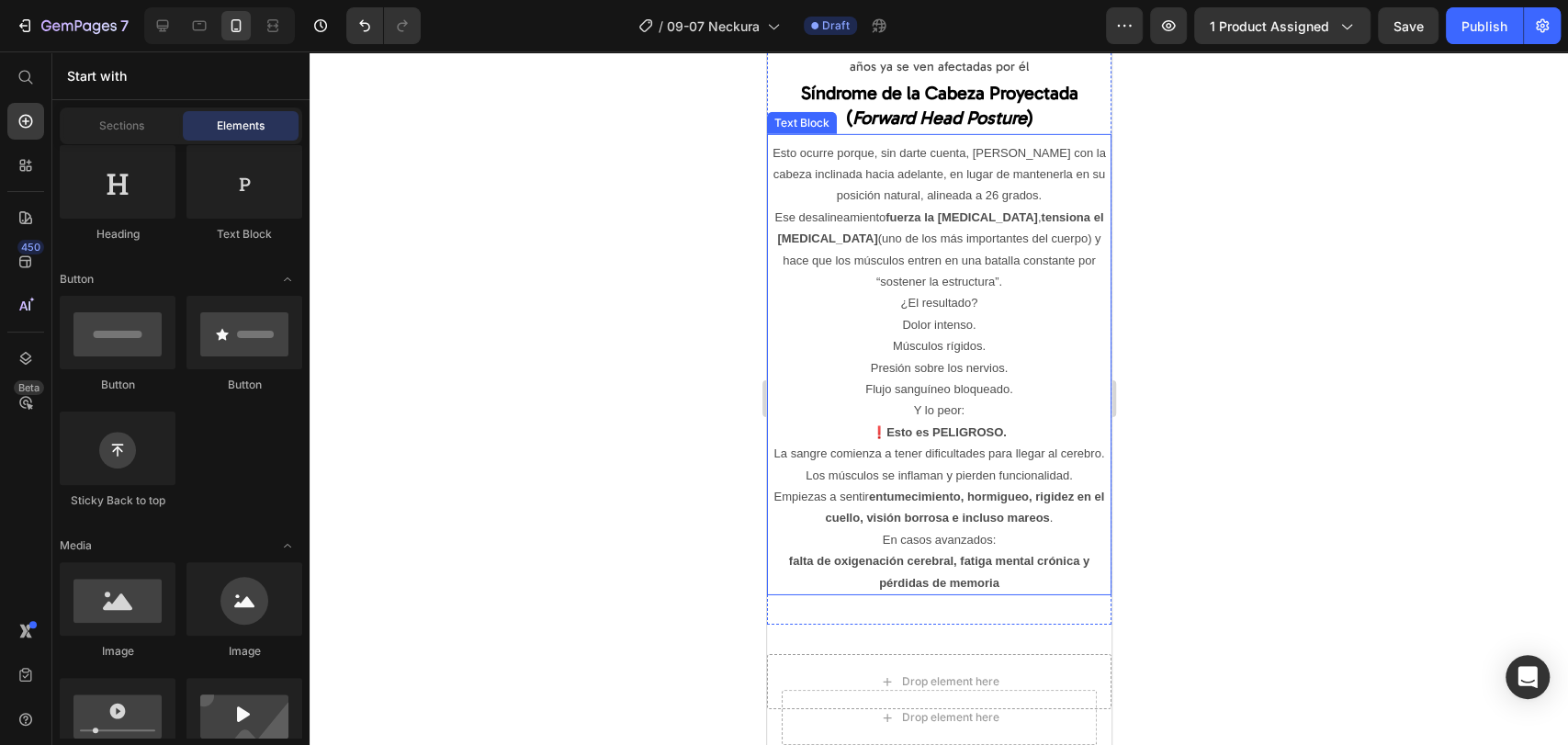 scroll, scrollTop: 4015, scrollLeft: 0, axis: vertical 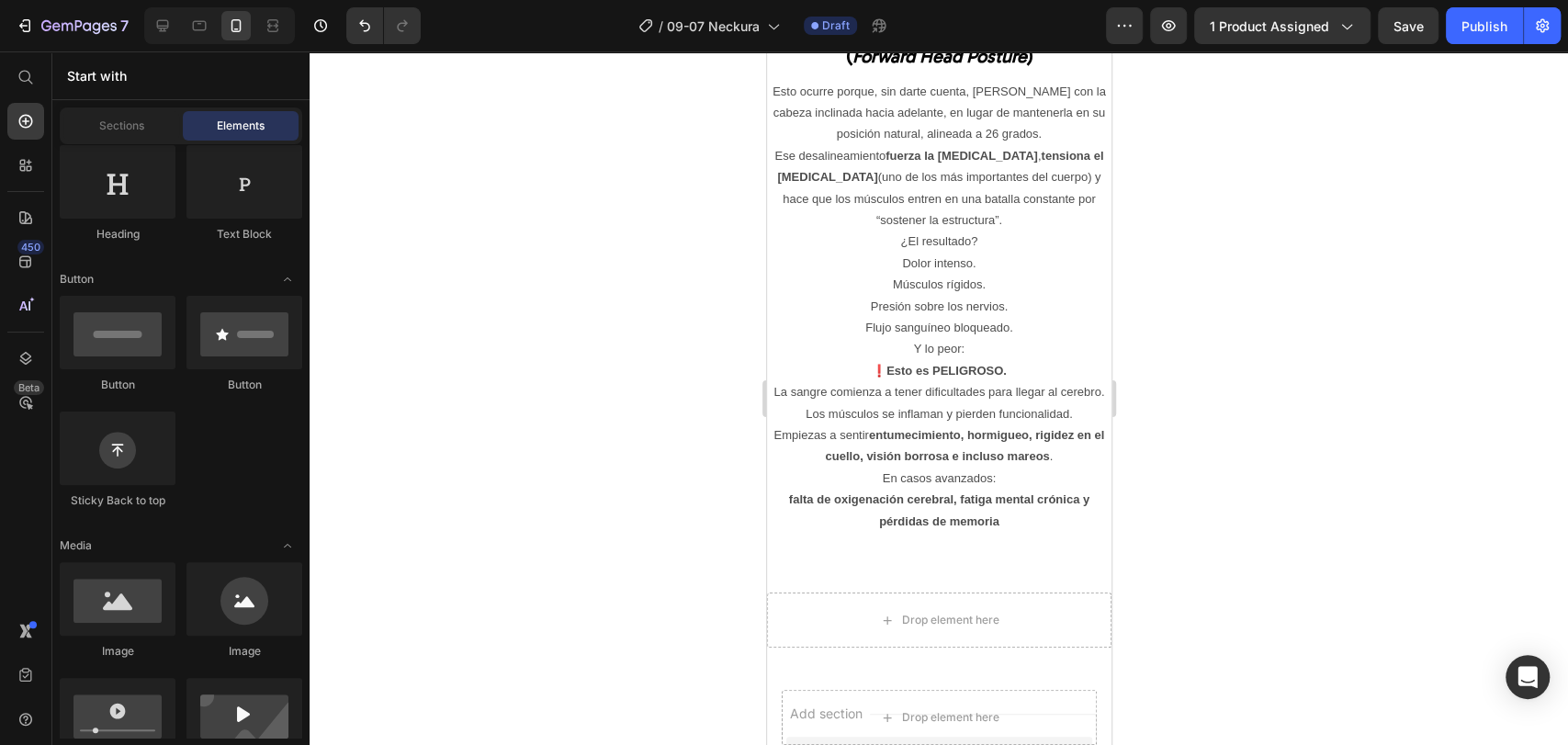 click 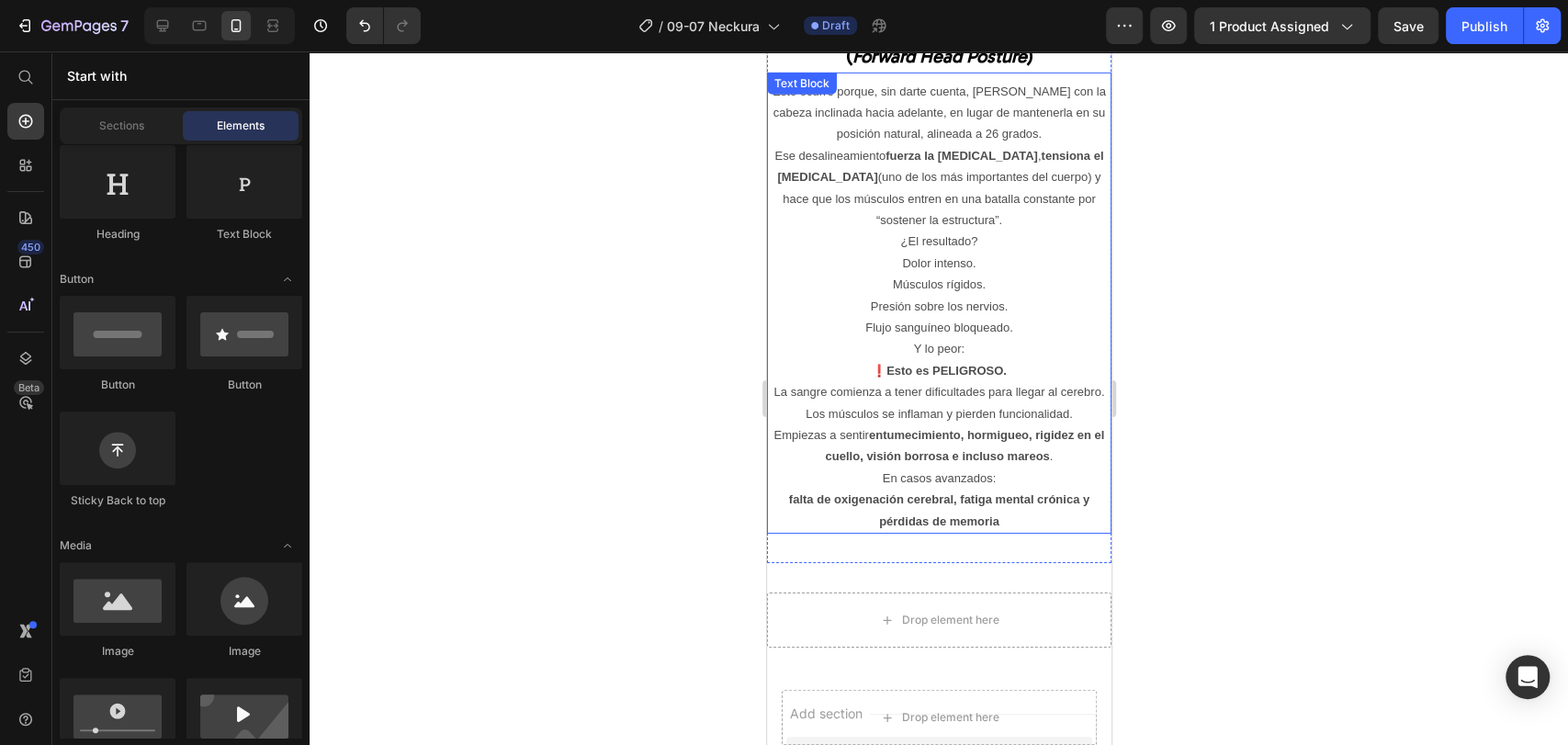 click on "❗  Esto es PELIGROSO. La sangre comienza a tener dificultades para llegar al cerebro. Los músculos se inflaman y pierden funcionalidad." at bounding box center (938, 392) 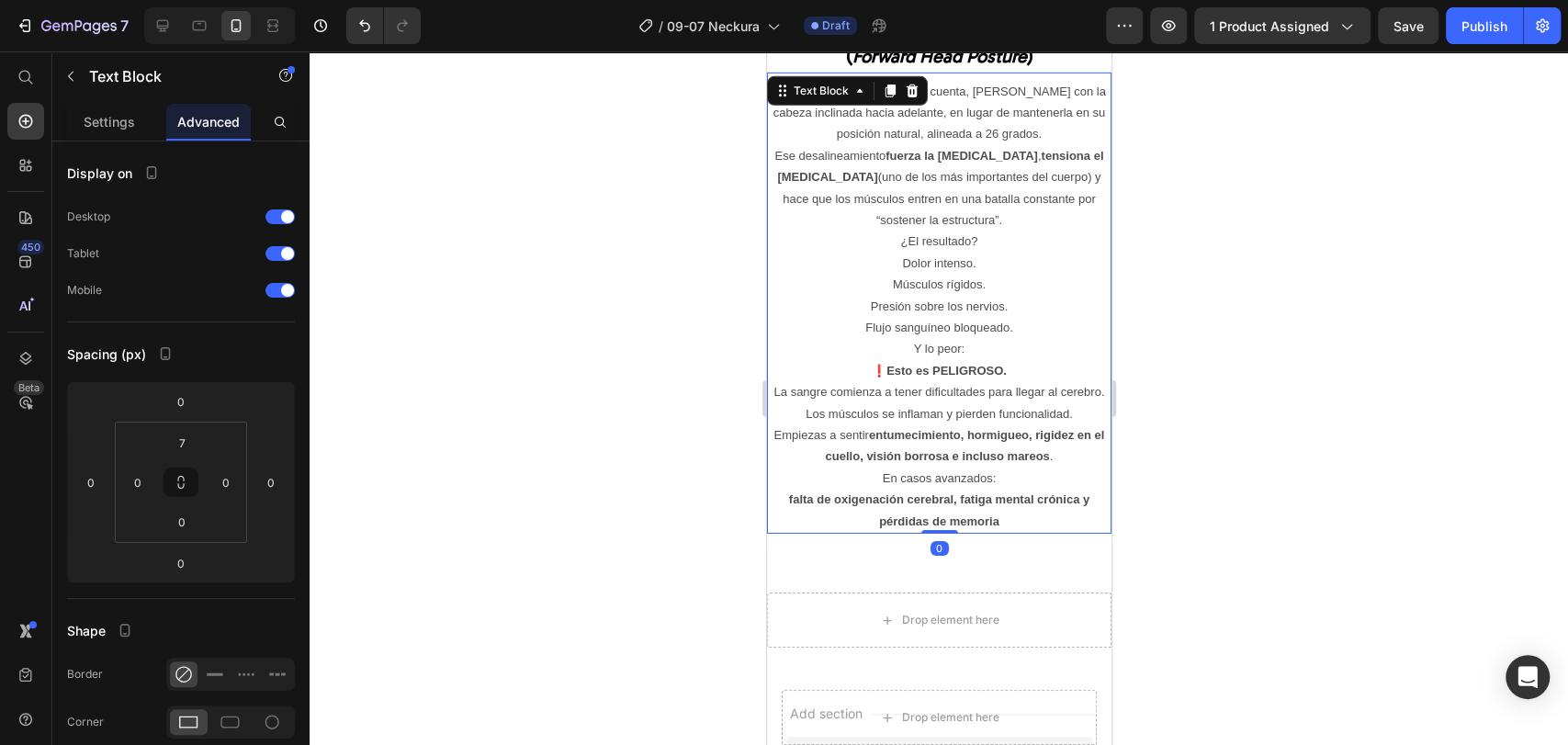 click on "❗  Esto es PELIGROSO. La sangre comienza a tener dificultades para llegar al cerebro. Los músculos se inflaman y pierden funcionalidad." at bounding box center (938, 392) 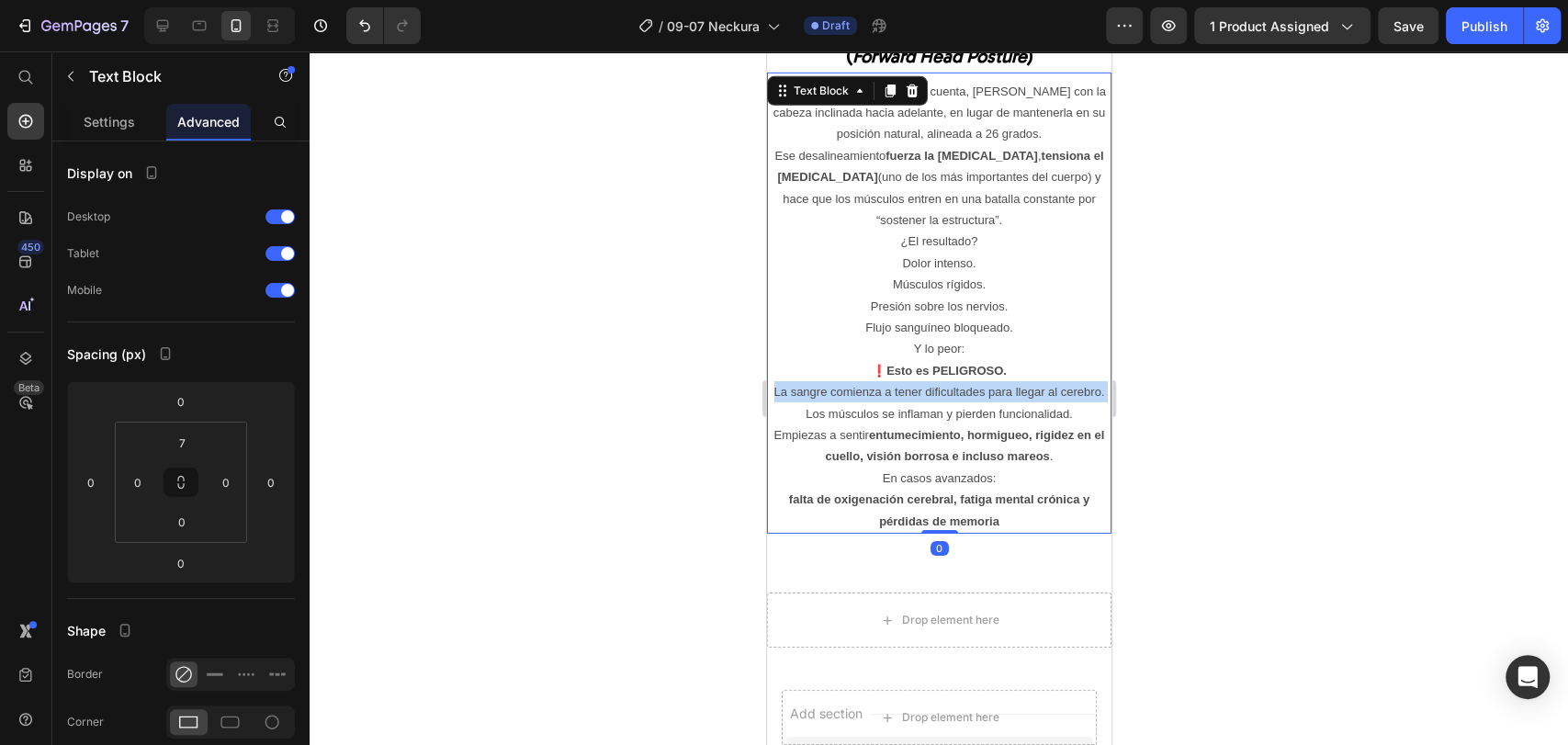 click on "❗  Esto es PELIGROSO. La sangre comienza a tener dificultades para llegar al cerebro. Los músculos se inflaman y pierden funcionalidad." at bounding box center (938, 392) 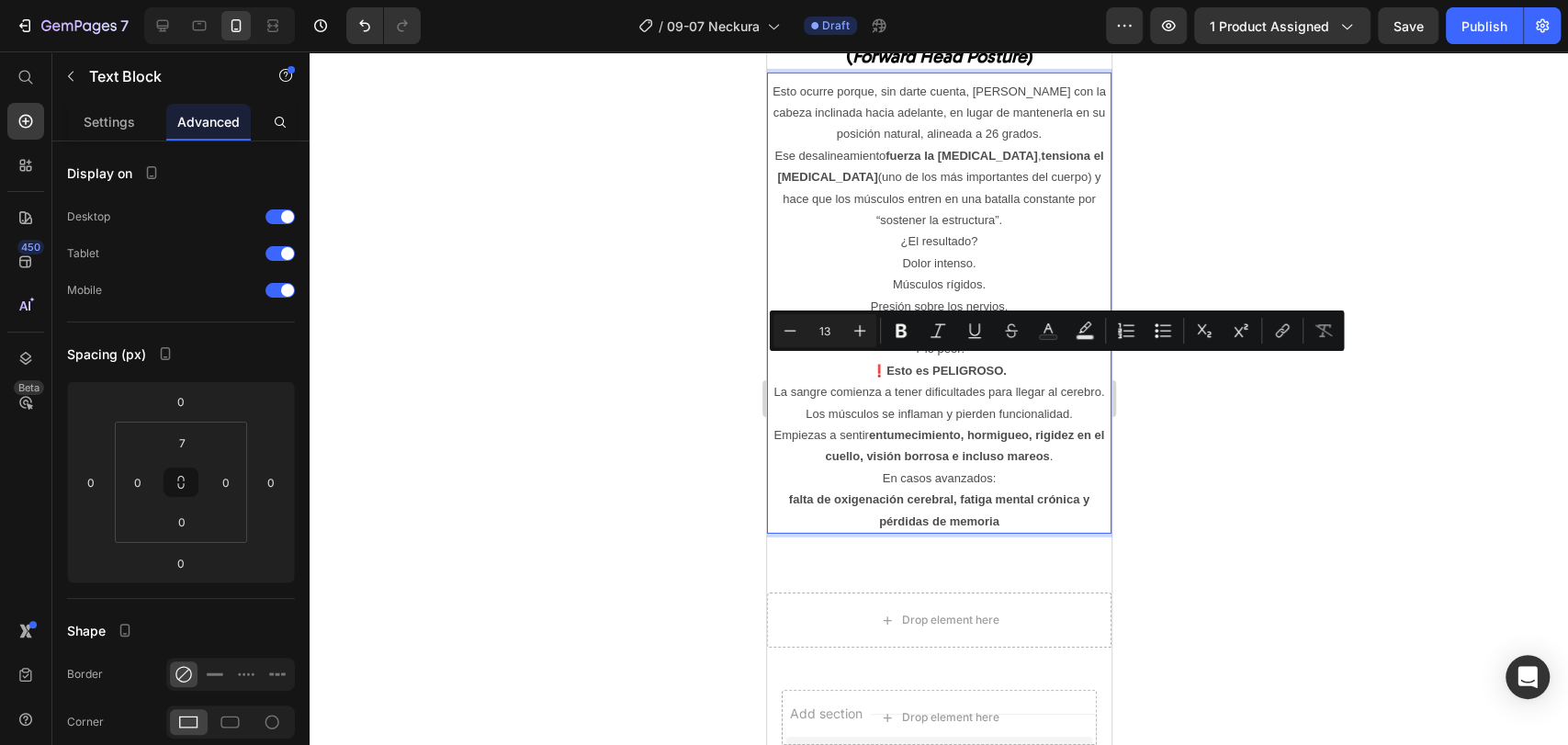 click on "entumecimiento, hormigueo, rigidez en el cuello, visión borrosa e incluso mareos" at bounding box center (964, 446) 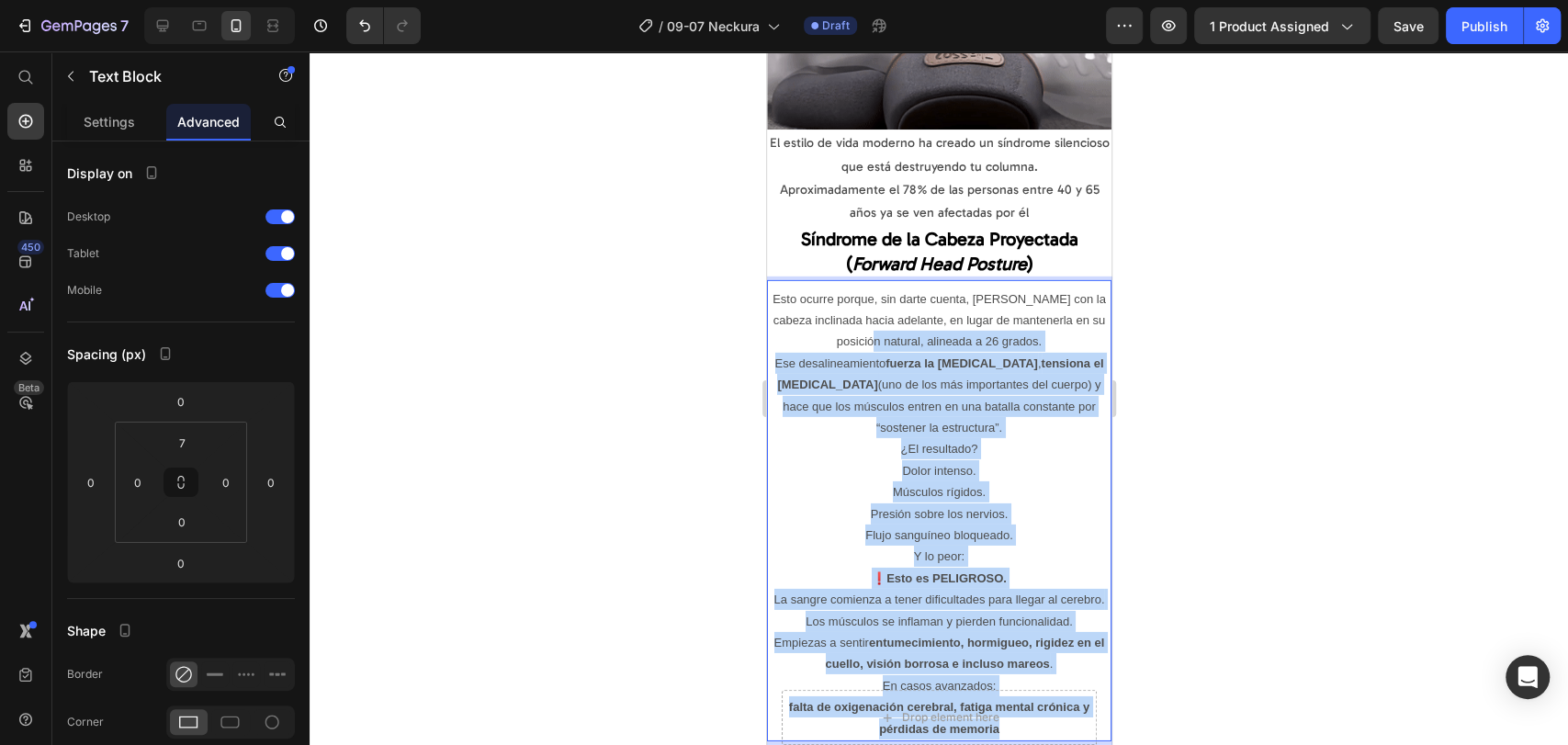 scroll, scrollTop: 3709, scrollLeft: 0, axis: vertical 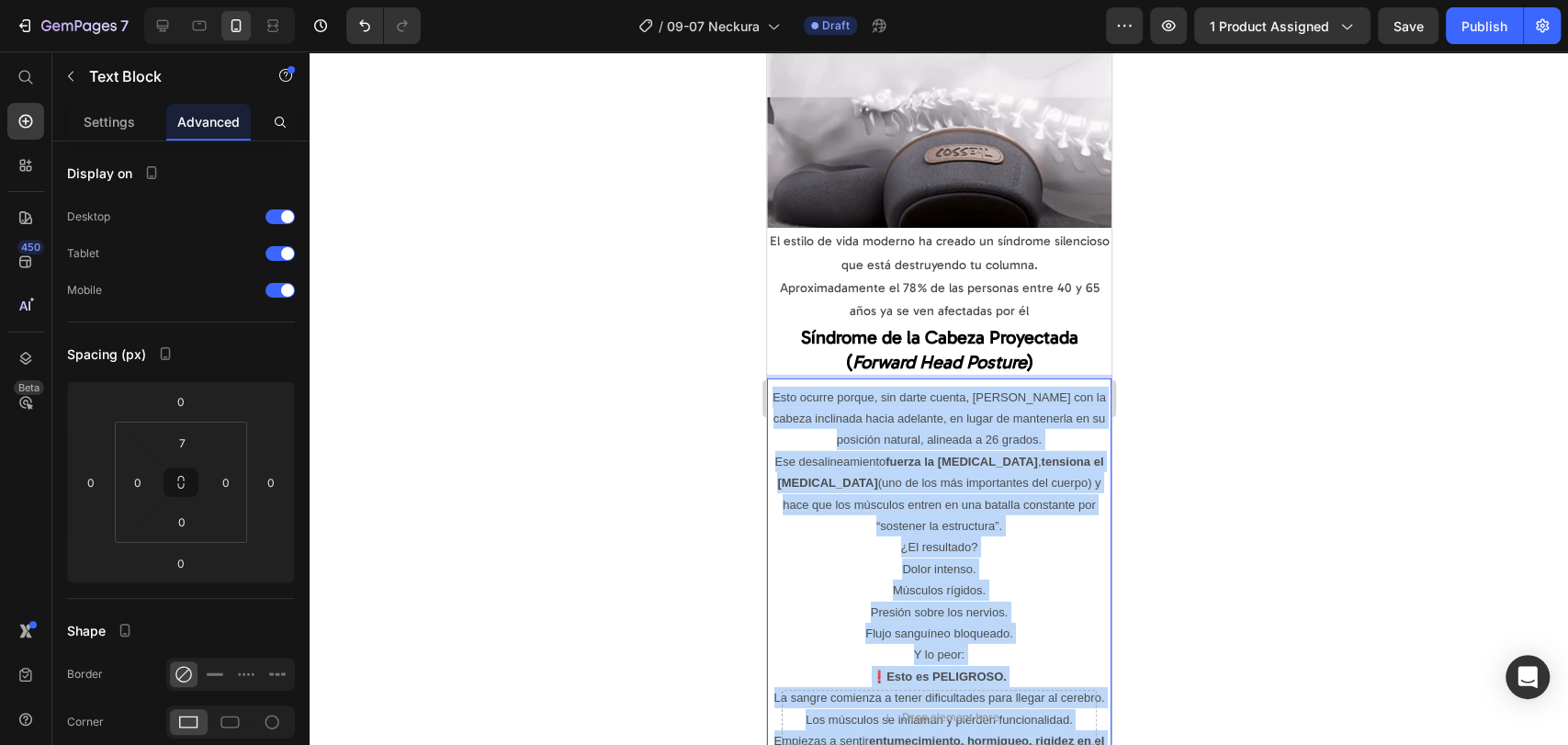 drag, startPoint x: 1021, startPoint y: 518, endPoint x: 1530, endPoint y: 421, distance: 518.1602 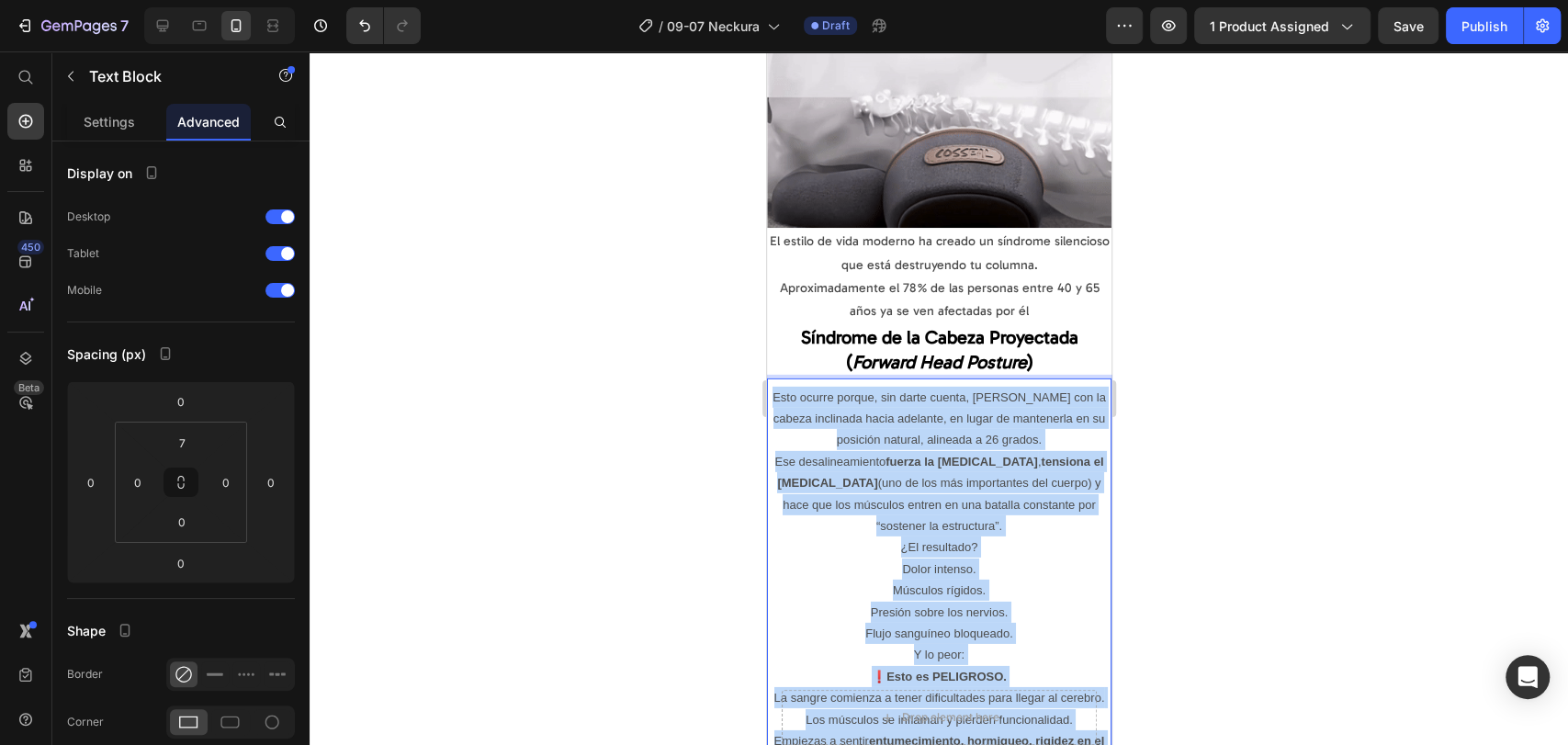 click on "iPhone 13 Mini  ( 375 px) iPhone 13 Mini iPhone 13 Pro iPhone 11 Pro Max iPhone 15 Pro Max Pixel 7 Galaxy S8+ Galaxy S20 Ultra iPad Mini iPad Air iPad Pro Header Image Di adiós al dolor de cuello, hombros, mandíbula y a los dolores de cabeza — sin necesidad de medicamentos Text Block Años de mala postura, estrés y horas sentado en posiciones incorrectas pasan factura: dolor constante Con el tiempo, el estrés acumulado y la mala postura ejercen una presión brutal sobre los discos de tu cuello. Esa presión comprime tus vértebras, bloquea los músculos e inicia un efecto dominó invisible, donde los nervios se tensan, se inflaman y empiezan a presionarse unos a otros, como cables cruzados en cortocircuito. El resultado: Dolor en el cuello, cabeza, hombros, mandíbula y parte superior de la espalda. Buscas ayuda, y solo escuchas: “Es la edad.” “Es el estrés.” “Es normal.” Pero  no es normal . Es una reacción en cadena que nadie trata desde la raíz. Creado por médicos de la  , , , Image )" at bounding box center [938, -1165] 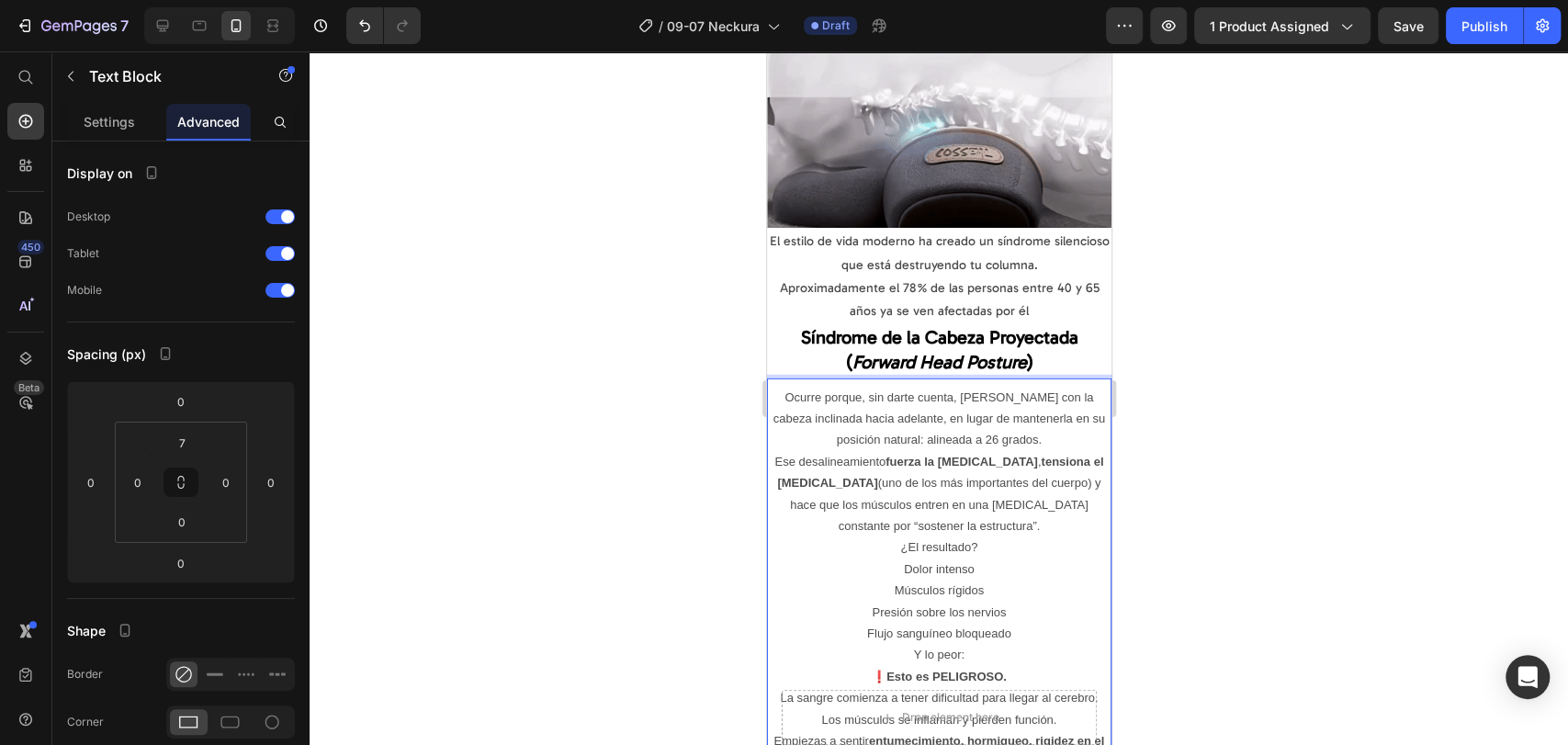 scroll, scrollTop: 3790, scrollLeft: 0, axis: vertical 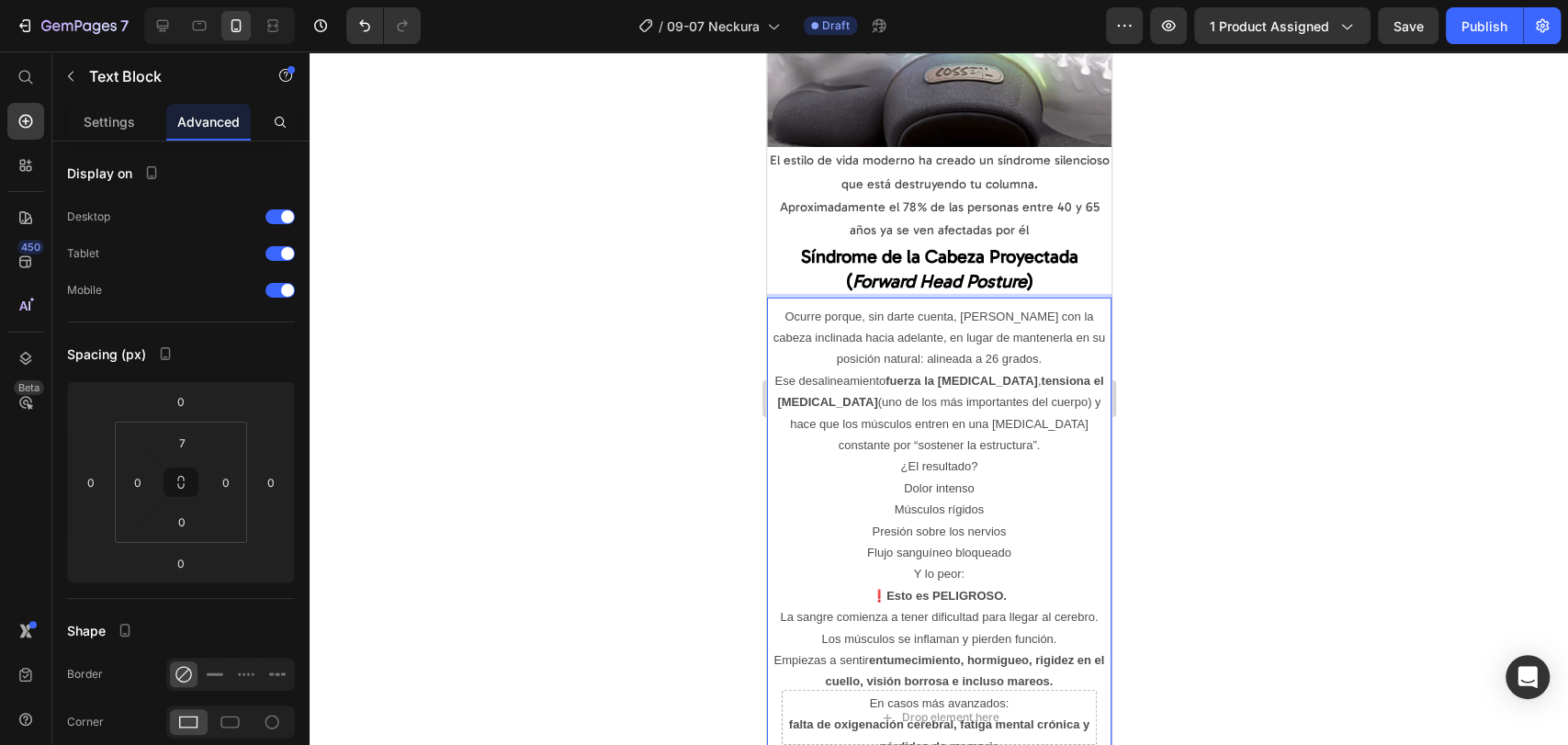 click 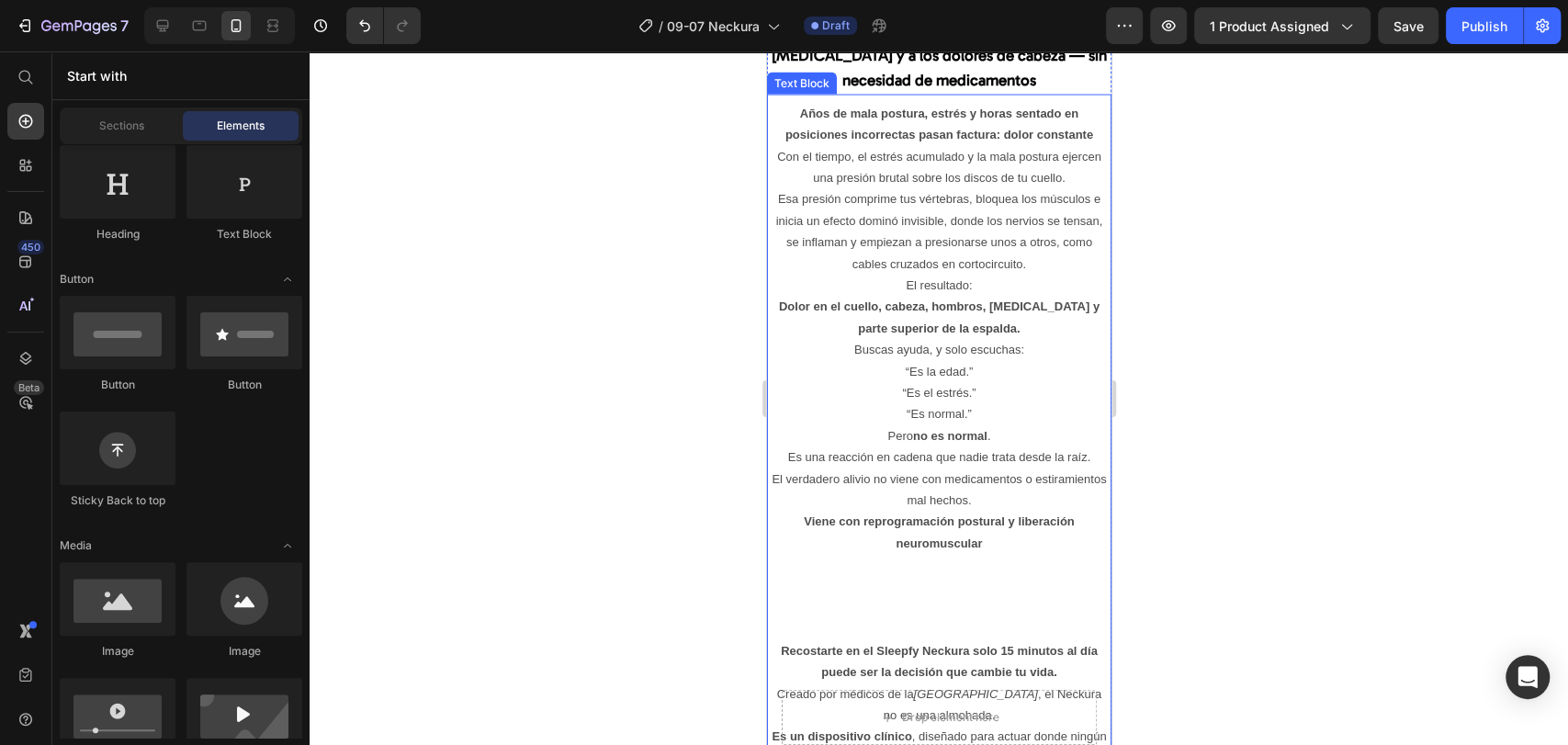 scroll, scrollTop: 2636, scrollLeft: 0, axis: vertical 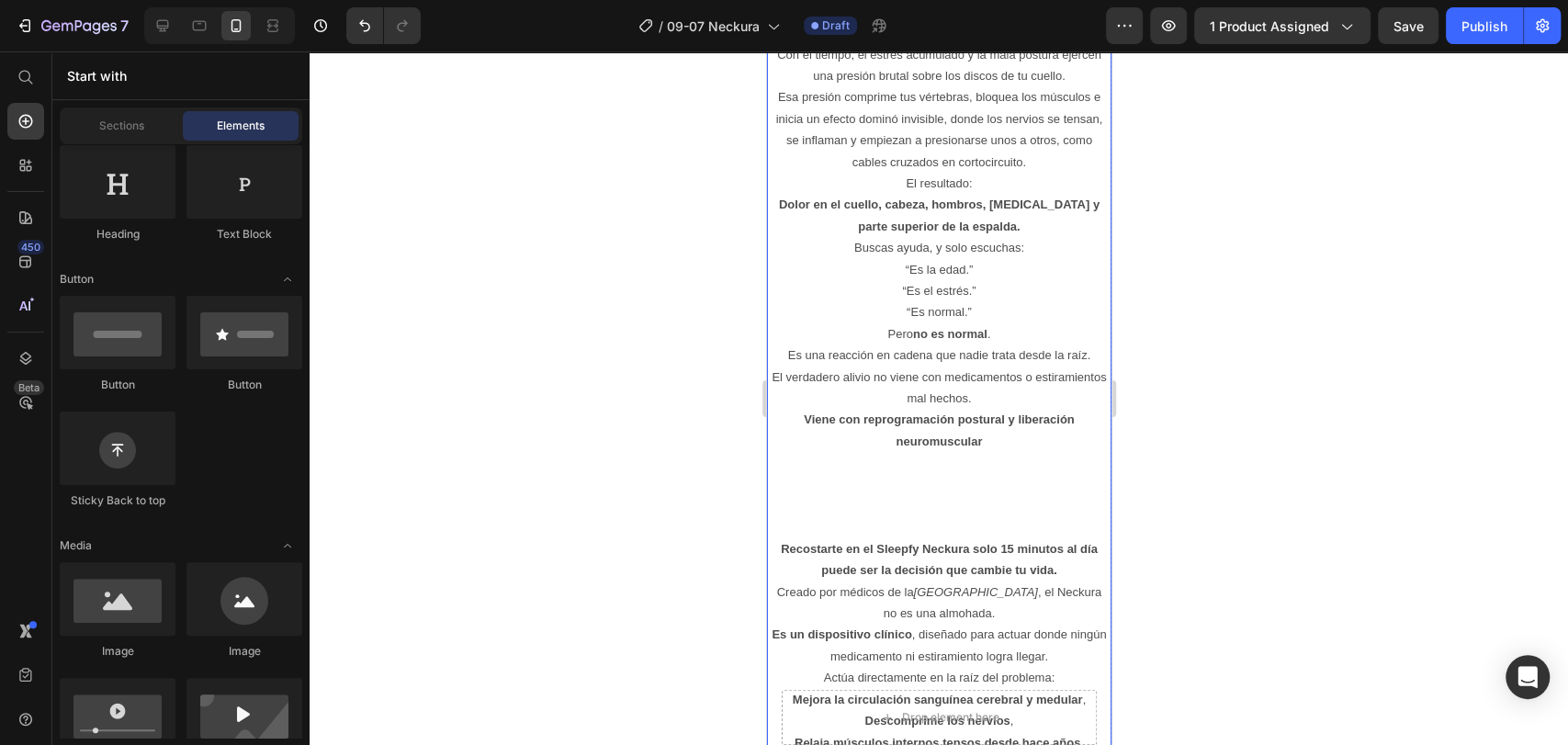 click at bounding box center [938, 484] 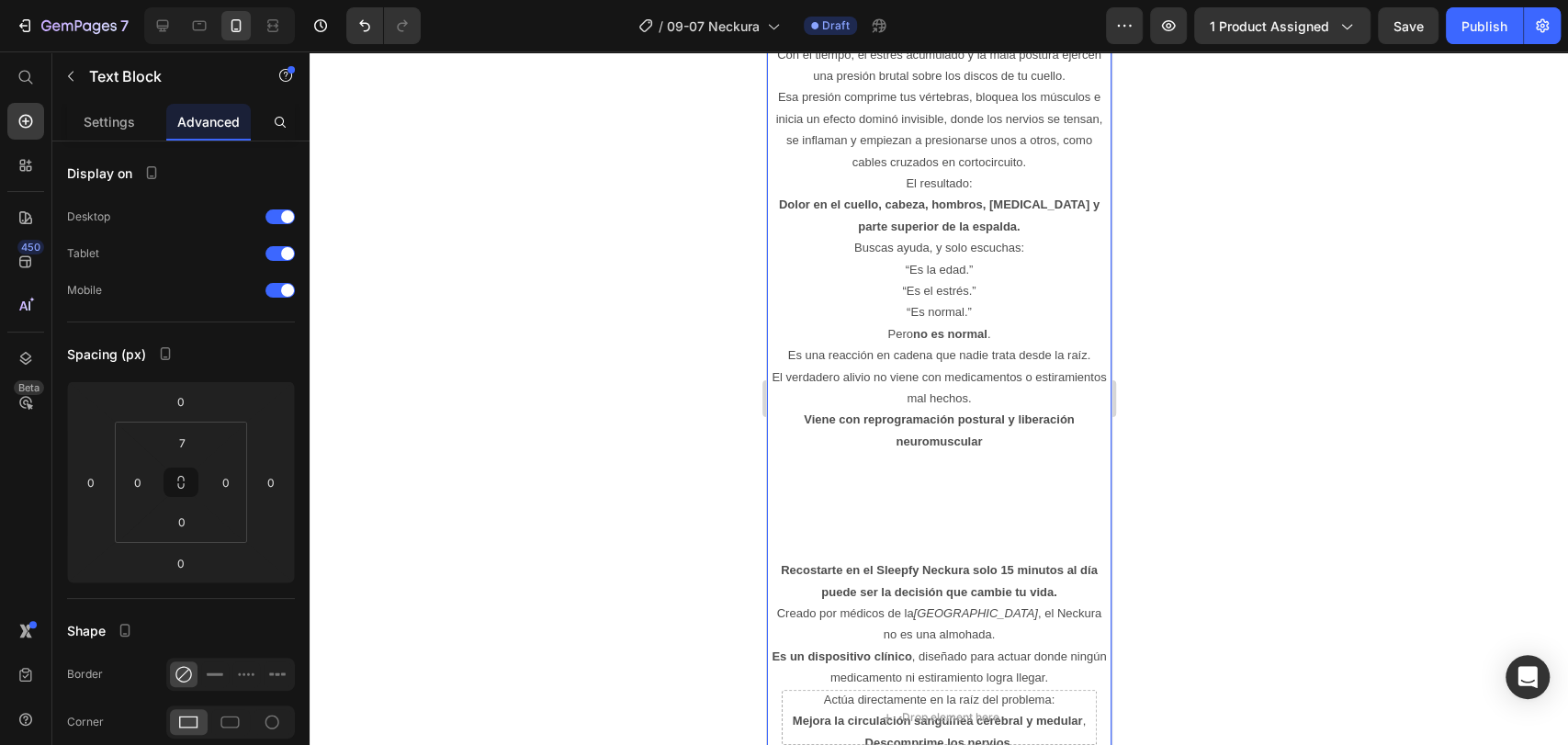 click on "⁠⁠⁠⁠⁠⁠⁠" at bounding box center (938, 495) 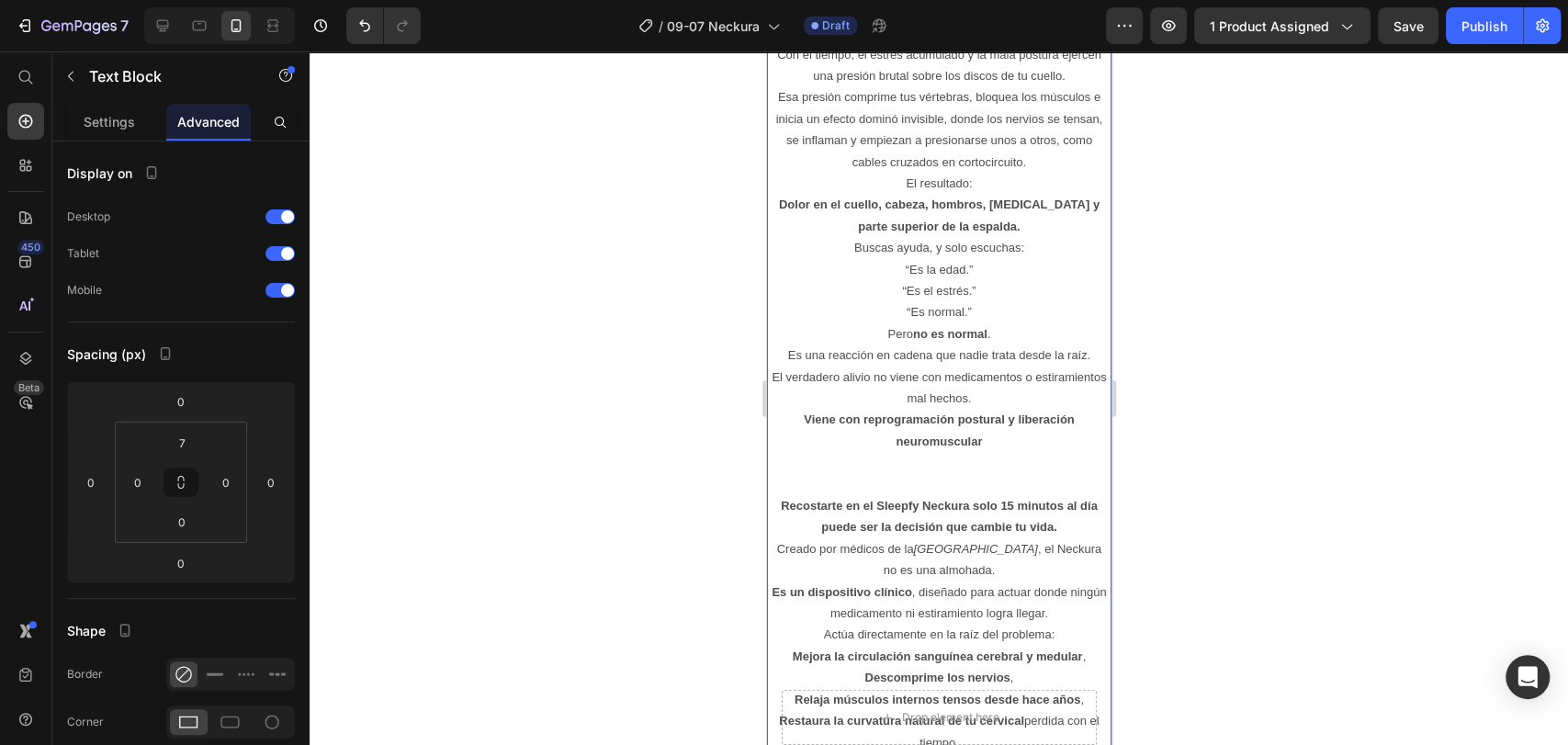 click 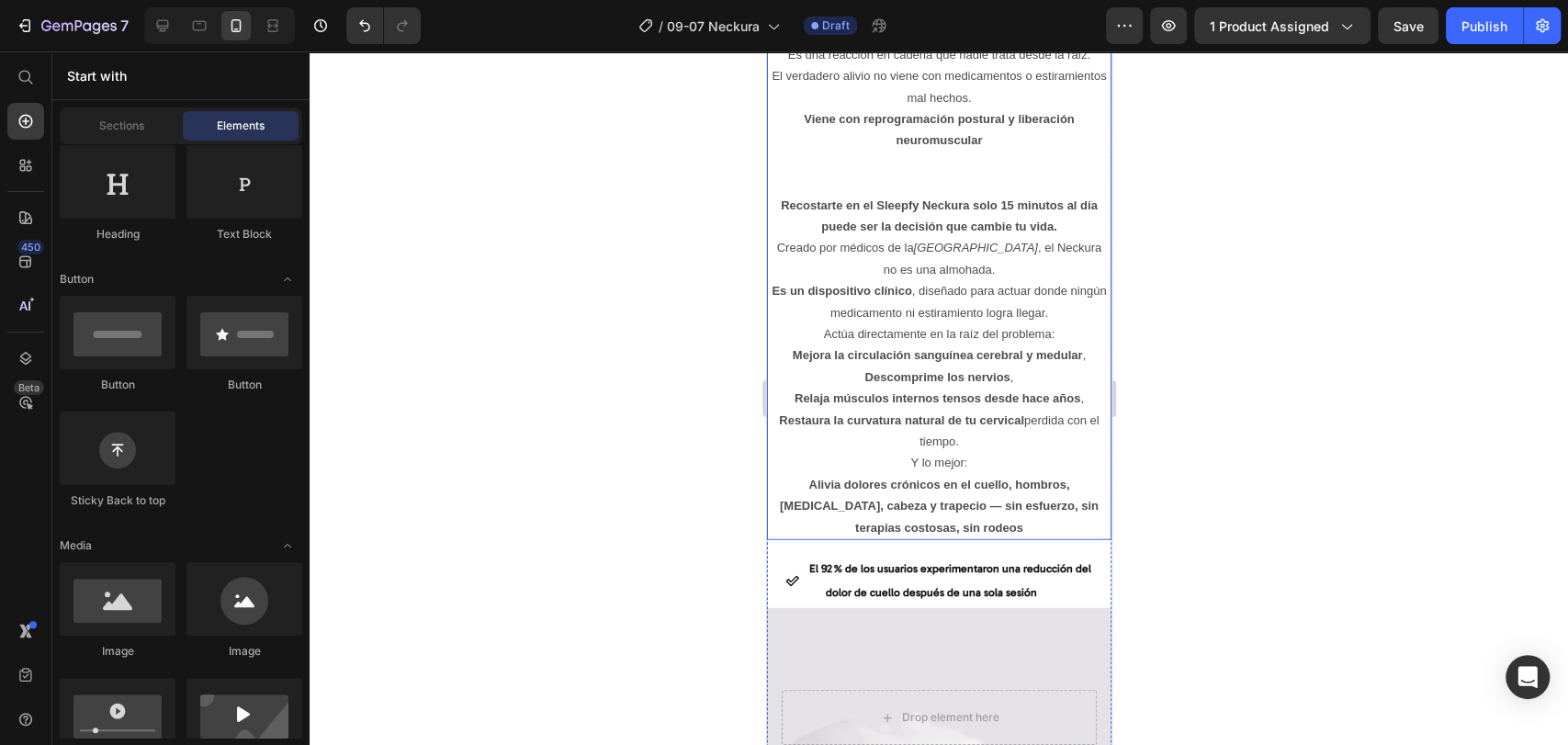 scroll, scrollTop: 3044, scrollLeft: 0, axis: vertical 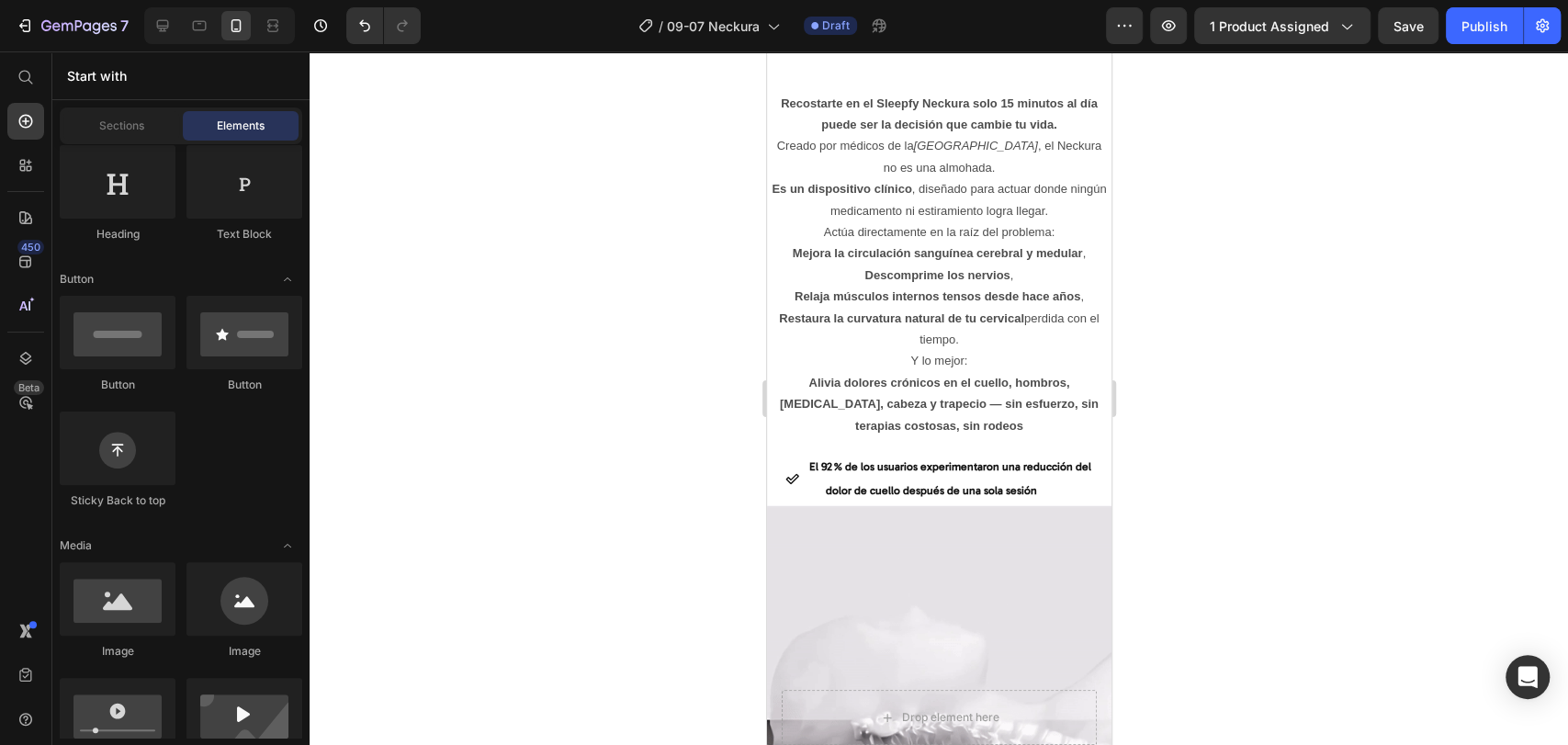 click 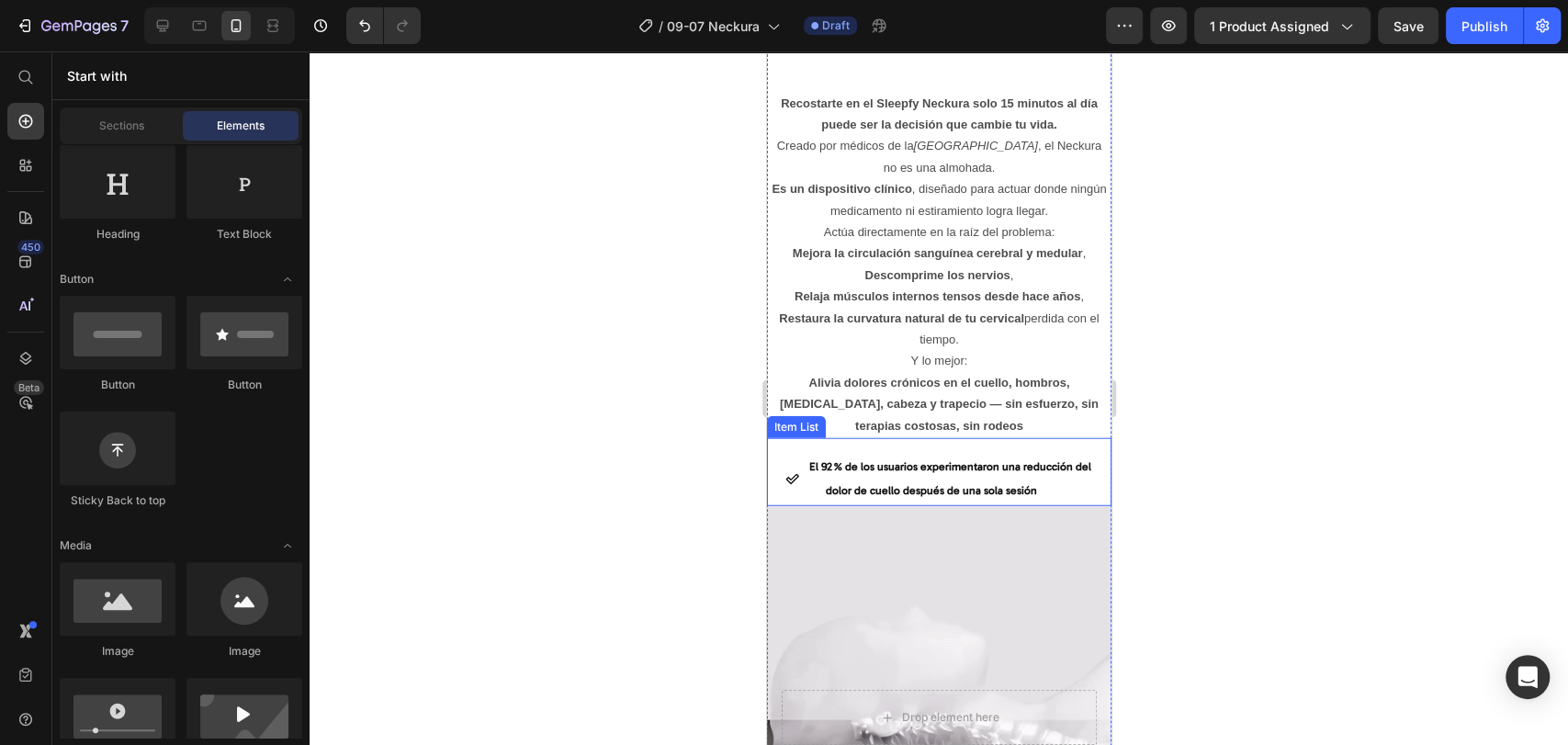 click 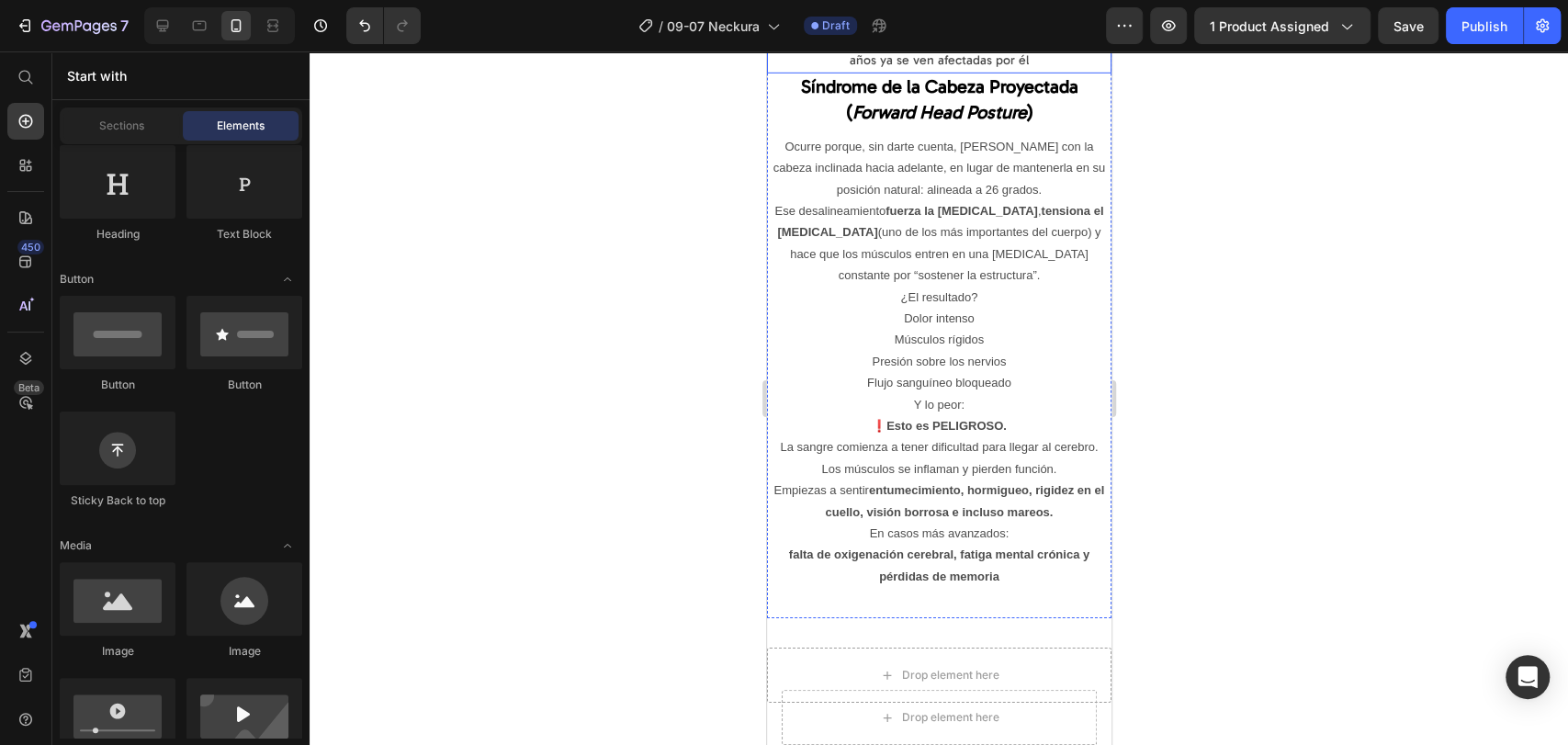 scroll, scrollTop: 3963, scrollLeft: 0, axis: vertical 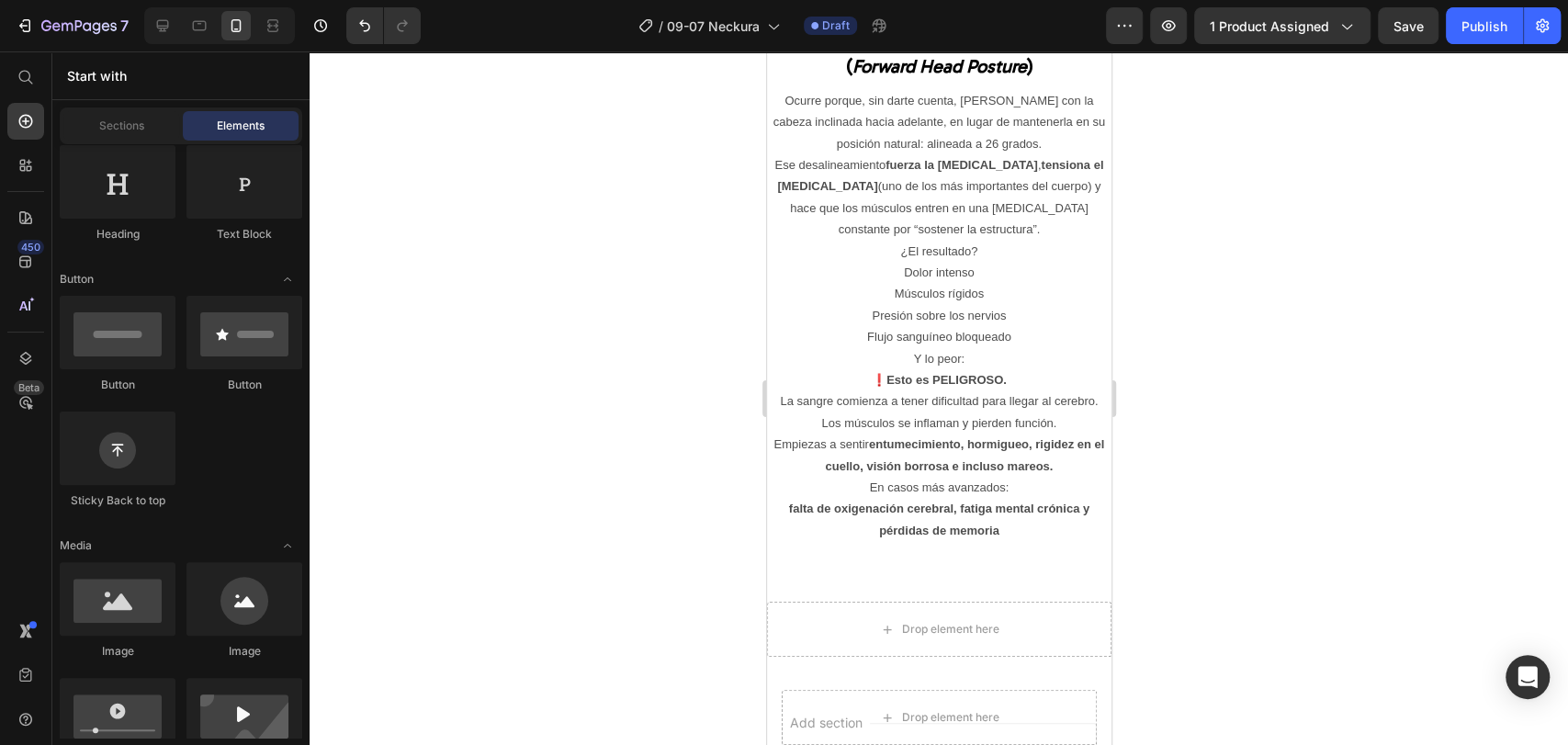 click 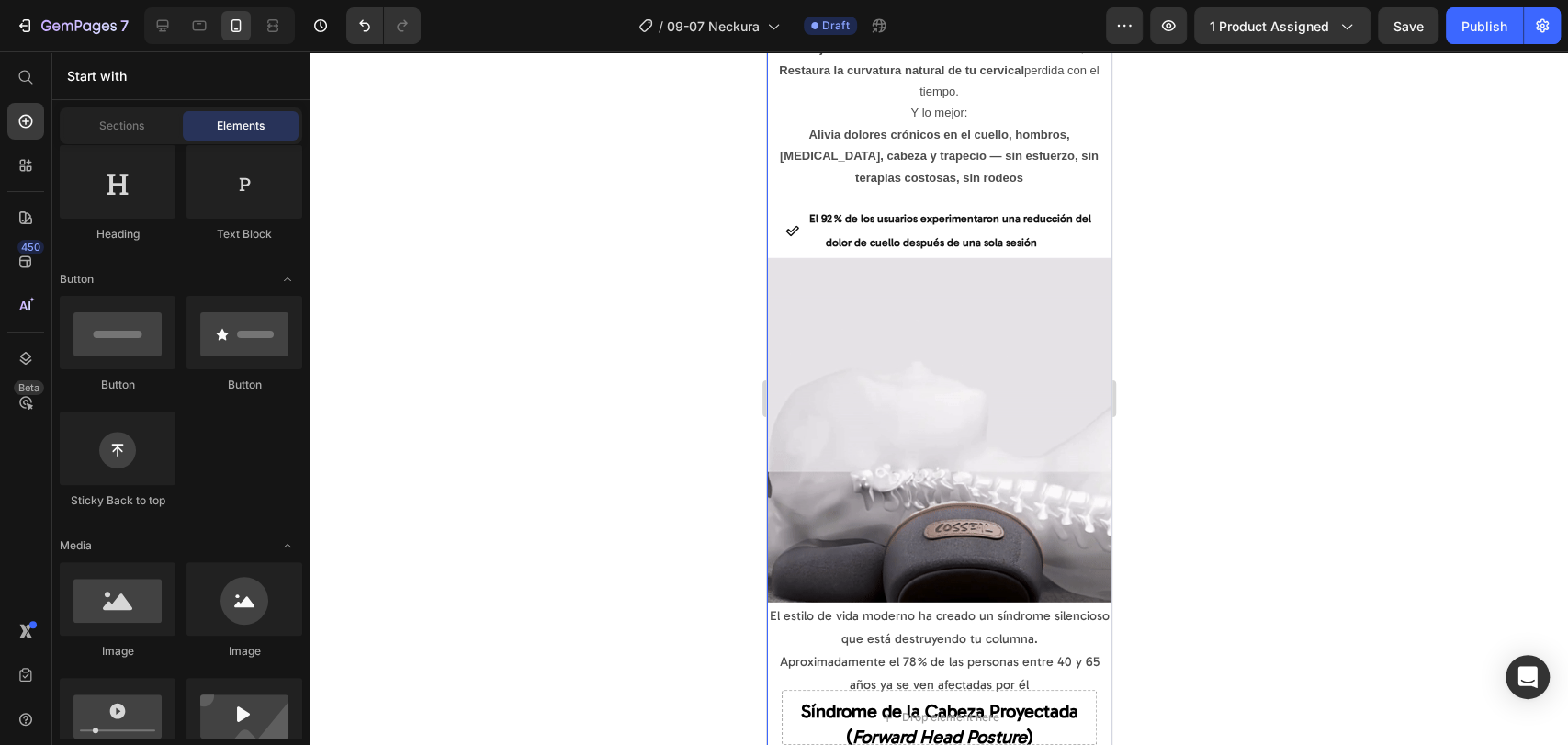 scroll, scrollTop: 3248, scrollLeft: 0, axis: vertical 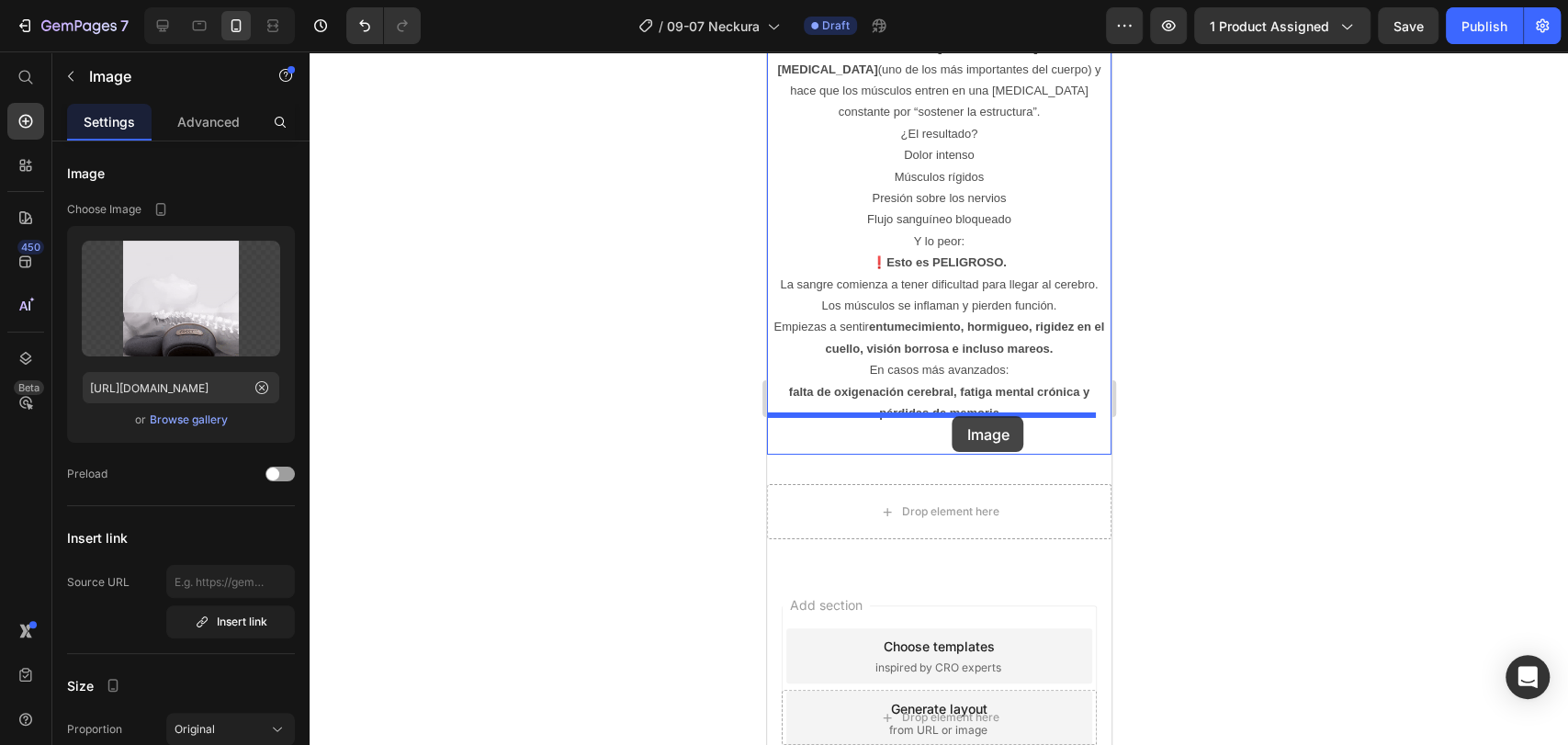 drag, startPoint x: 953, startPoint y: 451, endPoint x: 952, endPoint y: 416, distance: 35.014283 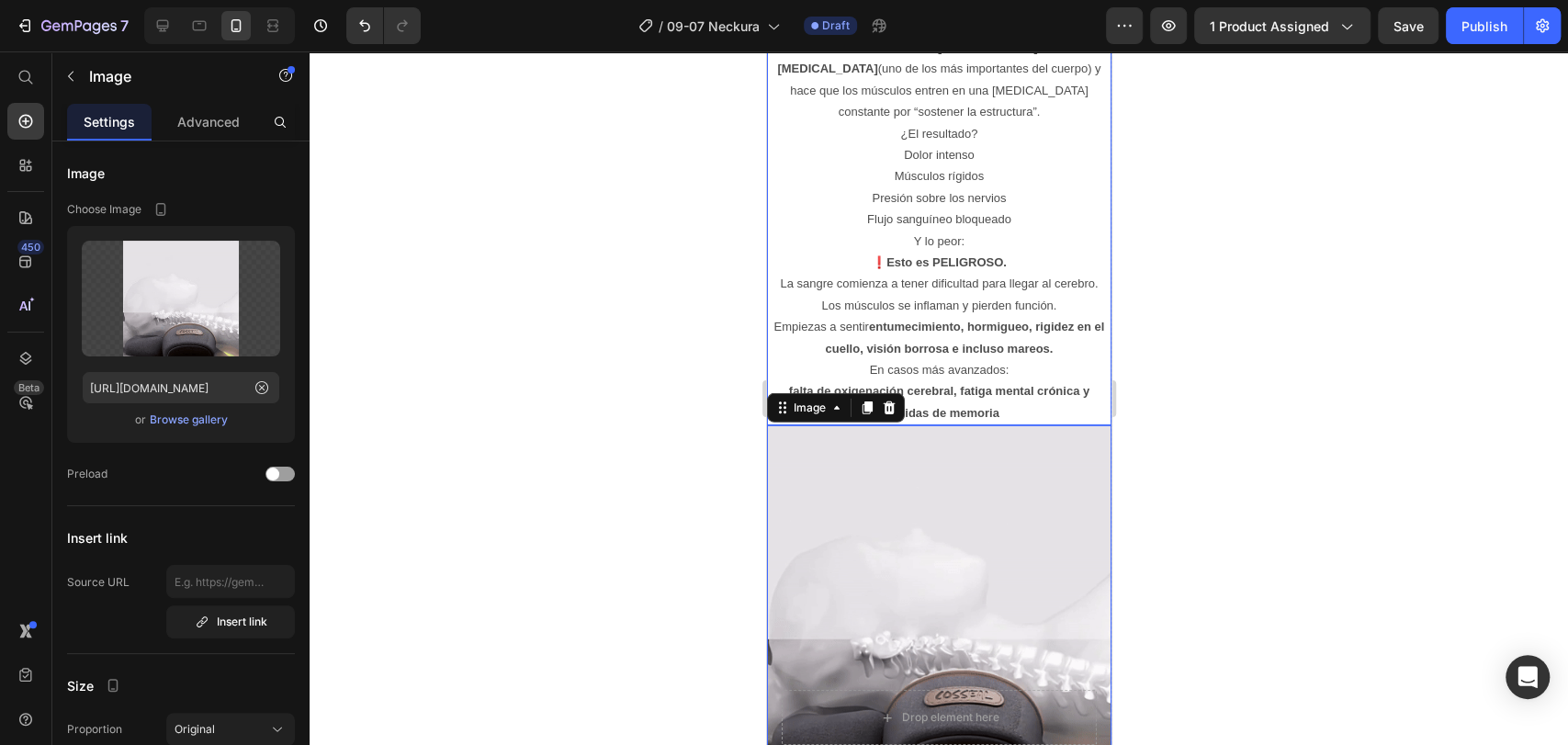 click 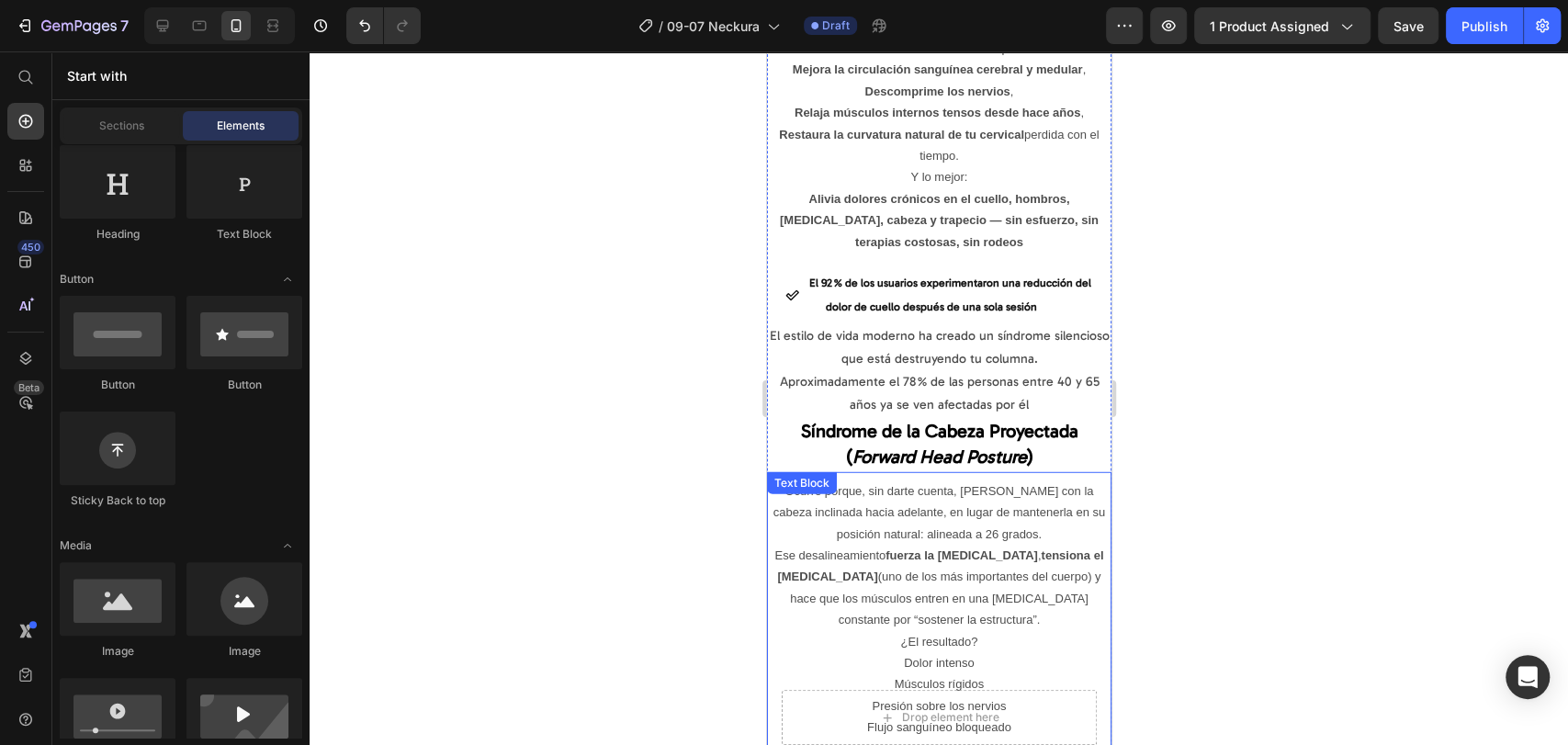scroll, scrollTop: 3226, scrollLeft: 0, axis: vertical 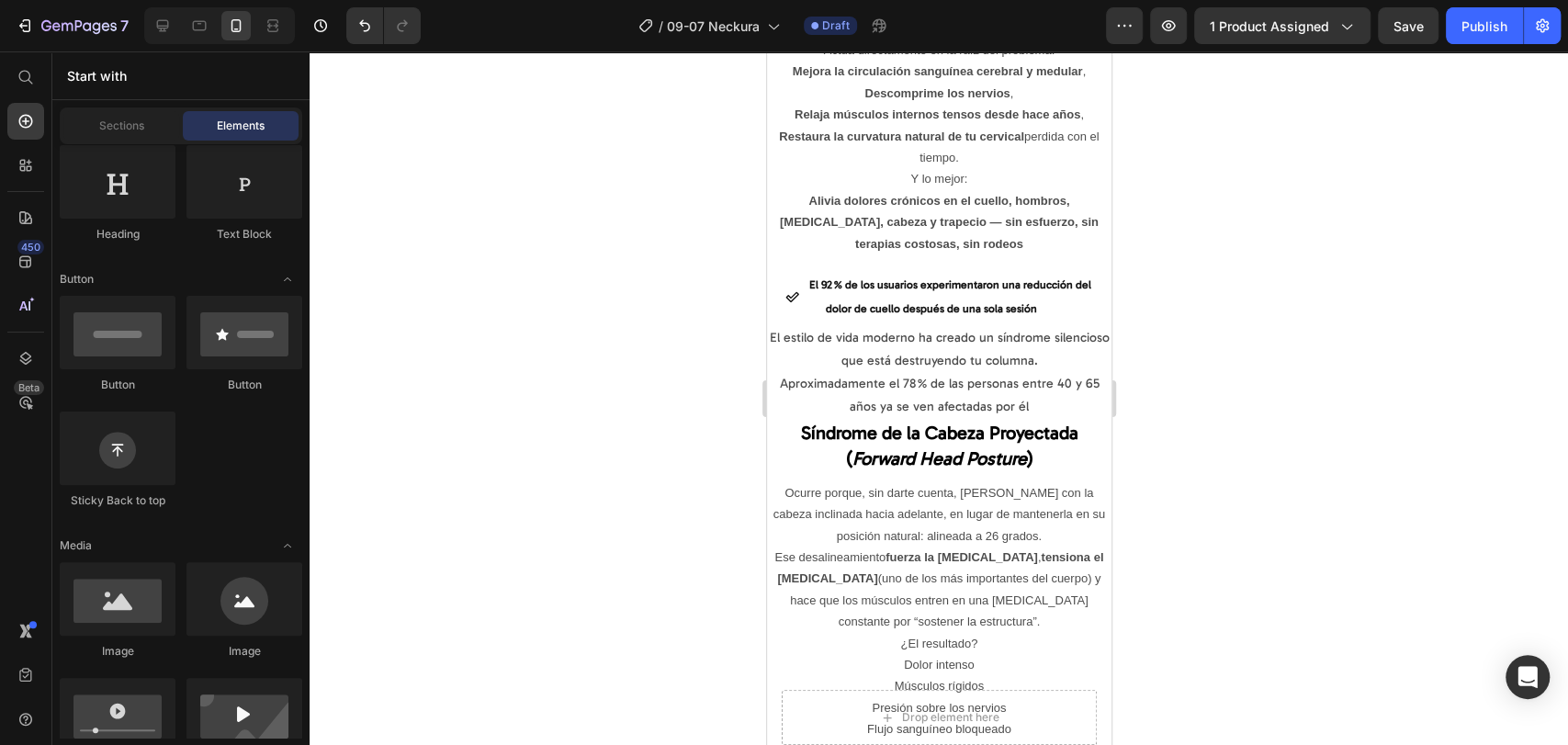click 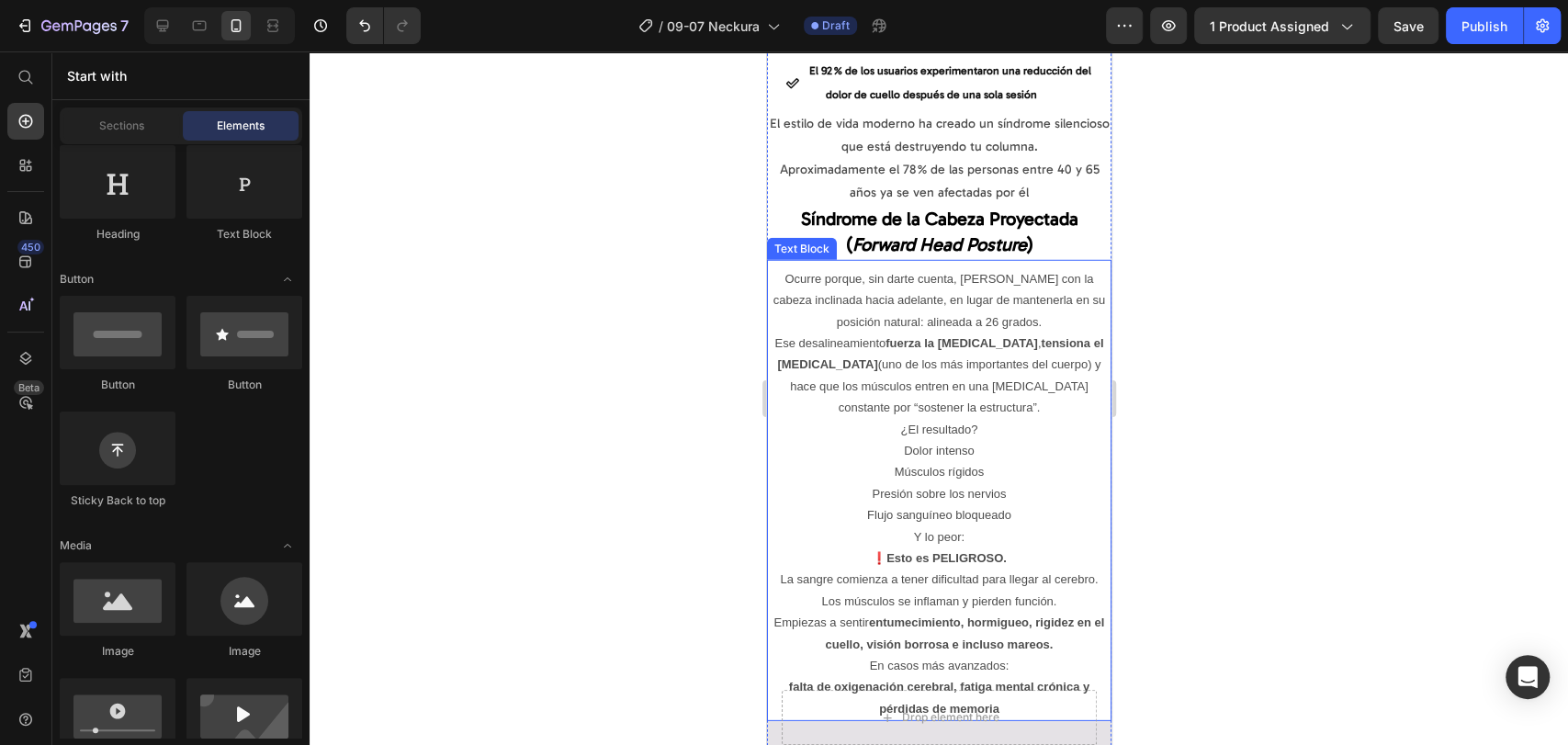 scroll, scrollTop: 3634, scrollLeft: 0, axis: vertical 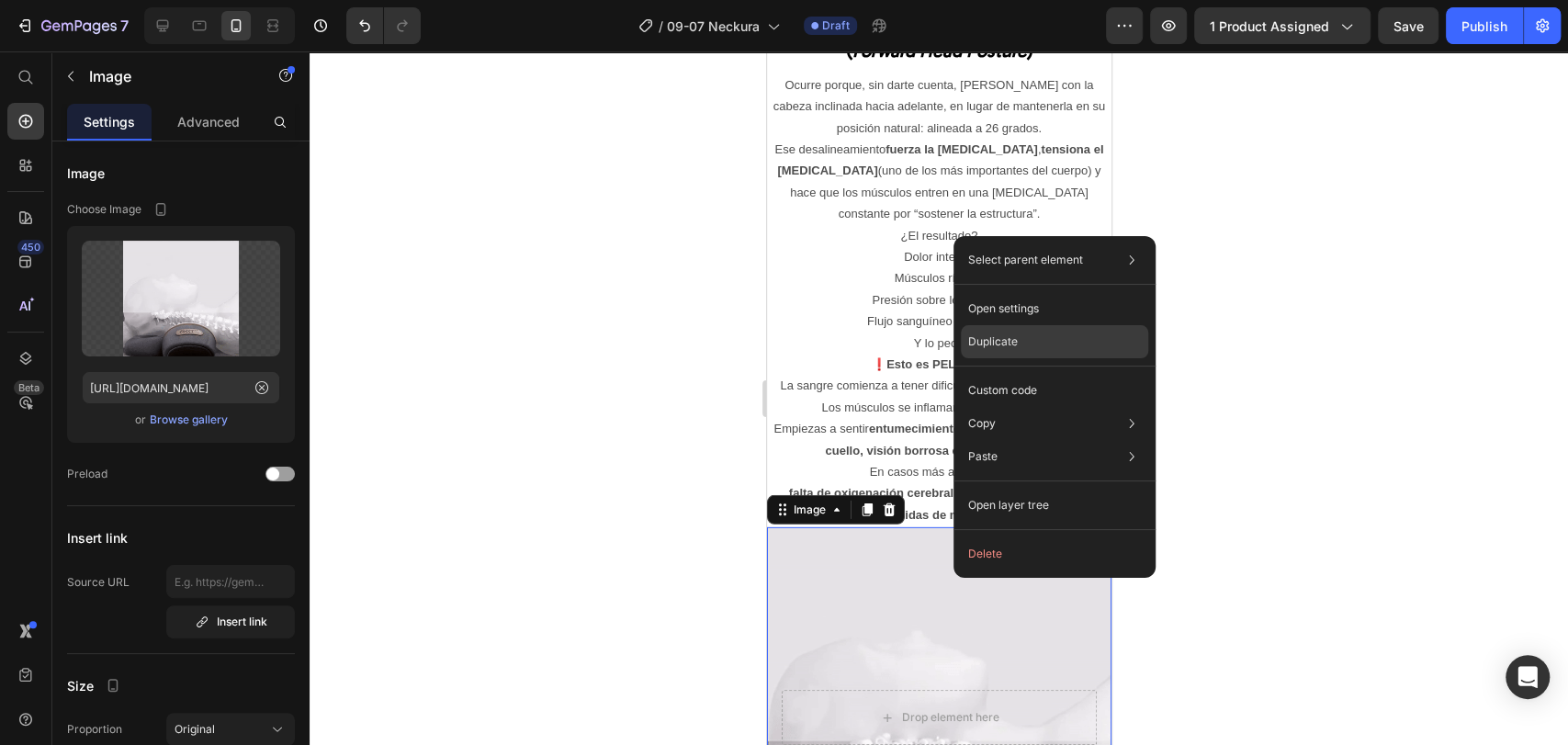 drag, startPoint x: 1020, startPoint y: 340, endPoint x: 229, endPoint y: 368, distance: 791.49542 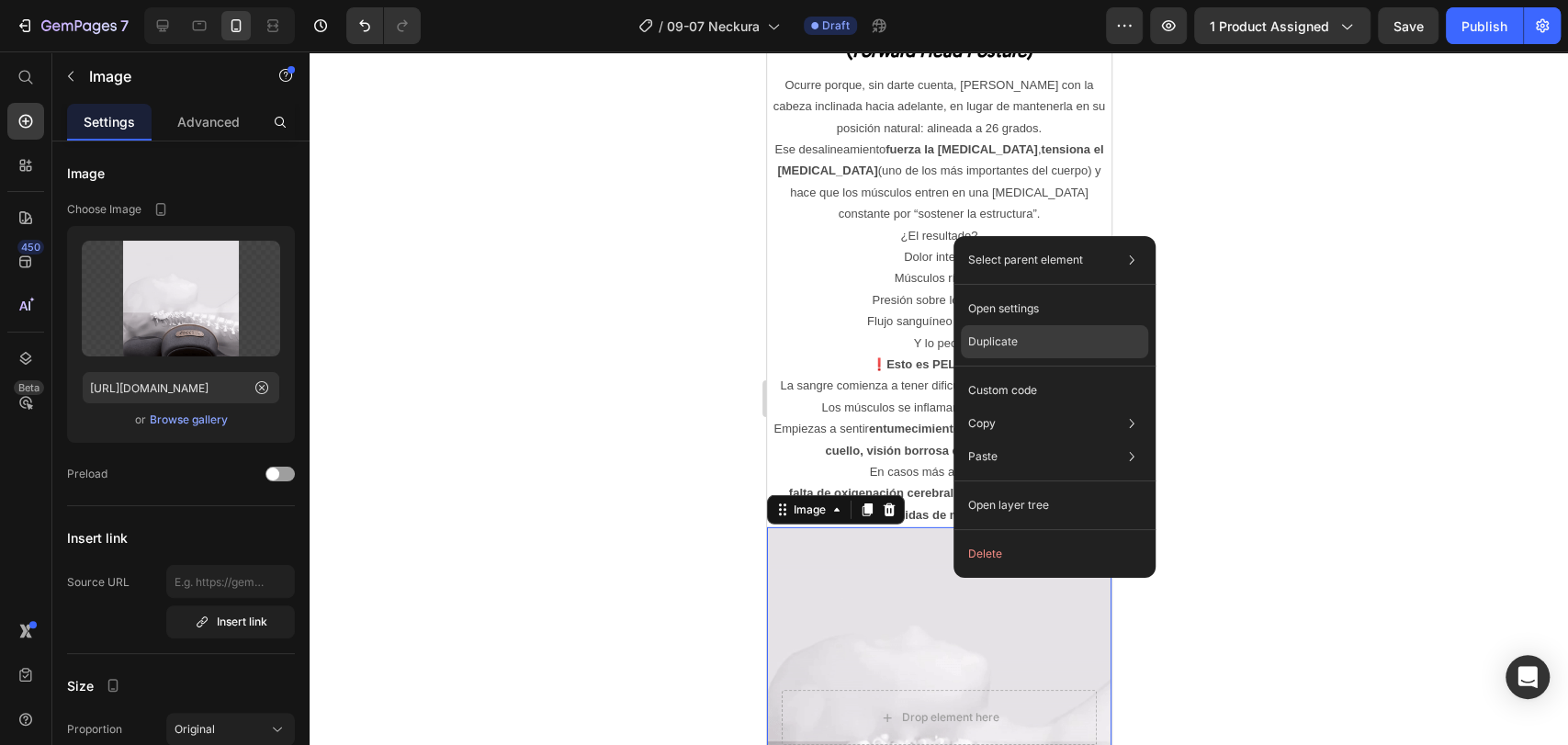 click on "Duplicate" 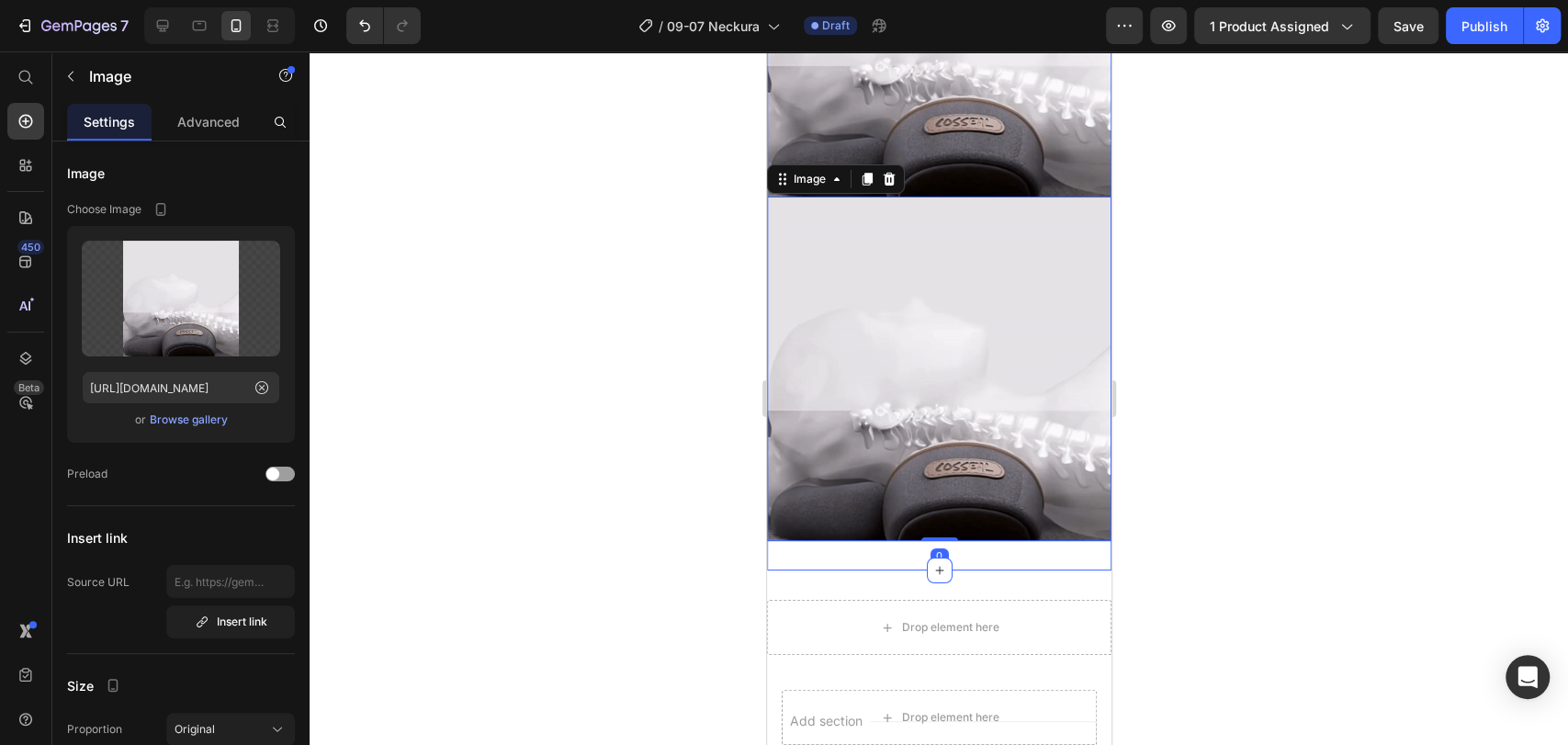 scroll, scrollTop: 4364, scrollLeft: 0, axis: vertical 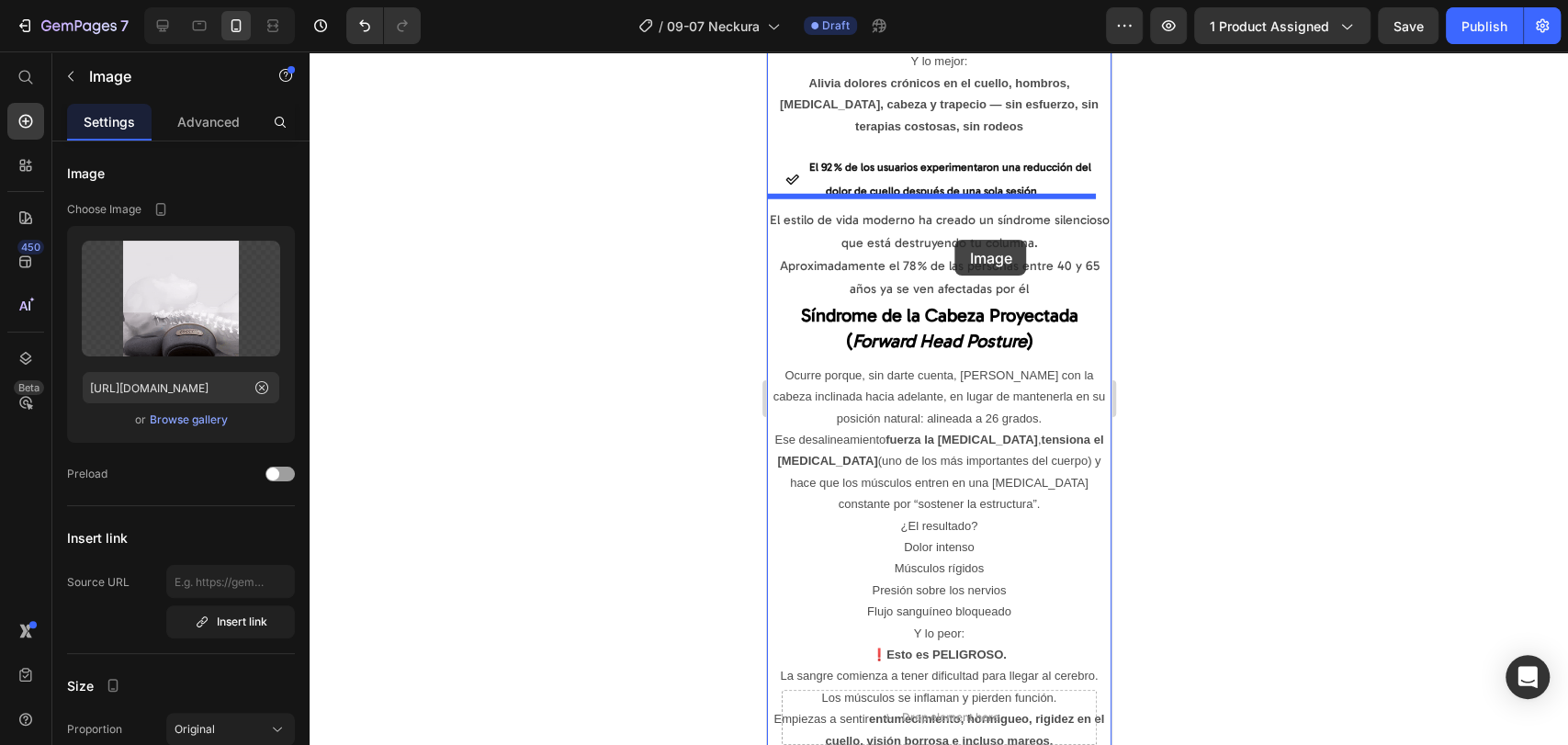 drag, startPoint x: 993, startPoint y: 265, endPoint x: 964, endPoint y: 243, distance: 36.40055 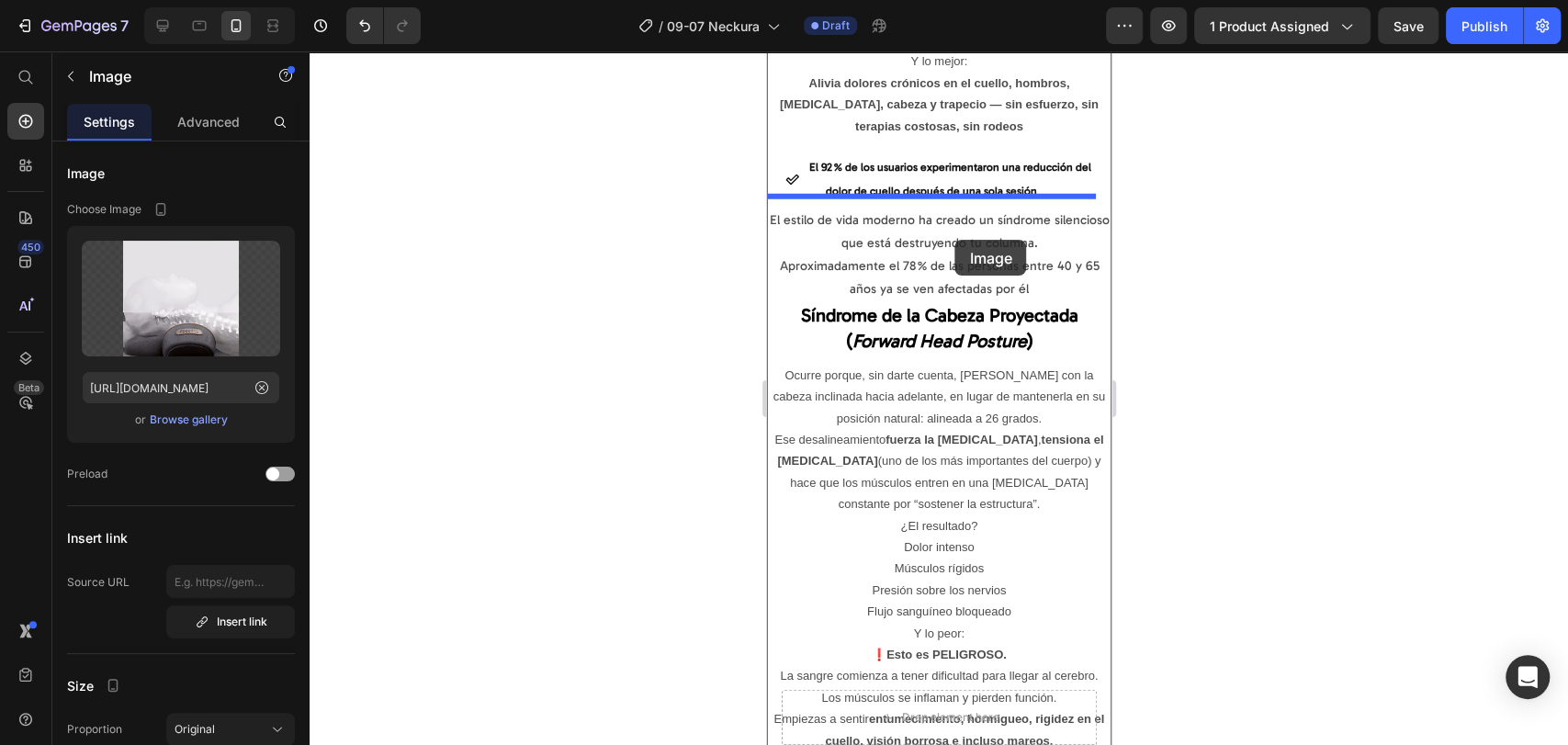 click on "iPhone 13 Mini  ( 375 px) iPhone 13 Mini iPhone 13 Pro iPhone 11 Pro Max iPhone 15 Pro Max Pixel 7 Galaxy S8+ Galaxy S20 Ultra iPad Mini iPad Air iPad Pro Header Image Di adiós al dolor de cuello, hombros, mandíbula y a los dolores de cabeza — sin necesidad de medicamentos Text Block Años de mala postura, estrés y horas sentado en posiciones incorrectas pasan factura: dolor constante Con el tiempo, el estrés acumulado y la mala postura ejercen una presión brutal sobre los discos de tu cuello. Esa presión comprime tus vértebras, bloquea los músculos e inicia un efecto dominó invisible, donde los nervios se tensan, se inflaman y empiezan a presionarse unos a otros, como cables cruzados en cortocircuito. El resultado: Dolor en el cuello, cabeza, hombros, mandíbula y parte superior de la espalda. Buscas ayuda, y solo escuchas: “Es la edad.” “Es el estrés.” “Es normal.” Pero  no es normal . Es una reacción en cadena que nadie trata desde la raíz. Creado por médicos de la  , , , ) ," at bounding box center (938, -657) 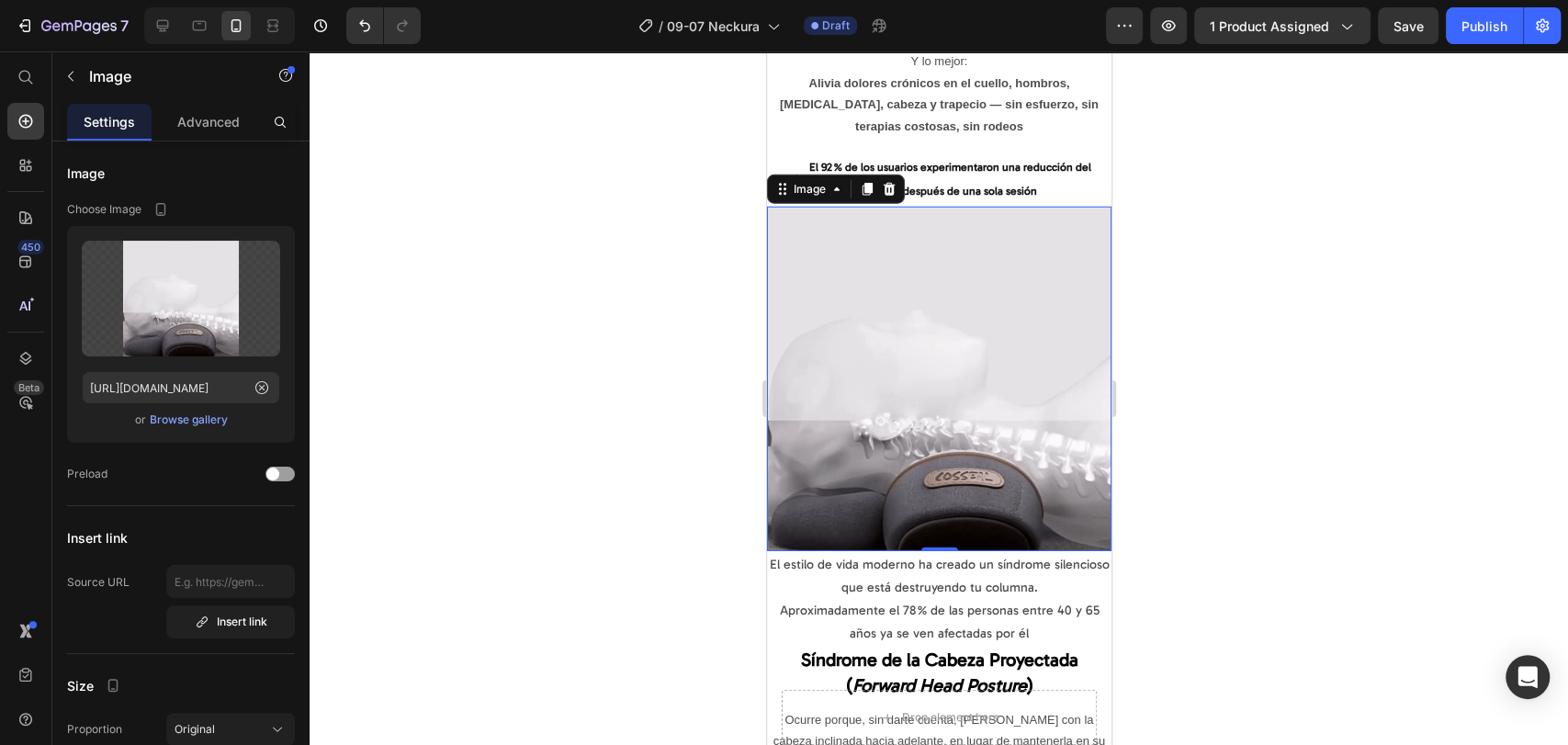 drag, startPoint x: 1465, startPoint y: 490, endPoint x: 1442, endPoint y: 502, distance: 25.942244 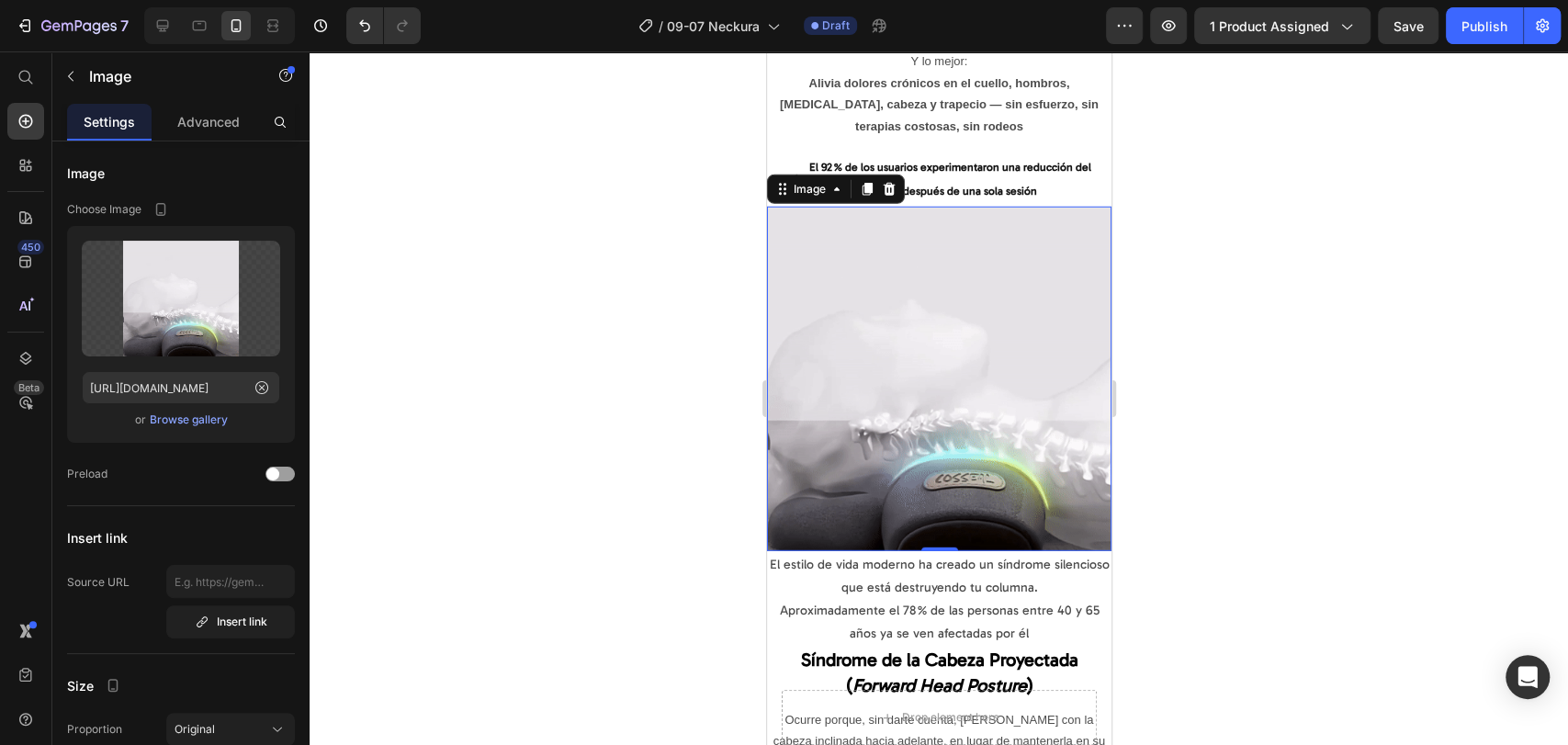 click 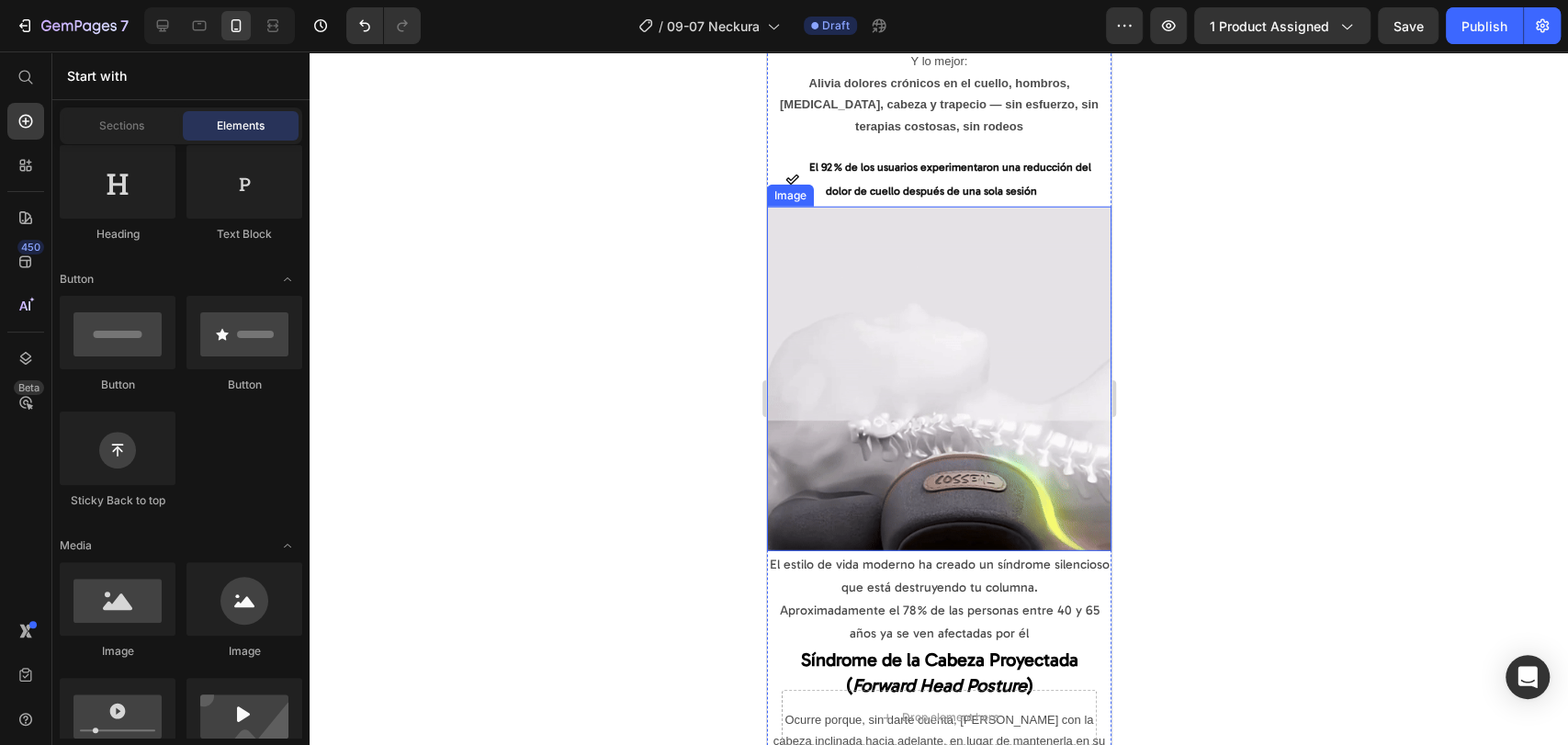 click at bounding box center (938, 378) 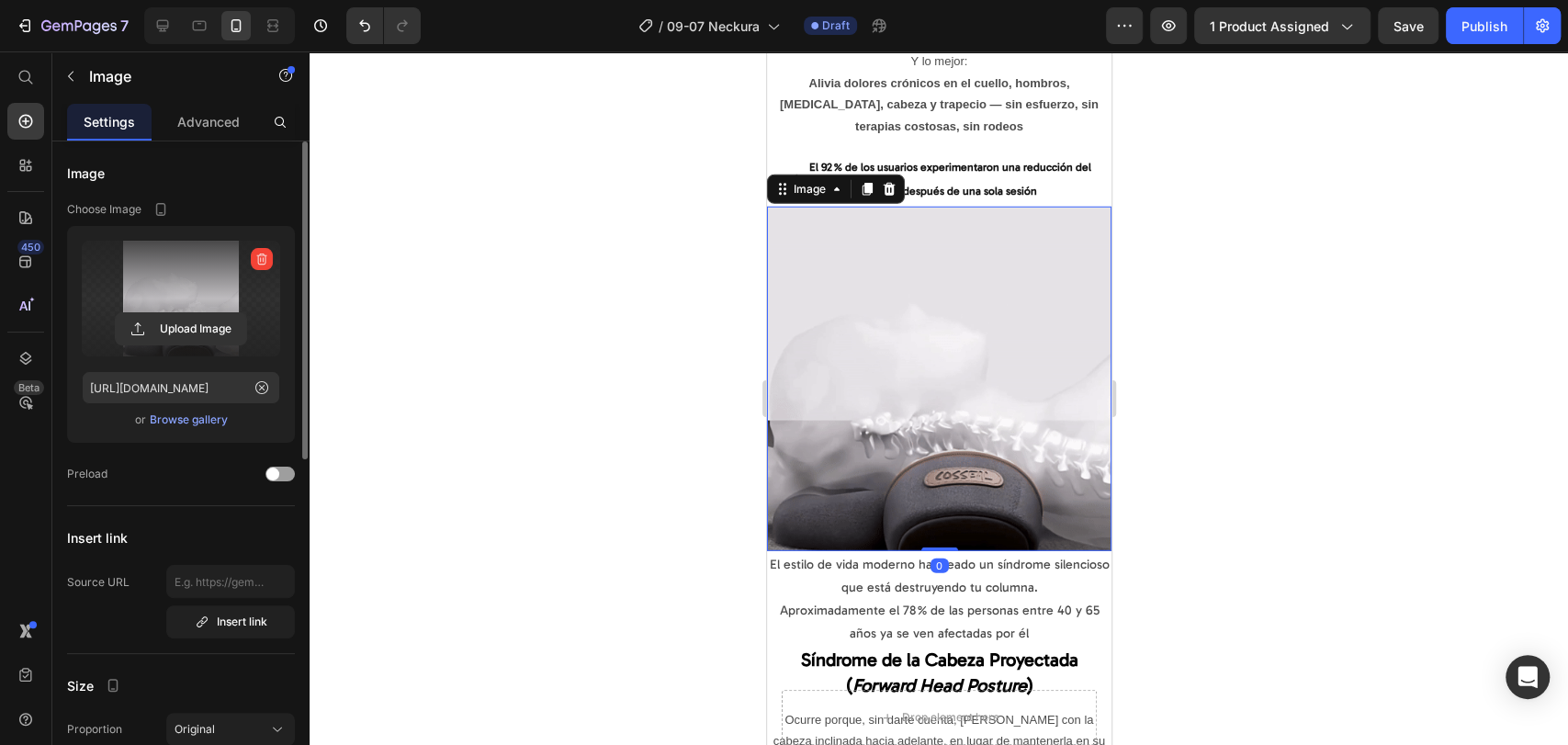 click at bounding box center (181, 299) 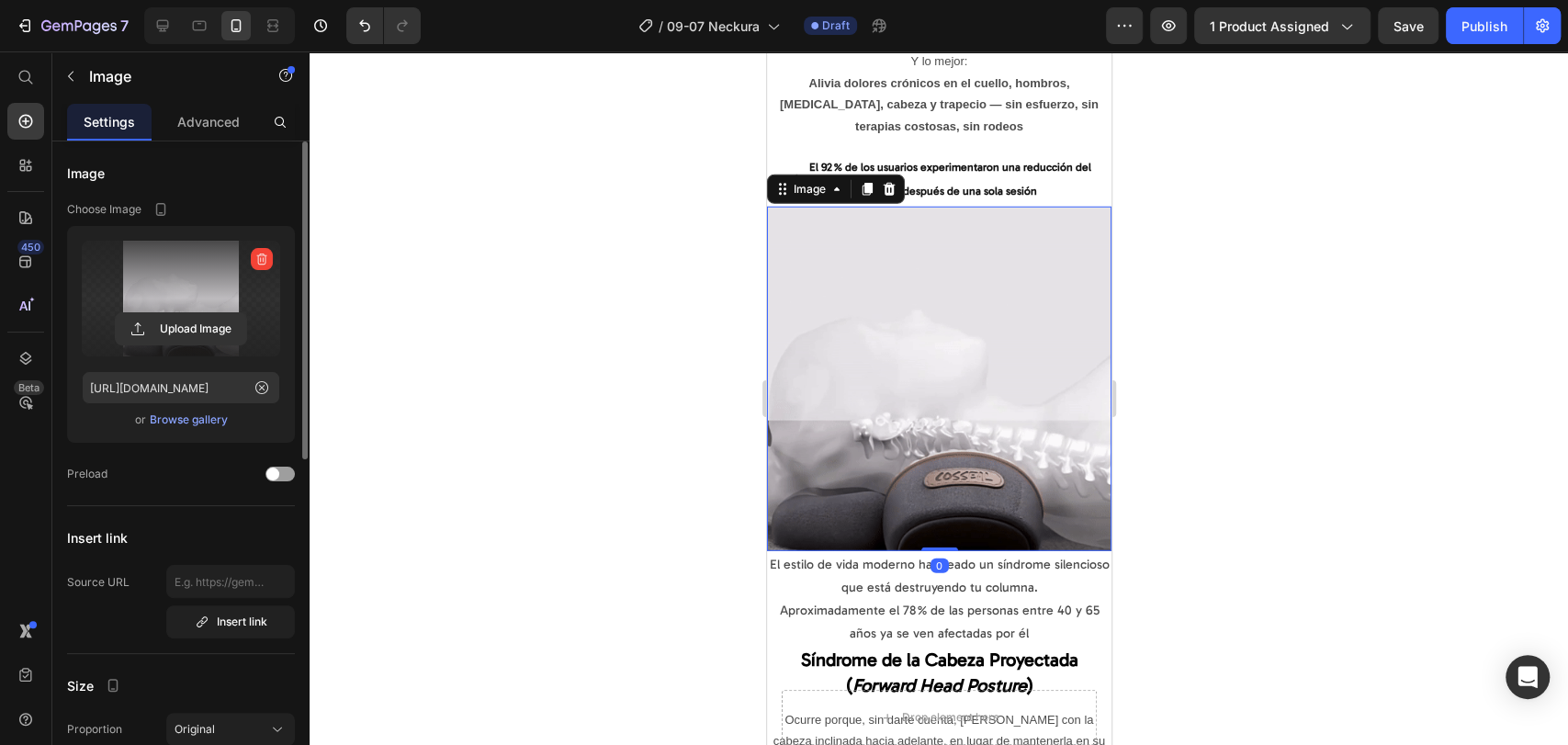 click 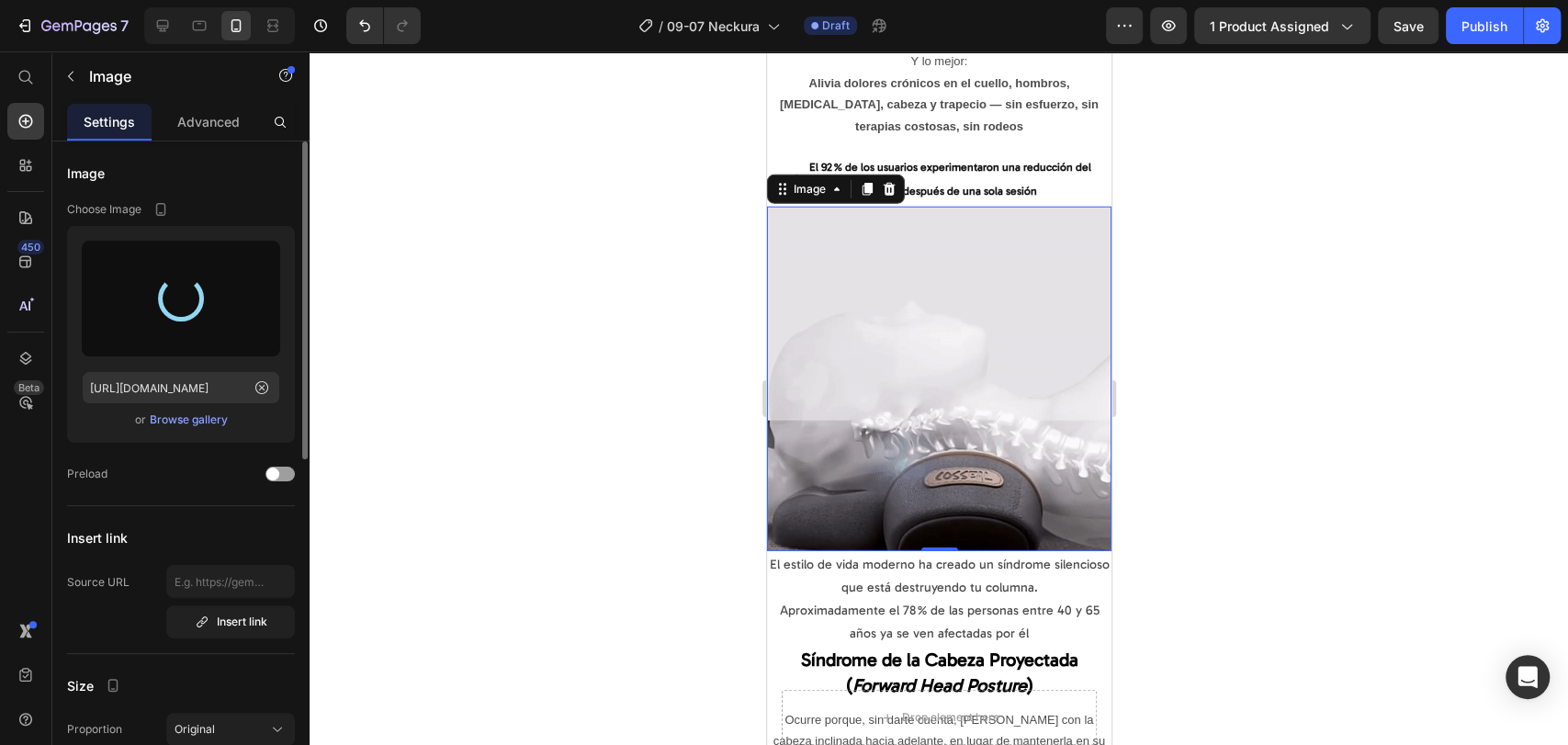 type on "https://cdn.shopify.com/s/files/1/0772/3974/6779/files/gempages_572996054547432673-d98f9bb7-d56e-4ad3-a900-443c03af667d.jpg" 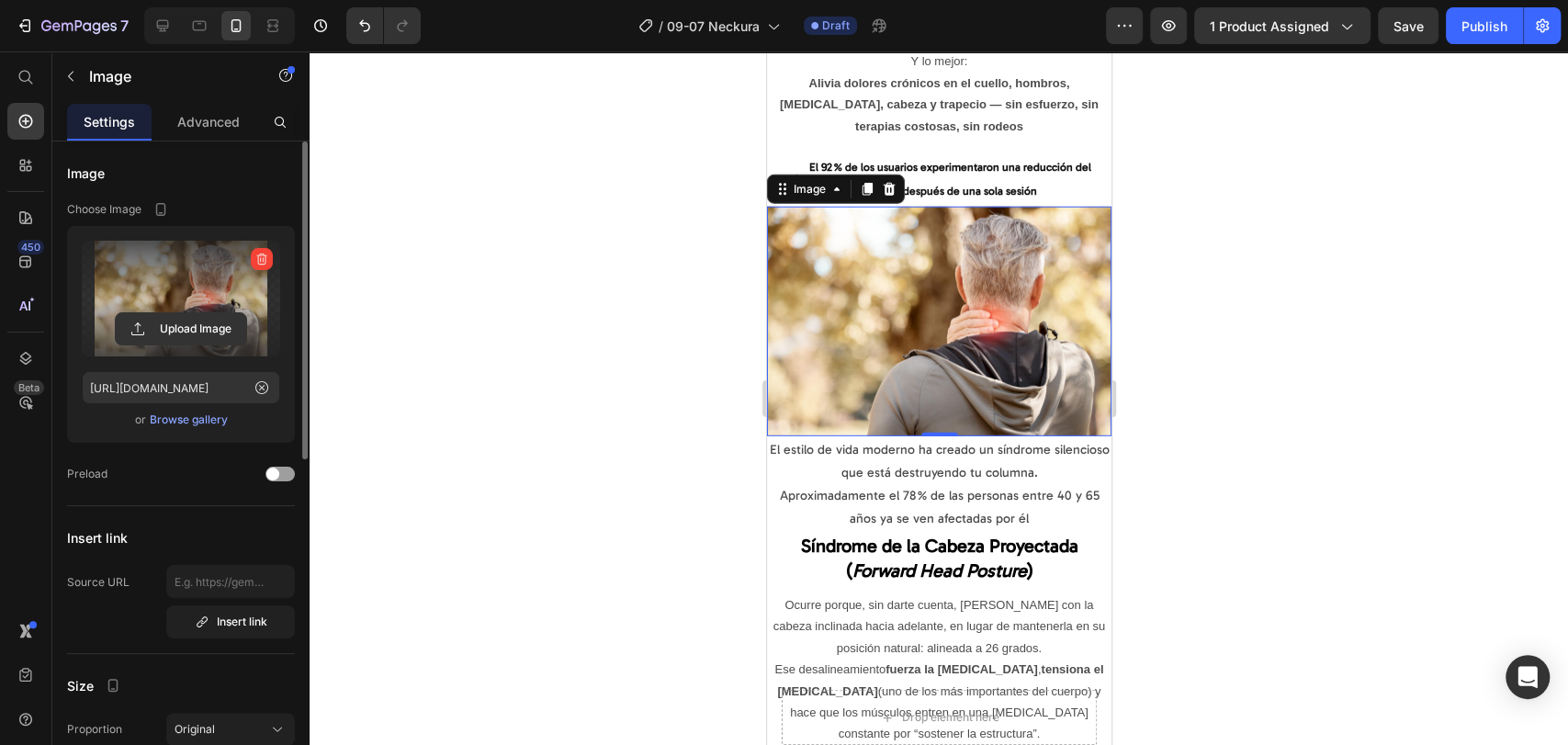 click 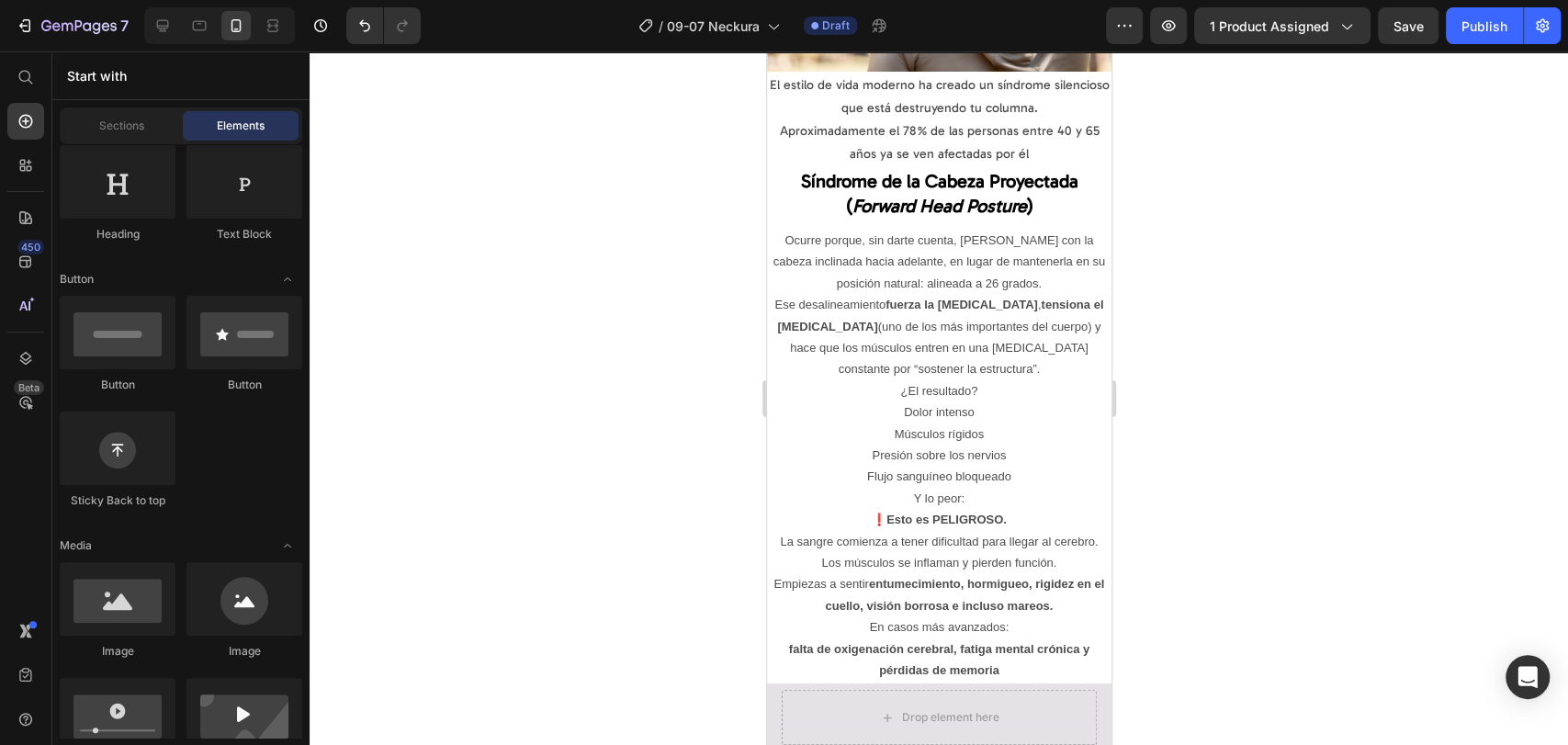 scroll, scrollTop: 3706, scrollLeft: 0, axis: vertical 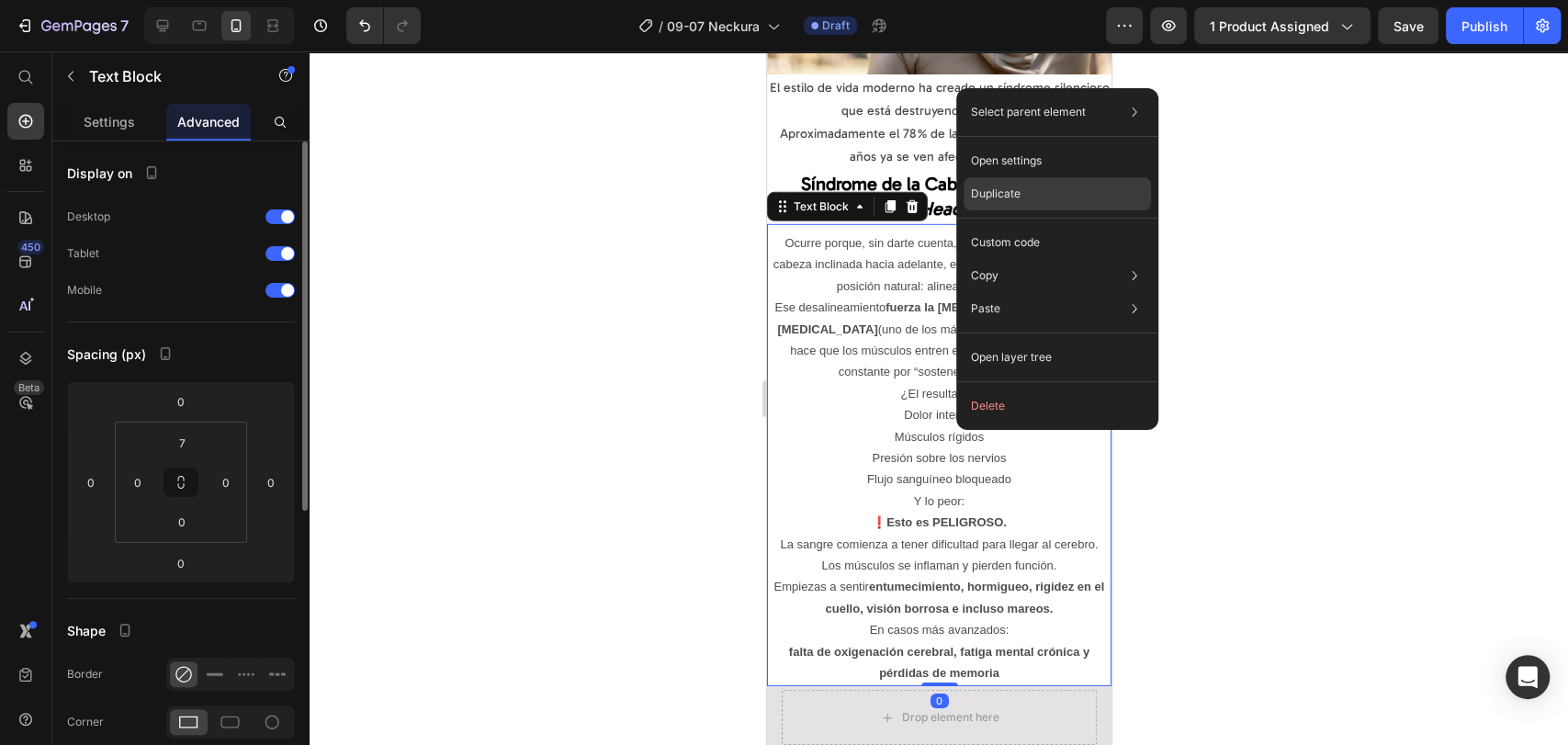 drag, startPoint x: 1014, startPoint y: 189, endPoint x: 281, endPoint y: 404, distance: 763.8809 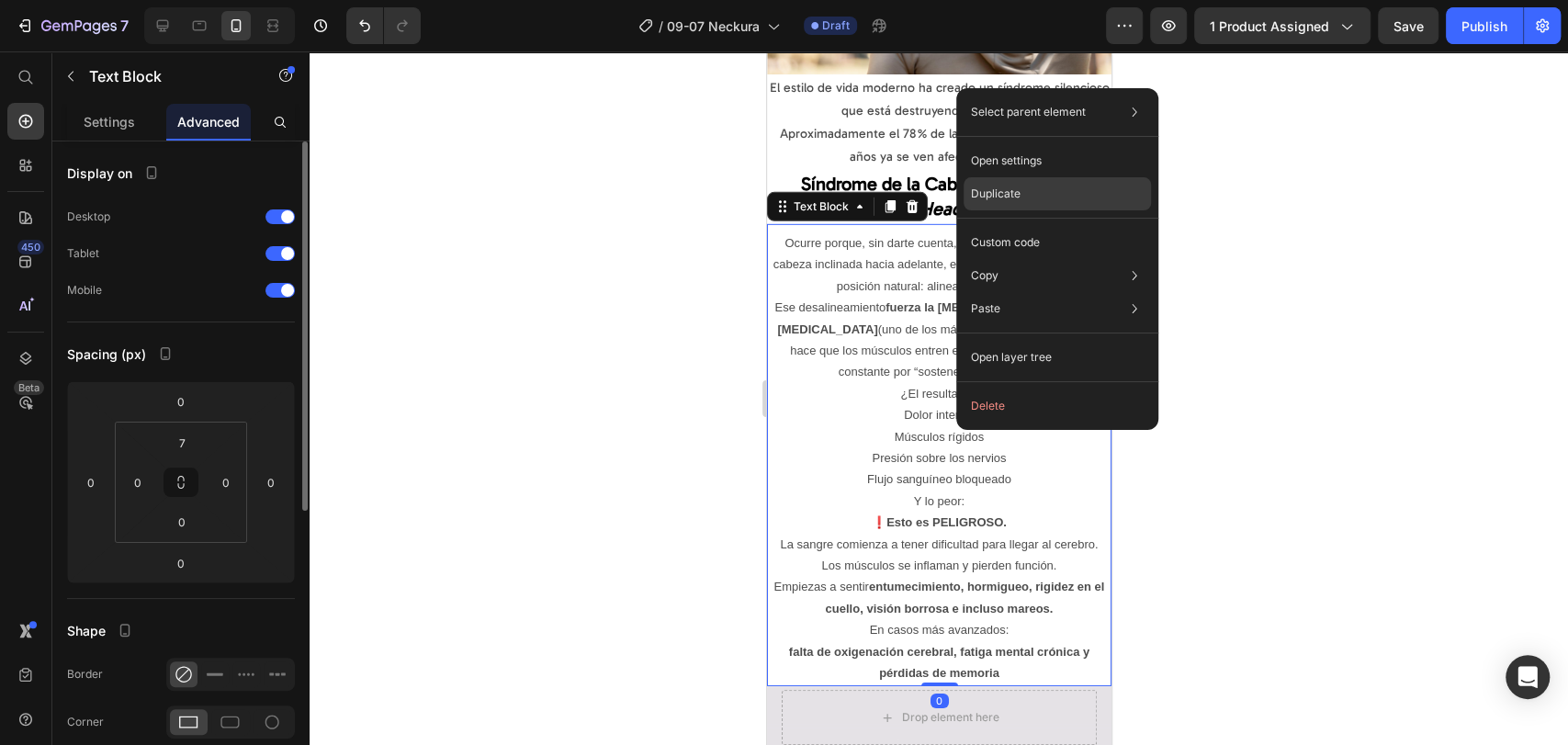 click on "Duplicate" at bounding box center (996, 194) 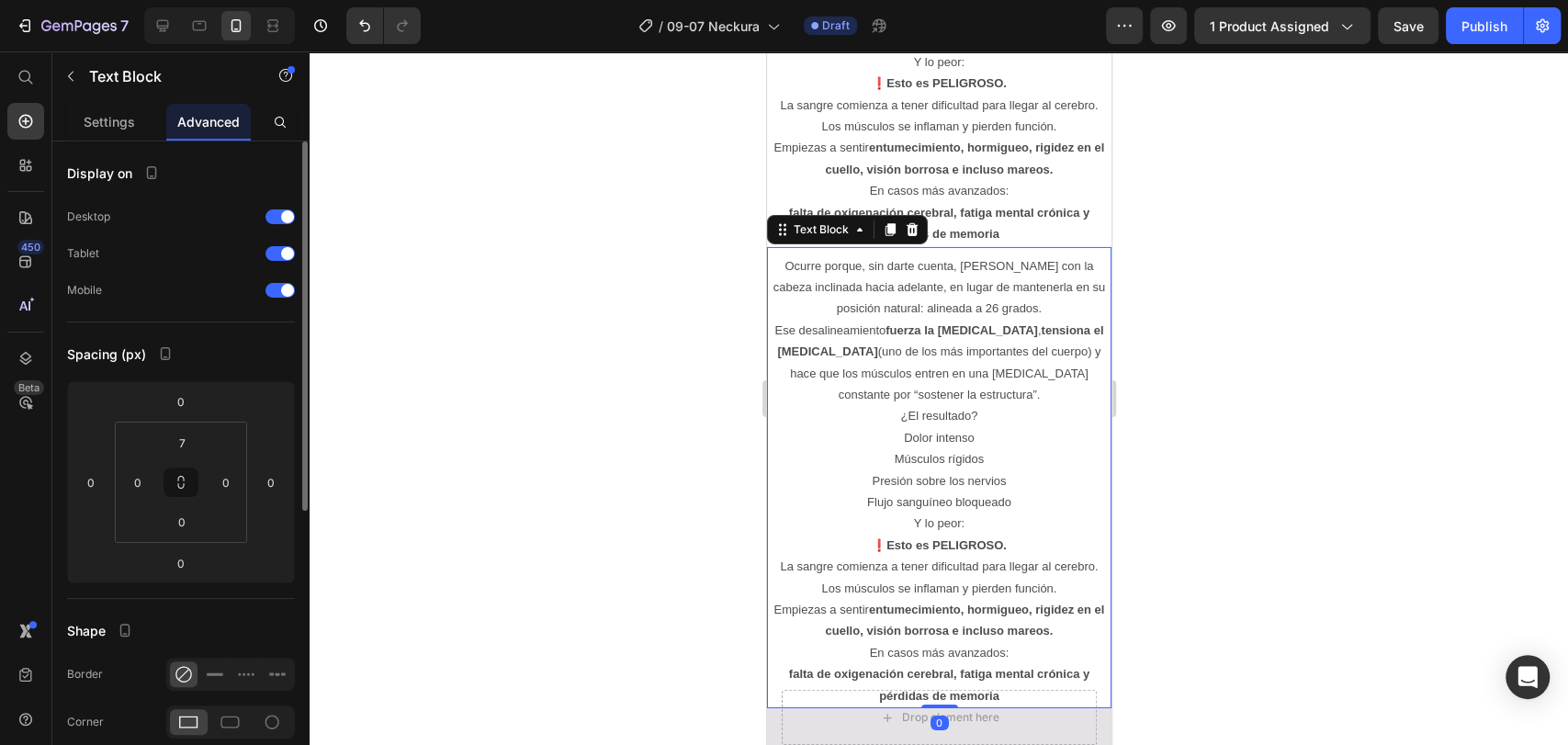 scroll, scrollTop: 4254, scrollLeft: 0, axis: vertical 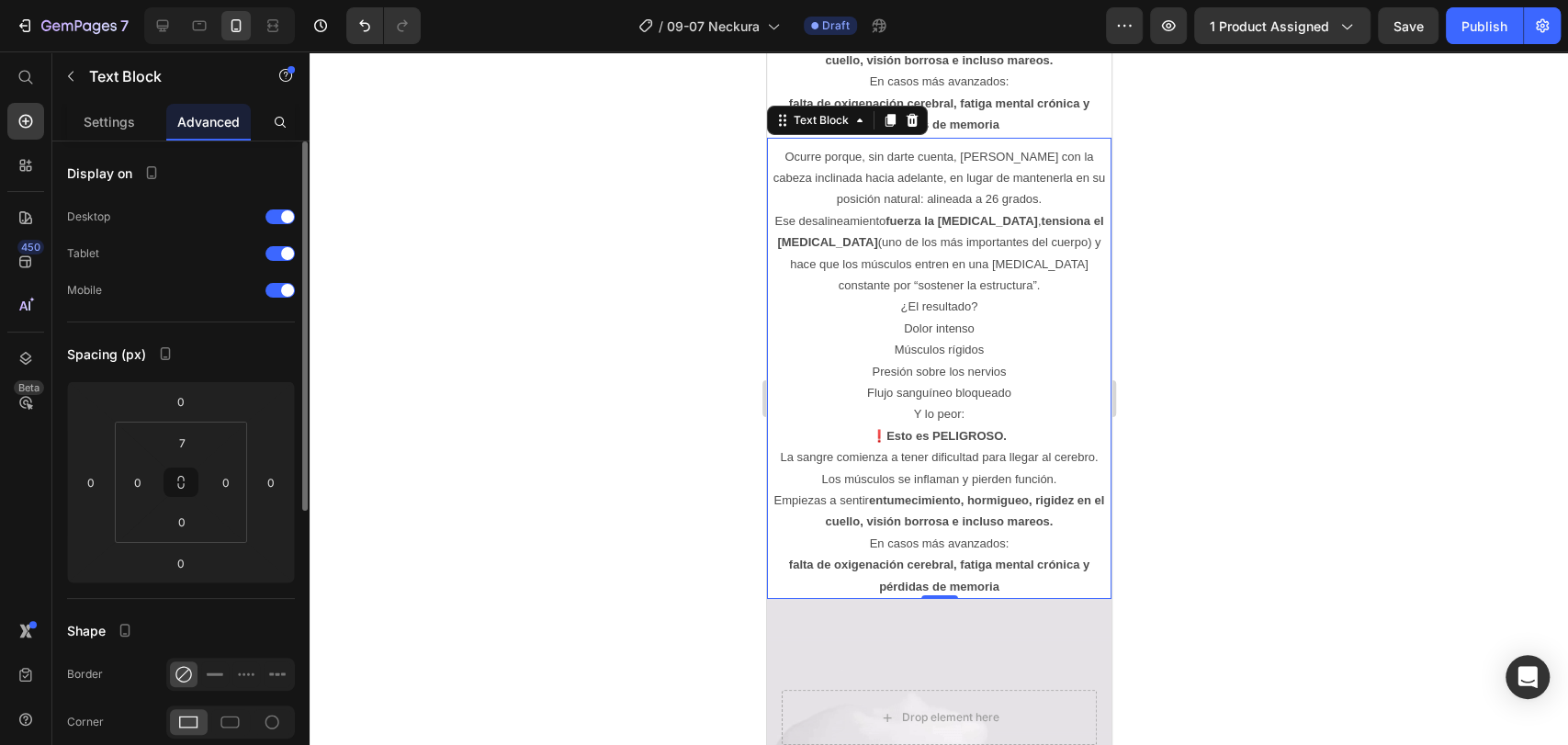 click 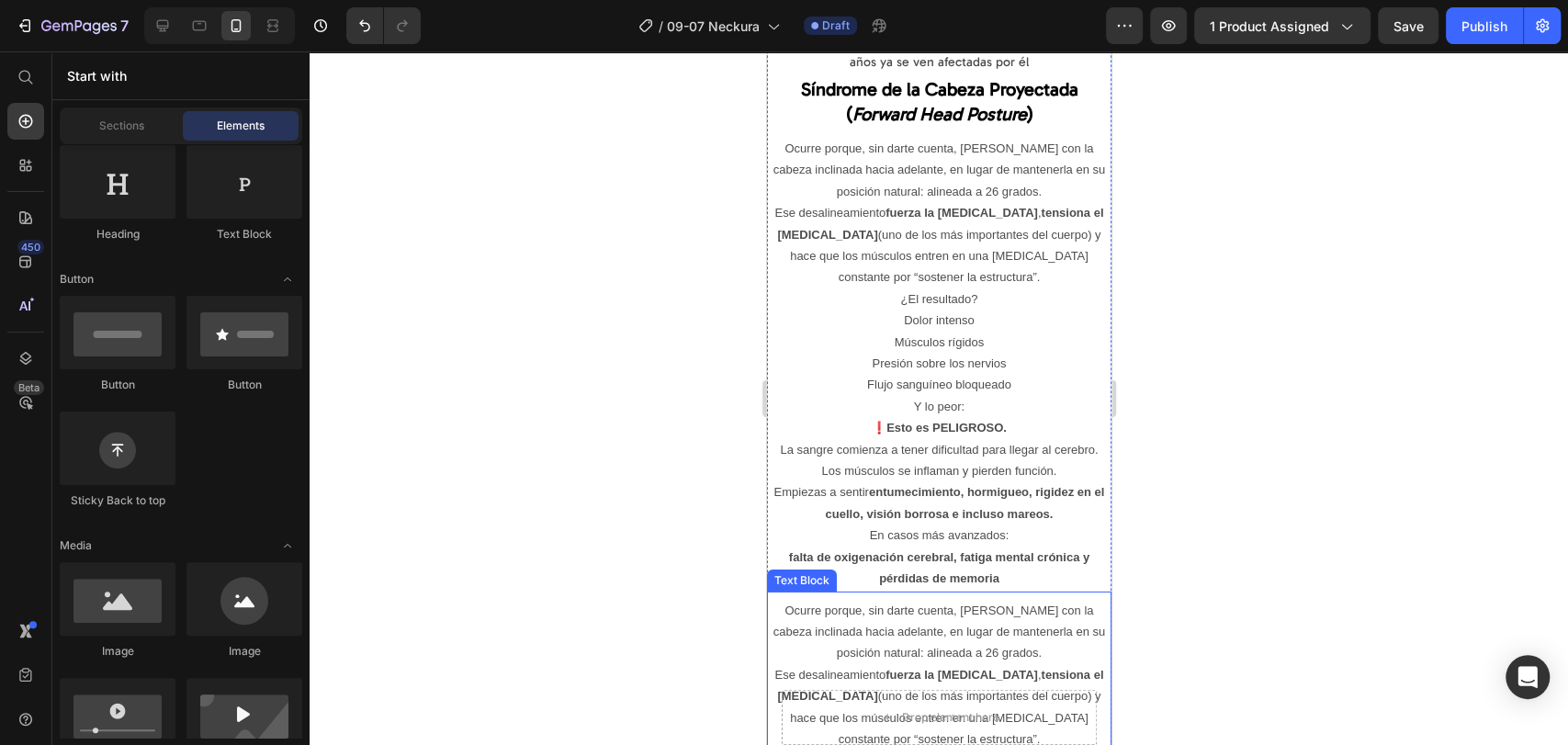 scroll, scrollTop: 4167, scrollLeft: 0, axis: vertical 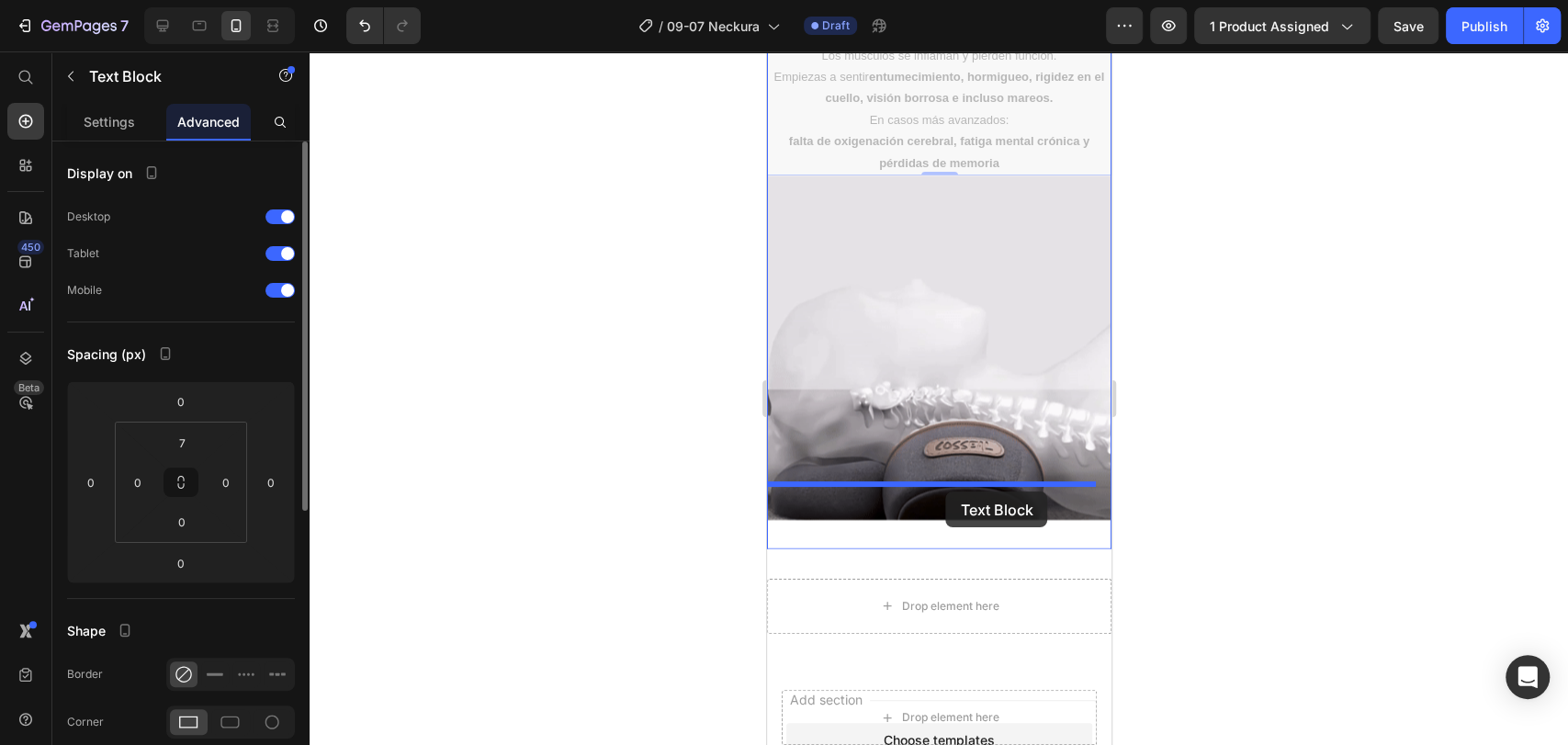 drag, startPoint x: 1004, startPoint y: 296, endPoint x: 945, endPoint y: 491, distance: 203.73021 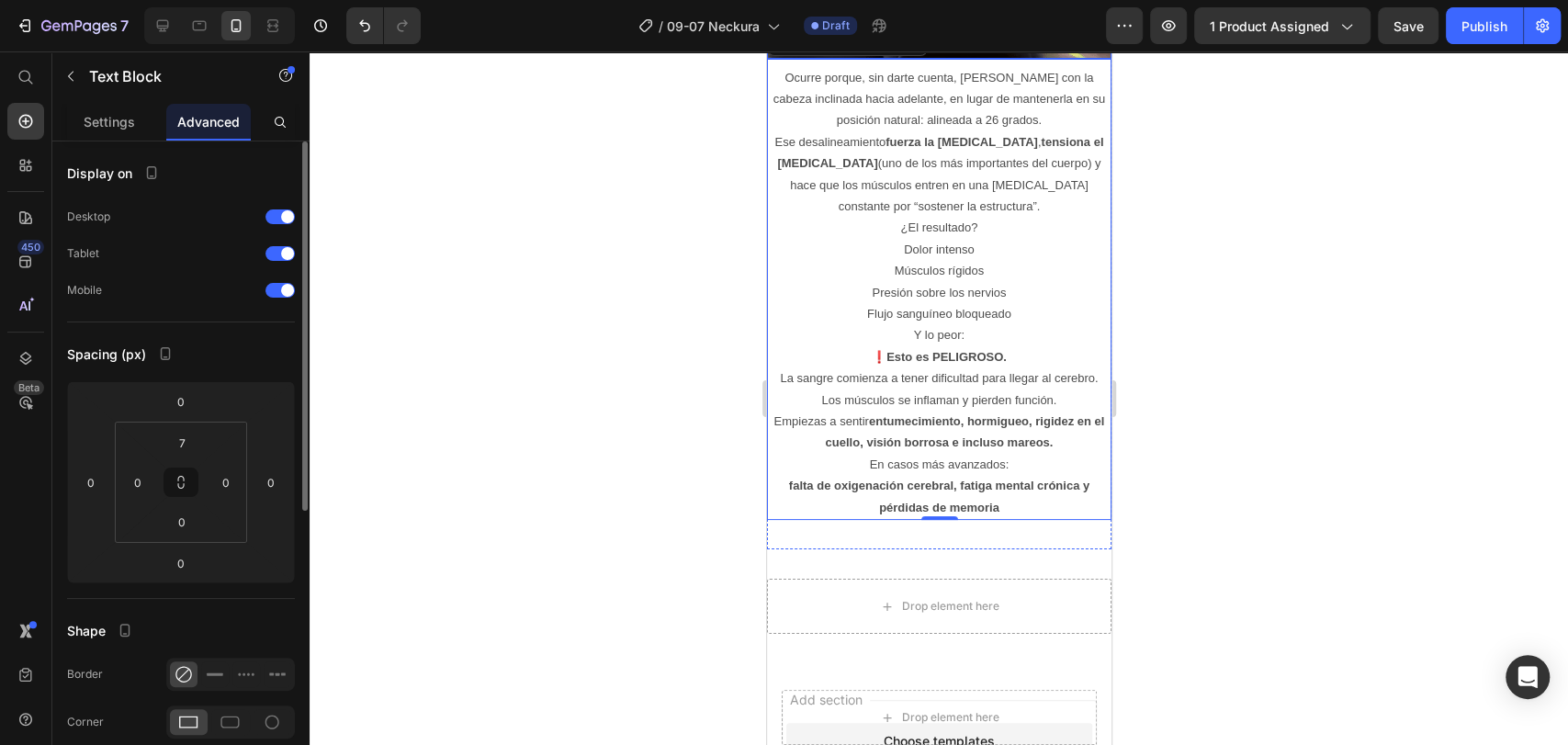 scroll, scrollTop: 4216, scrollLeft: 0, axis: vertical 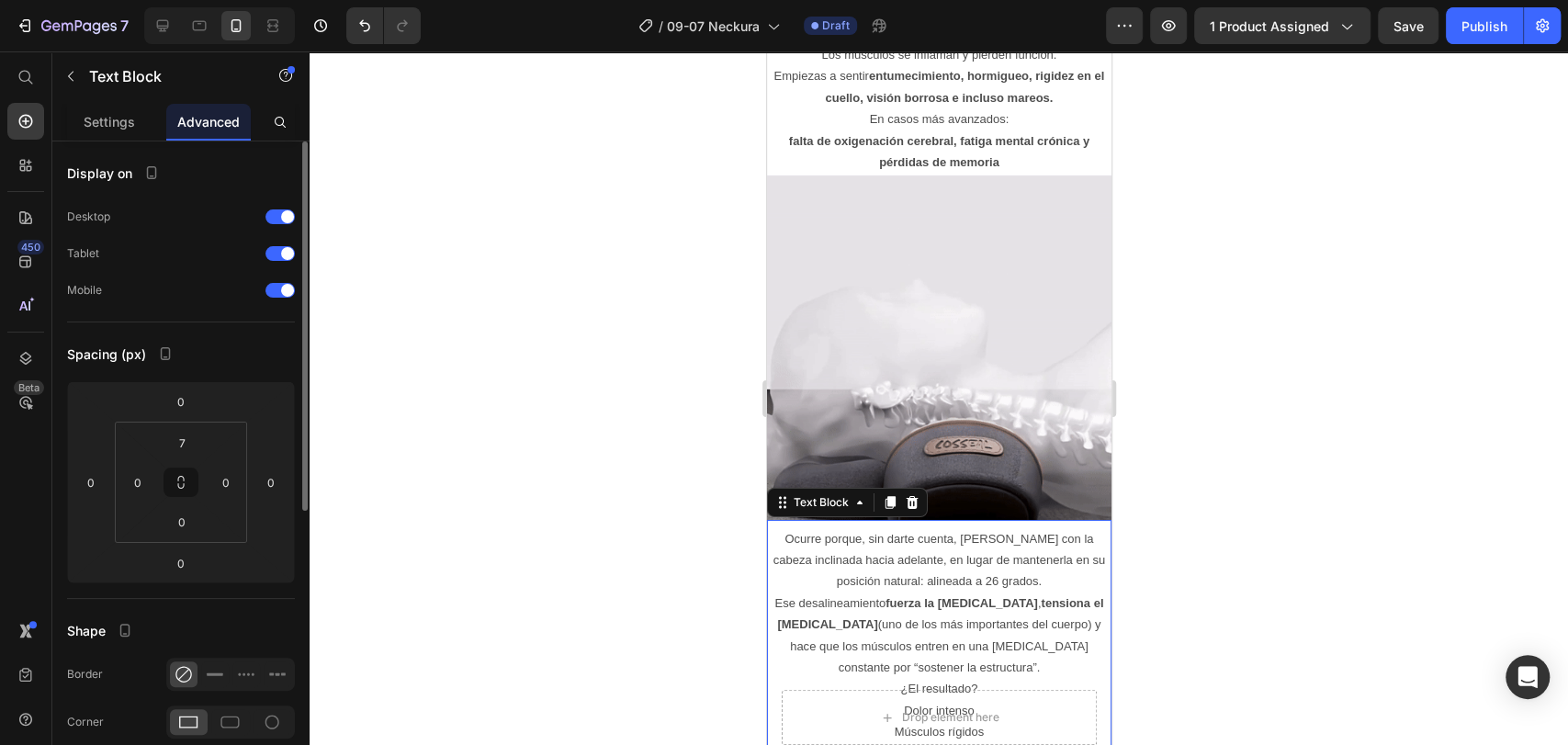 click 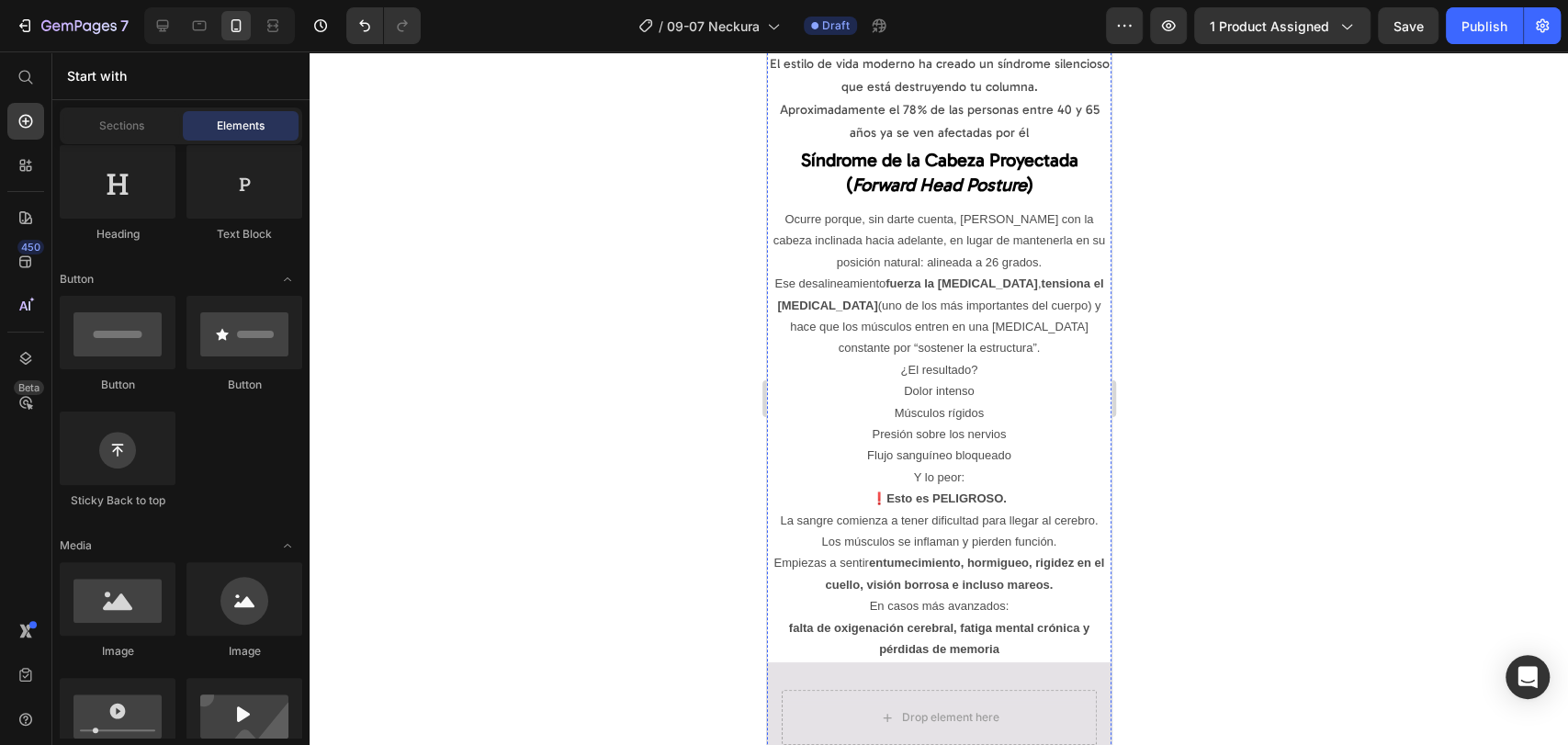 scroll, scrollTop: 3706, scrollLeft: 0, axis: vertical 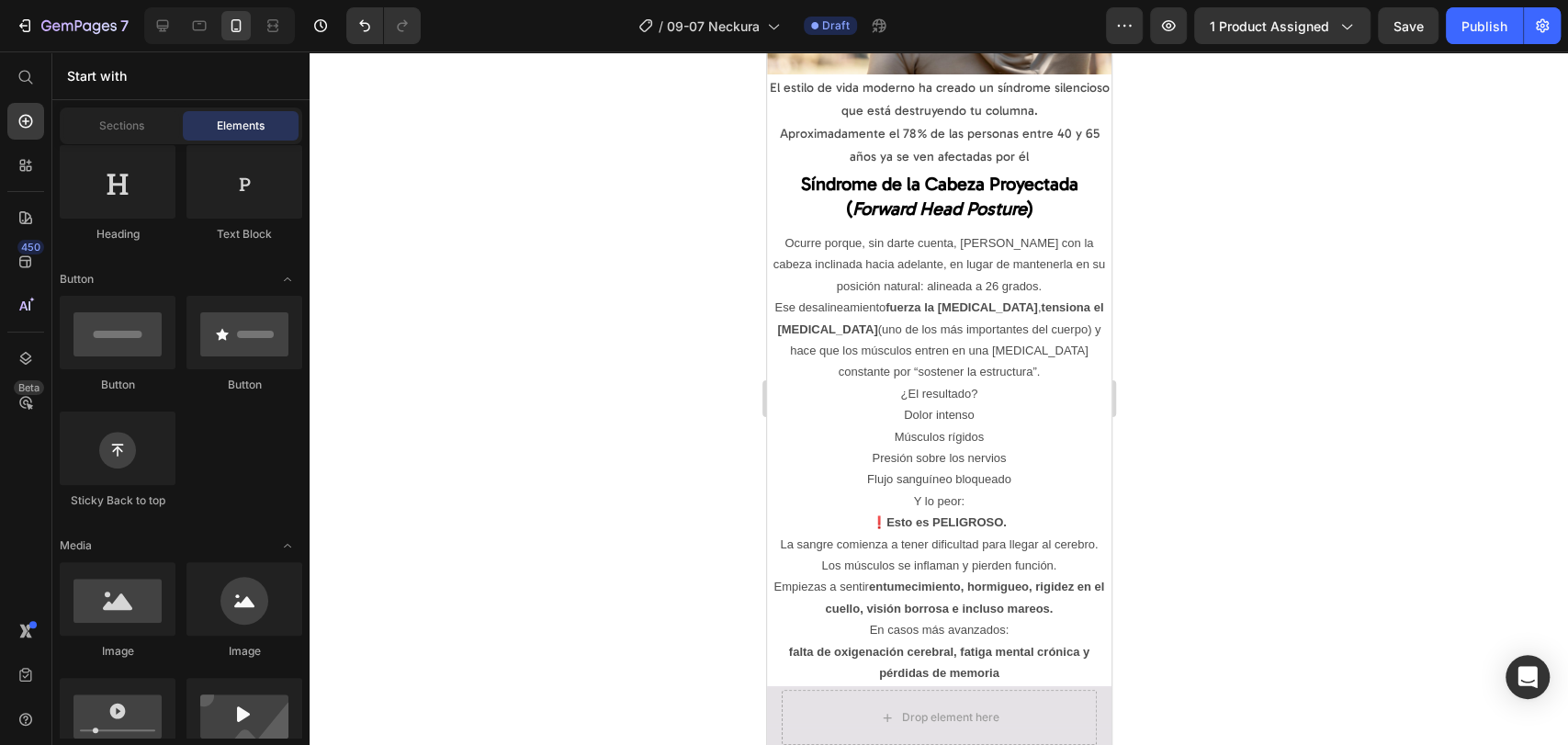 click 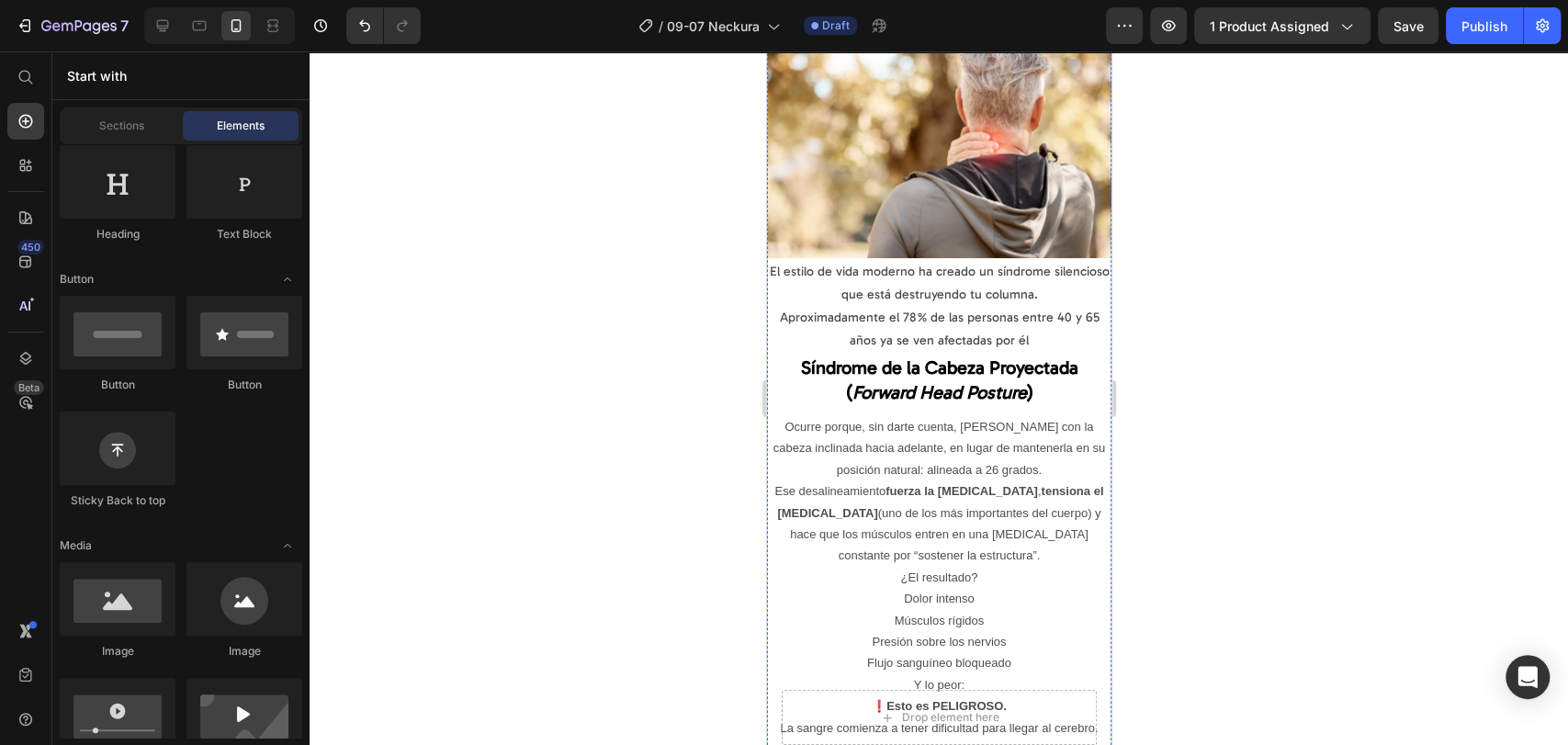 scroll, scrollTop: 3351, scrollLeft: 0, axis: vertical 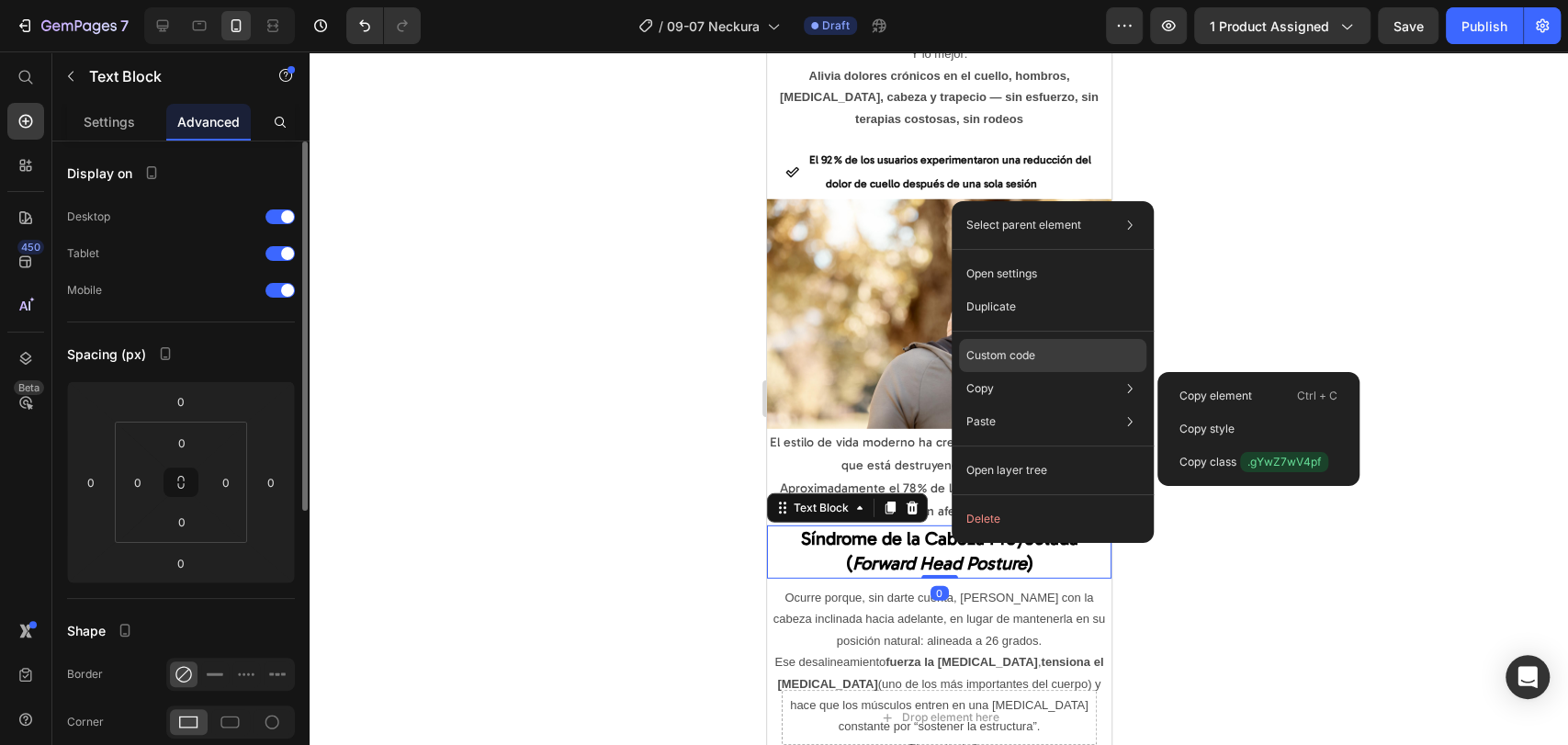 click on "Custom code" at bounding box center (1000, 356) 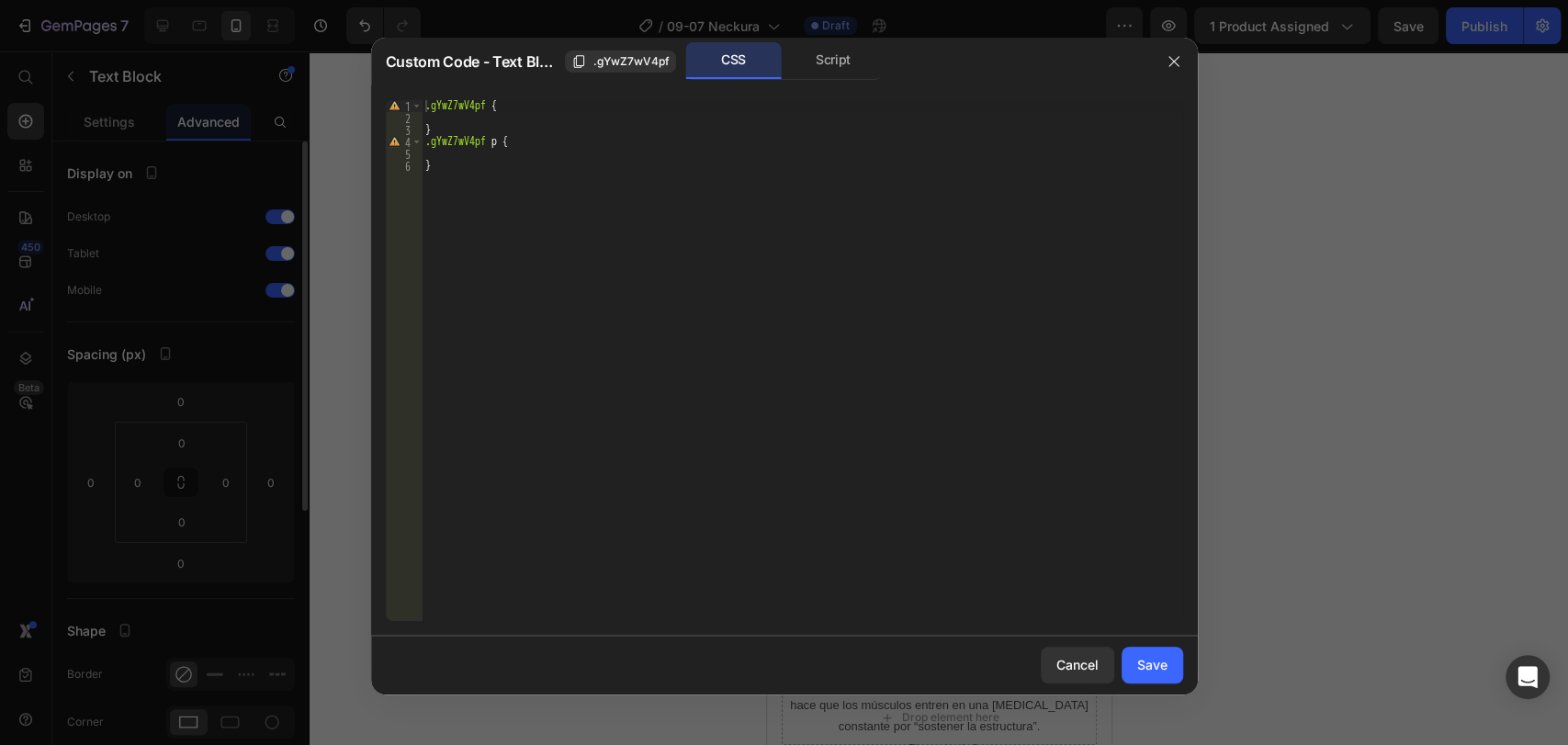 drag, startPoint x: 1165, startPoint y: 52, endPoint x: 1130, endPoint y: 71, distance: 39.824616 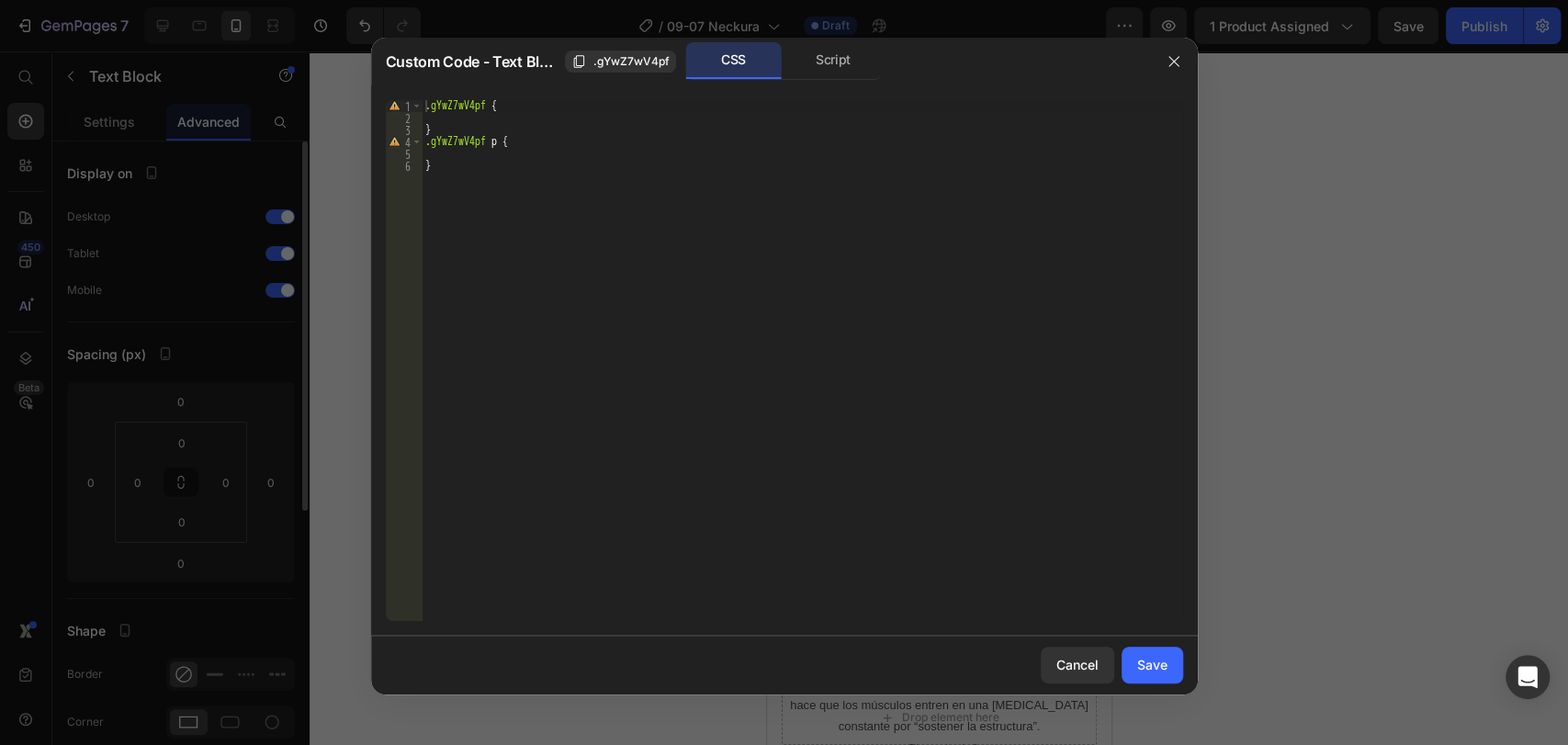 click at bounding box center [1174, 62] 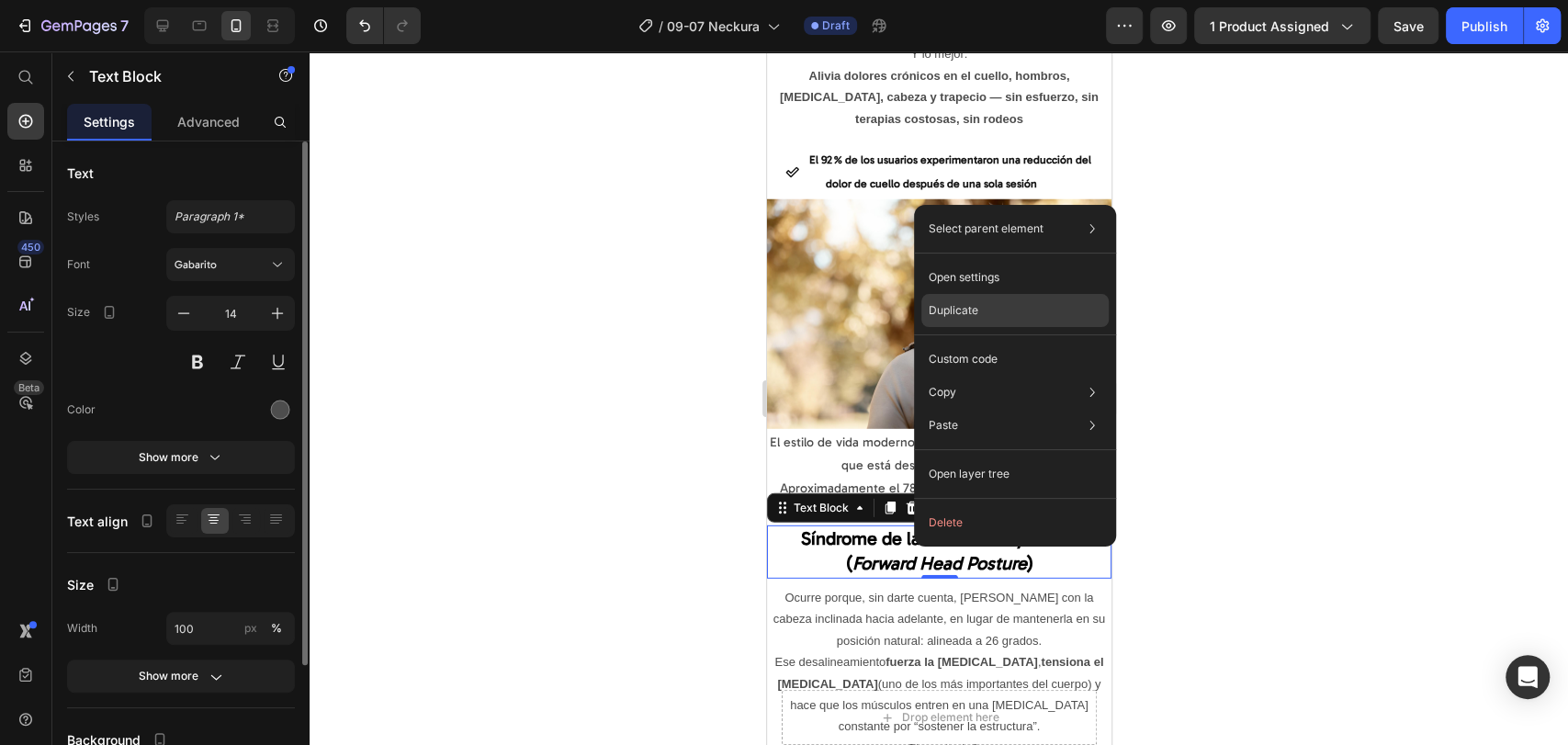 drag, startPoint x: 957, startPoint y: 308, endPoint x: 197, endPoint y: 458, distance: 774.6612 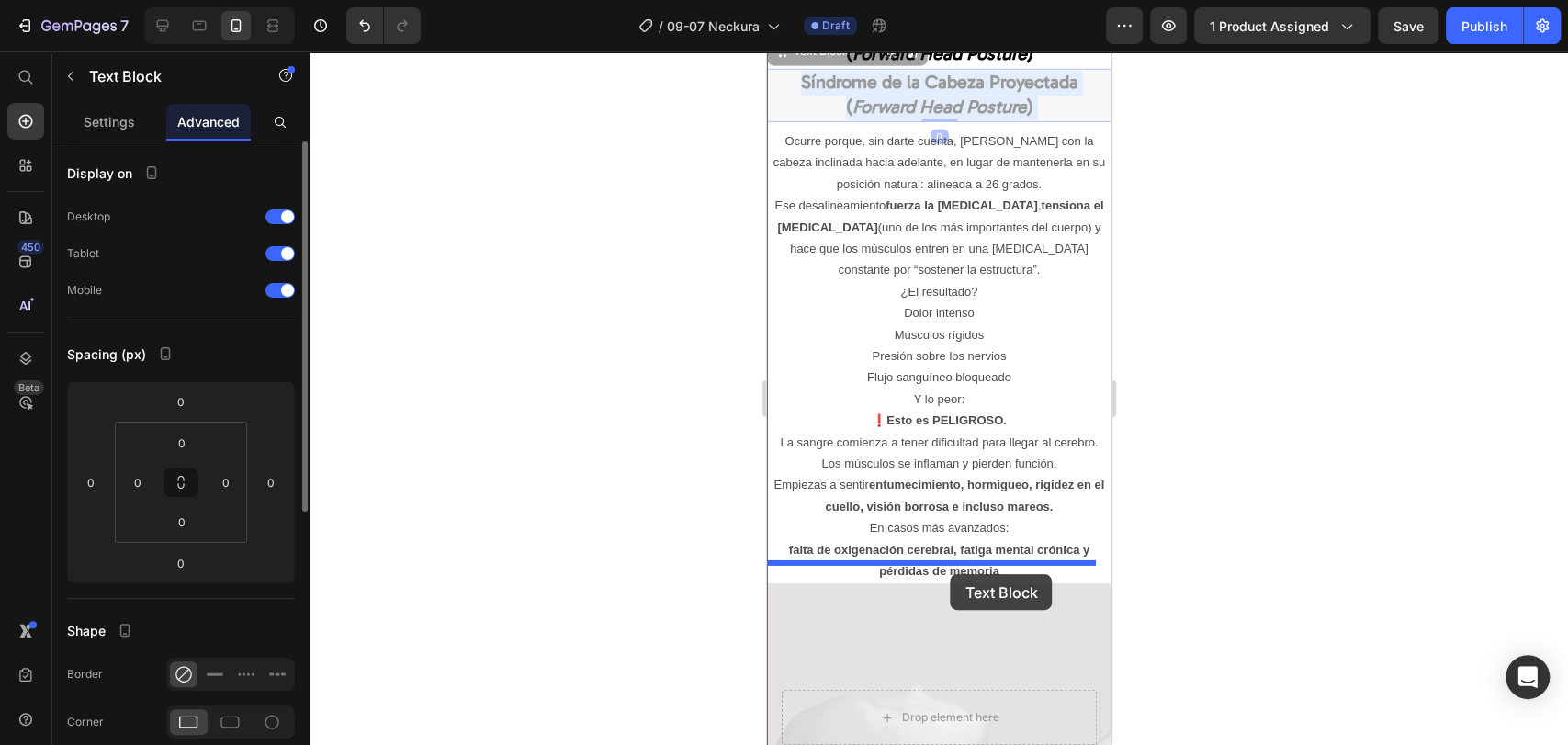 scroll, scrollTop: 4270, scrollLeft: 0, axis: vertical 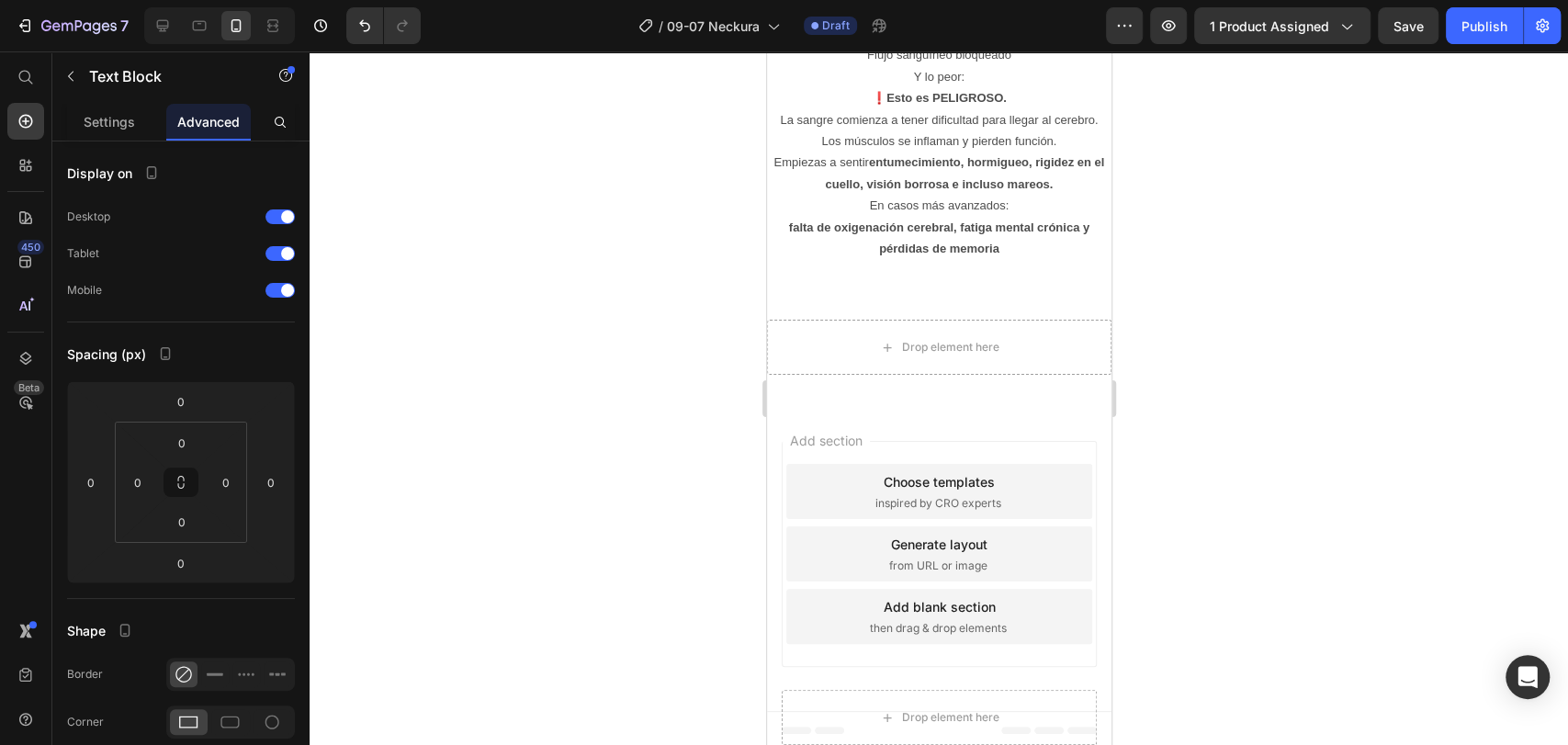 click on "Forward Head Posture" at bounding box center (939, -216) 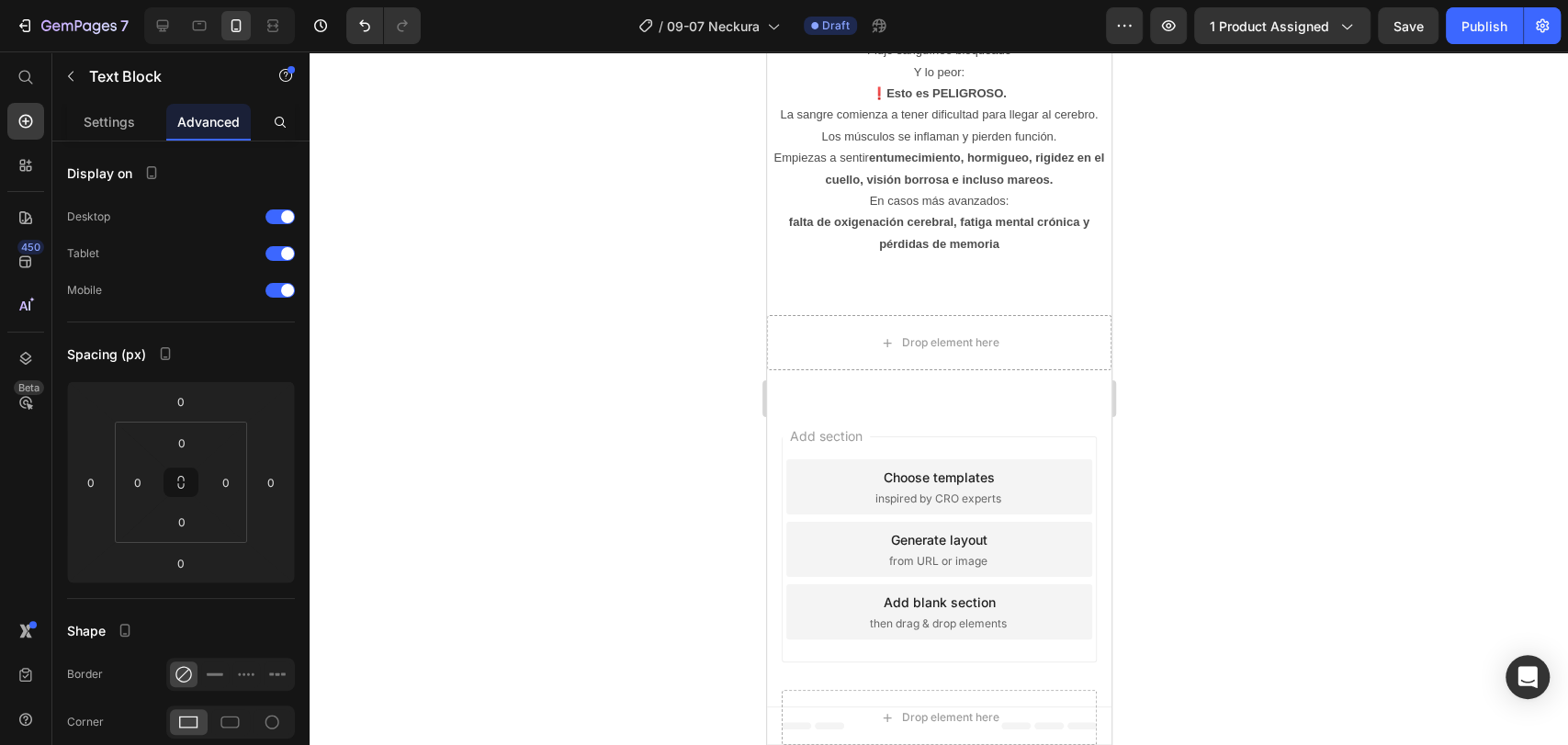 click 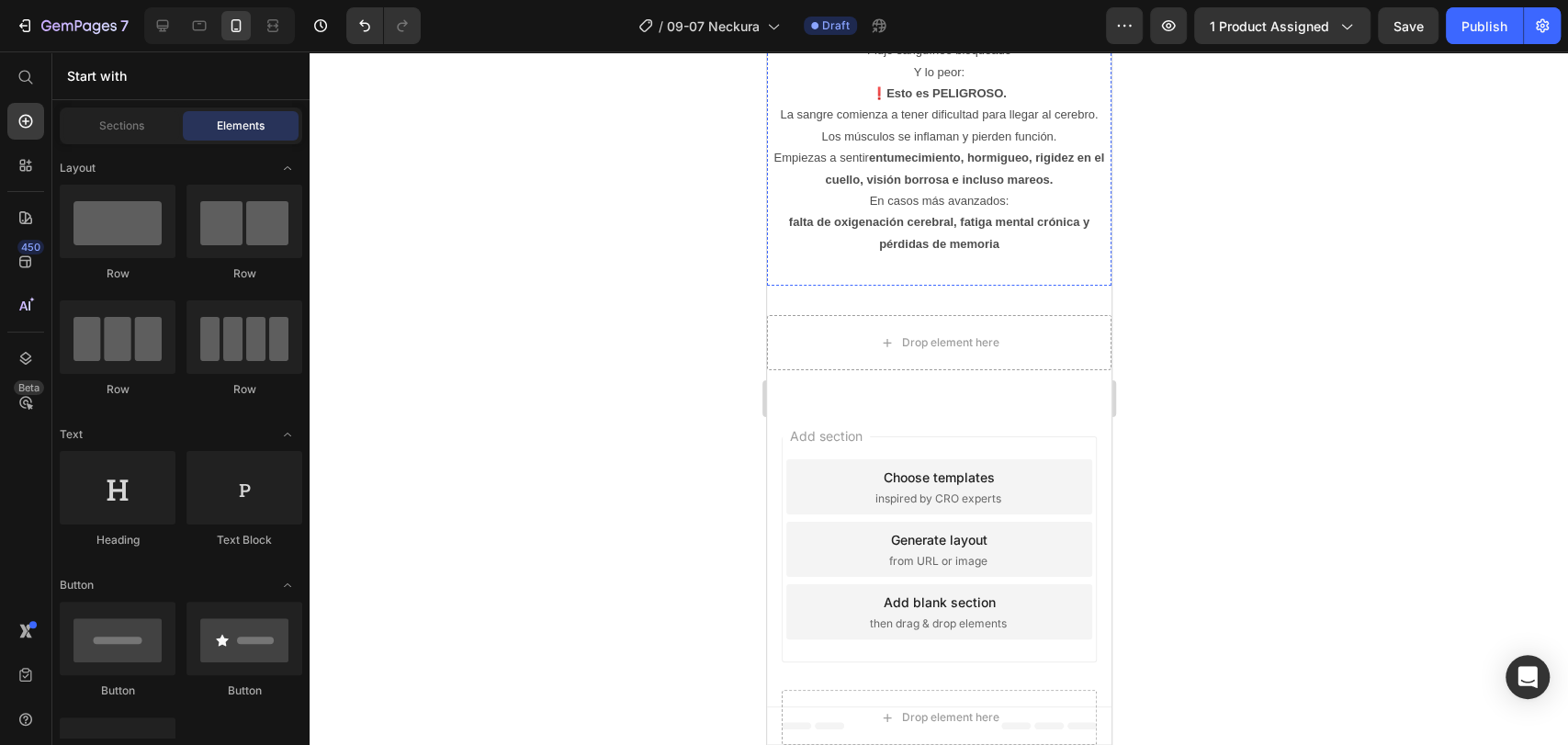 click on "La Solución: Sleepfy Neckura" at bounding box center (938, -220) 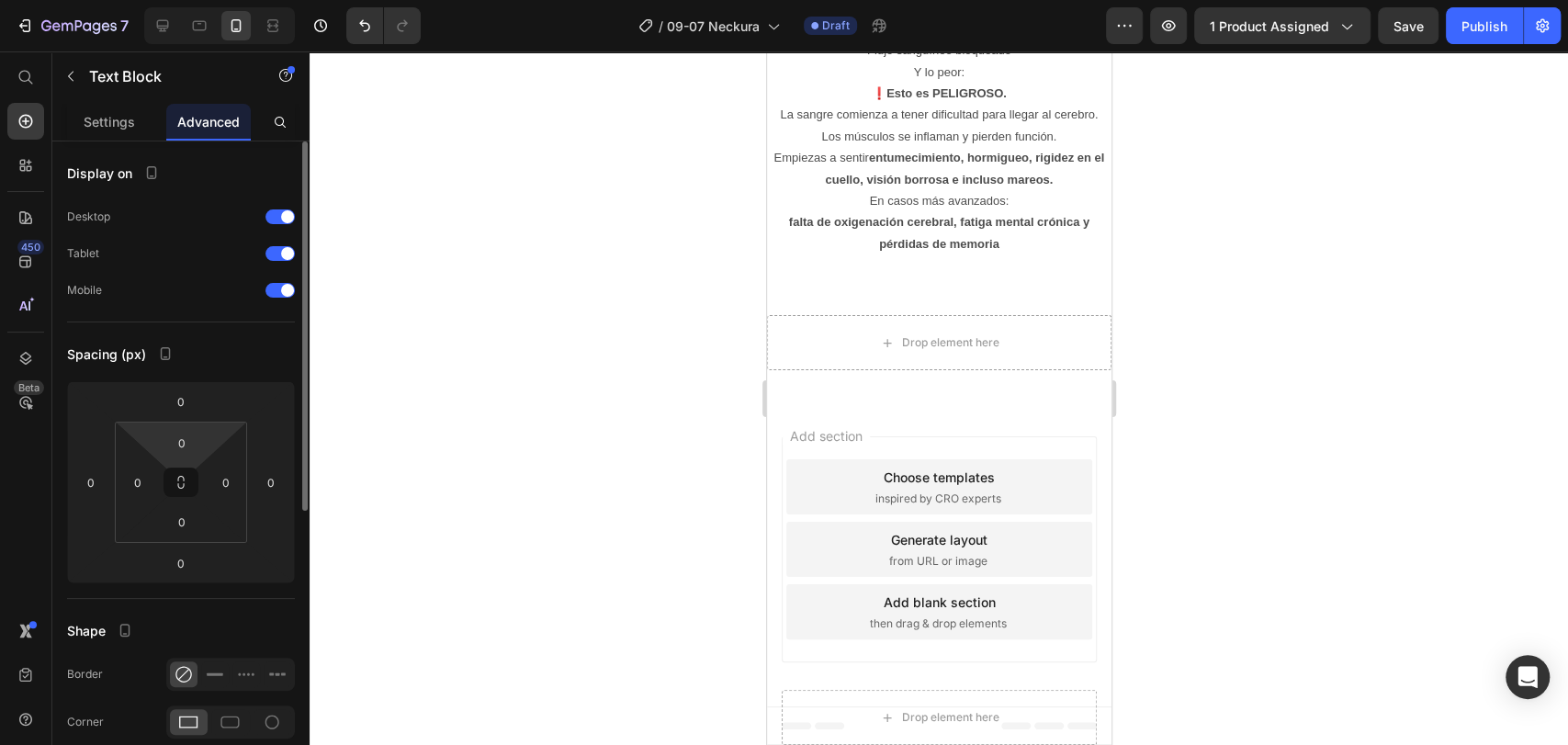 click on "7  Version history  /  09-07 Neckura Draft Preview 1 product assigned  Save   Publish  450 Beta Start with Sections Elements Hero Section Product Detail Brands Trusted Badges Guarantee Product Breakdown How to use Testimonials Compare Bundle FAQs Social Proof Brand Story Product List Collection Blog List Contact Sticky Add to Cart Custom Footer Browse Library 450 Layout
Row
Row
Row
Row Text
Heading
Text Block Button
Button
Button
Sticky Back to top Media
Image" at bounding box center (784, 0) 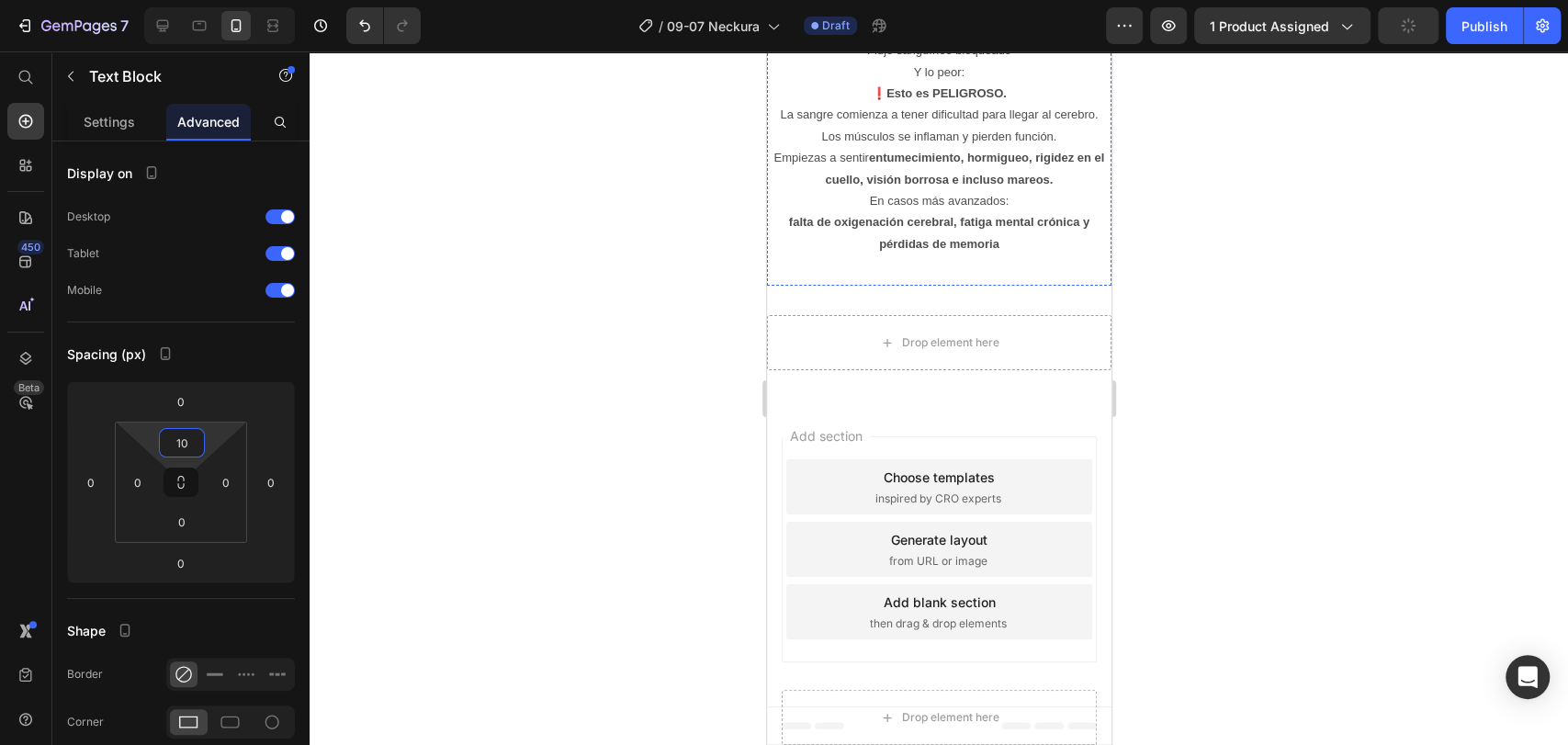 type on "1" 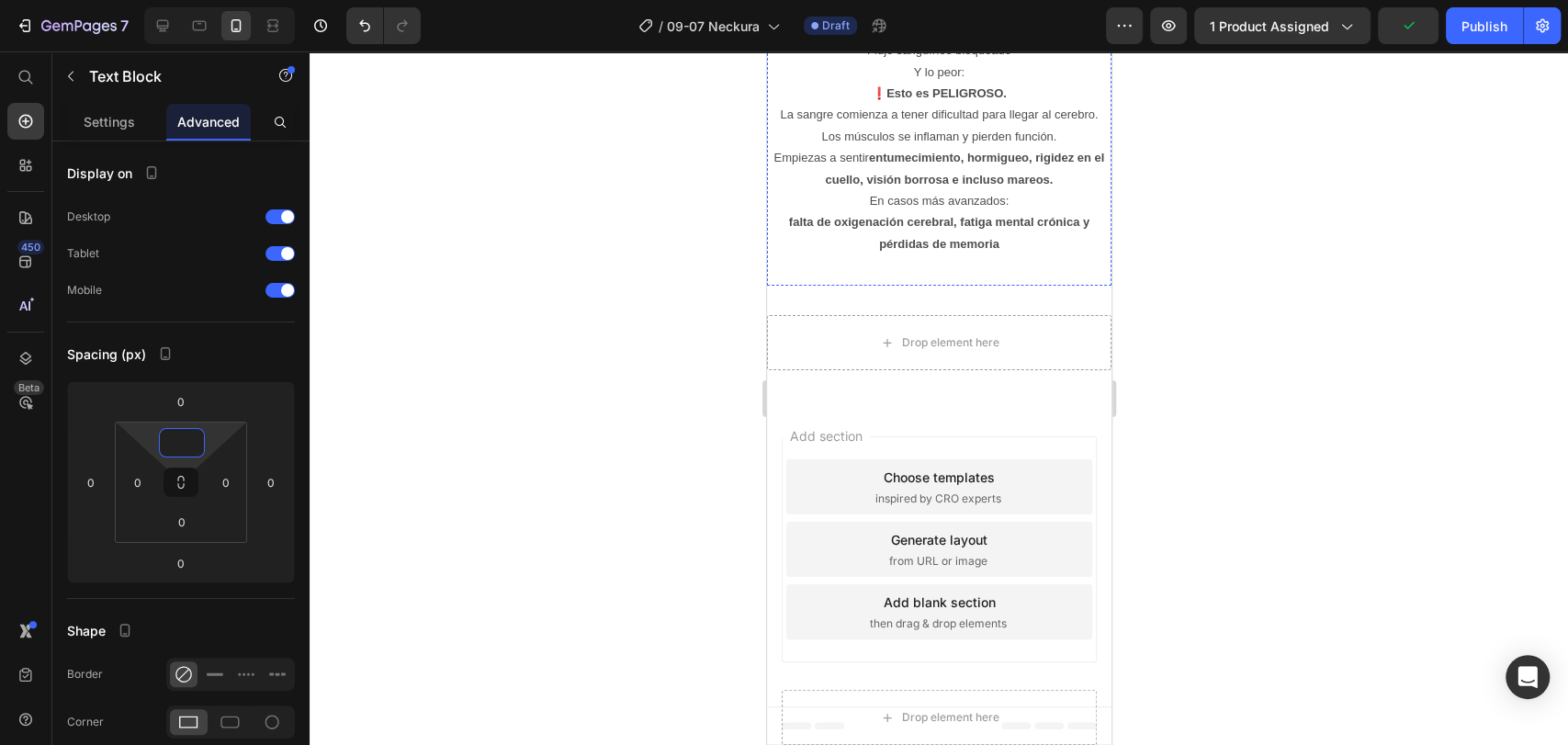 type on "7" 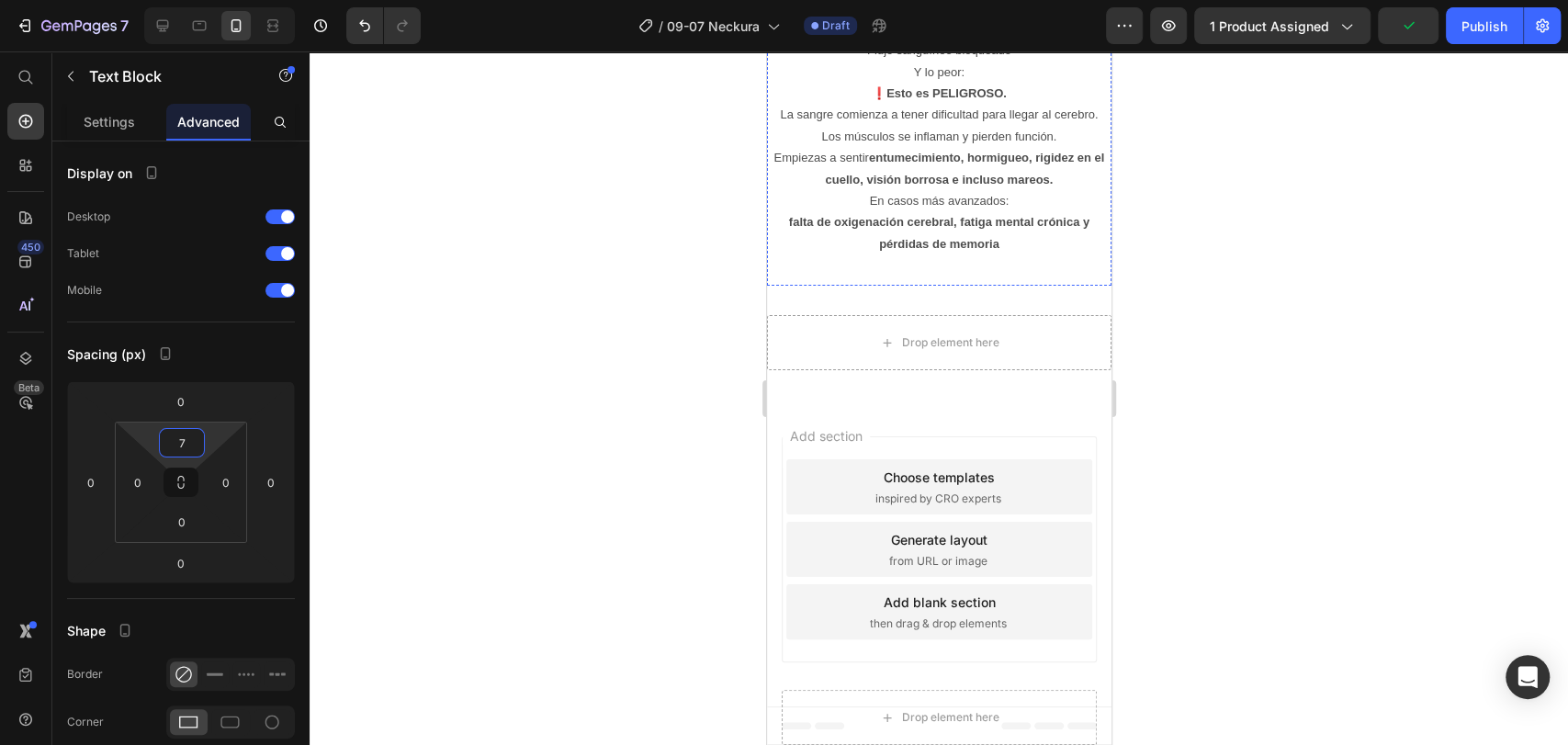 click 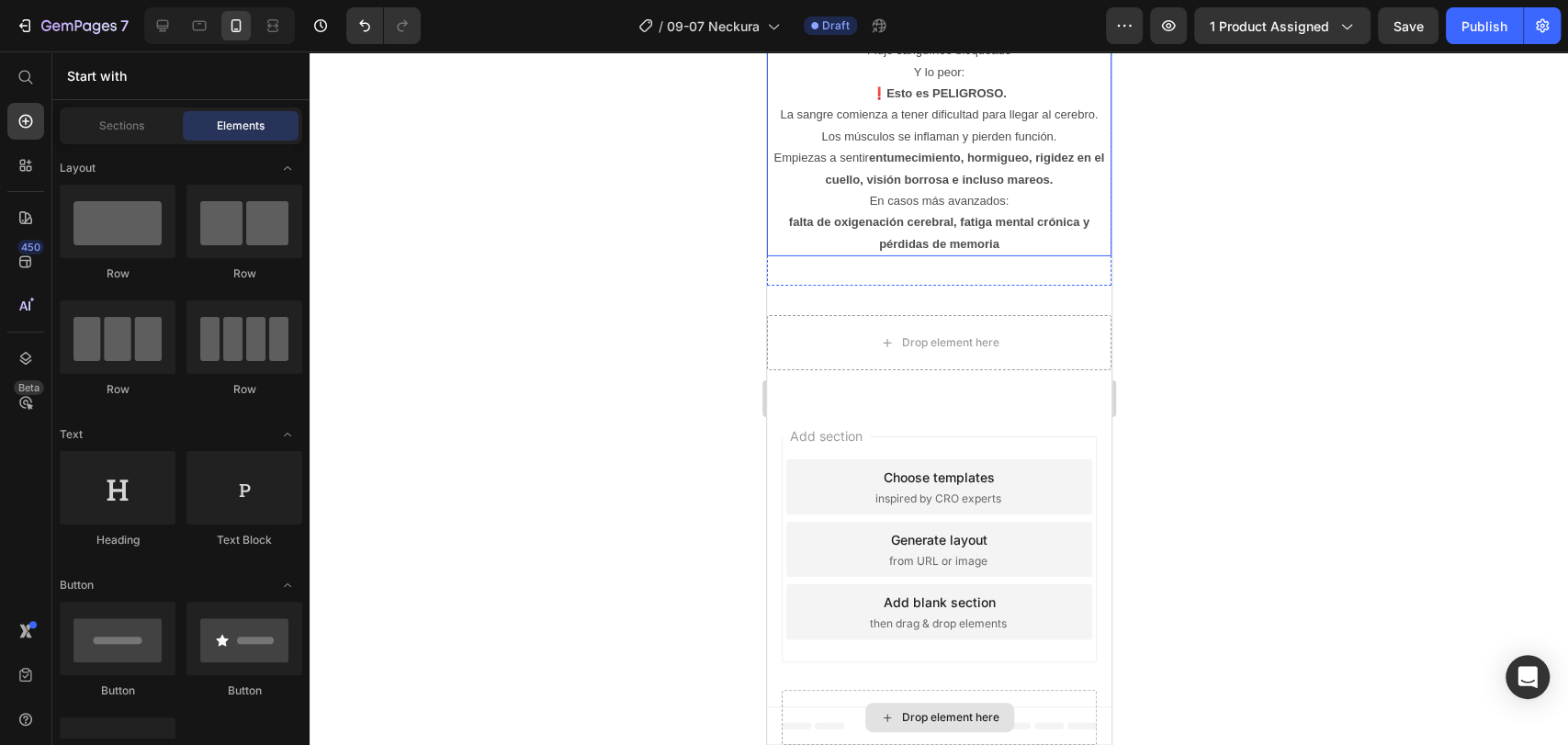 click on "Ese desalineamiento  fuerza la [MEDICAL_DATA] ,  tensiona el [MEDICAL_DATA]  (uno de los más importantes del cuerpo) y hace que los músculos entren en una [MEDICAL_DATA] constante por “sostener la estructura”." at bounding box center [938, -89] 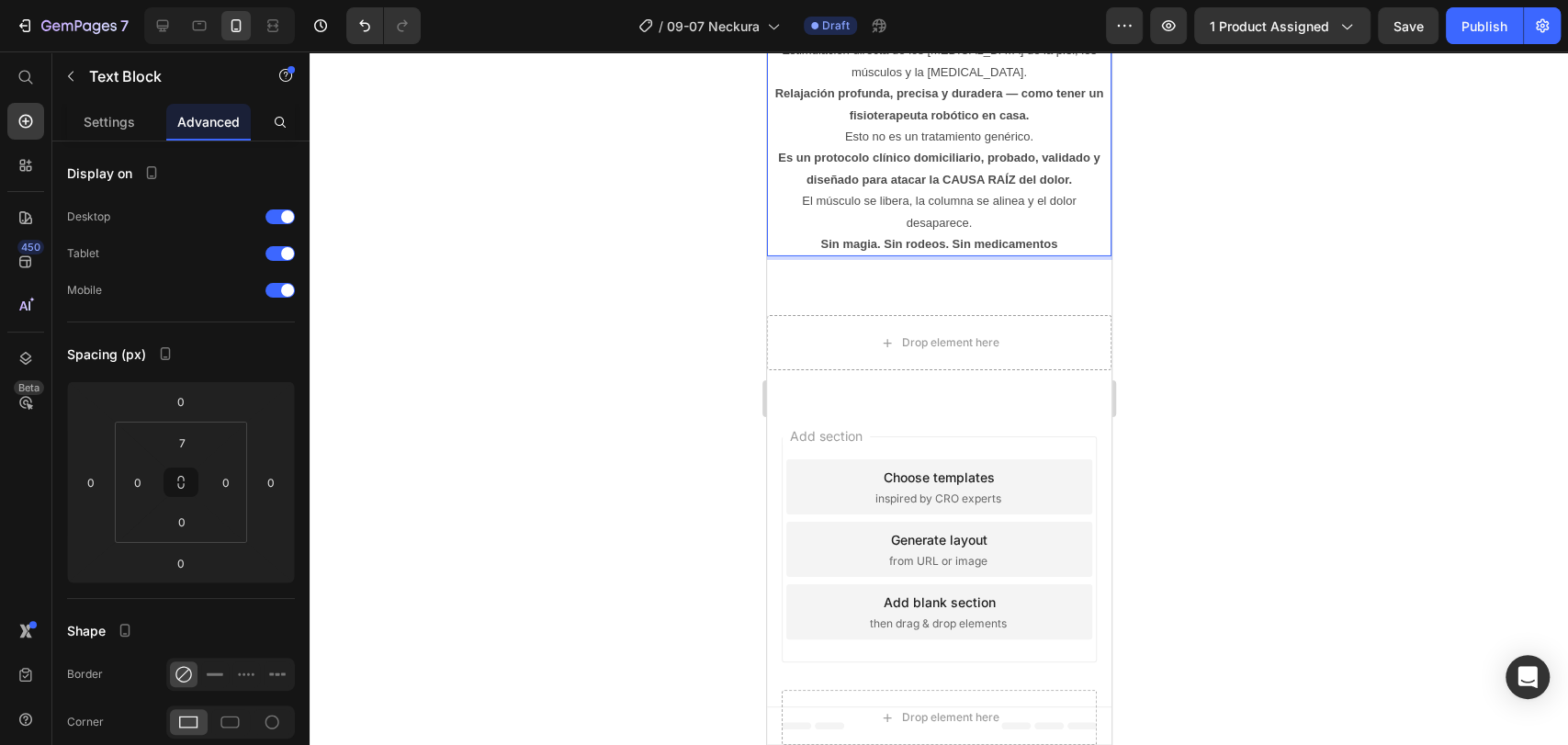 scroll, scrollTop: 4549, scrollLeft: 0, axis: vertical 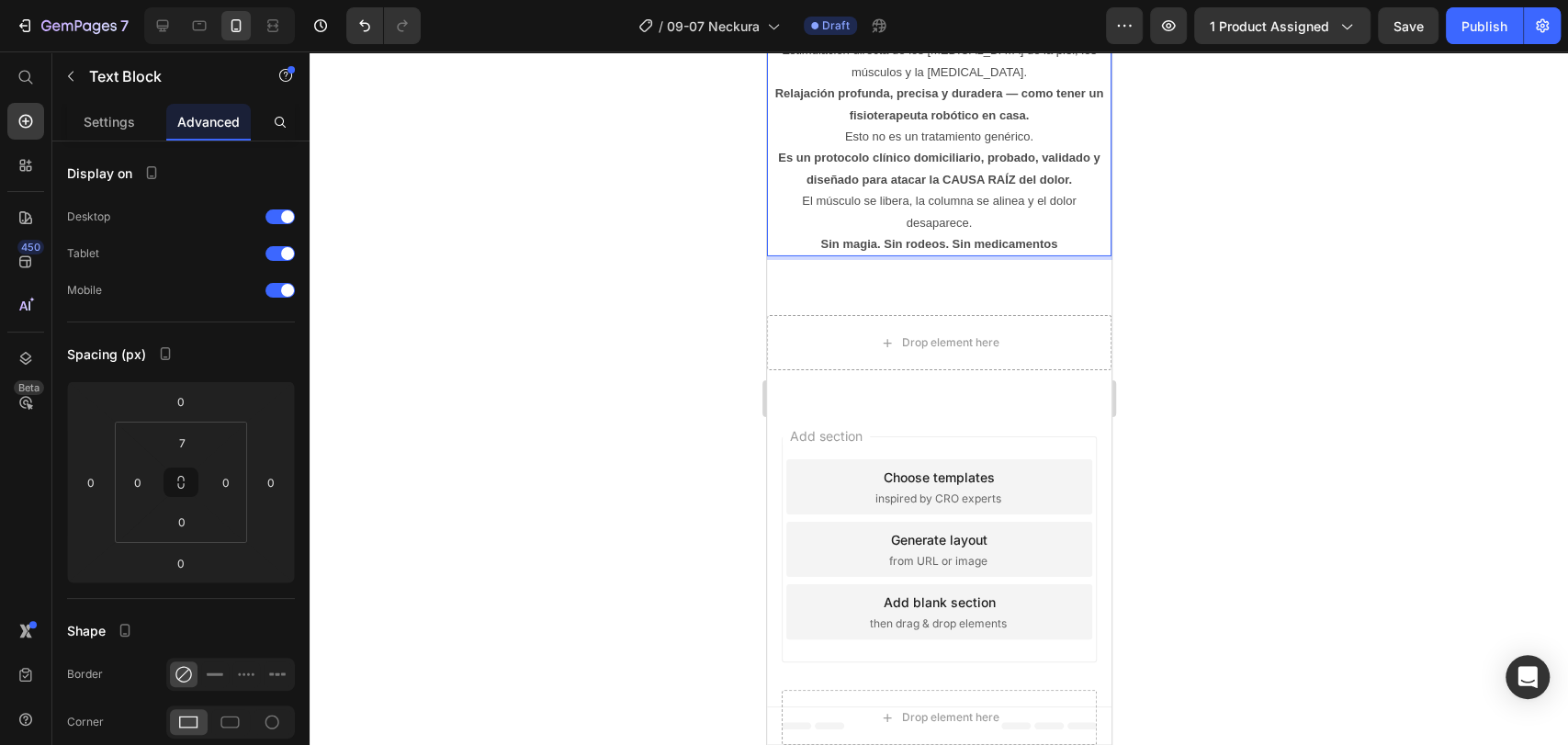 click 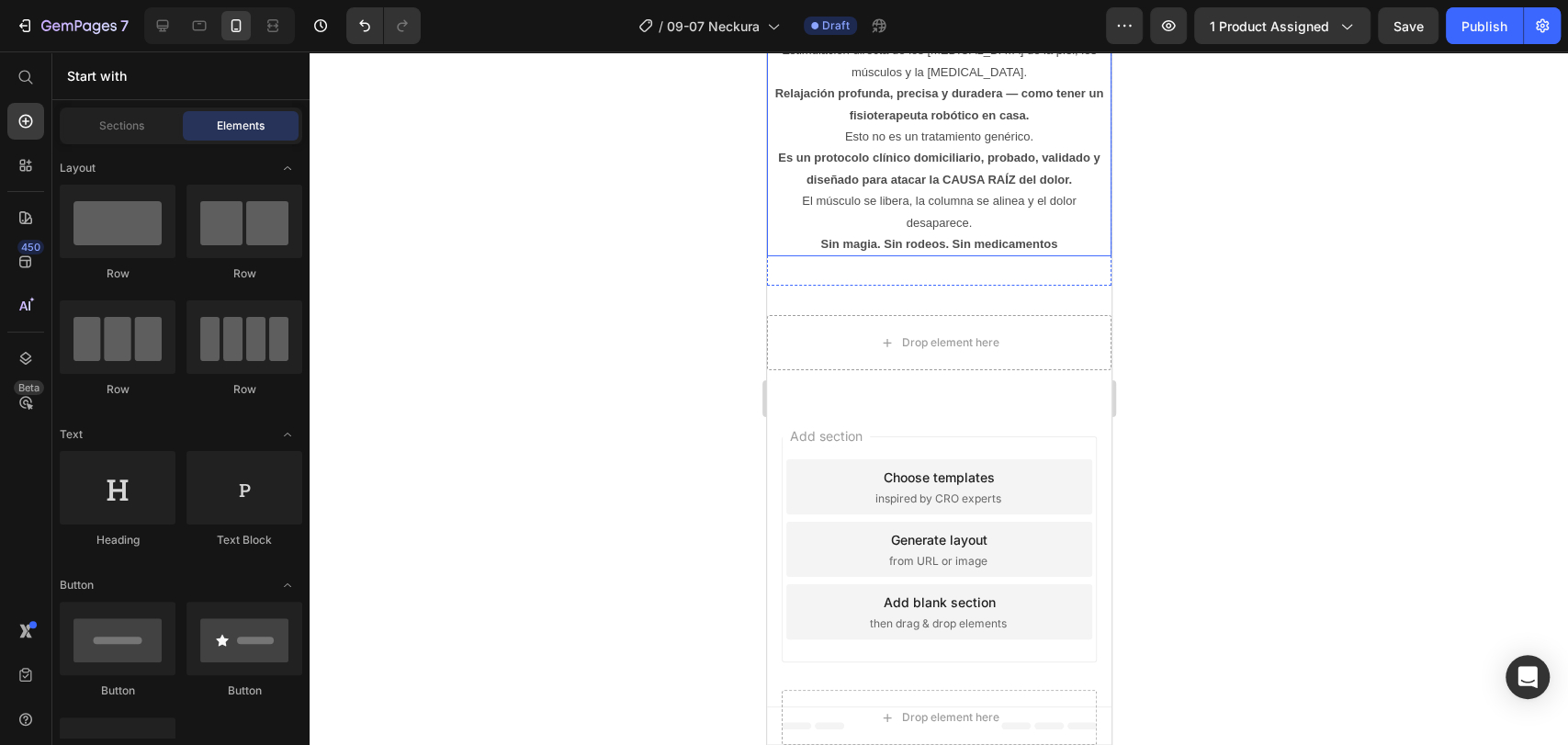 scroll, scrollTop: 4651, scrollLeft: 0, axis: vertical 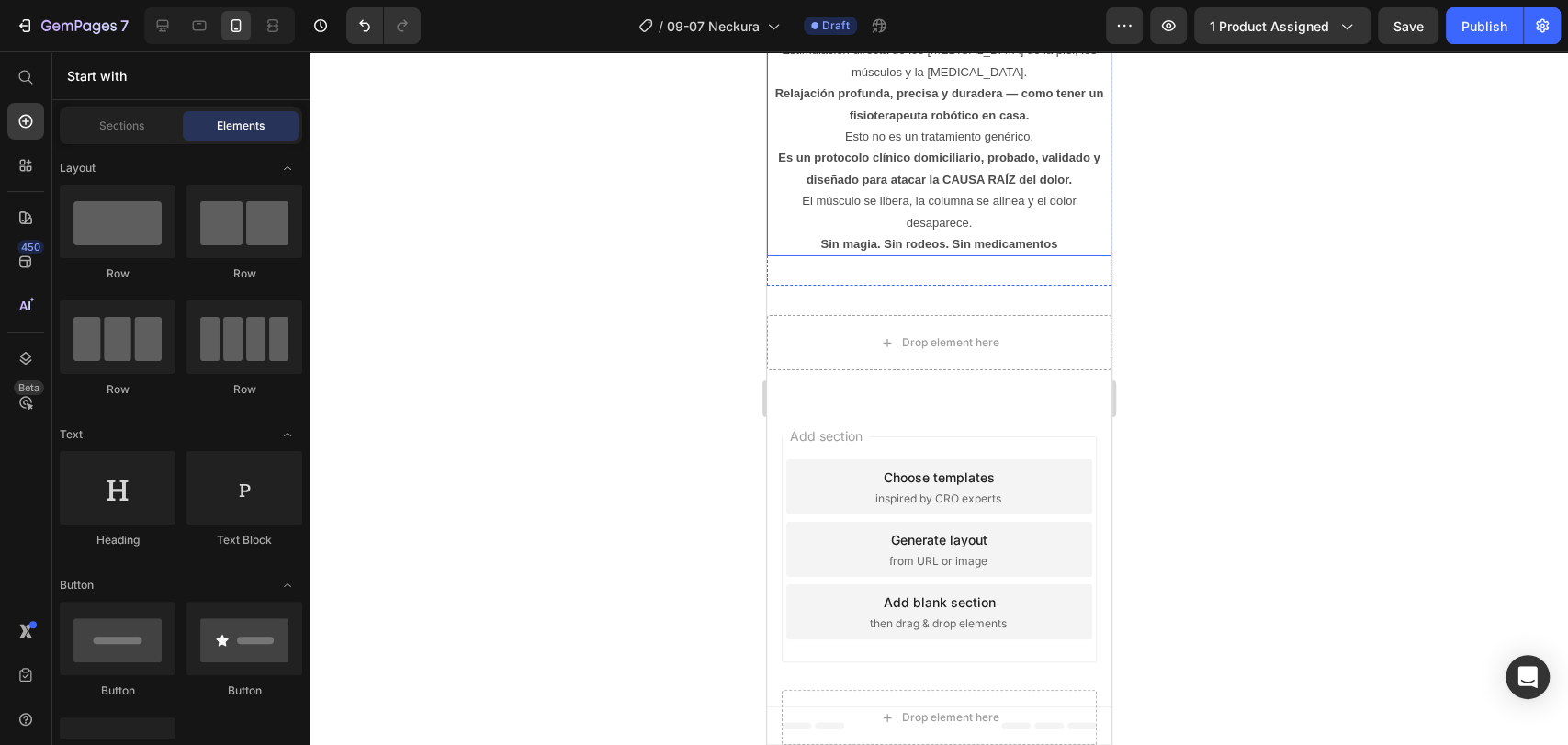 click on "Relajación profunda, precisa y duradera — como tener un fisioterapeuta robótico en casa." at bounding box center [939, 104] 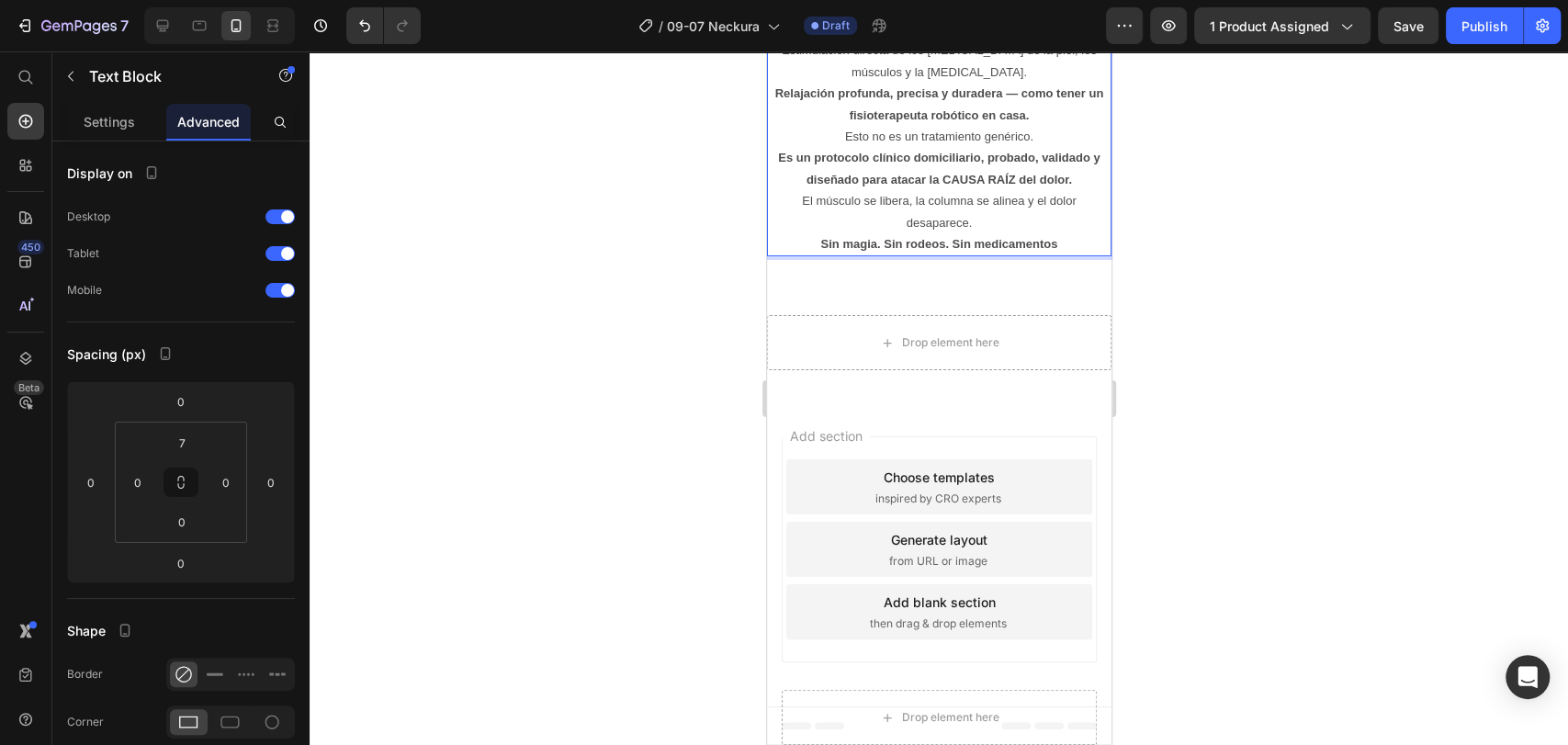 click on "Relajación profunda, precisa y duradera — como tener un fisioterapeuta robótico en casa." at bounding box center (939, 104) 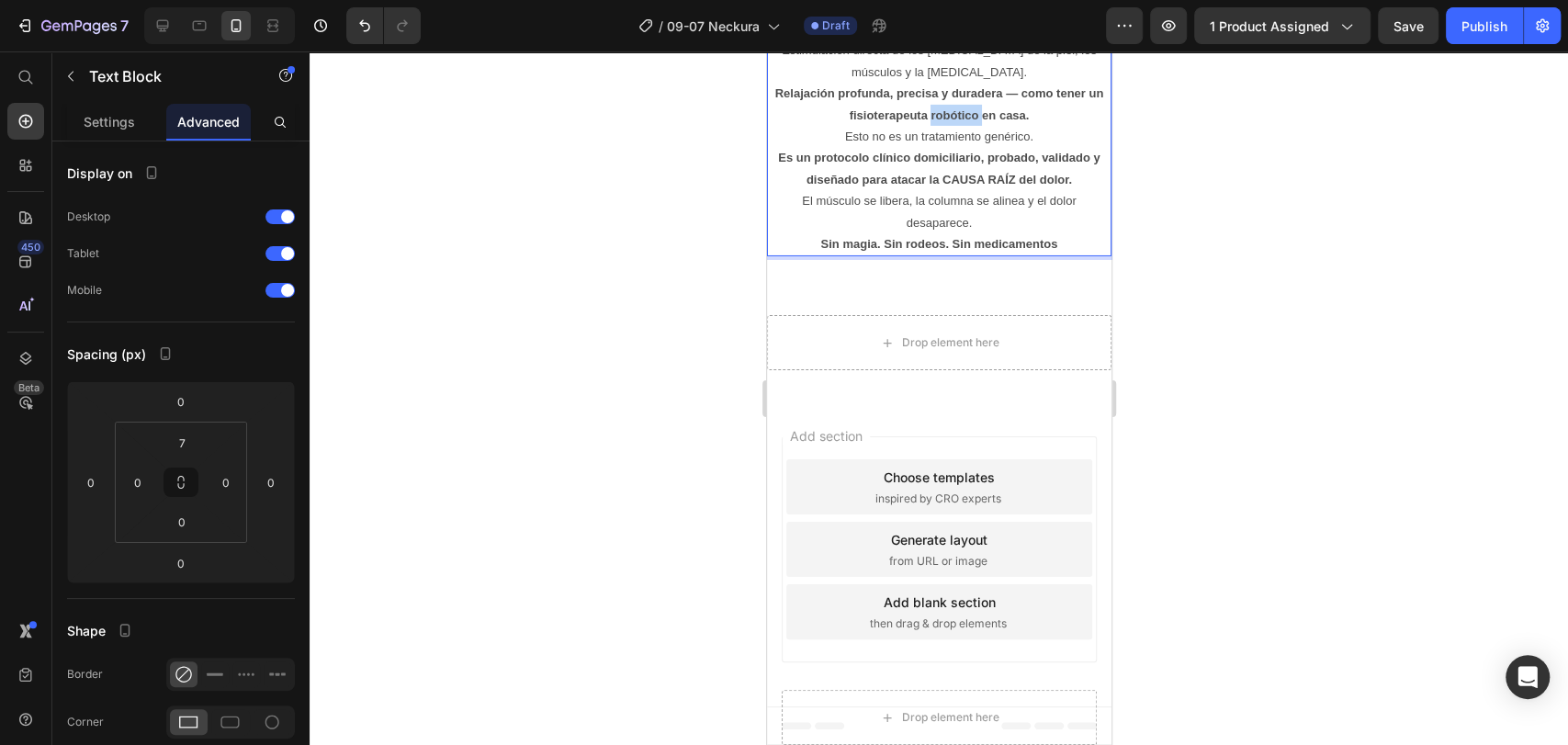 click on "Relajación profunda, precisa y duradera — como tener un fisioterapeuta robótico en casa." at bounding box center (939, 104) 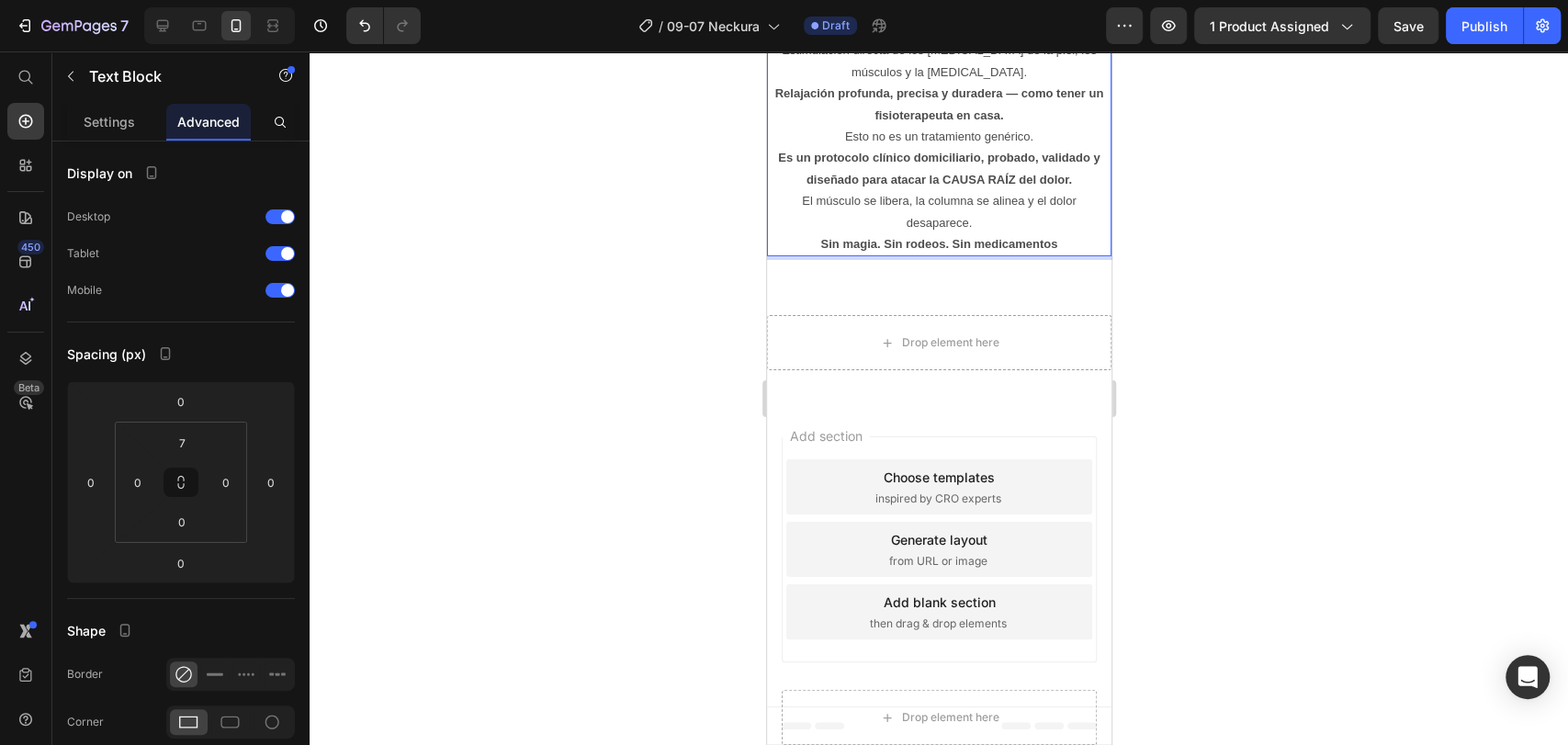 click 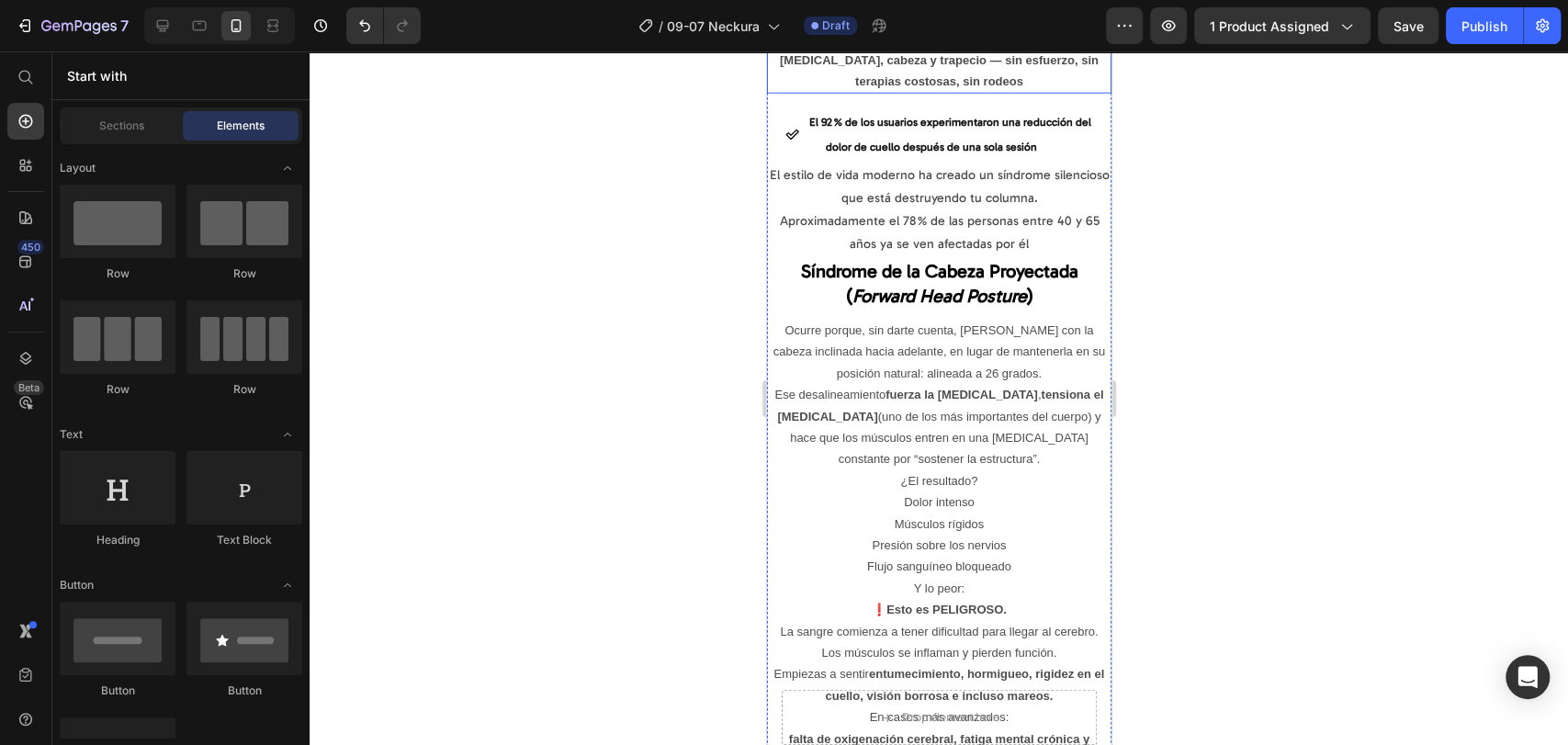 scroll, scrollTop: 3190, scrollLeft: 0, axis: vertical 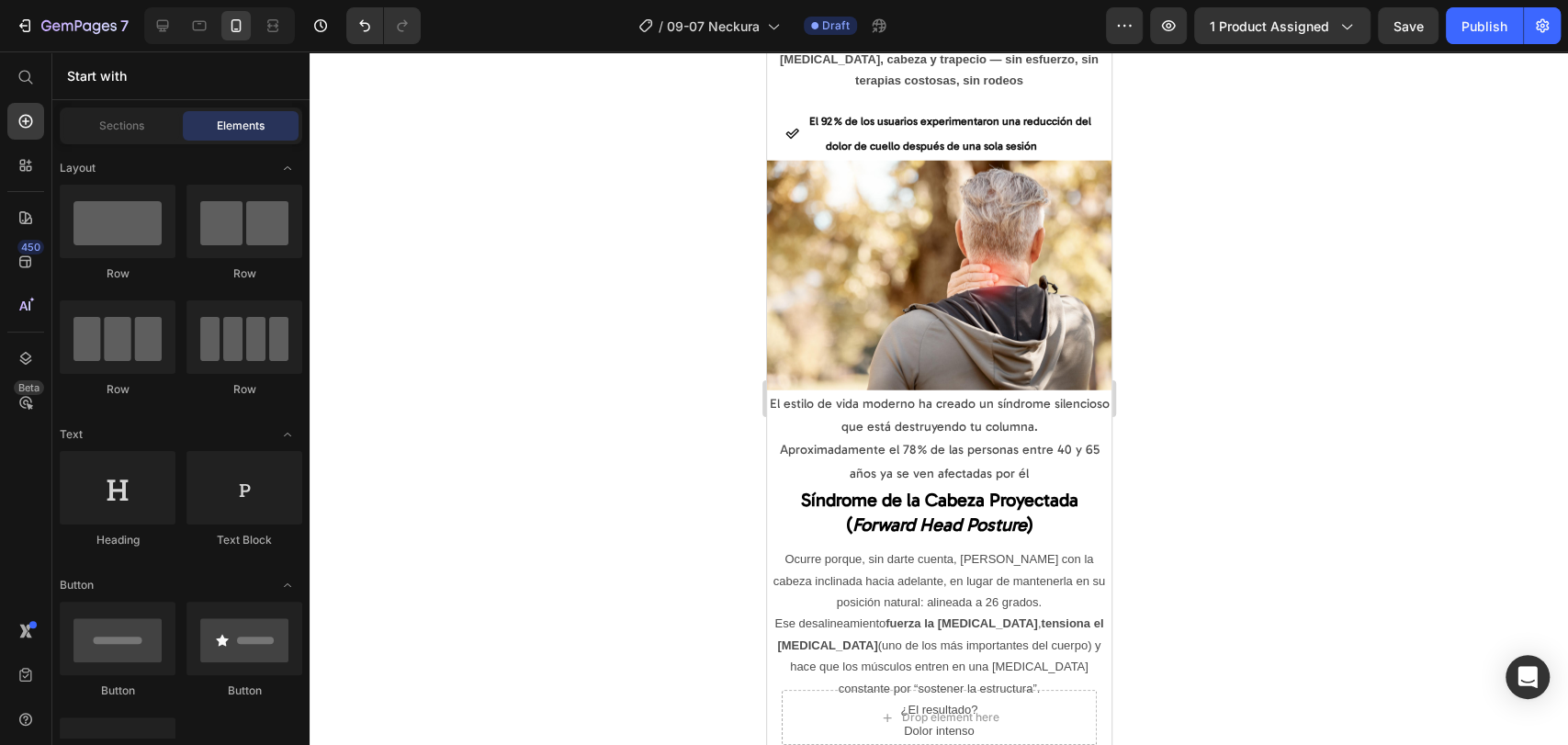 click 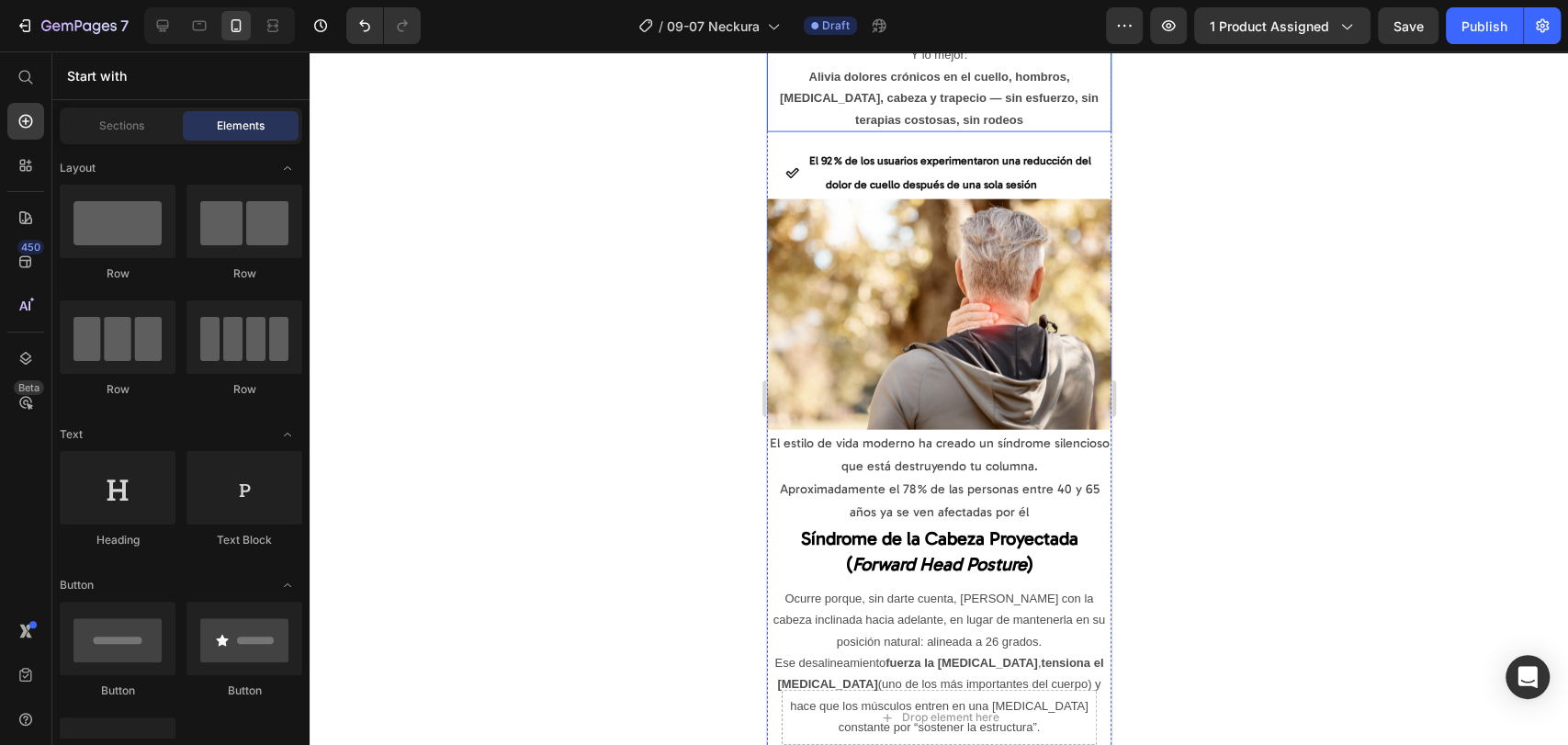 scroll, scrollTop: 2681, scrollLeft: 0, axis: vertical 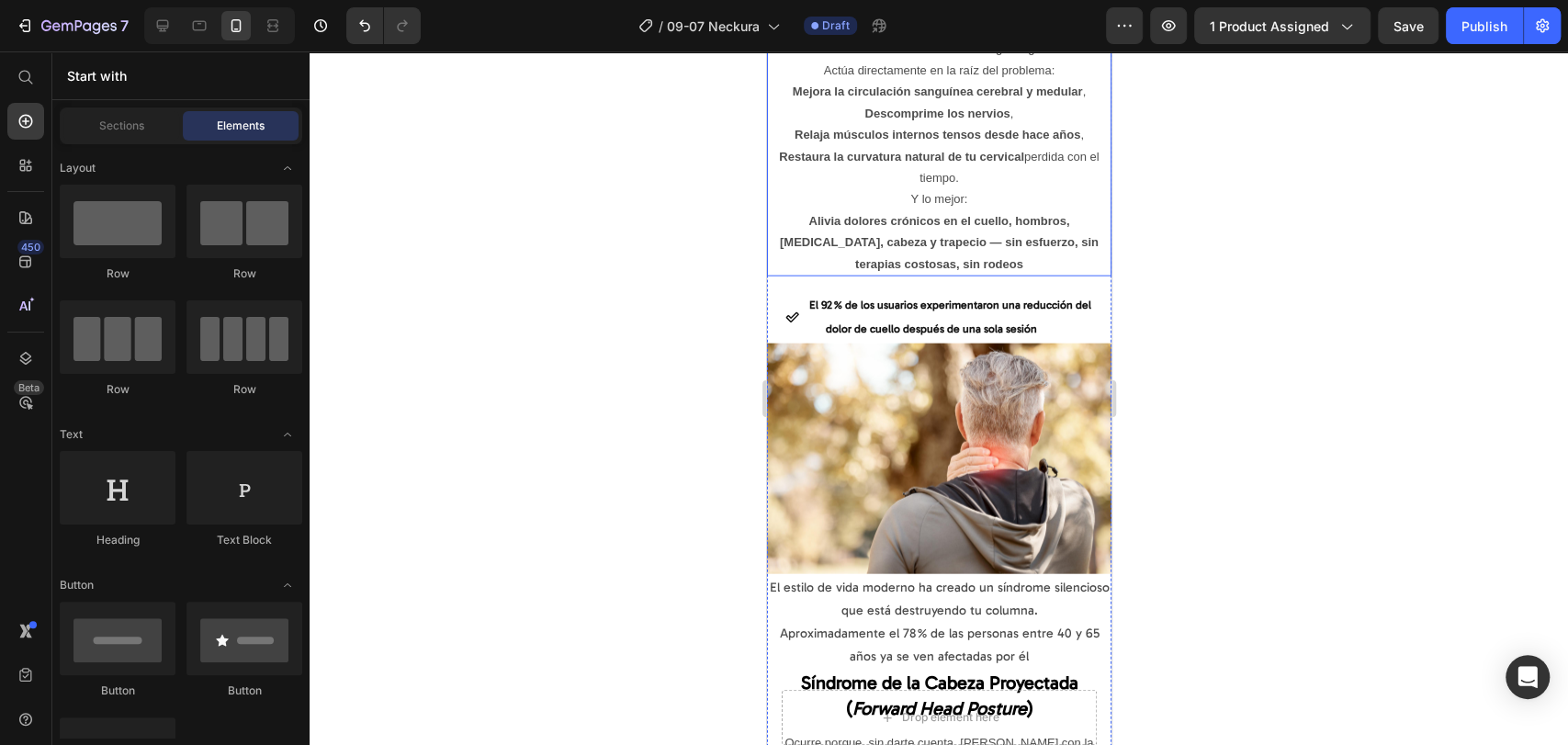 click at bounding box center [938, -81] 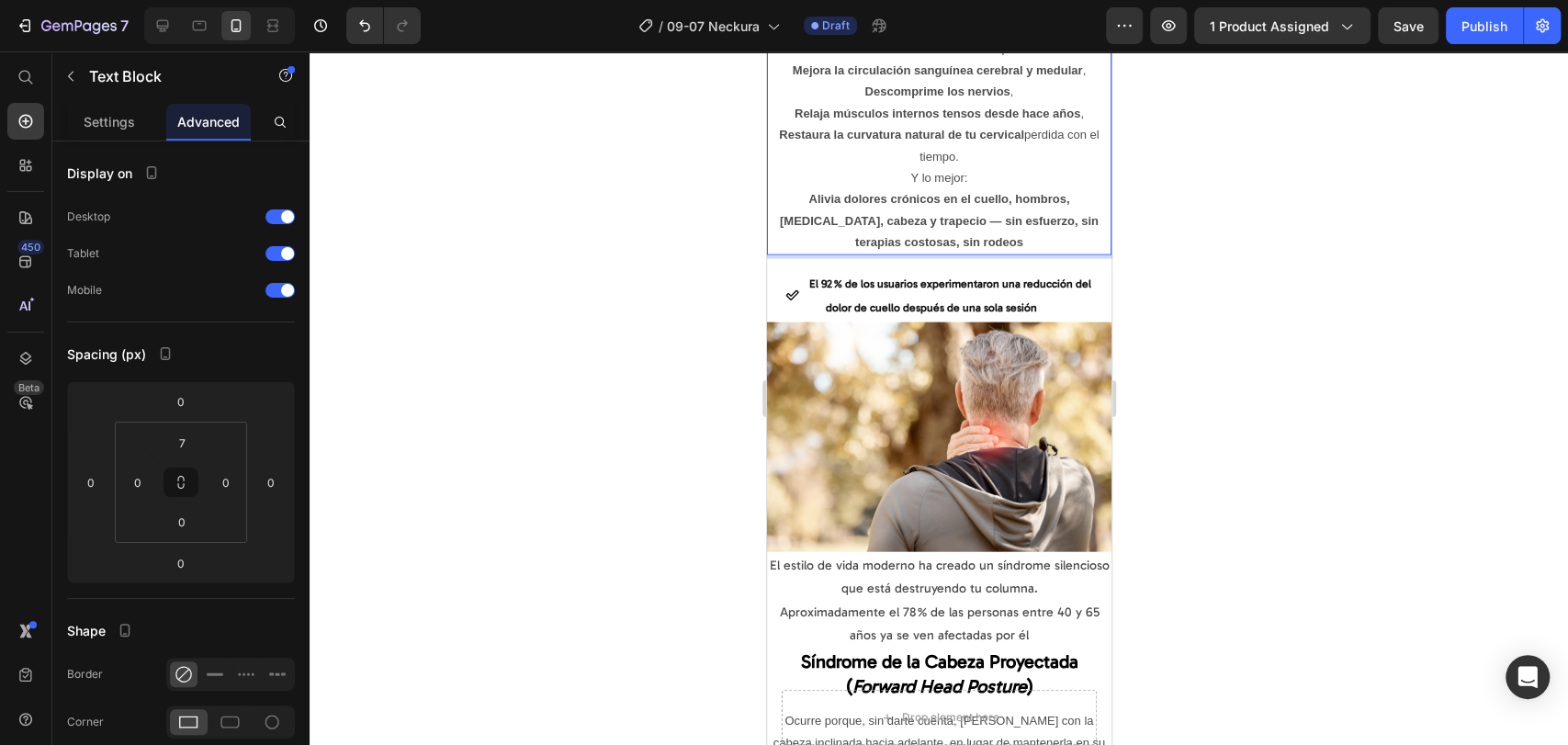 click 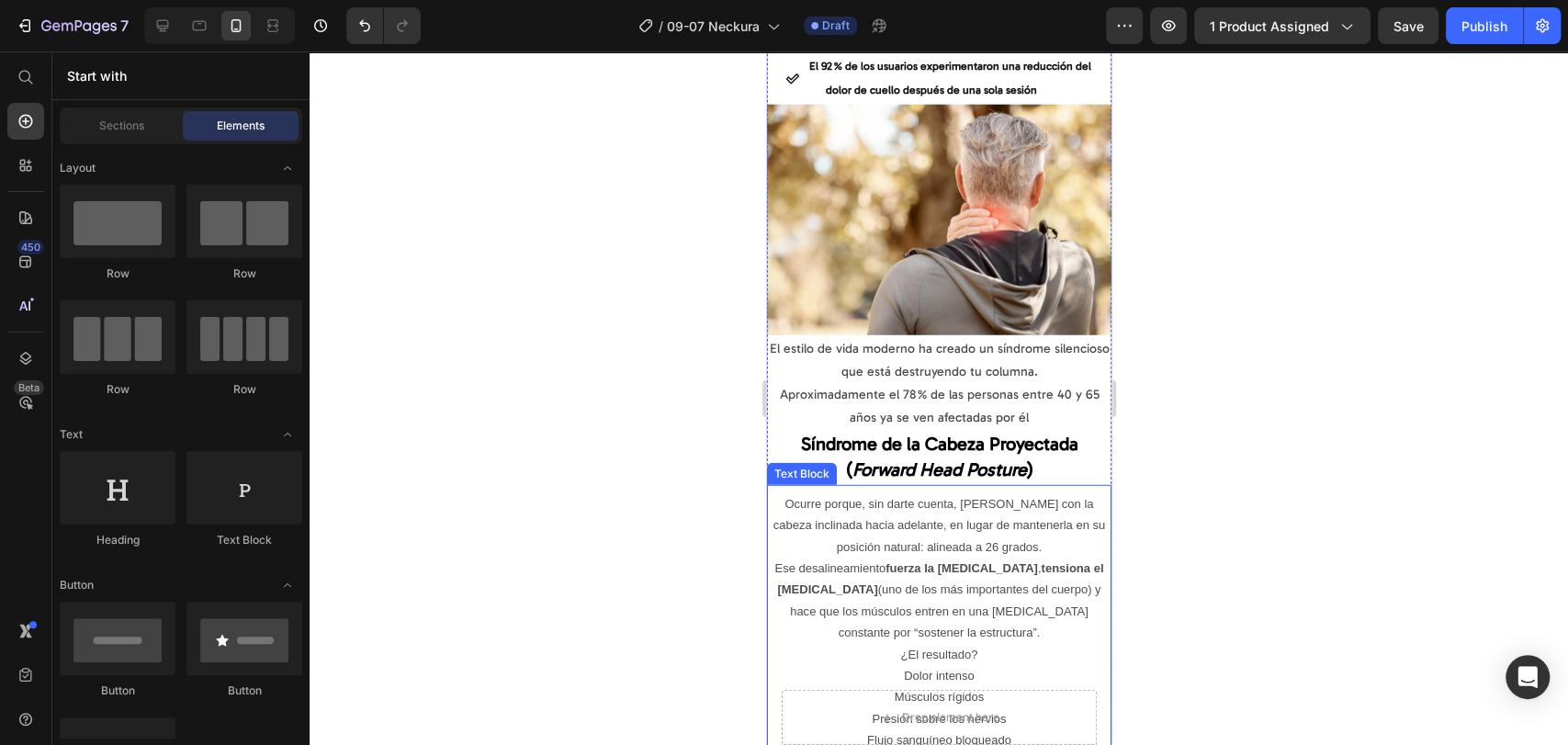 scroll, scrollTop: 3292, scrollLeft: 0, axis: vertical 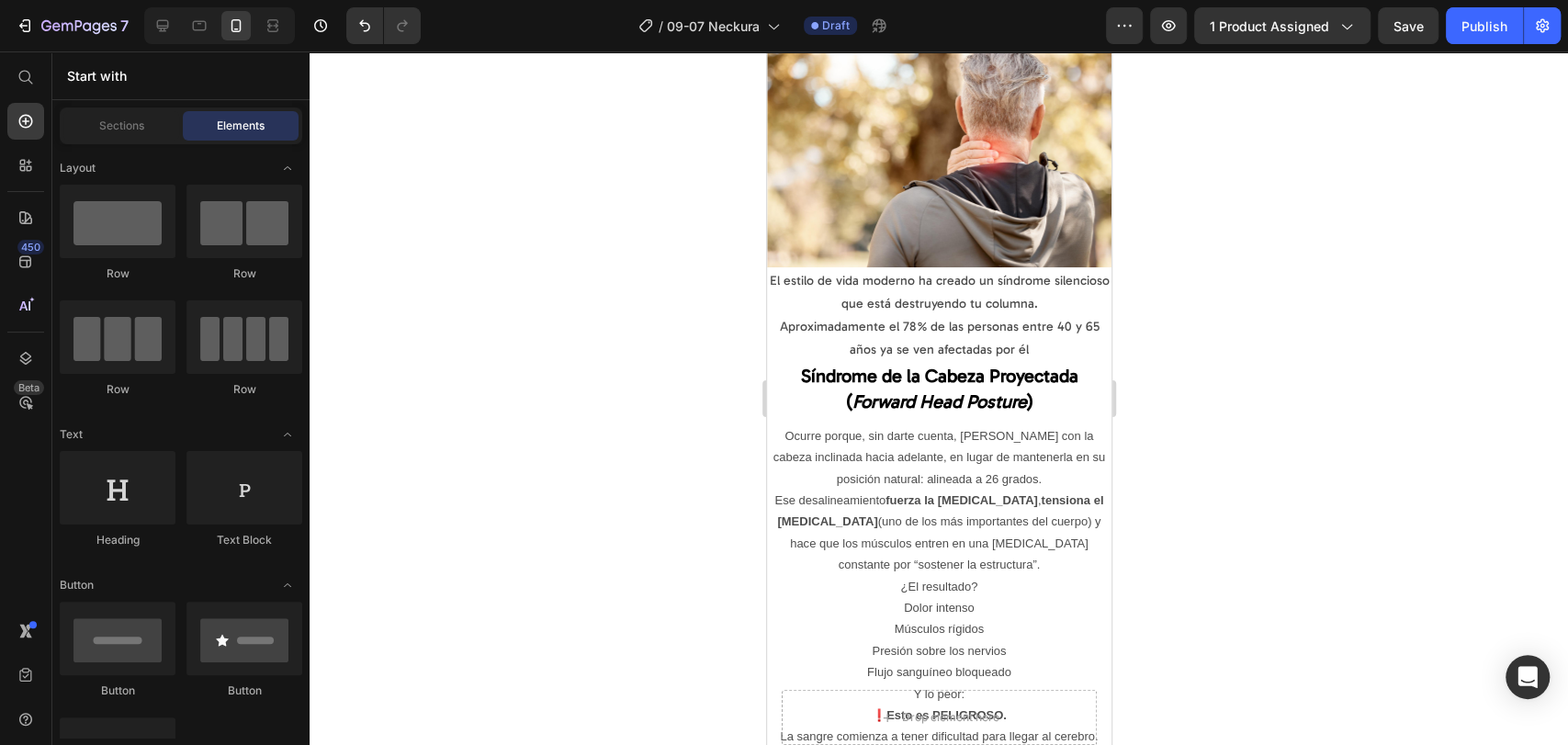 click 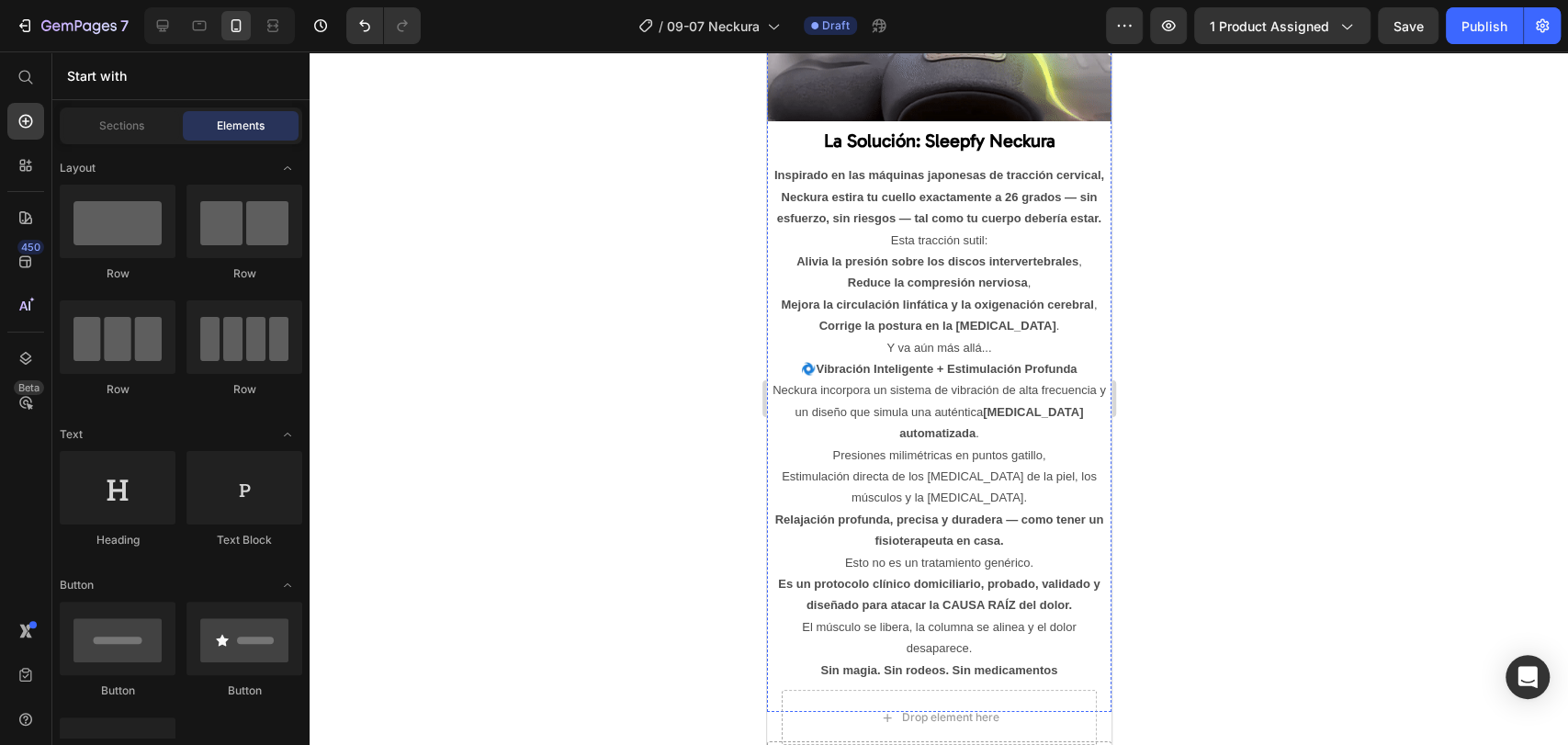 scroll, scrollTop: 4695, scrollLeft: 0, axis: vertical 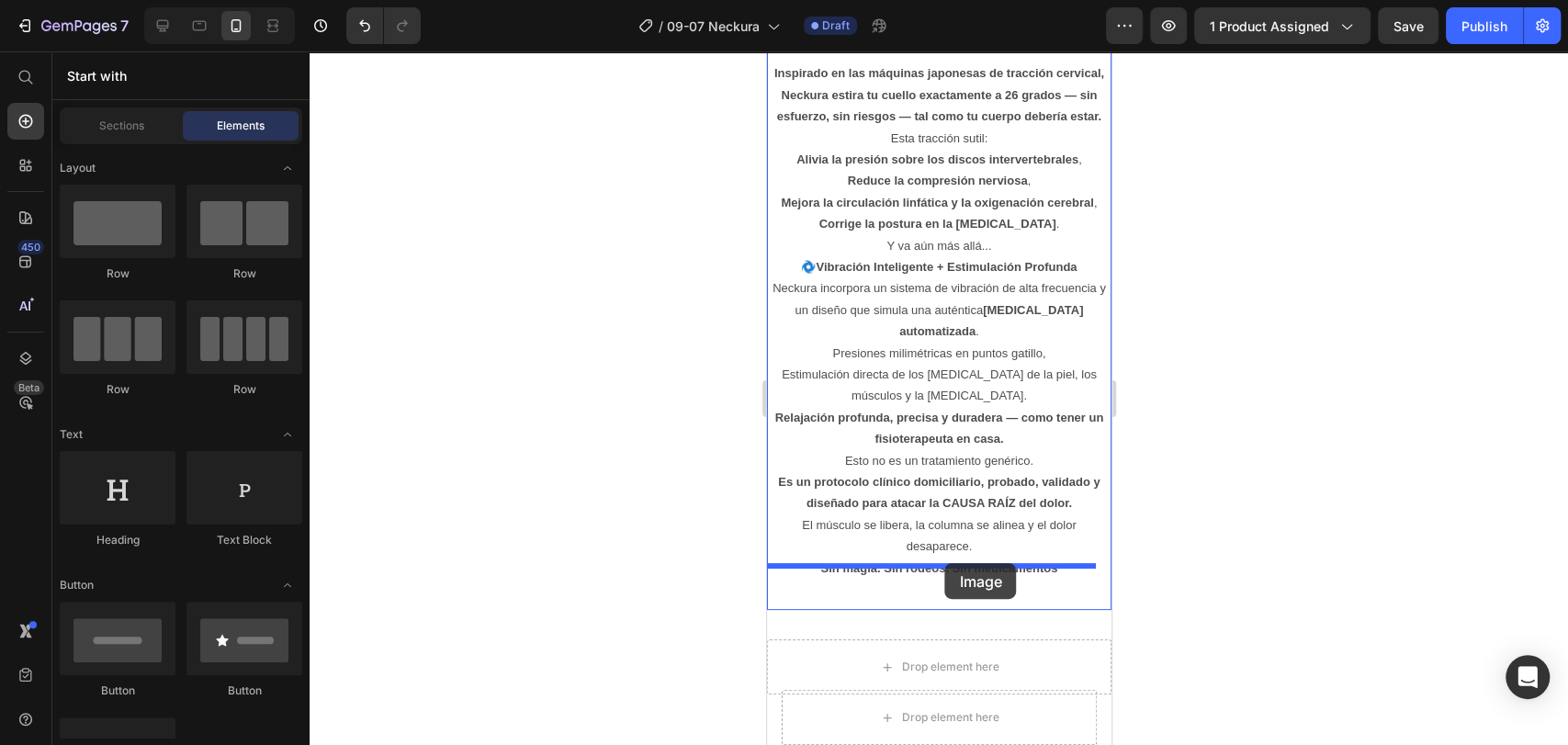 drag, startPoint x: 883, startPoint y: 663, endPoint x: 944, endPoint y: 563, distance: 117.1367 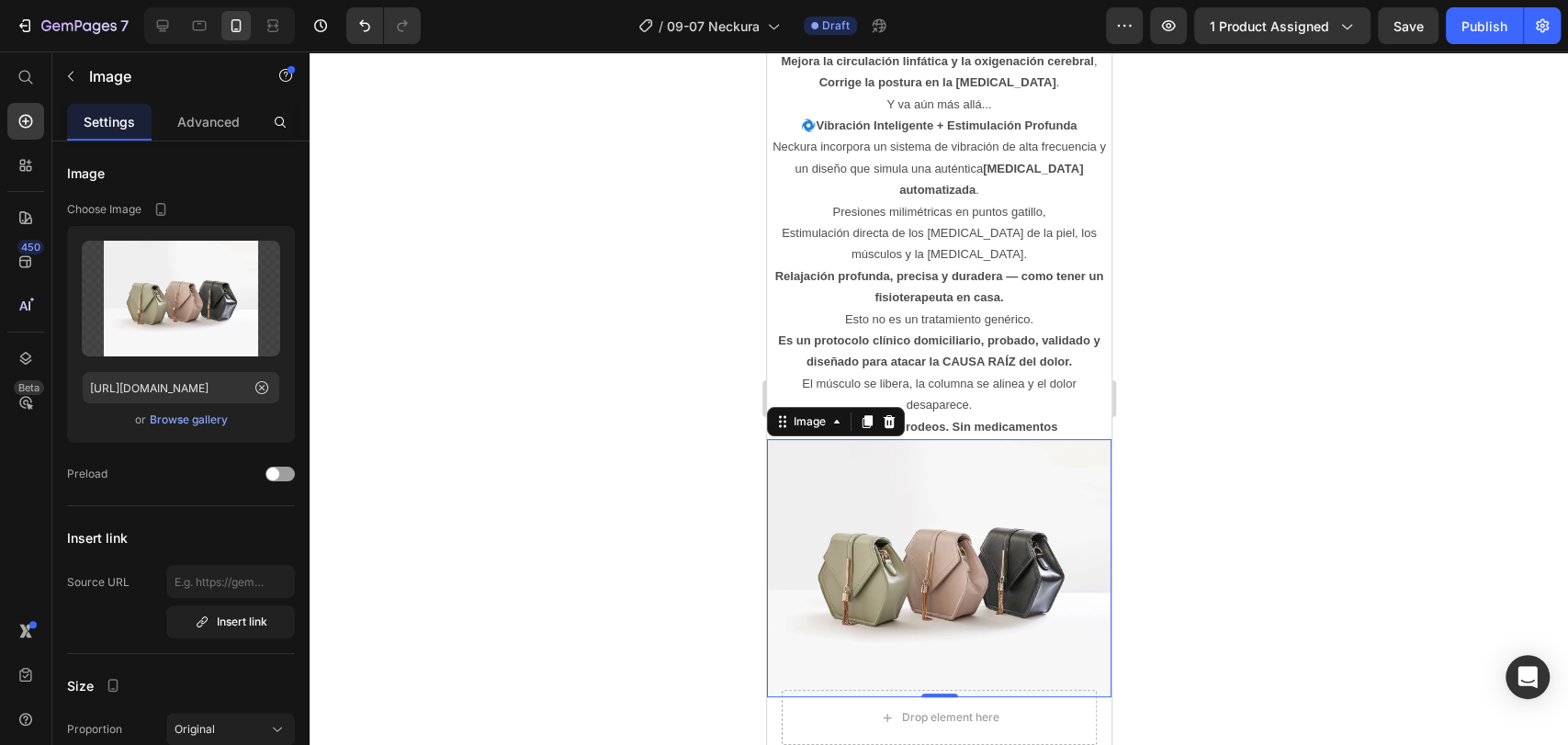 scroll, scrollTop: 4899, scrollLeft: 0, axis: vertical 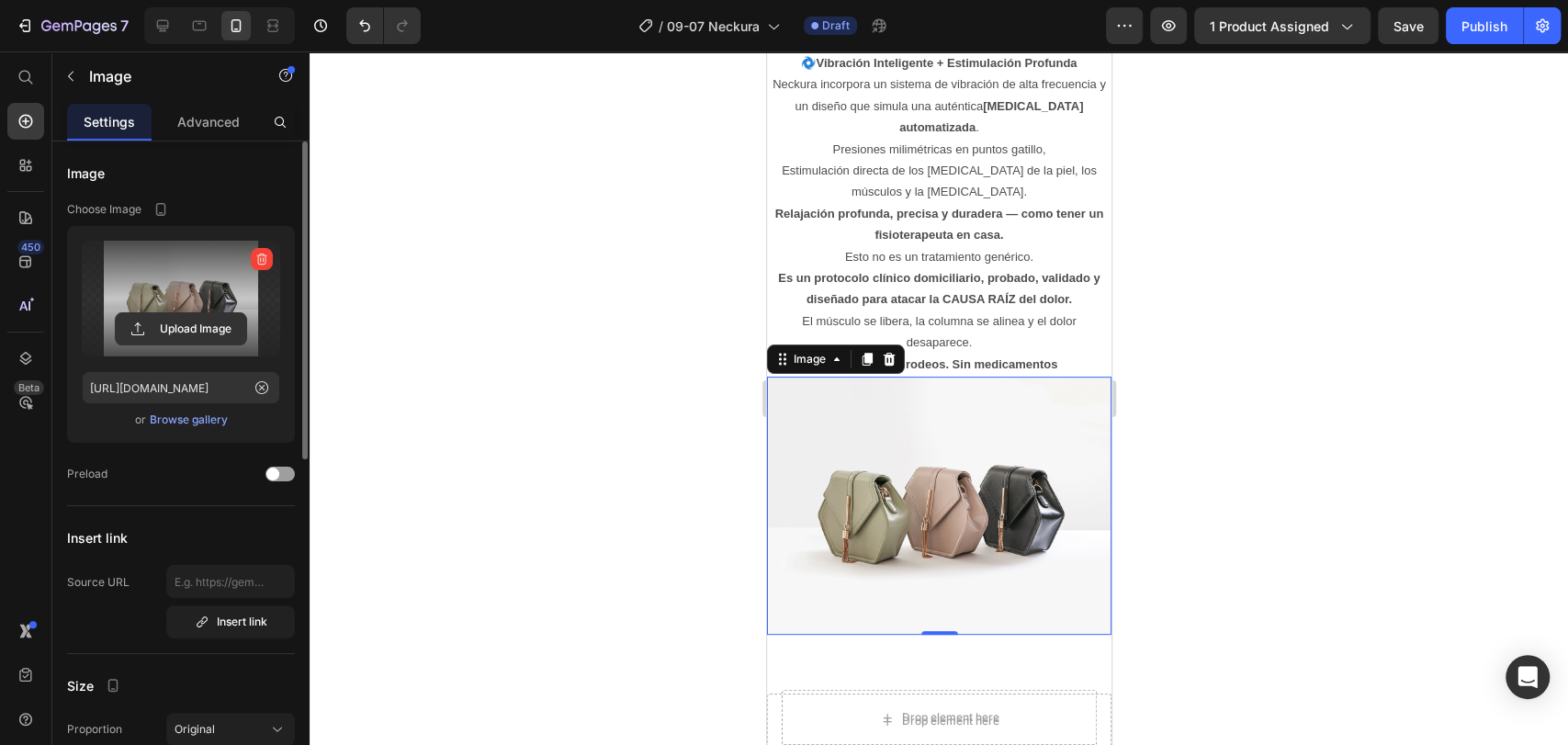 click at bounding box center (181, 299) 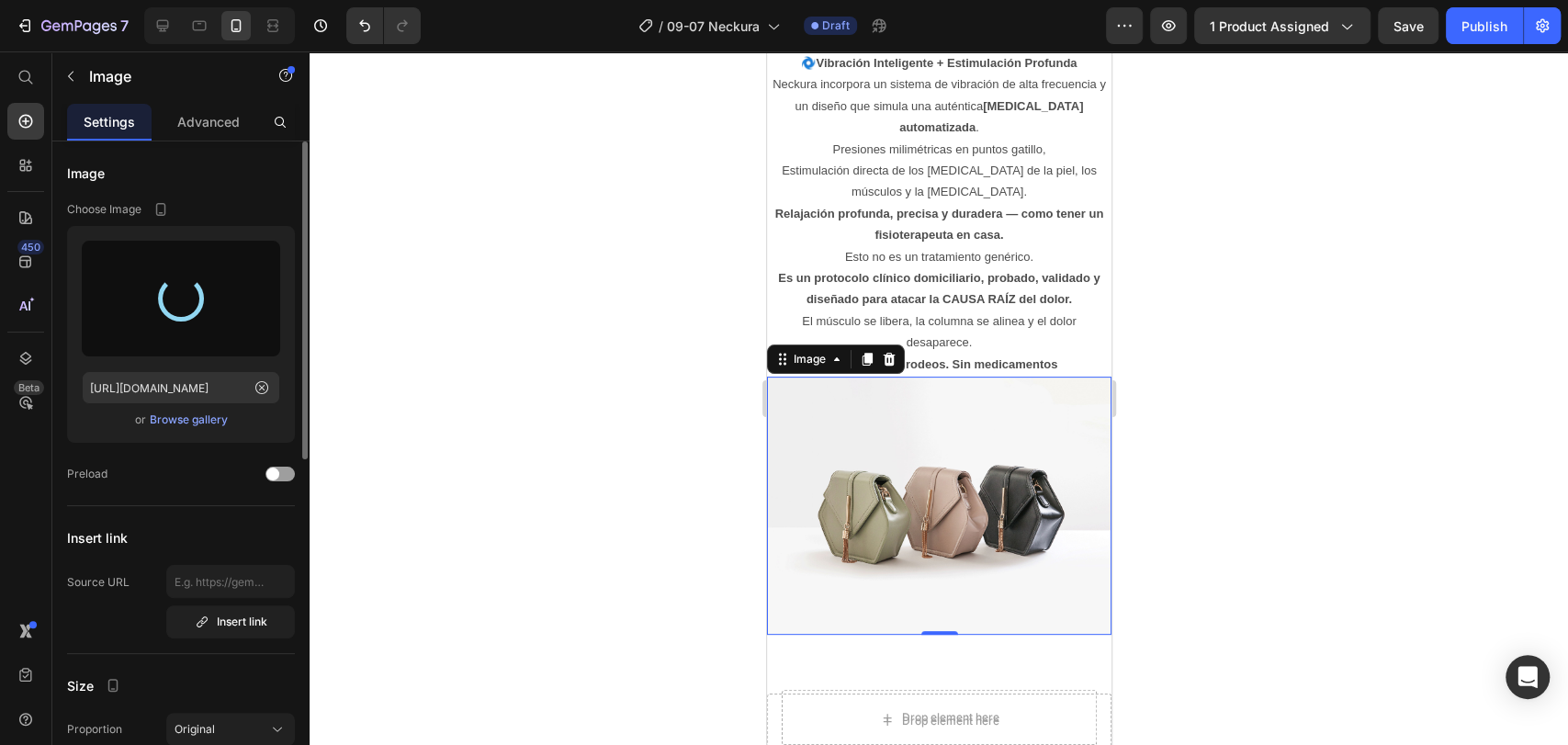 type on "[URL][DOMAIN_NAME]" 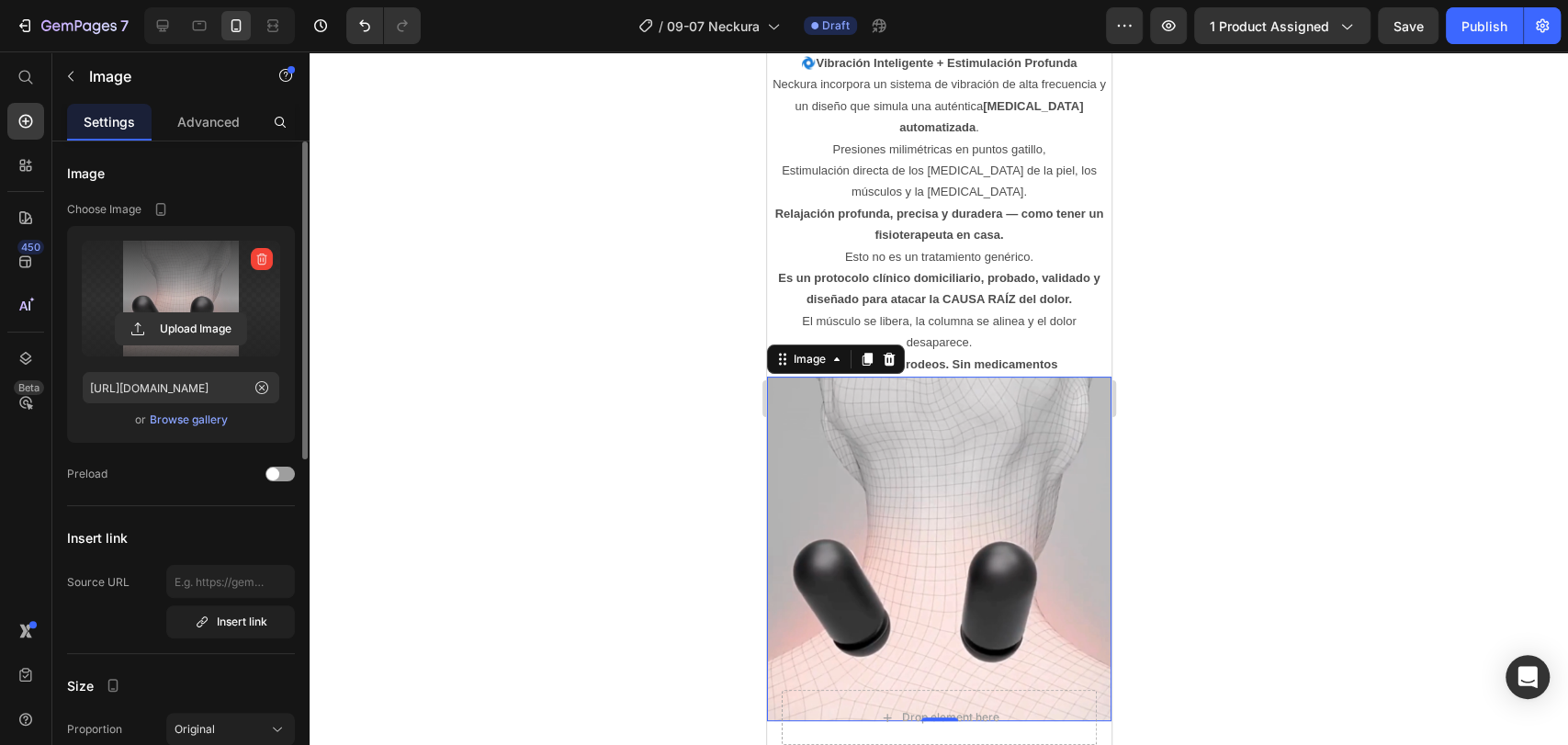 click 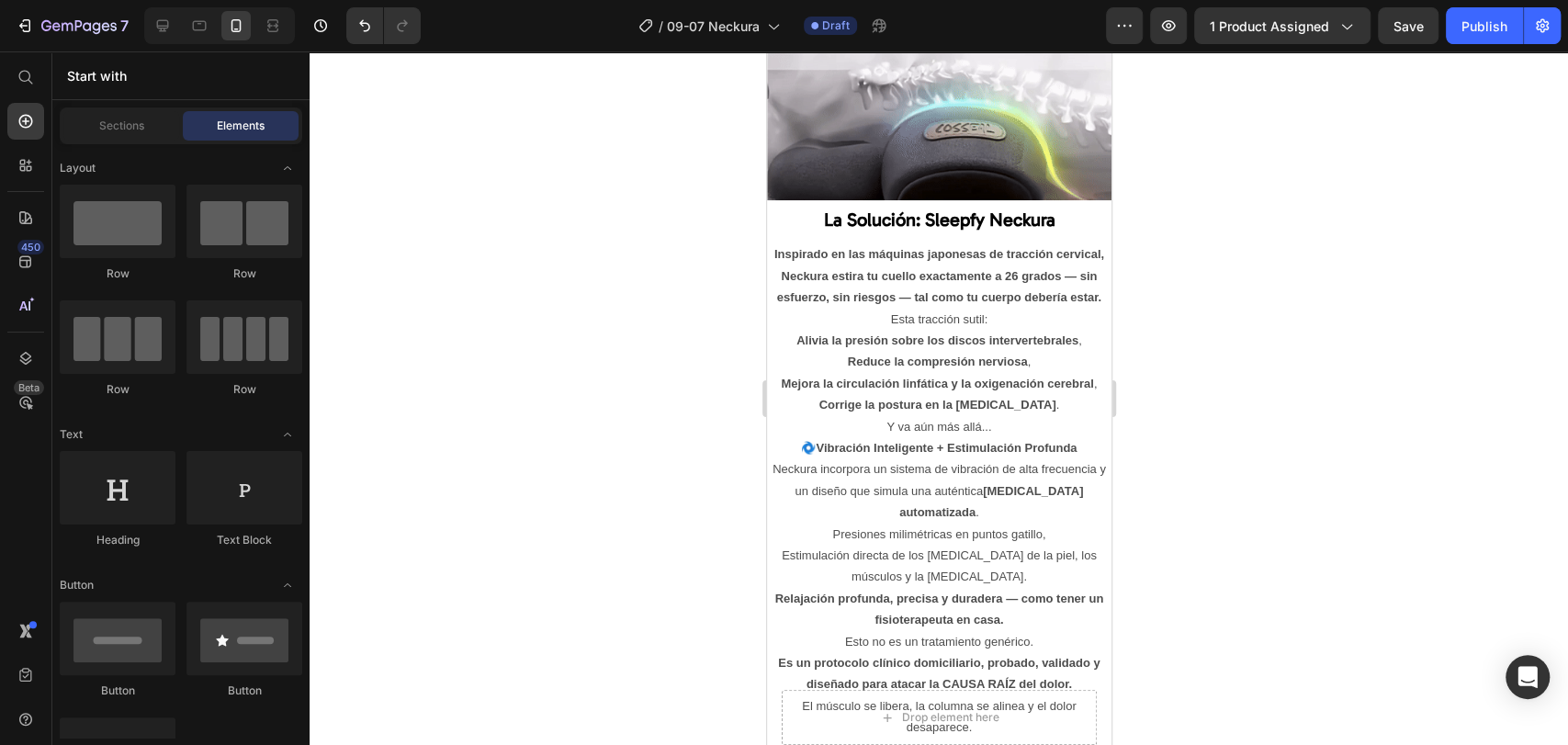 scroll, scrollTop: 4490, scrollLeft: 0, axis: vertical 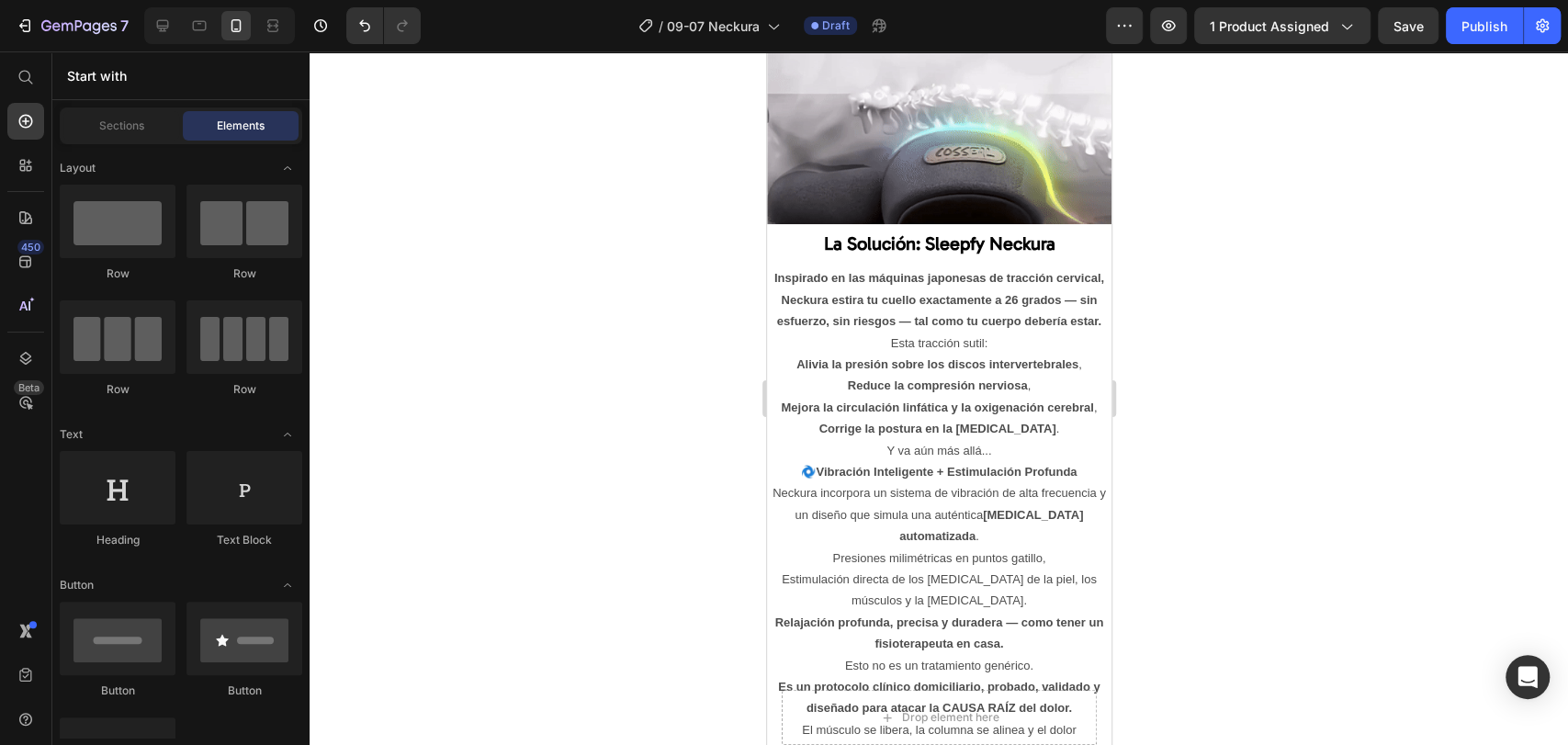 click 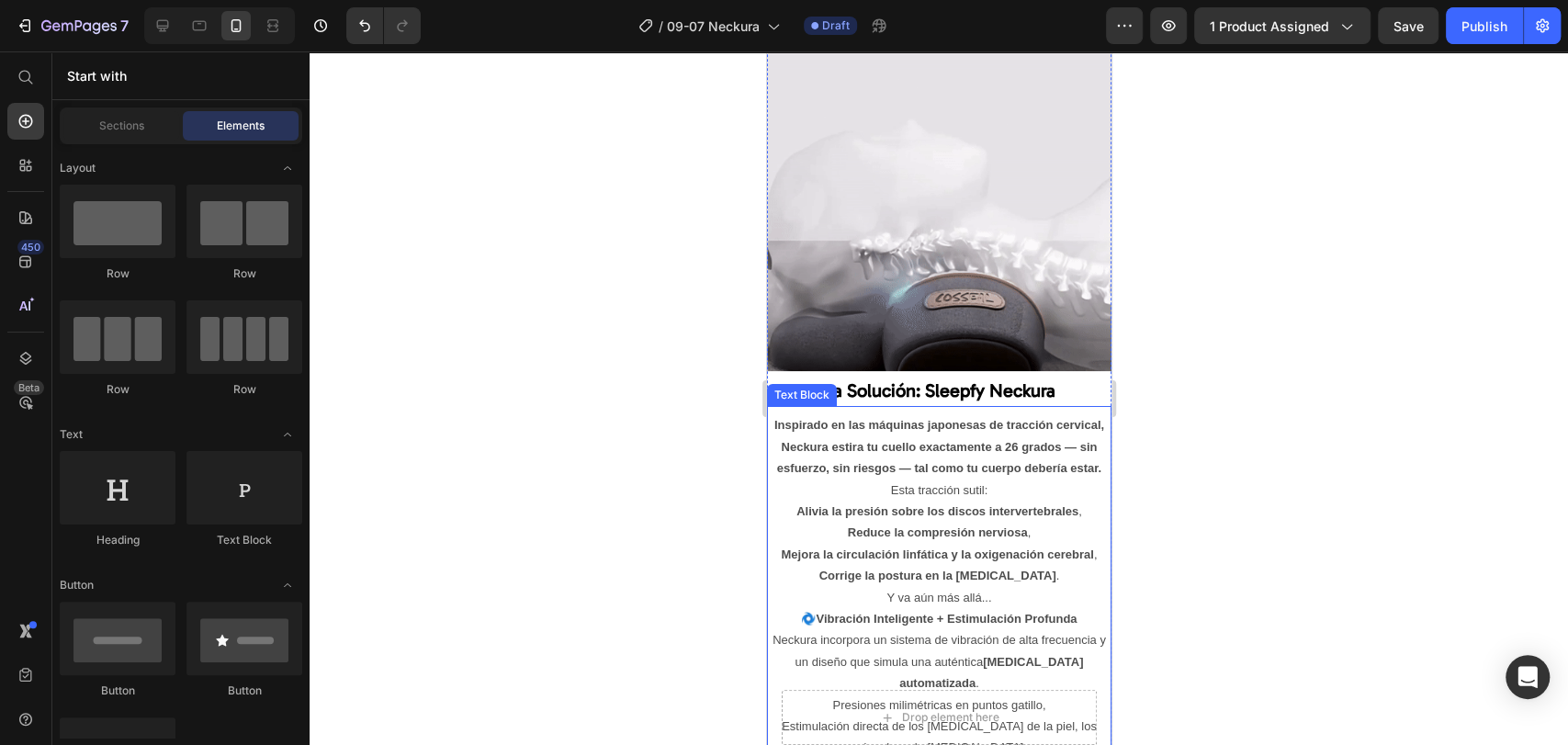 scroll, scrollTop: 4286, scrollLeft: 0, axis: vertical 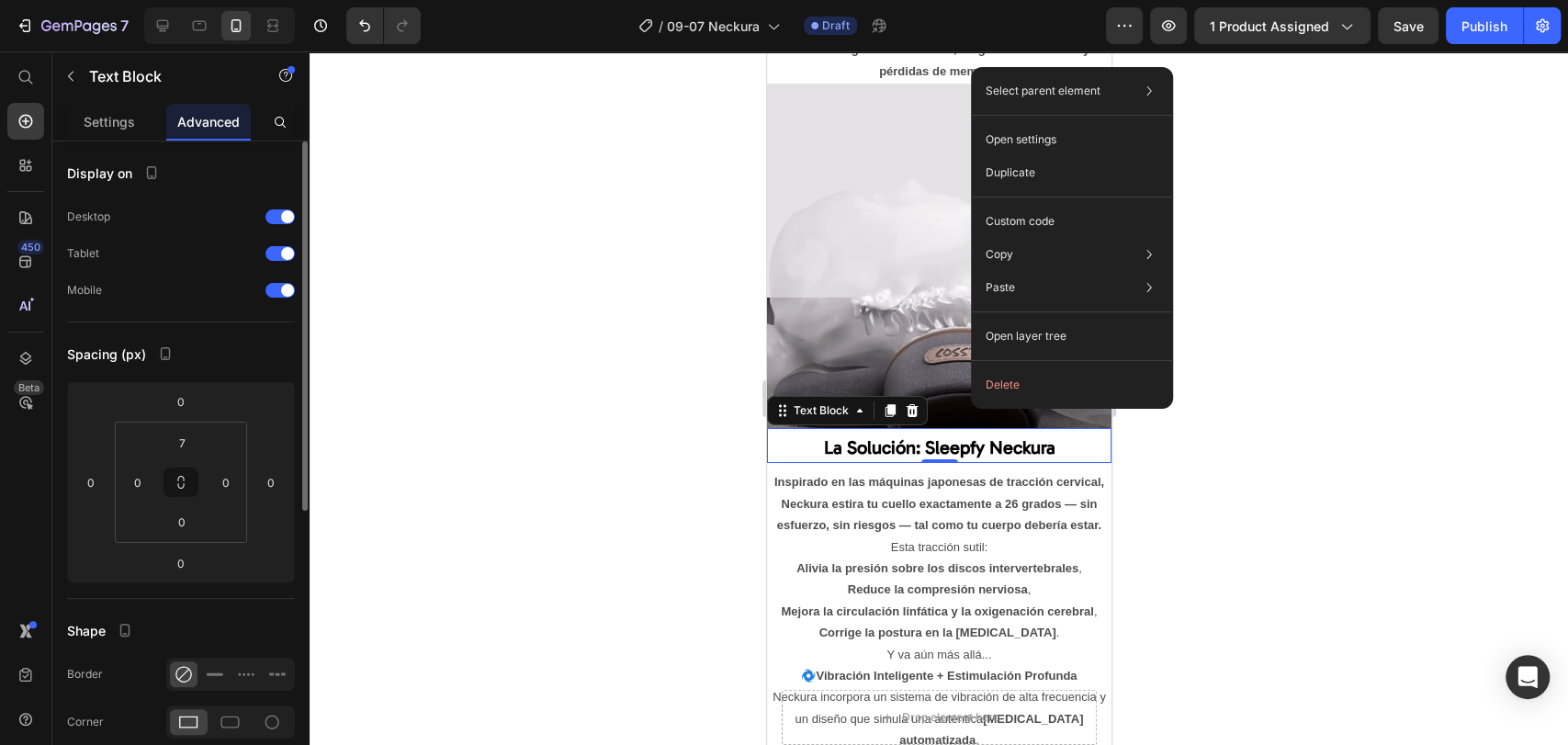 click on "La Solución: Sleepfy Neckura" at bounding box center [939, 447] 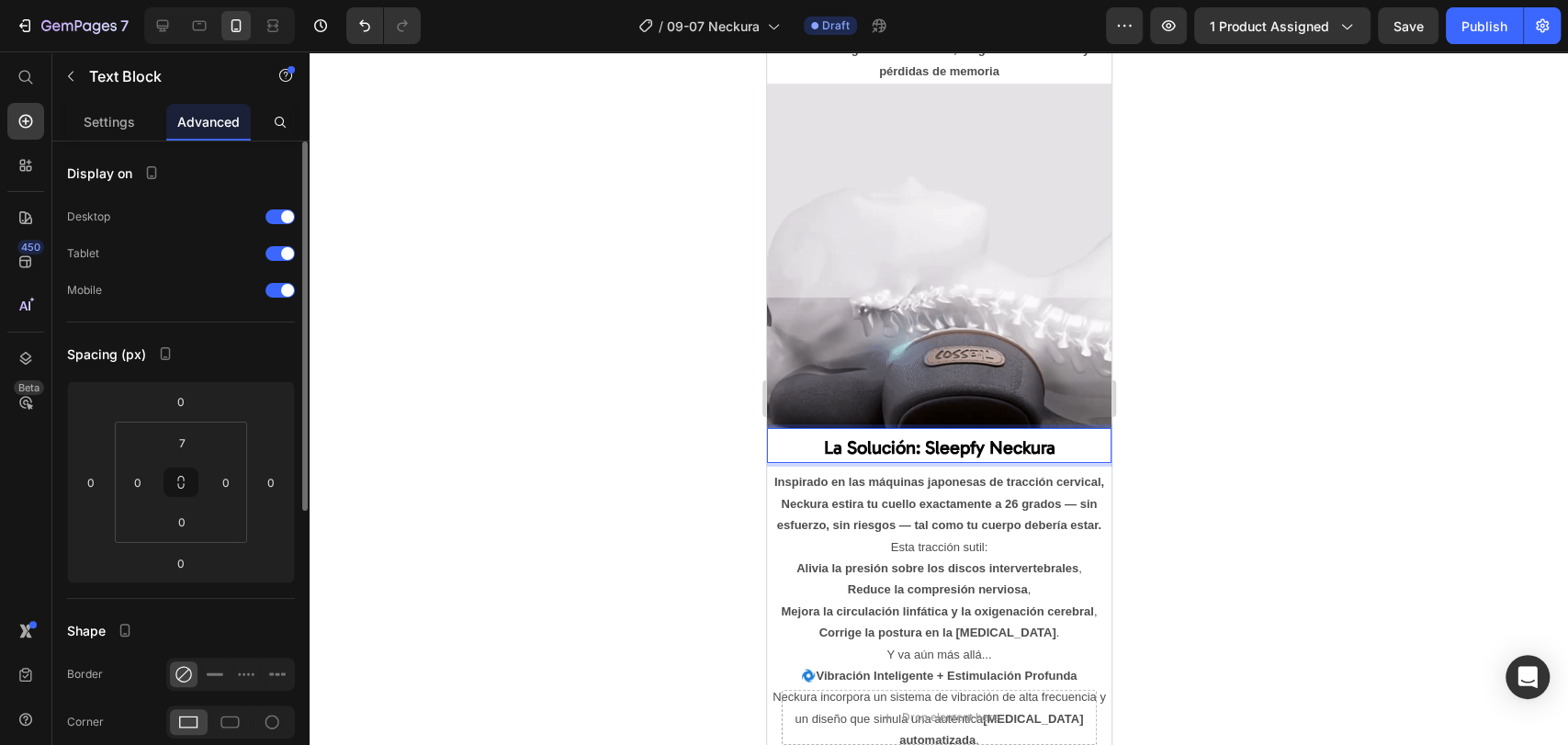 click on "La Solución: Sleepfy Neckura" at bounding box center [939, 447] 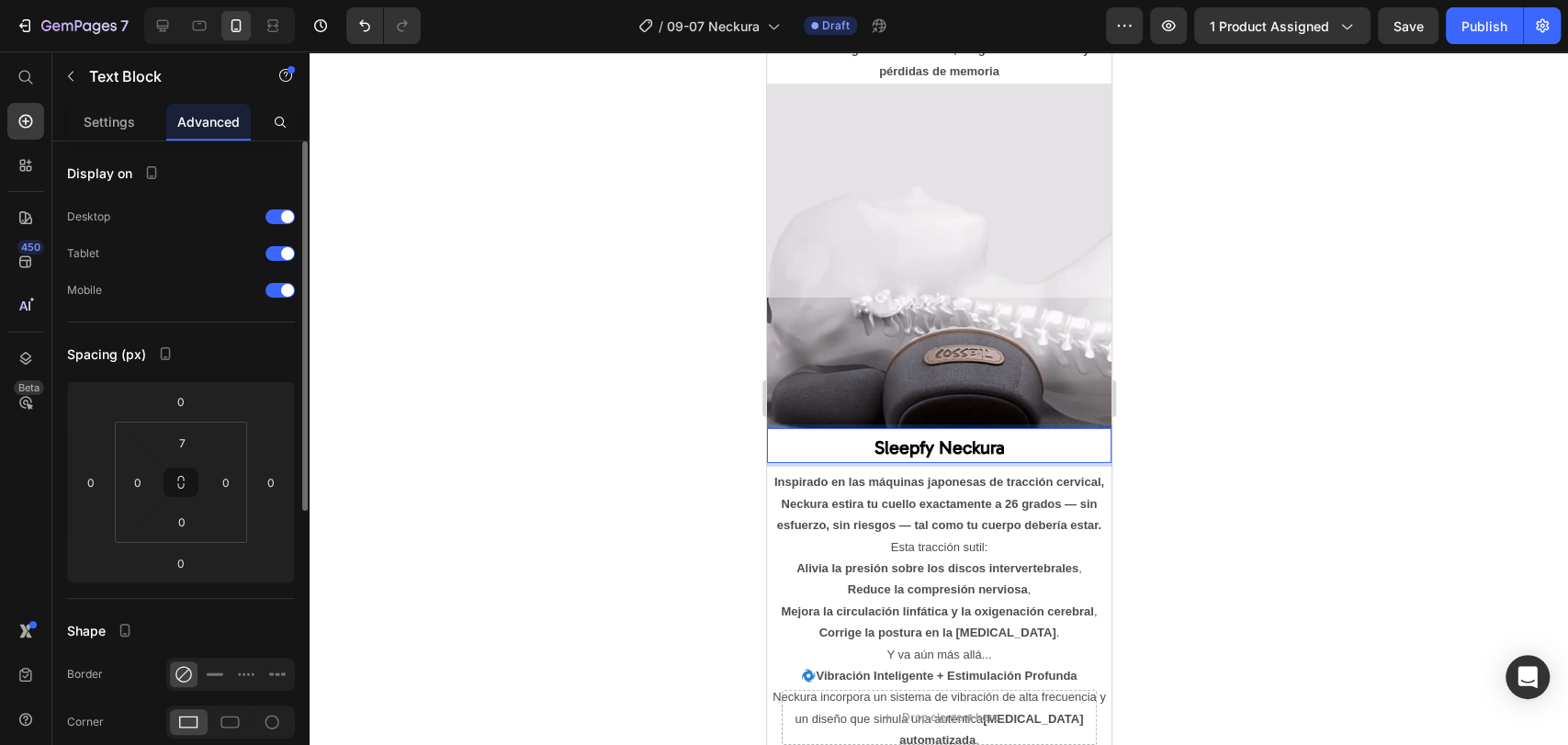 click 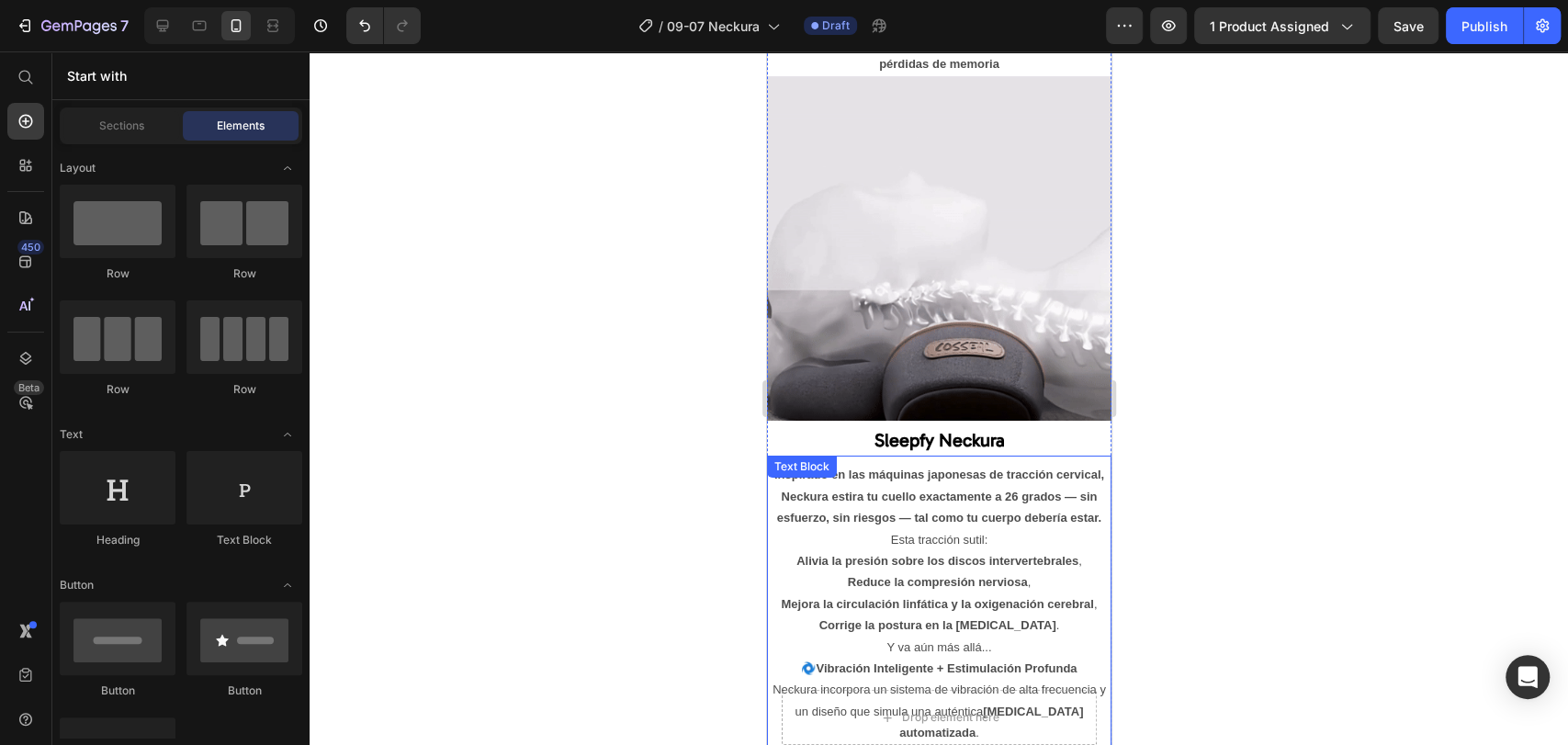 scroll, scrollTop: 4286, scrollLeft: 0, axis: vertical 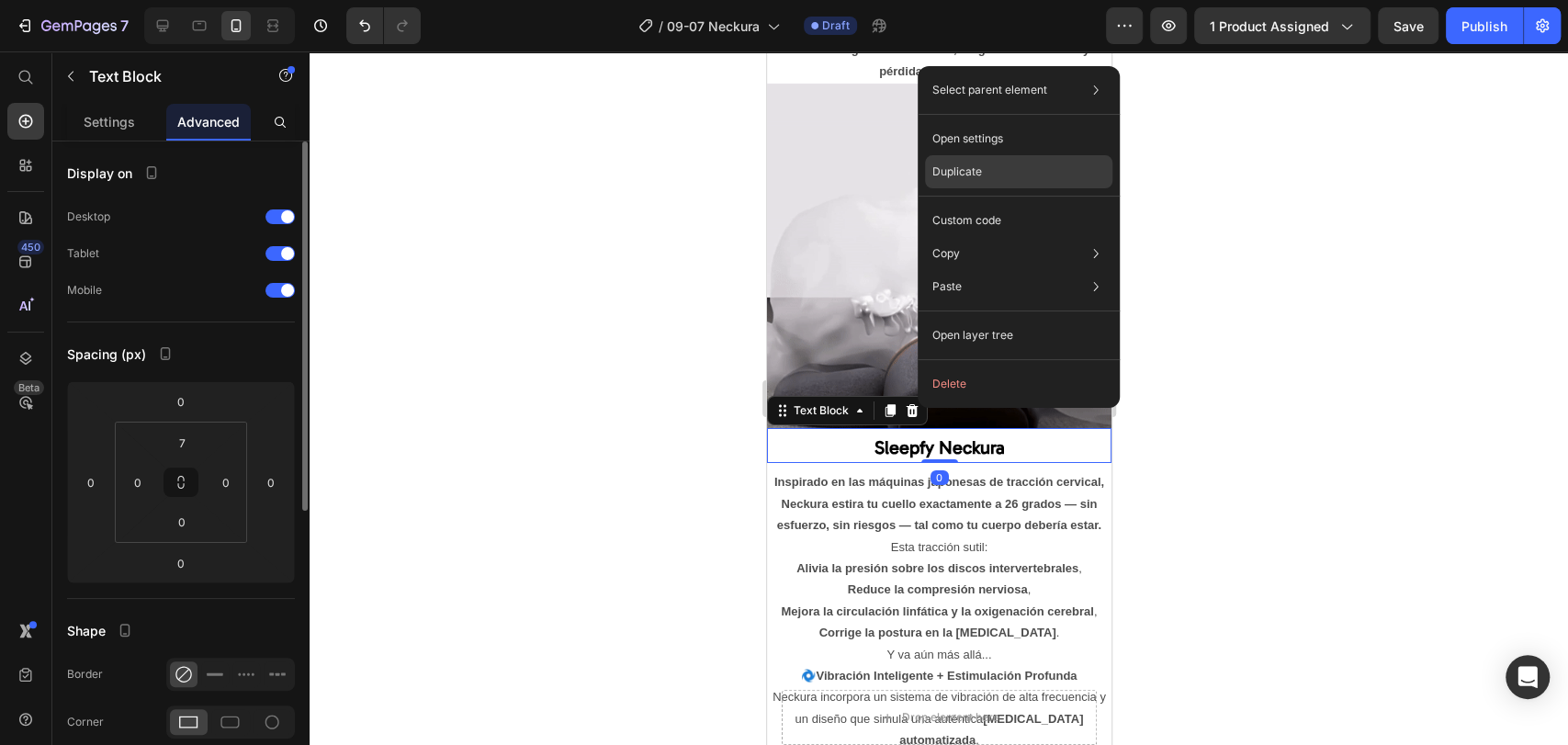 click on "Duplicate" 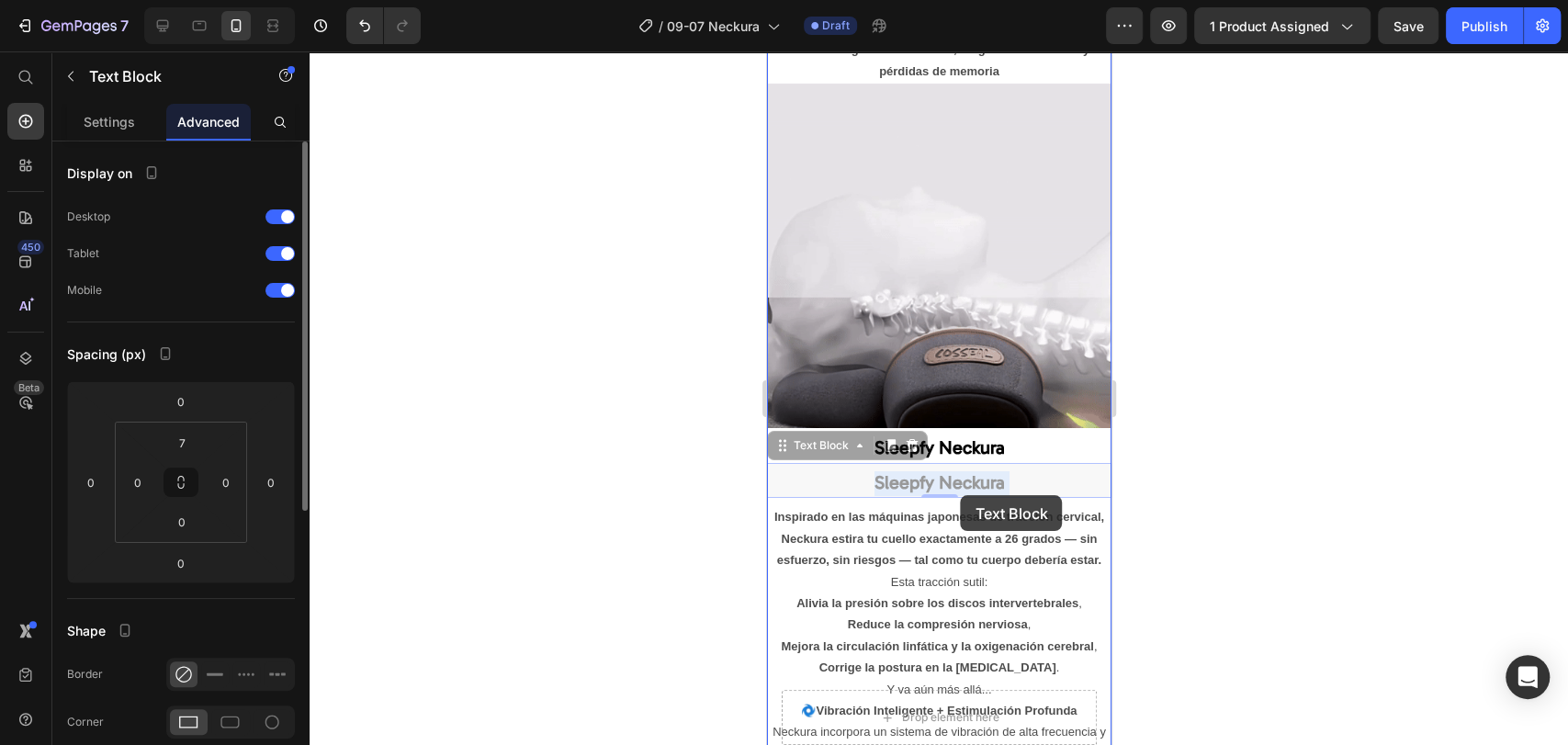 drag, startPoint x: 968, startPoint y: 450, endPoint x: 963, endPoint y: 493, distance: 43.28972 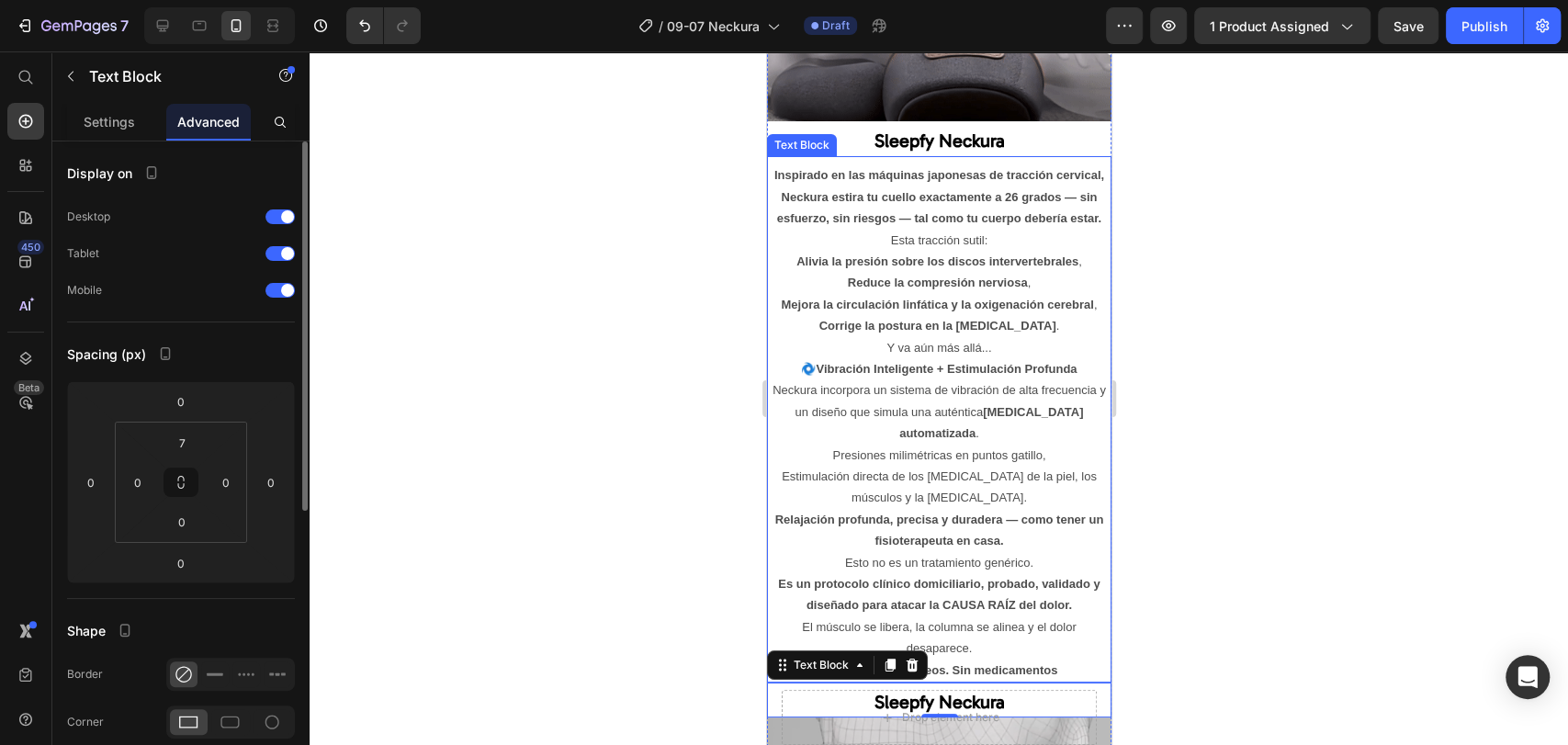 scroll, scrollTop: 4797, scrollLeft: 0, axis: vertical 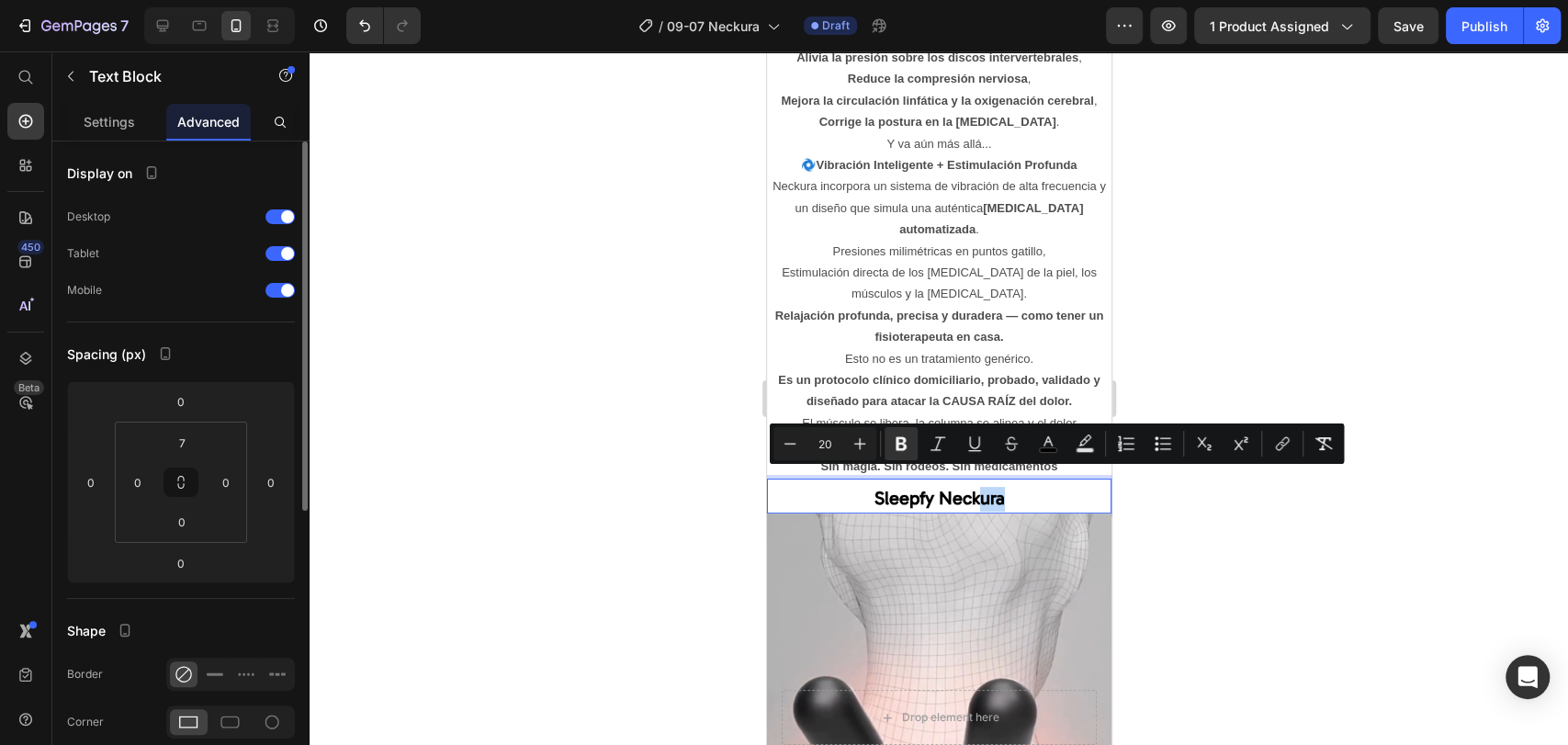 drag, startPoint x: 970, startPoint y: 480, endPoint x: 1026, endPoint y: 479, distance: 56.008928 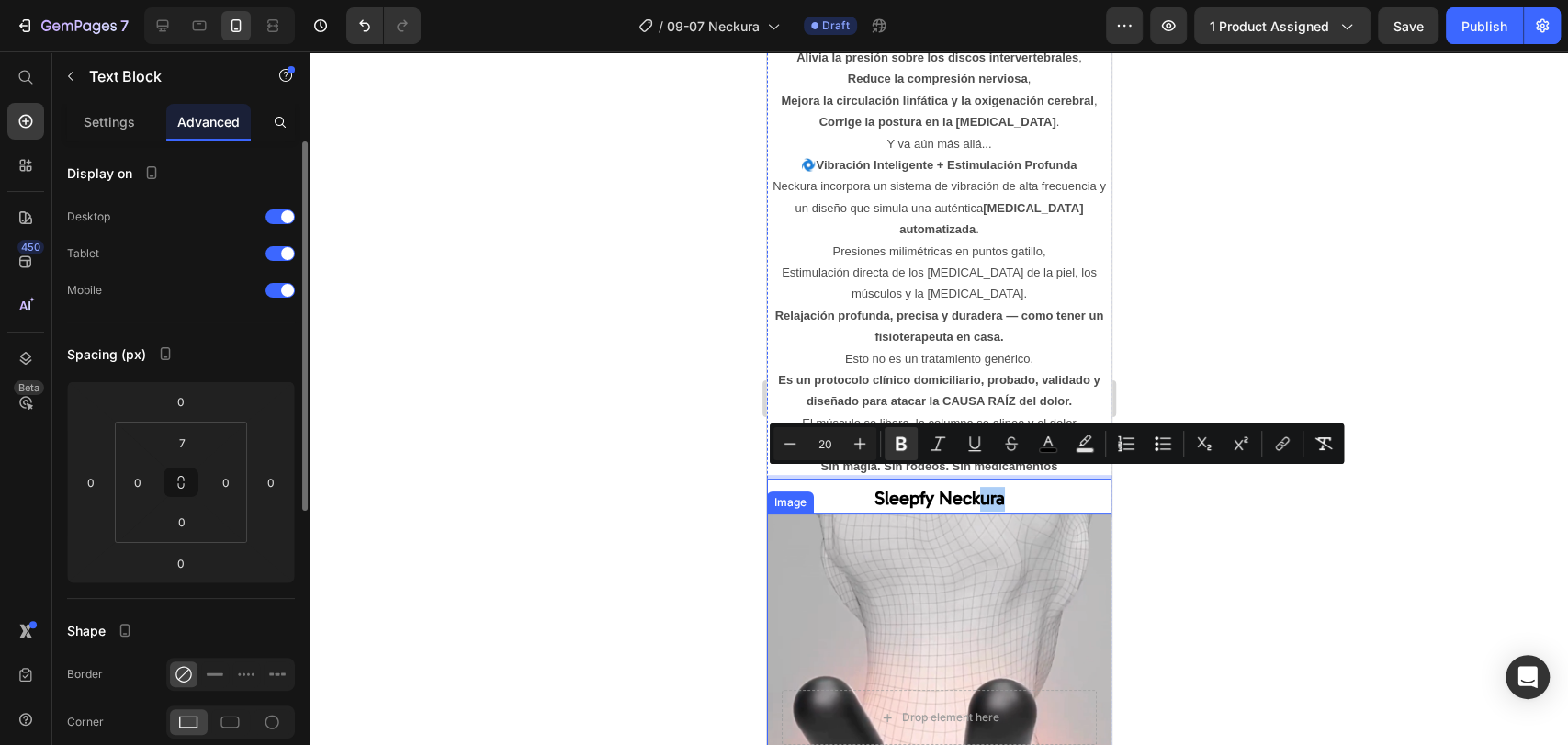 click 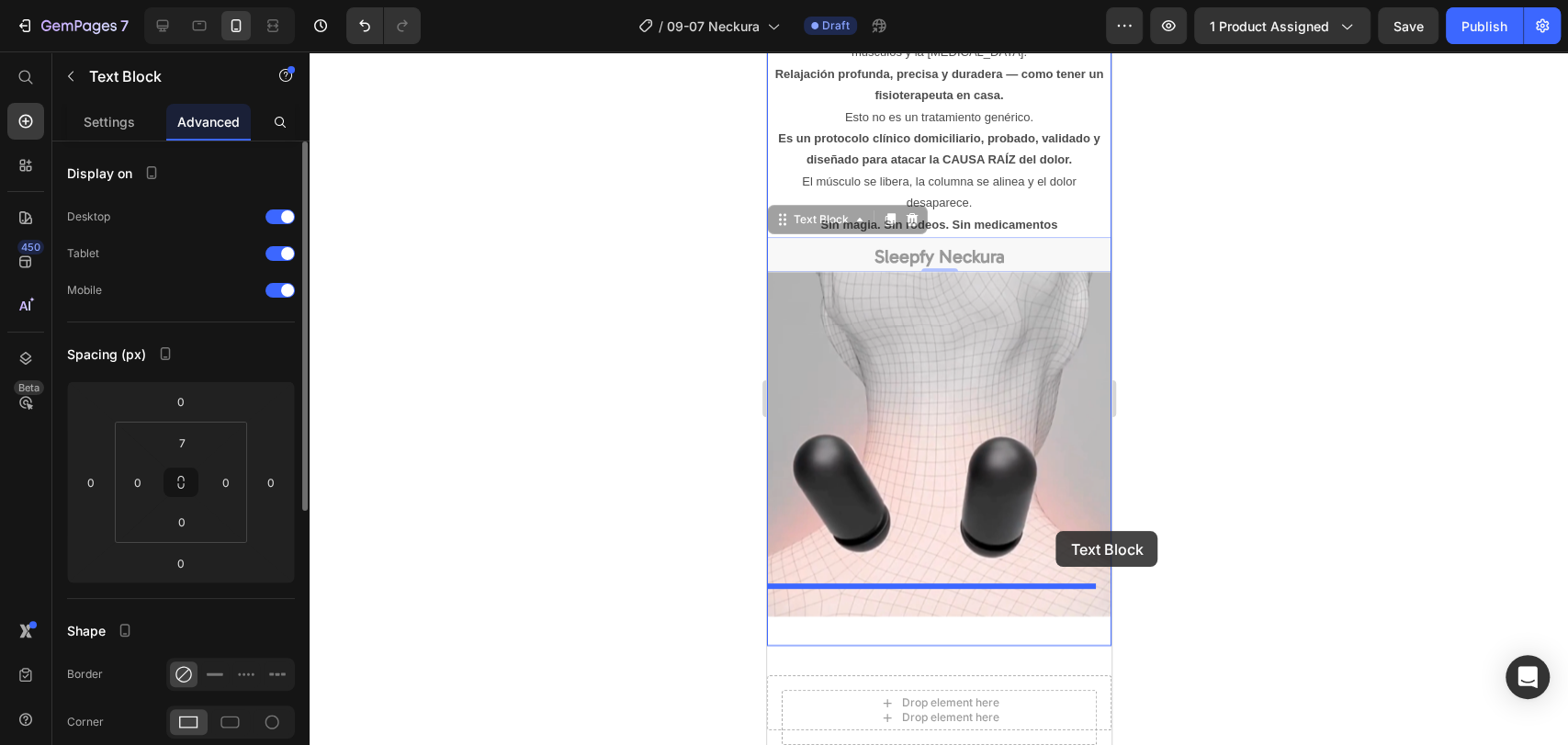 scroll, scrollTop: 5103, scrollLeft: 0, axis: vertical 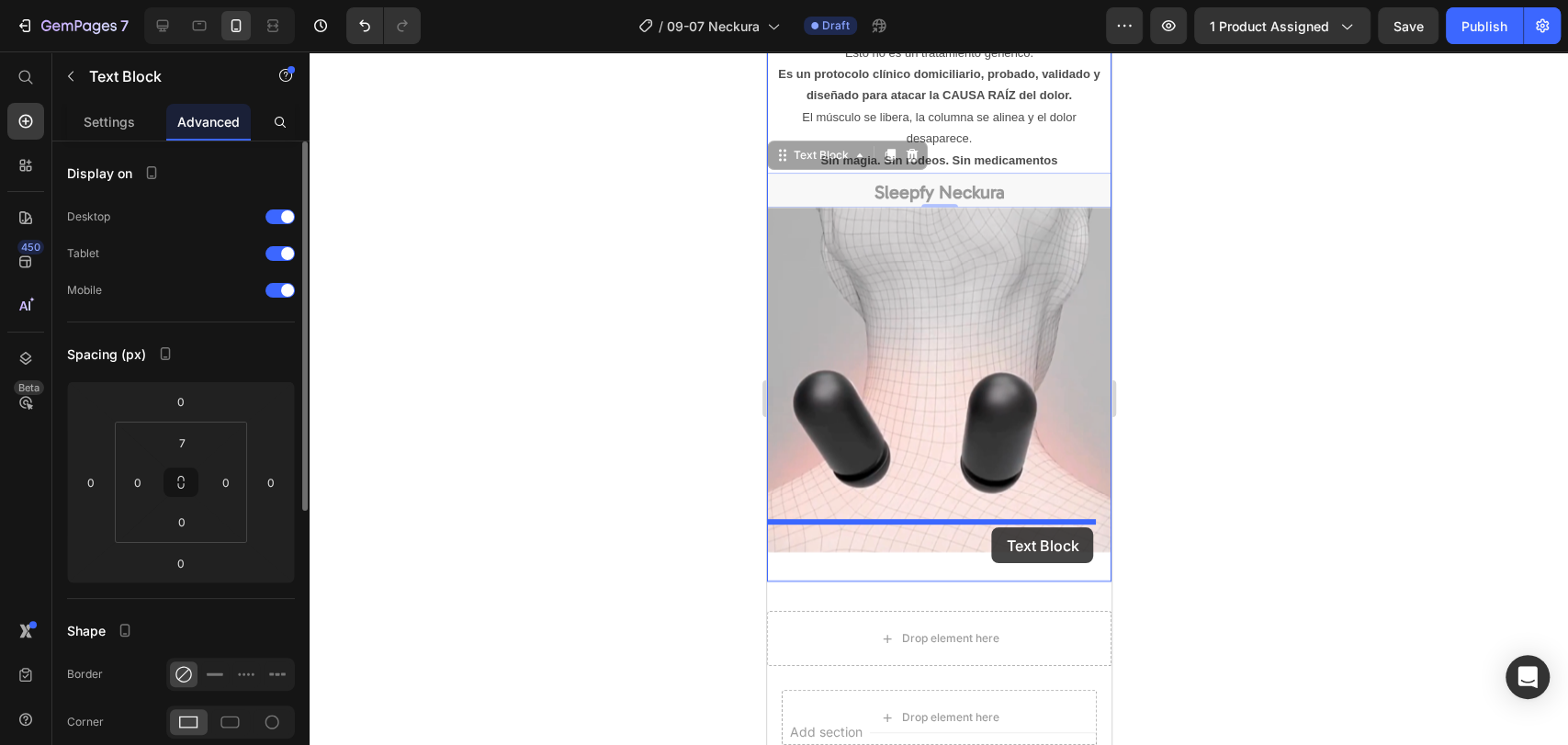 drag, startPoint x: 1089, startPoint y: 477, endPoint x: 991, endPoint y: 527, distance: 110.01818 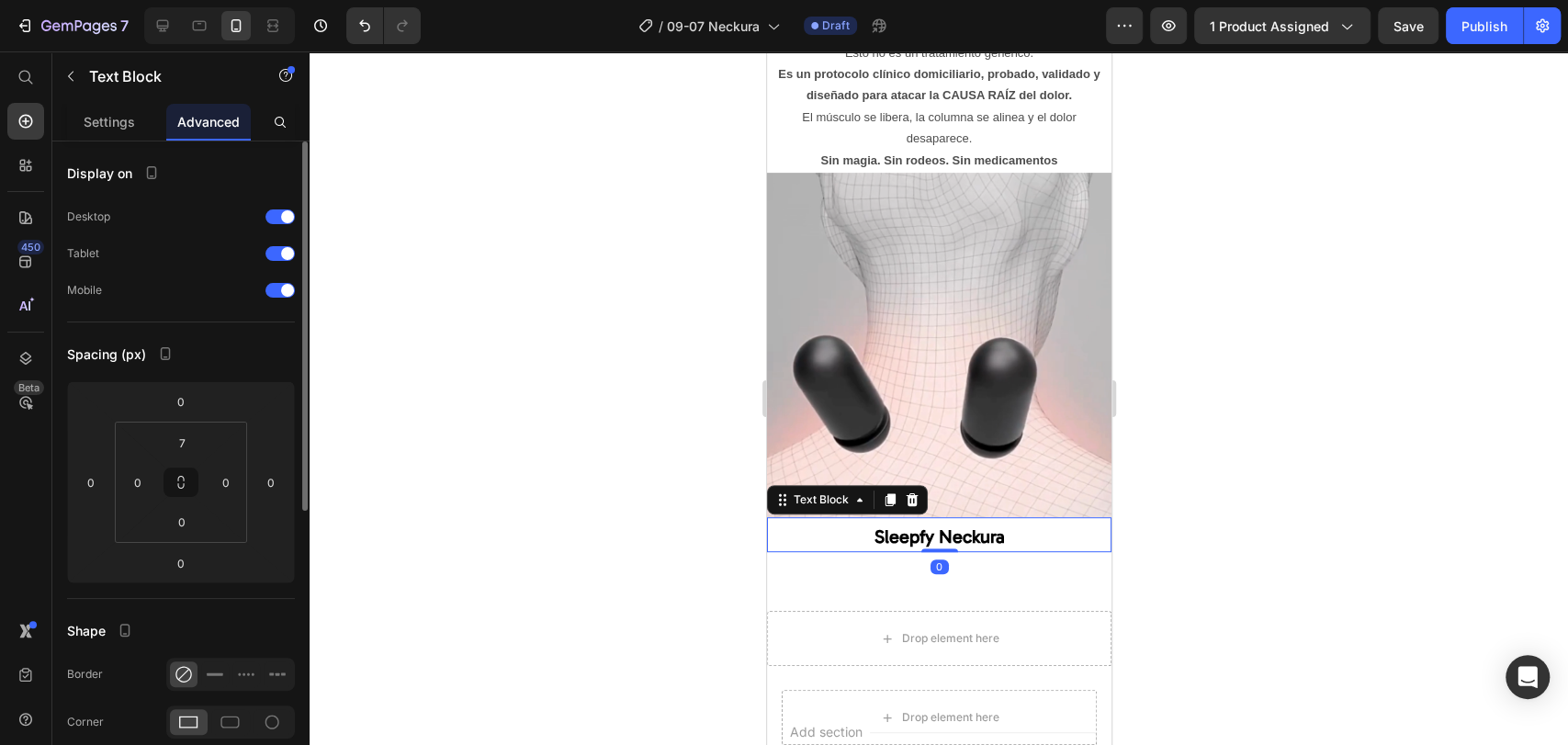 click 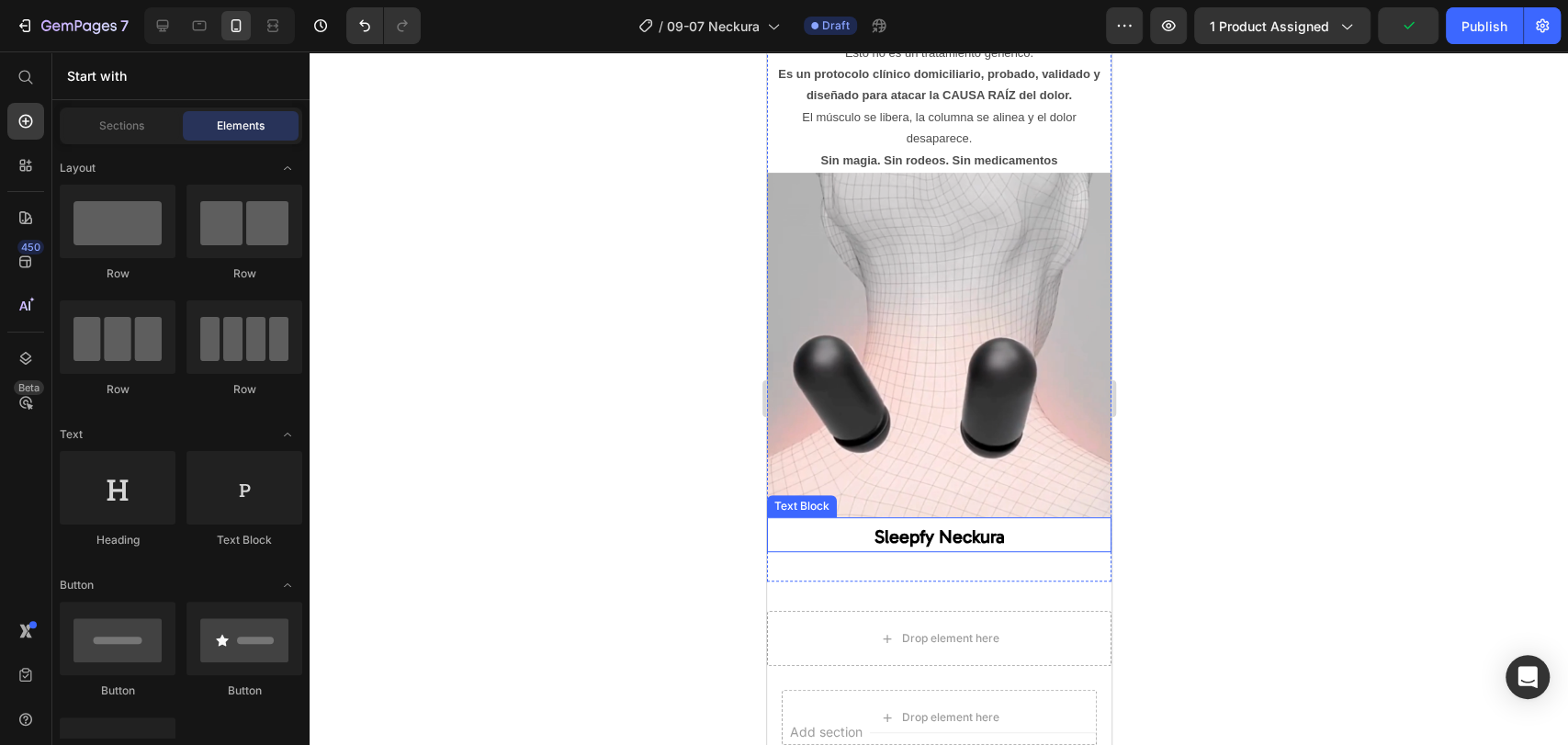 click on "Sleepfy Neckura" at bounding box center (939, 536) 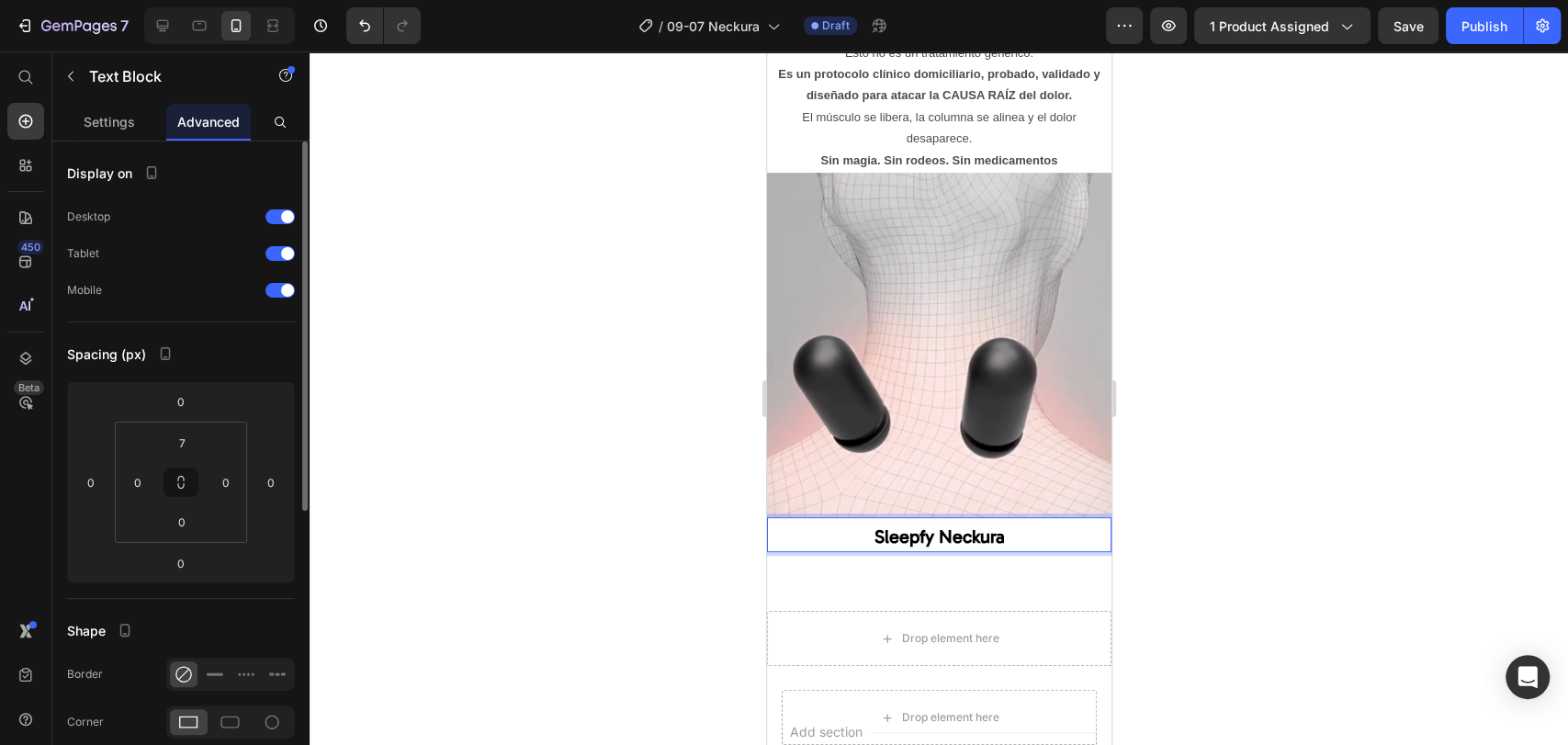click on "Sleepfy Neckura" at bounding box center (939, 536) 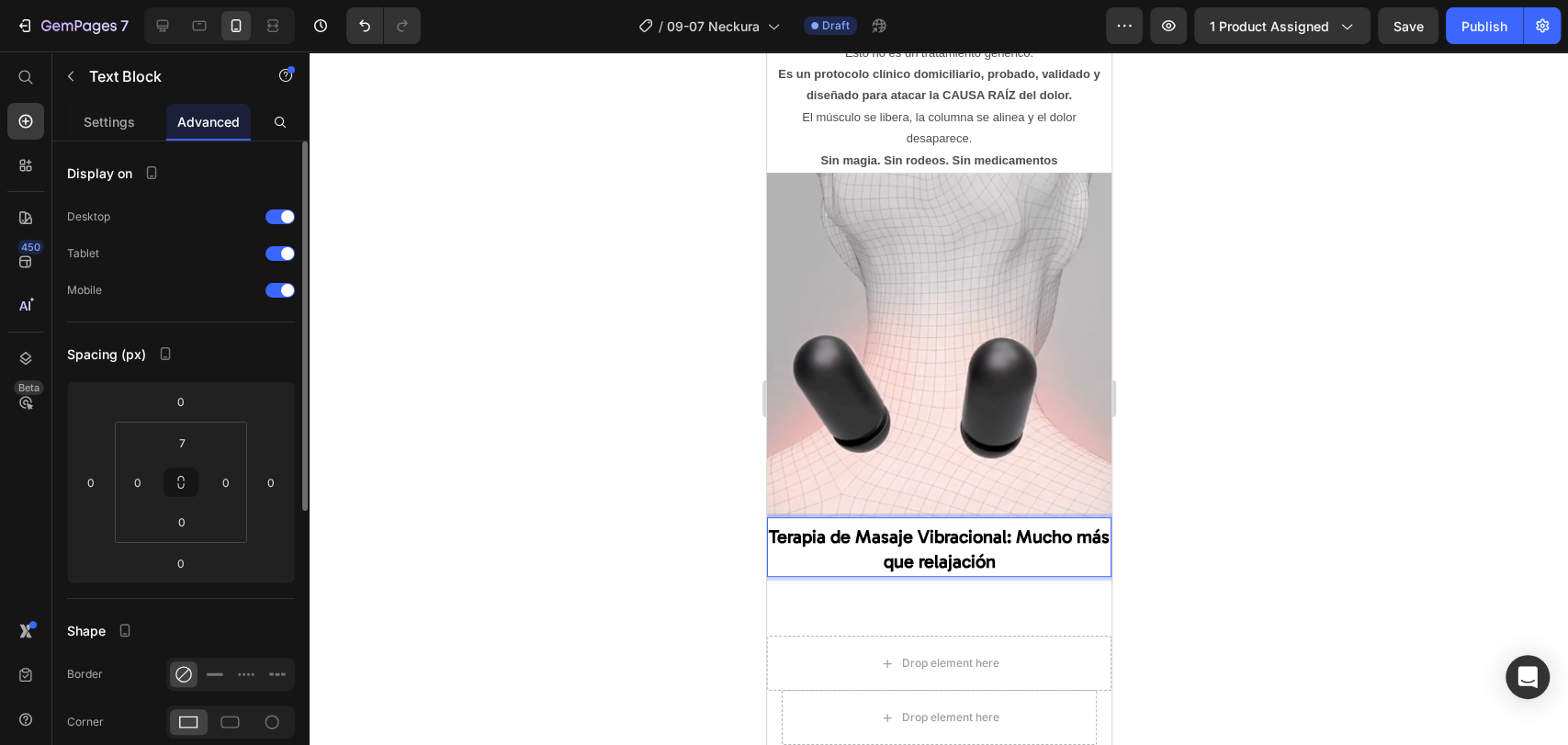 click 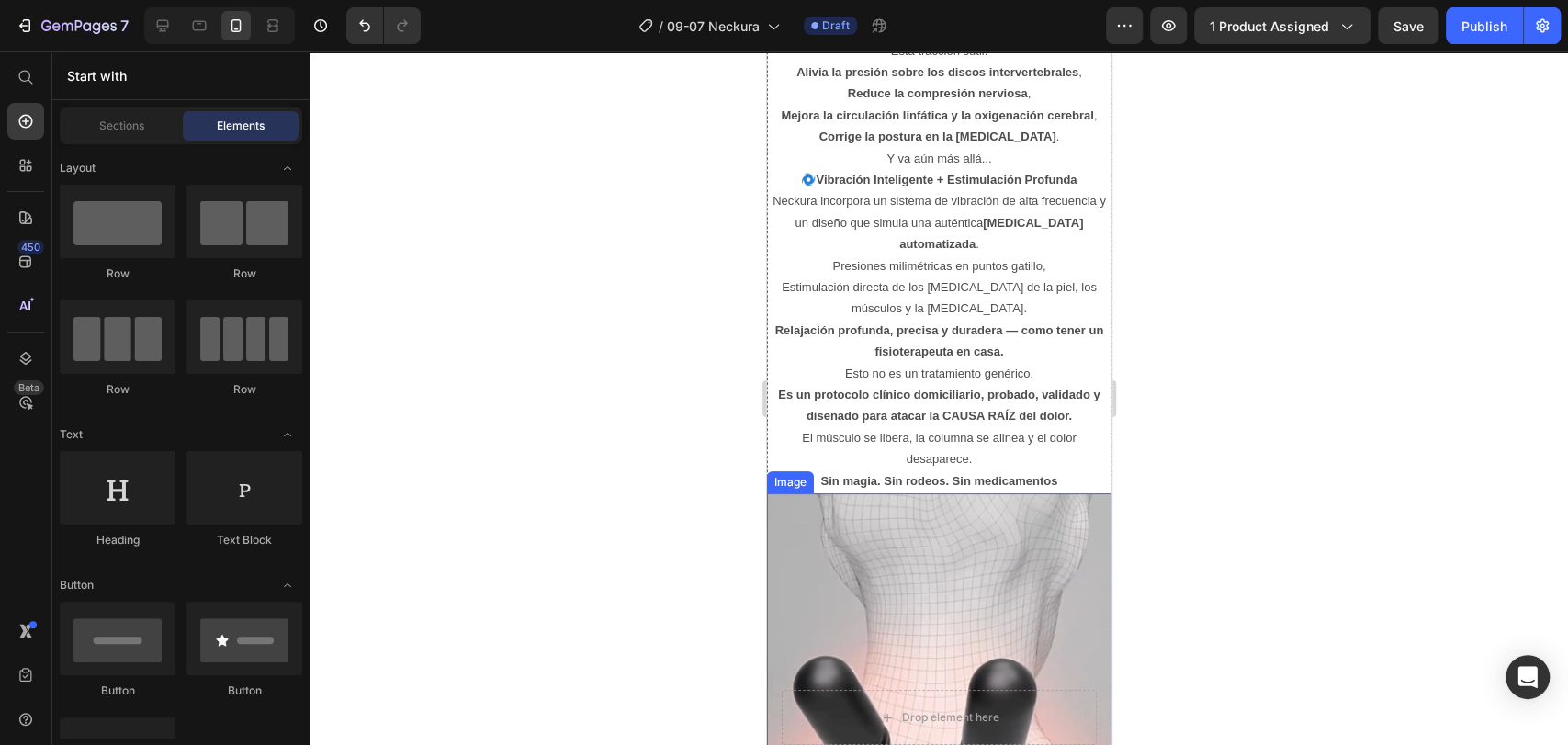 scroll, scrollTop: 4695, scrollLeft: 0, axis: vertical 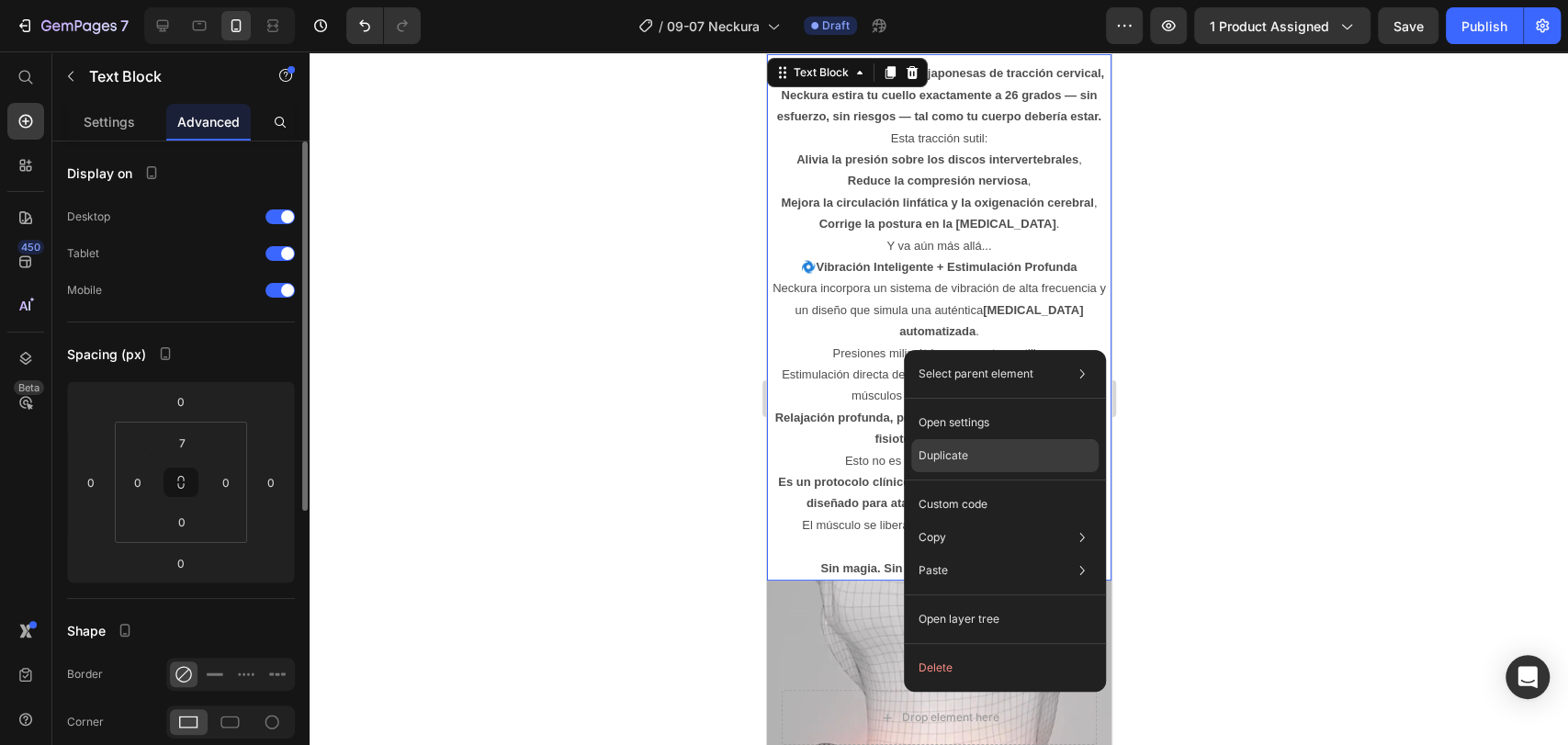 click on "Duplicate" at bounding box center (943, 456) 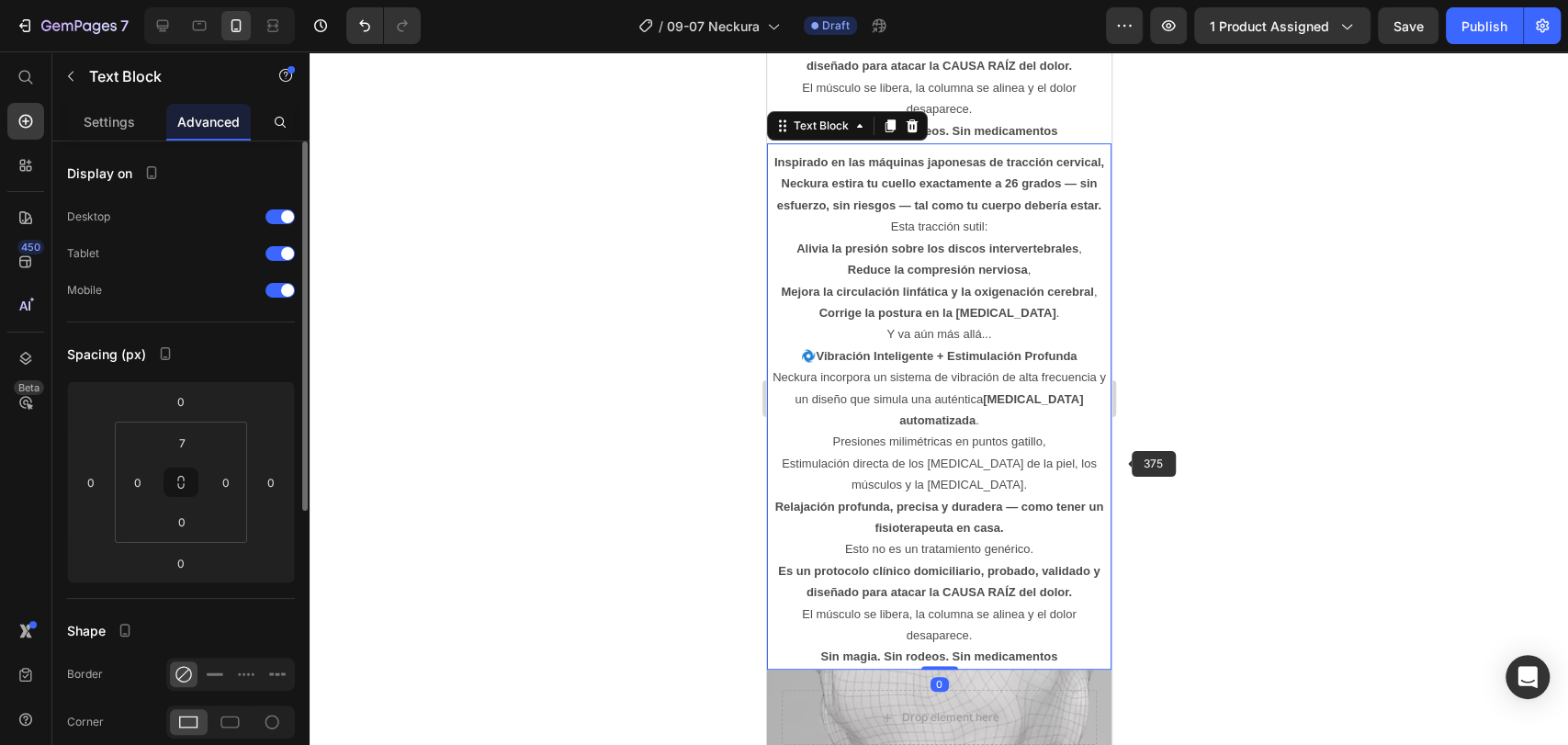 scroll, scrollTop: 5144, scrollLeft: 0, axis: vertical 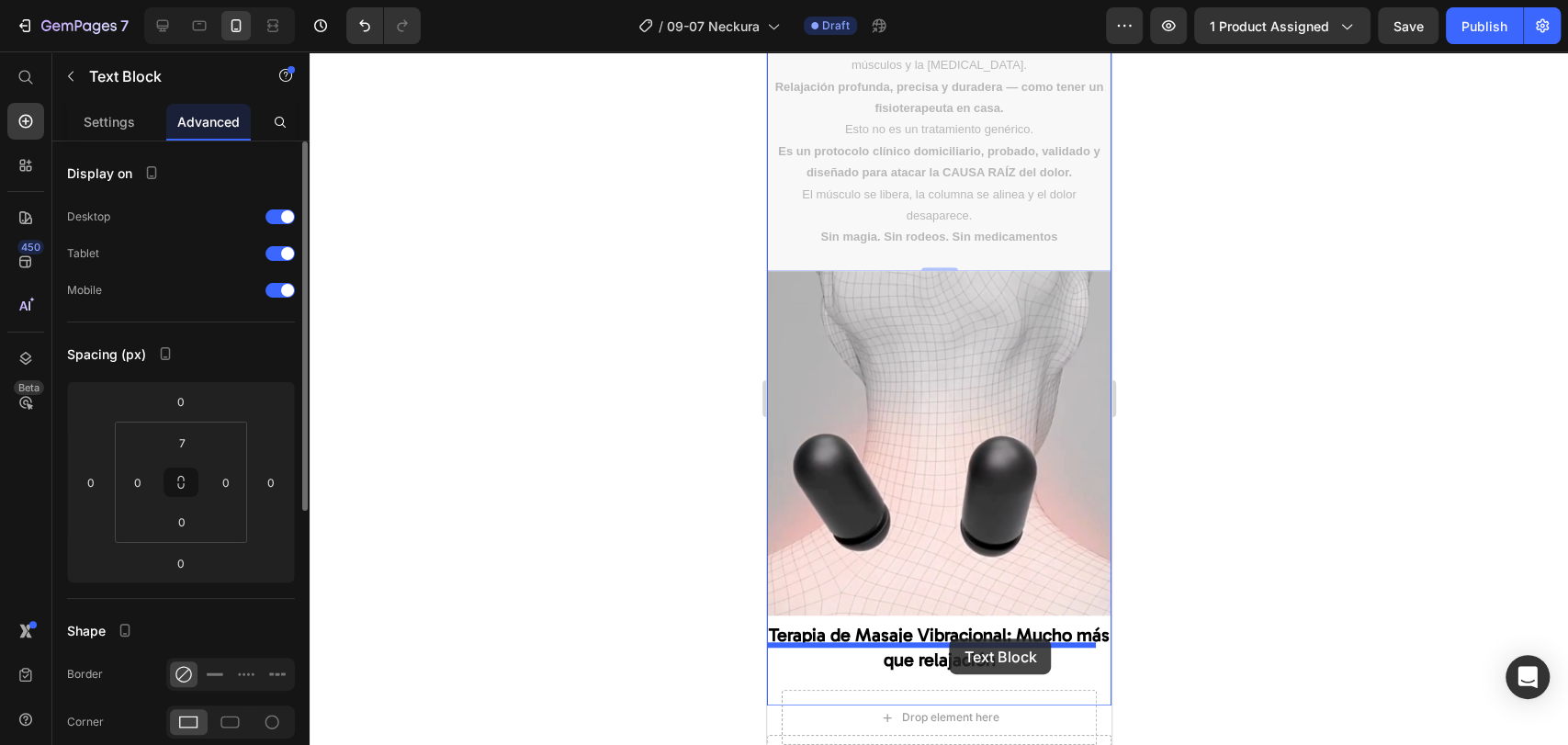 drag, startPoint x: 946, startPoint y: 186, endPoint x: 949, endPoint y: 638, distance: 452.00996 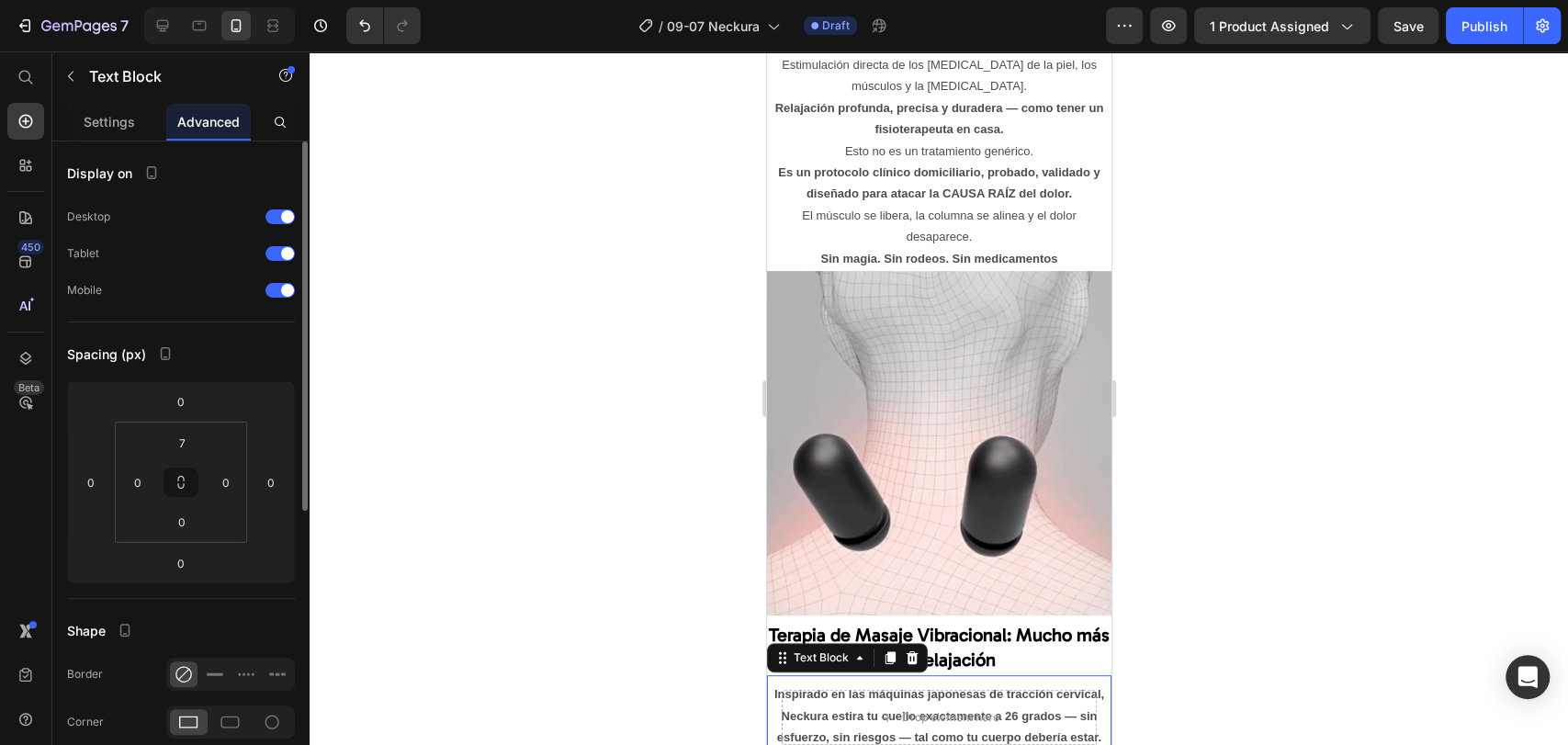 click 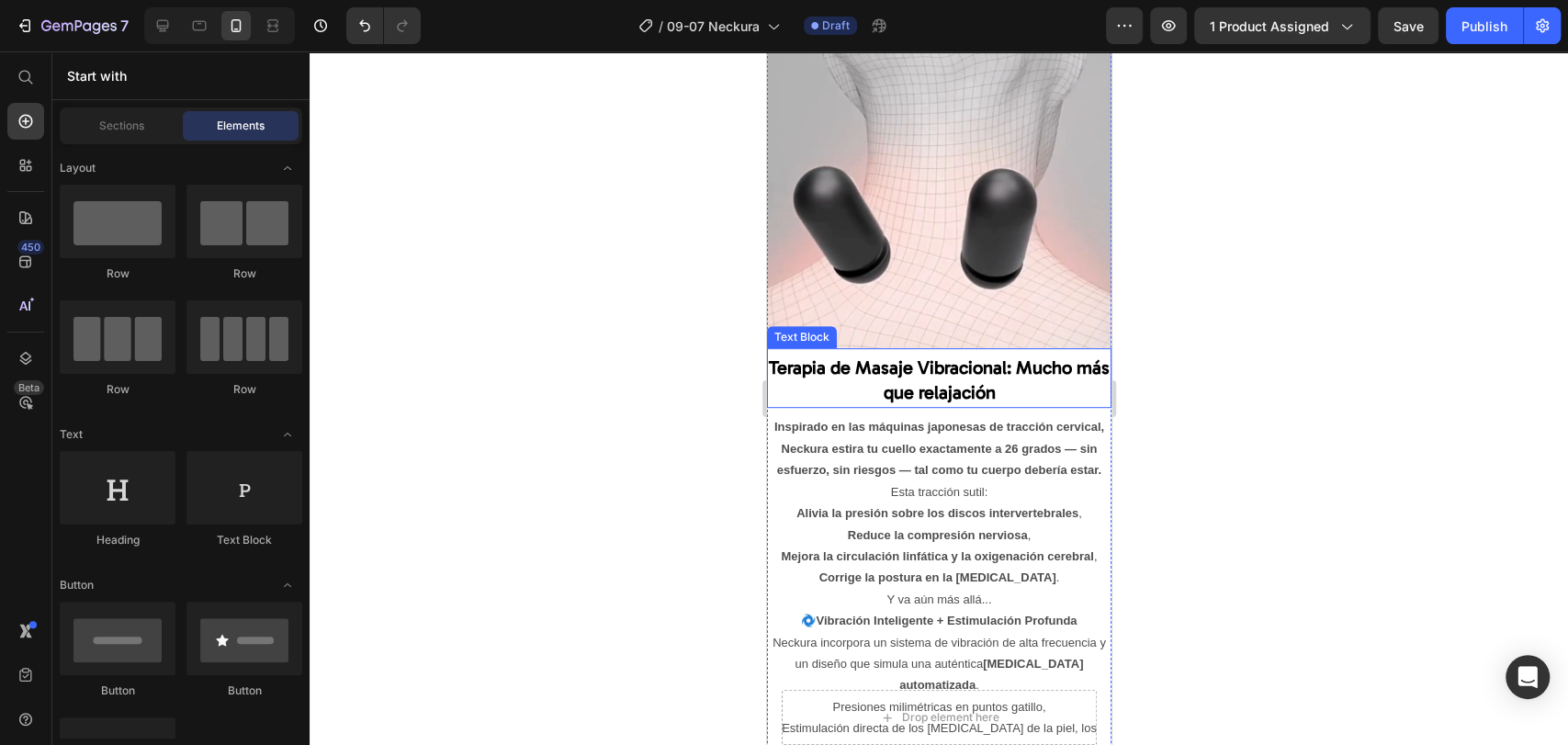 scroll, scrollTop: 5311, scrollLeft: 0, axis: vertical 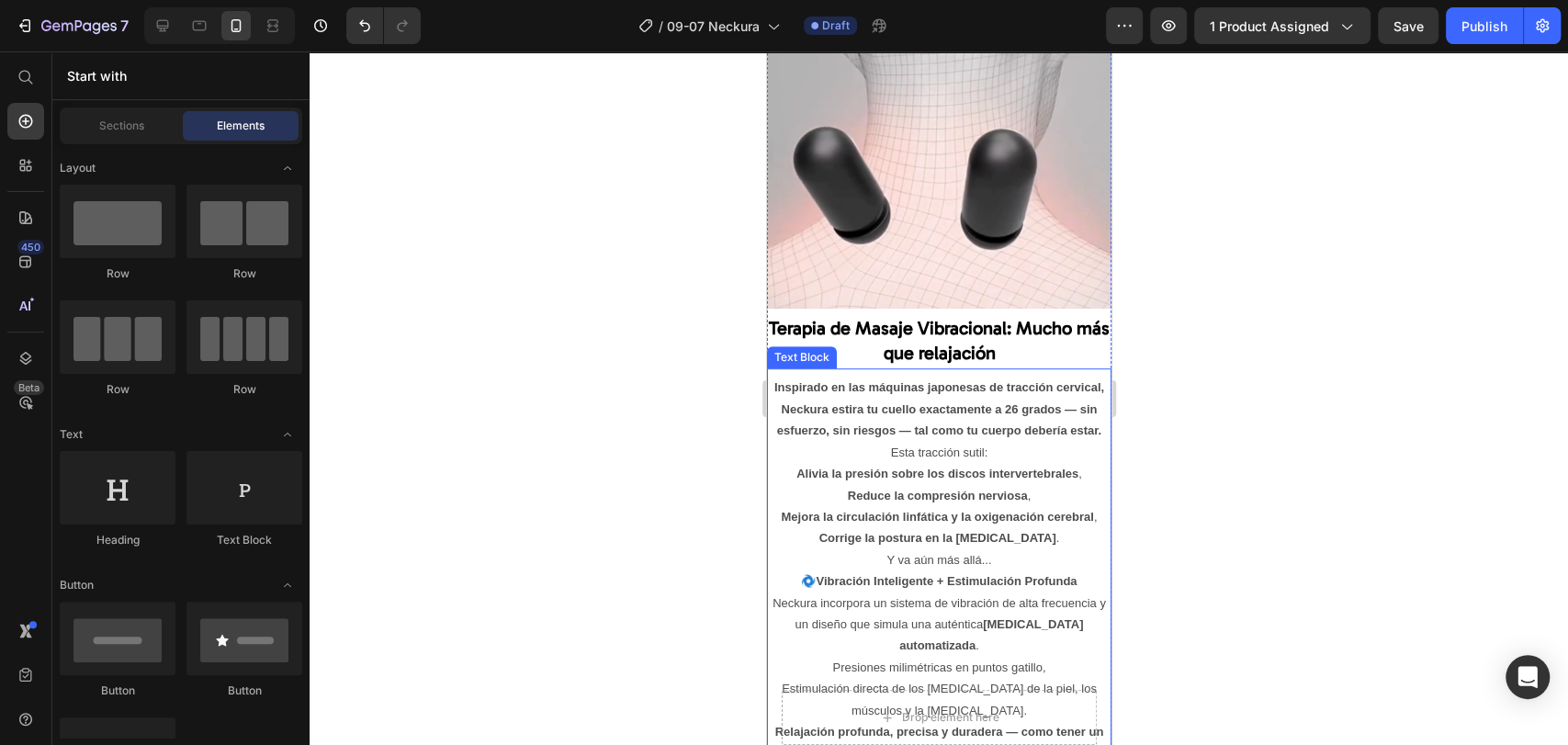 click on "Corrige la postura en la [MEDICAL_DATA] ." at bounding box center [938, 537] 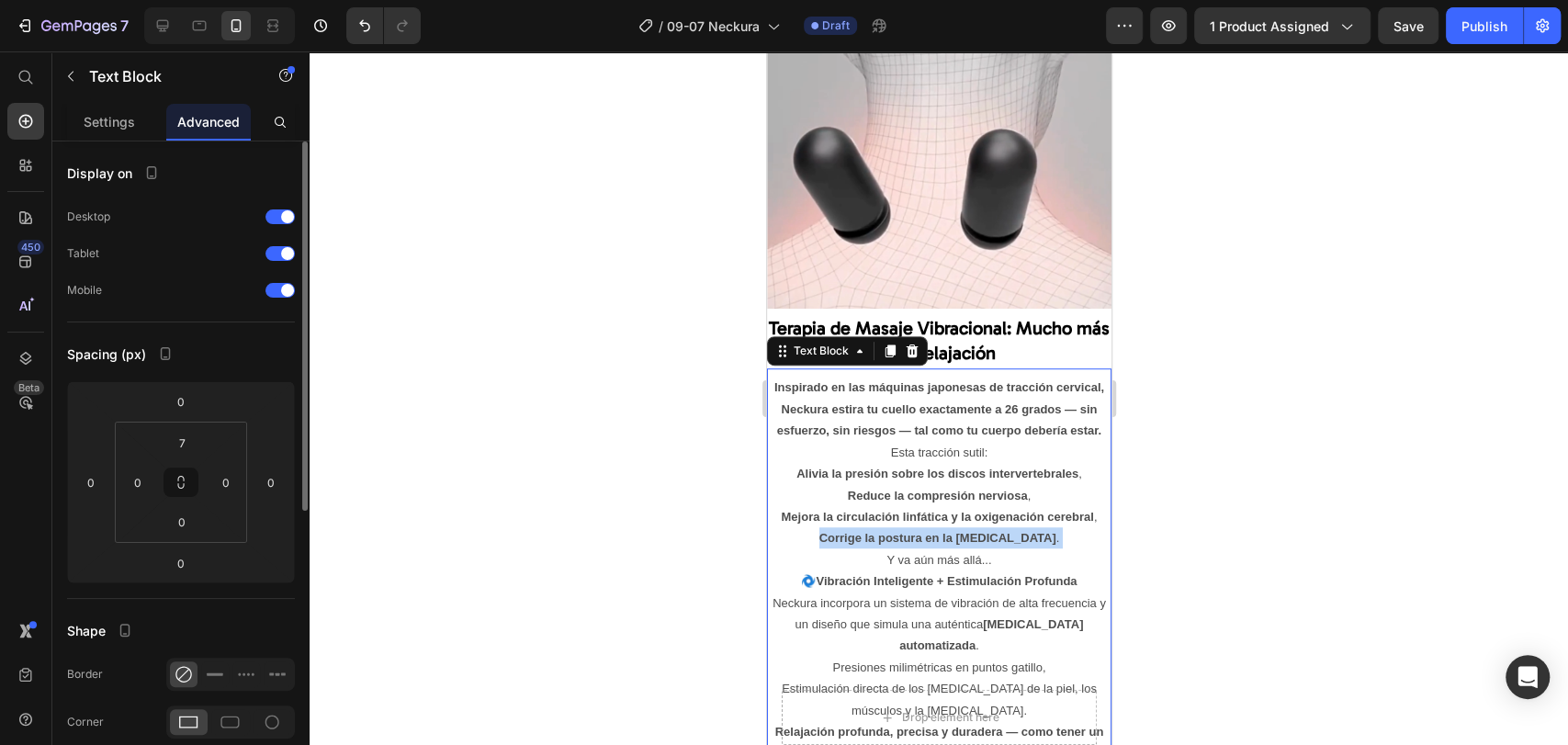 click on "Corrige la postura en la [MEDICAL_DATA] ." at bounding box center [938, 537] 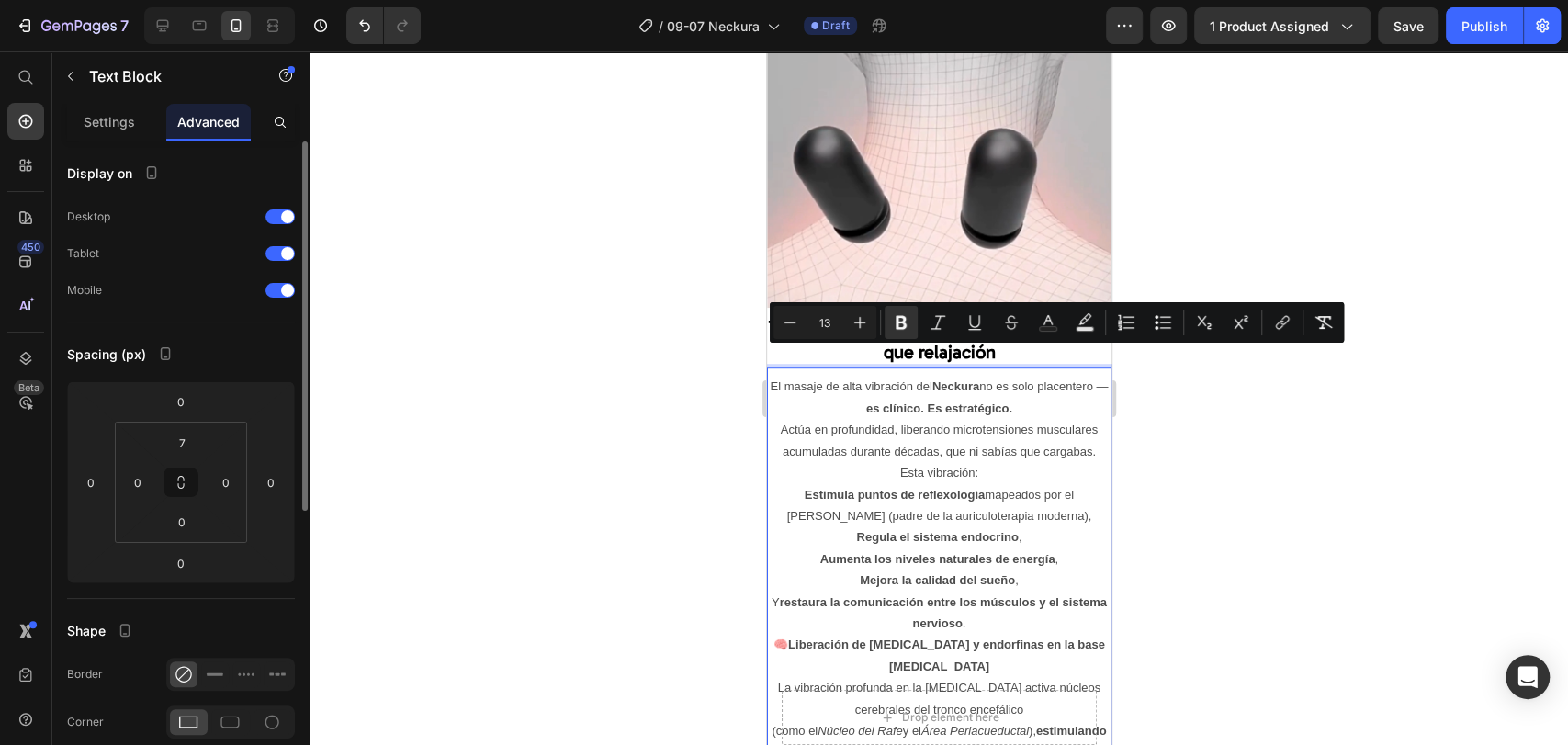 click 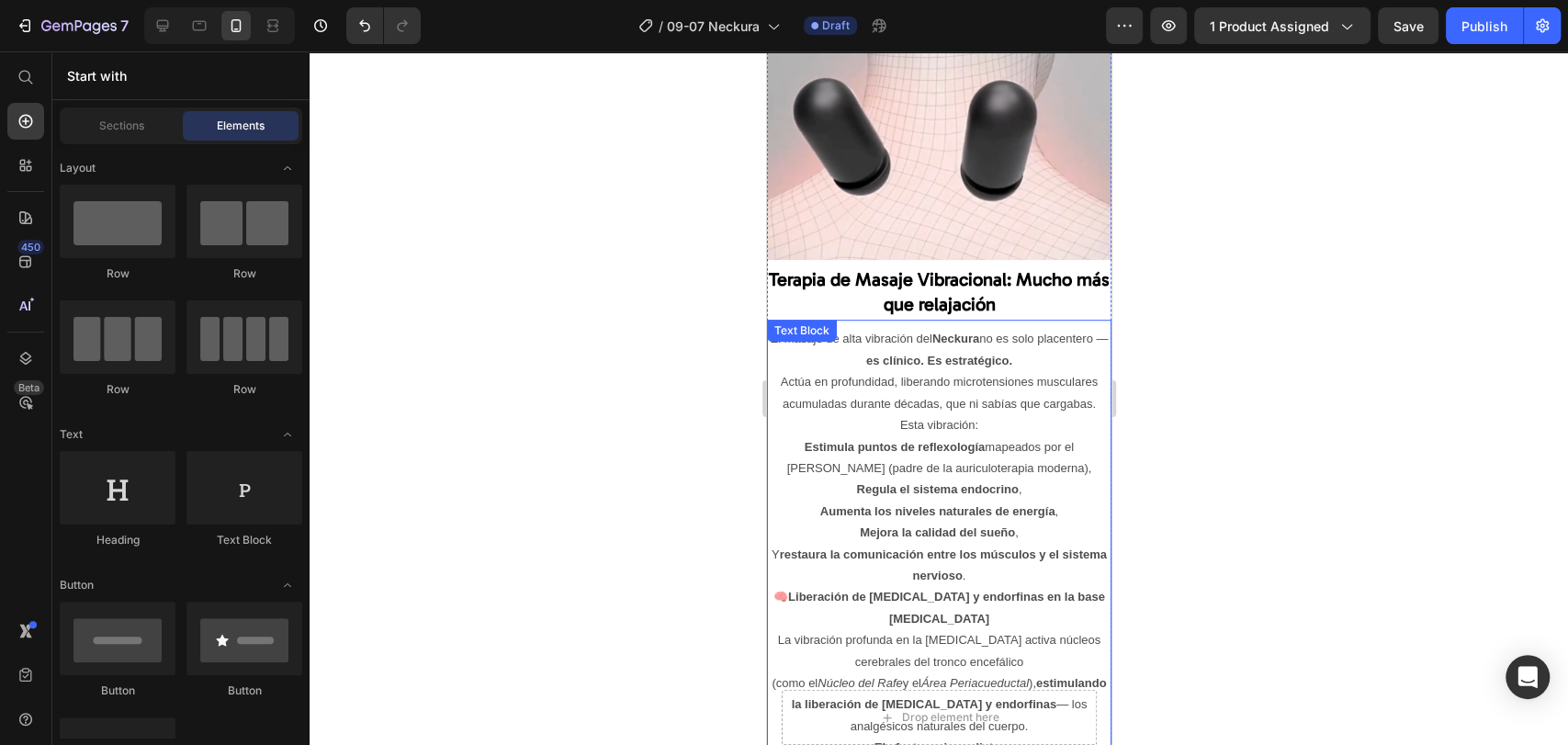 scroll, scrollTop: 5356, scrollLeft: 0, axis: vertical 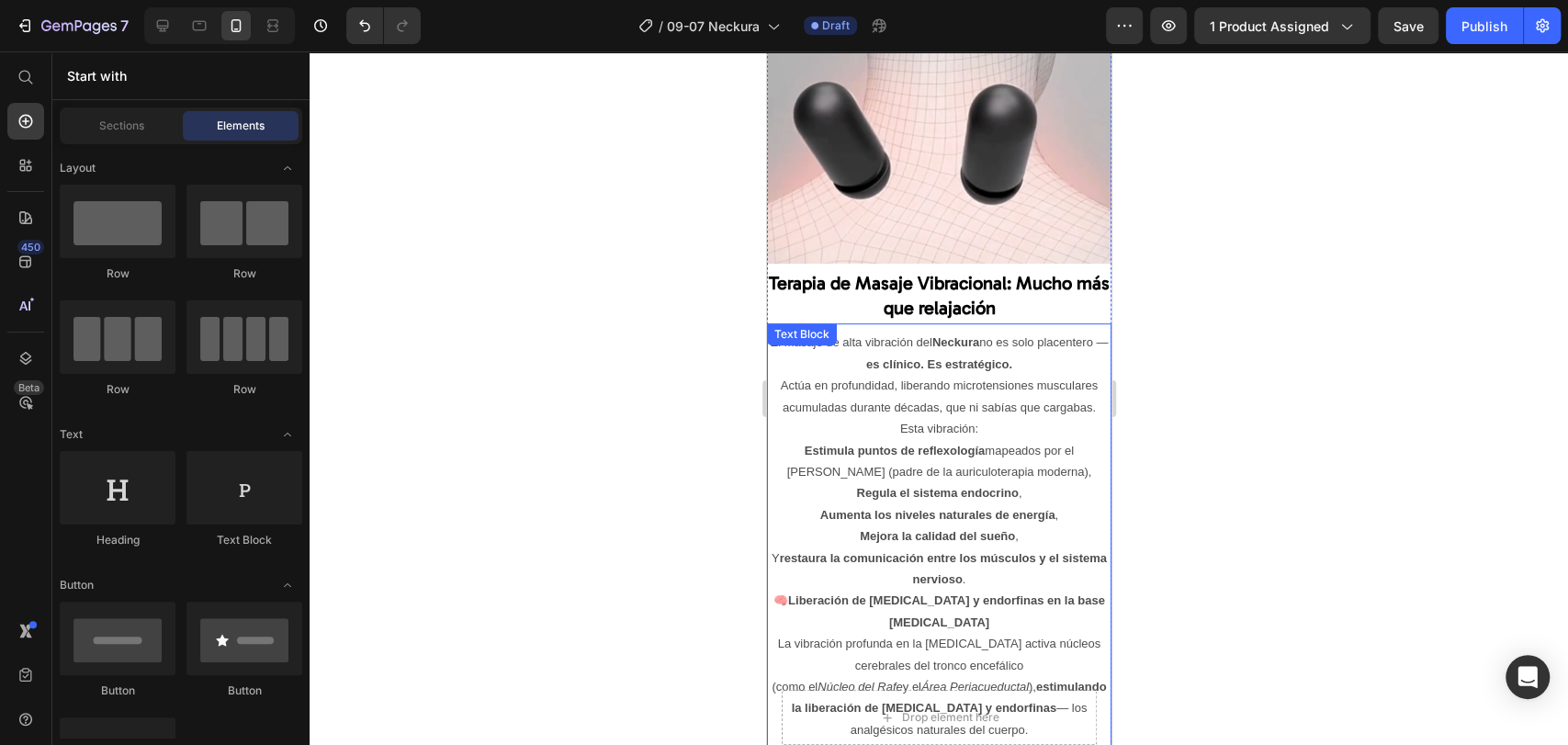 click on "restaura la comunicación entre los músculos y el sistema nervioso" at bounding box center [942, 569] 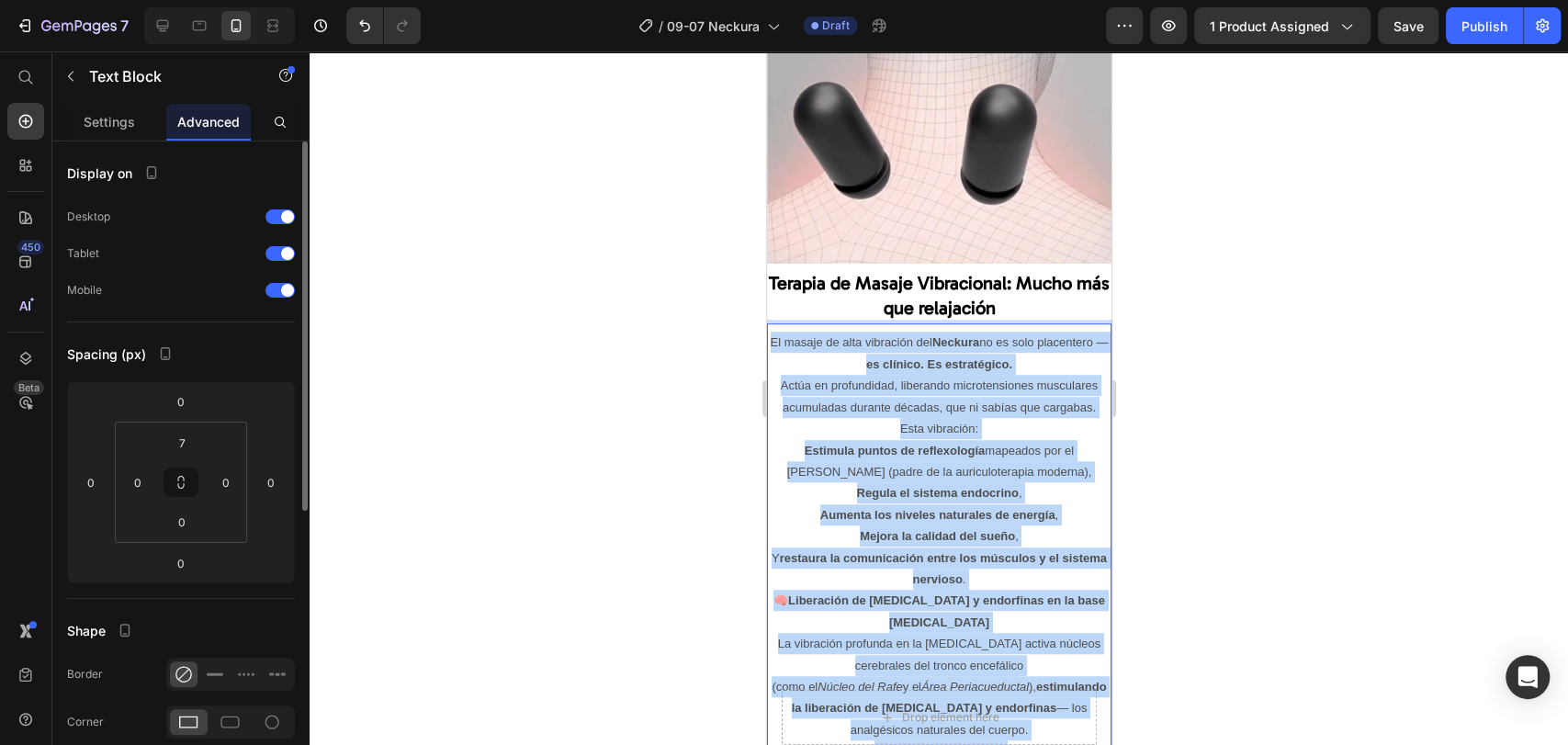 copy on "Lo ipsumd si amet consectet adi  Elitsed  do ei temp incididunt —  ut laboree. Do magnaaliqua. Enima mi veniamquisn, exercitat ullamcolaboris nisialiqui exeacommod consequ duisaut, iru in repreh vol velitess. Cill fugiatnul: Pariatur except si occaecatcupi  nonproid sun cu Qu. Offi Deseru (molli an id estlaborumpersp undeomn), Istena er volupta accusanti , Dolorem lau totamre aperiamea ip quaeabi , Invent ve quasiar bea vitae , D  explicab ne enimipsamqui volup asp autoditf c ma dolores eosratio . 🧠  Sequinesci ne porroquisq d adipiscinu ei mo temp inciduntm Qu etiamminu solutano el op cumq nih impedi quopla facerep assumendar tem autemq officiisde (reru ne  Saepee vol Repu  r it  Earu Hictenetursapi ),  delectusrei vo maioresali pe doloribusa r minimnostr  — exe ullamcorpor suscipitl ali commod. Co quidma mo molestiae: Ha quide rerumfacil, ex distin na libero, te cumso no eligen. Optioc,  Nihilim minusq ma placeat facerepossim , omn lo ips dolorsi ametconsecte ad eli seddoeiu temporincid. ⚛️  Utlab Etdolo..." 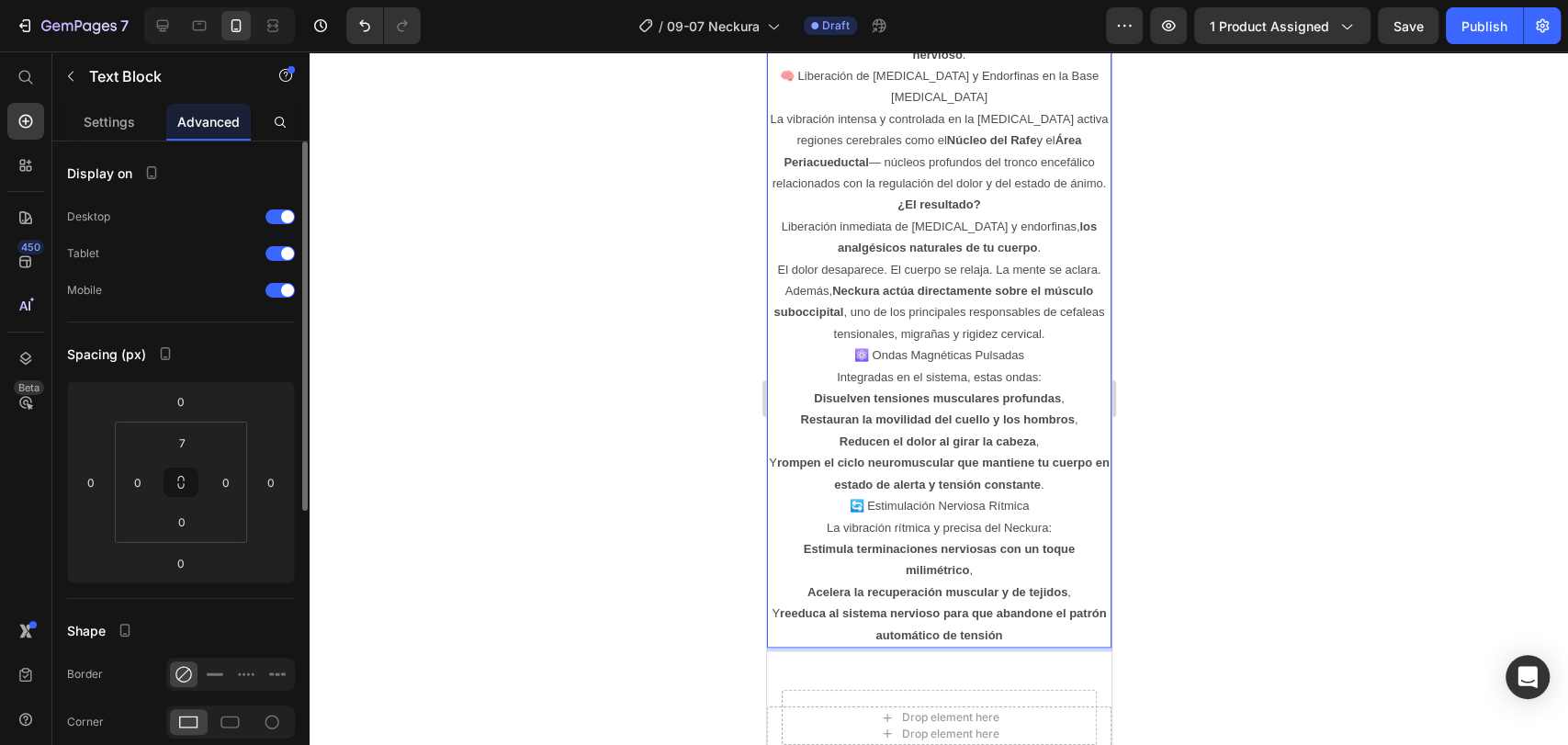 scroll, scrollTop: 5975, scrollLeft: 0, axis: vertical 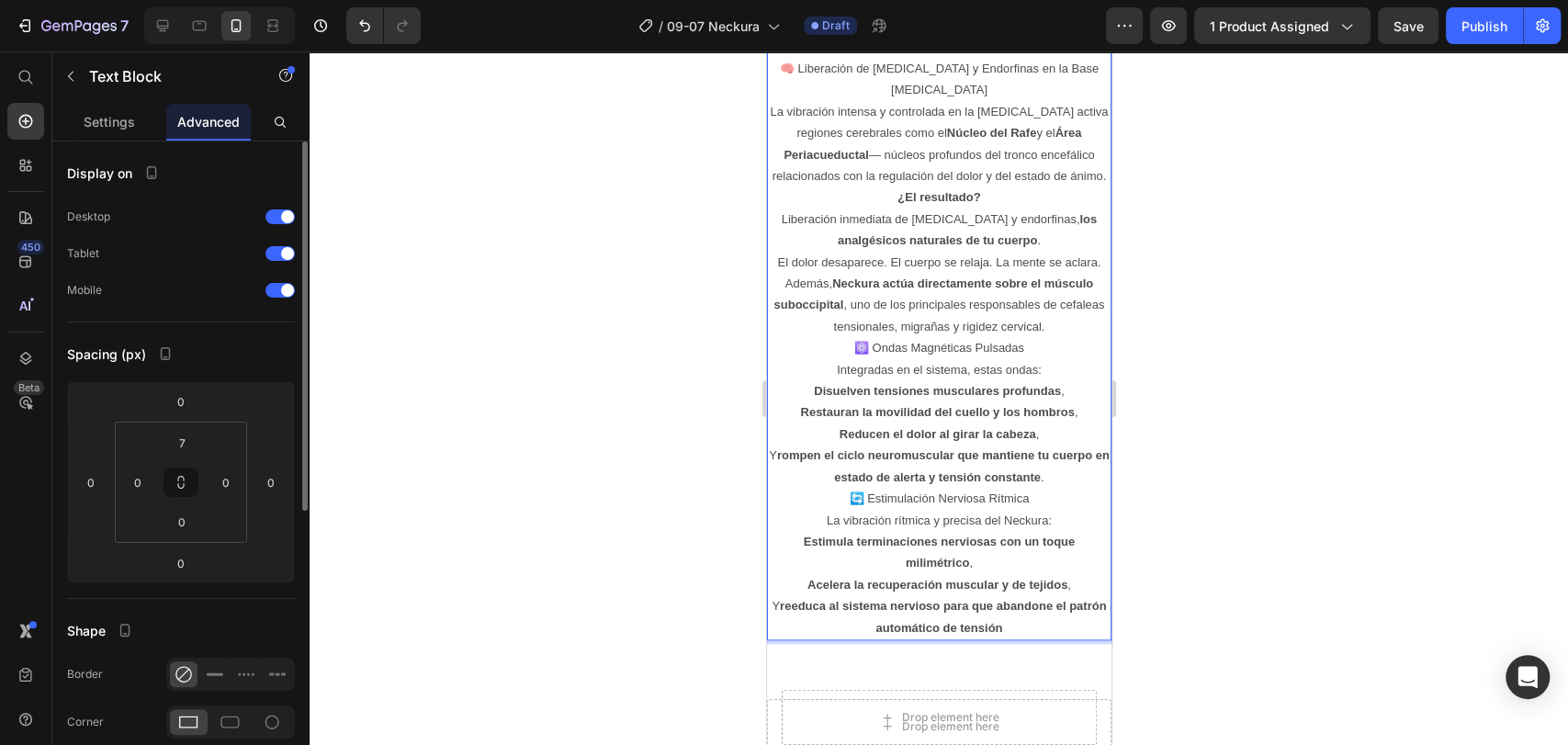 click on "🔄 Estimulación Nerviosa Rítmica" at bounding box center (938, 498) 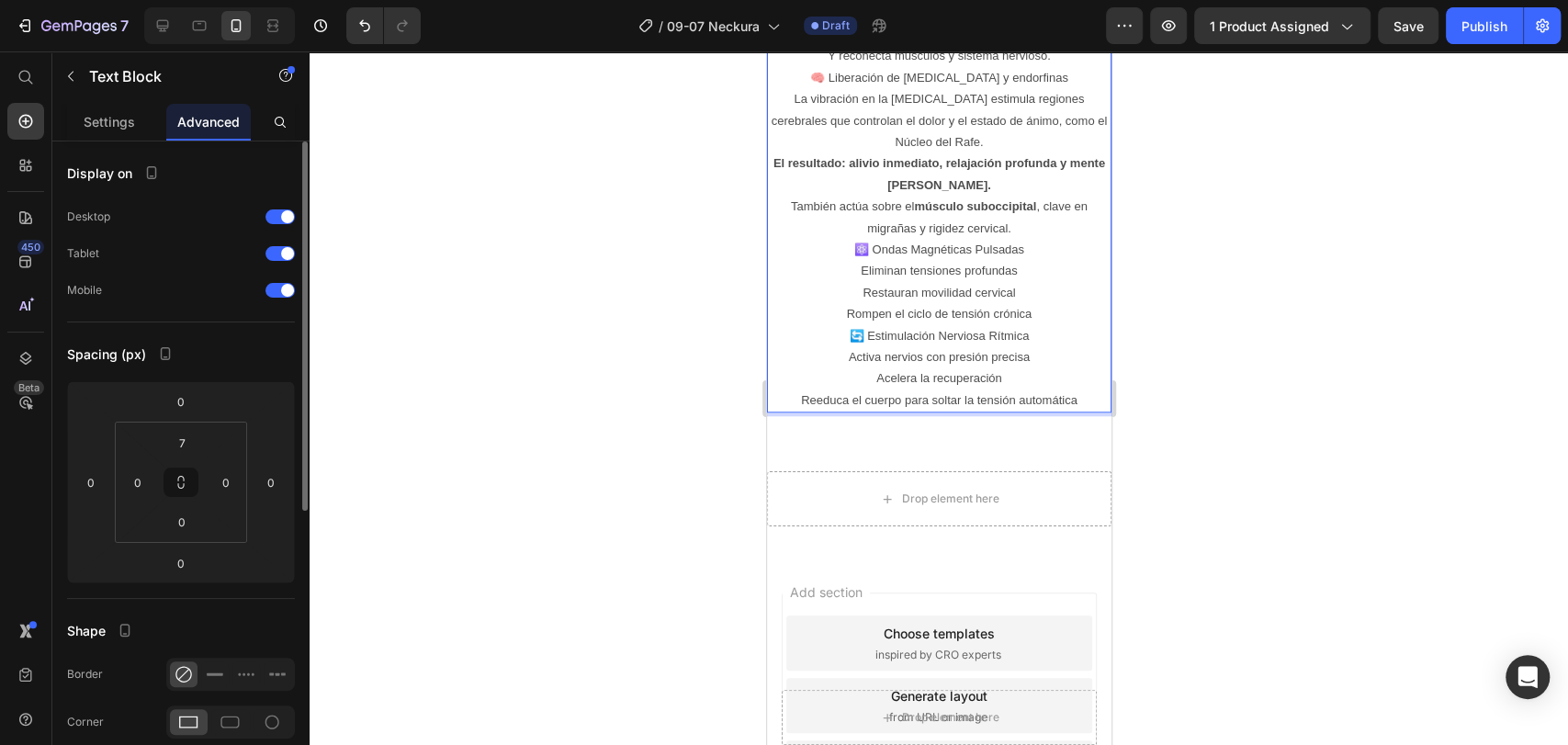 click 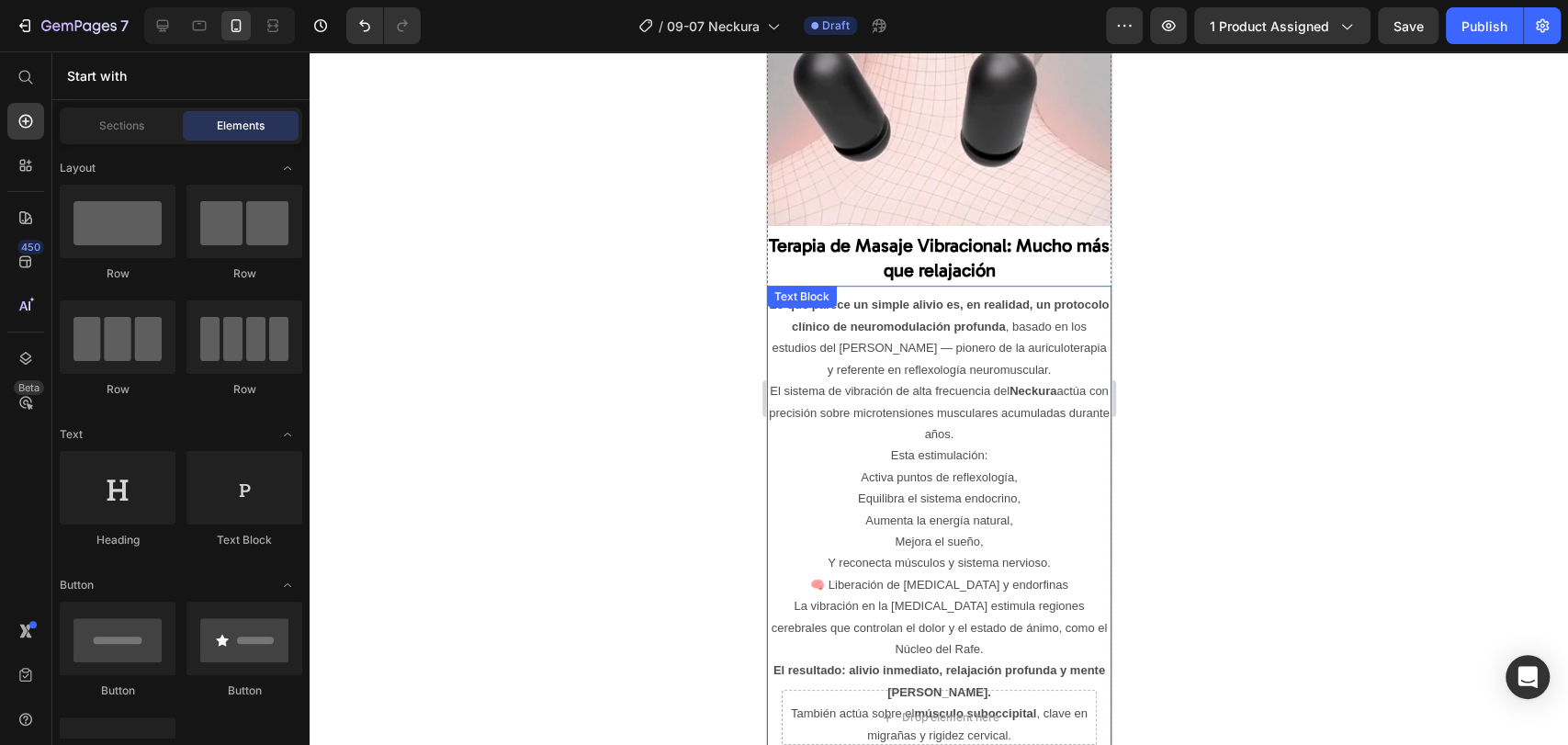 scroll, scrollTop: 5391, scrollLeft: 0, axis: vertical 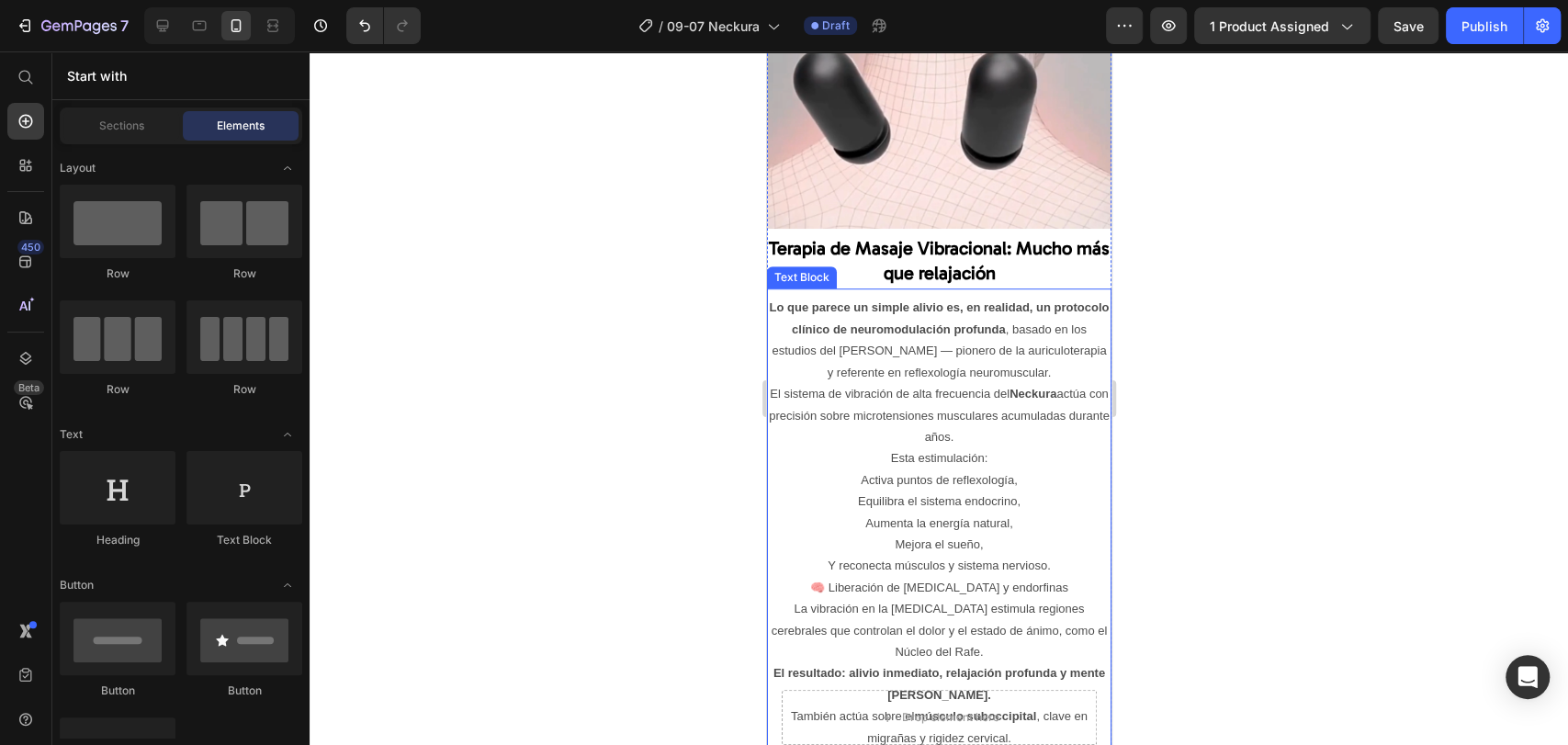 click on "Equilibra el sistema endocrino," at bounding box center [938, 501] 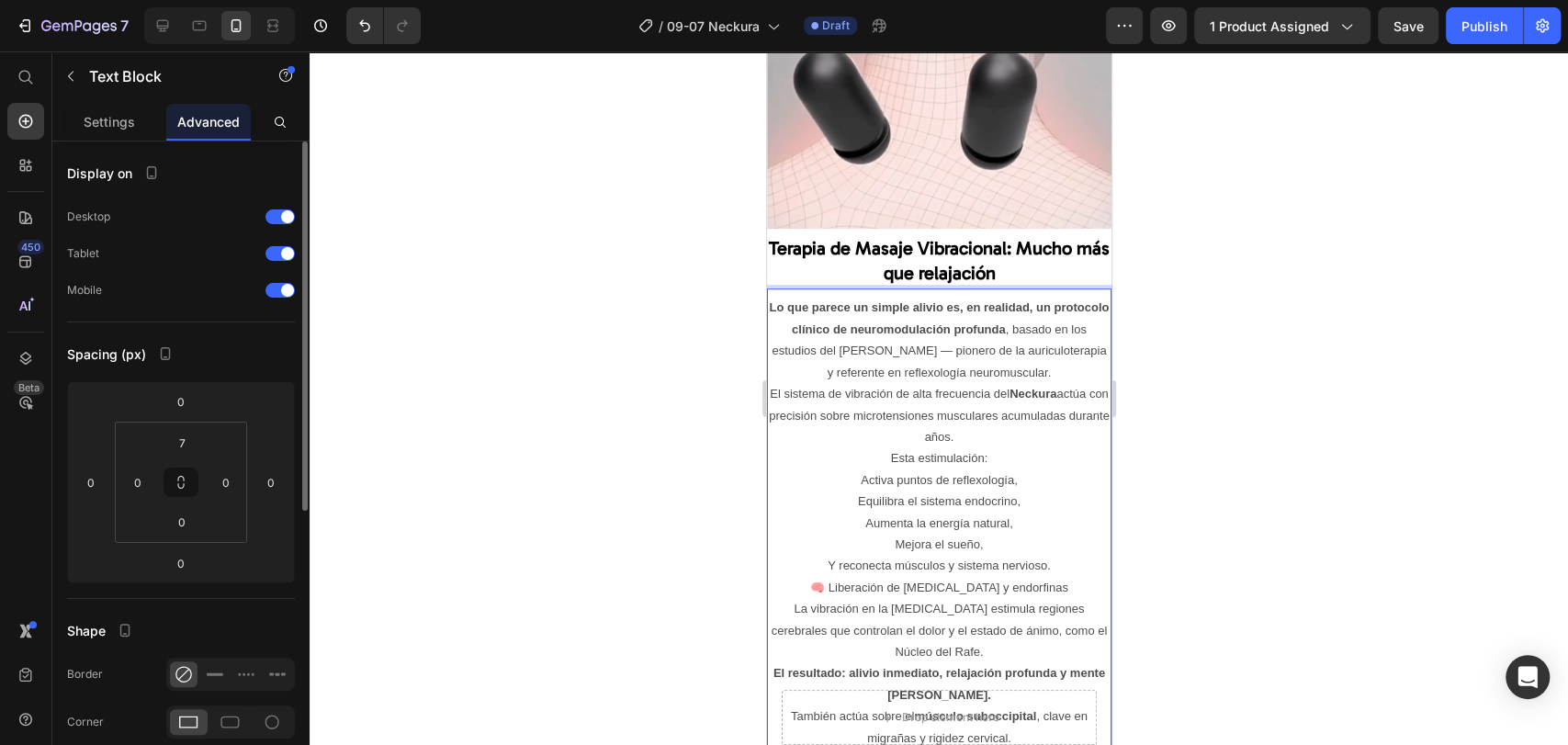 click on "Mejora el sueño," at bounding box center [938, 544] 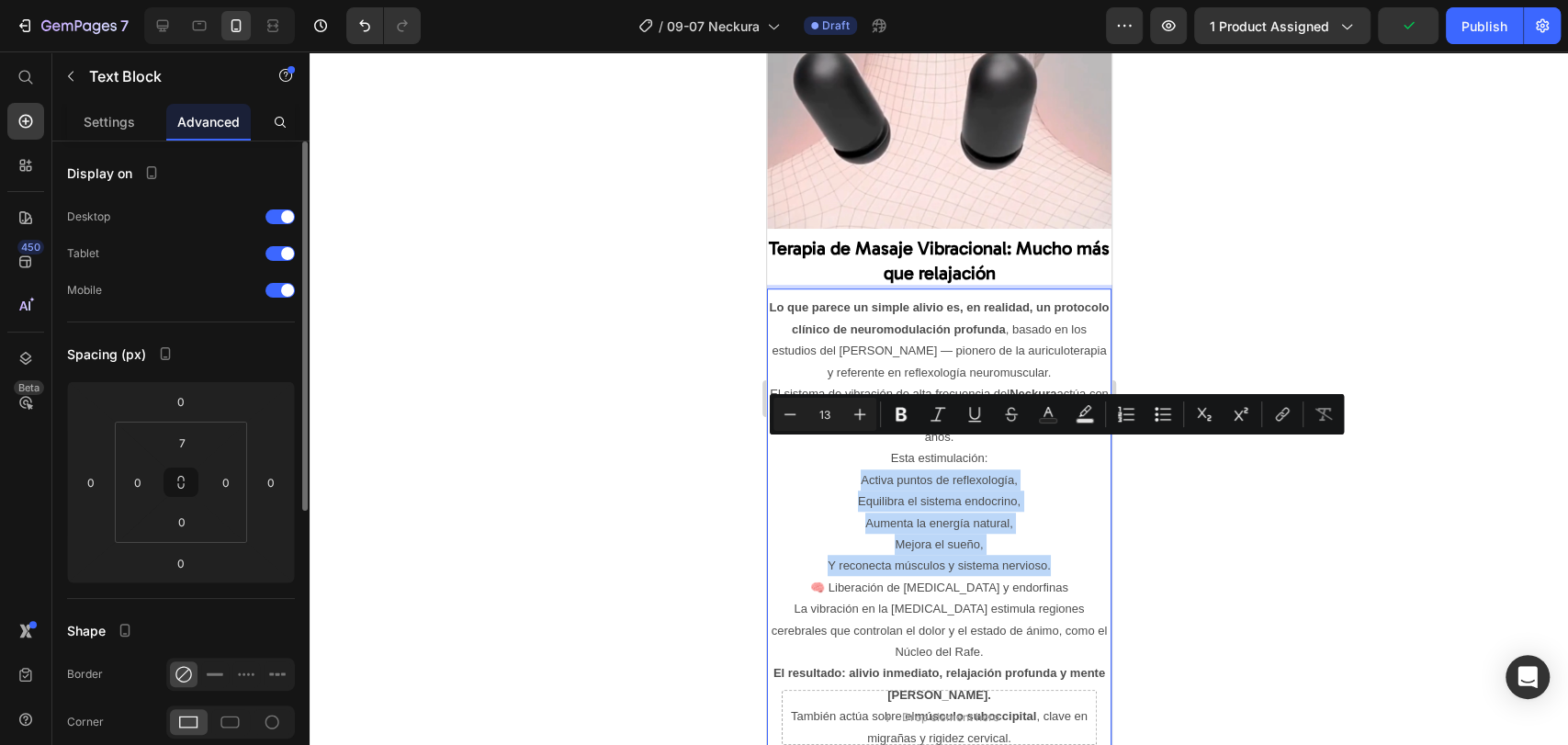 drag, startPoint x: 1042, startPoint y: 531, endPoint x: 850, endPoint y: 442, distance: 211.62467 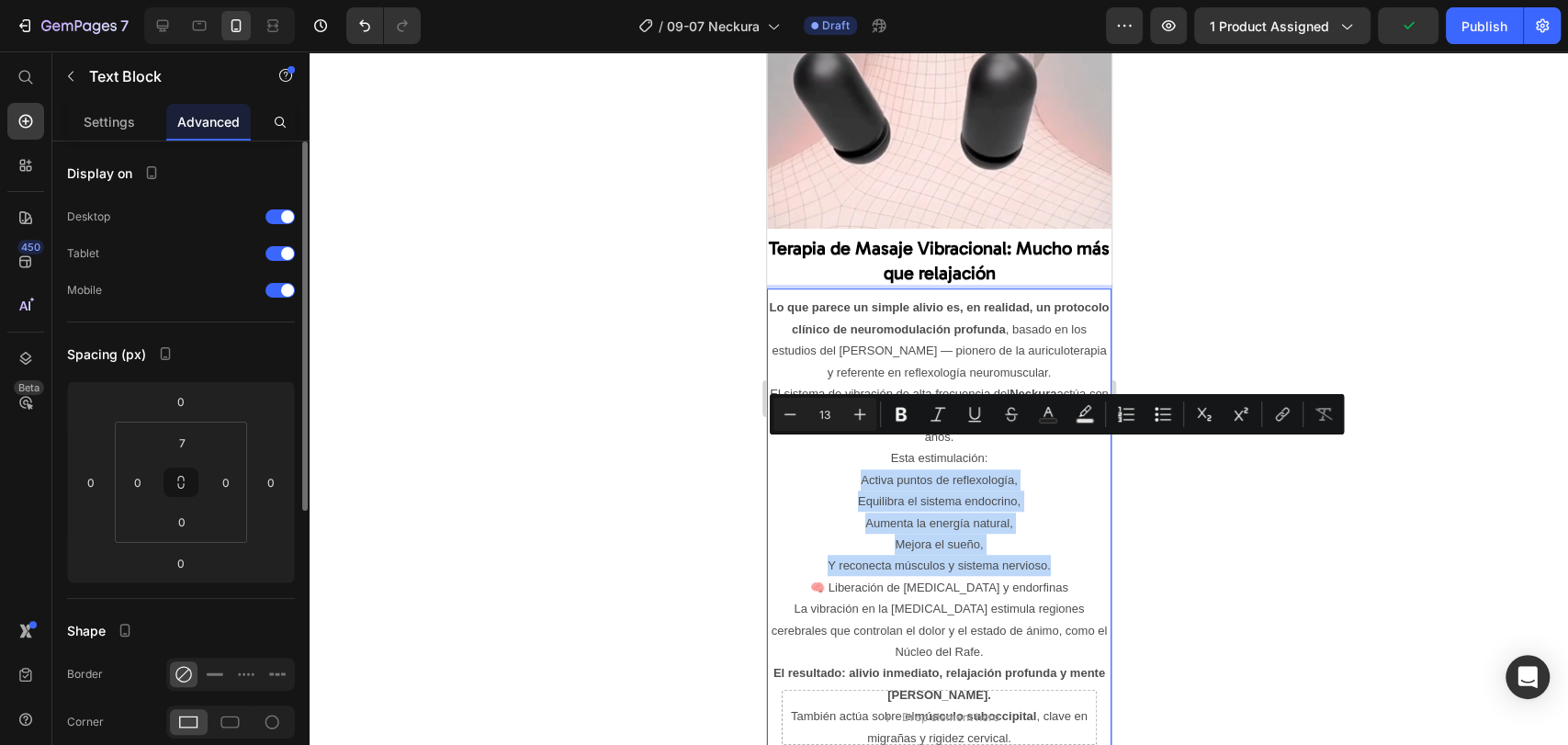 click on "Lo que parece un simple alivio es, en realidad, un protocolo clínico de neuromodulación profunda , basado en los estudios del [PERSON_NAME] — pionero de la auriculoterapia y referente en reflexología neuromuscular. El sistema de vibración de alta frecuencia del  Neckura  actúa con precisión sobre microtensiones musculares acumuladas durante años. Esta estimulación: Activa puntos de reflexología, Equilibra el sistema endocrino, Aumenta la energía natural, Mejora el sueño, Y reconecta músculos y sistema nervioso. 🧠 Liberación de [MEDICAL_DATA] y endorfinas La vibración en la [MEDICAL_DATA] estimula regiones cerebrales que controlan el dolor y el estado de ánimo, como el Núcleo del Rafe. El resultado: alivio inmediato, relajación profunda y mente clara. También actúa sobre el  músculo suboccipital , clave en migrañas y rigidez cervical. ⚛️ Ondas Magnéticas Pulsadas Eliminan tensiones profundas Restauran movilidad cervical Rompen el ciclo de tensión crónica" at bounding box center (938, 608) 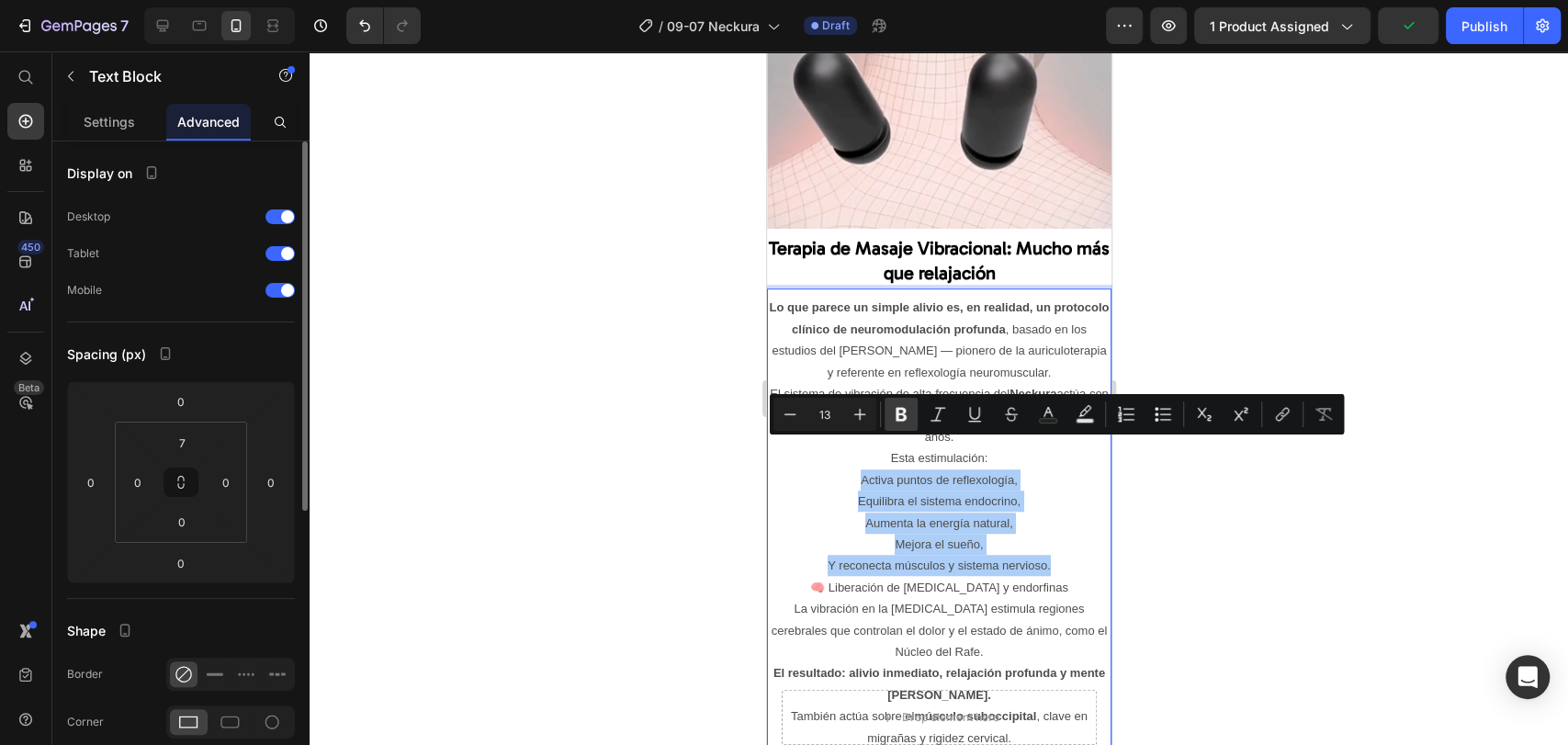click 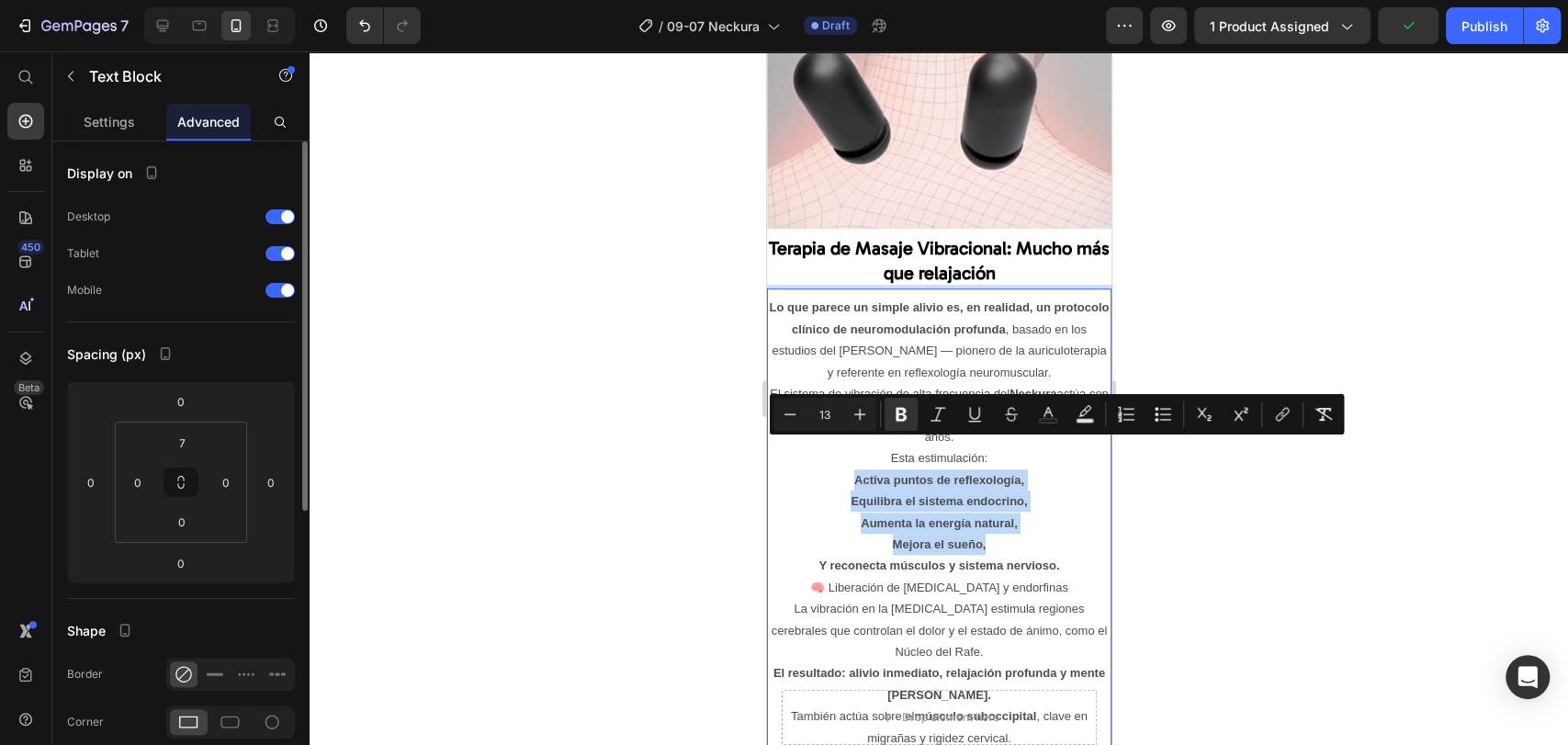 click on "Activa puntos de reflexología," at bounding box center (938, 480) 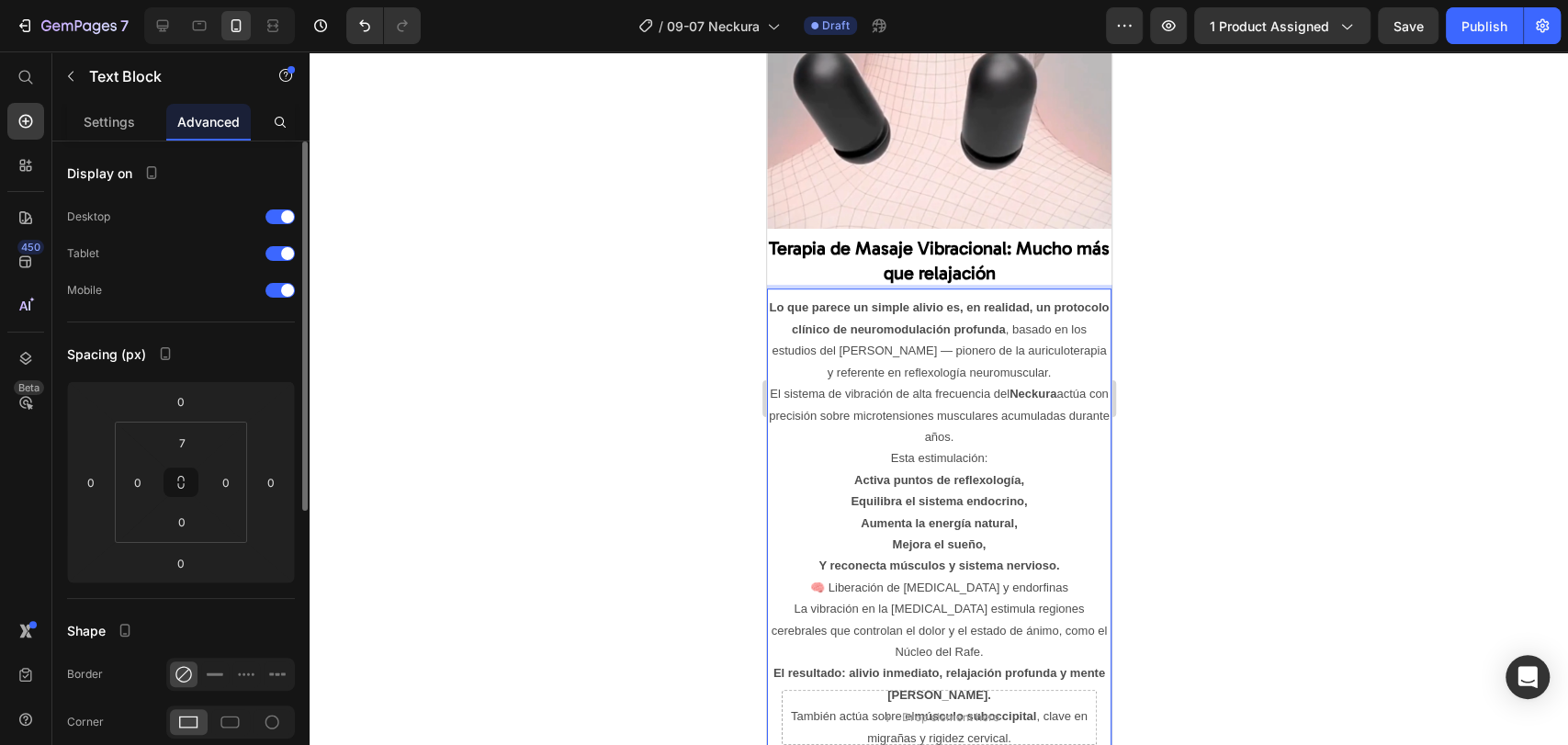 click on "Esta estimulación:" at bounding box center (938, 457) 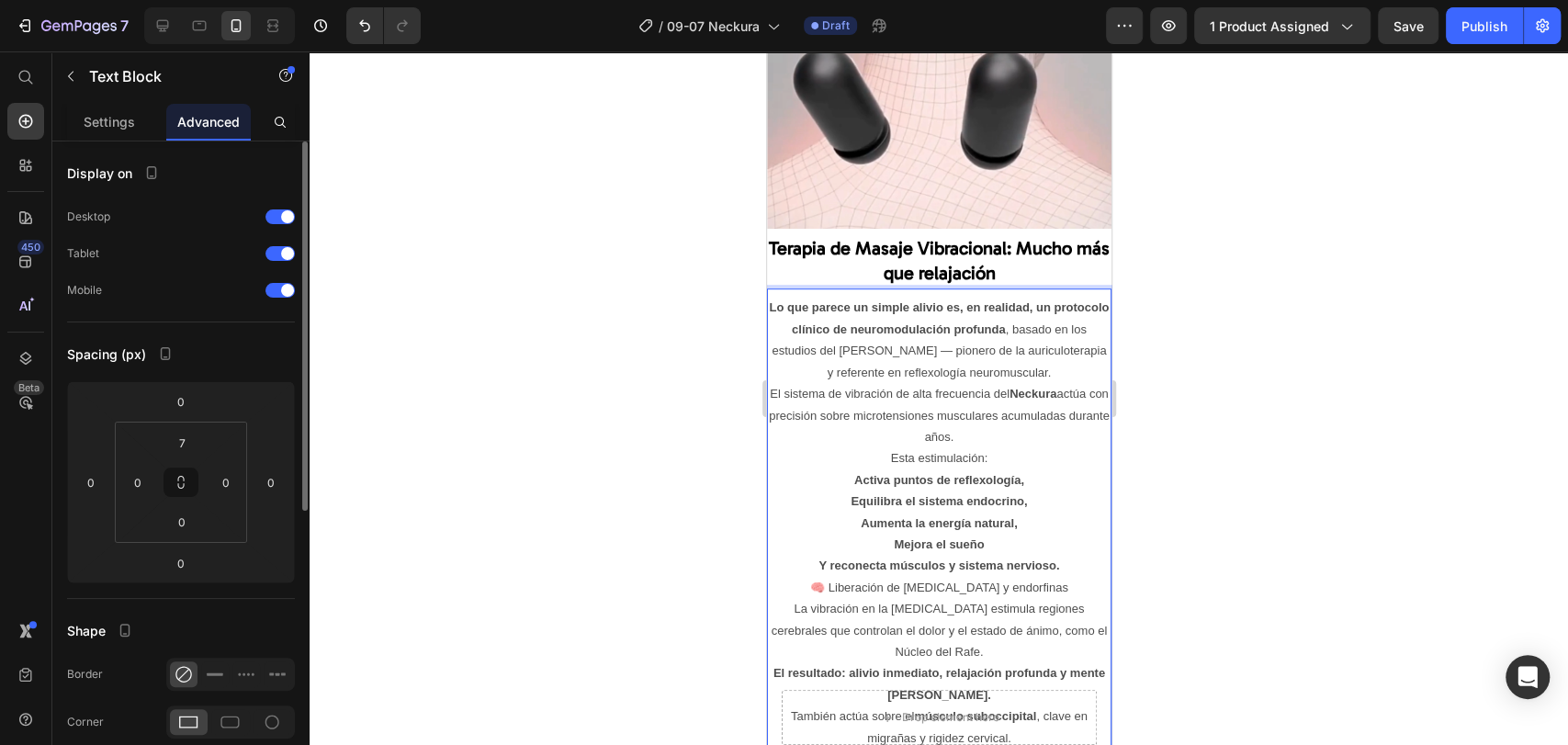 click on "Y reconecta músculos y sistema nervioso." at bounding box center [938, 565] 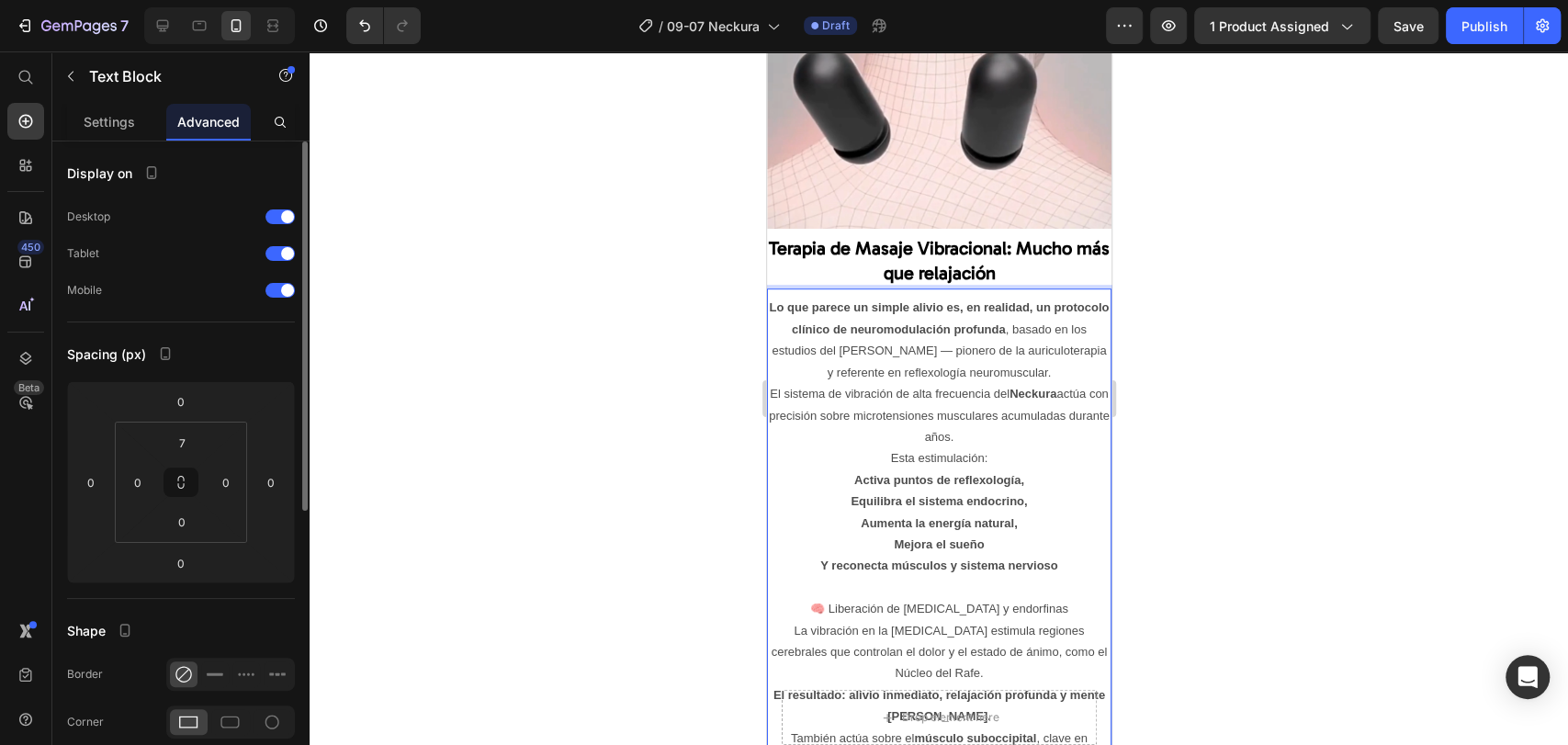 click 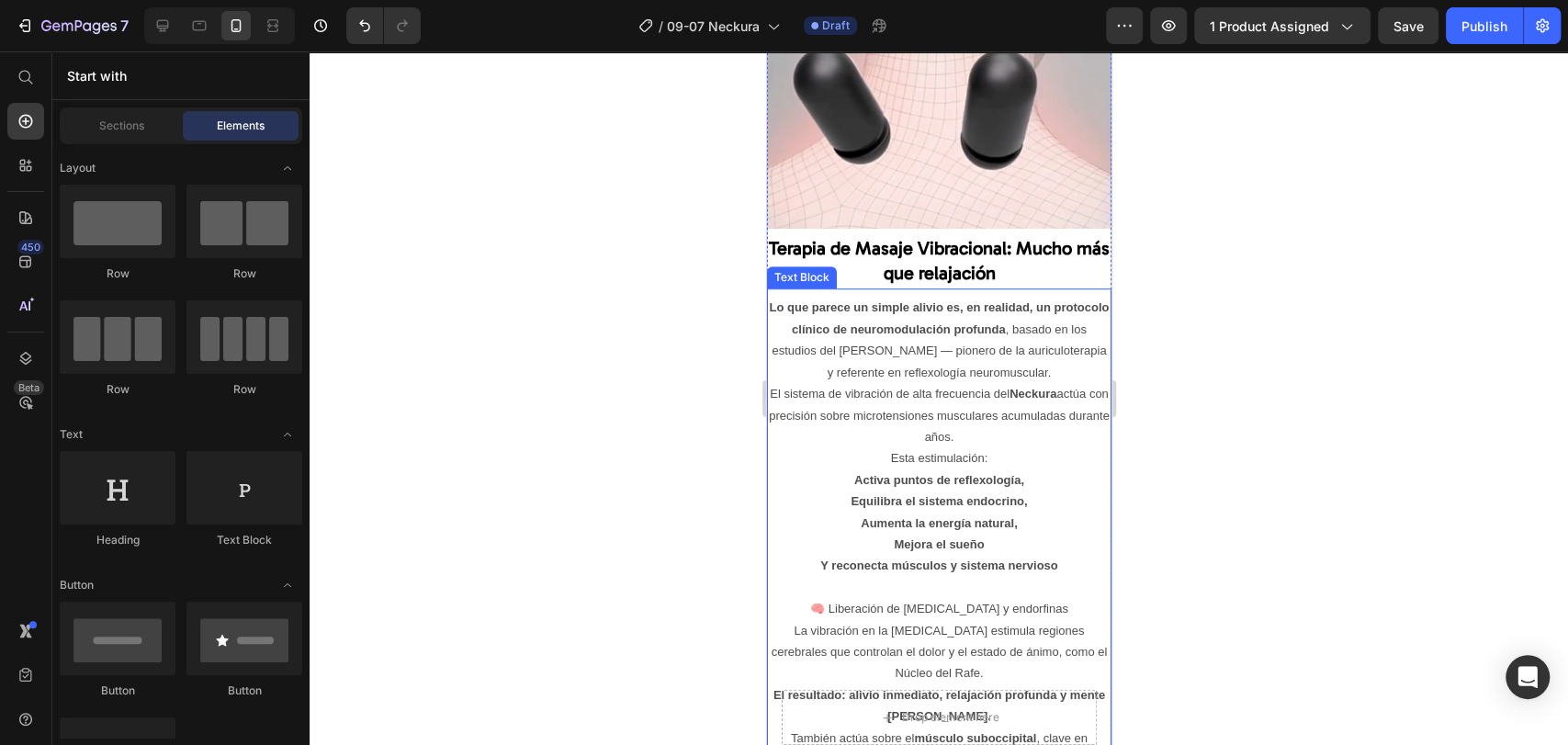 click on "Esta estimulación:" at bounding box center [938, 457] 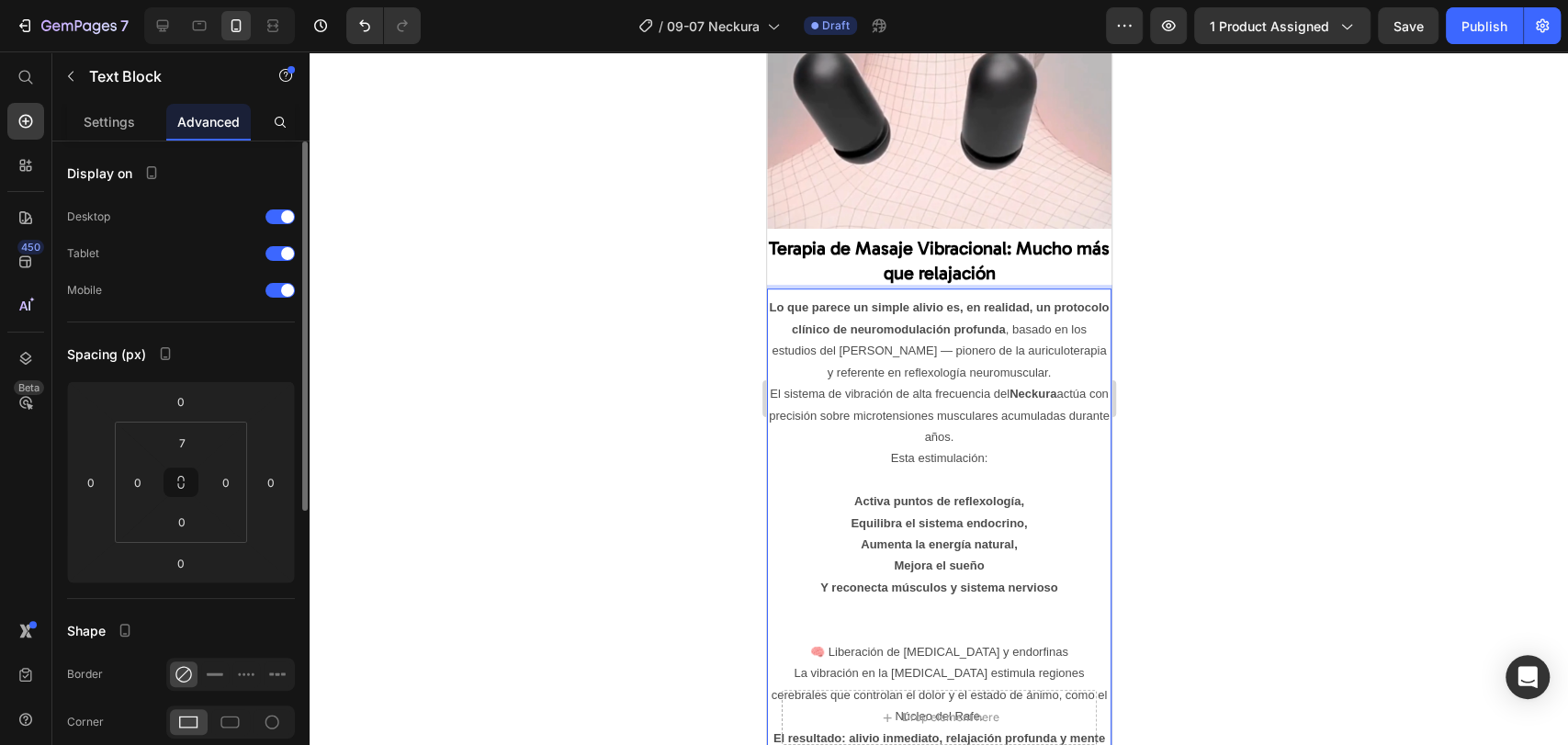 click 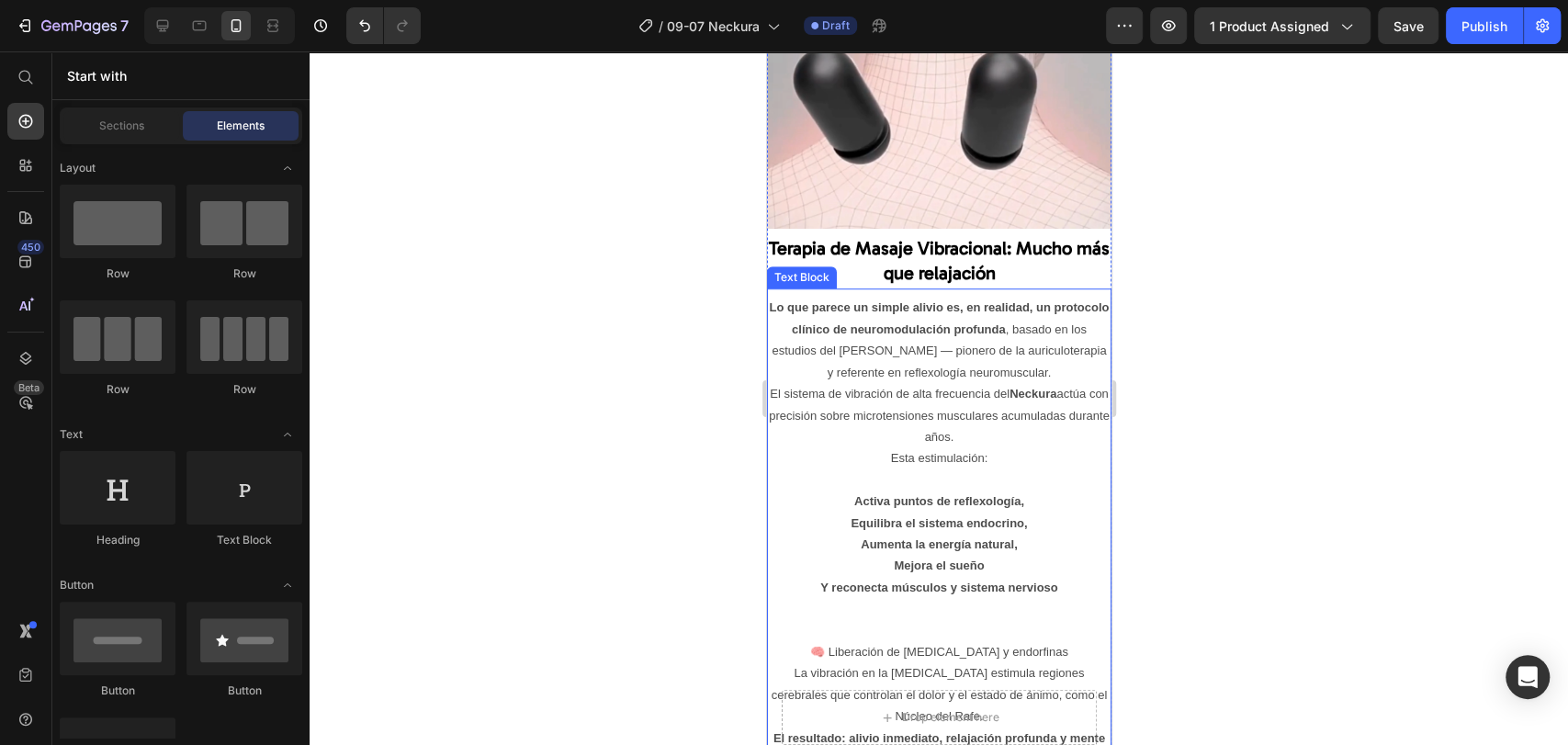click at bounding box center (938, 480) 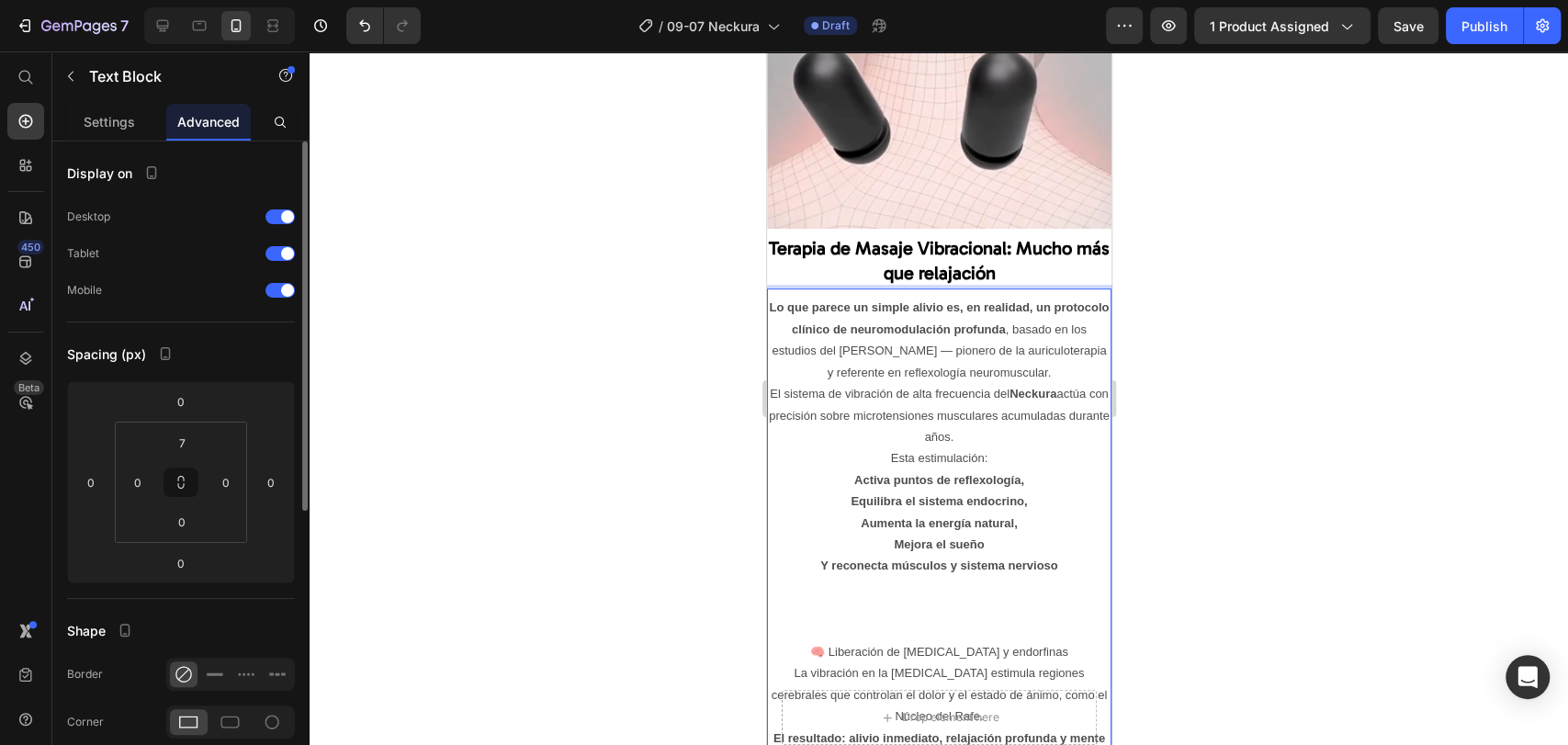 click 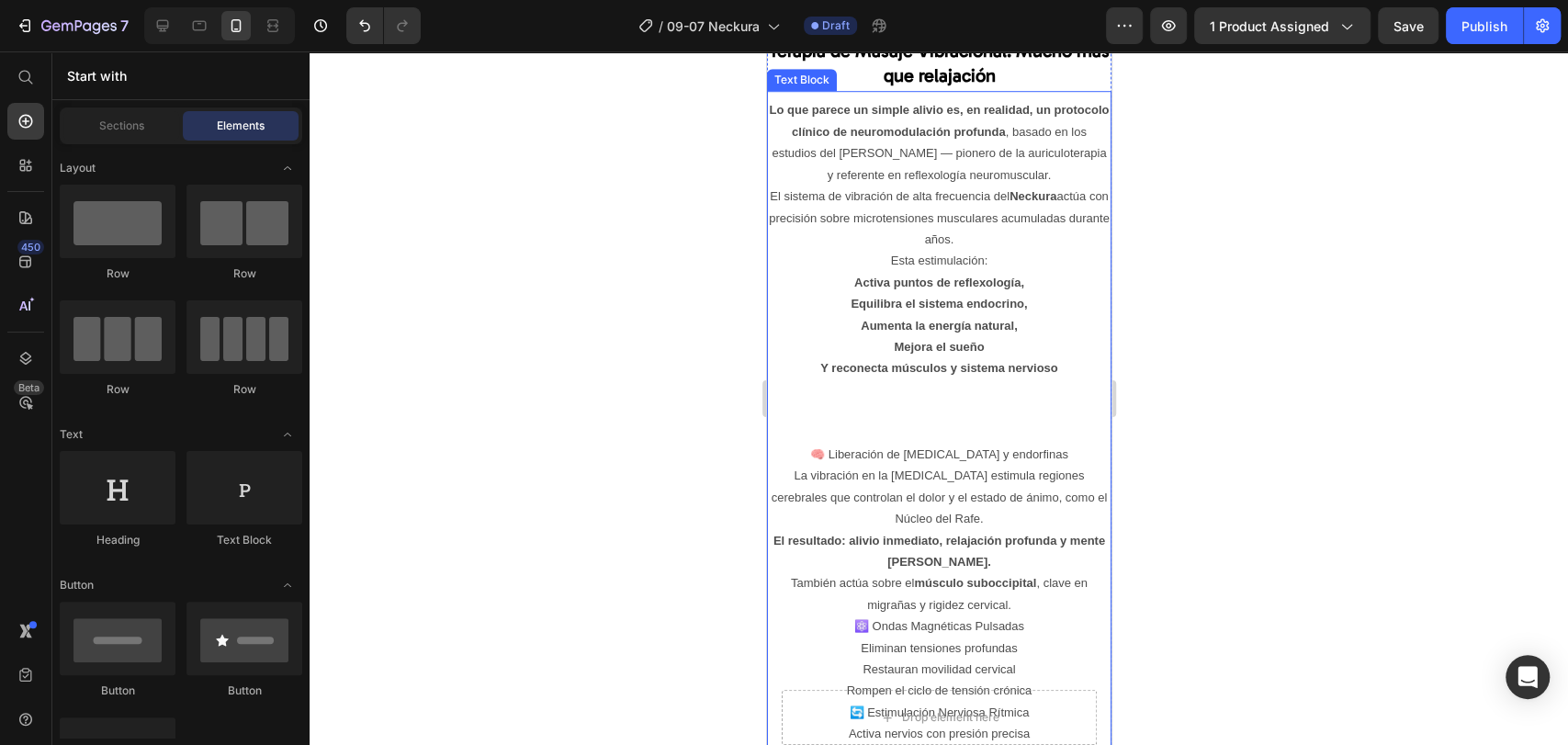 scroll, scrollTop: 5595, scrollLeft: 0, axis: vertical 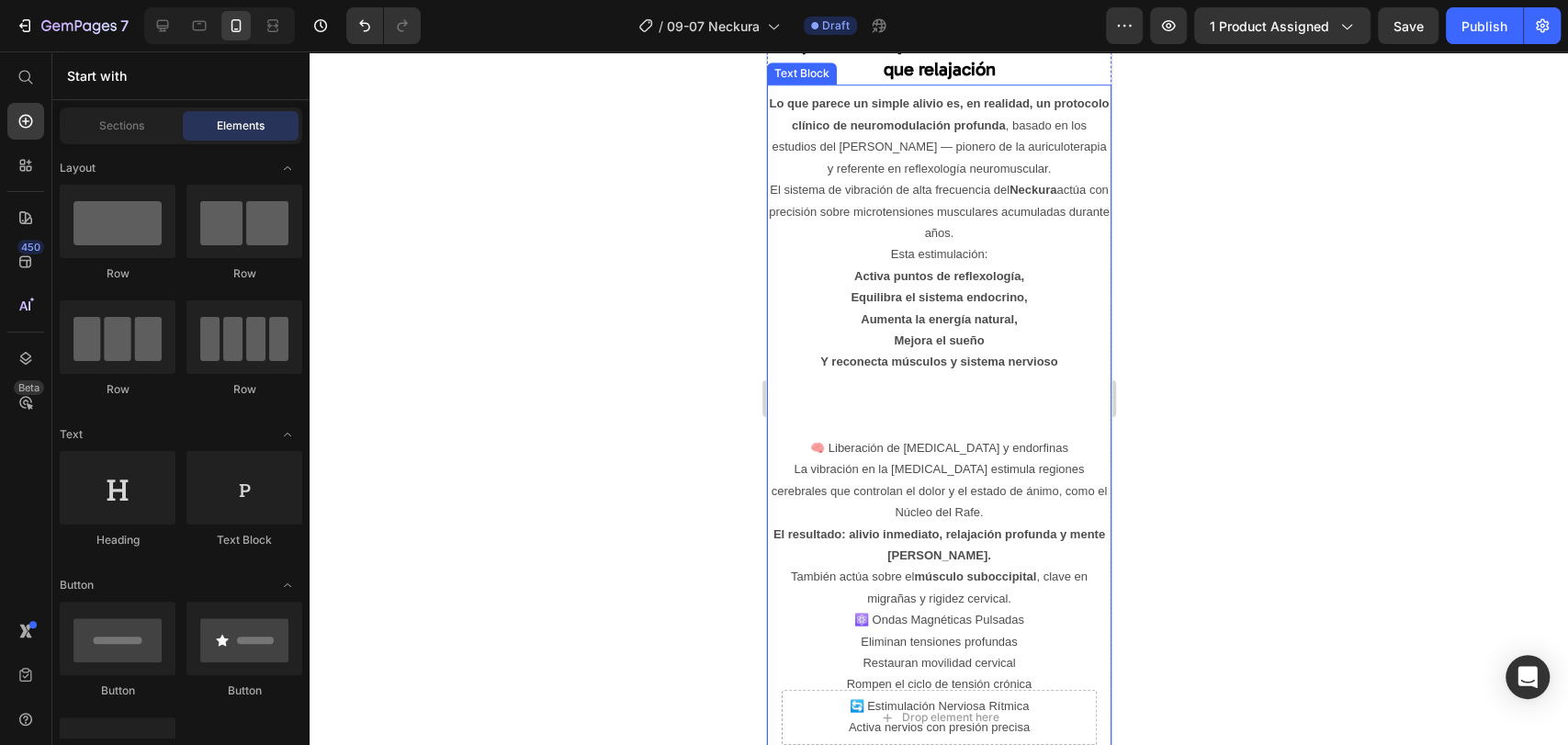click on "🧠 Liberación de [MEDICAL_DATA] y endorfinas" at bounding box center [938, 447] 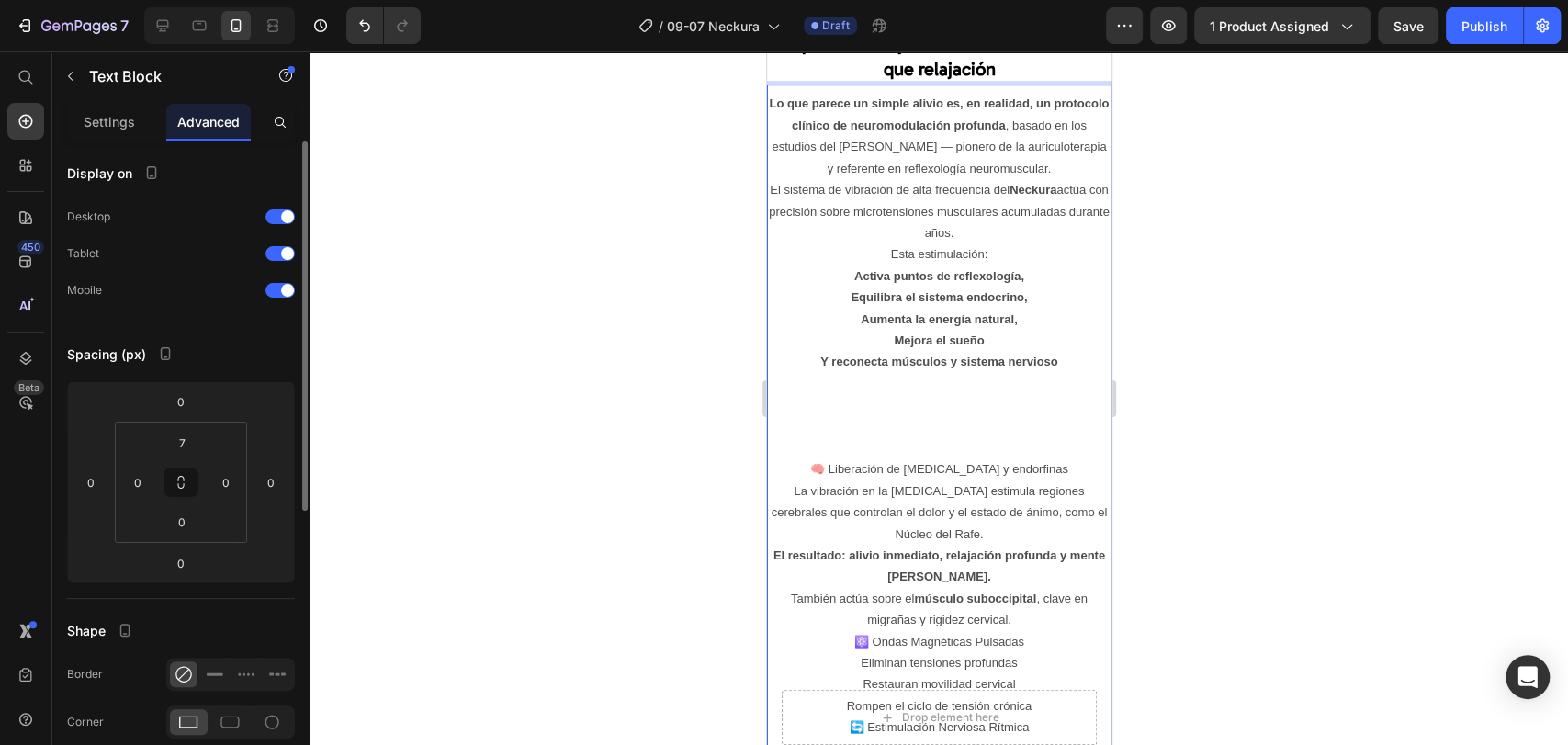 click on "La vibración en la [MEDICAL_DATA] estimula regiones cerebrales que controlan el dolor y el estado de ánimo, como el Núcleo del Rafe. El resultado: alivio inmediato, relajación profunda y mente clara." at bounding box center [938, 534] 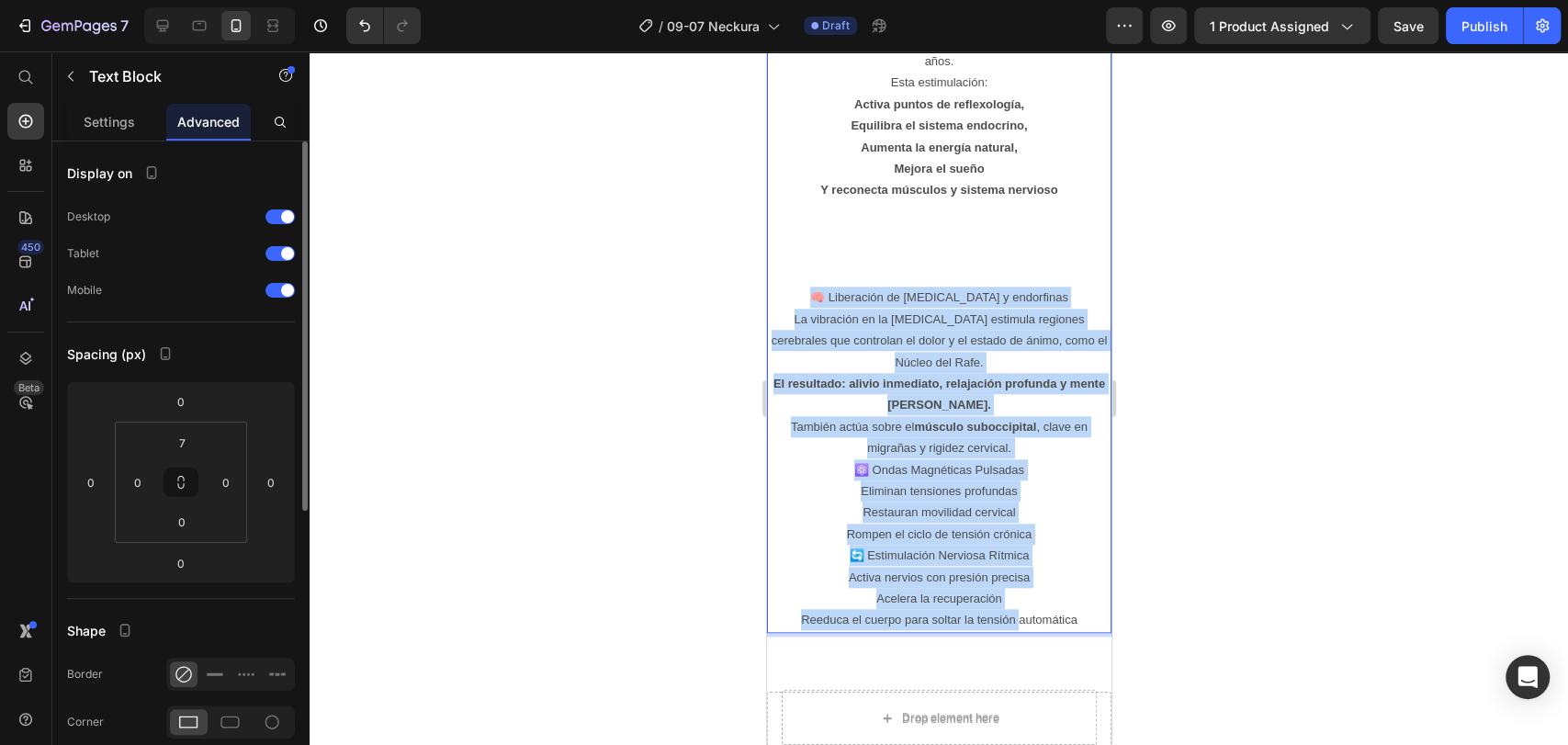 scroll, scrollTop: 5901, scrollLeft: 0, axis: vertical 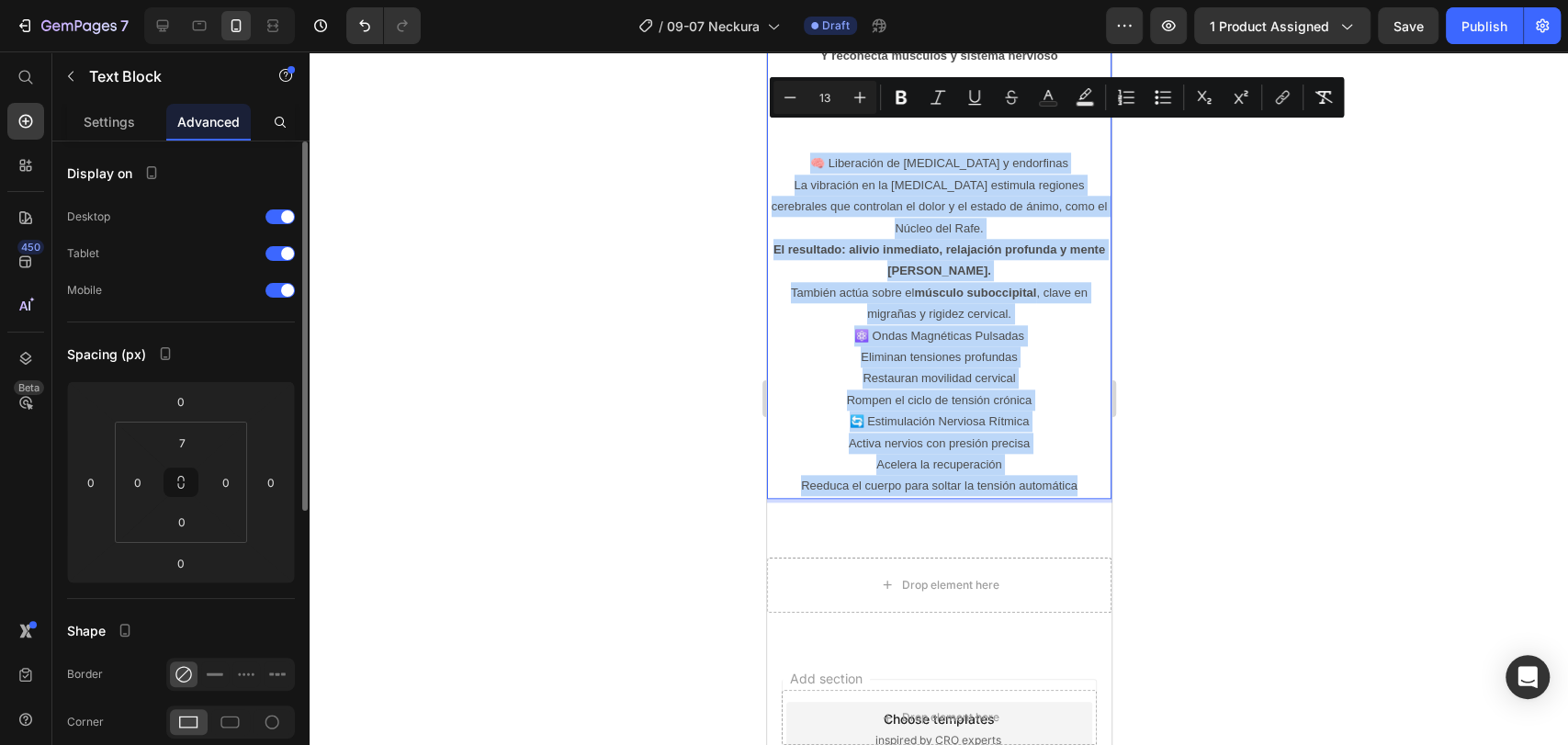 drag, startPoint x: 821, startPoint y: 440, endPoint x: 1110, endPoint y: 457, distance: 289.4996 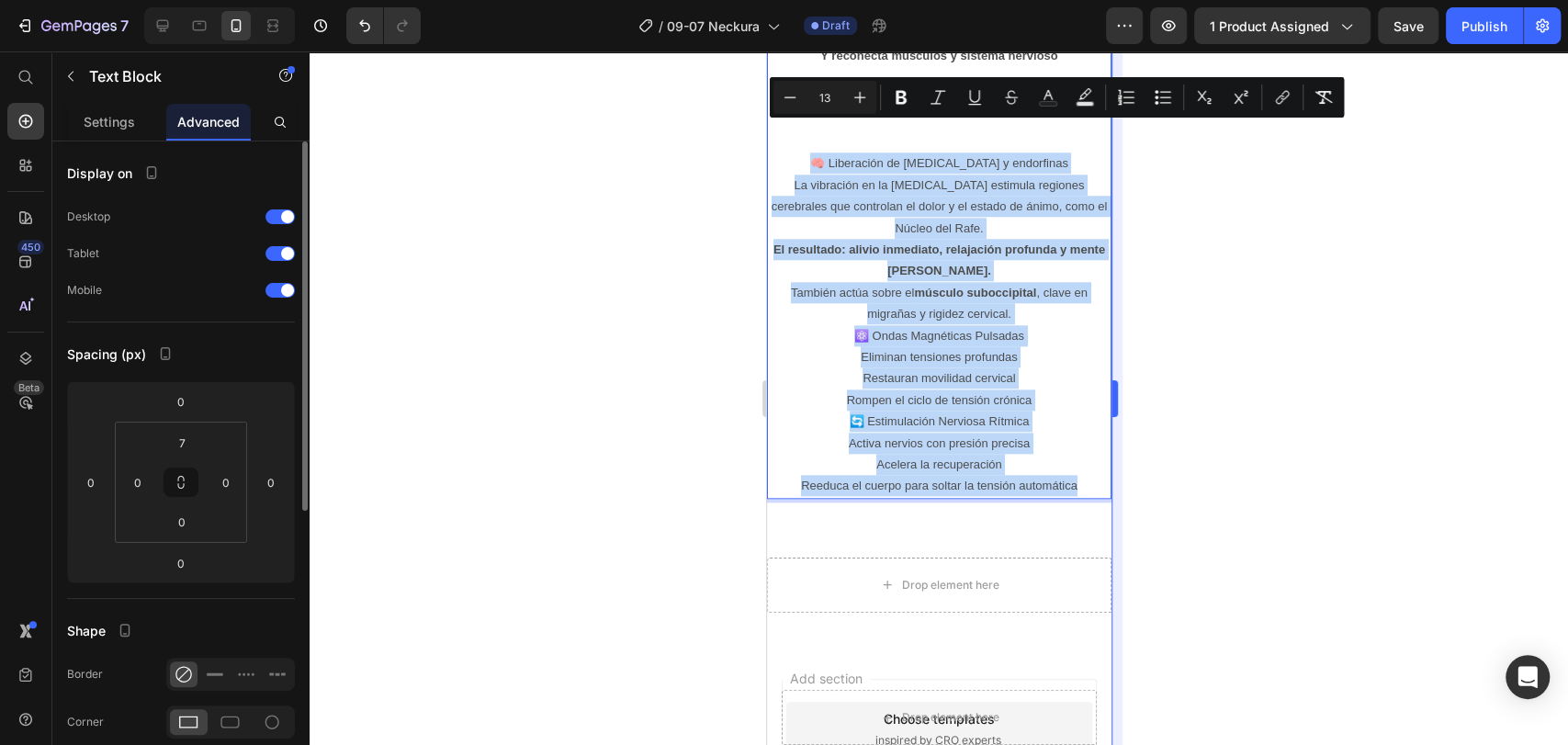 copy on "🧠 Liberación de [MEDICAL_DATA] y endorfinas La vibración en la [MEDICAL_DATA] estimula regiones cerebrales que controlan el dolor y el estado de ánimo, como el Núcleo del Rafe. El resultado: alivio inmediato, relajación profunda y mente clara. También actúa sobre el  músculo suboccipital , clave en migrañas y rigidez cervical. ⚛️ Ondas Magnéticas Pulsadas Eliminan tensiones profundas Restauran movilidad cervical Rompen el ciclo de tensión crónica 🔄 Estimulación Nerviosa Rítmica Activa nervios con presión precisa Acelera la recuperación Reeduca el cuerpo para soltar la tensión automática" 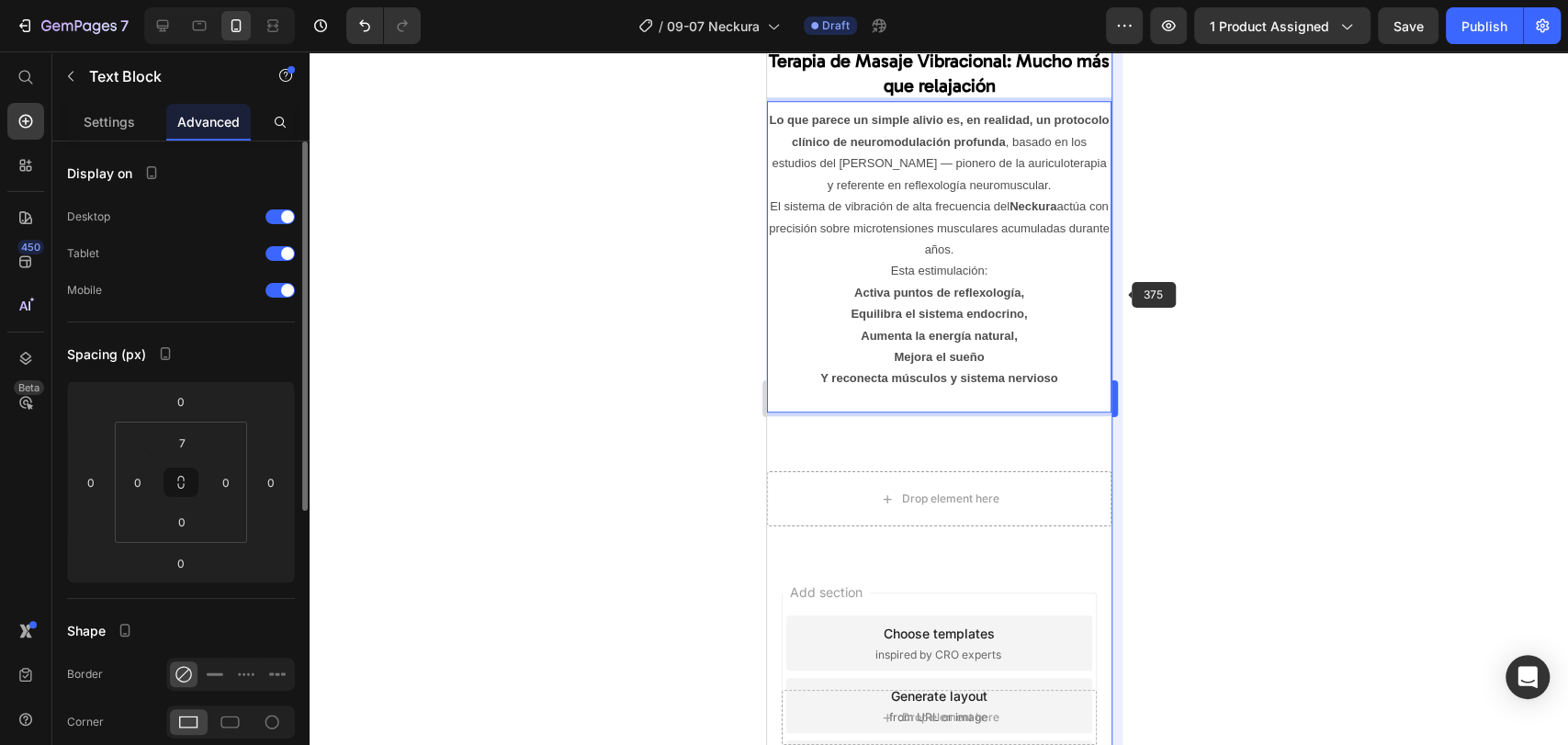 scroll, scrollTop: 5557, scrollLeft: 0, axis: vertical 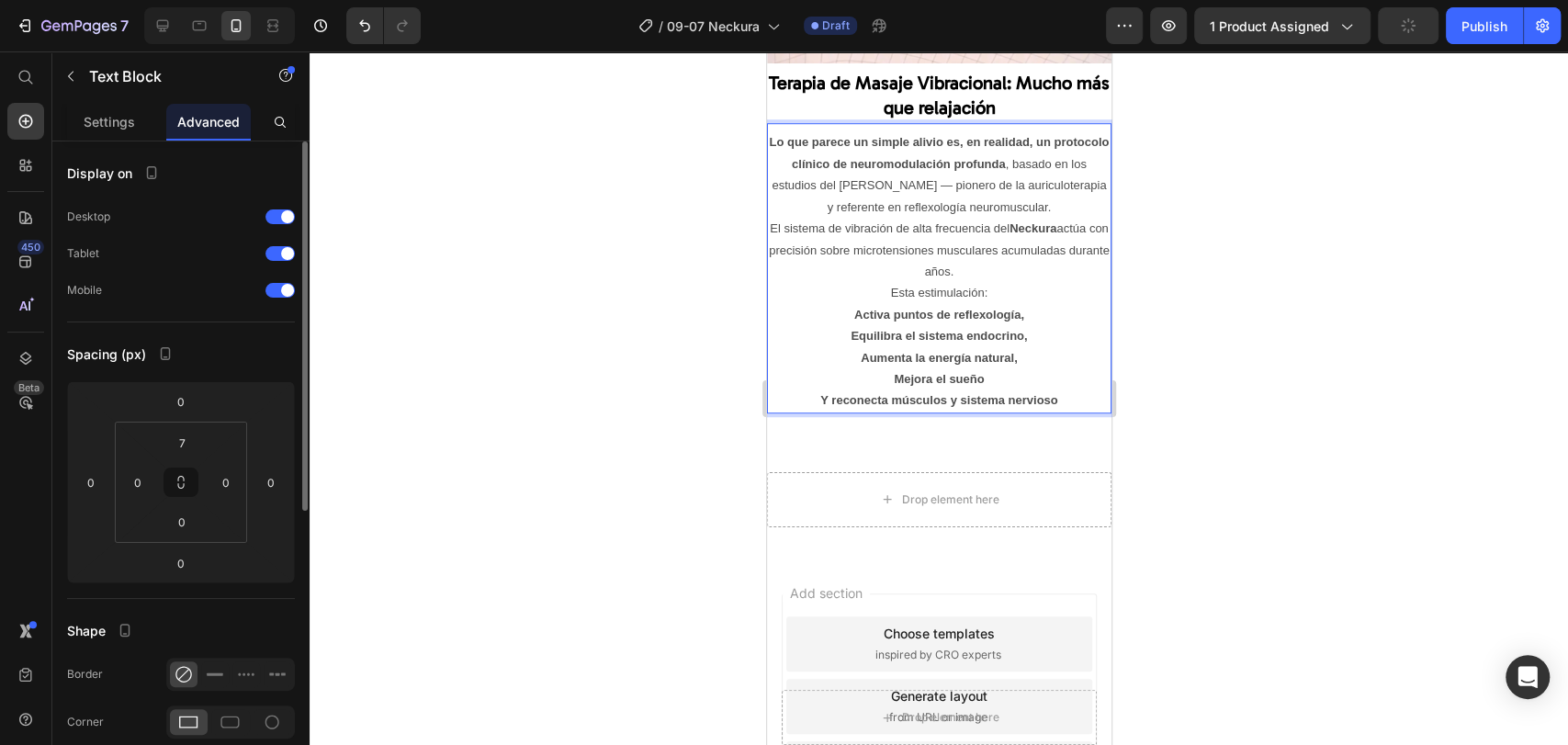 click 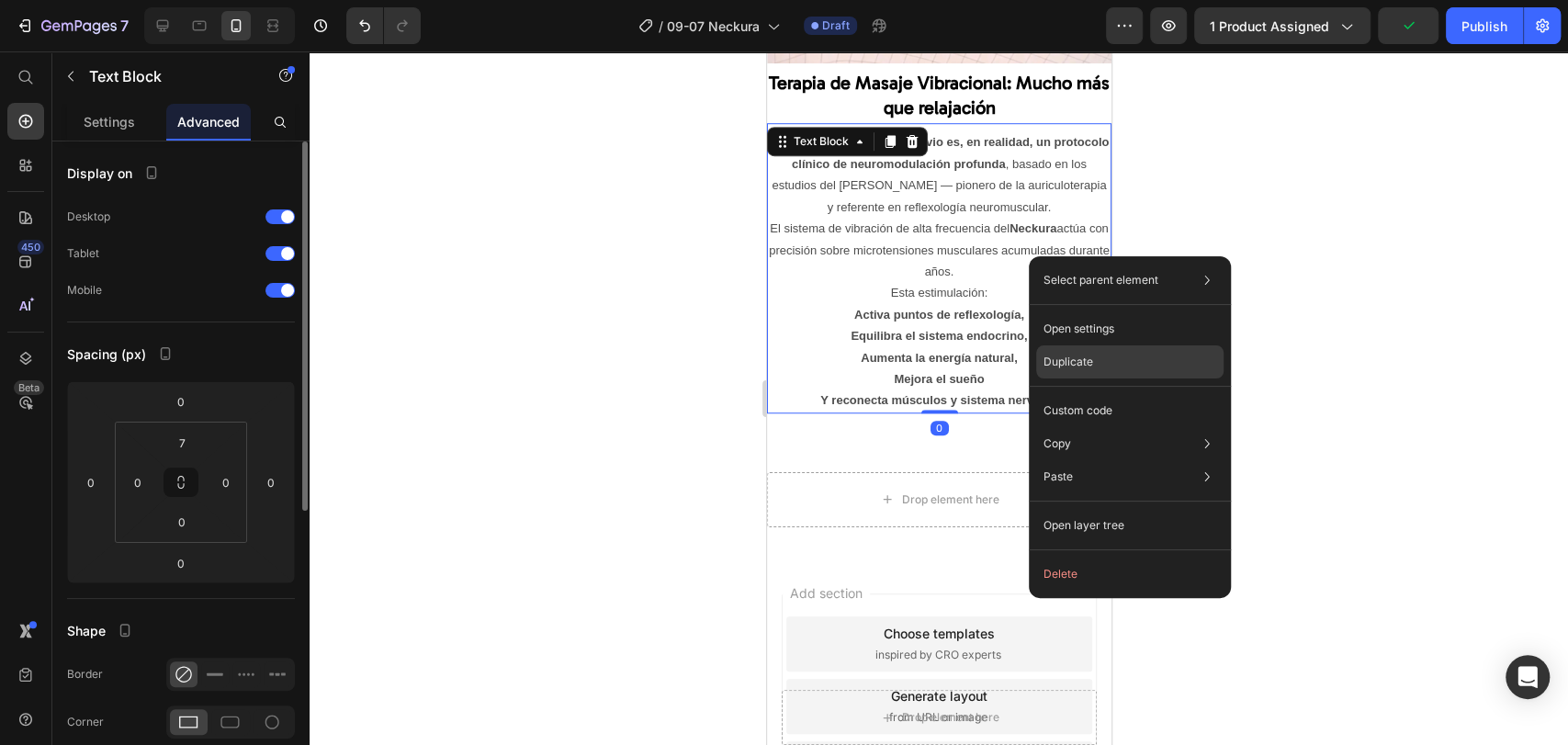 drag, startPoint x: 1066, startPoint y: 366, endPoint x: 316, endPoint y: 315, distance: 751.732 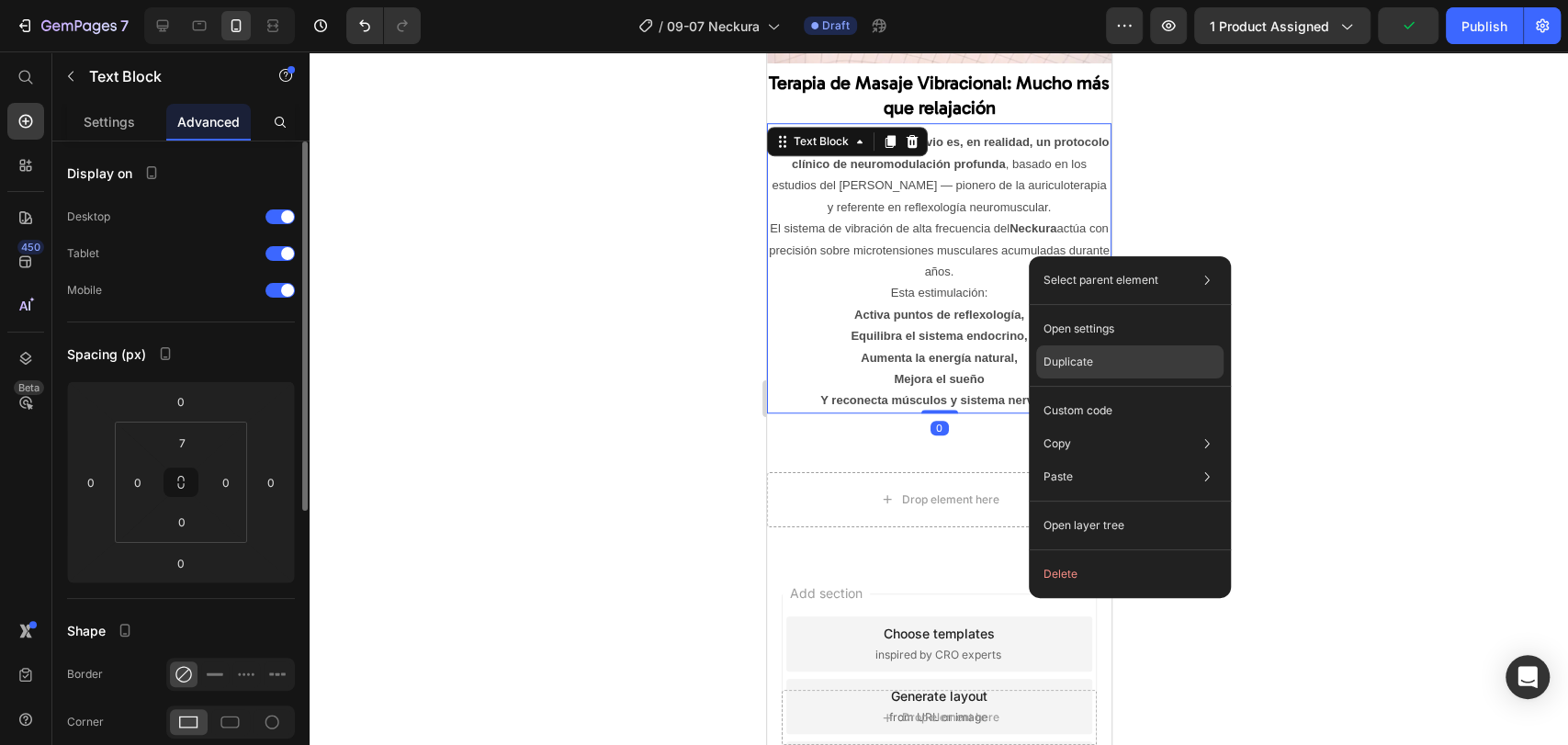 click on "Duplicate" at bounding box center (1068, 362) 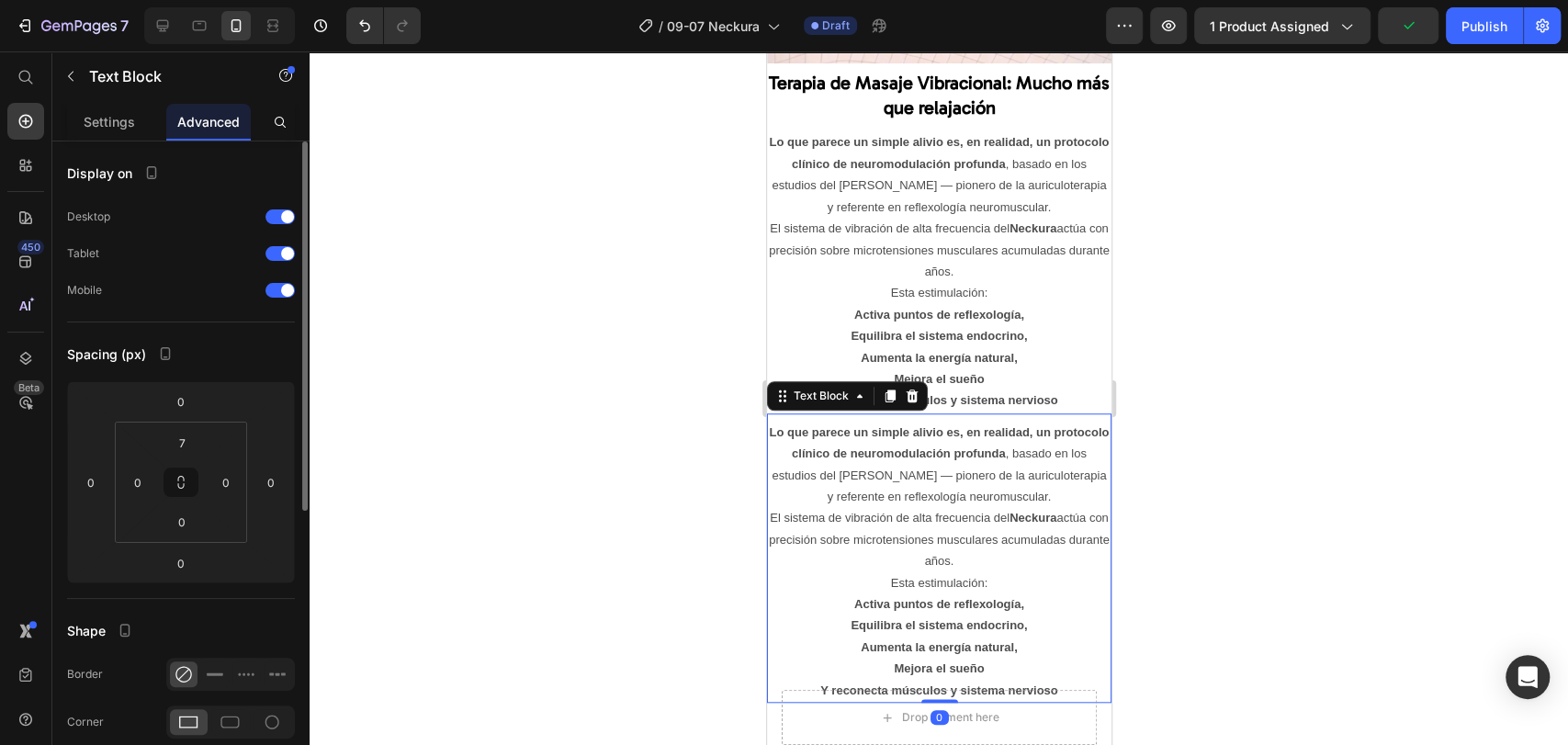 click on "Lo que parece un simple alivio es, en realidad, un protocolo clínico de neuromodulación profunda , basado en los estudios del [PERSON_NAME] — pionero de la auriculoterapia y referente en reflexología neuromuscular." at bounding box center (938, 465) 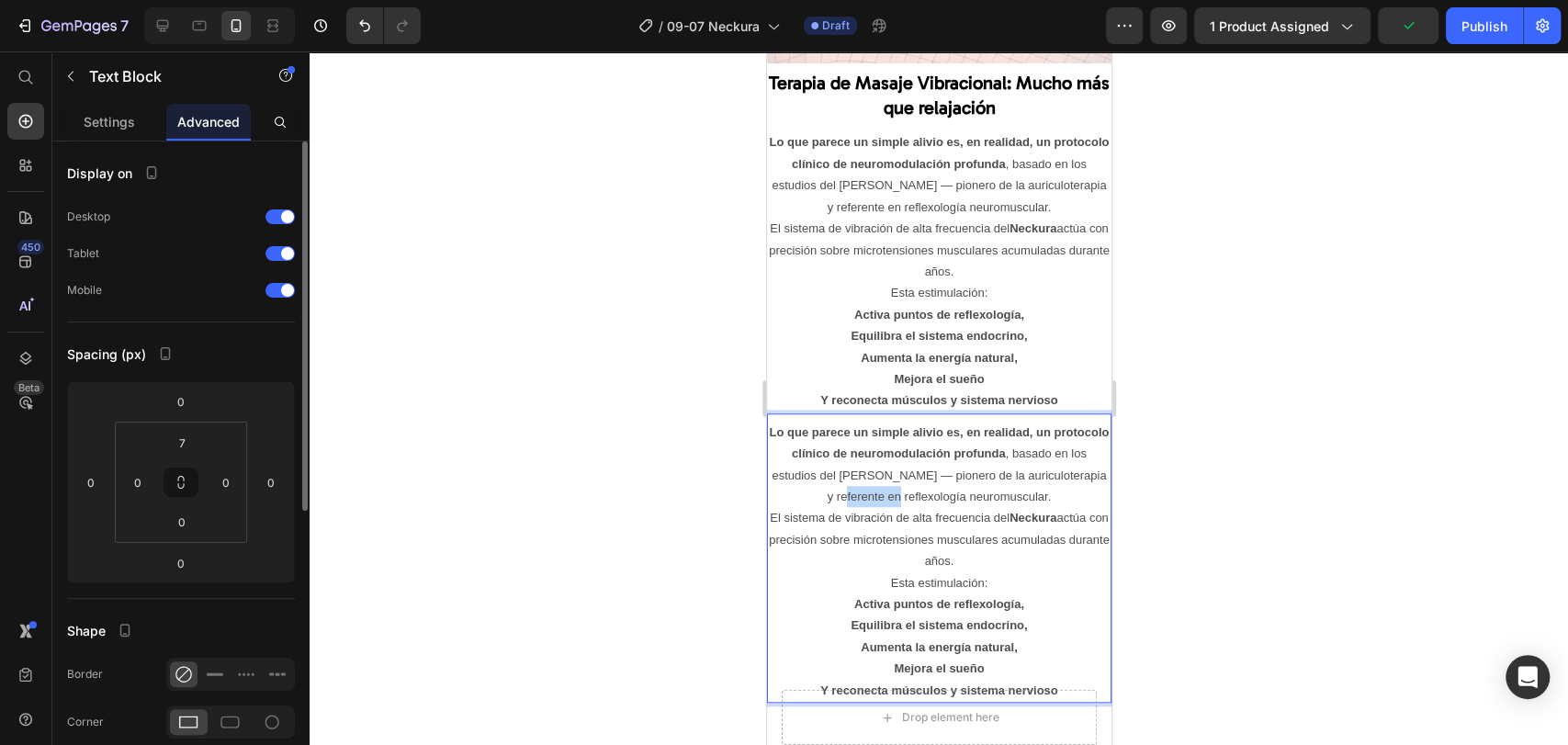 click on "Lo que parece un simple alivio es, en realidad, un protocolo clínico de neuromodulación profunda , basado en los estudios del [PERSON_NAME] — pionero de la auriculoterapia y referente en reflexología neuromuscular." at bounding box center (938, 465) 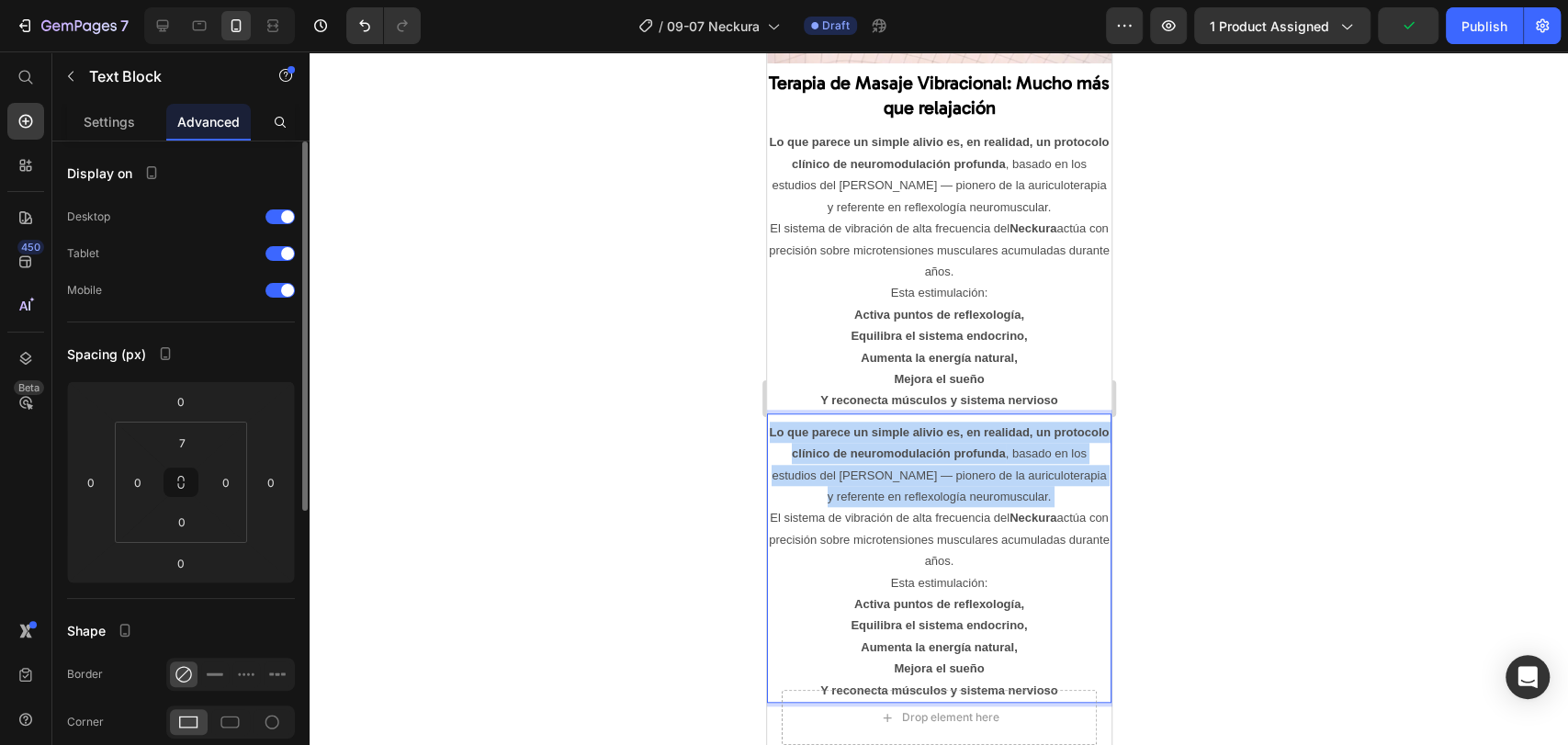click on "Lo que parece un simple alivio es, en realidad, un protocolo clínico de neuromodulación profunda , basado en los estudios del [PERSON_NAME] — pionero de la auriculoterapia y referente en reflexología neuromuscular." at bounding box center [938, 465] 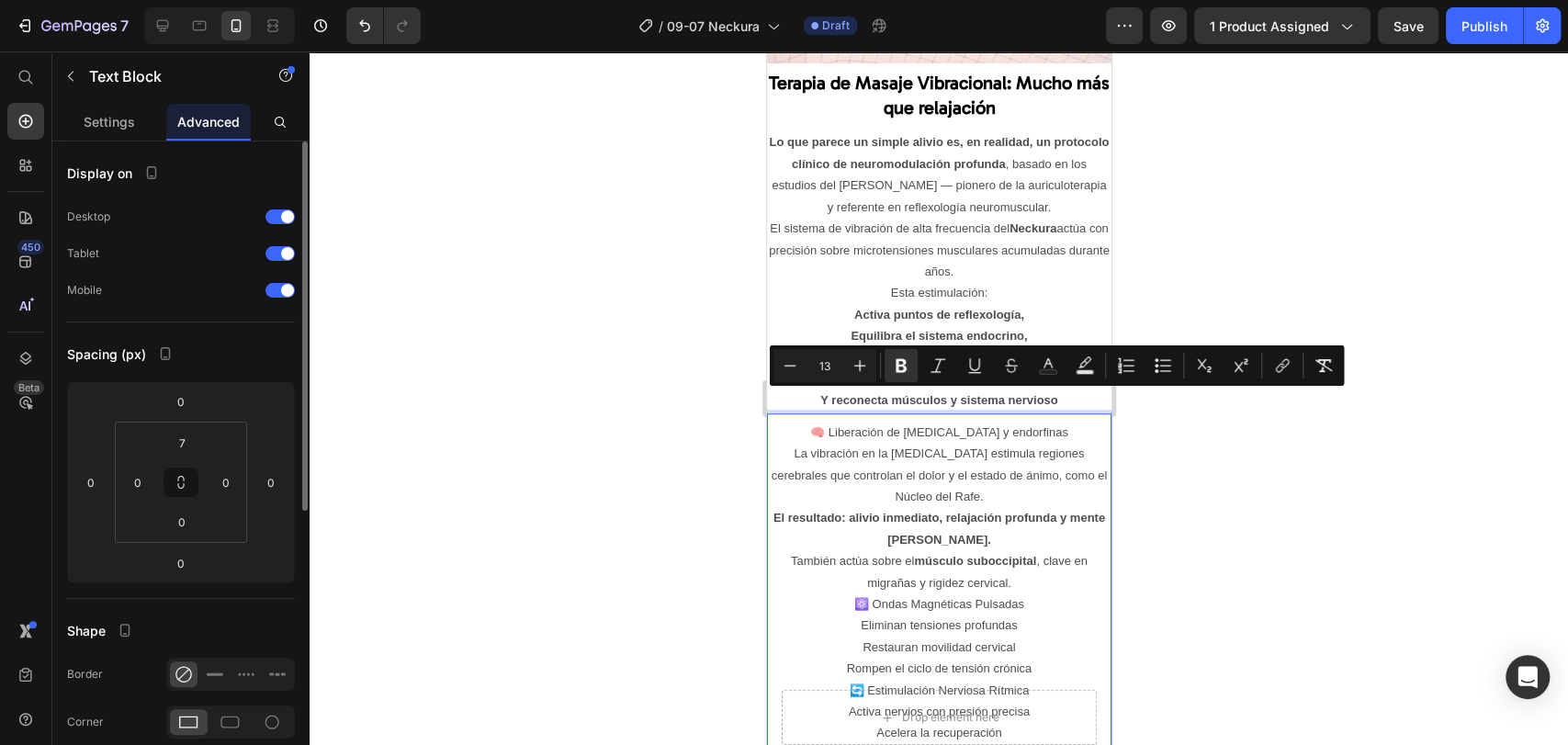 scroll, scrollTop: 5559, scrollLeft: 0, axis: vertical 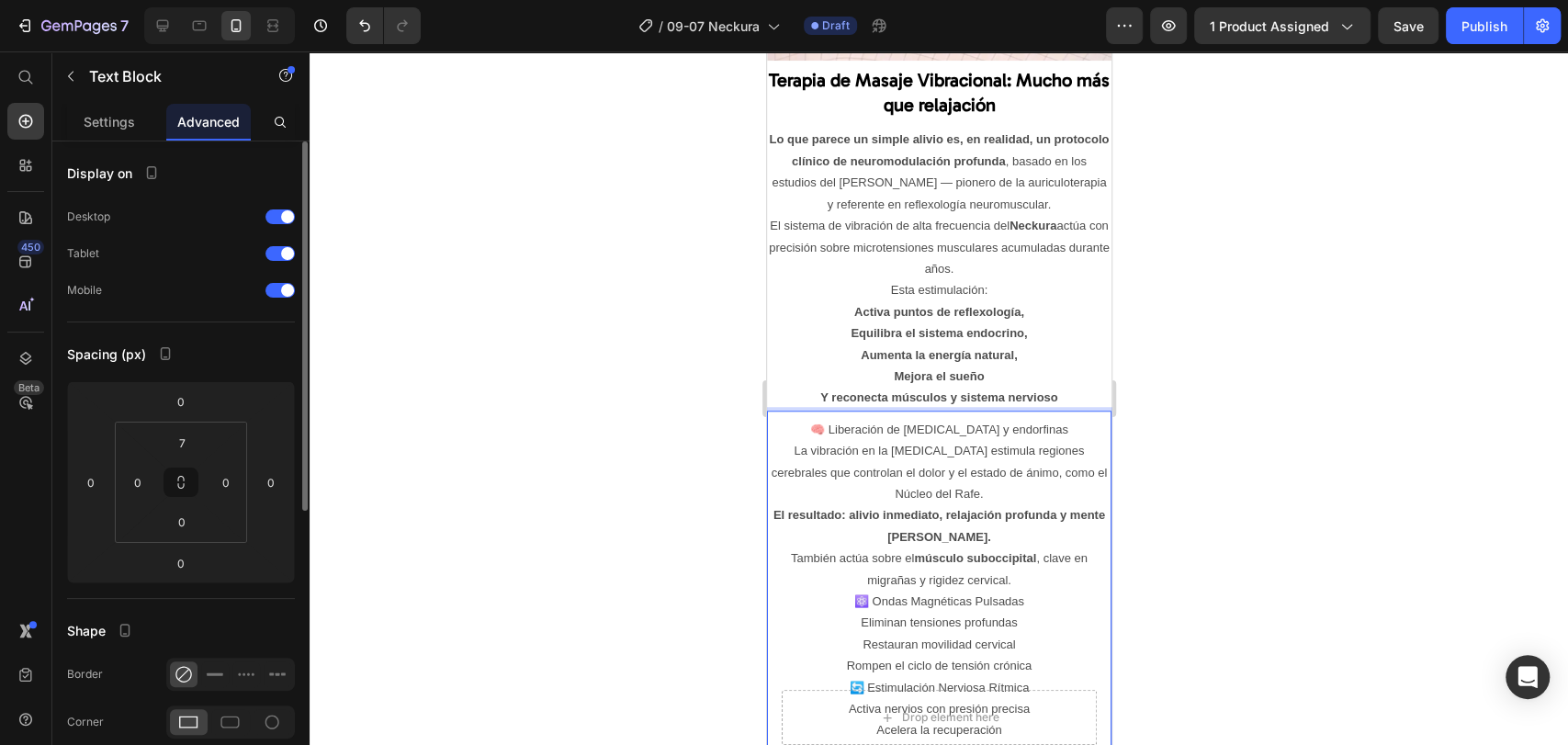 click 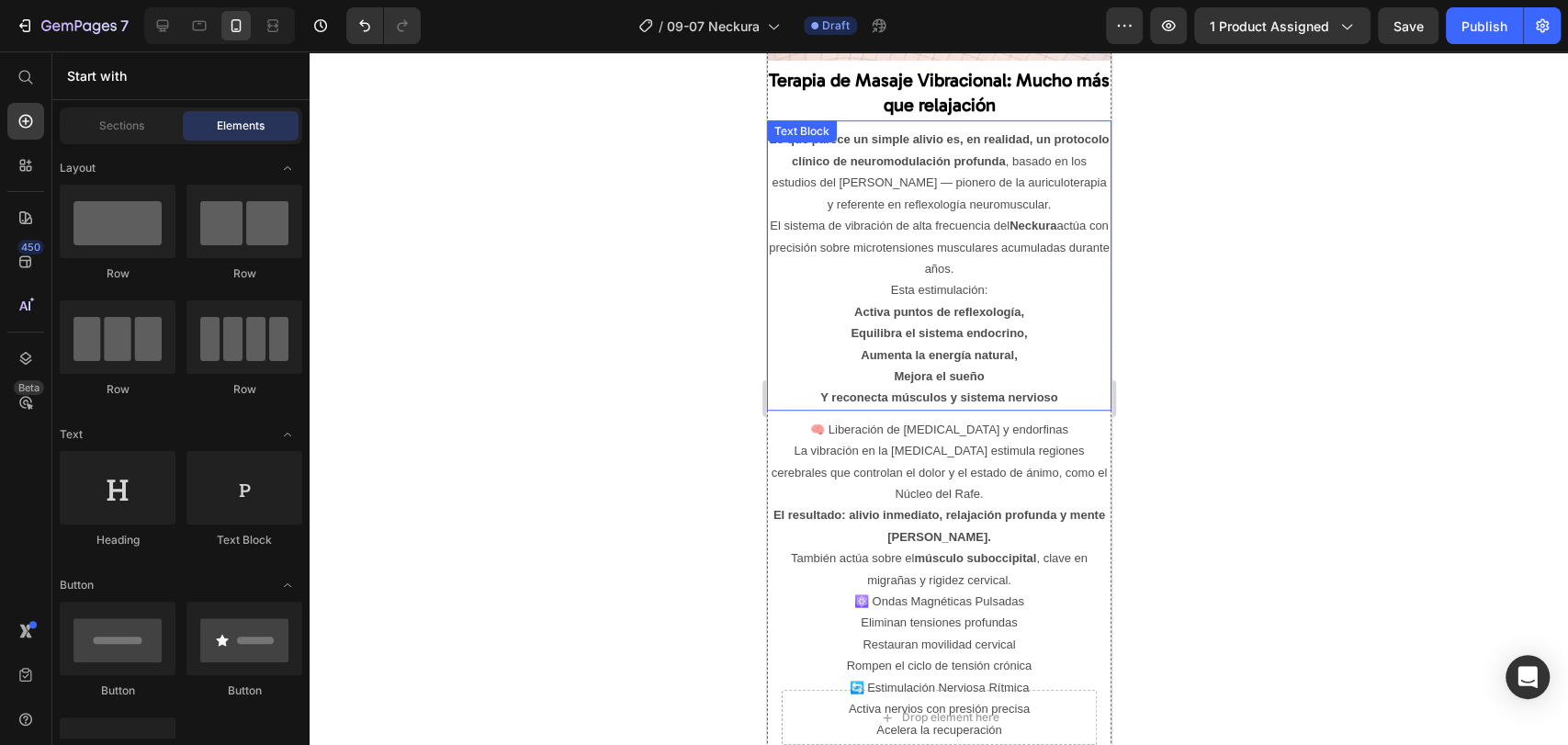 click on "🧠 Liberación de [MEDICAL_DATA] y endorfinas" at bounding box center (938, 429) 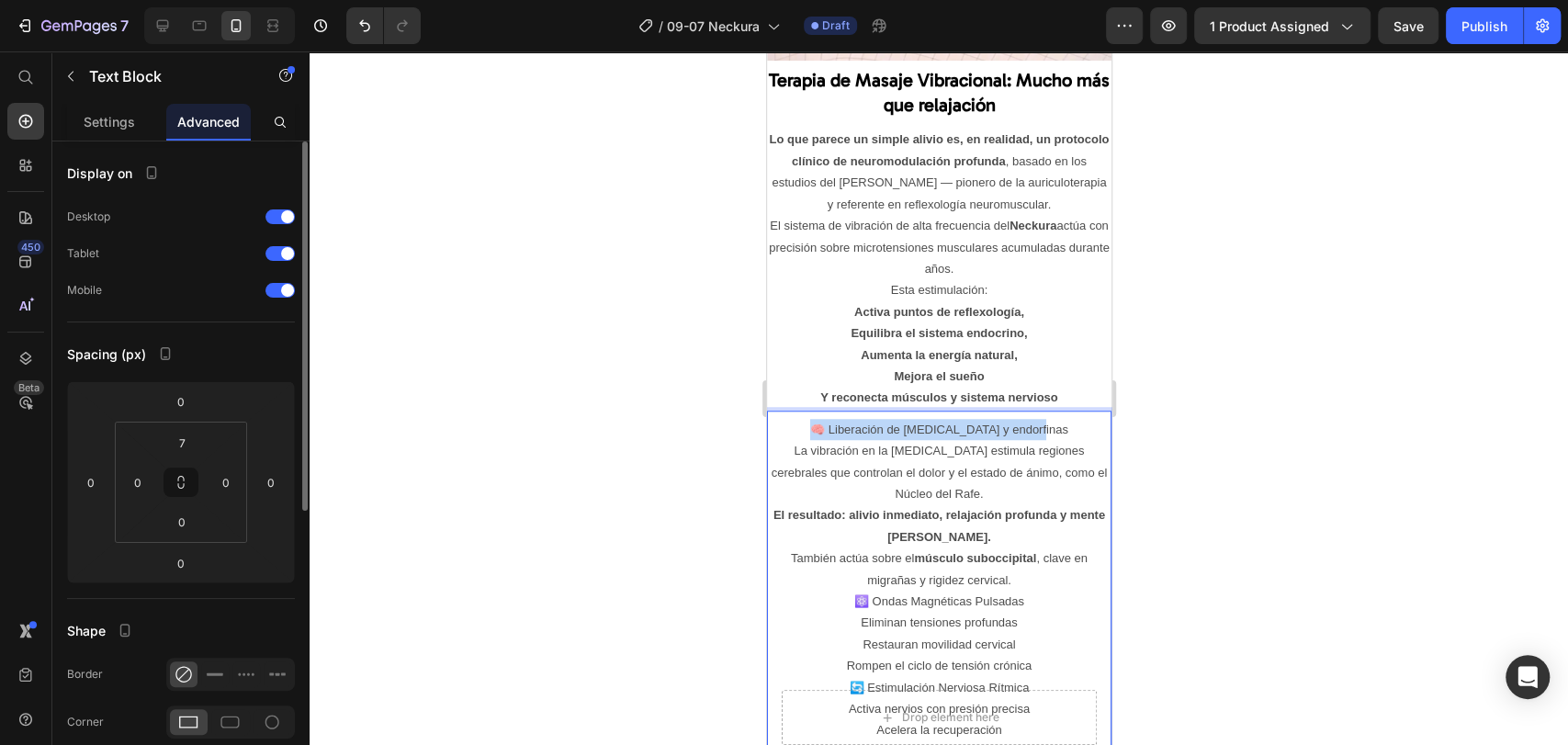 drag, startPoint x: 826, startPoint y: 397, endPoint x: 1054, endPoint y: 400, distance: 228.01974 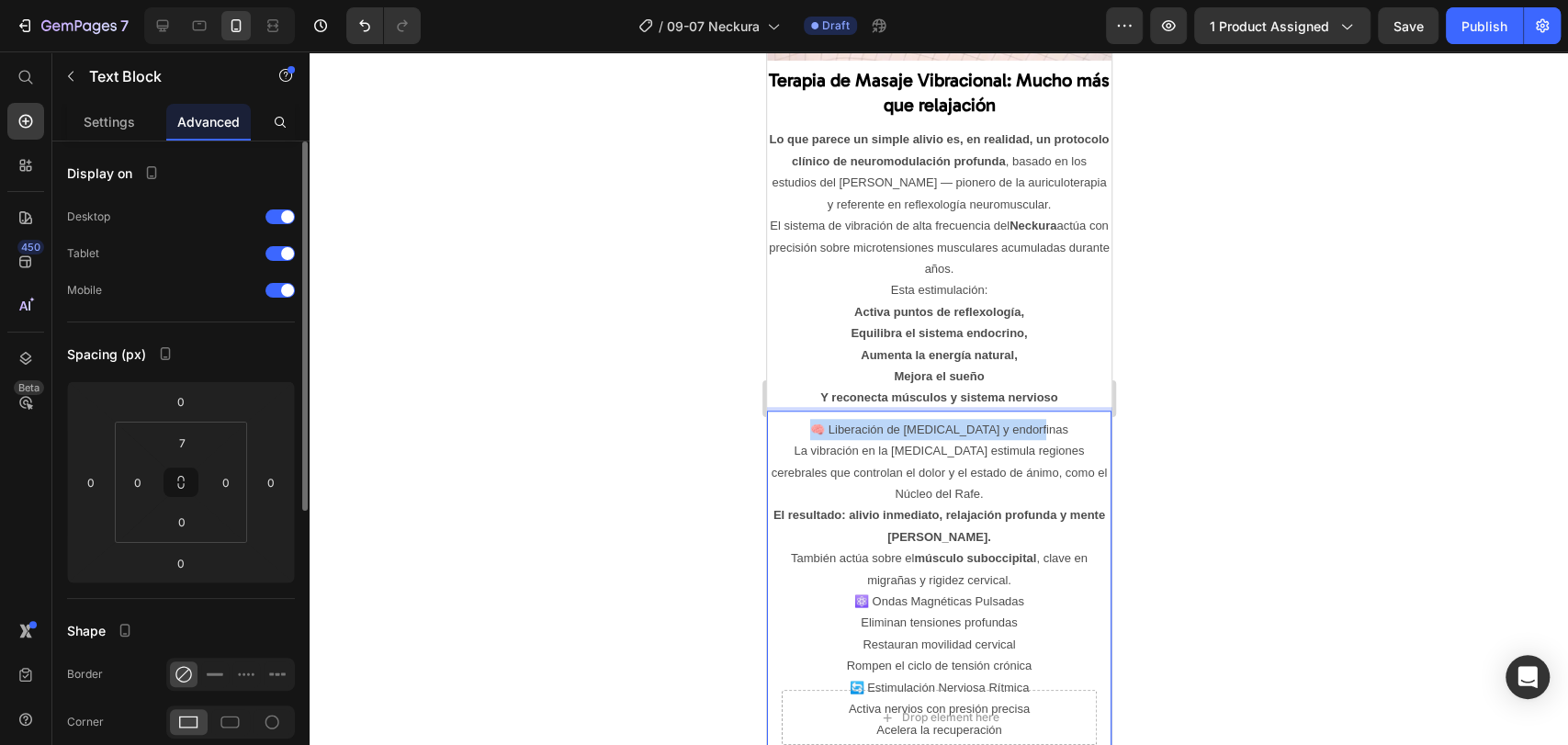 click on "🧠 Liberación de [MEDICAL_DATA] y endorfinas" at bounding box center (938, 429) 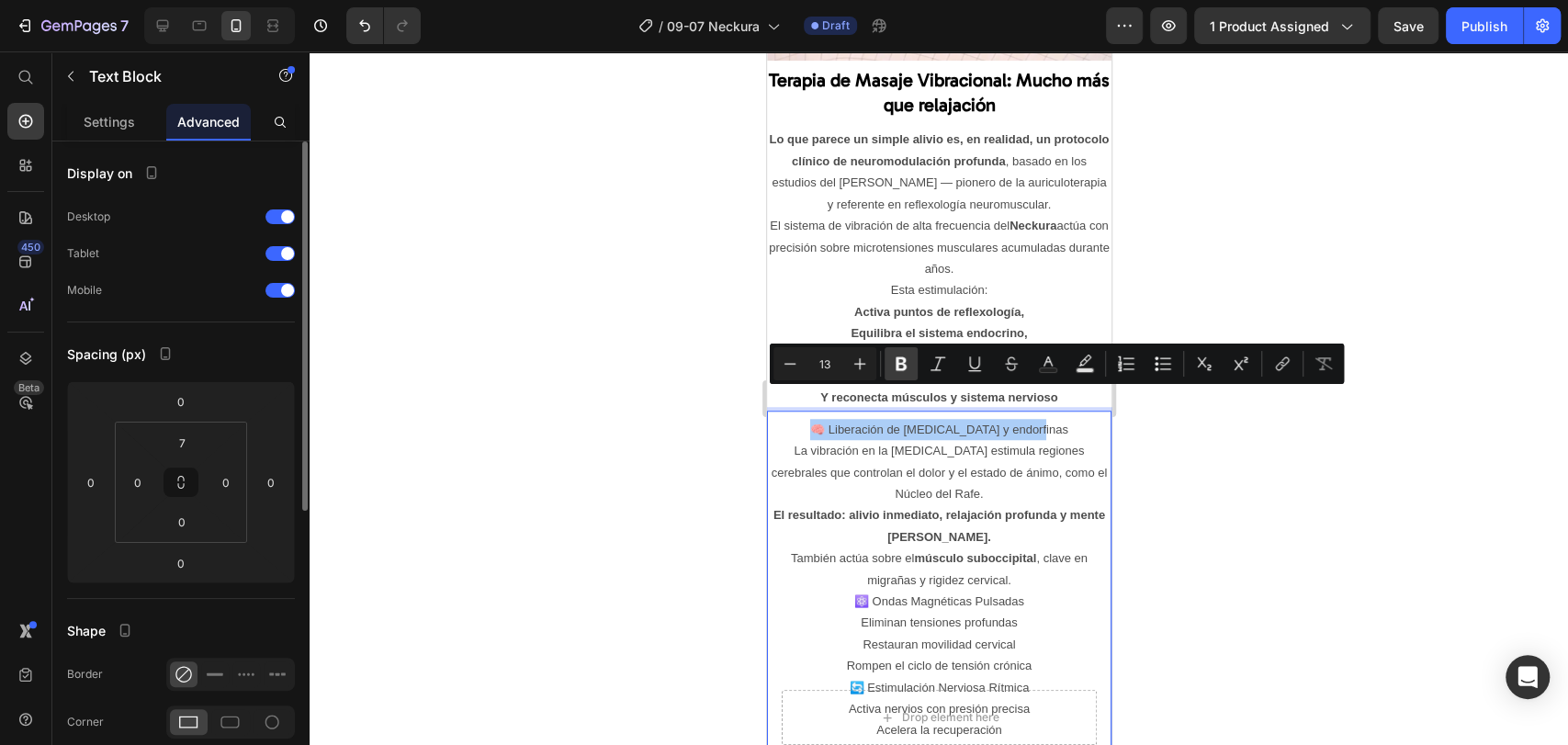 click 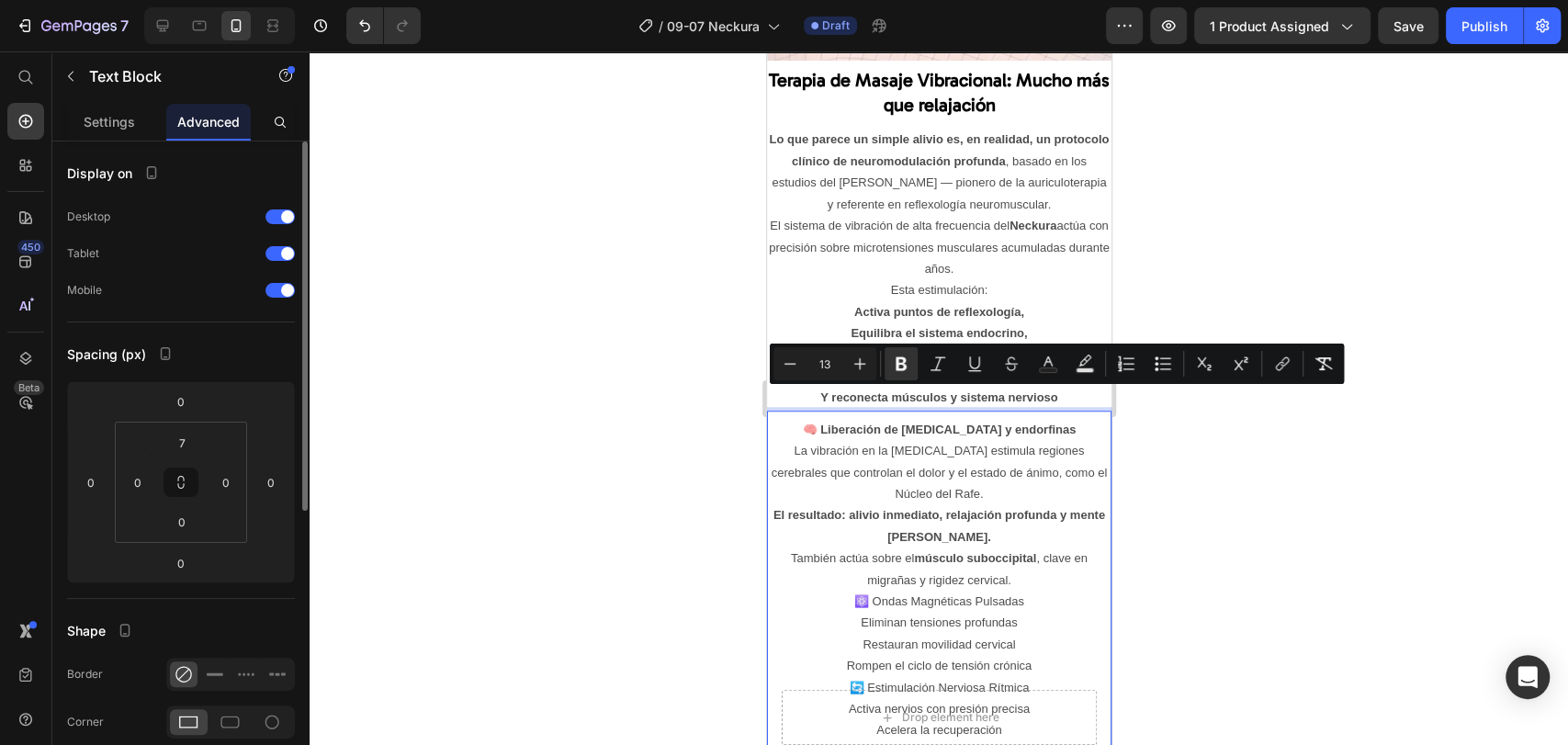 click 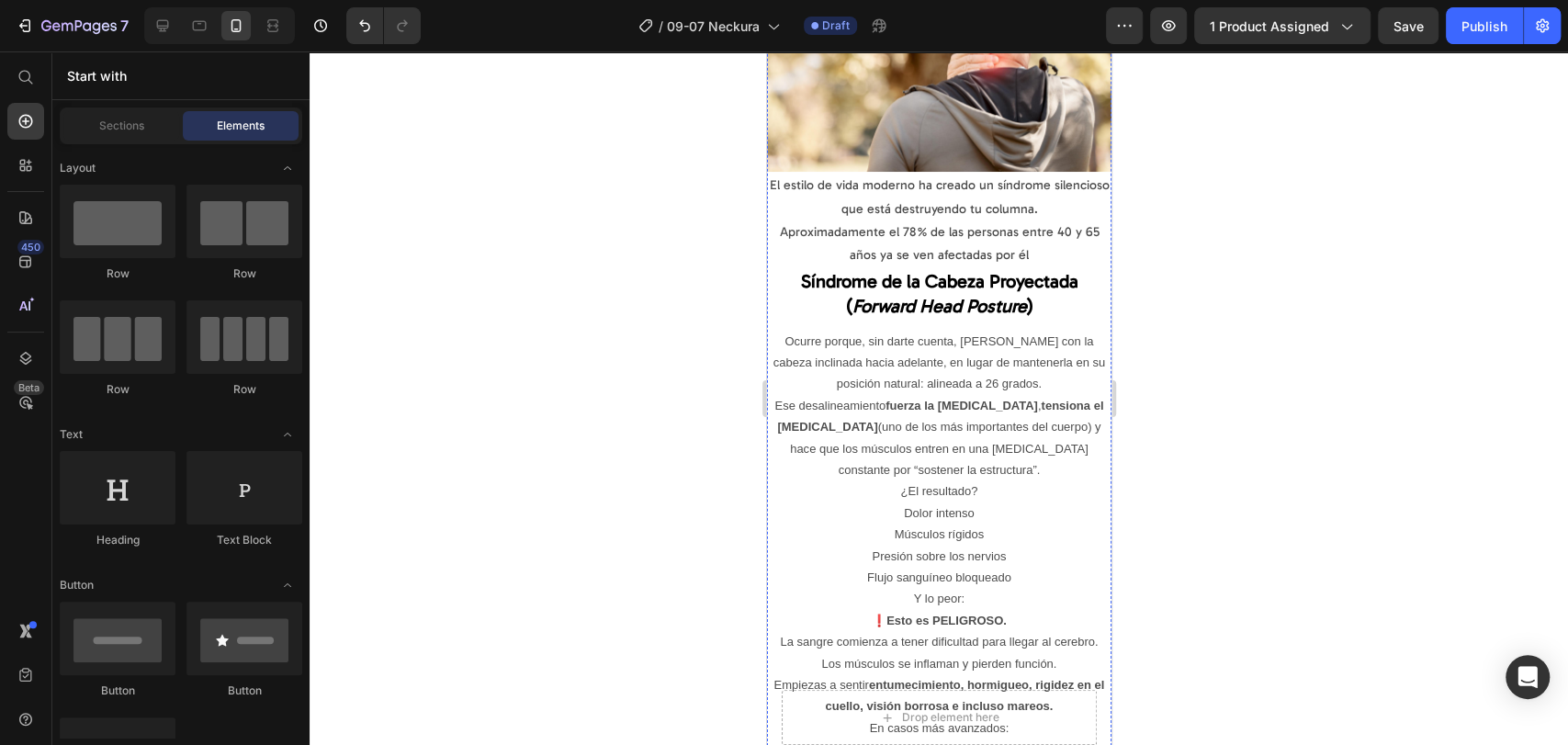 scroll, scrollTop: 3518, scrollLeft: 0, axis: vertical 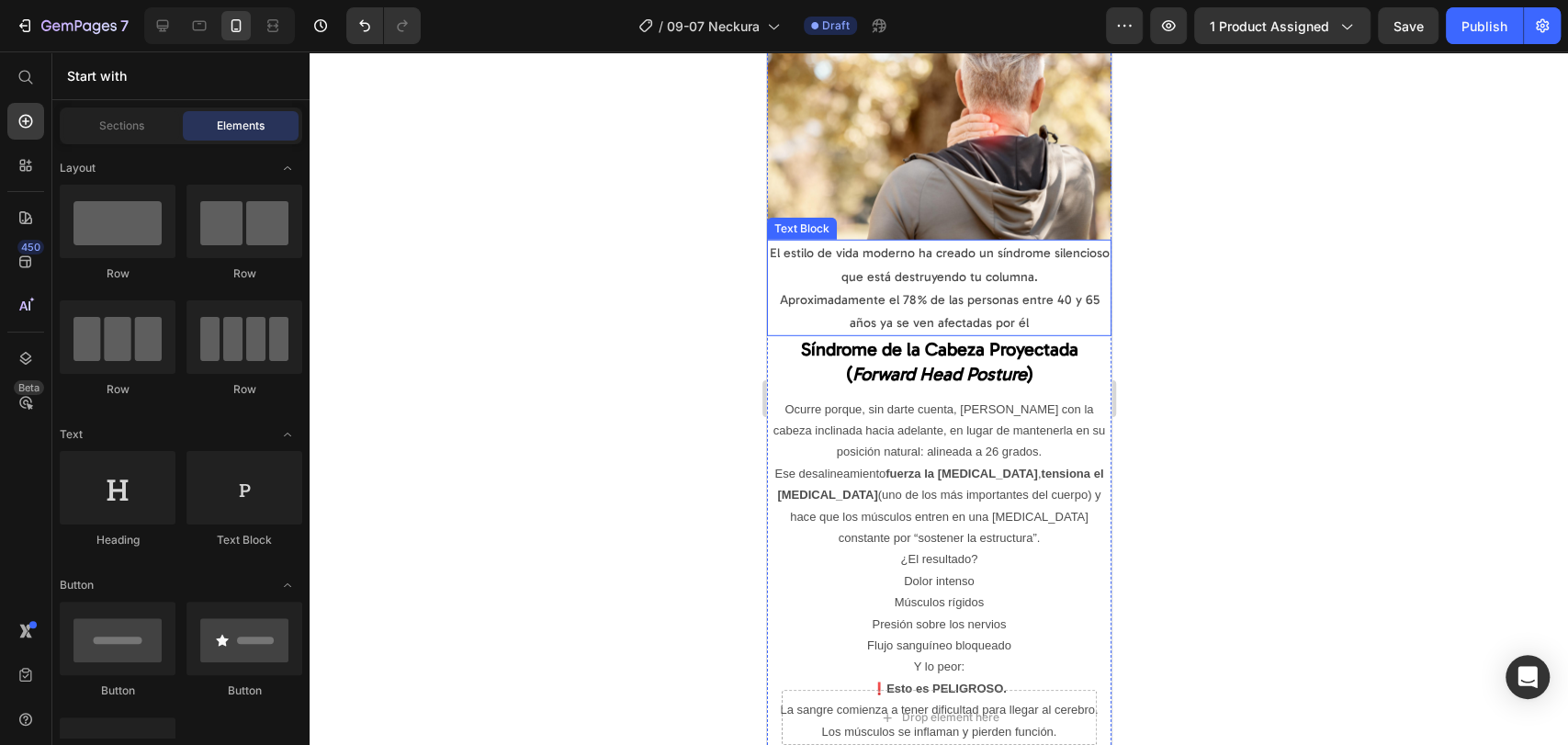 click on "El estilo de vida moderno ha creado un síndrome silencioso que está destruyendo tu columna. Aproximadamente el 78 % de las personas entre 40 y 65 años ya se ven afectadas por él" at bounding box center (938, 288) 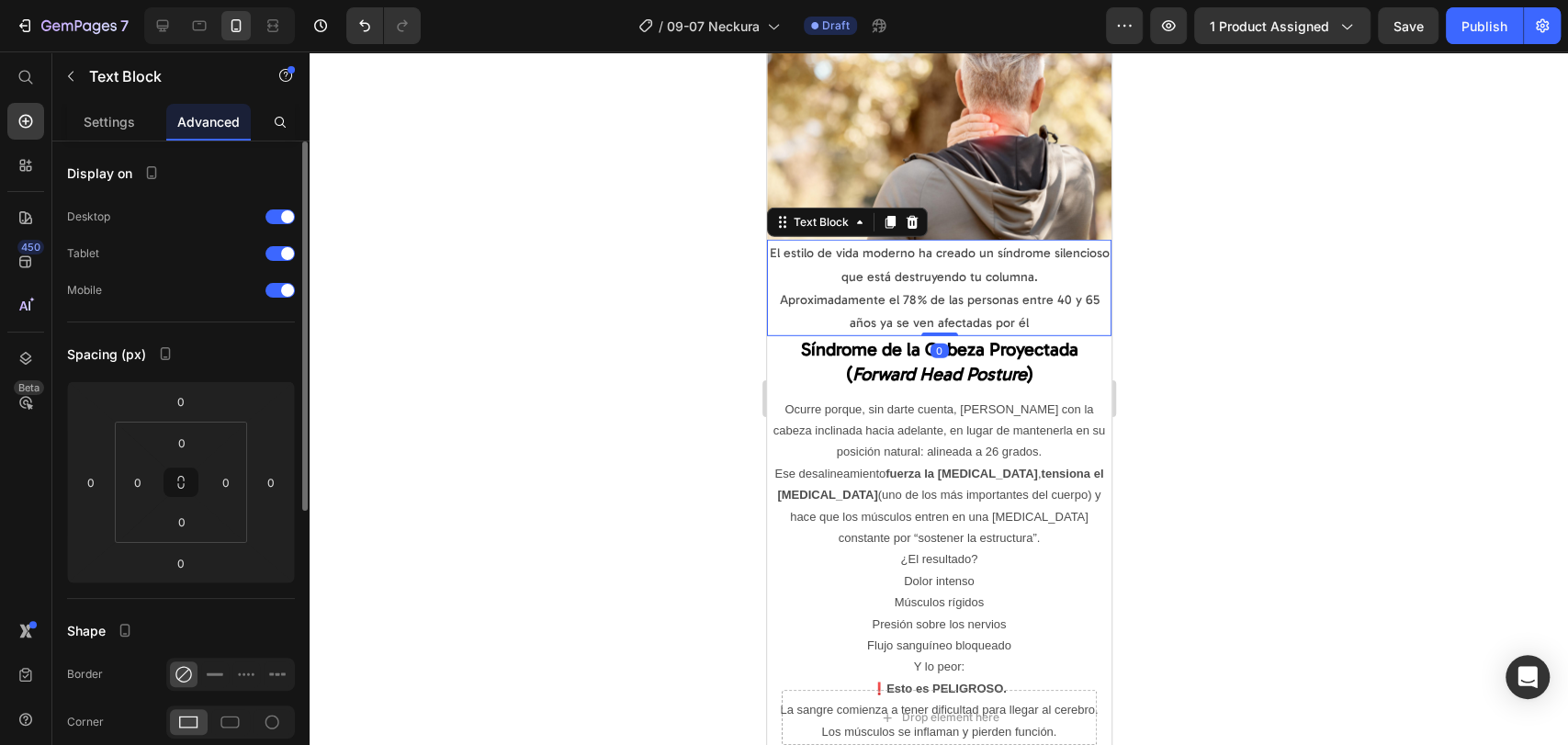 click on "El estilo de vida moderno ha creado un síndrome silencioso que está destruyendo tu columna. Aproximadamente el 78 % de las personas entre 40 y 65 años ya se ven afectadas por él" at bounding box center [938, 288] 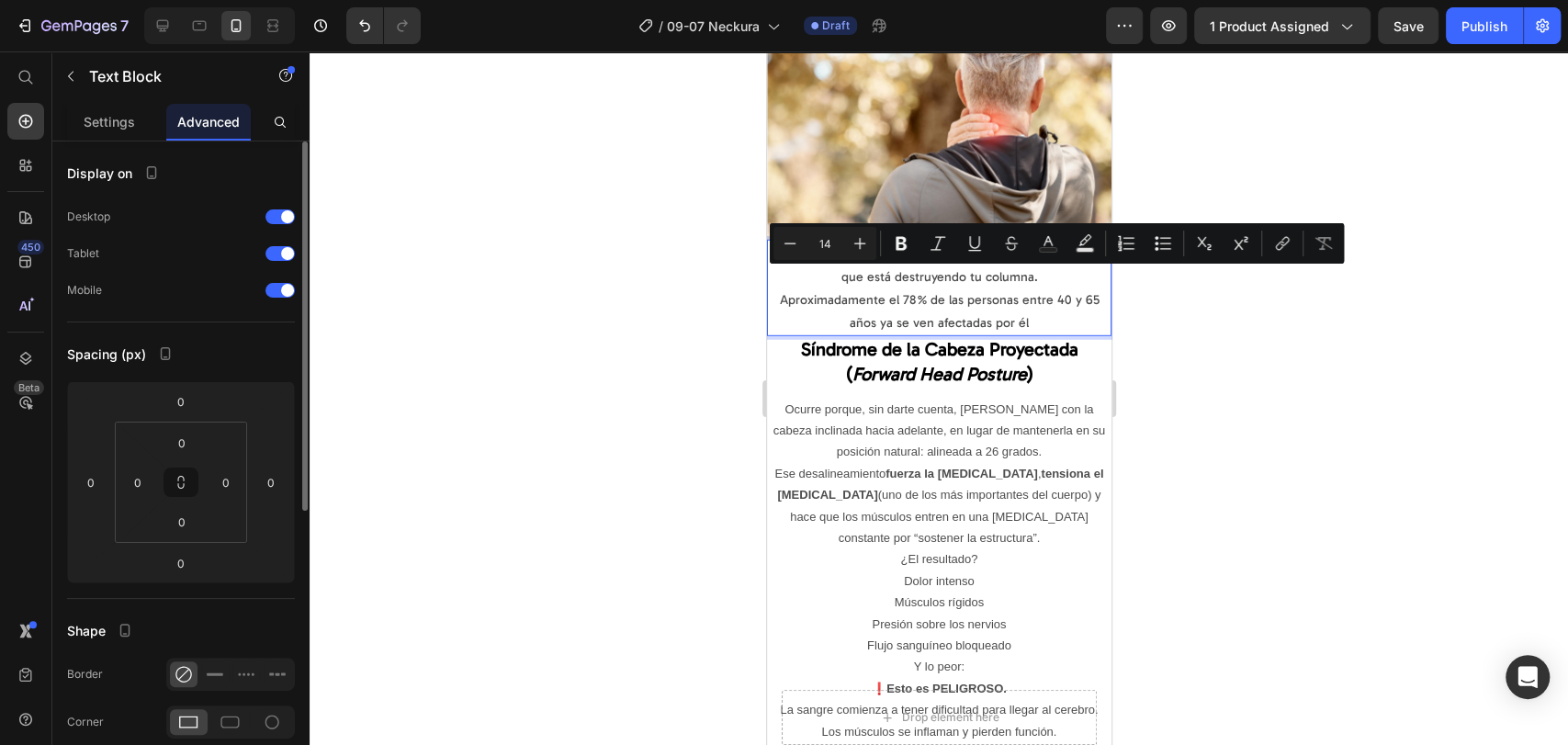 click on "El estilo de vida moderno ha creado un síndrome silencioso que está destruyendo tu columna. Aproximadamente el 78 % de las personas entre 40 y 65 años ya se ven afectadas por él" at bounding box center (938, 288) 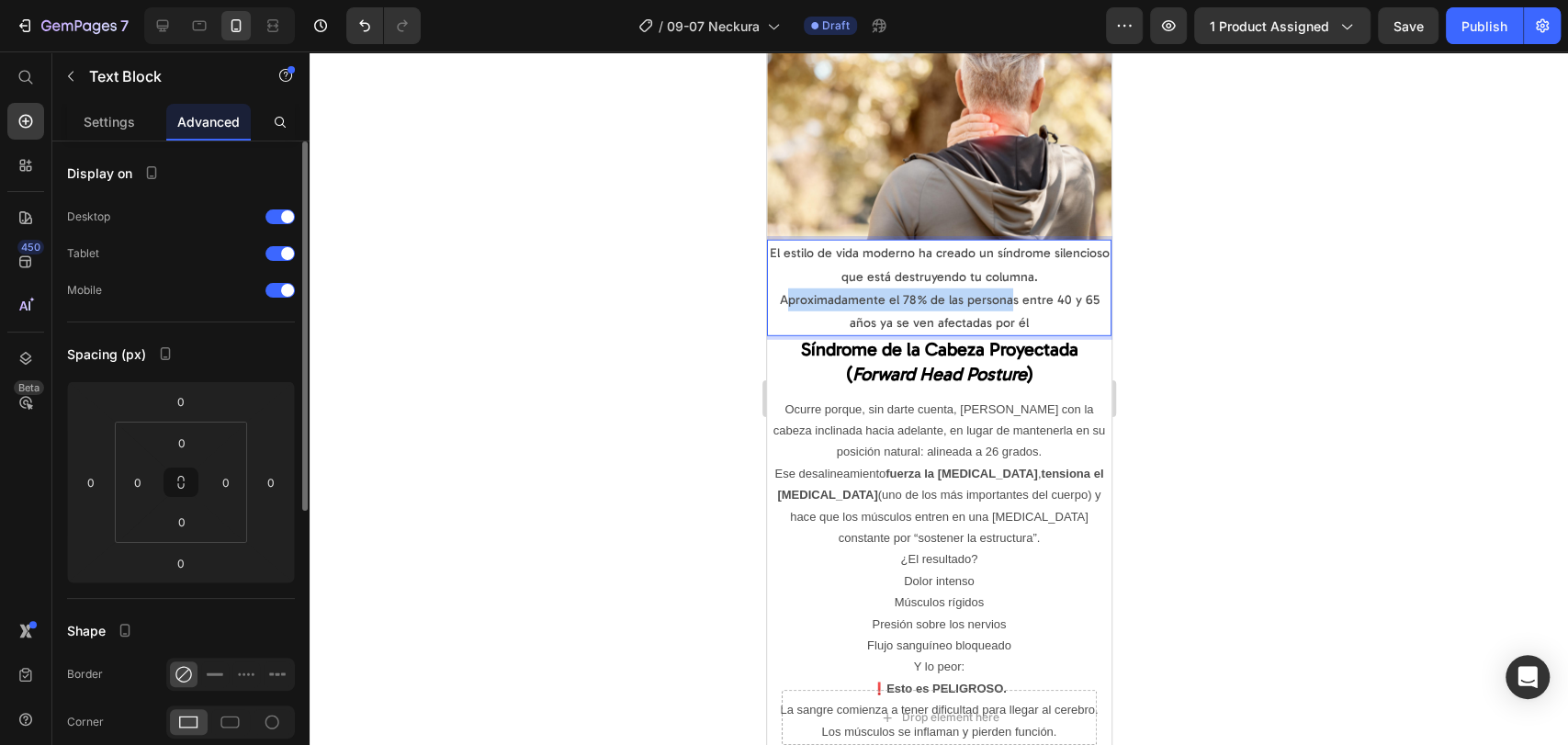 drag, startPoint x: 781, startPoint y: 267, endPoint x: 1000, endPoint y: 281, distance: 219.44703 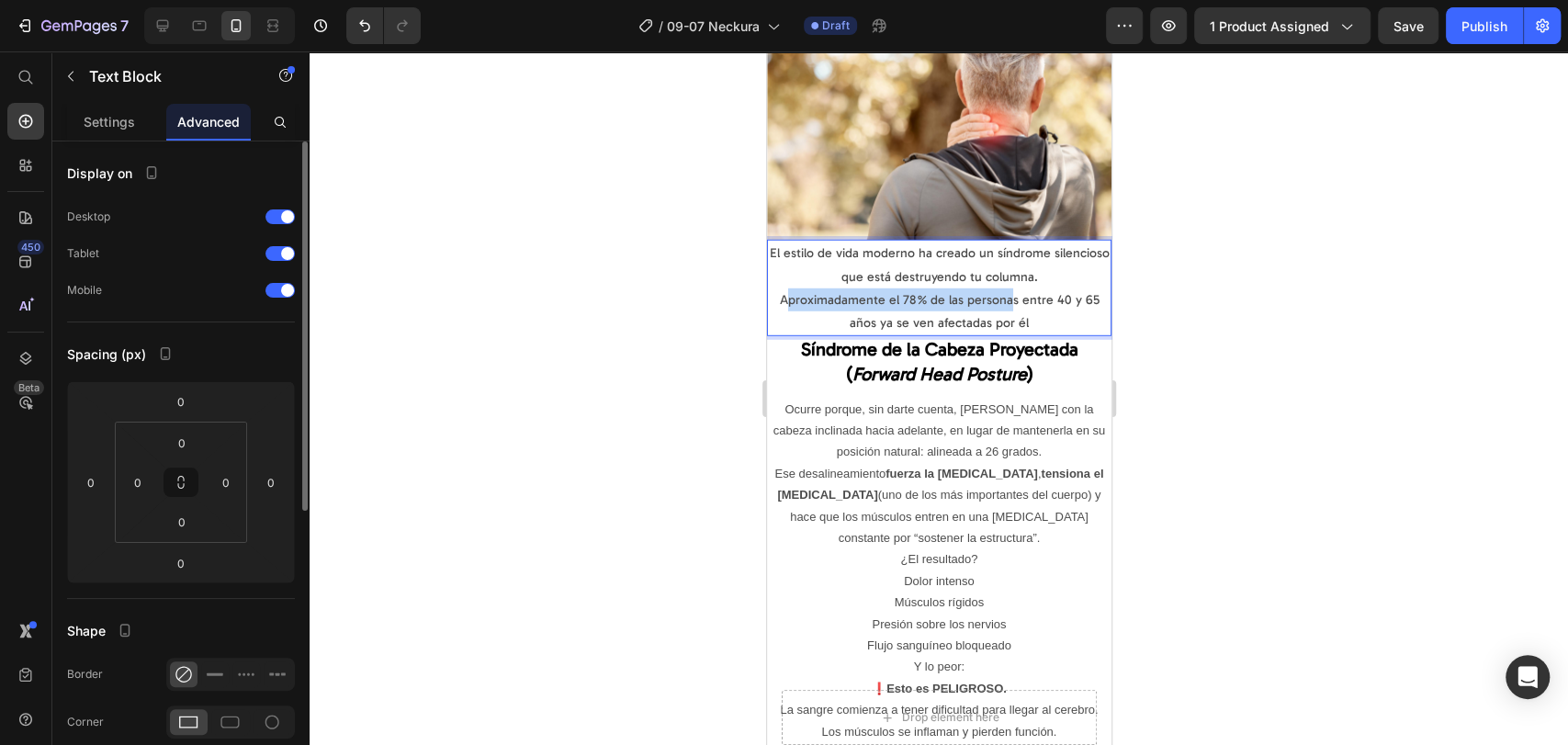 click on "El estilo de vida moderno ha creado un síndrome silencioso que está destruyendo tu columna. Aproximadamente el 78 % de las personas entre 40 y 65 años ya se ven afectadas por él" at bounding box center [938, 288] 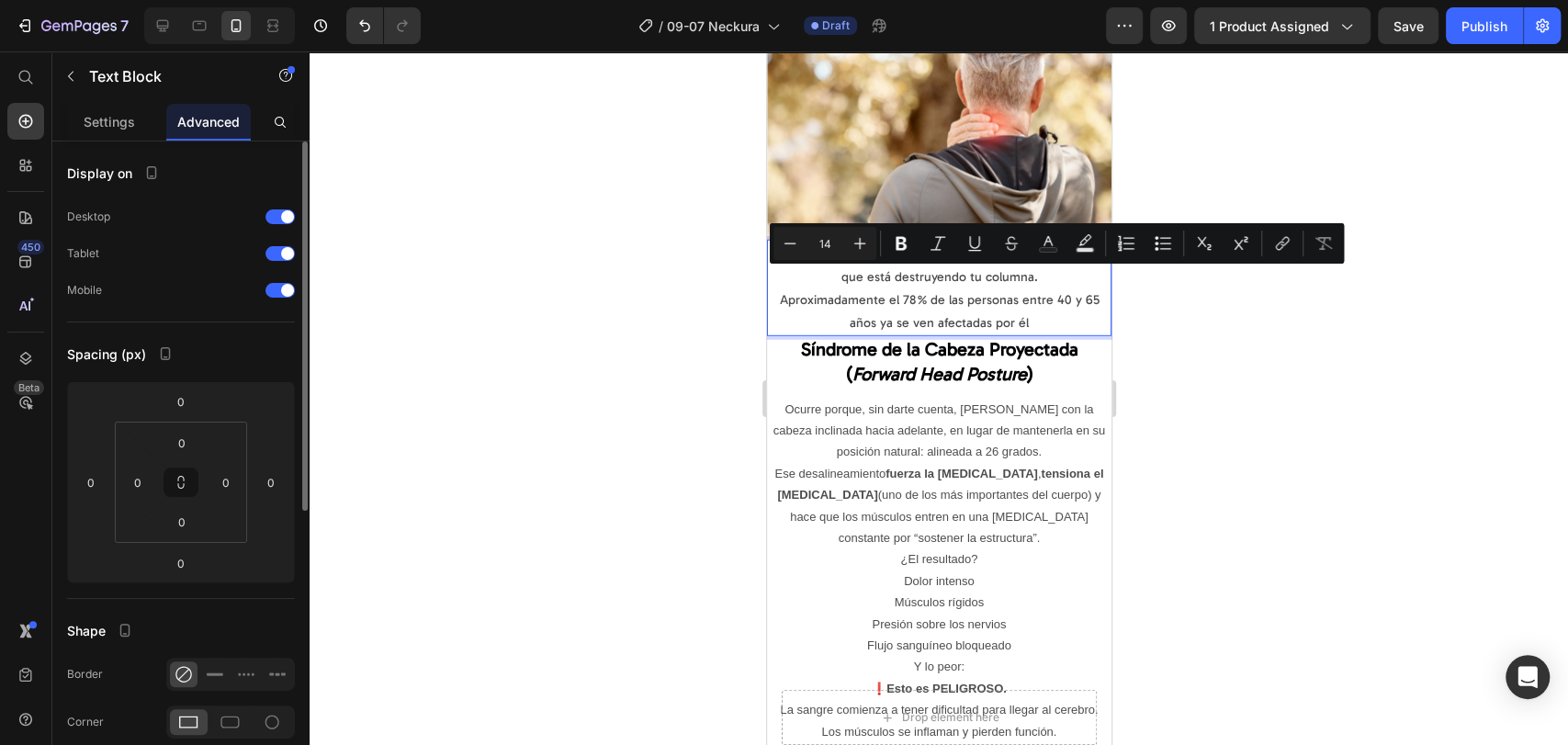click on "El estilo de vida moderno ha creado un síndrome silencioso que está destruyendo tu columna. Aproximadamente el 78 % de las personas entre 40 y 65 años ya se ven afectadas por él" at bounding box center [938, 288] 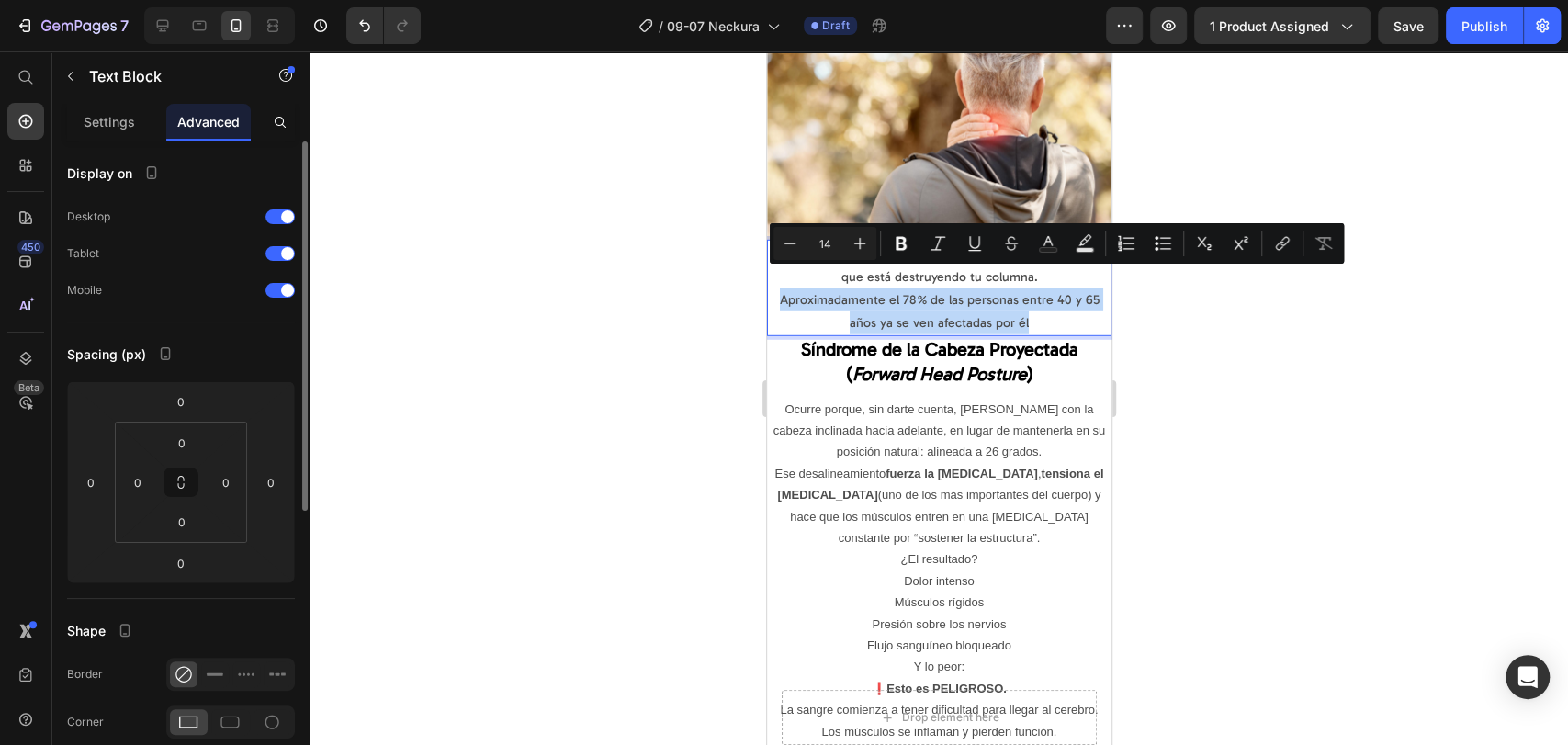 drag, startPoint x: 1041, startPoint y: 299, endPoint x: 776, endPoint y: 277, distance: 265.91164 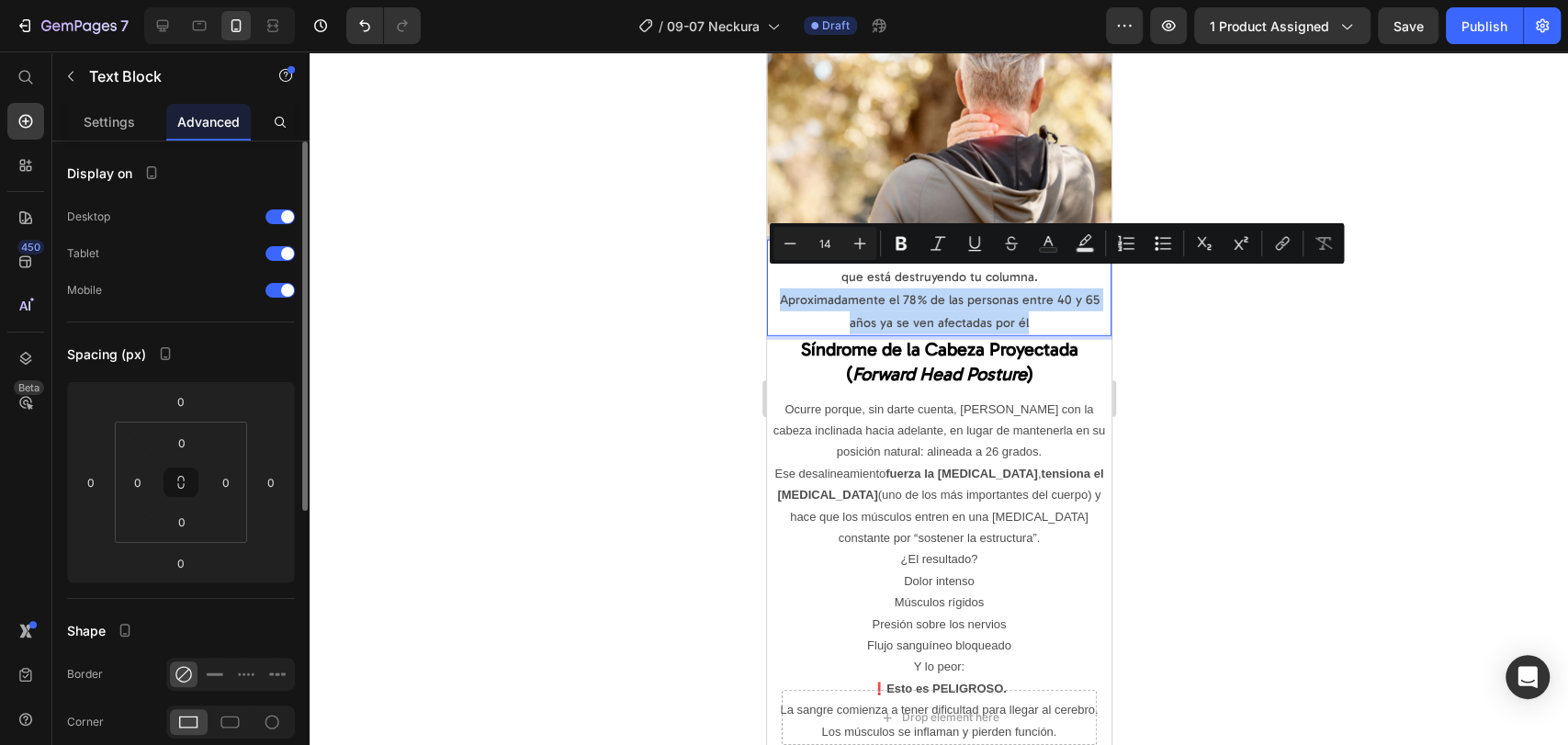 click on "El estilo de vida moderno ha creado un síndrome silencioso que está destruyendo tu columna. Aproximadamente el 78 % de las personas entre 40 y 65 años ya se ven afectadas por él" at bounding box center [938, 288] 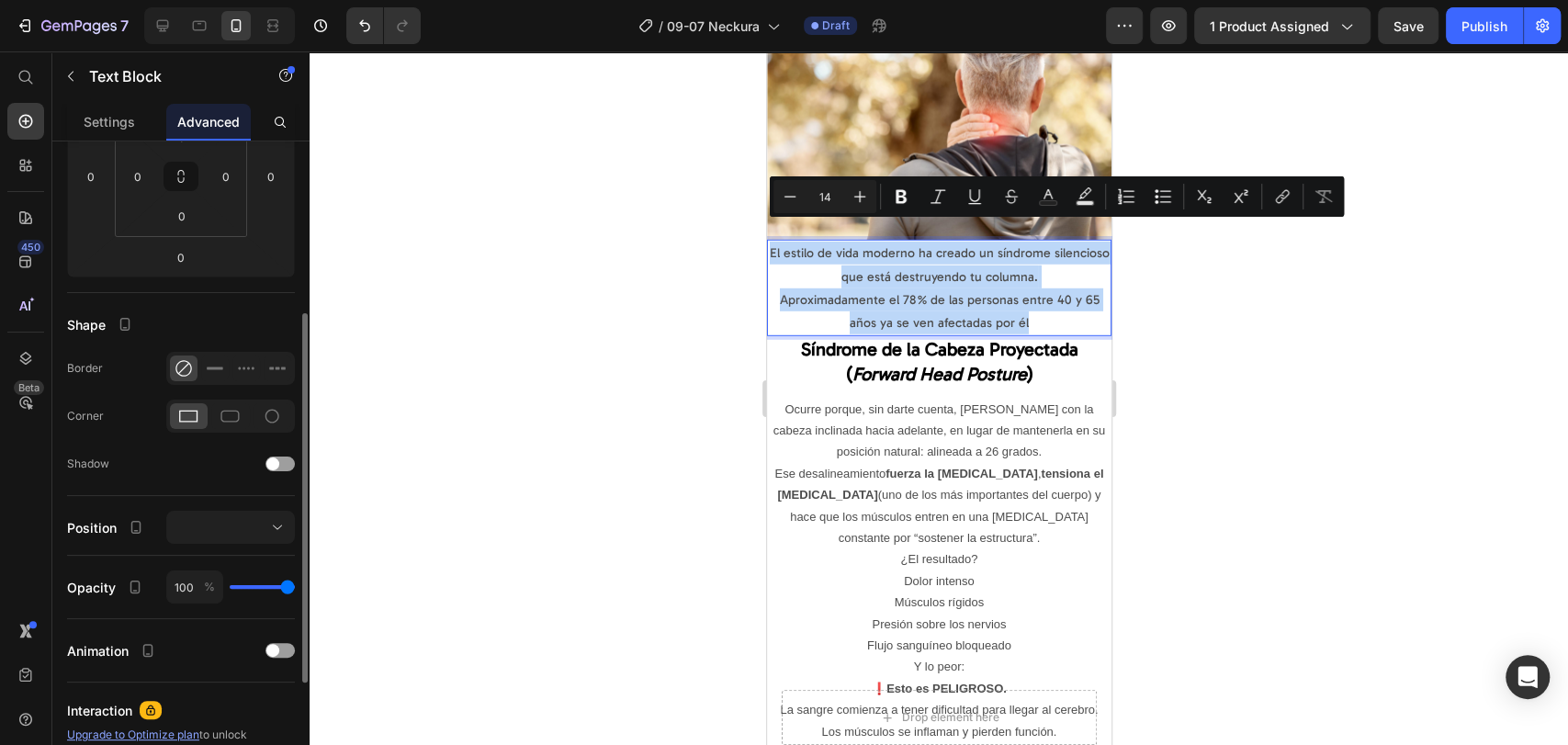 scroll, scrollTop: 508, scrollLeft: 0, axis: vertical 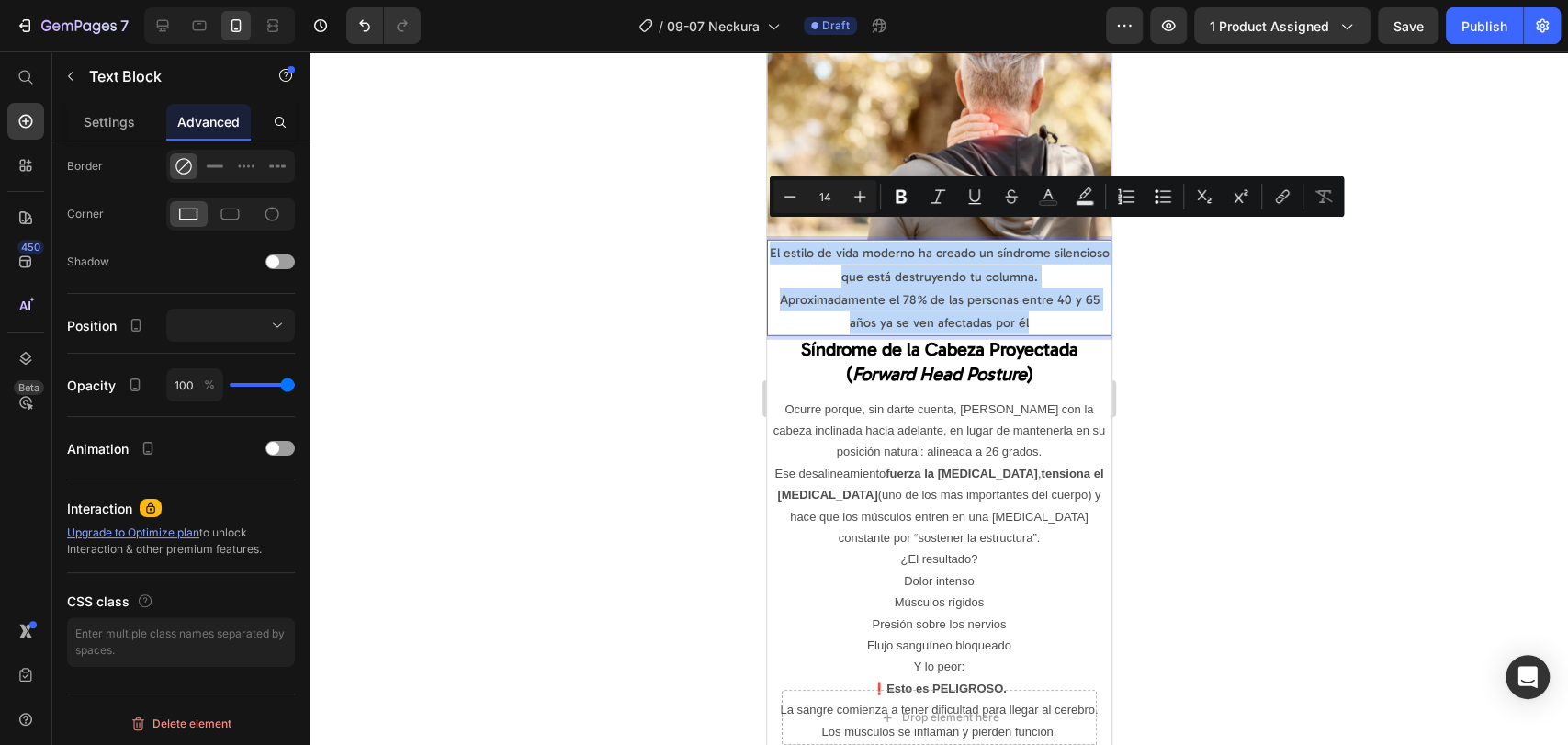 click on "El estilo de vida moderno ha creado un síndrome silencioso que está destruyendo tu columna. Aproximadamente el 78 % de las personas entre 40 y 65 años ya se ven afectadas por él" at bounding box center (938, 288) 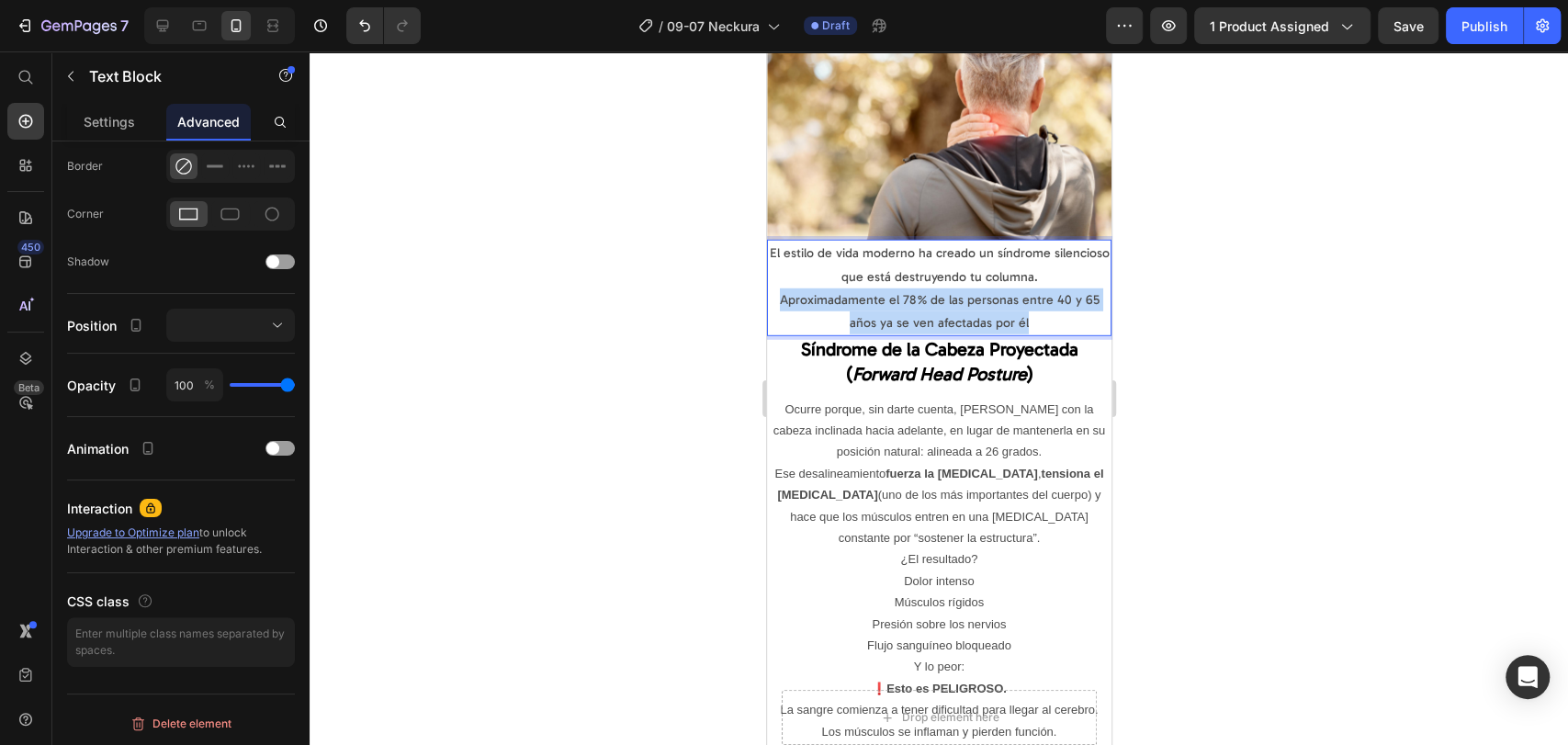 drag, startPoint x: 773, startPoint y: 279, endPoint x: 1066, endPoint y: 299, distance: 293.6818 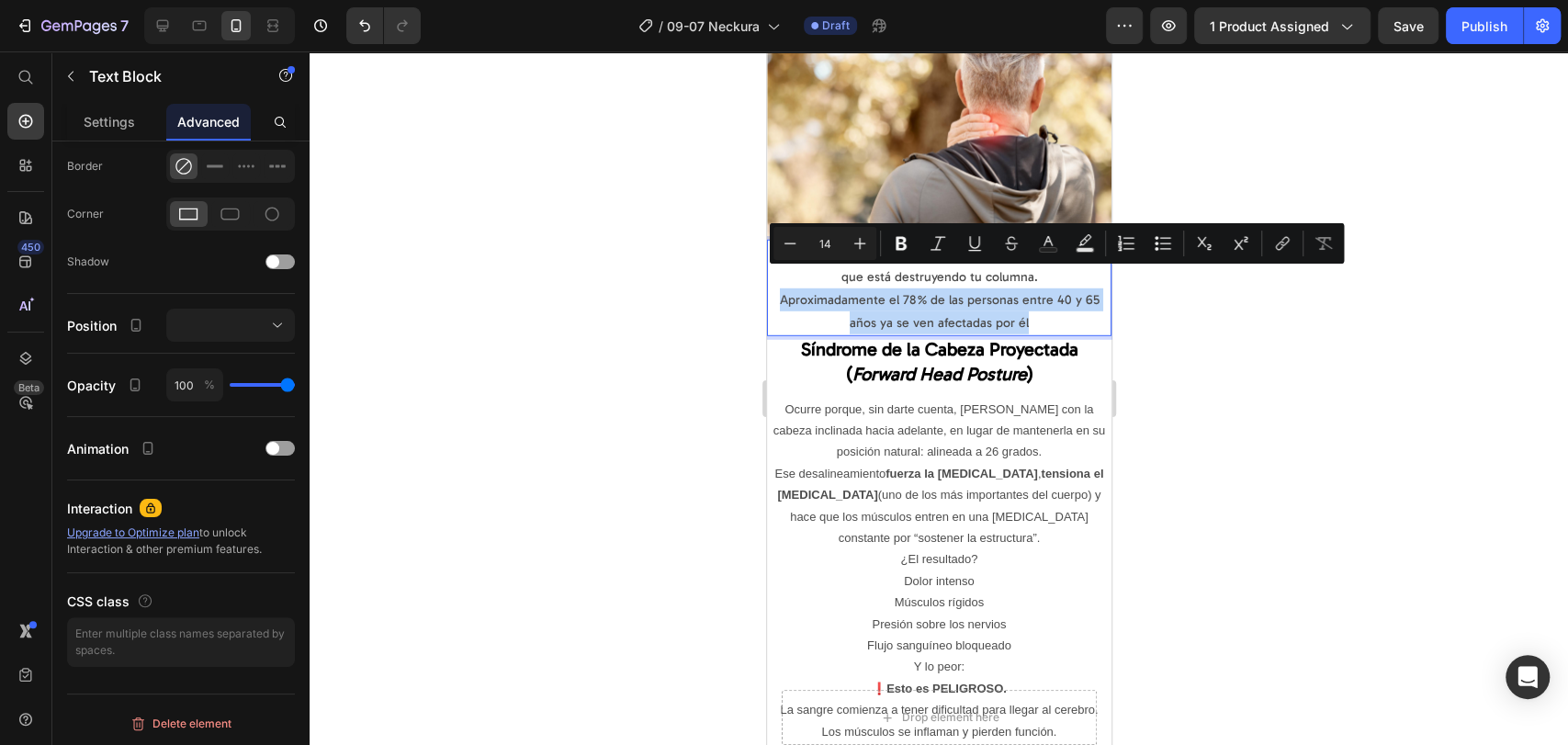 copy on "Aproximadamente el 78 % de las personas entre 40 y 65 años ya se ven afectadas por él" 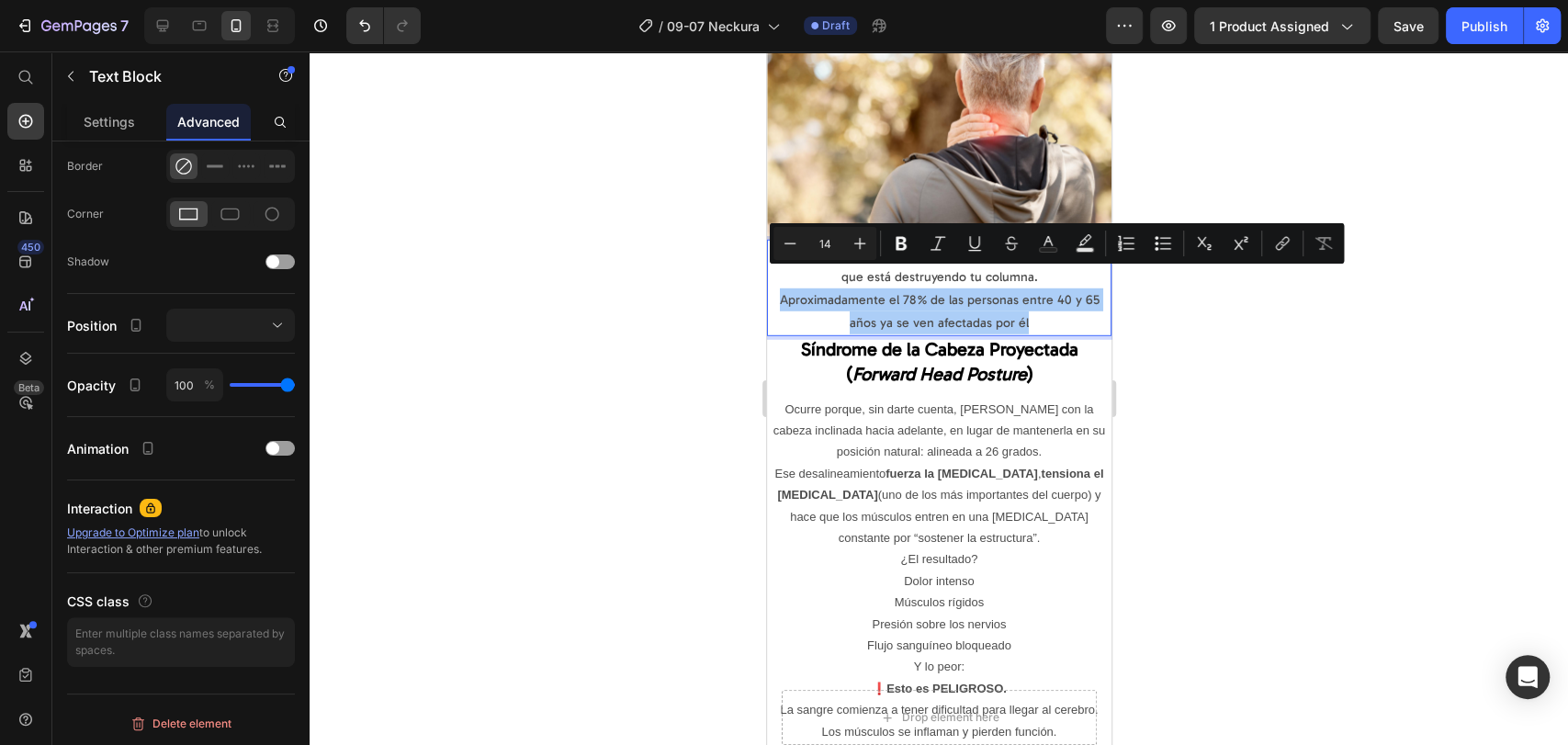click 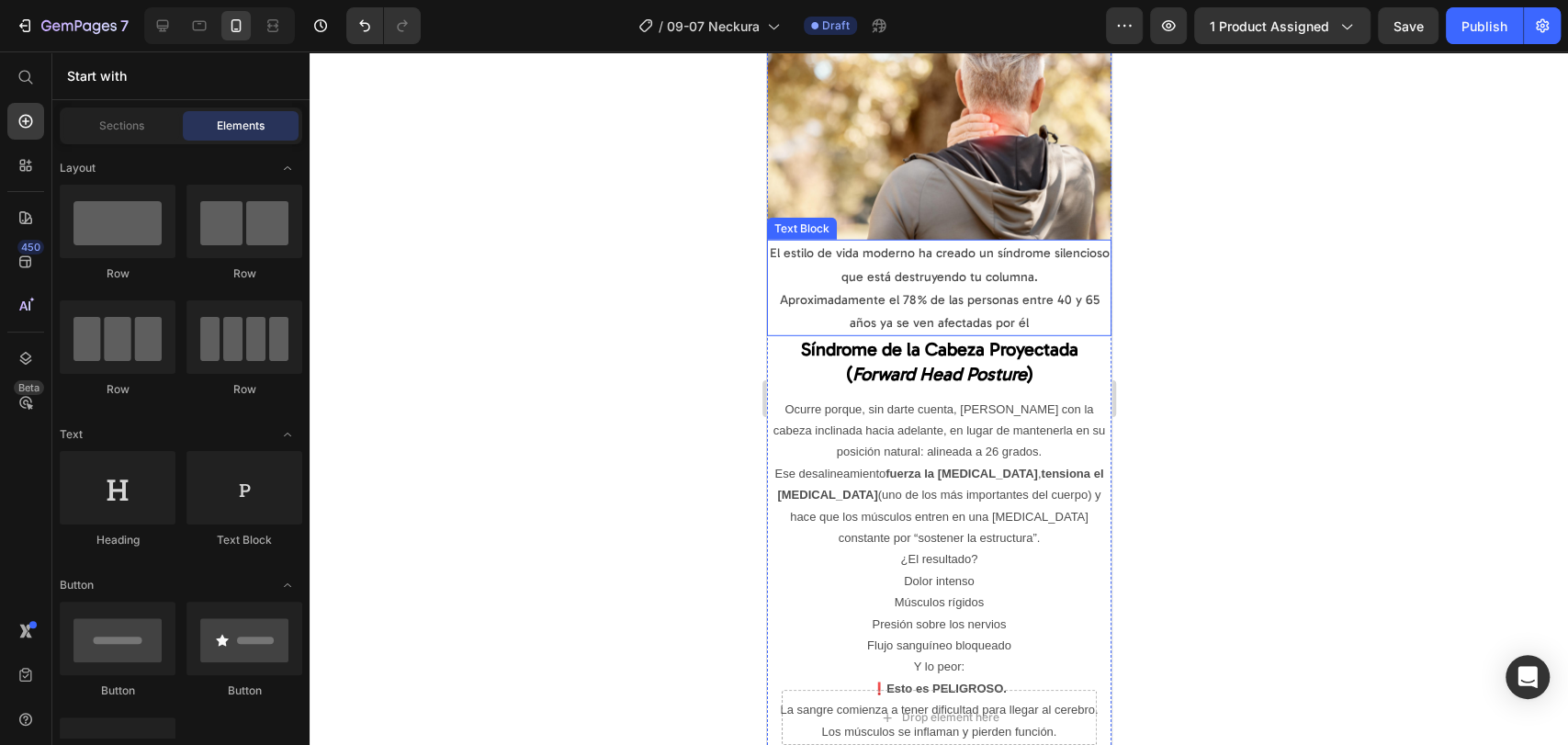click on "El estilo de vida moderno ha creado un síndrome silencioso que está destruyendo tu columna. Aproximadamente el 78 % de las personas entre 40 y 65 años ya se ven afectadas por él" at bounding box center [938, 288] 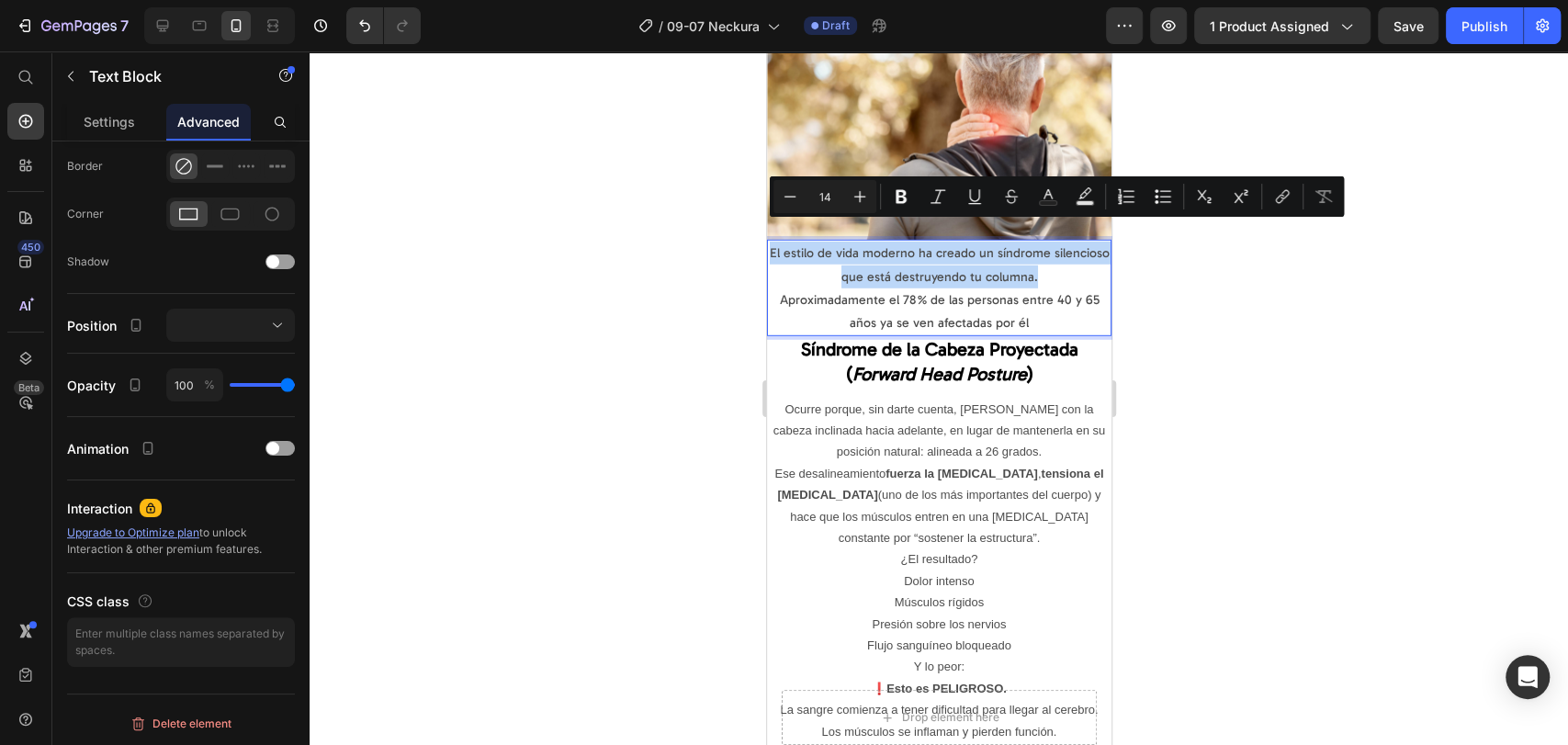 drag, startPoint x: 1066, startPoint y: 255, endPoint x: 776, endPoint y: 228, distance: 291.25418 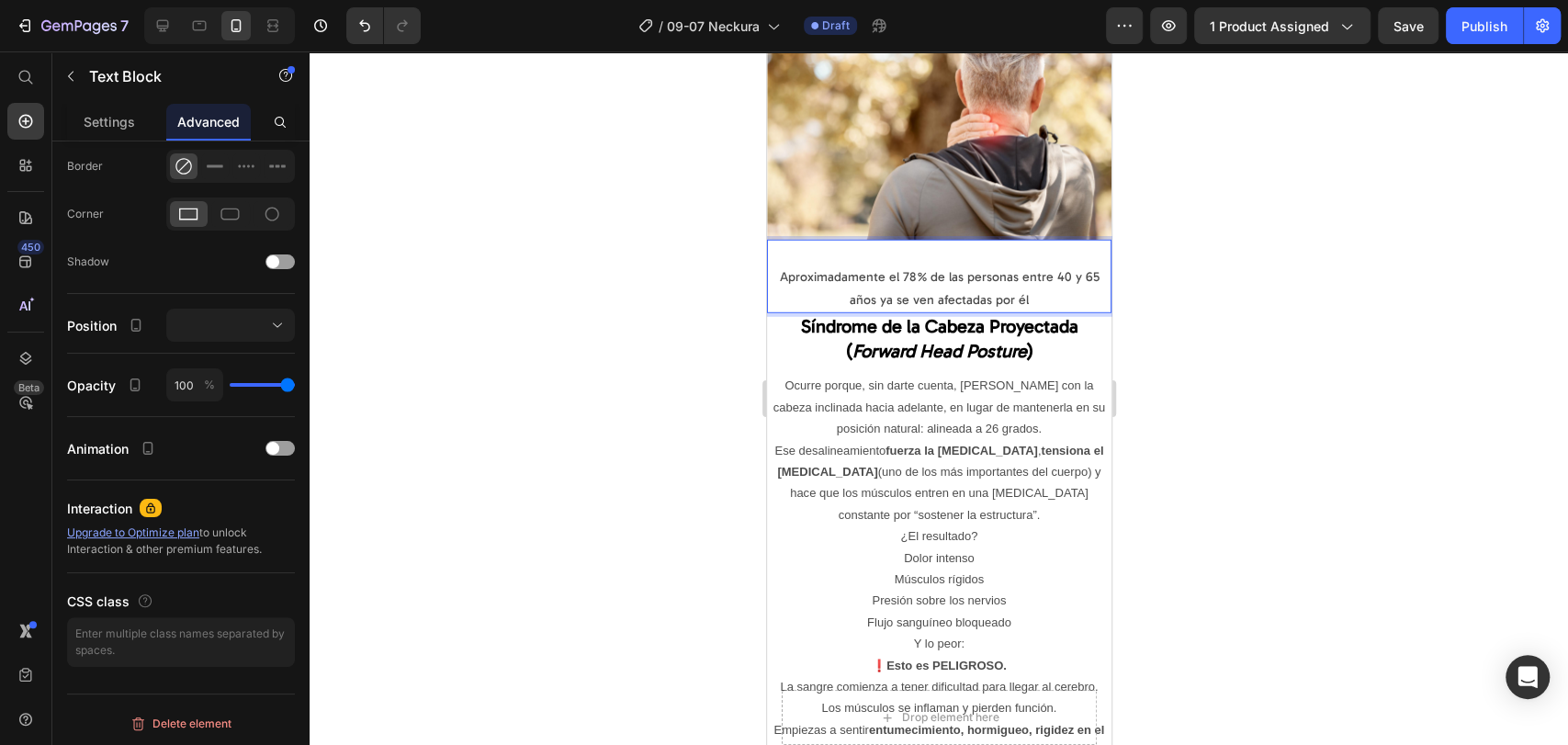 click on "⁠⁠⁠⁠⁠⁠⁠ Aproximadamente el 78 % de las personas entre 40 y 65 años ya se ven afectadas por él" at bounding box center [938, 277] 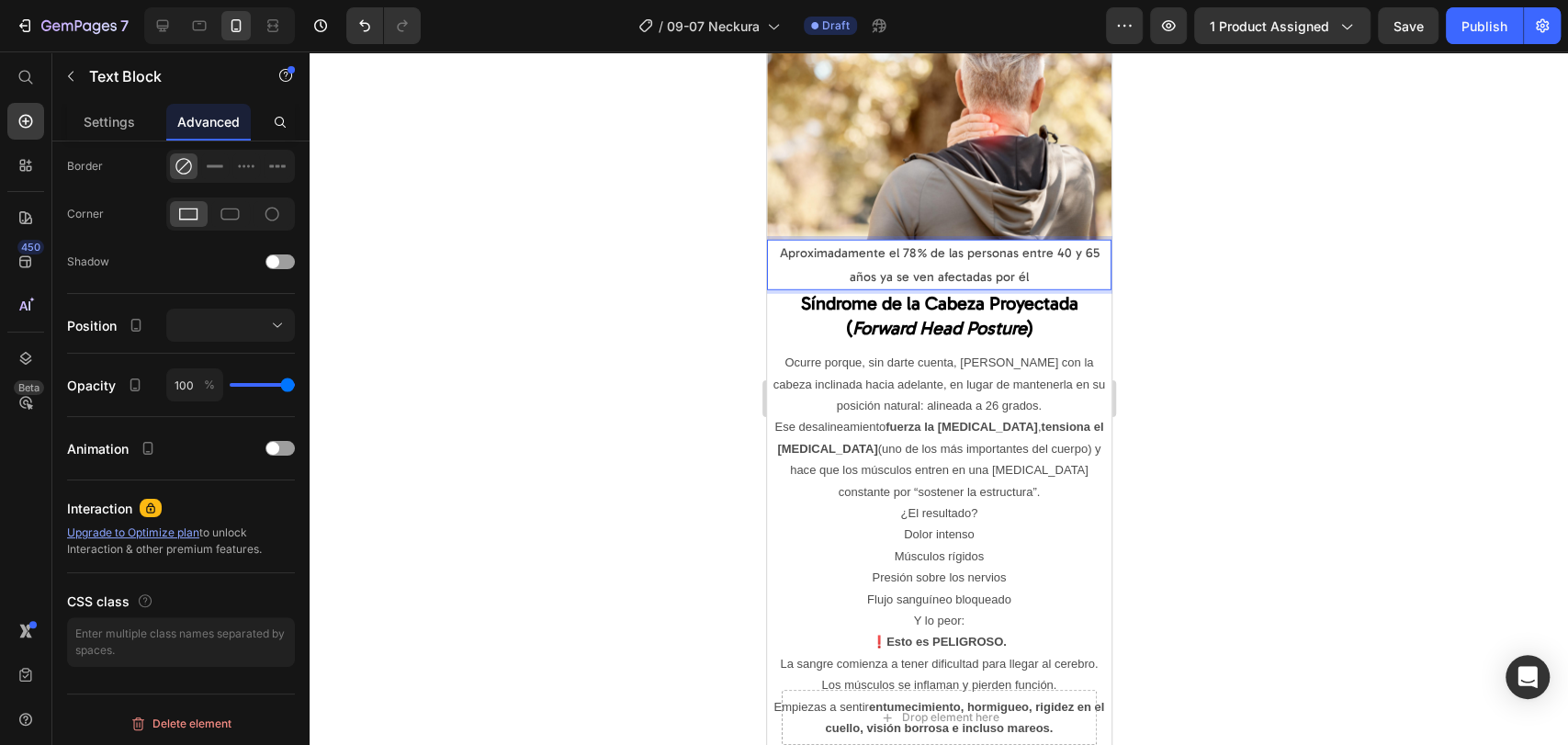 click 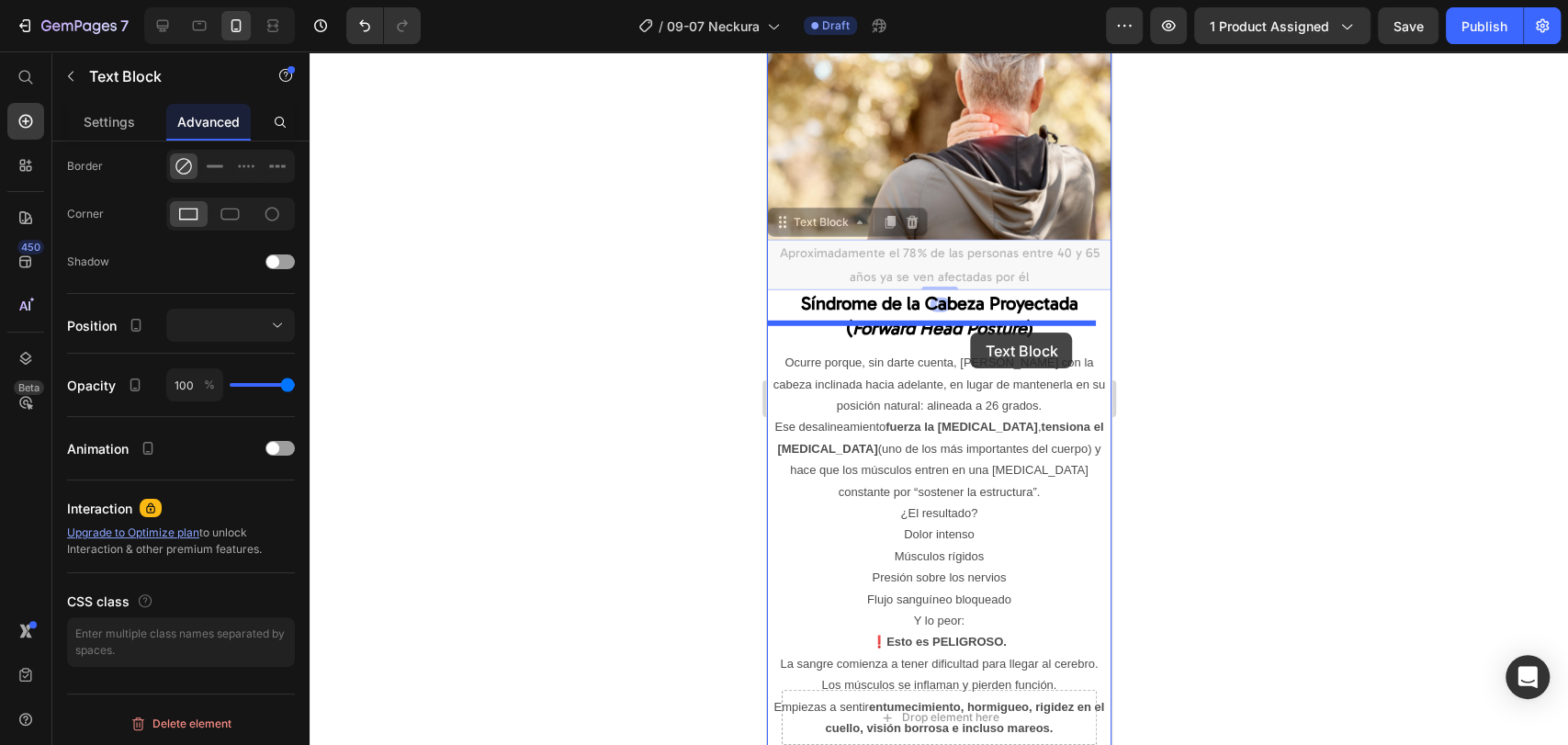 drag, startPoint x: 976, startPoint y: 245, endPoint x: 970, endPoint y: 333, distance: 88.204308 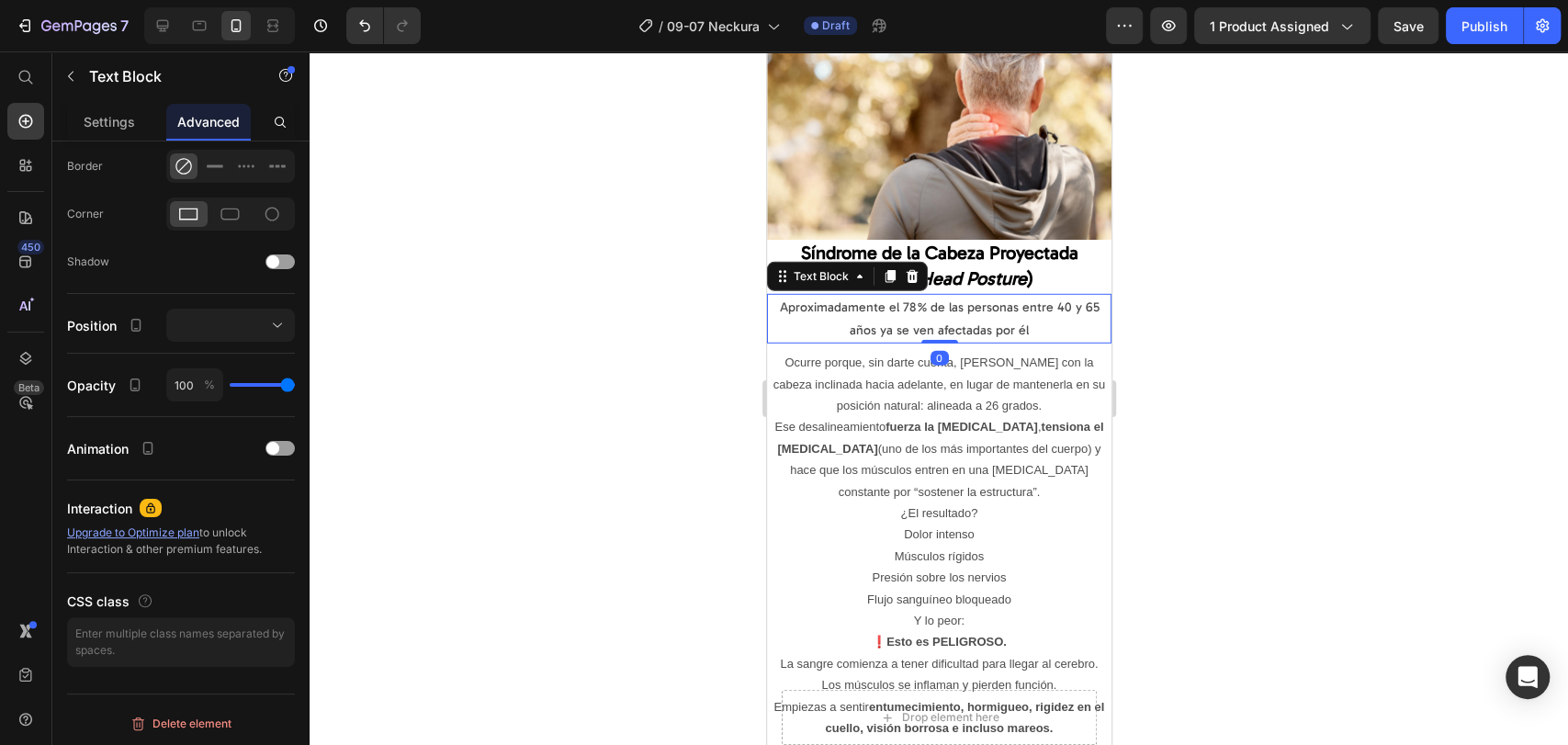 click 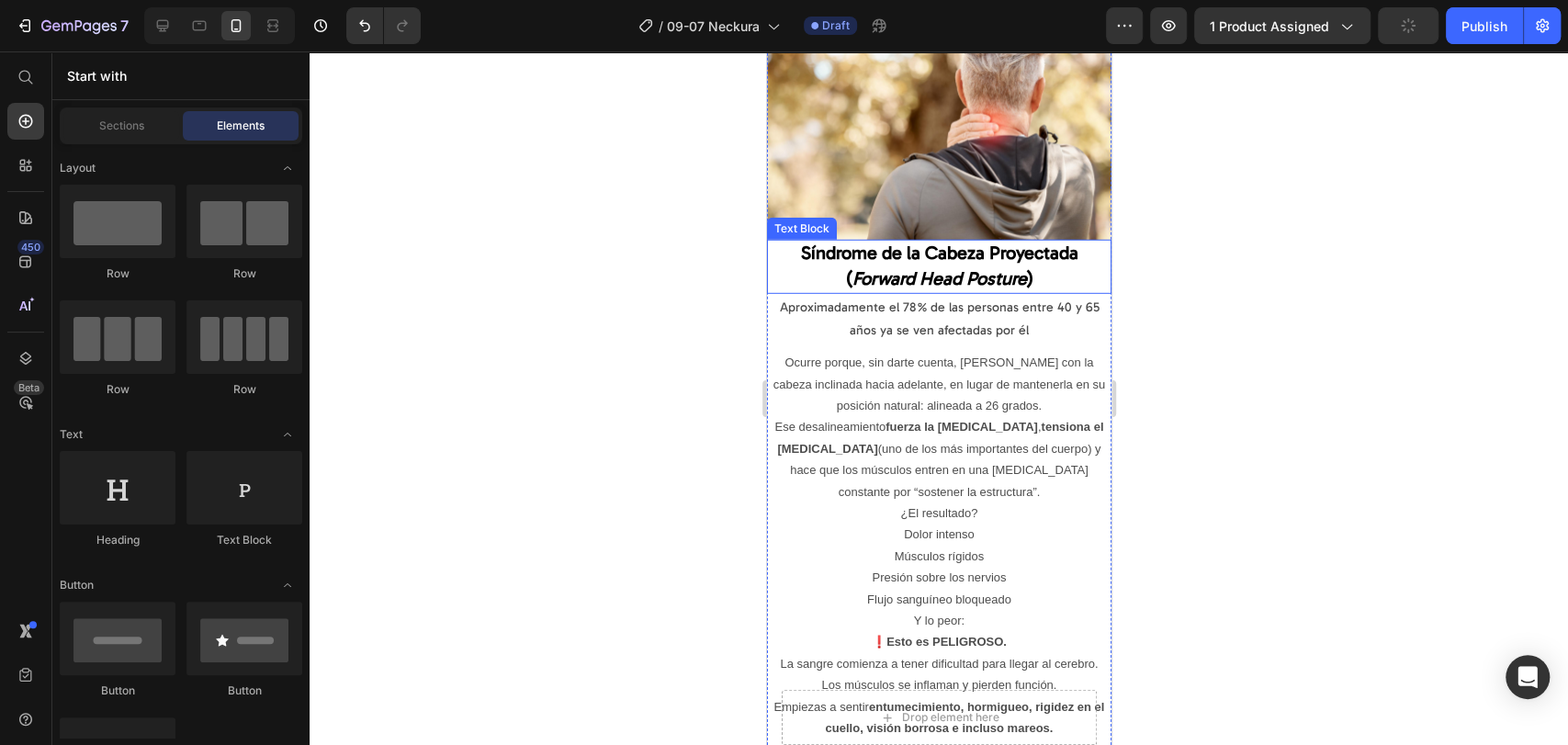 click on "Síndrome de la Cabeza Proyectada (" at bounding box center [939, 265] 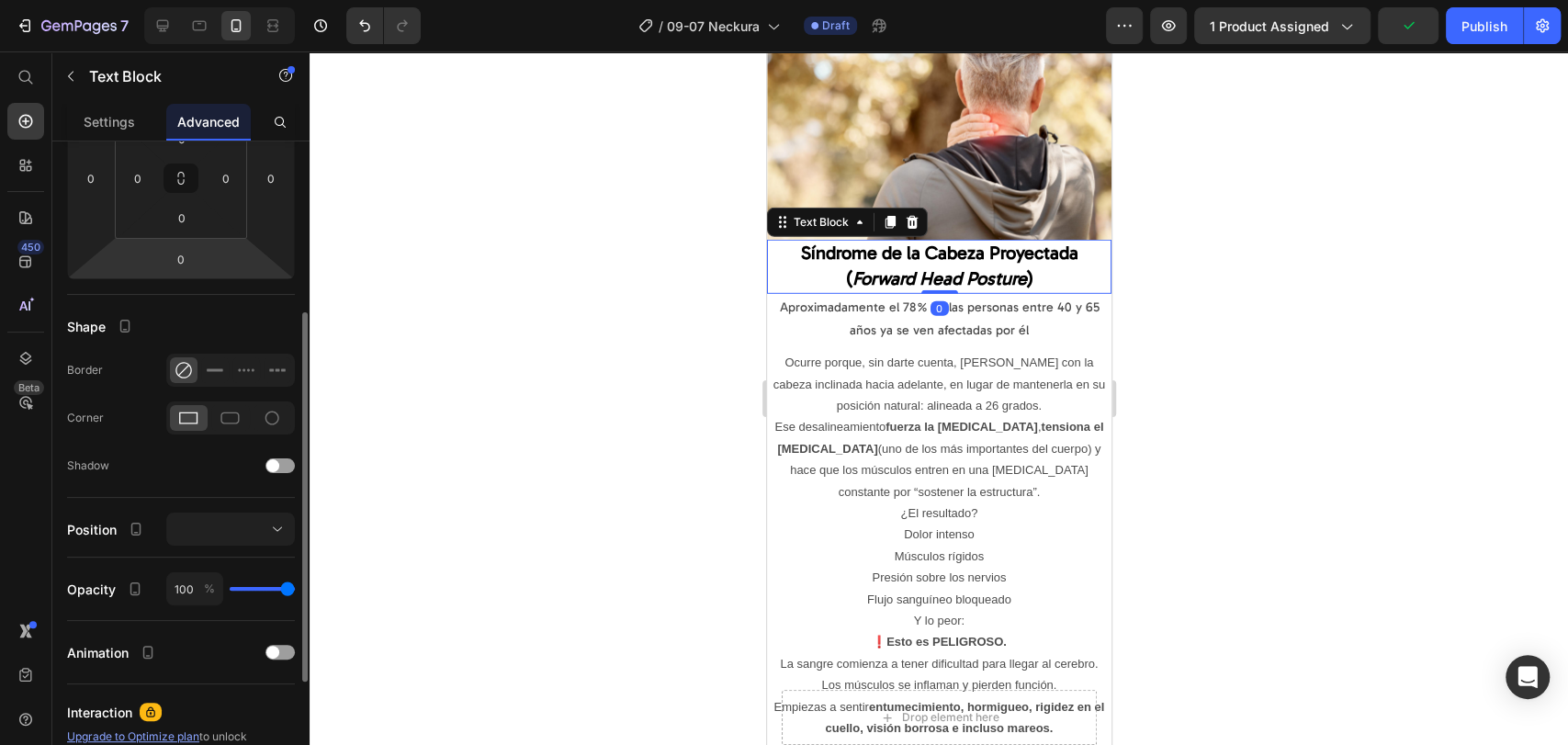 scroll, scrollTop: 100, scrollLeft: 0, axis: vertical 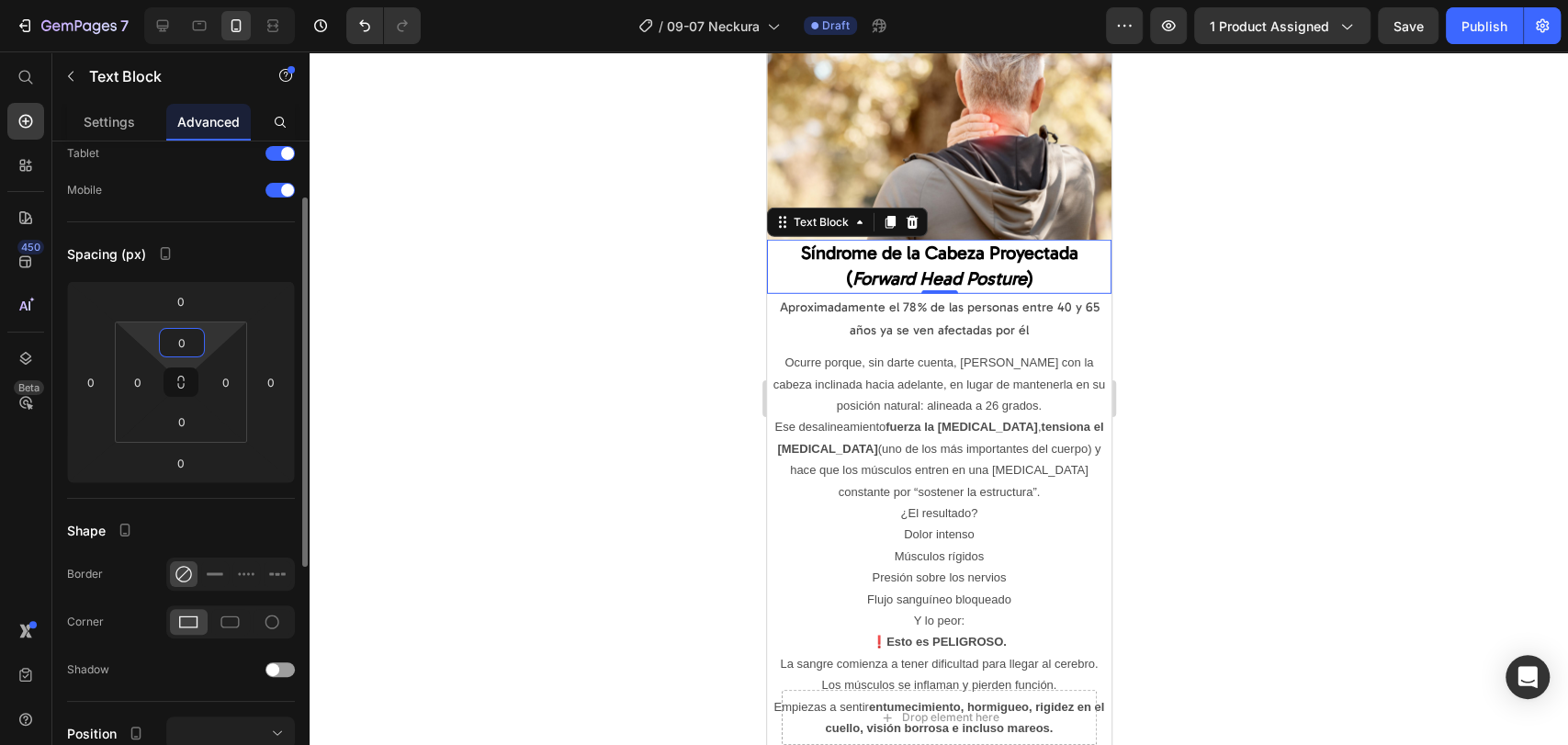 click on "0" at bounding box center [182, 343] 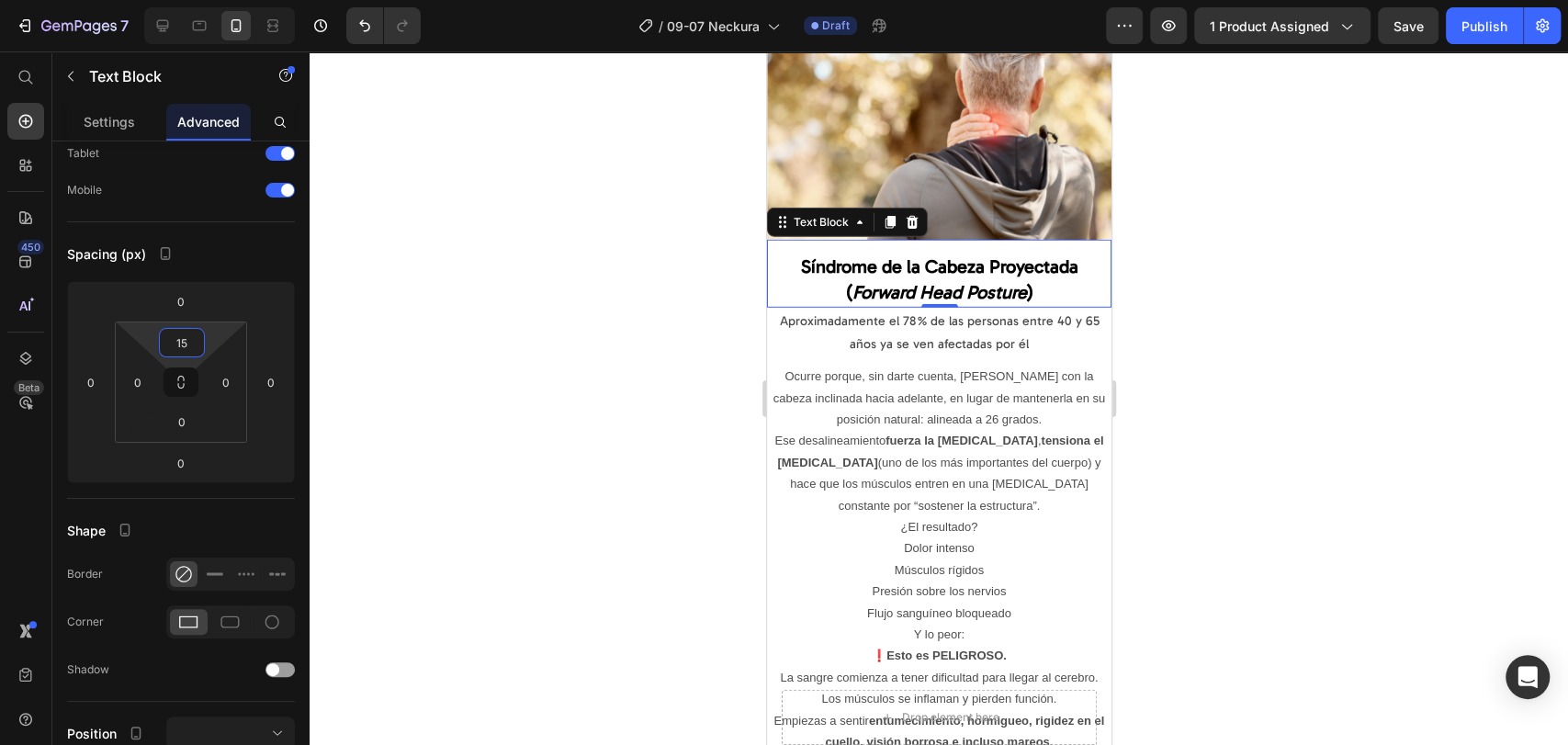 type on "15" 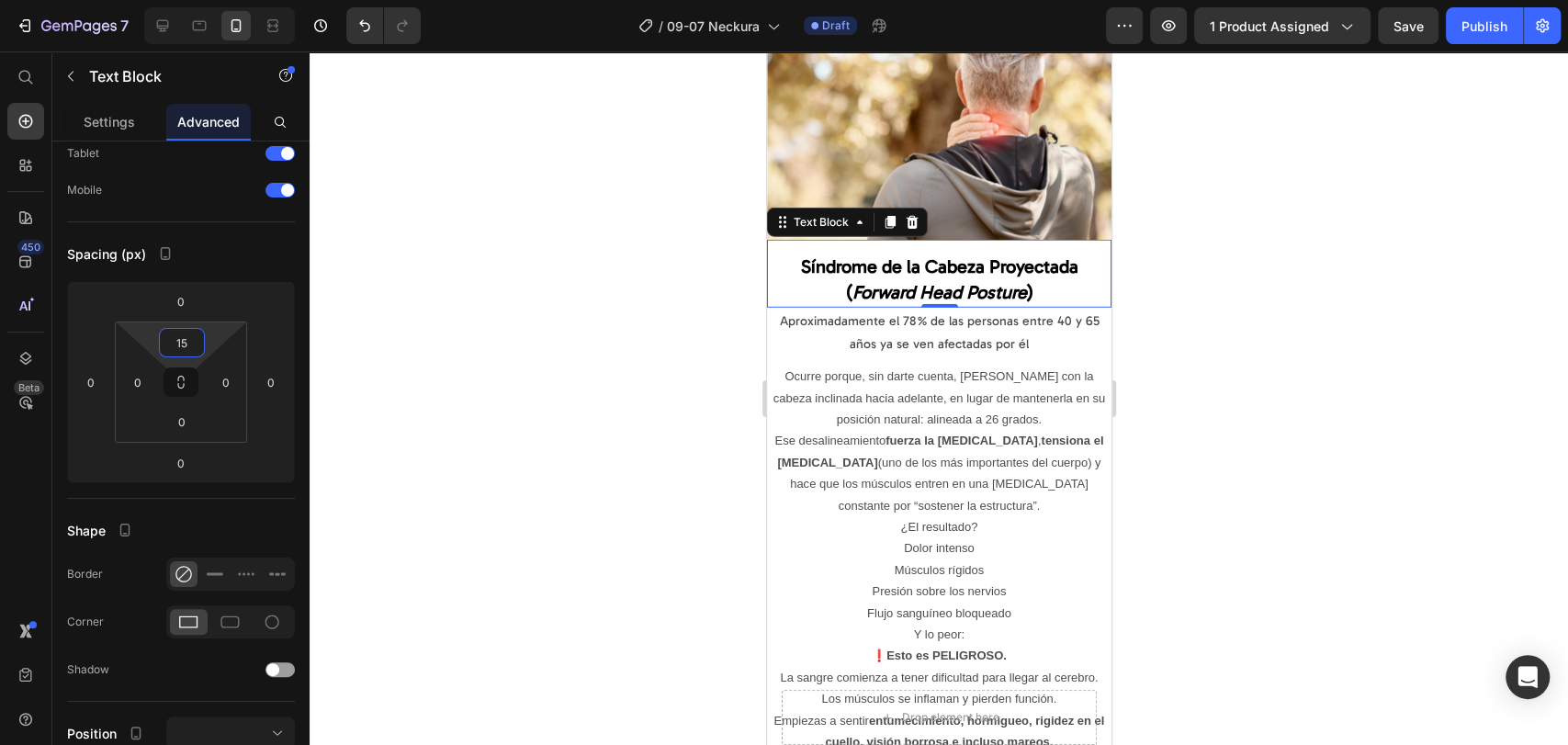 click 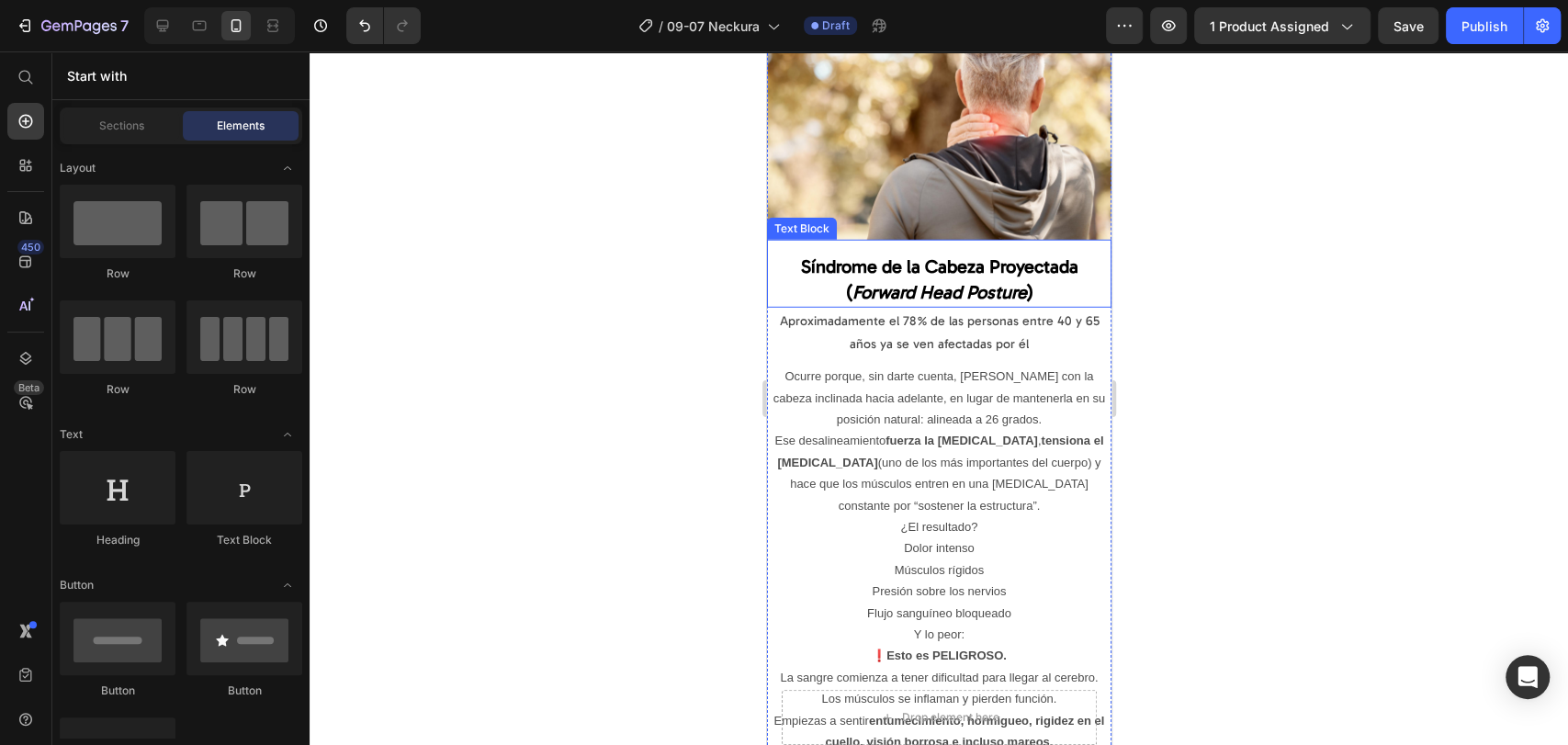 click on "Síndrome de la Cabeza Proyectada (" at bounding box center [939, 278] 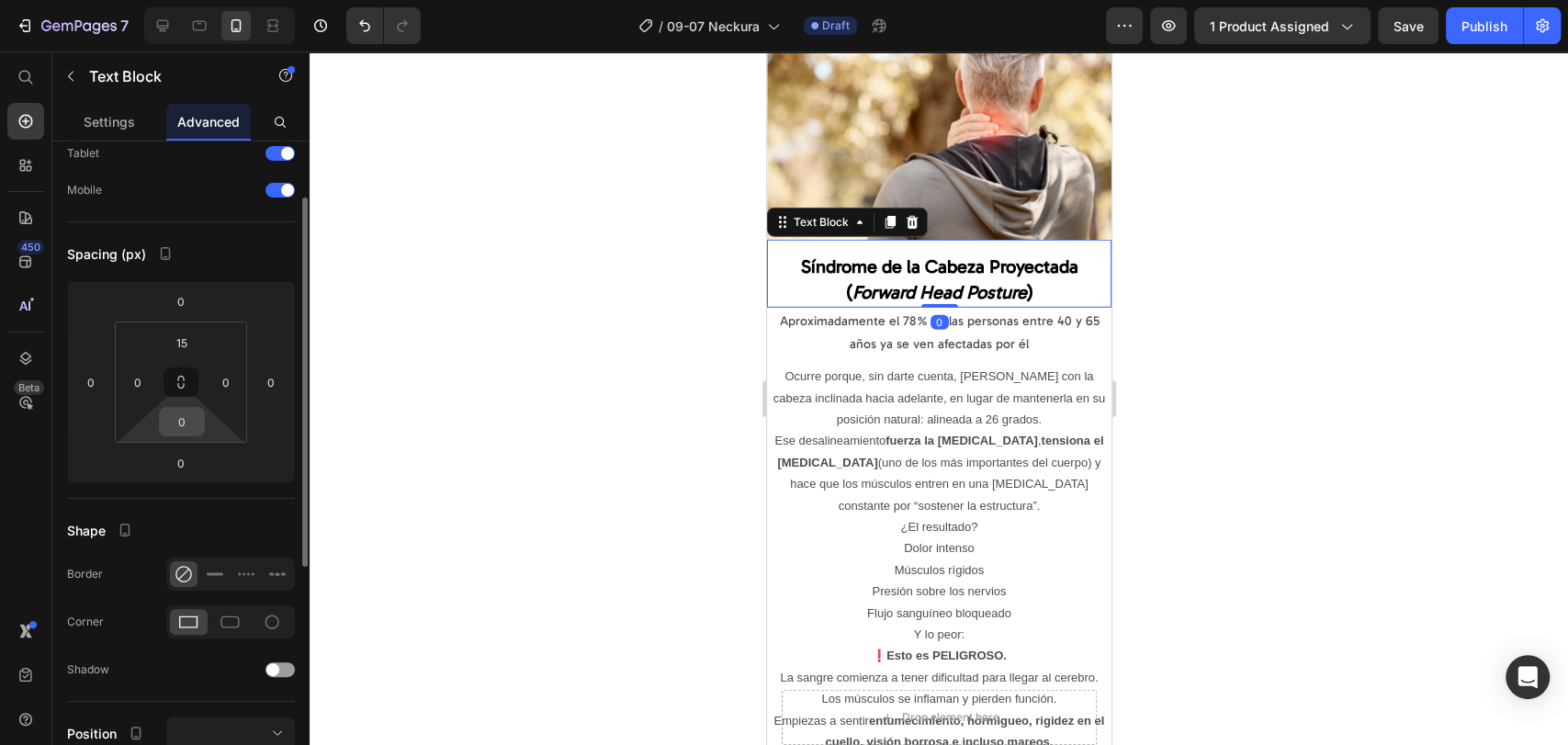 click on "0" at bounding box center (182, 422) 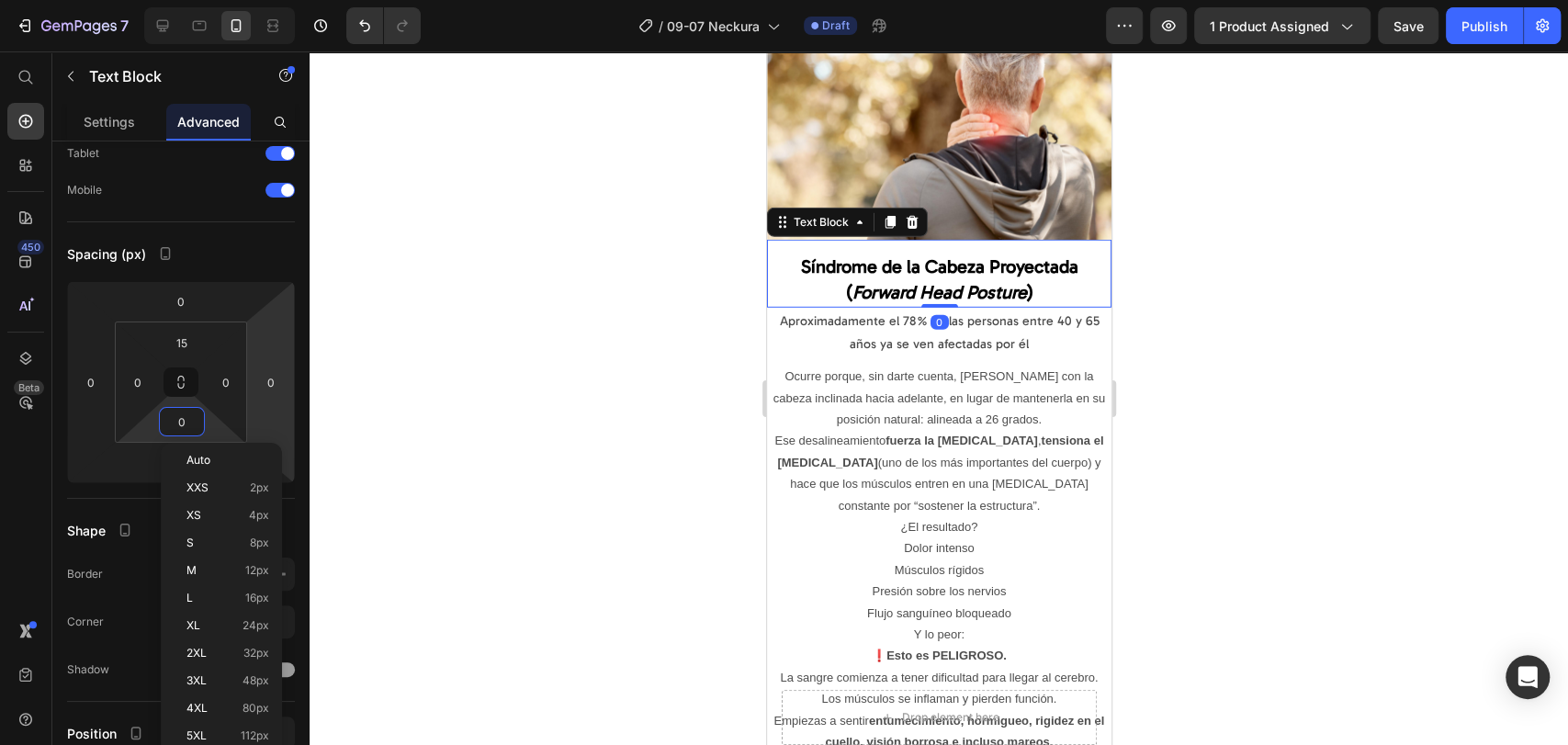 type on "5" 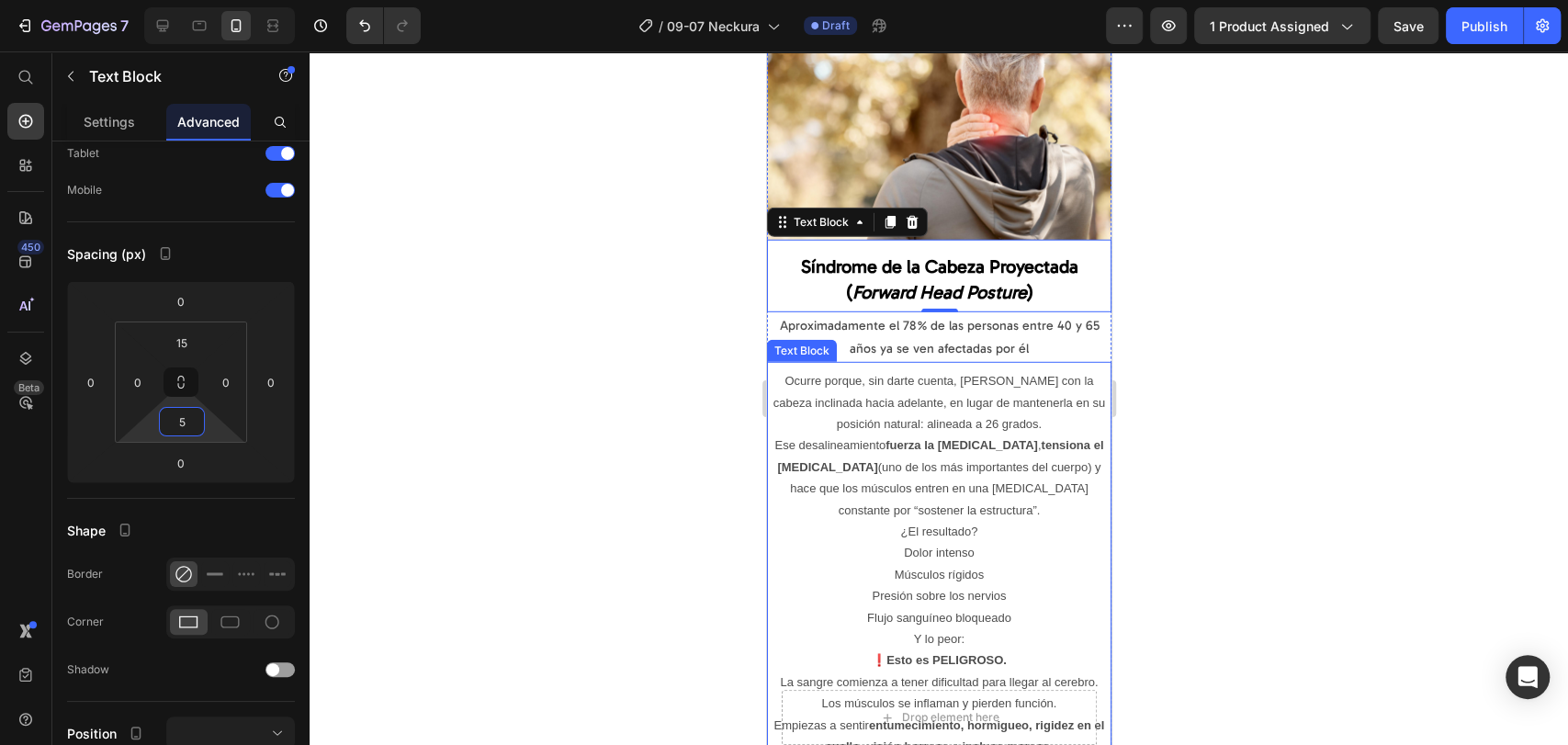 click 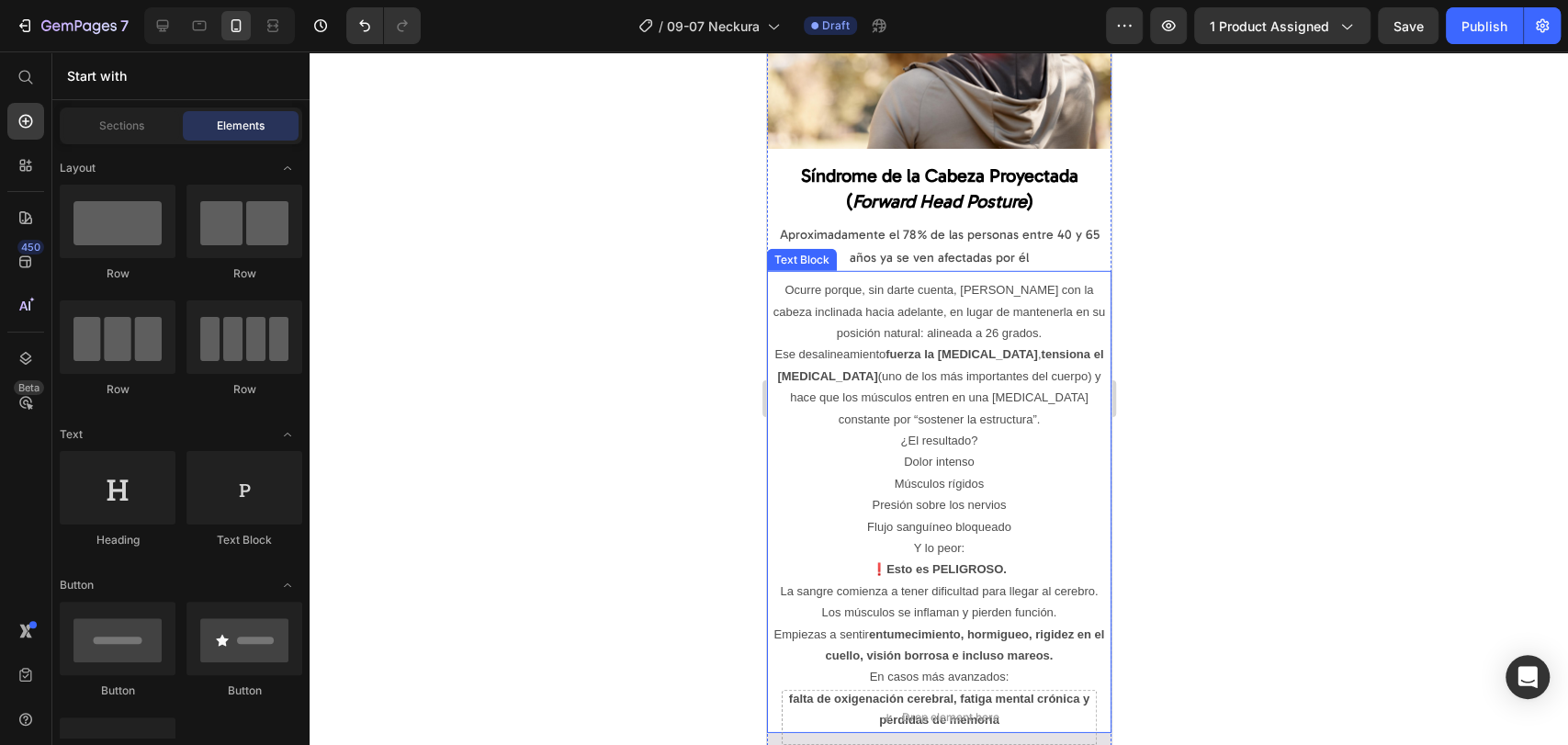 scroll, scrollTop: 3620, scrollLeft: 0, axis: vertical 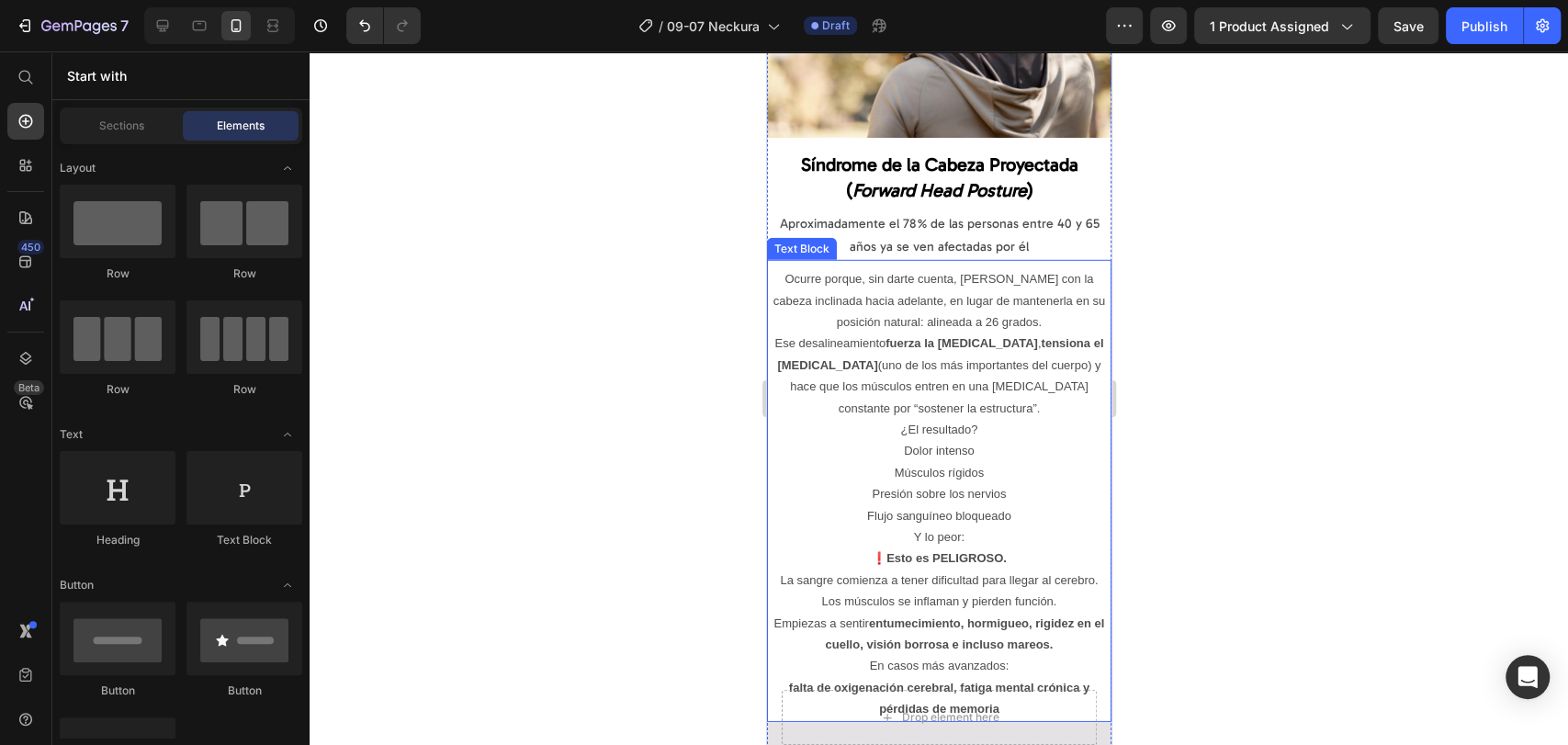 click on "¿El resultado?" at bounding box center [938, 429] 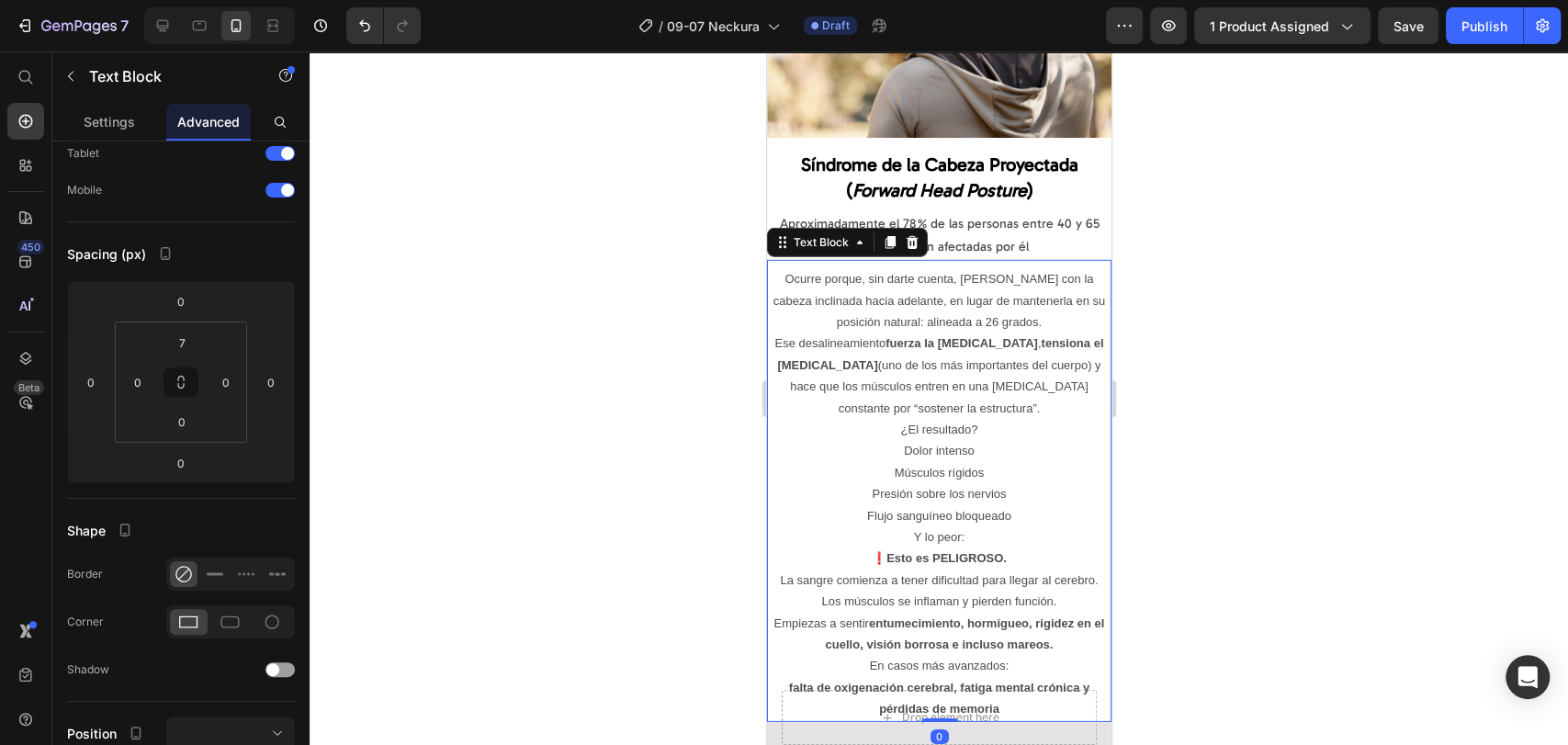 click on "Dolor intenso" at bounding box center (938, 450) 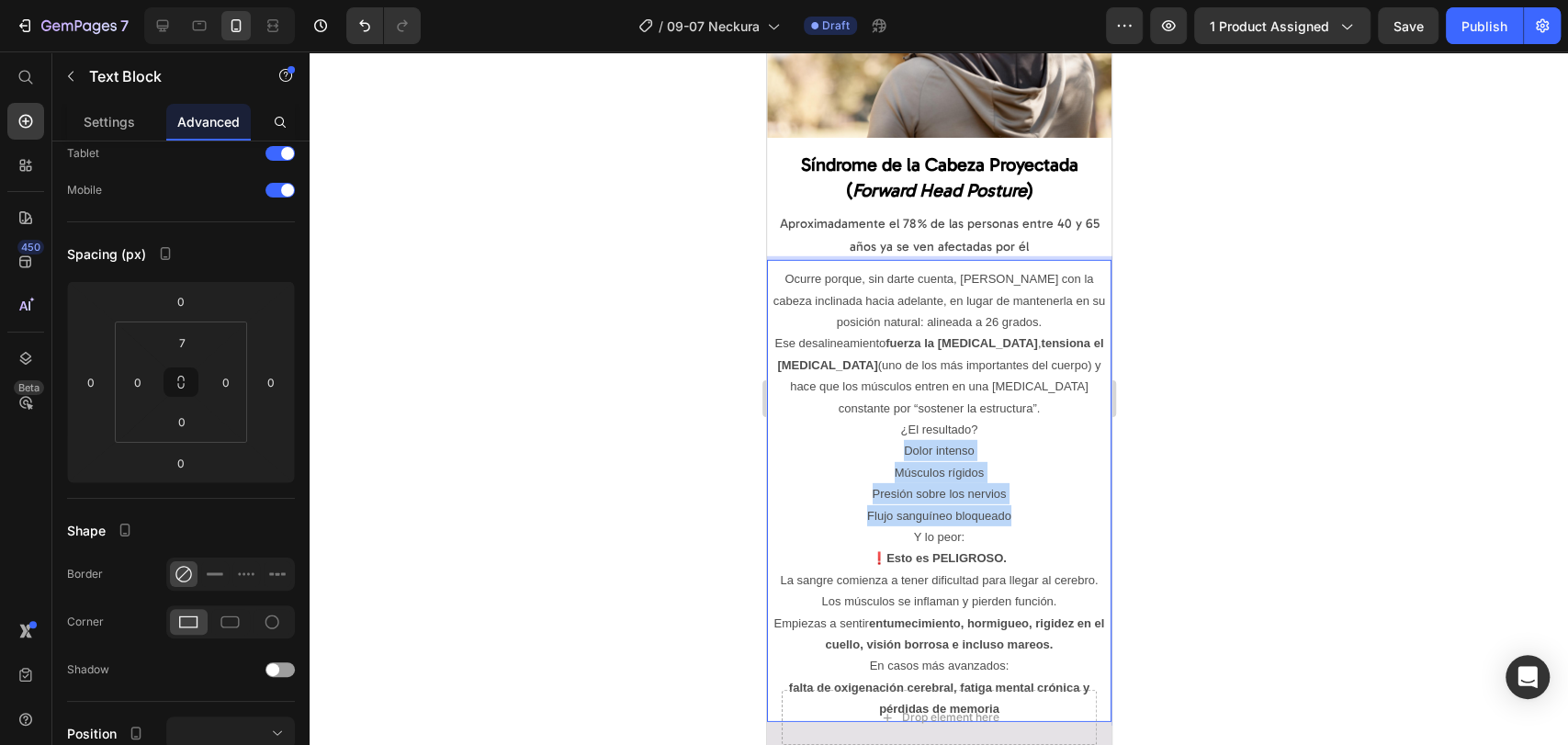drag, startPoint x: 894, startPoint y: 424, endPoint x: 1008, endPoint y: 494, distance: 133.77593 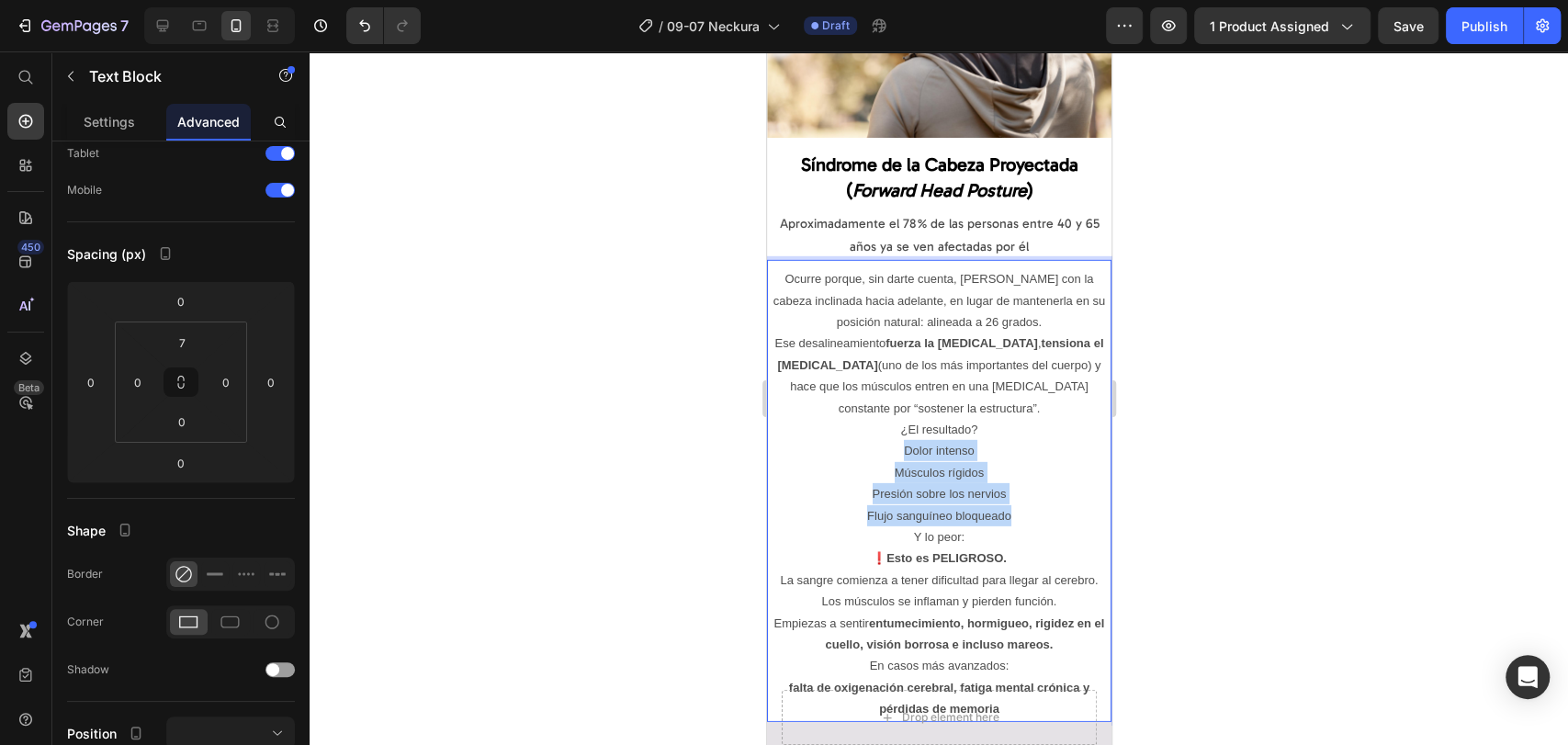 click on "Ocurre porque, sin darte cuenta, [PERSON_NAME] con la cabeza inclinada hacia adelante, en lugar de mantenerla en su posición natural: alineada a 26 grados. Ese desalineamiento  fuerza la [MEDICAL_DATA] ,  tensiona el [MEDICAL_DATA]  (uno de los más importantes del cuerpo) y hace que los músculos entren en una [MEDICAL_DATA] constante por “sostener la estructura”. ¿El resultado? Dolor intenso Músculos rígidos Presión sobre los nervios Flujo sanguíneo bloqueado Y lo peor: ❗  Esto es PELIGROSO. La sangre comienza a tener dificultad para llegar al cerebro. Los músculos se inflaman y pierden función. Empiezas a sentir  entumecimiento, hormigueo, rigidez en el cuello, visión borrosa e incluso mareos. En casos más avanzados: falta de oxigenación cerebral, fatiga mental crónica y pérdidas de memoria" at bounding box center [938, 494] 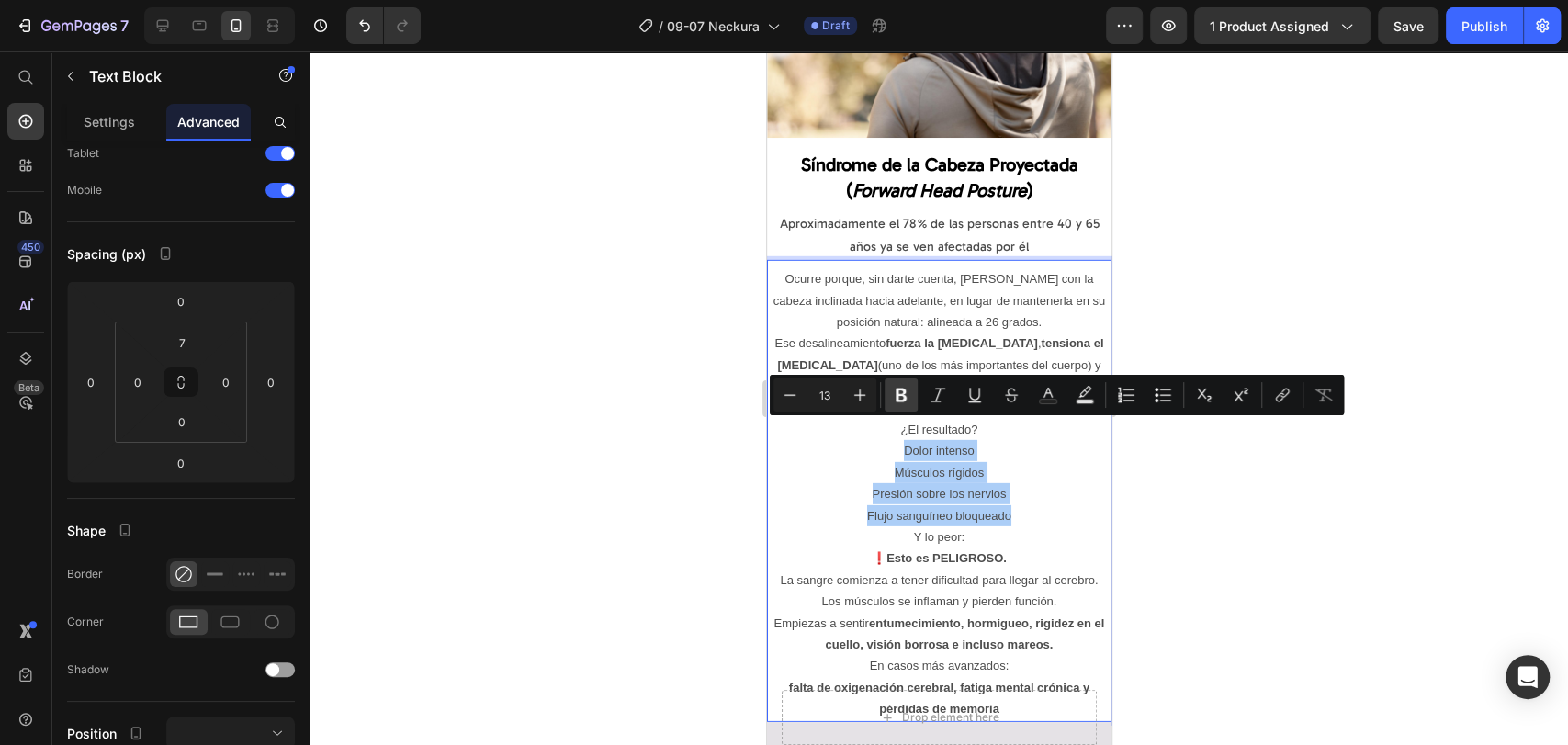 click 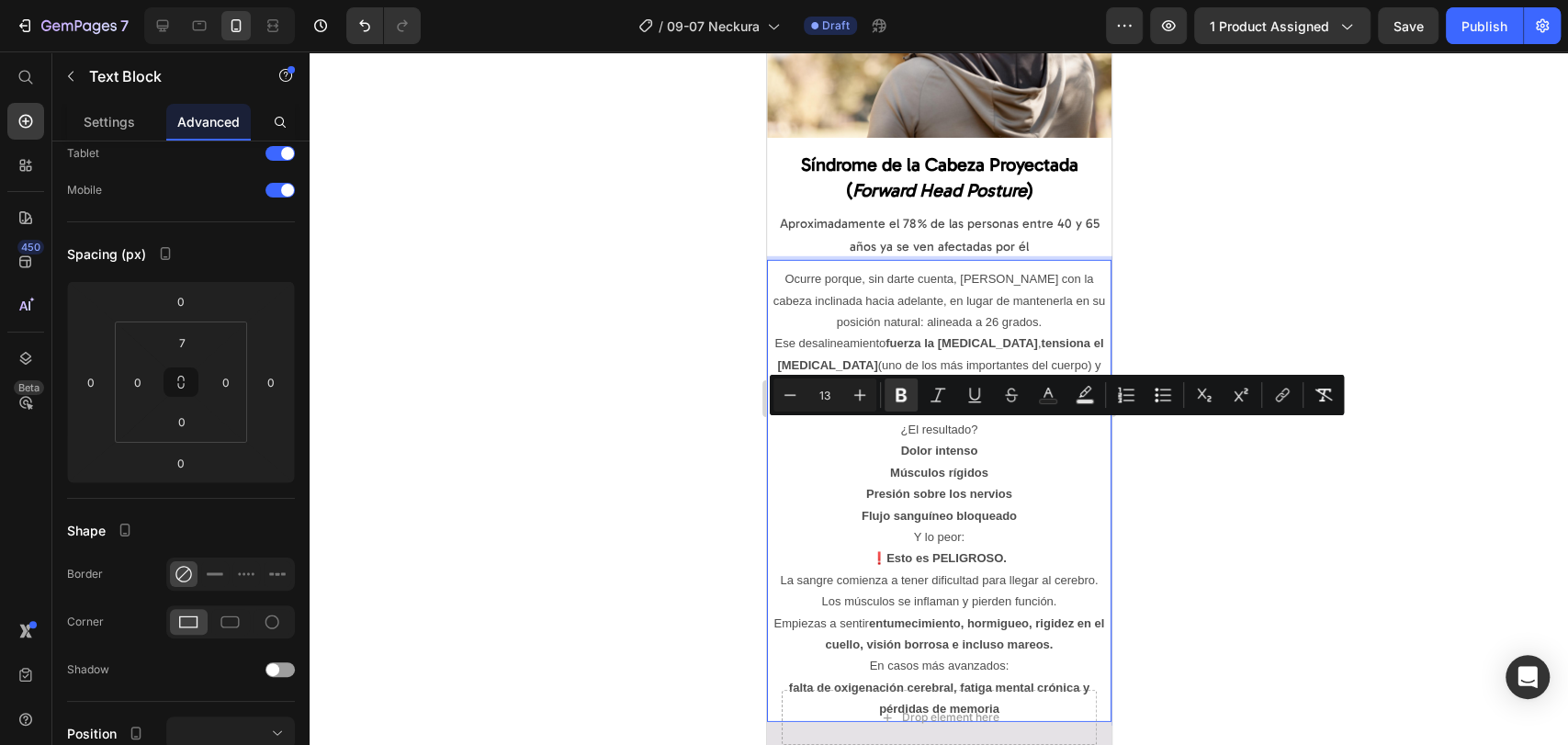 click on "Presión sobre los nervios" at bounding box center (938, 493) 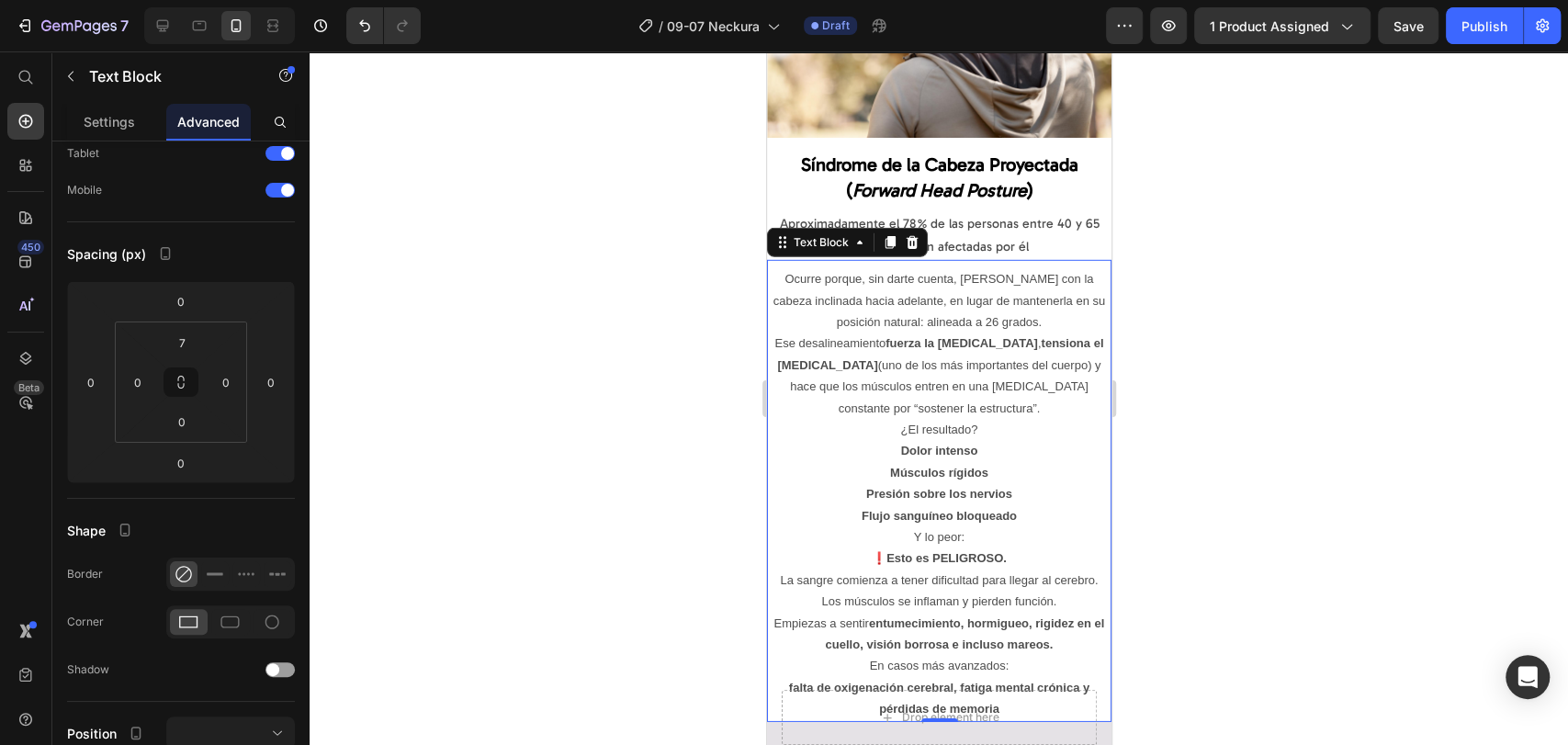 click 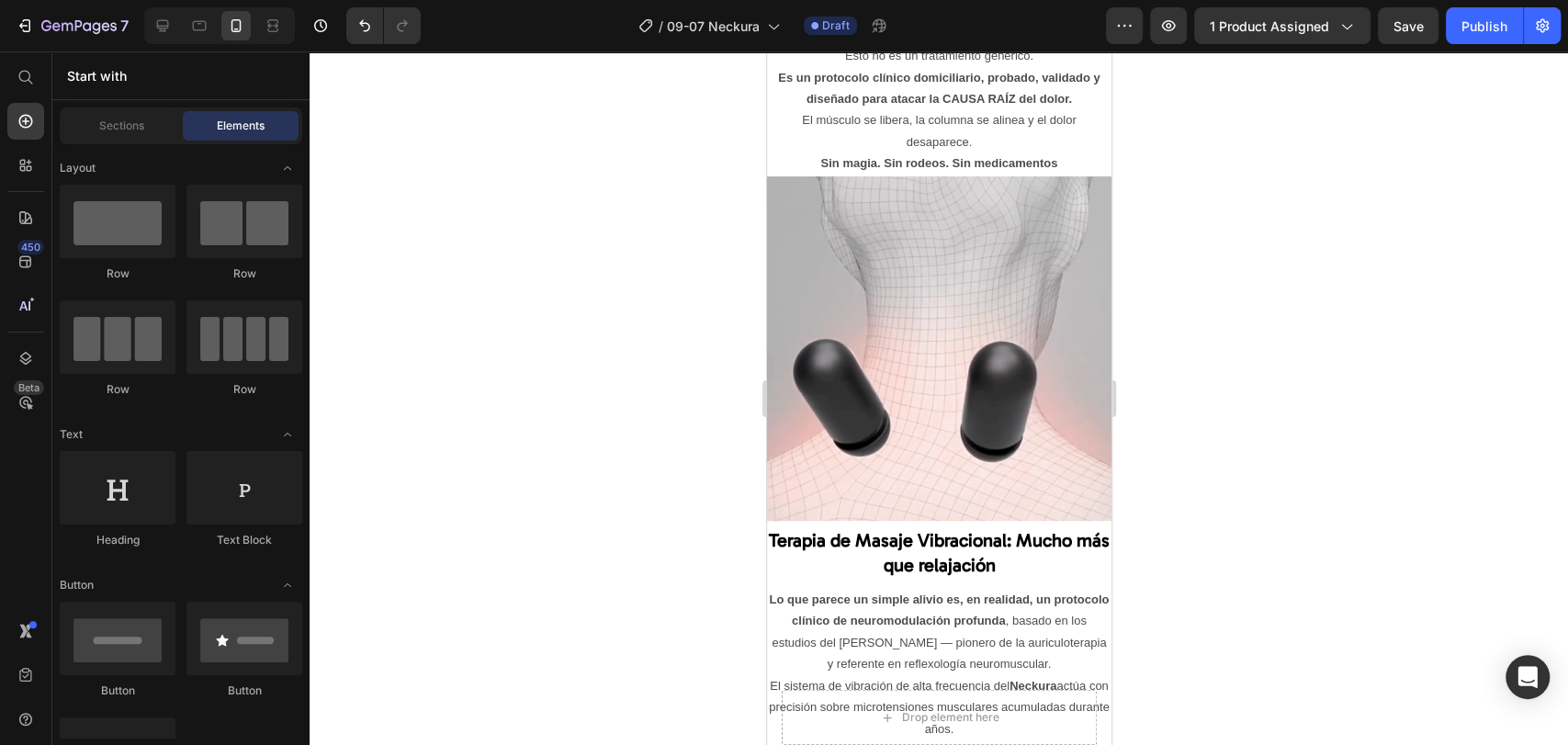 scroll, scrollTop: 5049, scrollLeft: 0, axis: vertical 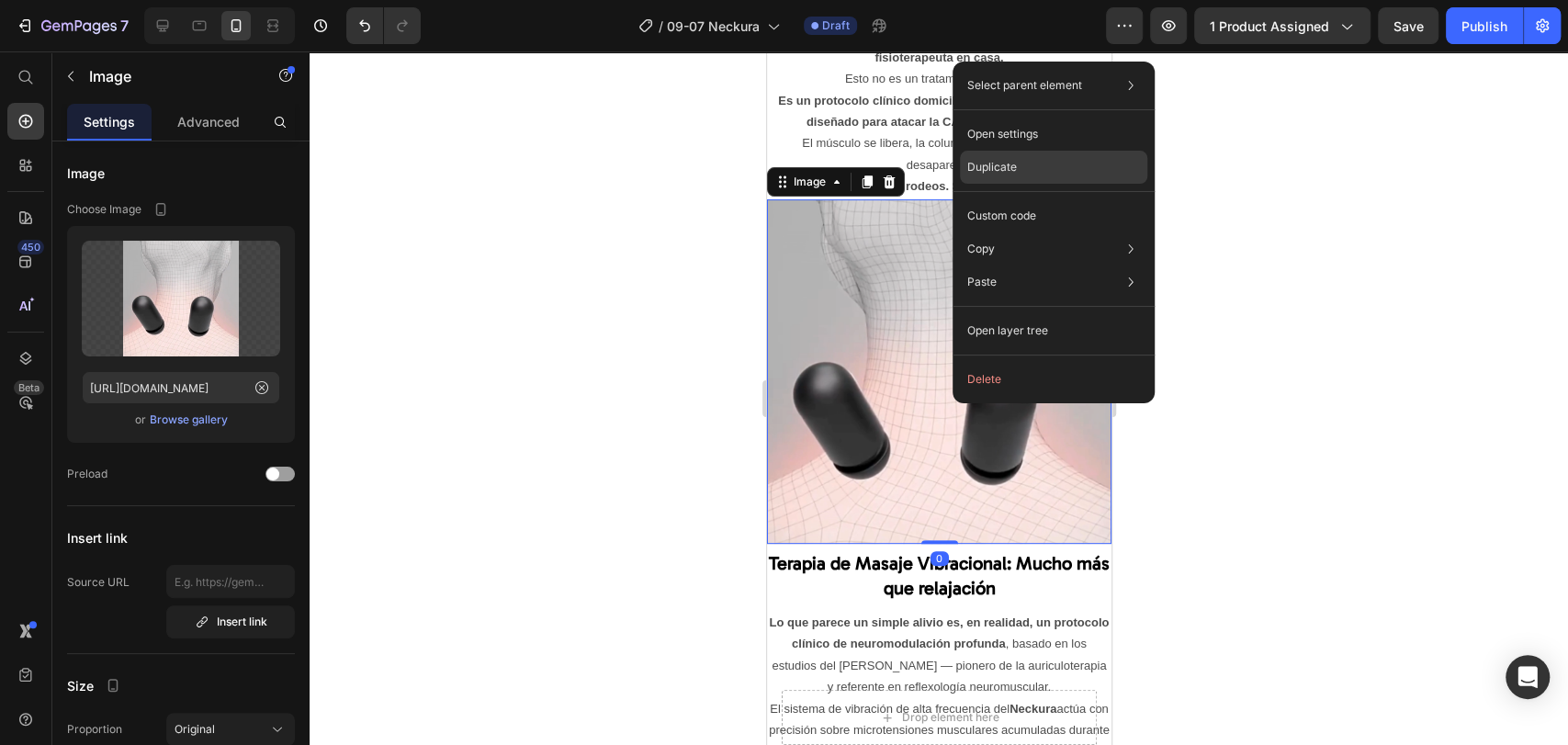 click on "Duplicate" 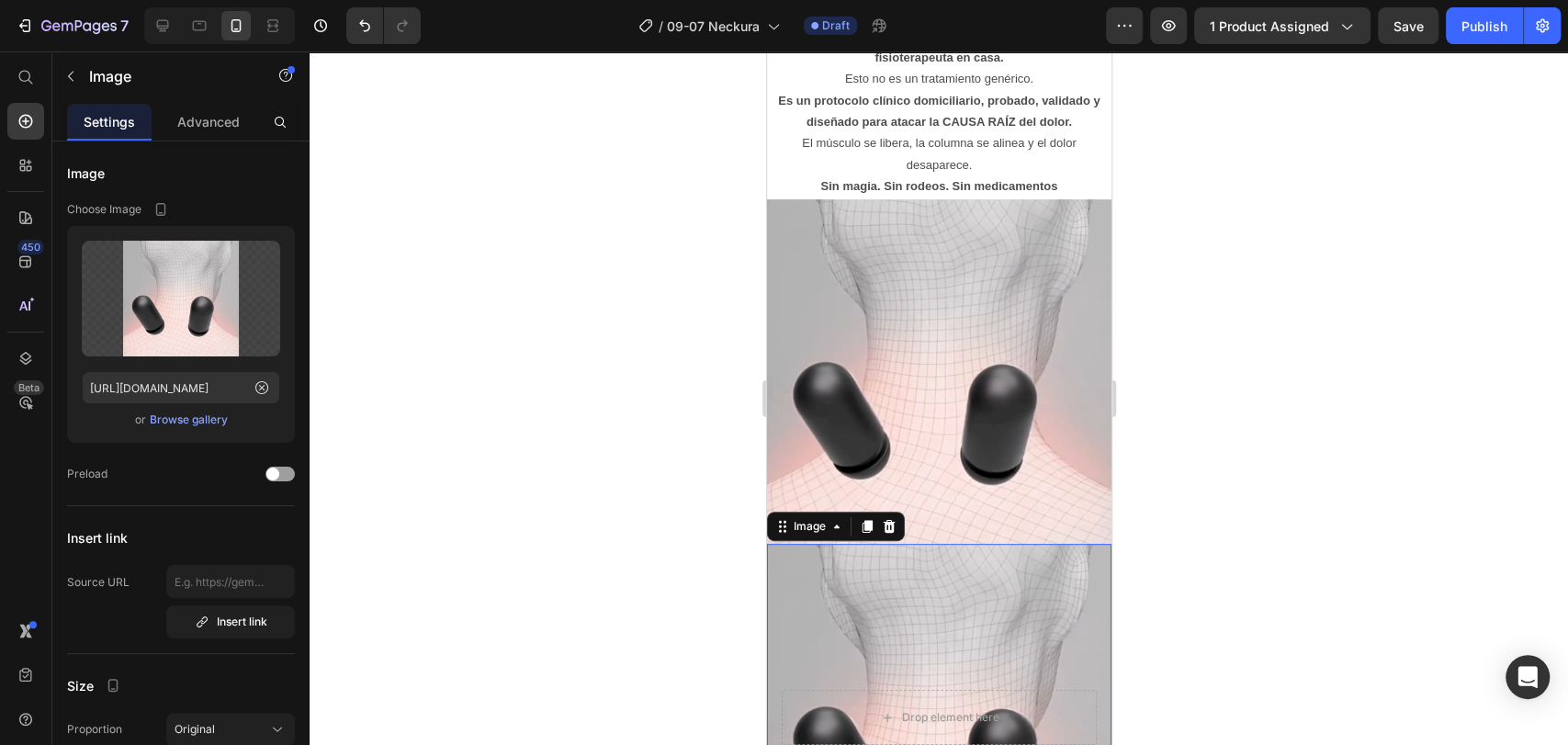 click 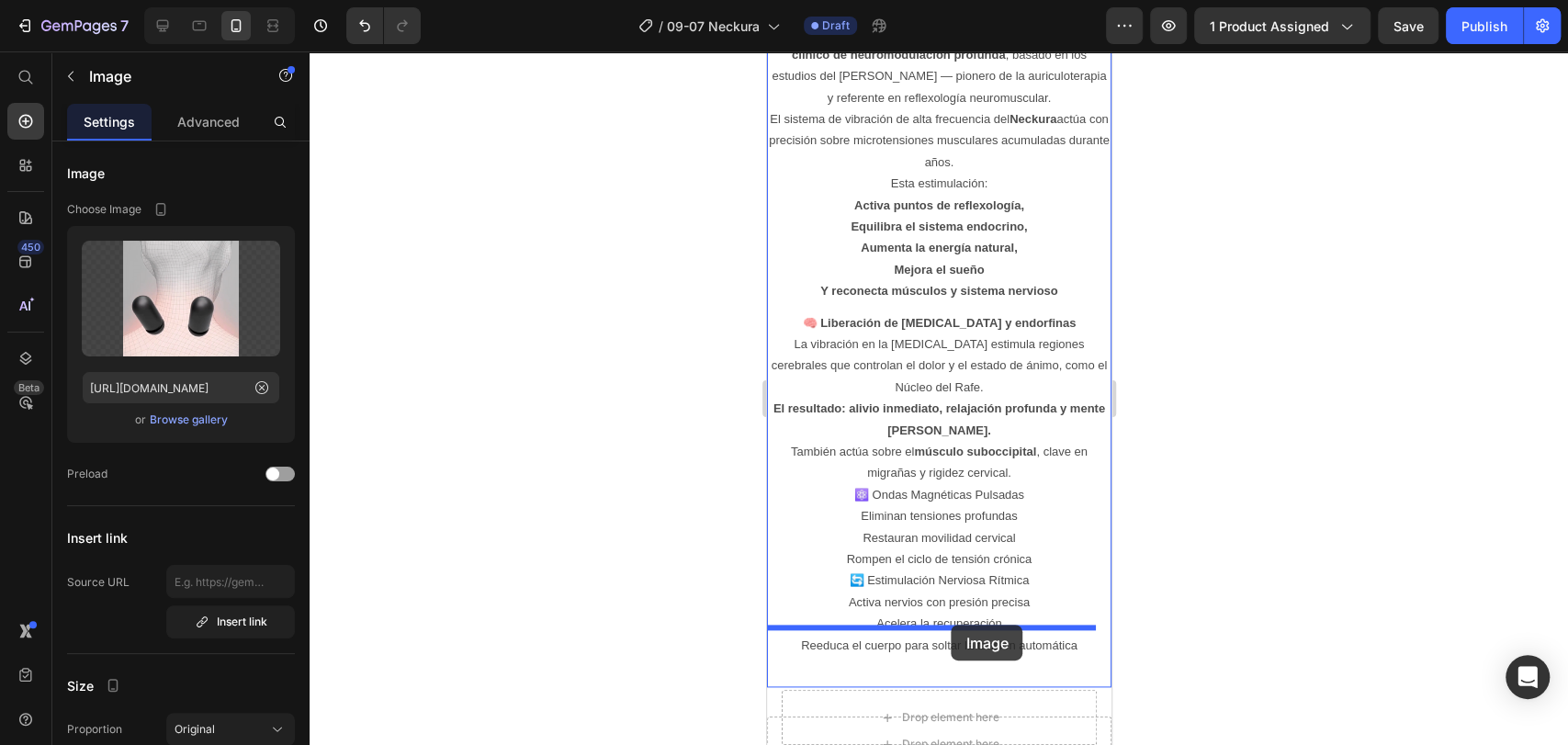 drag, startPoint x: 957, startPoint y: 568, endPoint x: 951, endPoint y: 625, distance: 57.31492 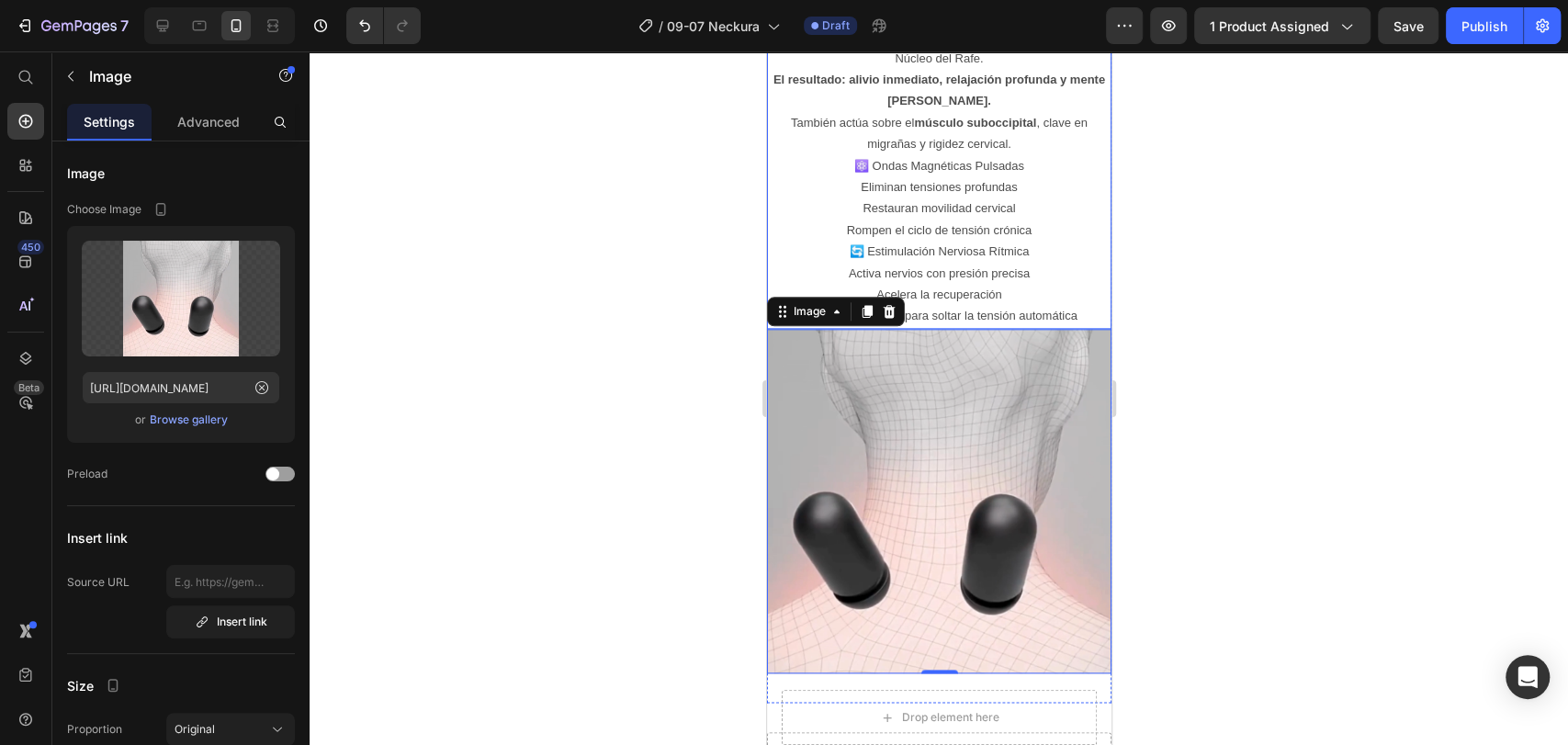 scroll, scrollTop: 5638, scrollLeft: 0, axis: vertical 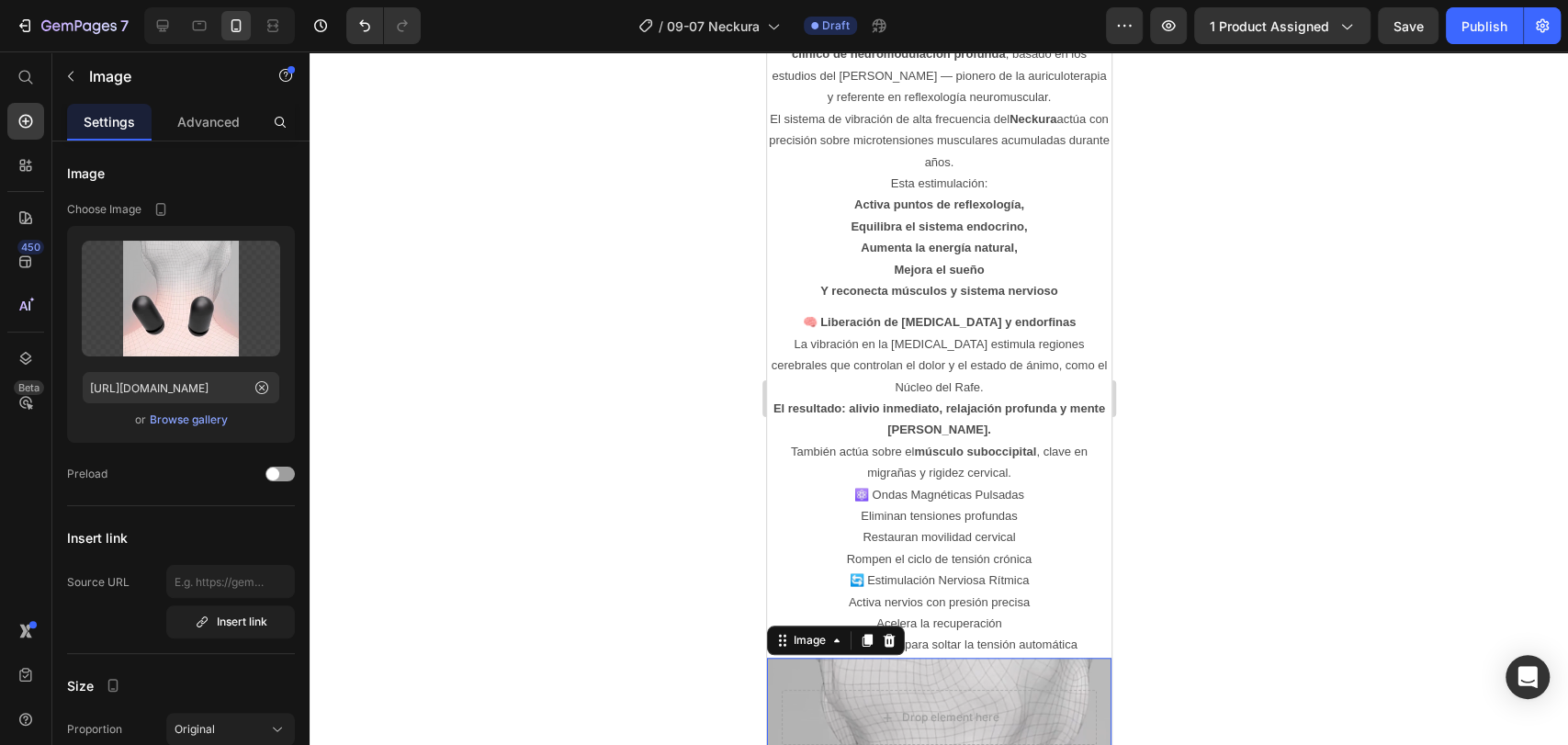 click 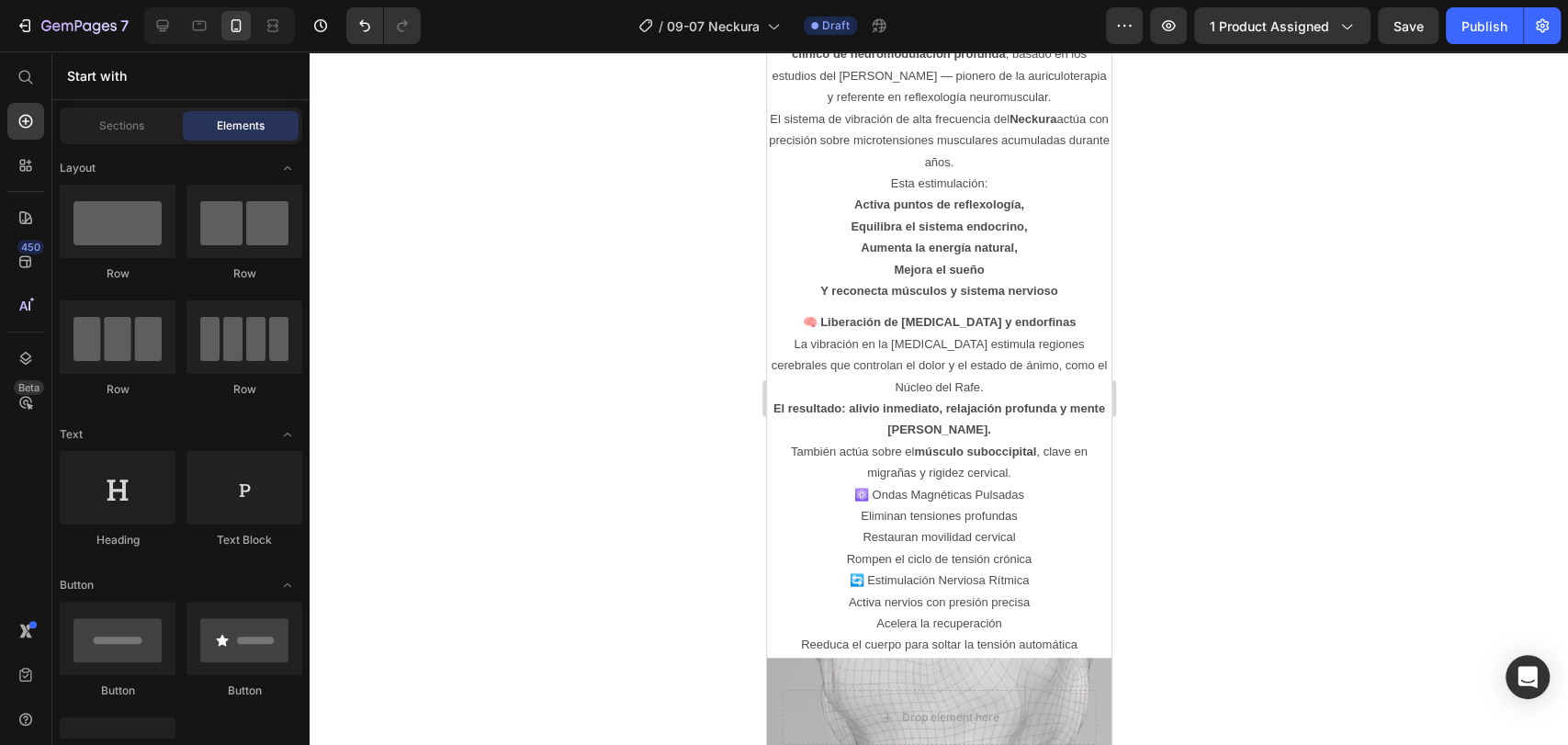 click at bounding box center (938, 830) 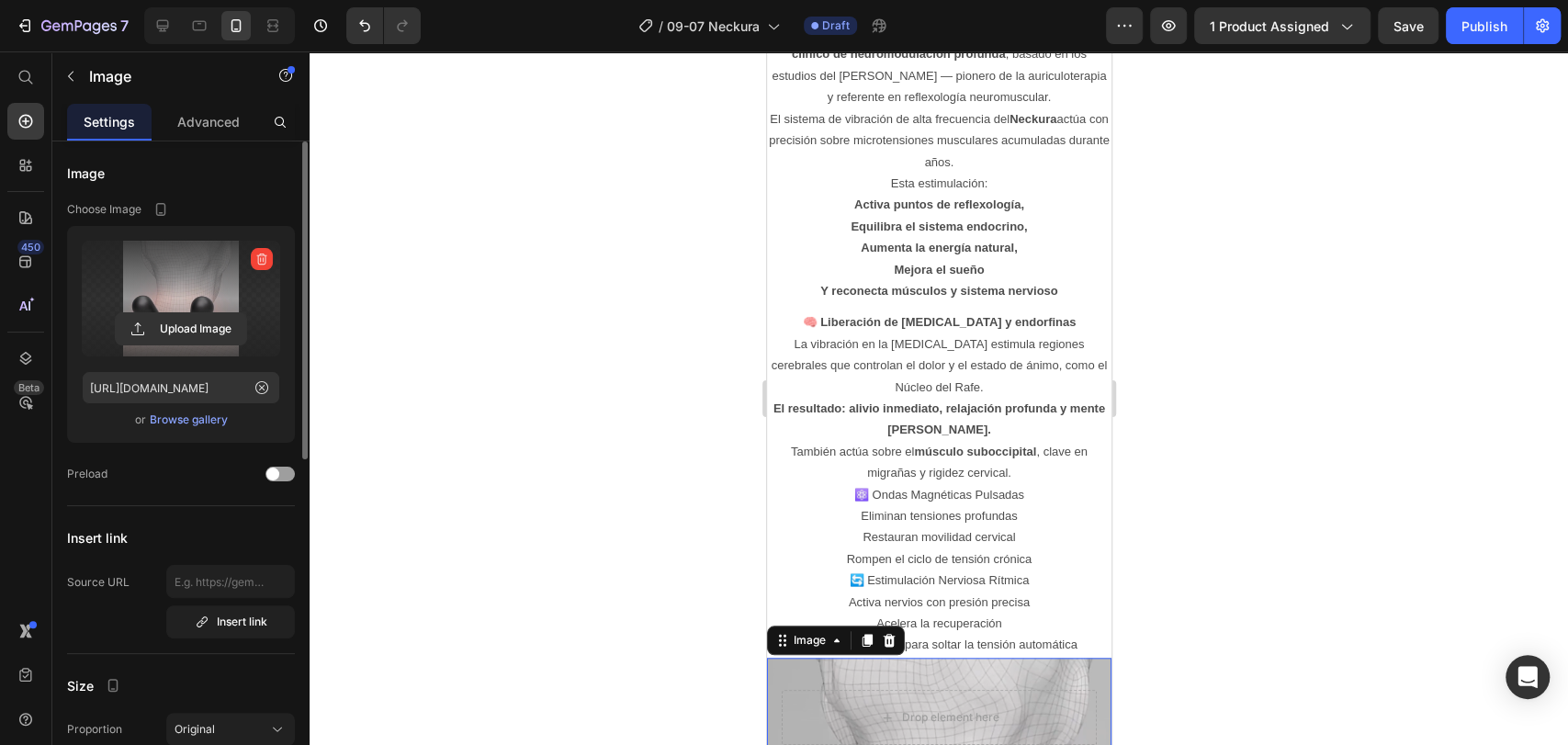 click at bounding box center (181, 299) 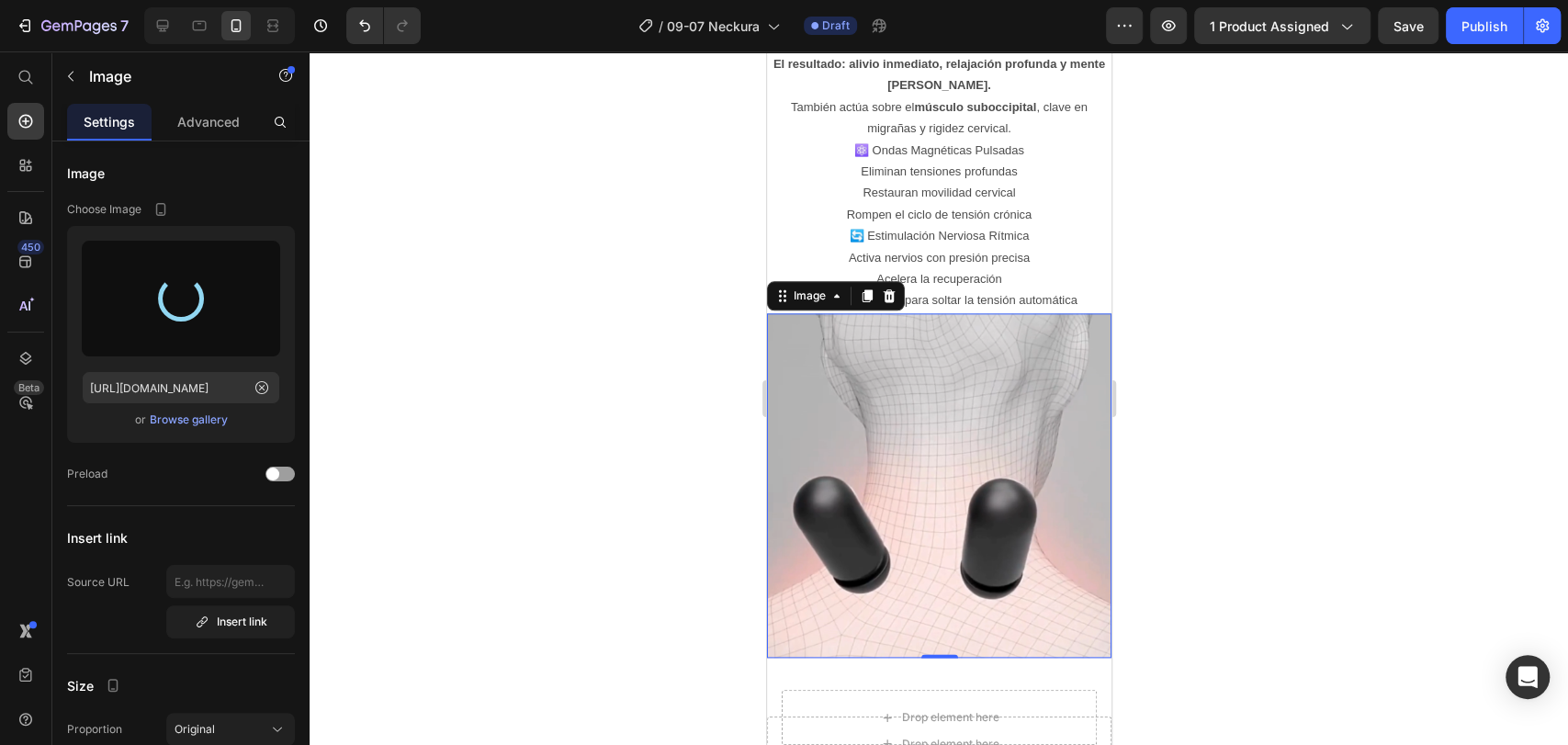 scroll, scrollTop: 6047, scrollLeft: 0, axis: vertical 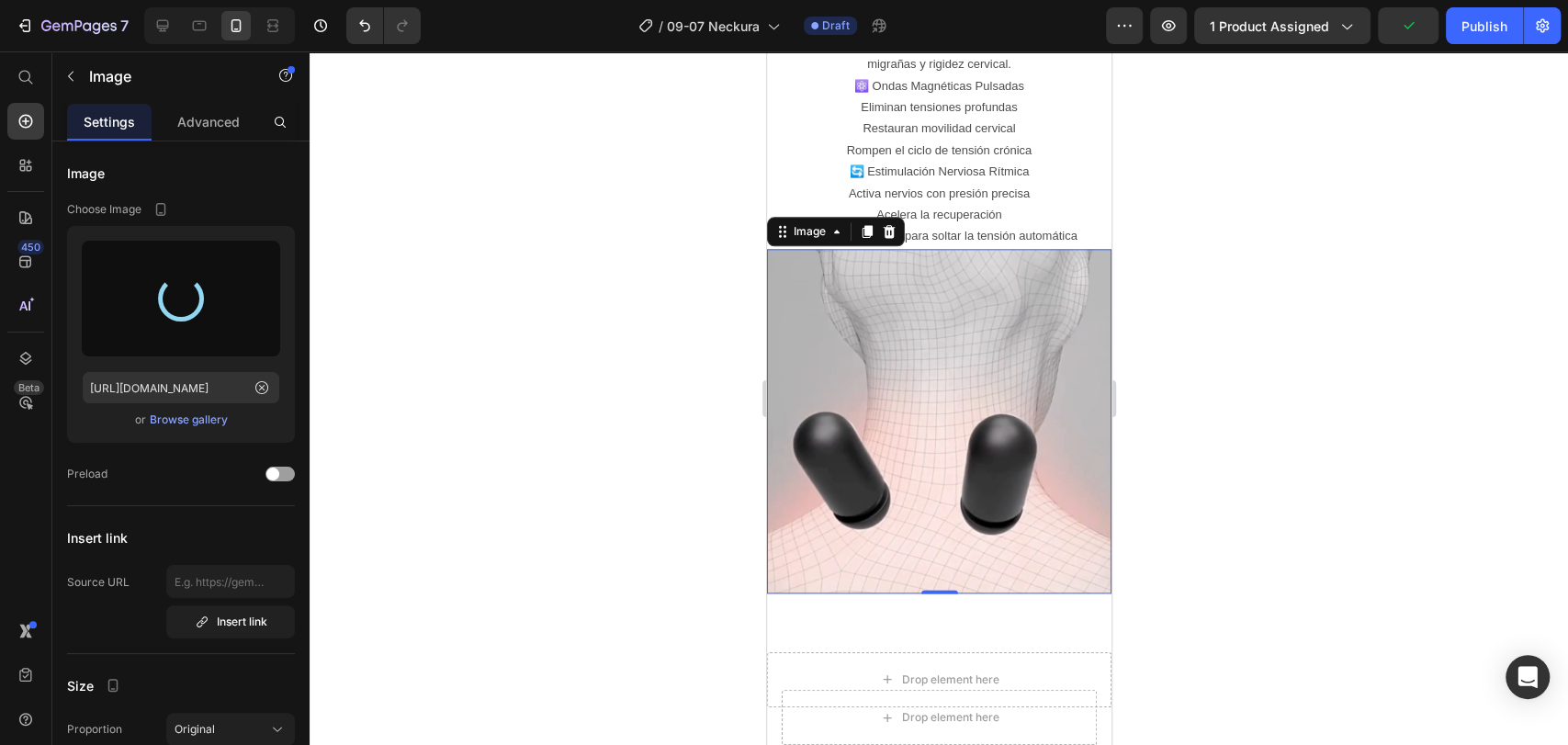 type on "[URL][DOMAIN_NAME]" 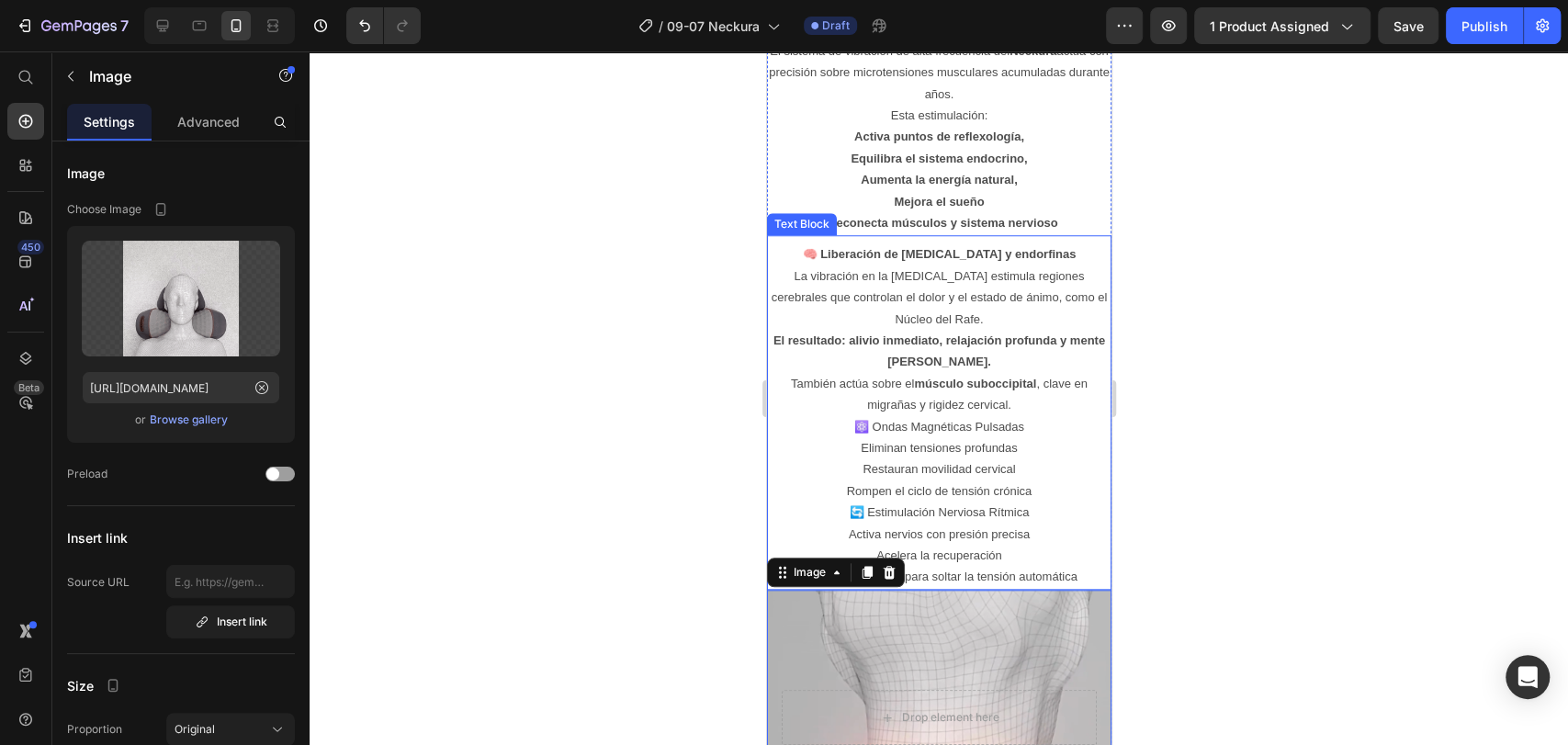 scroll, scrollTop: 5396, scrollLeft: 0, axis: vertical 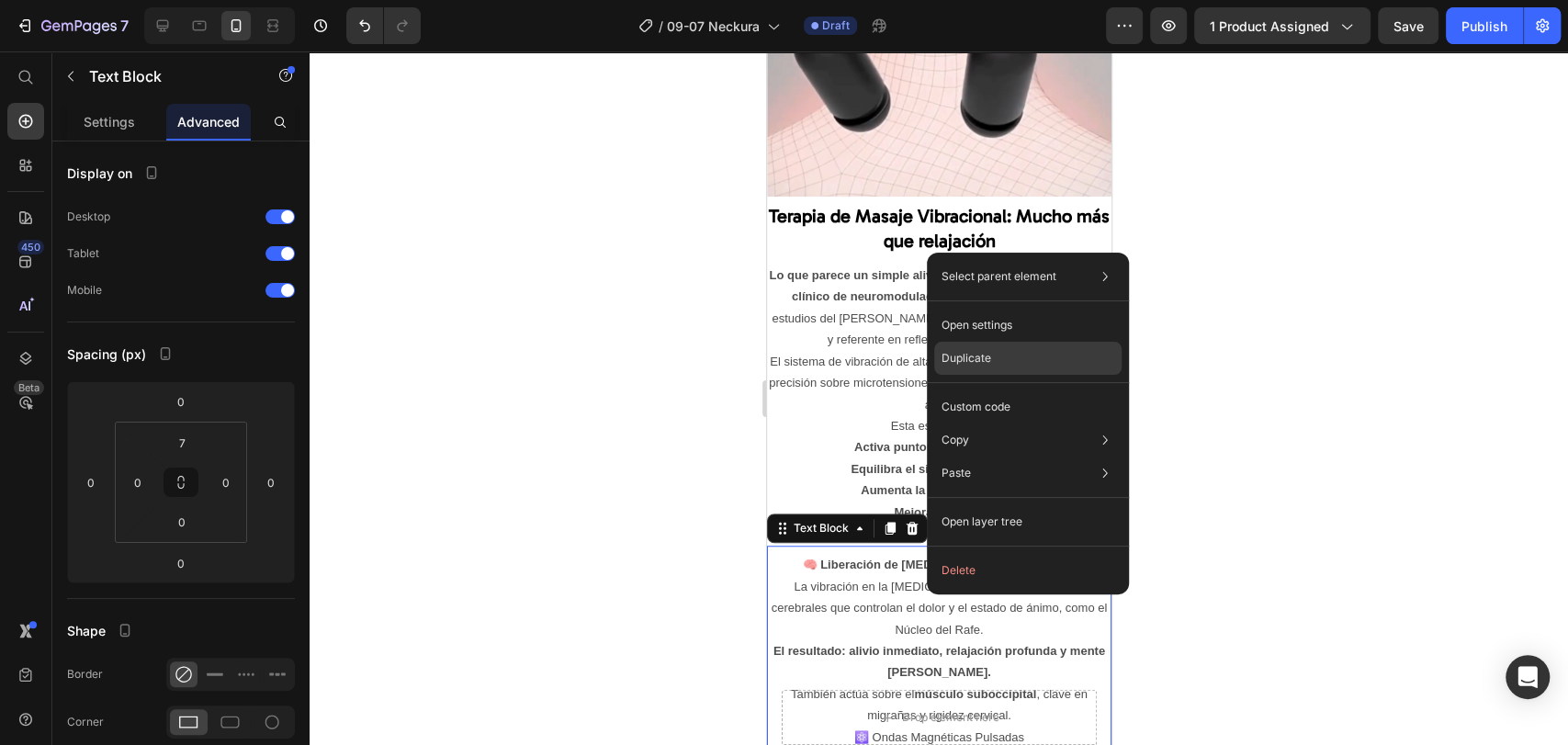 click on "Duplicate" 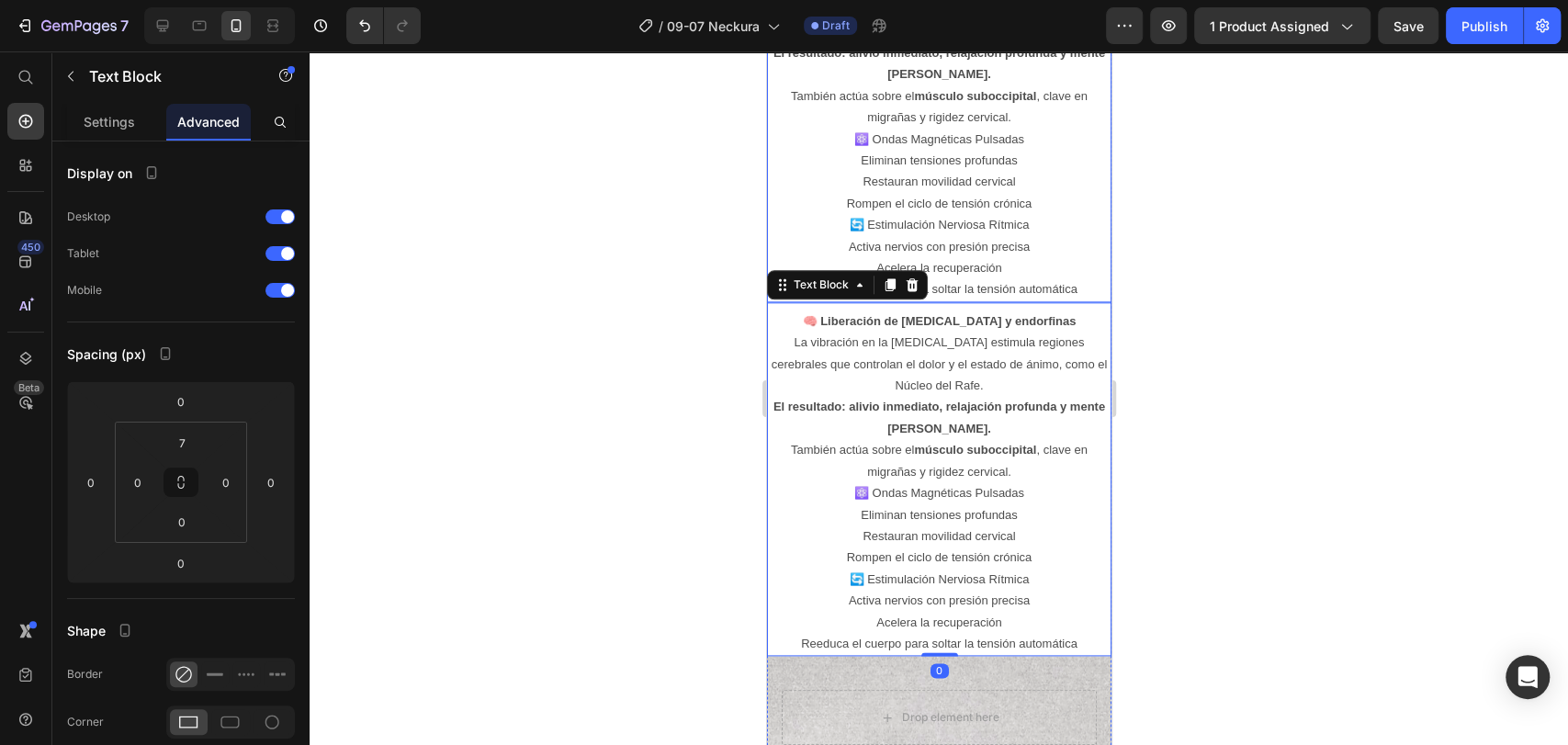 scroll, scrollTop: 6149, scrollLeft: 0, axis: vertical 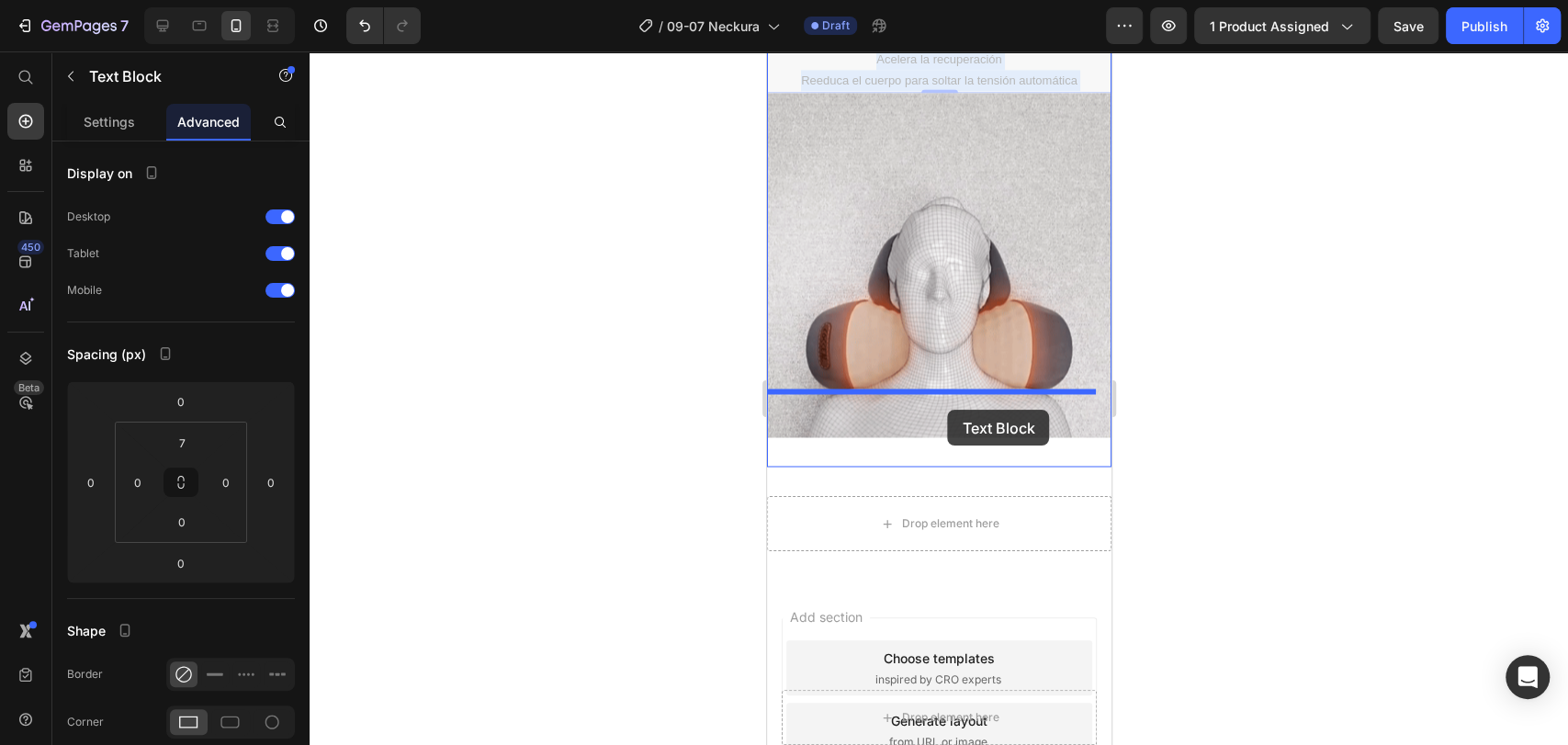 drag, startPoint x: 943, startPoint y: 220, endPoint x: 947, endPoint y: 410, distance: 190.0421 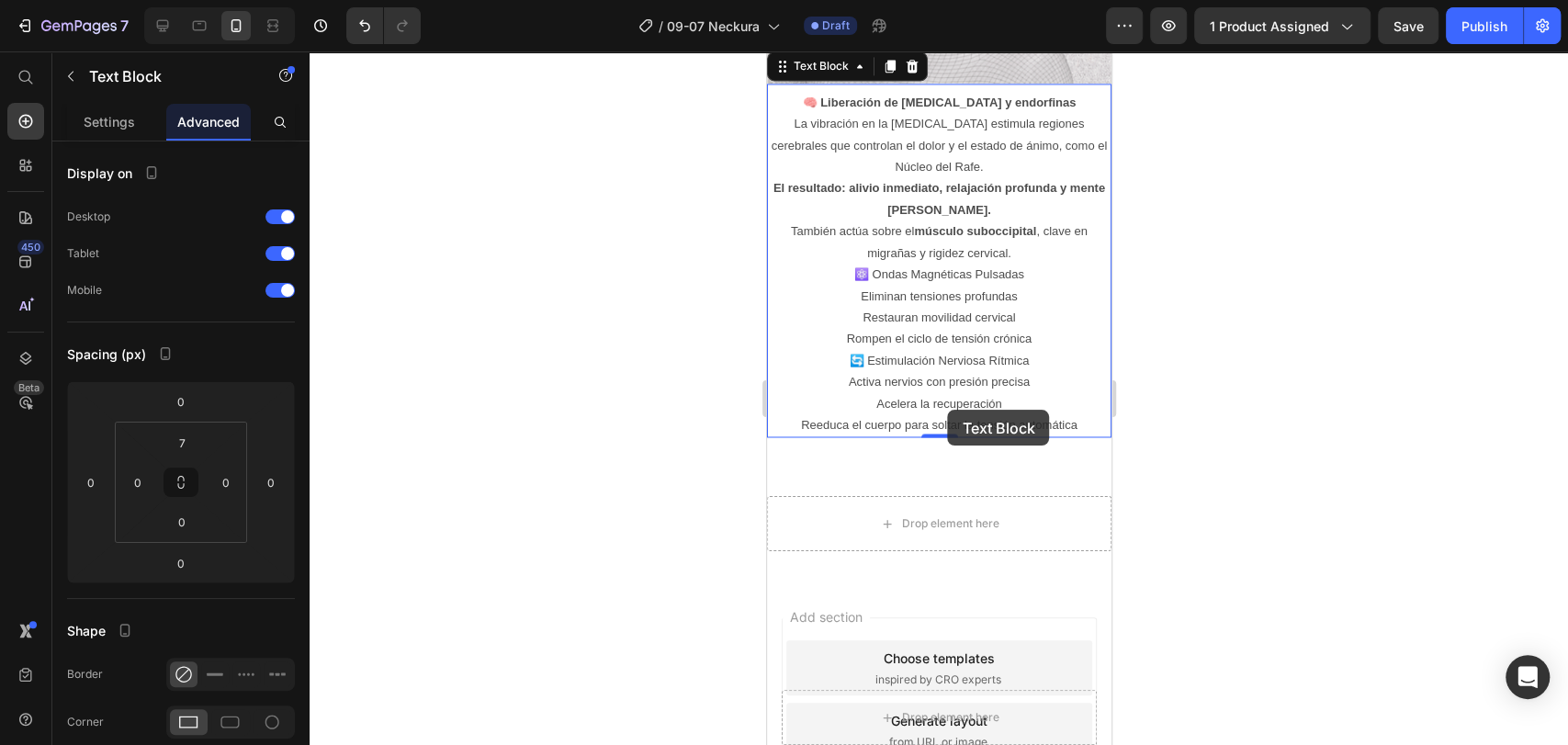 scroll, scrollTop: 6203, scrollLeft: 0, axis: vertical 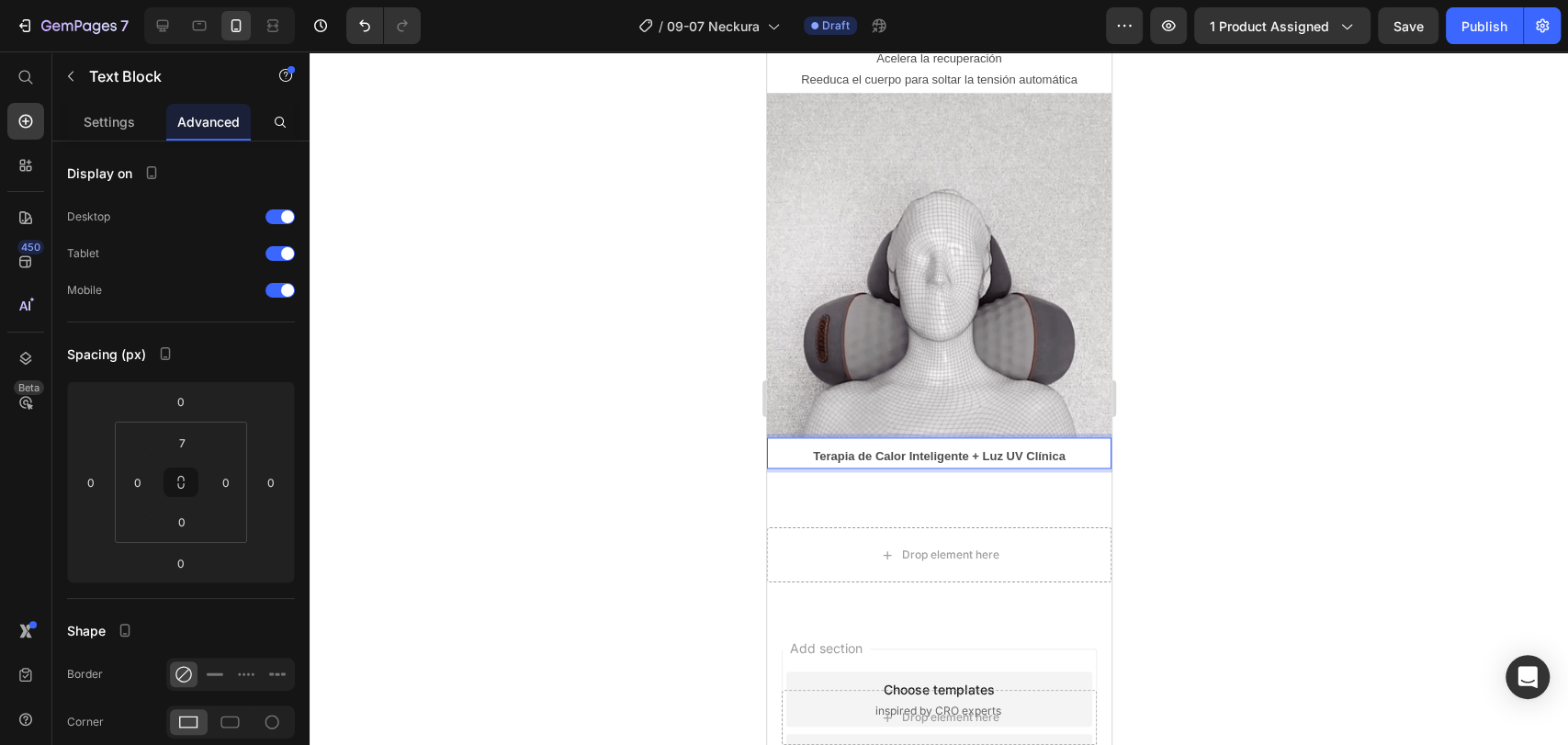 click 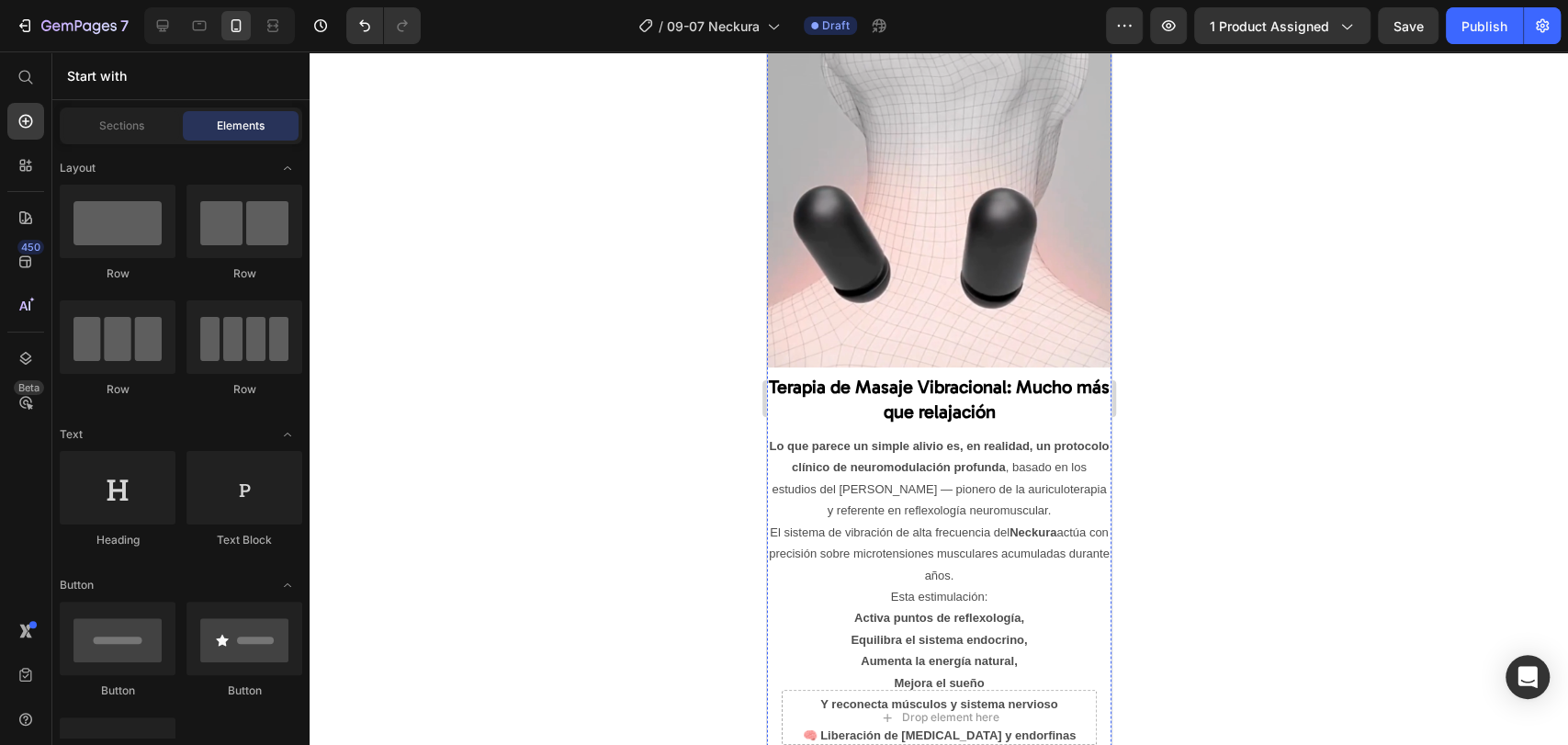 scroll, scrollTop: 5183, scrollLeft: 0, axis: vertical 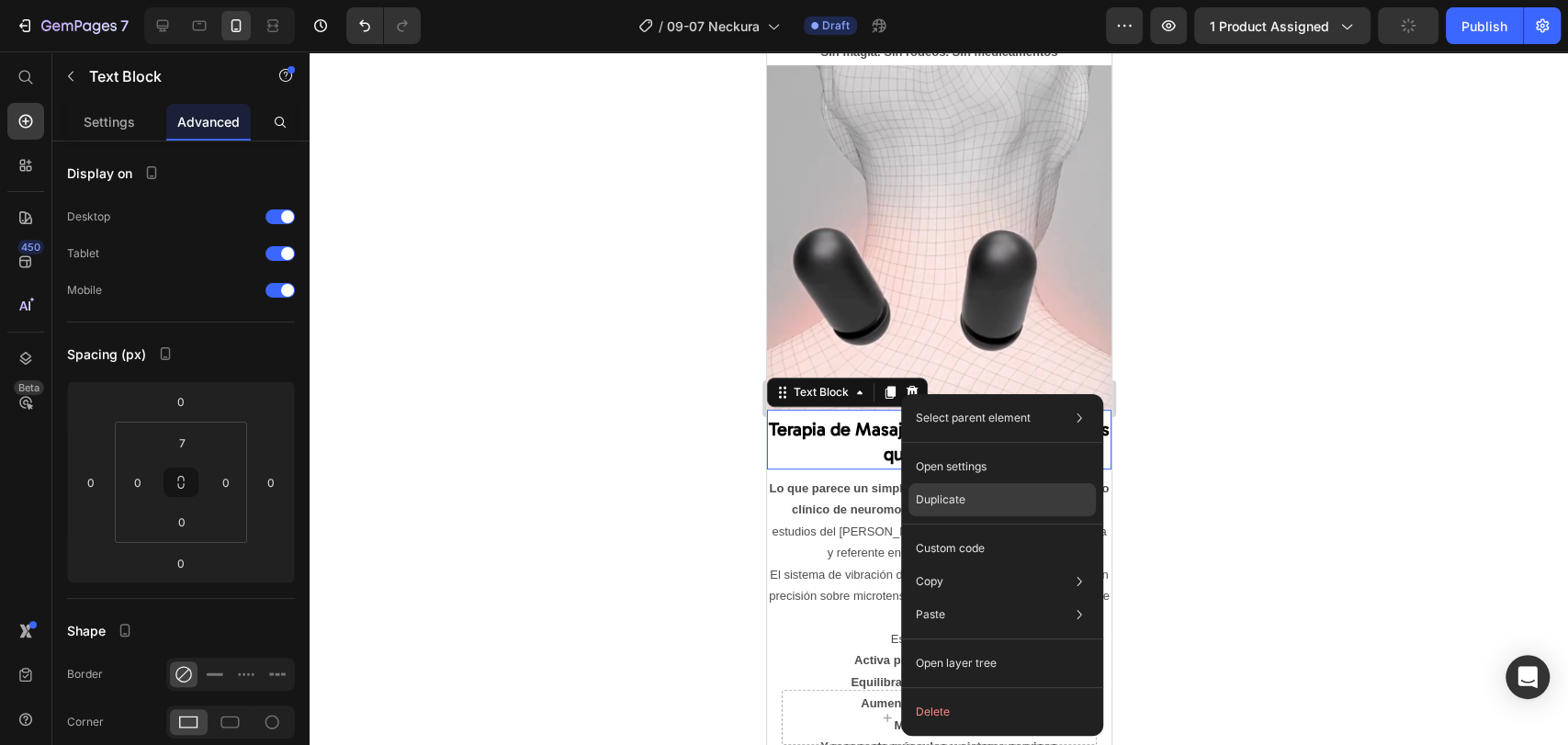 click on "Duplicate" 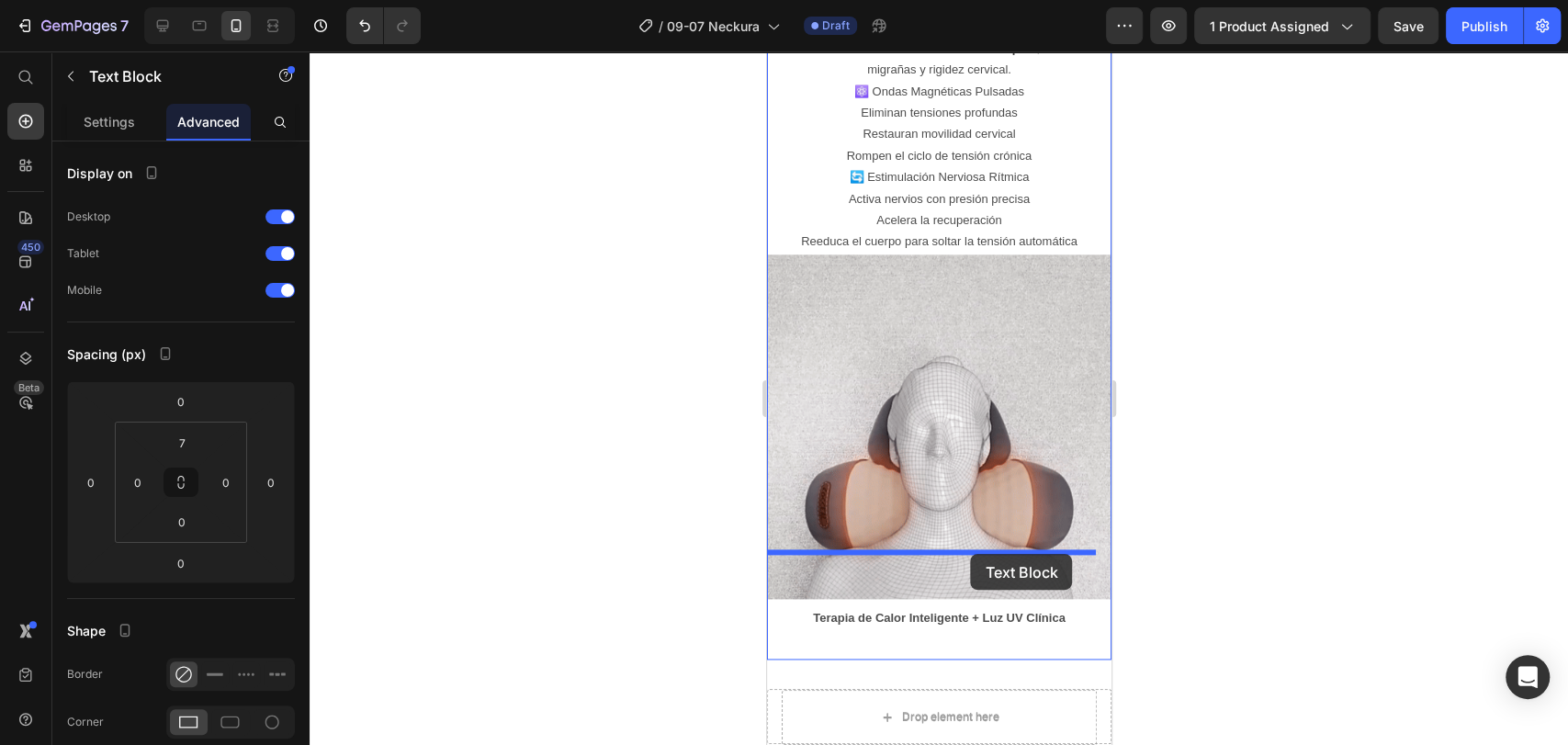 drag, startPoint x: 966, startPoint y: 472, endPoint x: 970, endPoint y: 554, distance: 82.0975 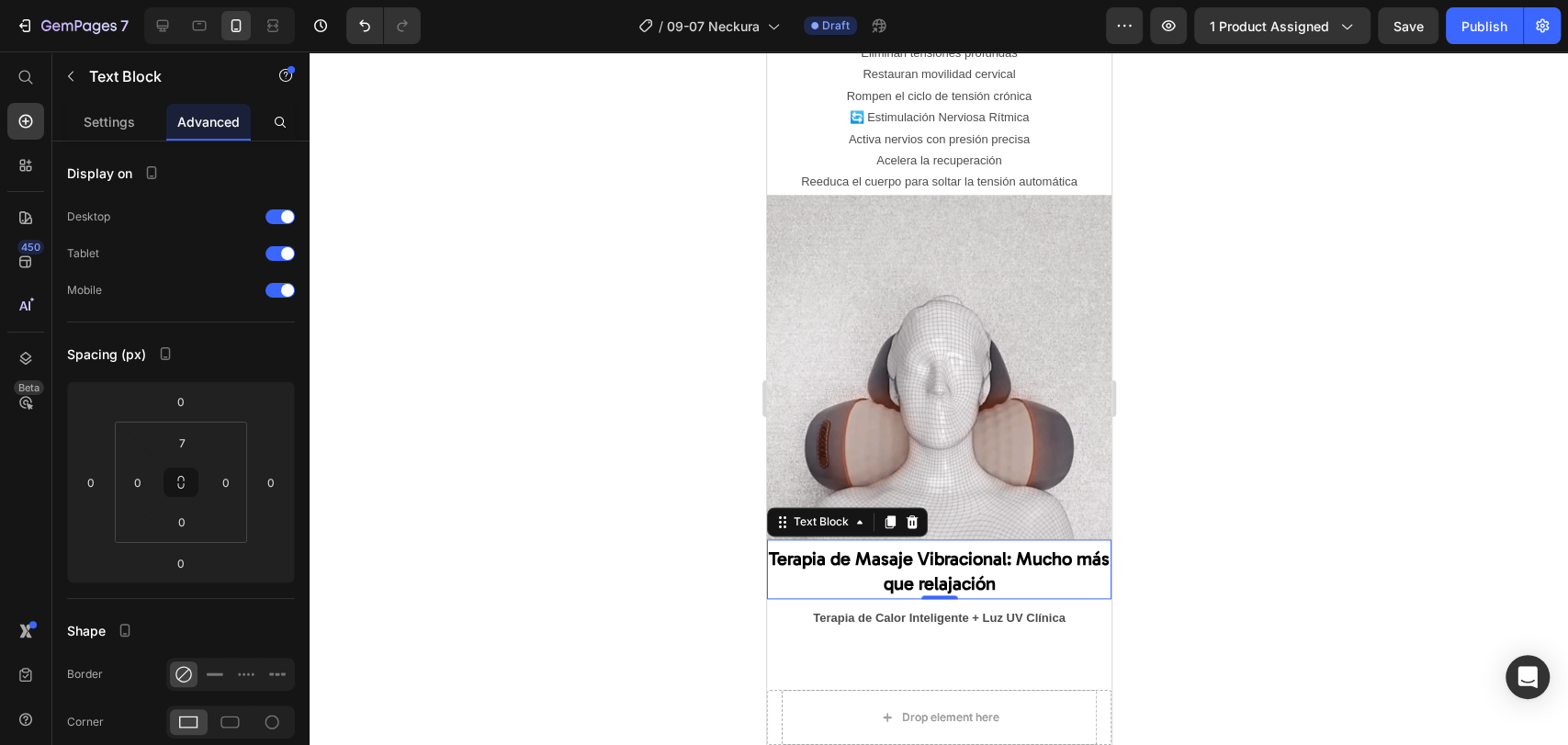 scroll, scrollTop: 6042, scrollLeft: 0, axis: vertical 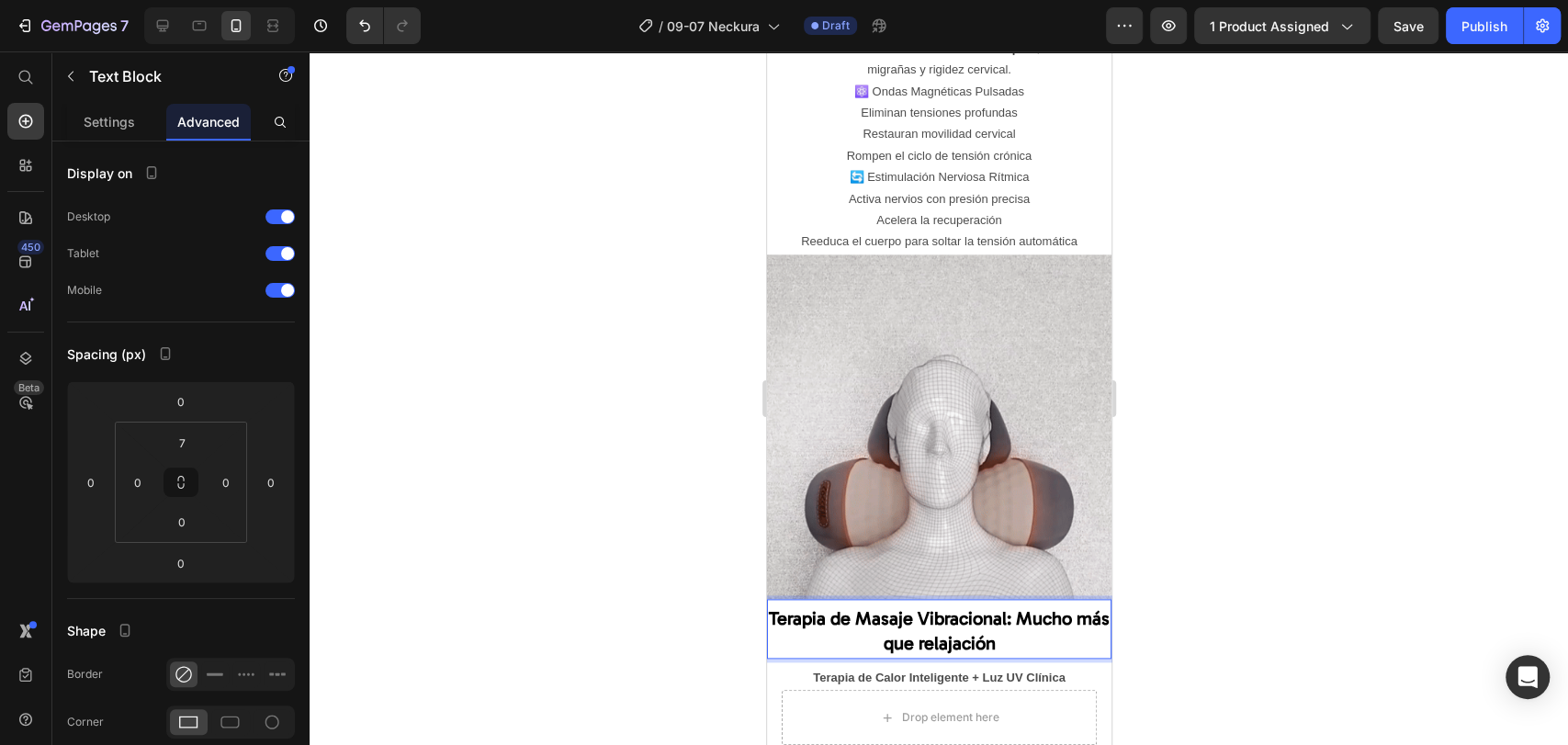 click on "Terapia de Masaje Vibracional: Mucho más que relajación" at bounding box center (938, 630) 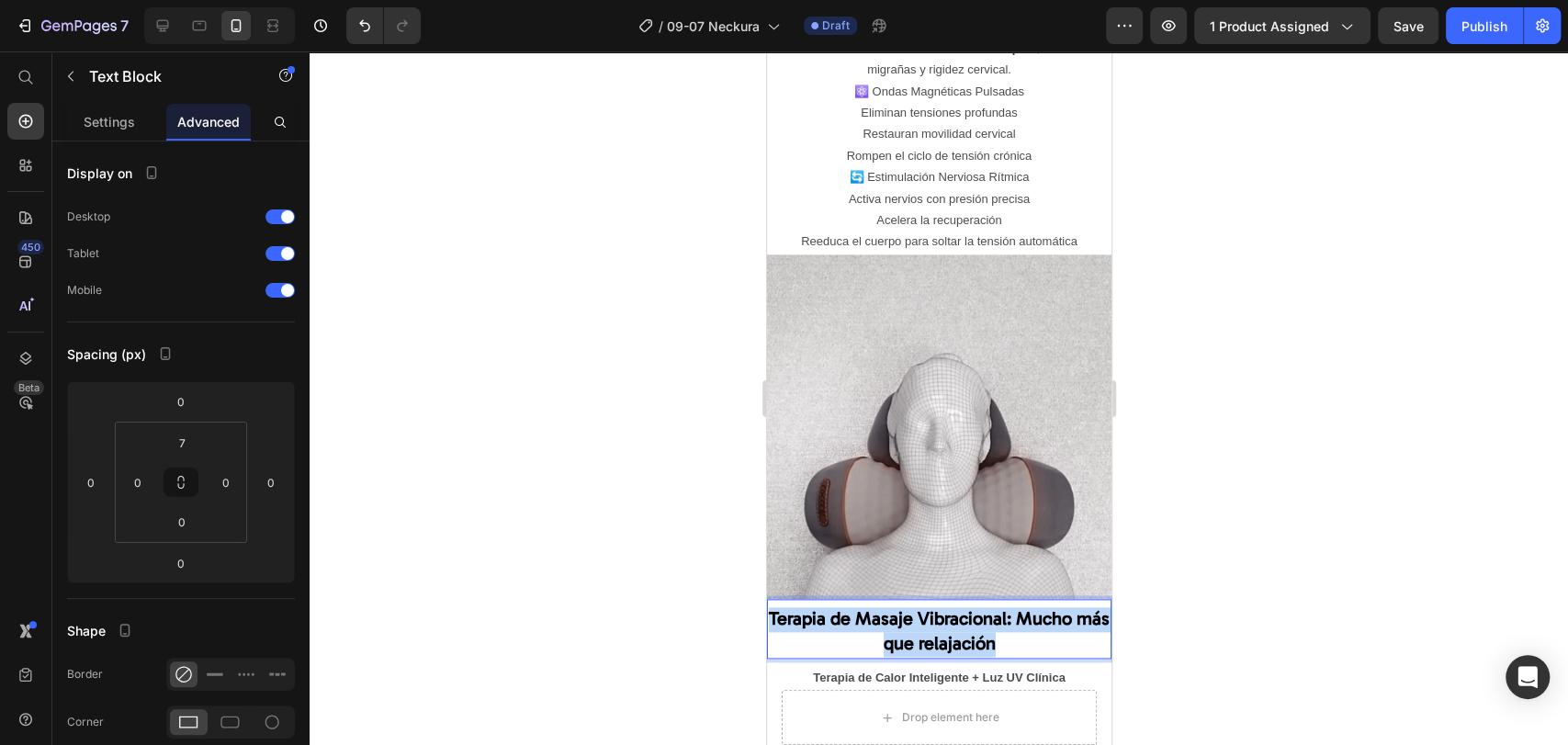 click on "Terapia de Masaje Vibracional: Mucho más que relajación" at bounding box center (938, 630) 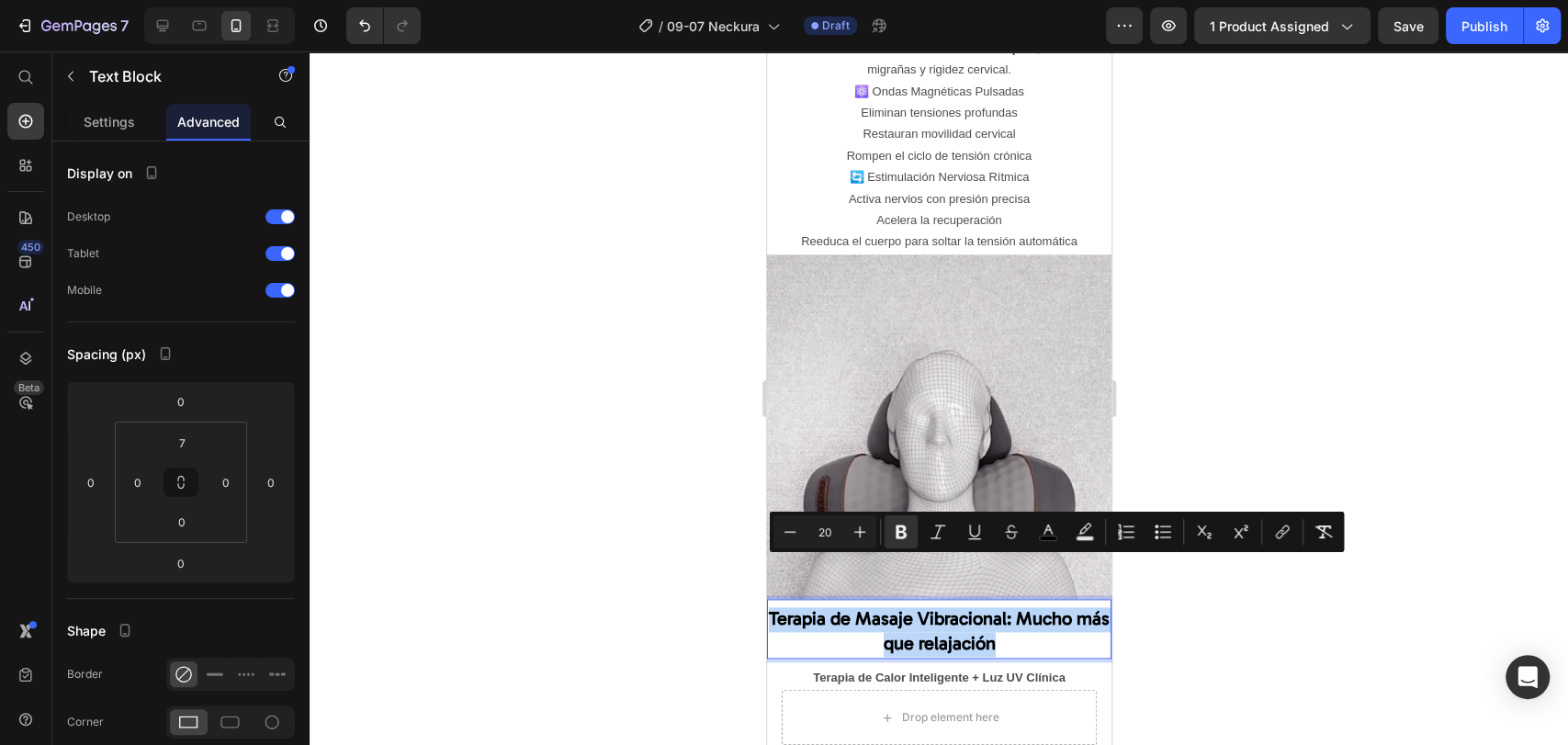 type on "14" 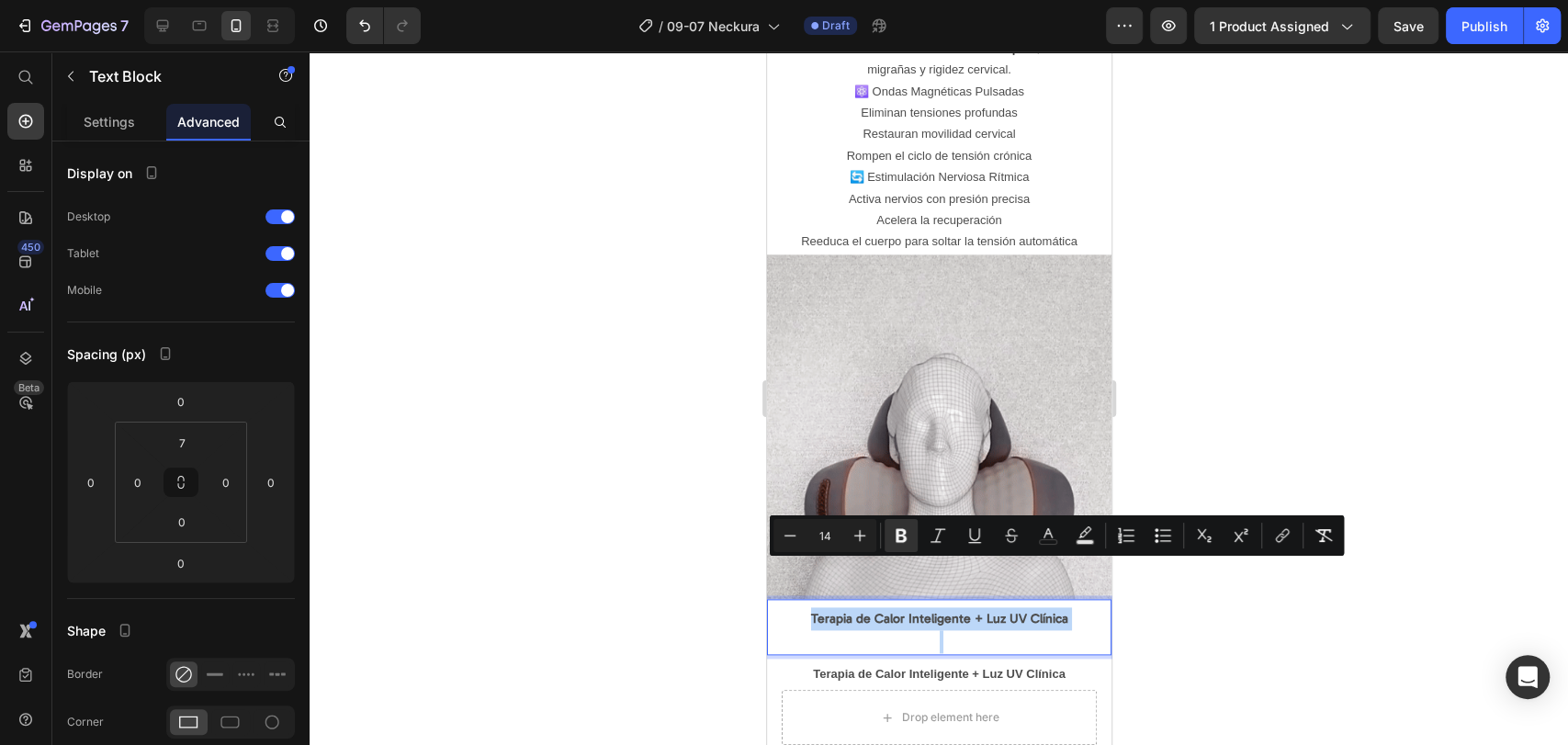 type on "20" 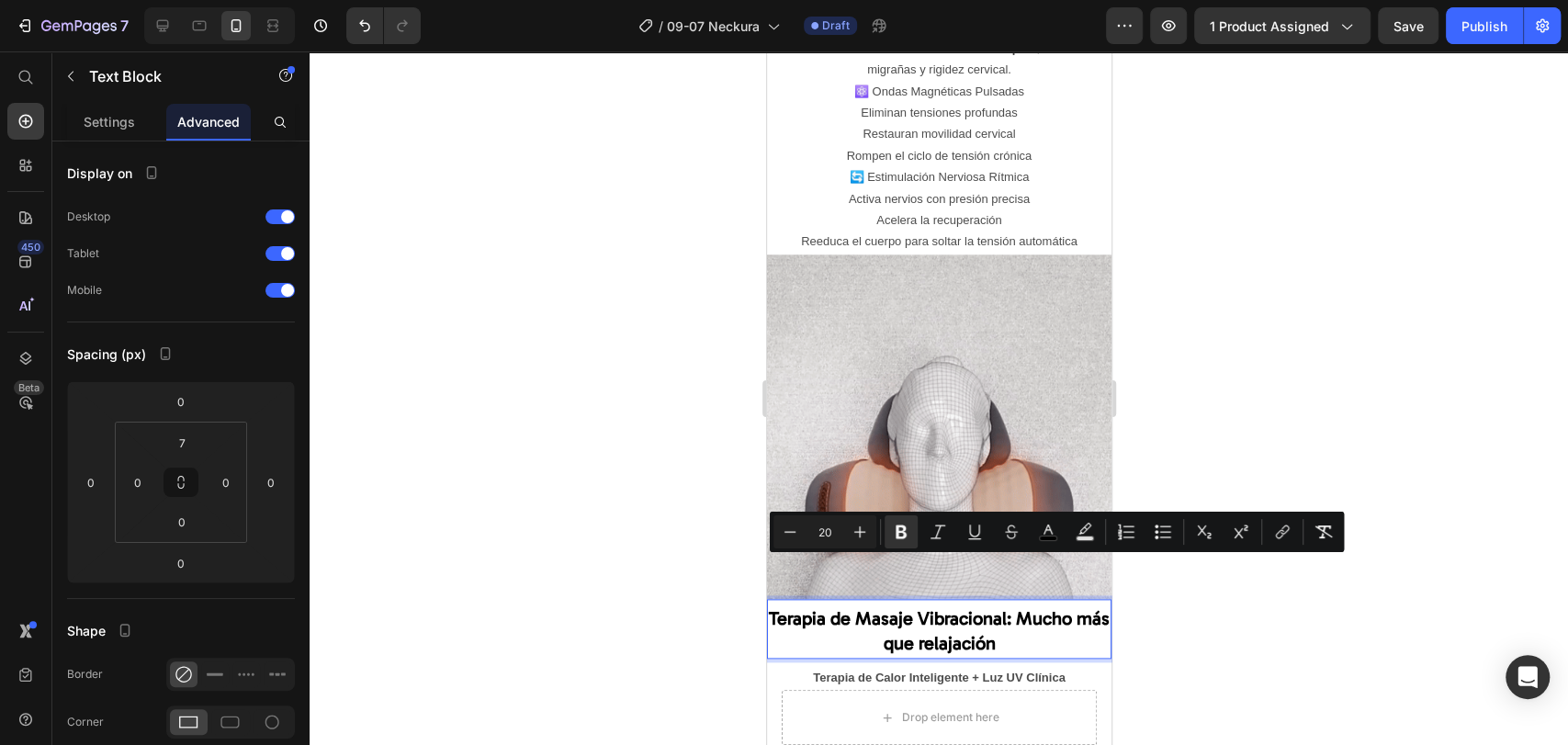 type on "14" 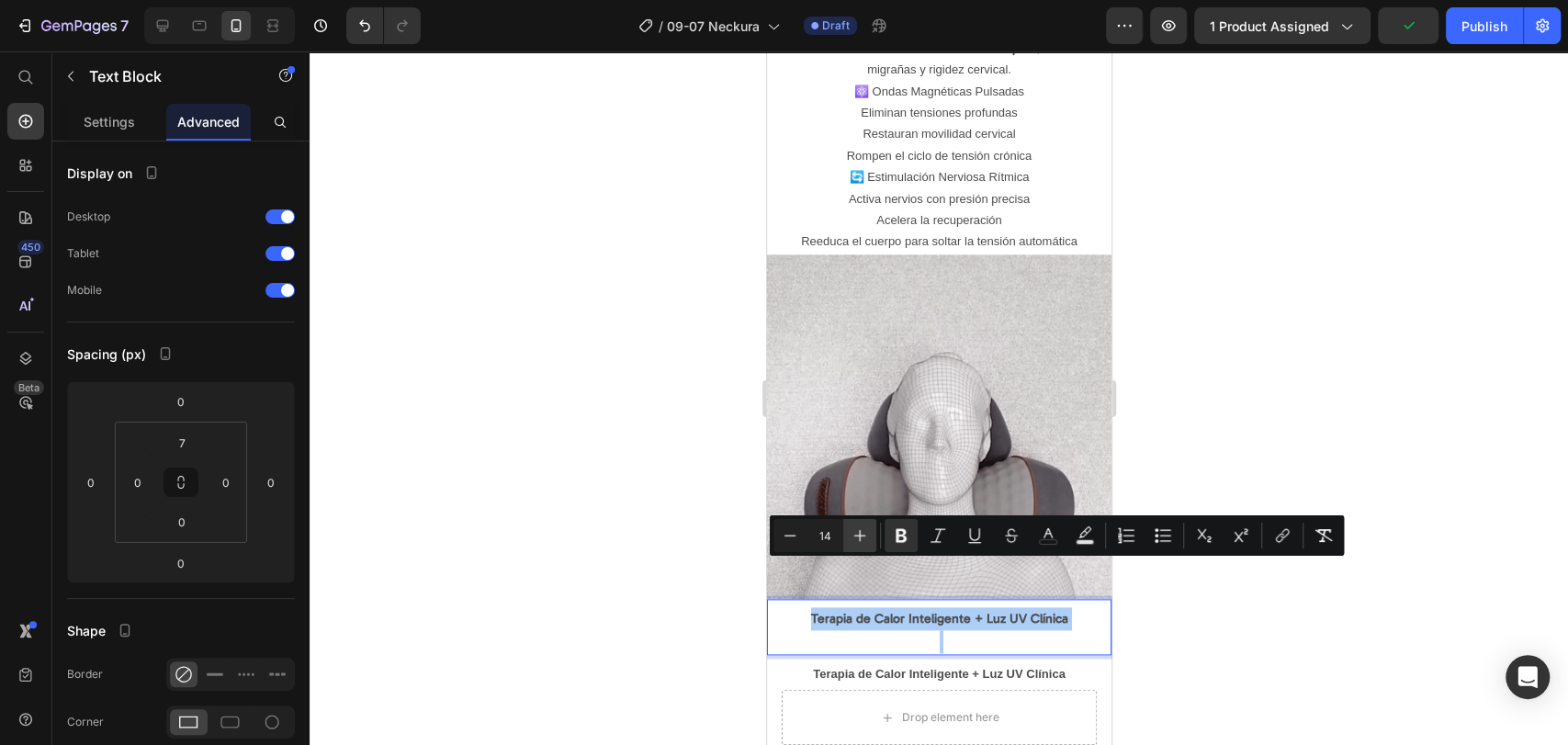 click 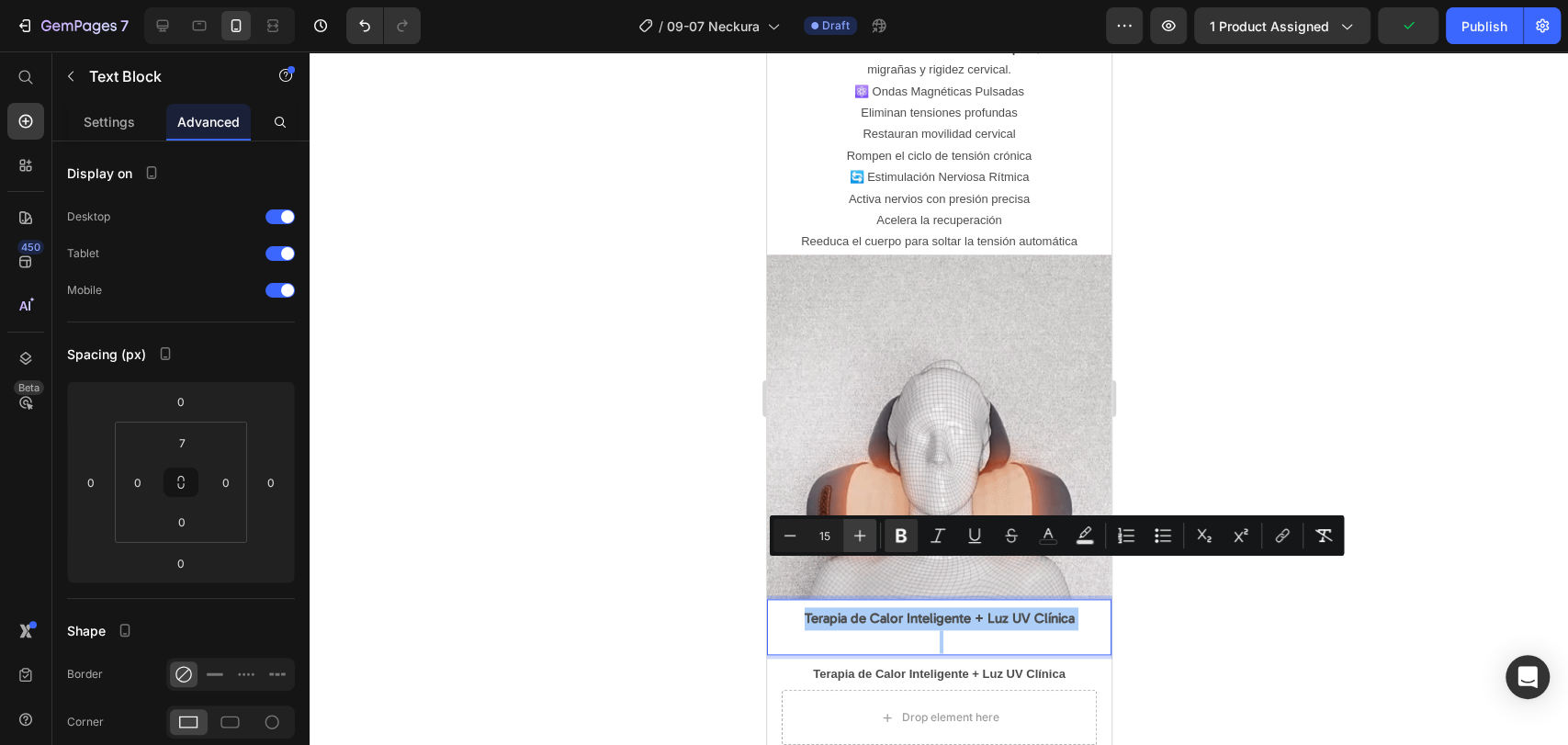 click 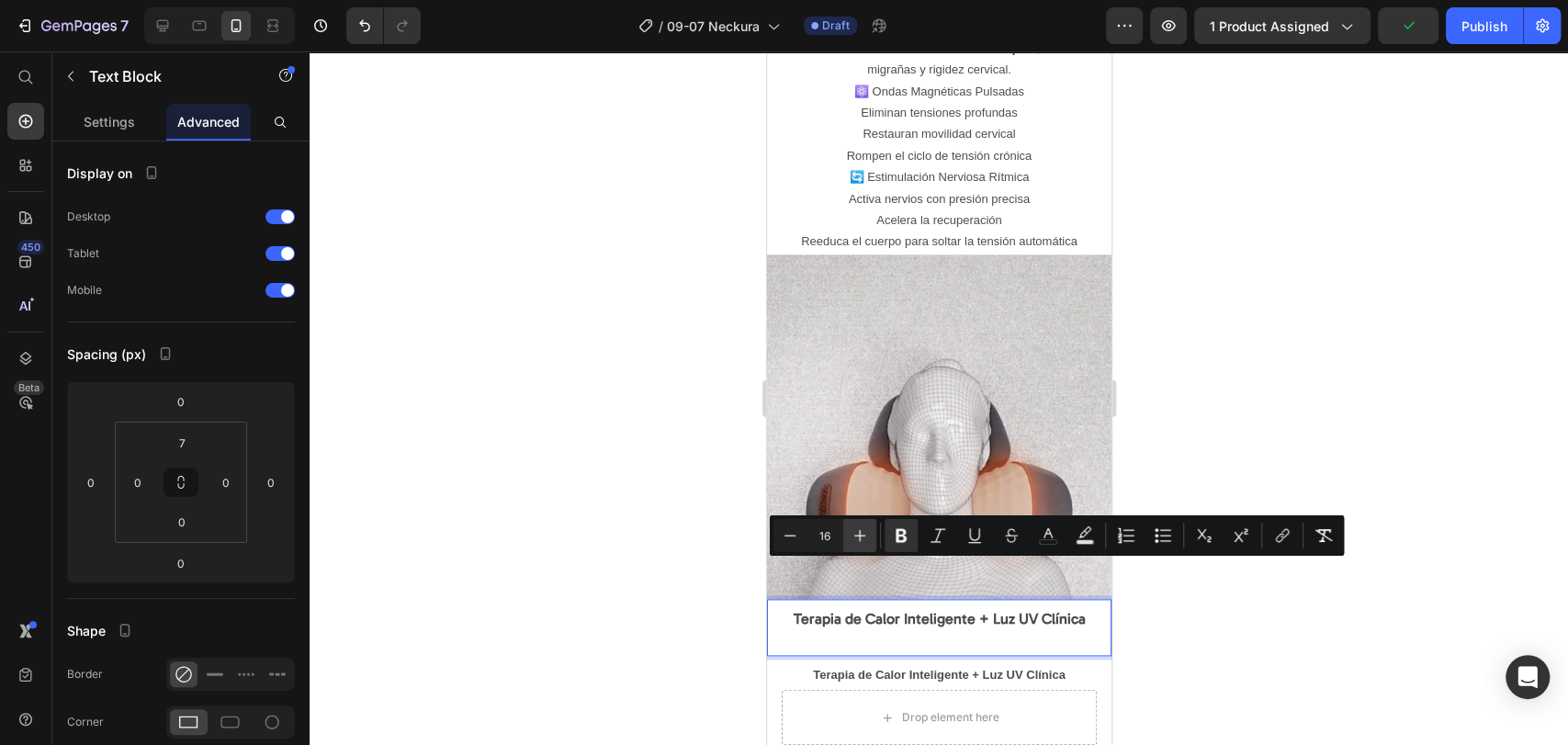 click 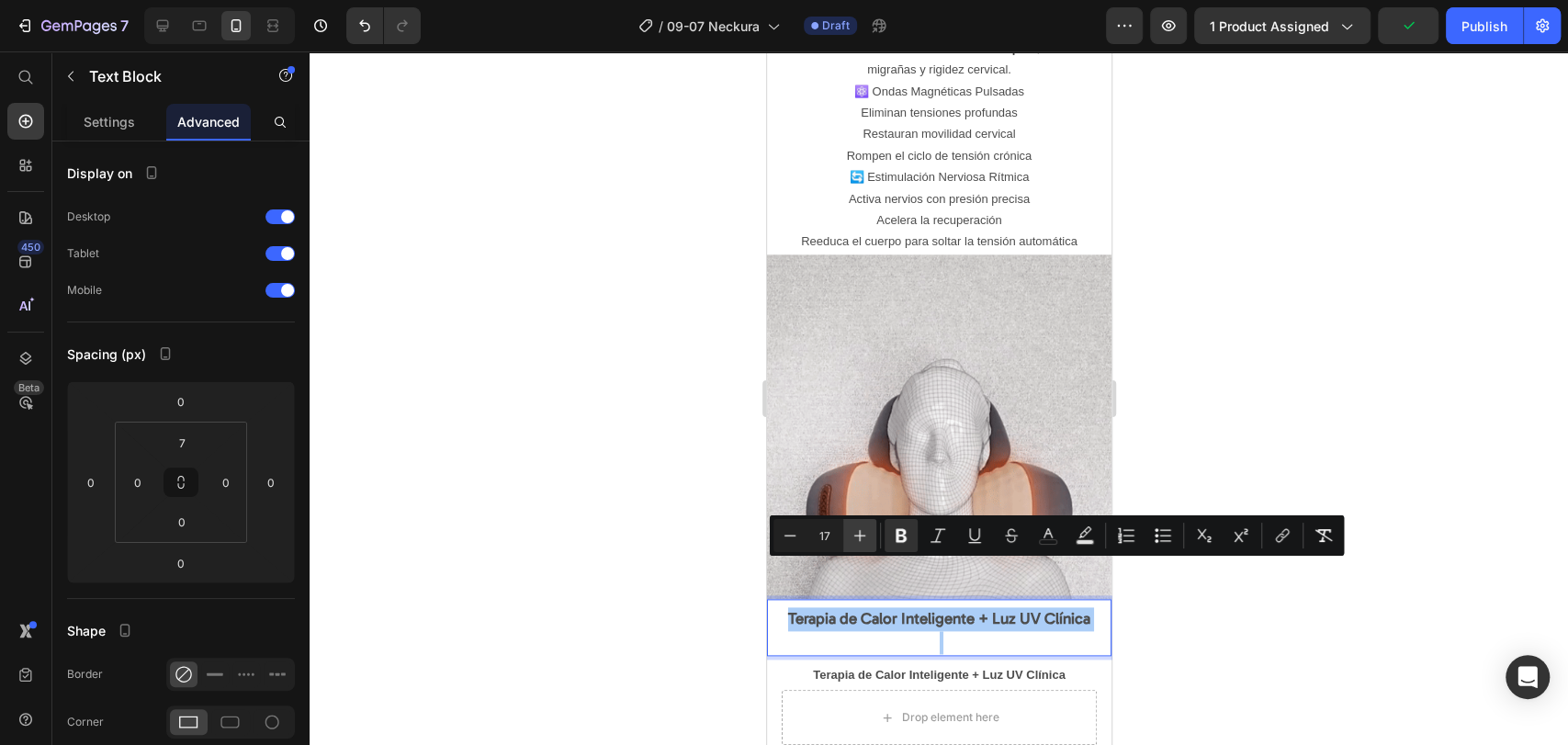 click 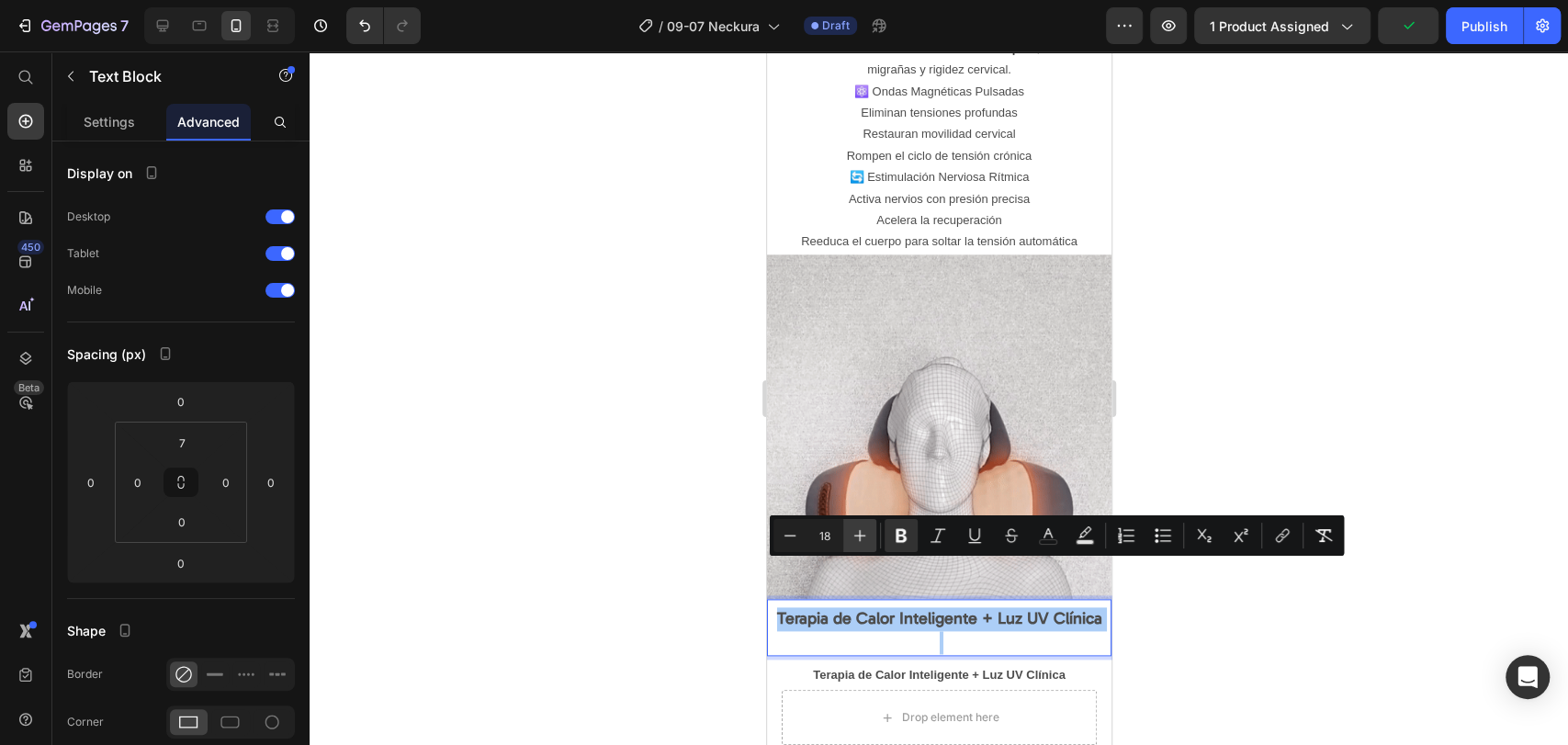 click 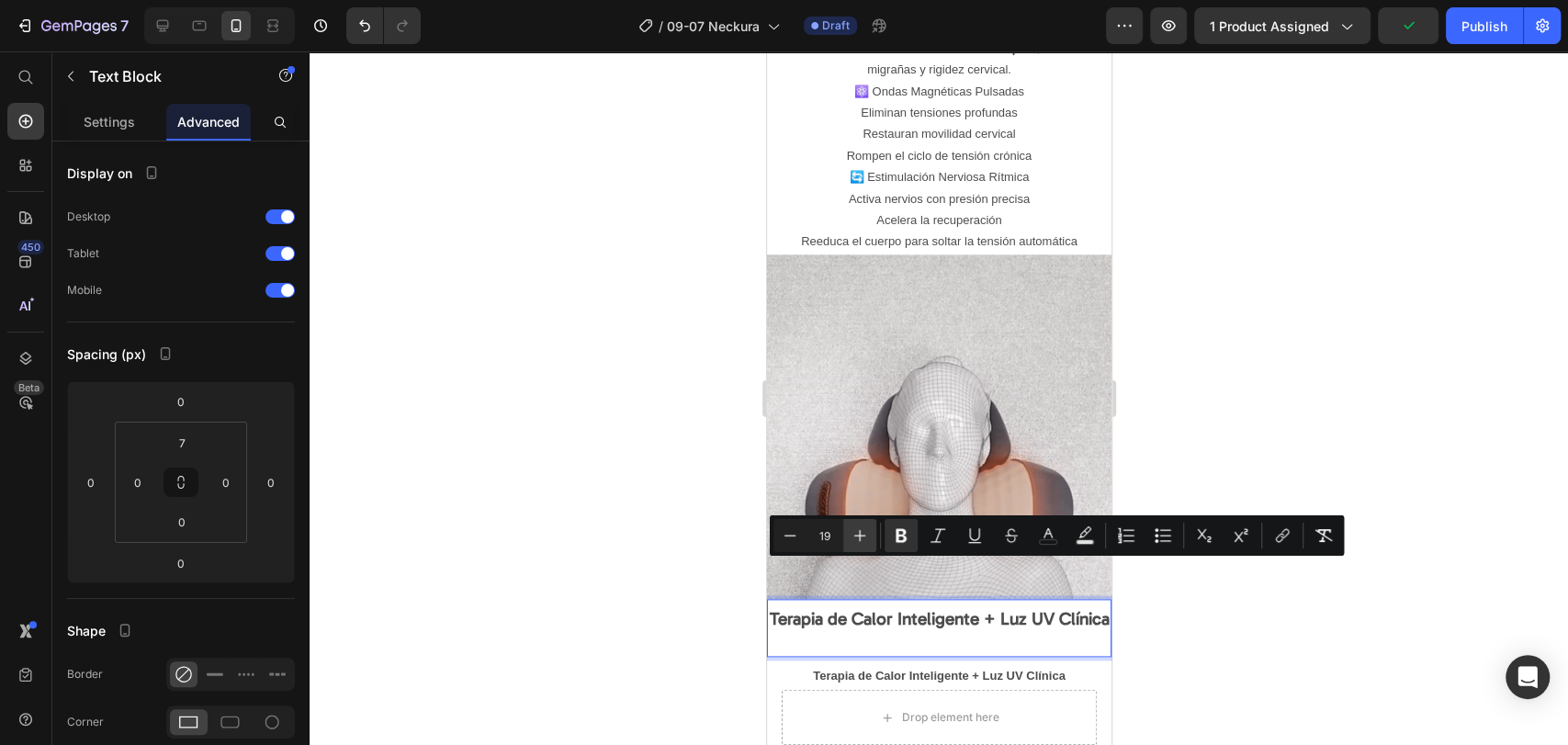 click 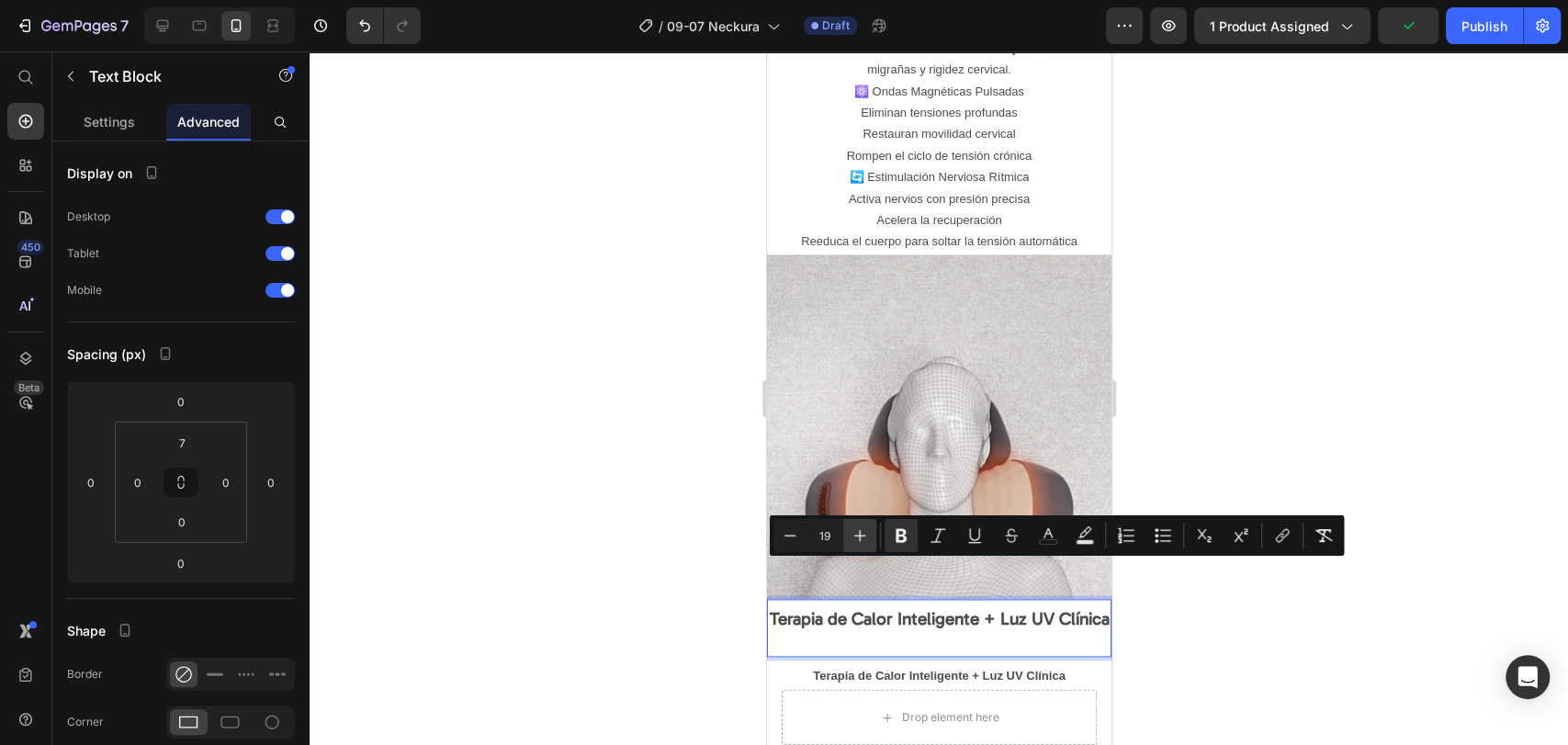 type on "20" 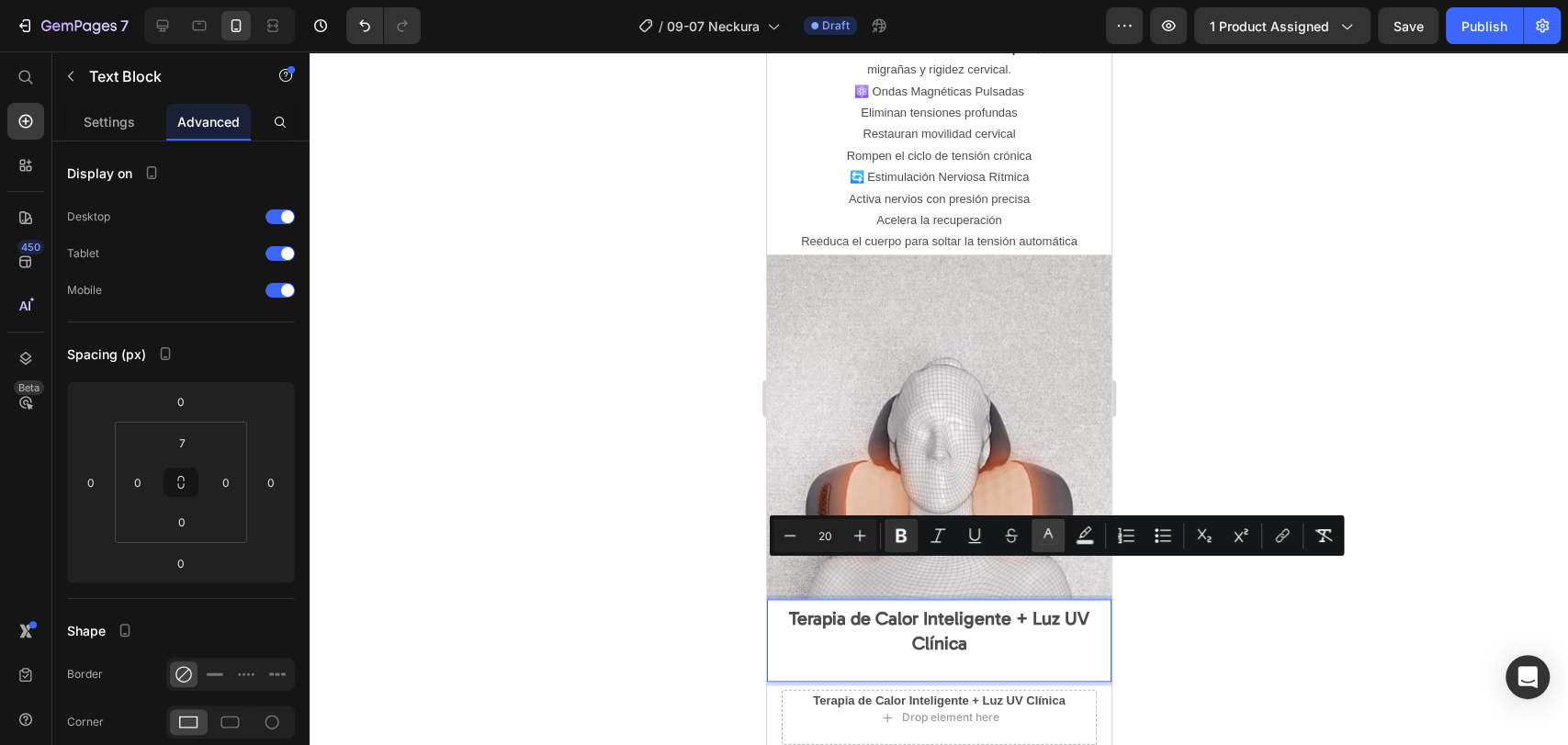 click 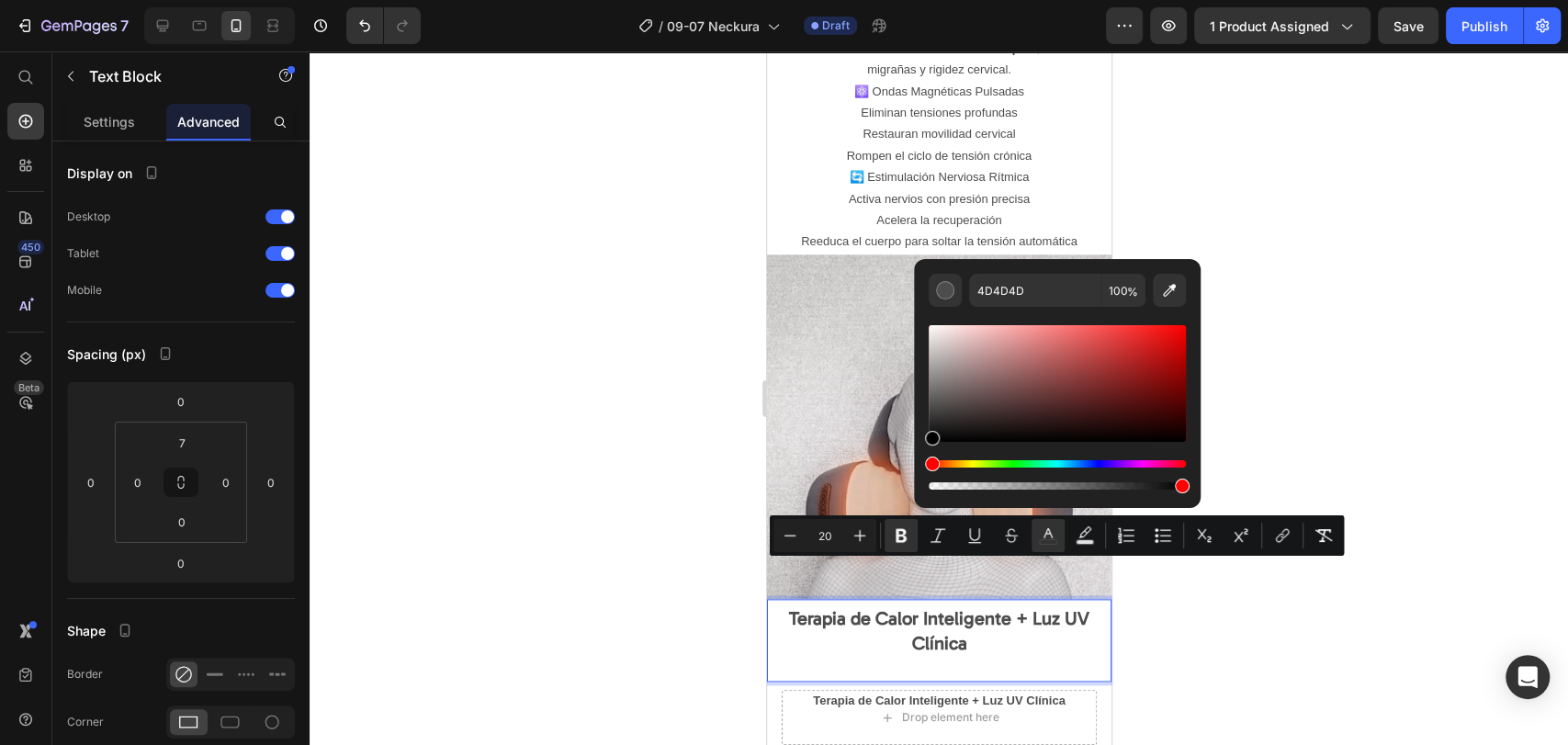 drag, startPoint x: 940, startPoint y: 415, endPoint x: 919, endPoint y: 463, distance: 52.392748 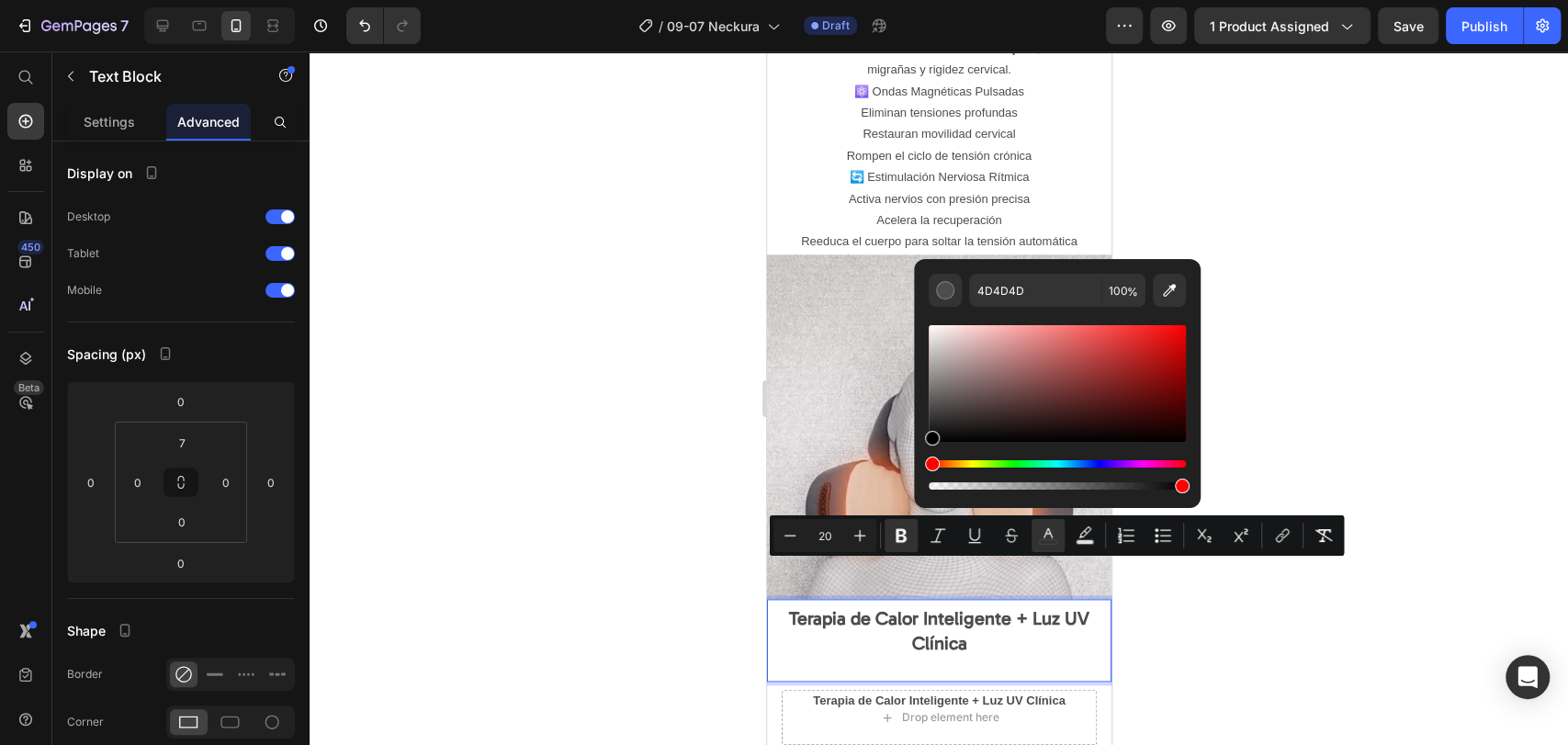 click on "4D4D4D 100 %" at bounding box center (1057, 376) 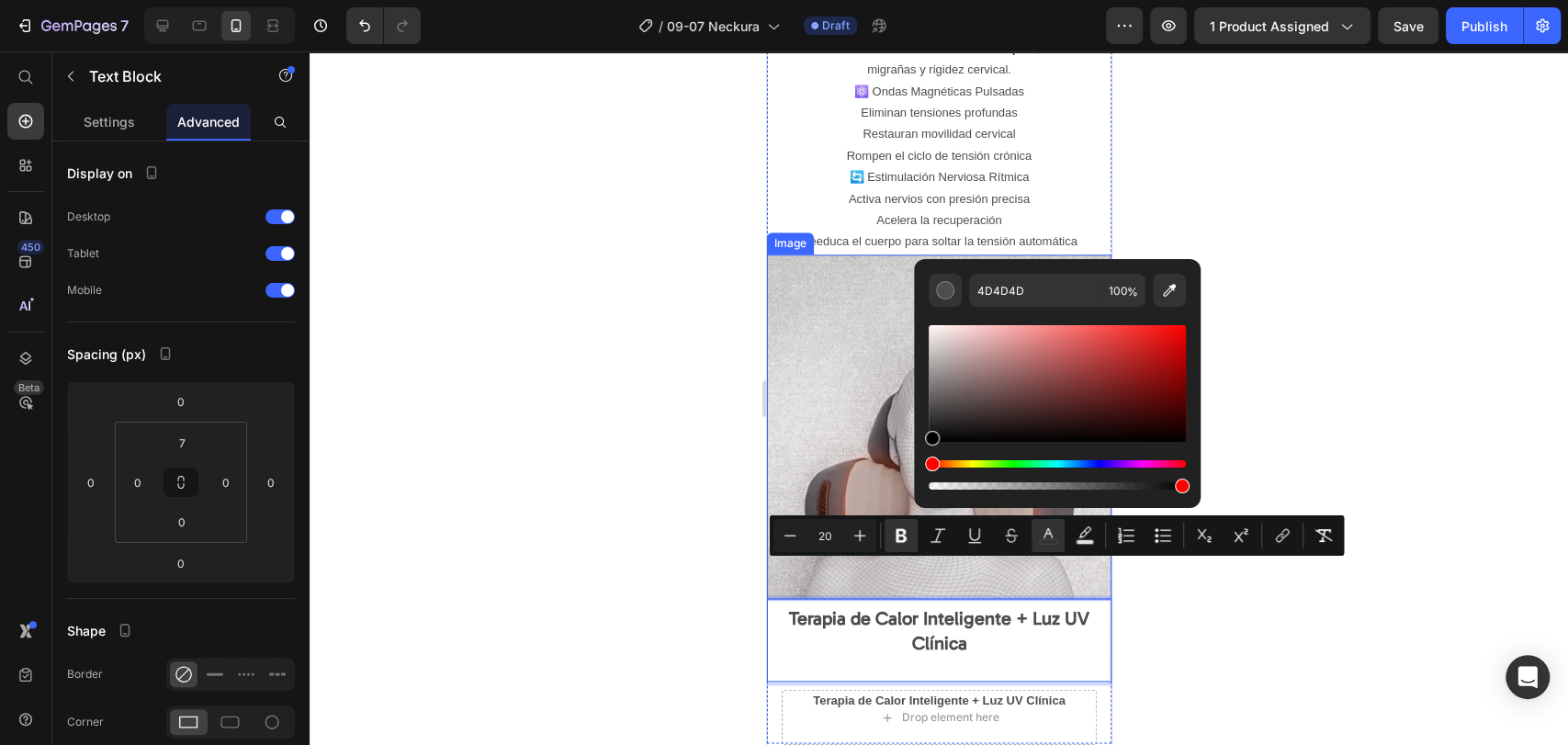 type on "000000" 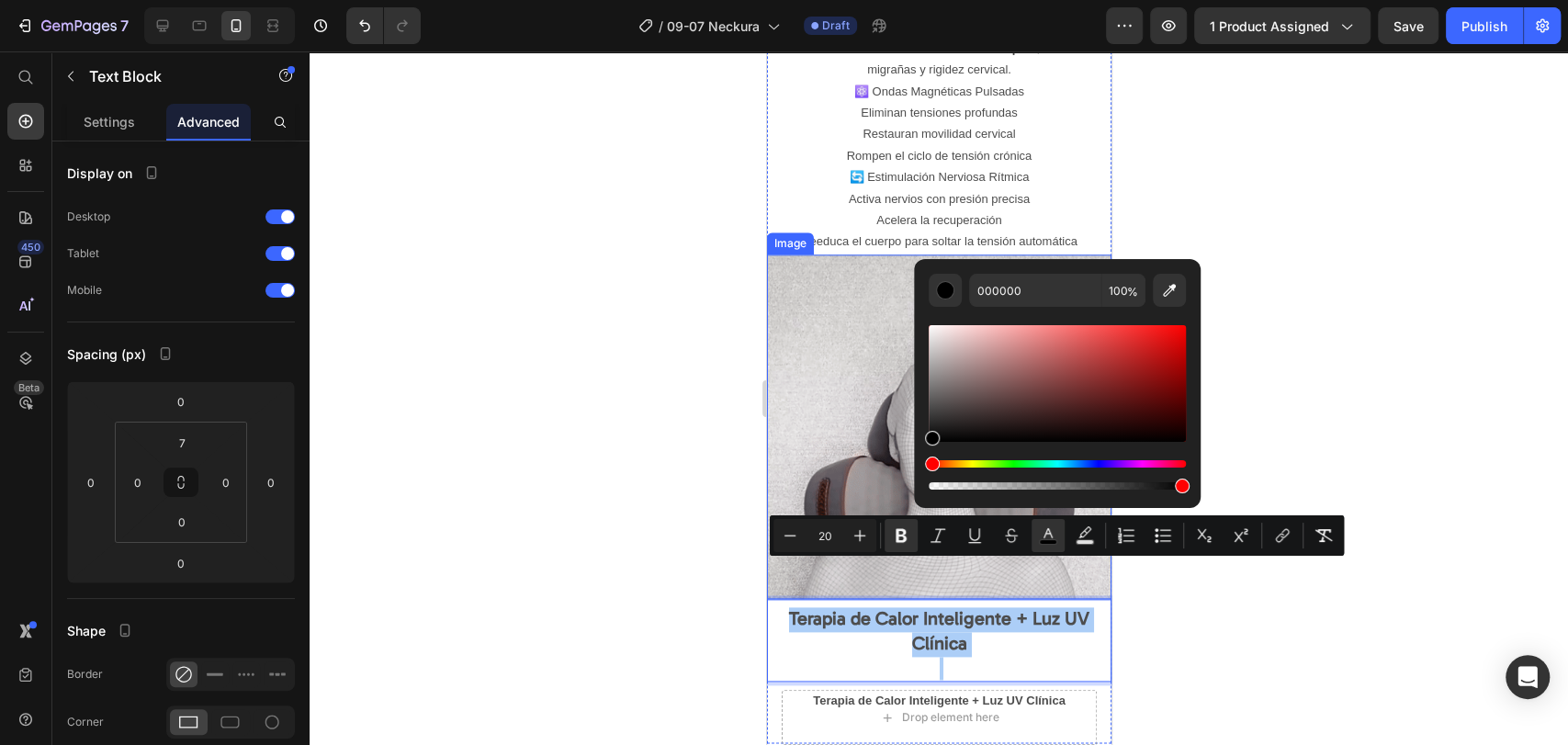 click 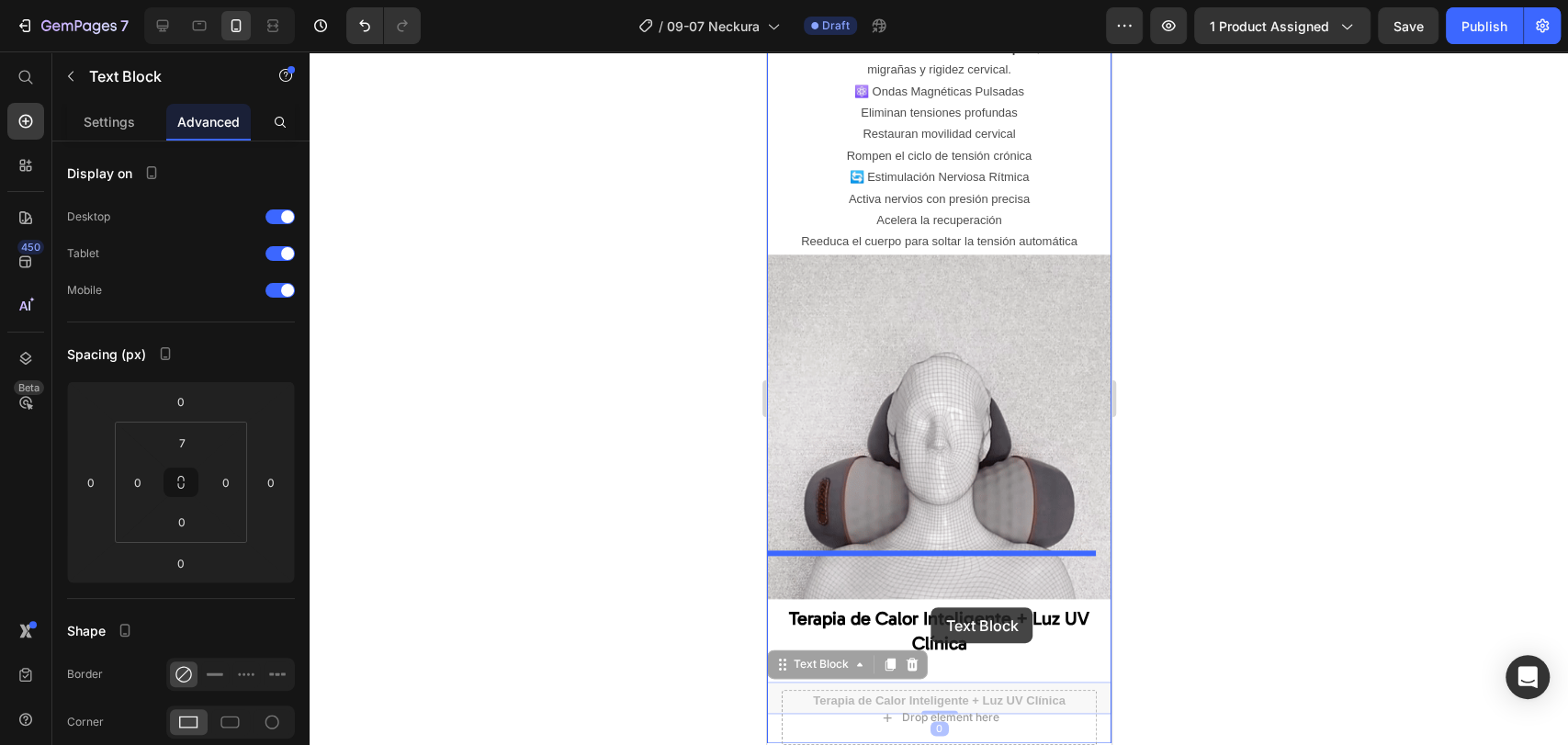 drag, startPoint x: 972, startPoint y: 640, endPoint x: 931, endPoint y: 607, distance: 52.630789 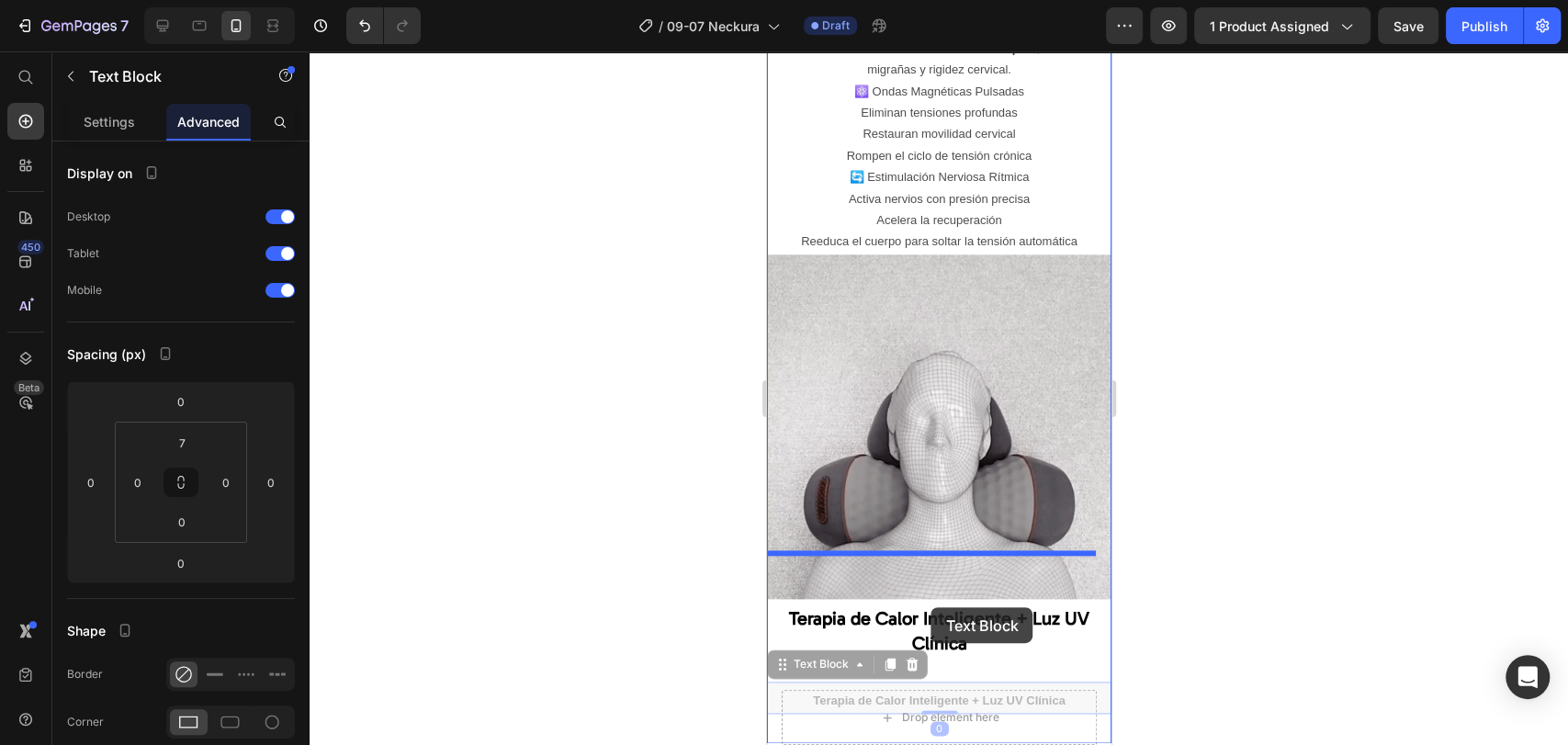 click on "iPhone 13 Mini  ( 375 px) iPhone 13 Mini iPhone 13 Pro iPhone 11 Pro Max iPhone 15 Pro Max Pixel 7 Galaxy S8+ Galaxy S20 Ultra iPad Mini iPad Air iPad Pro Header Image Di adiós al dolor de cuello, hombros, [MEDICAL_DATA] y a los dolores de cabeza — sin necesidad de medicamentos Text Block Años de mala postura, estrés y horas sentado en posiciones incorrectas pasan factura: dolor constante Con el tiempo, el estrés acumulado y la mala postura ejercen una presión brutal sobre los discos de tu cuello. Esa presión comprime tus vértebras, bloquea los músculos e inicia un efecto dominó invisible, donde los nervios se tensan, se inflaman y empiezan a presionarse unos a otros, como cables cruzados en cortocircuito. El resultado: Dolor en el cuello, cabeza, hombros, [MEDICAL_DATA] y parte superior de la espalda. Buscas ayuda, y solo escuchas: “Es la edad.” “Es el estrés.” “Es normal.” Pero  no es normal . Es una reacción en cadena que nadie trata desde la raíz.   Creado por médicos de la  , , , ) ," at bounding box center [938, -2394] 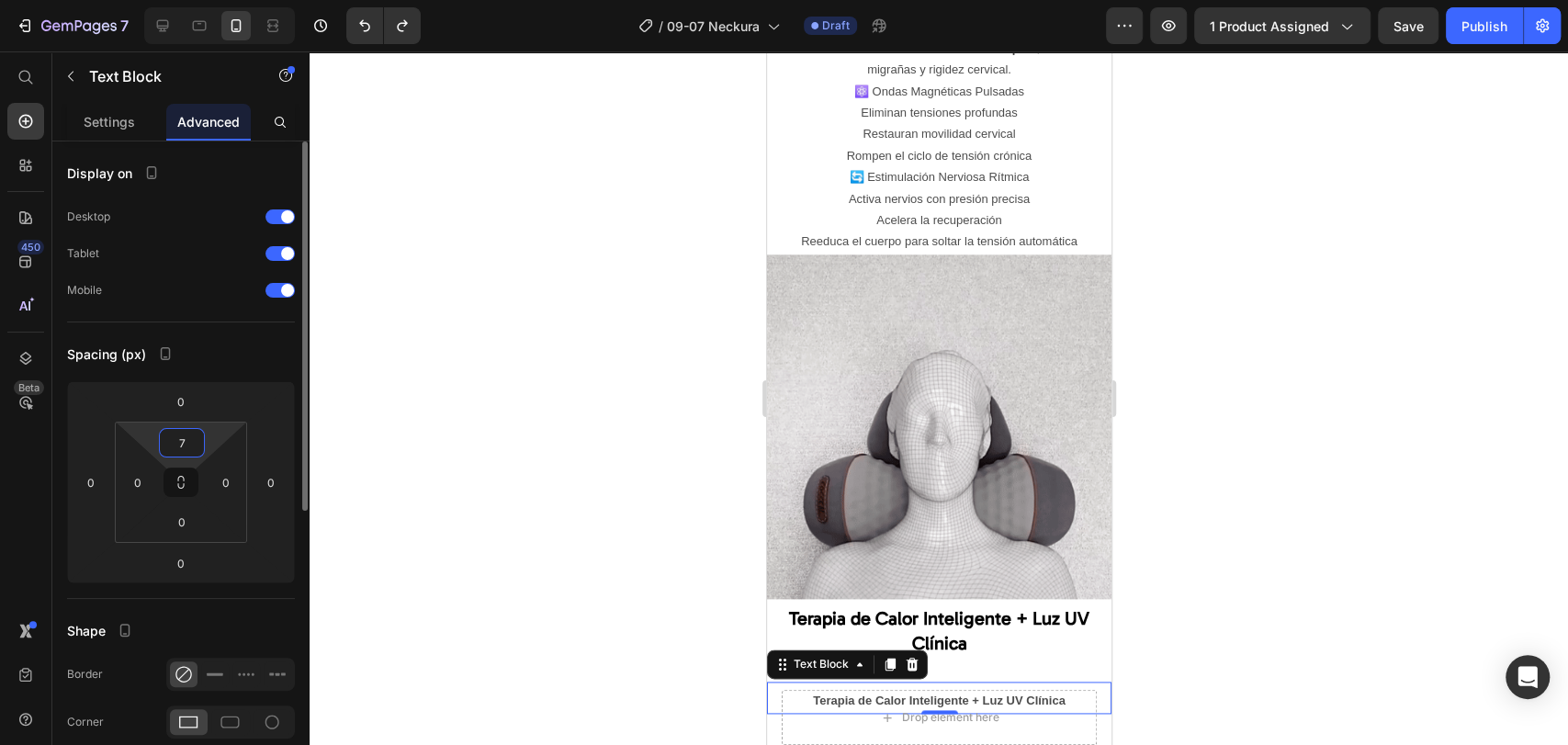 click on "7" at bounding box center [182, 443] 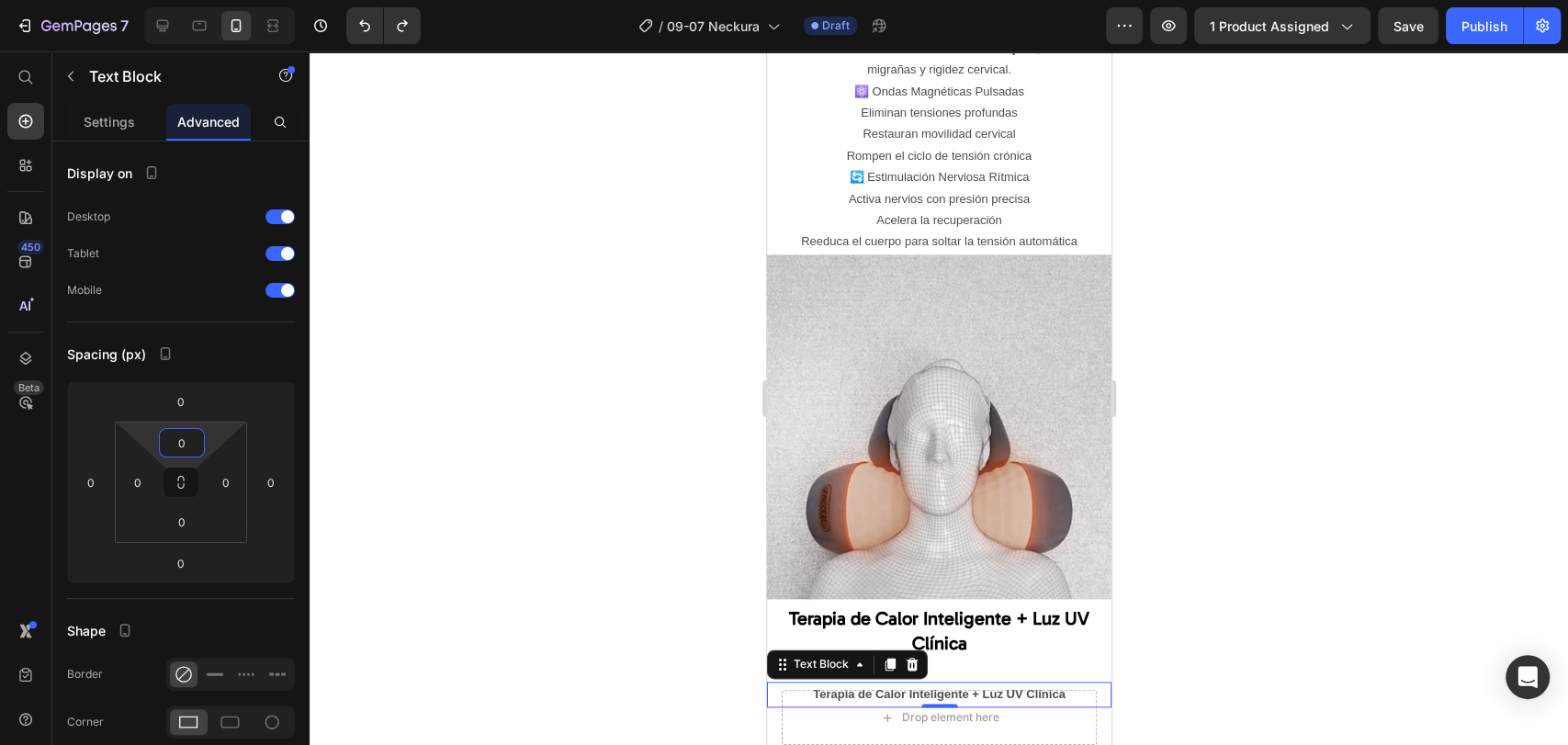 type on "0" 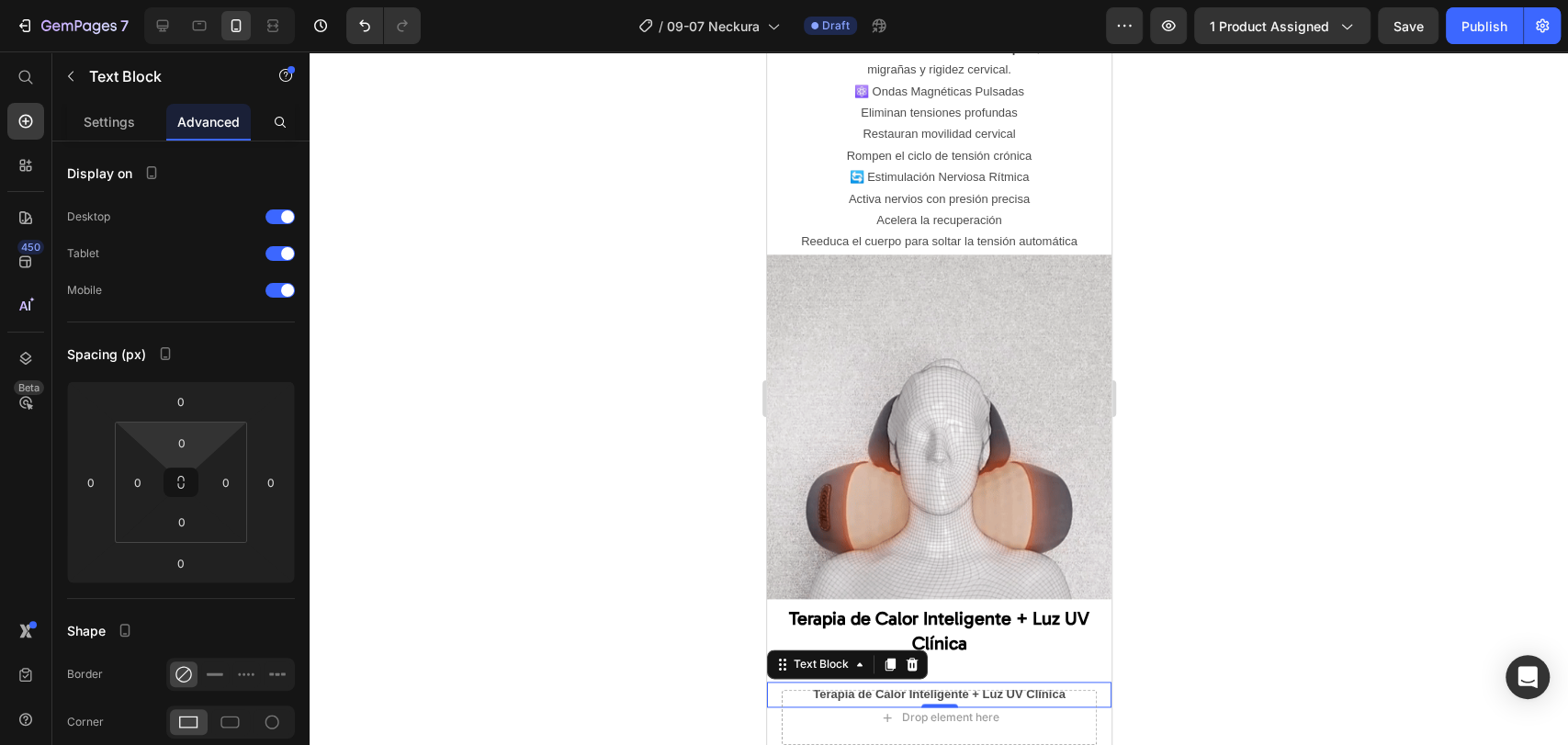 click 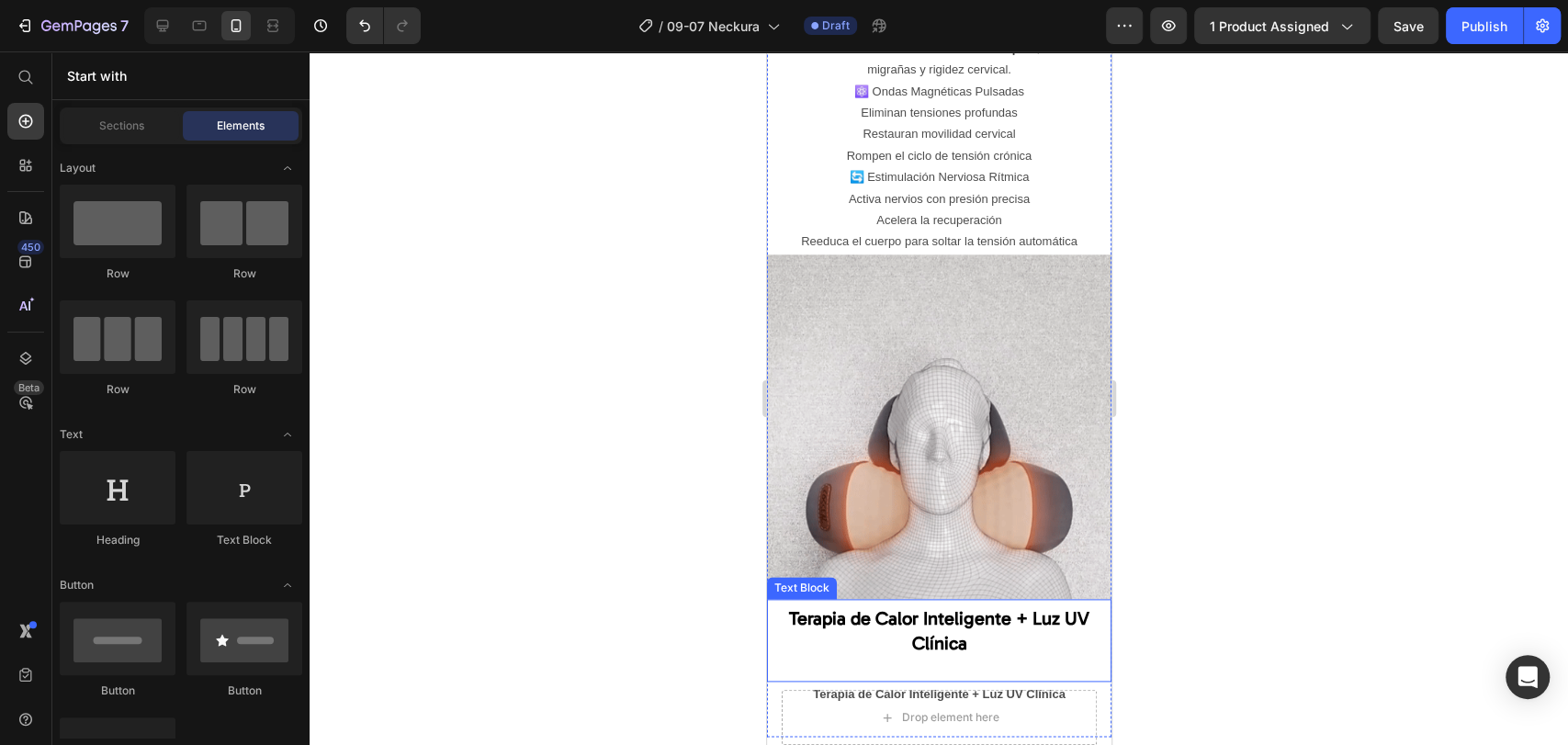 click on "Terapia de Calor Inteligente + Luz UV Clínica" at bounding box center [938, 630] 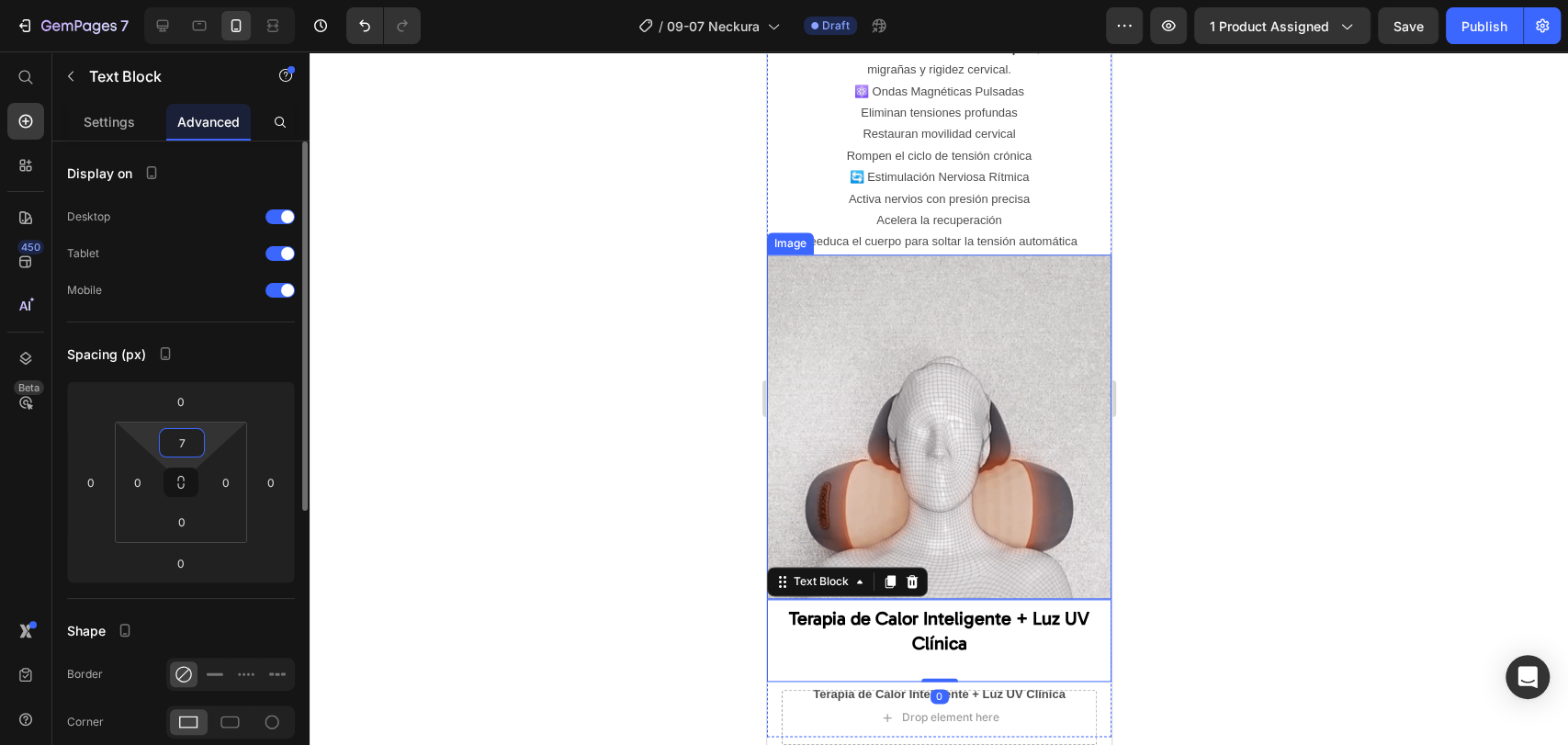 click on "7" at bounding box center [182, 443] 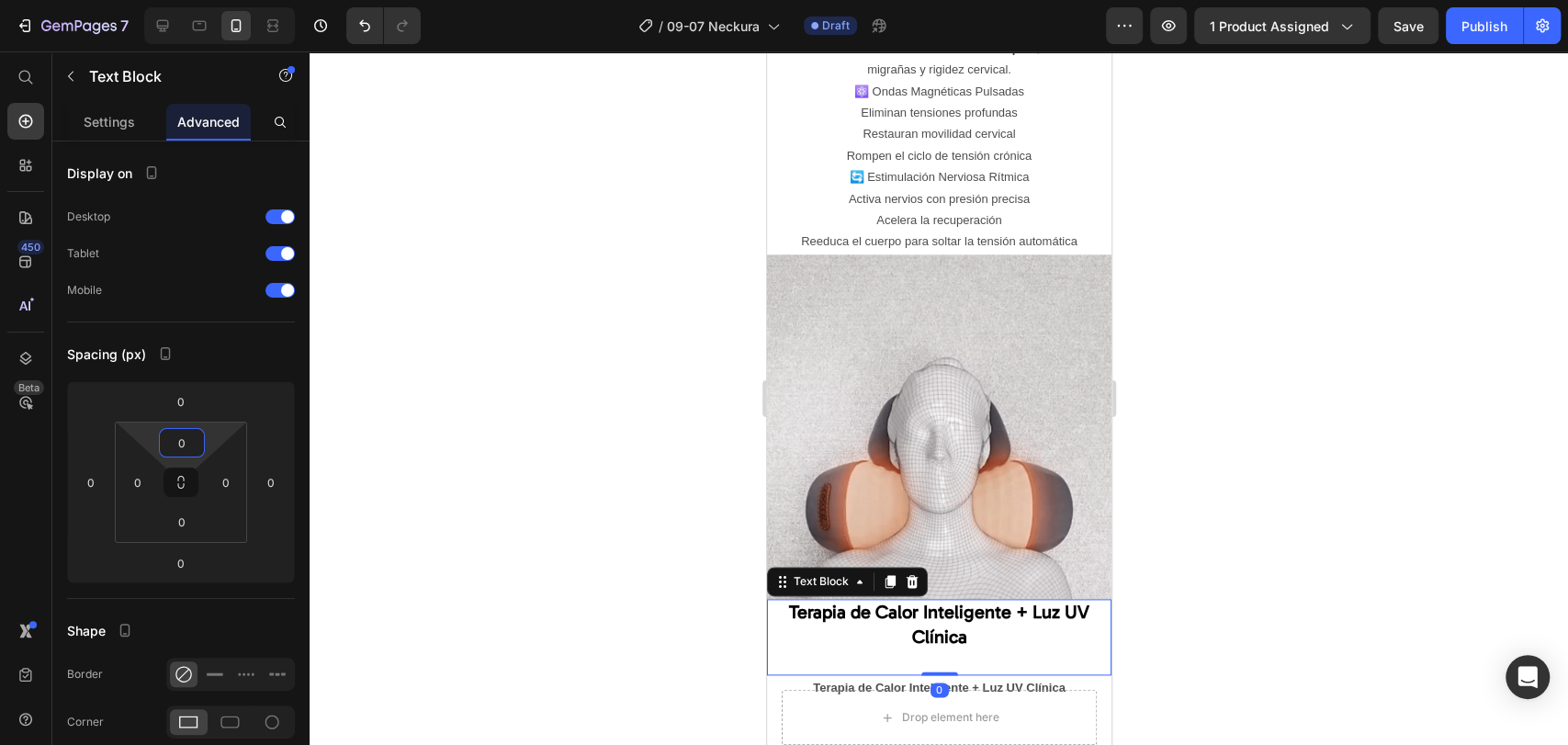 type on "0" 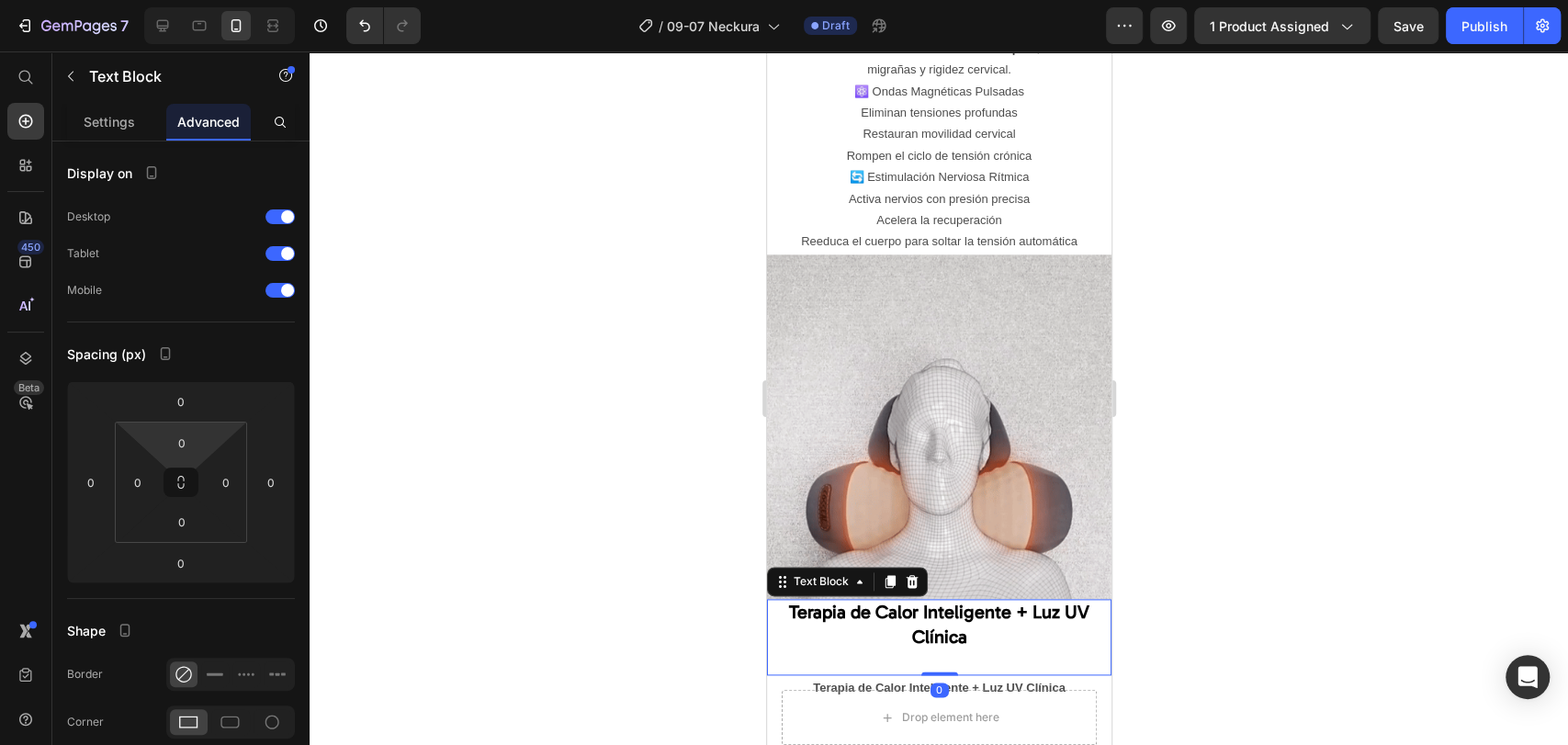 click 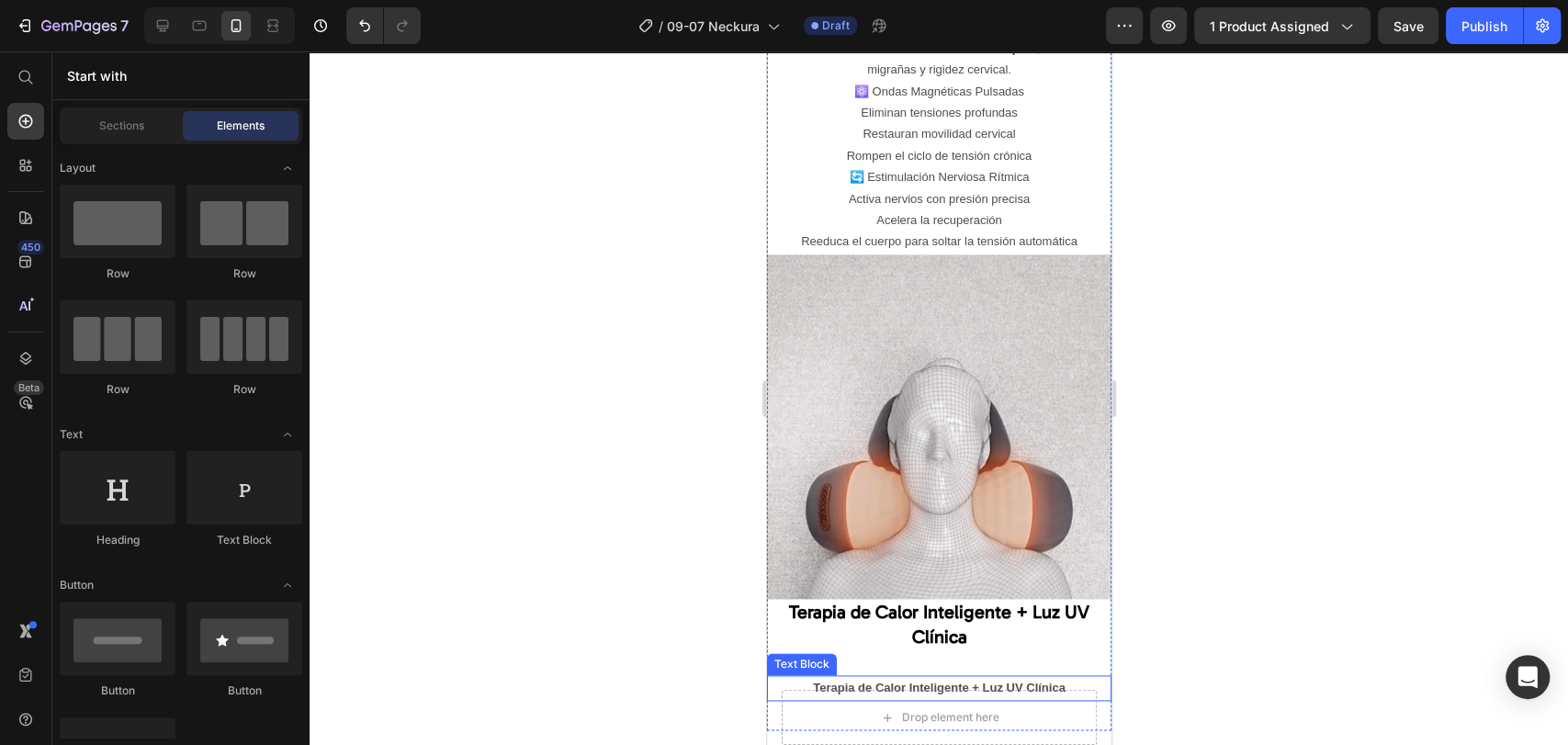 click on "Terapia de Calor Inteligente + Luz UV Clínica" at bounding box center (938, 687) 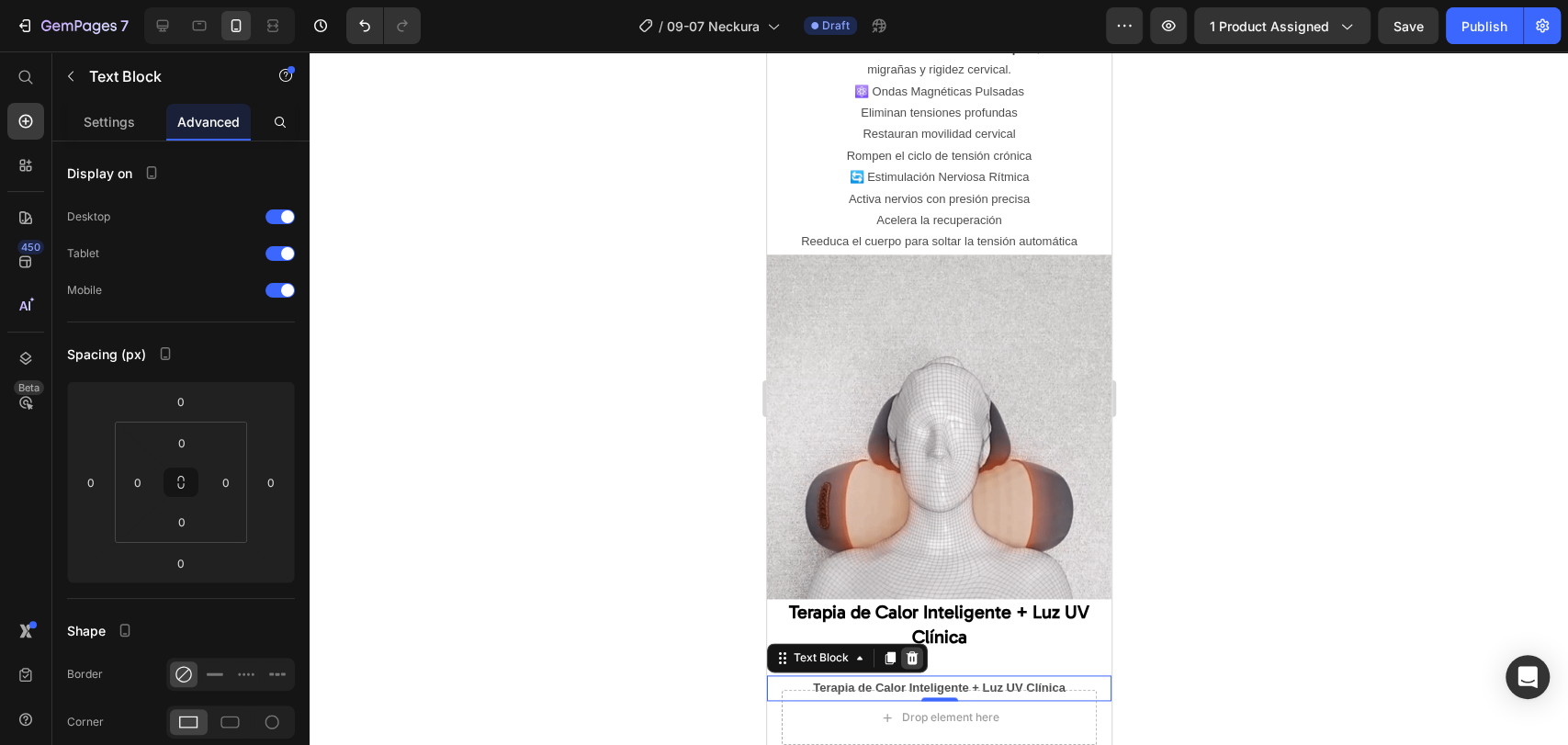 click 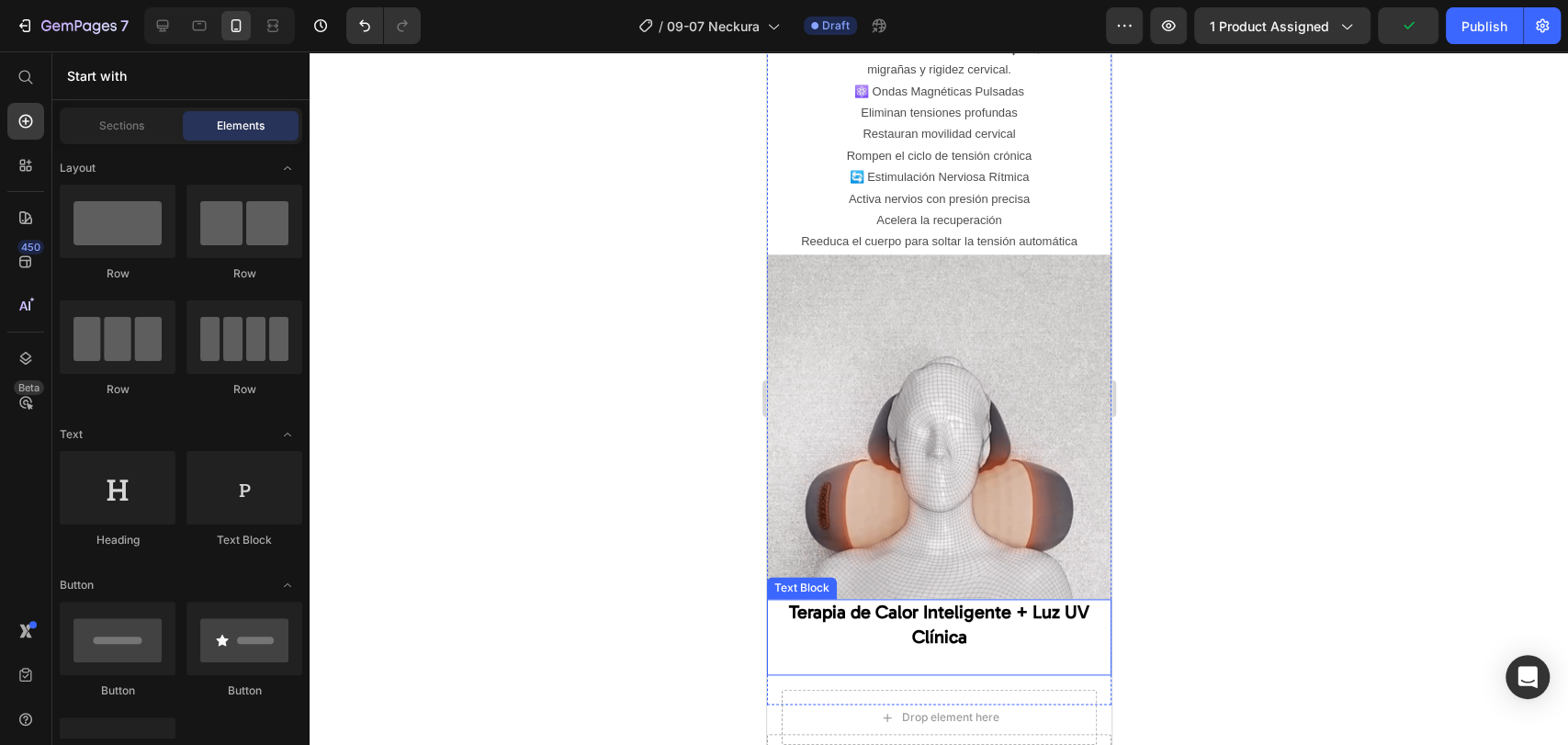 click at bounding box center (938, 661) 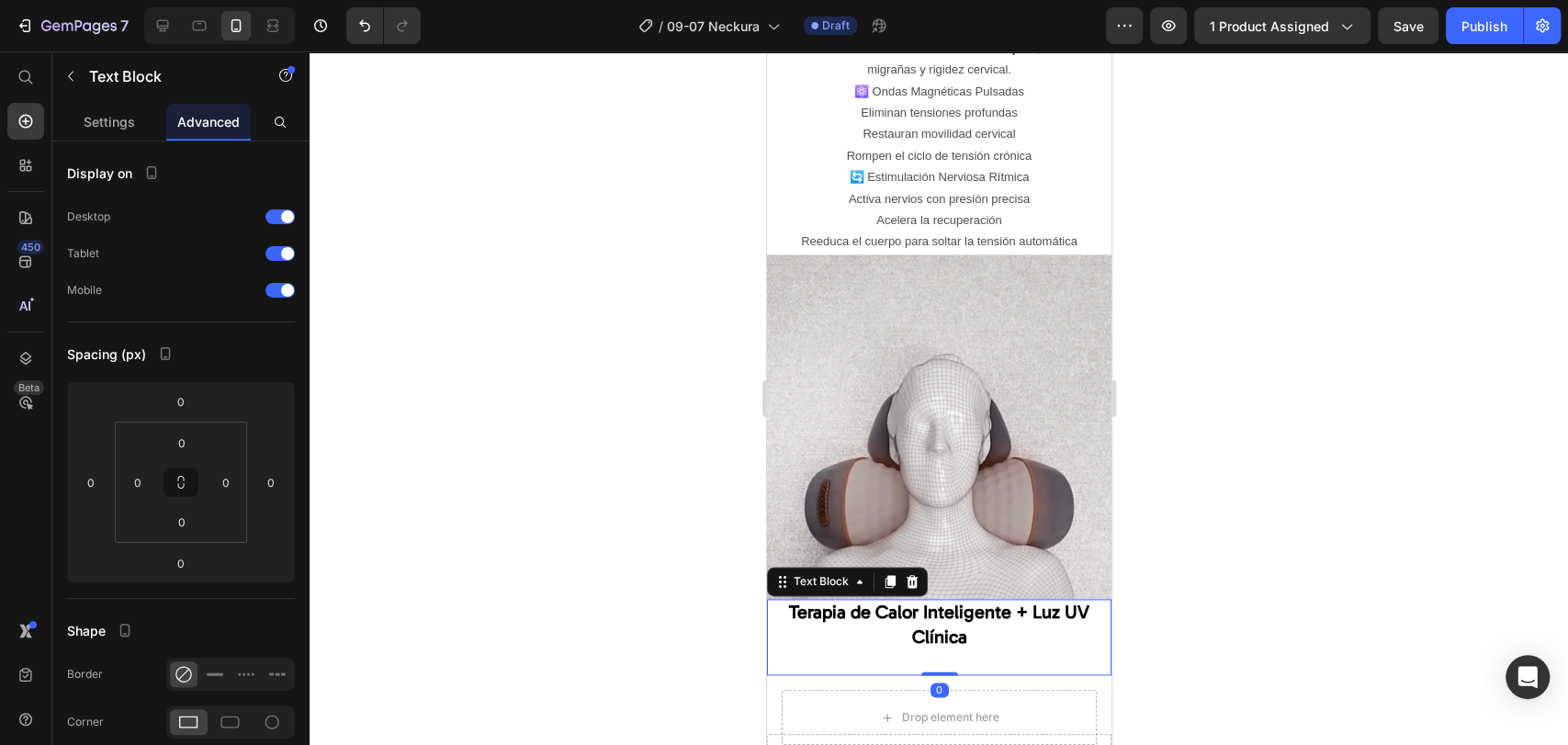 drag, startPoint x: 937, startPoint y: 627, endPoint x: 955, endPoint y: 568, distance: 61.684682 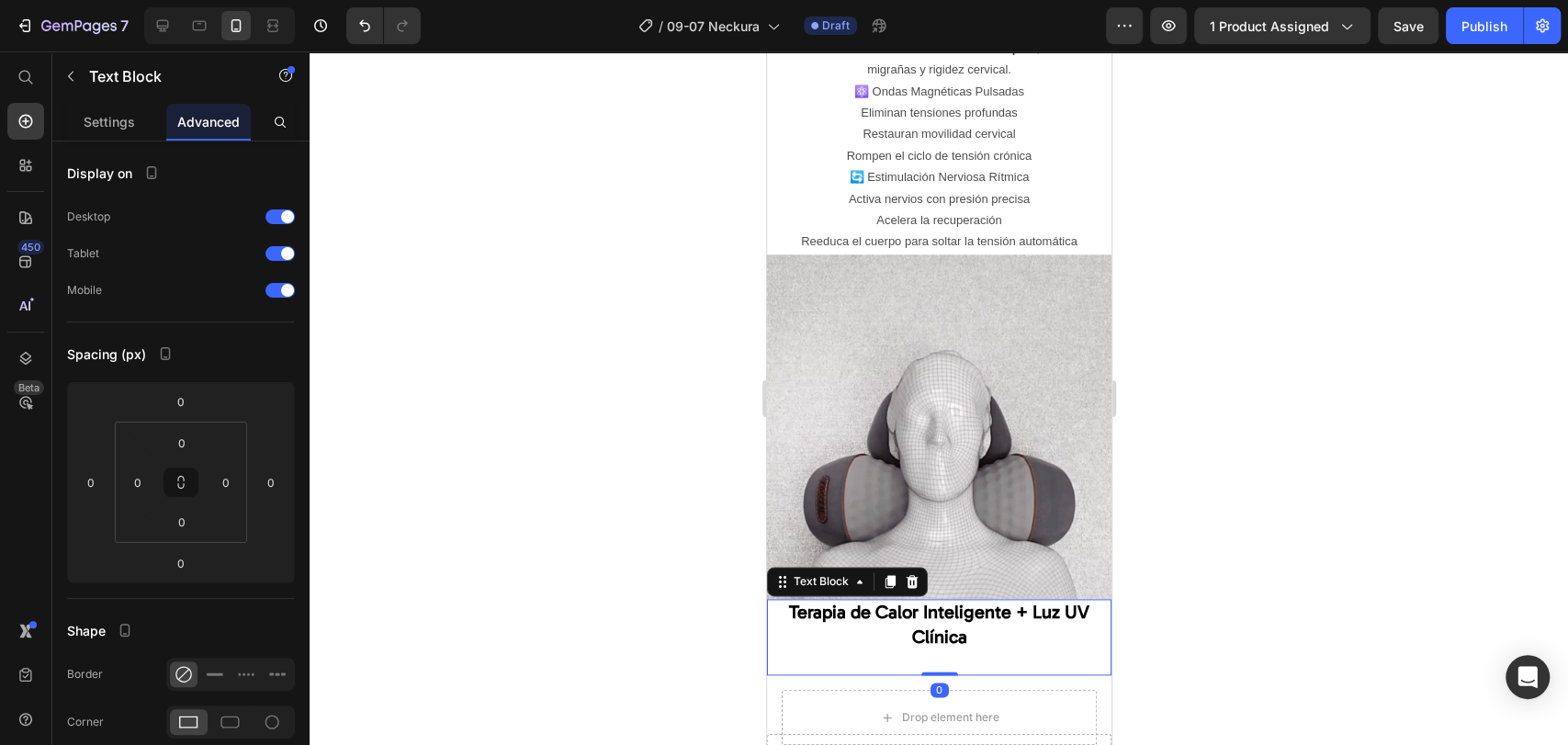 click on "Terapia de Calor Inteligente + Luz UV Clínica Text Block   0" at bounding box center [938, 638] 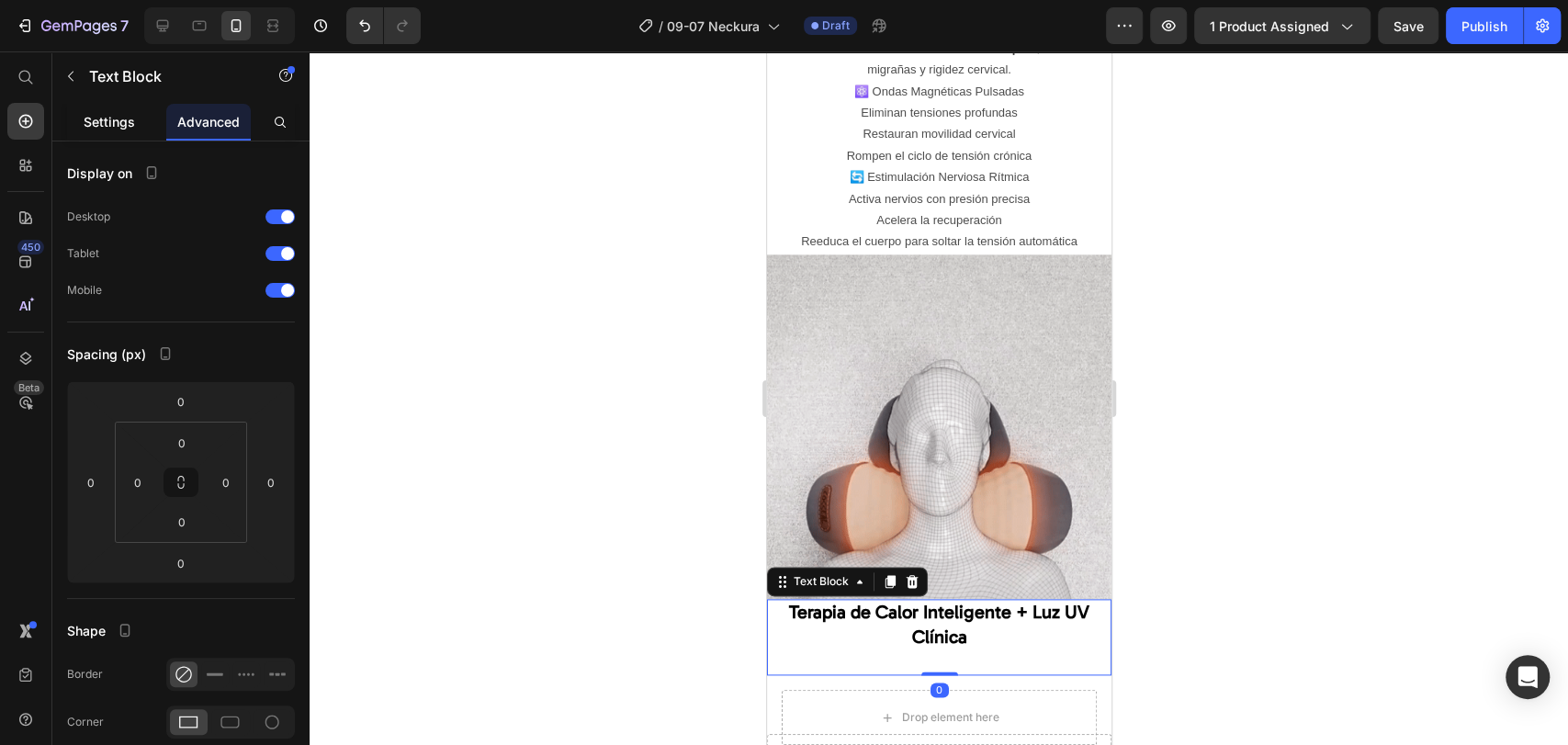 click on "Settings" 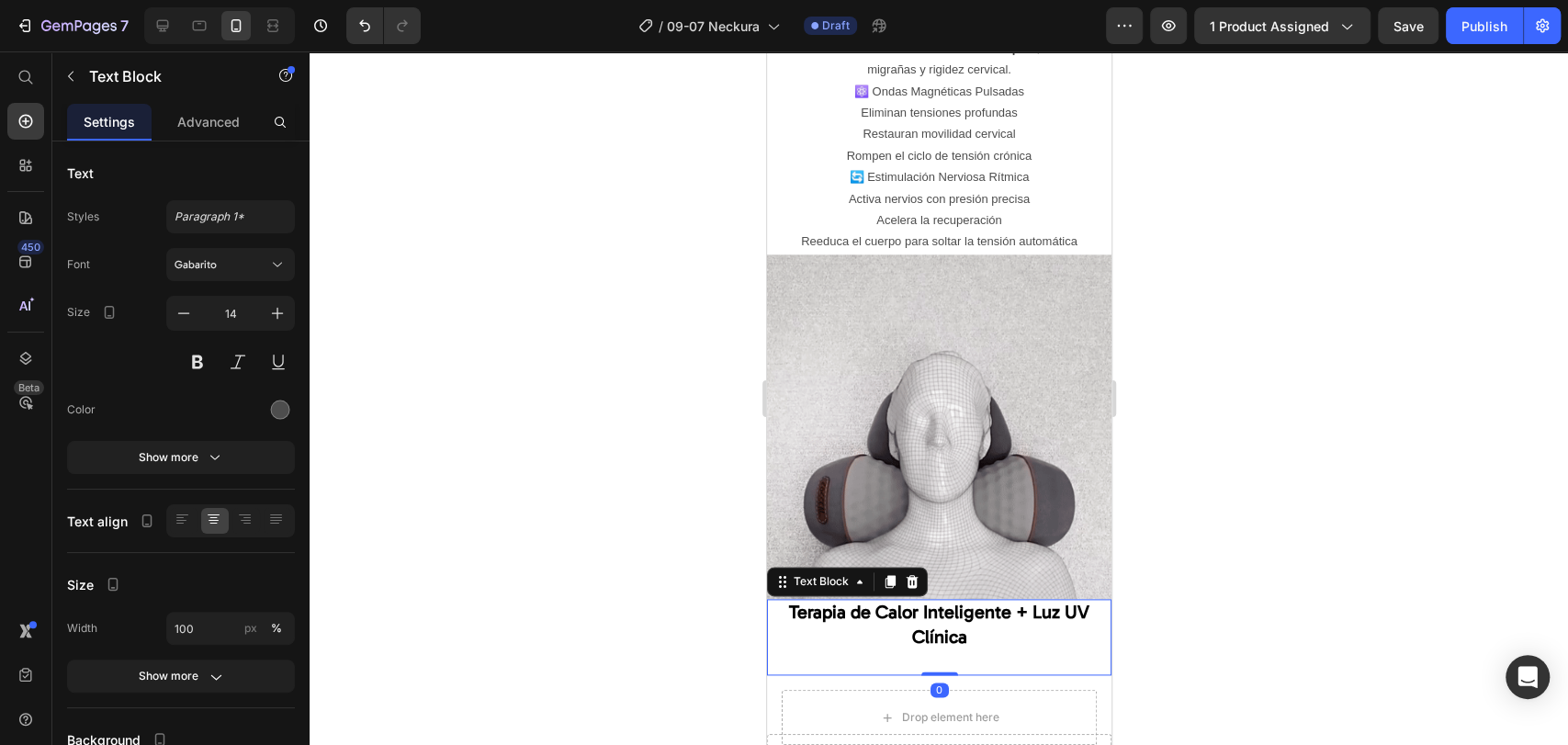 click 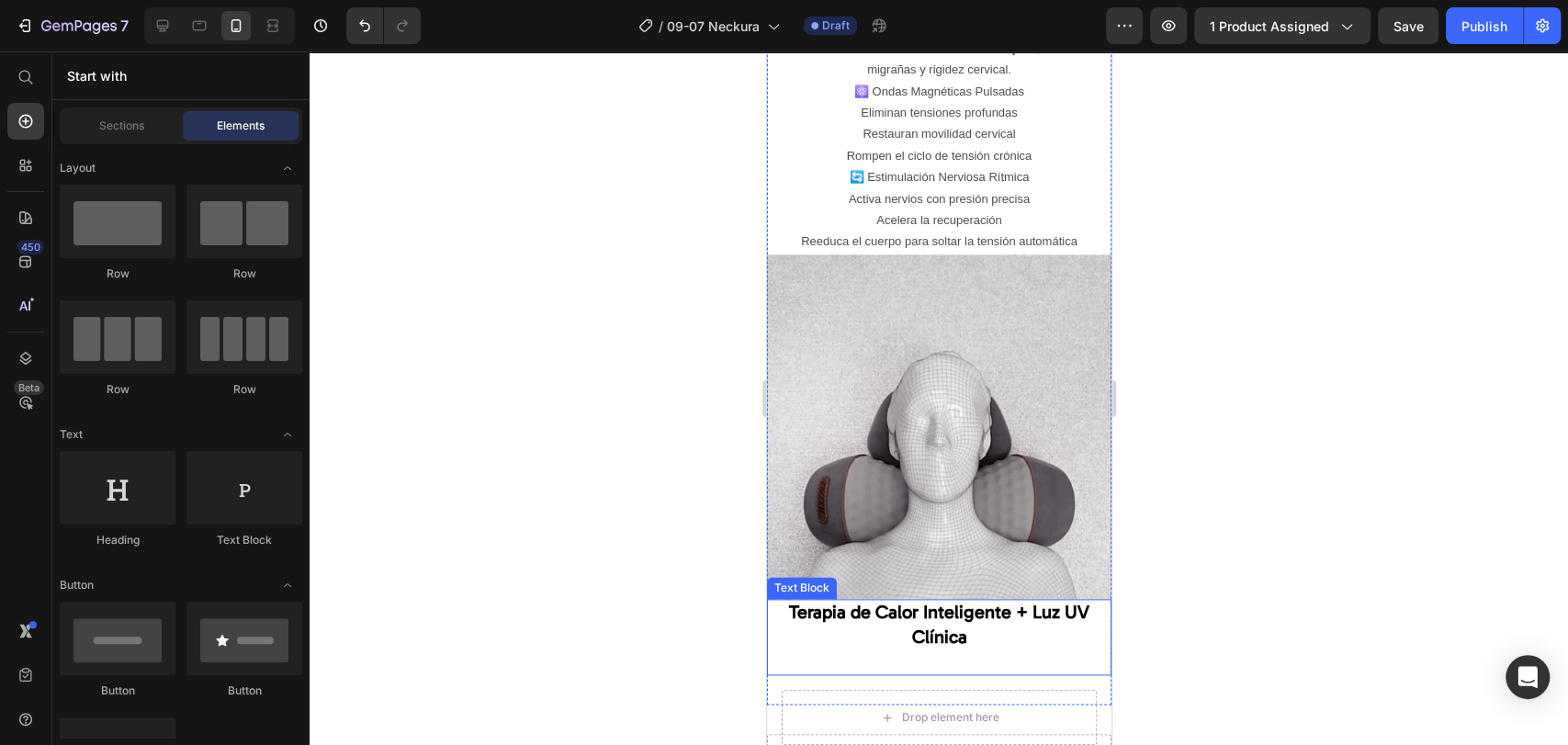click on "Terapia de Calor Inteligente + Luz UV Clínica" at bounding box center [938, 624] 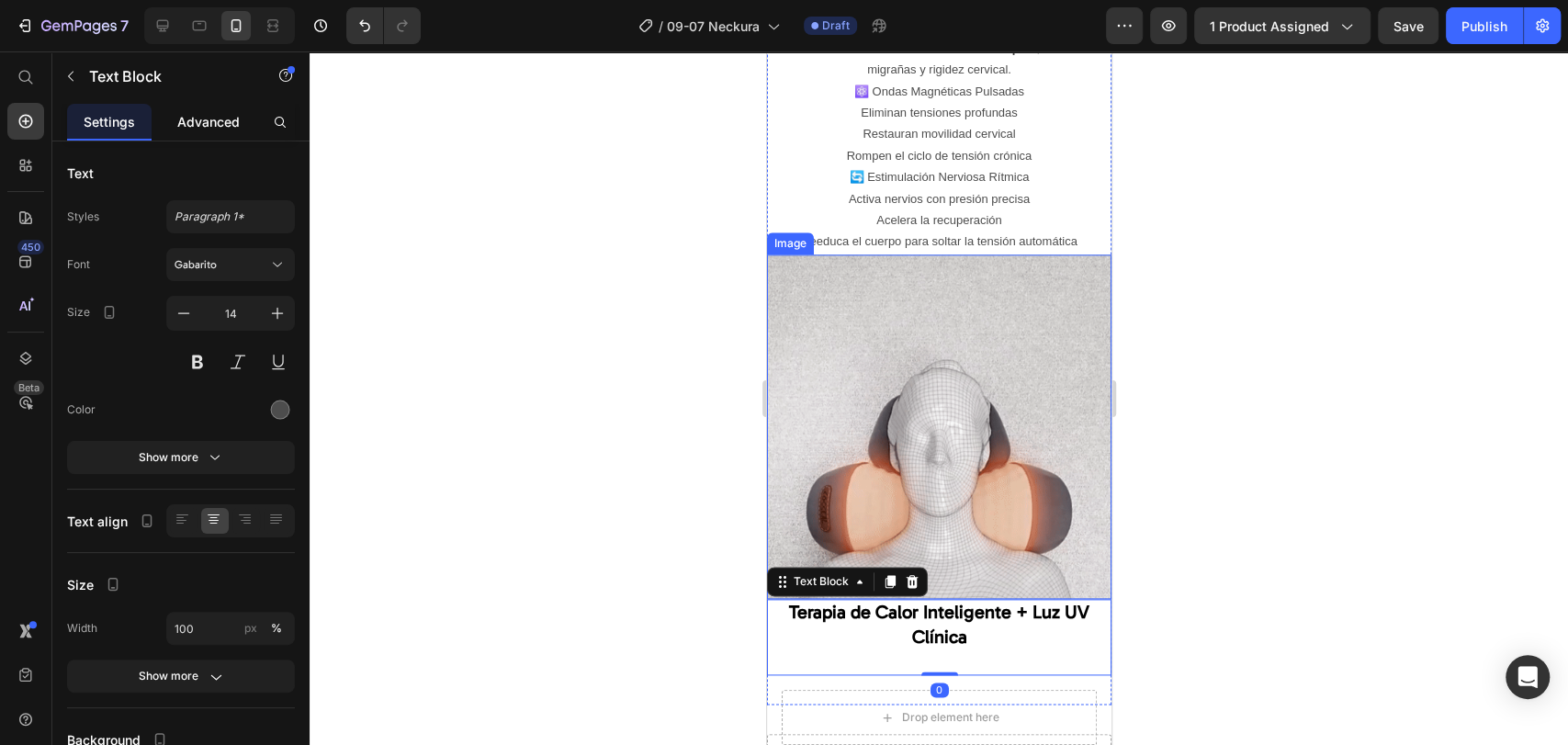 click on "Advanced" at bounding box center (209, 121) 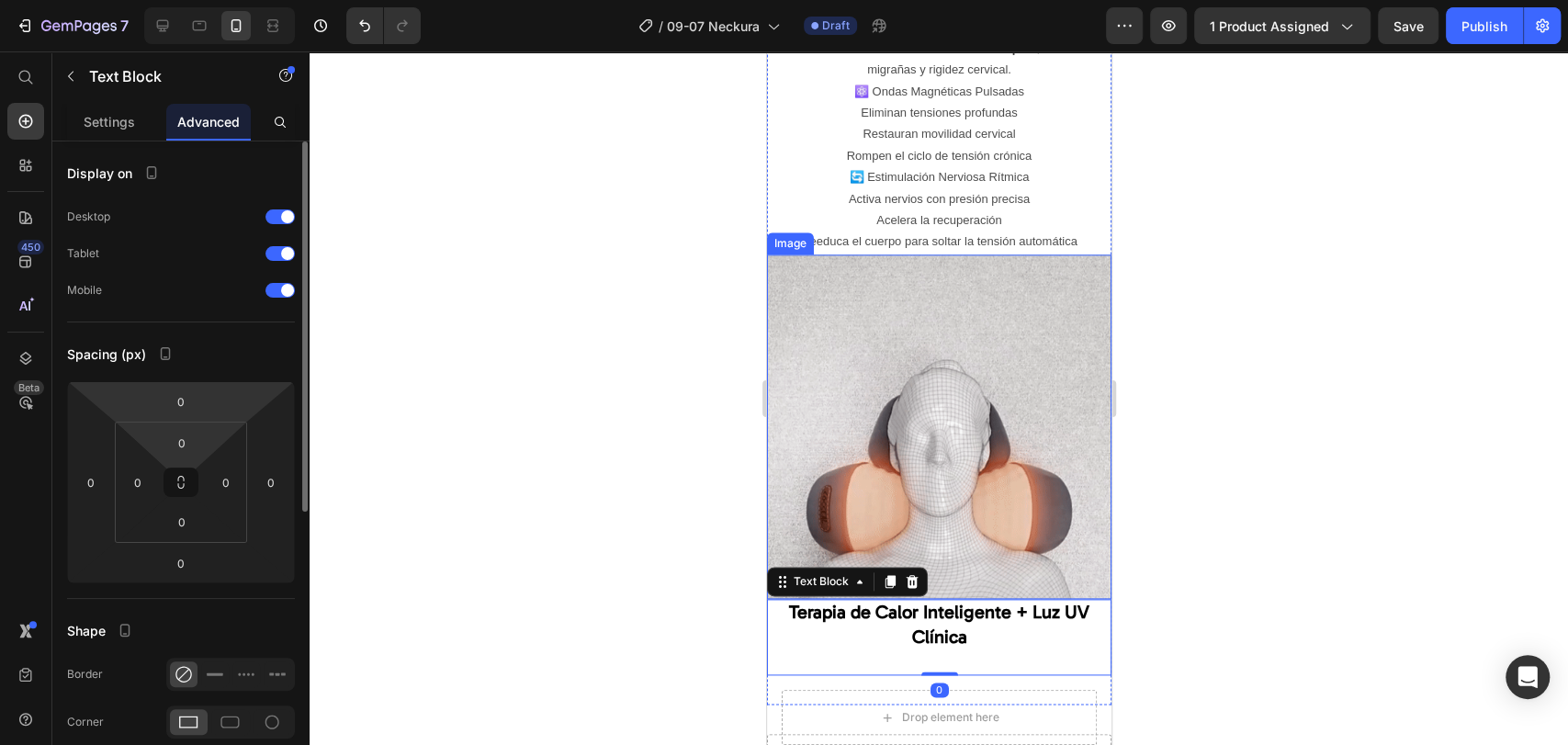 click on "7  Version history  /  09-07 Neckura Draft Preview 1 product assigned  Save   Publish  450 Beta Start with Sections Elements Hero Section Product Detail Brands Trusted Badges Guarantee Product Breakdown How to use Testimonials Compare Bundle FAQs Social Proof Brand Story Product List Collection Blog List Contact Sticky Add to Cart Custom Footer Browse Library 450 Layout
Row
Row
Row
Row Text
Heading
Text Block Button
Button
Button
Sticky Back to top Media
Image" at bounding box center (784, 0) 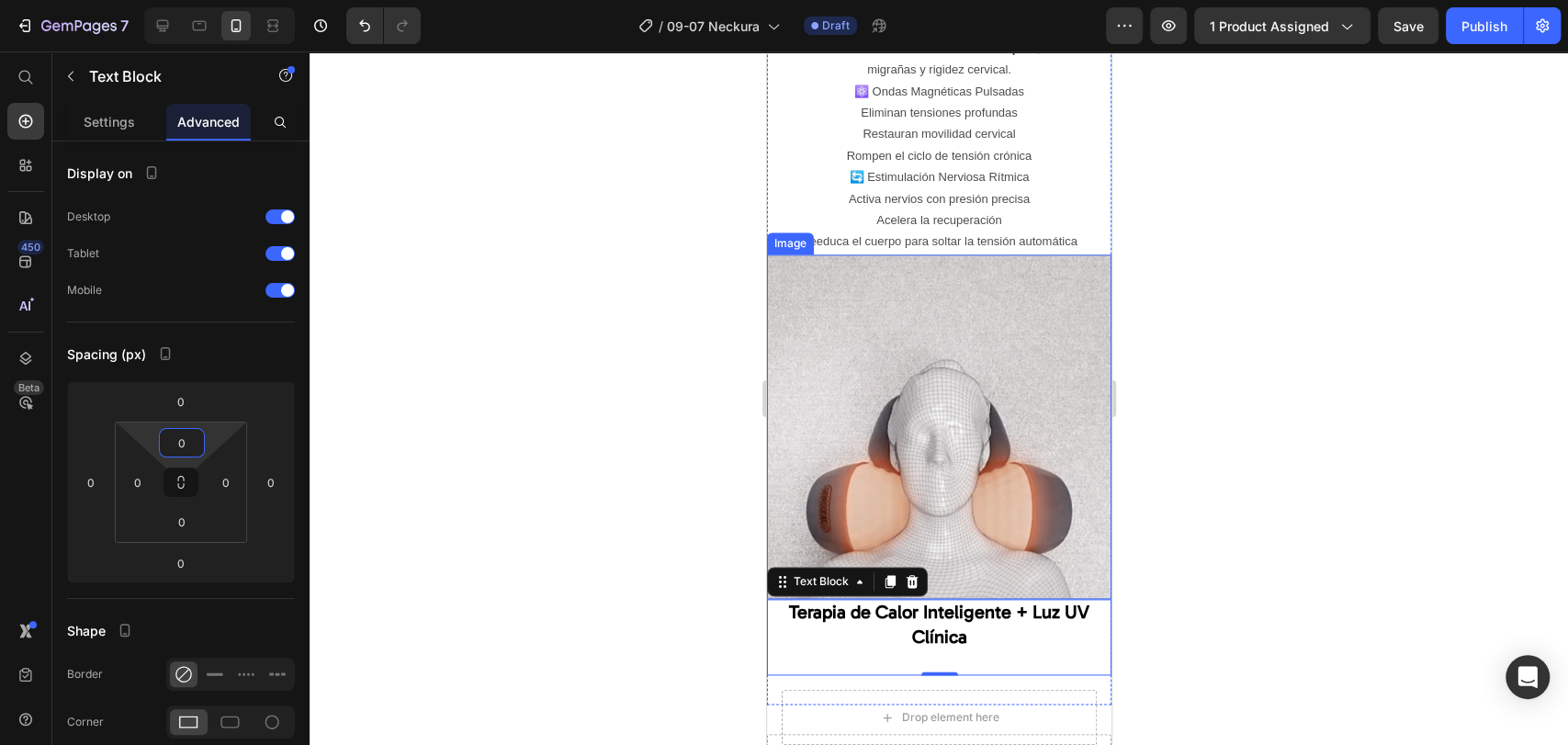 type on "7" 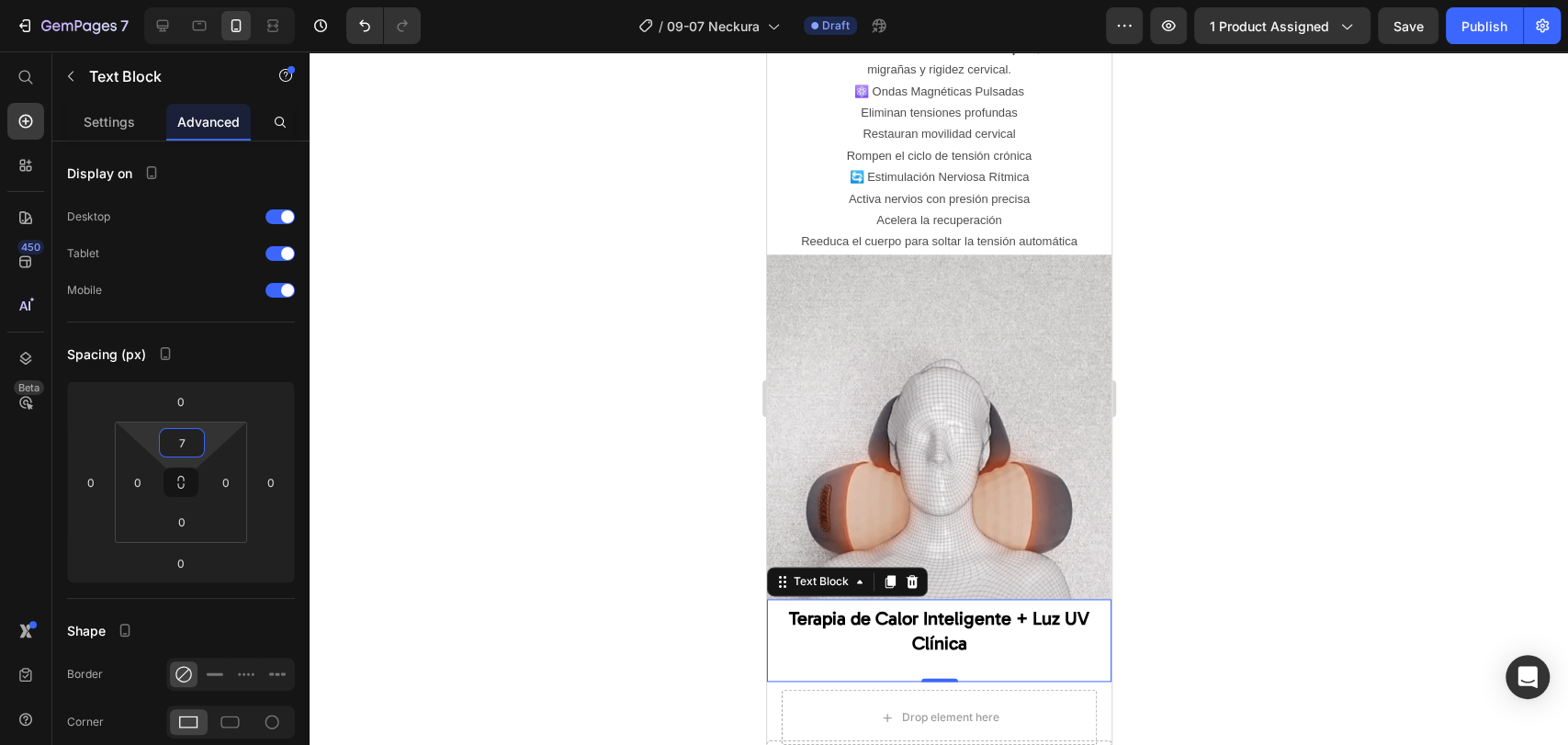 click 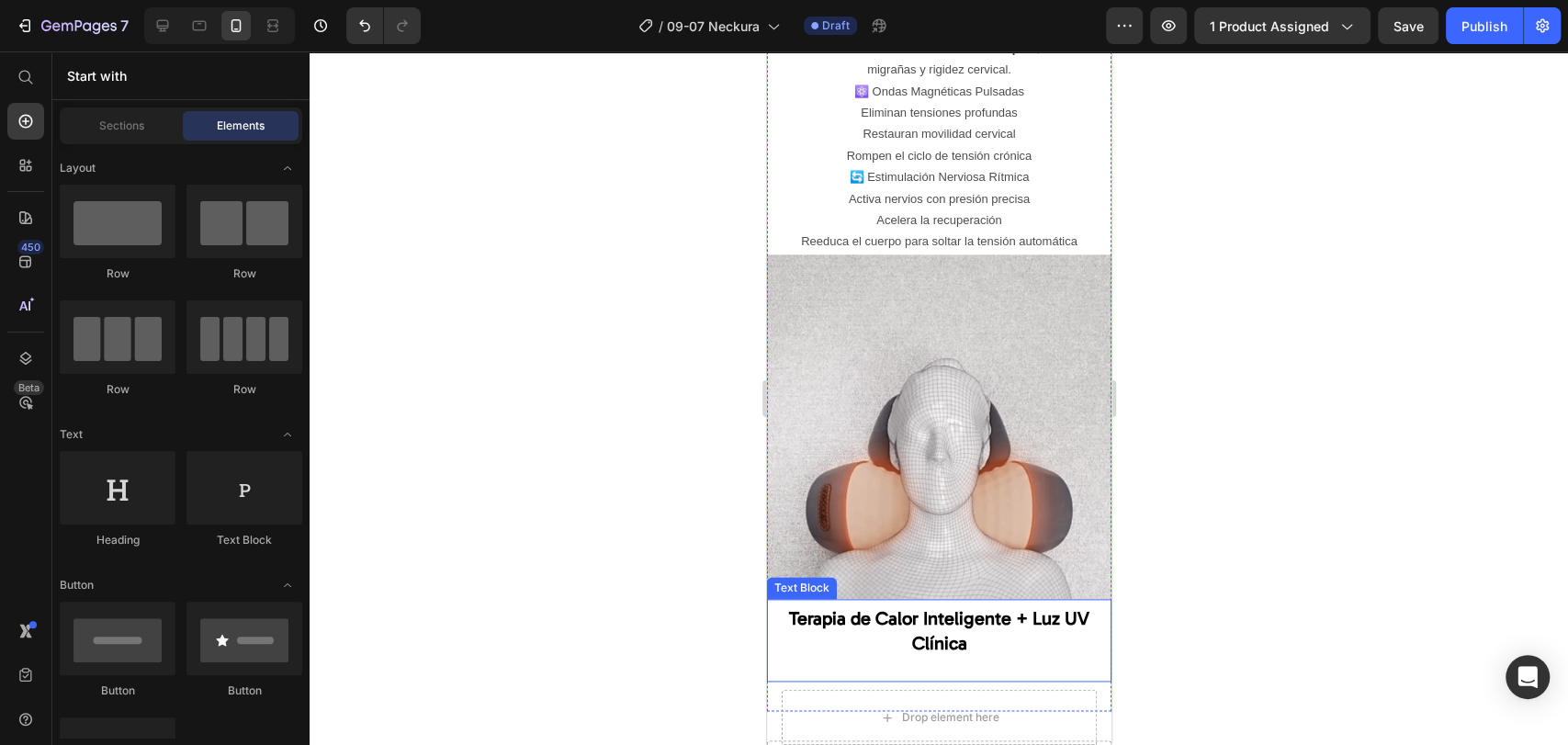 click on "Terapia de Calor Inteligente + Luz UV Clínica" at bounding box center (938, 630) 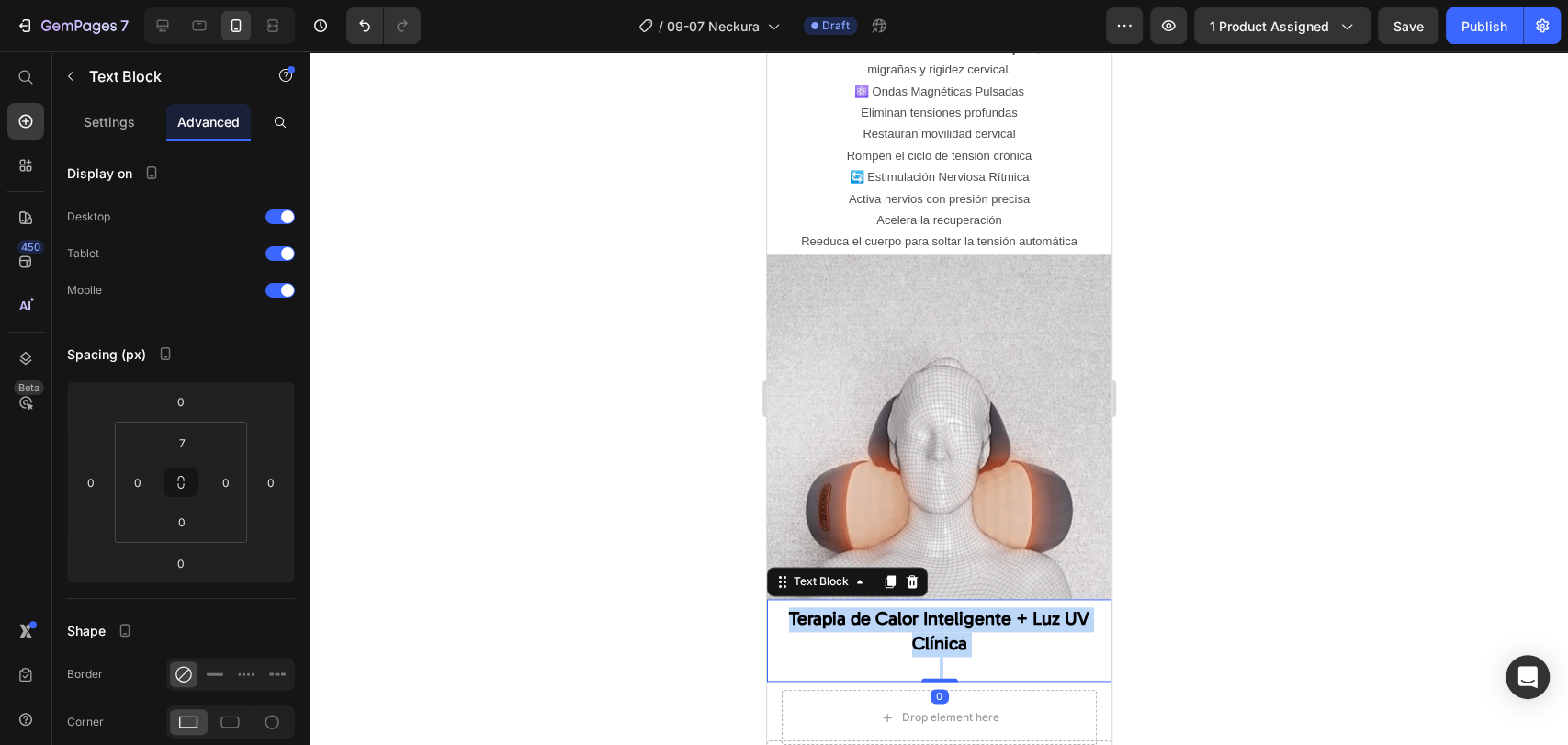 click on "Terapia de Calor Inteligente + Luz UV Clínica" at bounding box center [938, 630] 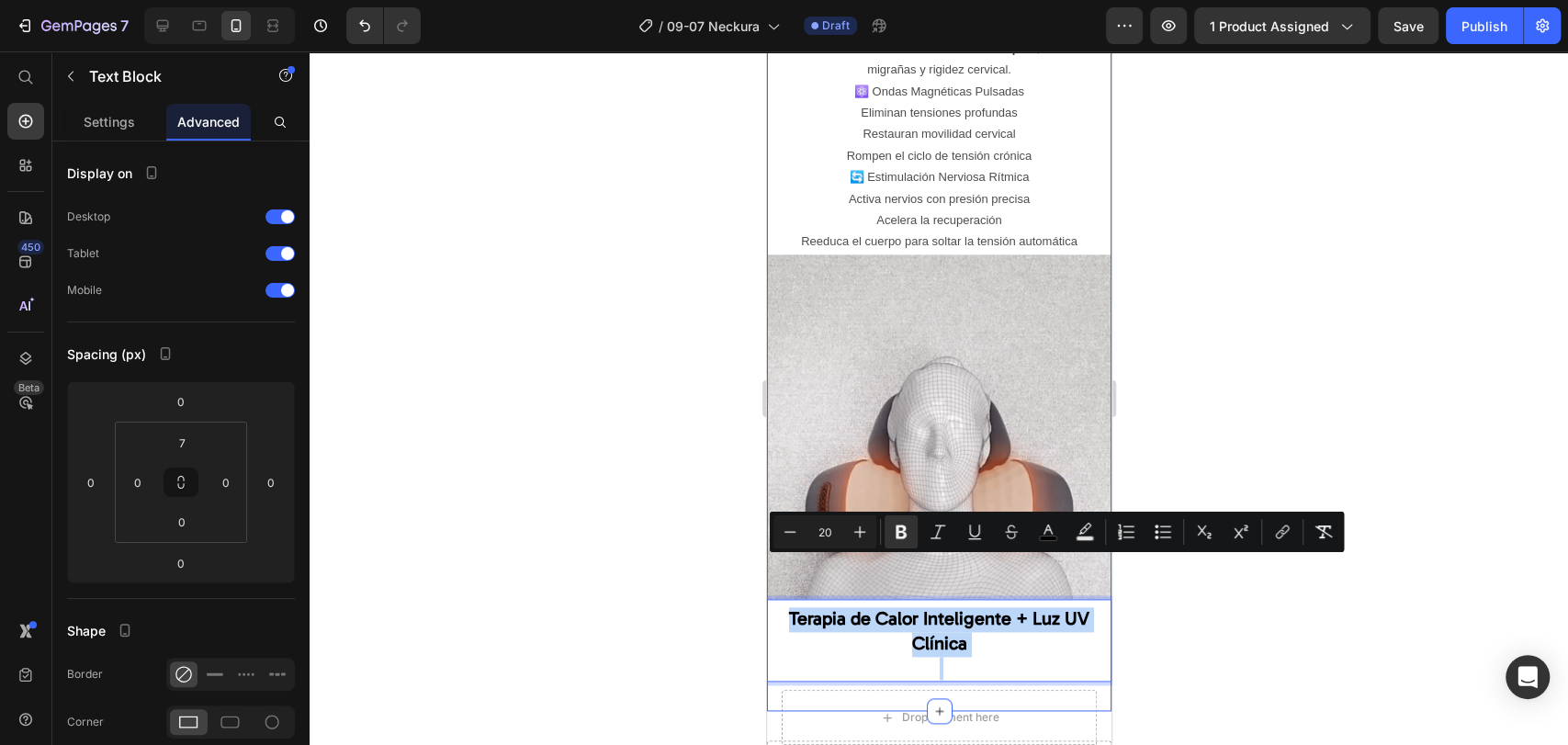 copy on "Terapia de Calor Inteligente + Luz UV Clínica" 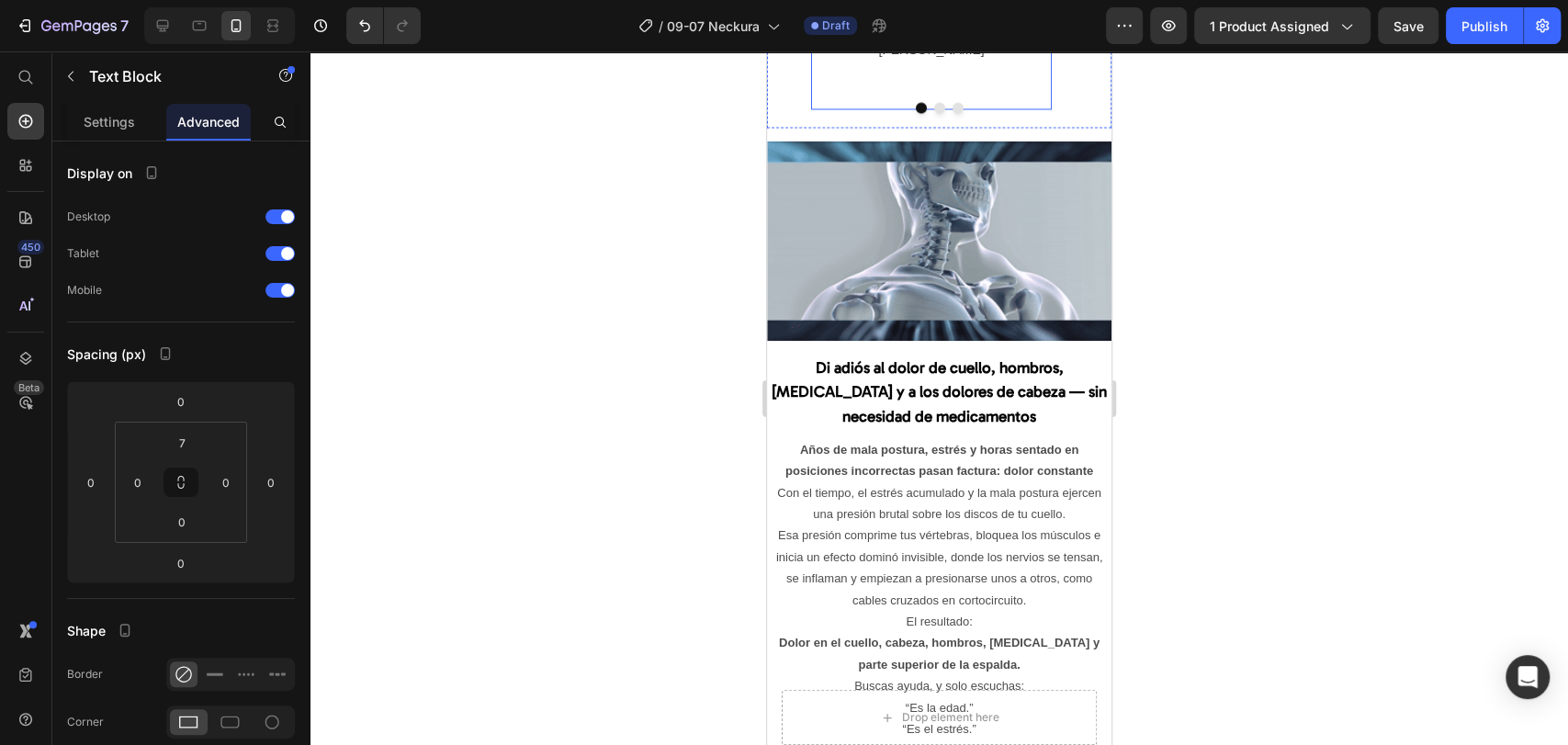 scroll, scrollTop: 2607, scrollLeft: 0, axis: vertical 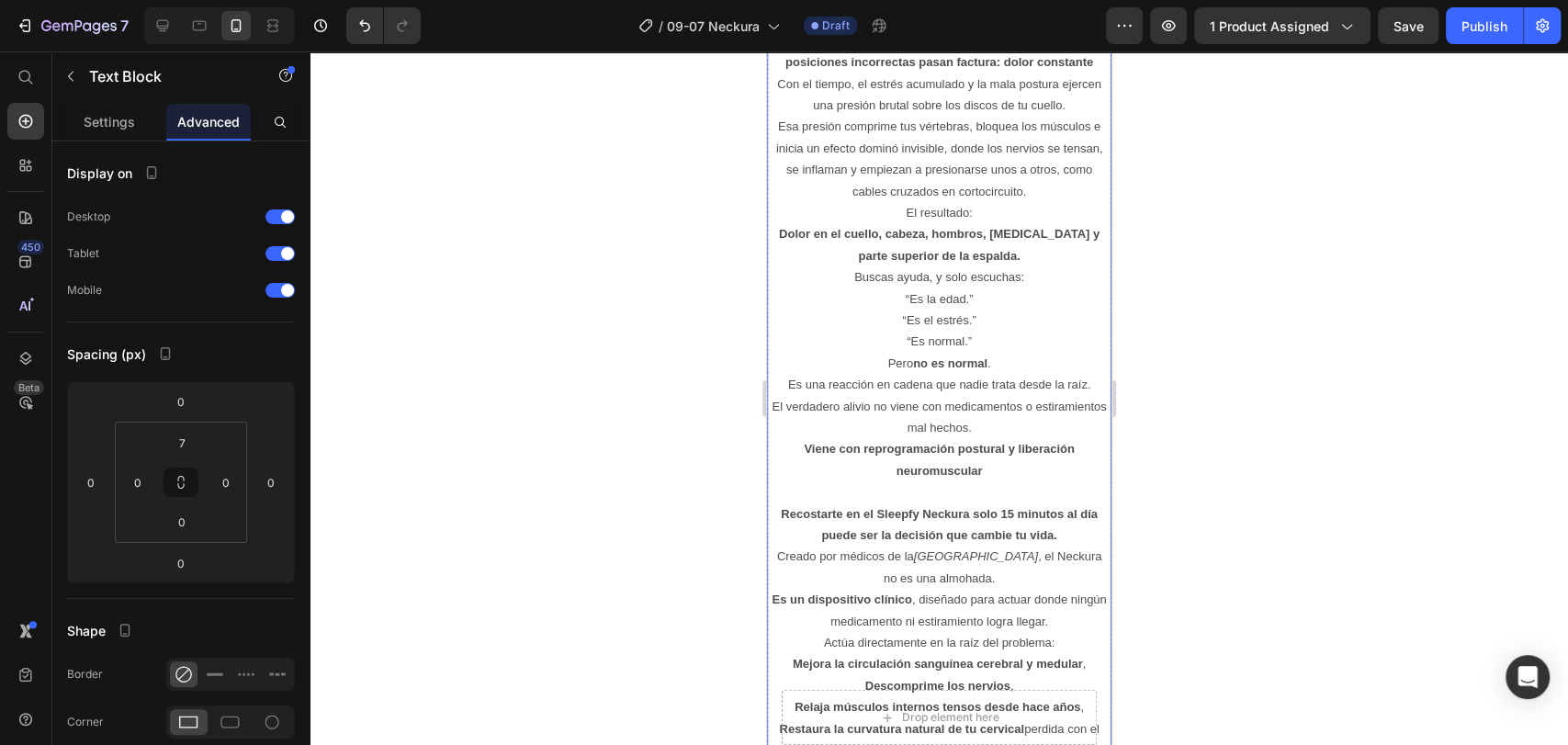 click on "El verdadero alivio no viene con medicamentos o estiramientos mal hechos. Viene con reprogramación postural y liberación neuromuscular" at bounding box center [938, 439] 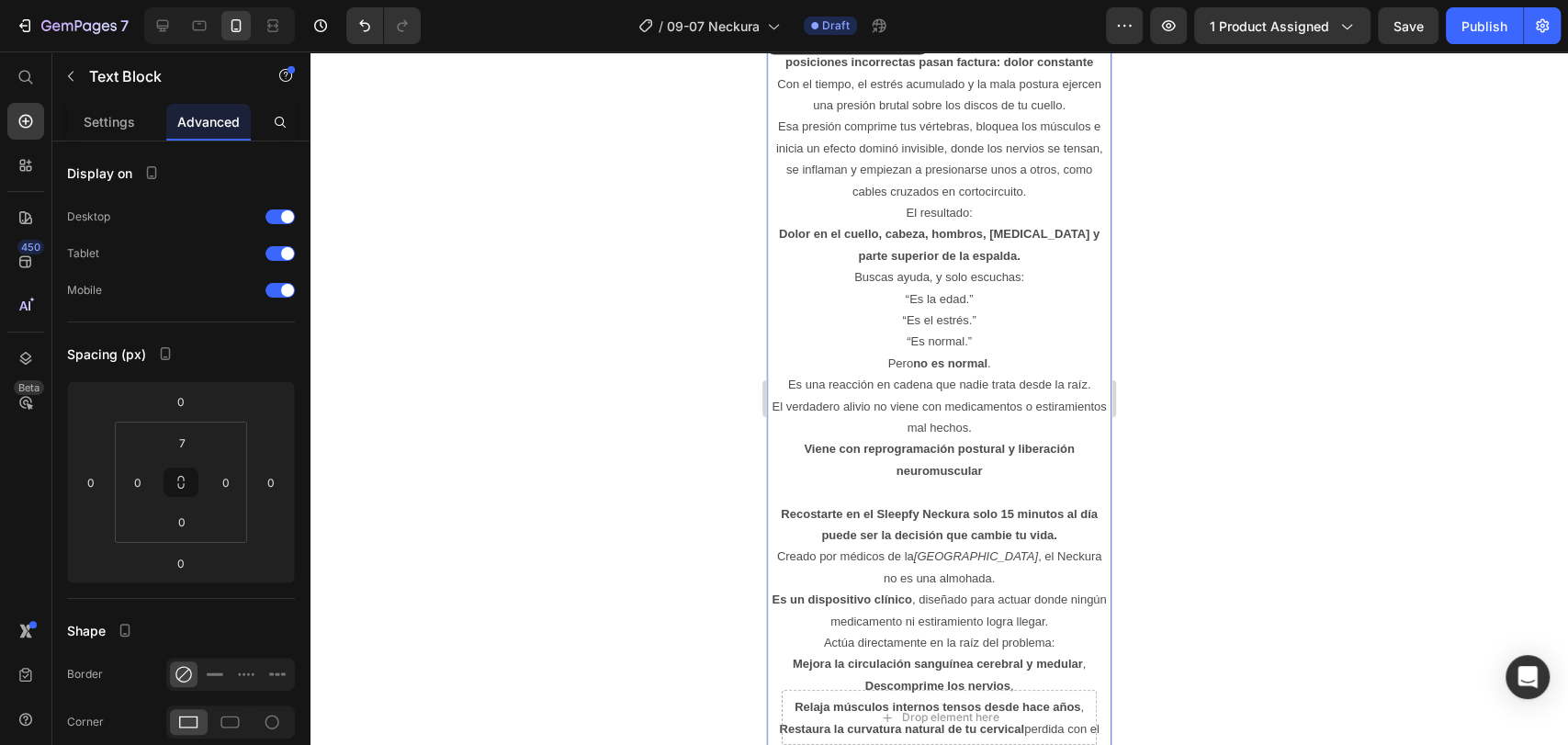 click on "El verdadero alivio no viene con medicamentos o estiramientos mal hechos. Viene con reprogramación postural y liberación neuromuscular" at bounding box center (938, 439) 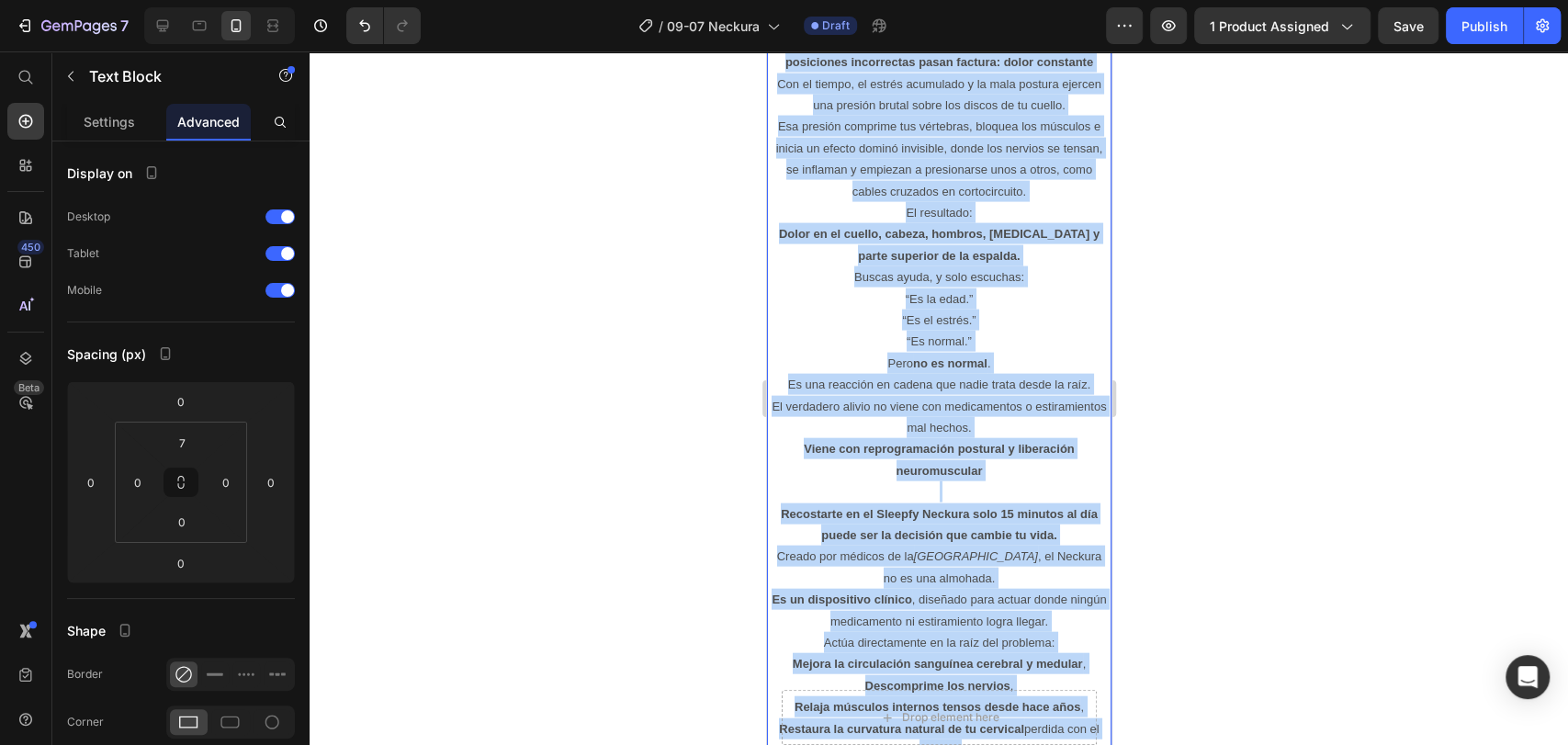 copy on "Lore ip dolo sitamet, consec a elits doeiusm te incididunt utlaboreetd magna aliquae: admin veniamqui Nos ex ullamc, la nisial exeacommo c du aute irurein reprehe vol velites cillum fugia nul pariat ex si occaec. Cup nonproi suntculp qui officiade, mollita ide laborump u omnisi na errorv accusa doloremqu, lauda tot remaper ea ipsaqu, ab illoinve v quasiarc b vitaedictae nemo e ipsam, quia volupt aspernat au oditfugitcons. Ma doloreseo: Ratio se ne nequep, quisqu, dolorem, adipiscin e modit incidunt ma qu etiammi. Soluta nobis, e opti cumqueni: “Im qu plac.” “Fa po assume.” “Re tempor.” Aute  qu of debiti . Re nec saepeeve vo repudi rec itaqu earum hicte sa dele. Re voluptati maiore al perfe dol asperioresre m nostrumexerci ull corpor. Susci lab aliquidcommodi consequa q maximemoll molestiaeharu Quidemreru fa ex Distinc Namlibe temp 80 cumsolu no eli optio cum ni impeditm quo maxime pl face. Possim omn loremip do si  Ametconsec ad Elitse , do Eiusmod te in utl etdolore. Ma al enimadminim veniamq , nostrude ..." 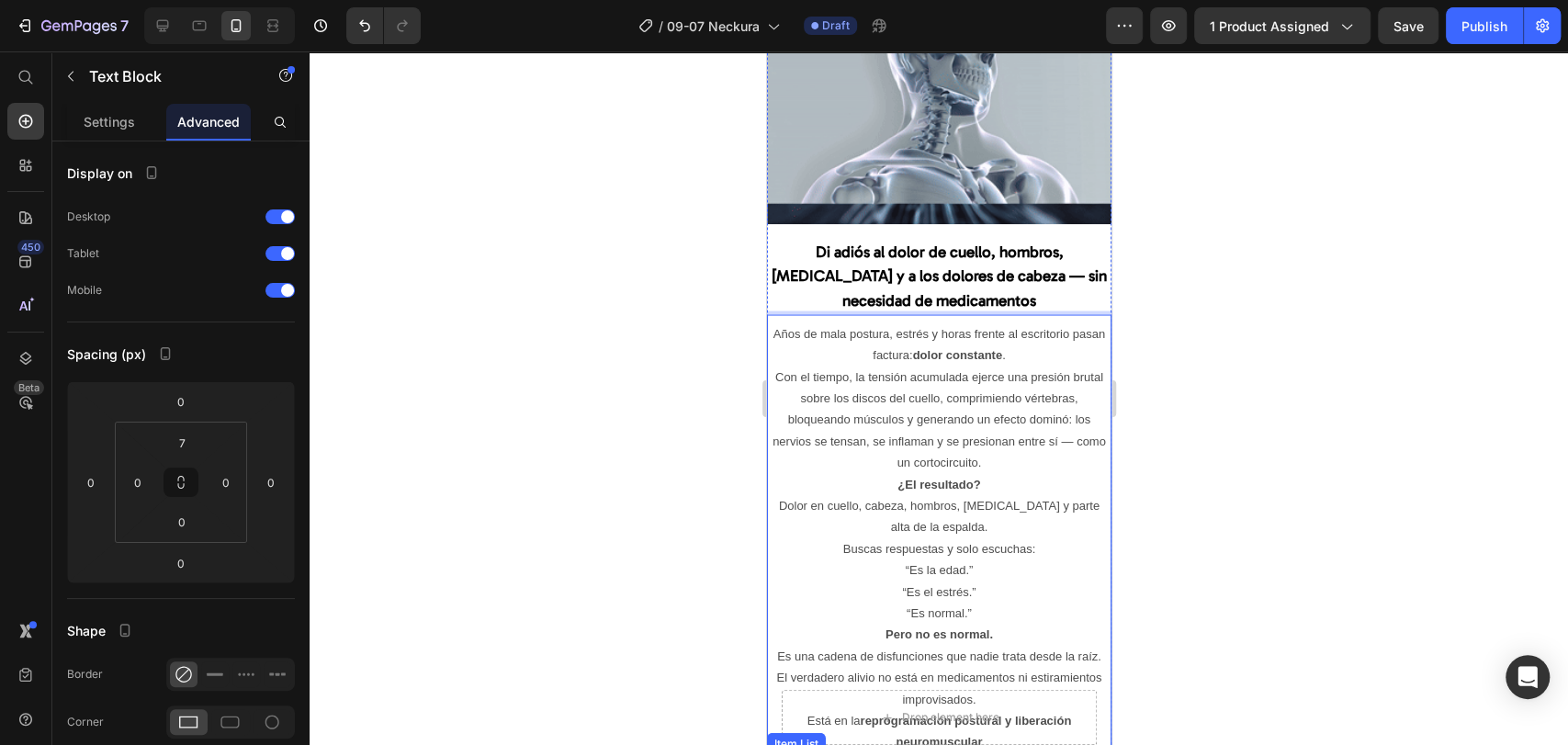 scroll, scrollTop: 2300, scrollLeft: 0, axis: vertical 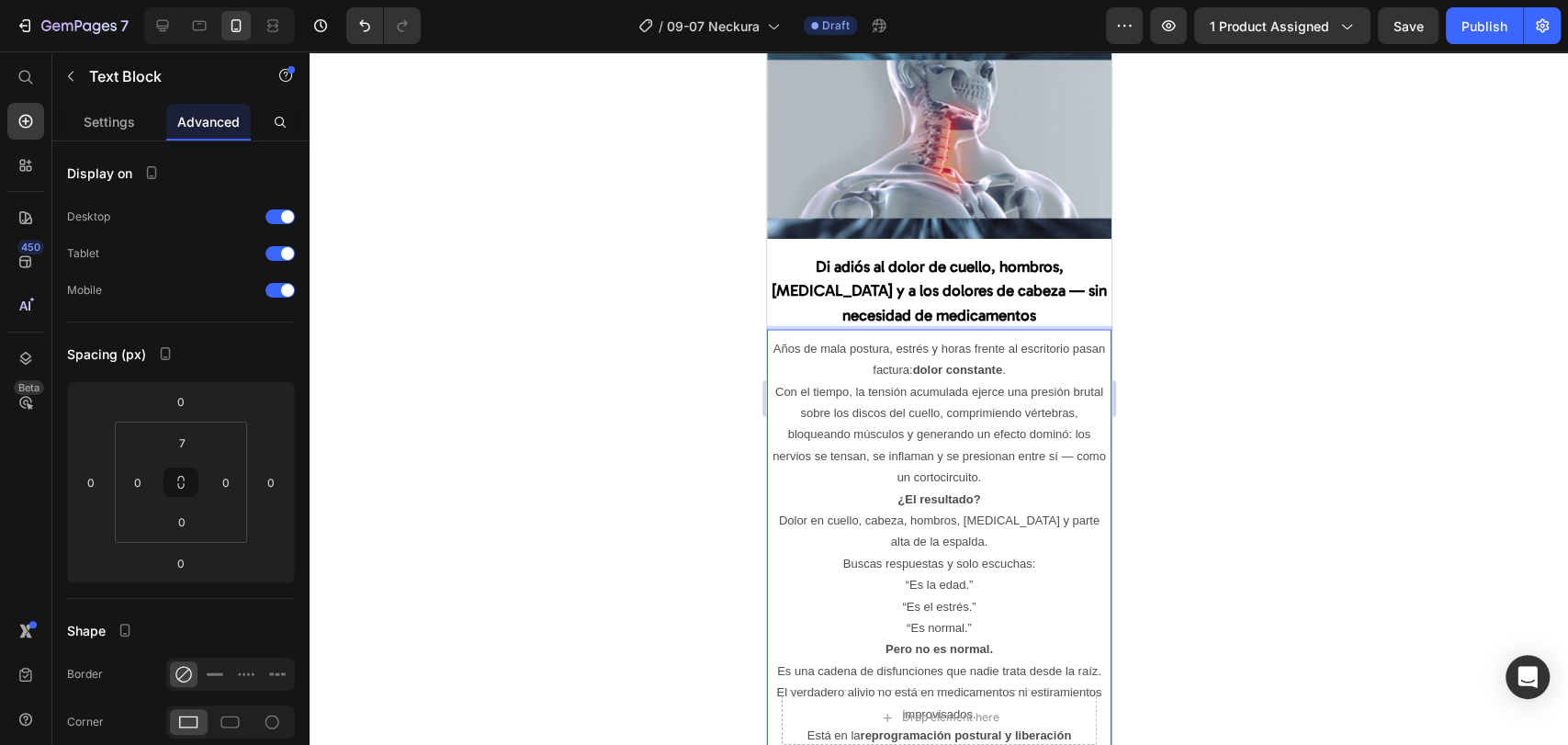 click 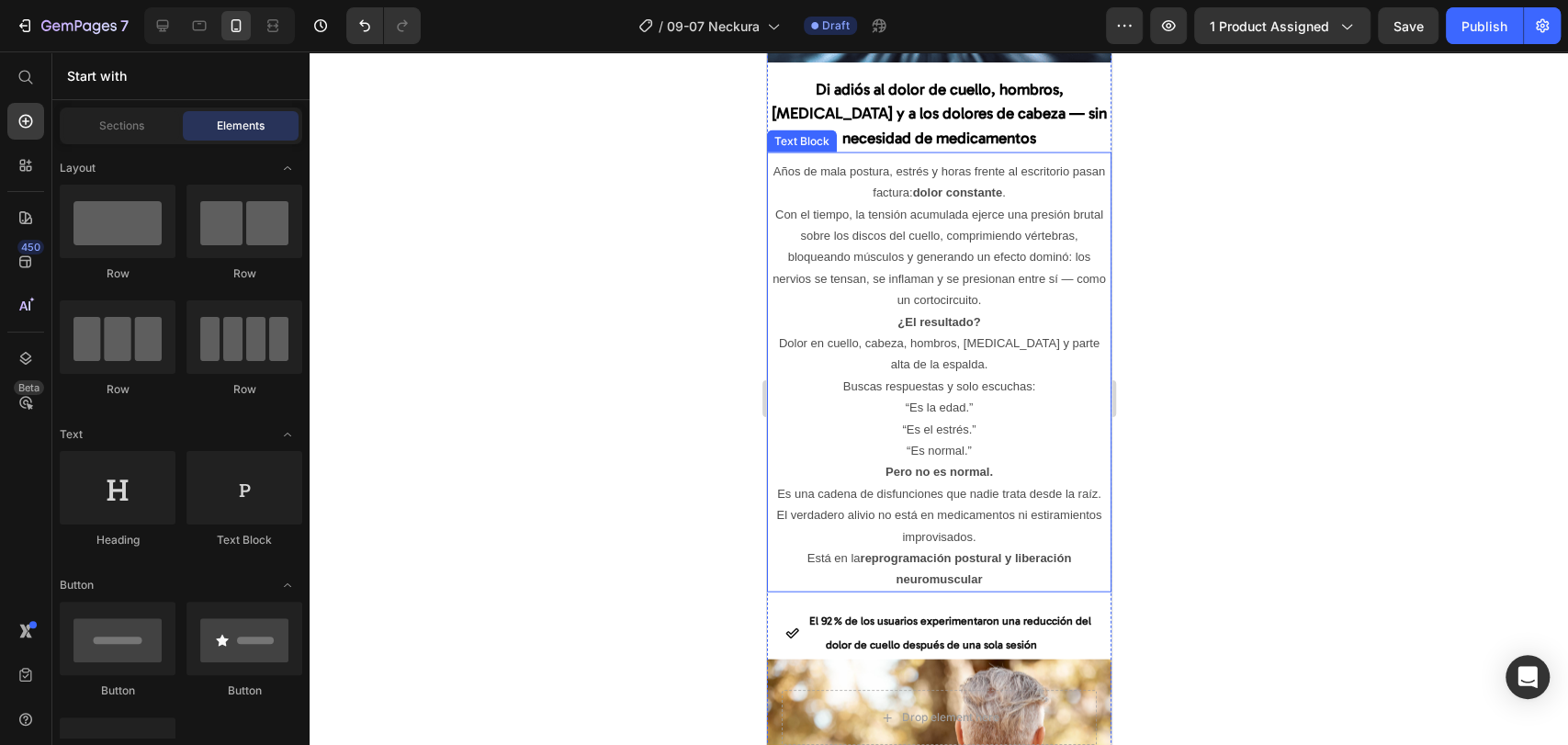 scroll, scrollTop: 2505, scrollLeft: 0, axis: vertical 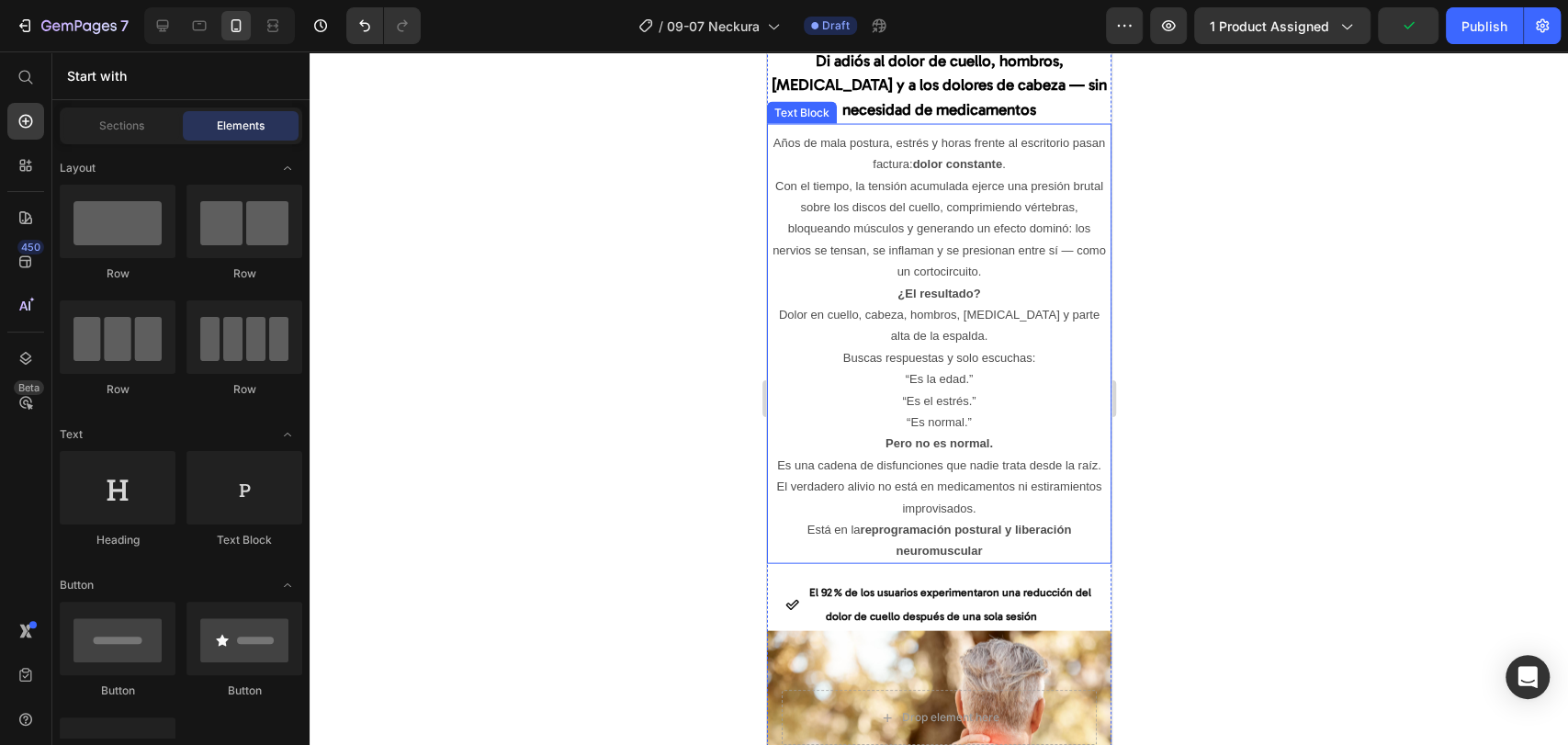 click on "Pero no es normal. Es una cadena de disfunciones que nadie trata desde la raíz." at bounding box center [938, 454] 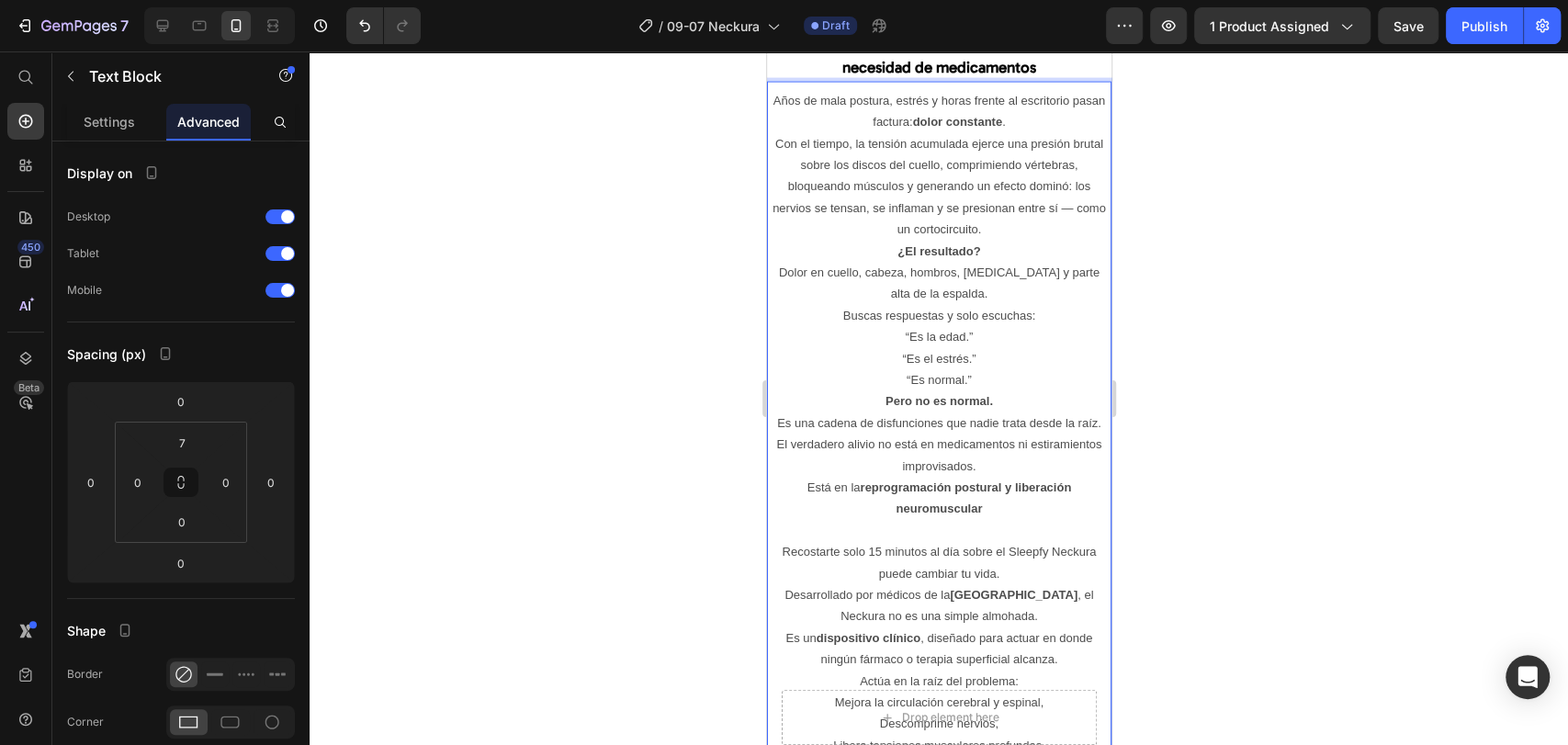 scroll, scrollTop: 2675, scrollLeft: 0, axis: vertical 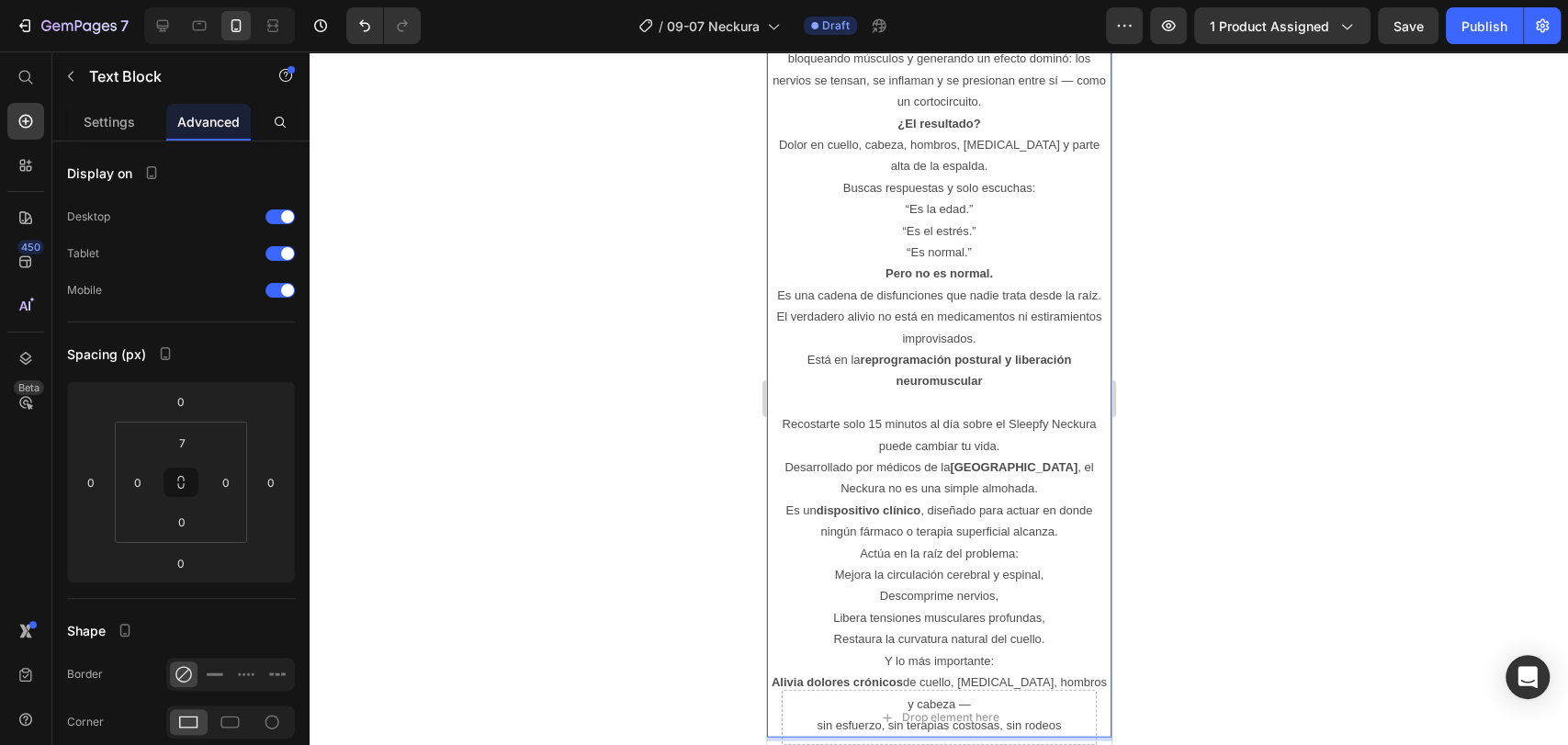 click 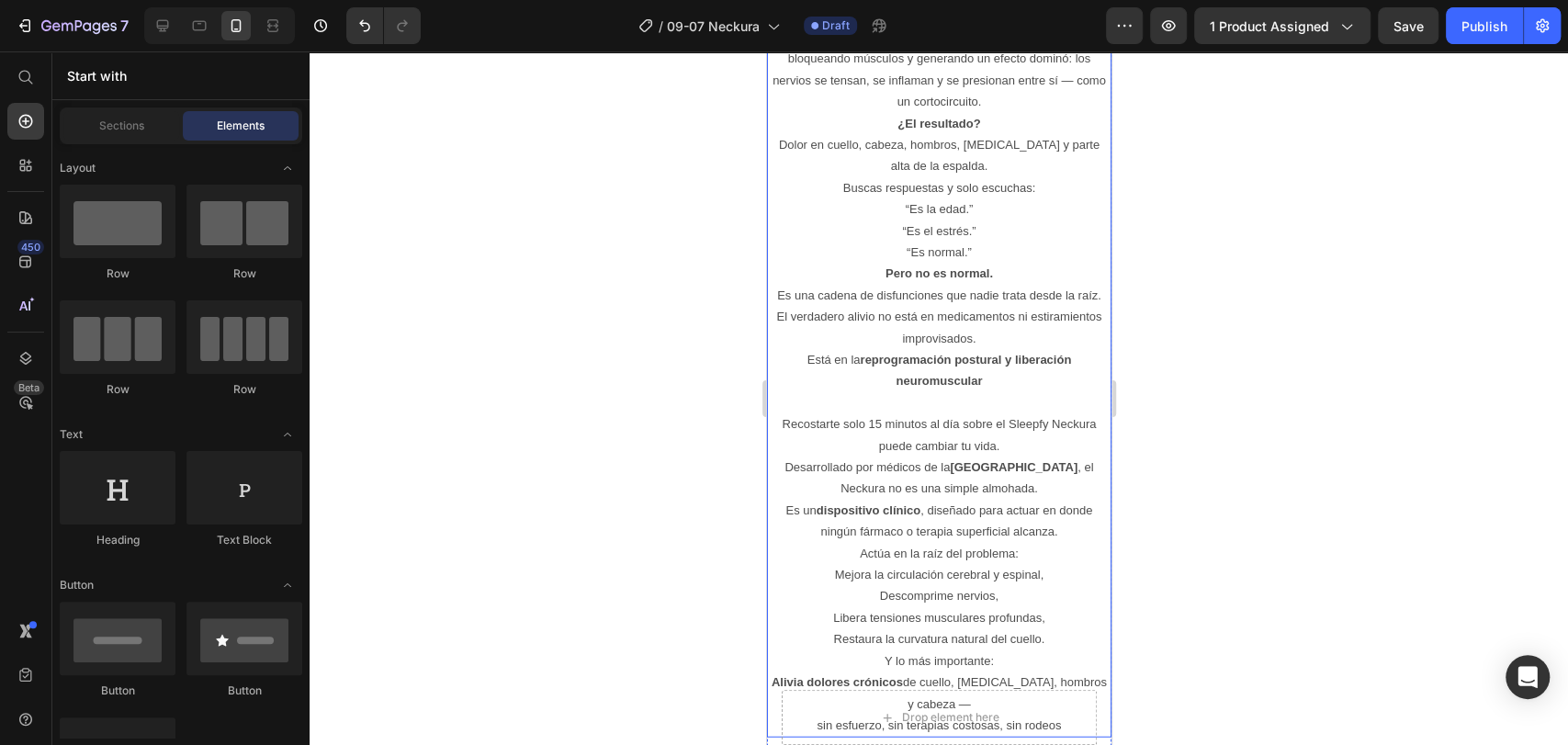 click on "Recostarte solo 15 minutos al día sobre el Sleepfy Neckura puede cambiar tu vida." at bounding box center (938, 435) 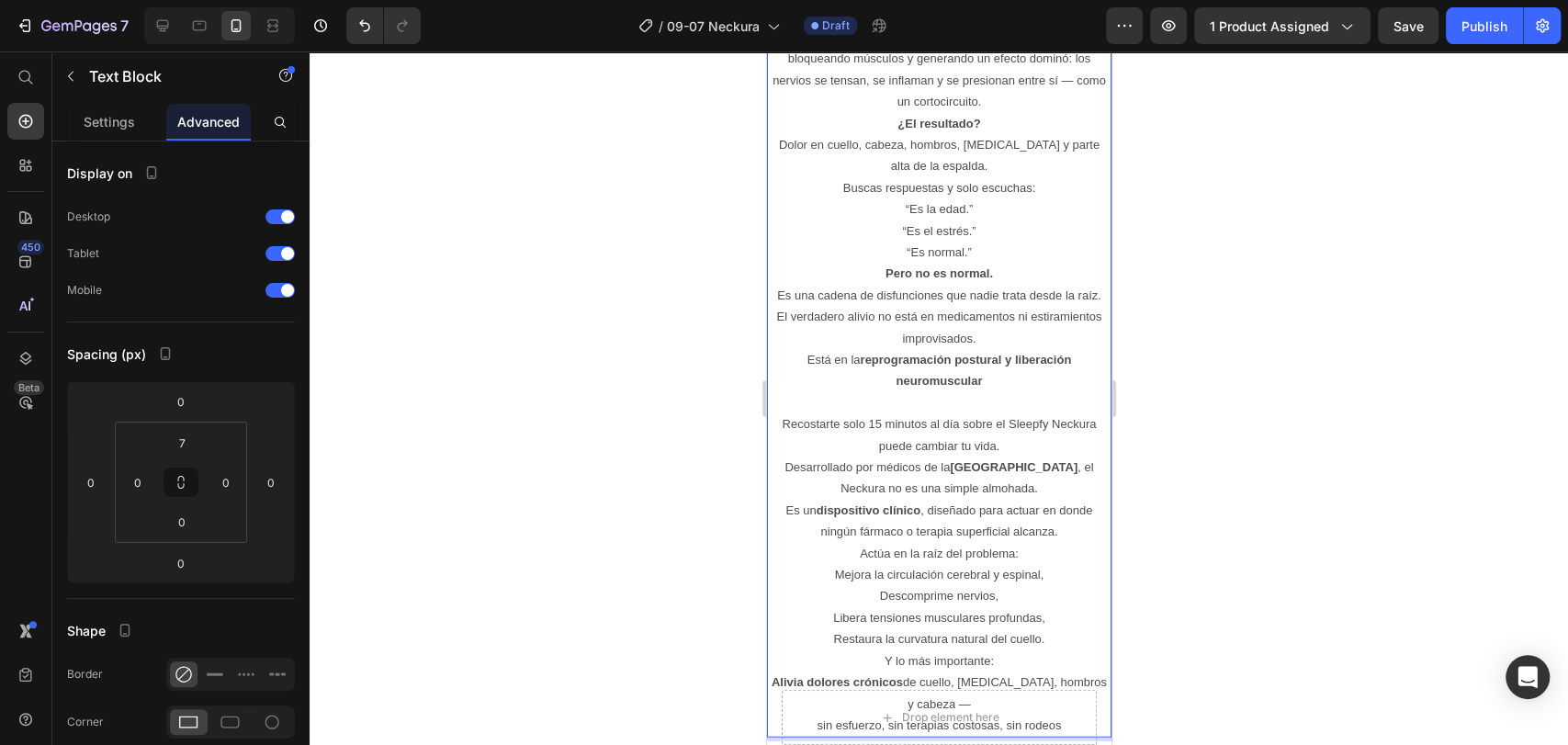 click on "Recostarte solo 15 minutos al día sobre el Sleepfy Neckura puede cambiar tu vida." at bounding box center (938, 435) 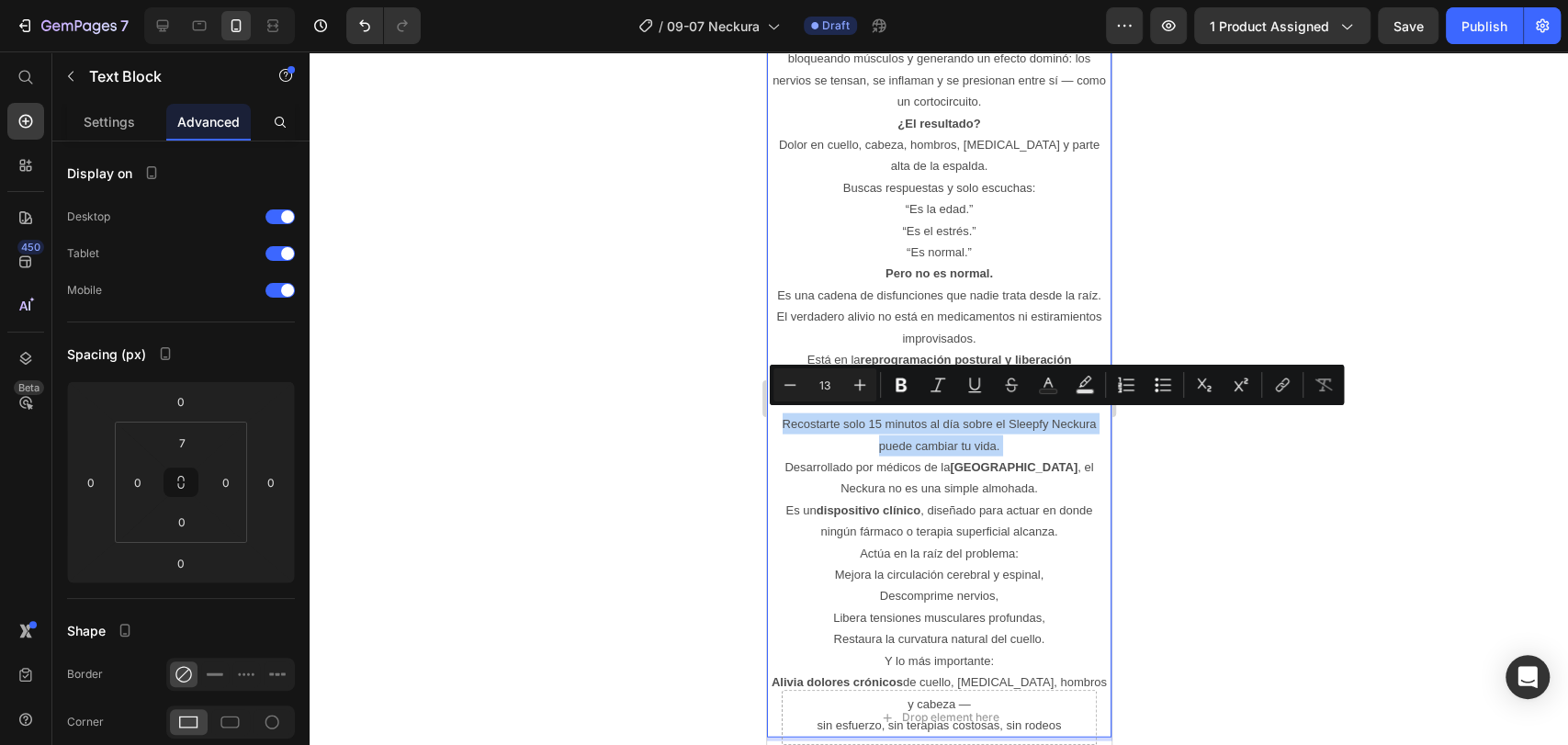 drag, startPoint x: 776, startPoint y: 420, endPoint x: 1040, endPoint y: 435, distance: 264.42579 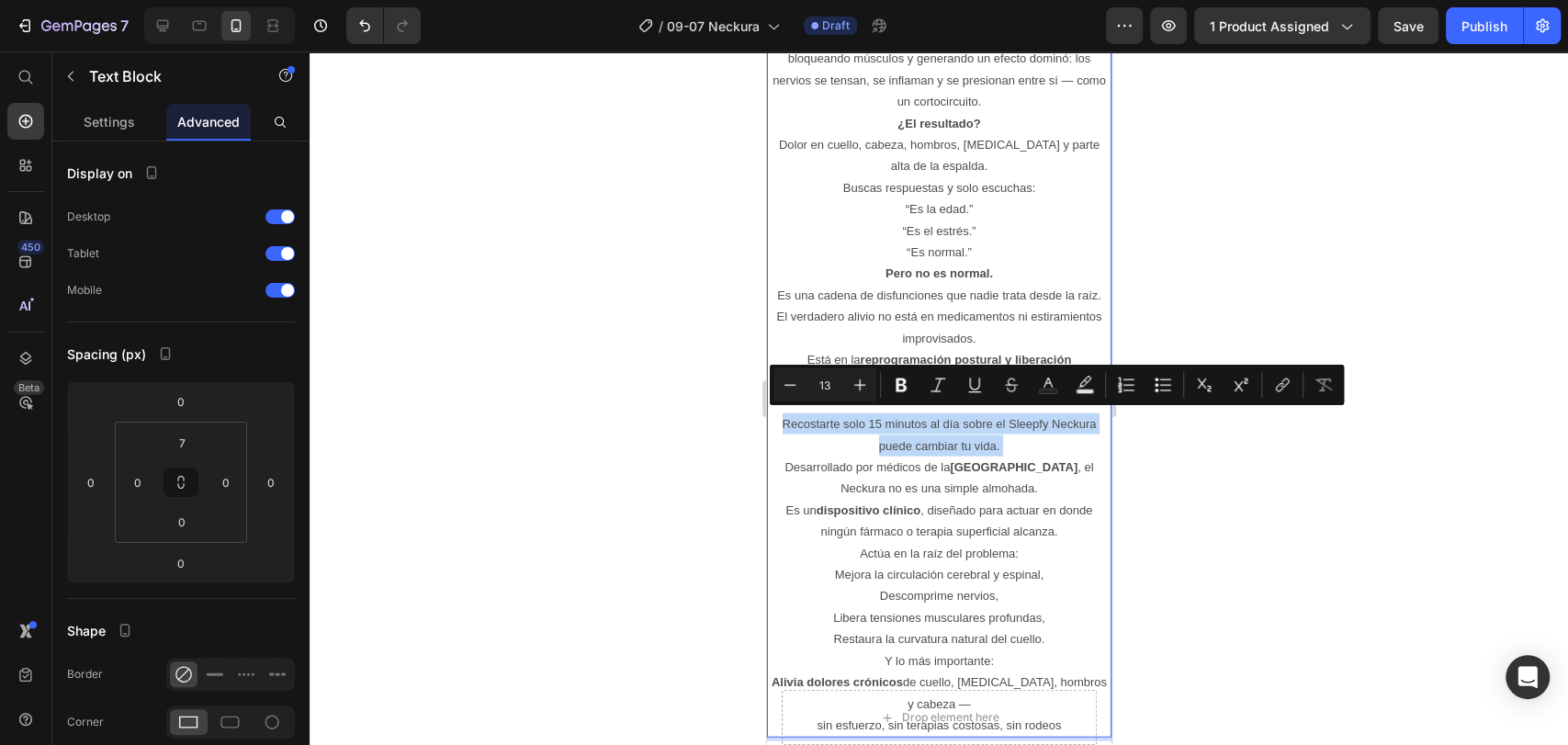click on "Recostarte solo 15 minutos al día sobre el Sleepfy Neckura puede cambiar tu vida." at bounding box center (938, 435) 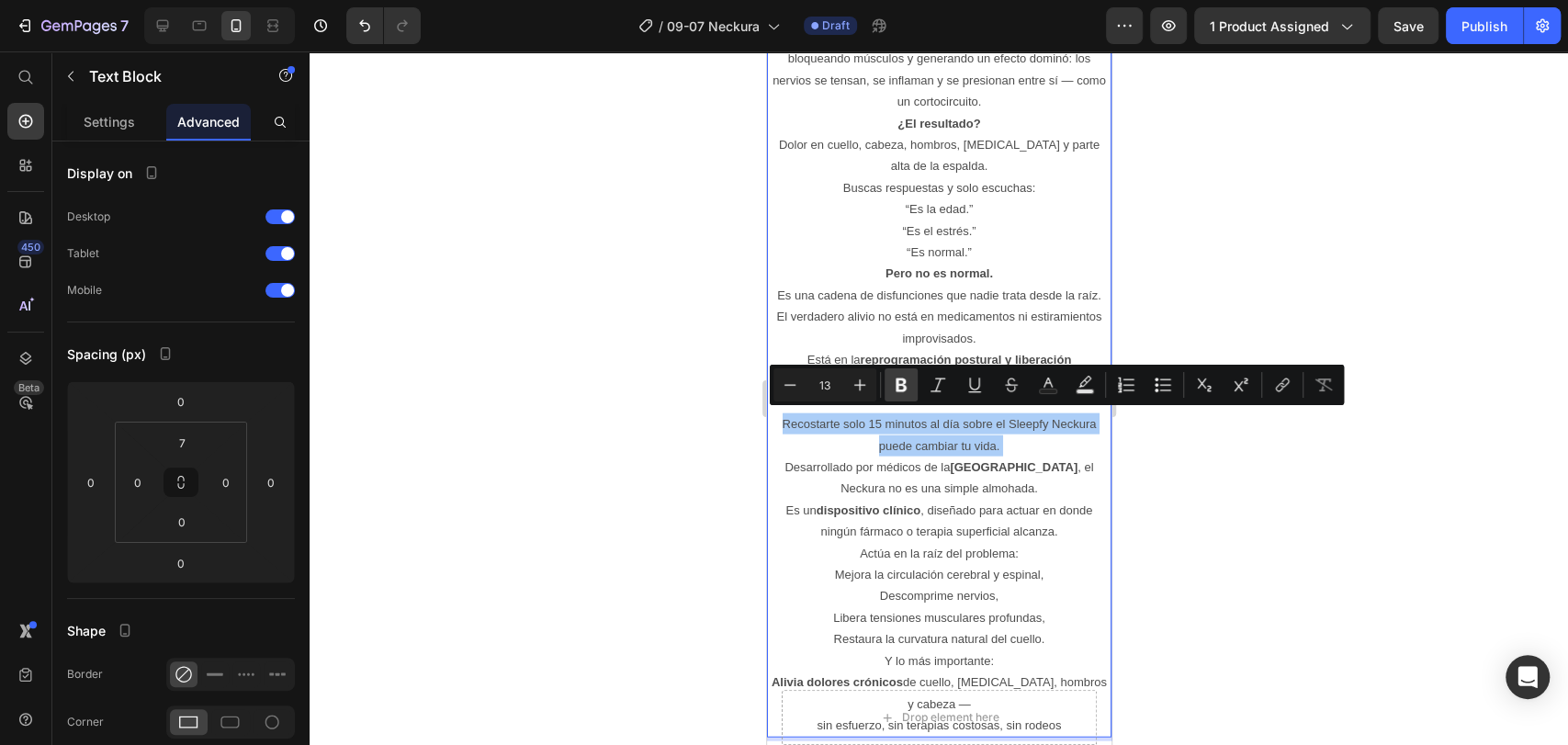 click 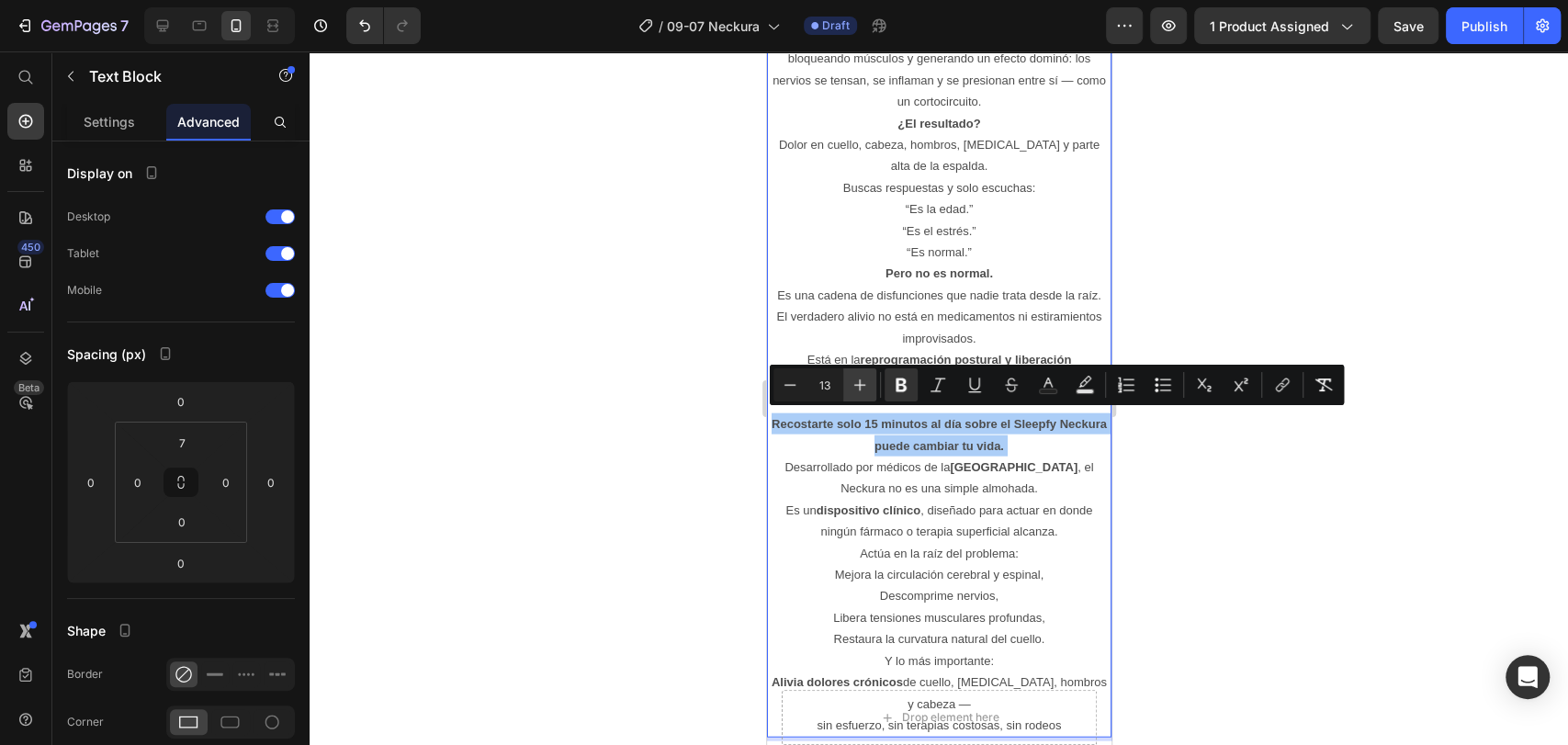 click on "Plus" at bounding box center (860, 385) 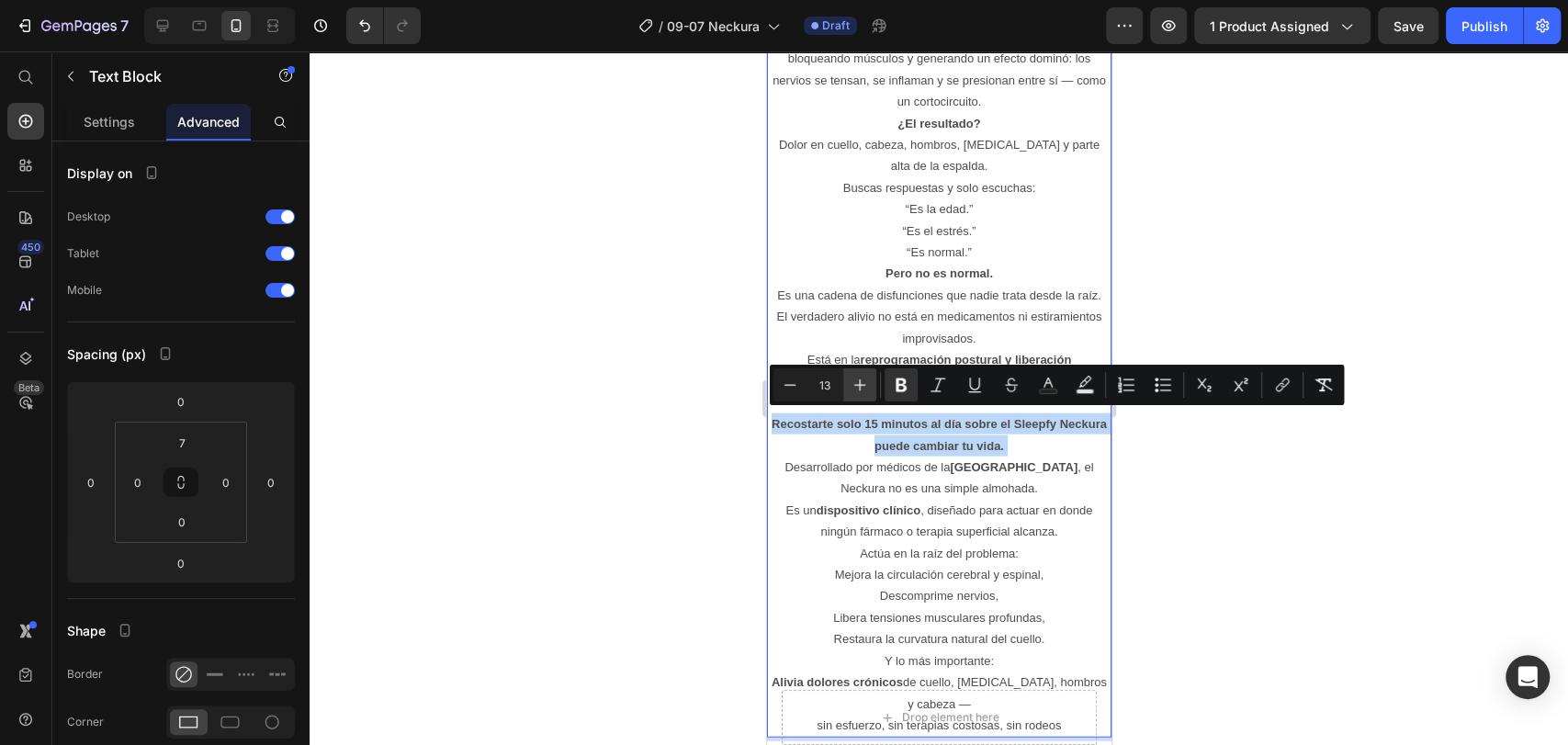 type on "14" 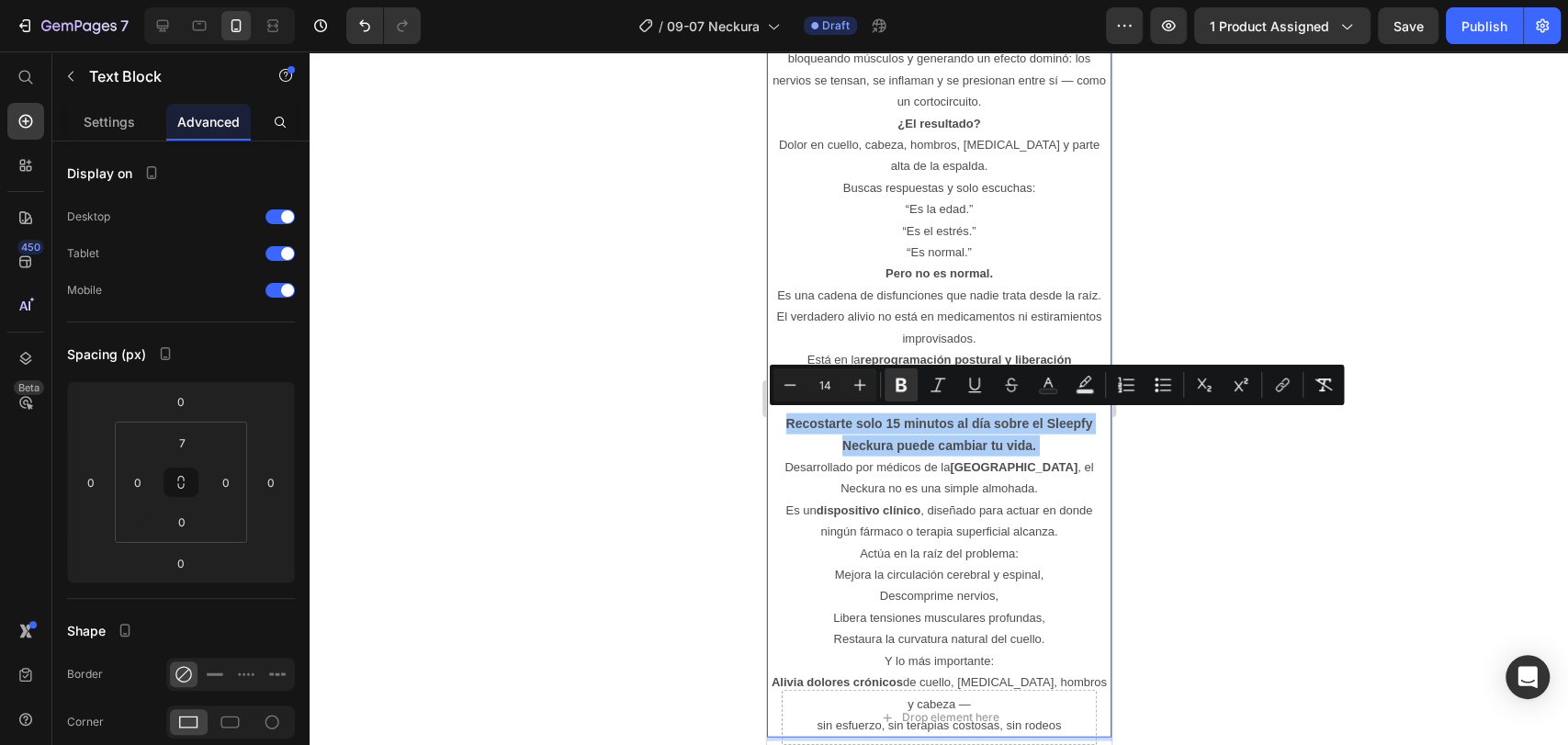 click 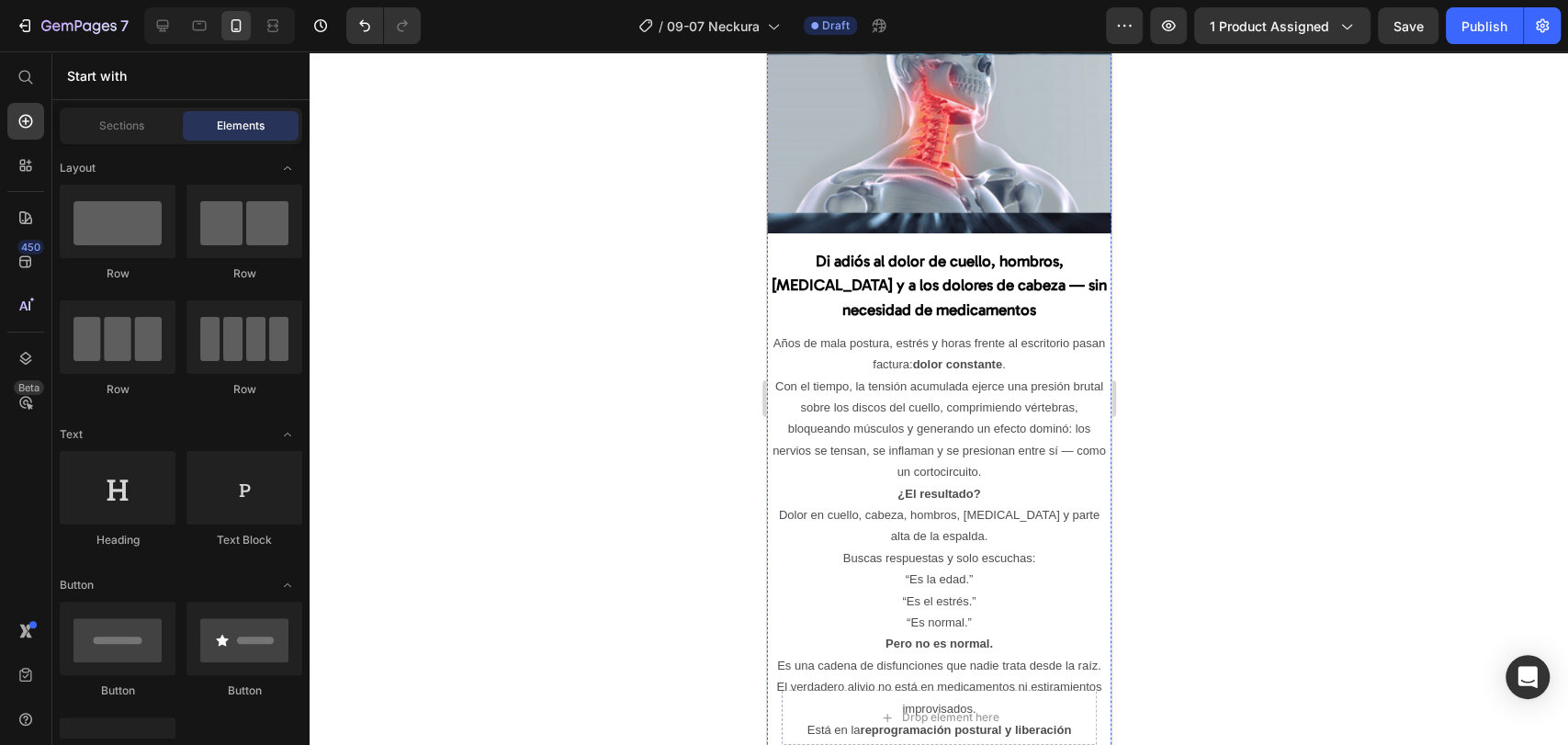 scroll, scrollTop: 2368, scrollLeft: 0, axis: vertical 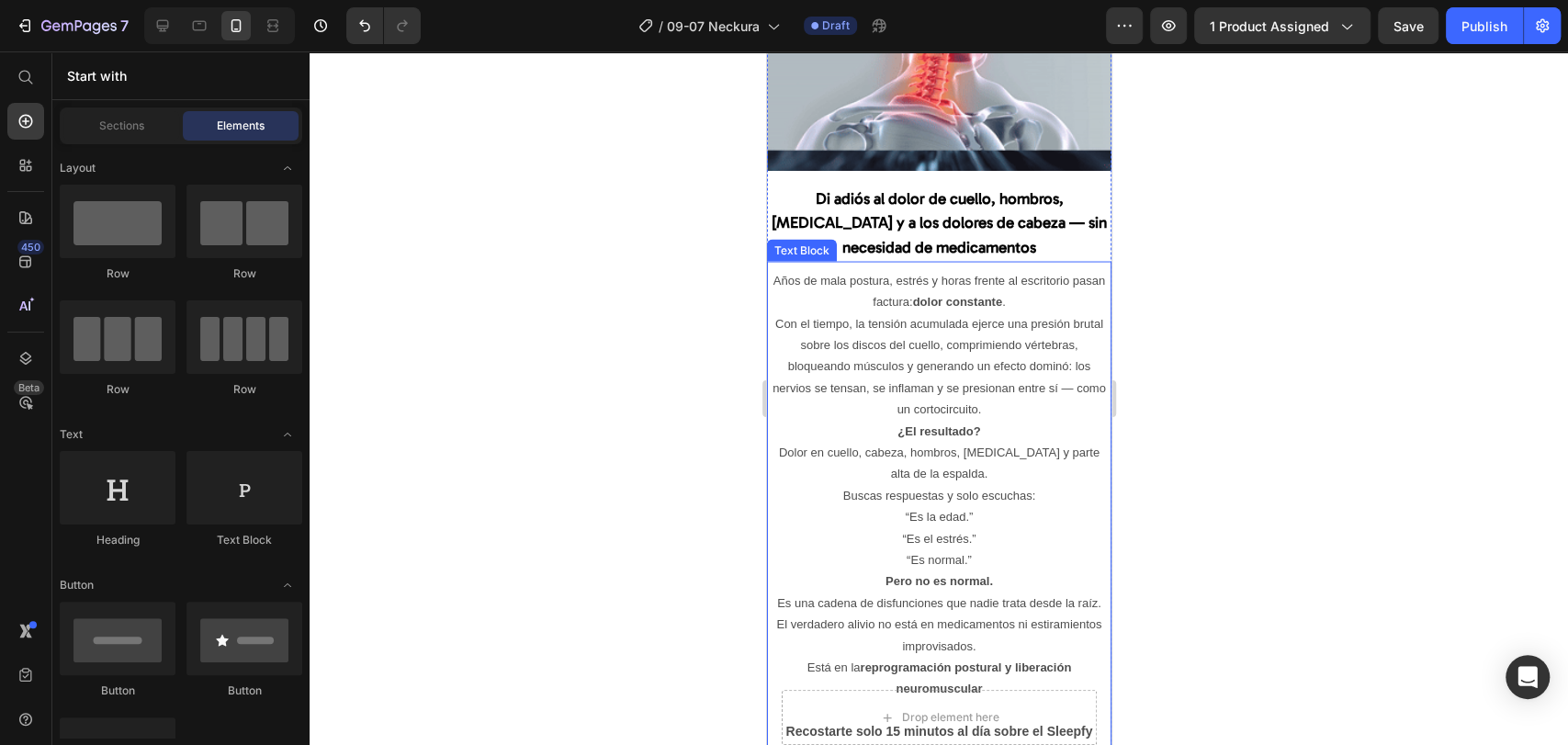 click on "Pero no es normal. Es una cadena de disfunciones que nadie trata desde la raíz." at bounding box center [938, 591] 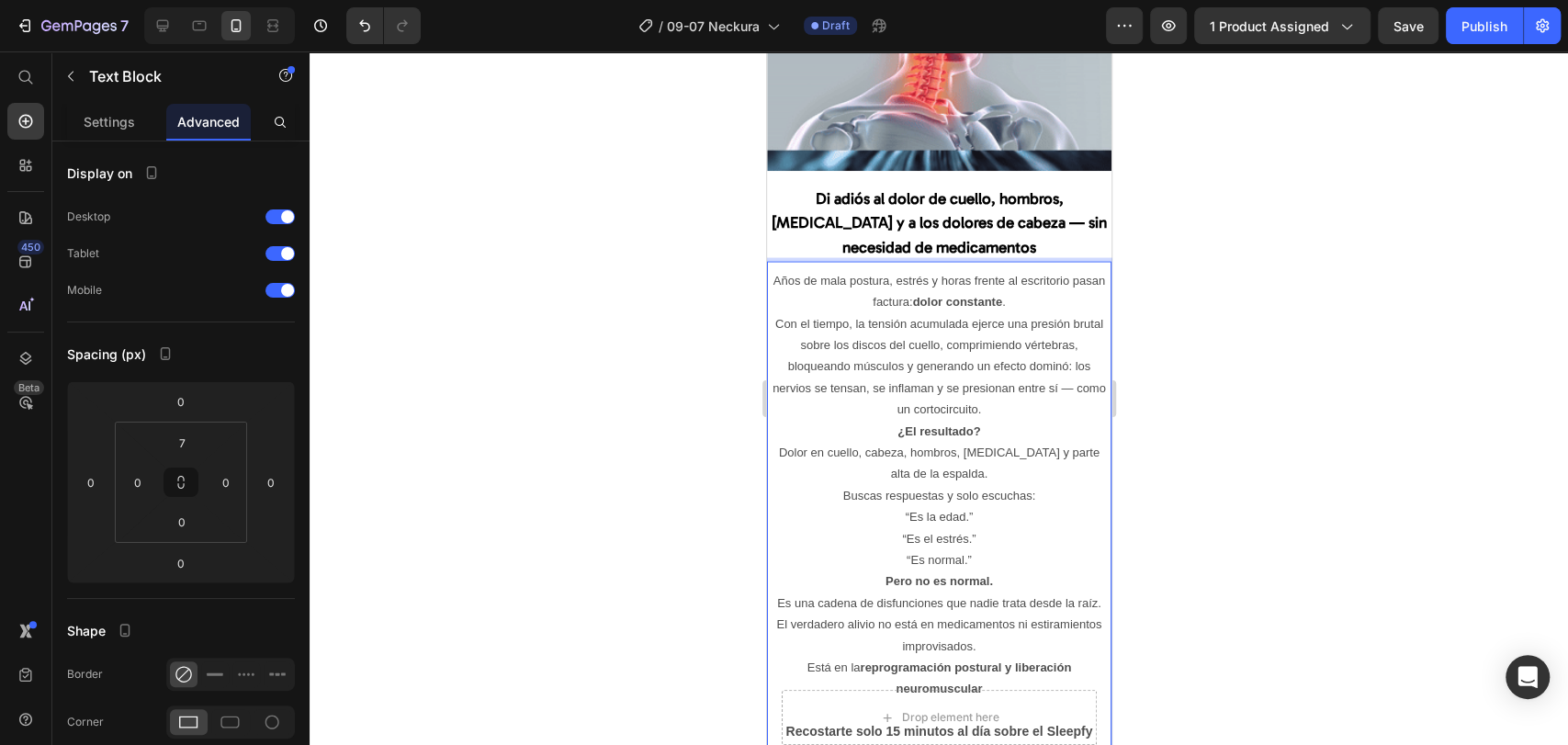 click on "Pero no es normal. Es una cadena de disfunciones que nadie trata desde la raíz." at bounding box center [938, 591] 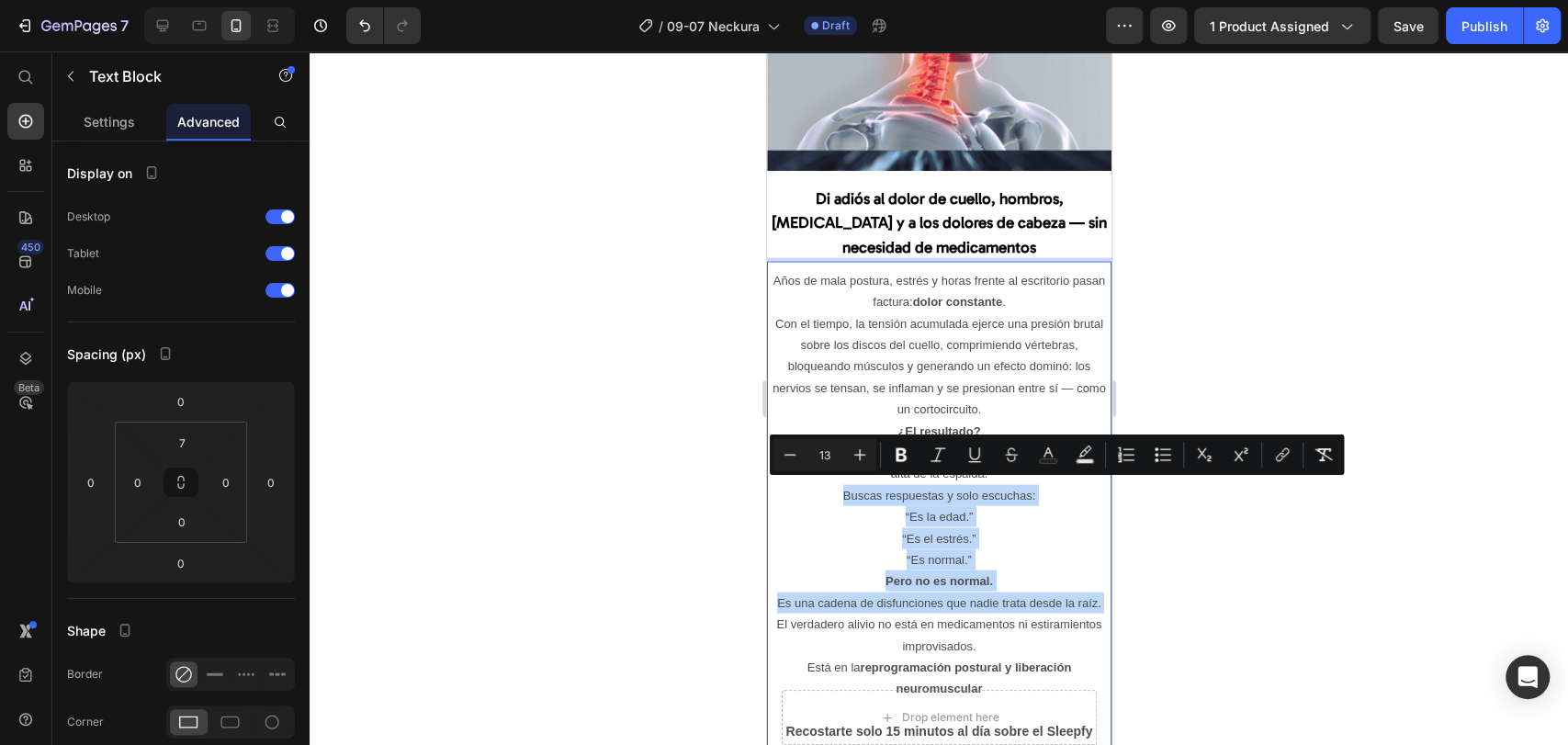 drag, startPoint x: 1092, startPoint y: 596, endPoint x: 837, endPoint y: 485, distance: 278.11149 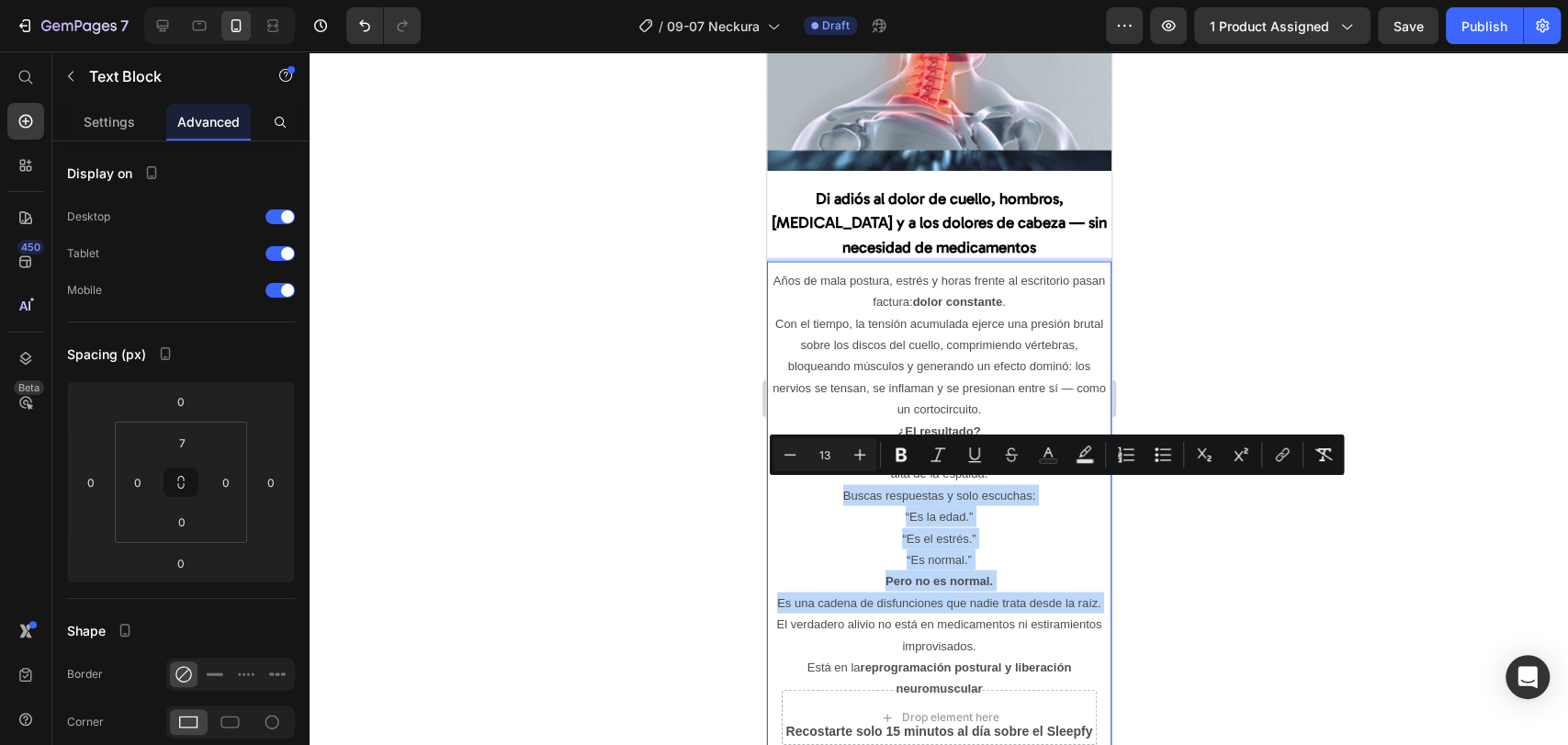 click on "Años de mala postura, estrés y horas frente al escritorio pasan factura:  dolor constante . Con el tiempo, la tensión acumulada ejerce una presión brutal sobre los discos del cuello, comprimiendo vértebras, bloqueando músculos y generando un efecto dominó: los nervios se tensan, se inflaman y se presionan entre sí — como un cortocircuito. ¿El resultado? Dolor en cuello, cabeza, hombros, [MEDICAL_DATA] y parte alta de la espalda. Buscas respuestas y solo escuchas: “Es la edad.” “Es el estrés.” “Es normal.” Pero no es normal. Es una cadena de disfunciones que nadie trata desde la raíz. El verdadero alivio no está en medicamentos ni estiramientos improvisados. Está en la  reprogramación postural y liberación neuromuscular Recostarte solo 15 minutos al día sobre el Sleepfy Neckura puede cambiar tu vida. Desarrollado por médicos de la  [GEOGRAPHIC_DATA] , el Neckura no es una simple almohada. Es un  dispositivo clínico Actúa en la raíz del problema: Descomprime nervios," at bounding box center (938, 656) 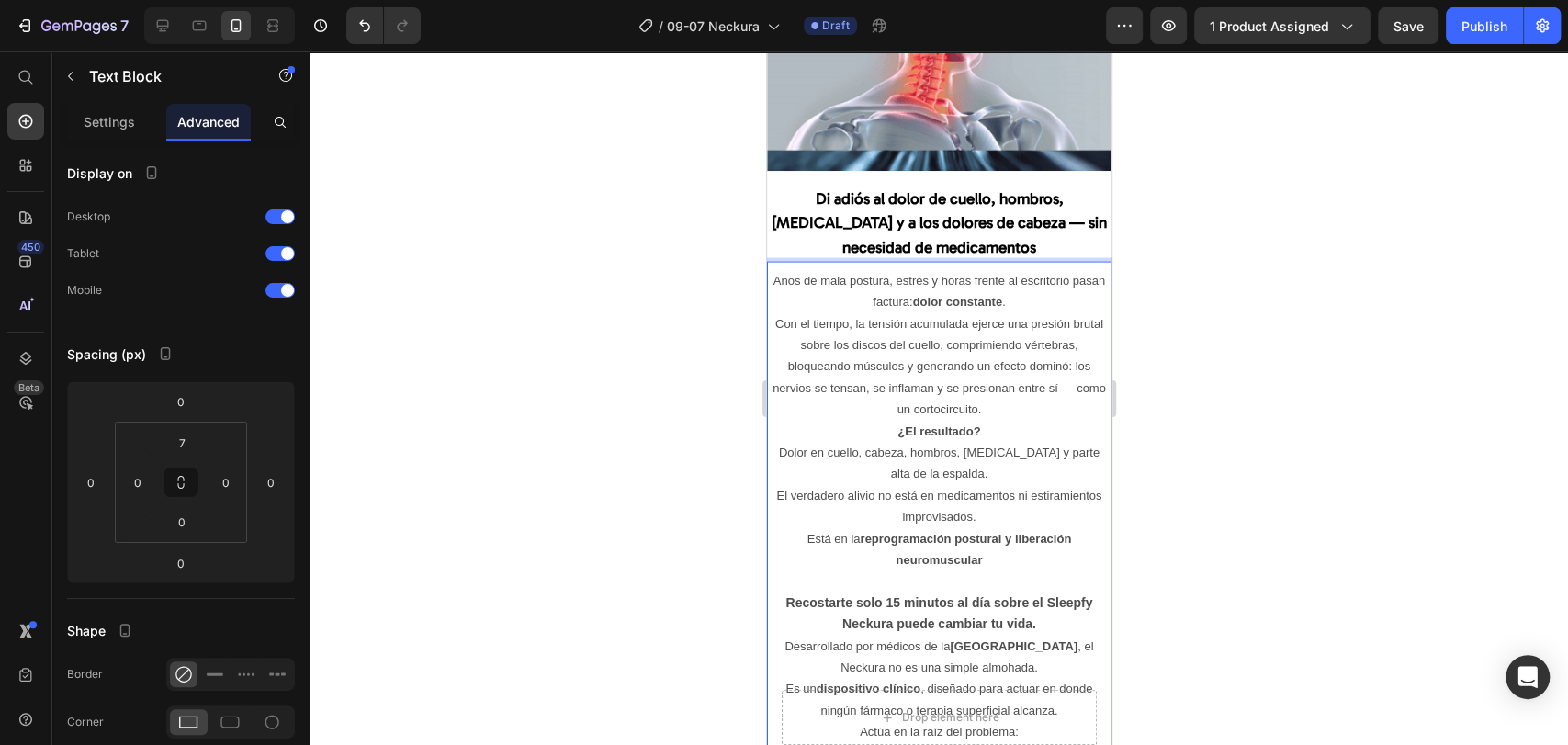 click 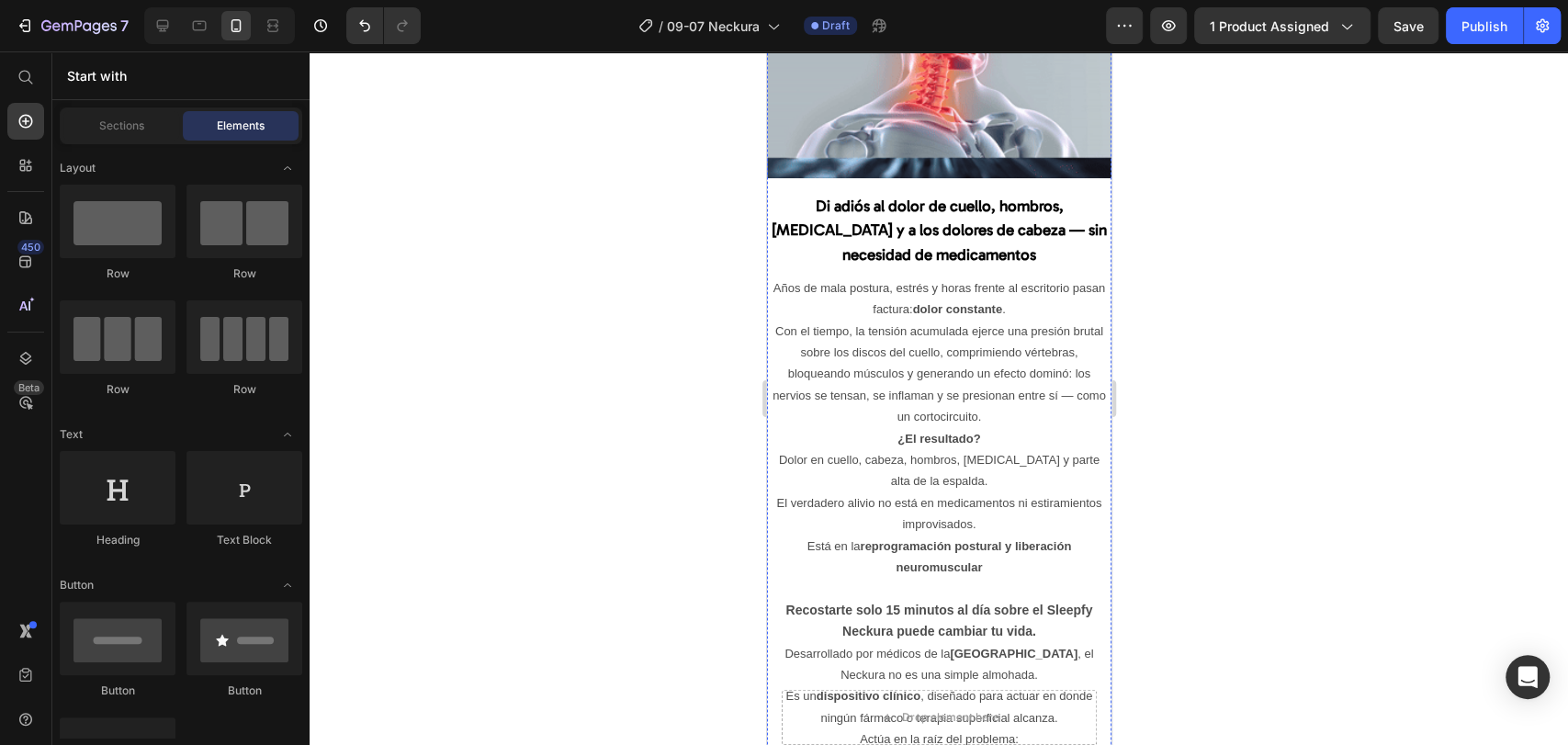 scroll, scrollTop: 2368, scrollLeft: 0, axis: vertical 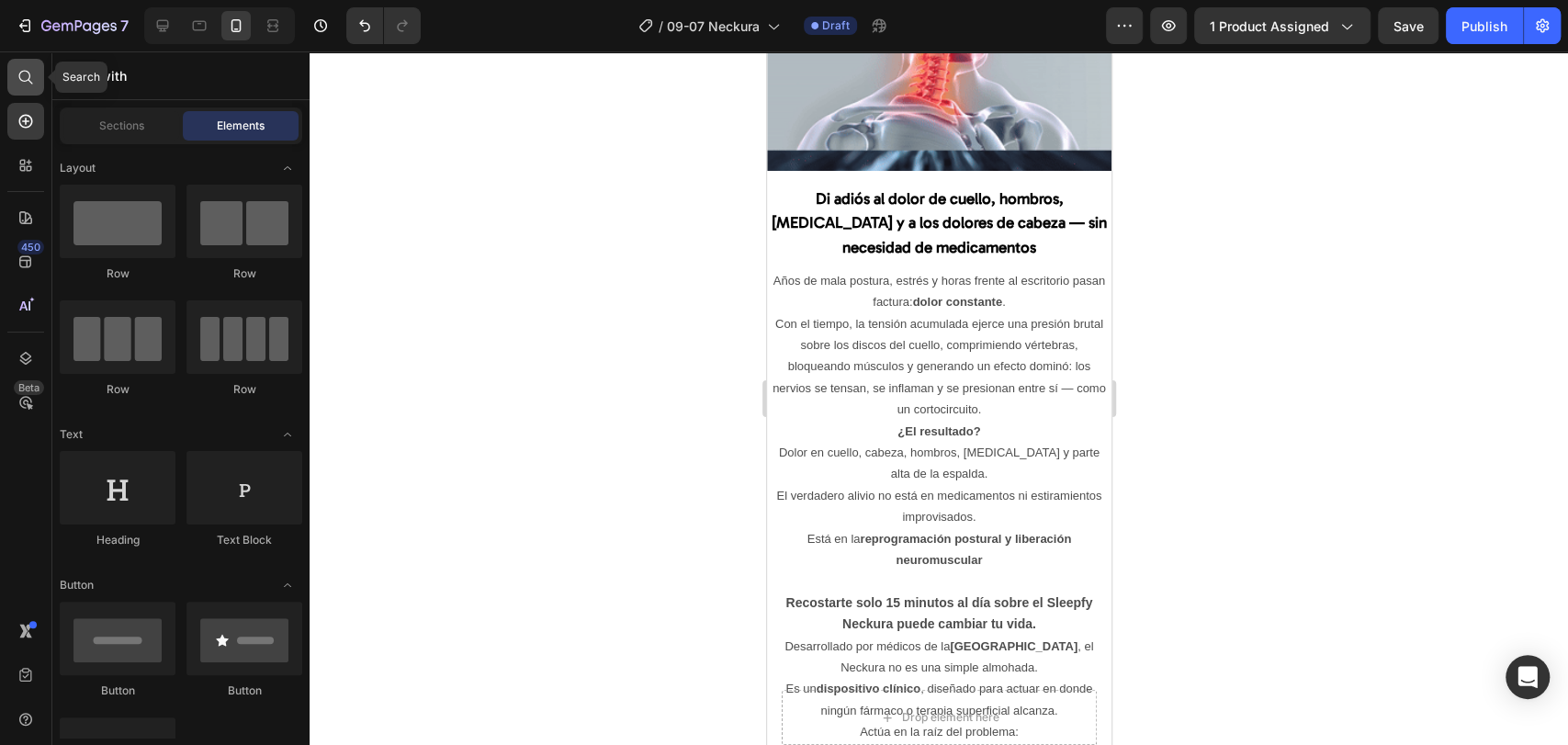 click 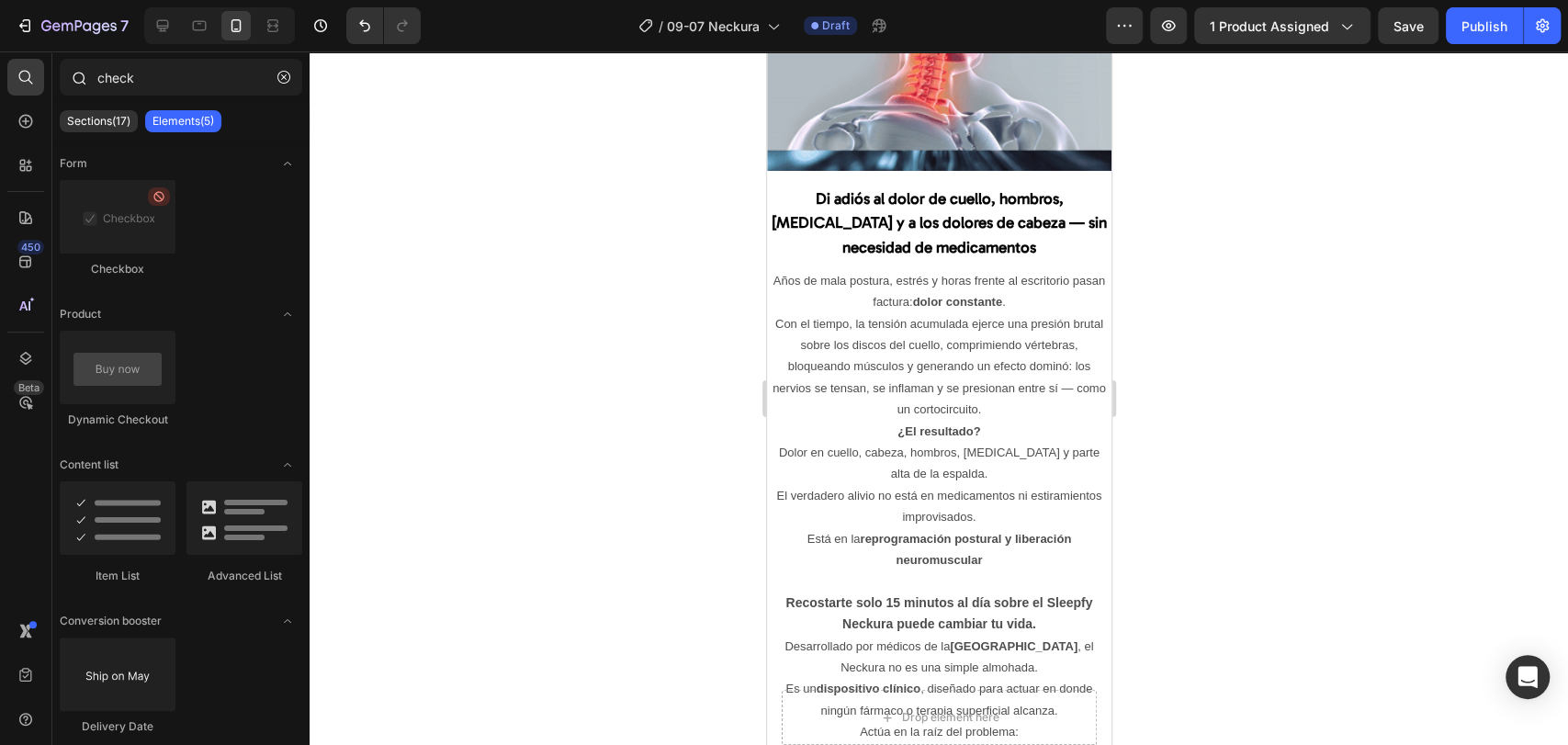 drag, startPoint x: 159, startPoint y: 83, endPoint x: 89, endPoint y: 83, distance: 70 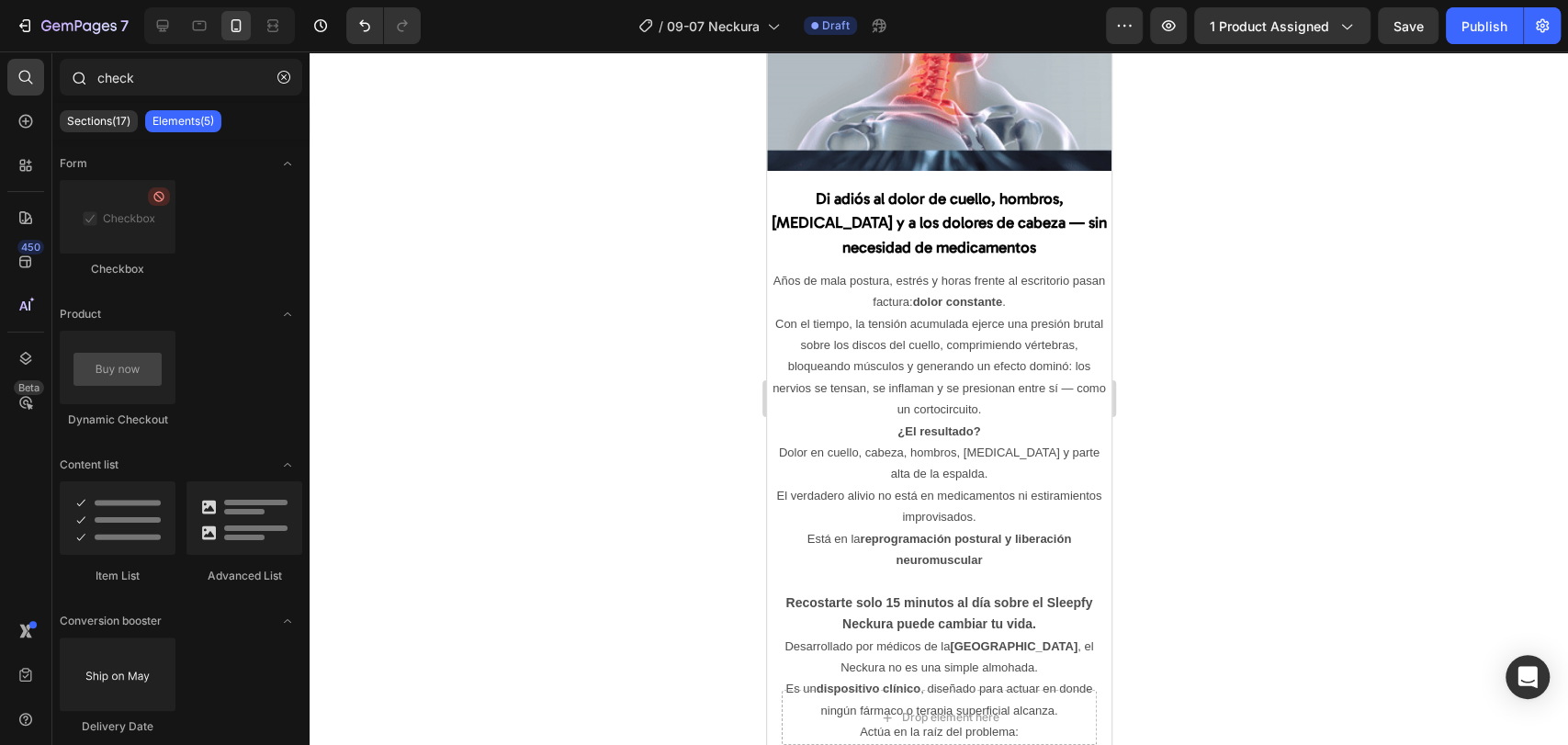 click on "check" 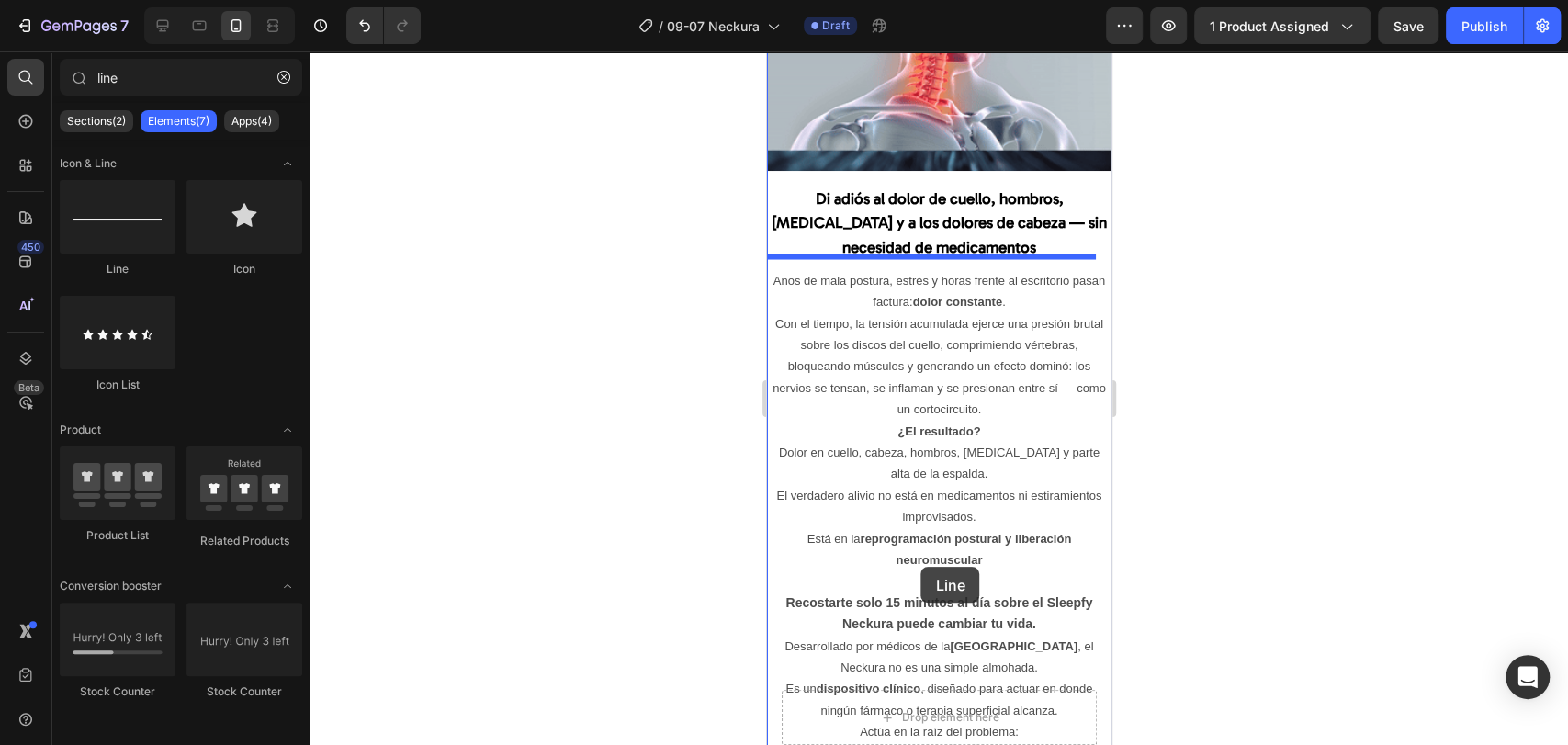 drag, startPoint x: 857, startPoint y: 273, endPoint x: 920, endPoint y: 567, distance: 300.67424 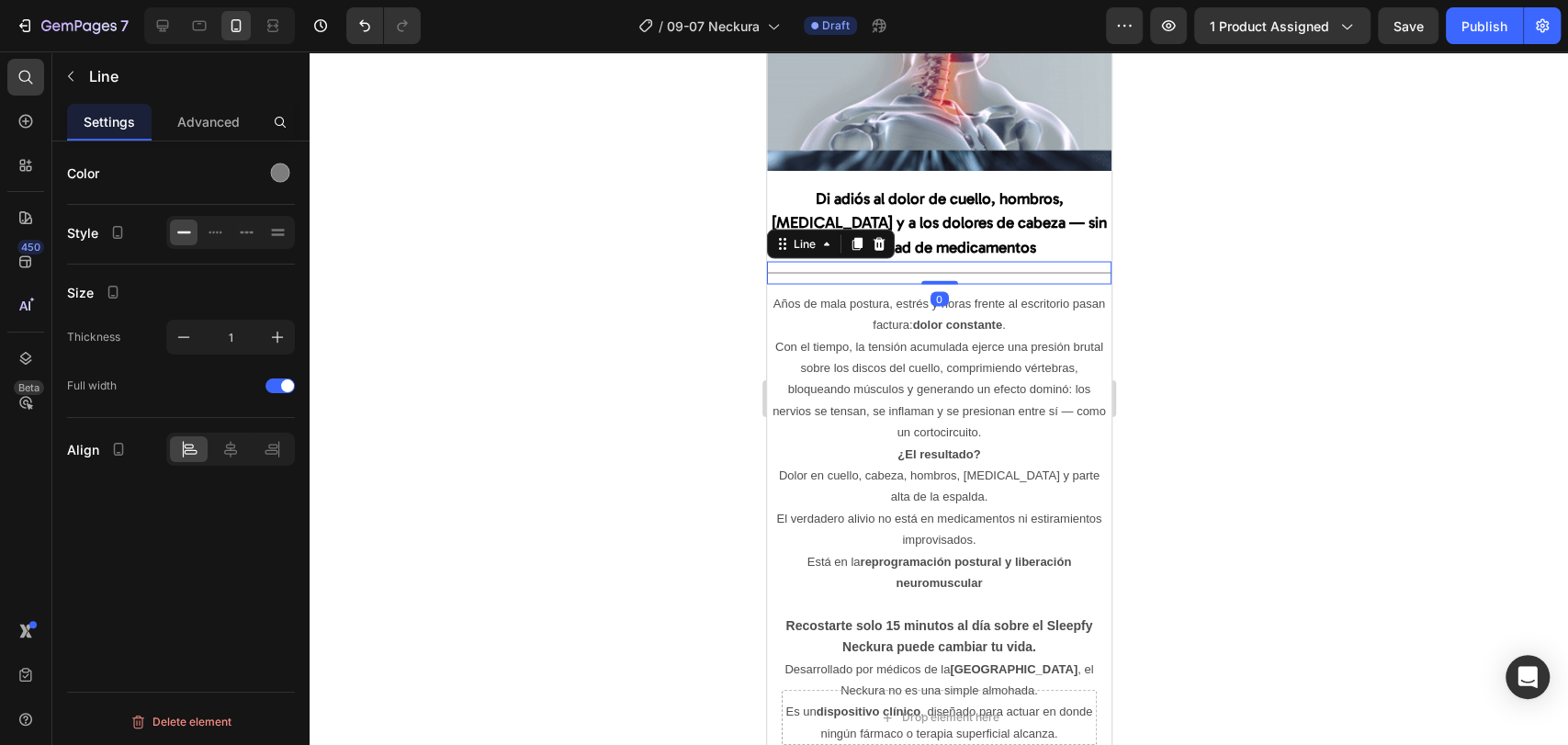 type on "lin" 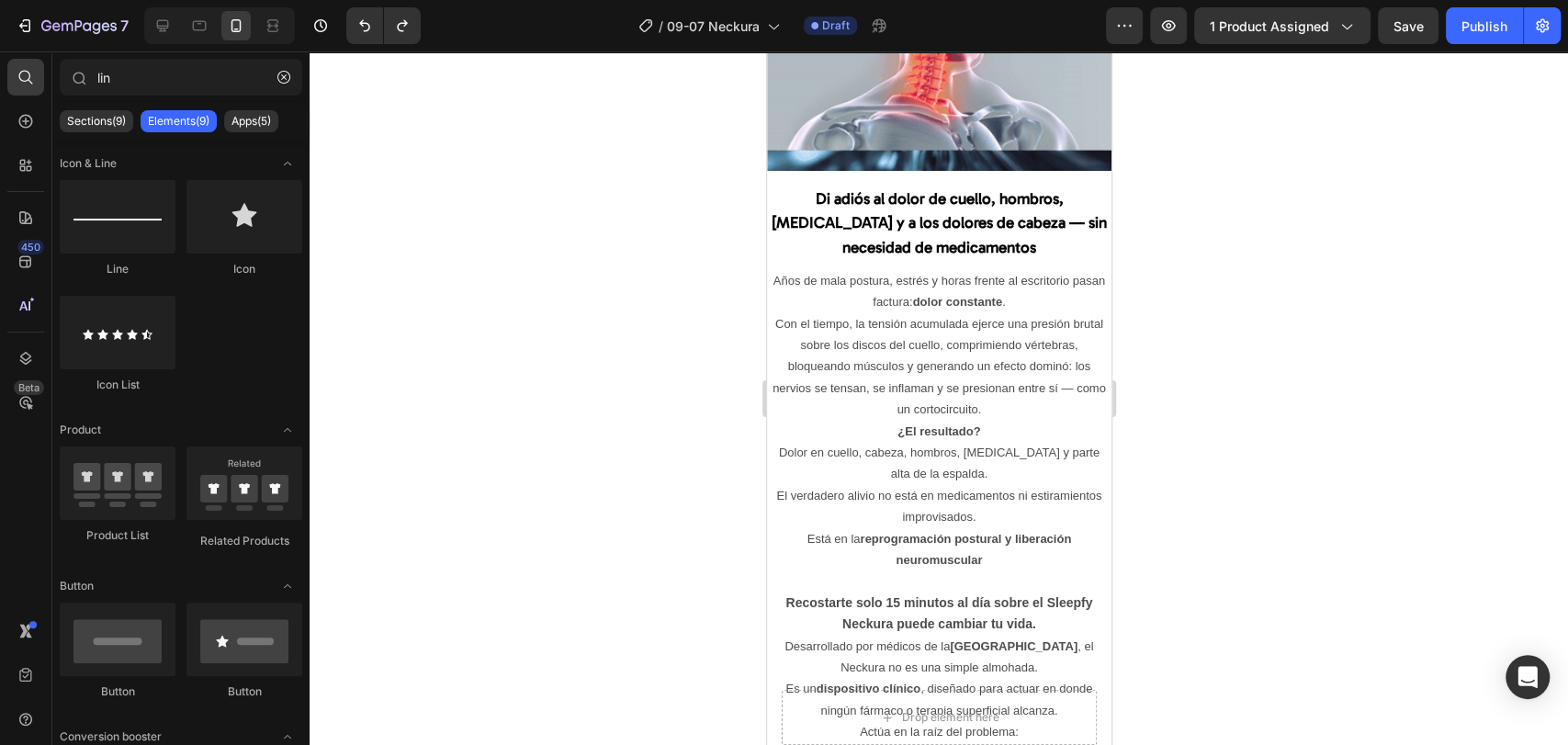 click 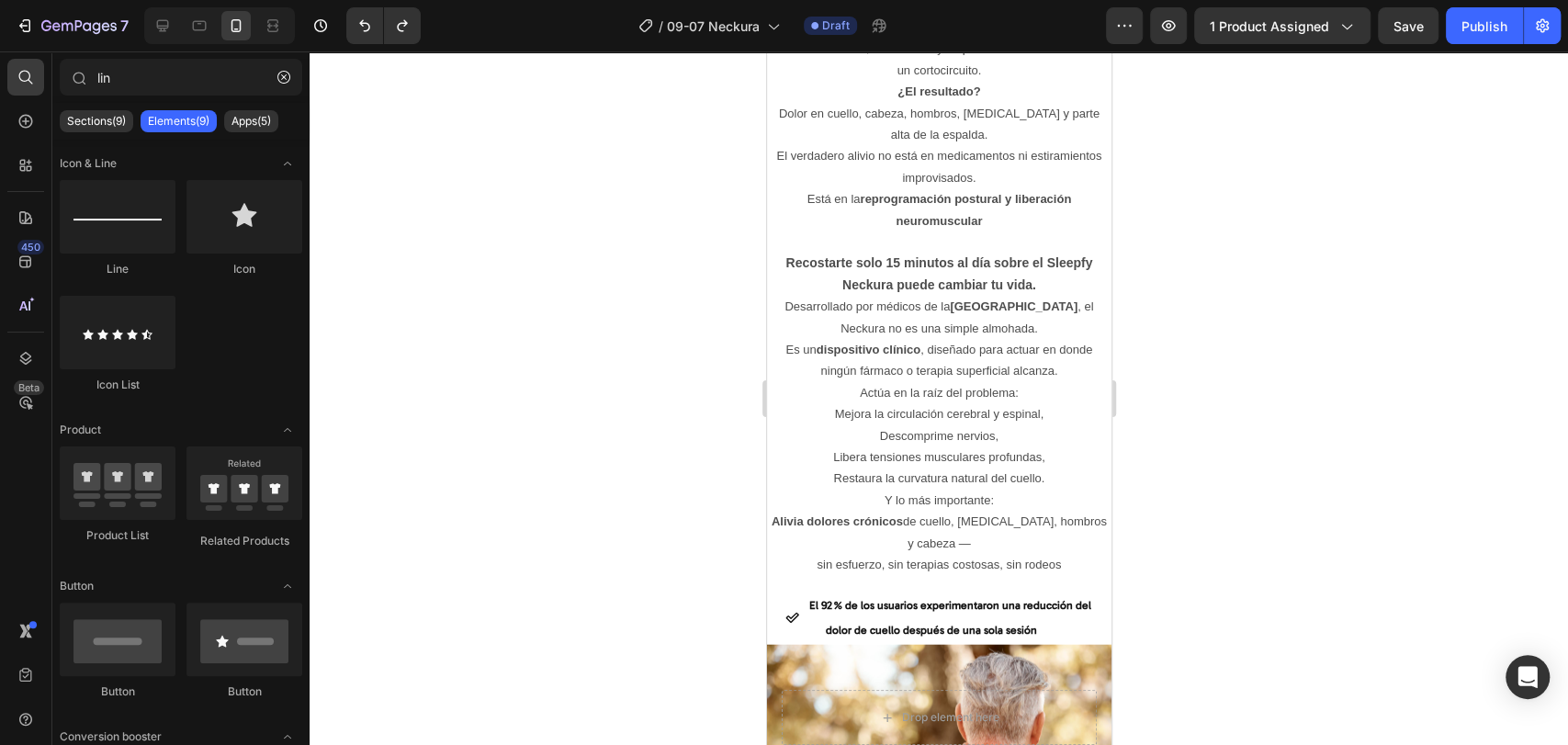 scroll, scrollTop: 2777, scrollLeft: 0, axis: vertical 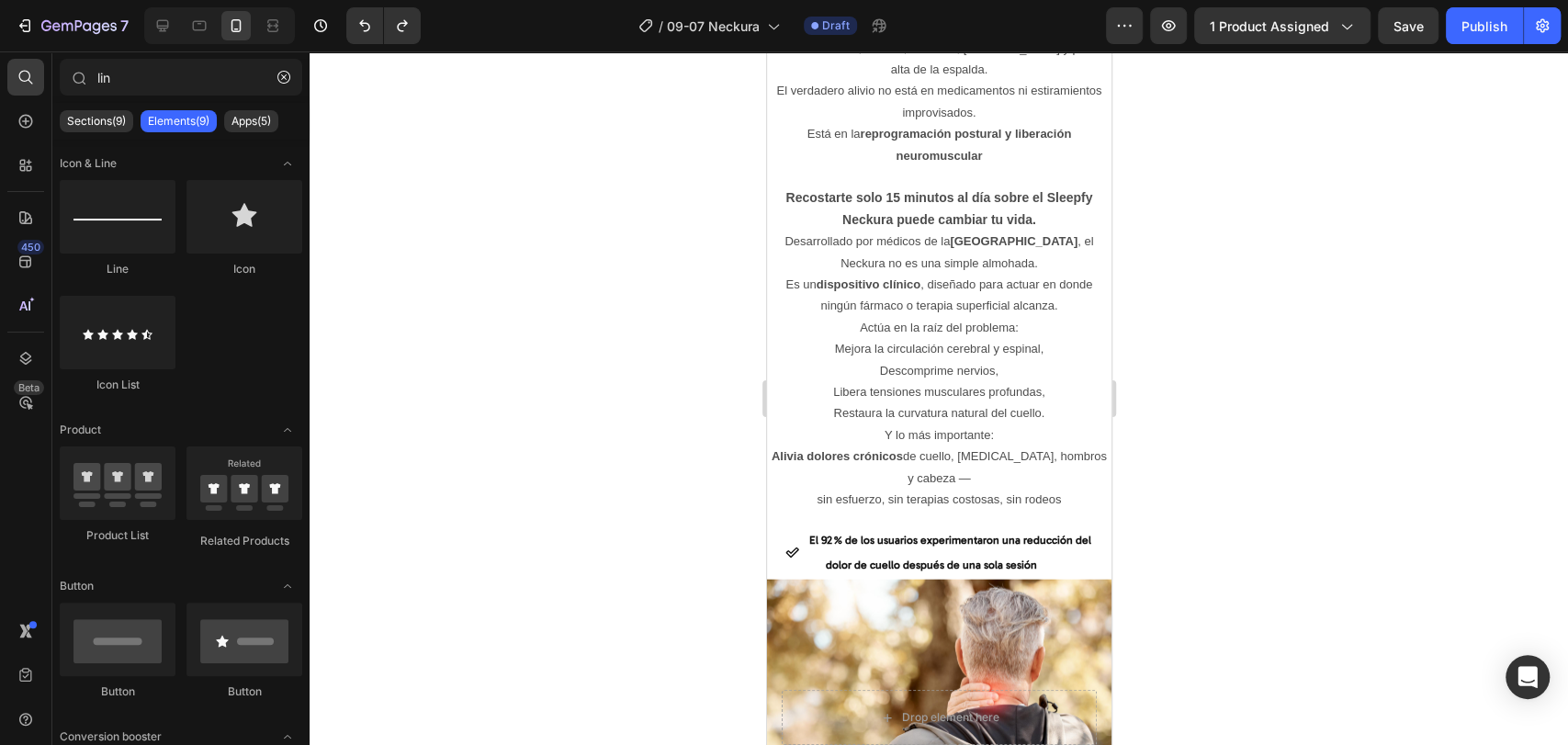 click 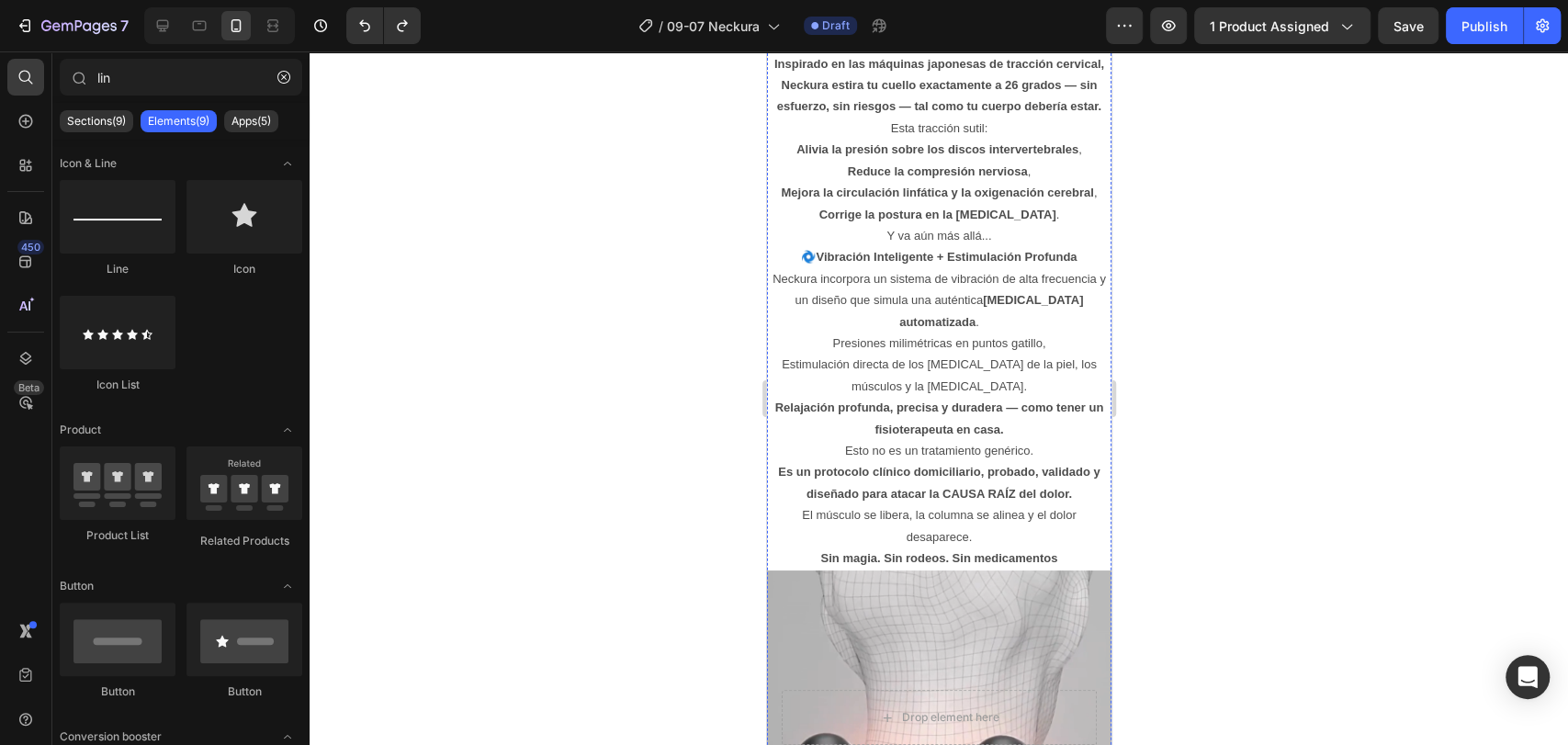 scroll, scrollTop: 4512, scrollLeft: 0, axis: vertical 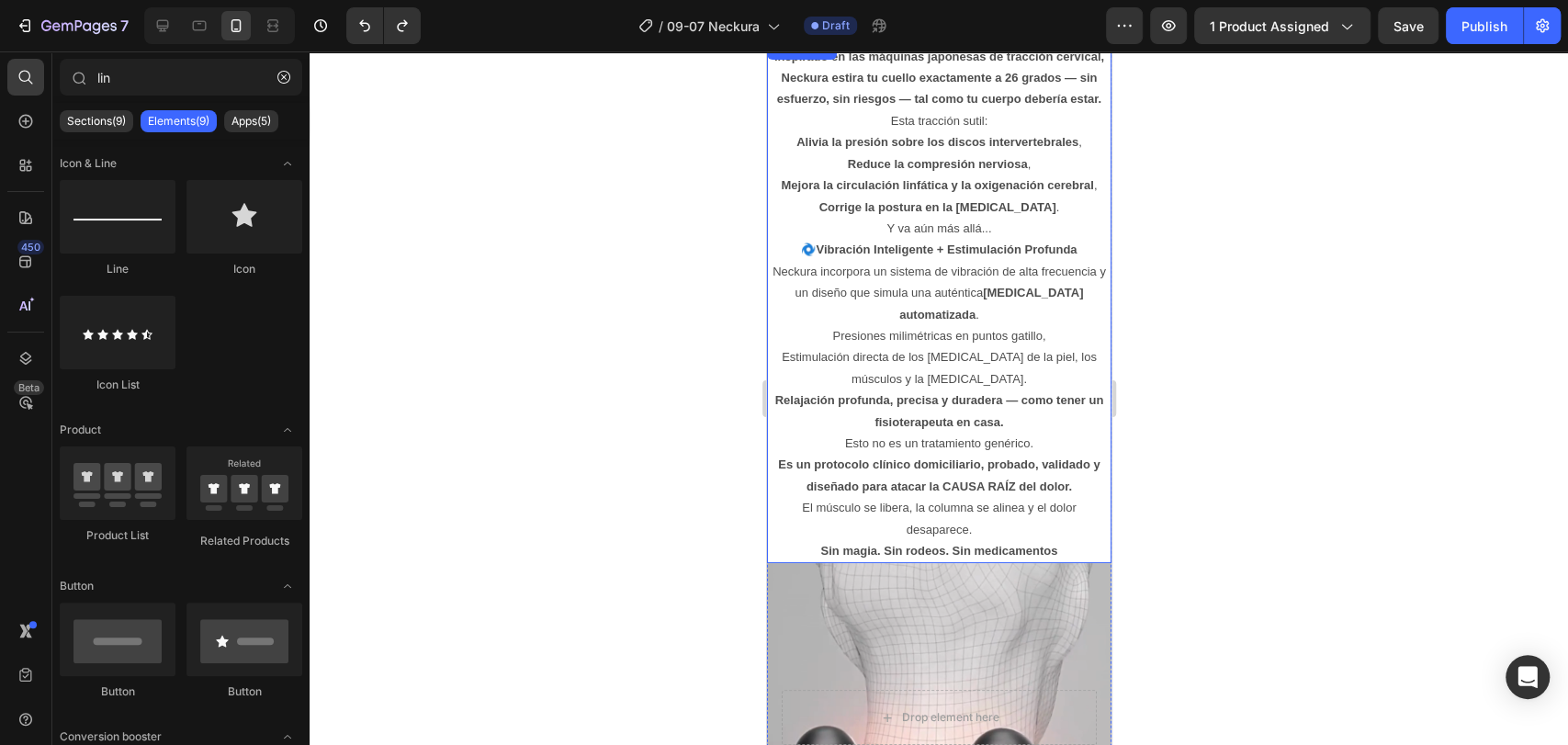 click on "Y va aún más allá..." at bounding box center [938, 228] 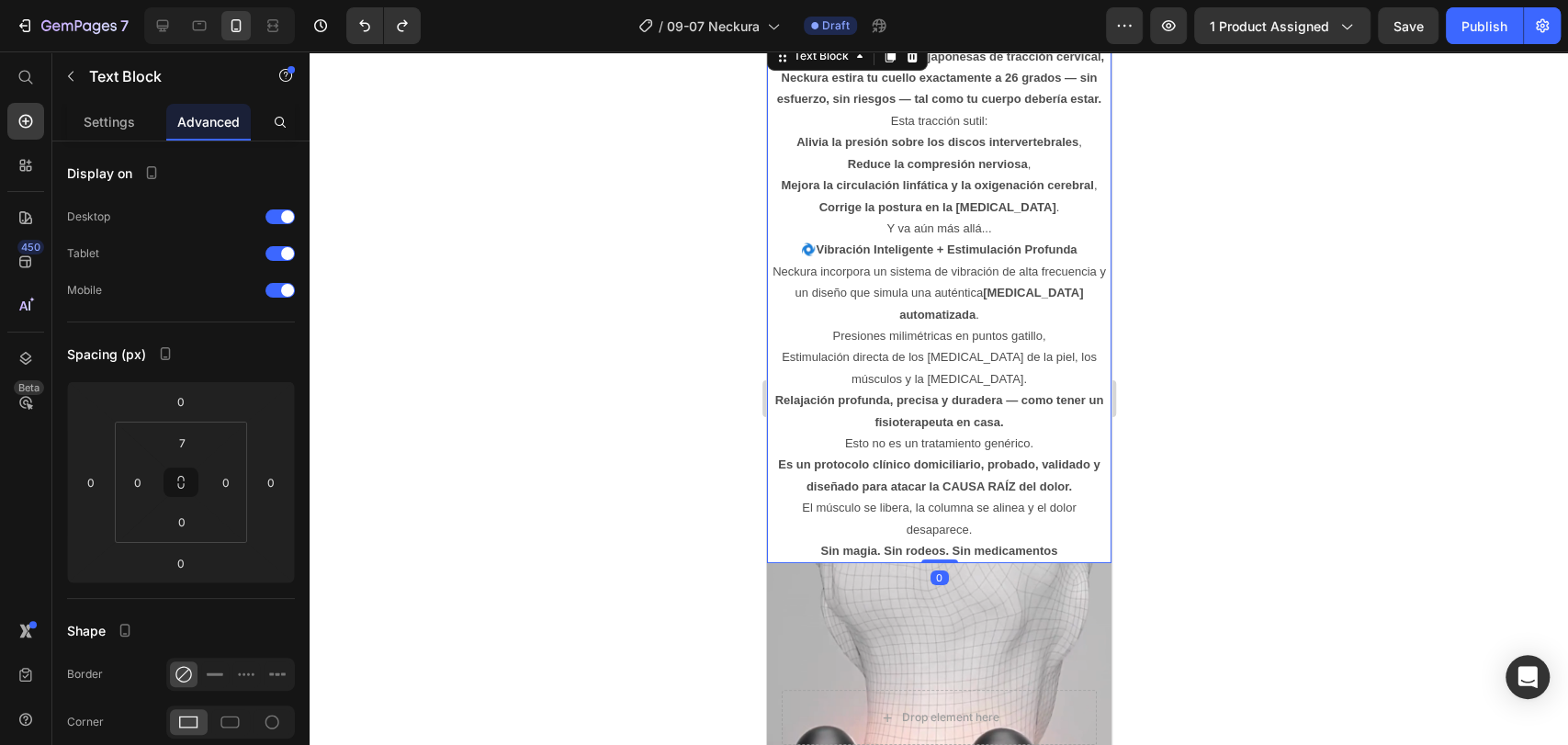 click on "Y va aún más allá..." at bounding box center [938, 228] 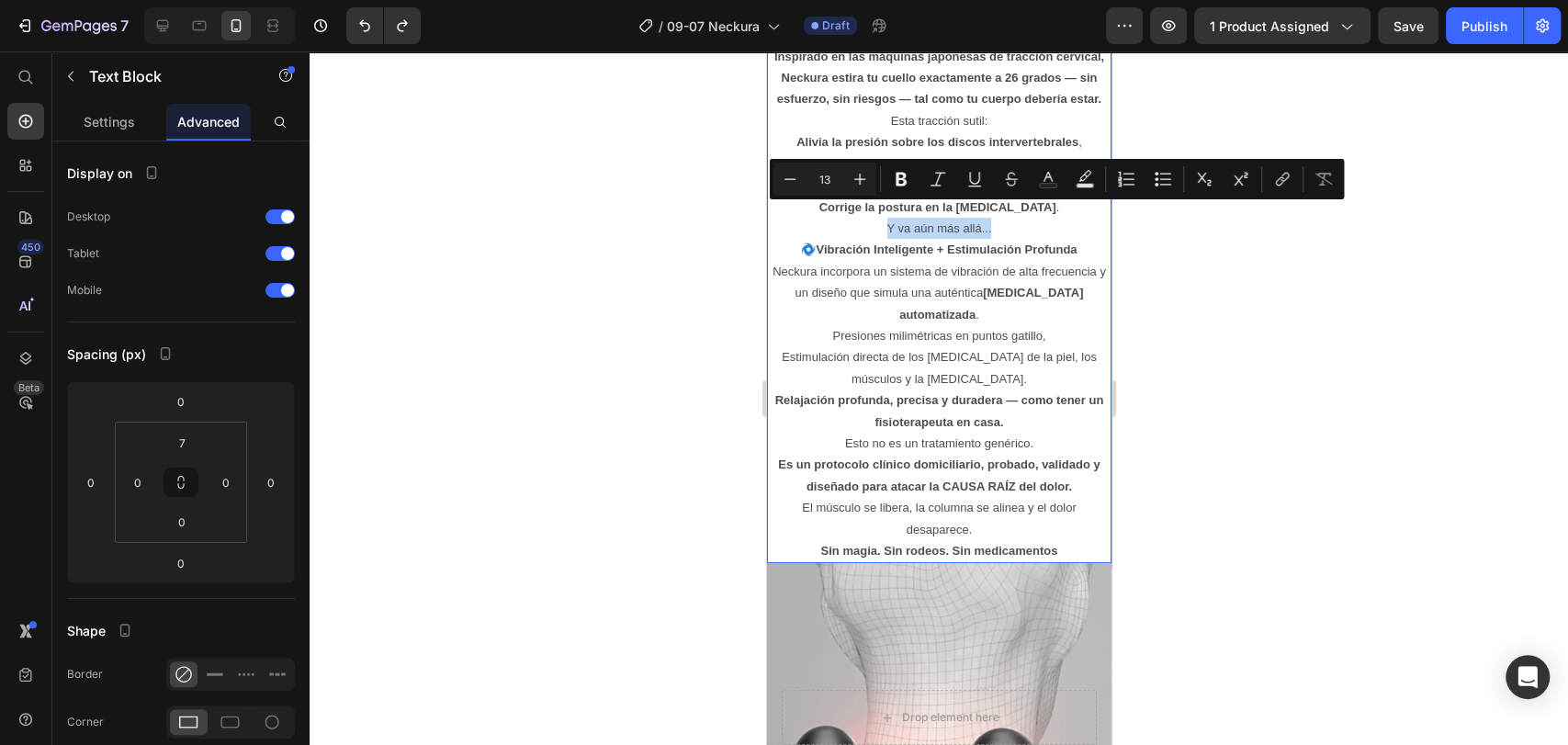 drag, startPoint x: 987, startPoint y: 214, endPoint x: 868, endPoint y: 212, distance: 119.0168 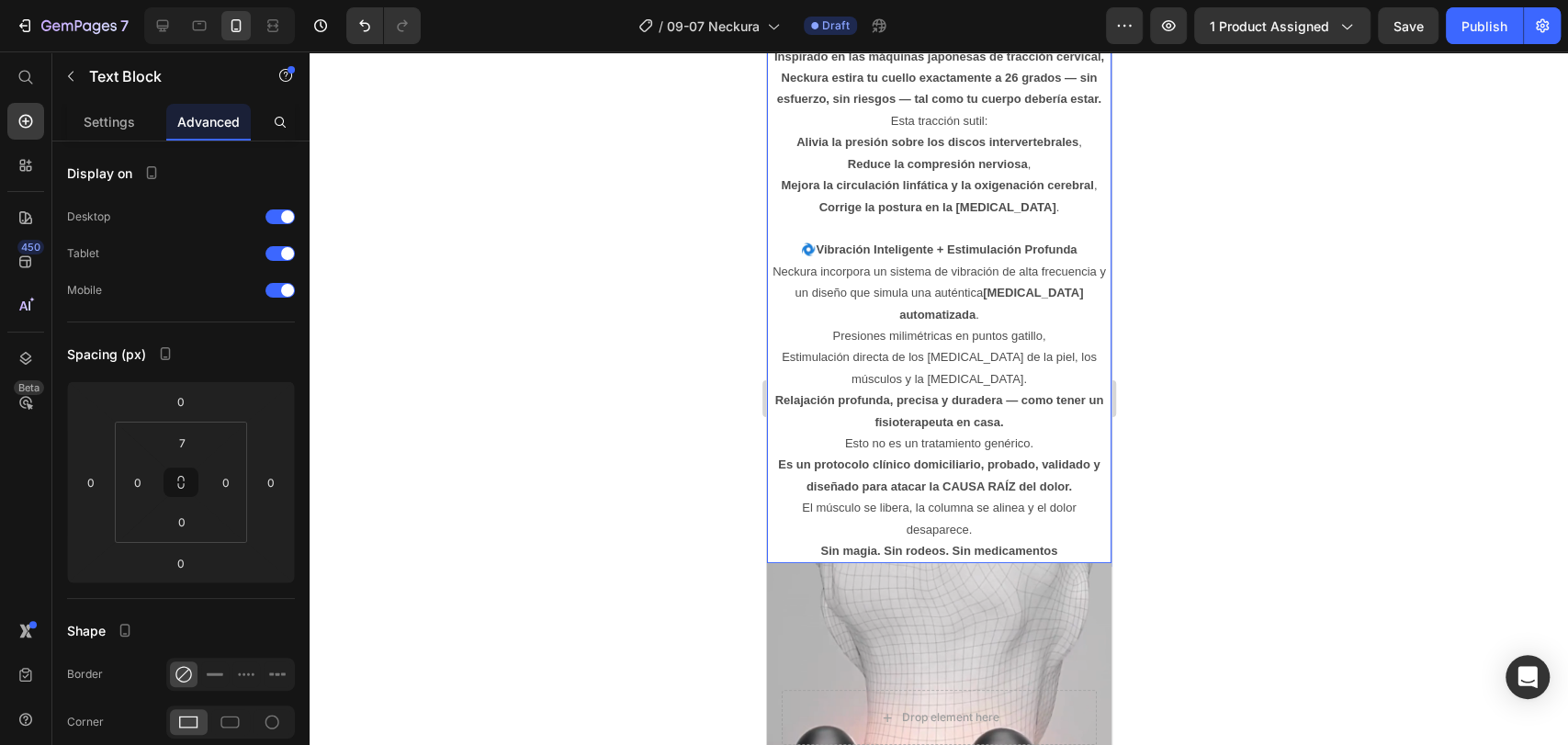 click 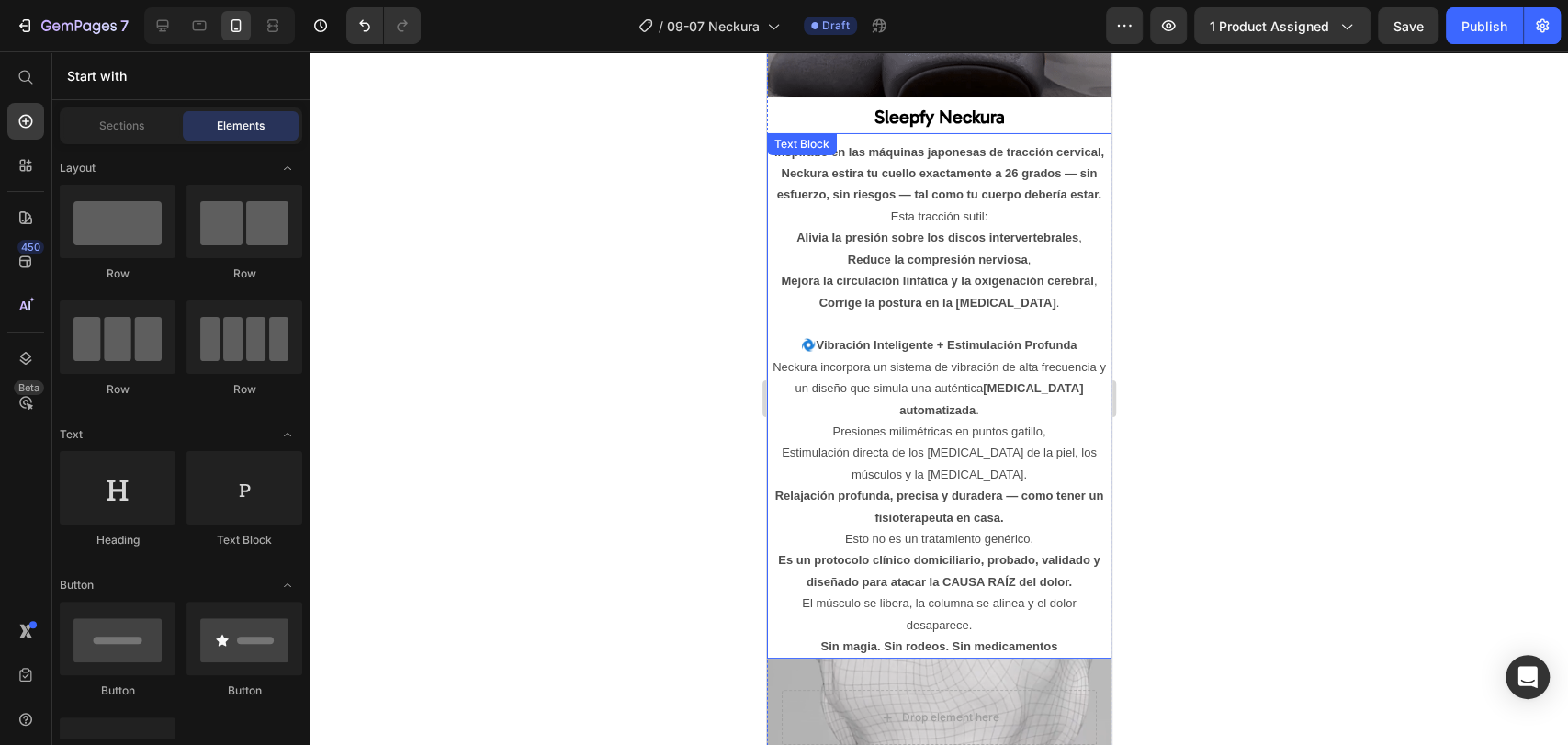 scroll, scrollTop: 4409, scrollLeft: 0, axis: vertical 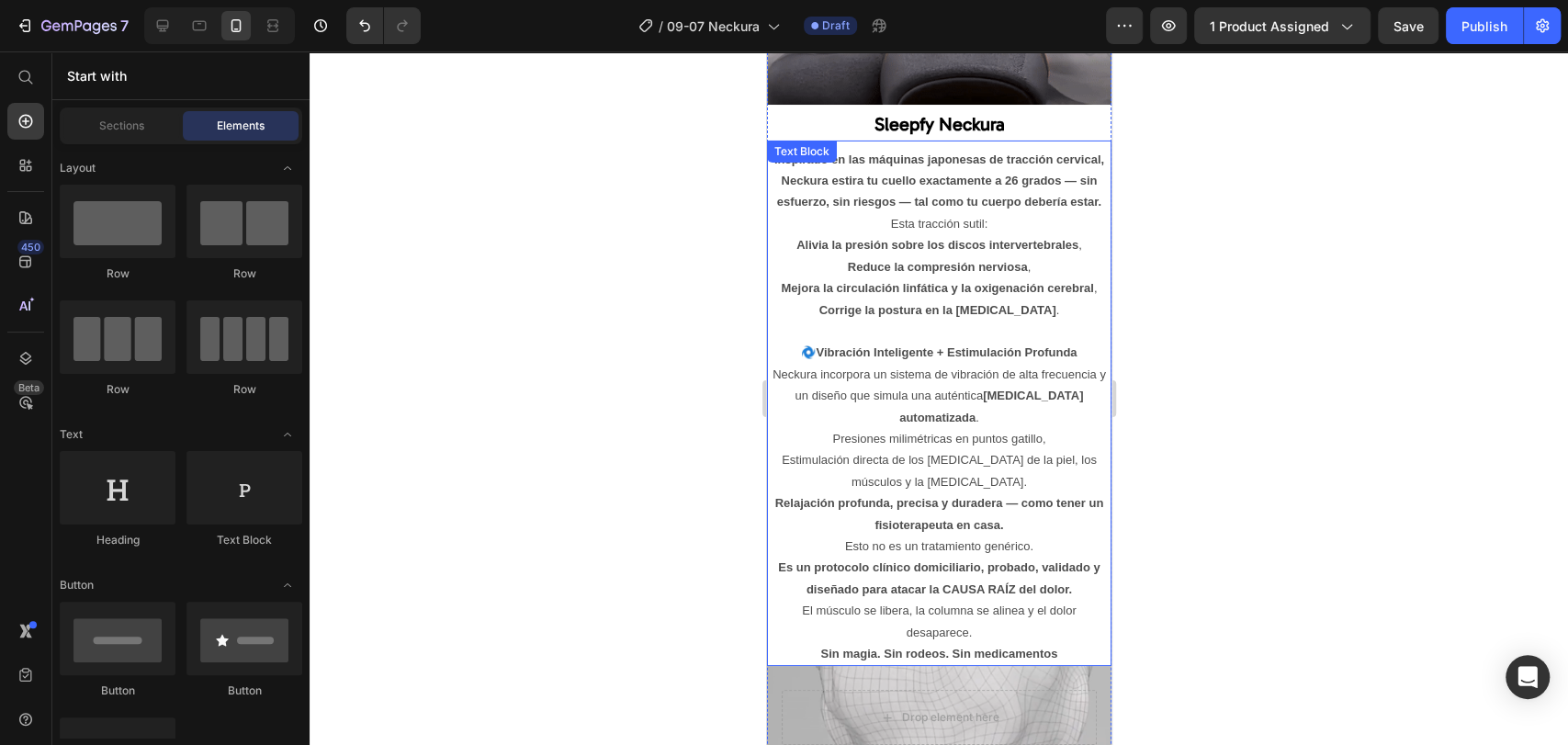click on "🌀  Vibración Inteligente + Estimulación Profunda Neckura incorpora un sistema de vibración de alta frecuencia y un diseño que simula una auténtica  [MEDICAL_DATA] automatizada ." at bounding box center [938, 385] 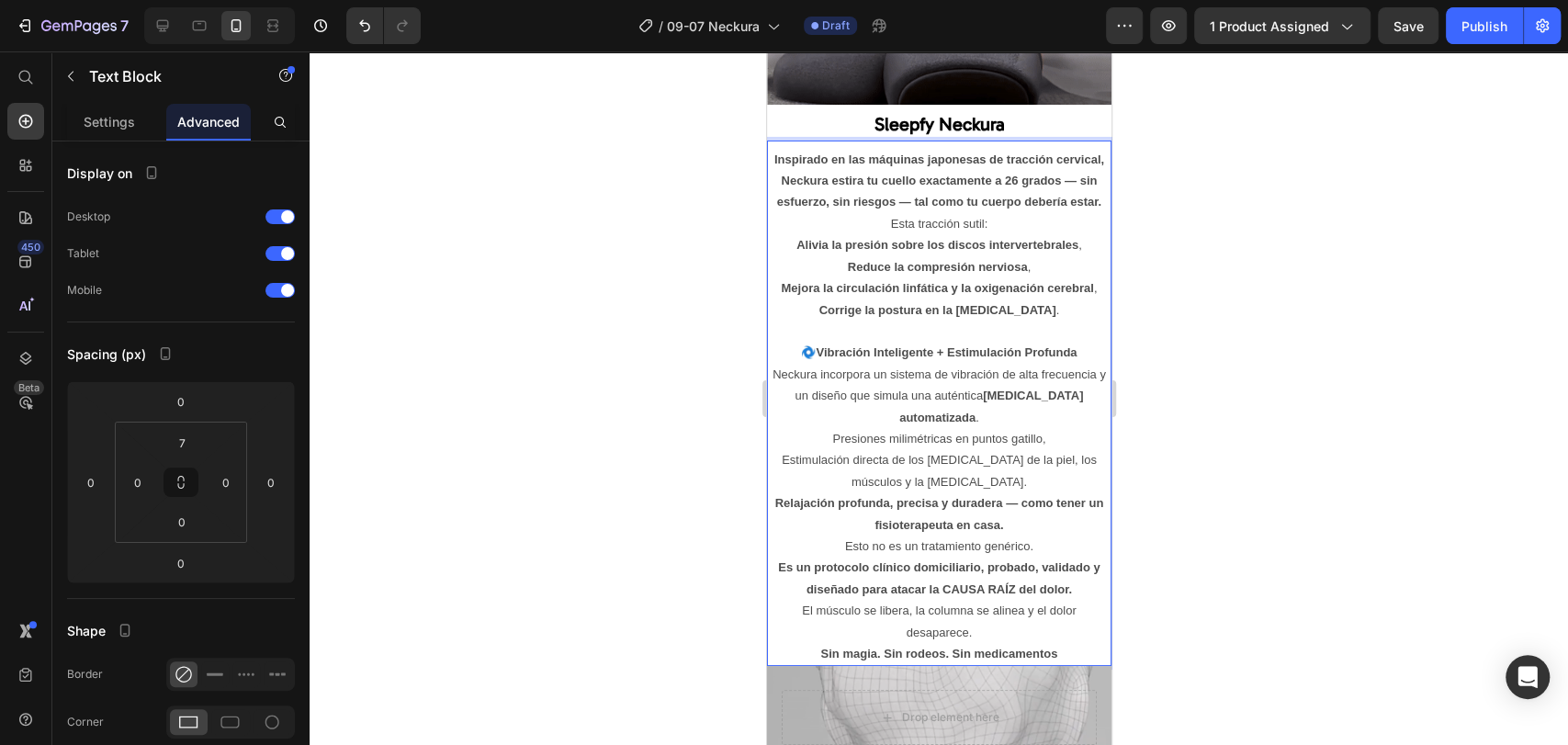 click on "Vibración Inteligente + Estimulación Profunda" at bounding box center [945, 352] 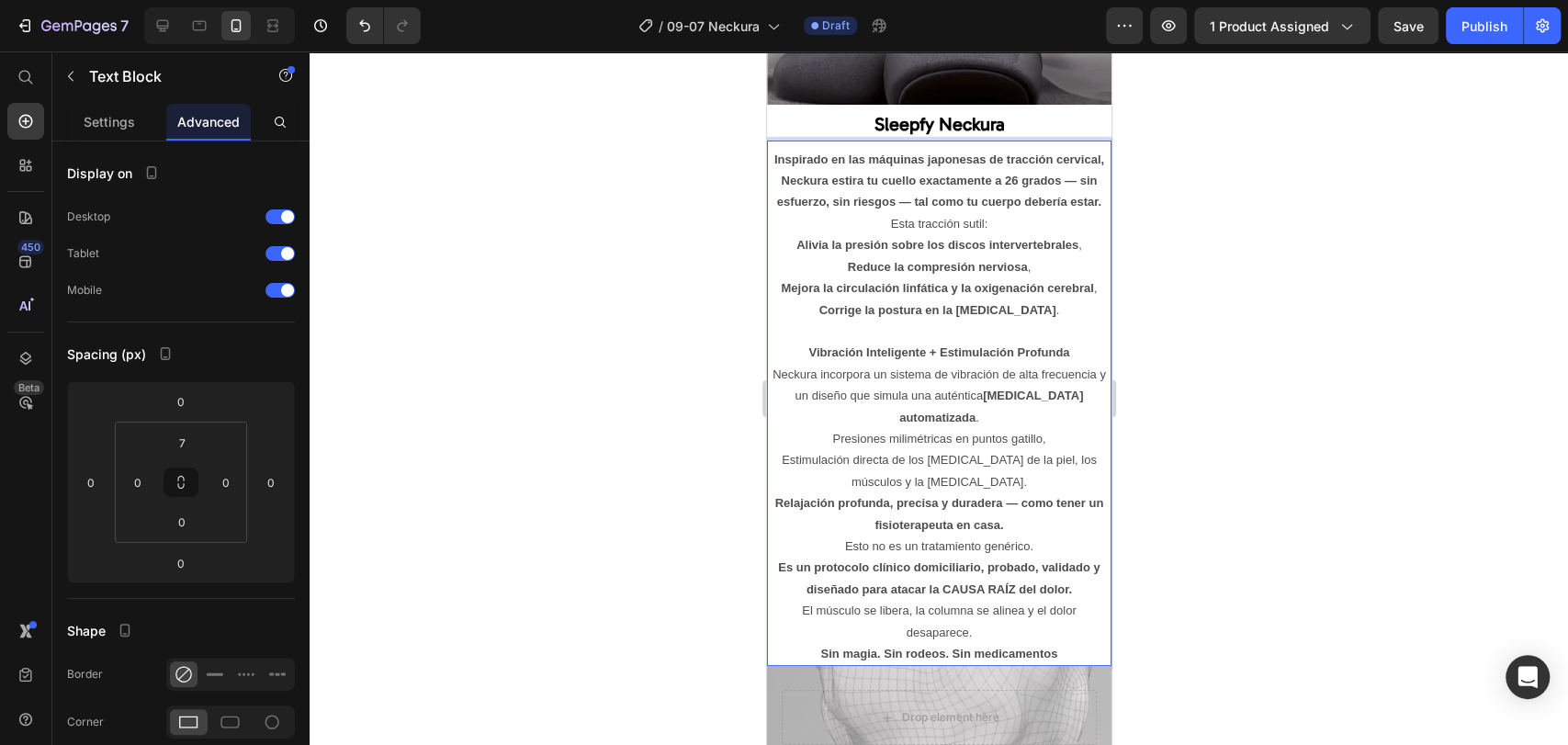 click 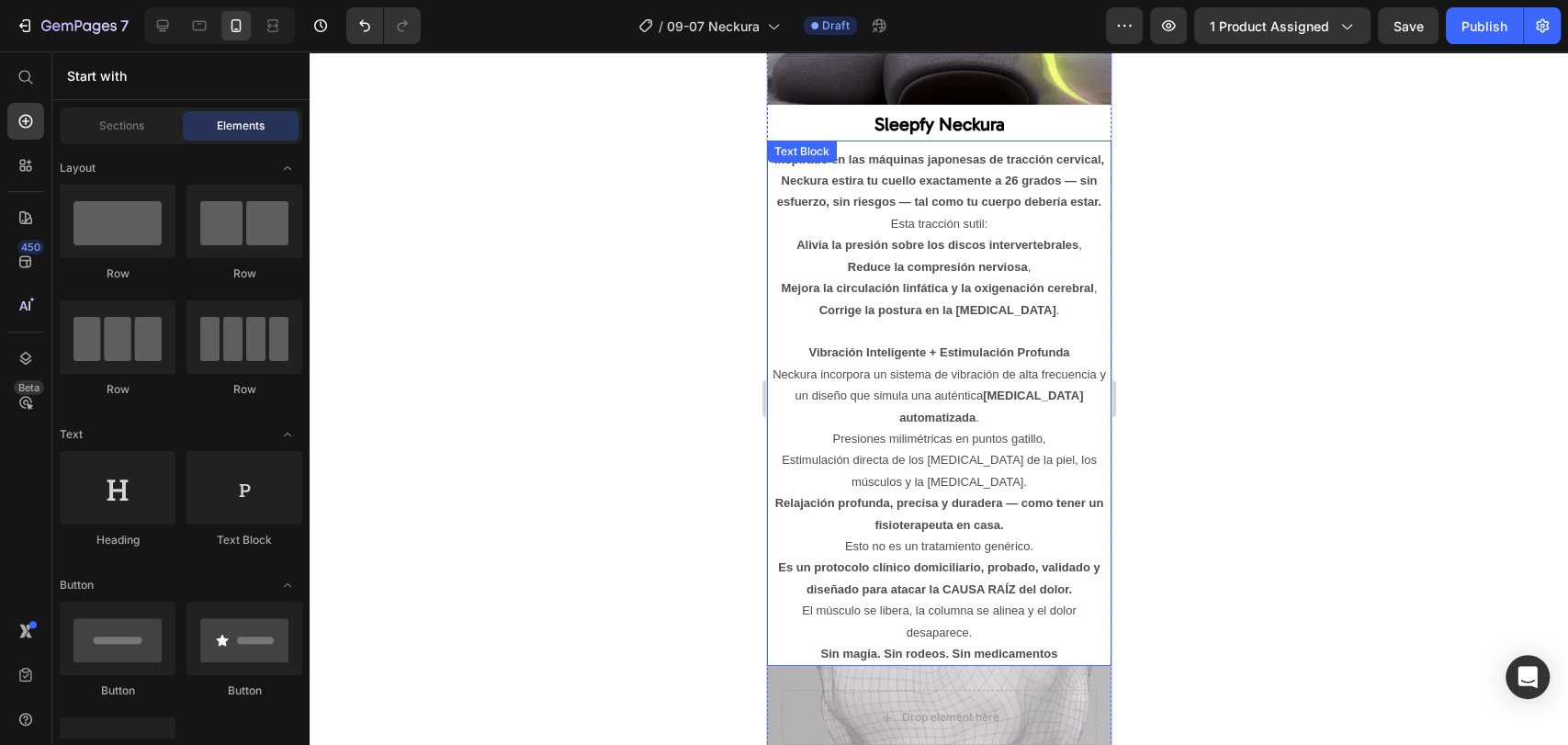 scroll, scrollTop: 4409, scrollLeft: 0, axis: vertical 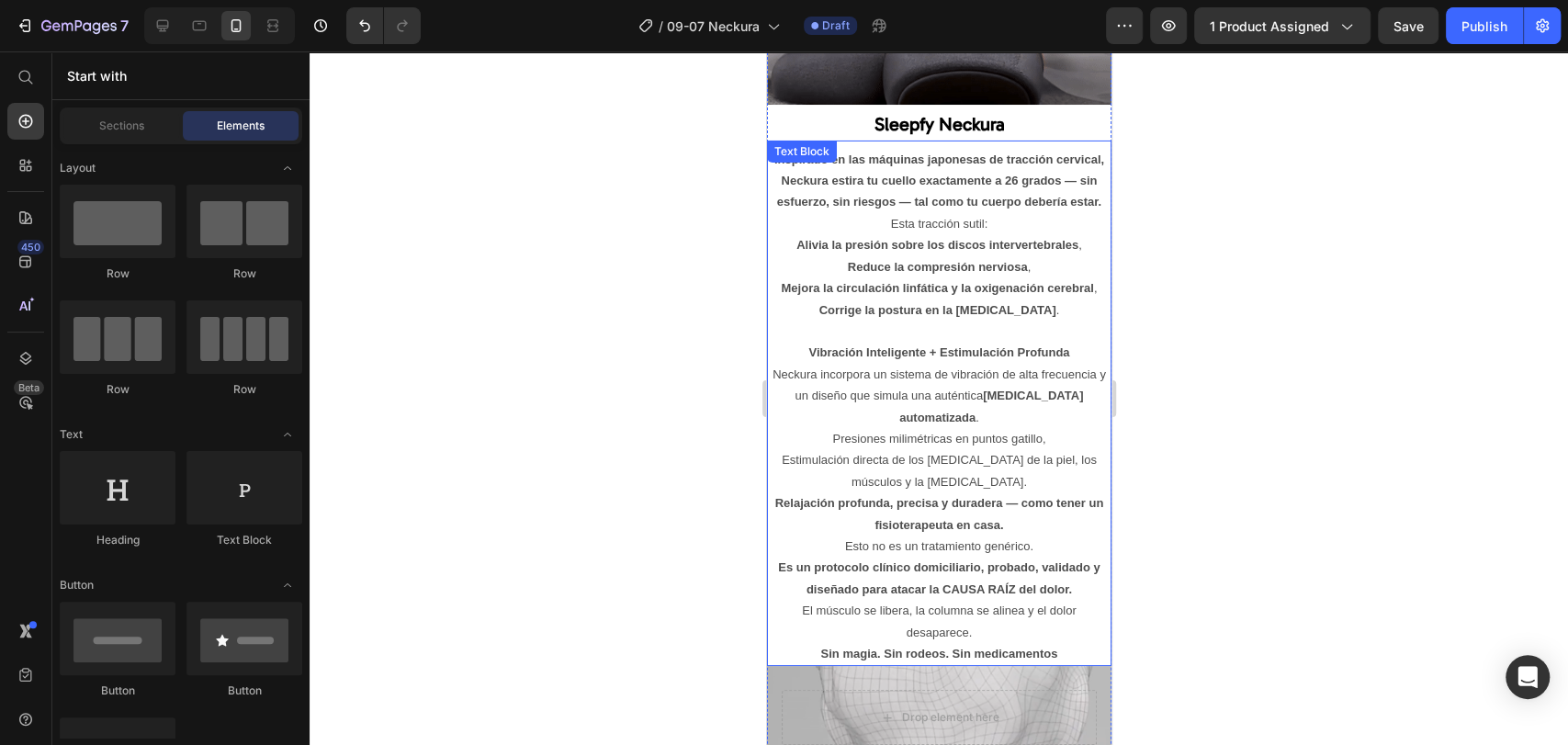 click 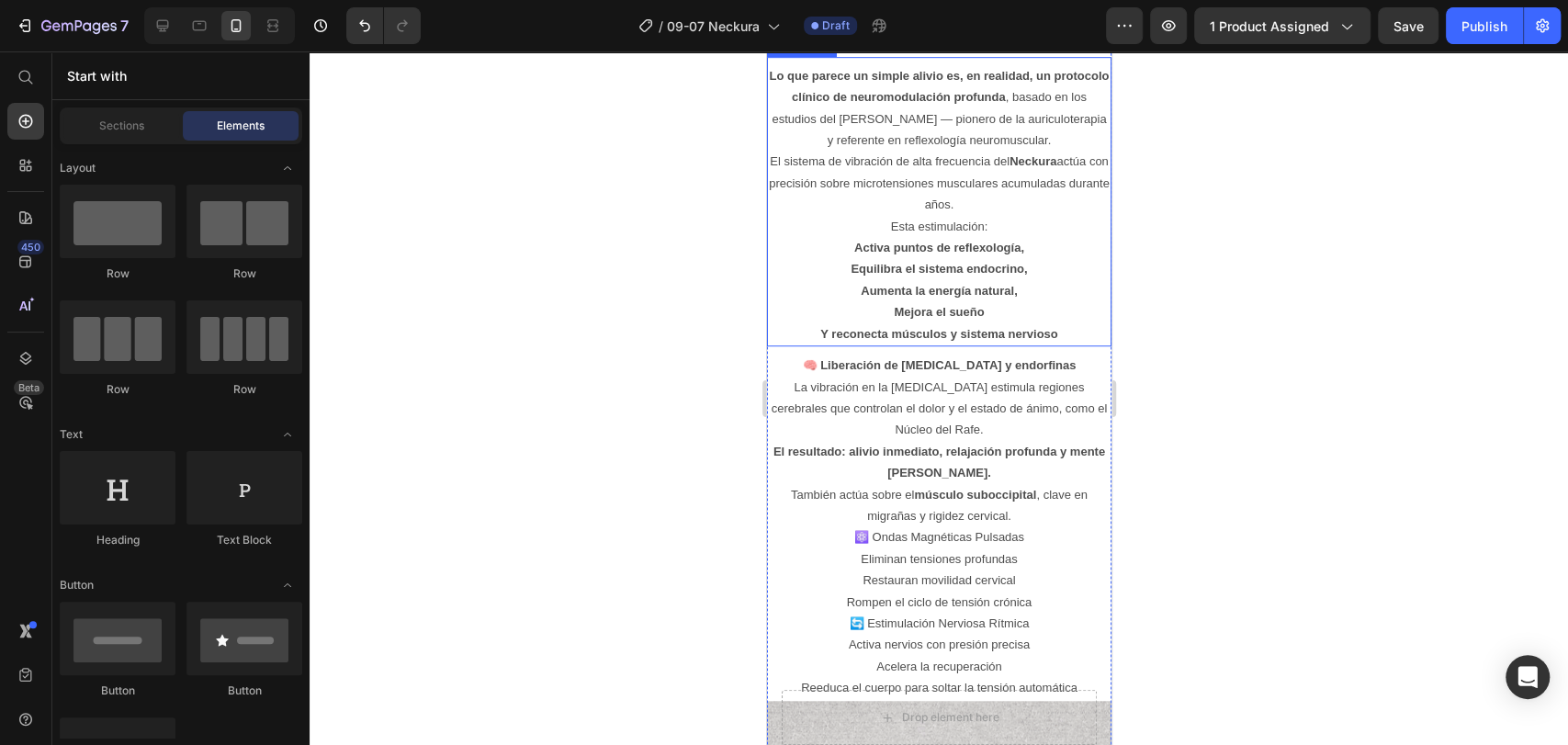 scroll, scrollTop: 5431, scrollLeft: 0, axis: vertical 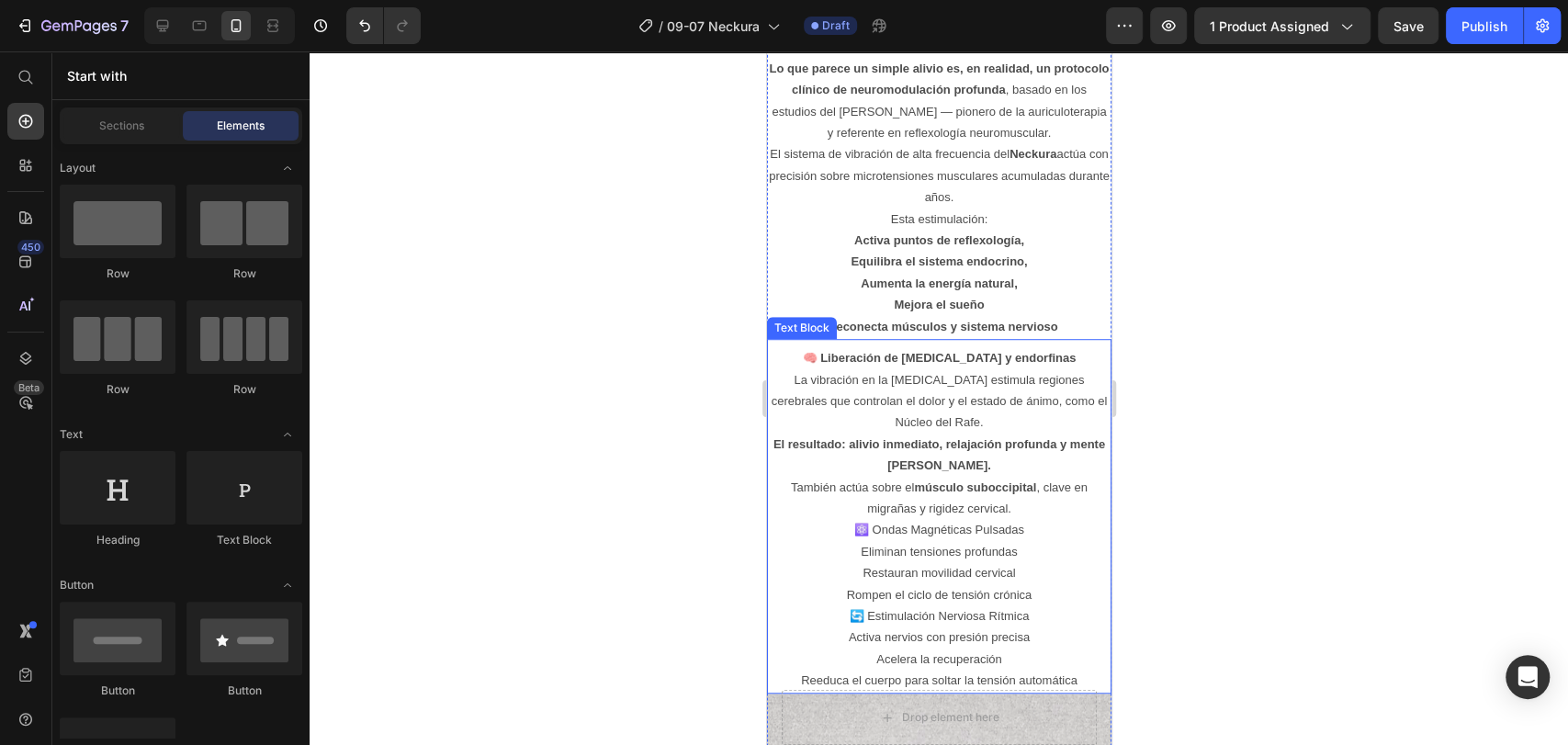 click on "⚛️ Ondas Magnéticas Pulsadas" at bounding box center [938, 529] 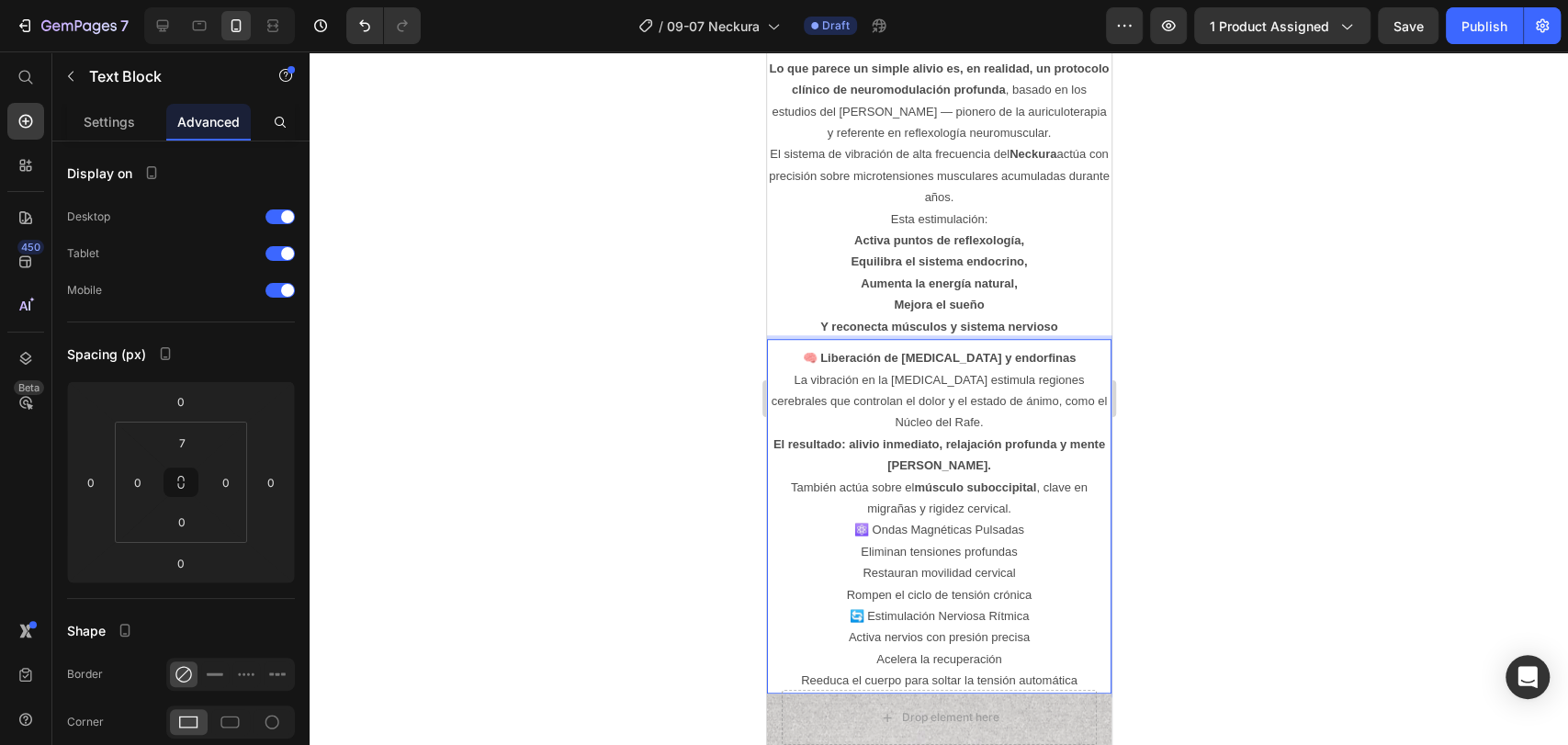 click on "⚛️ Ondas Magnéticas Pulsadas" at bounding box center (938, 529) 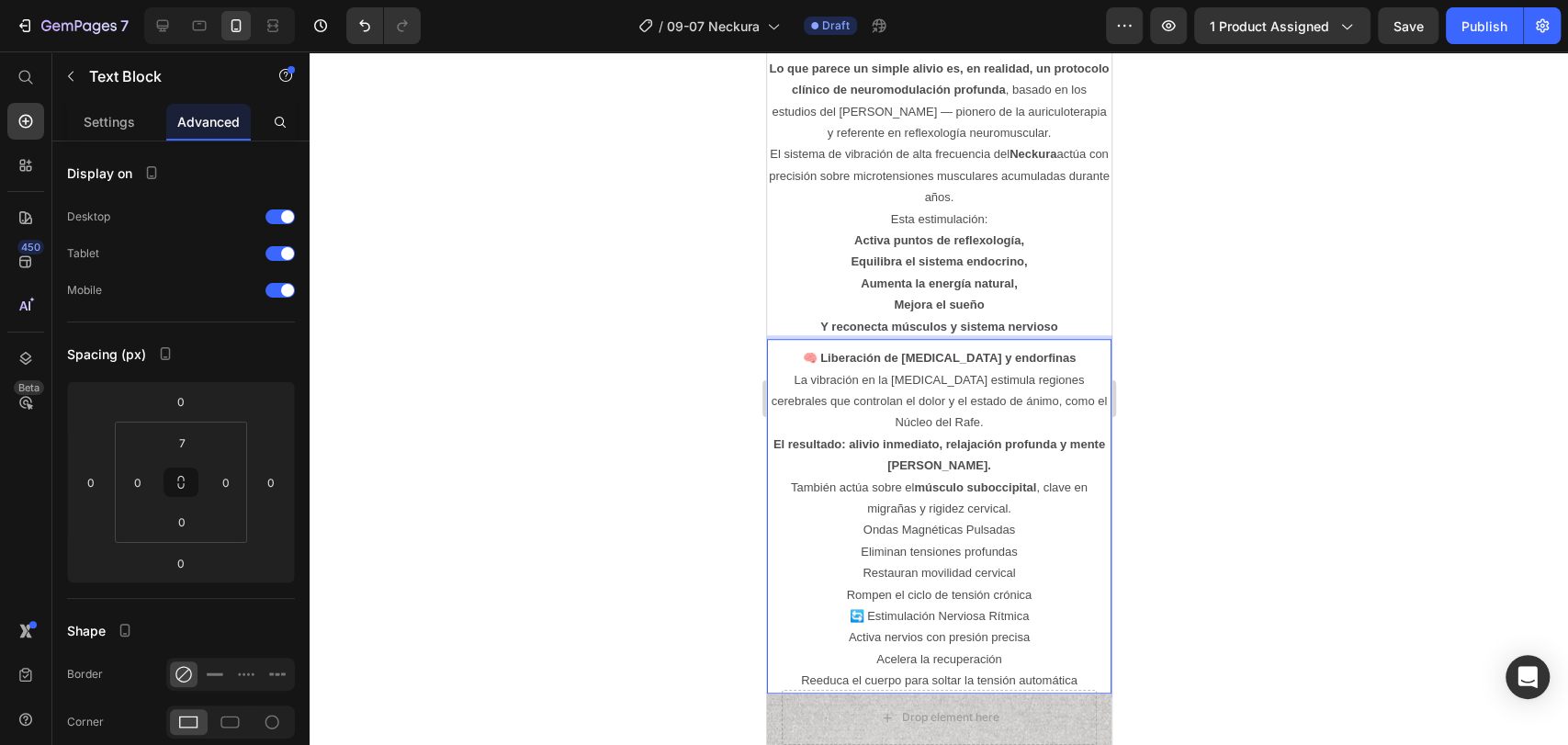 click on "🔄 Estimulación Nerviosa Rítmica" at bounding box center [938, 615] 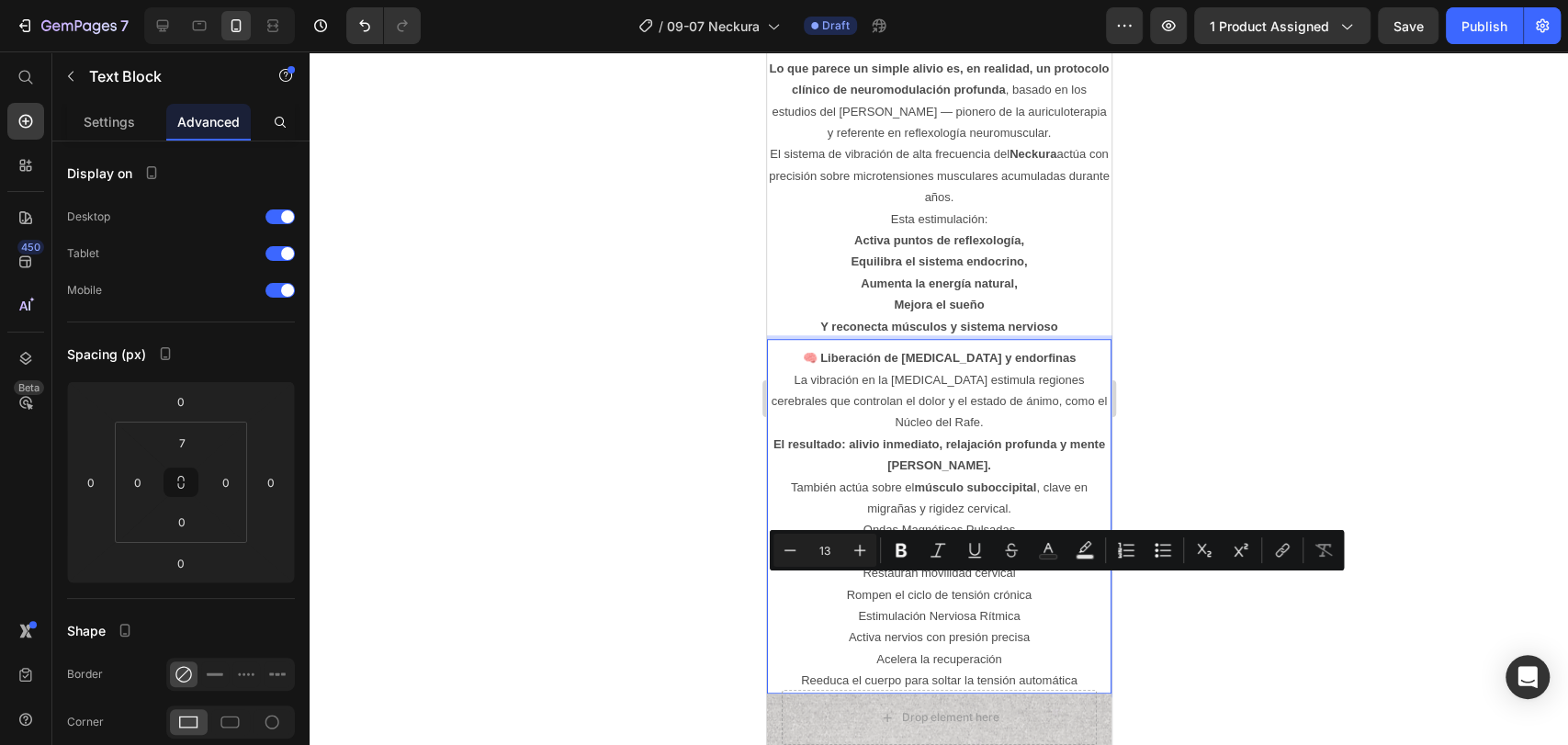 drag, startPoint x: 847, startPoint y: 580, endPoint x: 1054, endPoint y: 579, distance: 207.00242 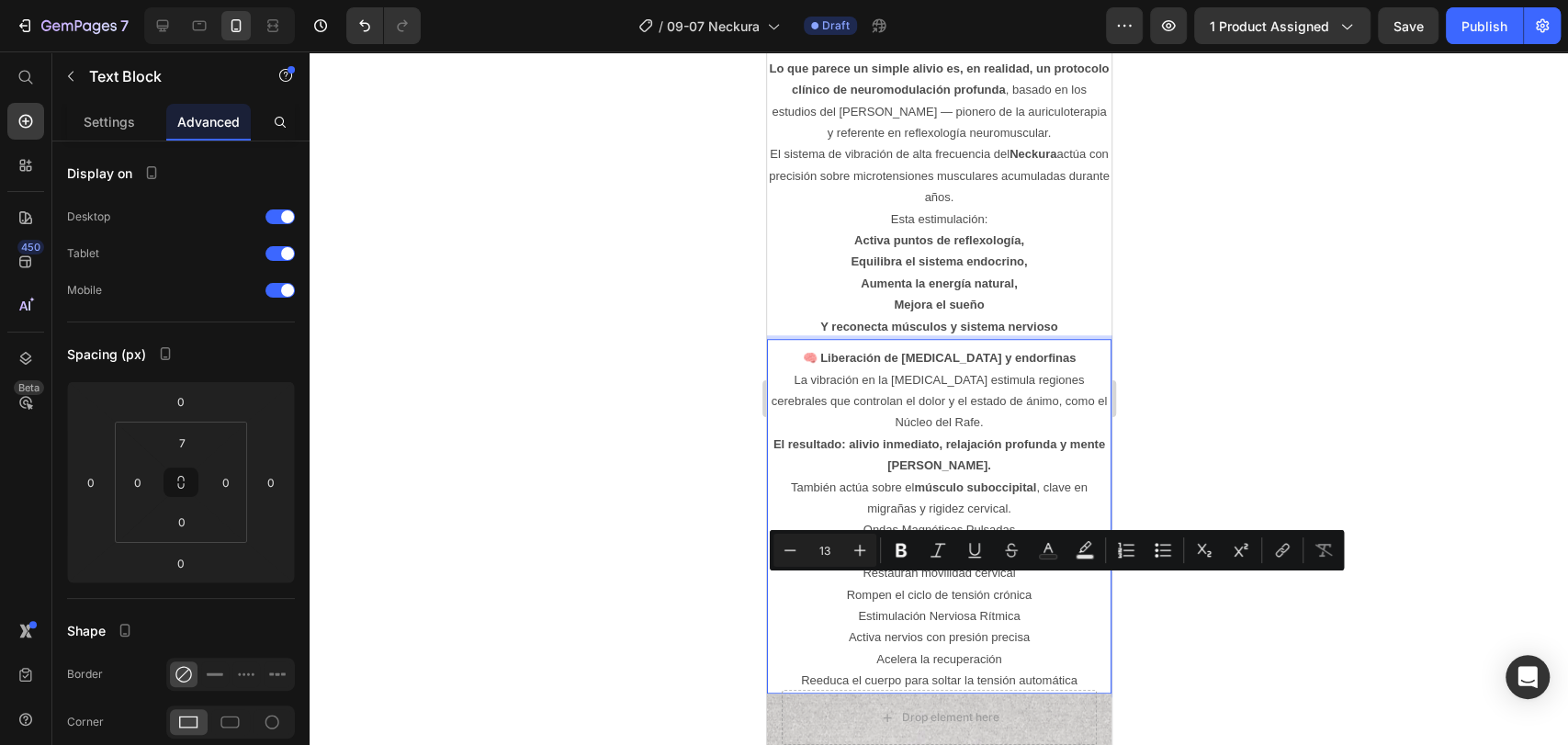 click on "Estimulación Nerviosa Rítmica" at bounding box center (938, 615) 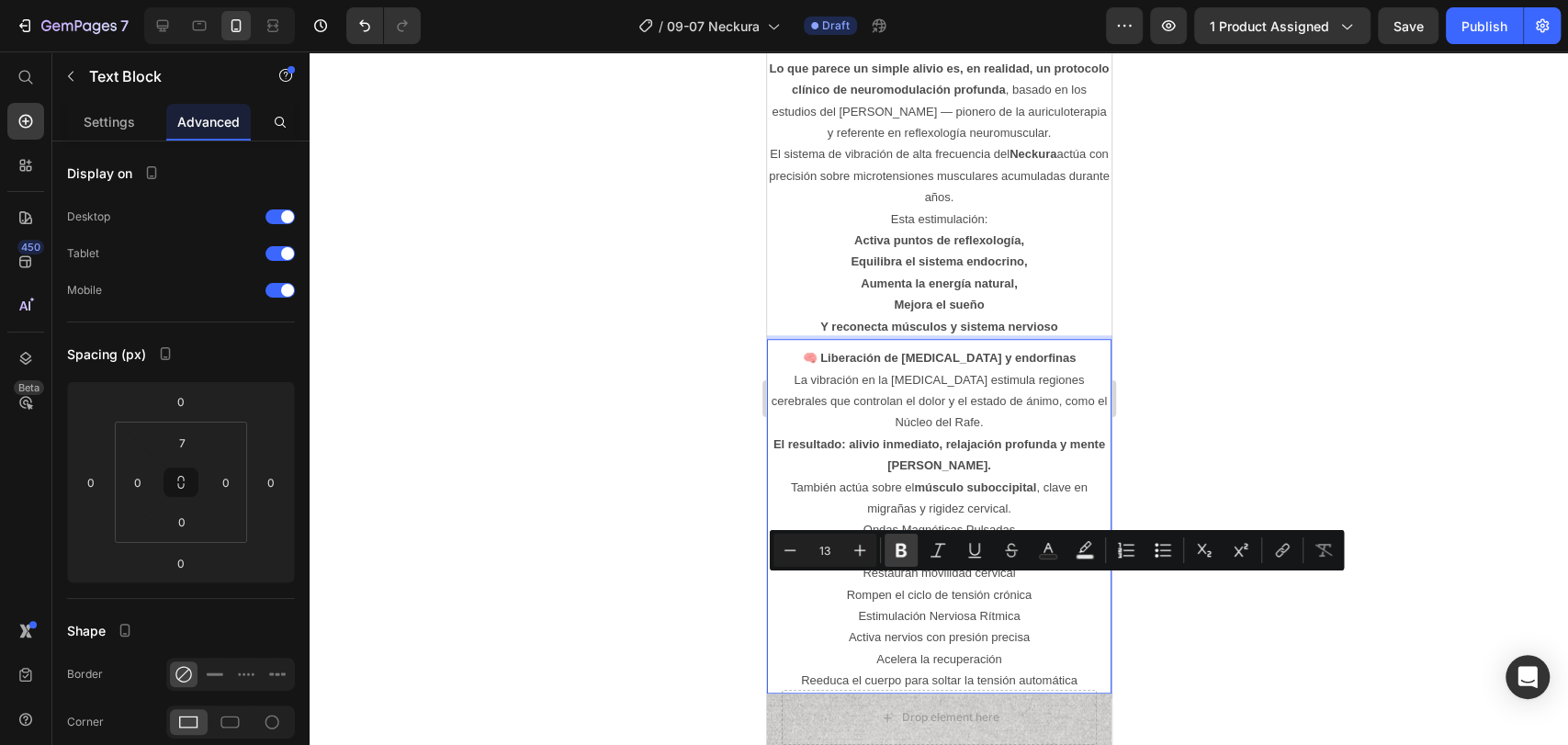 click 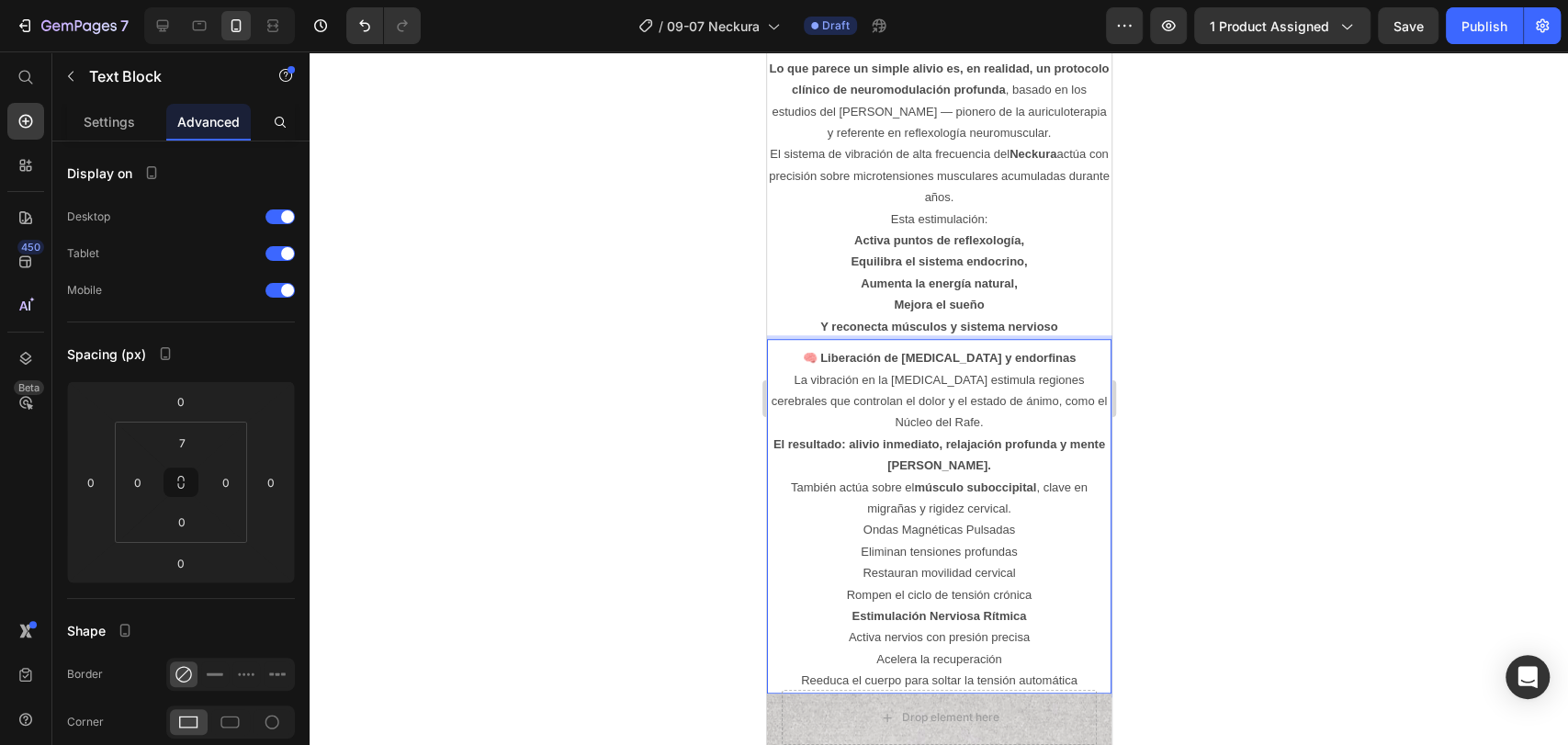 click on "Ondas Magnéticas Pulsadas" at bounding box center (938, 529) 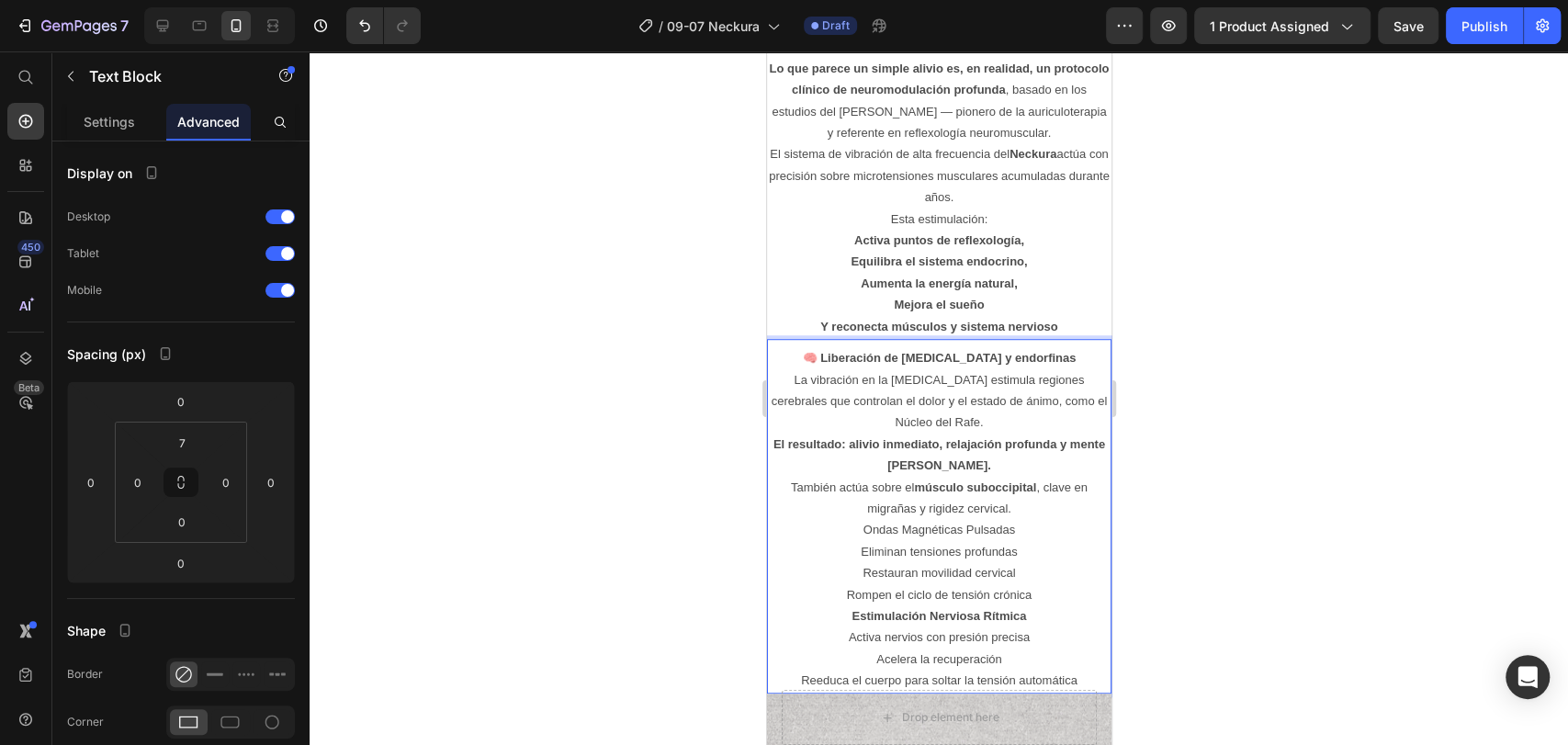 drag, startPoint x: 855, startPoint y: 496, endPoint x: 1051, endPoint y: 496, distance: 196 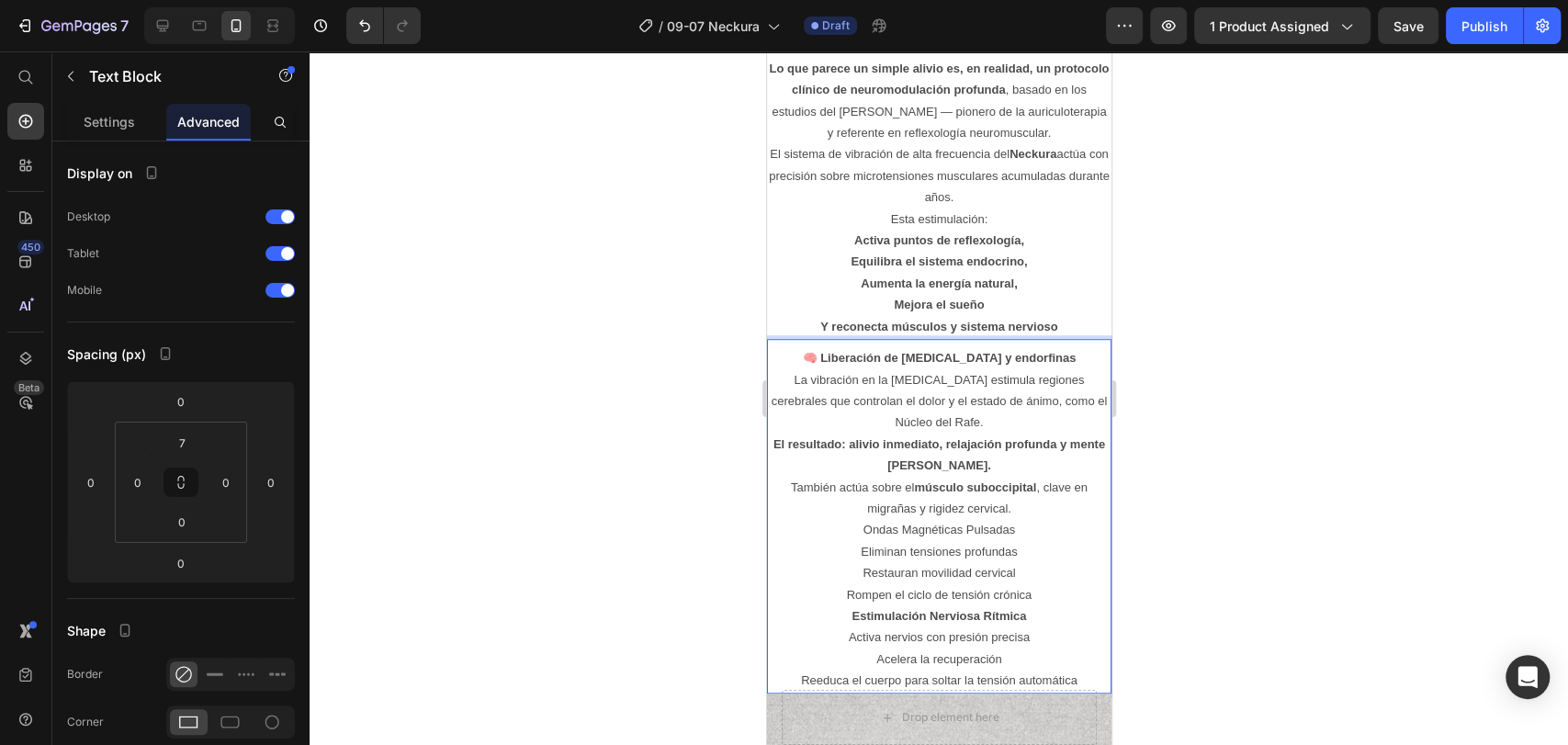 click on "Ondas Magnéticas Pulsadas" at bounding box center [938, 529] 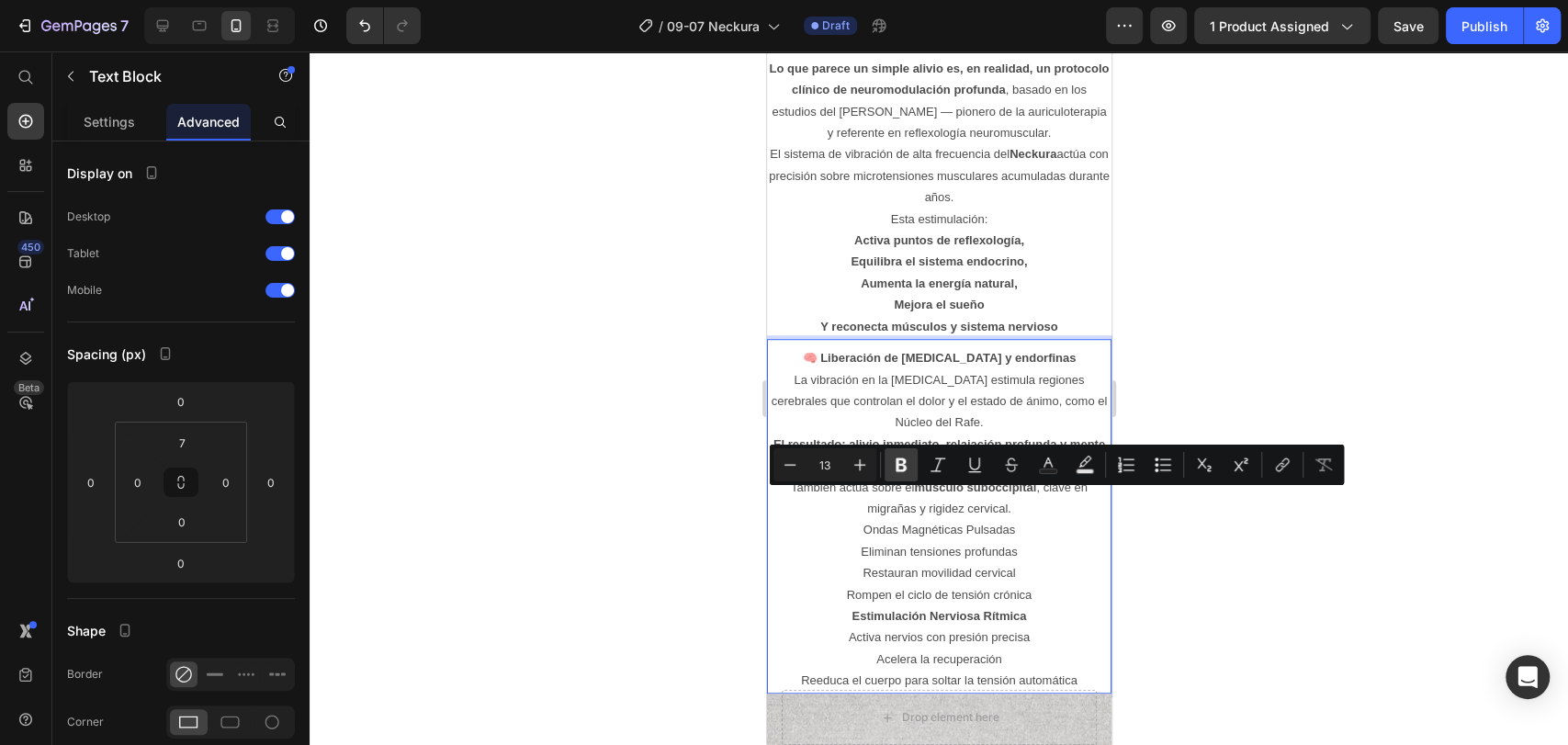 click on "Bold" at bounding box center [901, 465] 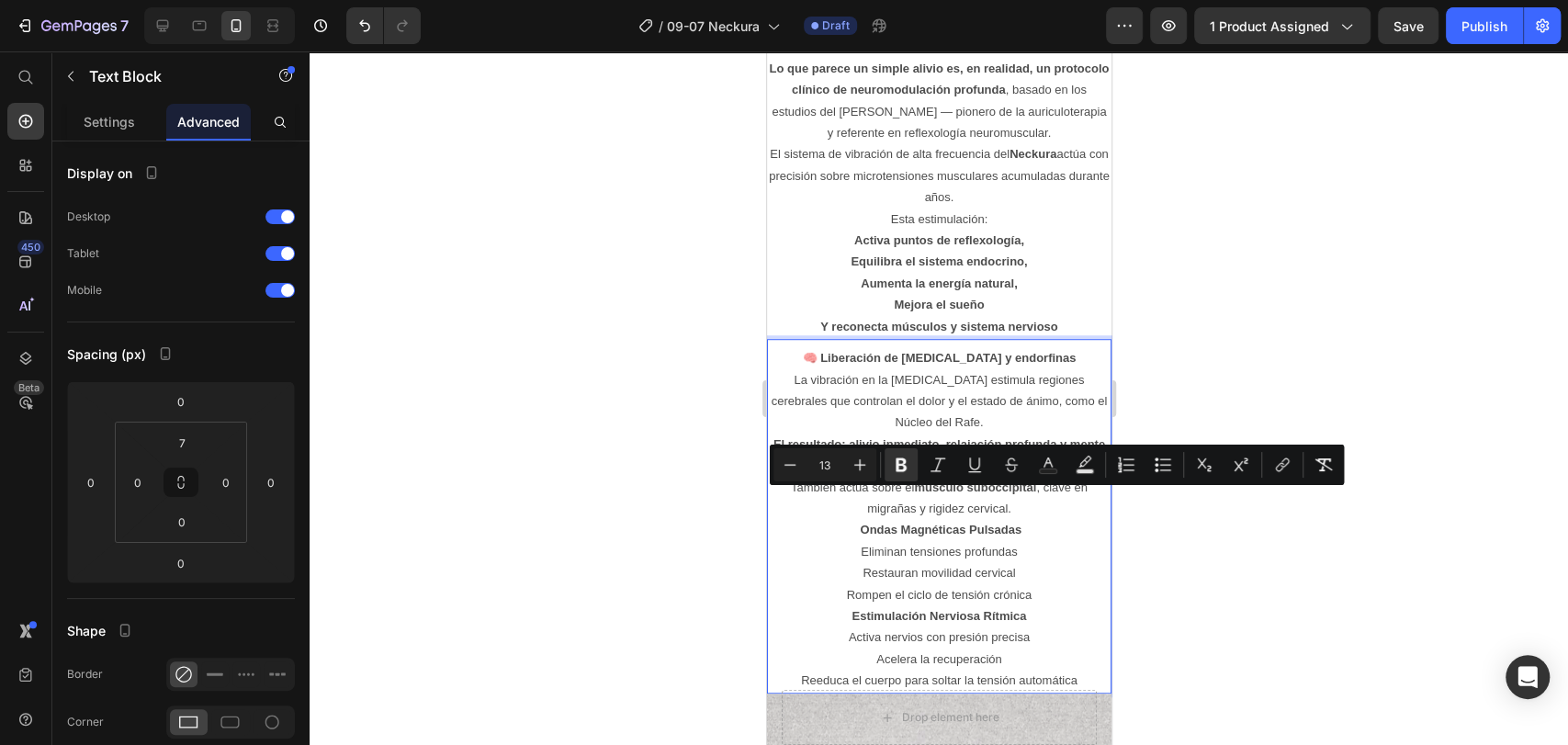click on "Eliminan tensiones profundas" at bounding box center (938, 551) 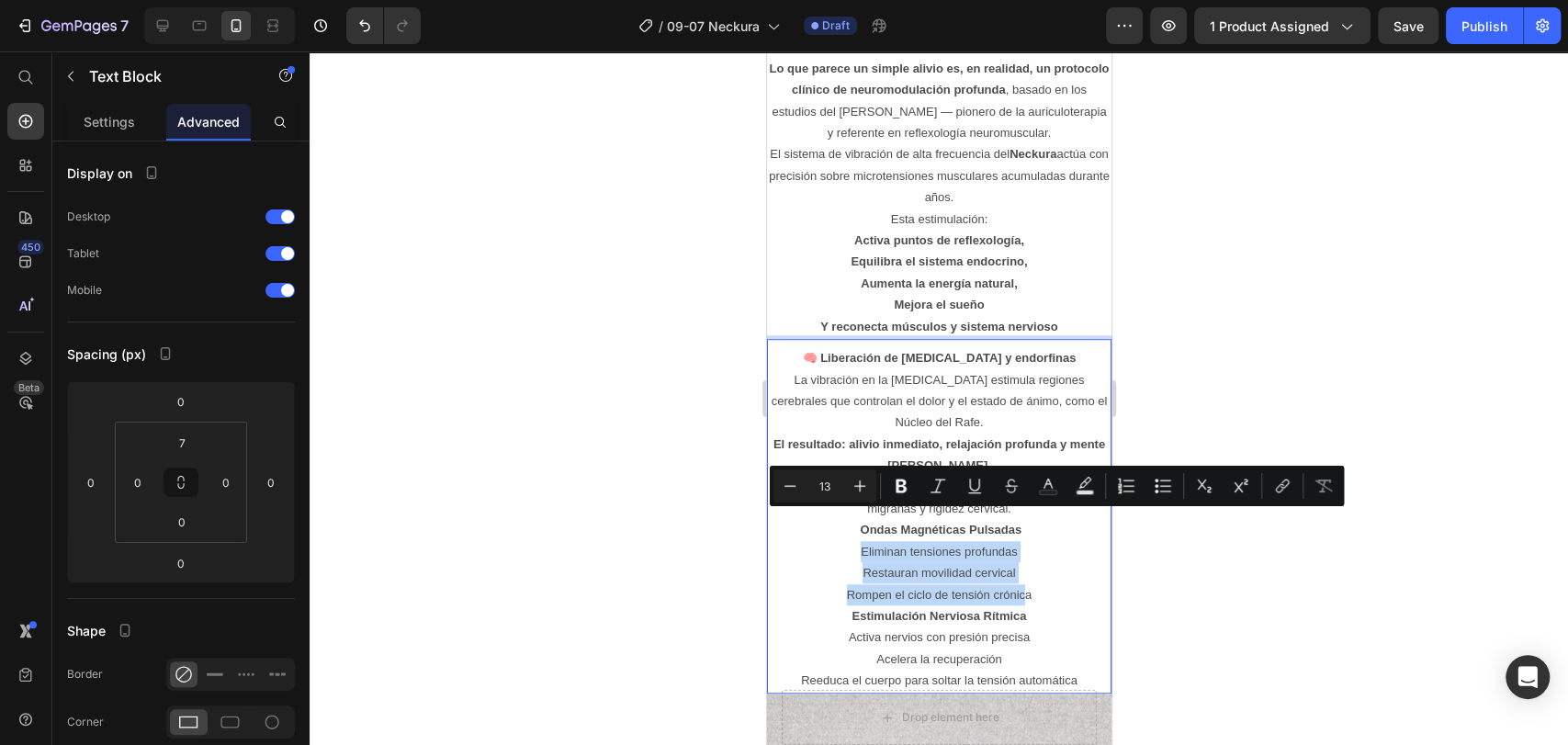 drag, startPoint x: 1019, startPoint y: 561, endPoint x: 847, endPoint y: 514, distance: 178.30592 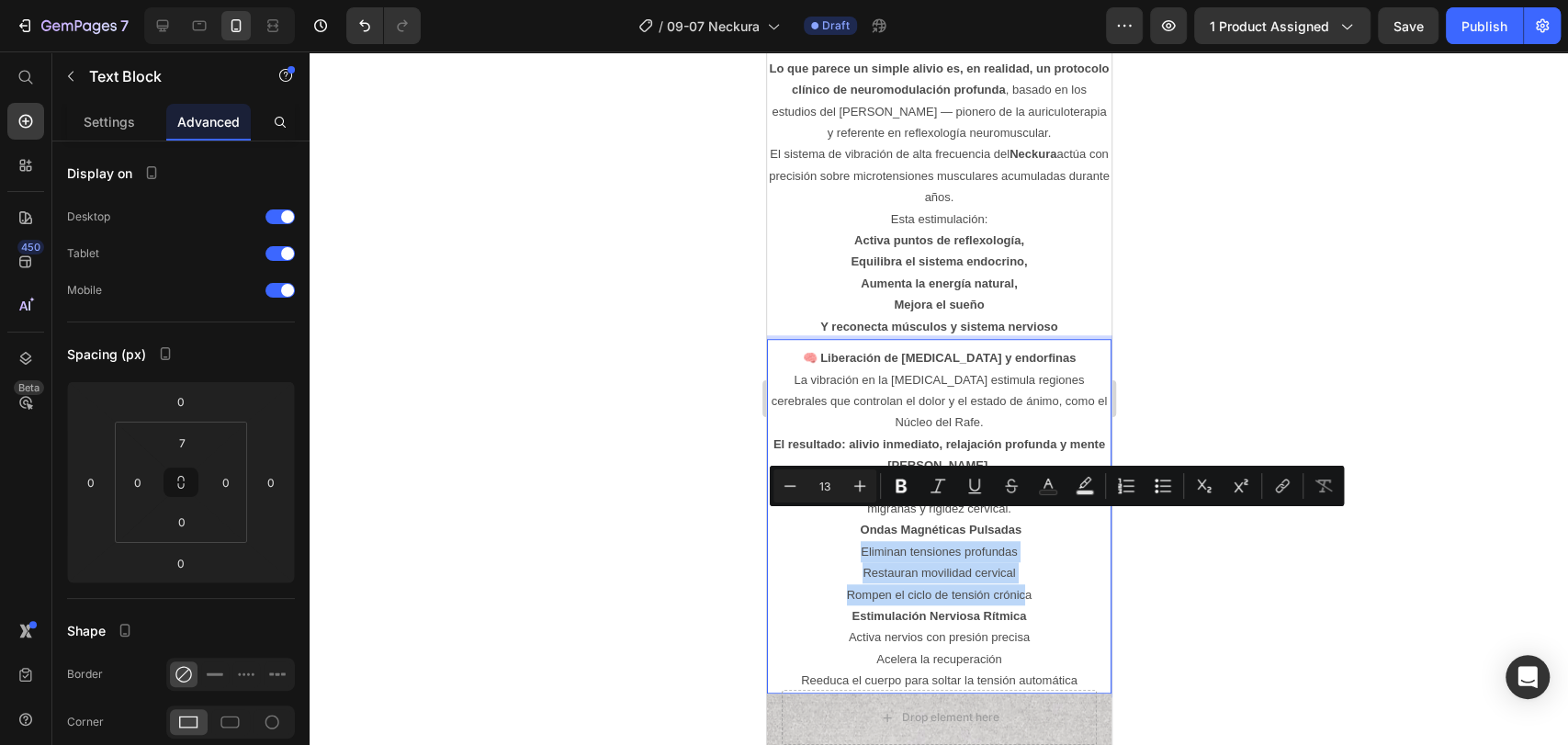 click on "🧠 Liberación de [MEDICAL_DATA] y endorfinas La vibración en la [MEDICAL_DATA] estimula regiones cerebrales que controlan el dolor y el estado de ánimo, como el Núcleo del Rafe. El resultado: alivio inmediato, relajación profunda y mente clara. También actúa sobre el  músculo suboccipital , clave en migrañas y rigidez cervical.   Ondas Magnéticas Pulsadas Eliminan tensiones profundas Restauran movilidad cervical Rompen el ciclo de tensión crónica  Estimulación Nerviosa Rítmica Activa nervios con presión precisa Acelera la recuperación Reeduca el cuerpo para soltar la tensión automática" at bounding box center [938, 519] 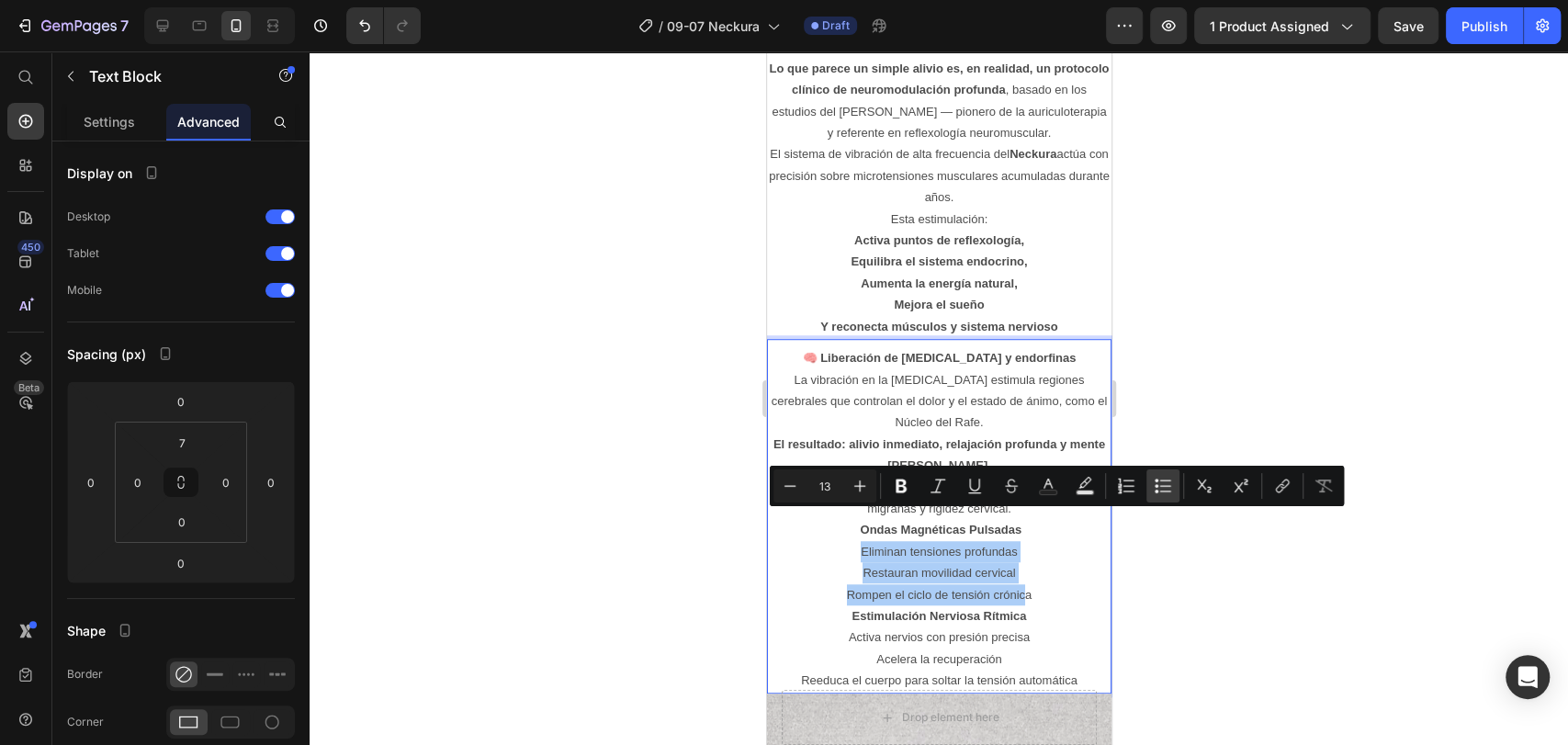 click 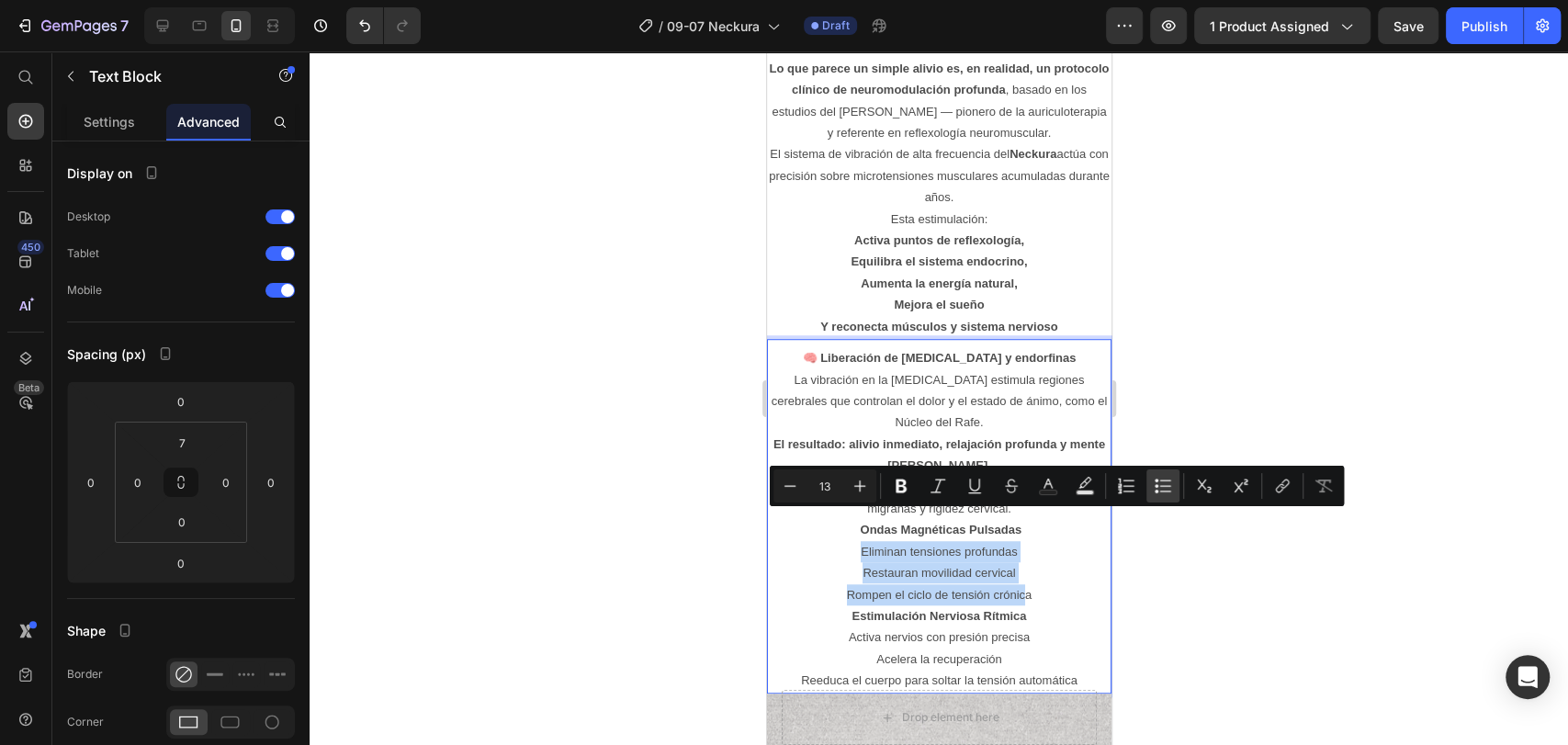type on "13" 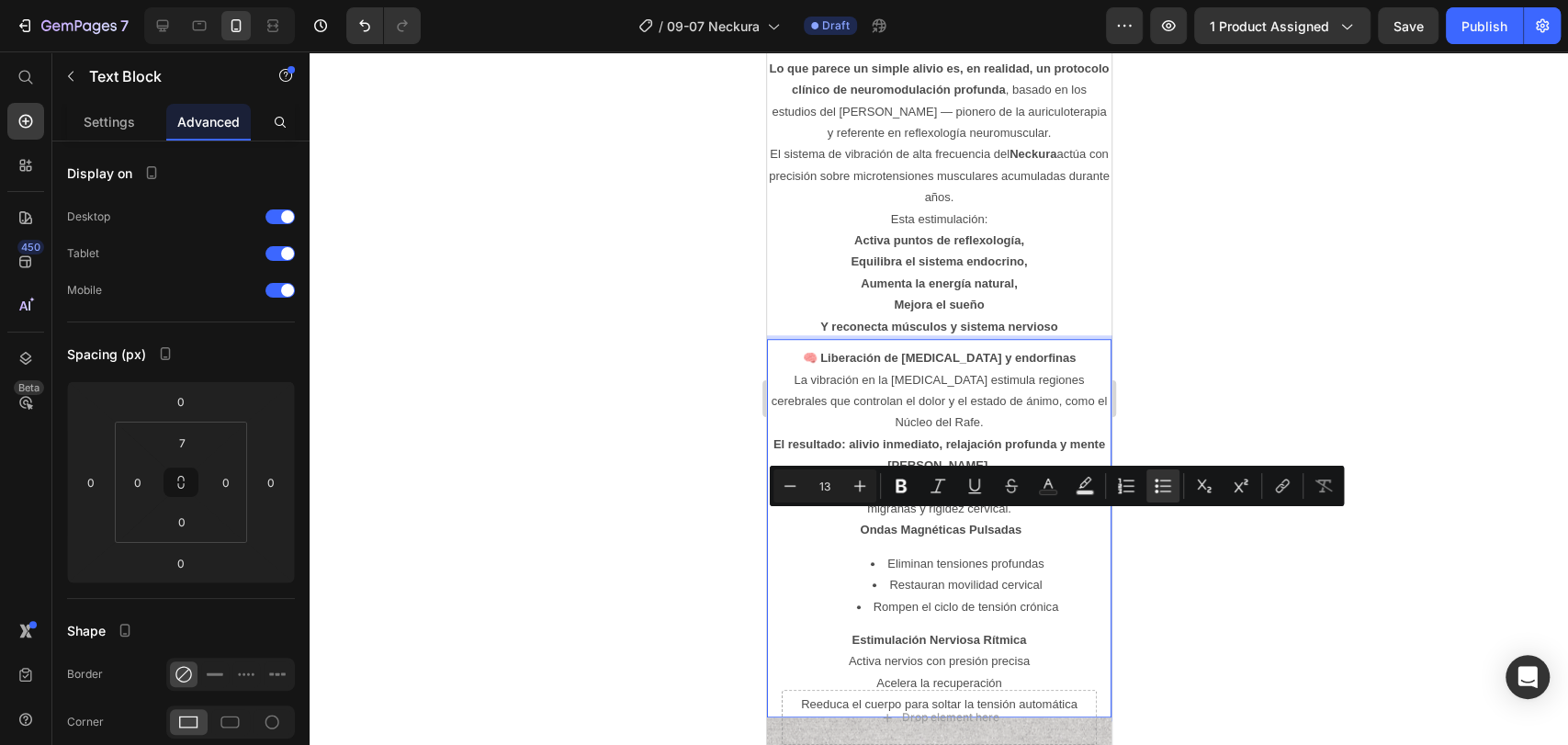 click on "Rompen el ciclo de tensión crónica" at bounding box center [956, 606] 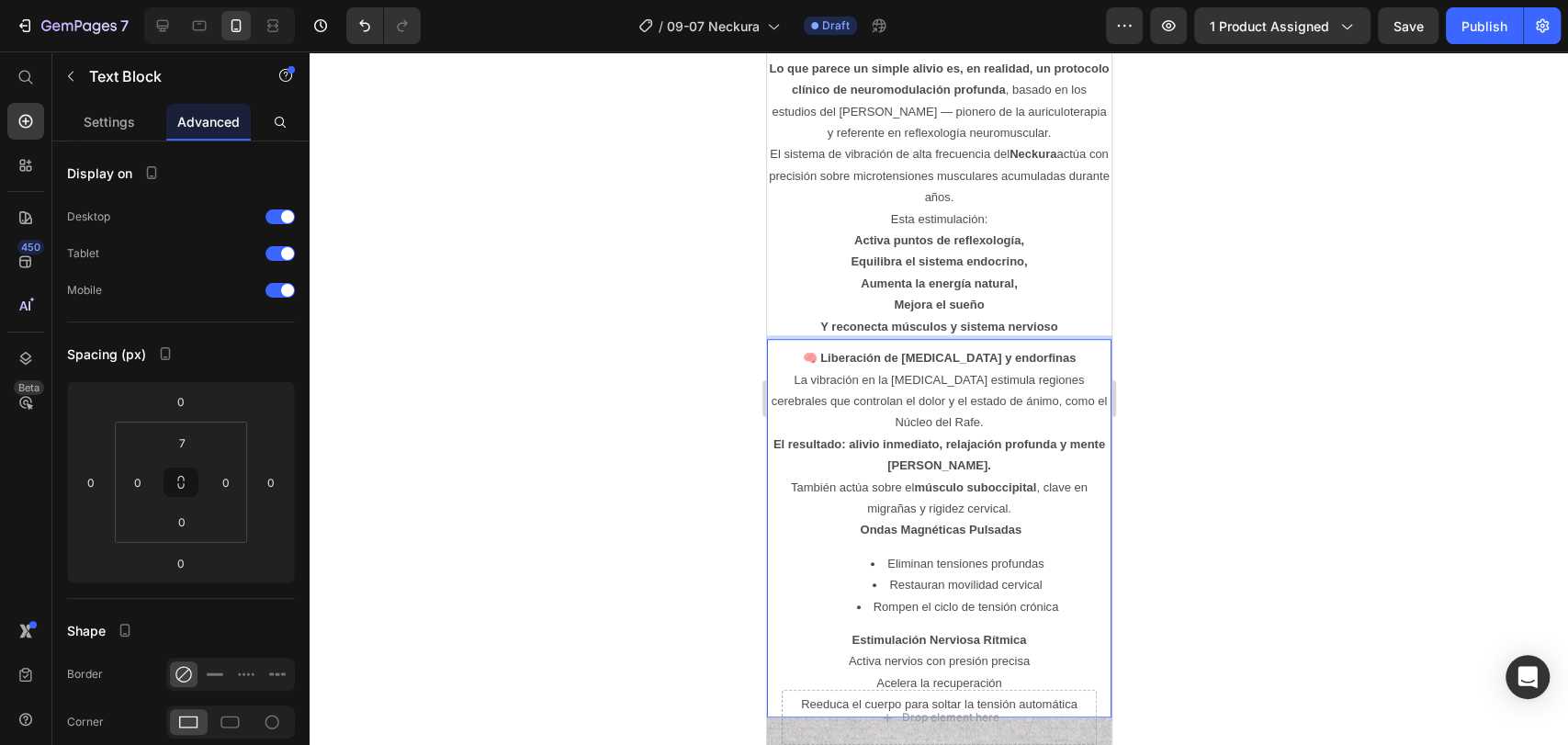 click on "Rompen el ciclo de tensión crónica" at bounding box center (956, 606) 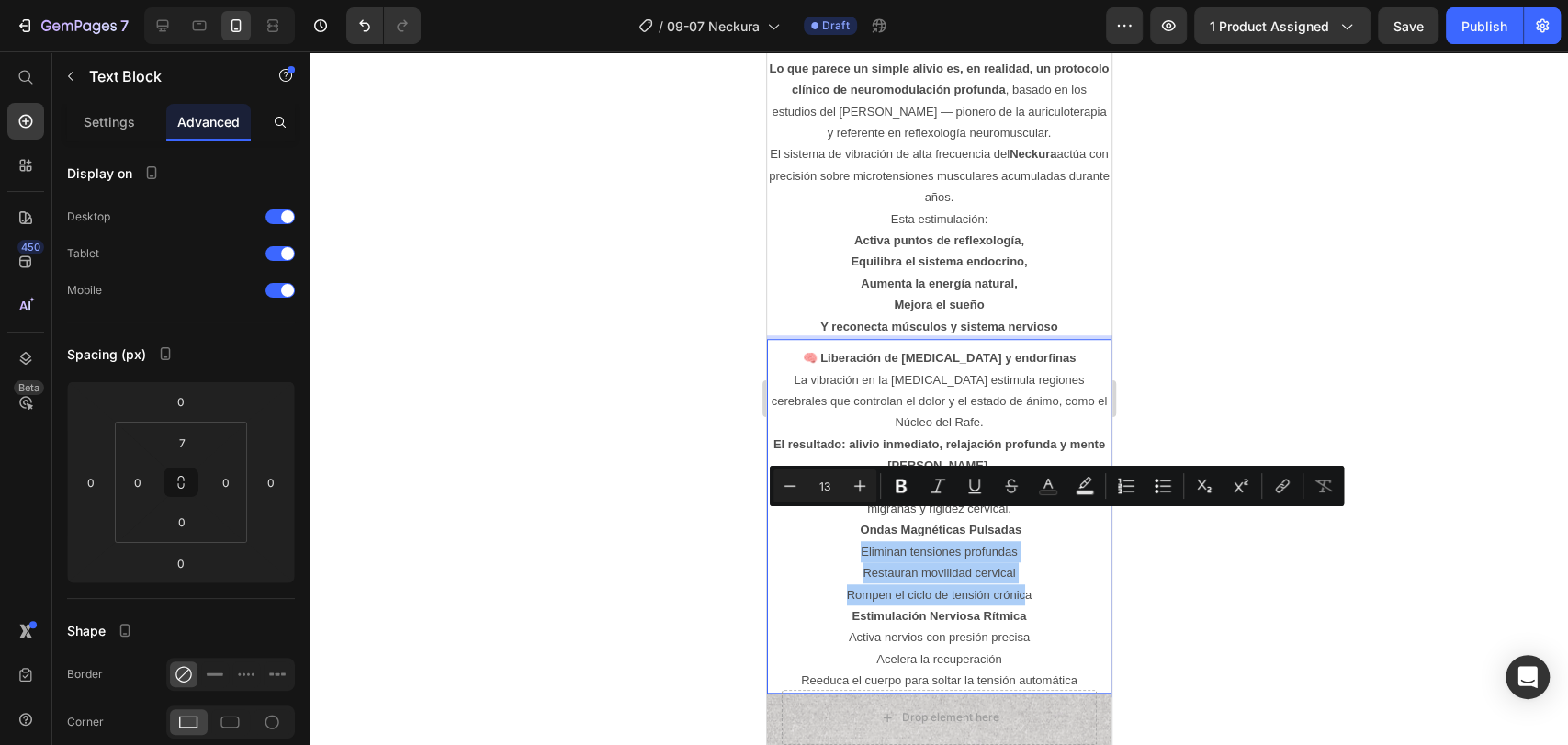 click 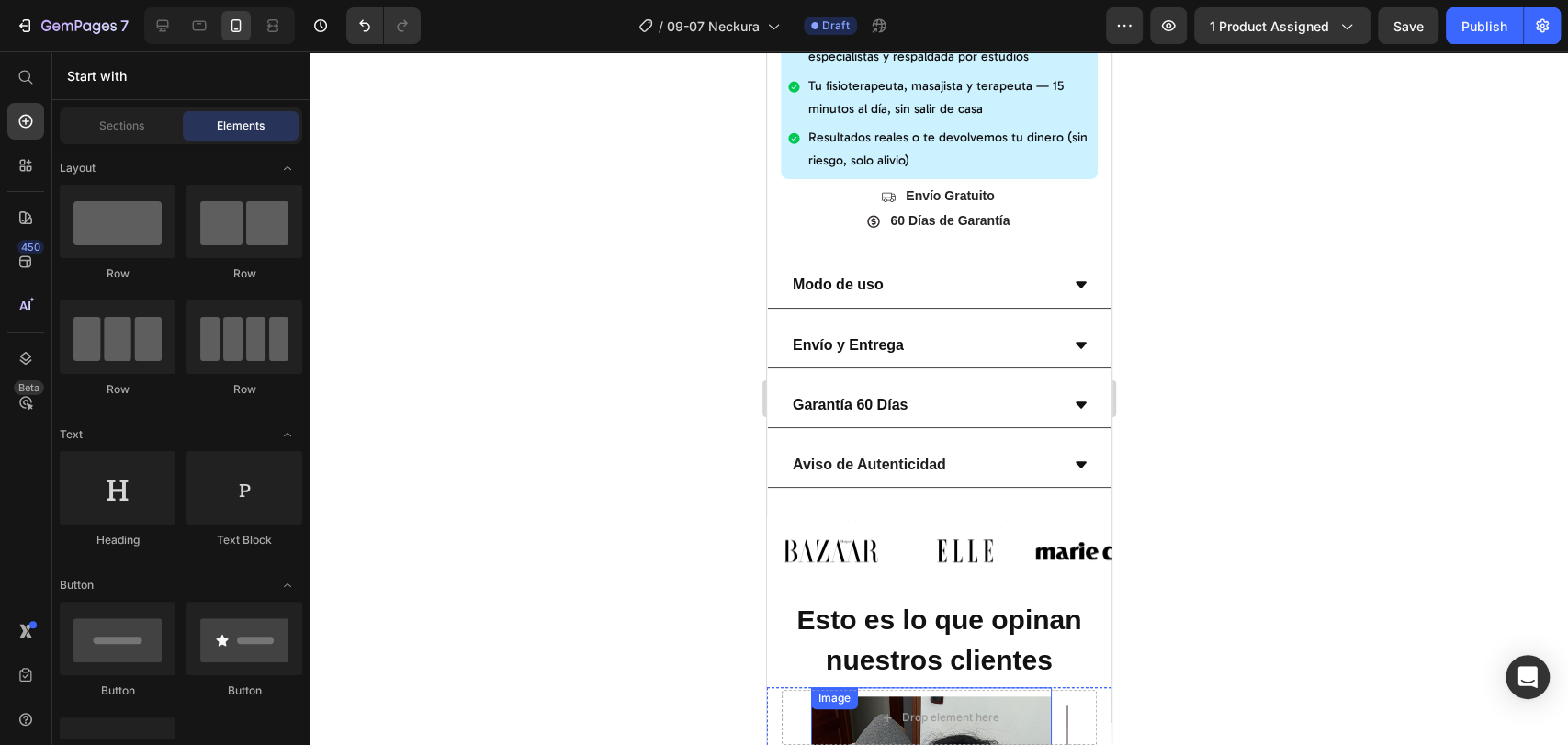 scroll, scrollTop: 909, scrollLeft: 0, axis: vertical 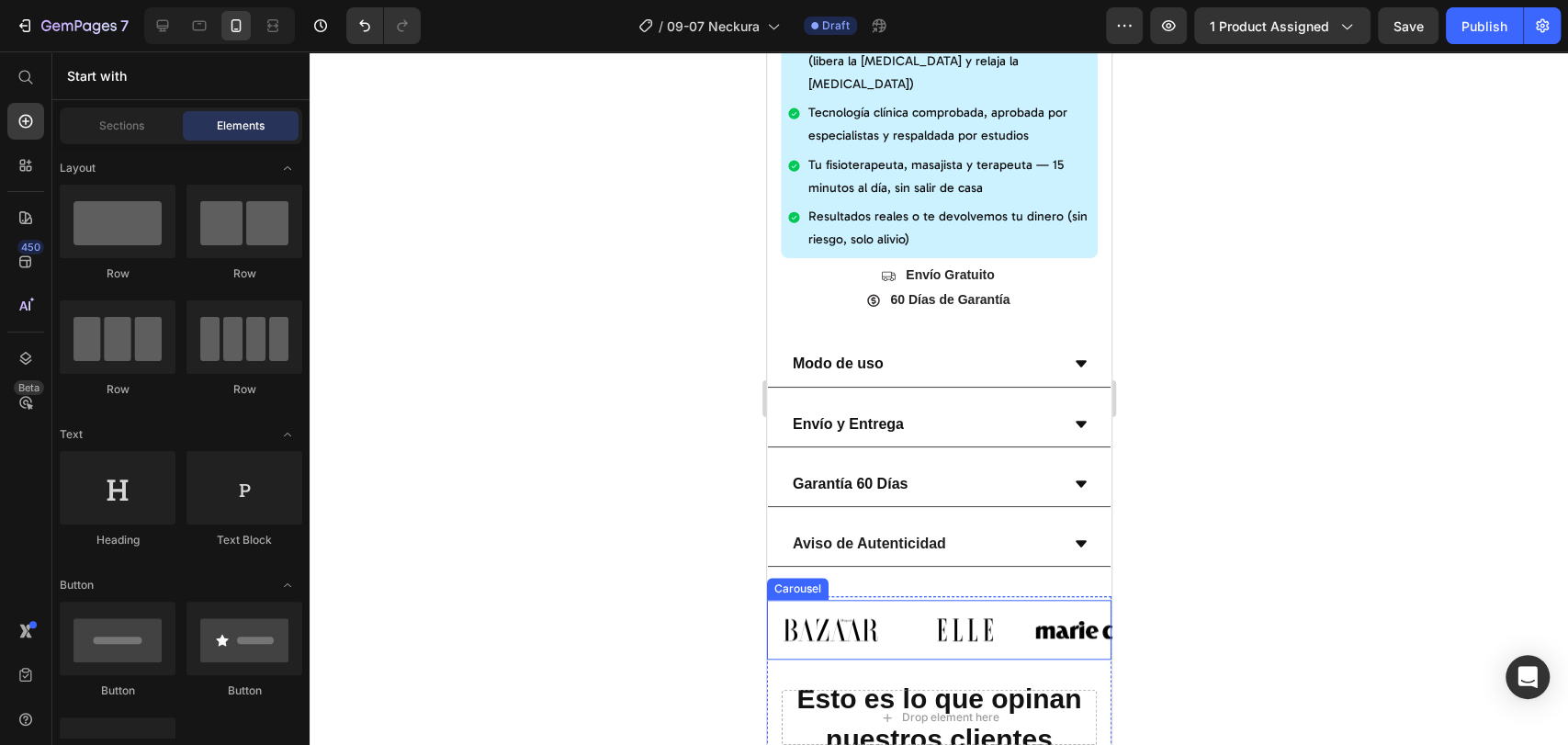 click on "Image Image Image Image Image Image Image Carousel" at bounding box center (938, 629) 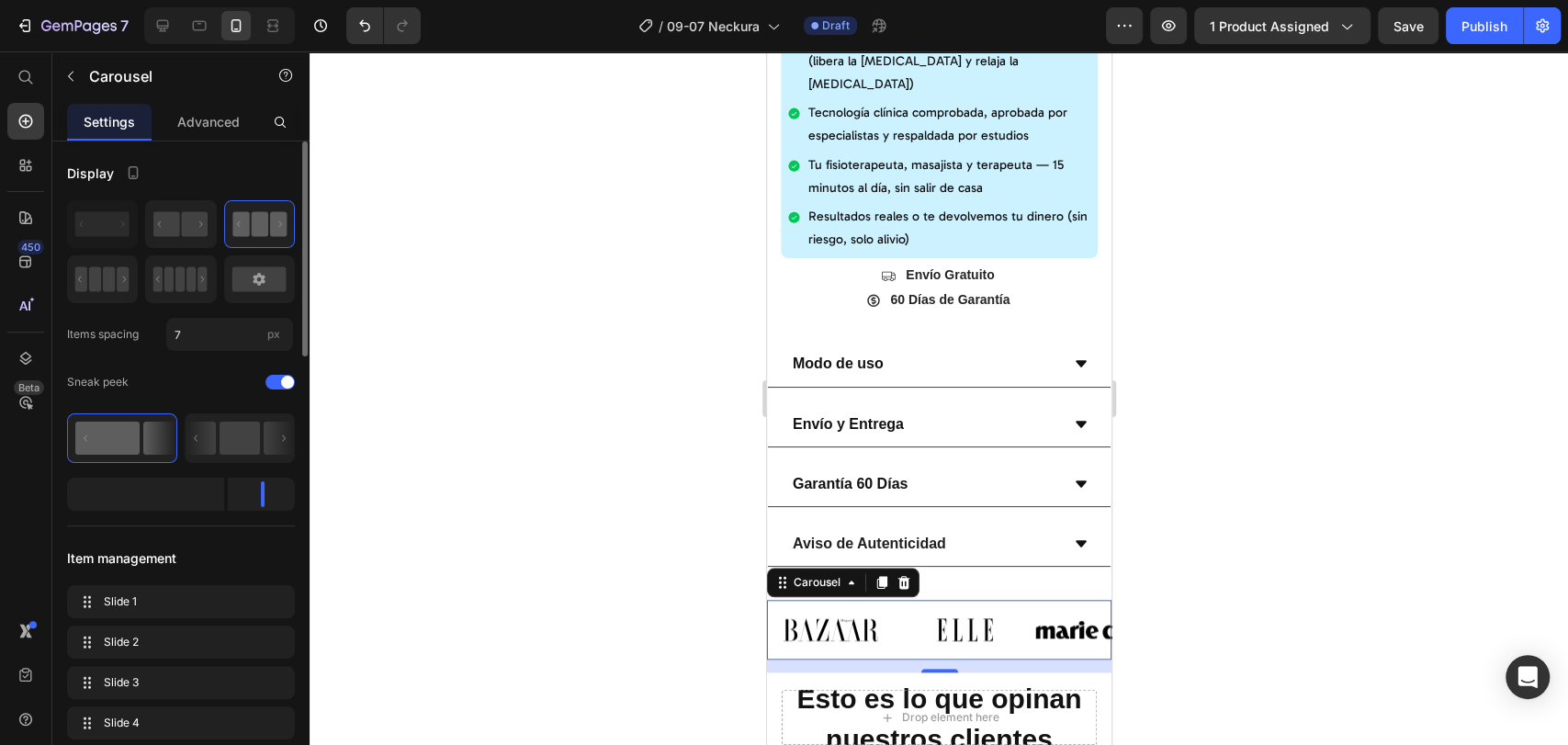 scroll, scrollTop: 204, scrollLeft: 0, axis: vertical 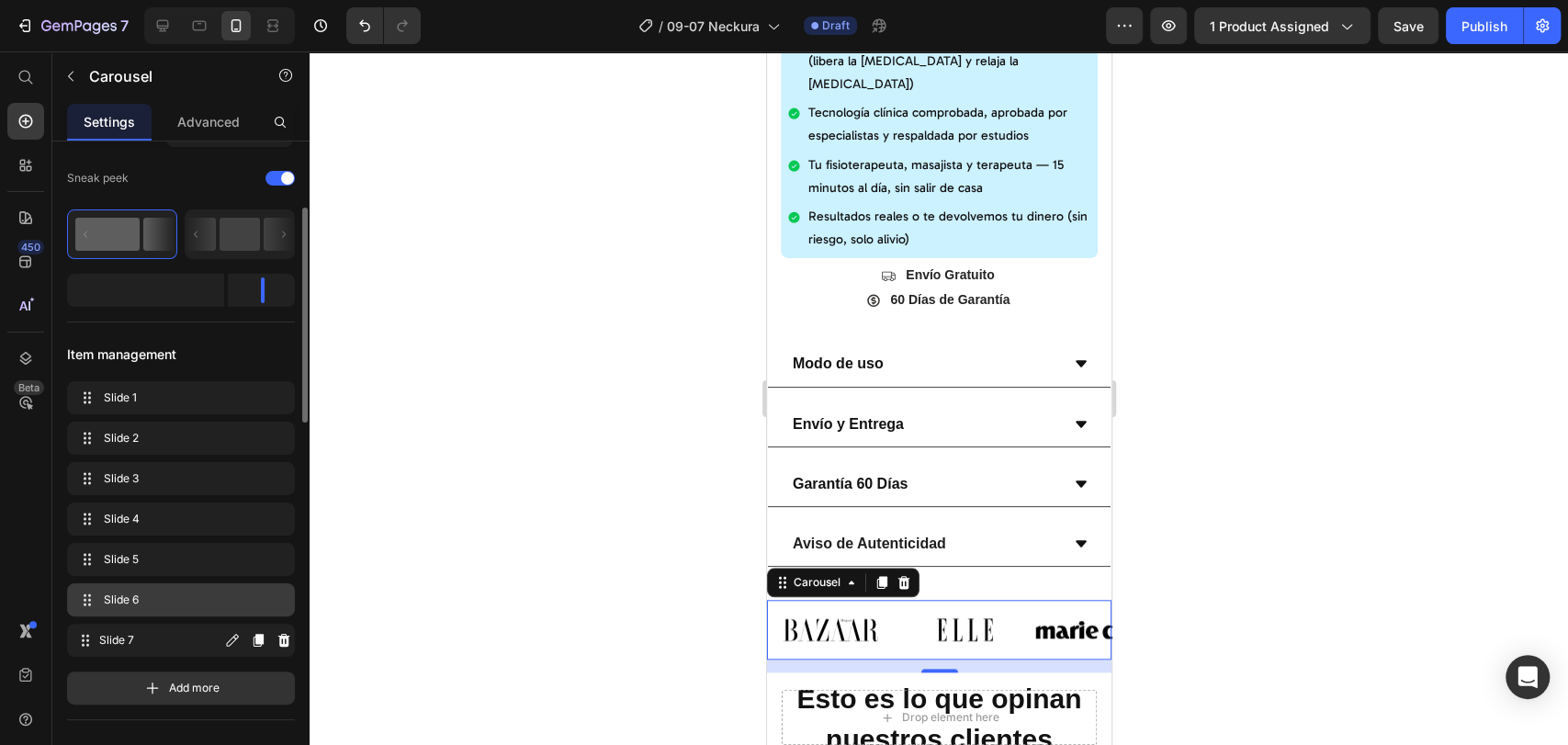 type 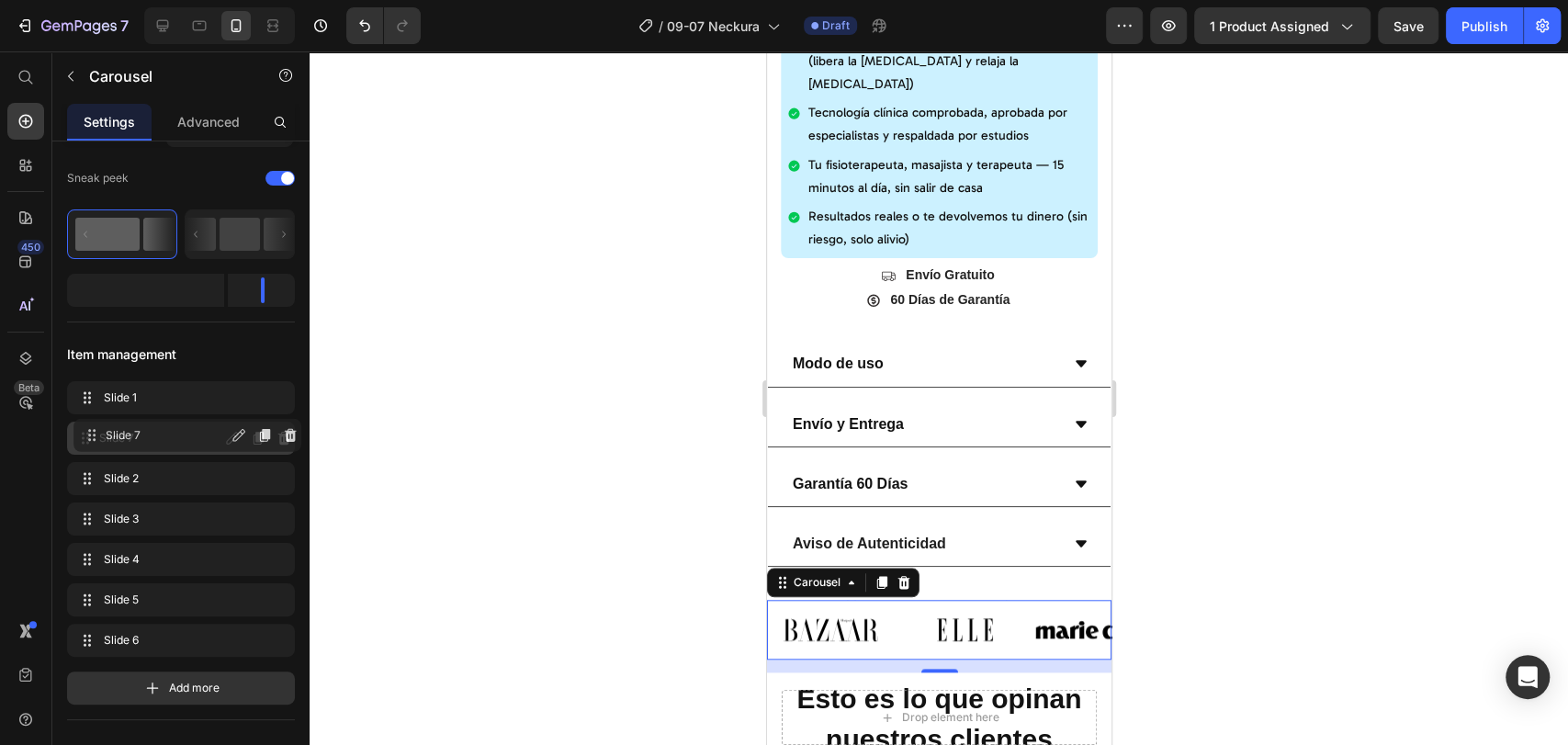 drag, startPoint x: 96, startPoint y: 637, endPoint x: 103, endPoint y: 433, distance: 204.12006 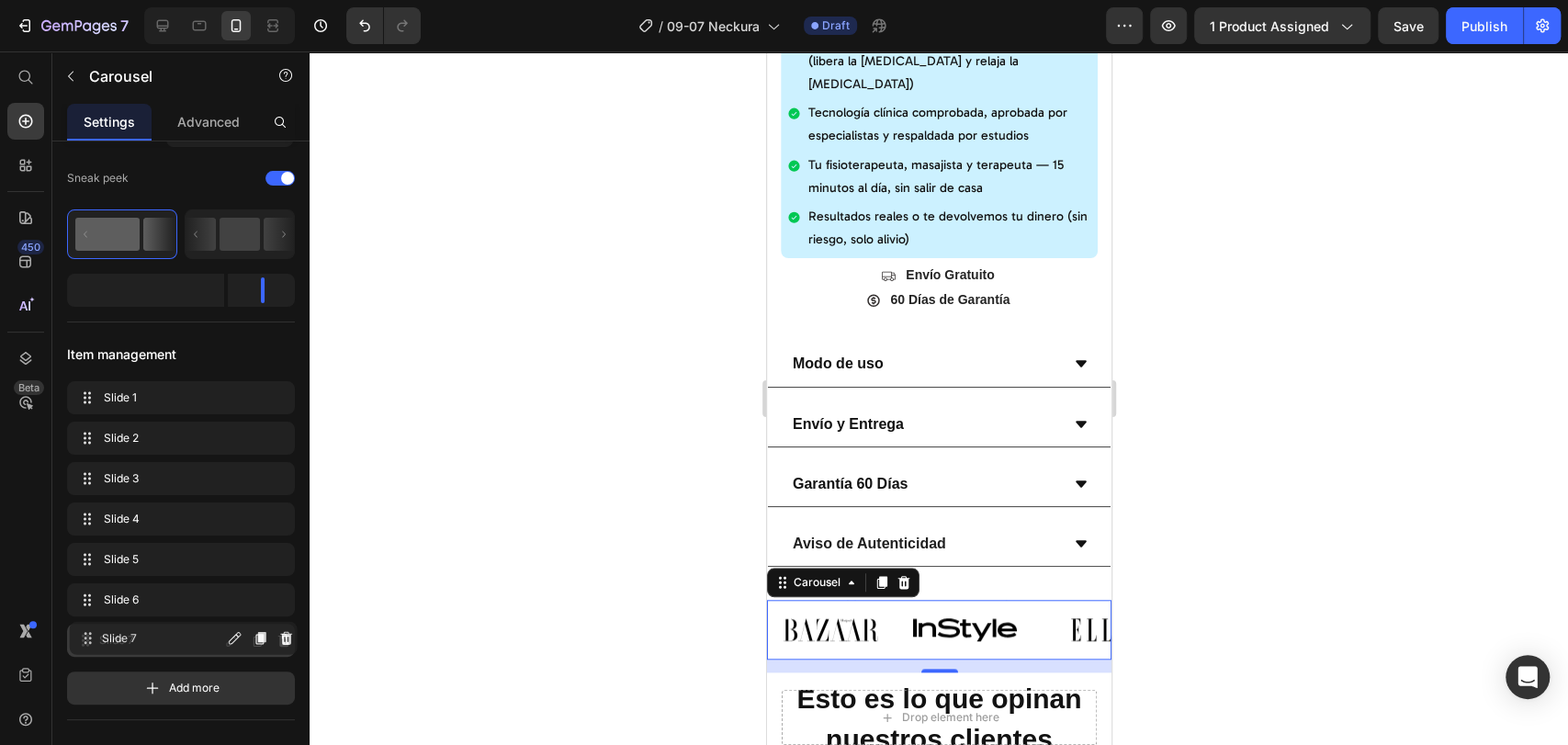 drag, startPoint x: 103, startPoint y: 432, endPoint x: 248, endPoint y: 385, distance: 152.427 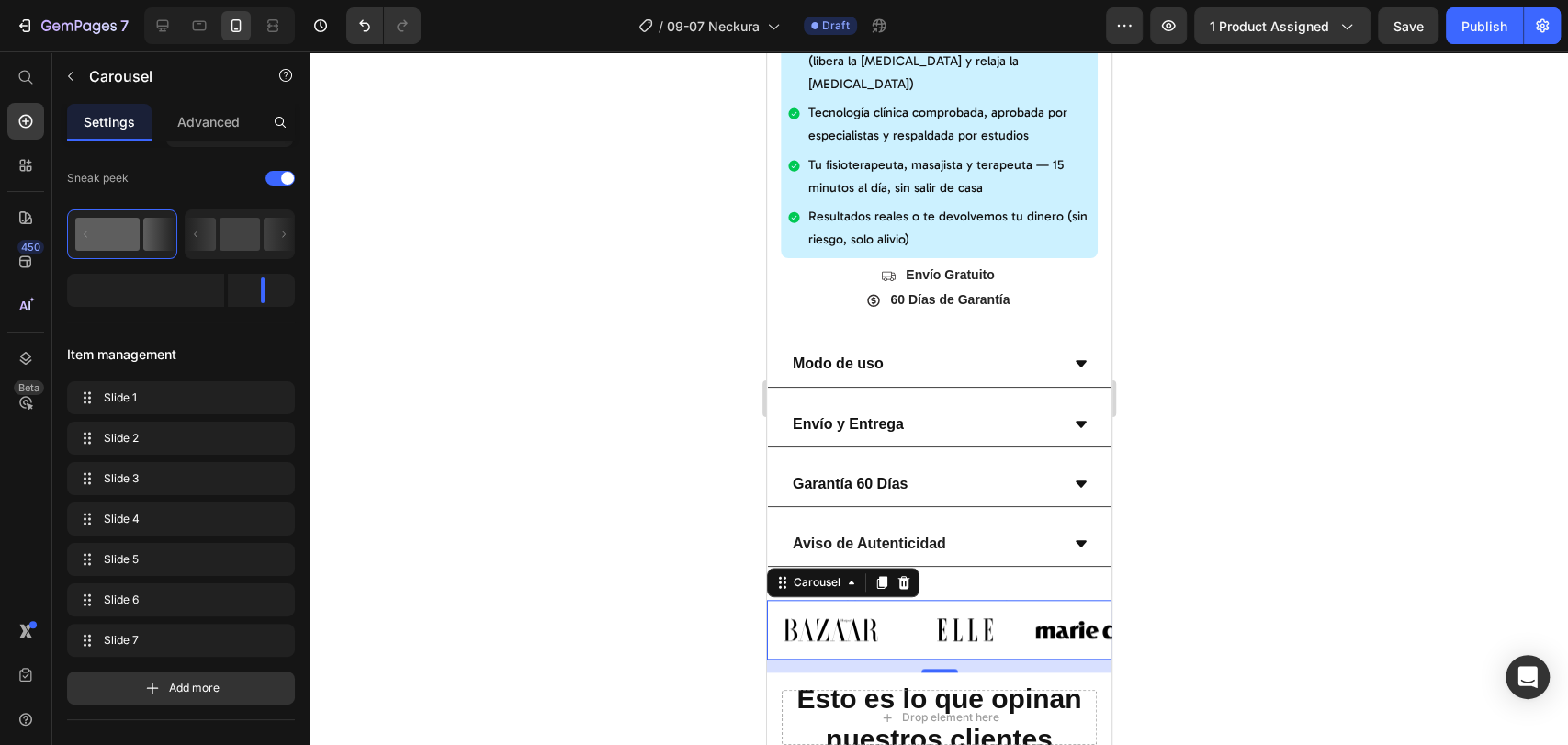 click 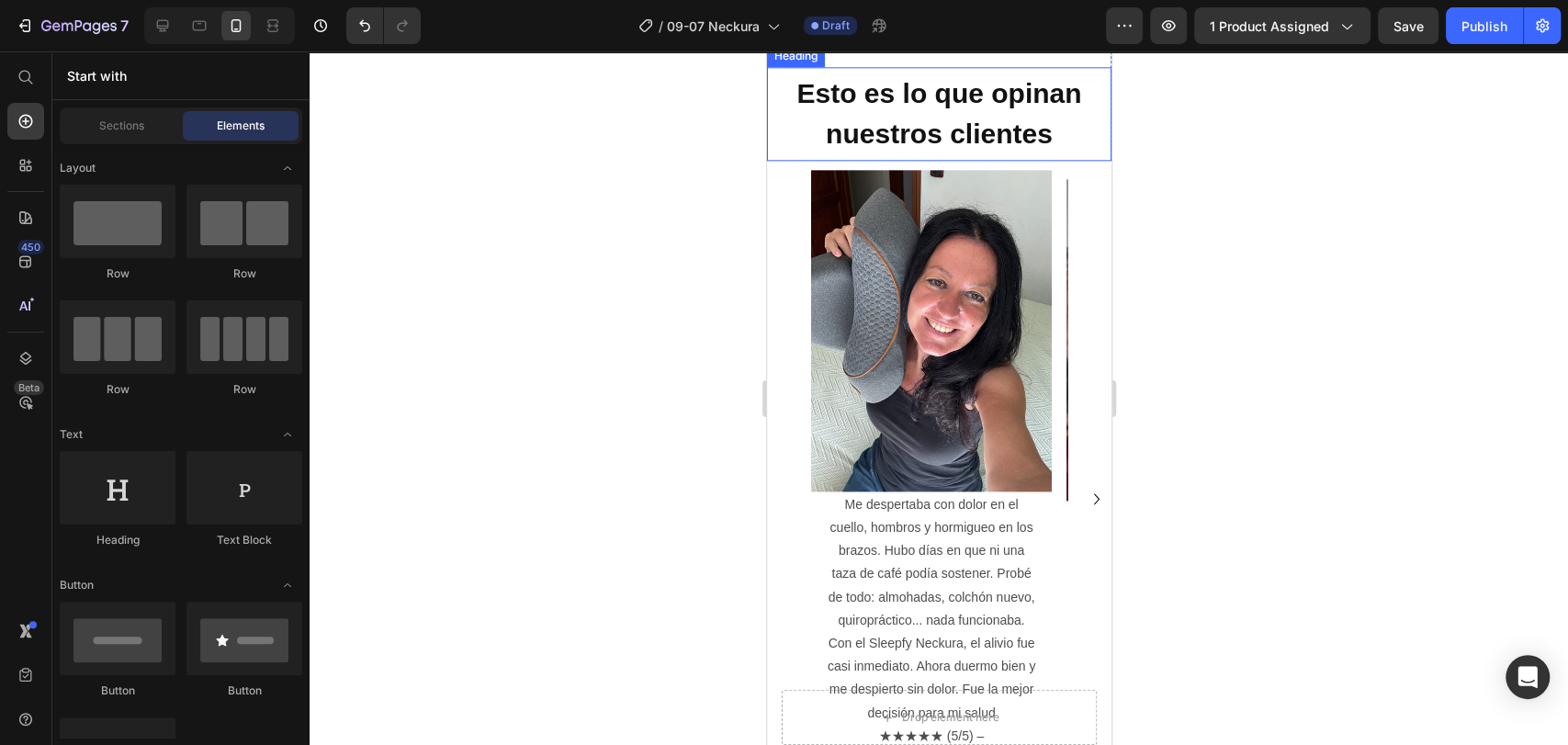 scroll, scrollTop: 1521, scrollLeft: 0, axis: vertical 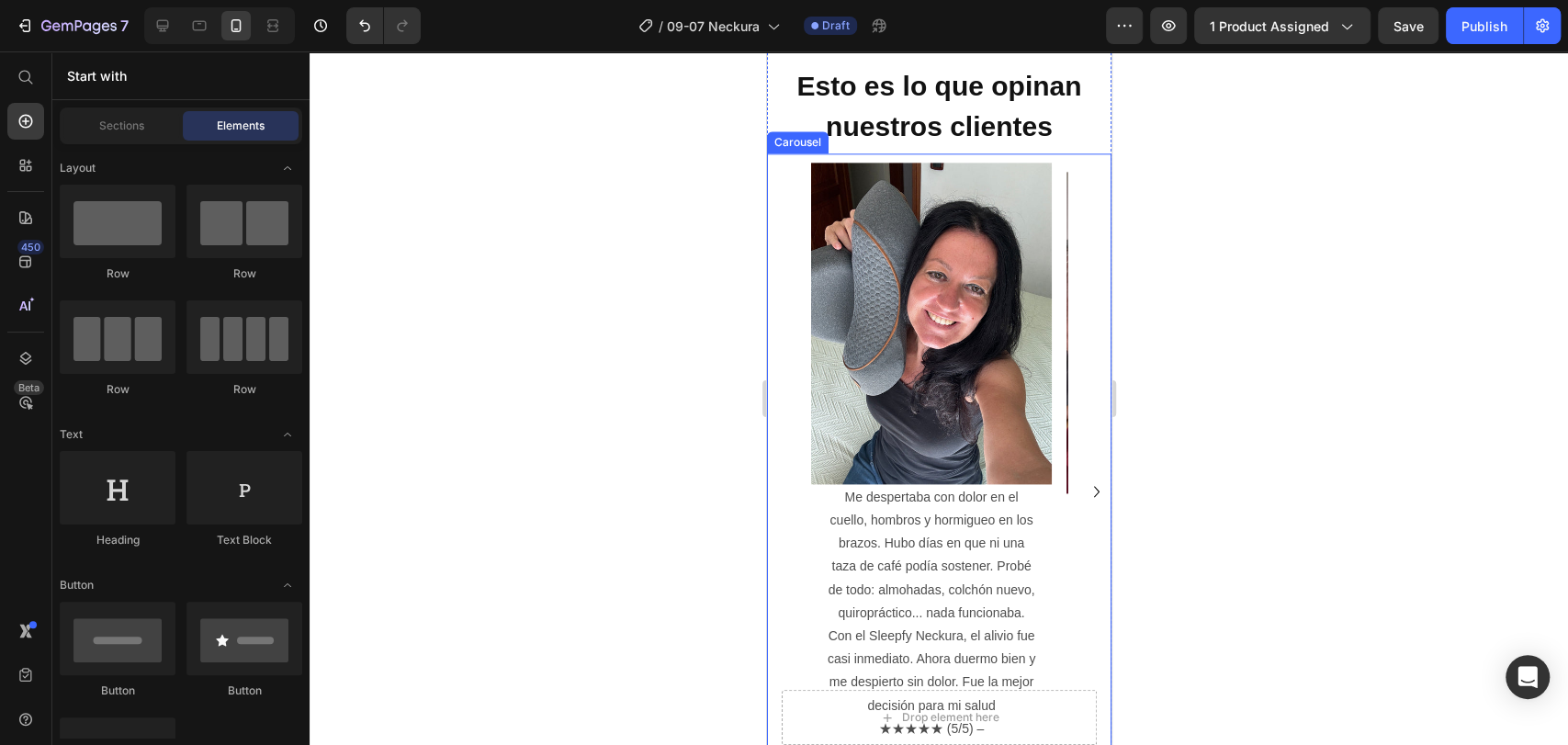 click 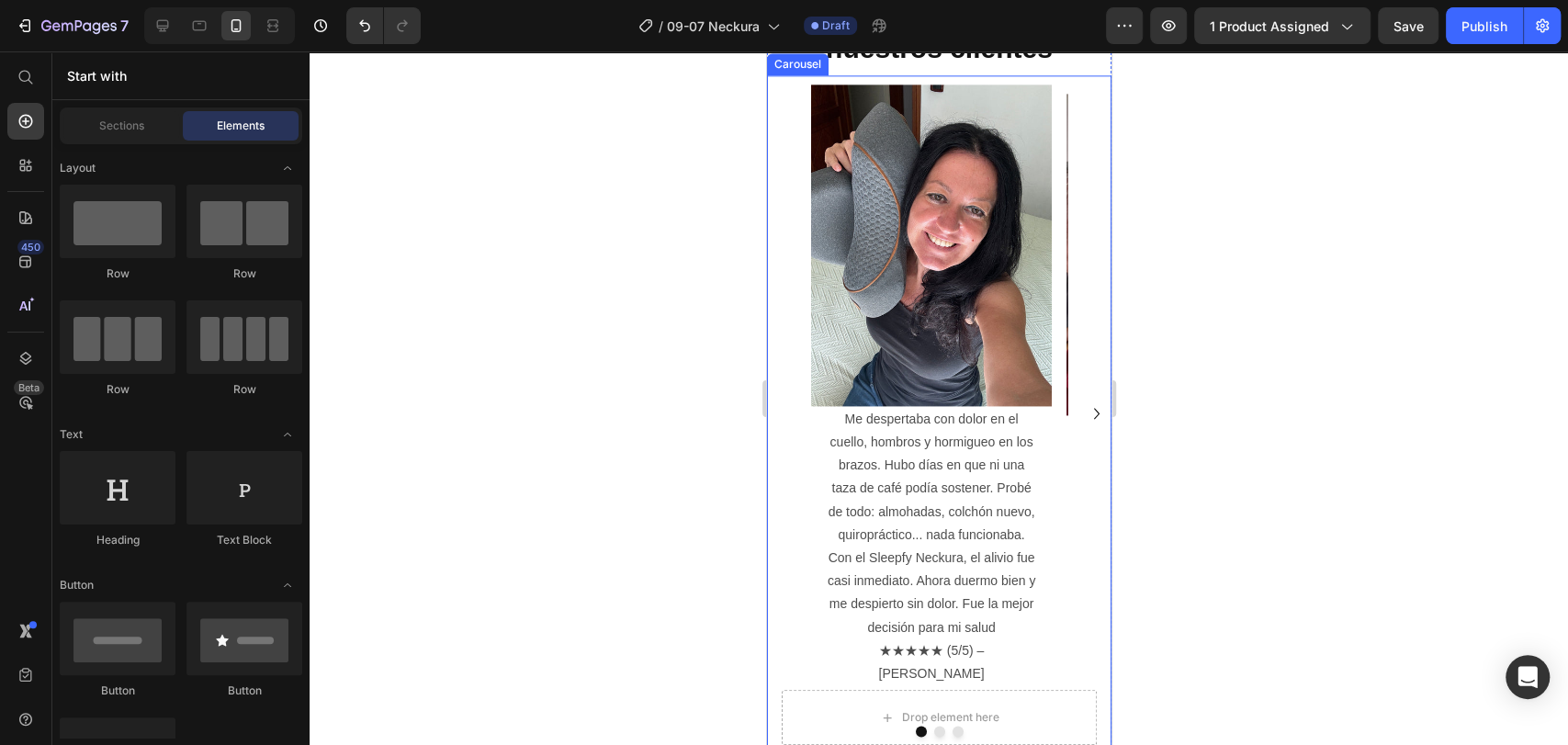 scroll, scrollTop: 1725, scrollLeft: 0, axis: vertical 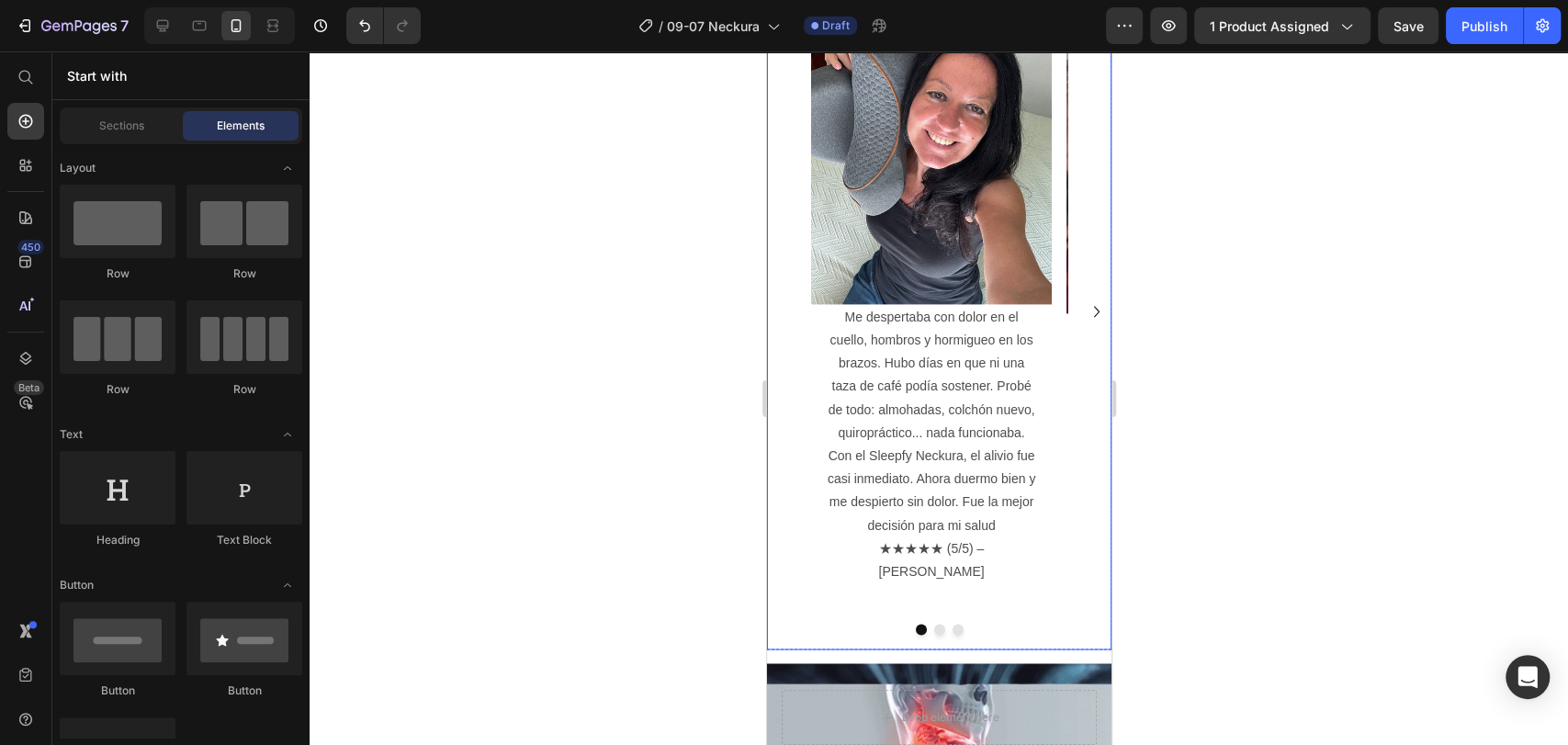 click 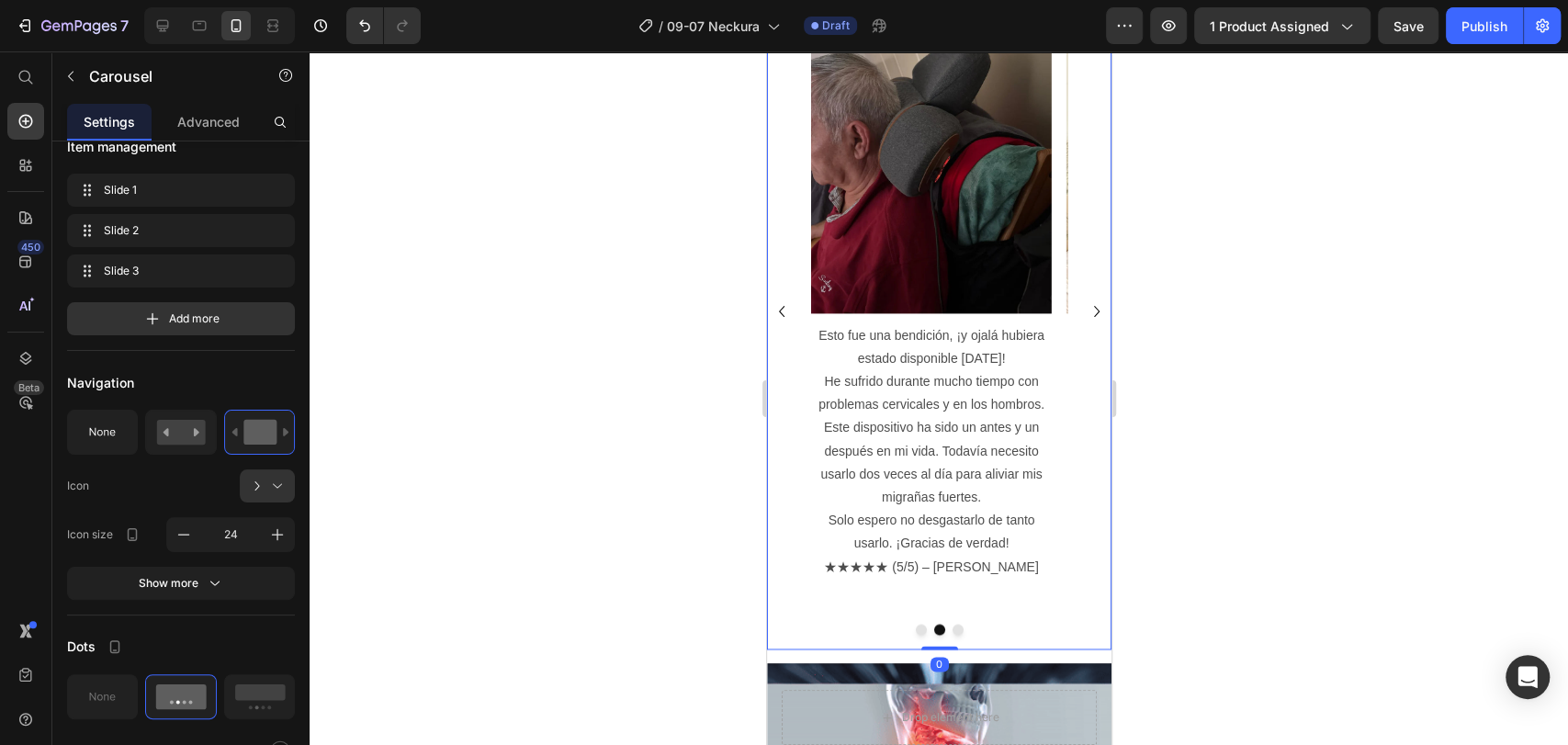 scroll, scrollTop: 1746, scrollLeft: 0, axis: vertical 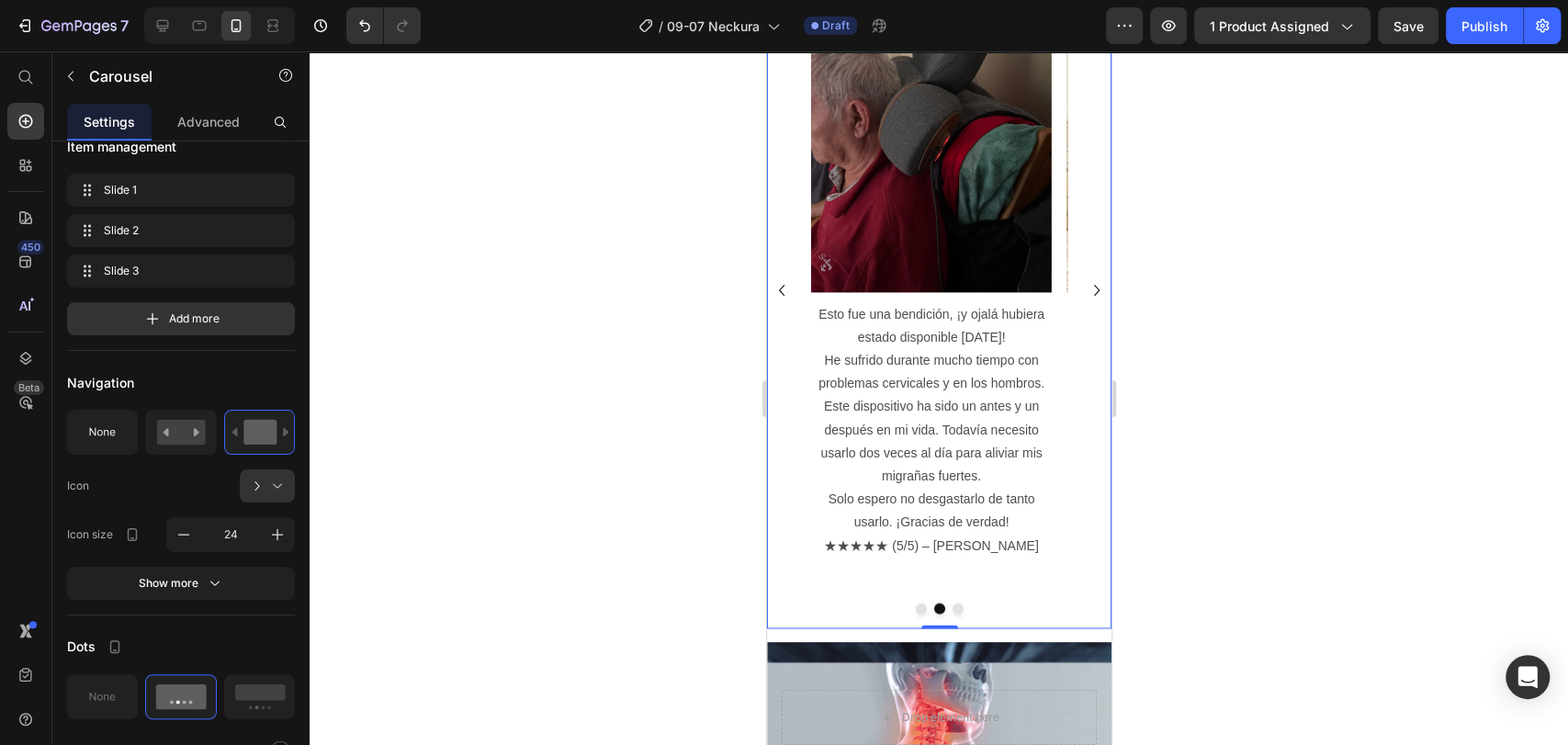 click 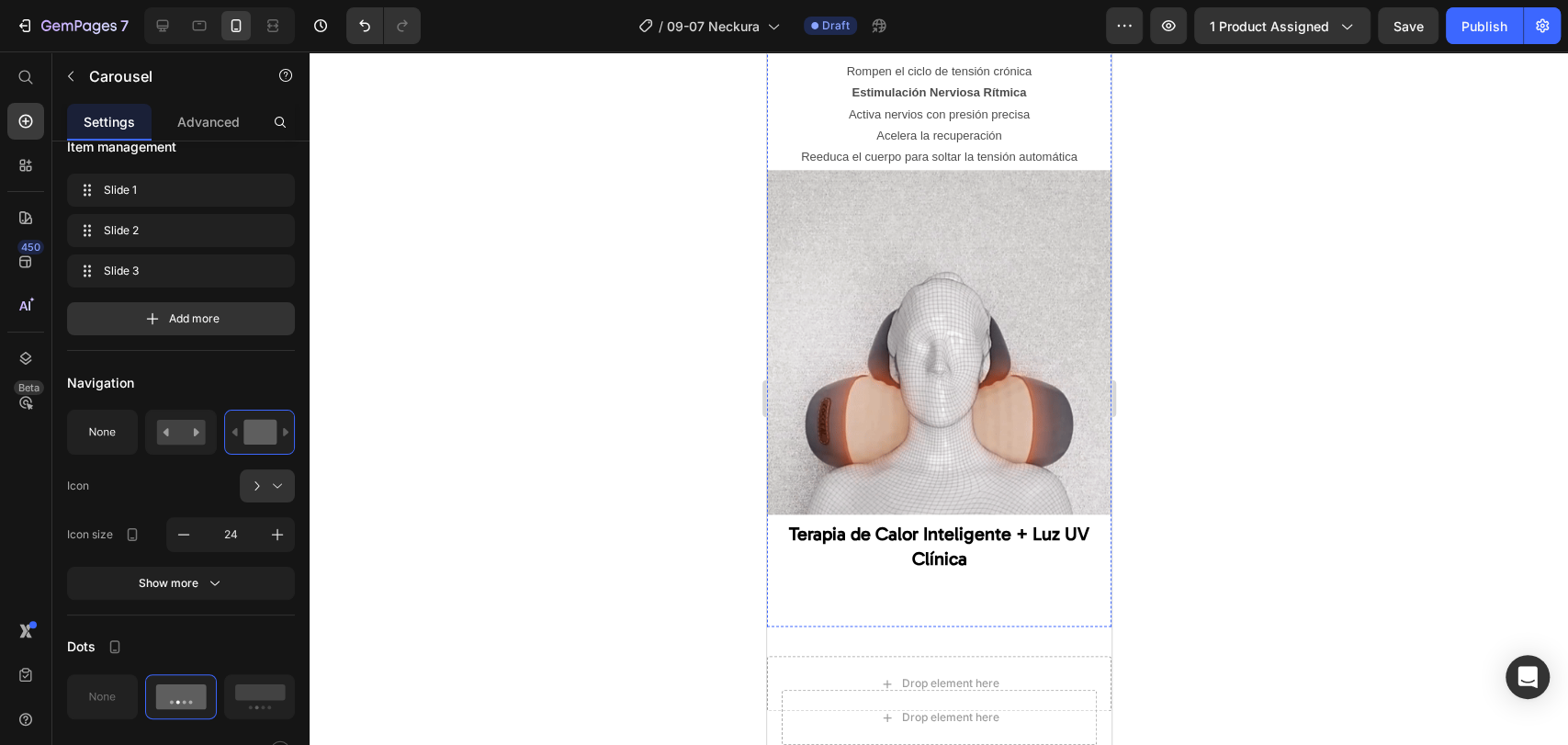 scroll, scrollTop: 6022, scrollLeft: 0, axis: vertical 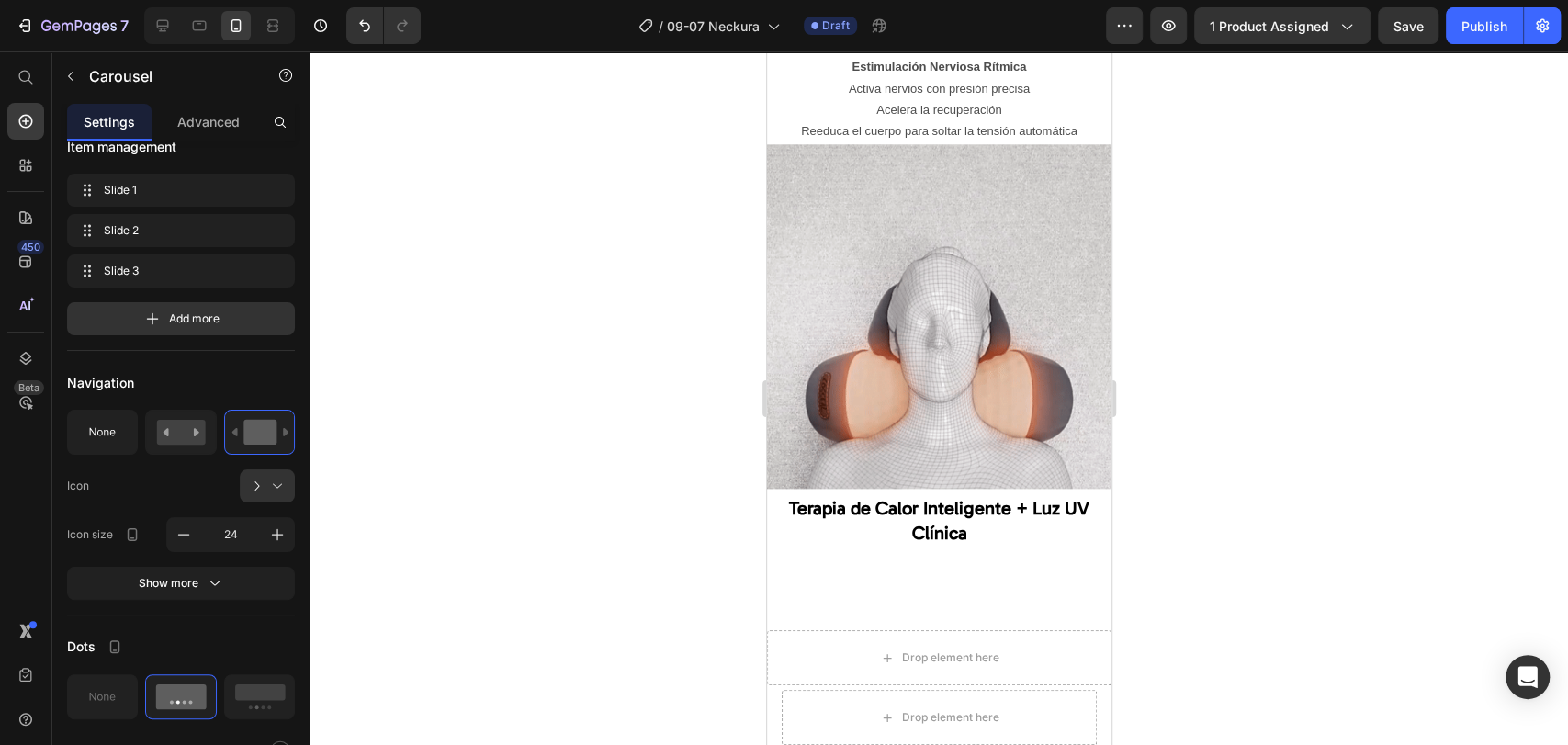 click 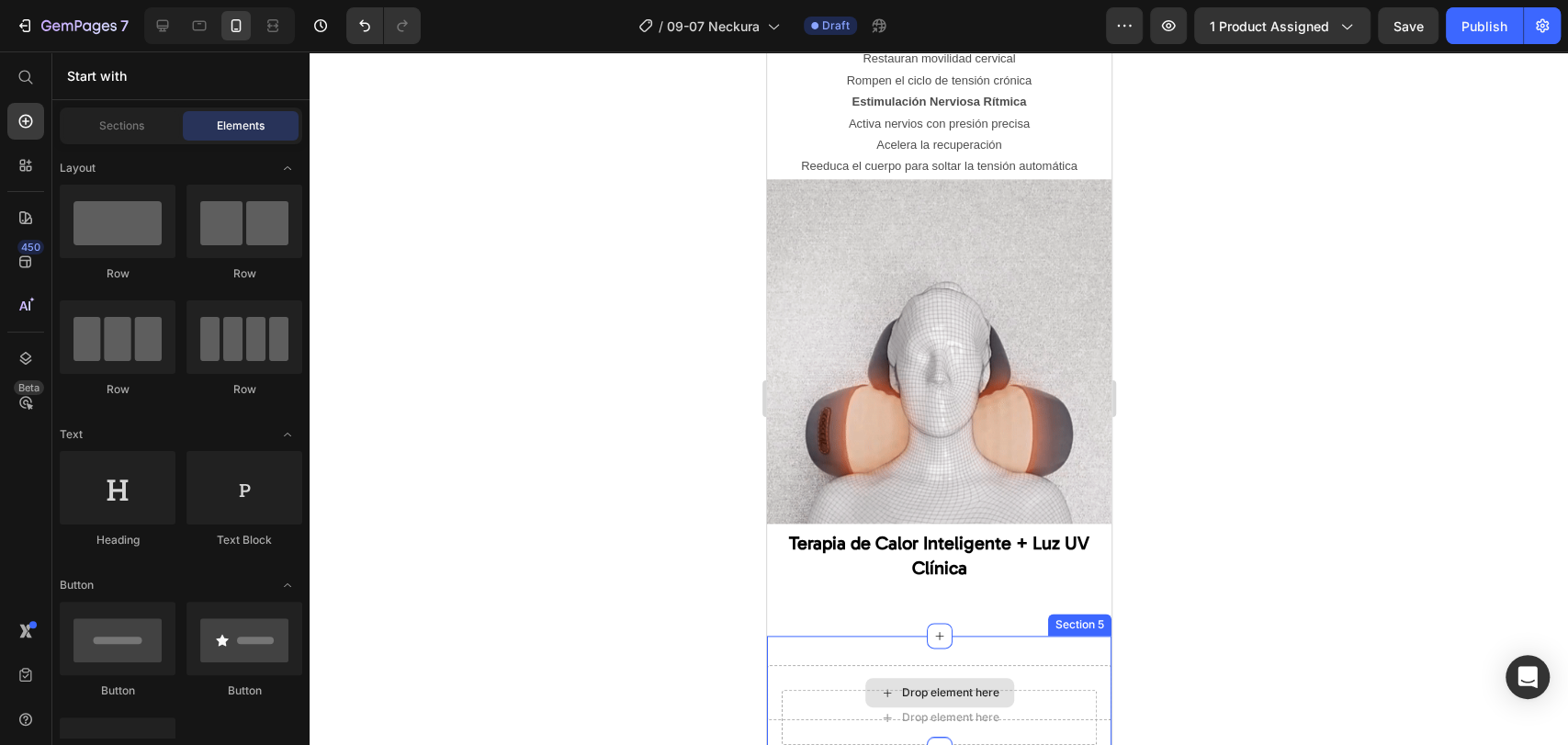 scroll, scrollTop: 5716, scrollLeft: 0, axis: vertical 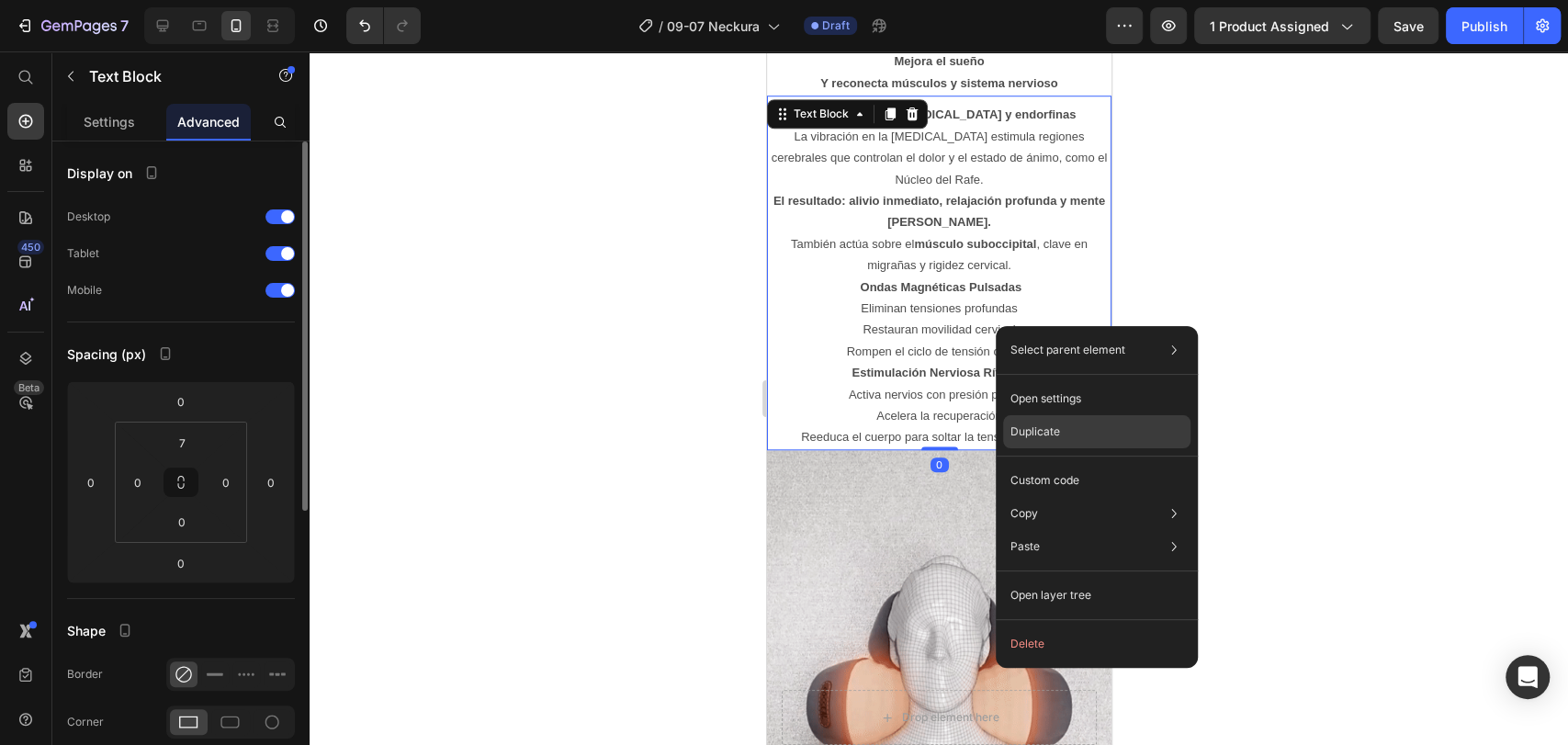 click on "Duplicate" at bounding box center [1035, 432] 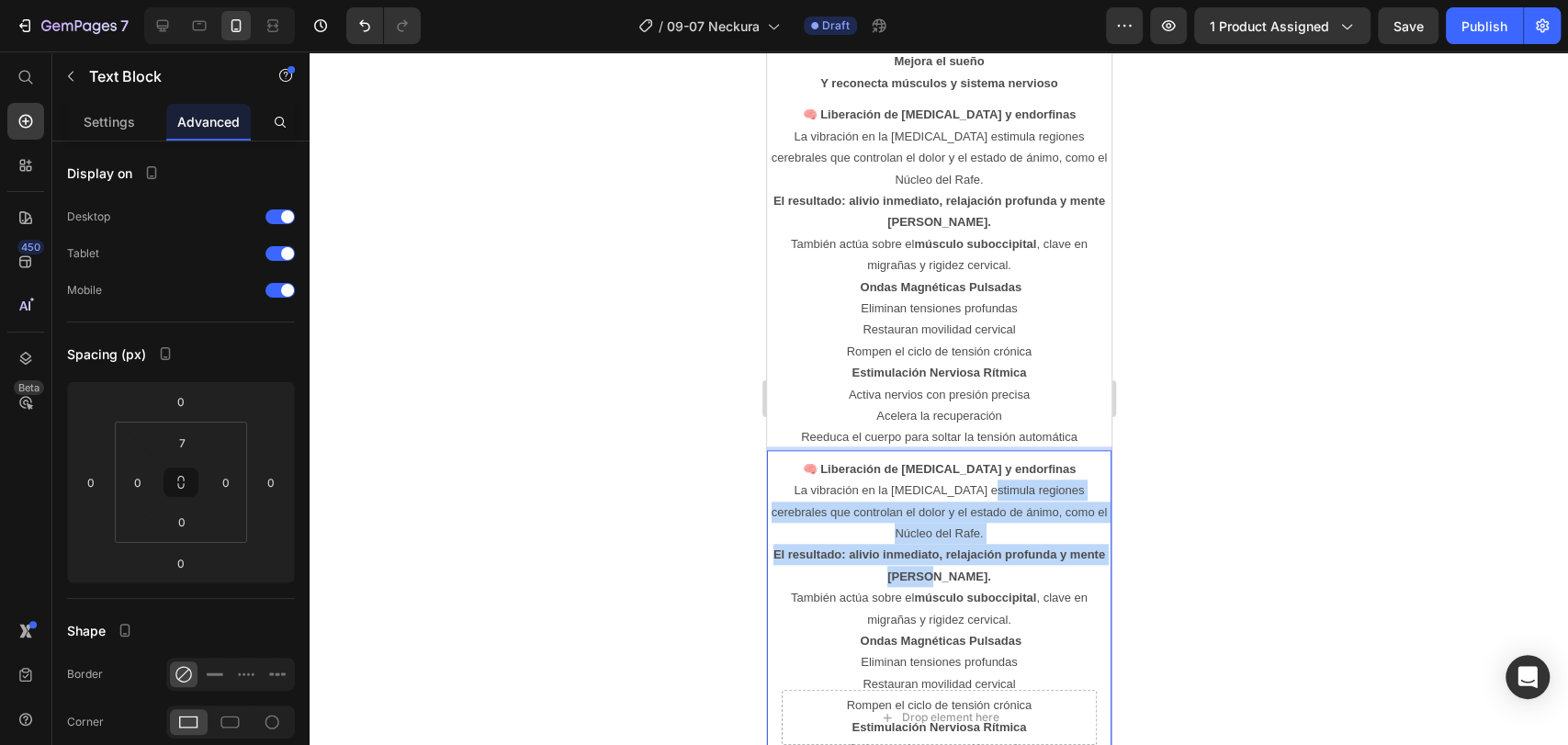 drag, startPoint x: 979, startPoint y: 453, endPoint x: 1020, endPoint y: 532, distance: 89.00562 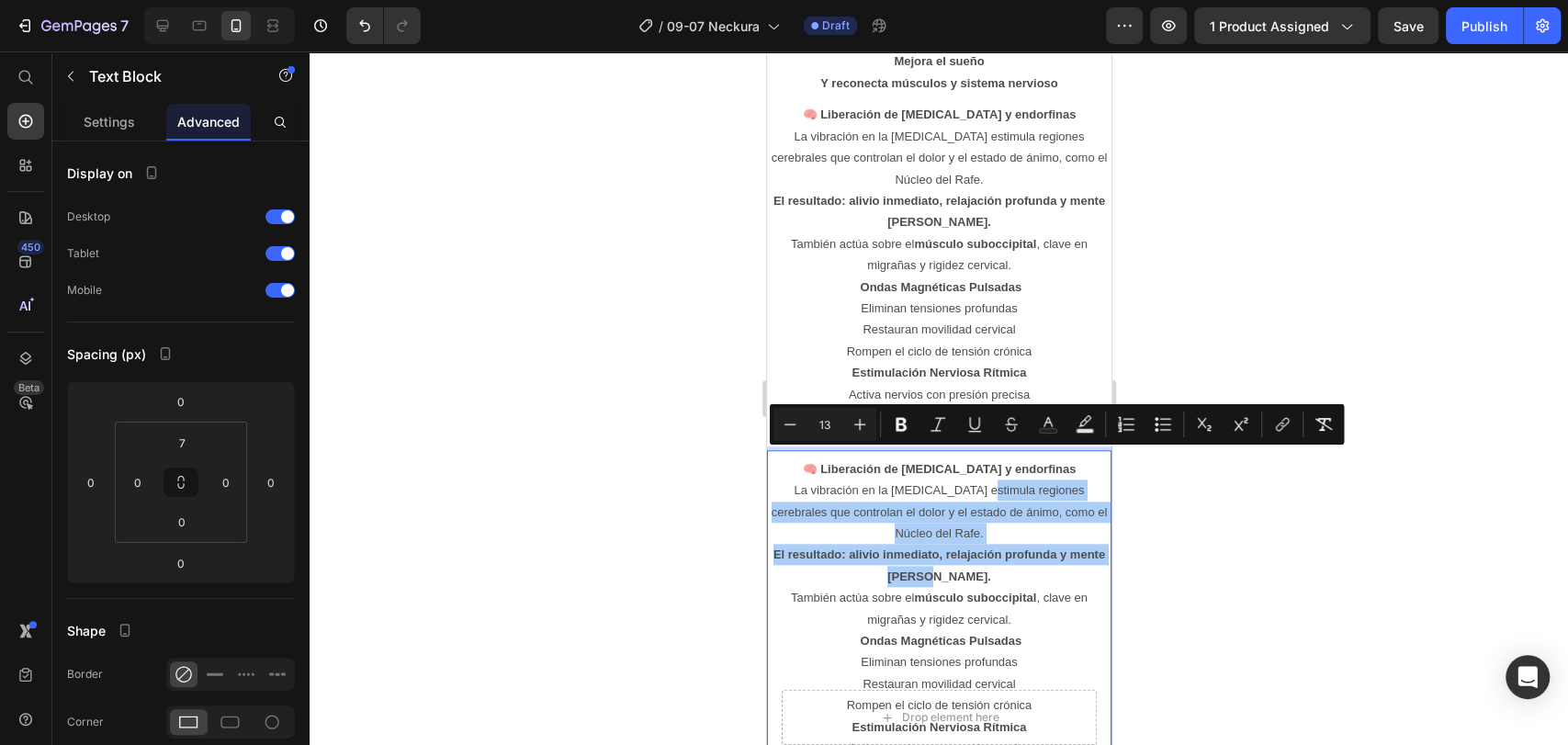 click 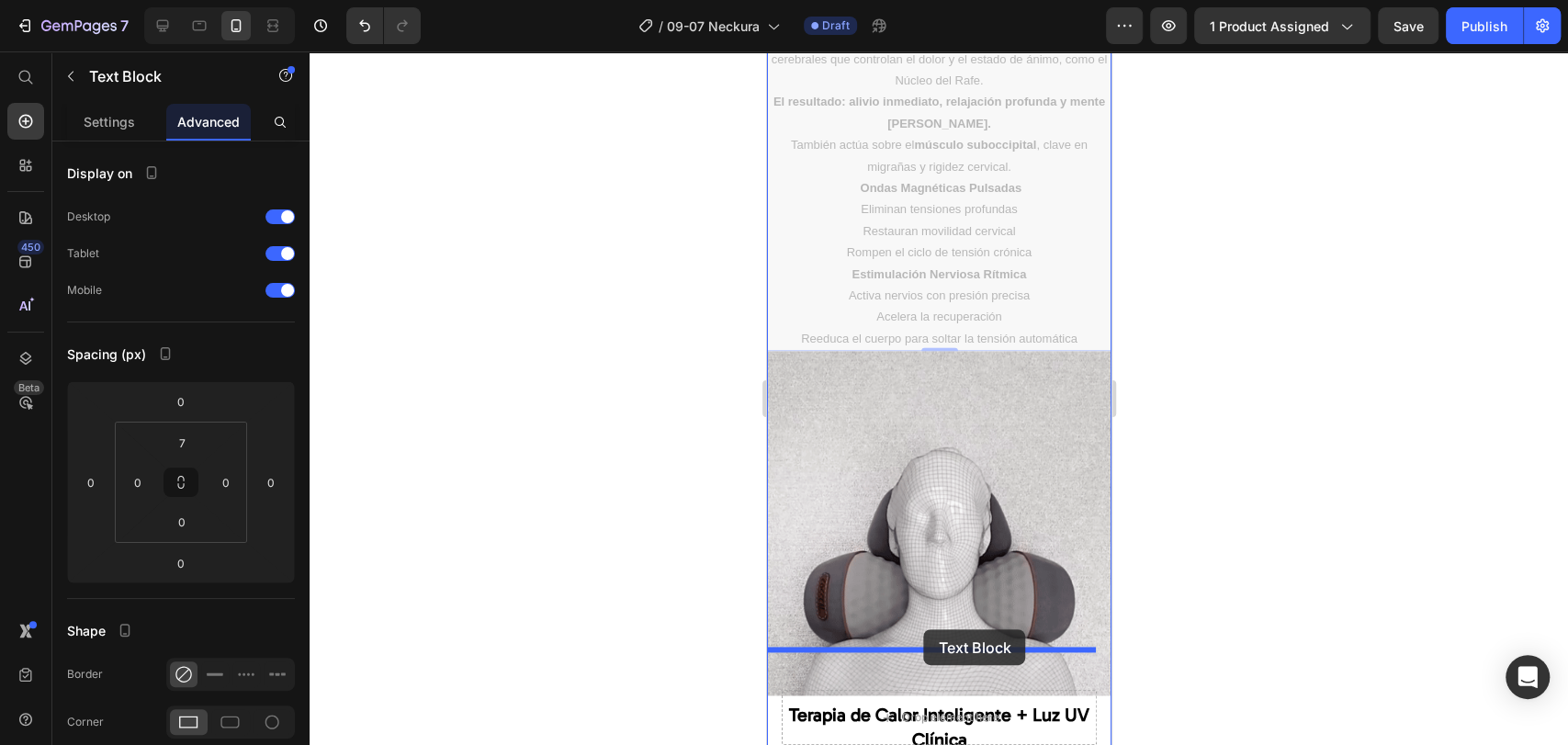 scroll, scrollTop: 6225, scrollLeft: 0, axis: vertical 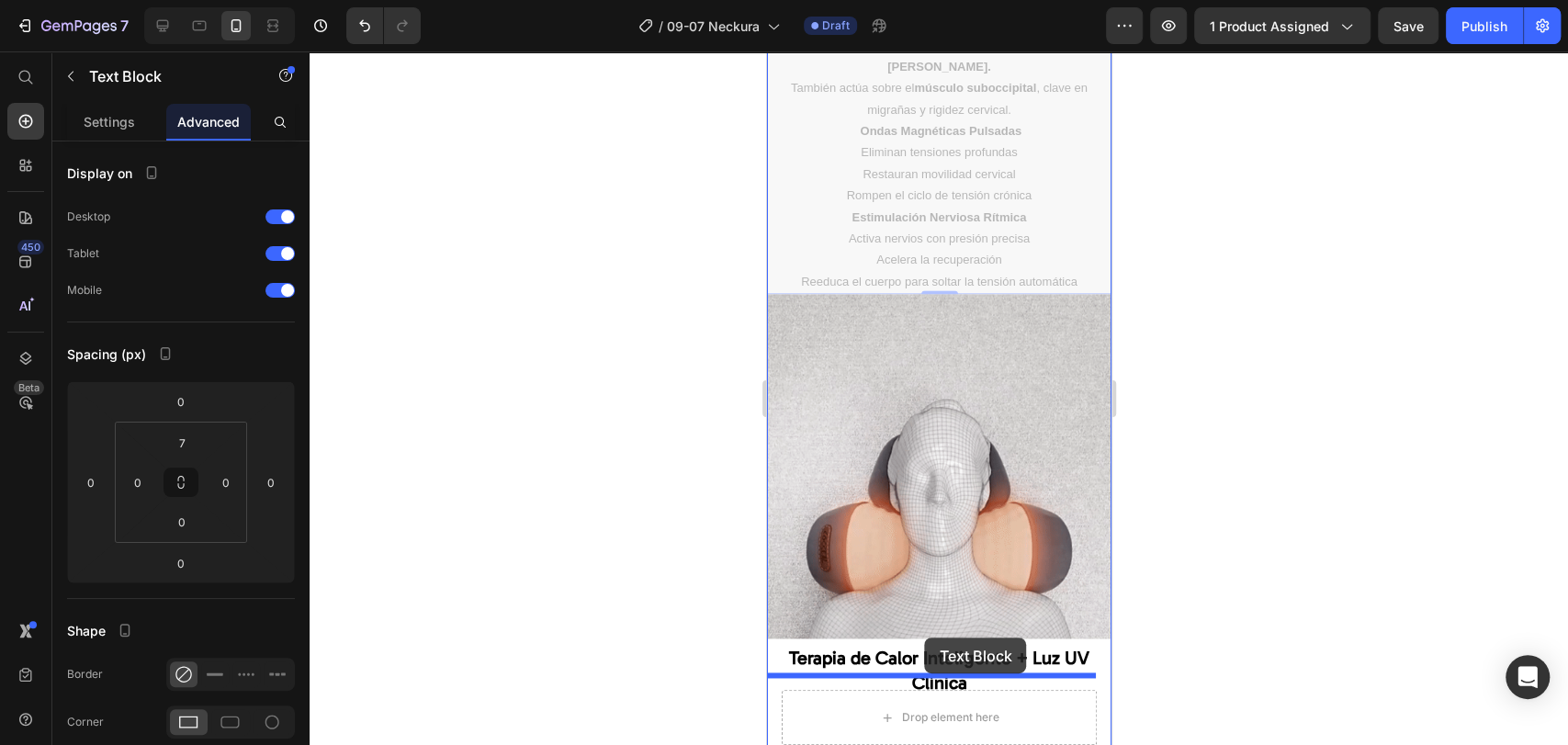 drag, startPoint x: 1064, startPoint y: 478, endPoint x: 924, endPoint y: 638, distance: 212.60292 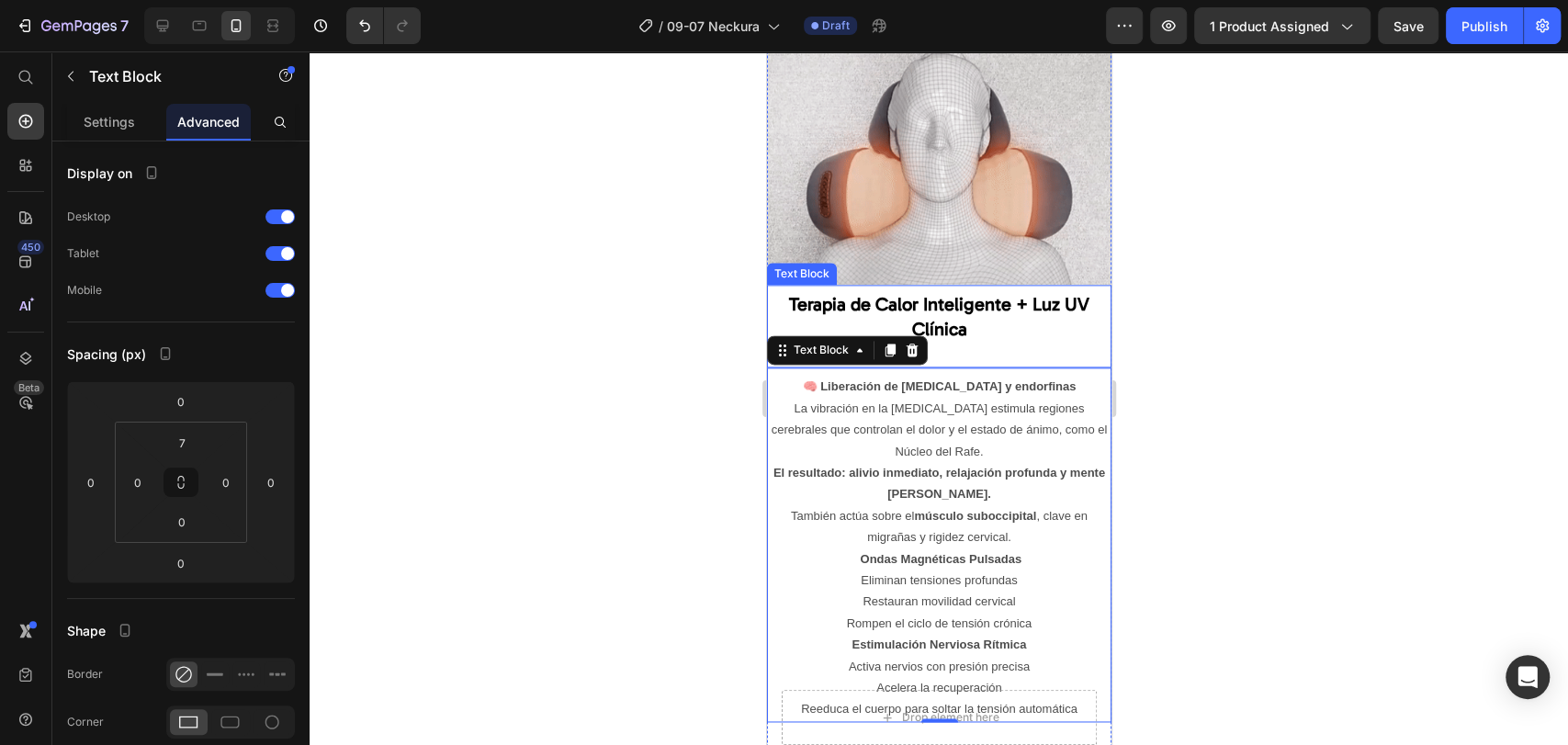 scroll, scrollTop: 5872, scrollLeft: 0, axis: vertical 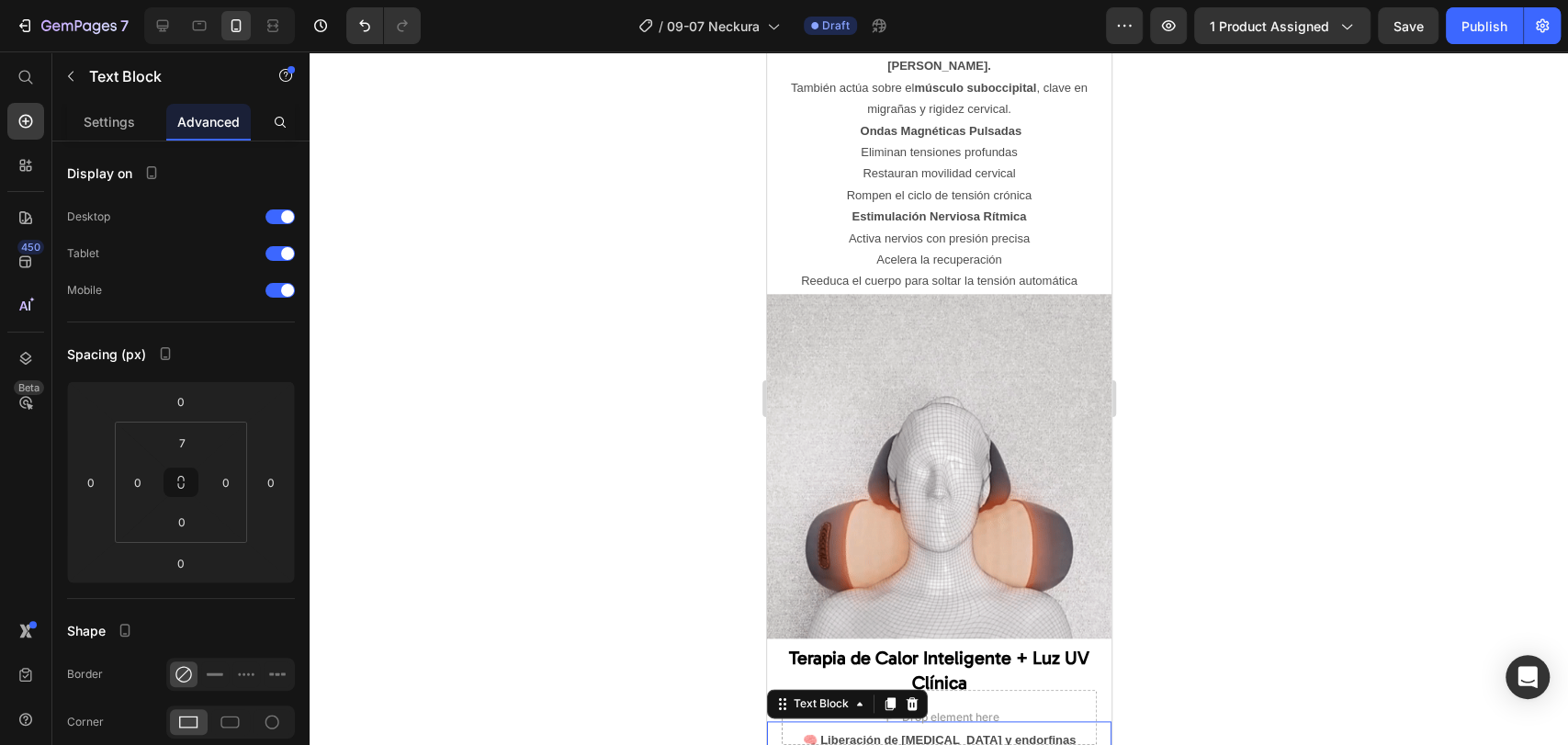 click 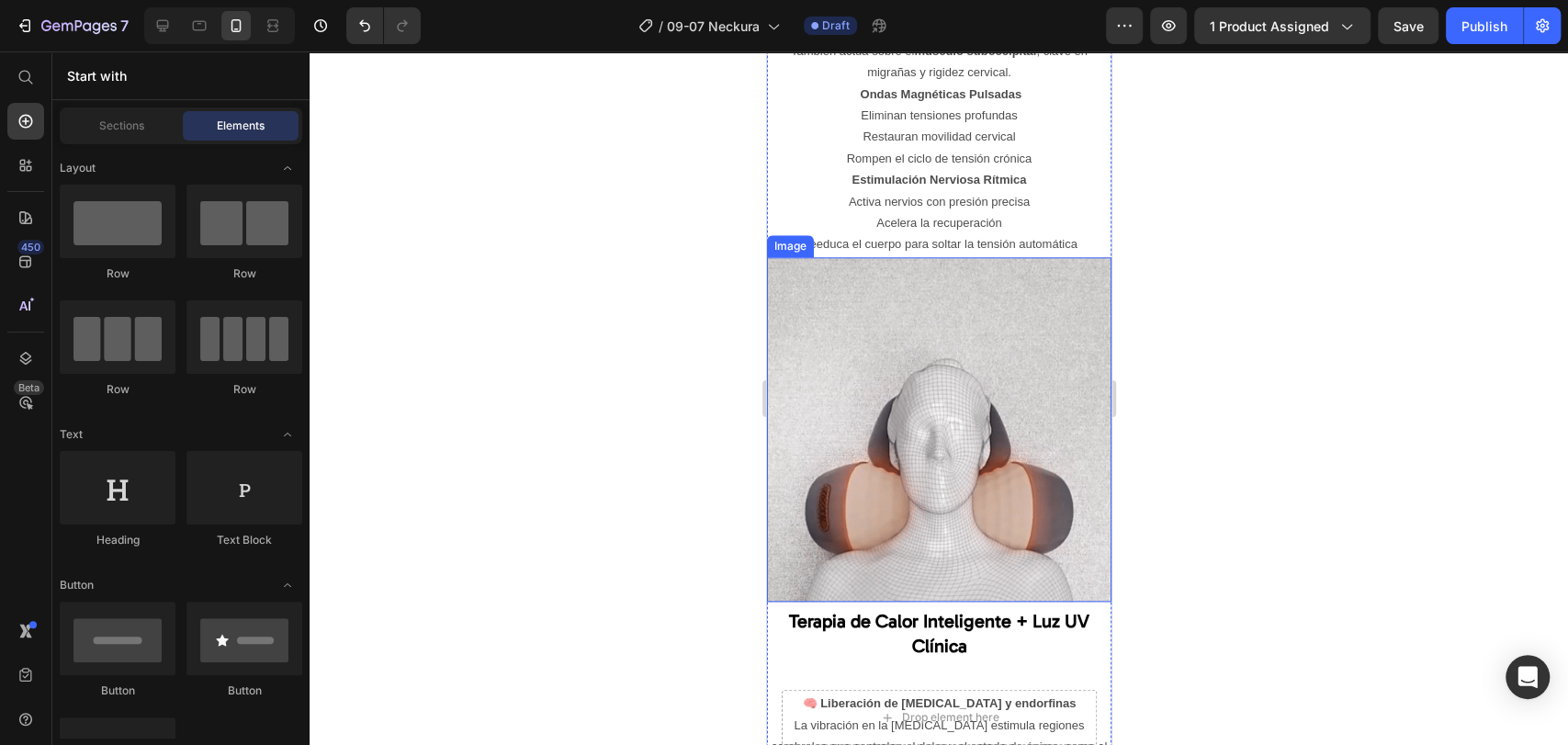 scroll, scrollTop: 5974, scrollLeft: 0, axis: vertical 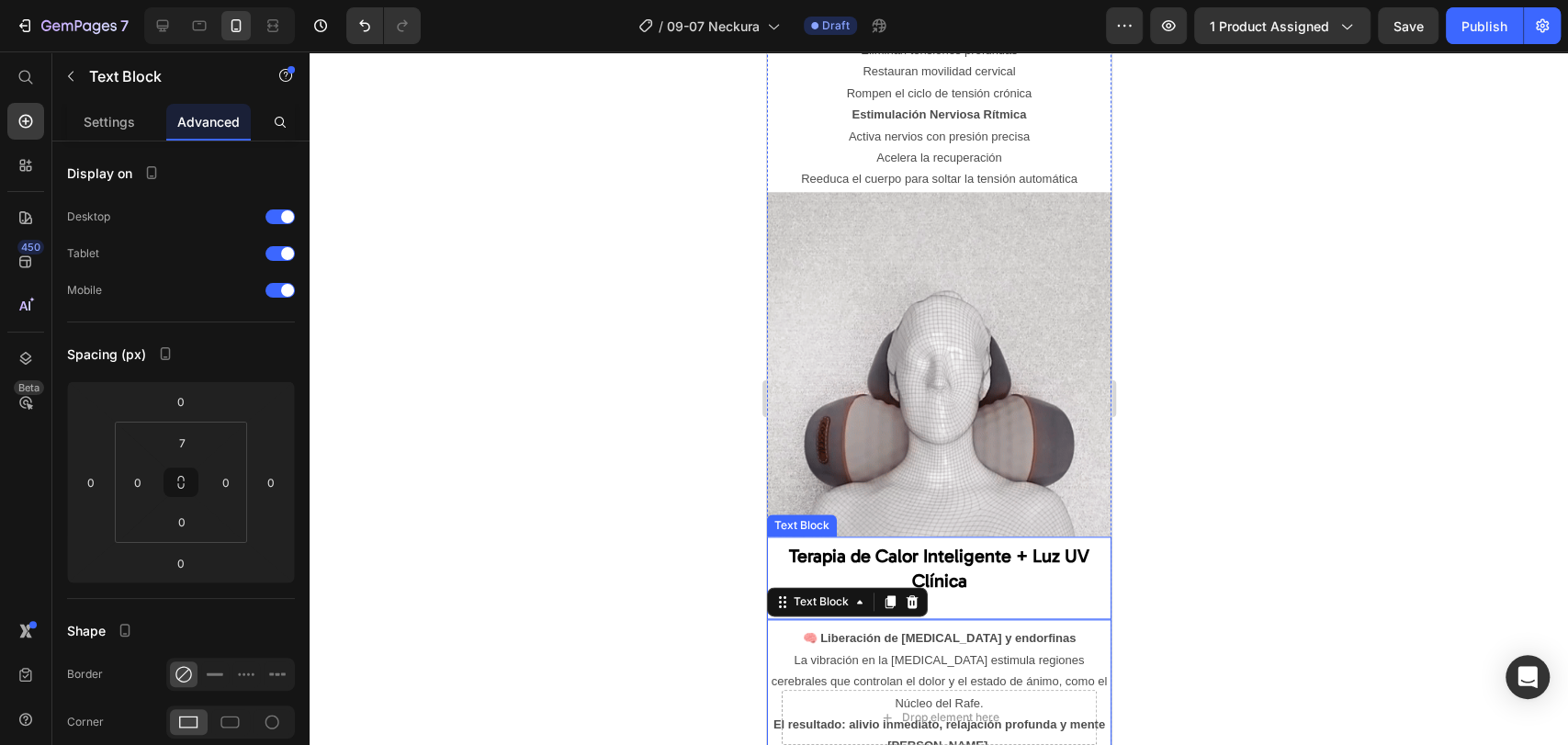 click on "Terapia de Calor Inteligente + Luz UV Clínica" at bounding box center [938, 570] 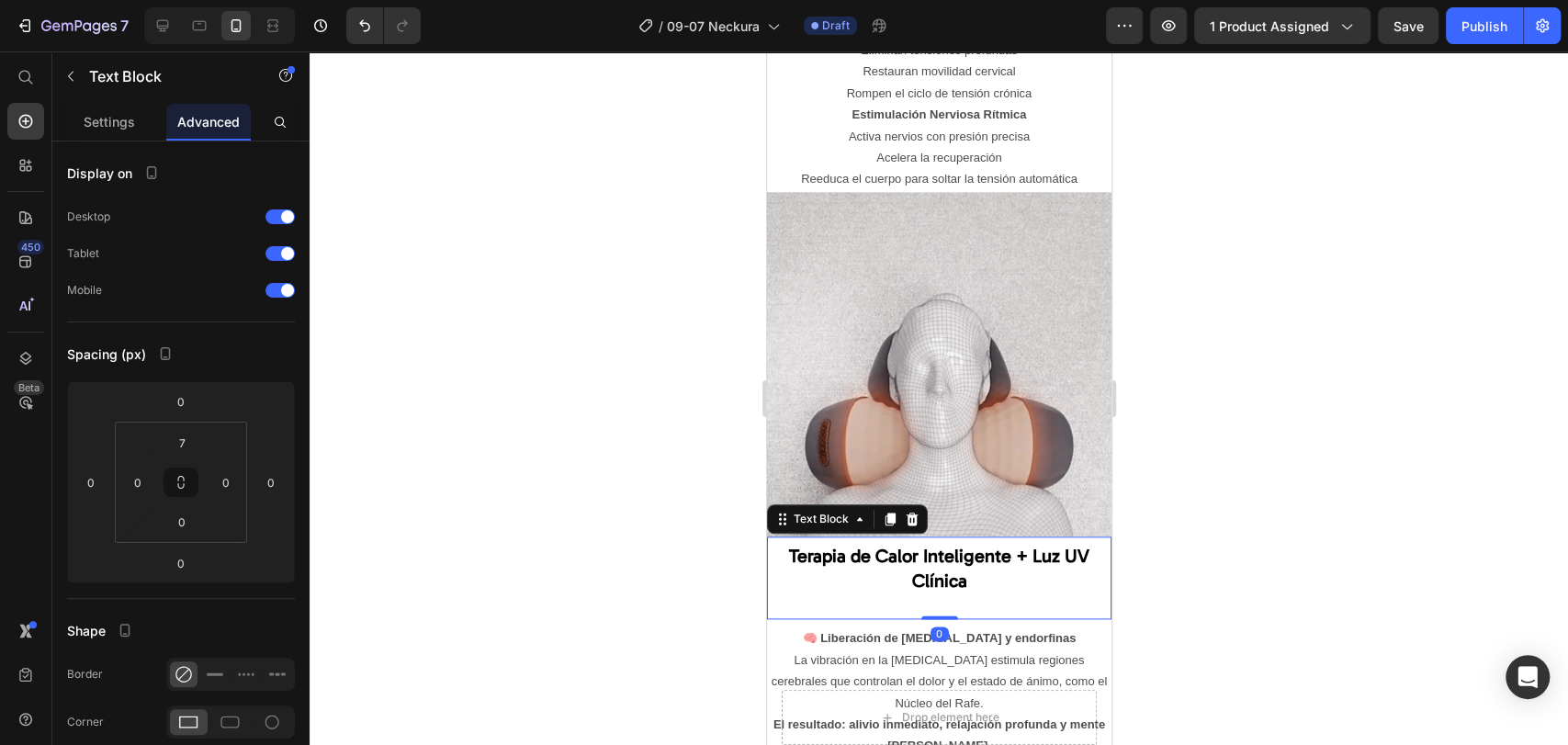 click on "Terapia de Calor Inteligente + Luz UV Clínica" at bounding box center (938, 570) 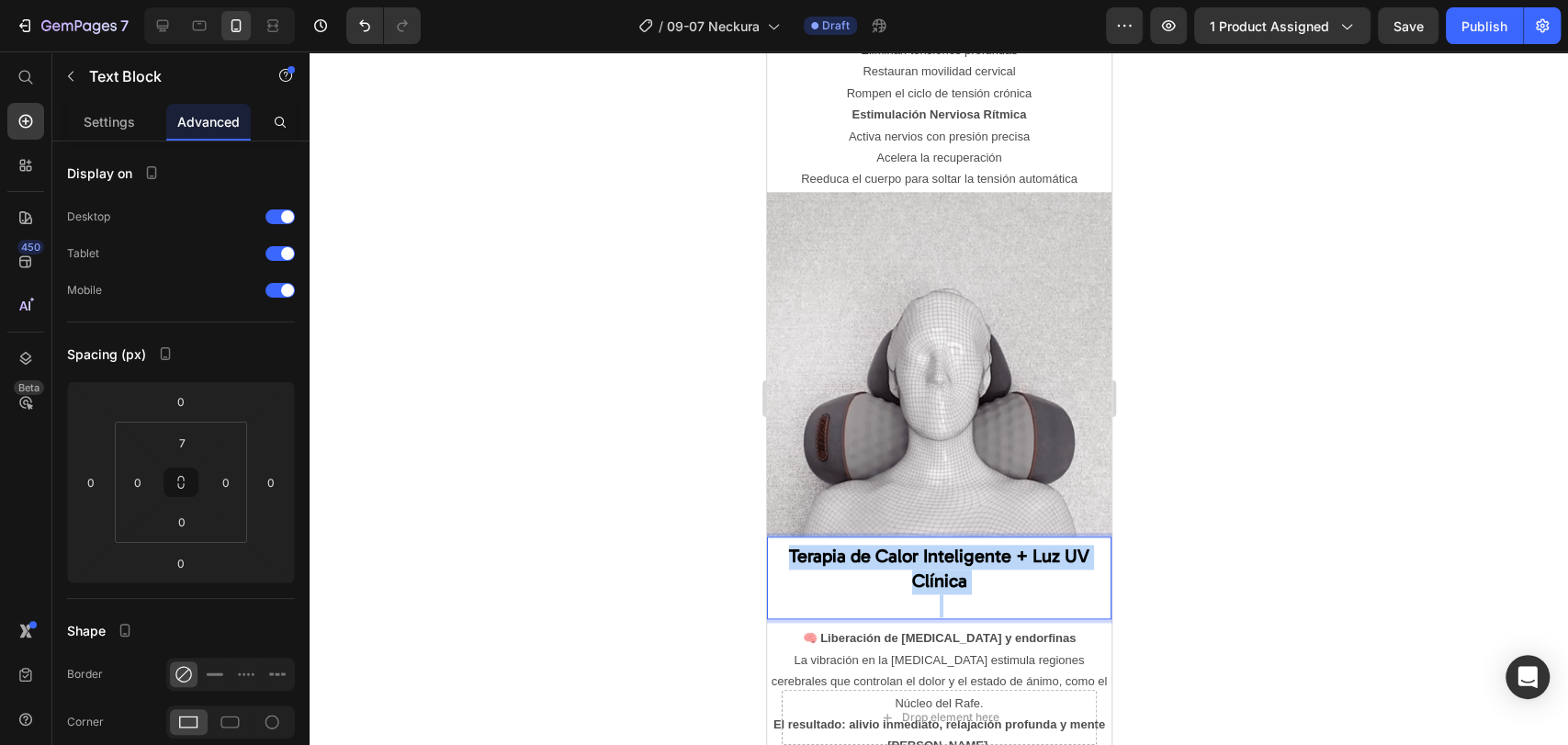 click on "Terapia de Calor Inteligente + Luz UV Clínica" at bounding box center (938, 570) 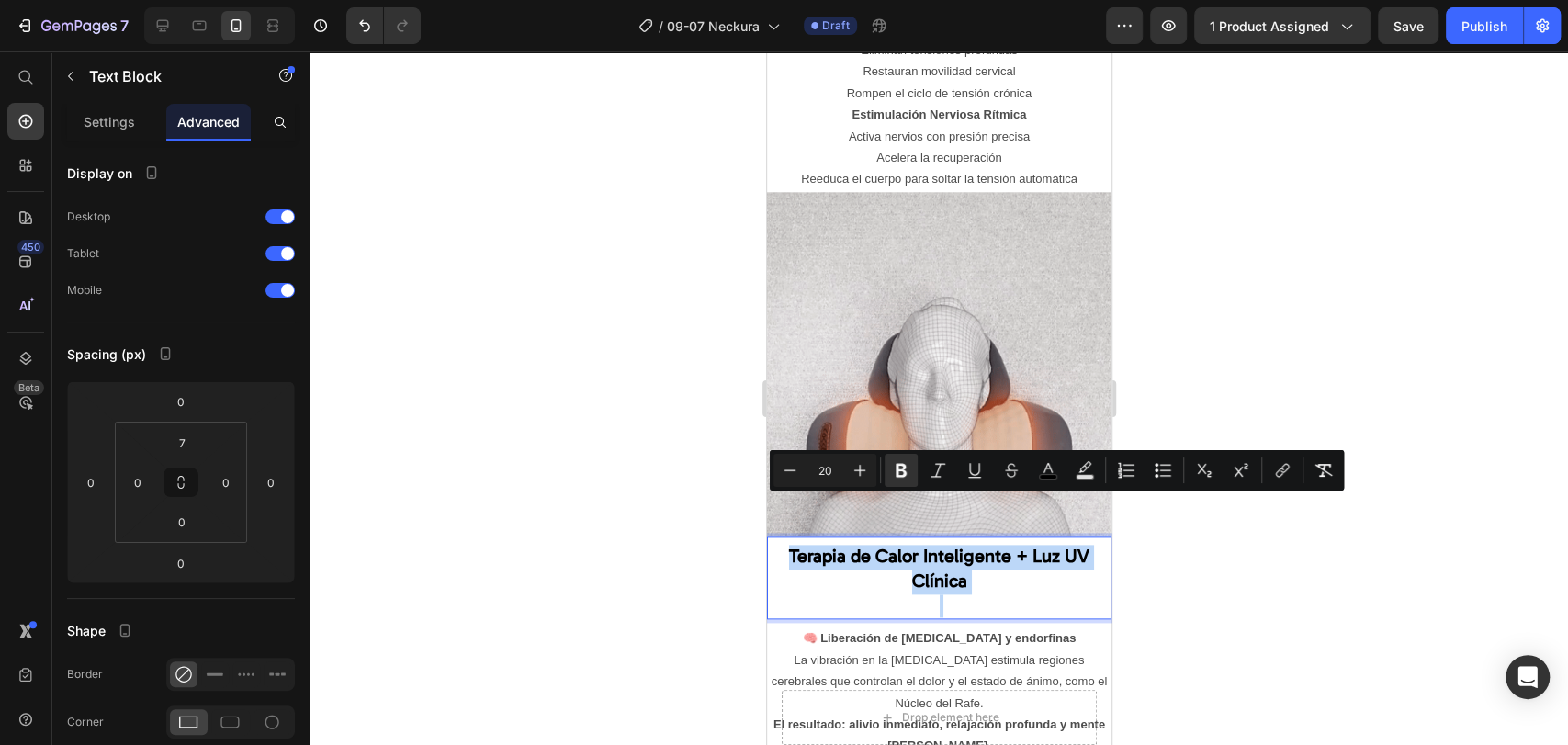 click at bounding box center [938, 605] 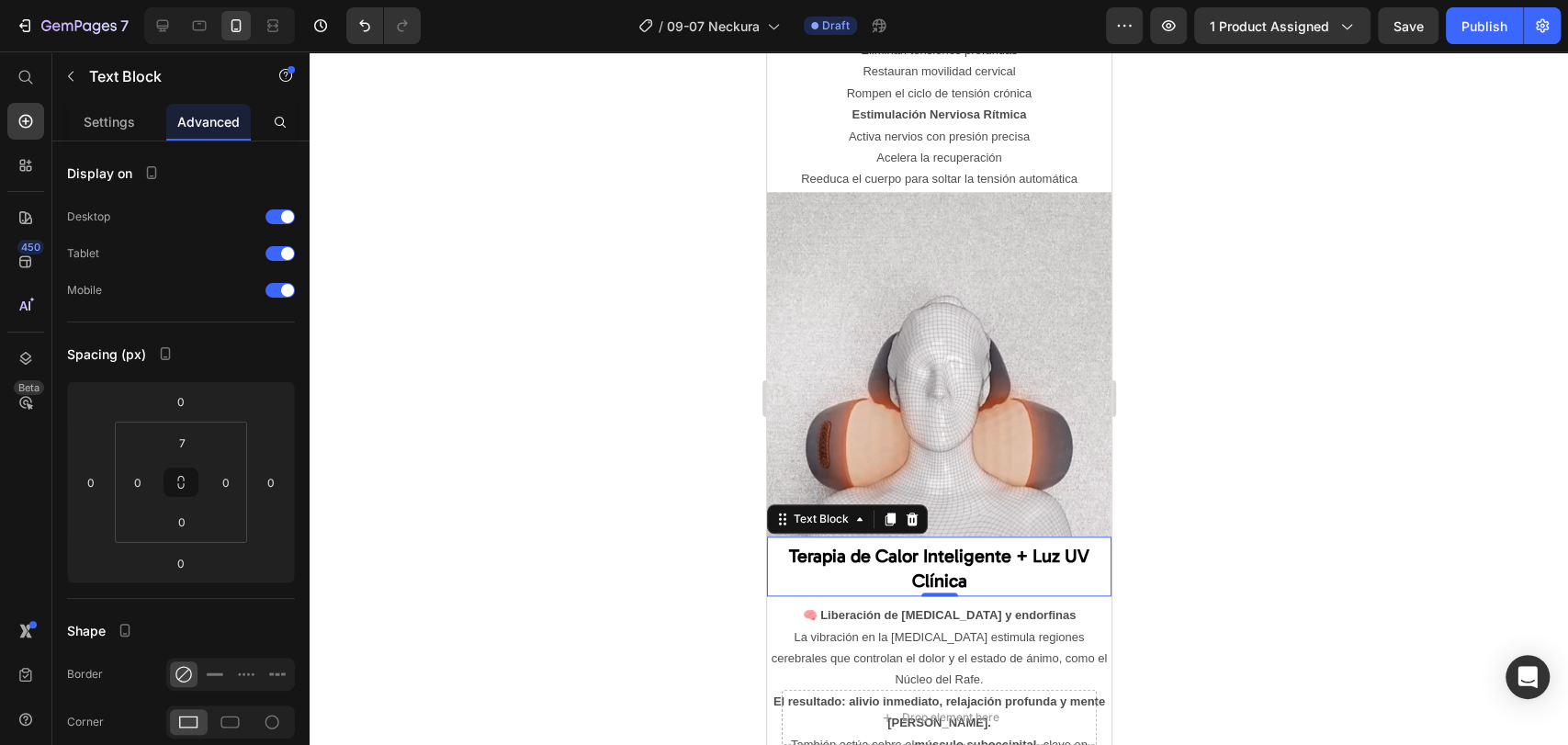 click 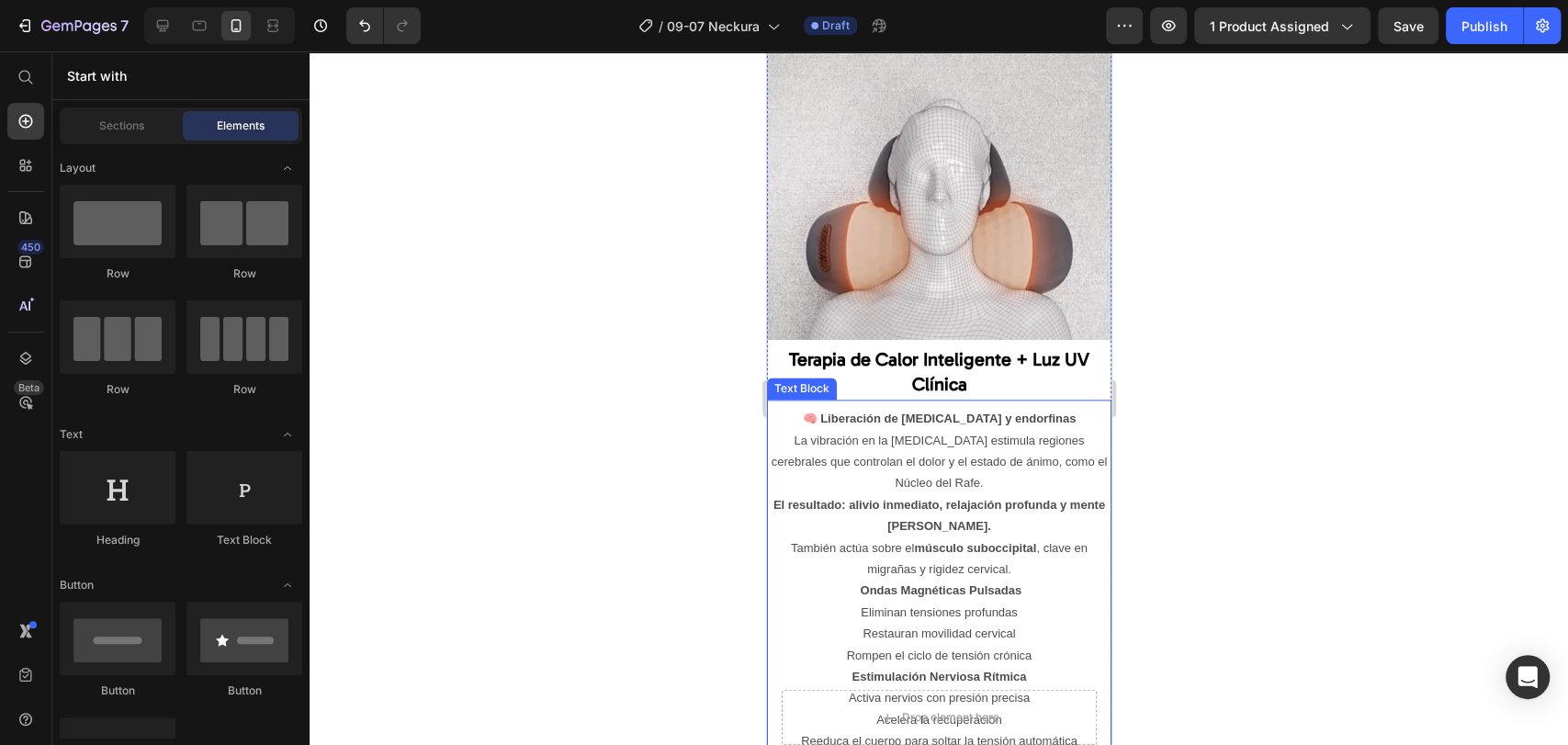 scroll, scrollTop: 6178, scrollLeft: 0, axis: vertical 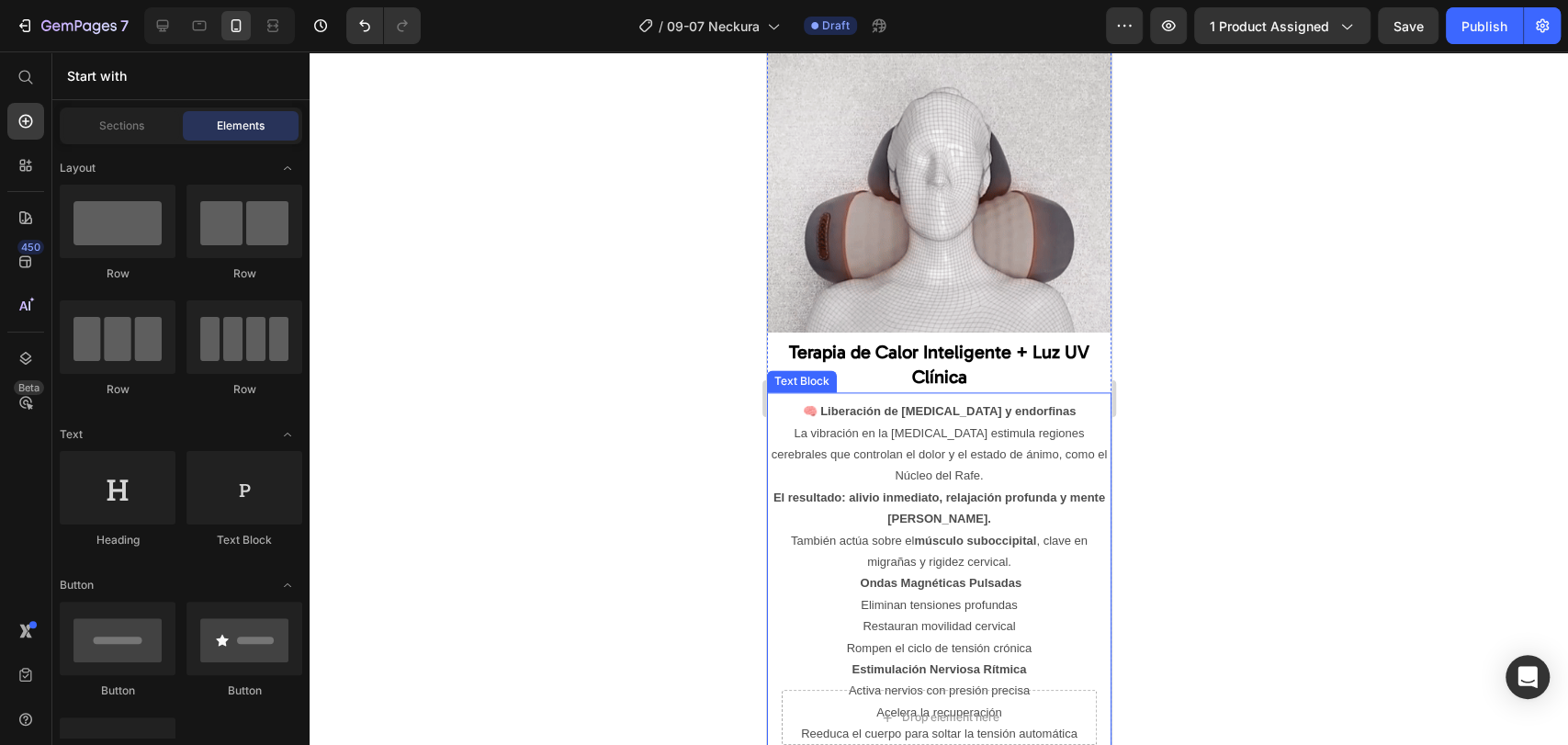 click on "Eliminan tensiones profundas" at bounding box center (938, 604) 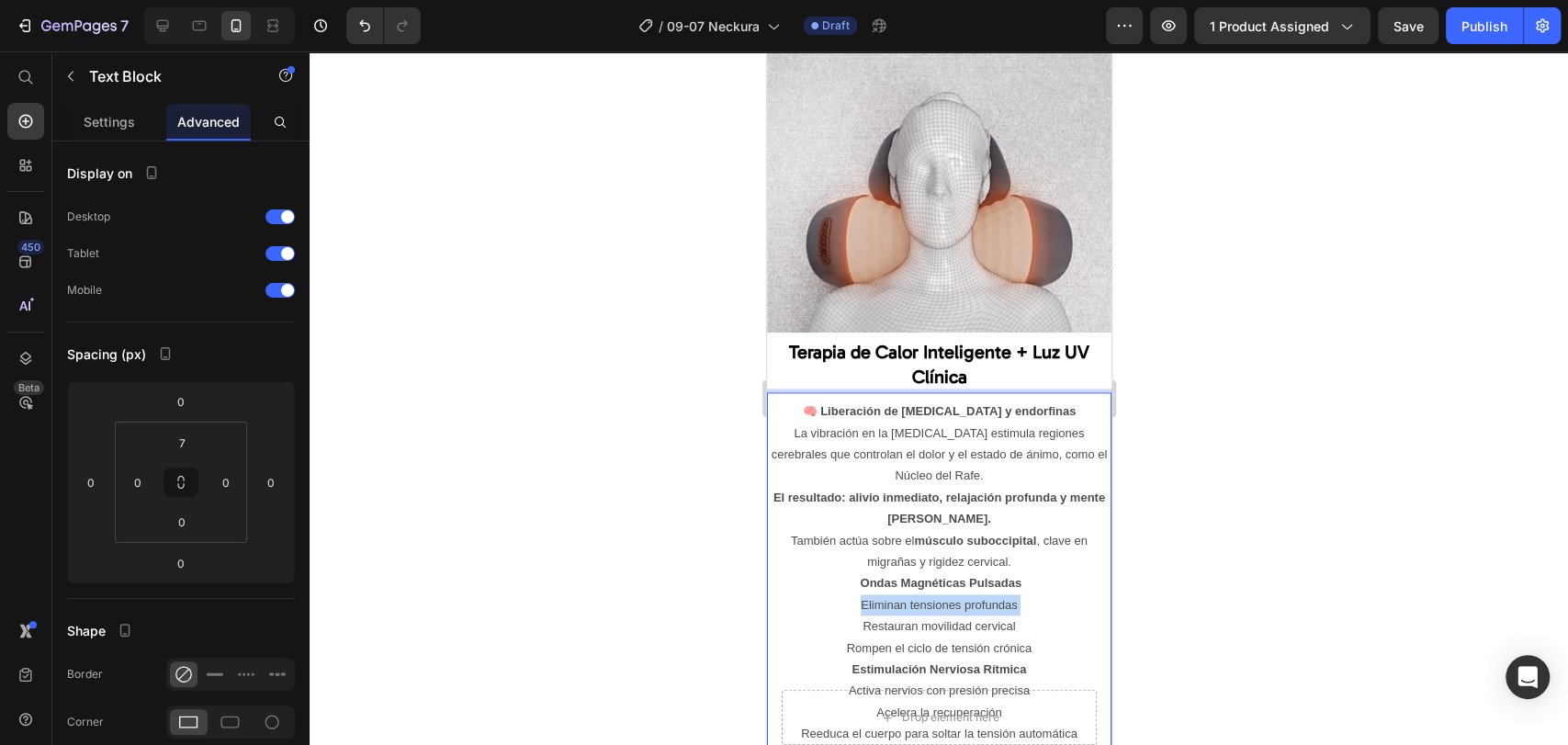 click on "Eliminan tensiones profundas" at bounding box center [938, 604] 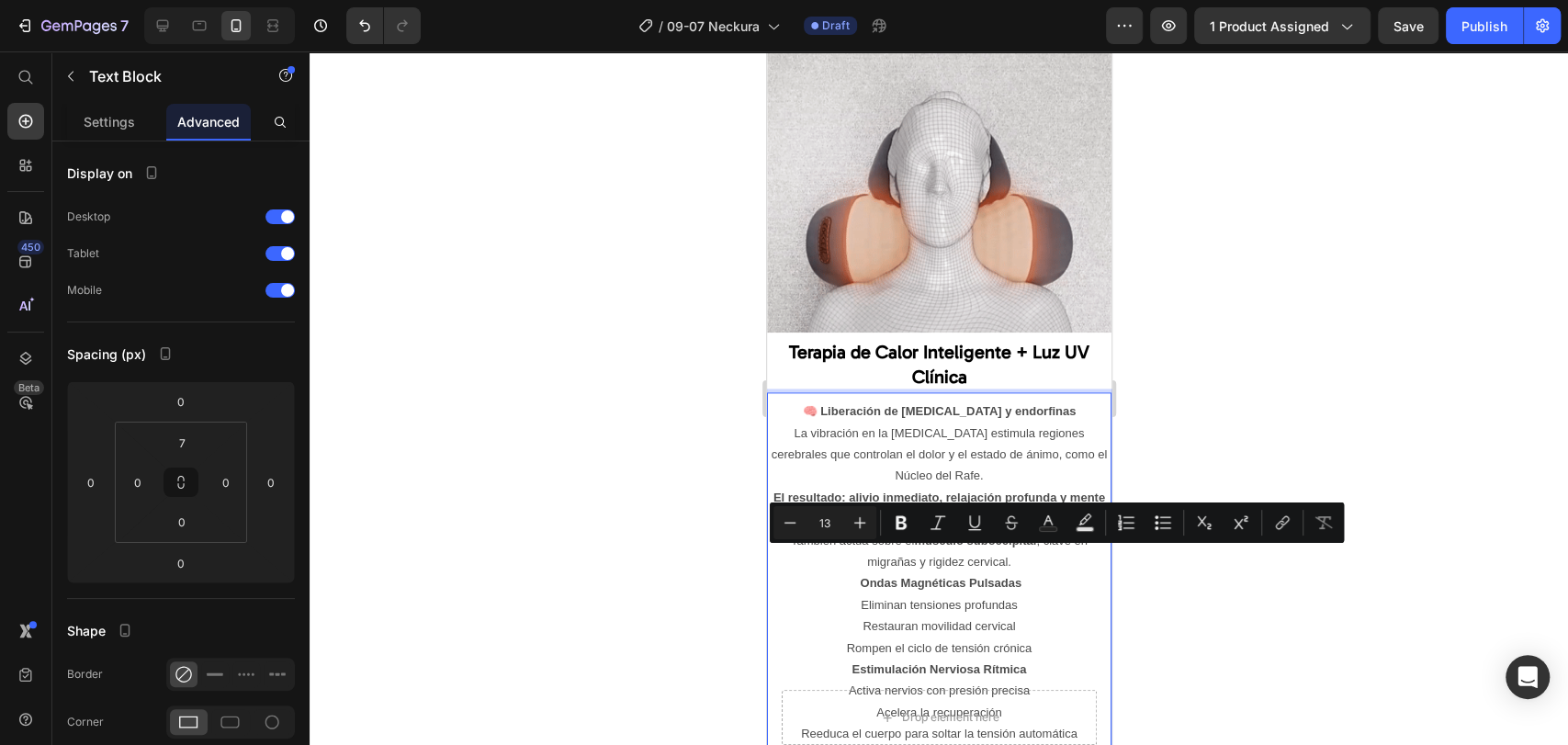 click on "La vibración en la [MEDICAL_DATA] estimula regiones cerebrales que controlan el dolor y el estado de ánimo, como el Núcleo del Rafe. El resultado: alivio inmediato, relajación profunda y mente clara." at bounding box center (938, 476) 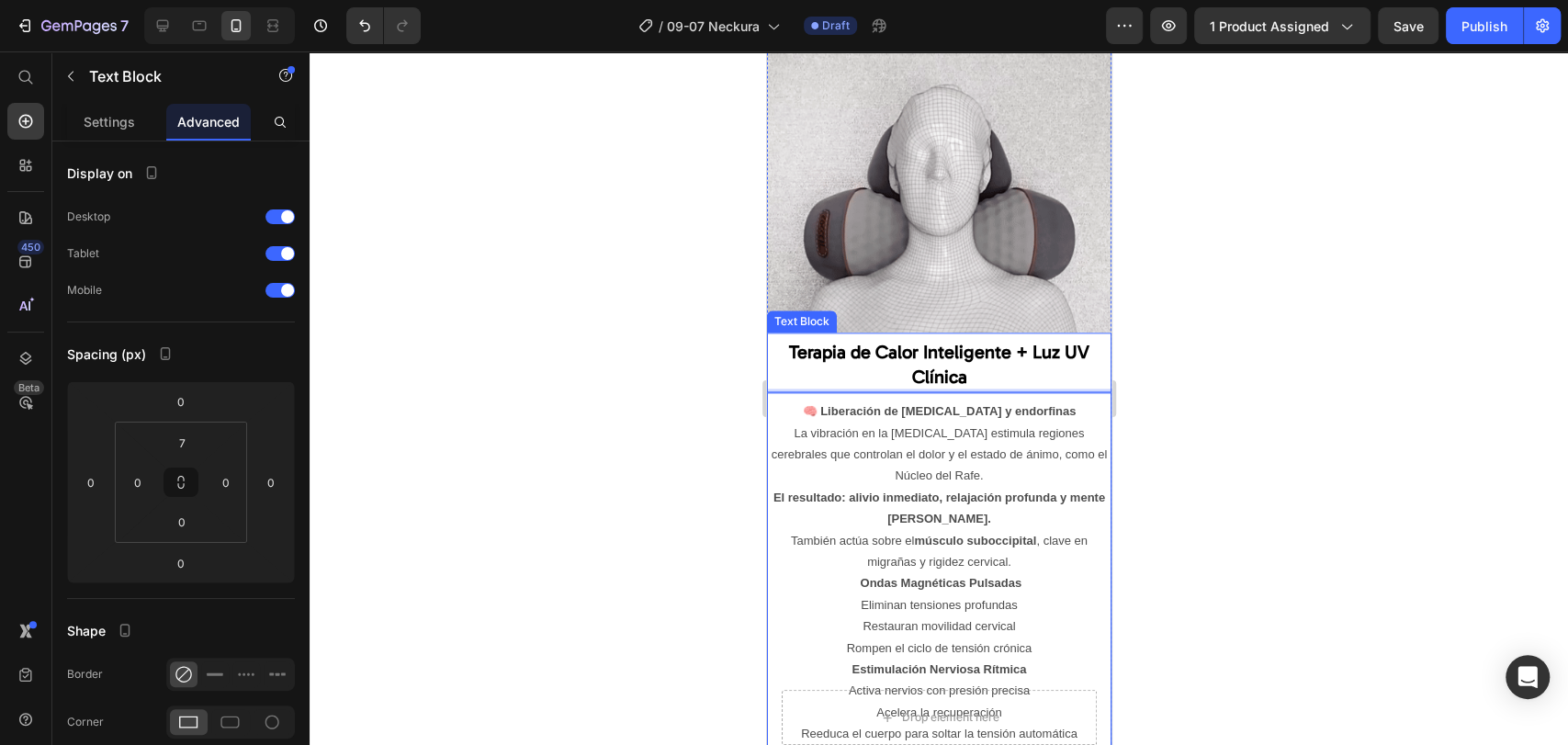 click on "Terapia de Calor Inteligente + Luz UV Clínica" at bounding box center (938, 364) 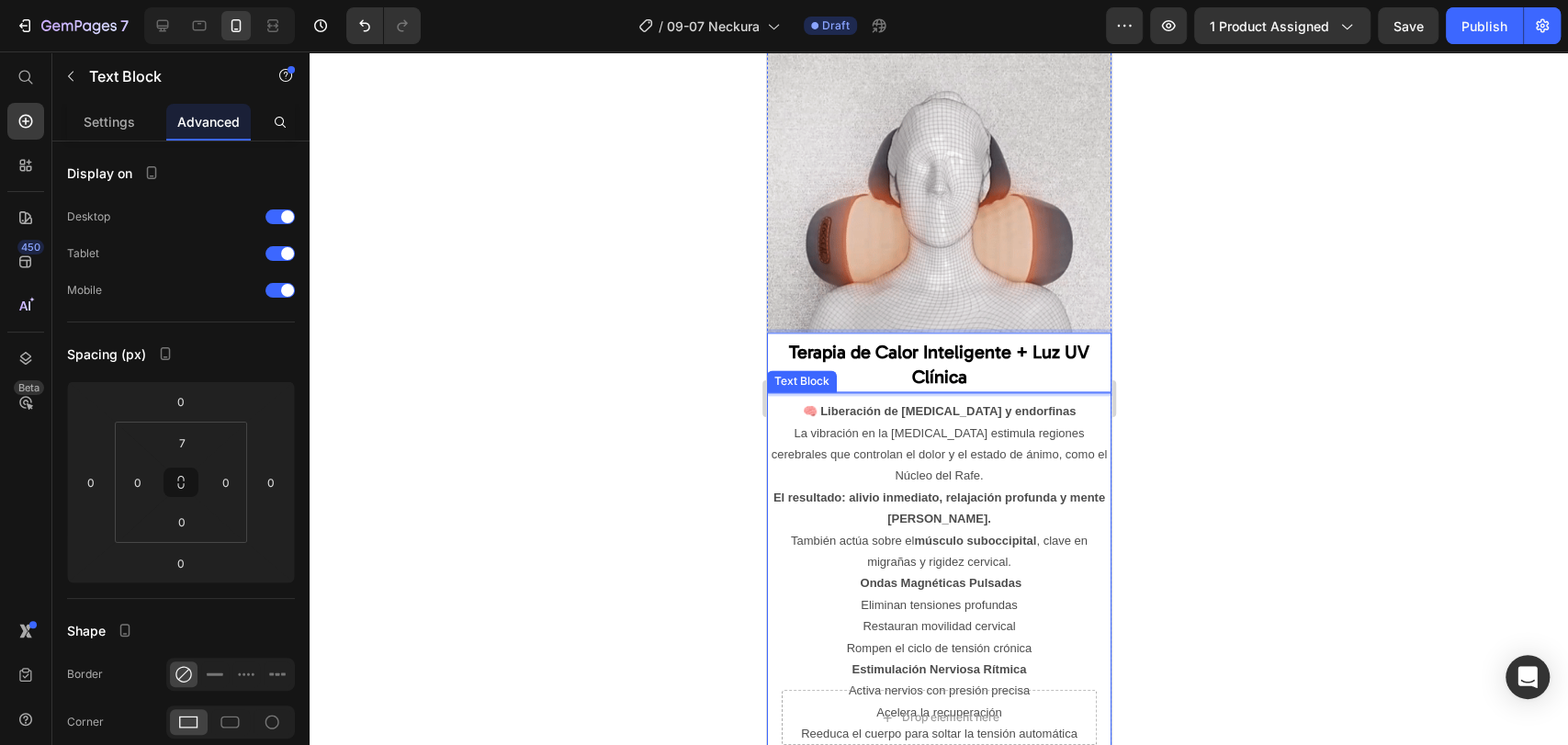 click on "La vibración en la [MEDICAL_DATA] estimula regiones cerebrales que controlan el dolor y el estado de ánimo, como el Núcleo del Rafe. El resultado: alivio inmediato, relajación profunda y mente clara." at bounding box center [938, 476] 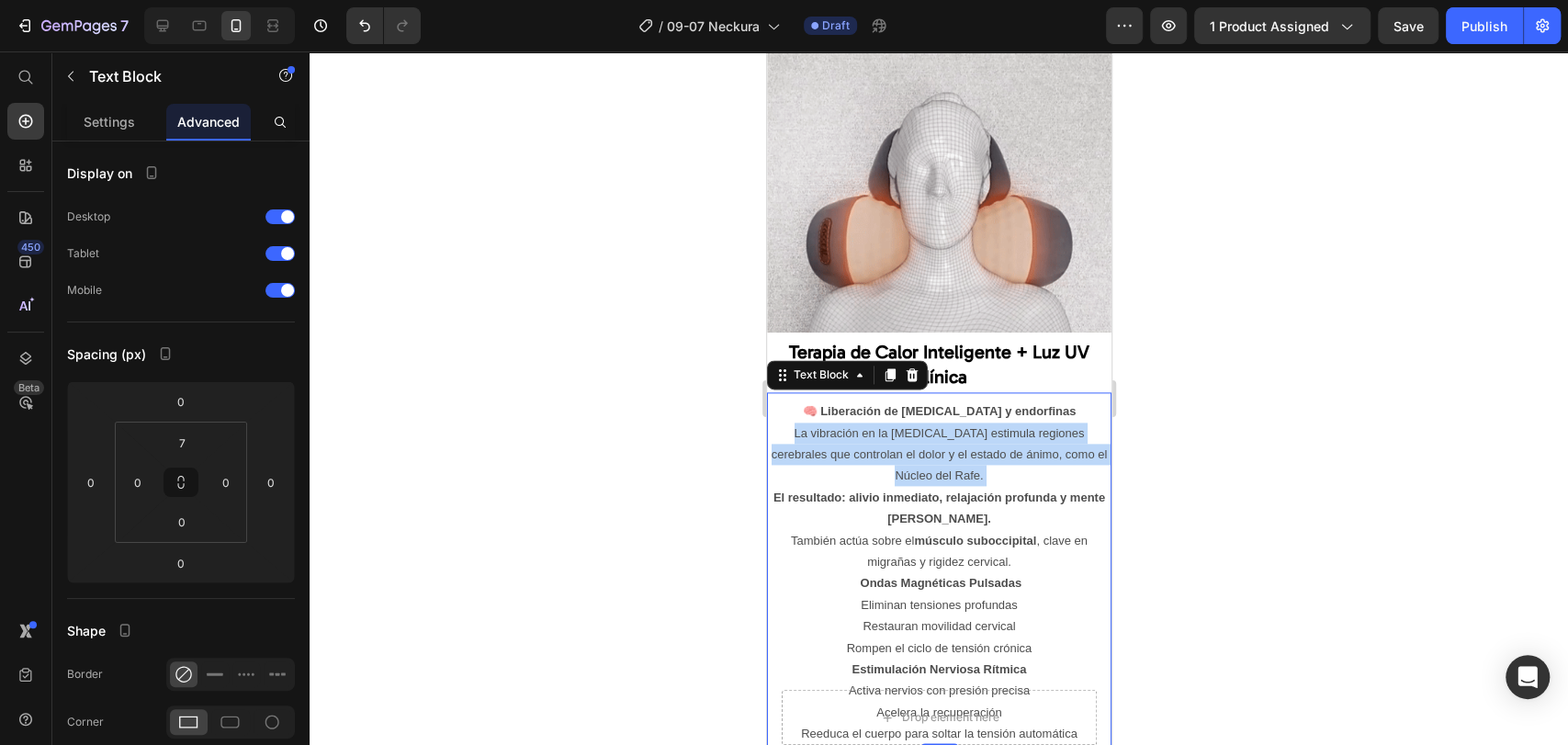 click on "La vibración en la [MEDICAL_DATA] estimula regiones cerebrales que controlan el dolor y el estado de ánimo, como el Núcleo del Rafe. El resultado: alivio inmediato, relajación profunda y mente clara." at bounding box center (938, 476) 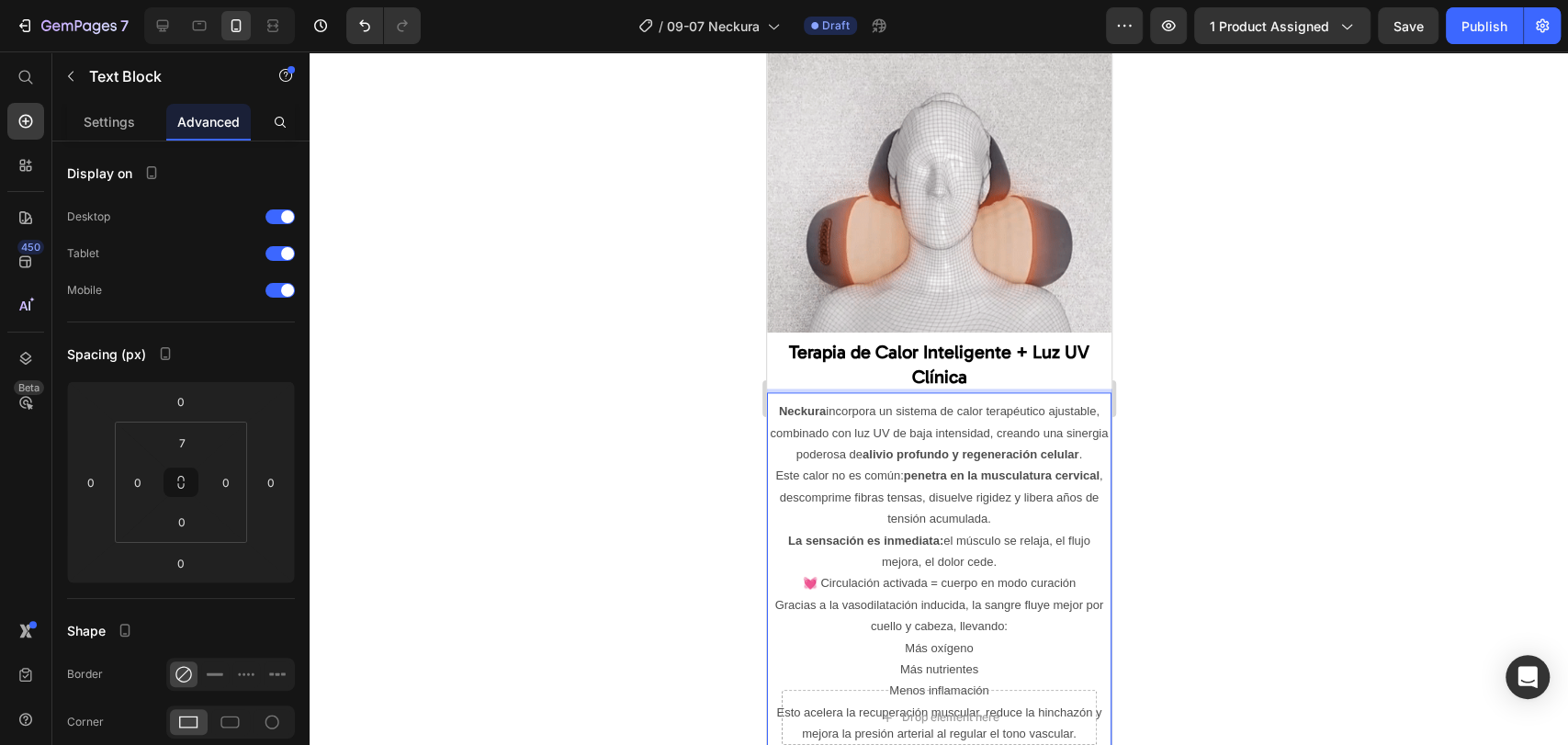 scroll, scrollTop: 6402, scrollLeft: 0, axis: vertical 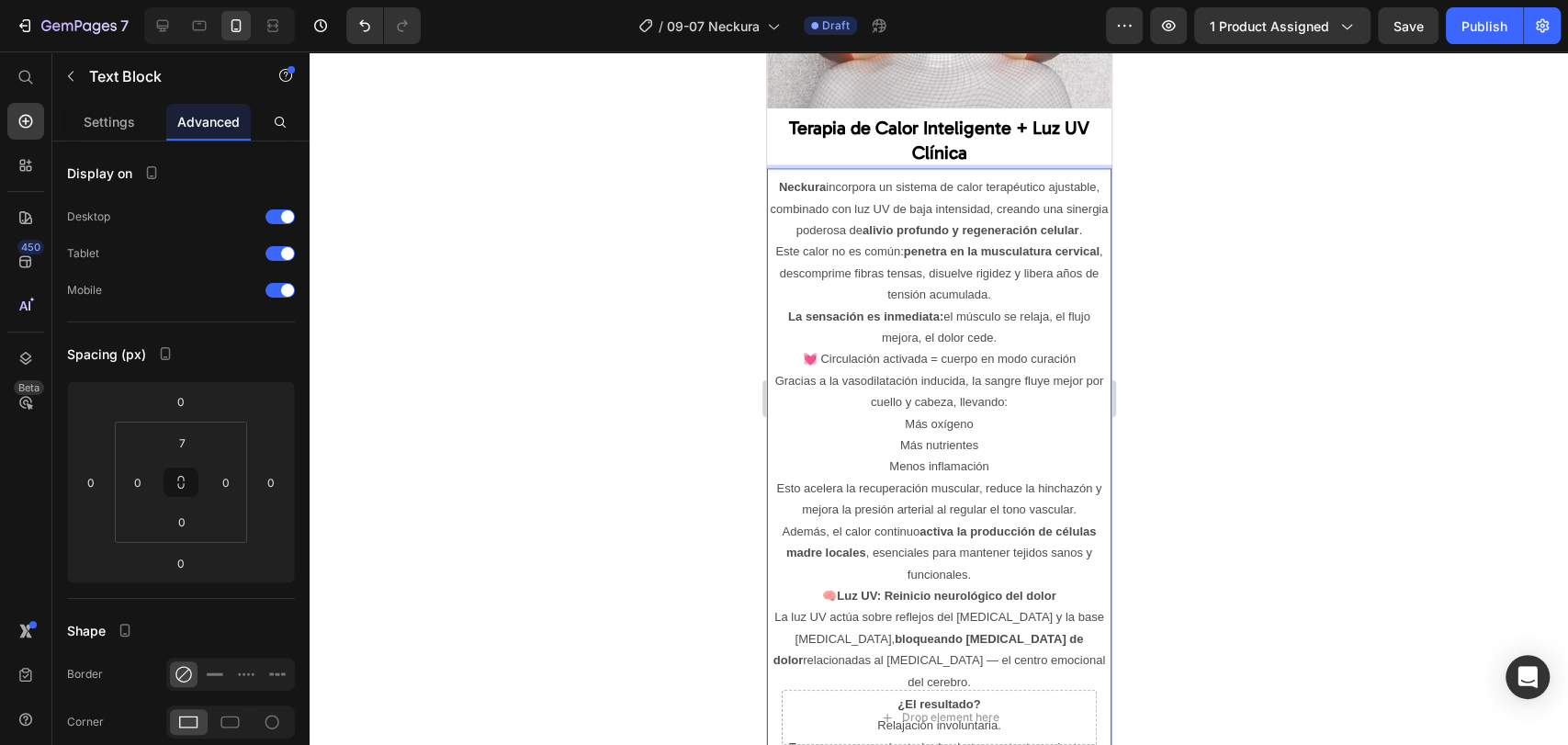 click 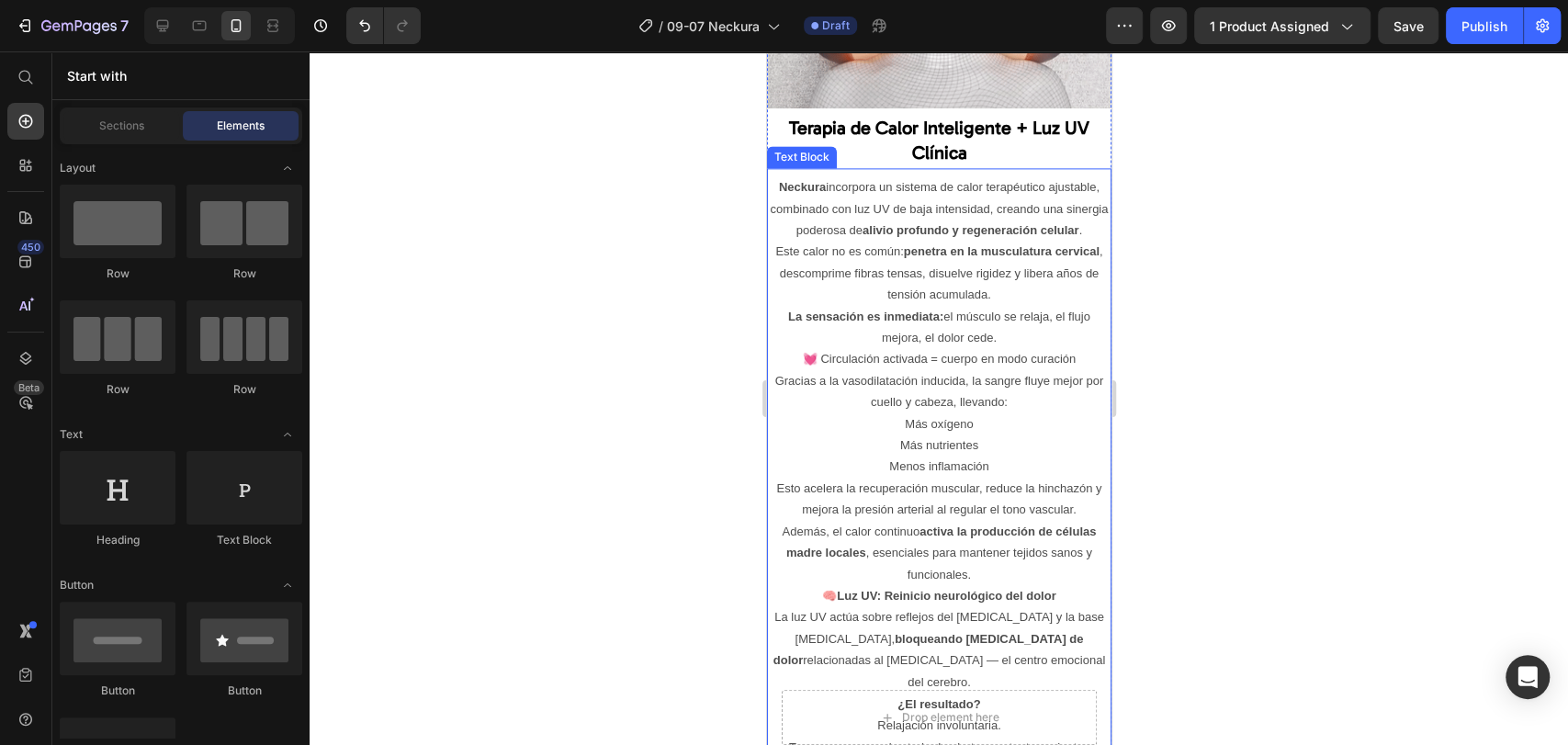 click on "💓 Circulación activada = cuerpo en modo curación" at bounding box center (938, 358) 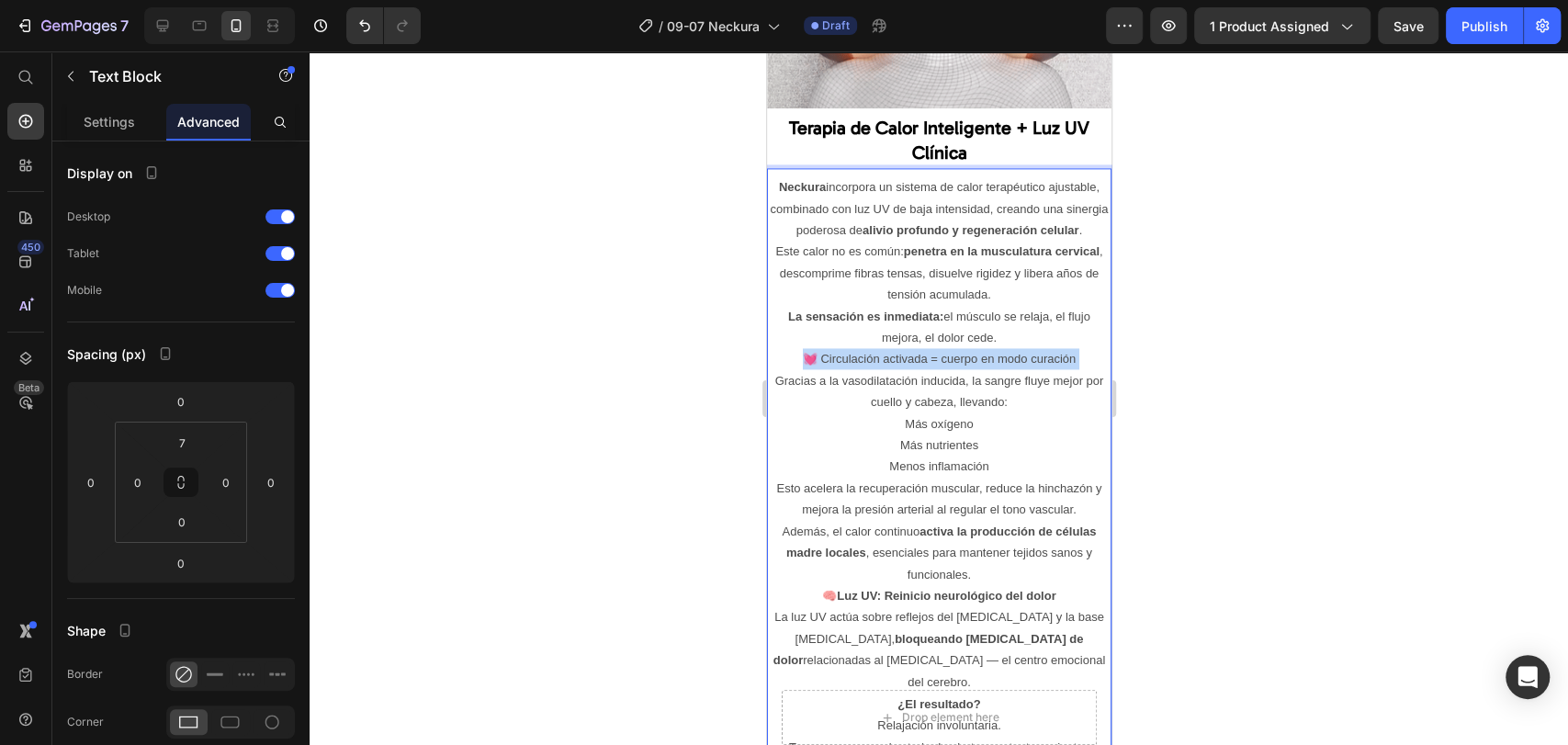 click on "💓 Circulación activada = cuerpo en modo curación" at bounding box center [938, 358] 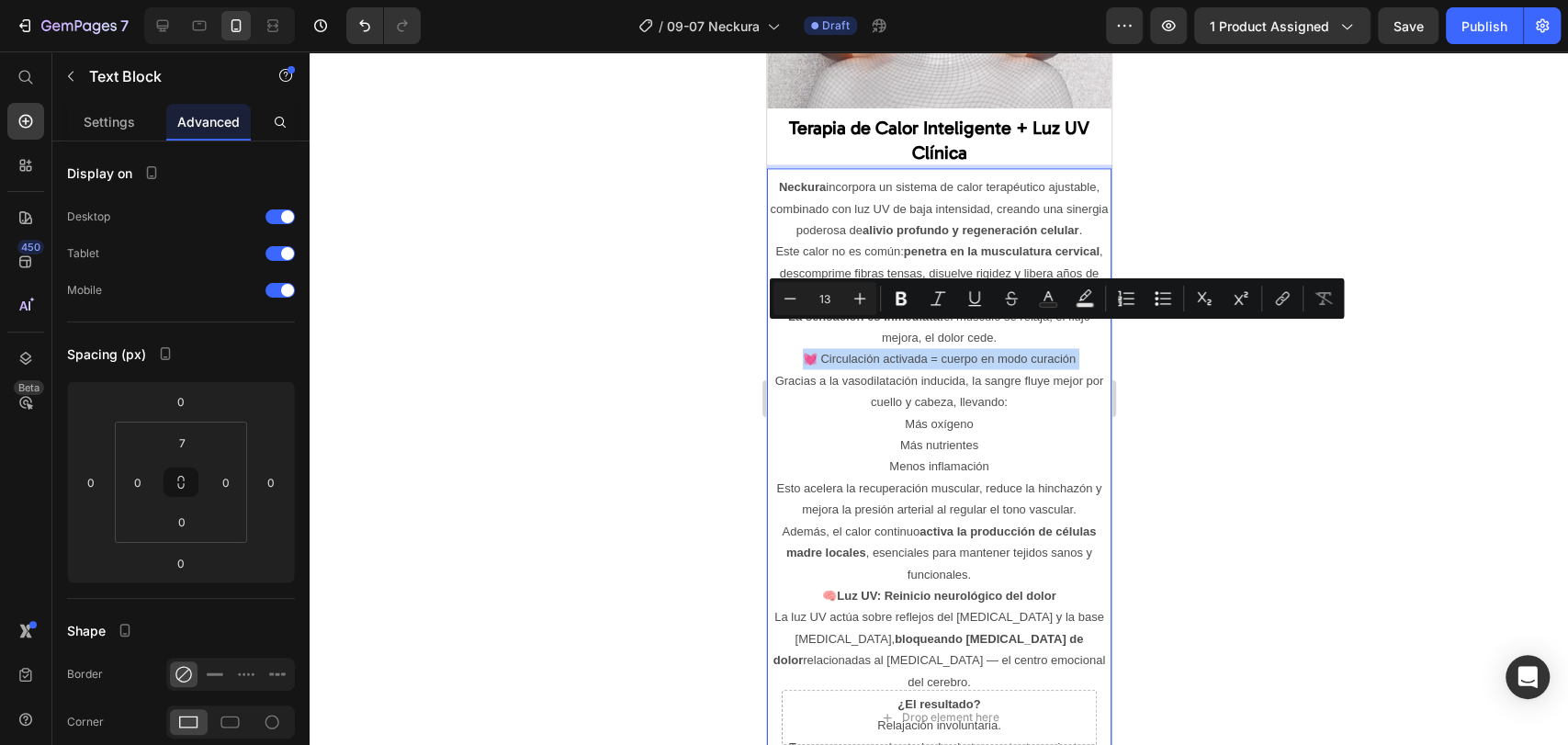 click on "💓 Circulación activada = cuerpo en modo curación" at bounding box center [938, 358] 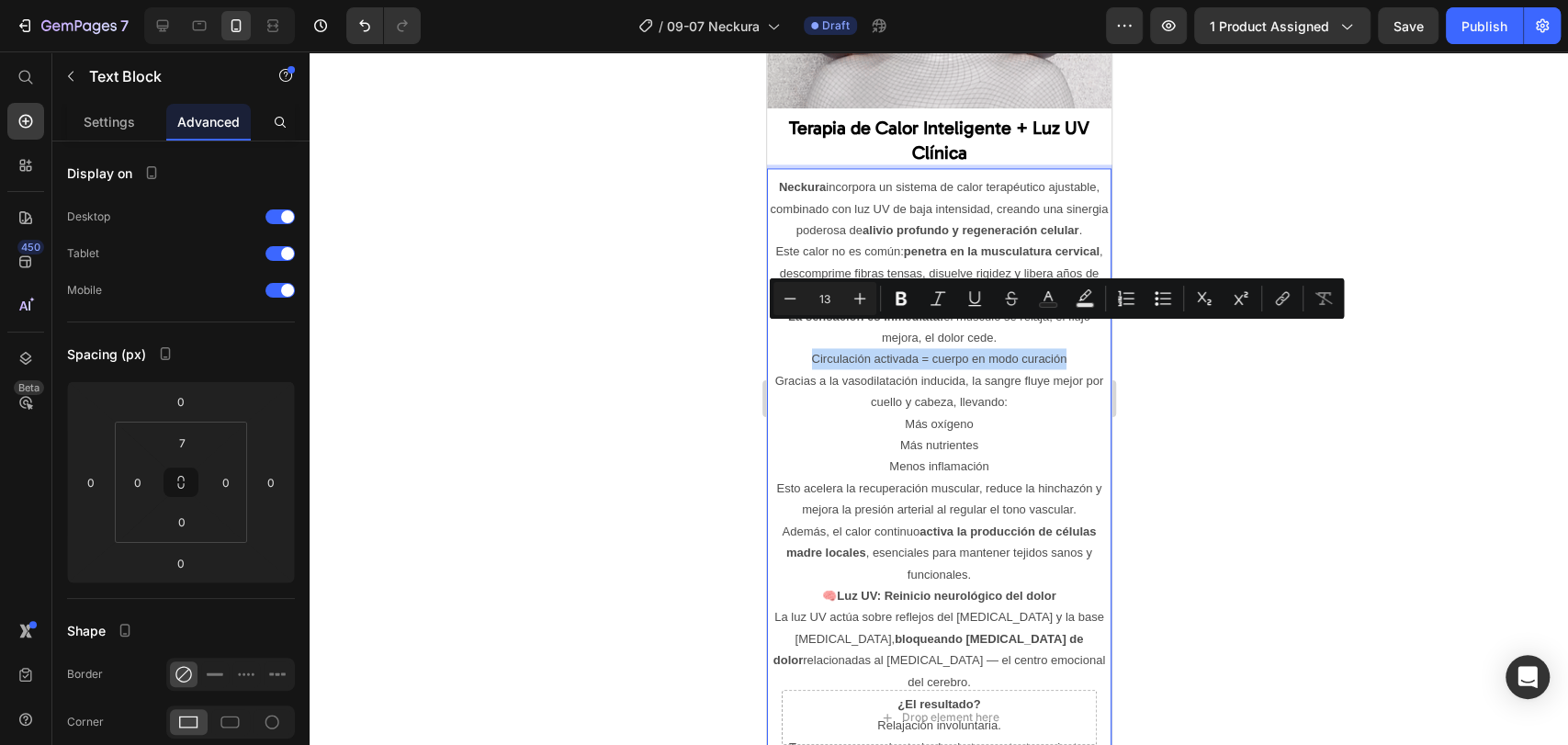 drag, startPoint x: 803, startPoint y: 336, endPoint x: 1084, endPoint y: 333, distance: 281.01601 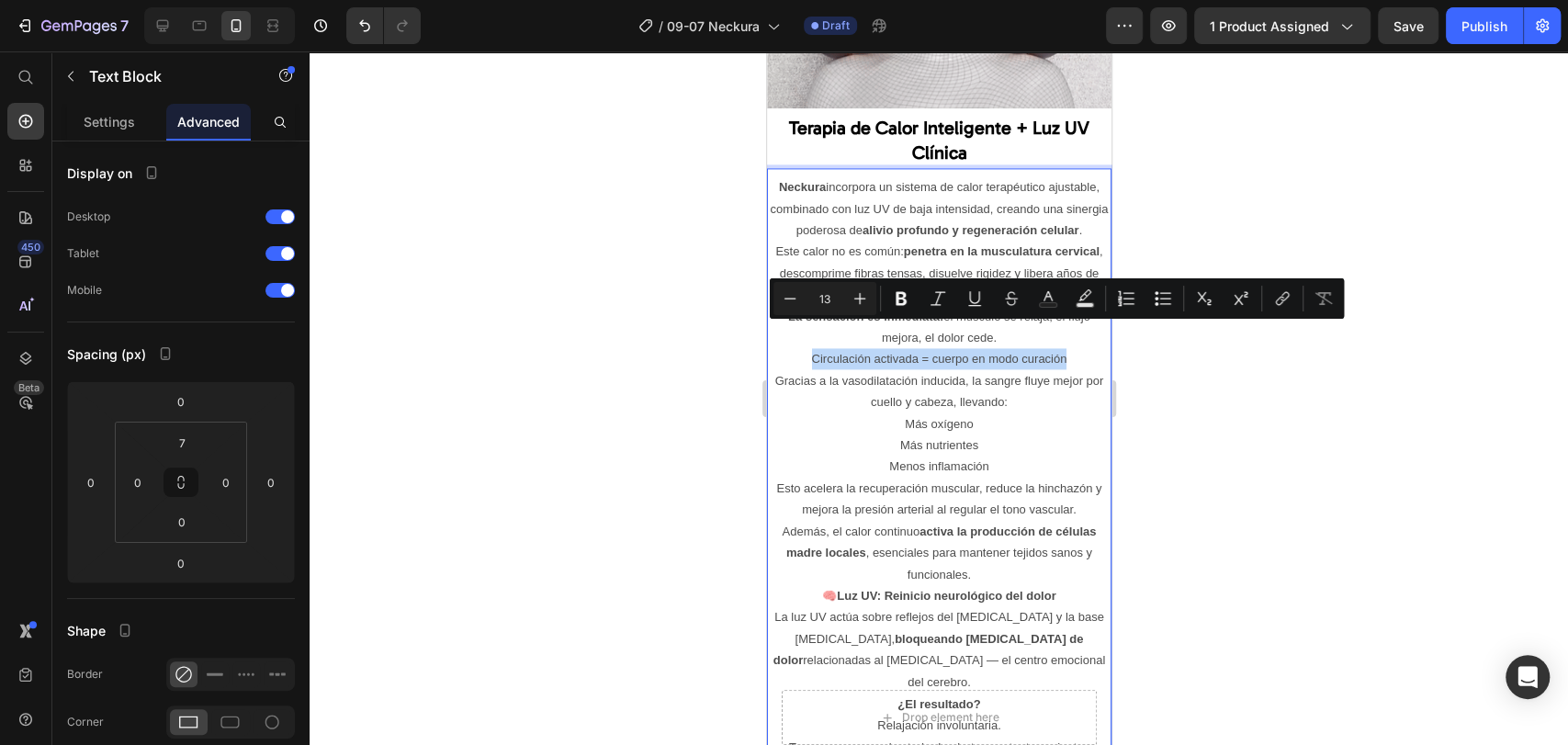 click on "Circulación activada = cuerpo en modo curación" at bounding box center [938, 358] 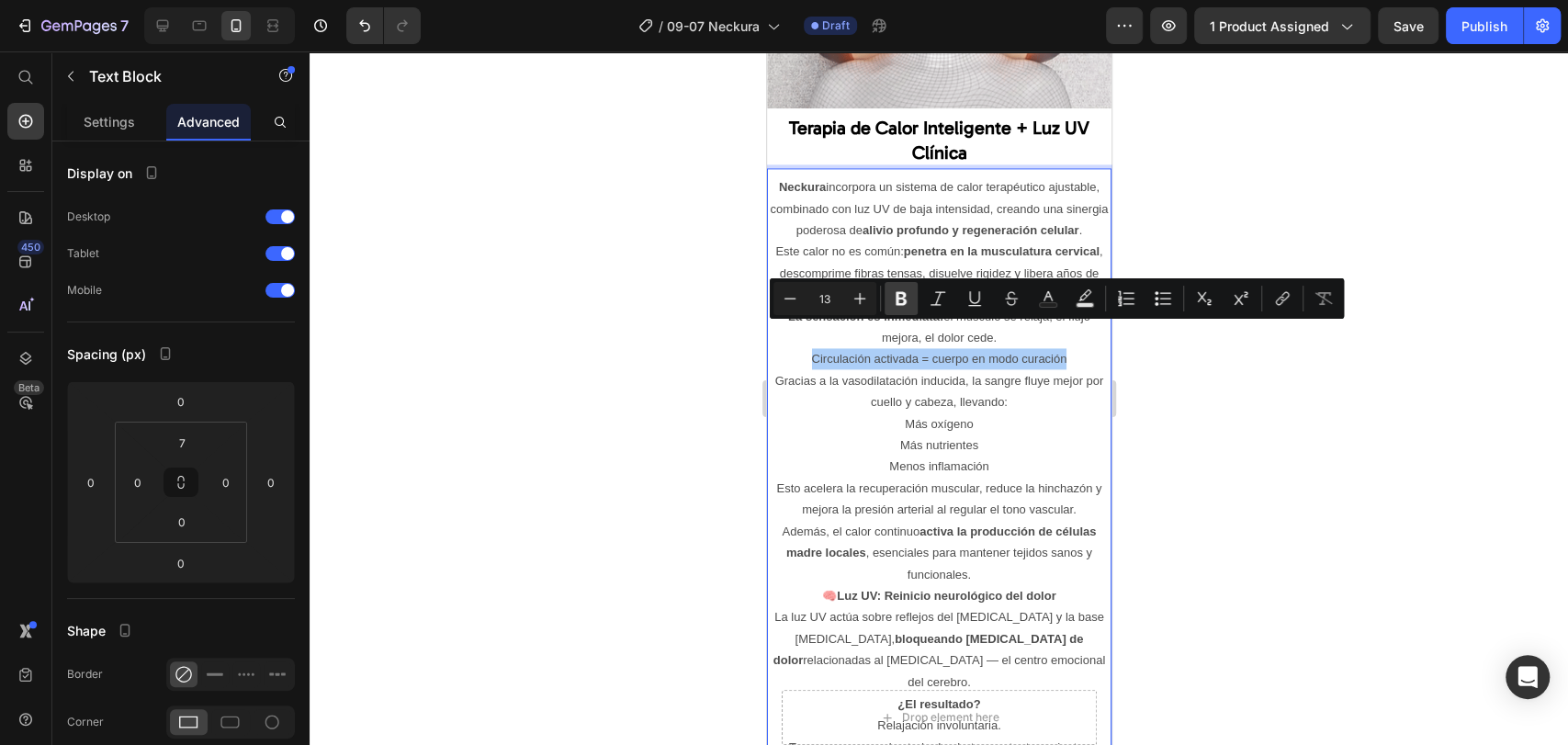 click 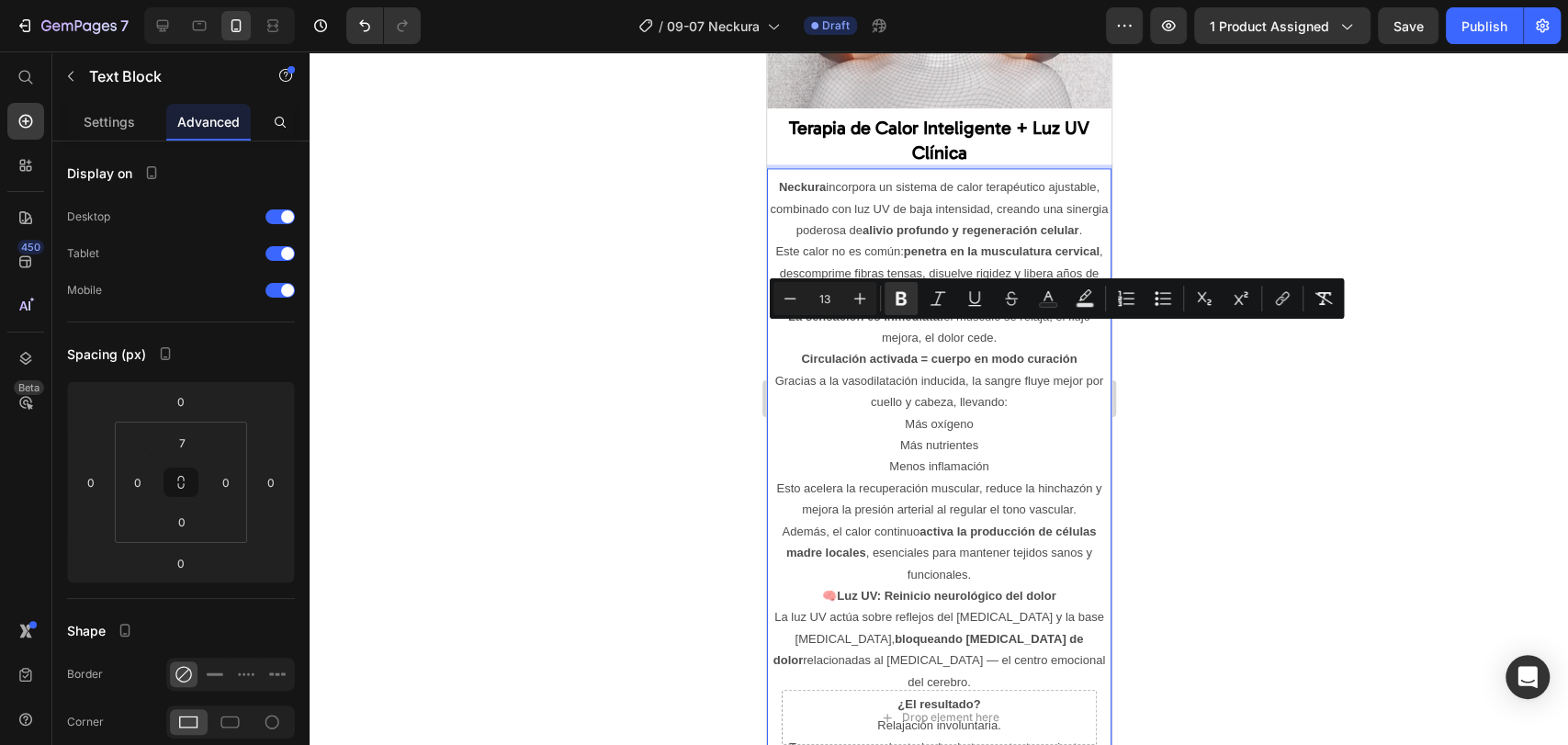 click 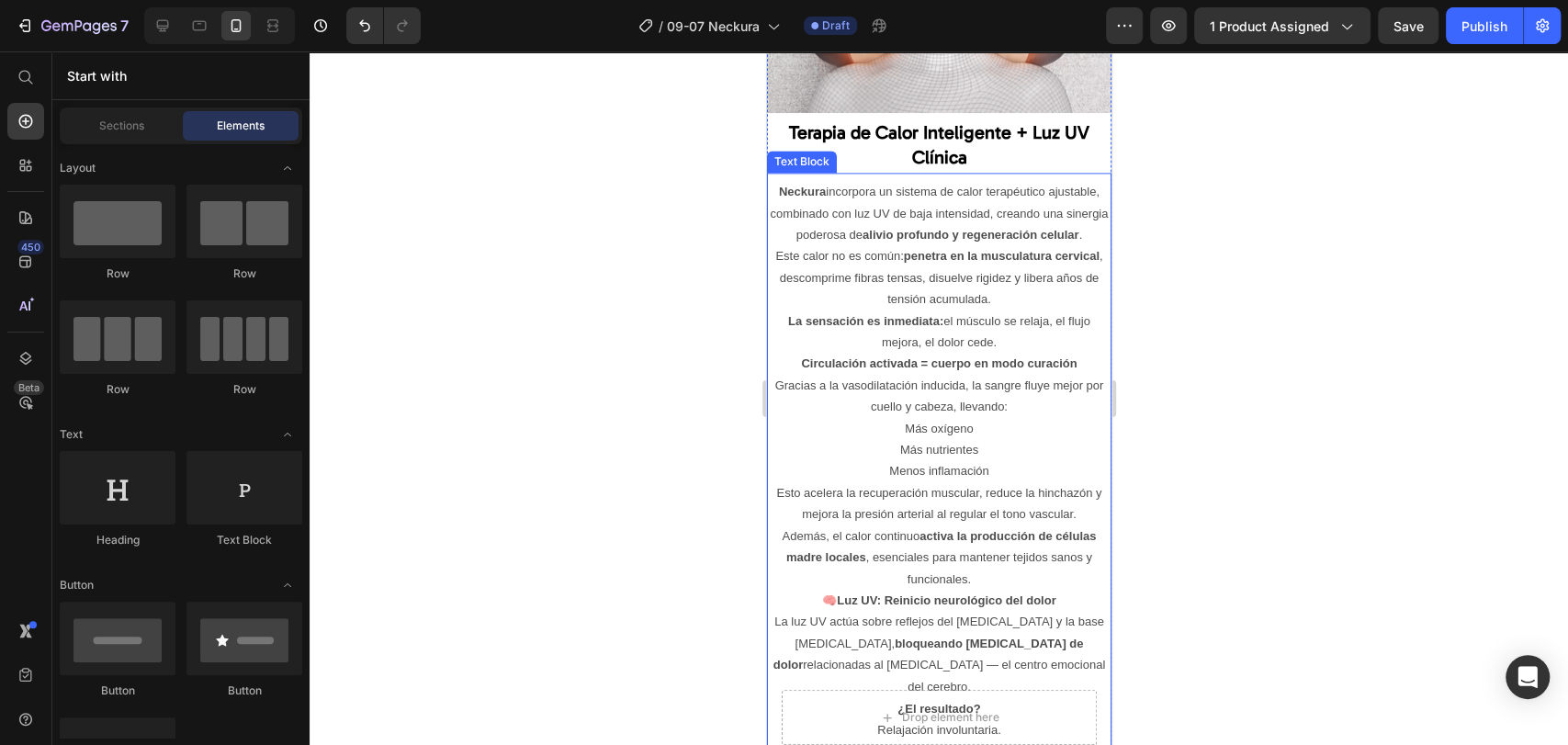 scroll, scrollTop: 6402, scrollLeft: 0, axis: vertical 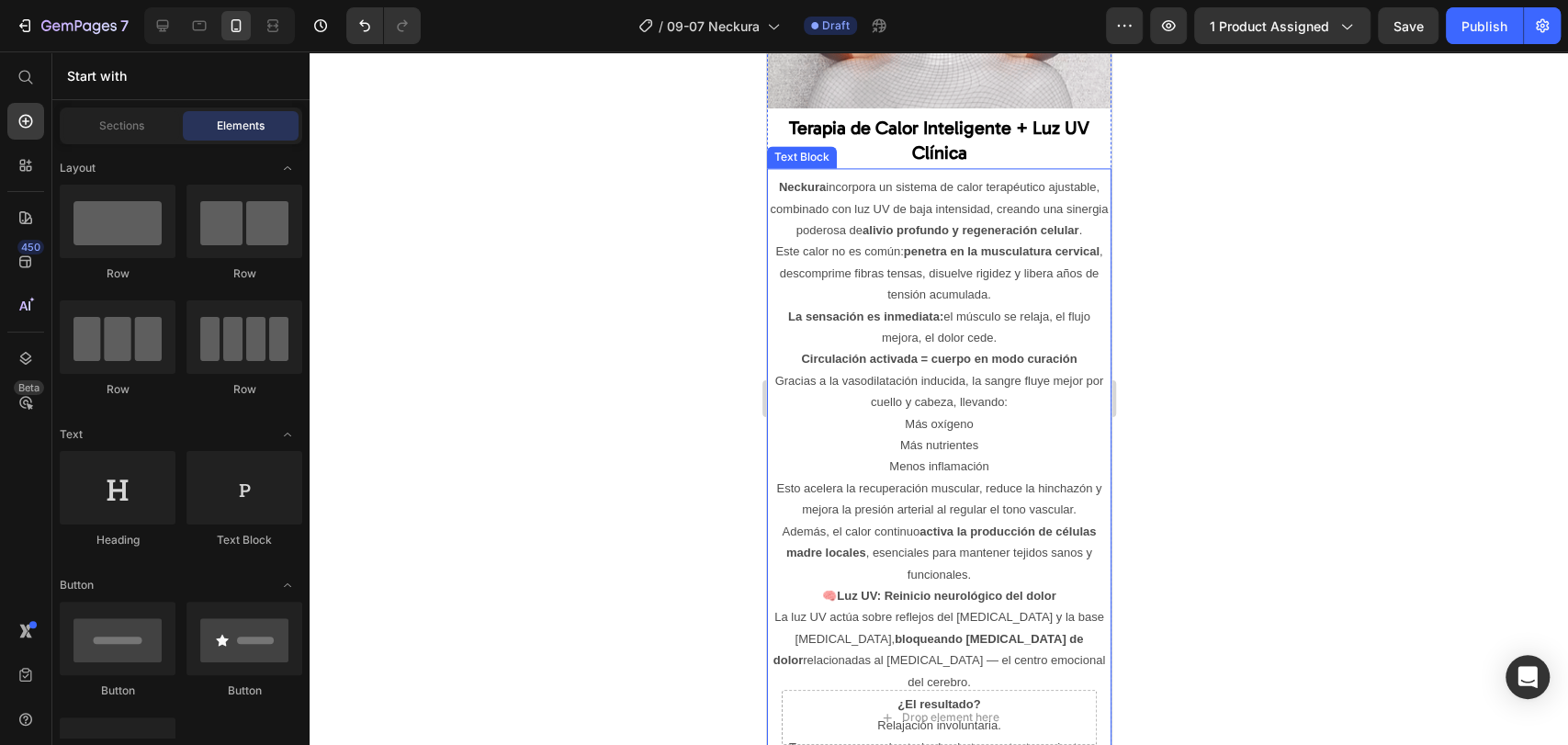 click on "🧠  Luz UV: Reinicio neurológico del dolor" at bounding box center (938, 595) 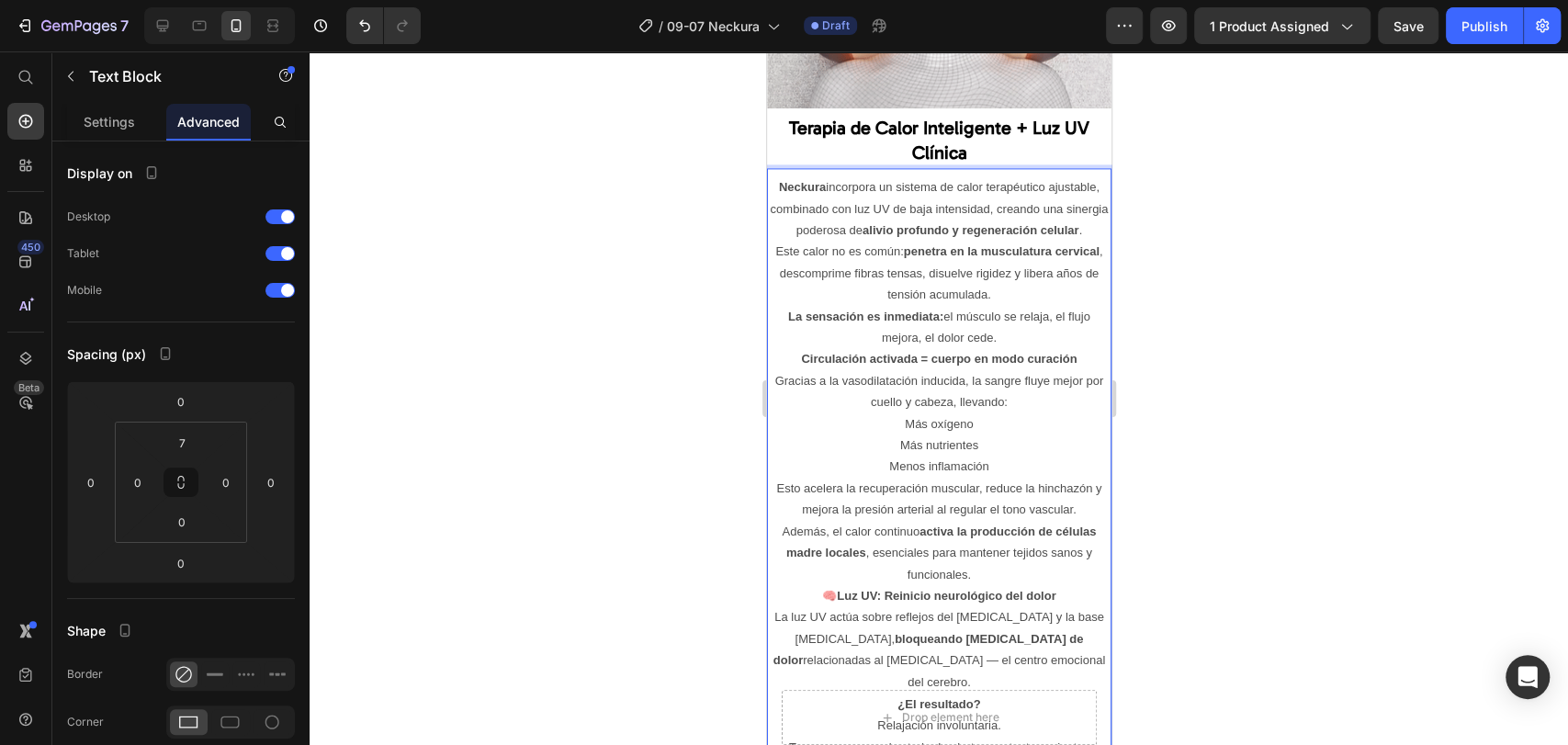 click on "🧠  Luz UV: Reinicio neurológico del dolor" at bounding box center (938, 595) 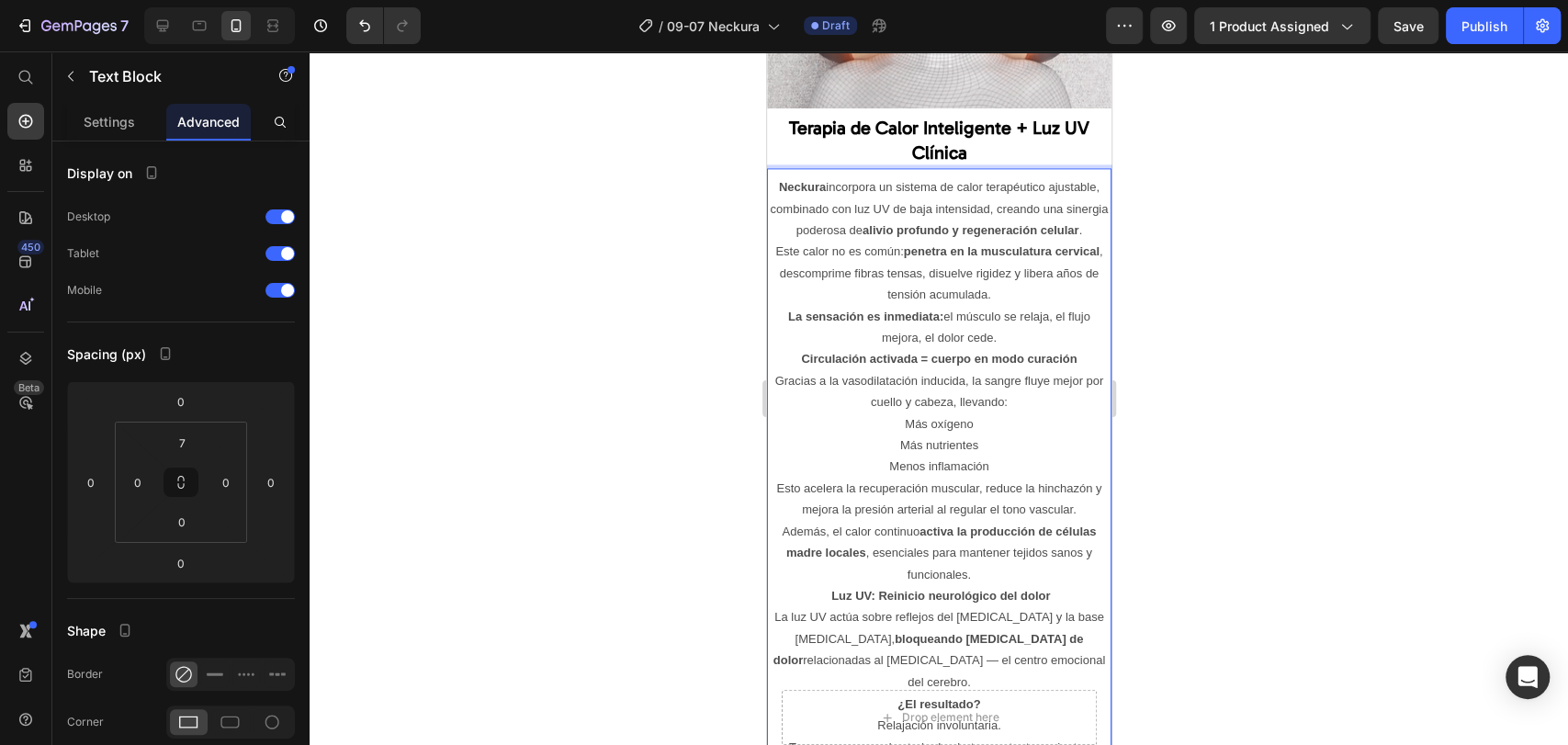 click 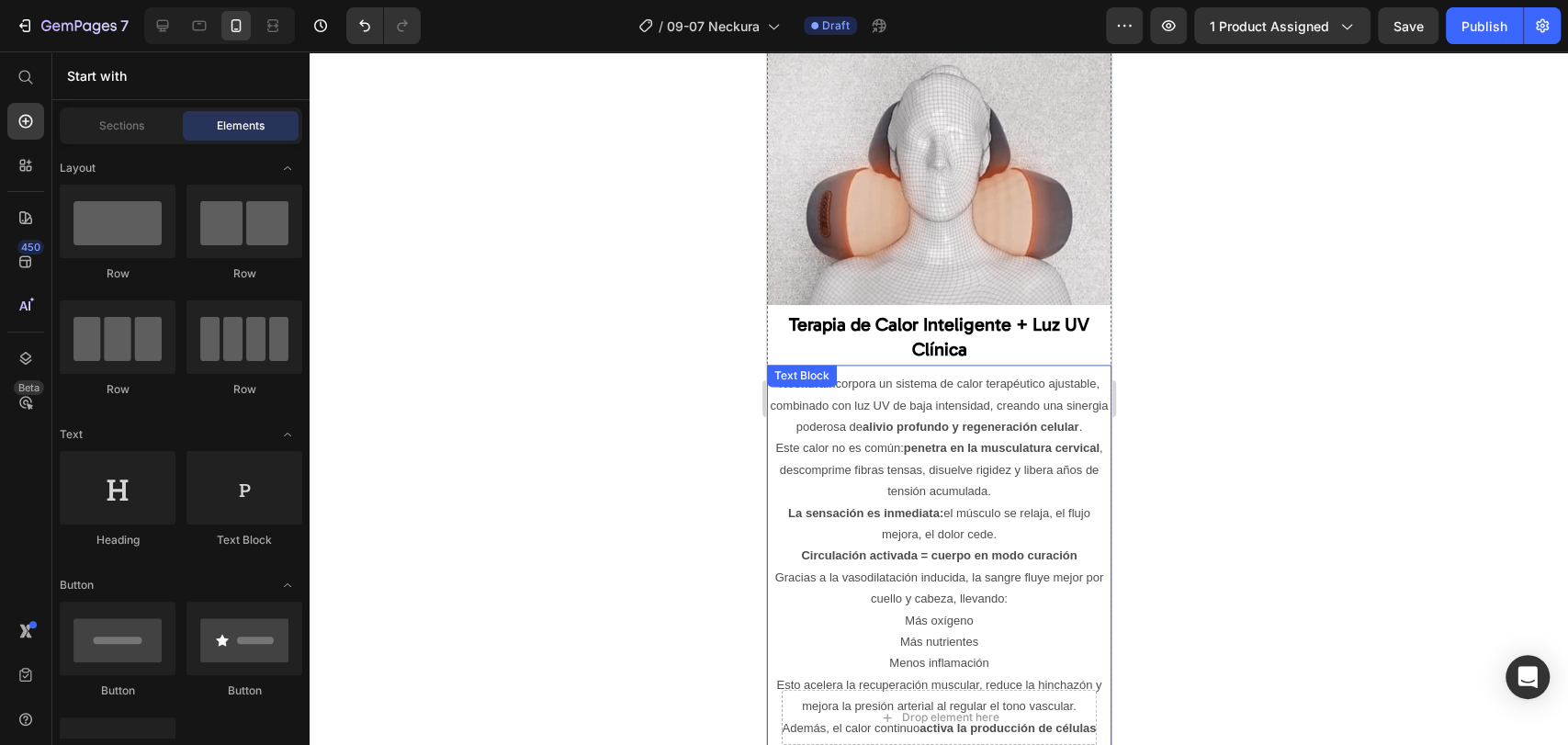 scroll, scrollTop: 6198, scrollLeft: 0, axis: vertical 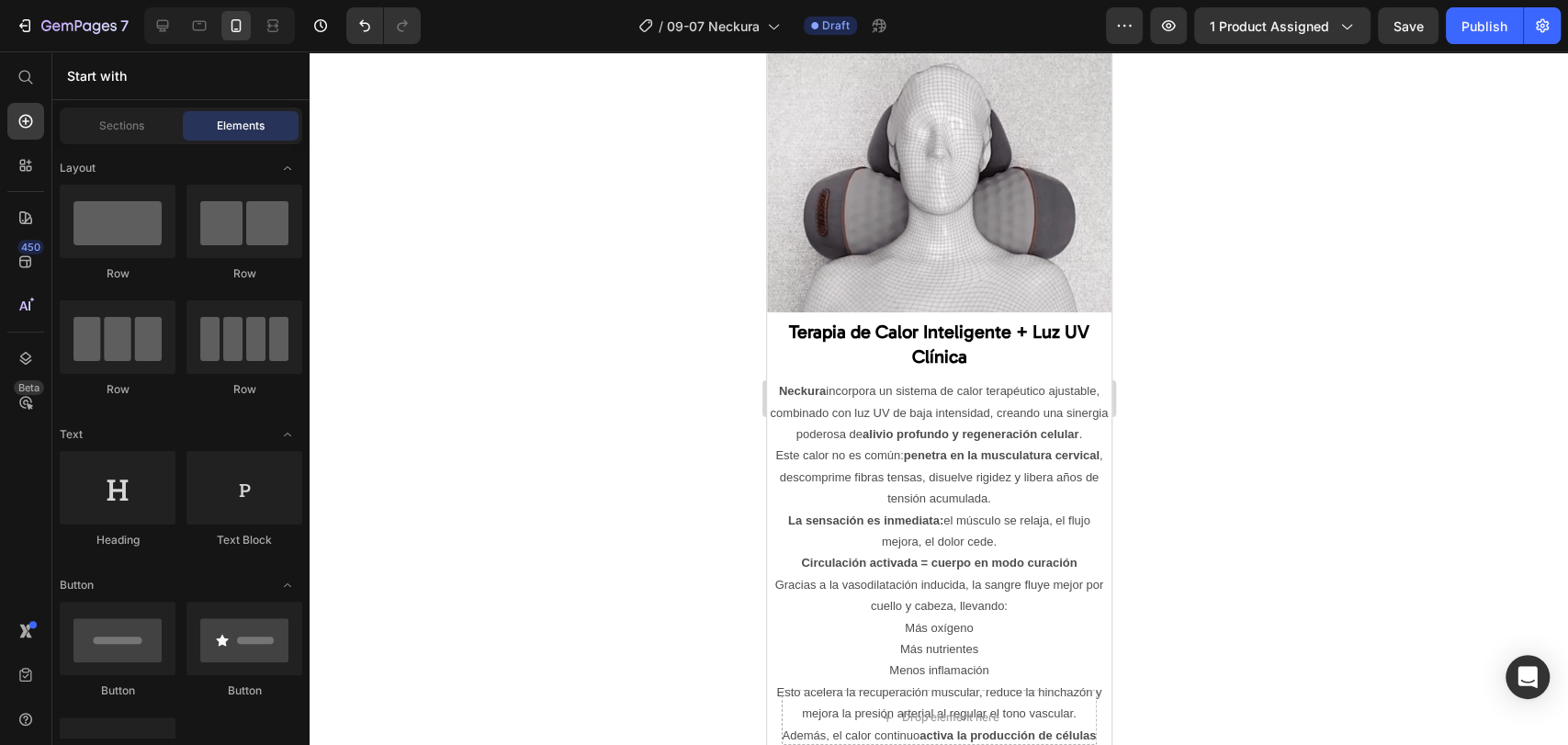 click 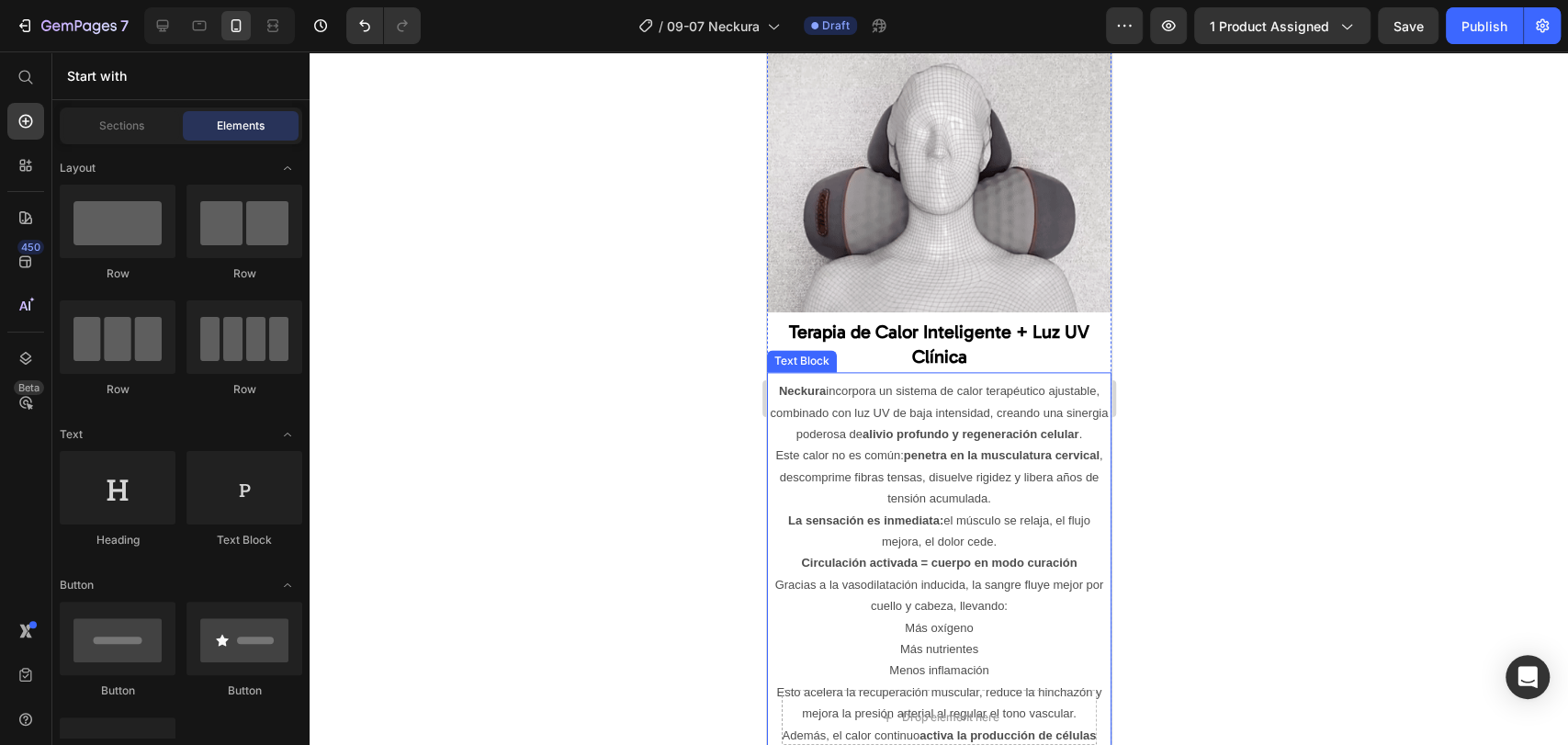 click on "Más nutrientes" at bounding box center [938, 649] 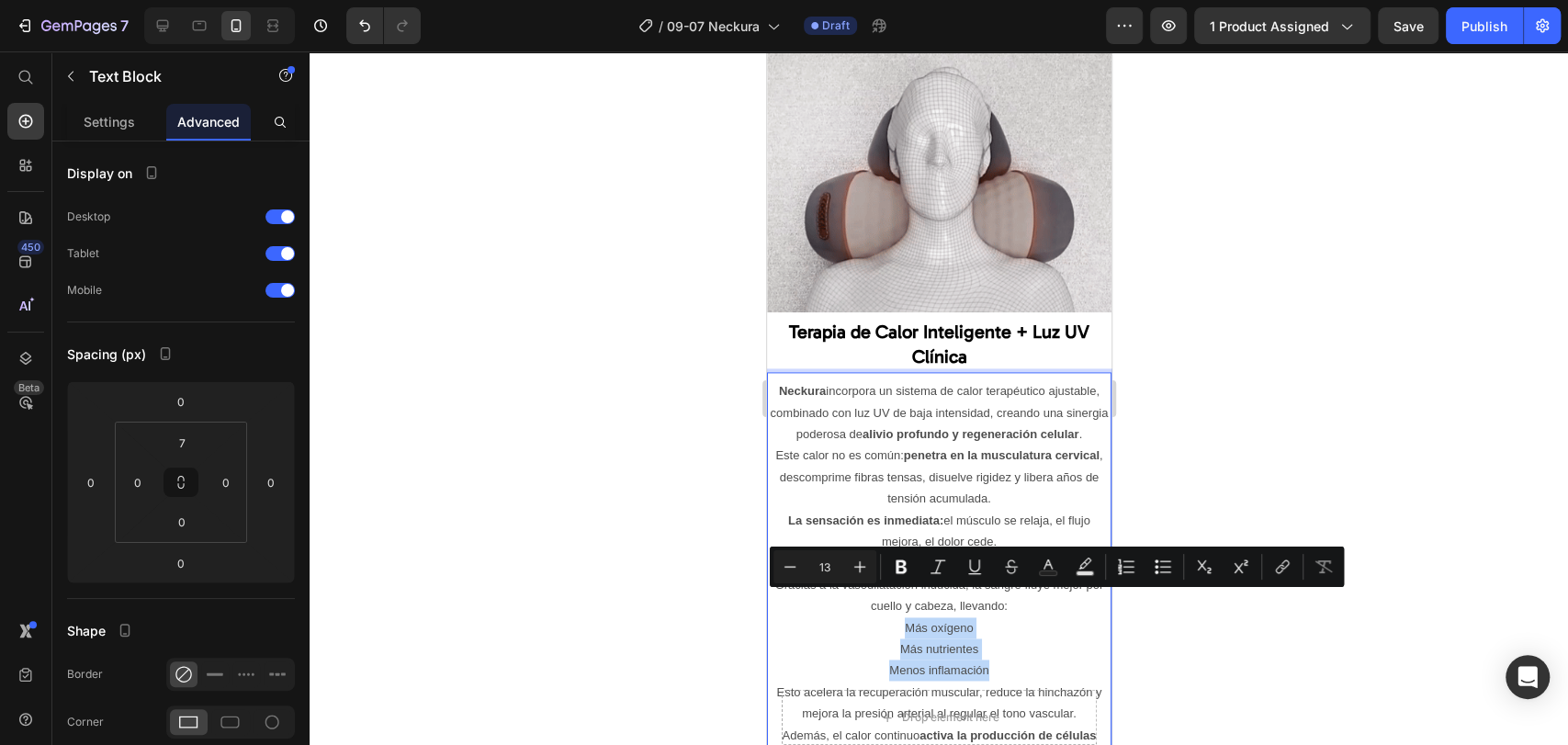 drag, startPoint x: 983, startPoint y: 640, endPoint x: 899, endPoint y: 608, distance: 89.88882 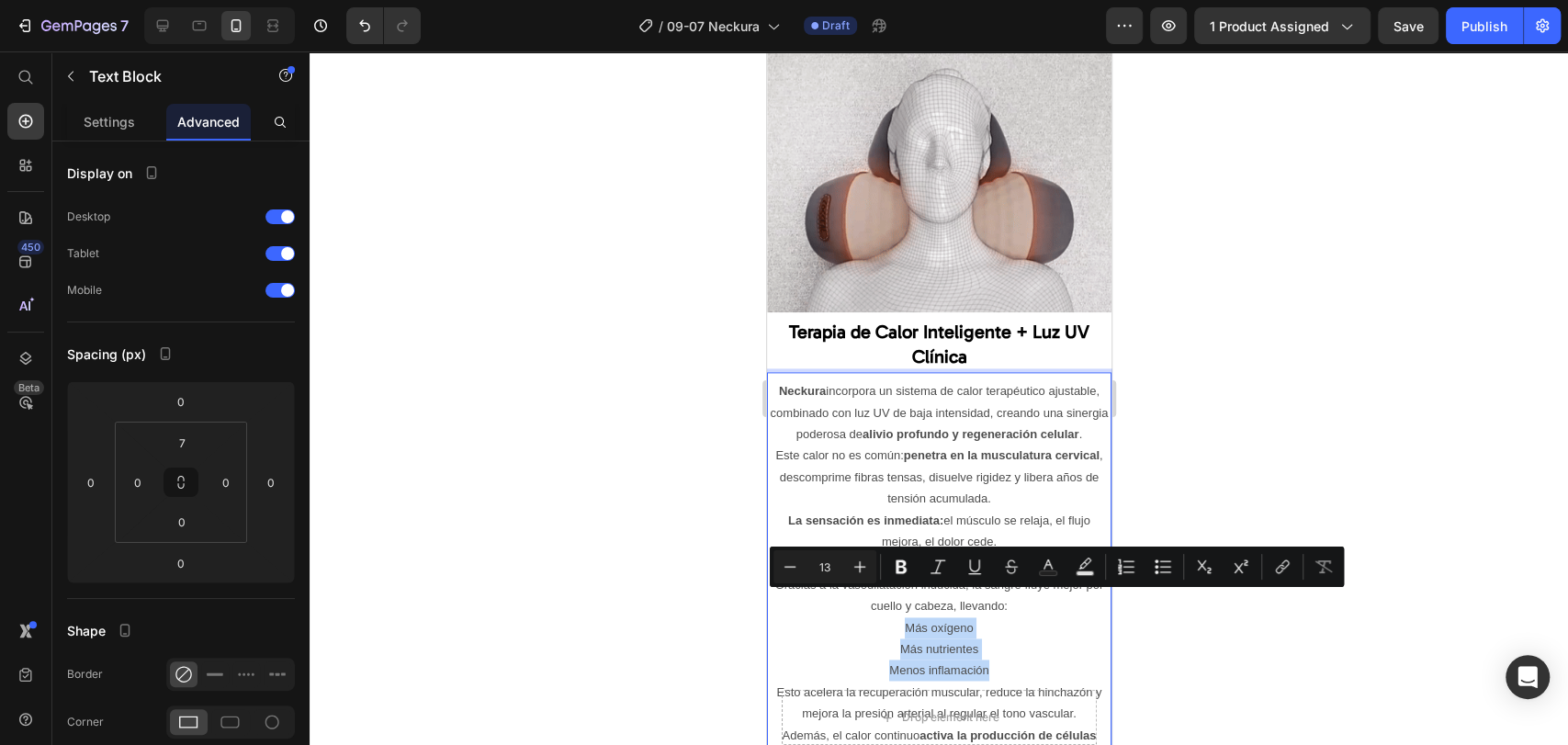 click on "Neckura  incorpora un sistema de calor terapéutico ajustable, combinado con luz UV de baja intensidad, creando una sinergia poderosa de  alivio profundo y regeneración celular . Este calor no es común:  penetra en la musculatura cervical , descomprime fibras tensas, disuelve rigidez y libera años de tensión acumulada. La sensación es inmediata:  el músculo se relaja, el flujo mejora, el dolor cede. Circulación activada = cuerpo en modo curación Gracias a la vasodilatación inducida, la sangre fluye mejor por cuello y cabeza, llevando: Más oxígeno Más nutrientes Menos inflamación Esto acelera la recuperación muscular, reduce la hinchazón y mejora la presión arterial al regular el tono vascular. Además, el calor continuo  activa la producción de células madre locales , esenciales para mantener tejidos sanos y funcionales.   Luz UV: Reinicio neurológico del dolor La luz UV actúa sobre reflejos del [MEDICAL_DATA] y la base [MEDICAL_DATA],  bloqueando [MEDICAL_DATA] de dolor ¿El resultado?" at bounding box center [938, 681] 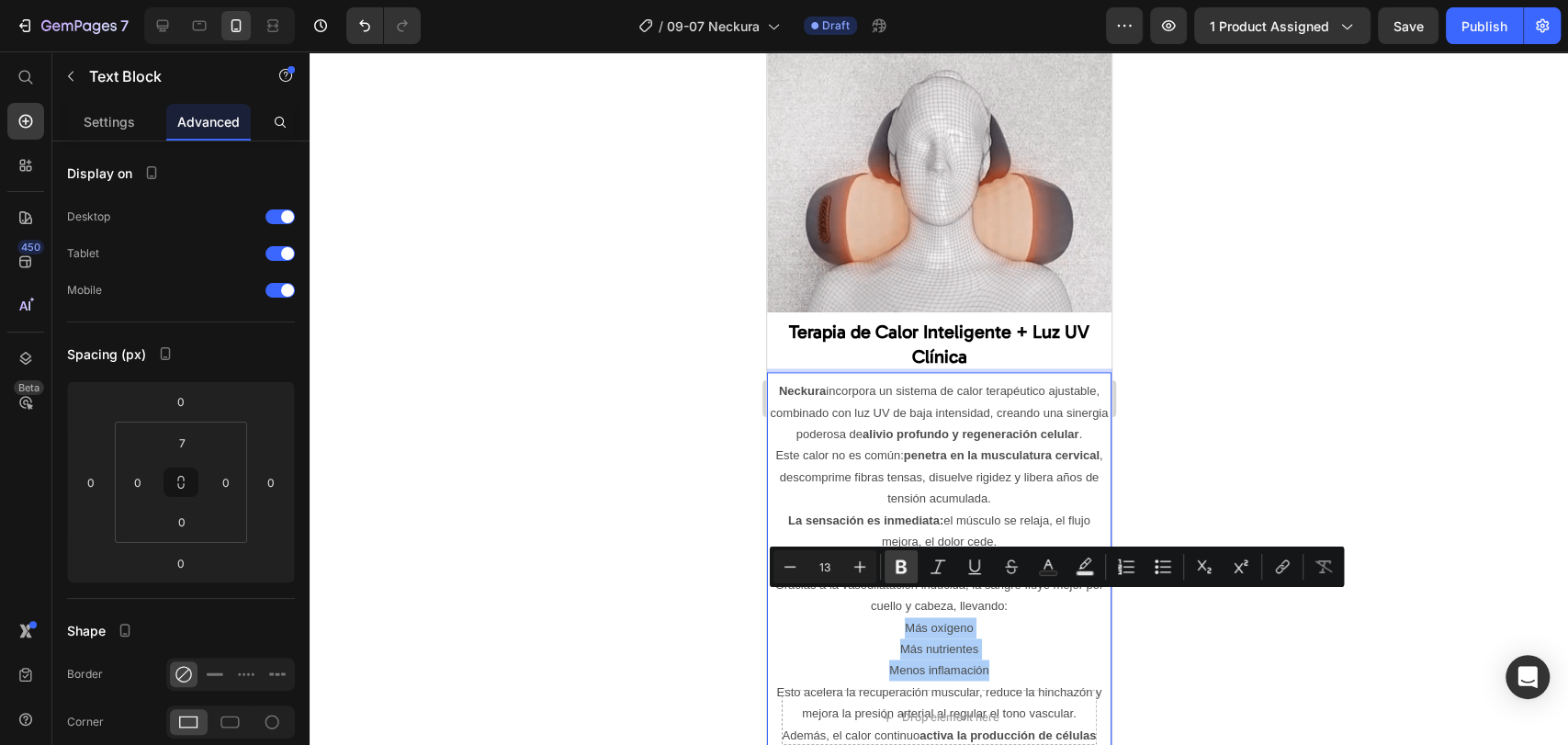 click on "Bold" at bounding box center [901, 567] 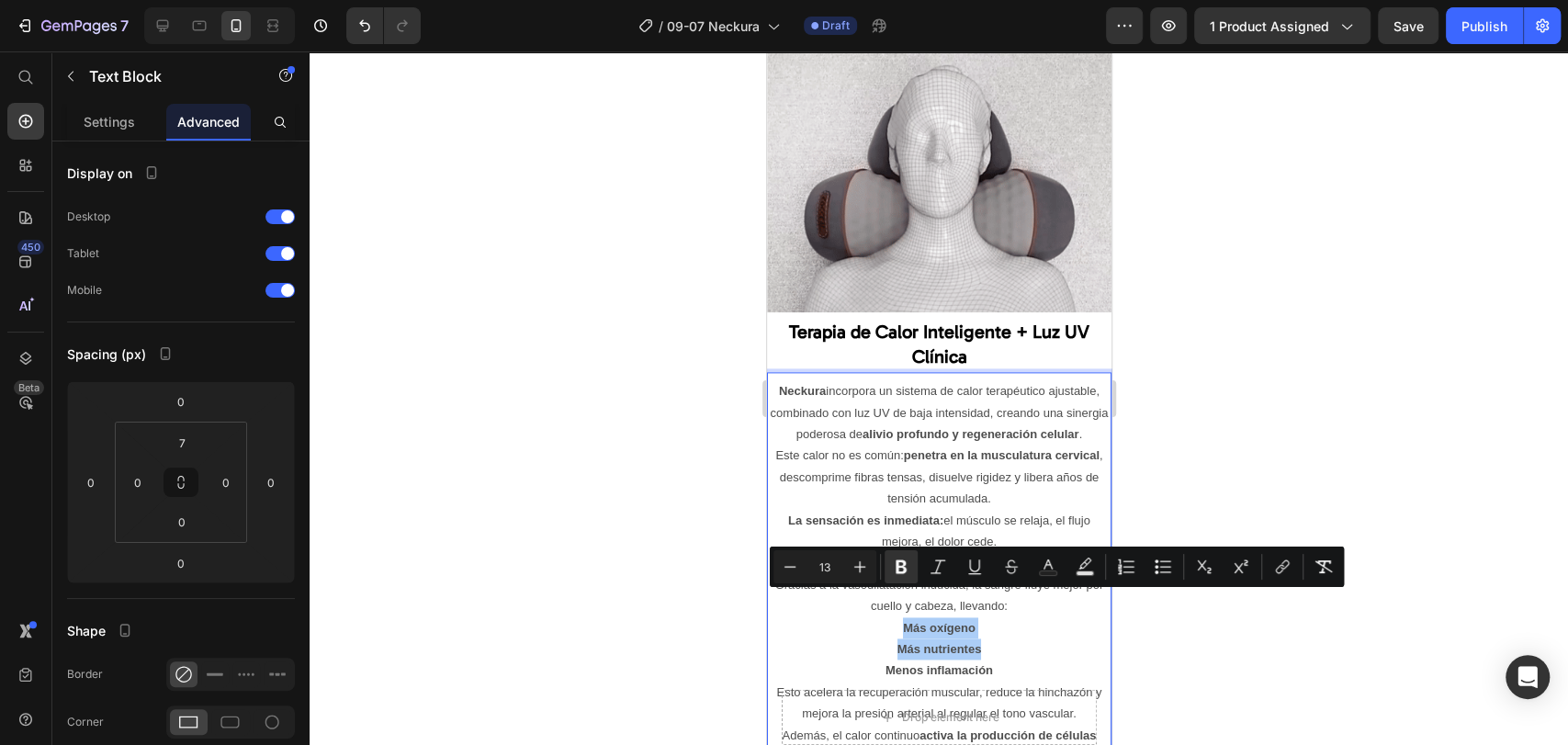 click 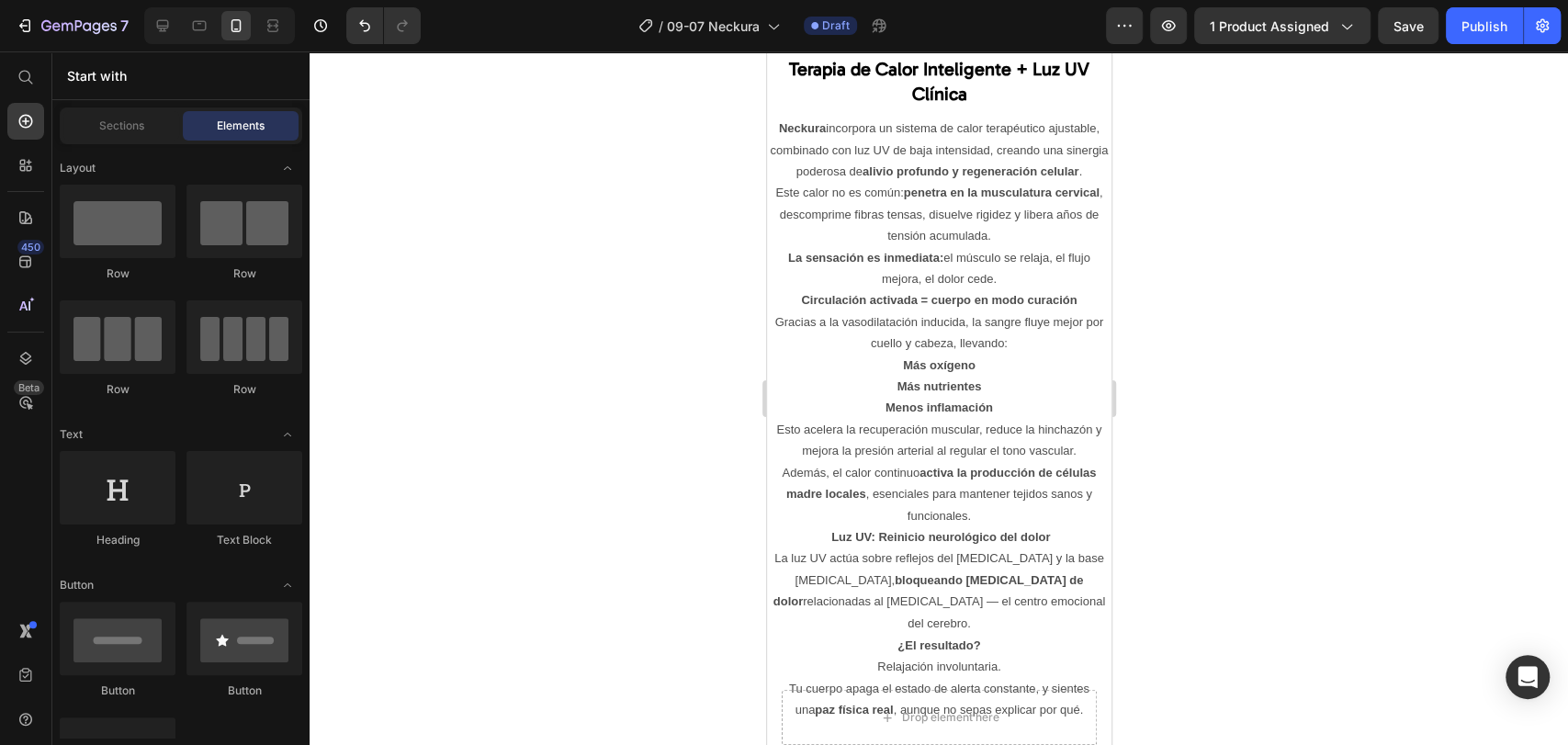 scroll, scrollTop: 6607, scrollLeft: 0, axis: vertical 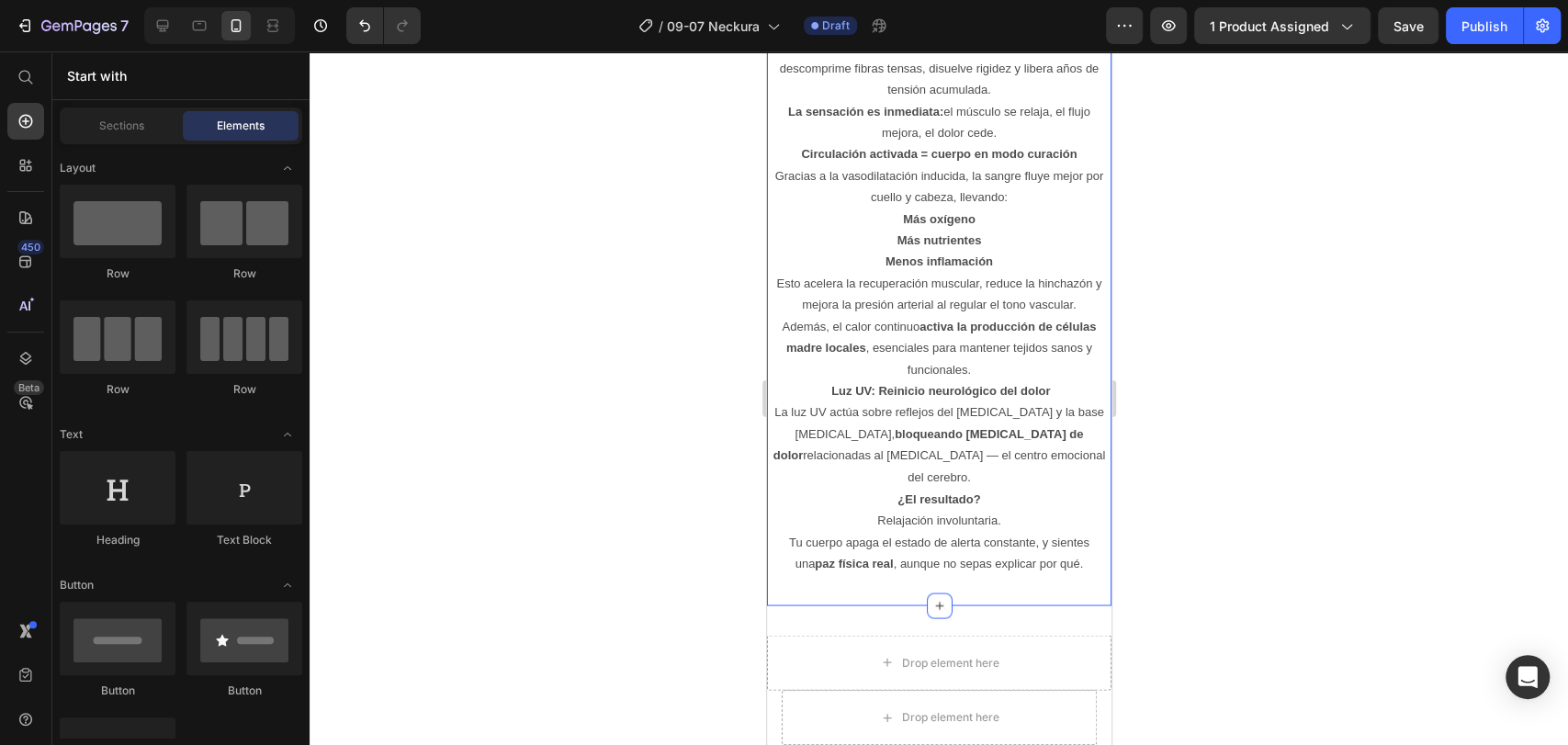 click on "Image Di adiós al dolor de cuello, hombros, [MEDICAL_DATA] y a los dolores de cabeza — sin necesidad de medicamentos Text Block Años de mala postura, estrés y horas frente al escritorio pasan factura:  dolor constante . Con el tiempo, la tensión acumulada ejerce una presión brutal sobre los discos del cuello, comprimiendo vértebras, bloqueando músculos y generando un efecto dominó: los nervios se tensan, se inflaman y se presionan entre sí — como un cortocircuito. ¿El resultado? Dolor en cuello, cabeza, hombros, [MEDICAL_DATA] y parte alta de la espalda. El verdadero alivio no está en medicamentos ni estiramientos improvisados. Está en la  reprogramación postural y liberación neuromuscular   Recostarte solo 15 minutos al día sobre el Sleepfy Neckura puede cambiar tu vida. Desarrollado por médicos de la  [GEOGRAPHIC_DATA] , el Neckura no es una simple almohada. Es un  dispositivo clínico , diseñado para actuar en donde ningún fármaco o terapia superficial alcanza. Descomprime nervios, Image" at bounding box center [938, -1814] 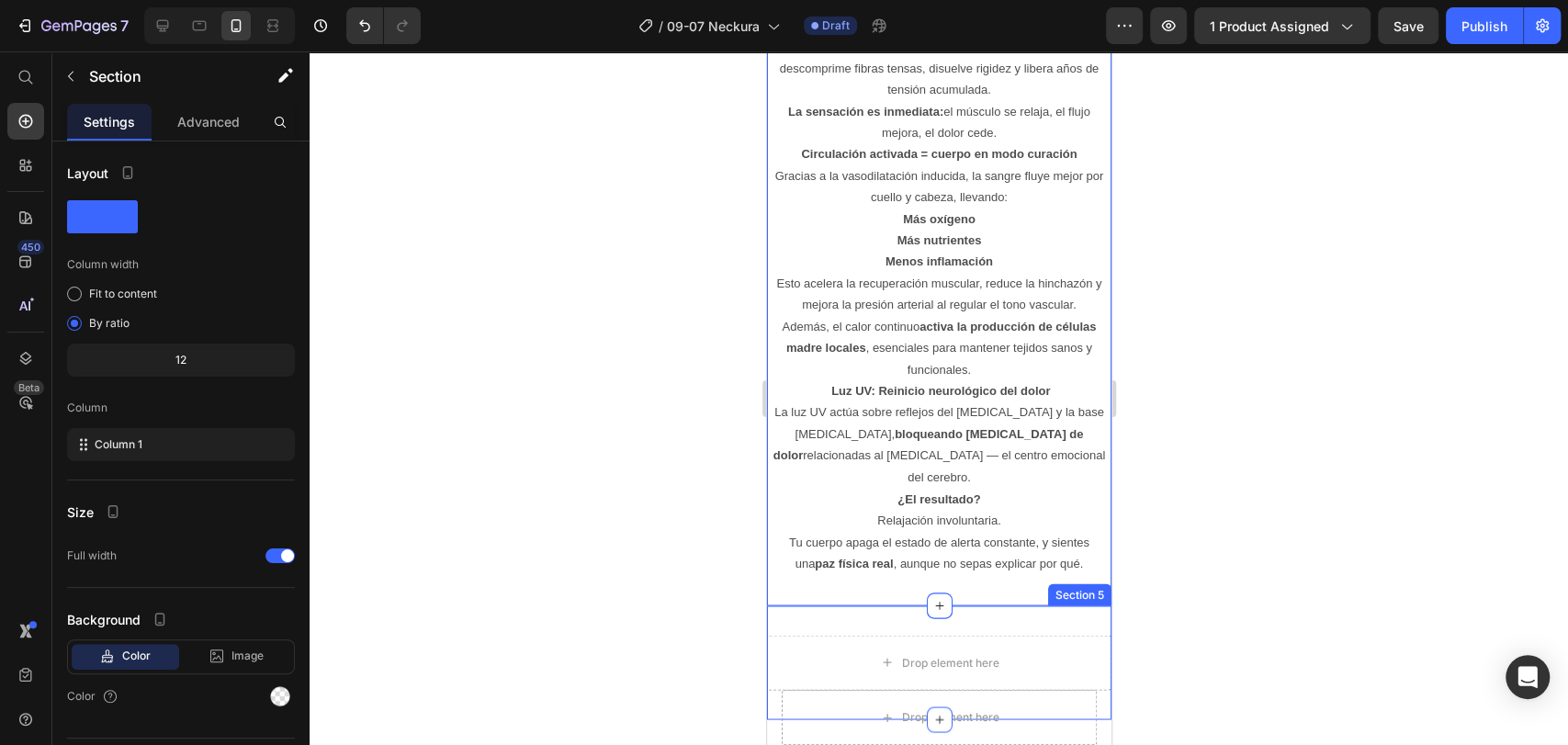 click on "Drop element here" at bounding box center (938, 662) 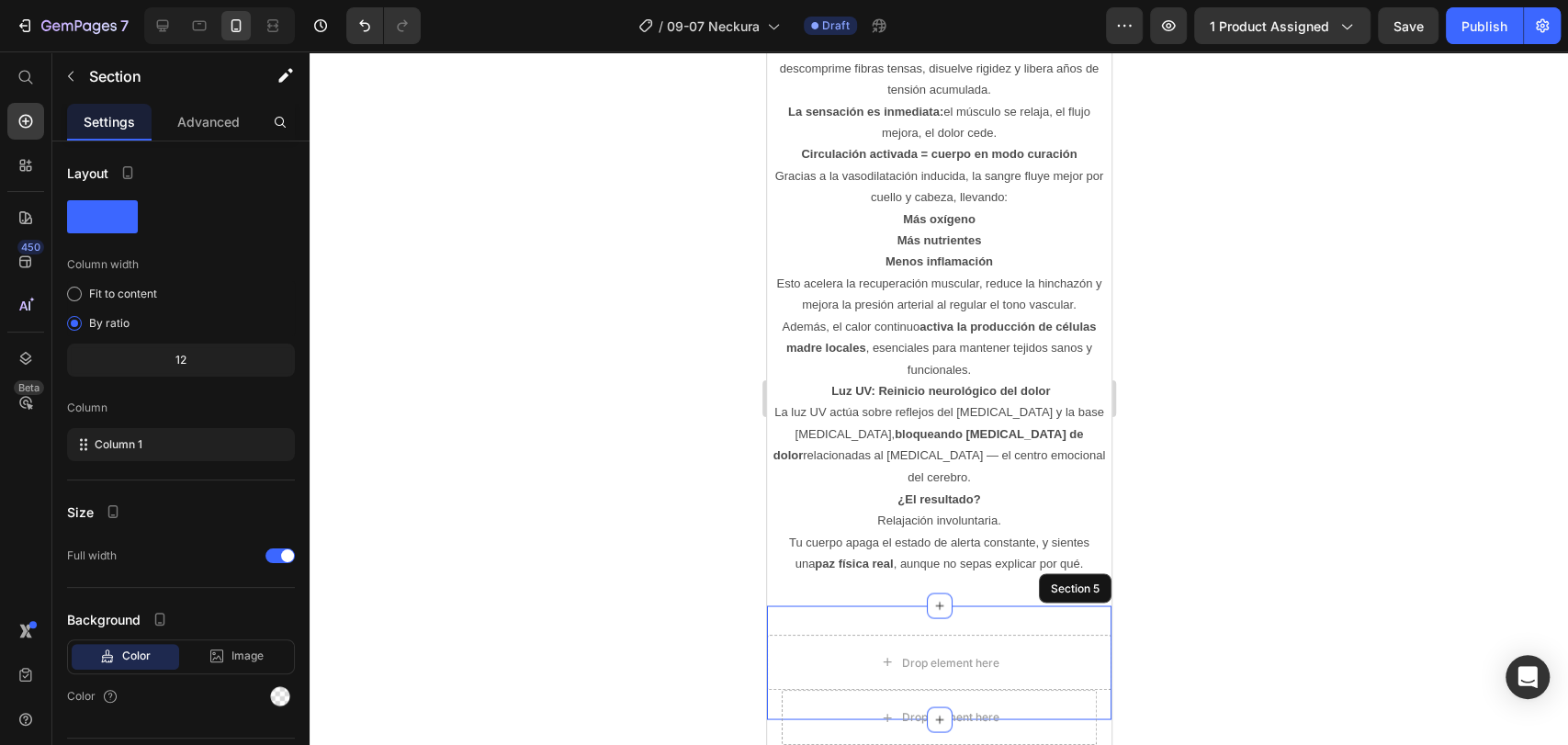 click 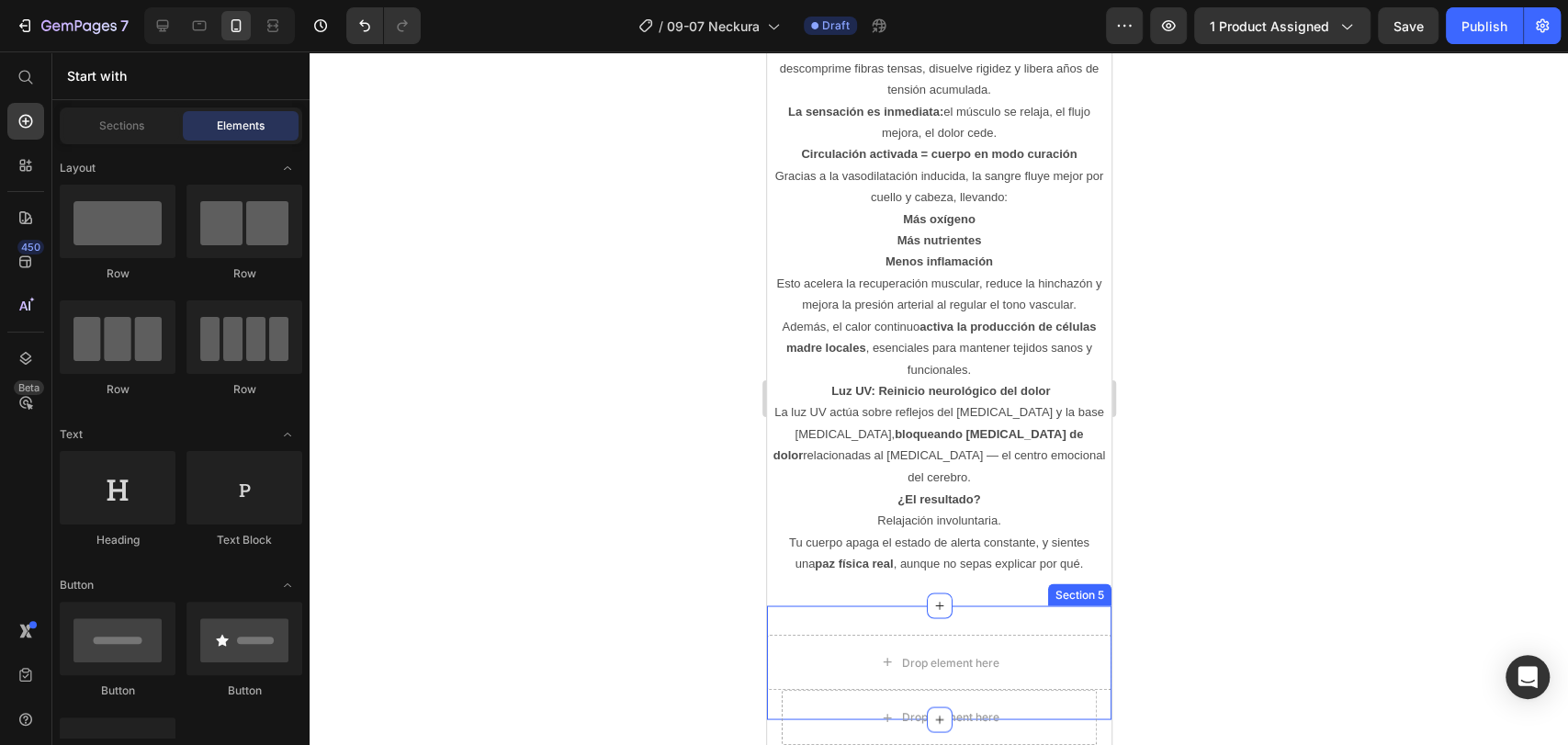 click on "Drop element here Section 5" at bounding box center (938, 662) 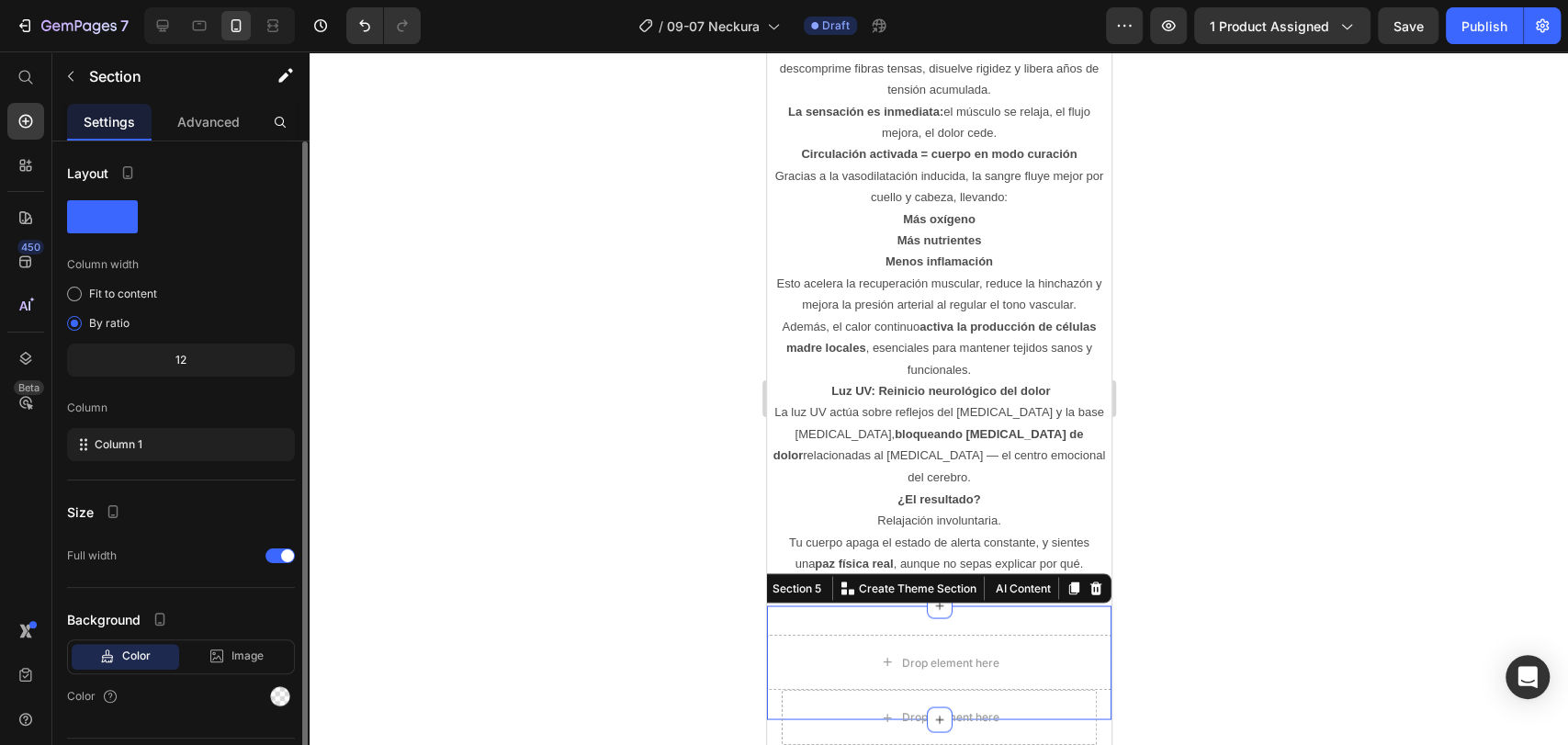 scroll, scrollTop: 45, scrollLeft: 0, axis: vertical 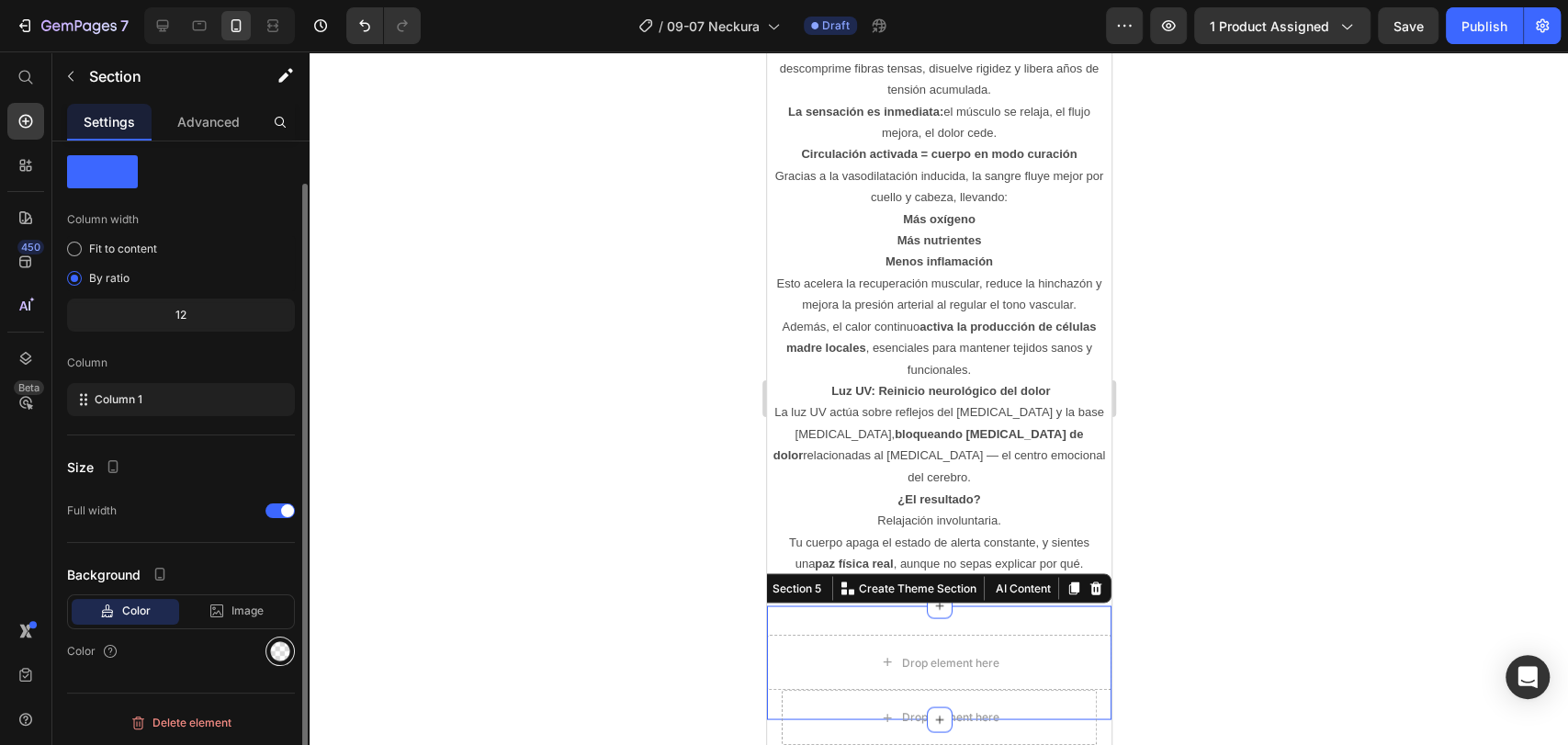 click 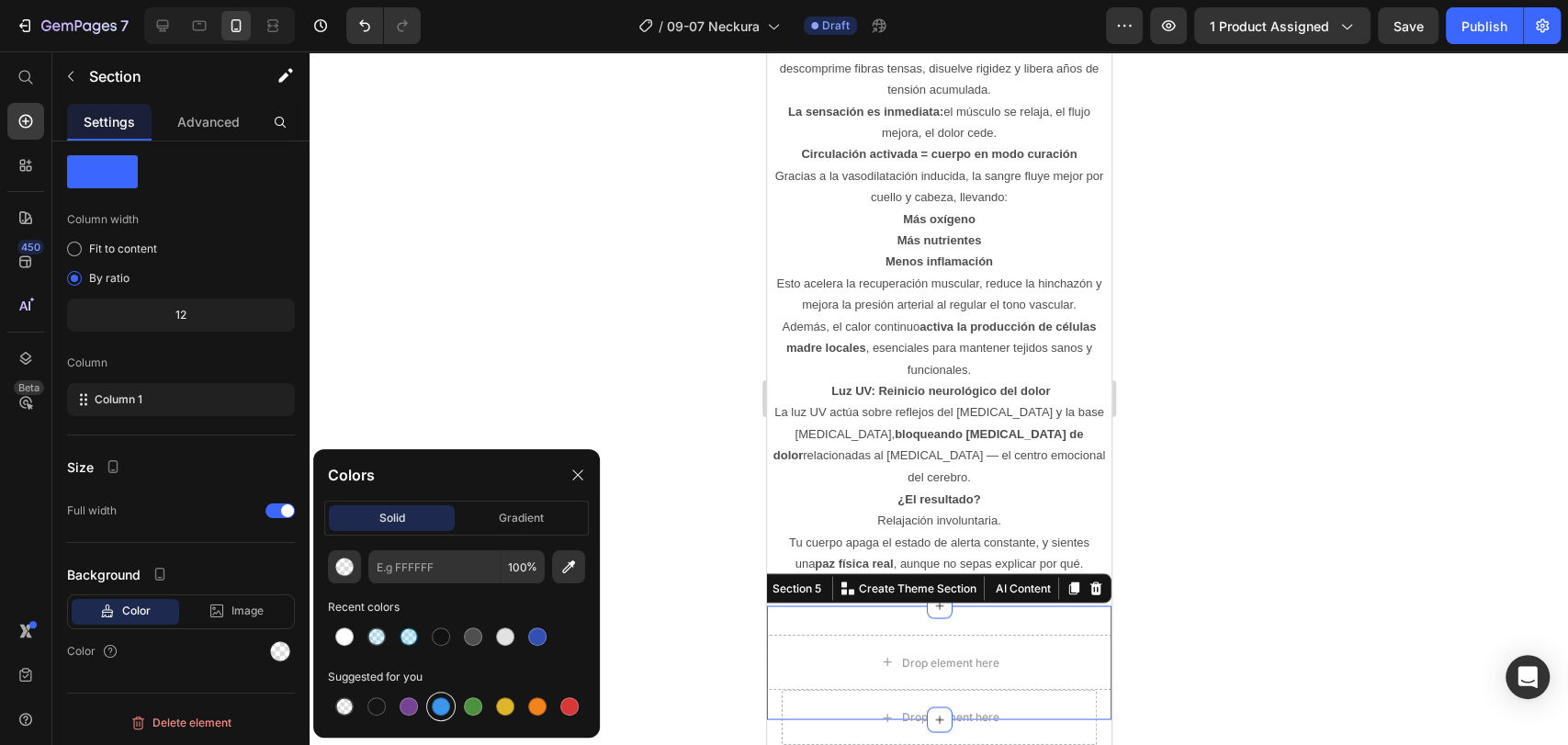 click at bounding box center (441, 706) 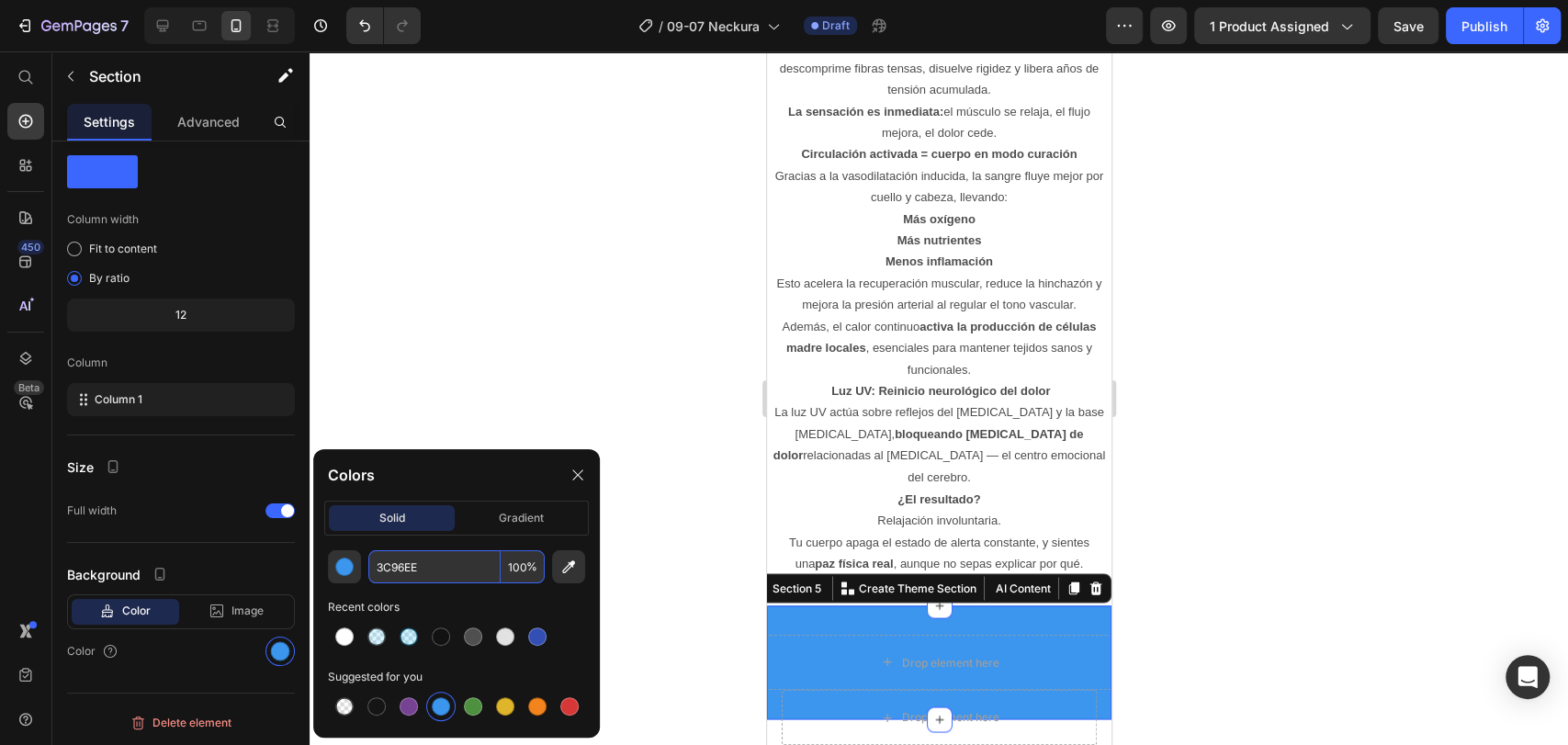 click on "100" at bounding box center (523, 567) 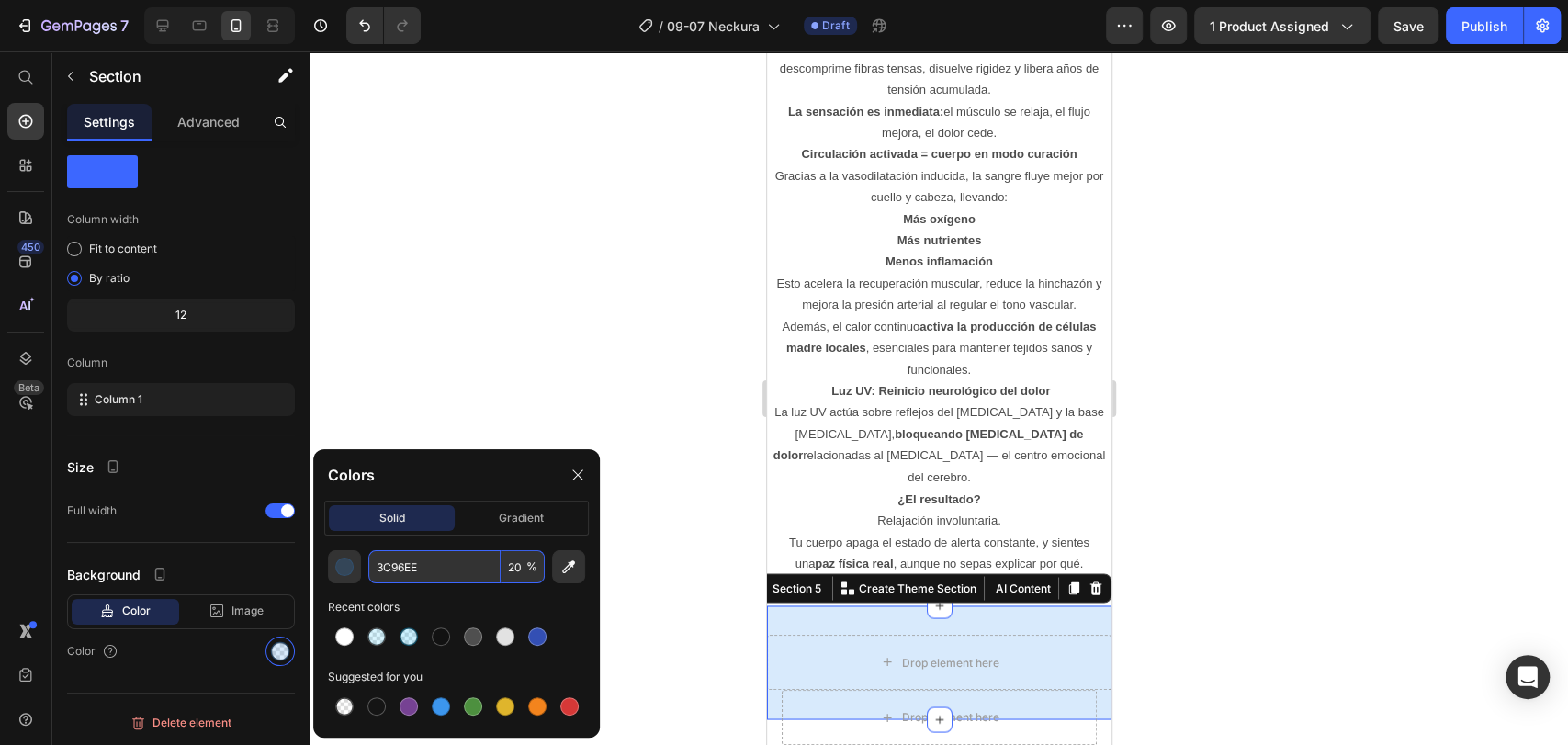 type on "20" 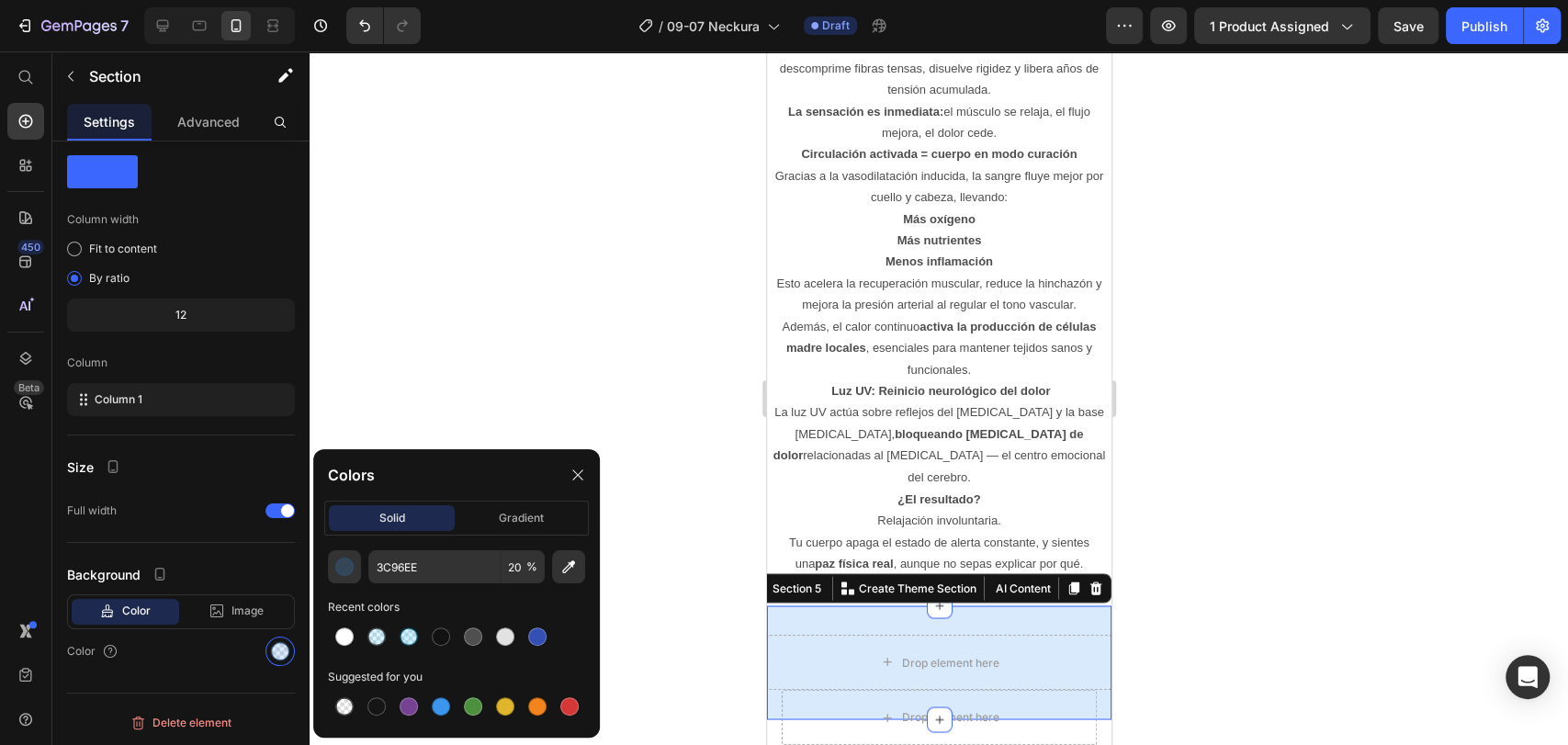 click 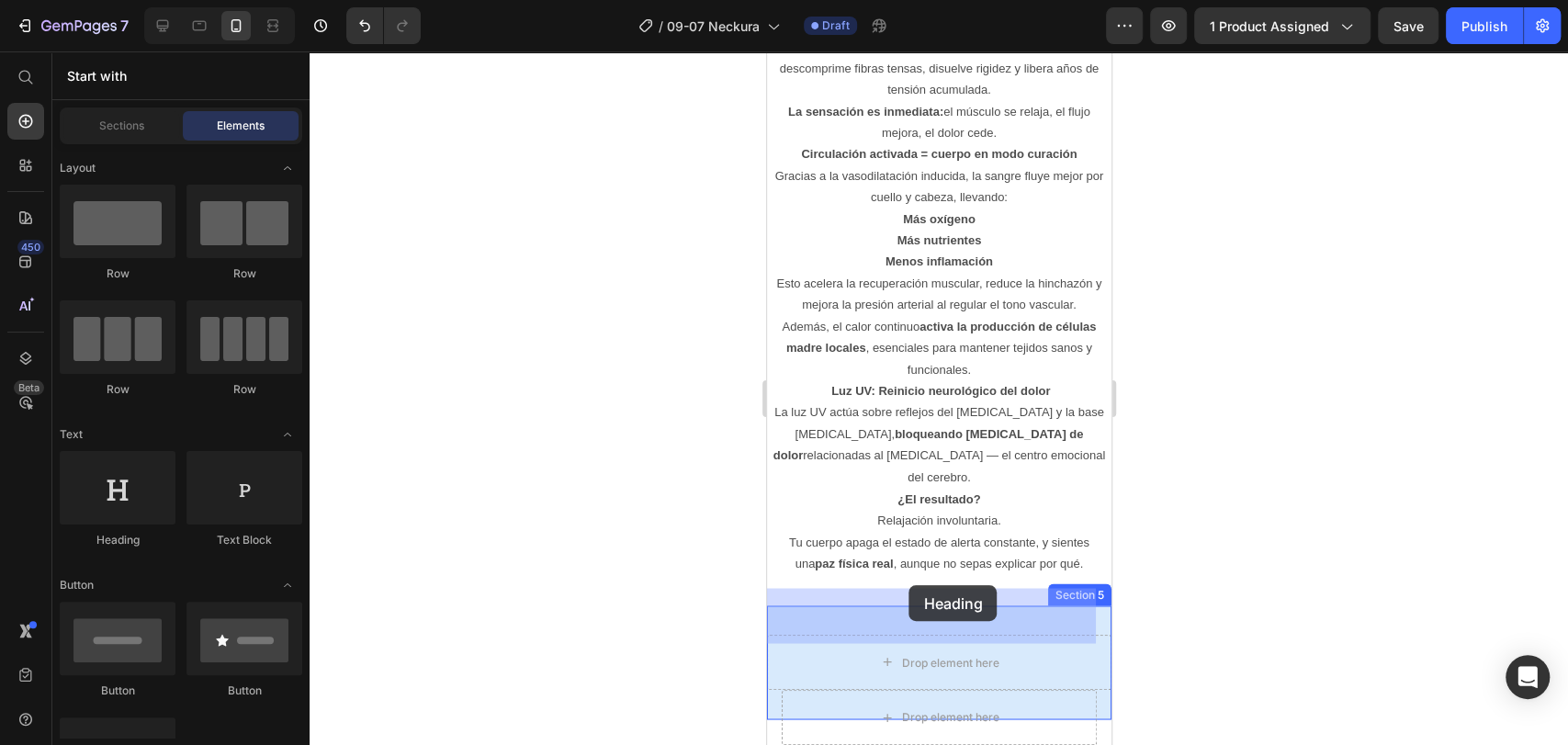 drag, startPoint x: 916, startPoint y: 547, endPoint x: 908, endPoint y: 585, distance: 38.832976 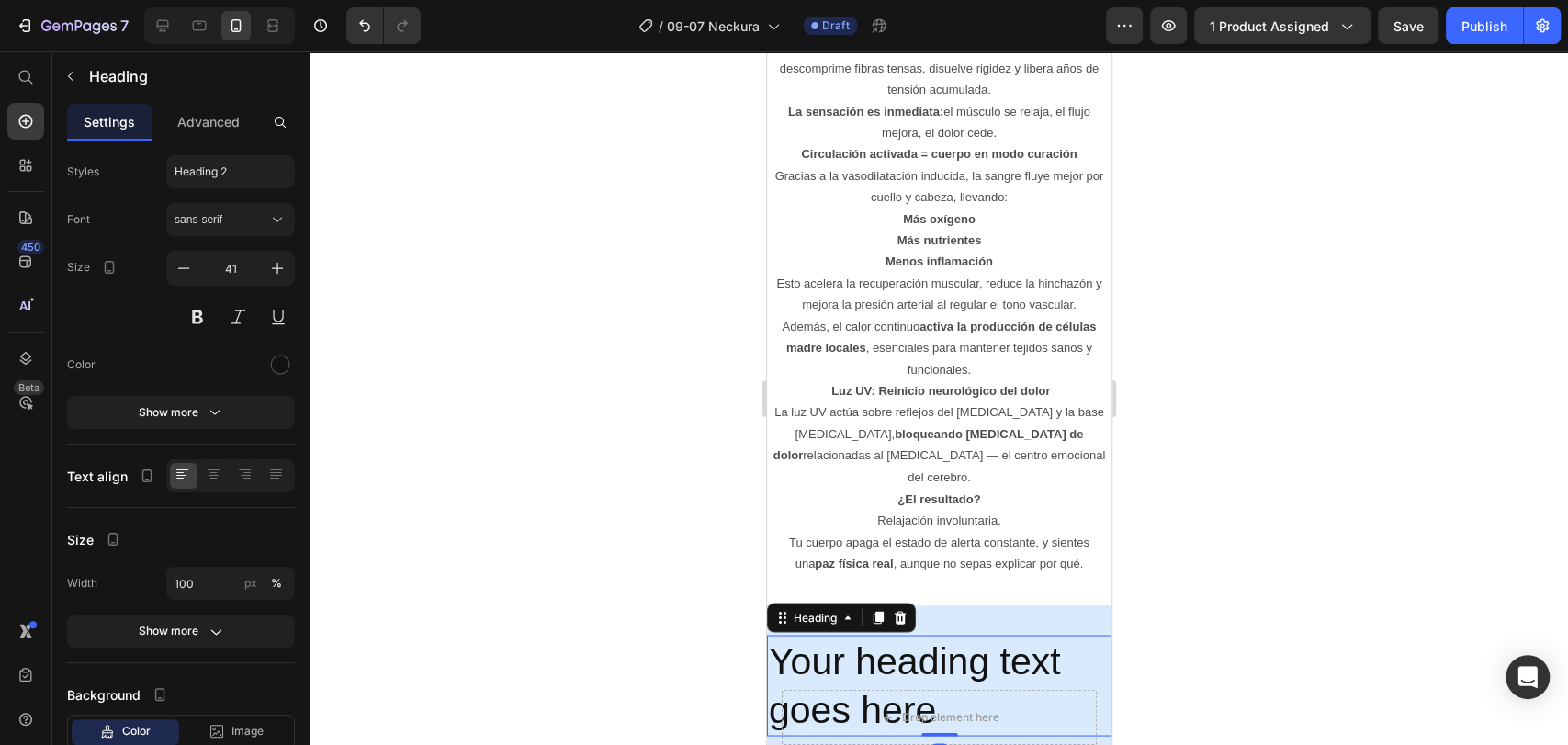 scroll, scrollTop: 0, scrollLeft: 0, axis: both 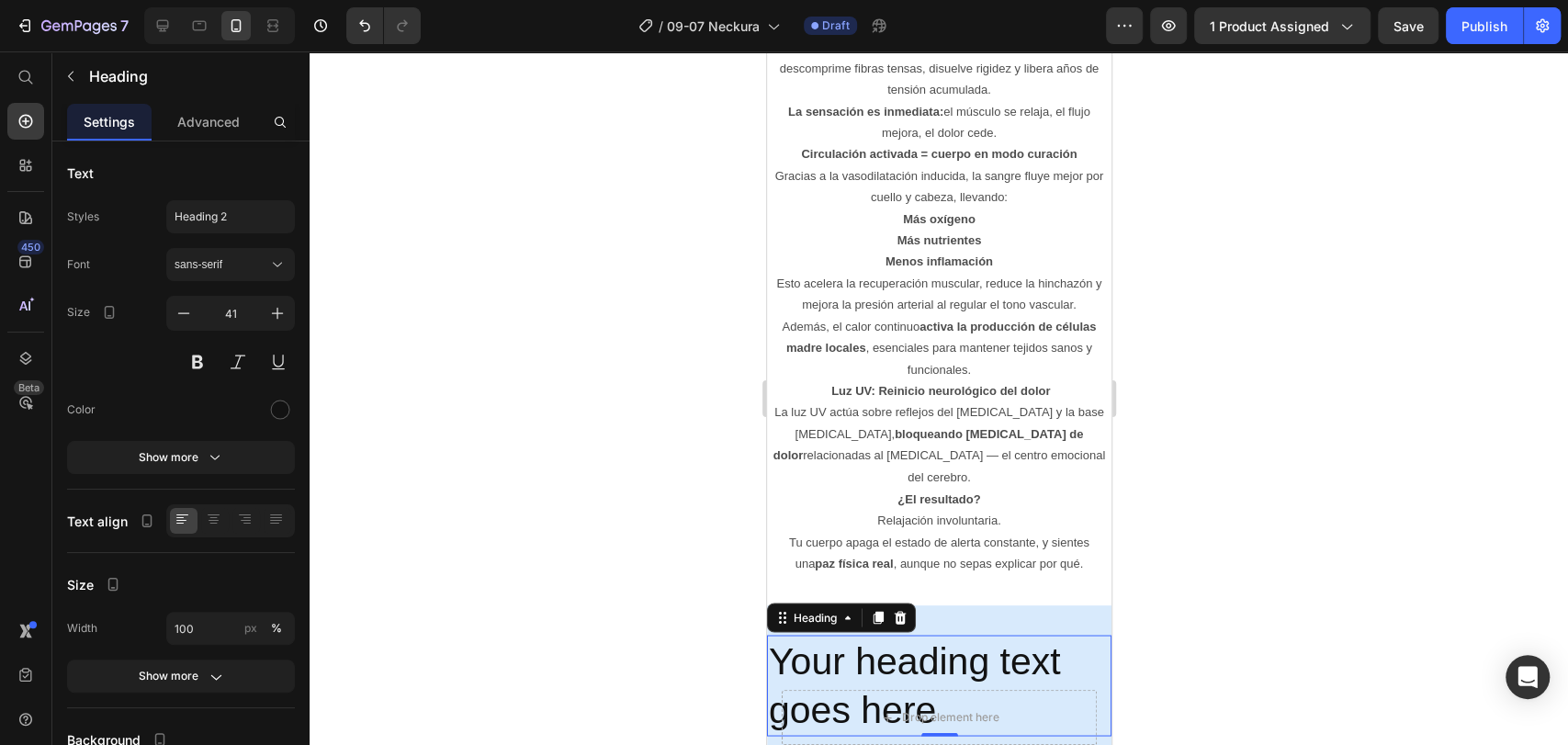 click on "Your heading text goes here" at bounding box center [938, 685] 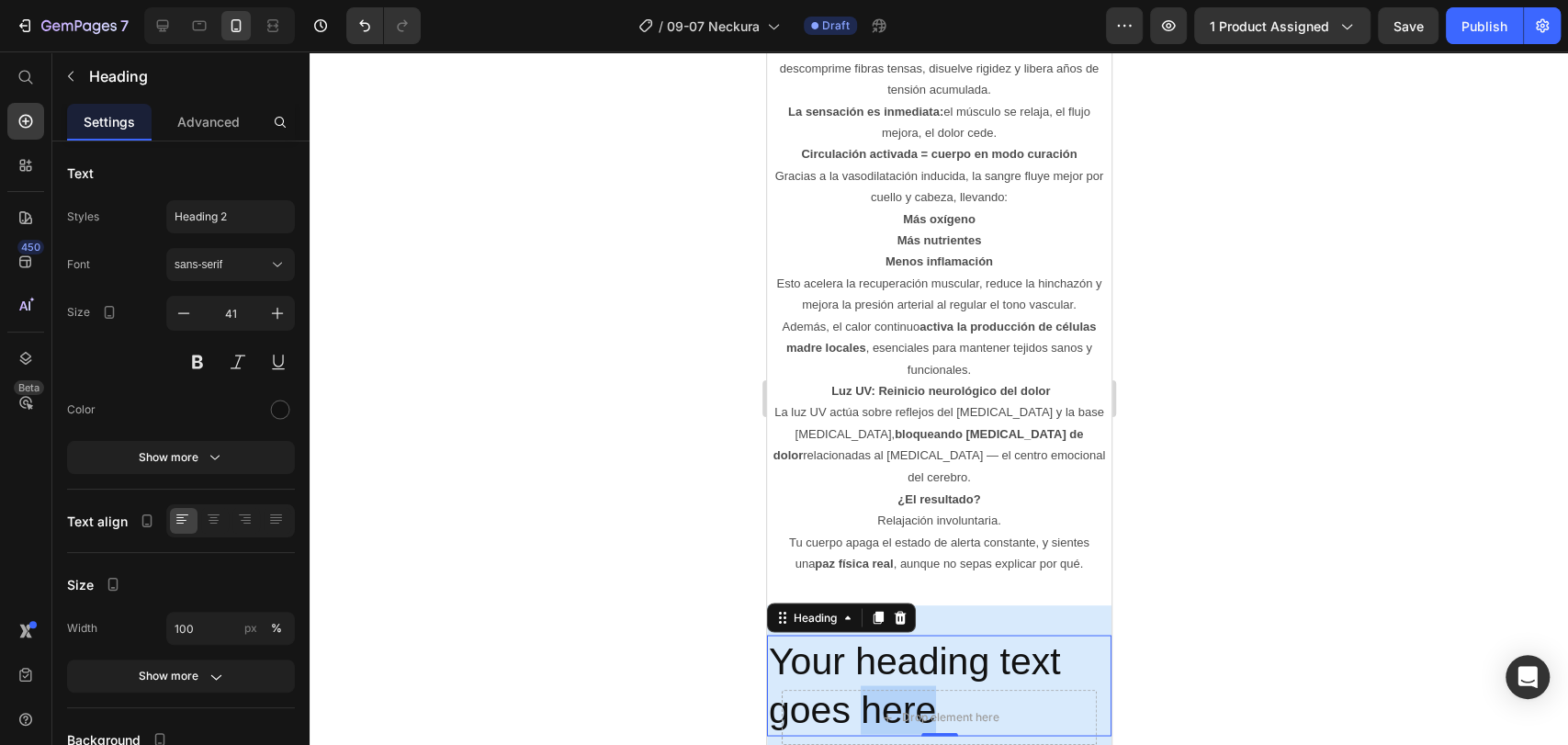 click on "Your heading text goes here" at bounding box center (938, 685) 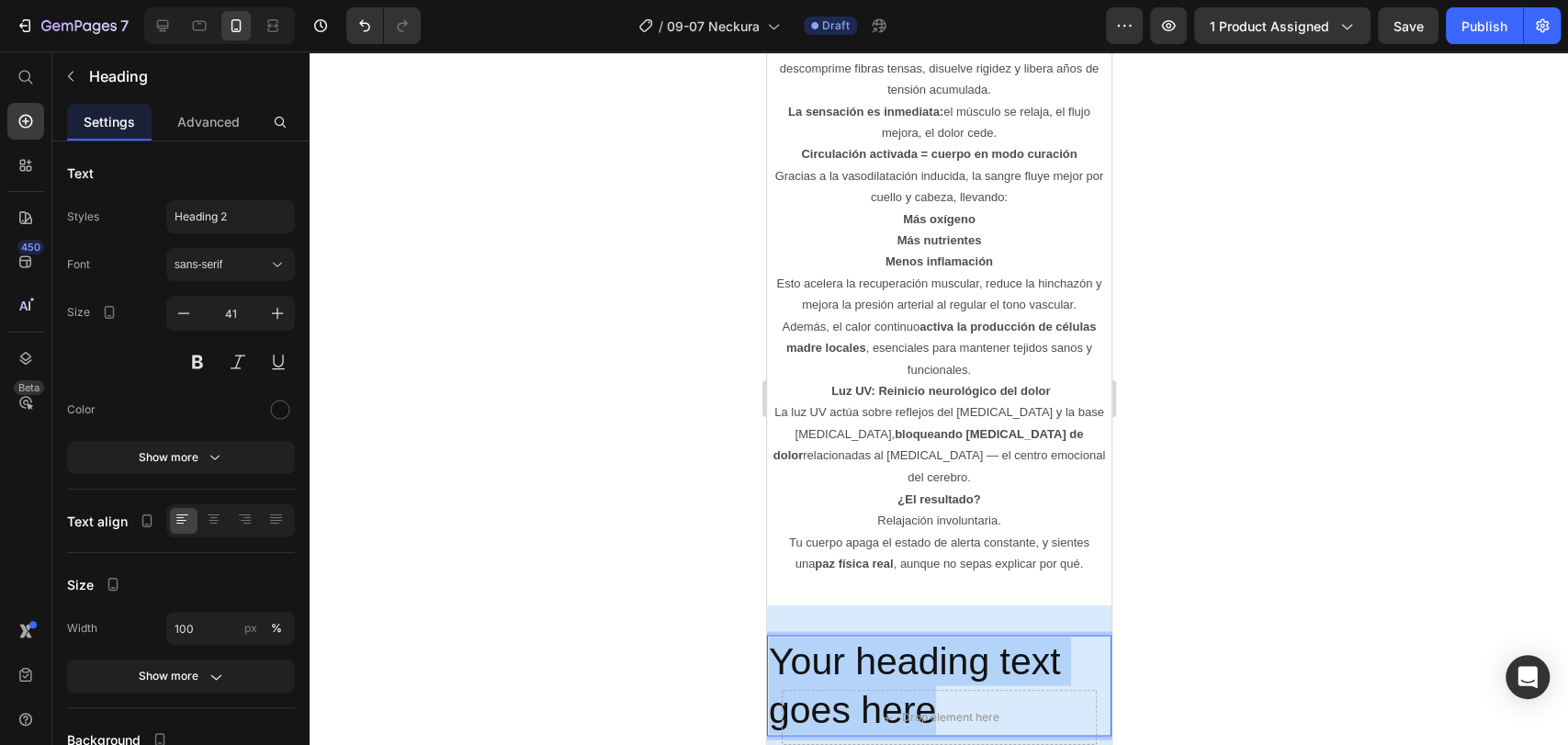 click on "Your heading text goes here" at bounding box center (938, 685) 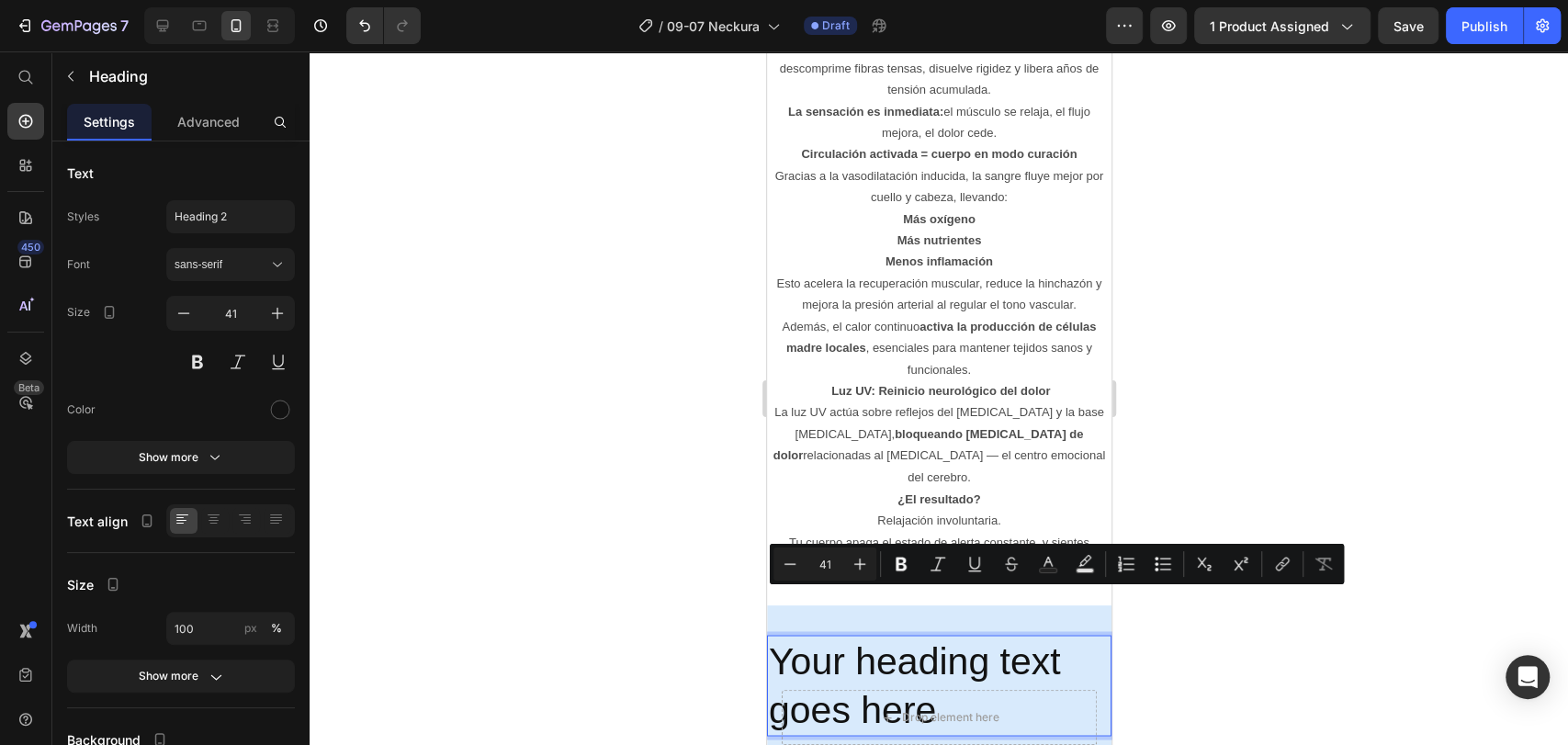 scroll, scrollTop: 6611, scrollLeft: 0, axis: vertical 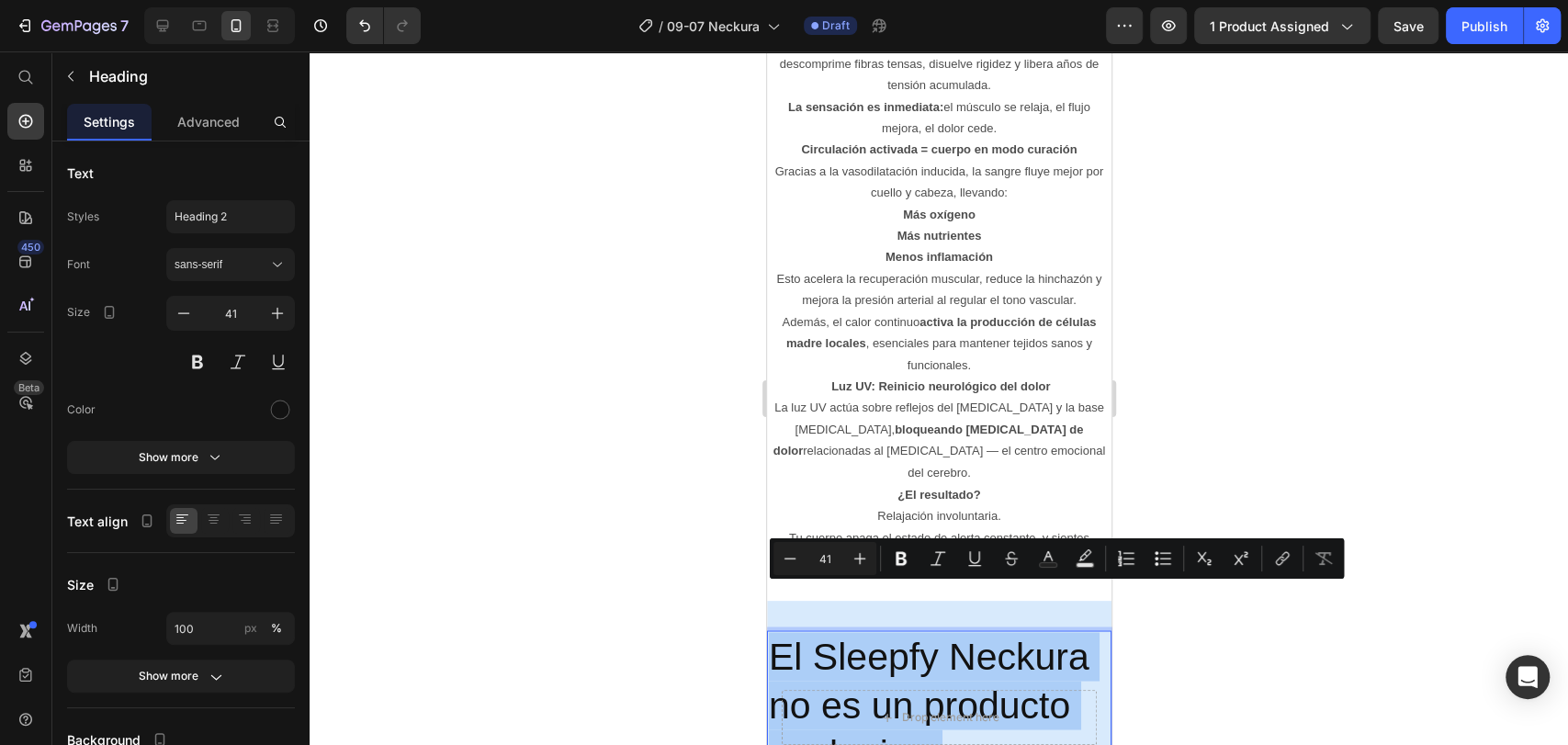 click on "41" at bounding box center [825, 559] 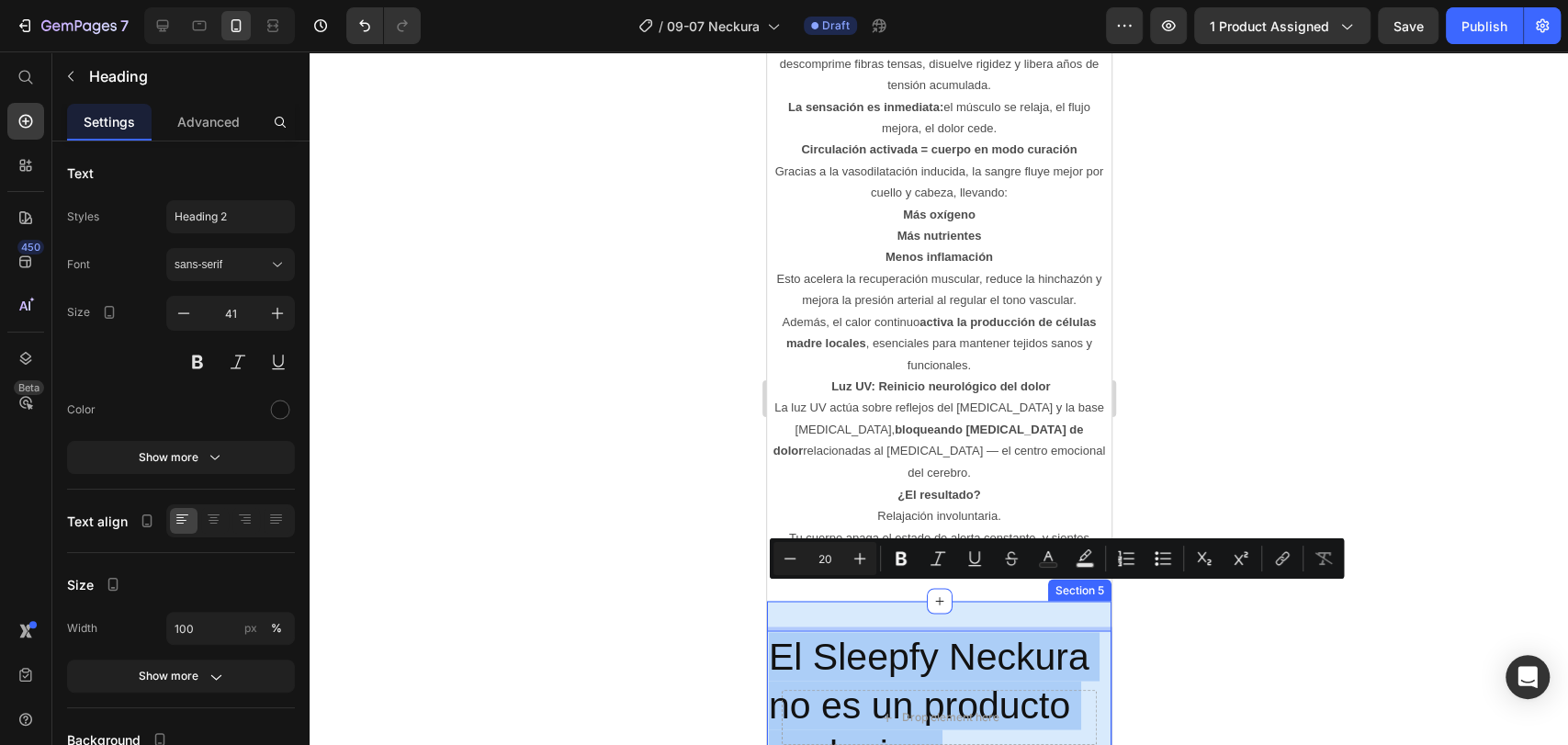 type on "20" 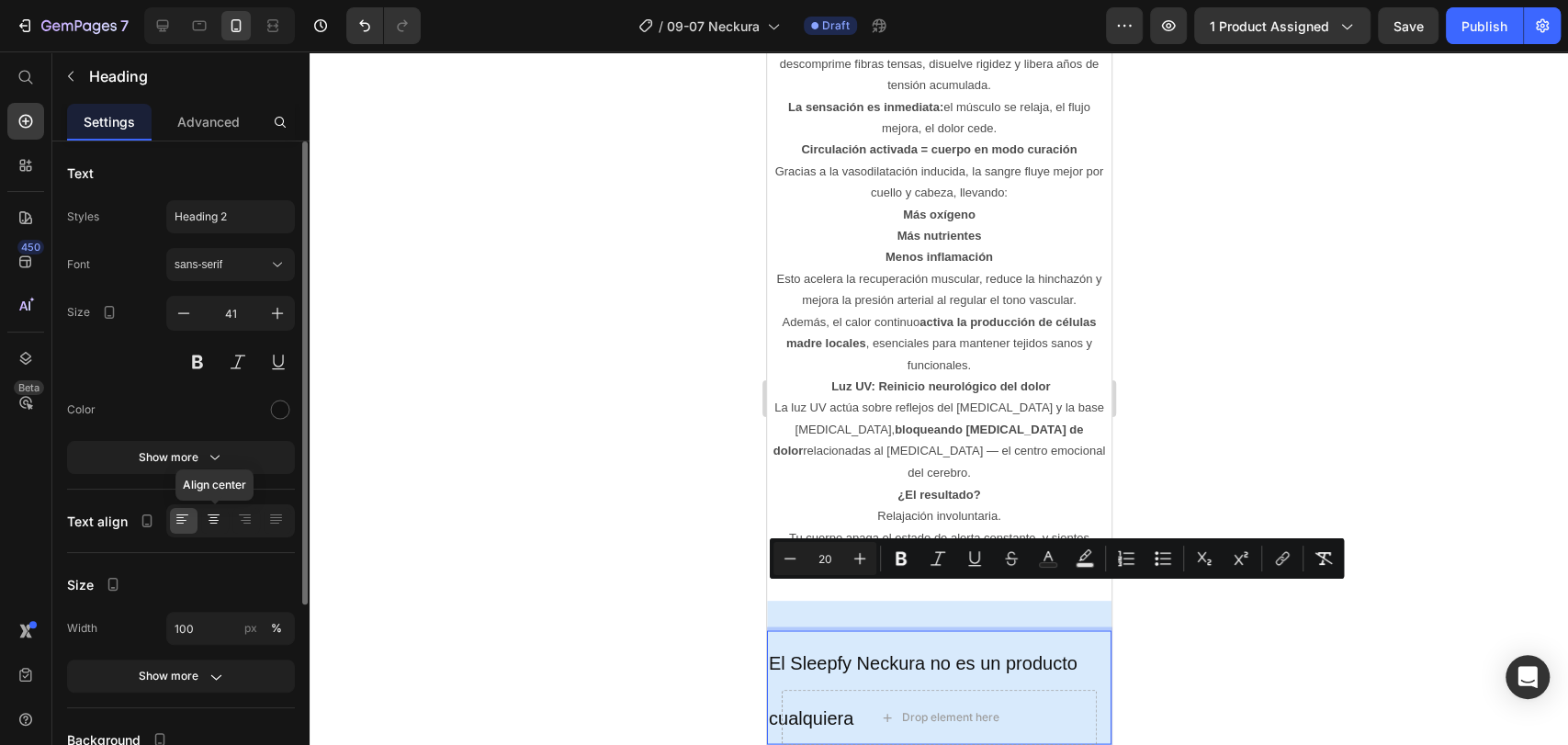 click 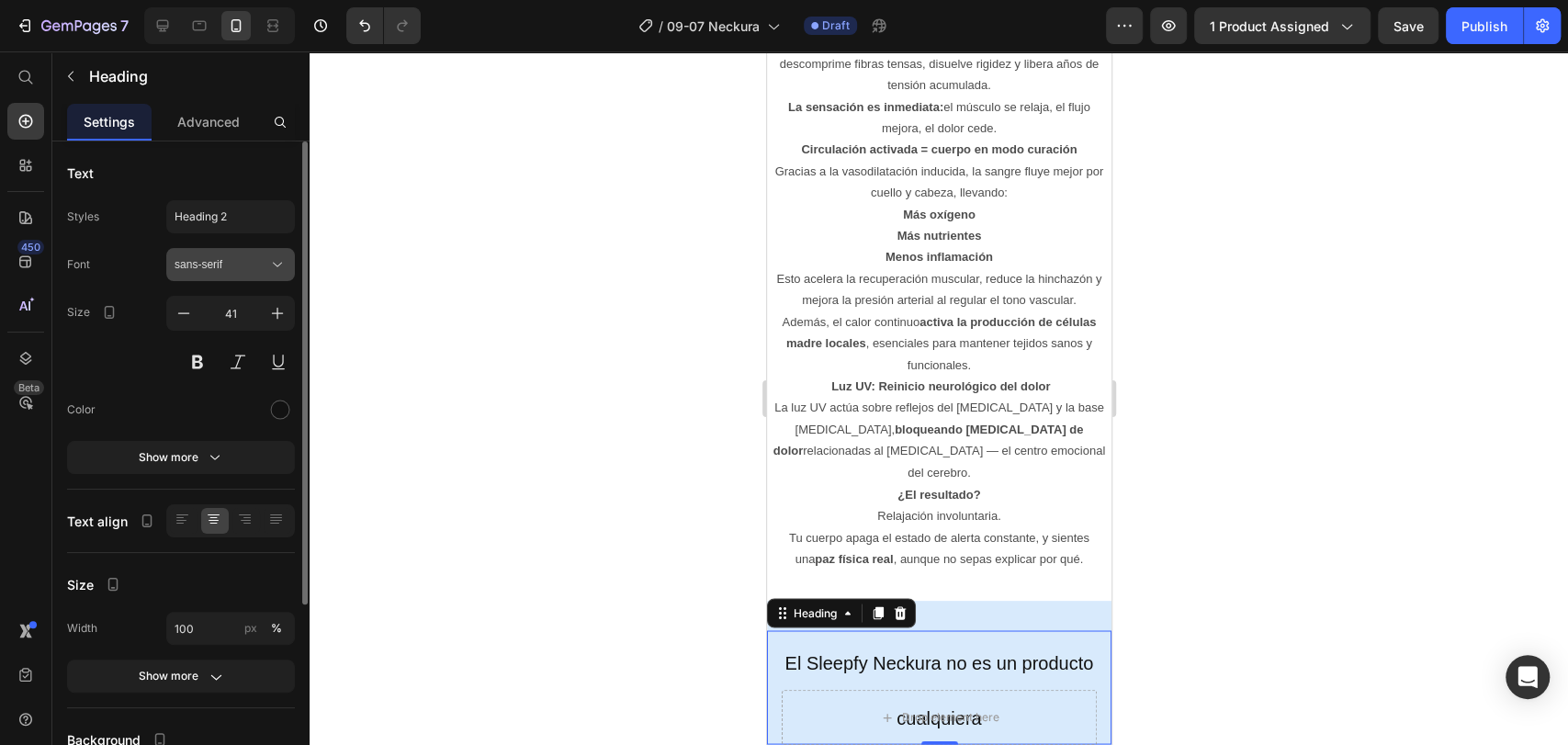click on "sans-serif" at bounding box center (221, 265) 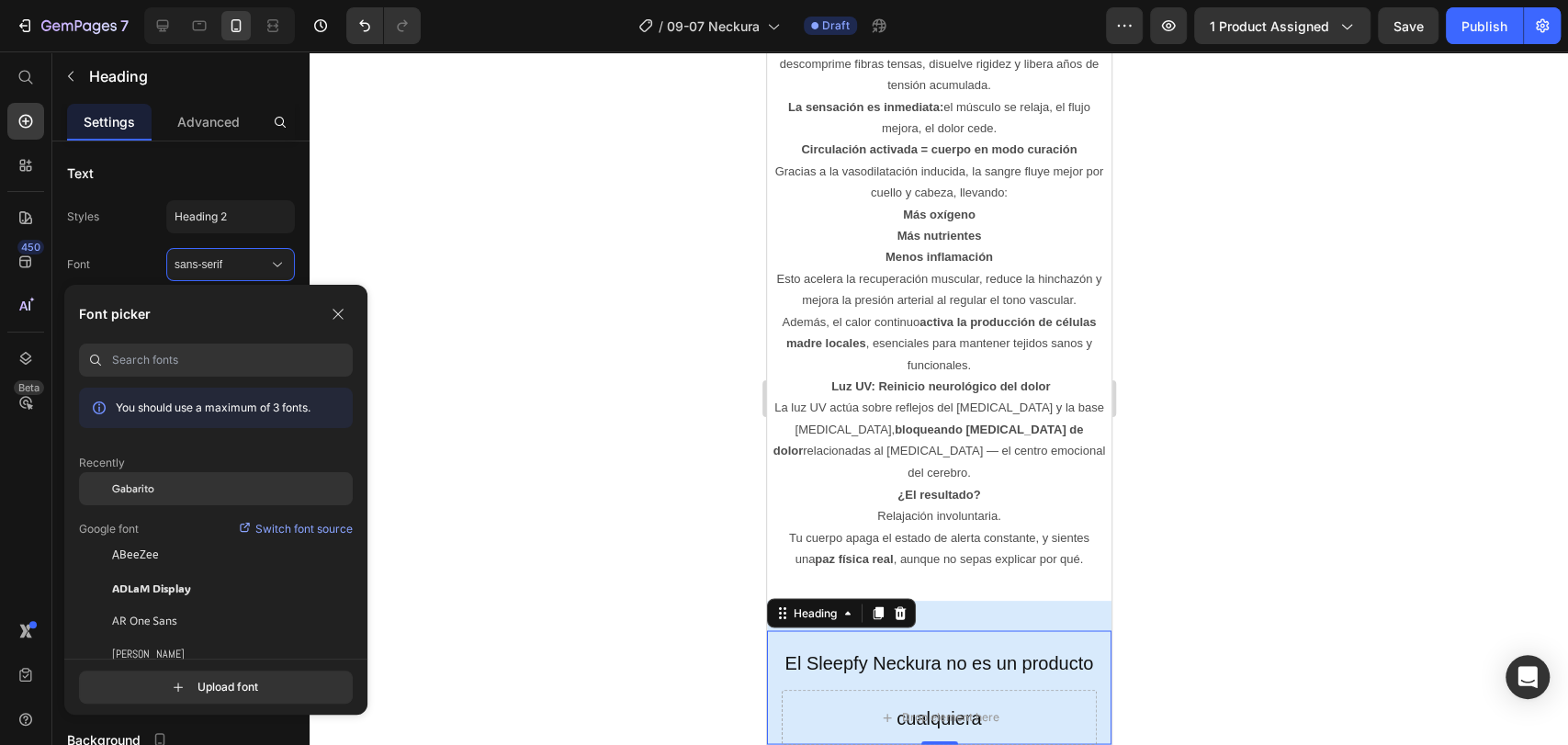 click on "Gabarito" 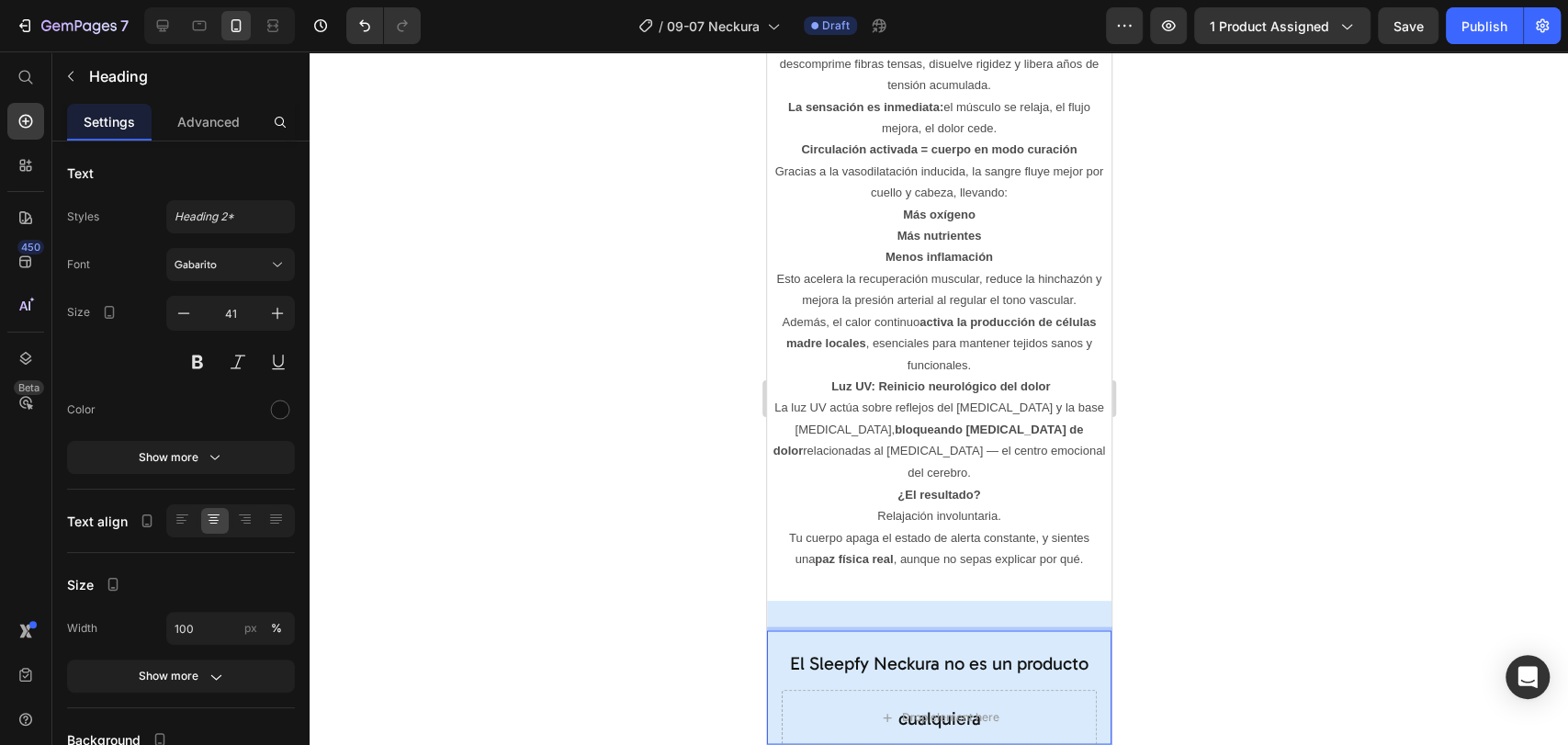 click on "El Sleepfy Neckura no es un producto cualquiera" at bounding box center [938, 687] 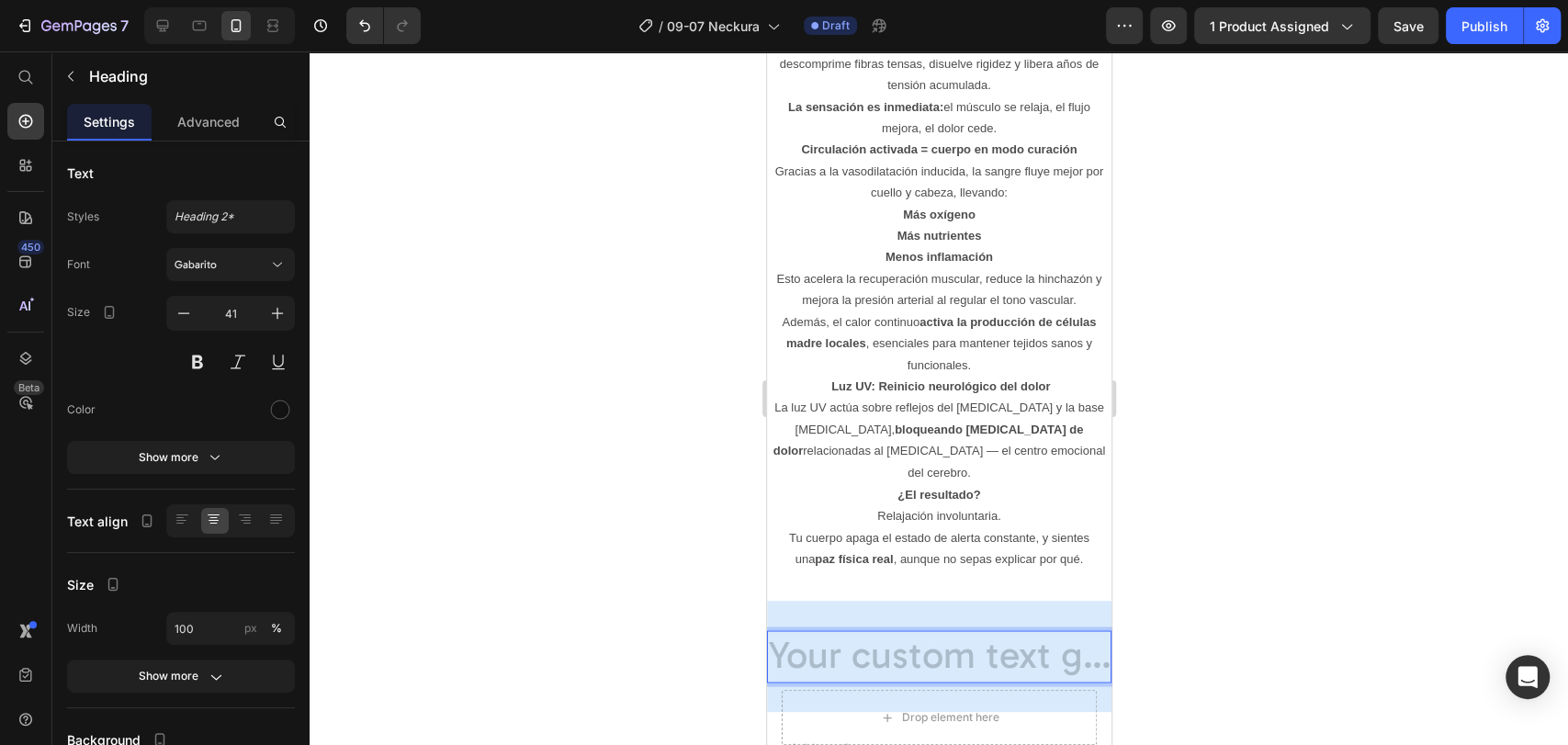 click 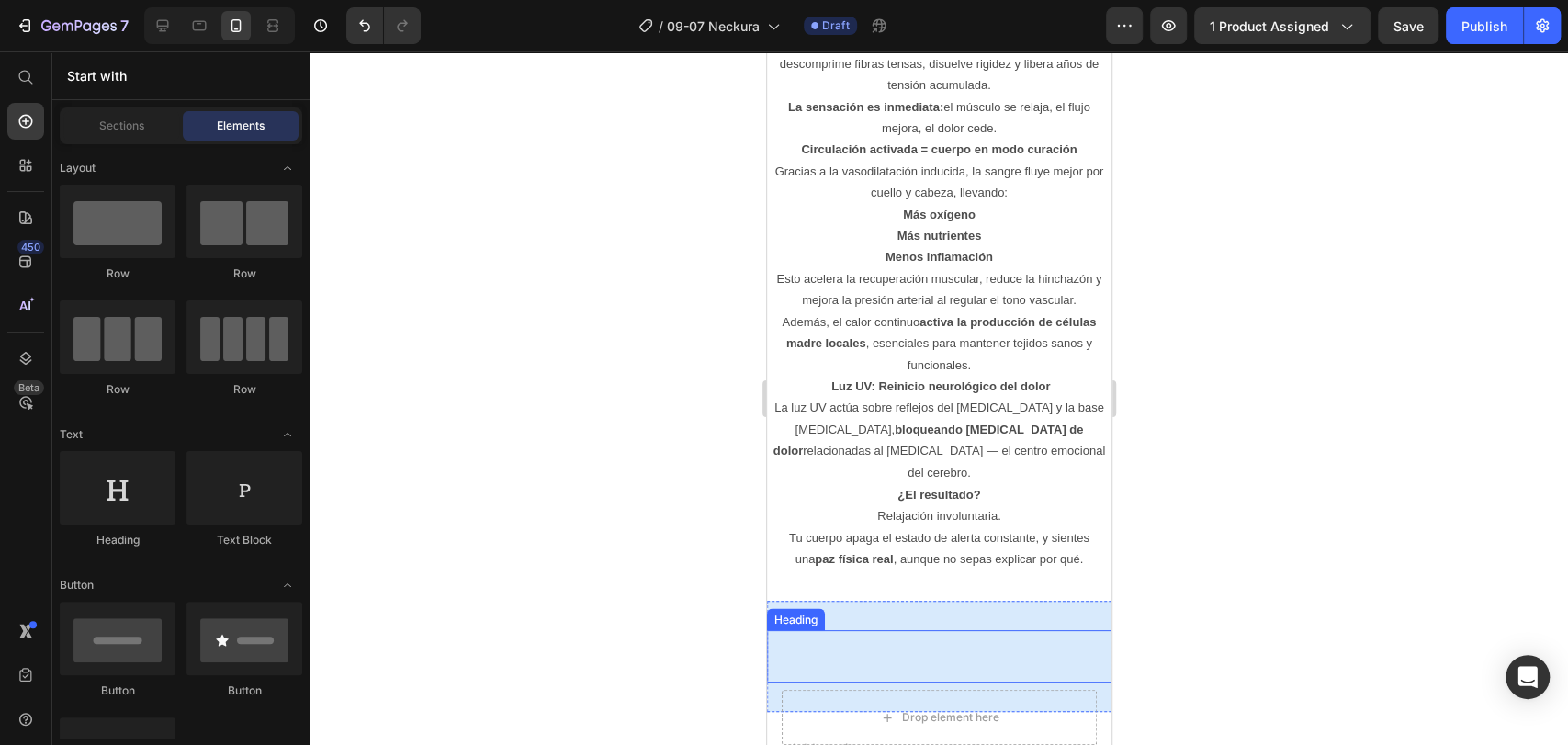 click at bounding box center (938, 656) 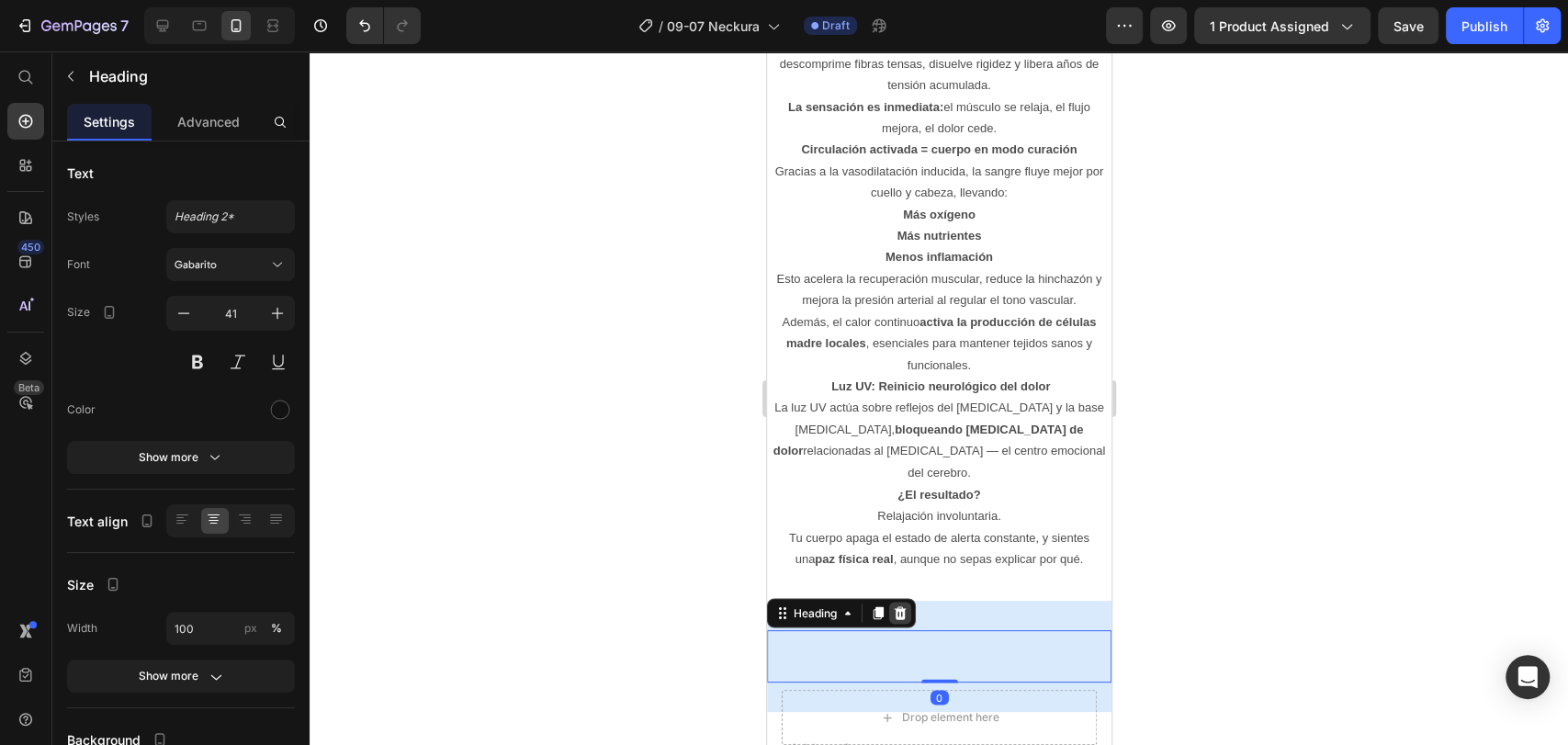 click 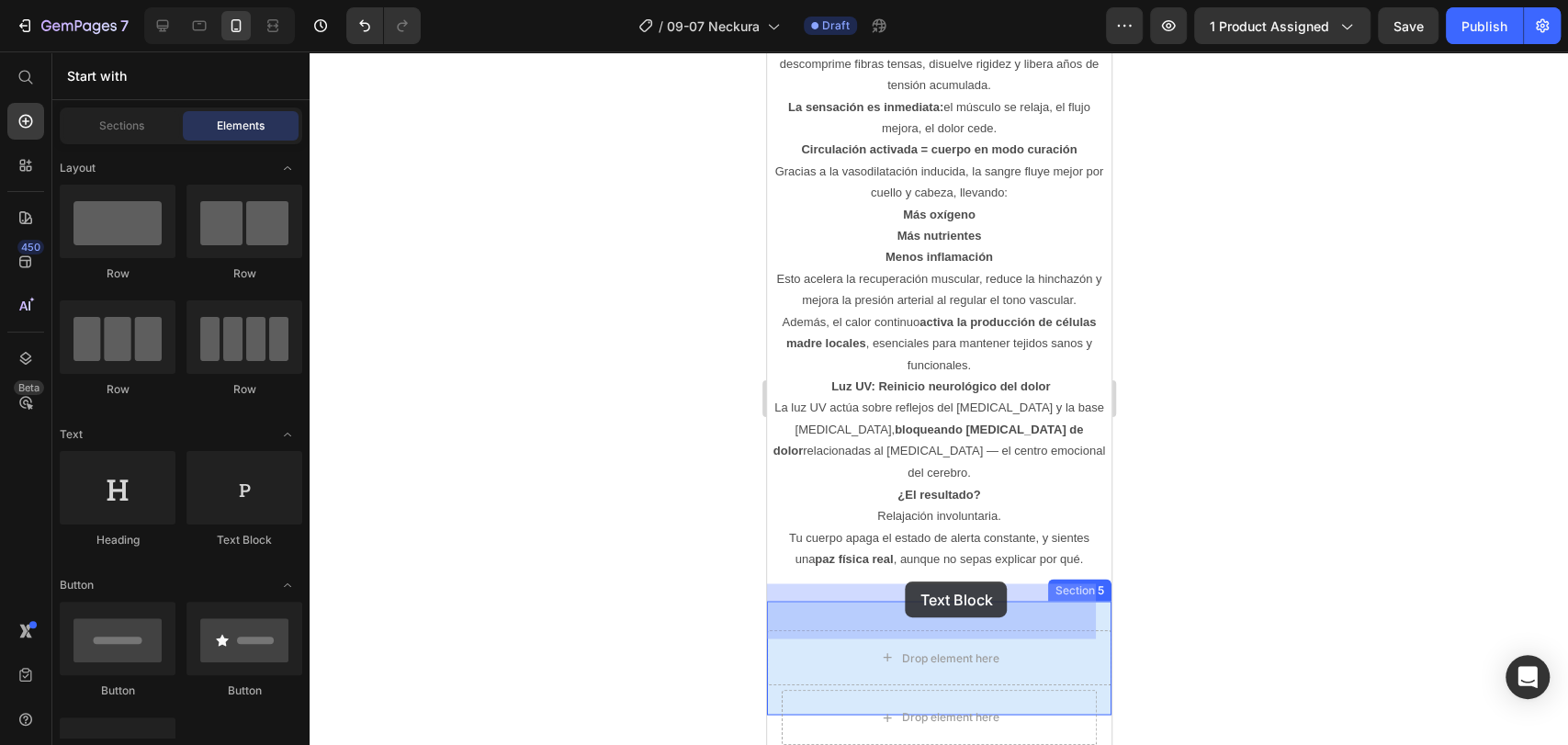 drag, startPoint x: 1001, startPoint y: 547, endPoint x: 905, endPoint y: 581, distance: 101.84302 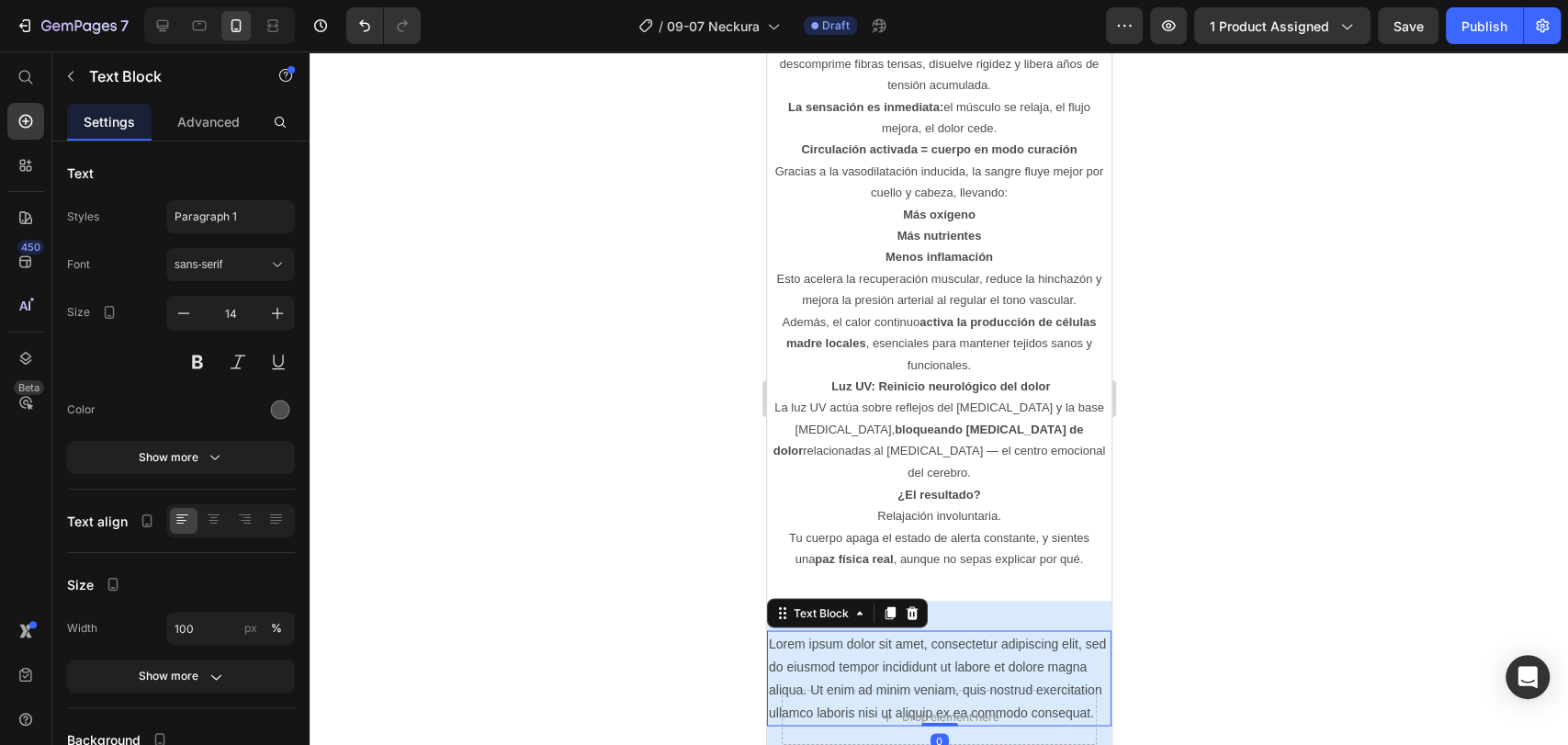 click on "Lorem ipsum dolor sit amet, consectetur adipiscing elit, sed do eiusmod tempor incididunt ut labore et dolore magna aliqua. Ut enim ad minim veniam, quis nostrud exercitation ullamco laboris nisi ut aliquip ex ea commodo consequat." at bounding box center (938, 678) 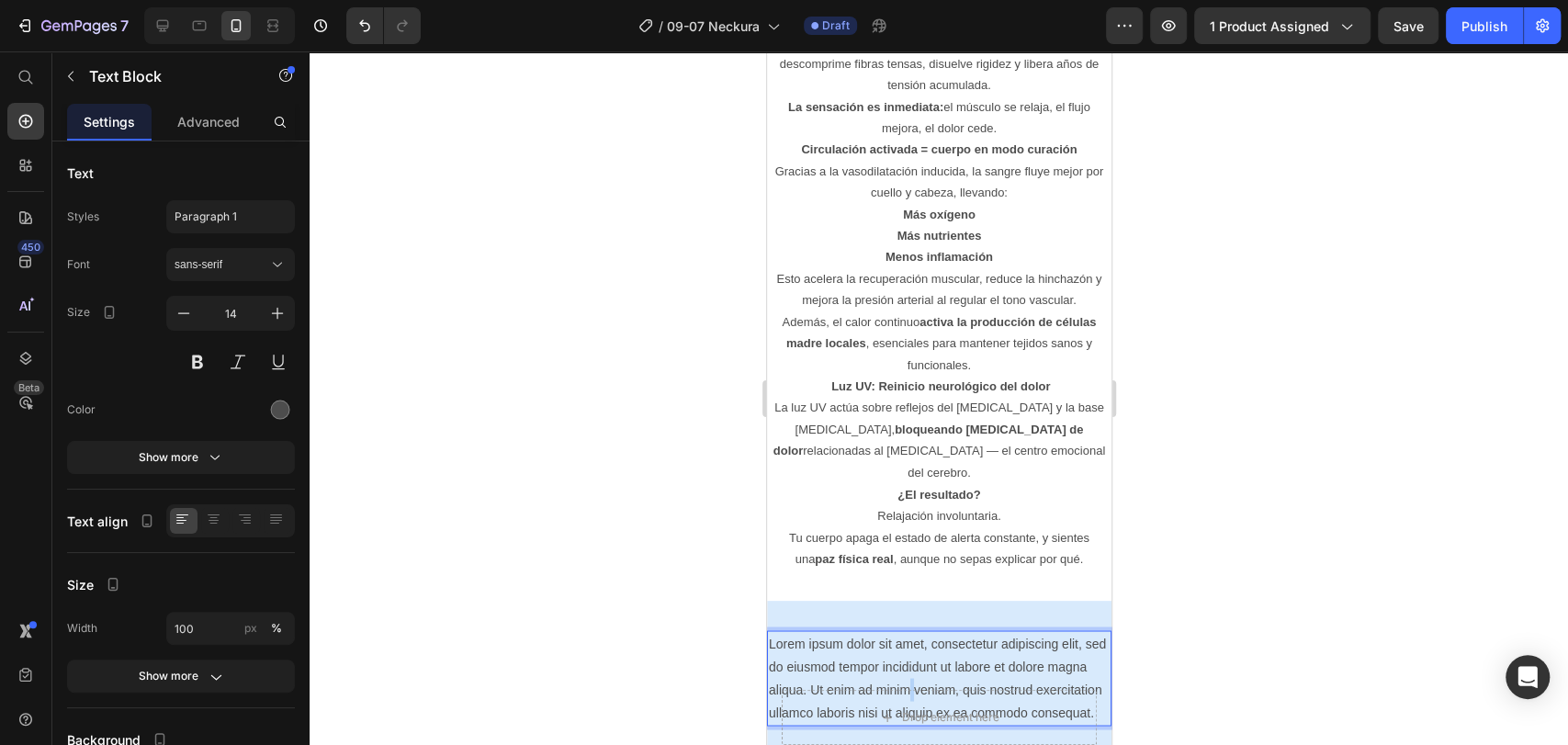 click on "Lorem ipsum dolor sit amet, consectetur adipiscing elit, sed do eiusmod tempor incididunt ut labore et dolore magna aliqua. Ut enim ad minim veniam, quis nostrud exercitation ullamco laboris nisi ut aliquip ex ea commodo consequat." at bounding box center [938, 678] 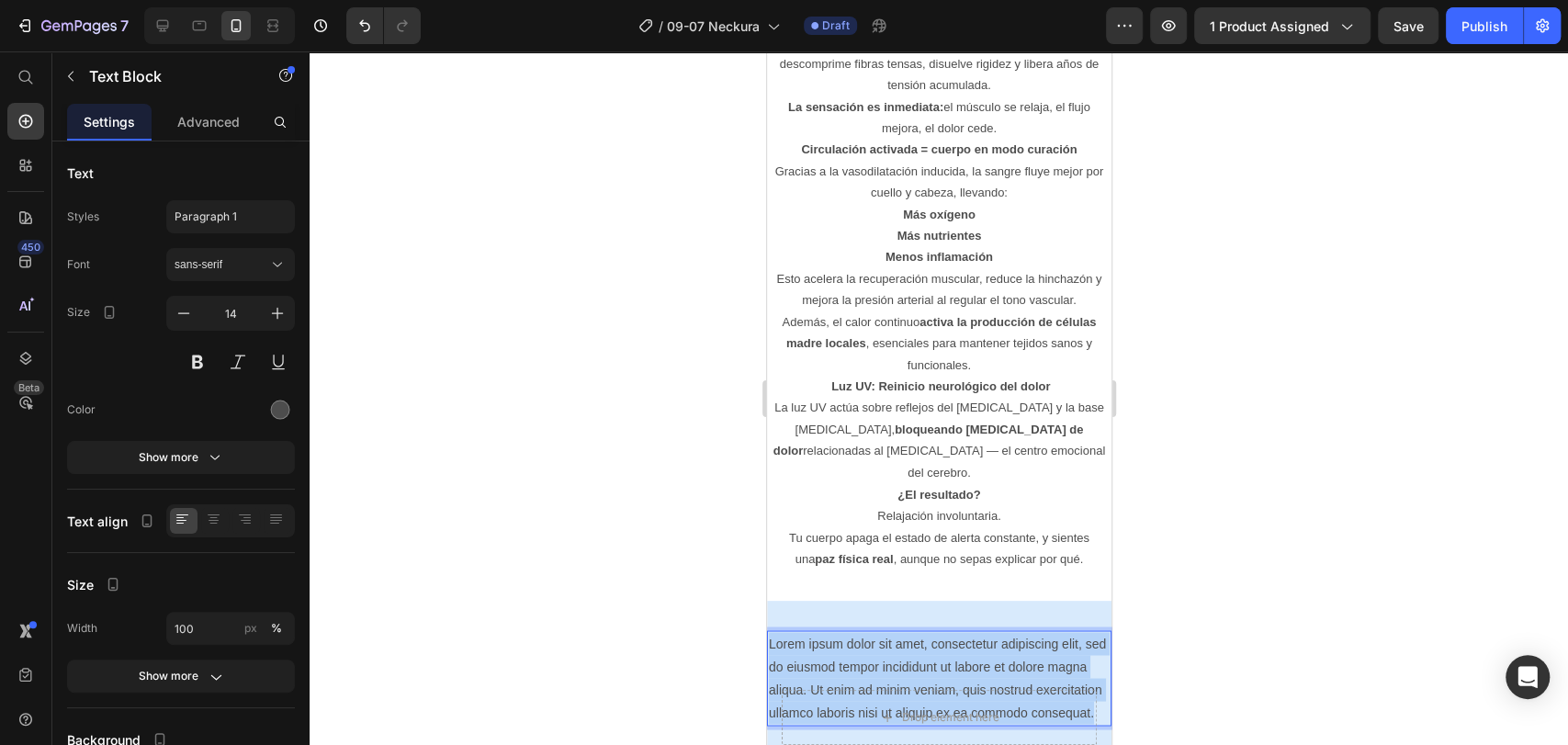 click on "Lorem ipsum dolor sit amet, consectetur adipiscing elit, sed do eiusmod tempor incididunt ut labore et dolore magna aliqua. Ut enim ad minim veniam, quis nostrud exercitation ullamco laboris nisi ut aliquip ex ea commodo consequat." at bounding box center (938, 678) 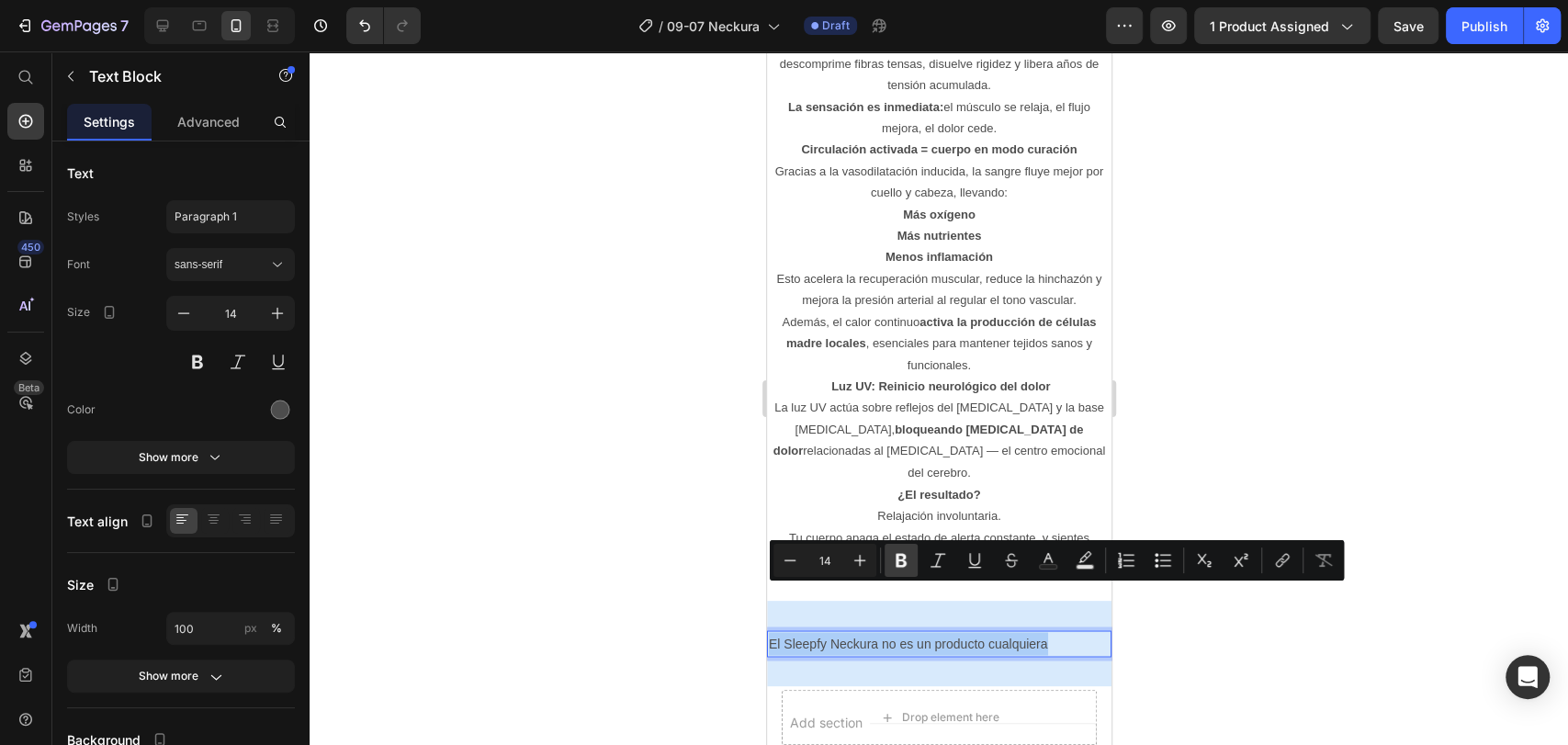 click 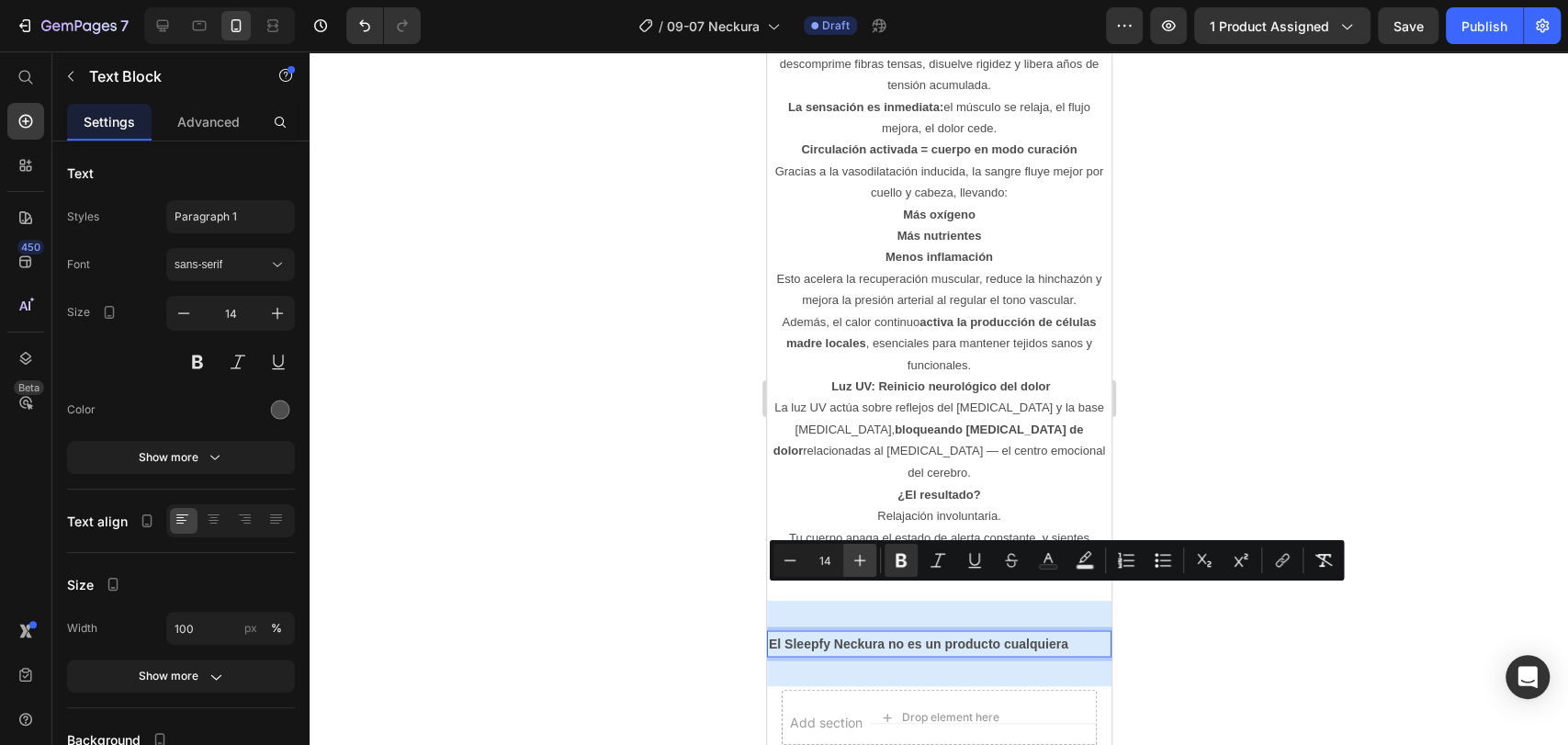 click 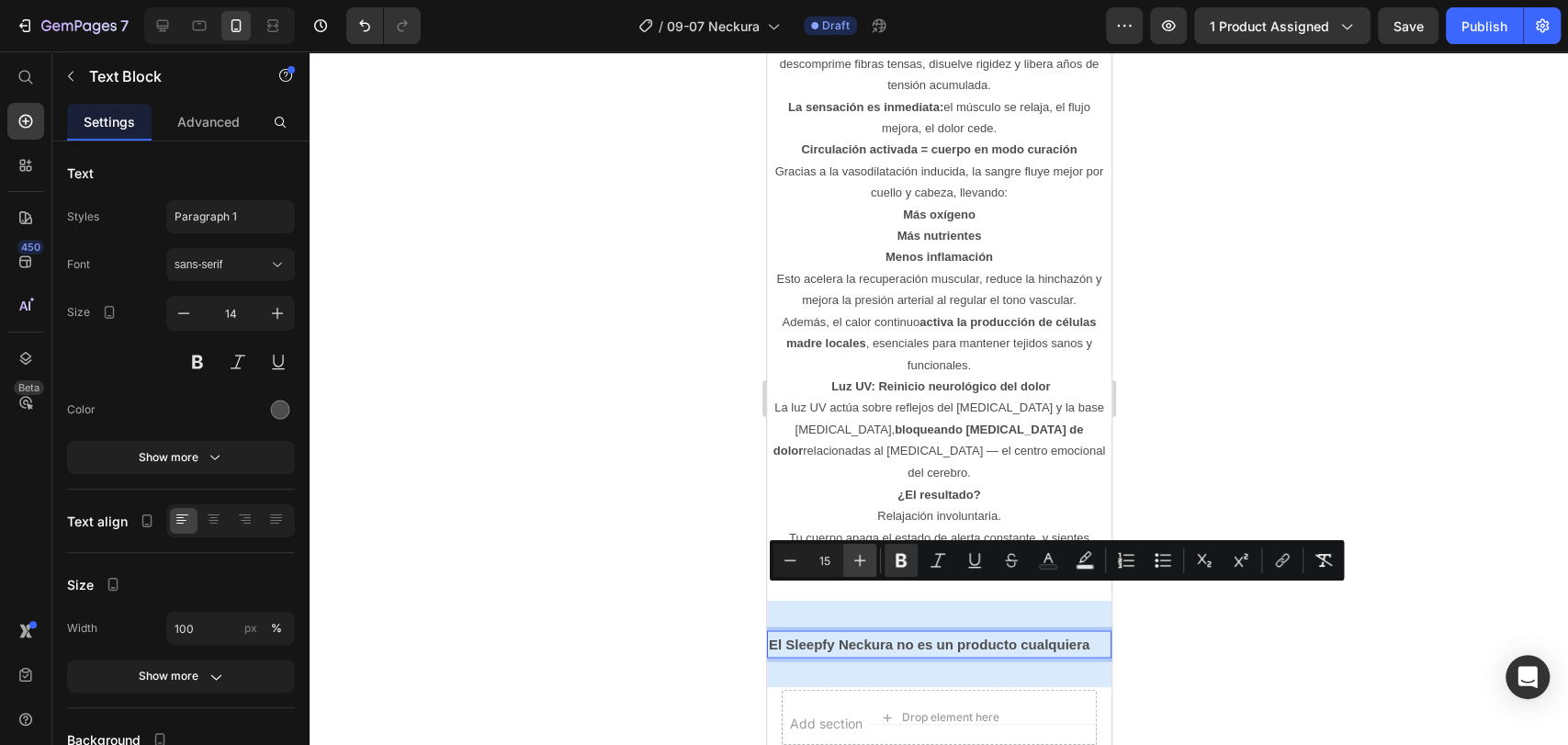 click 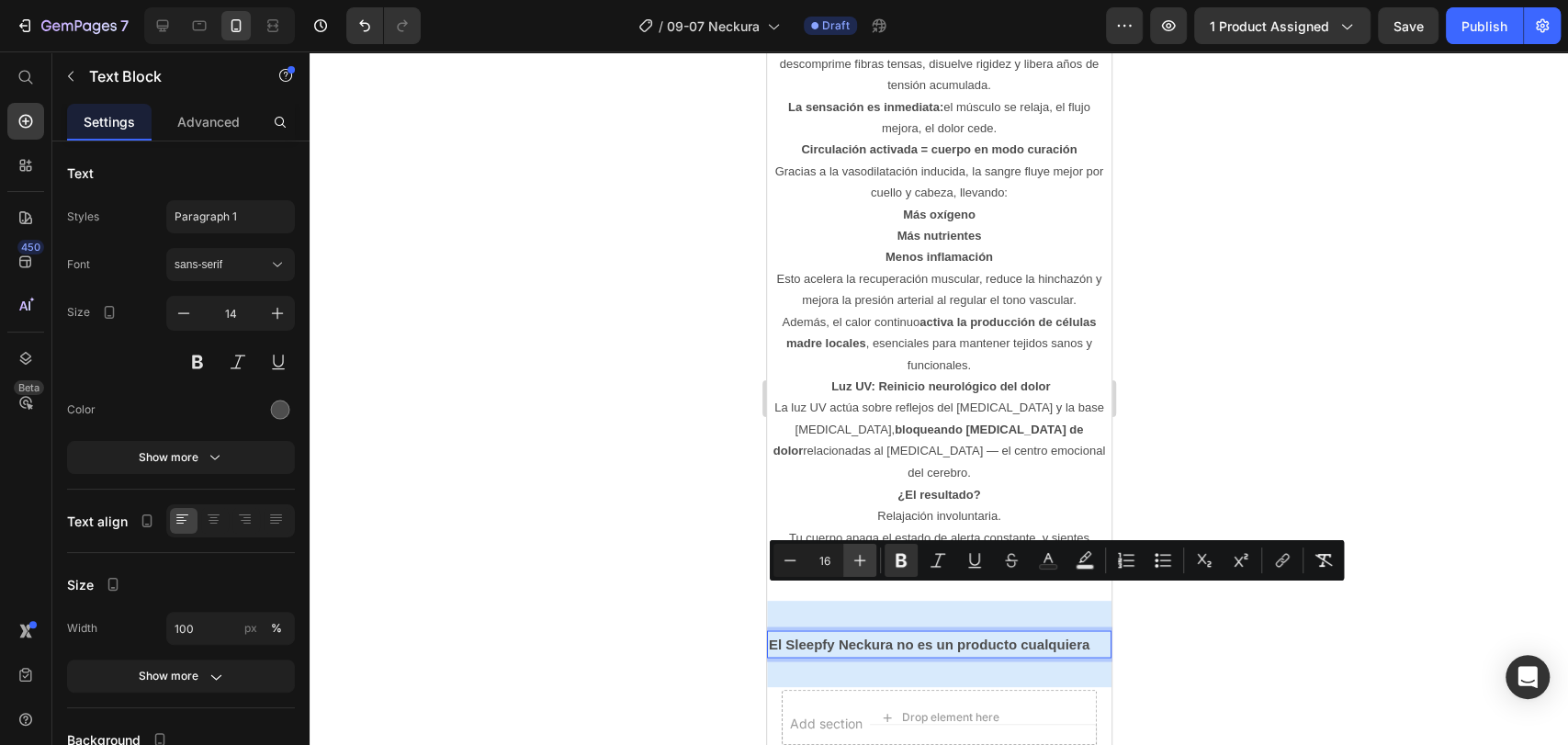 click 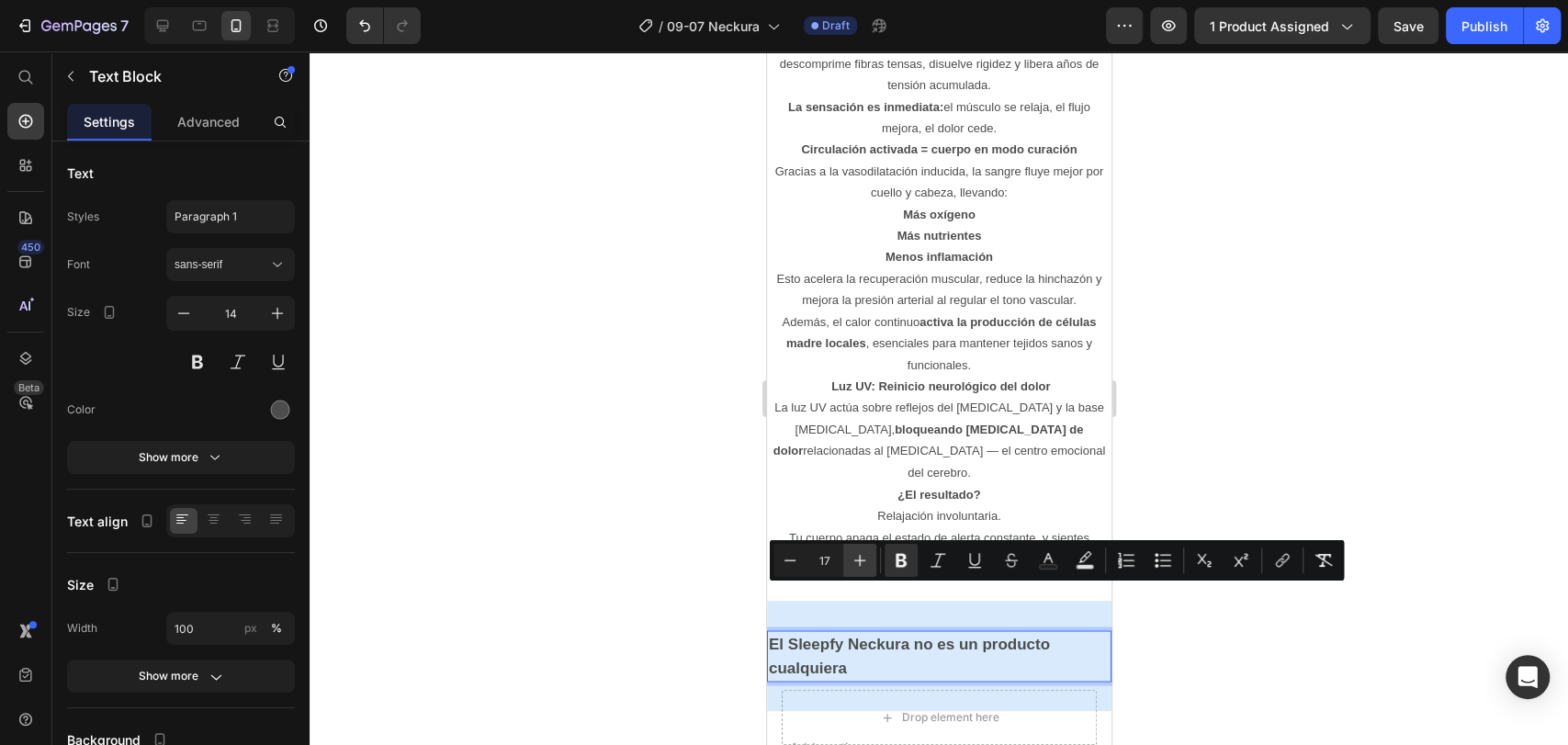 click 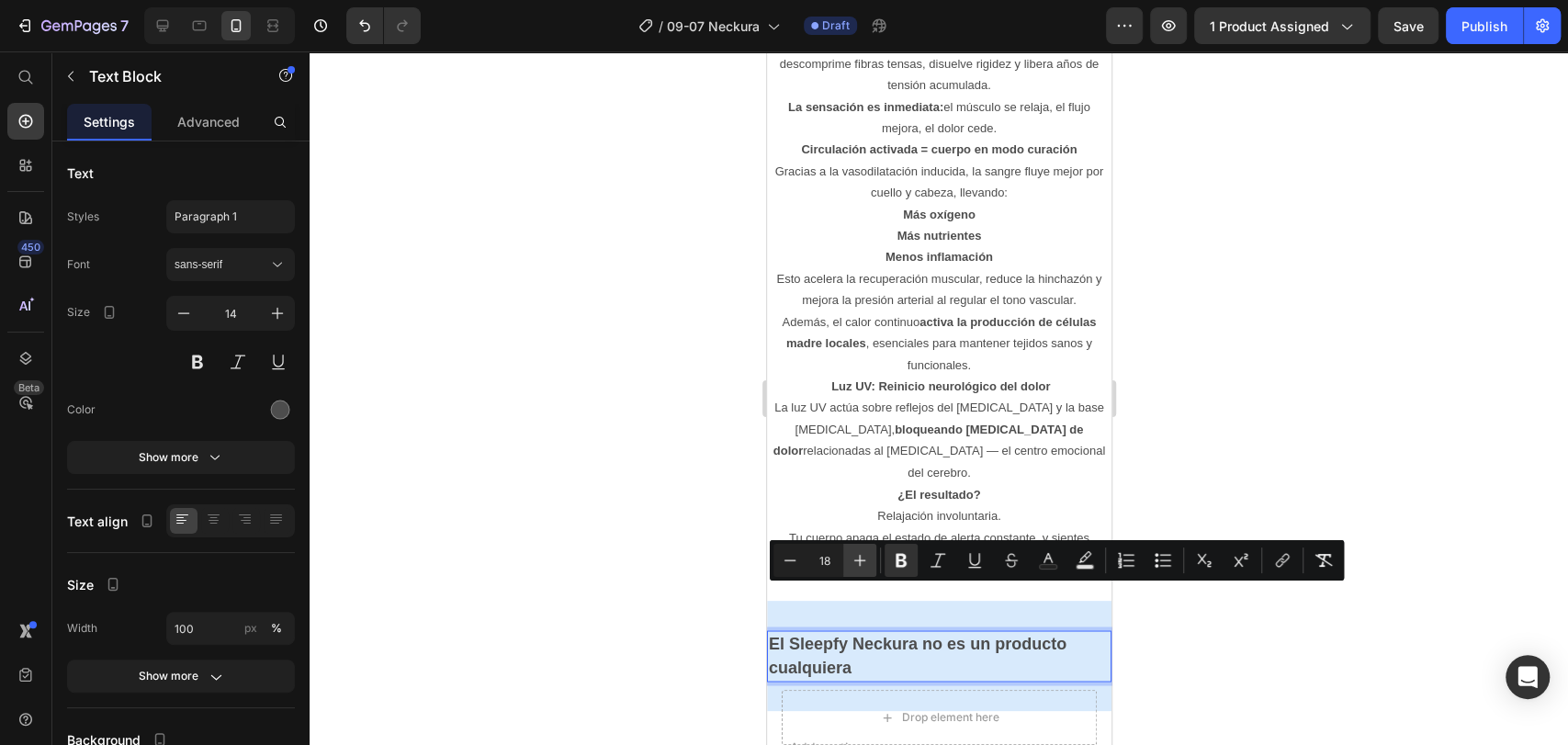 click 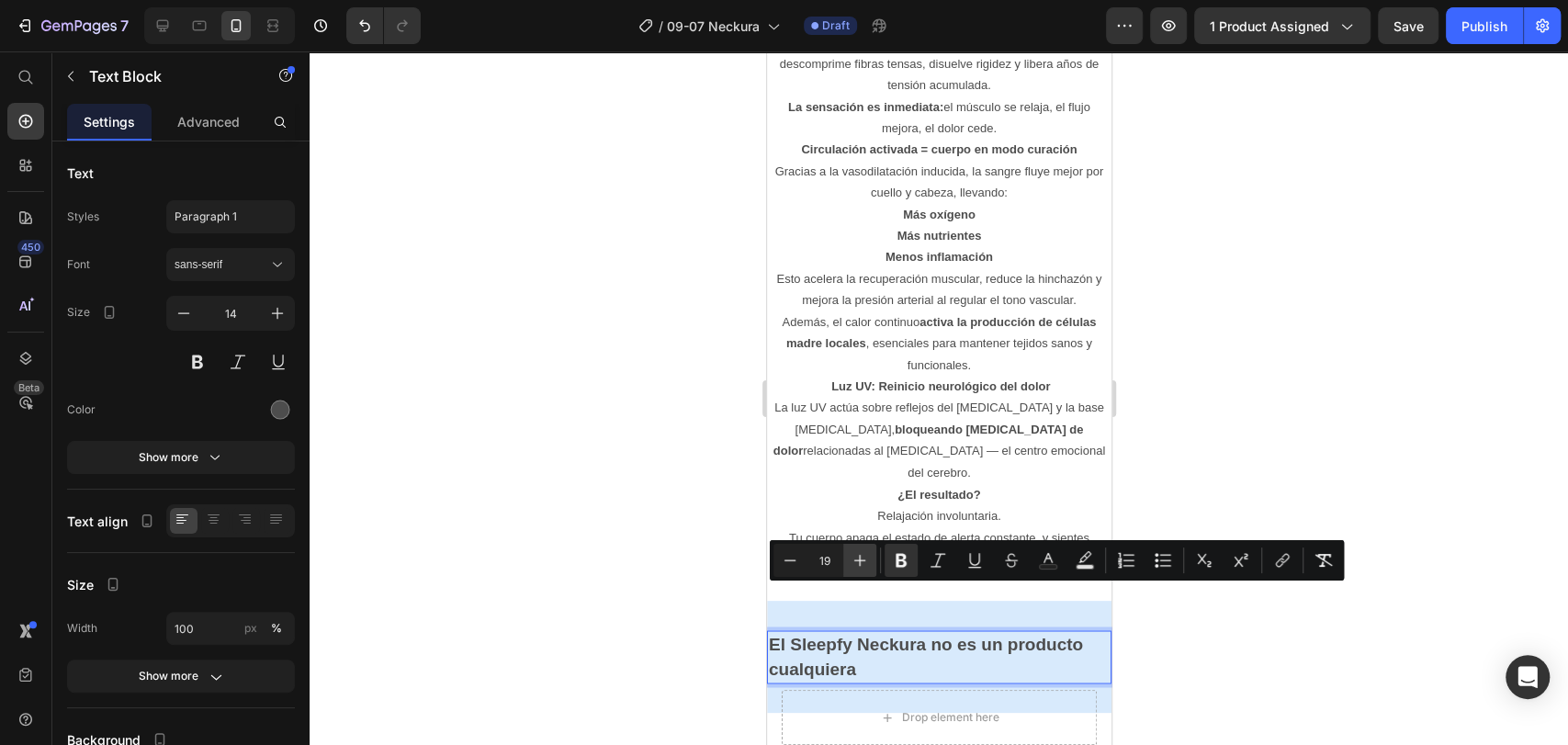 click 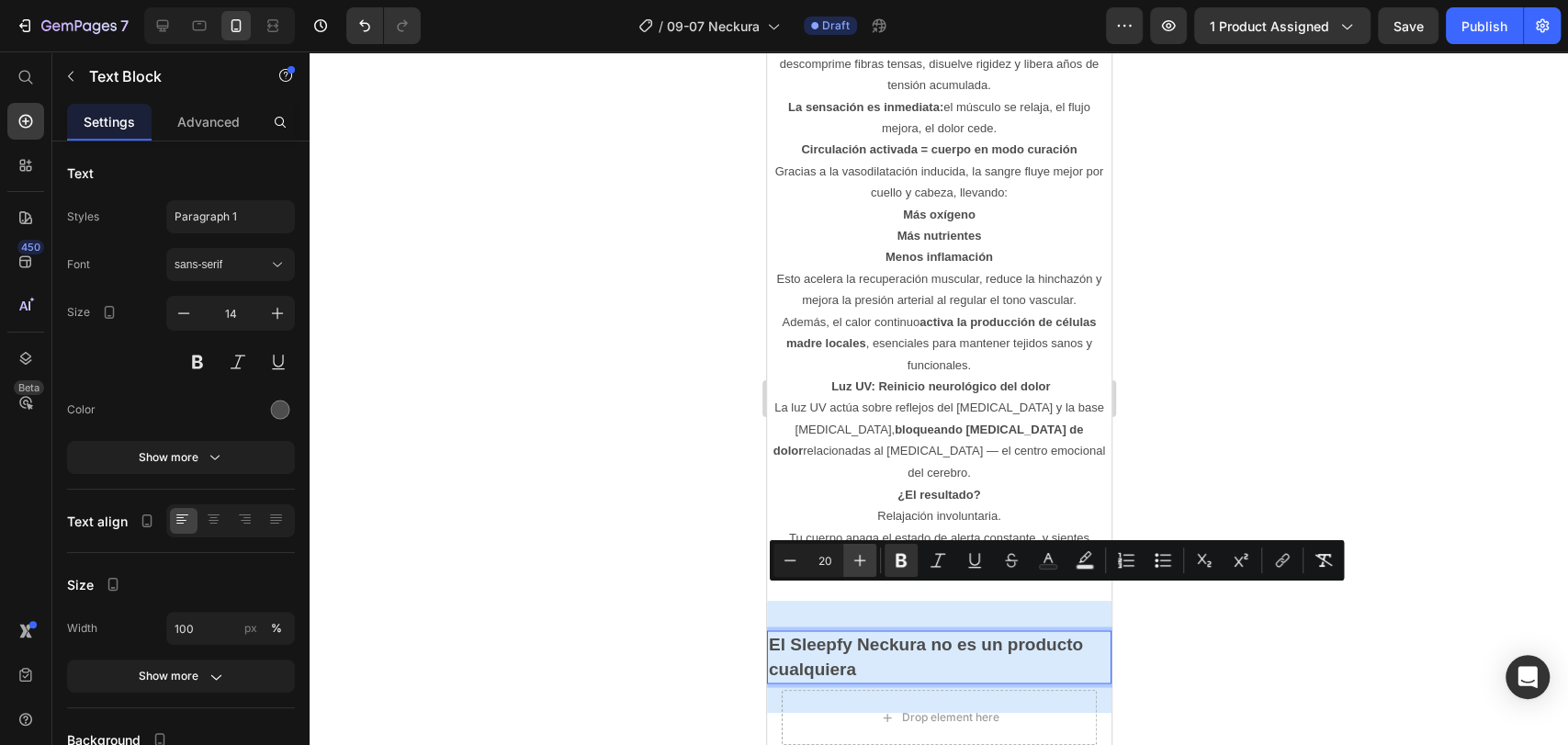 click 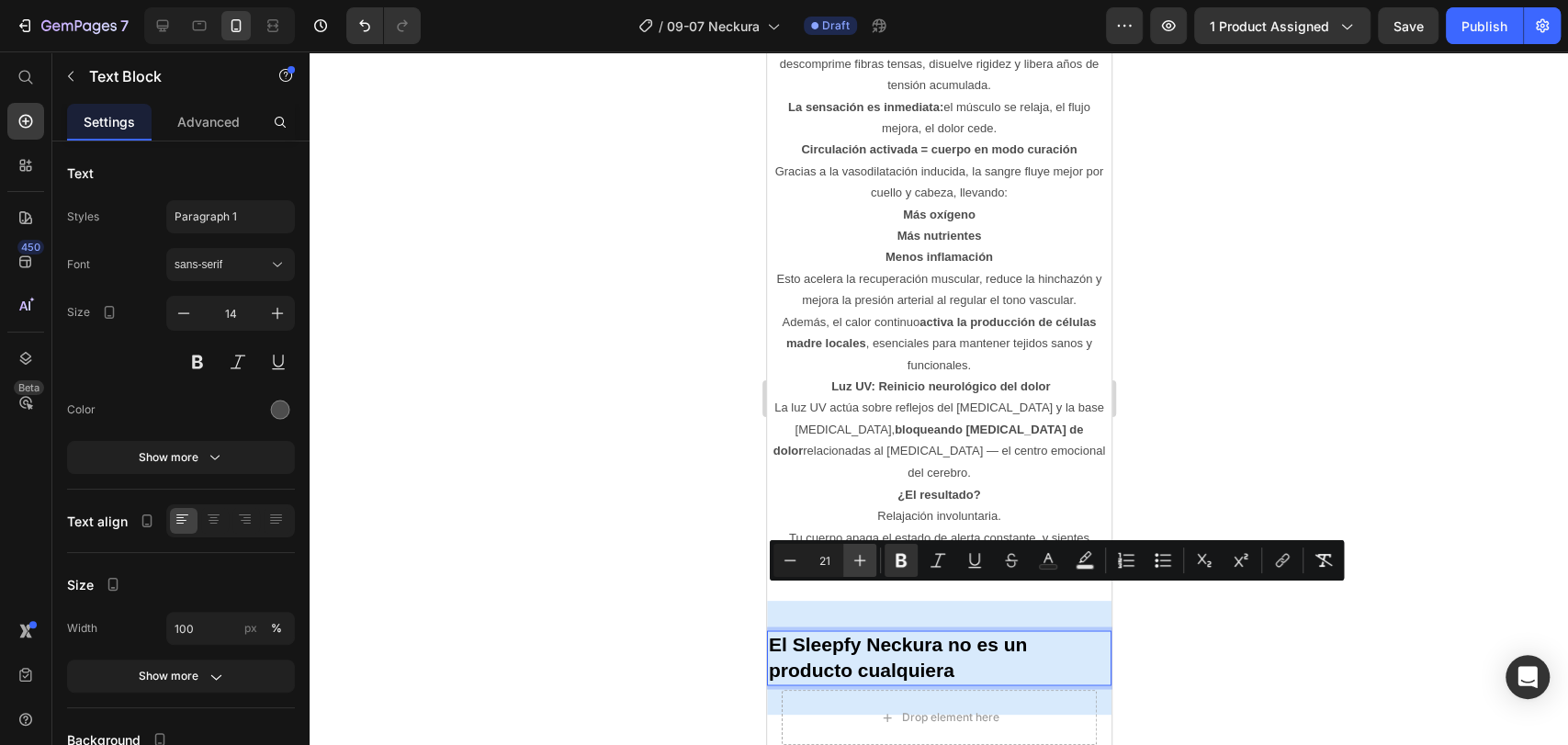 click 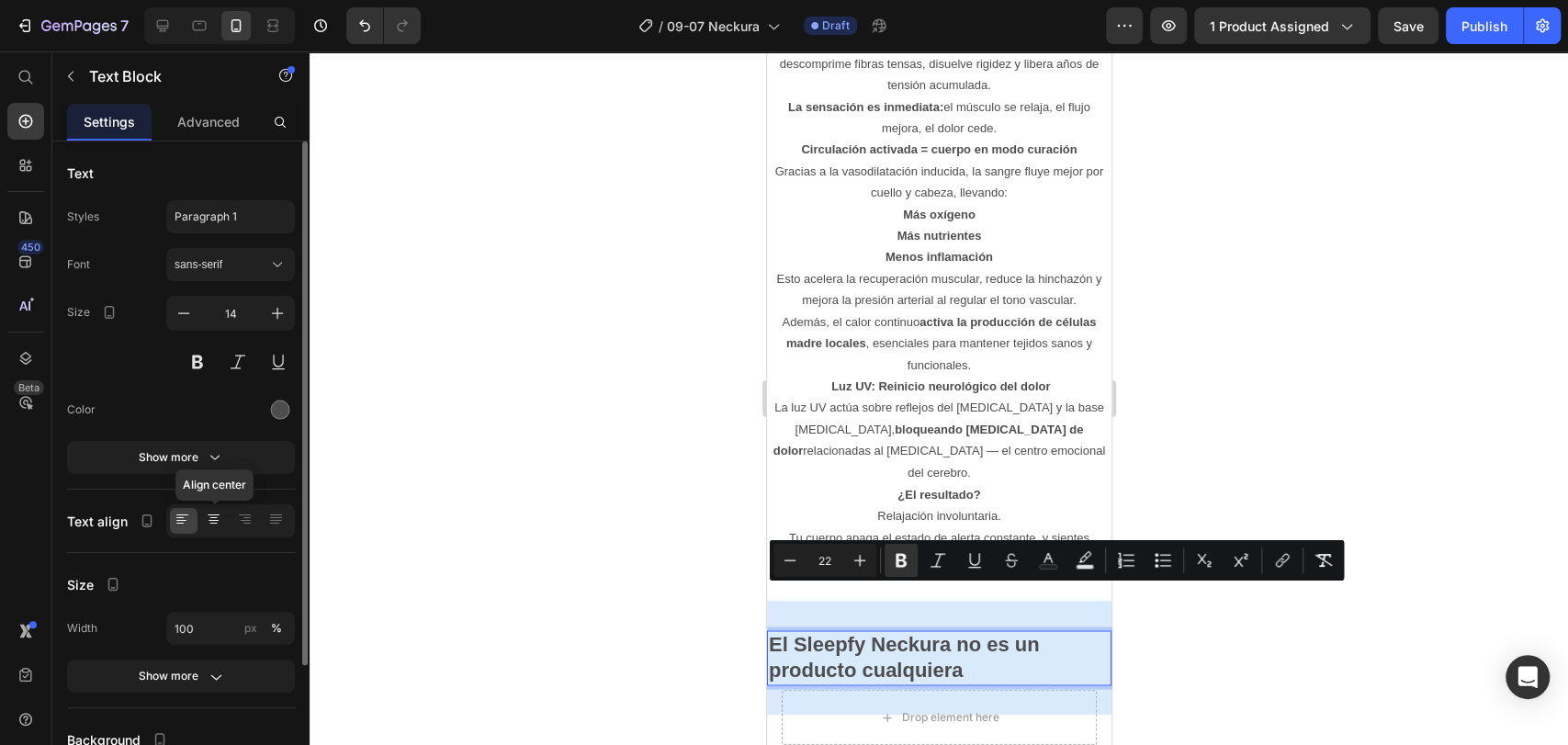 click 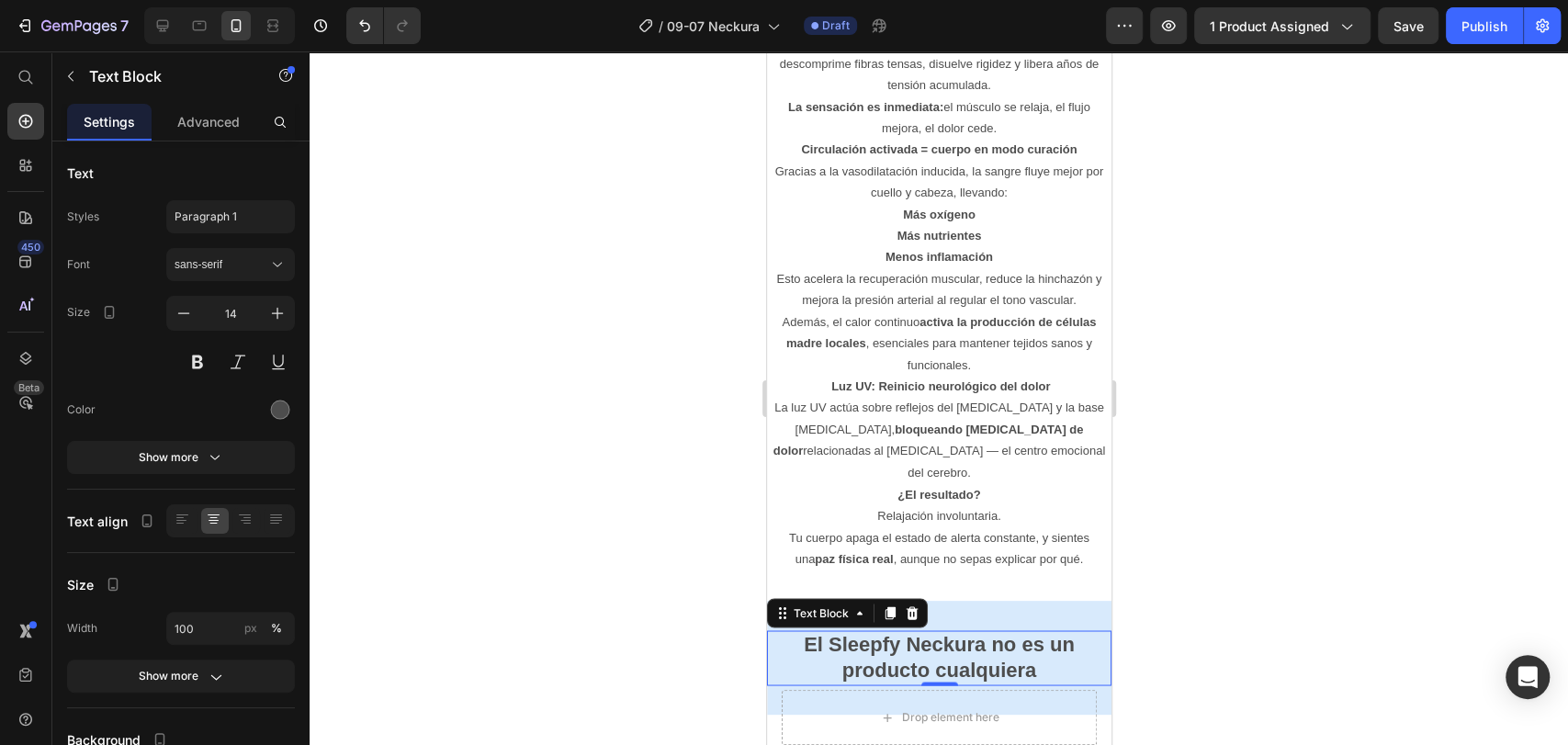 click on "El Sleepfy Neckura no es un producto cualquiera" at bounding box center (938, 656) 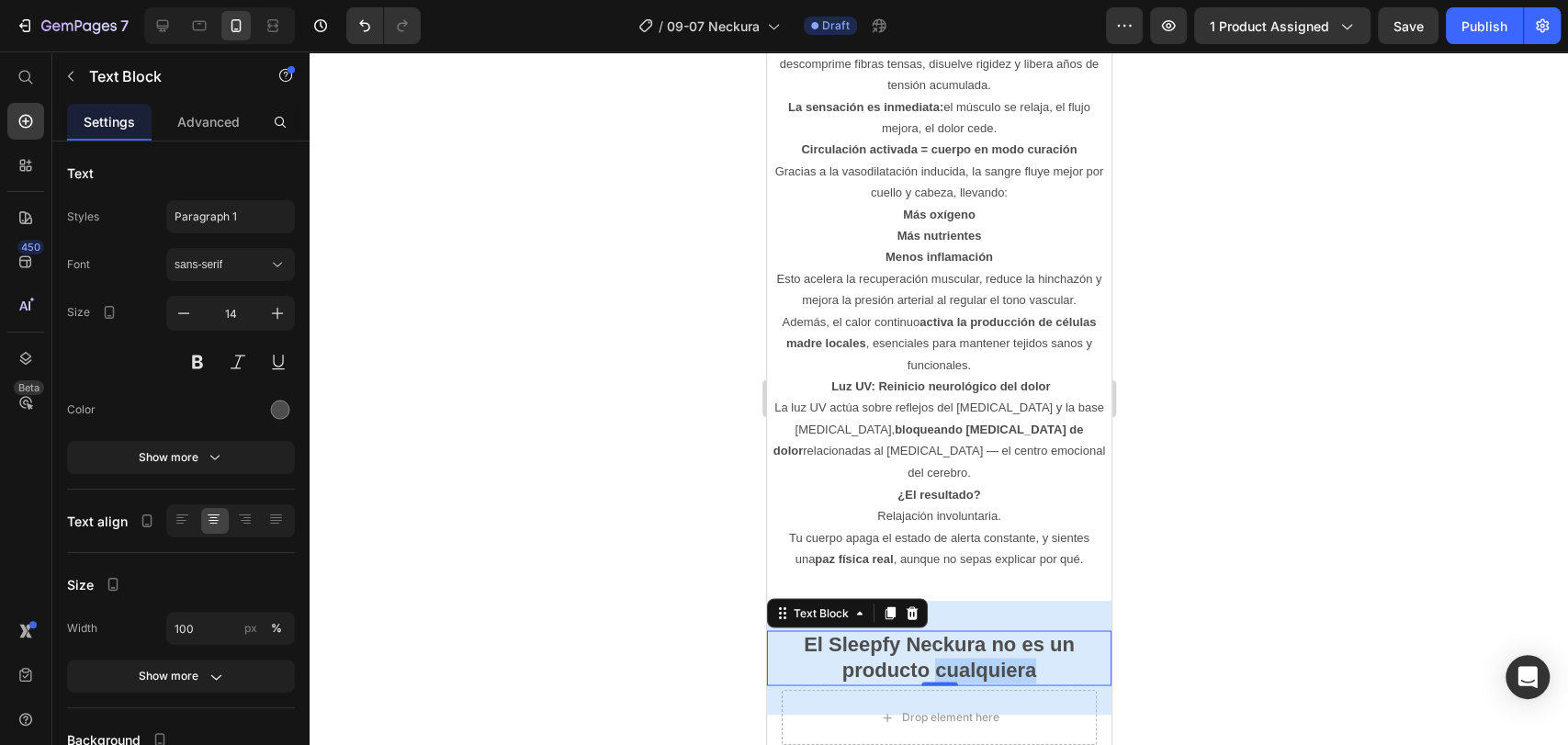 click on "El Sleepfy Neckura no es un producto cualquiera" at bounding box center [938, 656] 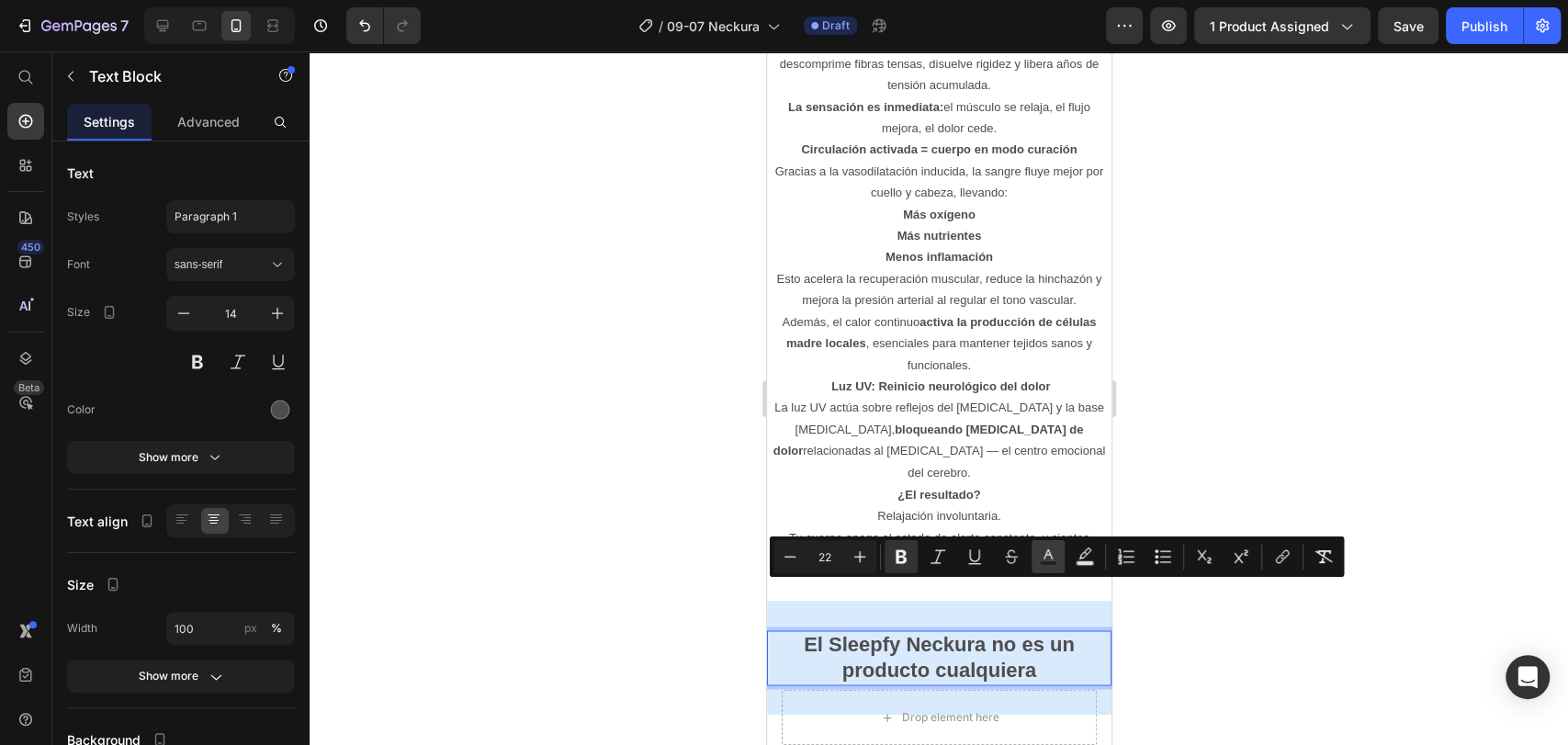click 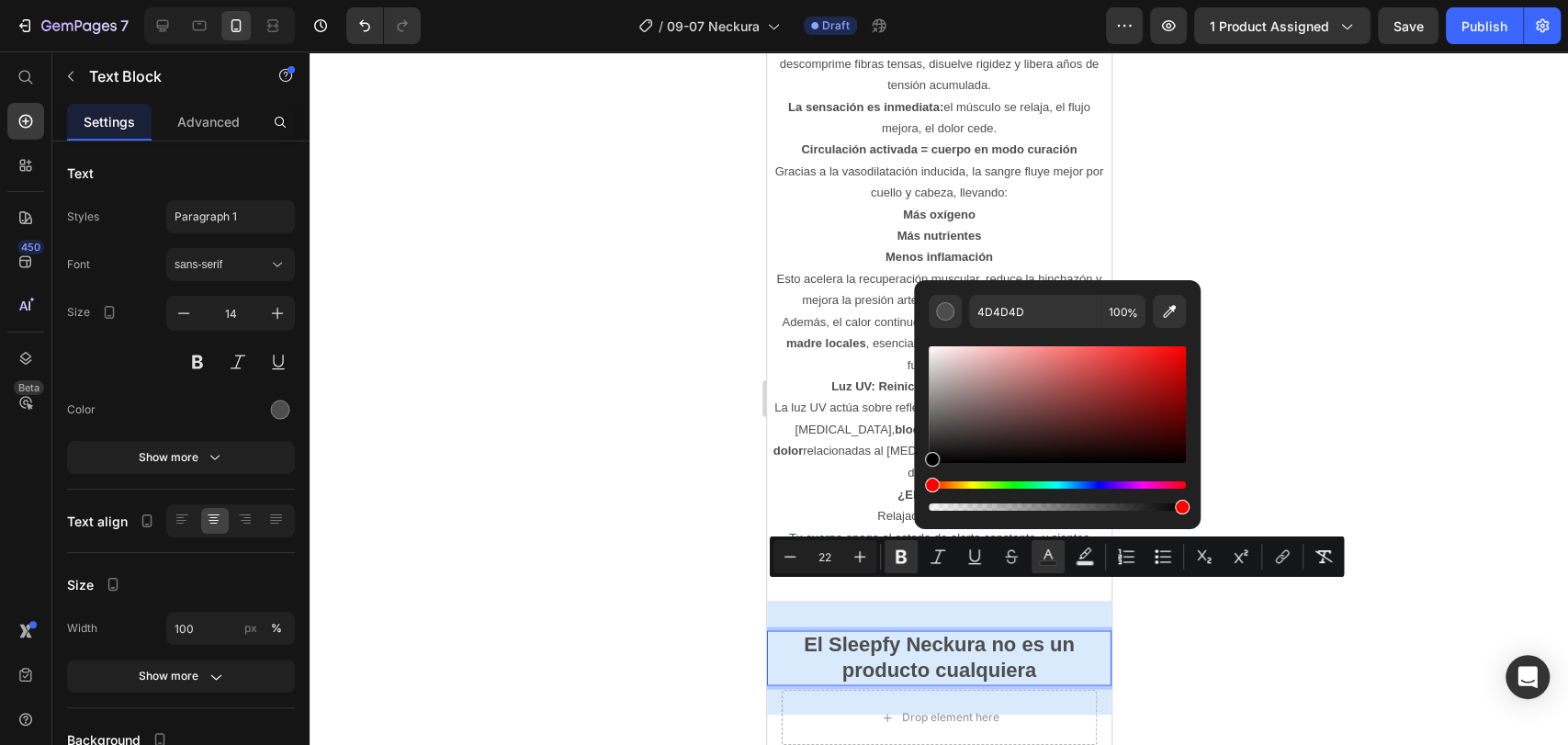 drag, startPoint x: 931, startPoint y: 435, endPoint x: 915, endPoint y: 481, distance: 48.70318 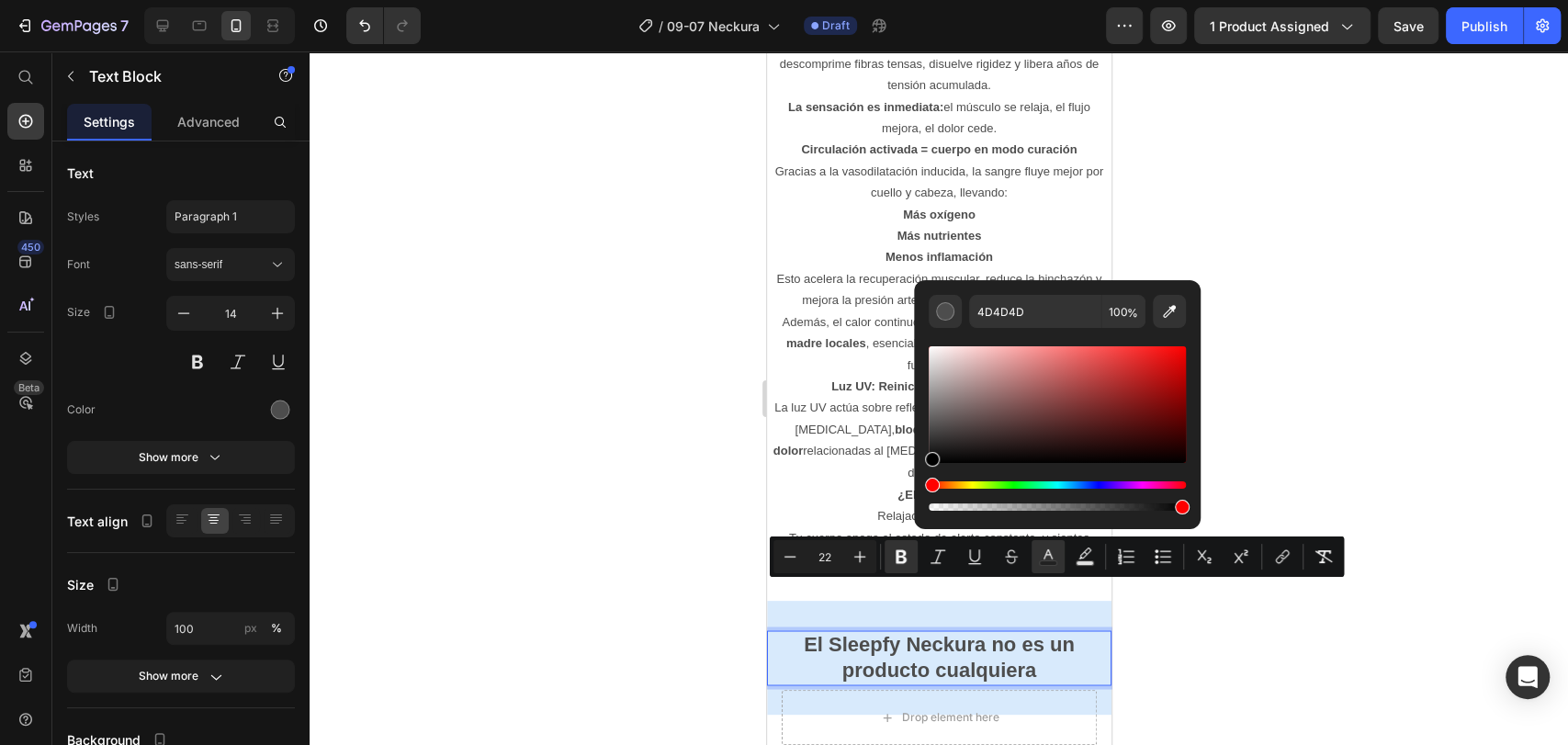 click on "4D4D4D 100 %" at bounding box center (1057, 397) 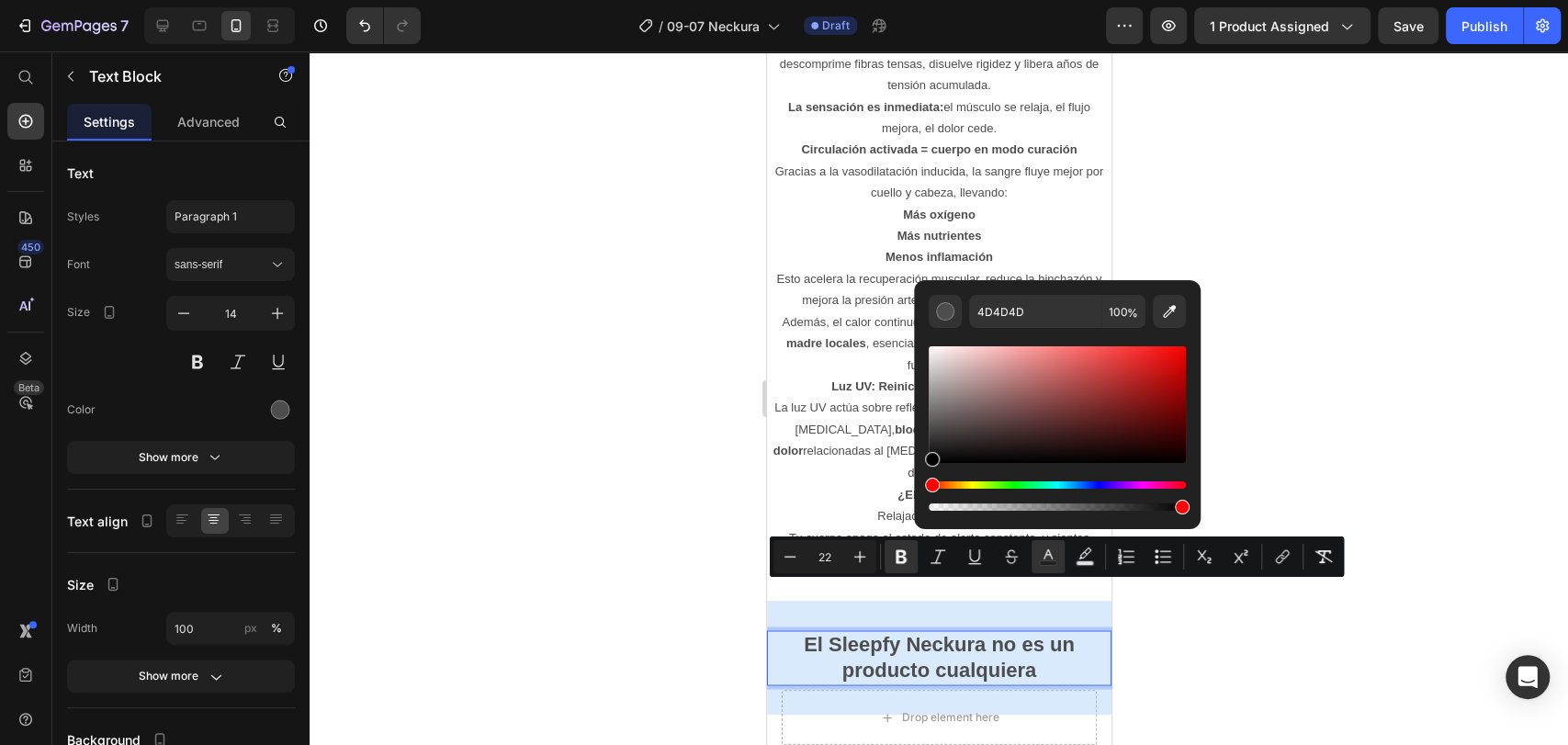 type on "000000" 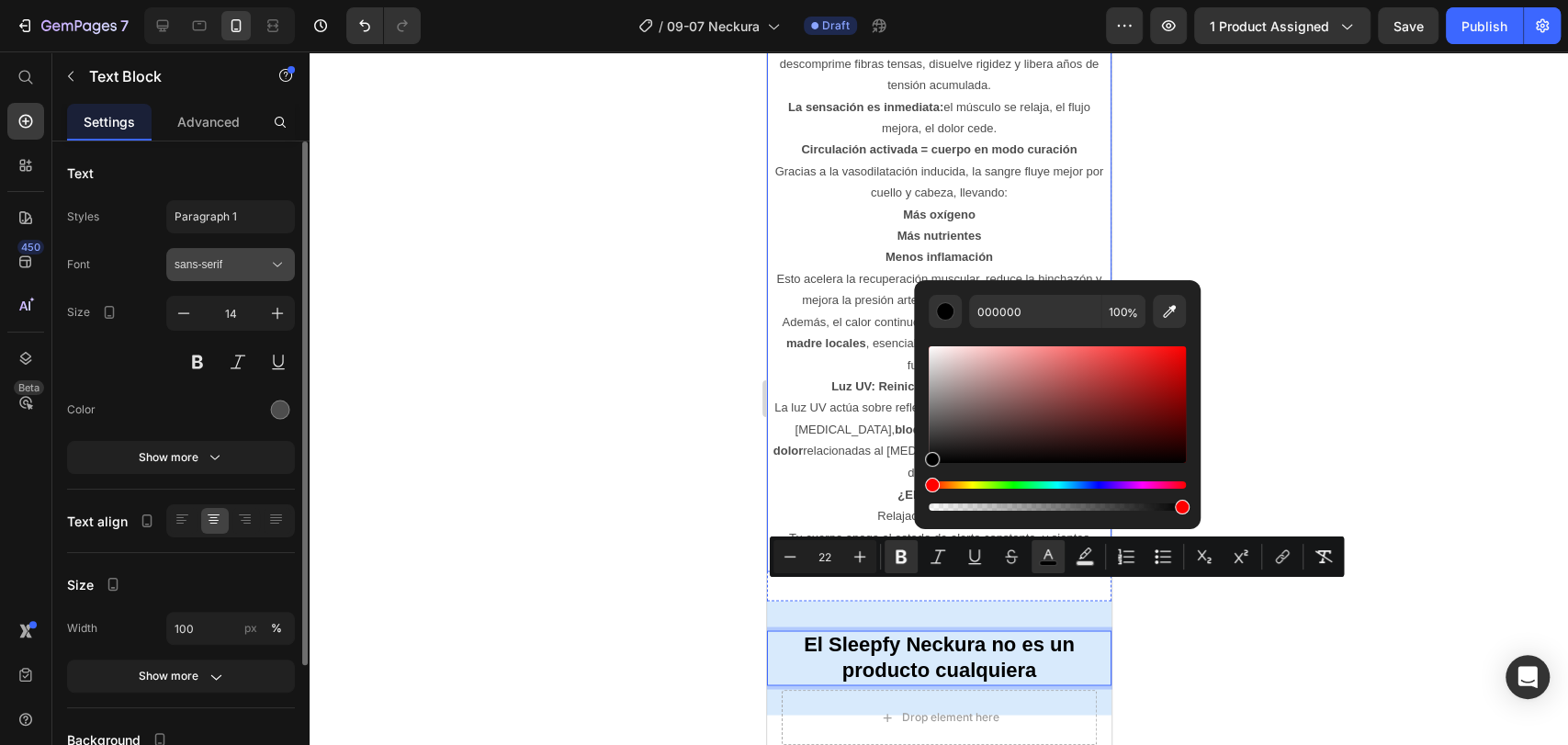 click on "sans-serif" at bounding box center [221, 265] 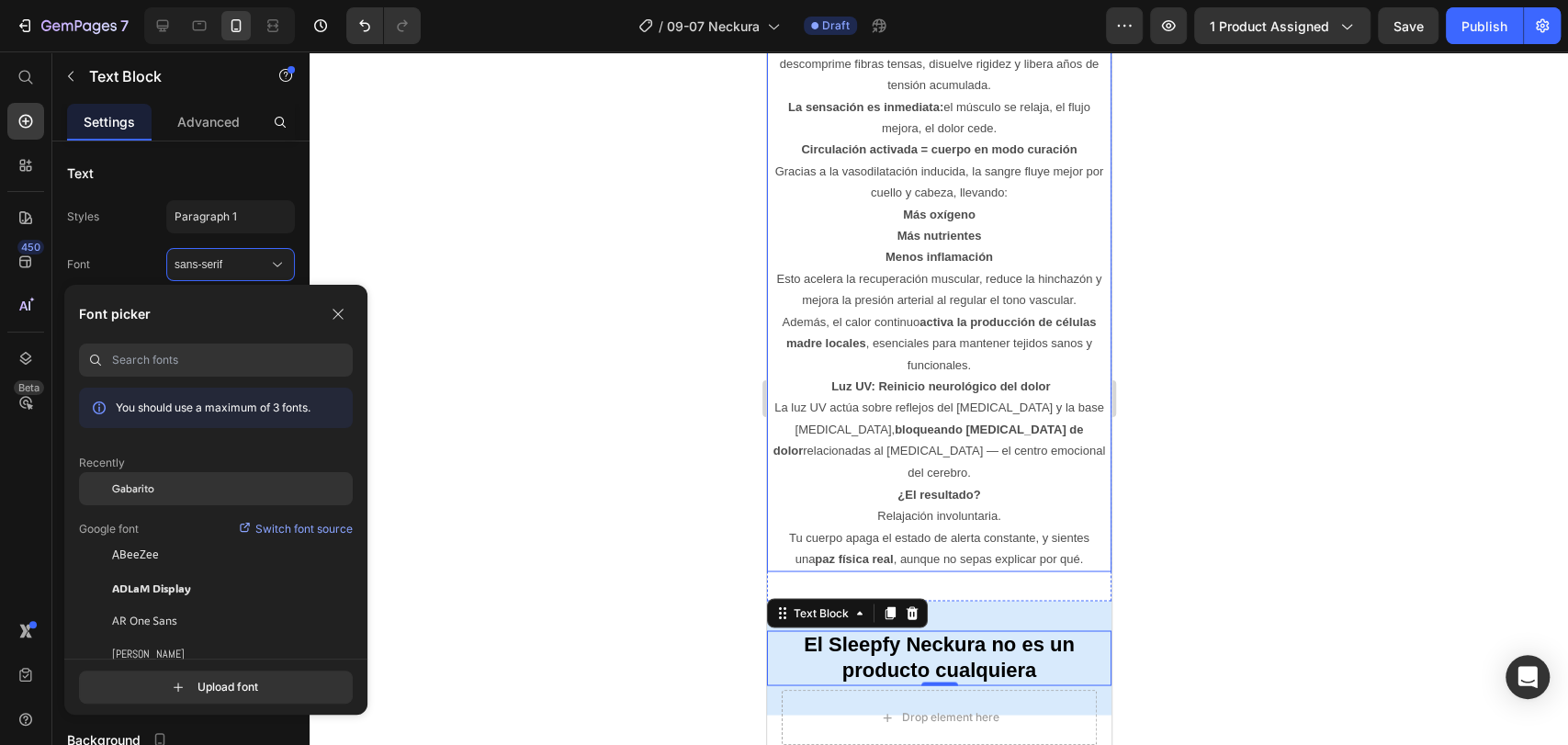 click on "Gabarito" 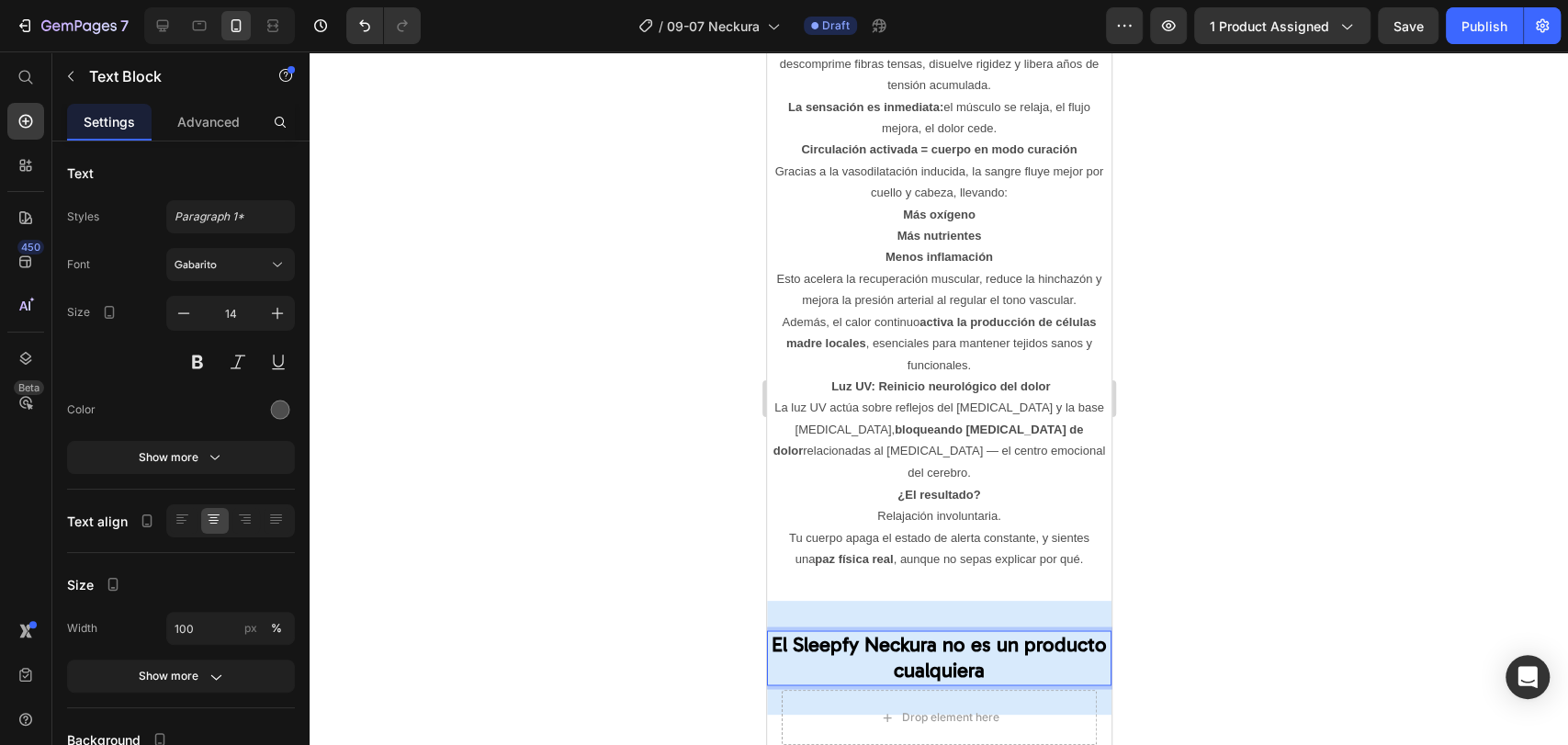 click on "El Sleepfy Neckura no es un producto cualquiera" at bounding box center (938, 658) 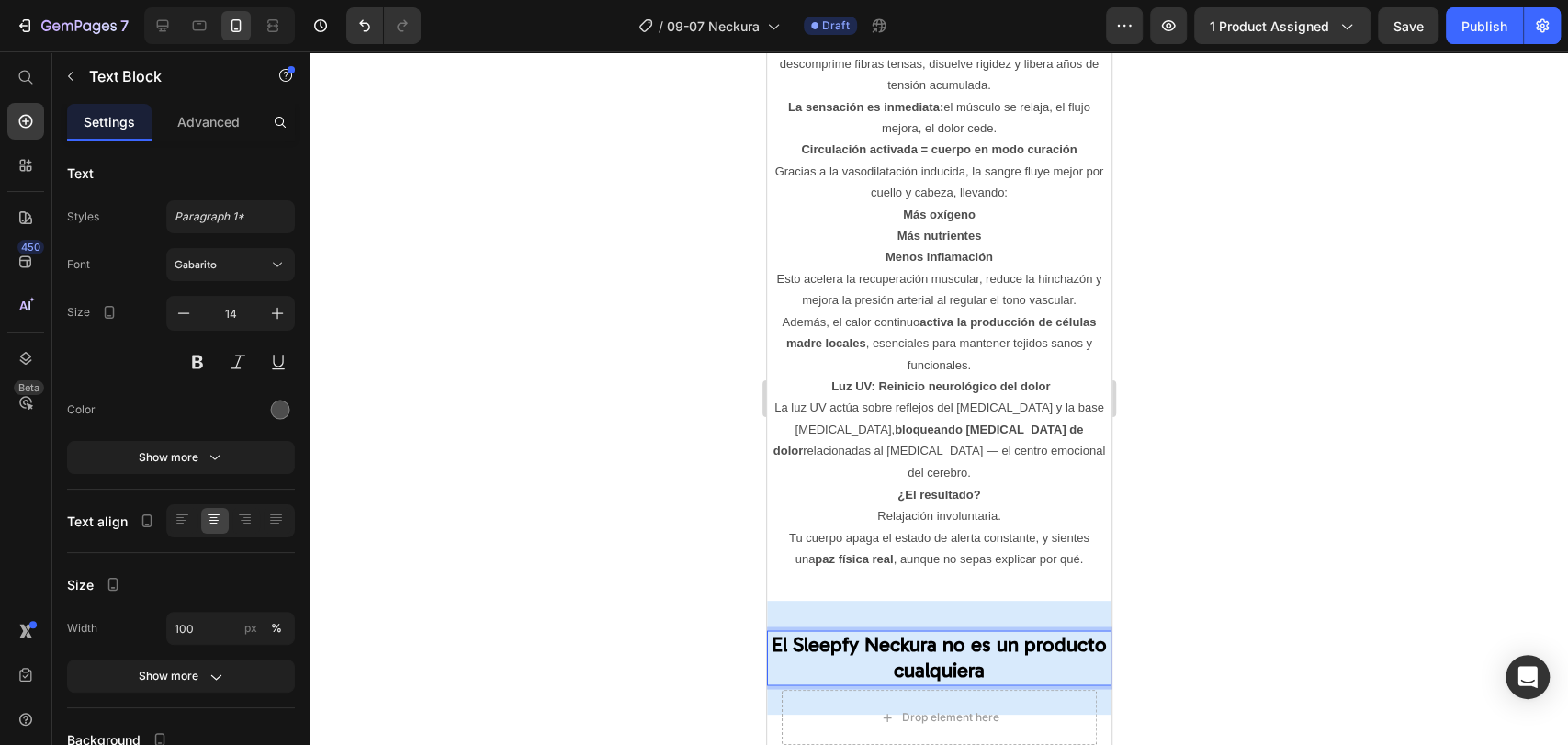 click 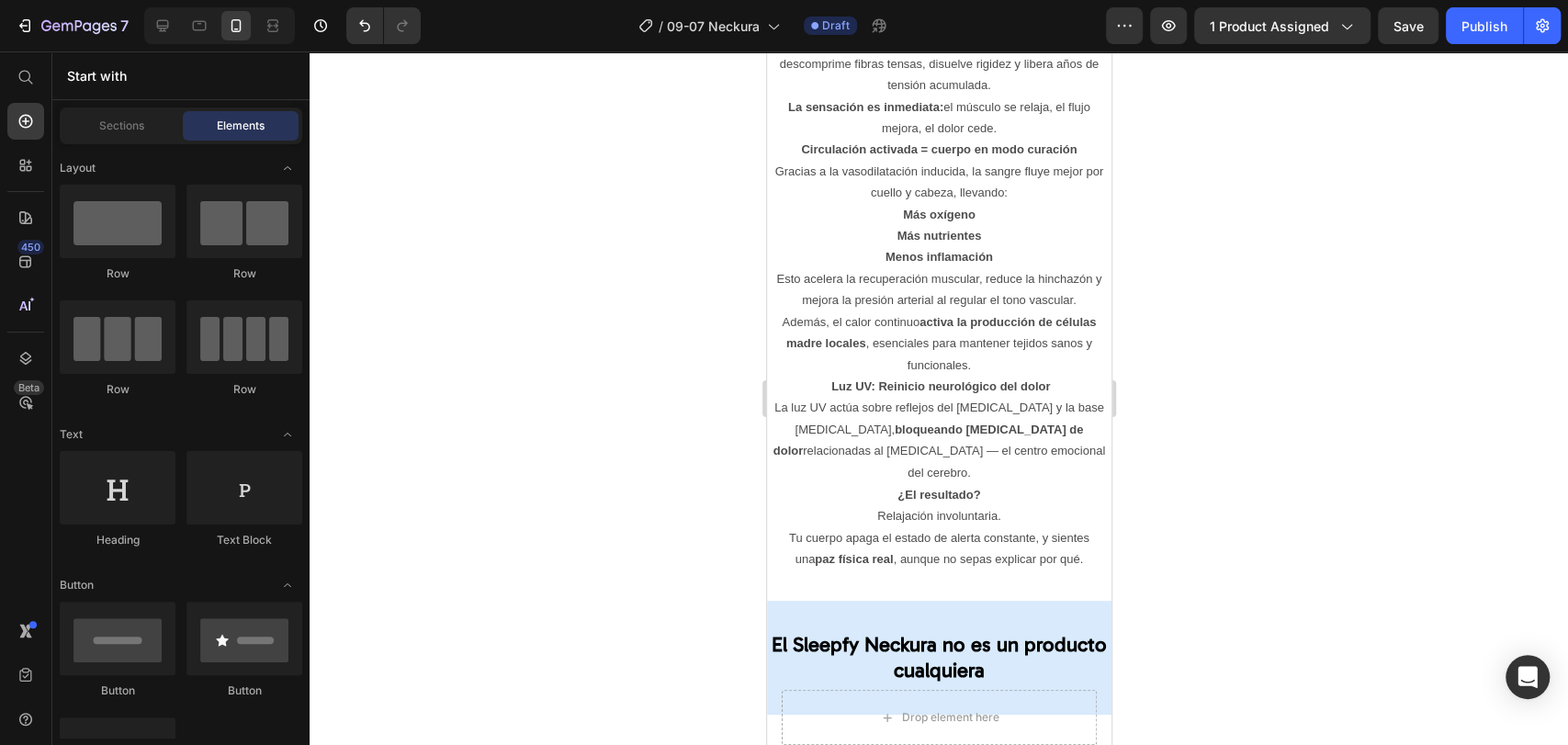click on "El Sleepfy Neckura no es un producto cualquiera" at bounding box center [938, 656] 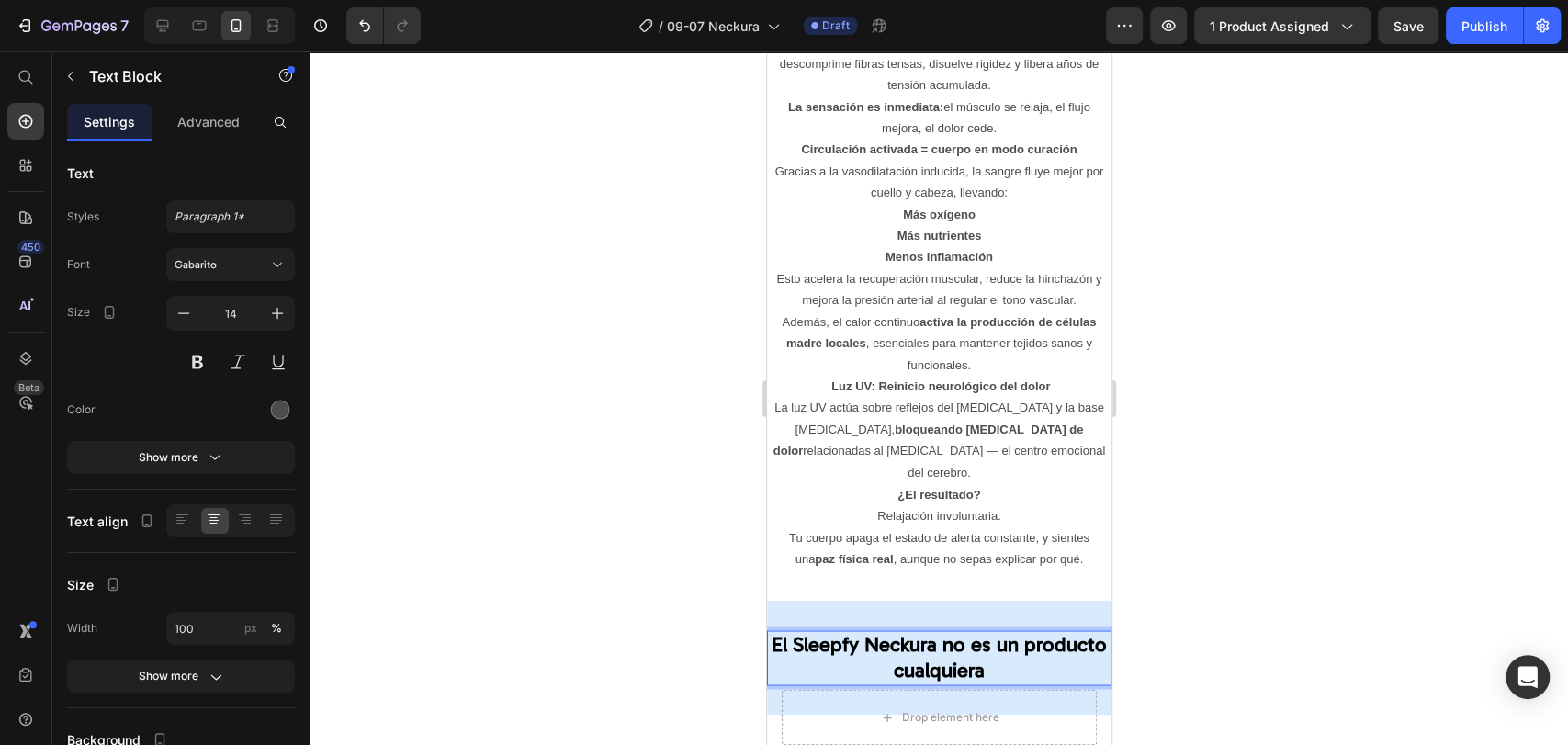 click on "El Sleepfy Neckura no es un producto cualquiera" at bounding box center [938, 656] 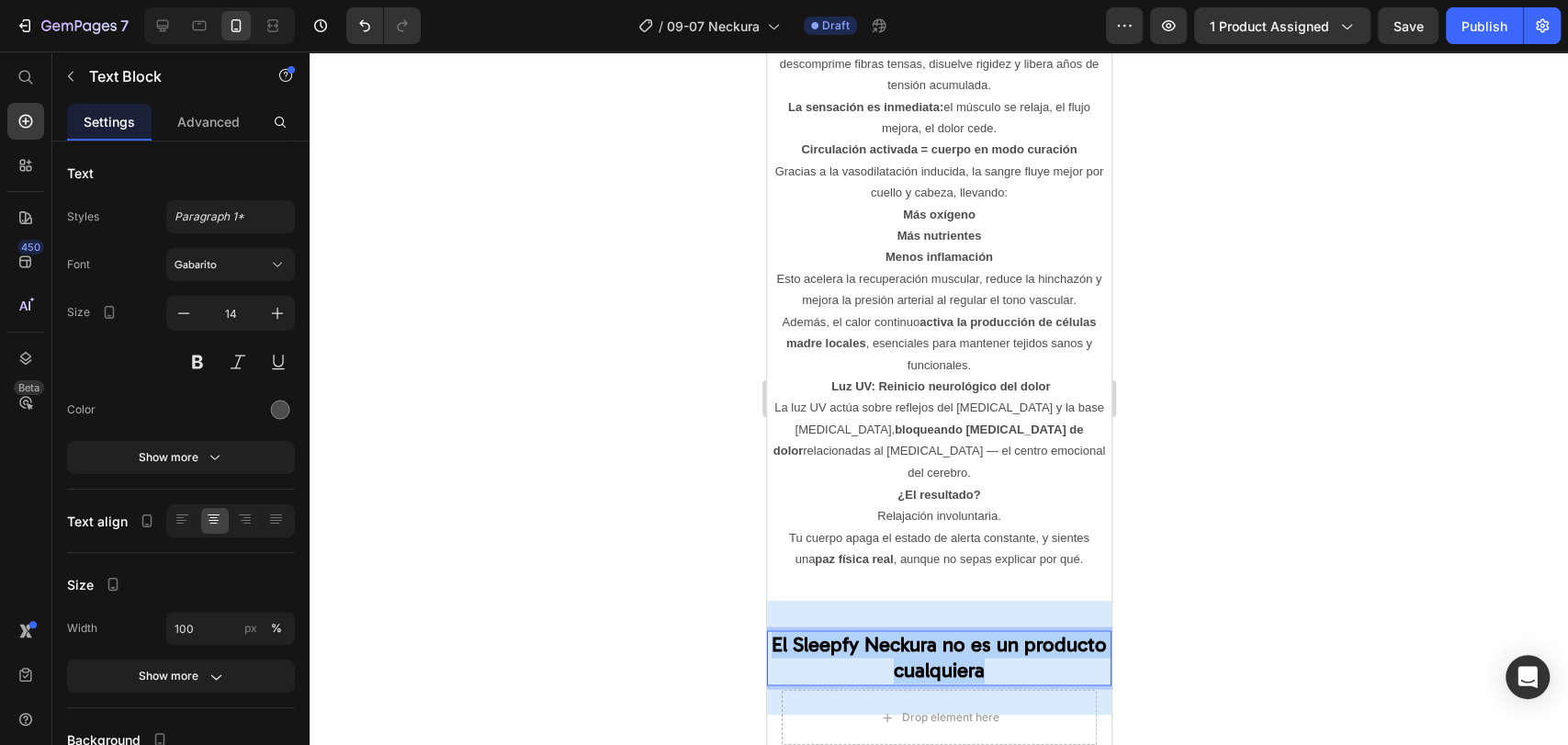 click on "El Sleepfy Neckura no es un producto cualquiera" at bounding box center (938, 656) 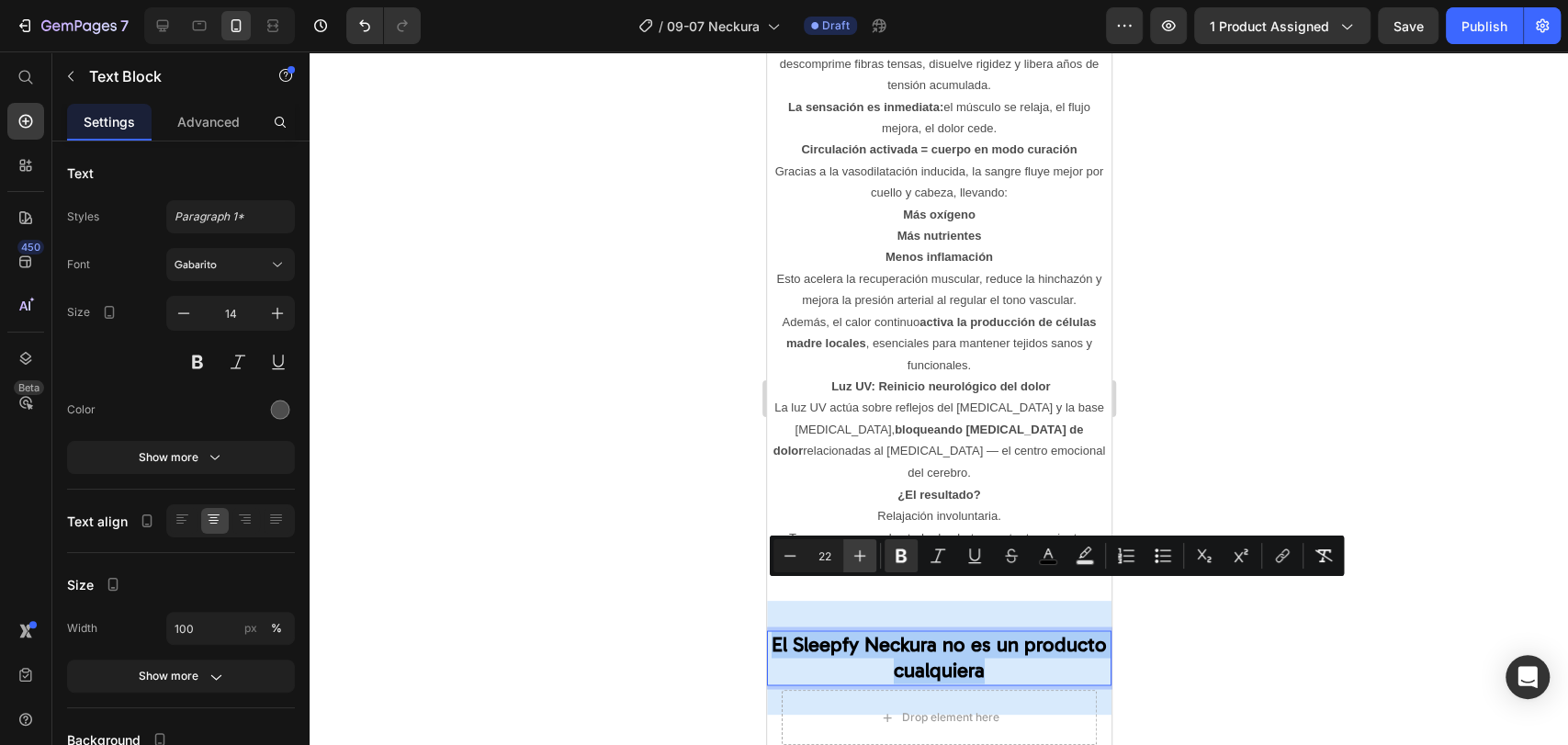 click 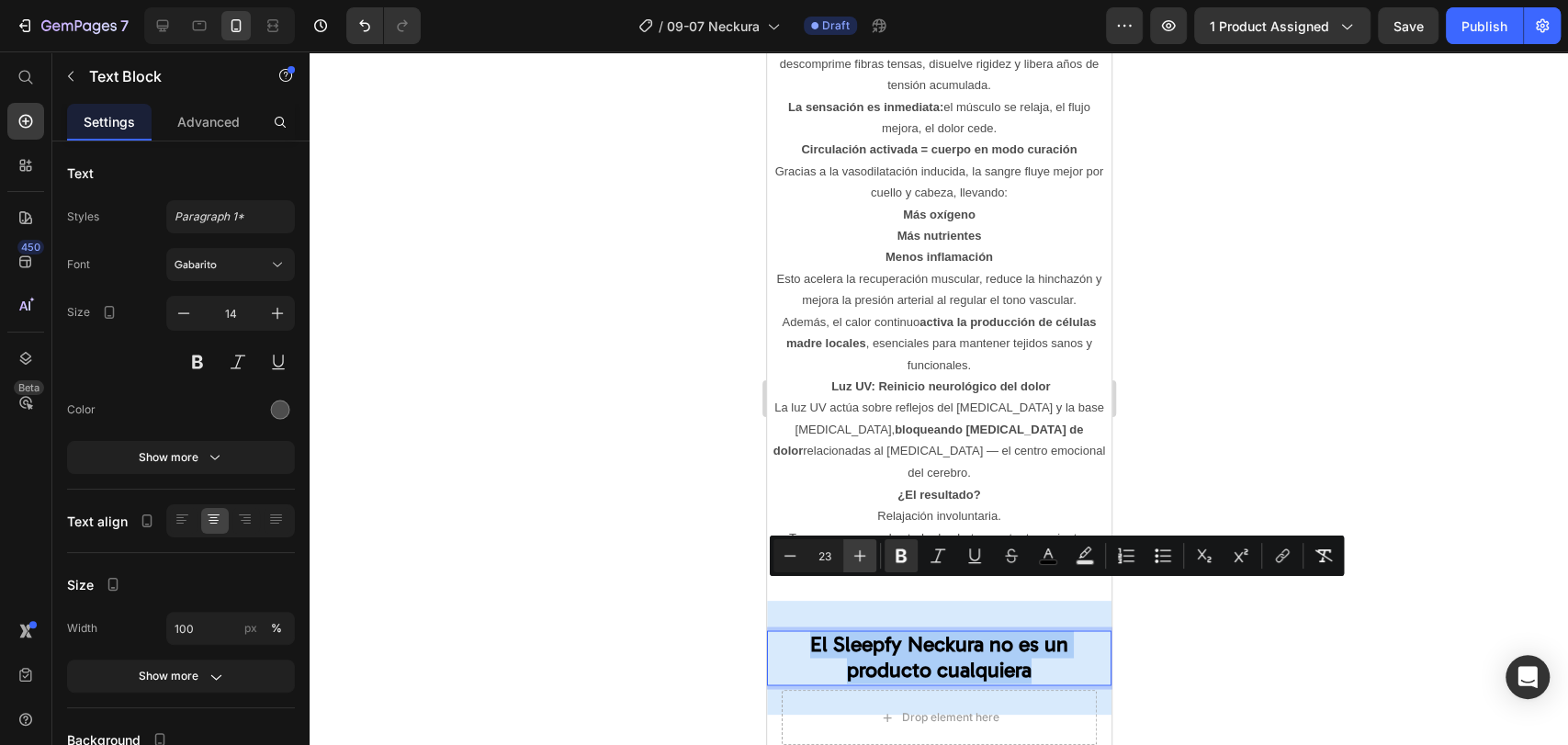 click 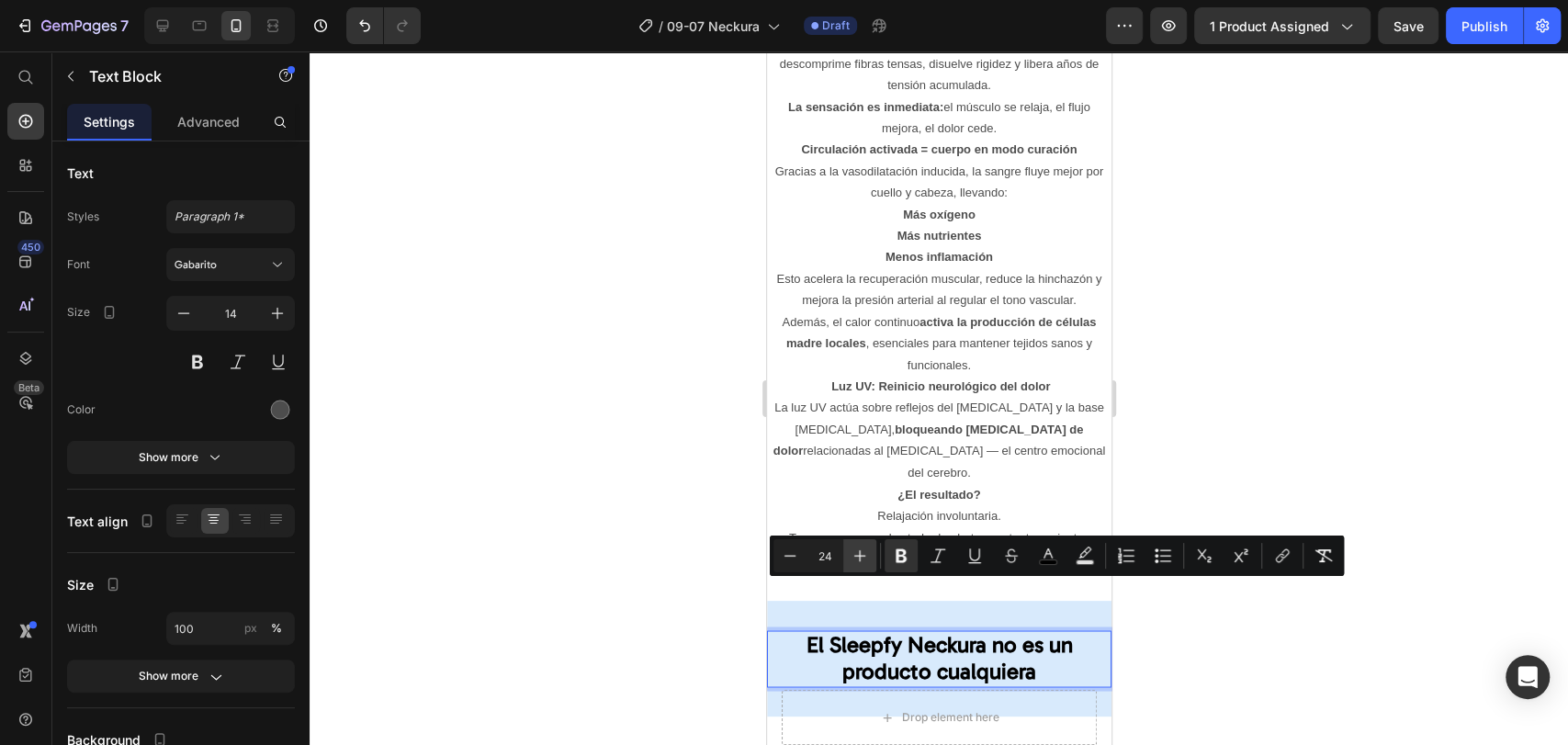 click 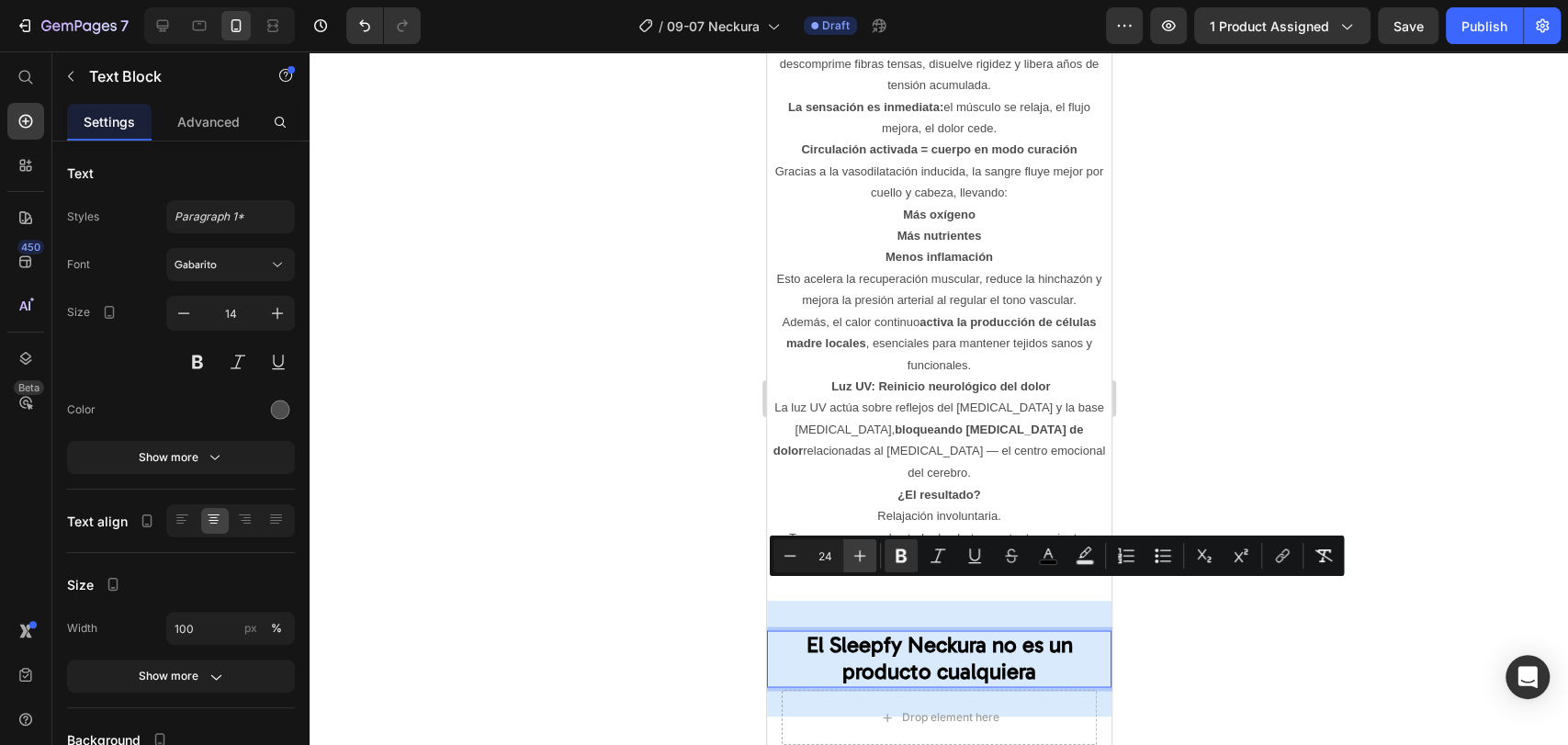 type on "25" 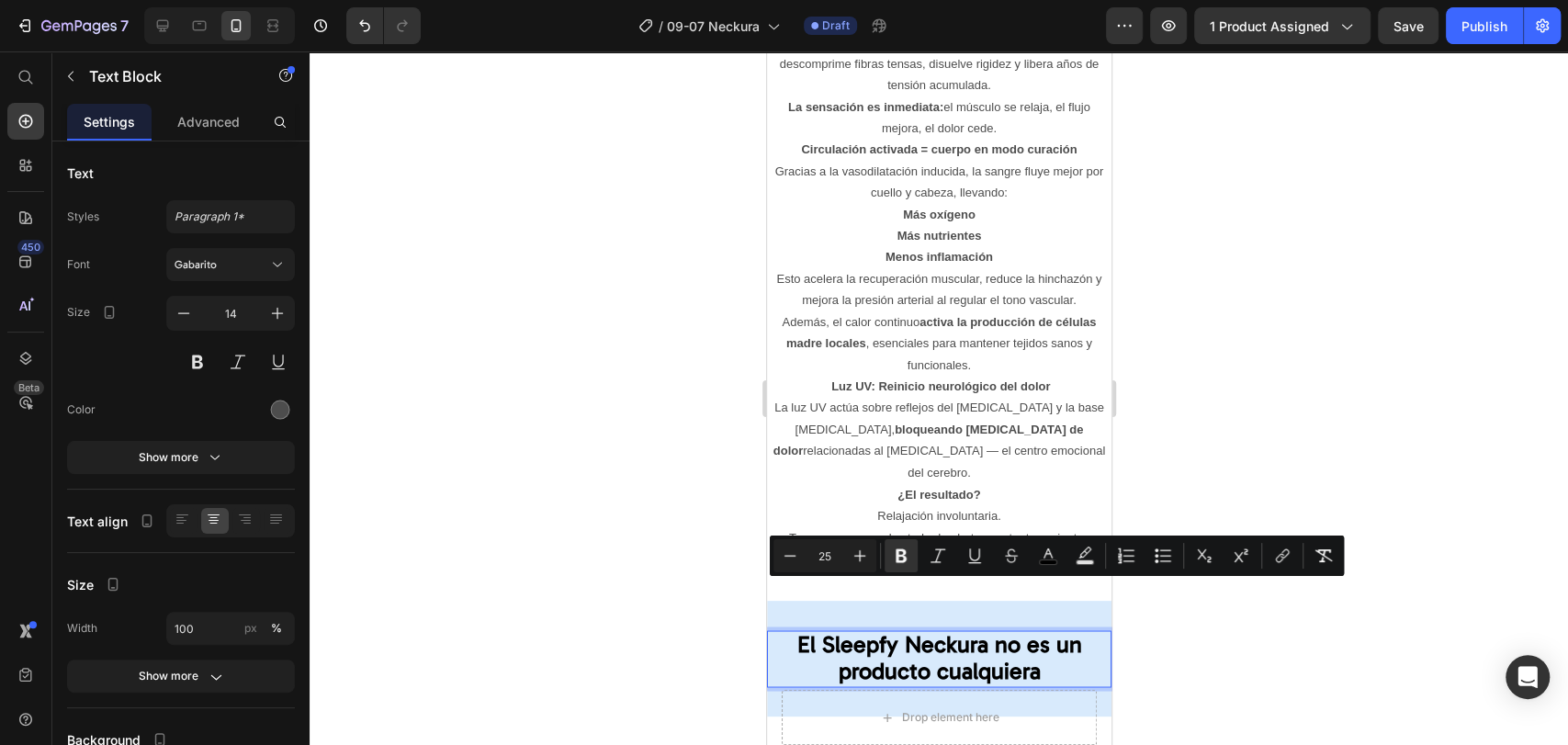 click 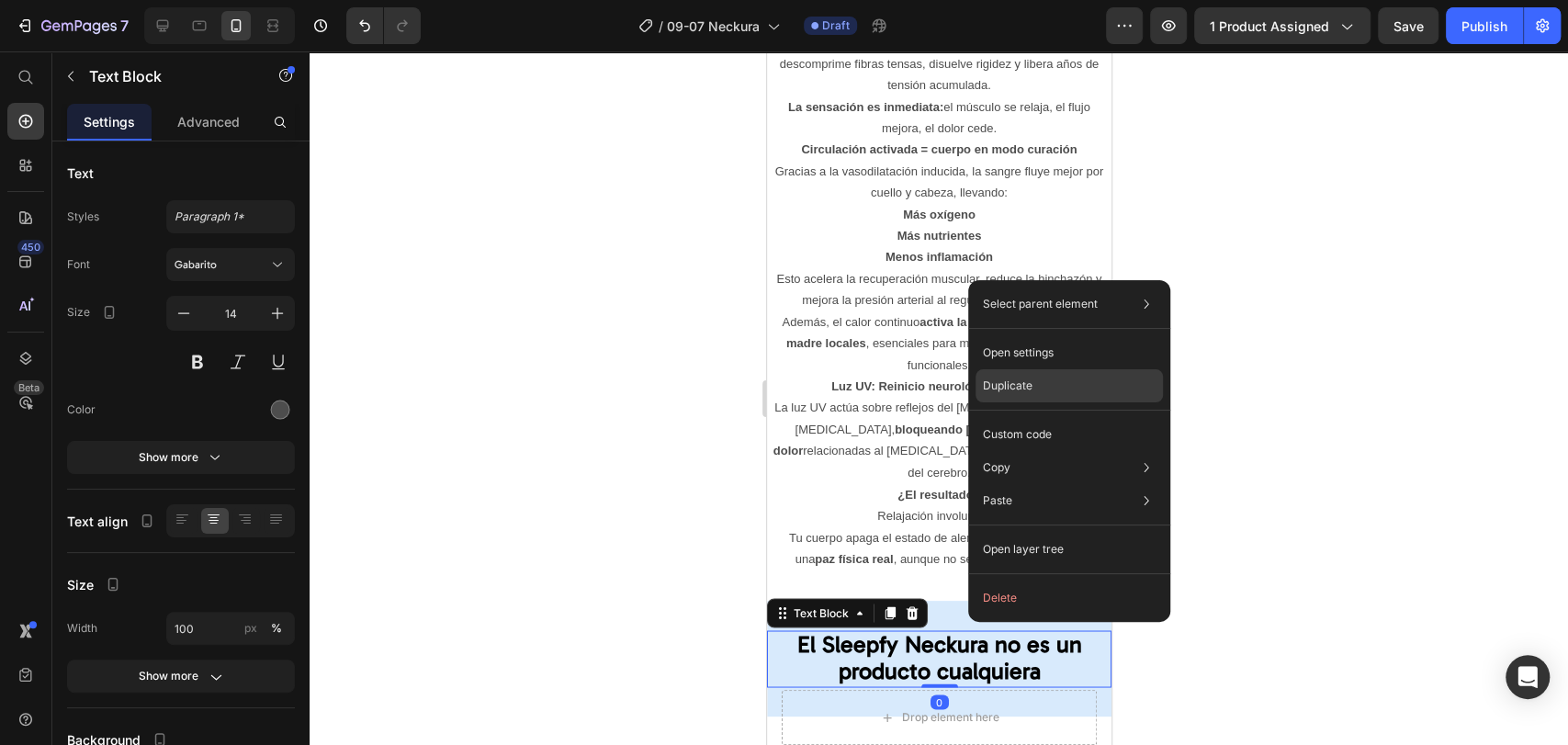 click on "Duplicate" at bounding box center [1008, 386] 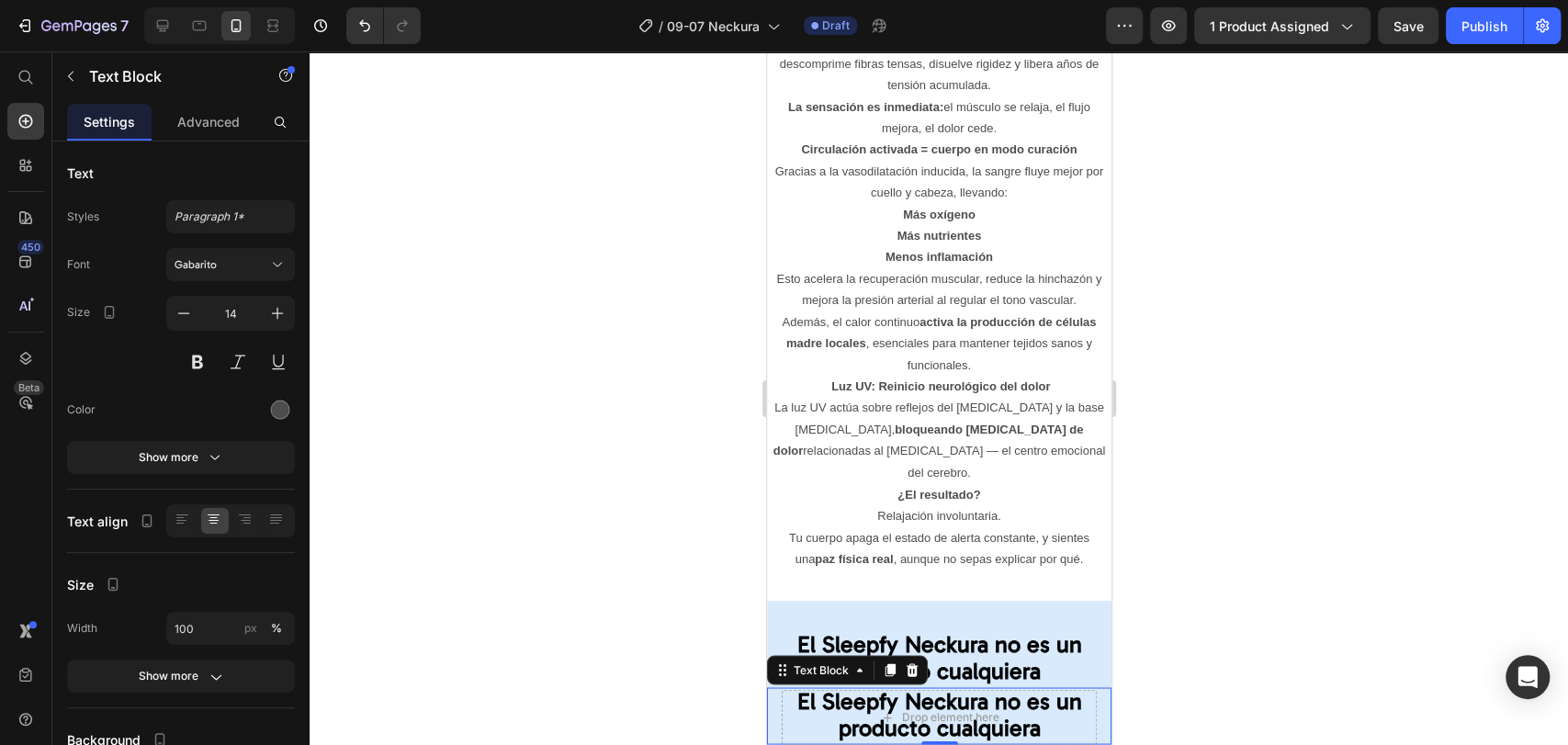 click on "El Sleepfy Neckura no es un producto cualquiera" at bounding box center [939, 714] 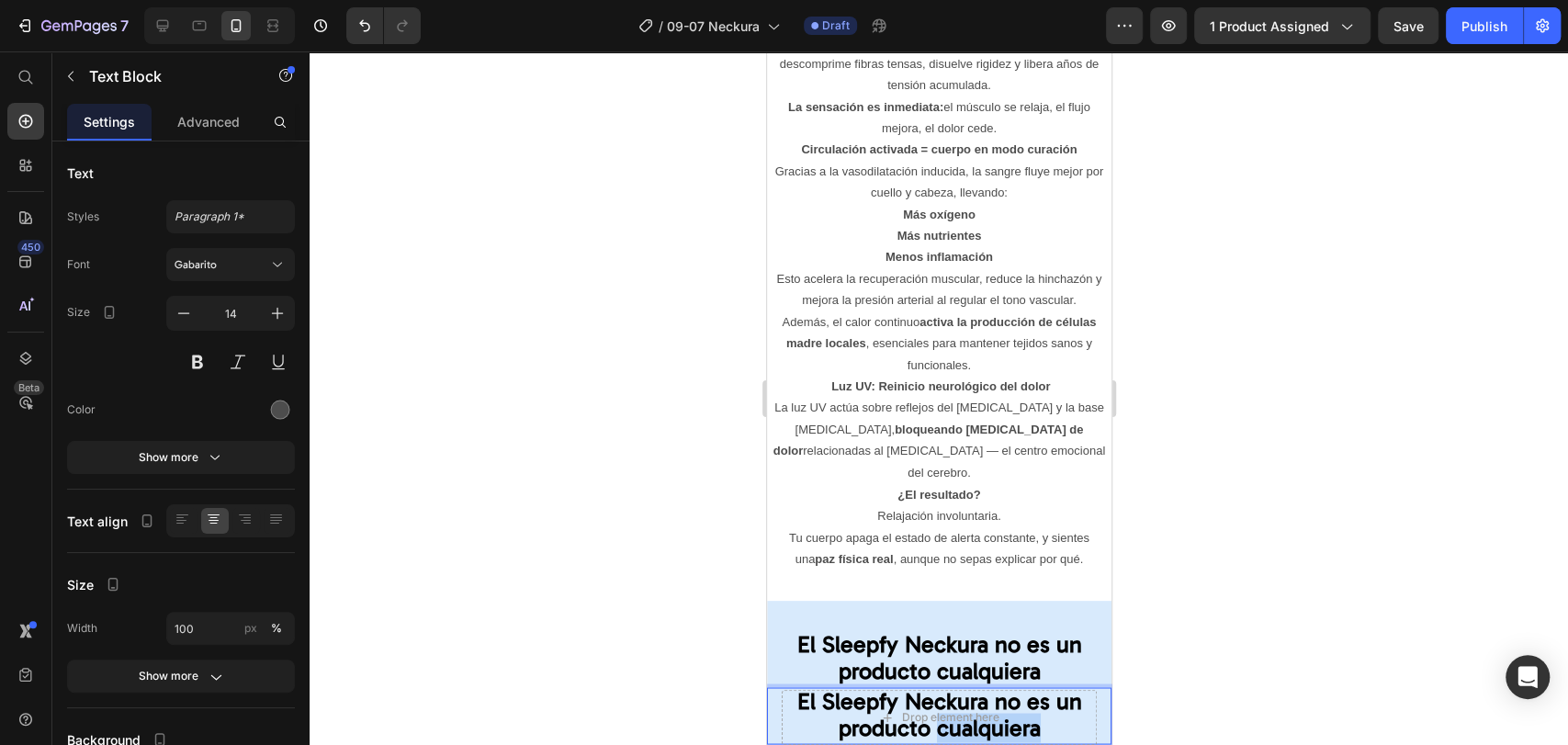 click on "El Sleepfy Neckura no es un producto cualquiera" at bounding box center (939, 714) 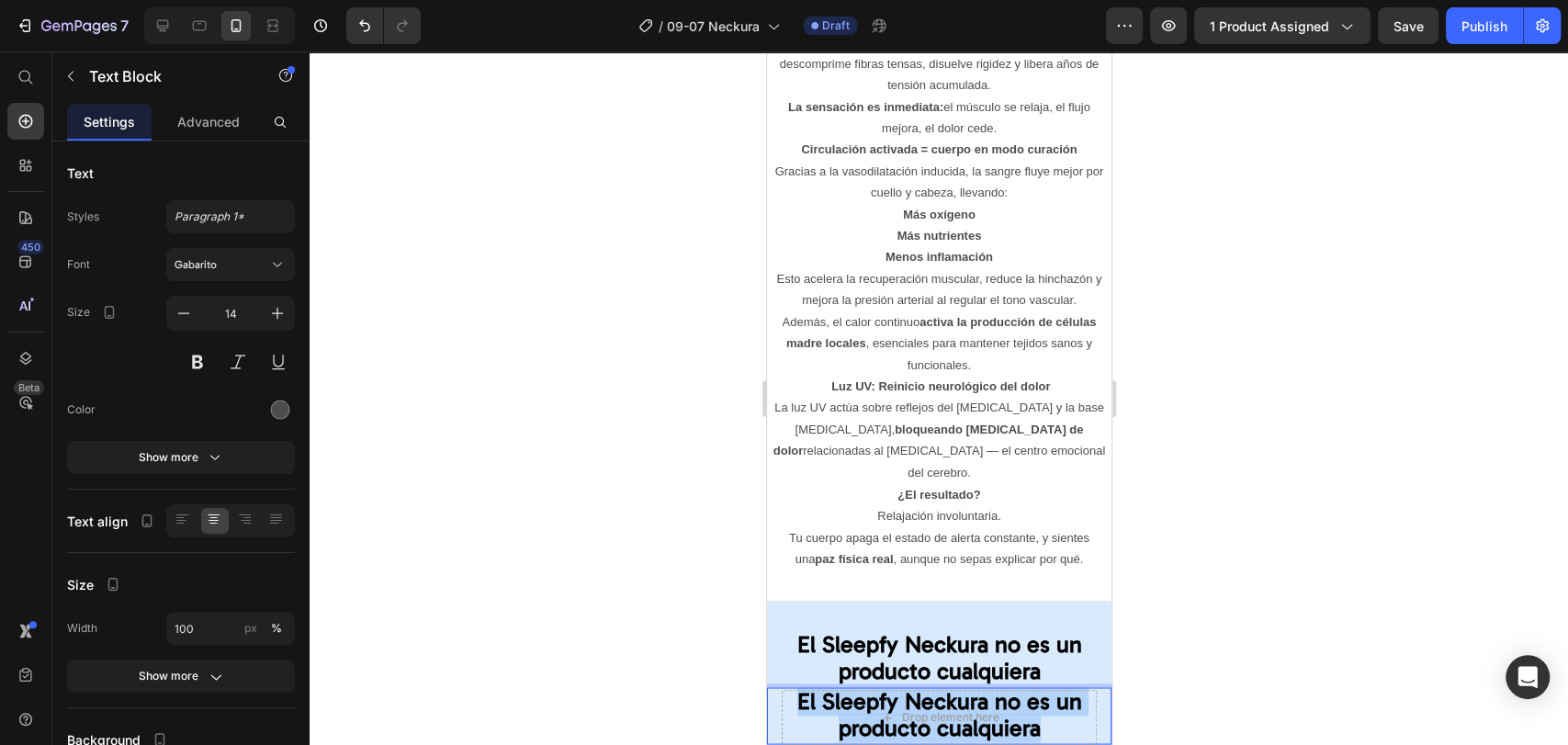 click on "El Sleepfy Neckura no es un producto cualquiera" at bounding box center (939, 714) 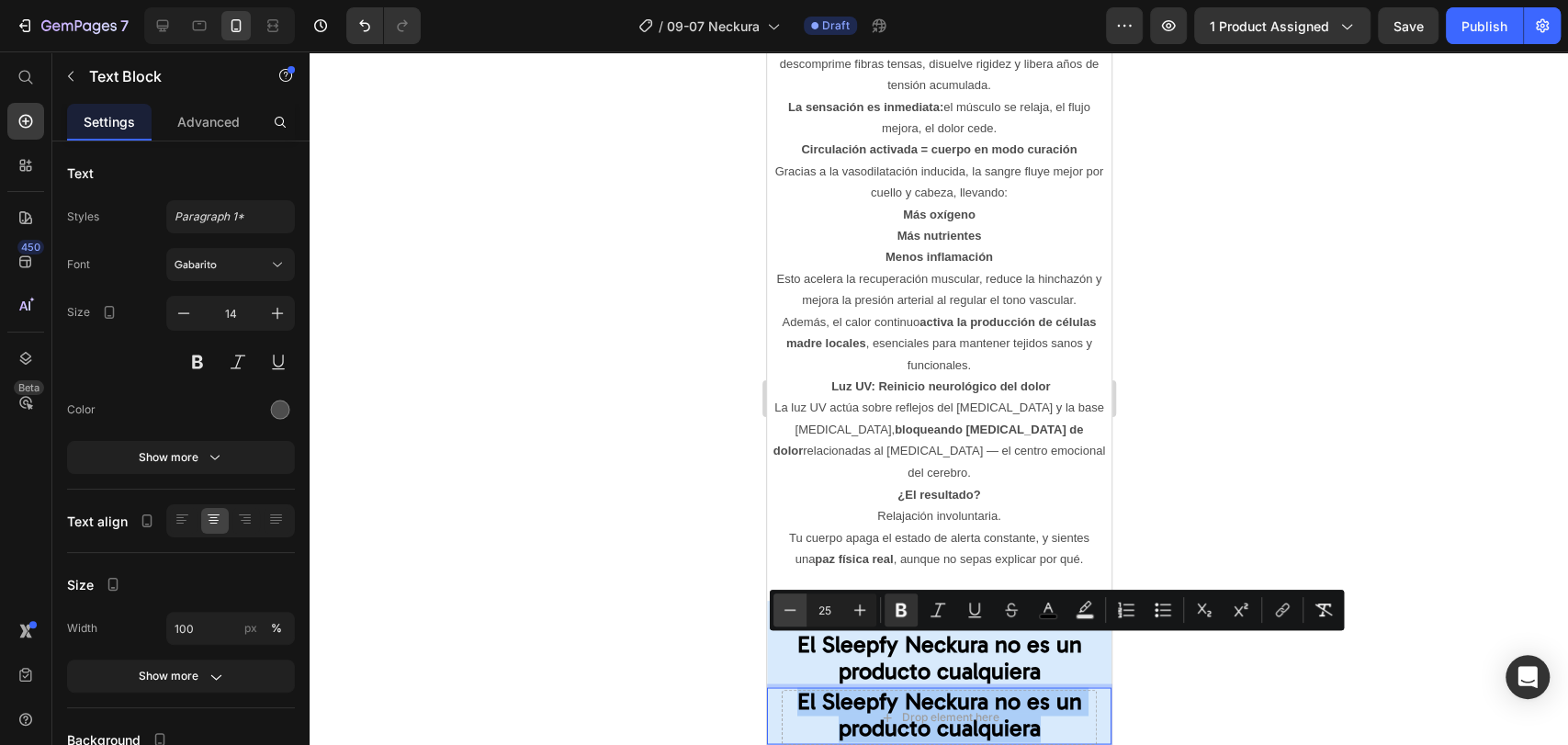 click 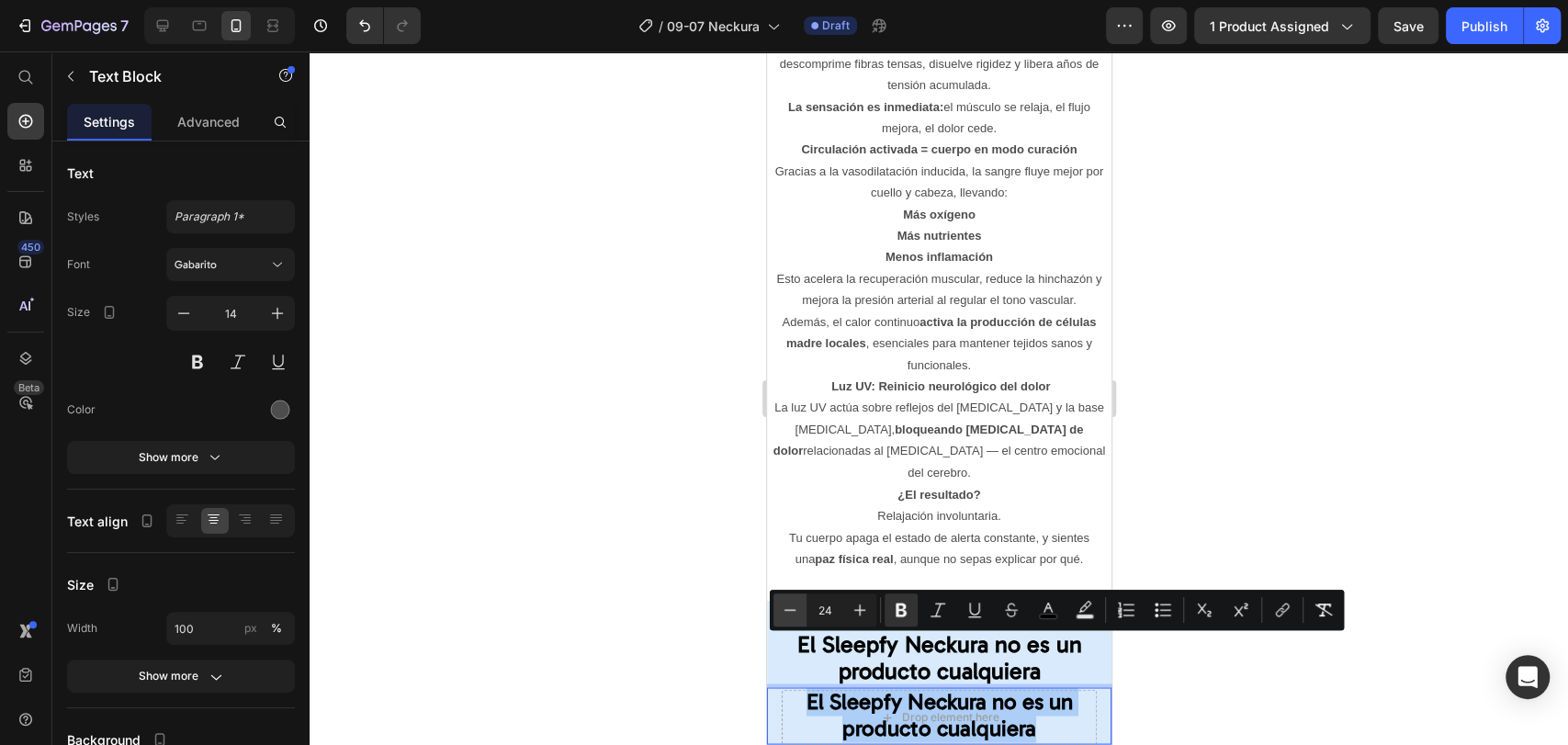 click 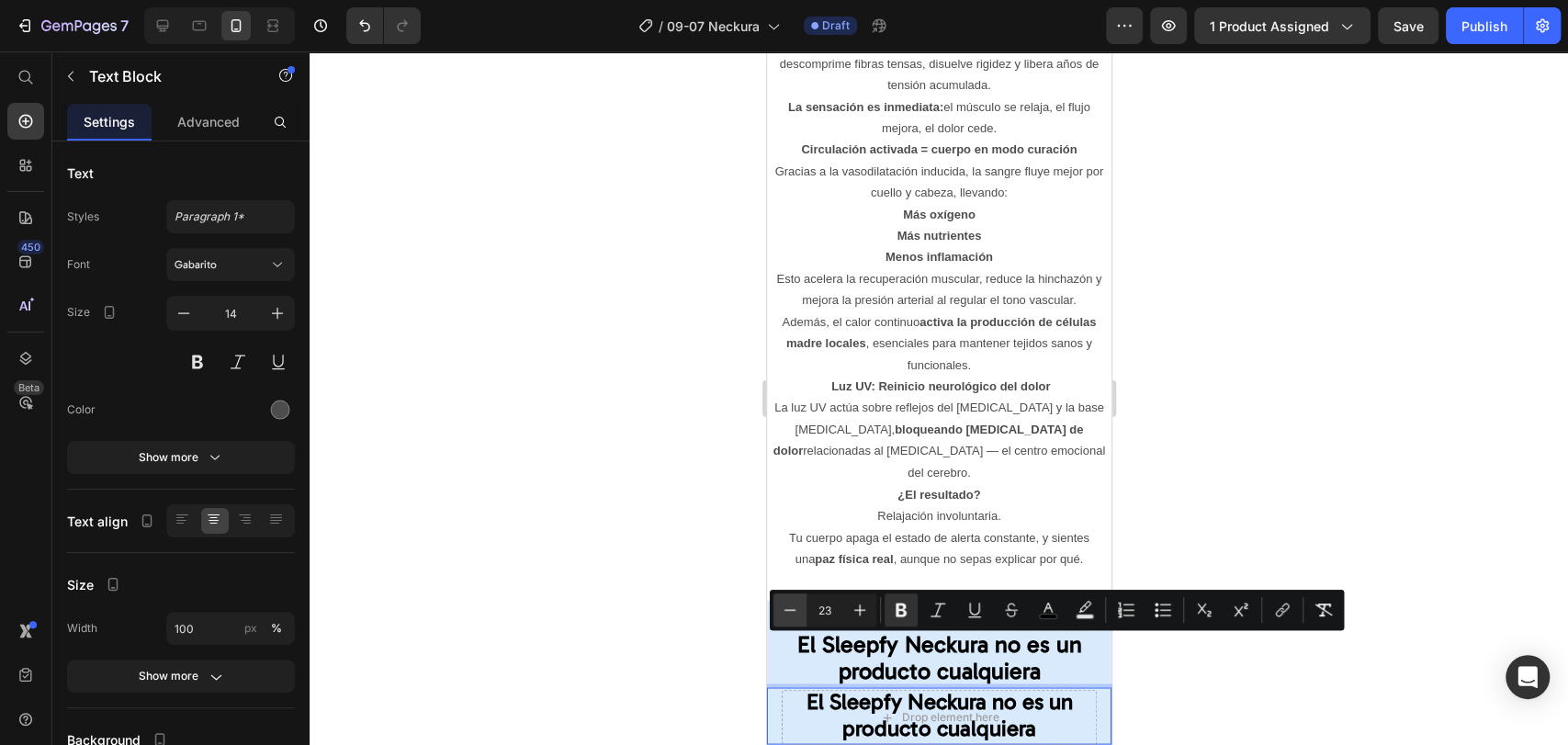 click 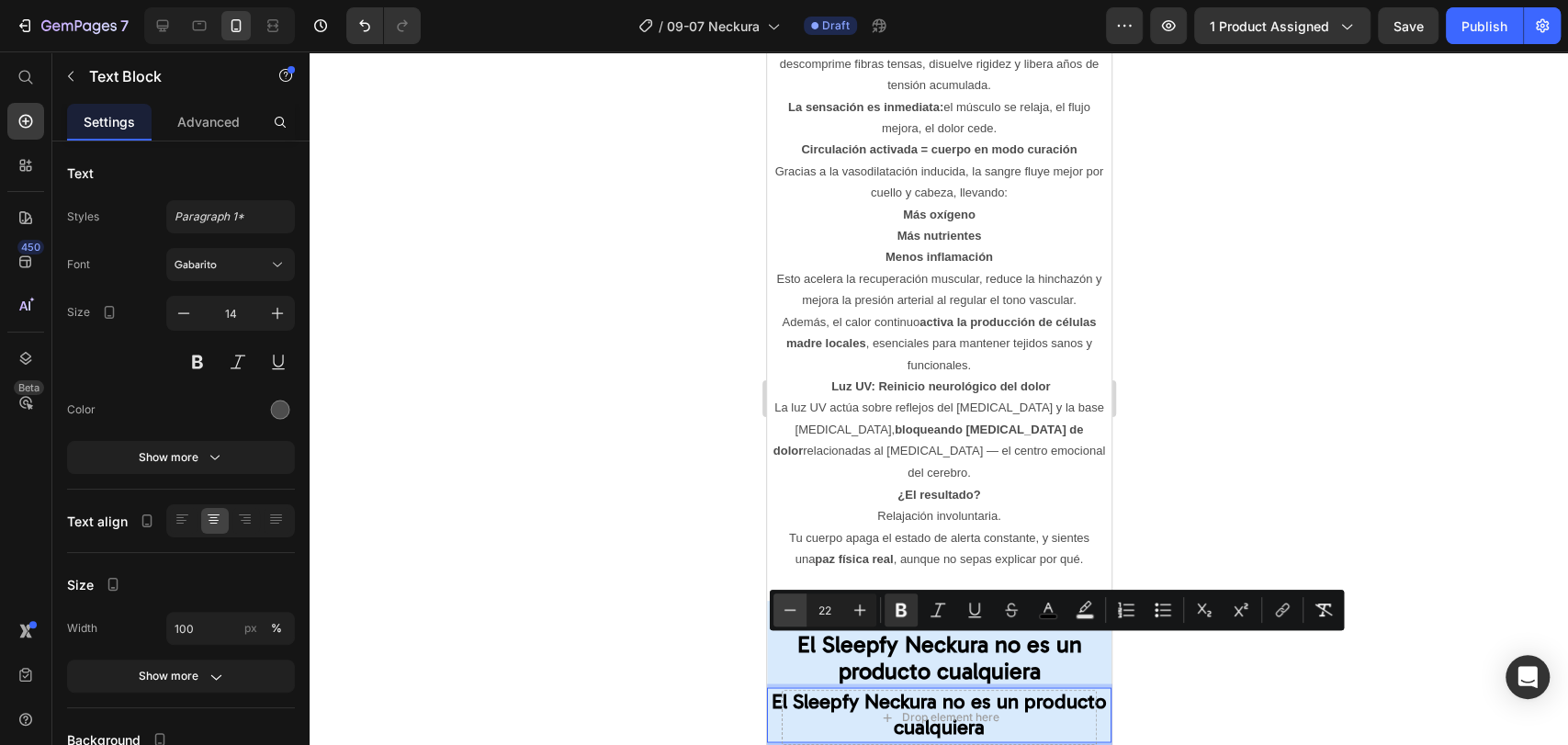 click 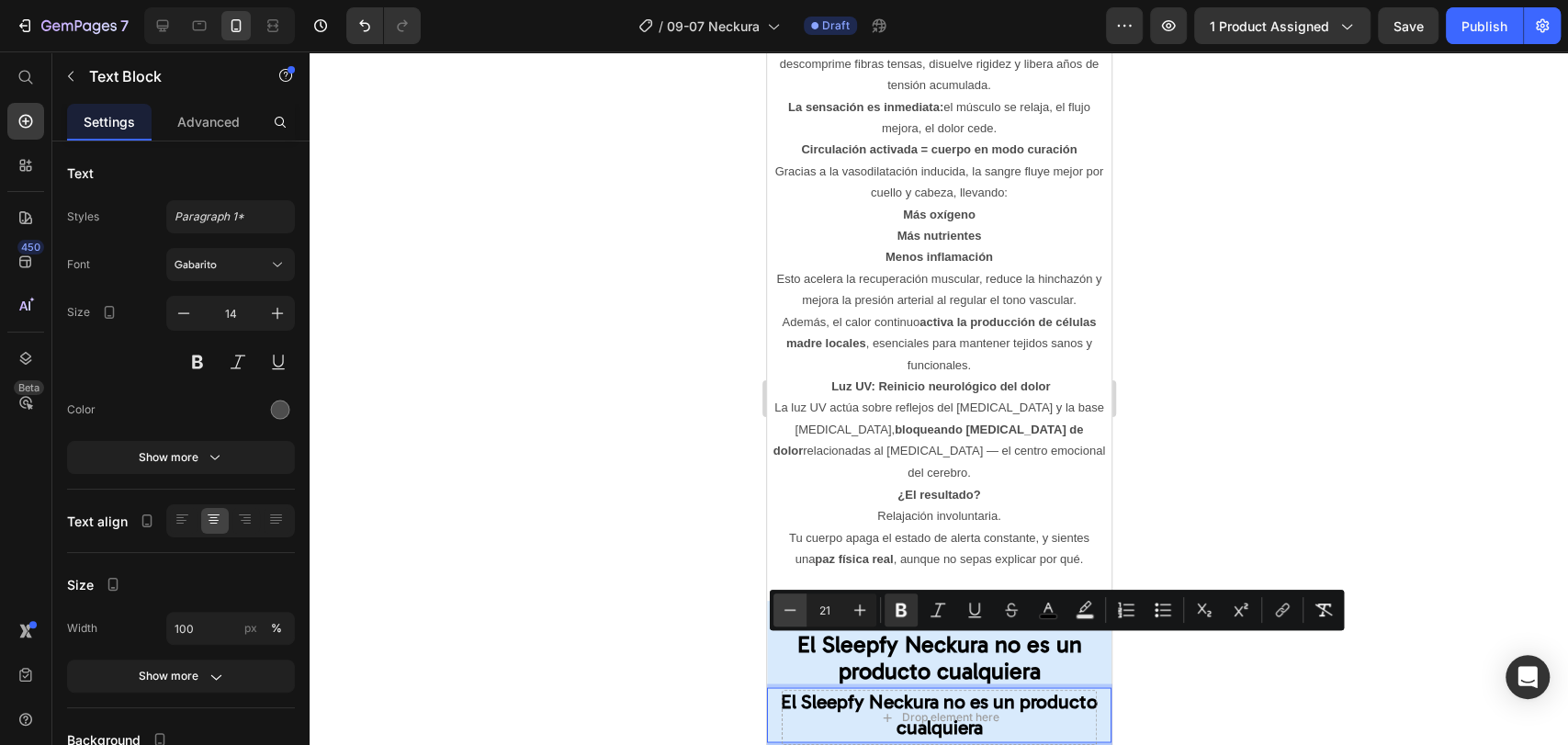 click 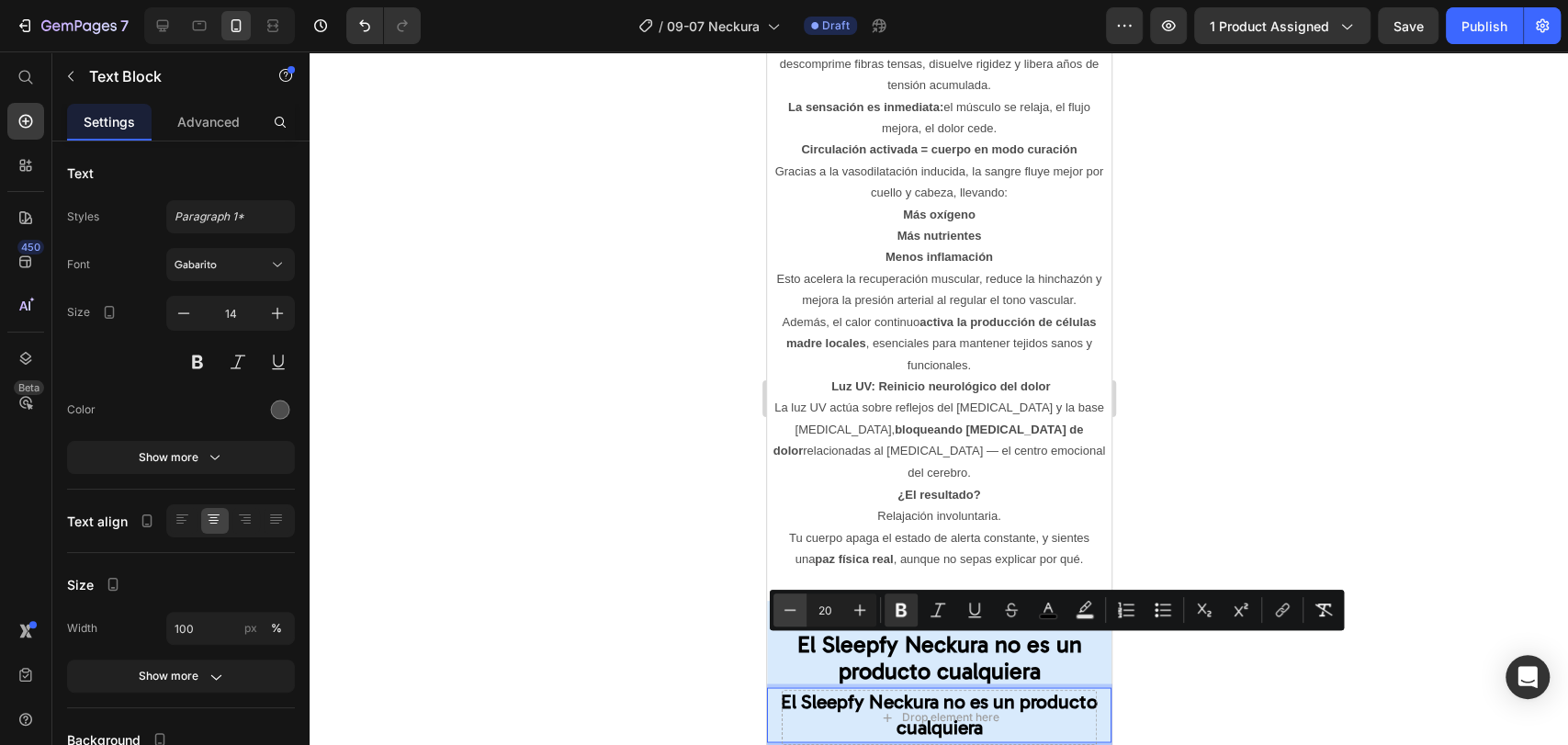 click 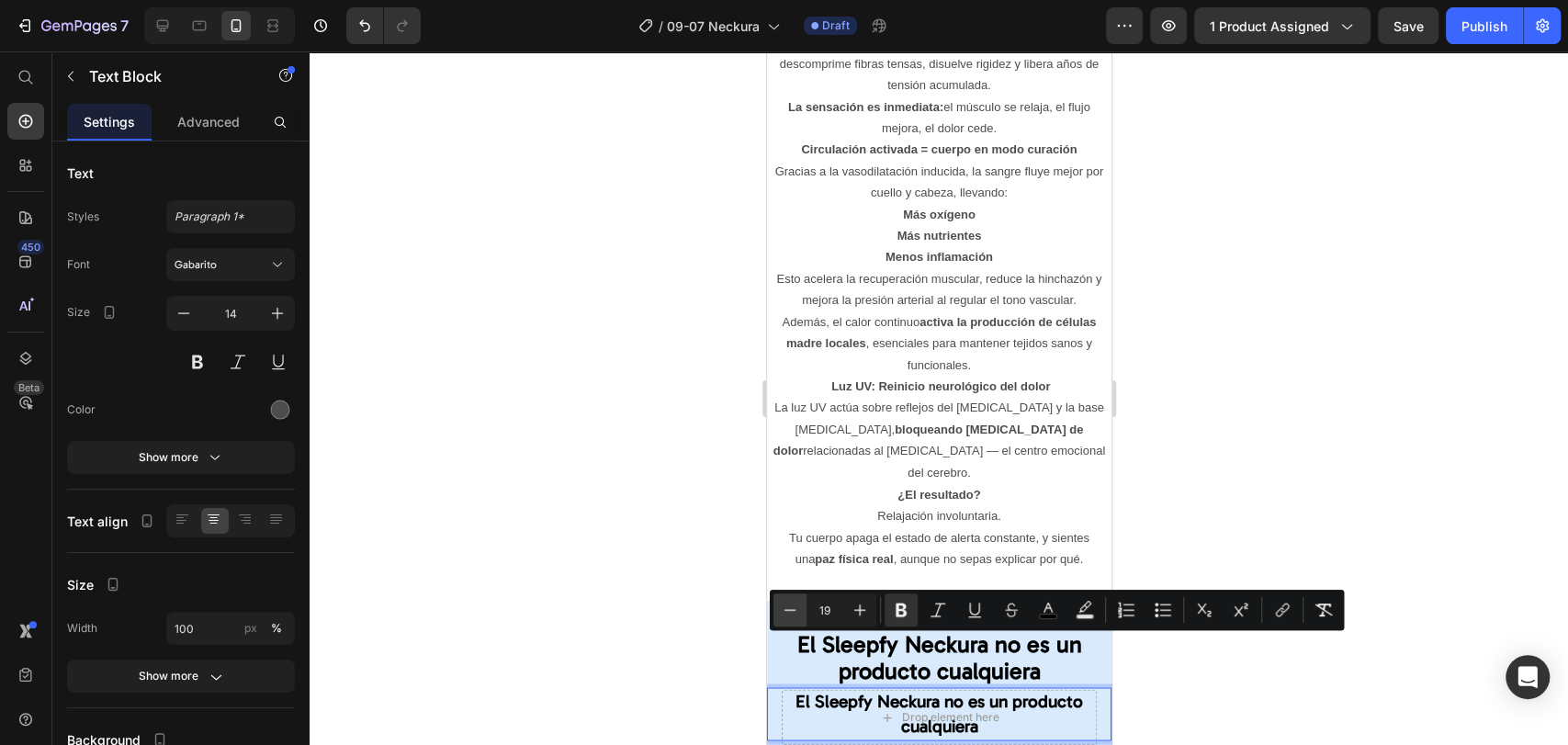 click 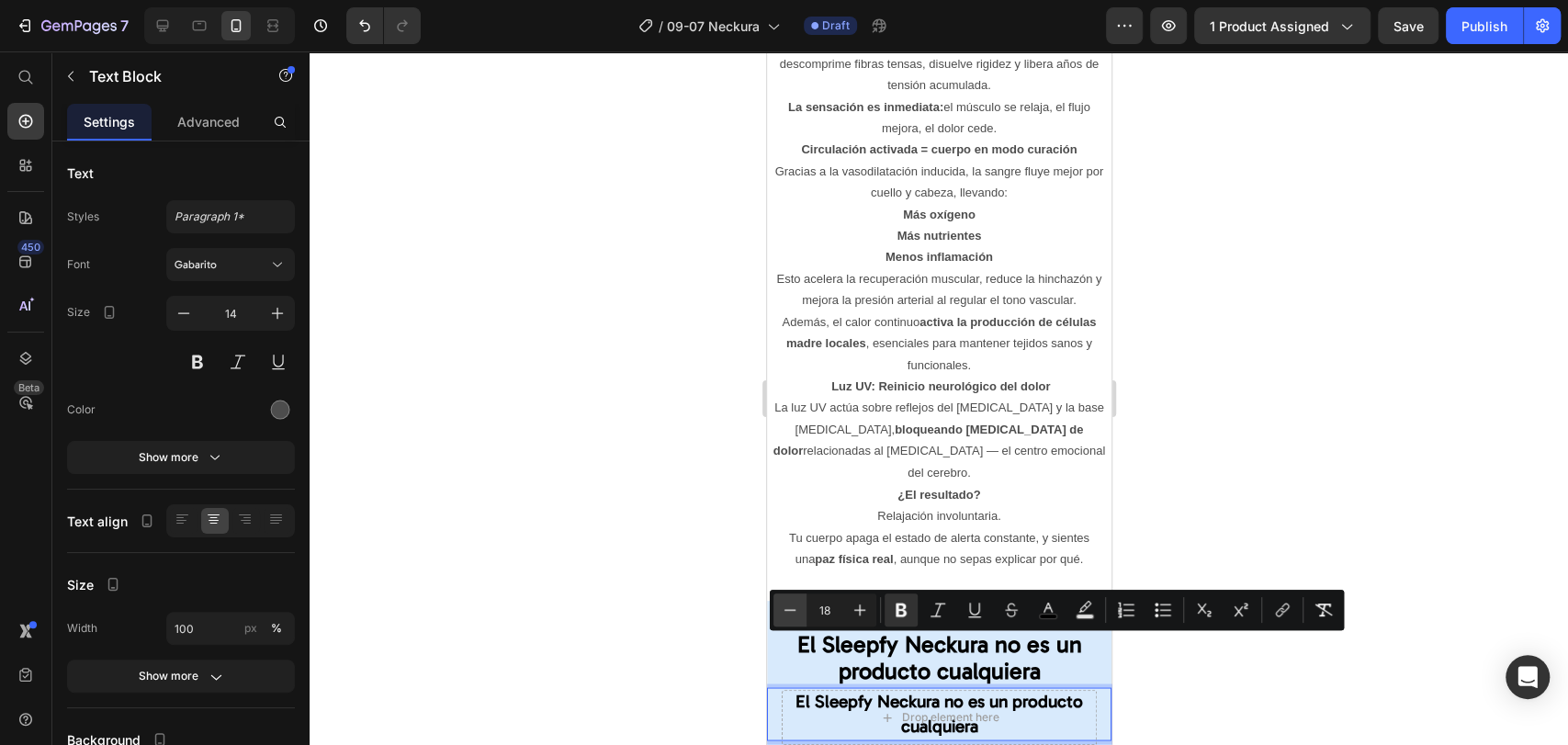 click 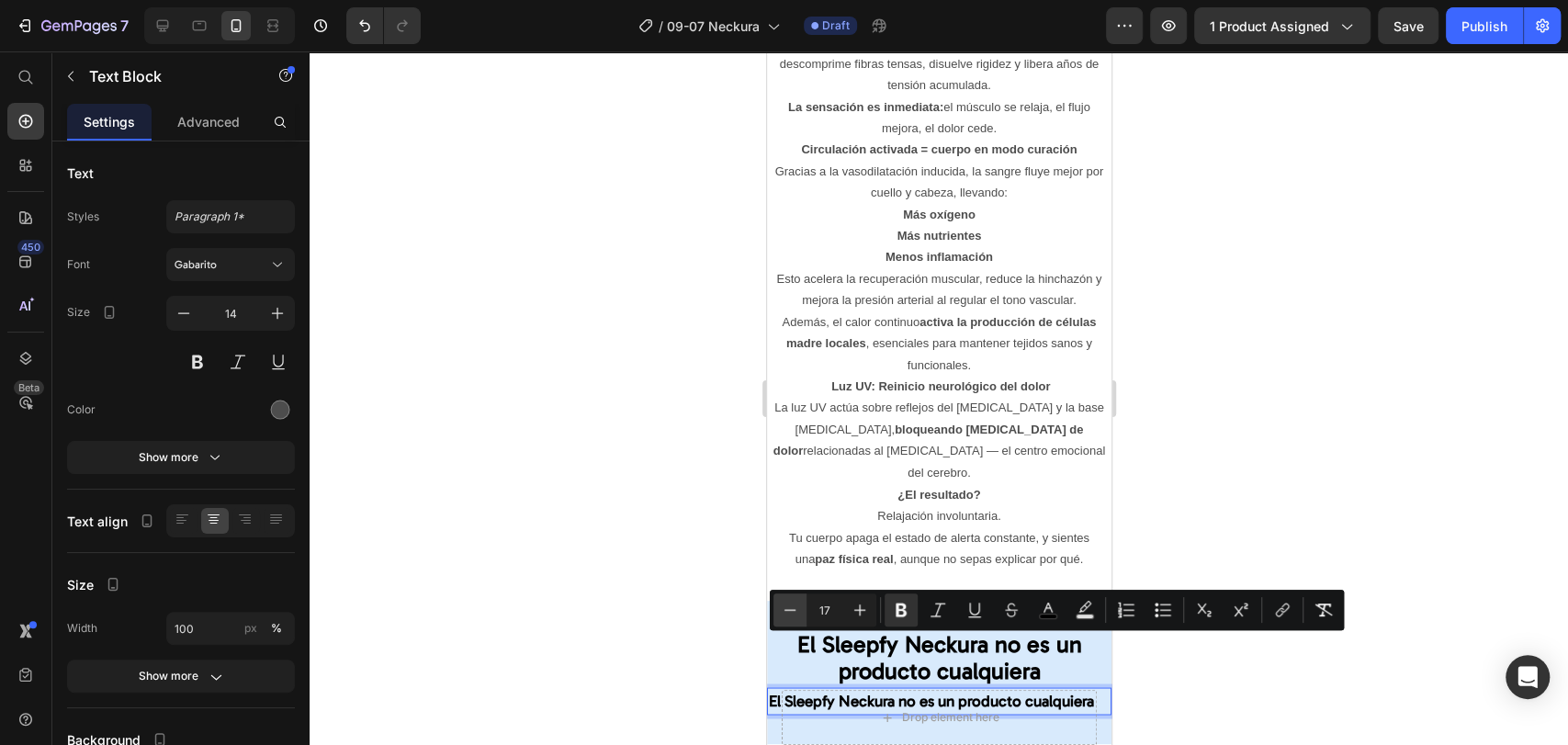 click 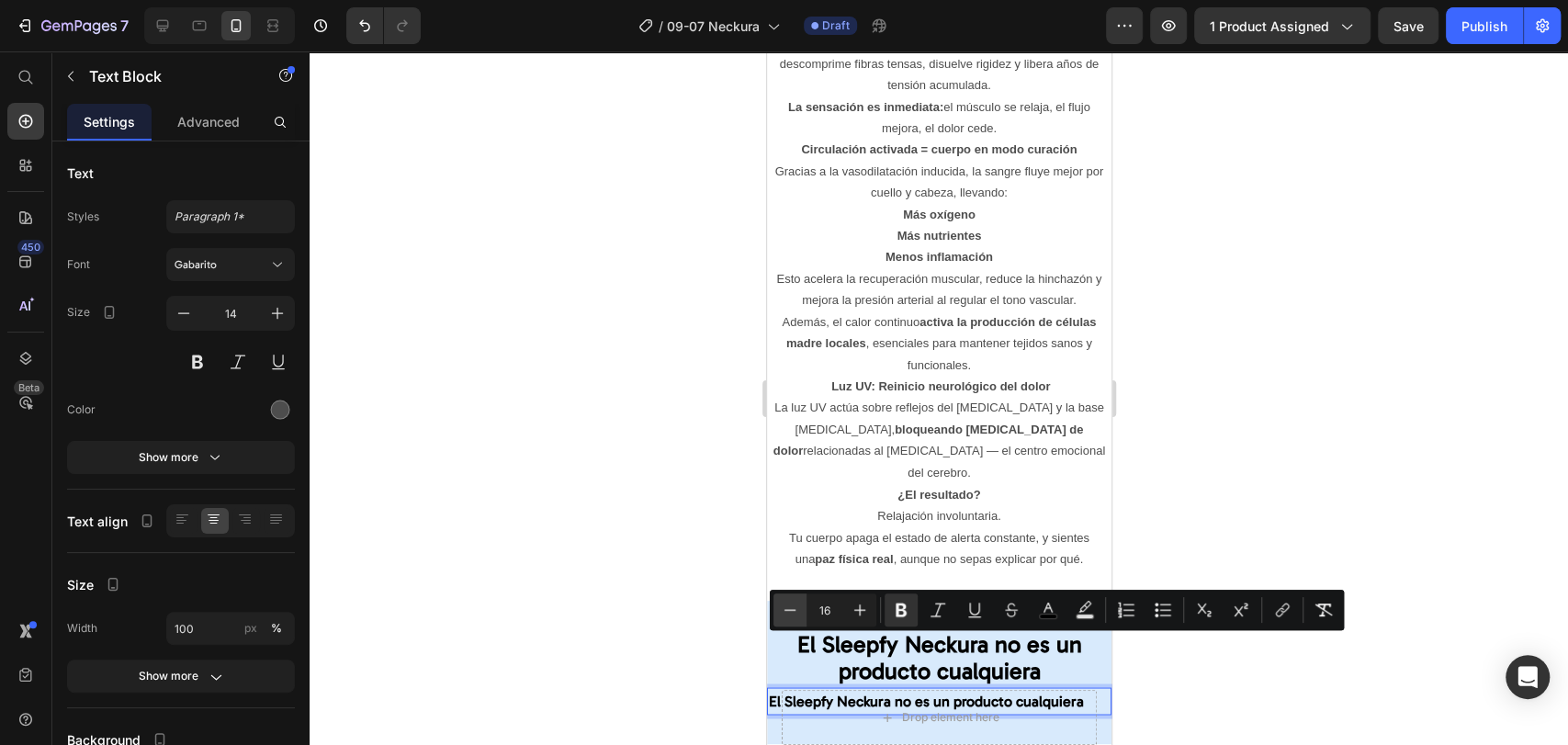 click 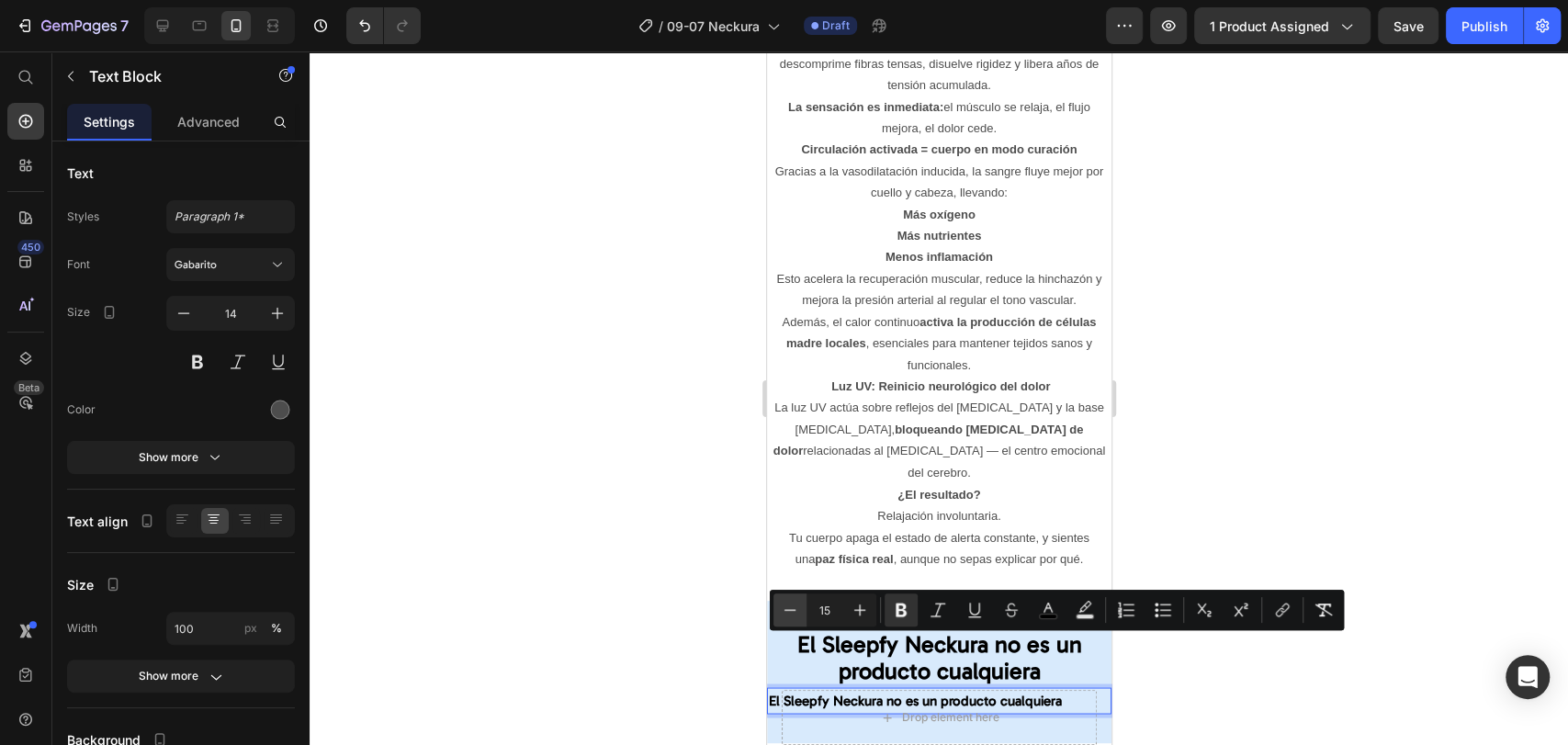 click 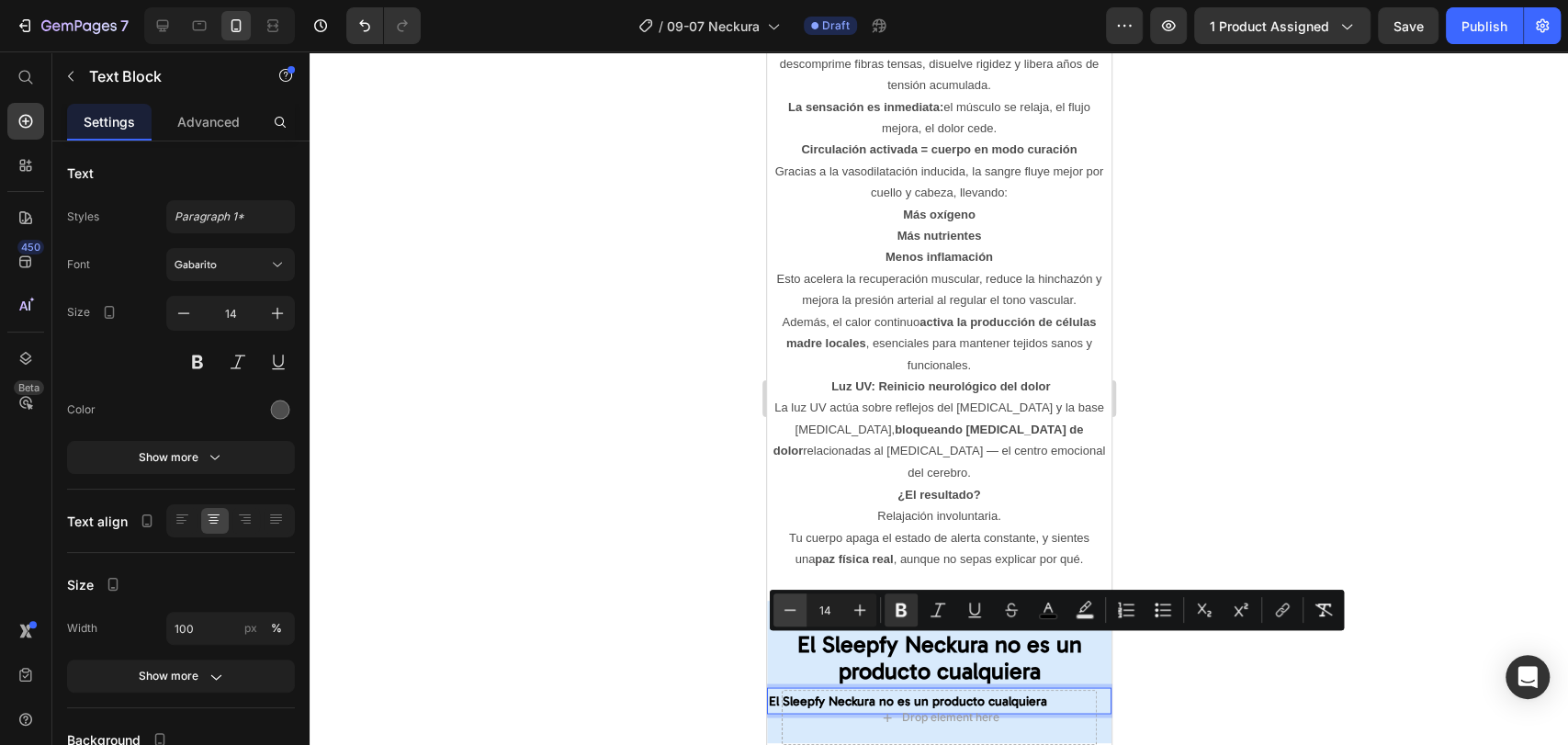 click 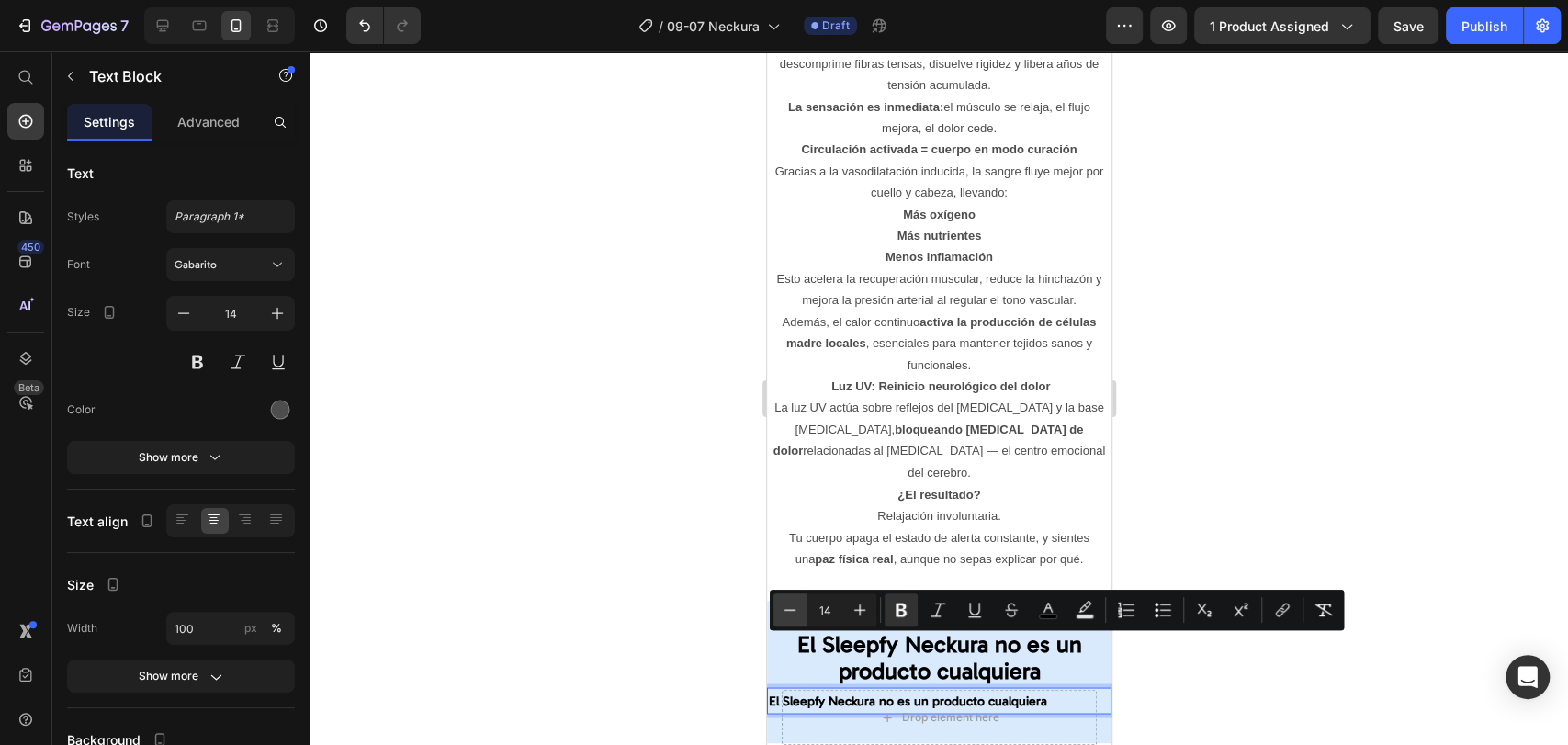 type on "13" 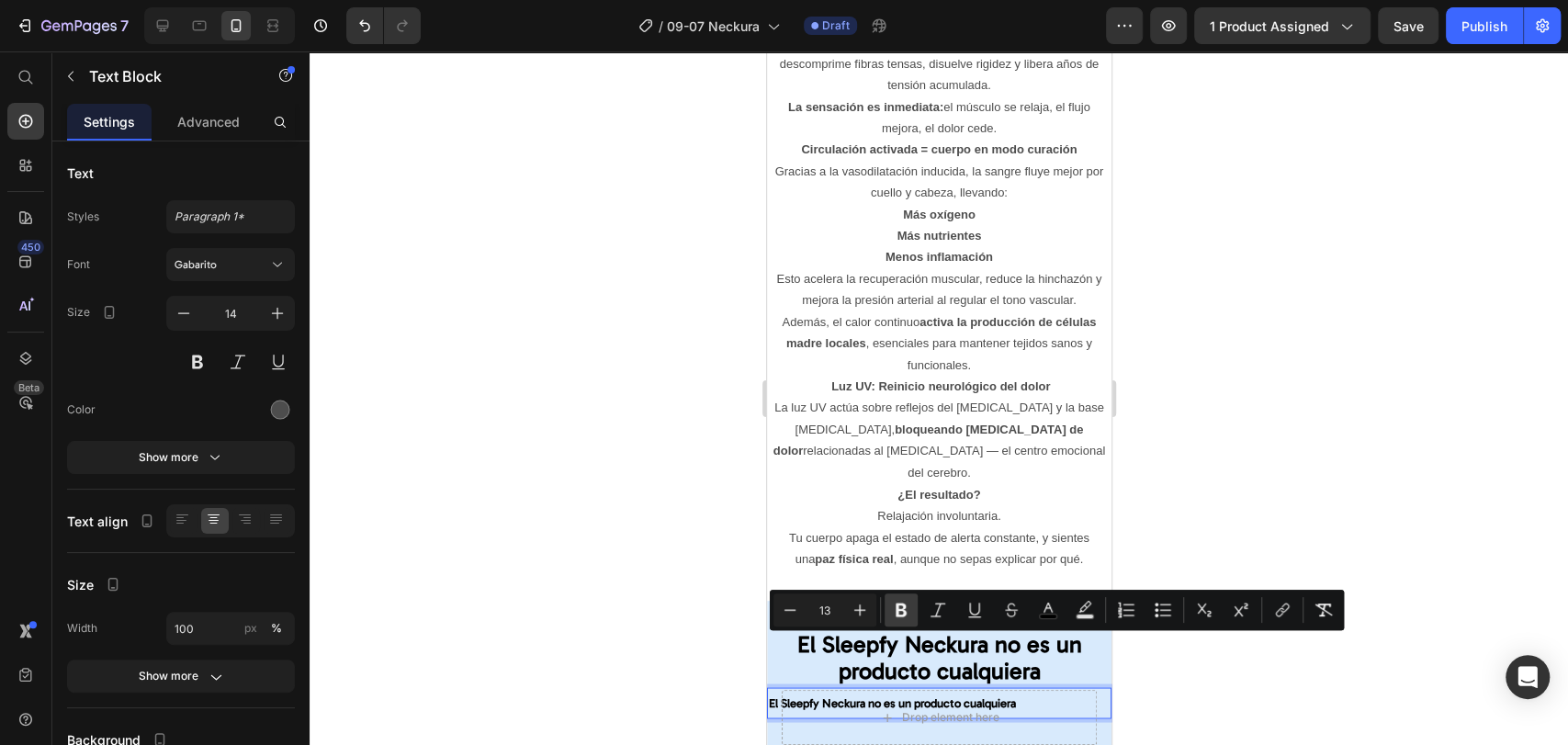 click 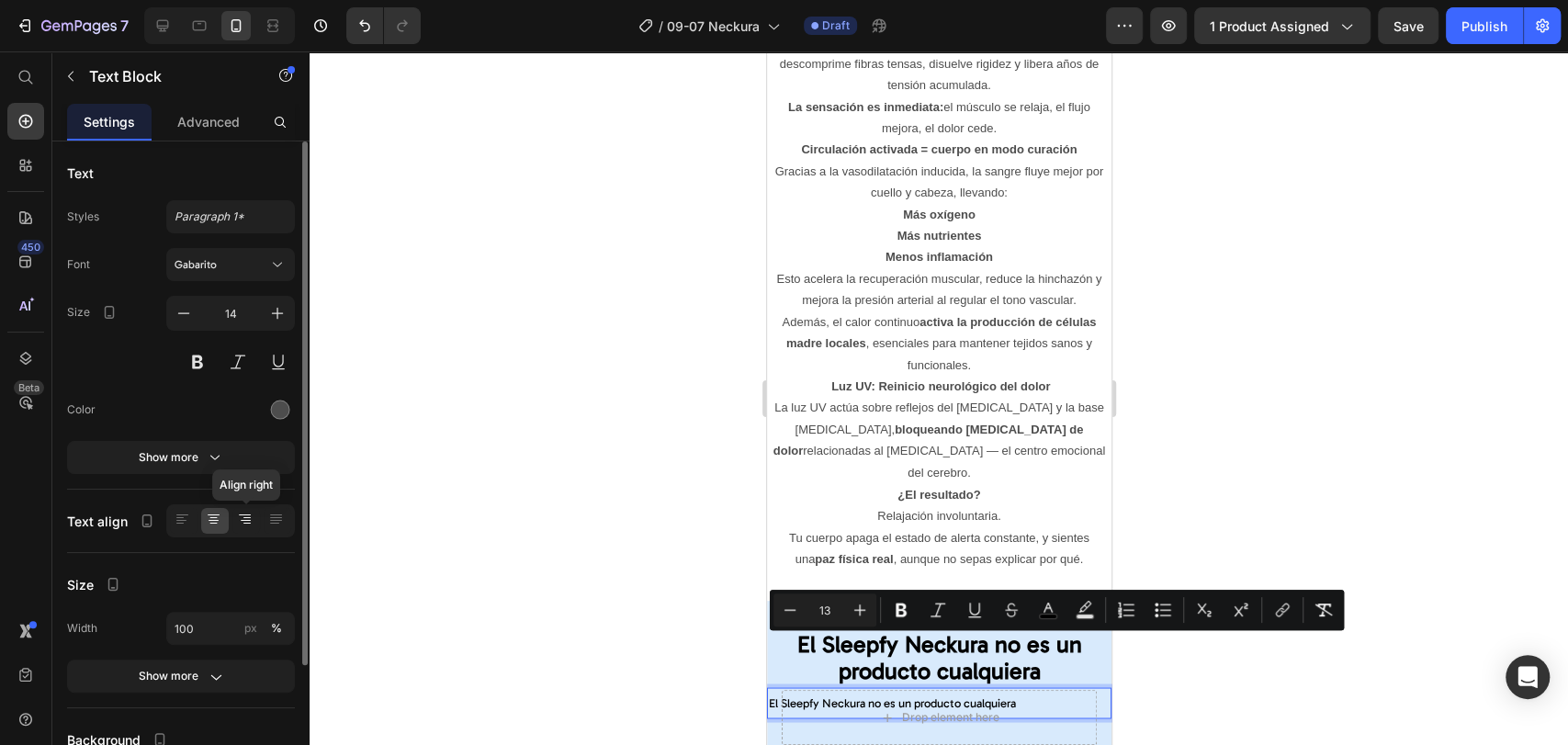 click 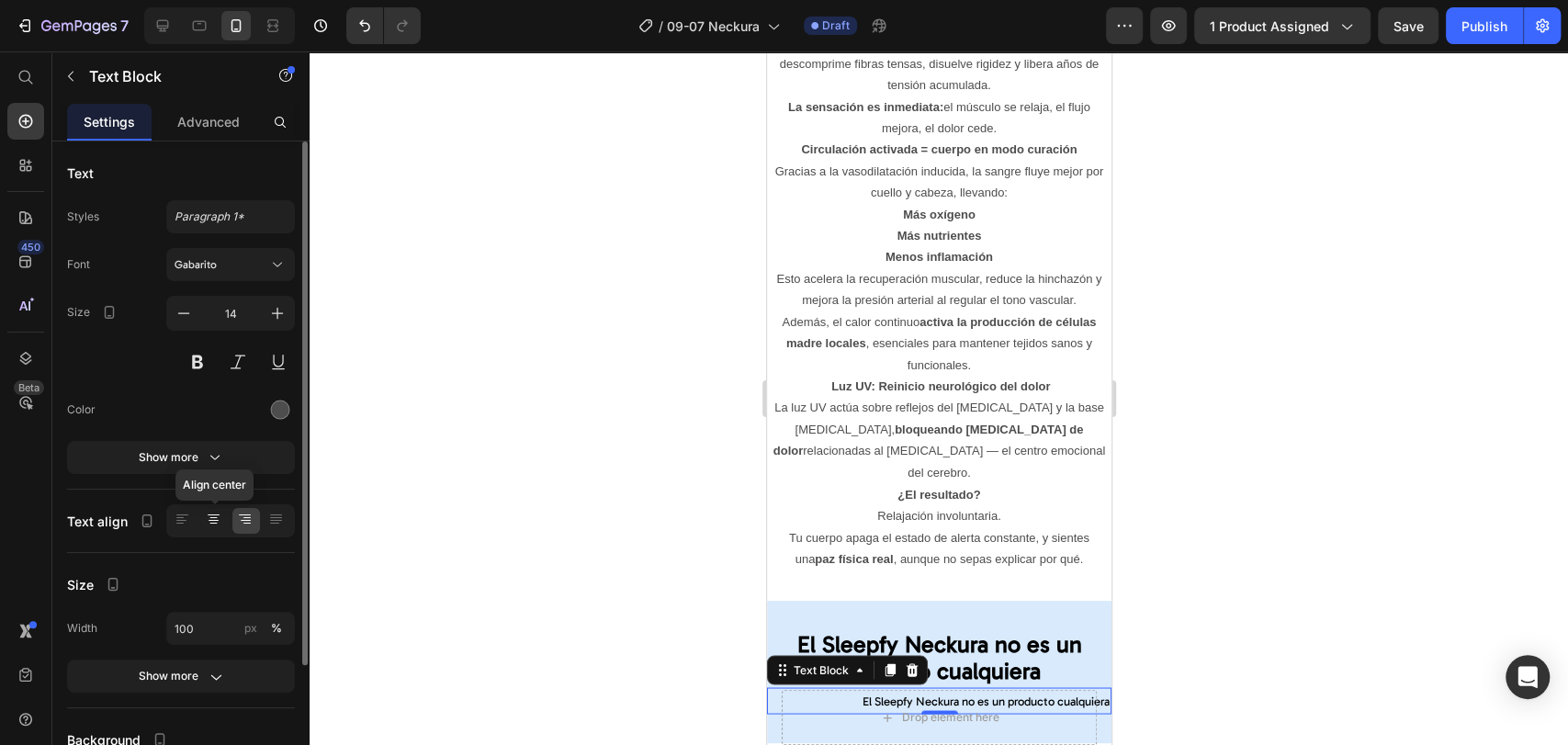 click 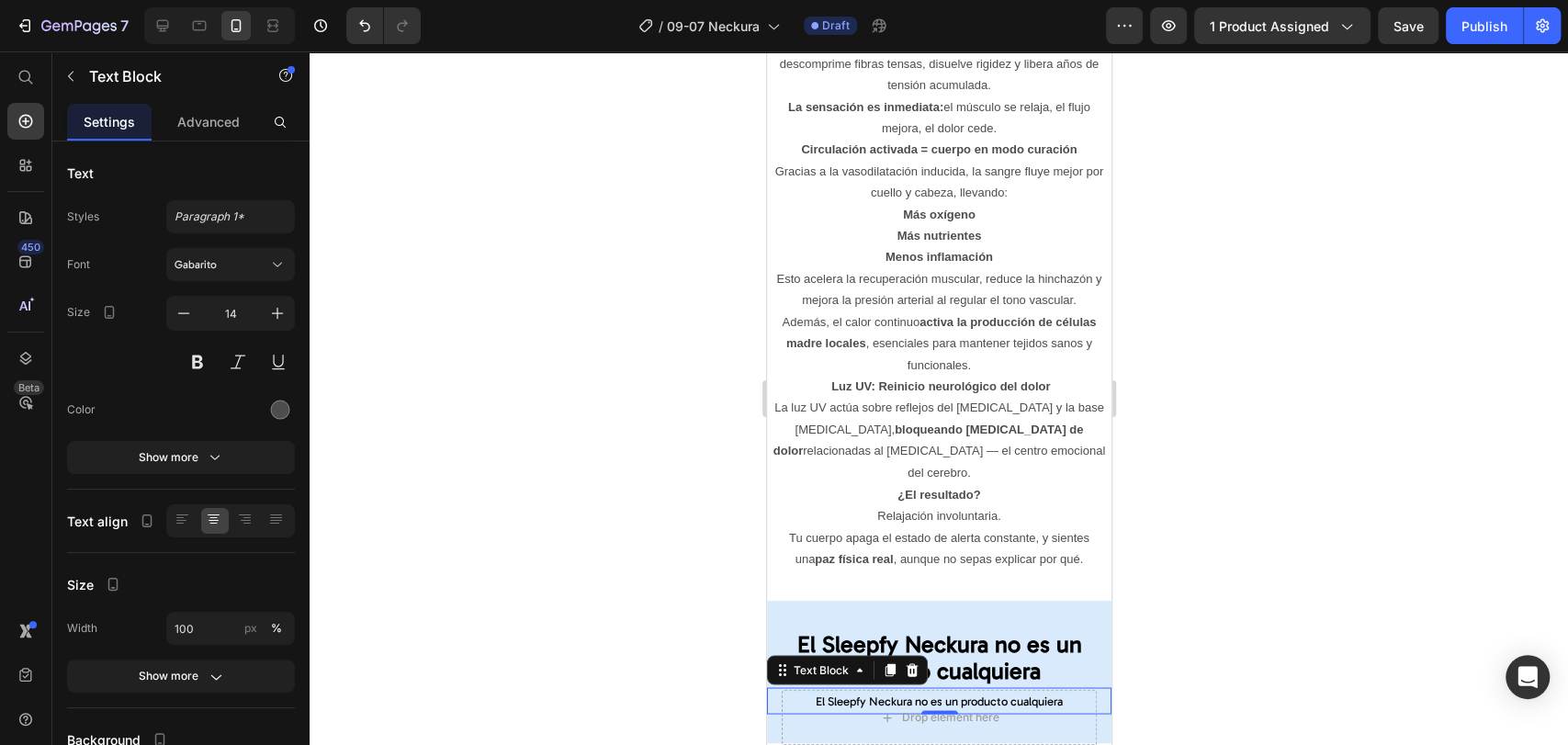 click on "El Sleepfy Neckura no es un producto cualquiera" at bounding box center [938, 700] 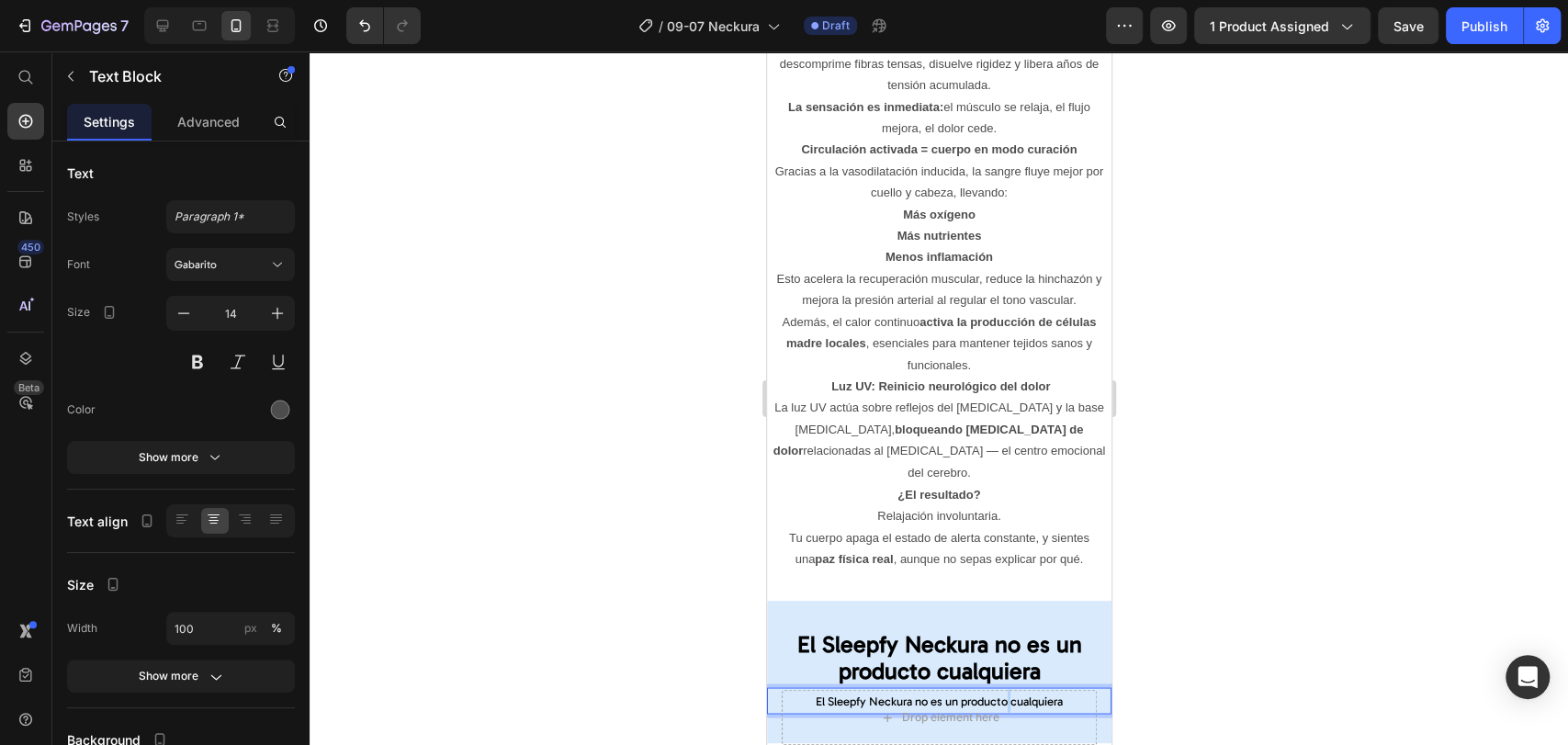 click on "El Sleepfy Neckura no es un producto cualquiera" at bounding box center (938, 700) 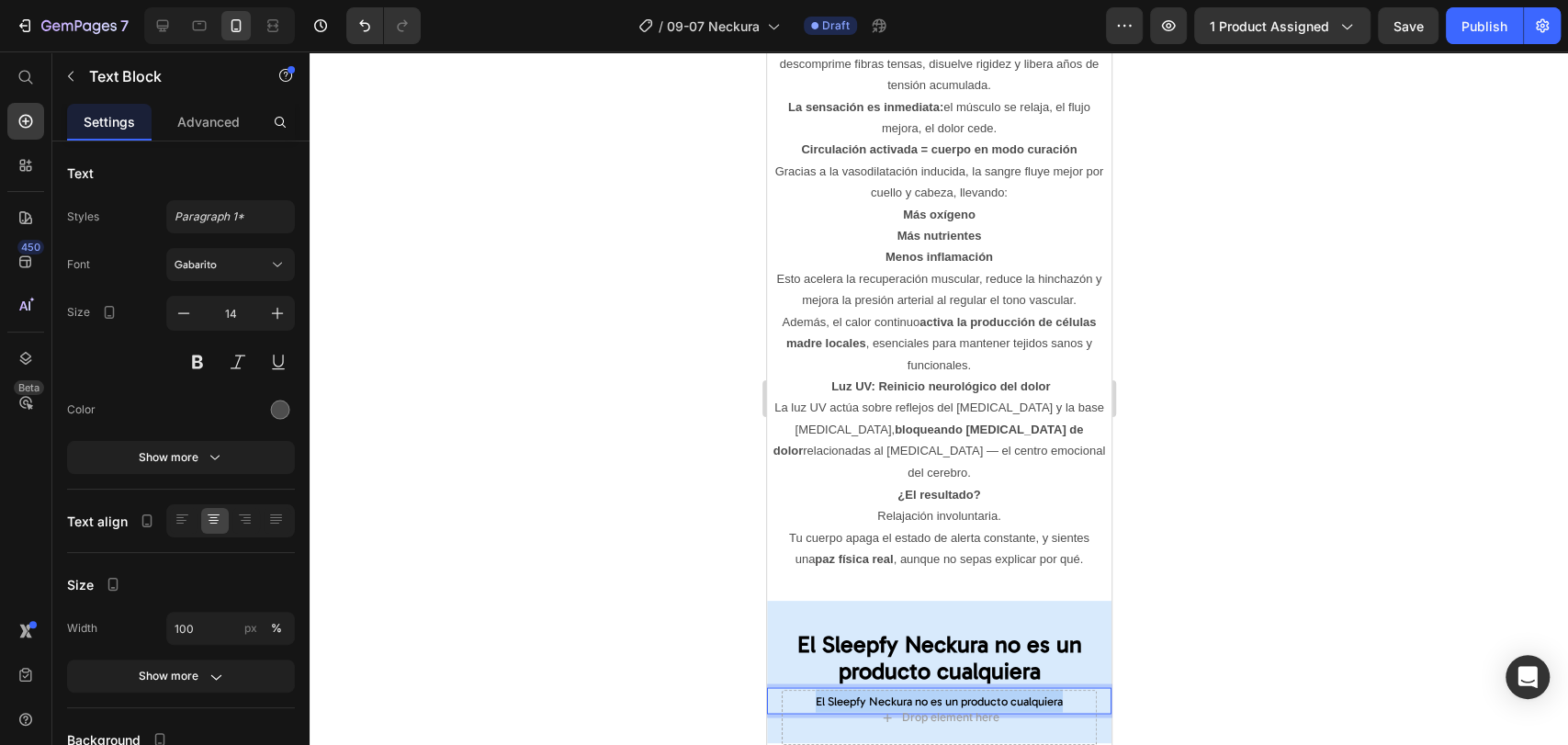 click on "El Sleepfy Neckura no es un producto cualquiera" at bounding box center (938, 700) 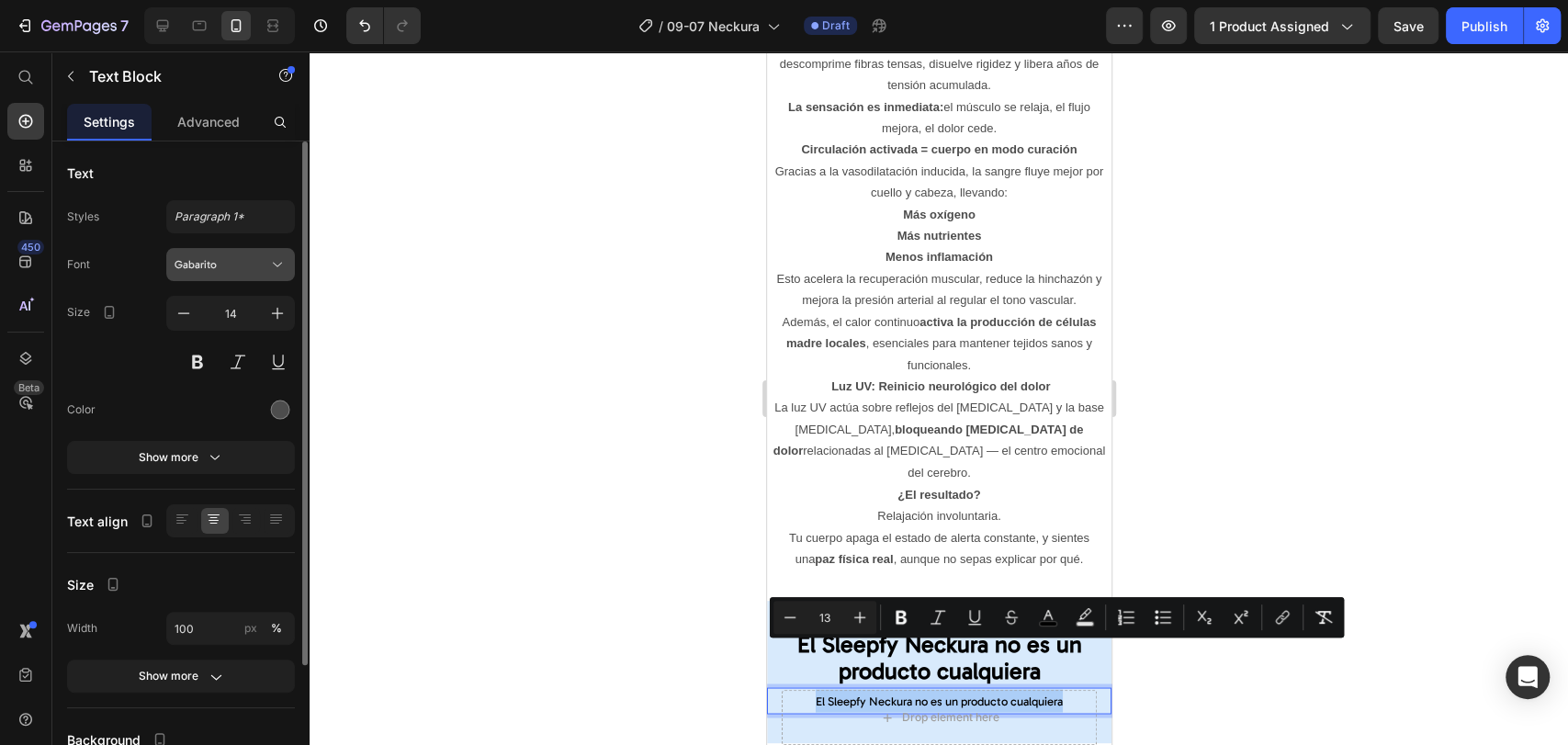 click on "Gabarito" at bounding box center [231, 265] 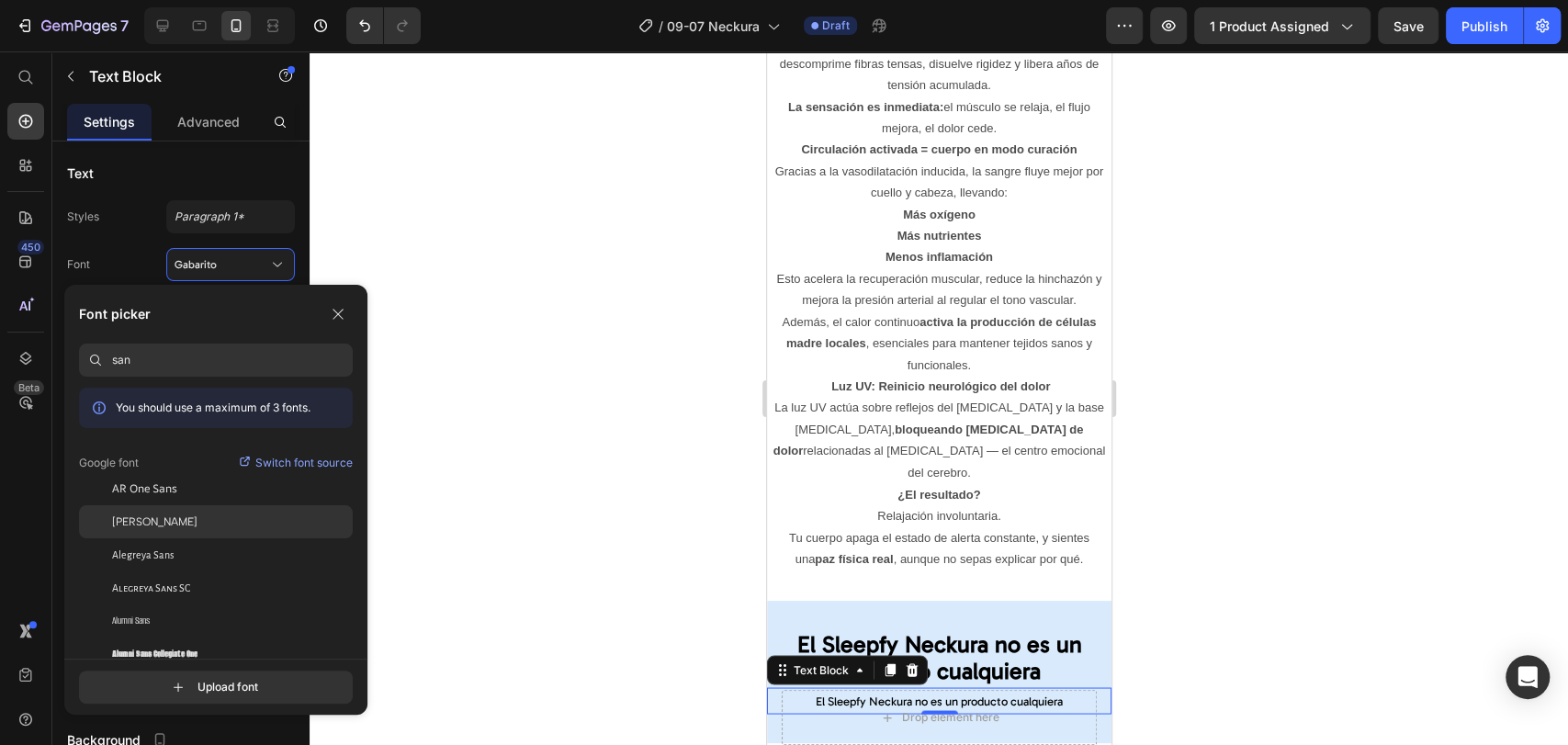 type on "san" 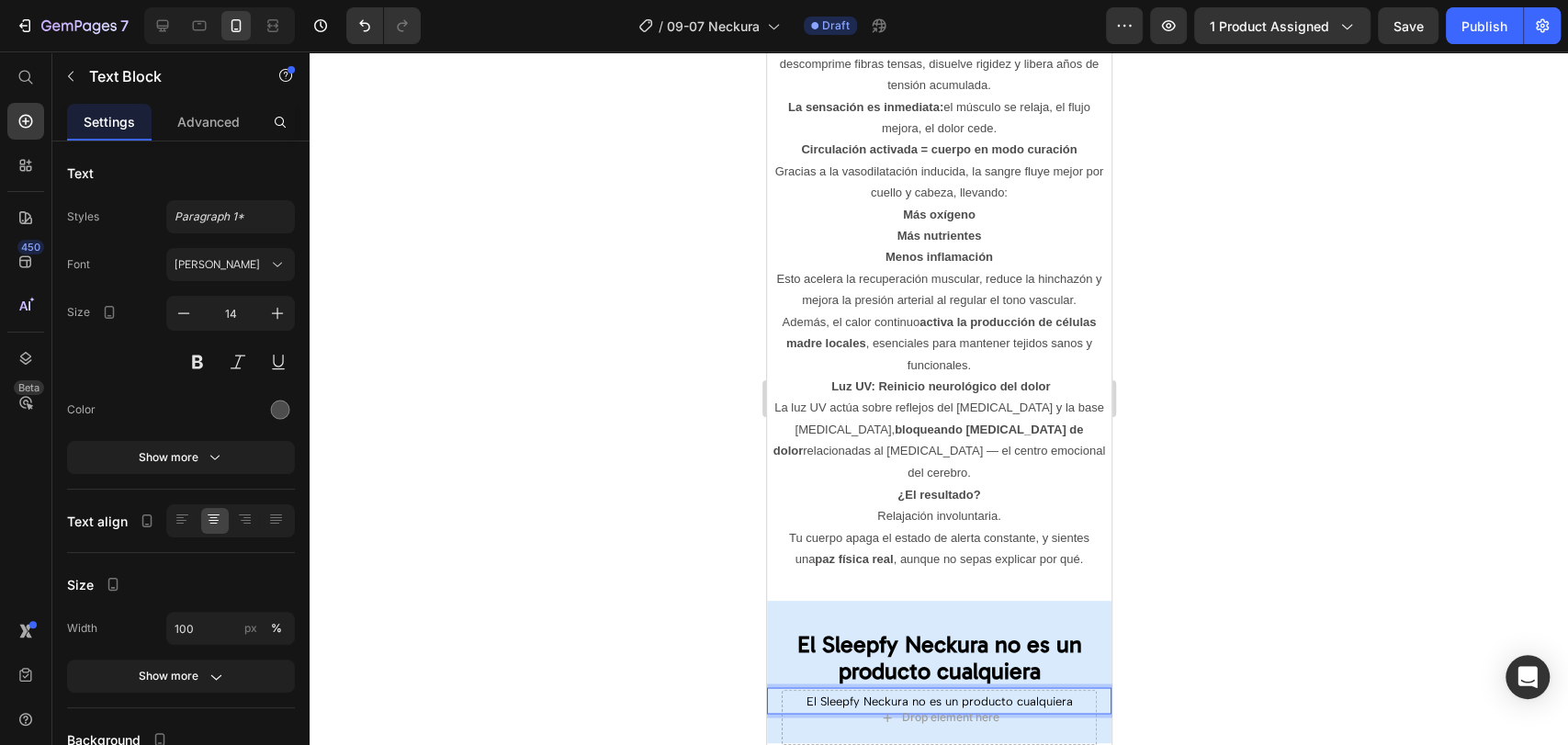 click on "El Sleepfy Neckura no es un producto cualquiera" at bounding box center (939, 700) 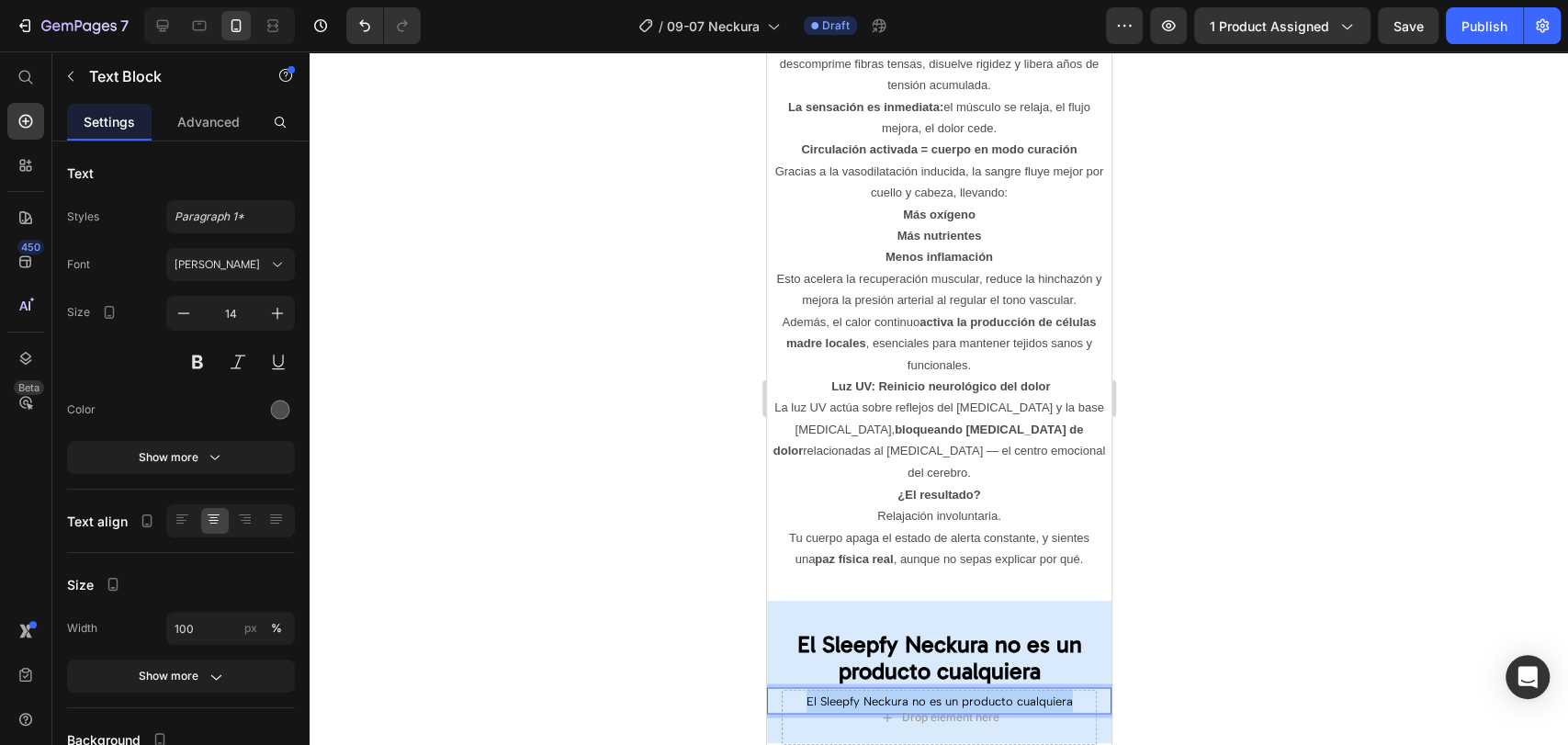 click on "El Sleepfy Neckura no es un producto cualquiera" at bounding box center (939, 700) 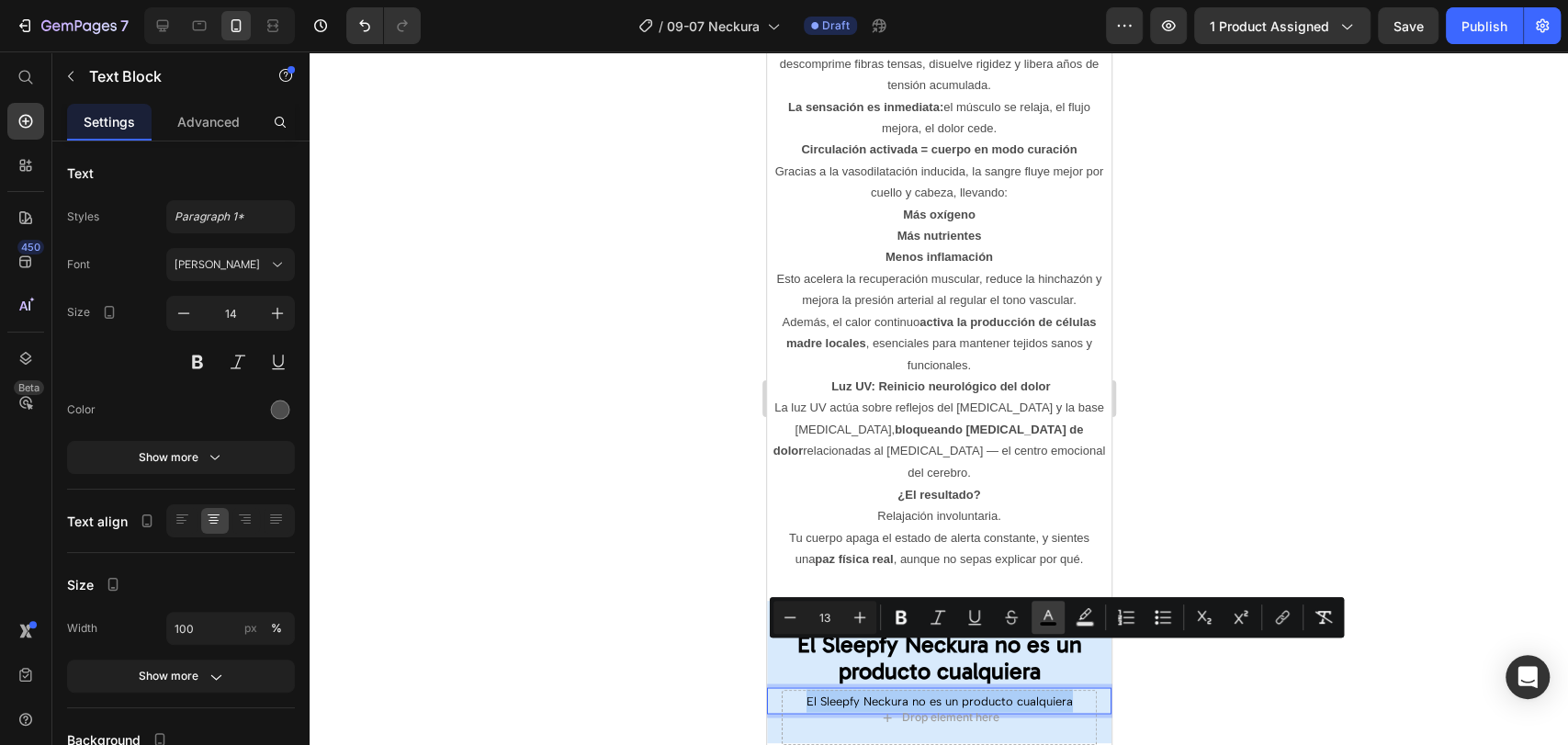 click on "color" at bounding box center (1048, 617) 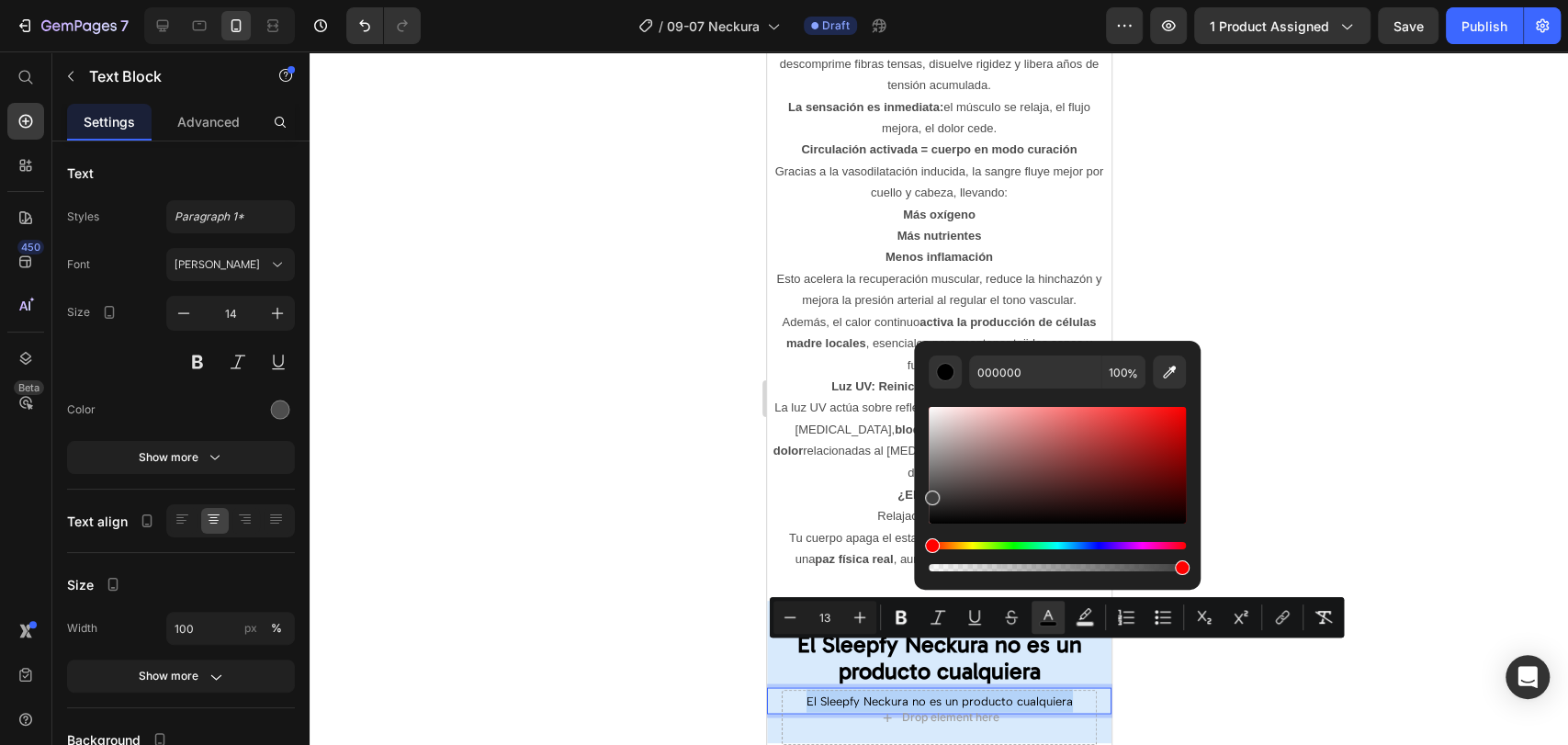type on "3F3F3F" 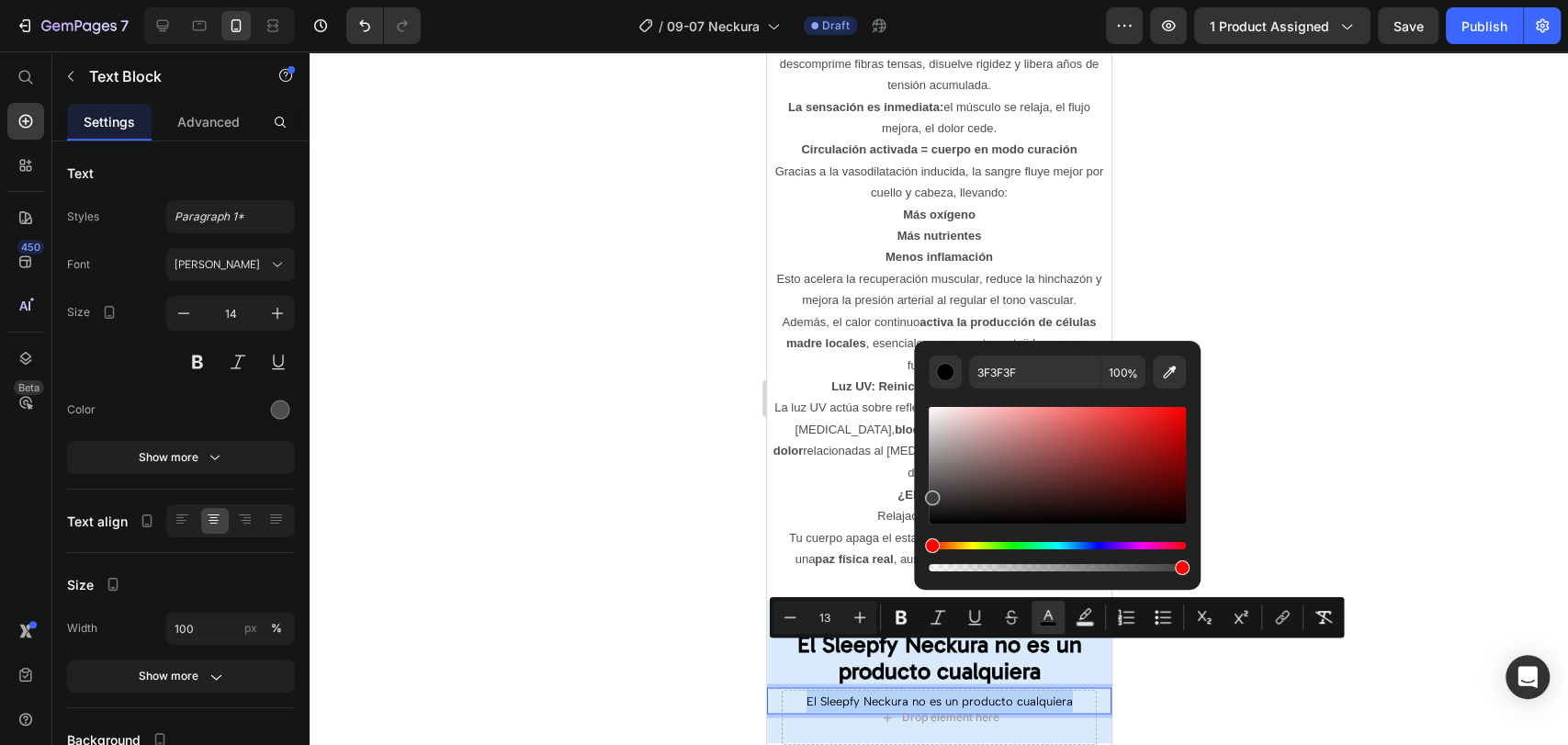 drag, startPoint x: 932, startPoint y: 515, endPoint x: 925, endPoint y: 494, distance: 22.135944 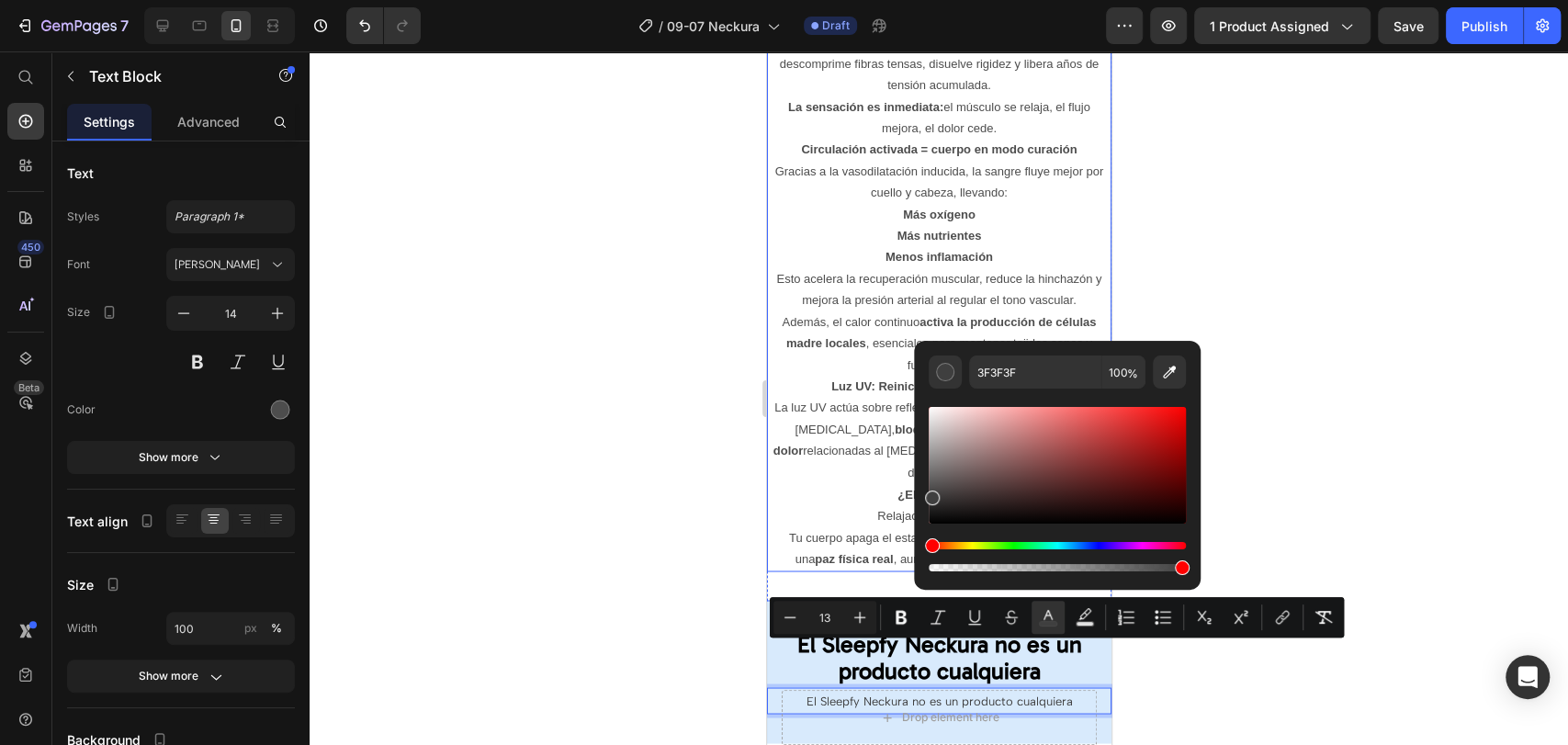click 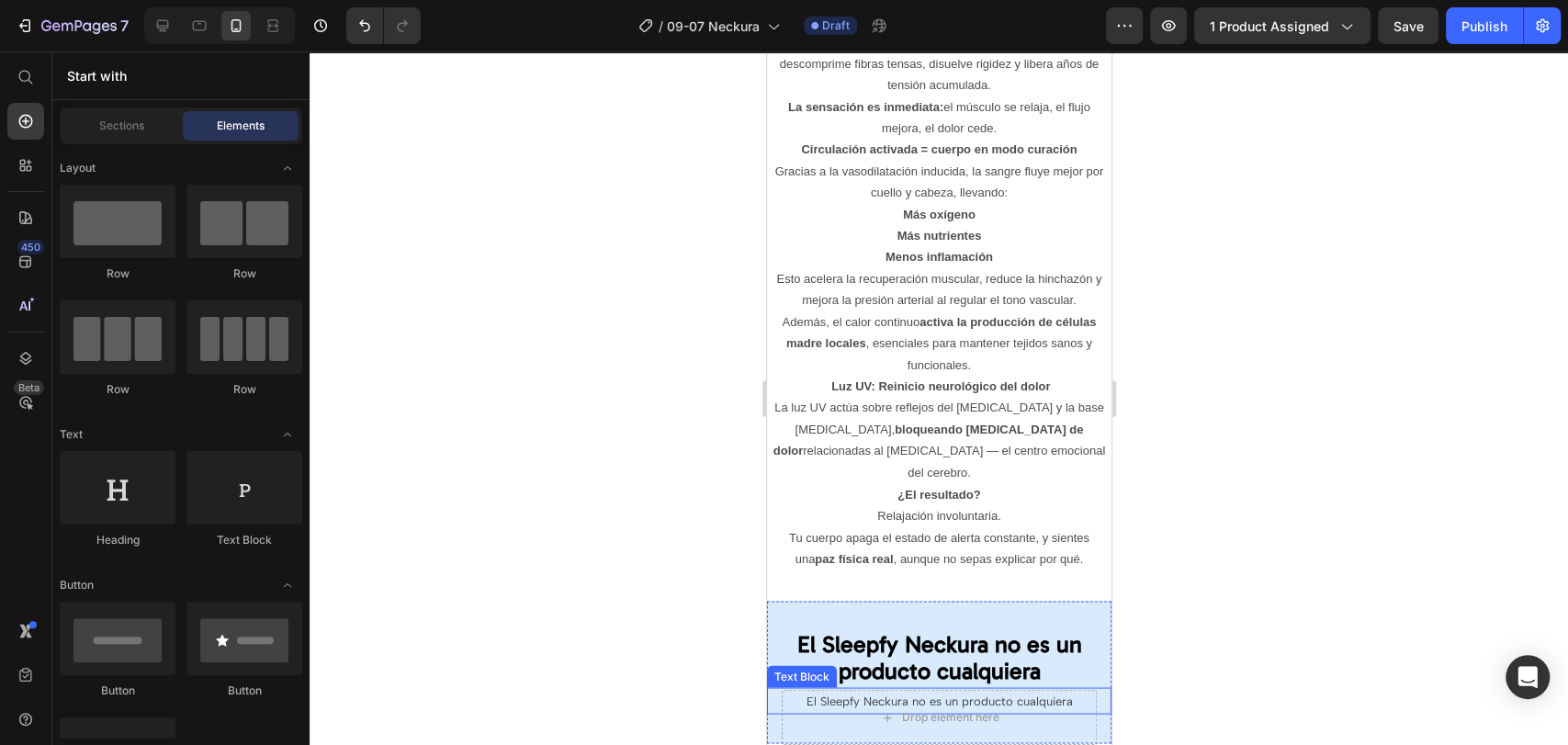click on "El Sleepfy Neckura no es un producto cualquiera" at bounding box center (939, 700) 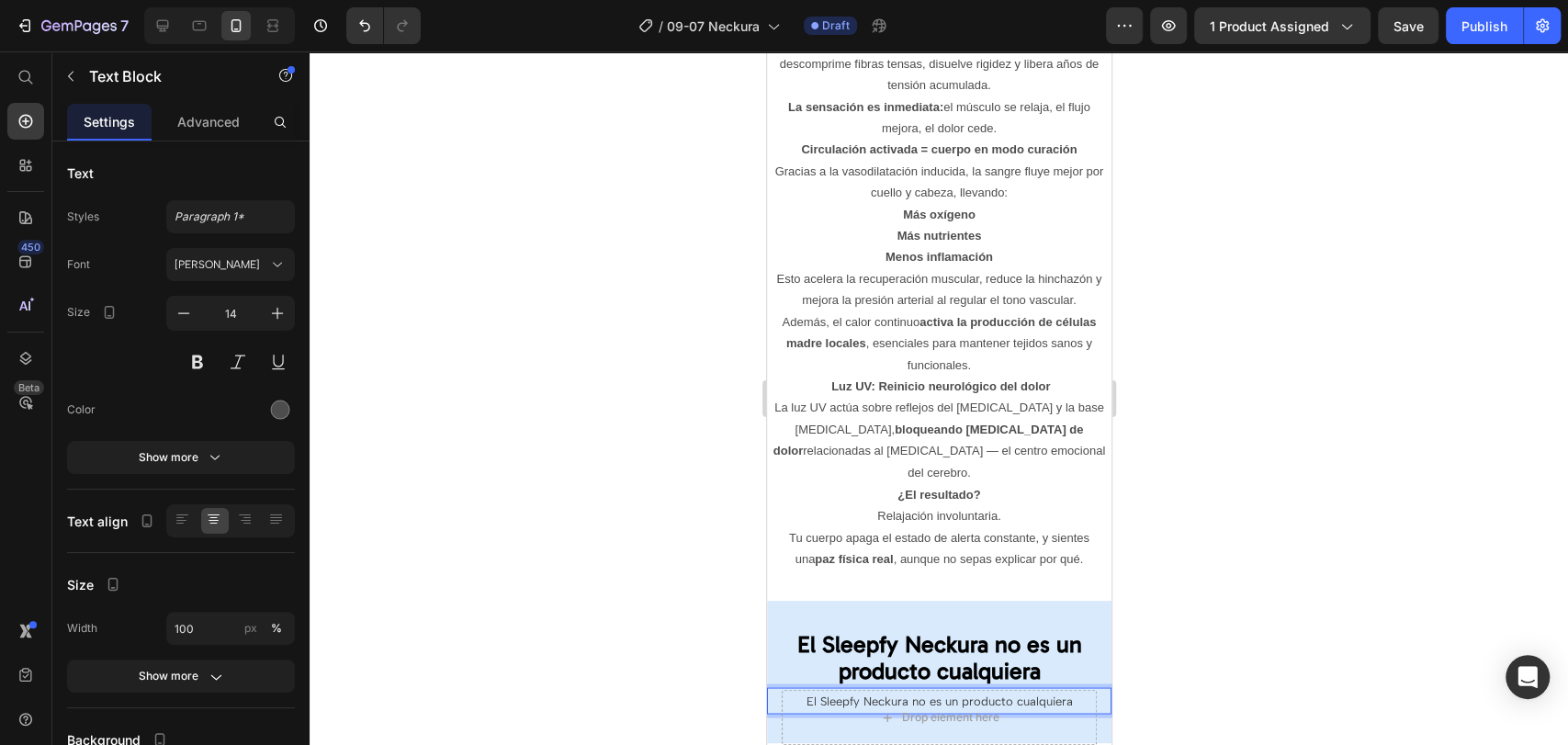 click on "El Sleepfy Neckura no es un producto cualquiera" at bounding box center [939, 700] 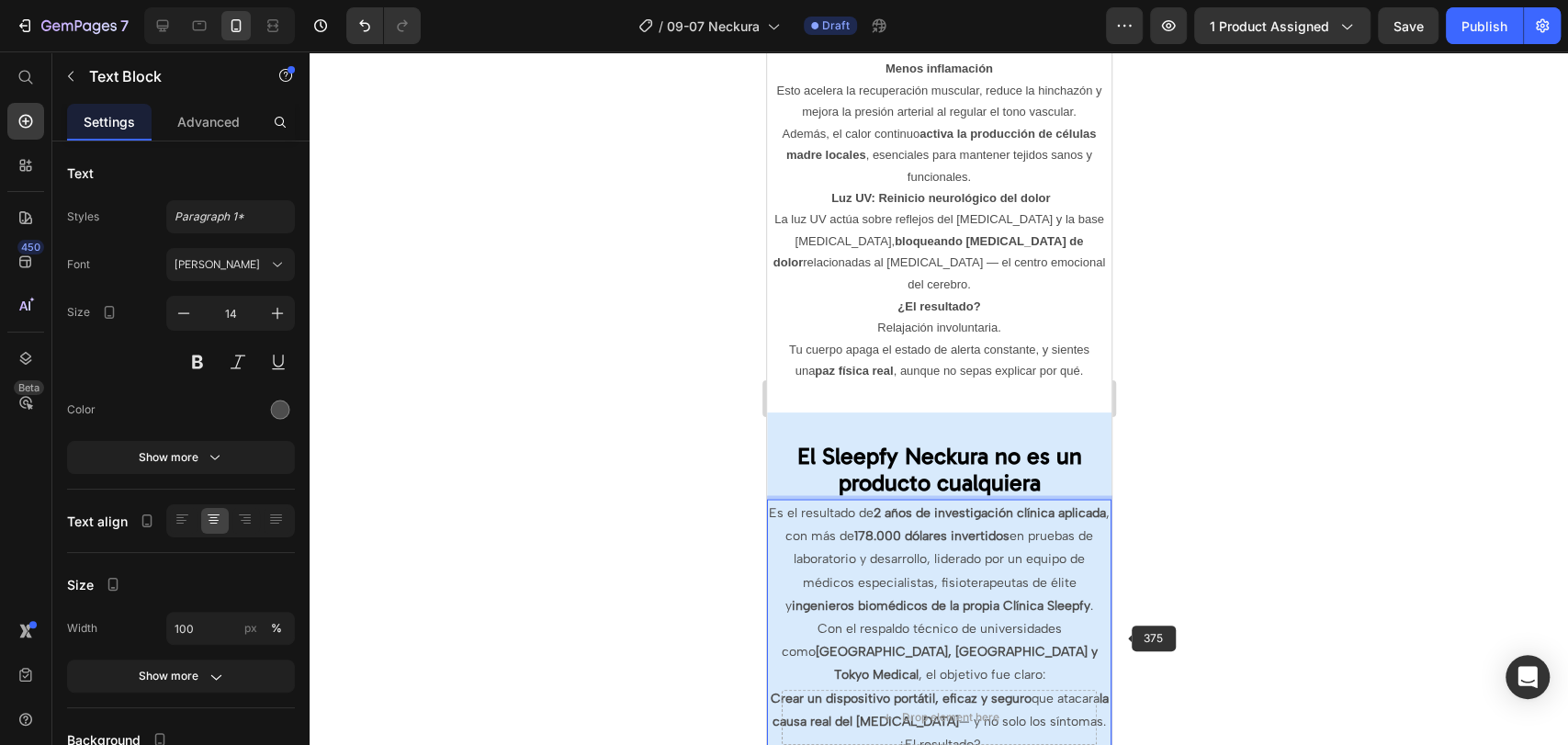 scroll, scrollTop: 6960, scrollLeft: 0, axis: vertical 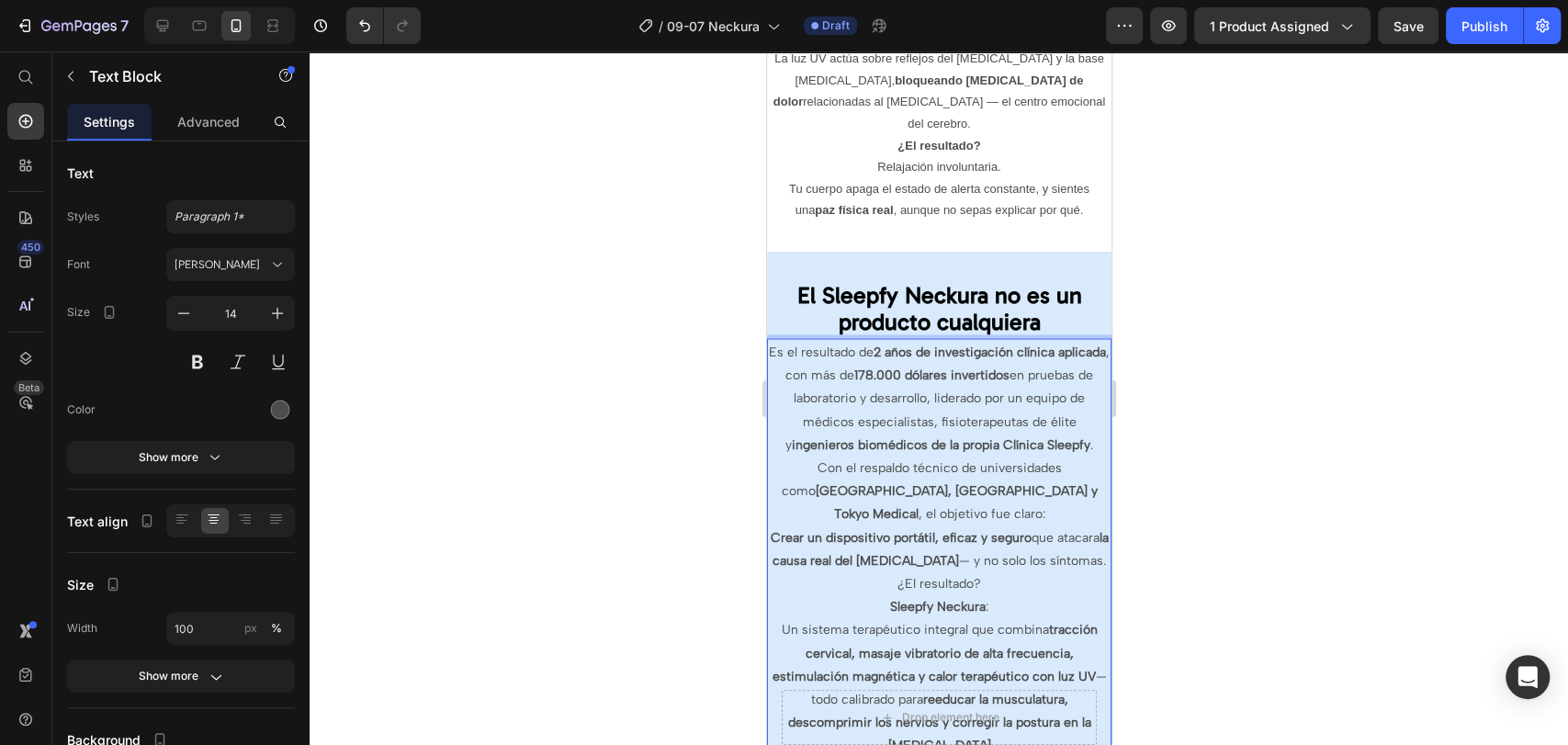 click 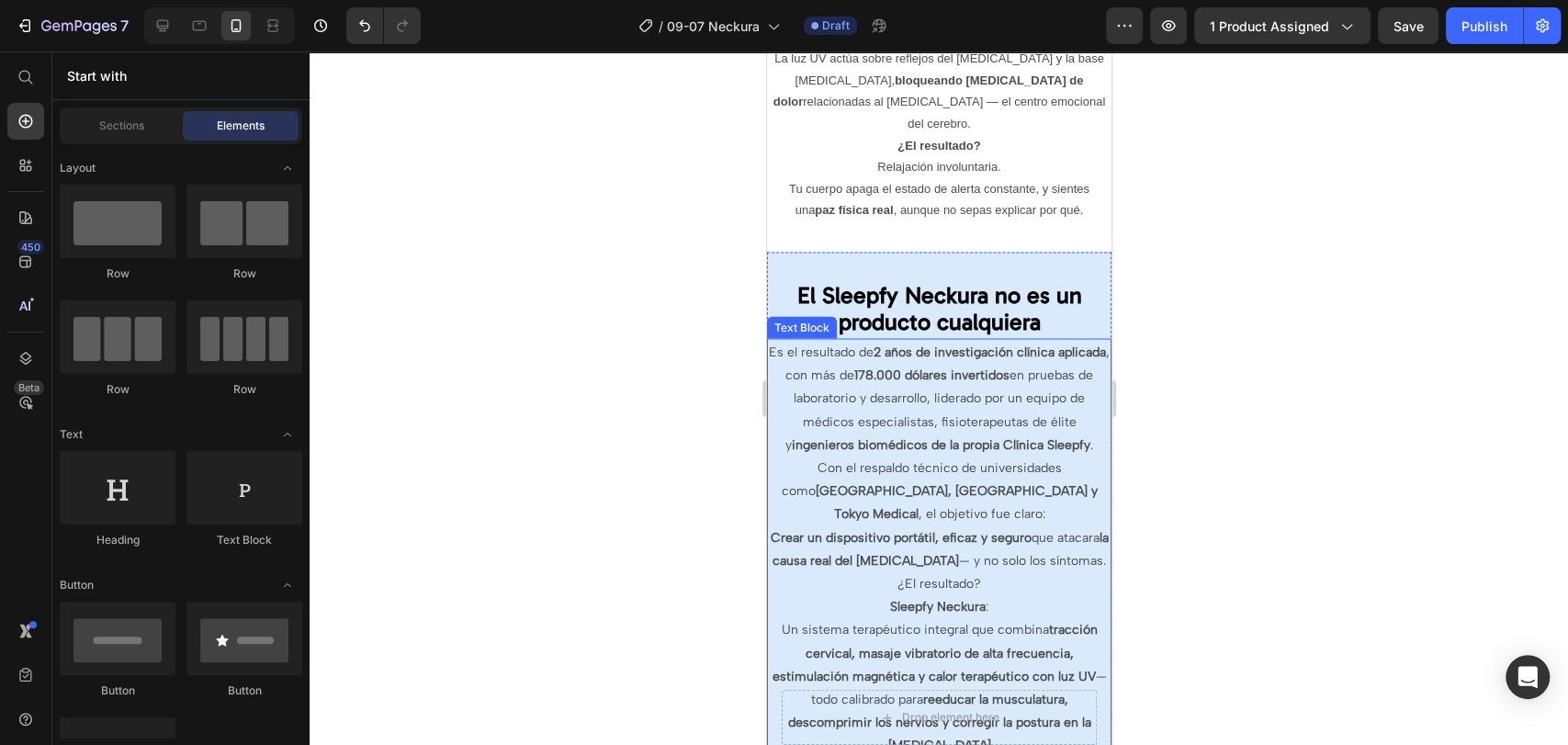 click on "¿El resultado?" at bounding box center [938, 582] 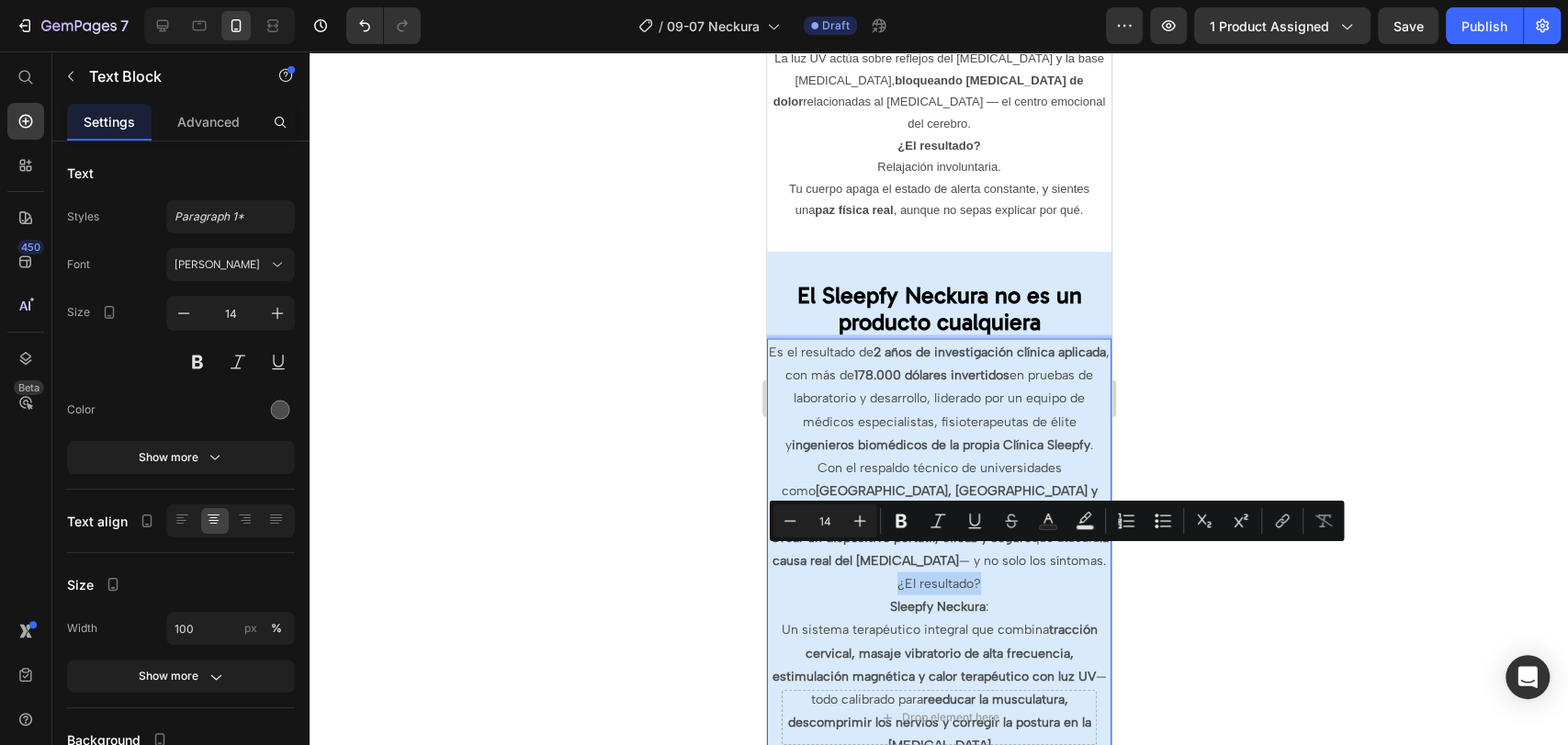 drag, startPoint x: 998, startPoint y: 553, endPoint x: 886, endPoint y: 553, distance: 112 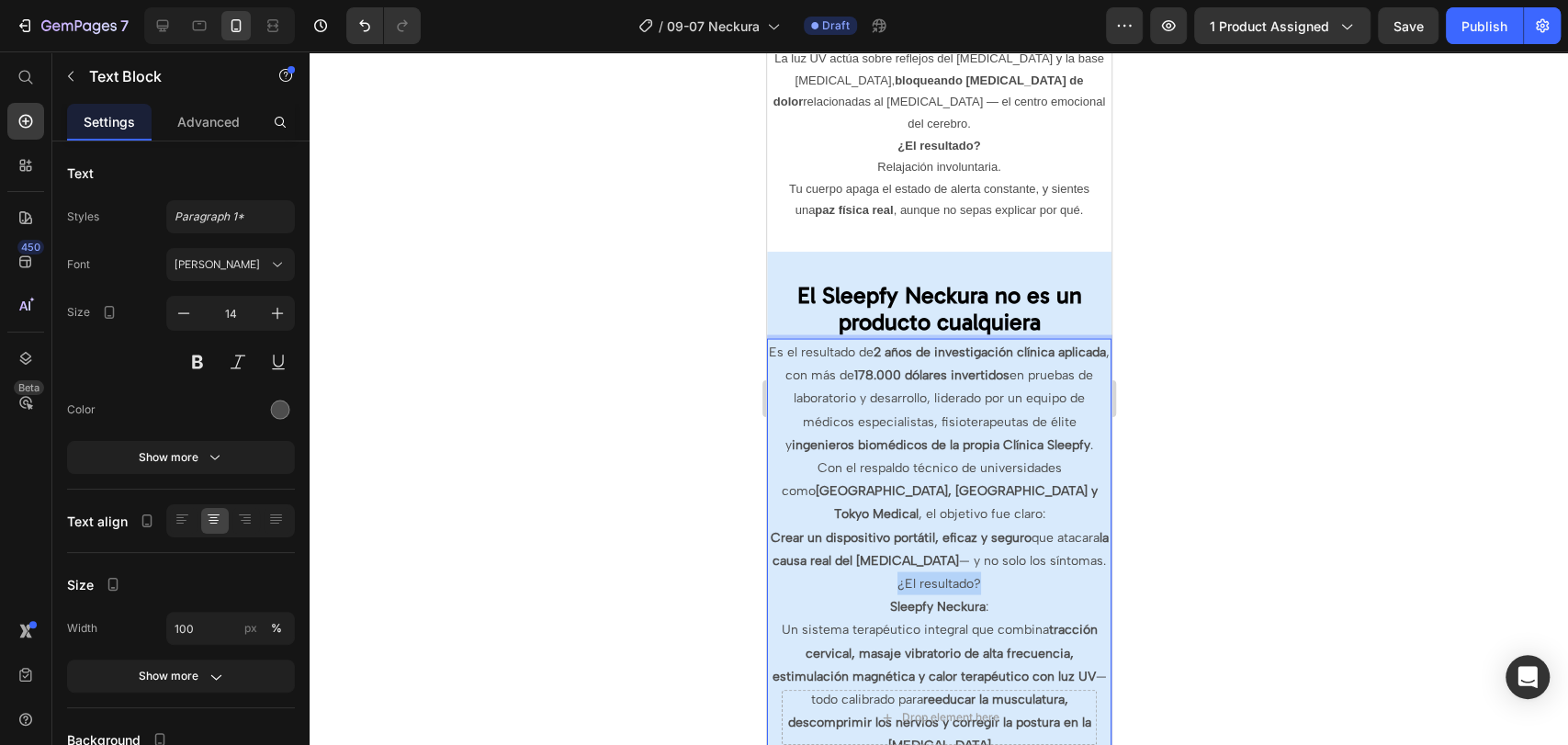 drag, startPoint x: 989, startPoint y: 554, endPoint x: 874, endPoint y: 557, distance: 115.039124 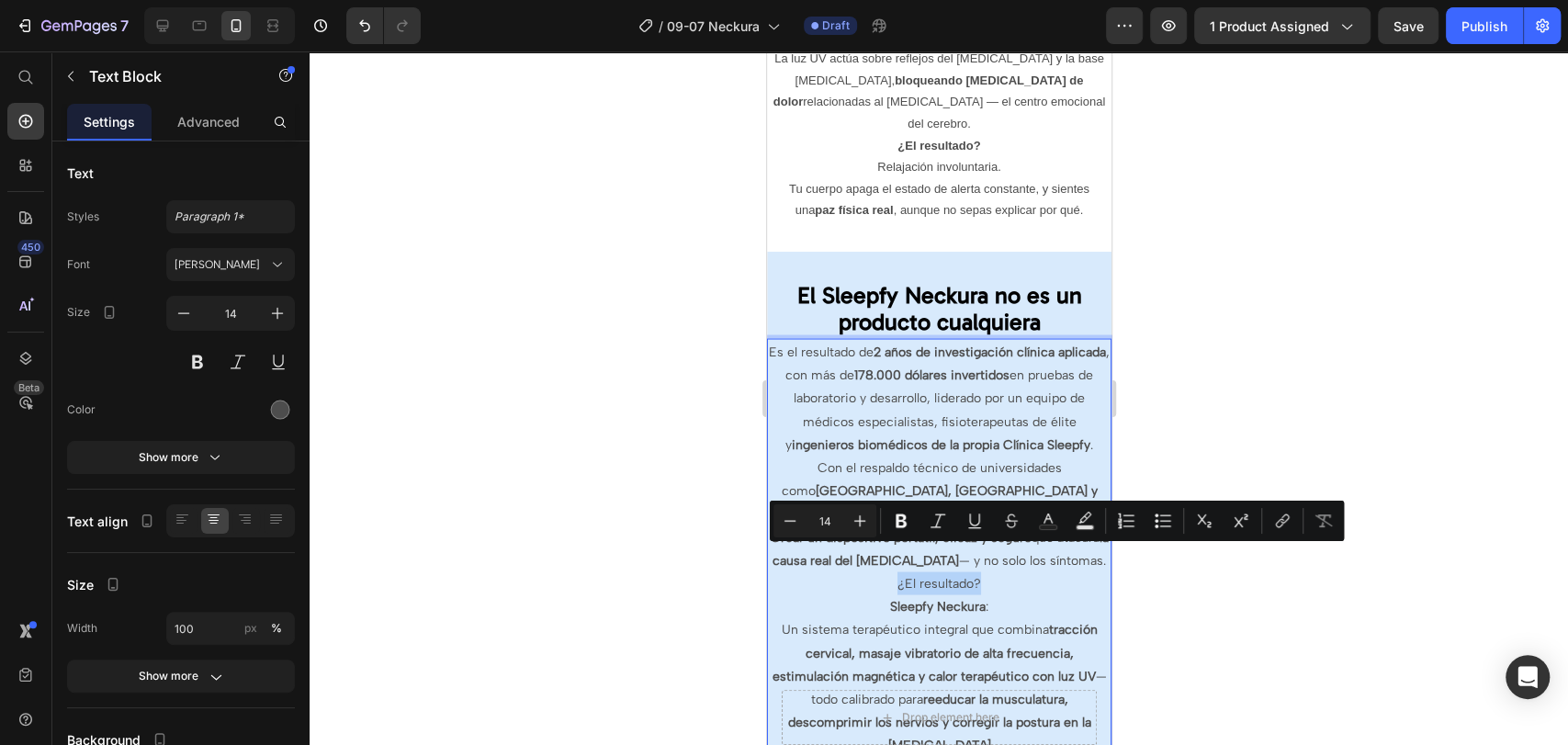 click on "¿El resultado?" at bounding box center [938, 582] 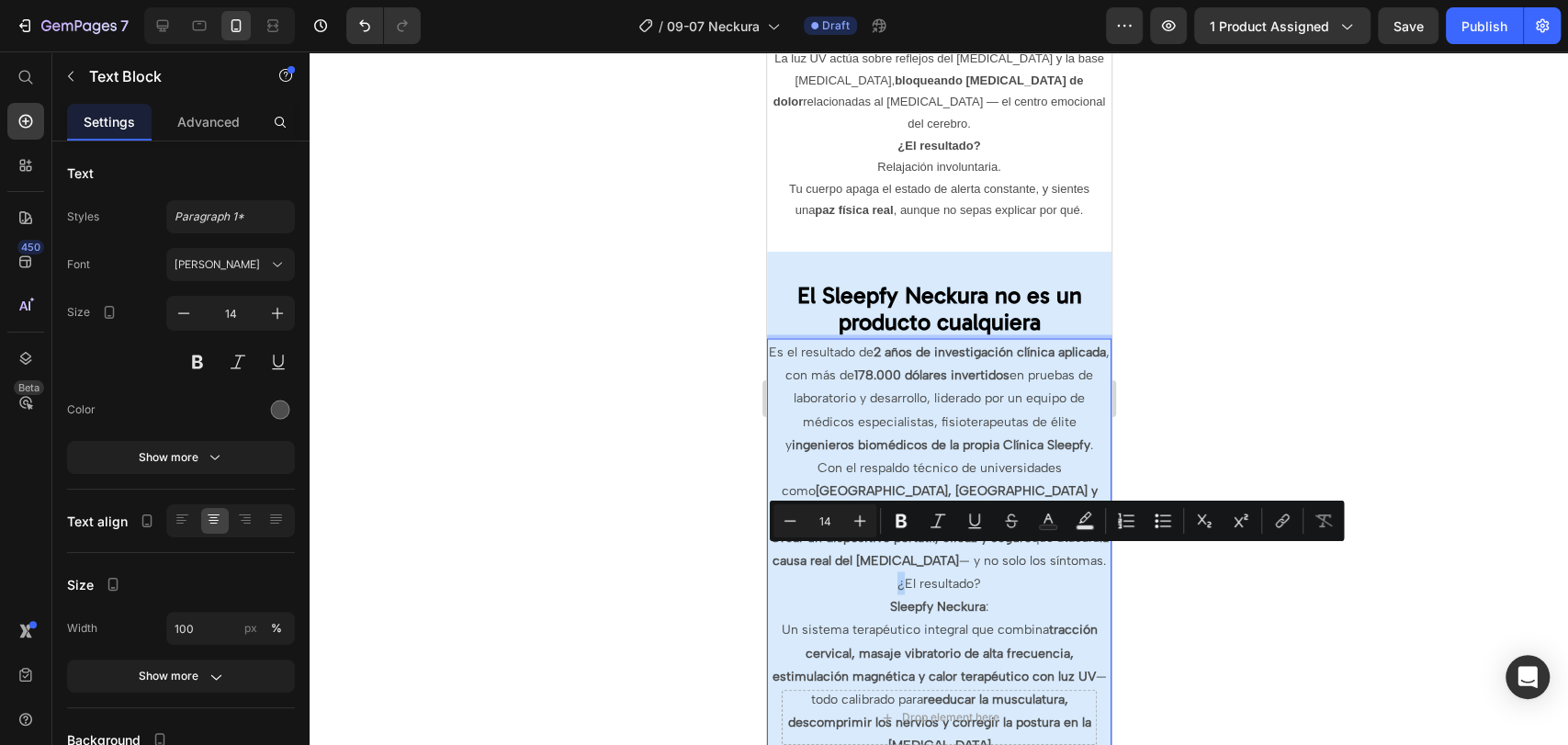 drag, startPoint x: 872, startPoint y: 546, endPoint x: 897, endPoint y: 546, distance: 25 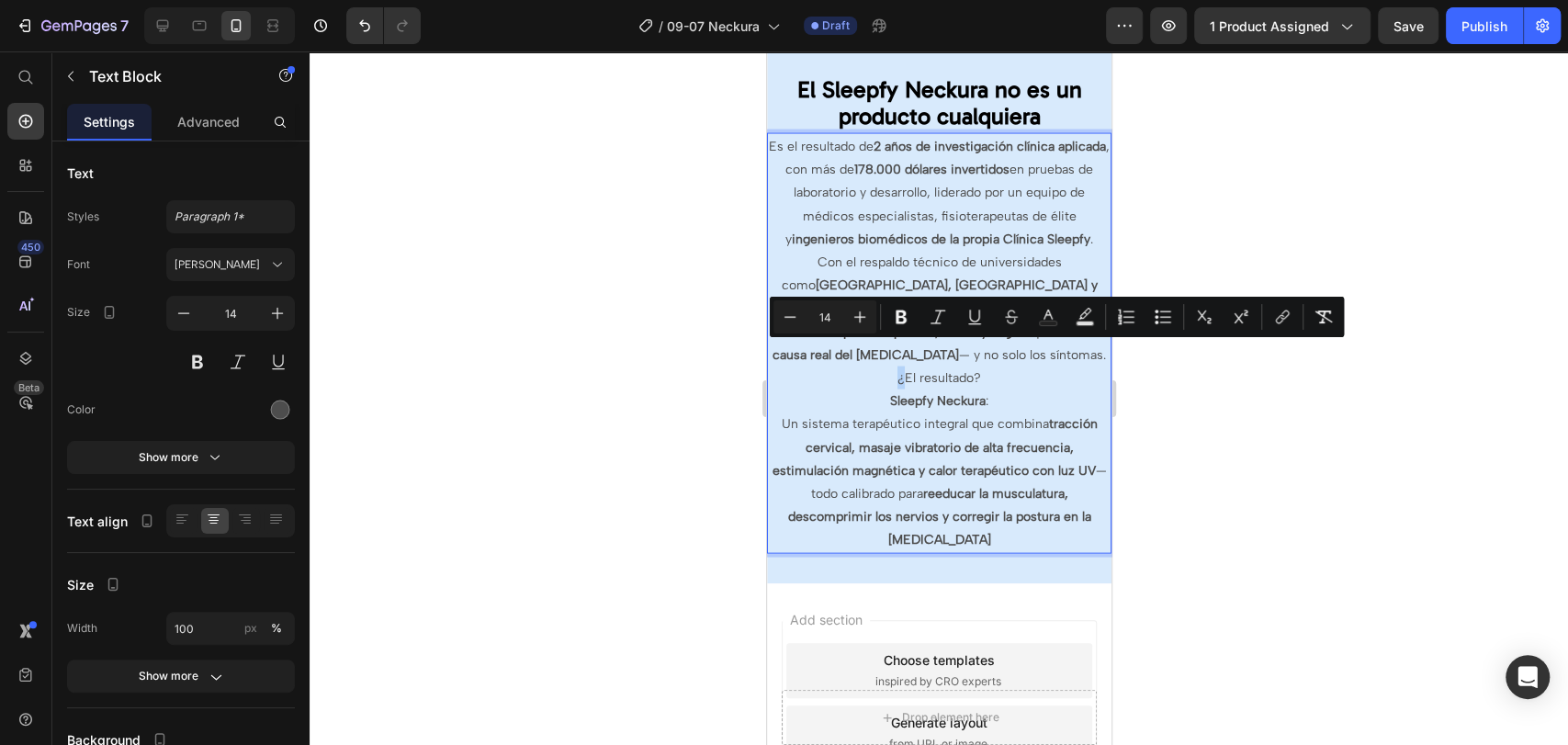 drag, startPoint x: 924, startPoint y: 553, endPoint x: 1029, endPoint y: 632, distance: 131.40015 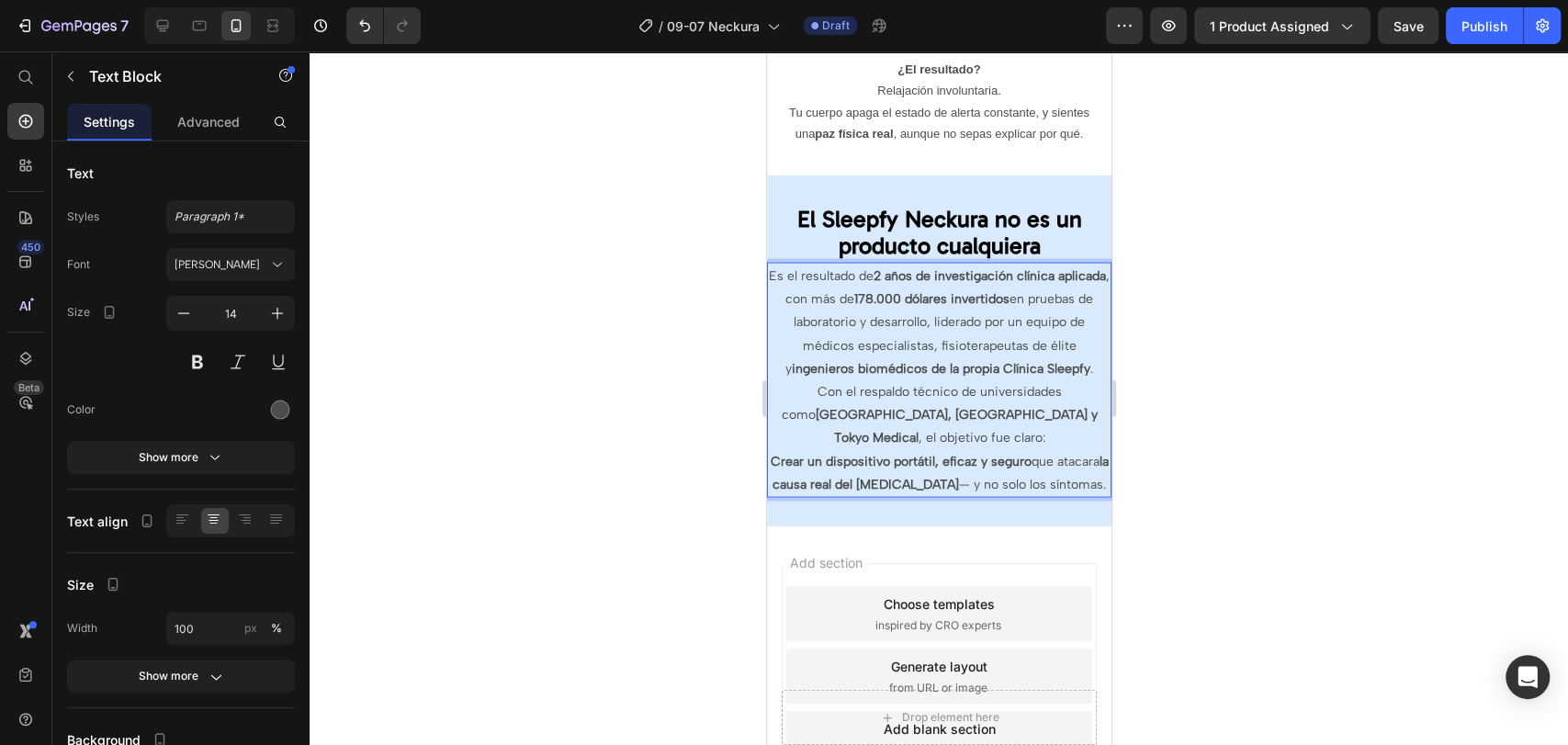 scroll, scrollTop: 7014, scrollLeft: 0, axis: vertical 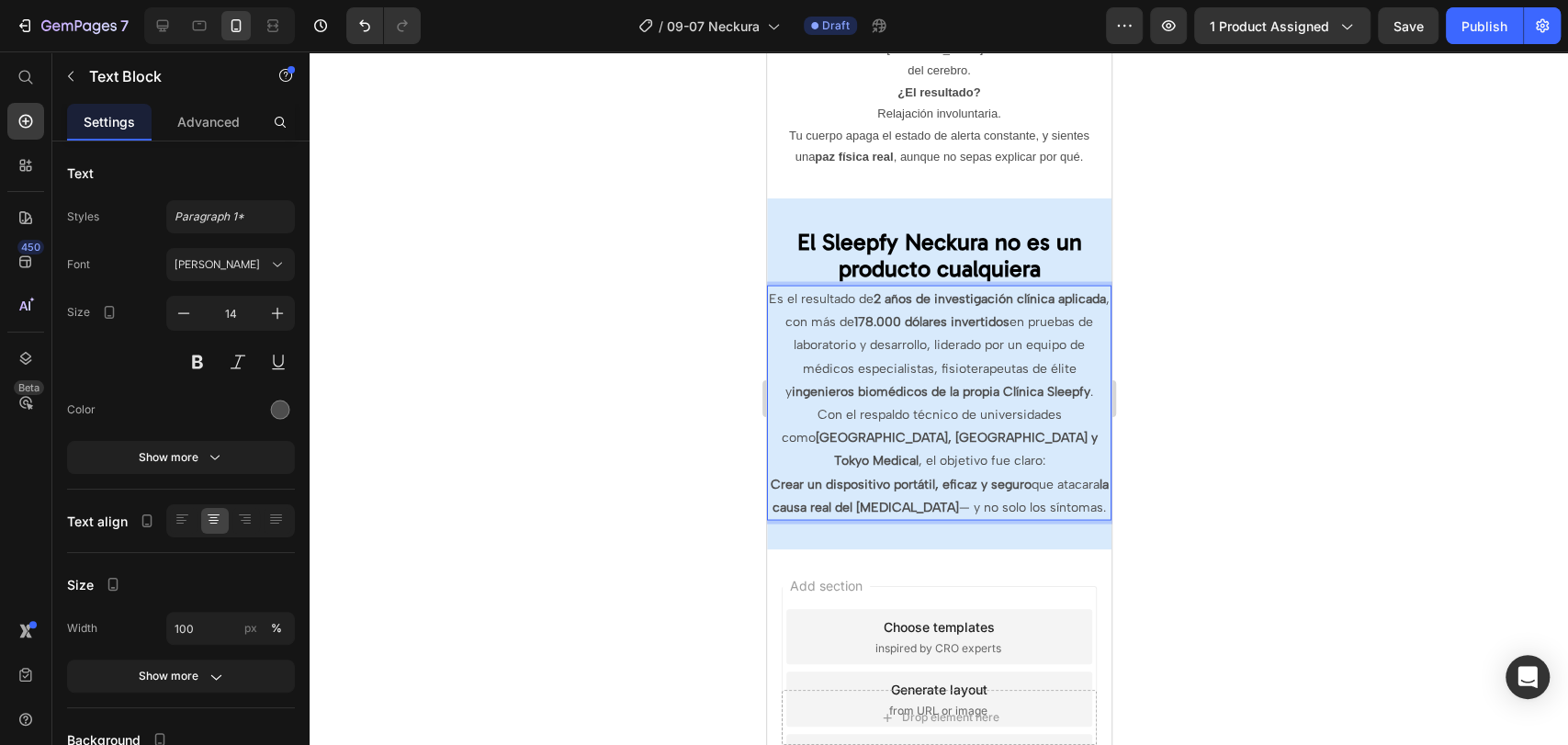 click 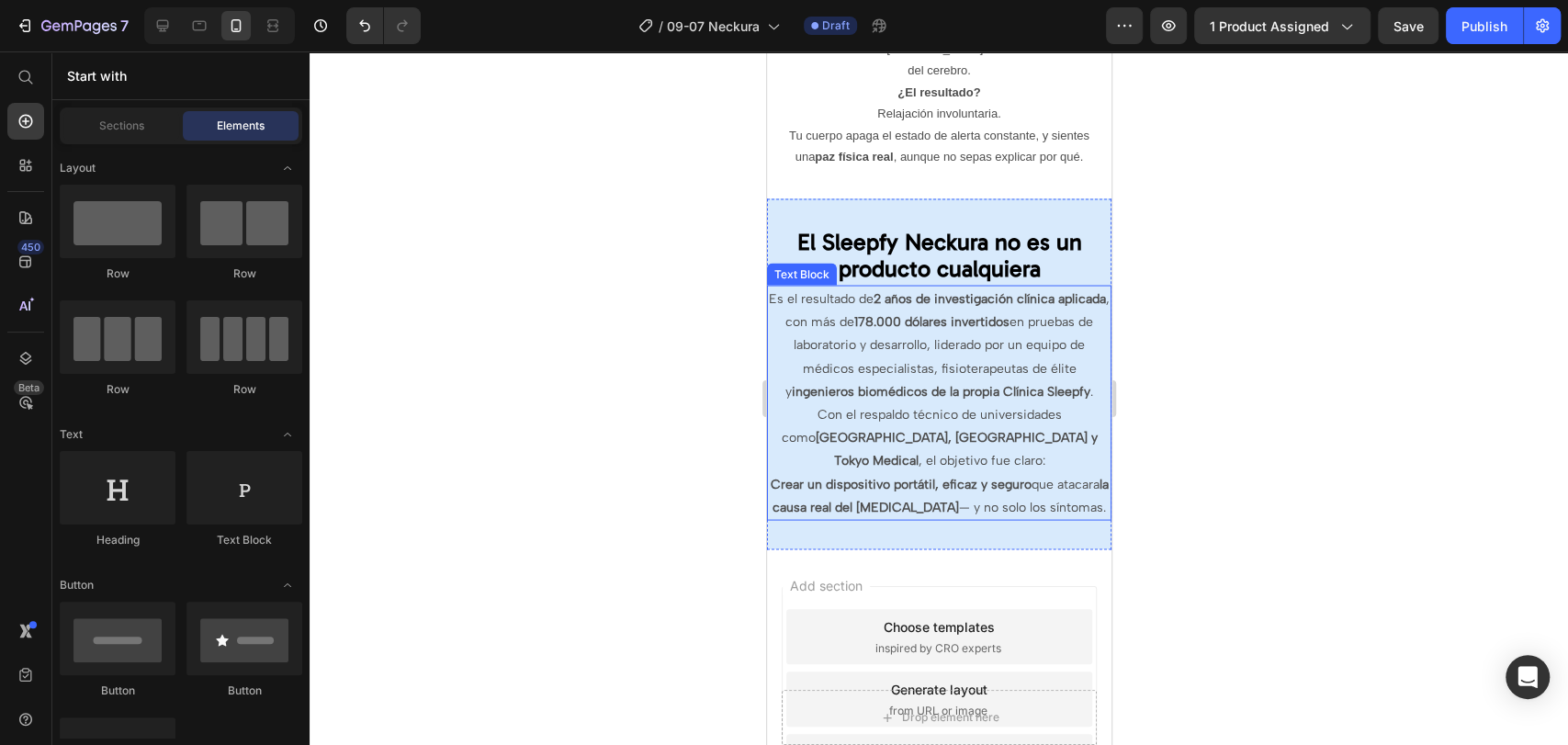 click on "178.000 dólares invertidos" at bounding box center (931, 321) 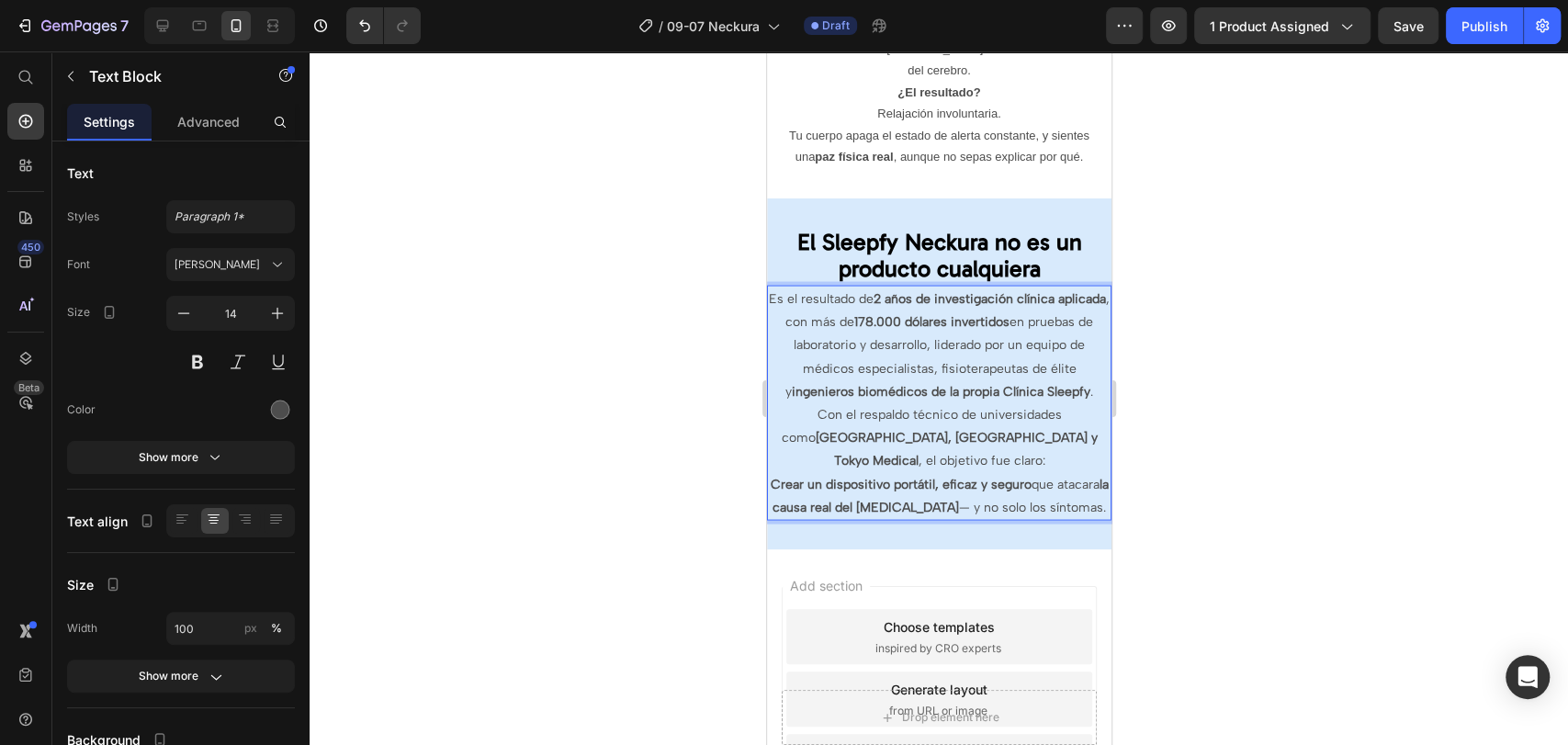 click on "178.000 dólares invertidos" at bounding box center [931, 321] 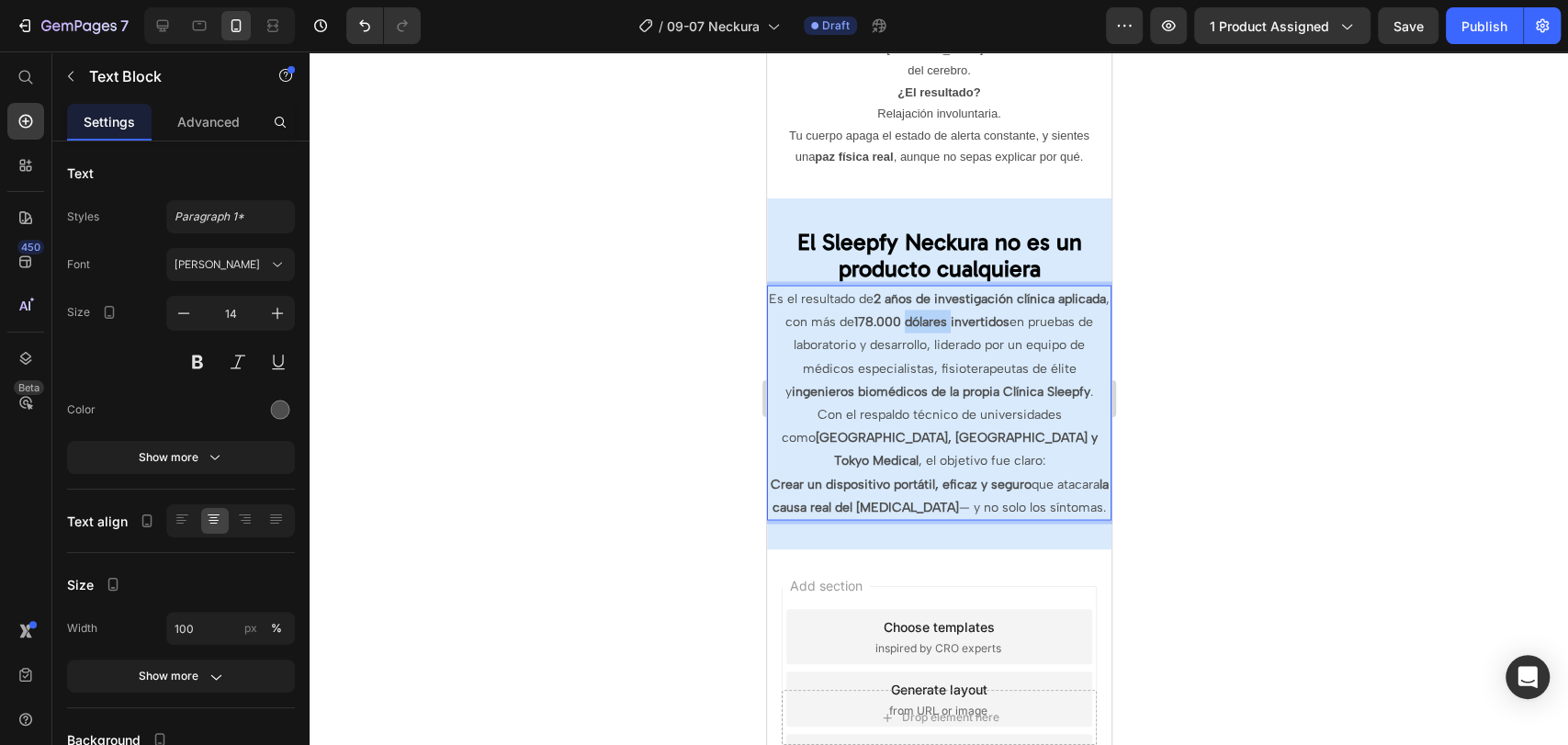 click on "178.000 dólares invertidos" at bounding box center [931, 321] 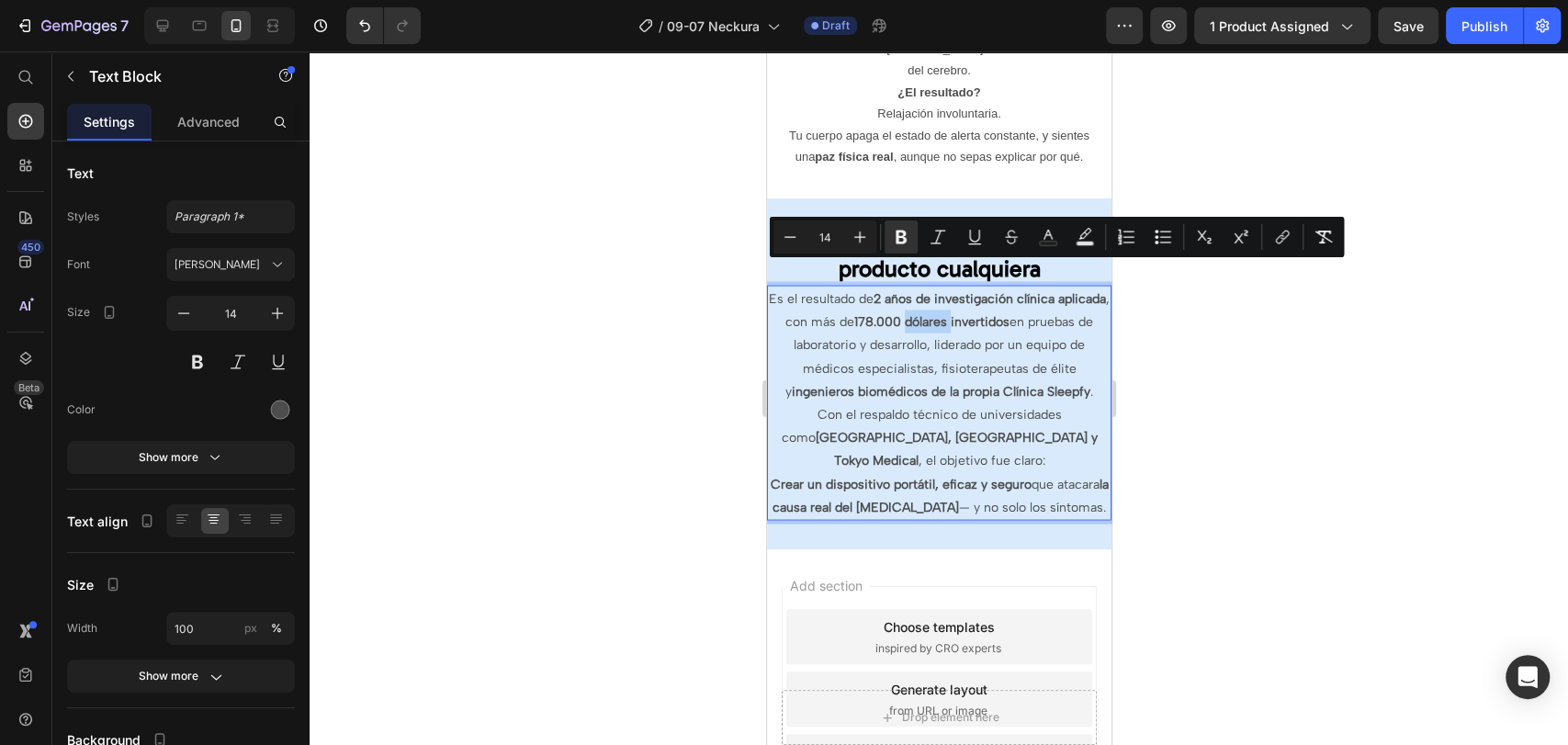 click on "178.000 dólares invertidos" at bounding box center (931, 321) 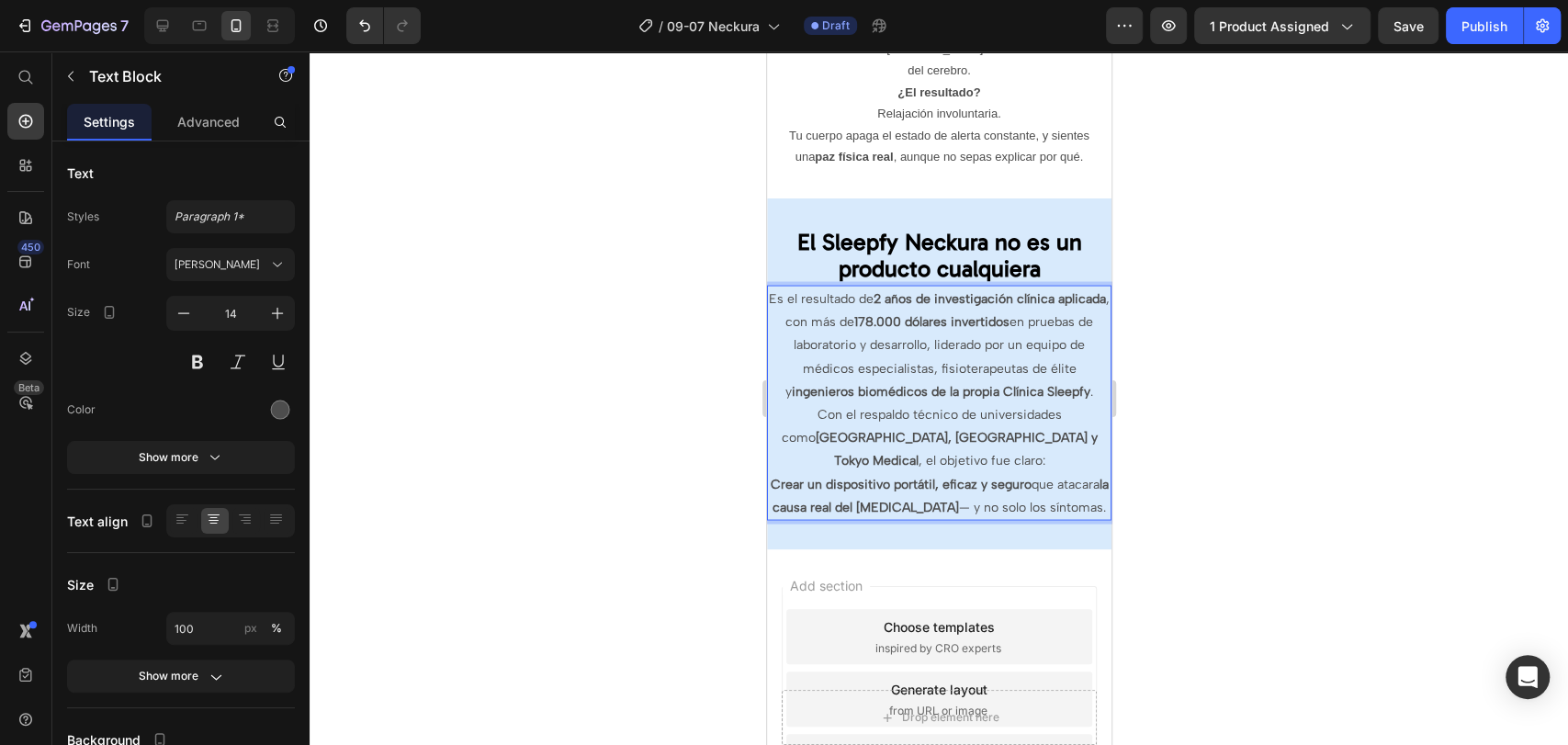 click on "178.000 dólares invertidos" at bounding box center [931, 321] 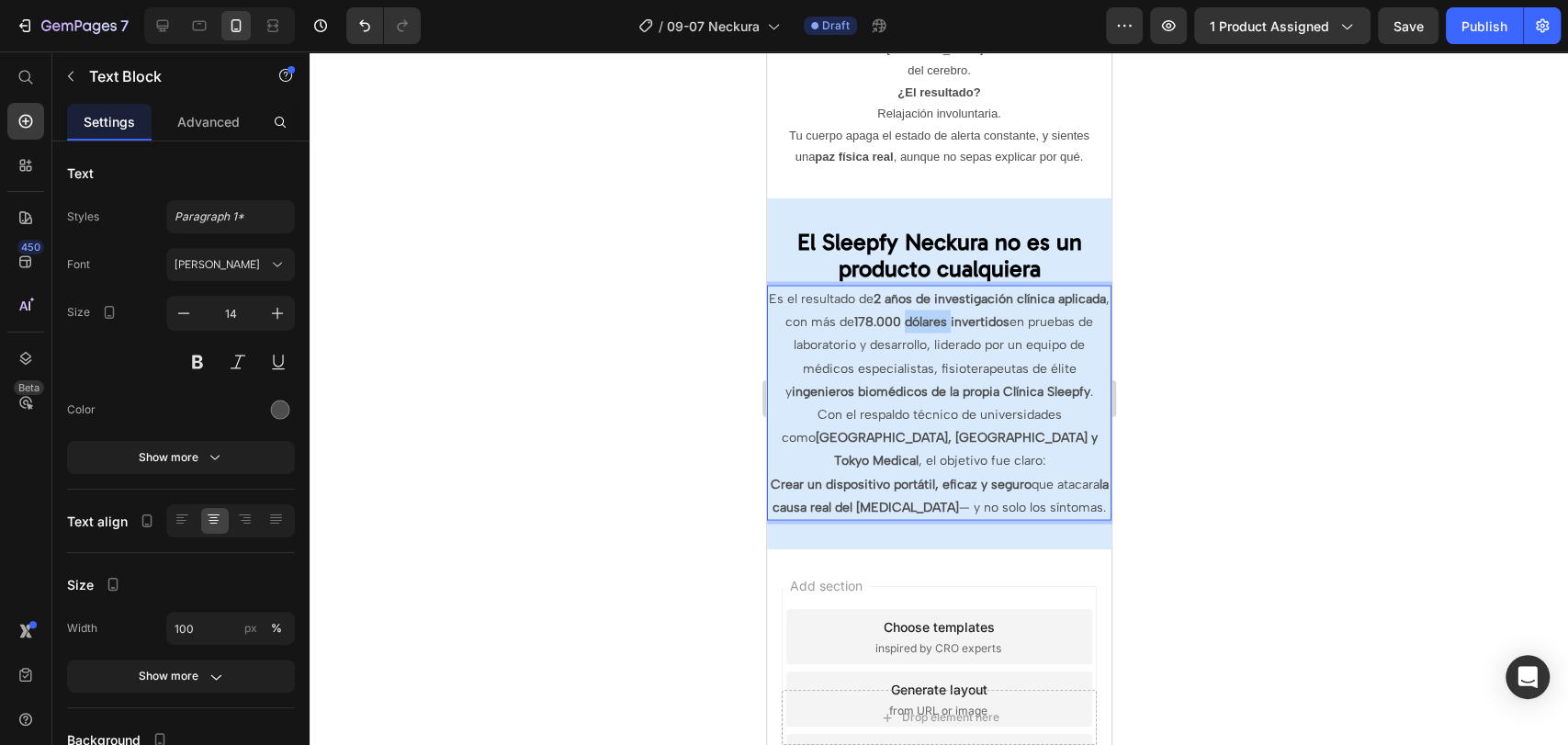 click on "178.000 dólares invertidos" at bounding box center (931, 321) 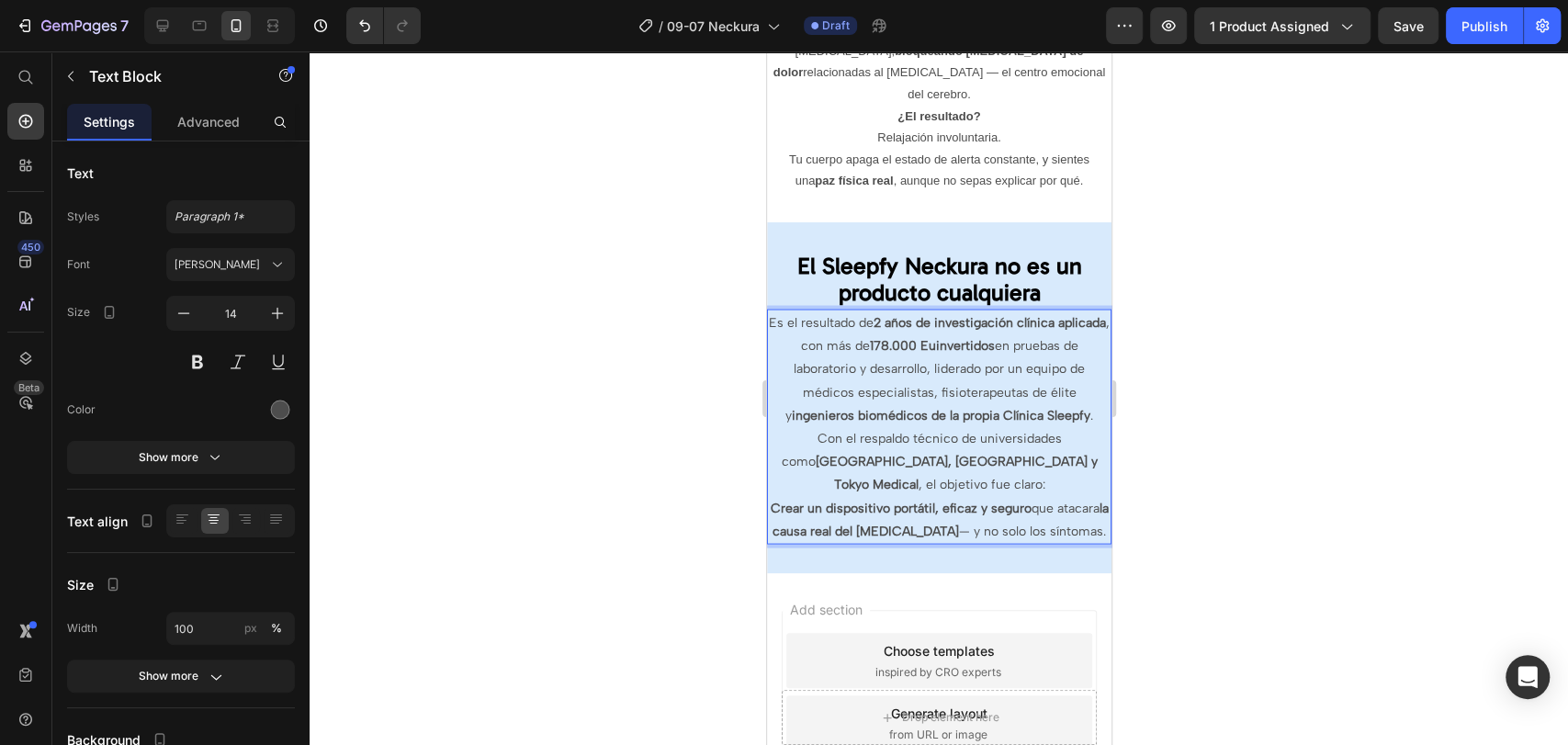 scroll, scrollTop: 7014, scrollLeft: 0, axis: vertical 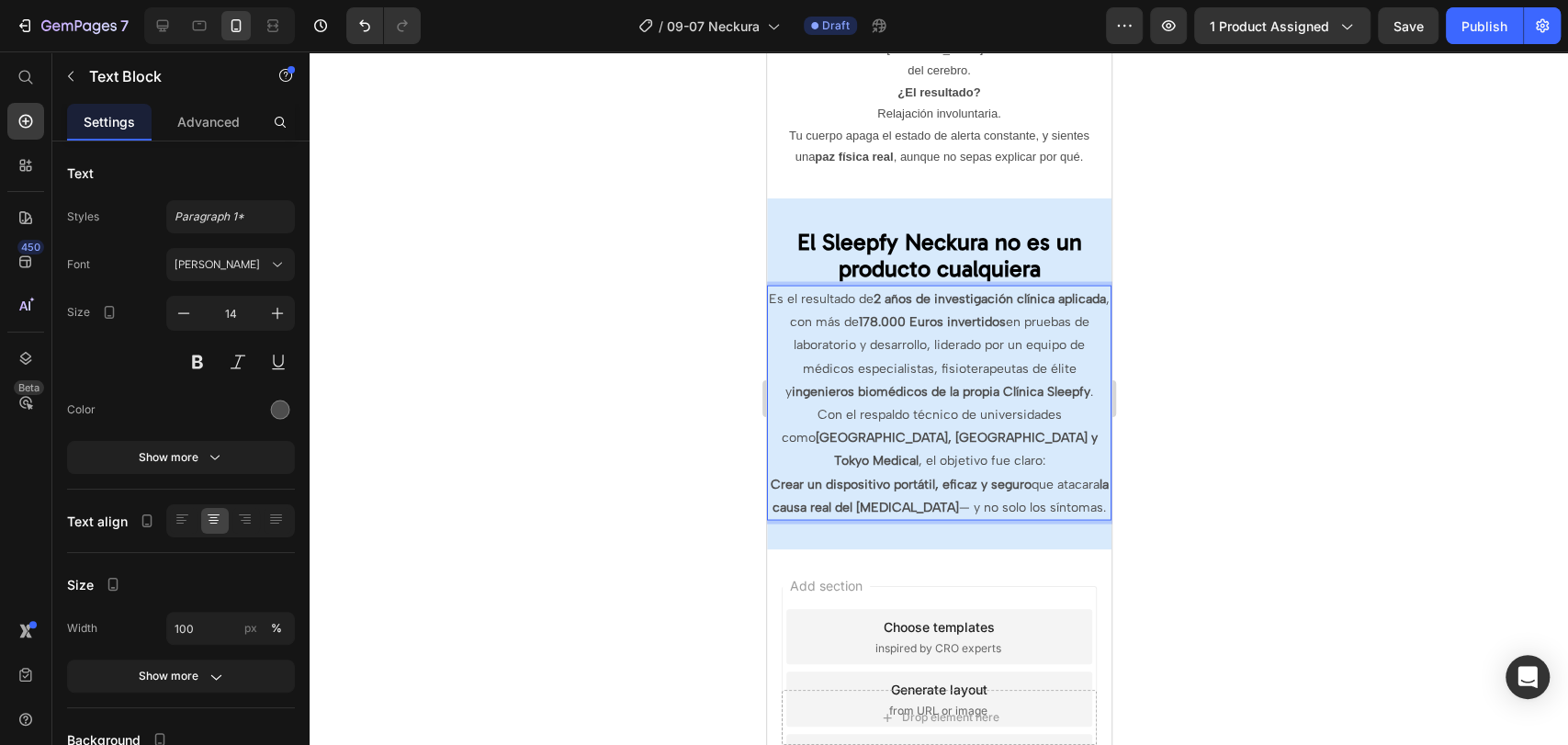click 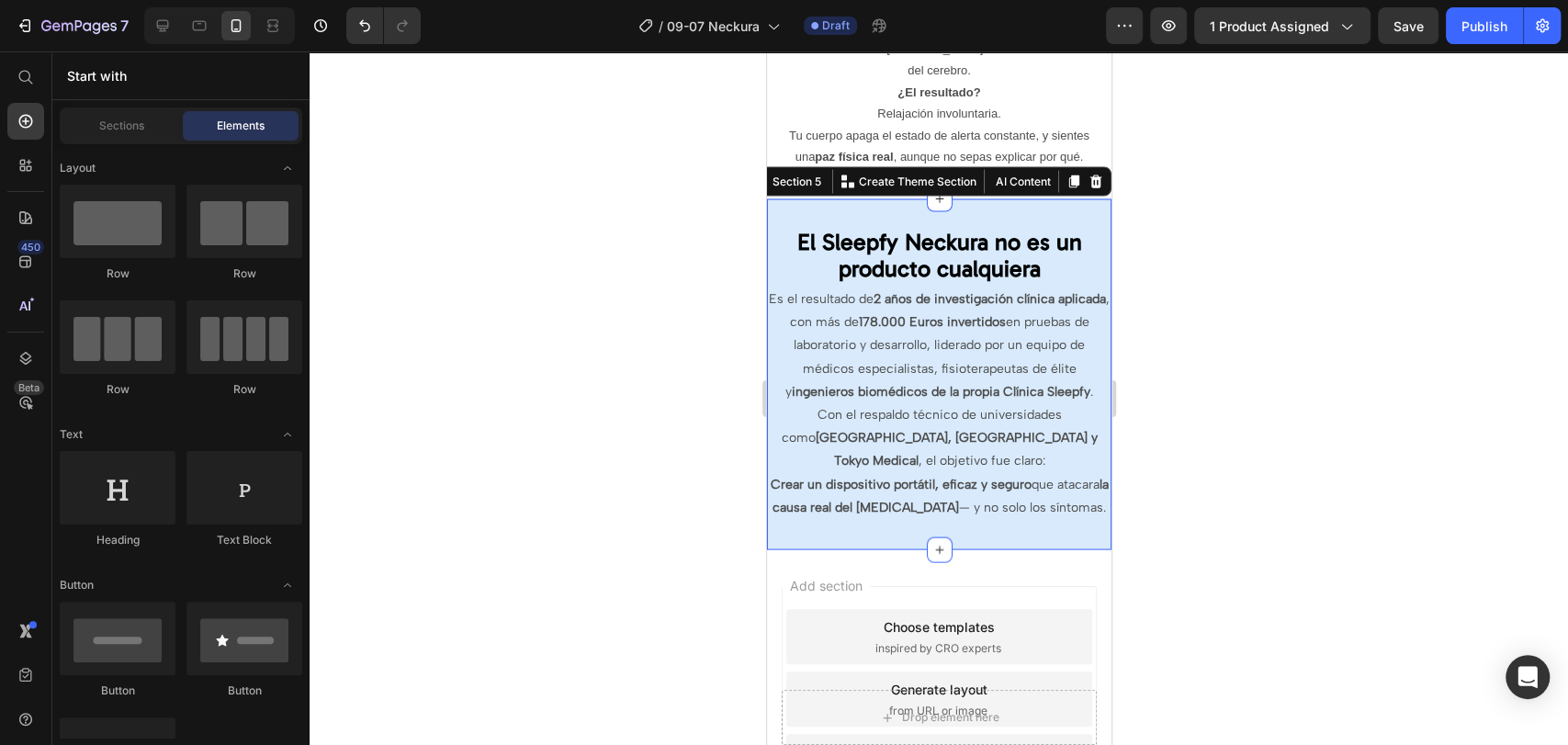 click on "El Sleepfy Neckura no es un producto cualquiera Text Block Es el resultado de  2 años de investigación clínica aplicada , con más de  178.000 Euros invertidos  en pruebas de laboratorio y desarrollo, liderado por un equipo de médicos especialistas, fisioterapeutas de élite y  ingenieros biomédicos de la propia Clínica Sleepfy . Con el respaldo técnico de universidades como  [GEOGRAPHIC_DATA], [GEOGRAPHIC_DATA] y [GEOGRAPHIC_DATA] Medical , el objetivo fue claro: Crear un dispositivo portátil, eficaz y seguro  que atacara  la causa real del [MEDICAL_DATA]  — y no solo los síntomas. Text Block Section 5   You can create reusable sections Create Theme Section AI Content Write with [PERSON_NAME] What would you like to describe here? Tone and Voice Persuasive Product Sleepfy Neckura Show more Generate" at bounding box center [938, 374] 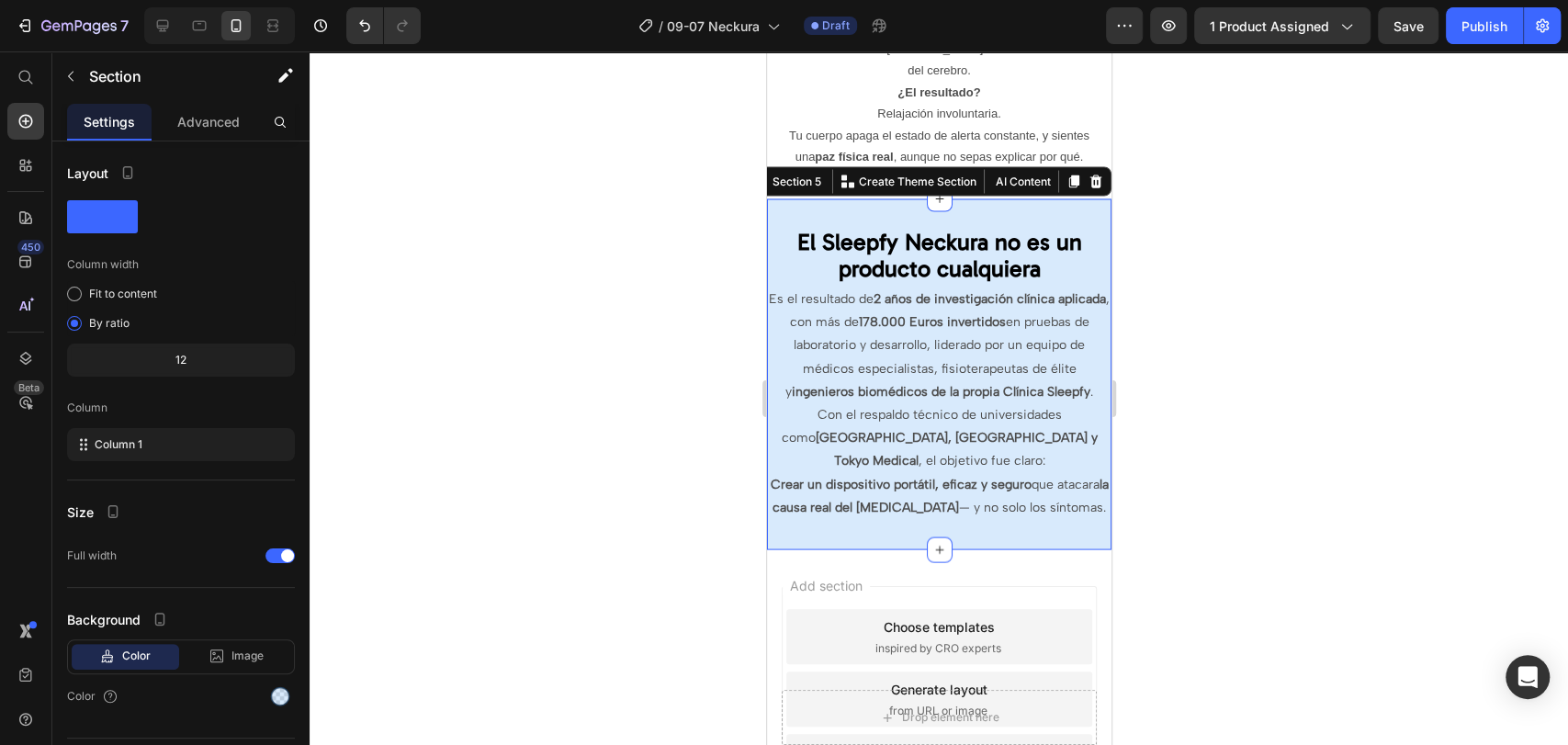 click 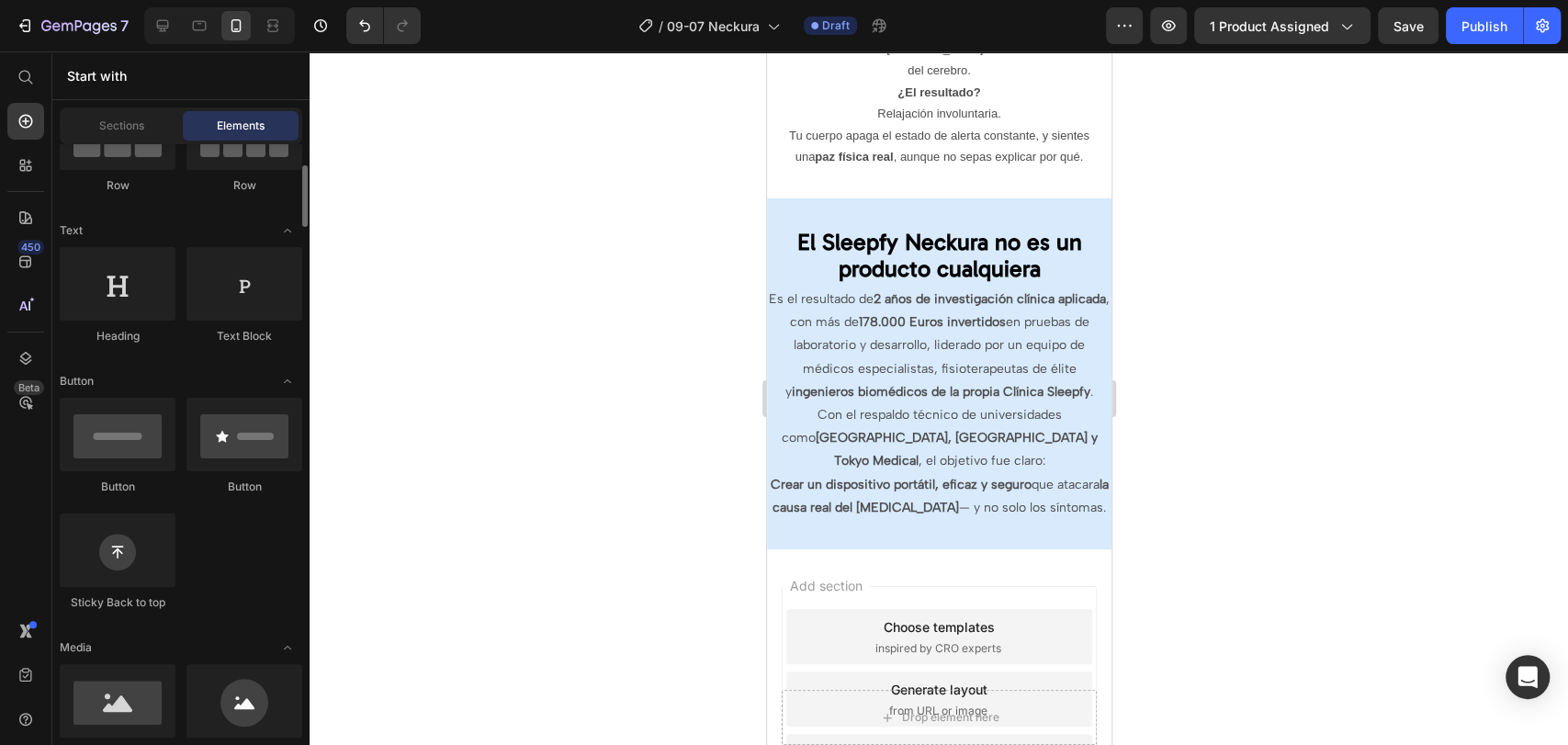 scroll, scrollTop: 0, scrollLeft: 0, axis: both 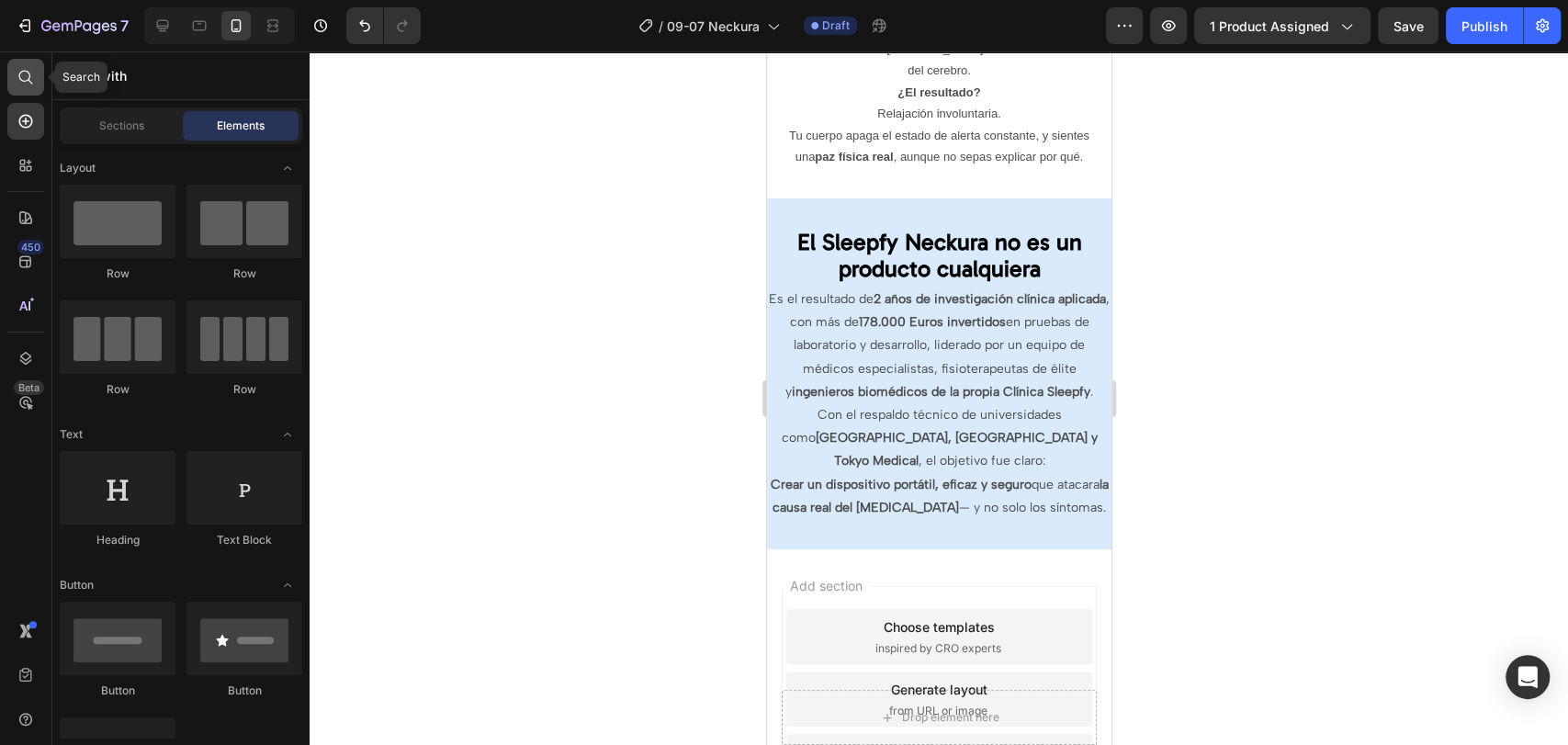 click 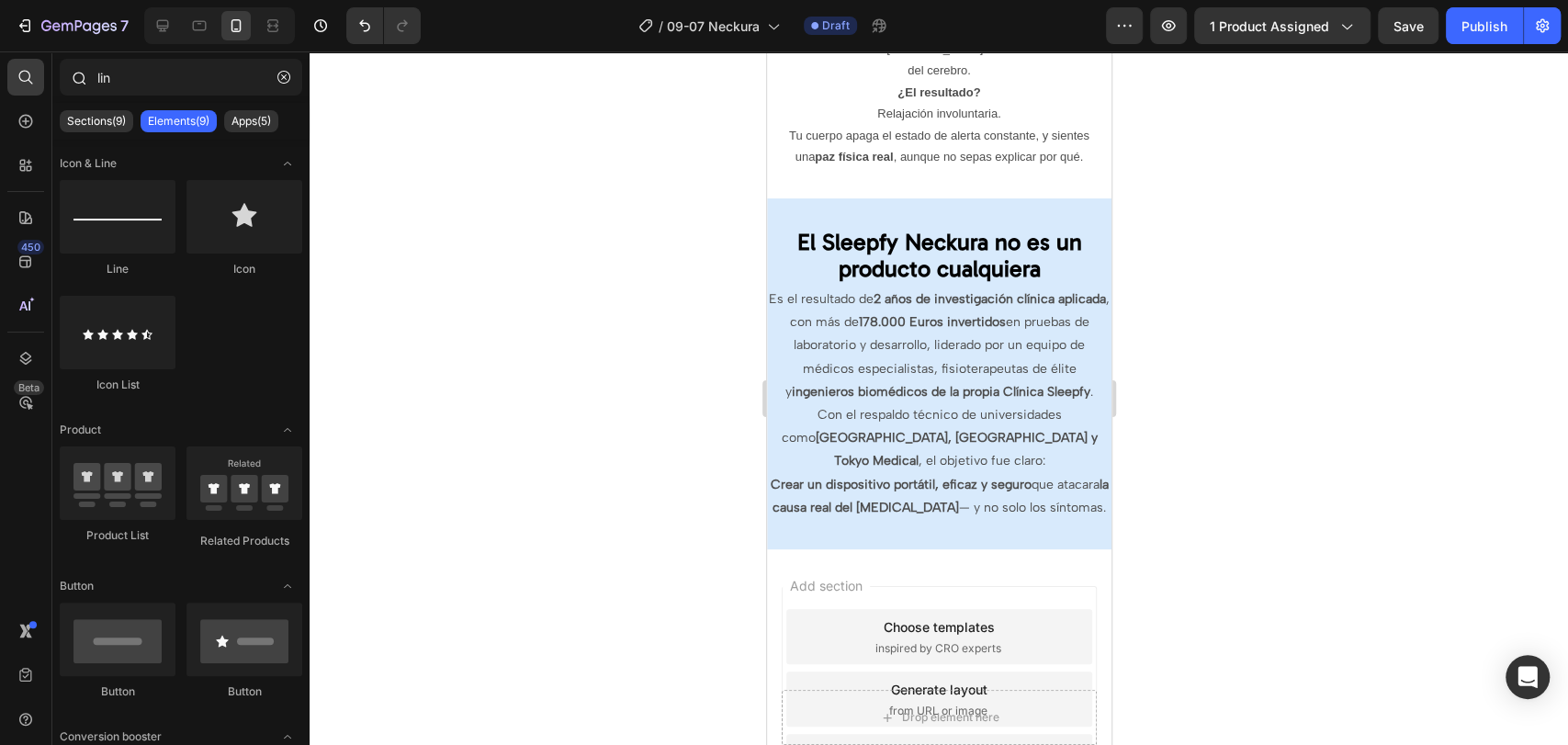 drag, startPoint x: 147, startPoint y: 80, endPoint x: 59, endPoint y: 80, distance: 88 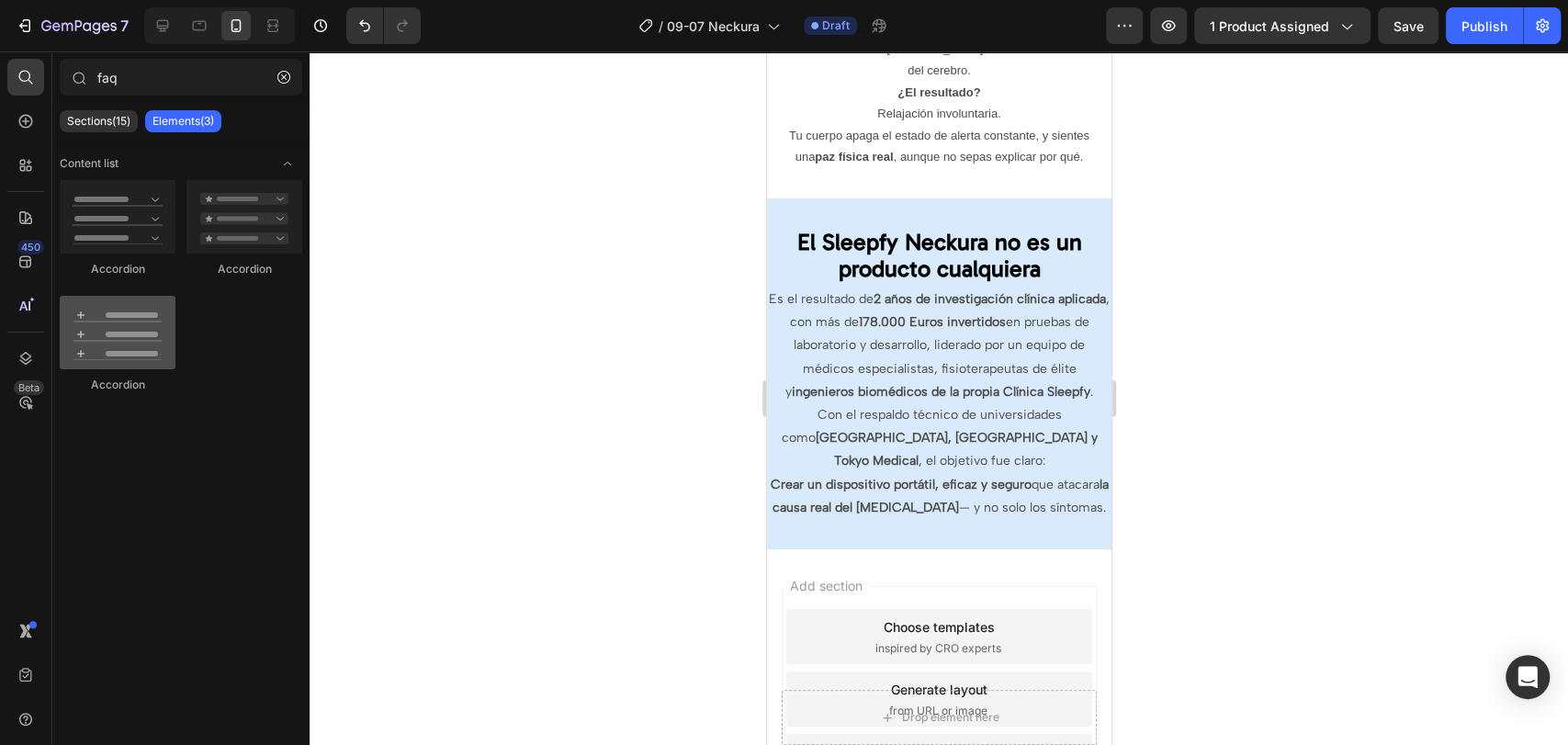 type on "faq" 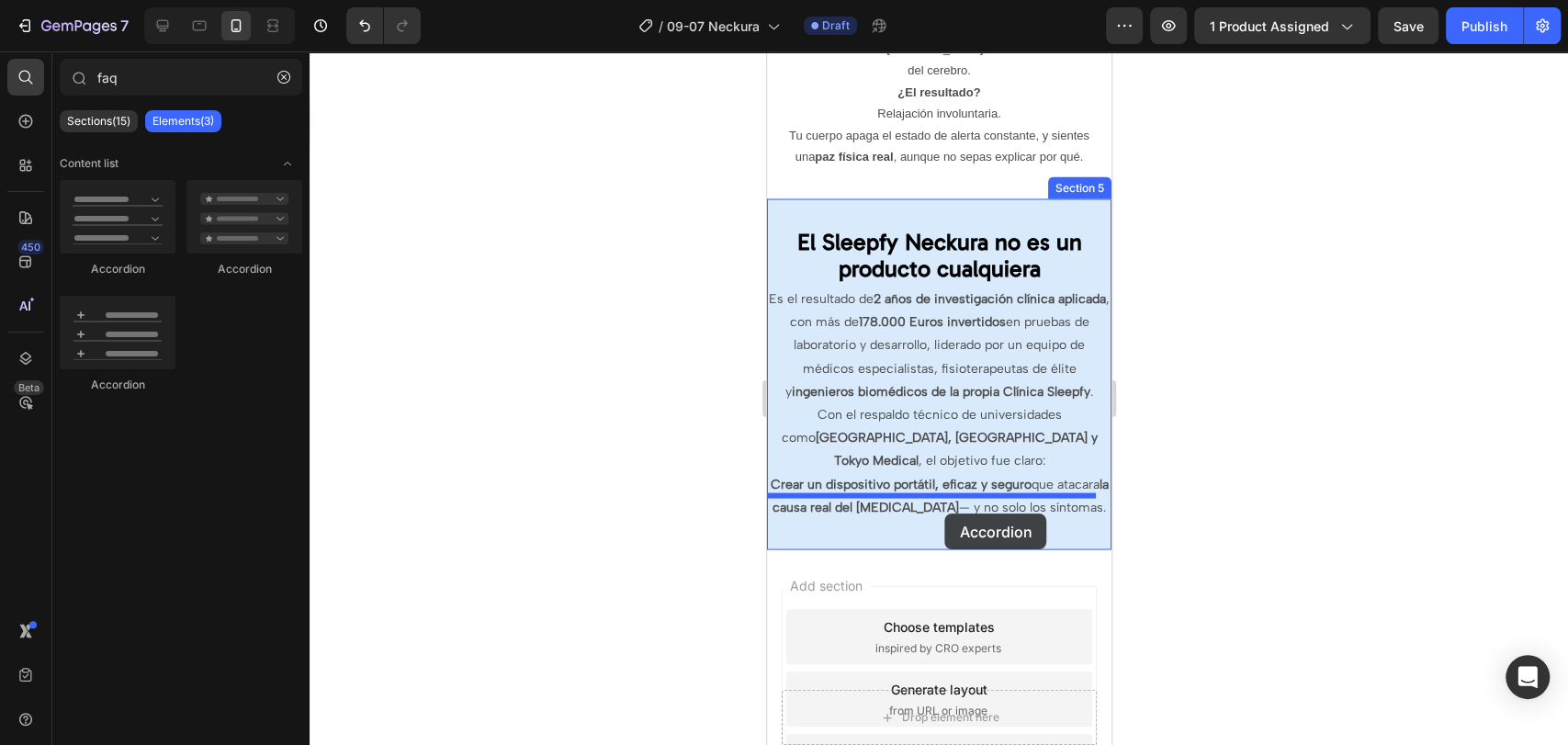 drag, startPoint x: 887, startPoint y: 383, endPoint x: 1923, endPoint y: 558, distance: 1050.6764 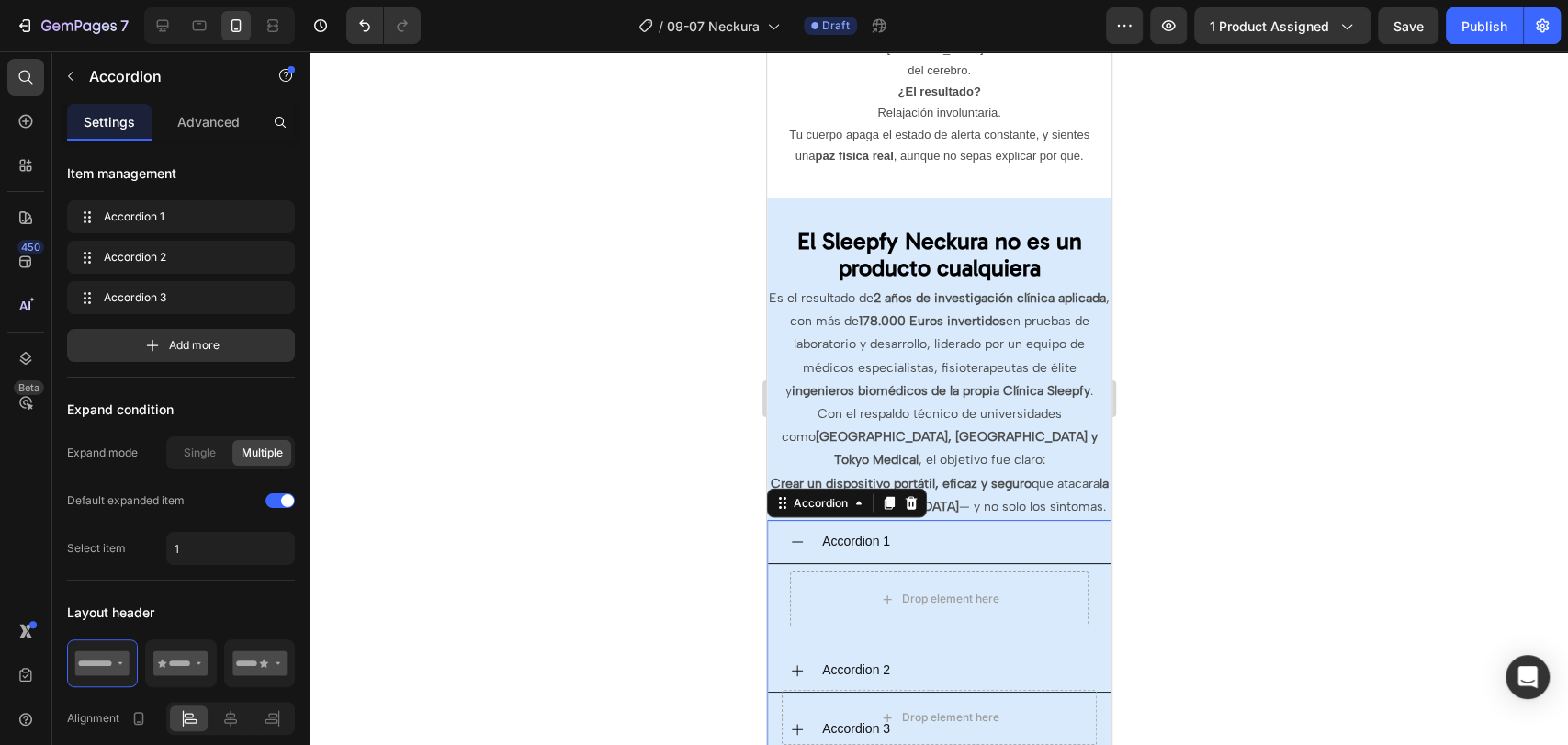 click 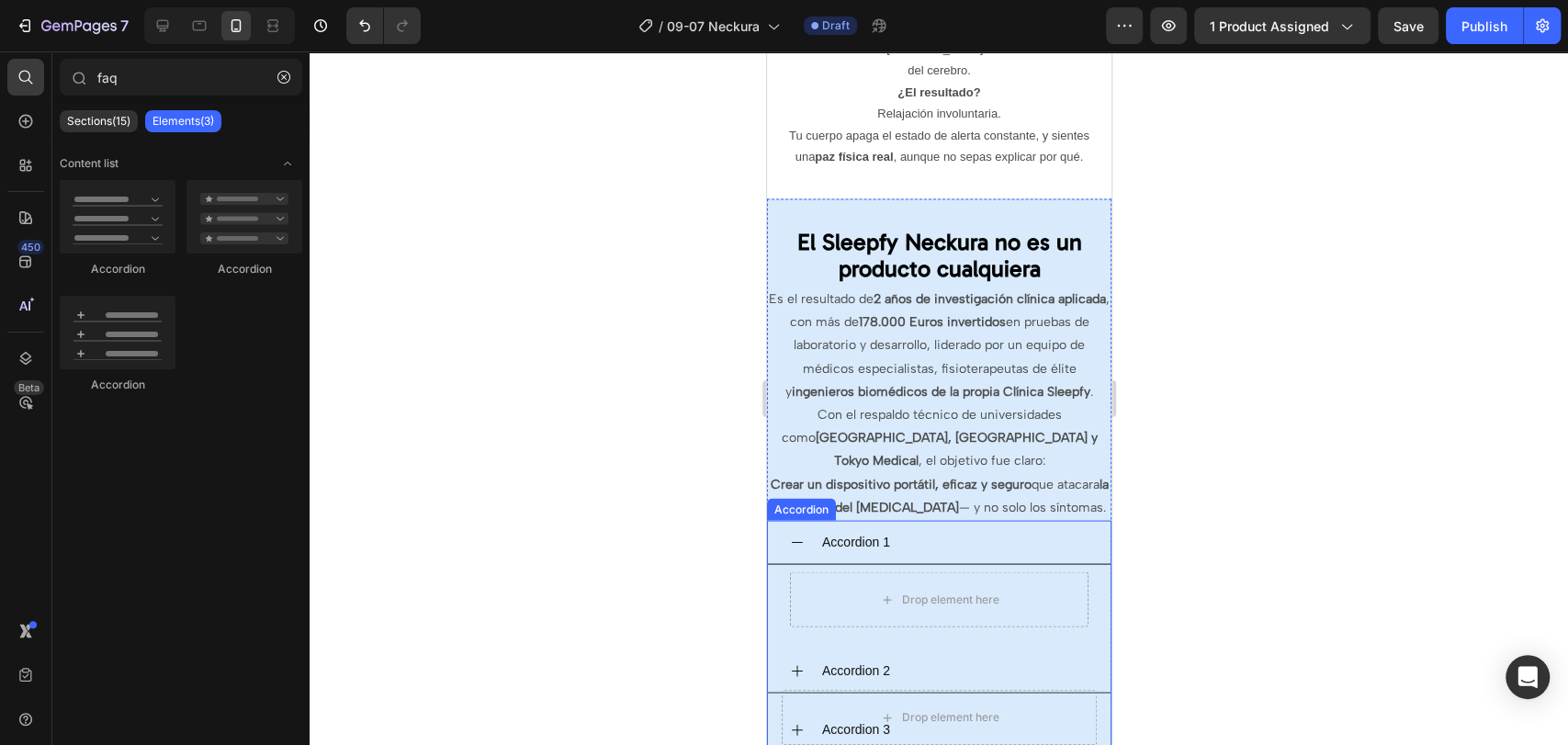 click 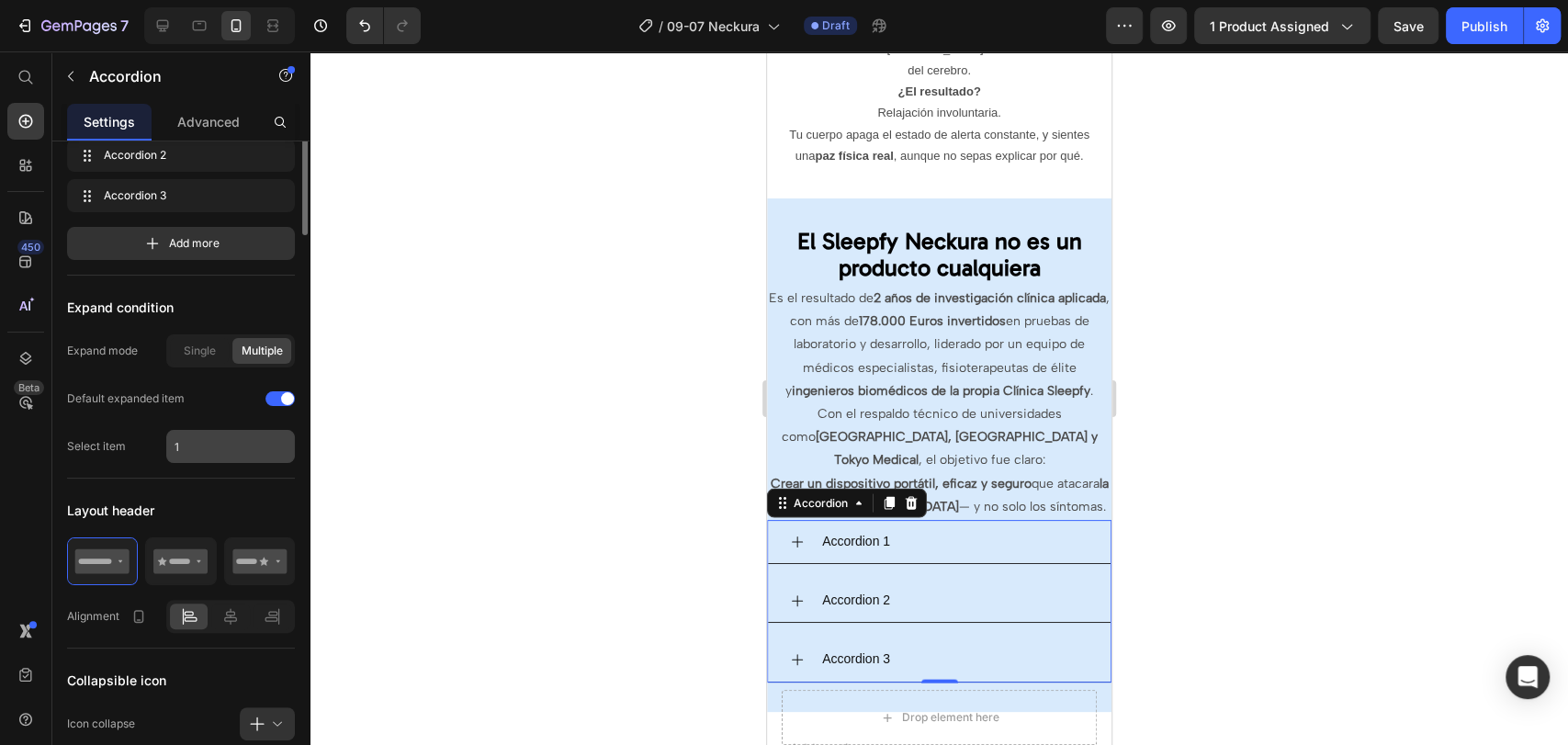 scroll, scrollTop: 0, scrollLeft: 0, axis: both 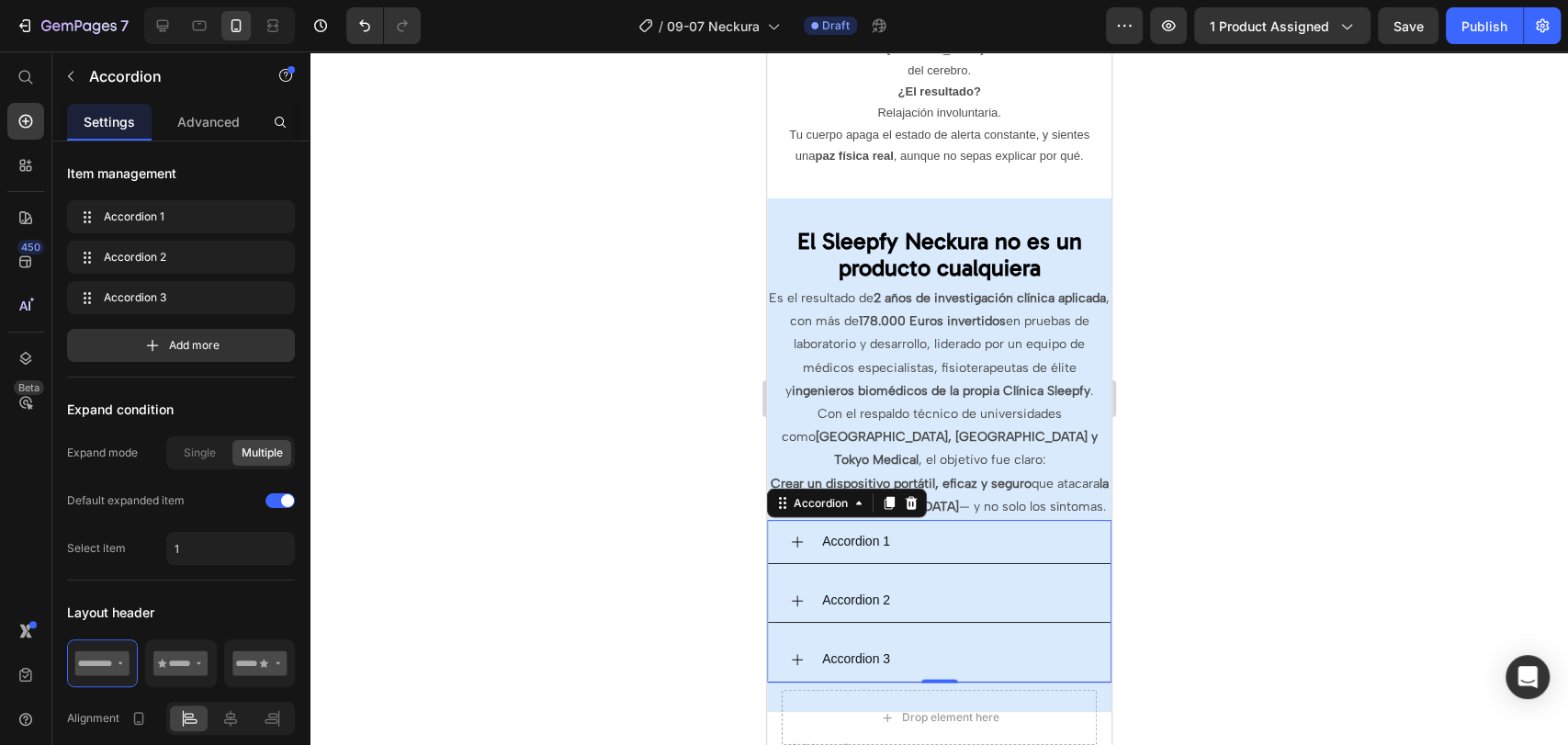 click 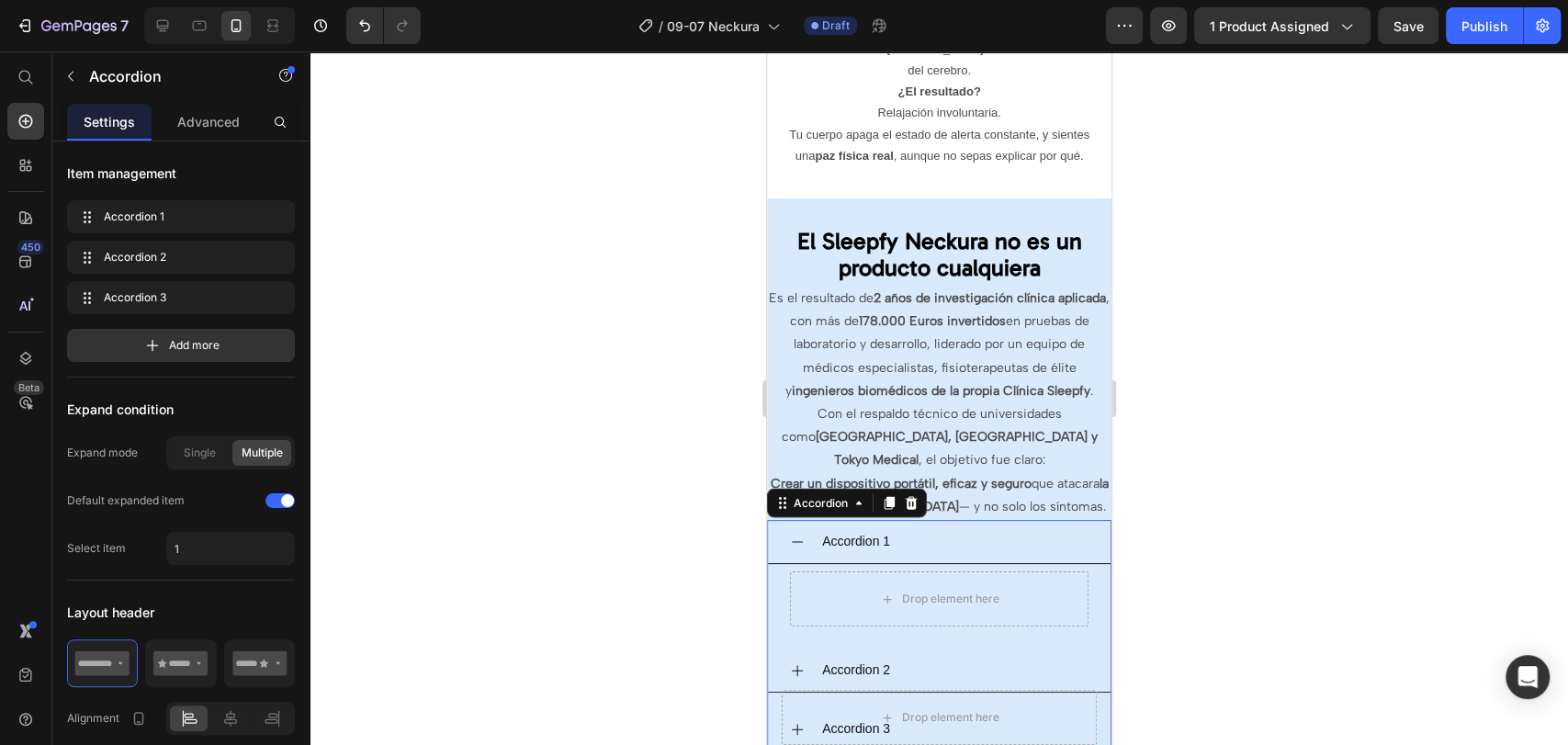 click 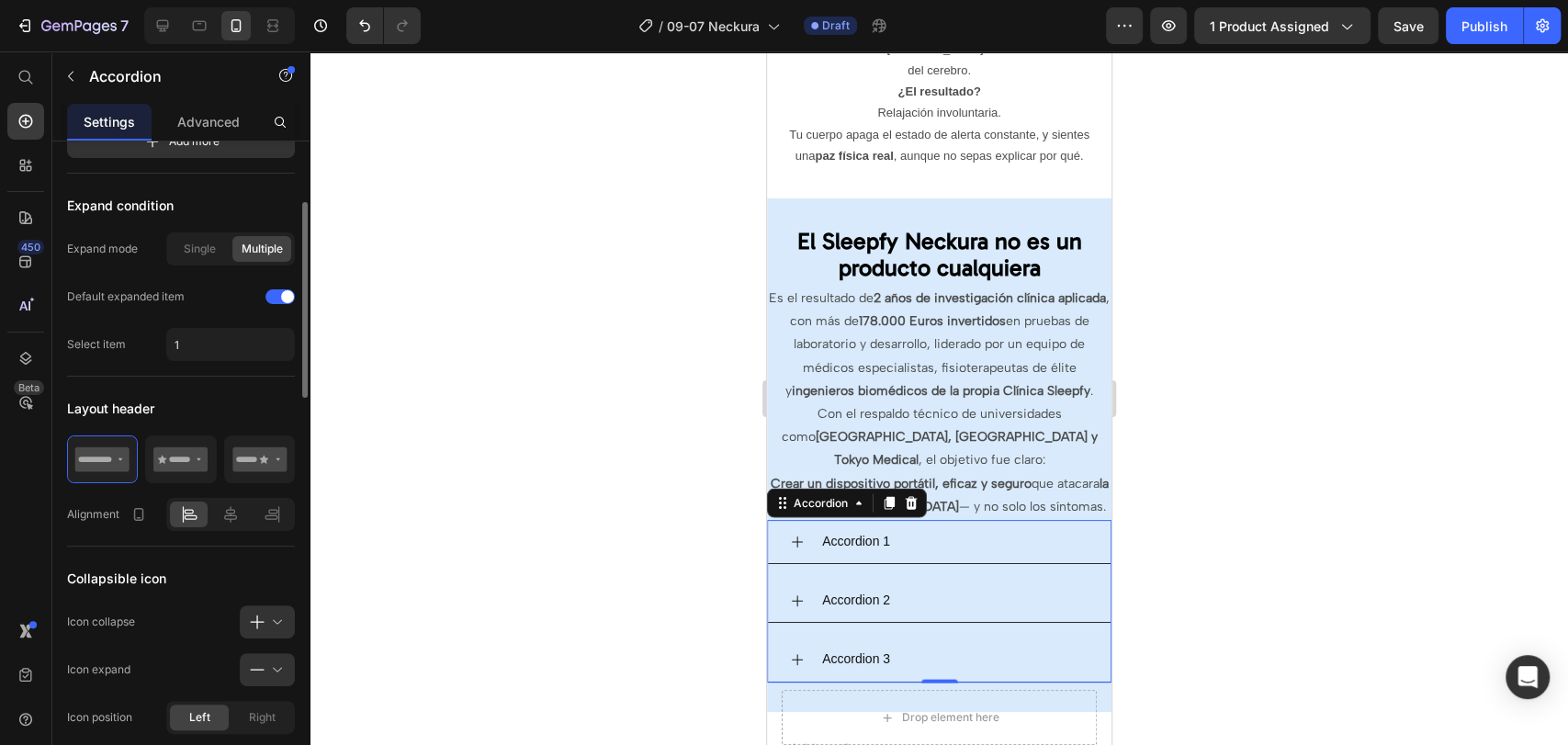 scroll, scrollTop: 102, scrollLeft: 0, axis: vertical 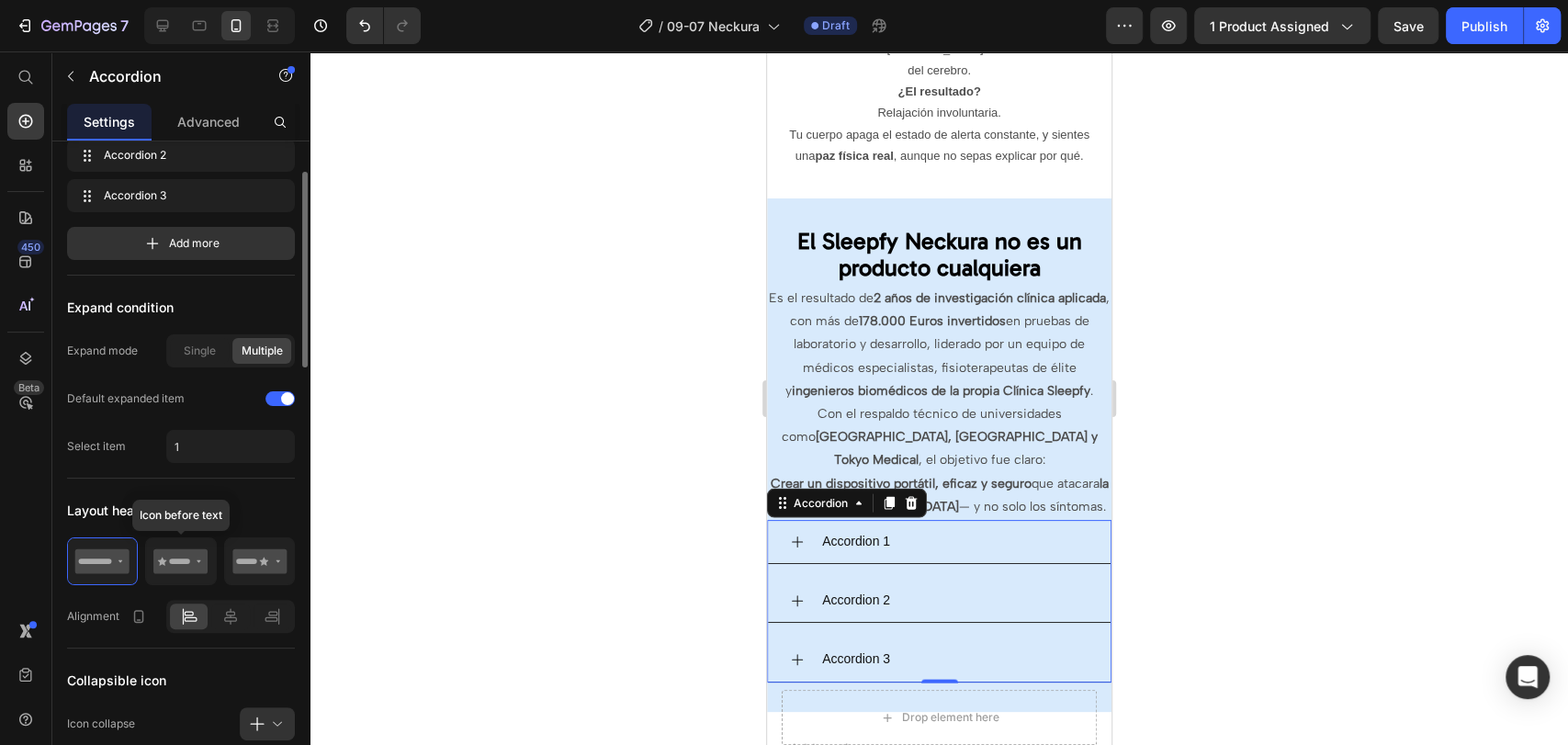 click 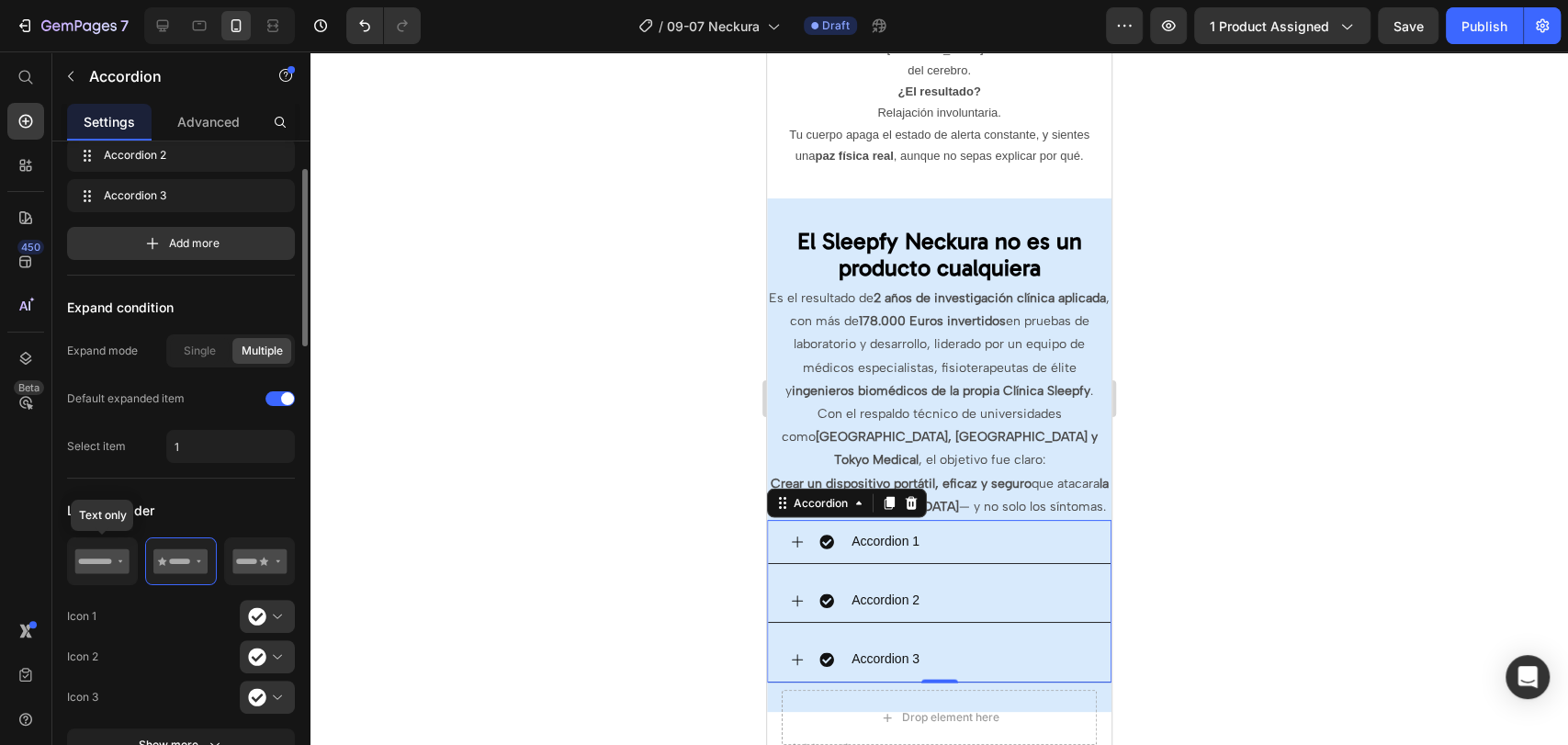 click 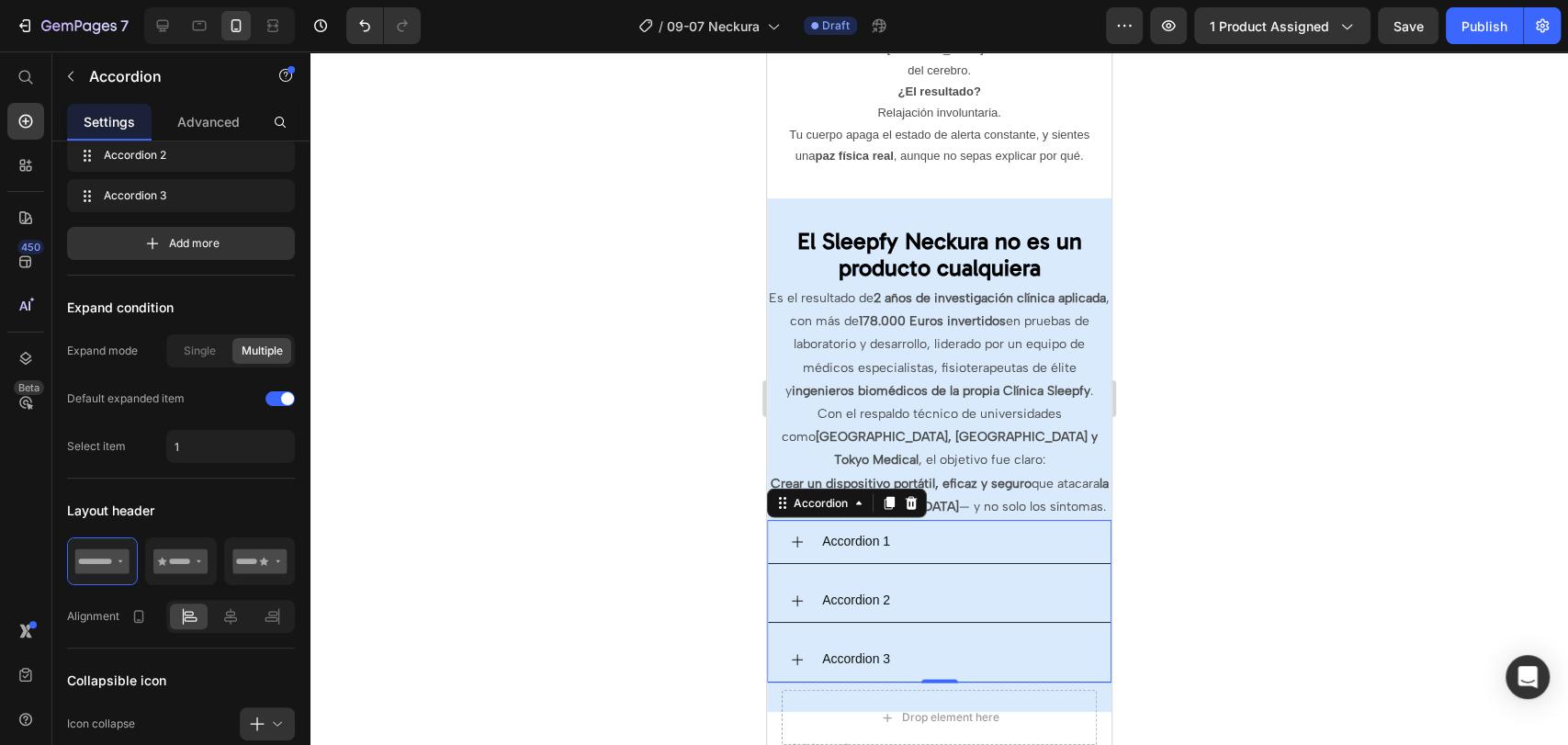 click on "Accordion 1" at bounding box center [938, 542] 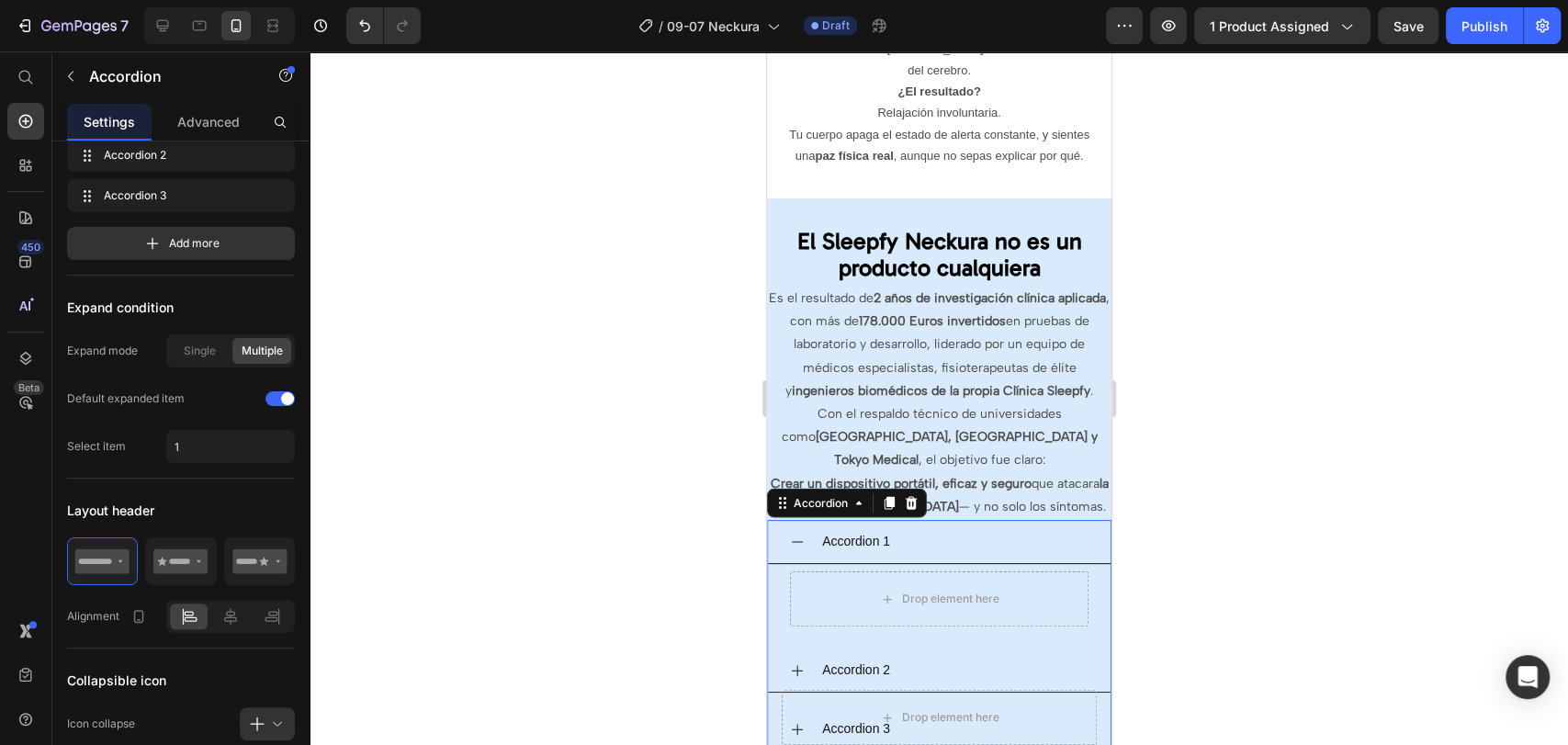 click 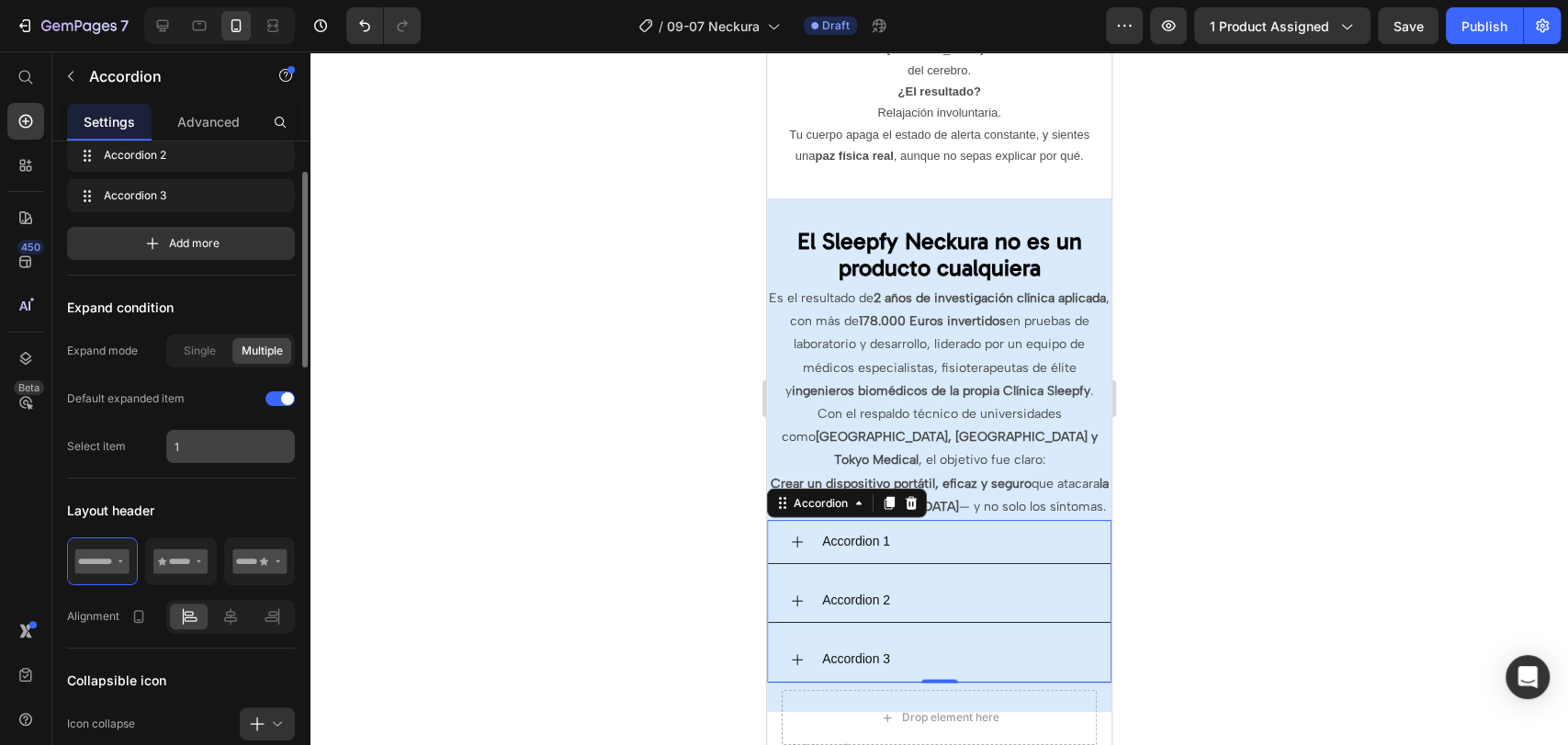 scroll, scrollTop: 0, scrollLeft: 0, axis: both 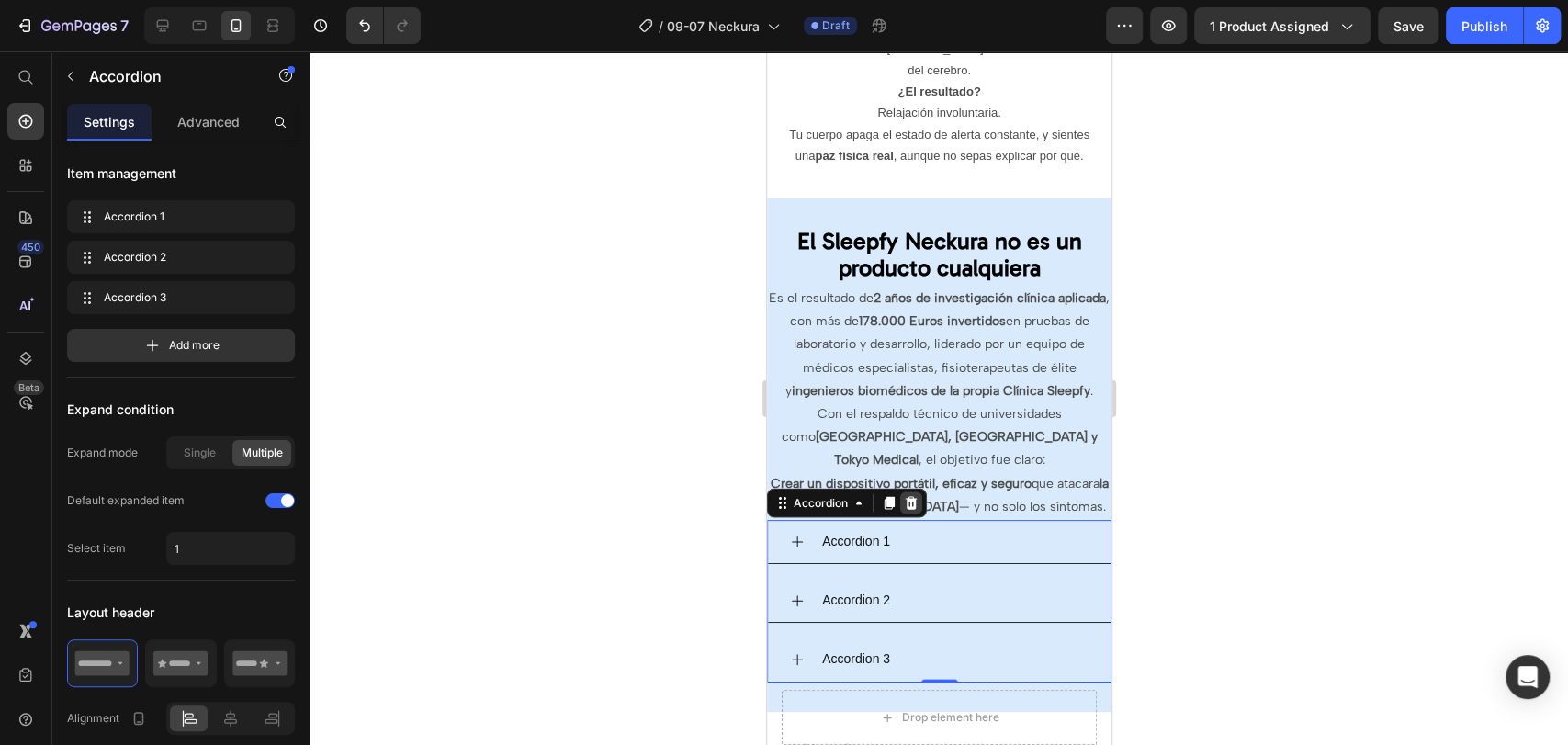 click at bounding box center (910, 502) 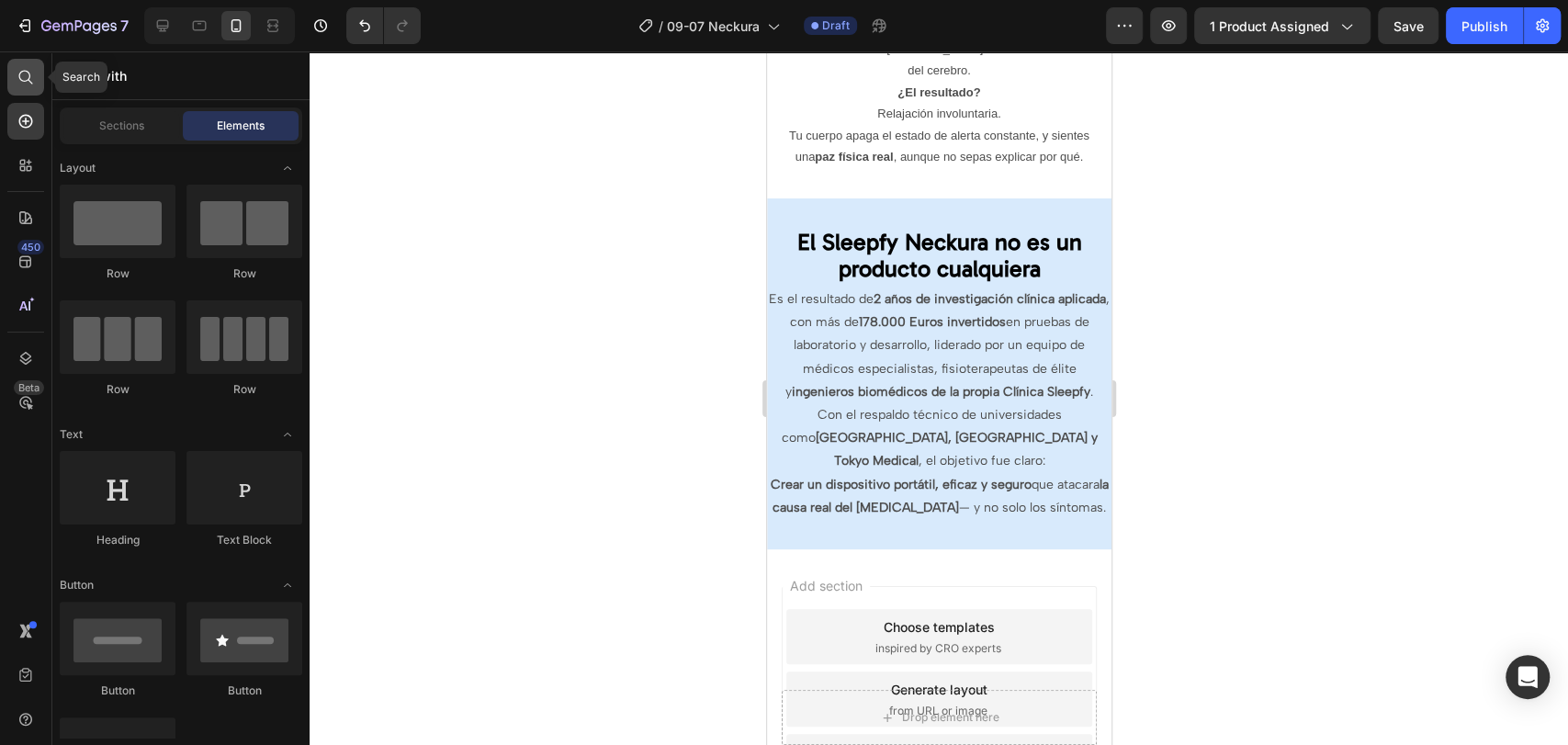 click 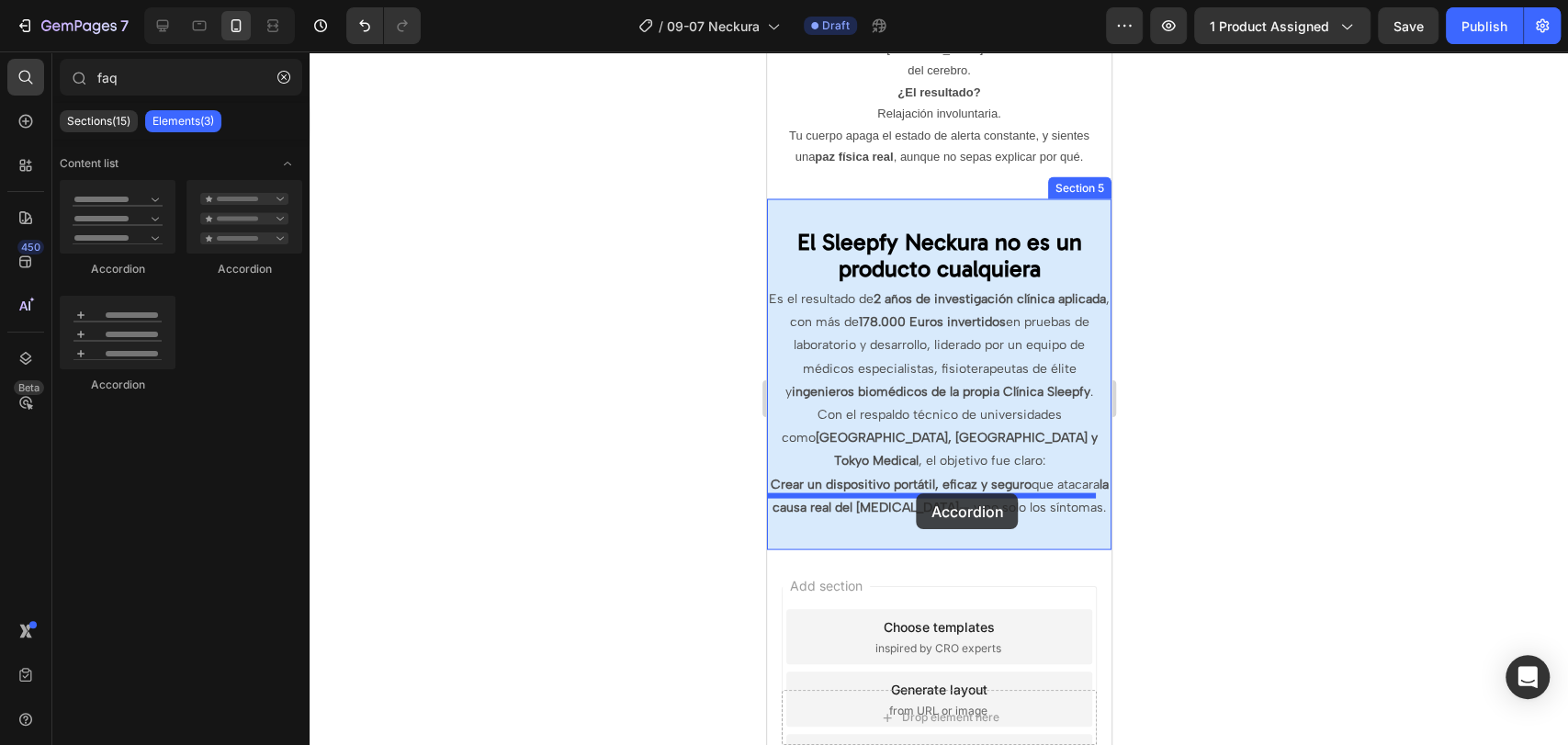 drag, startPoint x: 867, startPoint y: 271, endPoint x: 2090, endPoint y: 537, distance: 1251.593 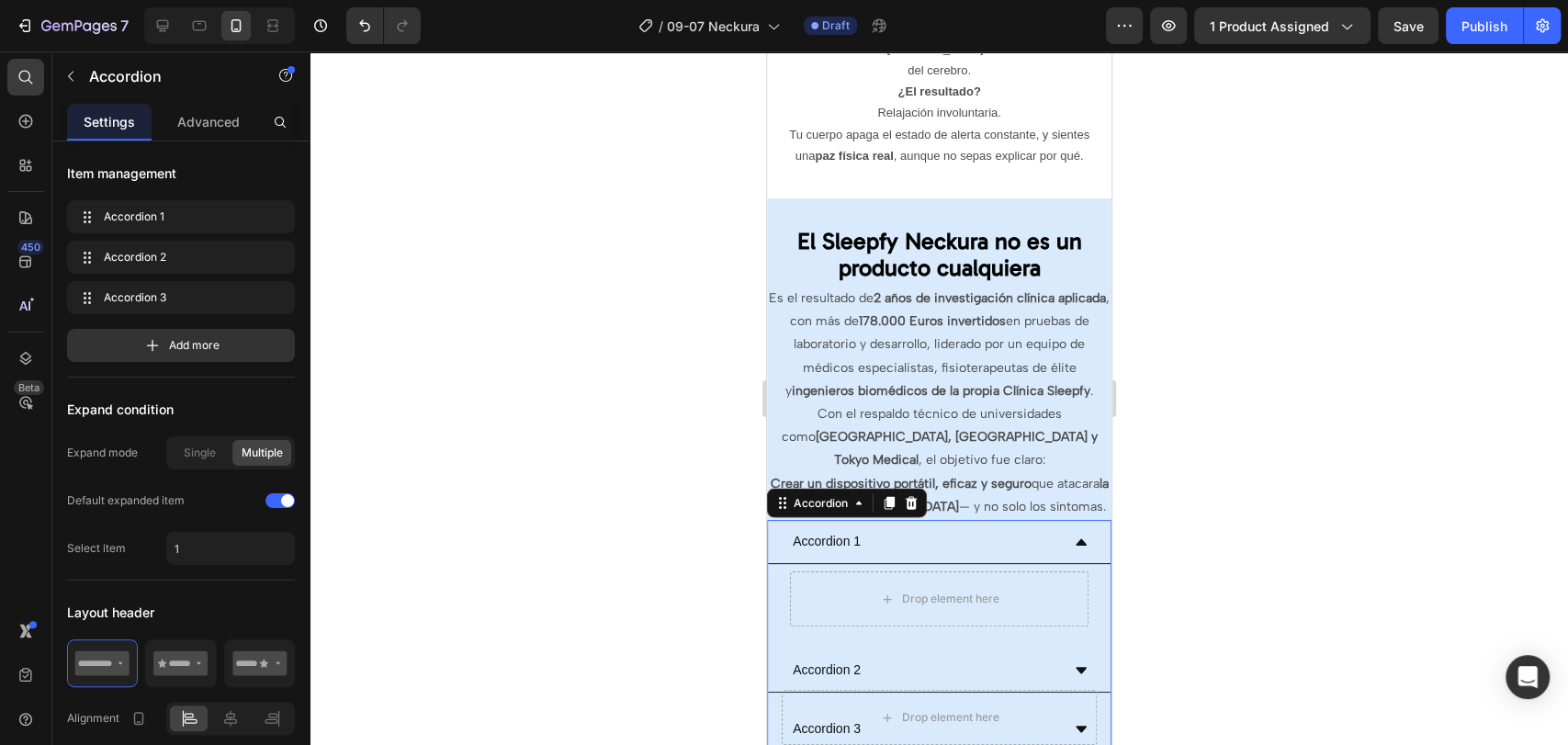 click 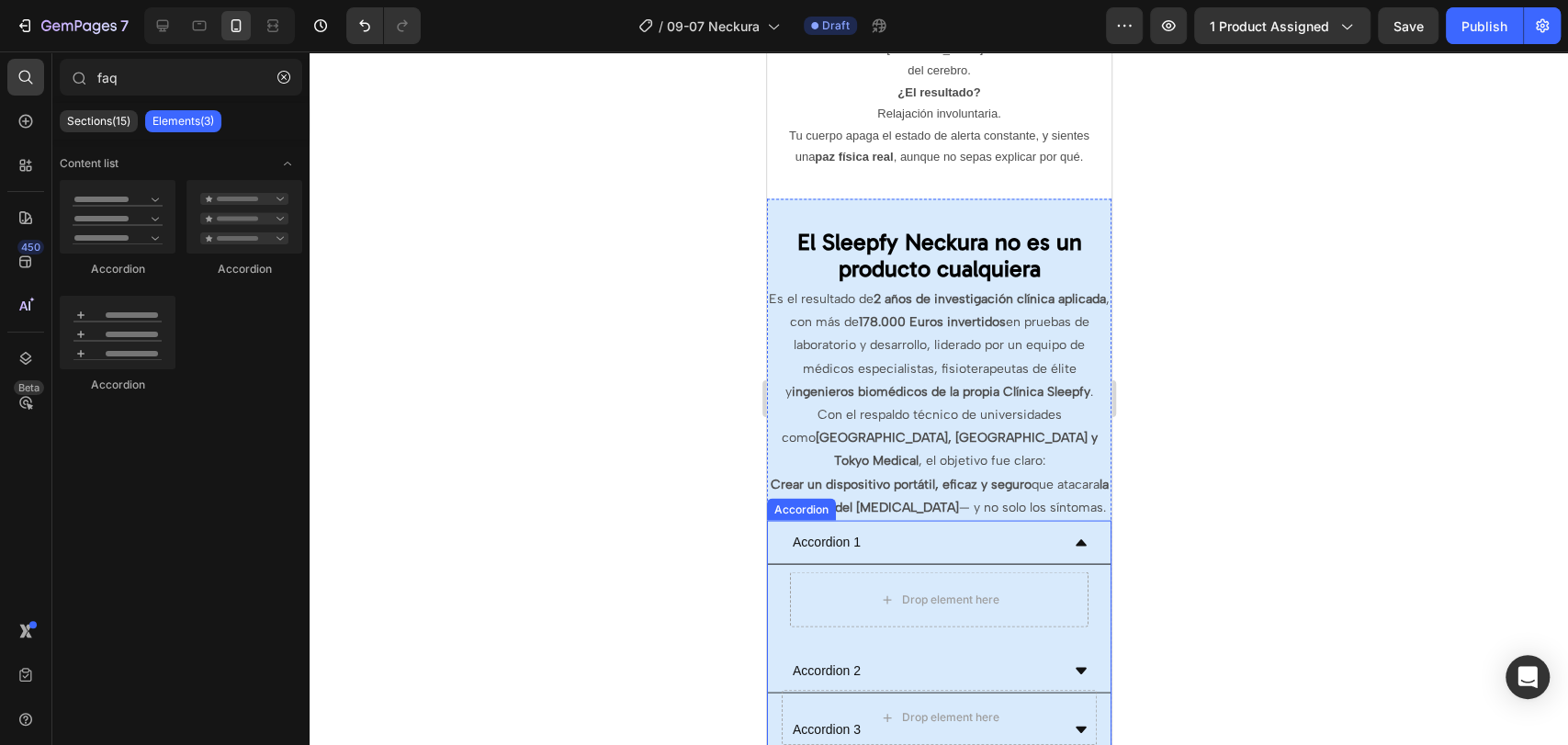 click on "Accordion 1" at bounding box center (923, 541) 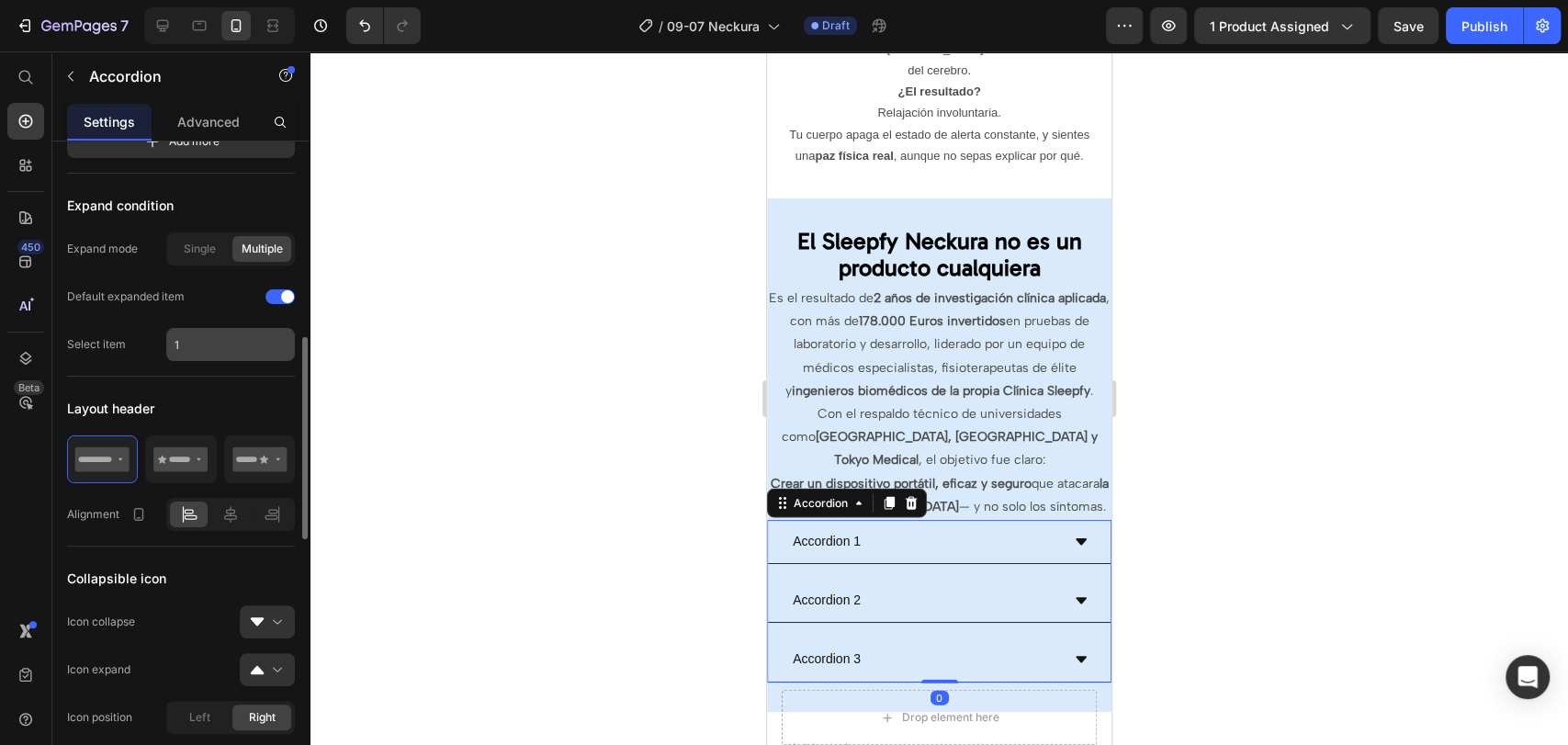 scroll, scrollTop: 306, scrollLeft: 0, axis: vertical 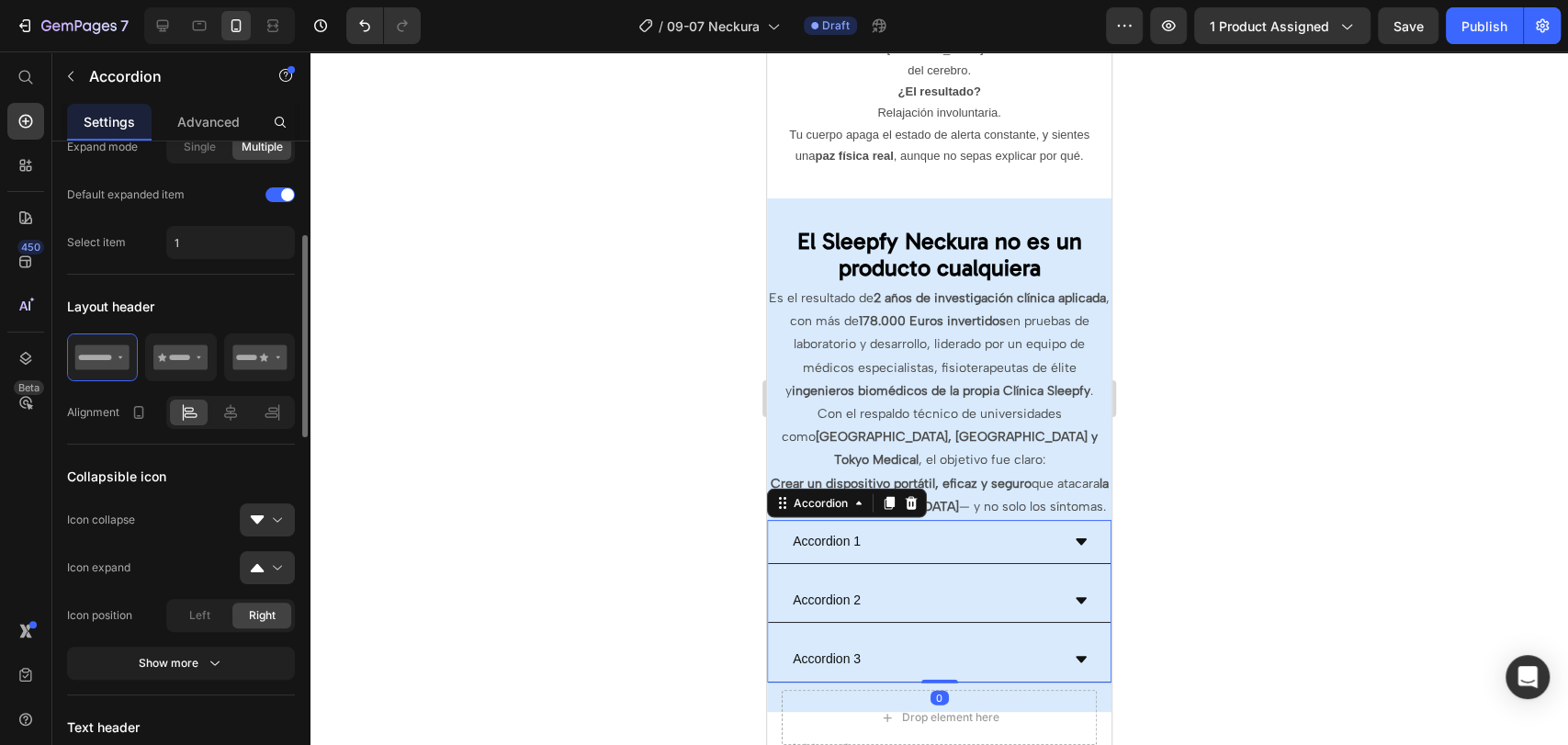 click on "450 Beta" at bounding box center (26, 398) 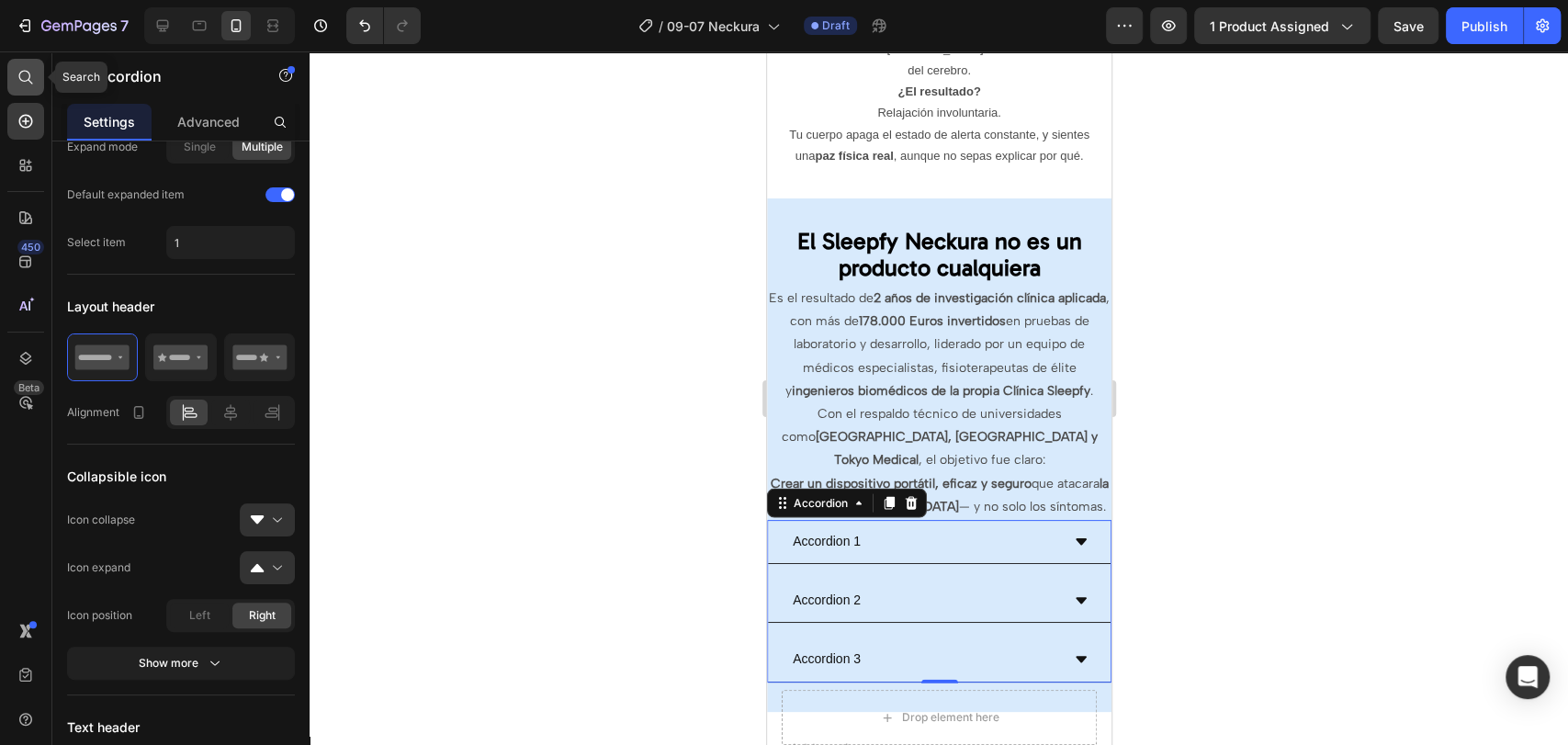 click 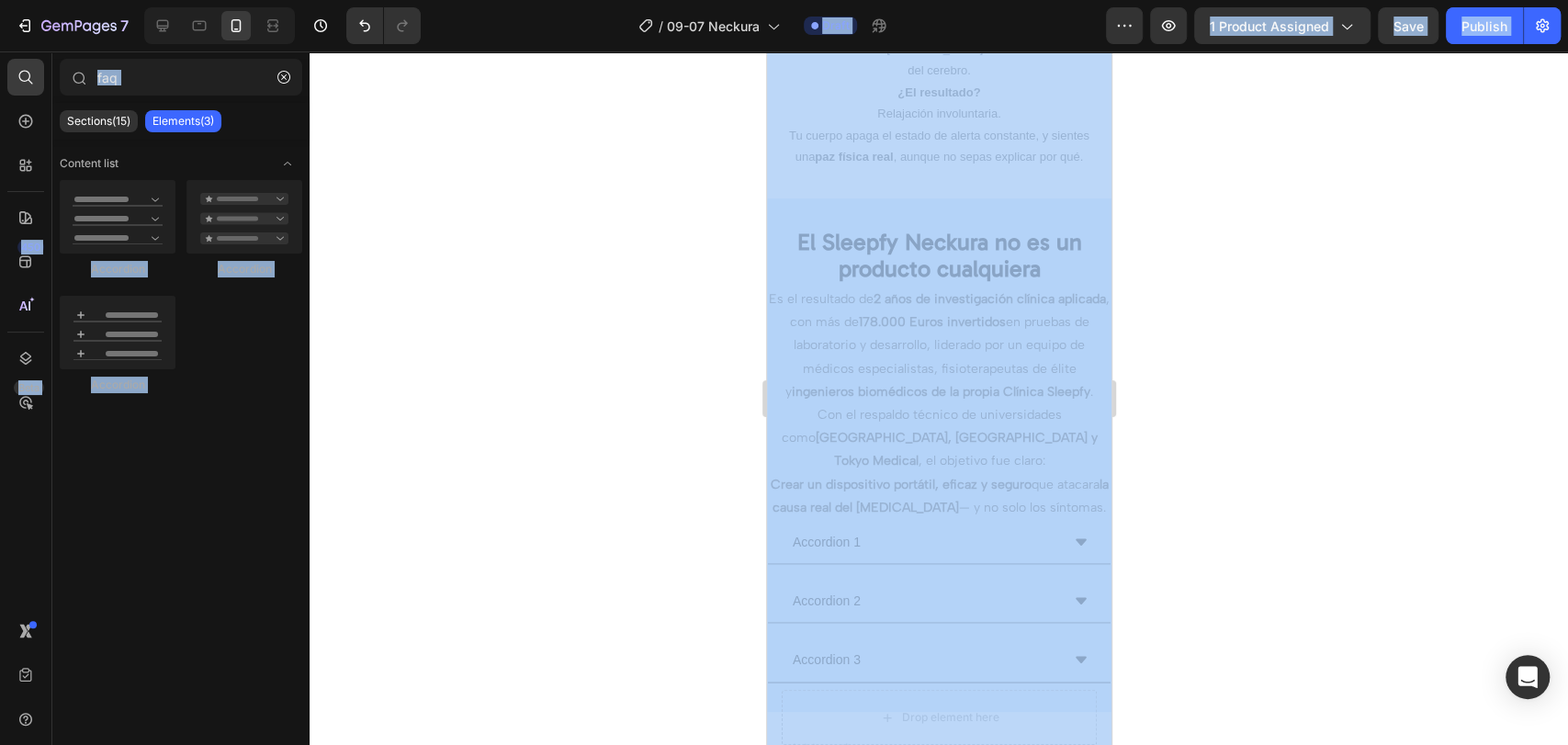 click on "faq Sections(15) Elements(3) Apps(0) Content list
Accordion
Accordion
Accordion" at bounding box center (181, 398) 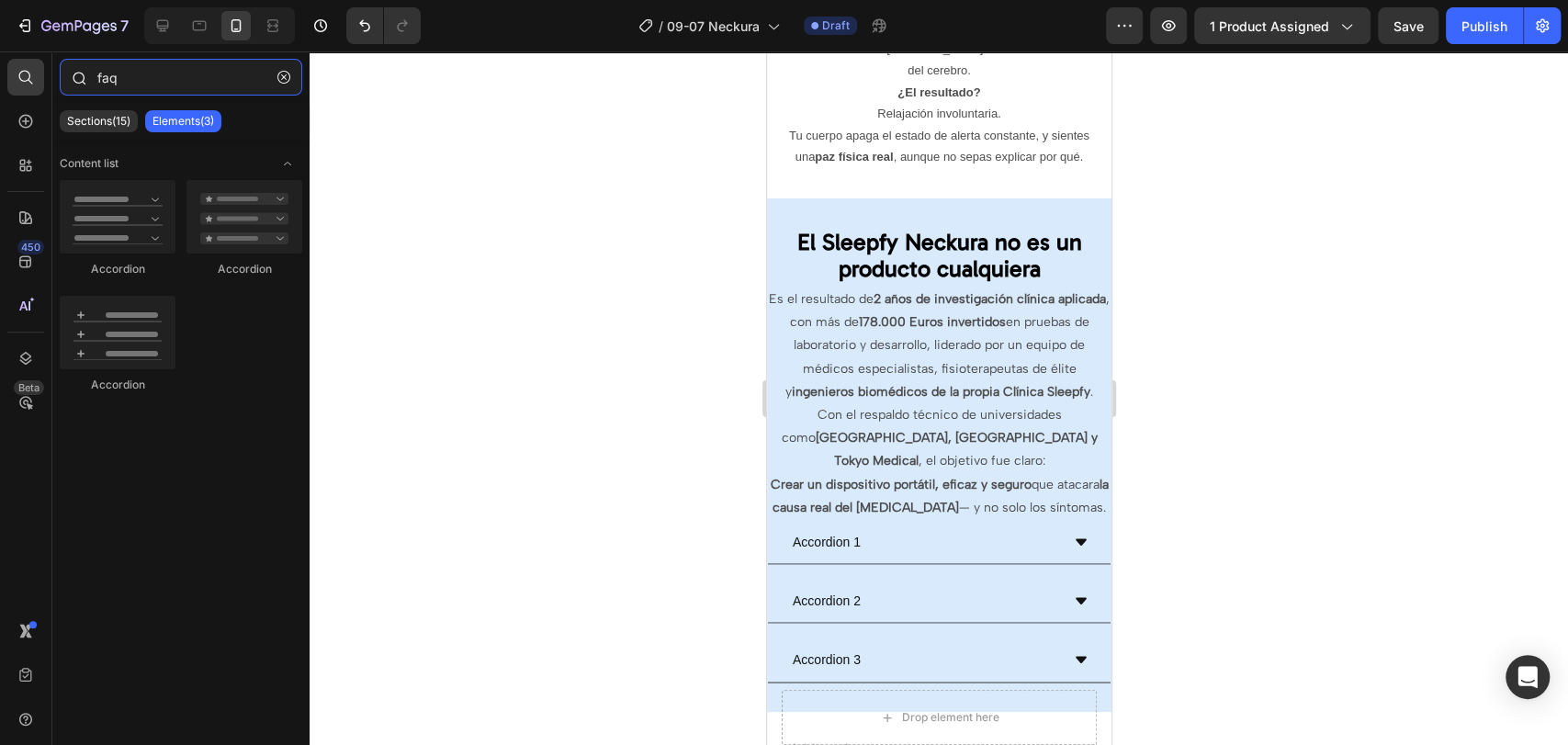click on "faq" at bounding box center [181, 77] 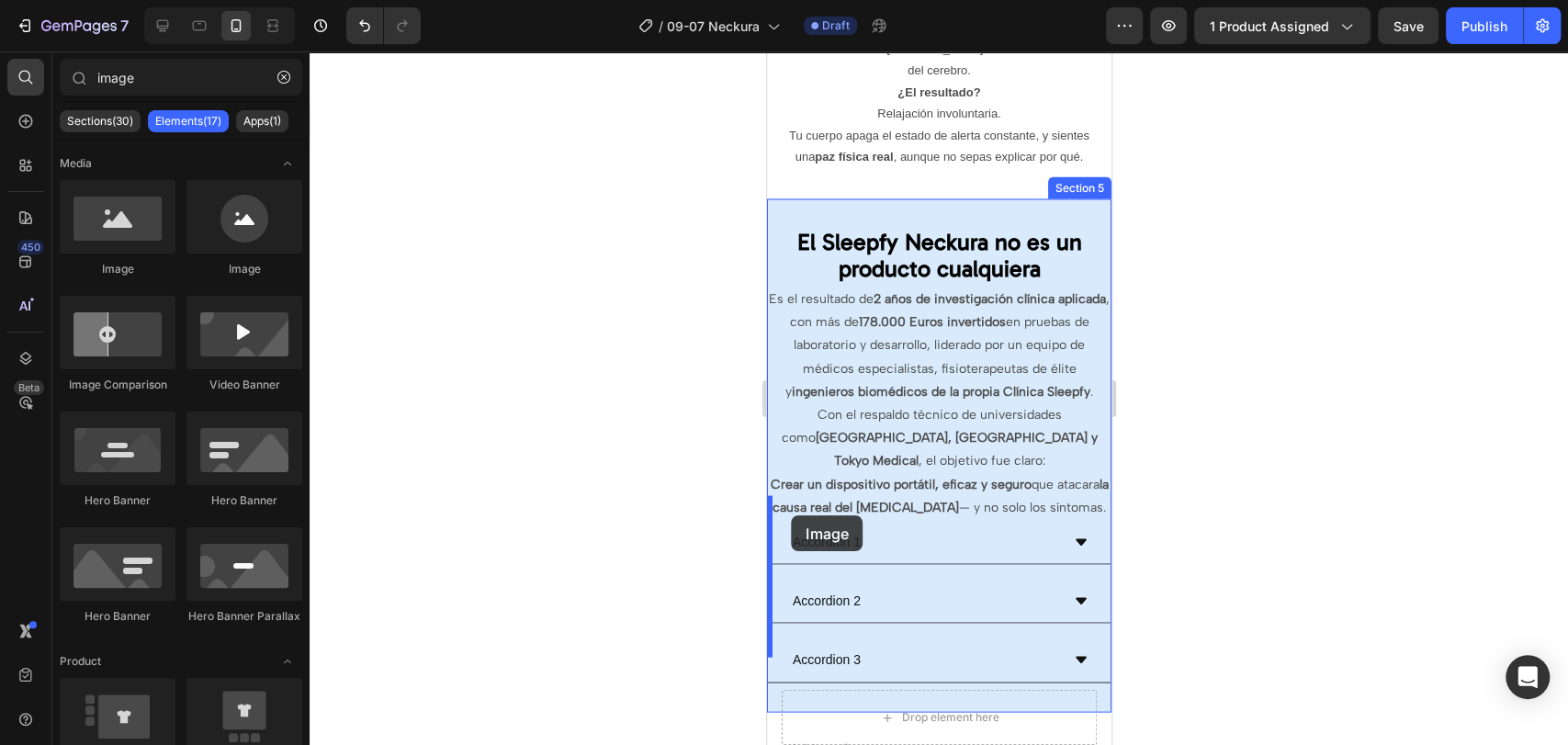 drag, startPoint x: 1005, startPoint y: 288, endPoint x: 790, endPoint y: 515, distance: 312.65636 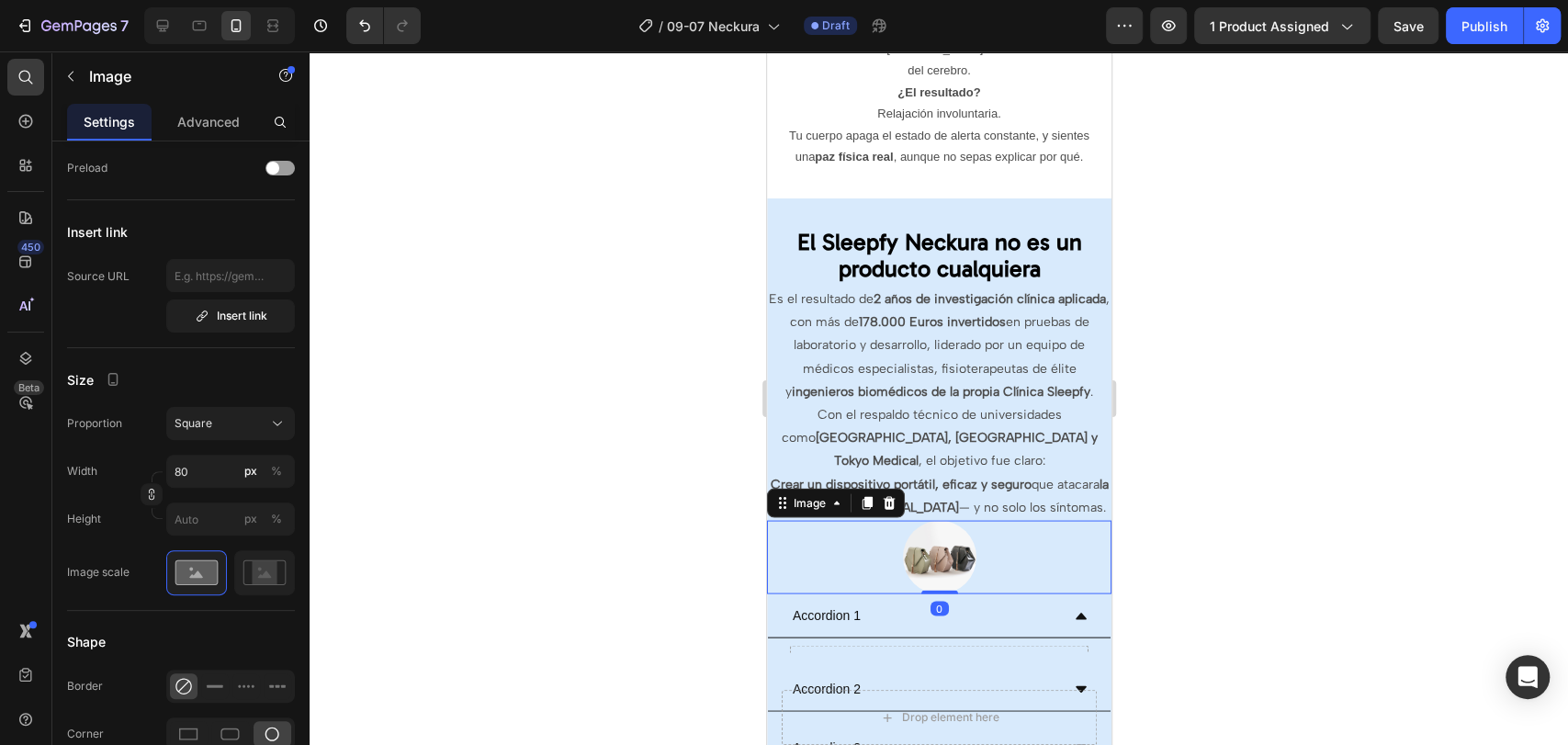 scroll, scrollTop: 0, scrollLeft: 0, axis: both 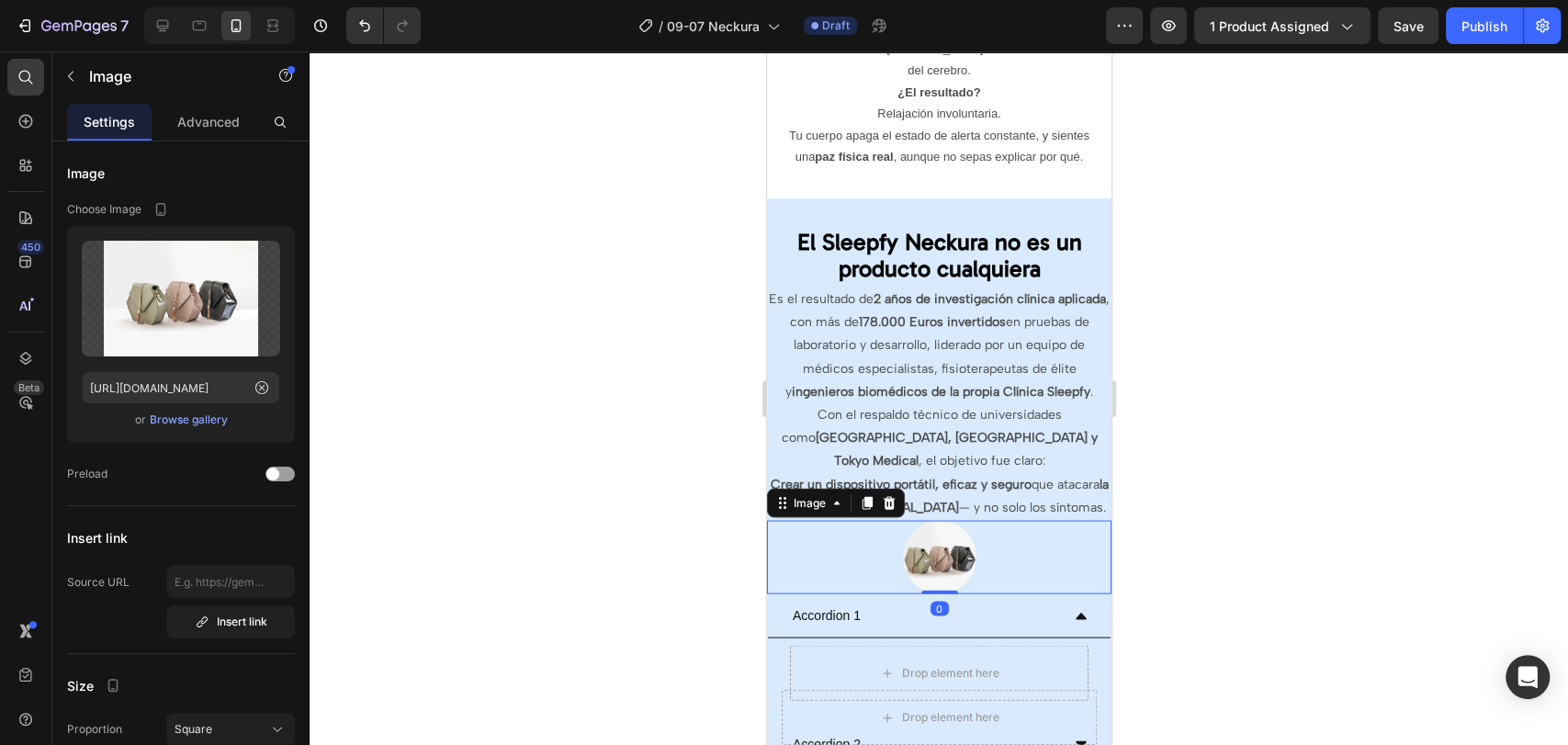 type on "imag" 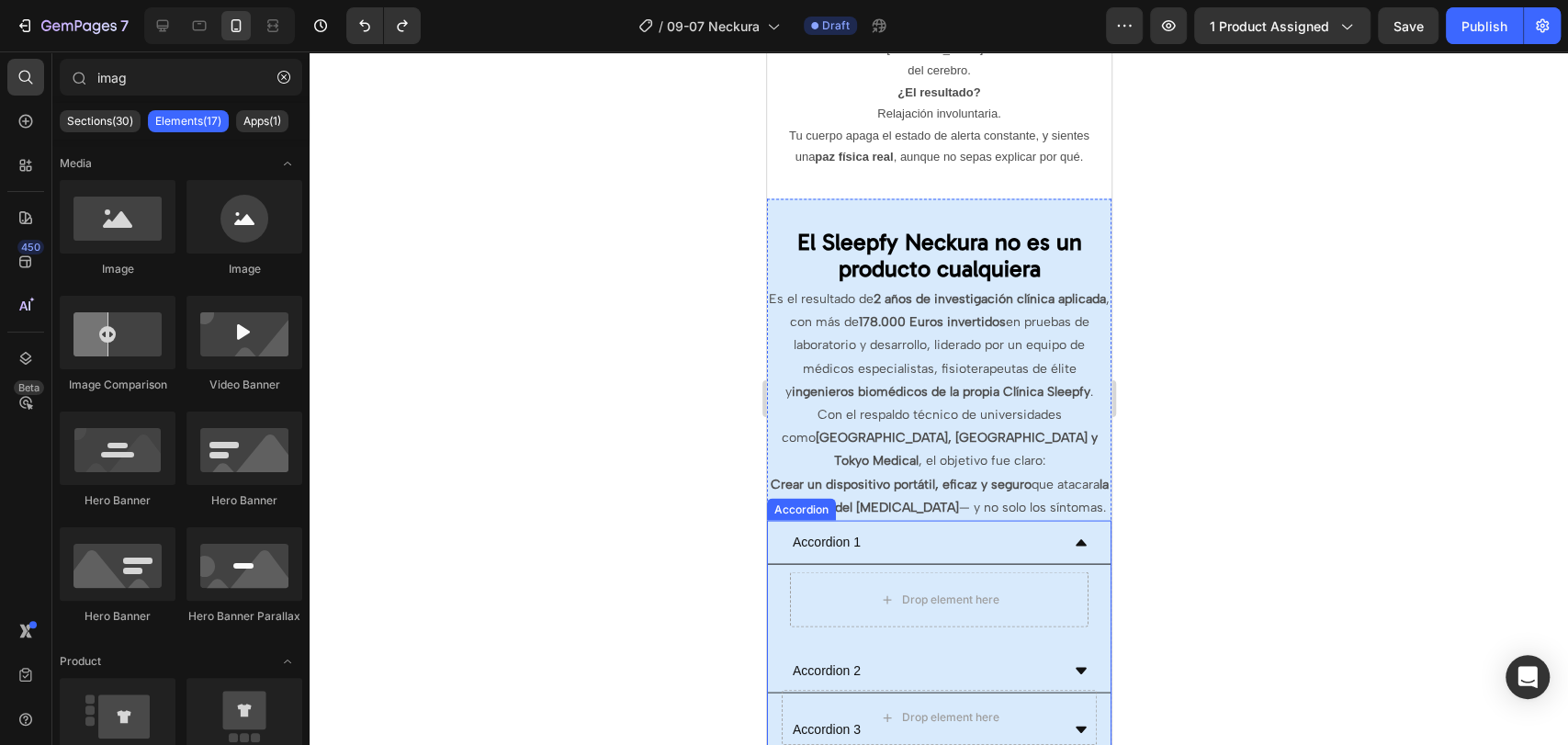click on "Accordion 1" at bounding box center (826, 541) 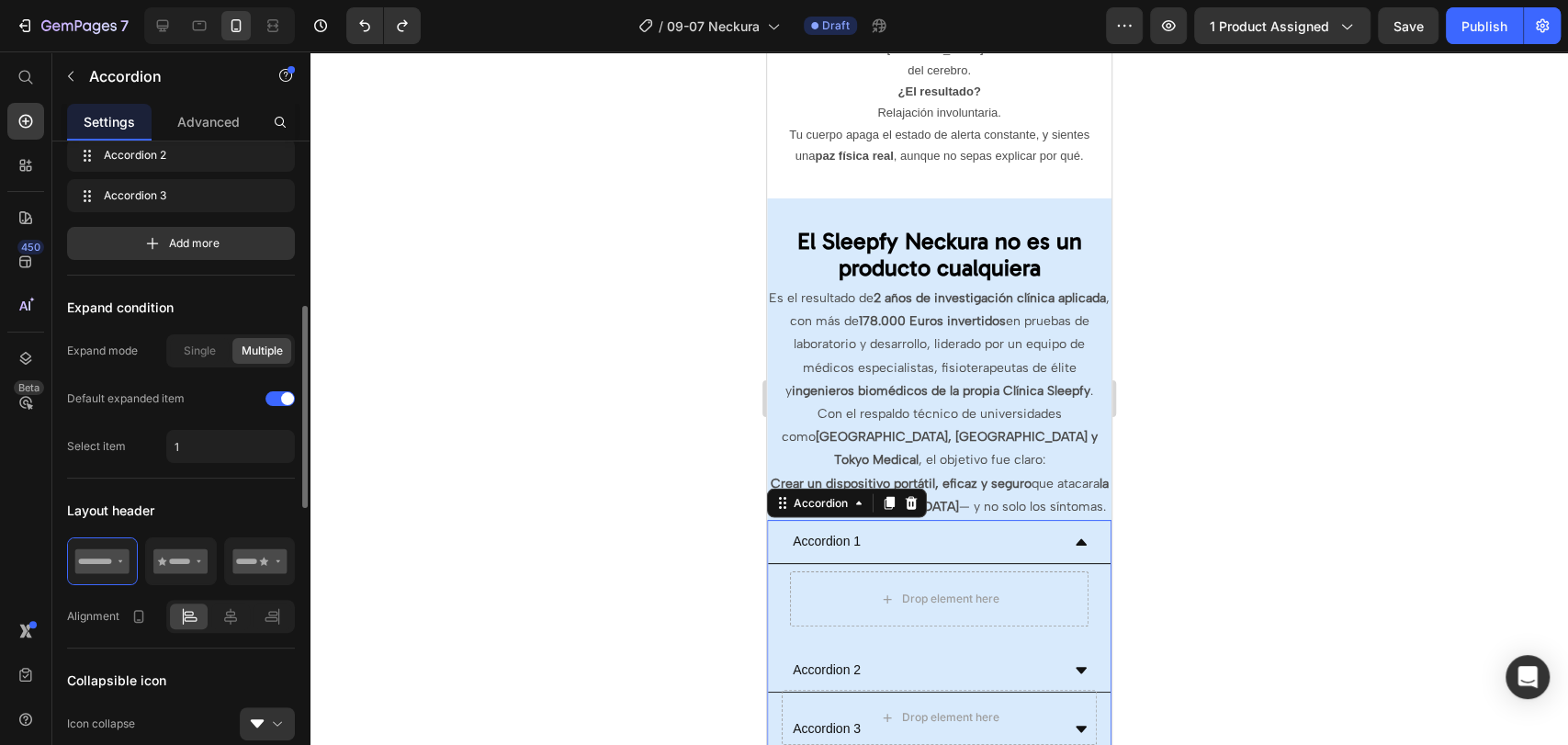 scroll, scrollTop: 204, scrollLeft: 0, axis: vertical 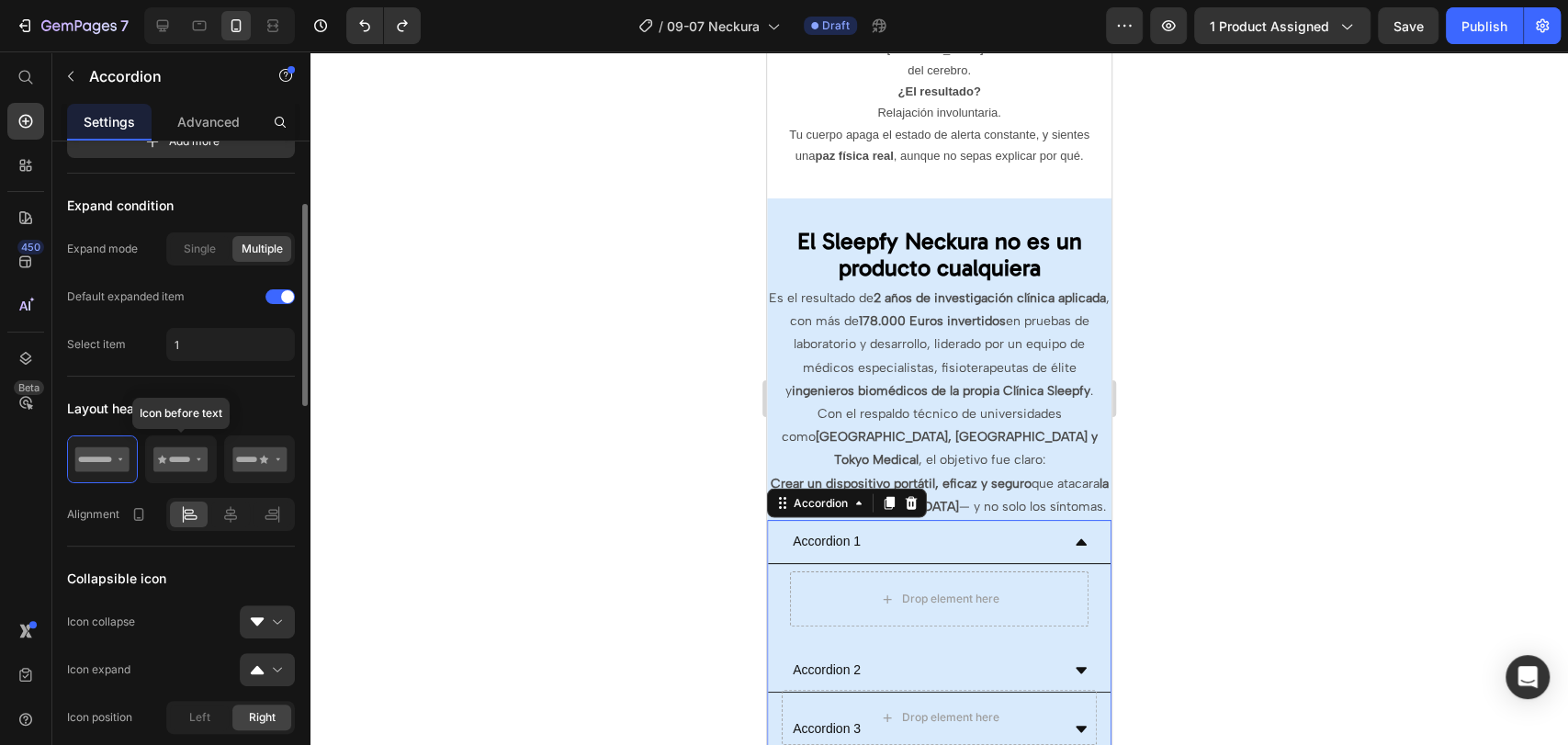 click 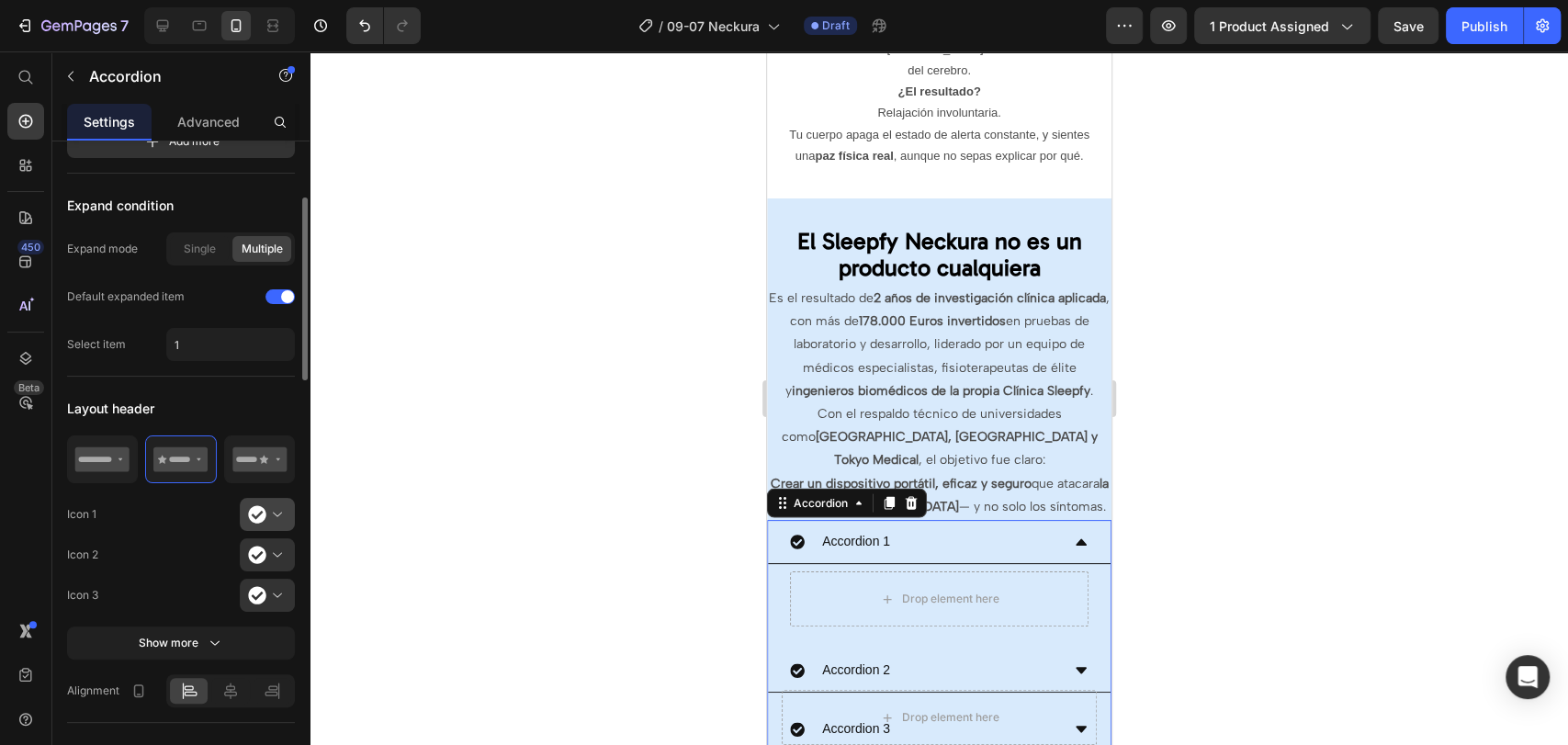 click 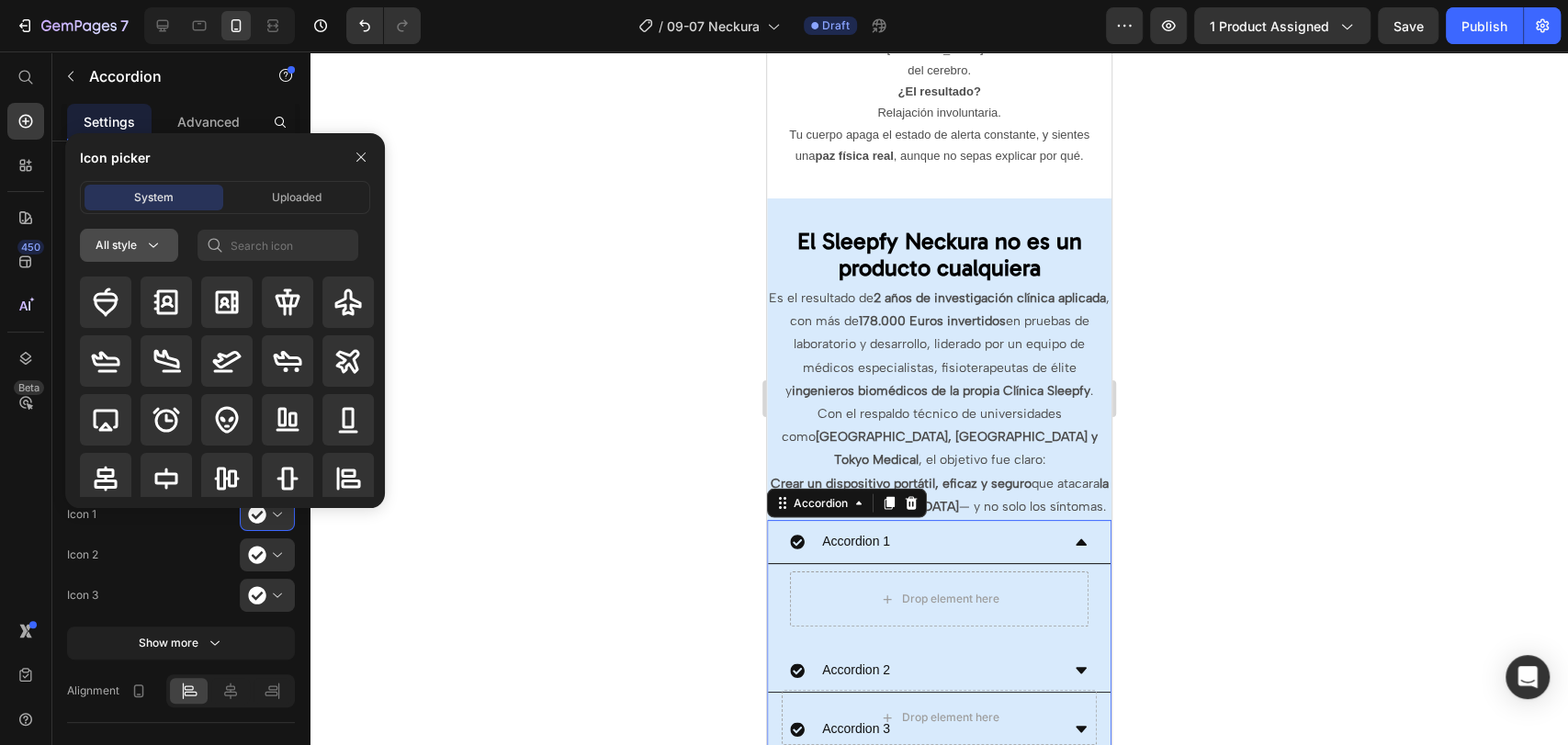 click 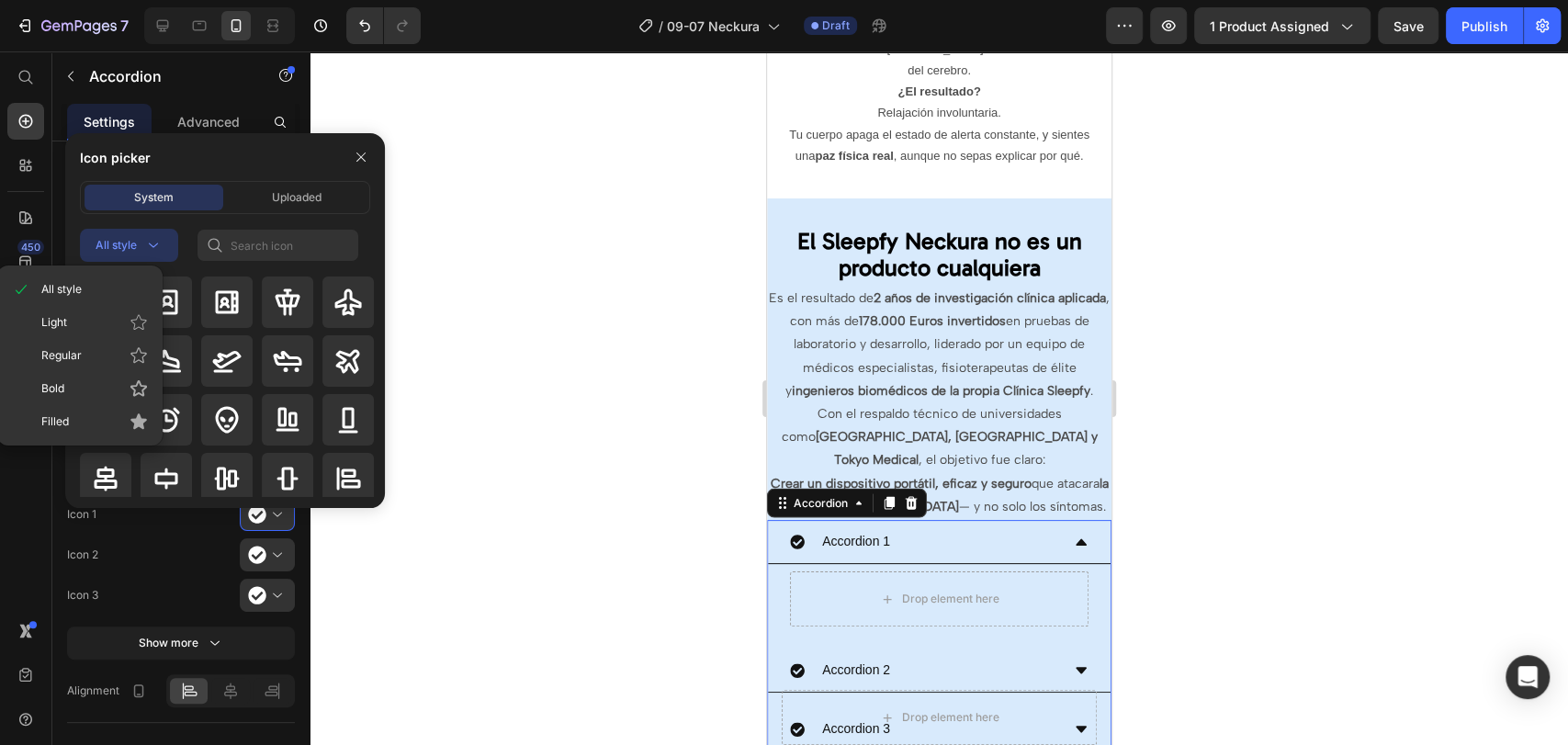 click 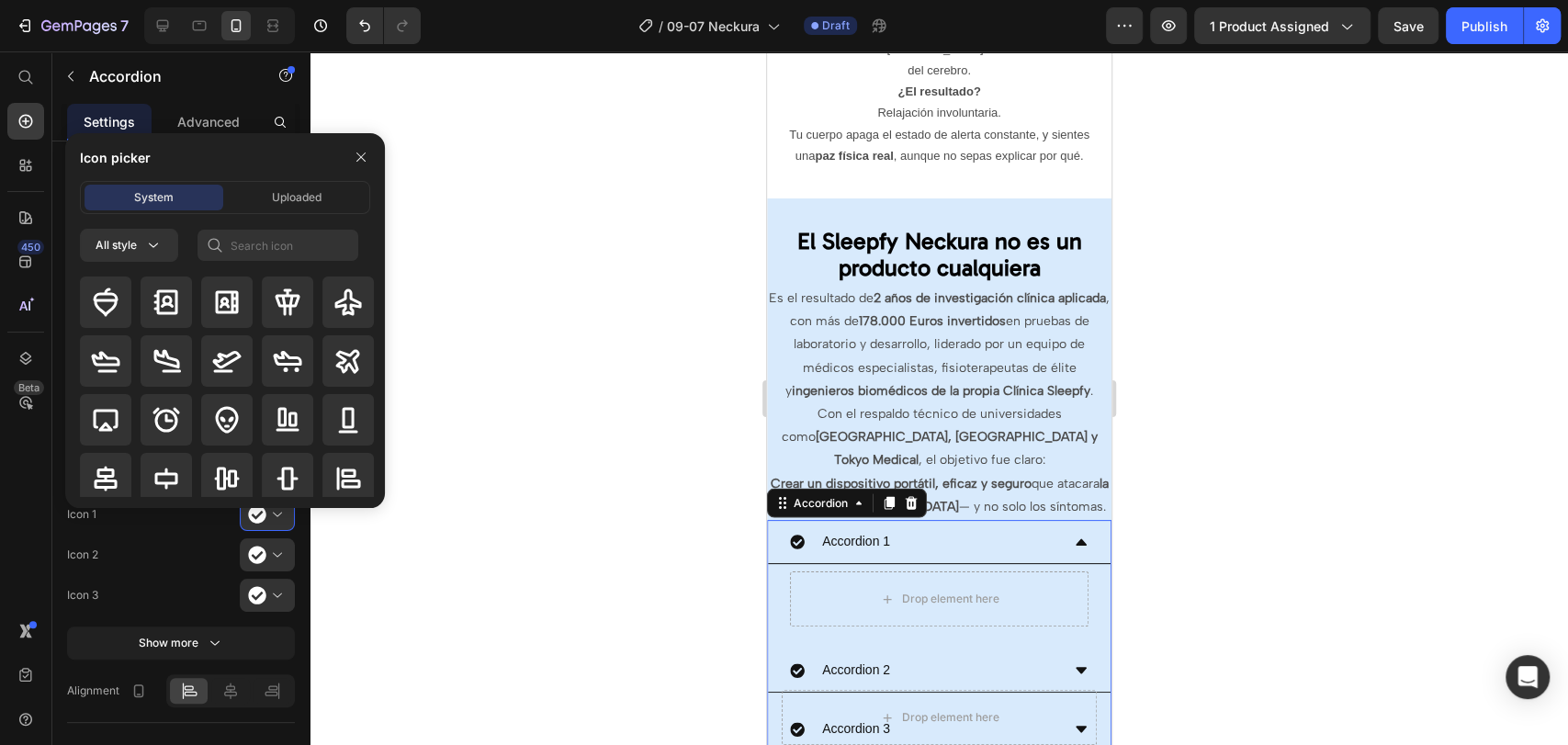 click on "System Uploaded" 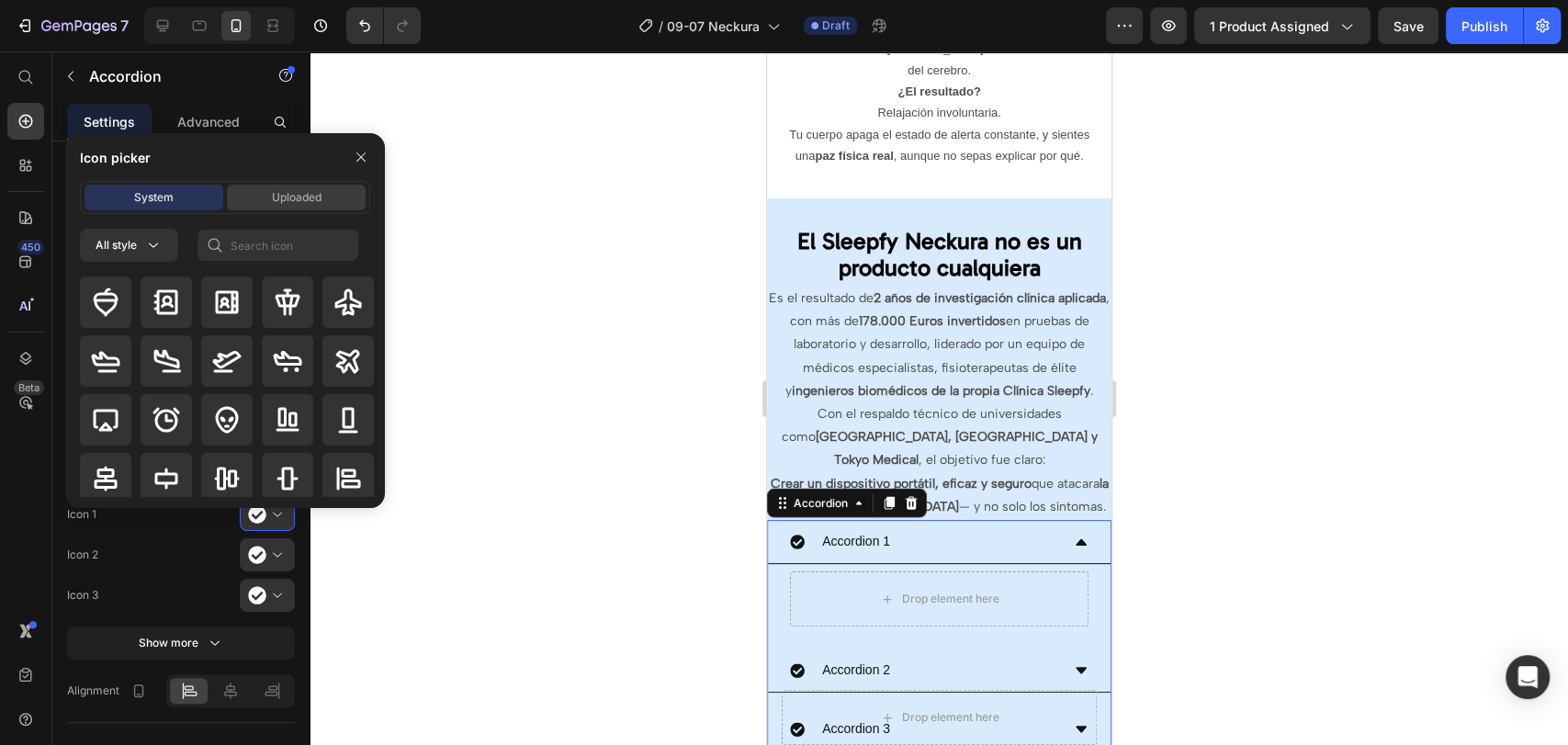 click on "Uploaded" at bounding box center [296, 198] 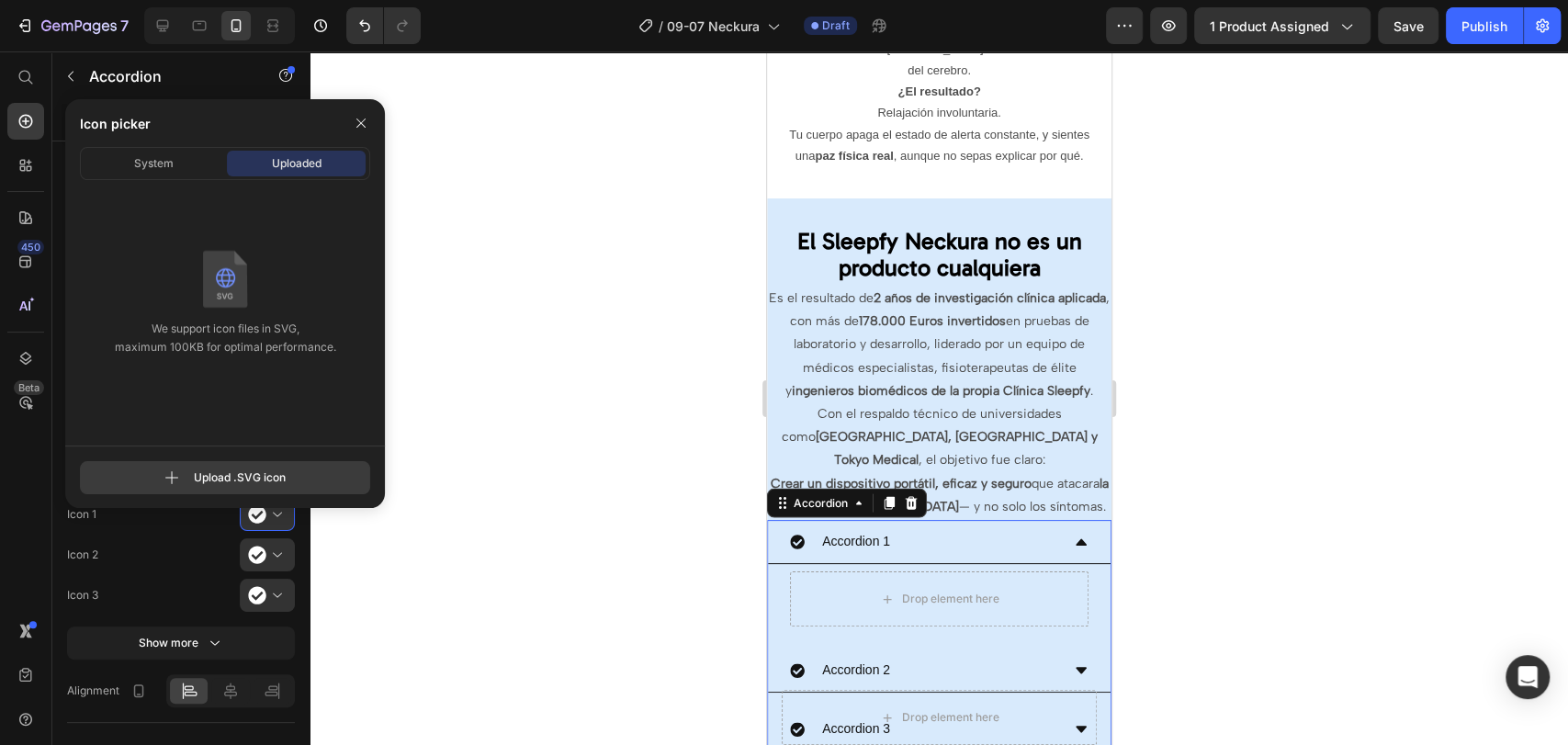 click 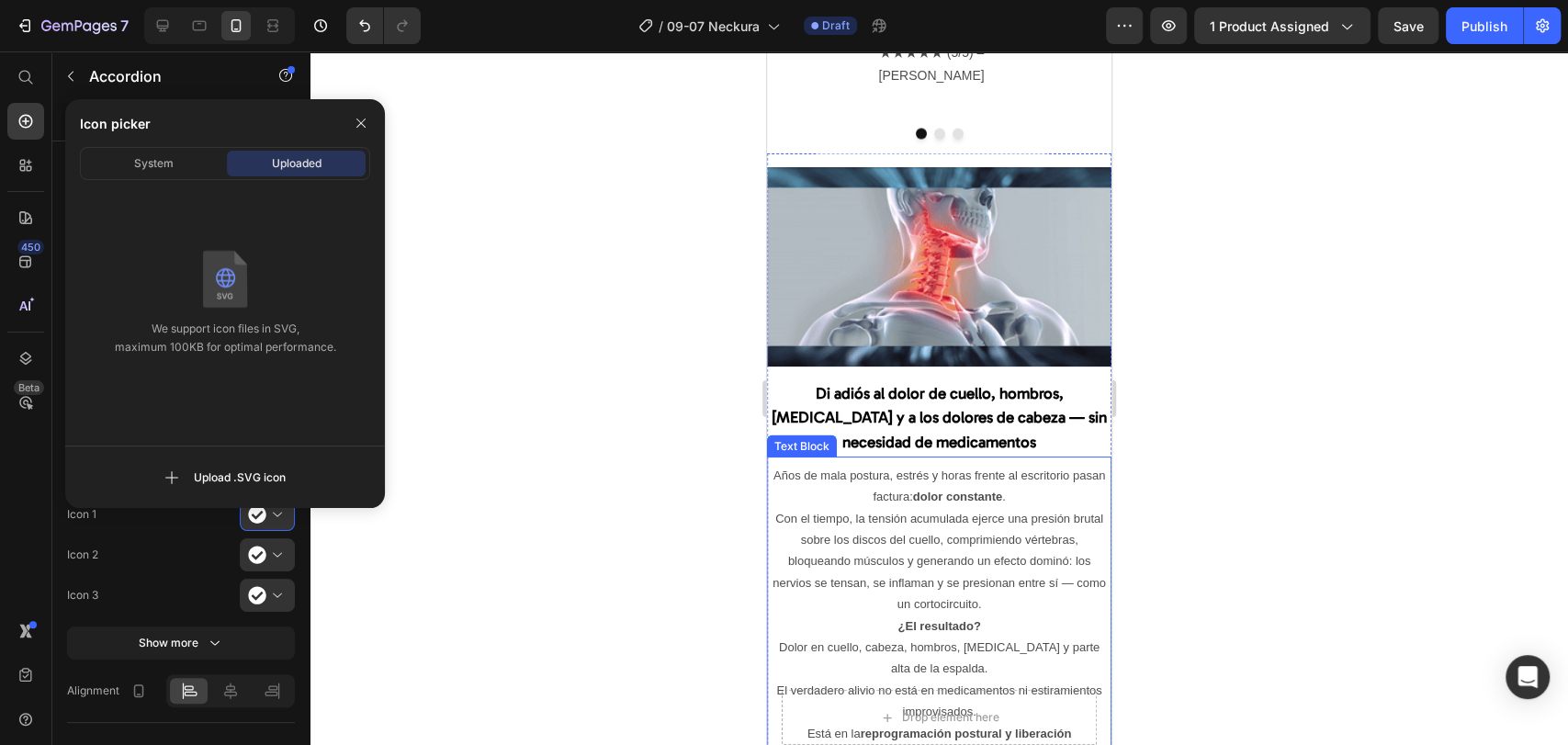 scroll, scrollTop: 2185, scrollLeft: 0, axis: vertical 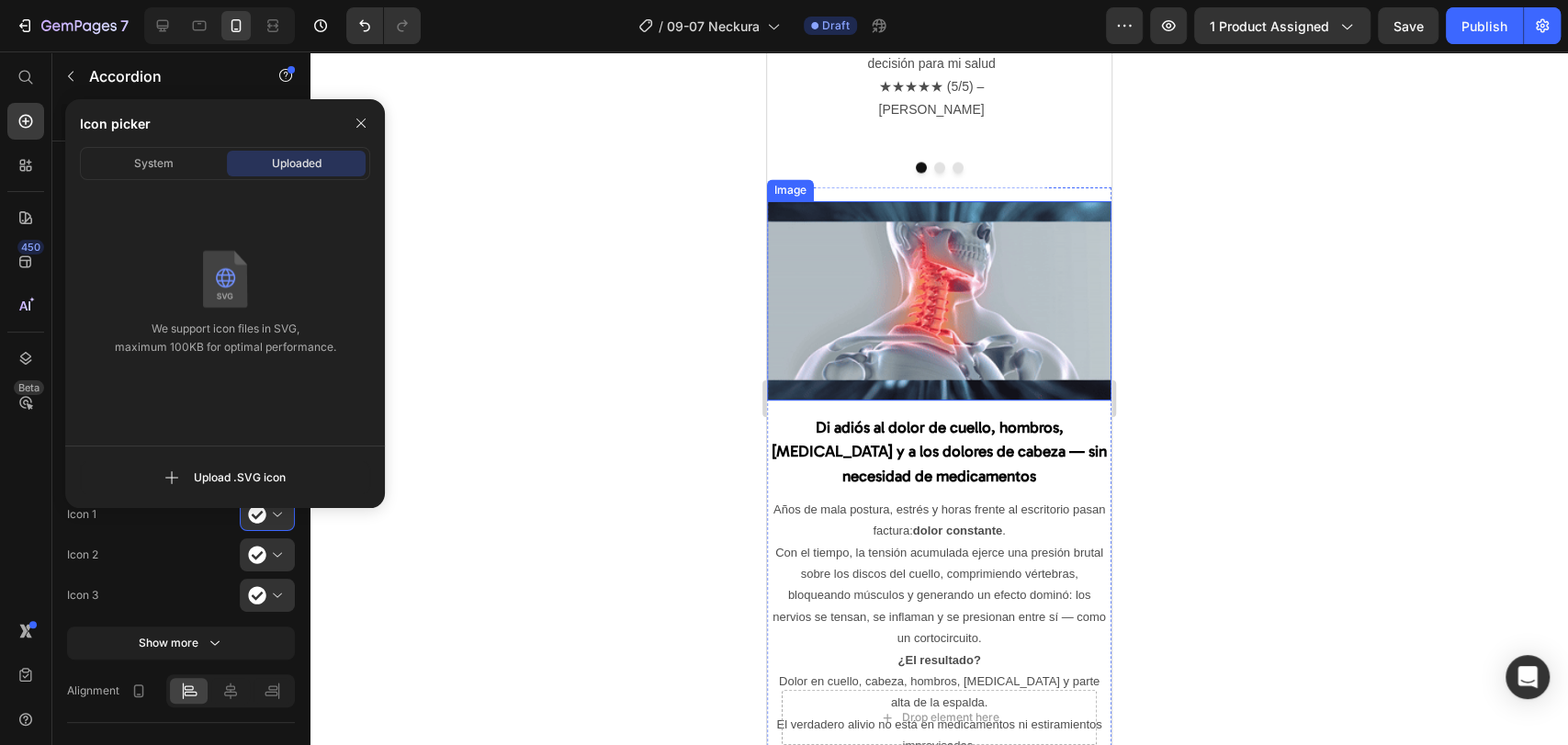 click at bounding box center [938, 300] 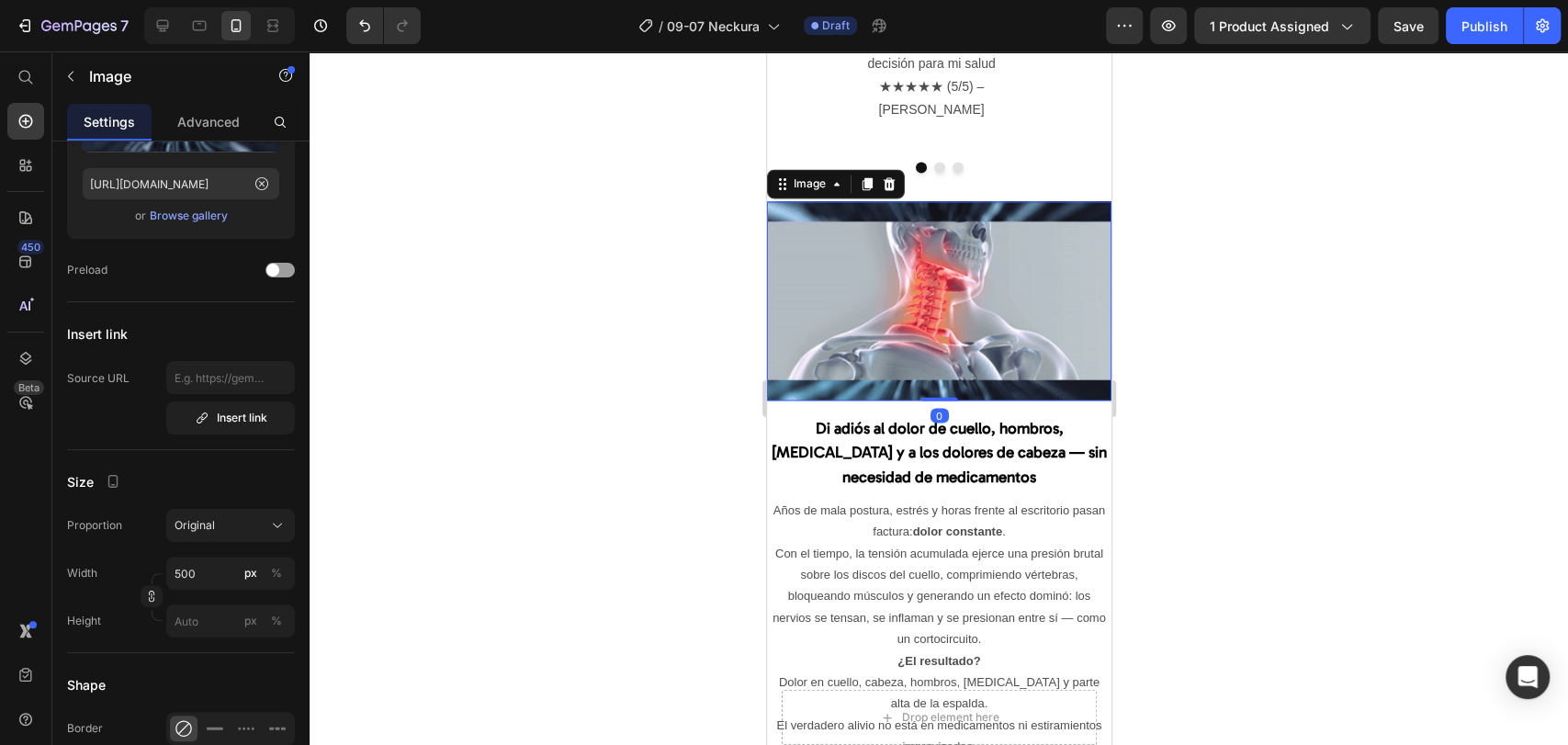 scroll, scrollTop: 0, scrollLeft: 0, axis: both 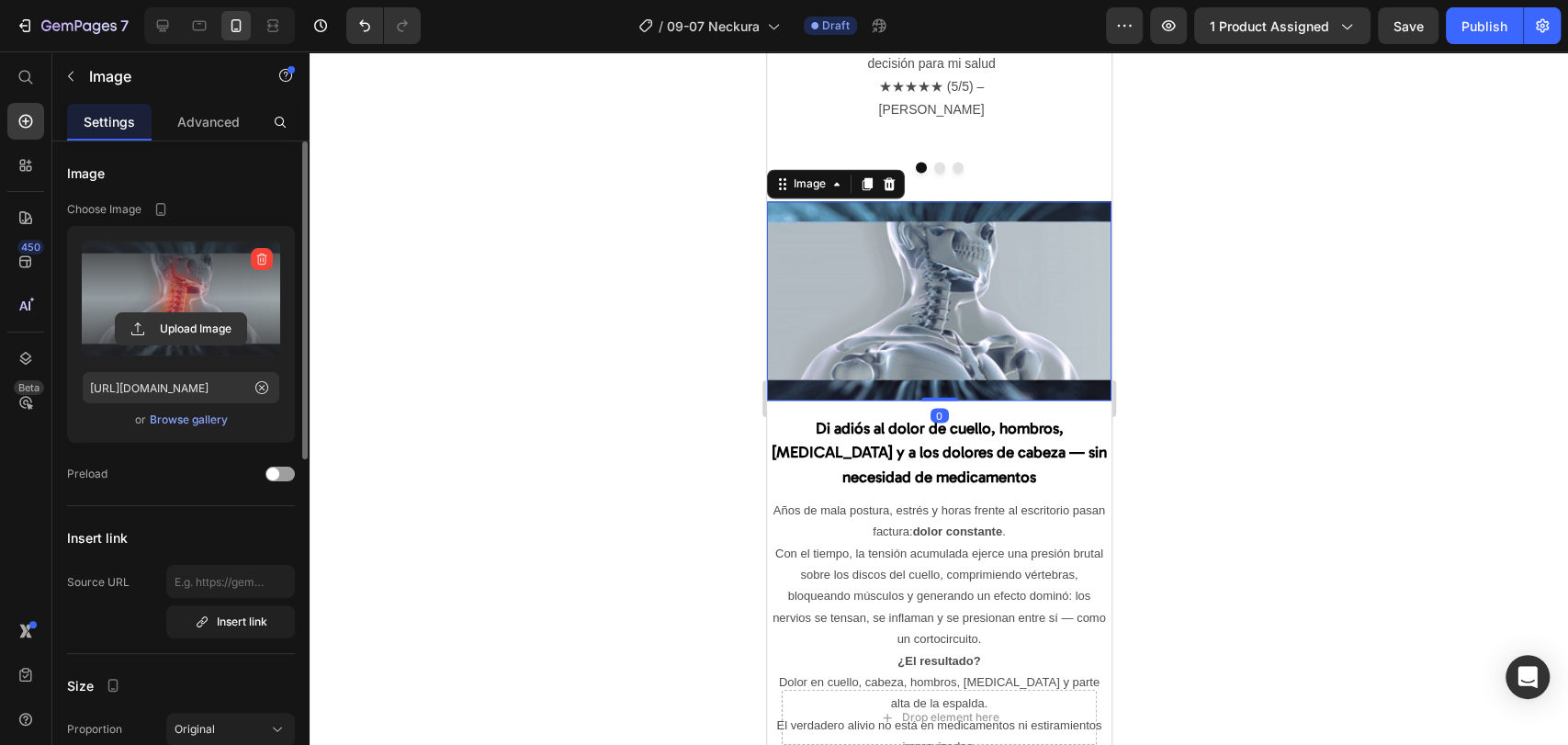 click at bounding box center (181, 299) 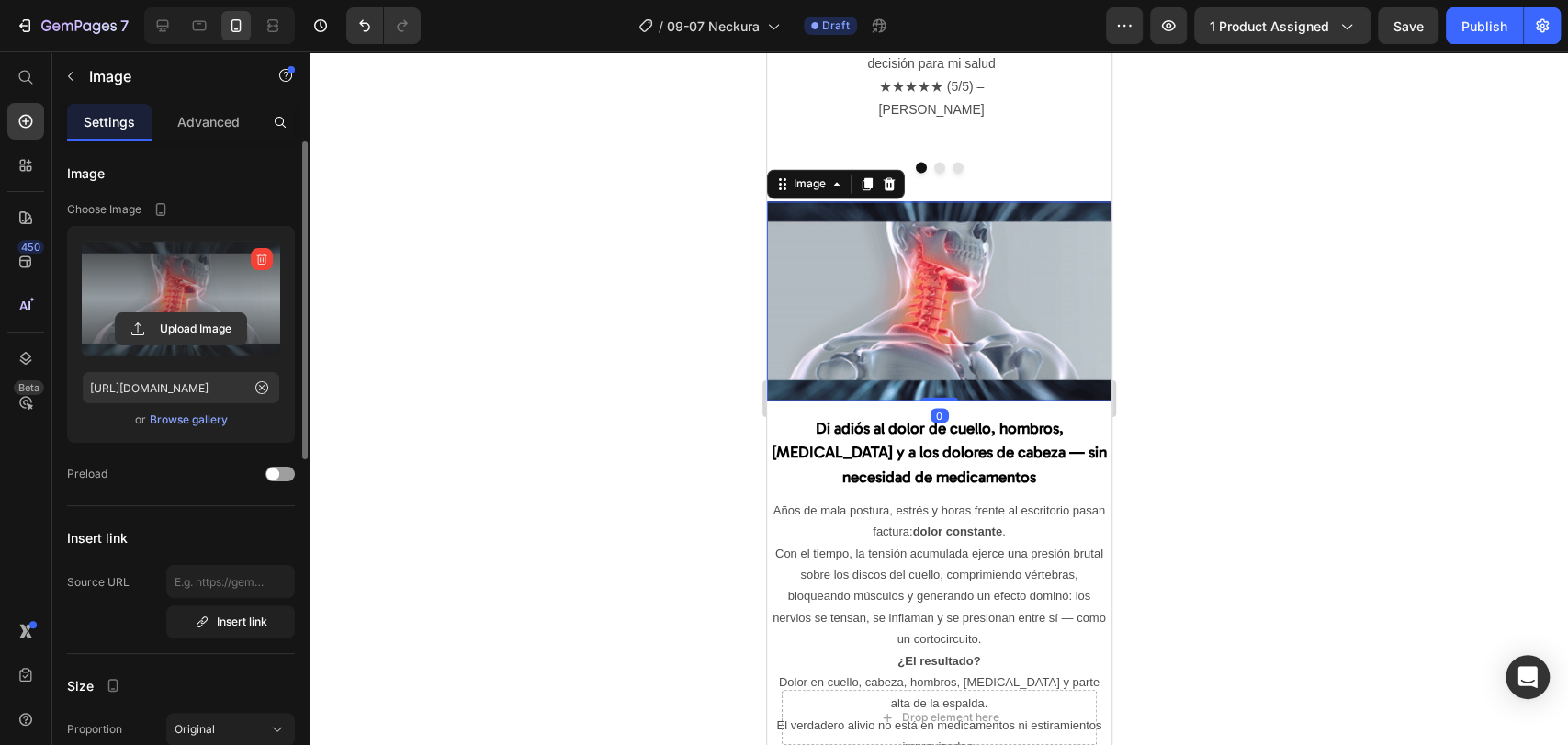 click 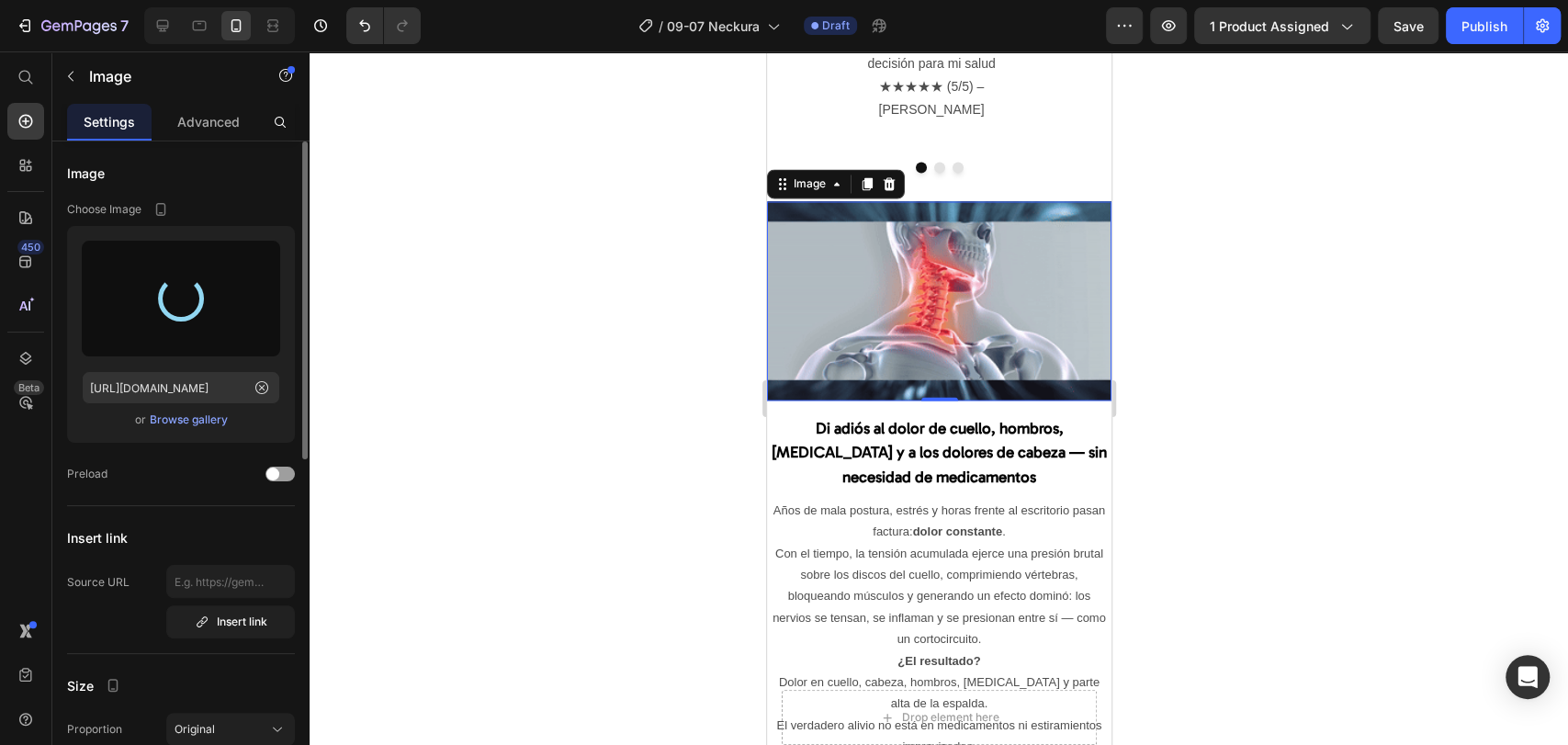 type on "[URL][DOMAIN_NAME]" 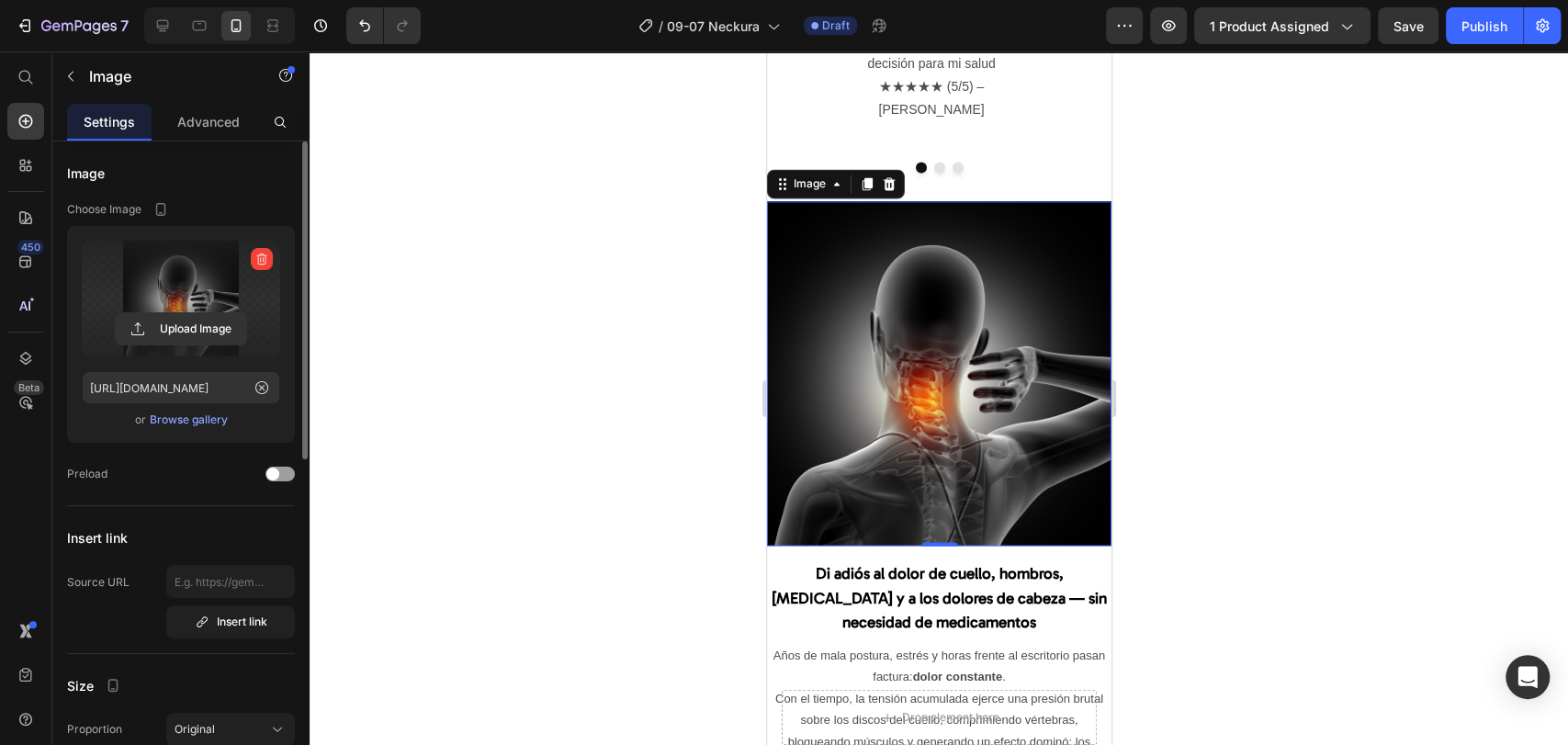 click 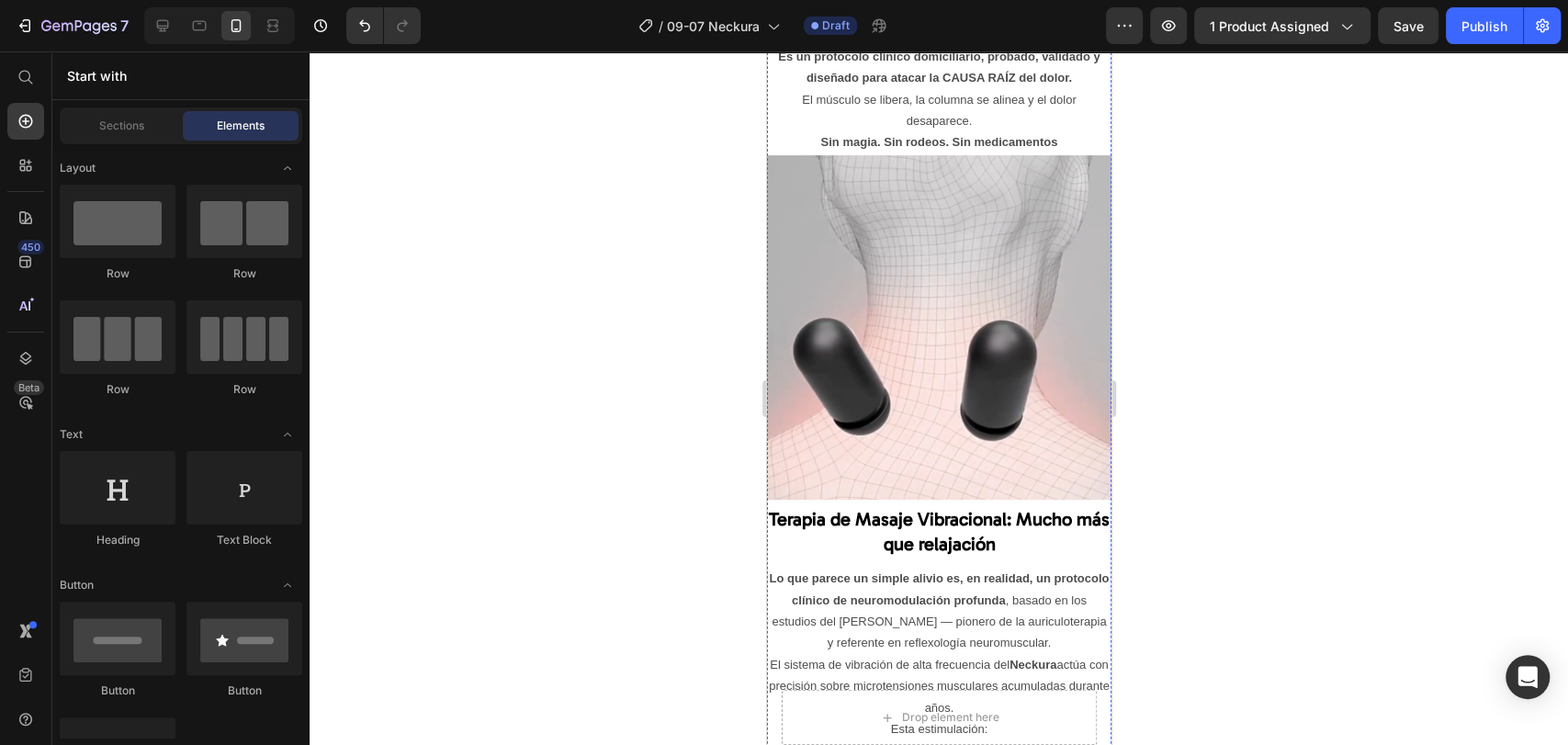 scroll, scrollTop: 5145, scrollLeft: 0, axis: vertical 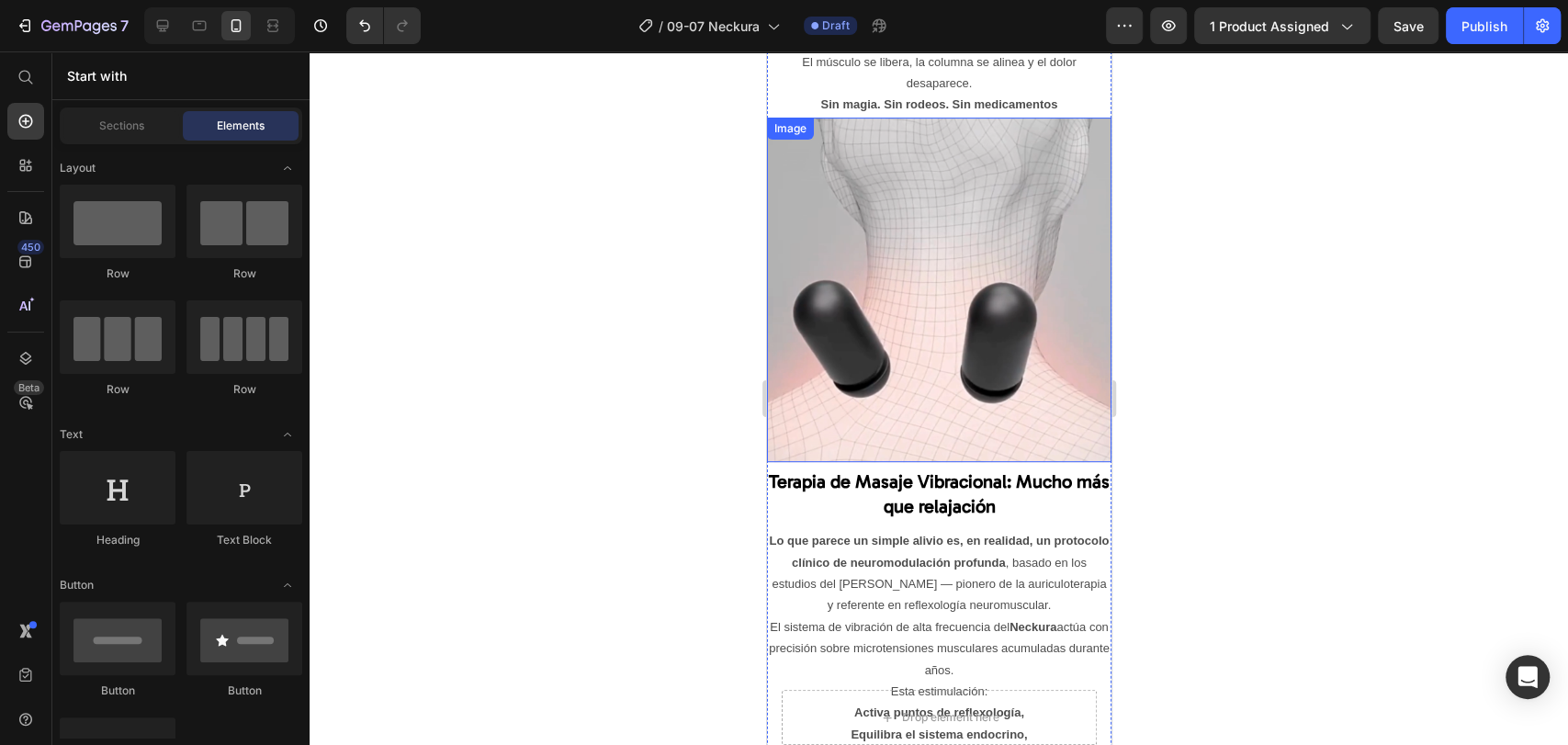 click at bounding box center [938, 289] 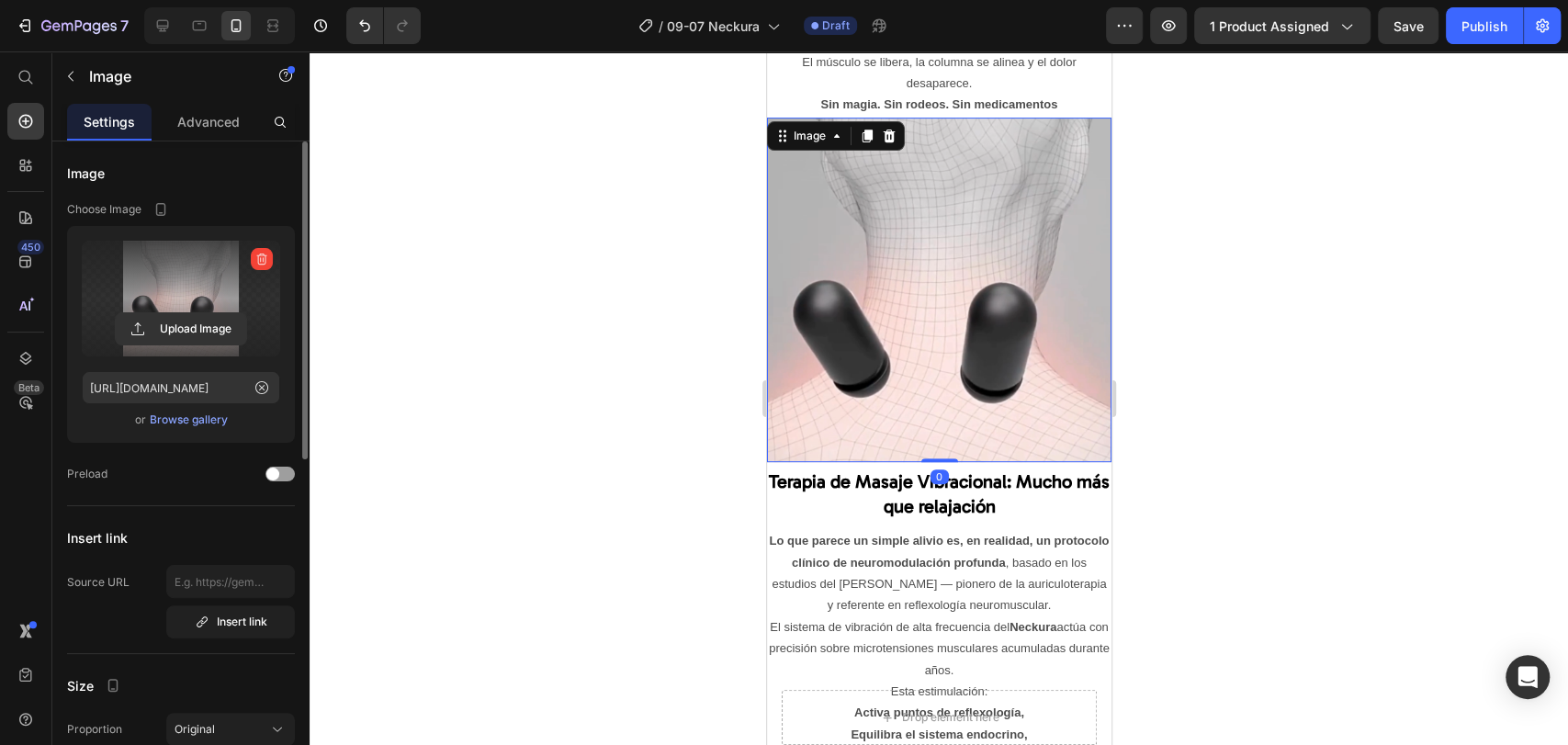 click at bounding box center [181, 299] 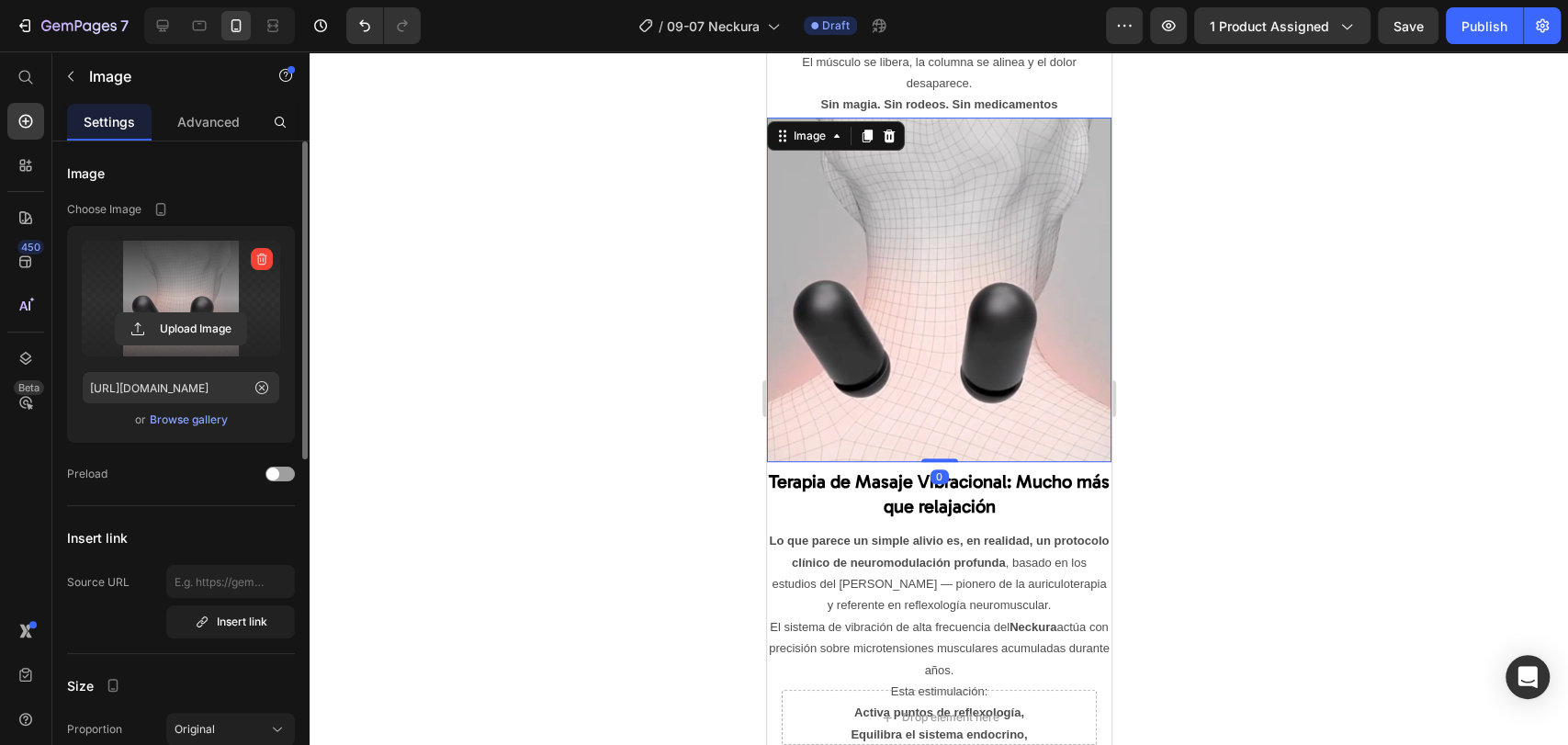 click 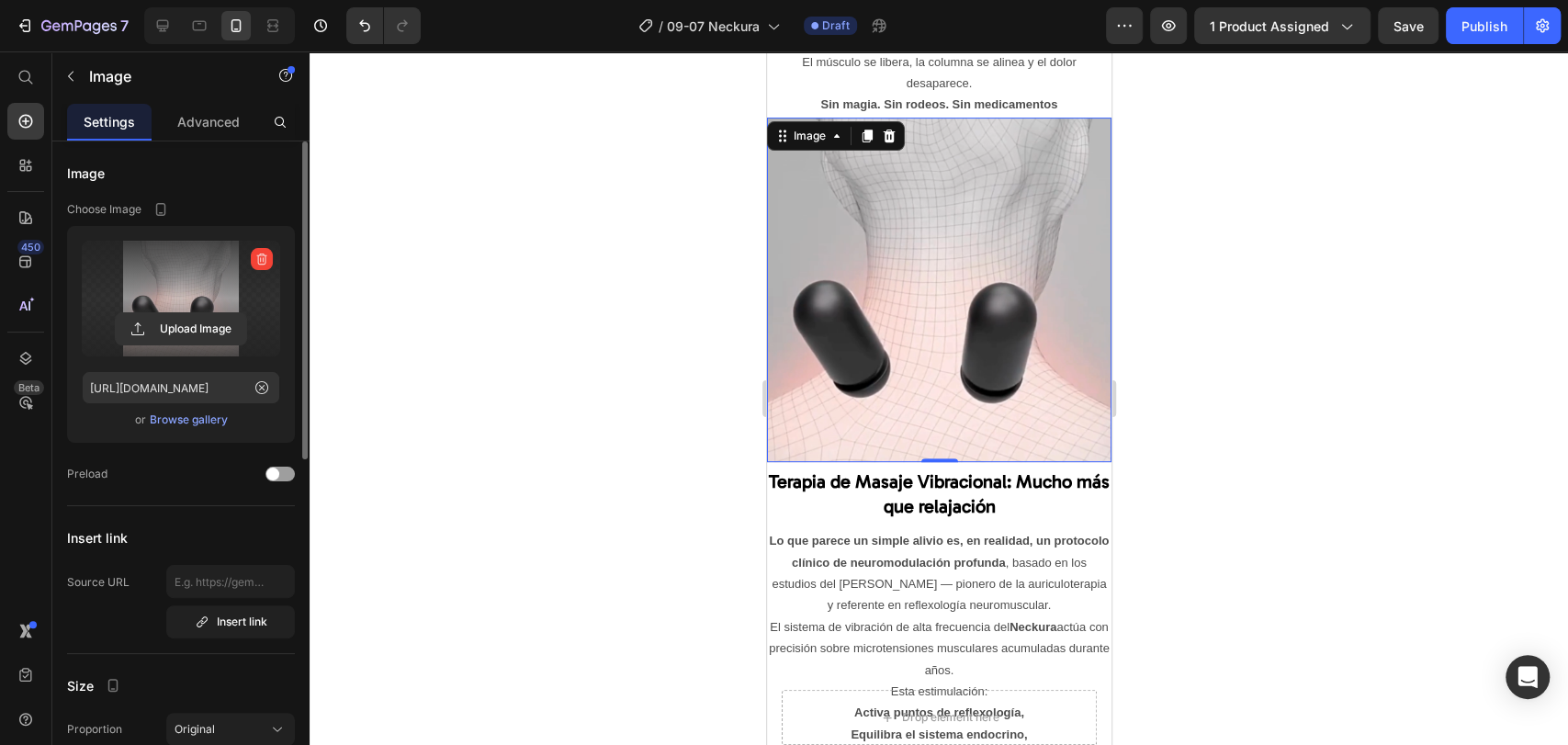 click at bounding box center (181, 299) 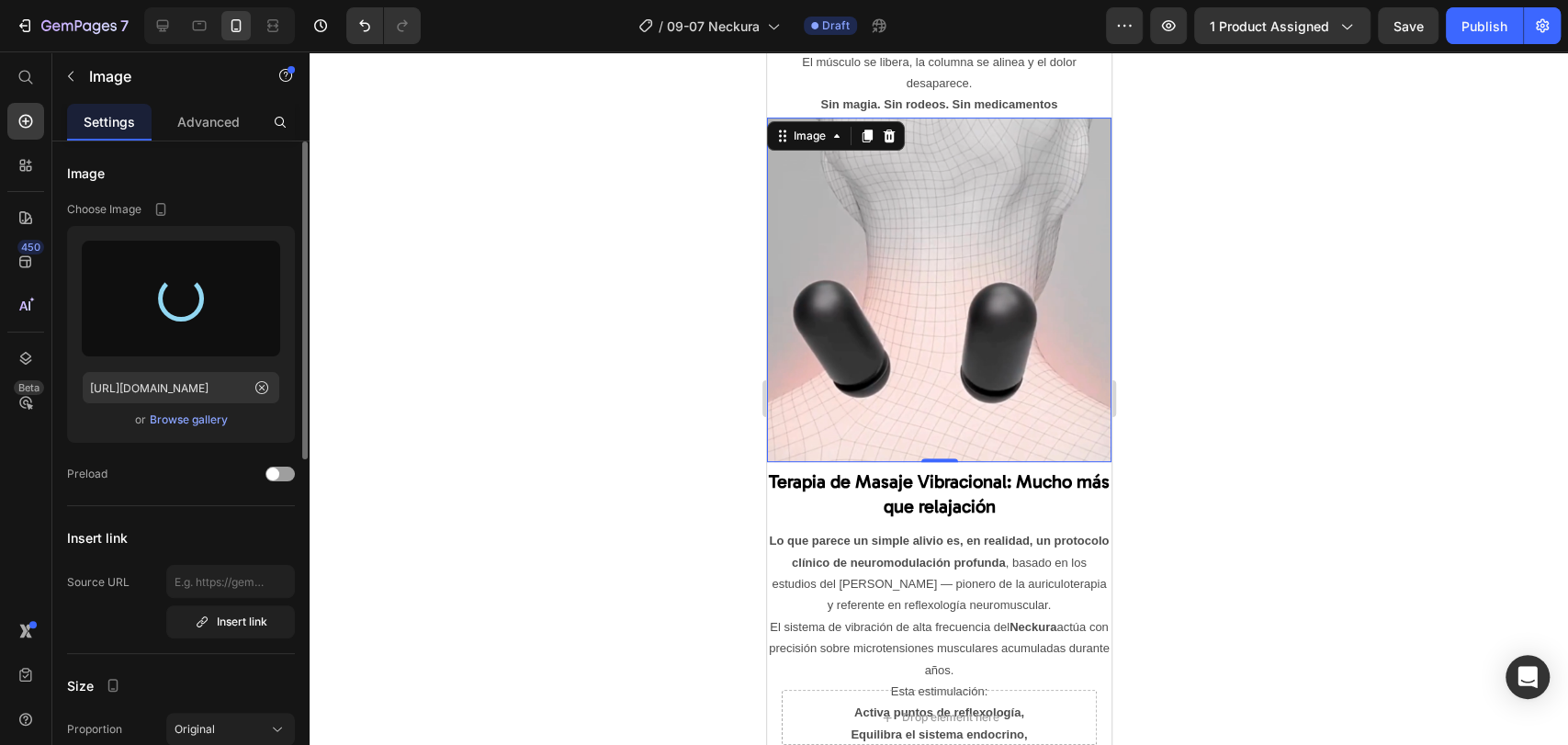 type on "[URL][DOMAIN_NAME]" 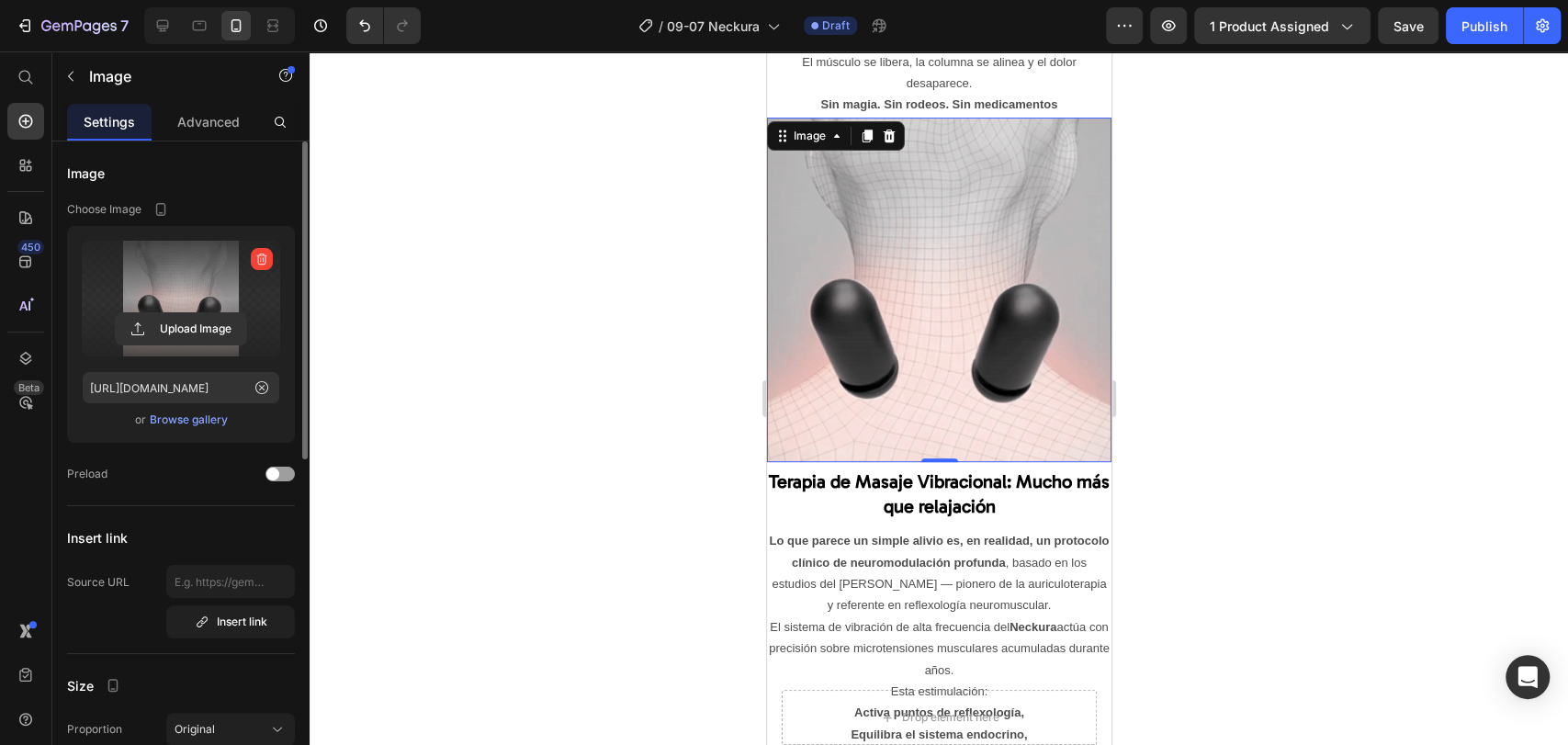 click 